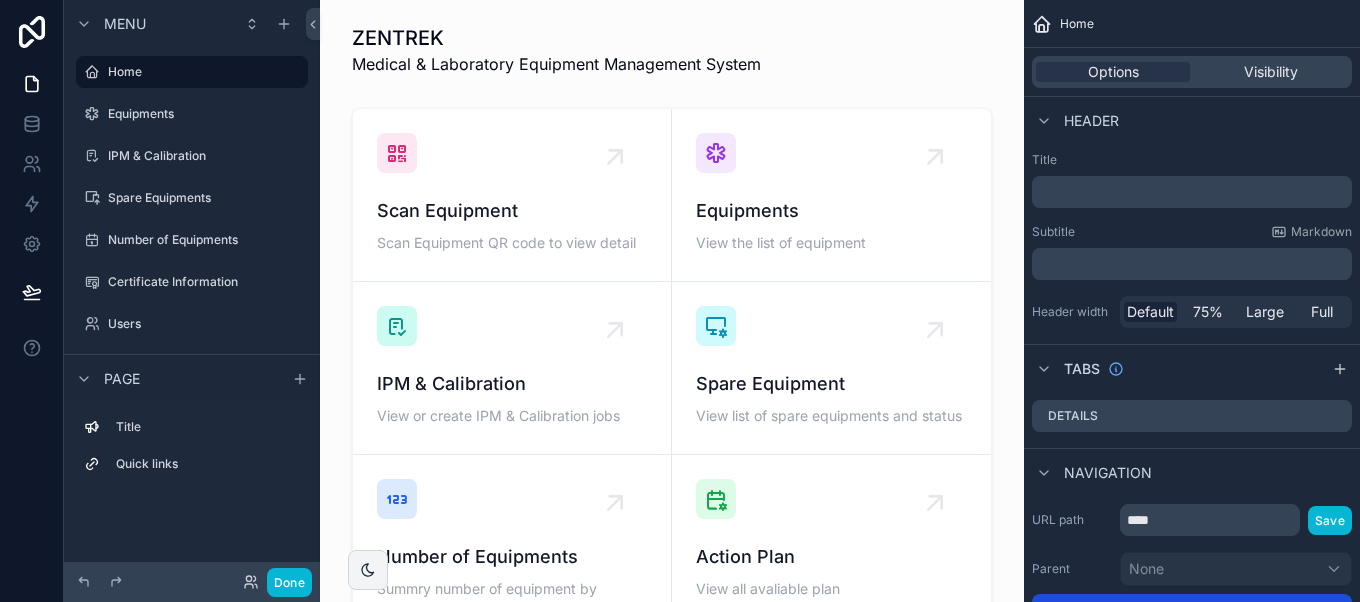 scroll, scrollTop: 0, scrollLeft: 0, axis: both 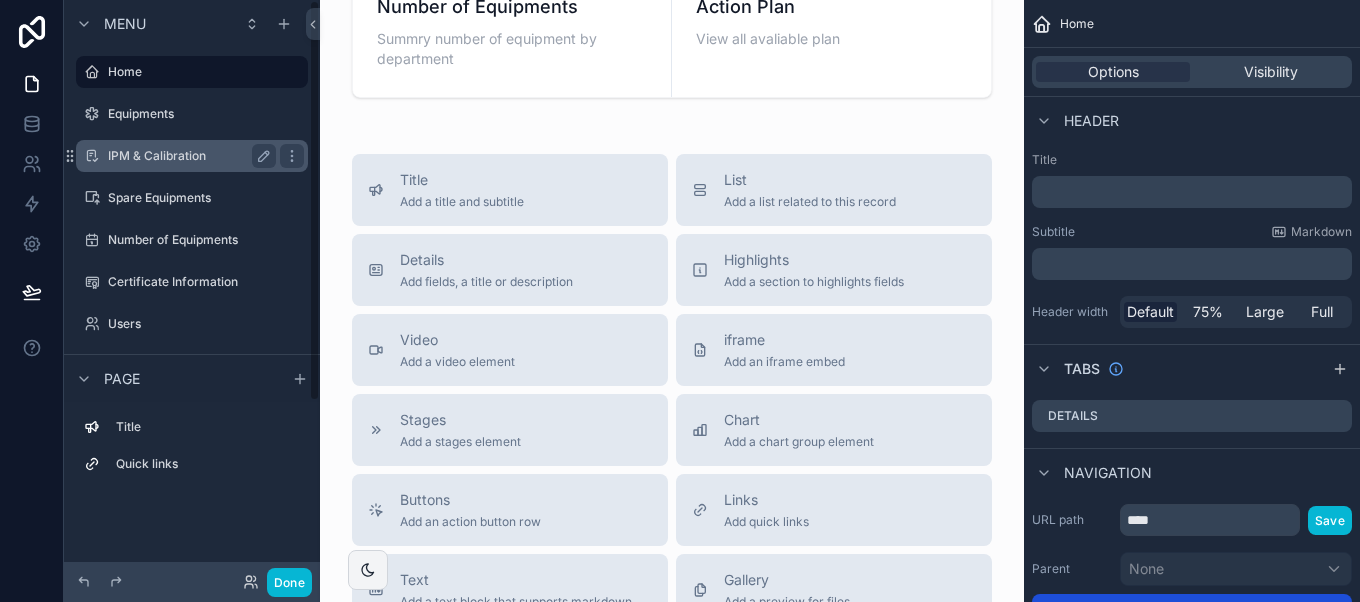 click on "IPM & Calibration" at bounding box center [192, 156] 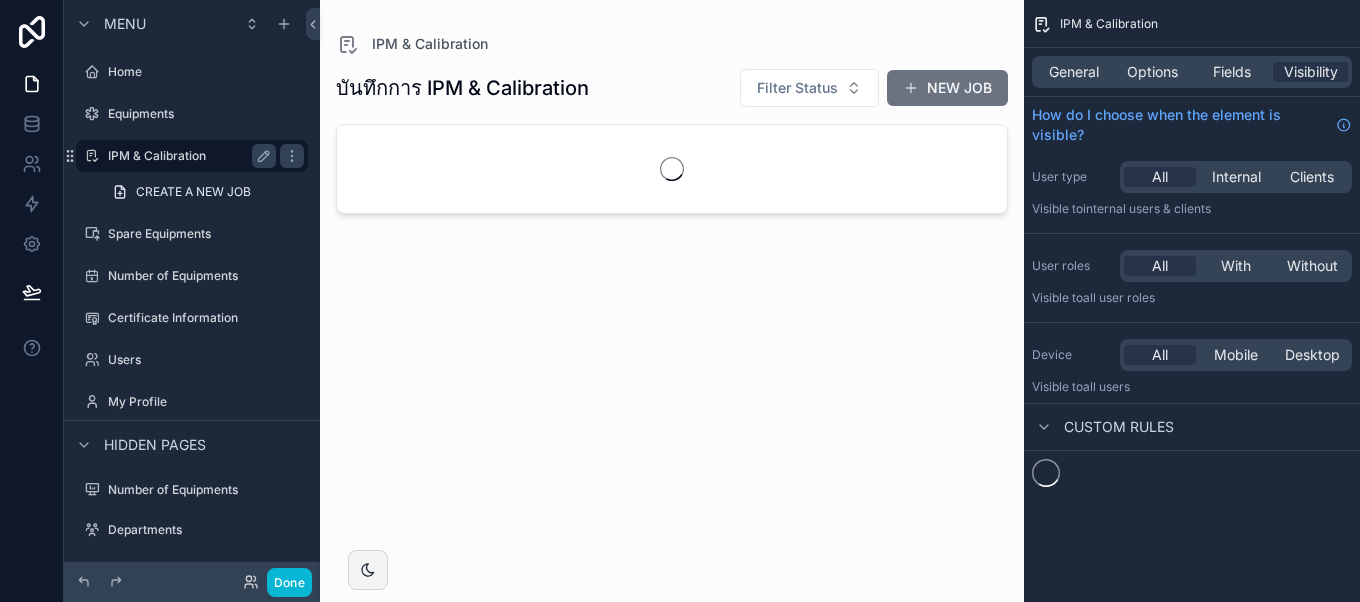 scroll, scrollTop: 0, scrollLeft: 0, axis: both 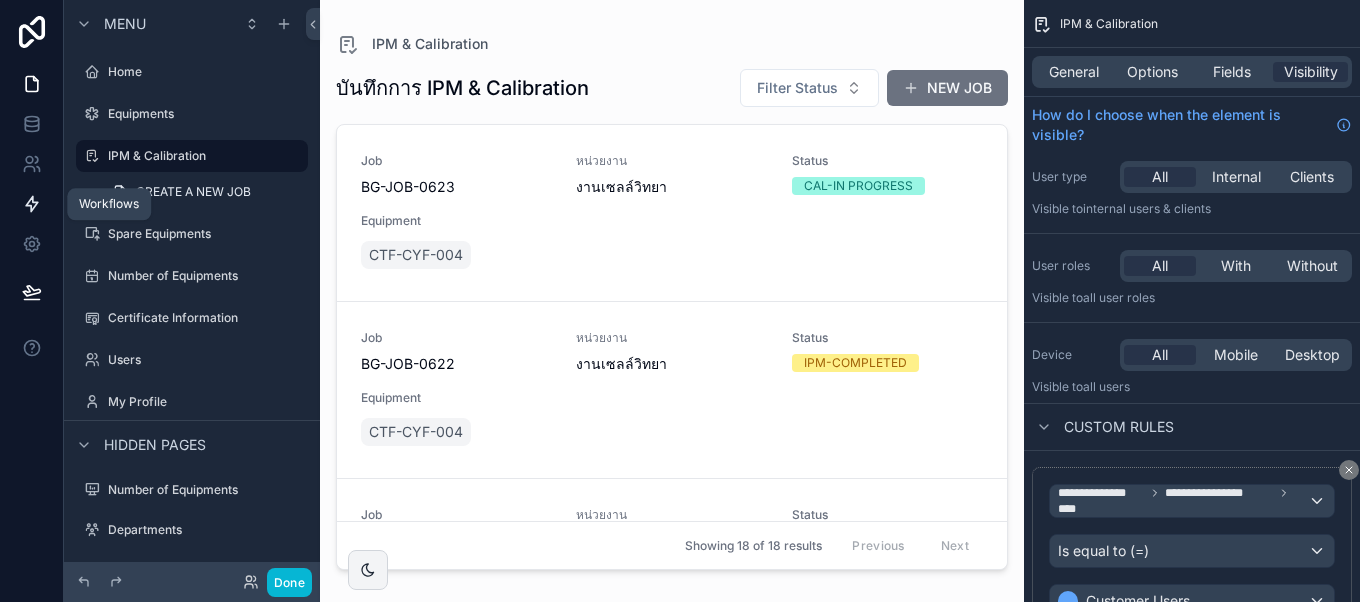 click 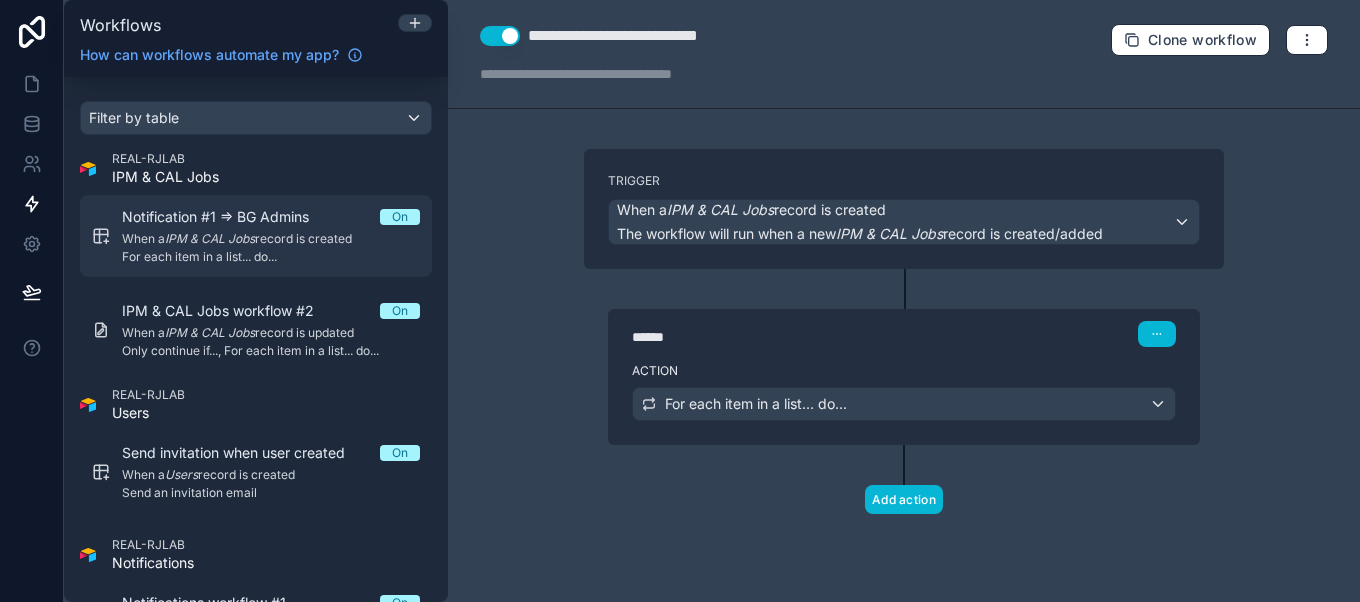 click on "Notification #1 => BG Admins On When a  IPM & CAL Jobs  record is created For each item in a list... do..." at bounding box center [256, 236] 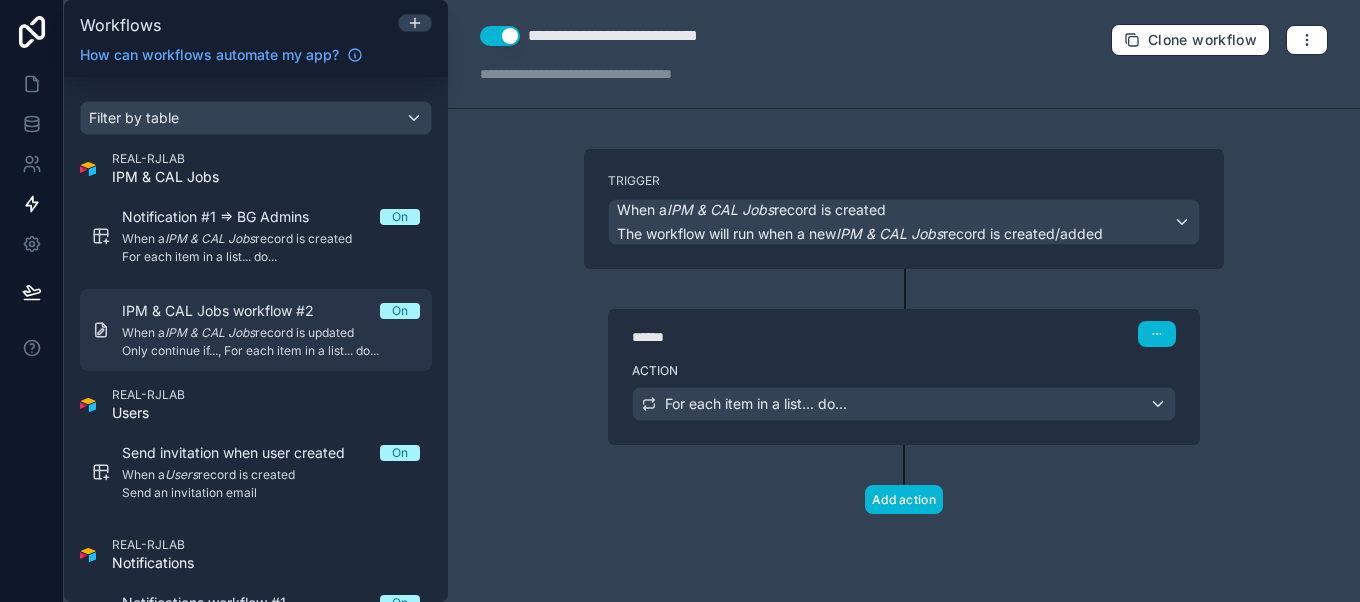 click on "IPM & CAL Jobs workflow #2 On When a  IPM & CAL Jobs  record is updated Only continue if..., For each item in a list... do..." at bounding box center [271, 330] 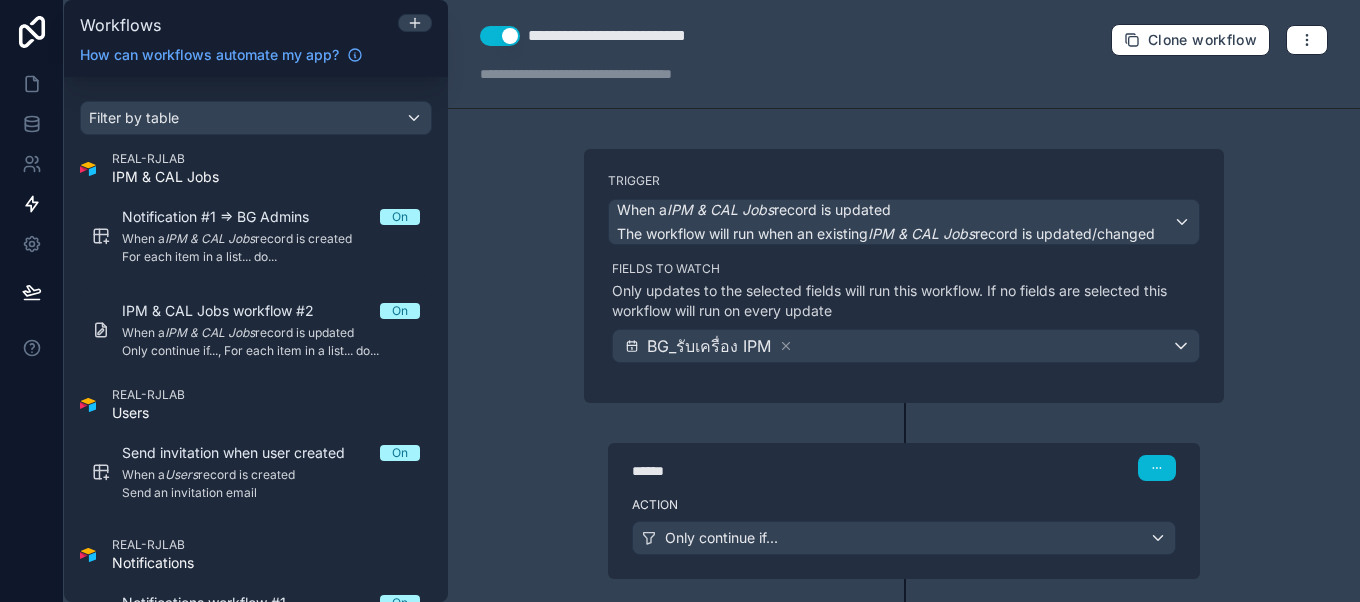 click on "**********" at bounding box center (646, 36) 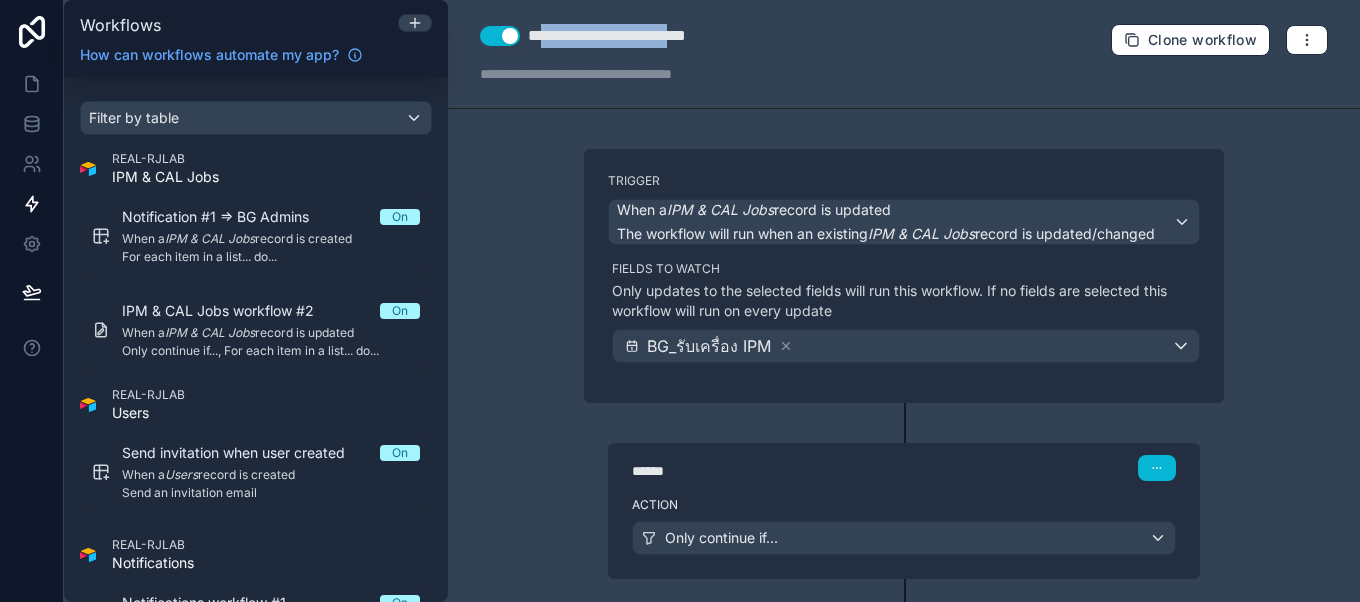 click on "**********" at bounding box center (646, 36) 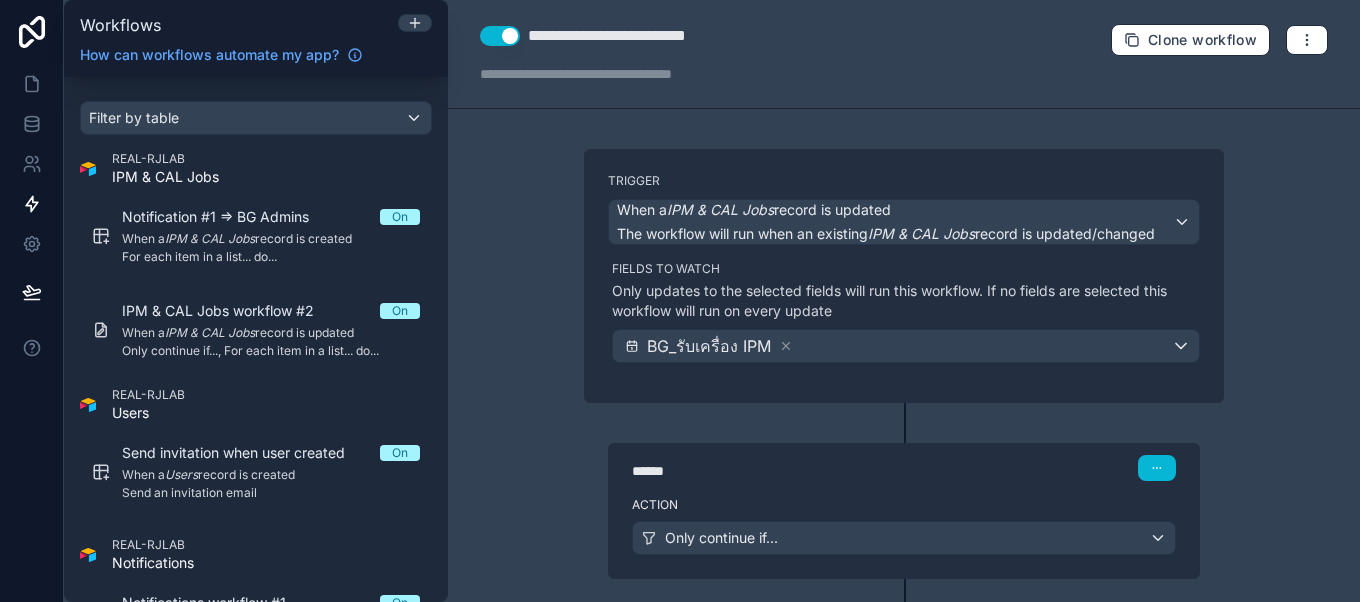 click on "**********" at bounding box center [646, 36] 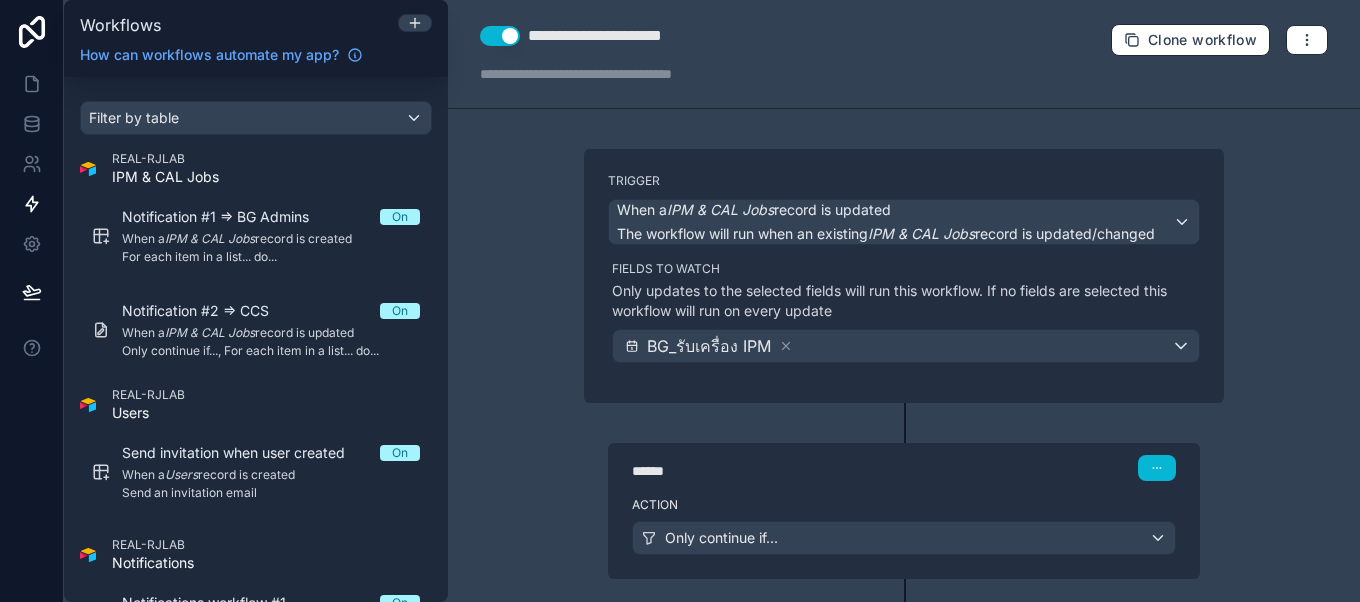 click on "**********" at bounding box center [904, 301] 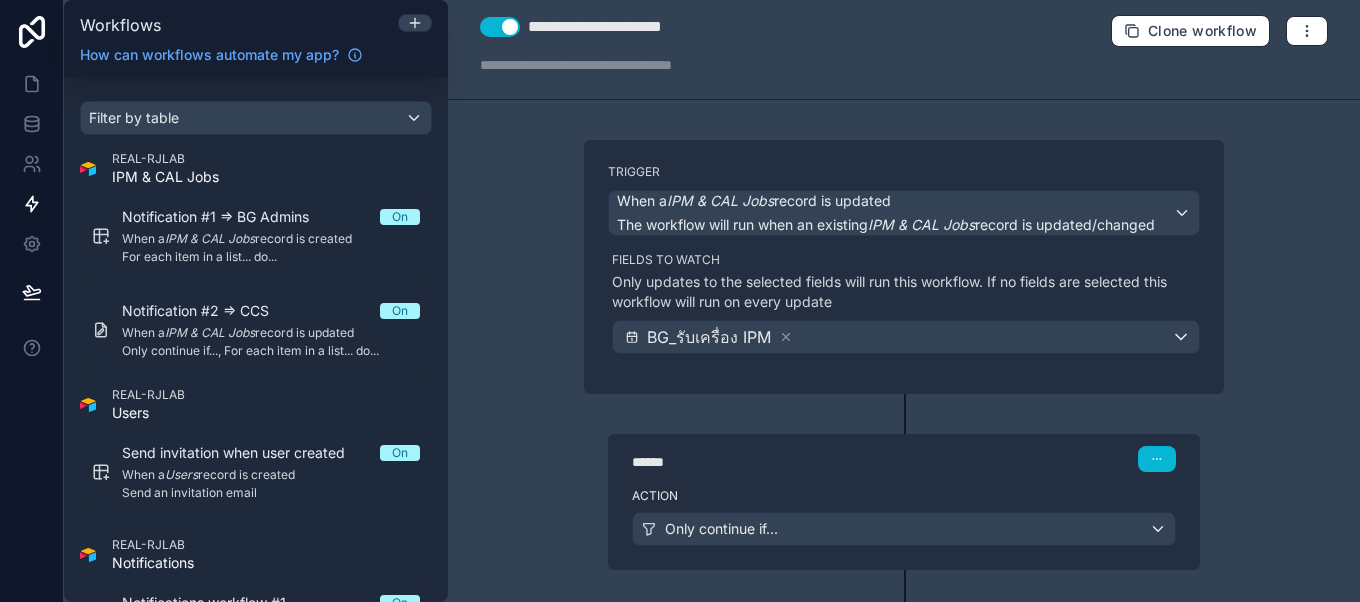 scroll, scrollTop: 11, scrollLeft: 0, axis: vertical 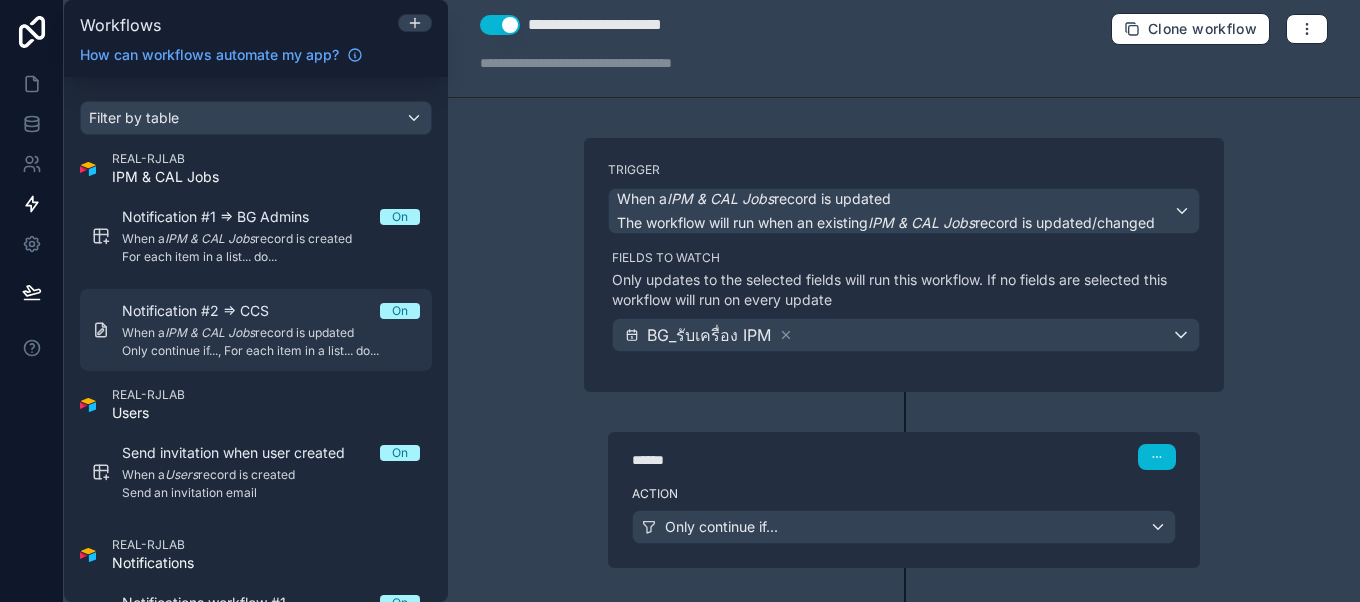 click on "Only continue if..., For each item in a list... do..." at bounding box center (271, 351) 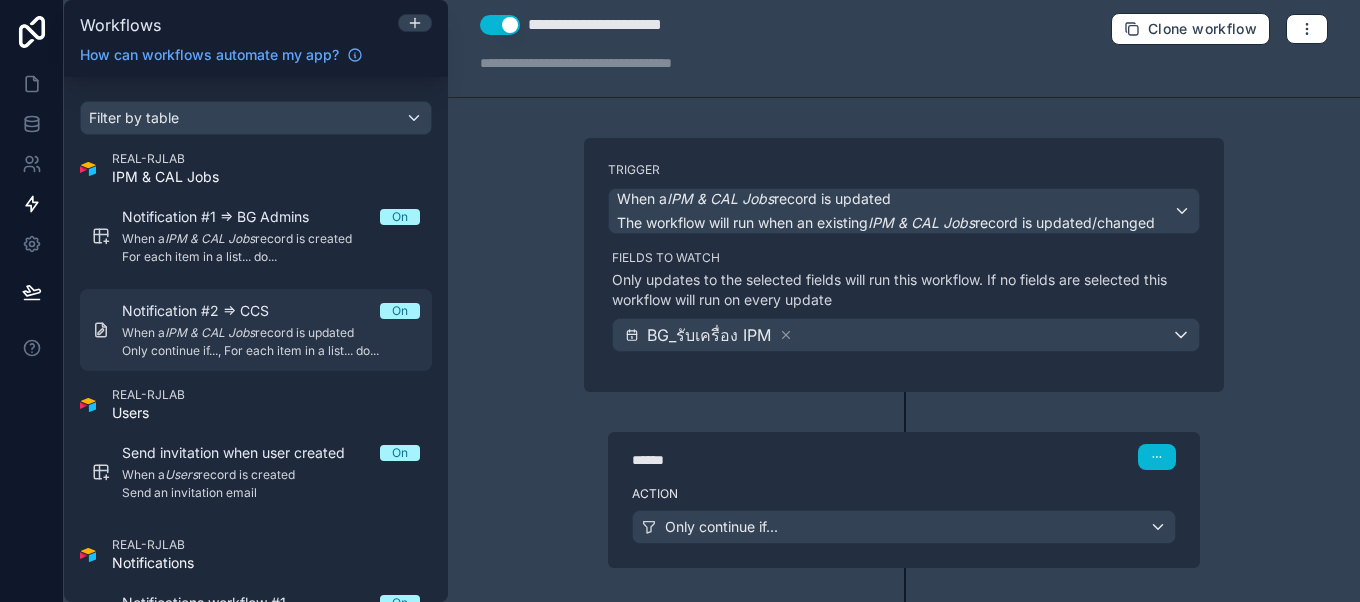 click on "Only continue if..., For each item in a list... do..." at bounding box center [271, 351] 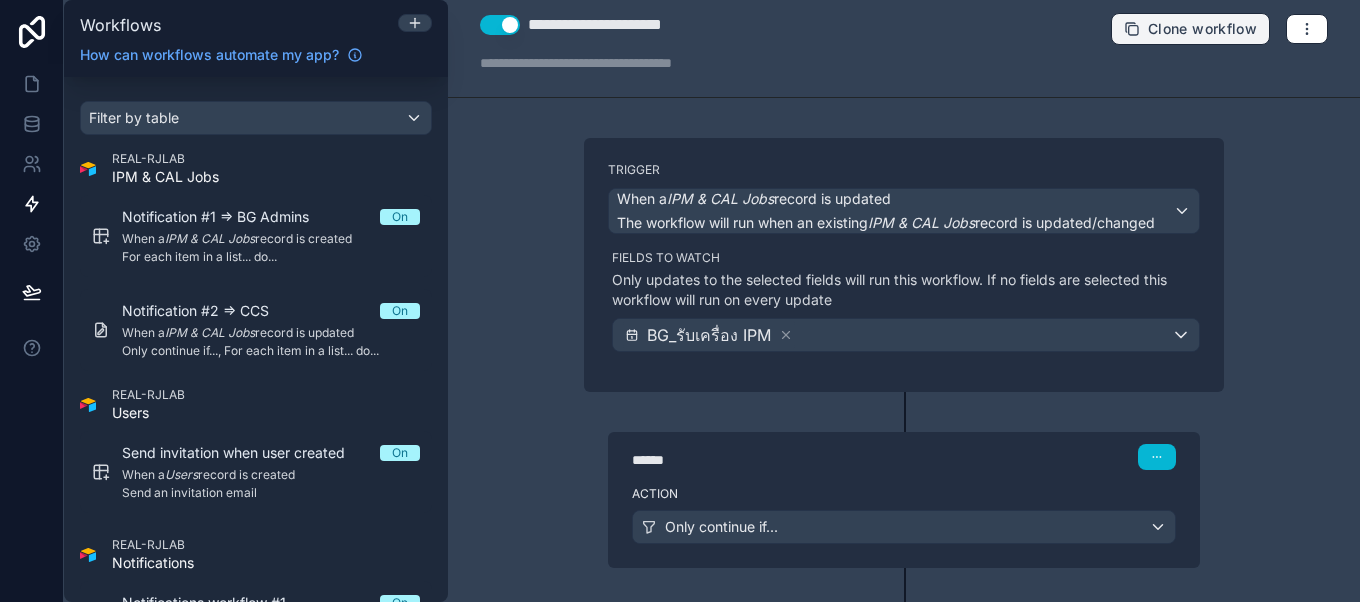 click on "Clone workflow" at bounding box center (1202, 29) 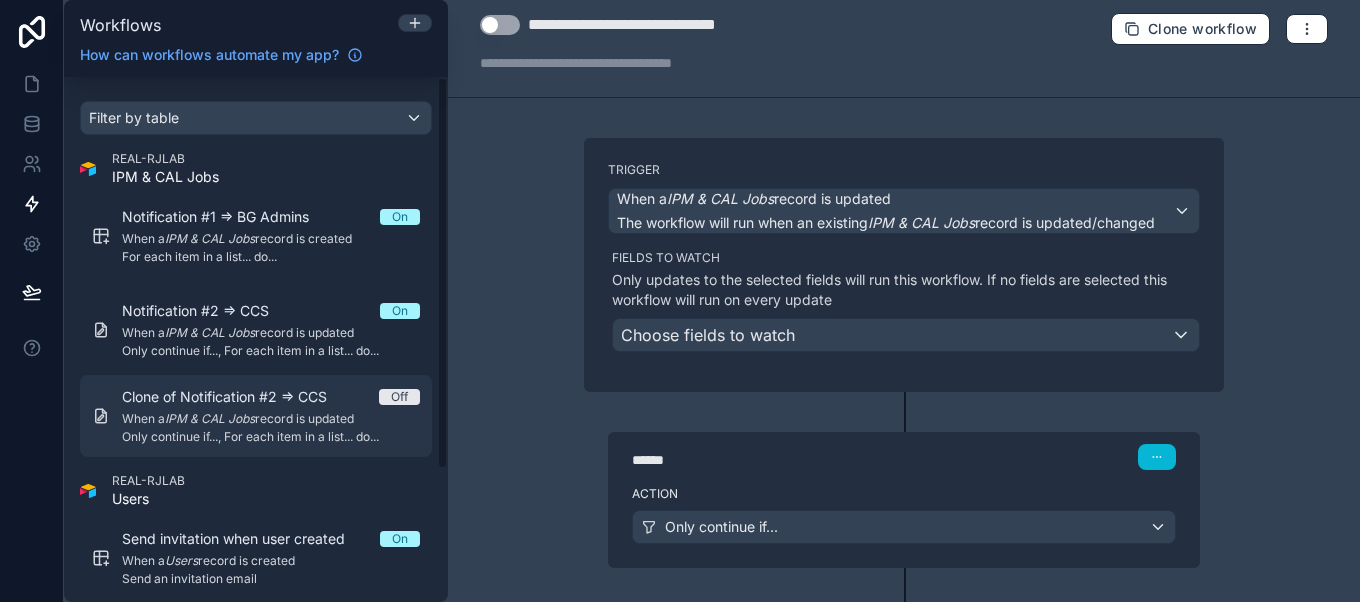 click on "Clone of Notification #2 => CCS" at bounding box center [236, 397] 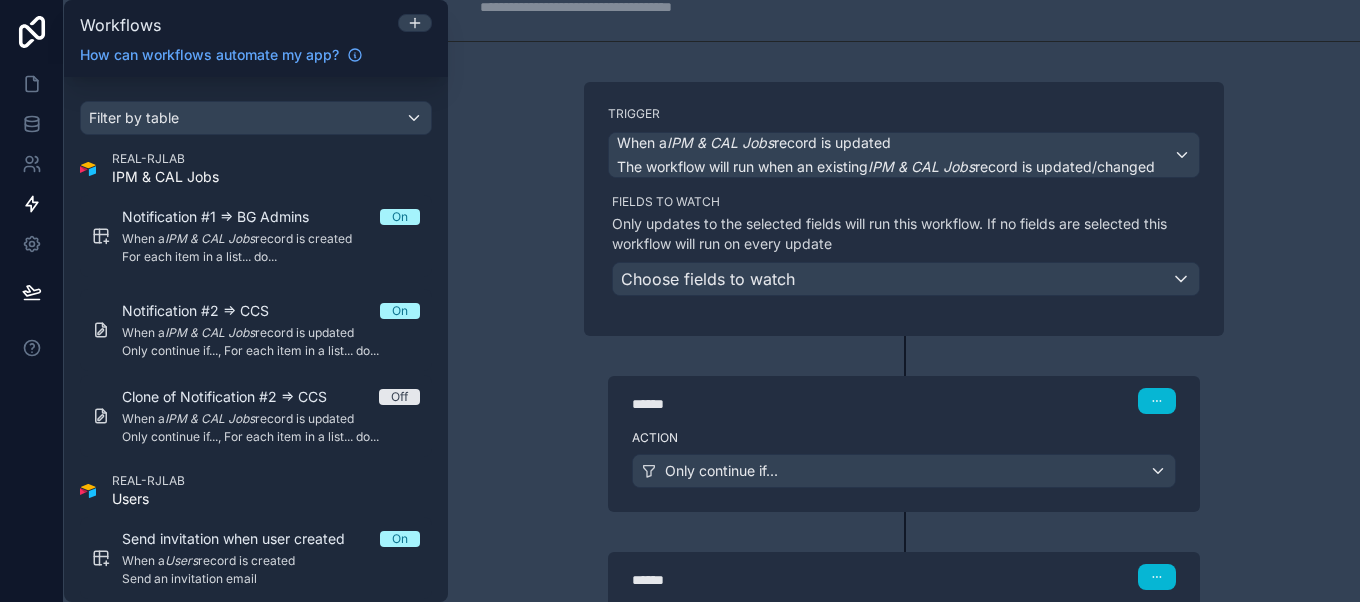 scroll, scrollTop: 68, scrollLeft: 0, axis: vertical 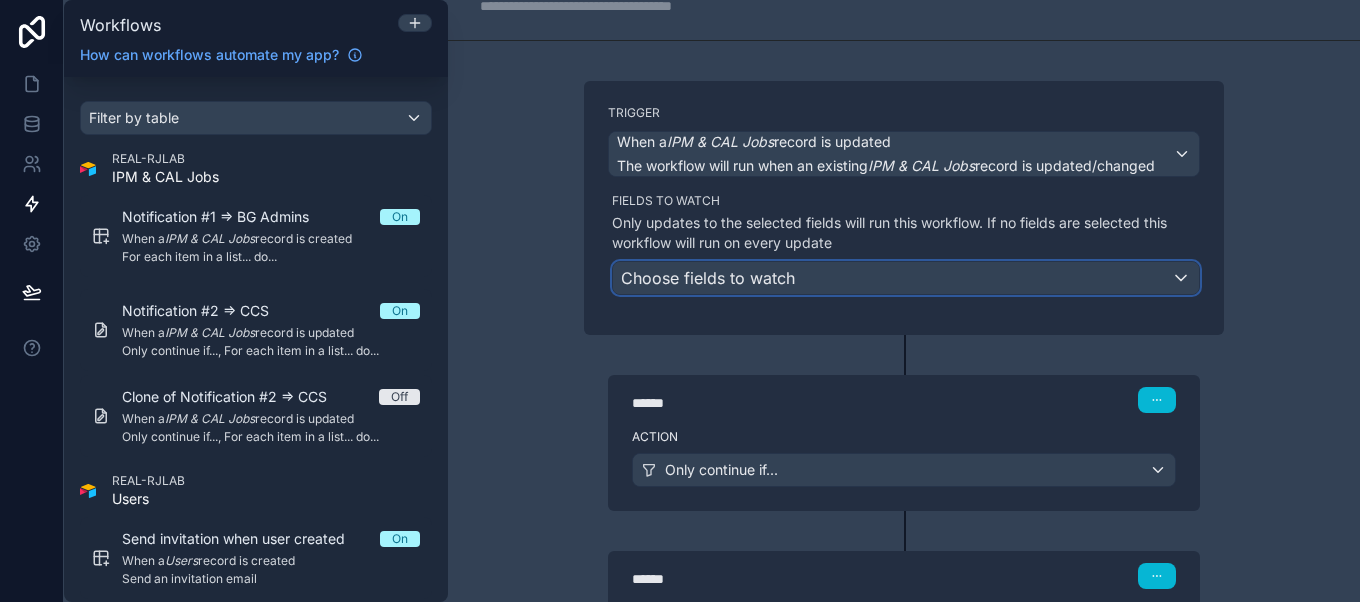 click on "Choose fields to watch" at bounding box center [708, 278] 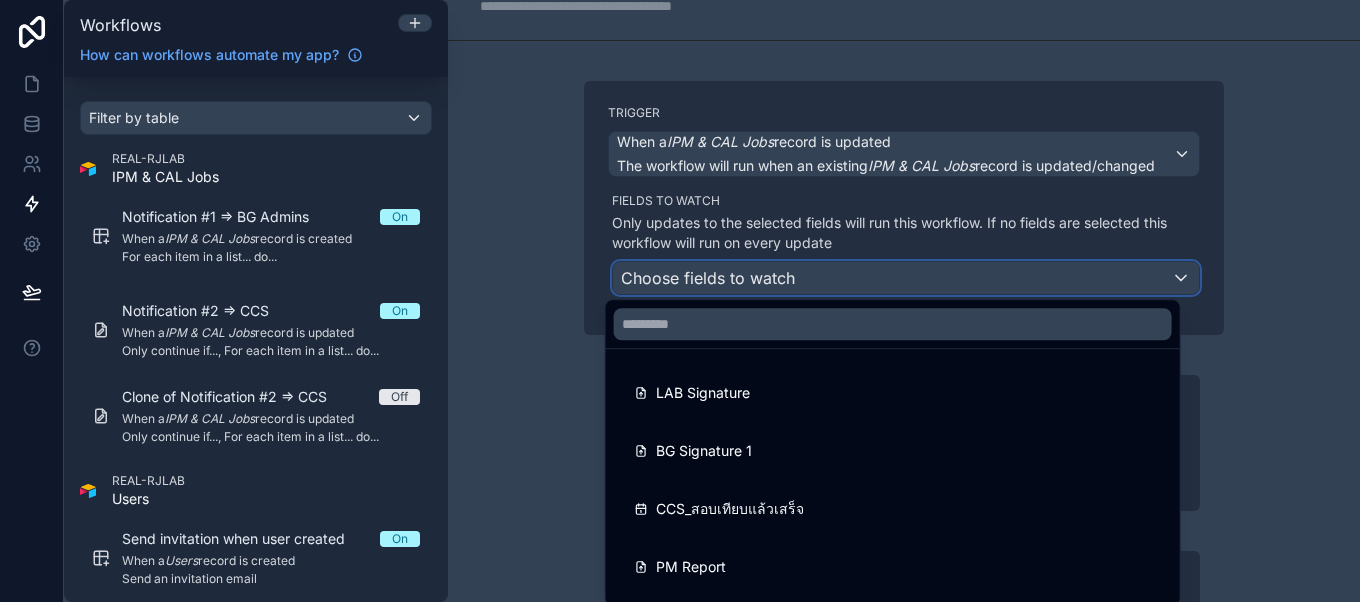 scroll, scrollTop: 232, scrollLeft: 0, axis: vertical 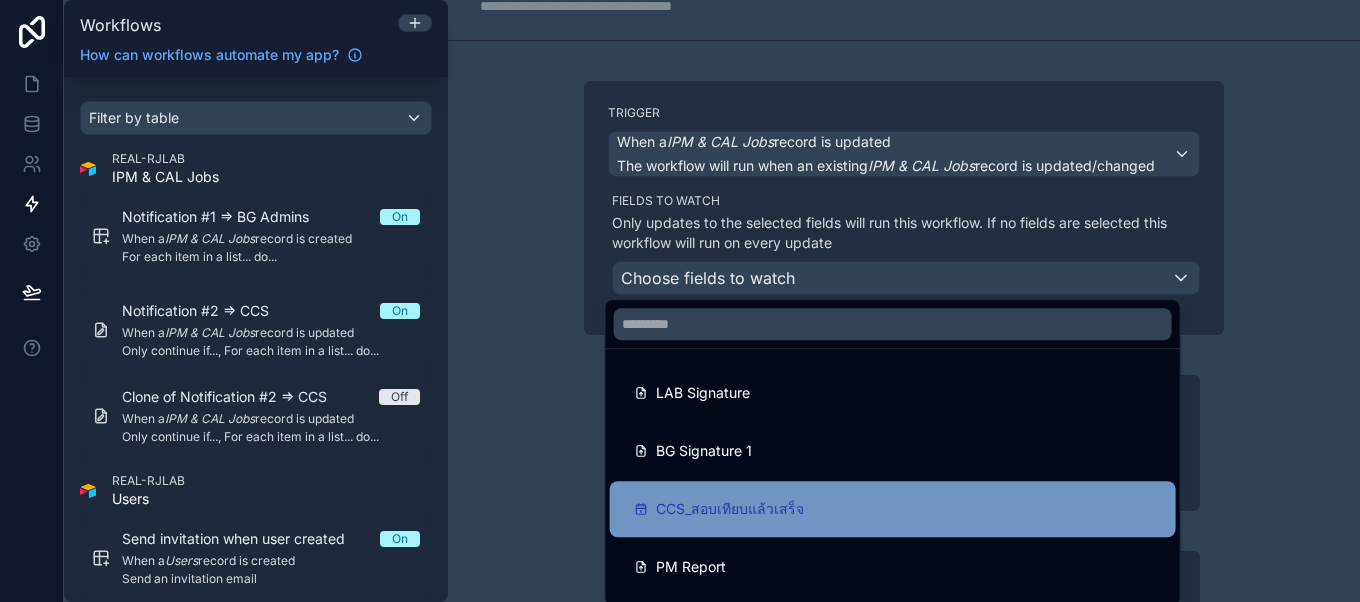 click on "CCS_สอบเทียบแล้วเสร็จ" at bounding box center [730, 509] 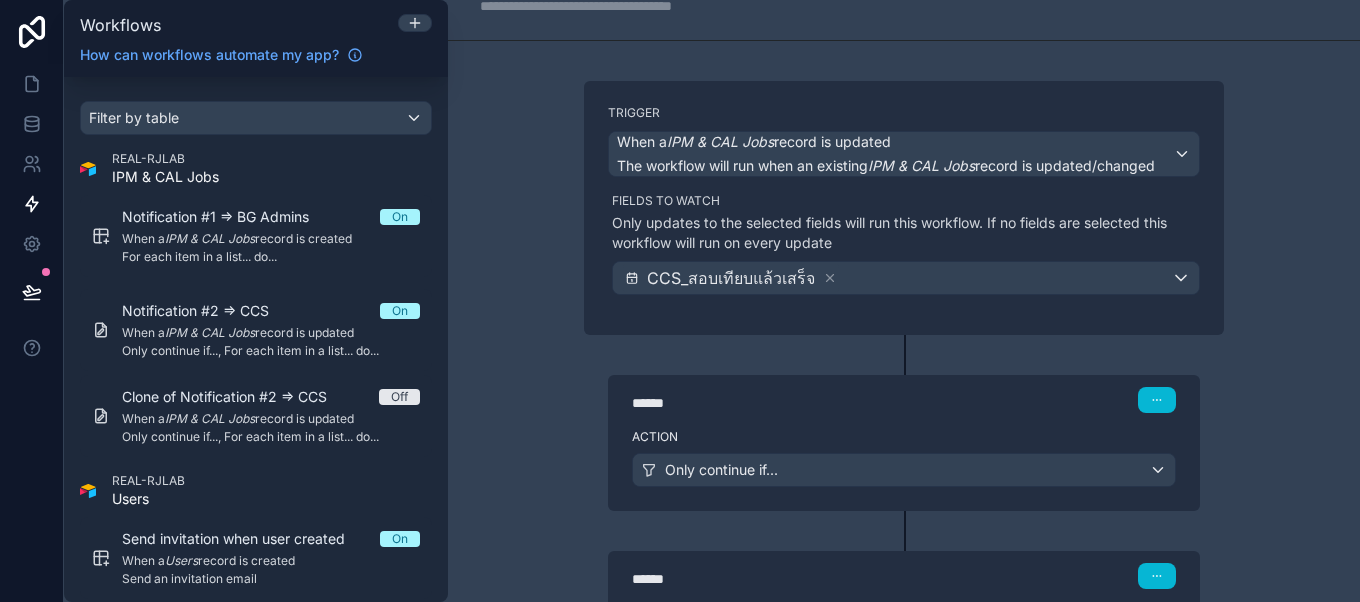 click on "Fields to watch Only updates to the selected fields will run this workflow. If no fields are selected this workflow will run on every update CCS_สอบเทียบแล้วเสร็จ" at bounding box center [906, 244] 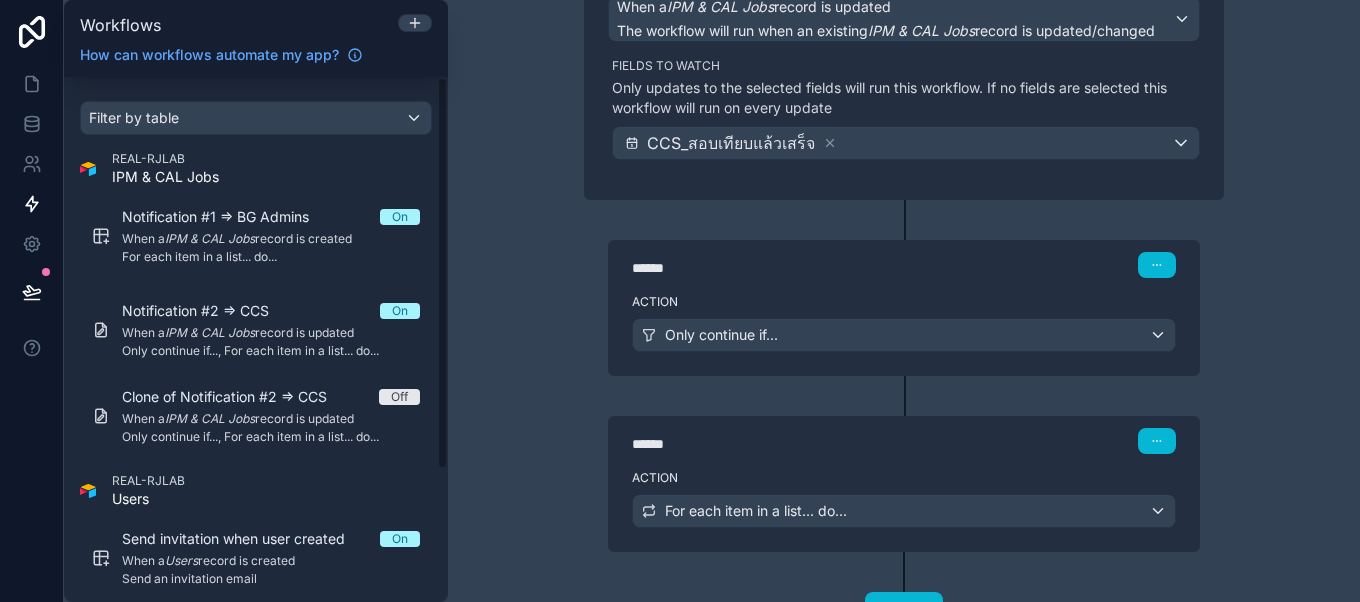 scroll, scrollTop: 201, scrollLeft: 0, axis: vertical 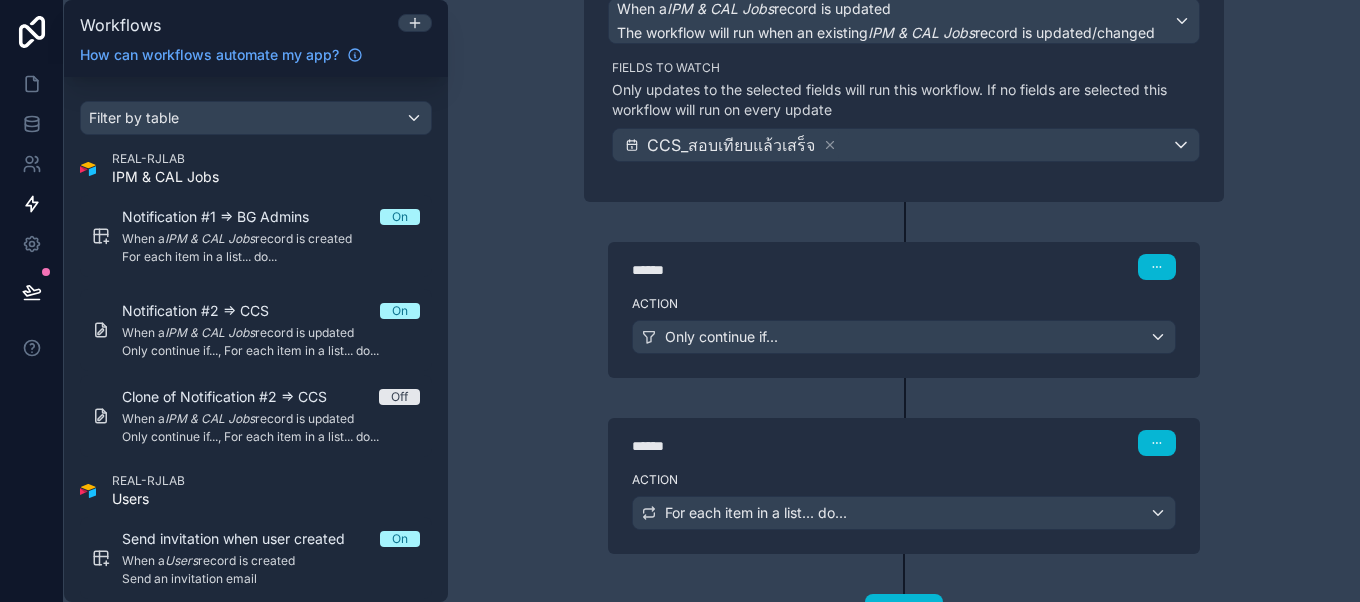 click on "Only continue if..." at bounding box center (904, 337) 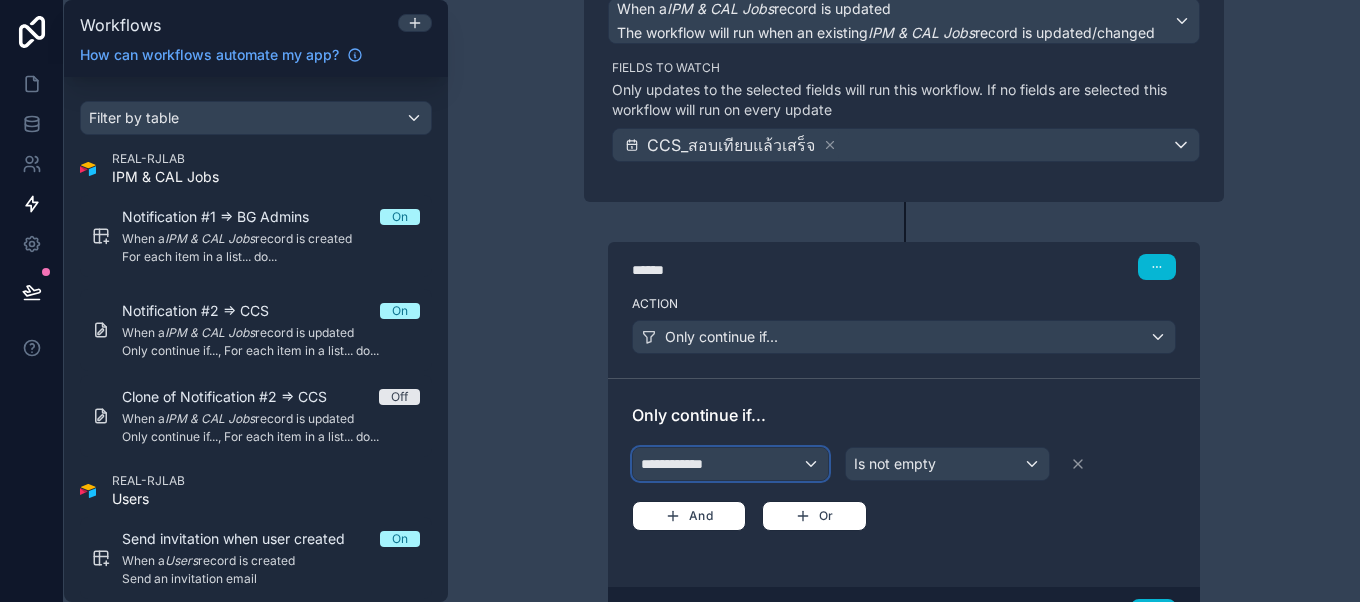 click on "**********" at bounding box center [730, 464] 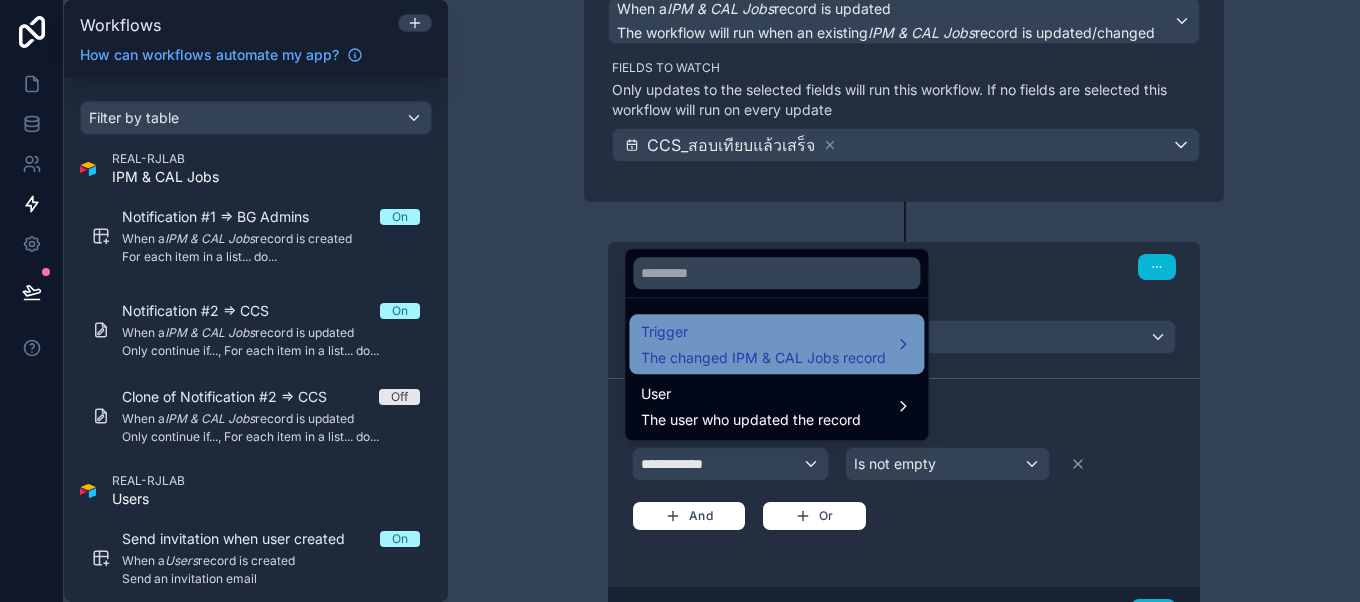 click on "The changed IPM & CAL Jobs record" at bounding box center [763, 358] 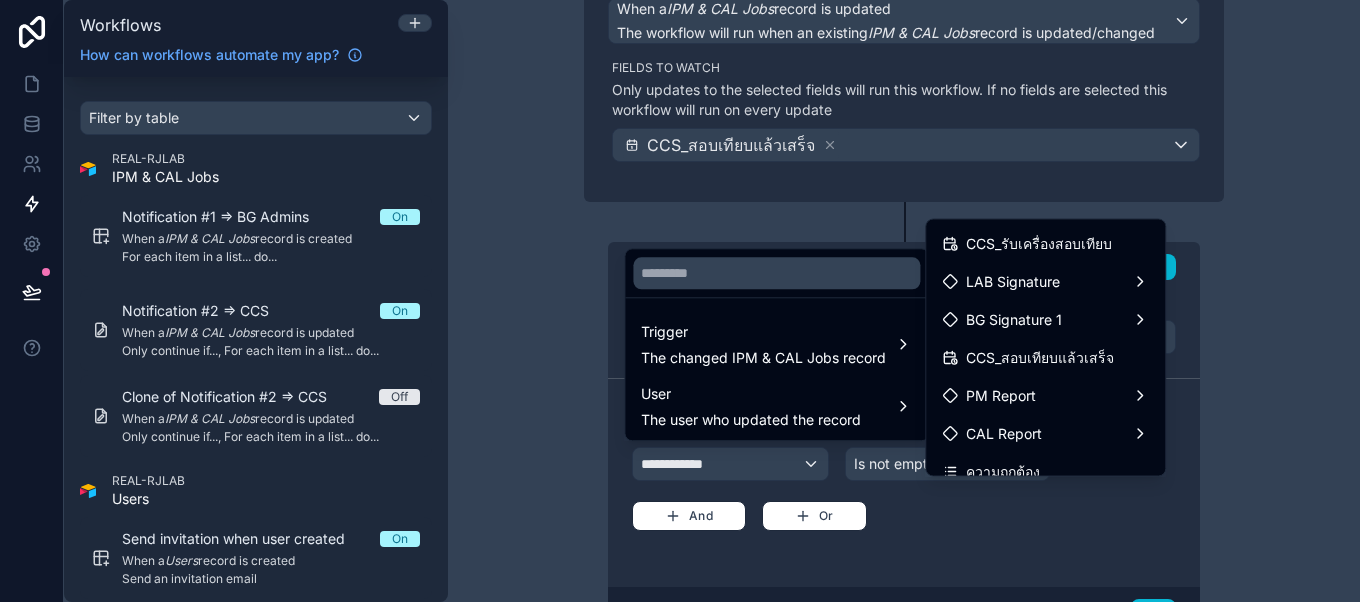 scroll, scrollTop: 189, scrollLeft: 0, axis: vertical 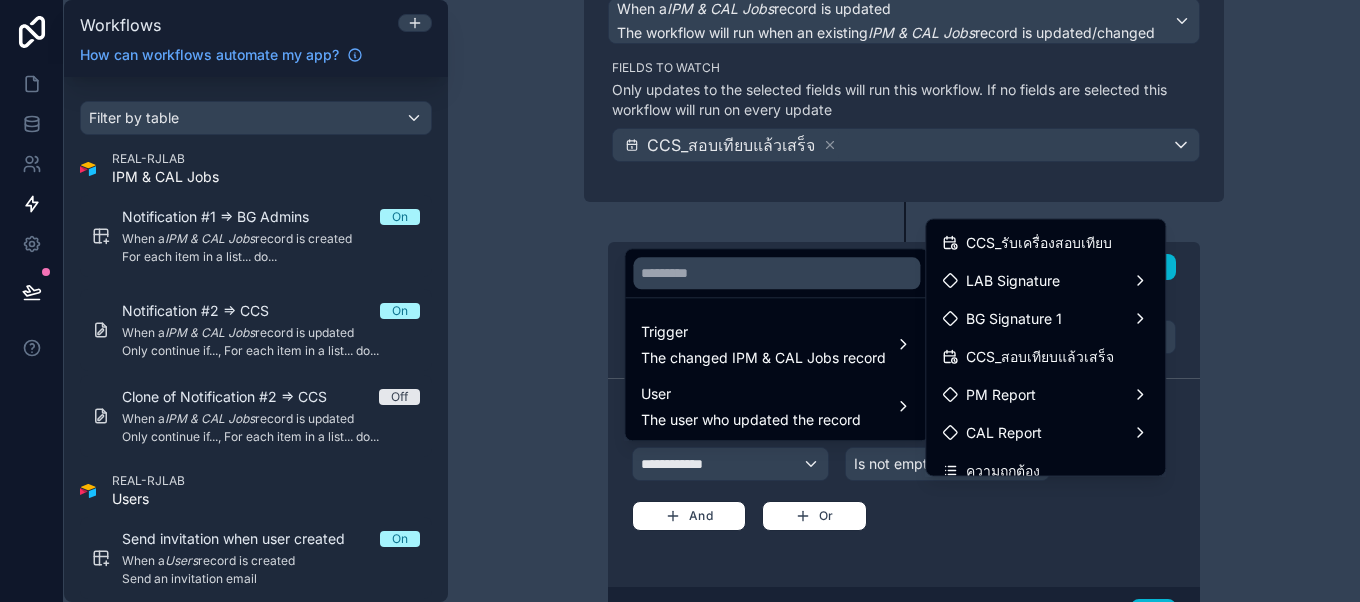 click on "CCS_สอบเทียบแล้วเสร็จ" at bounding box center [1040, 357] 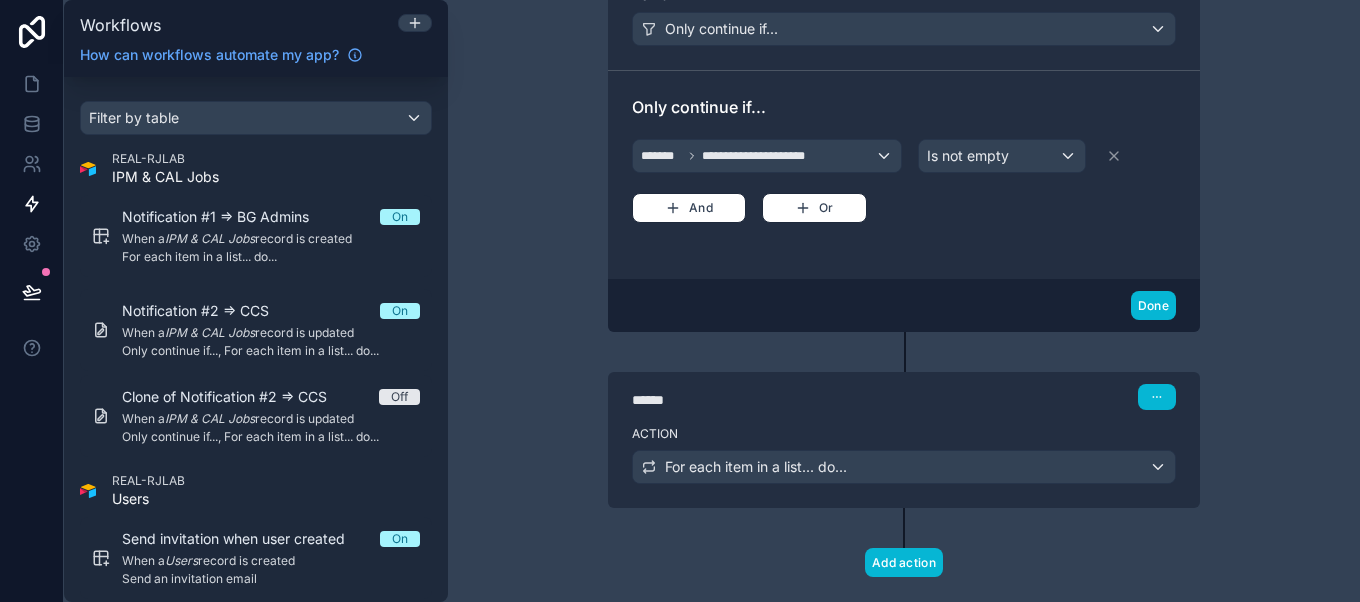 scroll, scrollTop: 509, scrollLeft: 0, axis: vertical 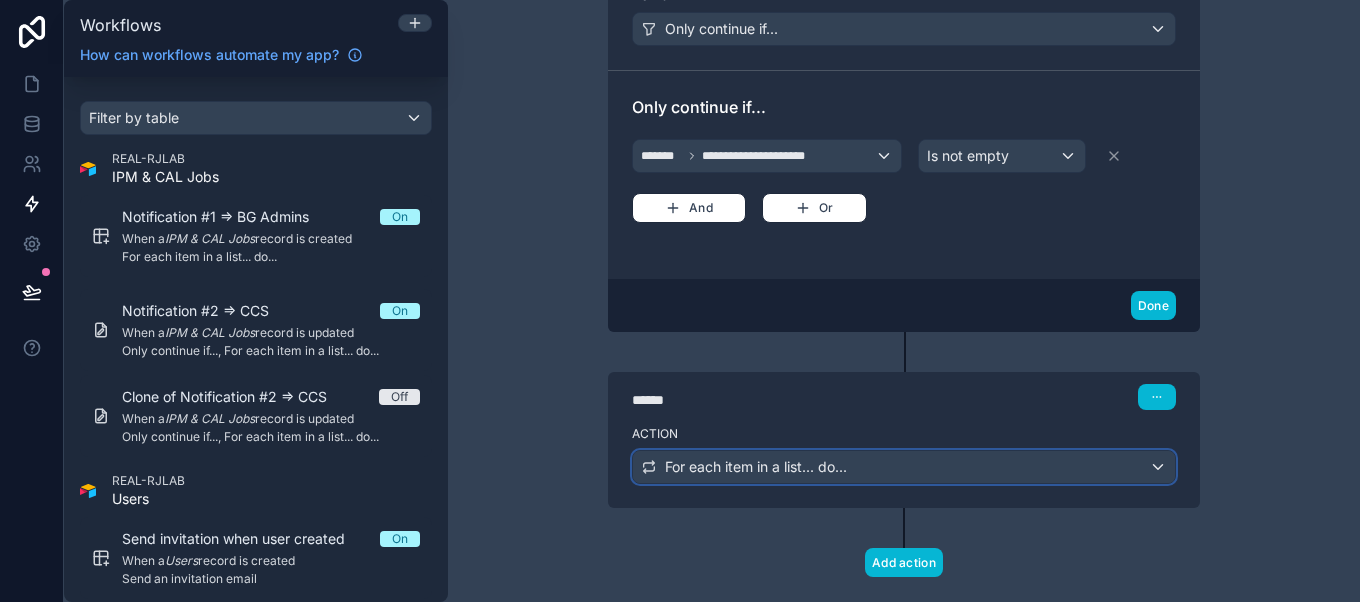 click on "For each item in a list... do..." at bounding box center [904, 467] 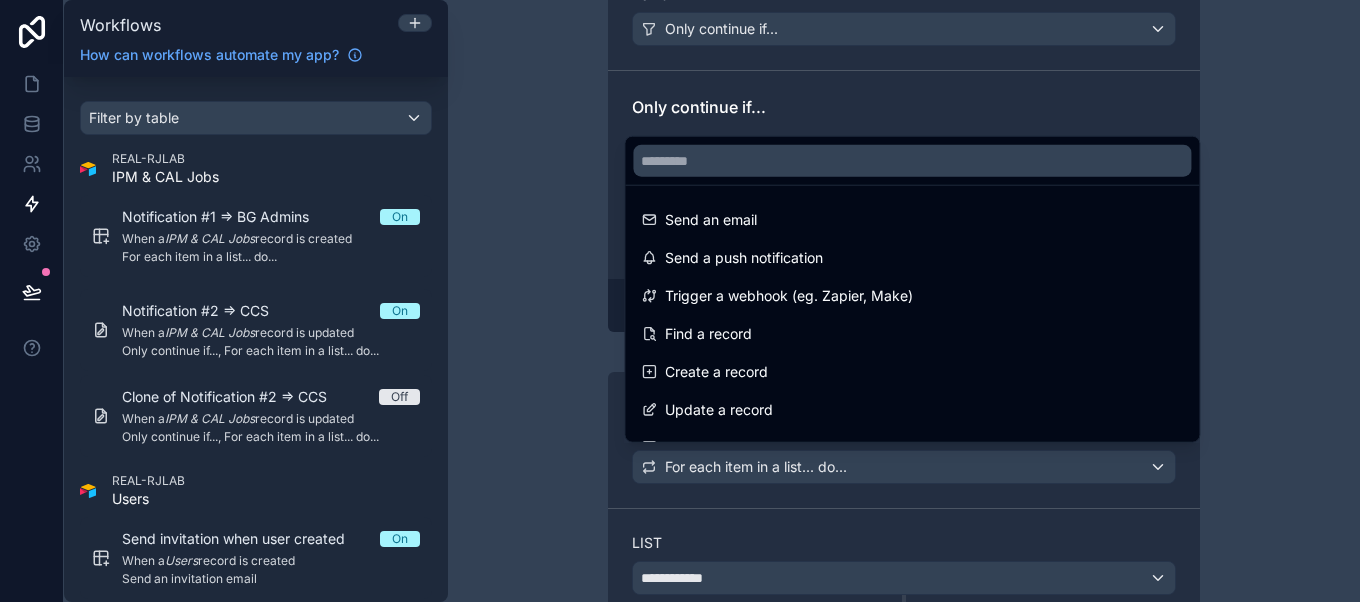 click at bounding box center (680, 301) 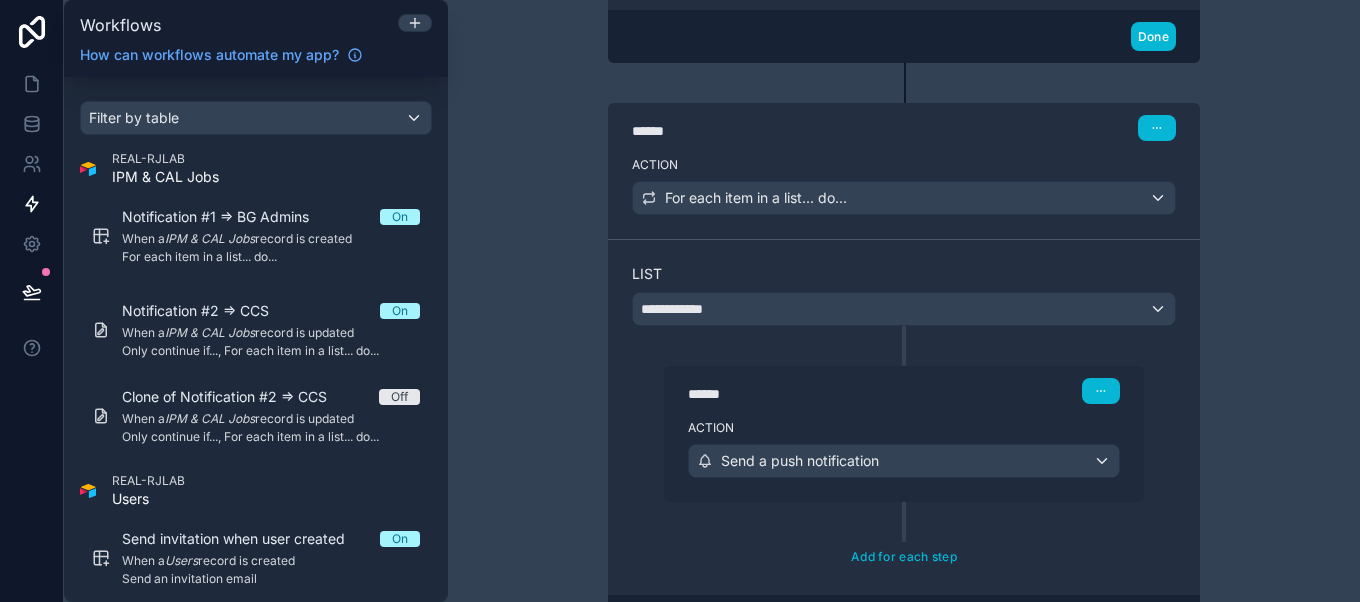 scroll, scrollTop: 782, scrollLeft: 0, axis: vertical 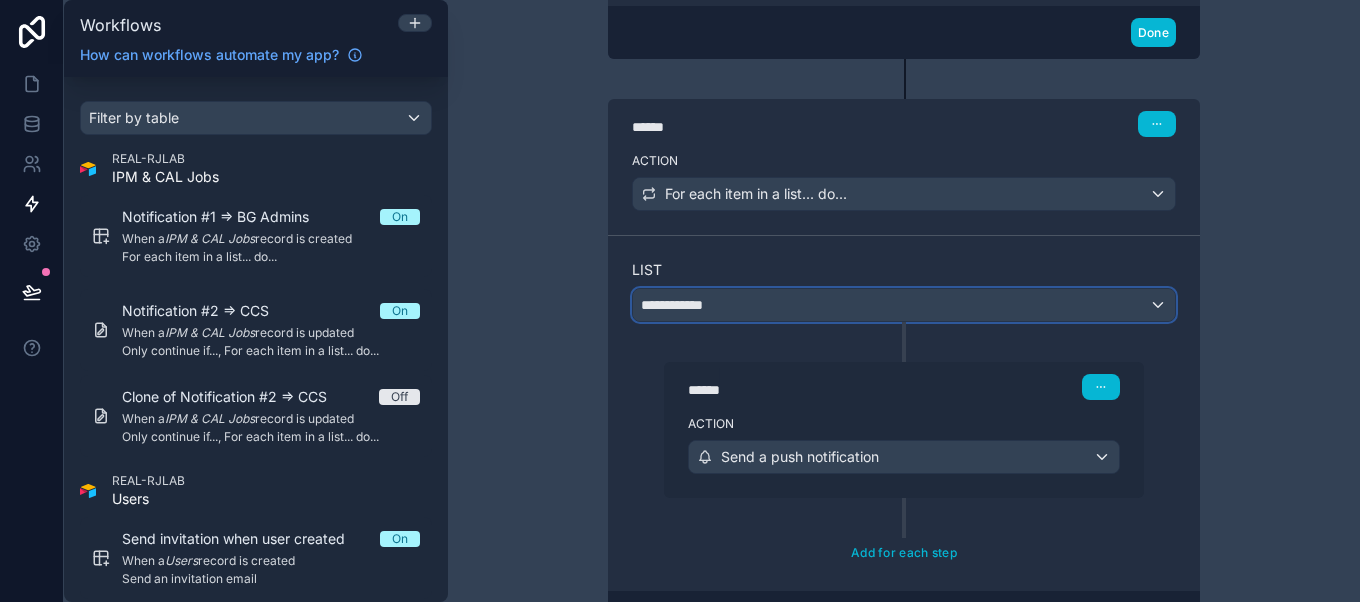 click on "**********" at bounding box center [904, 305] 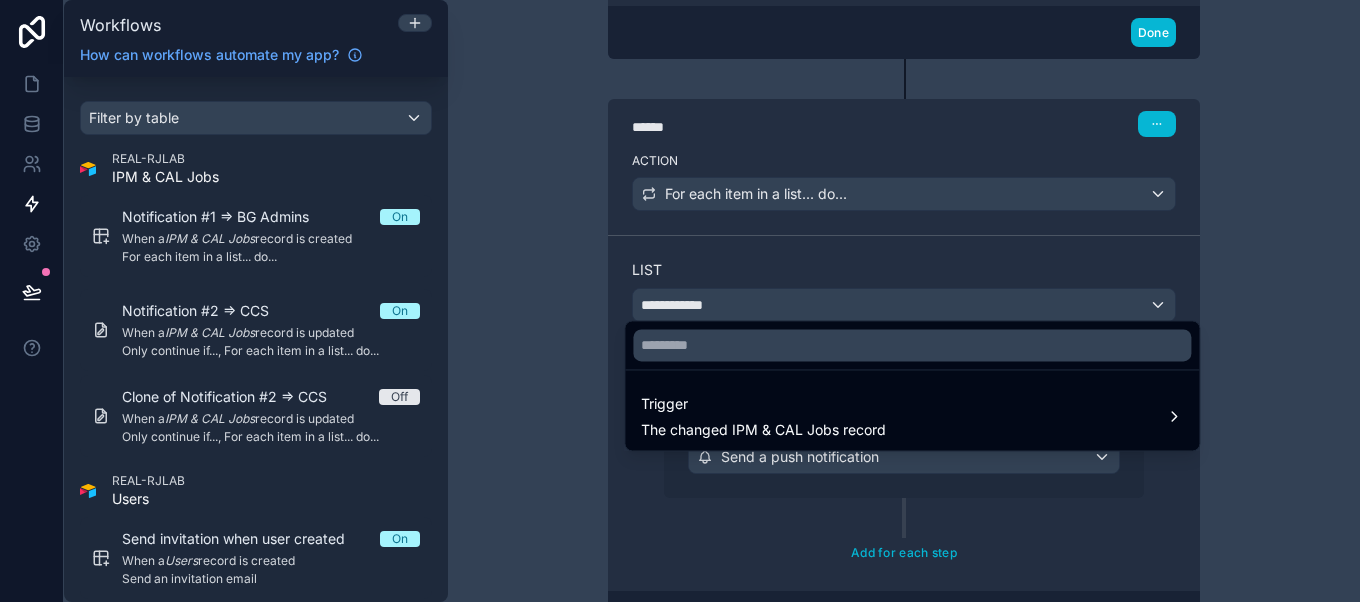 click at bounding box center (680, 301) 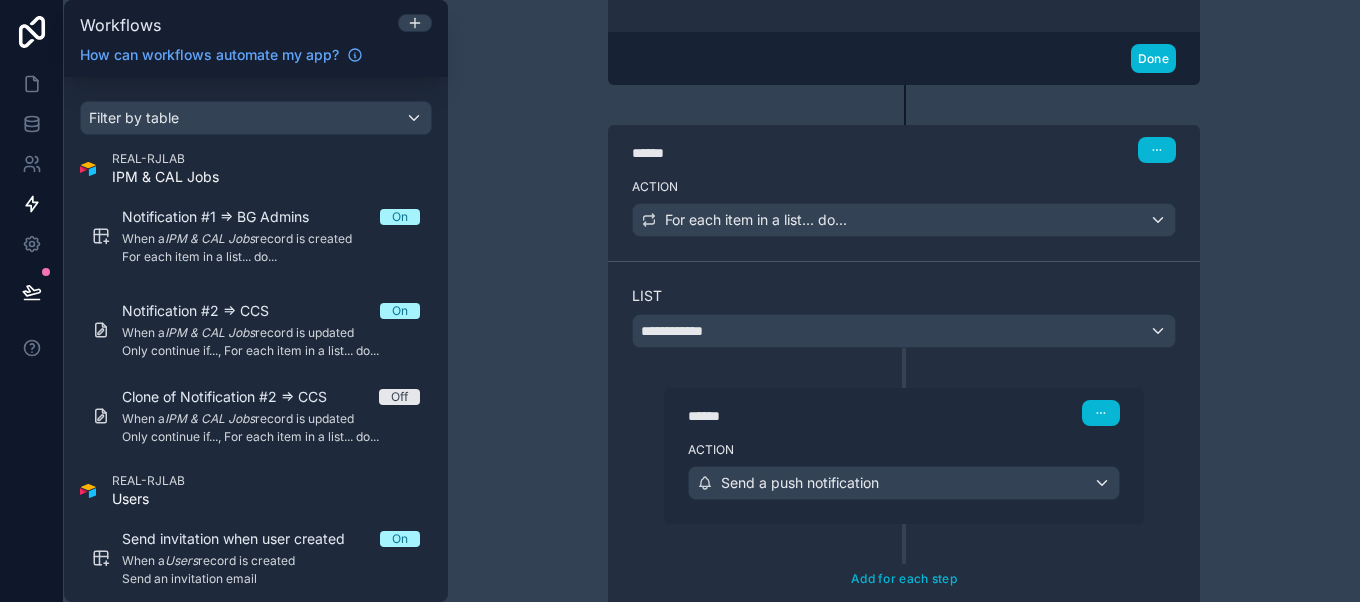 scroll, scrollTop: 754, scrollLeft: 0, axis: vertical 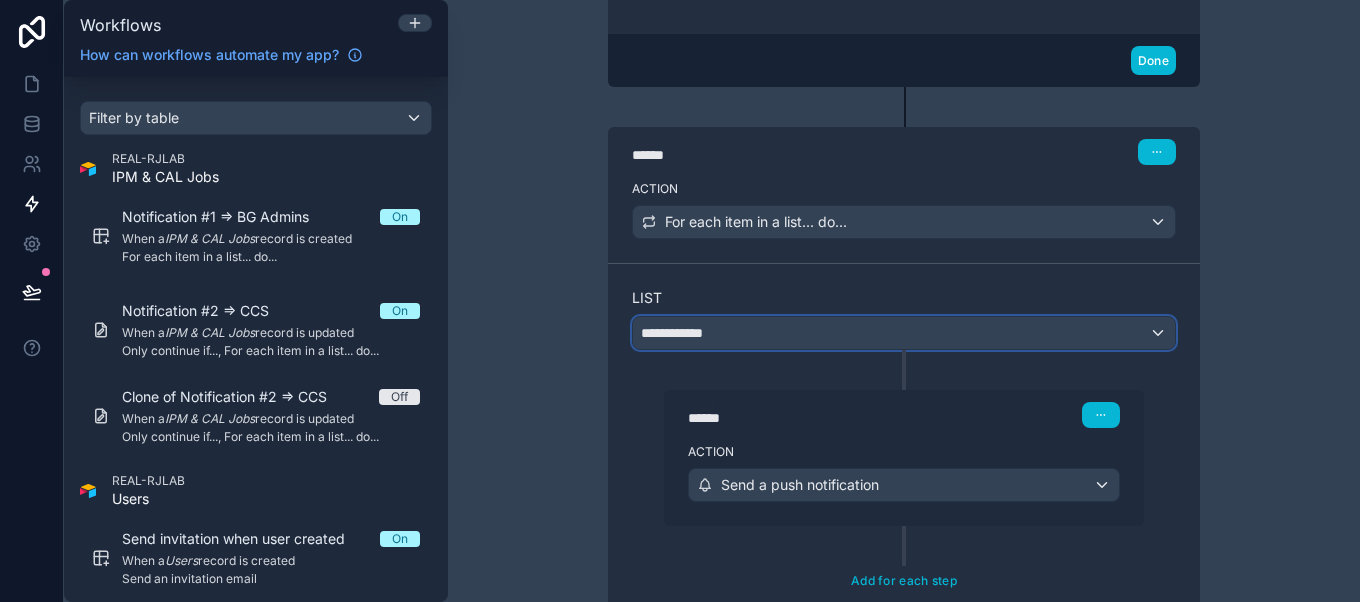 click on "**********" at bounding box center (904, 333) 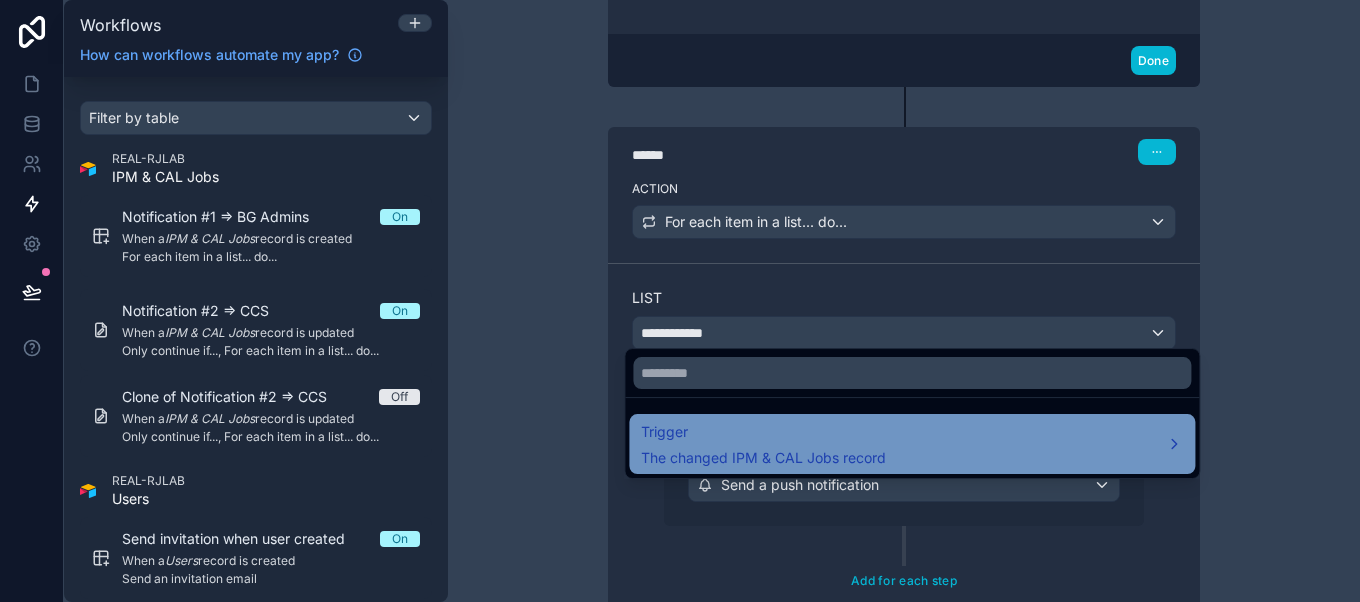 click on "Trigger The changed IPM & CAL Jobs record" at bounding box center [912, 444] 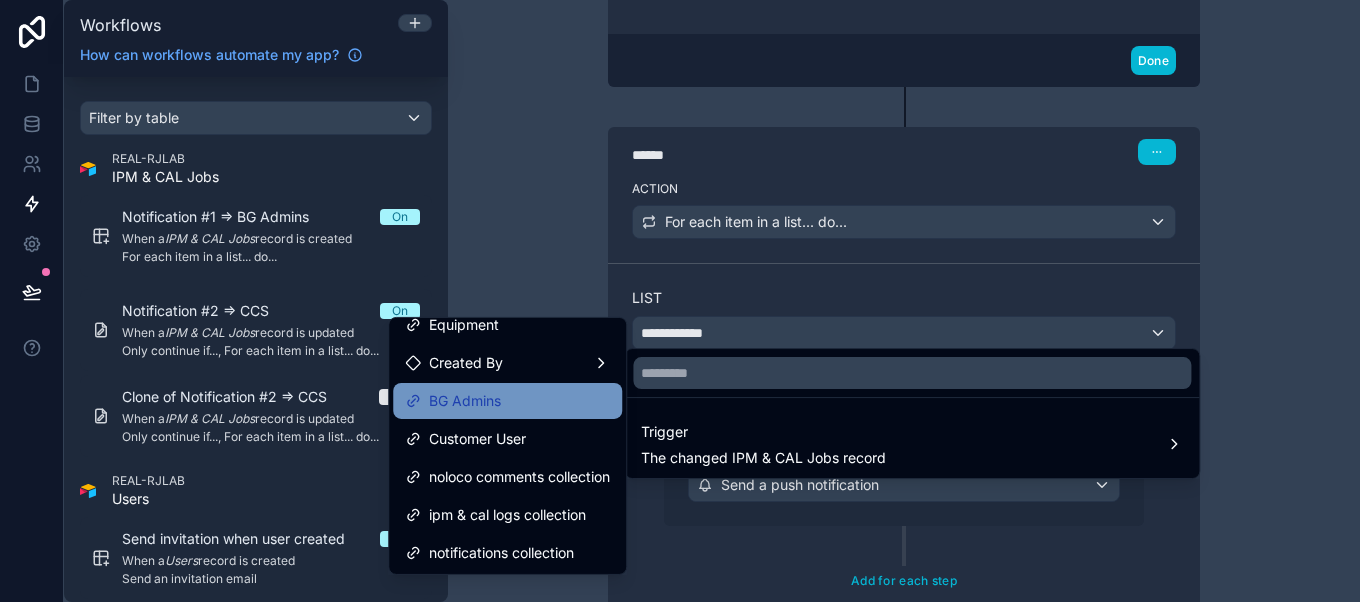 scroll, scrollTop: 0, scrollLeft: 0, axis: both 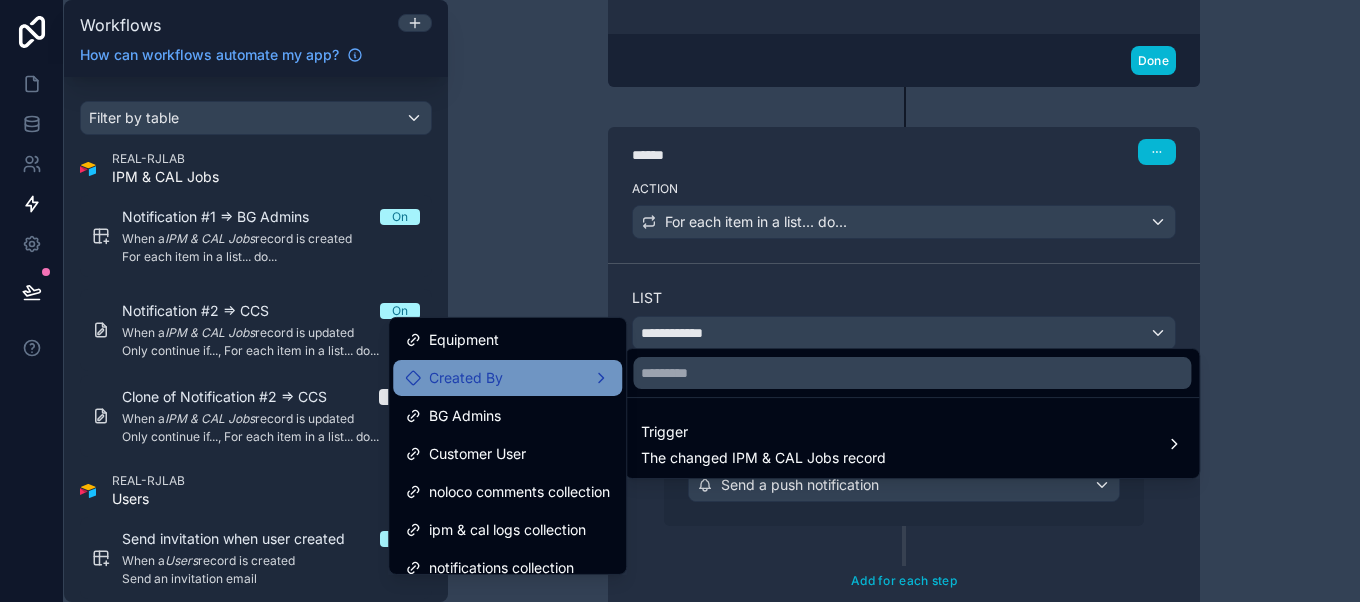 click on "Created By" at bounding box center [507, 378] 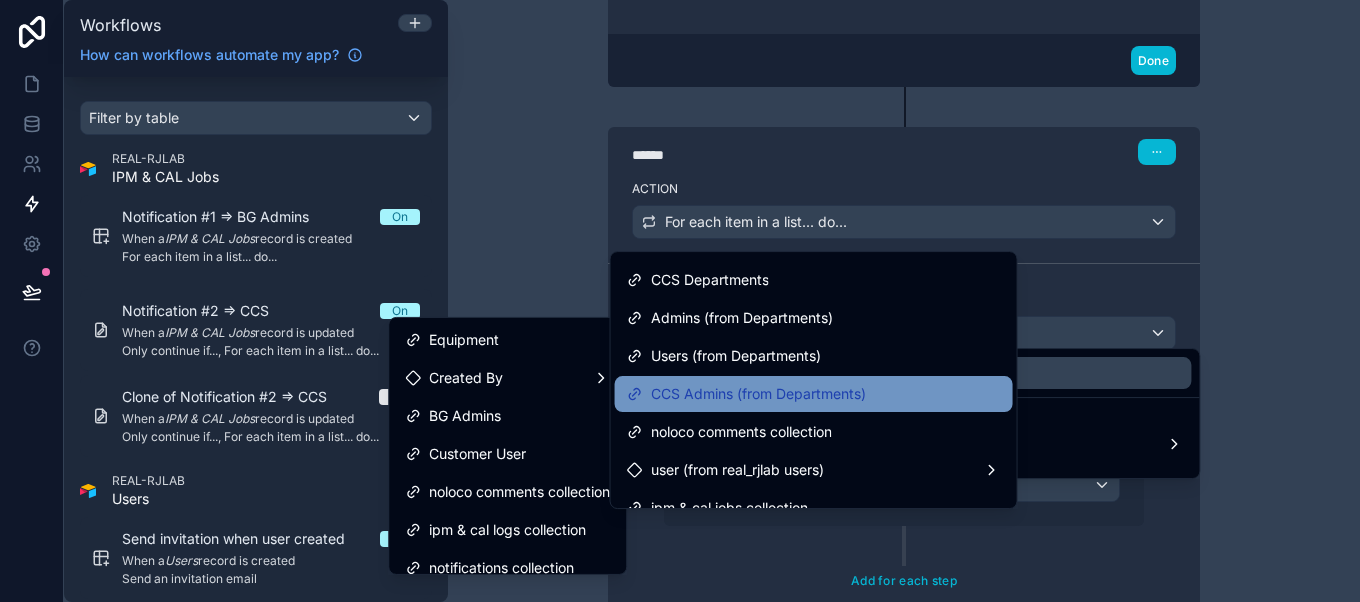 scroll, scrollTop: 70, scrollLeft: 0, axis: vertical 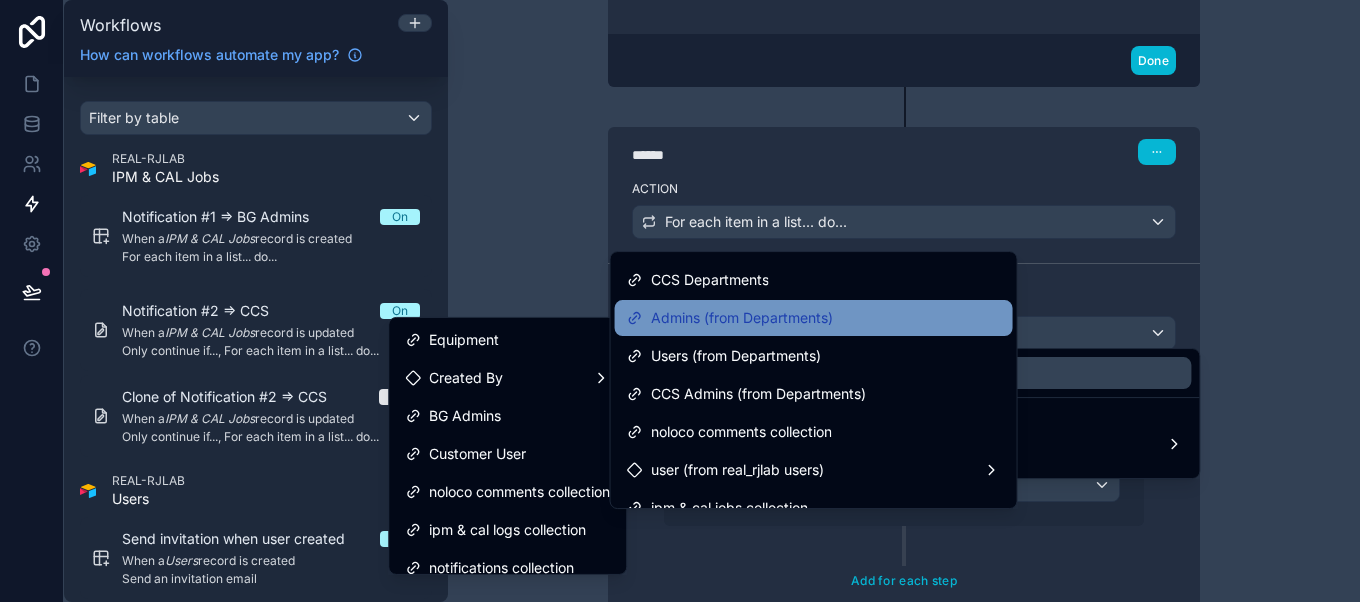 click on "Admins (from Departments)" at bounding box center (814, 318) 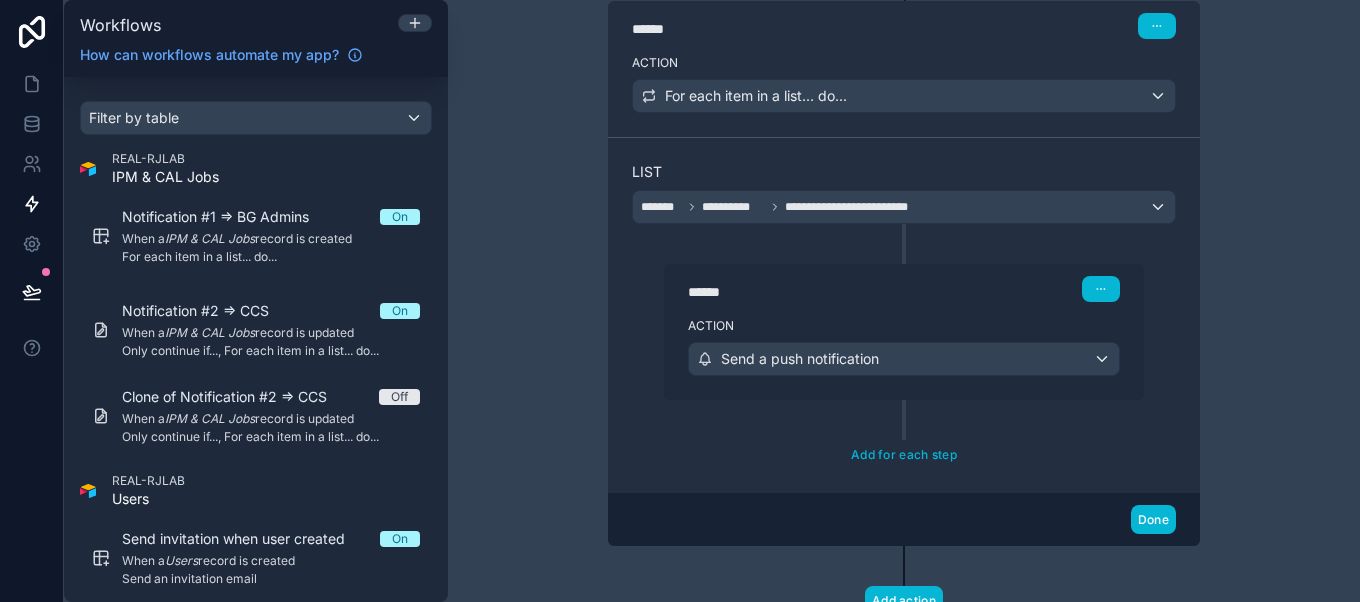 scroll, scrollTop: 887, scrollLeft: 0, axis: vertical 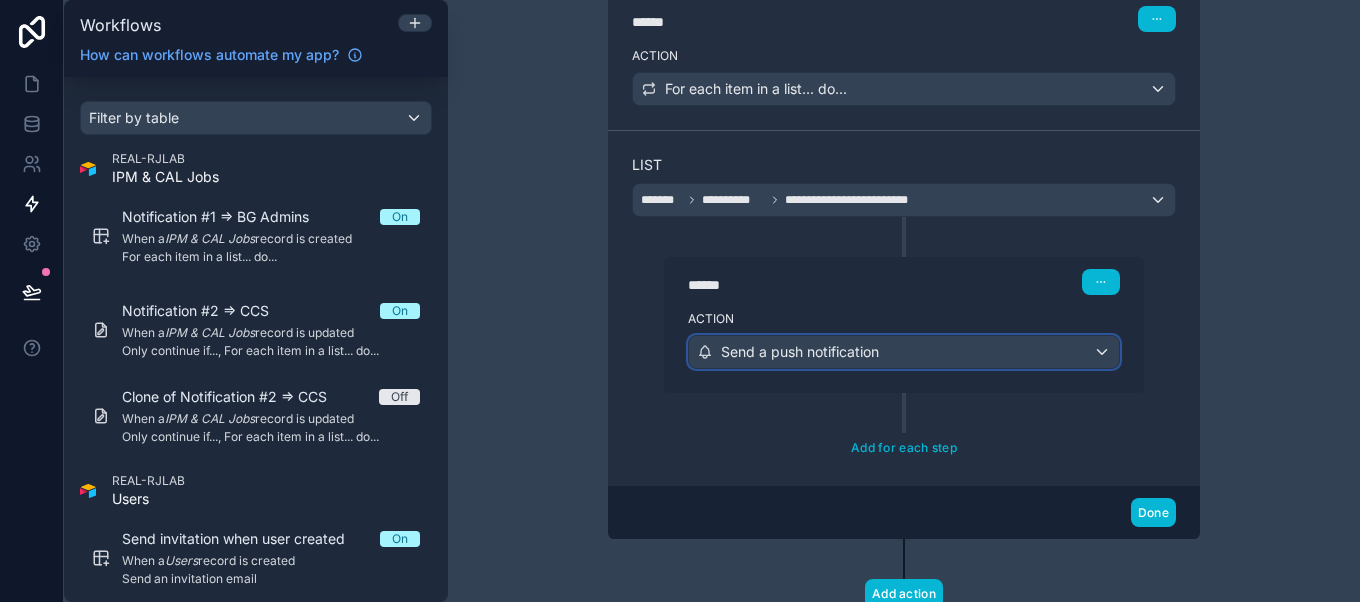 click on "Send a push notification" at bounding box center (800, 352) 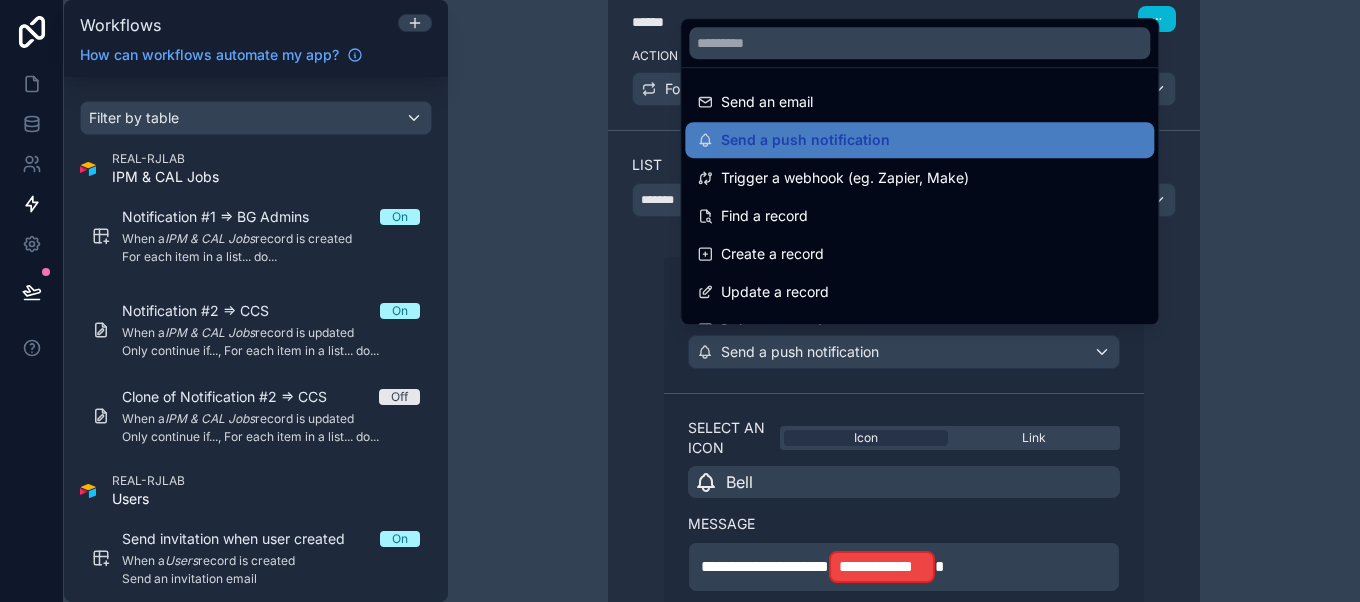 click at bounding box center (680, 301) 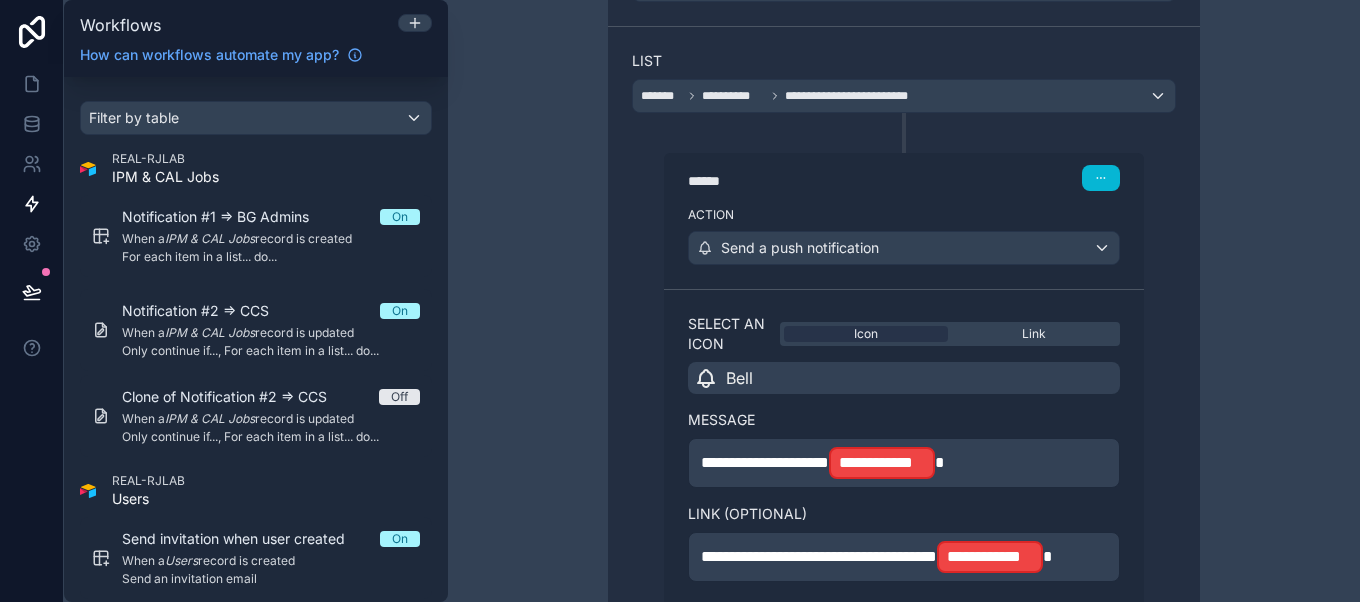 scroll, scrollTop: 993, scrollLeft: 0, axis: vertical 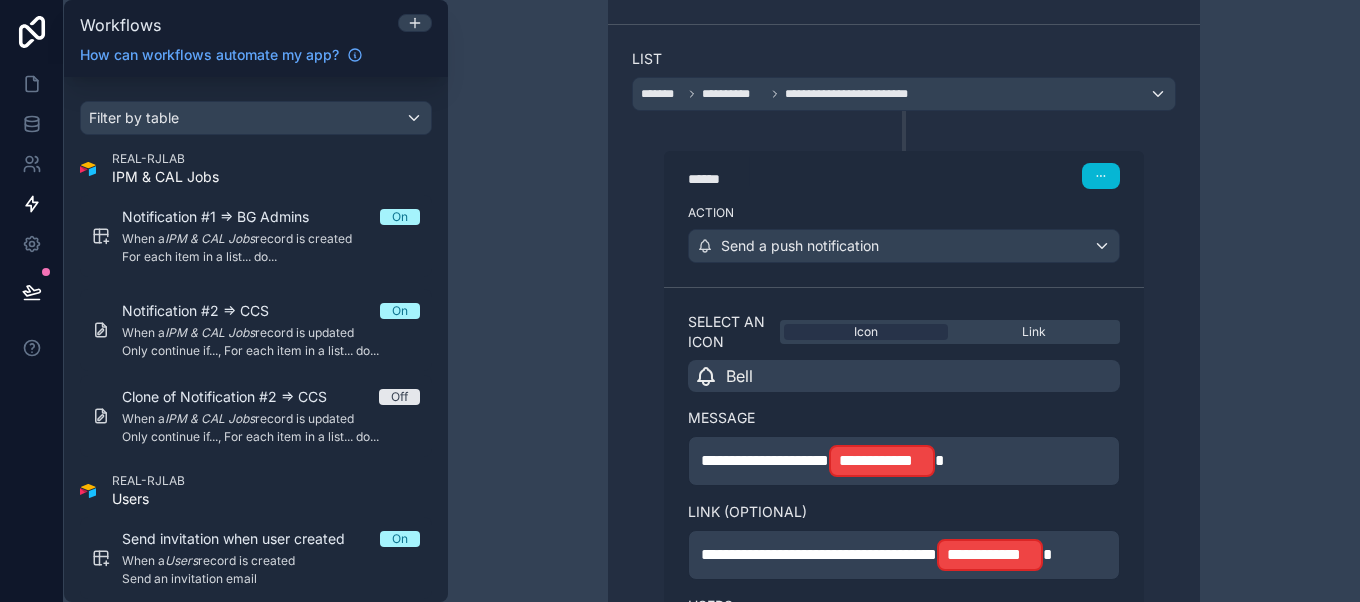 click on "**********" at bounding box center [904, 461] 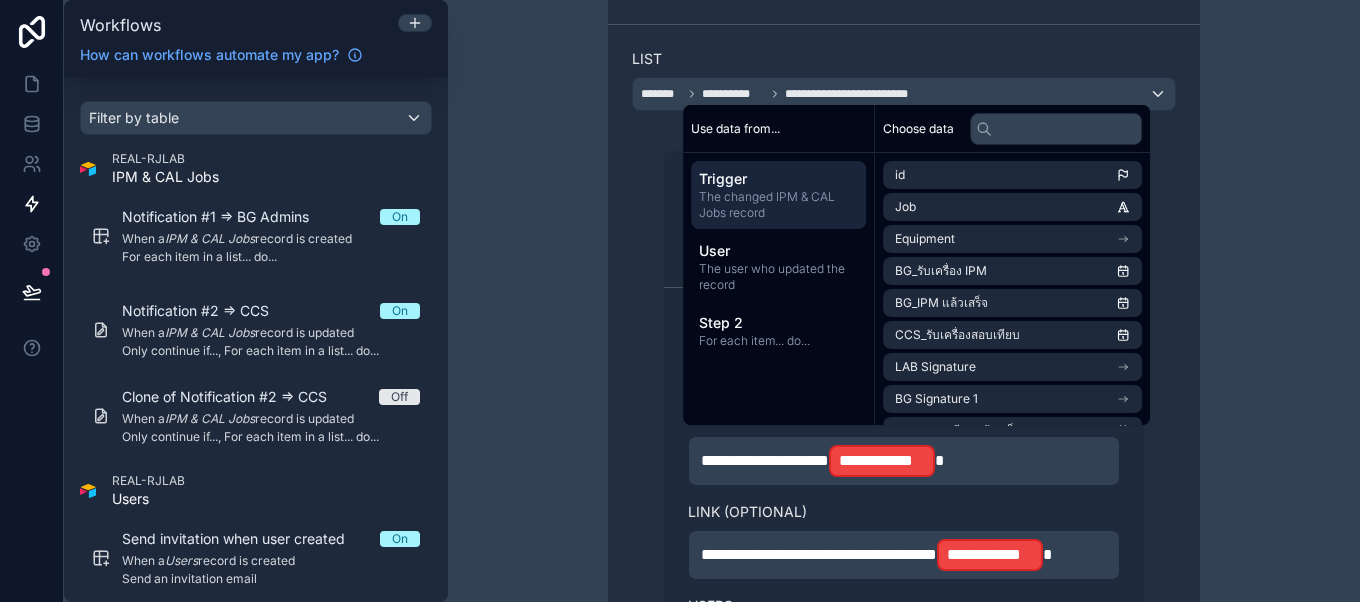 click on "**********" at bounding box center [765, 460] 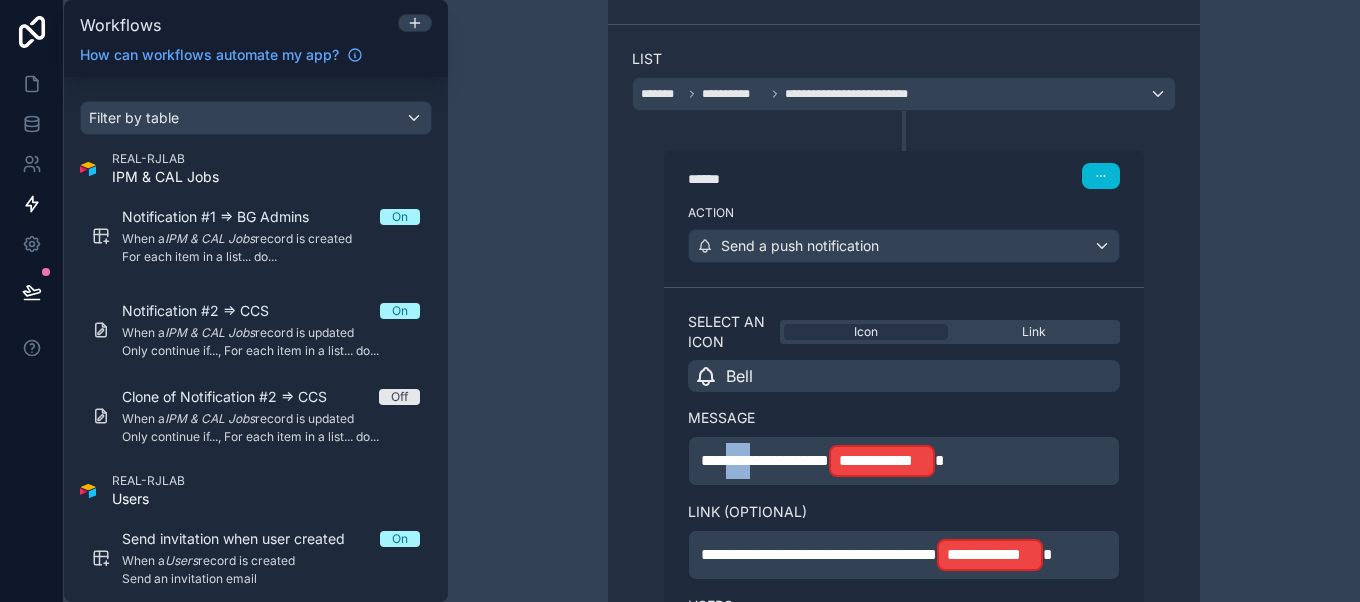 click on "**********" at bounding box center (765, 460) 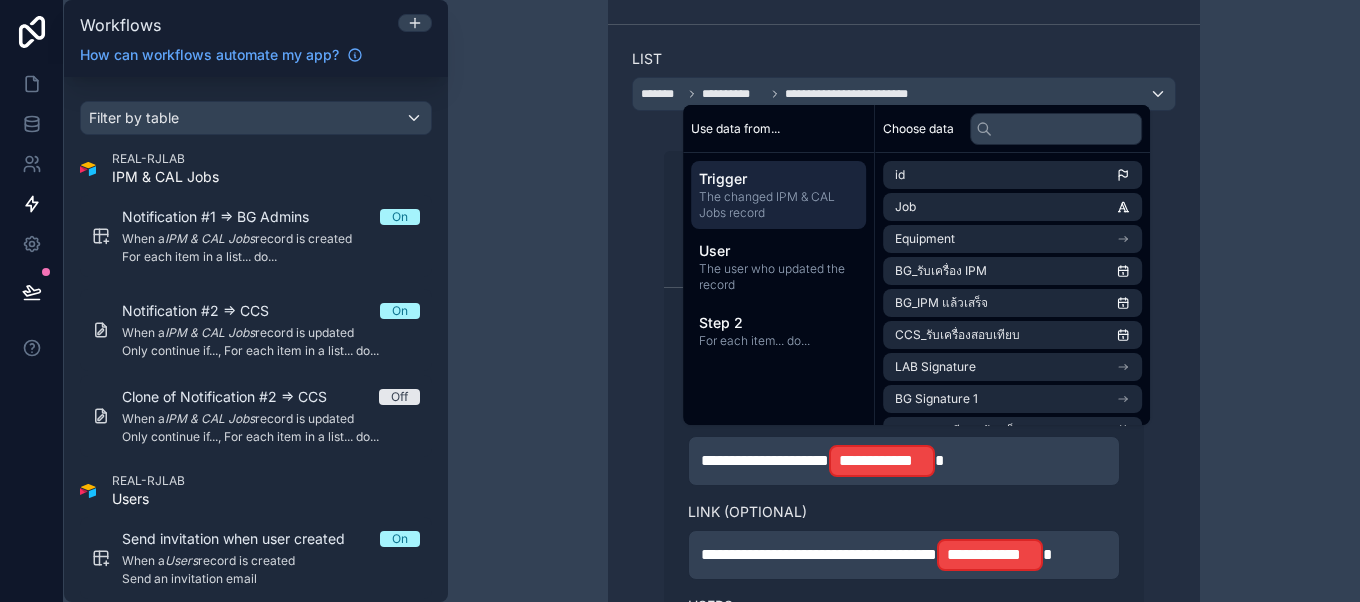 click on "**********" at bounding box center [765, 460] 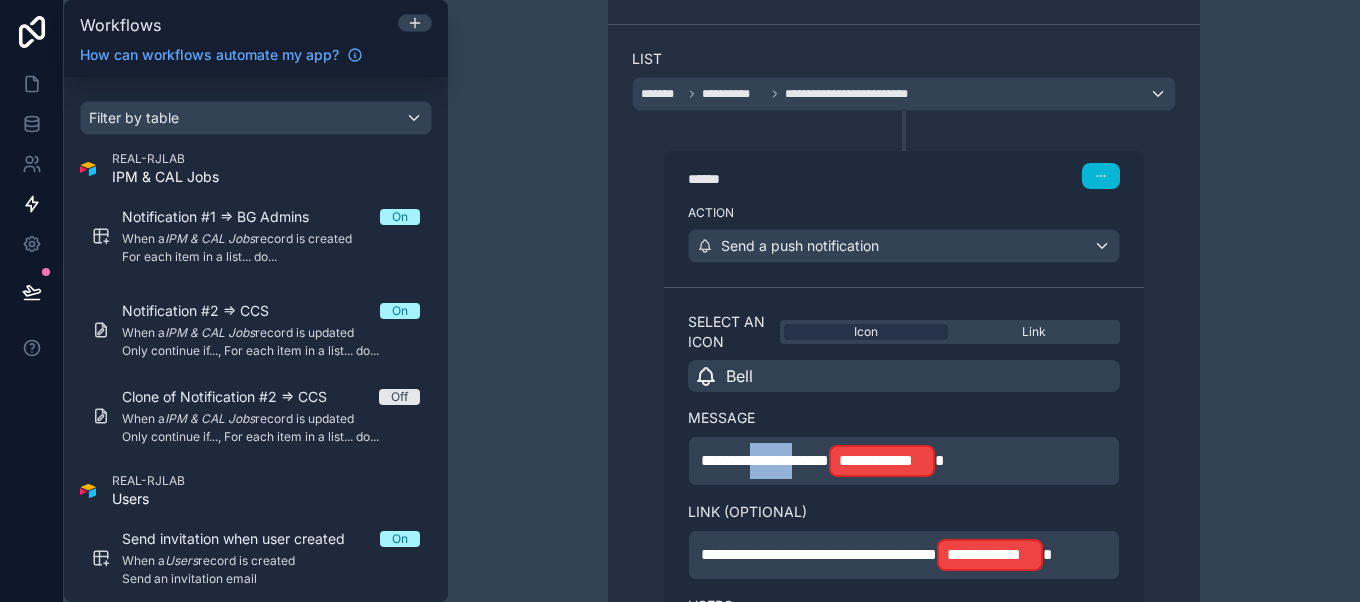 click on "**********" at bounding box center [765, 460] 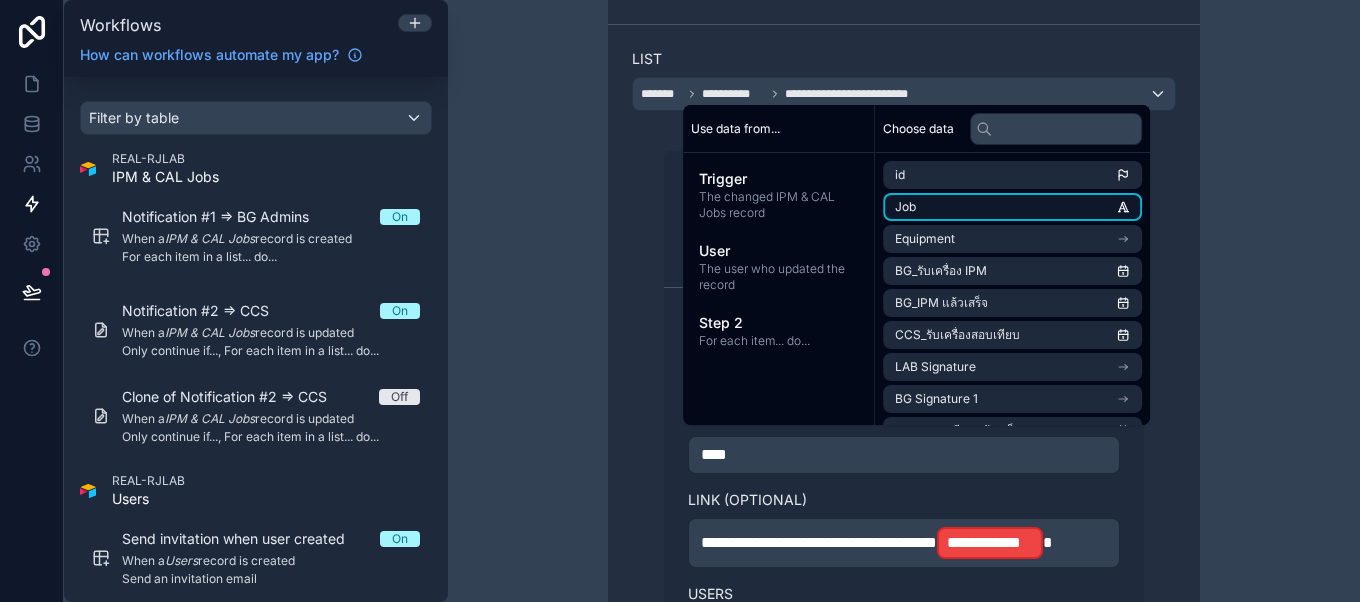 click on "Job" at bounding box center [1012, 207] 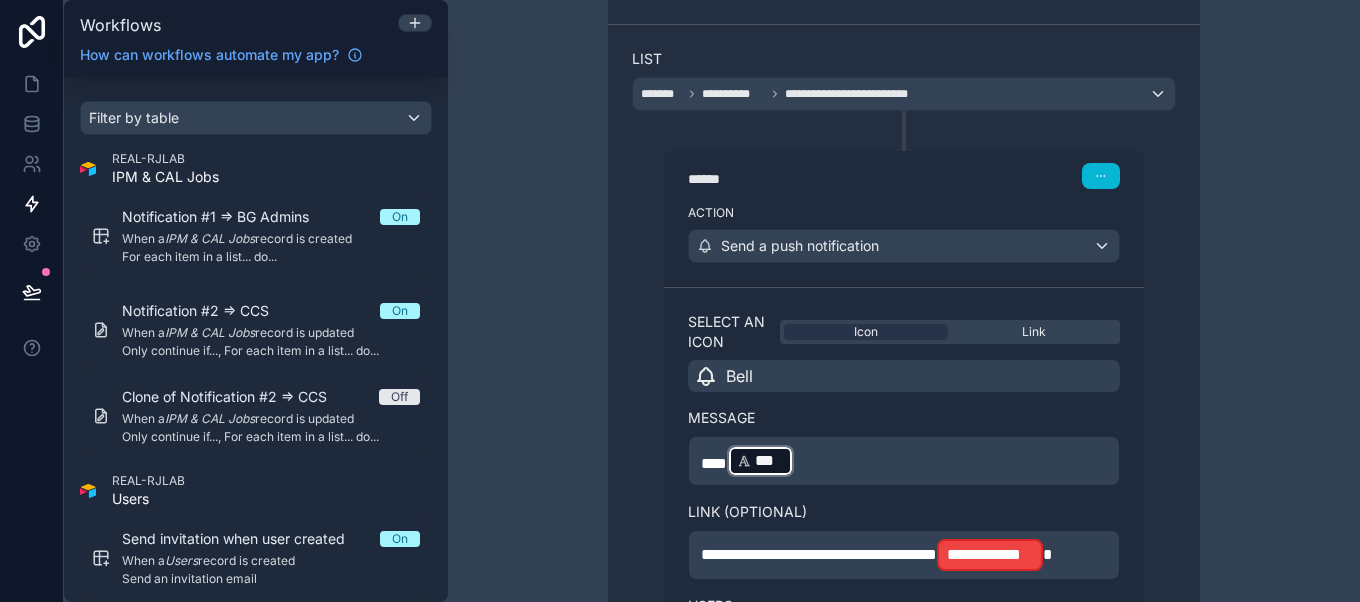 click on "*** *** ﻿ ﻿" at bounding box center (904, 461) 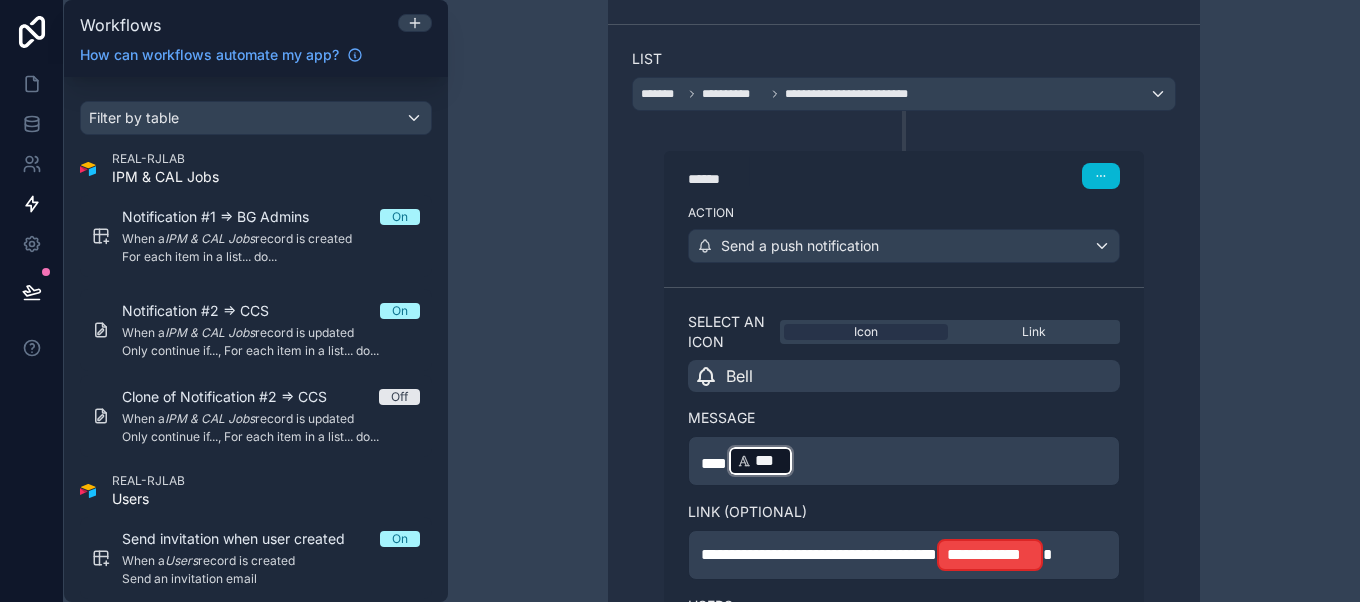 click on "*** *** ﻿ ﻿" at bounding box center [904, 461] 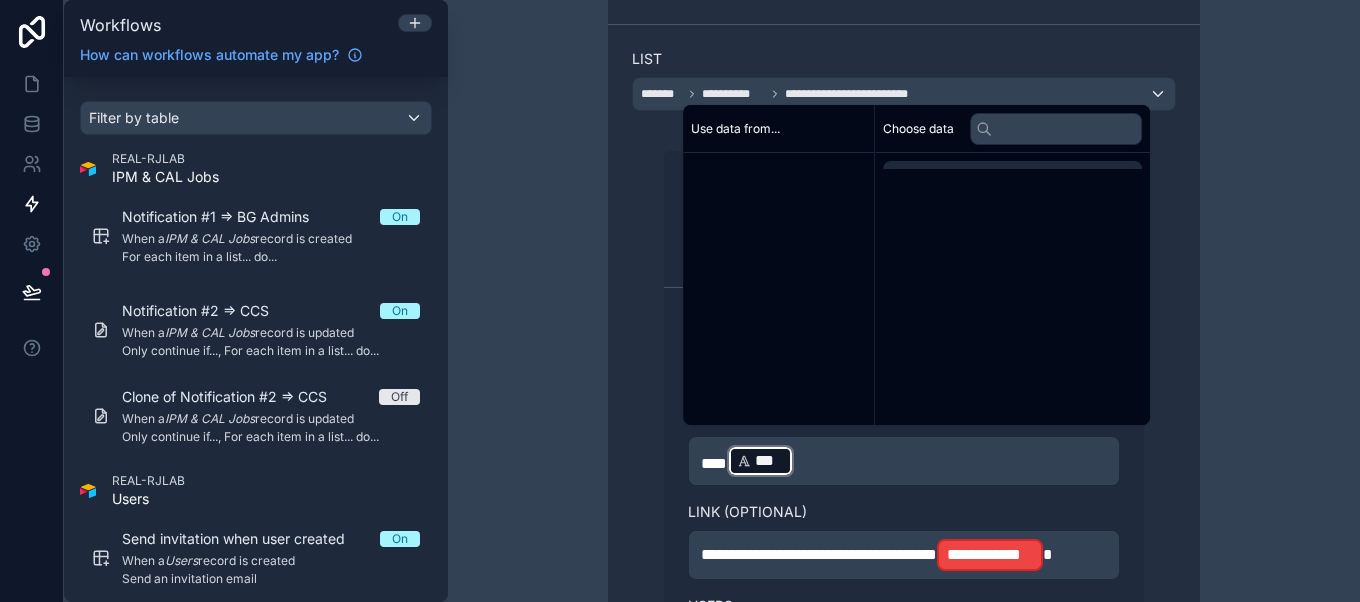 scroll, scrollTop: 1438, scrollLeft: 0, axis: vertical 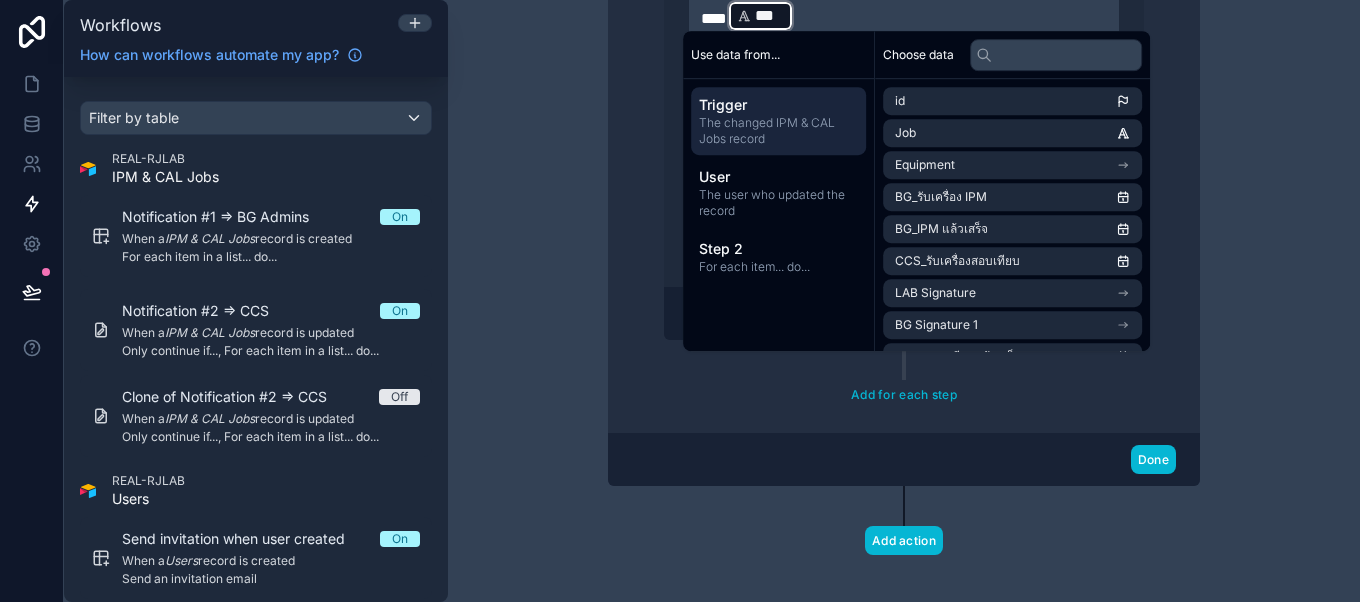 click on "**********" at bounding box center [904, 6] 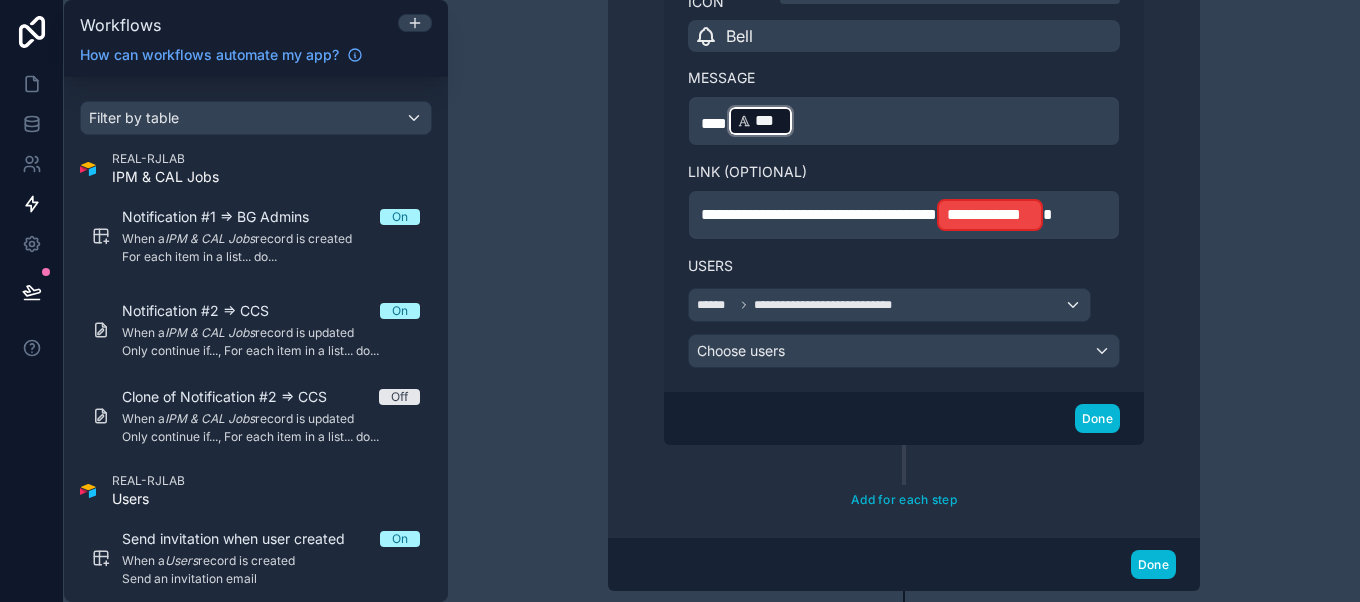 scroll, scrollTop: 1362, scrollLeft: 0, axis: vertical 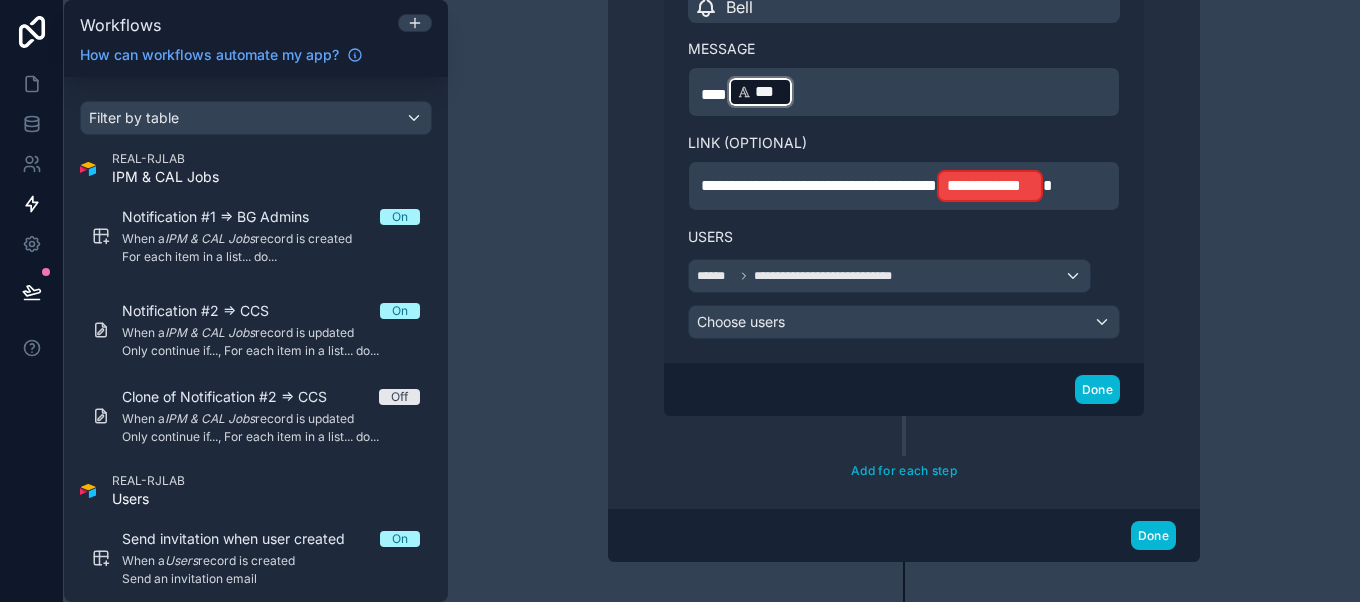 click on "*** *** ﻿ ﻿" at bounding box center [904, 92] 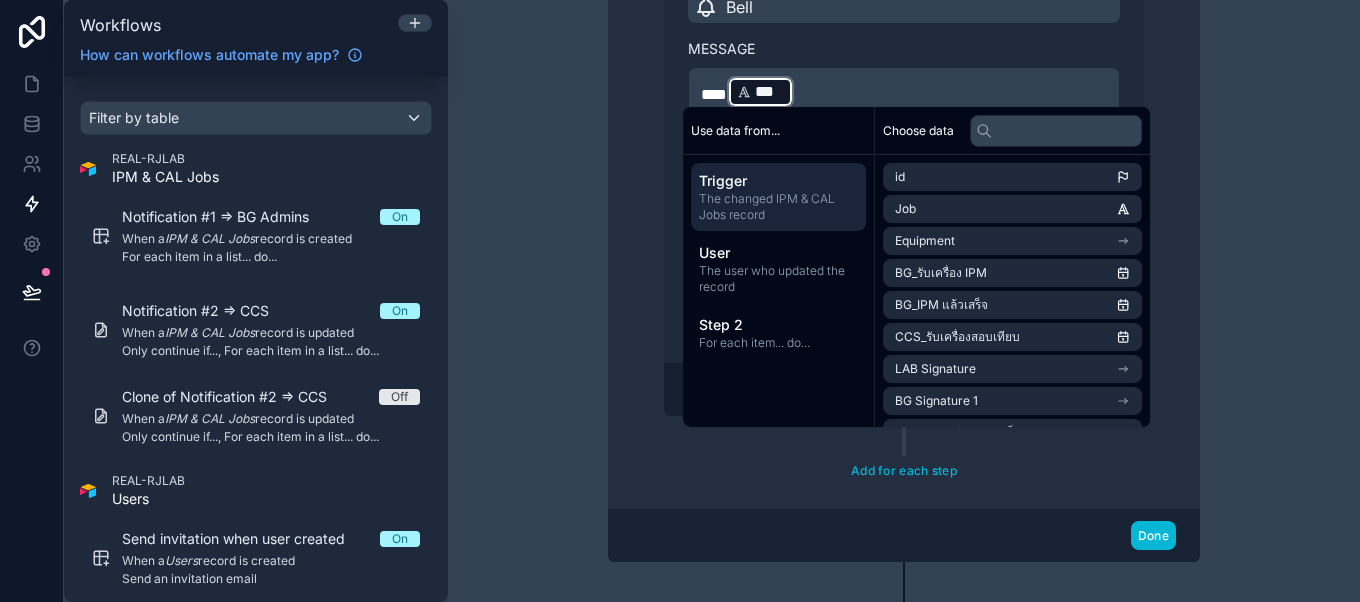 scroll, scrollTop: 1438, scrollLeft: 0, axis: vertical 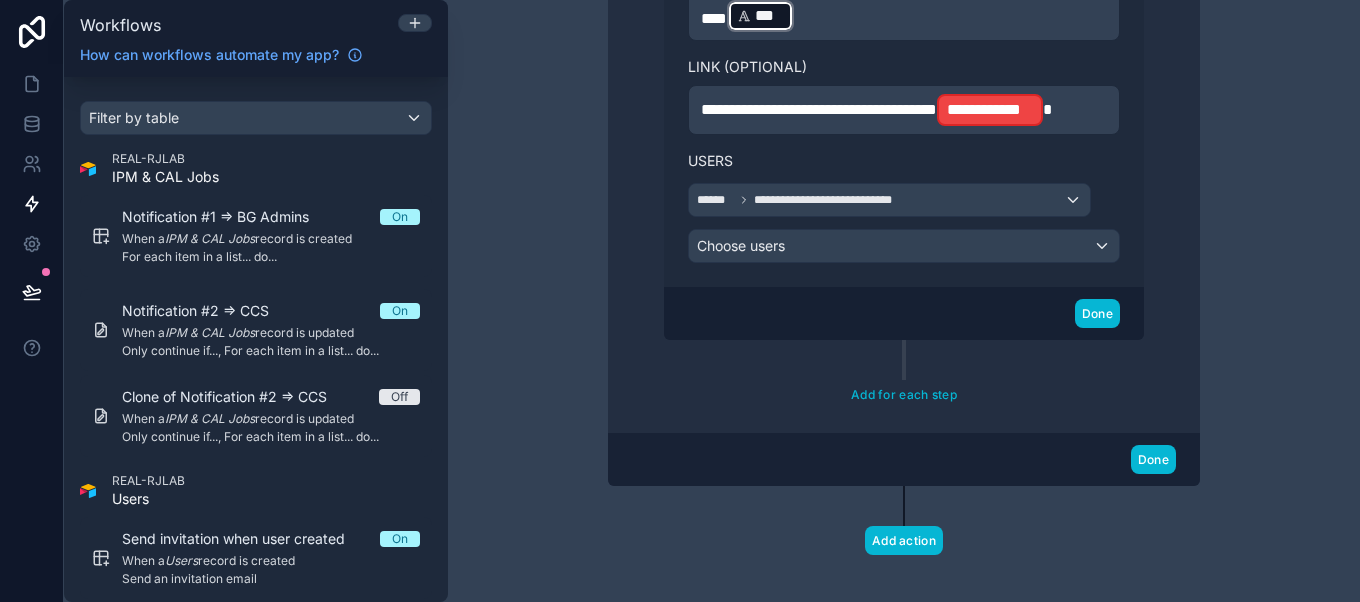 click on "*** *** ﻿ ﻿" at bounding box center [904, 16] 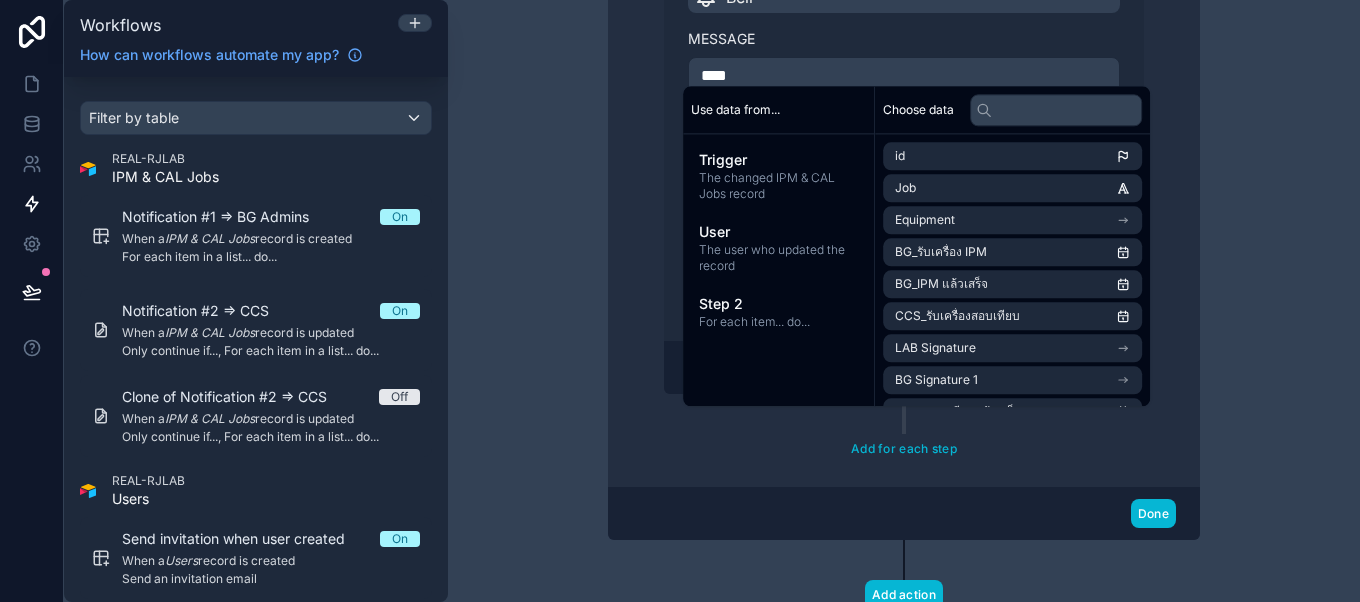 scroll, scrollTop: 1369, scrollLeft: 0, axis: vertical 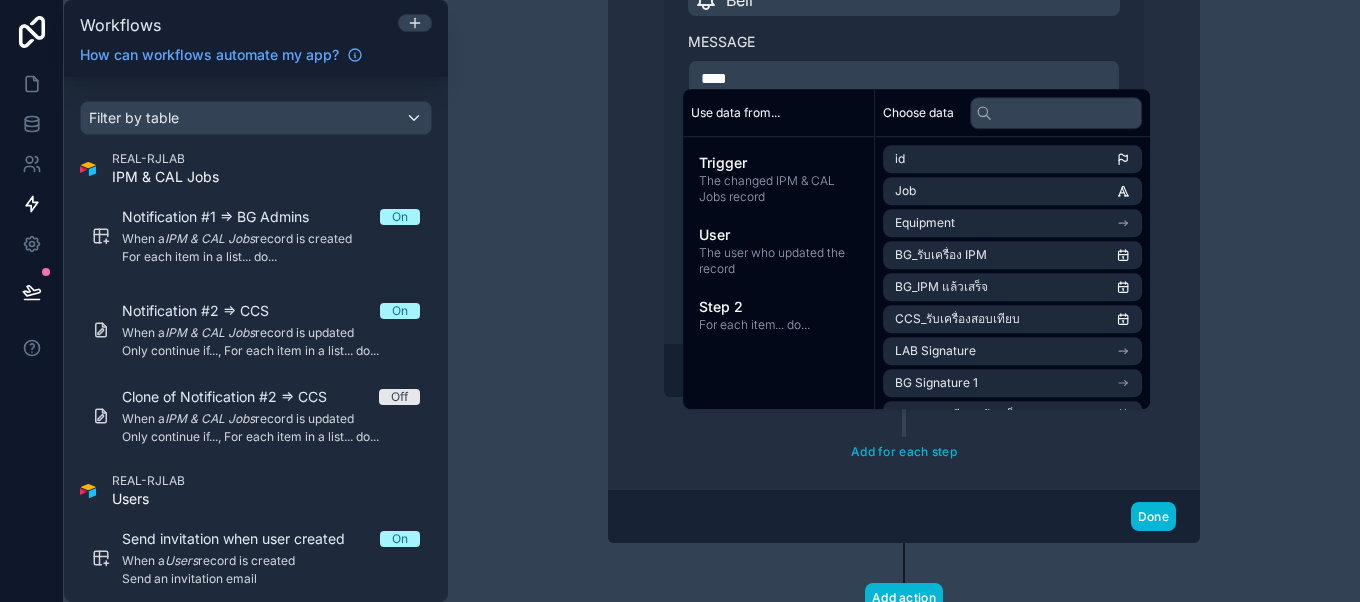 type 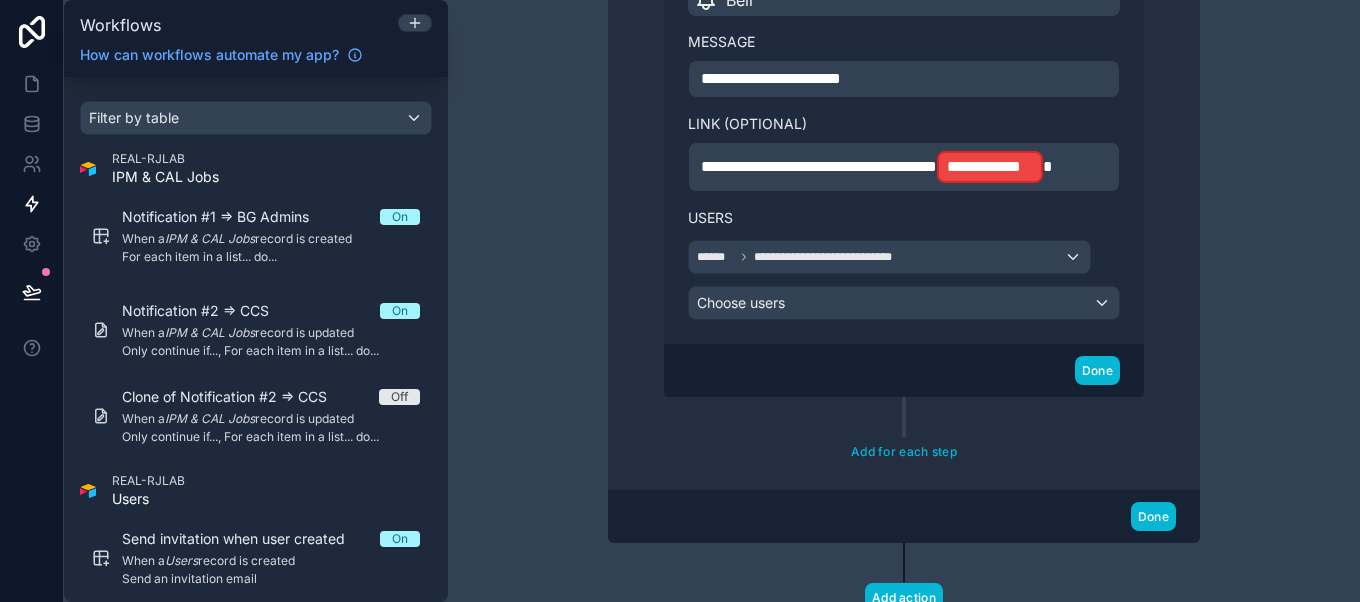 click on "**********" at bounding box center [771, 78] 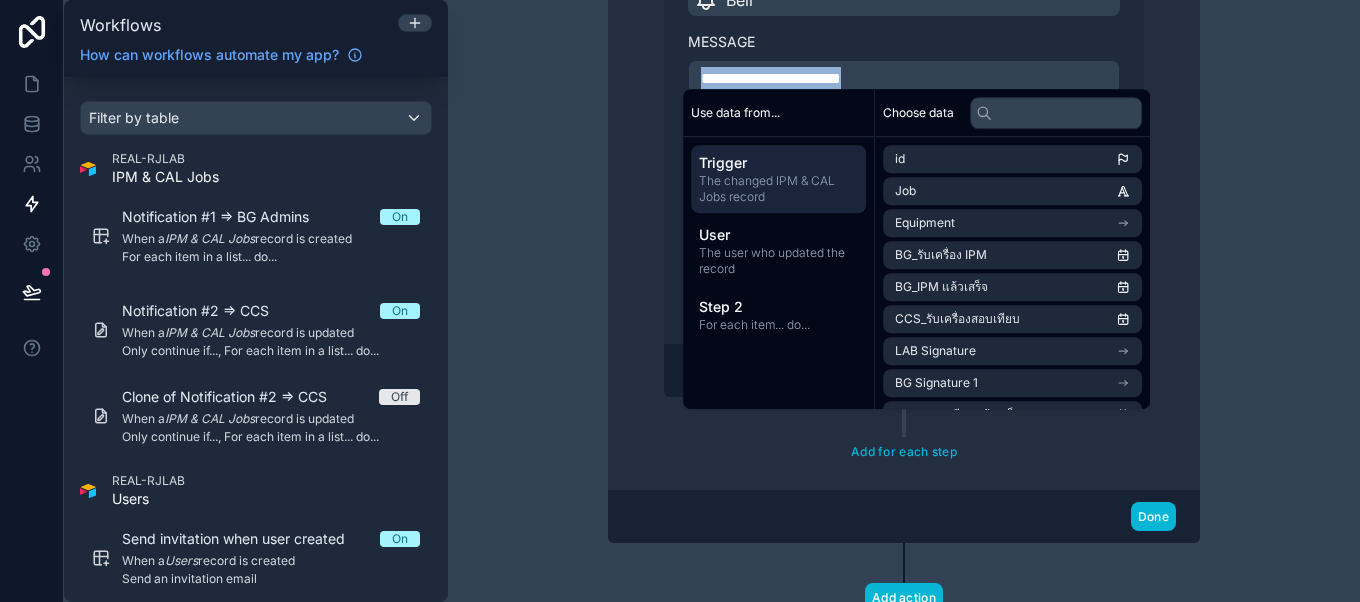 copy on "**********" 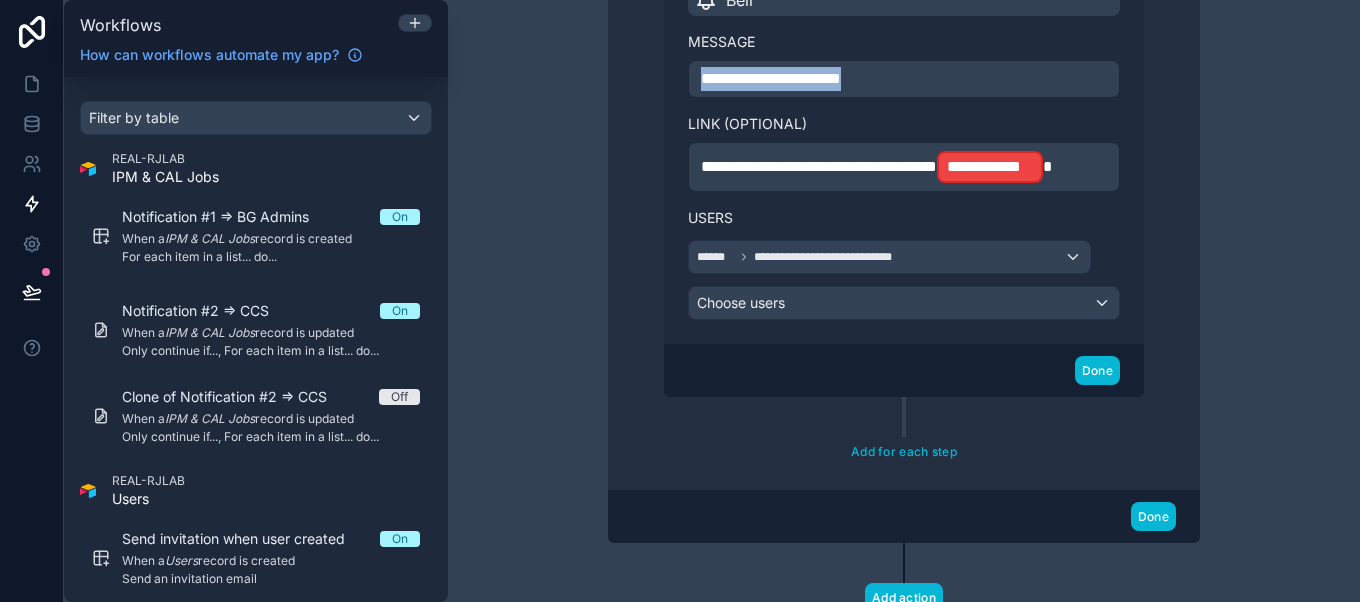 click on "**********" at bounding box center (904, 79) 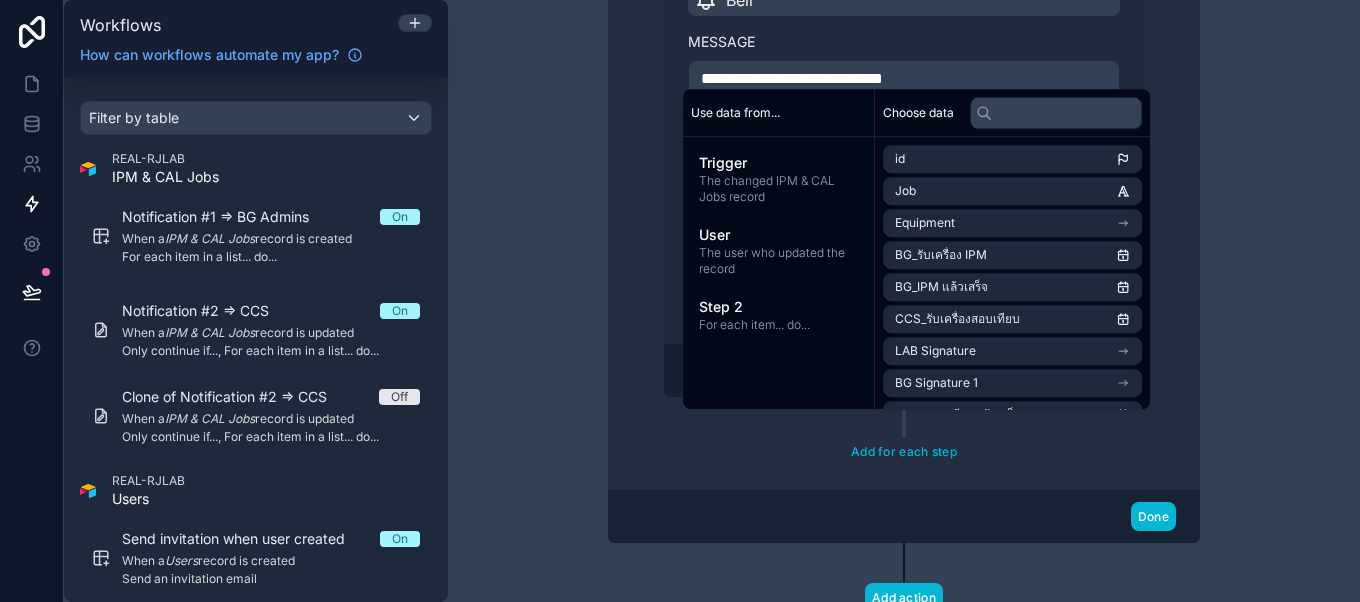 click on "**********" at bounding box center (792, 78) 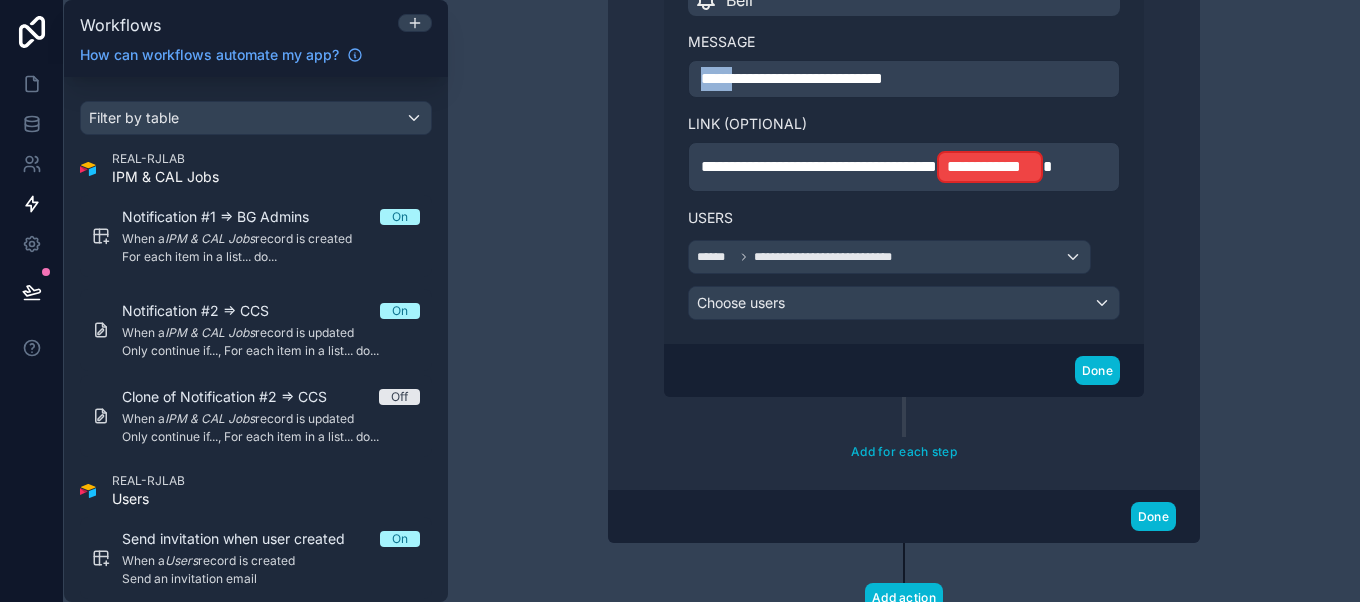 click on "**********" at bounding box center (792, 78) 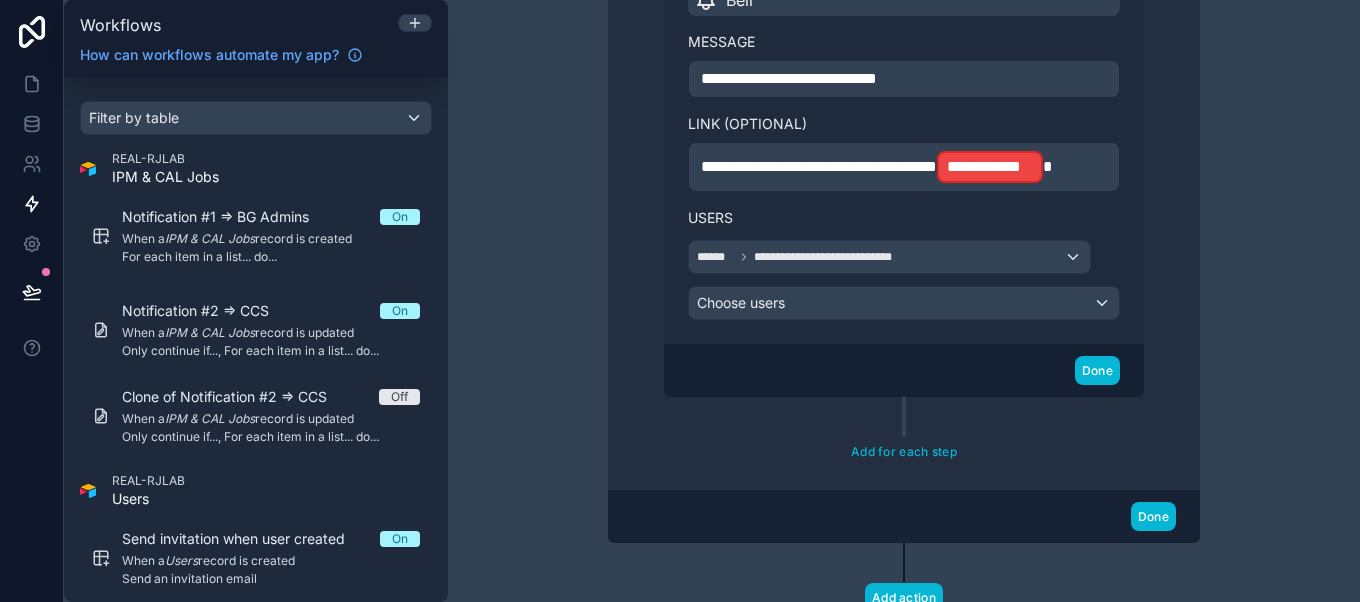 click on "**********" at bounding box center (789, 78) 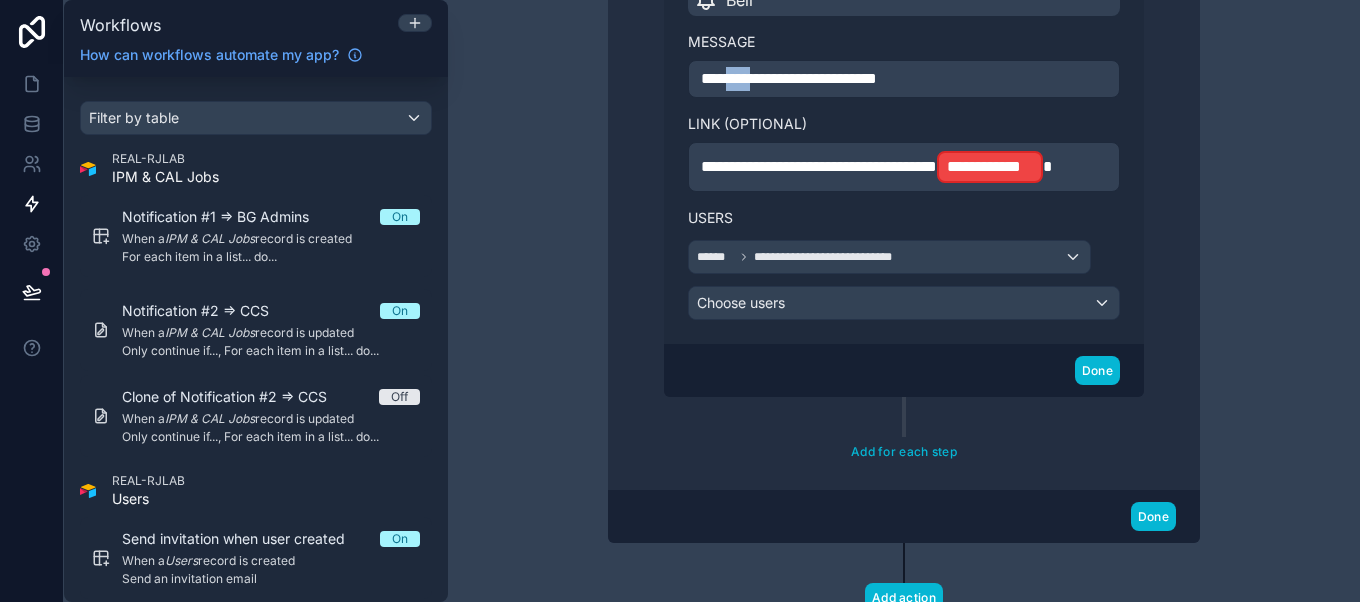 click on "**********" at bounding box center (789, 78) 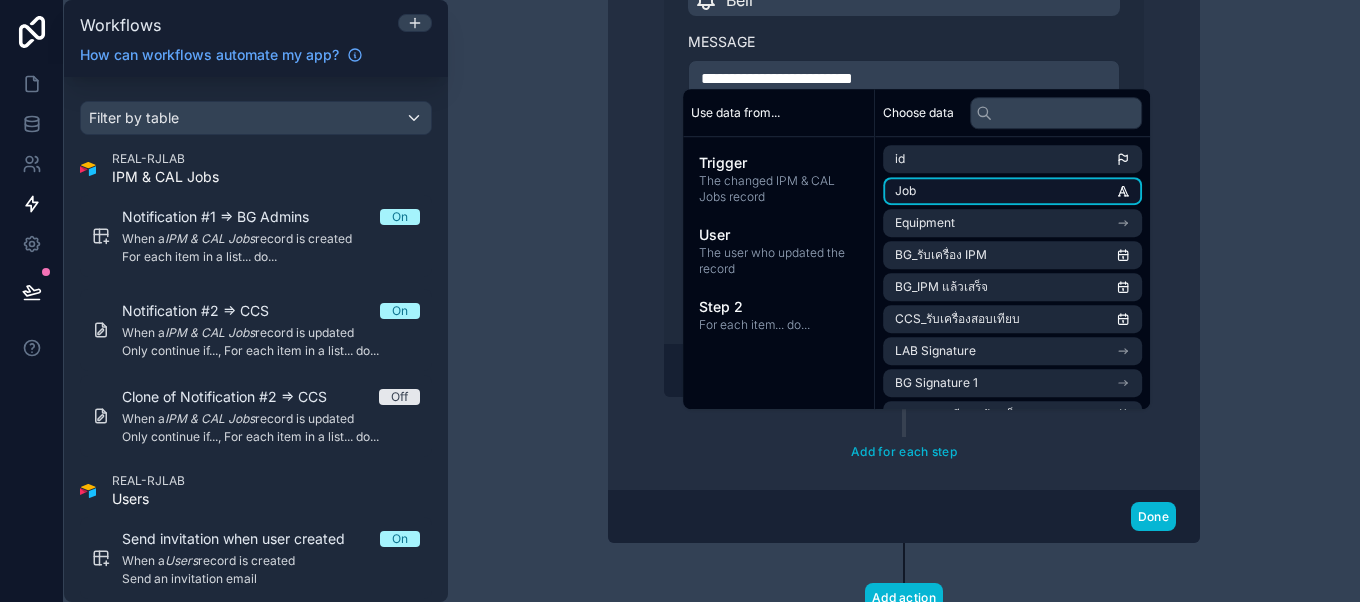 click on "Job" at bounding box center [1012, 191] 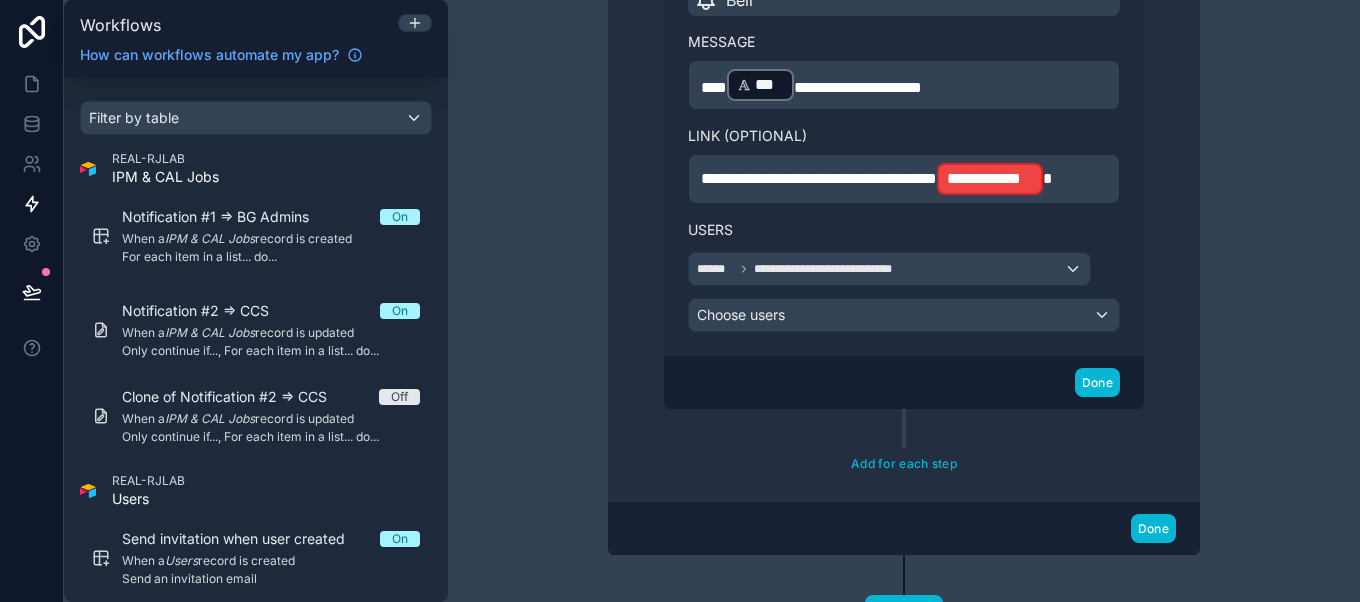 click on "**********" at bounding box center (858, 87) 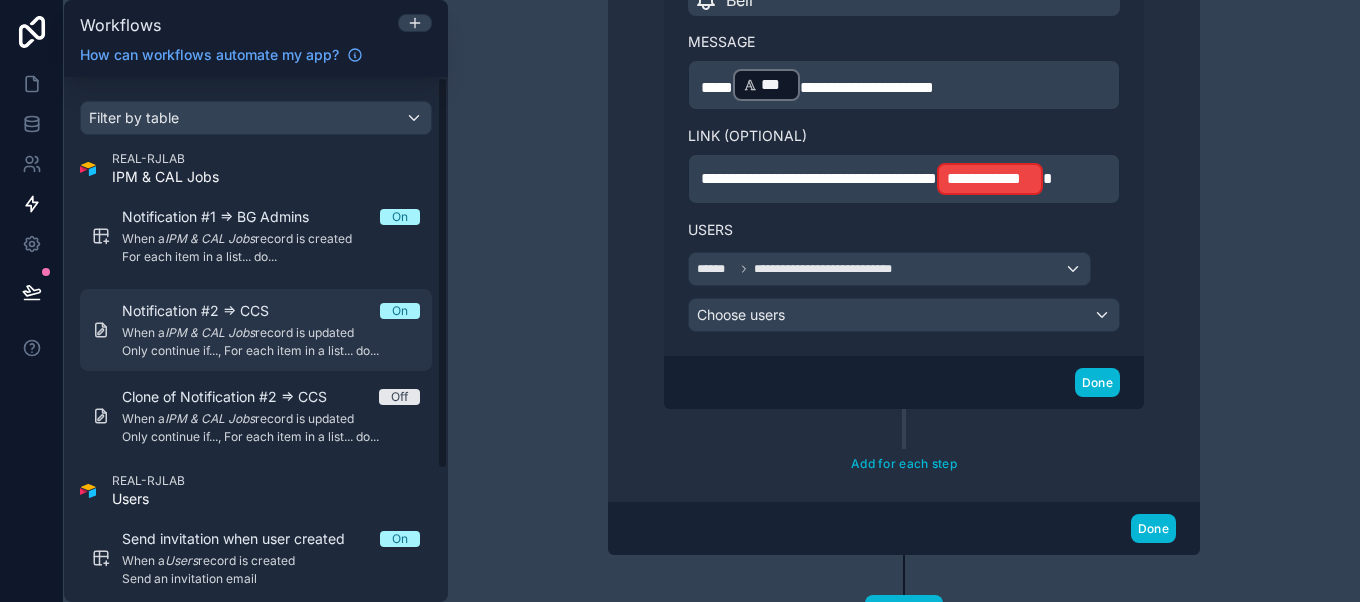 click on "Only continue if..., For each item in a list... do..." at bounding box center [271, 351] 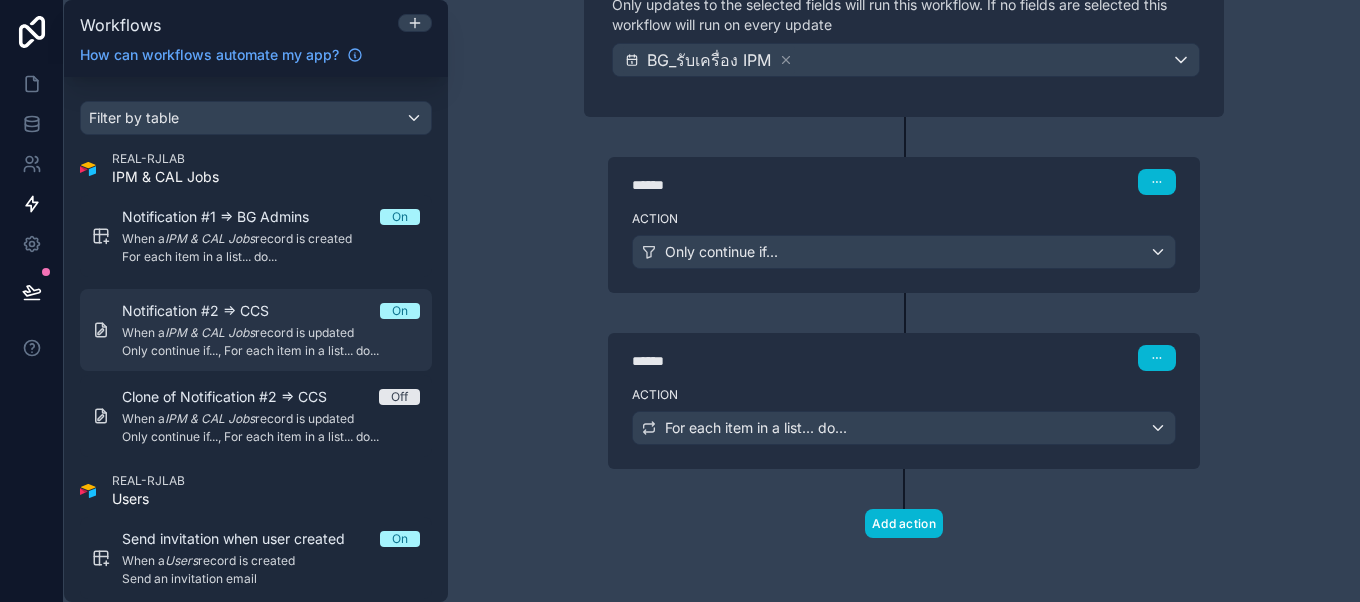 scroll, scrollTop: 212, scrollLeft: 0, axis: vertical 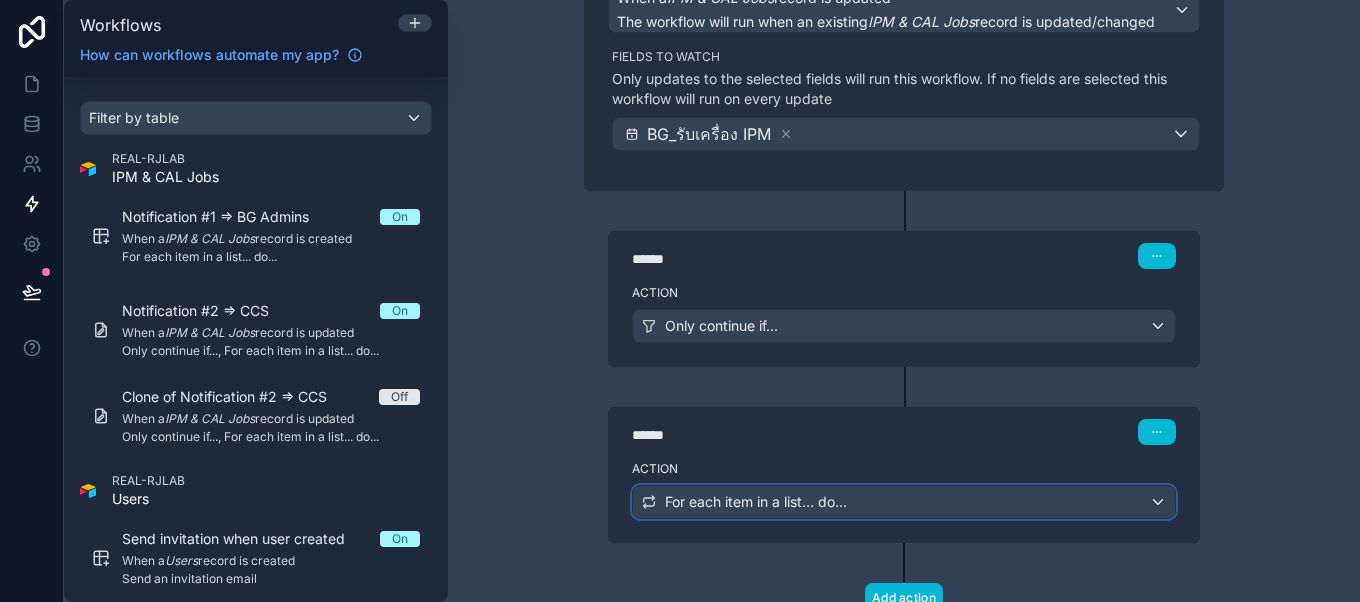 click on "For each item in a list... do..." at bounding box center [756, 502] 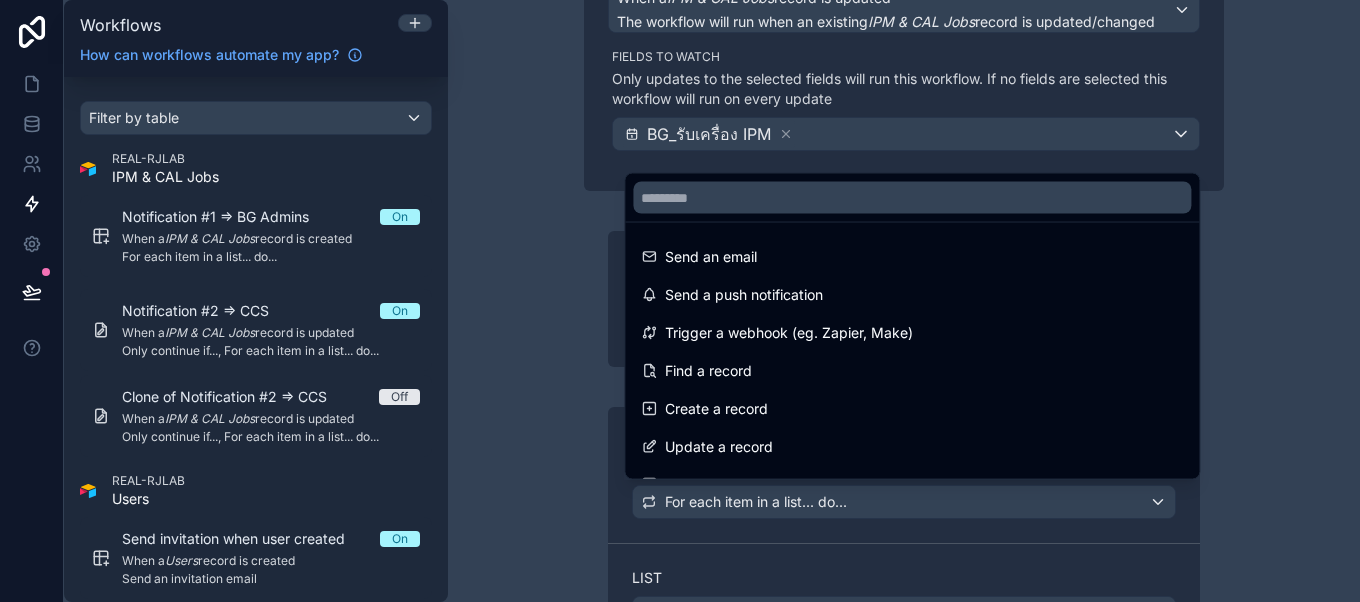 click at bounding box center [680, 301] 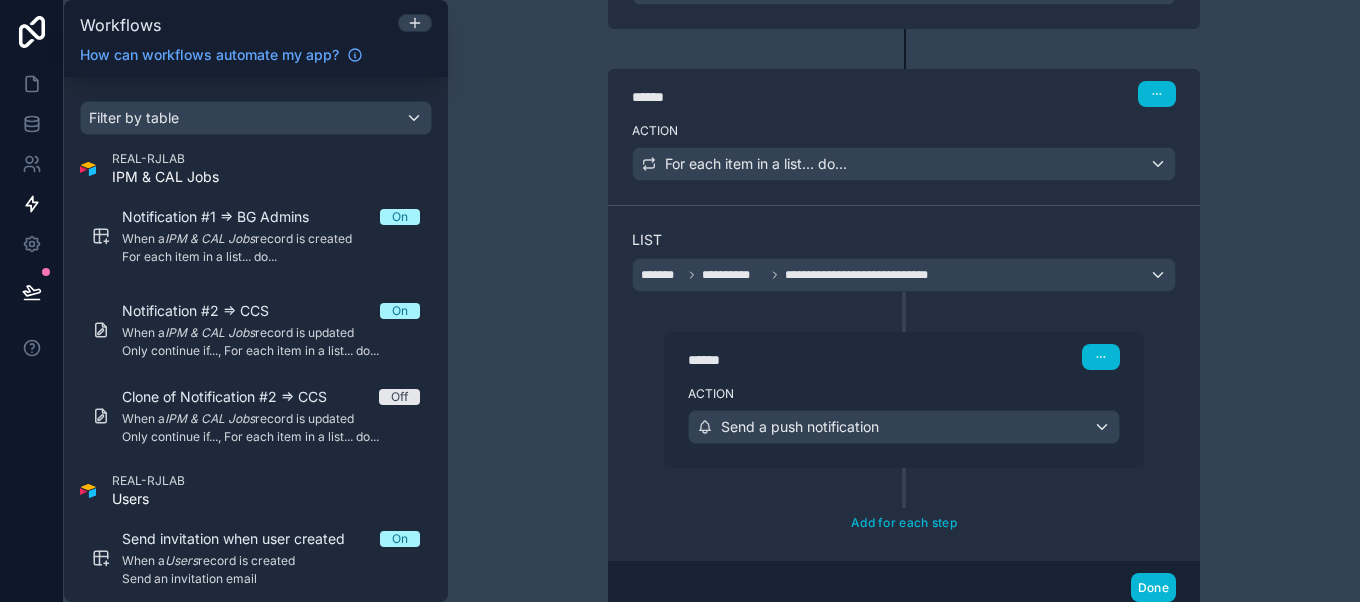 scroll, scrollTop: 549, scrollLeft: 0, axis: vertical 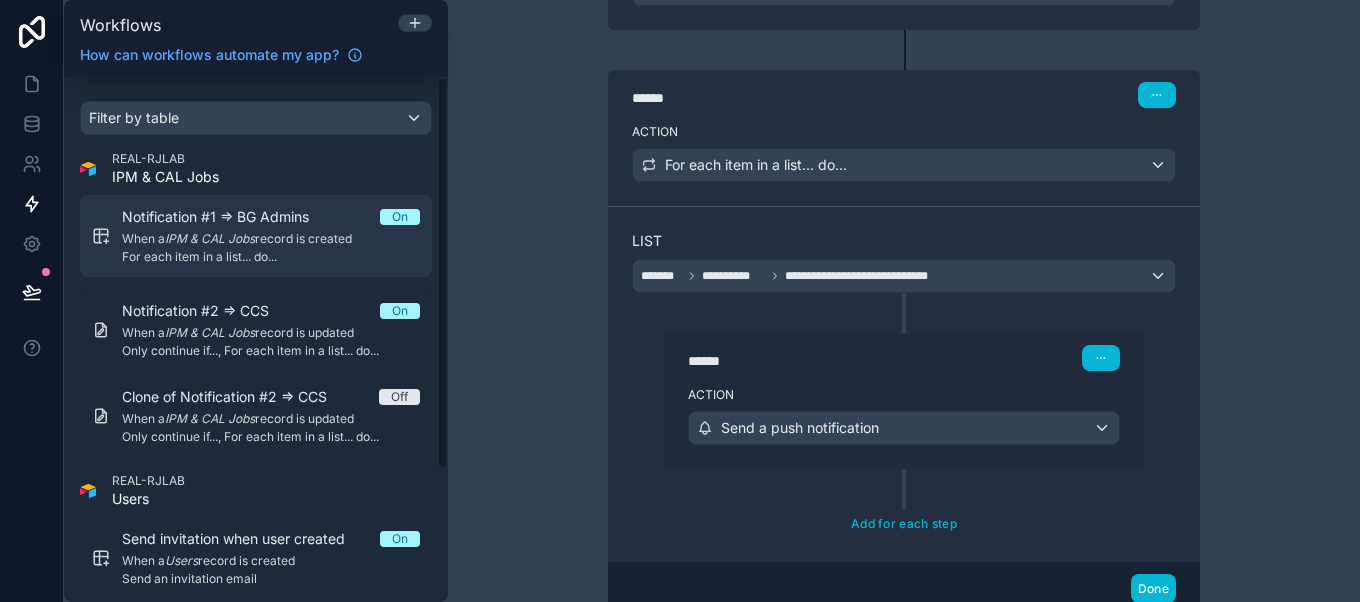 click on "For each item in a list... do..." at bounding box center (271, 257) 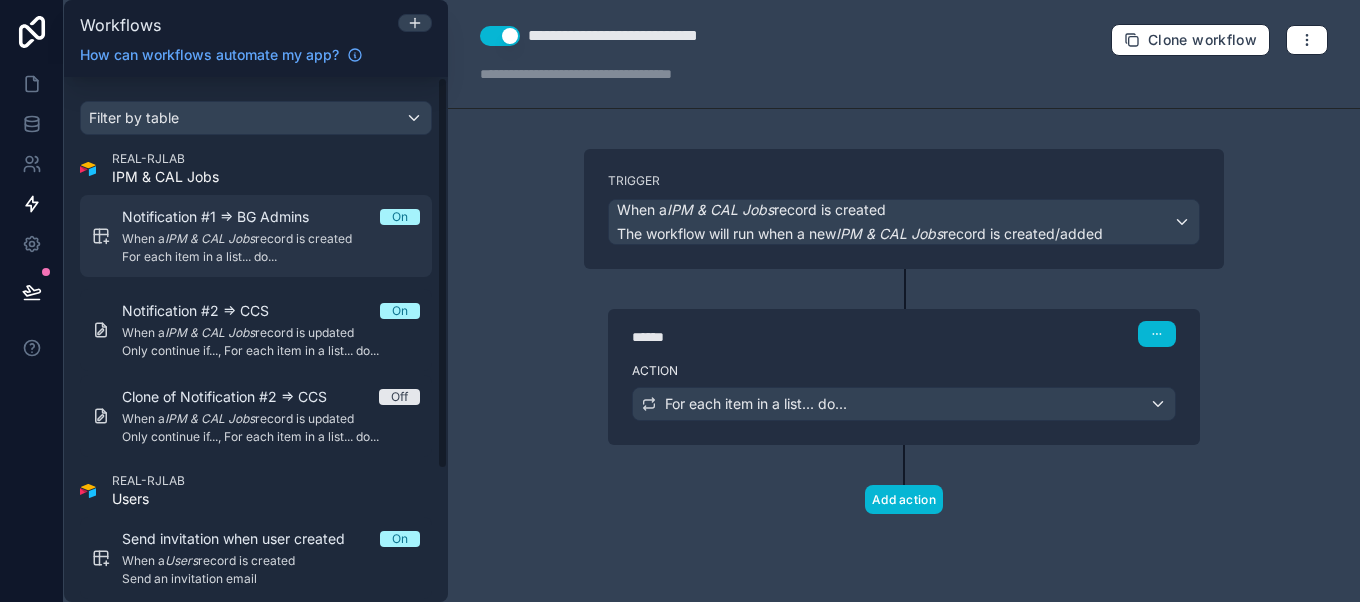 scroll, scrollTop: 0, scrollLeft: 0, axis: both 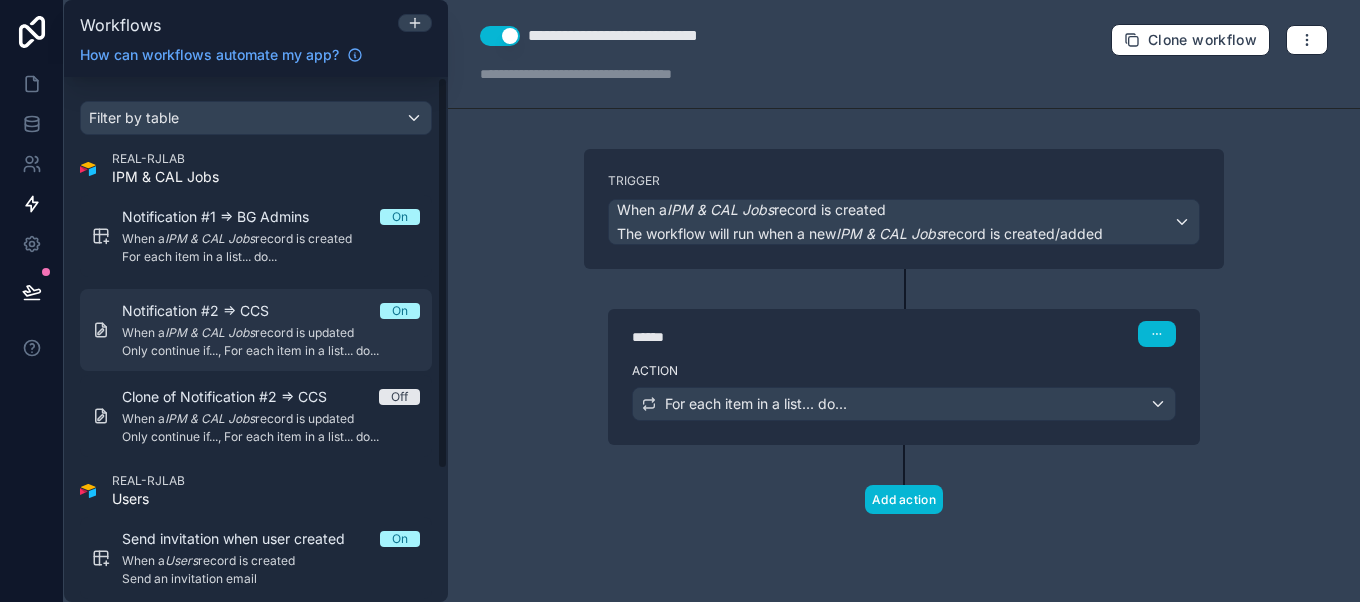 click on "Notification #2 => CCS On" at bounding box center [271, 311] 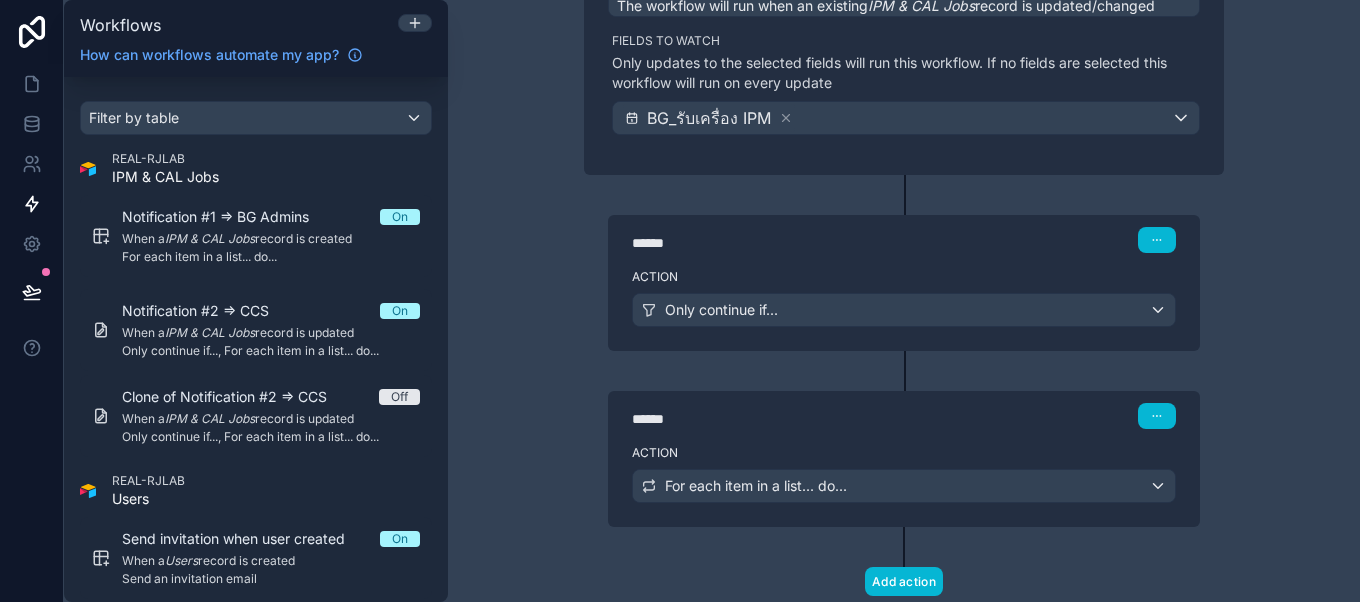 scroll, scrollTop: 230, scrollLeft: 0, axis: vertical 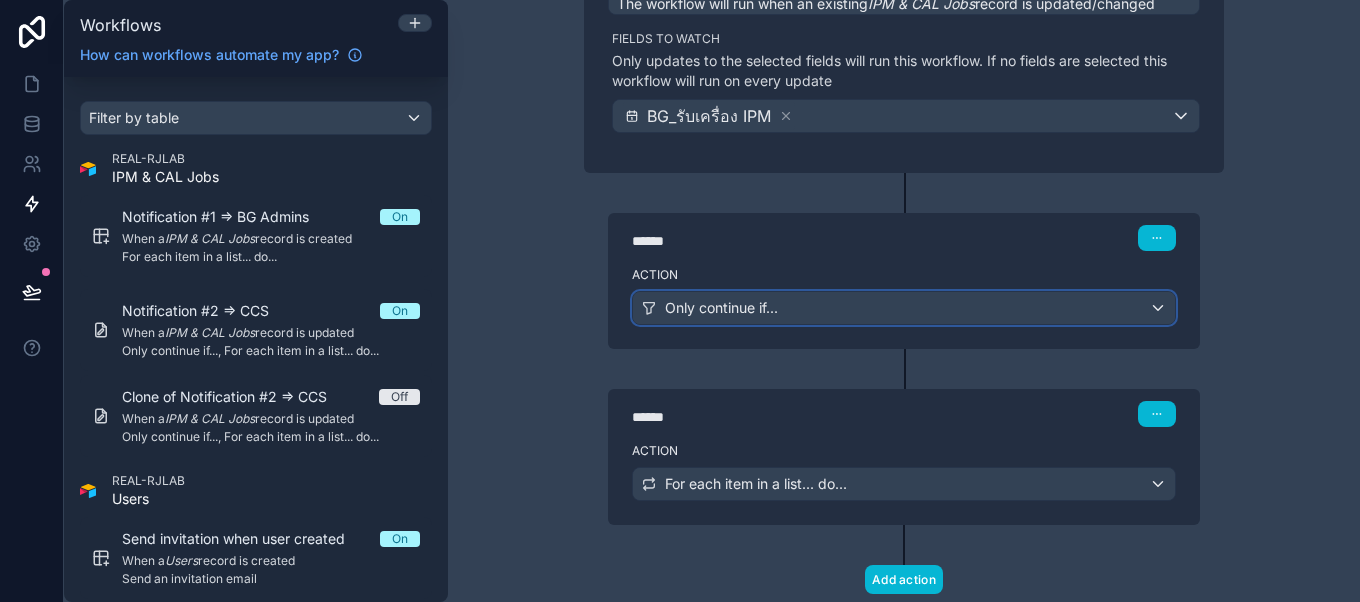click on "Only continue if..." at bounding box center [904, 308] 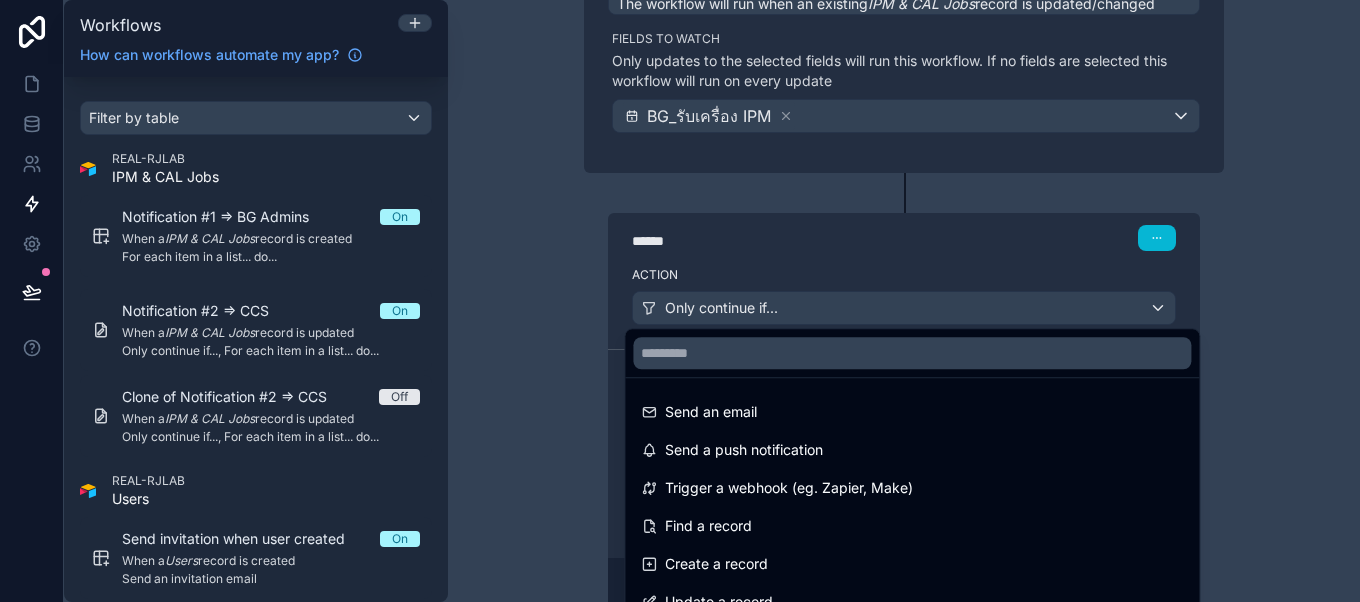 click at bounding box center [680, 301] 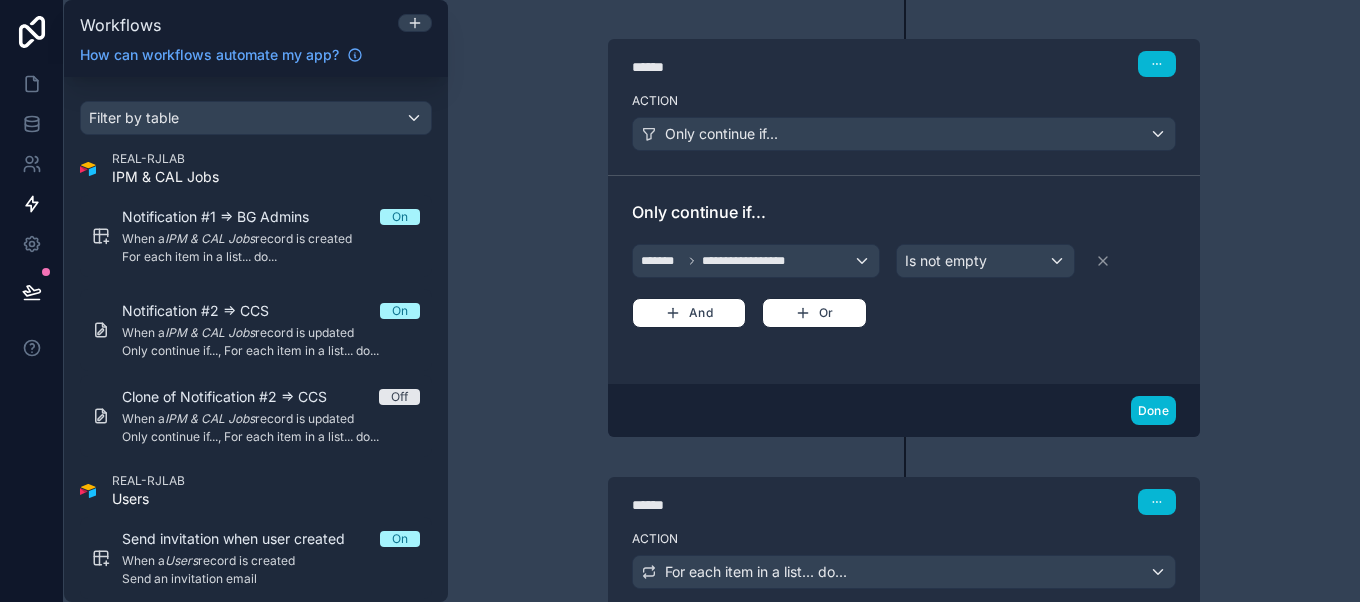 scroll, scrollTop: 540, scrollLeft: 0, axis: vertical 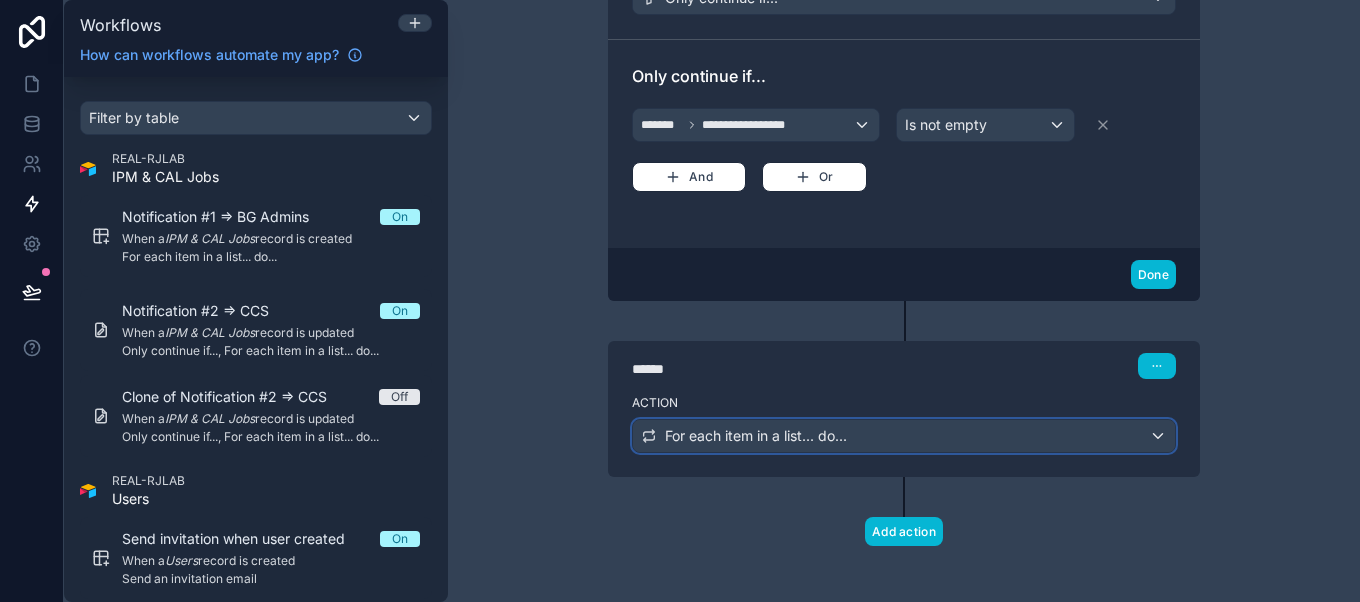 click on "For each item in a list... do..." at bounding box center [756, 436] 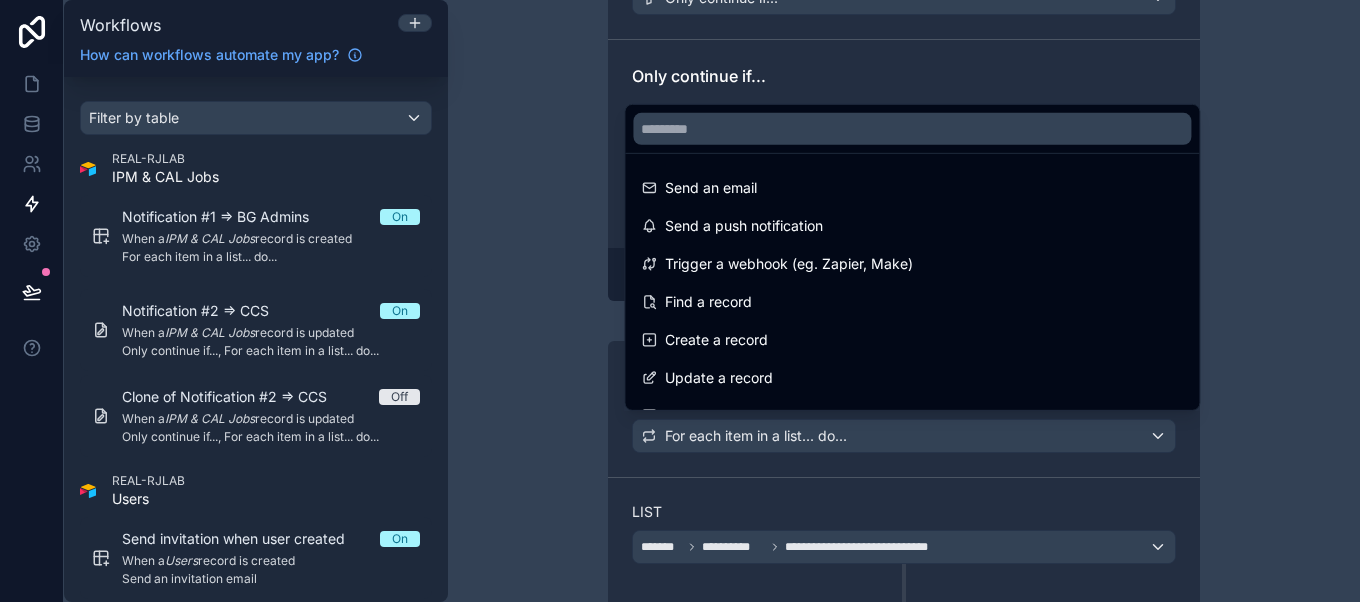 click at bounding box center [680, 301] 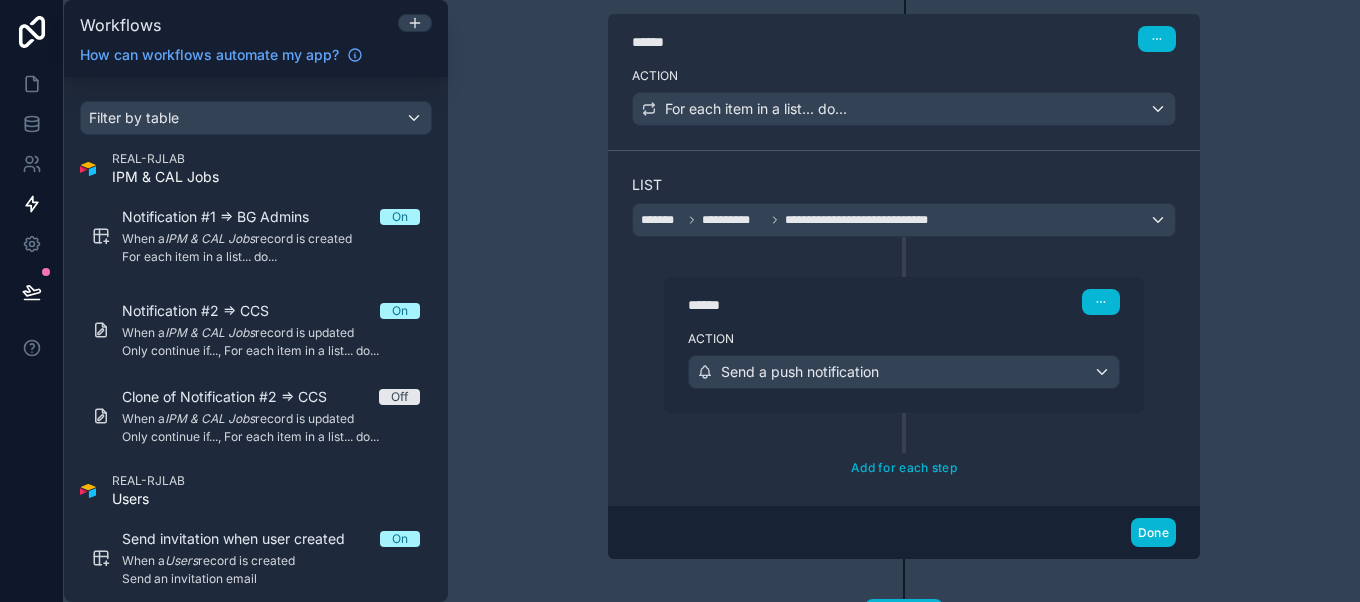 scroll, scrollTop: 865, scrollLeft: 0, axis: vertical 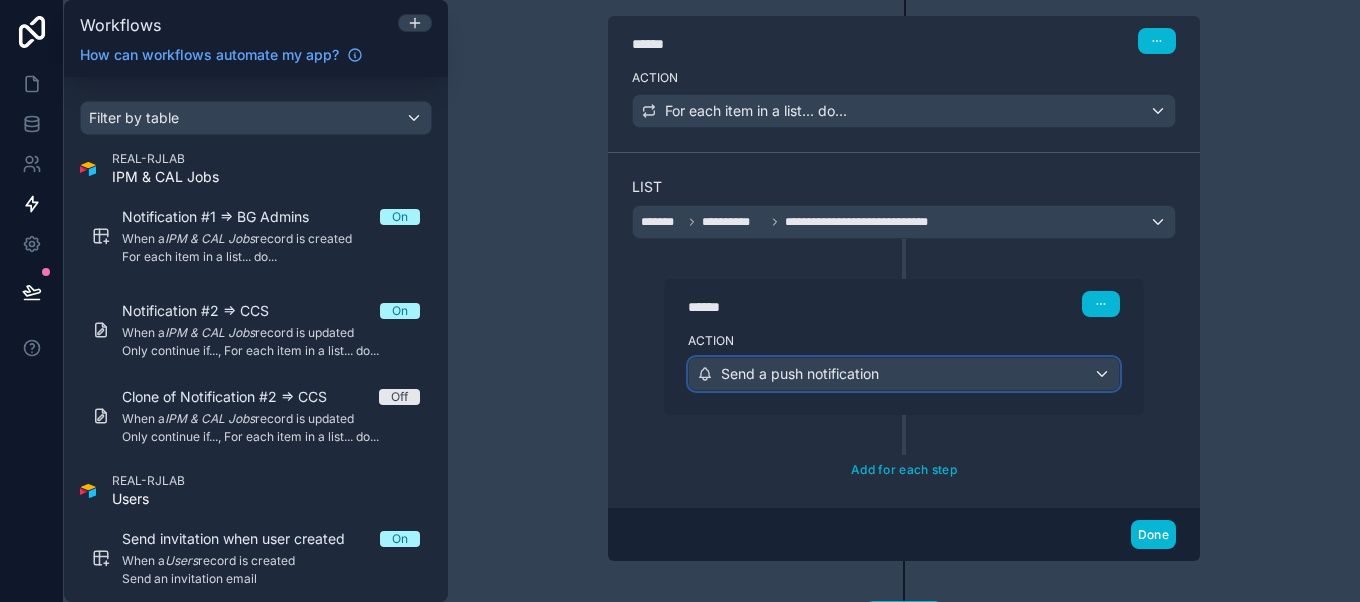 click on "Send a push notification" at bounding box center [904, 374] 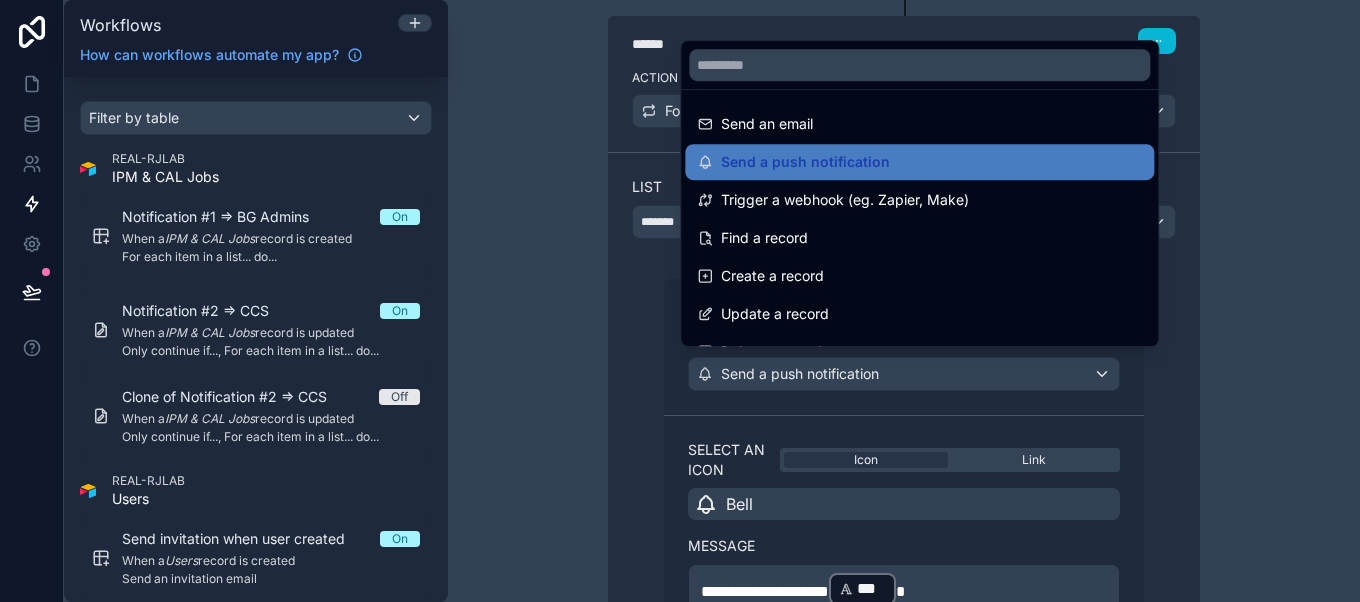 click at bounding box center (680, 301) 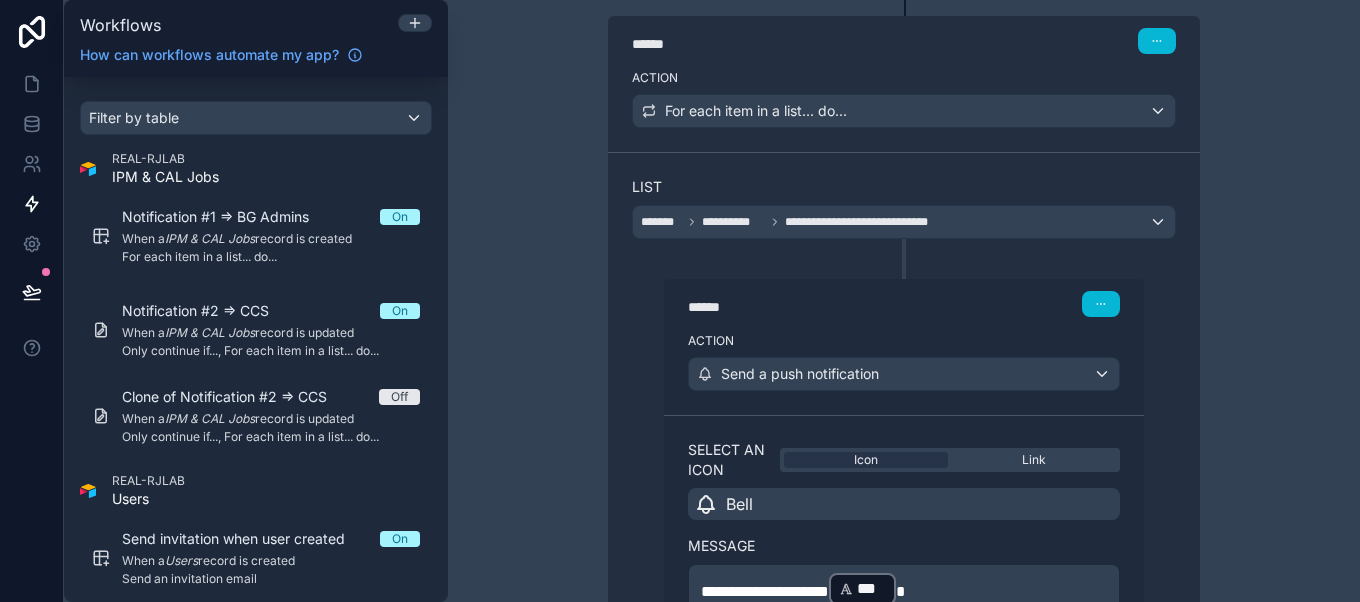 click on "**********" at bounding box center (904, 517) 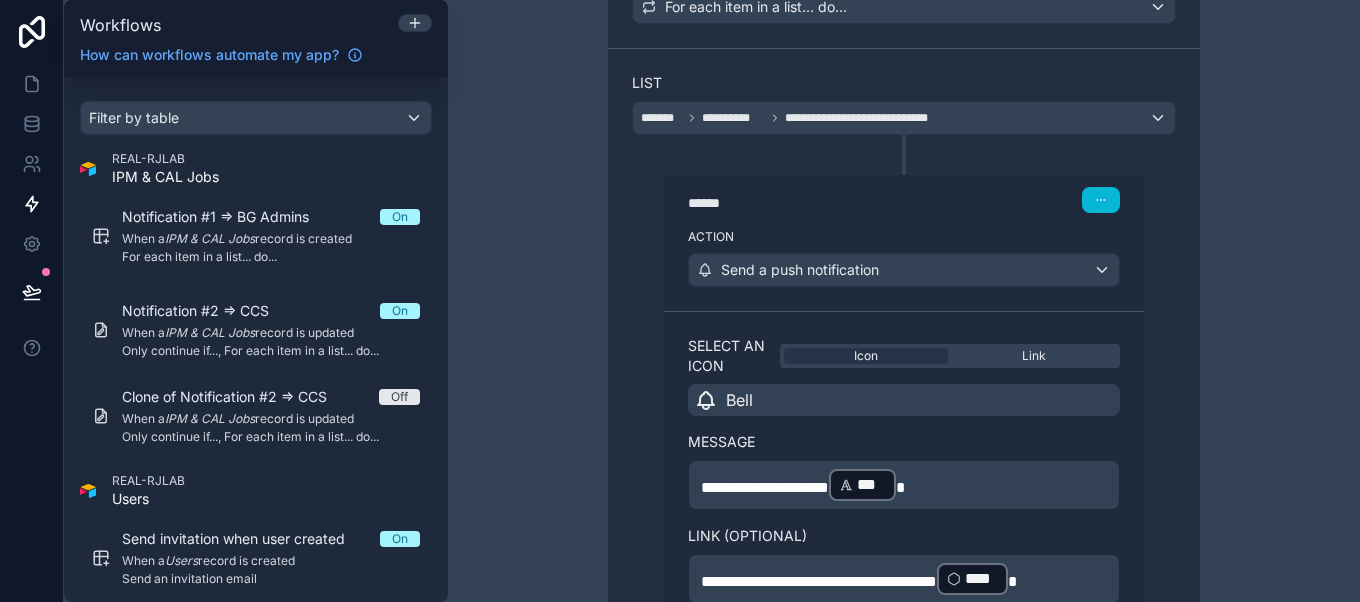 scroll, scrollTop: 982, scrollLeft: 0, axis: vertical 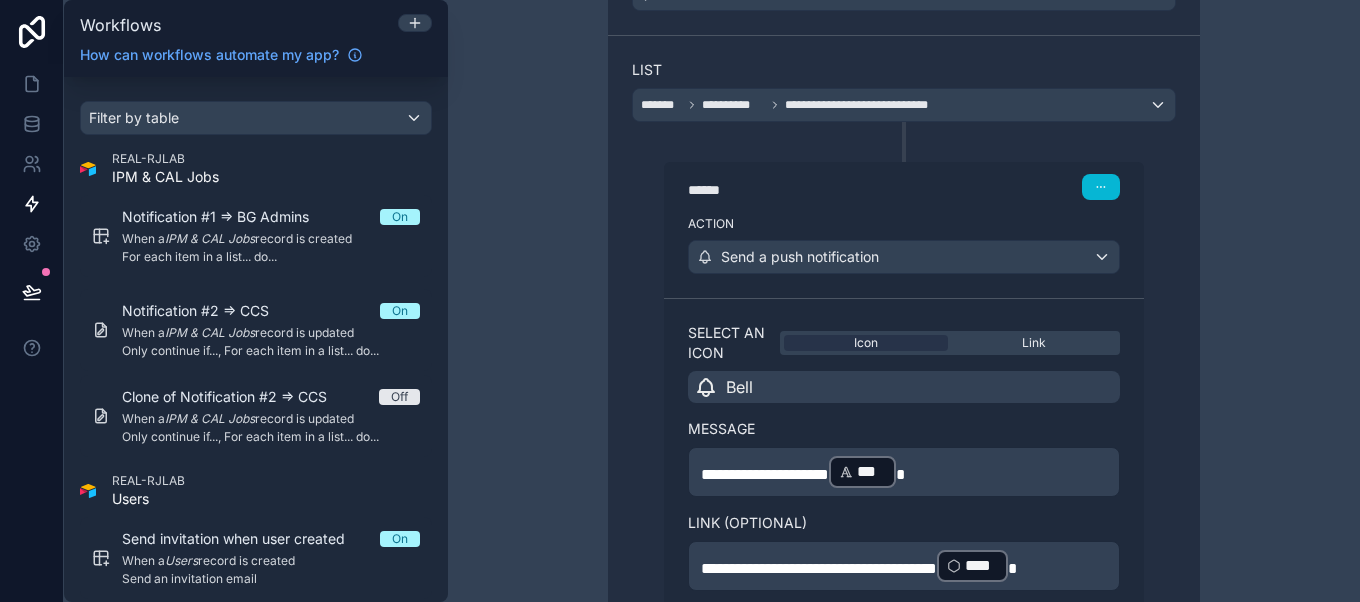 click on "**********" at bounding box center [765, 474] 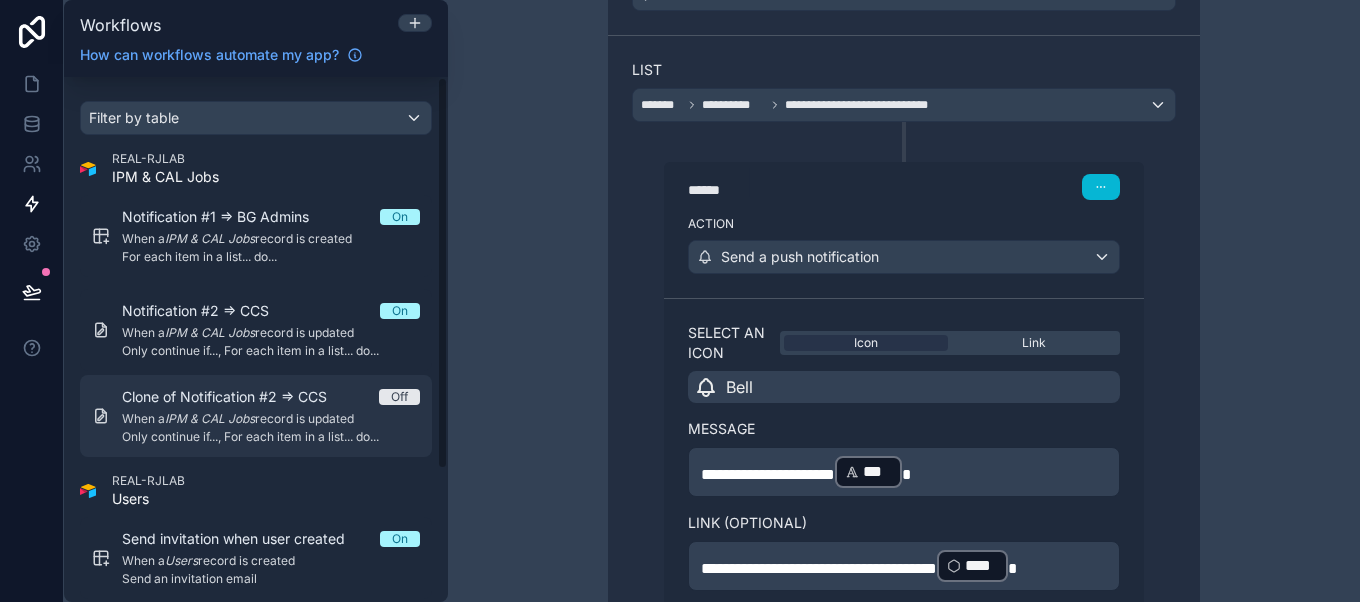 click on "Only continue if..., For each item in a list... do..." at bounding box center (271, 437) 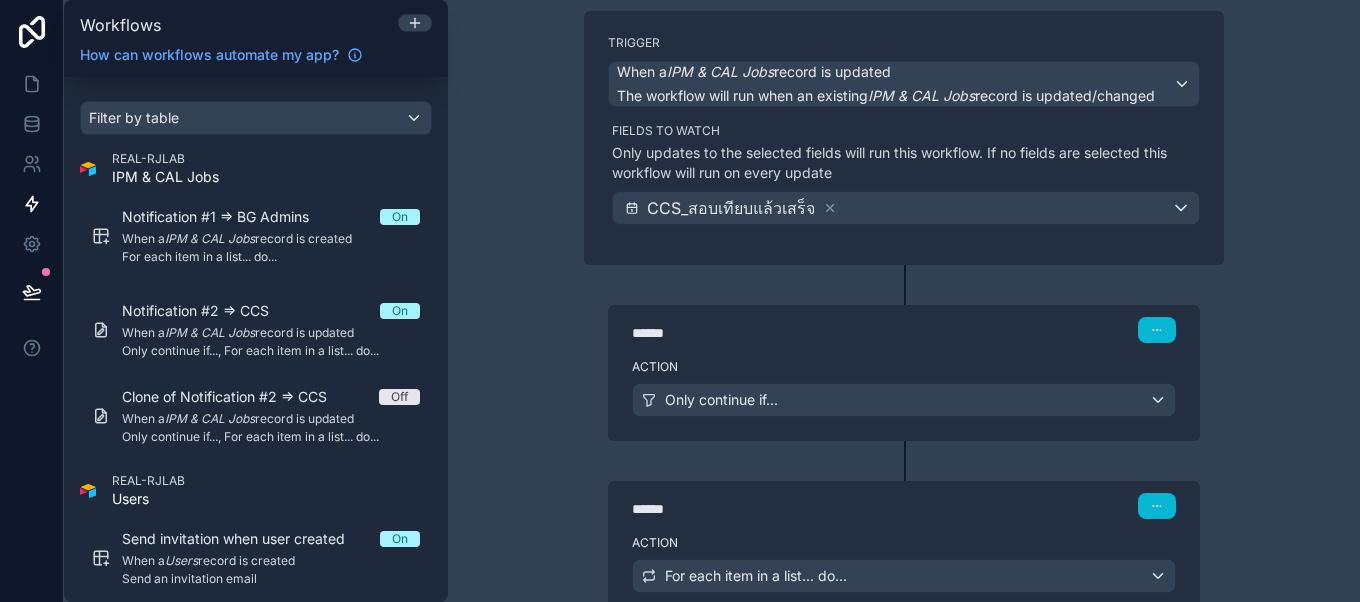 scroll, scrollTop: 0, scrollLeft: 0, axis: both 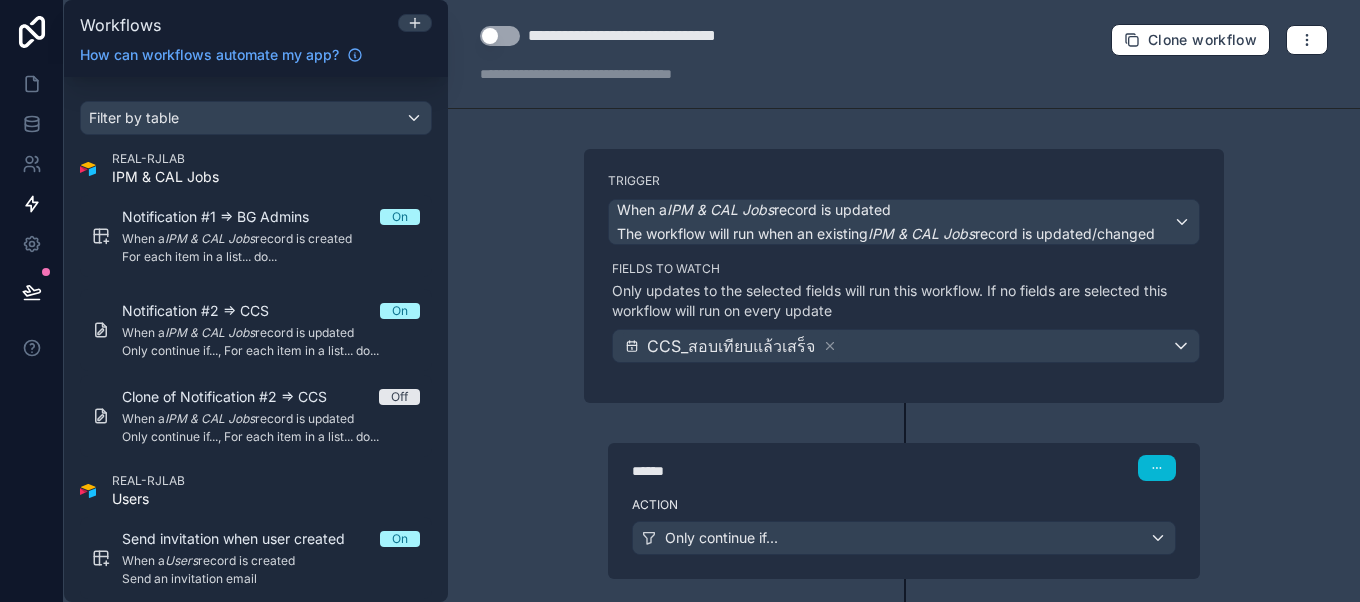 click on "**********" at bounding box center (904, 54) 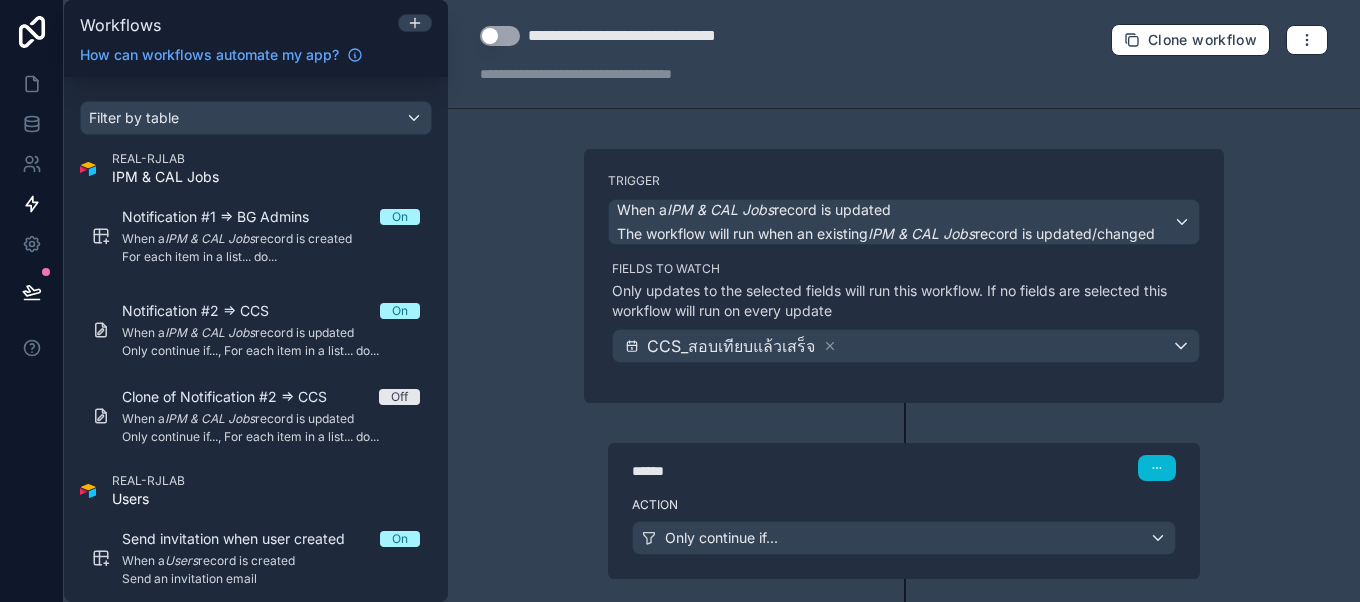 click on "**********" at bounding box center (904, 54) 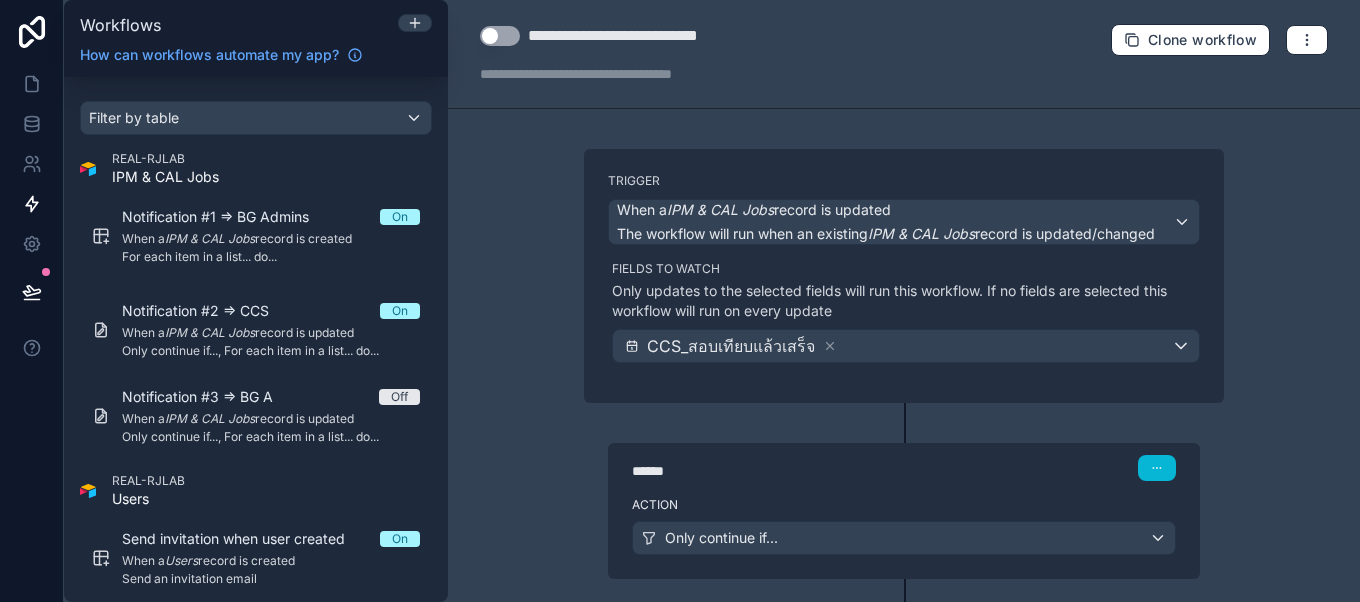 click on "**********" at bounding box center [904, 301] 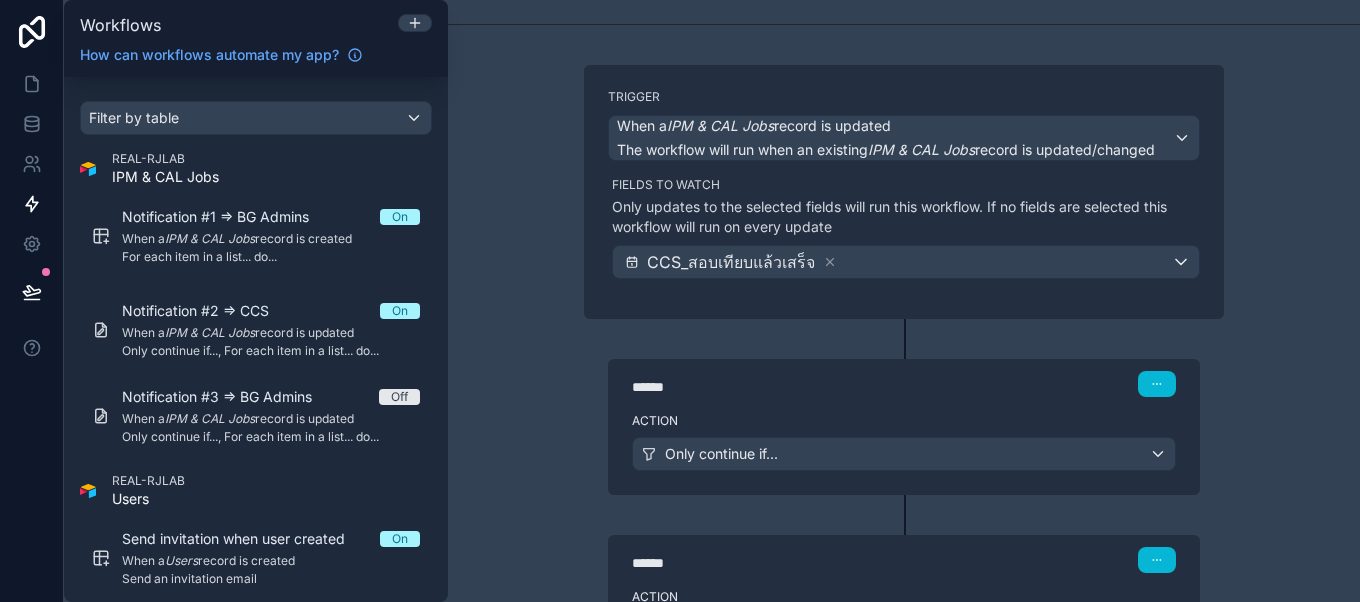 scroll, scrollTop: 281, scrollLeft: 0, axis: vertical 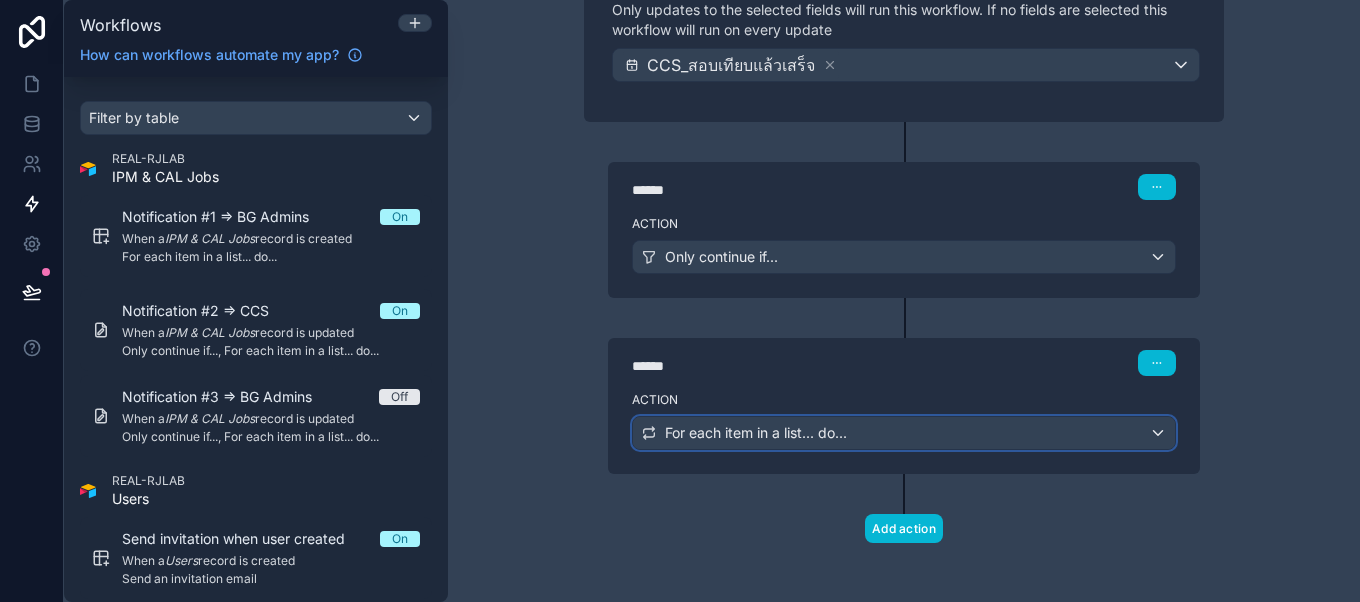 click on "For each item in a list... do..." at bounding box center [904, 433] 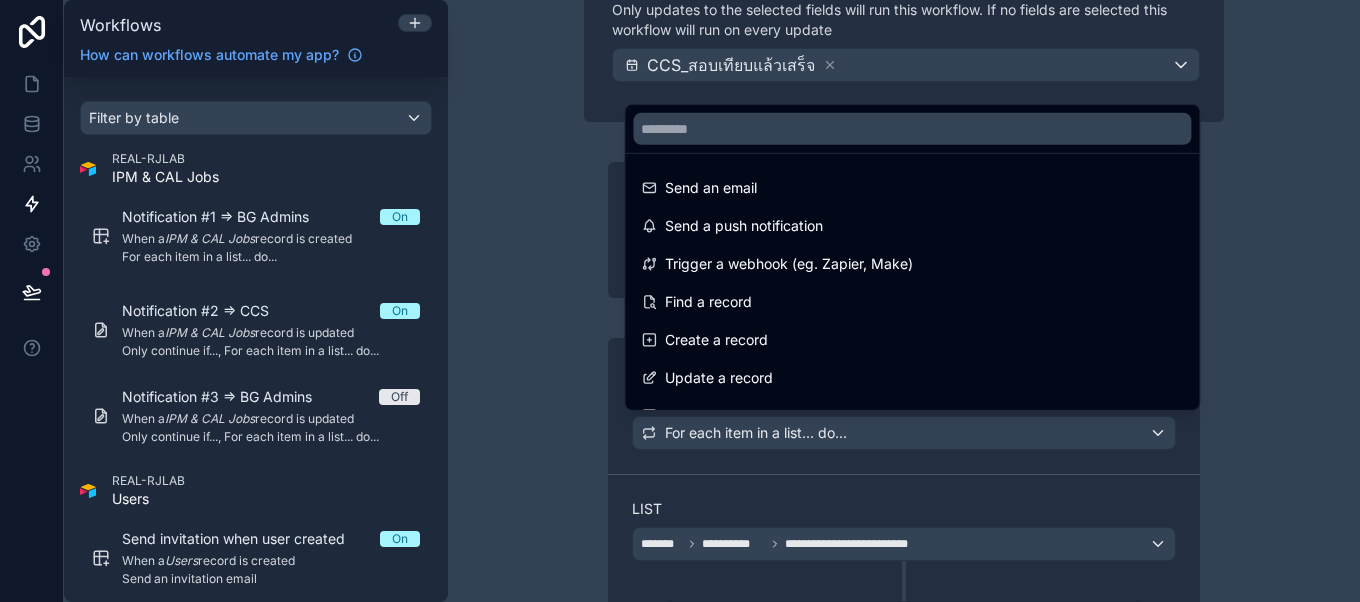 click at bounding box center (680, 301) 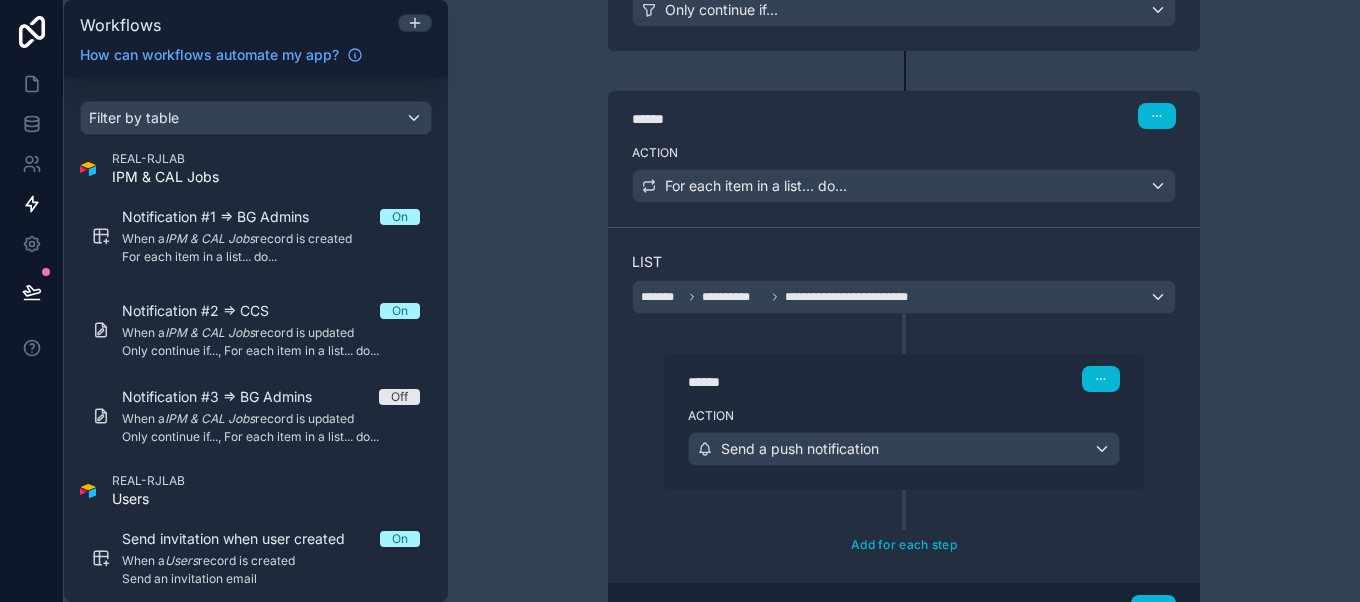 scroll, scrollTop: 530, scrollLeft: 0, axis: vertical 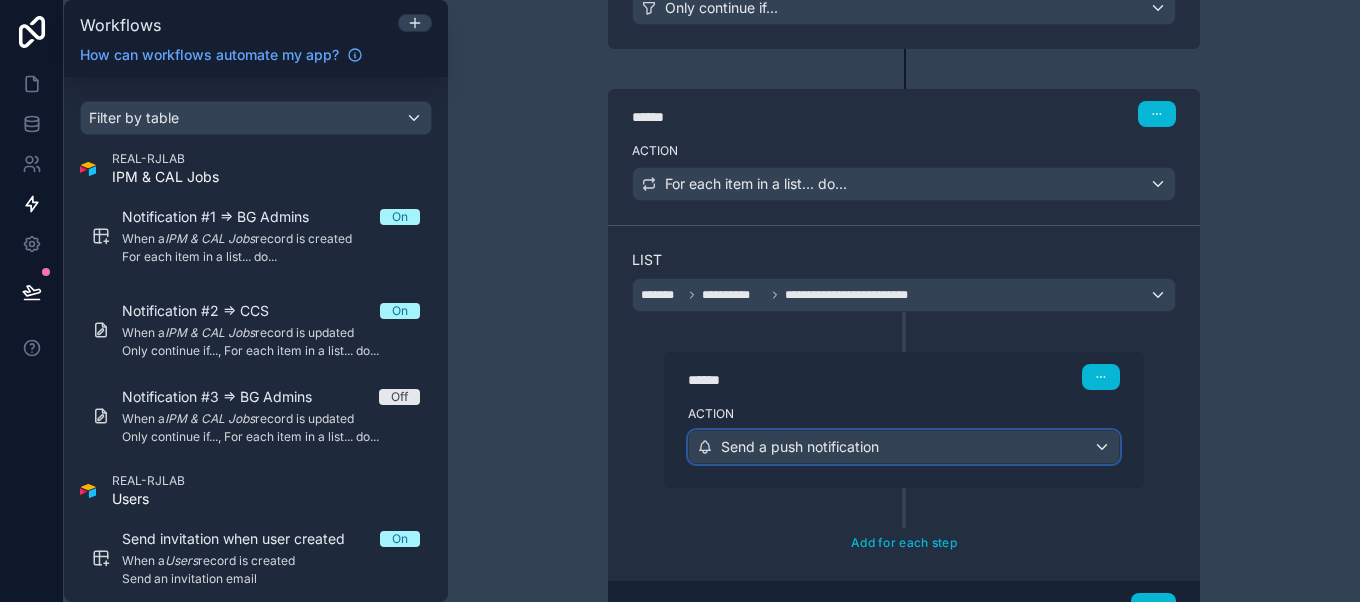 click on "Send a push notification" at bounding box center [904, 447] 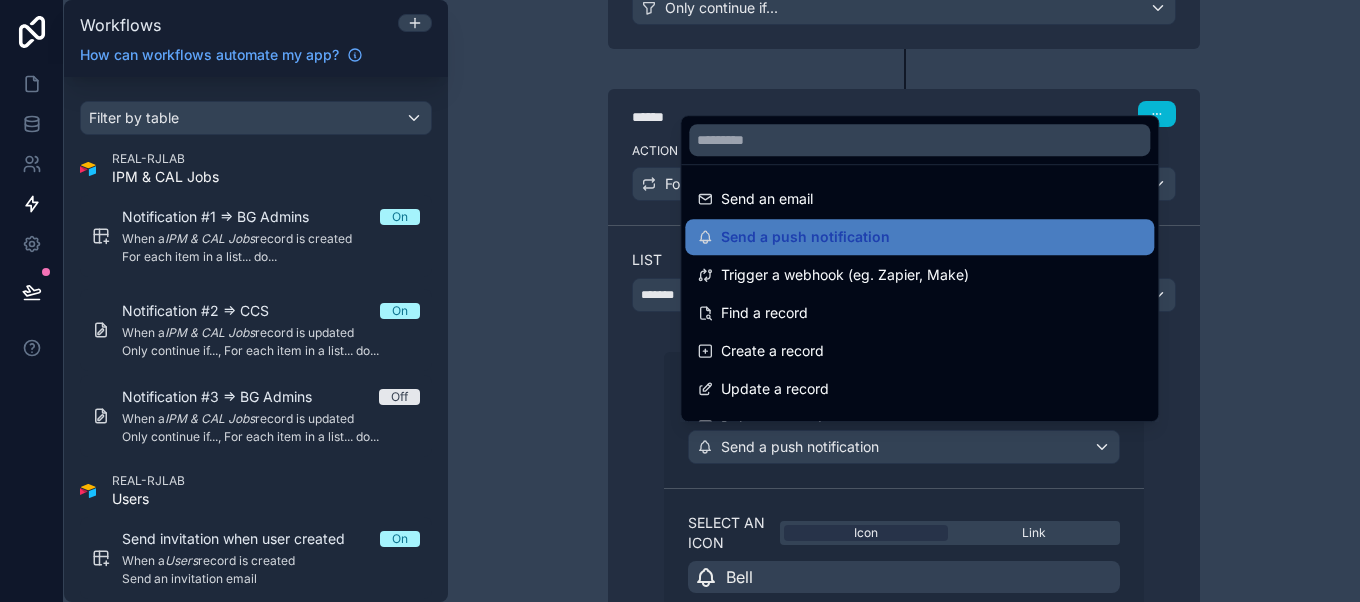 click at bounding box center (680, 301) 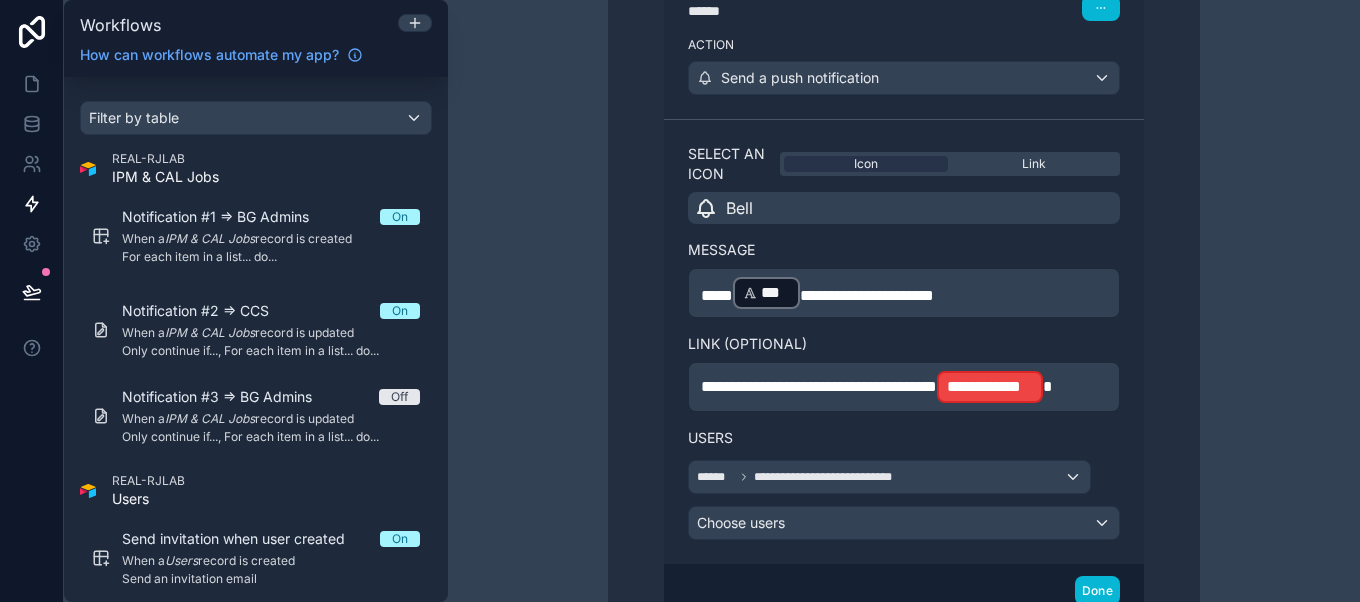 scroll, scrollTop: 904, scrollLeft: 0, axis: vertical 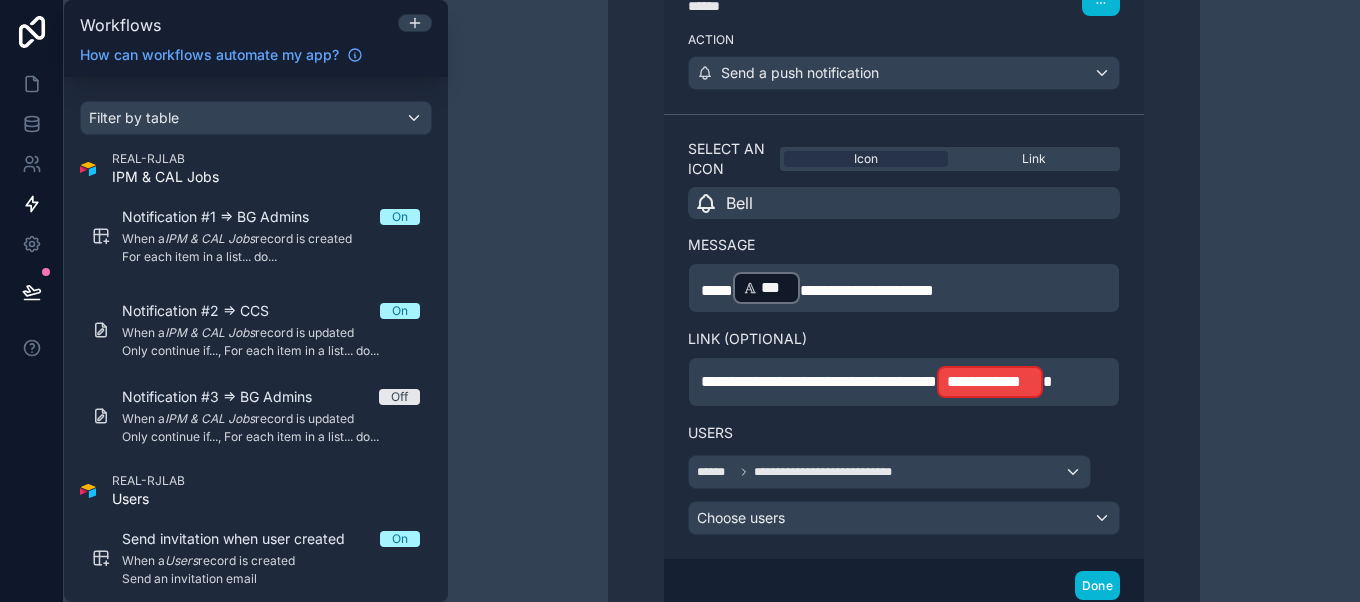 click at bounding box center [1047, 381] 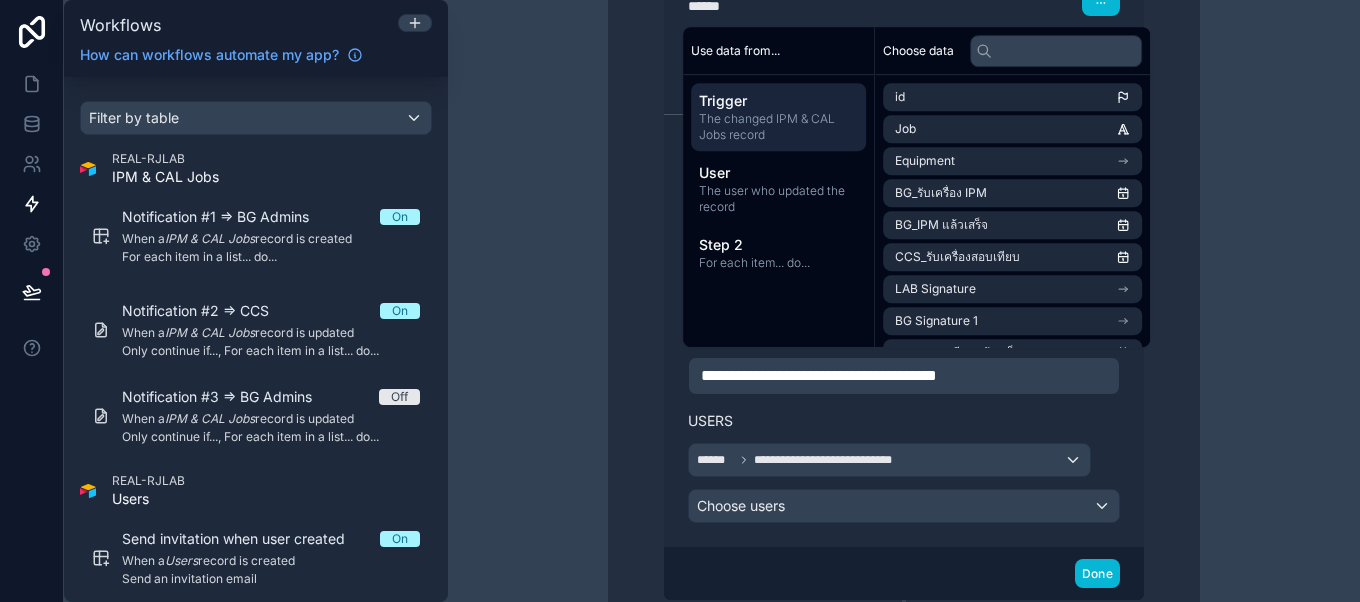 click on "Trigger The changed IPM & CAL Jobs record" at bounding box center (778, 117) 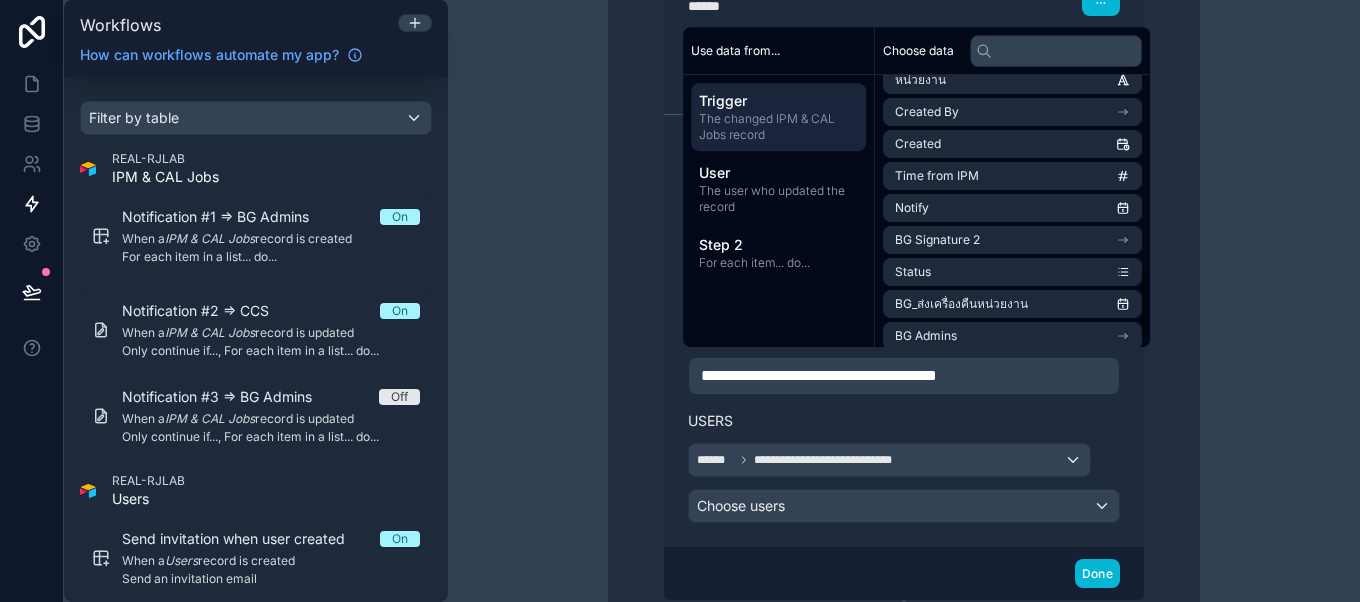 scroll, scrollTop: 795, scrollLeft: 0, axis: vertical 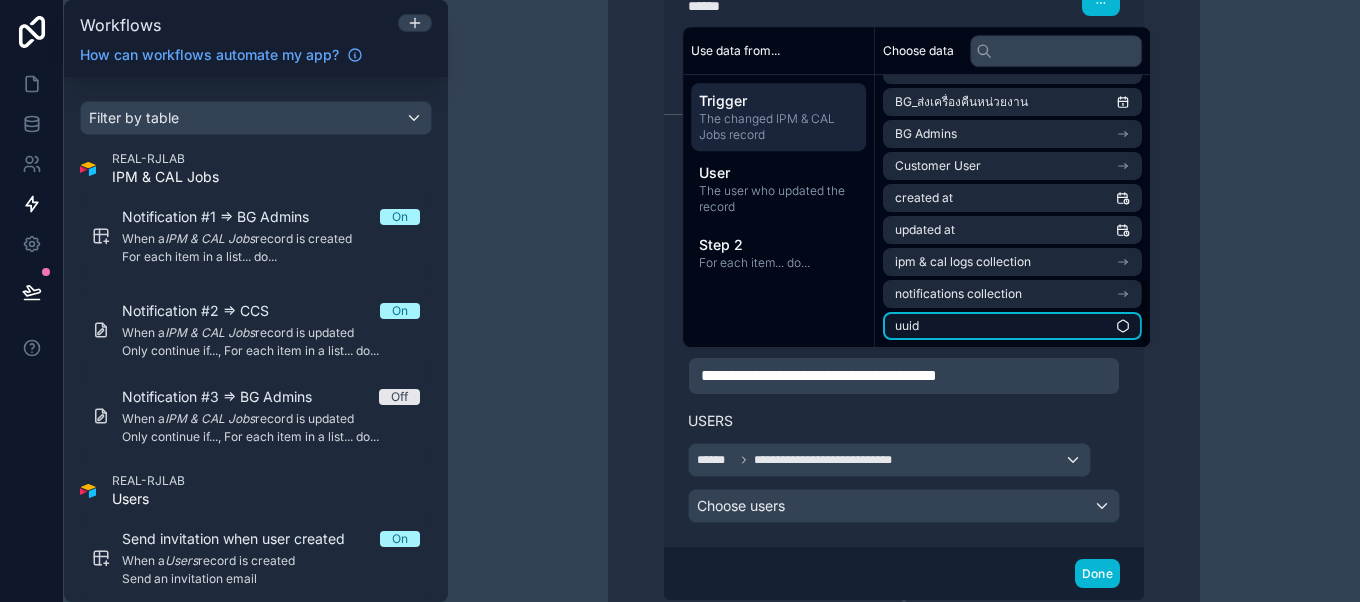 click on "uuid" at bounding box center [1012, 326] 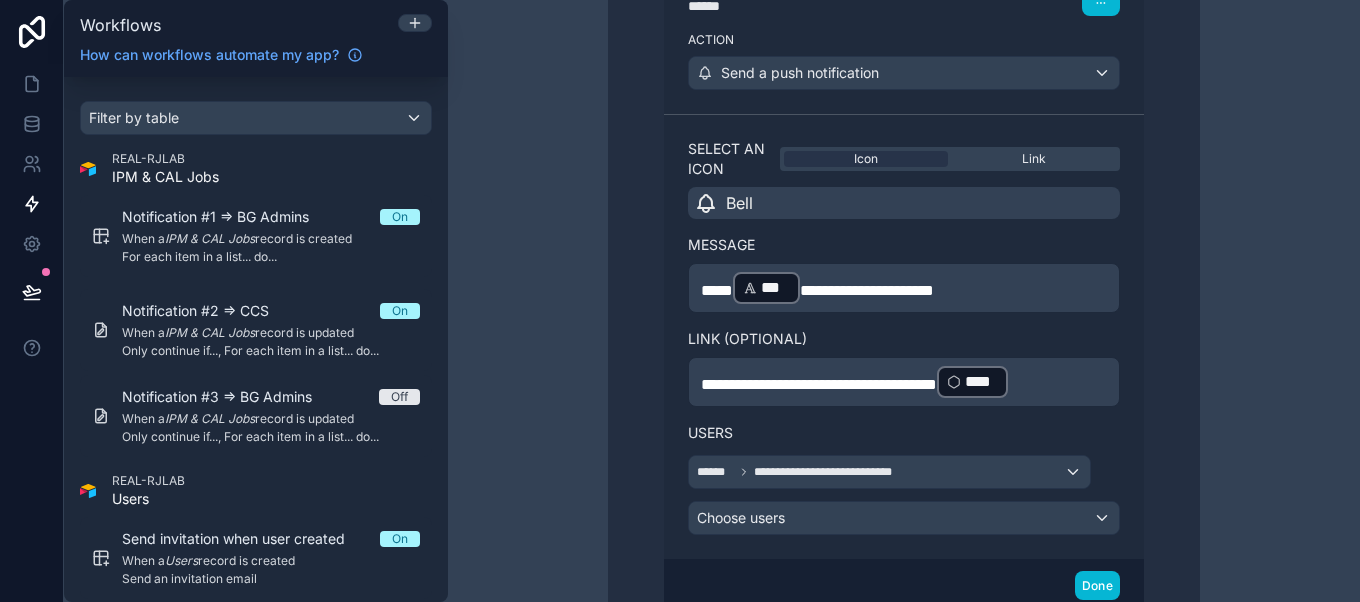 click on "**********" at bounding box center (904, 336) 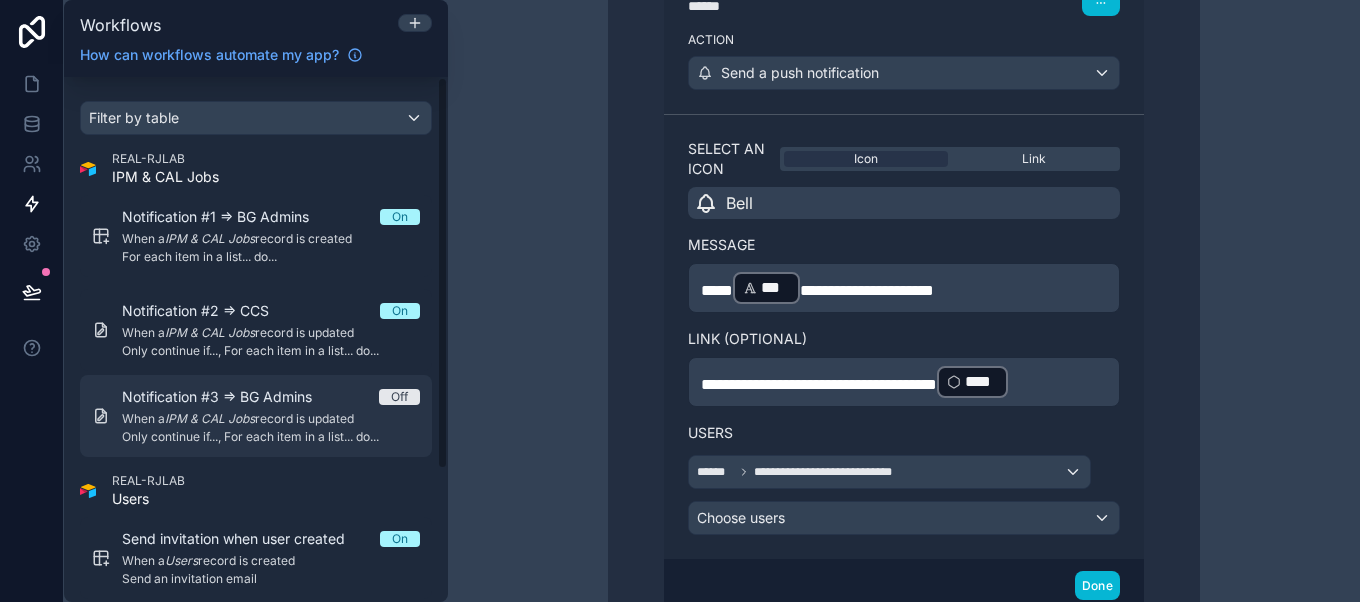 click on "When a  IPM & CAL Jobs  record is updated" at bounding box center [271, 419] 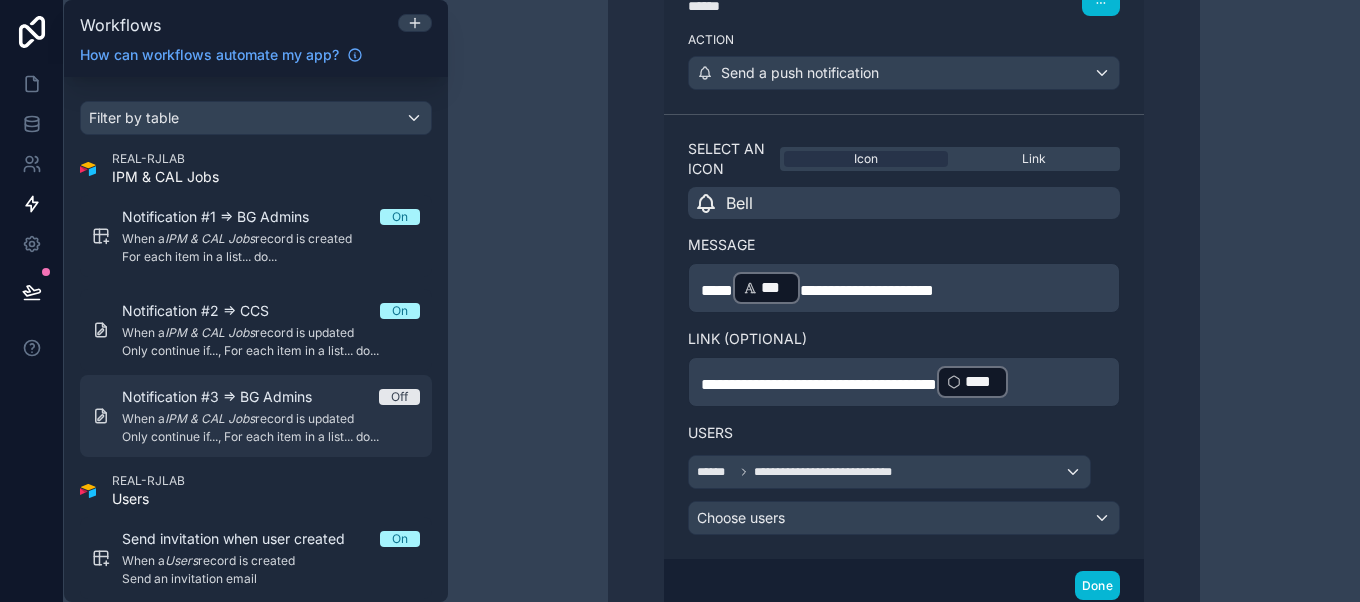 click on "When a  IPM & CAL Jobs  record is updated" at bounding box center [271, 419] 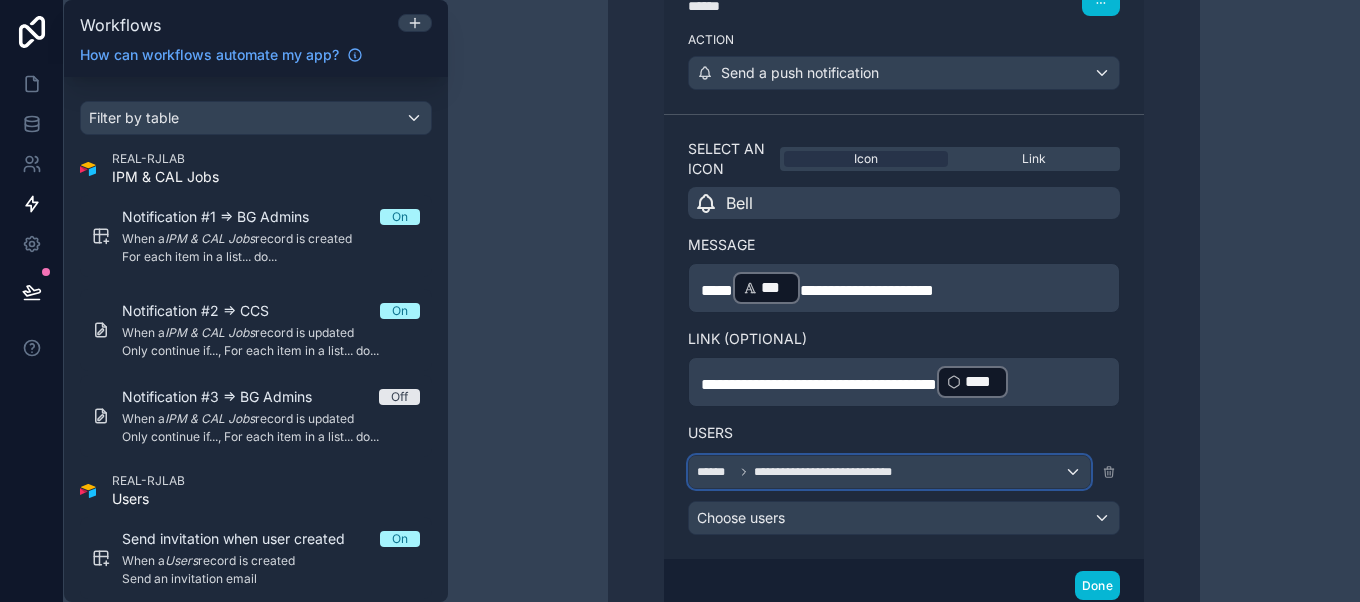click on "**********" at bounding box center [830, 472] 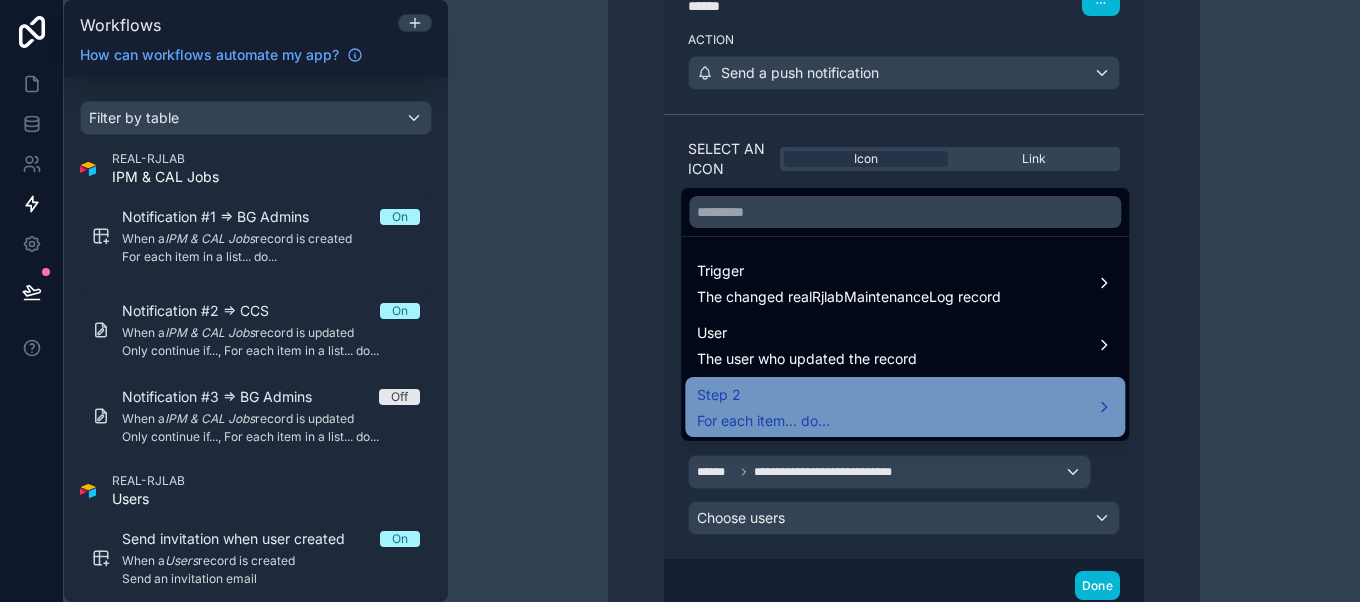 click on "Step 2 For each item... do..." at bounding box center [763, 407] 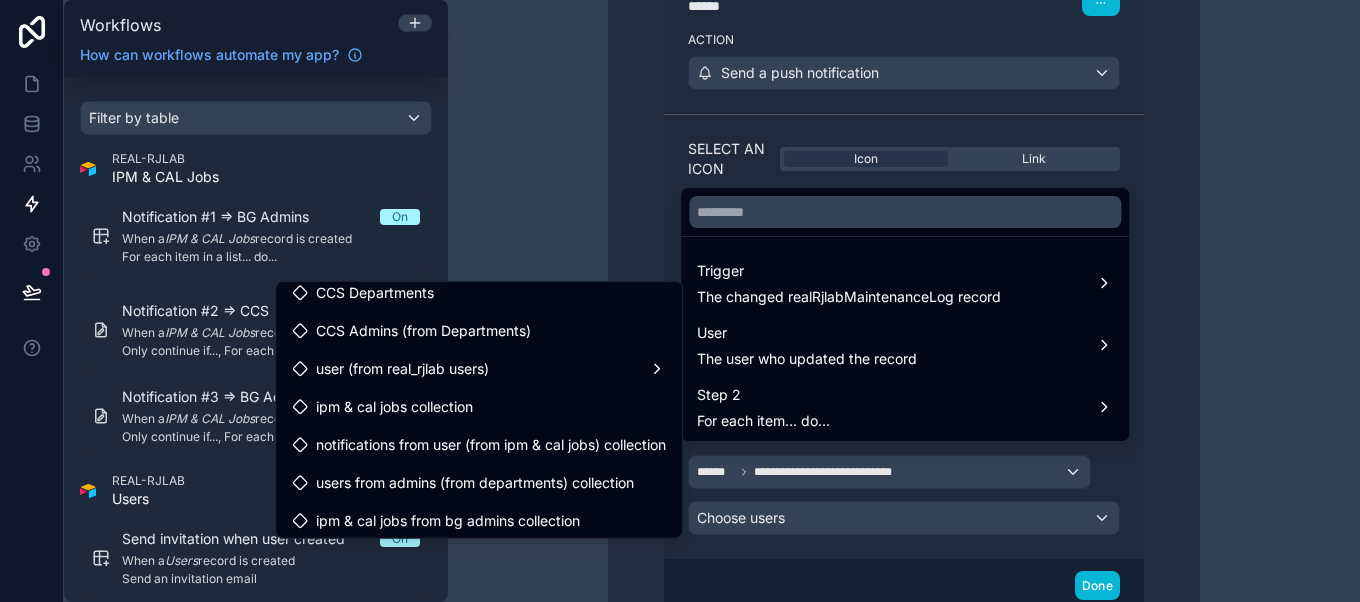 scroll, scrollTop: 203, scrollLeft: 0, axis: vertical 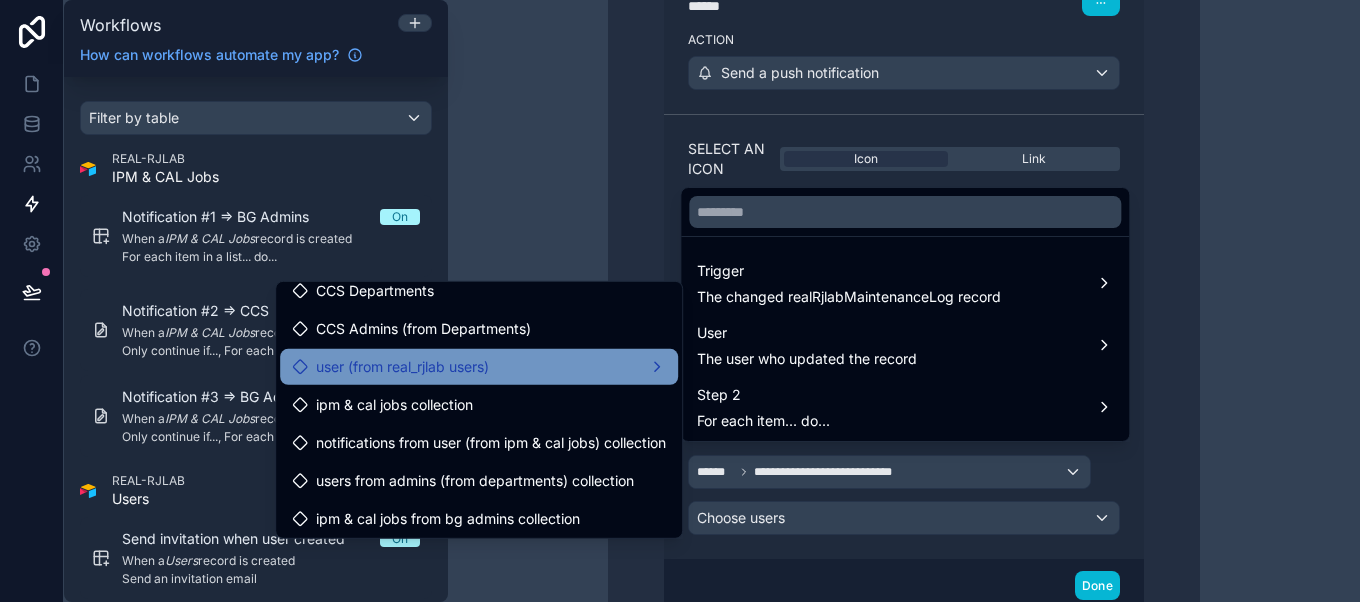 click on "user (from real_rjlab users)" at bounding box center [479, 367] 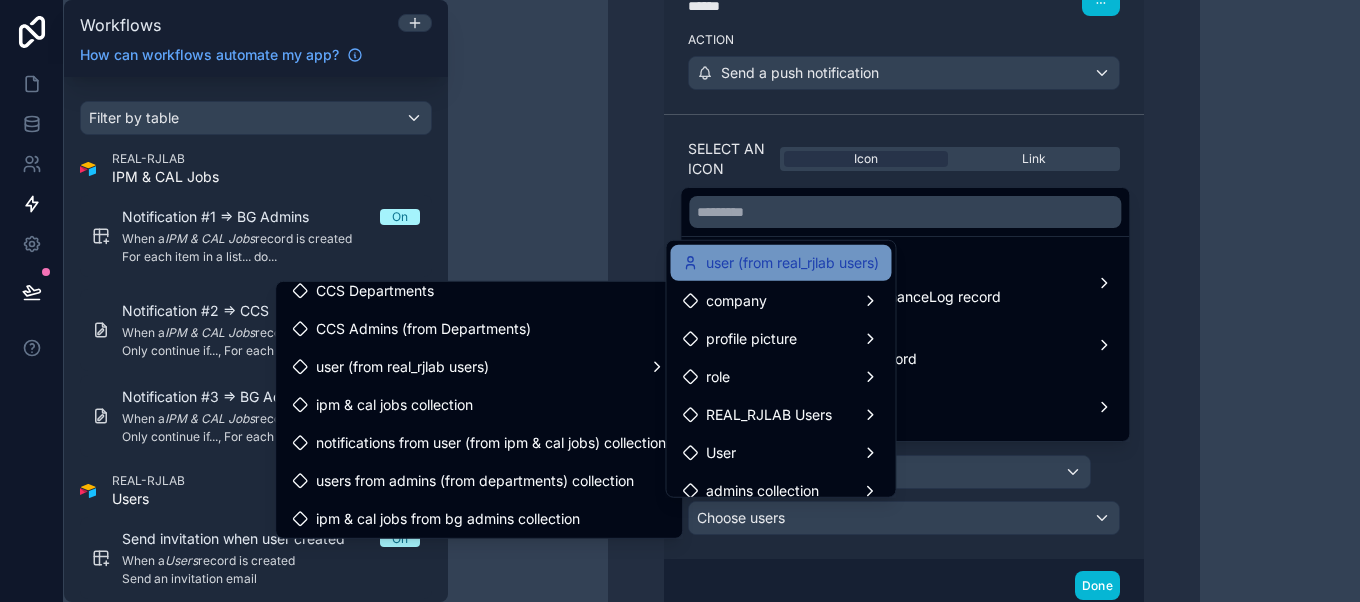 click on "user (from real_rjlab users)" at bounding box center (792, 263) 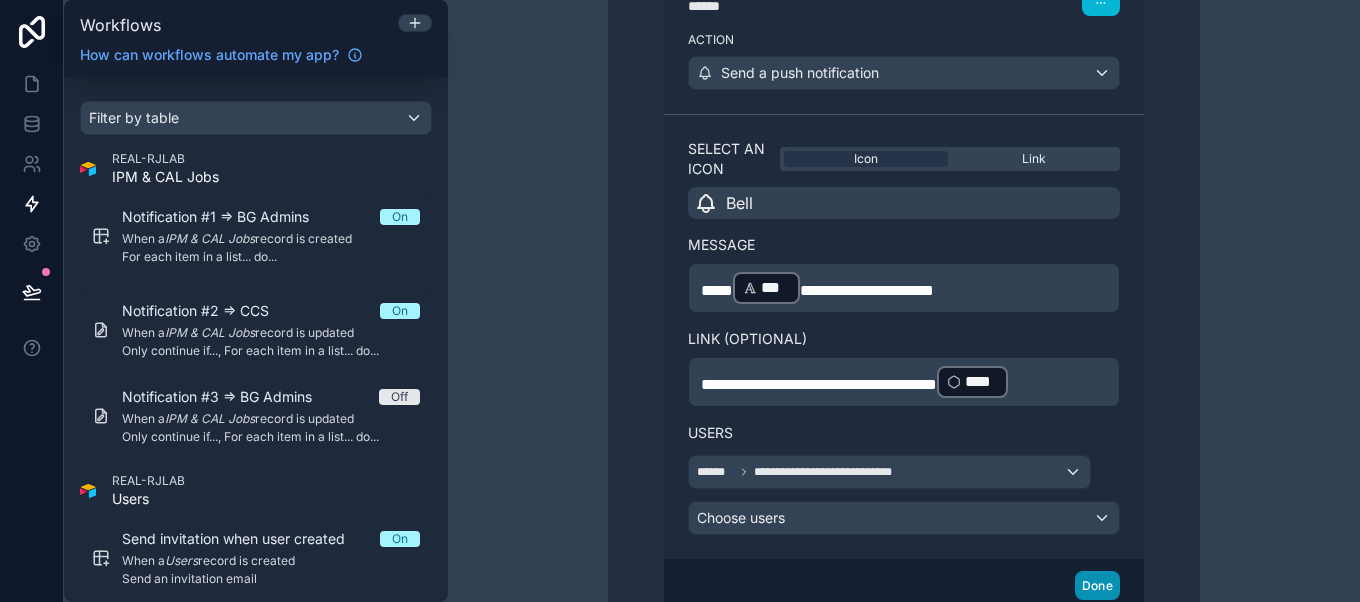 click on "Done" at bounding box center (1097, 585) 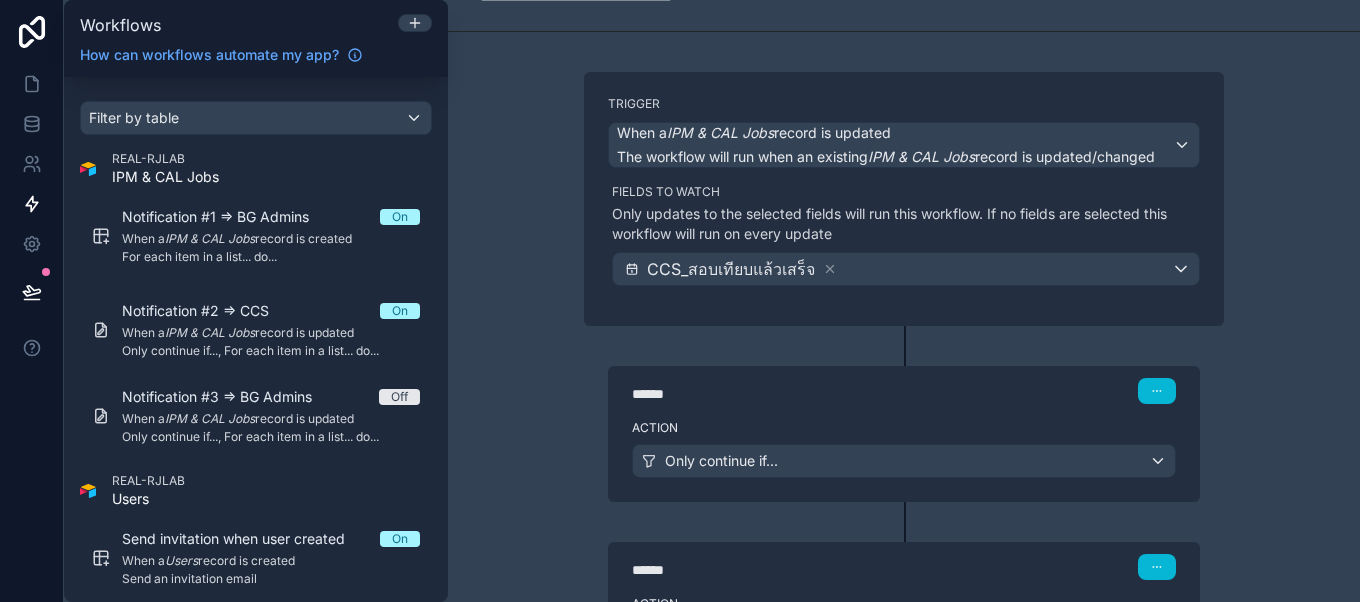 scroll, scrollTop: 0, scrollLeft: 0, axis: both 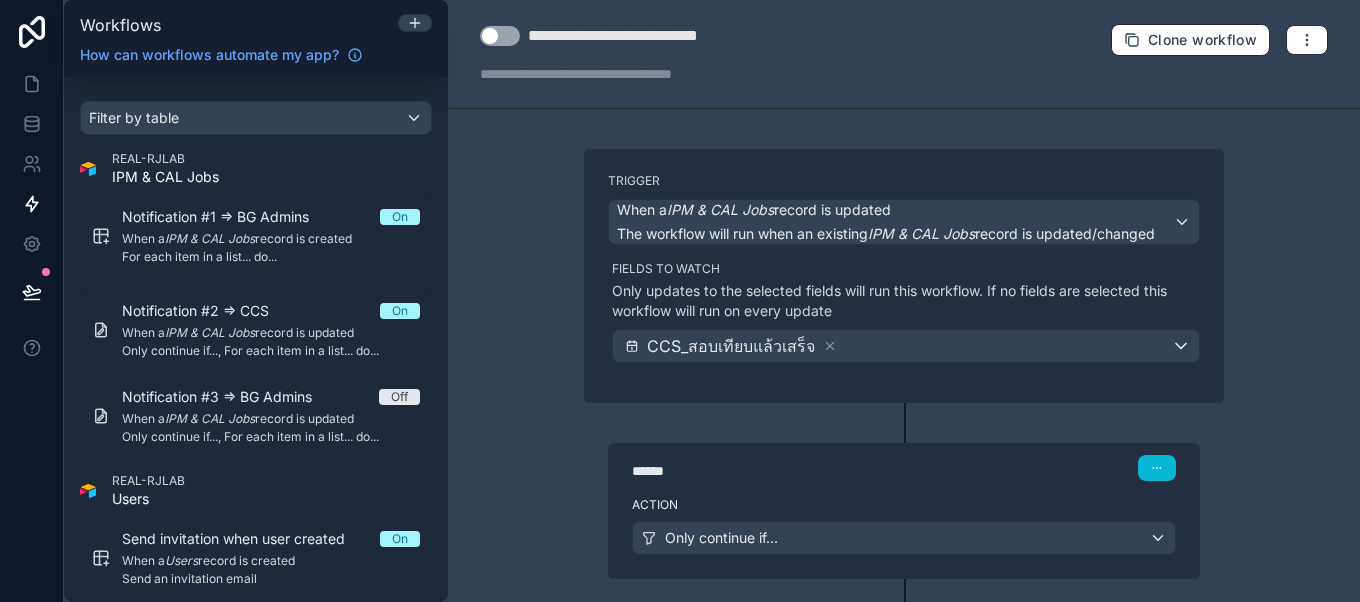 click on "Use setting" at bounding box center (500, 36) 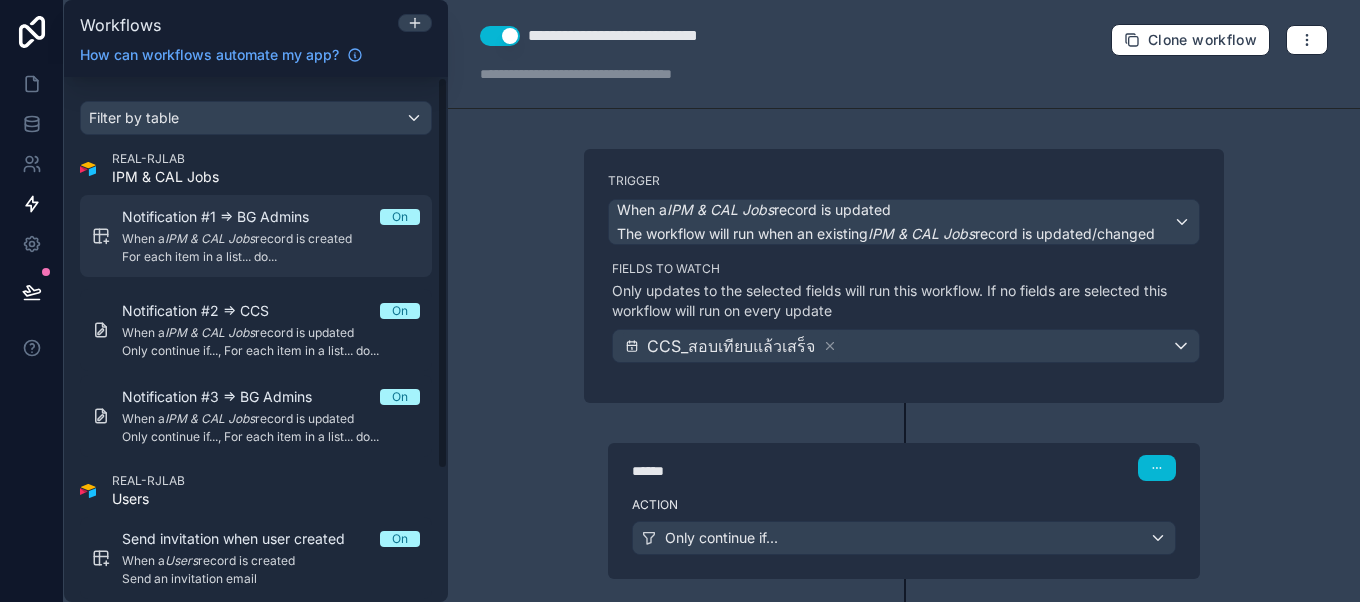 click on "When a  IPM & CAL Jobs  record is created" at bounding box center [271, 239] 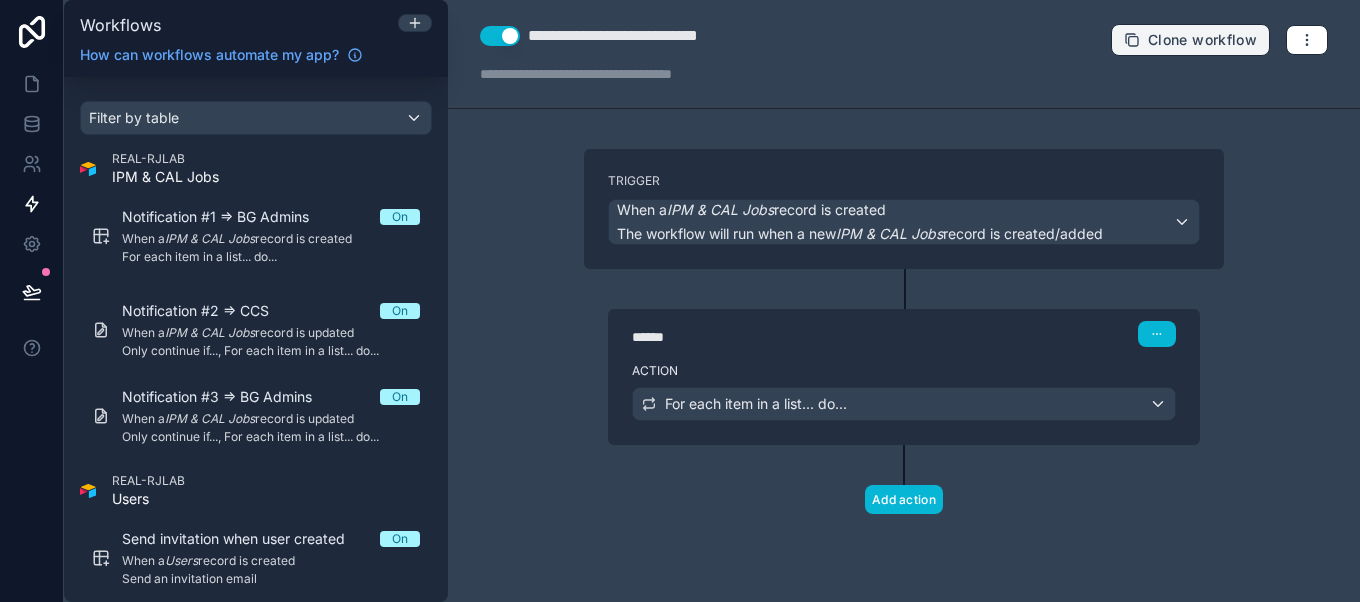 click on "Clone workflow" at bounding box center (1202, 40) 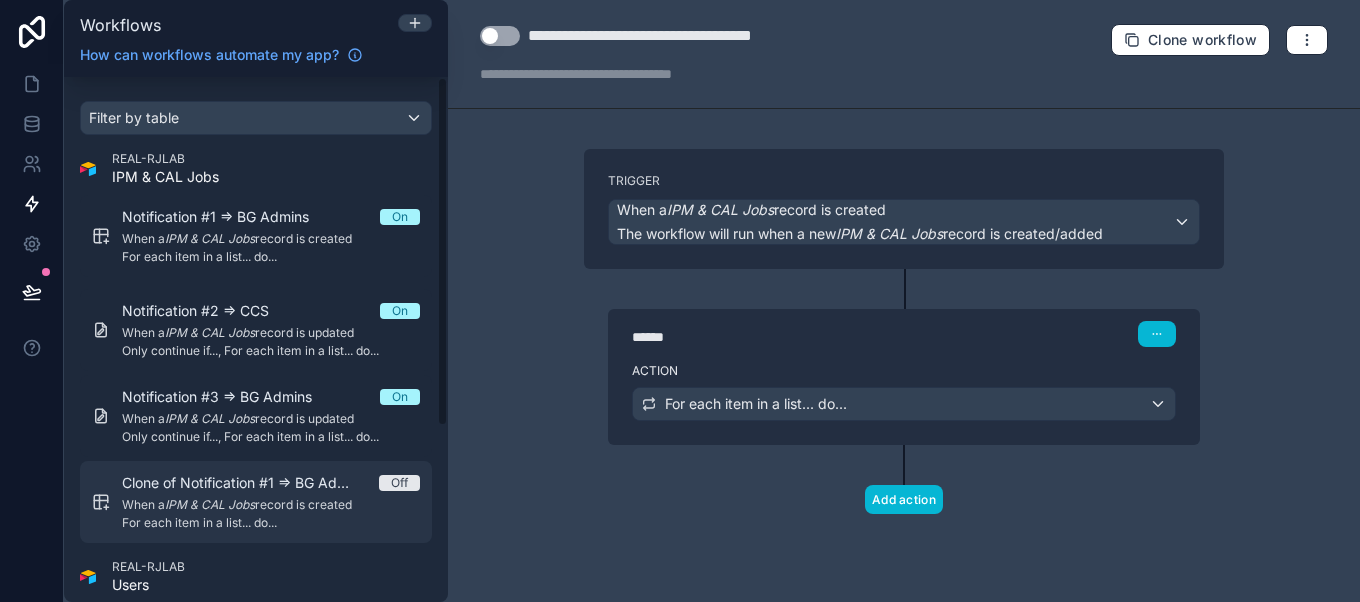 click on "For each item in a list... do..." at bounding box center (271, 523) 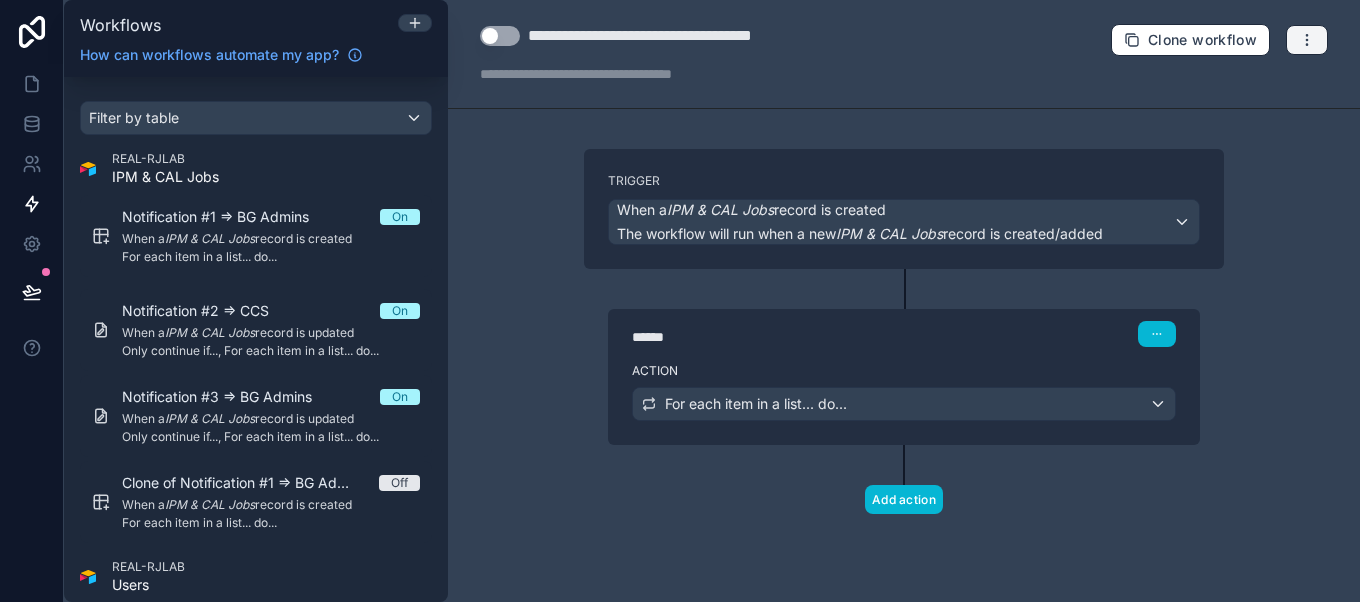 click 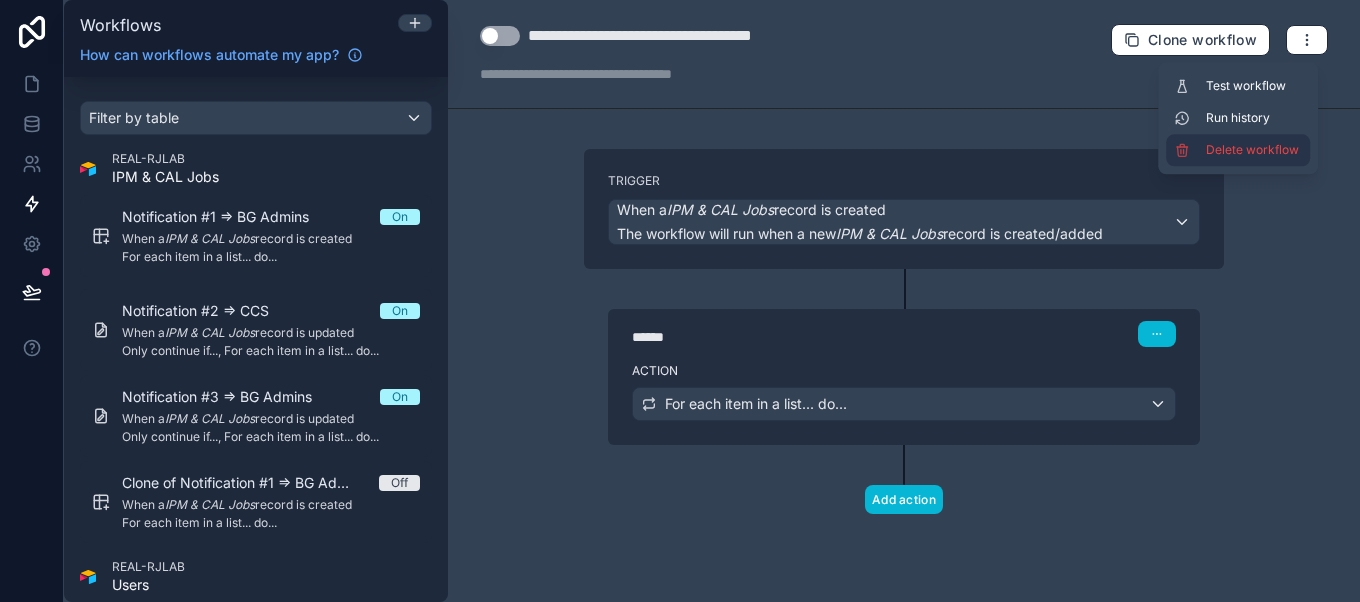 click on "Delete workflow" at bounding box center (1254, 150) 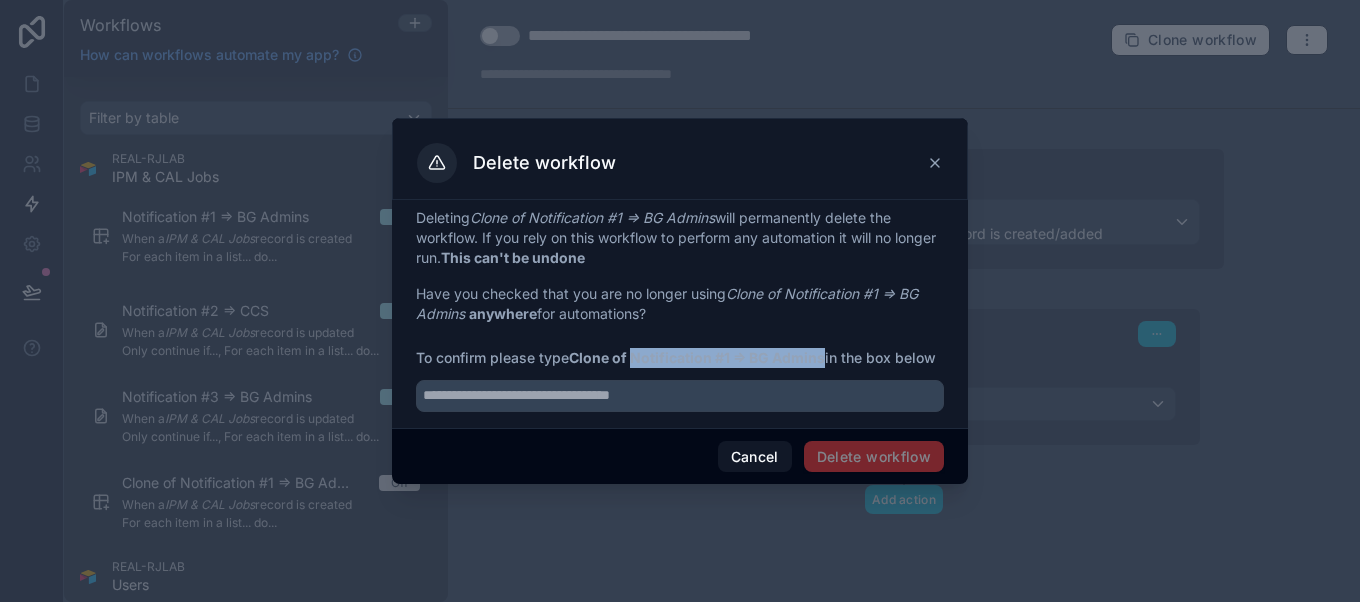 drag, startPoint x: 826, startPoint y: 361, endPoint x: 634, endPoint y: 354, distance: 192.12756 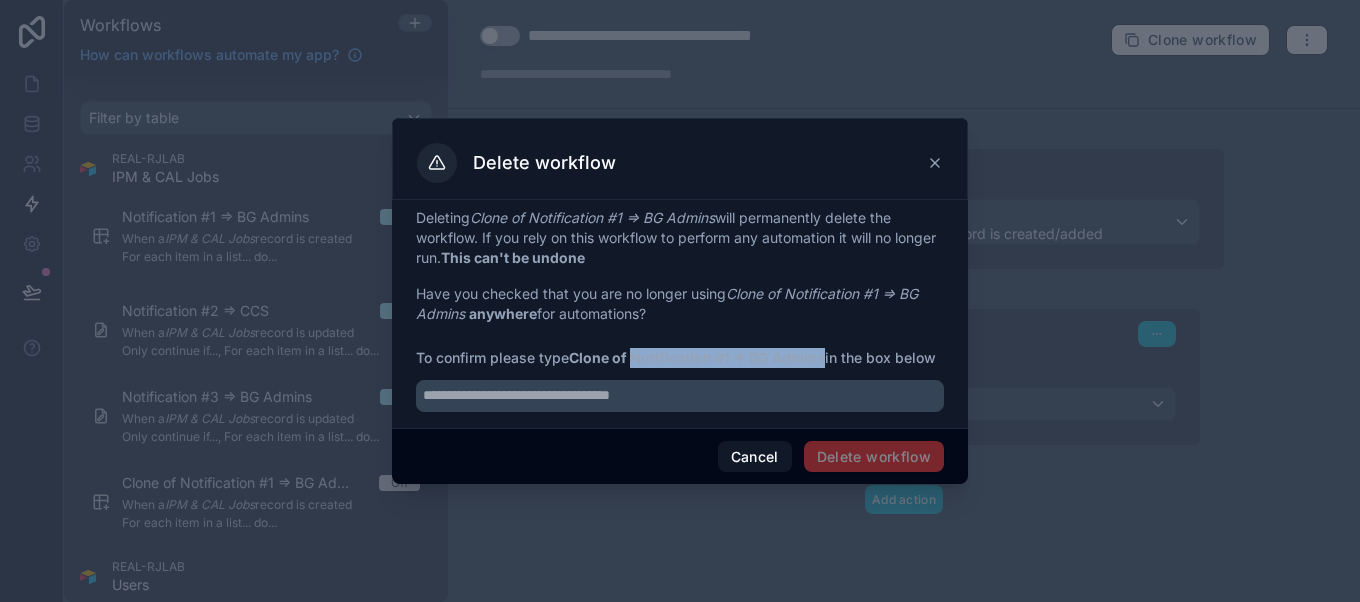click on "Clone of Notification #1 => BG Admins" at bounding box center (697, 357) 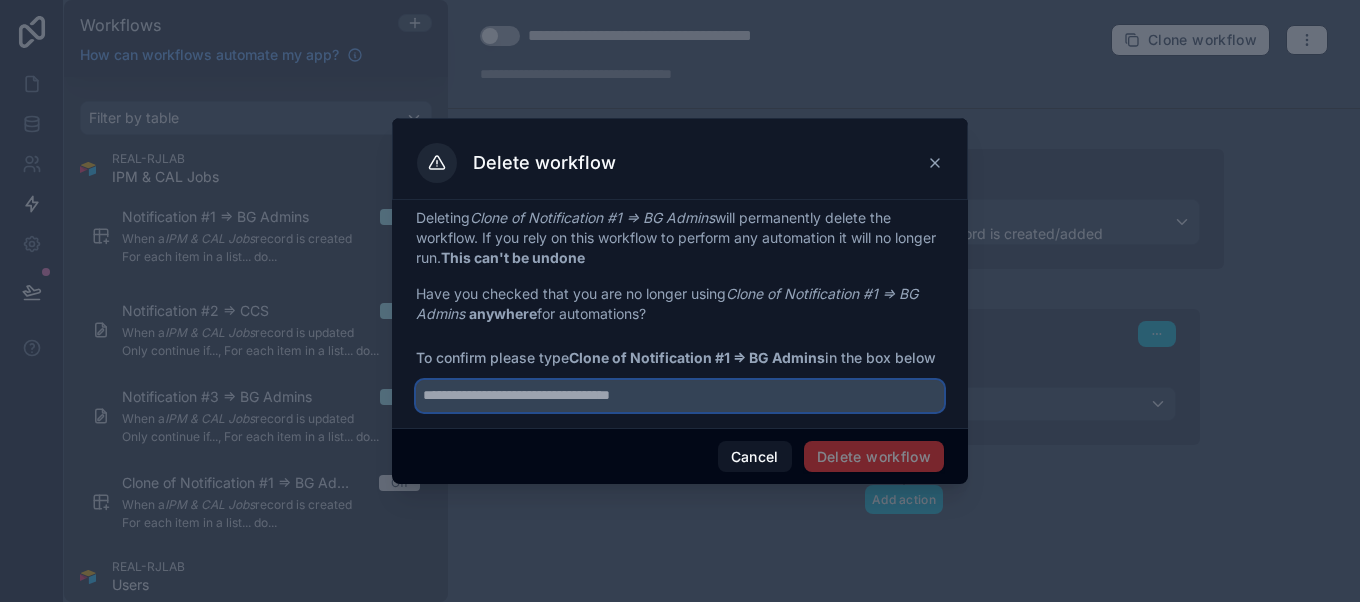 click at bounding box center [680, 396] 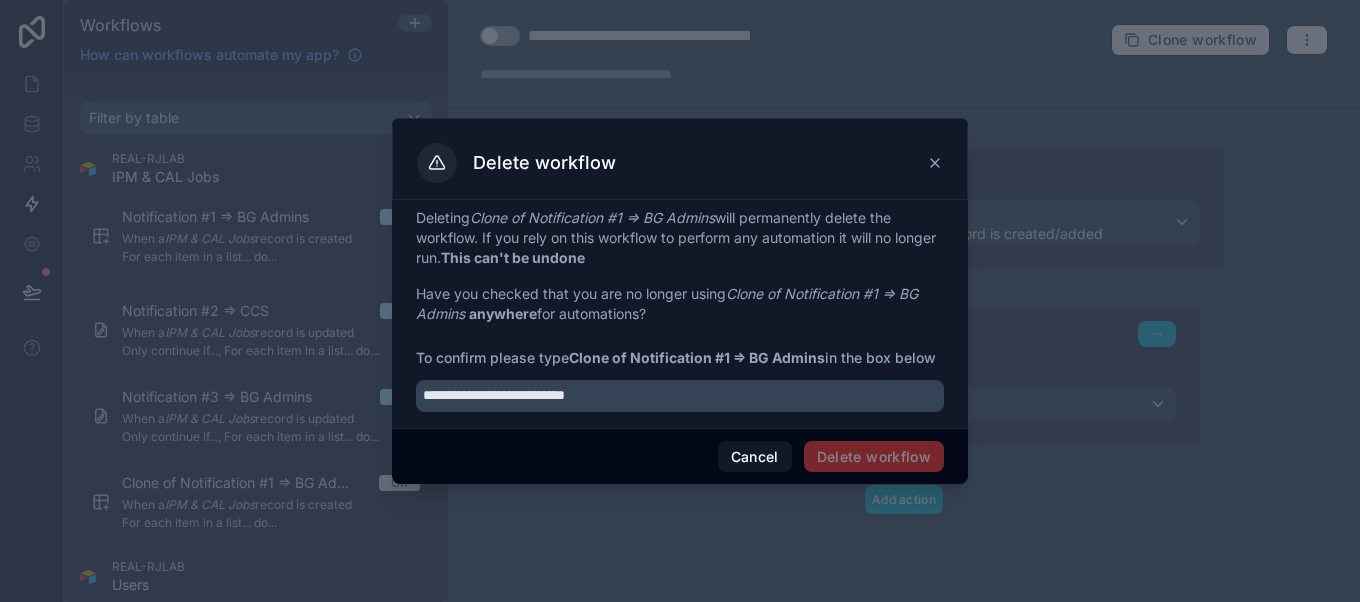 click on "To confirm please type  Clone of Notification #1 => BG Admins  in the box below" at bounding box center (680, 358) 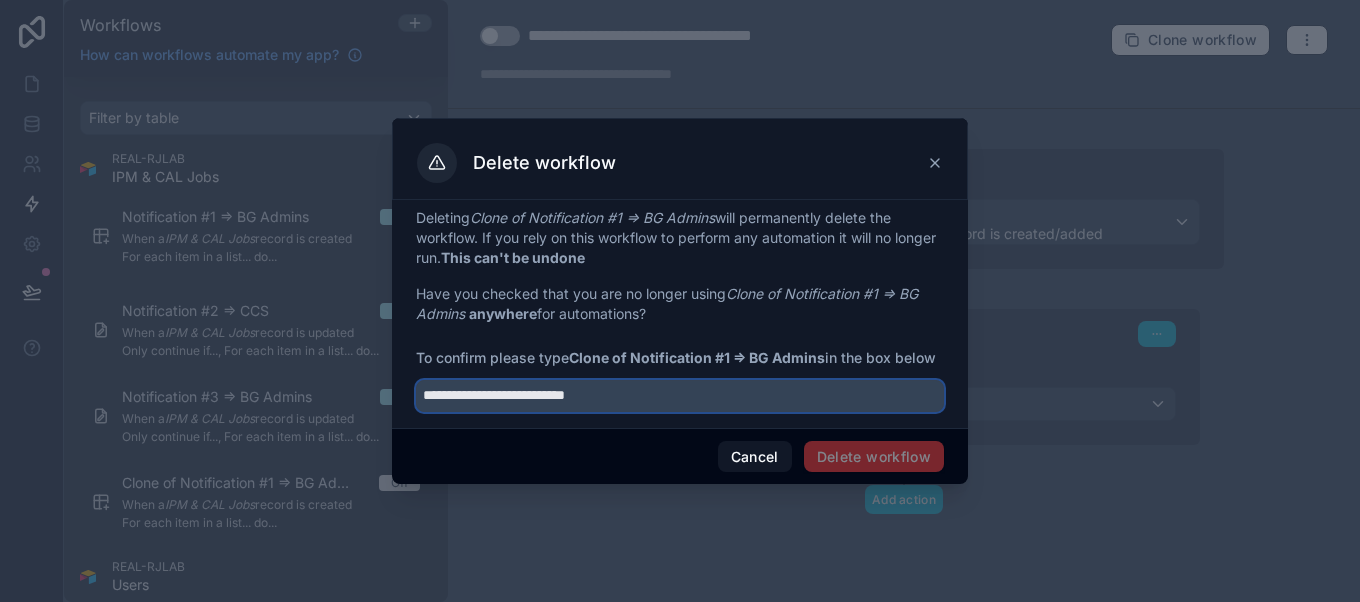 click on "**********" at bounding box center [680, 396] 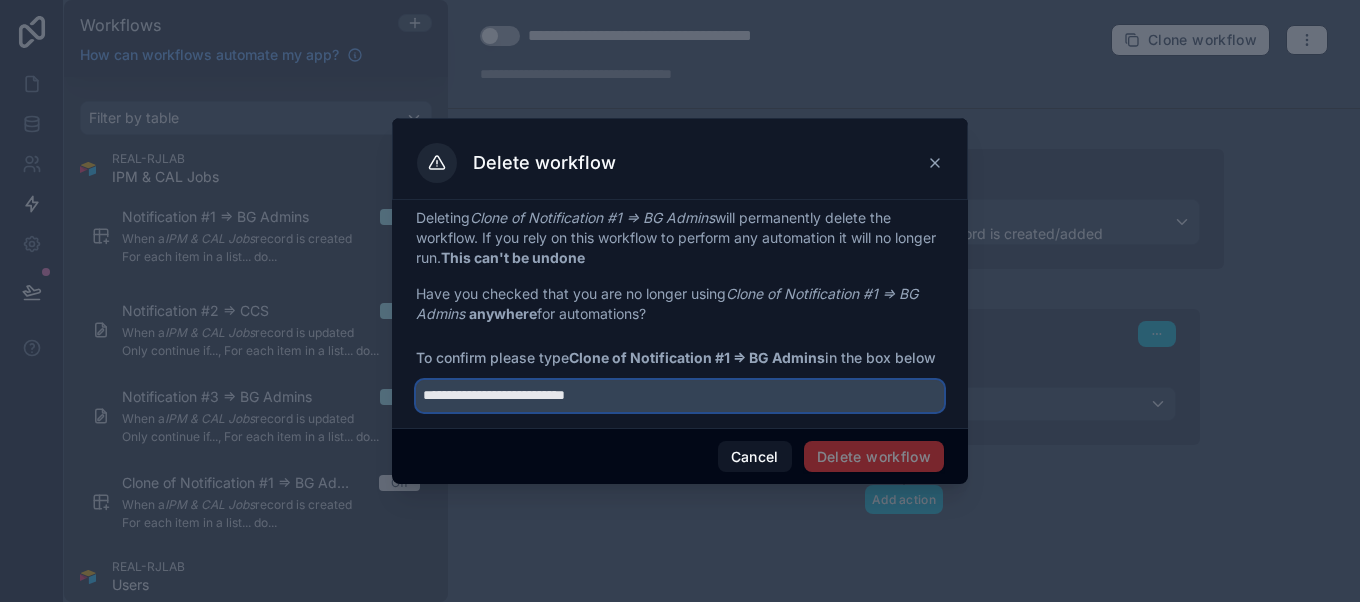 click on "**********" at bounding box center [680, 396] 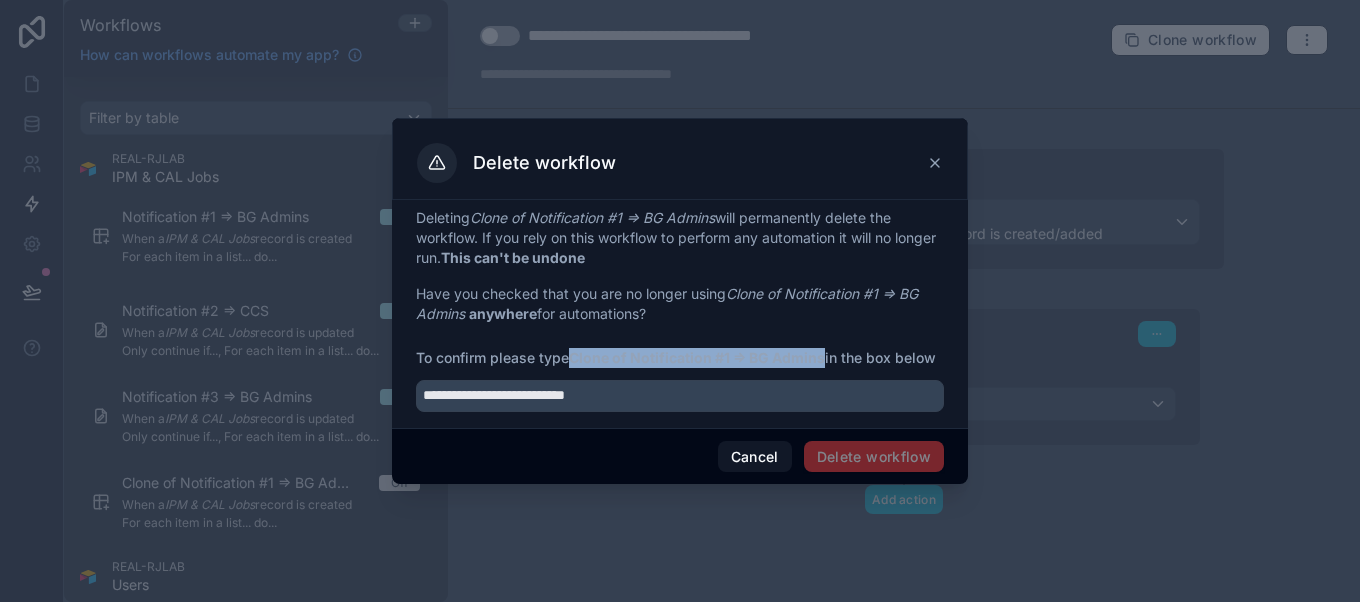 drag, startPoint x: 825, startPoint y: 356, endPoint x: 576, endPoint y: 356, distance: 249 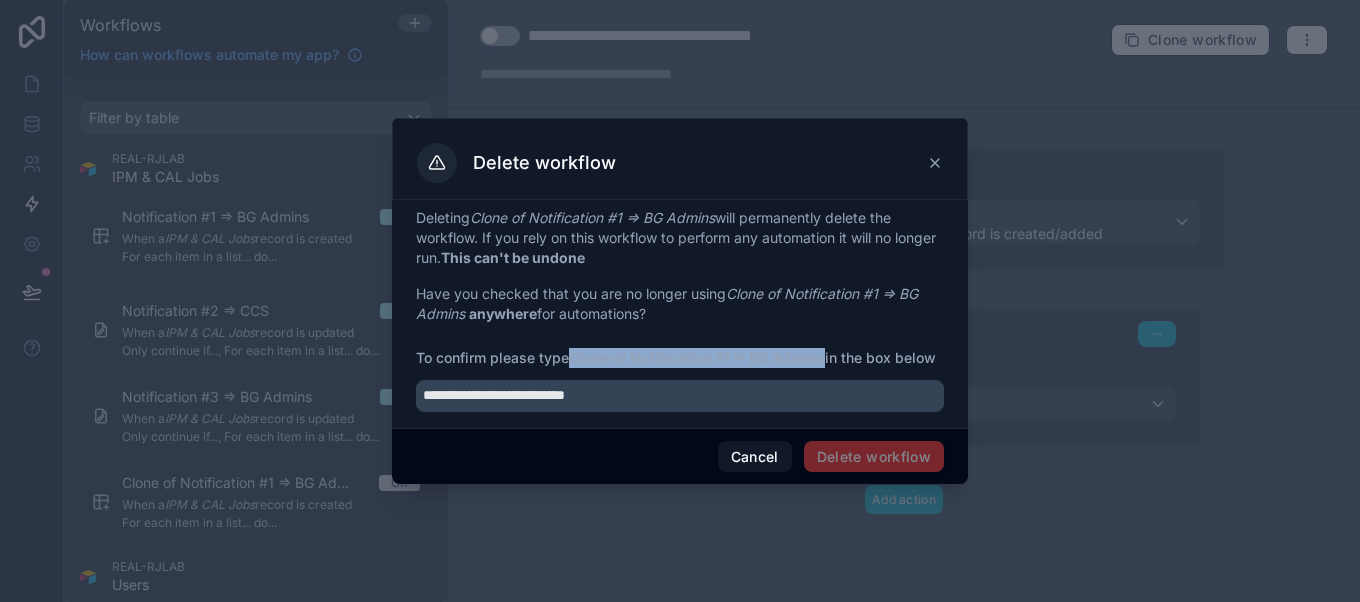 click on "Clone of Notification #1 => BG Admins" at bounding box center [697, 357] 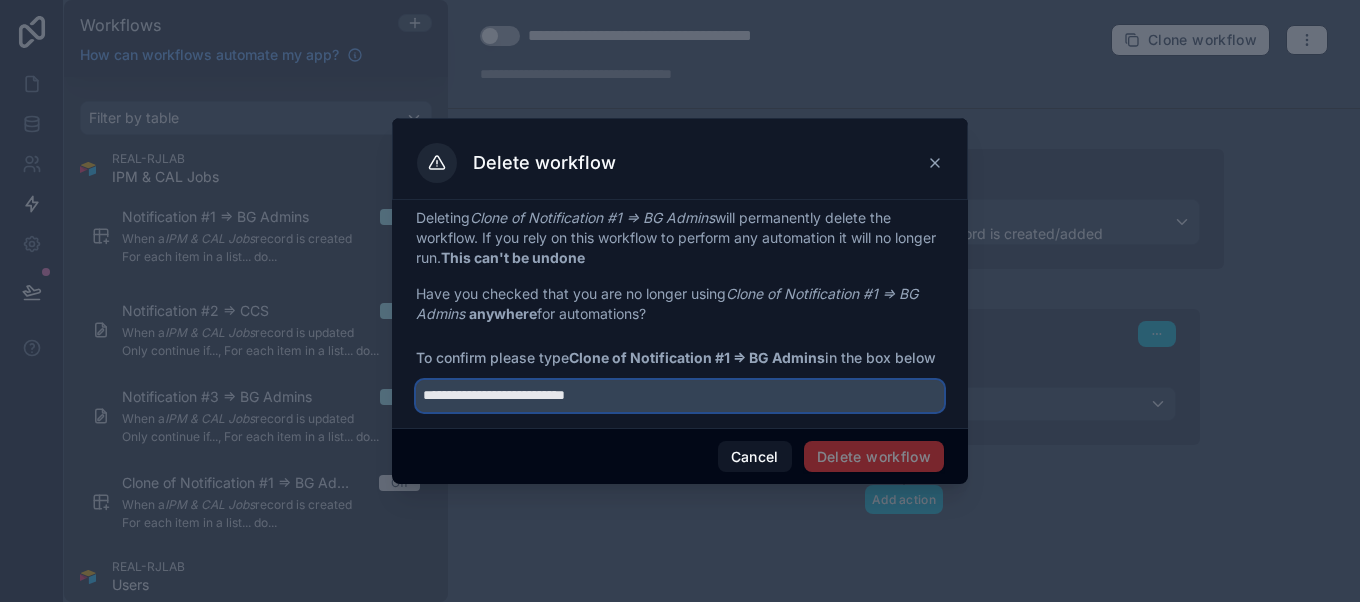 click on "**********" at bounding box center [680, 396] 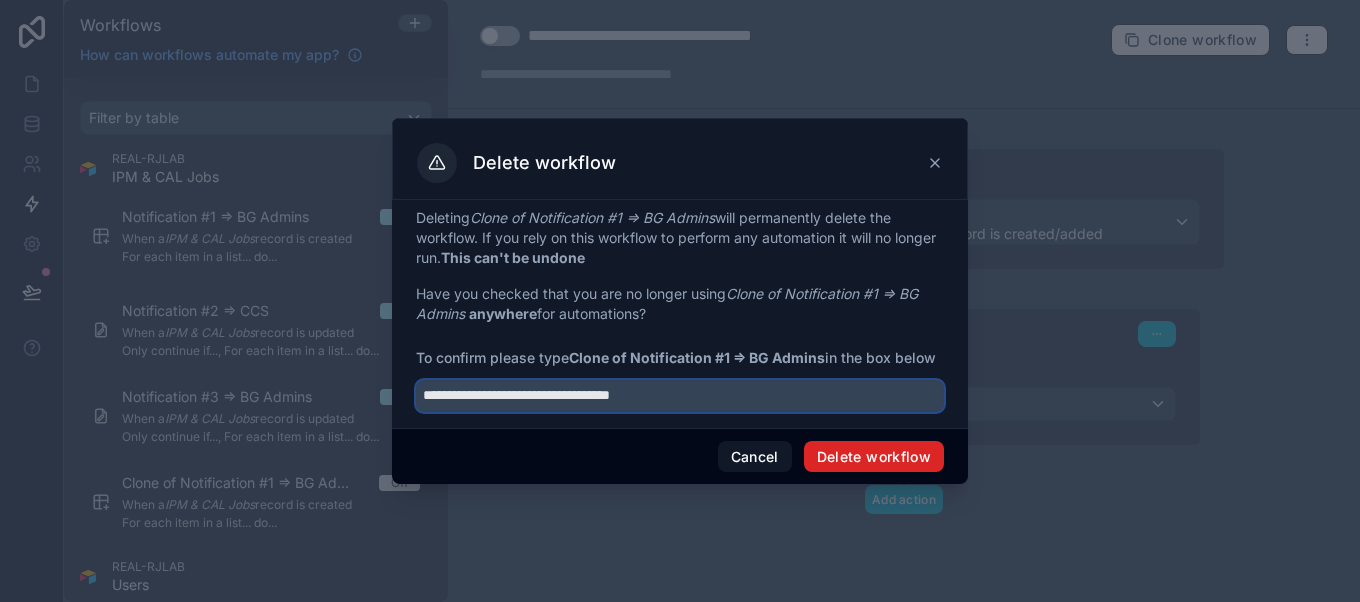 type on "**********" 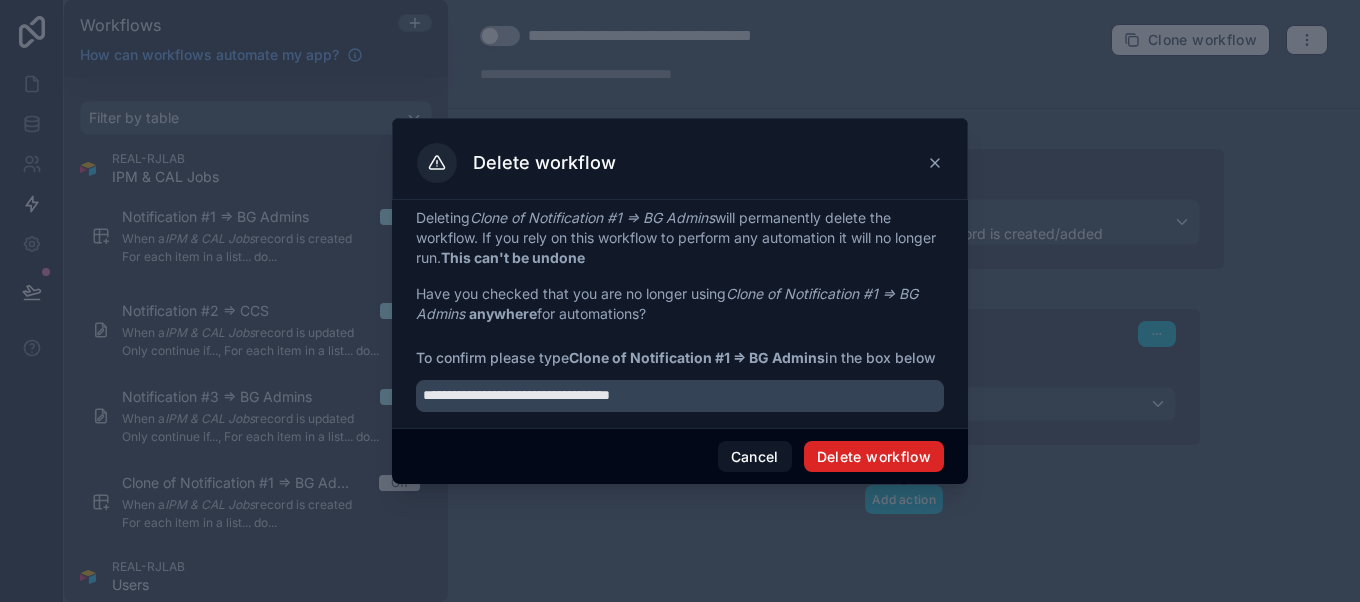 click on "Delete workflow" at bounding box center [874, 457] 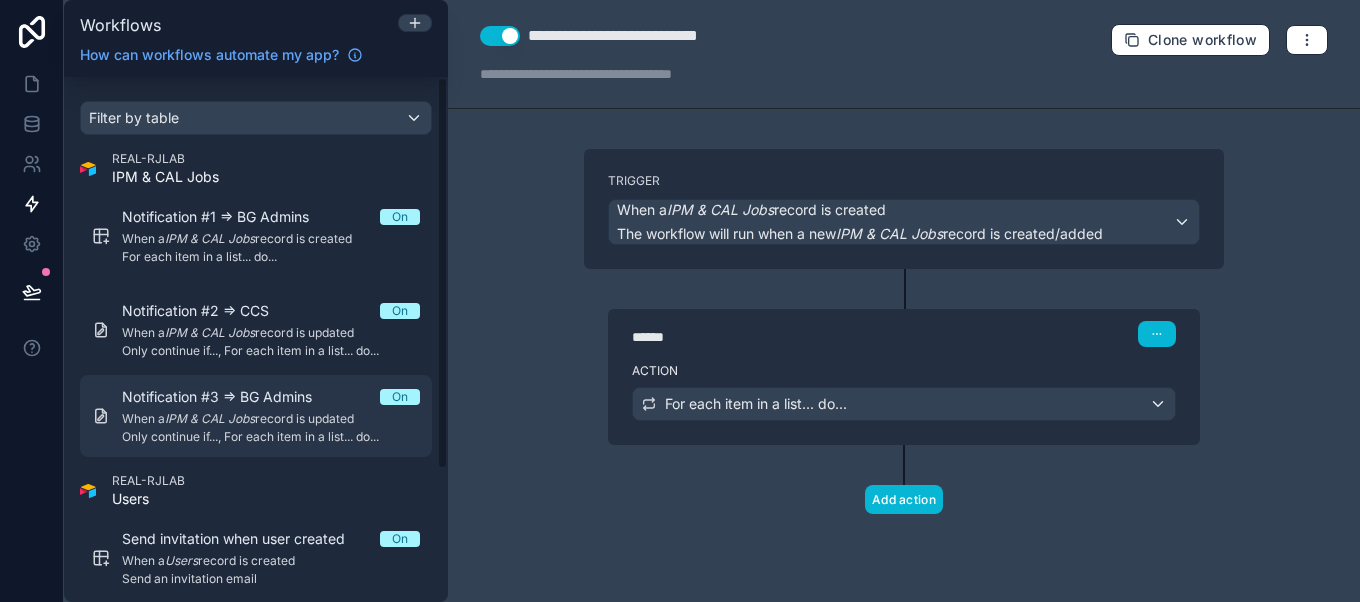 click on "When a  IPM & CAL Jobs  record is updated" at bounding box center [271, 419] 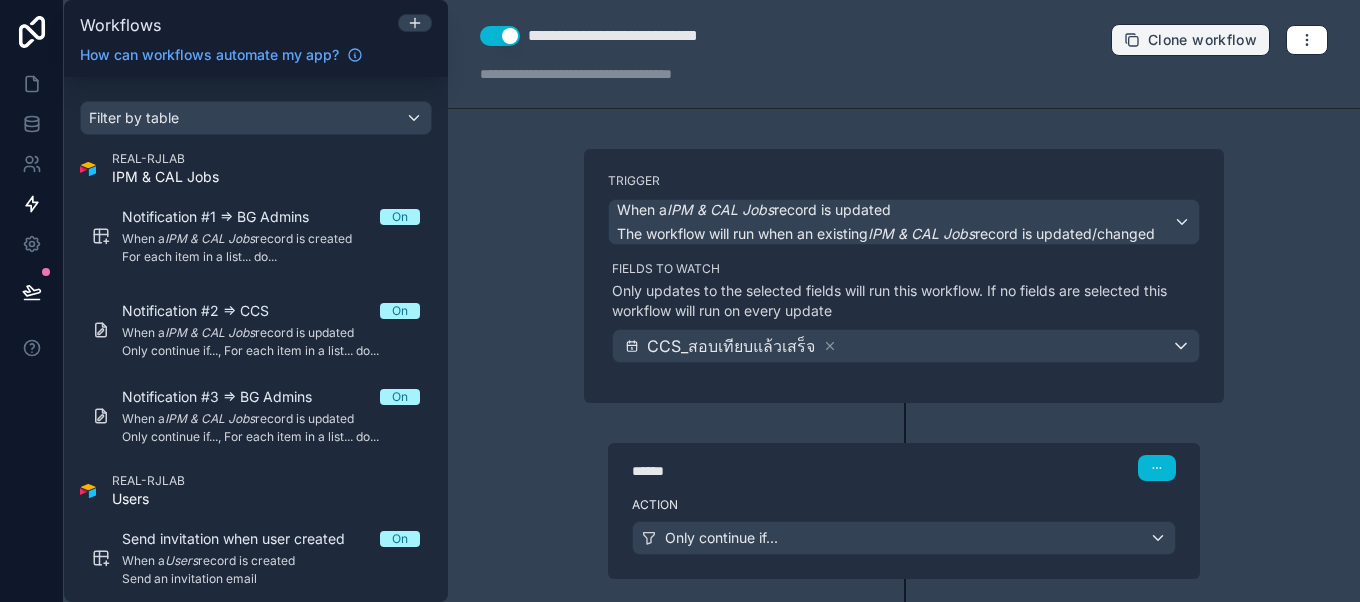 click on "Clone workflow" at bounding box center [1190, 40] 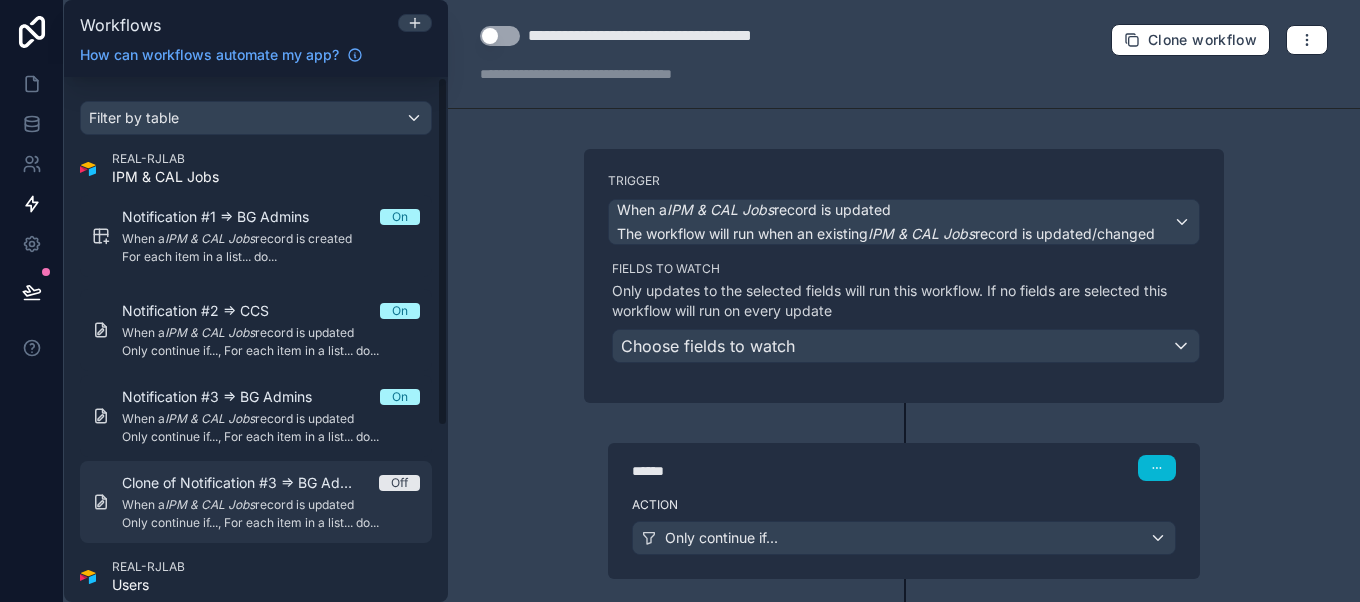 click on "When a  IPM & CAL Jobs  record is updated" at bounding box center [271, 505] 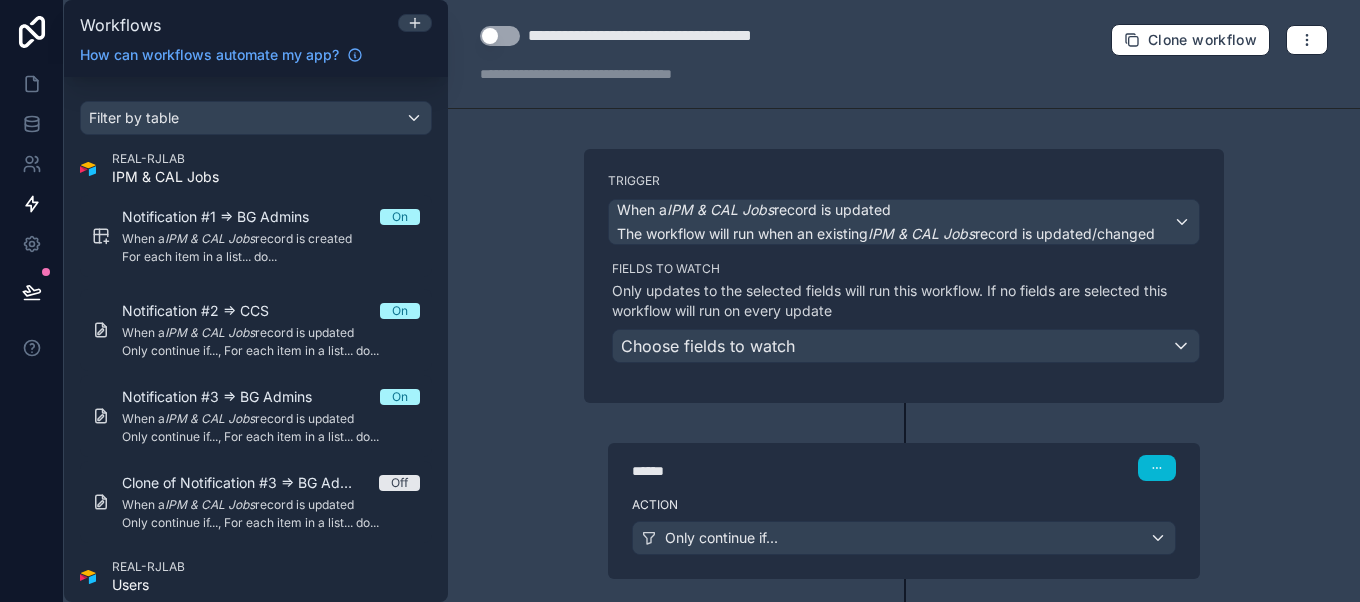 click on "**********" at bounding box center [680, 36] 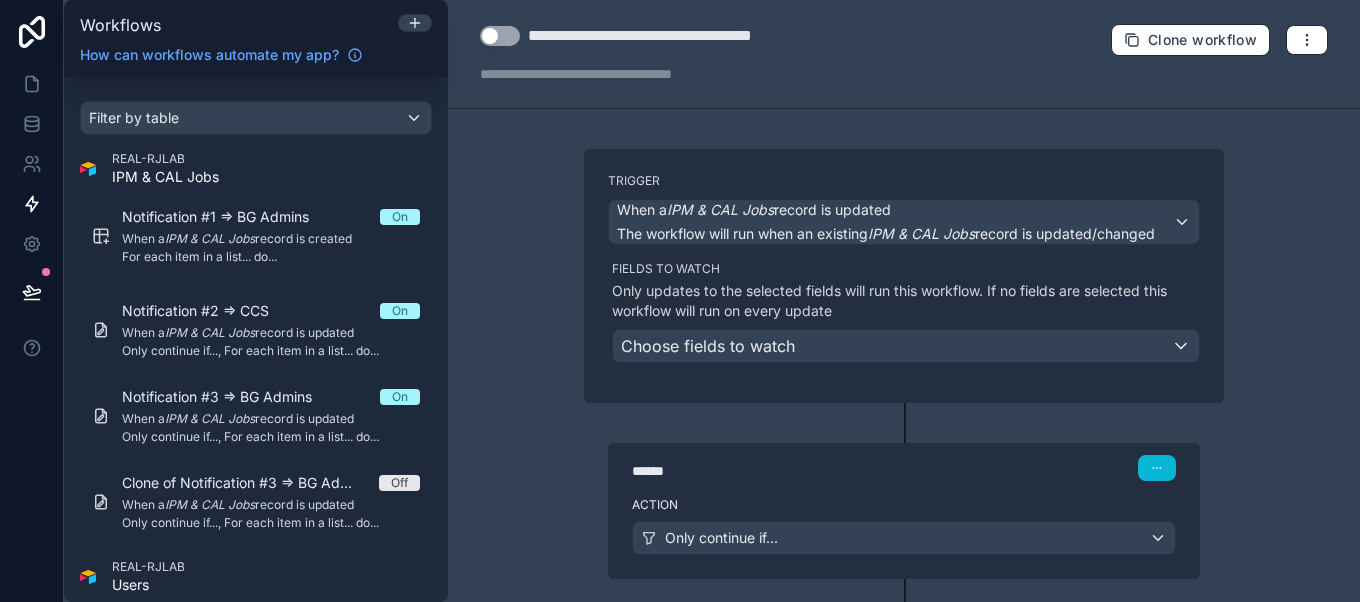 click on "**********" at bounding box center (680, 36) 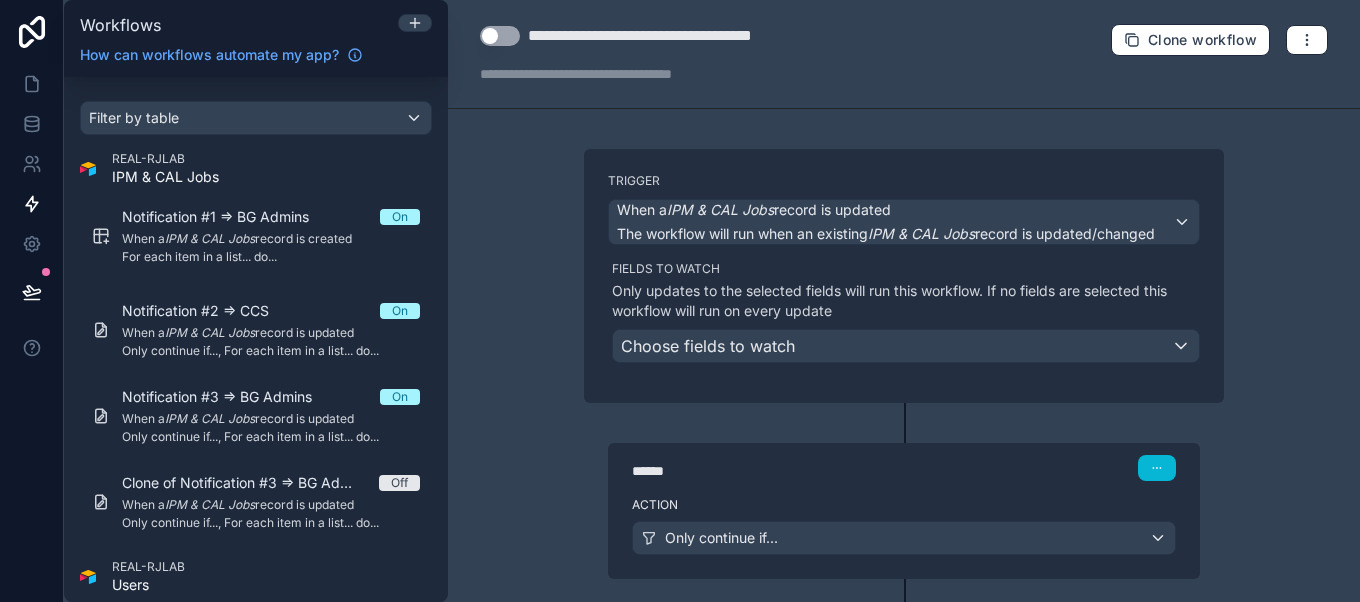 type on "**********" 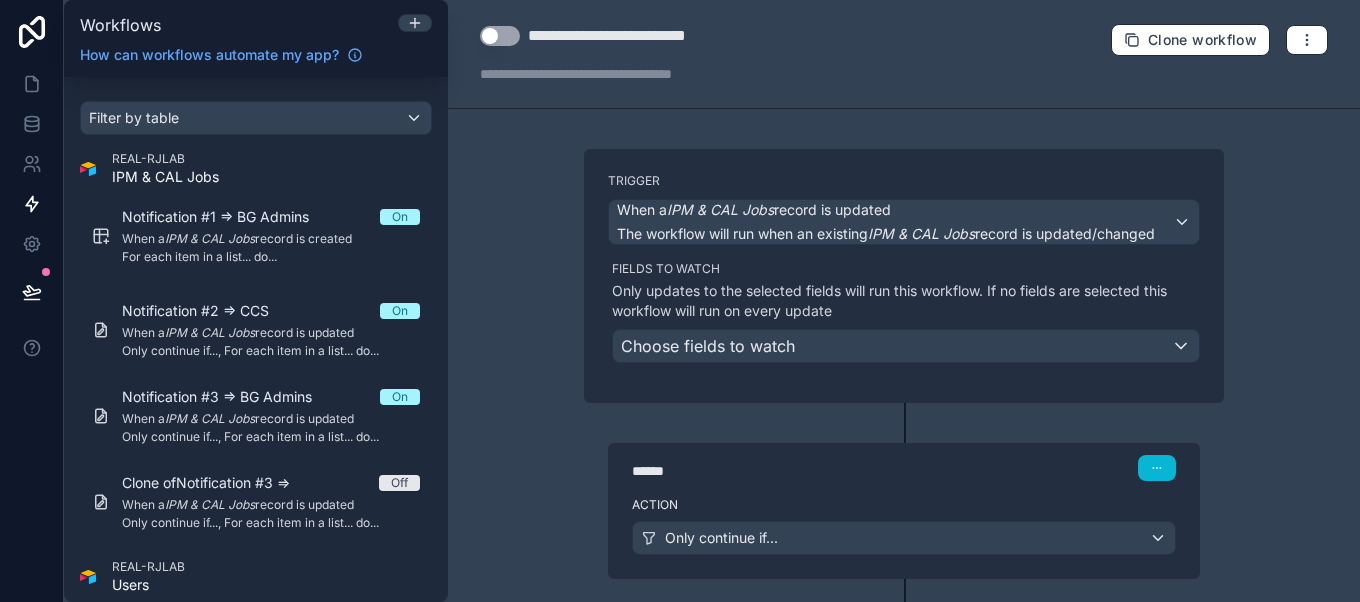 drag, startPoint x: 591, startPoint y: 35, endPoint x: 808, endPoint y: 21, distance: 217.45114 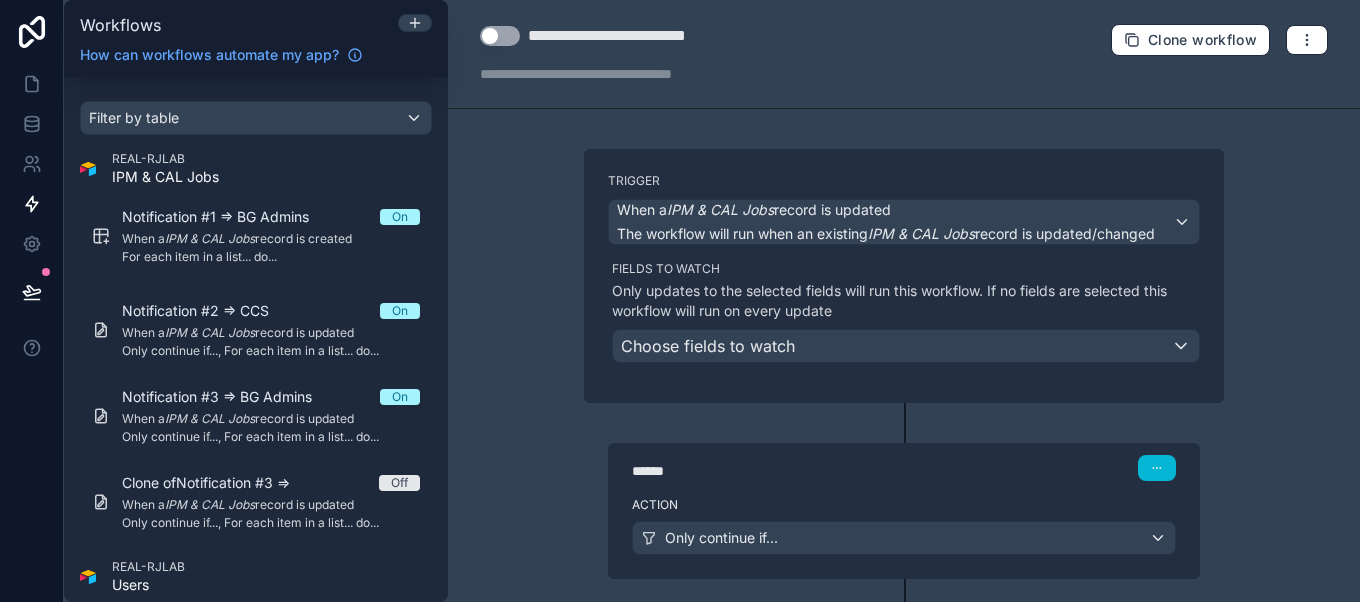 click on "**********" at bounding box center (904, 54) 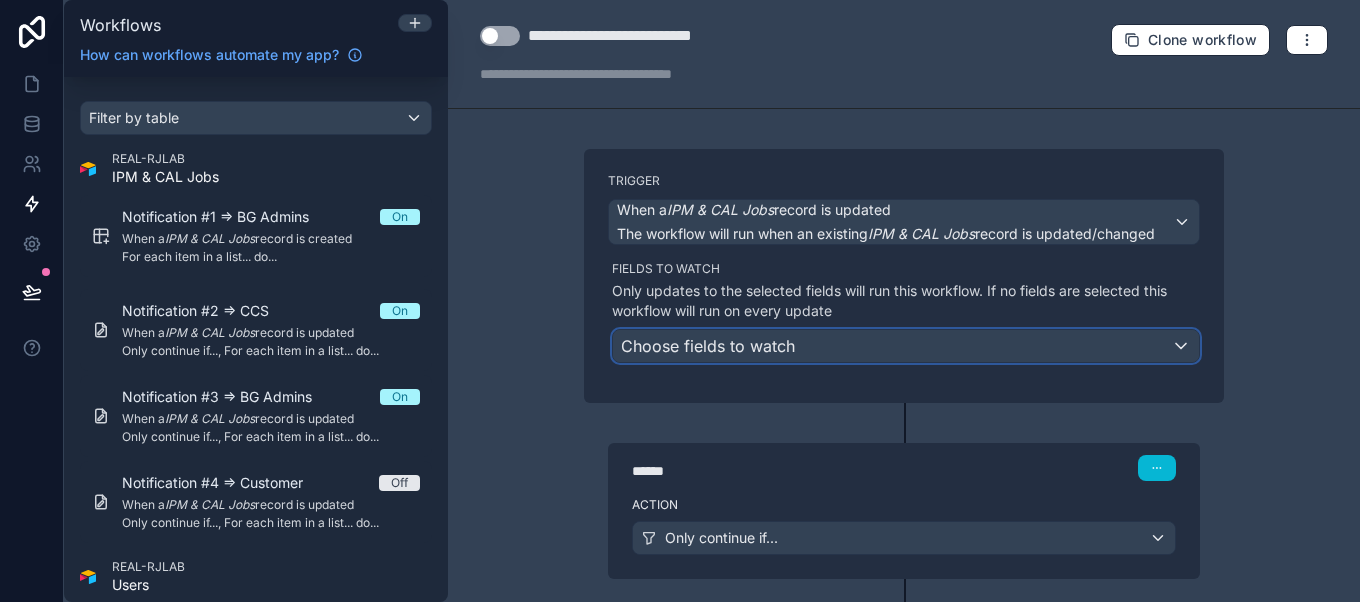 click on "Choose fields to watch" at bounding box center (708, 346) 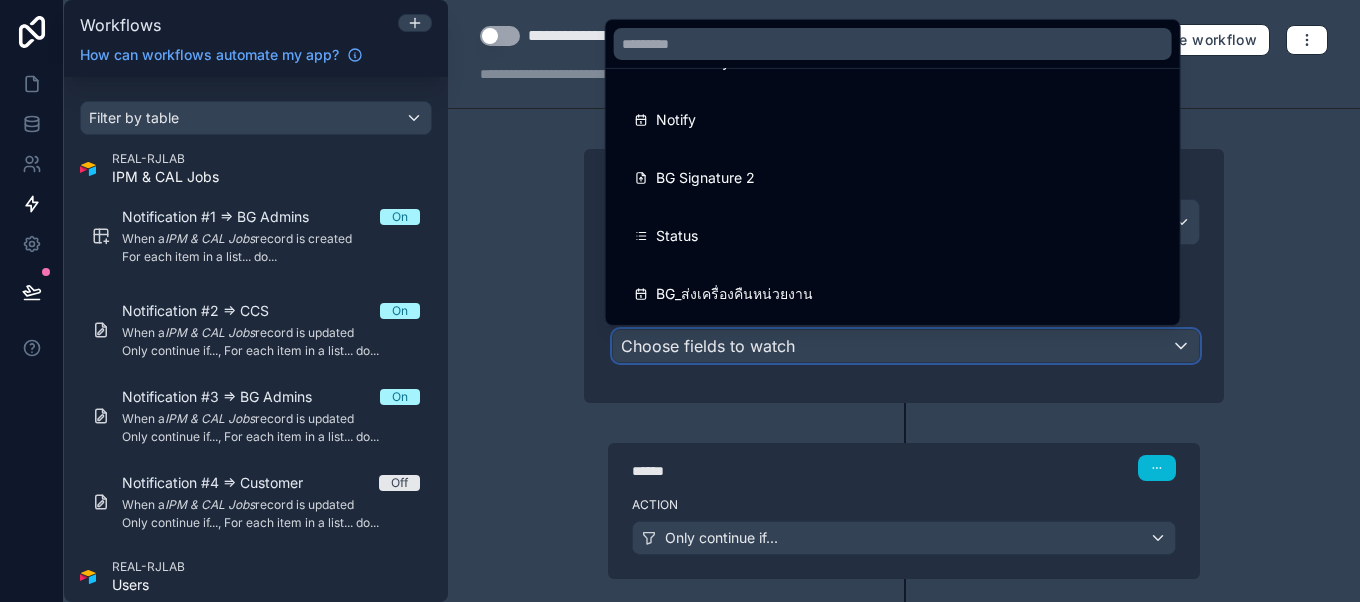scroll, scrollTop: 805, scrollLeft: 0, axis: vertical 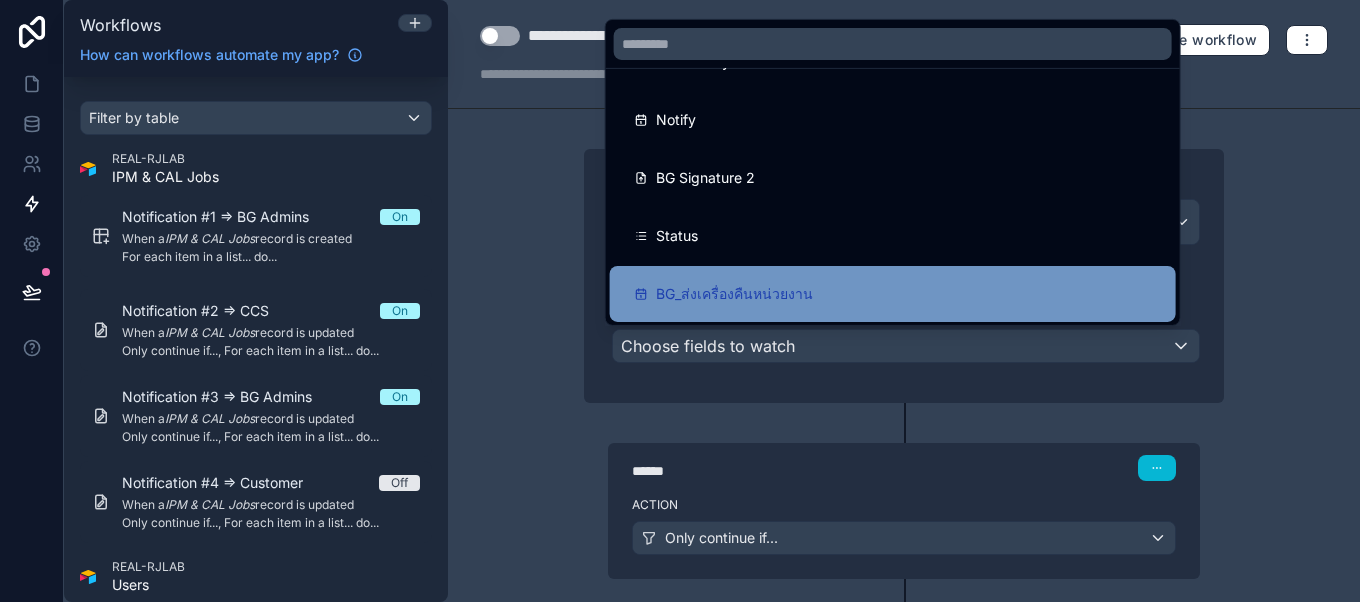 click on "BG_ส่งเครื่องคืนหน่วยงาน" at bounding box center [893, 294] 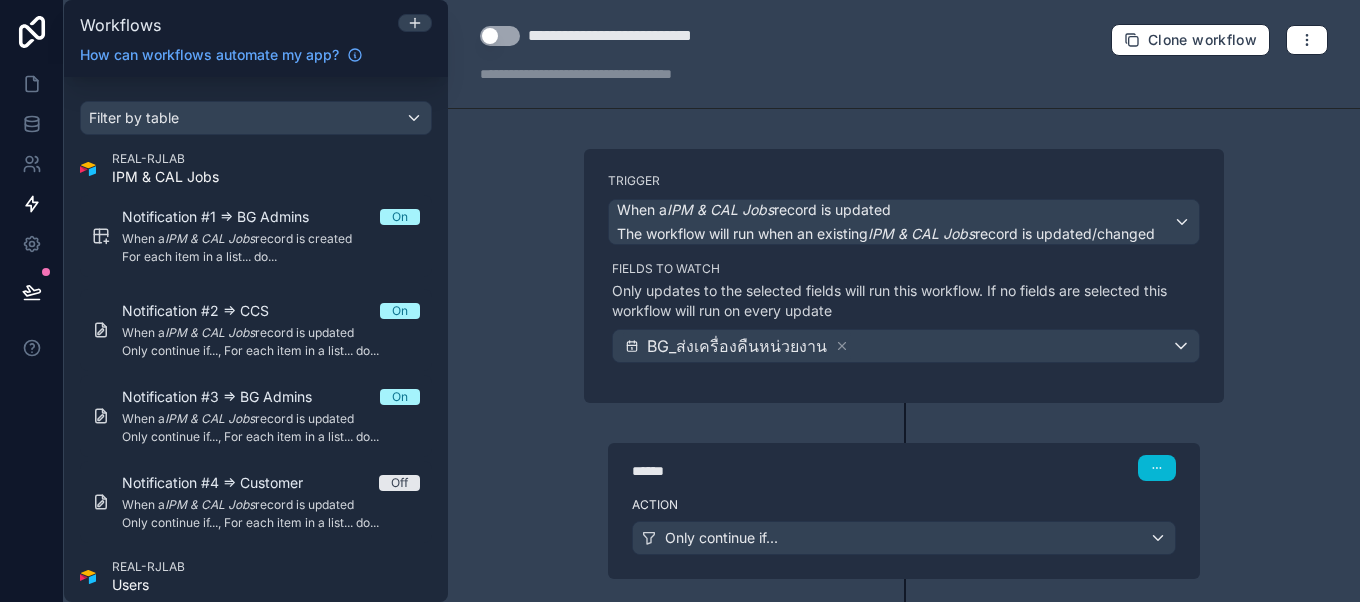 click on "****** Step 1 Action Only continue if..." at bounding box center [904, 491] 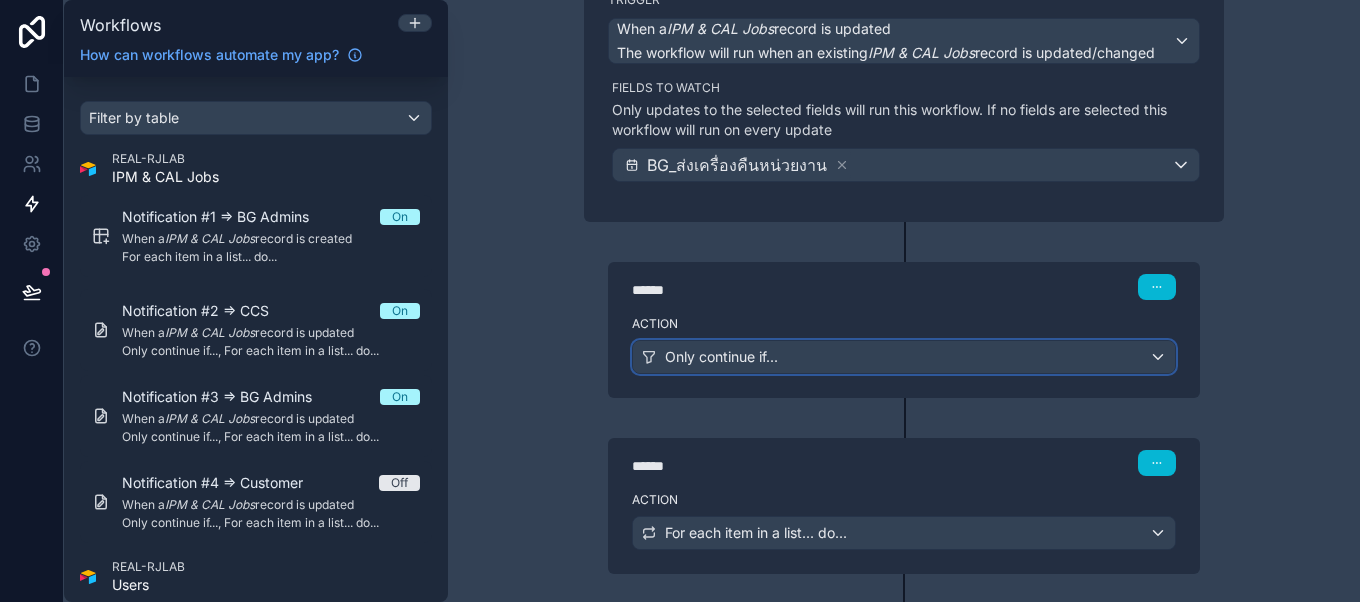 click on "Only continue if..." at bounding box center (904, 357) 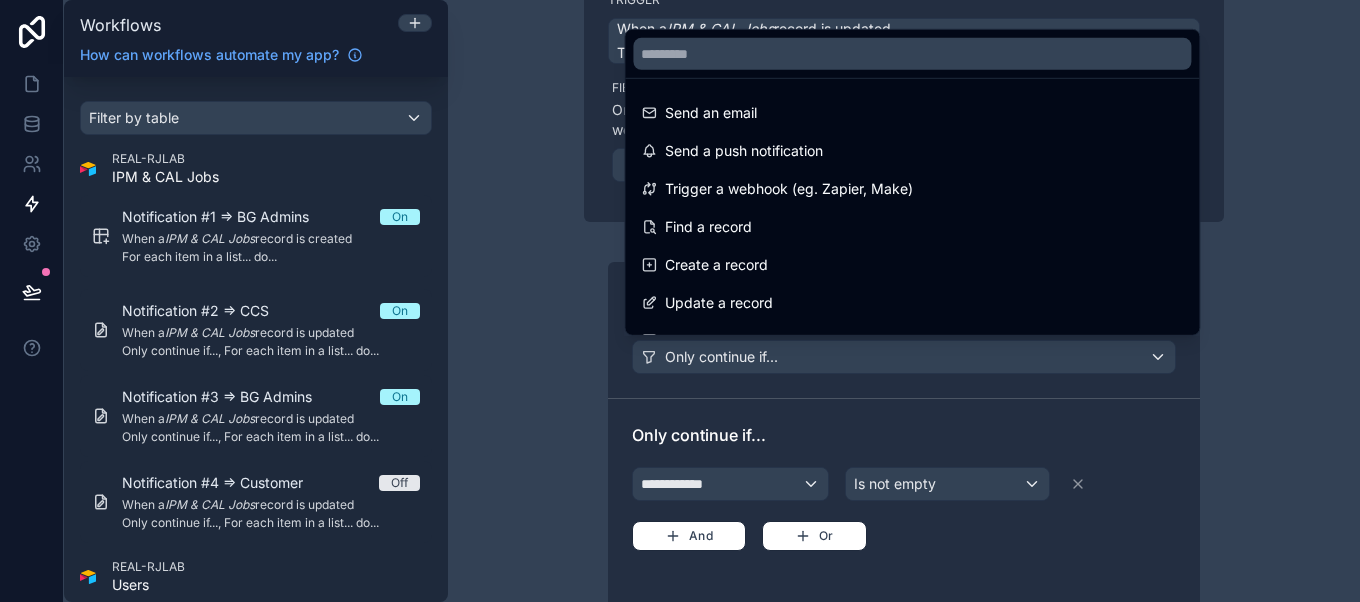 click at bounding box center [680, 301] 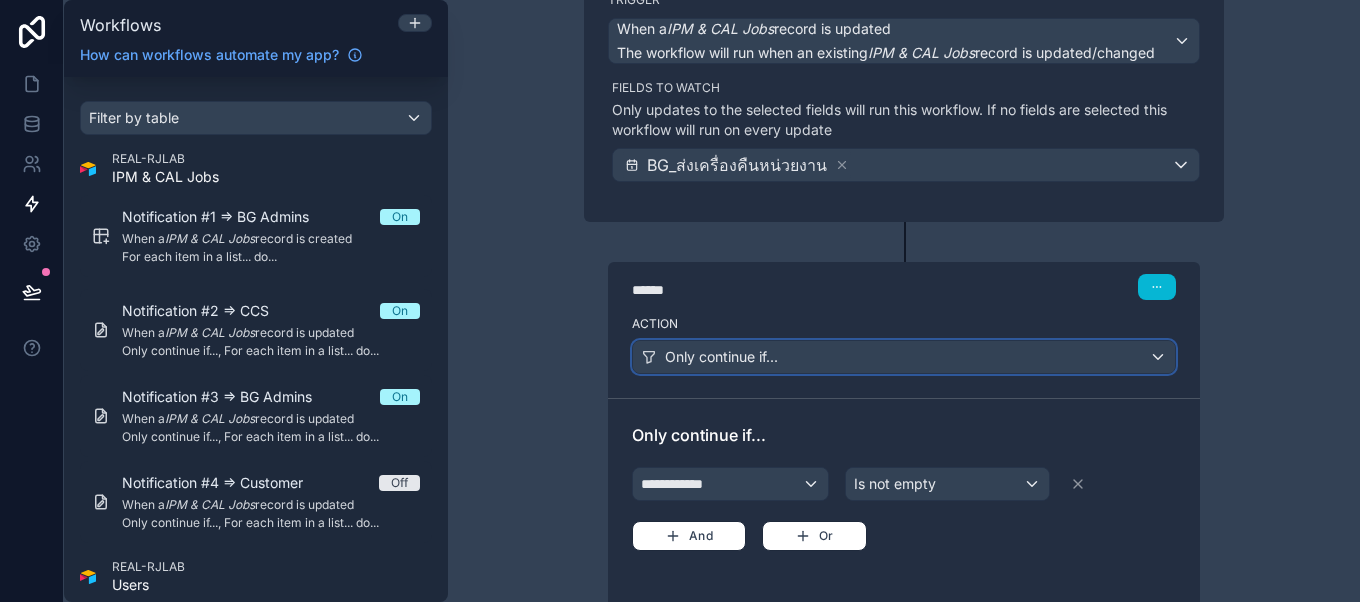 click on "Only continue if..." at bounding box center (904, 357) 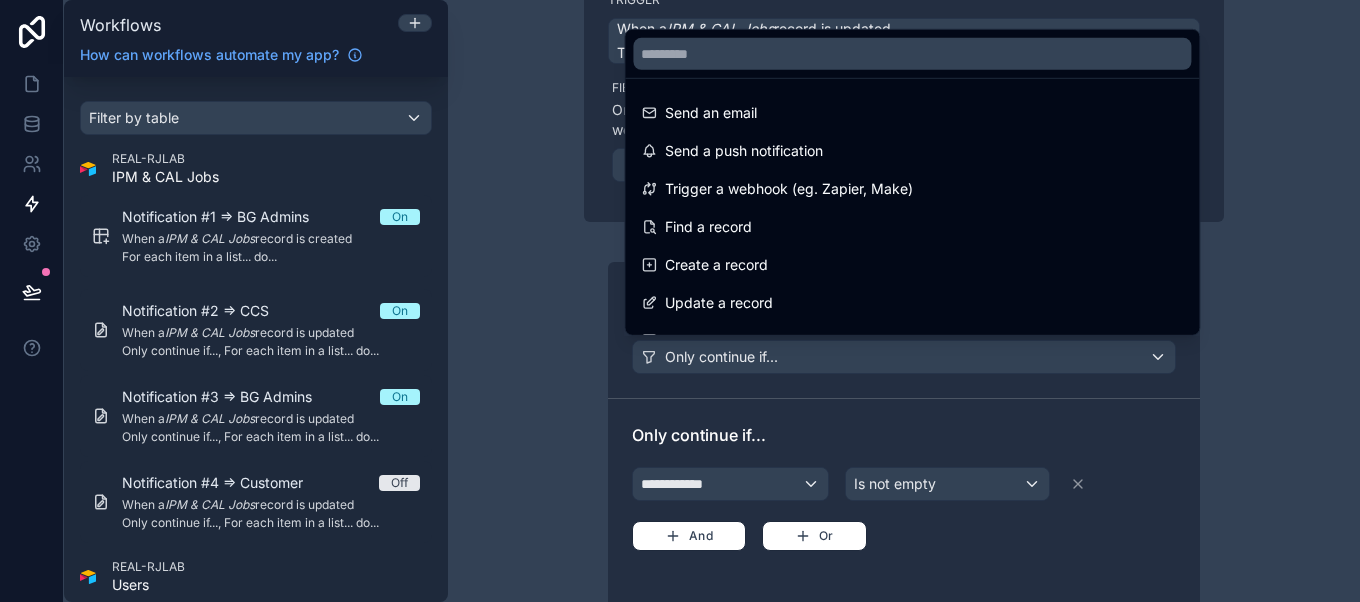 click at bounding box center (680, 301) 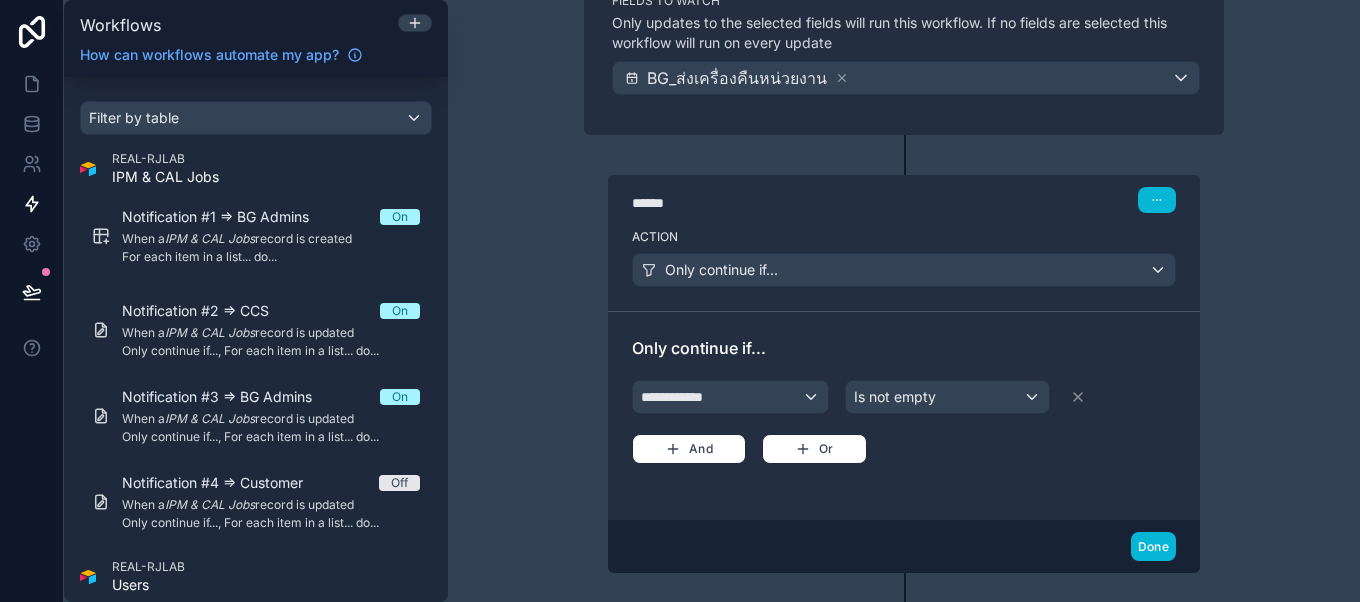 scroll, scrollTop: 274, scrollLeft: 0, axis: vertical 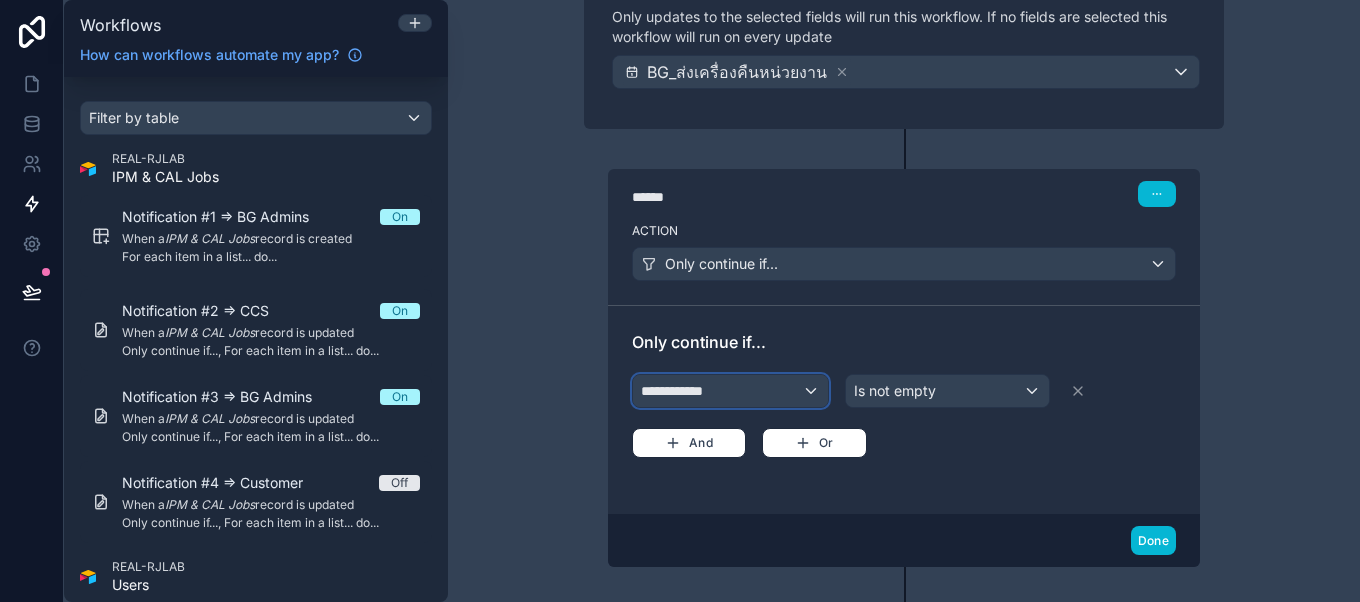 click on "**********" at bounding box center (730, 391) 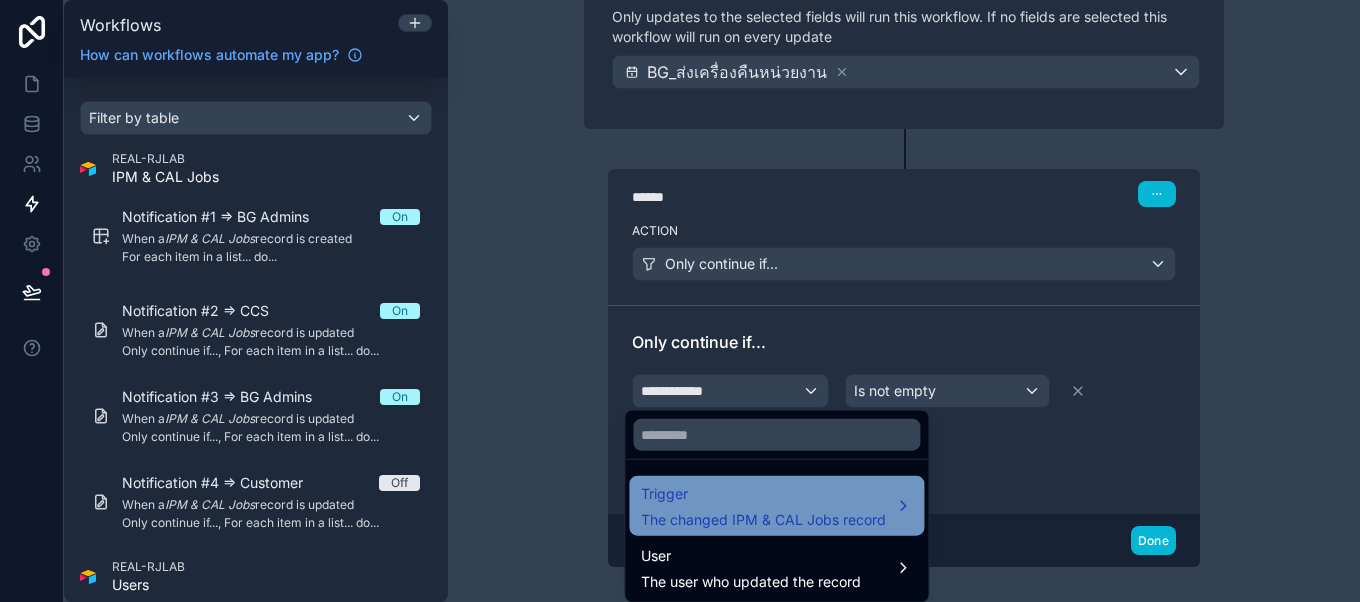 click on "Trigger The changed IPM & CAL Jobs record" at bounding box center [776, 506] 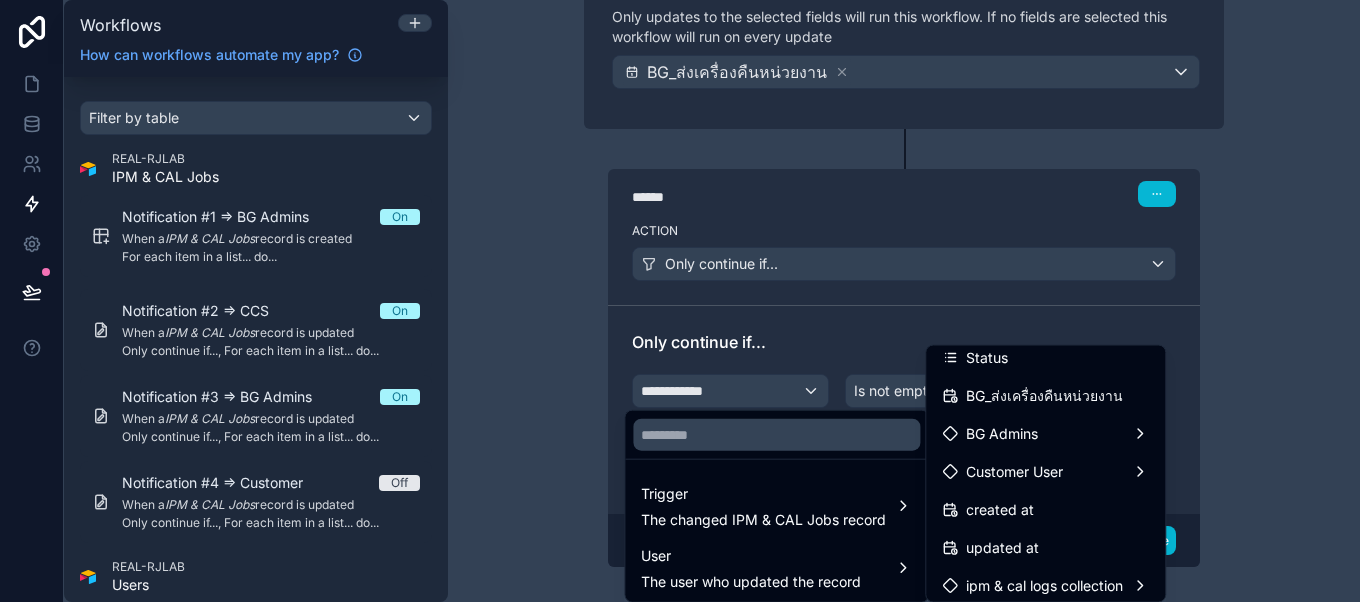 scroll, scrollTop: 913, scrollLeft: 0, axis: vertical 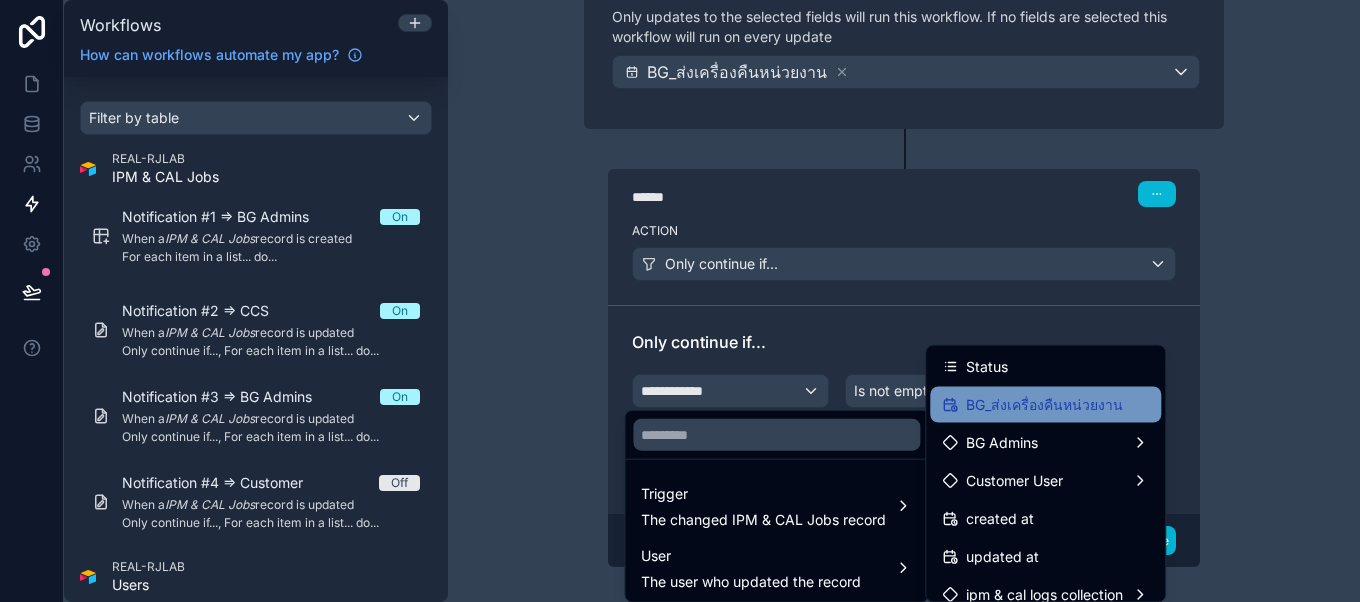 click on "BG_ส่งเครื่องคืนหน่วยงาน" at bounding box center (1044, 405) 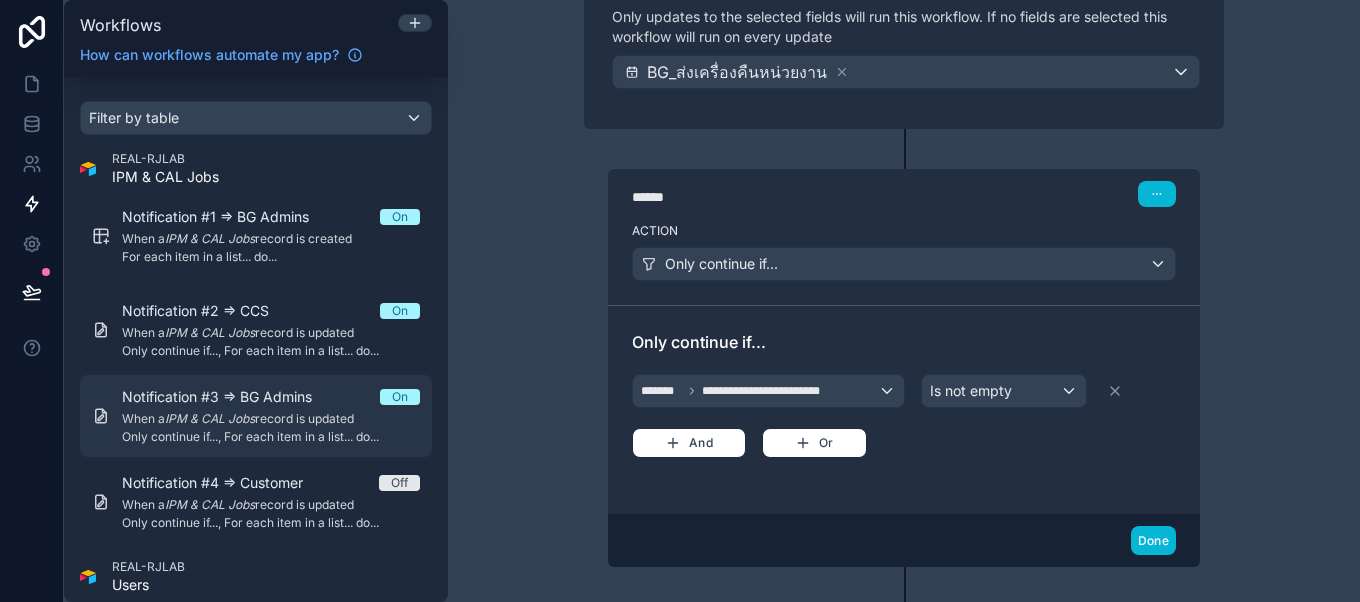 click on "When a  IPM & CAL Jobs  record is updated" at bounding box center [271, 419] 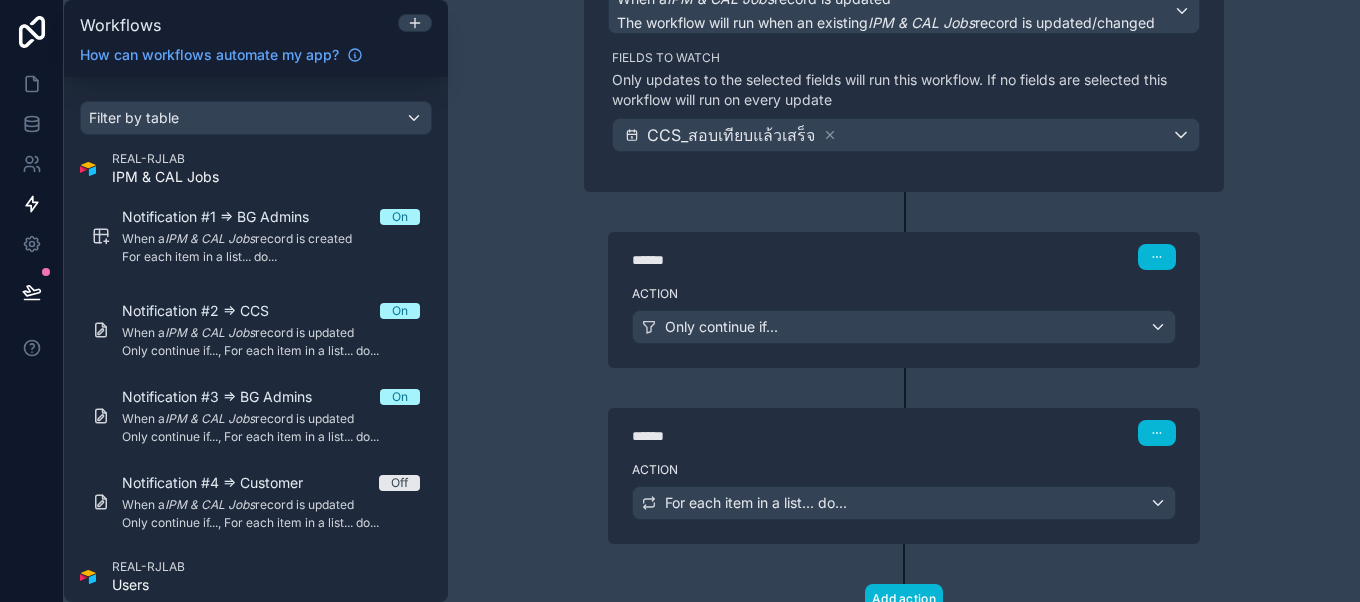 scroll, scrollTop: 225, scrollLeft: 0, axis: vertical 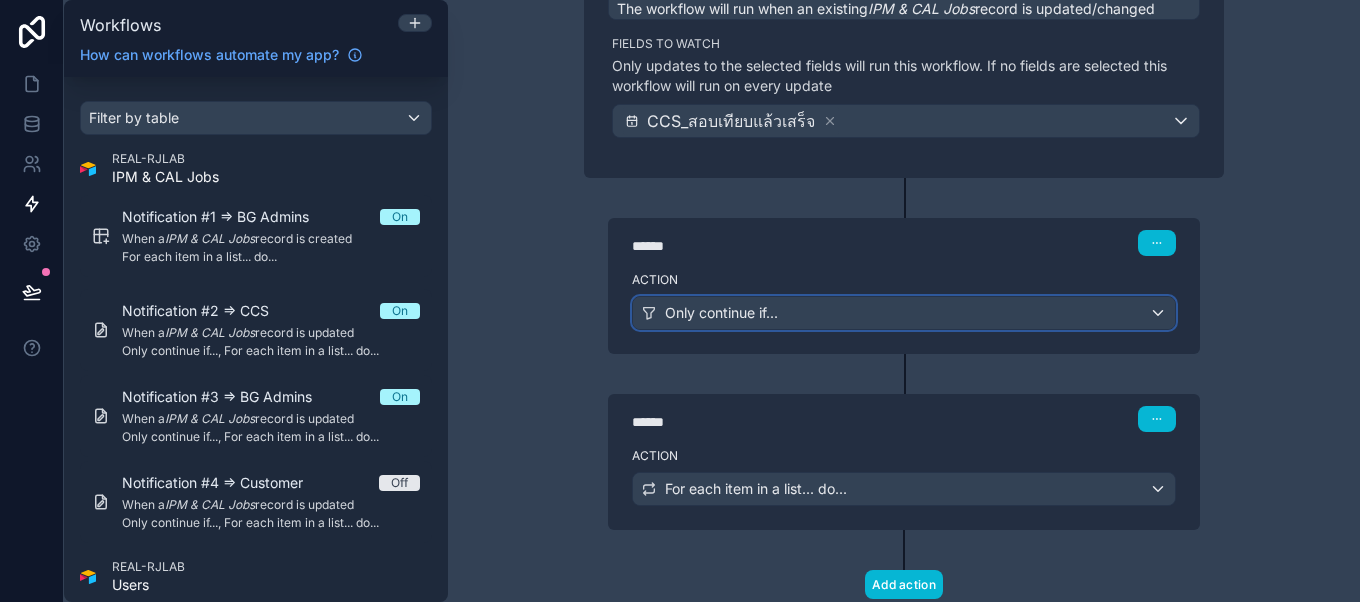 click on "Only continue if..." at bounding box center (904, 313) 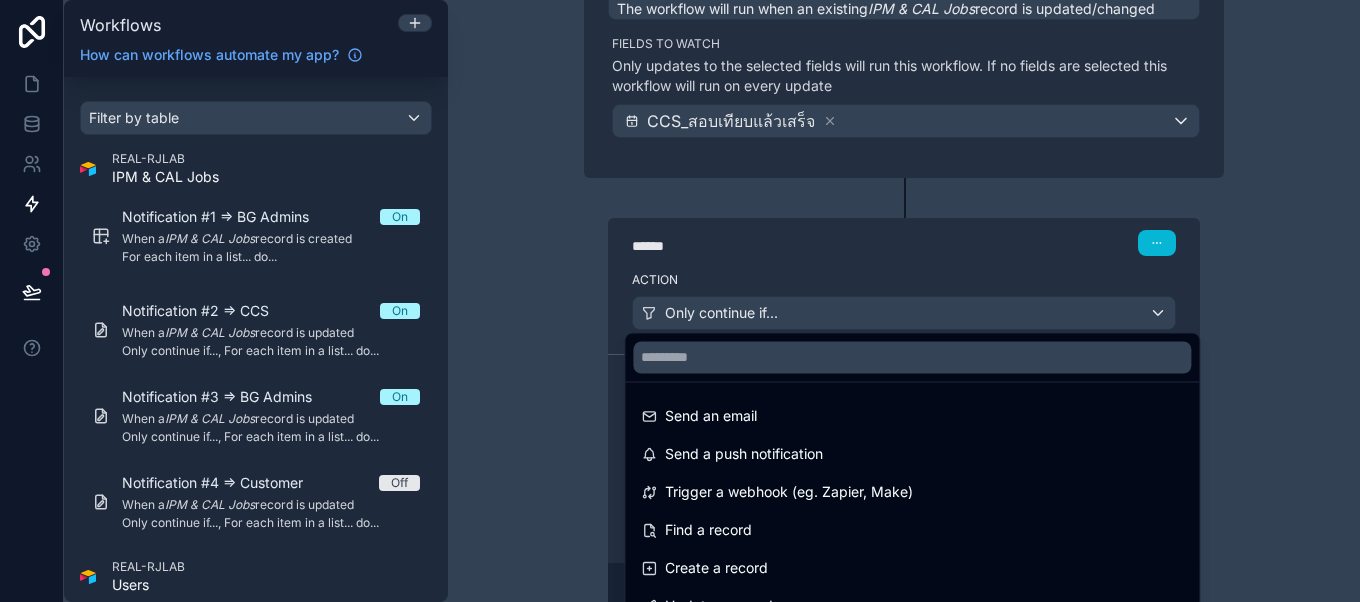 click at bounding box center [680, 301] 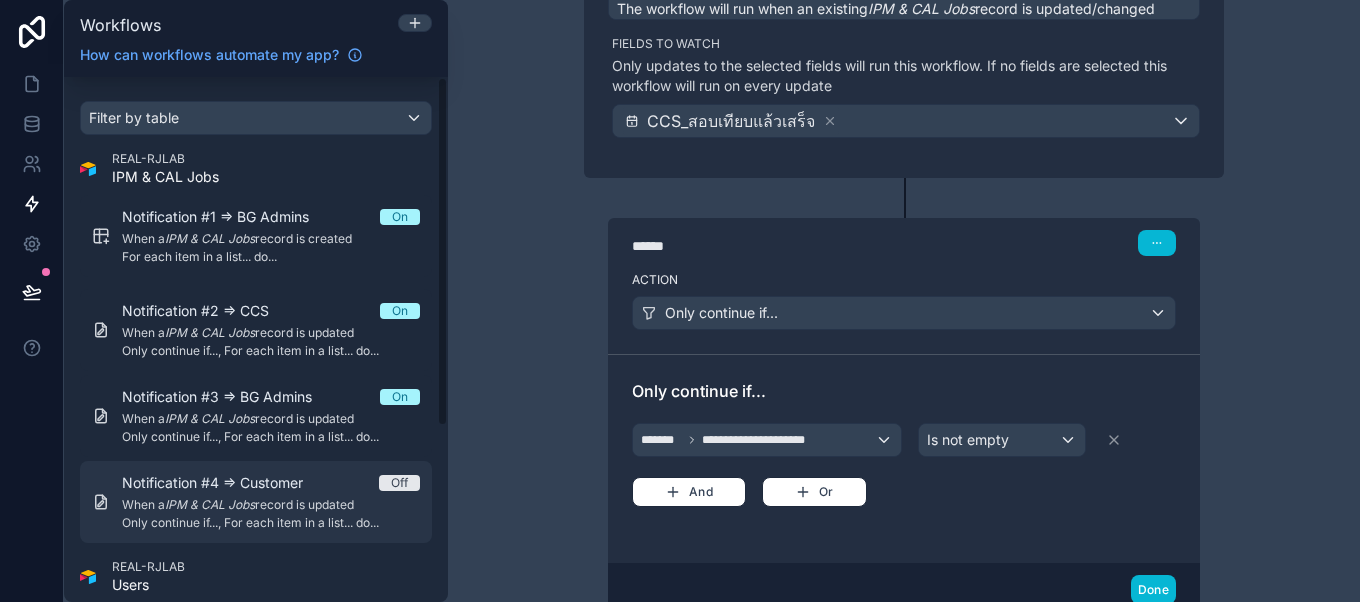 click on "When a  IPM & CAL Jobs  record is updated" at bounding box center (271, 505) 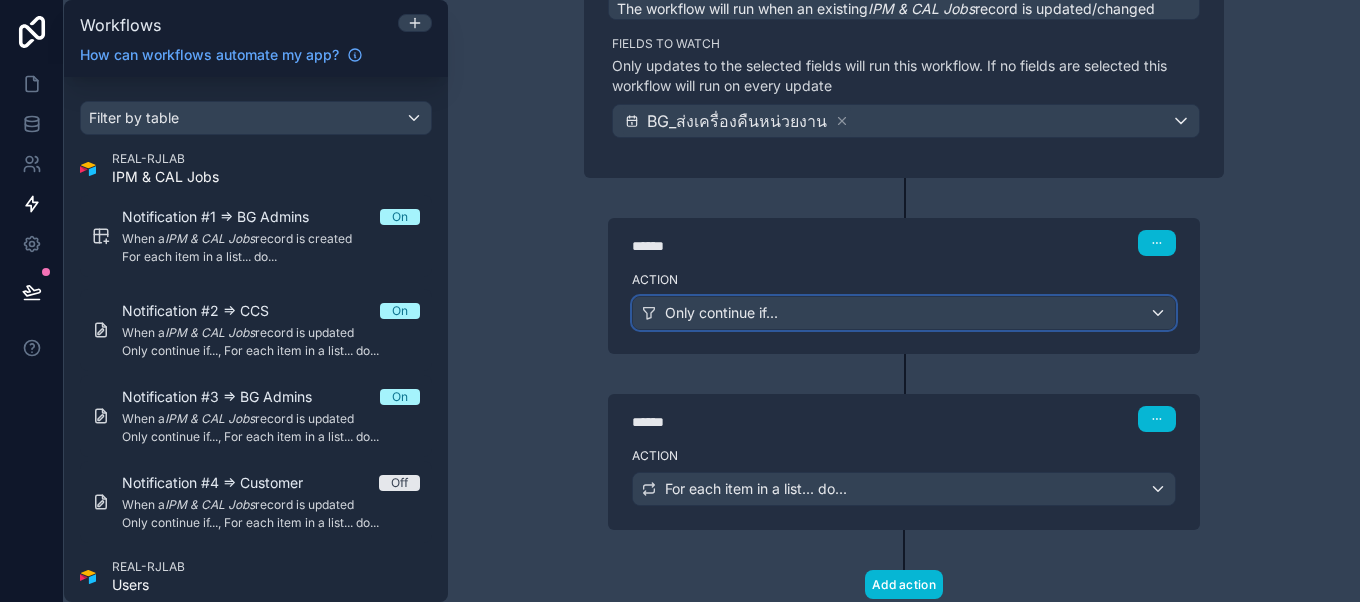click on "Only continue if..." at bounding box center [904, 313] 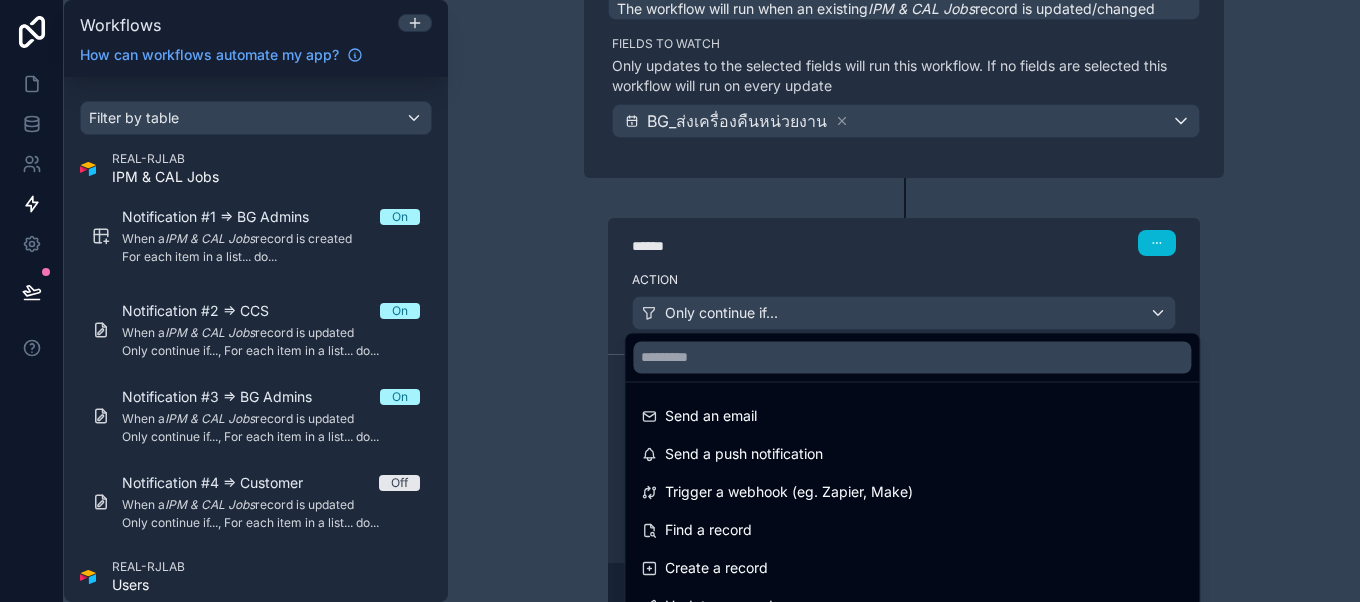 click at bounding box center (680, 301) 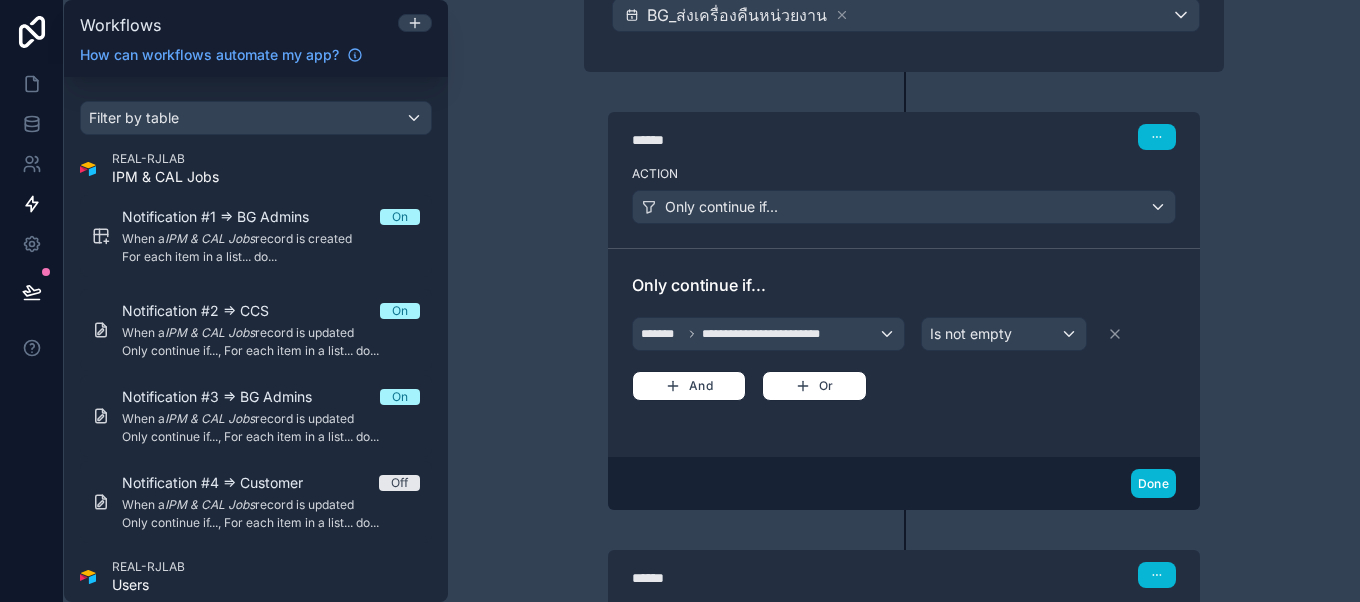scroll, scrollTop: 443, scrollLeft: 0, axis: vertical 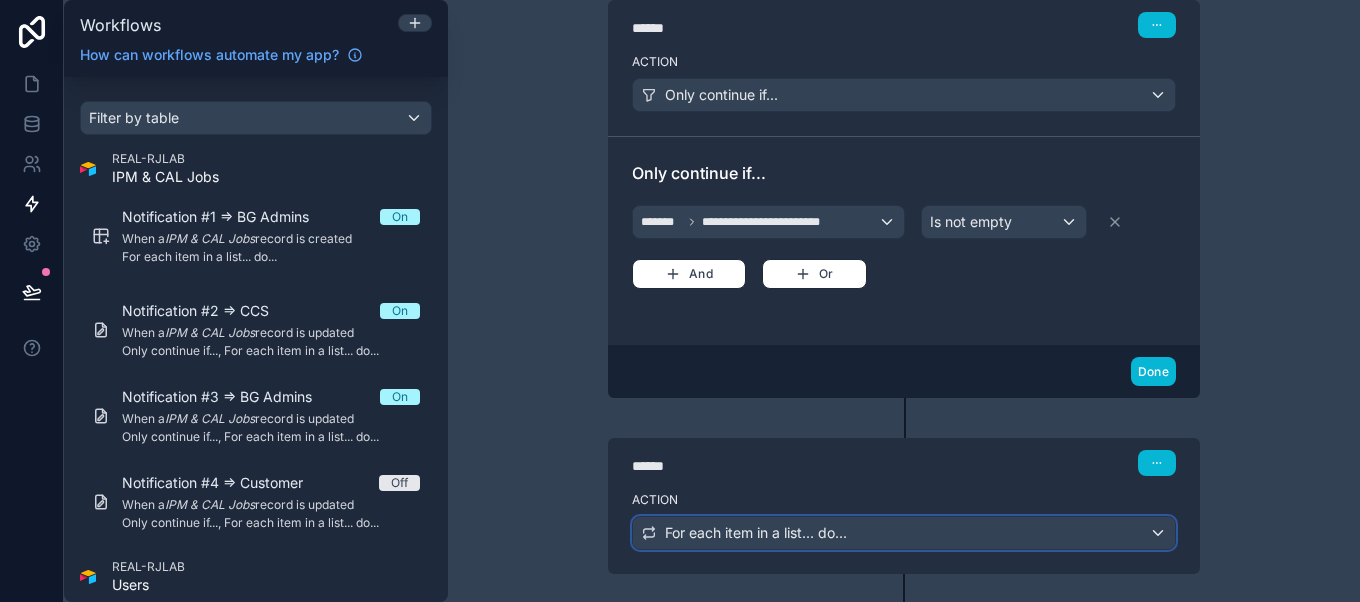 click on "For each item in a list... do..." at bounding box center [756, 533] 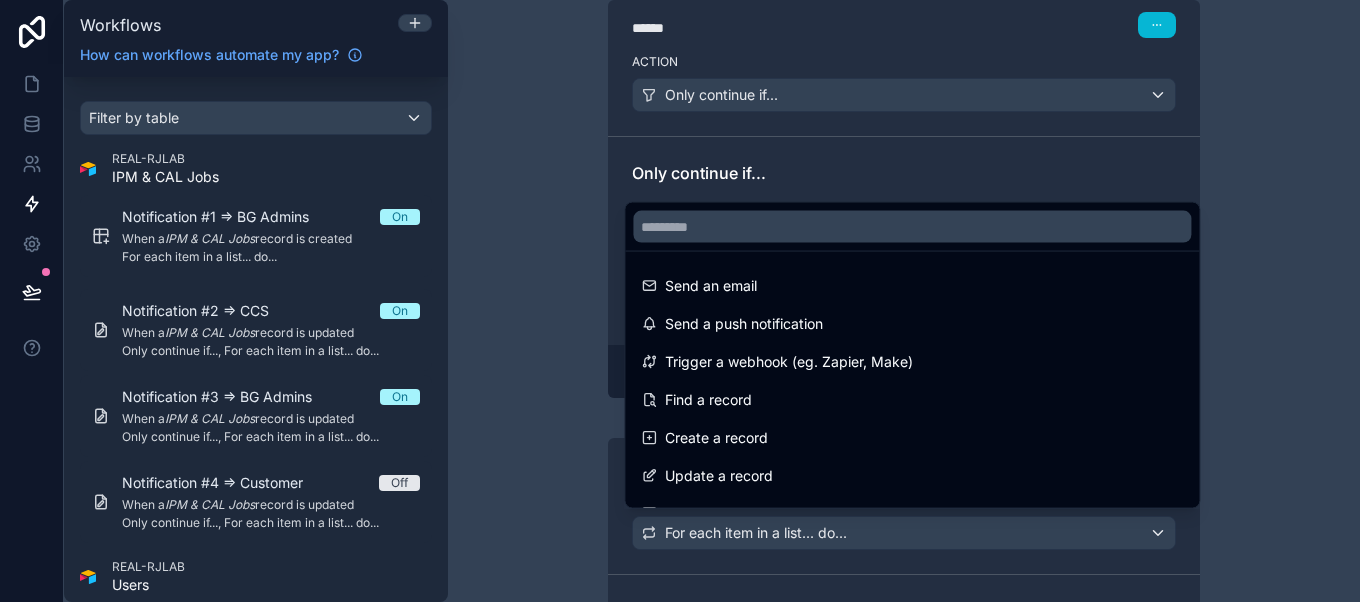 click at bounding box center [680, 301] 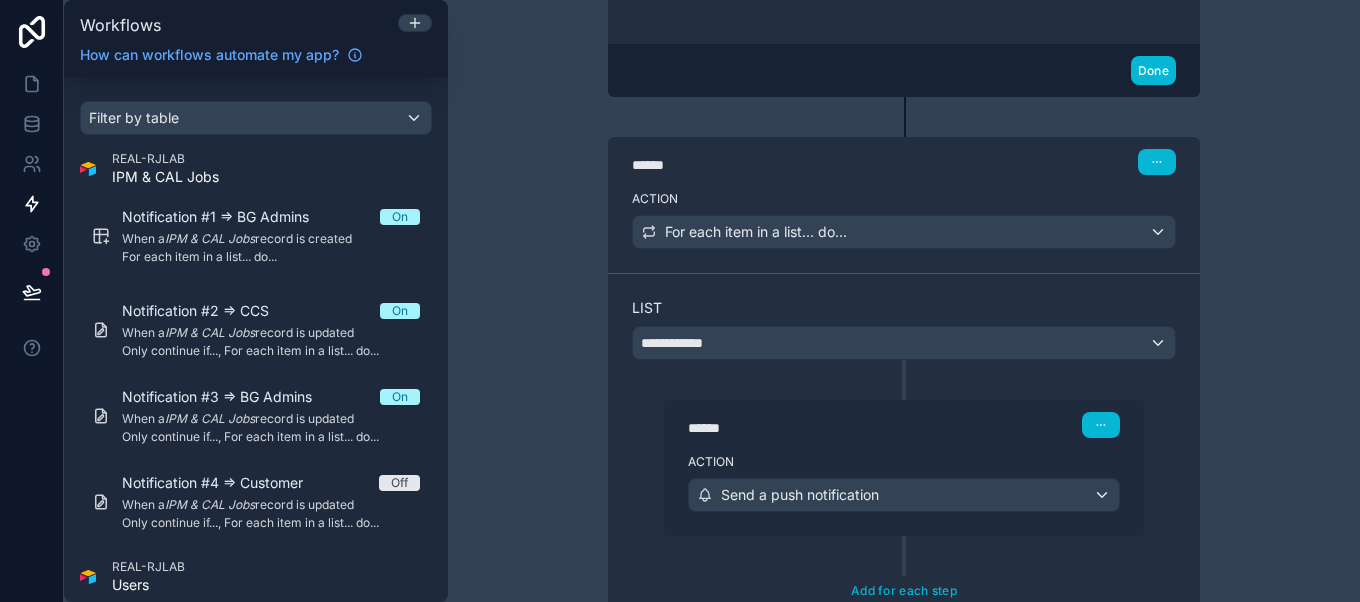 scroll, scrollTop: 761, scrollLeft: 0, axis: vertical 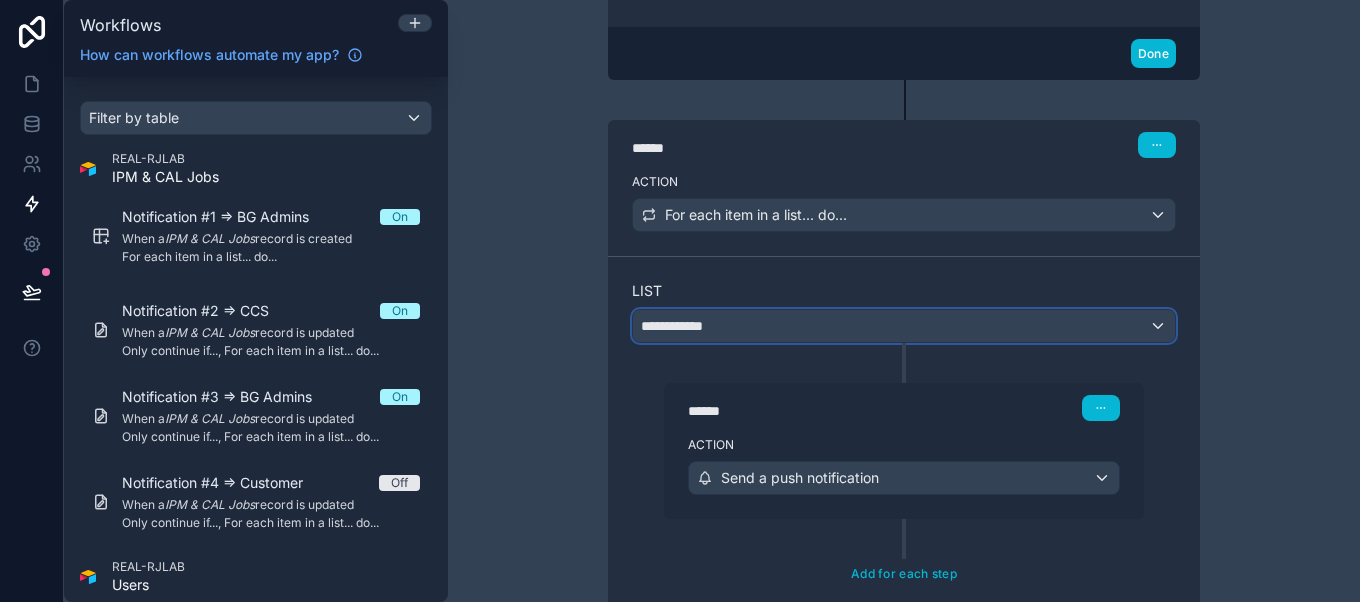 click on "**********" at bounding box center (904, 326) 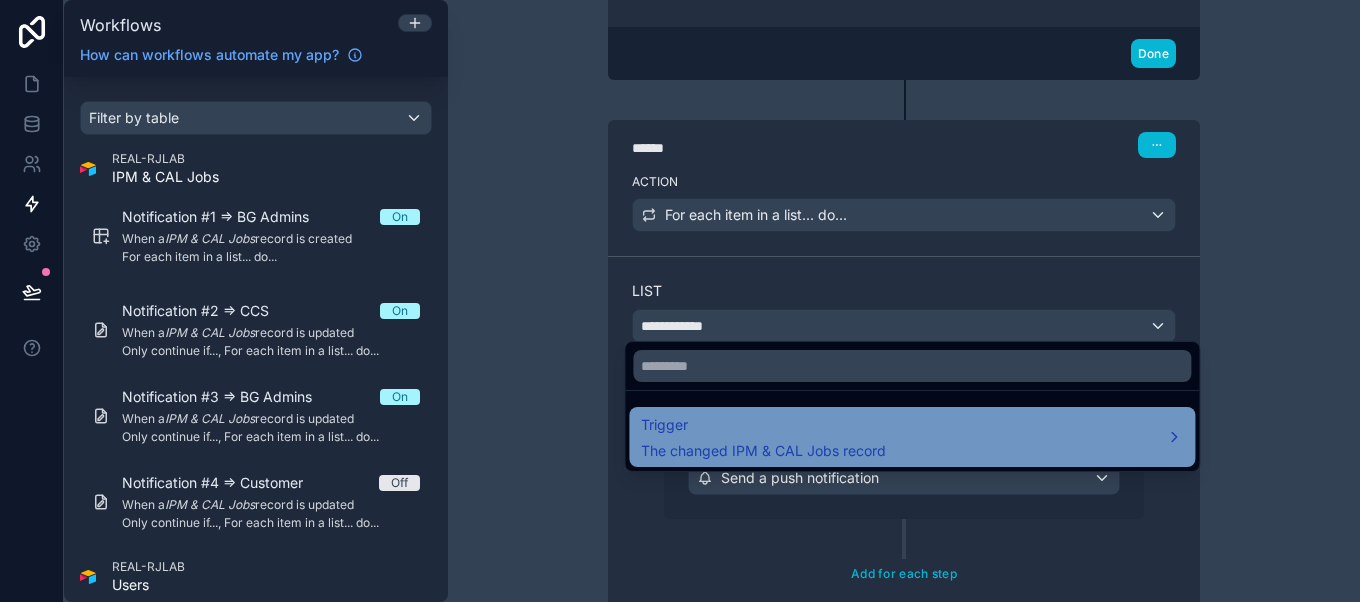 click on "Trigger The changed IPM & CAL Jobs record" at bounding box center [912, 437] 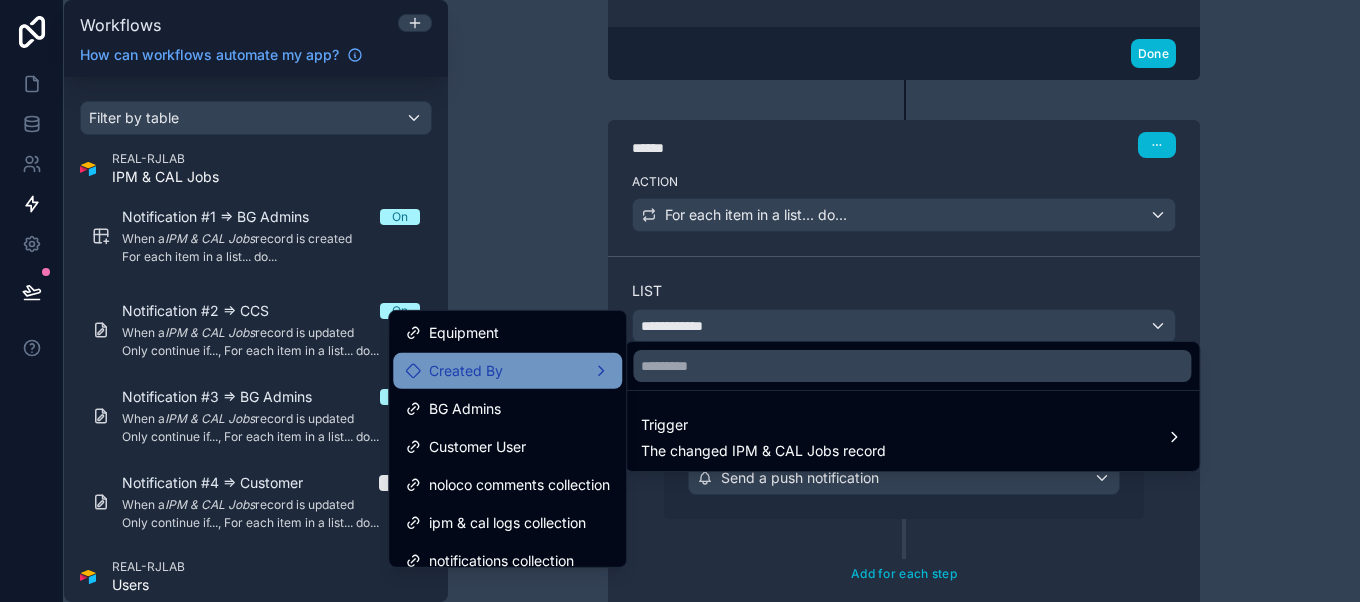 click on "Created By" at bounding box center [507, 371] 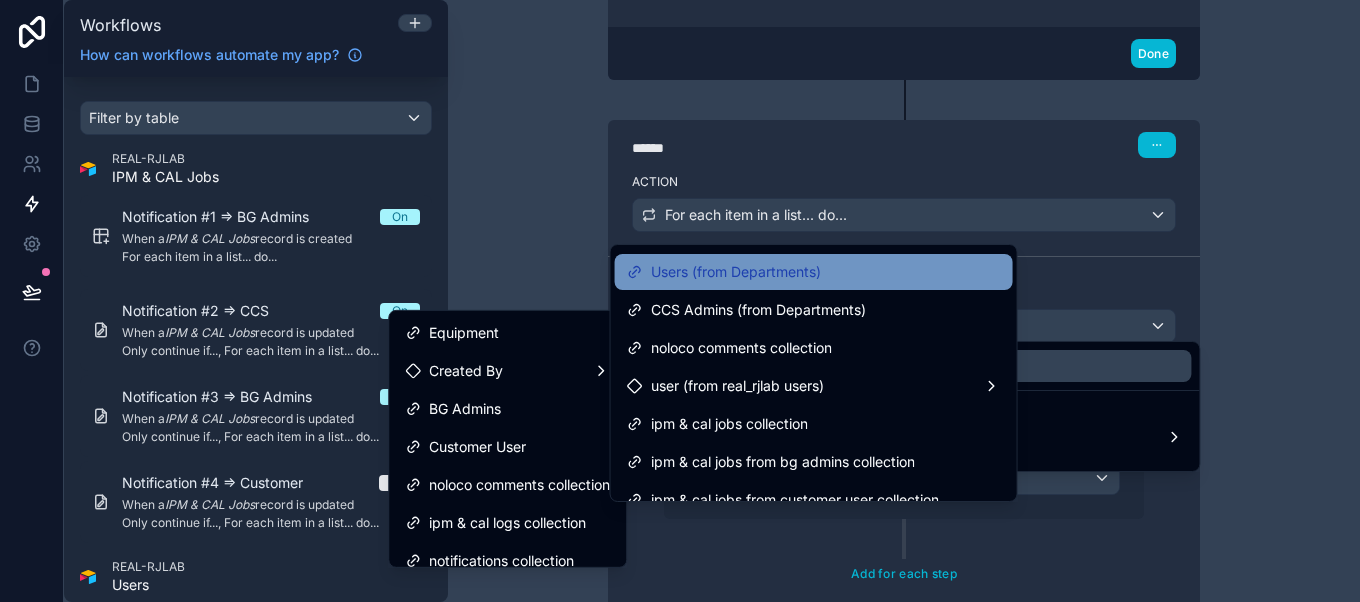 scroll, scrollTop: 88, scrollLeft: 0, axis: vertical 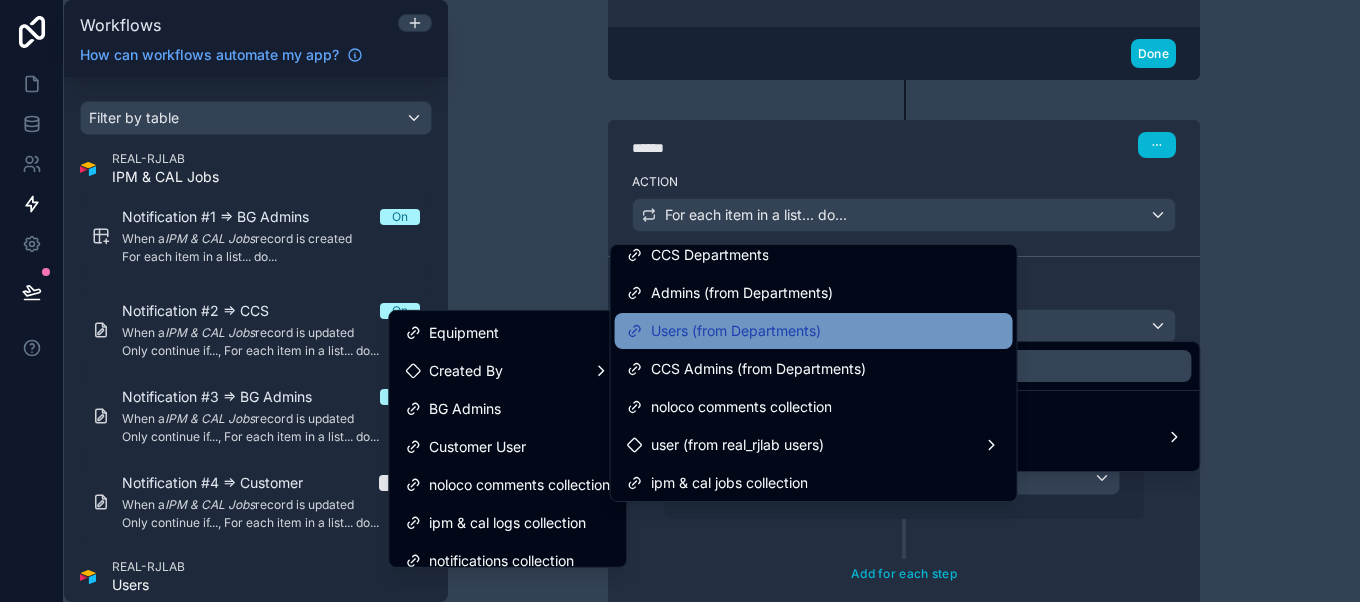 click on "Users (from Departments)" at bounding box center (814, 331) 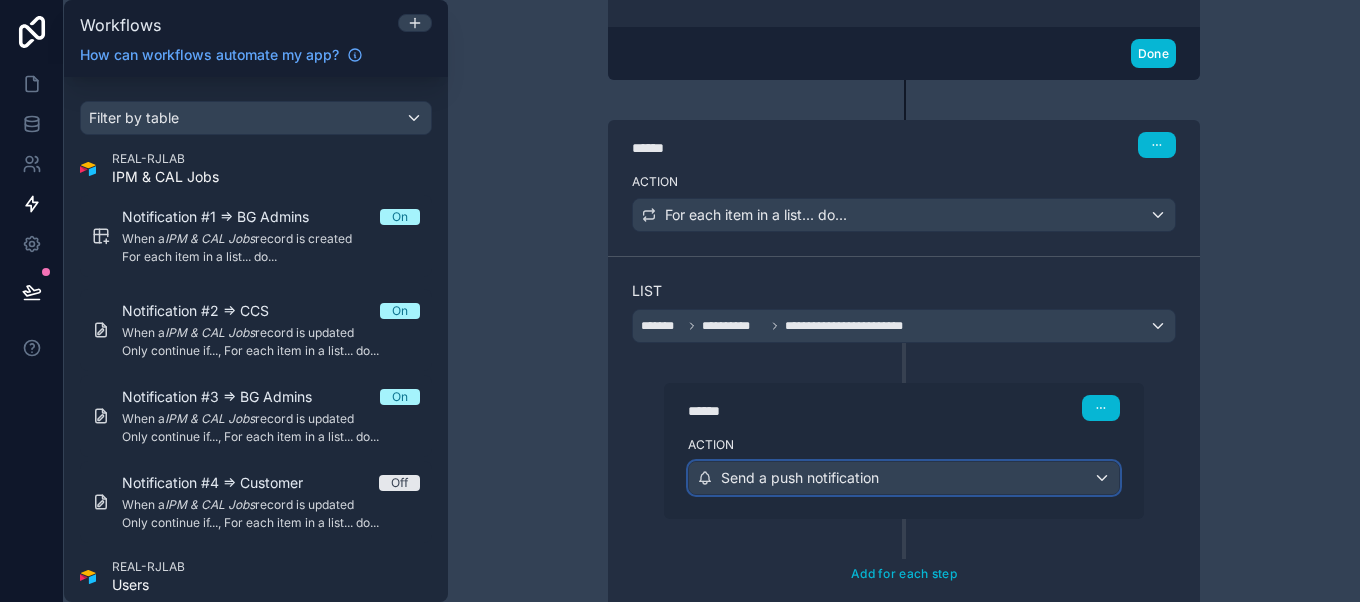 click on "Send a push notification" at bounding box center [904, 478] 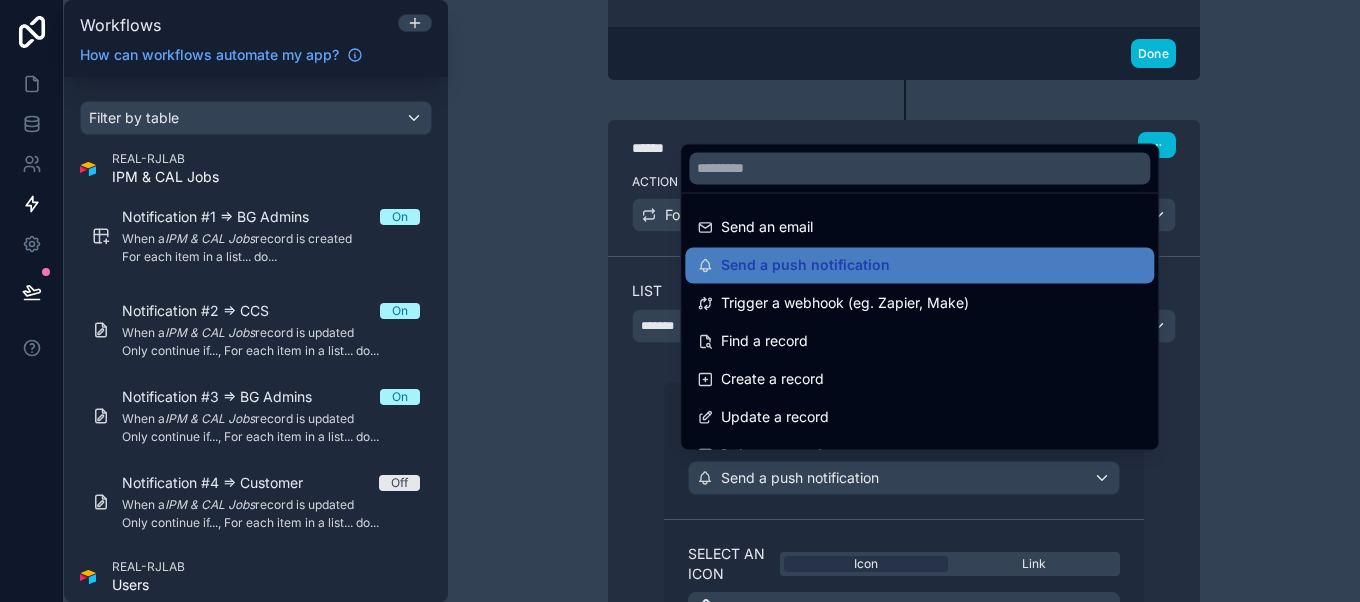 click at bounding box center [680, 301] 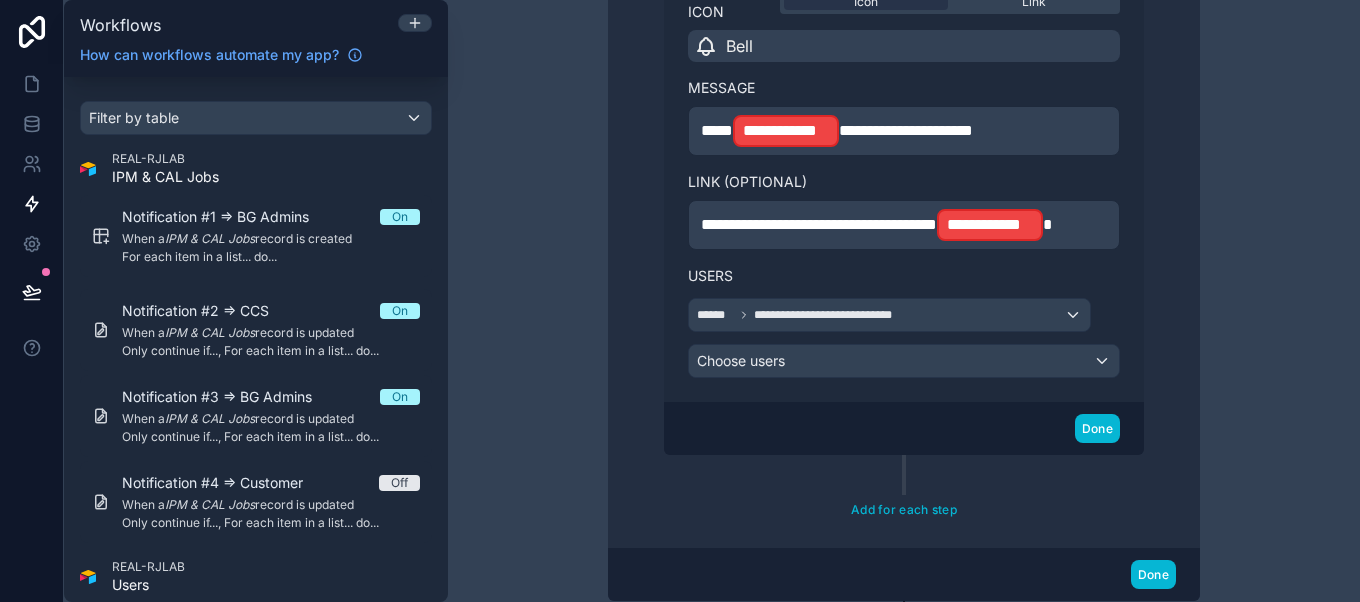 scroll, scrollTop: 1260, scrollLeft: 0, axis: vertical 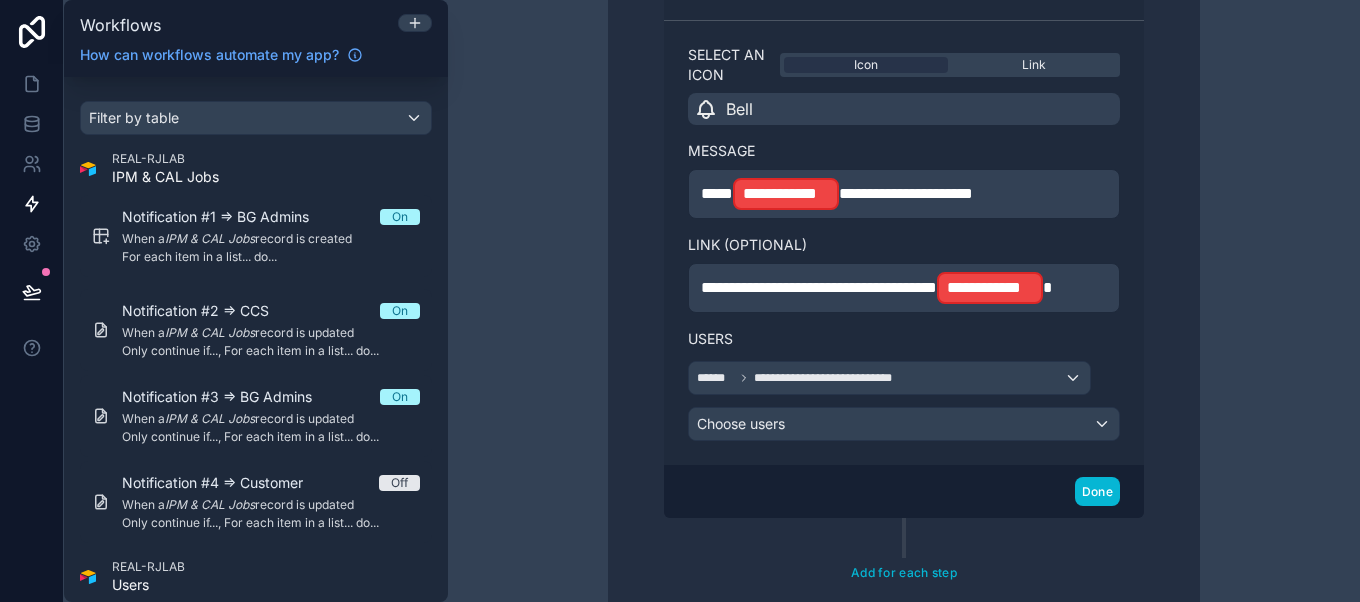 click on "**********" at bounding box center (906, 193) 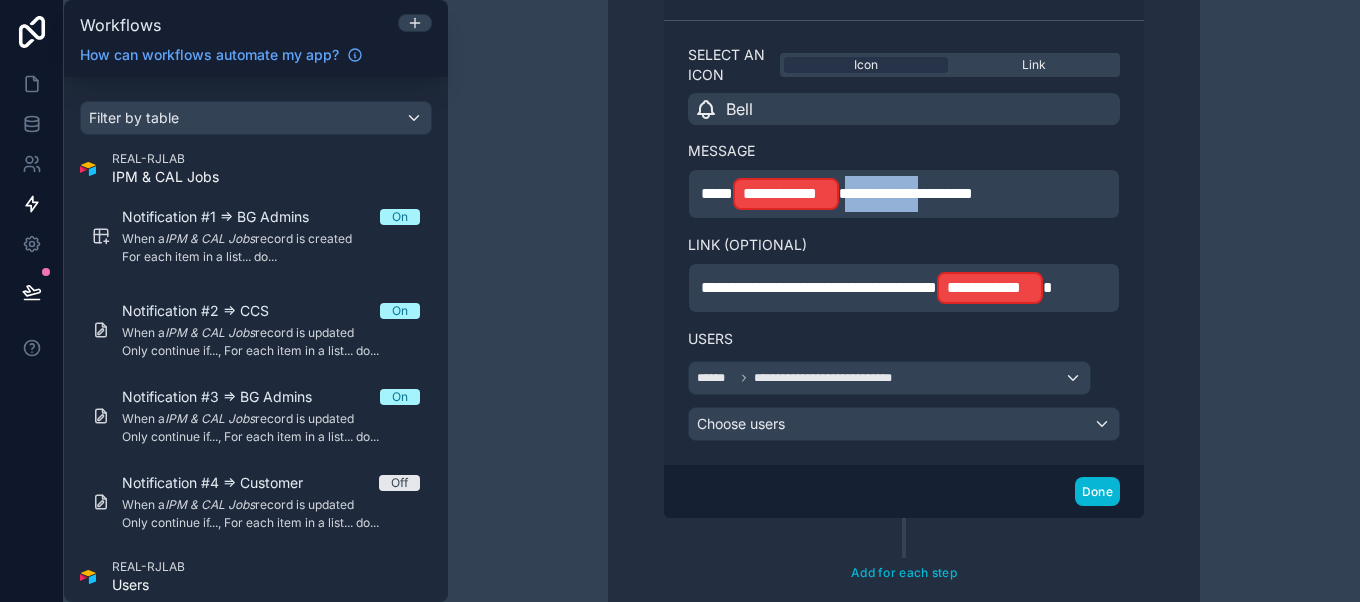 click on "**********" at bounding box center (906, 193) 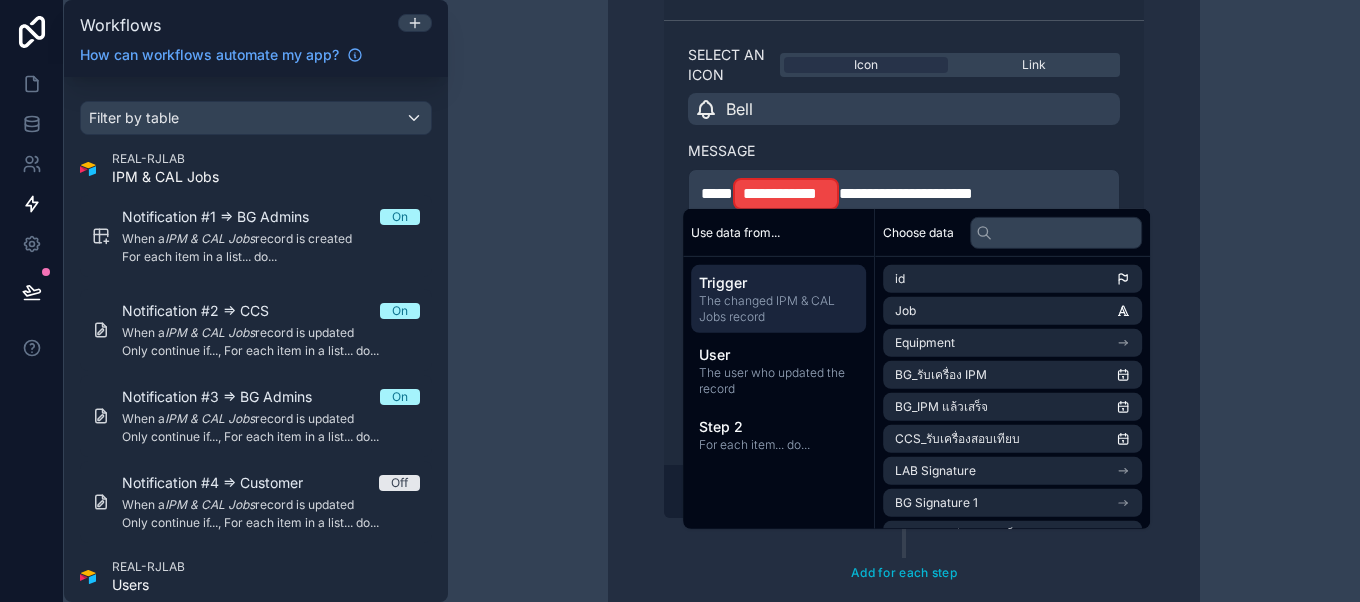 type 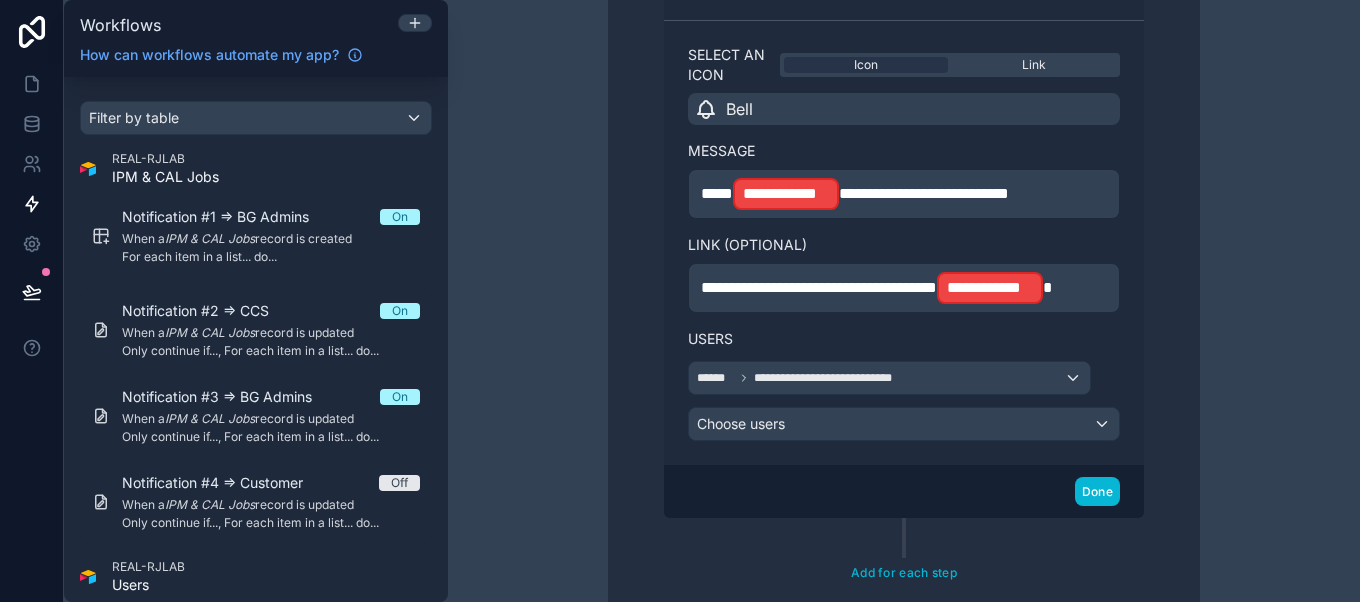 click on "**********" at bounding box center (924, 193) 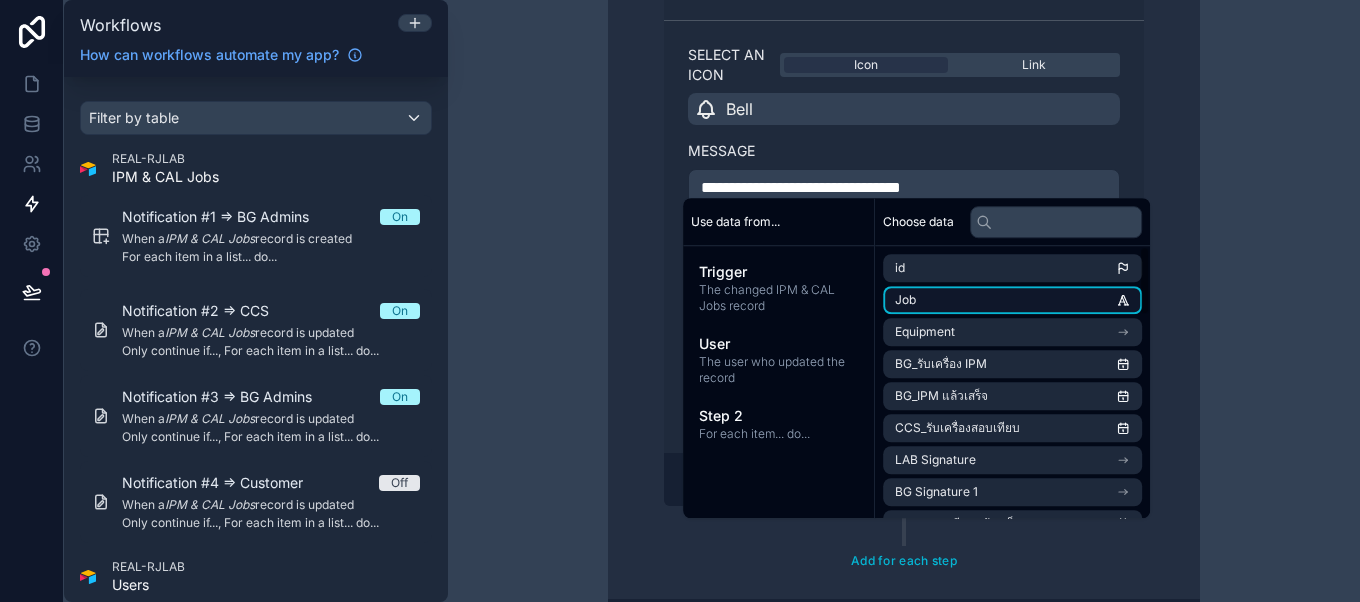 click on "Job" at bounding box center [1012, 300] 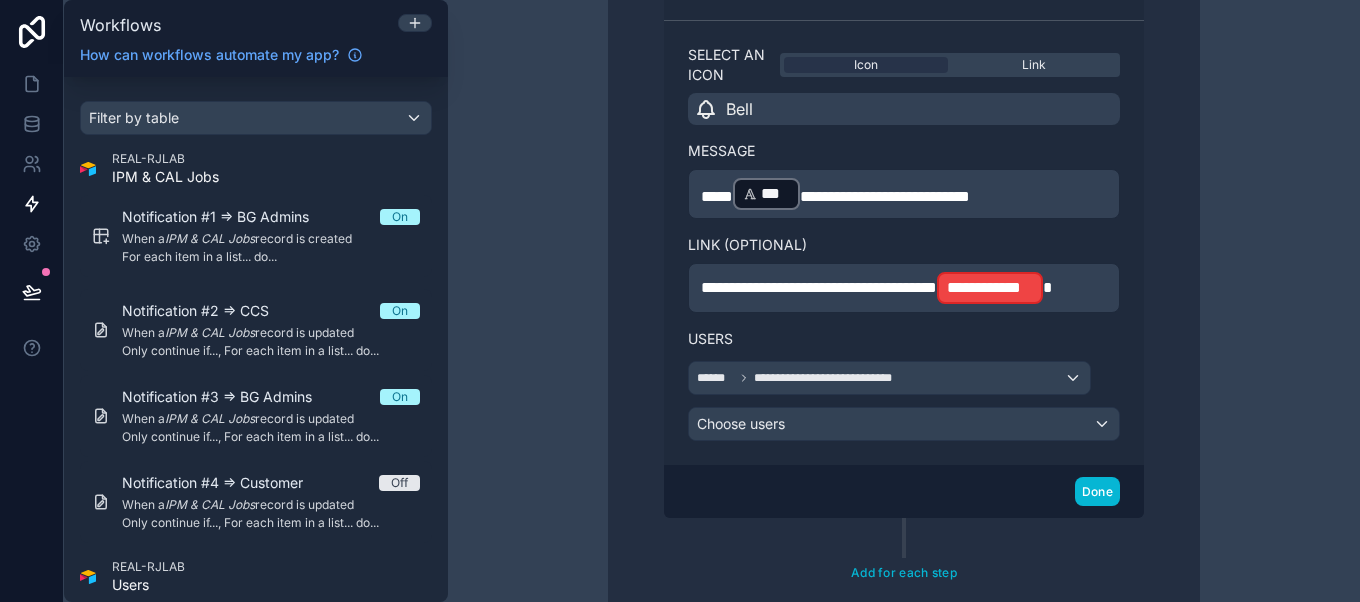 click on "**********" at bounding box center [904, 194] 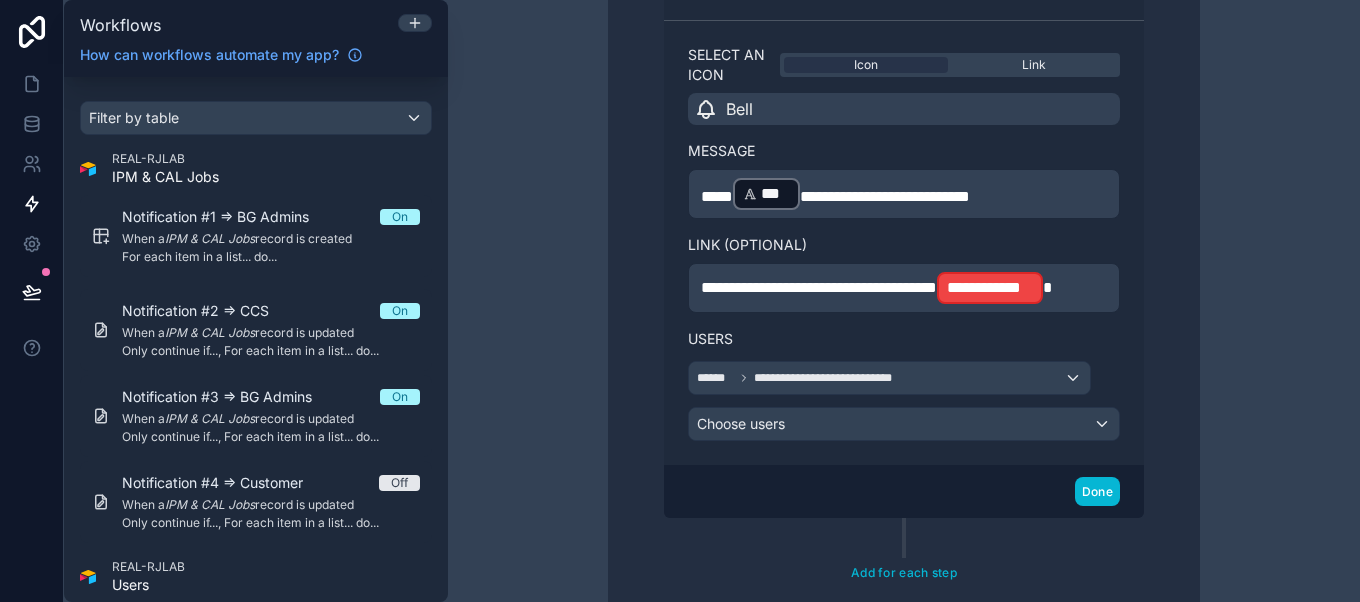 click on "**********" at bounding box center (904, 122) 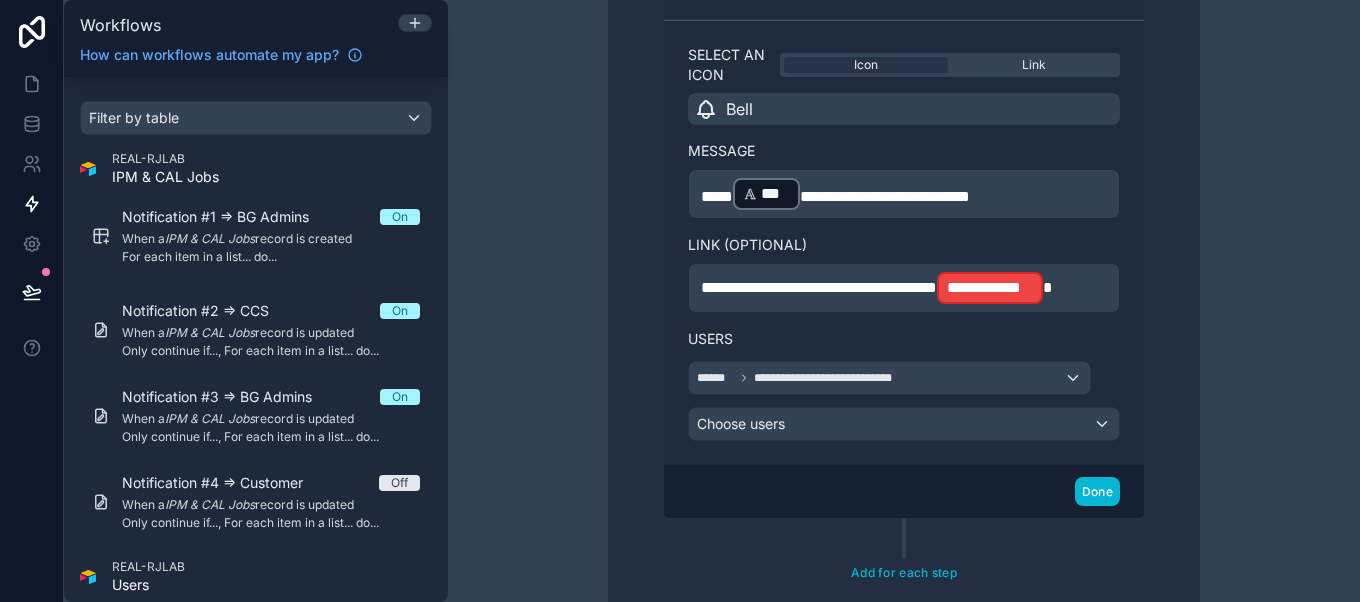 click at bounding box center [1047, 287] 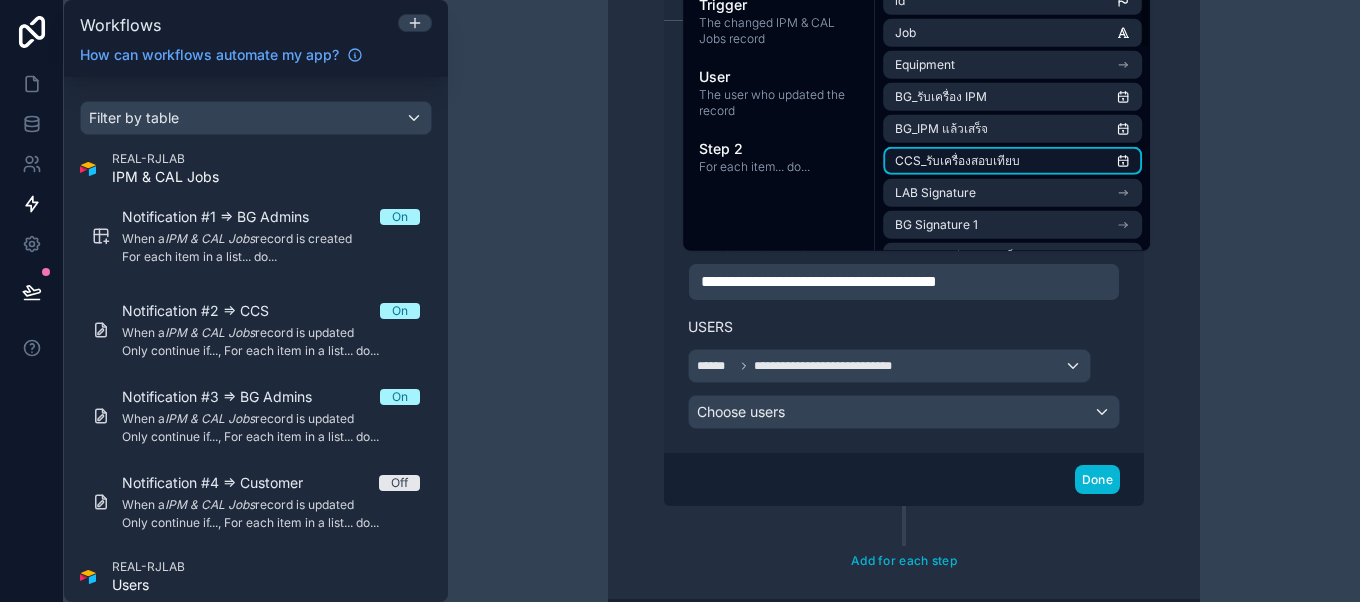 scroll, scrollTop: 795, scrollLeft: 0, axis: vertical 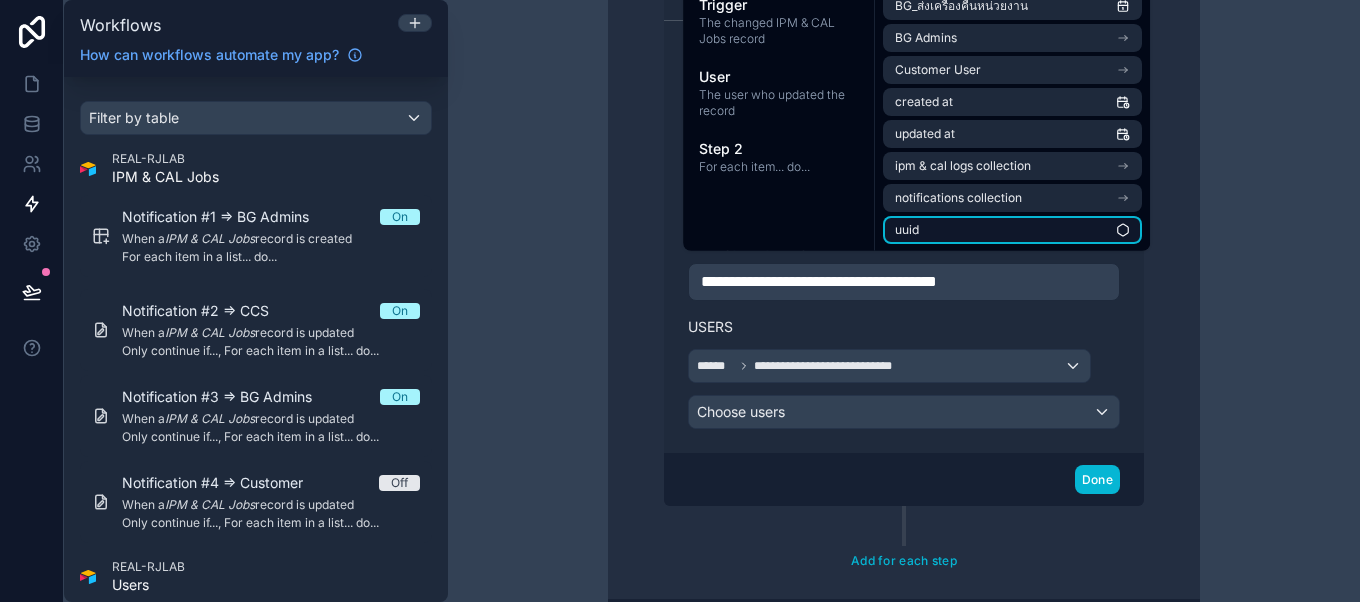click on "uuid" at bounding box center [1012, 230] 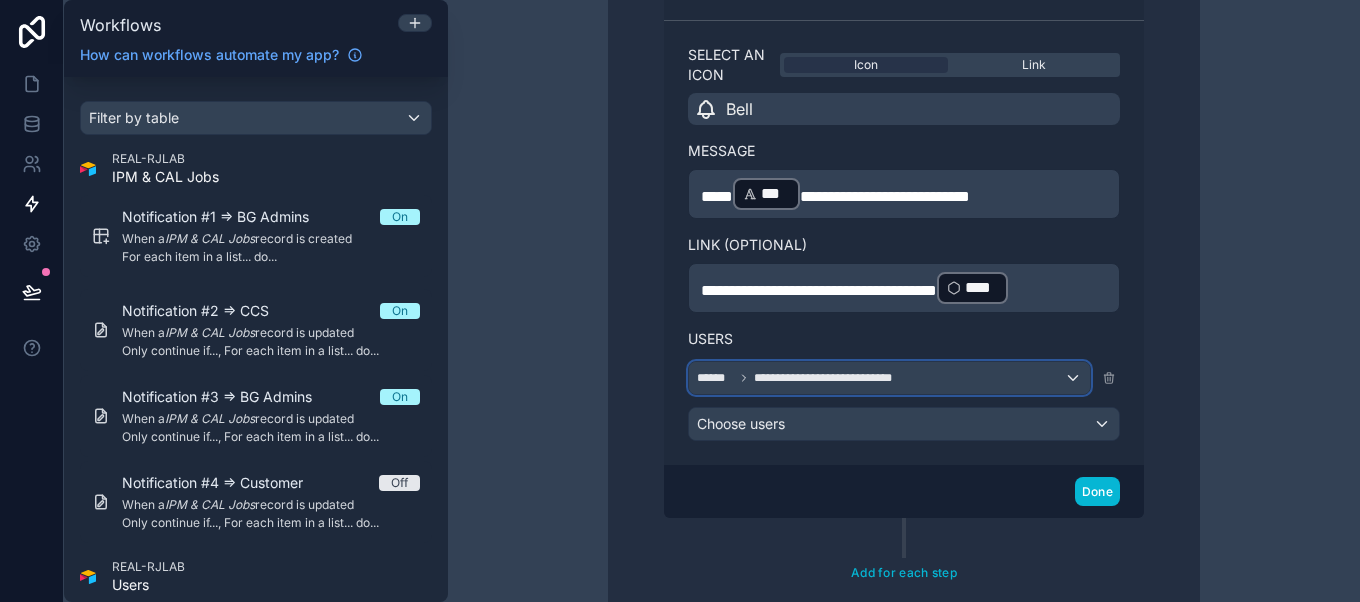 click on "**********" at bounding box center [889, 378] 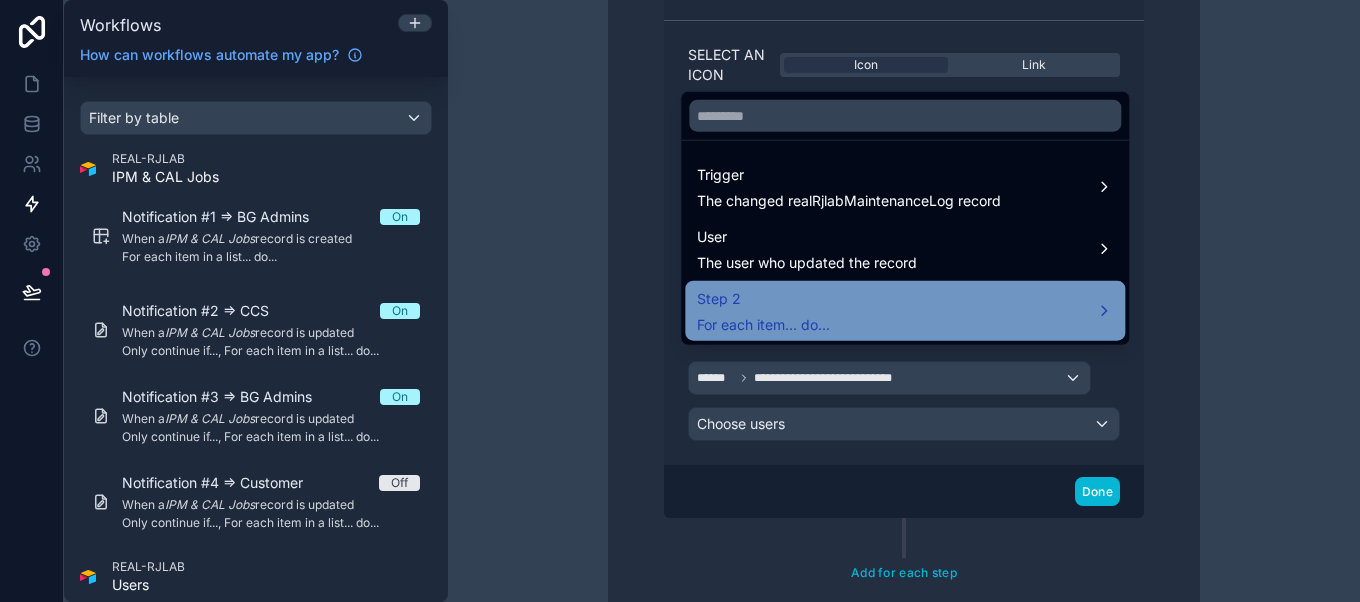 click on "Step 2 For each item... do..." at bounding box center (905, 311) 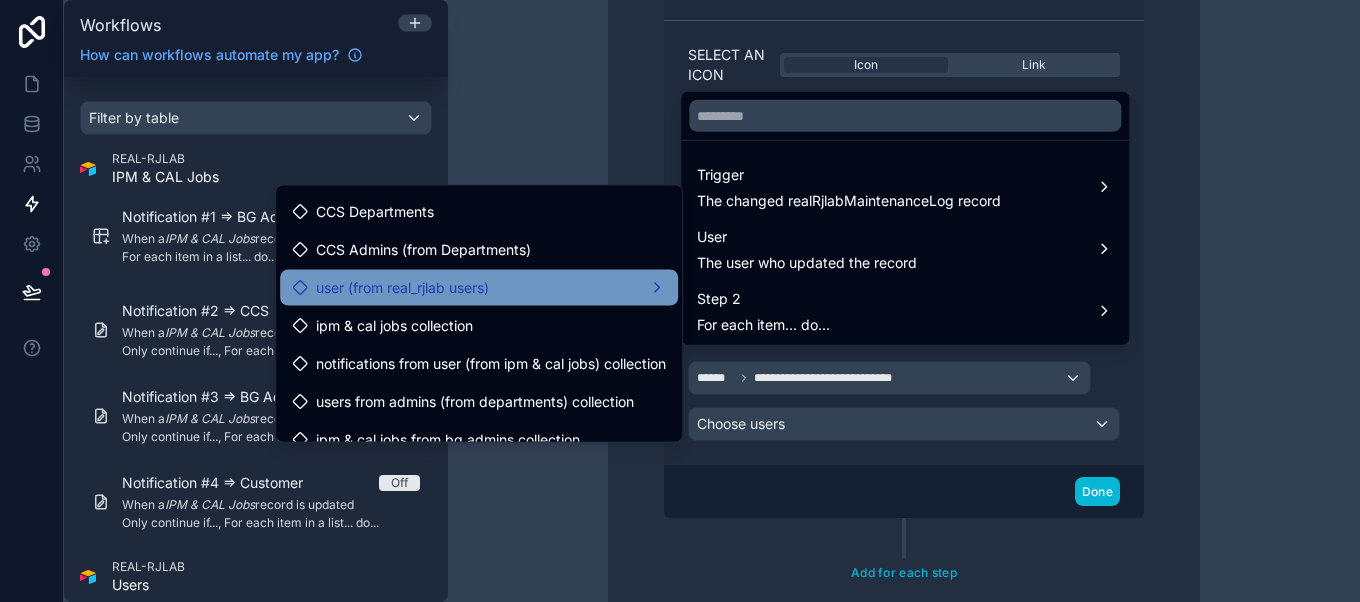 scroll, scrollTop: 188, scrollLeft: 0, axis: vertical 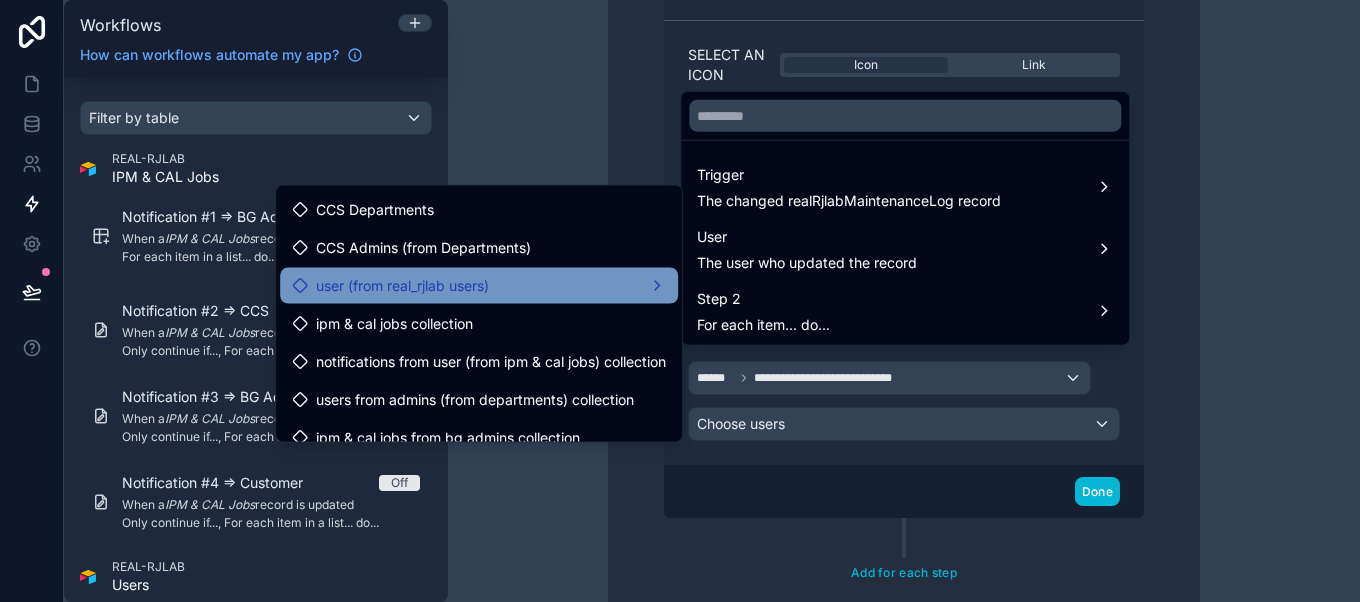 click on "user (from real_rjlab users)" at bounding box center [479, 286] 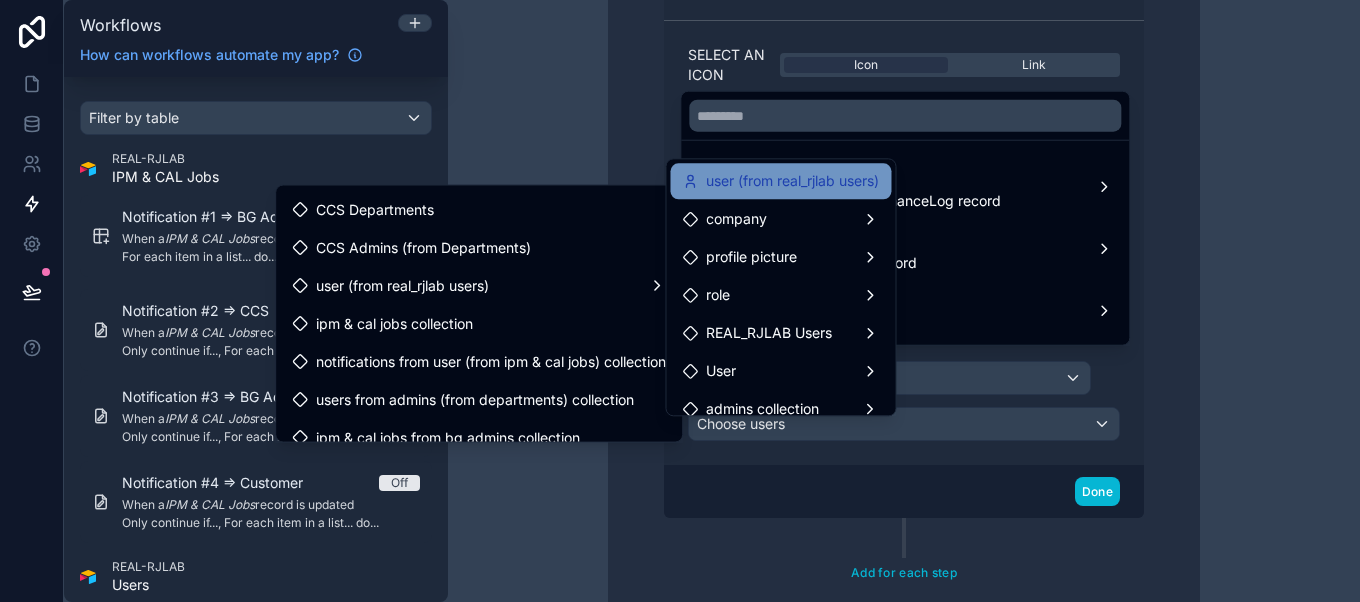 click on "user (from real_rjlab users)" at bounding box center [792, 181] 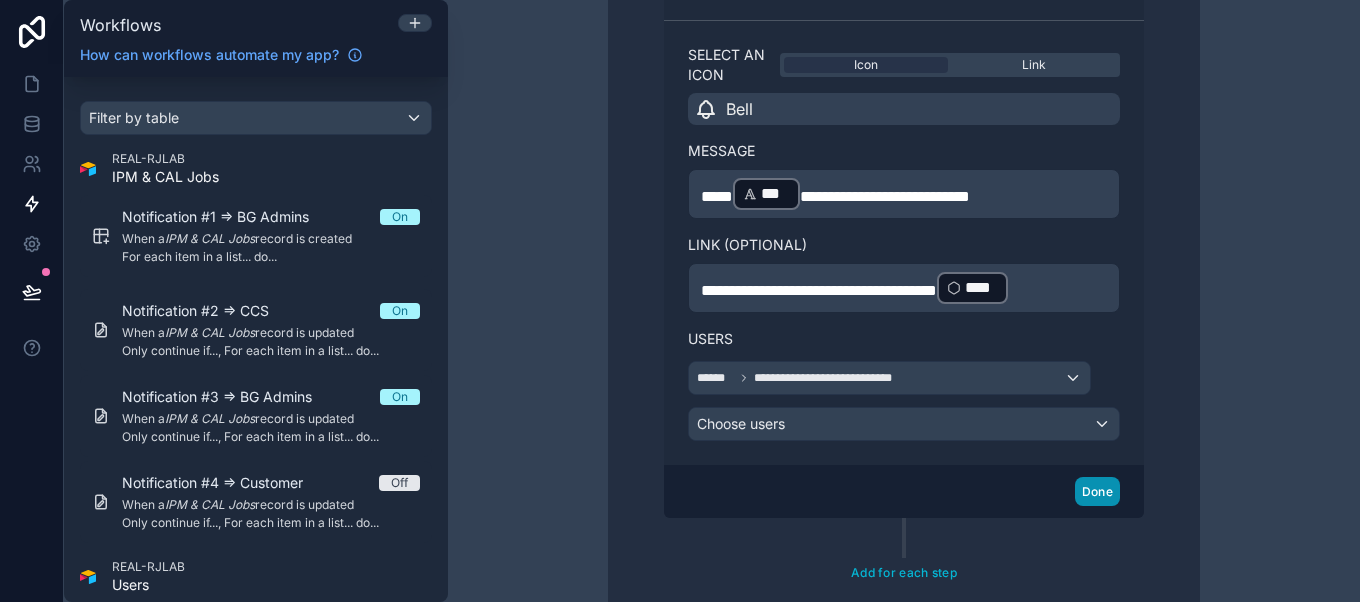 click on "Done" at bounding box center (1097, 491) 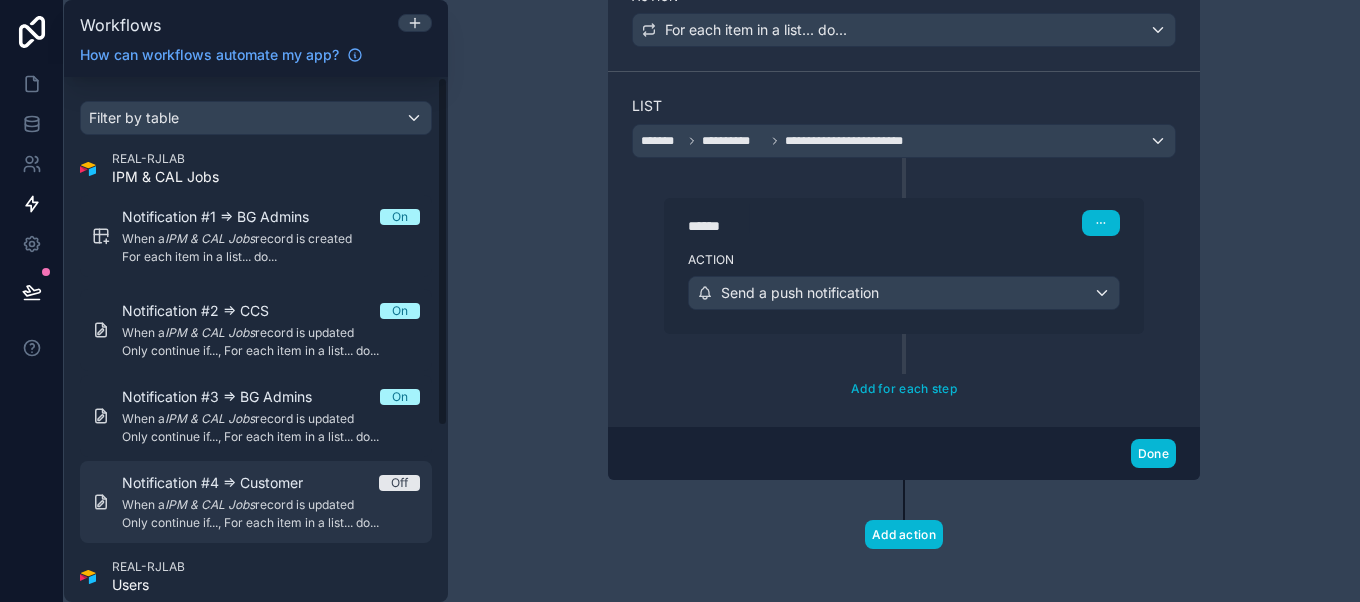 click on "When a  IPM & CAL Jobs  record is updated" at bounding box center [271, 505] 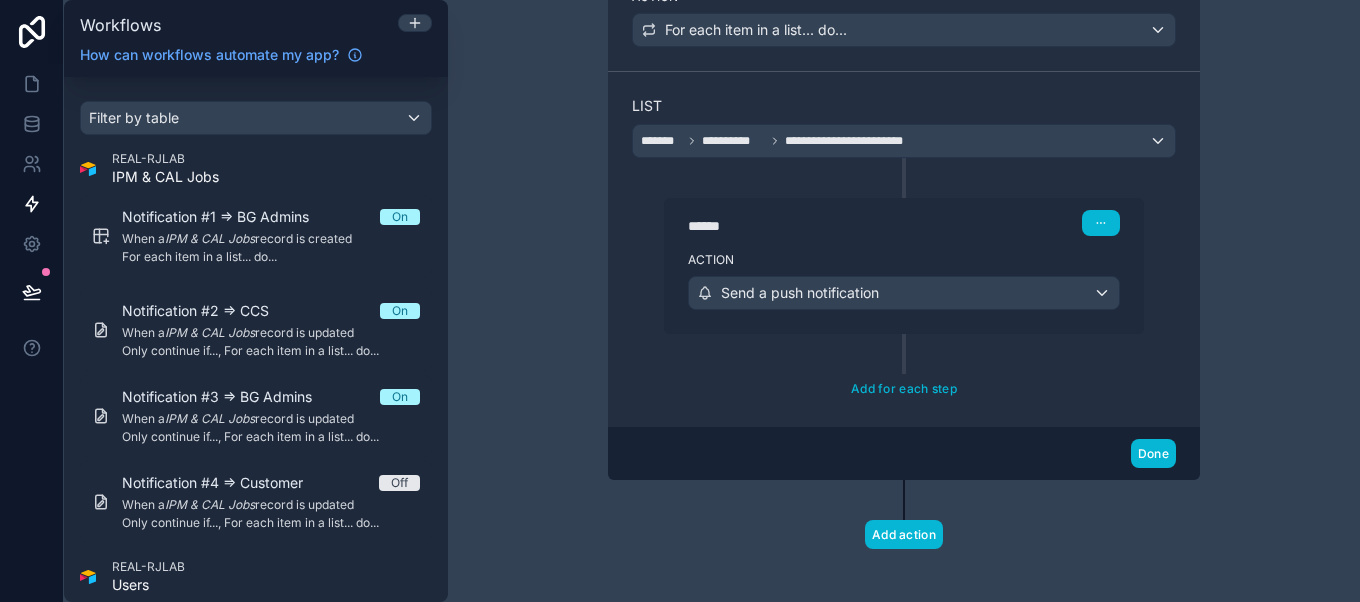 scroll, scrollTop: 0, scrollLeft: 0, axis: both 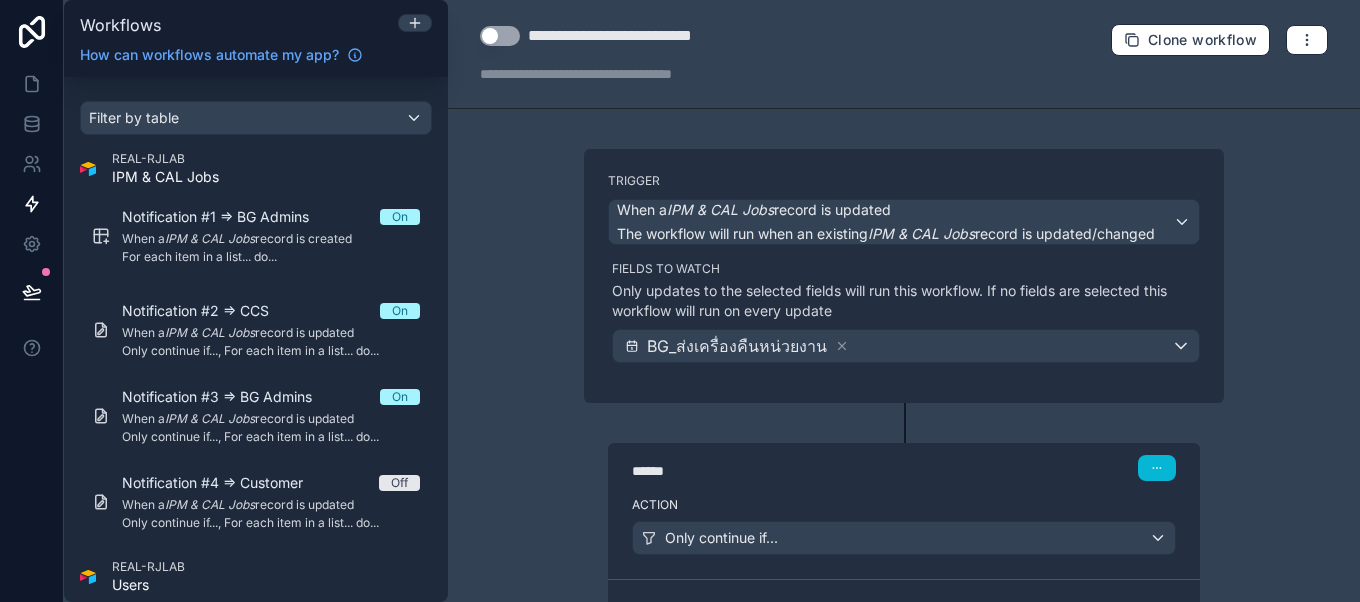click on "Use setting" at bounding box center (500, 36) 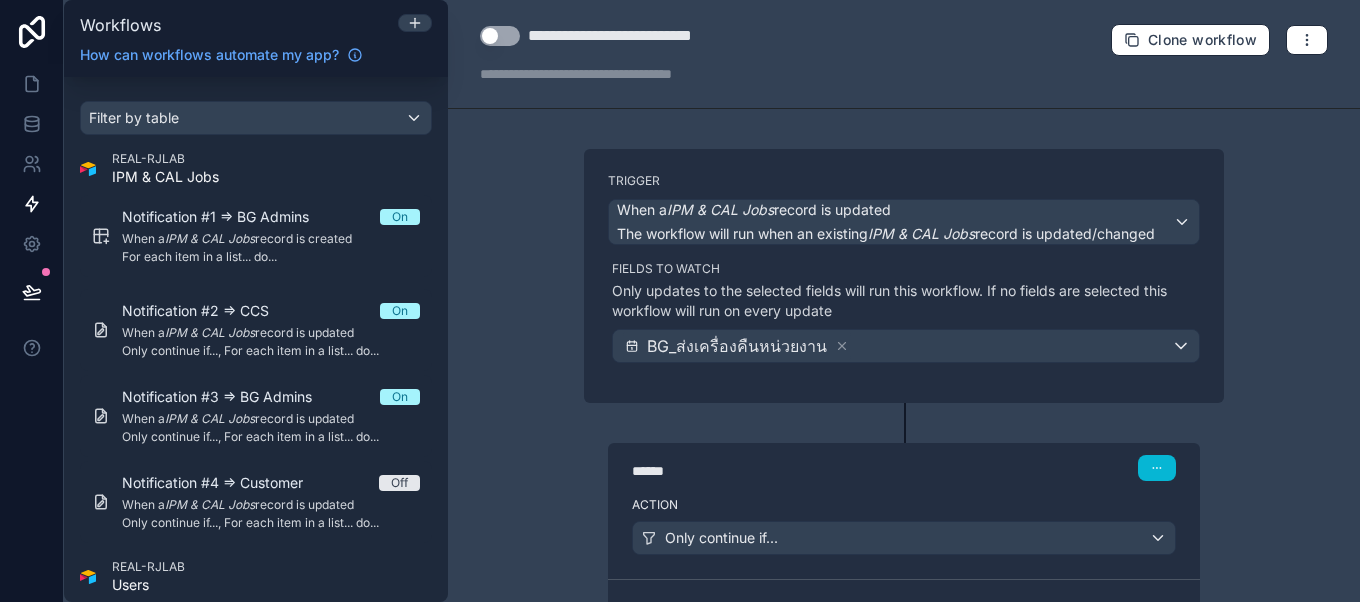 click on "Use setting" at bounding box center [500, 36] 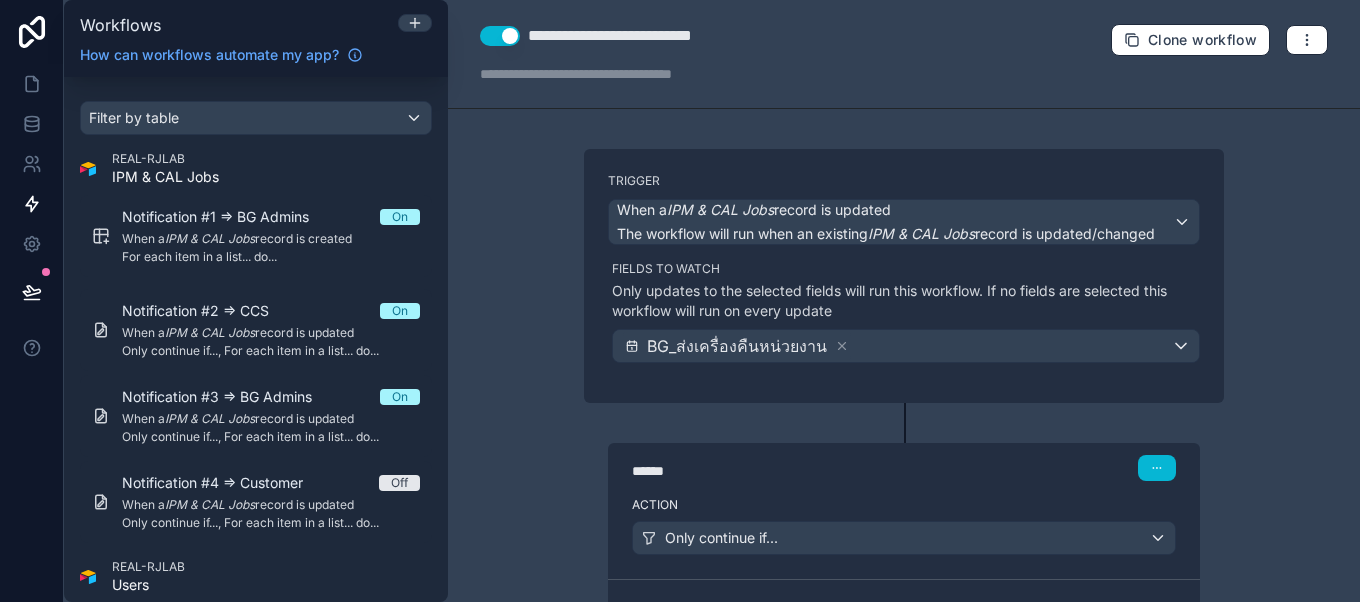 click on "**********" at bounding box center [904, 301] 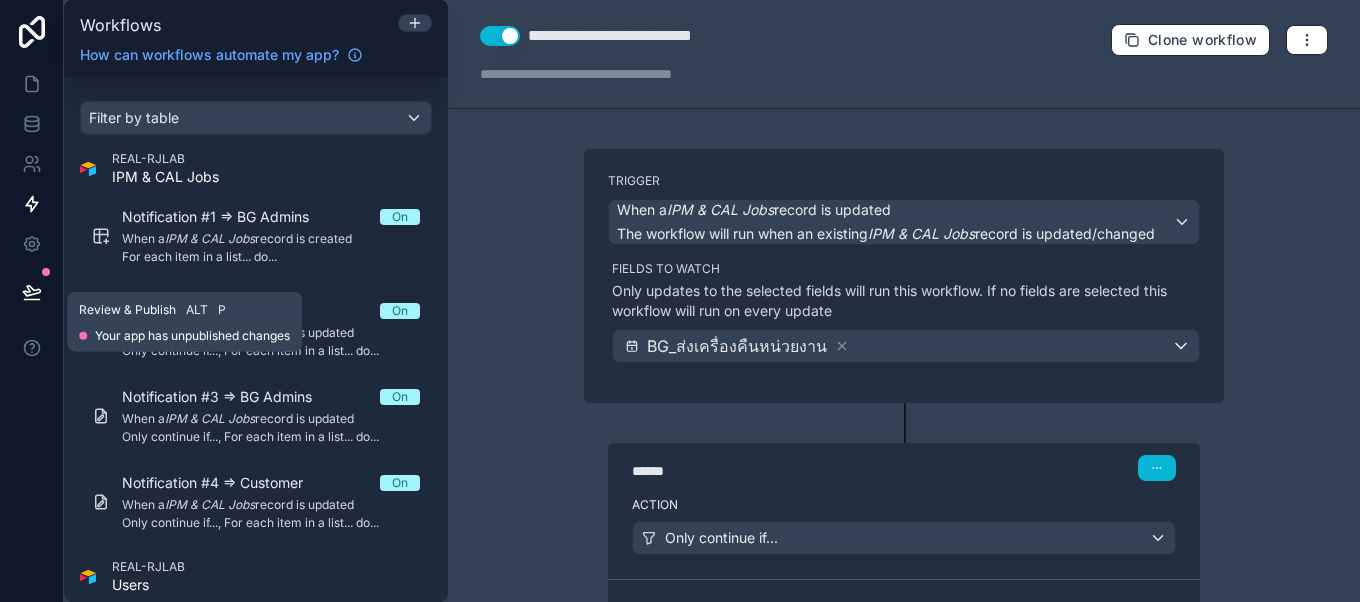 click 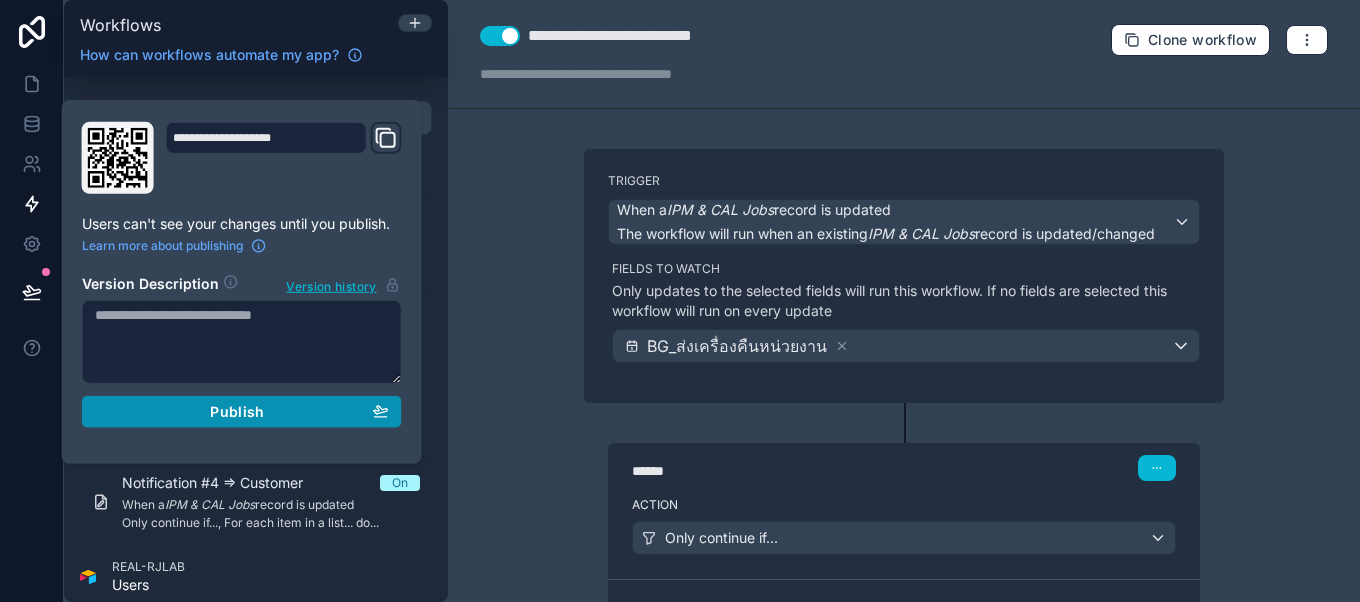 click on "Publish" at bounding box center (242, 412) 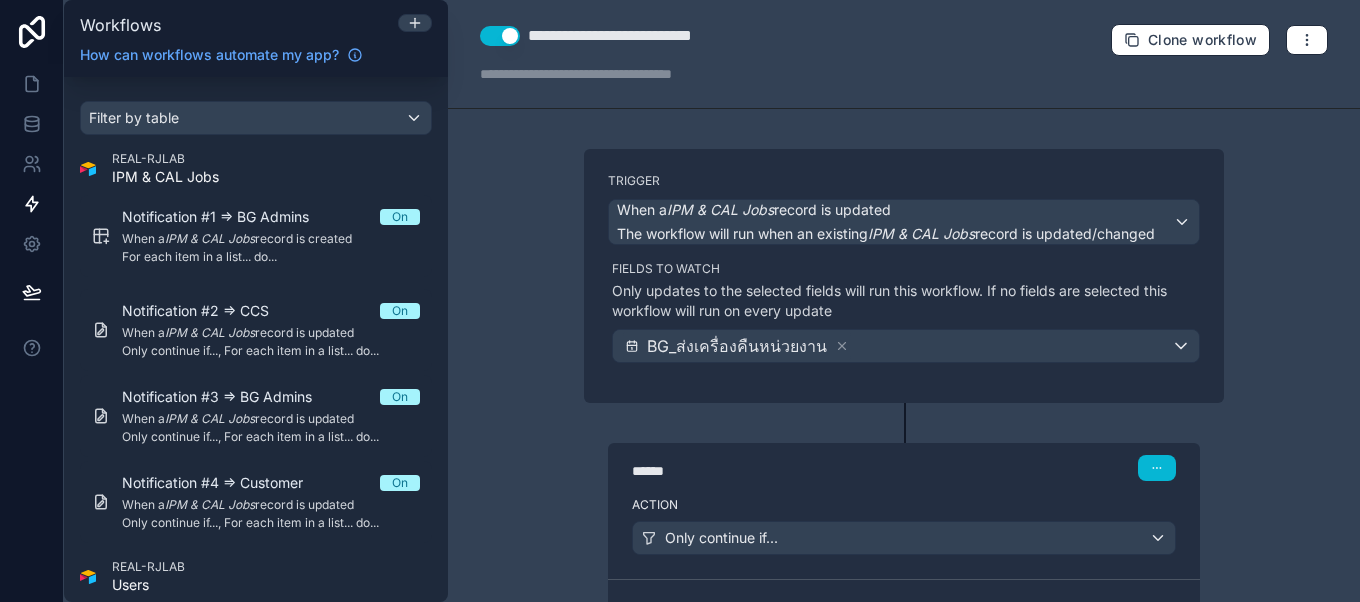 click on "**********" at bounding box center [904, 301] 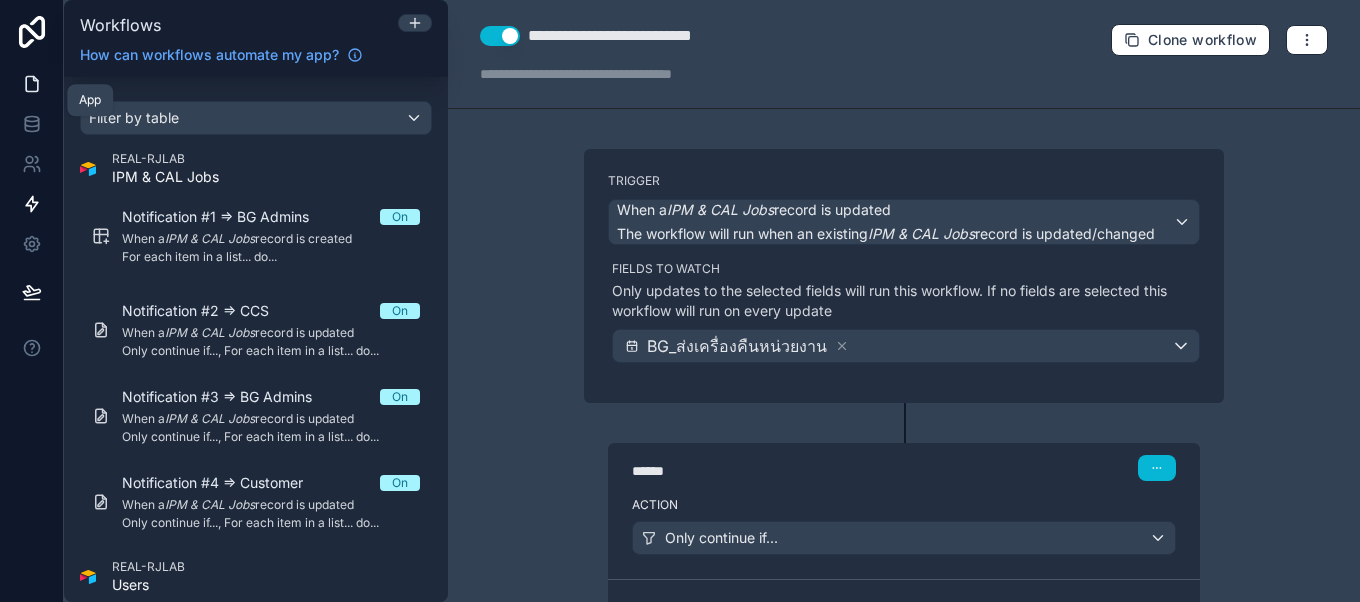 click 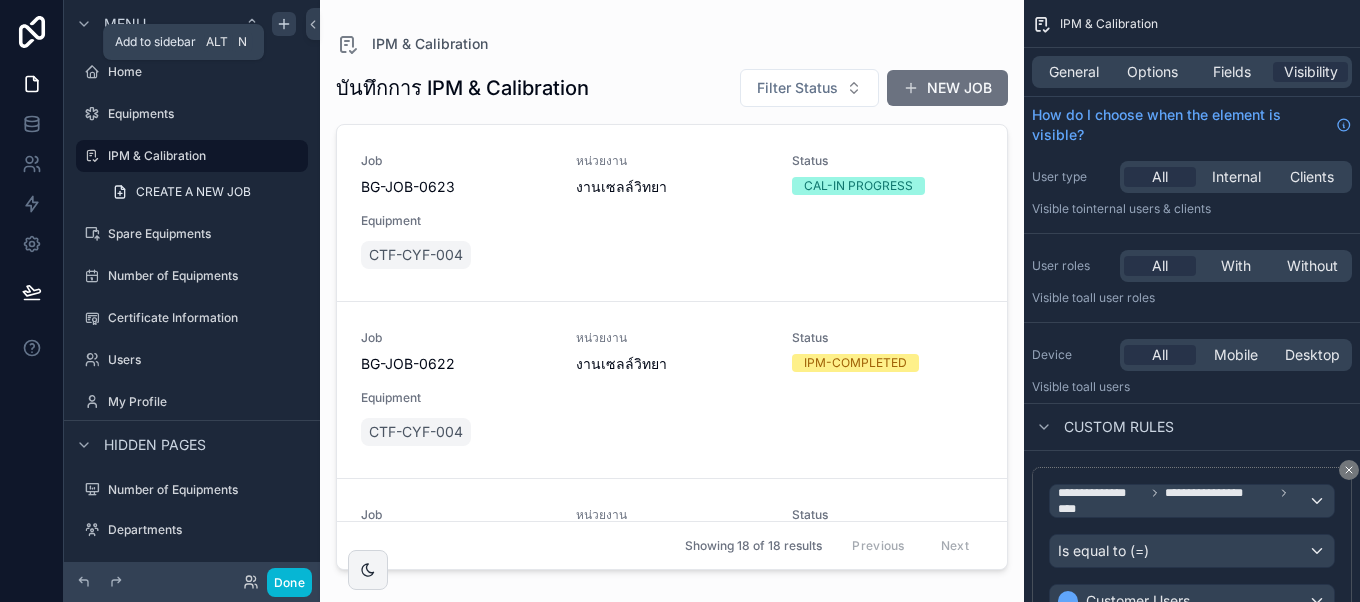 click 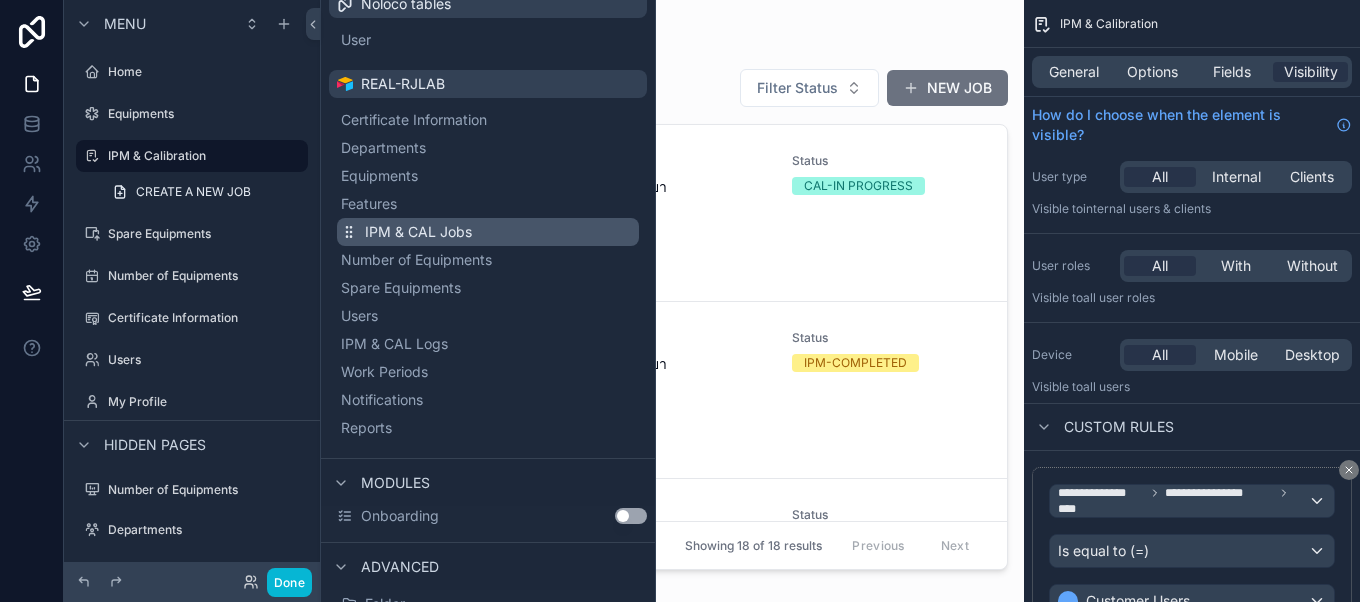 scroll, scrollTop: 241, scrollLeft: 0, axis: vertical 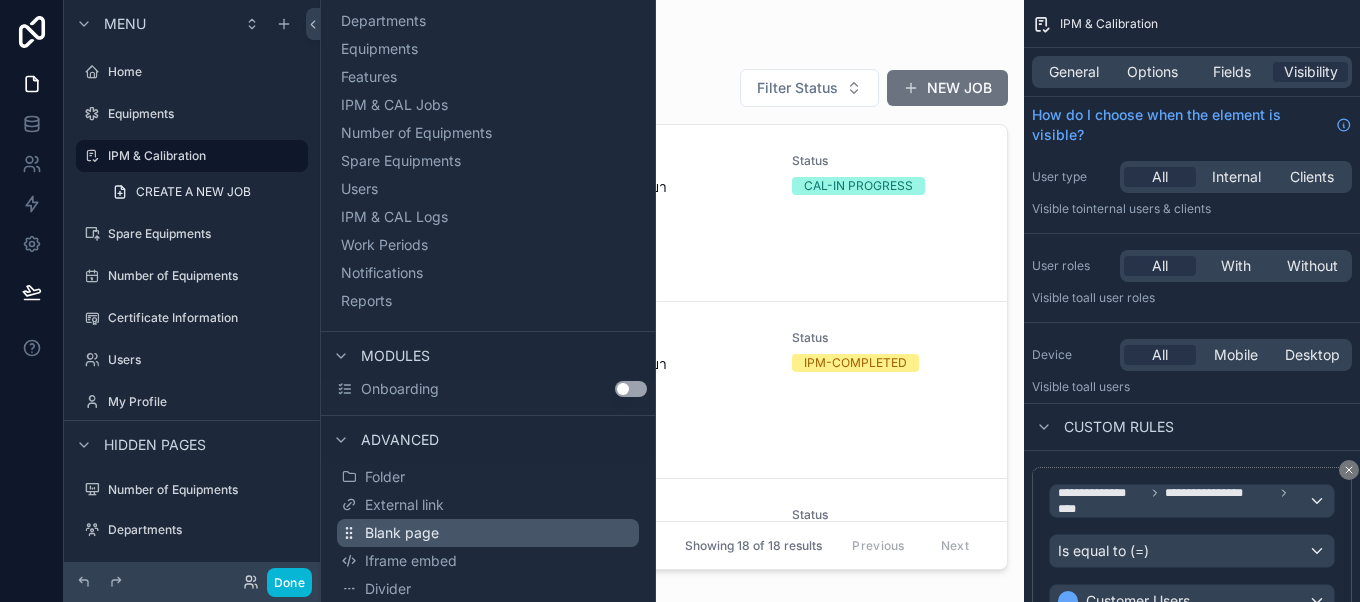 click on "Blank page" at bounding box center [488, 533] 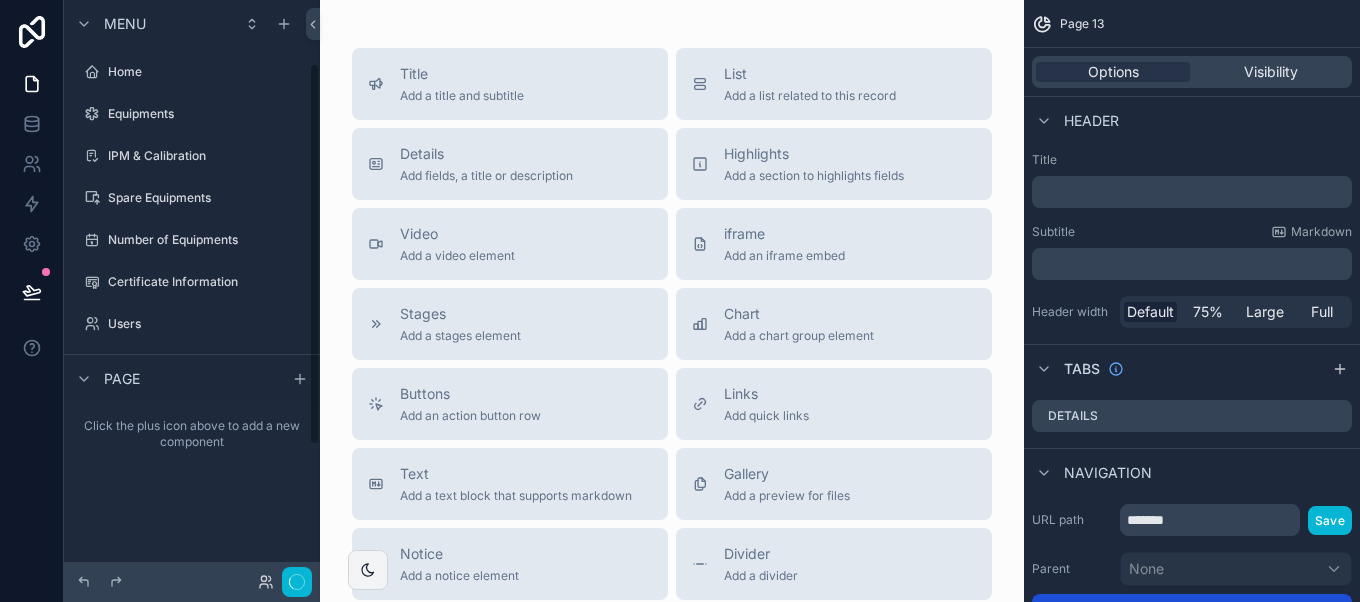 scroll, scrollTop: 96, scrollLeft: 0, axis: vertical 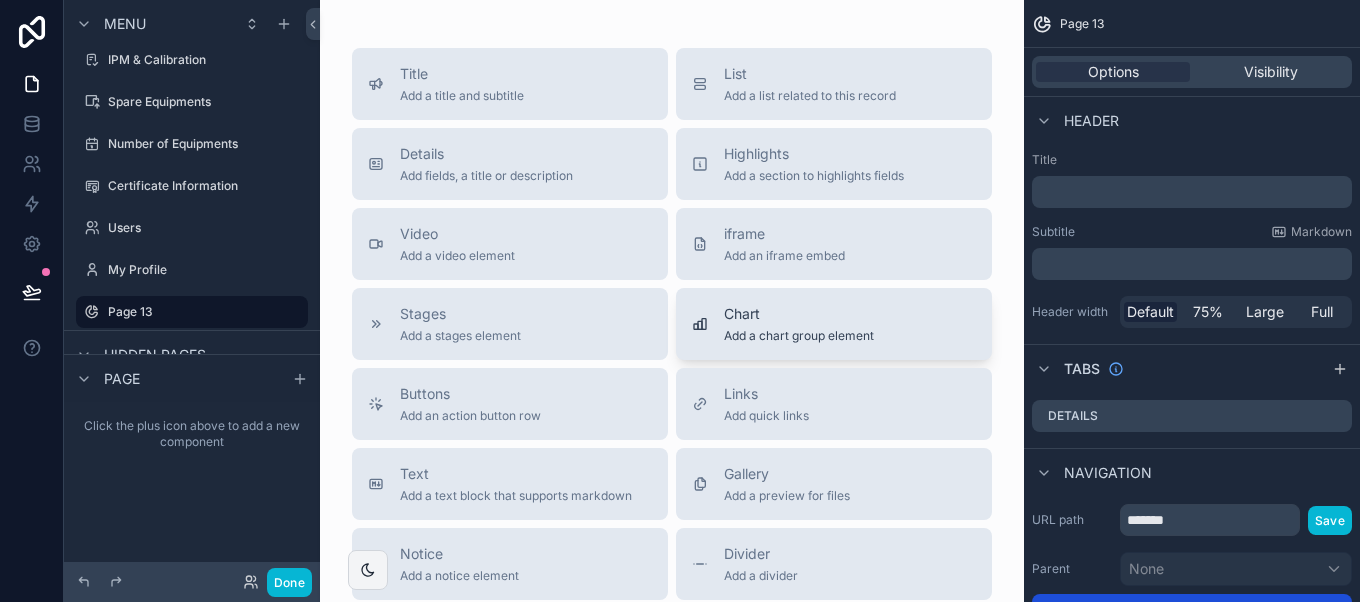 click on "Chart Add a chart group element" at bounding box center [834, 324] 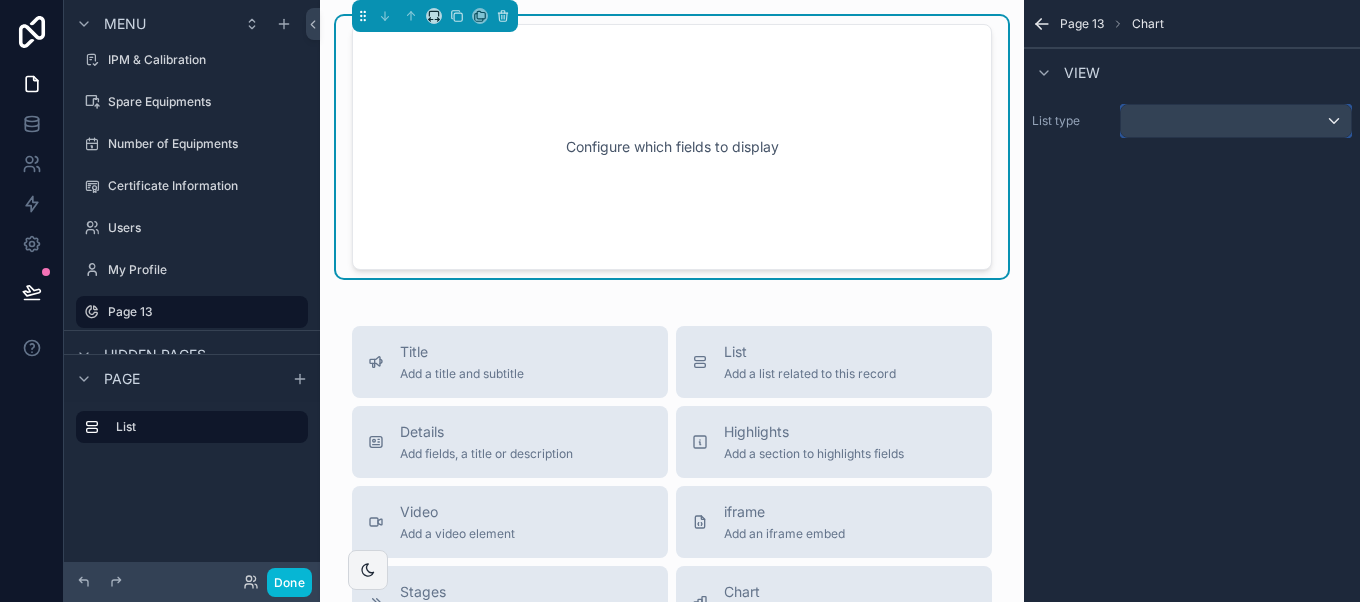 click at bounding box center [1236, 121] 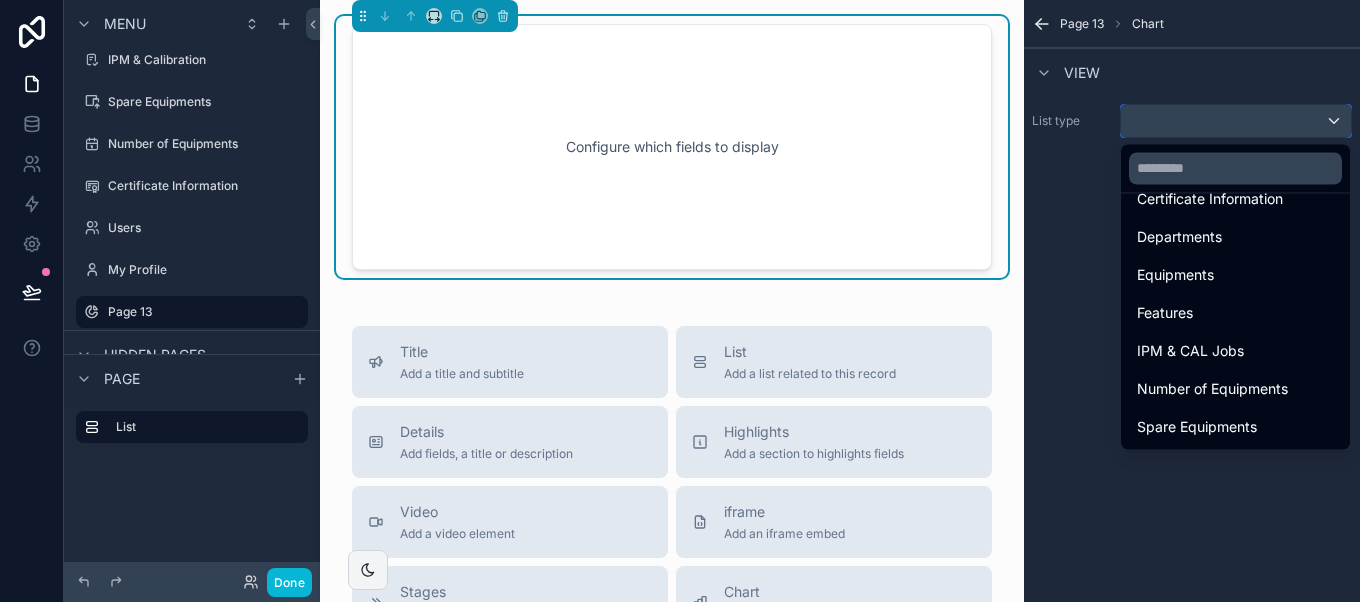 scroll, scrollTop: 126, scrollLeft: 0, axis: vertical 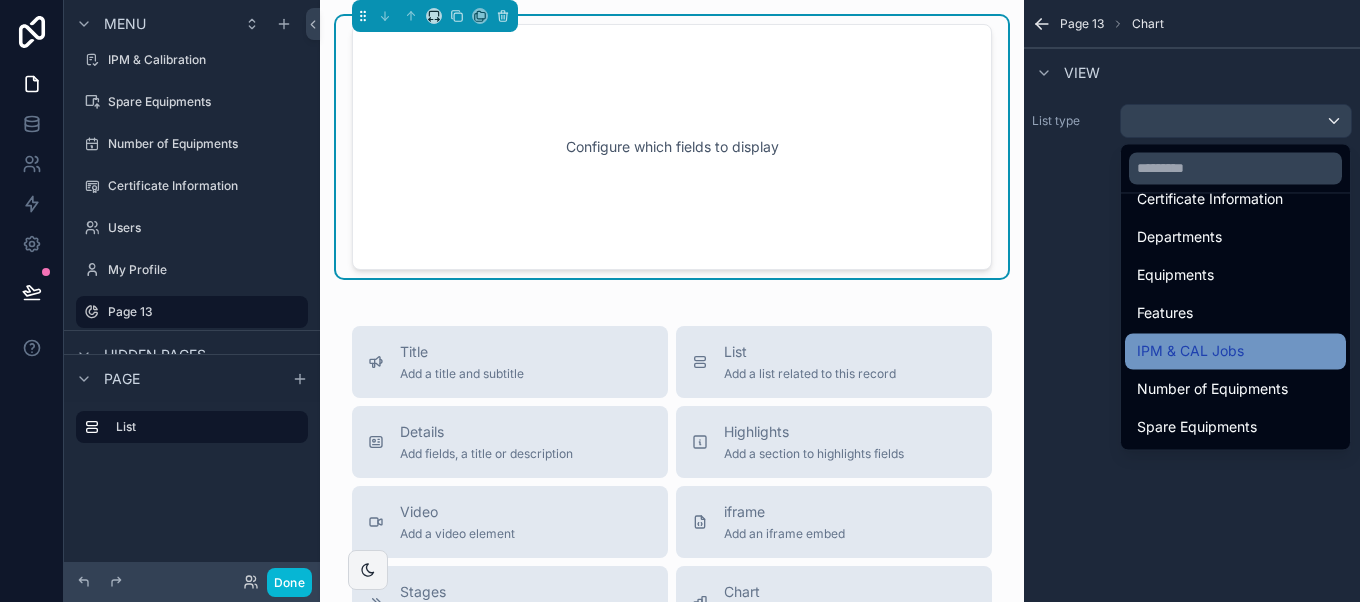 click on "IPM & CAL Jobs" at bounding box center [1235, 351] 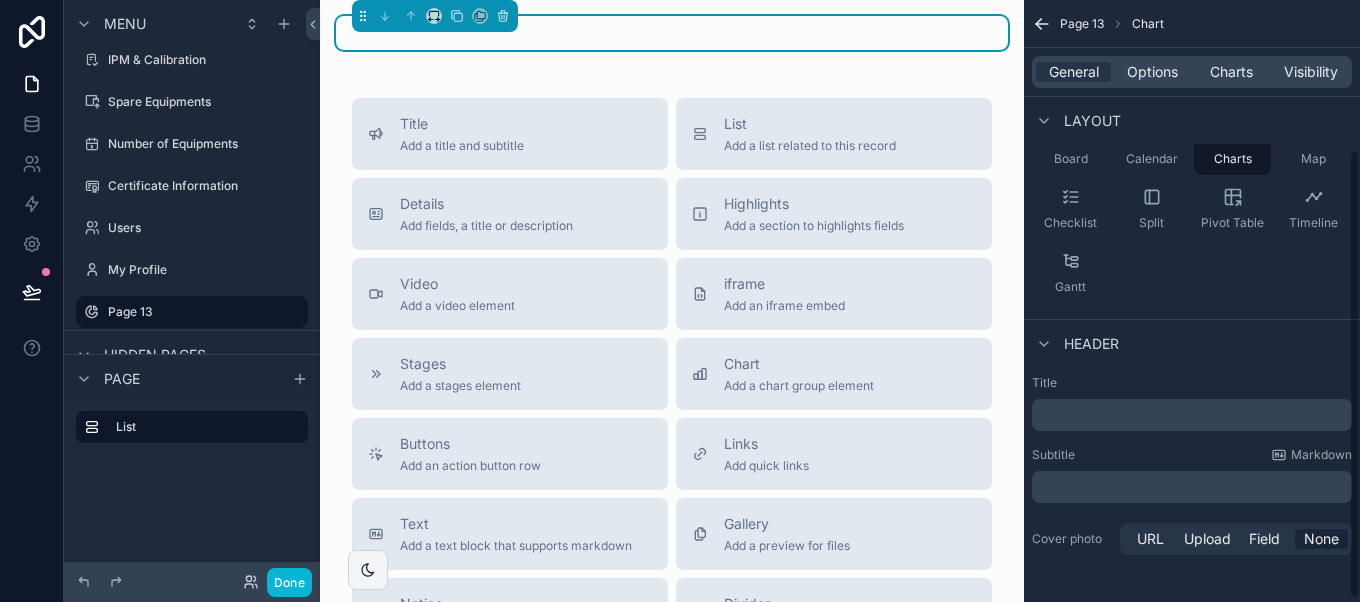 scroll, scrollTop: 203, scrollLeft: 0, axis: vertical 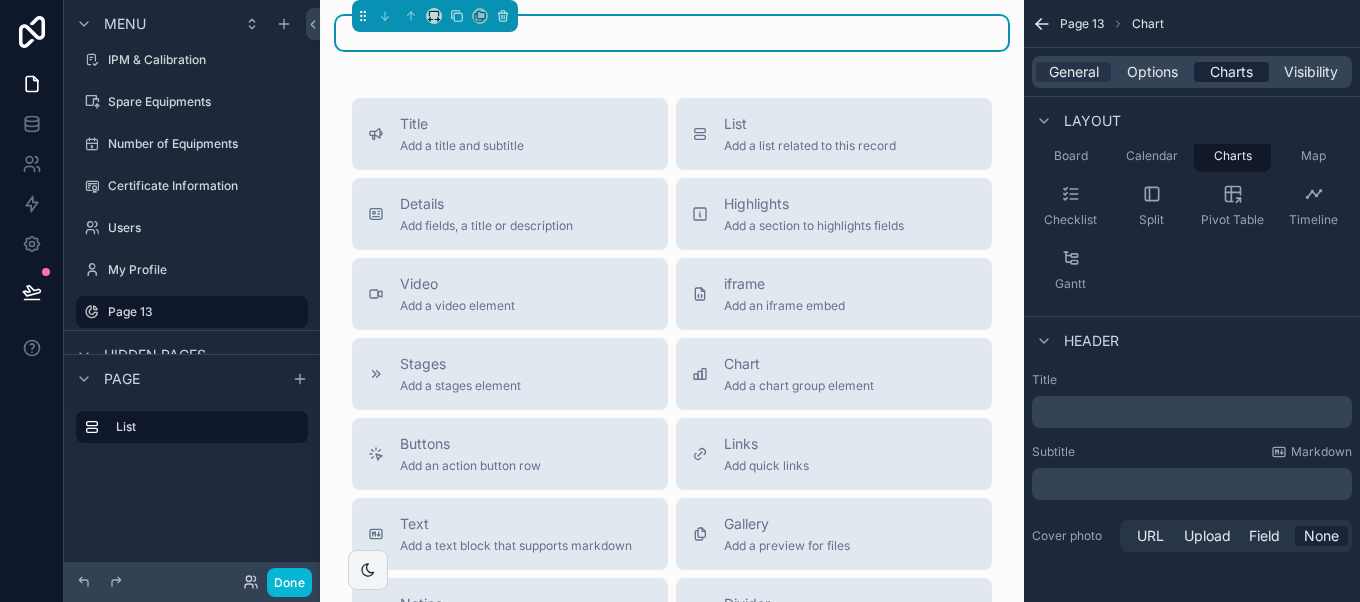 click on "Charts" at bounding box center (1231, 72) 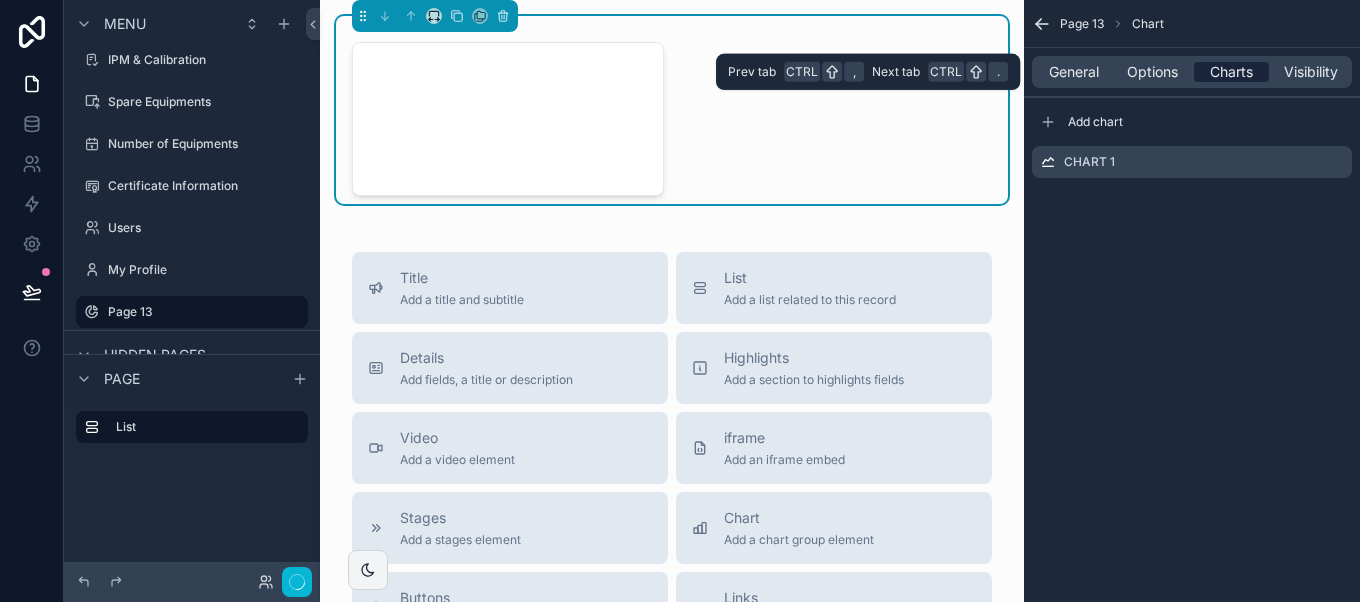 scroll, scrollTop: 0, scrollLeft: 0, axis: both 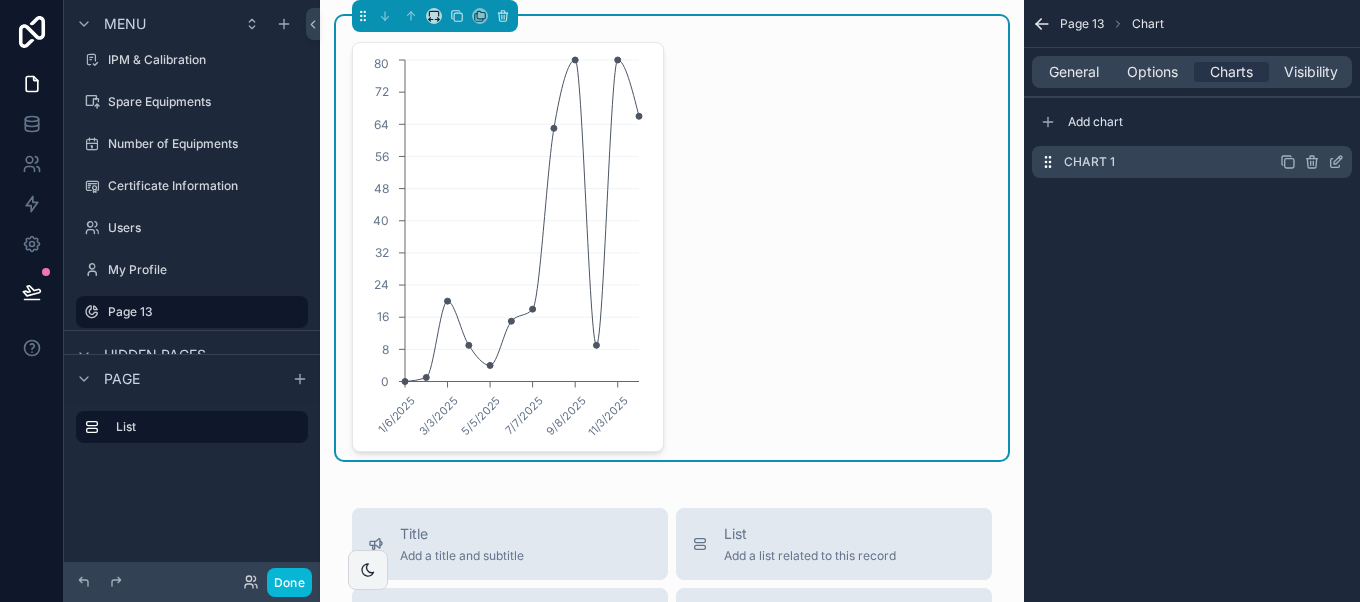click 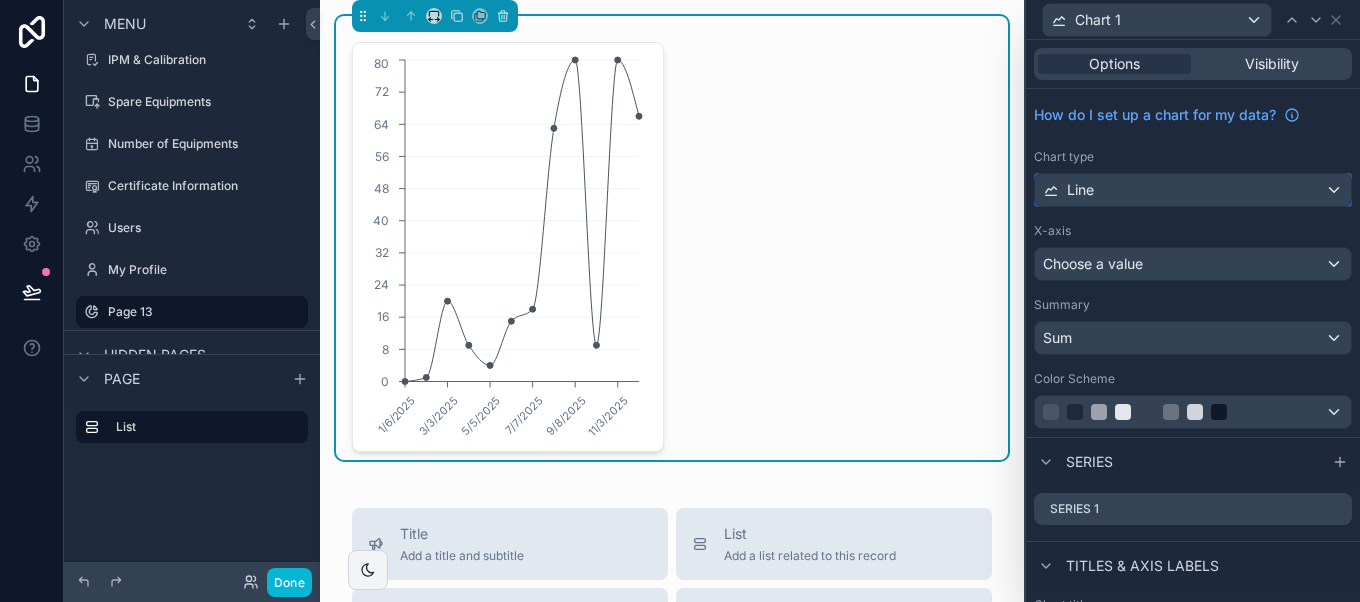 click on "Line" at bounding box center (1193, 190) 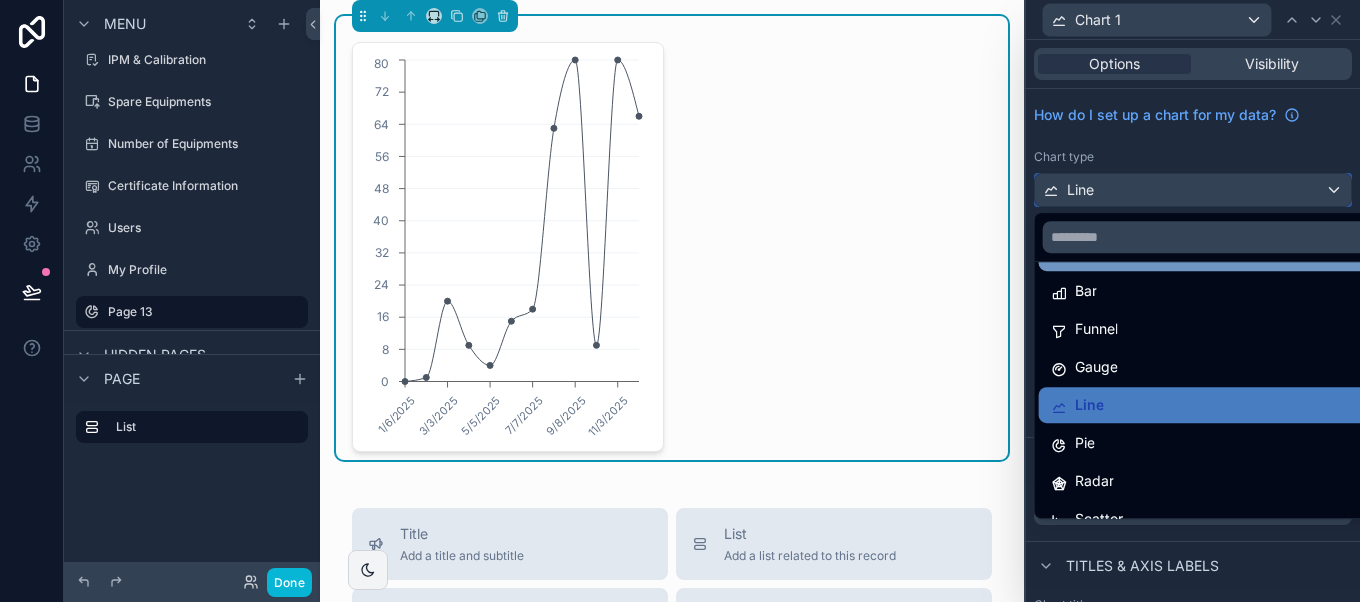 scroll, scrollTop: 45, scrollLeft: 0, axis: vertical 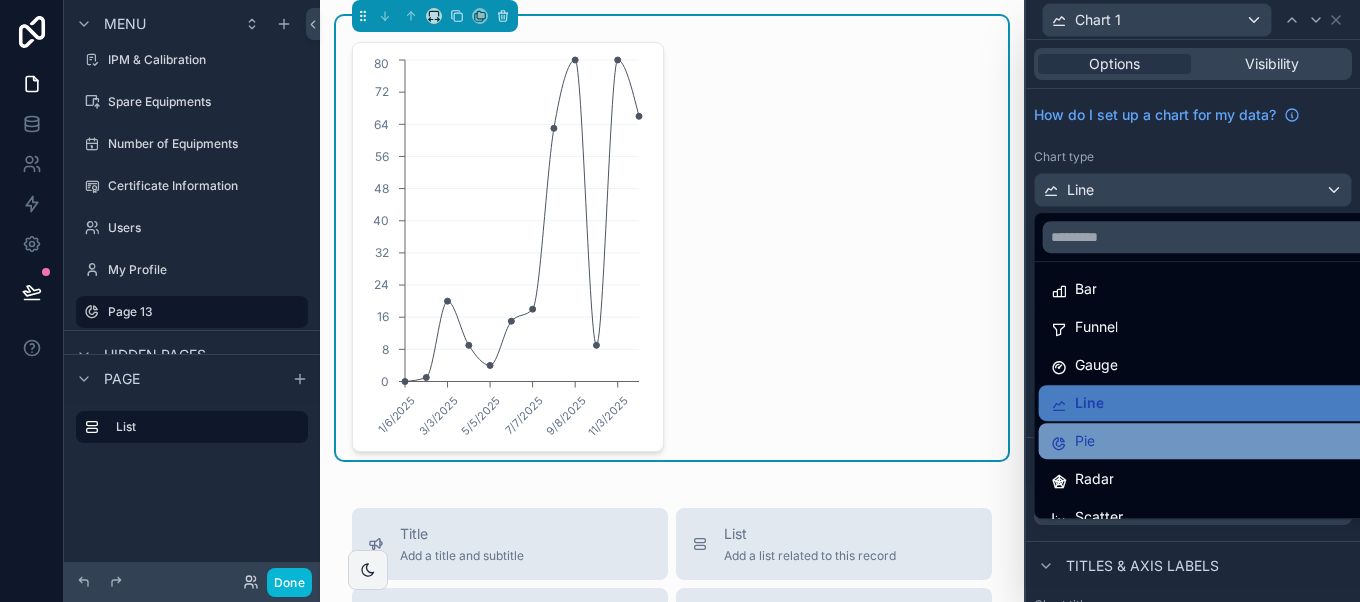 click on "Pie" at bounding box center (1209, 441) 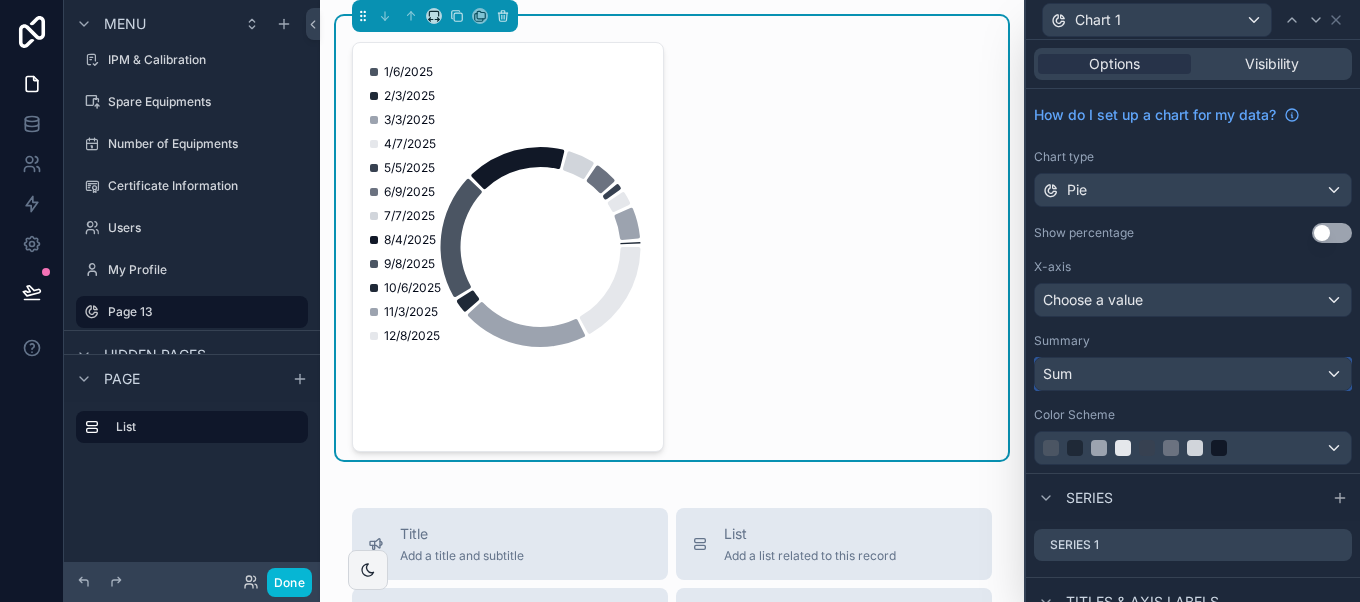 click on "Sum" at bounding box center (1193, 374) 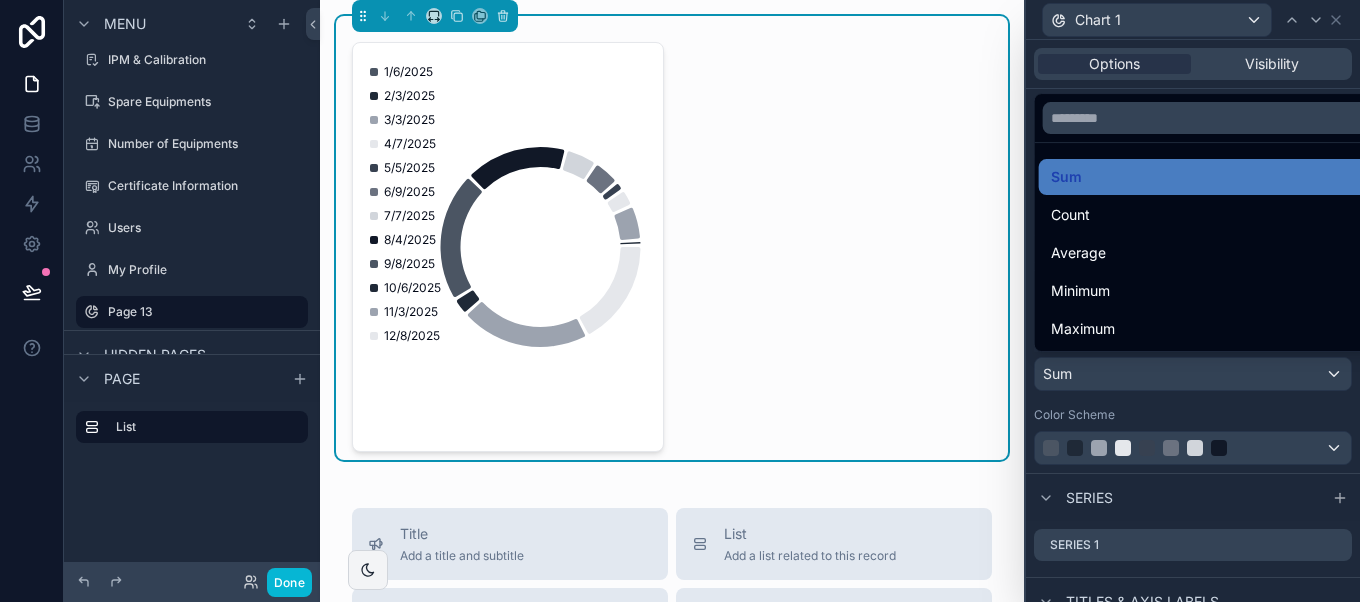 click at bounding box center (1193, 301) 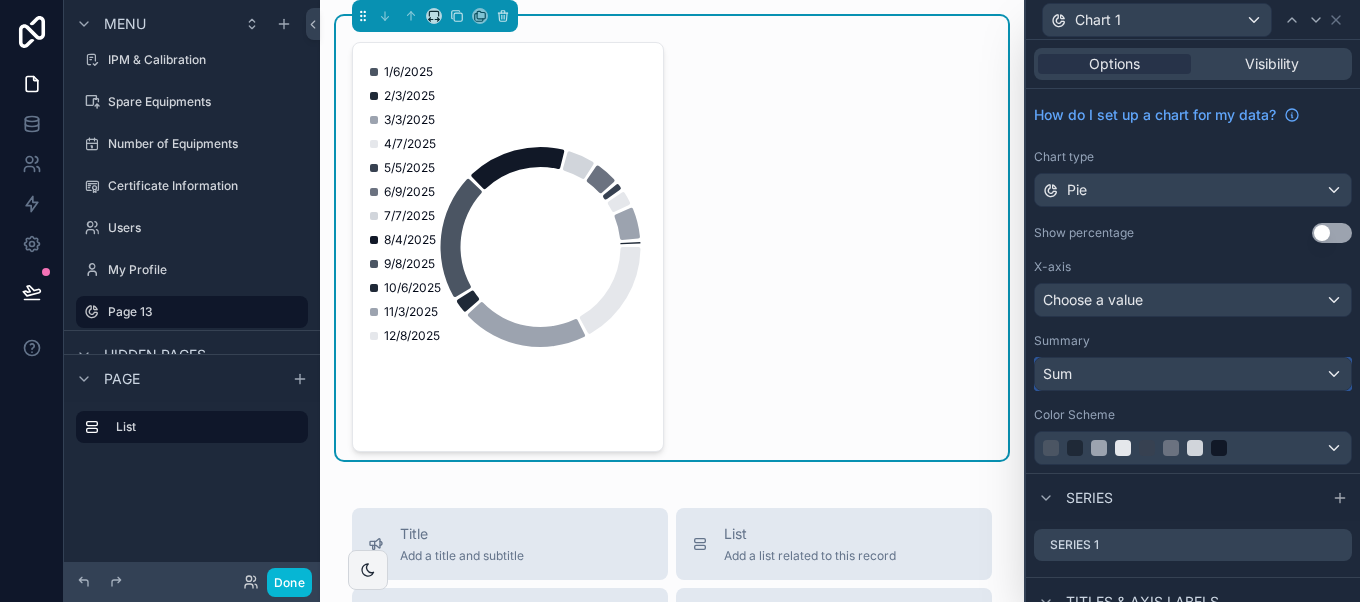 click on "Sum" at bounding box center [1193, 374] 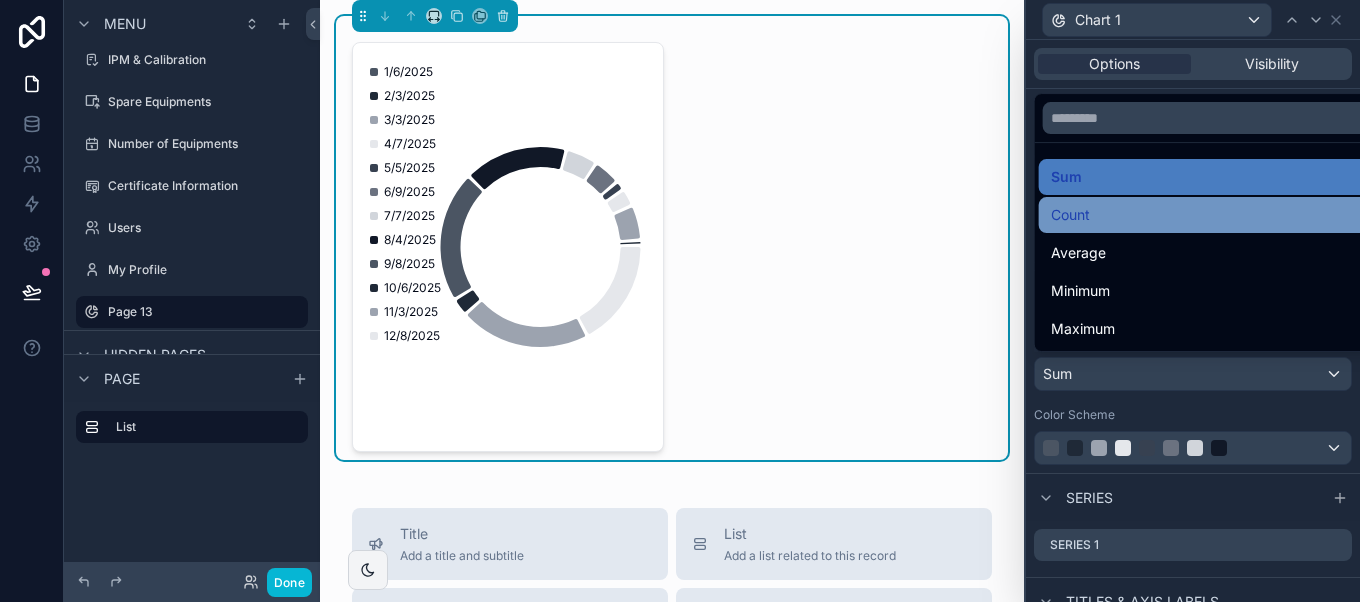 click on "Count" at bounding box center (1209, 215) 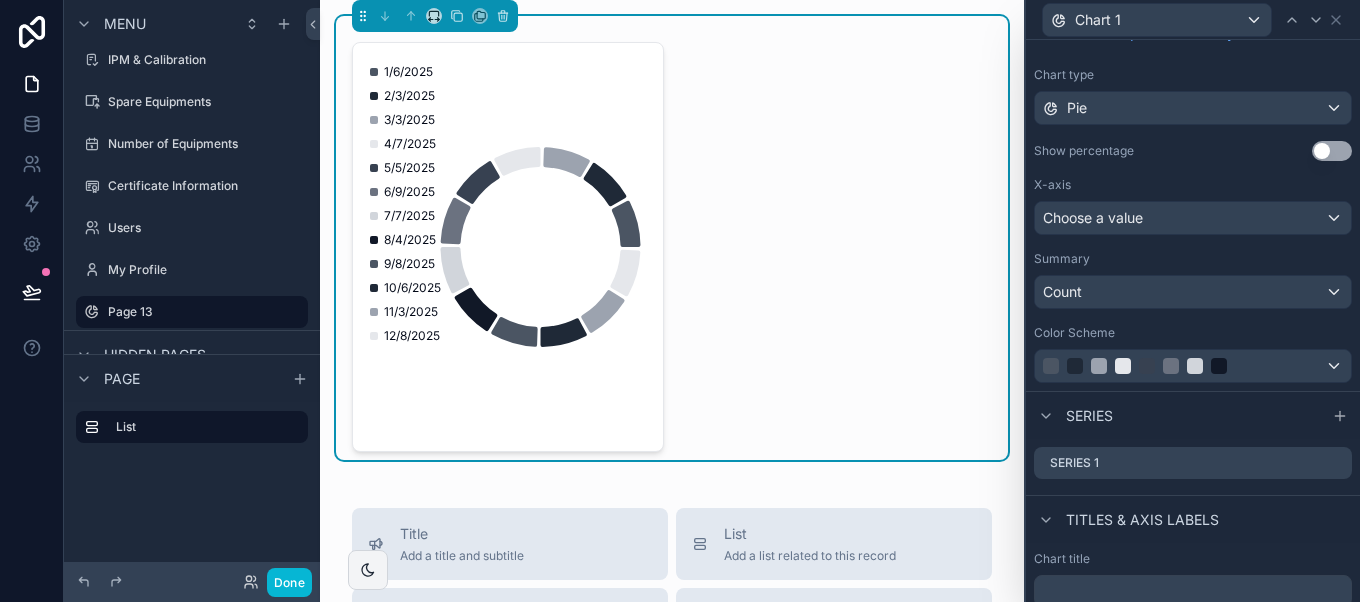 scroll, scrollTop: 84, scrollLeft: 0, axis: vertical 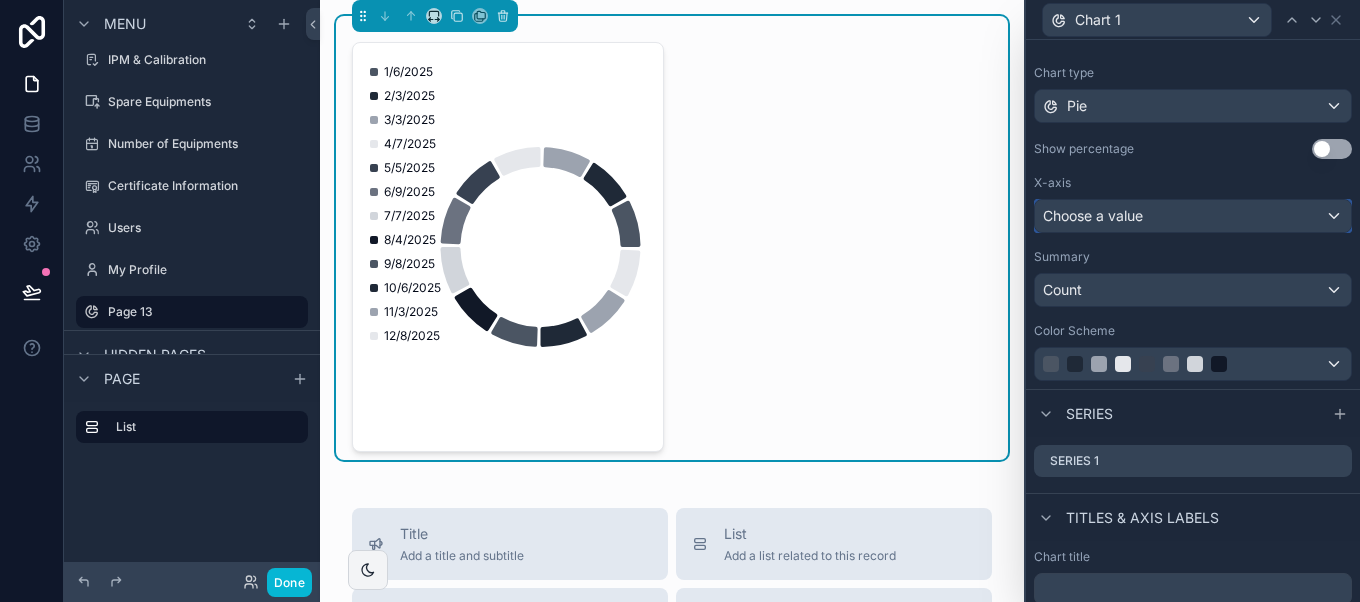 click on "Choose a value" at bounding box center (1193, 216) 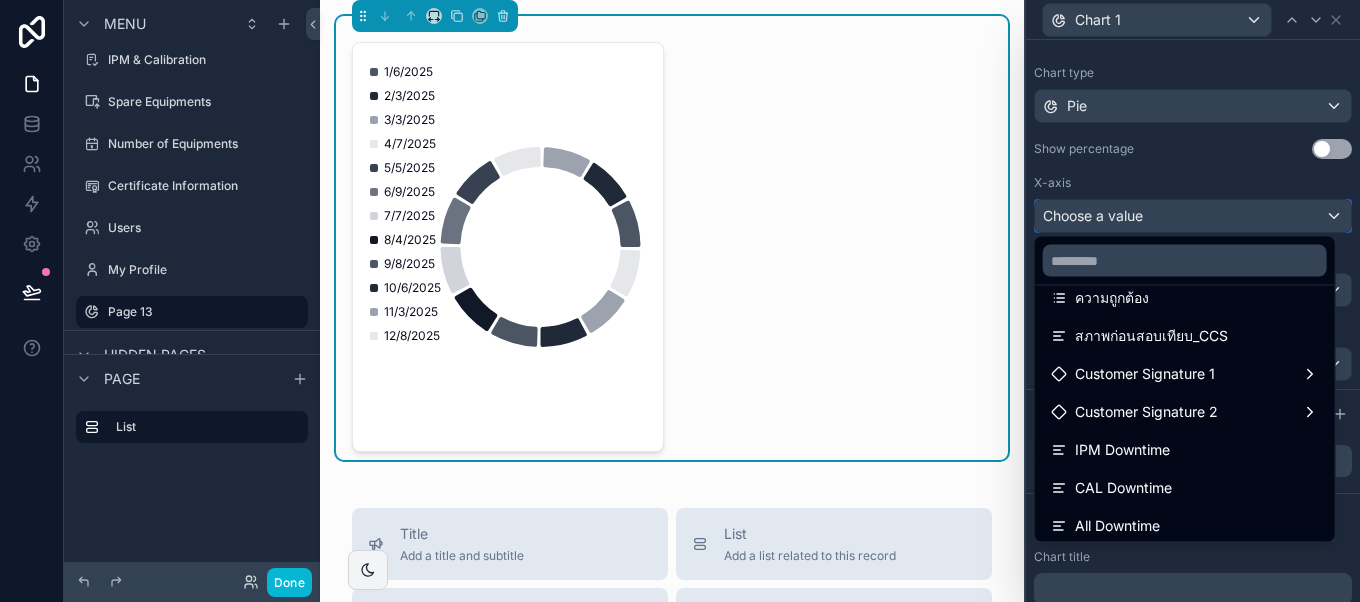 scroll, scrollTop: 210, scrollLeft: 0, axis: vertical 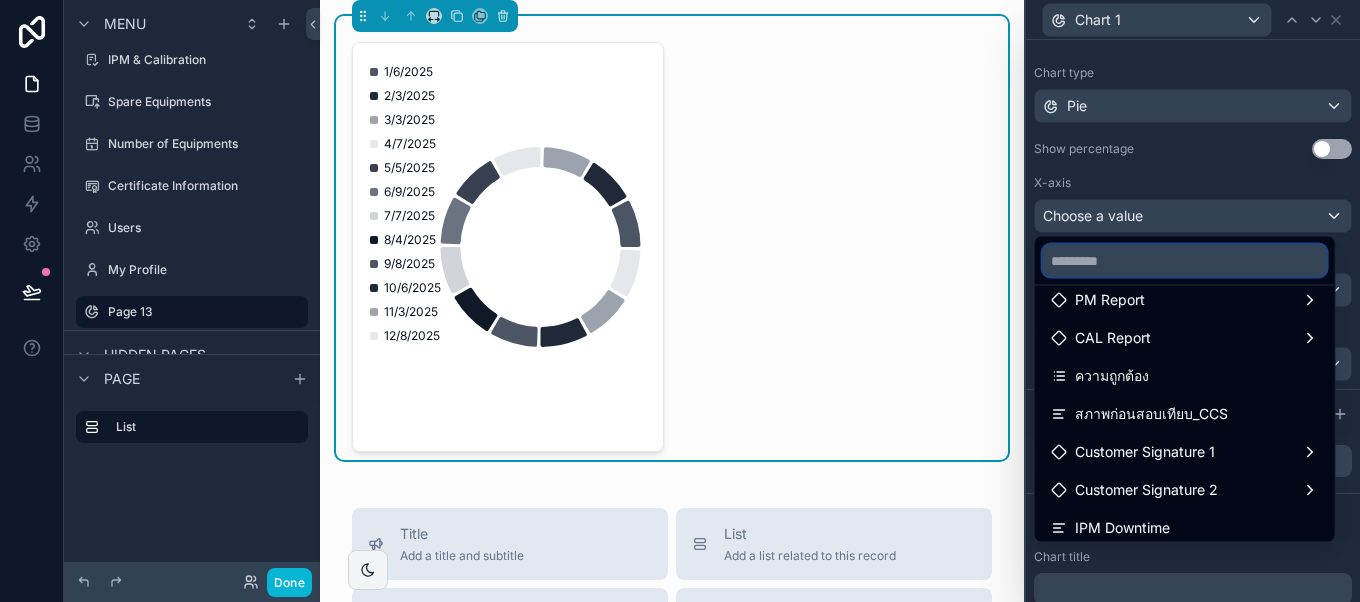 click at bounding box center [1185, 261] 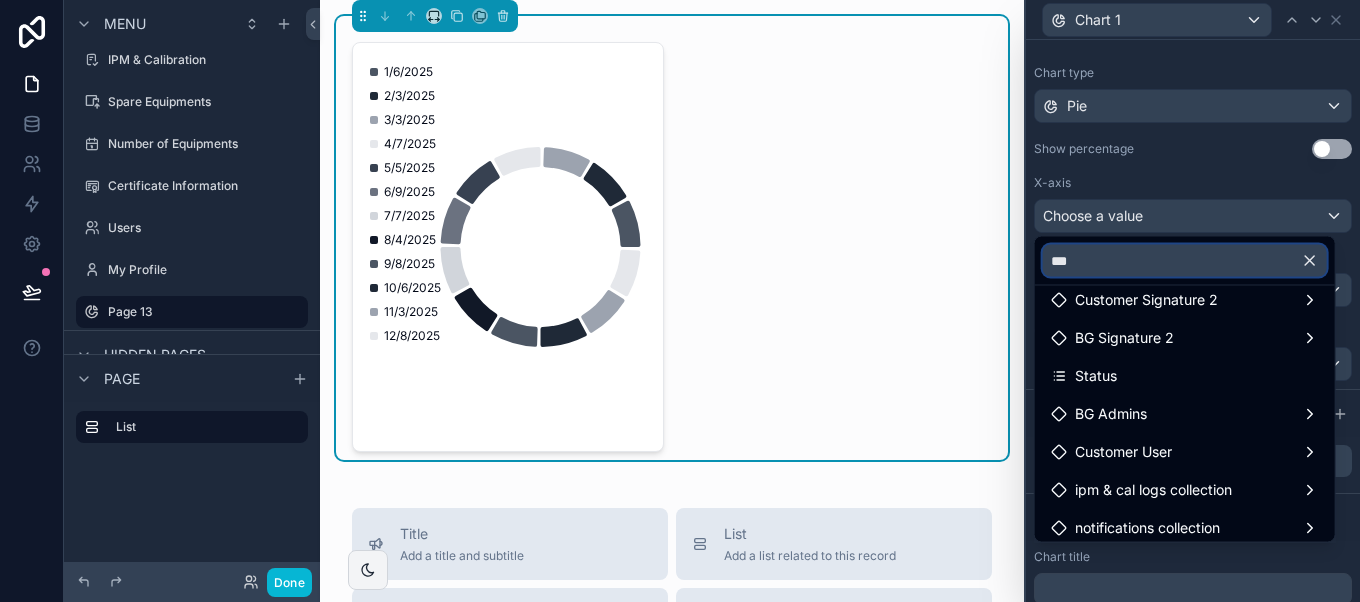 scroll, scrollTop: 0, scrollLeft: 0, axis: both 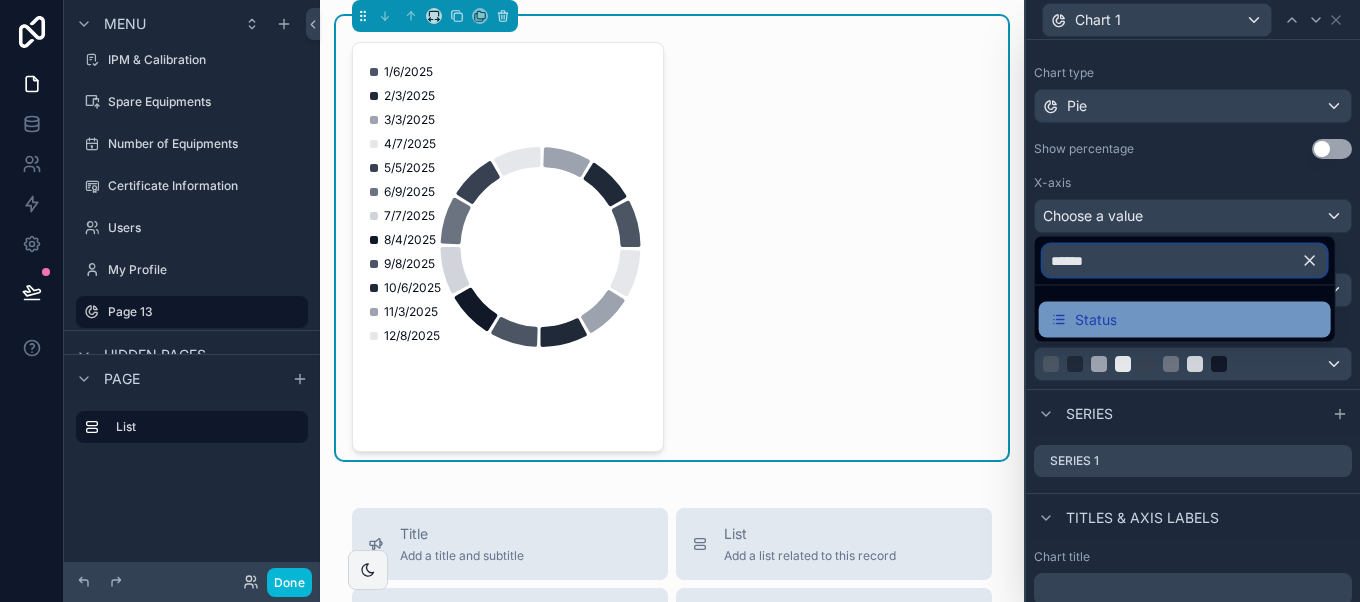 type on "******" 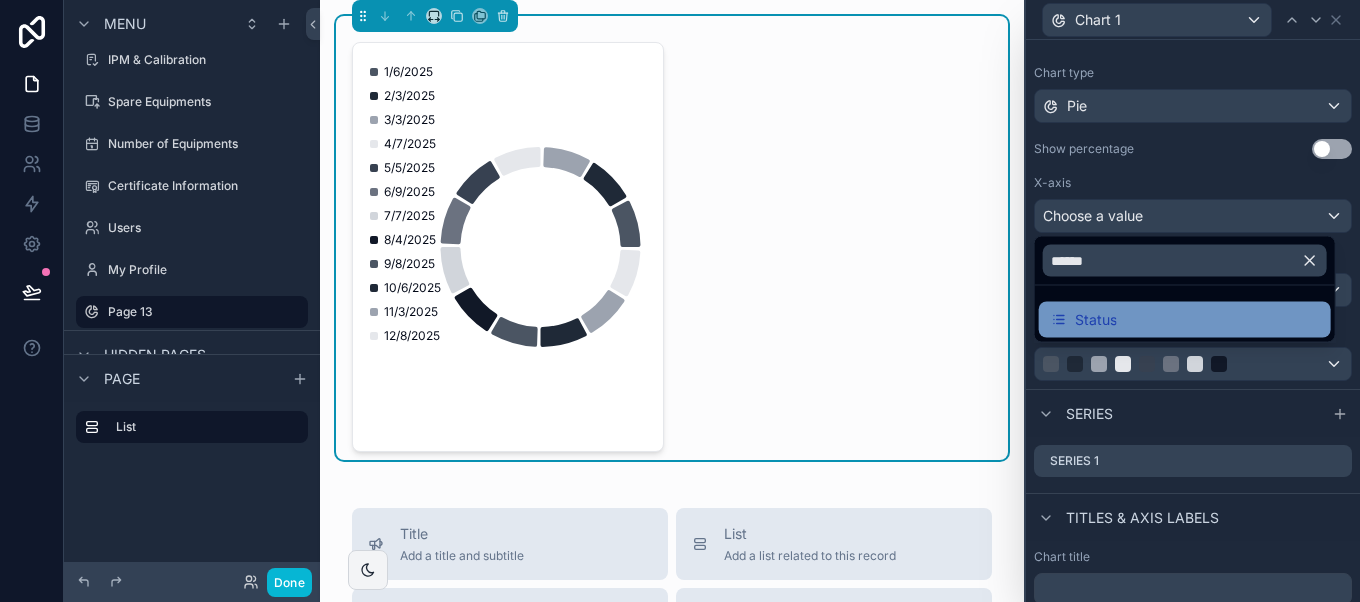 click on "Status" at bounding box center [1185, 320] 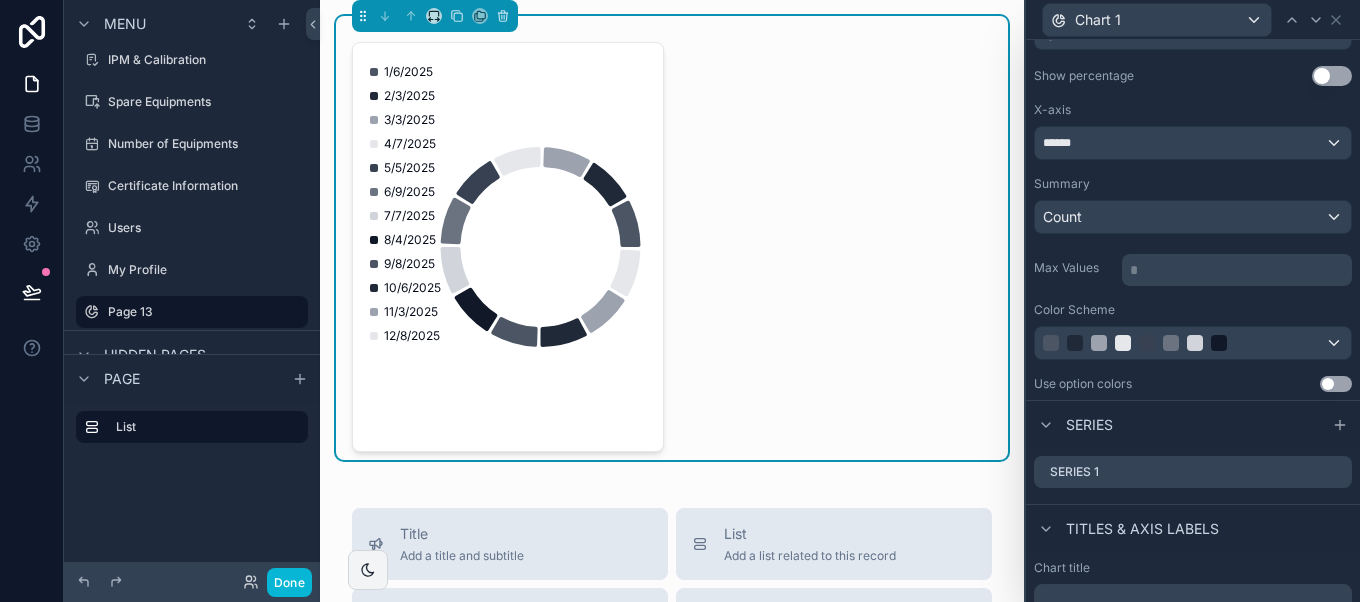scroll, scrollTop: 157, scrollLeft: 0, axis: vertical 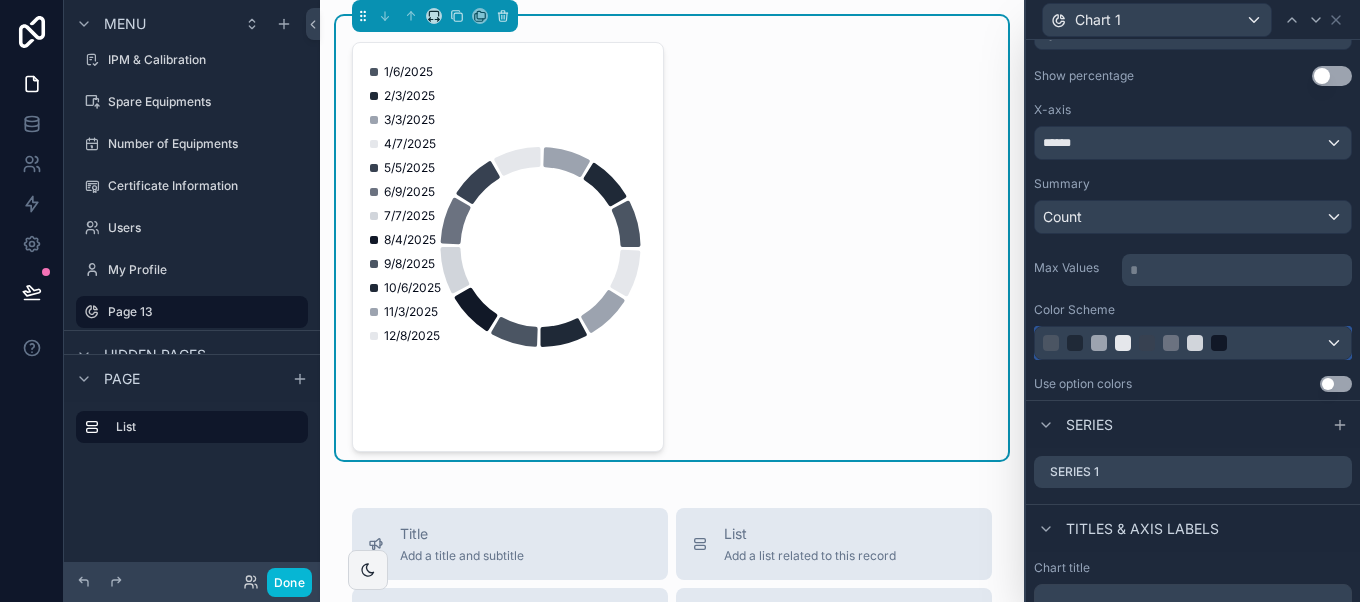 click at bounding box center [1193, 343] 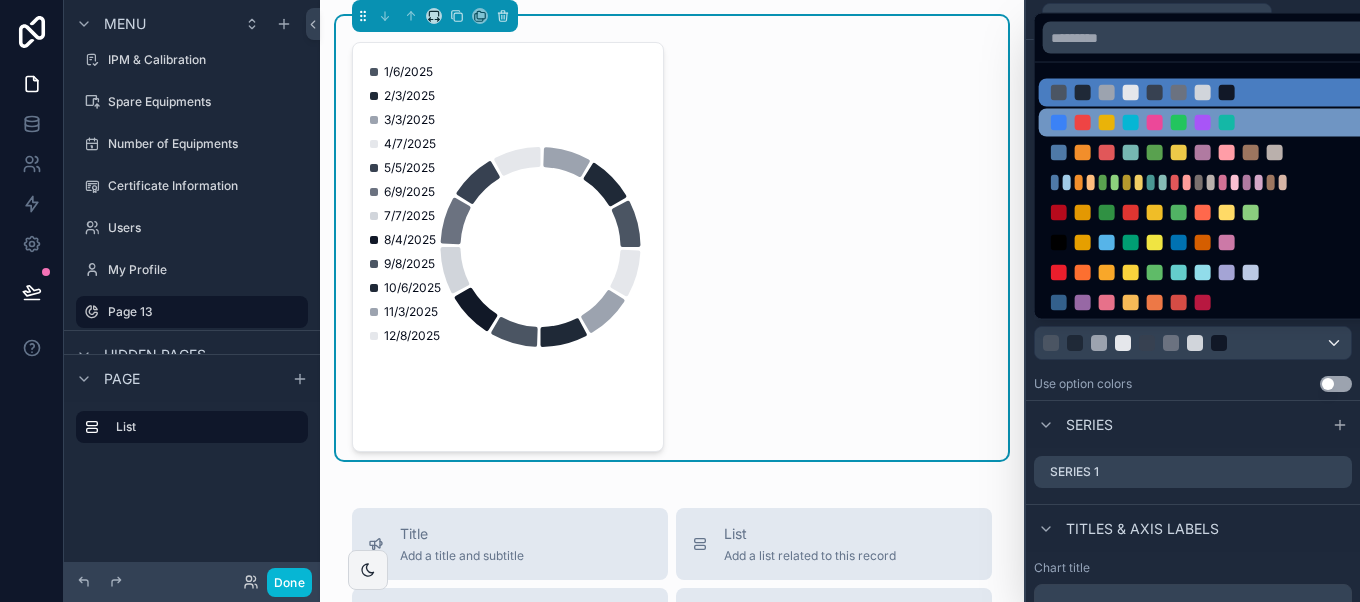 click at bounding box center [1203, 123] 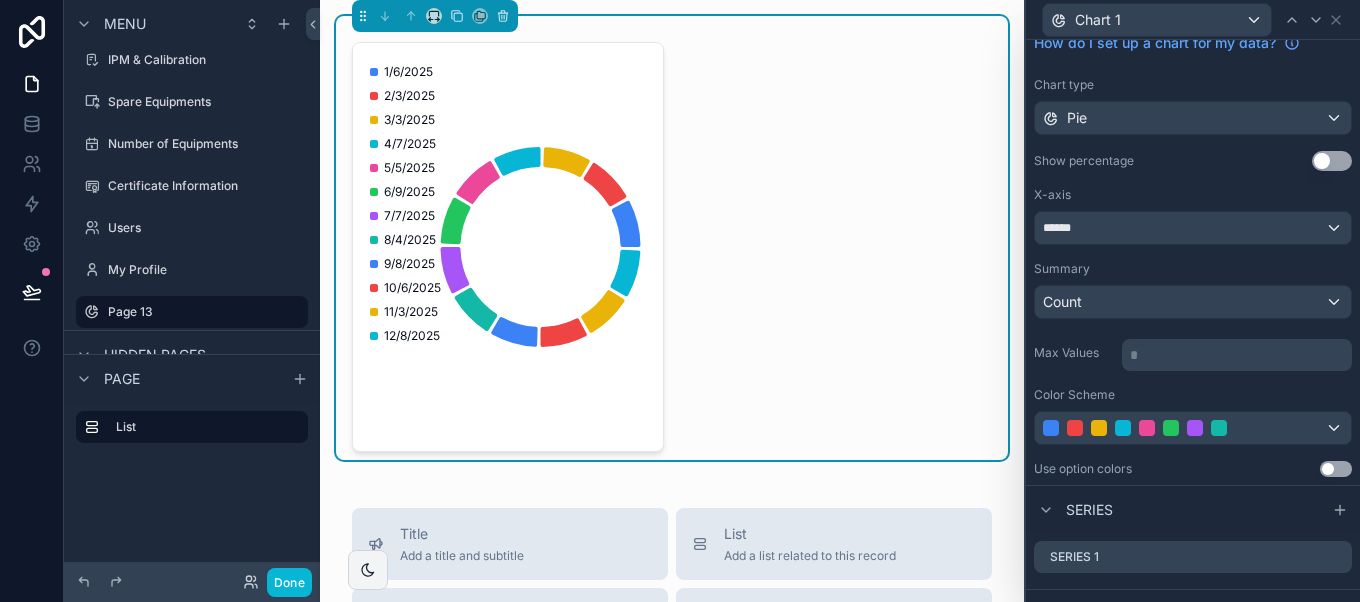 scroll, scrollTop: 50, scrollLeft: 0, axis: vertical 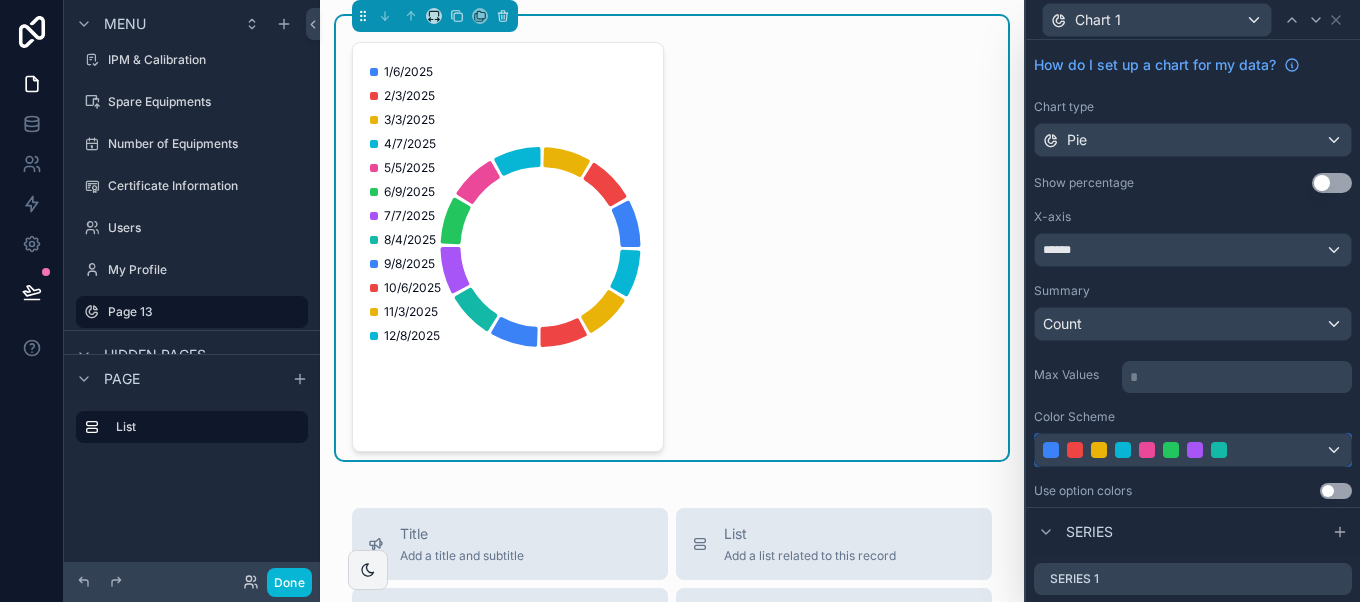 click at bounding box center [1171, 450] 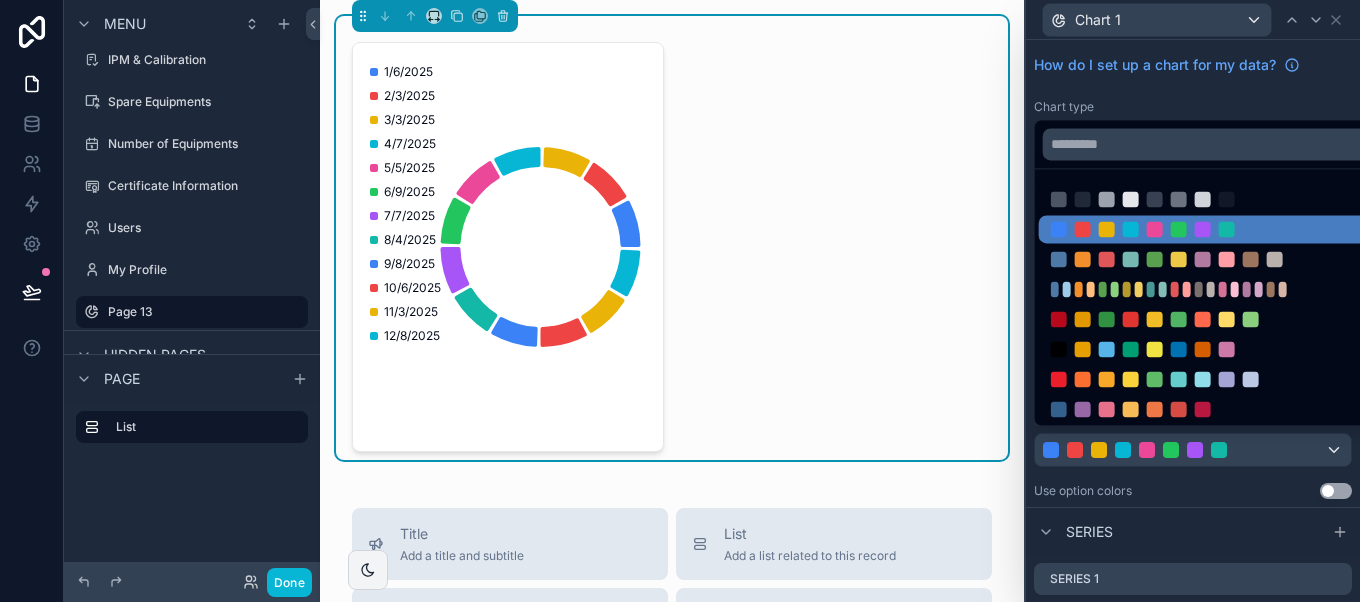 click at bounding box center [1193, 301] 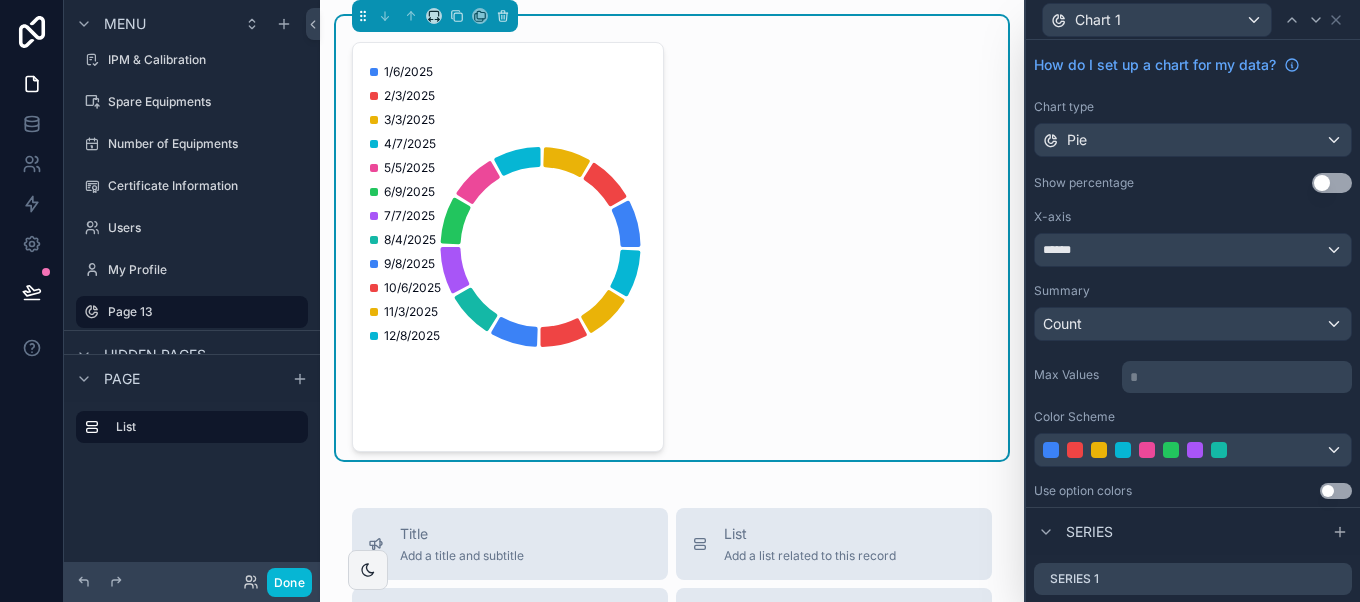 click on "Use setting" at bounding box center (1336, 491) 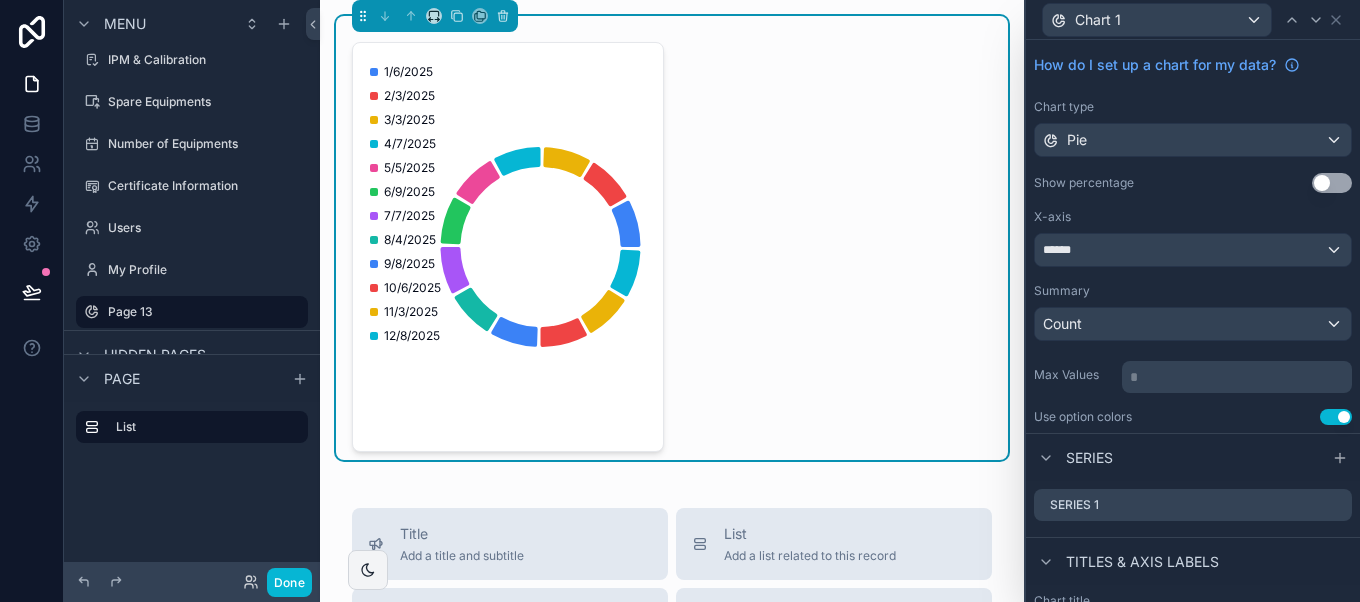 click on "Use setting" at bounding box center (1332, 183) 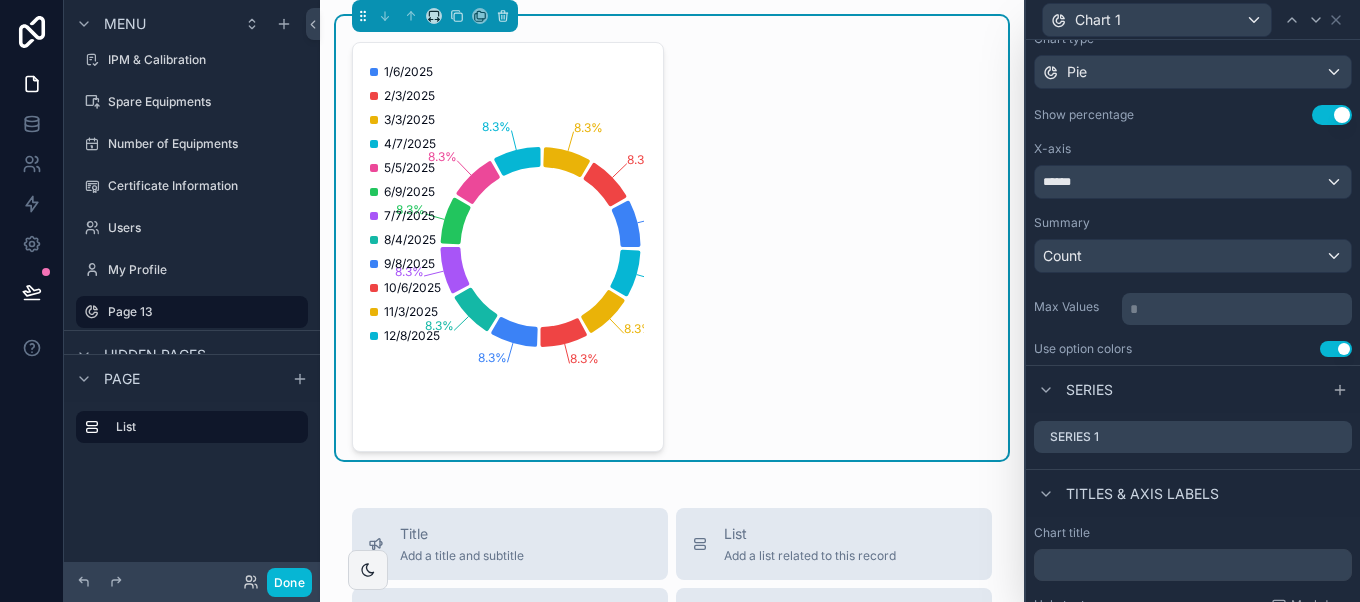 scroll, scrollTop: 244, scrollLeft: 0, axis: vertical 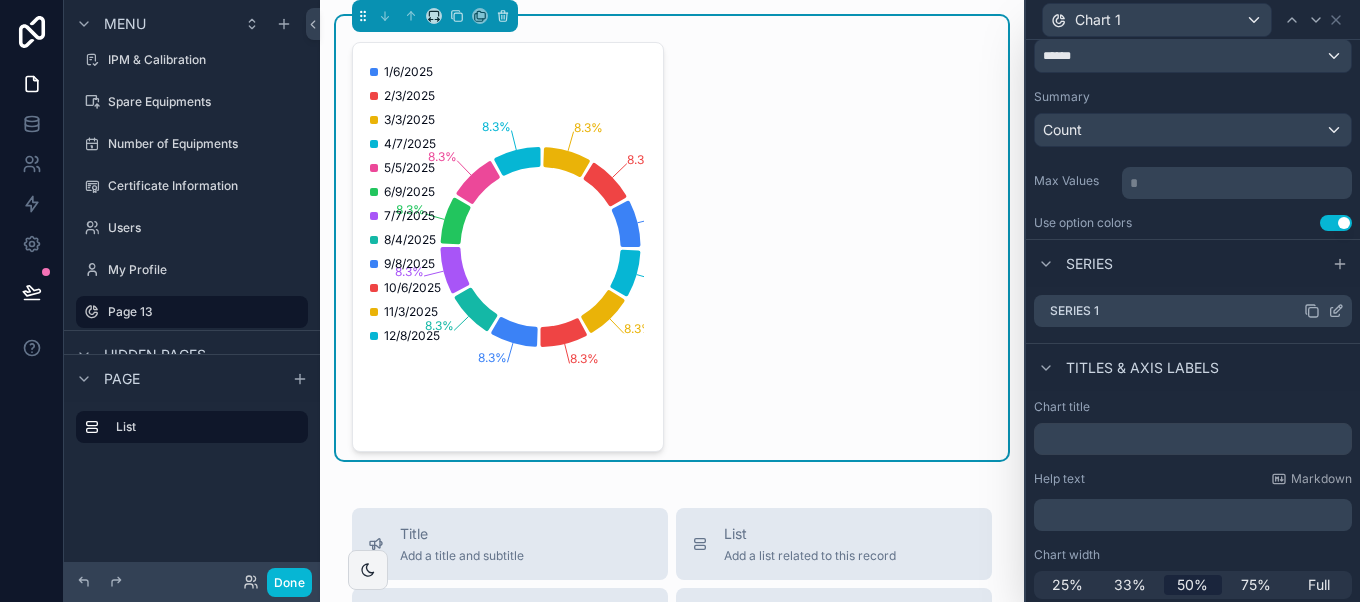 click 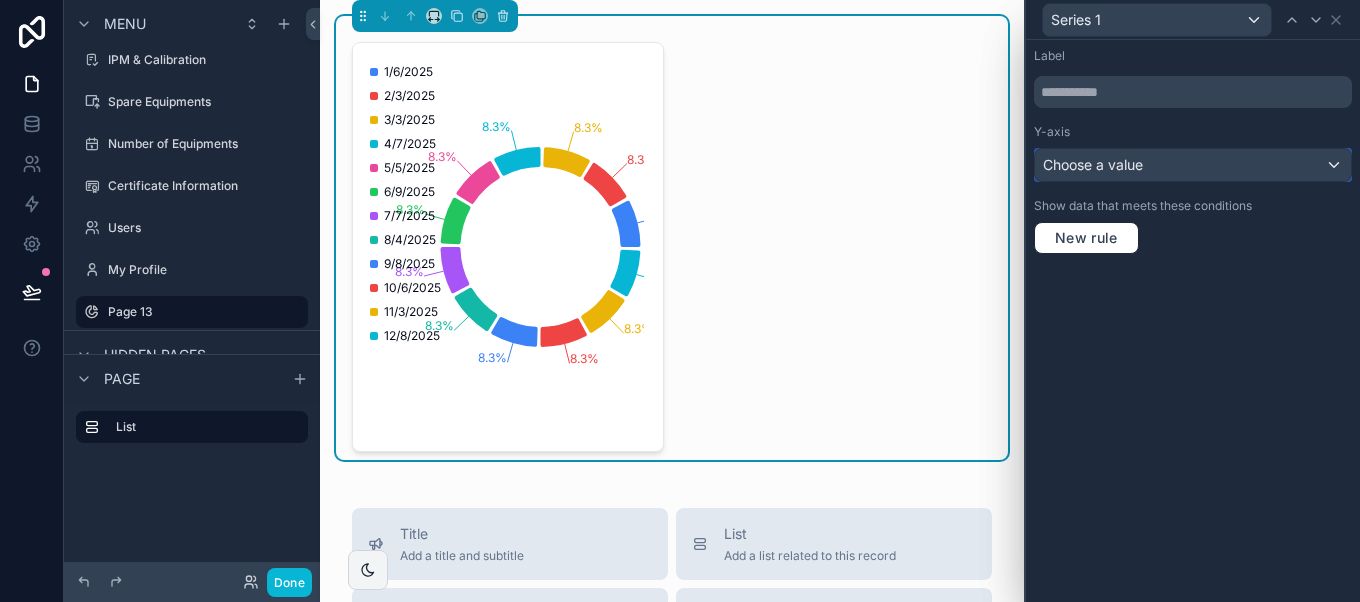 click on "Choose a value" at bounding box center (1193, 165) 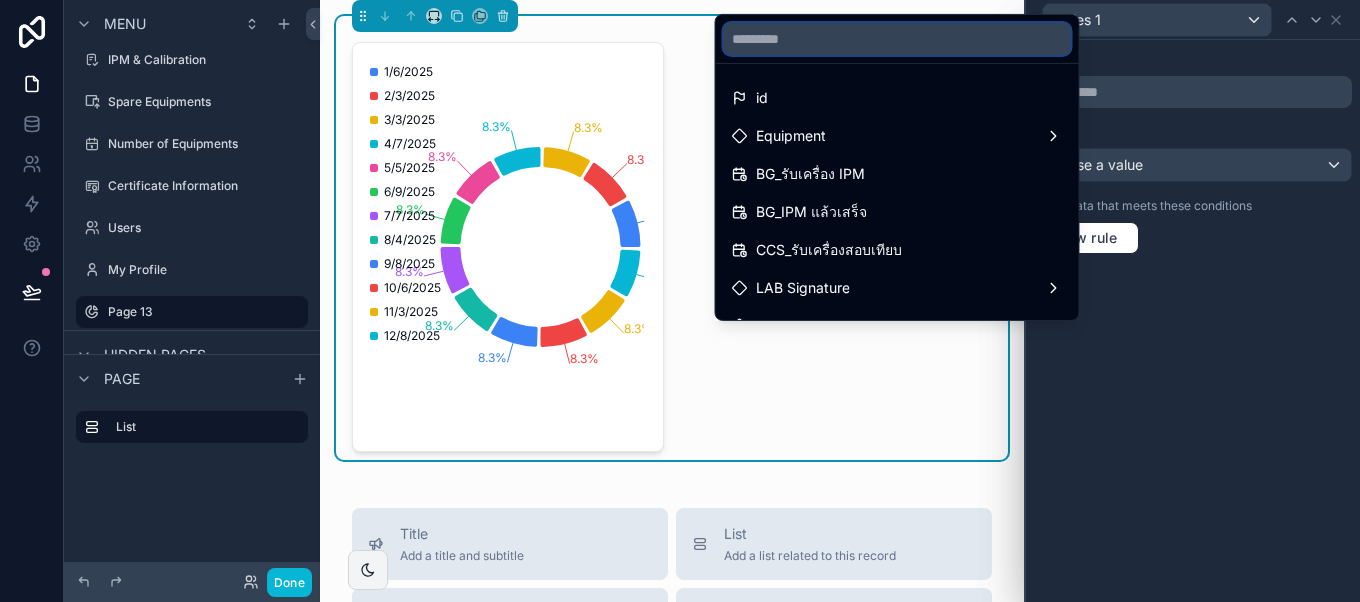 click at bounding box center [897, 39] 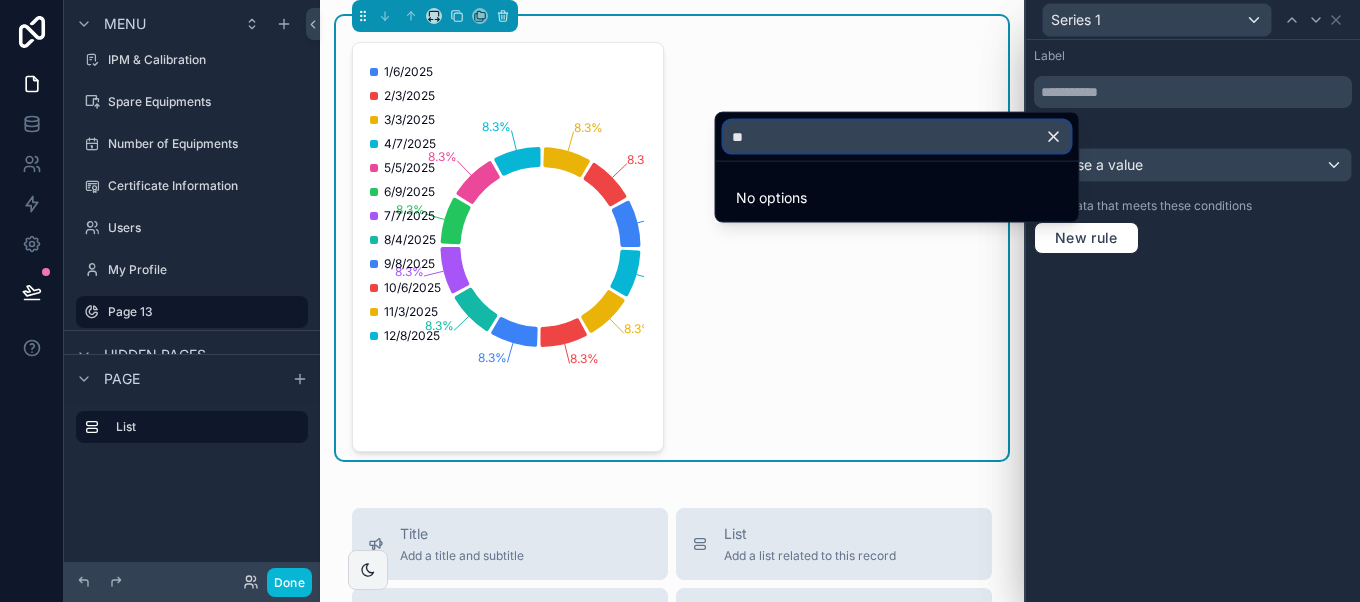 type on "*" 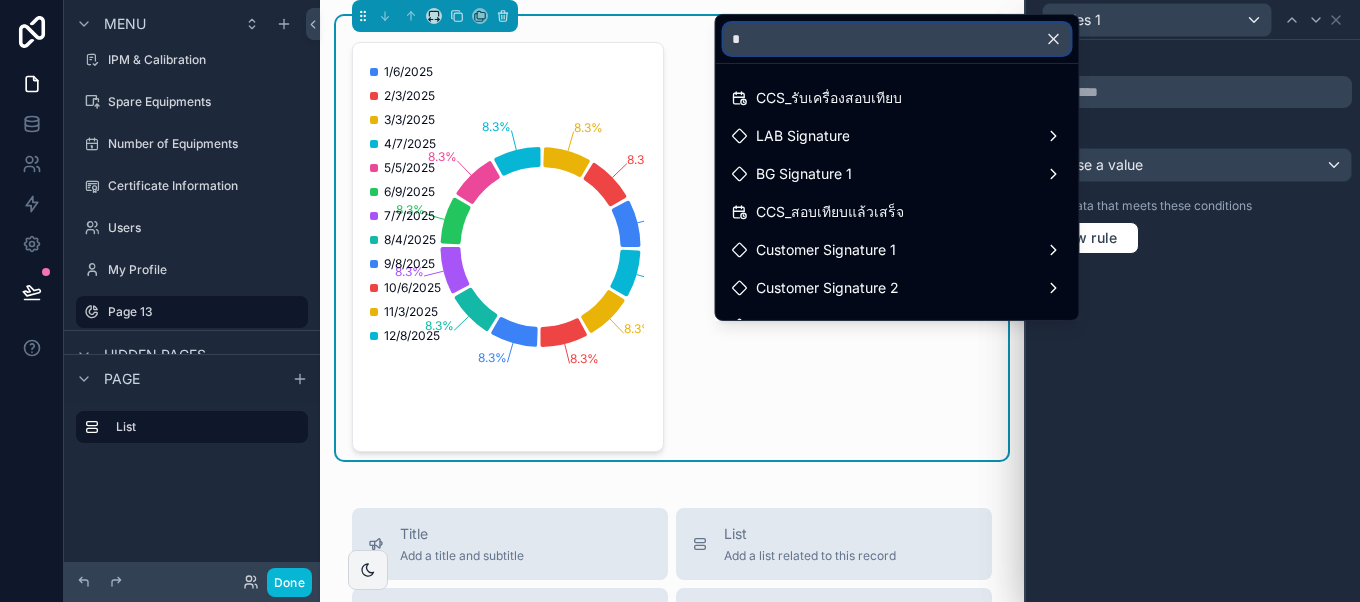 type 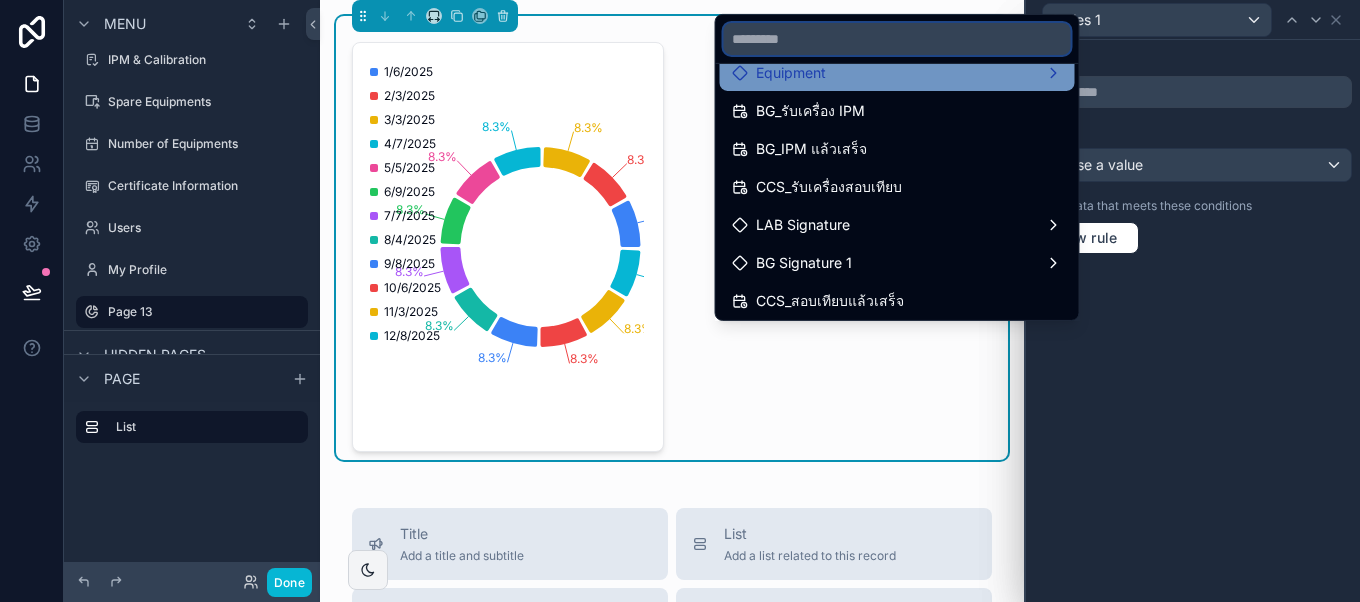 scroll, scrollTop: 0, scrollLeft: 0, axis: both 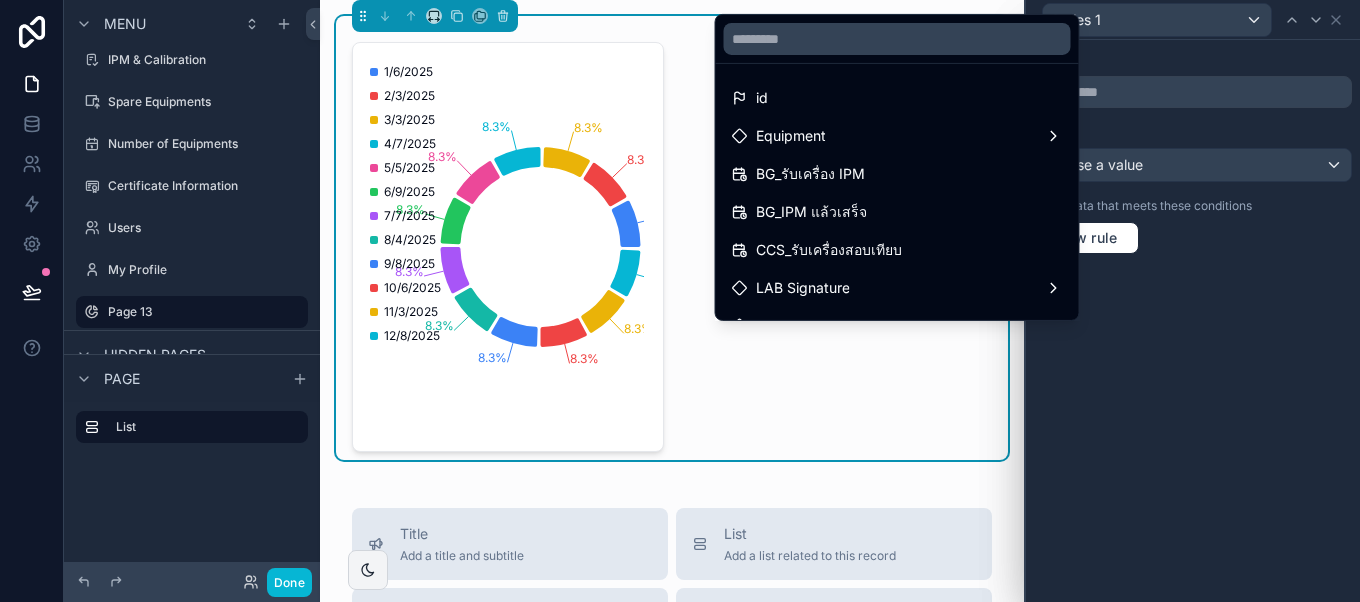 click at bounding box center [1193, 301] 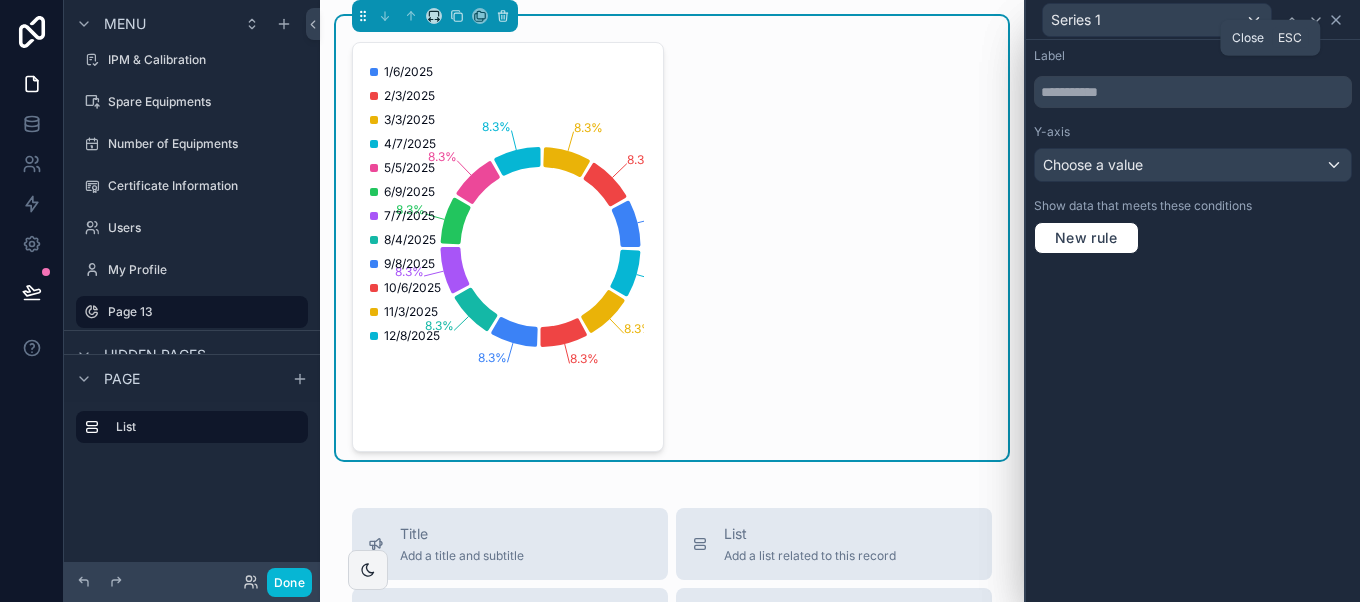 click 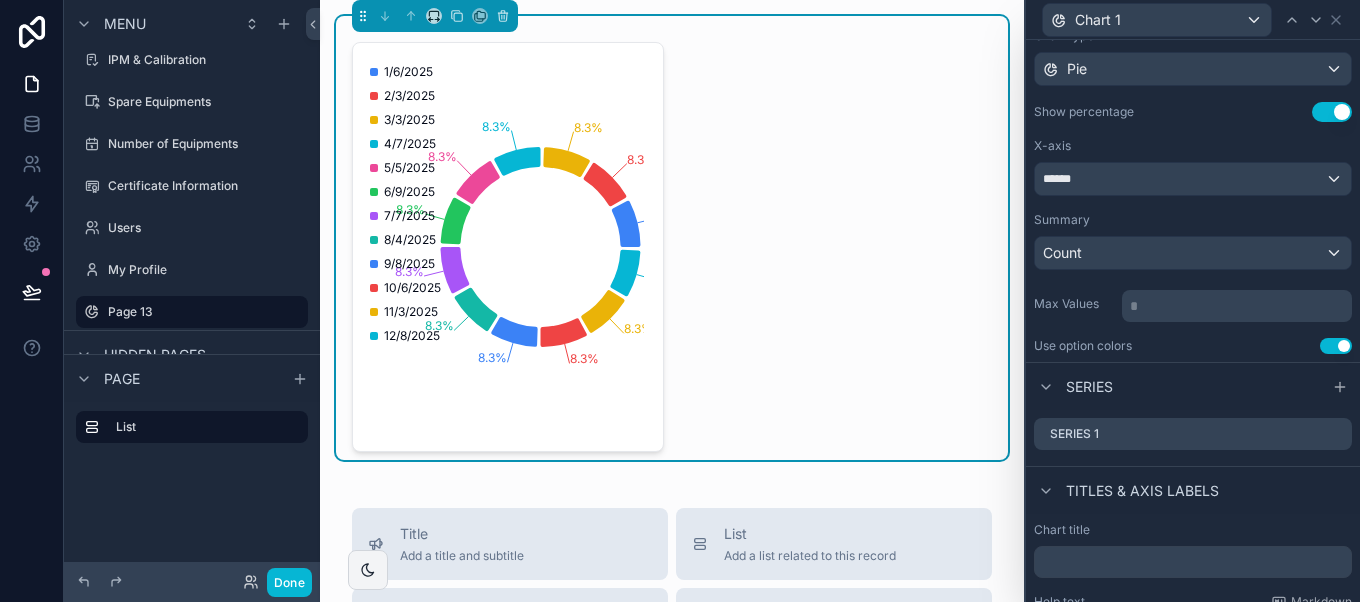 scroll, scrollTop: 118, scrollLeft: 0, axis: vertical 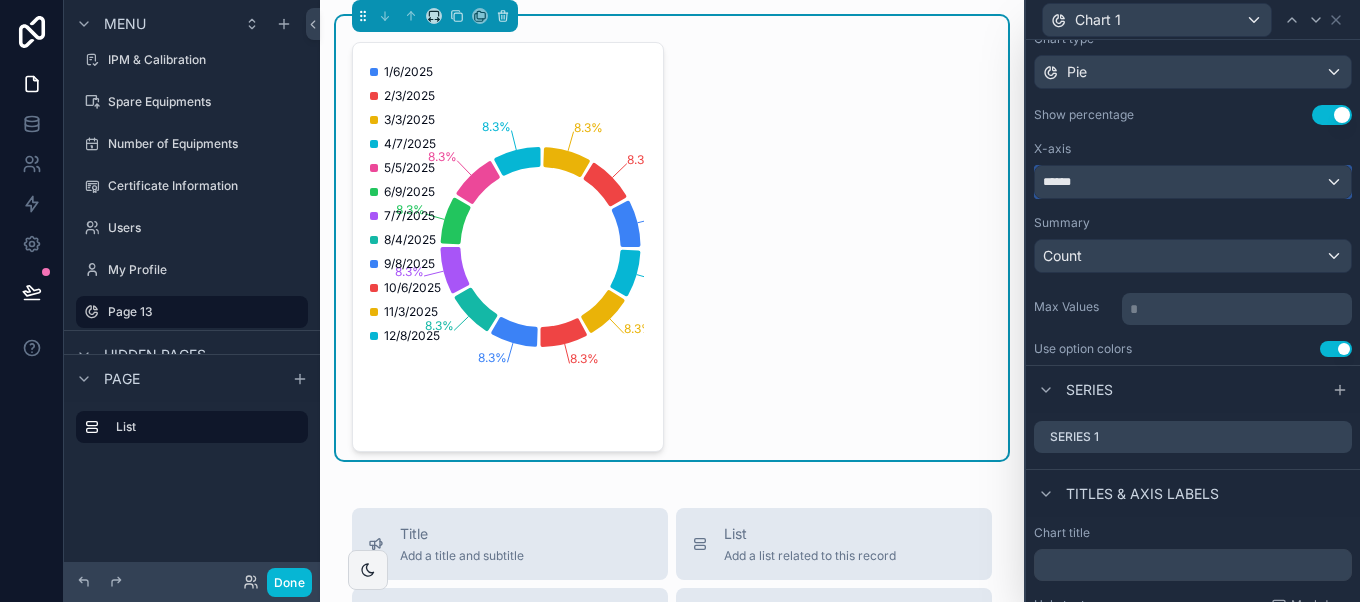click on "******" at bounding box center (1193, 182) 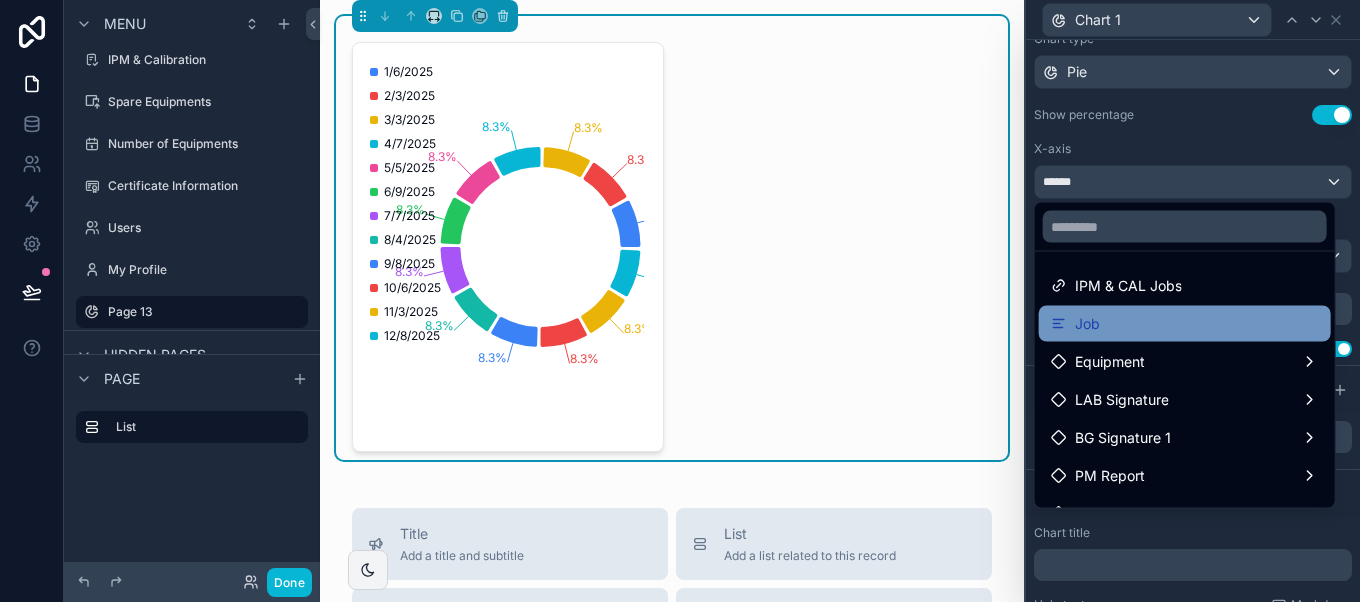 click on "Job" at bounding box center [1185, 324] 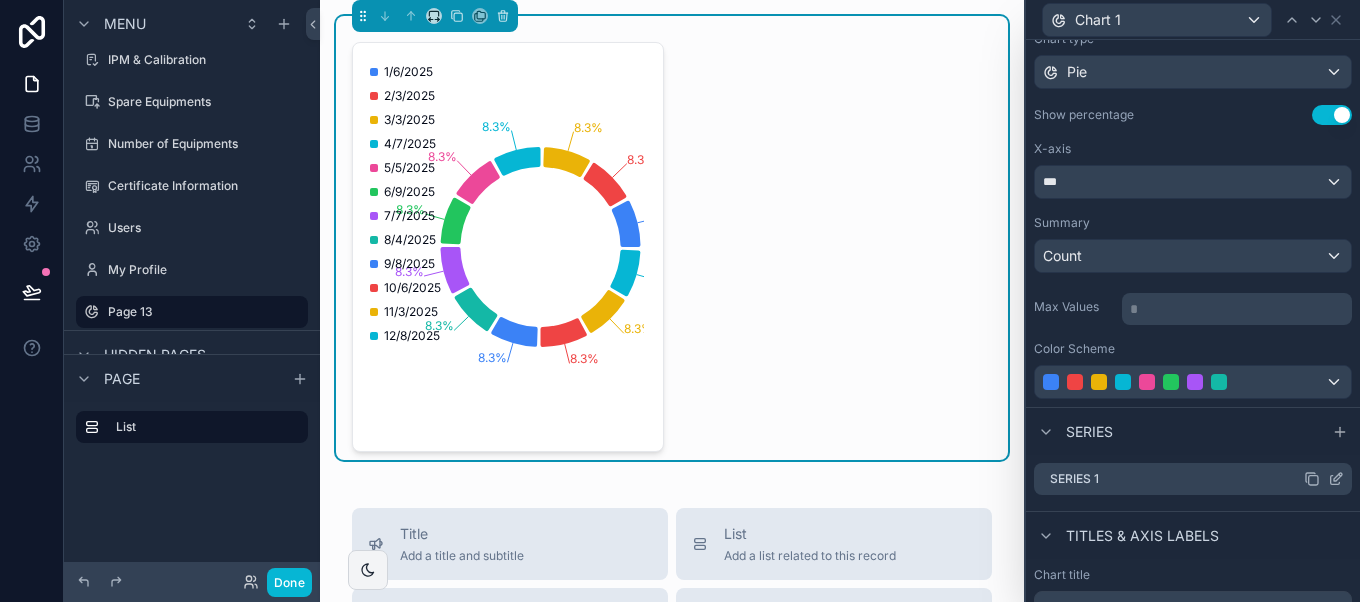 click 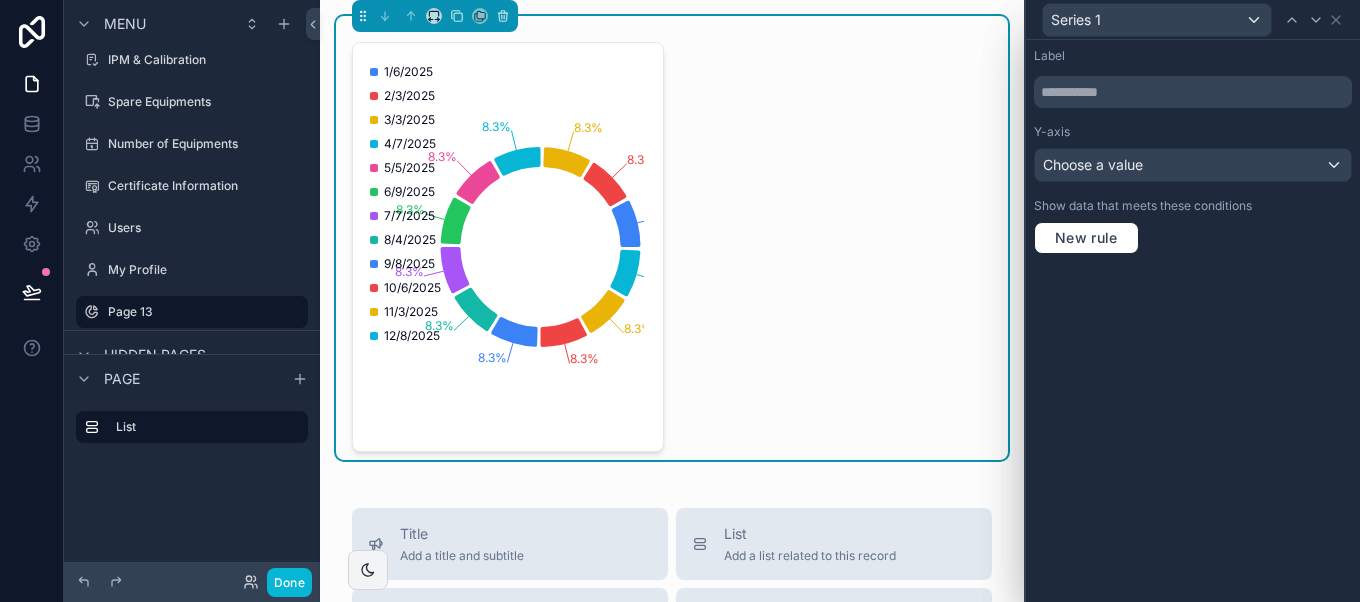 click on "Y-axis Choose a value" at bounding box center (1193, 153) 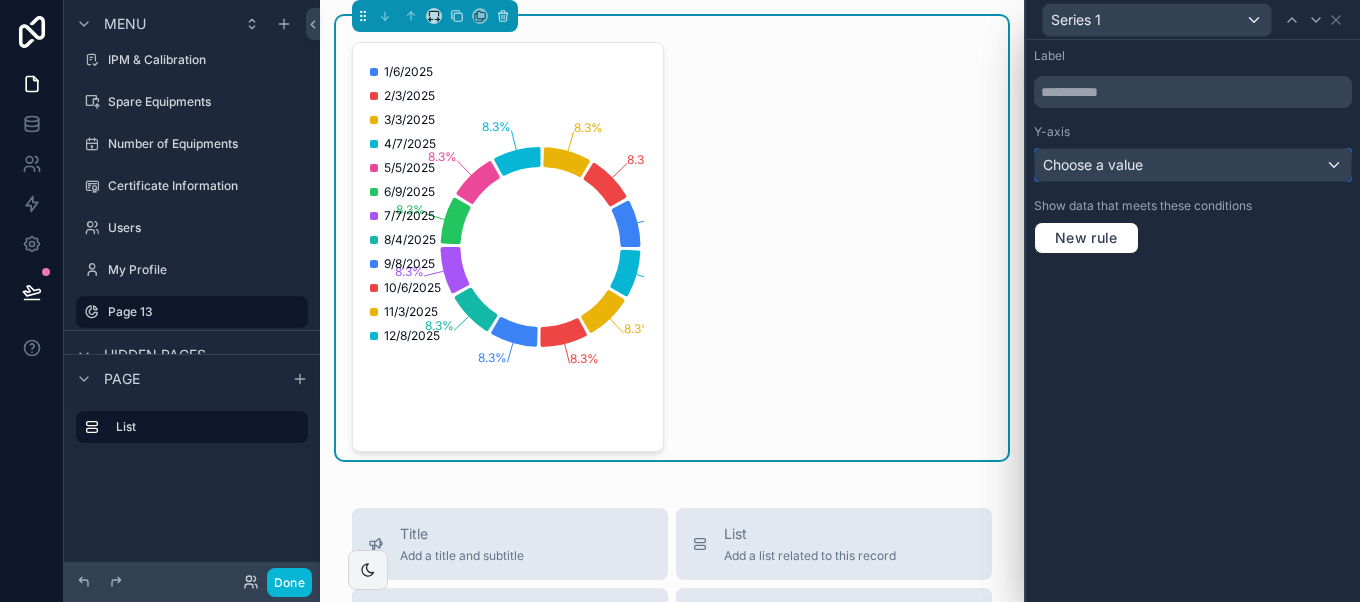 click on "Choose a value" at bounding box center [1193, 165] 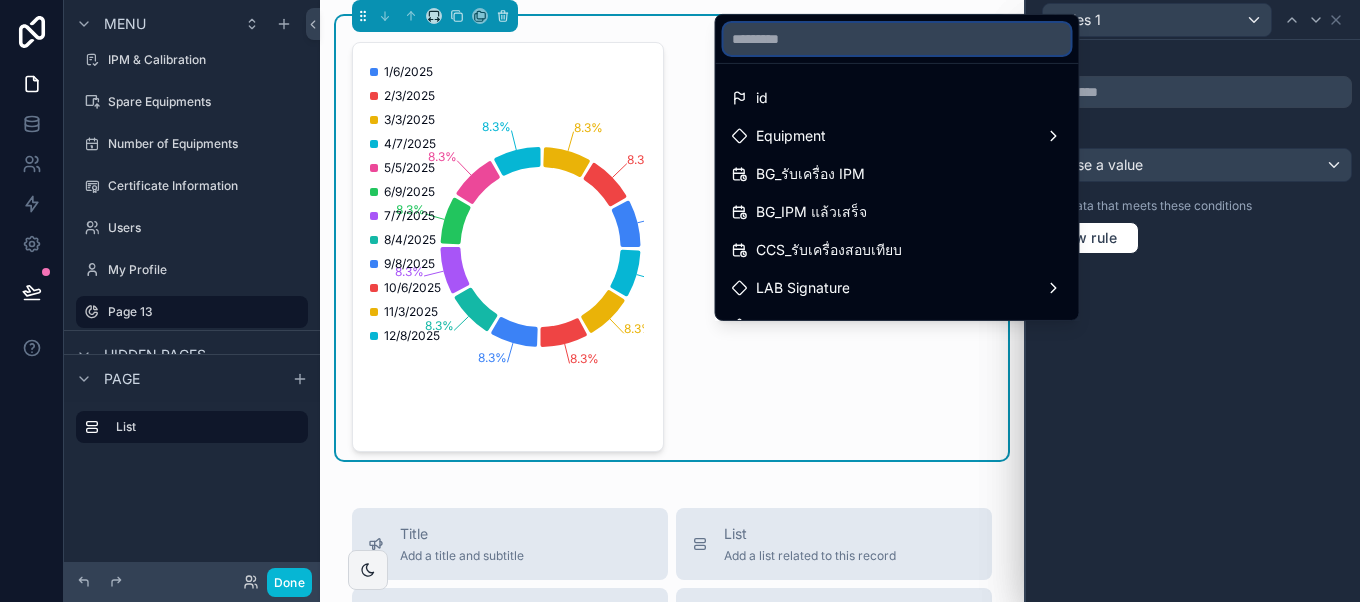 click at bounding box center (897, 39) 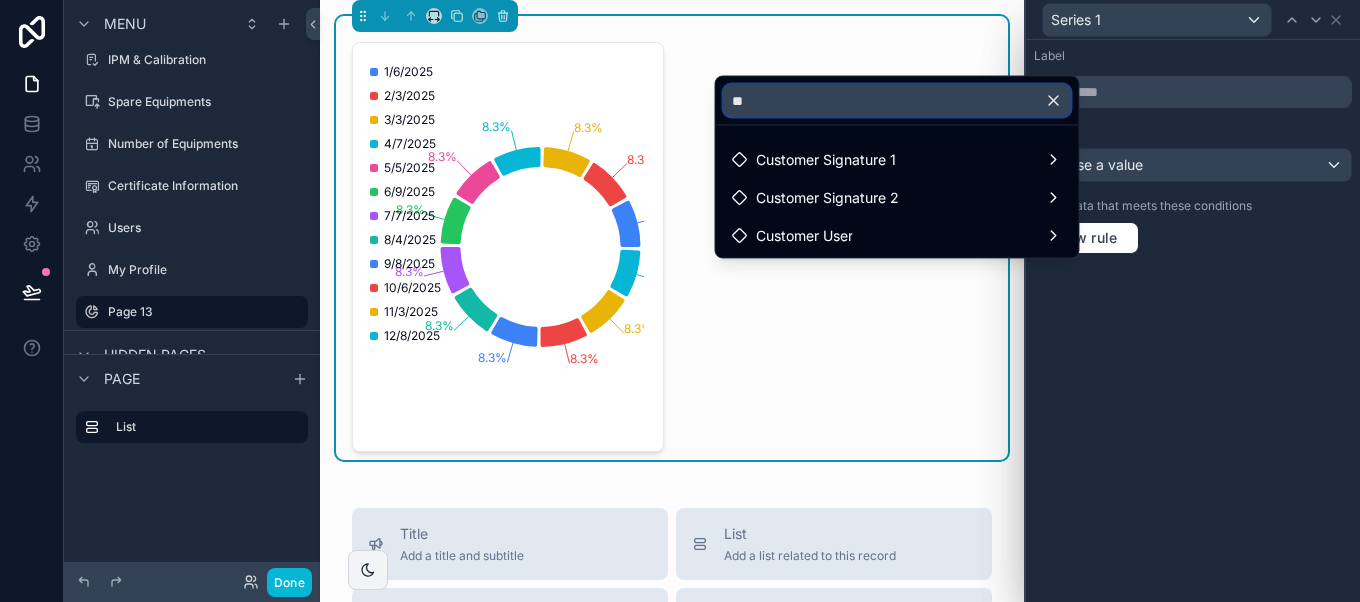 type on "*" 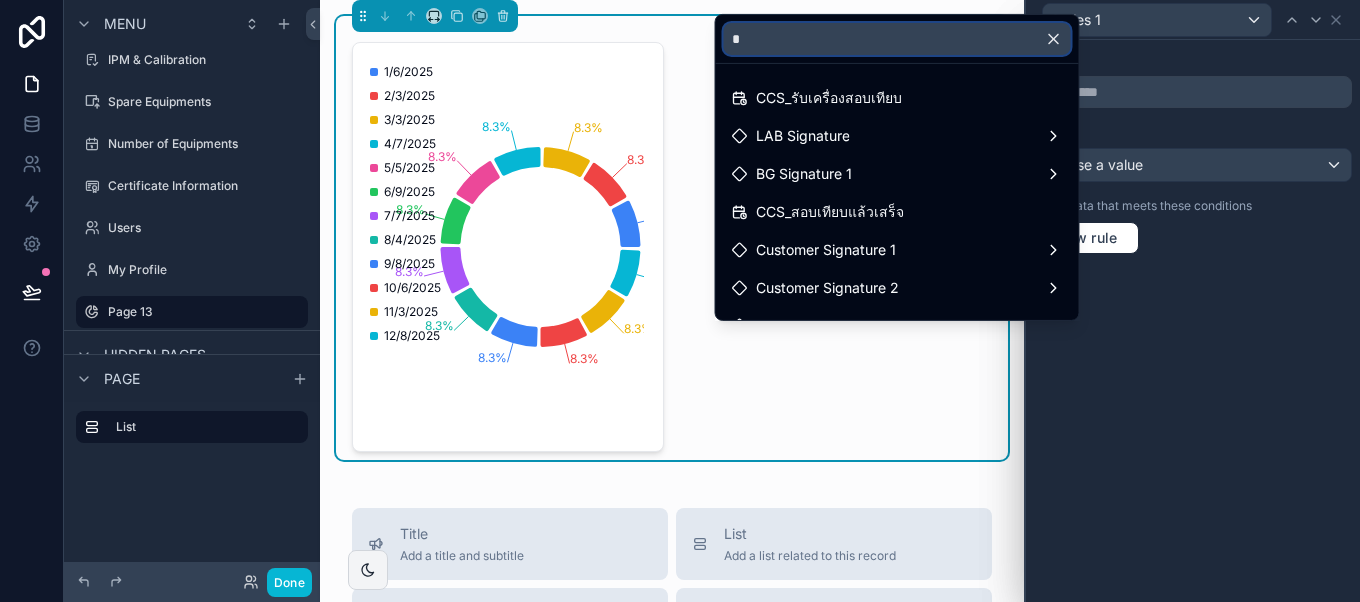 type 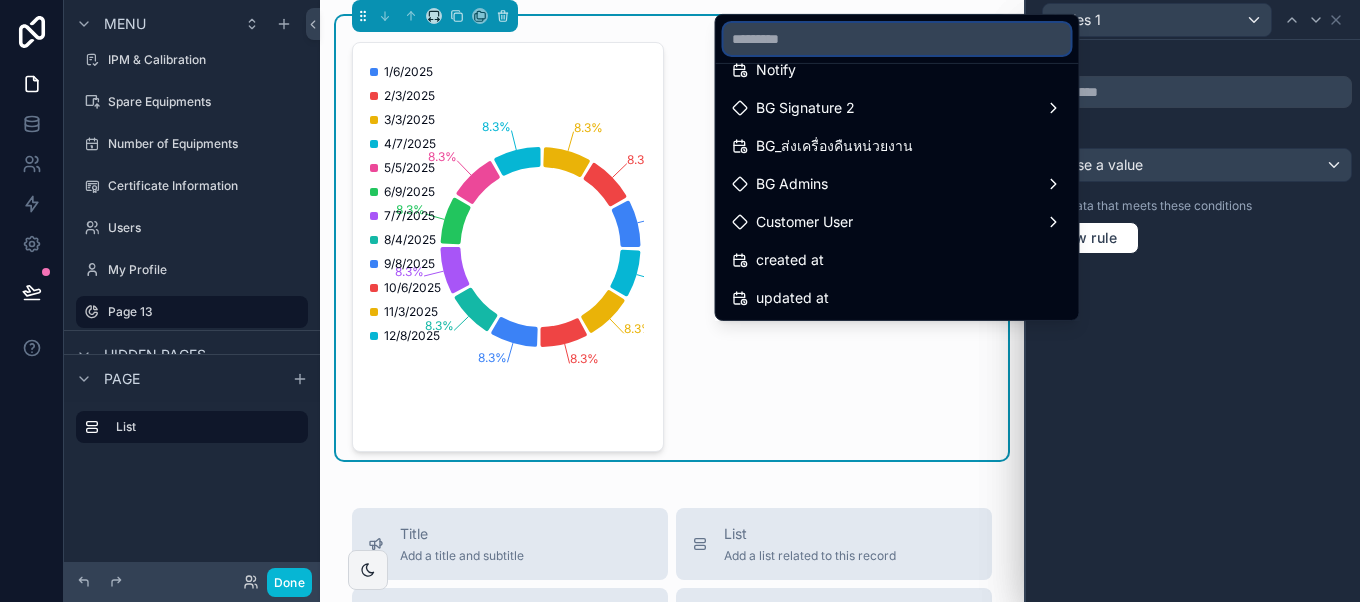 scroll, scrollTop: 673, scrollLeft: 0, axis: vertical 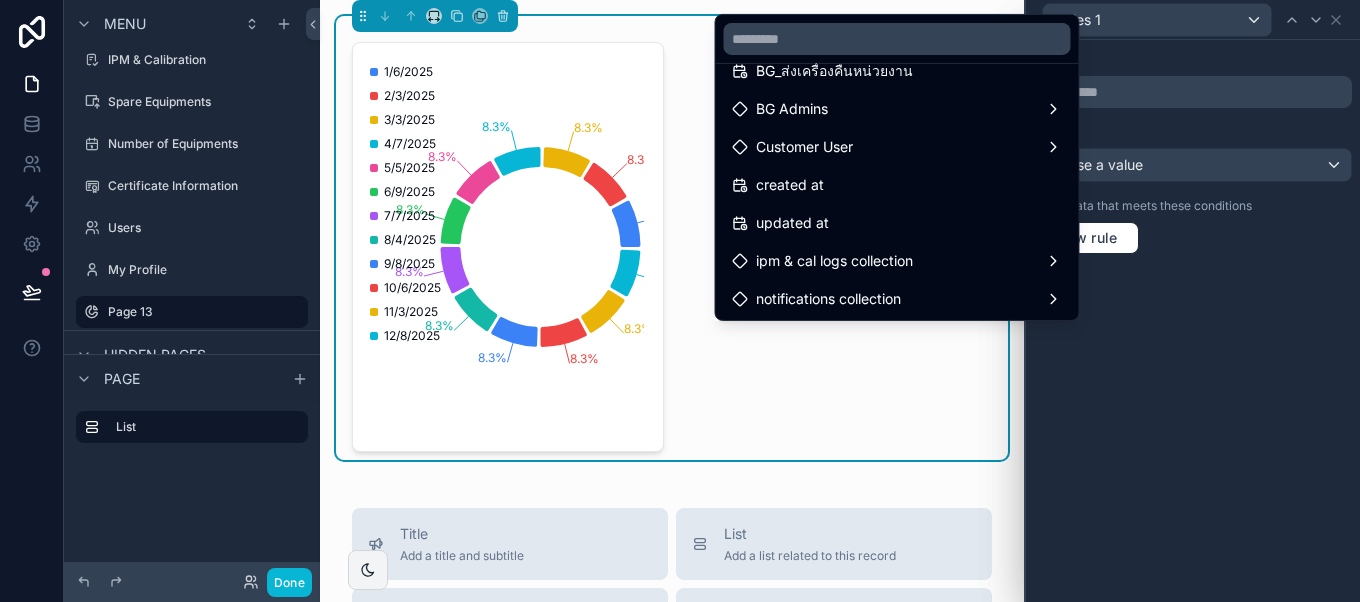 click at bounding box center (1193, 301) 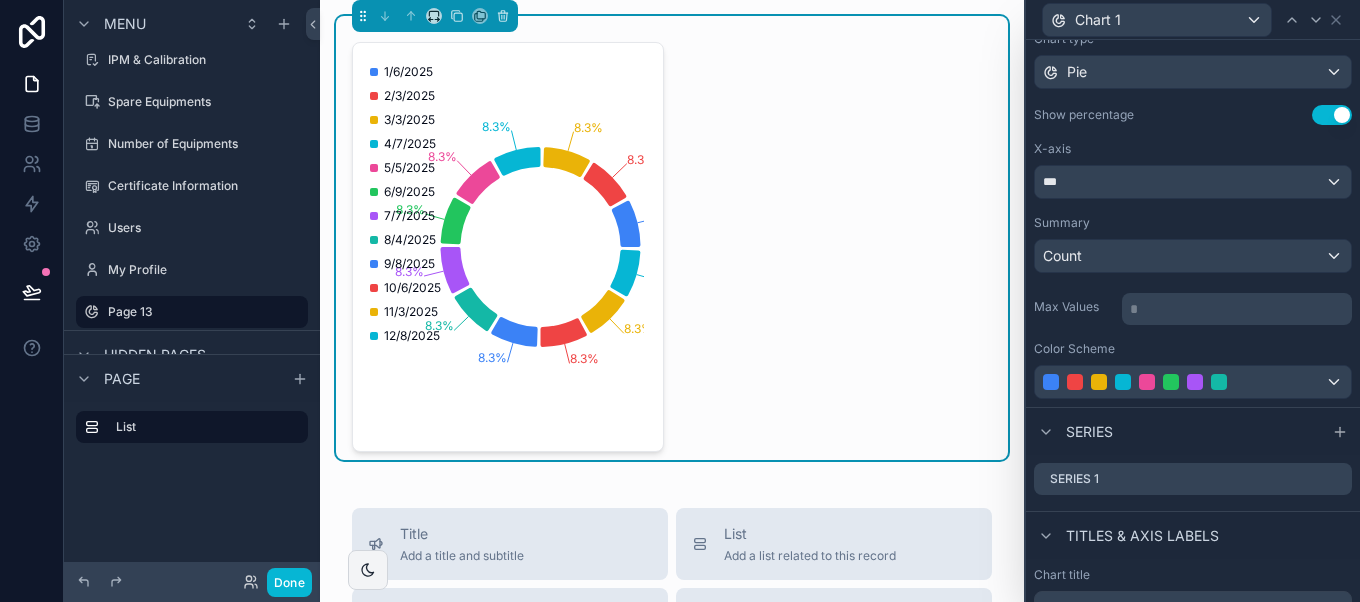 scroll, scrollTop: 0, scrollLeft: 0, axis: both 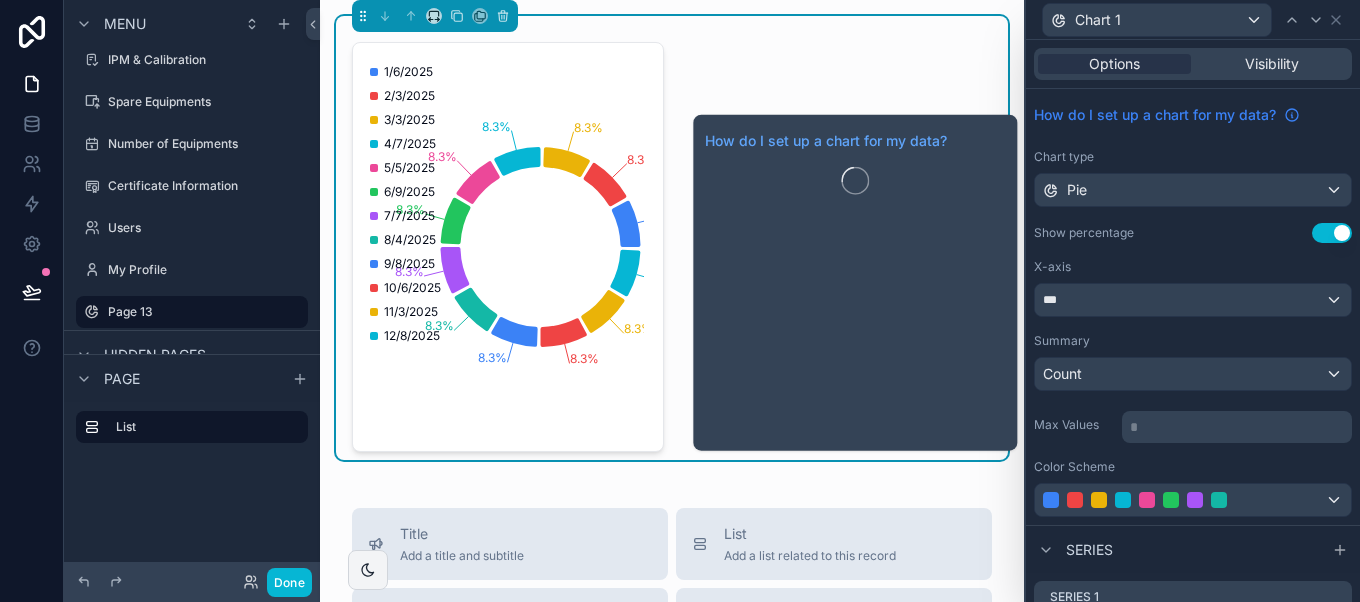 click on "How do I set up a chart for my data?" at bounding box center (1155, 115) 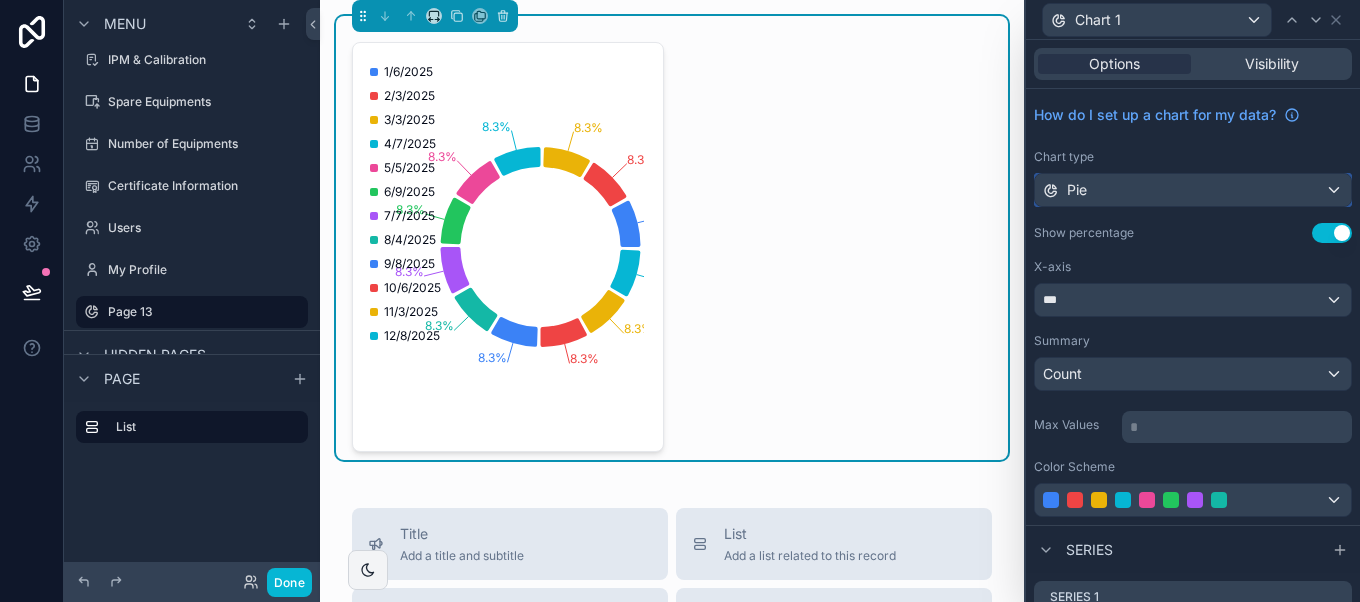 click on "Pie" at bounding box center (1193, 190) 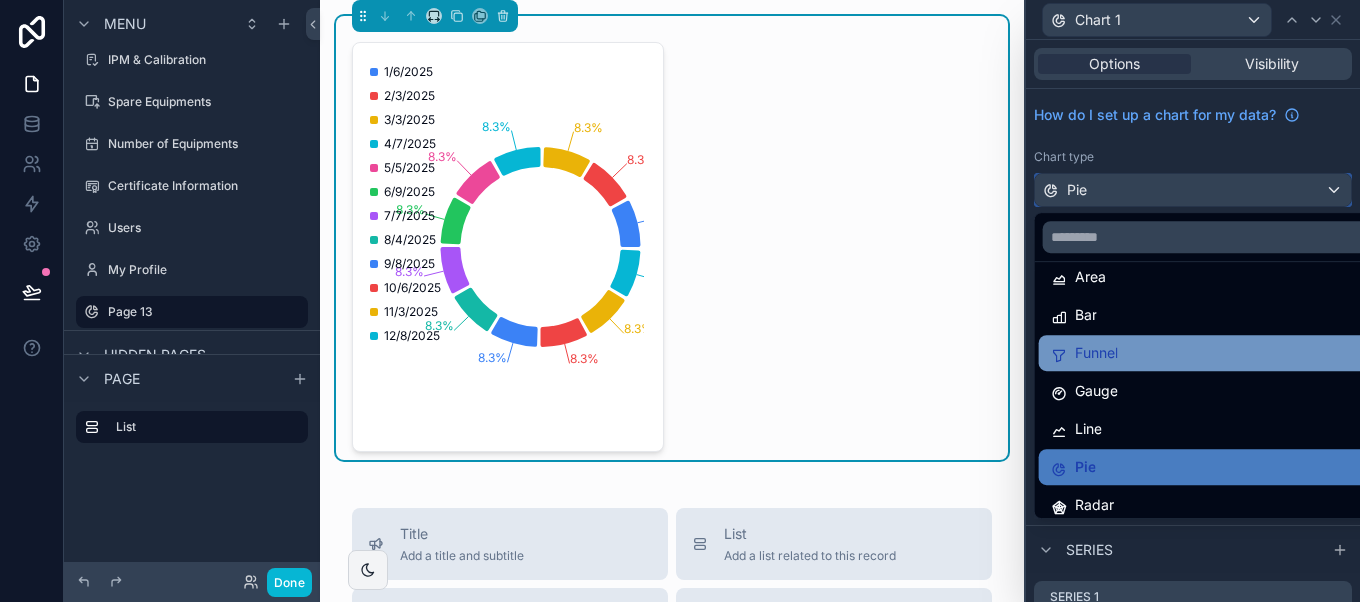 scroll, scrollTop: 0, scrollLeft: 0, axis: both 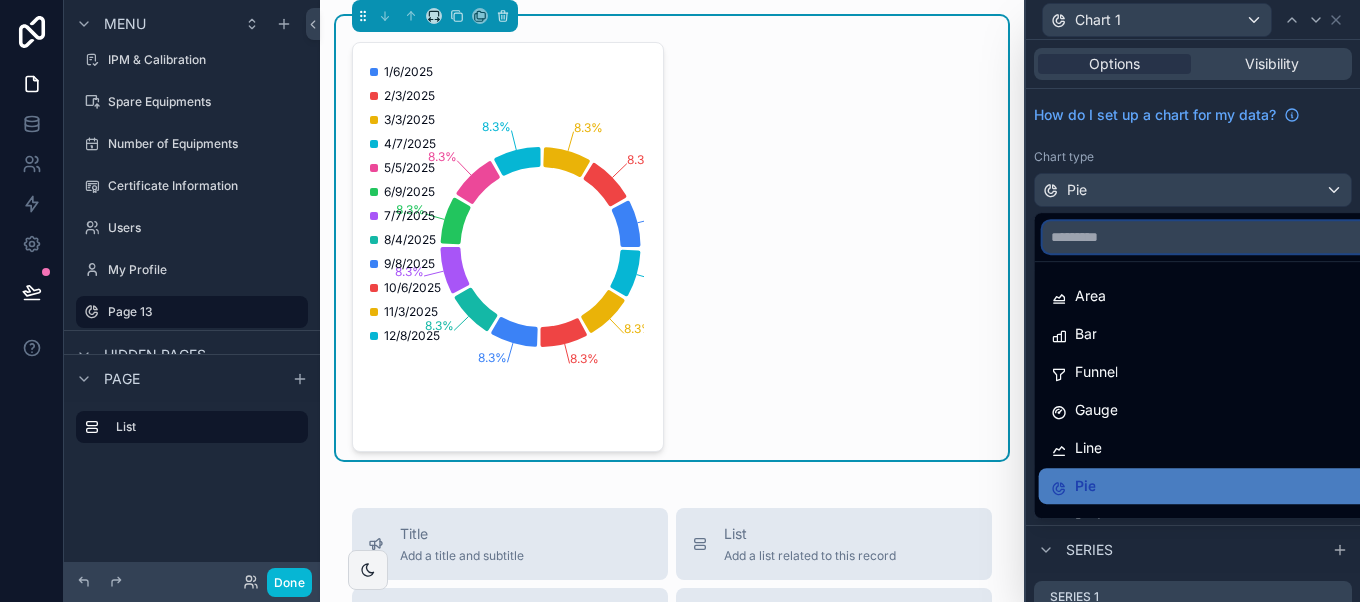 click at bounding box center (1209, 237) 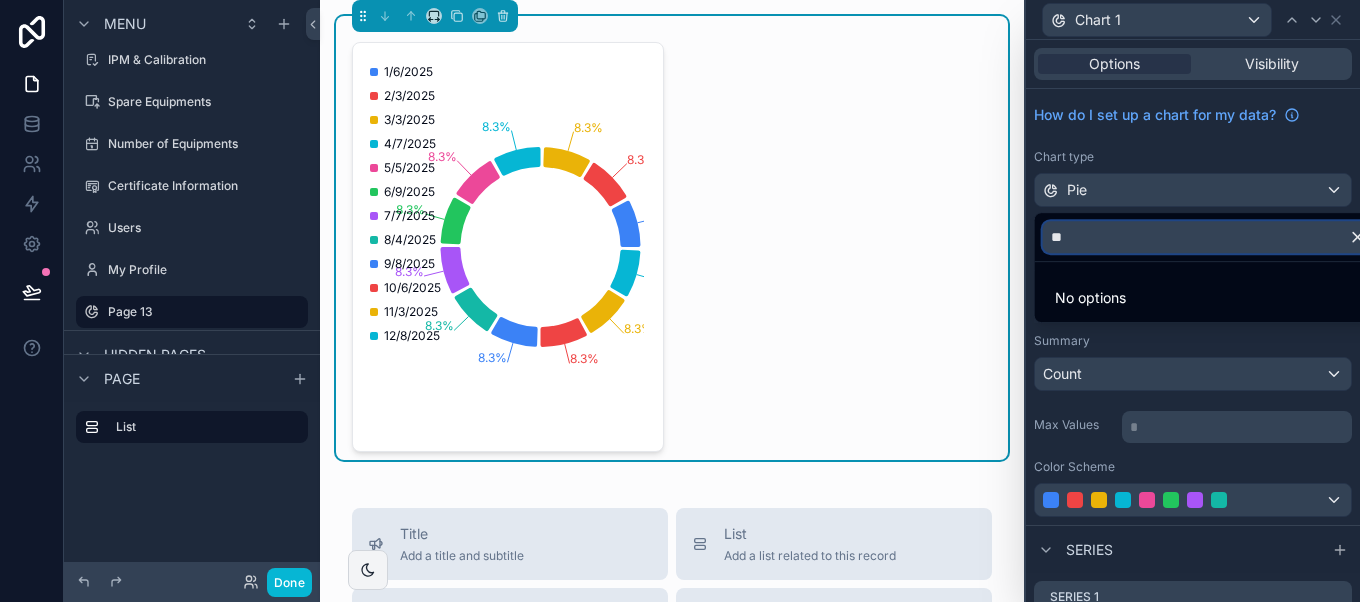 type on "*" 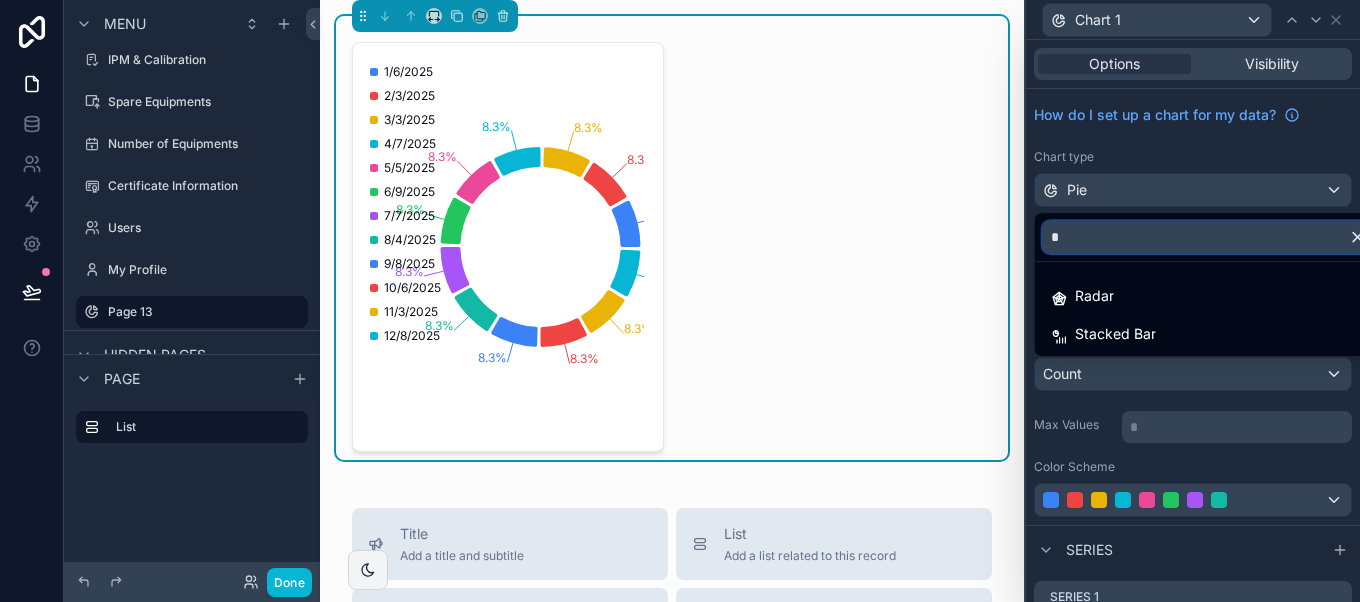 type 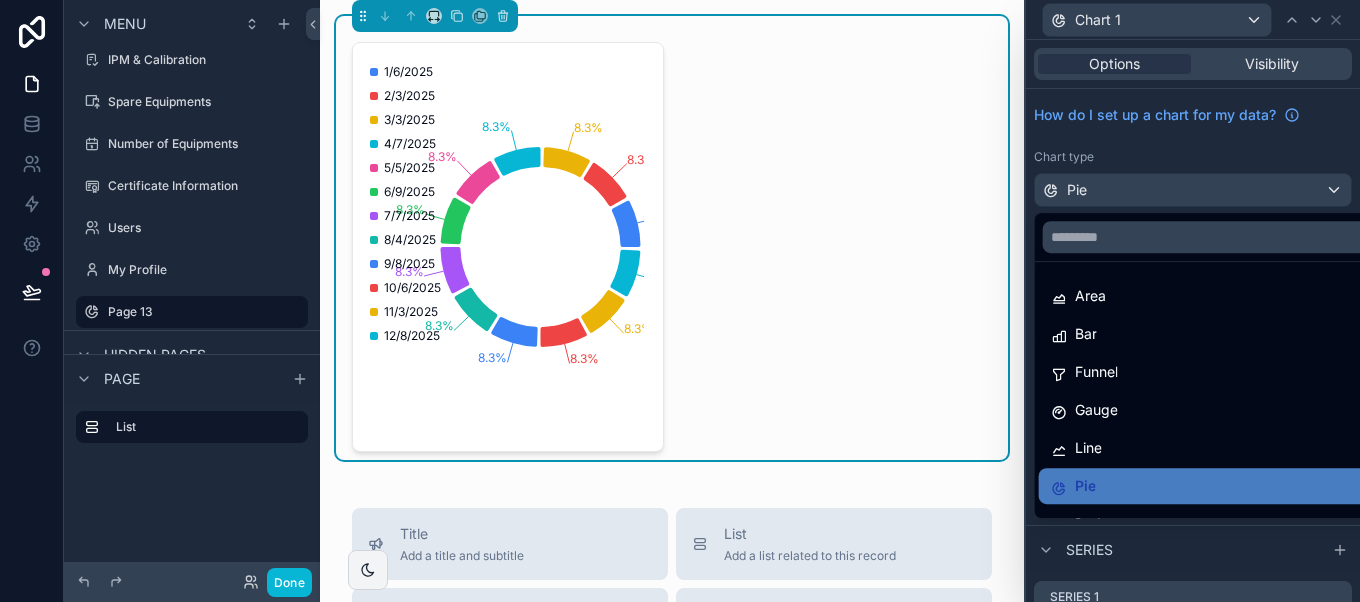click at bounding box center [1193, 301] 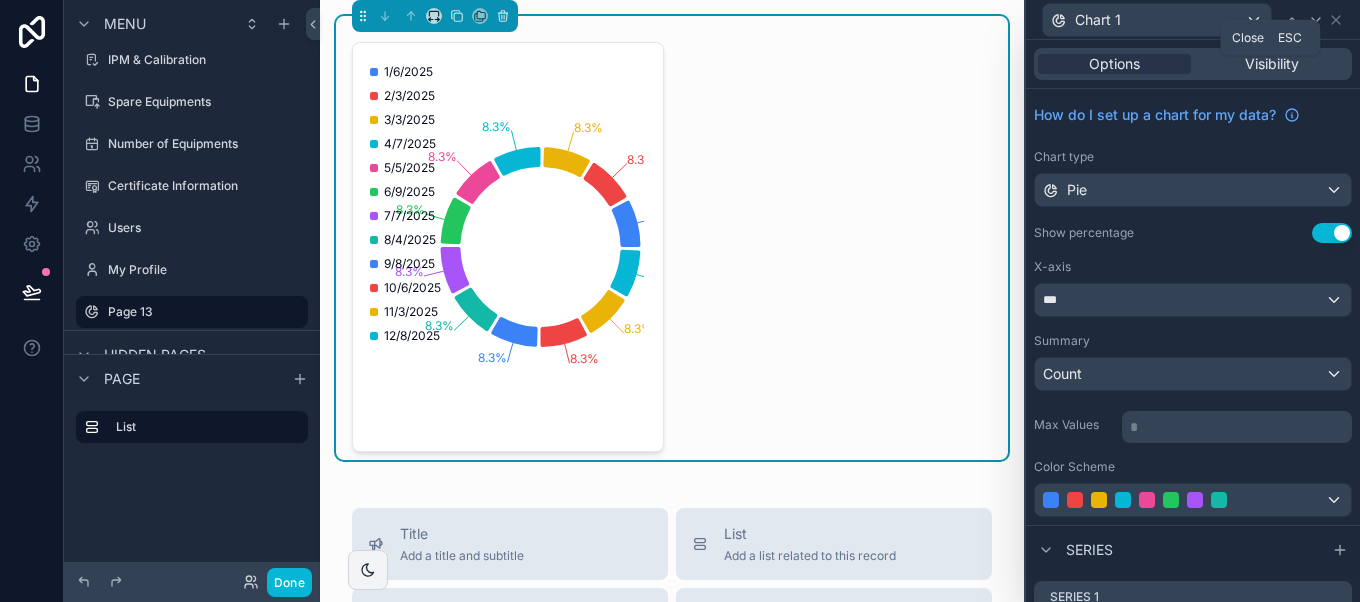 click 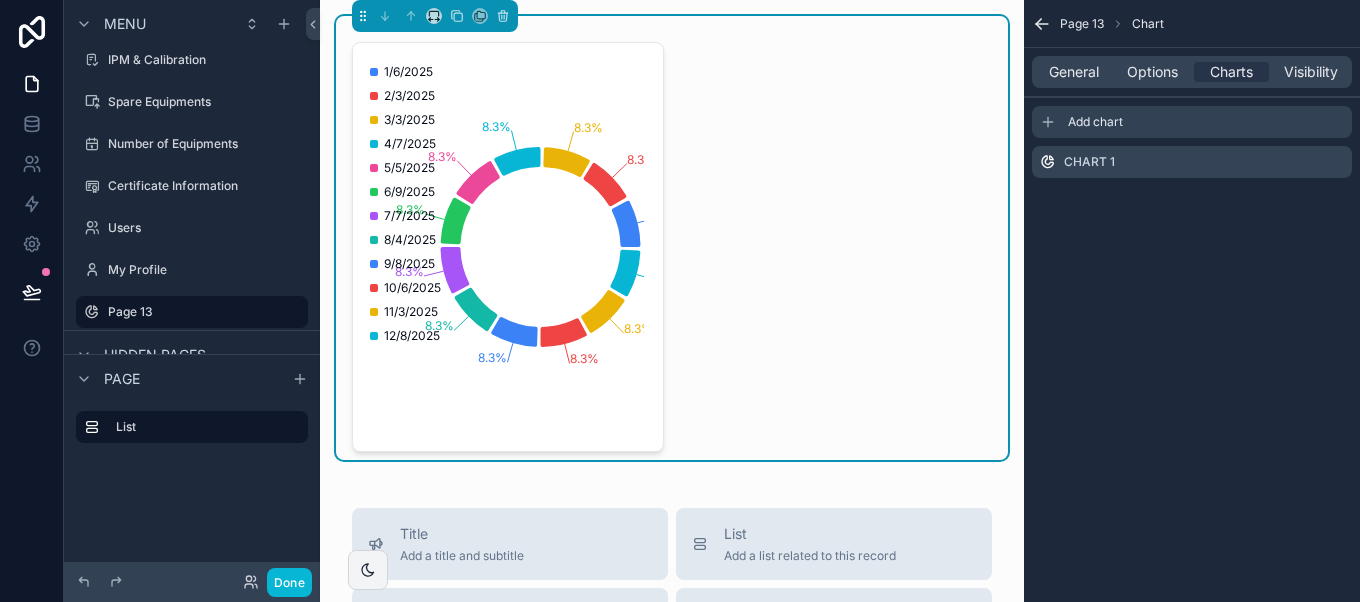 click on "Add chart" at bounding box center [1095, 122] 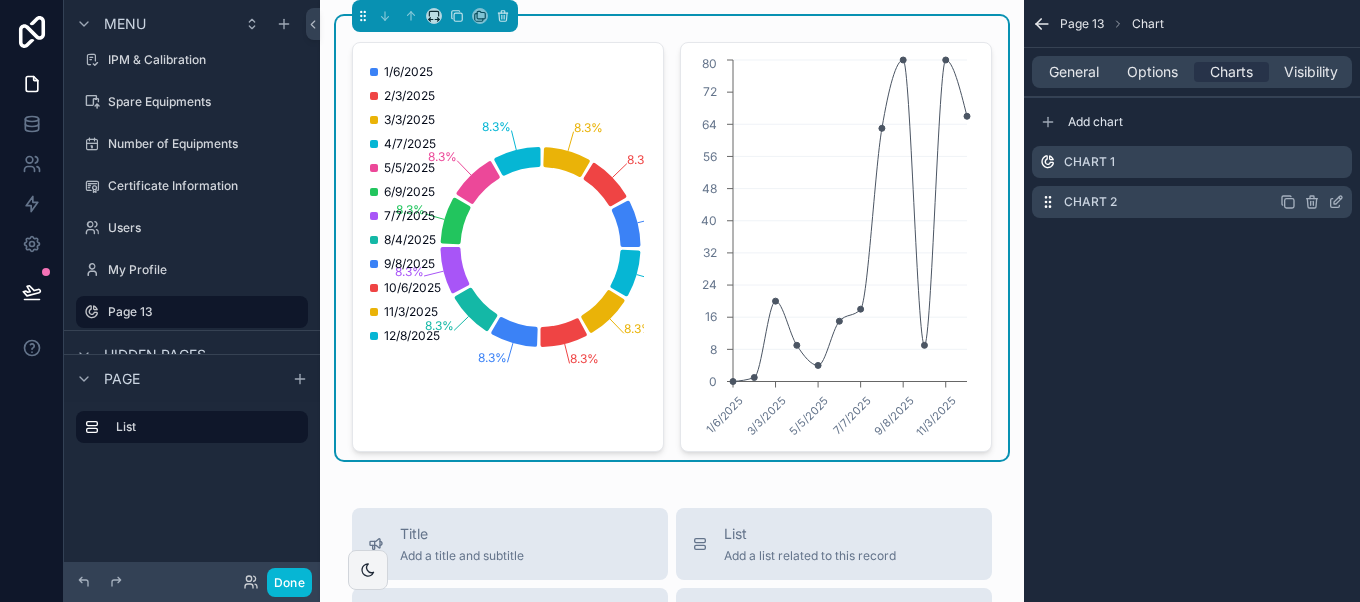 click 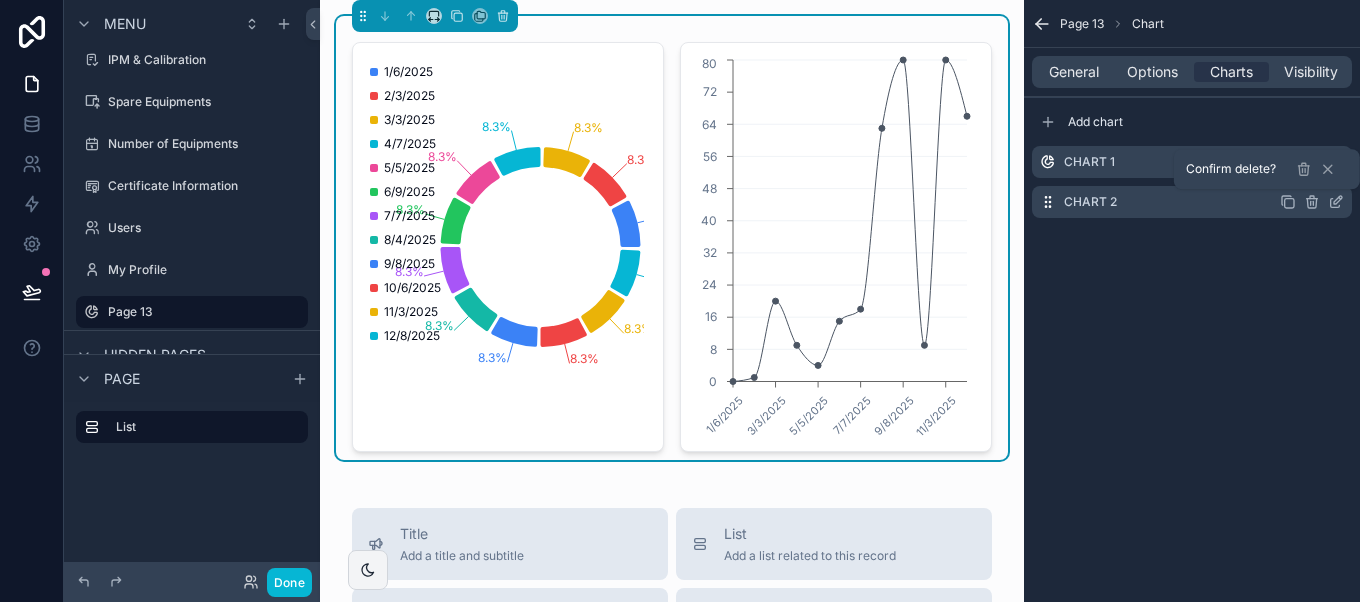 click on "Page 13 Chart General Options Charts Visibility Add chart Chart 1 Chart 2" at bounding box center [1192, 133] 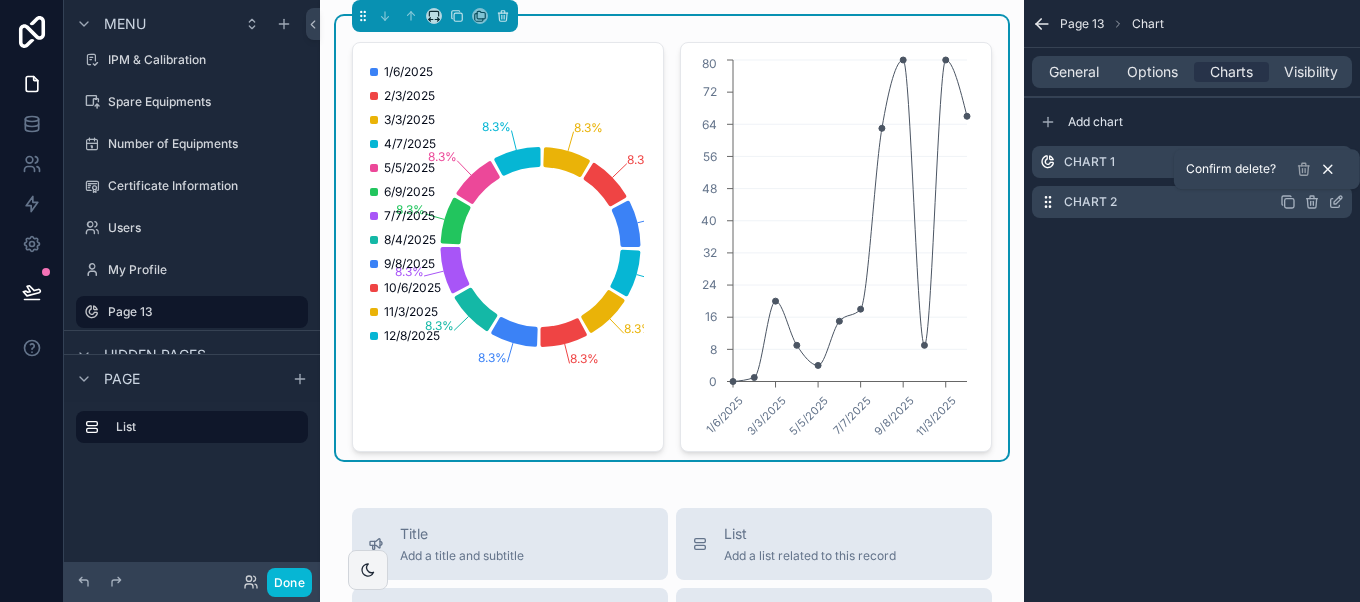 click 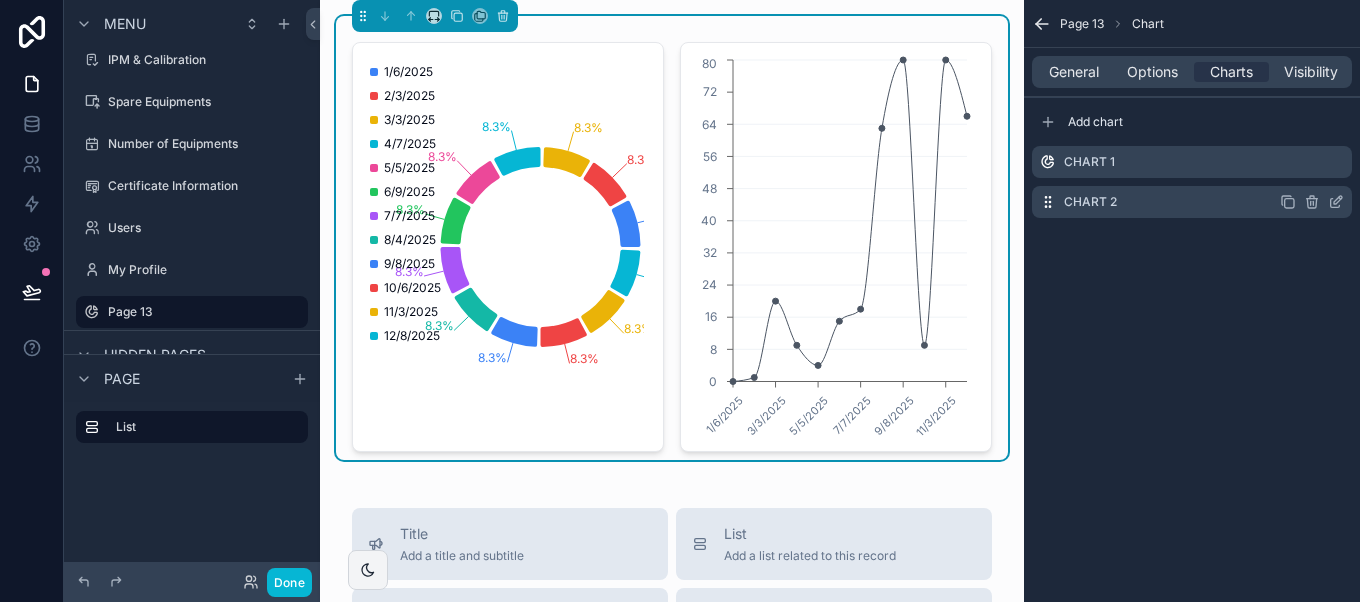 click 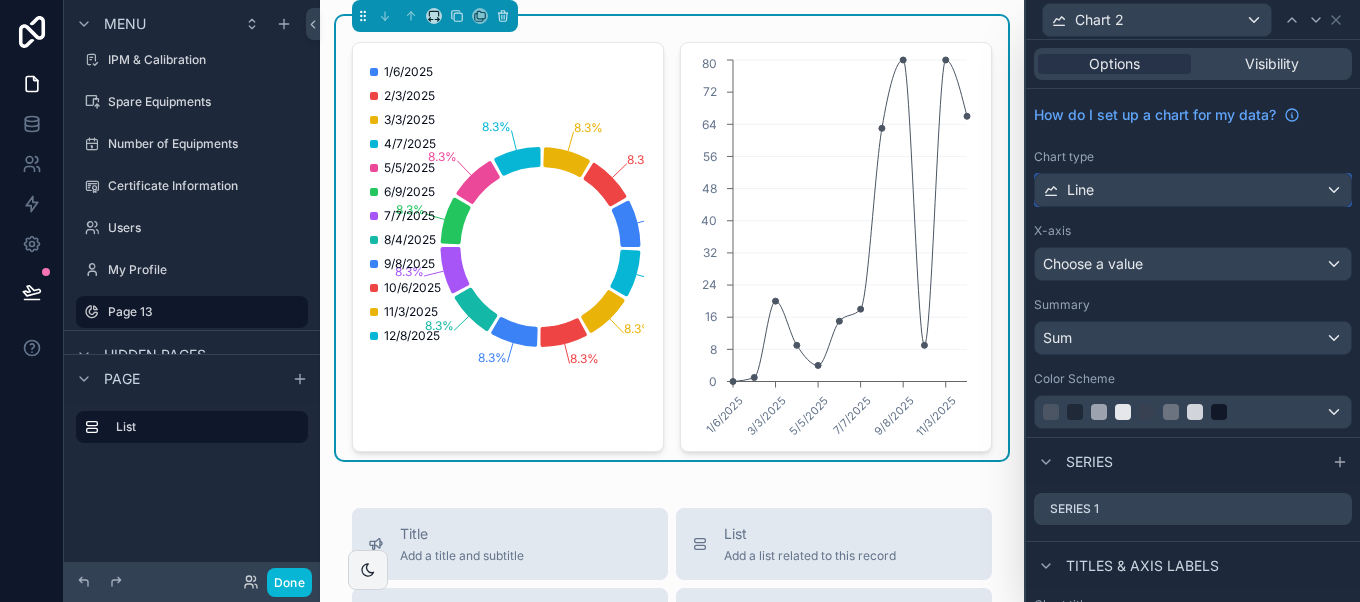click on "Line" at bounding box center [1193, 190] 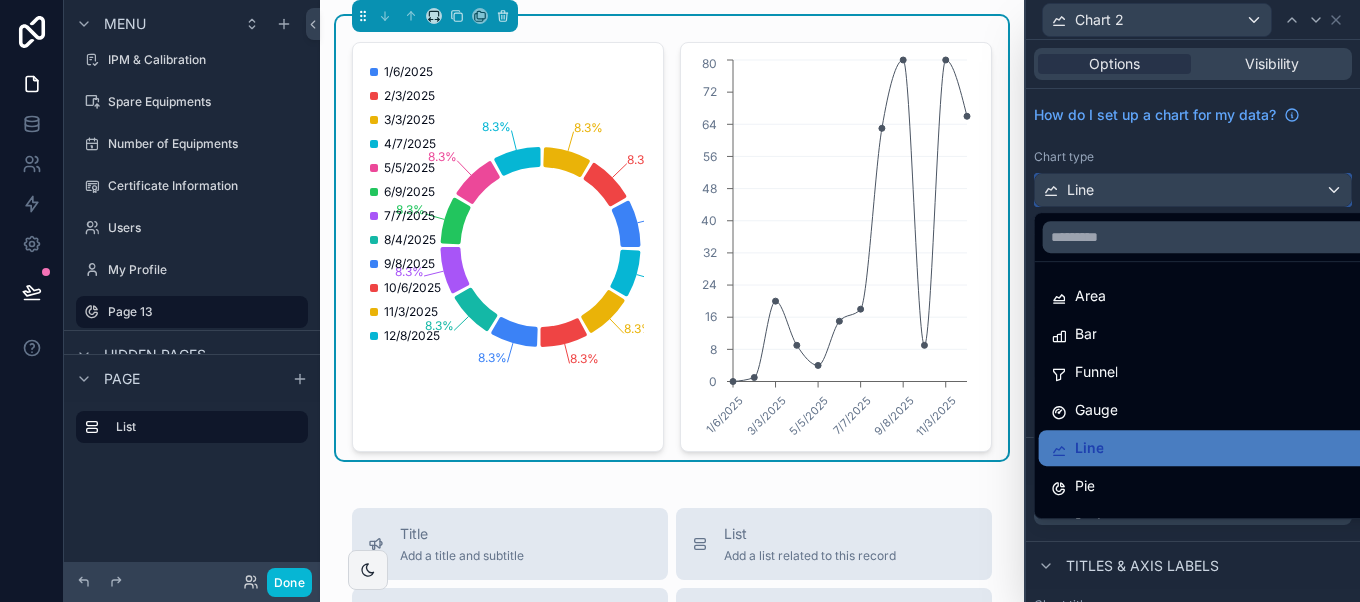 scroll, scrollTop: 77, scrollLeft: 0, axis: vertical 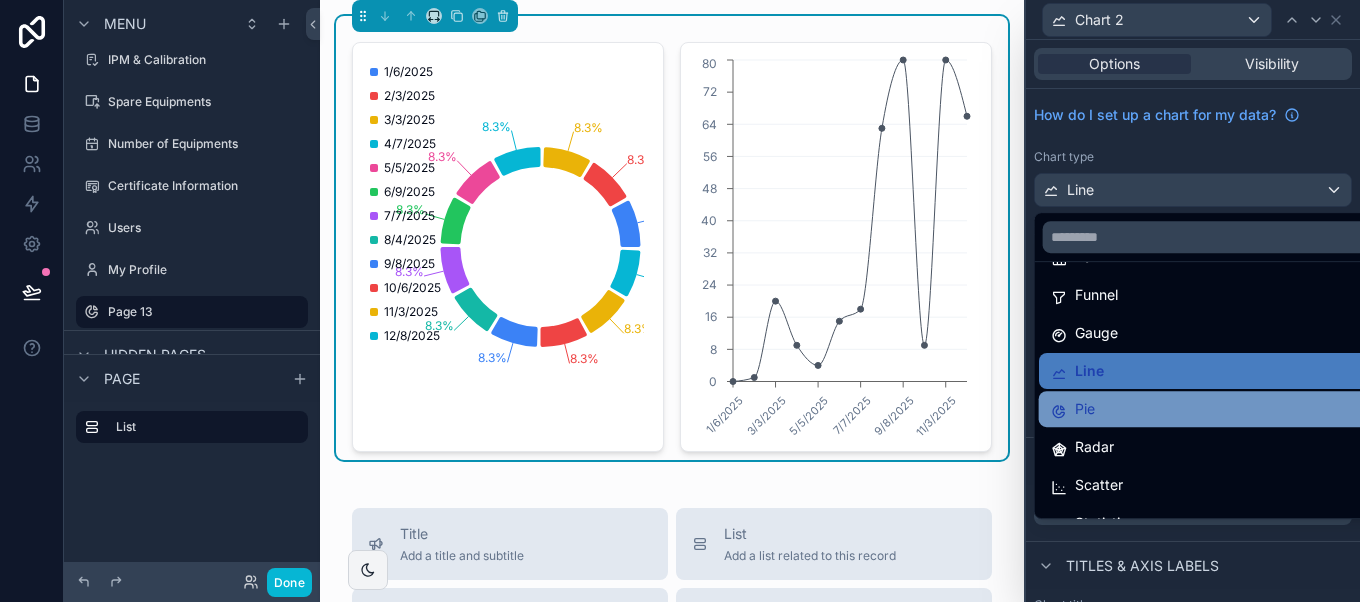 click on "Pie" at bounding box center [1209, 409] 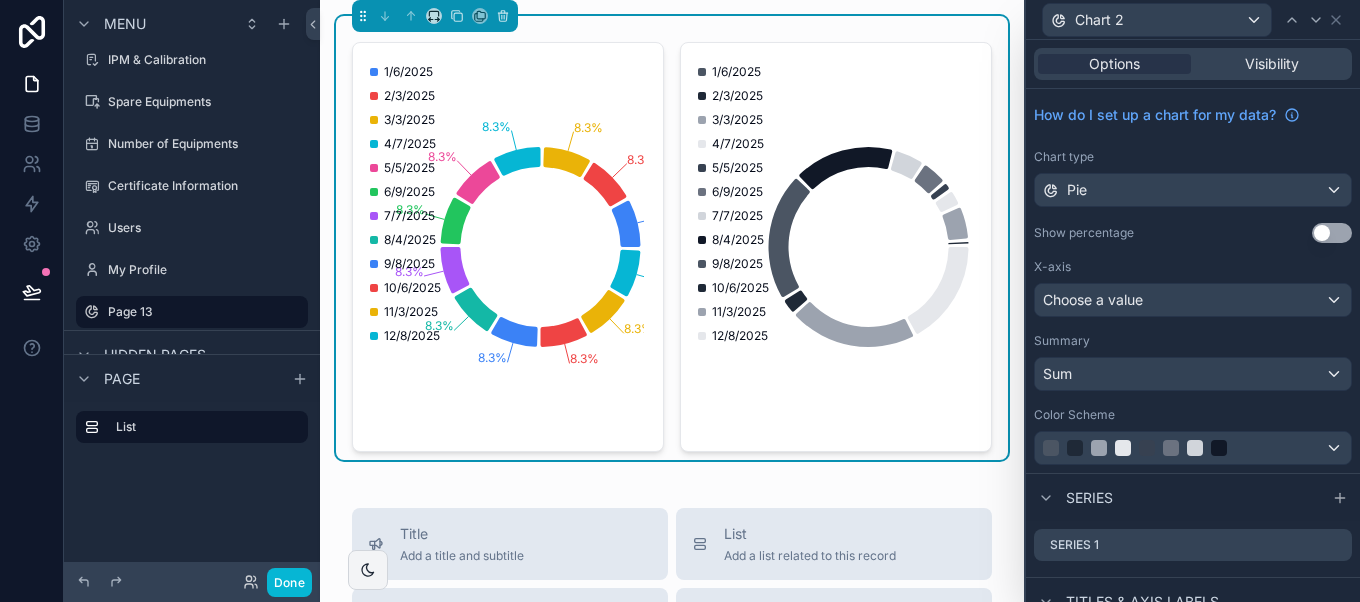 scroll, scrollTop: 53, scrollLeft: 0, axis: vertical 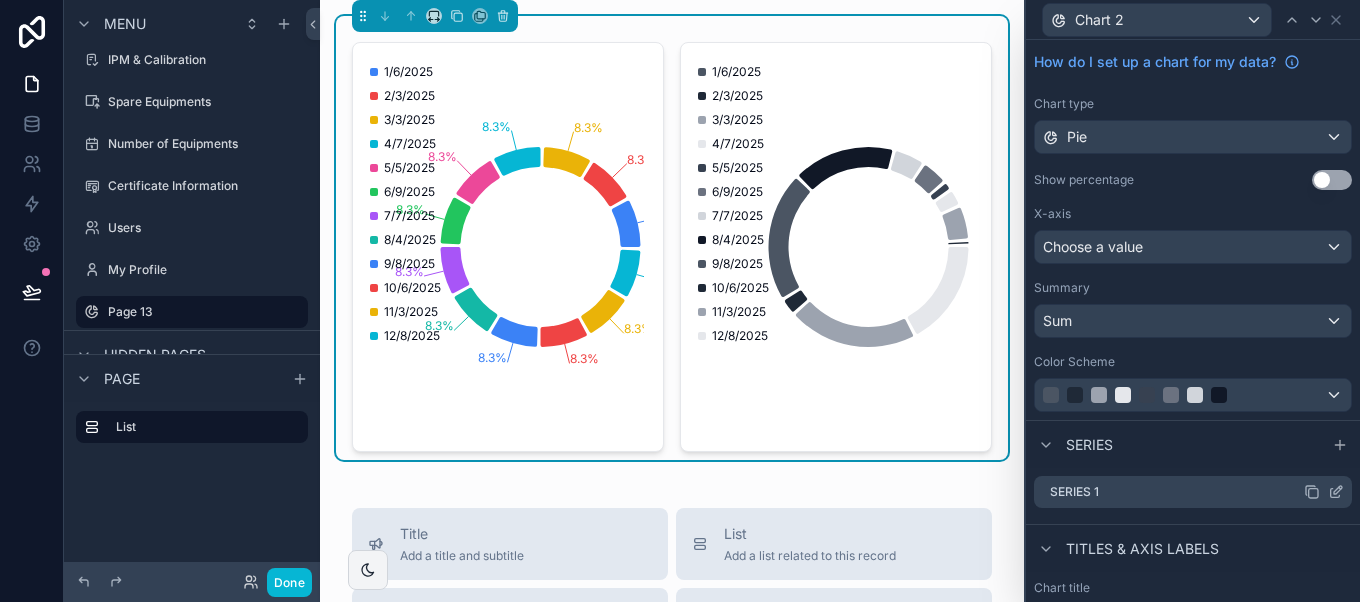 click 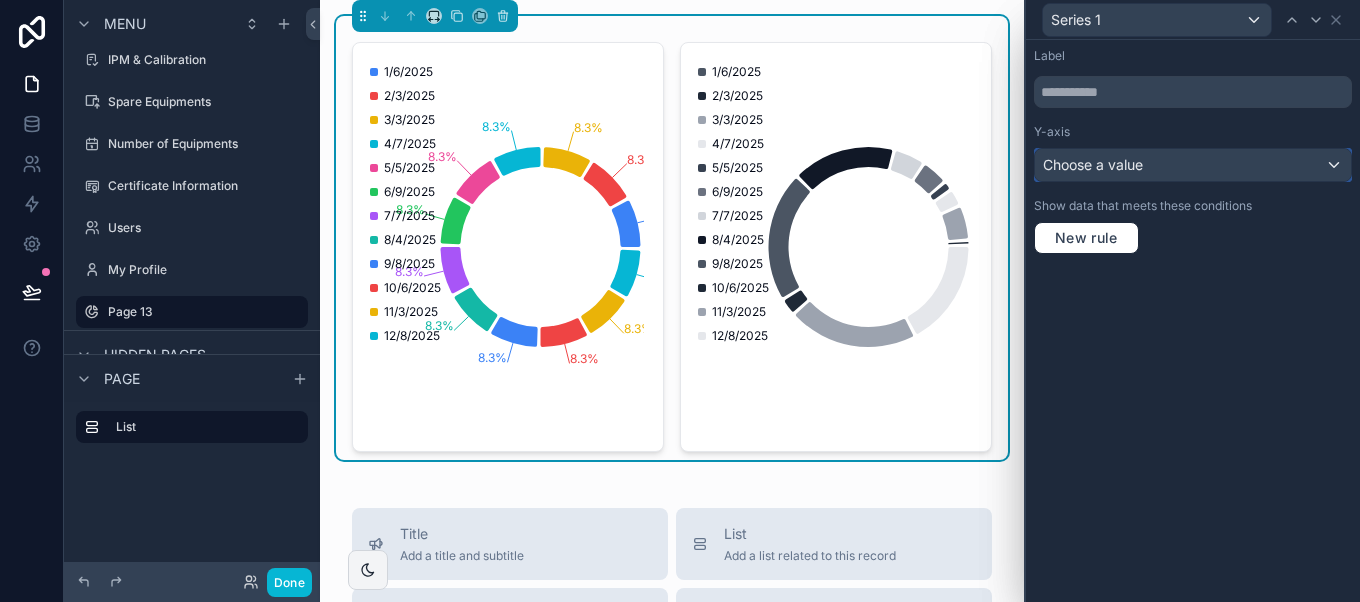 click on "Choose a value" at bounding box center [1193, 165] 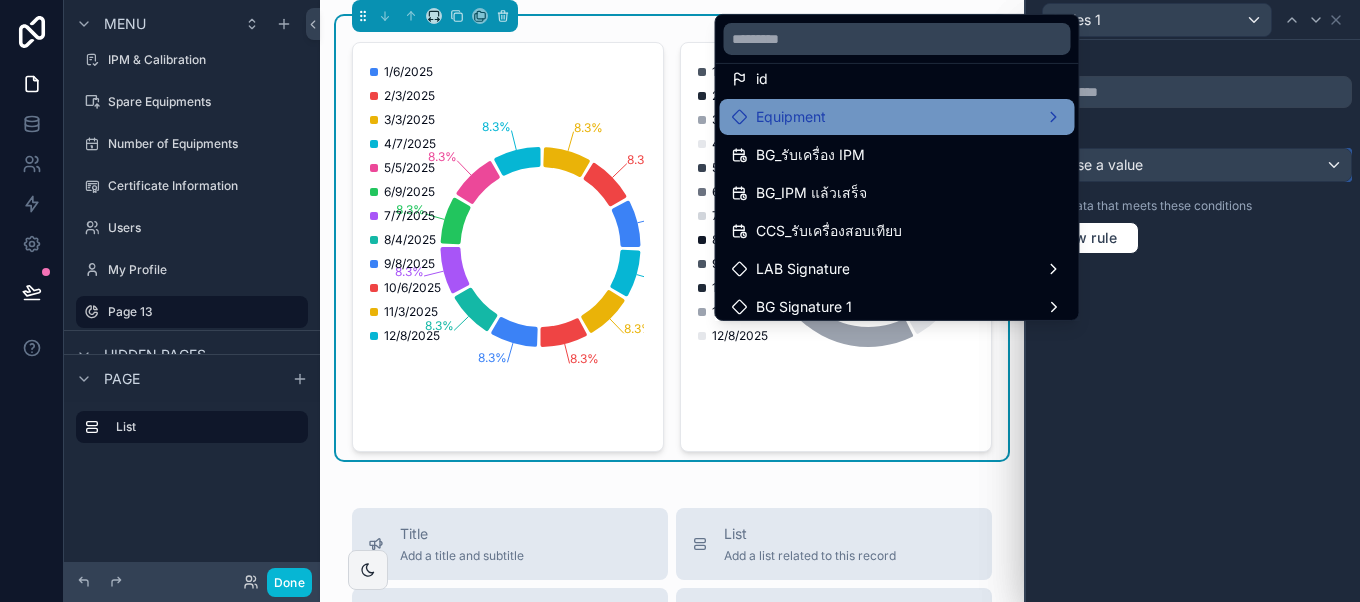 scroll, scrollTop: 0, scrollLeft: 0, axis: both 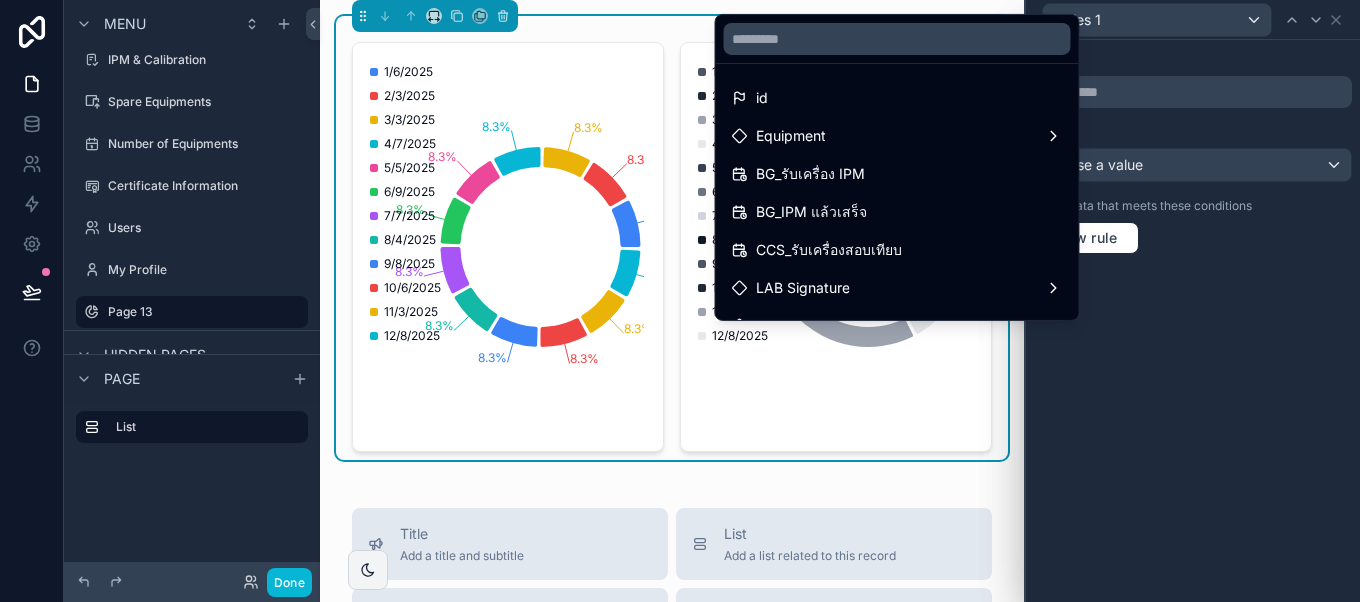 click at bounding box center (1193, 301) 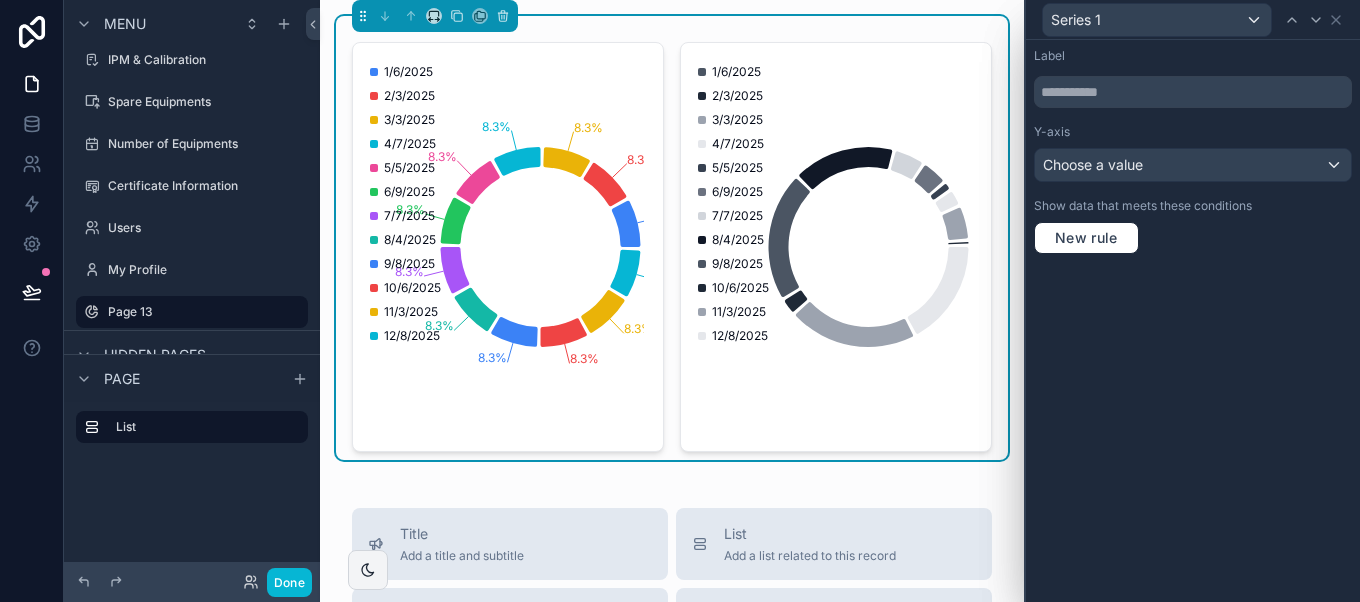 scroll, scrollTop: 0, scrollLeft: 0, axis: both 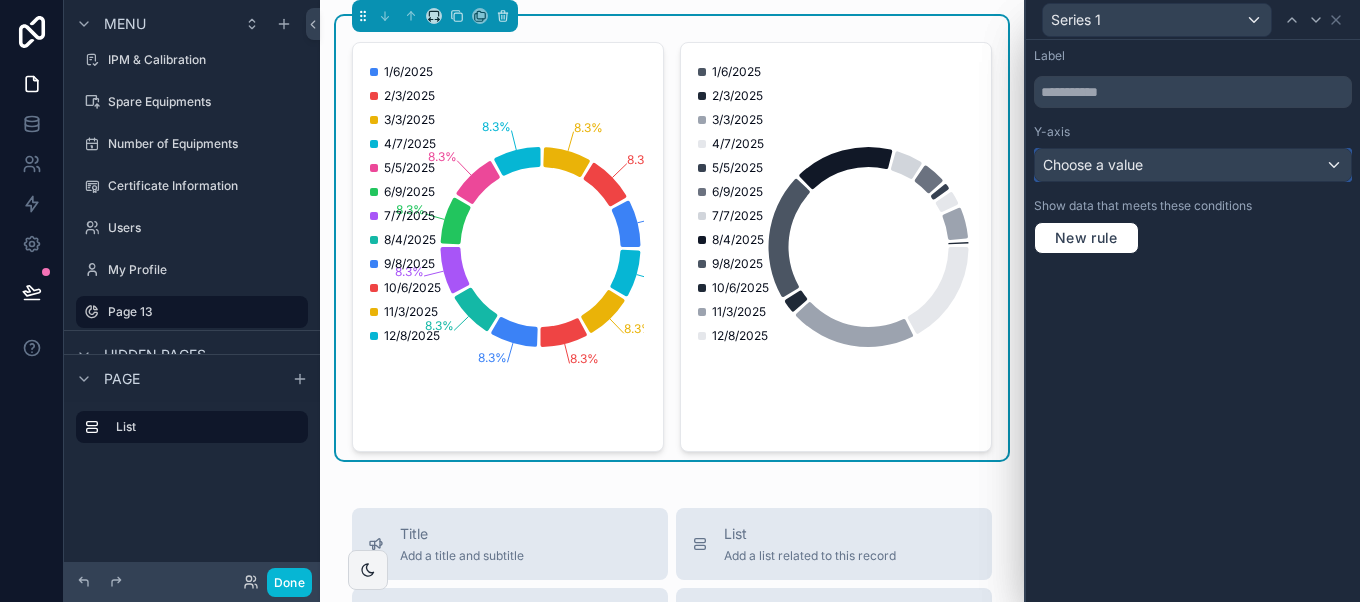 click on "Choose a value" at bounding box center [1193, 165] 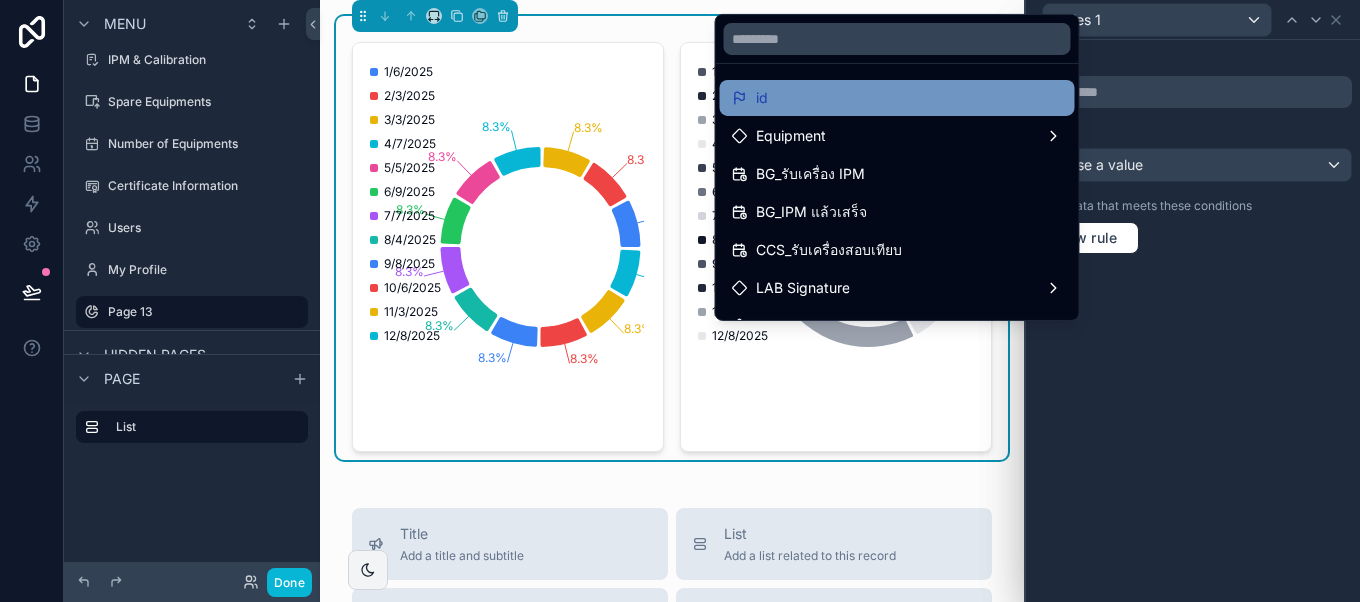 click on "id" at bounding box center [897, 98] 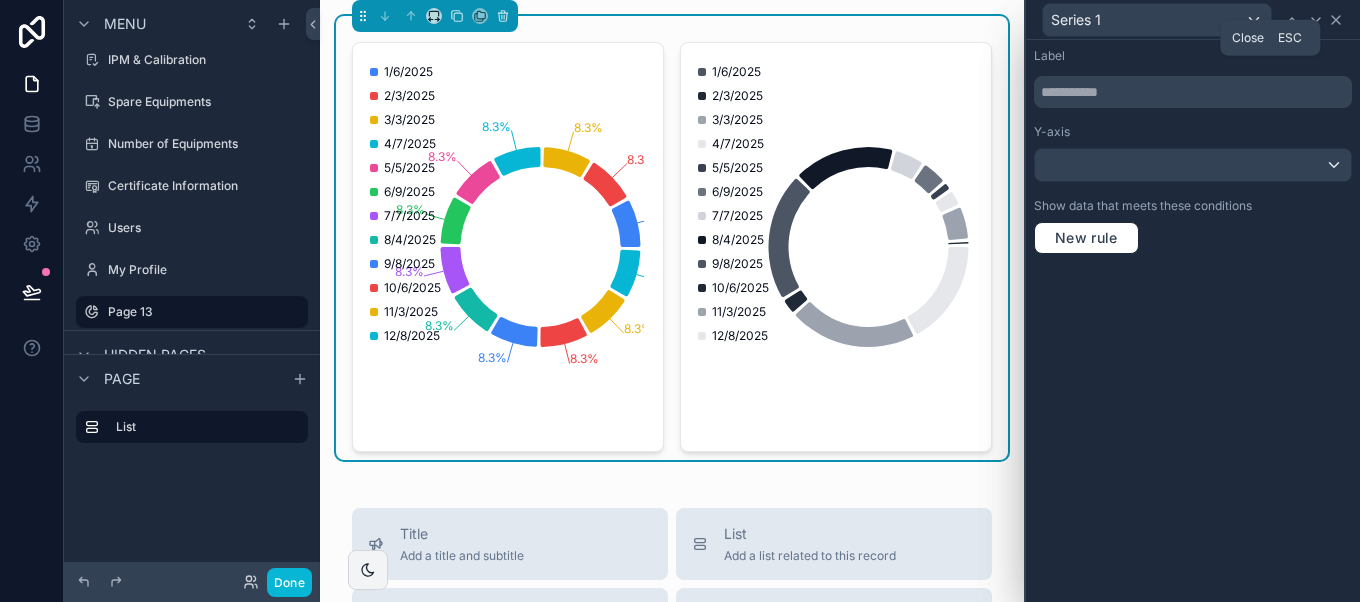 click 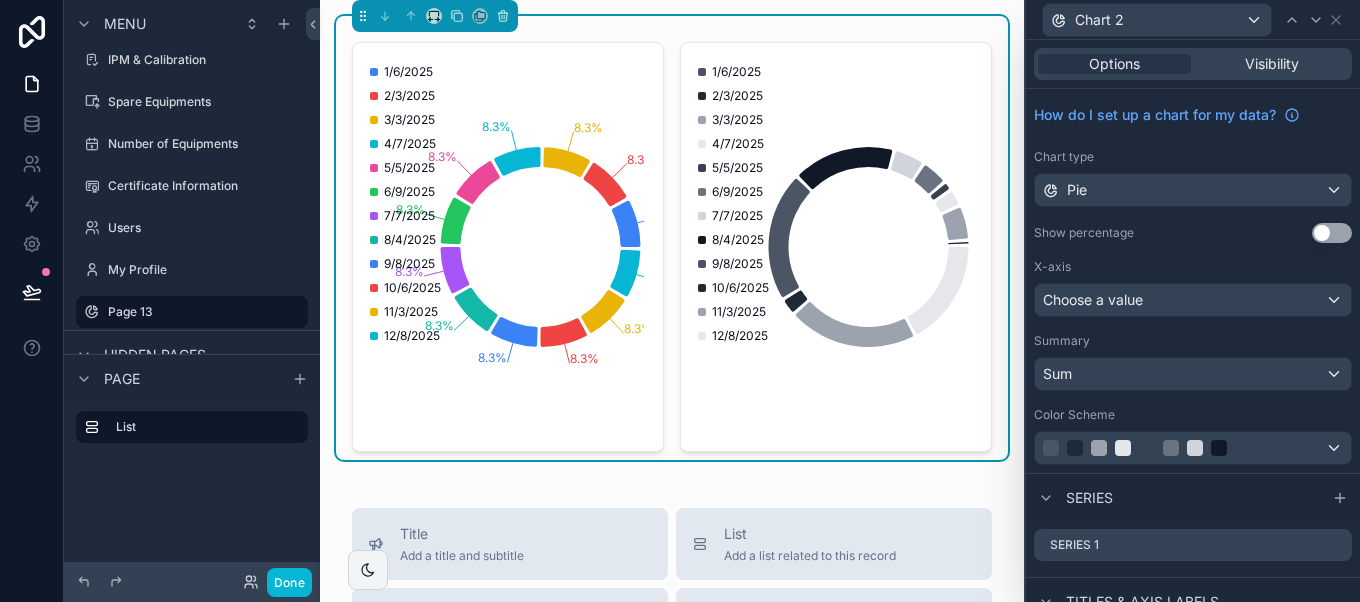 click on "How do I set up a chart for my data? Chart type Pie Show percentage Use setting X-axis Choose a value Summary Sum Color Scheme" at bounding box center (1193, 281) 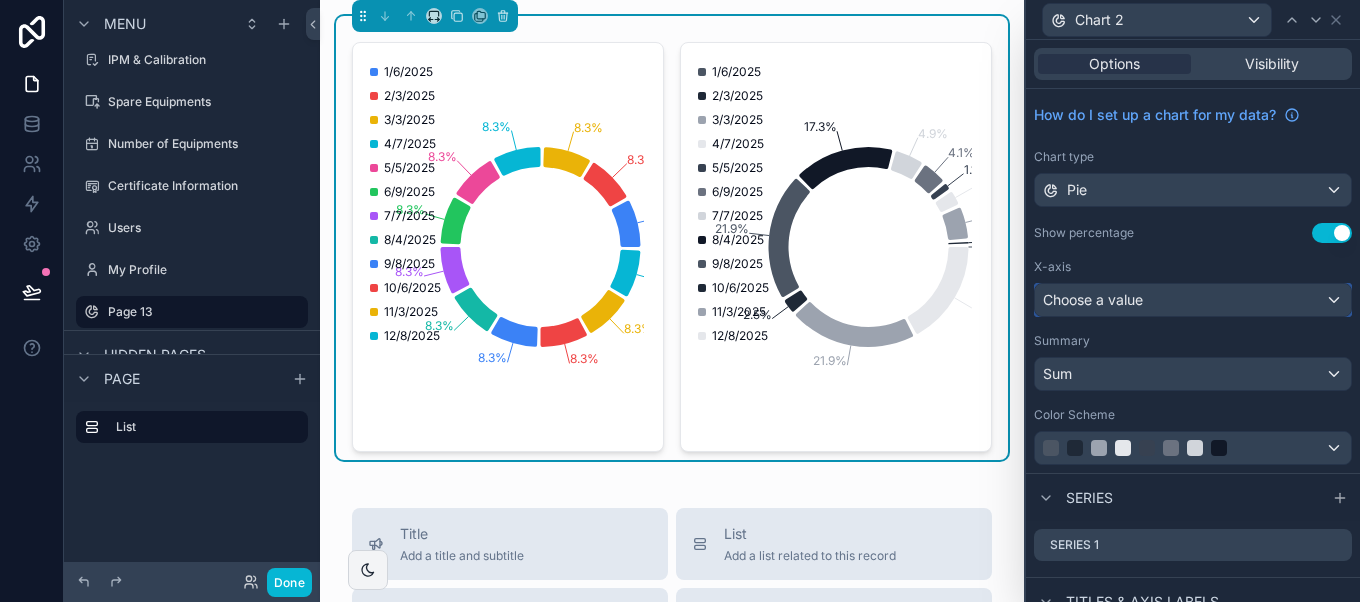 click on "Choose a value" at bounding box center (1193, 300) 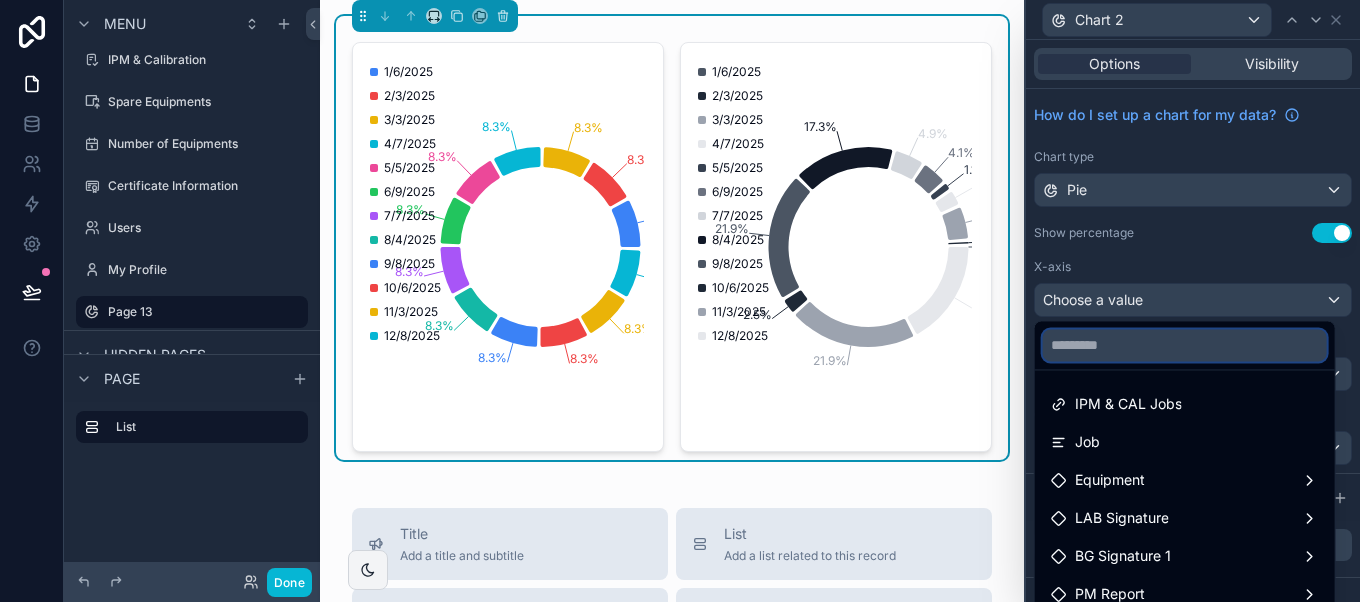 click at bounding box center (1185, 345) 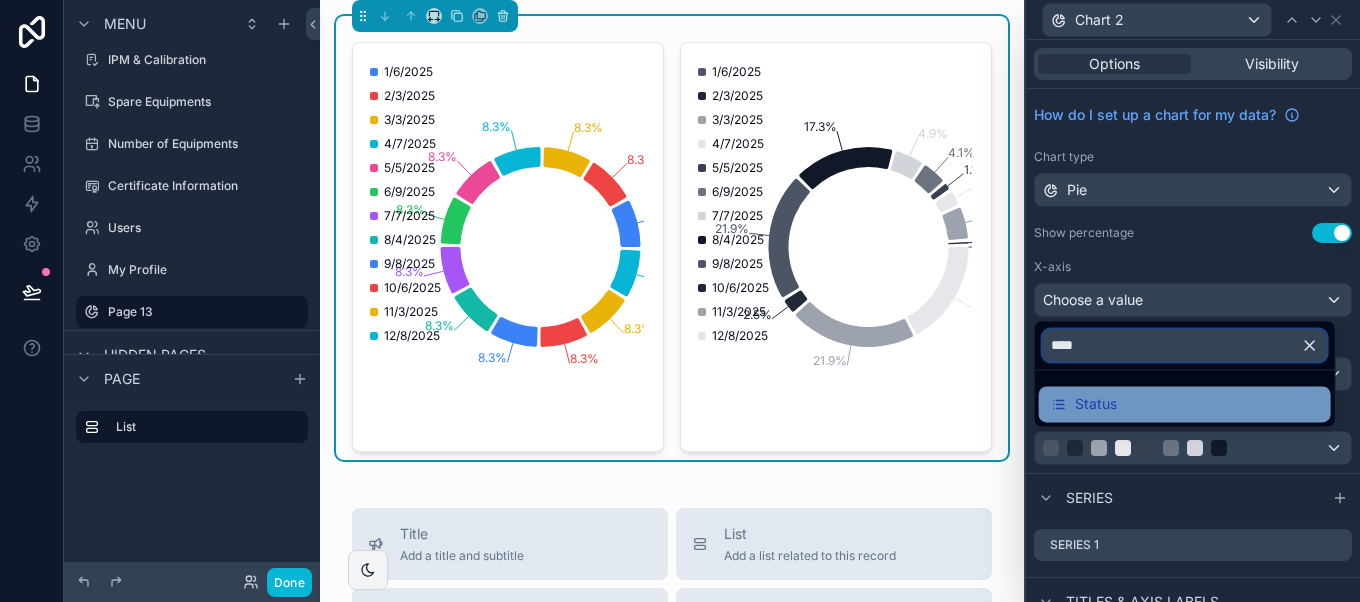type on "****" 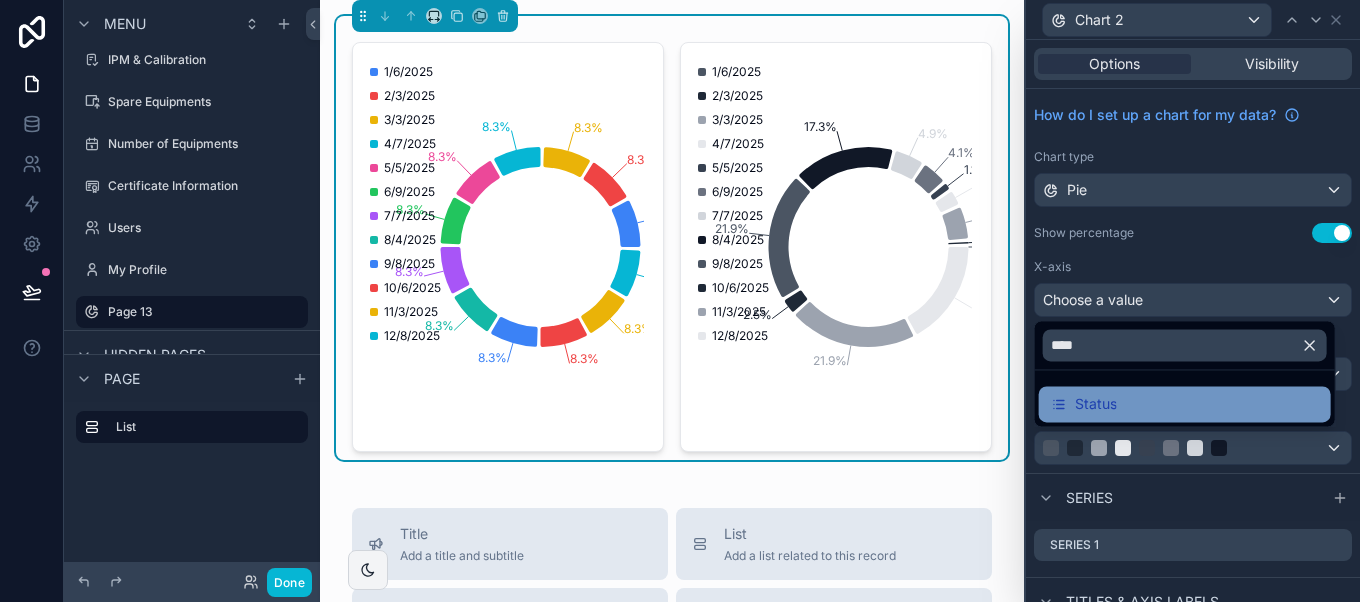 click on "Status" at bounding box center (1185, 404) 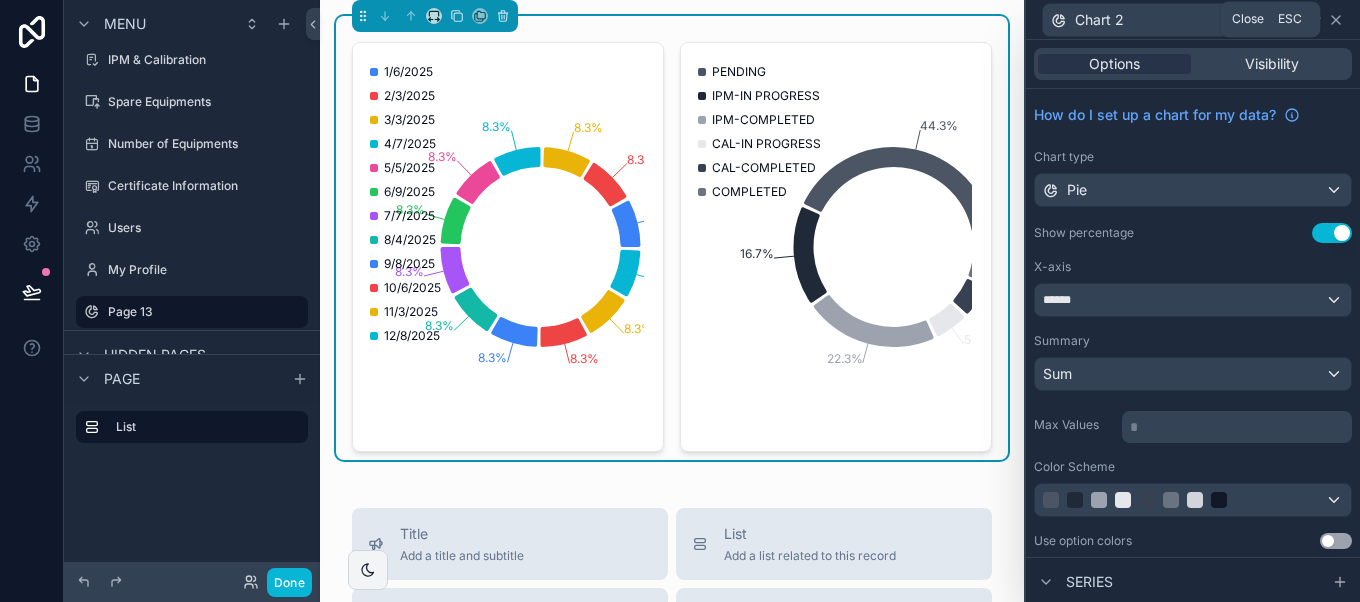 click 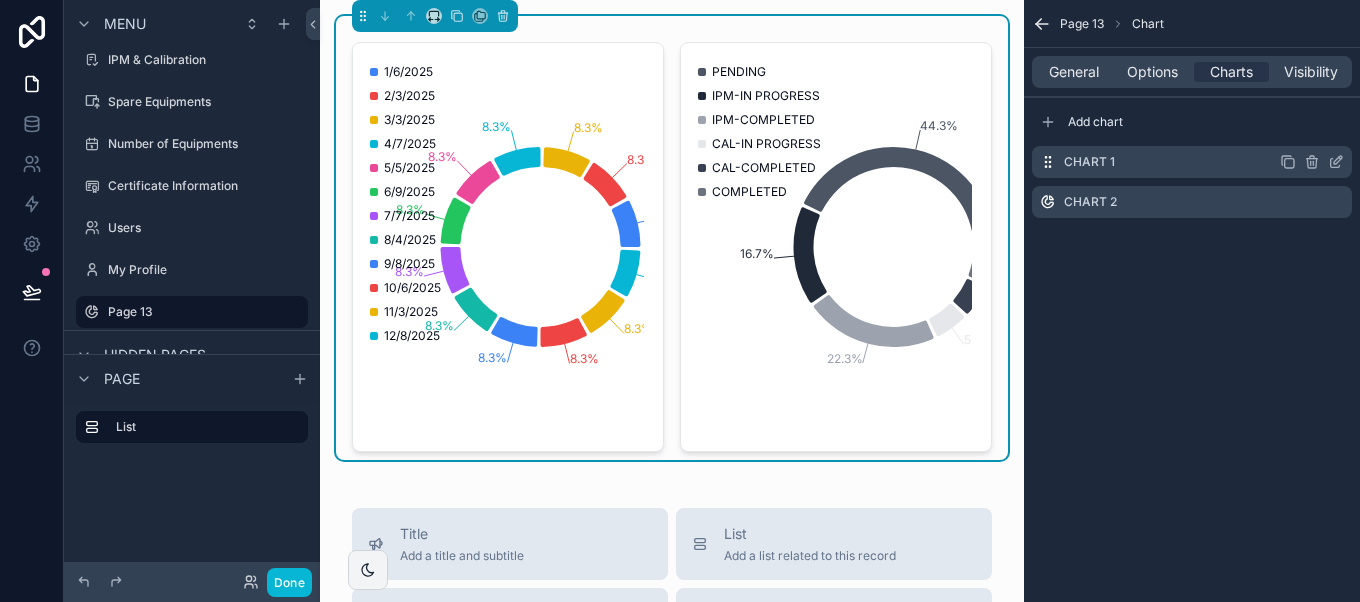 click 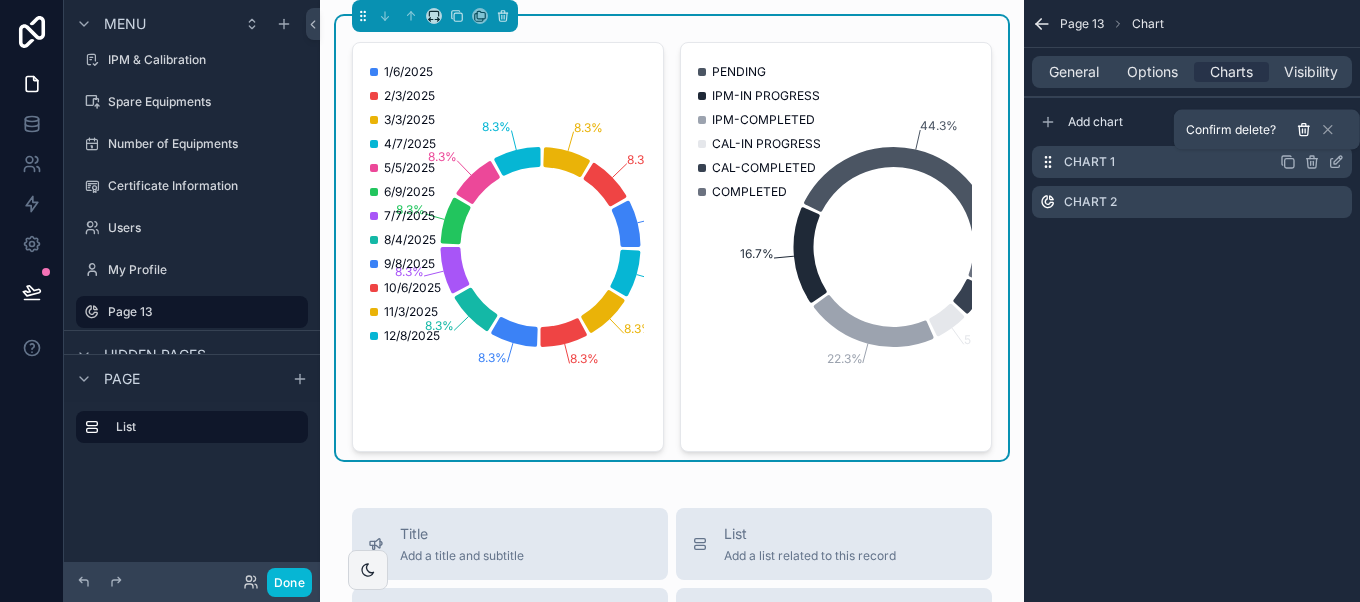 click 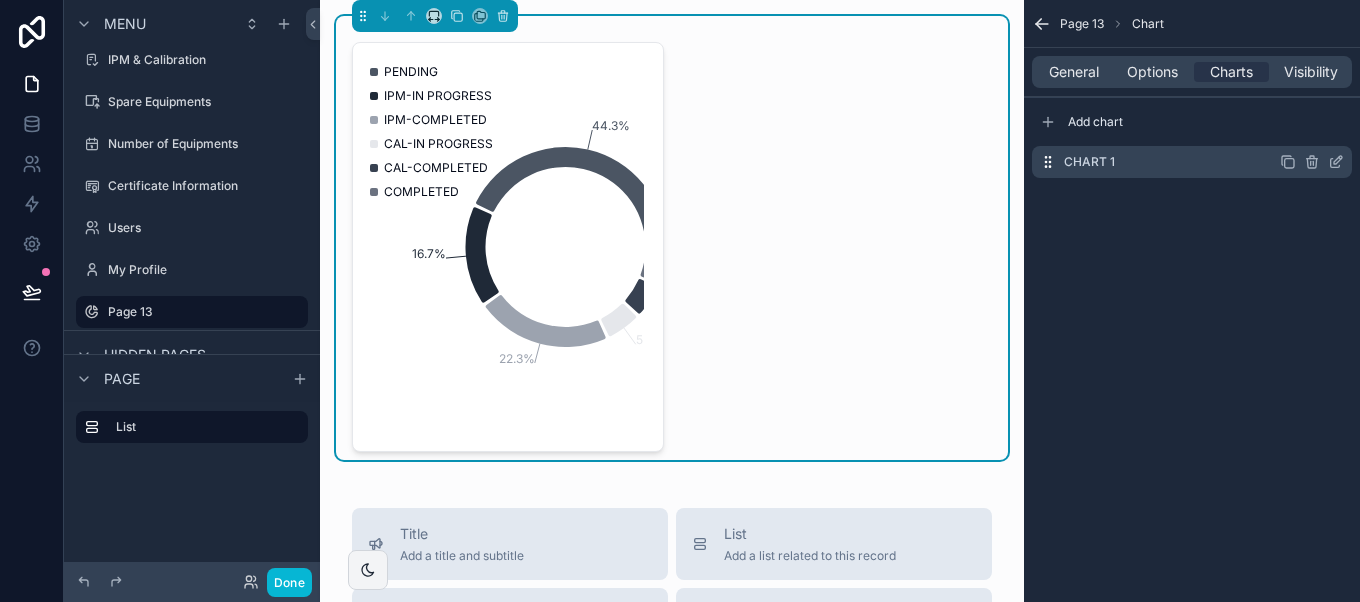click 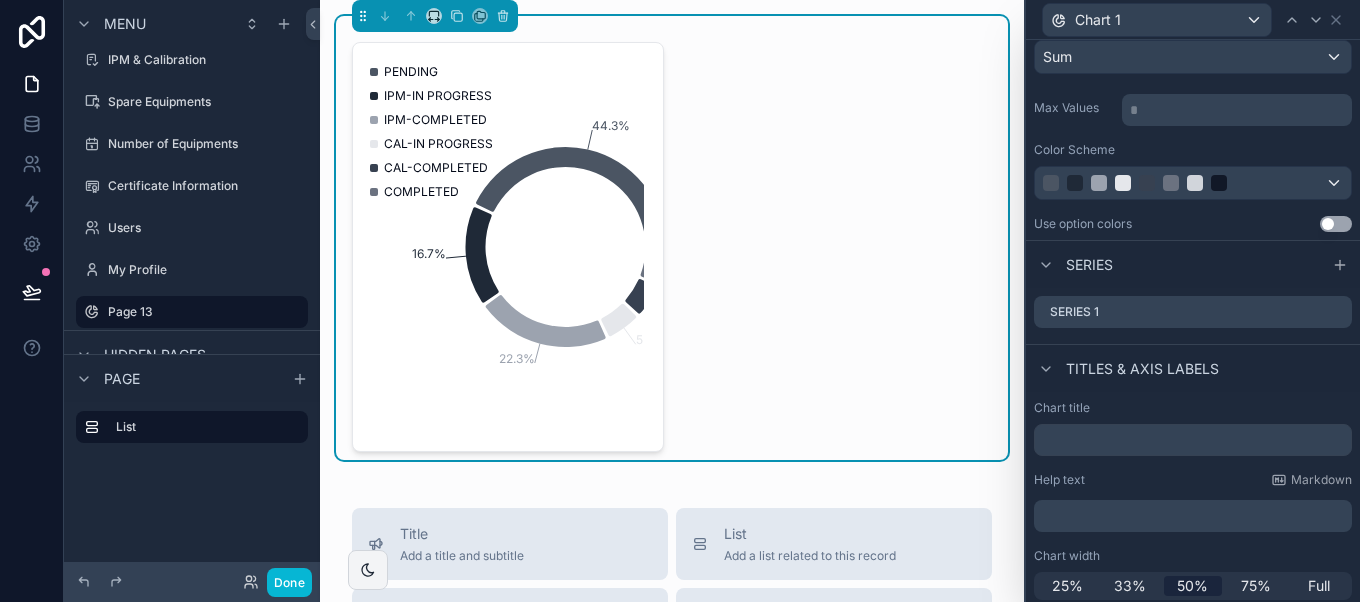 scroll, scrollTop: 316, scrollLeft: 0, axis: vertical 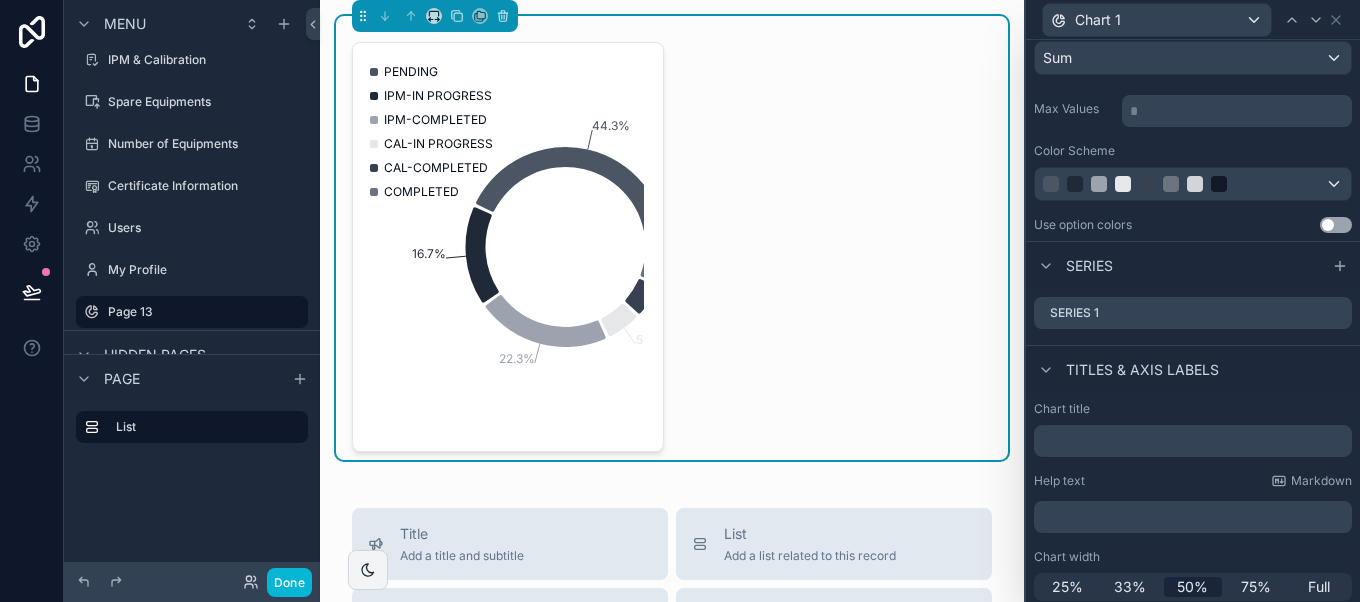 click on "Use setting" at bounding box center (1336, 225) 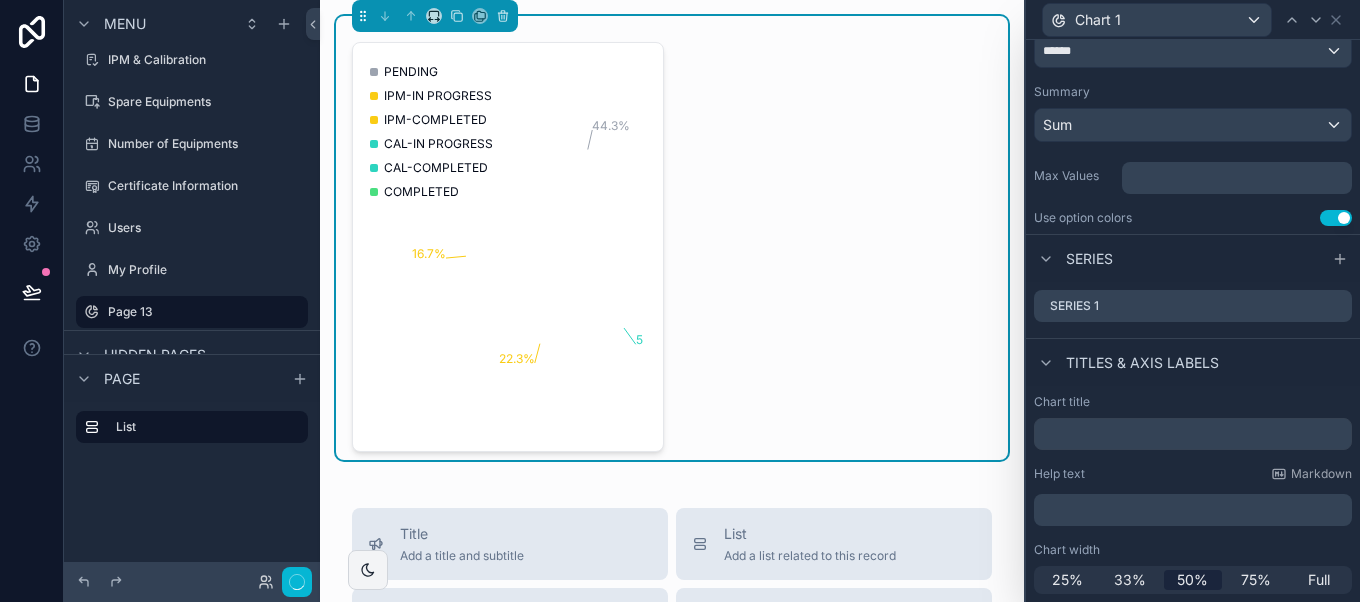 scroll, scrollTop: 245, scrollLeft: 0, axis: vertical 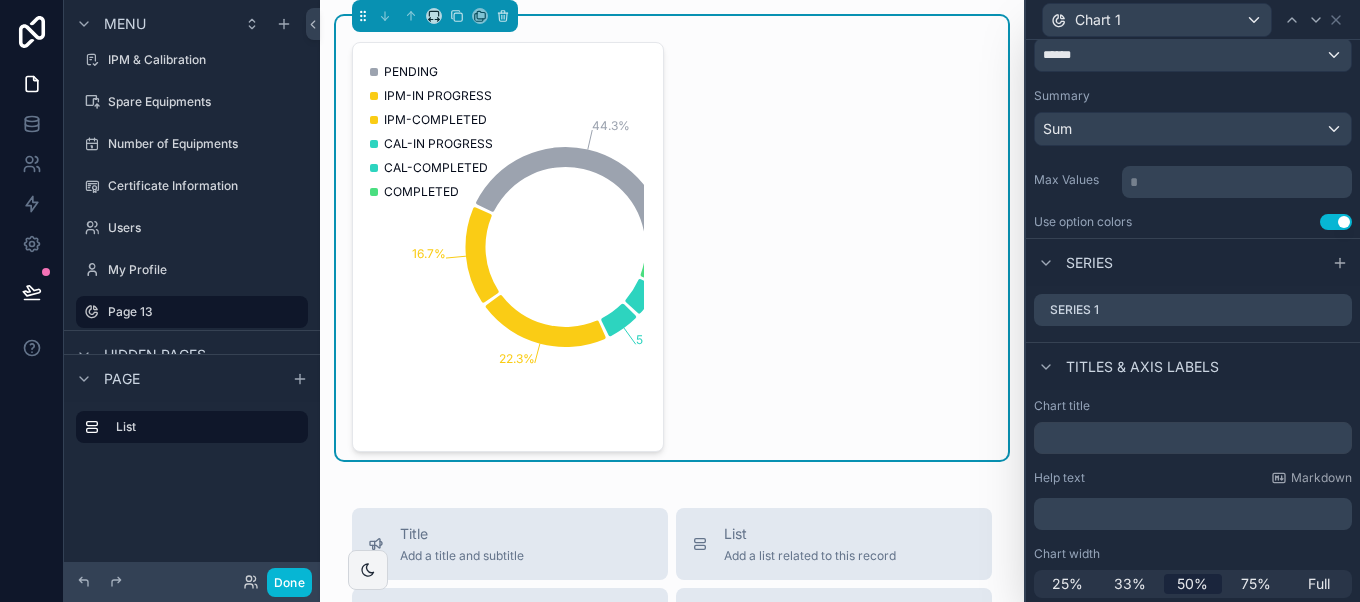 click on "Use setting" at bounding box center [1336, 222] 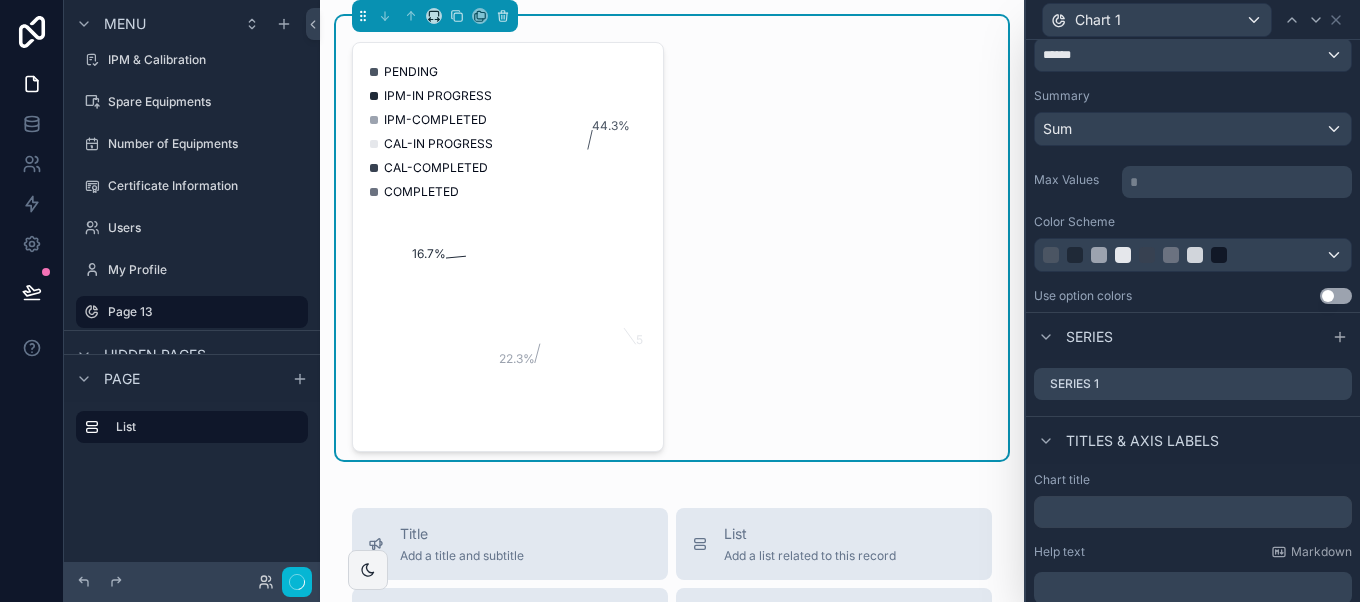 scroll, scrollTop: 316, scrollLeft: 0, axis: vertical 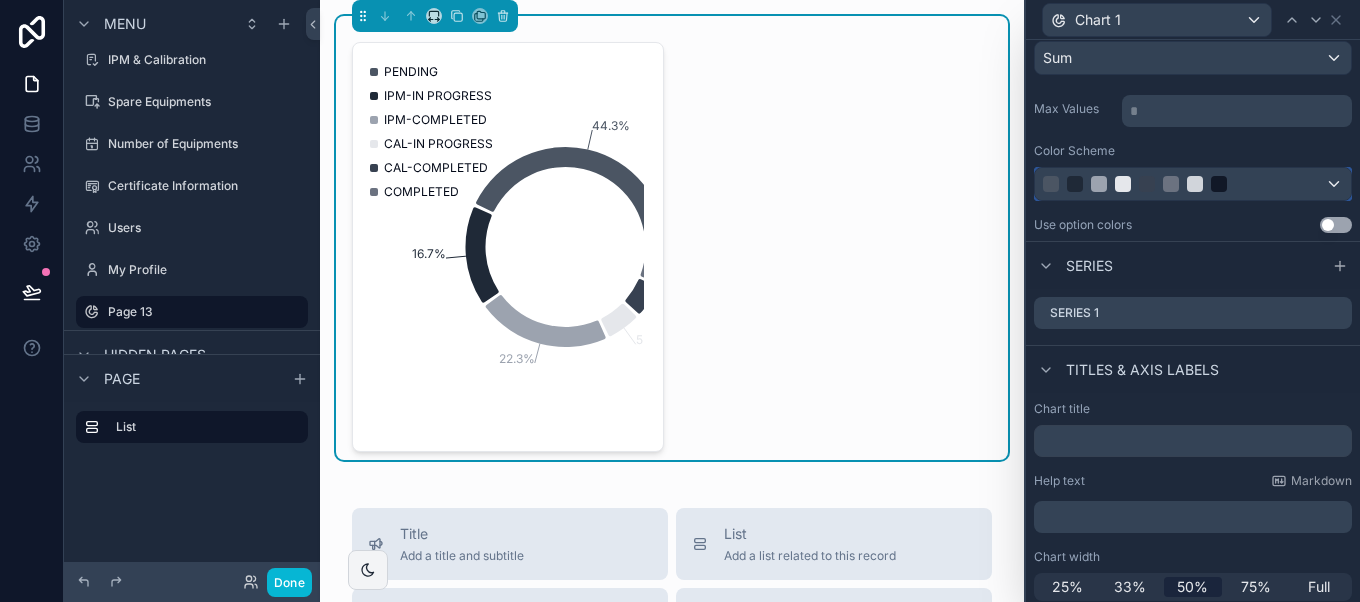 click at bounding box center [1171, 184] 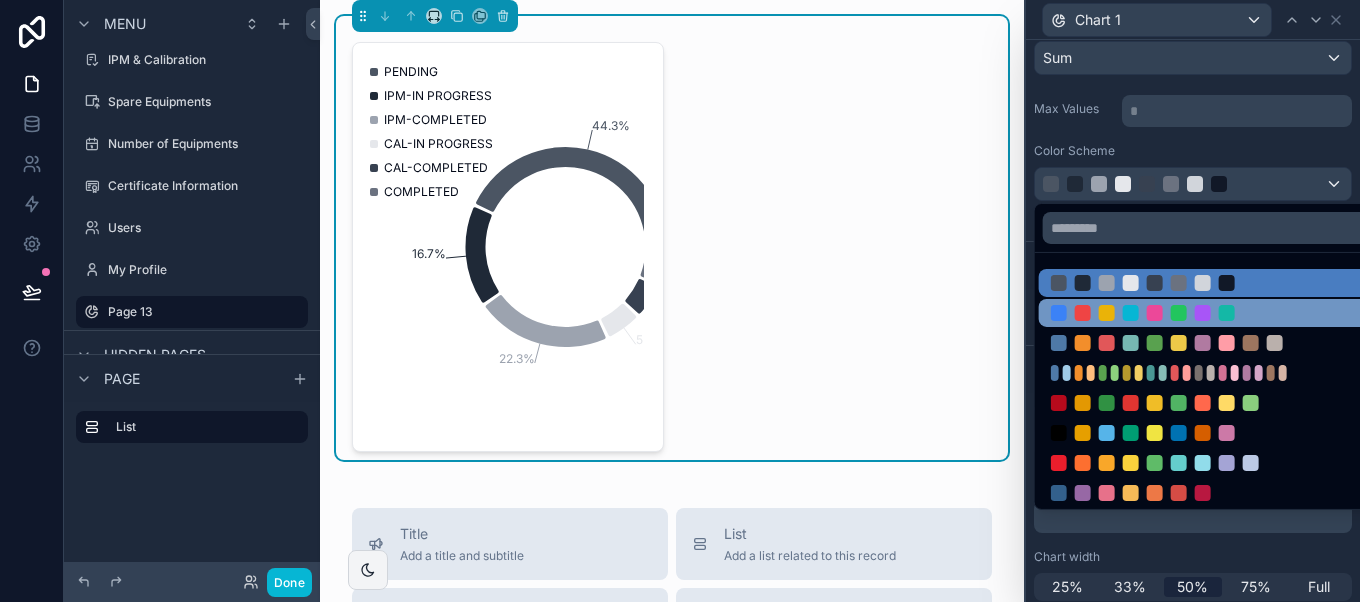 click at bounding box center [1227, 313] 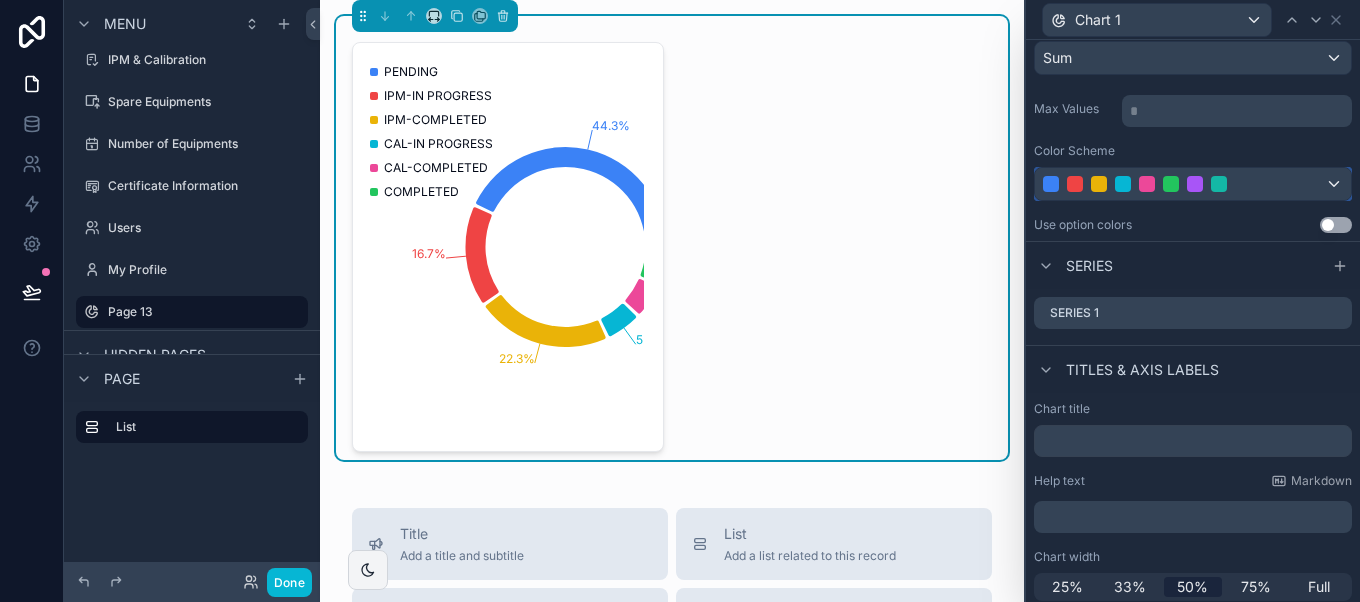 click at bounding box center [1193, 184] 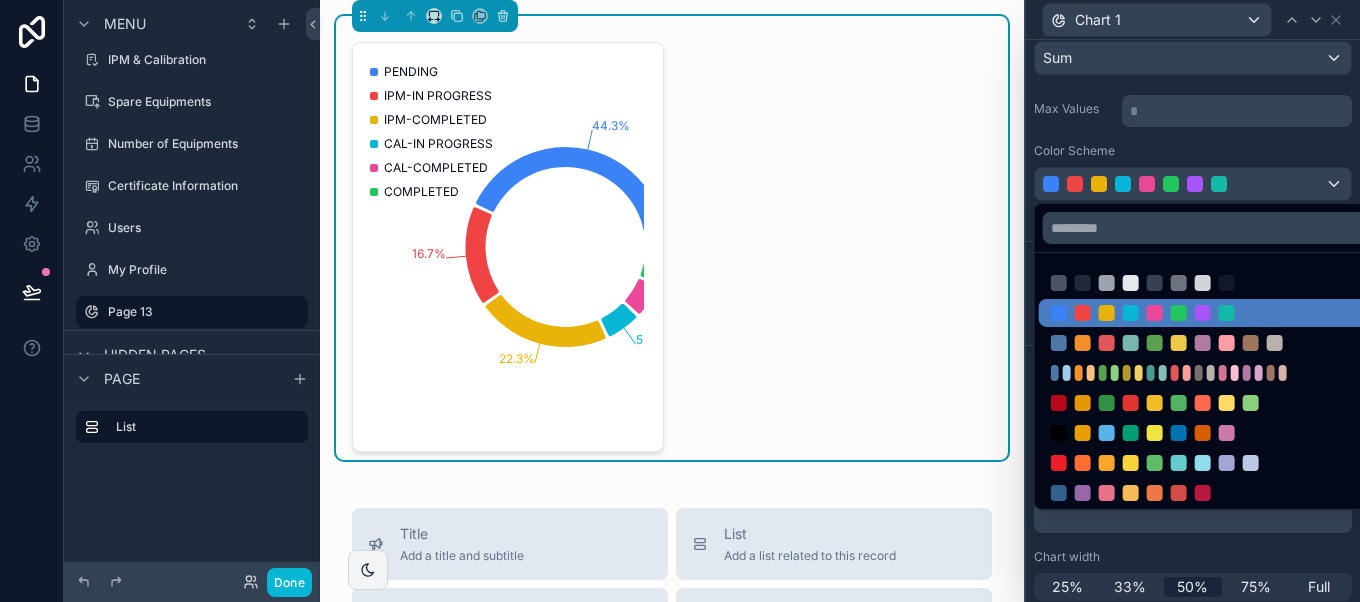 click at bounding box center [1193, 301] 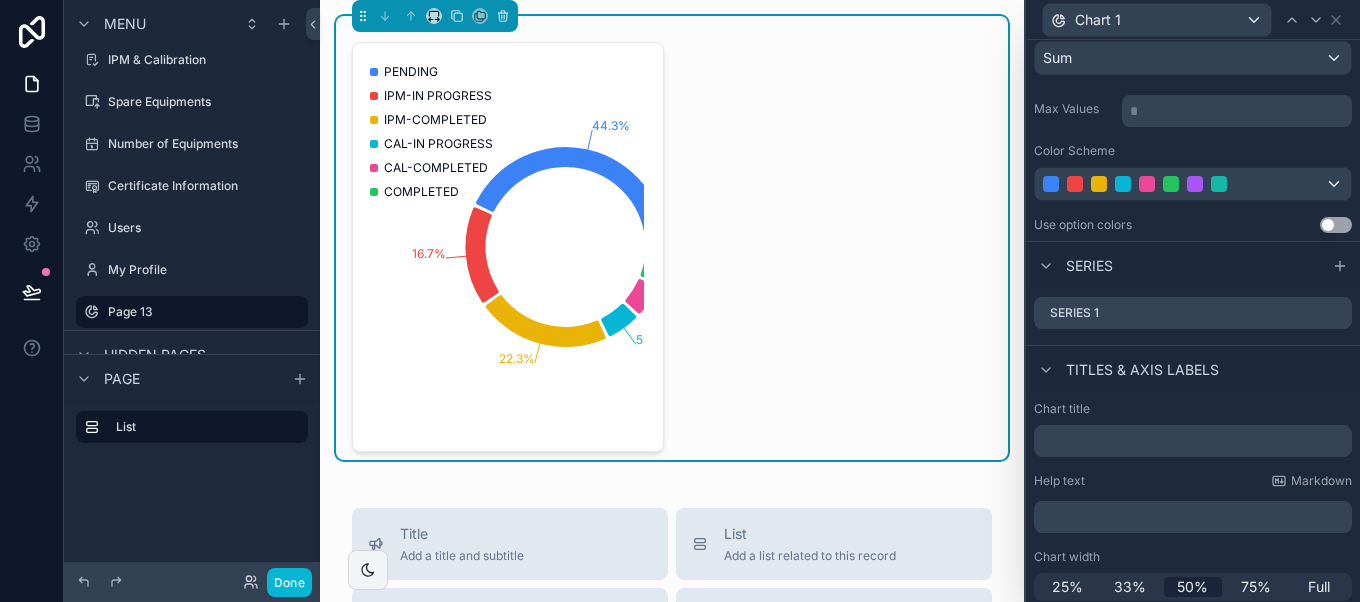 click on "Use setting" at bounding box center (1336, 225) 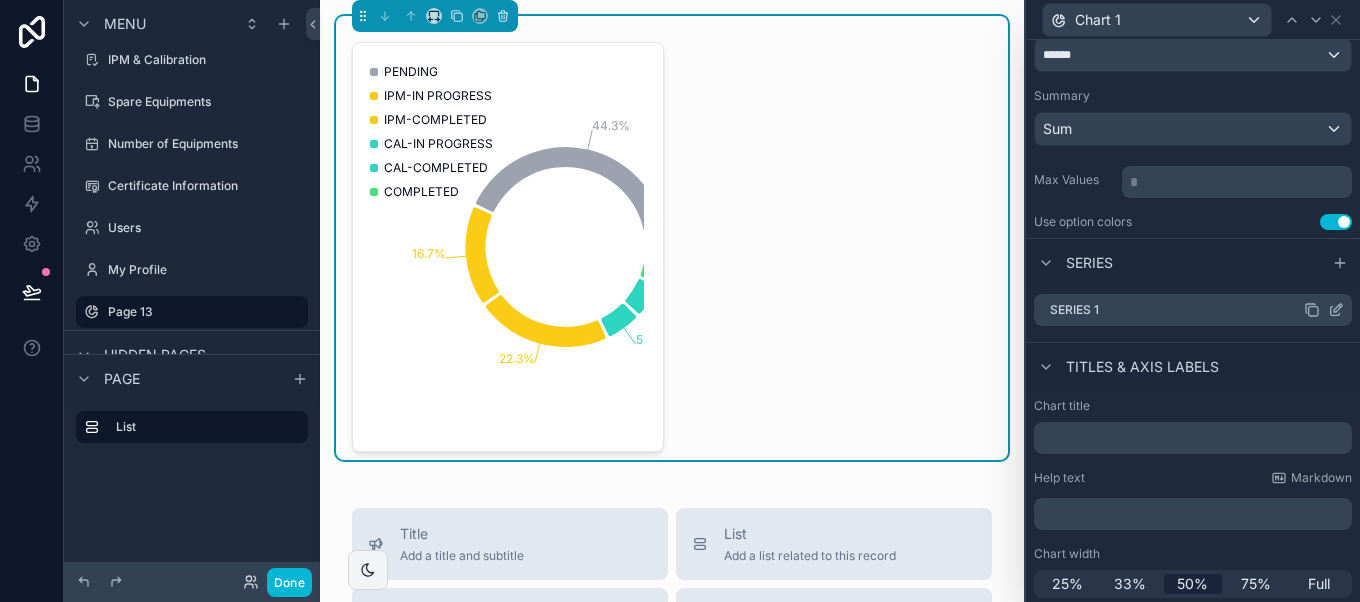 scroll, scrollTop: 244, scrollLeft: 0, axis: vertical 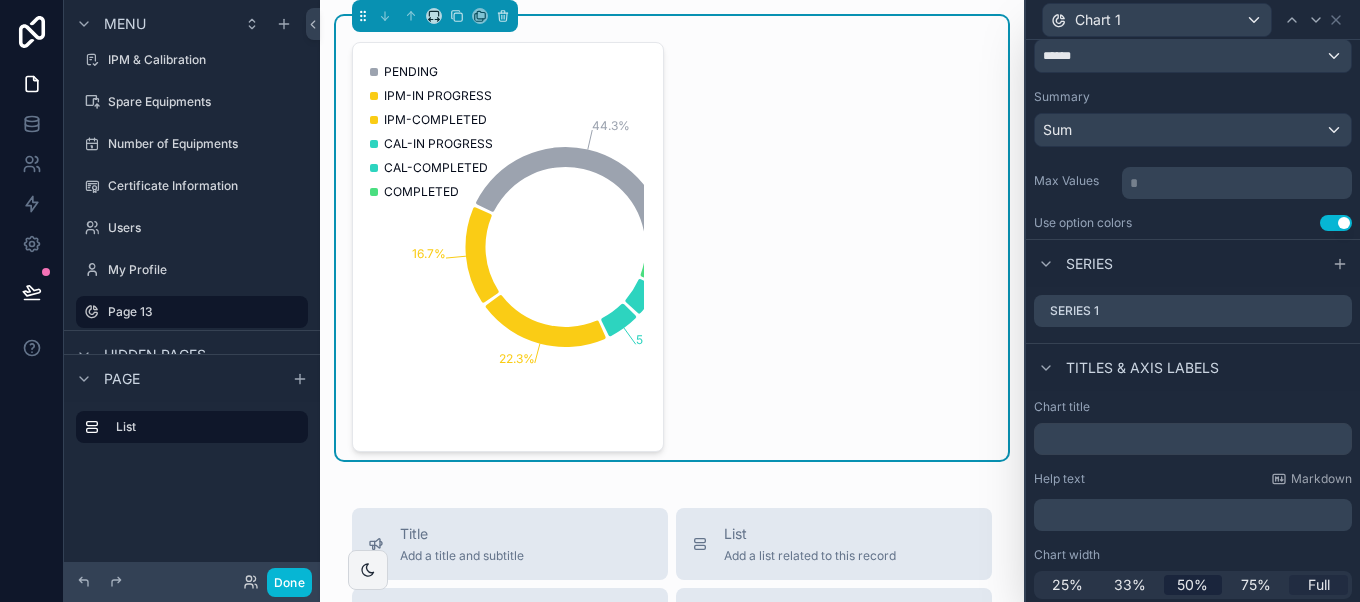 click on "Full" at bounding box center [1319, 585] 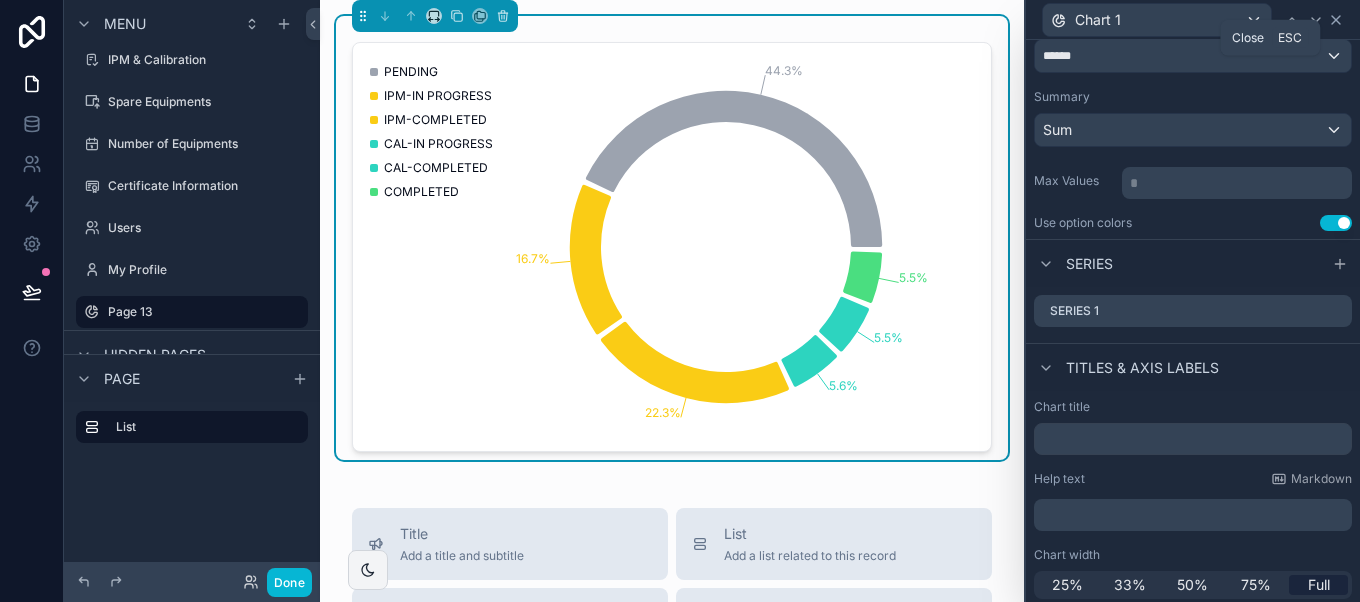 click 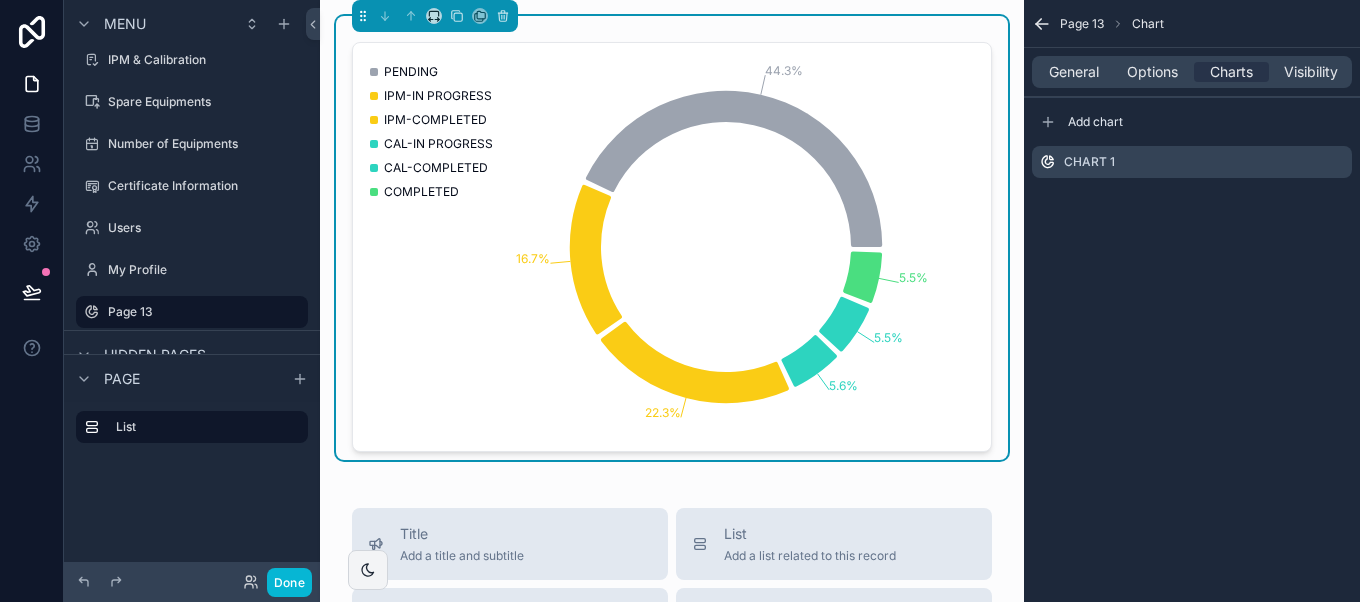 click 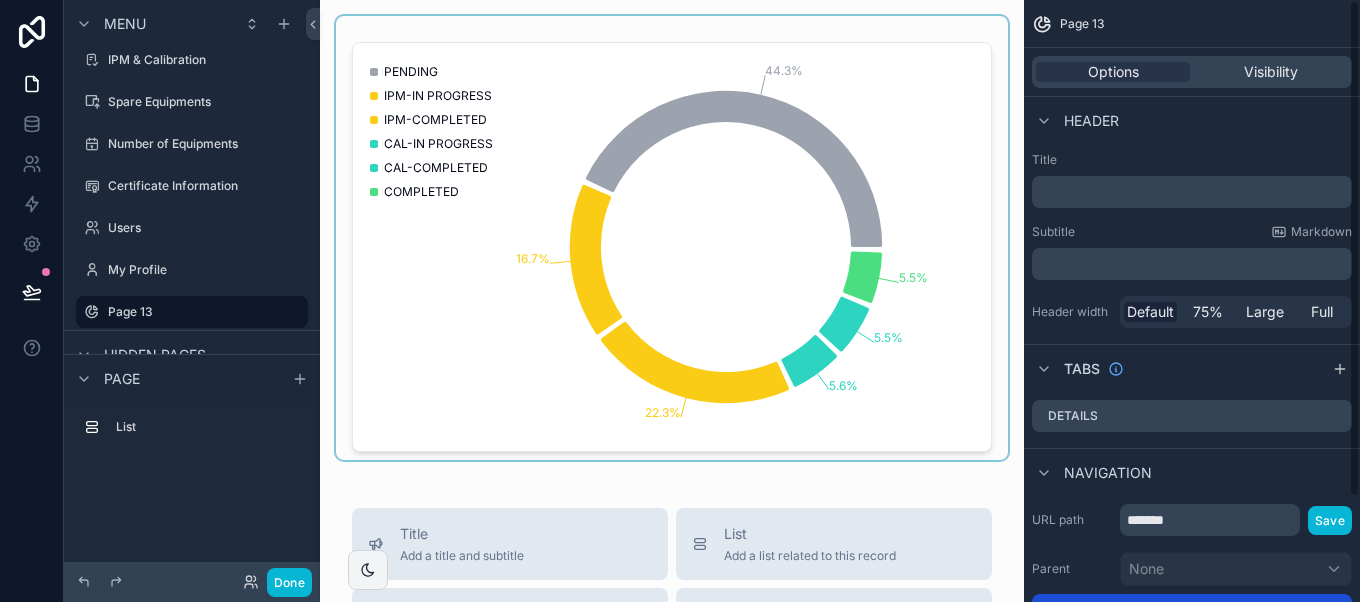 click at bounding box center (672, 238) 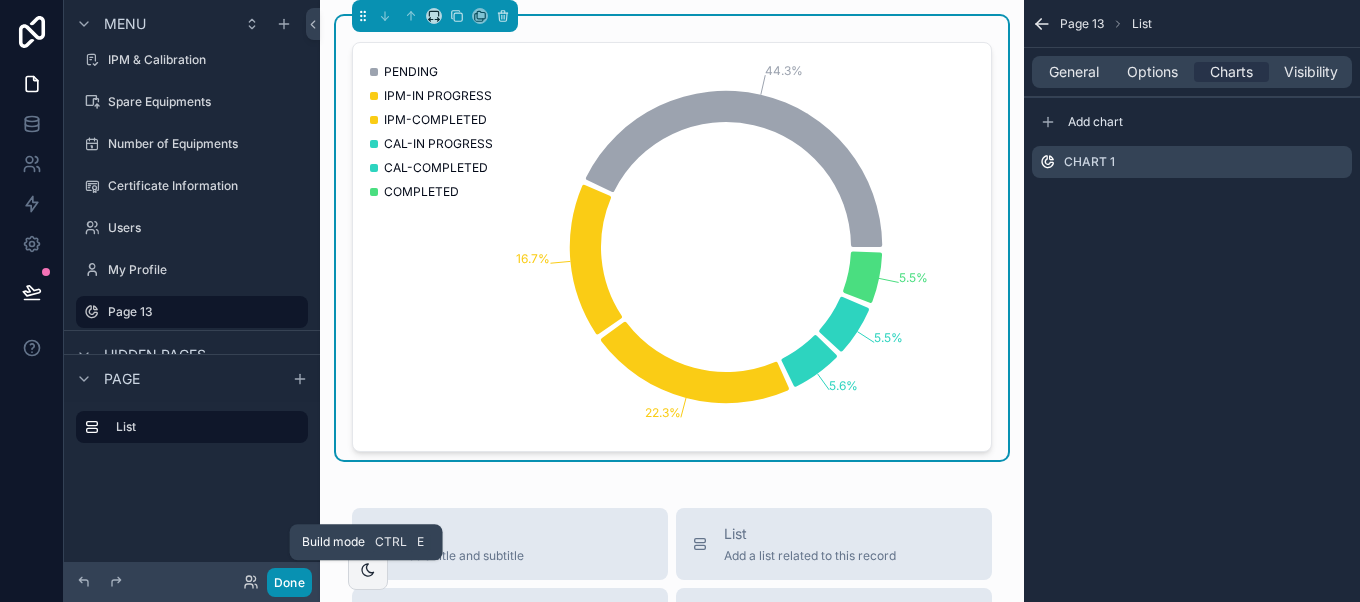 click on "Done" at bounding box center [289, 582] 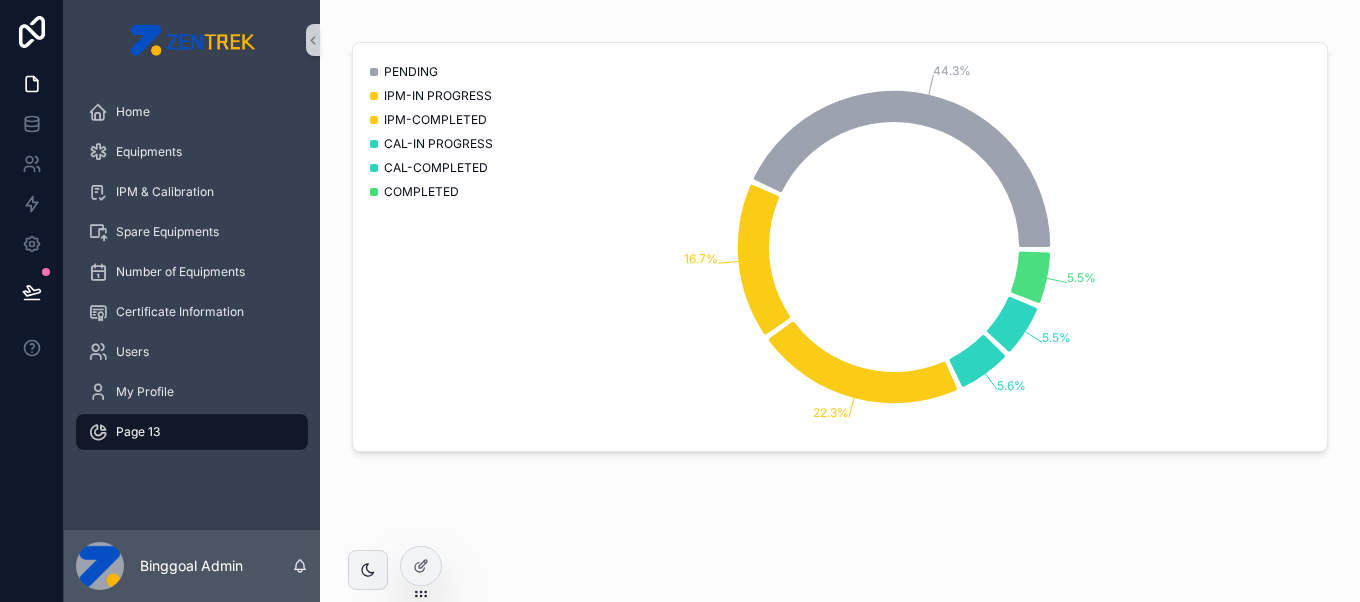 drag, startPoint x: 962, startPoint y: 118, endPoint x: 1044, endPoint y: 305, distance: 204.18864 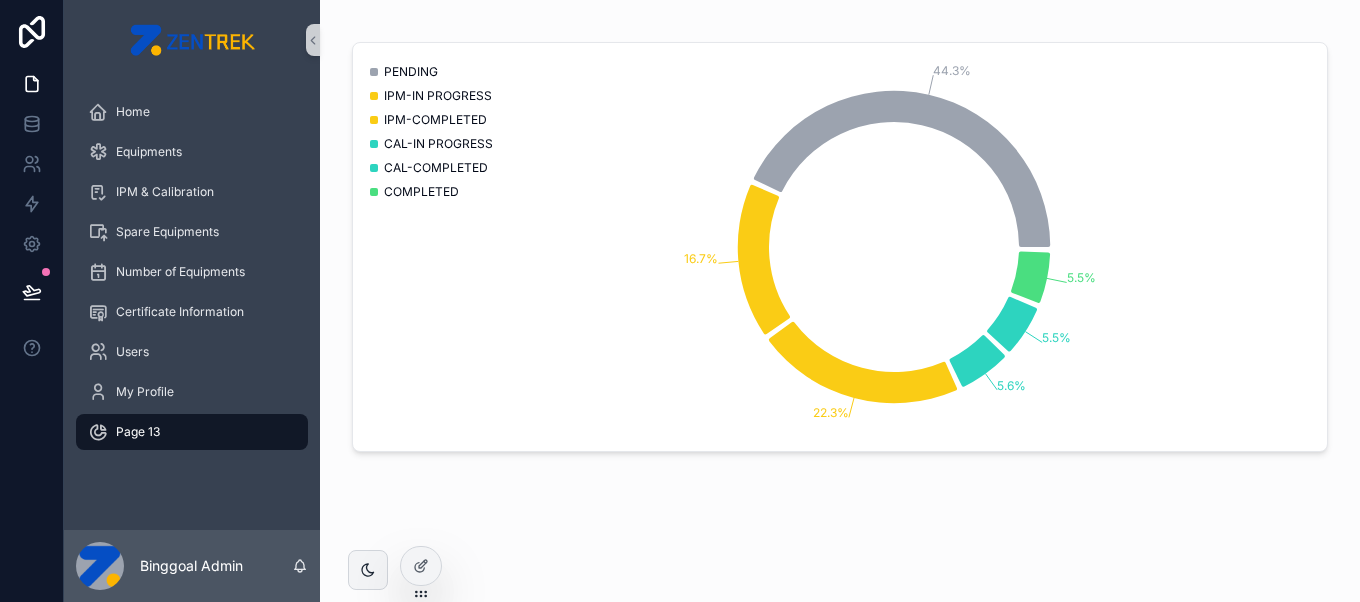 click on "44.3% 16.7% 22.3% 5.6% 5.5% 5.5%" 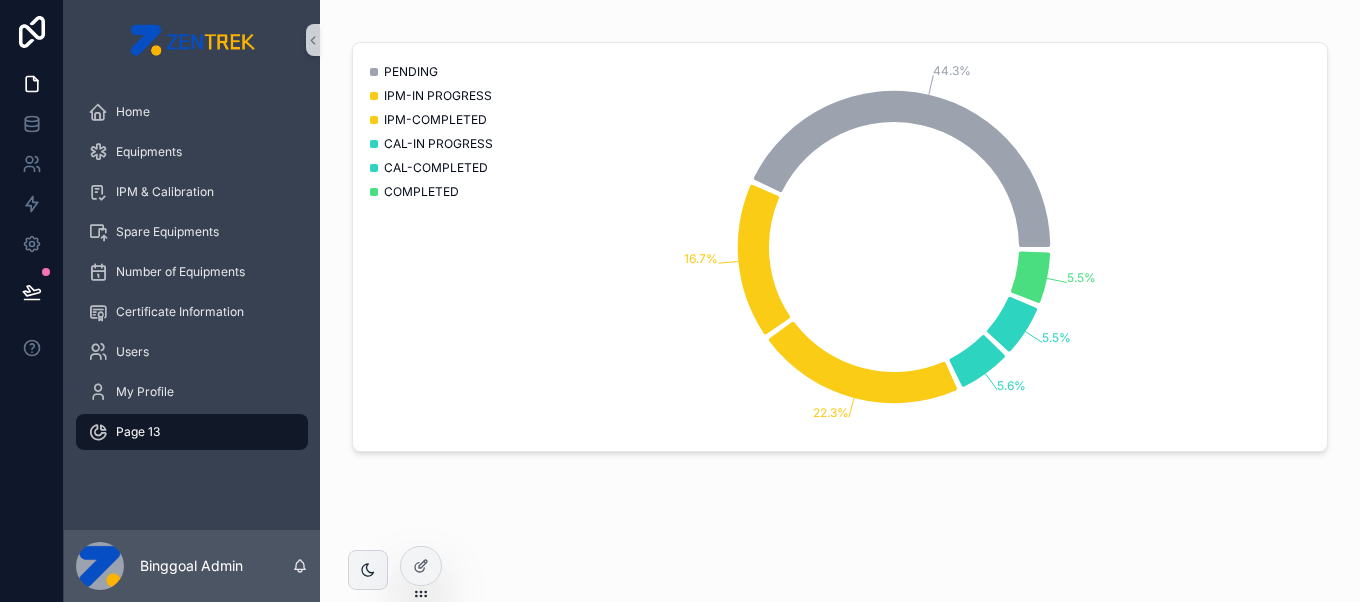 scroll, scrollTop: 0, scrollLeft: 0, axis: both 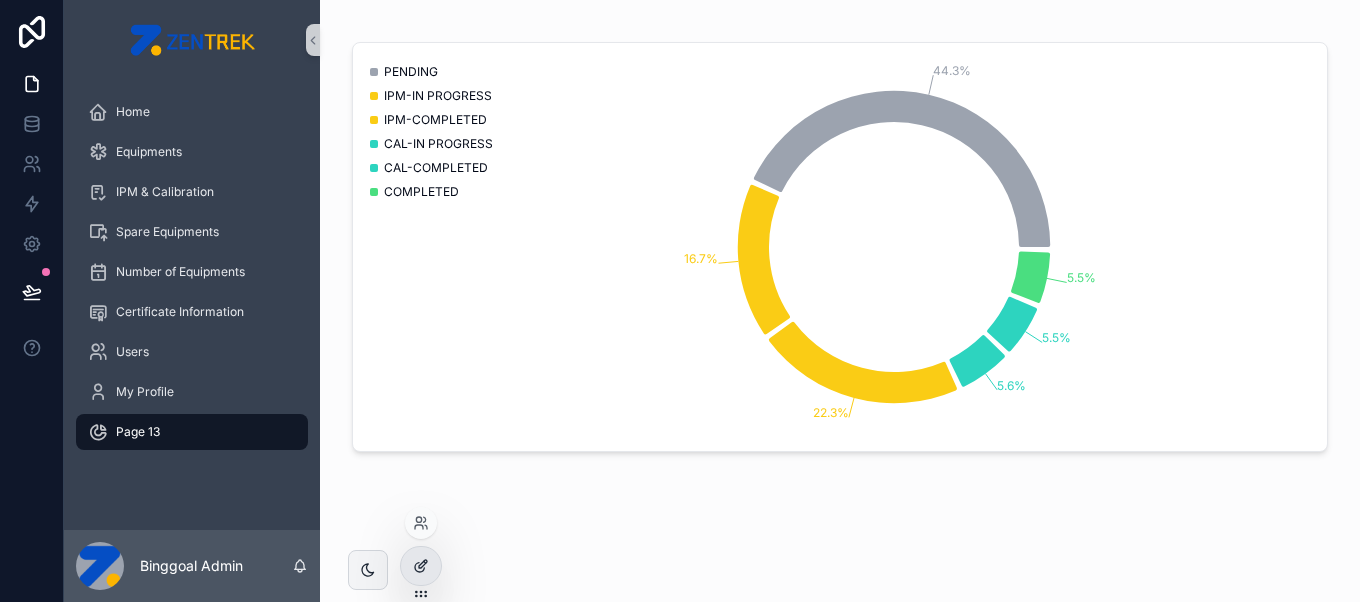 click 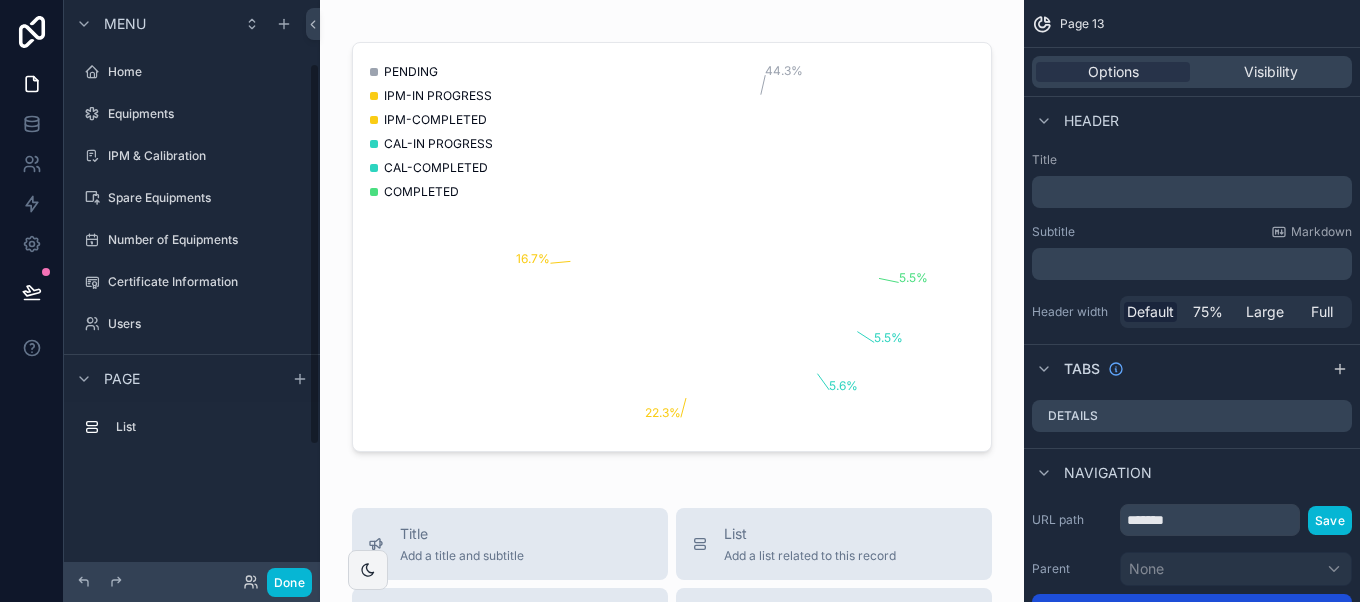 scroll, scrollTop: 96, scrollLeft: 0, axis: vertical 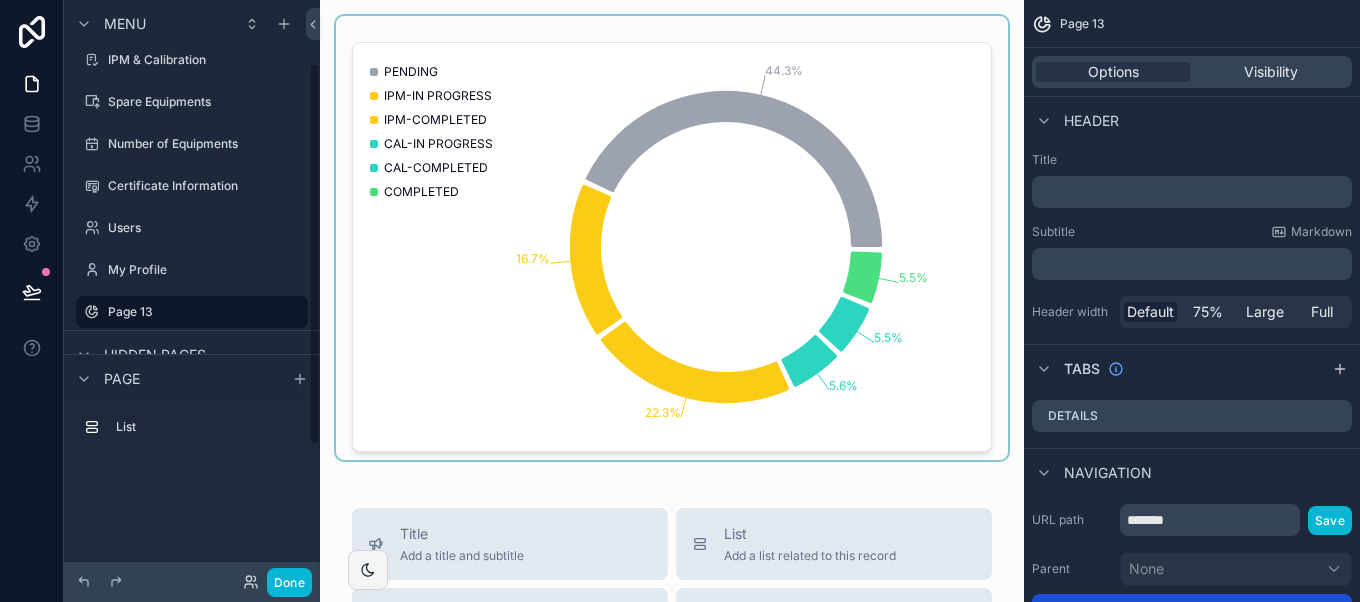click at bounding box center [672, 238] 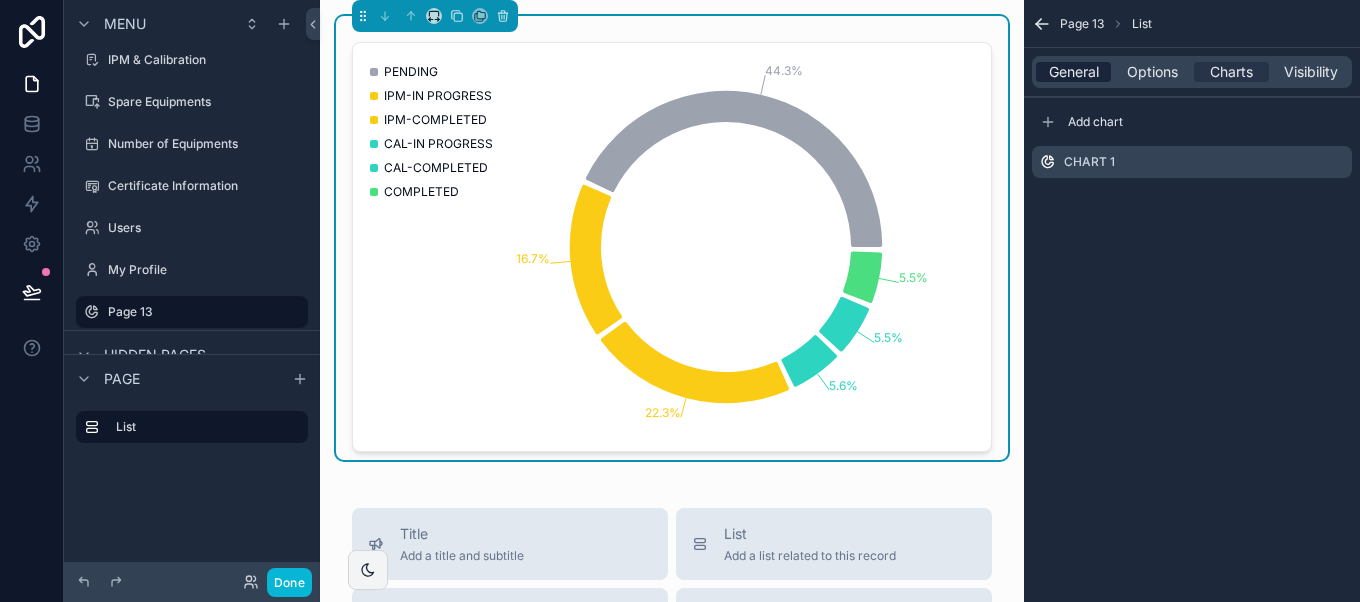 click on "General" at bounding box center (1074, 72) 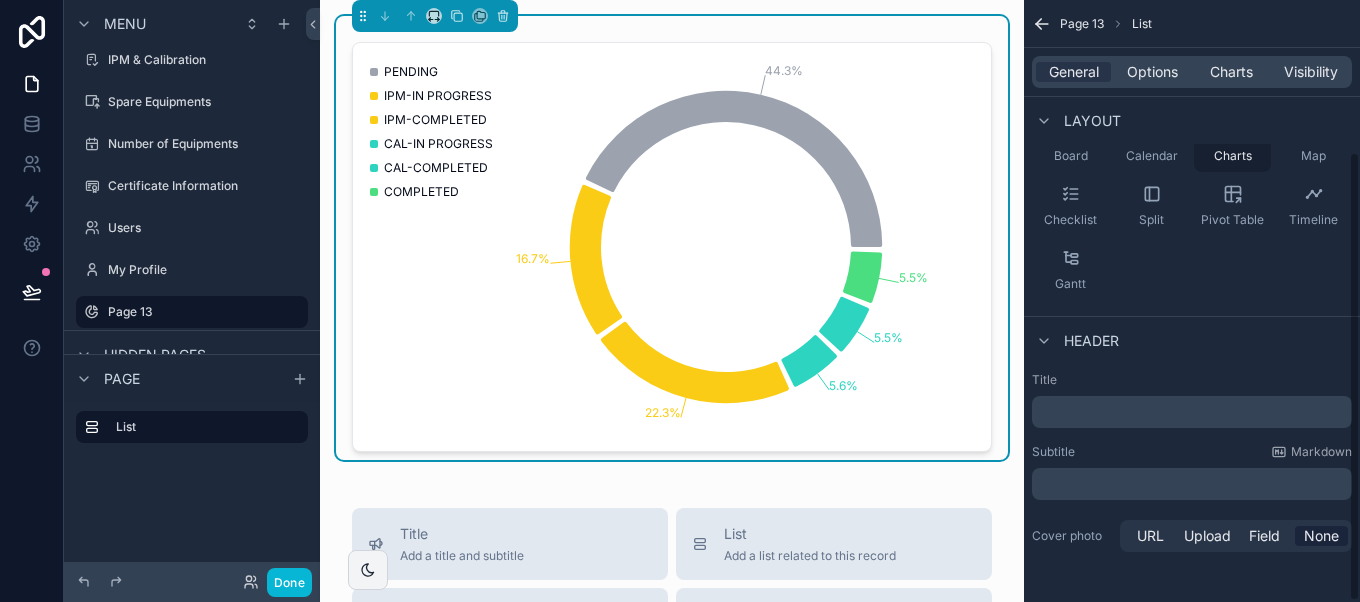 scroll, scrollTop: 0, scrollLeft: 0, axis: both 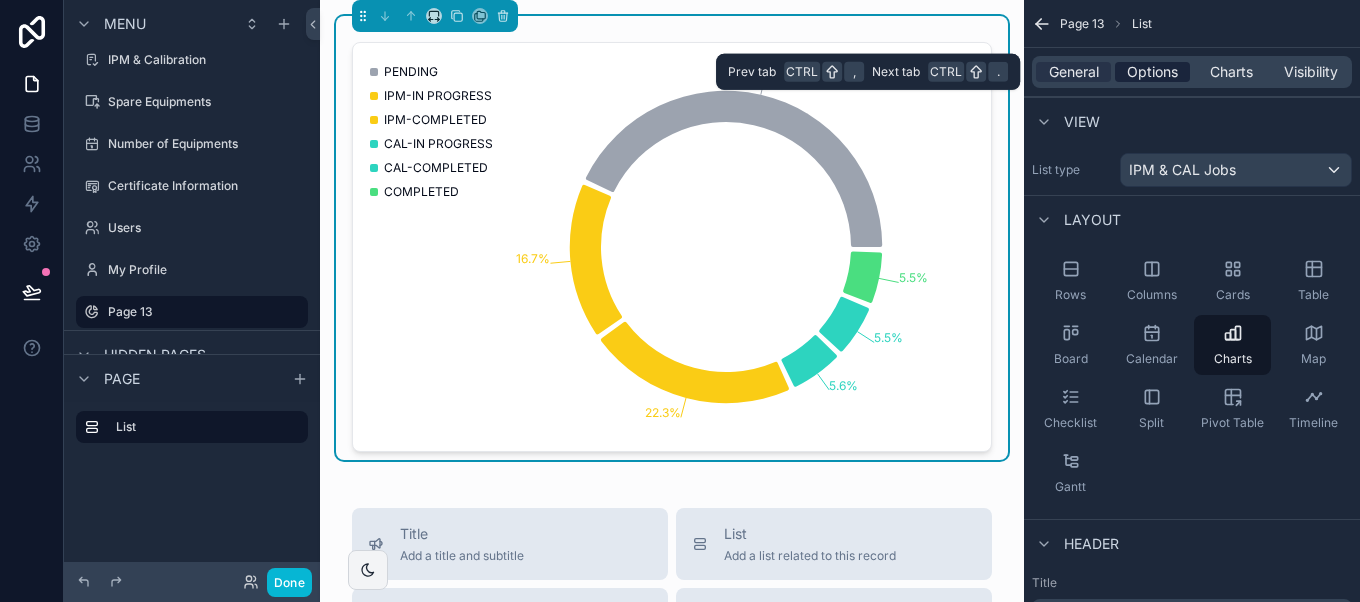 click on "Options" at bounding box center (1152, 72) 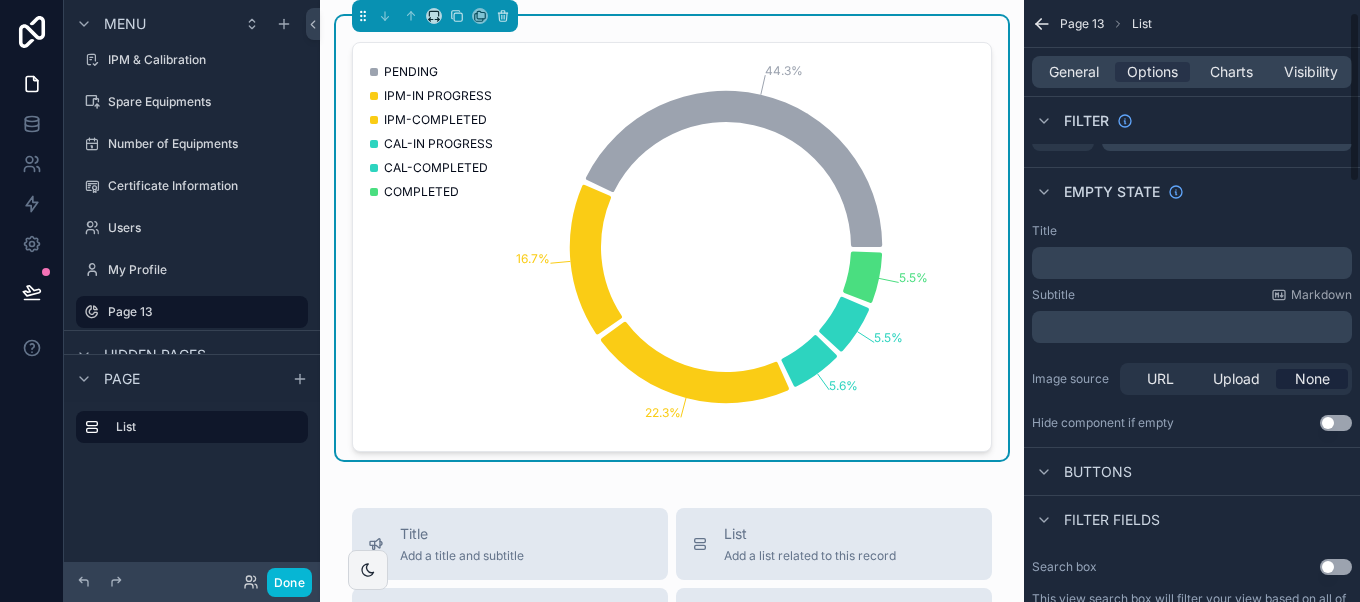 scroll, scrollTop: 0, scrollLeft: 0, axis: both 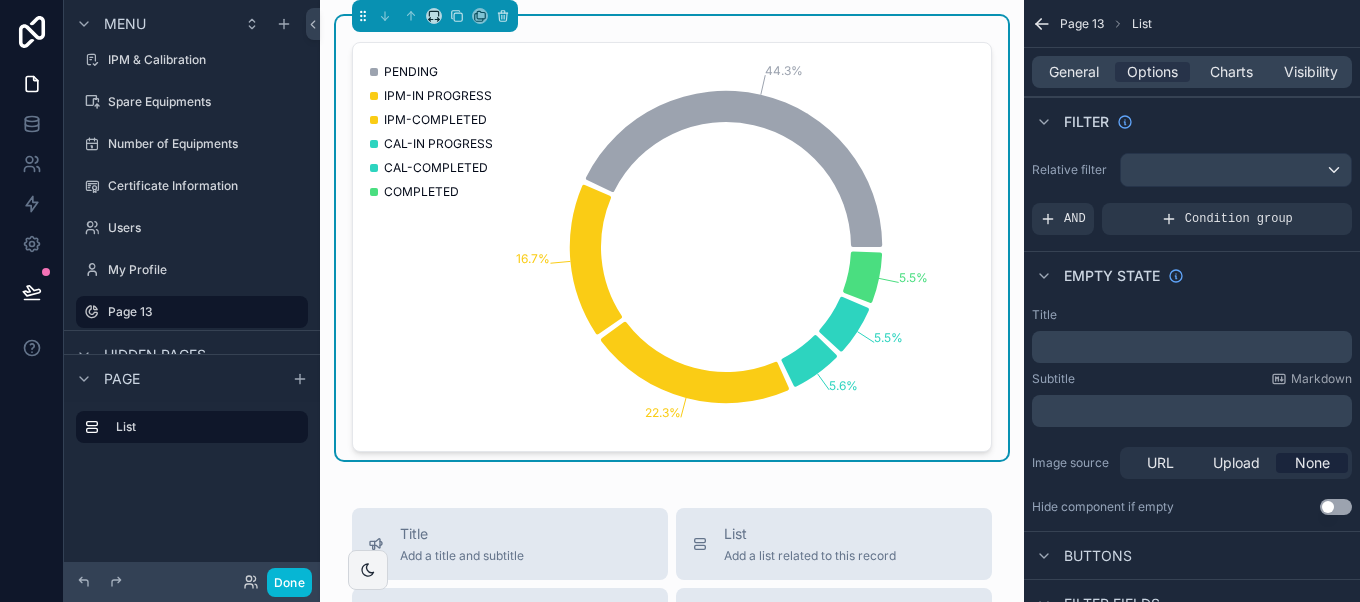 click on "44.3% 16.7% 22.3% 5.6% 5.5% 5.5%" 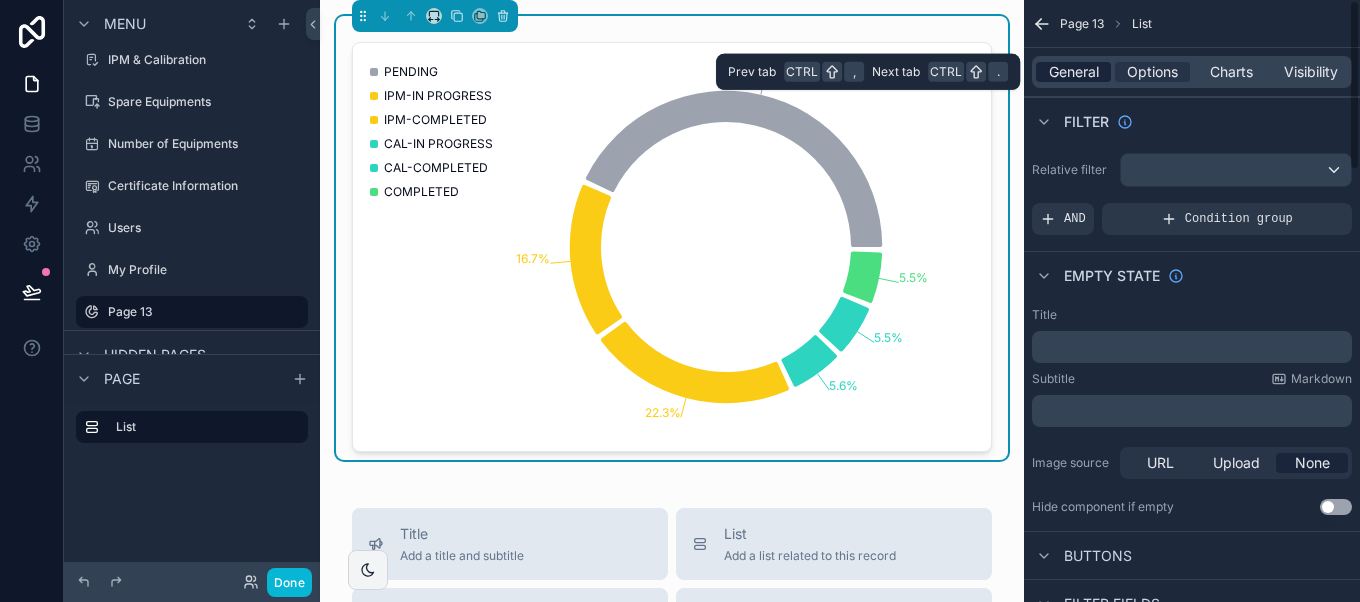 click on "General" at bounding box center [1074, 72] 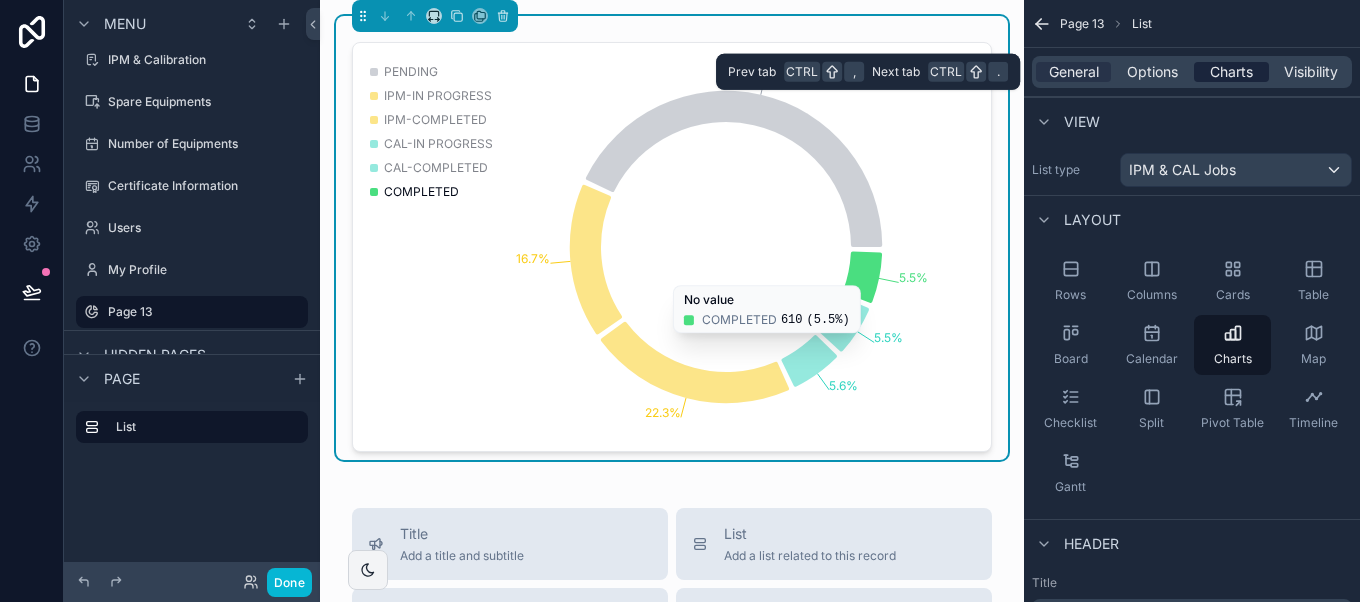 click on "Charts" at bounding box center (1231, 72) 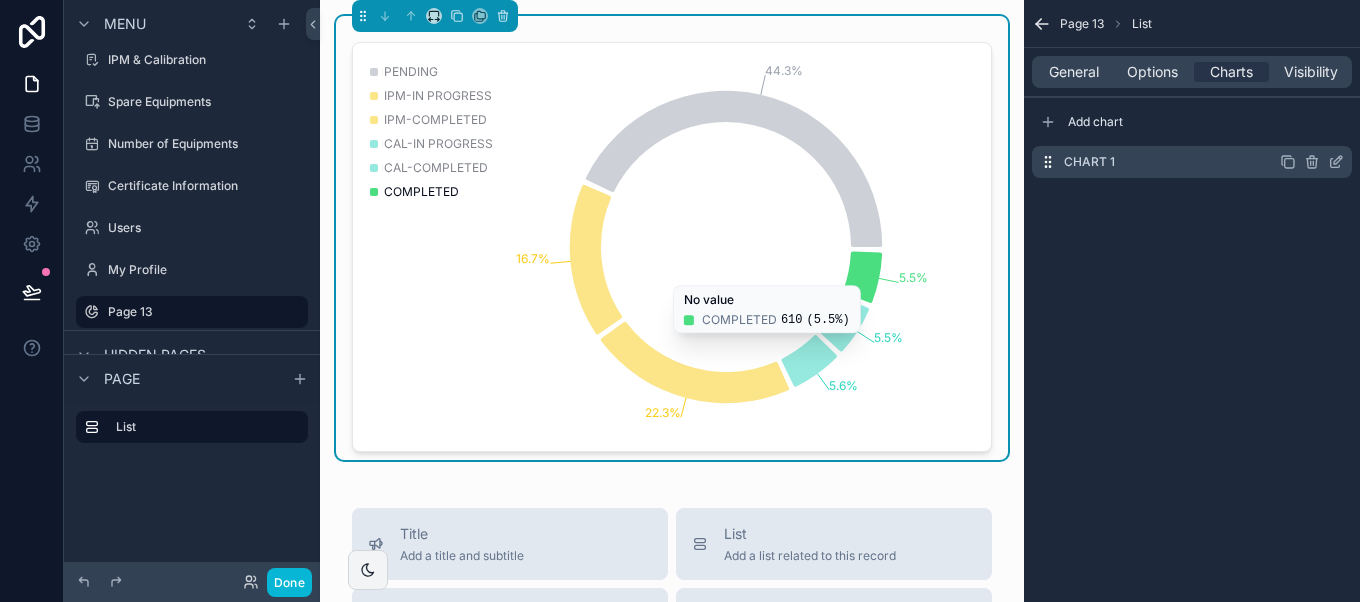click 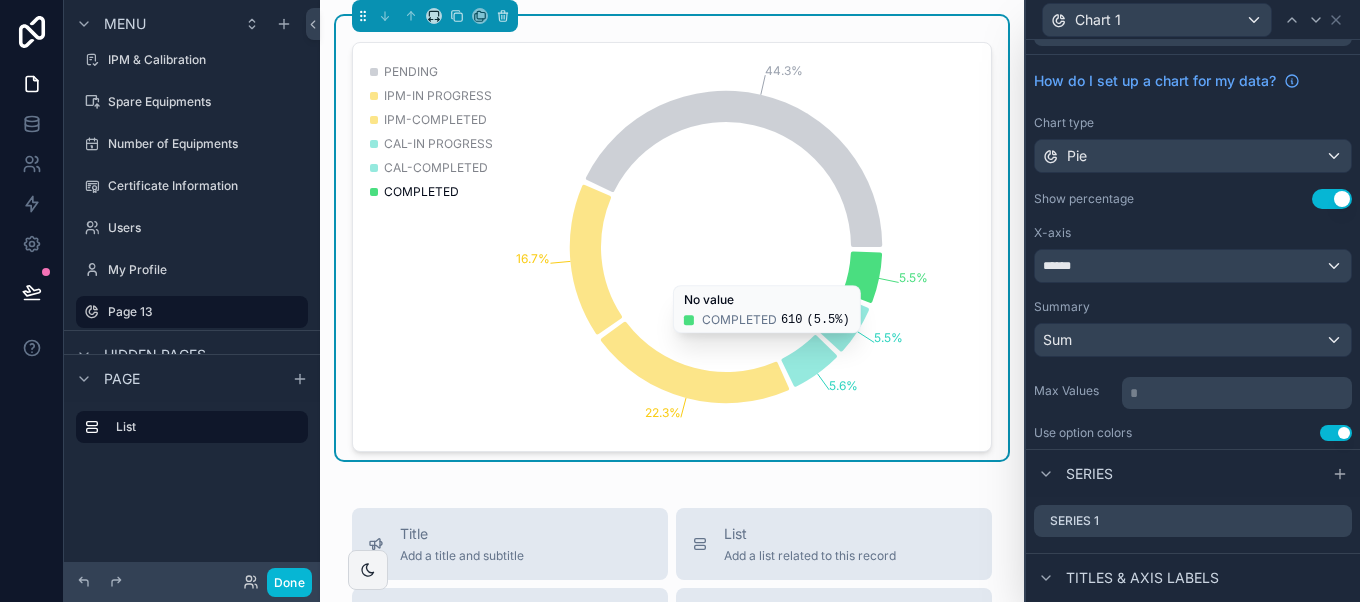 scroll, scrollTop: 60, scrollLeft: 0, axis: vertical 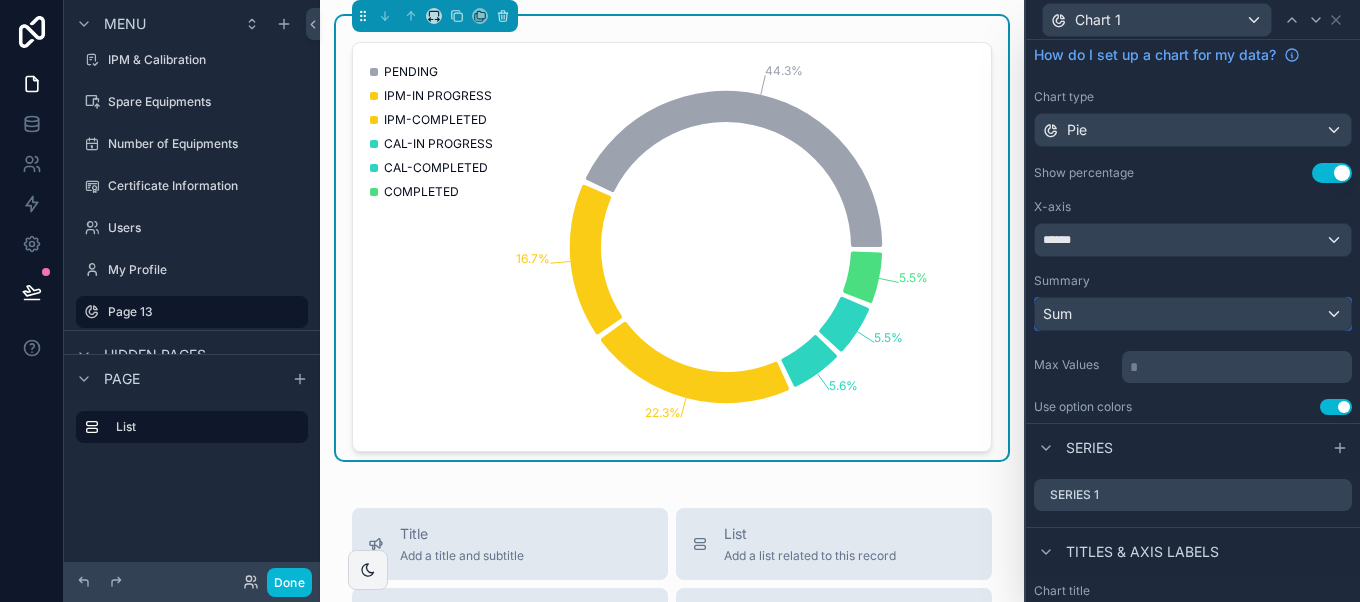 click on "Sum" at bounding box center [1057, 314] 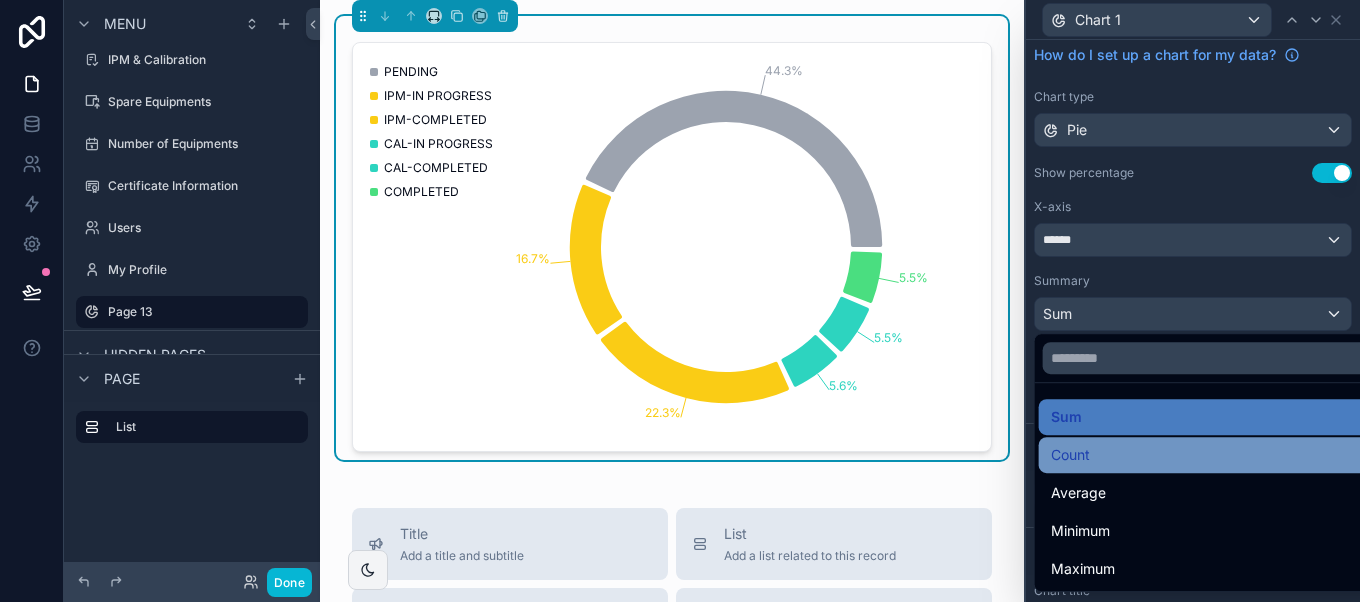 click on "Count" at bounding box center (1209, 455) 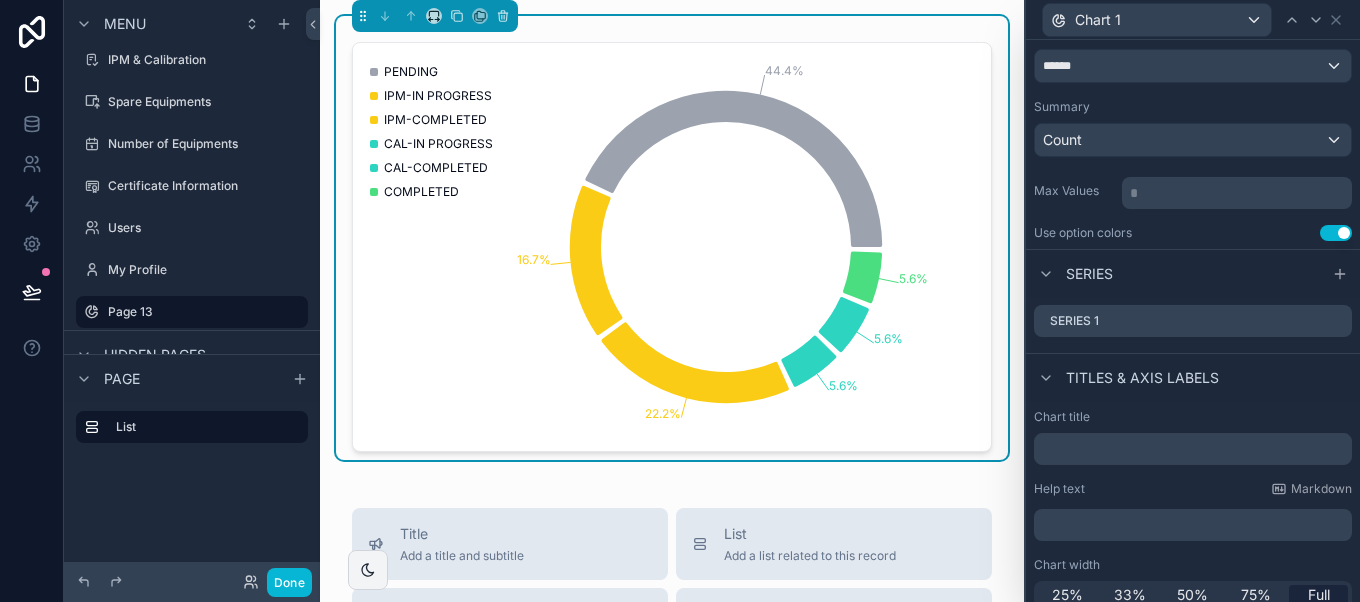 scroll, scrollTop: 244, scrollLeft: 0, axis: vertical 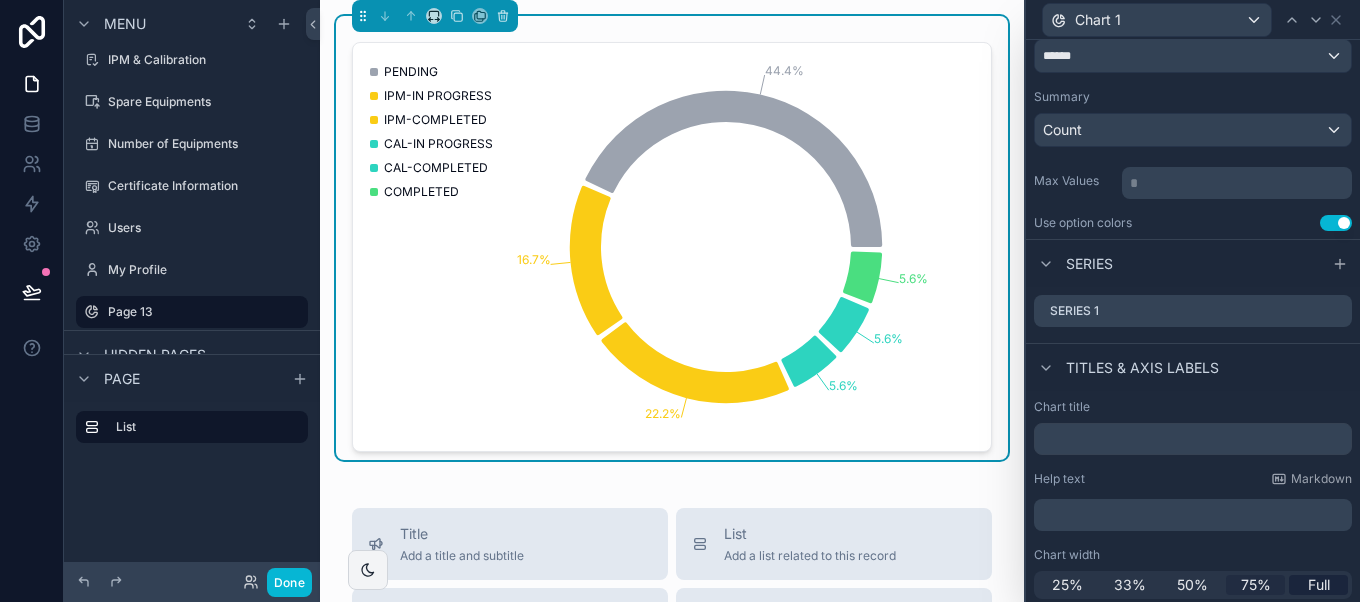 click on "75%" at bounding box center [1256, 585] 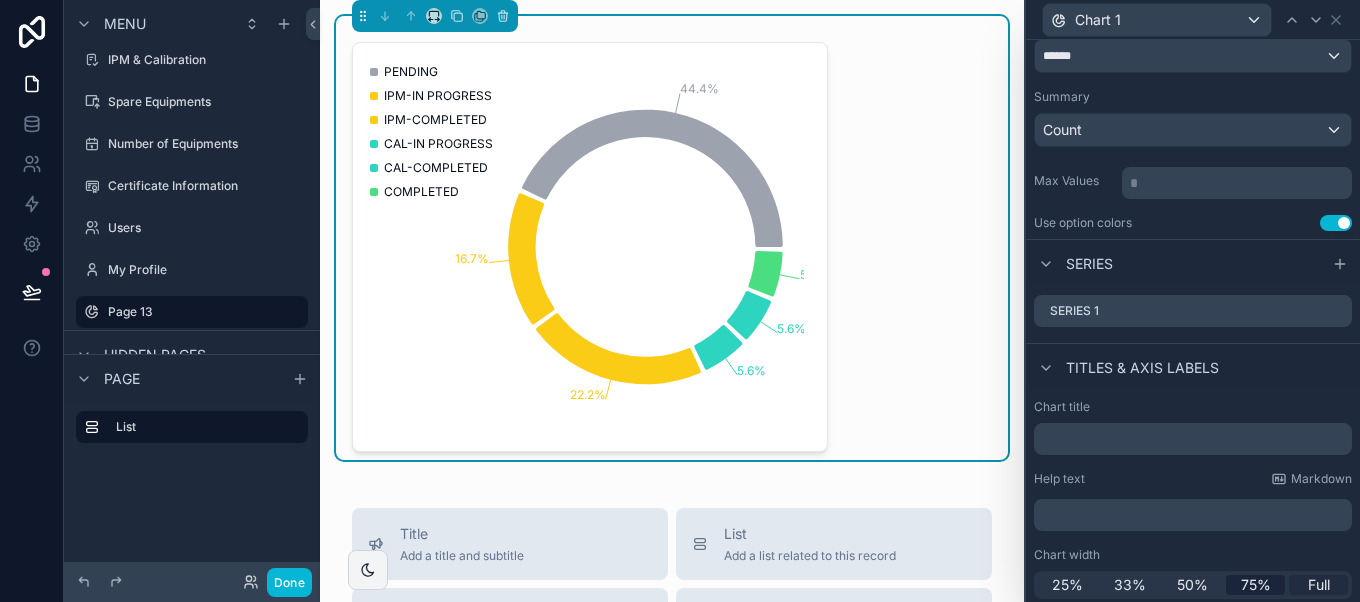 click on "Full" at bounding box center [1318, 585] 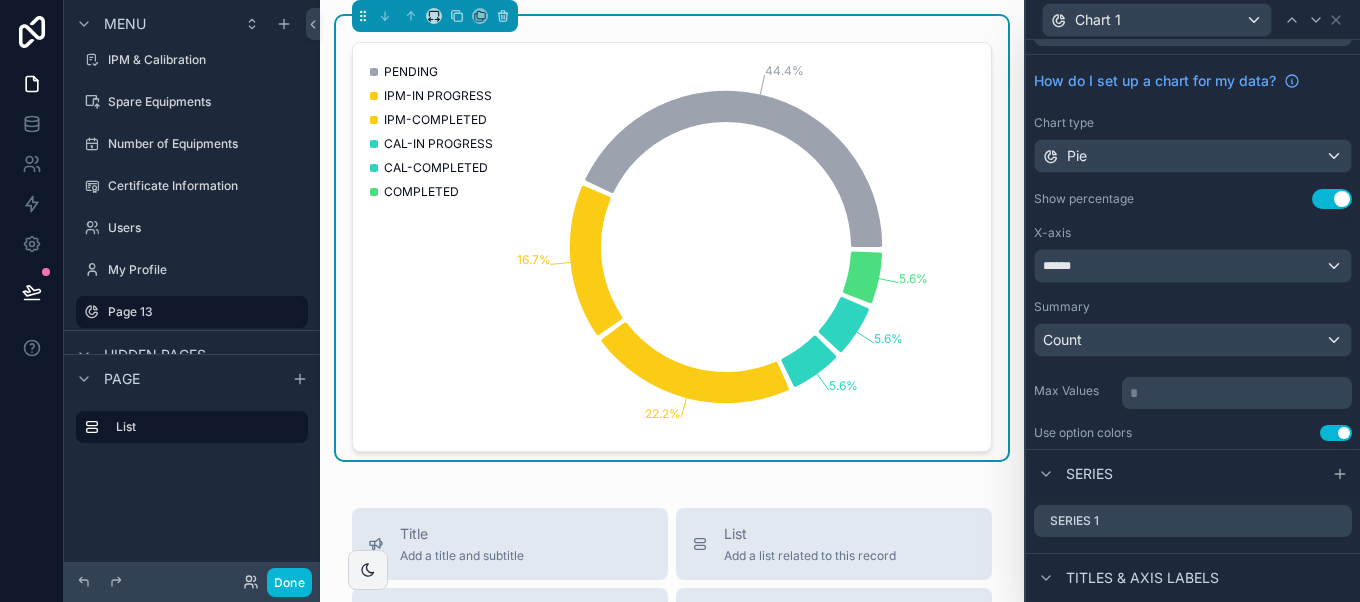 scroll, scrollTop: 0, scrollLeft: 0, axis: both 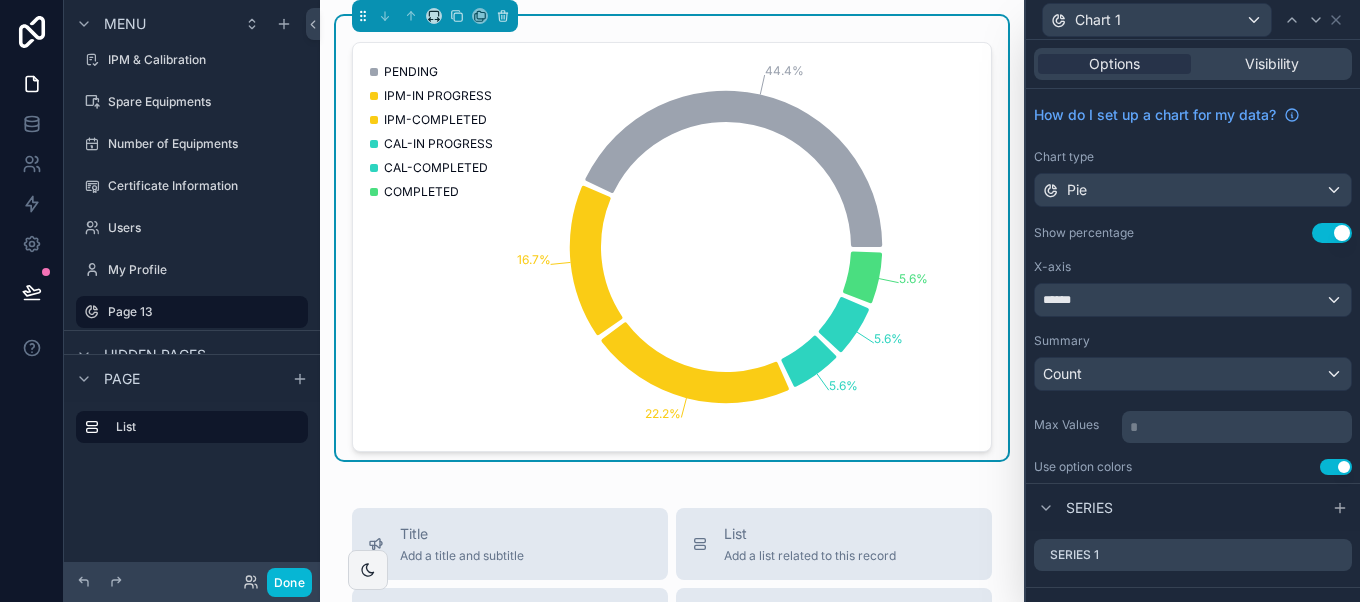 click on "Use setting" at bounding box center [1332, 233] 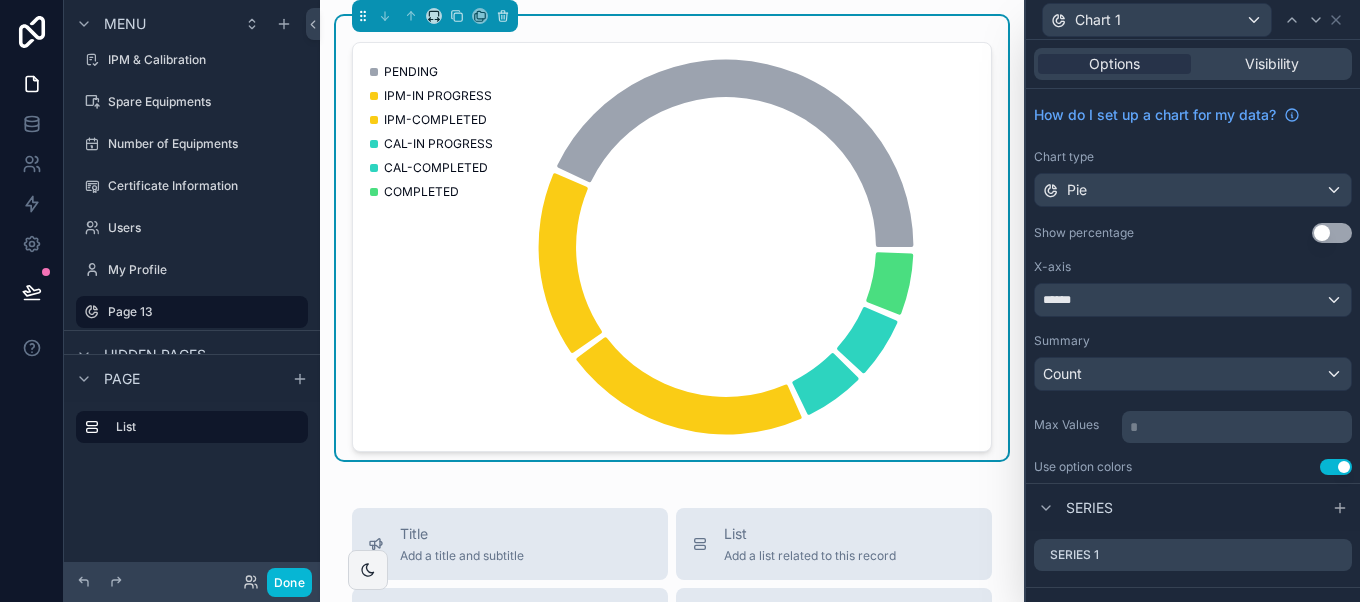 click on "Use setting" at bounding box center (1332, 233) 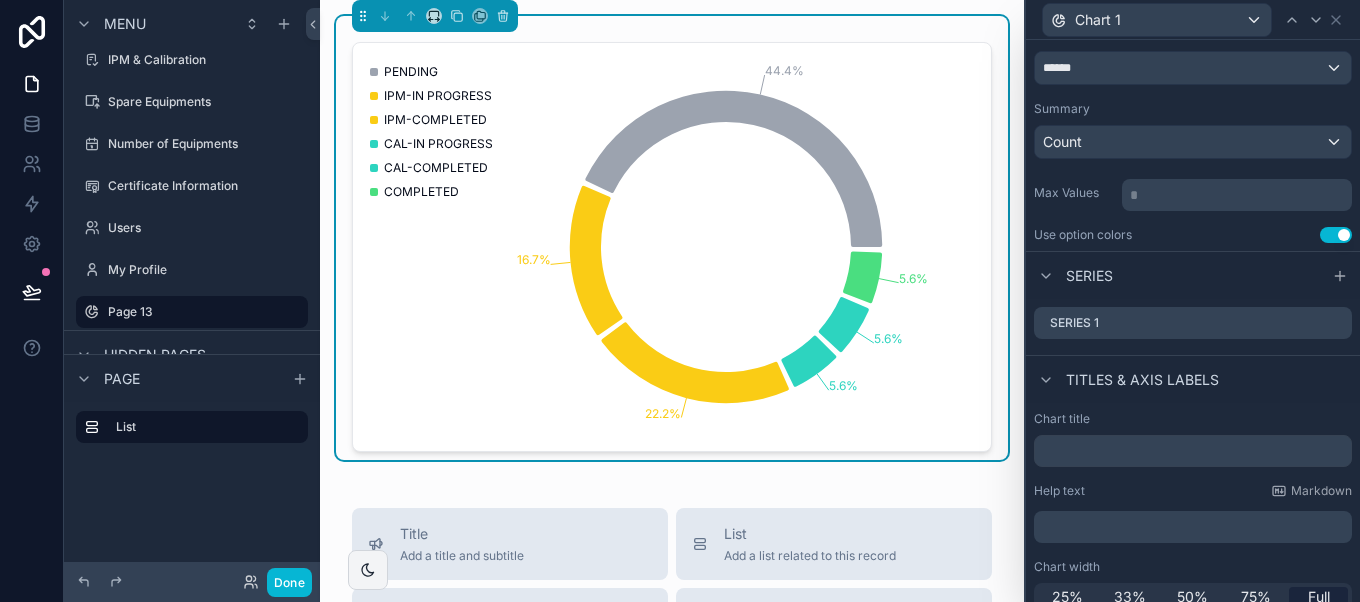 scroll, scrollTop: 244, scrollLeft: 0, axis: vertical 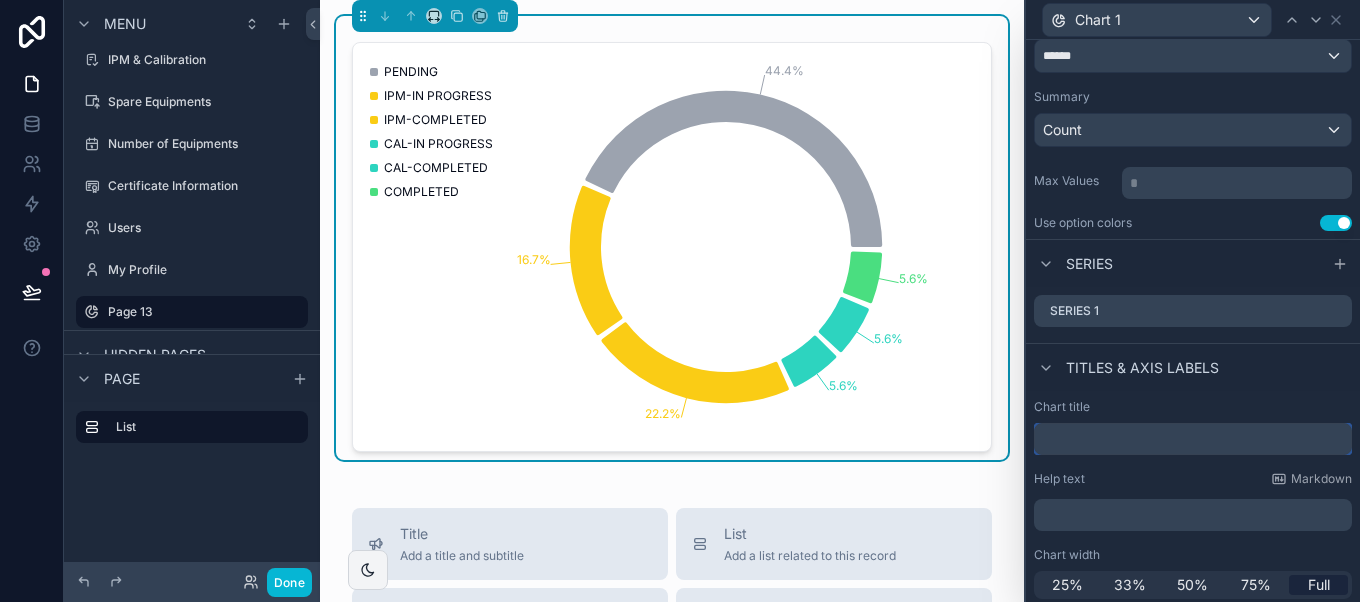 click at bounding box center [1193, 439] 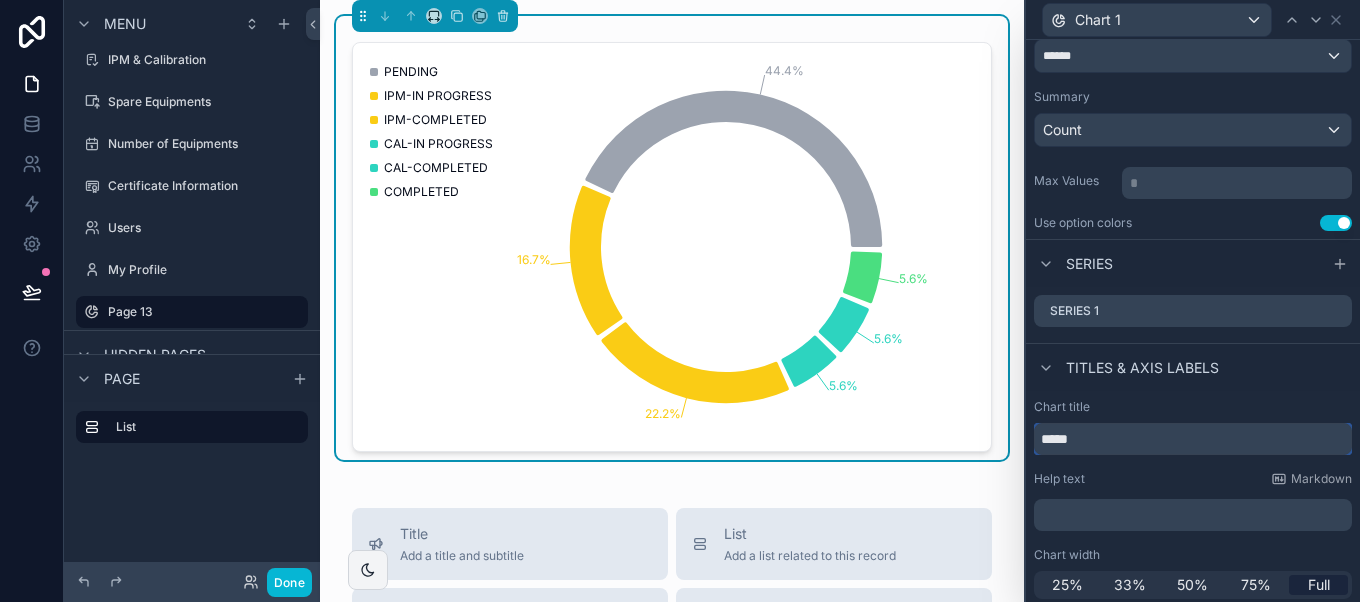 type on "******" 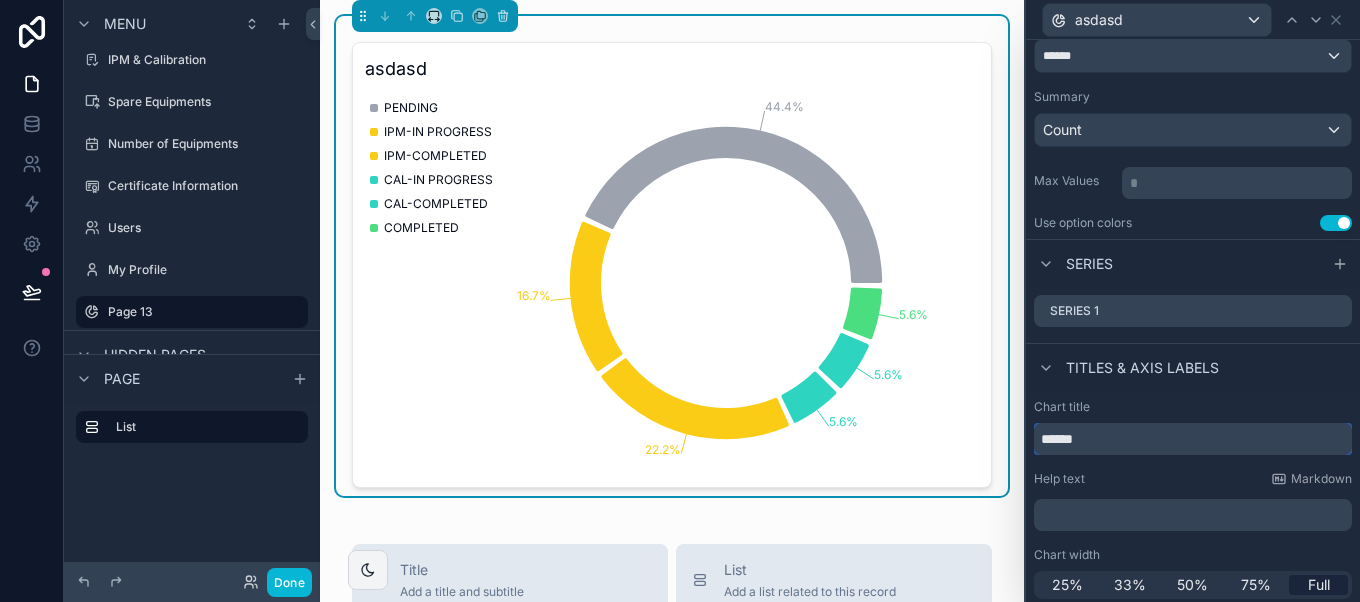 type 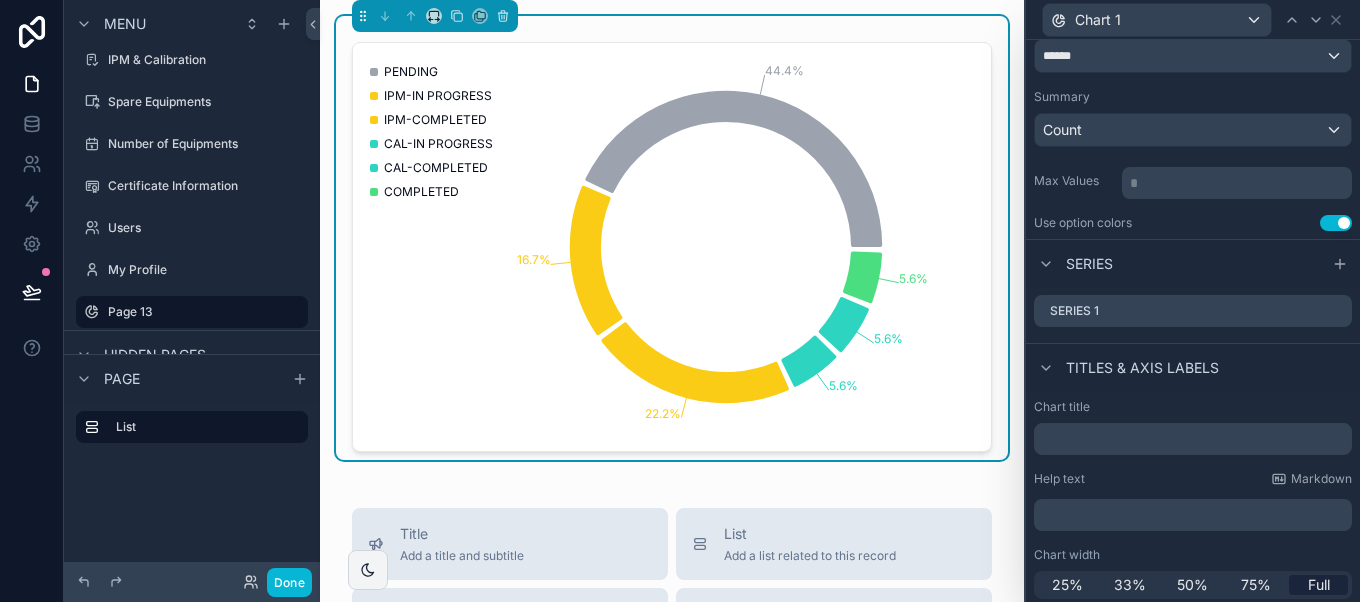 type 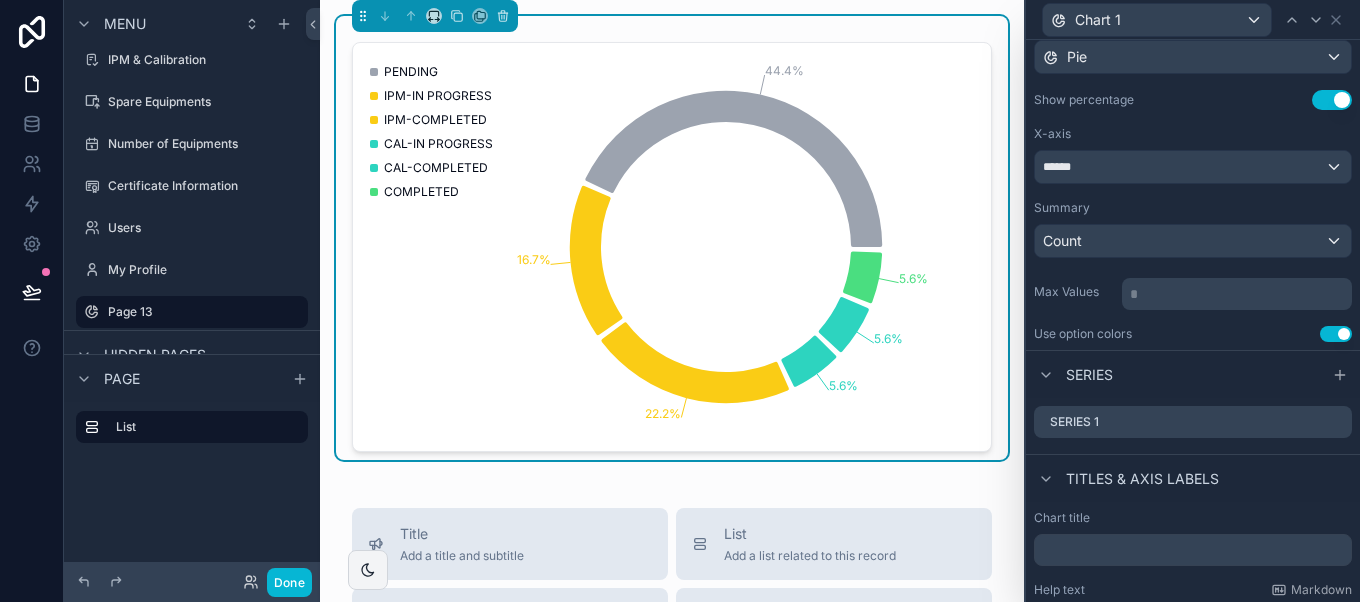 scroll, scrollTop: 0, scrollLeft: 0, axis: both 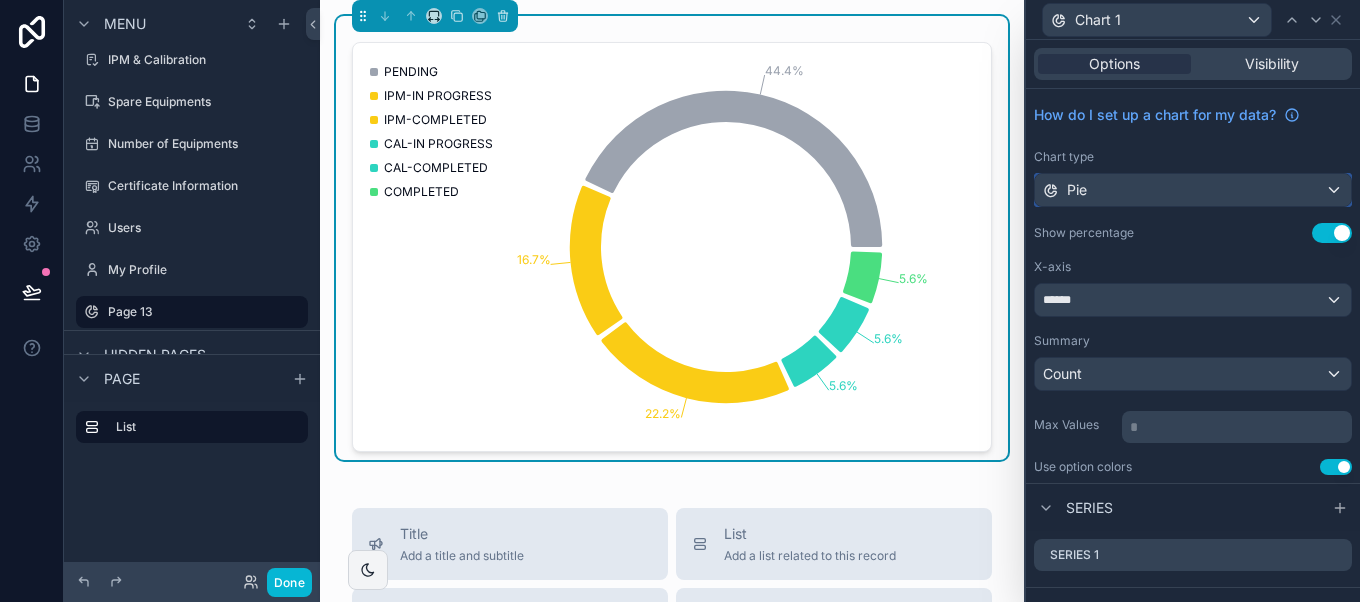 click on "Pie" at bounding box center [1193, 190] 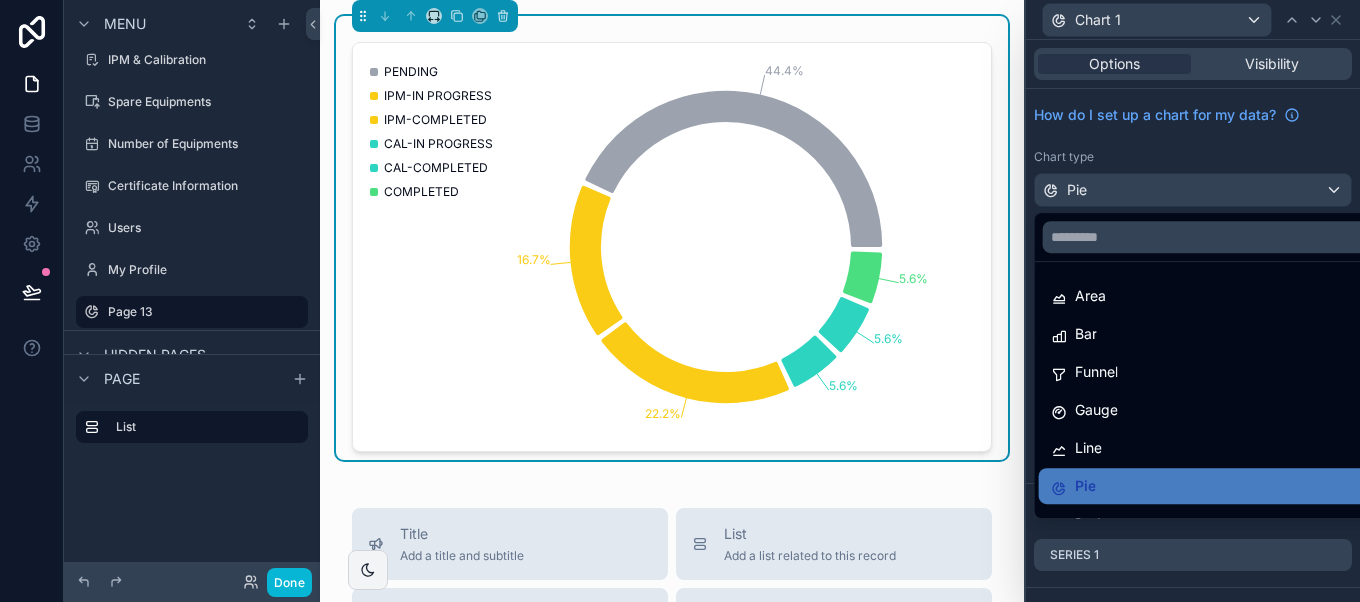 click at bounding box center [1193, 301] 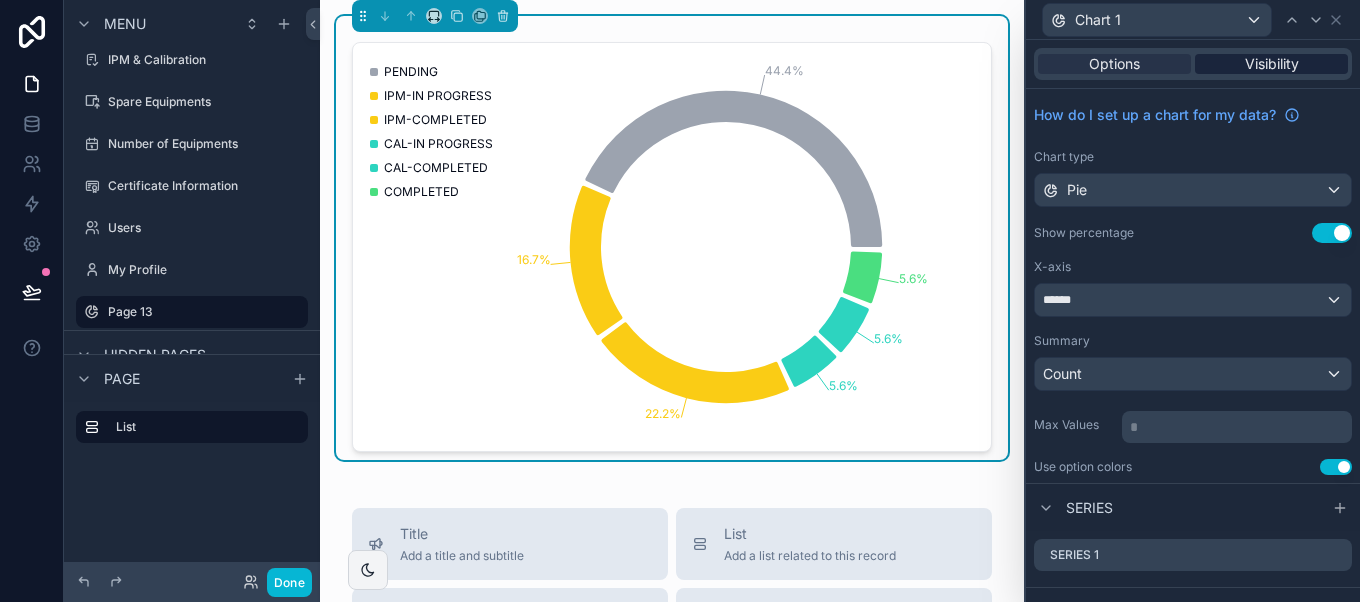 click on "Visibility" at bounding box center (1272, 64) 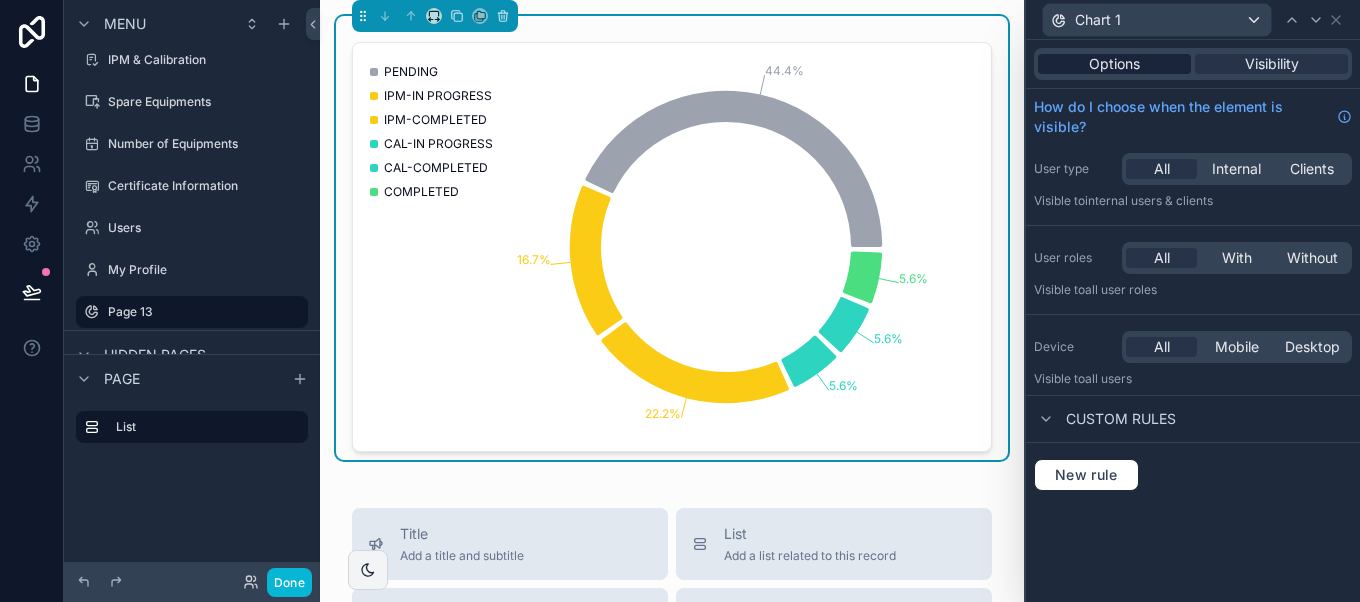 click on "Options" at bounding box center (1114, 64) 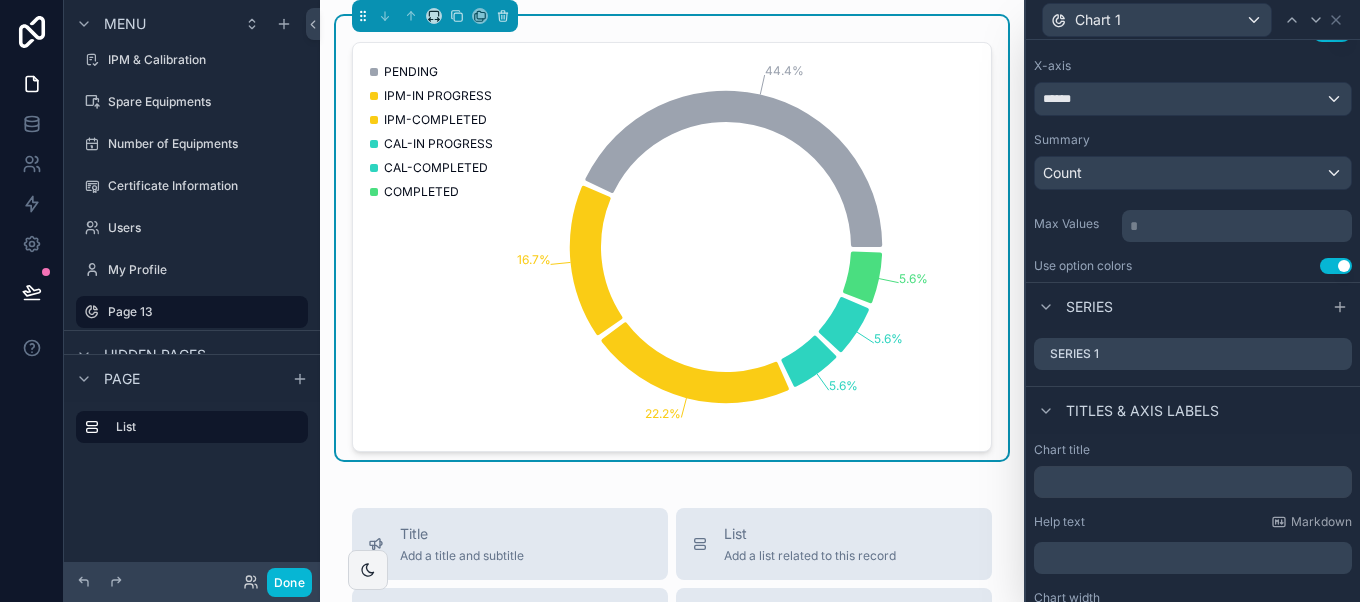 scroll, scrollTop: 244, scrollLeft: 0, axis: vertical 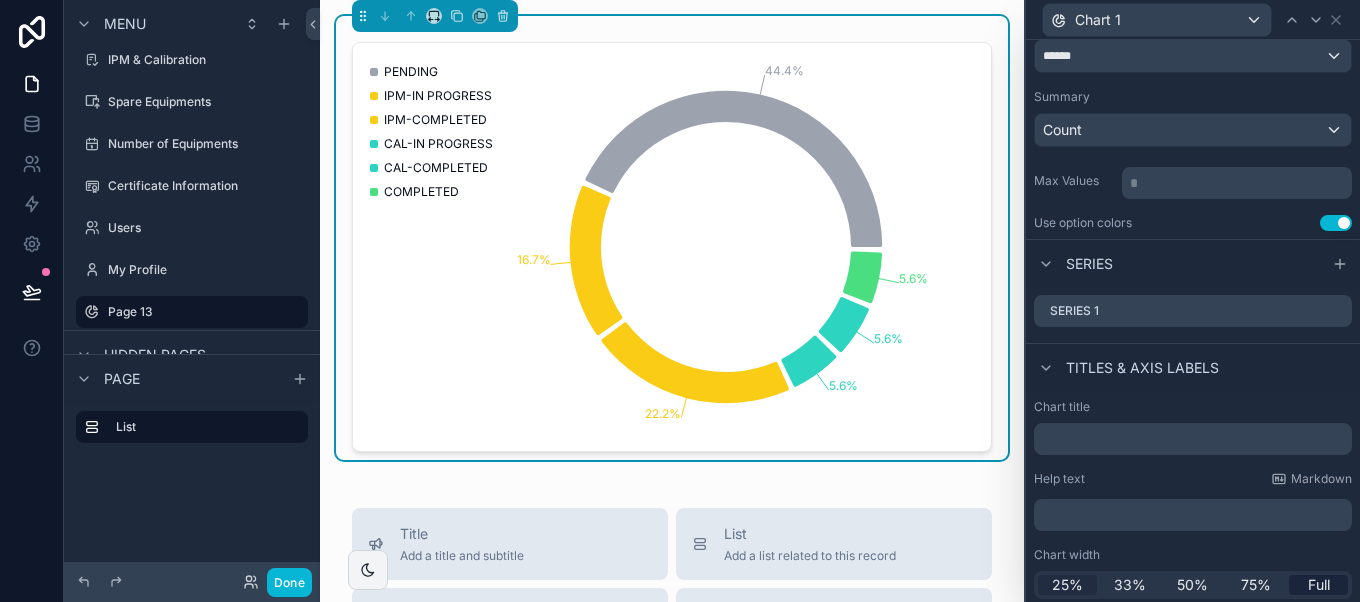 click on "25%" at bounding box center [1067, 585] 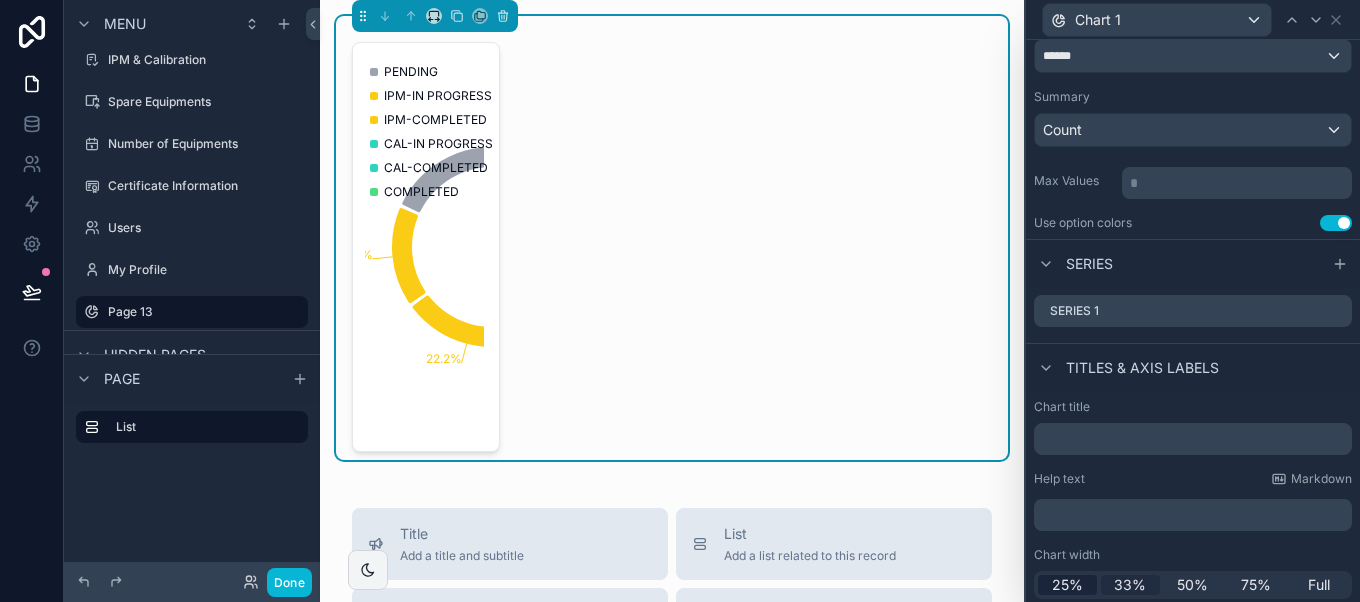 click on "33%" at bounding box center [1130, 585] 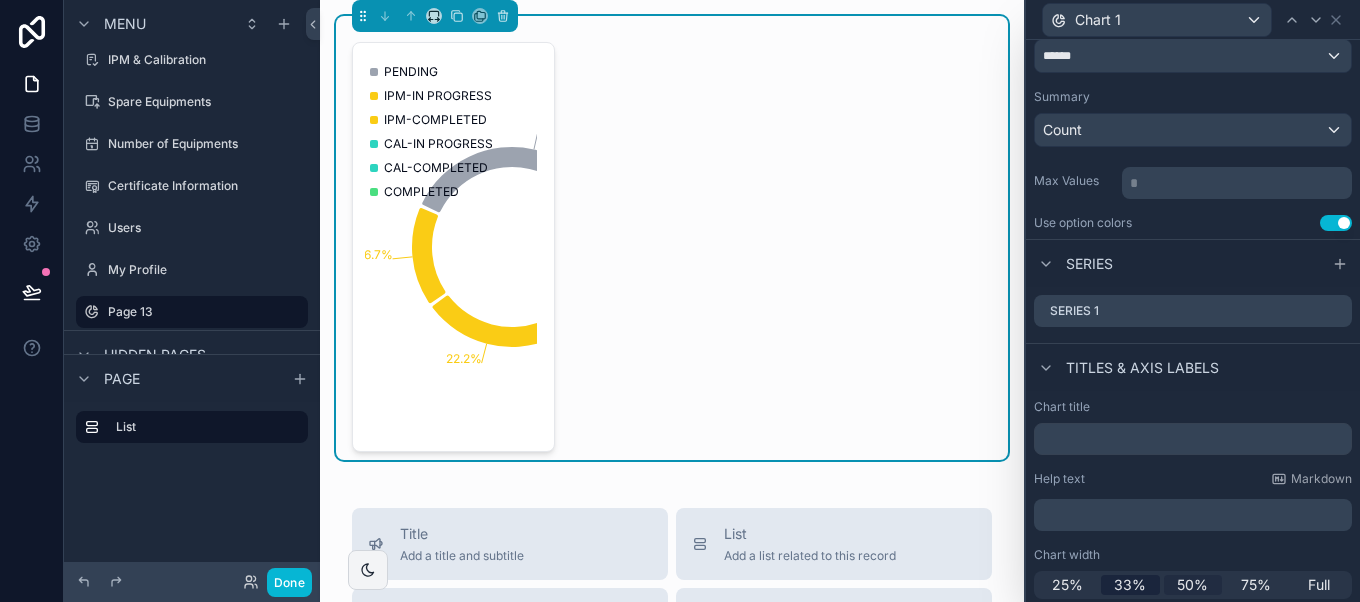 click on "50%" at bounding box center [1192, 585] 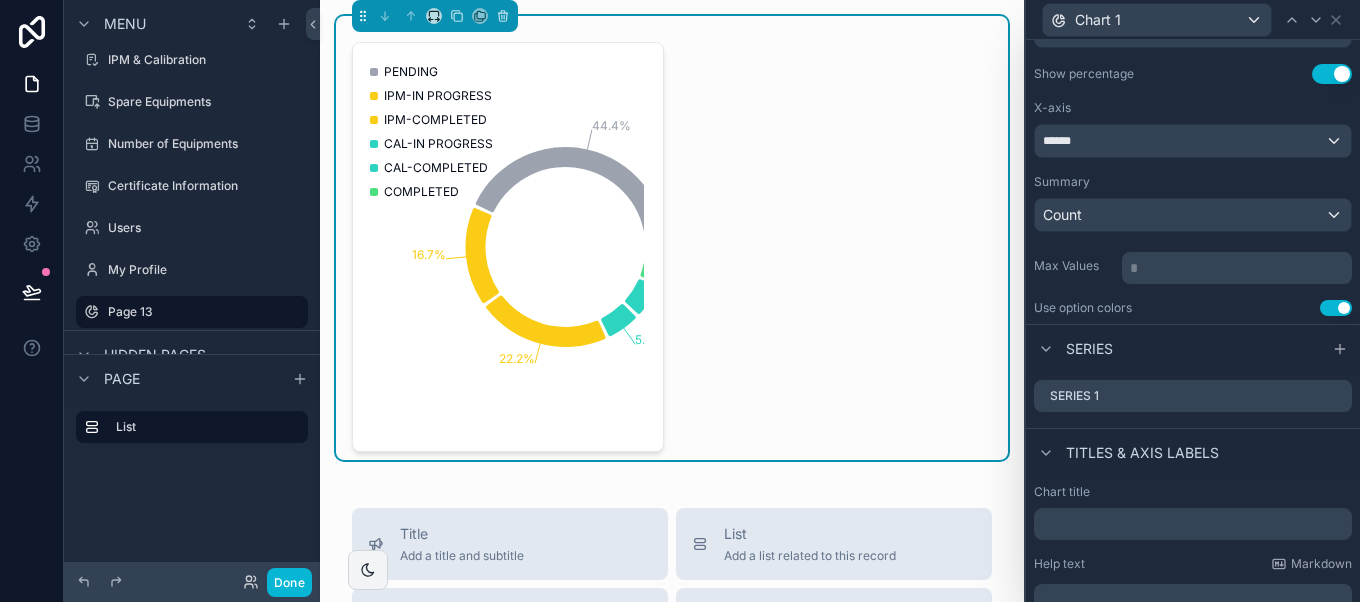 scroll, scrollTop: 157, scrollLeft: 0, axis: vertical 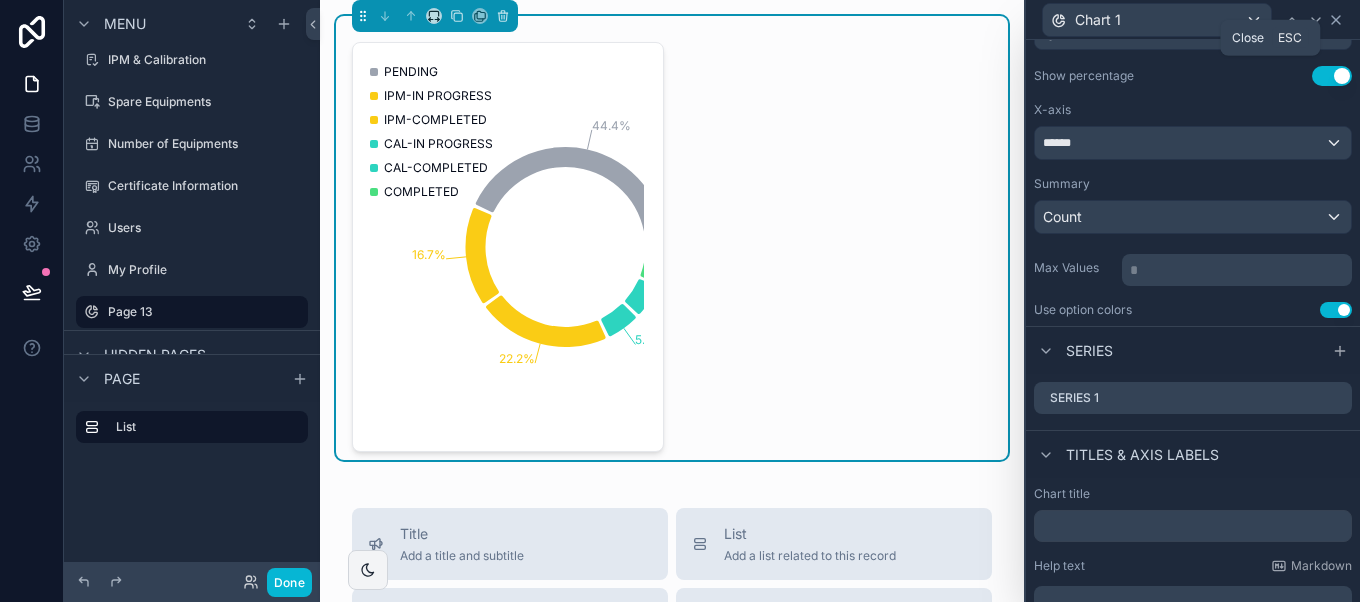 click 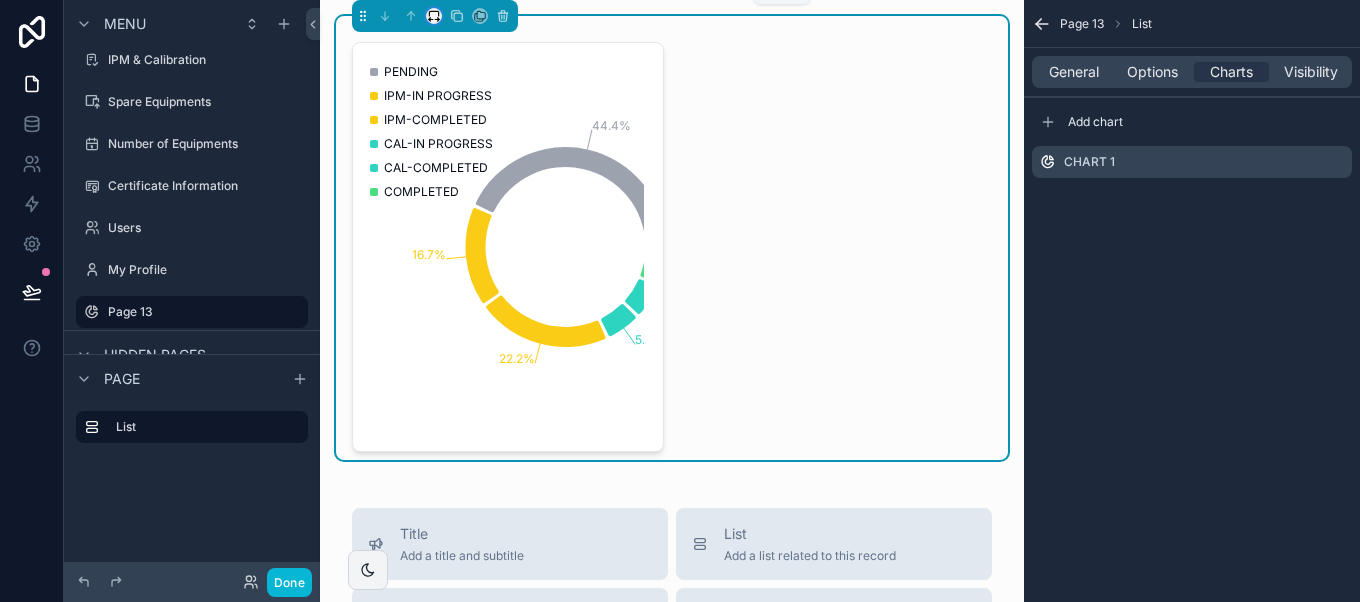 click 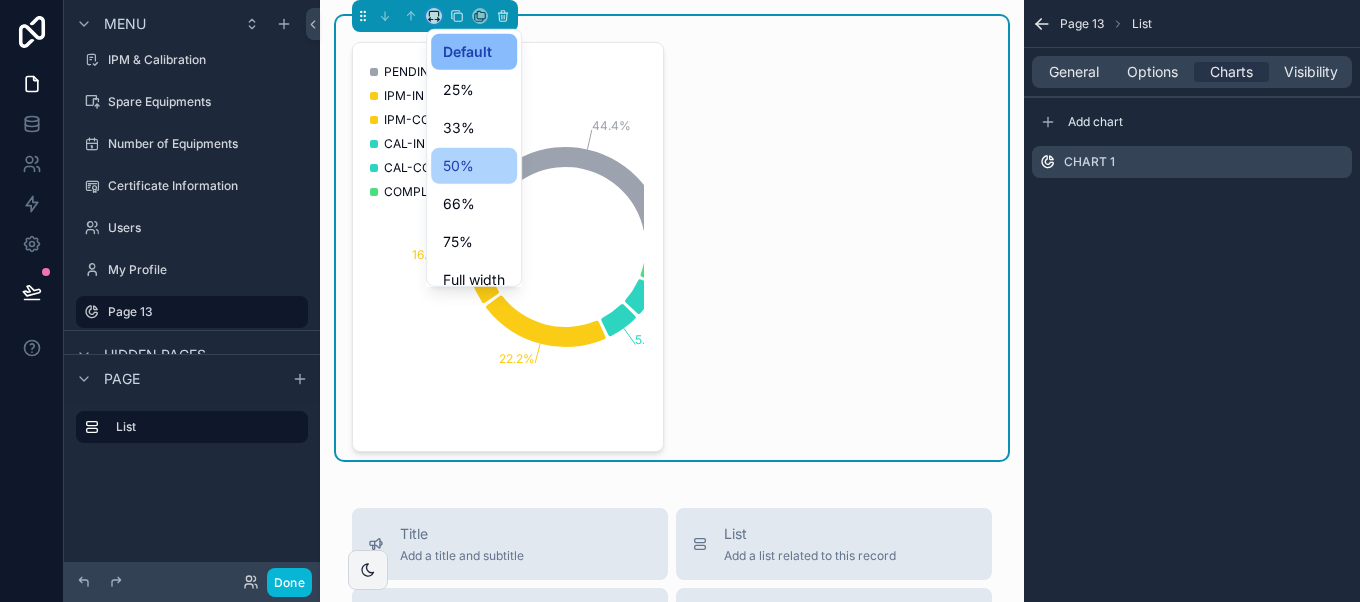 scroll, scrollTop: 53, scrollLeft: 0, axis: vertical 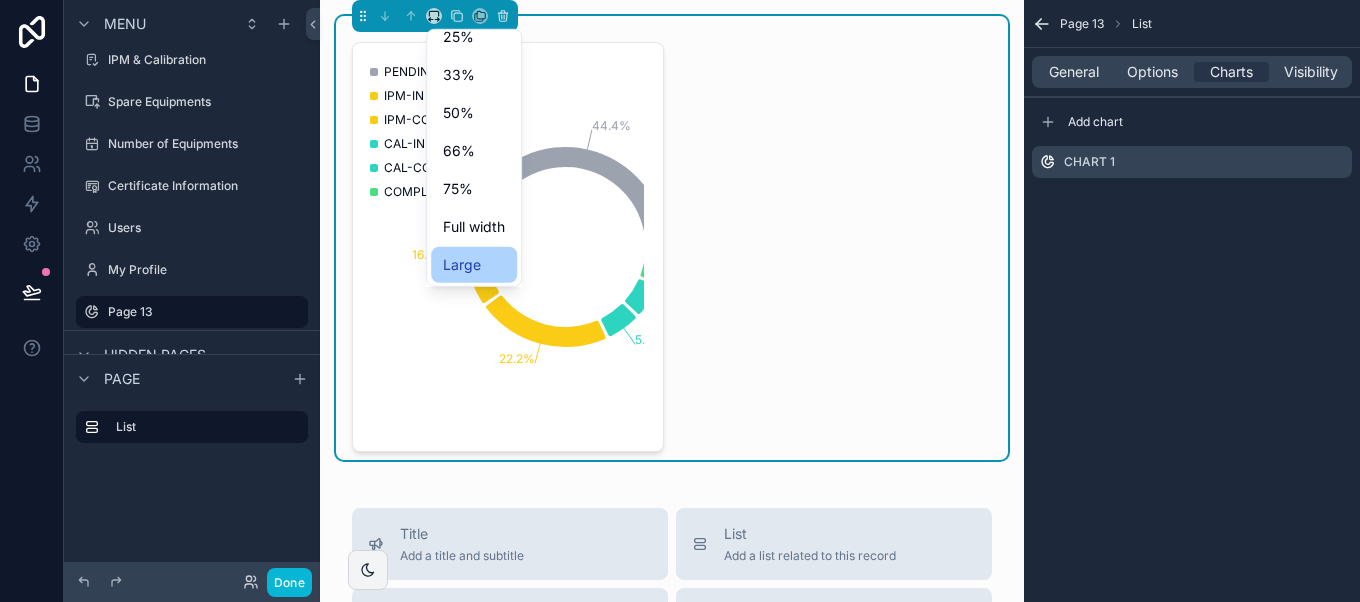 click on "Large" at bounding box center [474, 265] 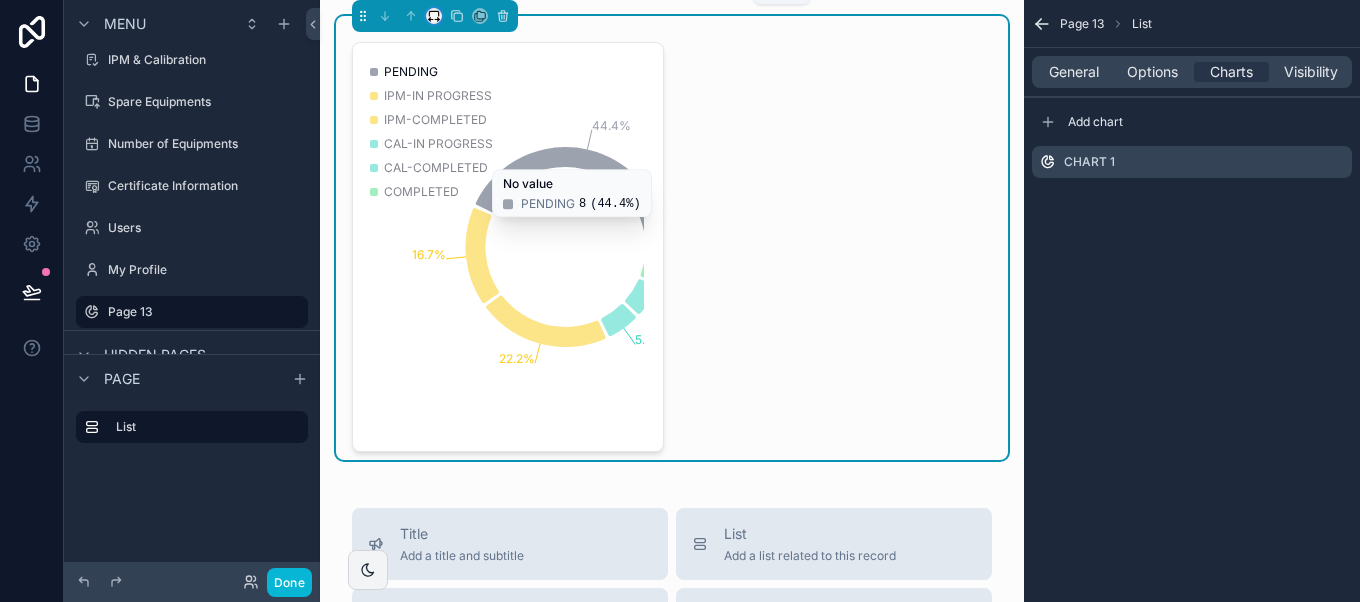 click 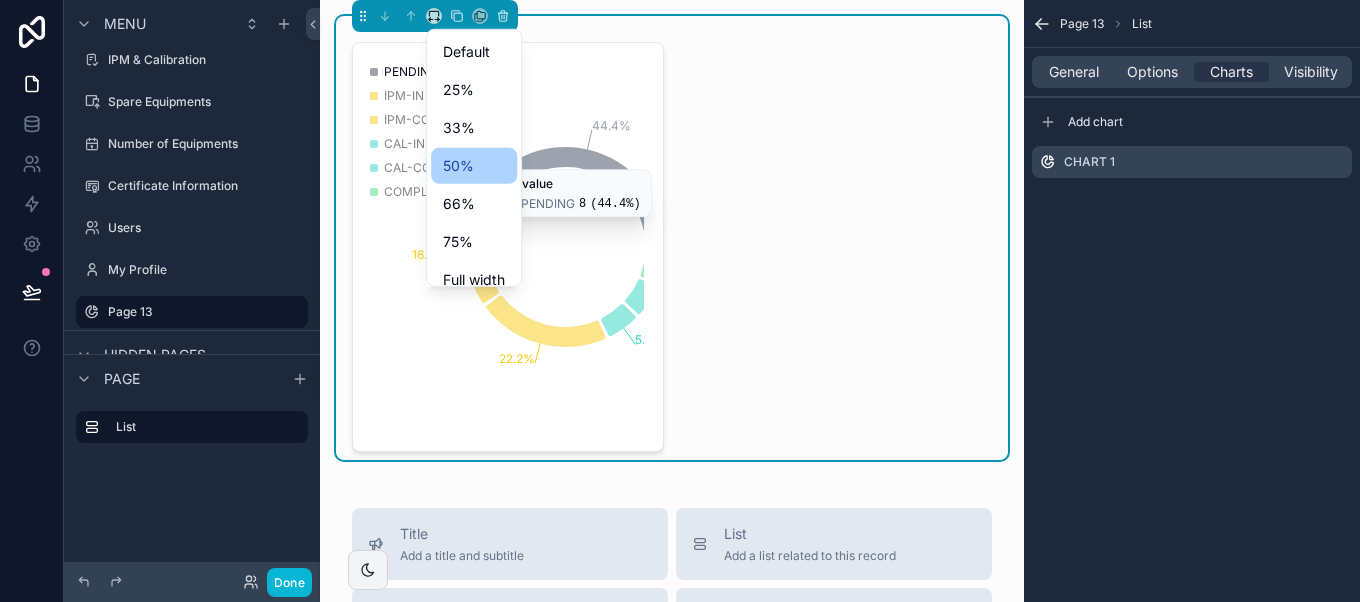 click on "50%" at bounding box center (474, 166) 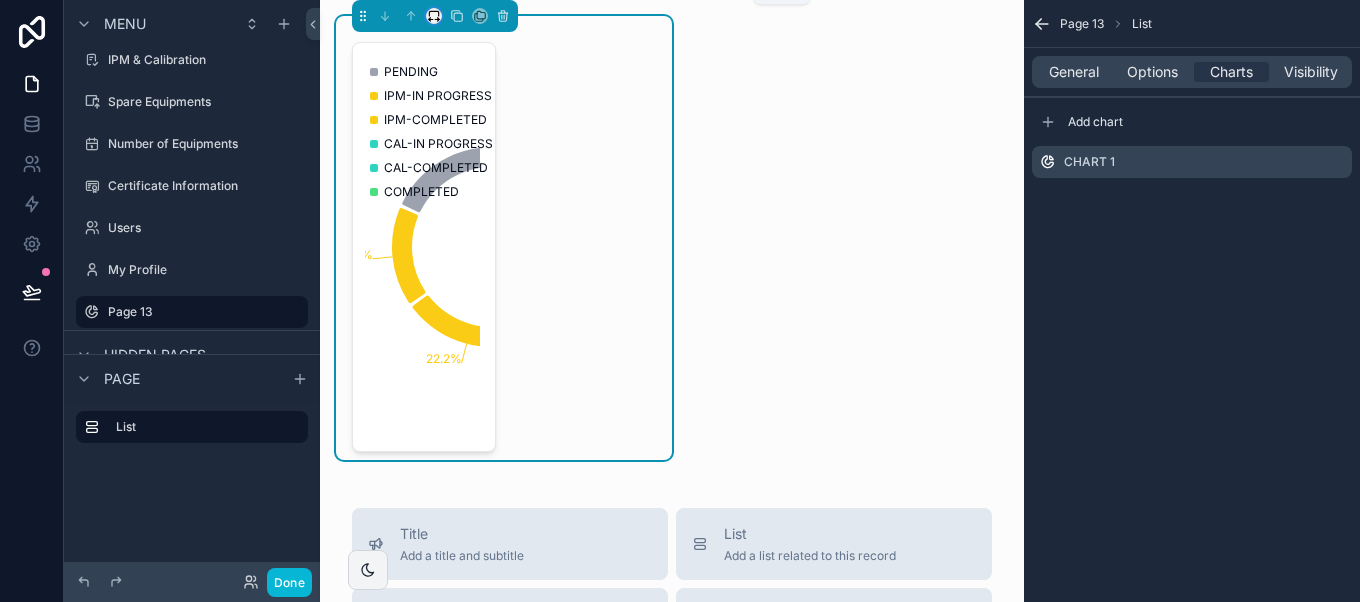 click 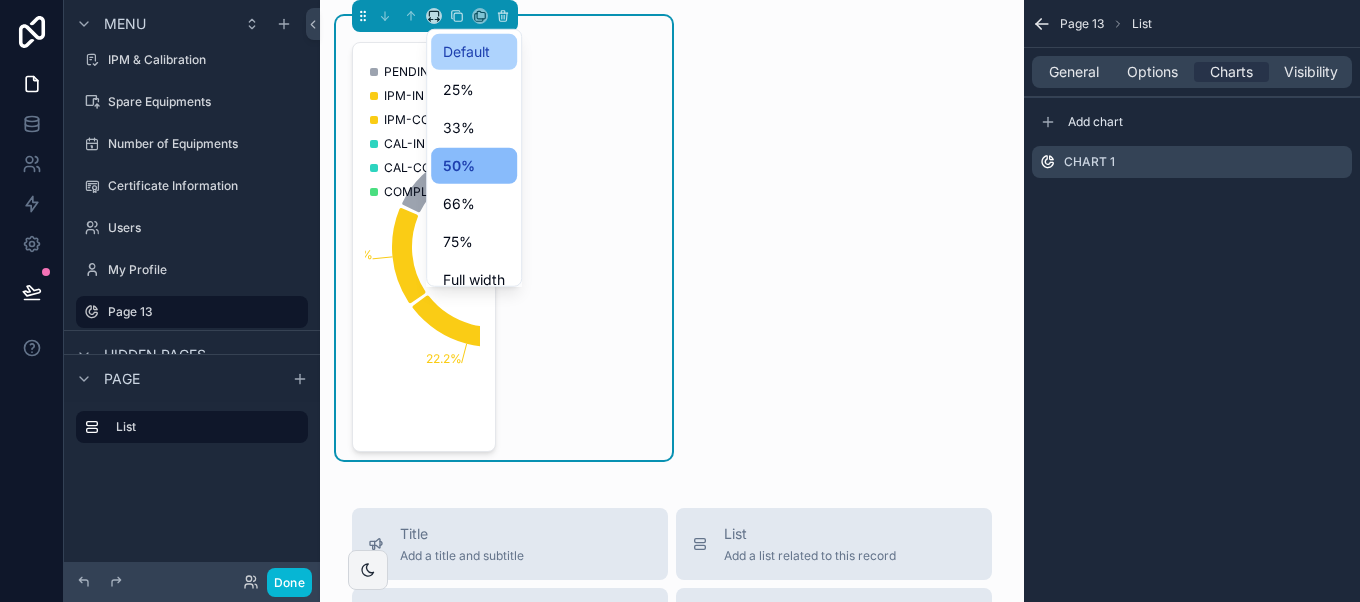 click on "Default" at bounding box center [466, 52] 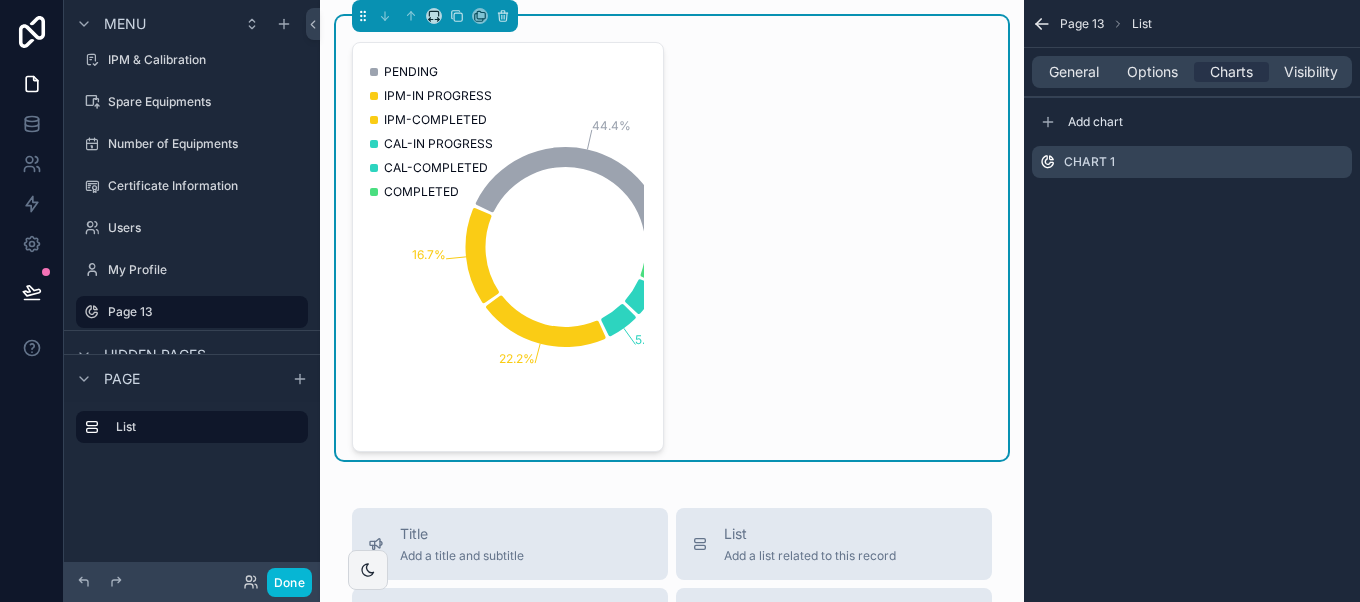 click on "44.4% 16.7% 22.2% 5.6% 5.6% 5.6%" 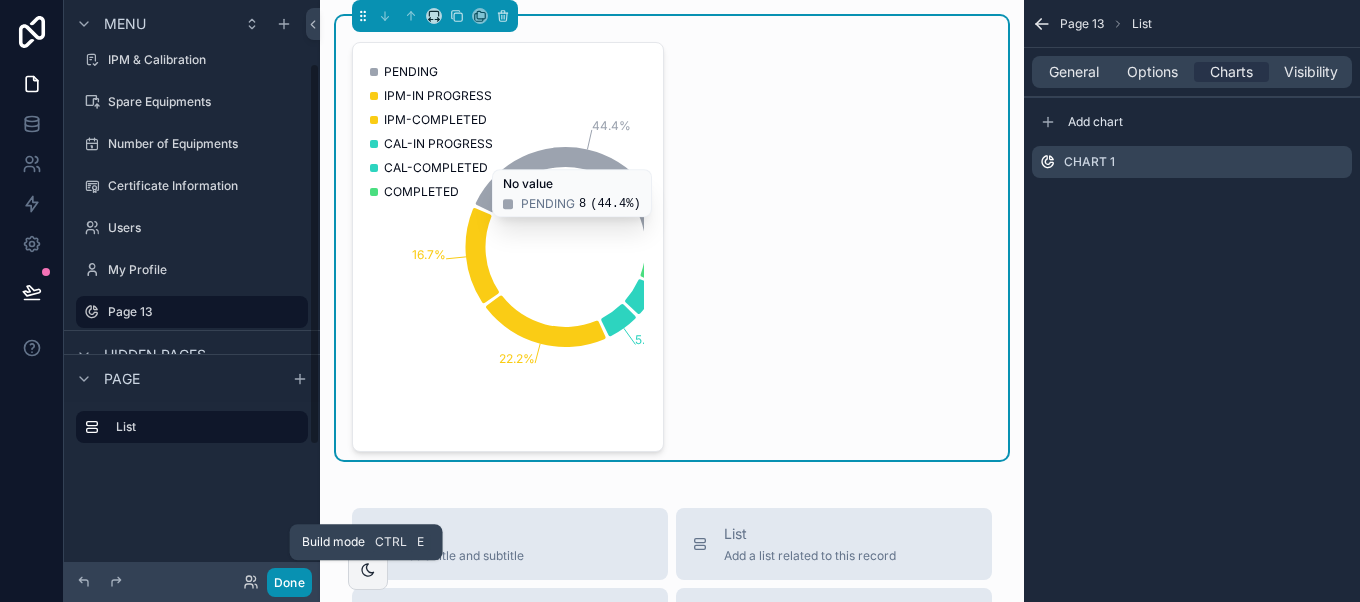 click on "Done" at bounding box center [289, 582] 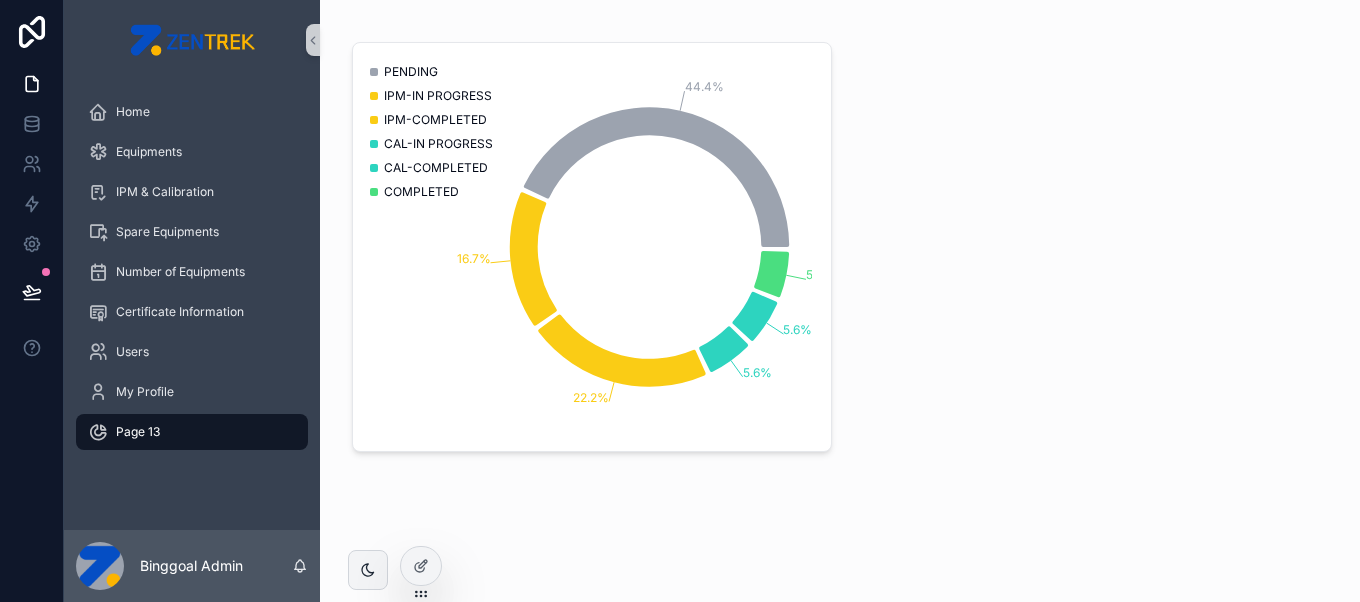 scroll, scrollTop: 0, scrollLeft: 0, axis: both 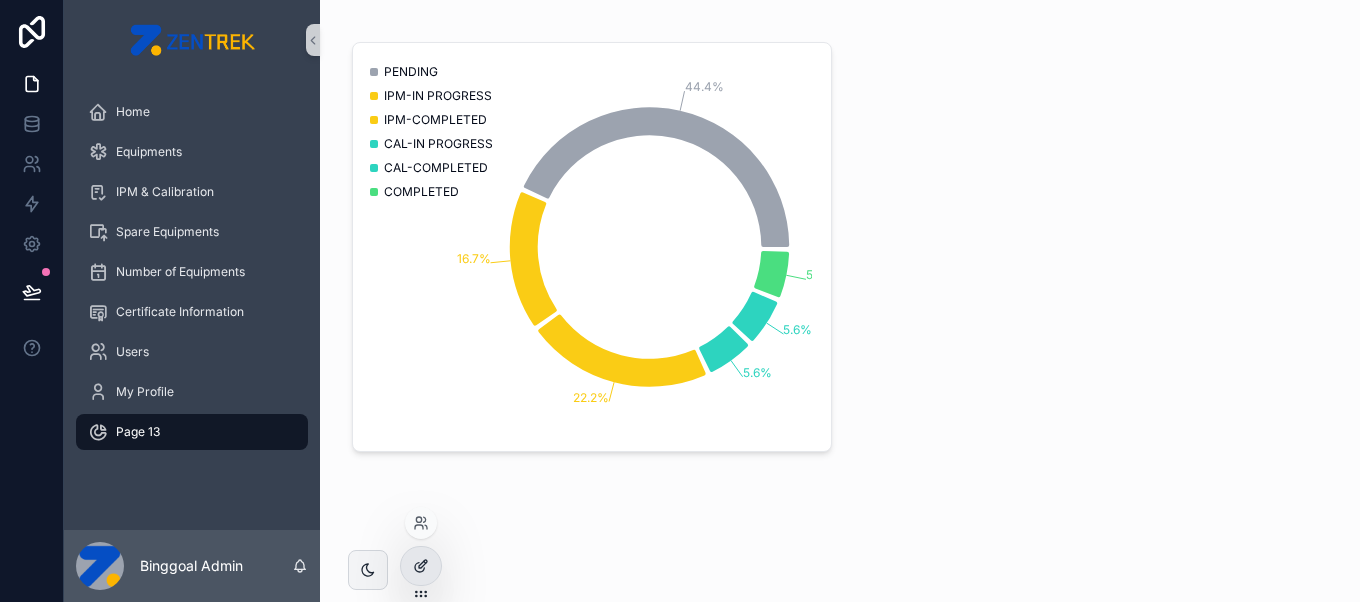 click 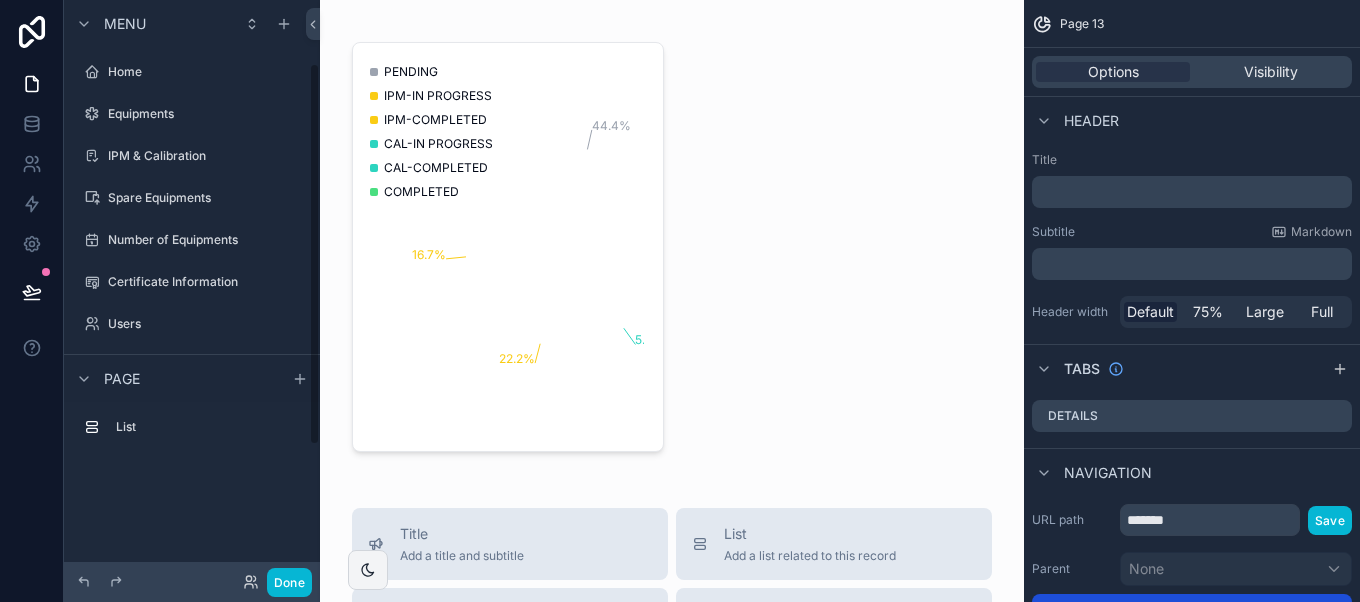scroll, scrollTop: 96, scrollLeft: 0, axis: vertical 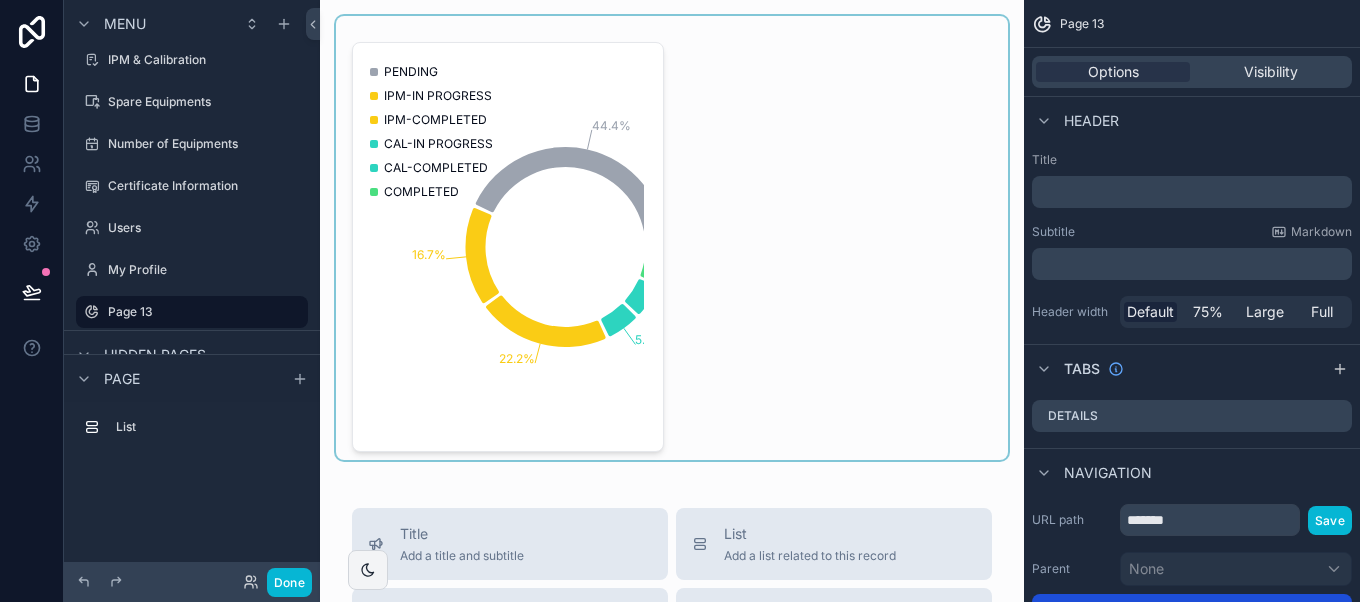 click at bounding box center (672, 238) 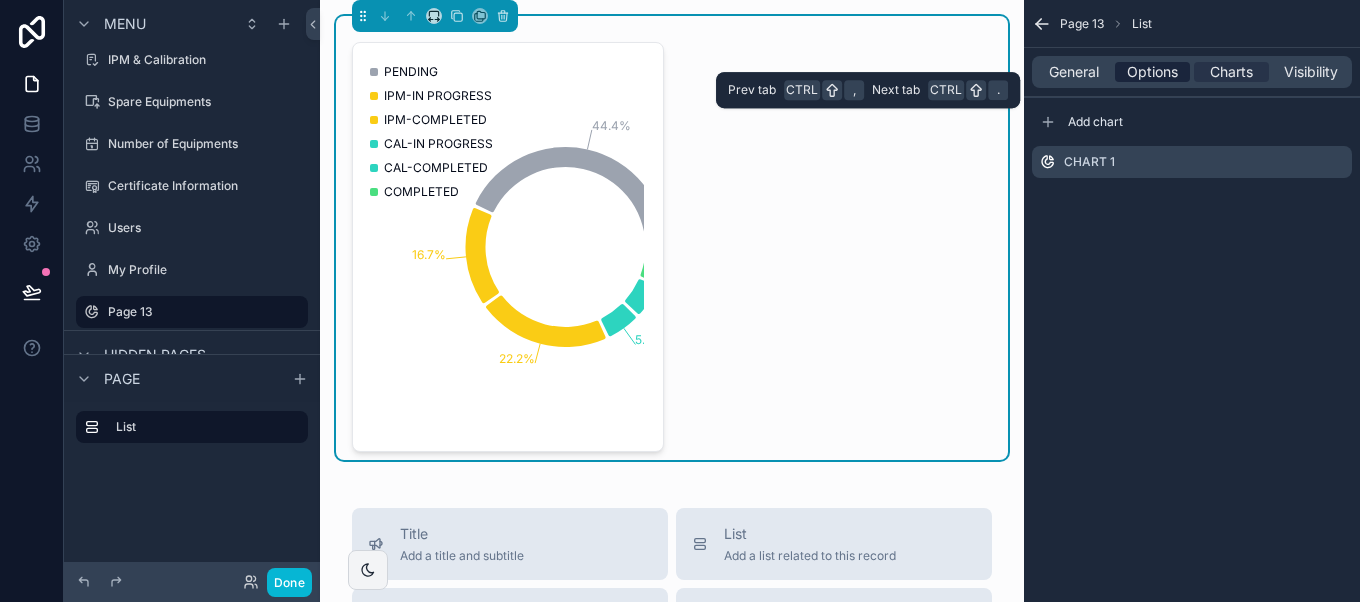 click on "Options" at bounding box center [1152, 72] 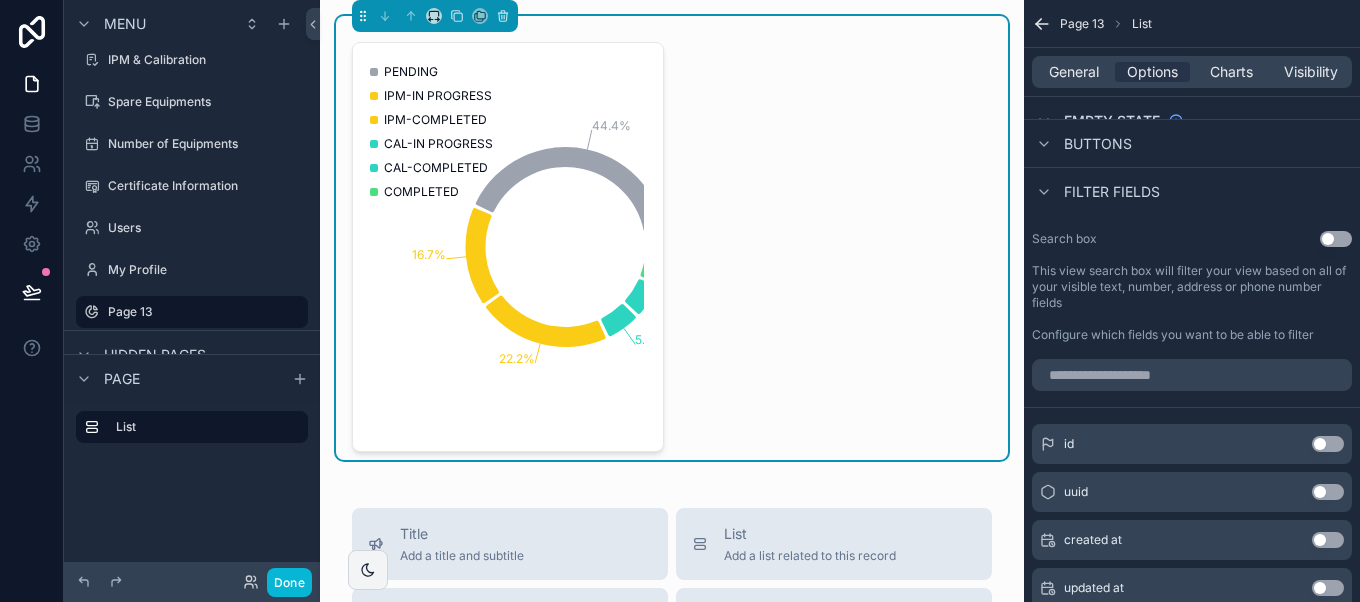 scroll, scrollTop: 450, scrollLeft: 0, axis: vertical 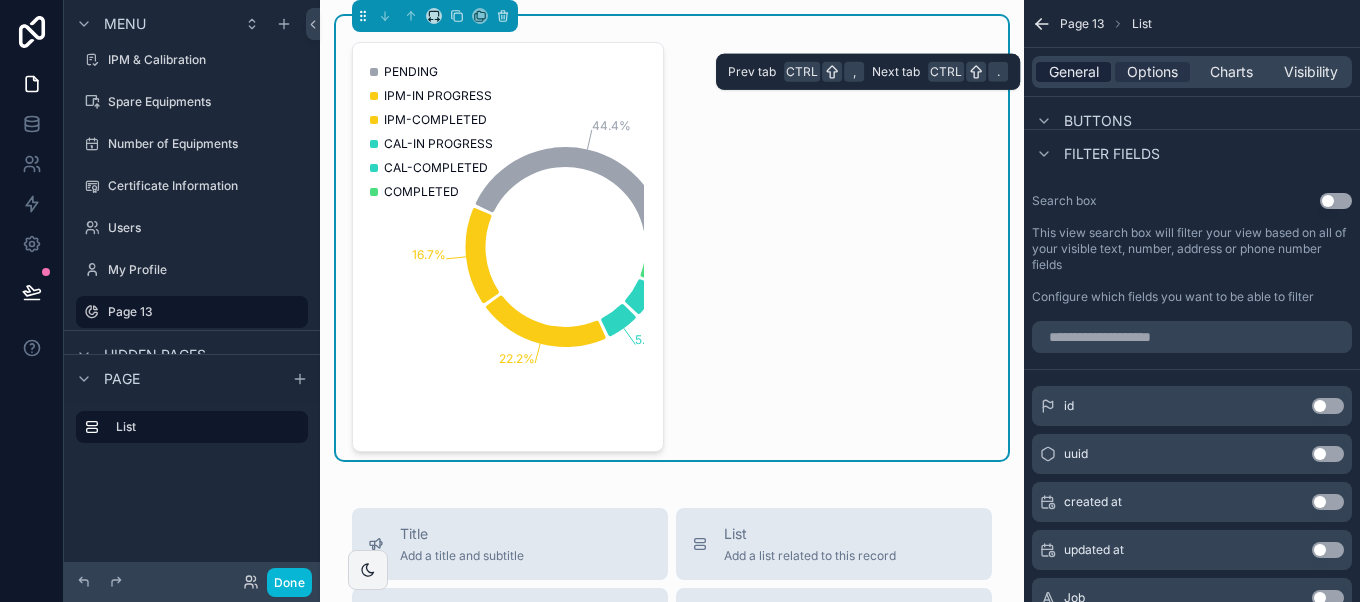 click on "General" at bounding box center (1074, 72) 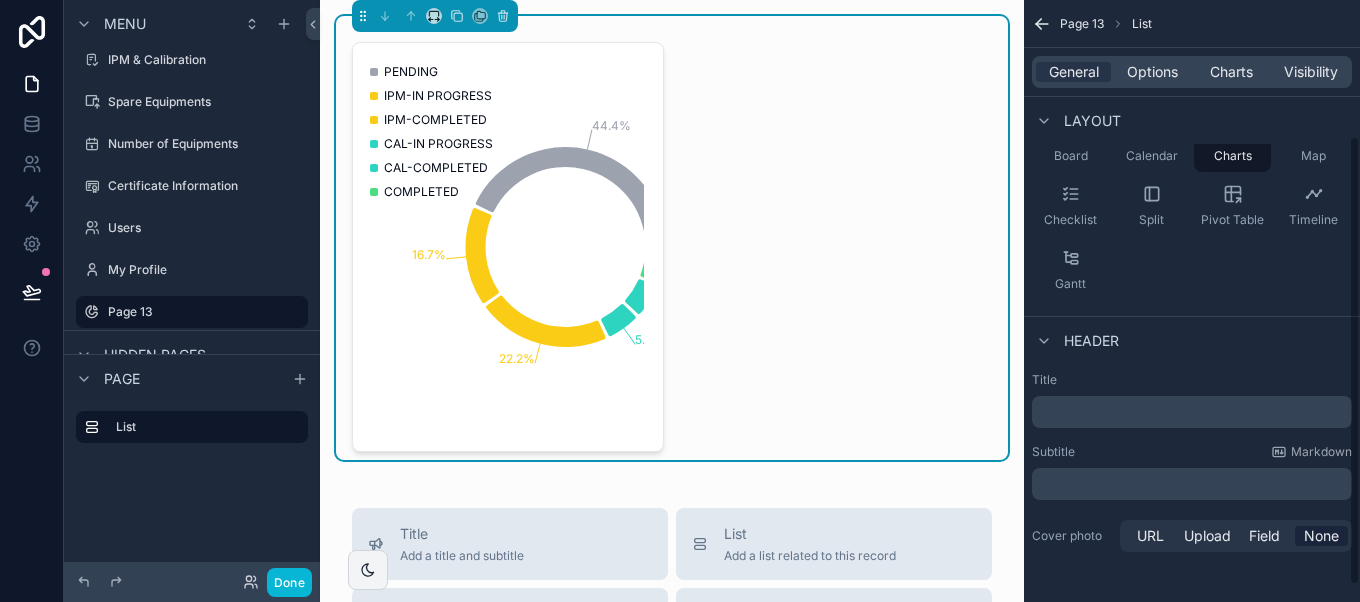 scroll, scrollTop: 181, scrollLeft: 0, axis: vertical 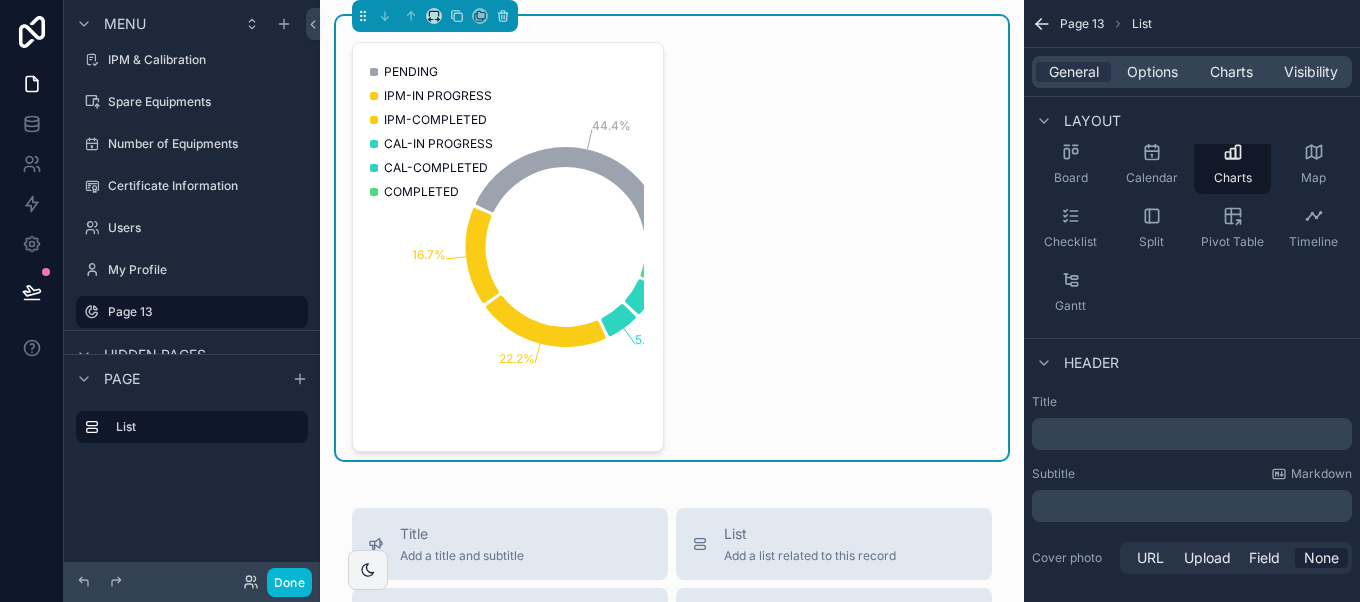 click on "﻿" at bounding box center [1194, 434] 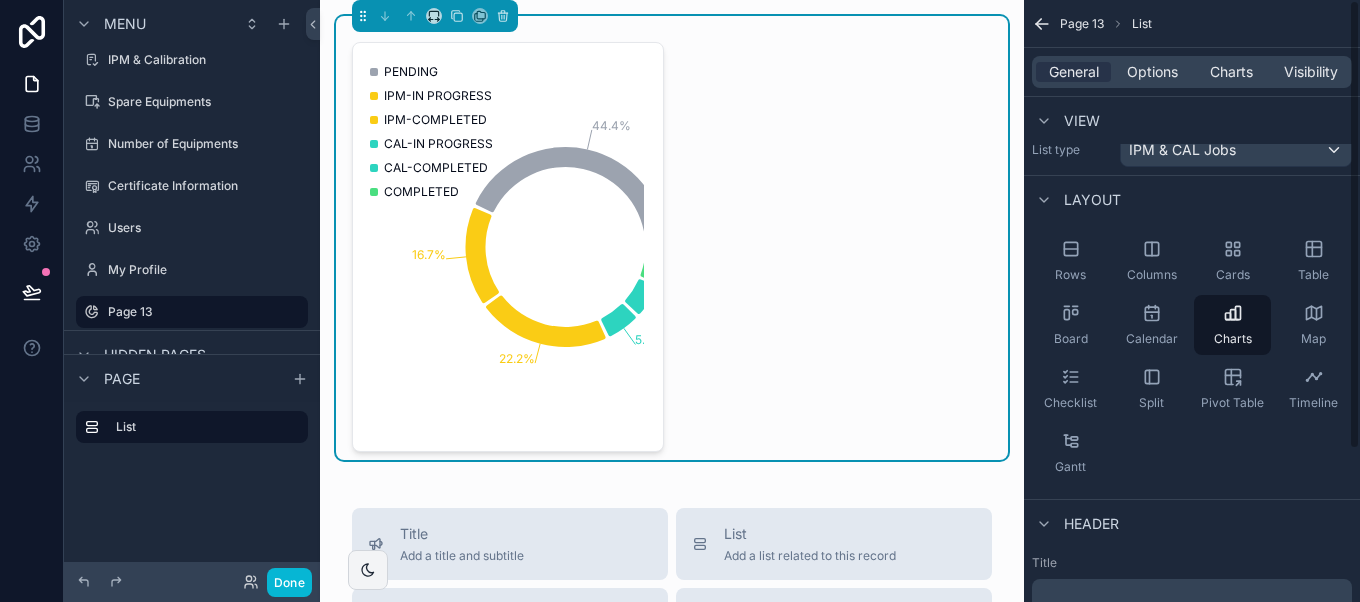 scroll, scrollTop: 0, scrollLeft: 0, axis: both 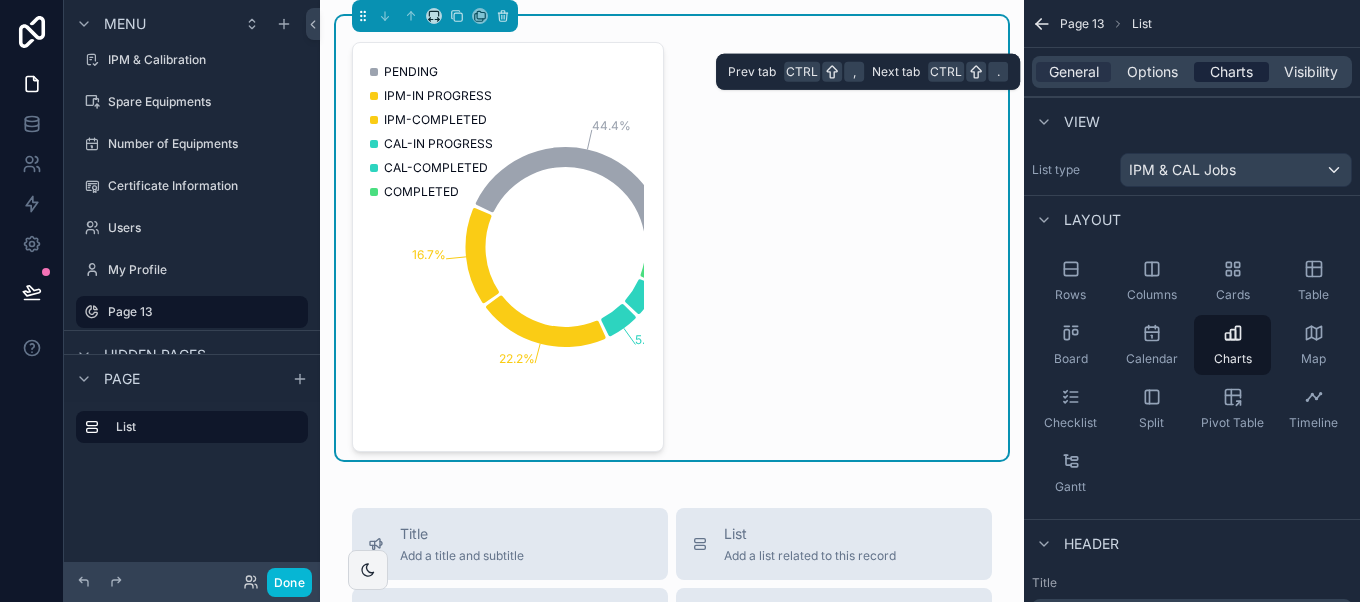 click on "Charts" at bounding box center (1231, 72) 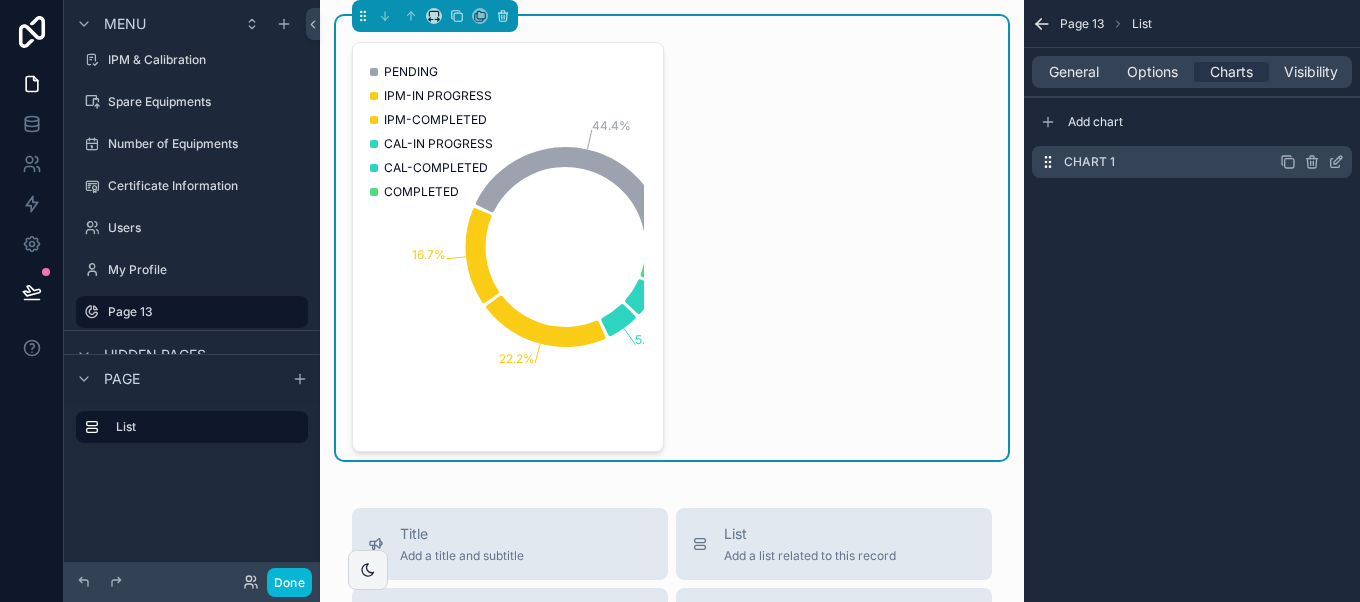 click 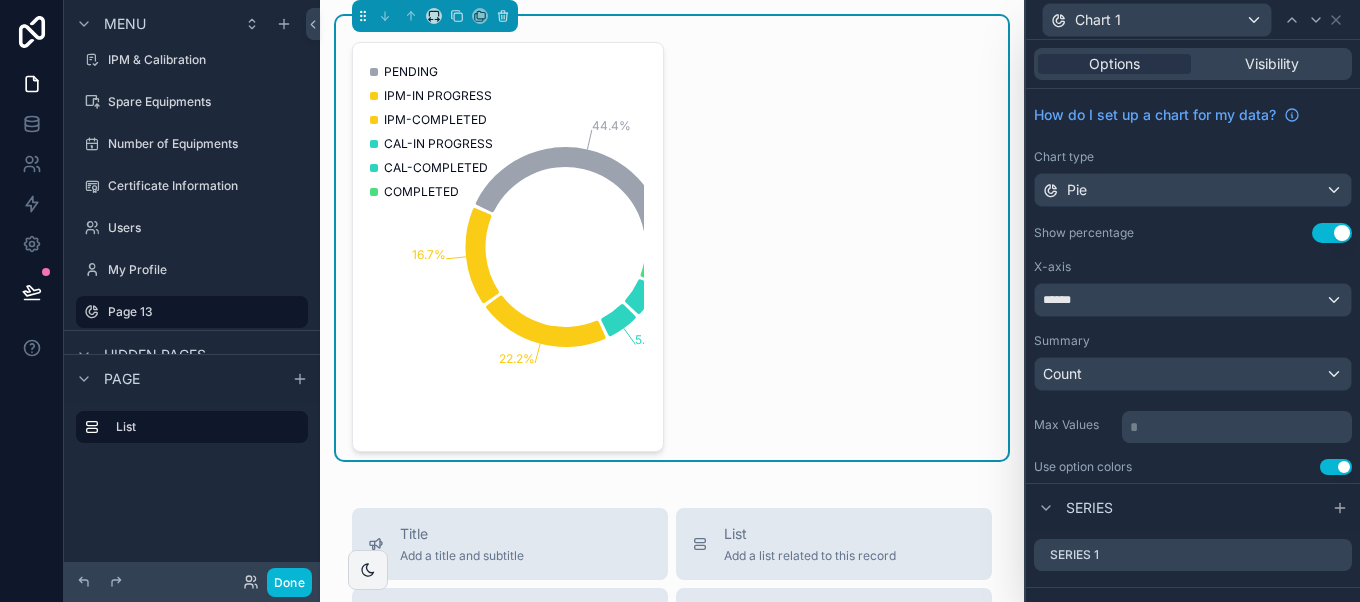 scroll, scrollTop: 244, scrollLeft: 0, axis: vertical 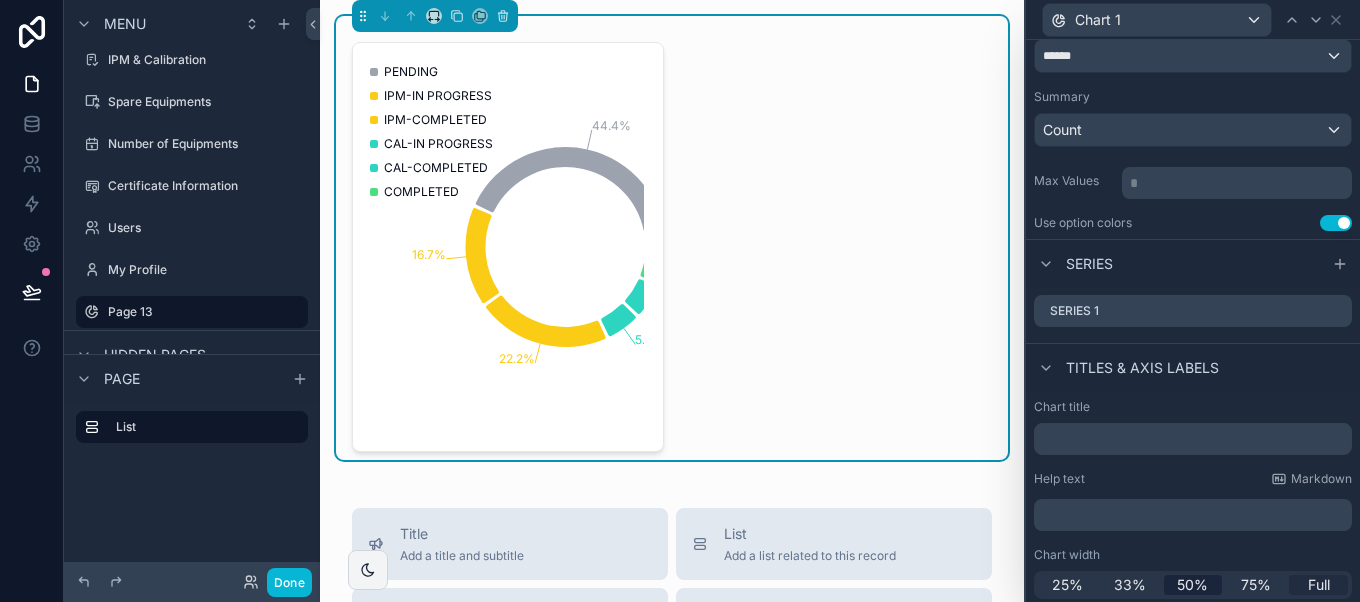 click on "Full" at bounding box center (1319, 585) 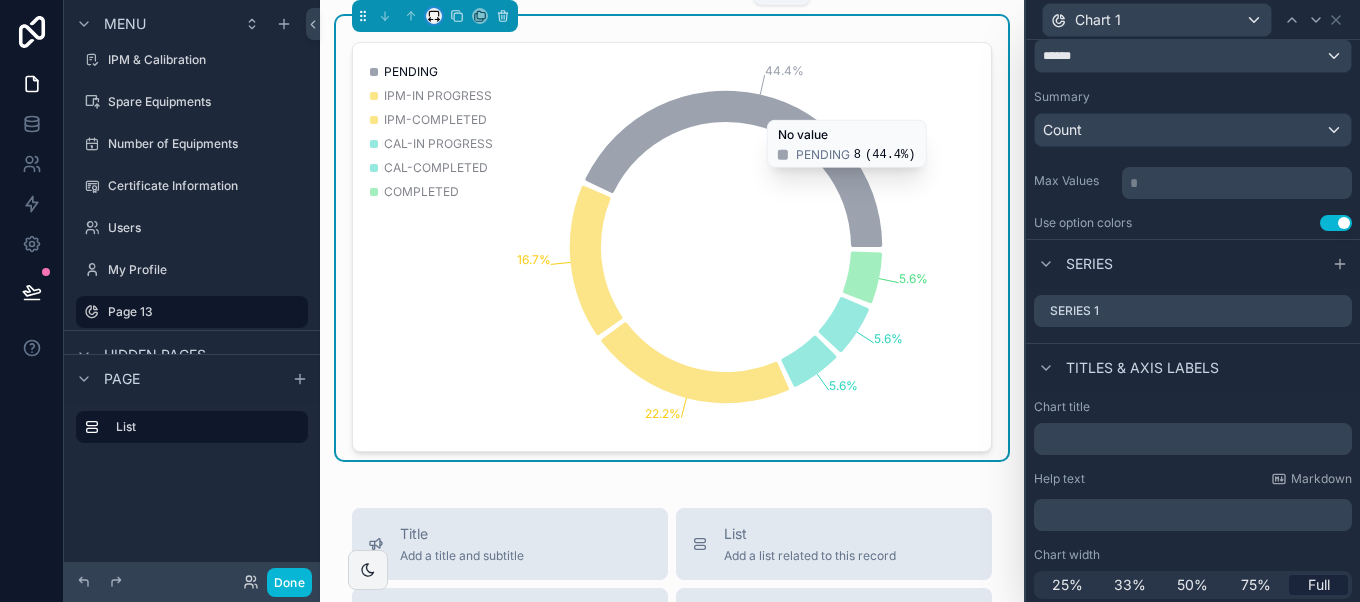 click 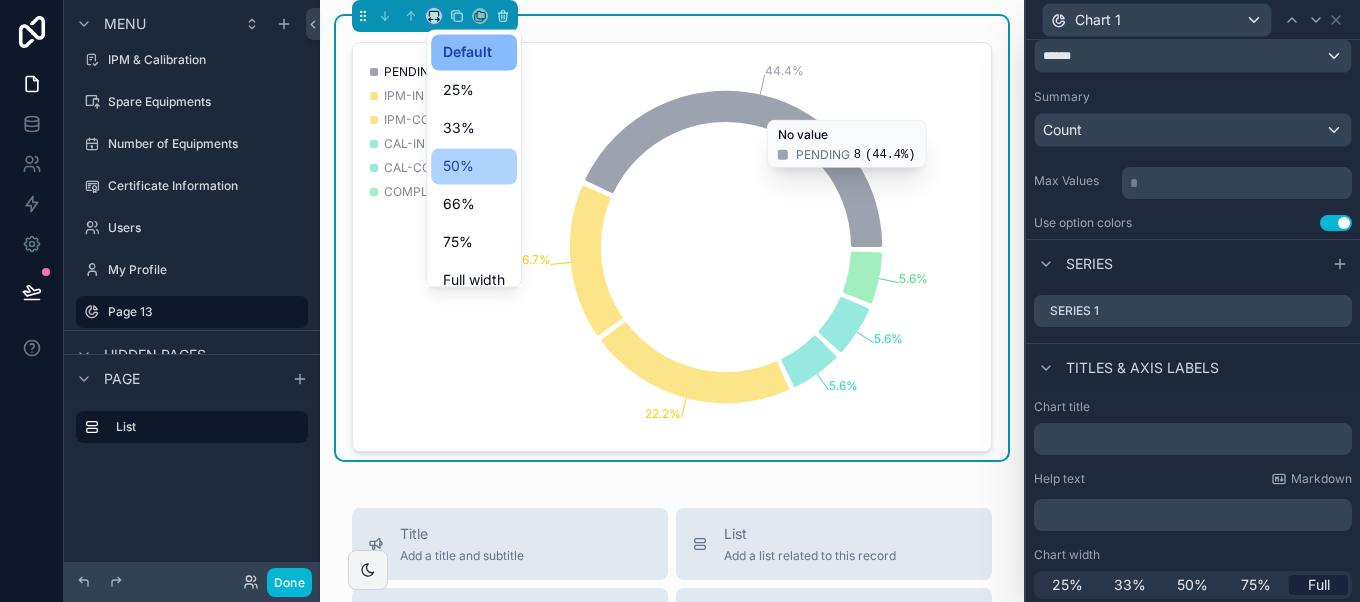 scroll, scrollTop: 53, scrollLeft: 0, axis: vertical 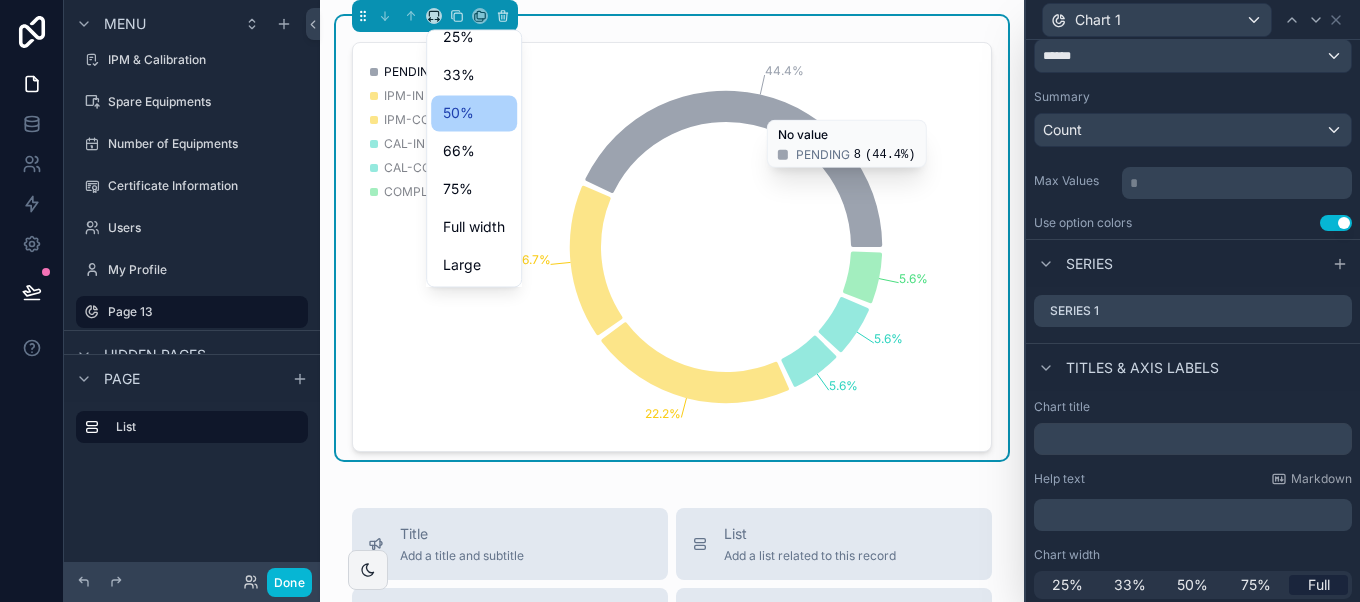 click on "50%" at bounding box center [474, 113] 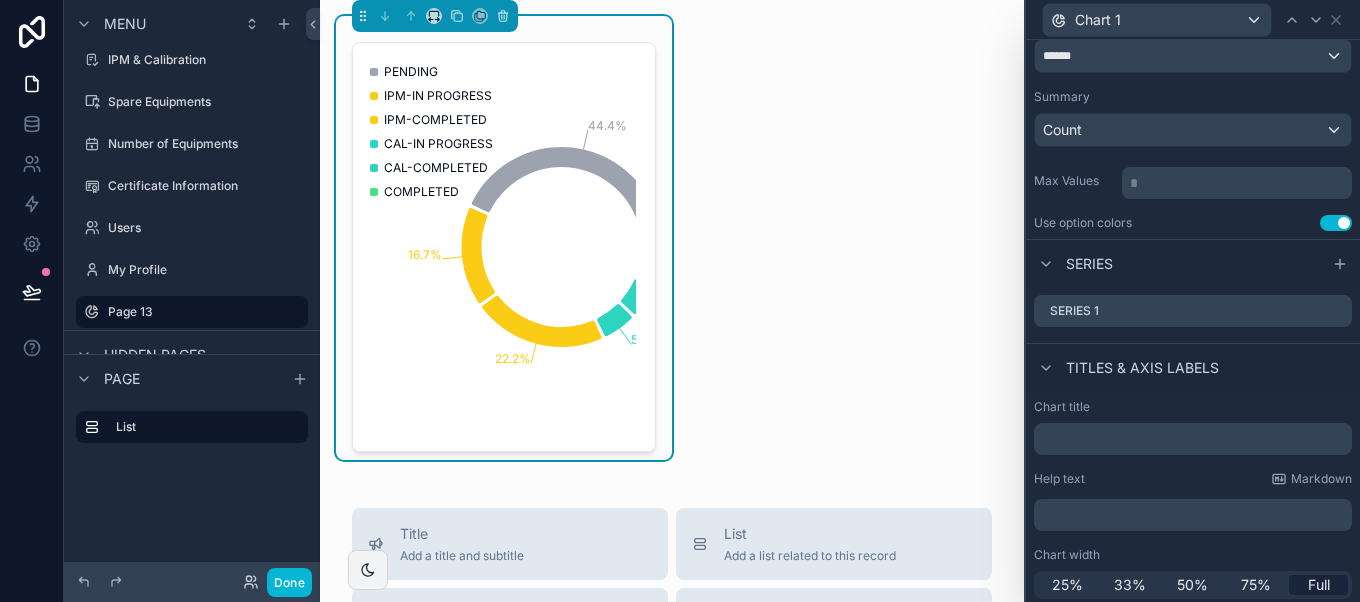 click on "44.4% 16.7% 22.2% 5.6% 5.6% 5.6% PENDING IPM-IN PROGRESS IPM-COMPLETED CAL-IN PROGRESS CAL-COMPLETED COMPLETED Title Add a title and subtitle List Add a list related to this record Details Add fields, a title or description Highlights Add a section to highlights fields Video Add a video element iframe Add an iframe embed Stages Add a stages element Chart Add a chart group element Buttons Add an action button row Links Add quick links Text Add a text block that supports markdown Gallery Add a preview for files Notice Add a notice element Divider Add a divider Comments Record comments section Image Add an image element Container Add a container to group multiple sections together" at bounding box center [672, 698] 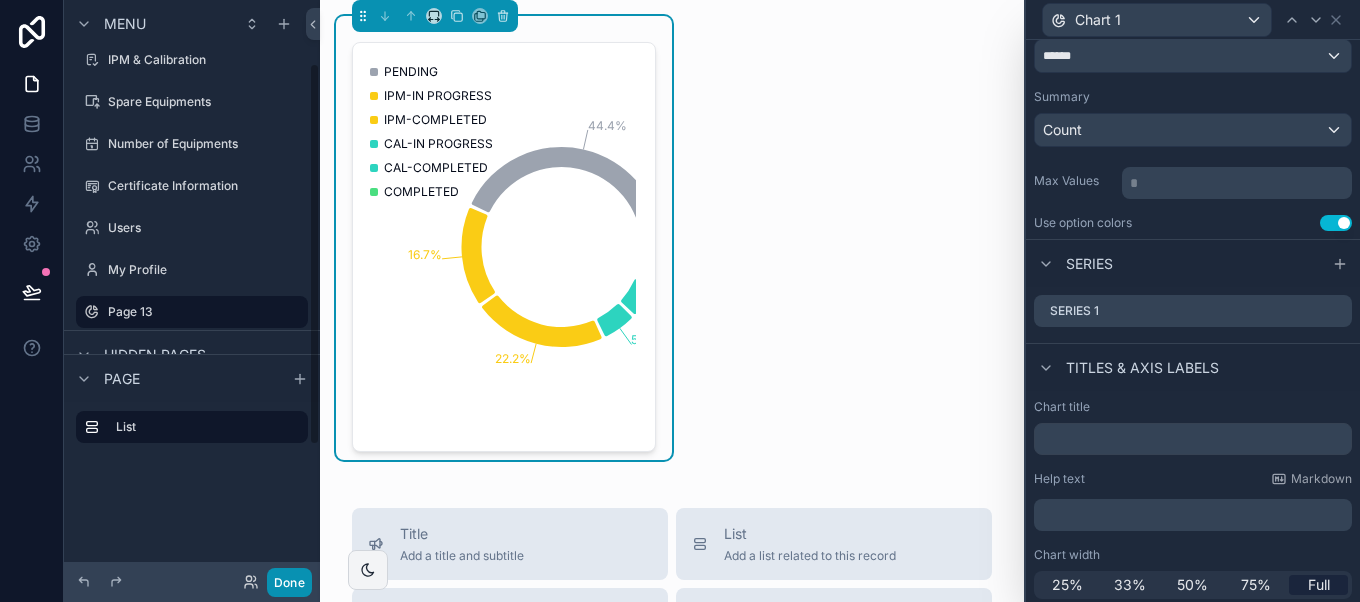 click on "Done" at bounding box center (289, 582) 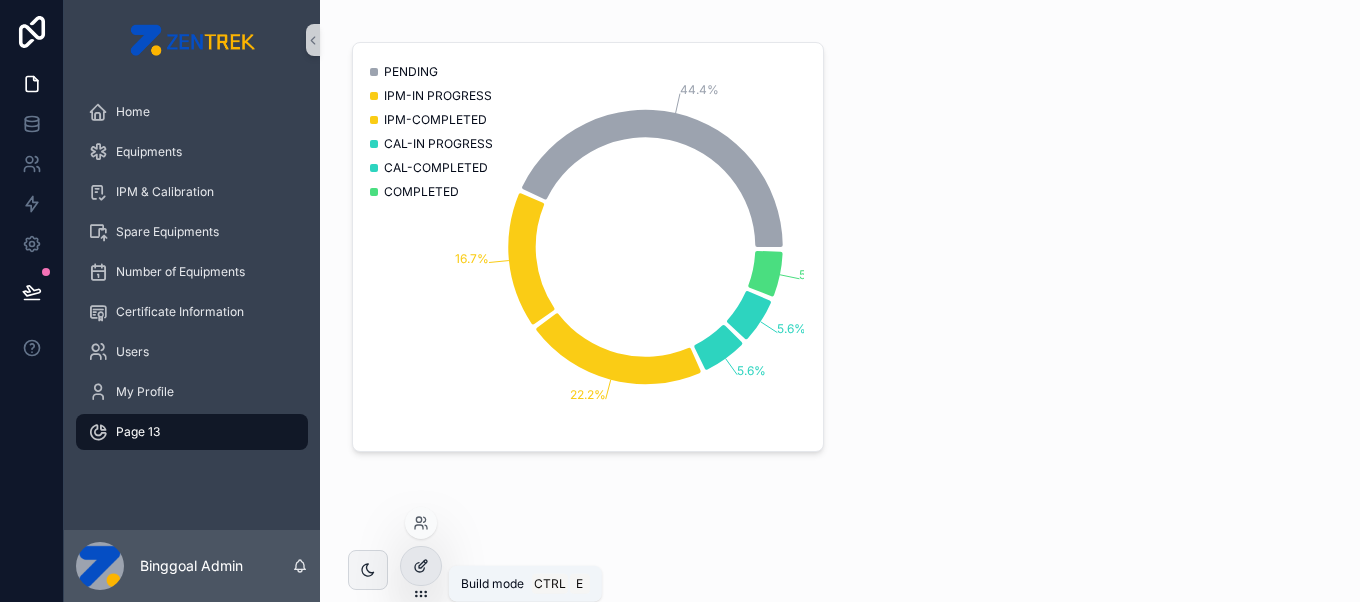 click 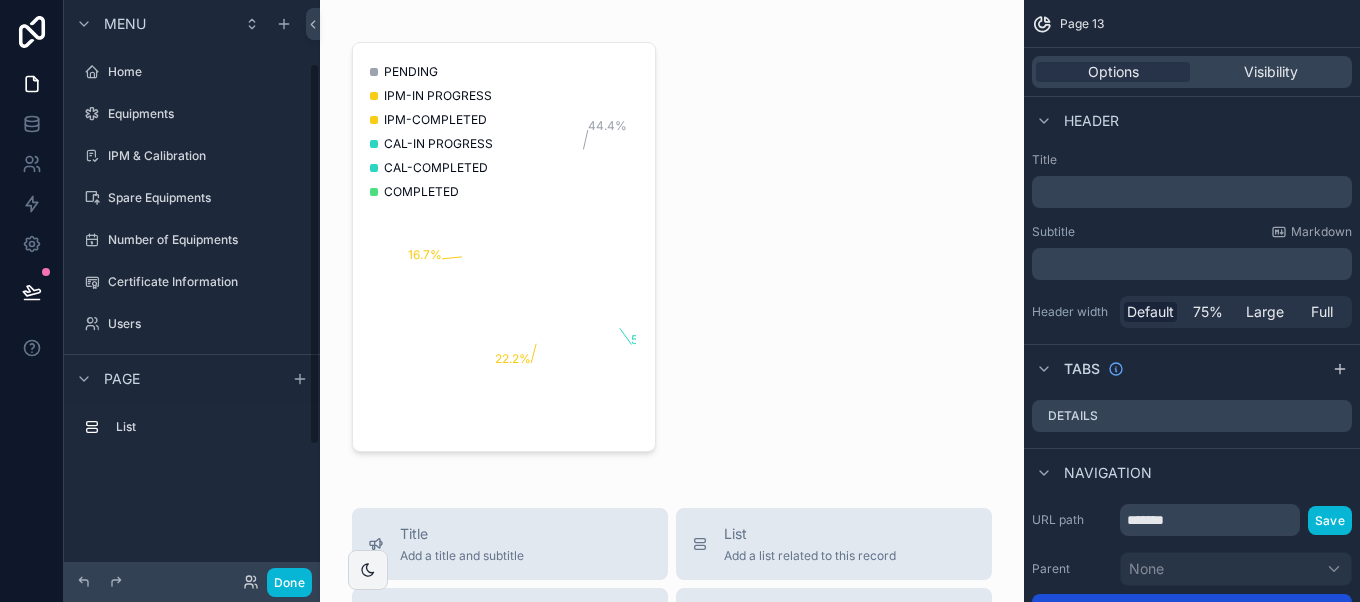 scroll, scrollTop: 96, scrollLeft: 0, axis: vertical 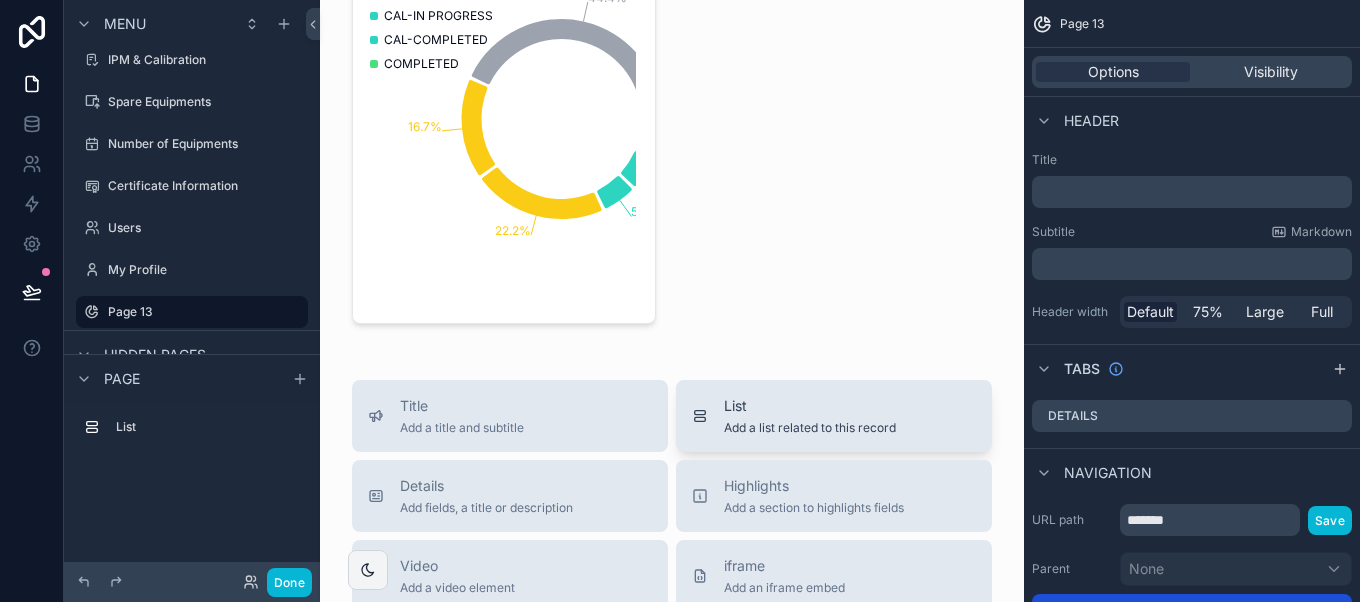click on "List" at bounding box center (810, 406) 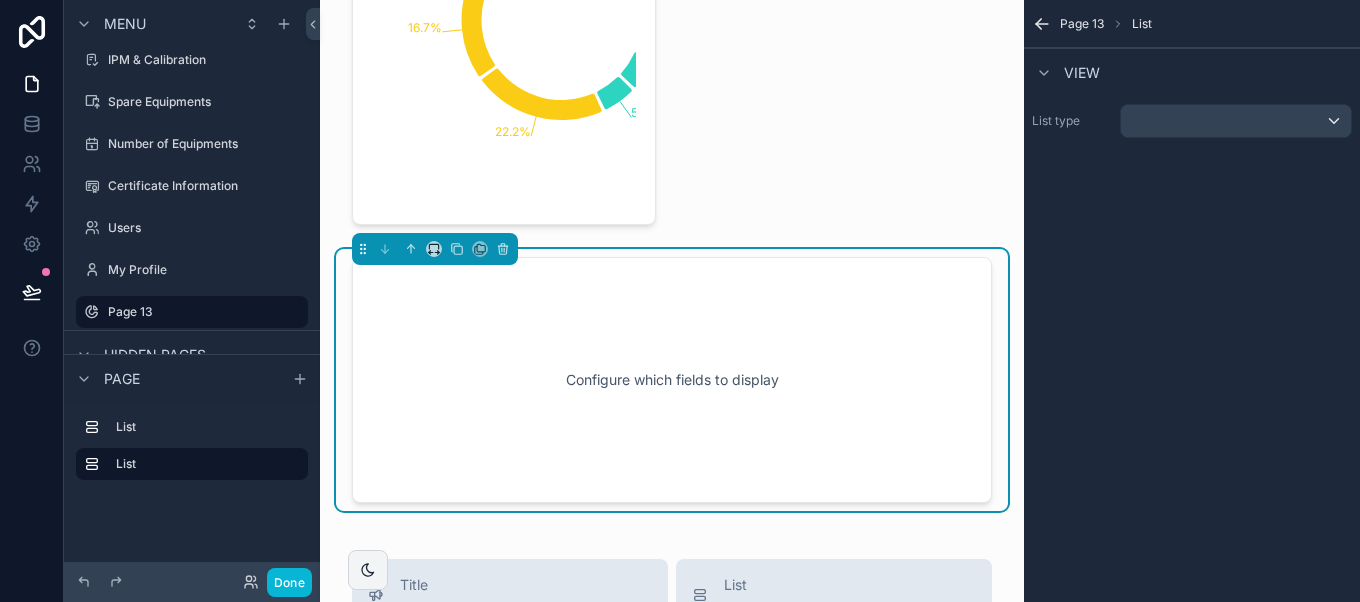 scroll, scrollTop: 205, scrollLeft: 0, axis: vertical 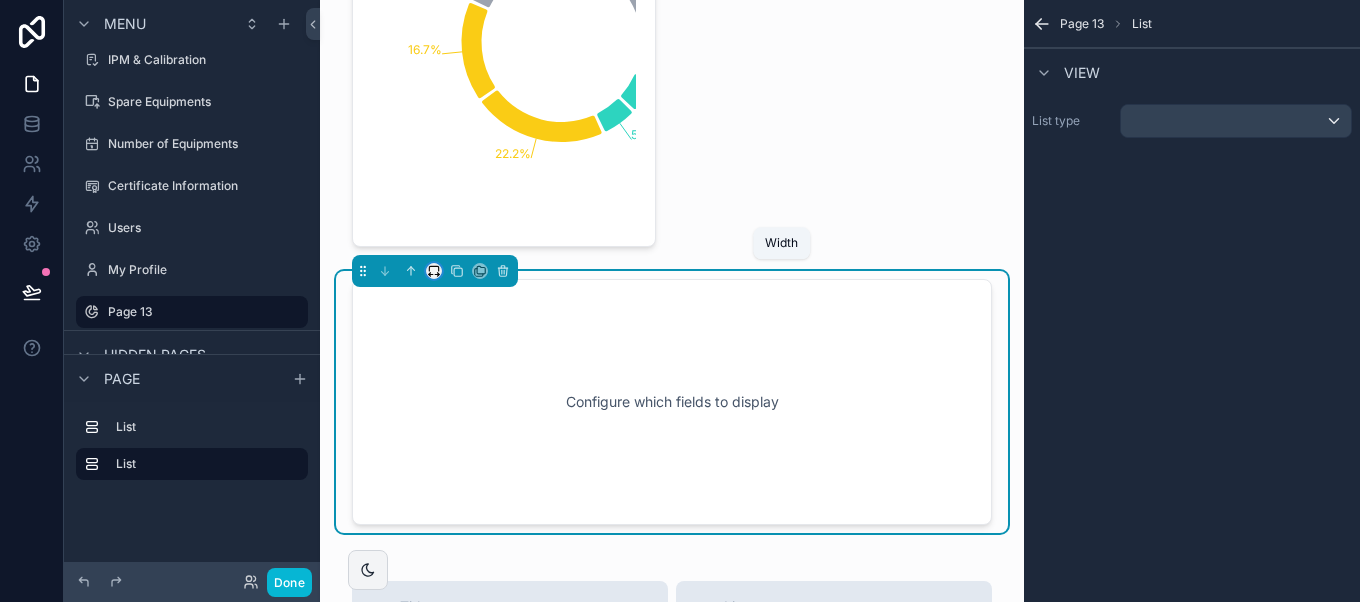 click 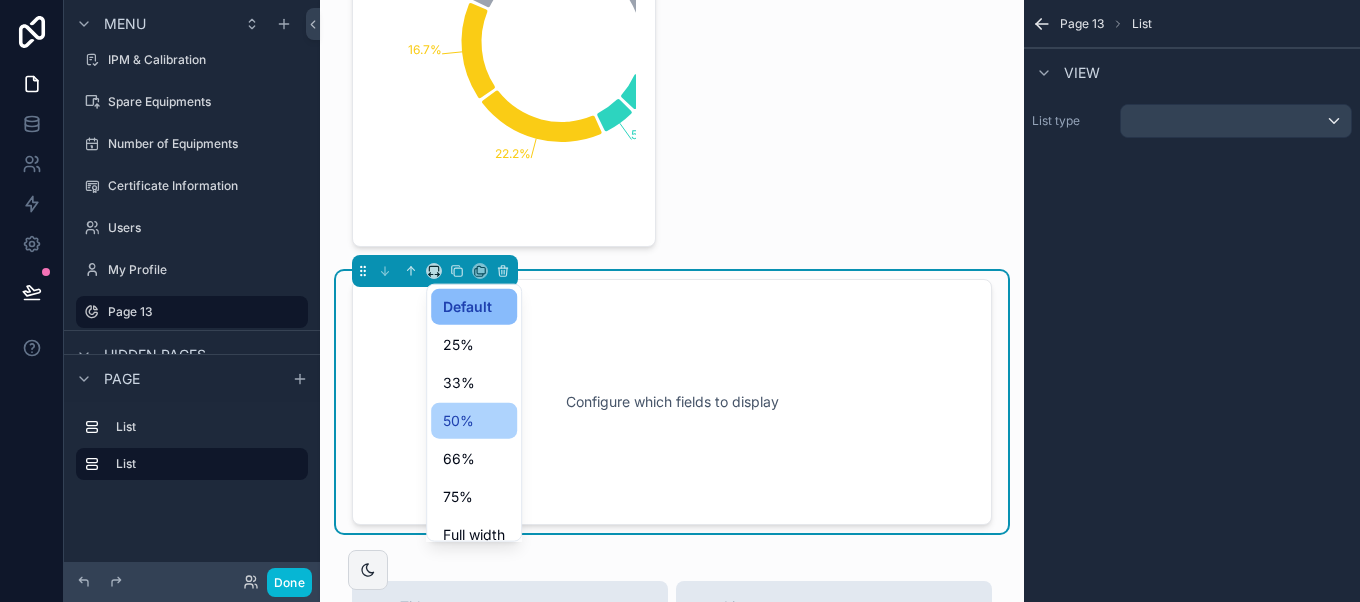 click on "50%" at bounding box center (474, 421) 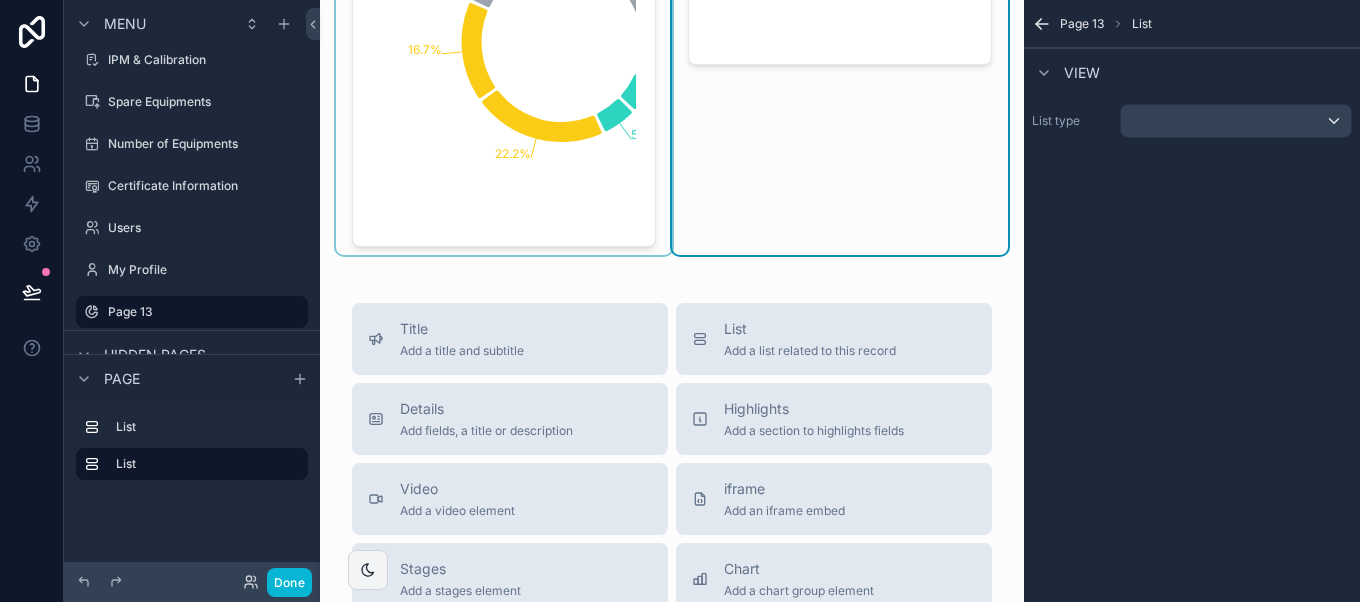 click at bounding box center (504, 33) 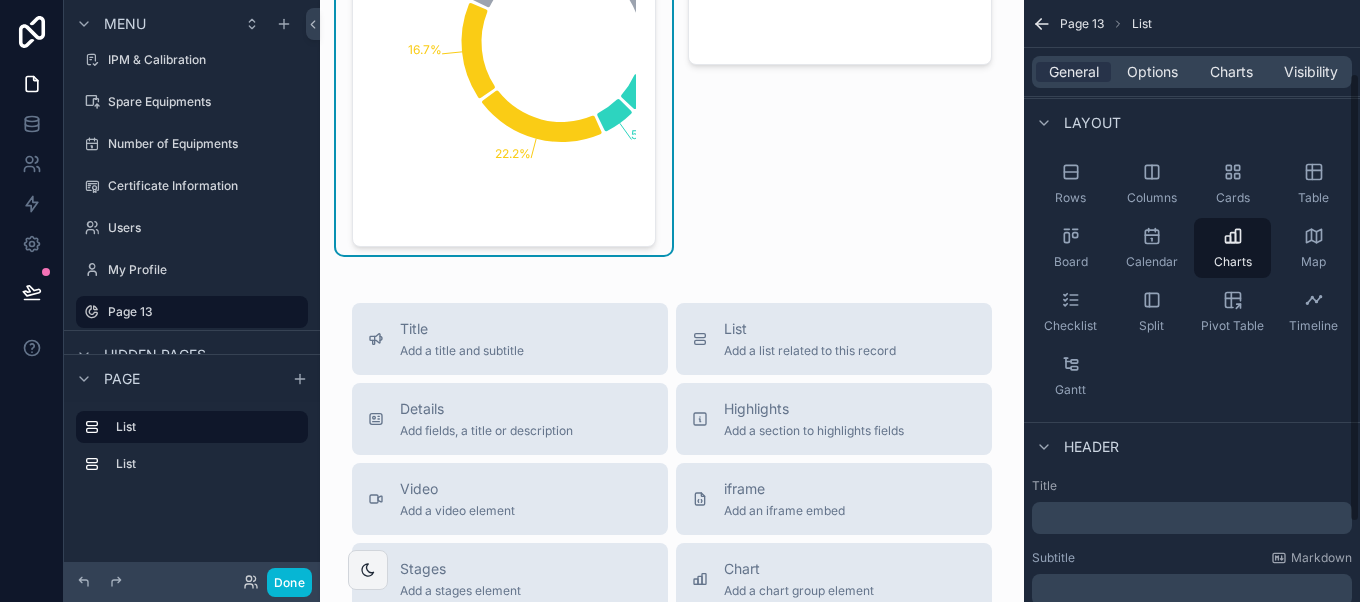 scroll, scrollTop: 99, scrollLeft: 0, axis: vertical 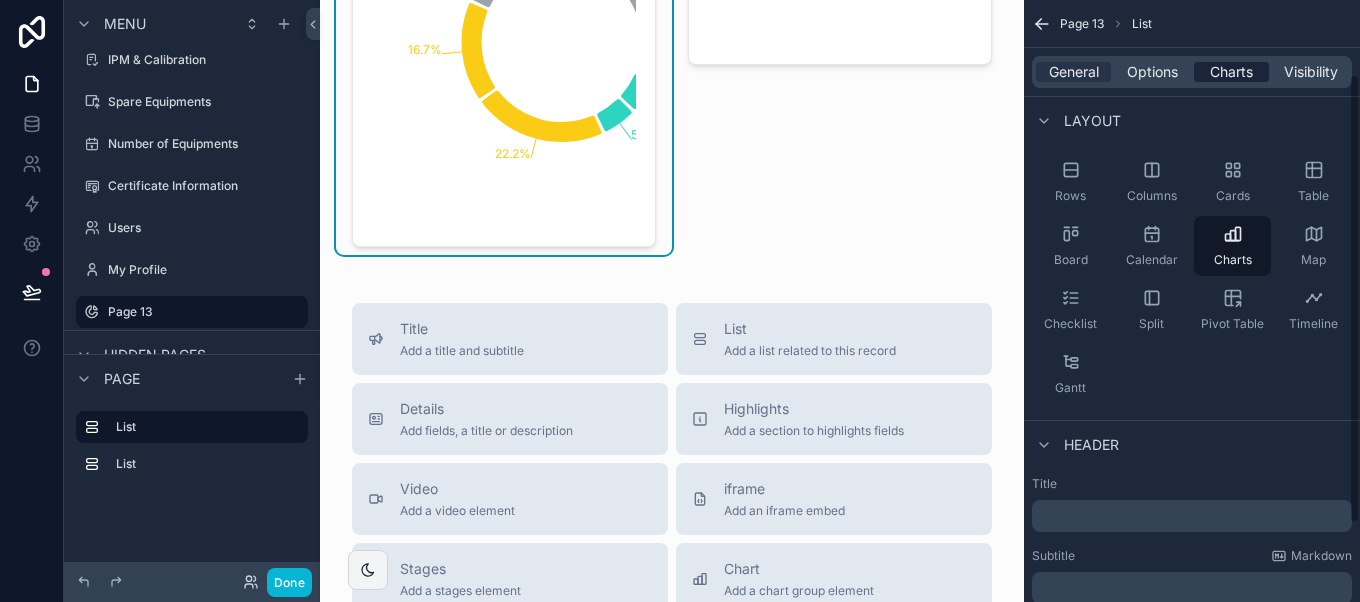 click on "Charts" at bounding box center [1231, 72] 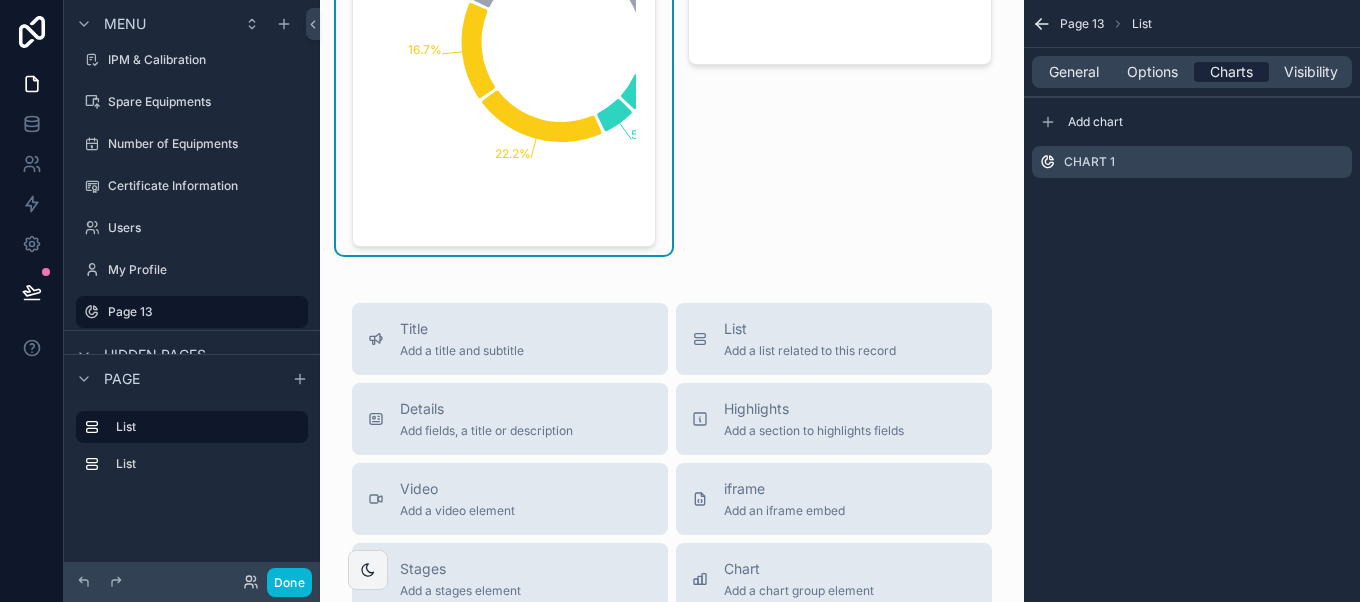 scroll, scrollTop: 0, scrollLeft: 0, axis: both 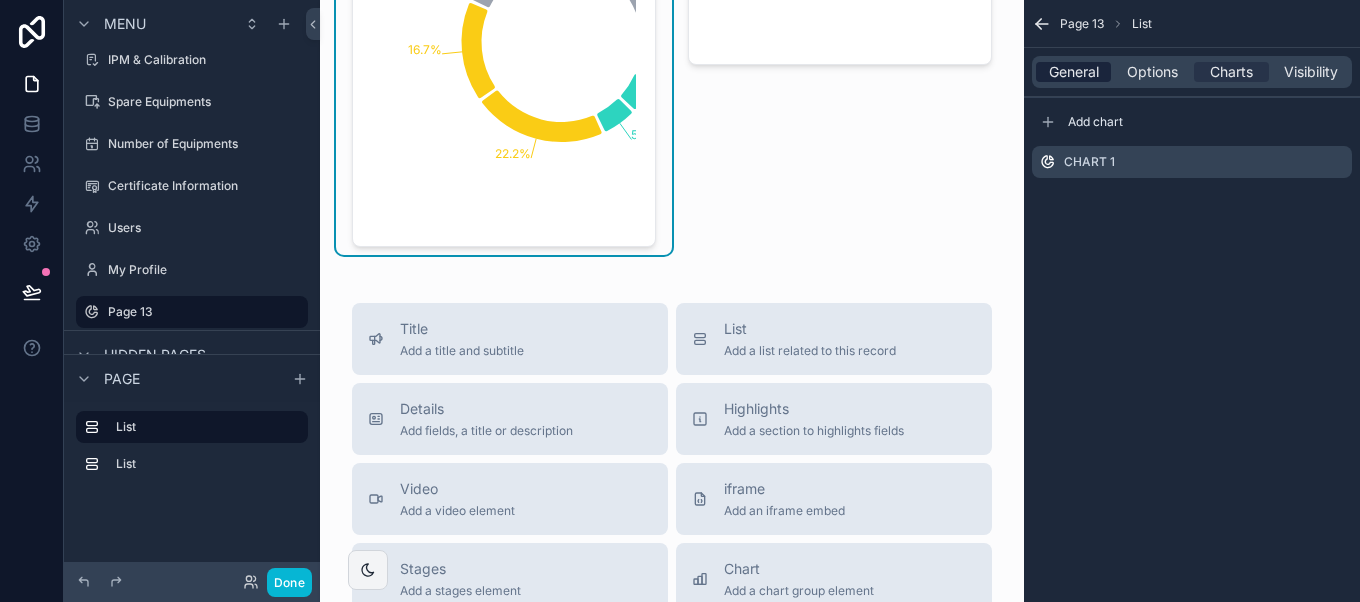 click on "General" at bounding box center (1074, 72) 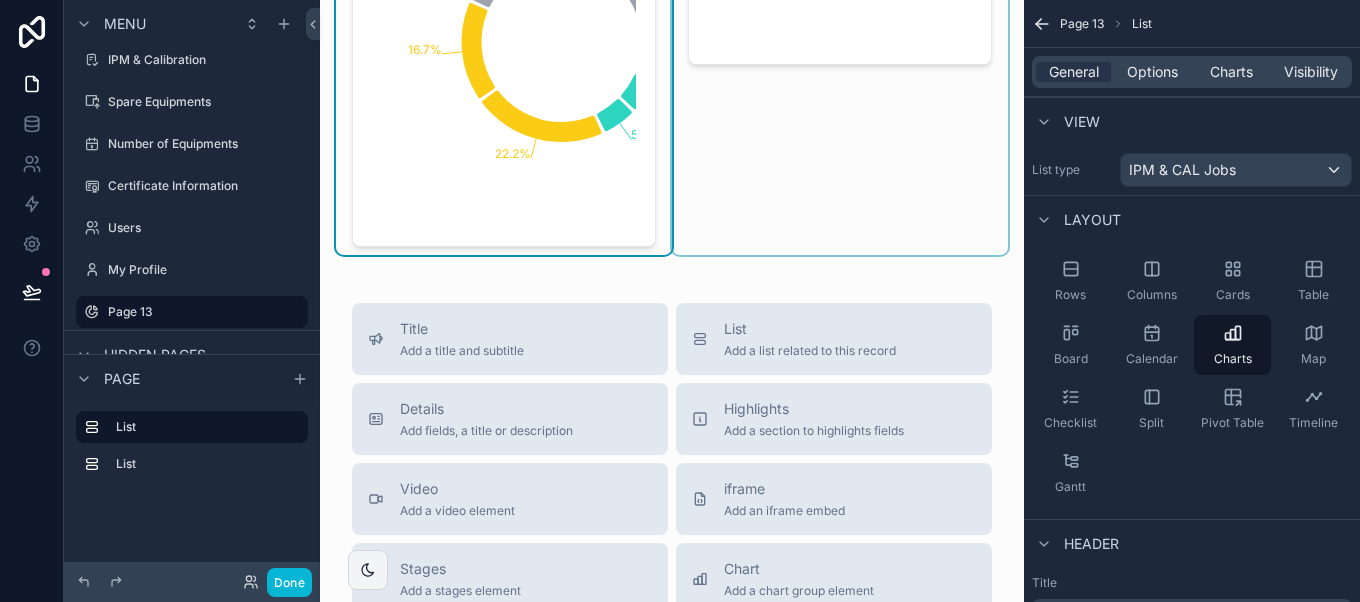 scroll, scrollTop: 0, scrollLeft: 0, axis: both 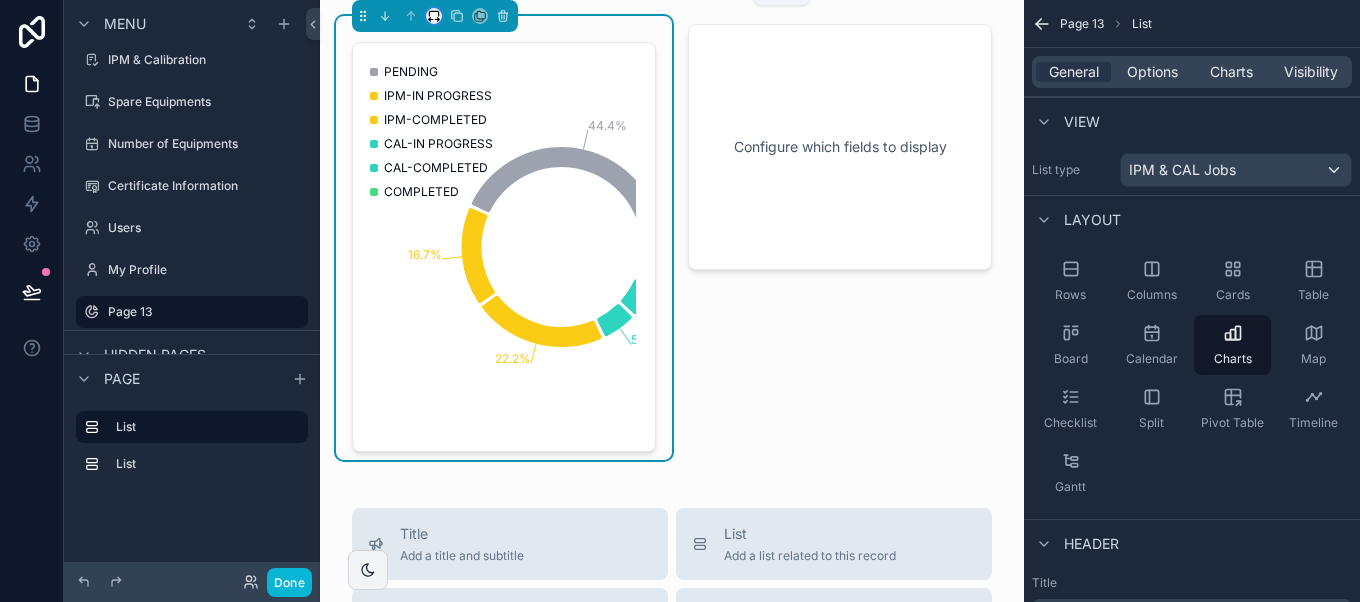 click 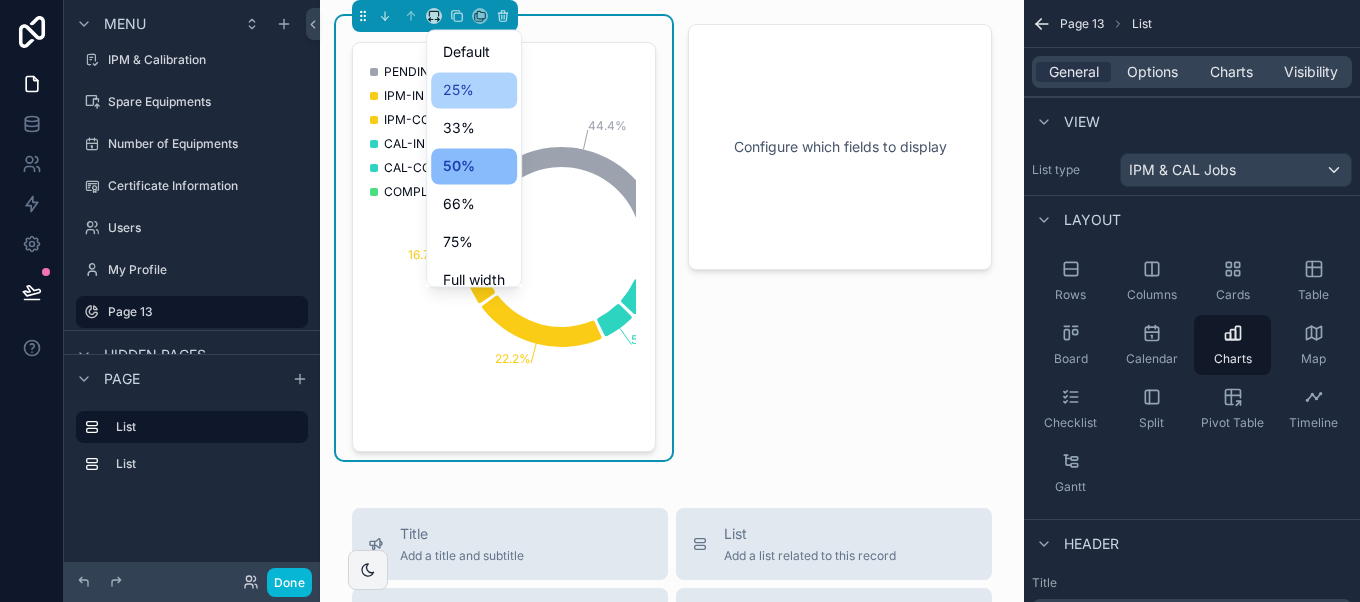 click on "25%" at bounding box center (458, 90) 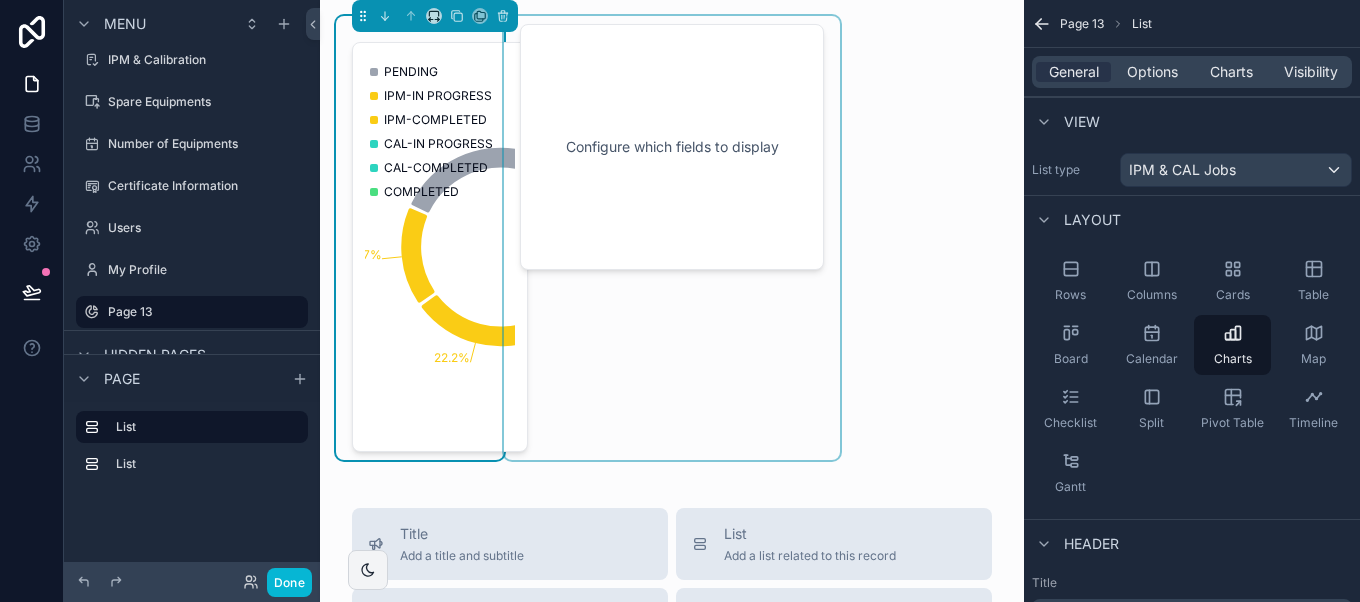click at bounding box center (672, 238) 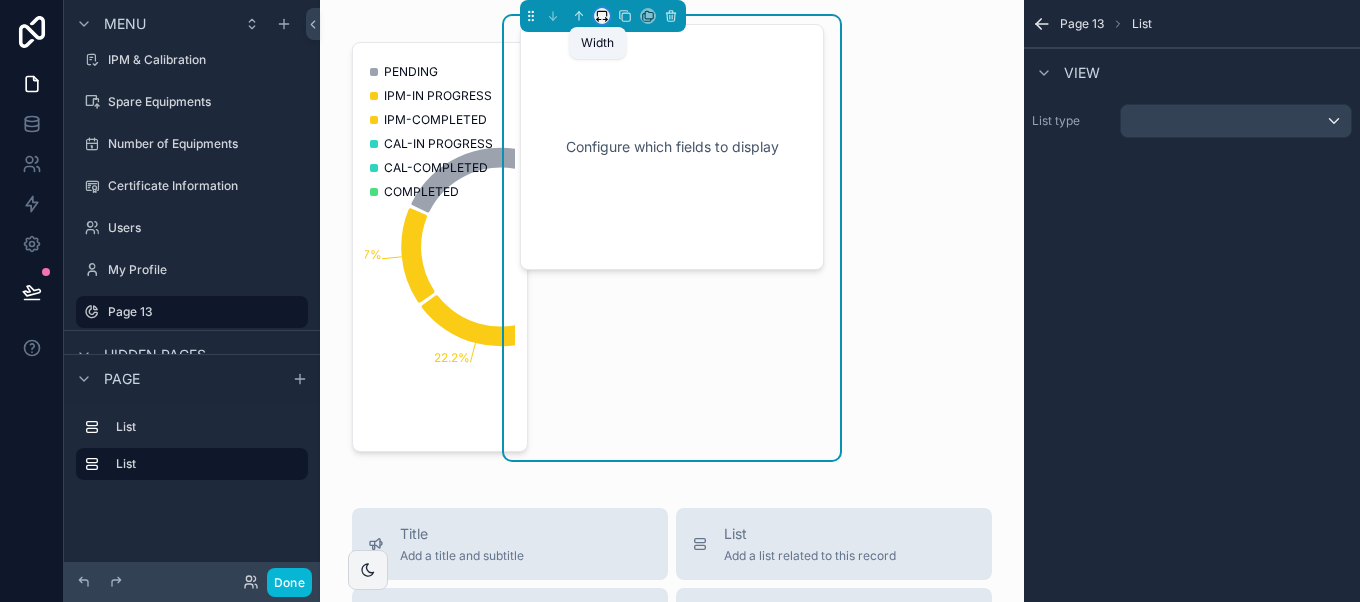 click 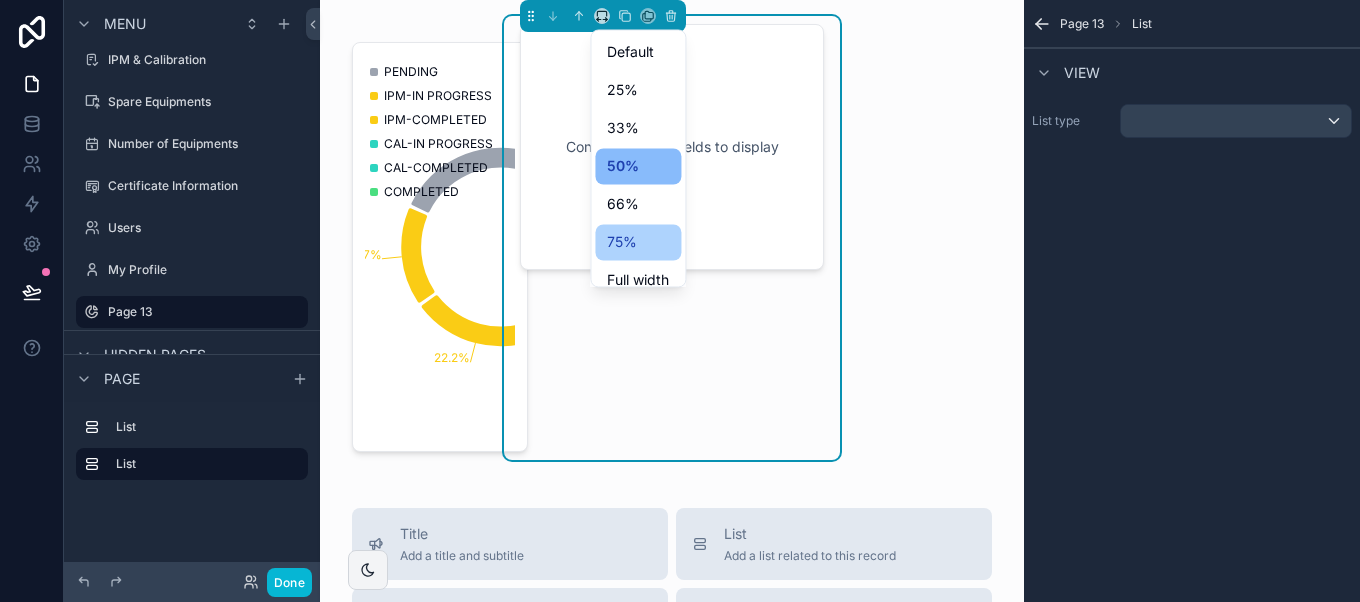 click on "75%" at bounding box center (638, 242) 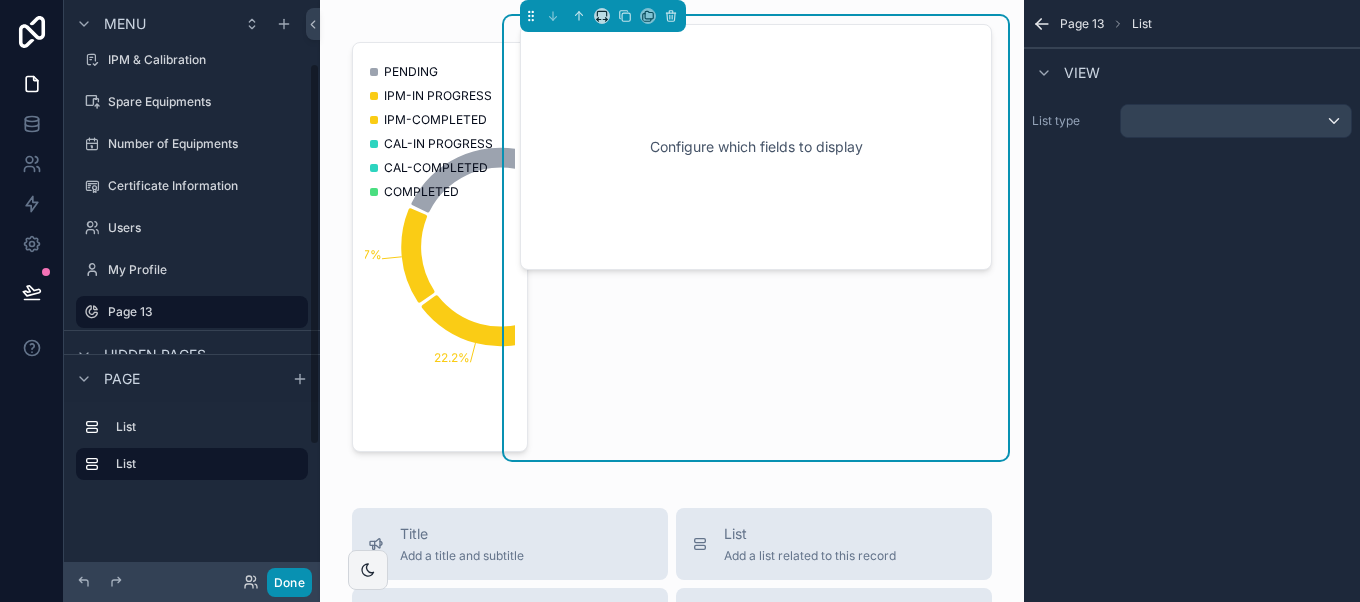 click on "Done" at bounding box center [289, 582] 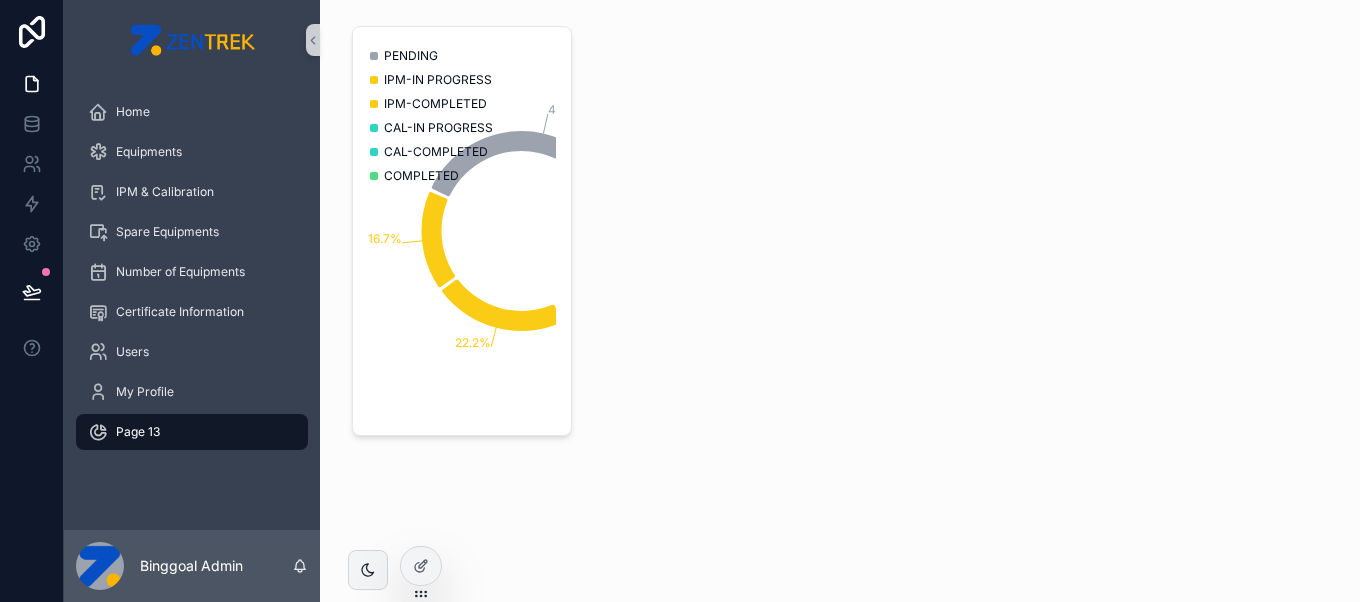 scroll, scrollTop: 0, scrollLeft: 0, axis: both 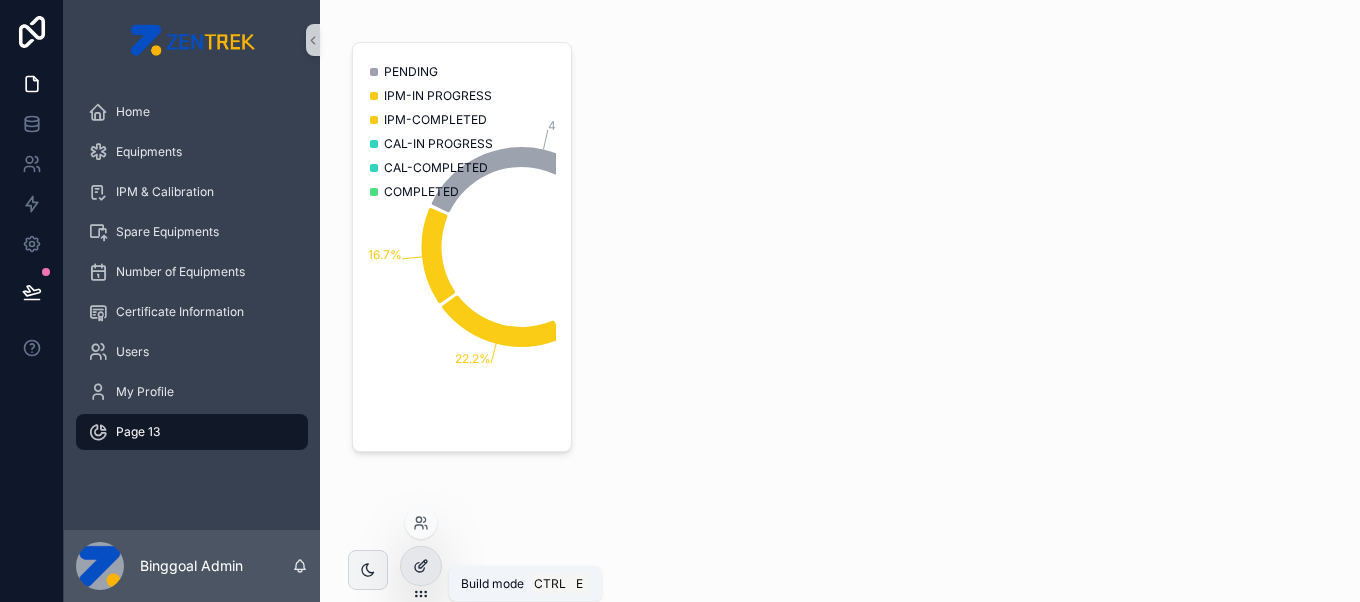 click at bounding box center (421, 566) 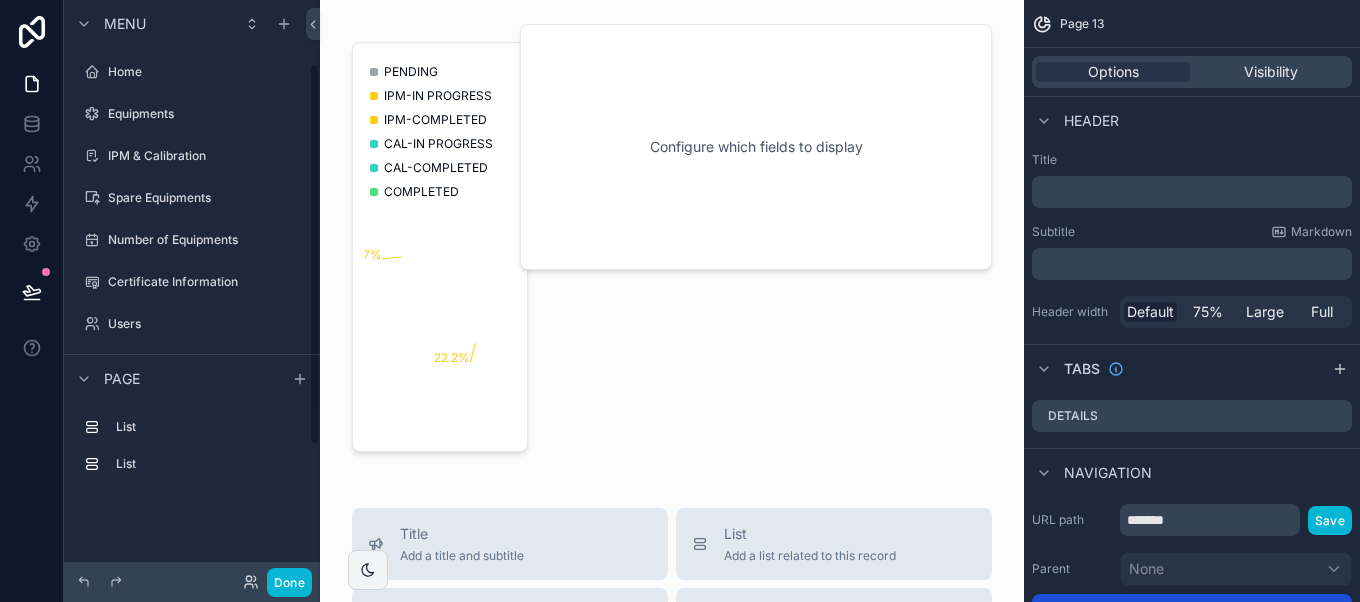 scroll, scrollTop: 96, scrollLeft: 0, axis: vertical 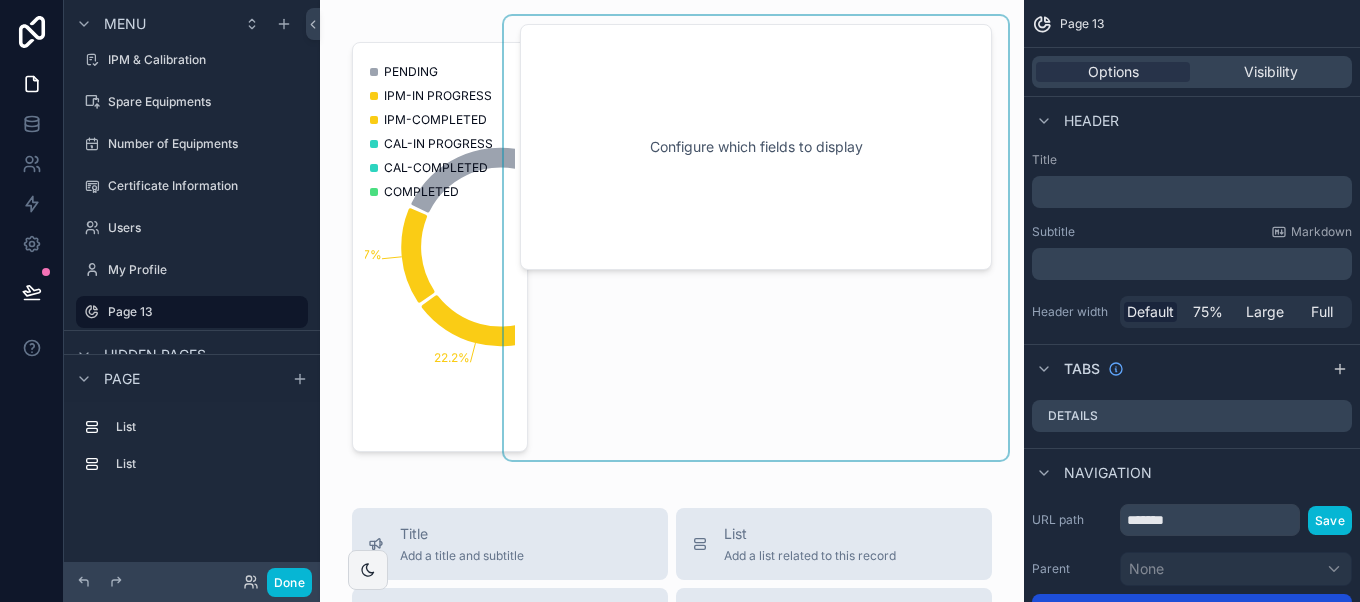 click at bounding box center (756, 238) 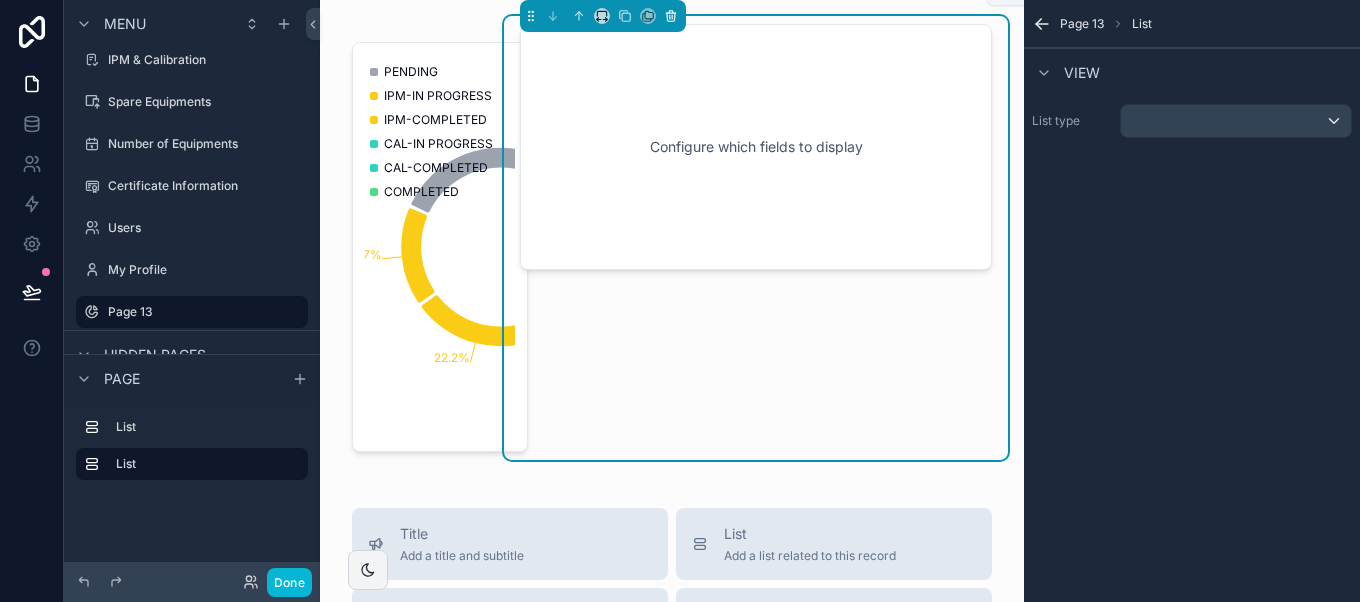 click 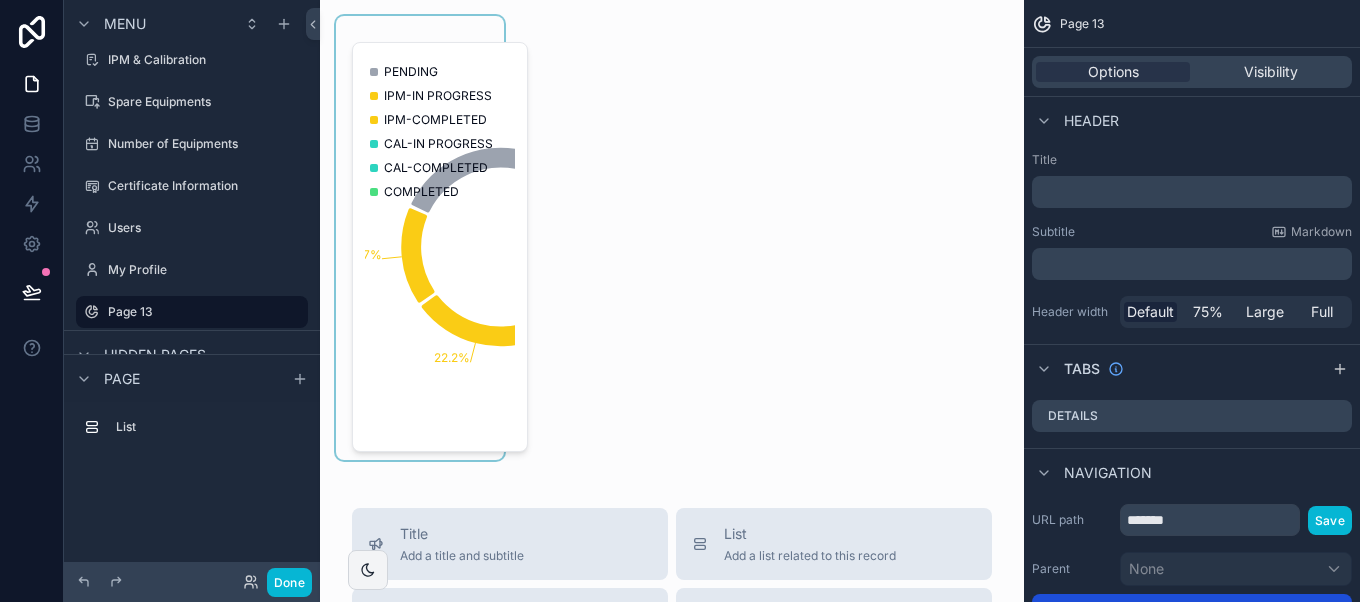 click on "44.4% 16.7% 22.2% 5.6% 5.6% 5.6%" 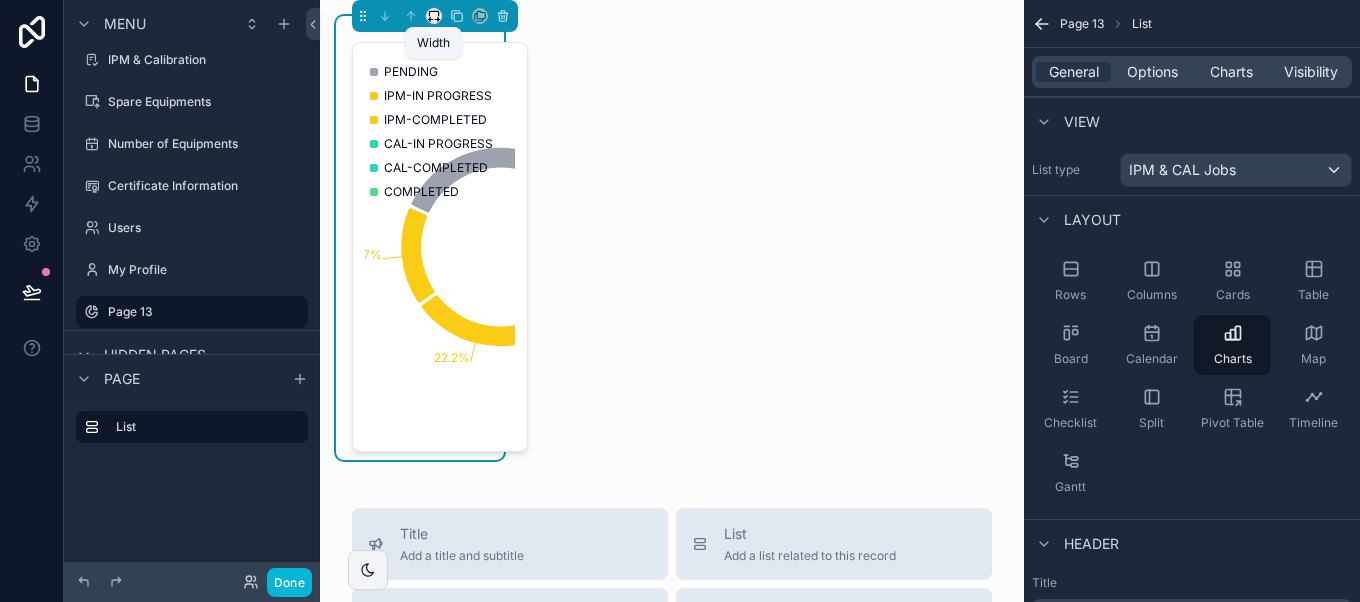 click 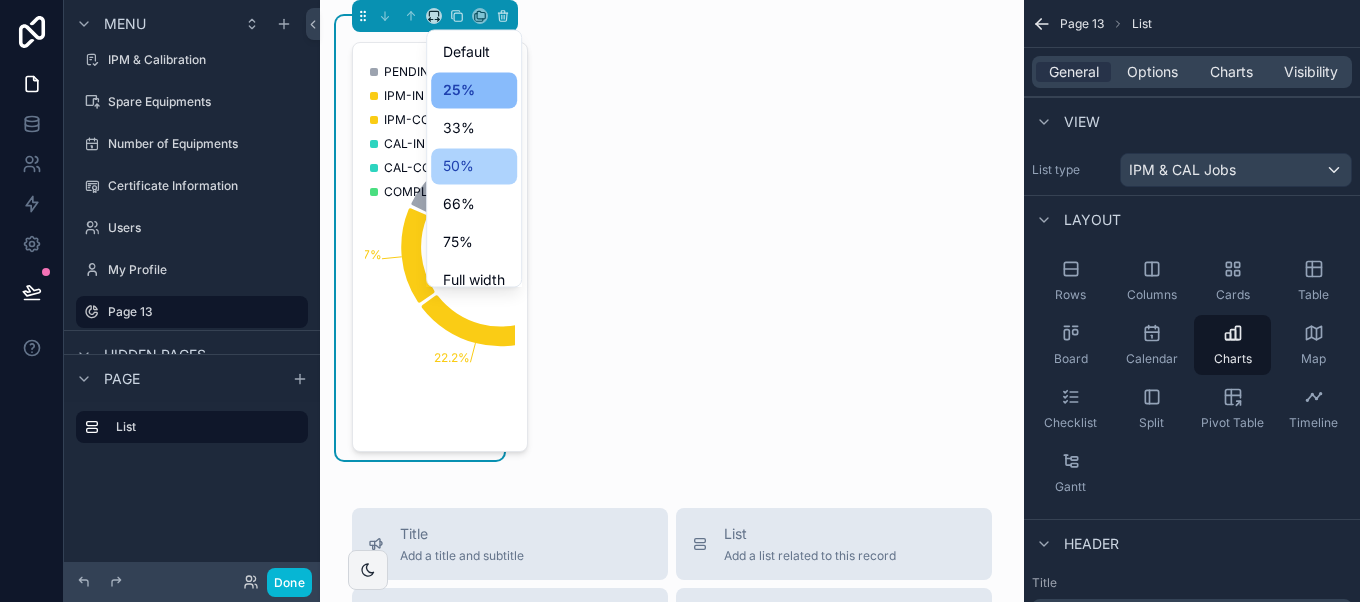 click on "50%" at bounding box center (474, 166) 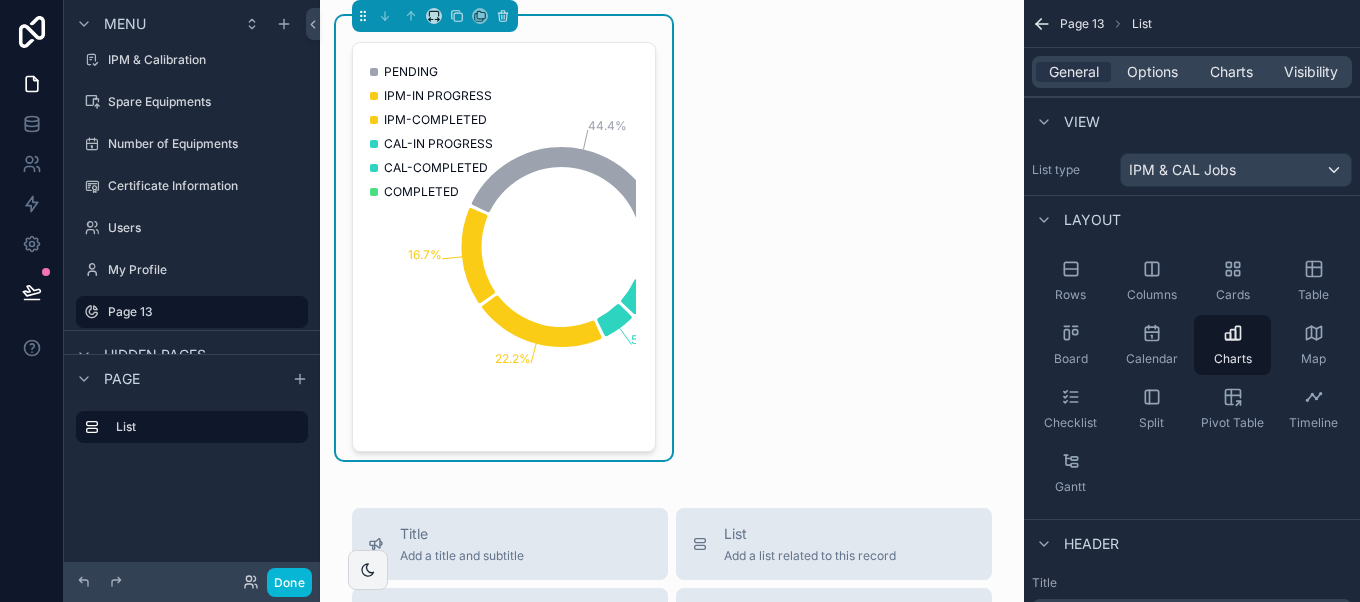 click on "44.4% 16.7% 22.2% 5.6% 5.6% 5.6% PENDING IPM-IN PROGRESS IPM-COMPLETED CAL-IN PROGRESS CAL-COMPLETED COMPLETED Title Add a title and subtitle List Add a list related to this record Details Add fields, a title or description Highlights Add a section to highlights fields Video Add a video element iframe Add an iframe embed Stages Add a stages element Chart Add a chart group element Buttons Add an action button row Links Add quick links Text Add a text block that supports markdown Gallery Add a preview for files Notice Add a notice element Divider Add a divider Comments Record comments section Image Add an image element Container Add a container to group multiple sections together" at bounding box center (672, 698) 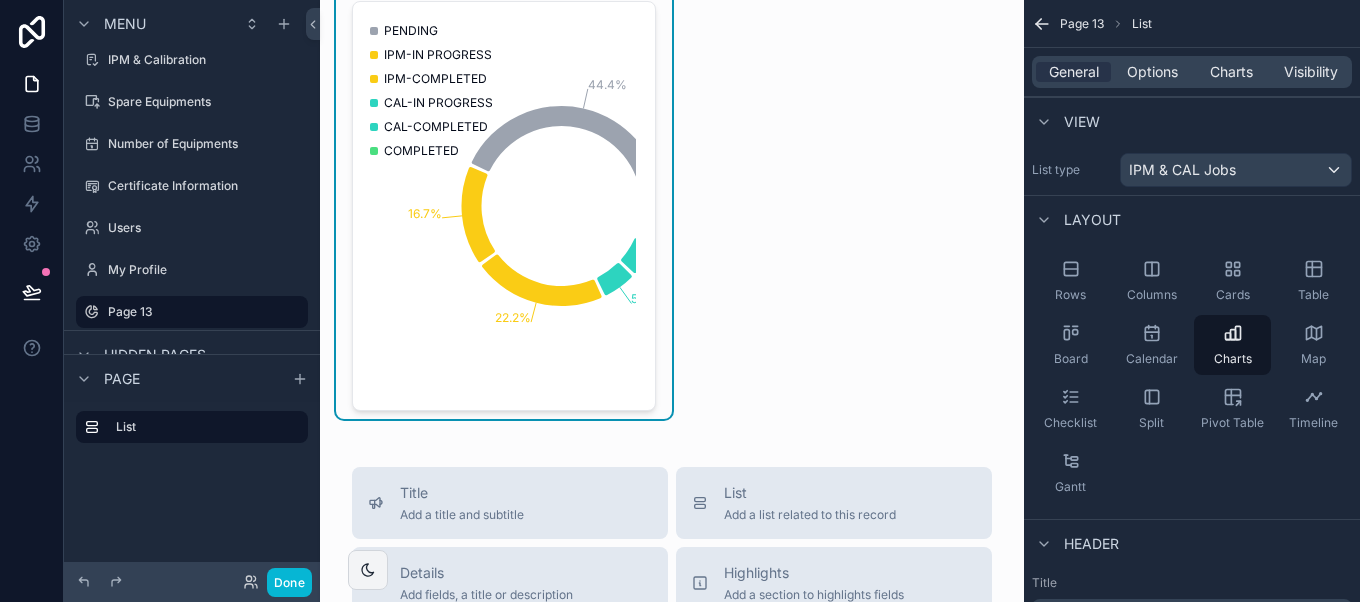 scroll, scrollTop: 0, scrollLeft: 0, axis: both 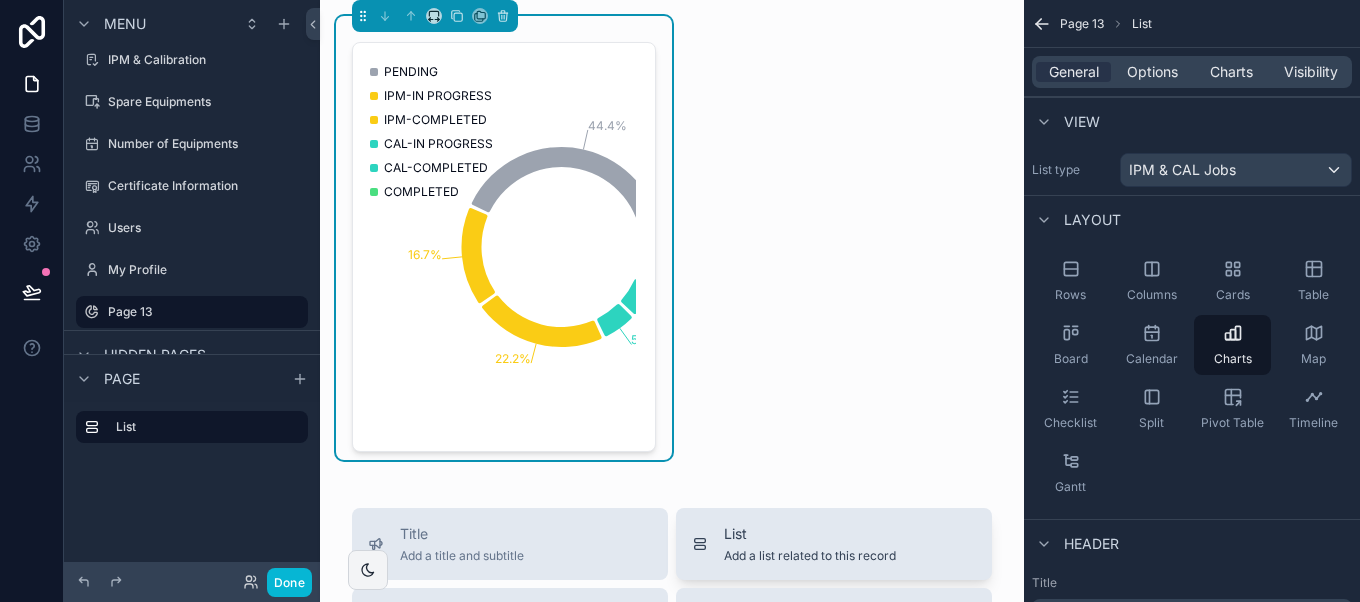 click on "List" at bounding box center [810, 534] 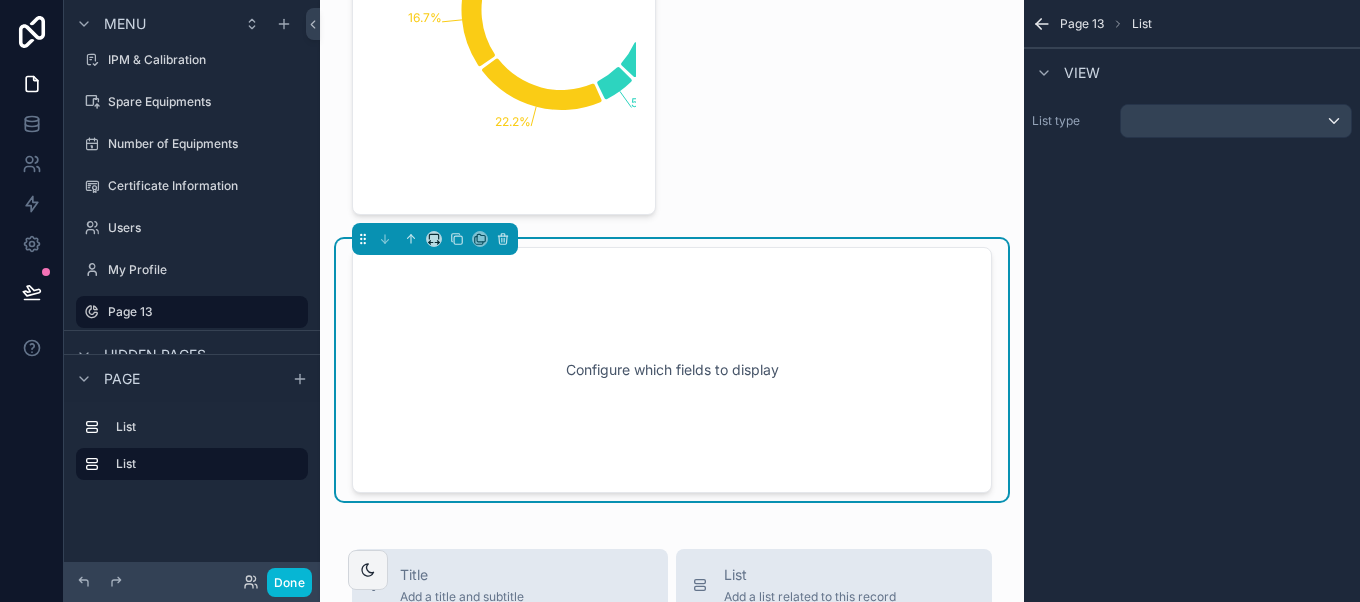 scroll, scrollTop: 305, scrollLeft: 0, axis: vertical 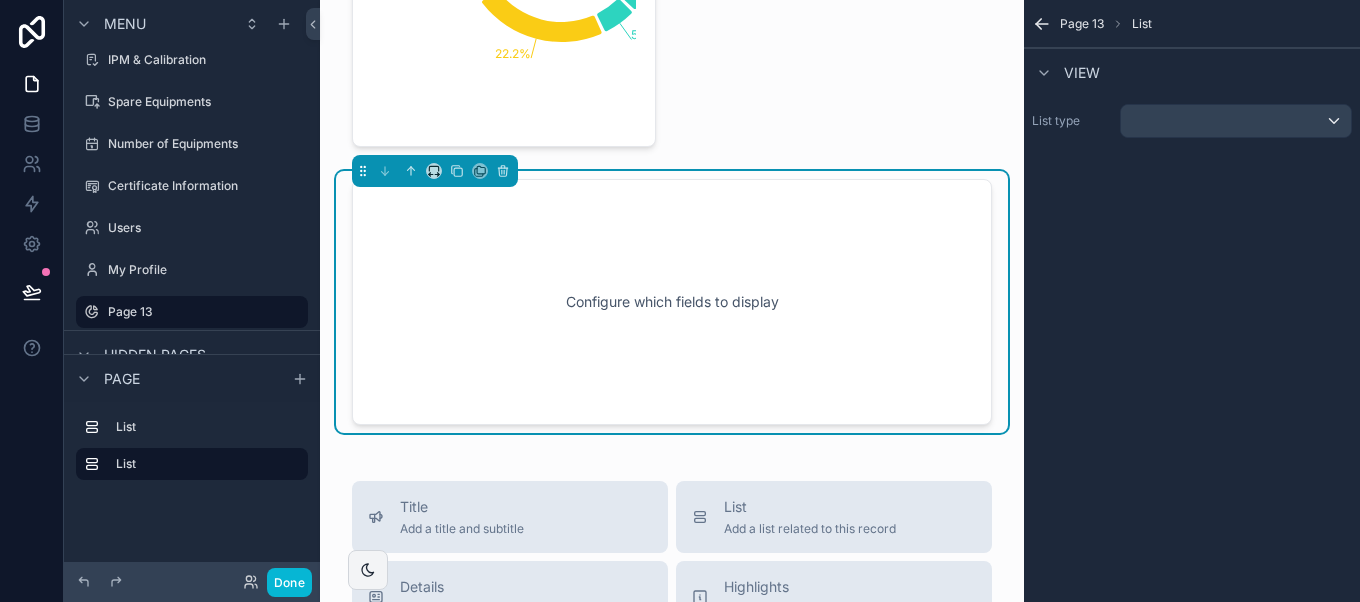 click at bounding box center [435, 171] 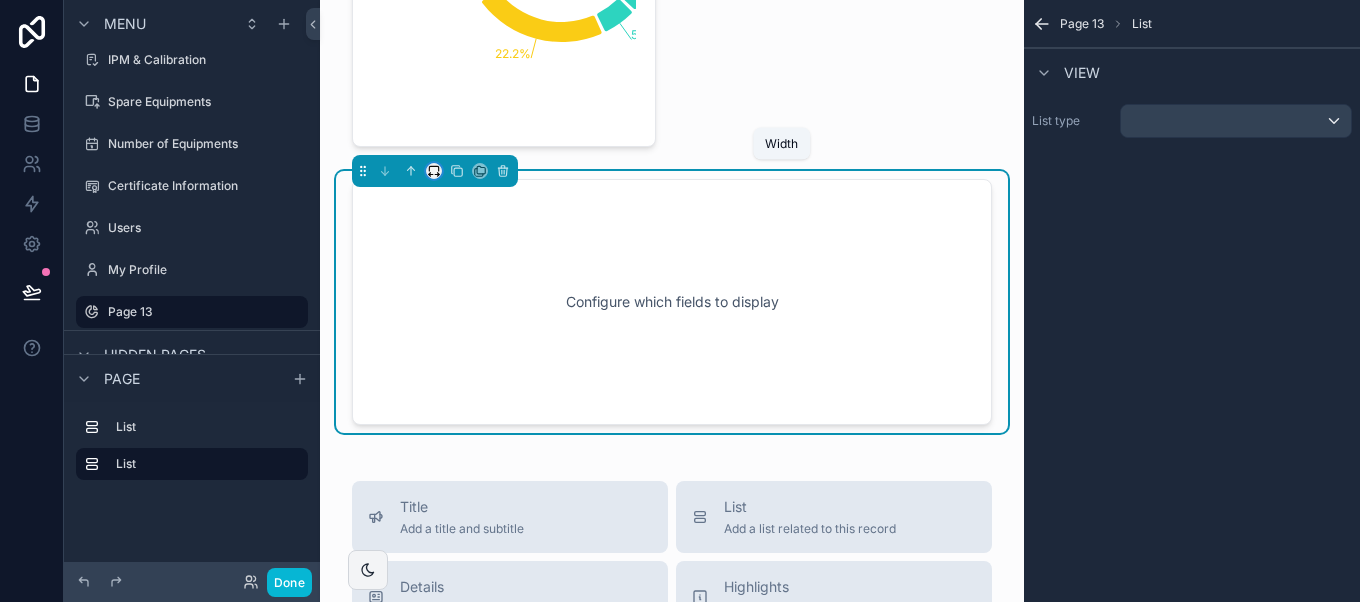 click 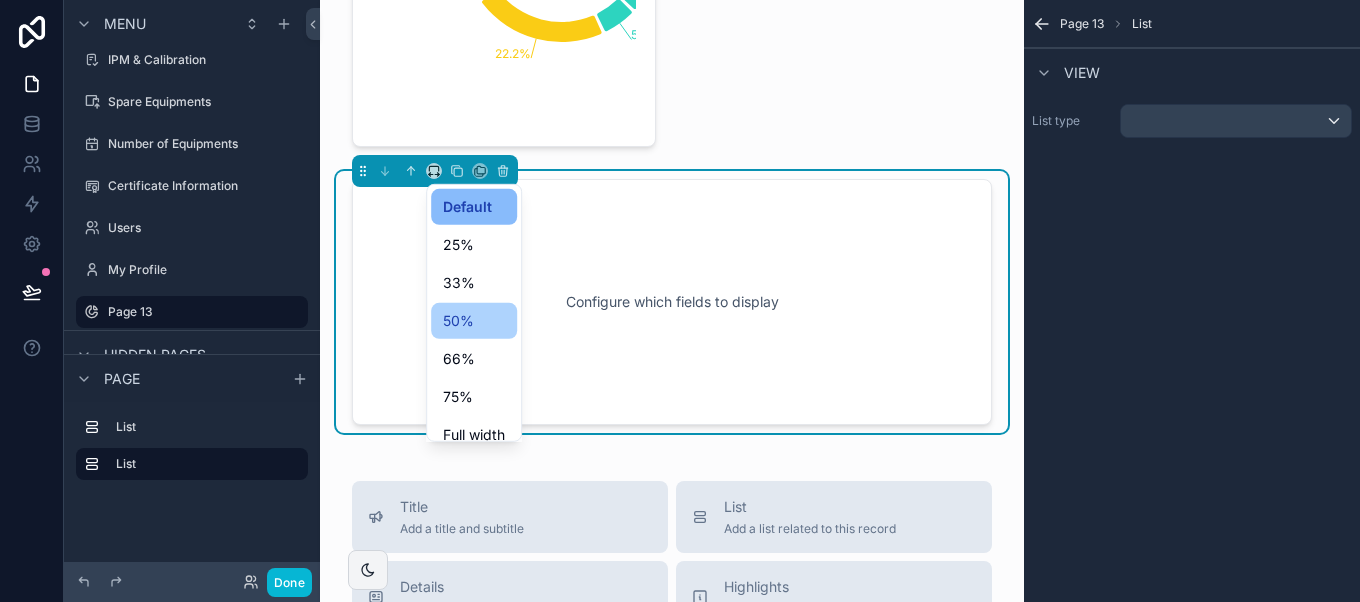 click on "50%" at bounding box center (474, 321) 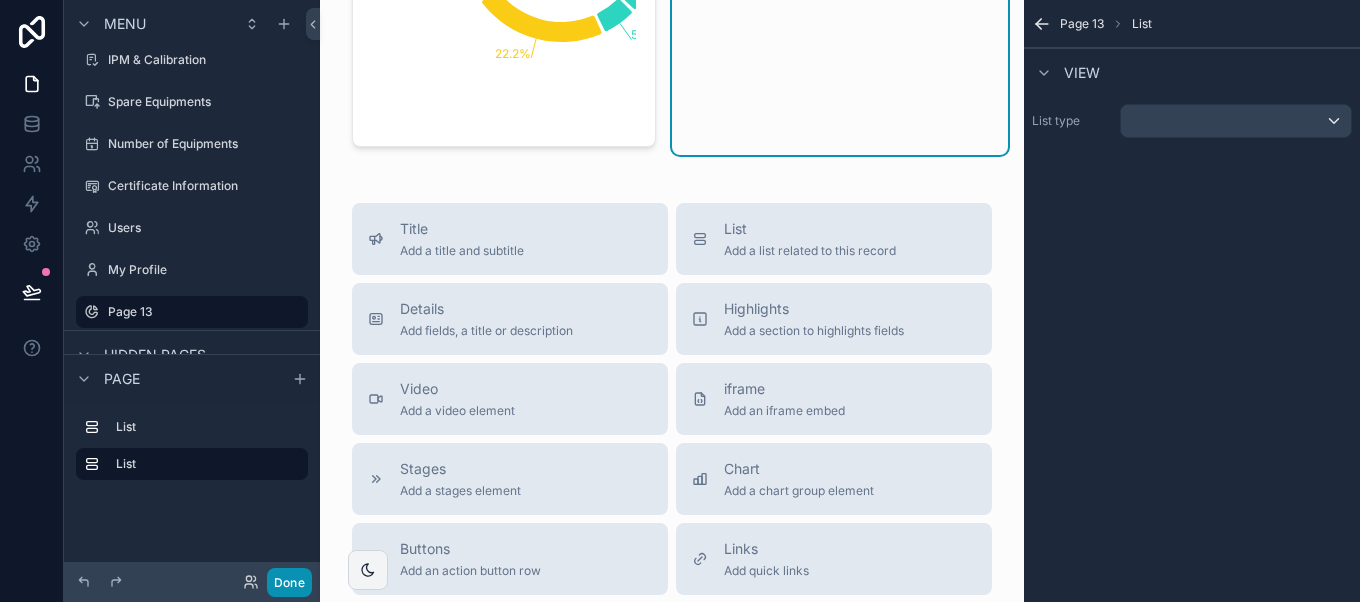click on "Done" at bounding box center (289, 582) 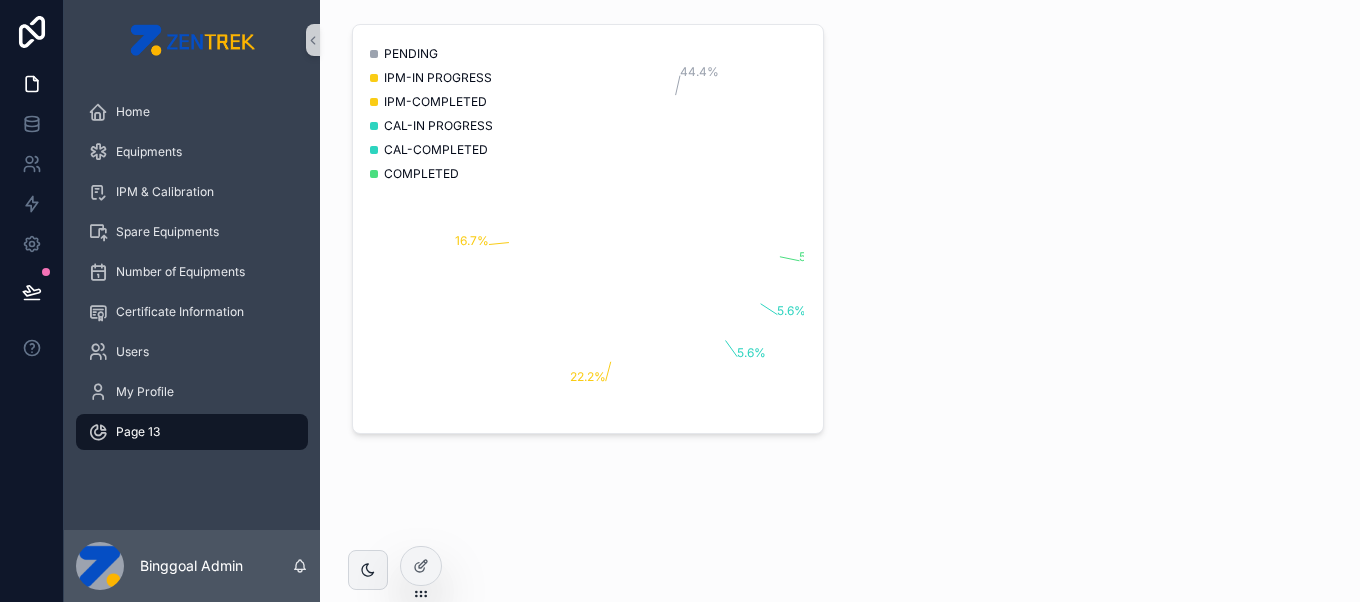scroll, scrollTop: 16, scrollLeft: 0, axis: vertical 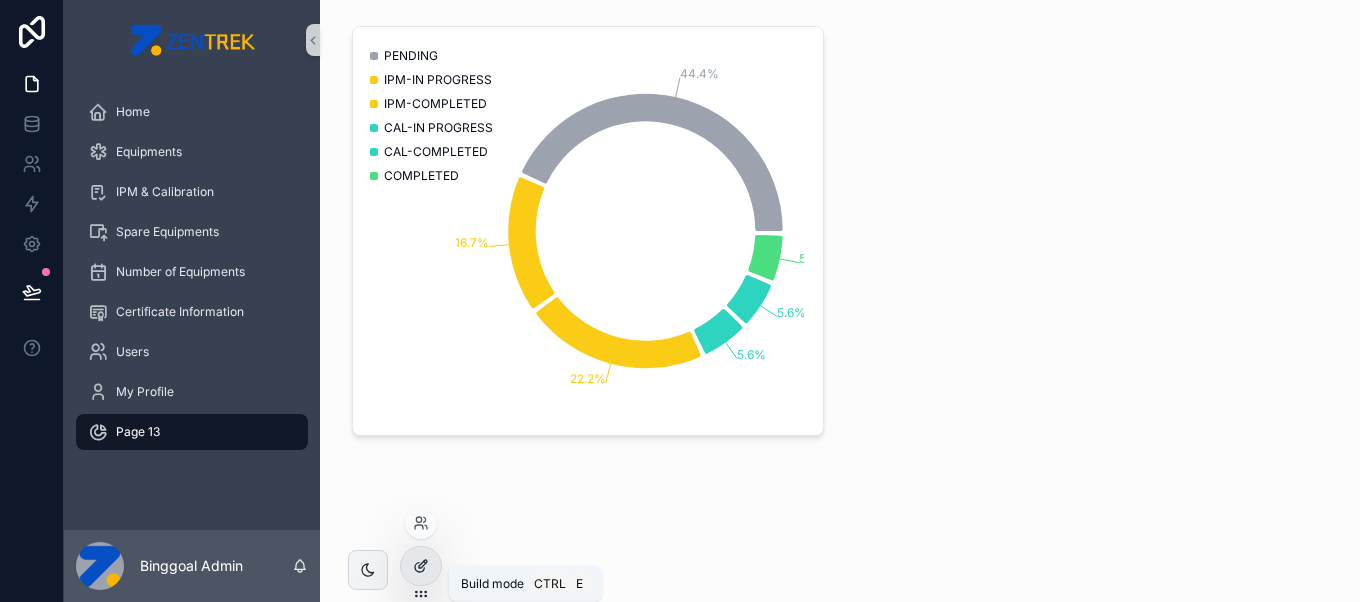 click 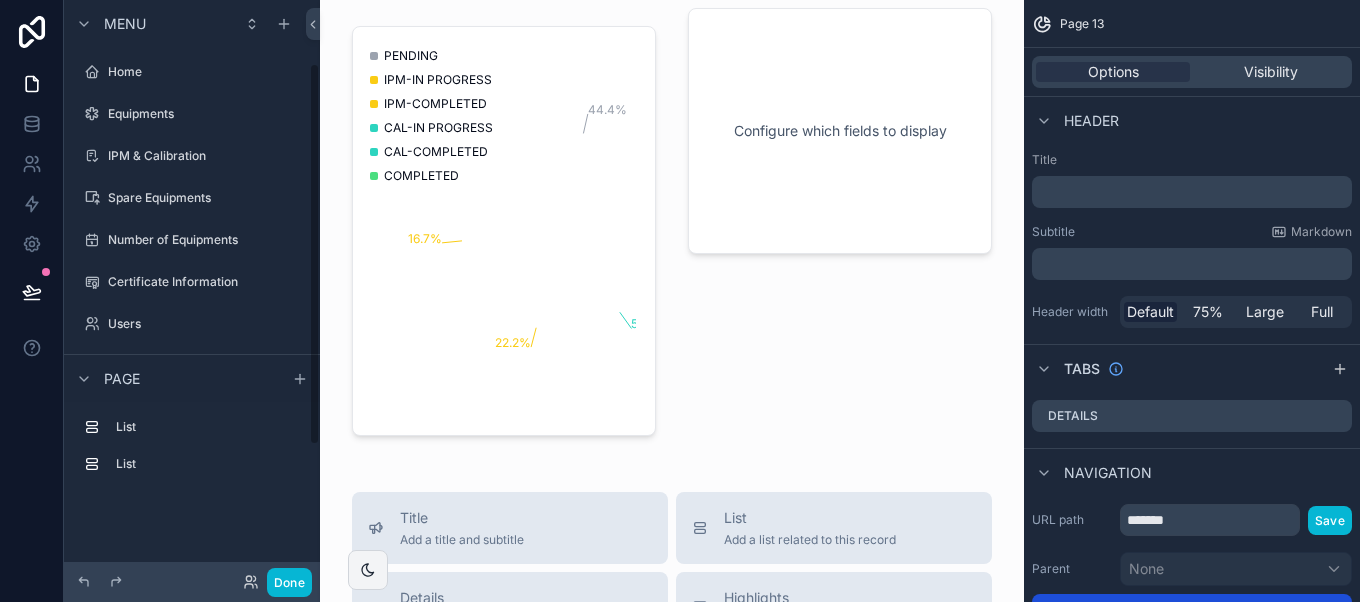 scroll, scrollTop: 305, scrollLeft: 0, axis: vertical 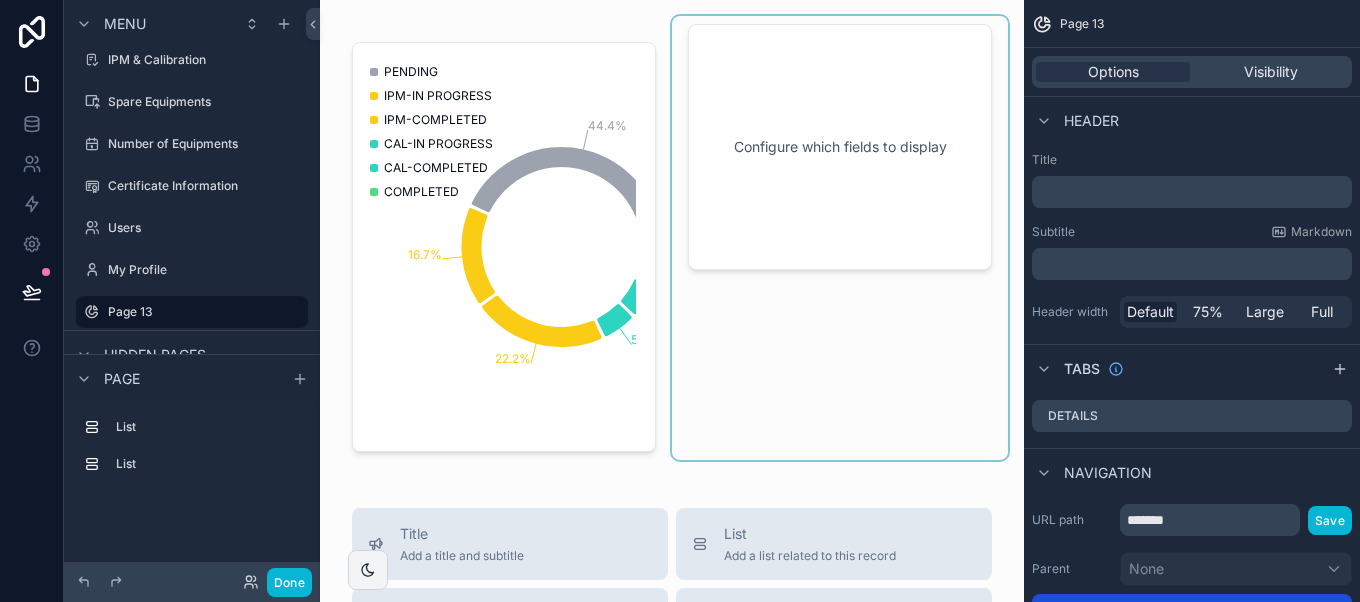 click at bounding box center (840, 238) 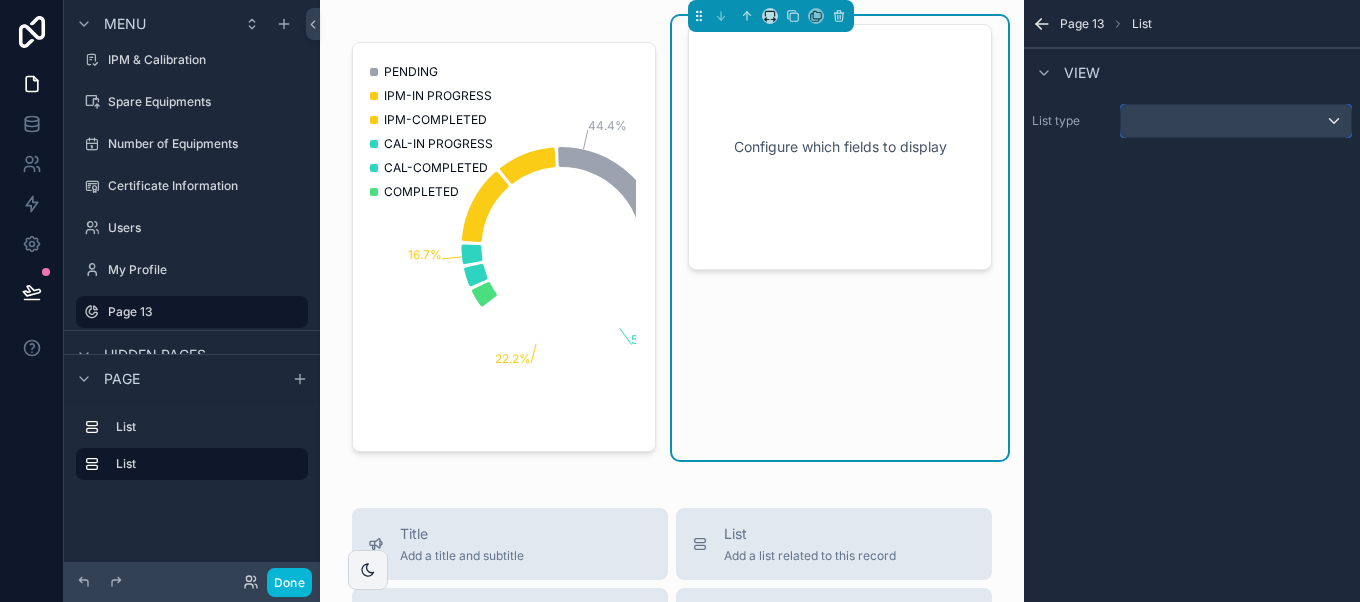 click at bounding box center [1236, 121] 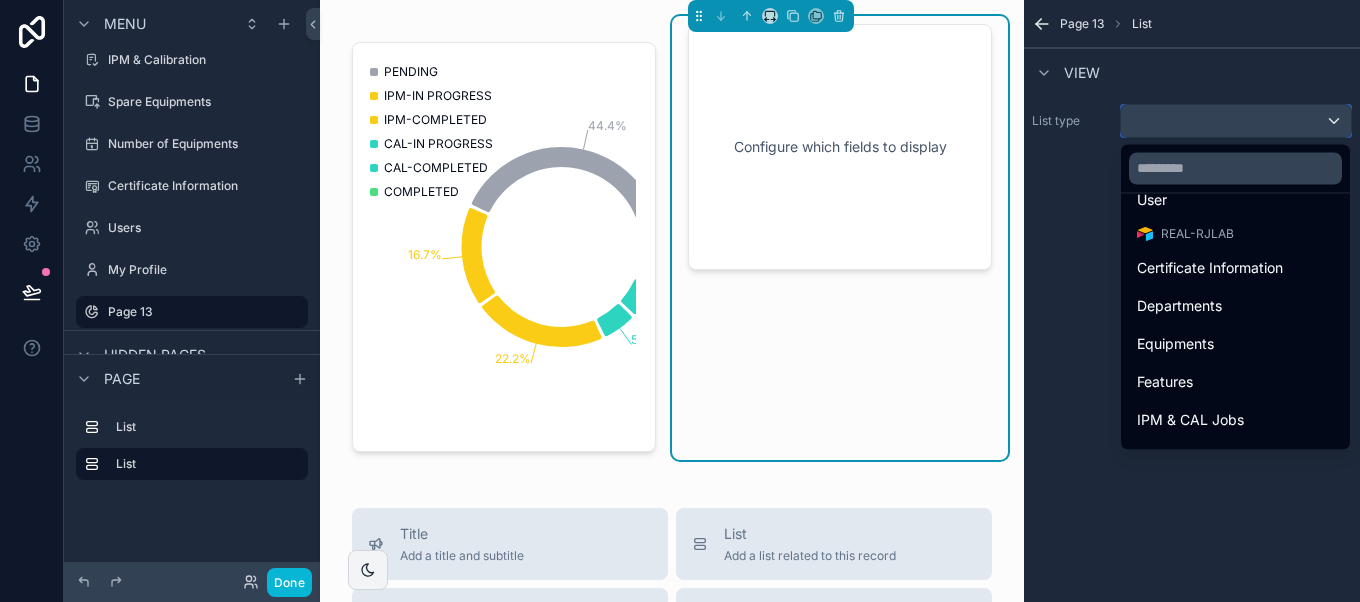 scroll, scrollTop: 58, scrollLeft: 0, axis: vertical 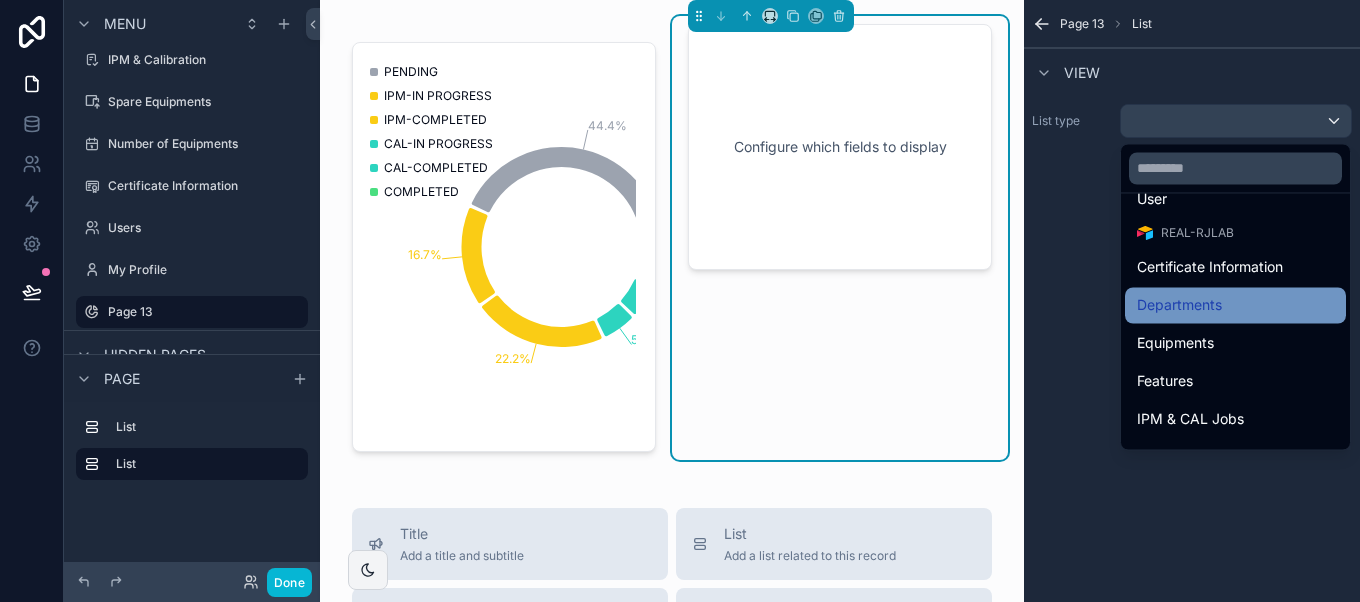 click on "Departments" at bounding box center [1235, 305] 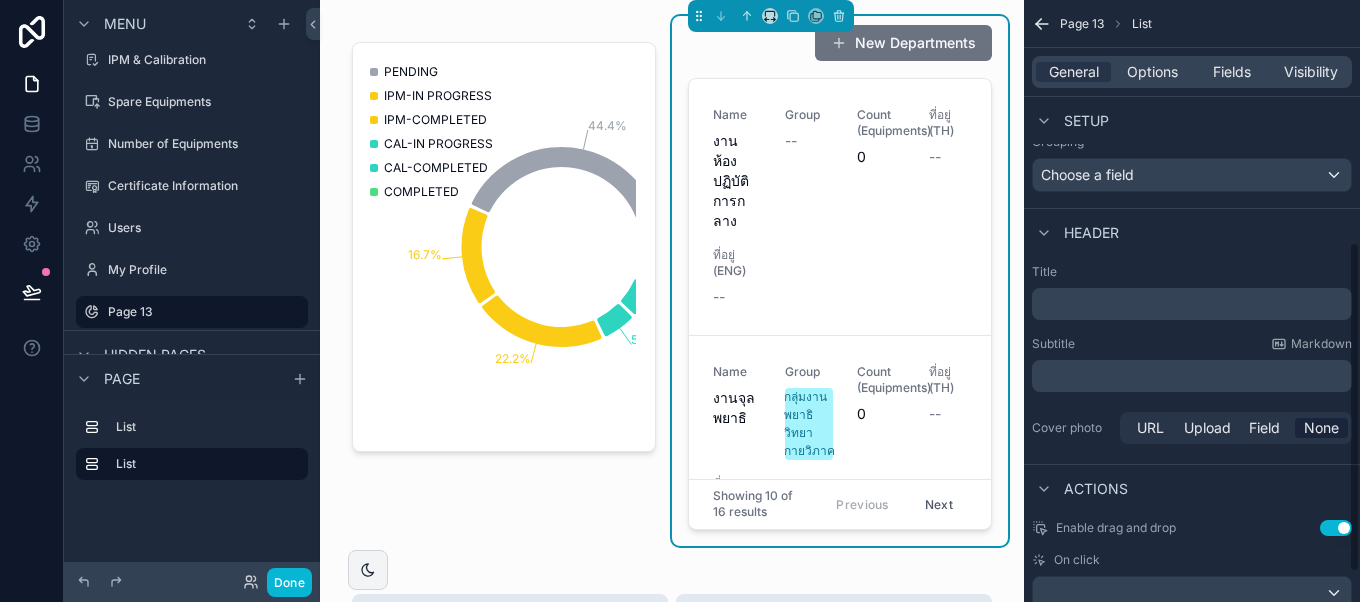 scroll, scrollTop: 494, scrollLeft: 0, axis: vertical 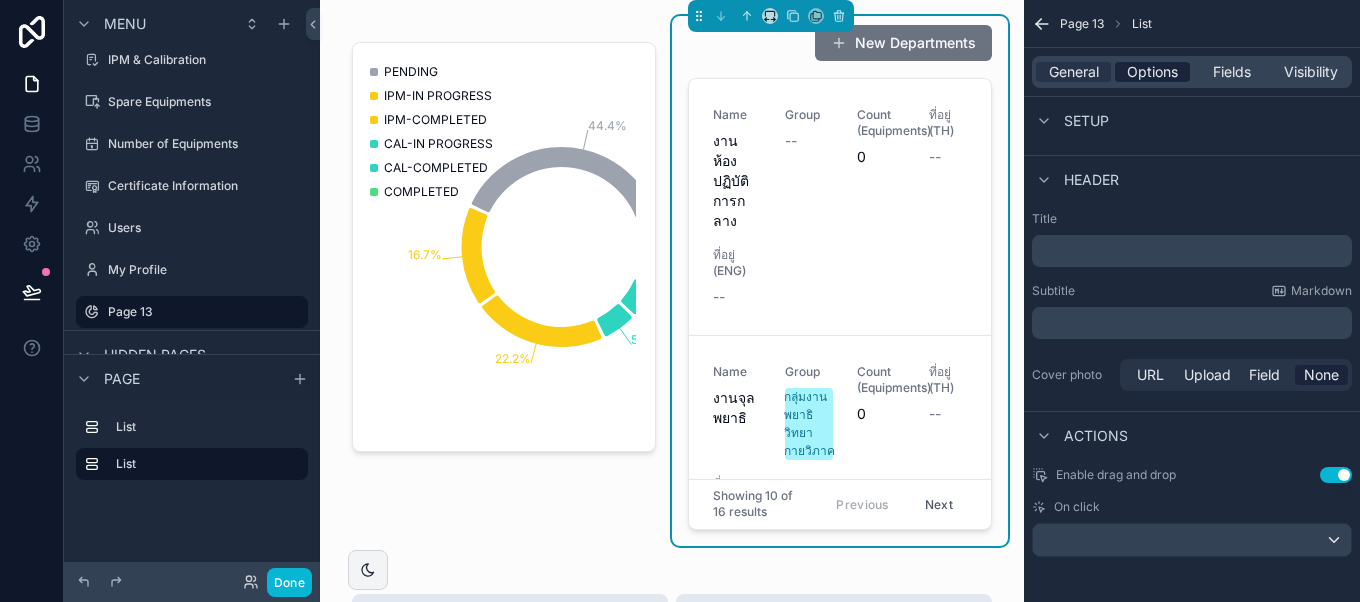 click on "Options" at bounding box center (1152, 72) 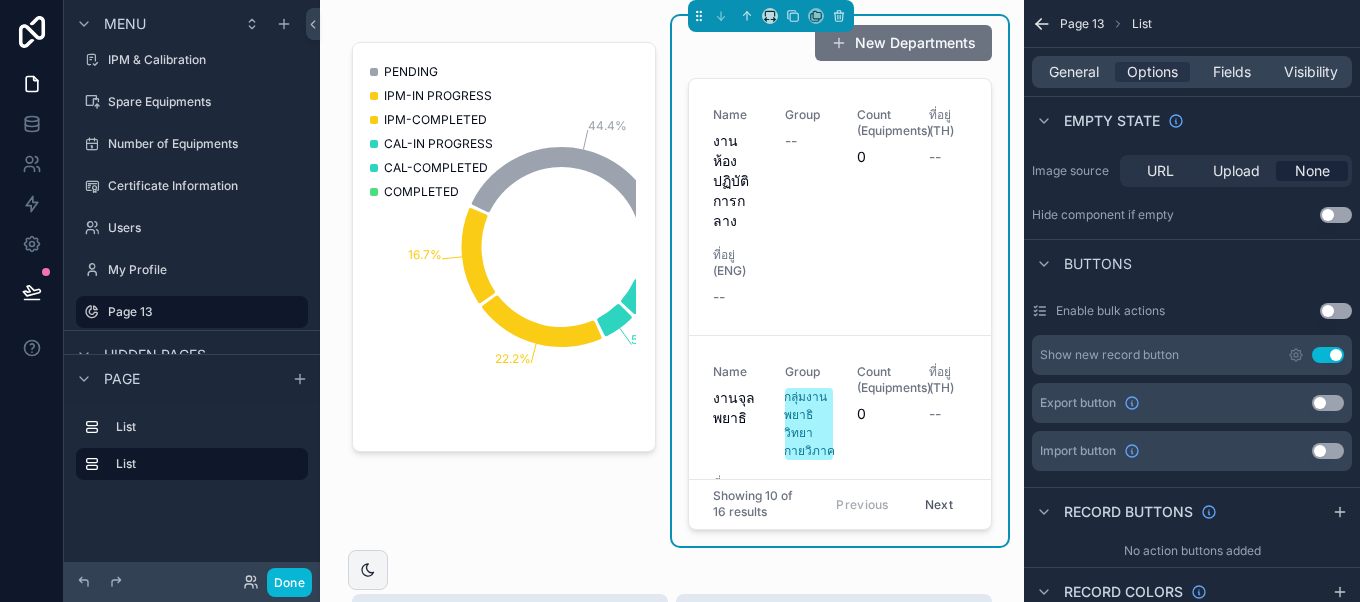 click on "Use setting" at bounding box center [1328, 355] 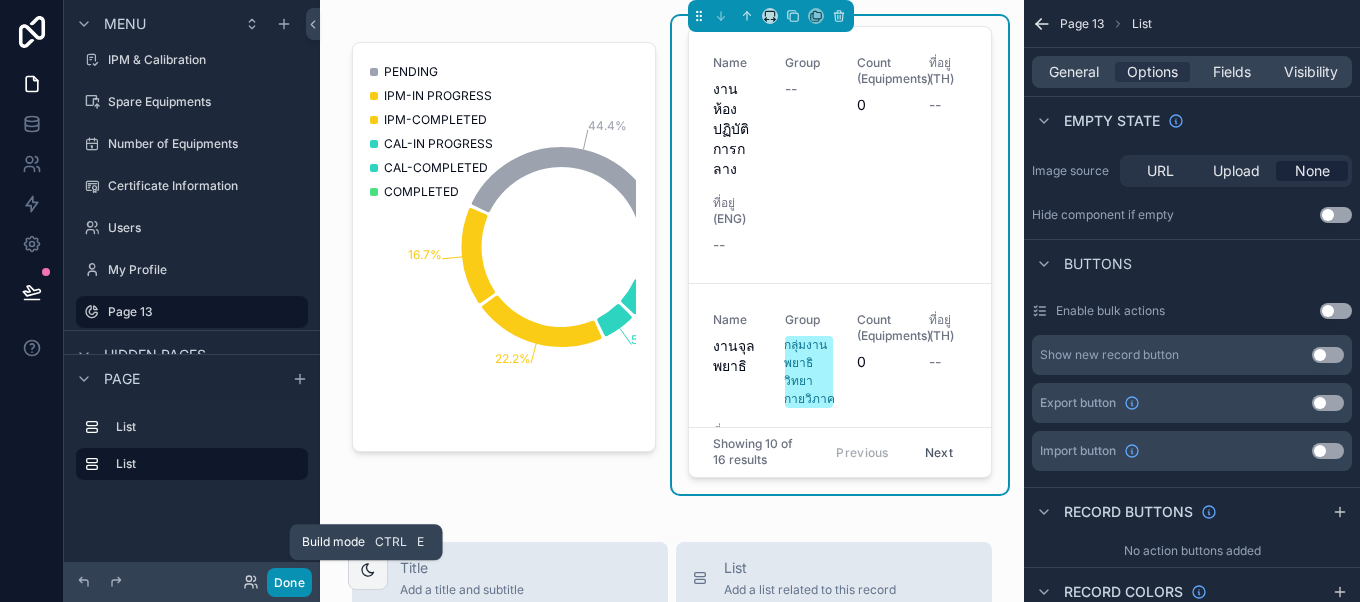 click on "Done" at bounding box center [289, 582] 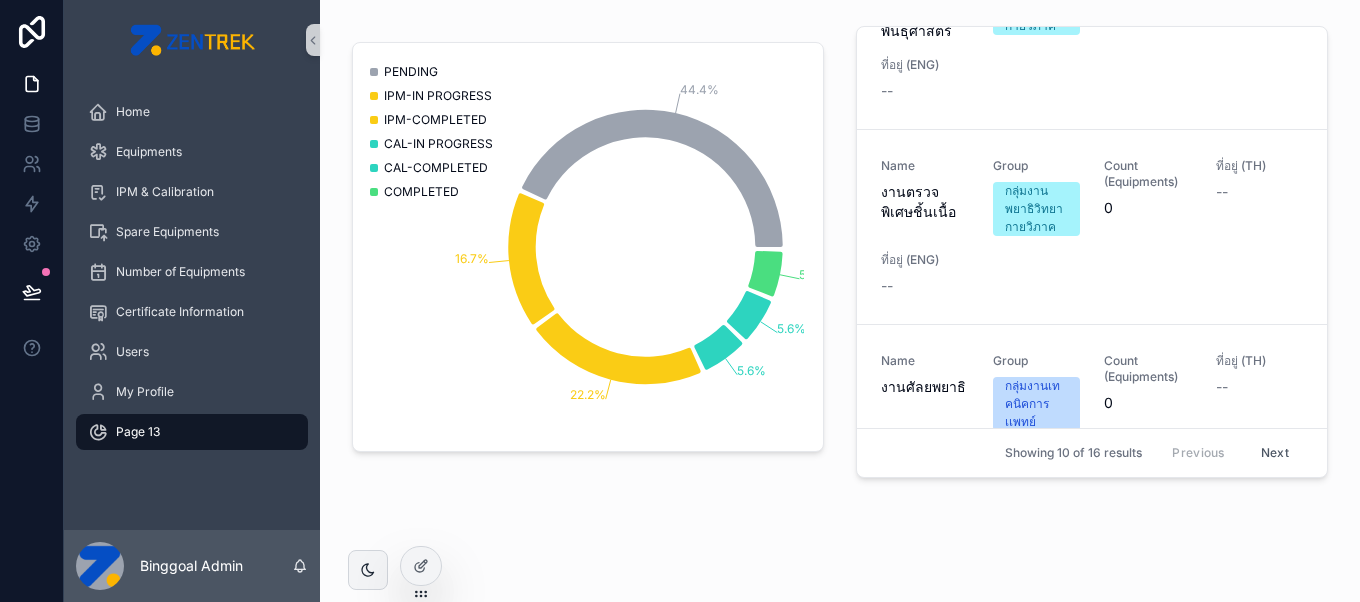 scroll, scrollTop: 0, scrollLeft: 0, axis: both 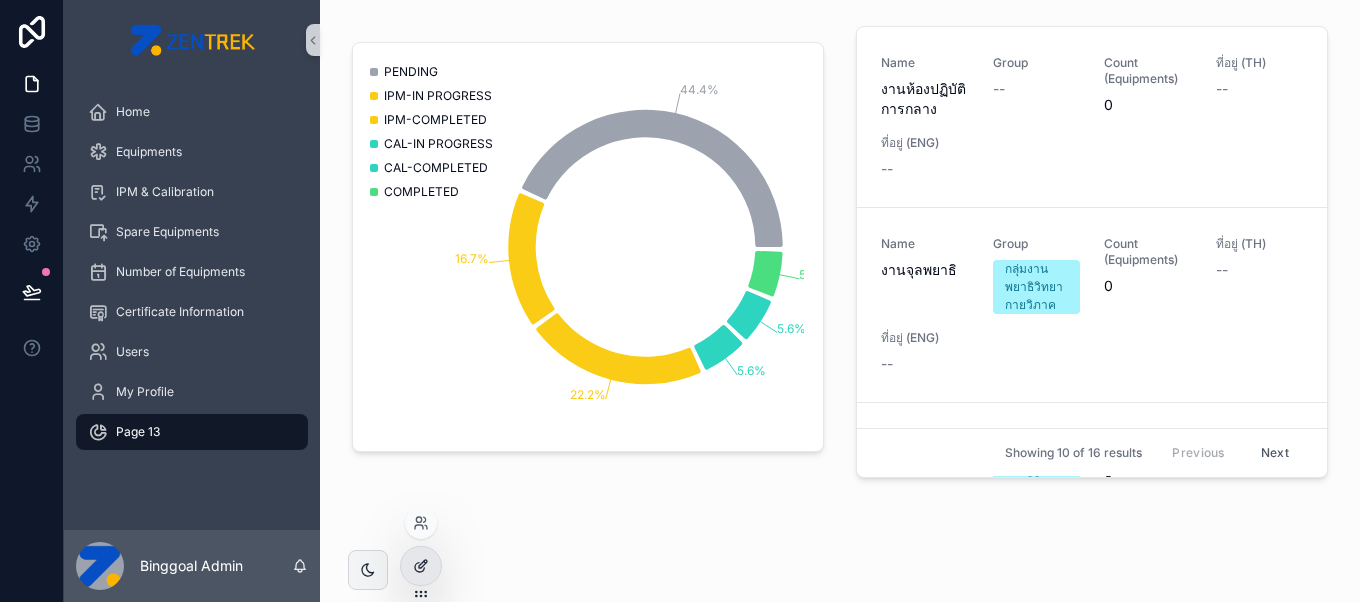click 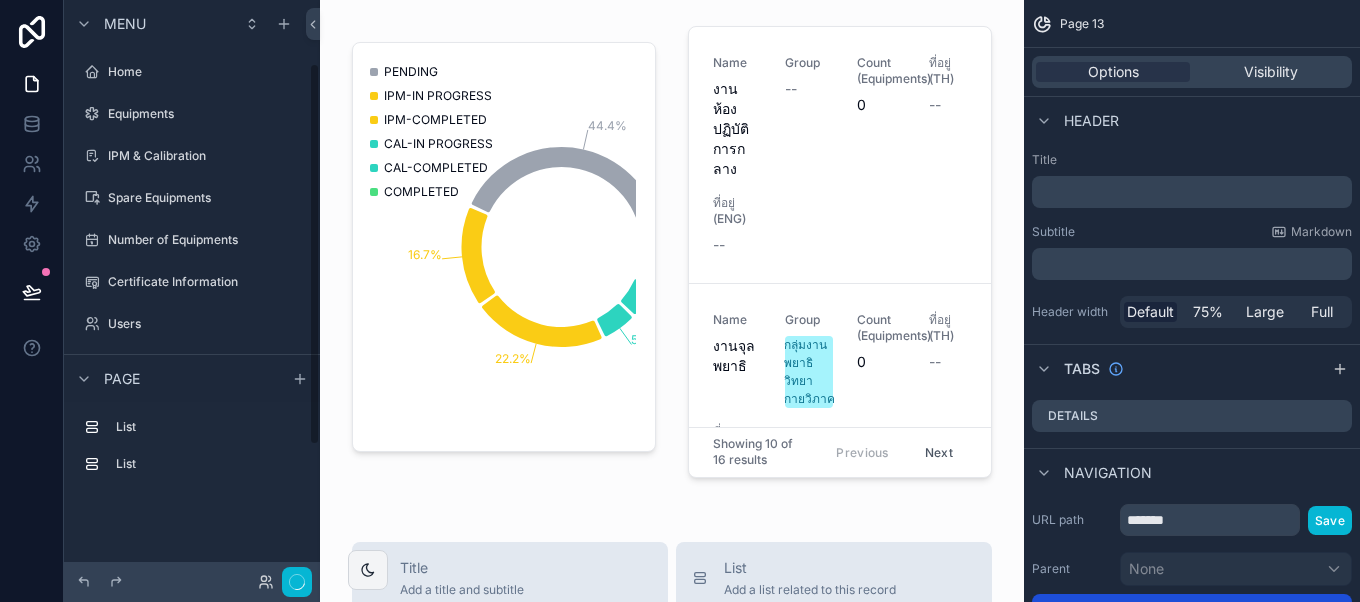 scroll, scrollTop: 96, scrollLeft: 0, axis: vertical 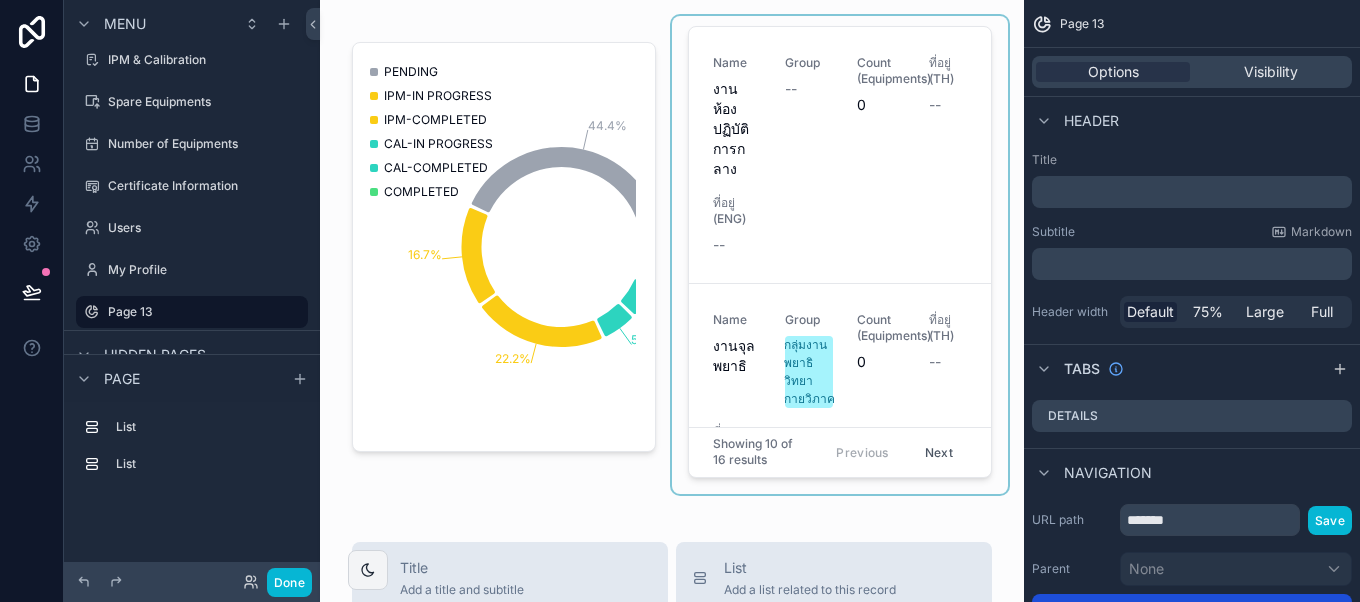 click at bounding box center (840, 255) 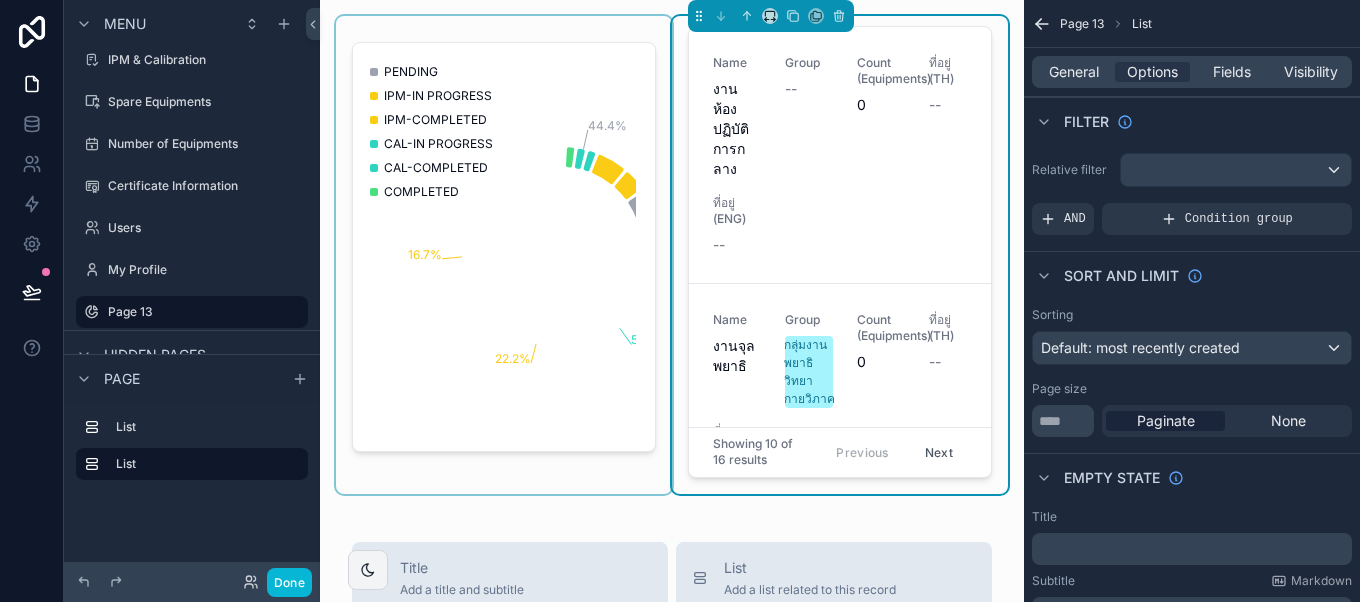 click at bounding box center (504, 255) 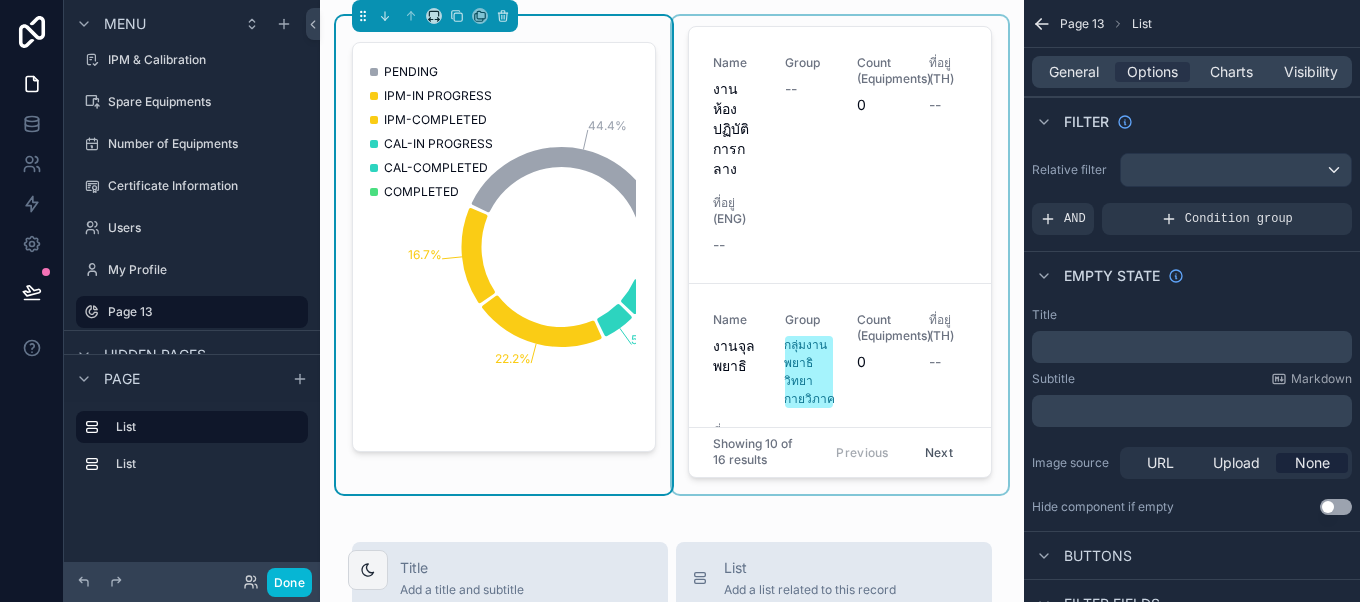 click at bounding box center (840, 255) 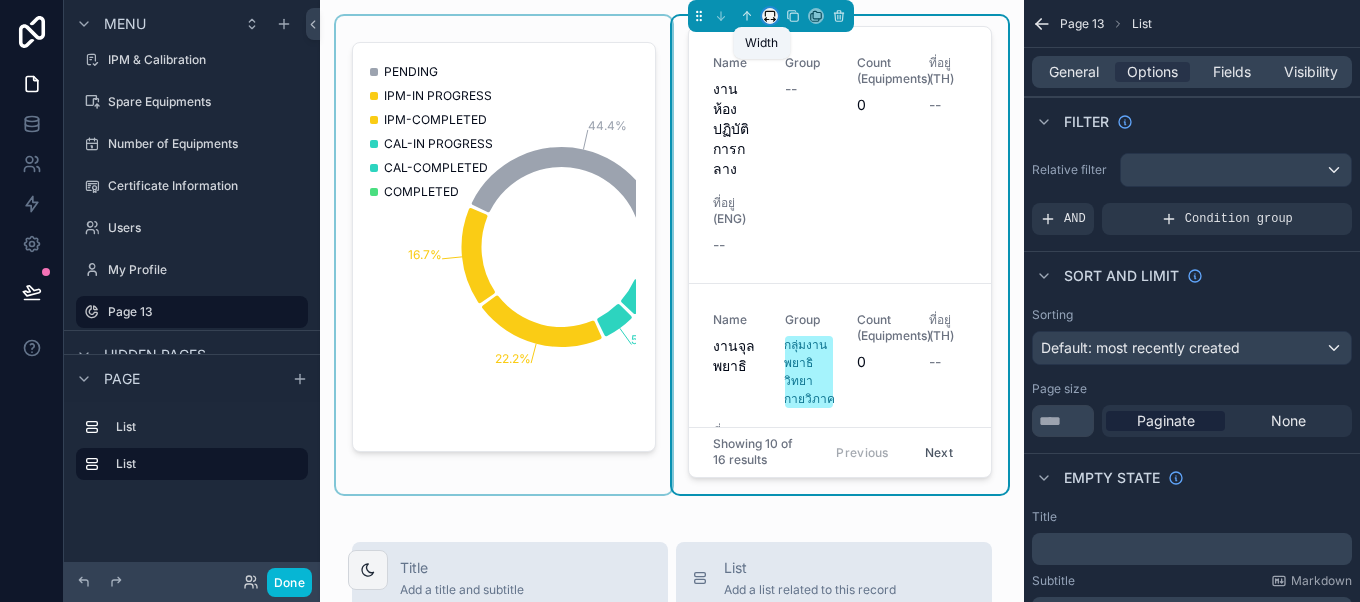 click 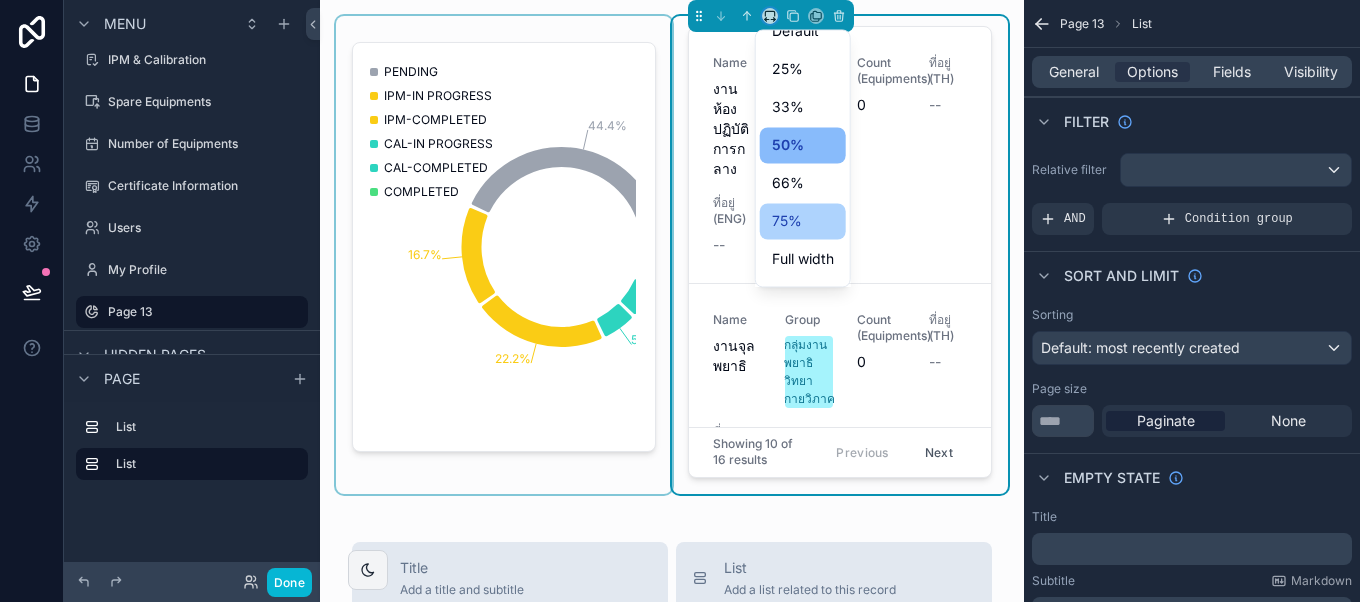 scroll, scrollTop: 14, scrollLeft: 0, axis: vertical 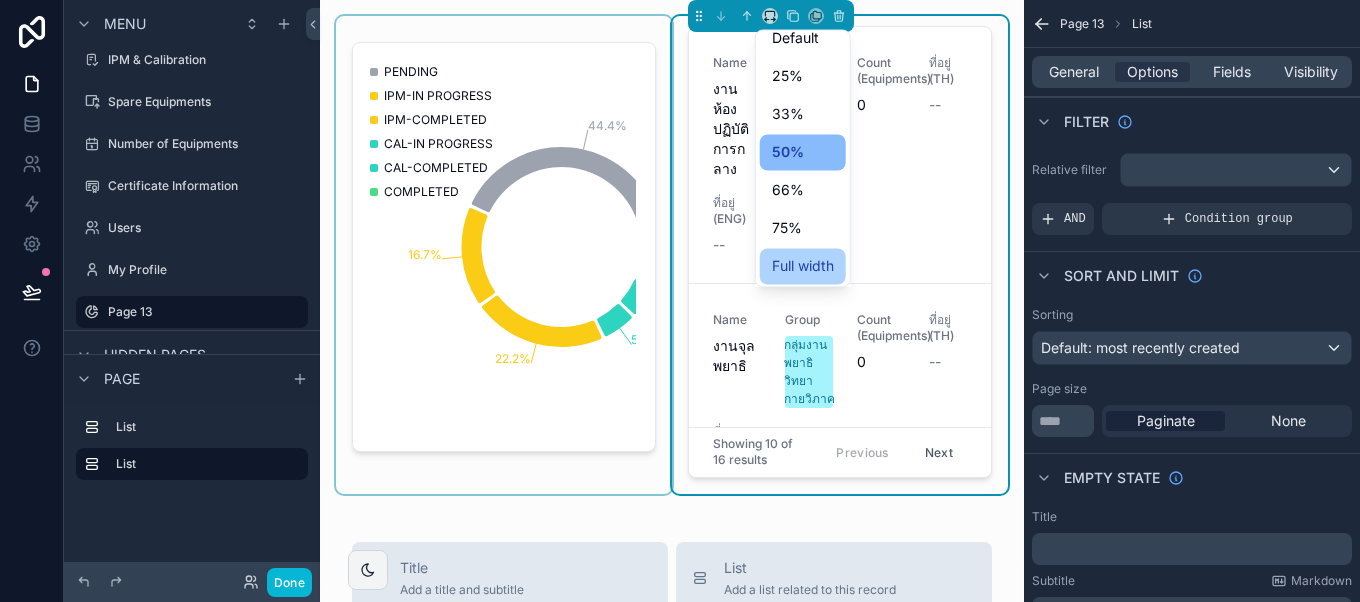 click on "Full width" at bounding box center [803, 266] 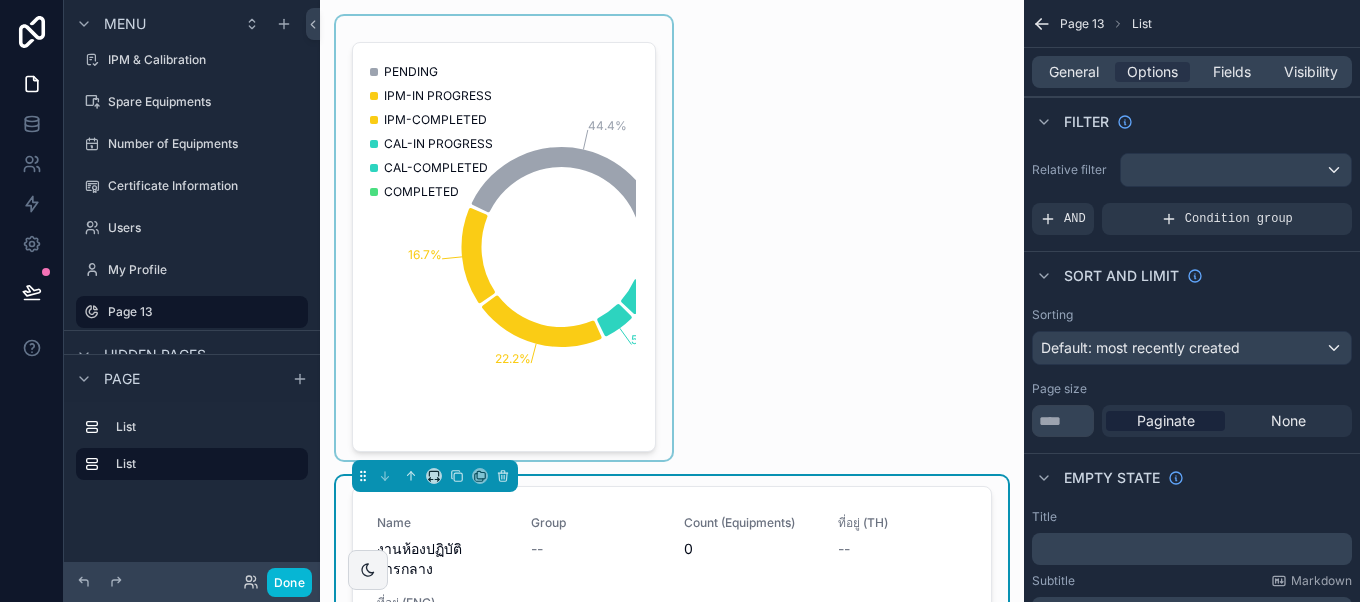click at bounding box center [504, 238] 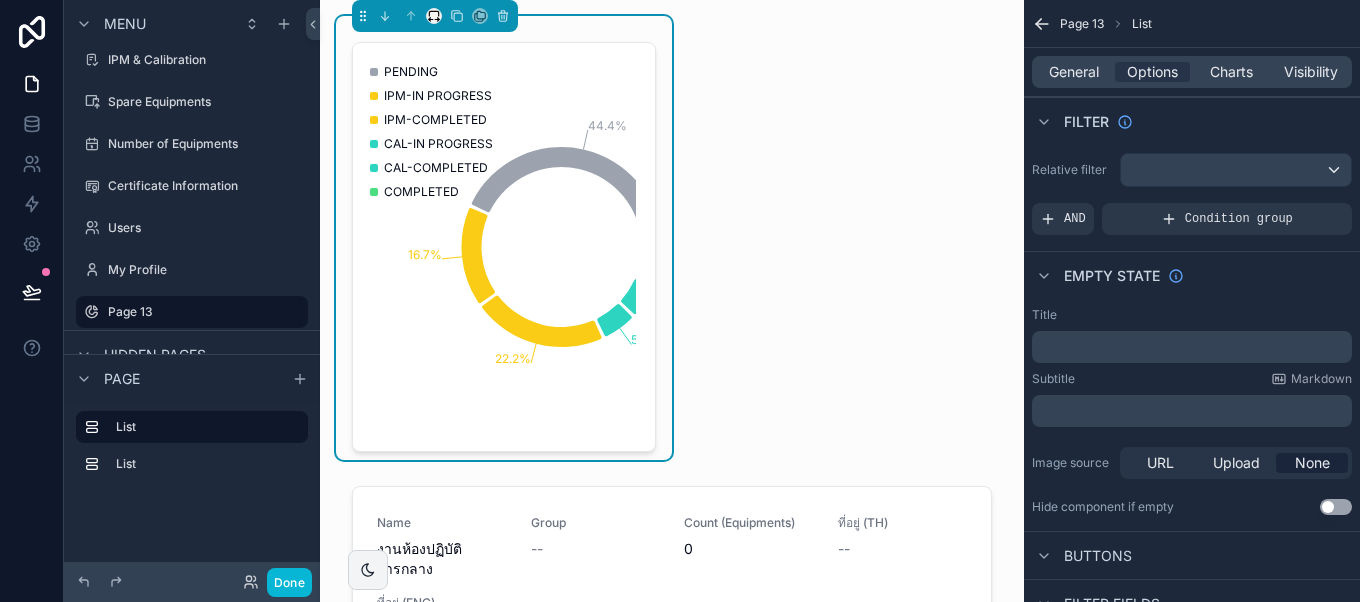 click at bounding box center (434, 16) 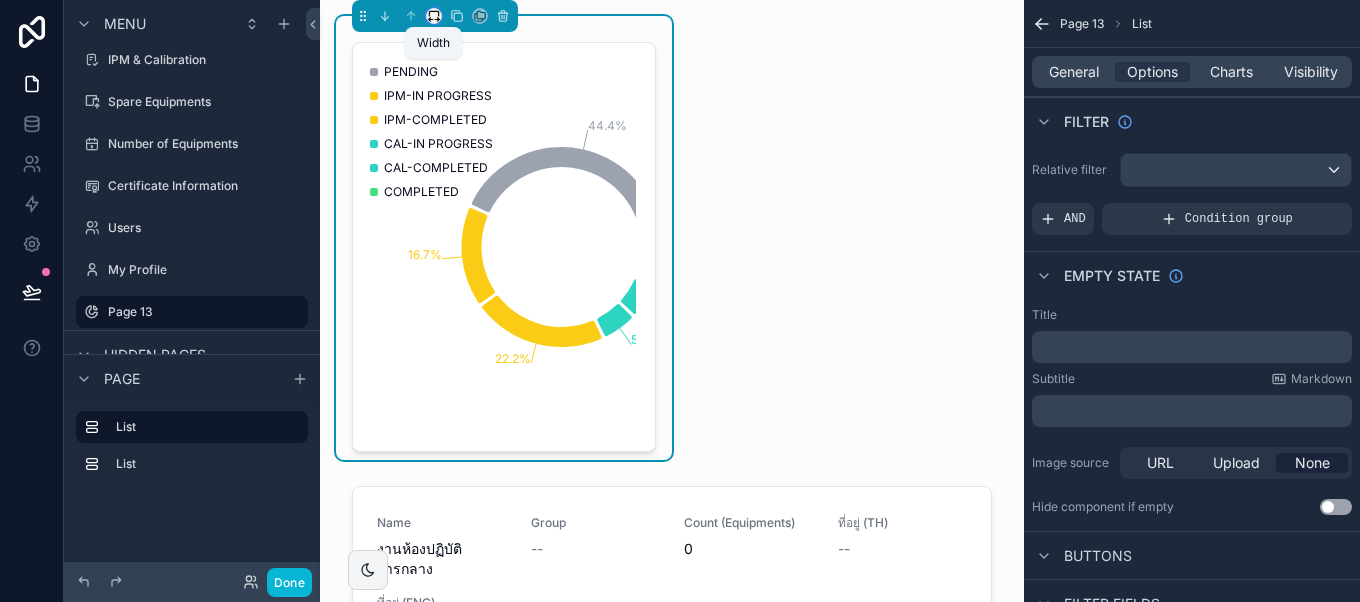 click 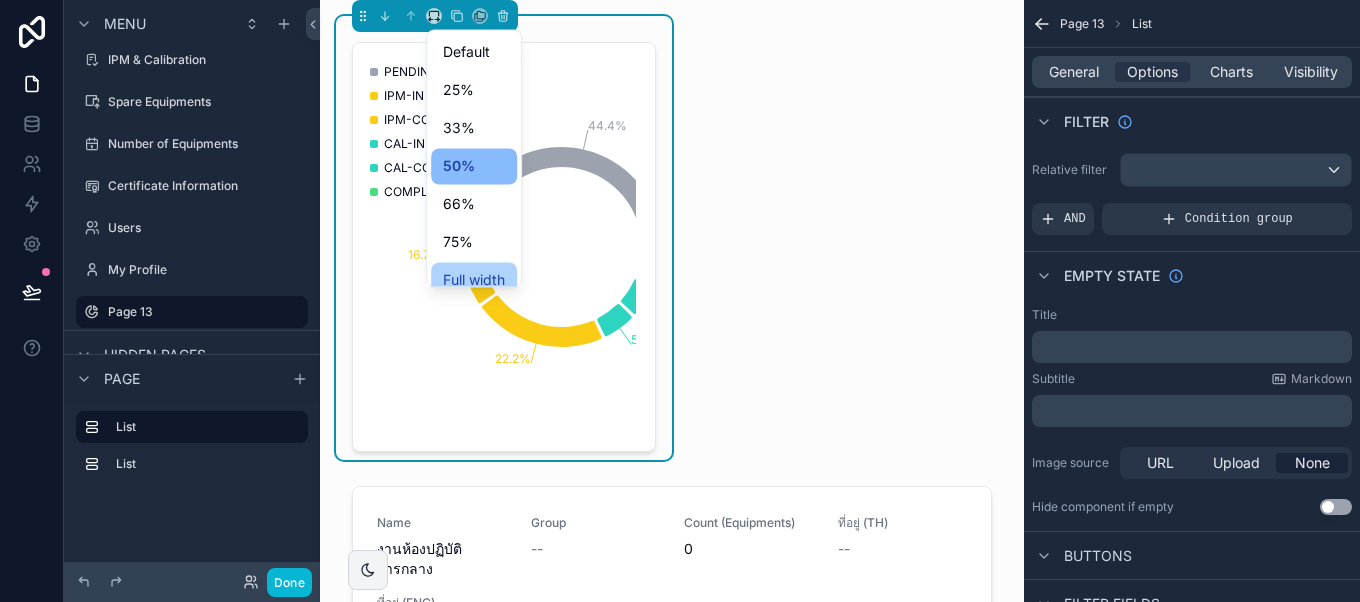 click on "Full width" at bounding box center [474, 280] 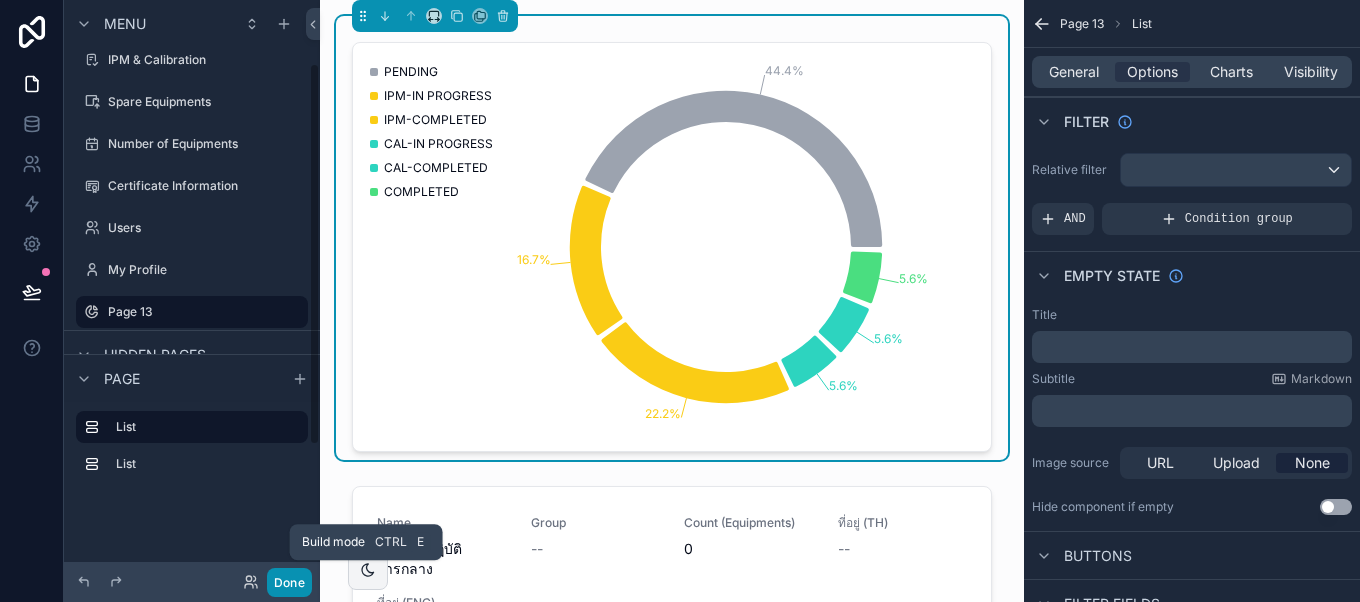 click on "Done" at bounding box center (289, 582) 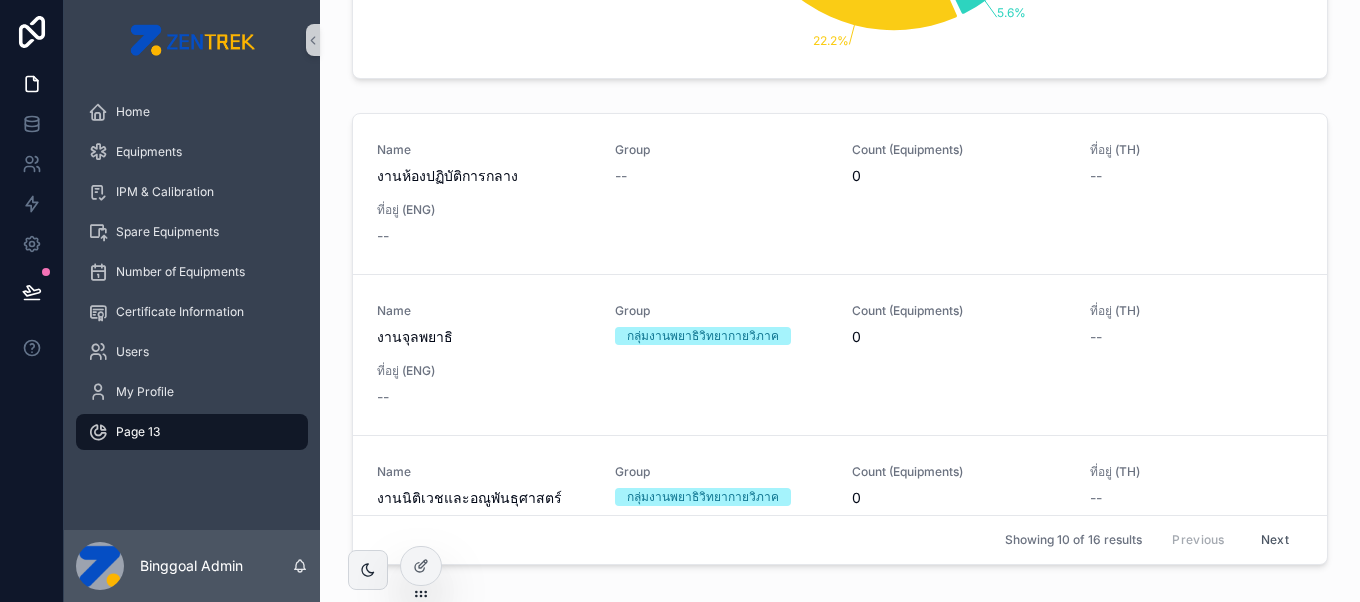 scroll, scrollTop: 378, scrollLeft: 0, axis: vertical 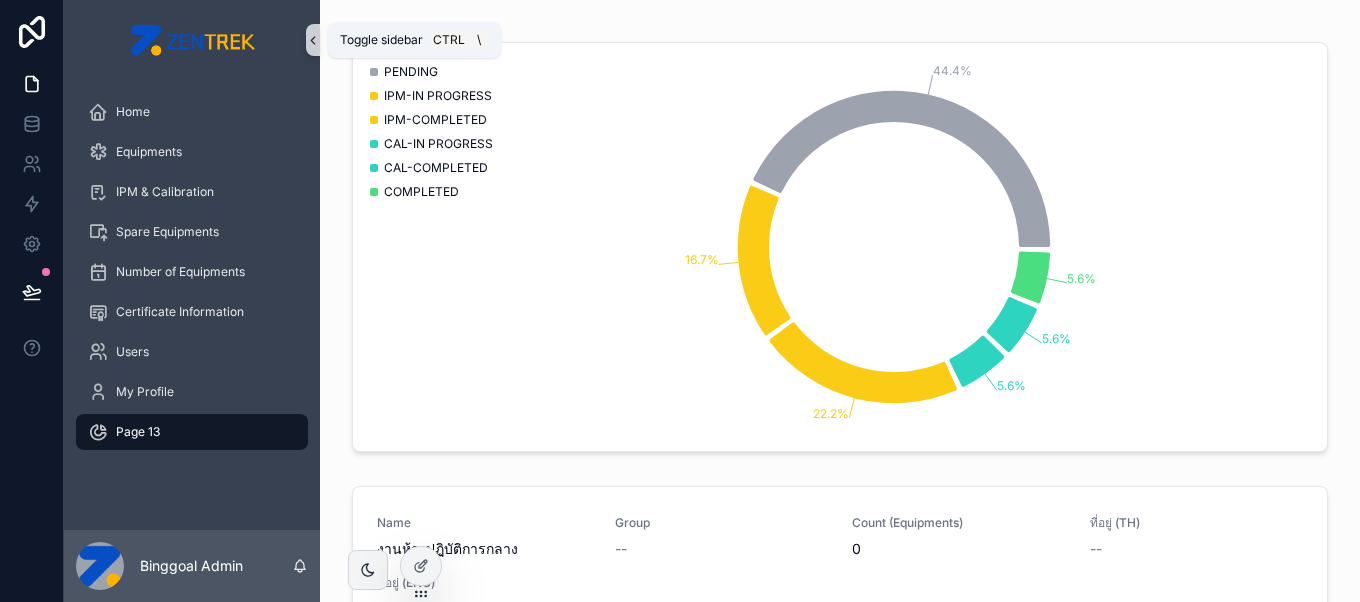click 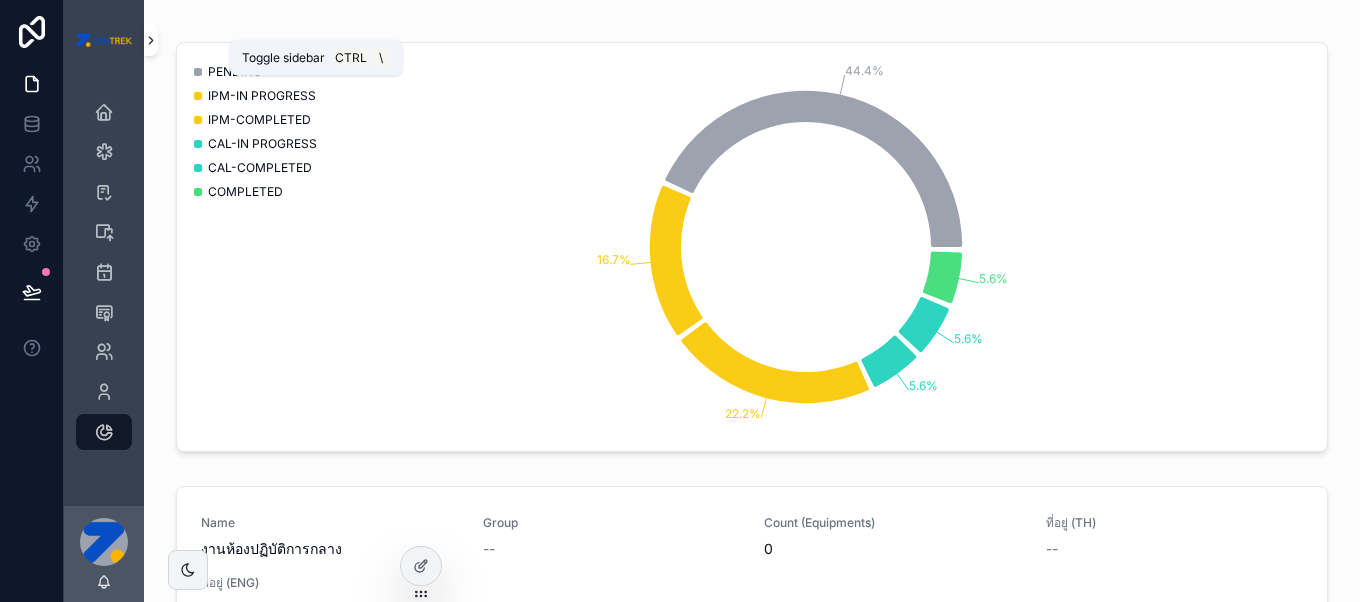 click 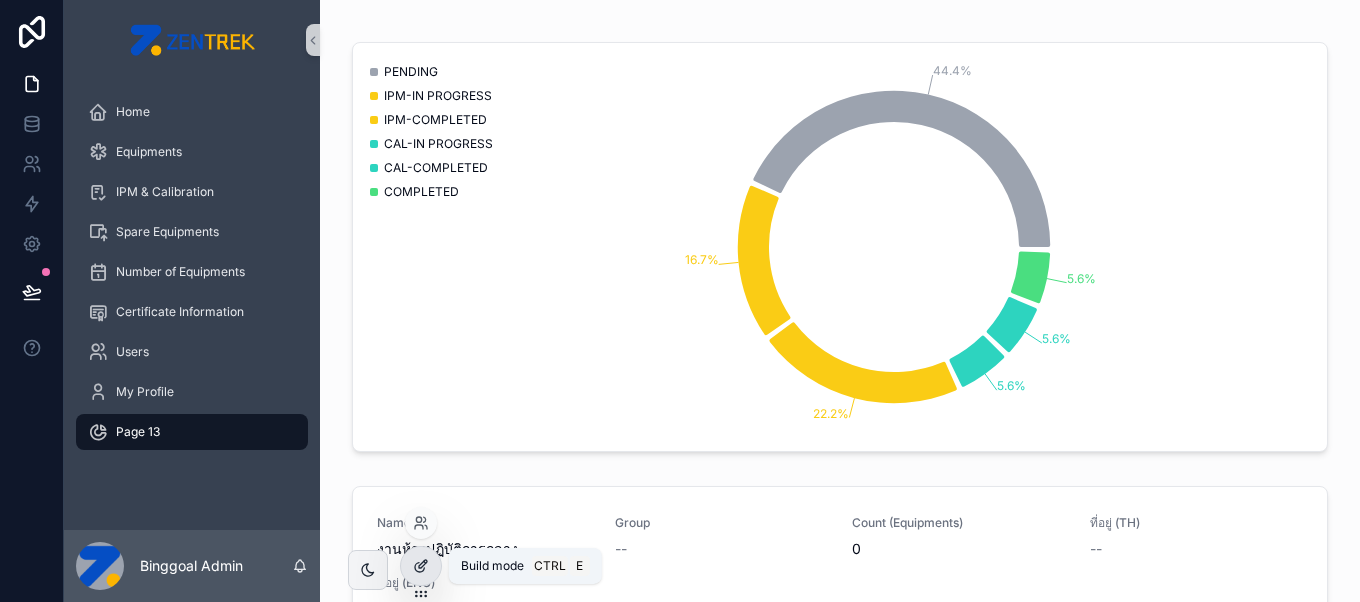 click at bounding box center (421, 566) 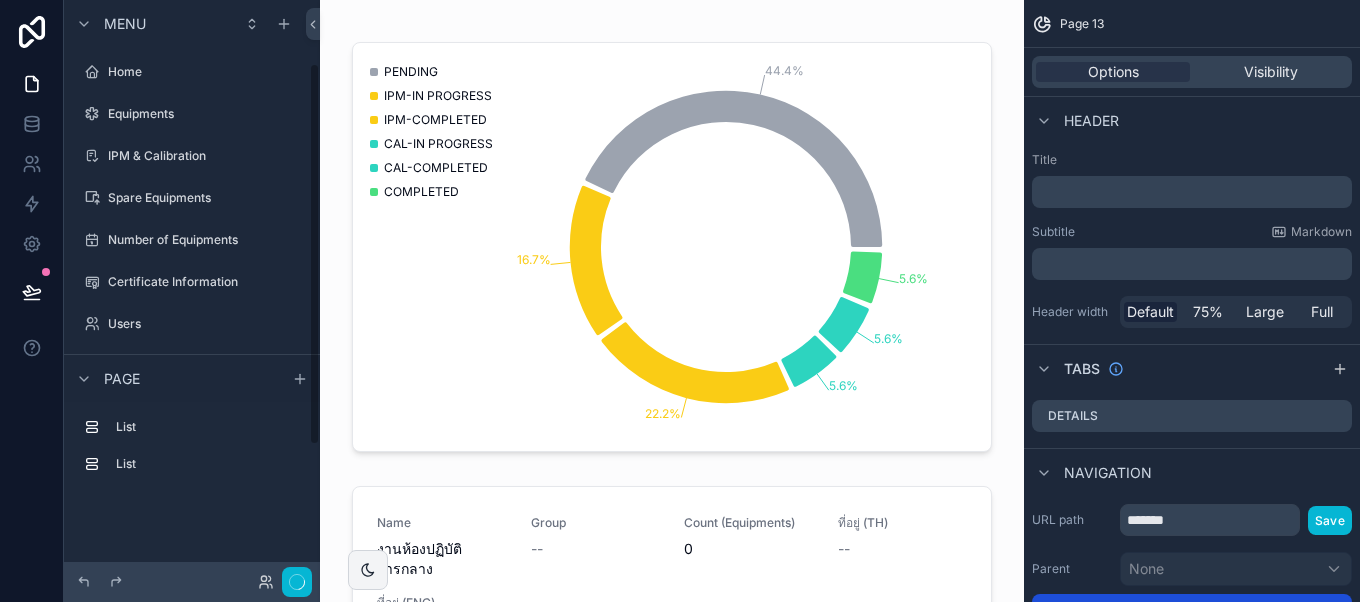scroll, scrollTop: 96, scrollLeft: 0, axis: vertical 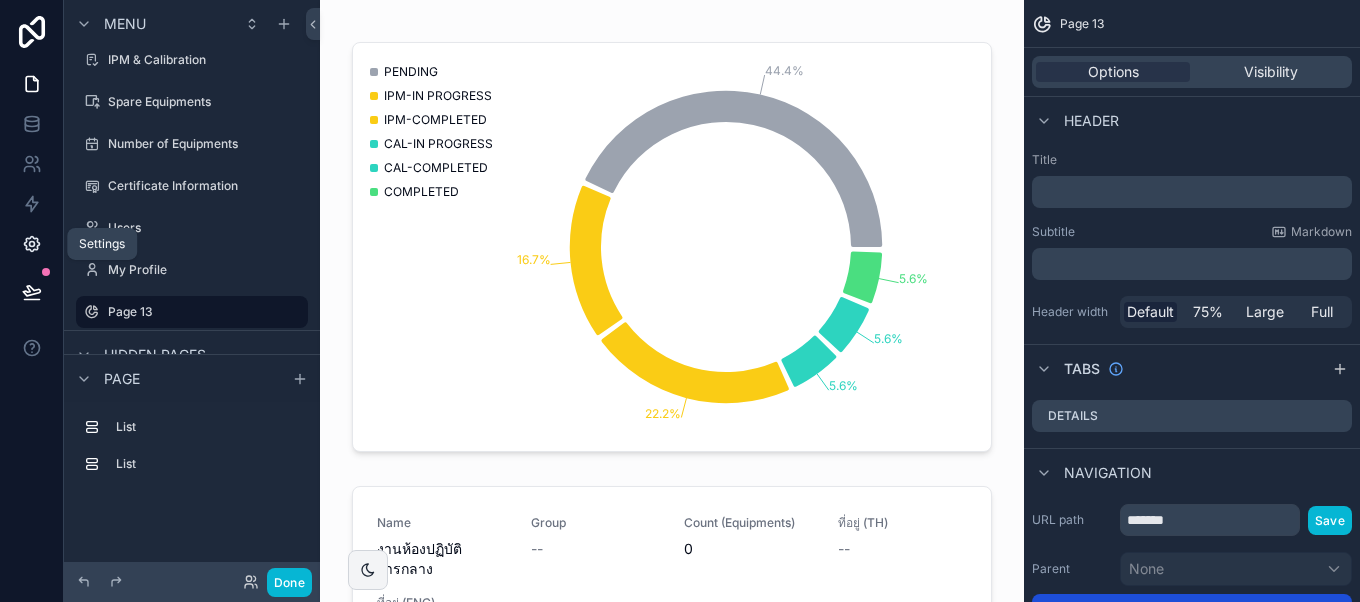 click 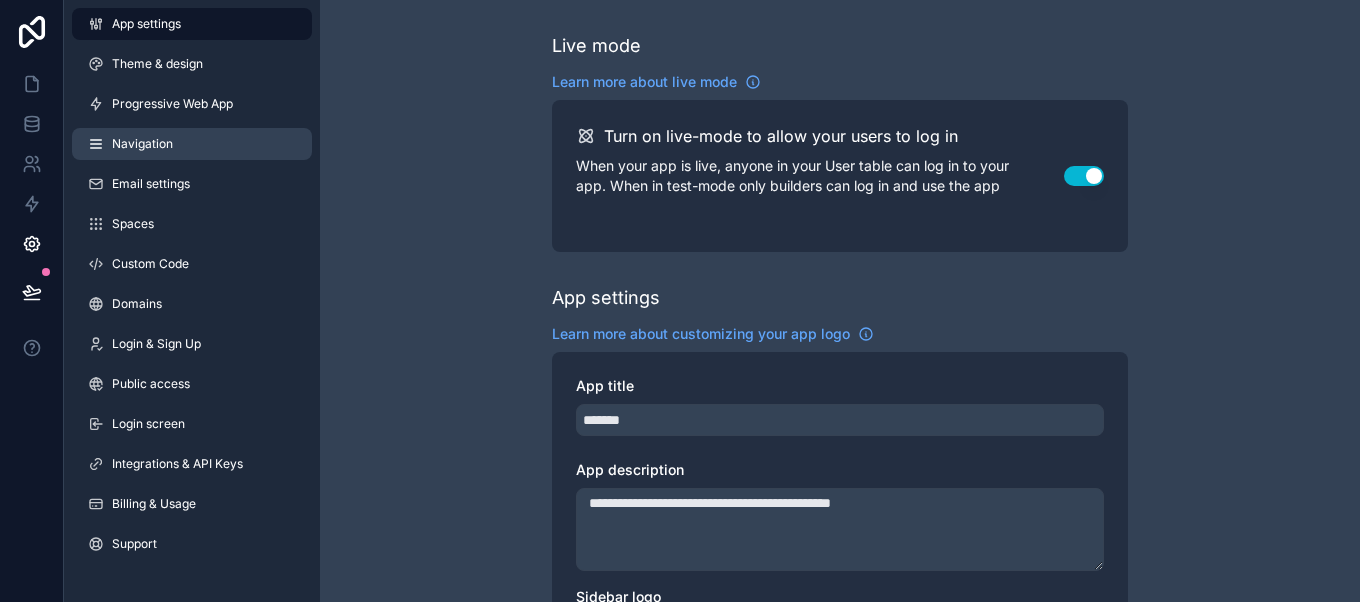 click on "Navigation" at bounding box center [192, 144] 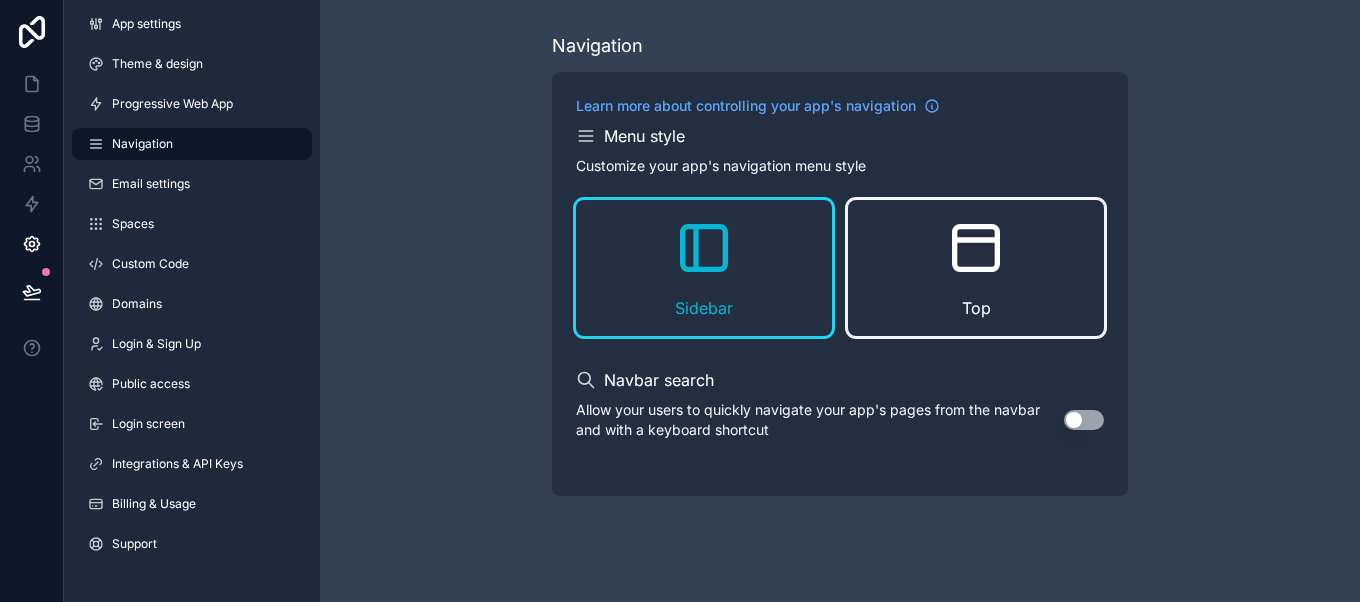 click on "Top" at bounding box center [976, 268] 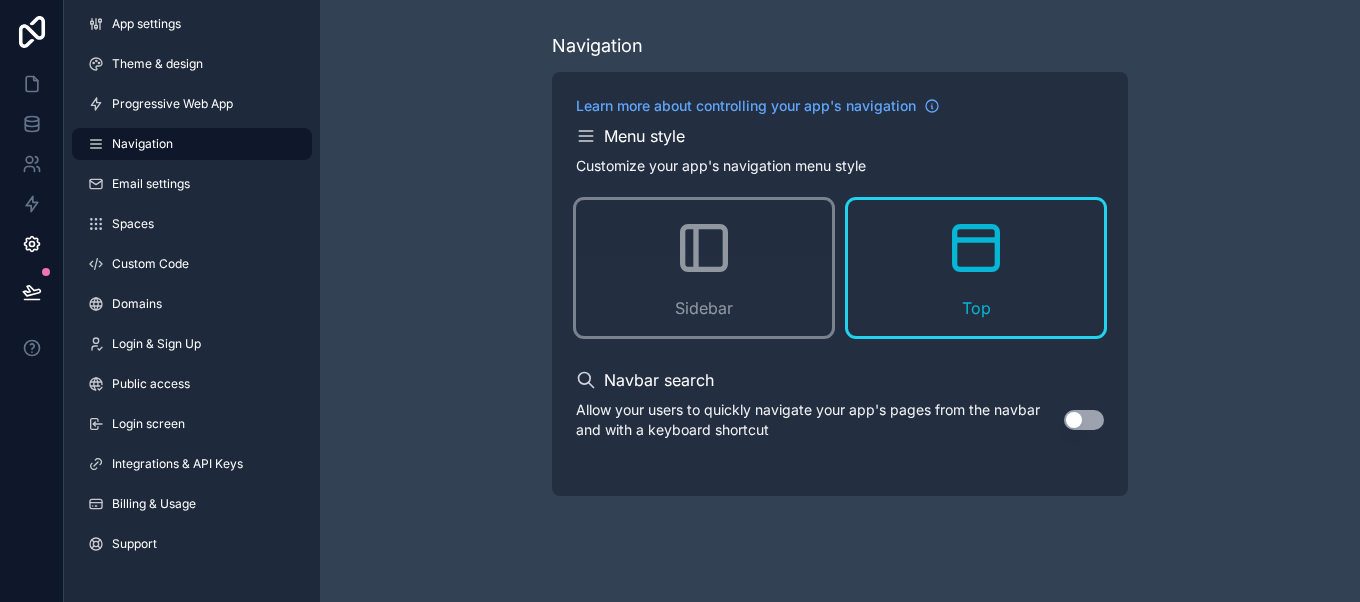 click on "Navigation Learn more about controlling your app's navigation Menu style Customize your app's navigation menu style Sidebar Top Navbar search Allow your users to quickly navigate your app's pages from the navbar and with a keyboard shortcut Use setting" at bounding box center [840, 264] 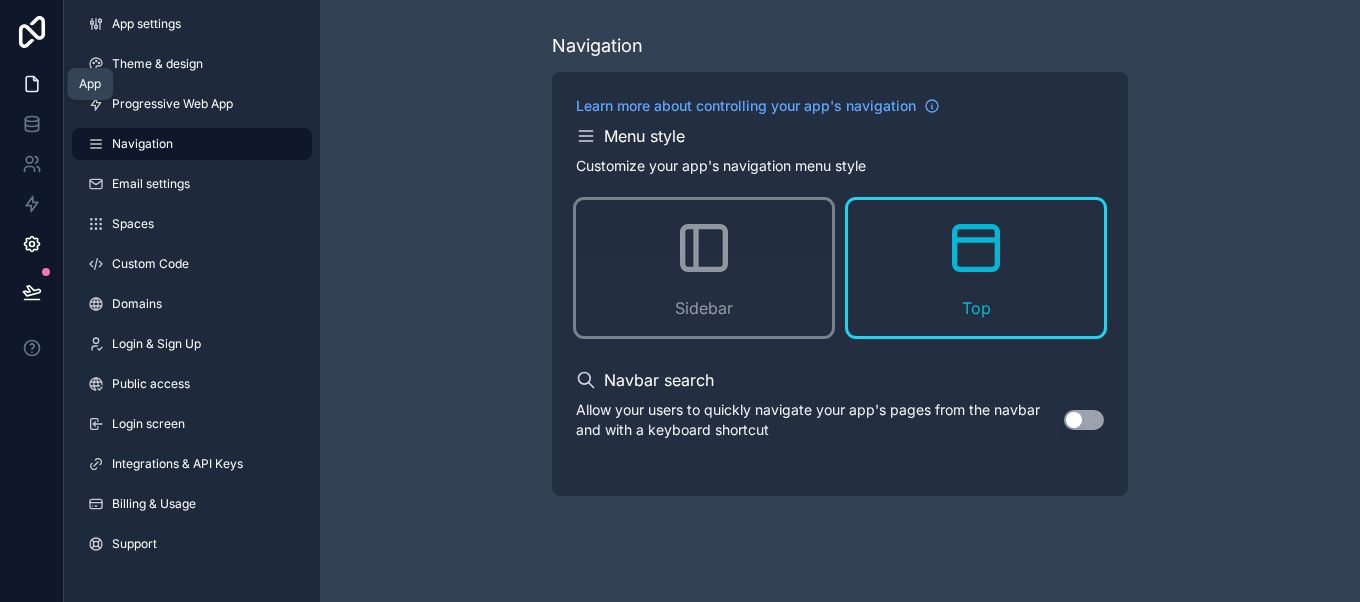 click 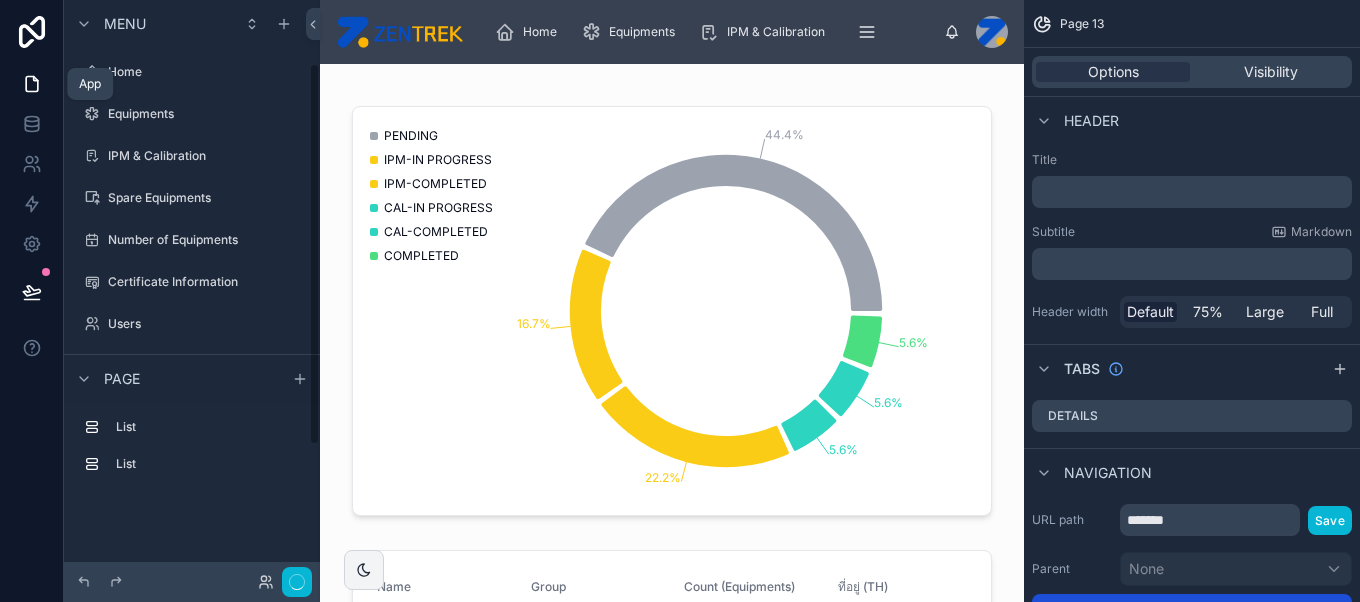 scroll, scrollTop: 96, scrollLeft: 0, axis: vertical 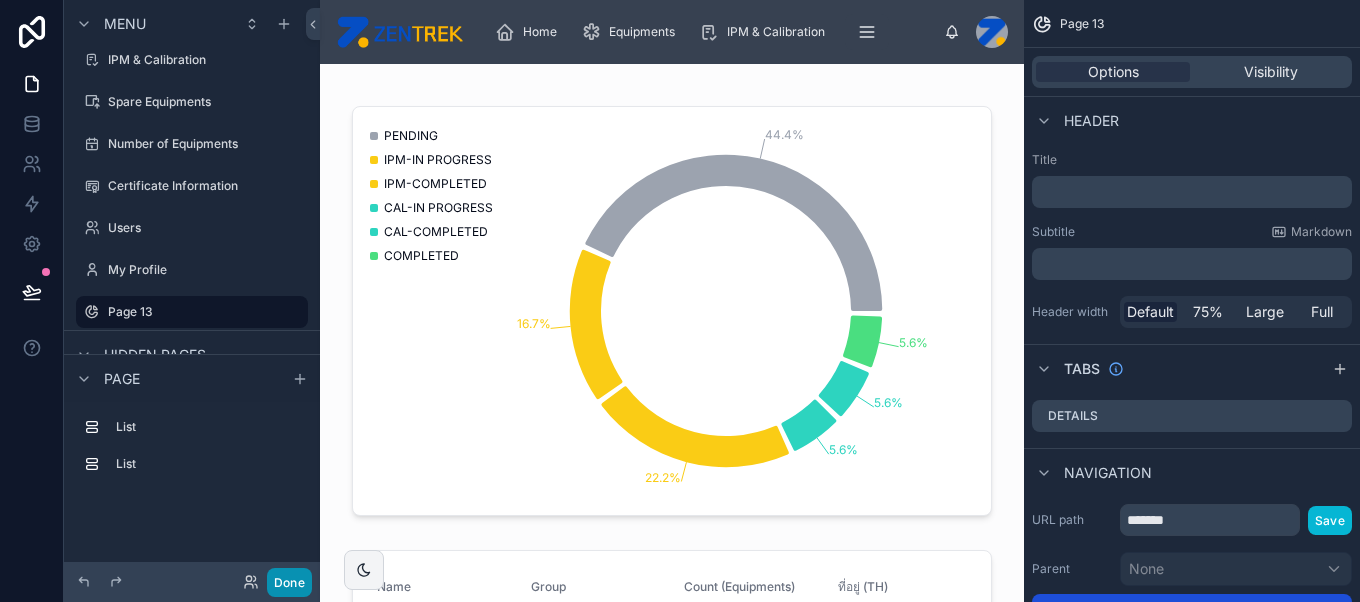 click on "Done" at bounding box center [289, 582] 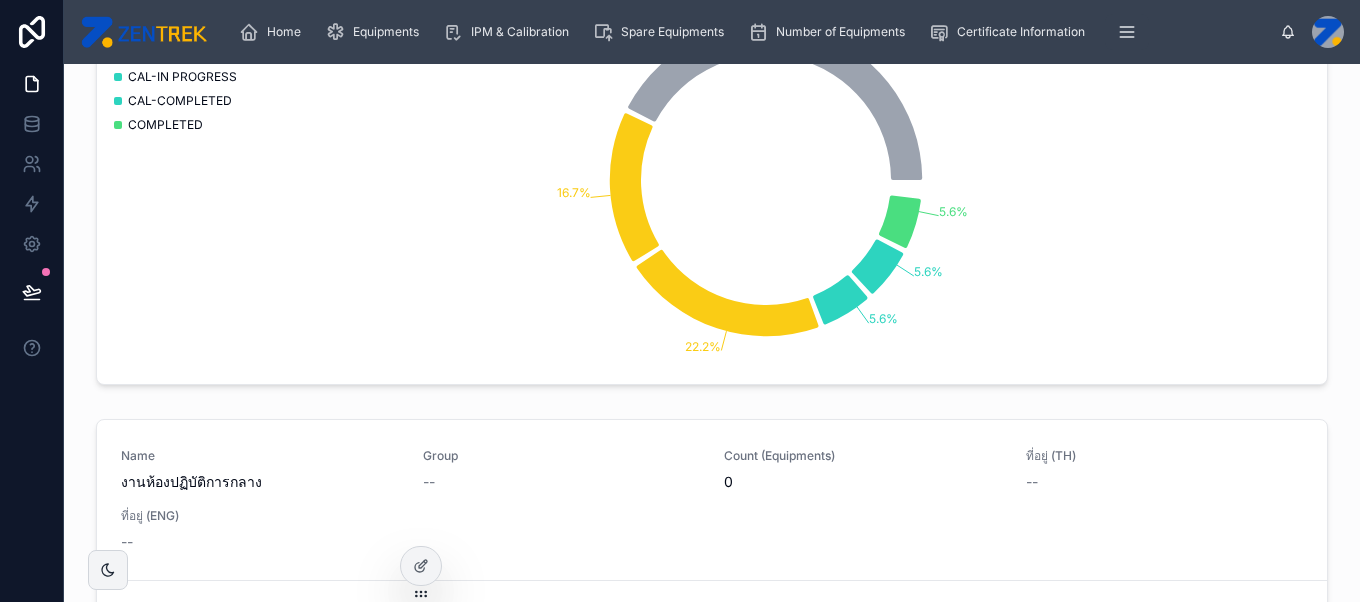 scroll, scrollTop: 0, scrollLeft: 0, axis: both 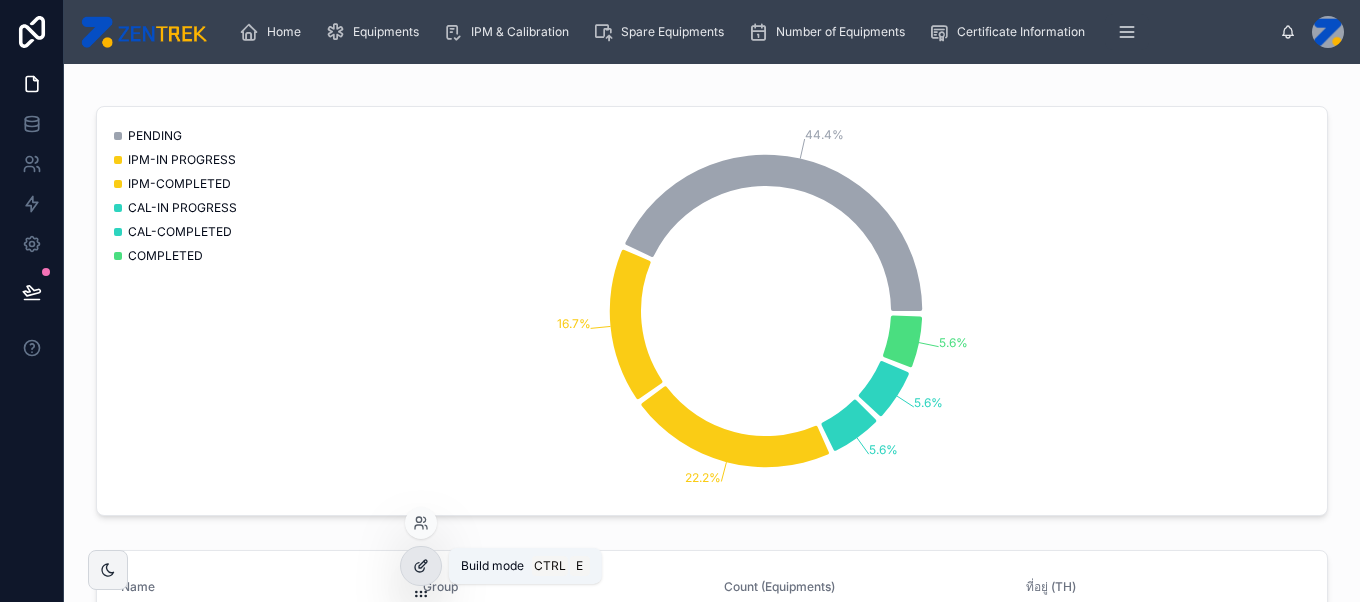 click at bounding box center [421, 566] 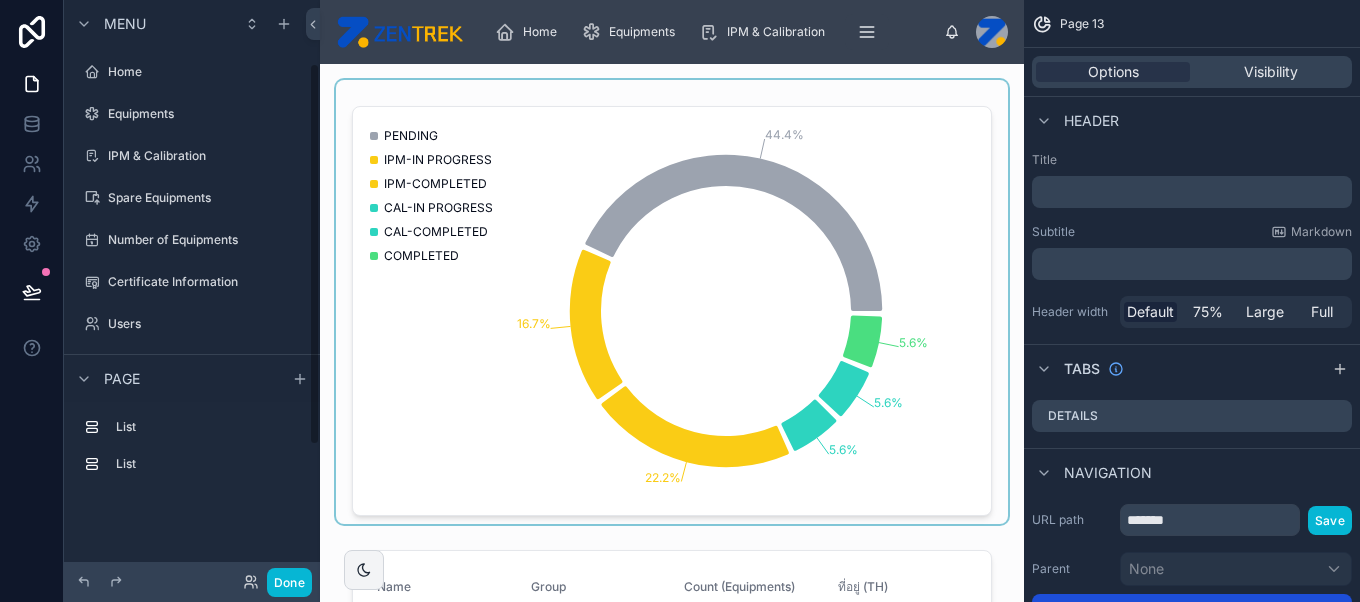 scroll, scrollTop: 96, scrollLeft: 0, axis: vertical 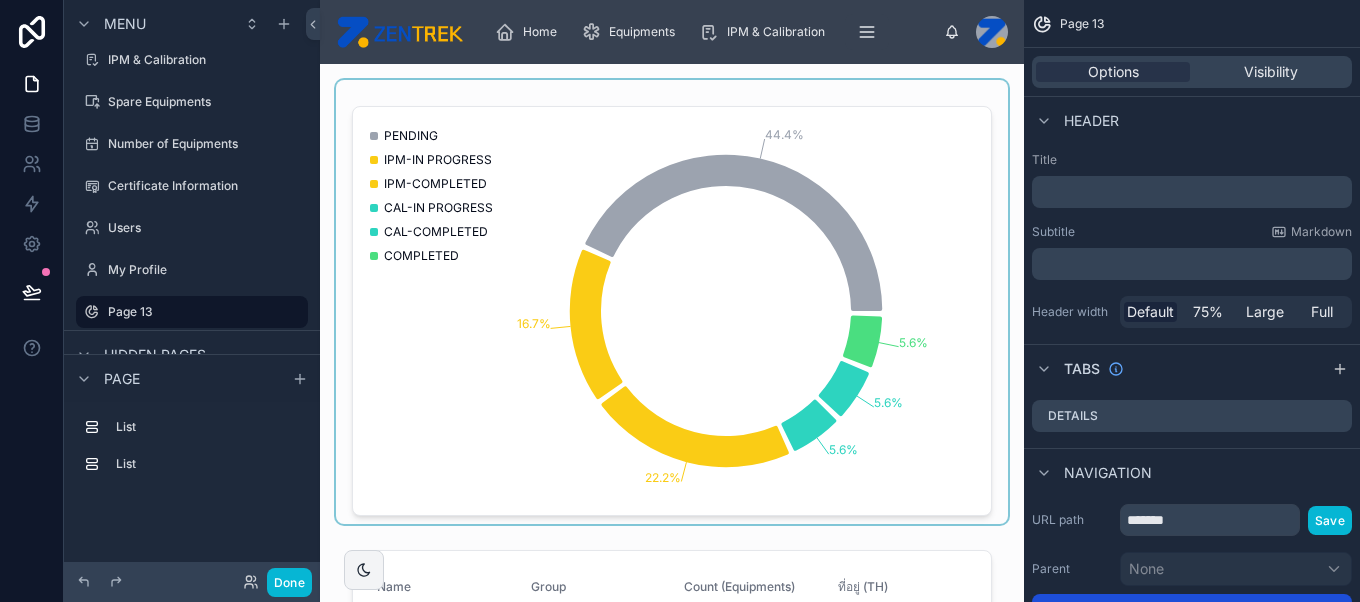 click at bounding box center [672, 302] 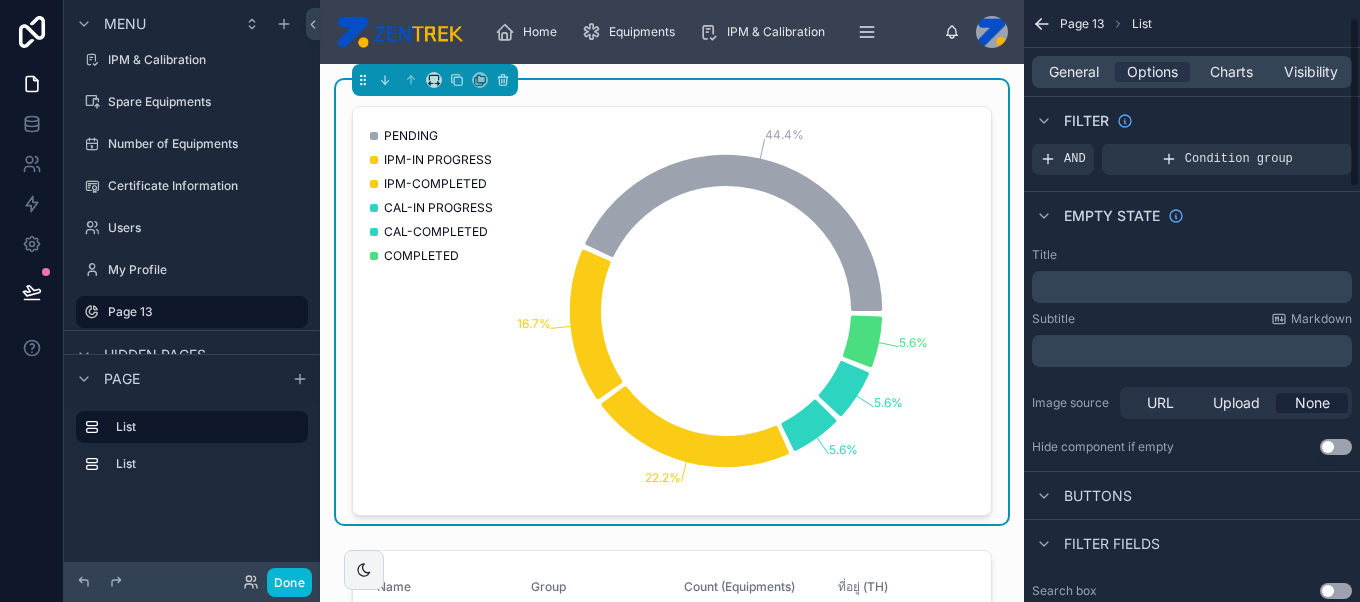 scroll, scrollTop: 0, scrollLeft: 0, axis: both 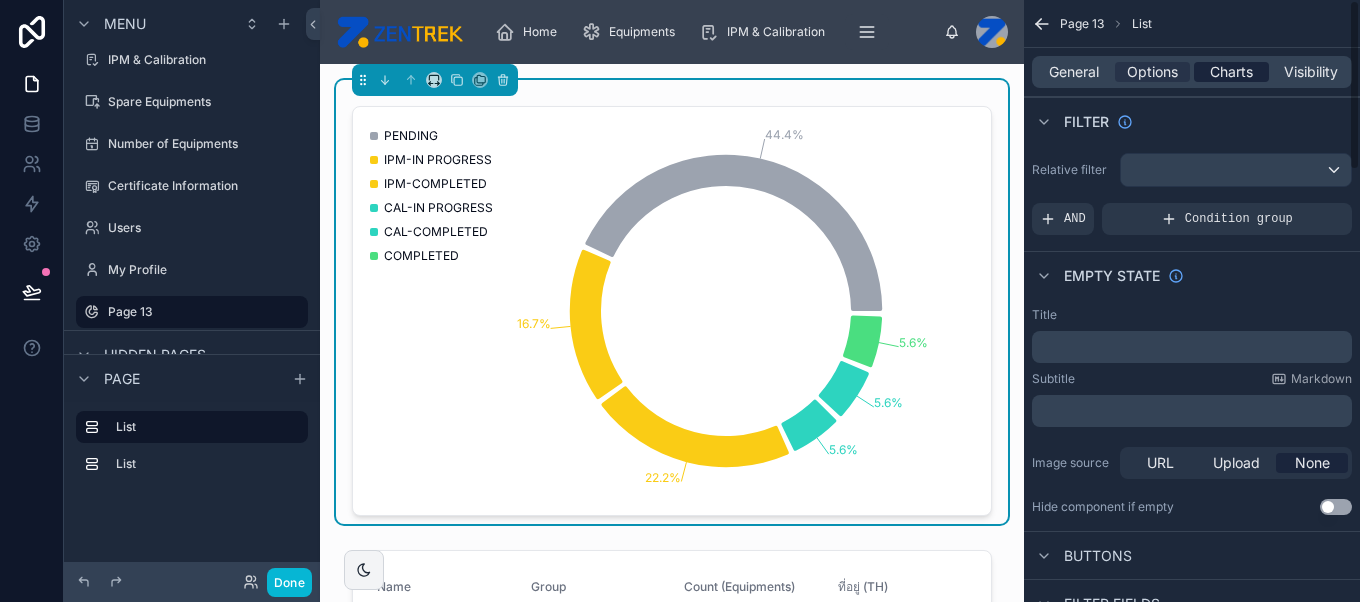 click on "Charts" at bounding box center (1231, 72) 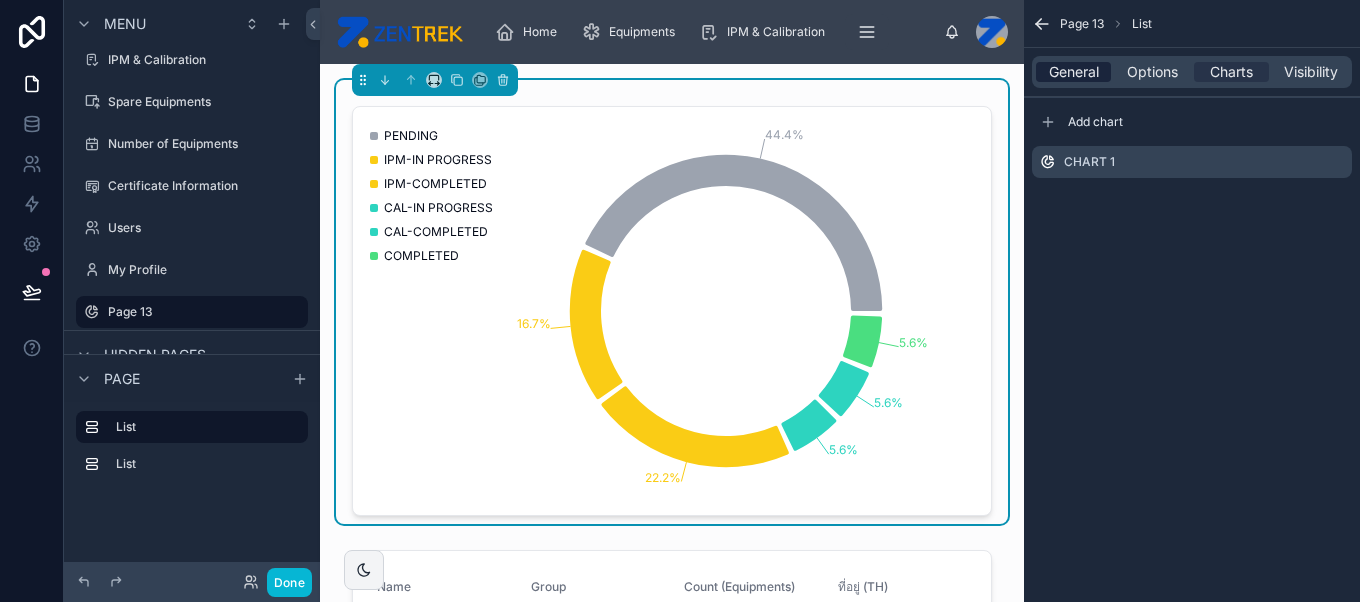 click on "General" at bounding box center [1074, 72] 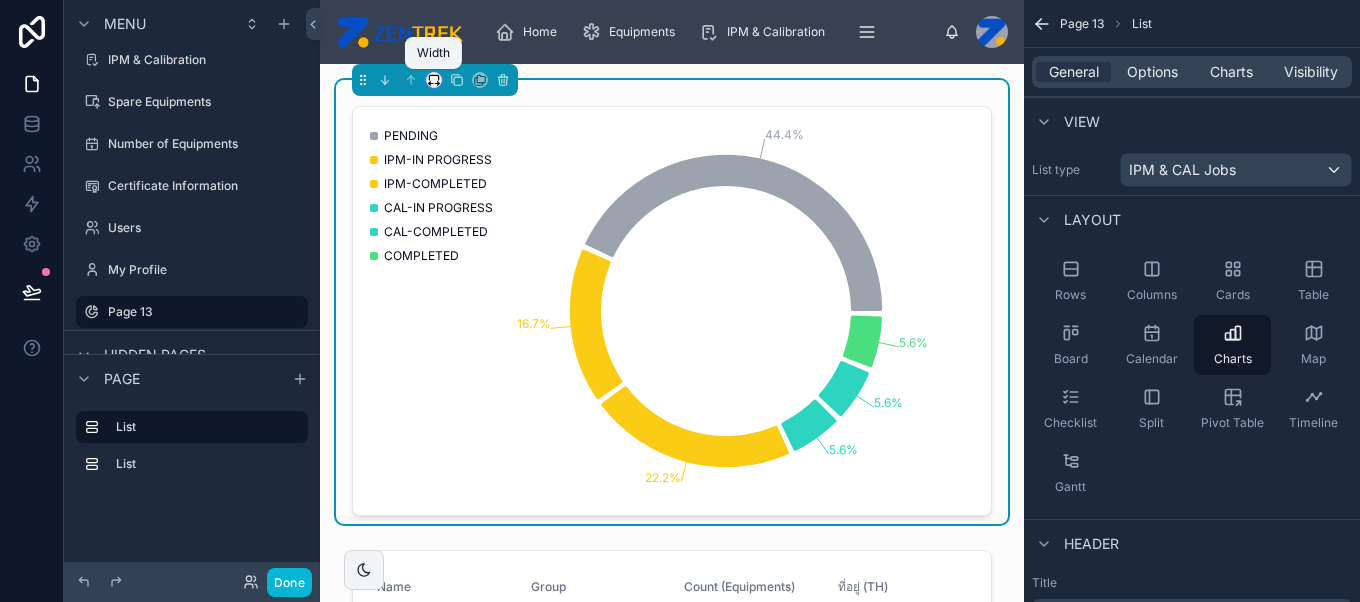 click 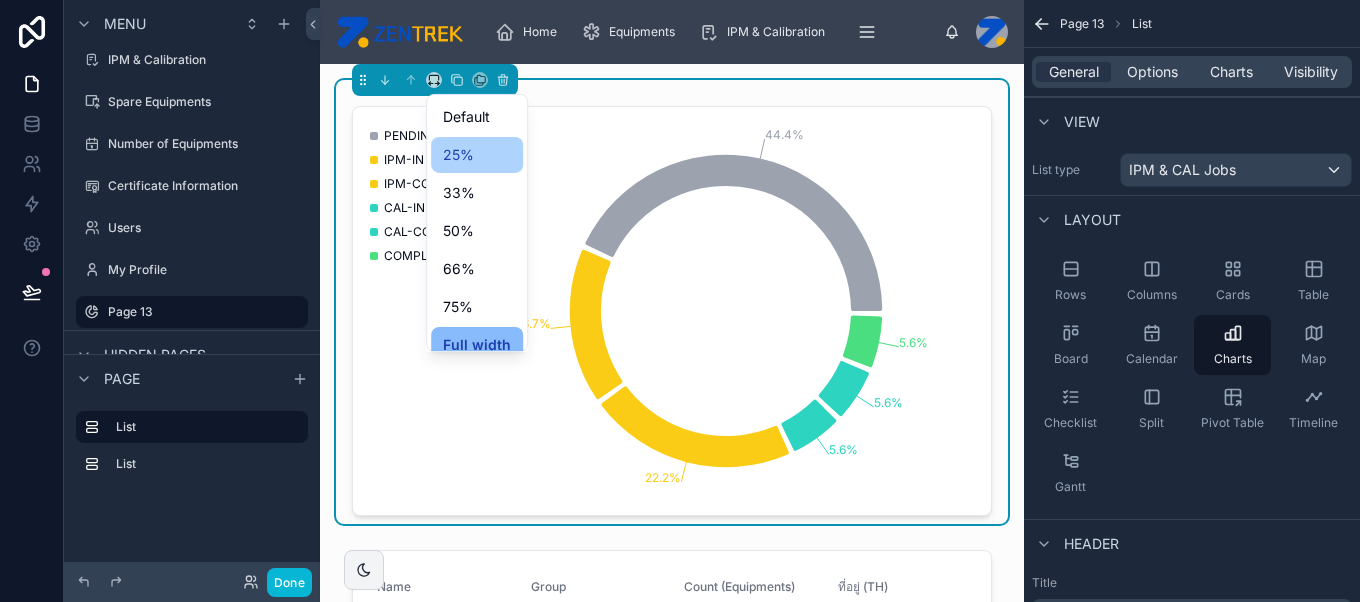 click on "25%" at bounding box center (458, 155) 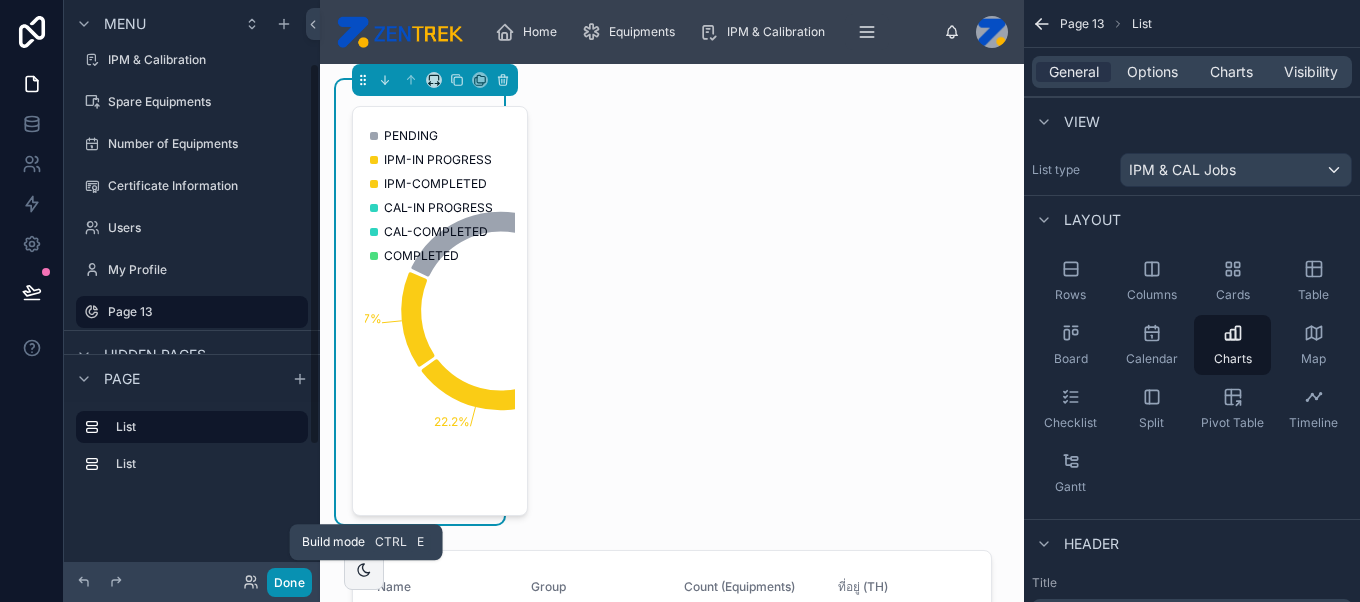 click on "Done" at bounding box center (289, 582) 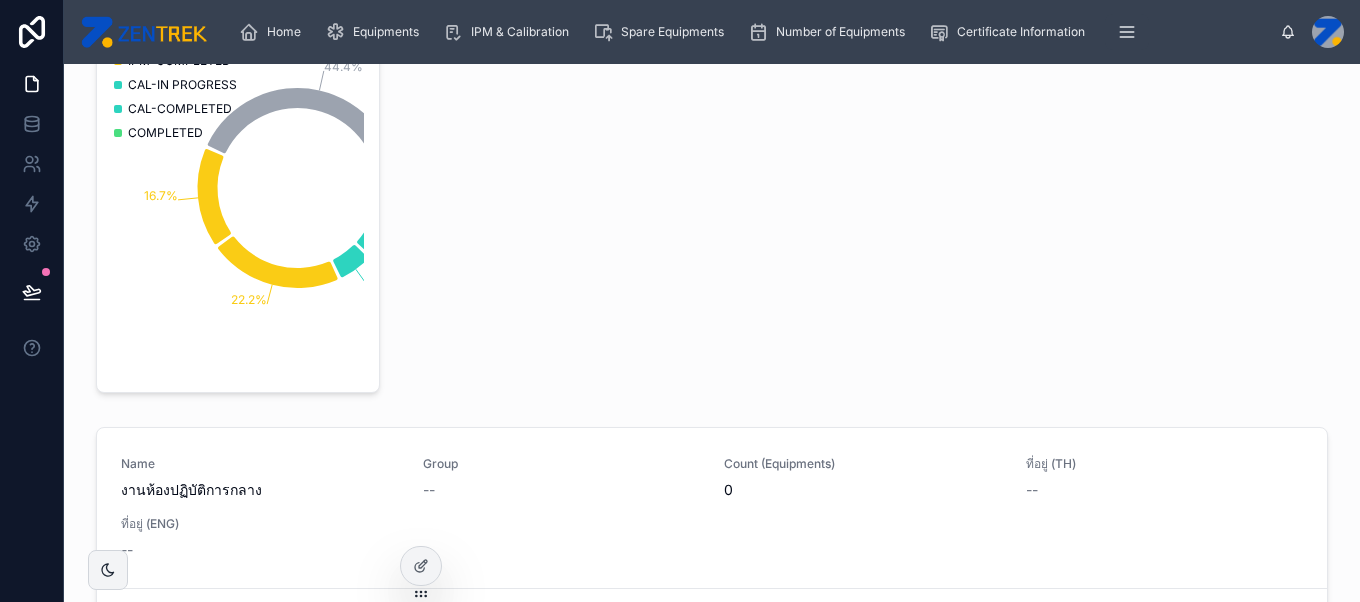 scroll, scrollTop: 9, scrollLeft: 0, axis: vertical 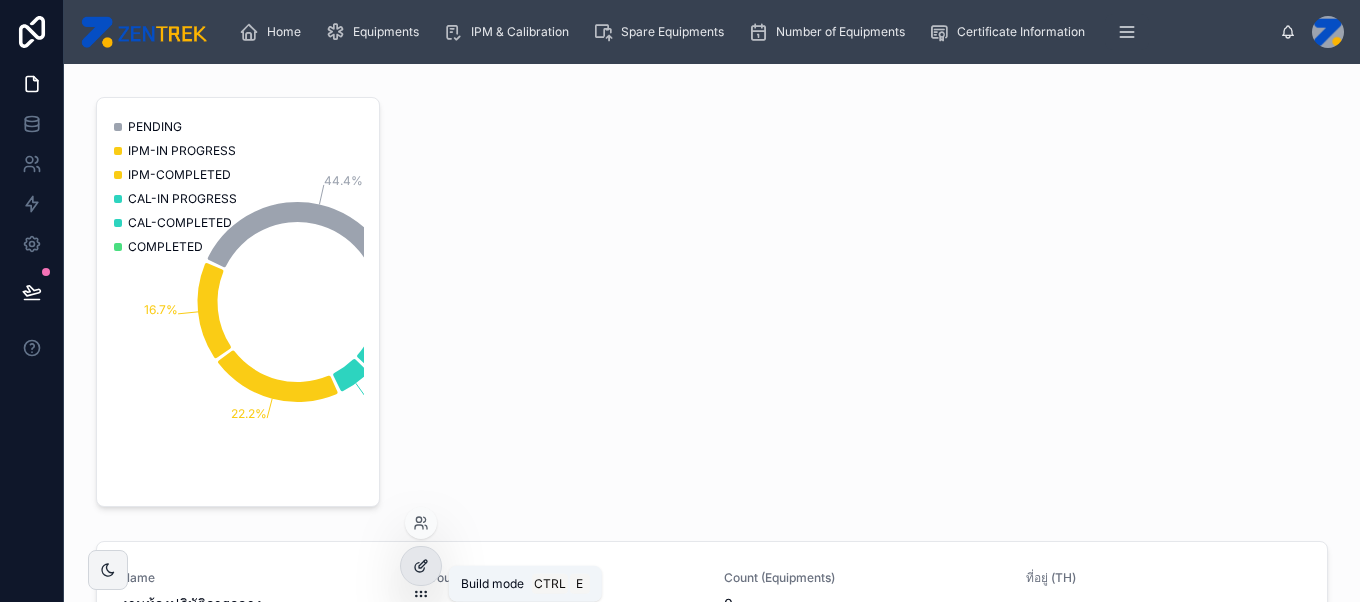 click at bounding box center (421, 566) 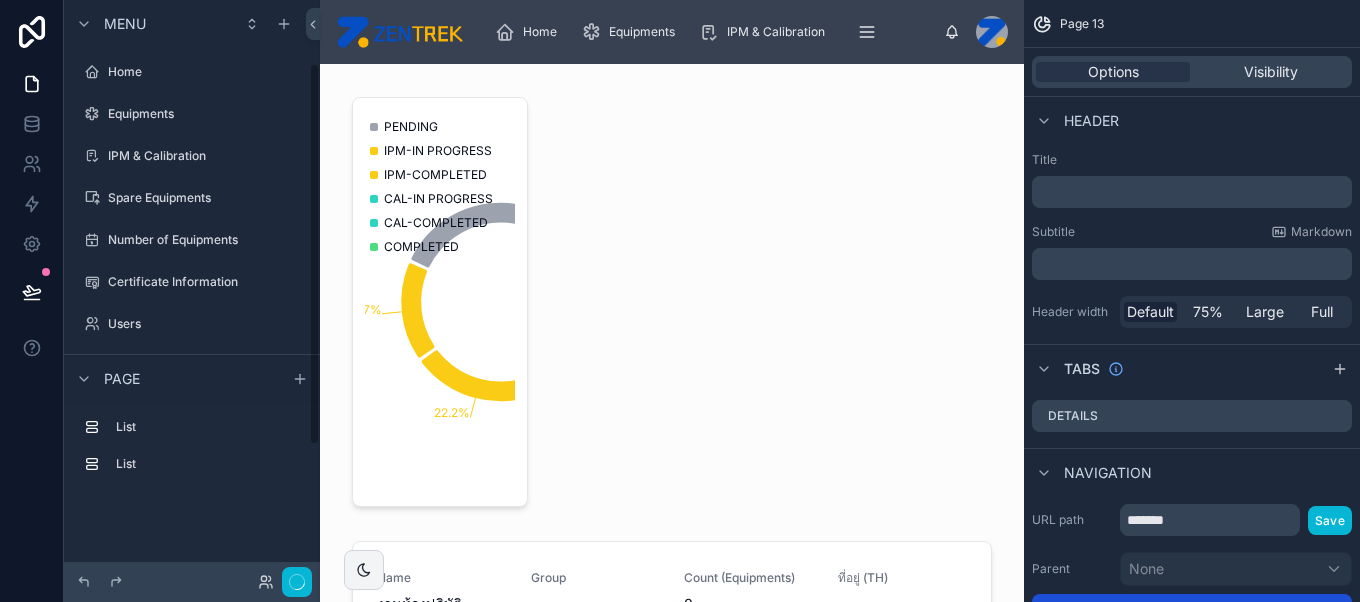 scroll, scrollTop: 96, scrollLeft: 0, axis: vertical 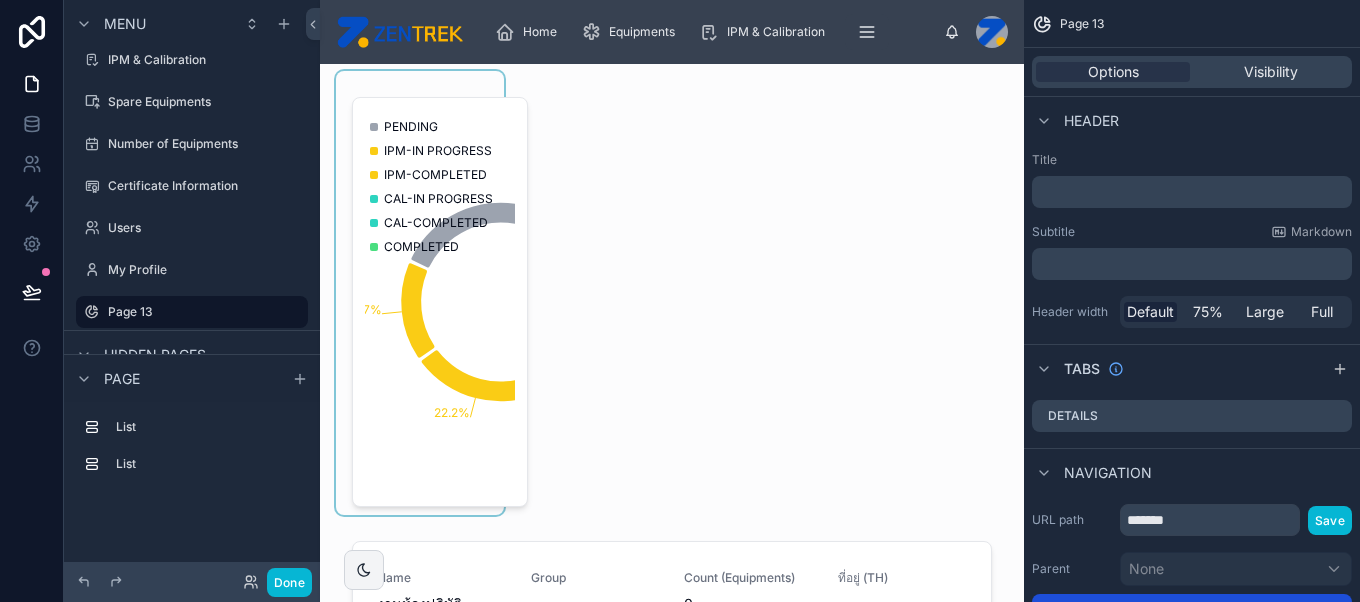 click at bounding box center (420, 293) 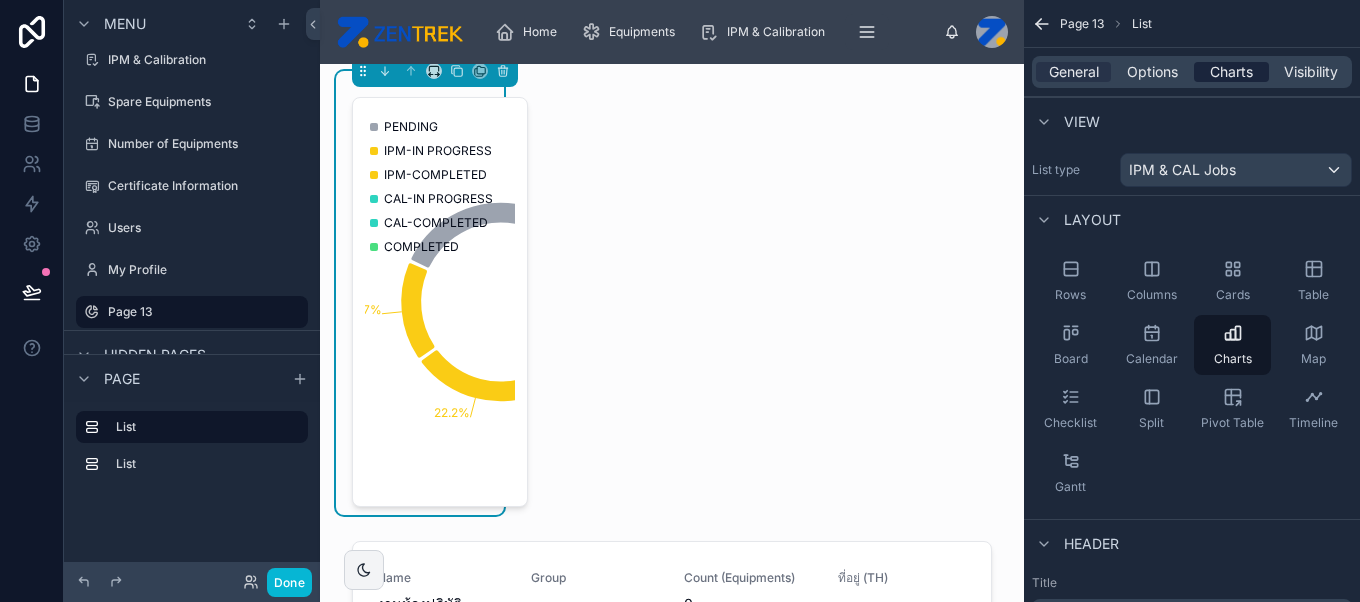 click on "Charts" at bounding box center [1231, 72] 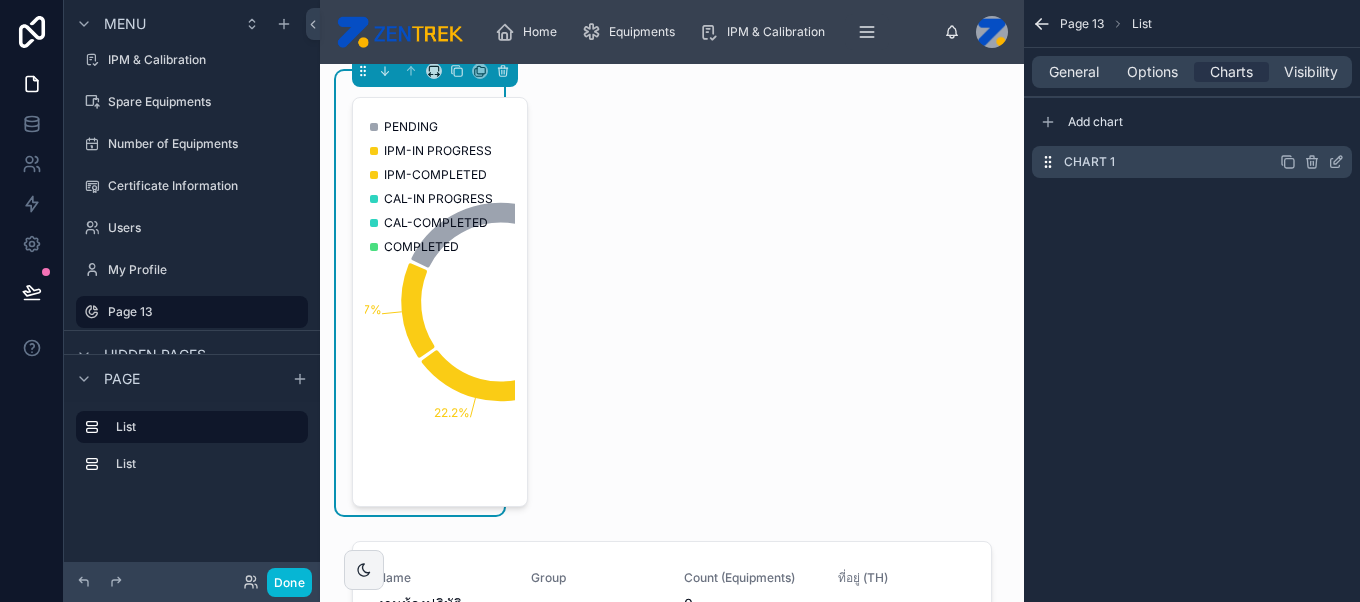 click 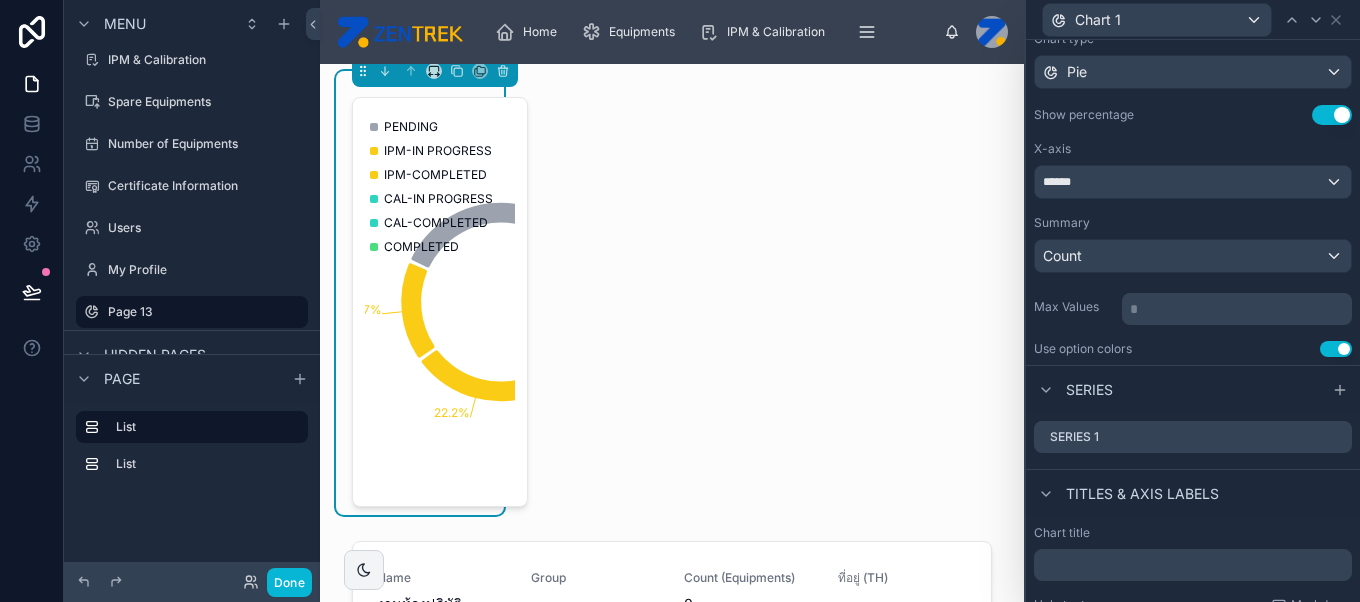 scroll, scrollTop: 244, scrollLeft: 0, axis: vertical 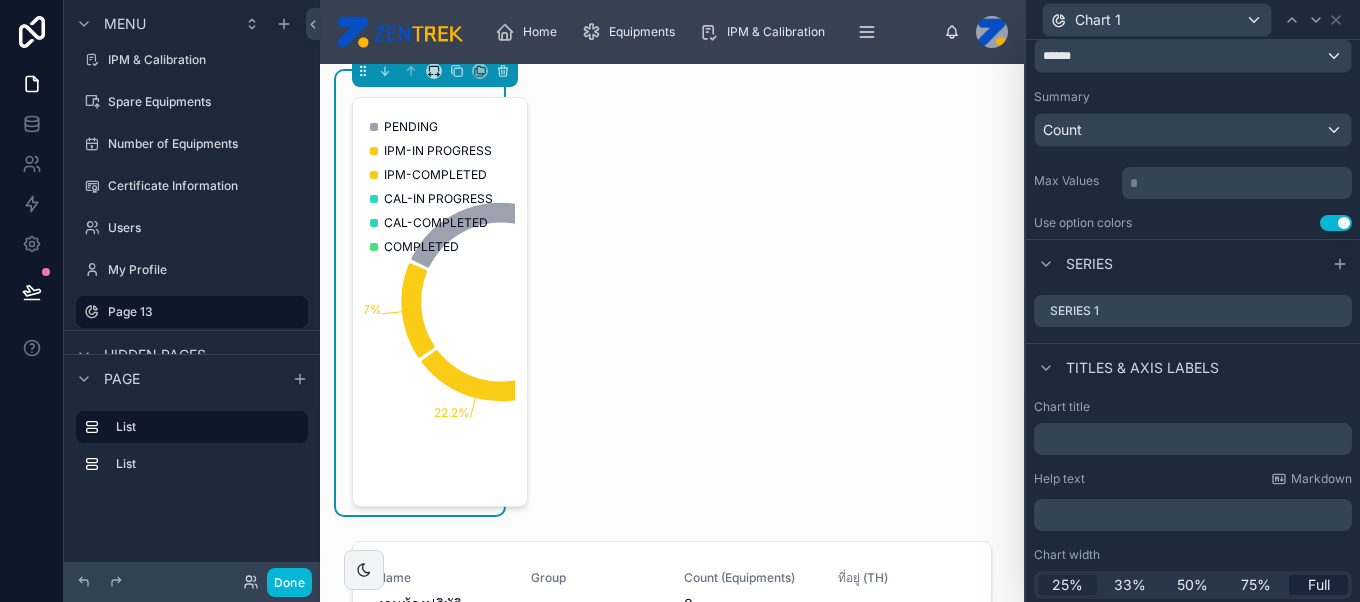 click on "25%" at bounding box center [1067, 585] 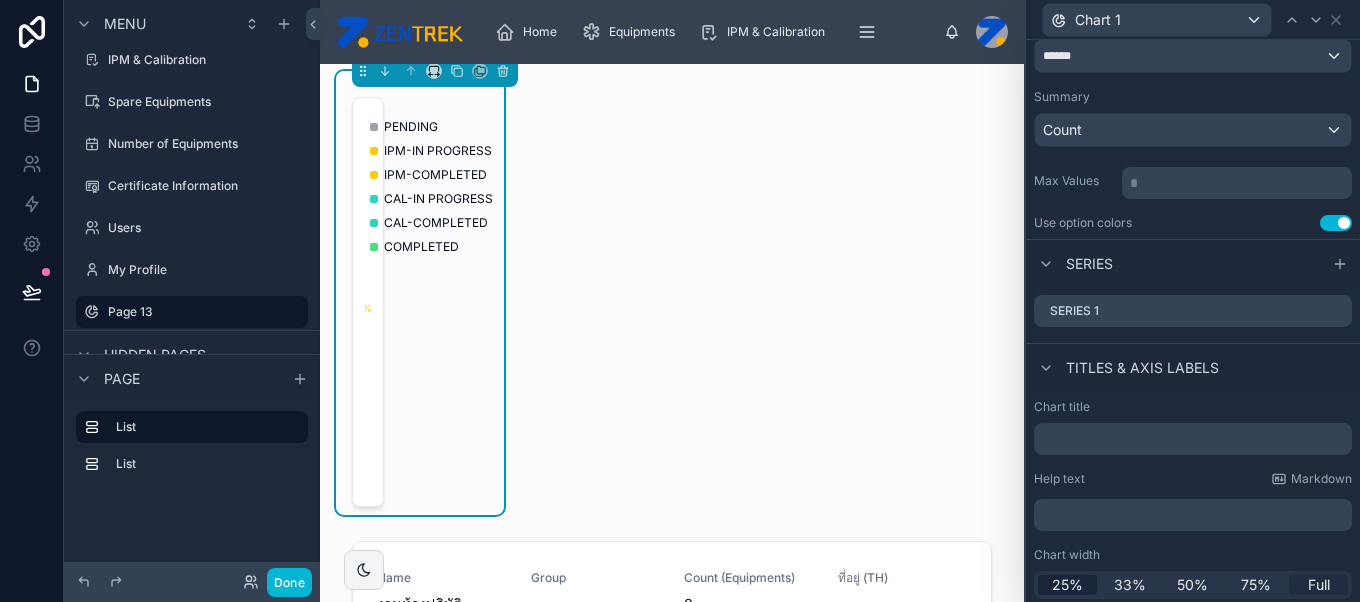 click on "Full" at bounding box center [1319, 585] 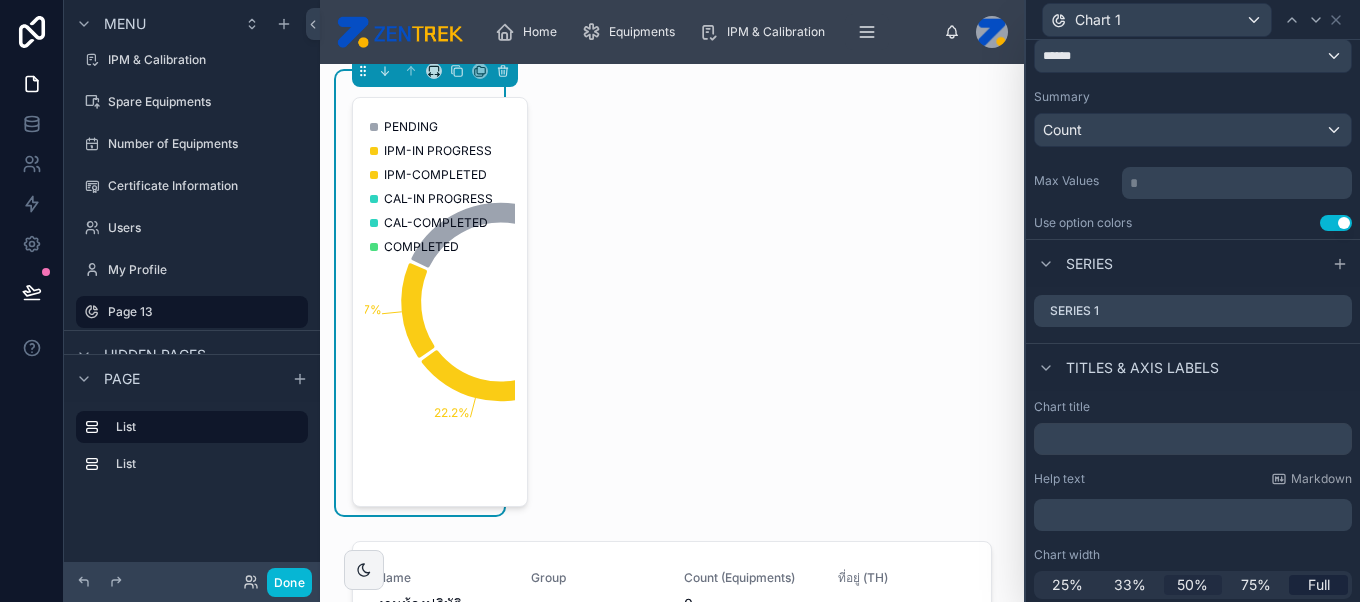 click on "50%" at bounding box center (1192, 585) 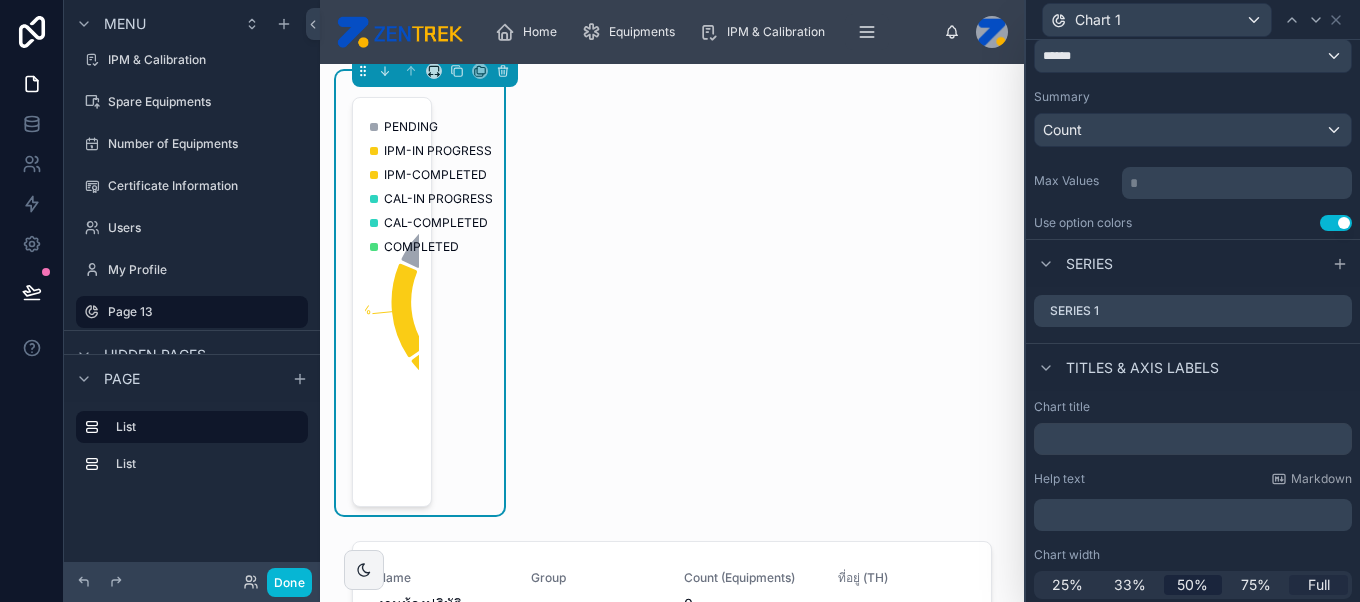 click on "Full" at bounding box center (1319, 585) 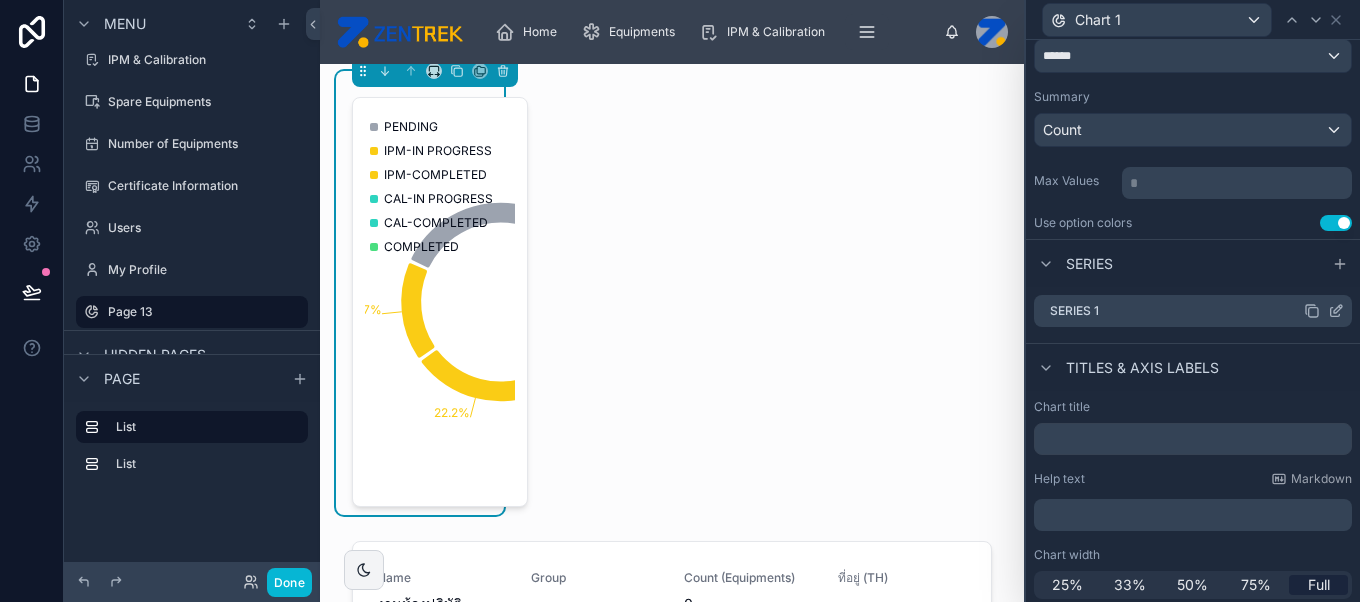 click 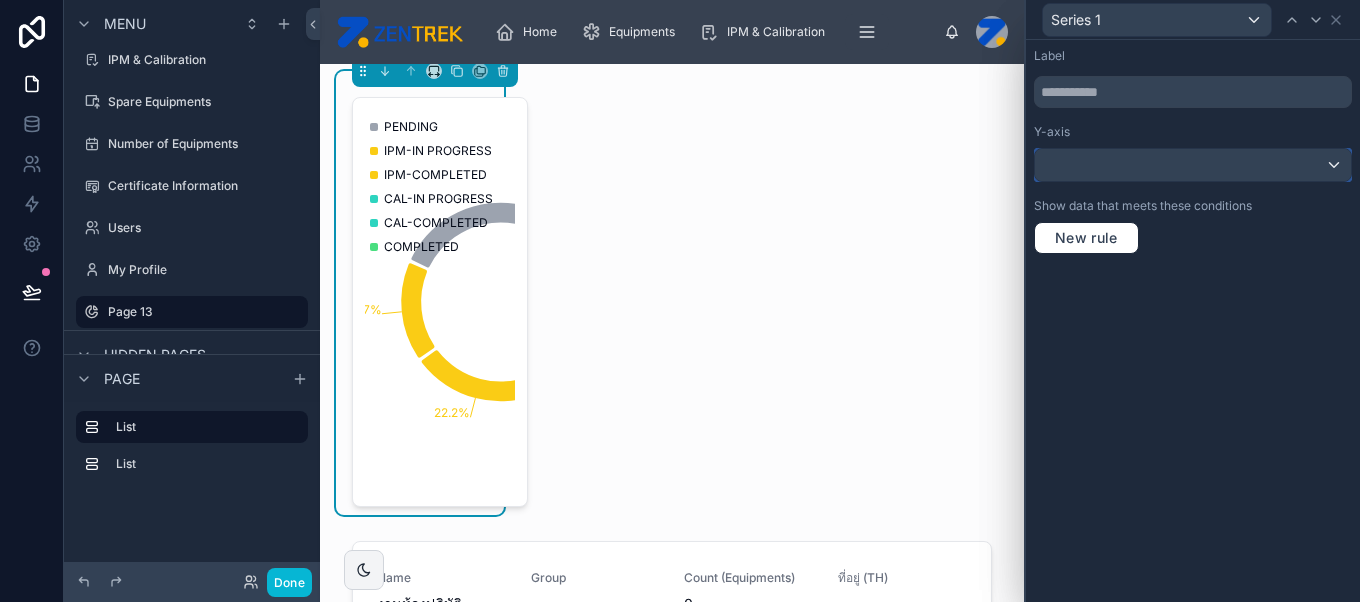 click at bounding box center (1193, 165) 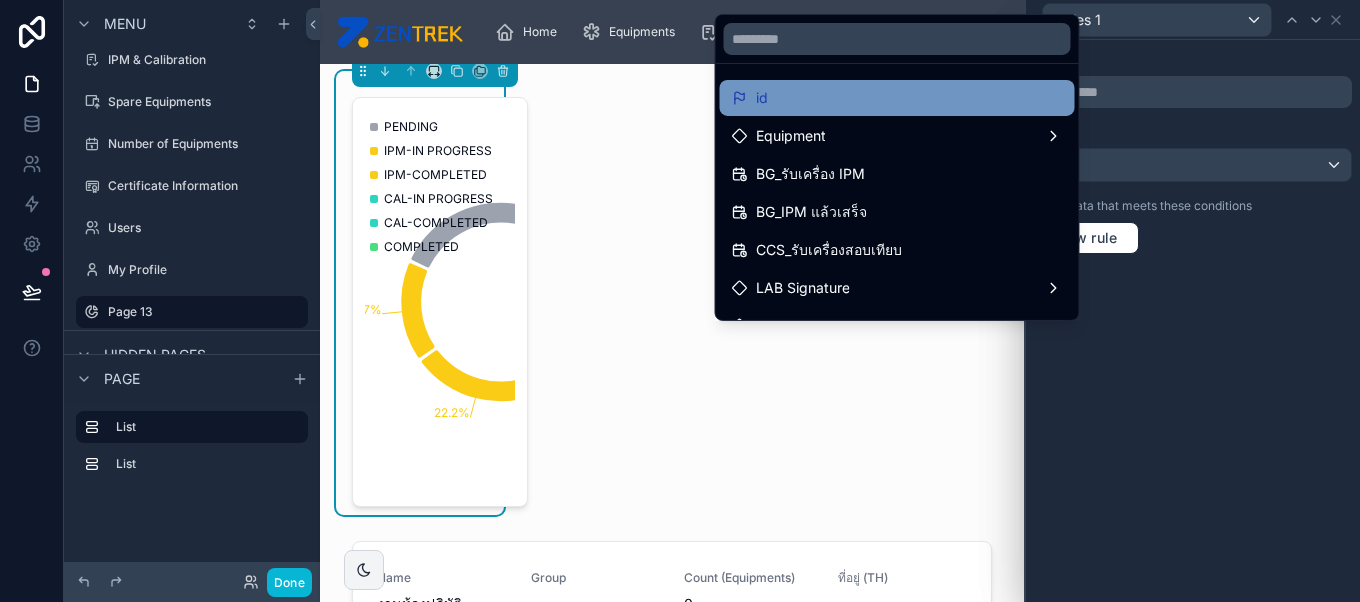click on "id" at bounding box center [897, 98] 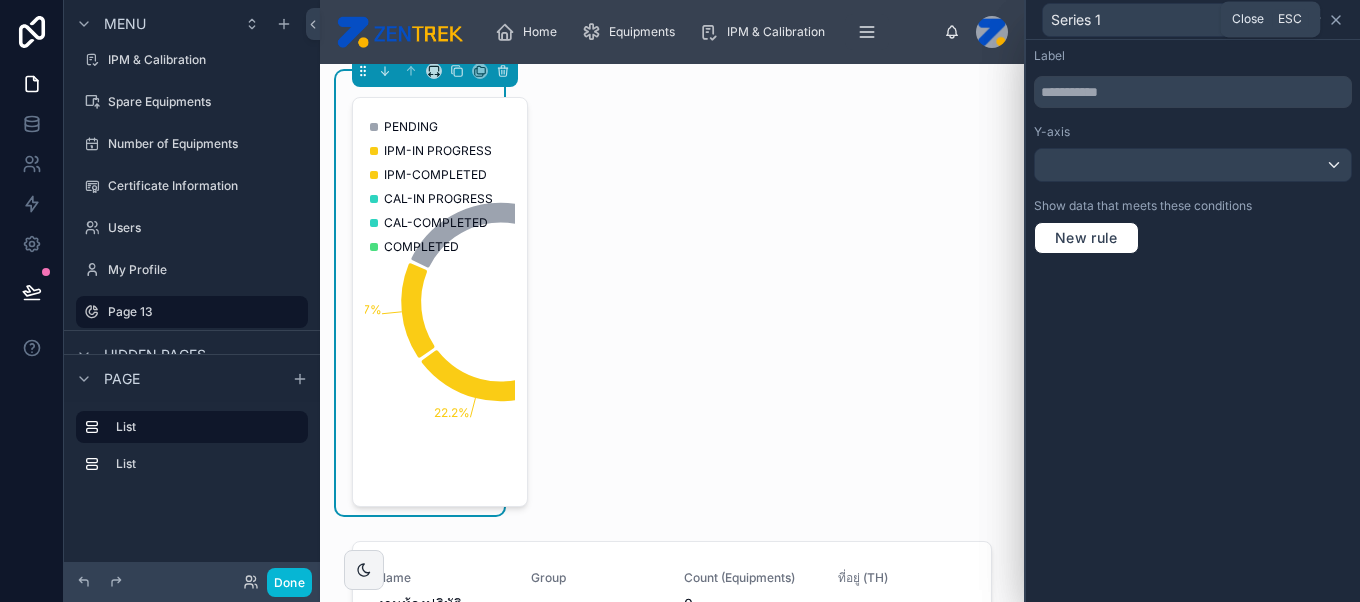 click 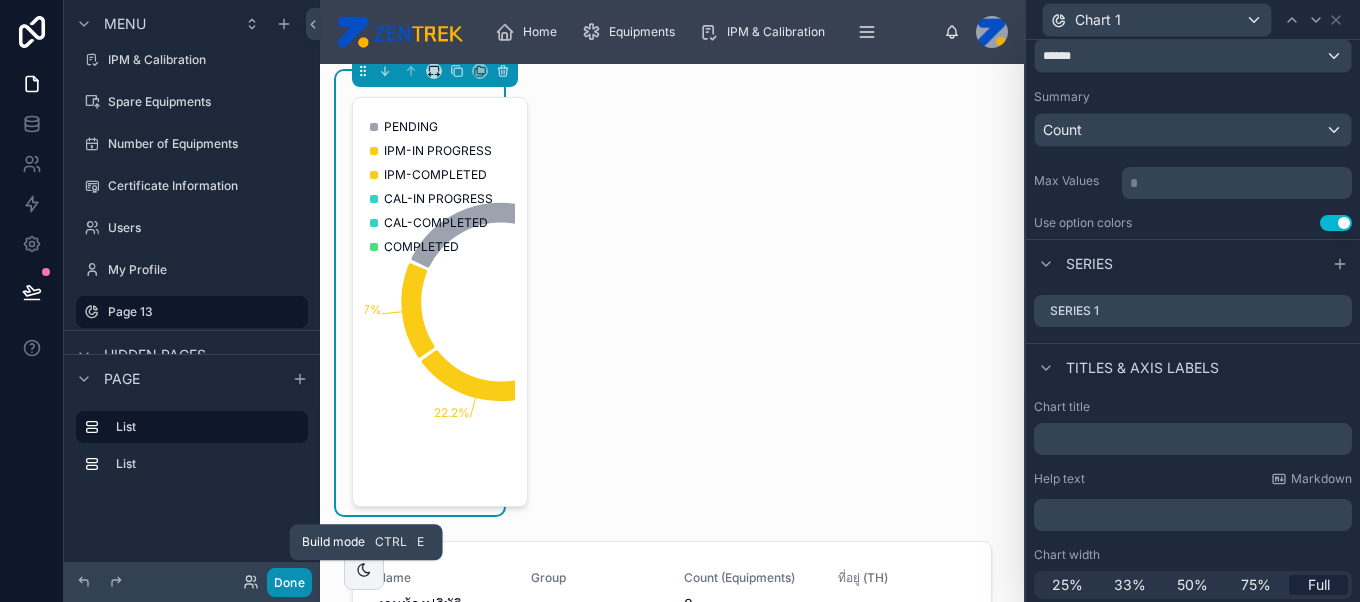 click on "Done" at bounding box center (289, 582) 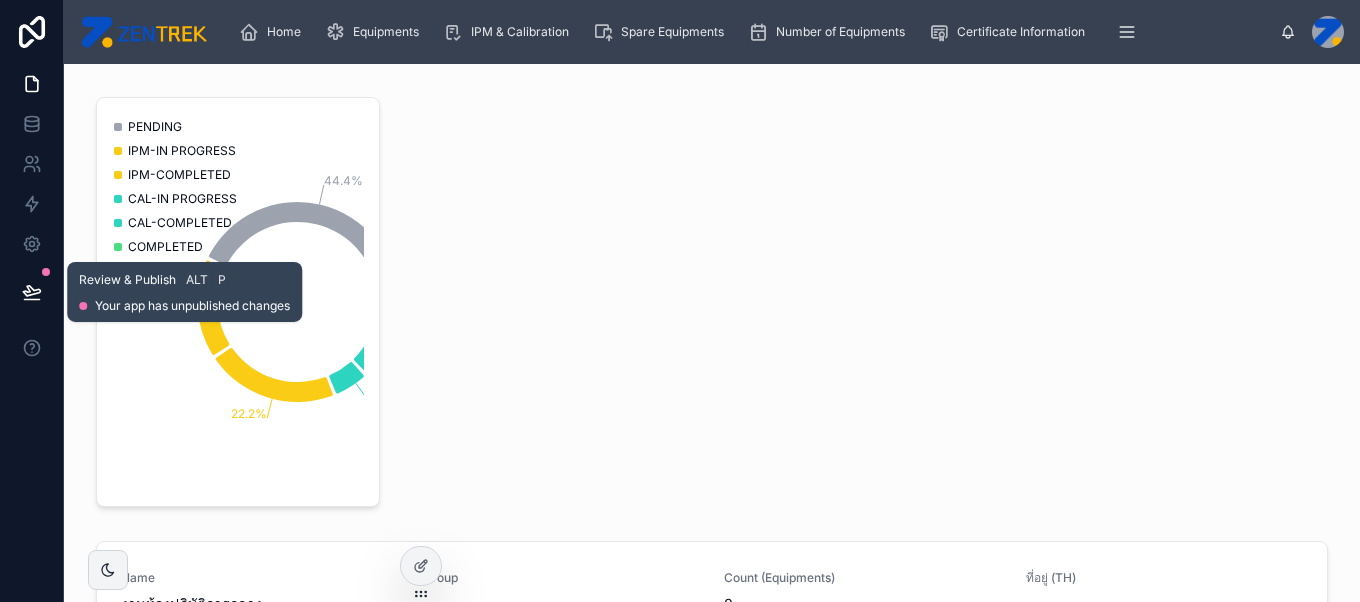 click 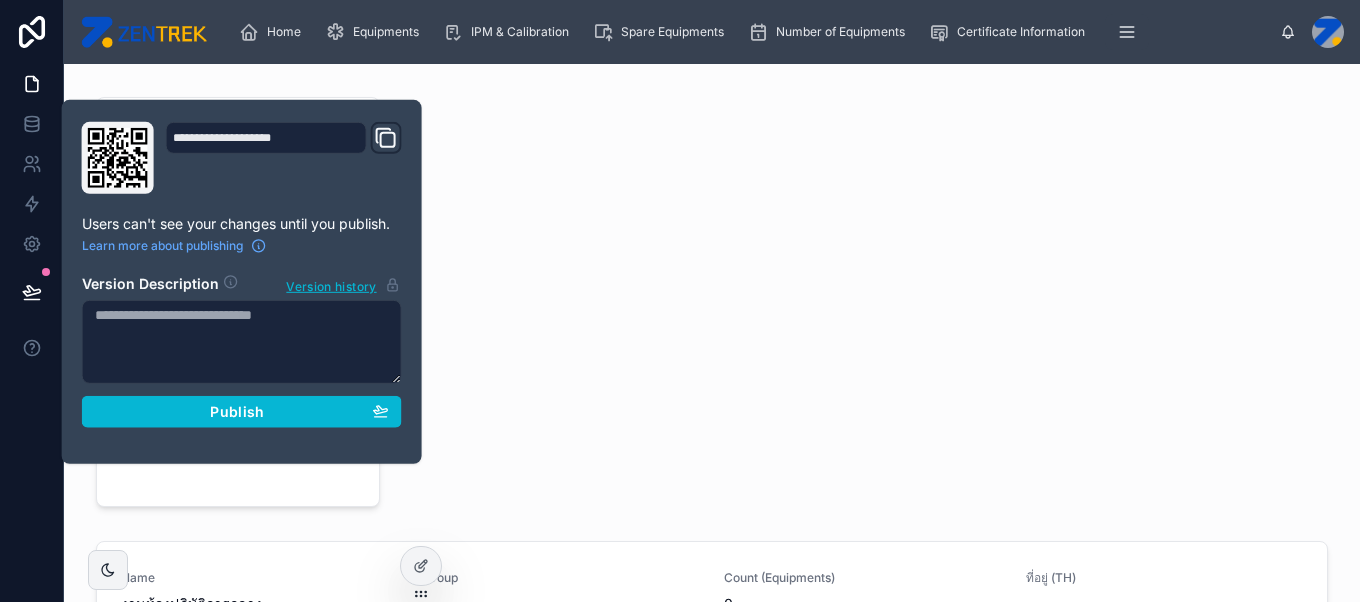 click on "44.4% 16.7% 22.2% 5.6% 5.6% 5.6% PENDING IPM-IN PROGRESS IPM-COMPLETED CAL-IN PROGRESS CAL-COMPLETED COMPLETED Name งานห้องปฏิบัติการกลาง Group -- Count (Equipments) 0 ที่อยู่ (TH) -- ที่อยู่ (ENG) -- Name งานจุลพยาธิ Group กลุ่มงานพยาธิวิทยากายวิภาค Count (Equipments) 0 ที่อยู่ (TH) -- ที่อยู่ (ENG) -- Name งานนิติเวชและอณูพันธุศาสตร์ Group กลุ่มงานพยาธิวิทยากายวิภาค Count (Equipments) 0 ที่อยู่ (TH) -- ที่อยู่ (ENG) -- Name งานตรวจพิเศษชิ้นเนื้อ Group กลุ่มงานพยาธิวิทยากายวิภาค Count (Equipments) 0 ที่อยู่ (TH) -- ที่อยู่ (ENG) -- Name งานศัลยพยาธิ Group 0 -- --" at bounding box center [712, 596] 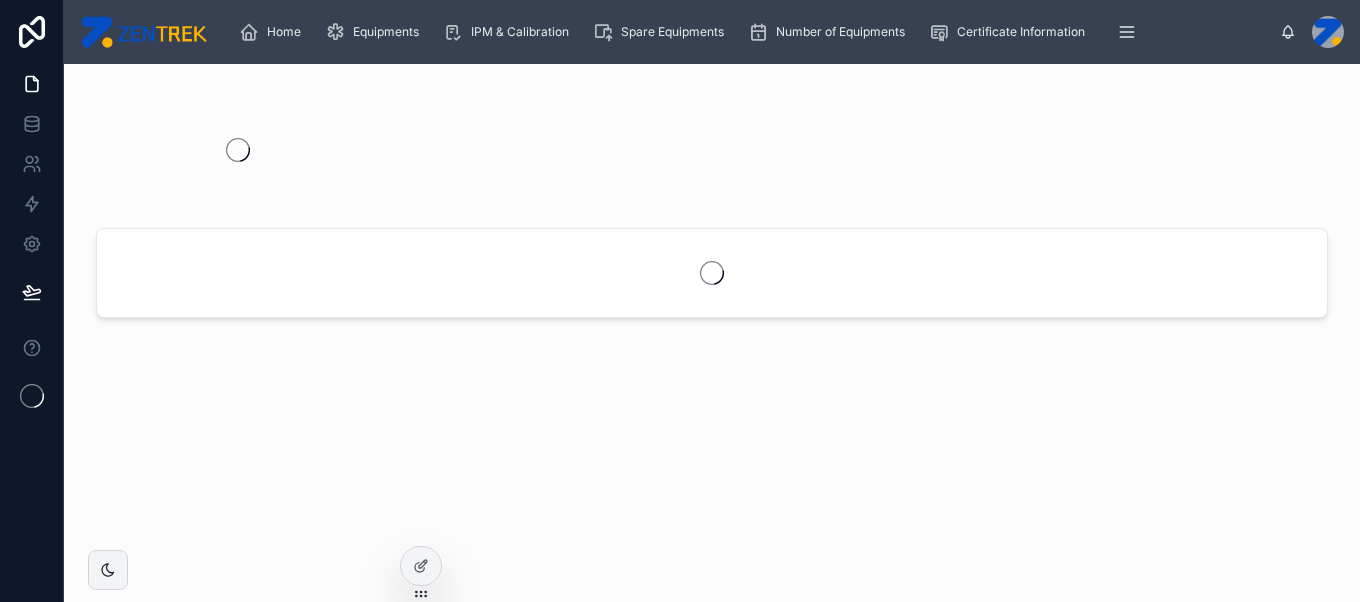 scroll, scrollTop: 0, scrollLeft: 0, axis: both 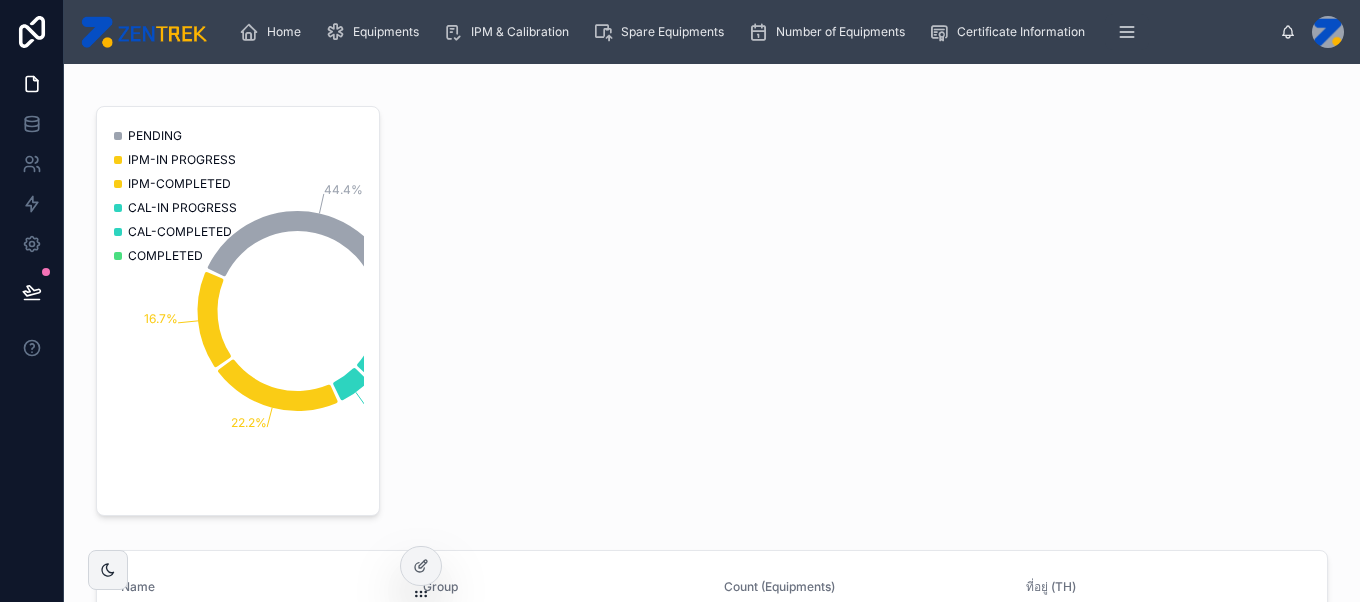 click on "44.4% 16.7% 22.2% 5.6% 5.6% 5.6%" 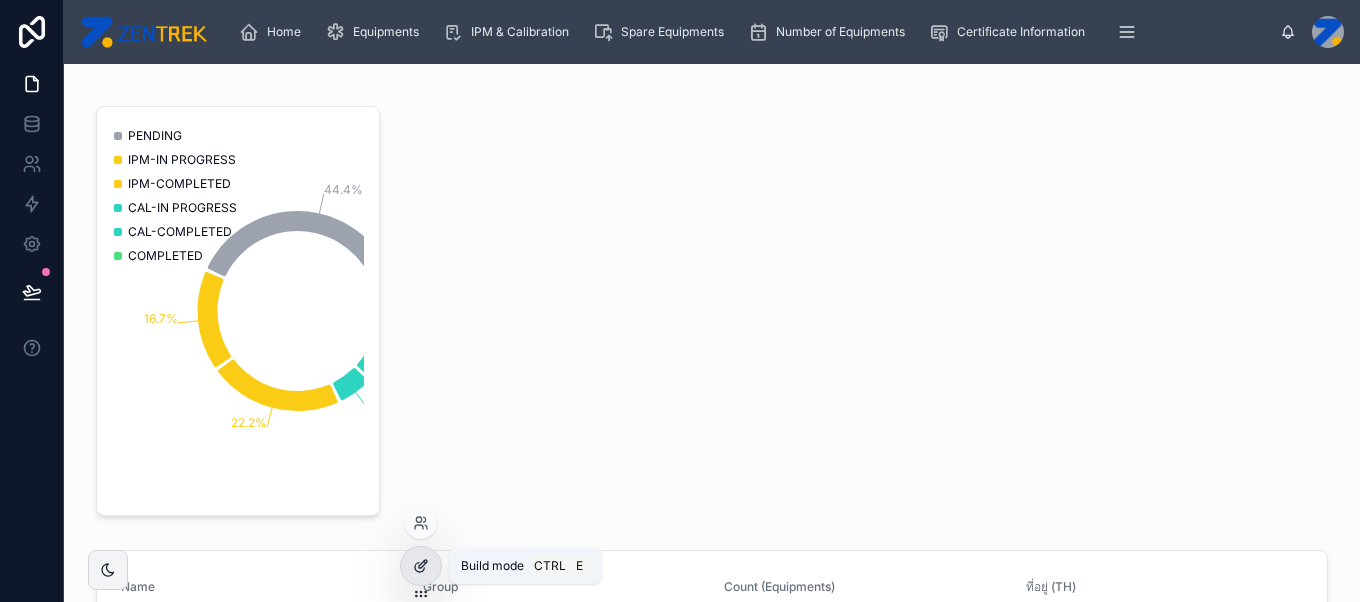click at bounding box center [421, 566] 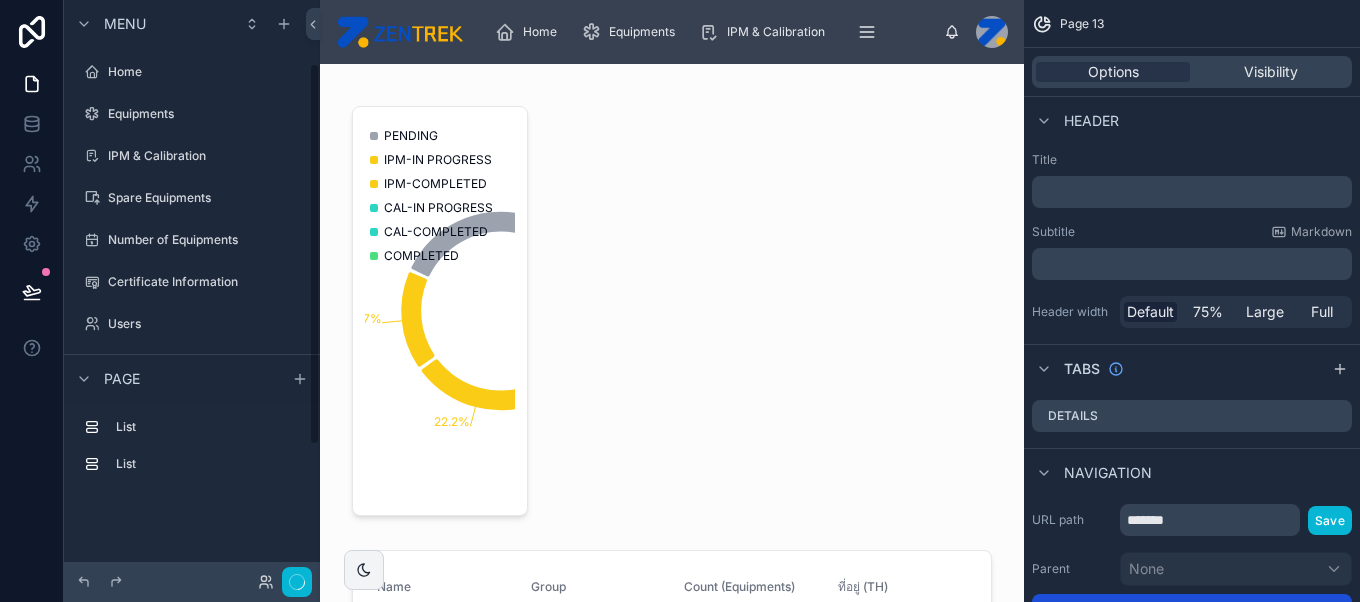 scroll, scrollTop: 96, scrollLeft: 0, axis: vertical 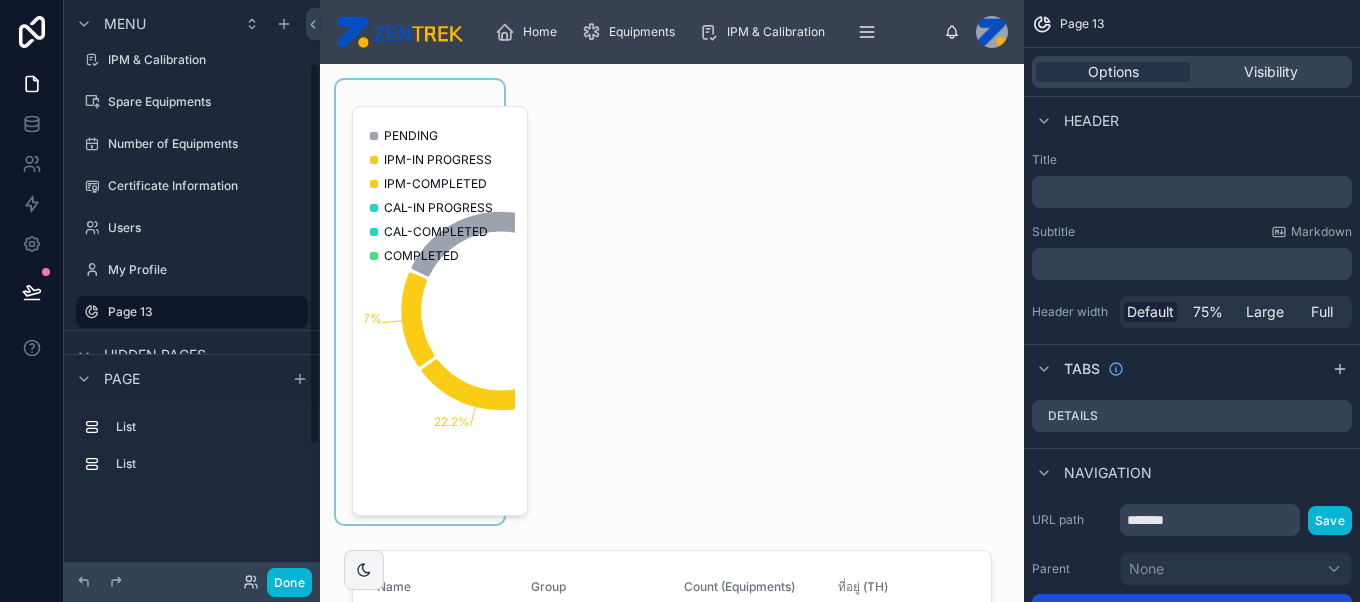 click at bounding box center (420, 302) 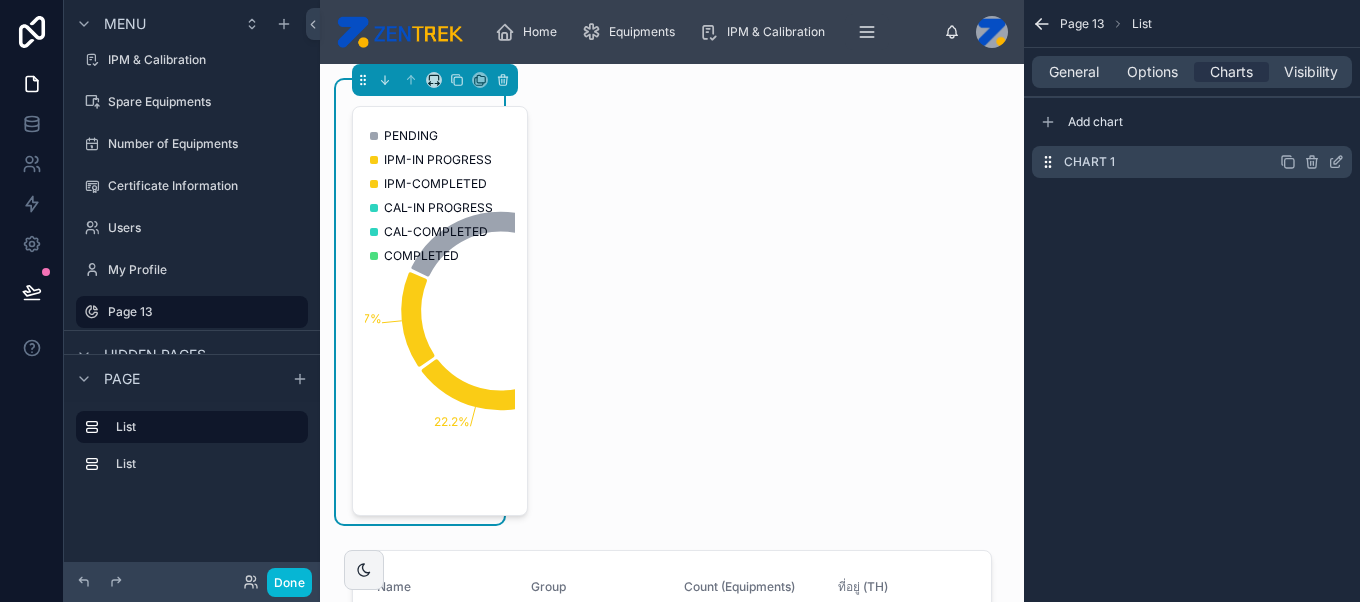 click 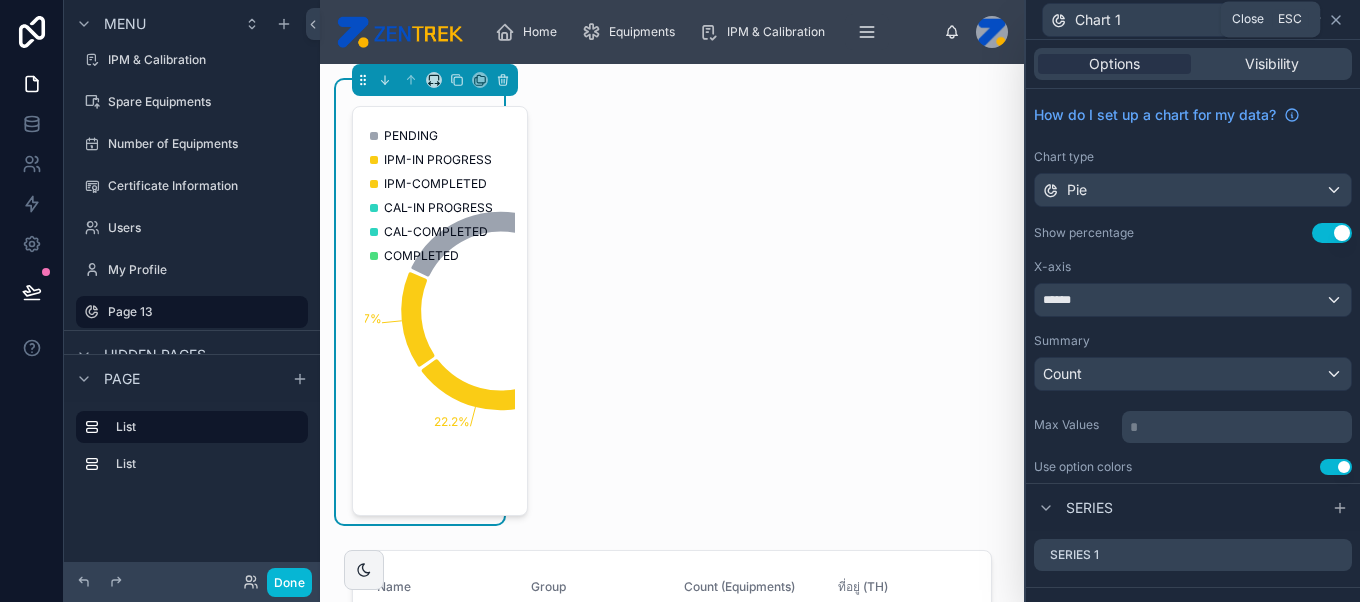 click on "Chart 1" at bounding box center (1193, 19) 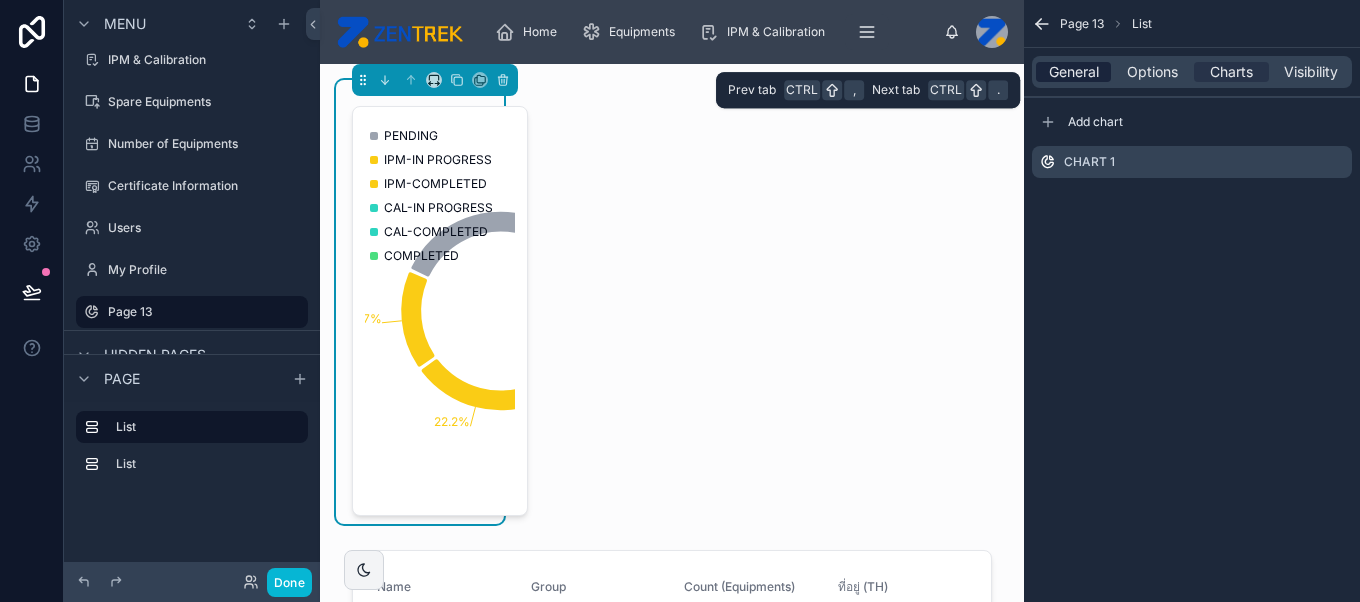 click on "General" at bounding box center [1074, 72] 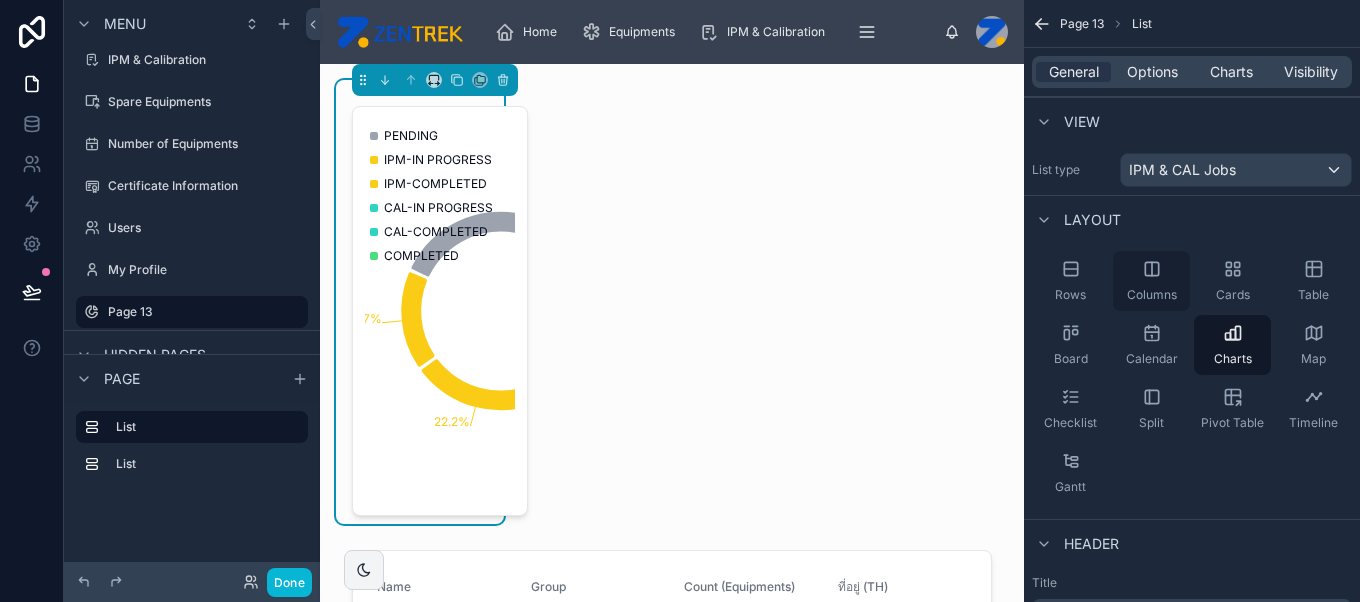 scroll, scrollTop: 203, scrollLeft: 0, axis: vertical 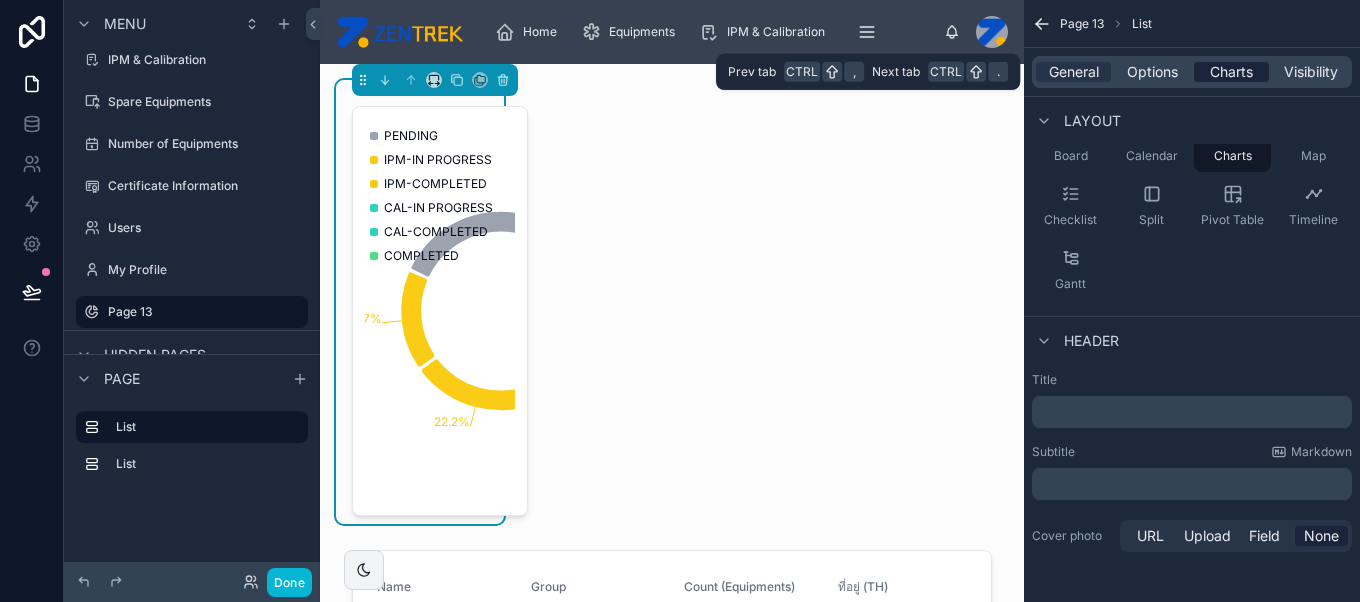 click on "Charts" at bounding box center (1231, 72) 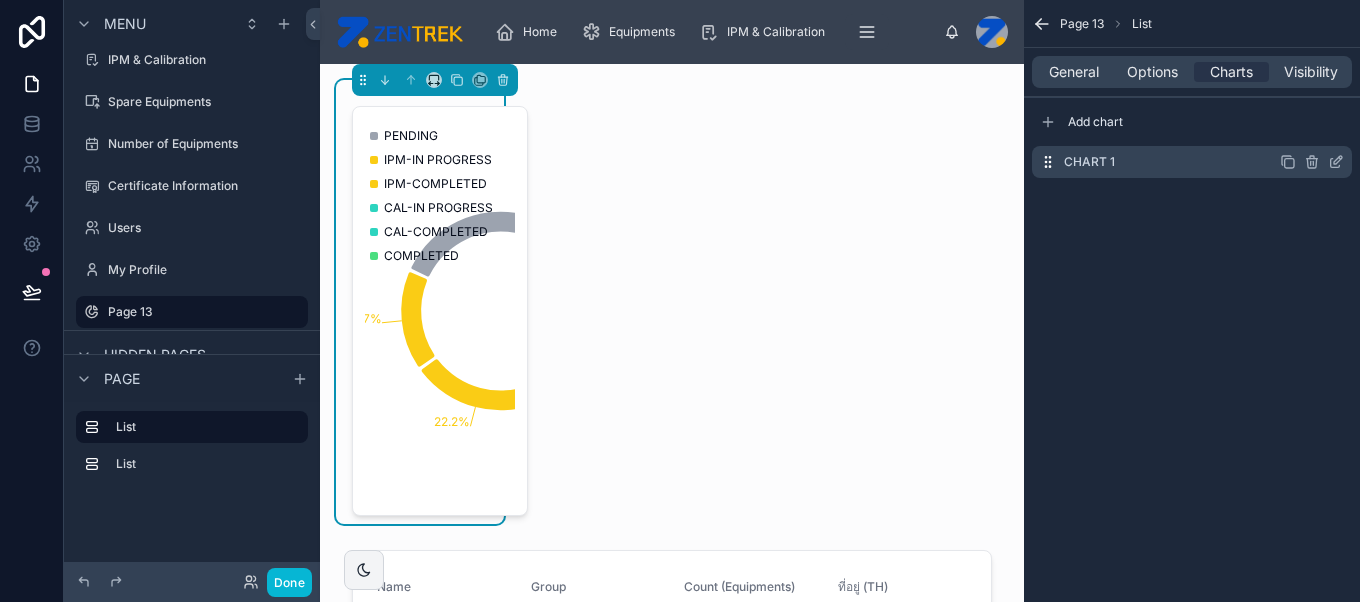 click 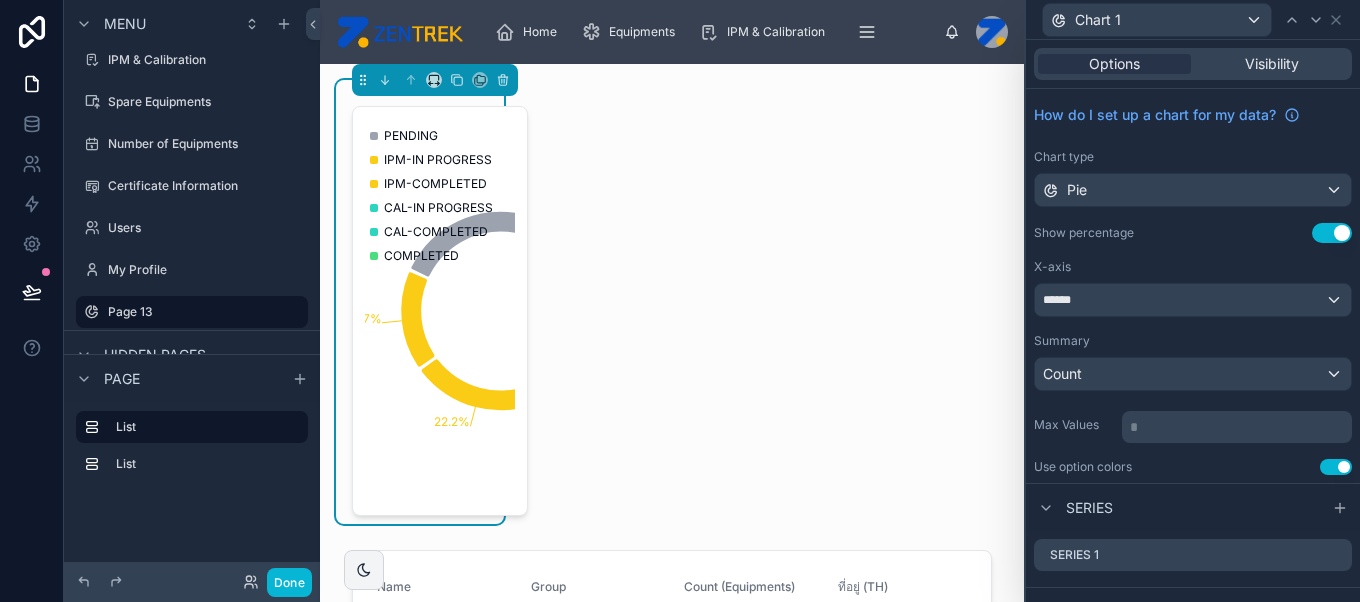 scroll, scrollTop: 244, scrollLeft: 0, axis: vertical 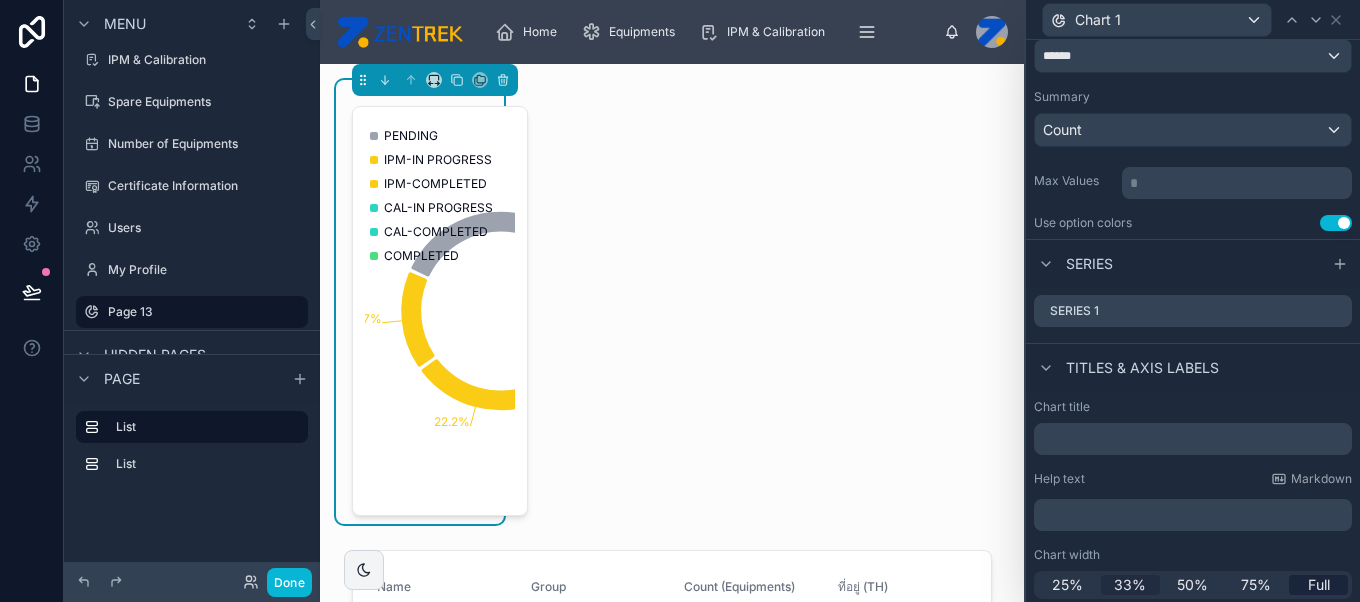 click on "33%" at bounding box center [1130, 585] 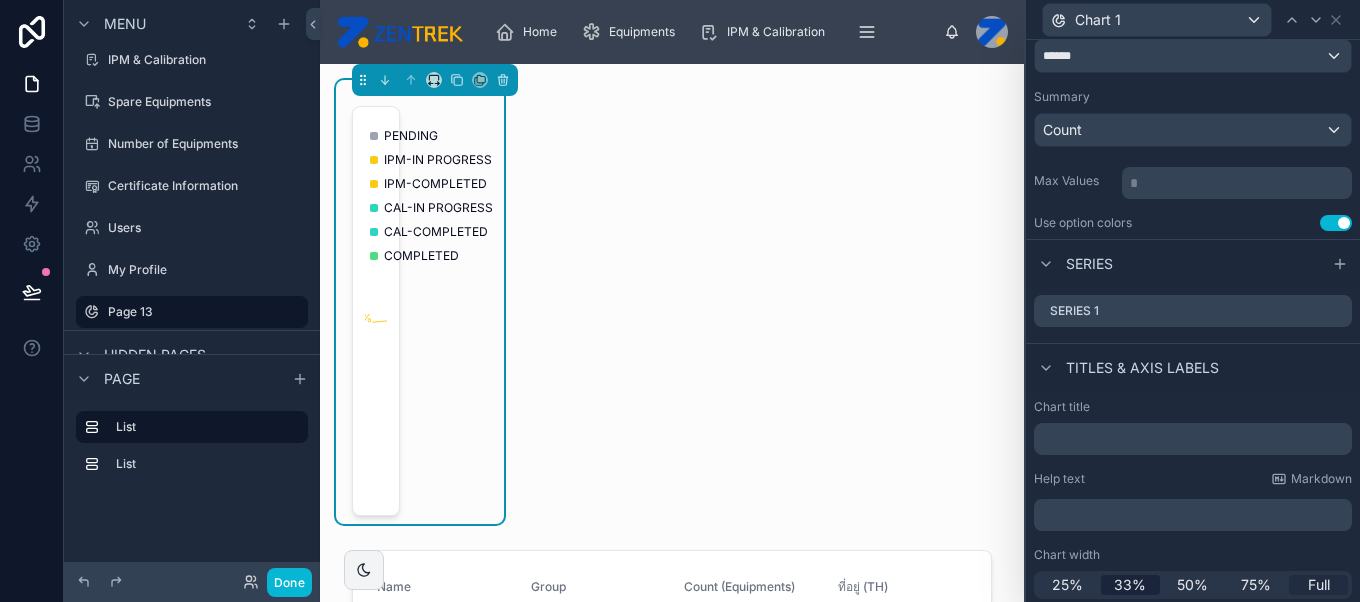 click on "Full" at bounding box center (1319, 585) 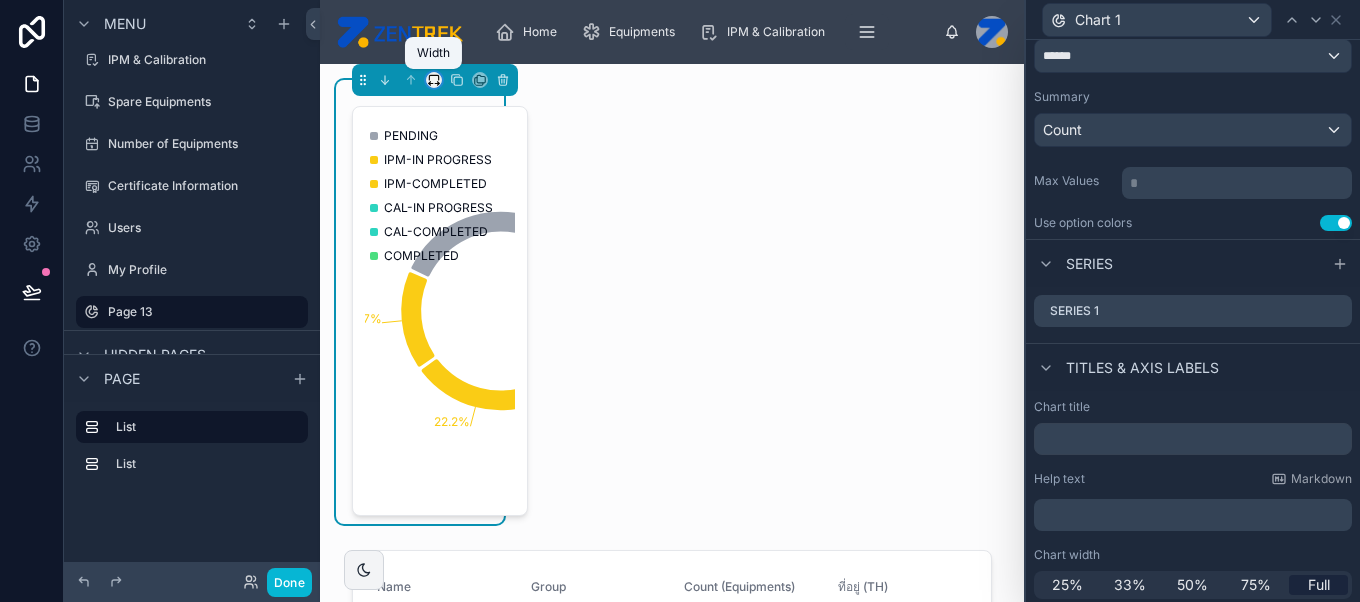 click 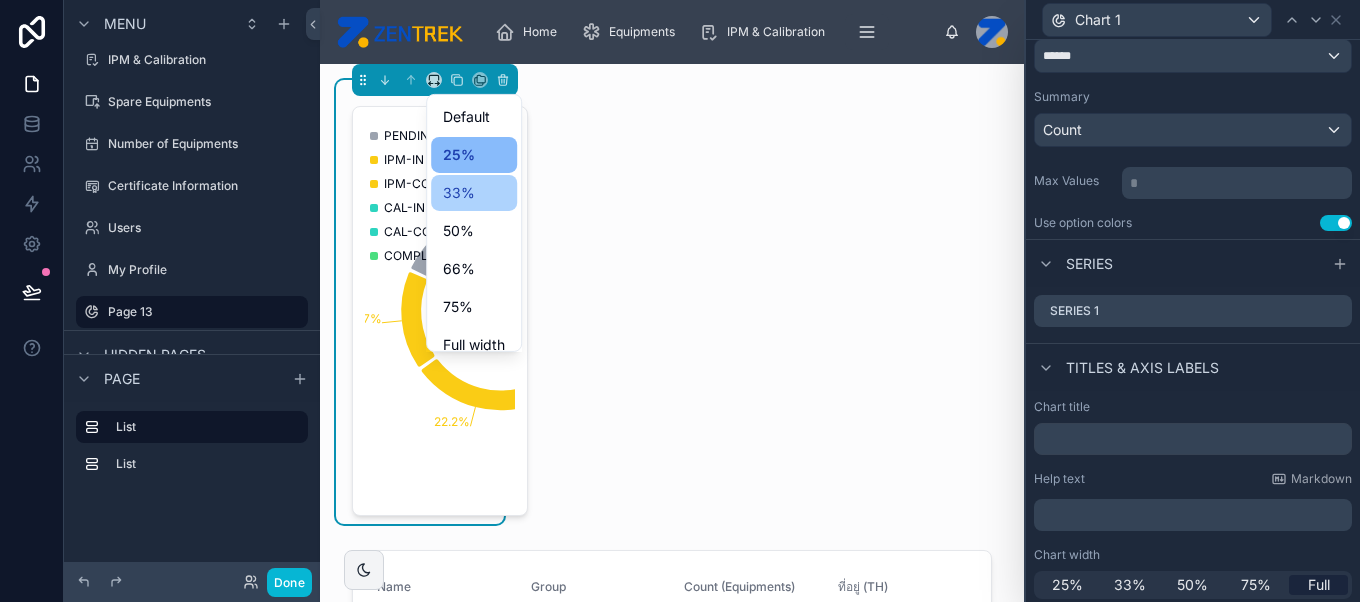 click on "33%" at bounding box center (459, 193) 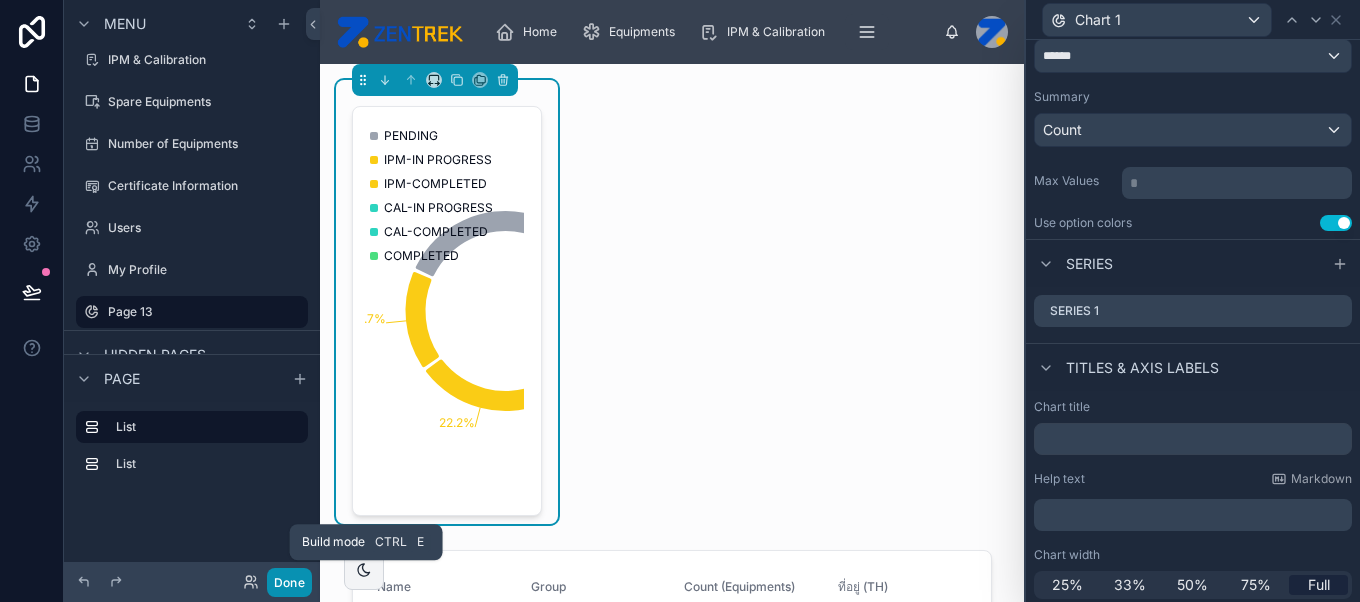 click on "Done" at bounding box center (289, 582) 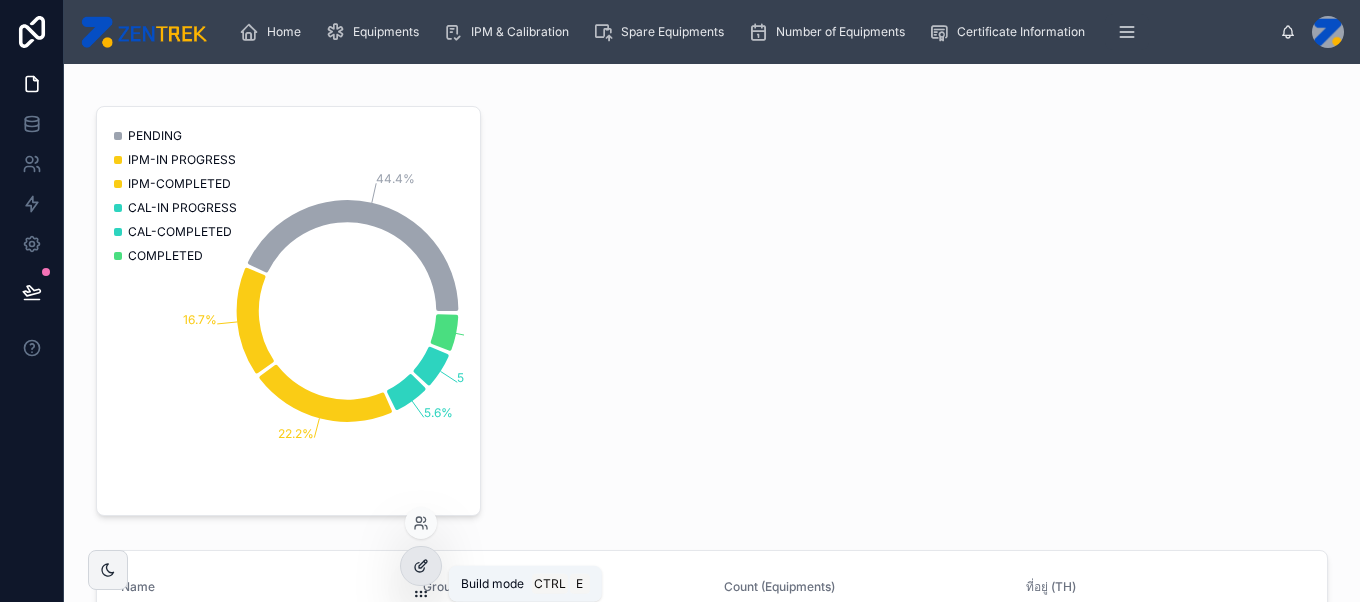 click 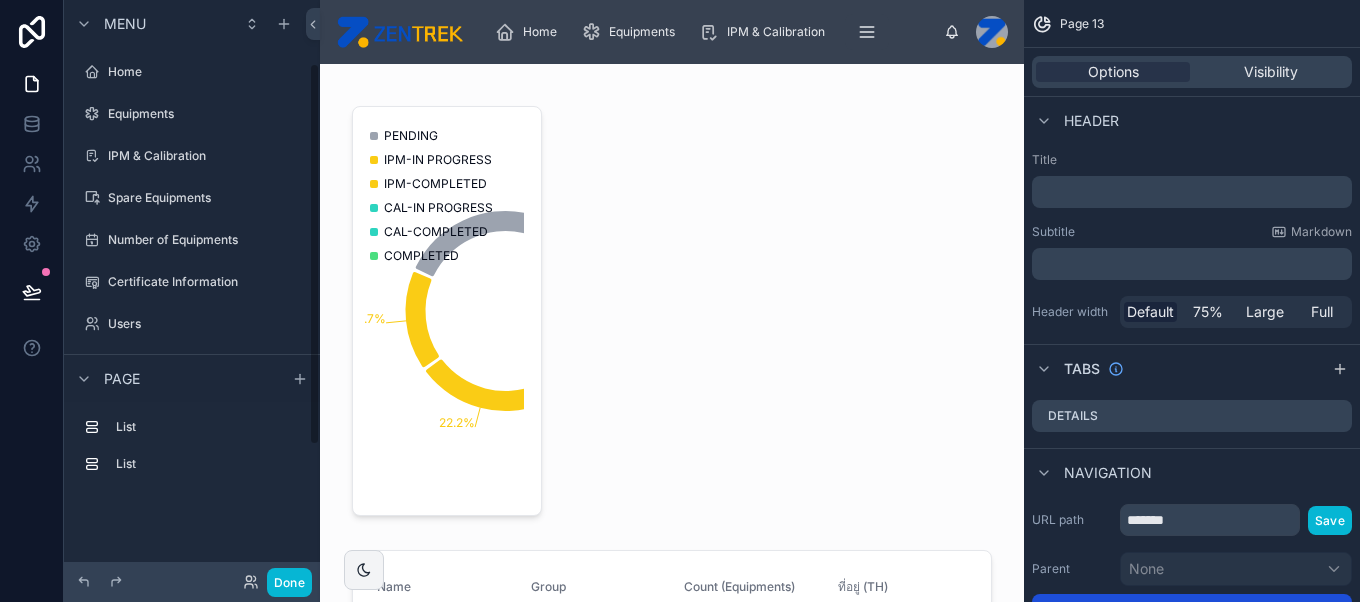 scroll, scrollTop: 96, scrollLeft: 0, axis: vertical 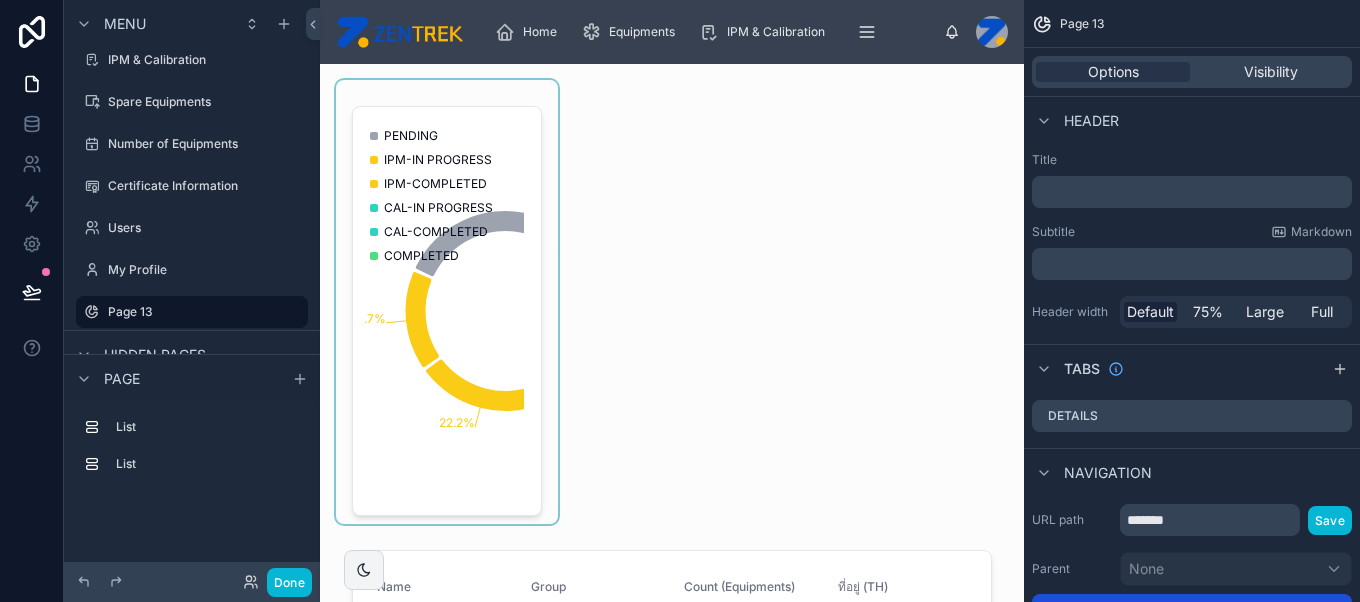 click at bounding box center [447, 302] 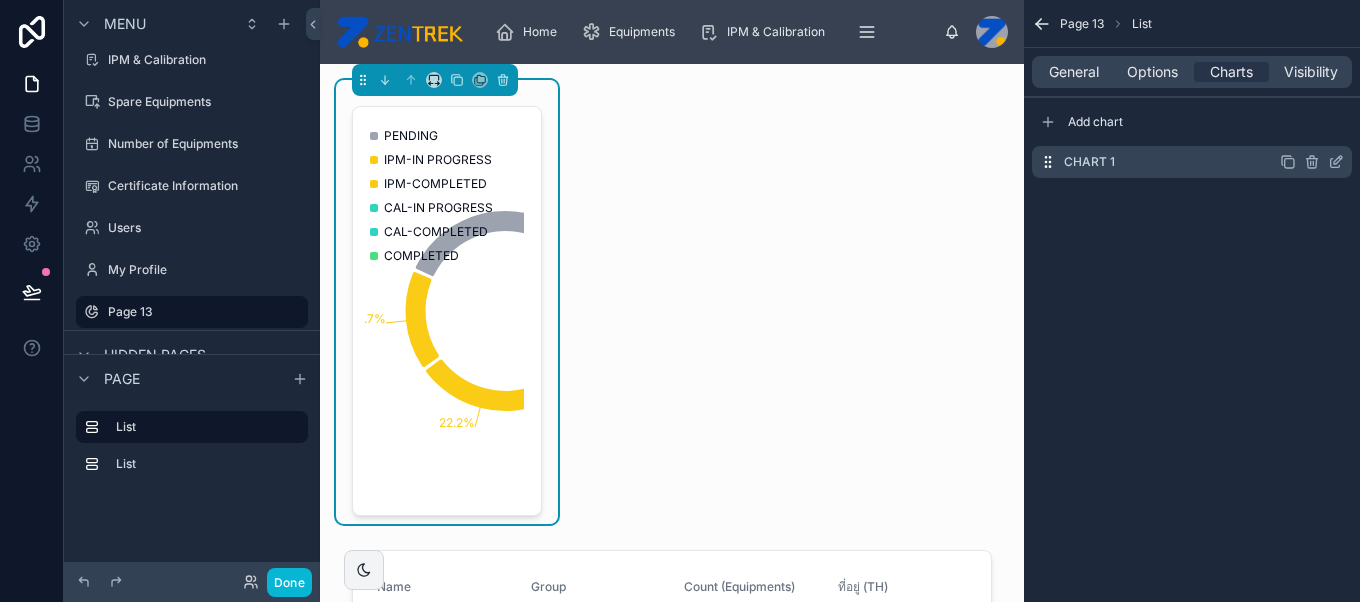 click 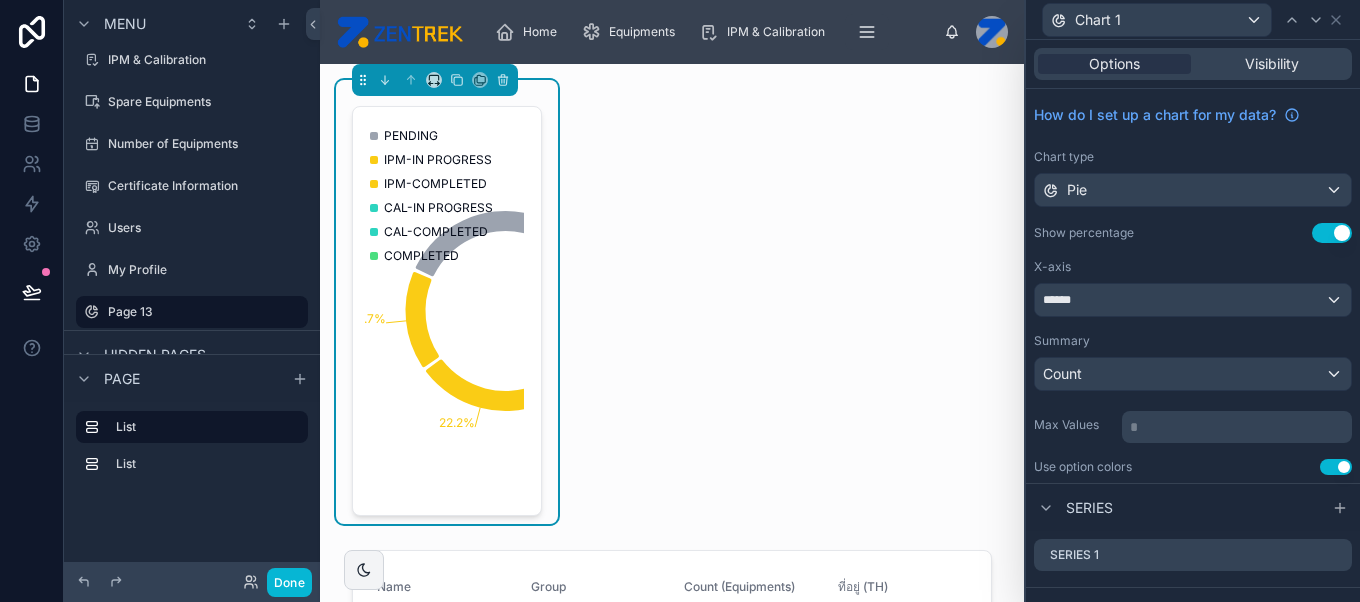 click on "Use setting" at bounding box center [1332, 233] 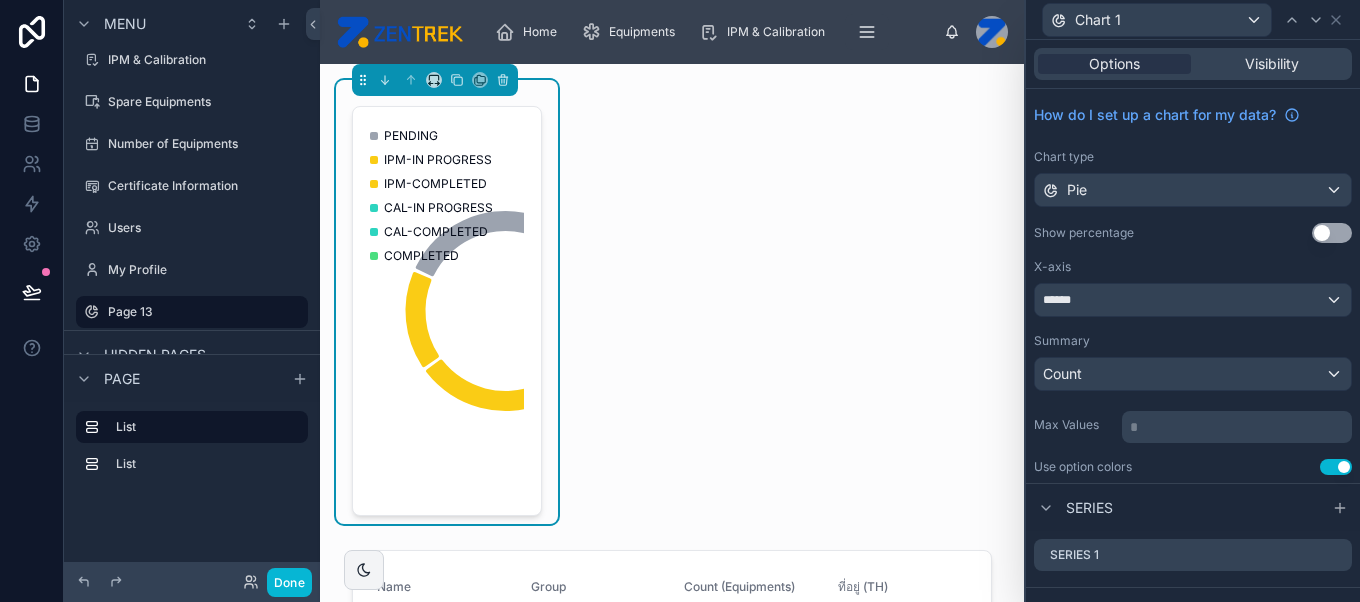 click on "Use setting" at bounding box center [1332, 233] 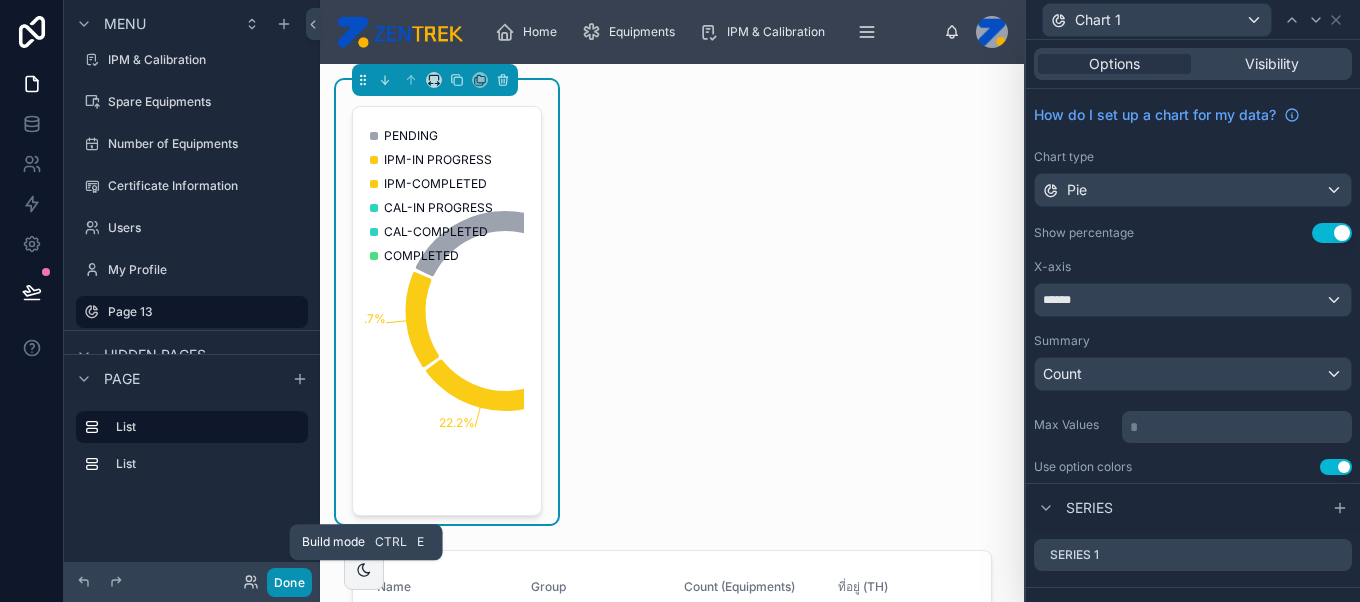 click on "Done" at bounding box center (289, 582) 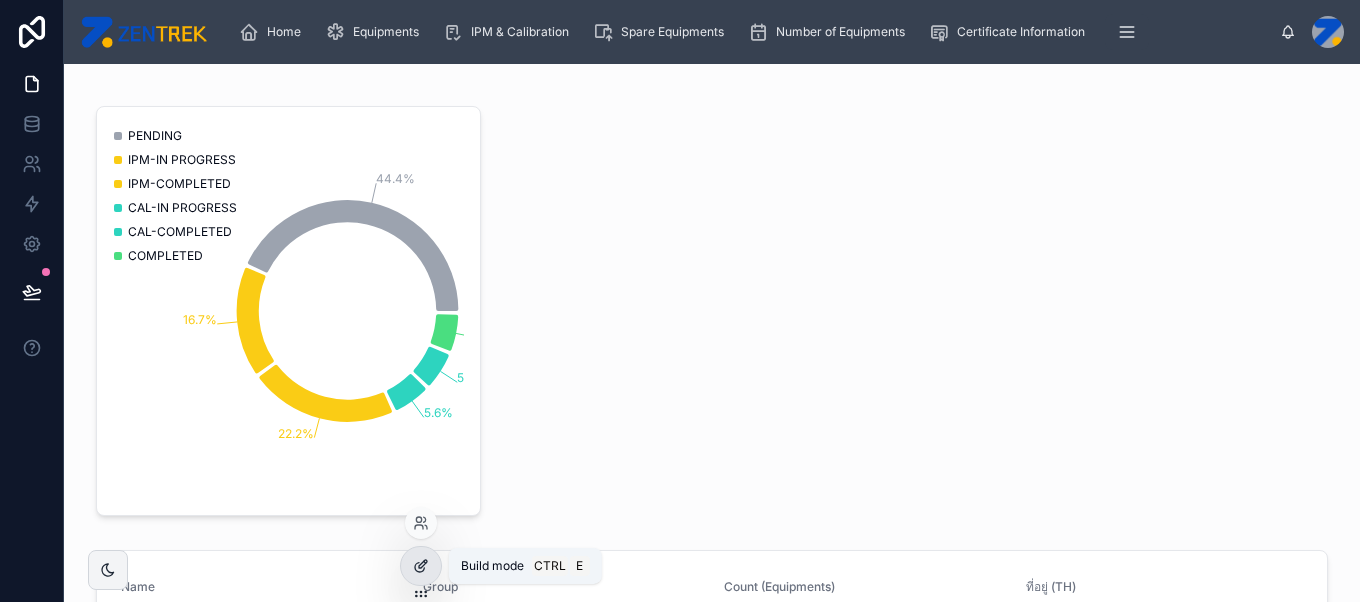 click at bounding box center [421, 566] 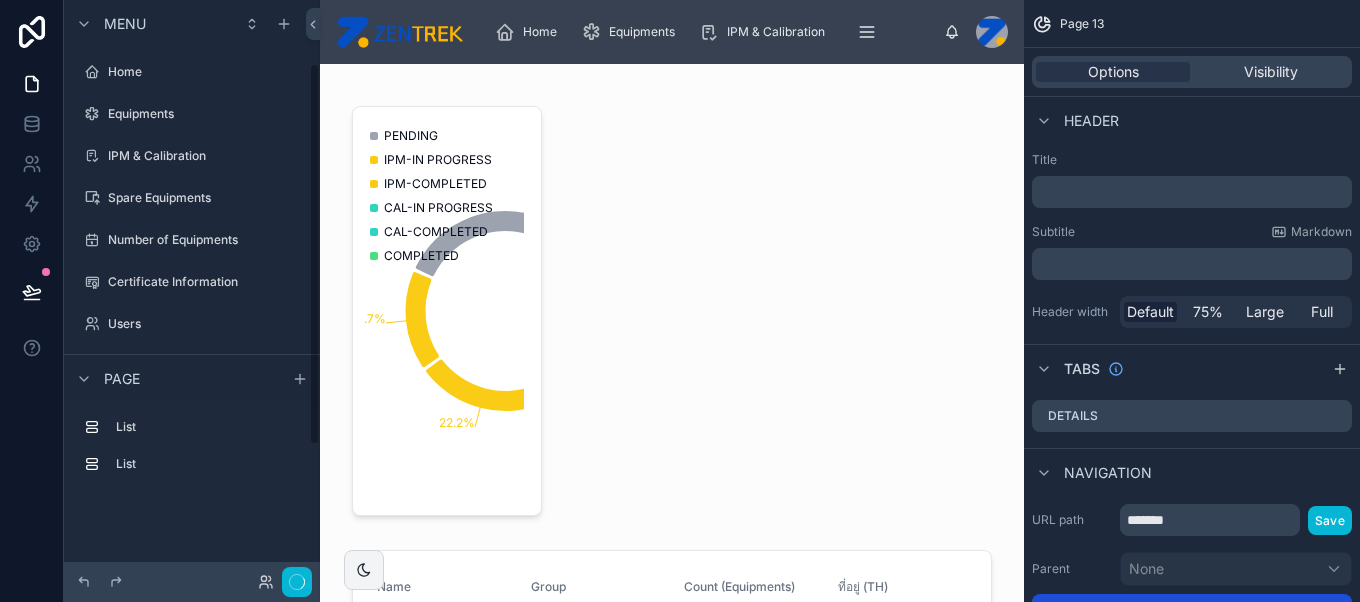 scroll, scrollTop: 96, scrollLeft: 0, axis: vertical 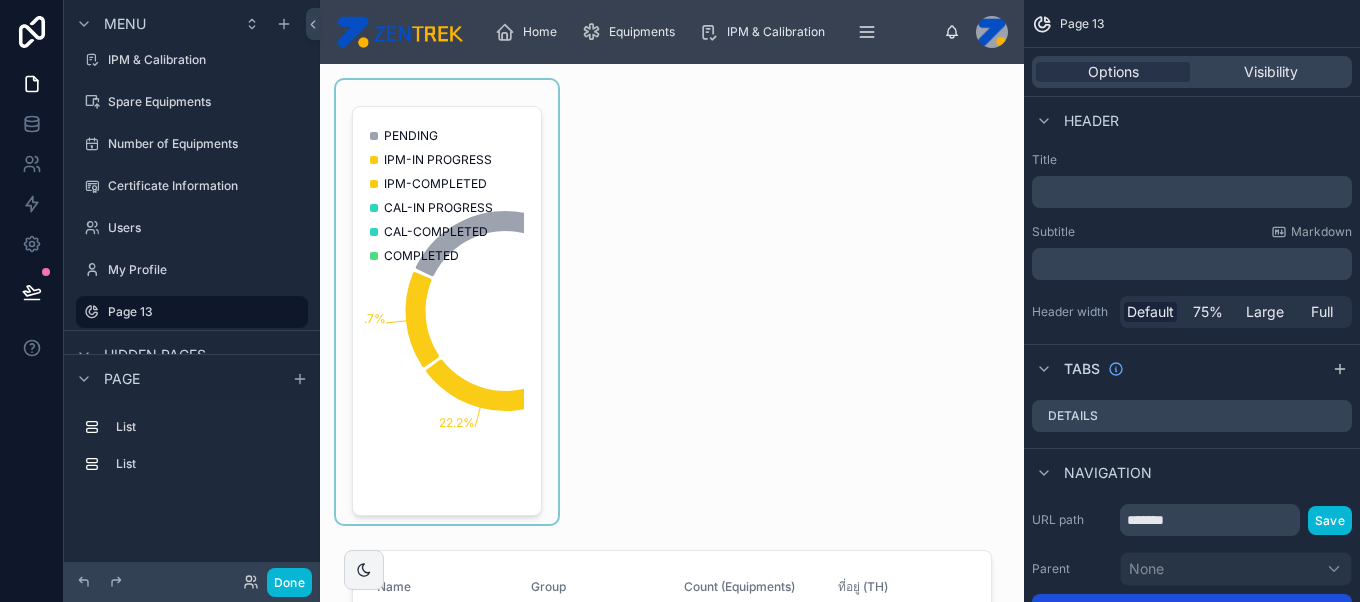 click at bounding box center [447, 302] 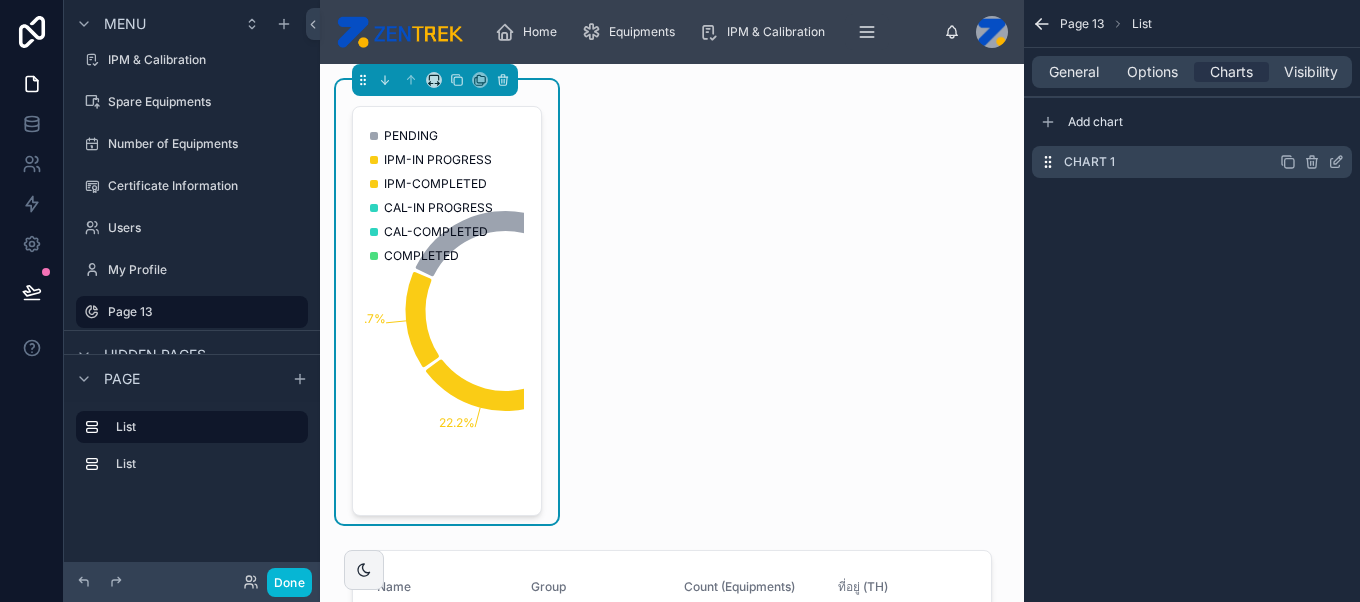 click 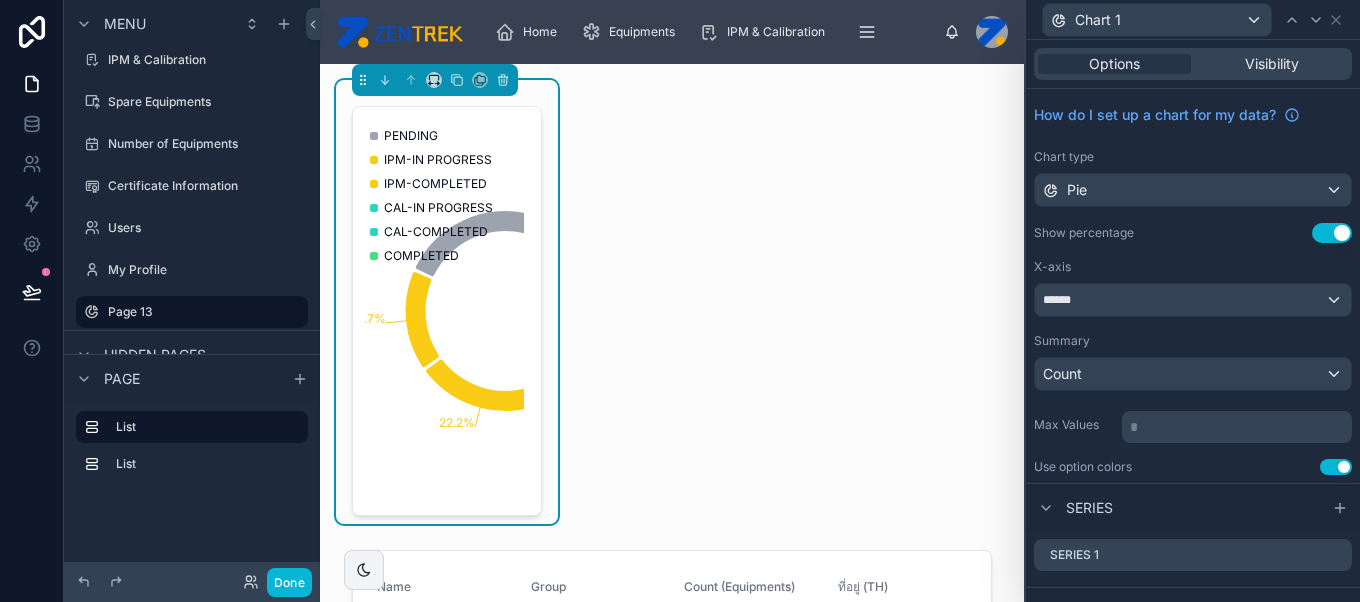 scroll, scrollTop: 125, scrollLeft: 0, axis: vertical 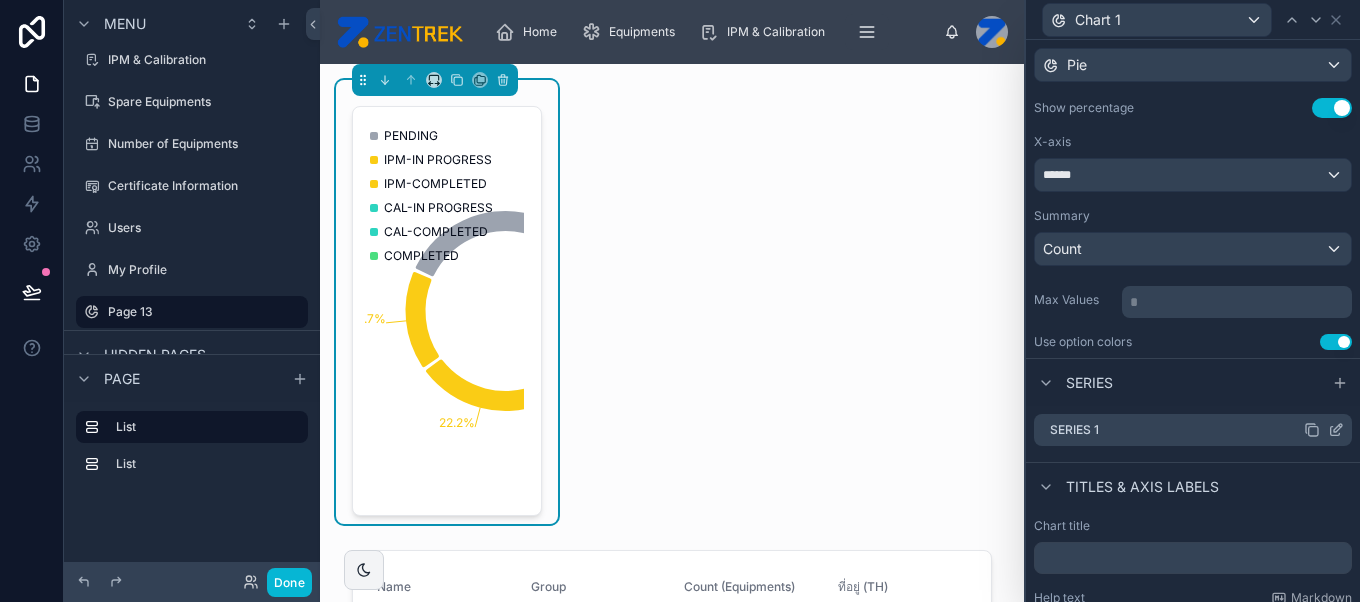 click on "Series 1" at bounding box center (1193, 430) 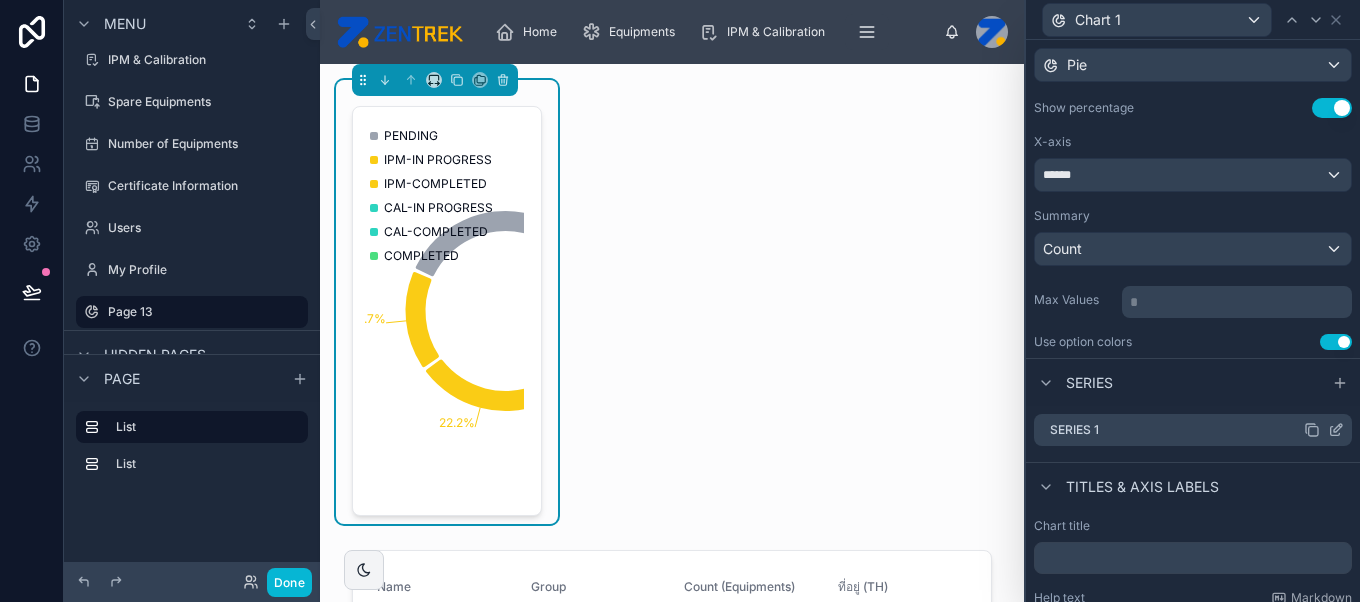 click 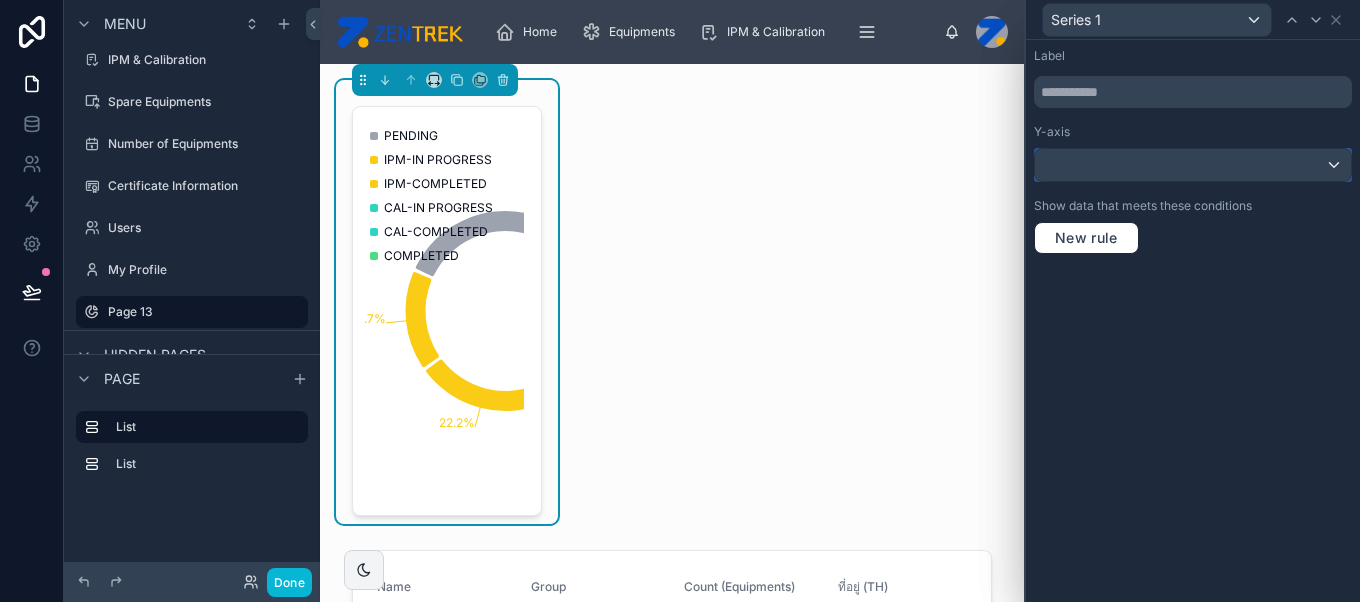 click at bounding box center (1193, 165) 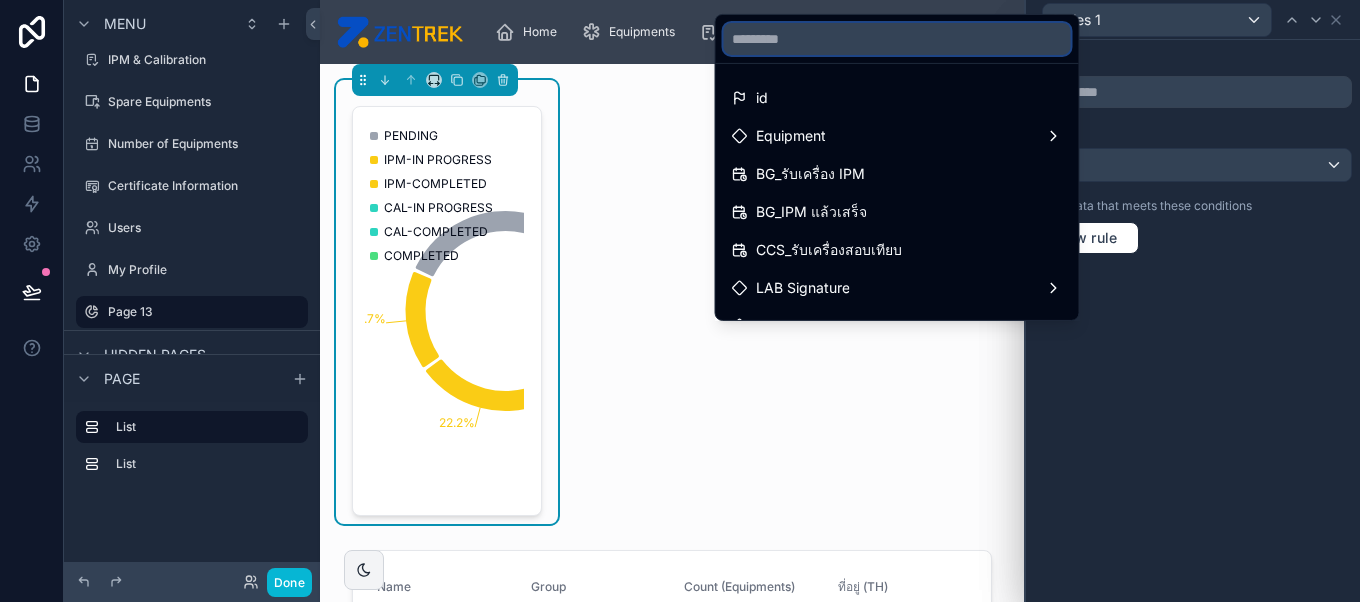 click at bounding box center (897, 39) 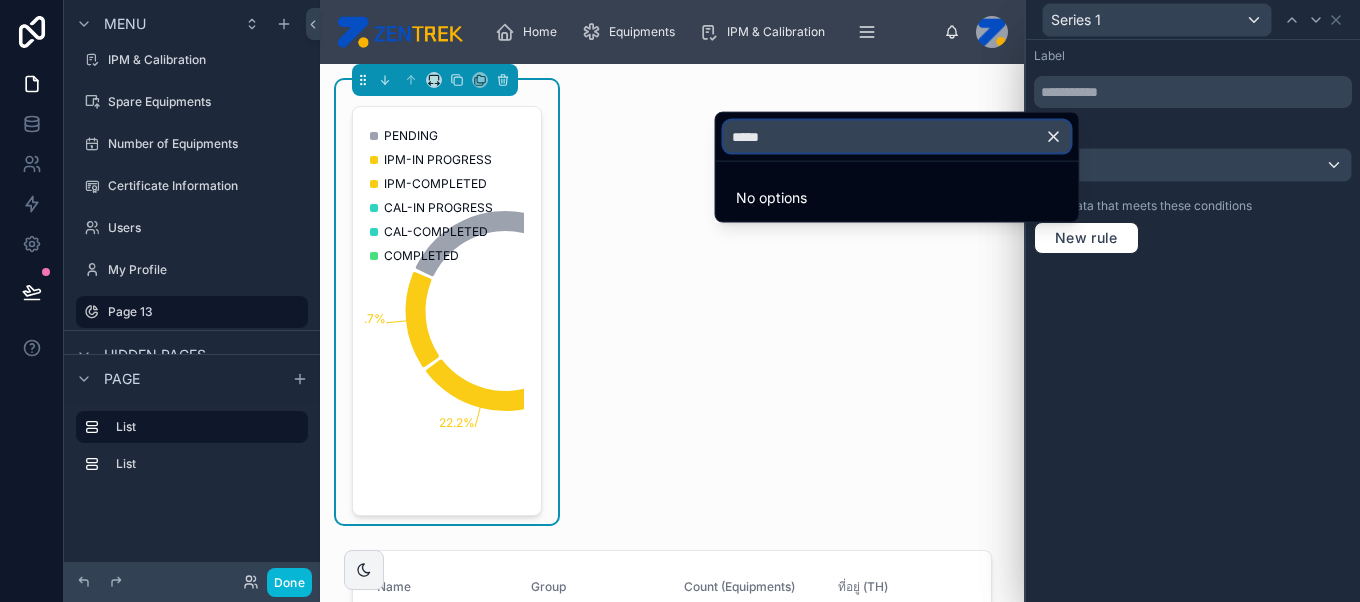 type on "******" 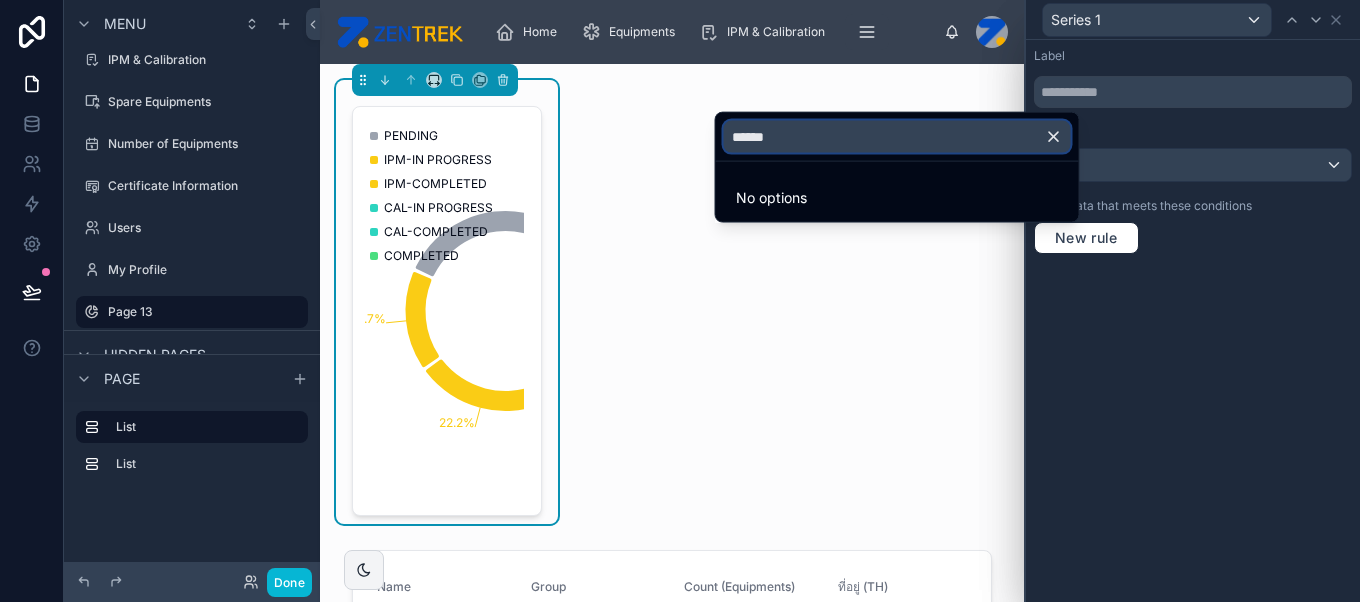 type 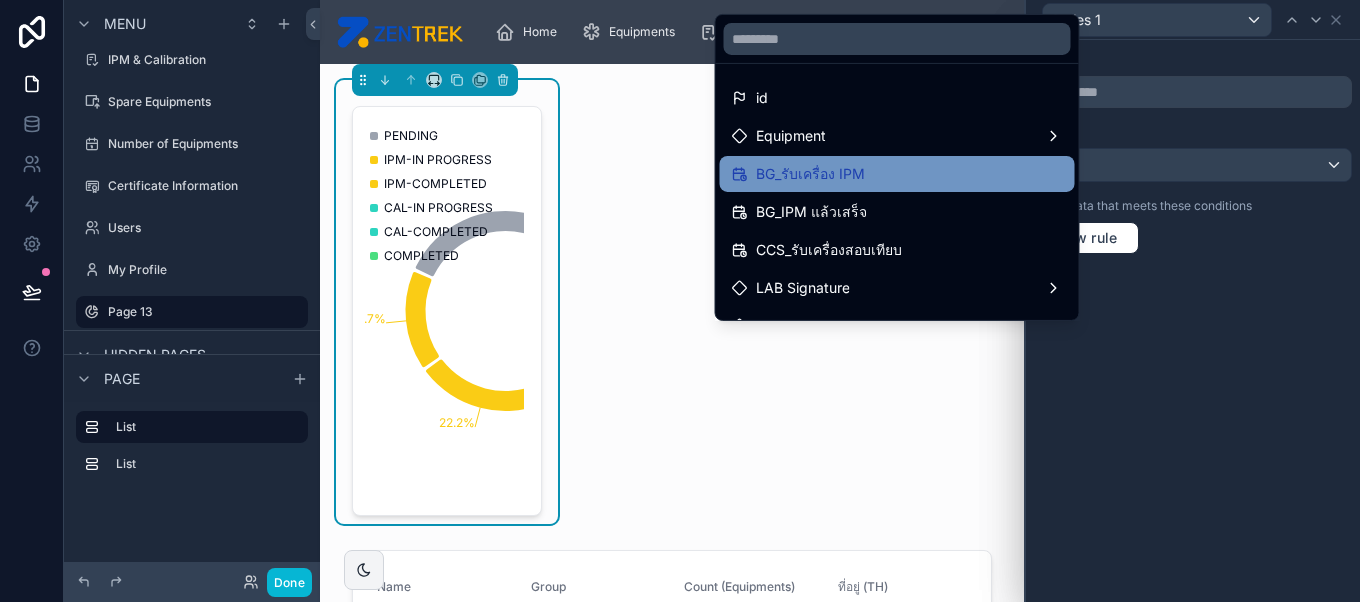 click on "BG_รับเครื่อง IPM" at bounding box center (897, 174) 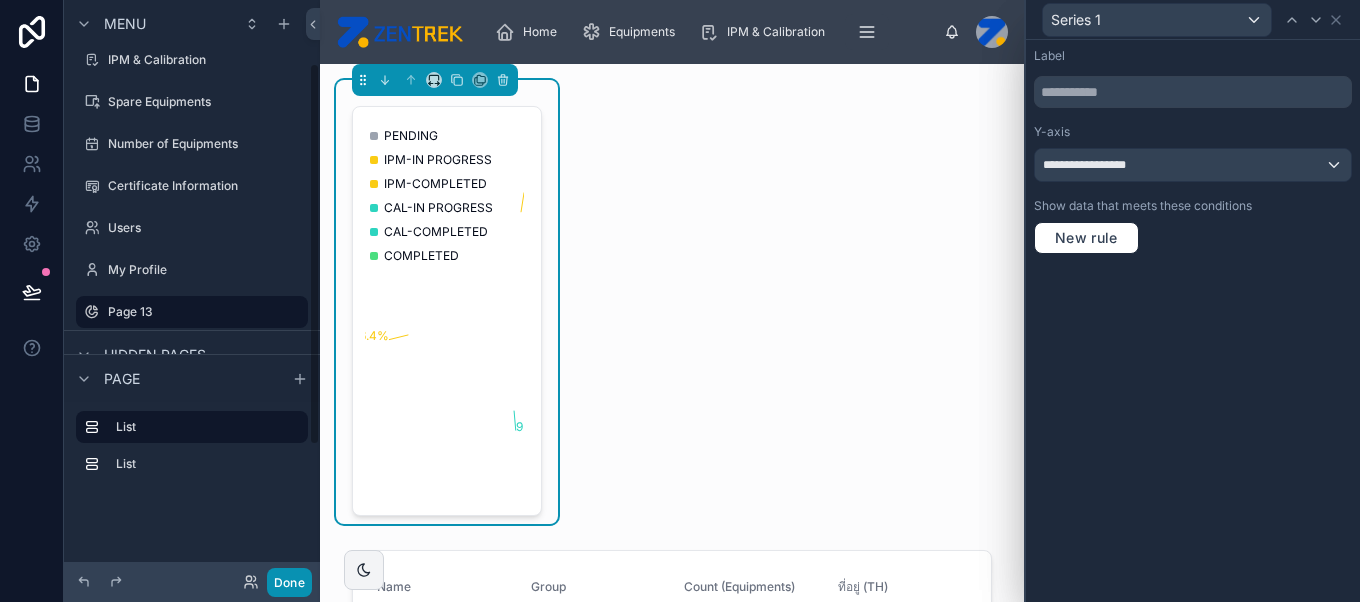 click on "Done" at bounding box center (289, 582) 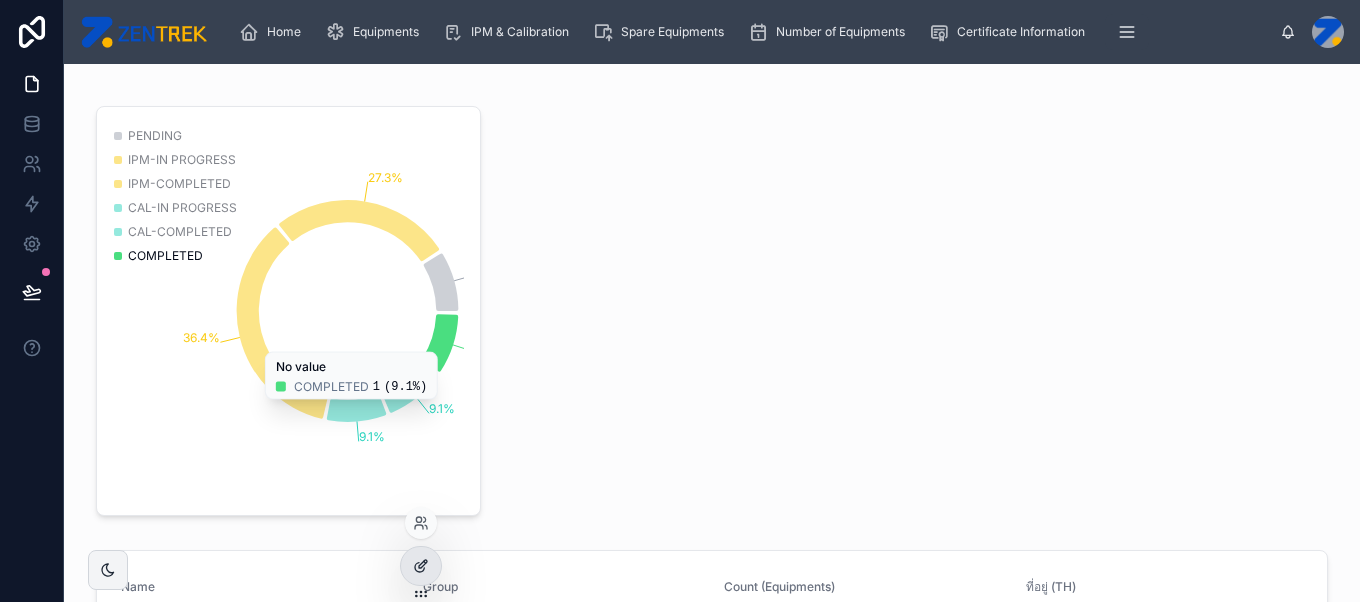 click 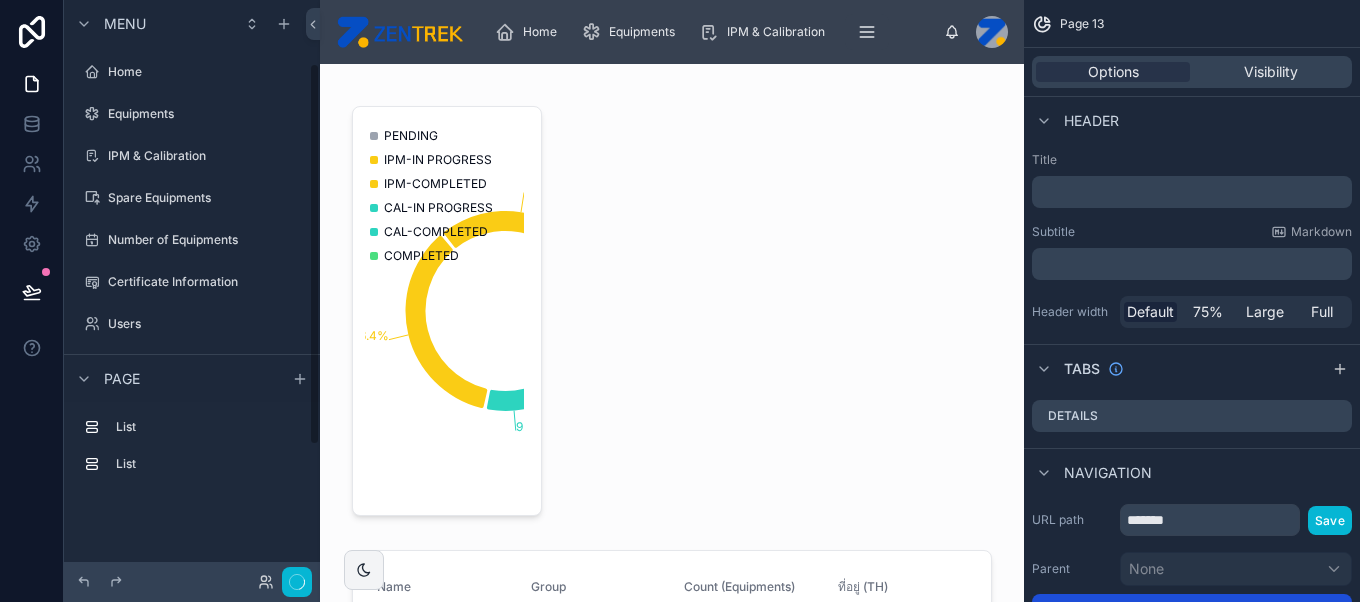 scroll, scrollTop: 96, scrollLeft: 0, axis: vertical 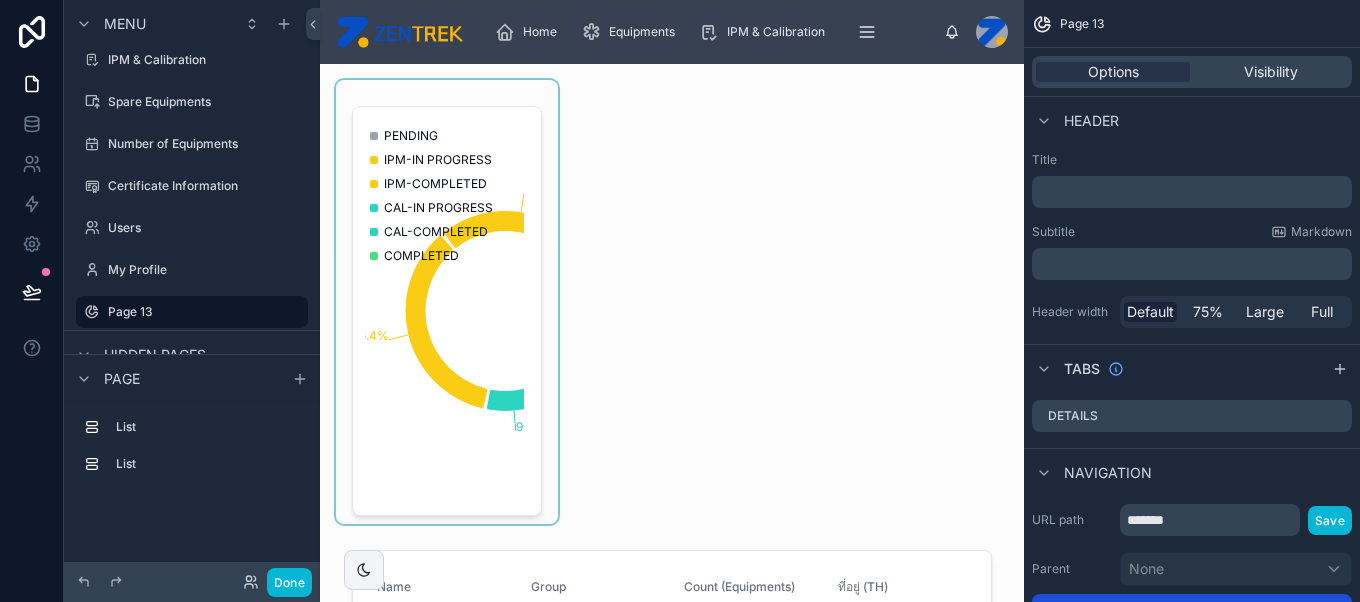 click at bounding box center [447, 302] 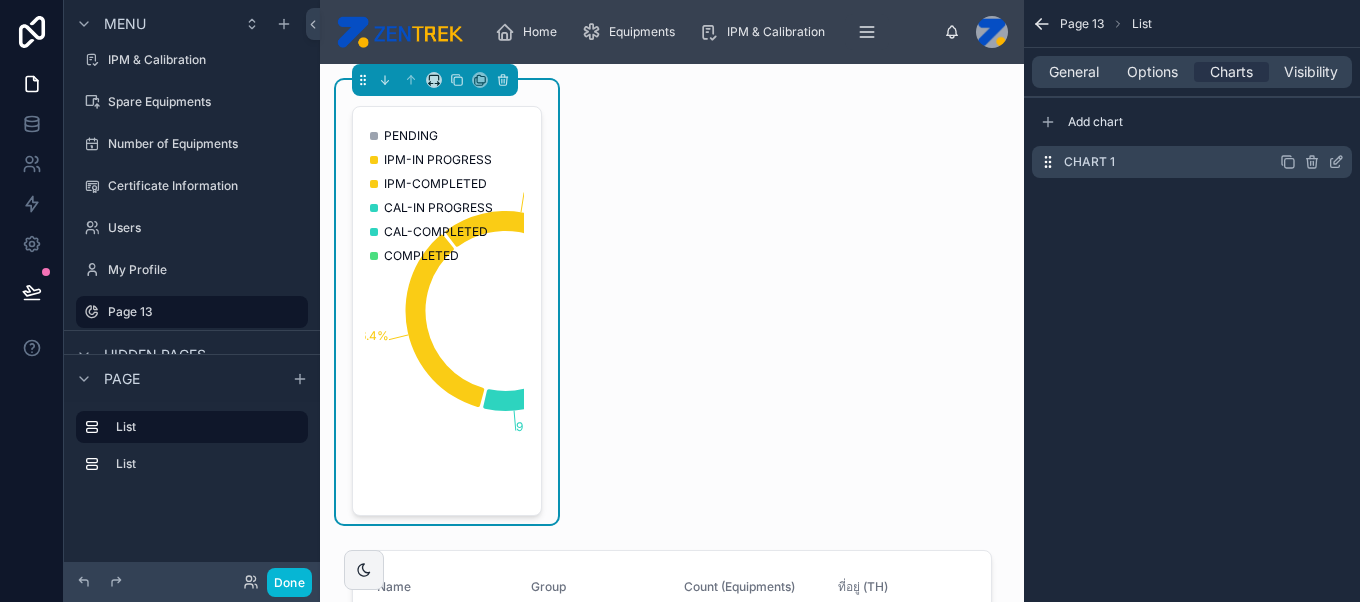 click 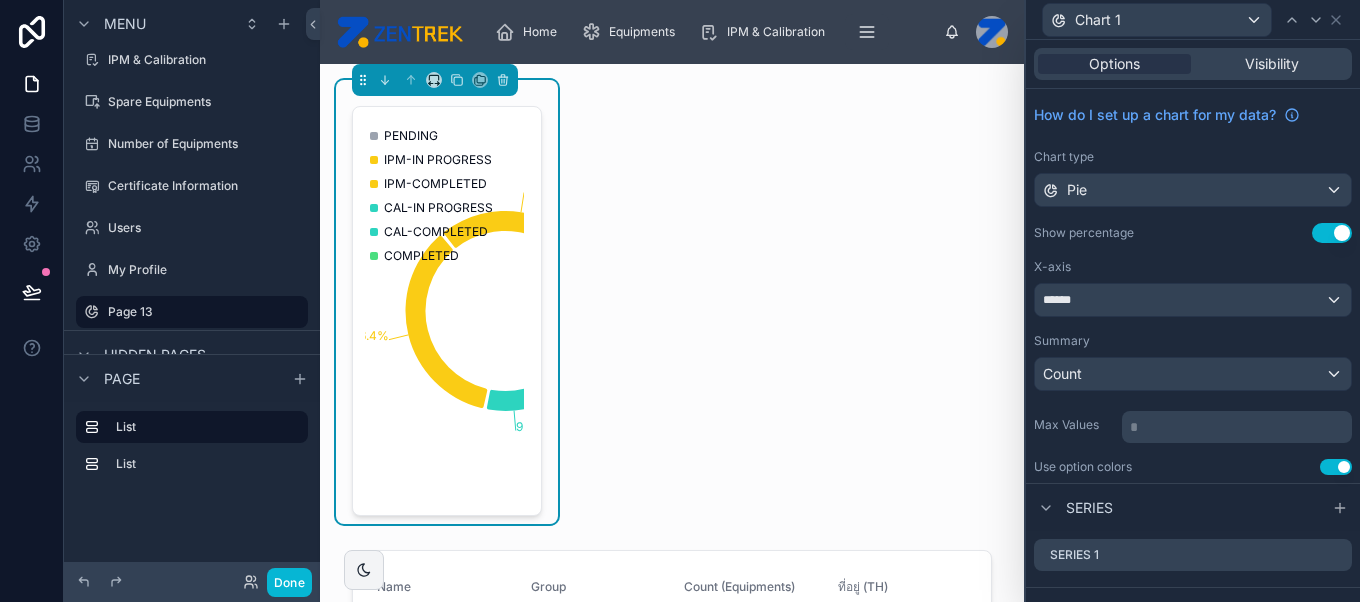 scroll, scrollTop: 94, scrollLeft: 0, axis: vertical 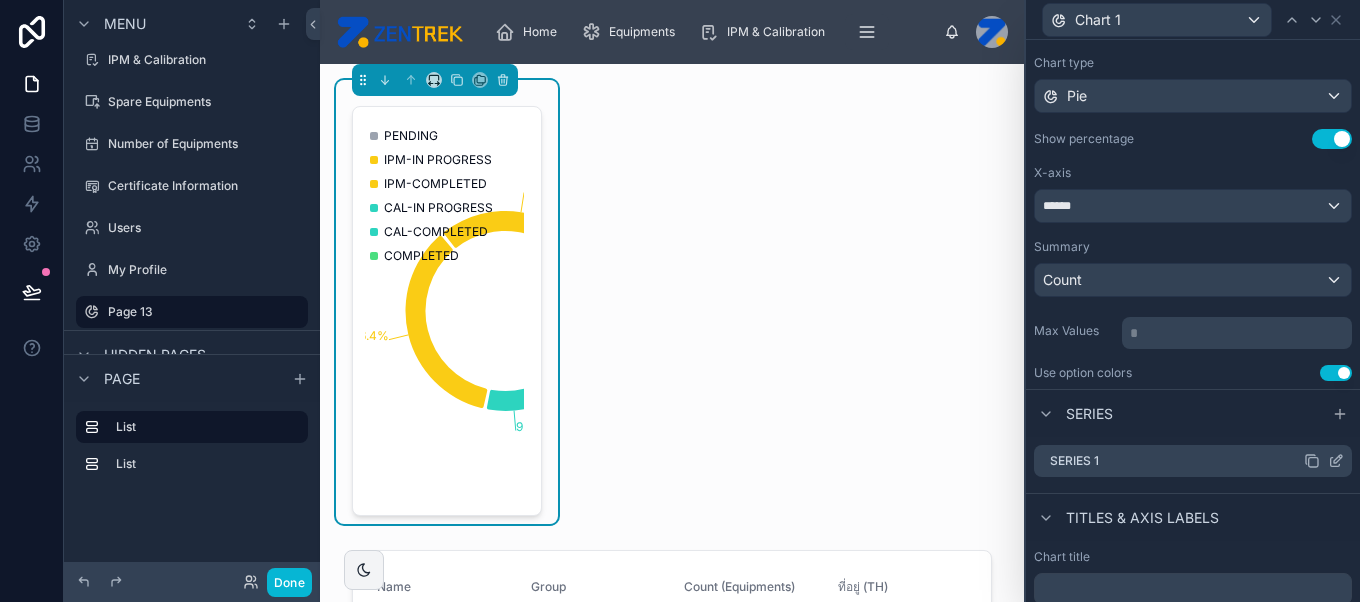 click 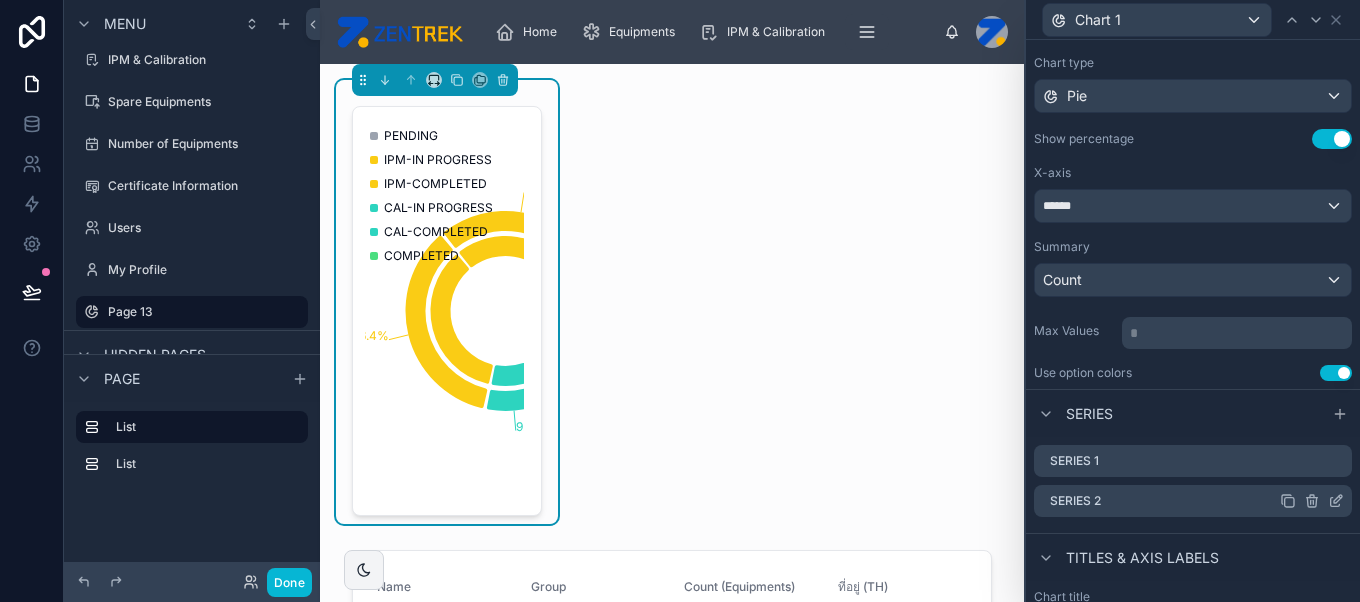 click 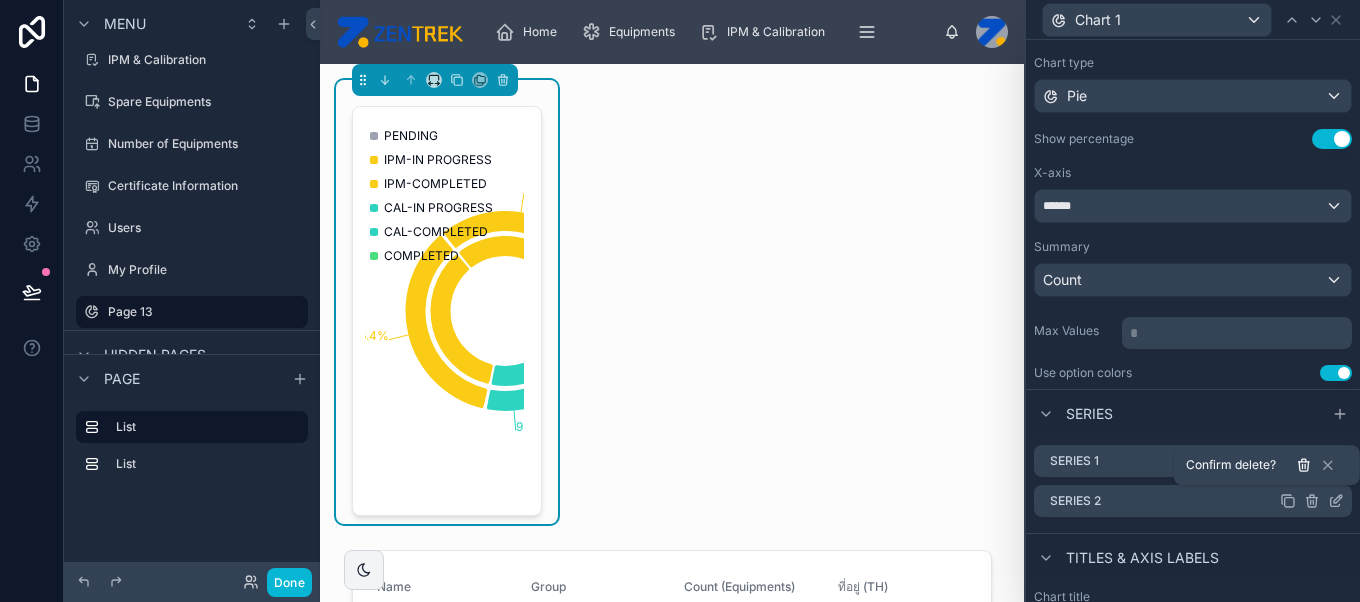 click 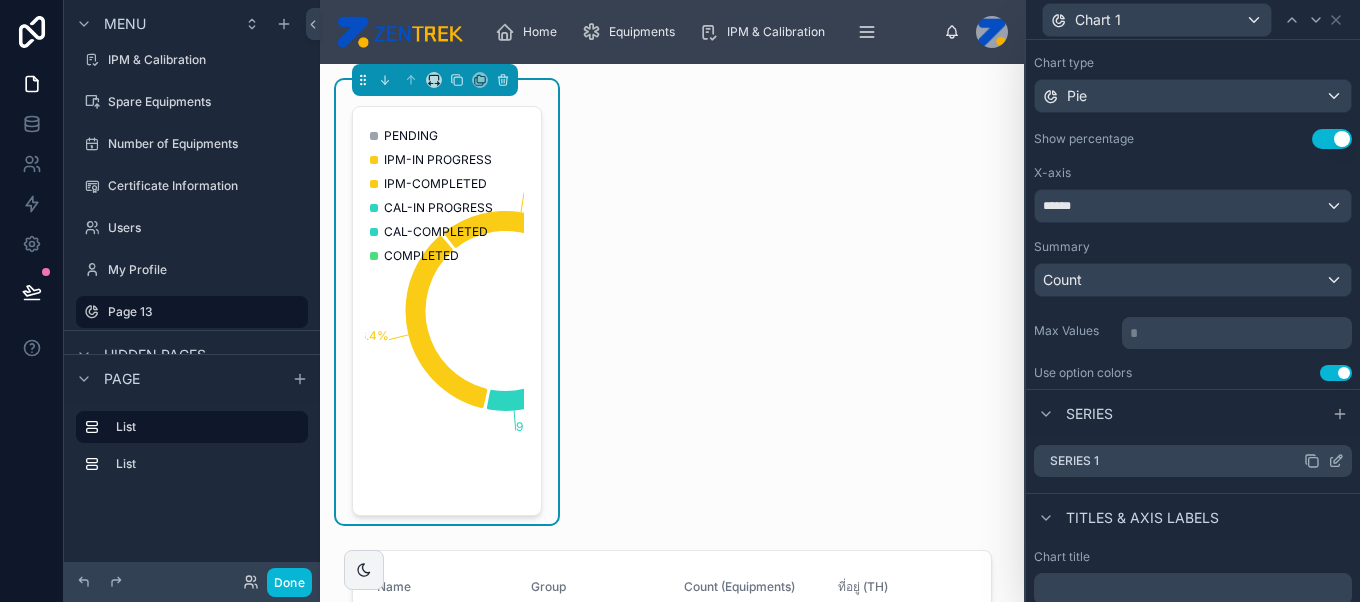 click 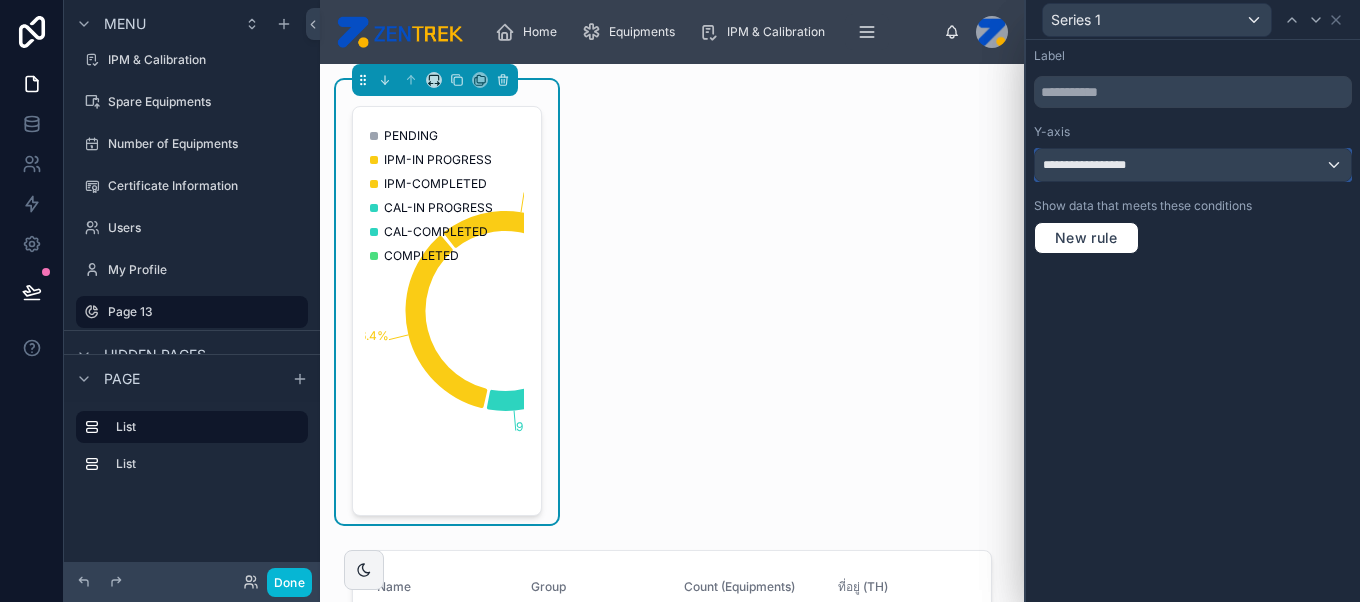 click on "**********" at bounding box center (1193, 165) 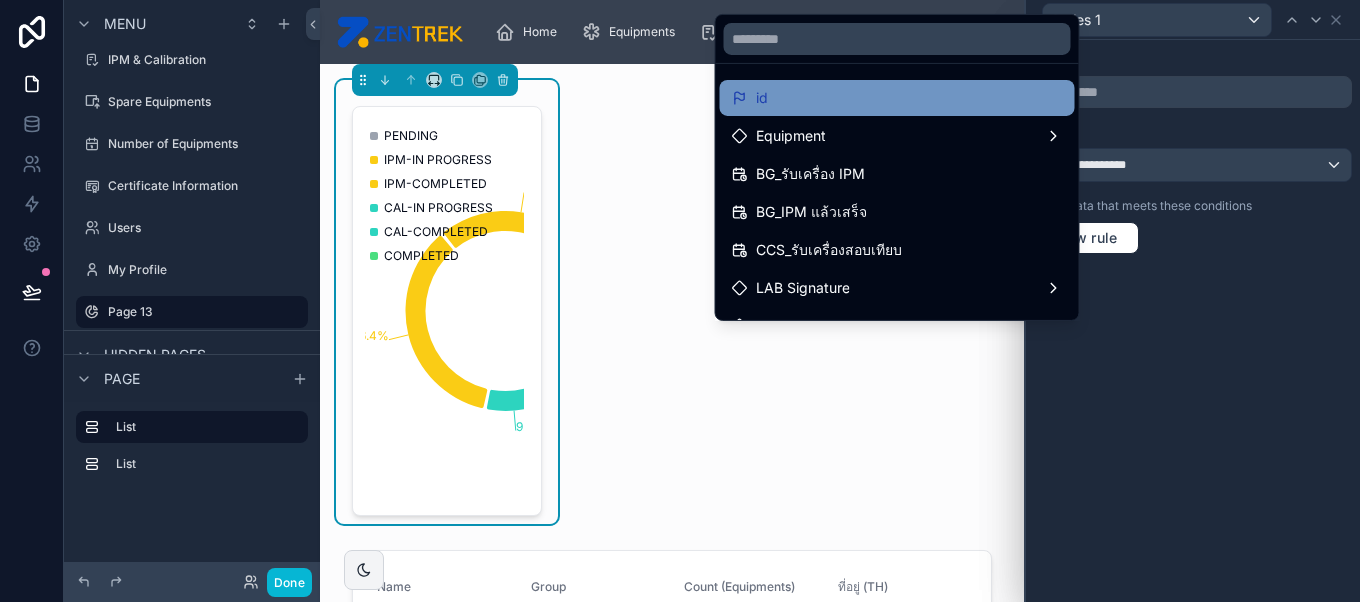 click on "id" at bounding box center [897, 98] 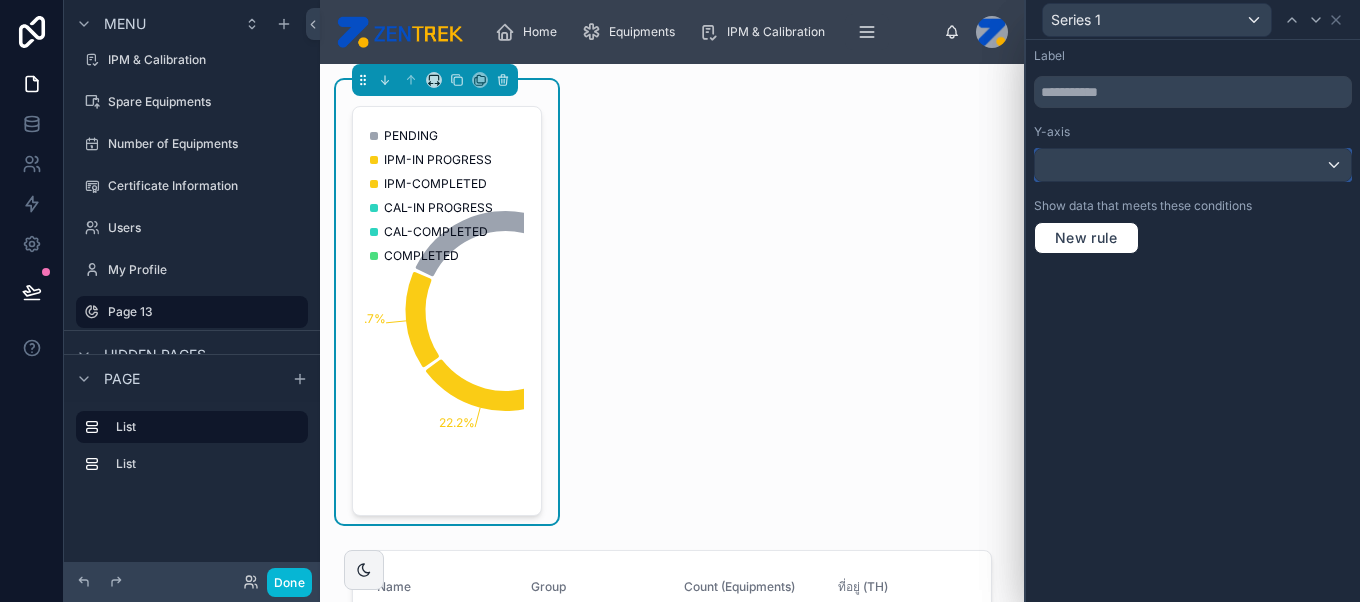 click at bounding box center [1193, 165] 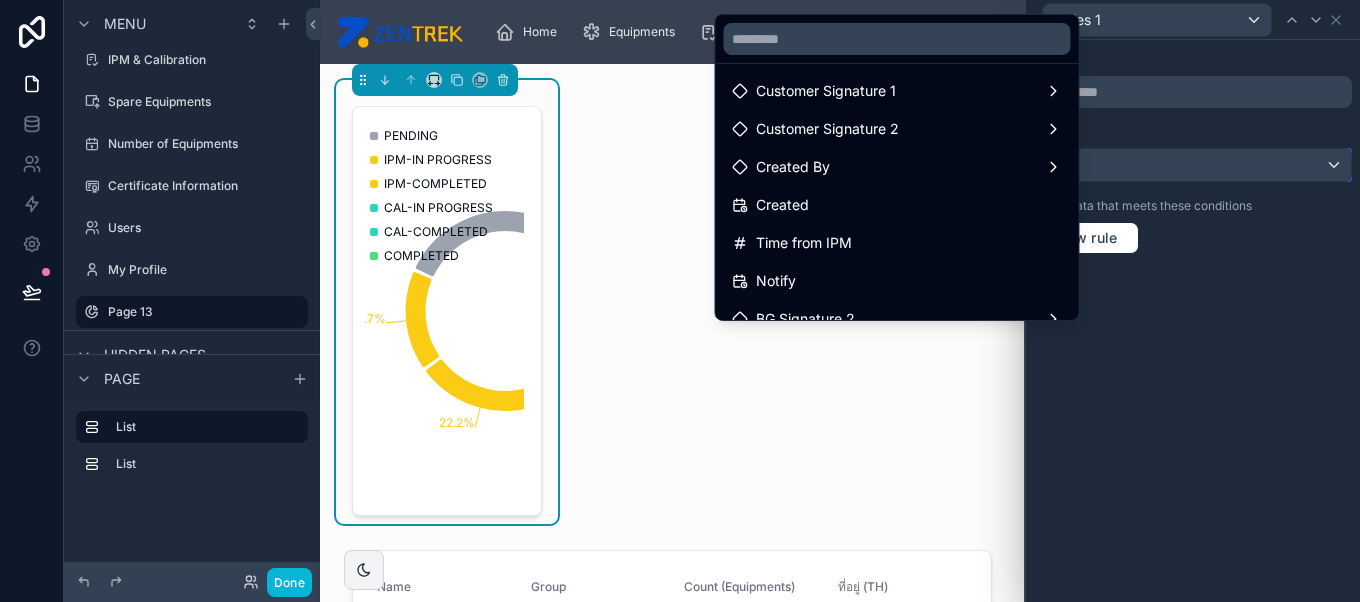 scroll, scrollTop: 0, scrollLeft: 0, axis: both 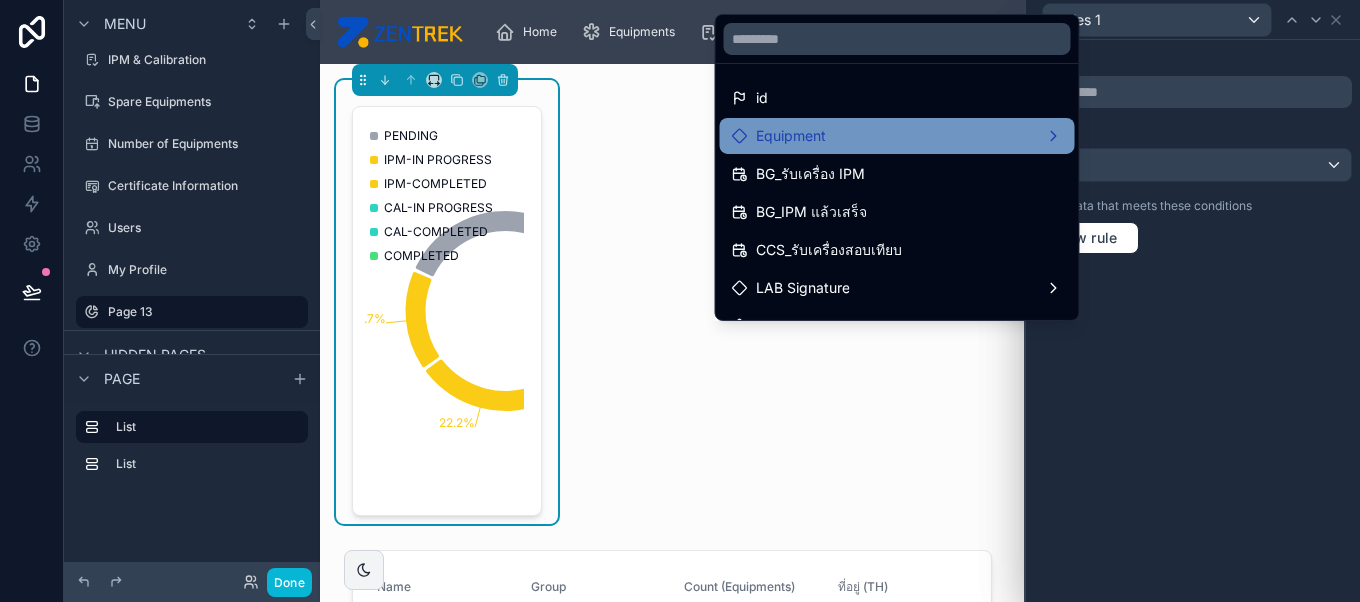 click on "Equipment" at bounding box center (897, 136) 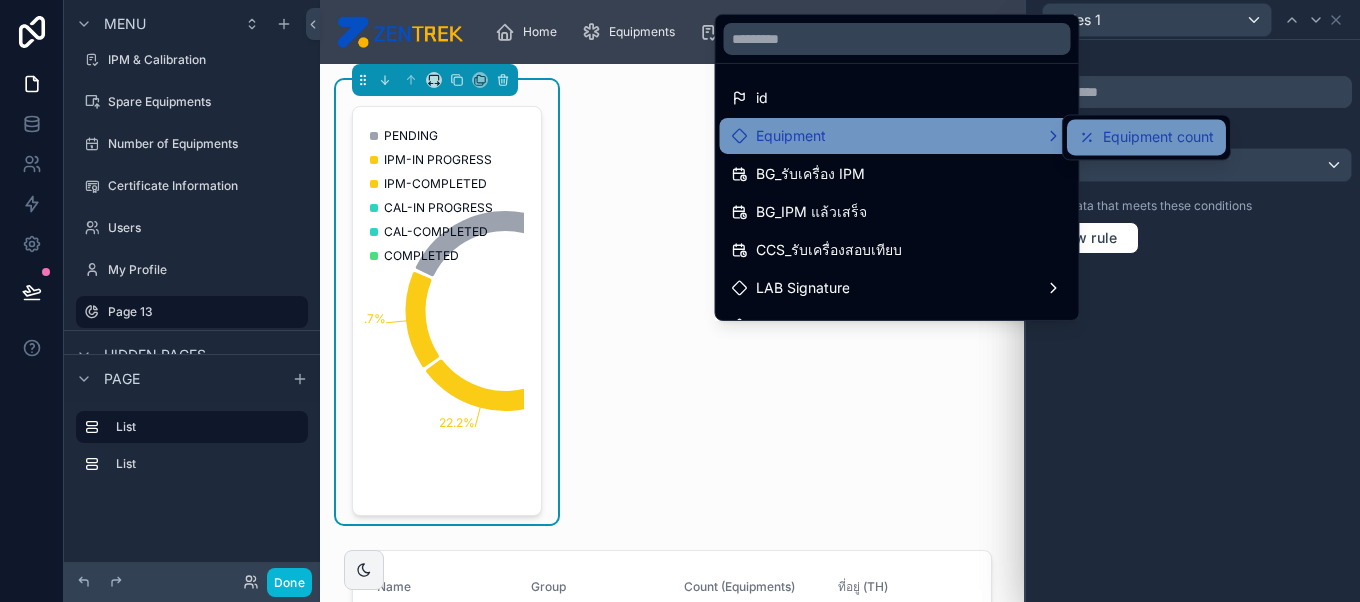 click on "Equipment count" at bounding box center [1146, 137] 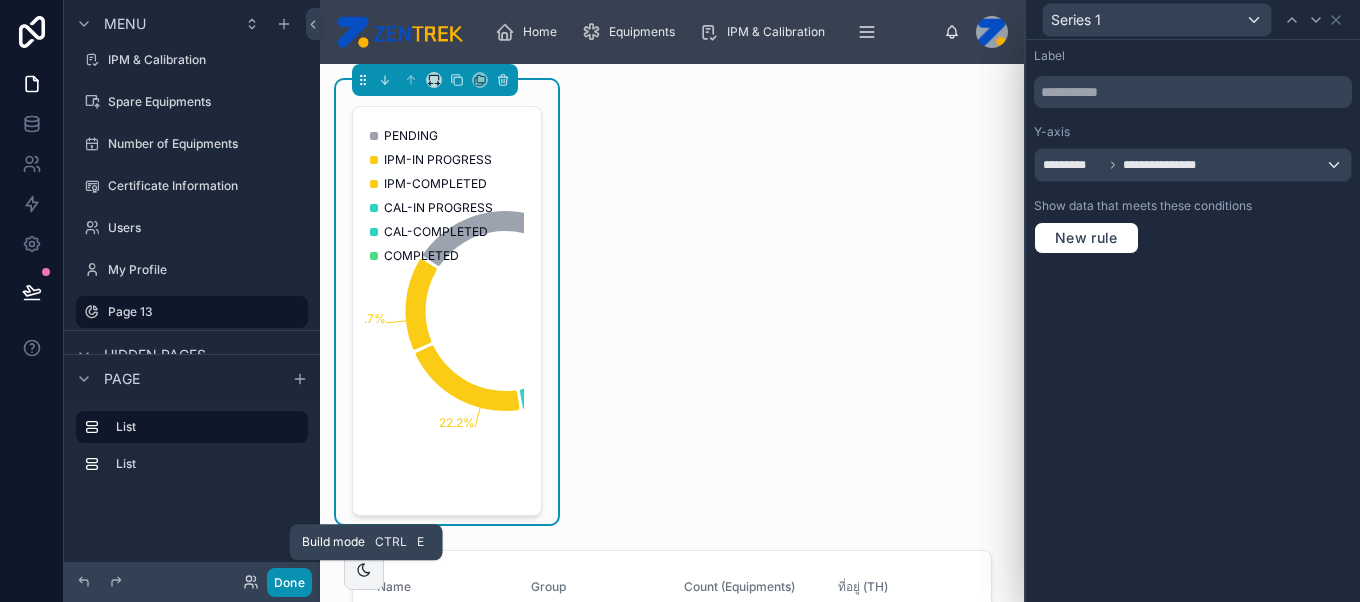 click on "Done" at bounding box center (289, 582) 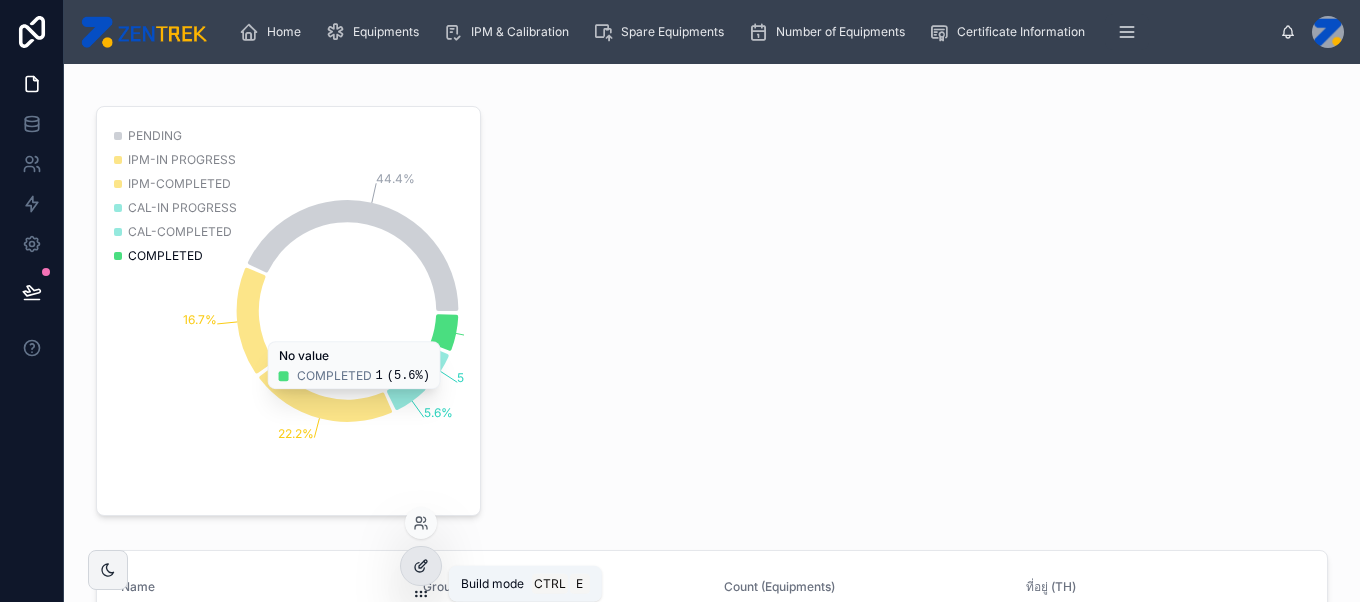 click at bounding box center (421, 566) 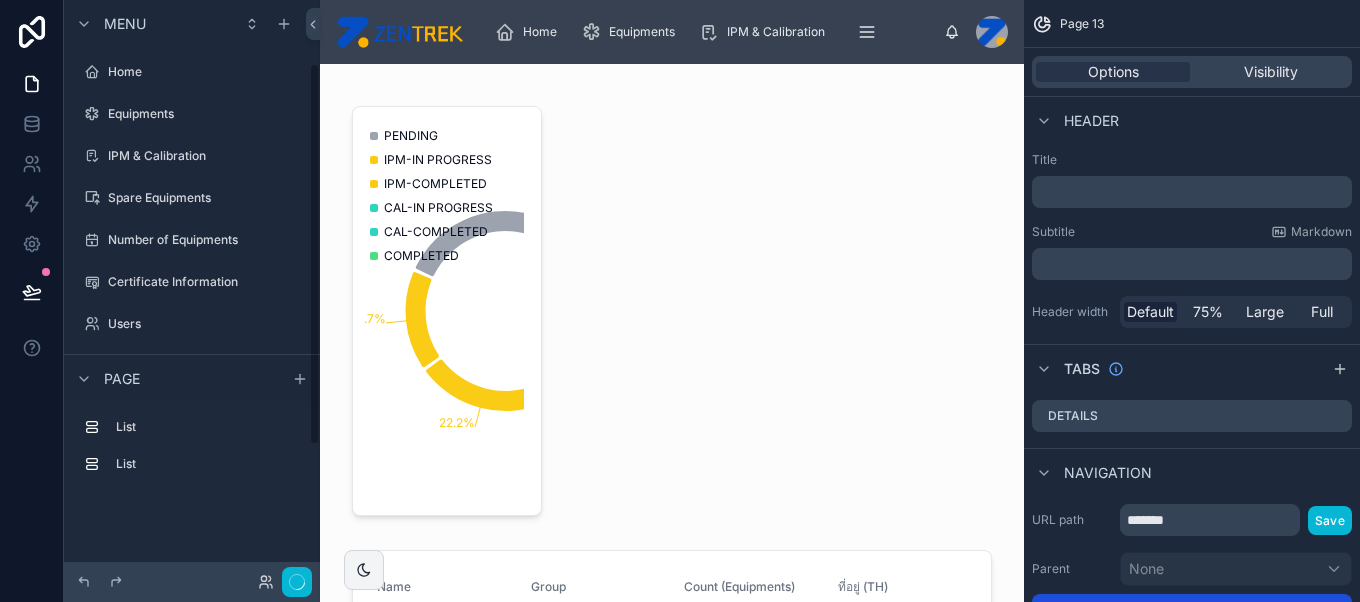 scroll, scrollTop: 96, scrollLeft: 0, axis: vertical 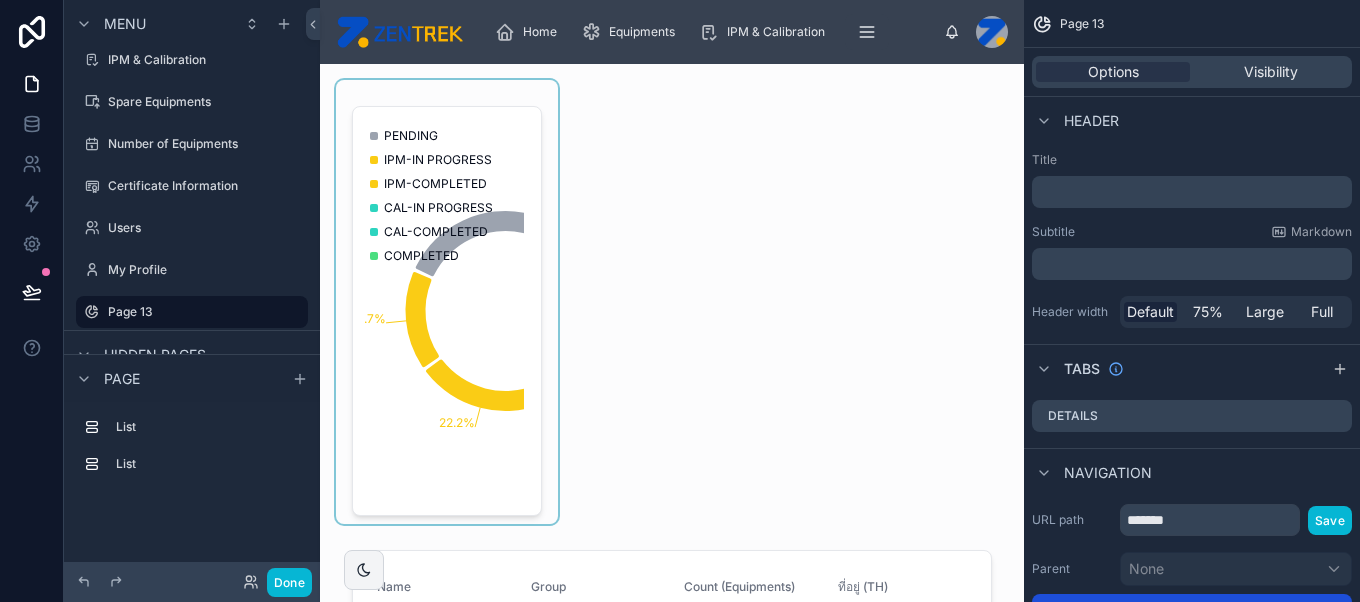 click at bounding box center (447, 302) 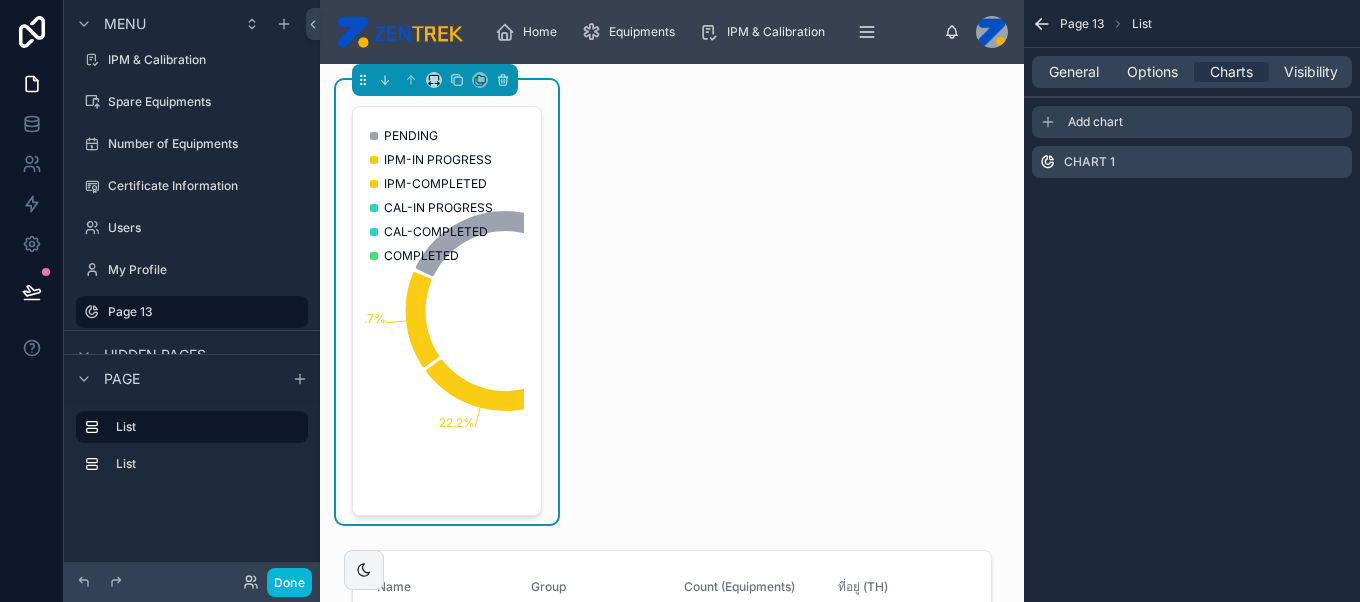 click on "Add chart" at bounding box center [1192, 122] 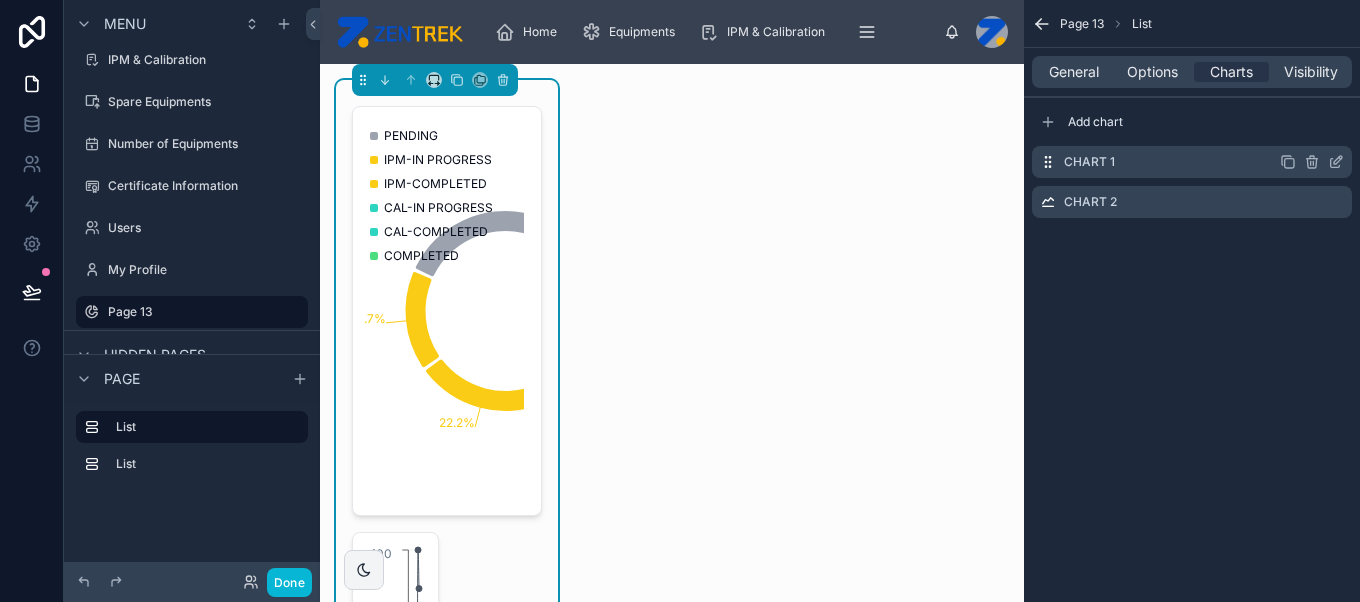 click 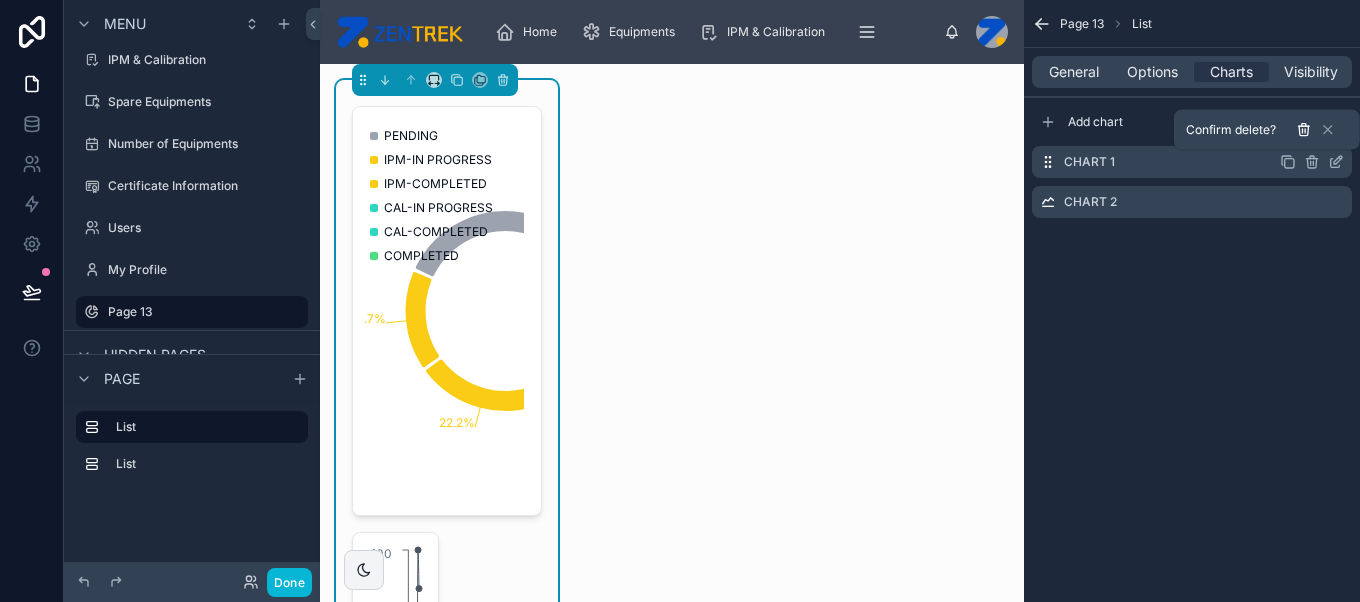 click 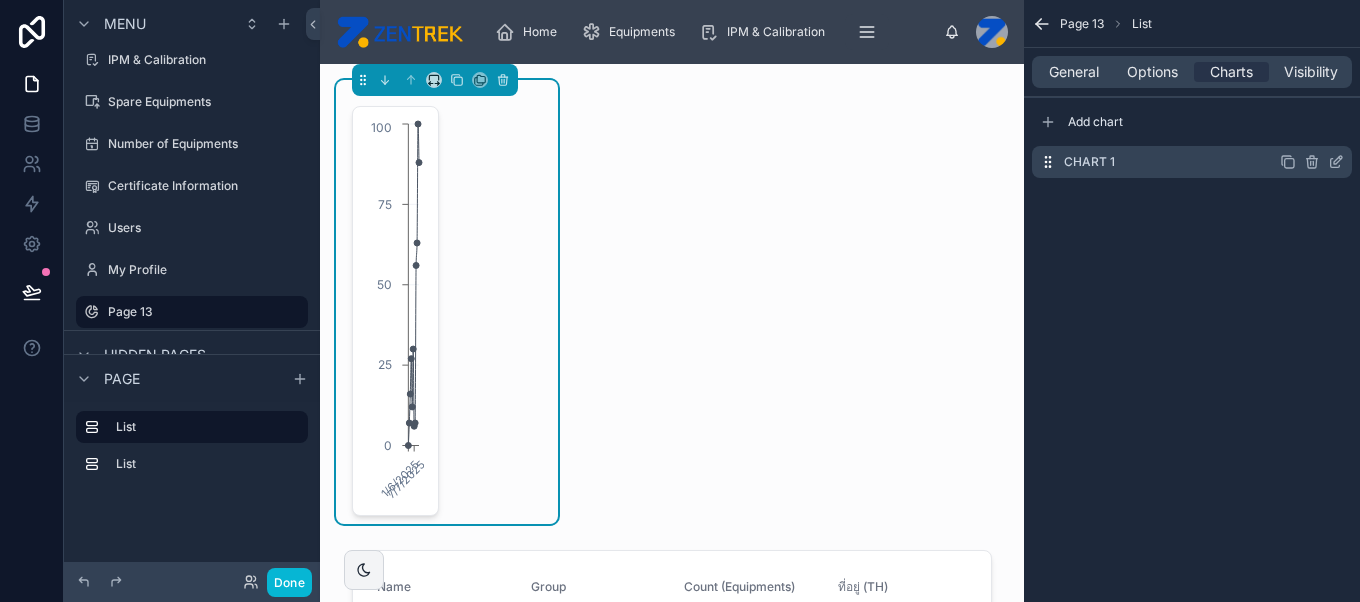 click 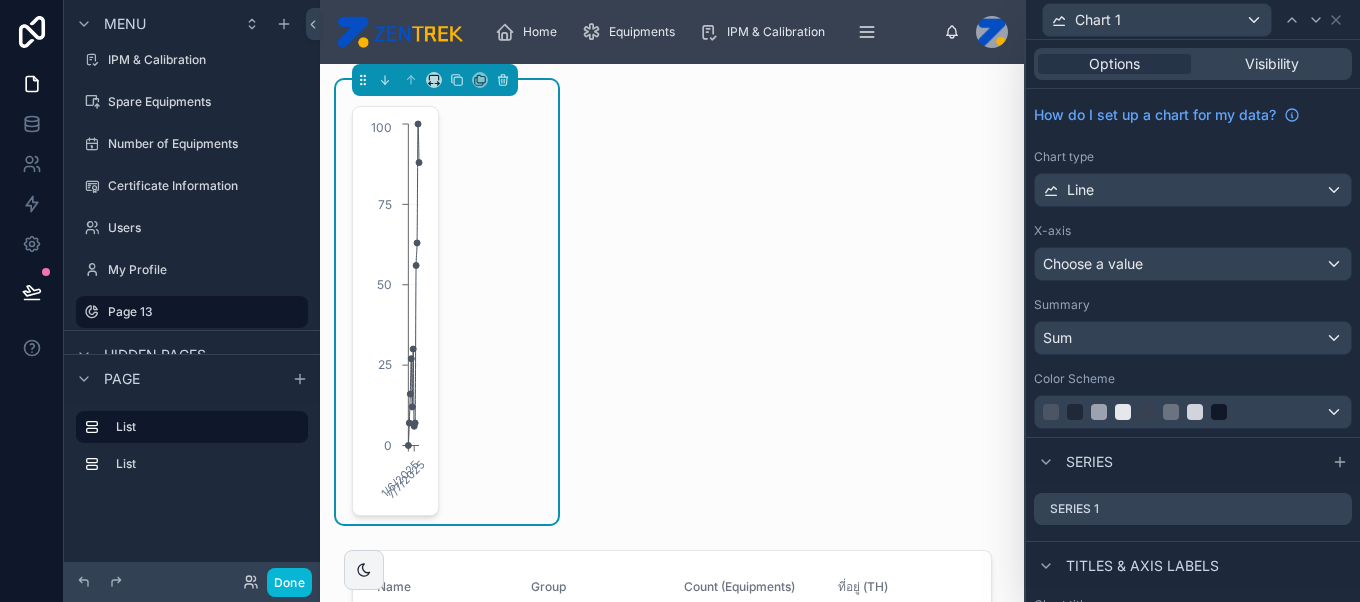 scroll, scrollTop: 343, scrollLeft: 0, axis: vertical 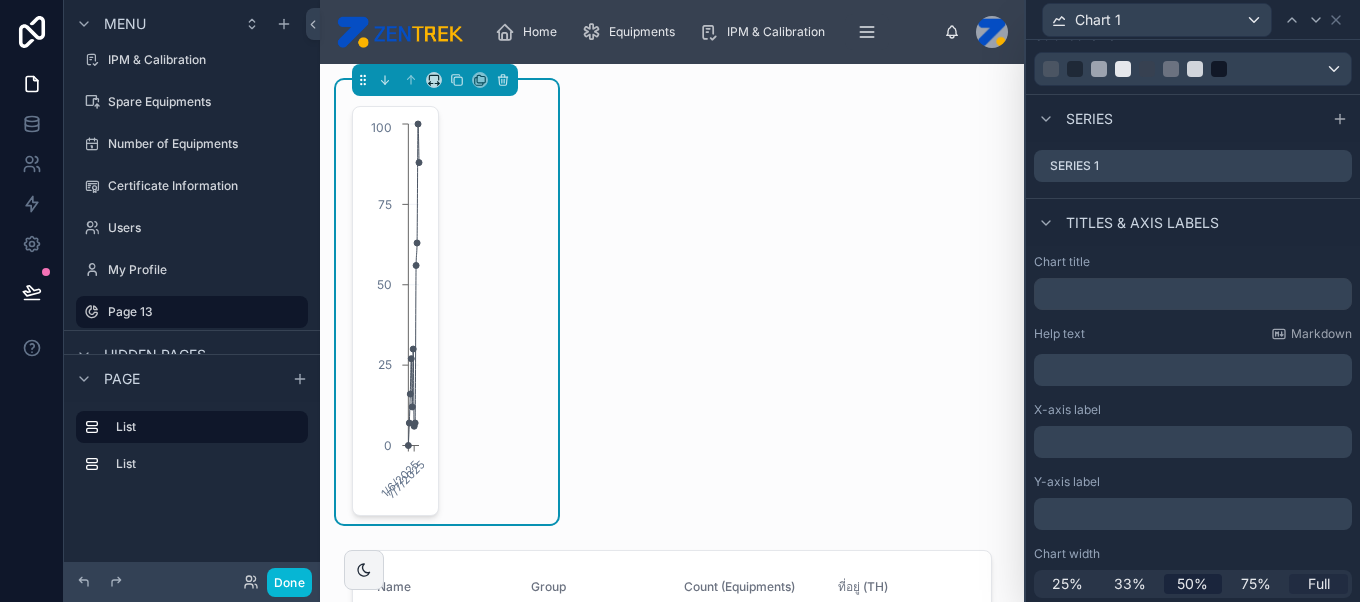 click on "Full" at bounding box center [1319, 584] 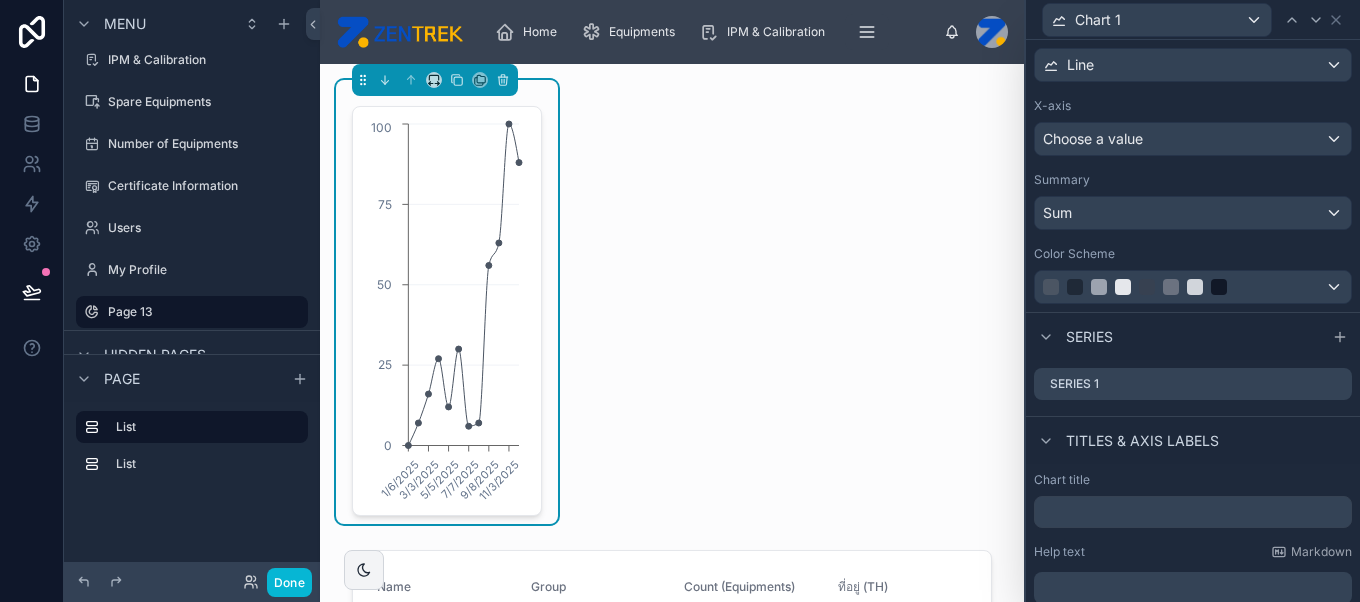 scroll, scrollTop: 124, scrollLeft: 0, axis: vertical 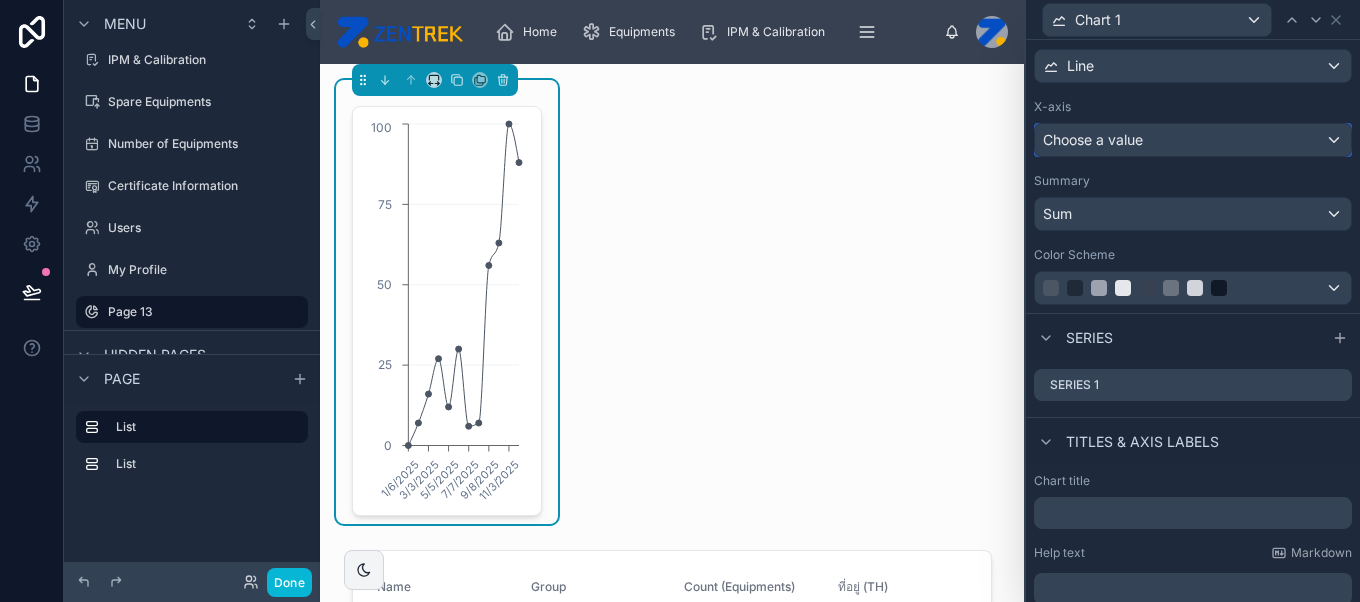 click on "Choose a value" at bounding box center [1193, 140] 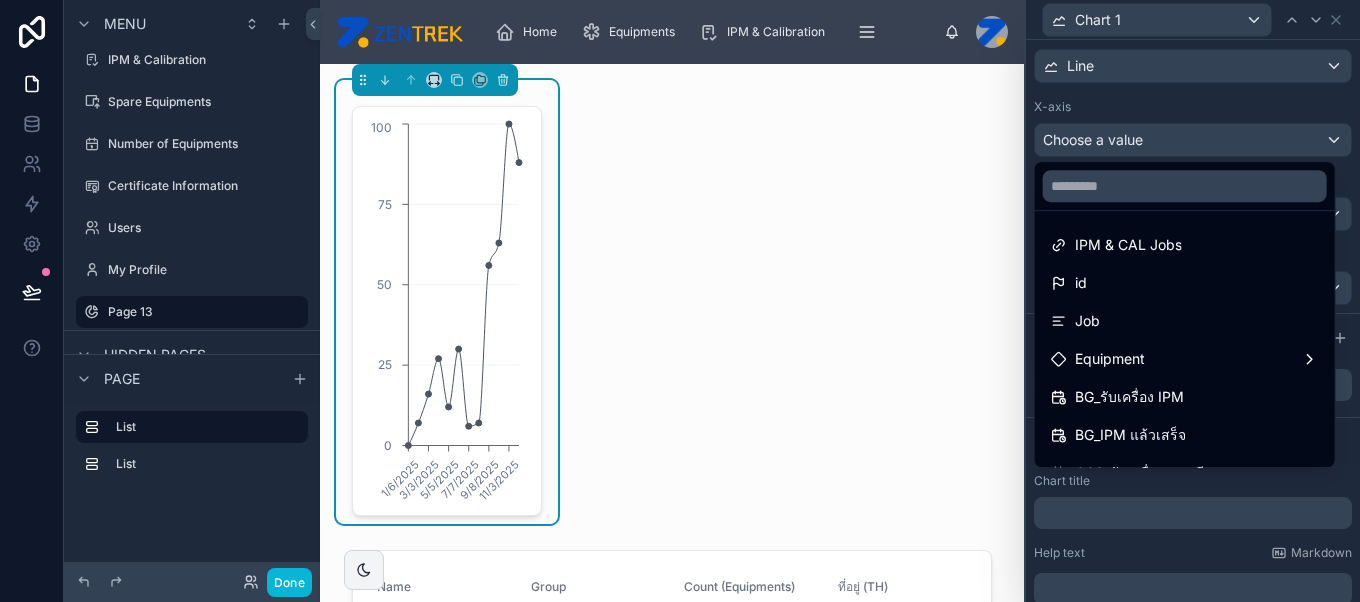 click at bounding box center [1193, 301] 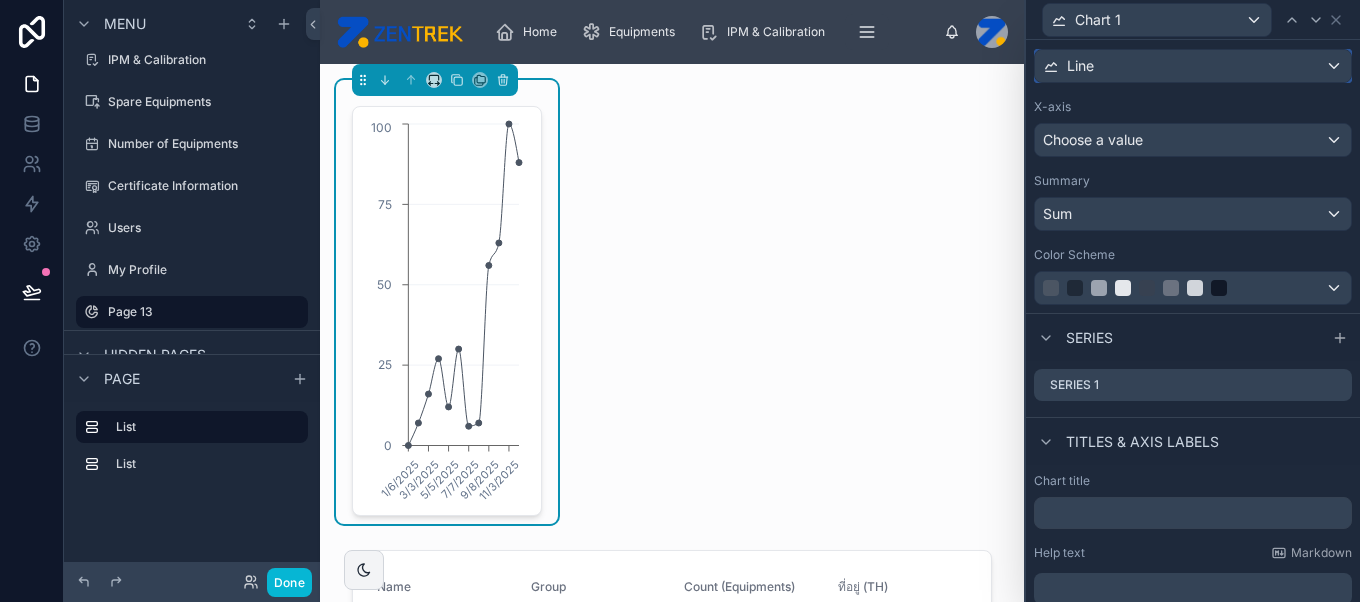 click on "Line" at bounding box center [1193, 66] 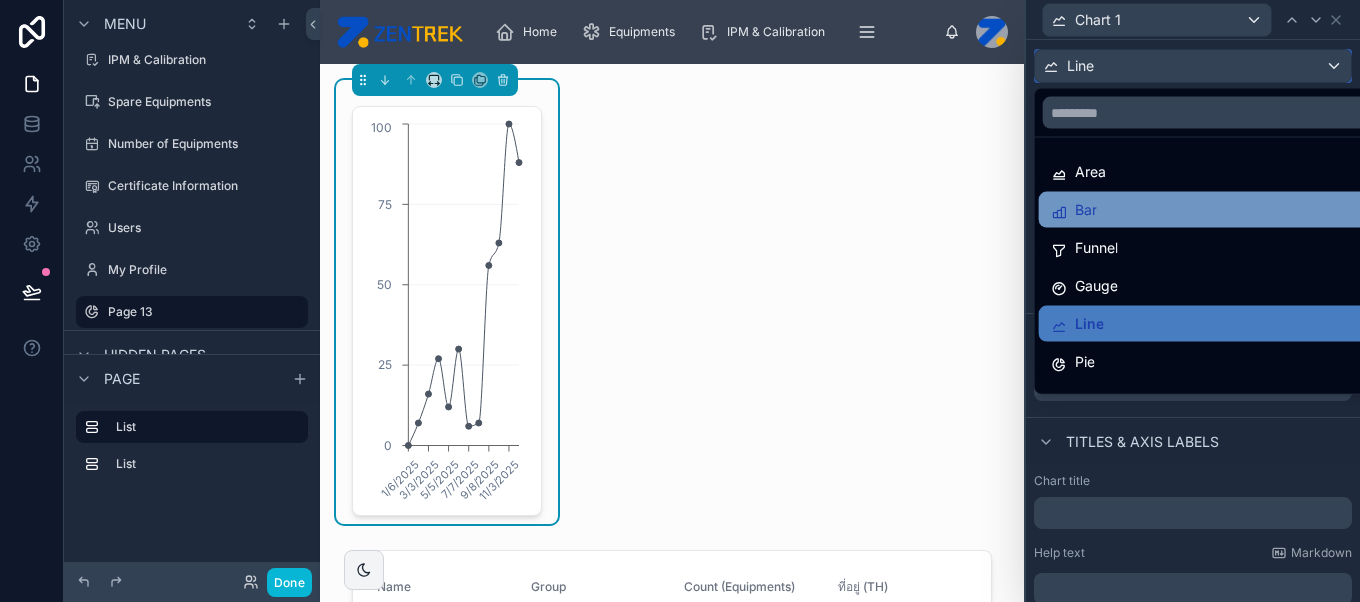 scroll, scrollTop: 67, scrollLeft: 0, axis: vertical 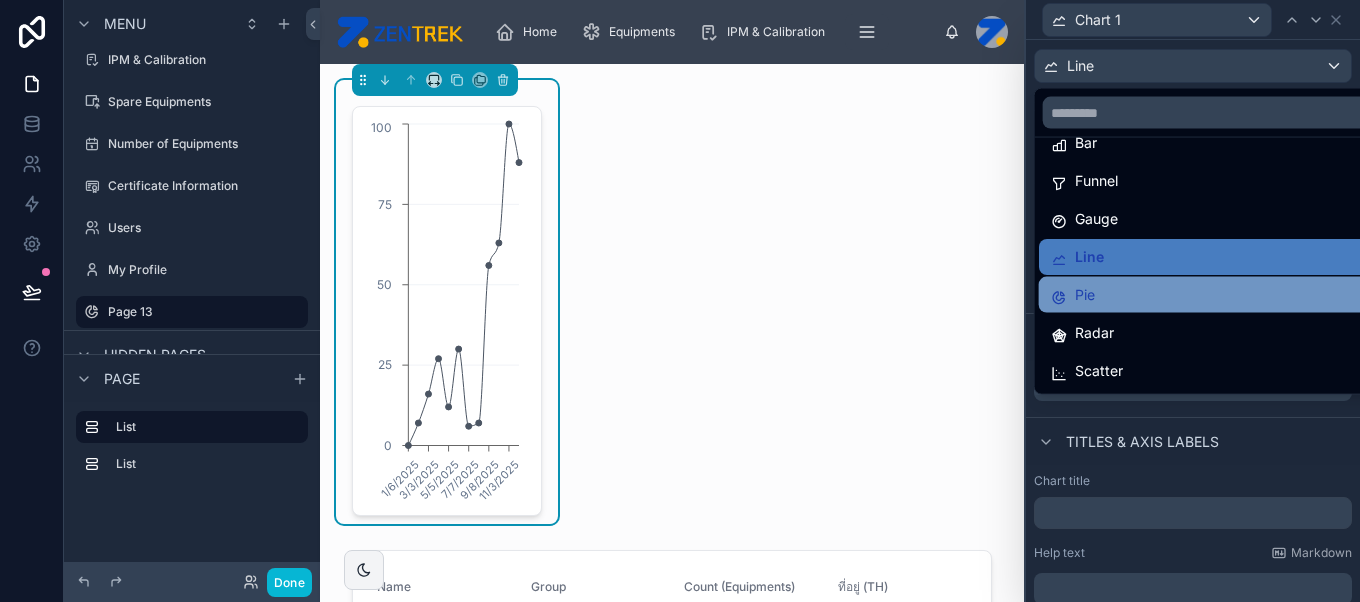 click on "Pie" at bounding box center [1209, 295] 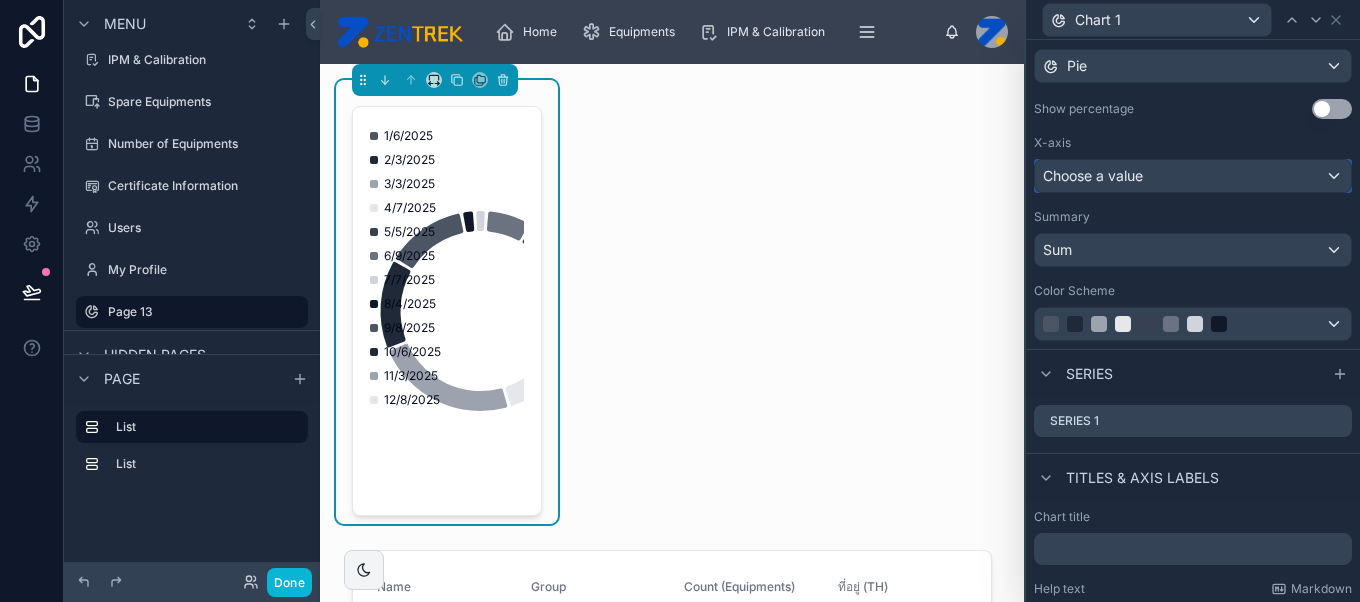click on "Choose a value" at bounding box center (1193, 176) 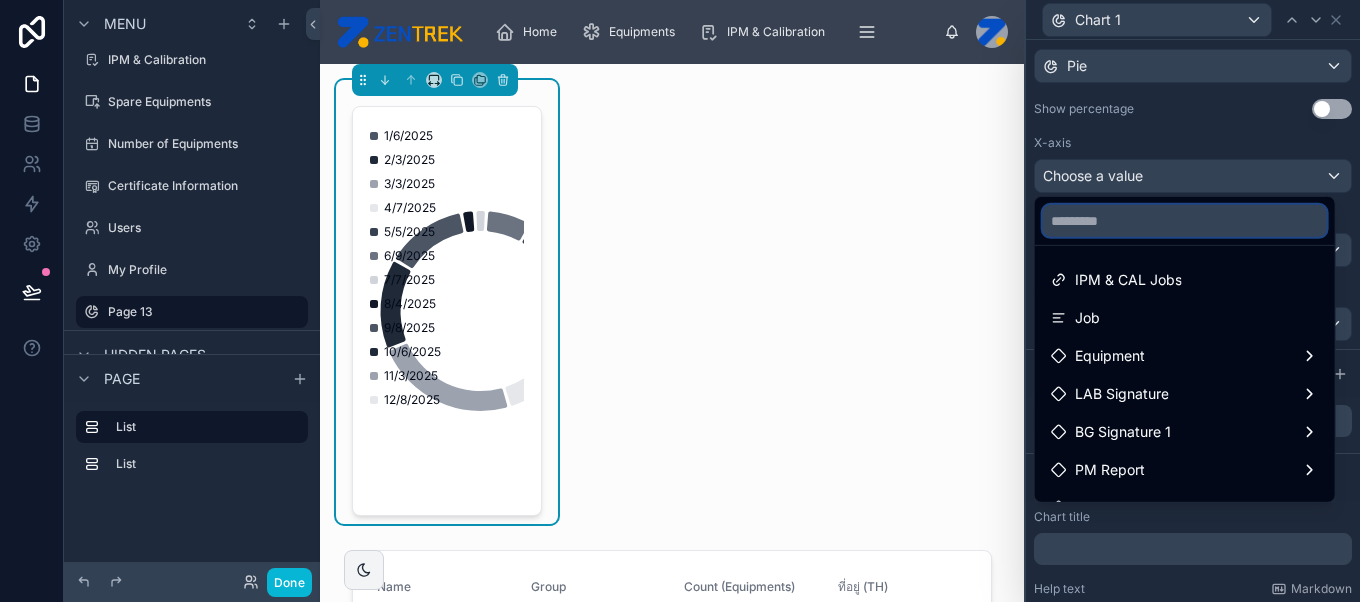 click at bounding box center [1185, 221] 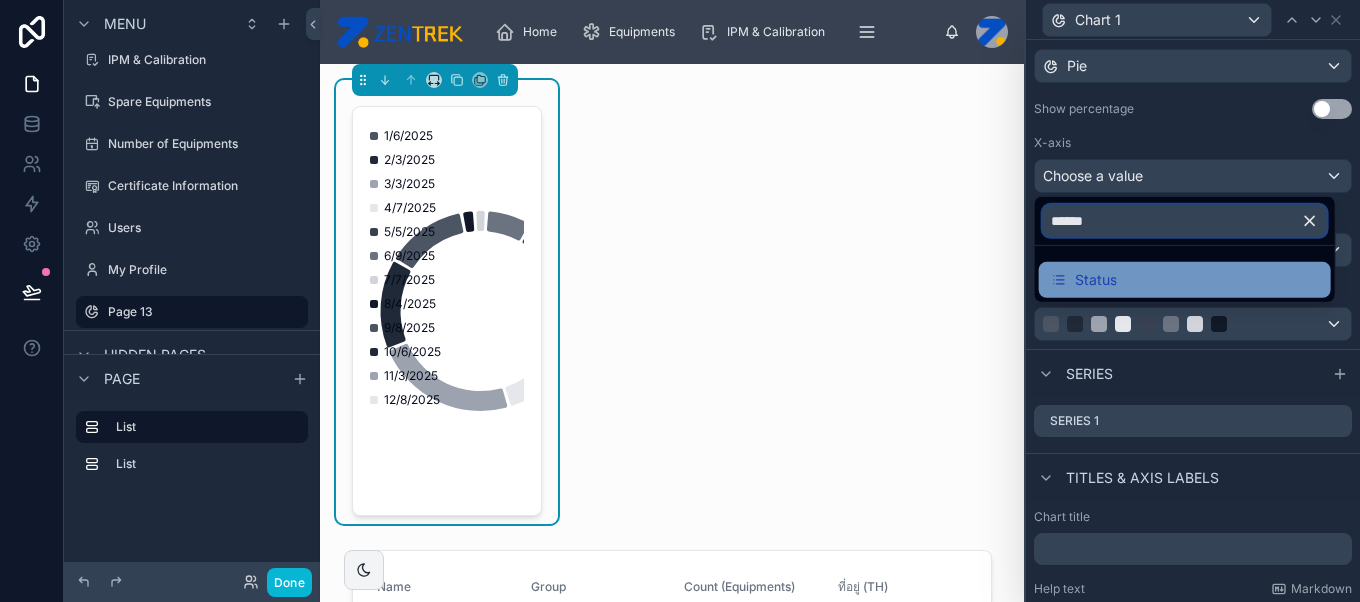 type on "******" 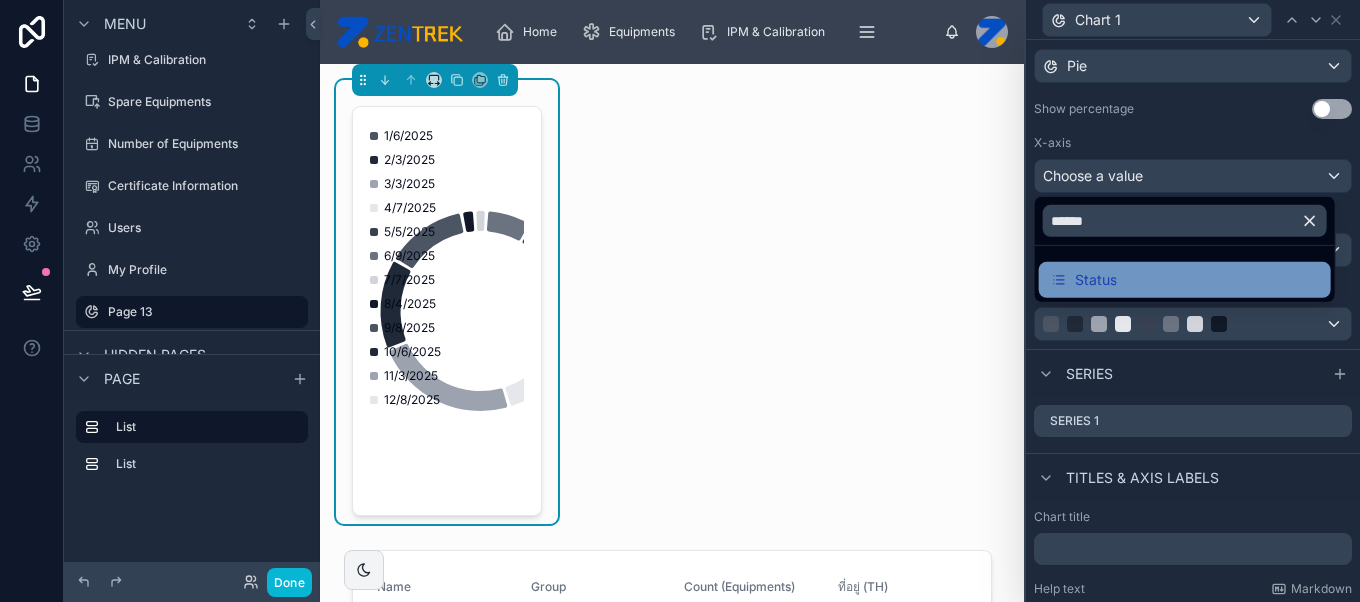 click on "Status" at bounding box center (1185, 280) 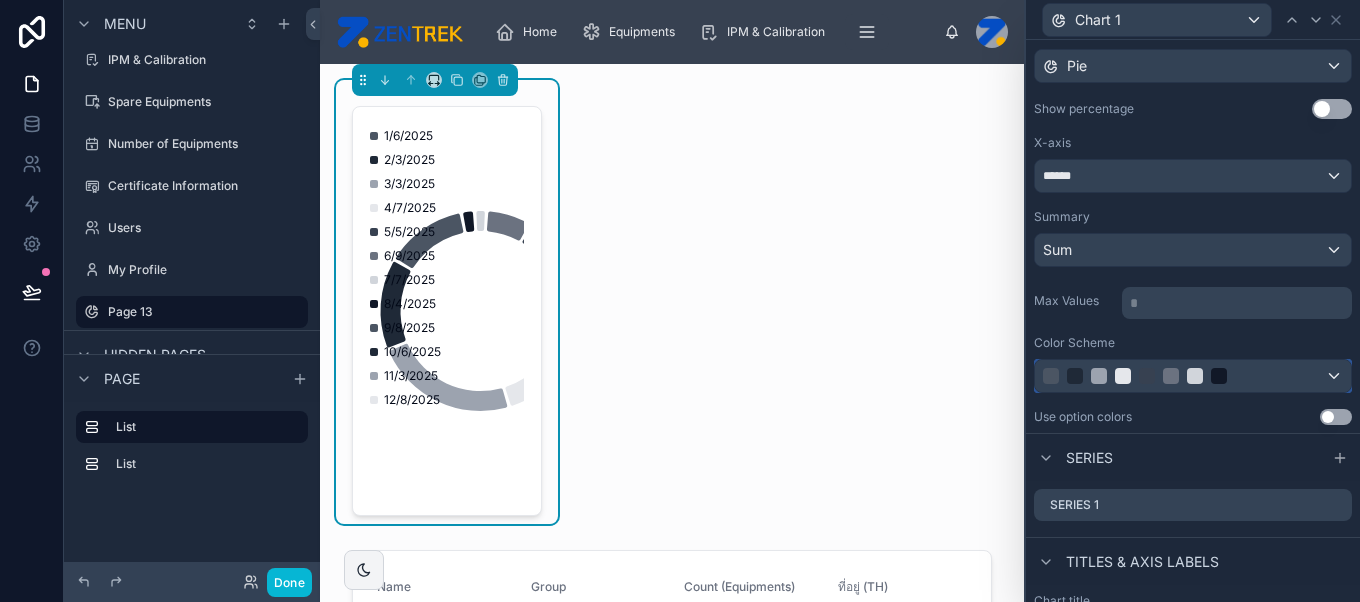 click at bounding box center (1193, 376) 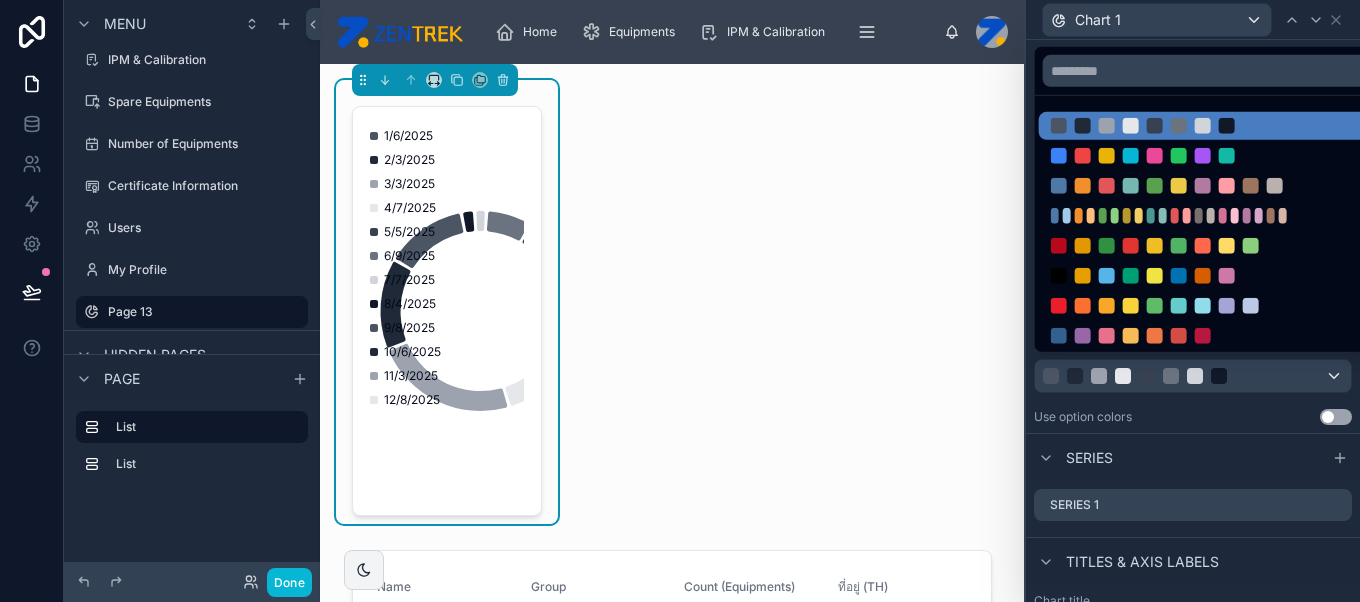 click at bounding box center (1193, 301) 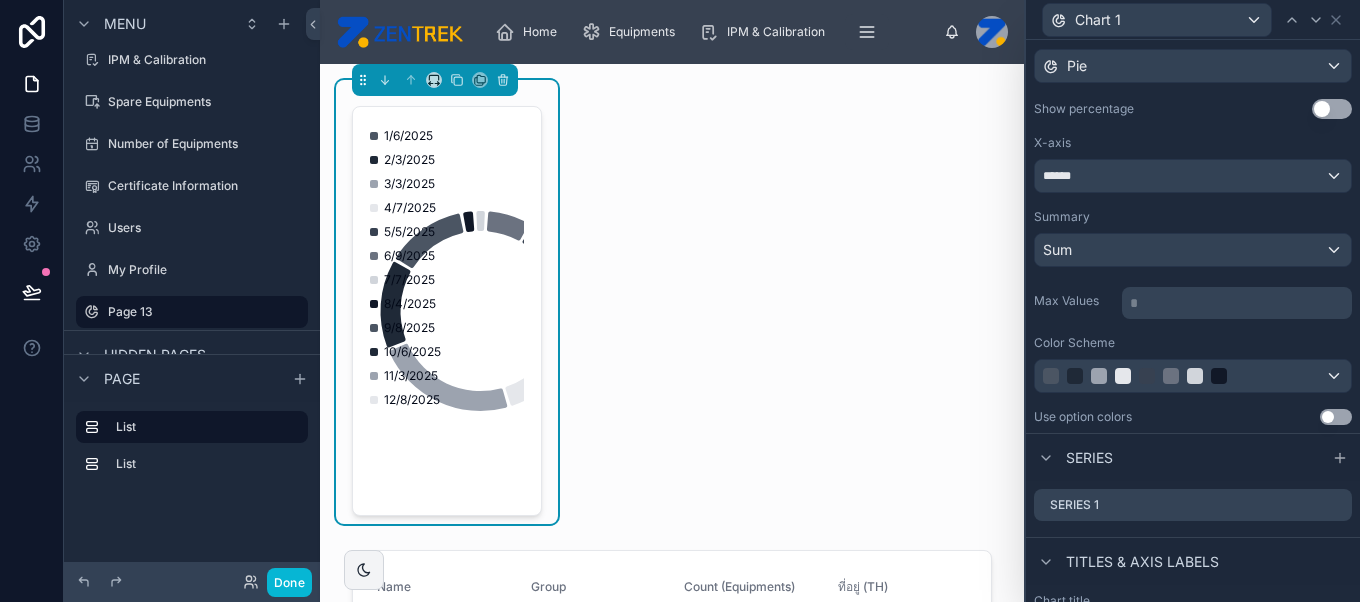 click on "Use setting" at bounding box center (1336, 417) 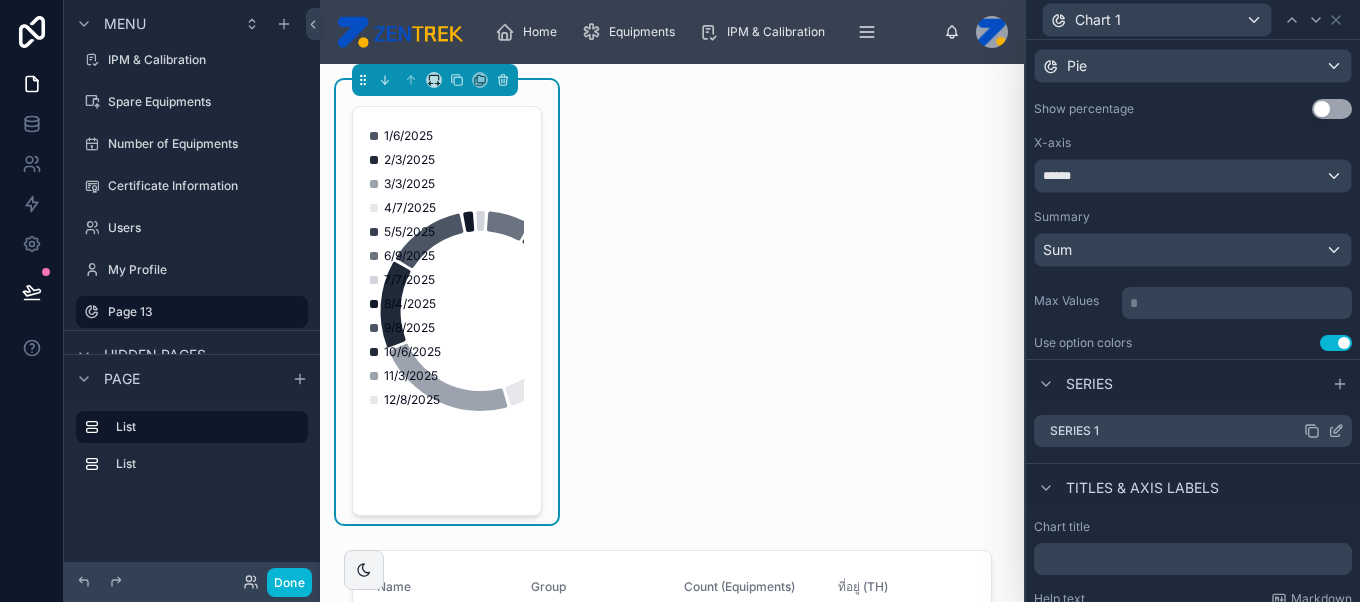 click 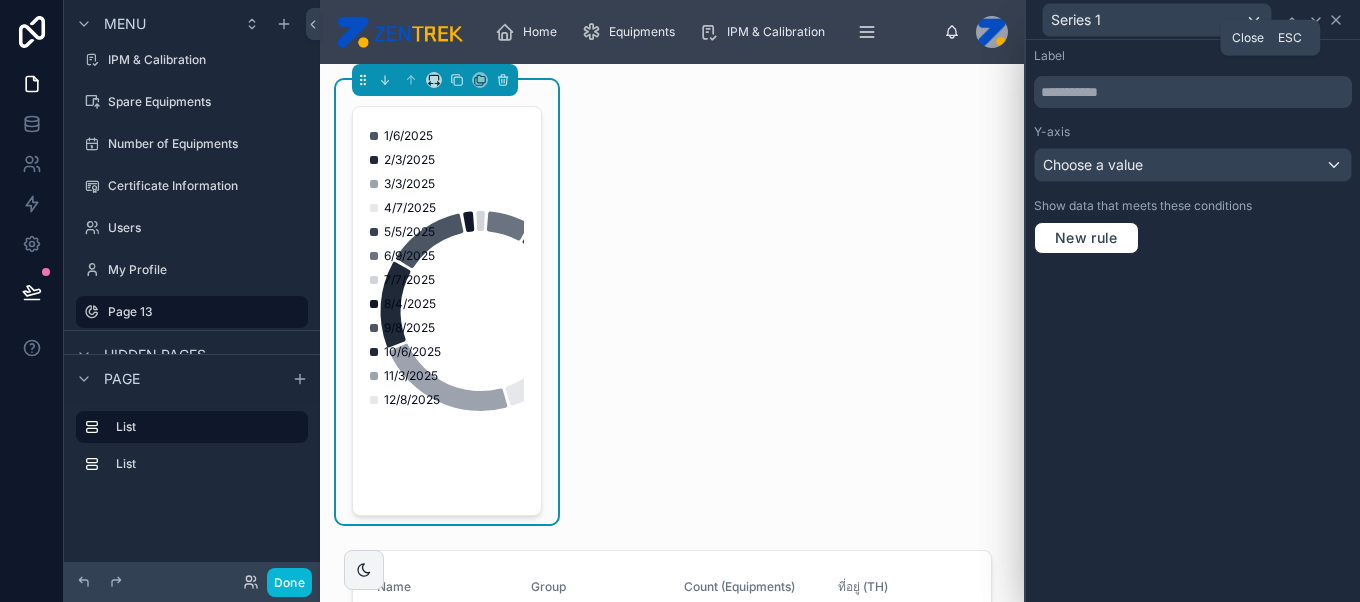 click 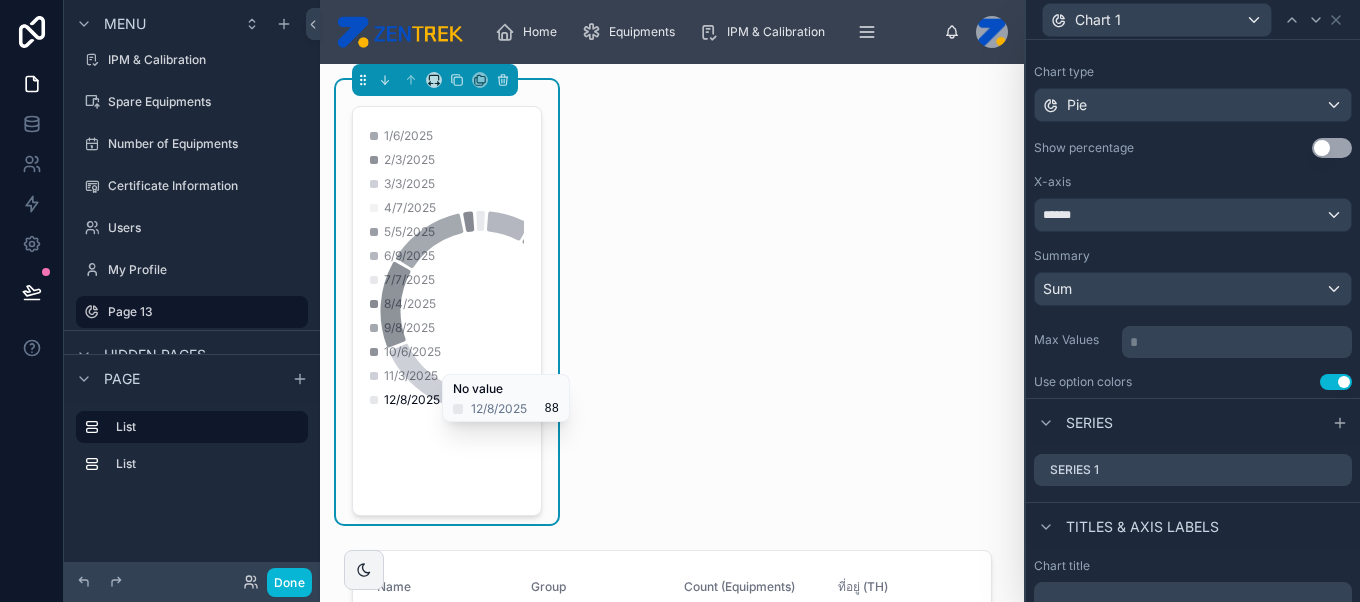 scroll, scrollTop: 93, scrollLeft: 0, axis: vertical 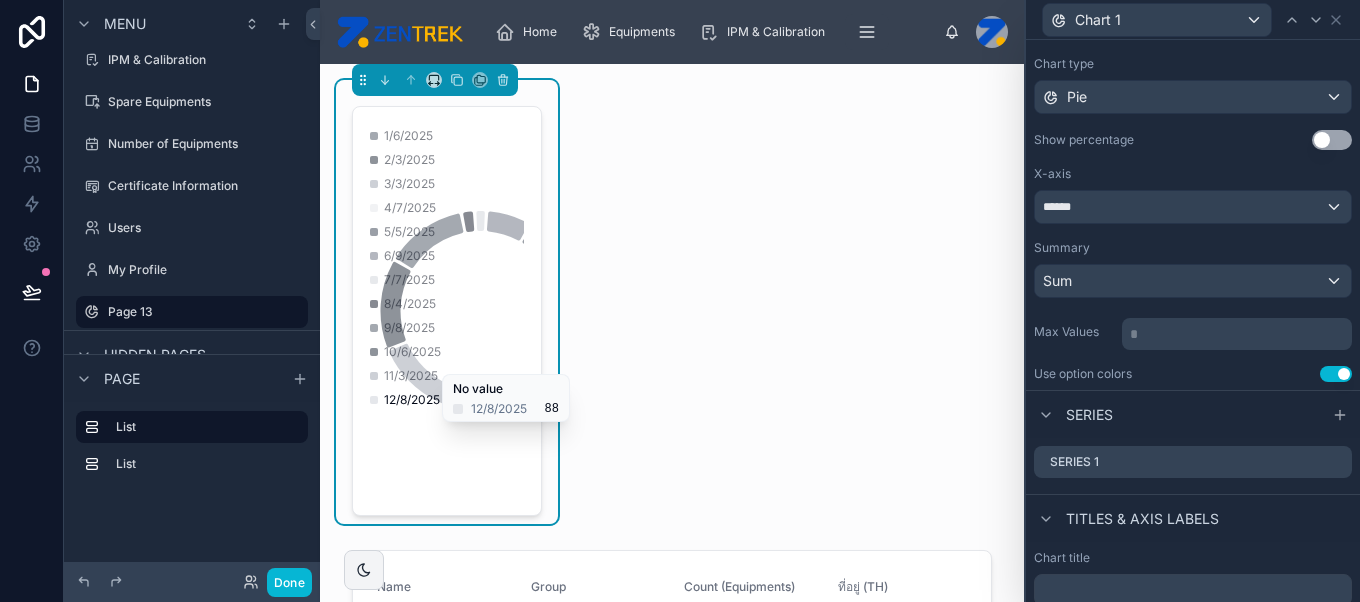 click on "How do I set up a chart for my data? Chart type Pie Show percentage Use setting X-axis ****** Summary Sum Max Values * ﻿ Use option colors Use setting" at bounding box center (1193, 193) 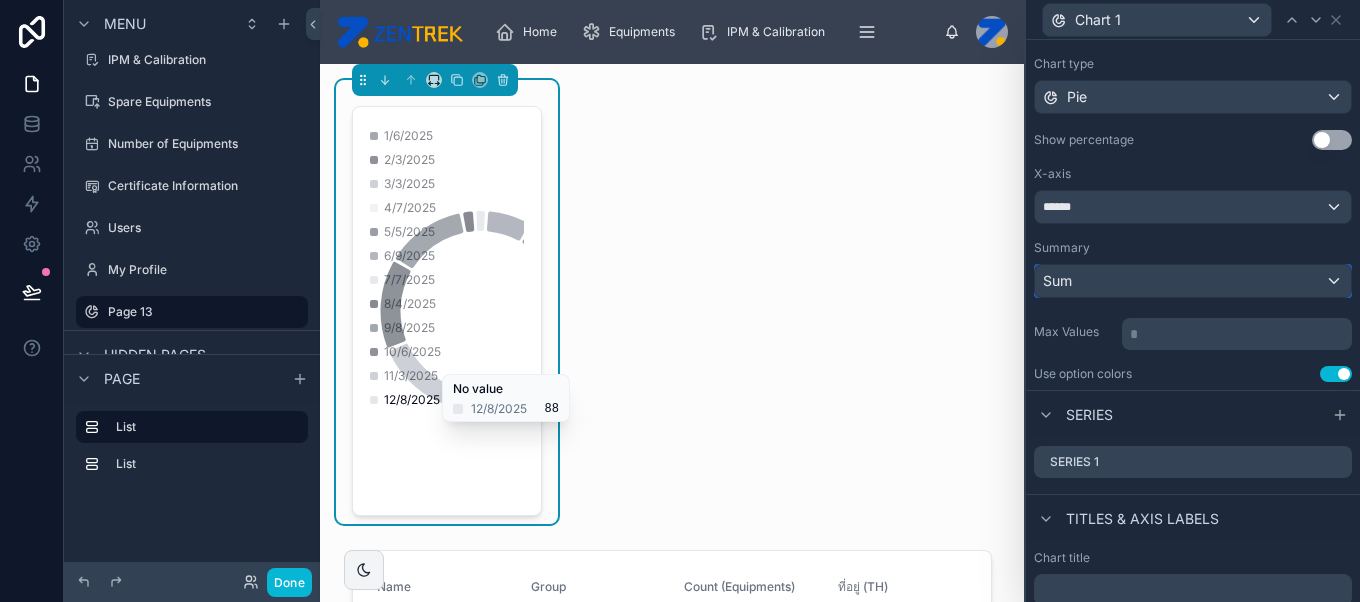click on "Sum" at bounding box center [1193, 281] 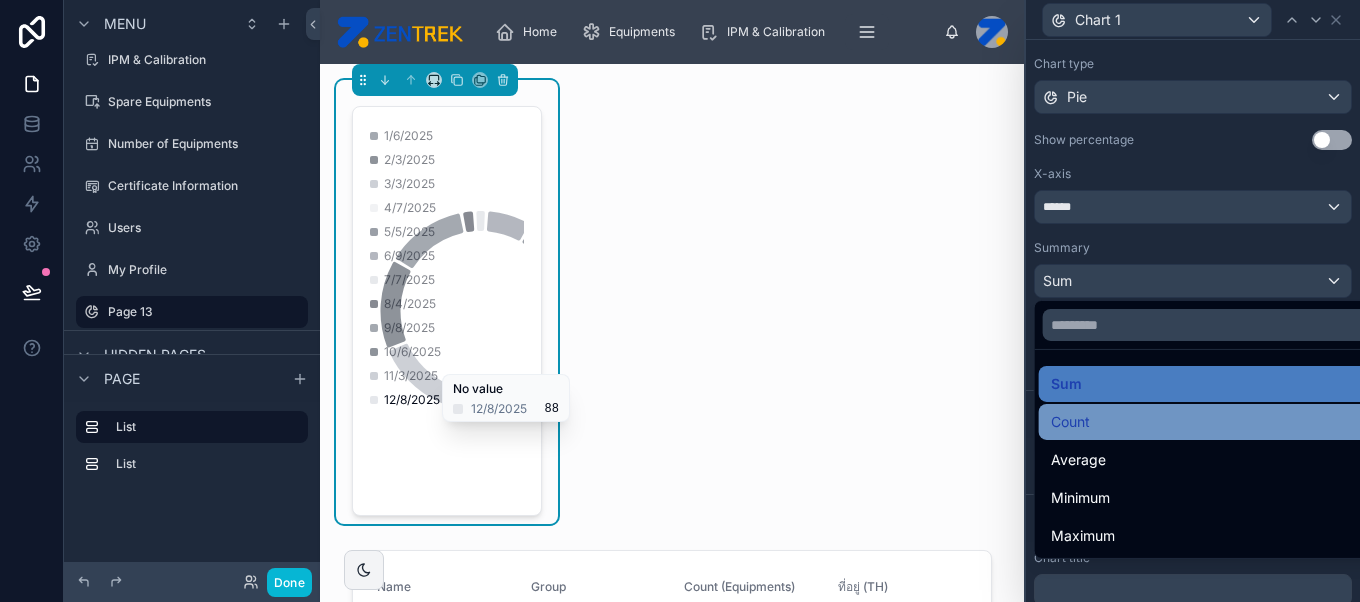 click on "Count" at bounding box center [1209, 422] 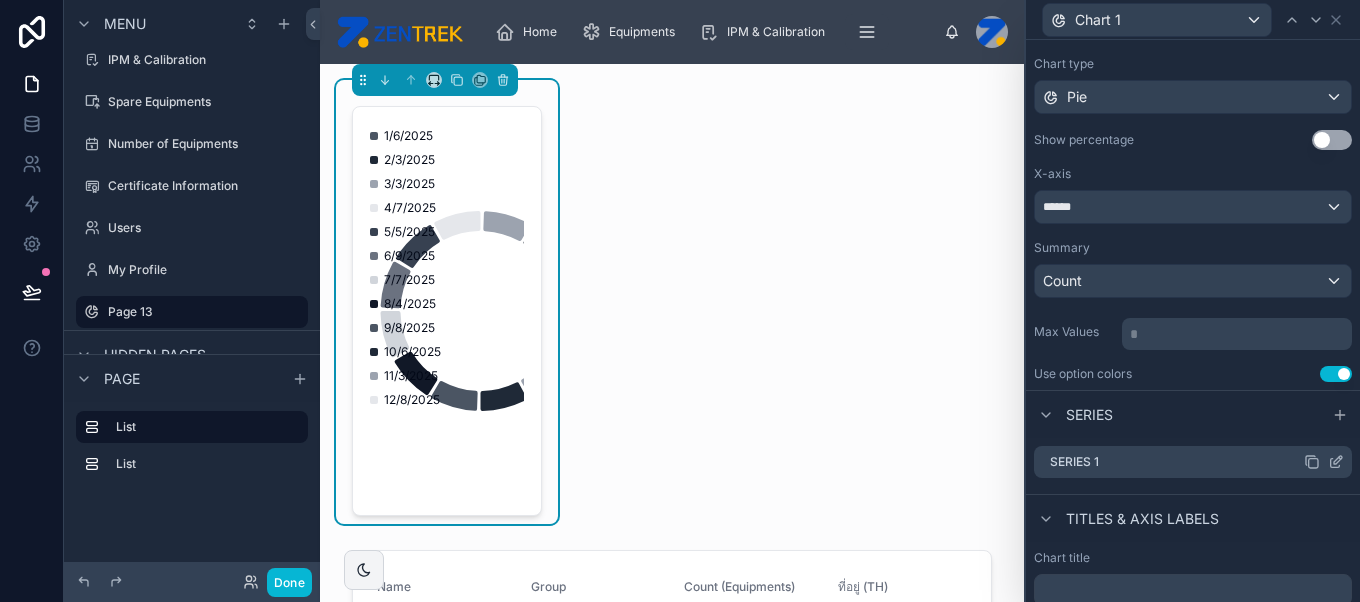 click 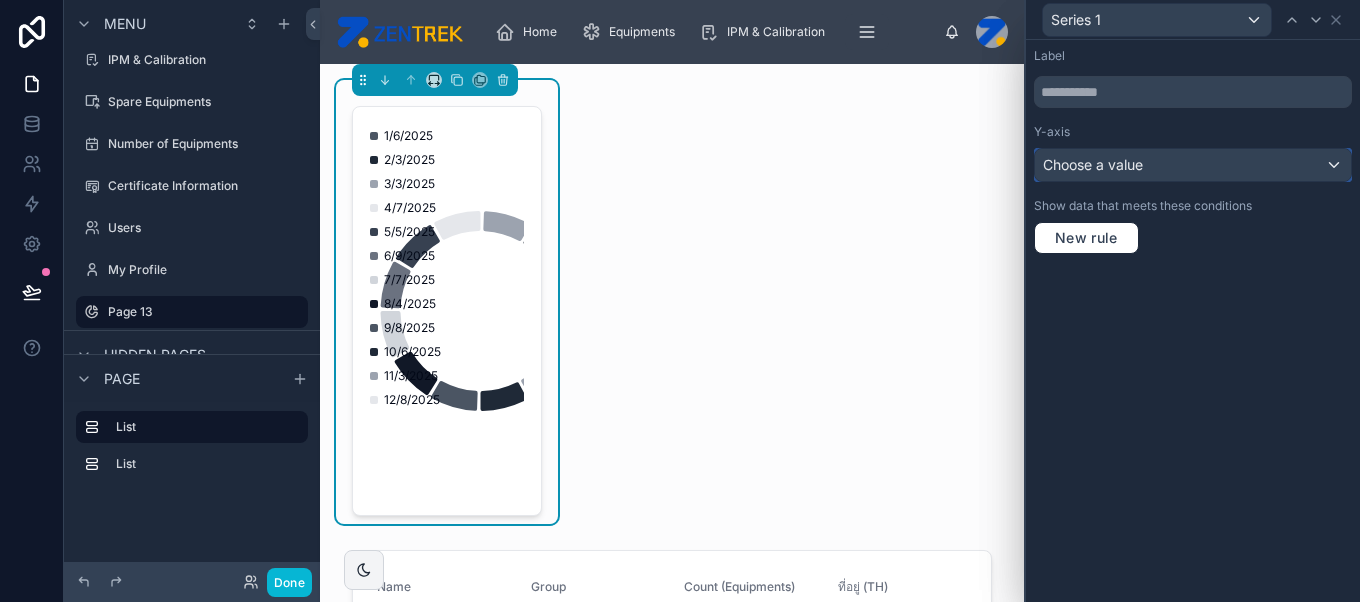 click on "Choose a value" at bounding box center [1193, 165] 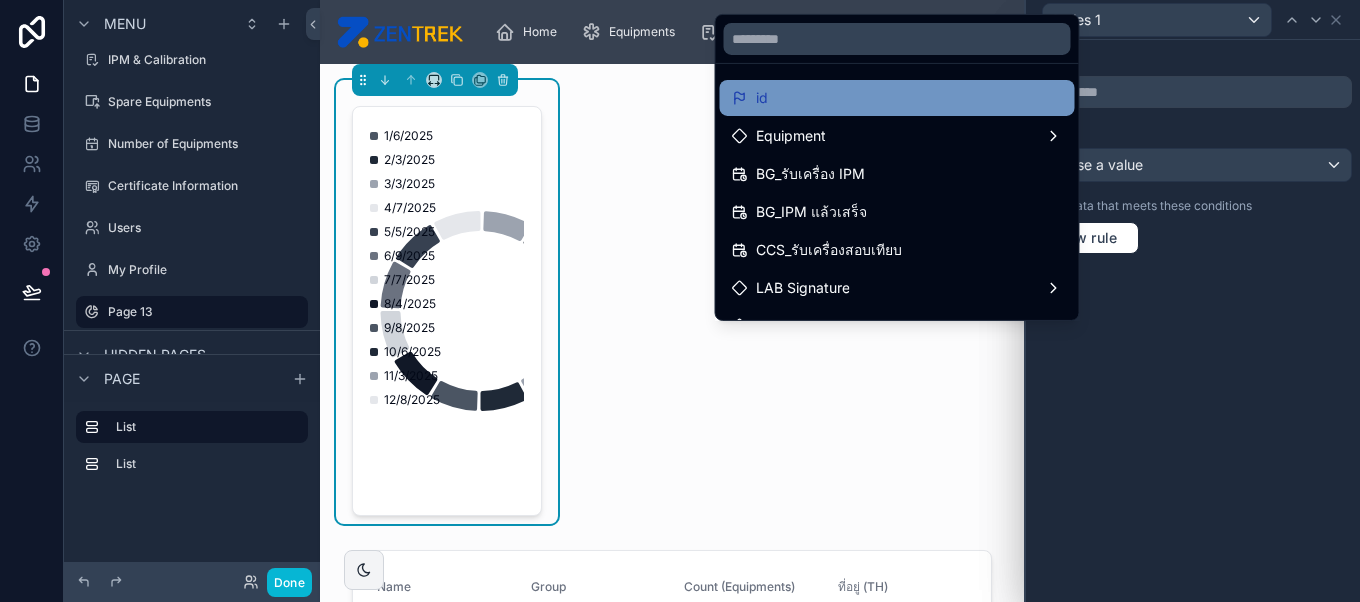 click on "id" at bounding box center (897, 98) 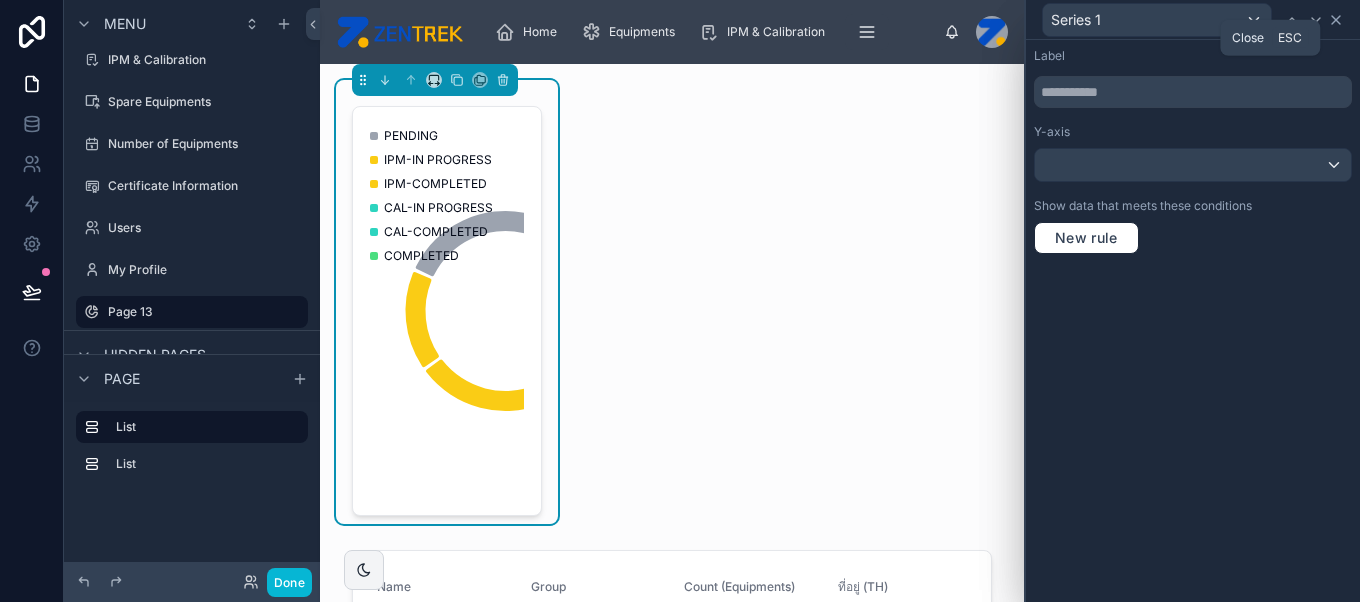 click 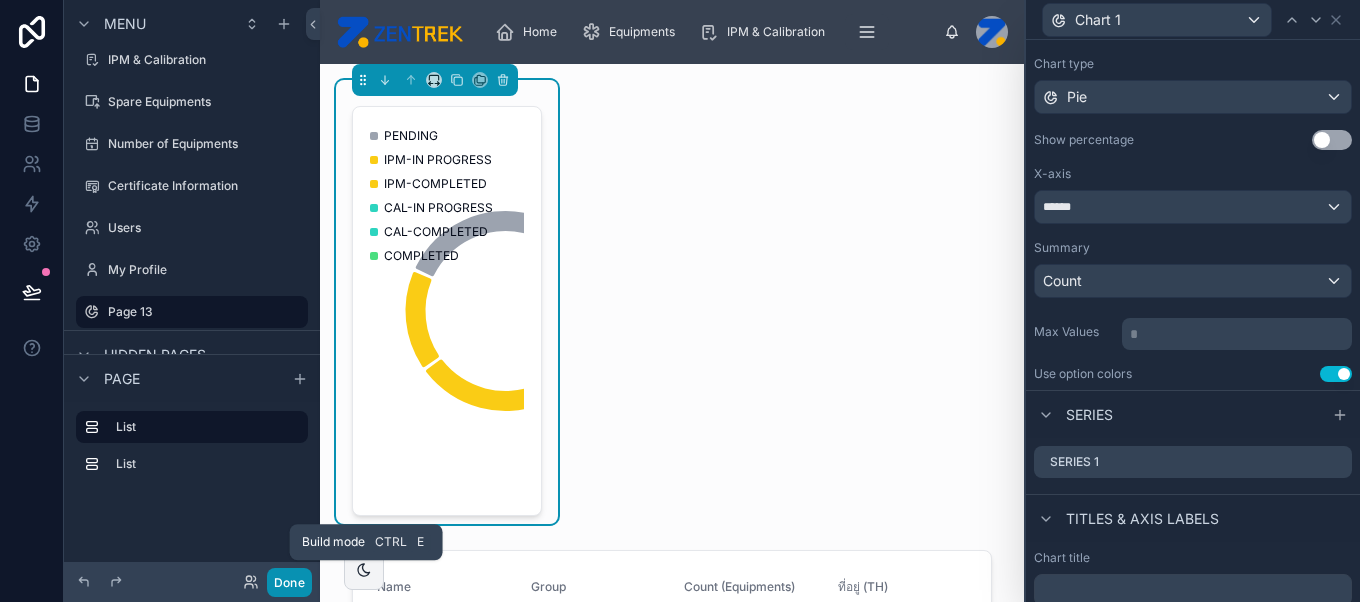 click on "Done" at bounding box center [289, 582] 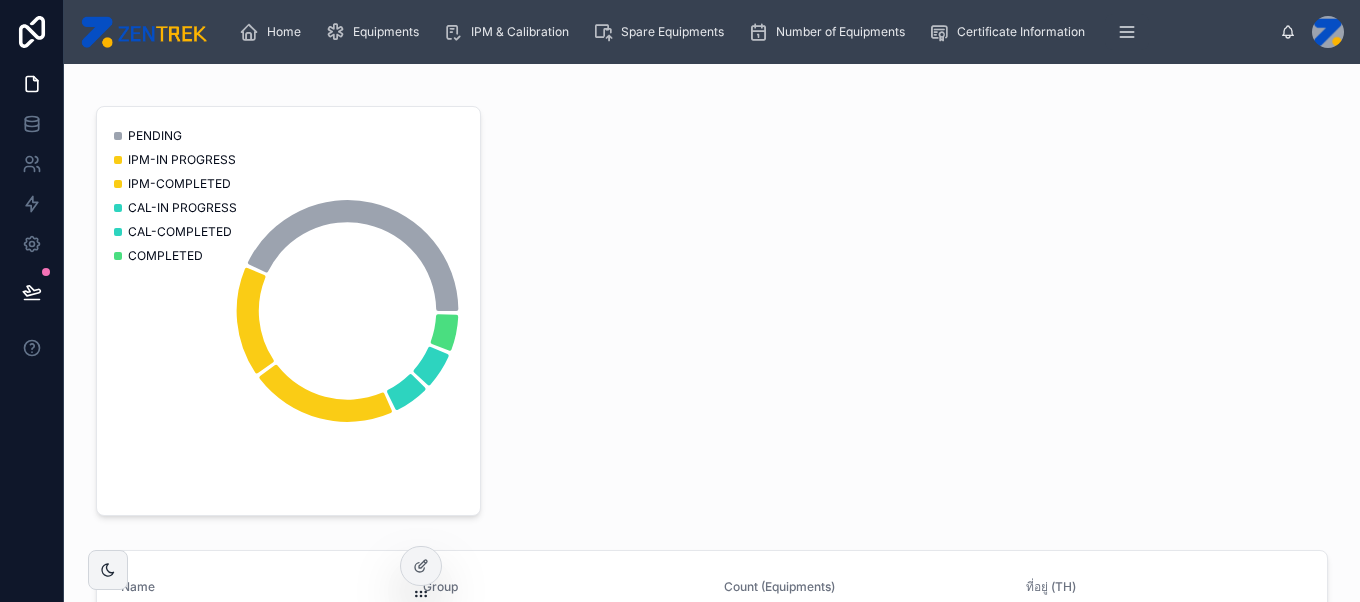click 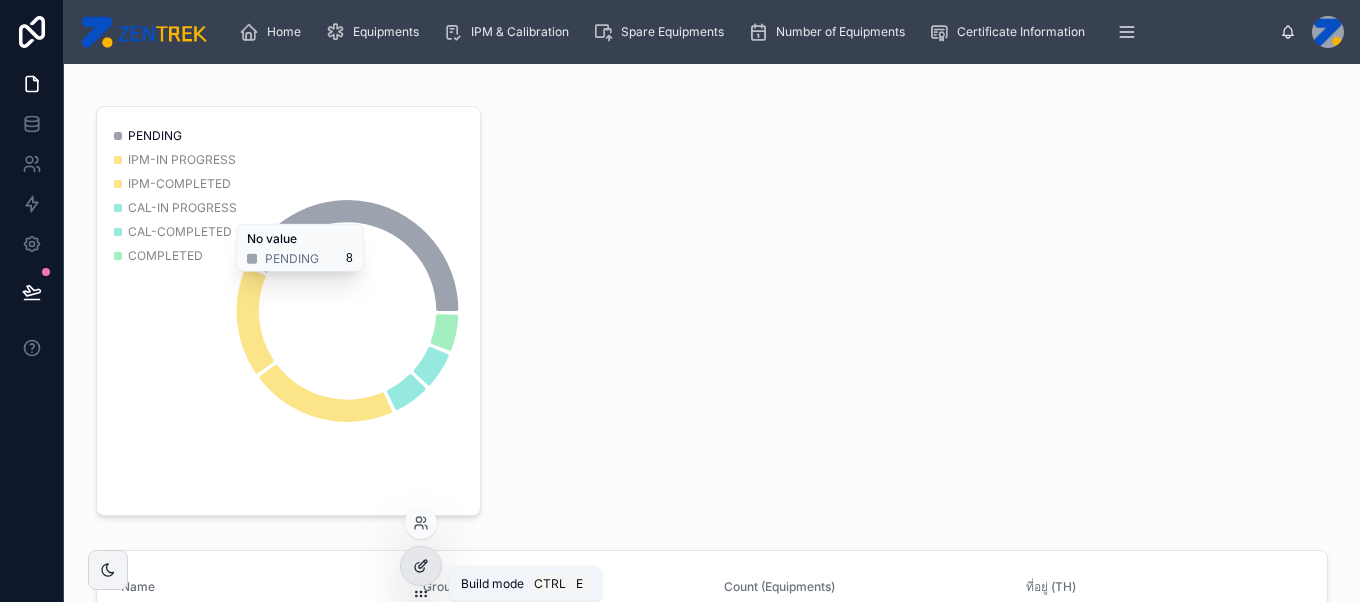 click 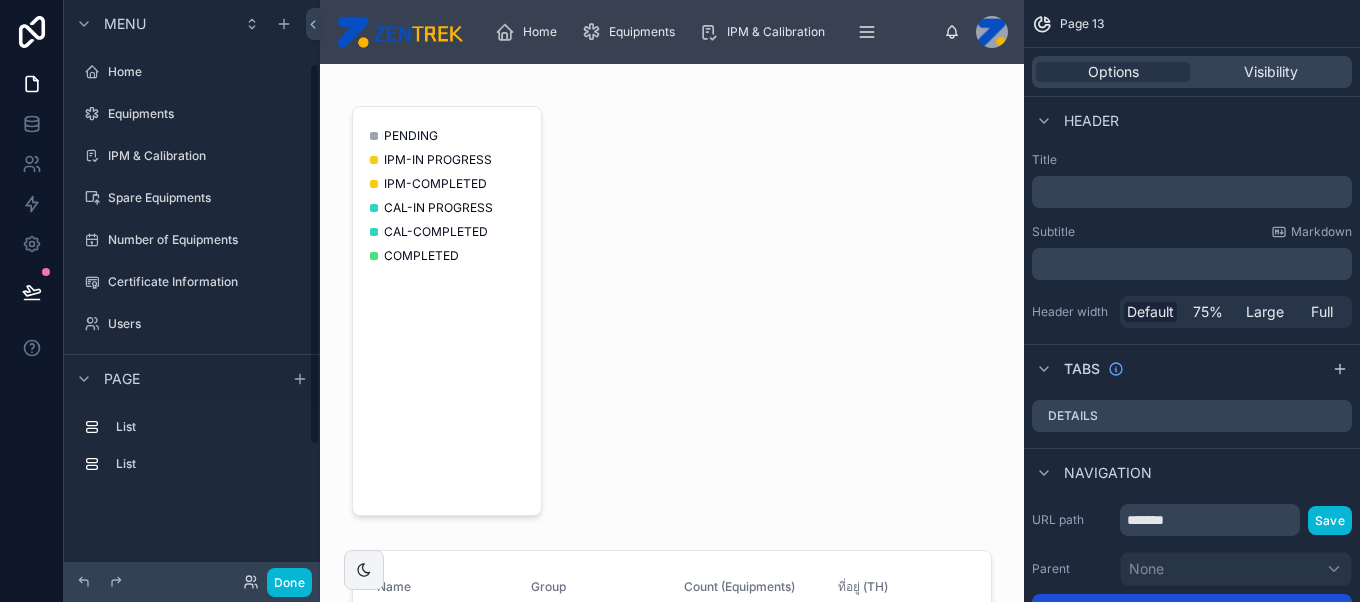 scroll, scrollTop: 96, scrollLeft: 0, axis: vertical 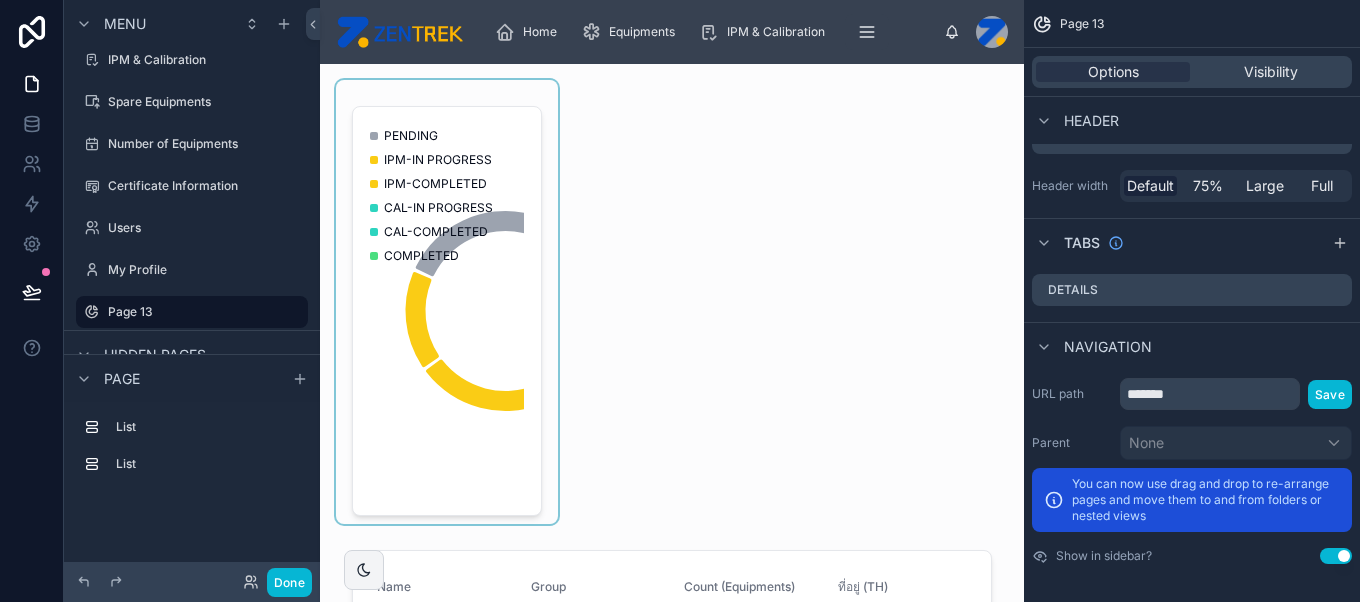 click at bounding box center (447, 302) 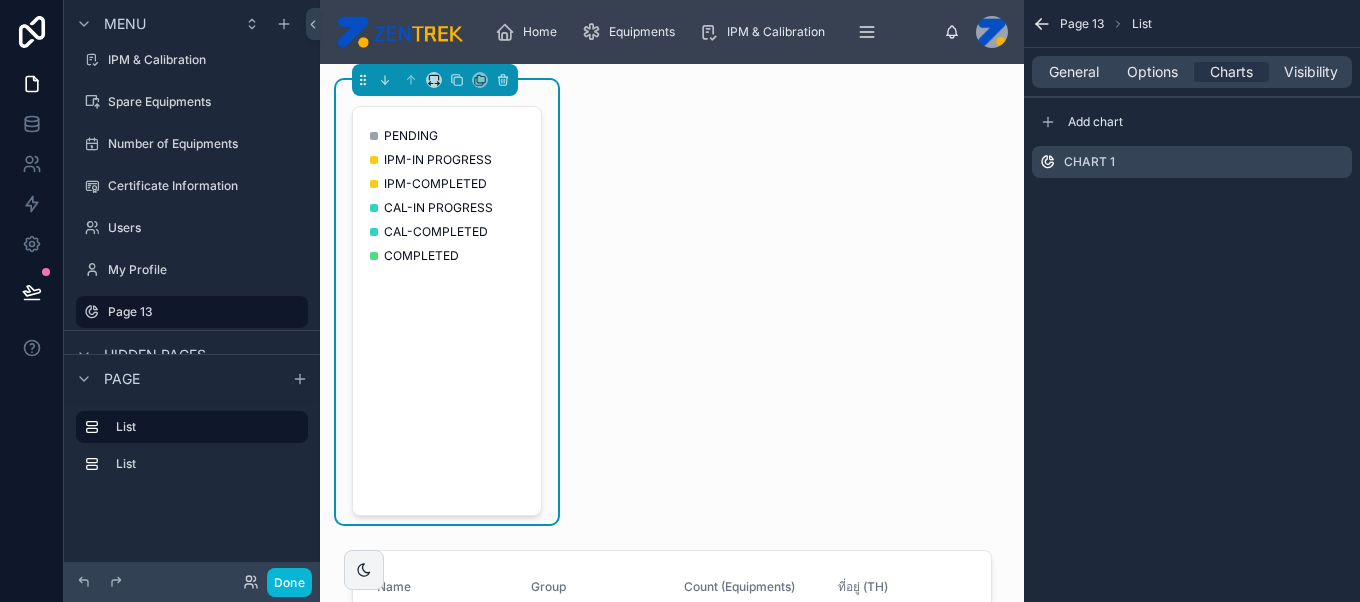 scroll, scrollTop: 0, scrollLeft: 0, axis: both 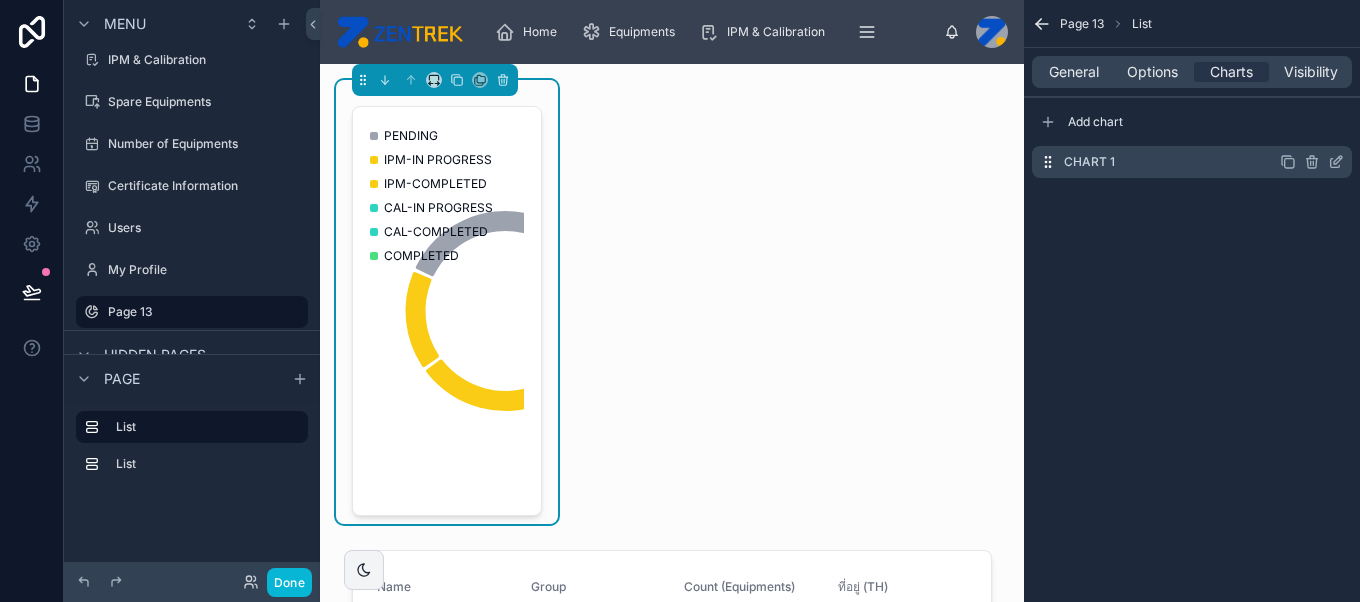 click 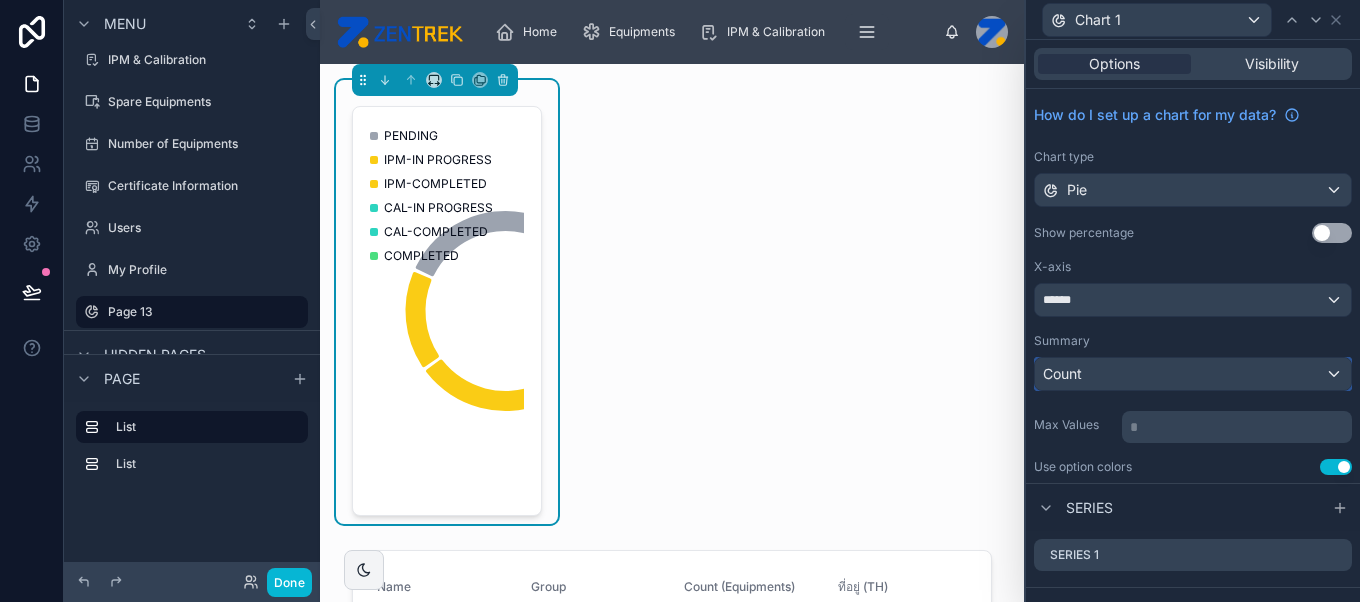 click on "Count" at bounding box center (1193, 374) 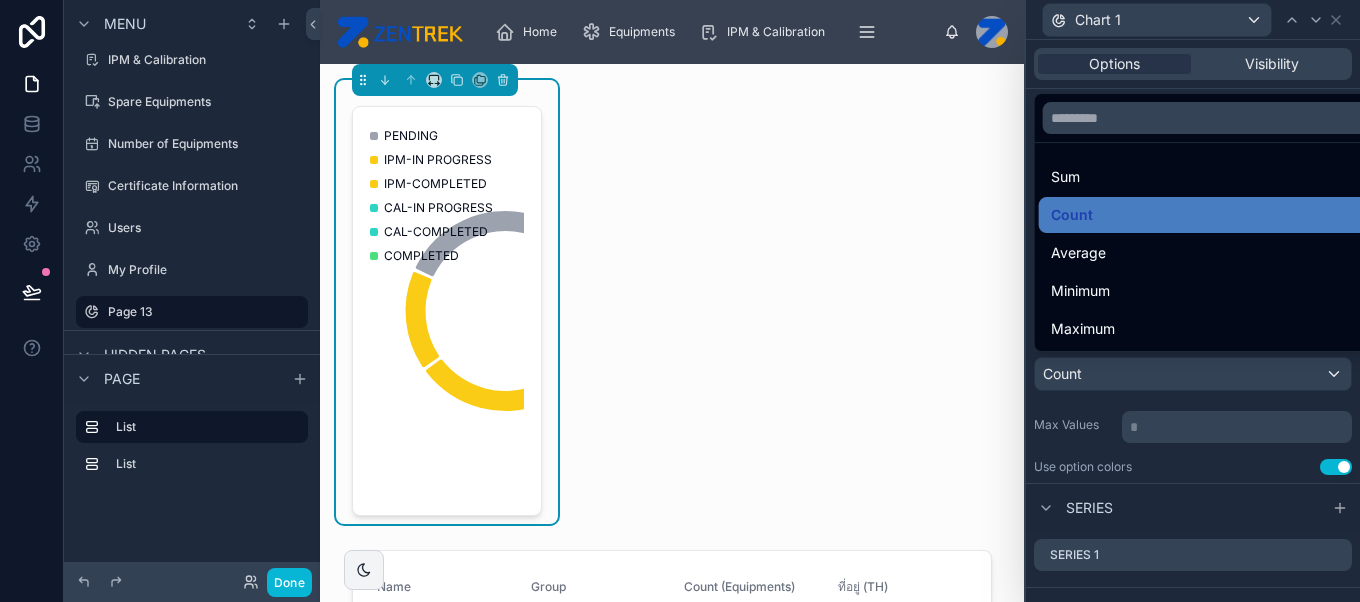 click at bounding box center [1193, 301] 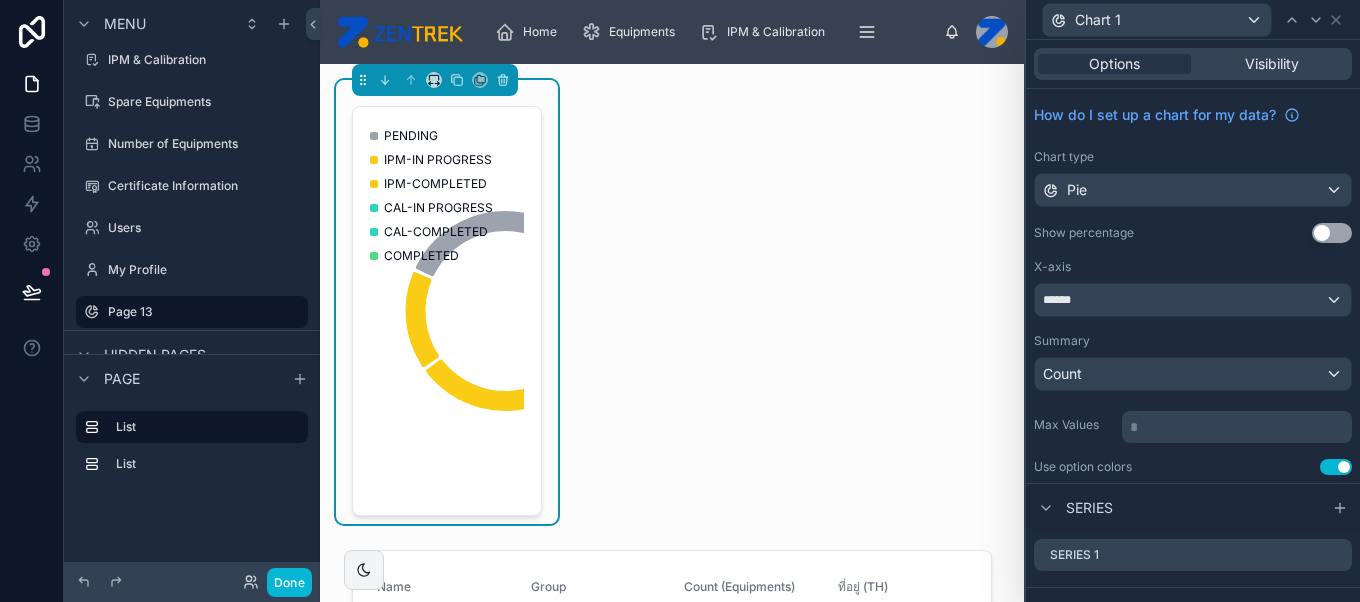 scroll, scrollTop: 77, scrollLeft: 0, axis: vertical 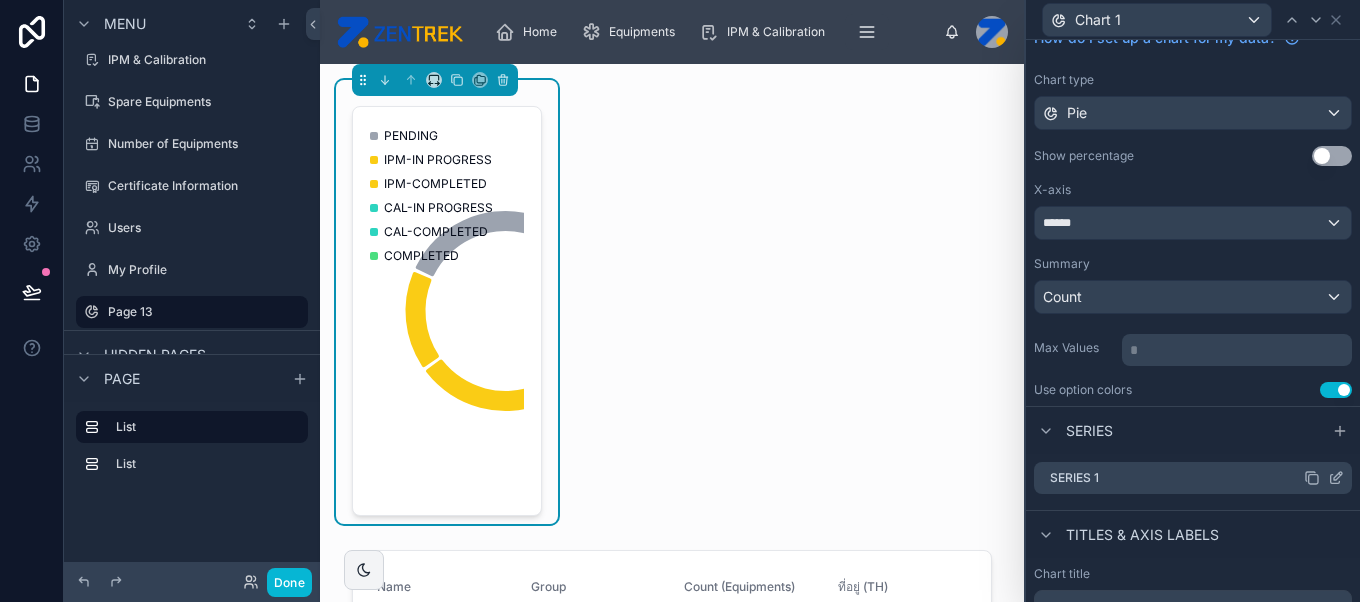 click 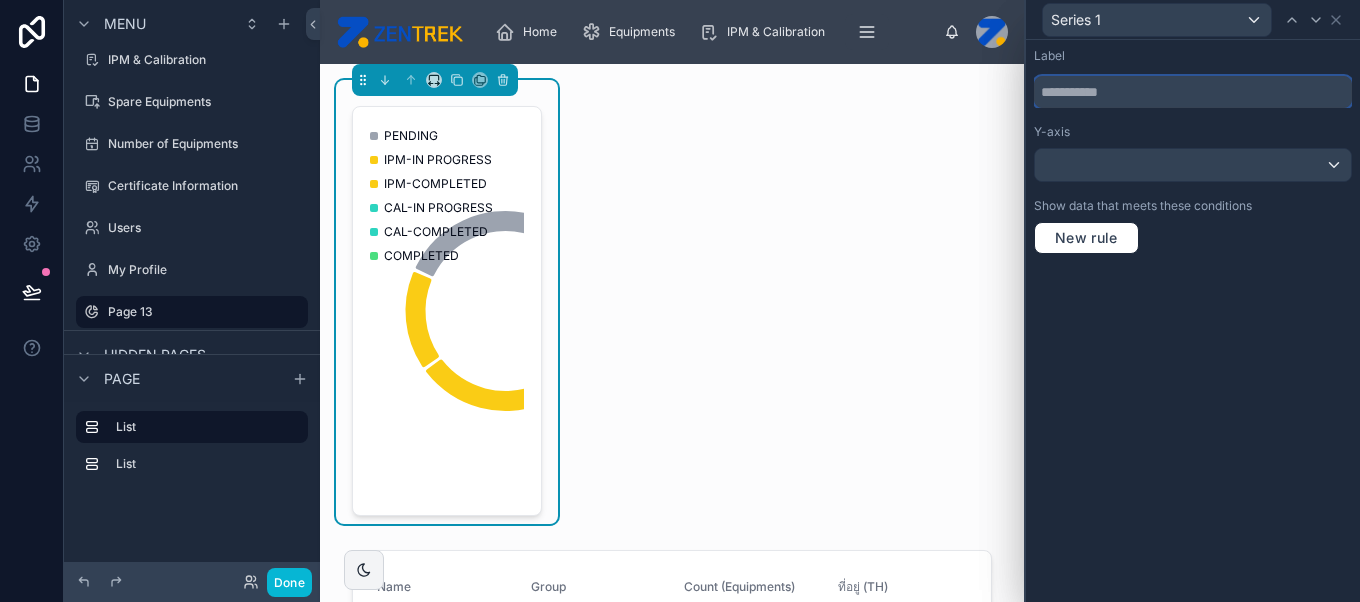 click at bounding box center (1193, 92) 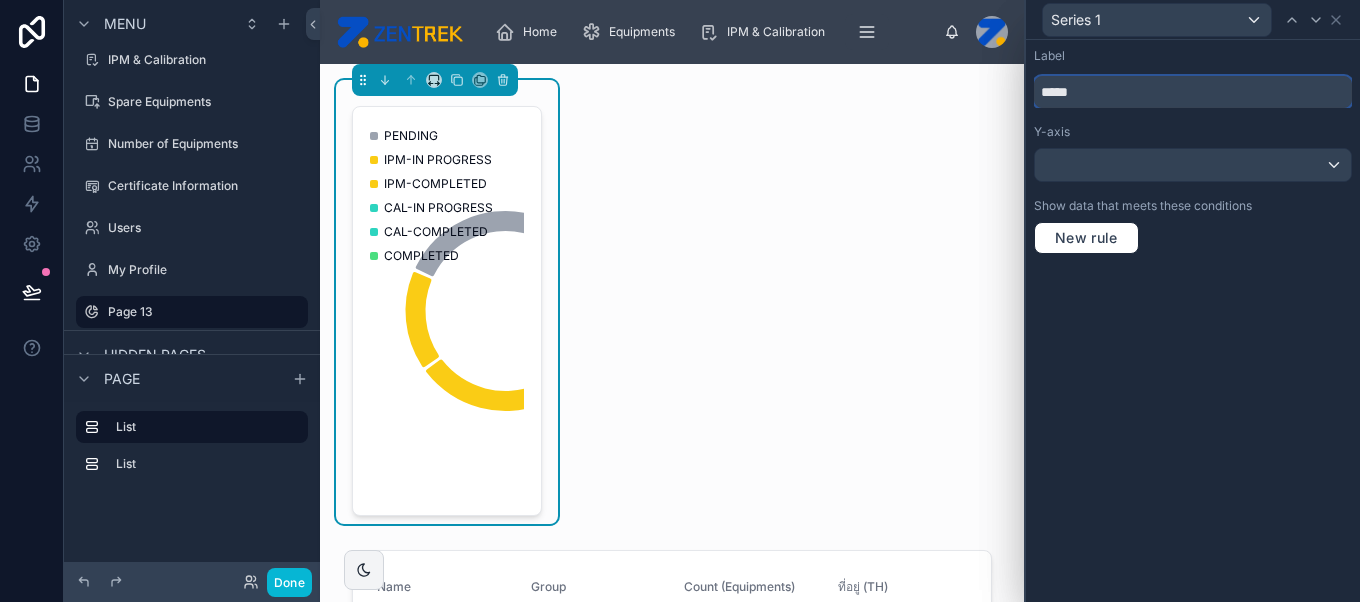 type on "*****" 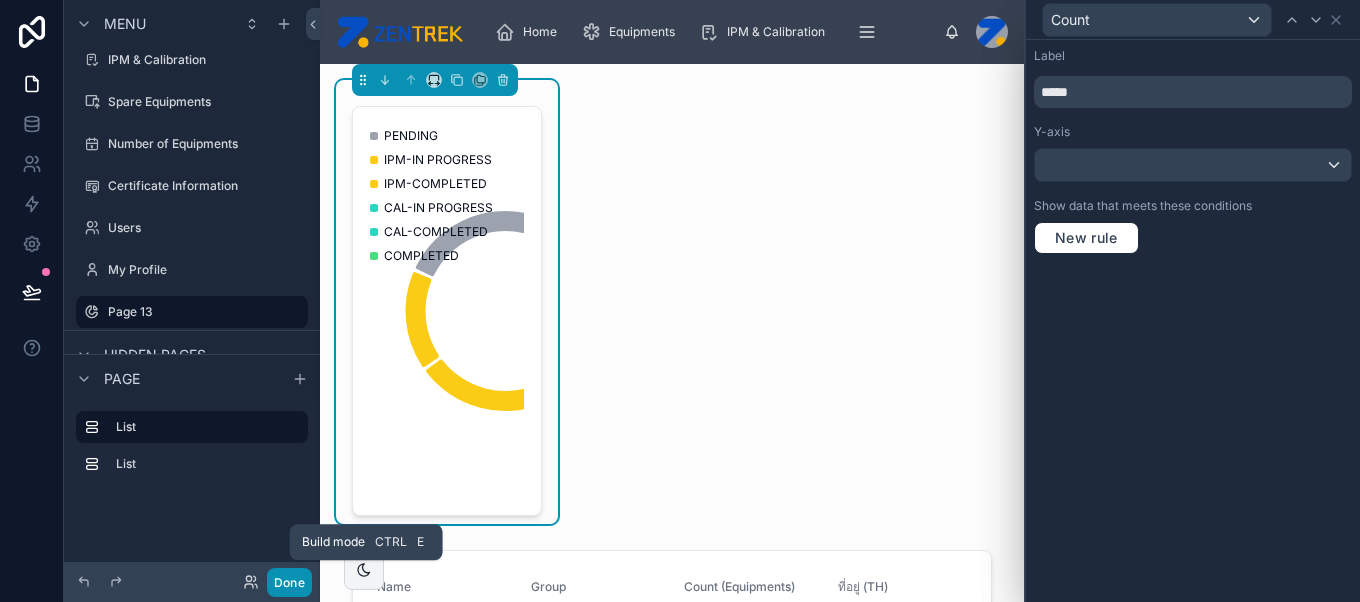 click on "Done" at bounding box center [289, 582] 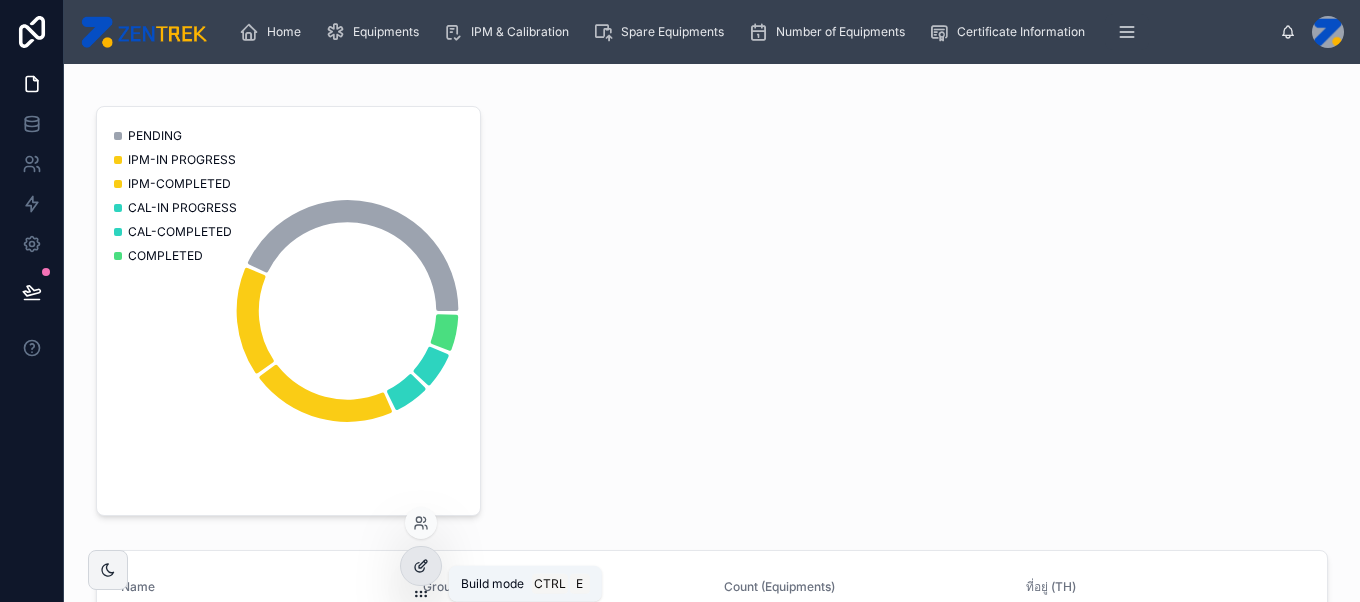 click at bounding box center [421, 566] 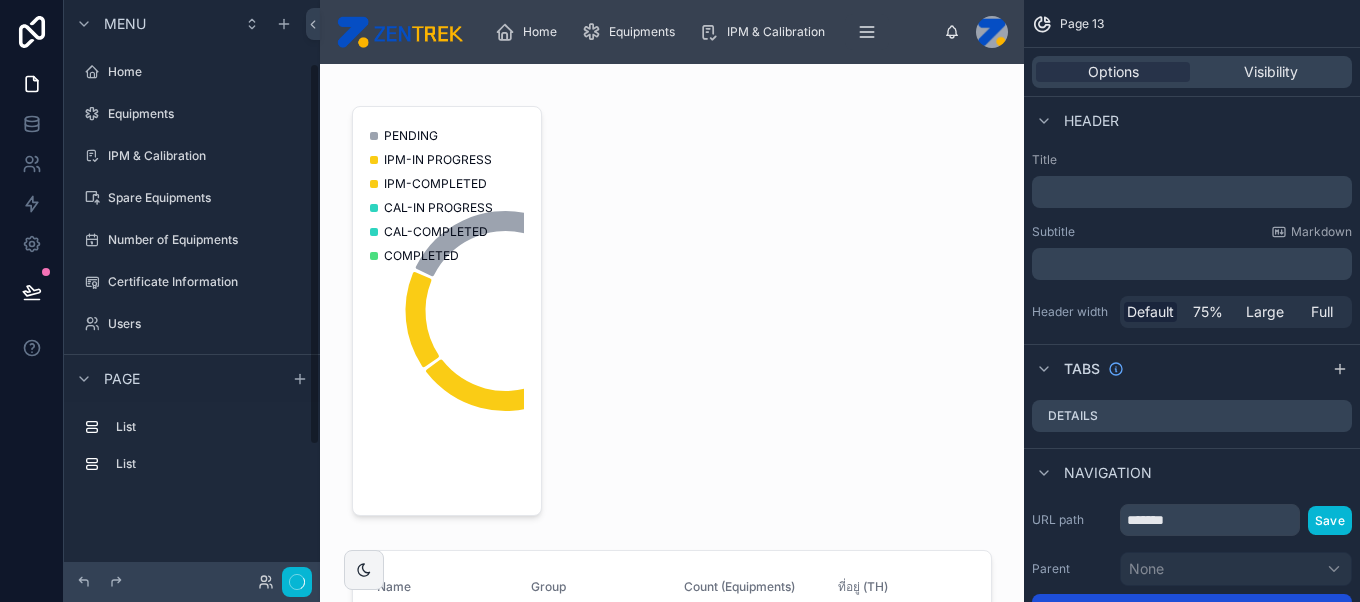 scroll, scrollTop: 96, scrollLeft: 0, axis: vertical 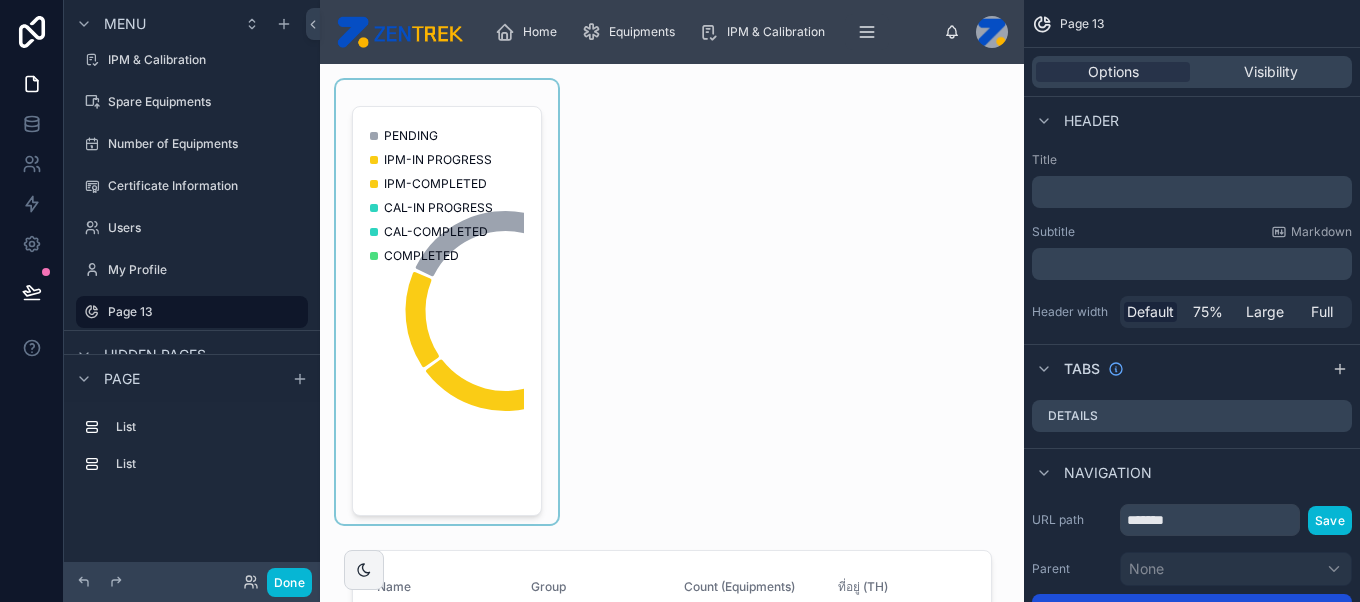 click at bounding box center (447, 302) 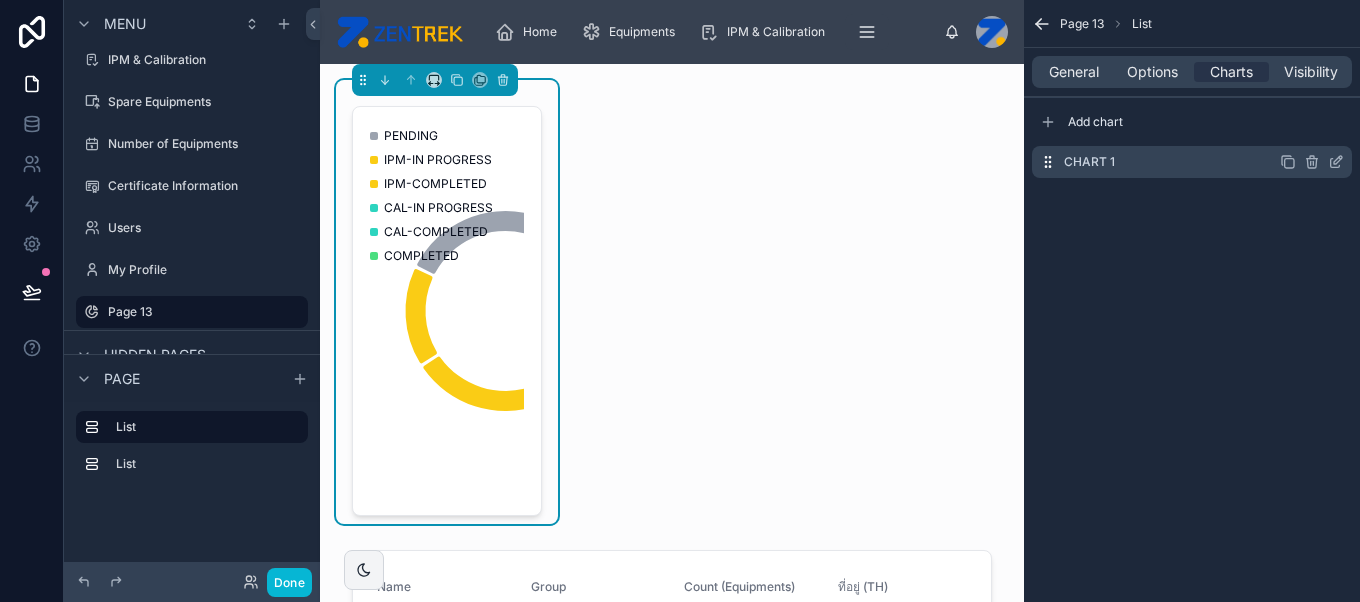 click 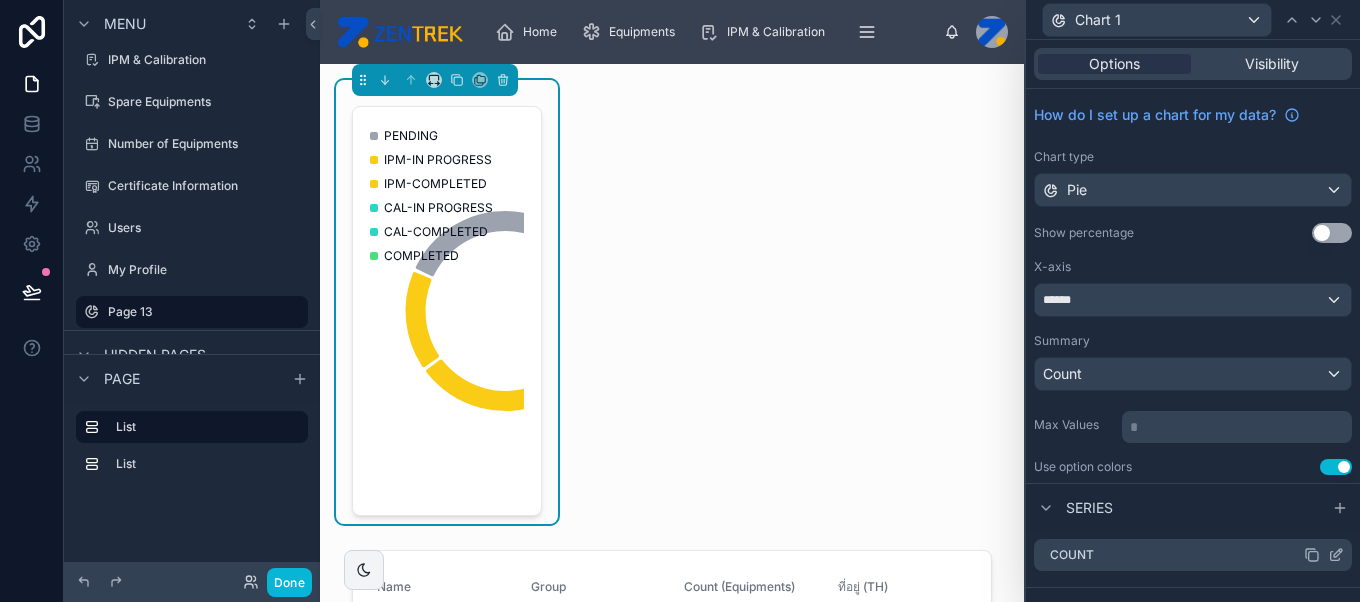 click 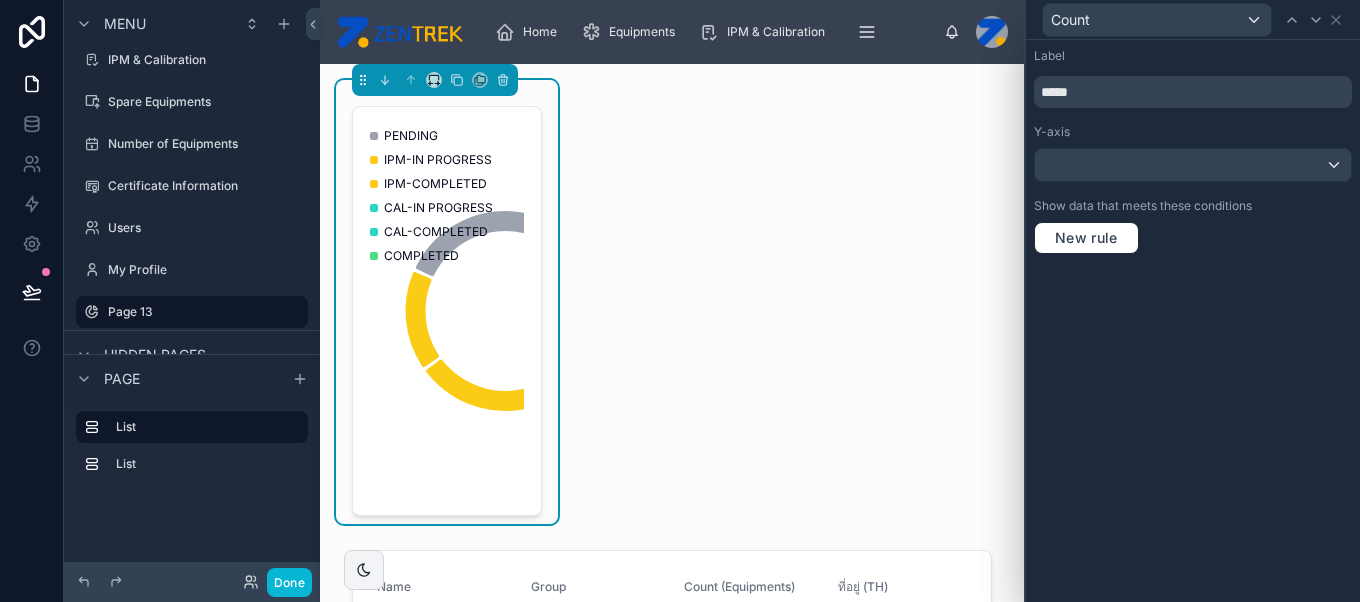 click on "*****" at bounding box center (1193, 90) 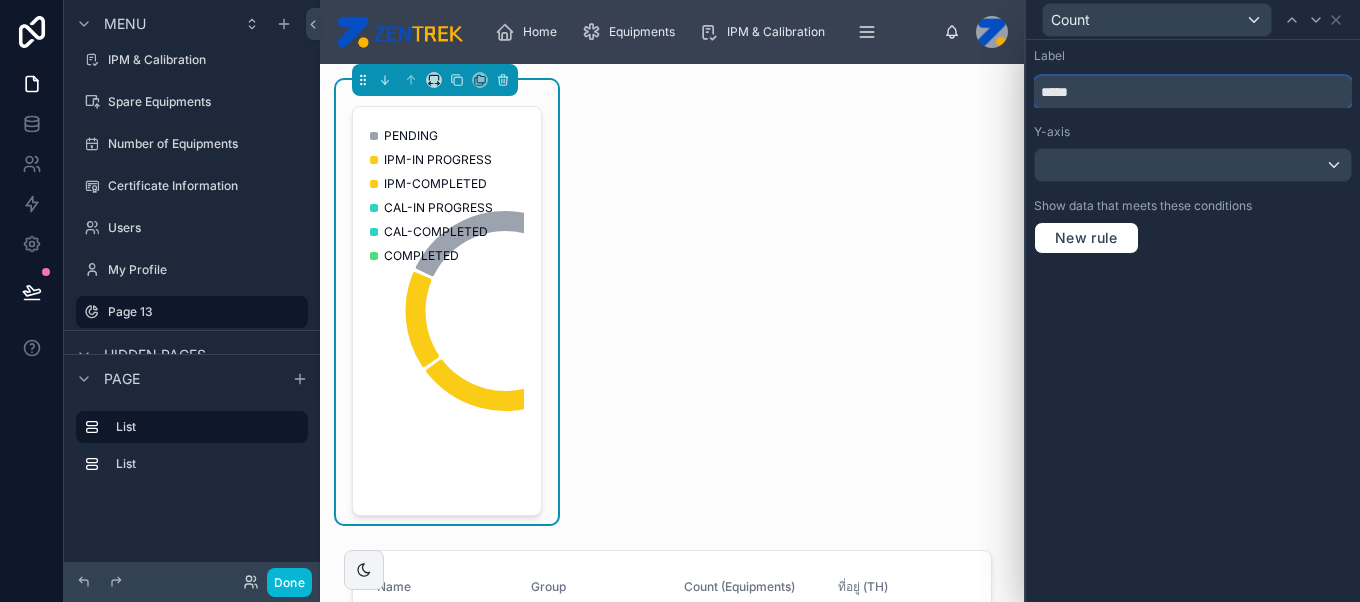 click on "*****" at bounding box center [1193, 92] 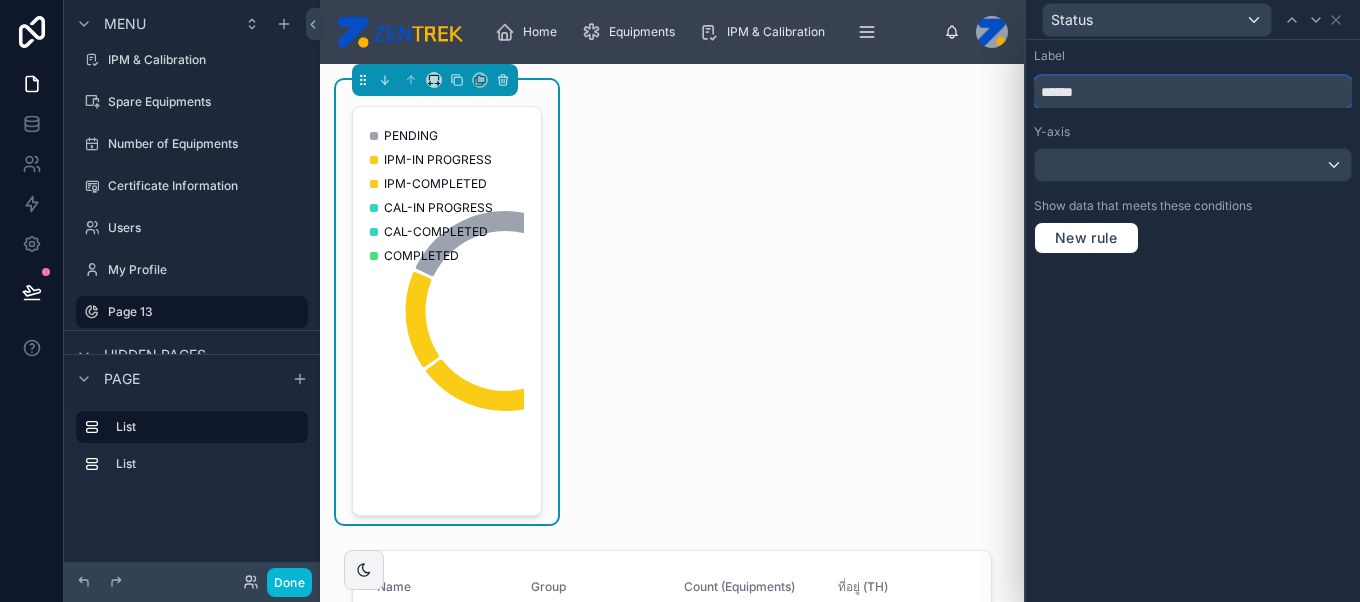 type on "******" 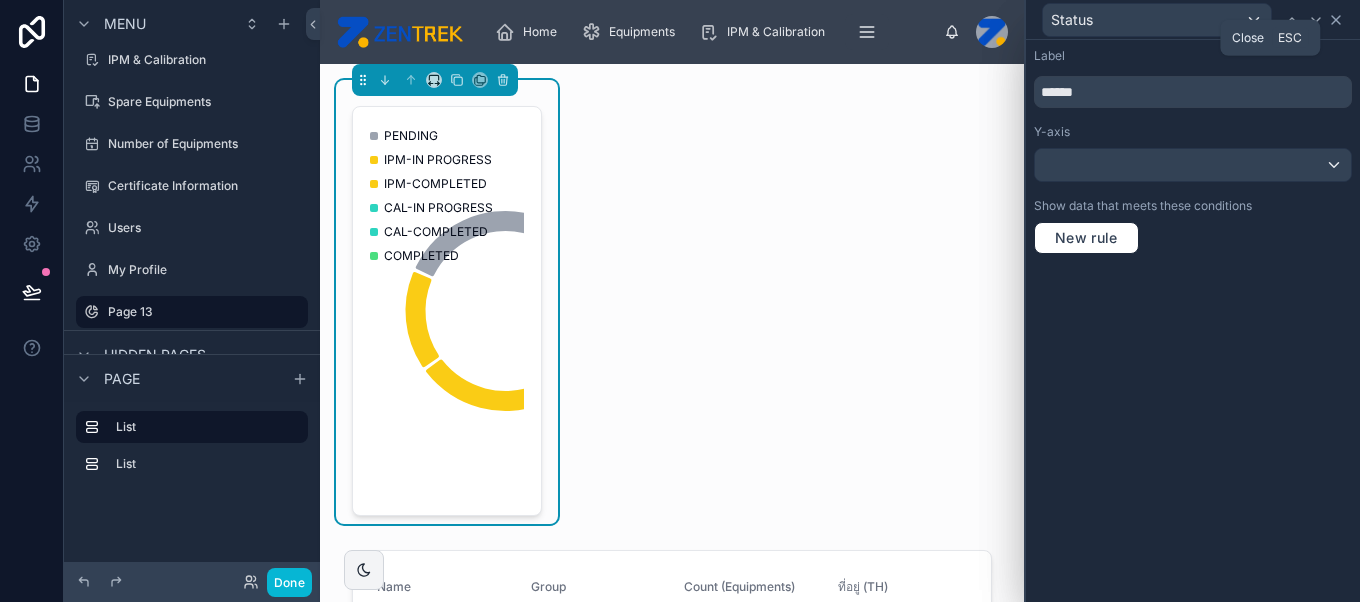 click 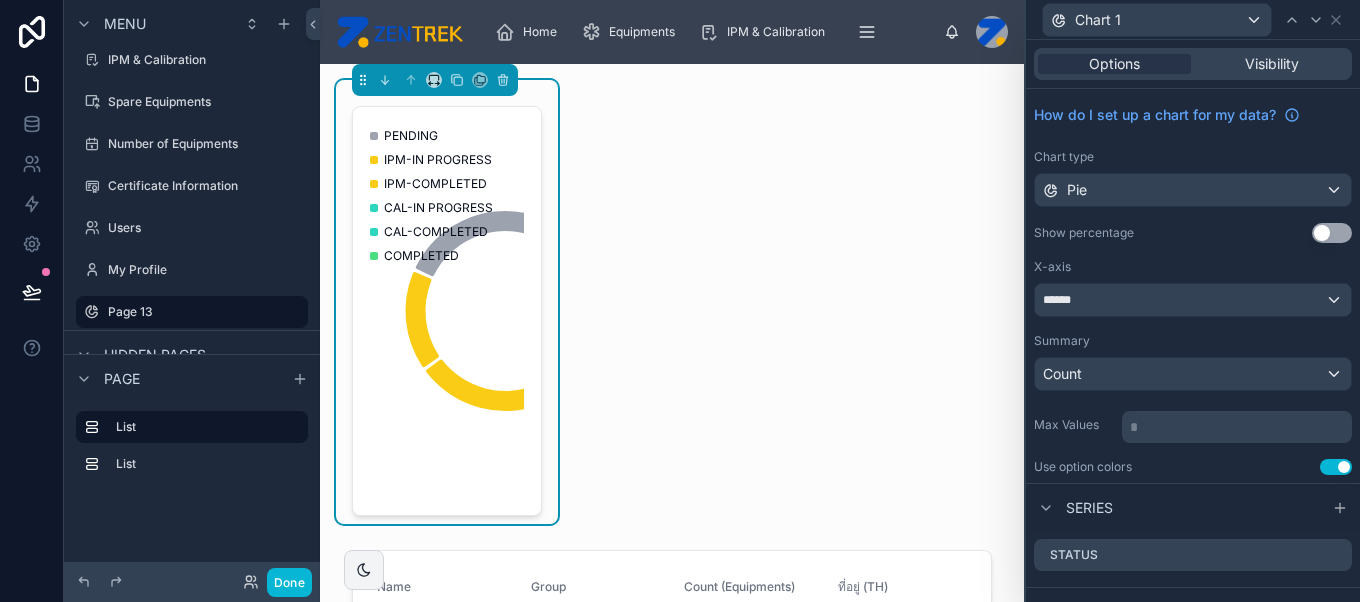 click on "PENDING IPM-IN PROGRESS IPM-COMPLETED CAL-IN PROGRESS CAL-COMPLETED COMPLETED" at bounding box center [447, 302] 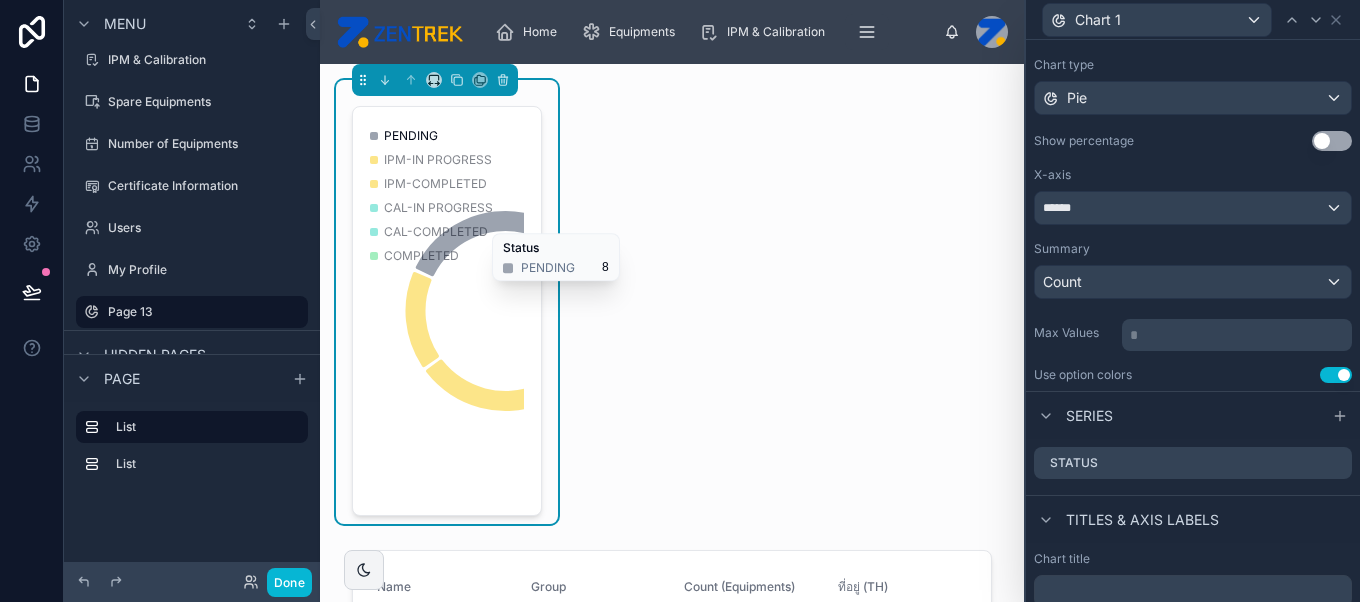 scroll, scrollTop: 135, scrollLeft: 0, axis: vertical 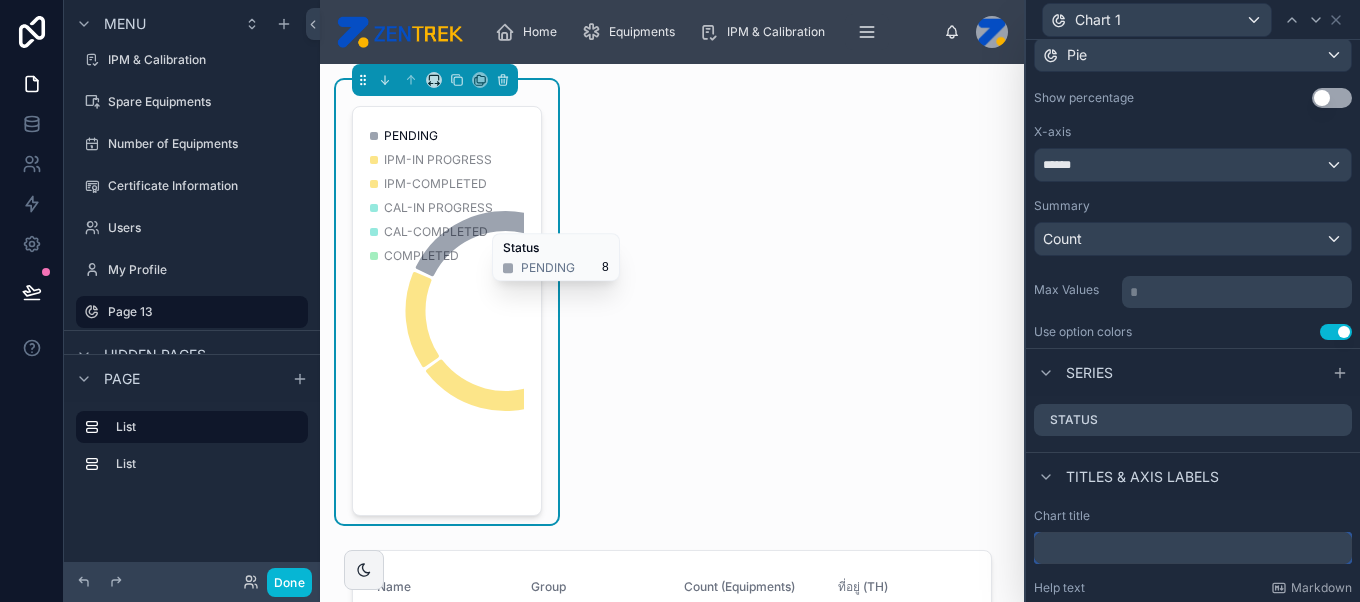 click at bounding box center (1193, 548) 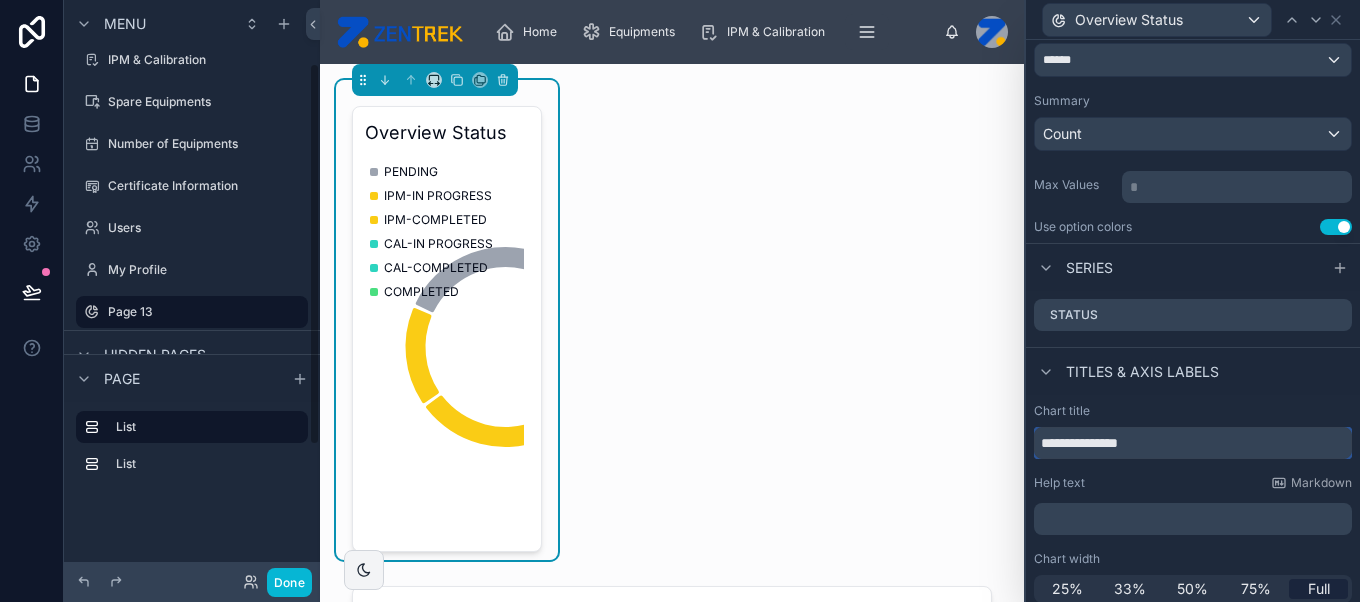 scroll, scrollTop: 244, scrollLeft: 0, axis: vertical 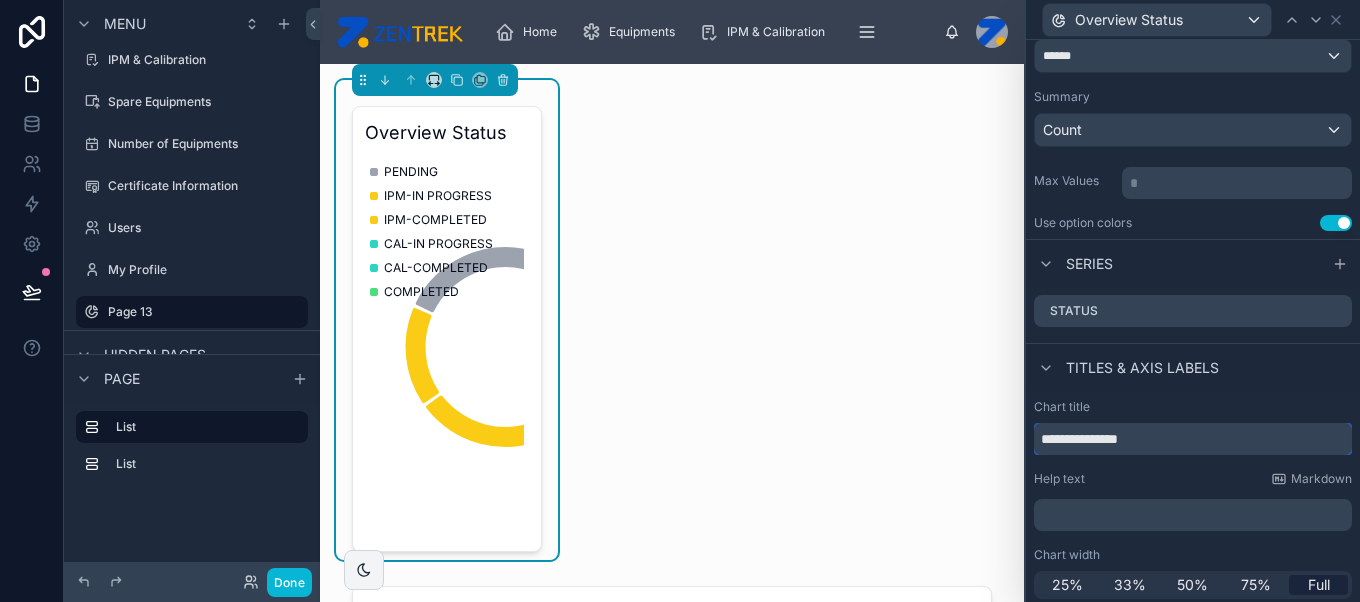 type on "**********" 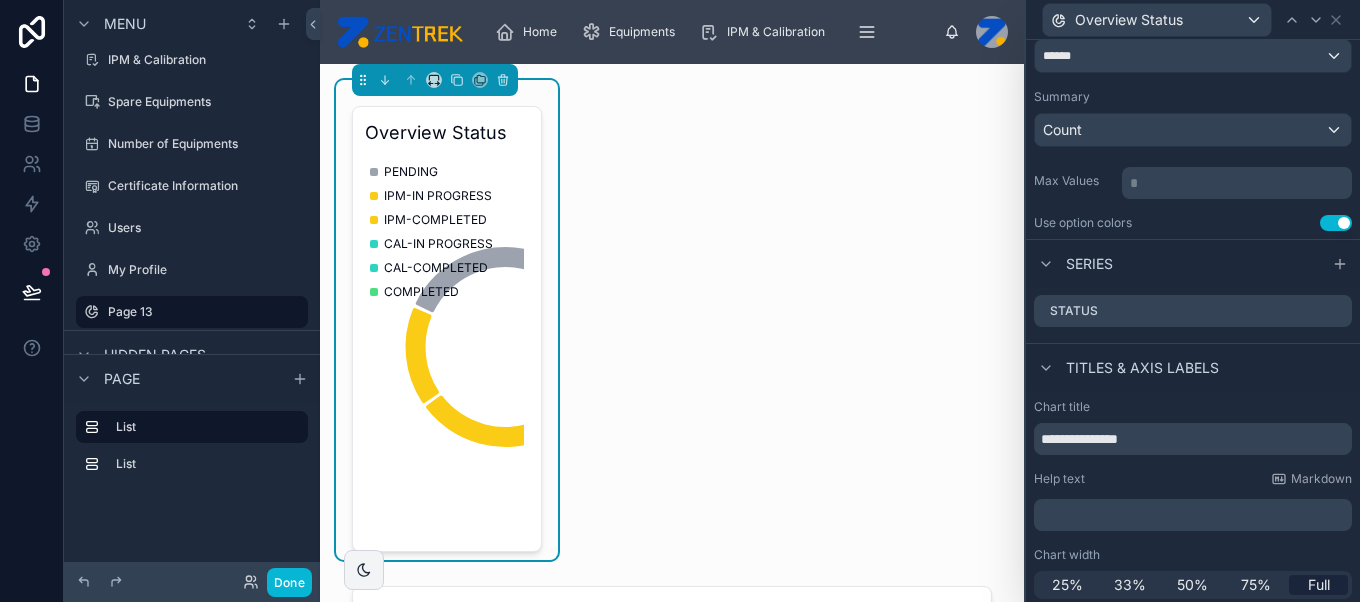 click on "﻿" at bounding box center [1193, 515] 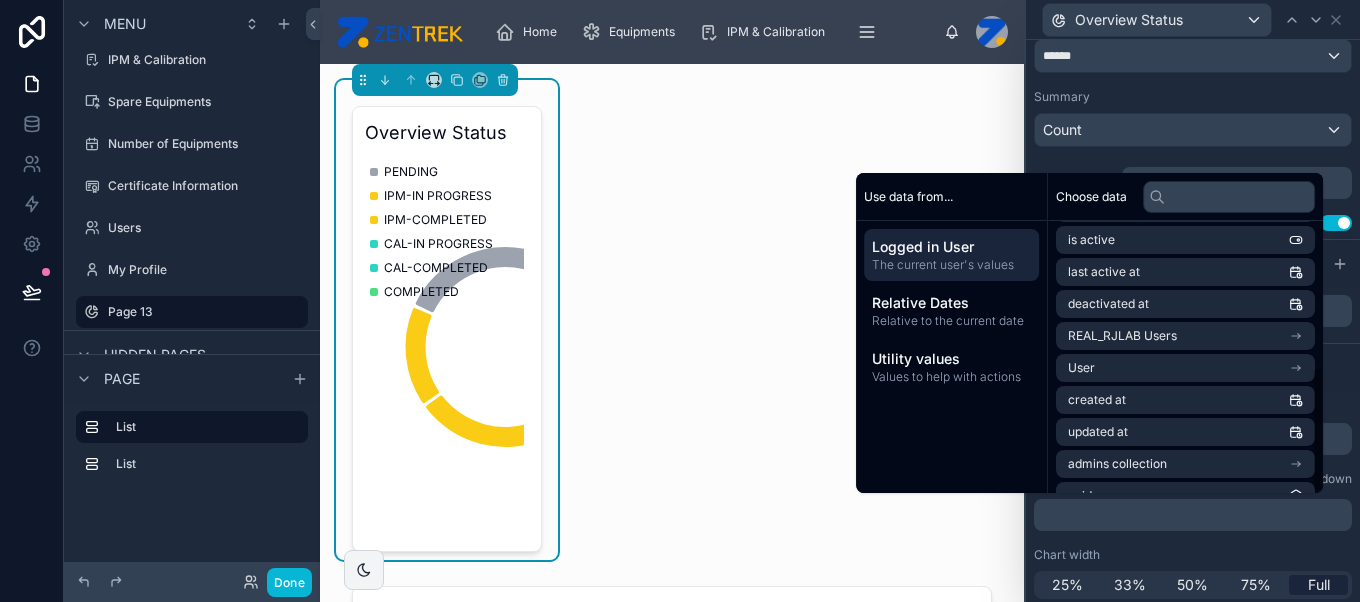 scroll, scrollTop: 315, scrollLeft: 0, axis: vertical 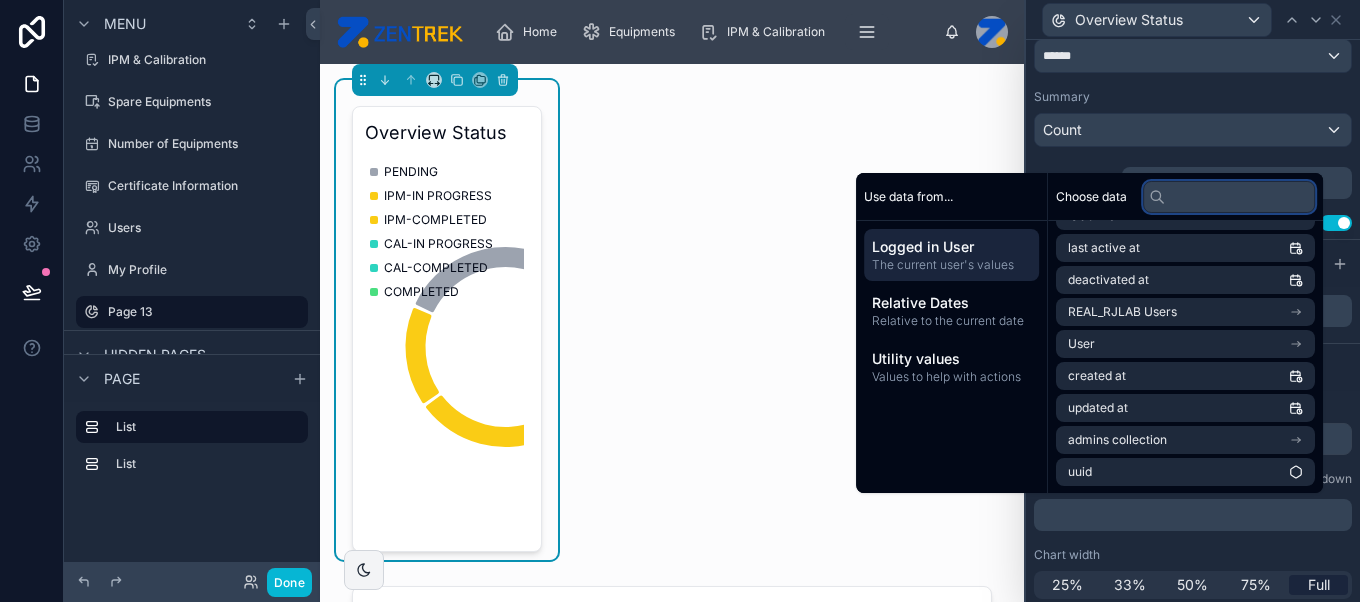 click at bounding box center (1229, 196) 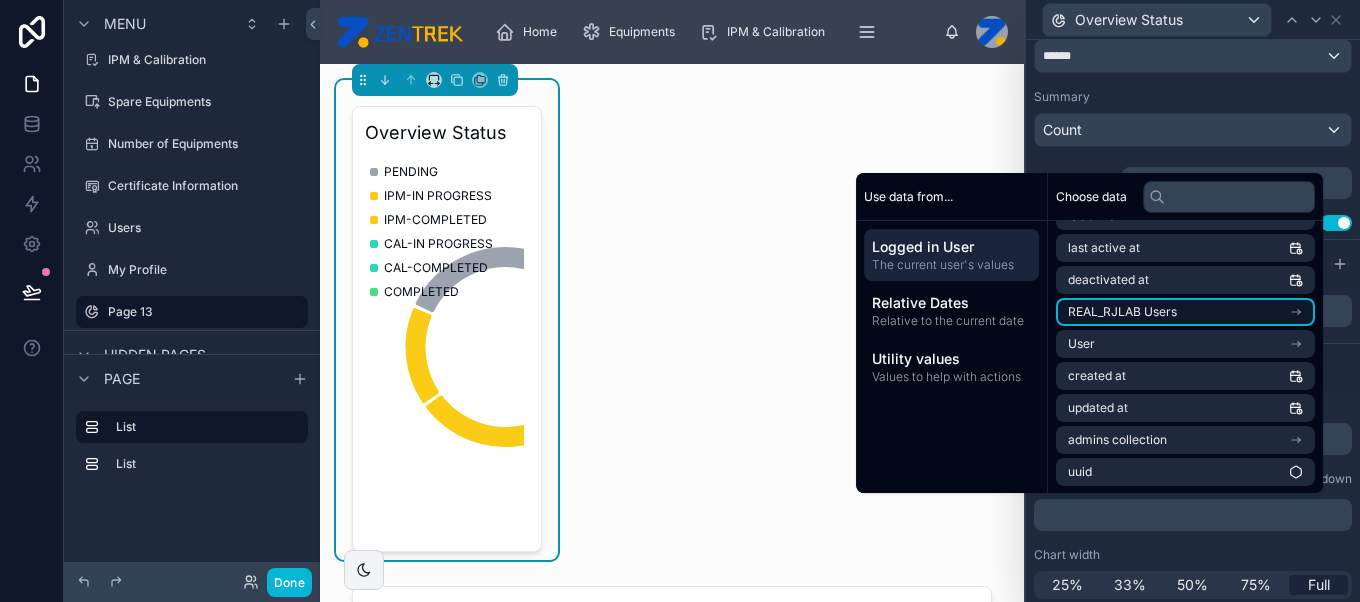 click on "REAL_RJLAB Users" at bounding box center [1185, 312] 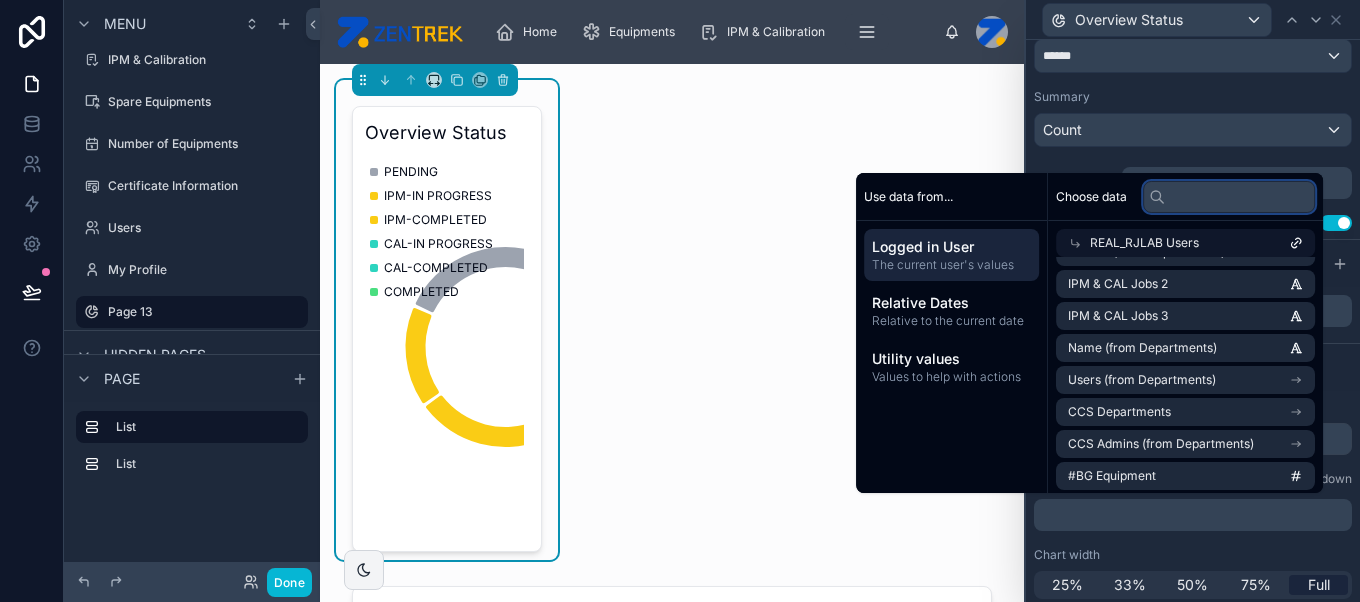 click at bounding box center [1229, 196] 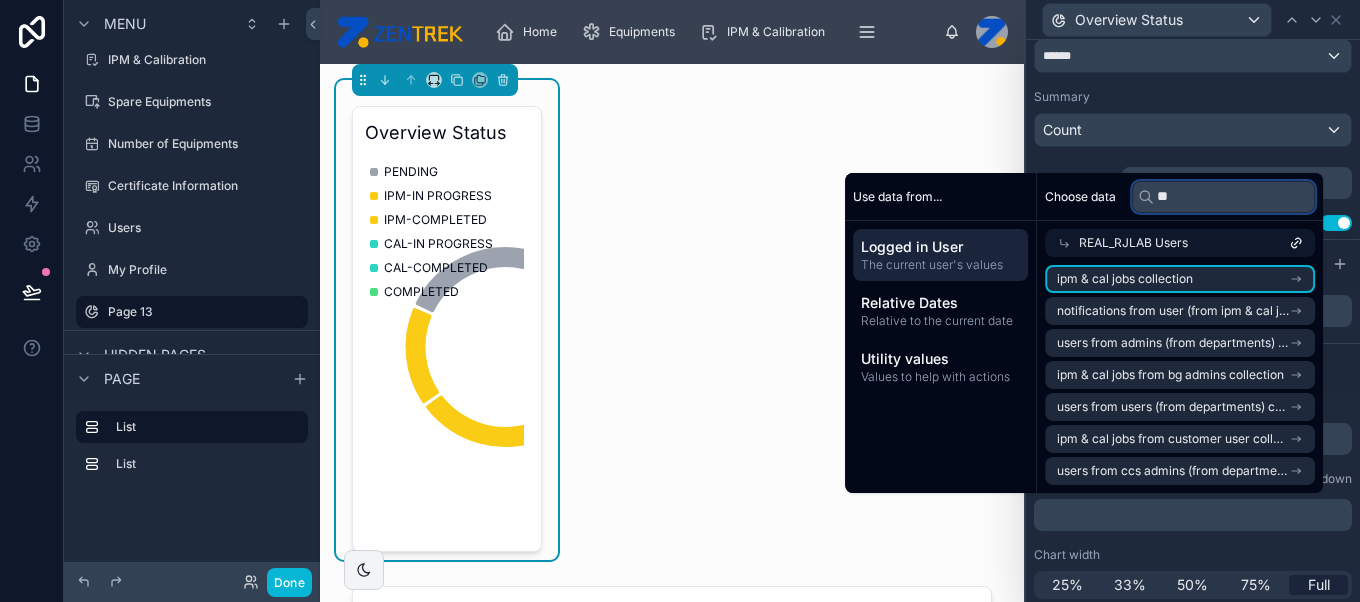scroll, scrollTop: 0, scrollLeft: 0, axis: both 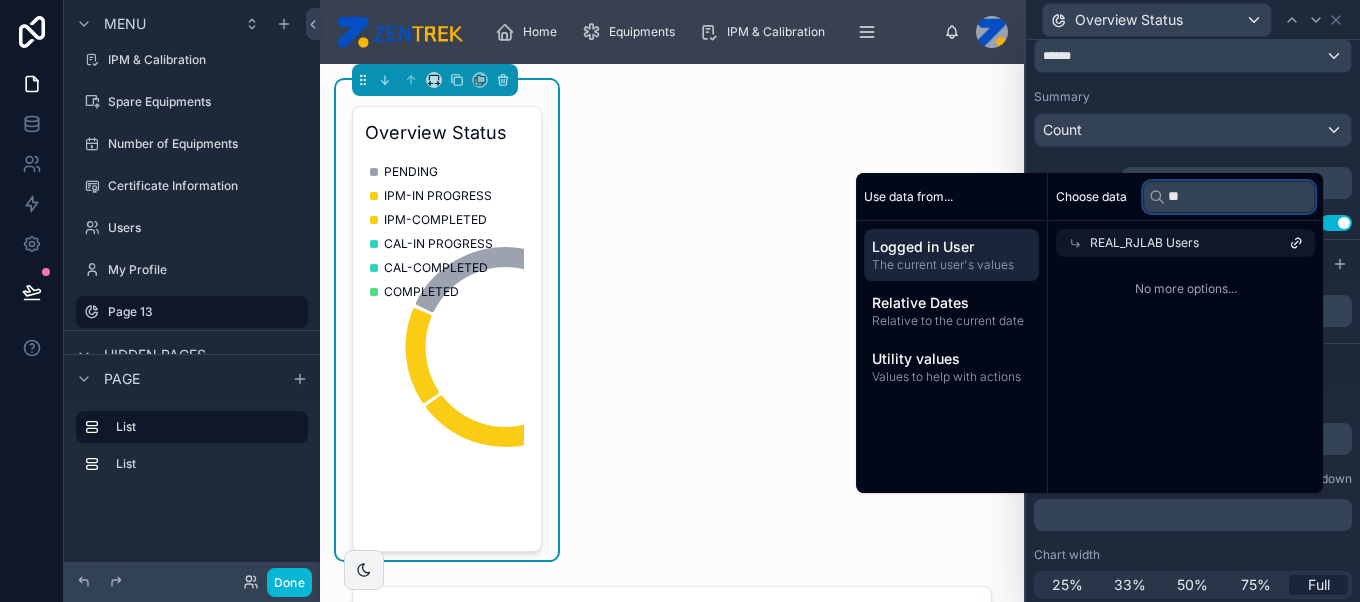 type on "*" 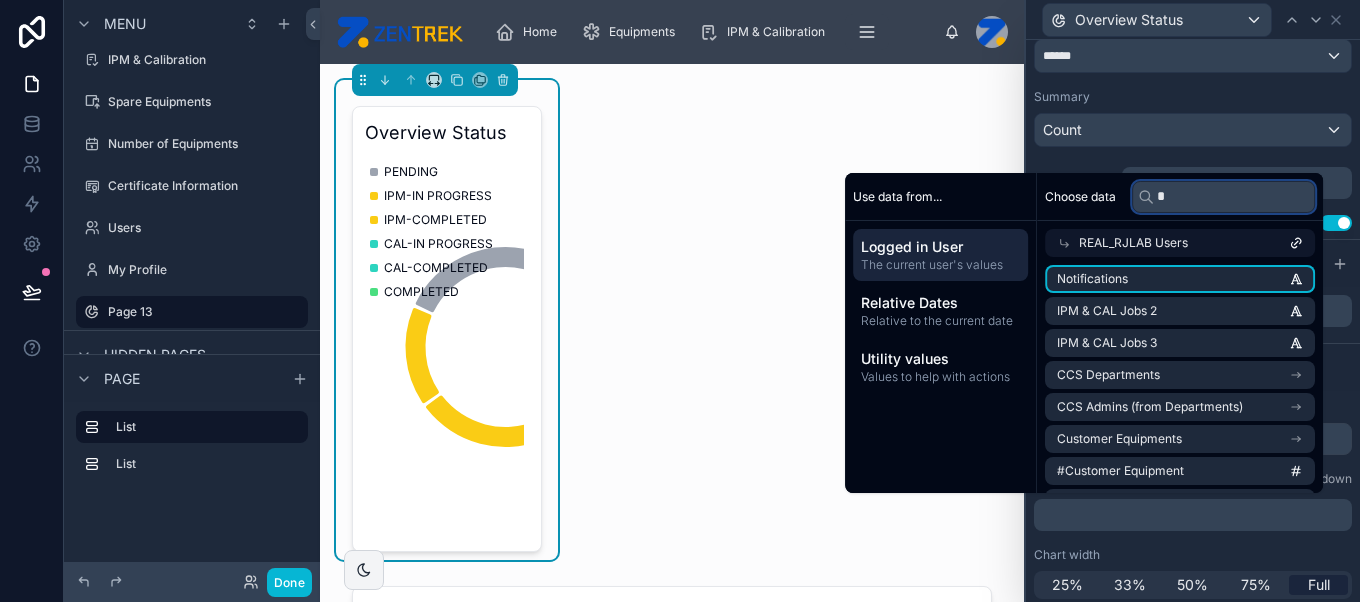 type 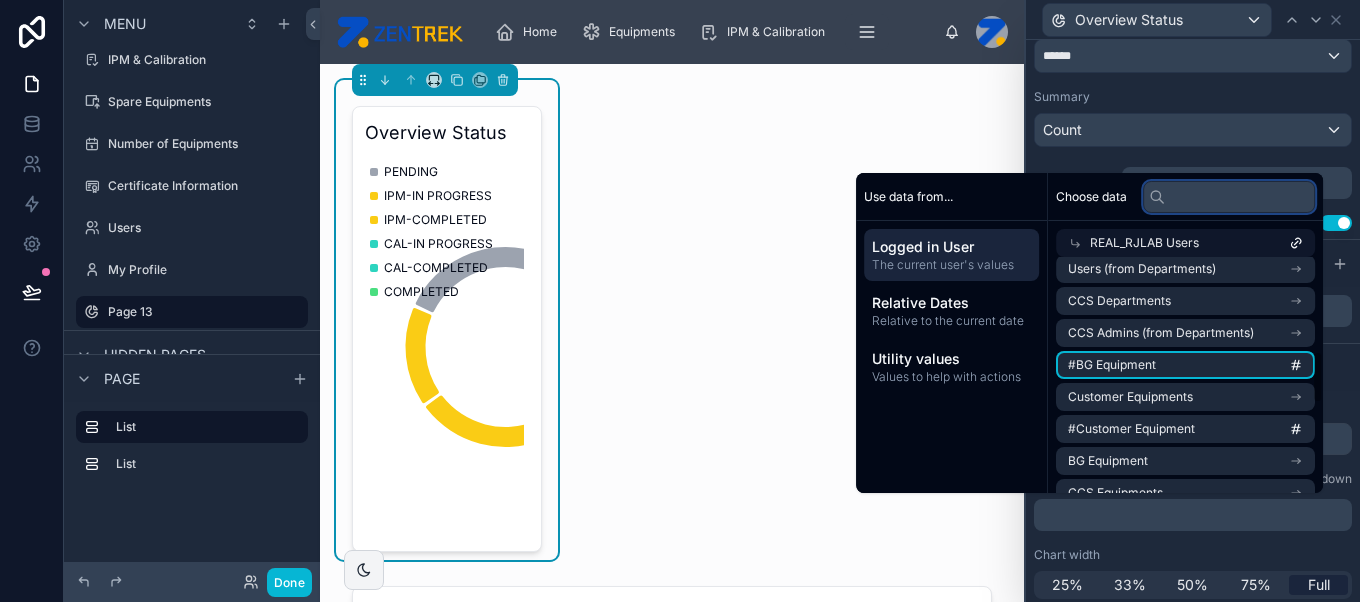 scroll, scrollTop: 426, scrollLeft: 0, axis: vertical 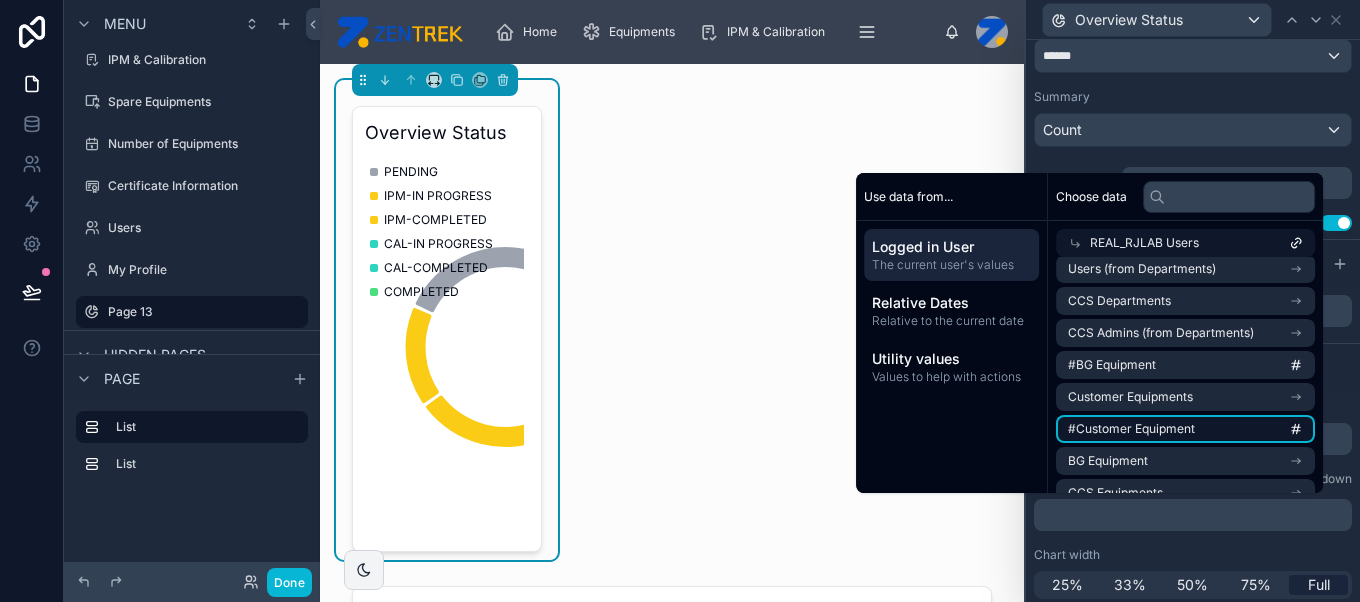 click on "#Customer Equipment" at bounding box center (1185, 429) 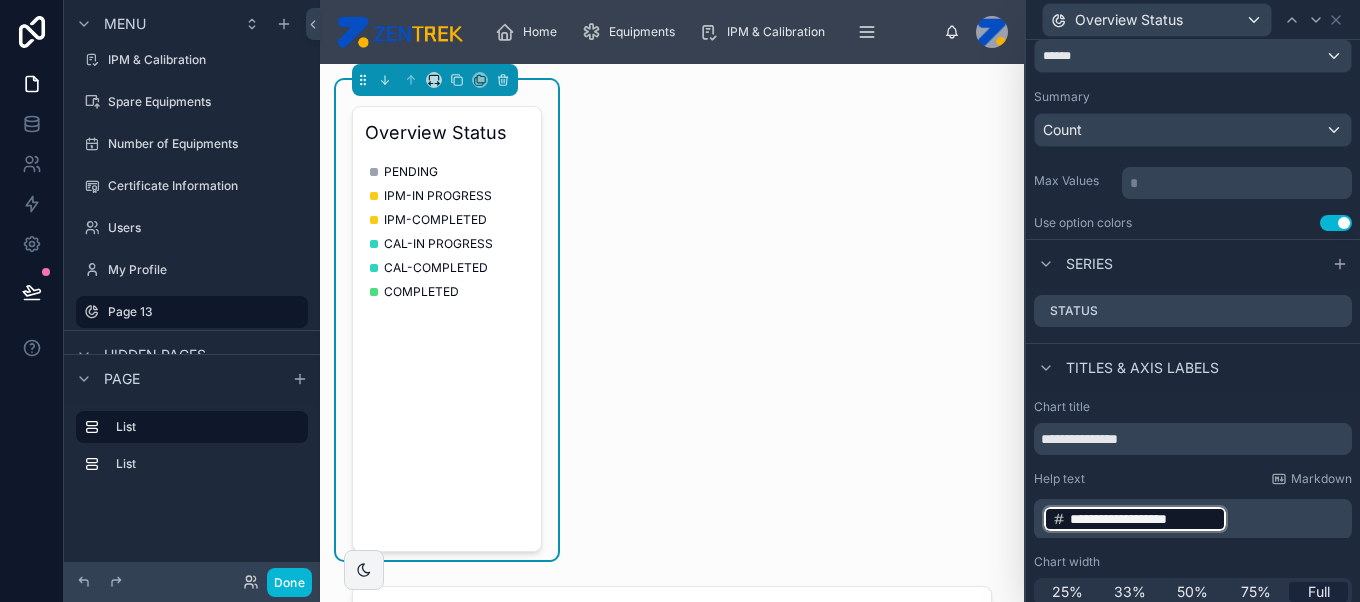 click on "**********" at bounding box center (1195, 519) 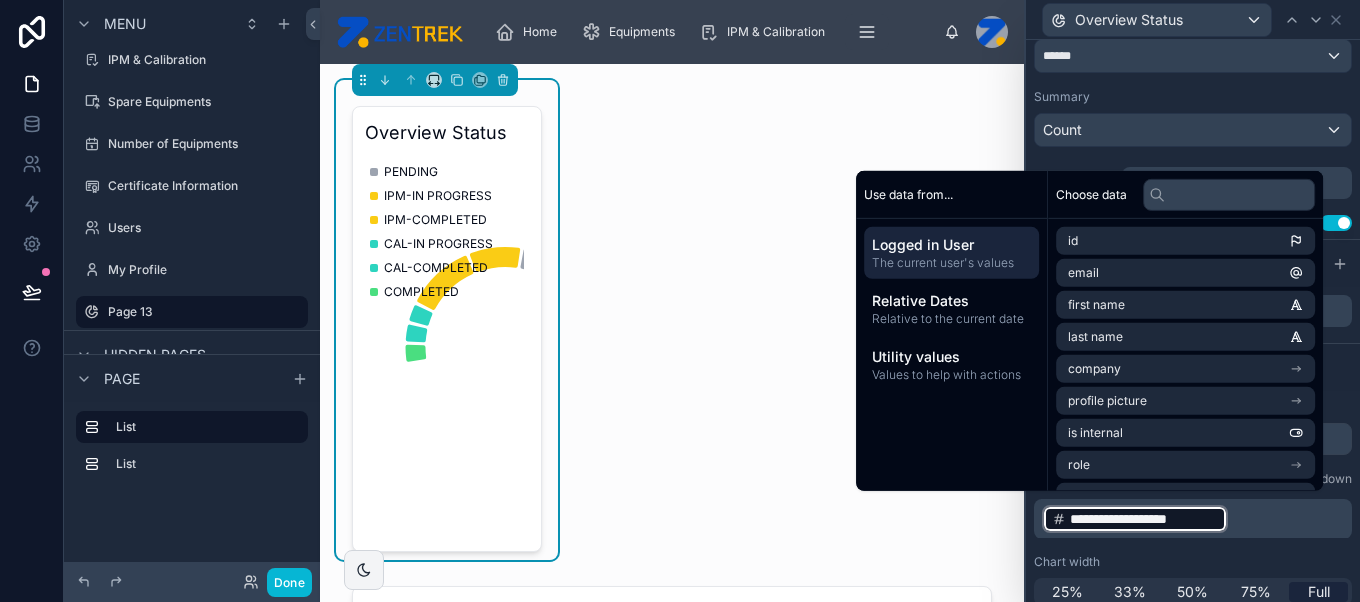 click on "**********" at bounding box center [1195, 519] 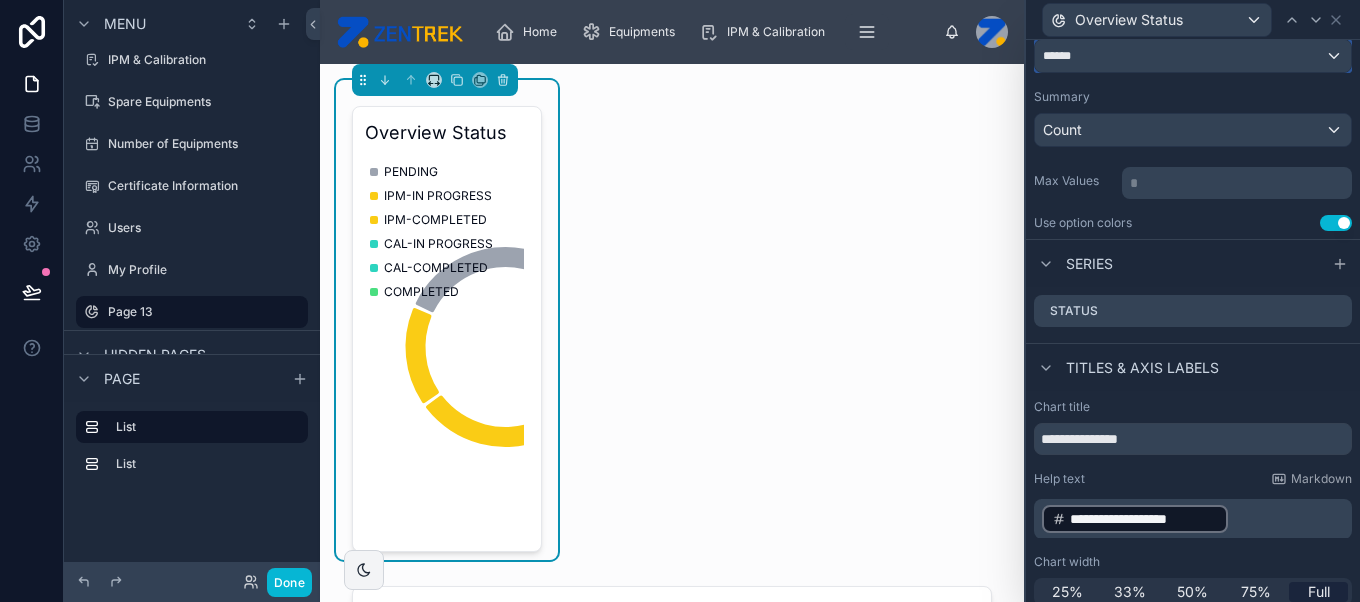 click on "******" at bounding box center [1193, 56] 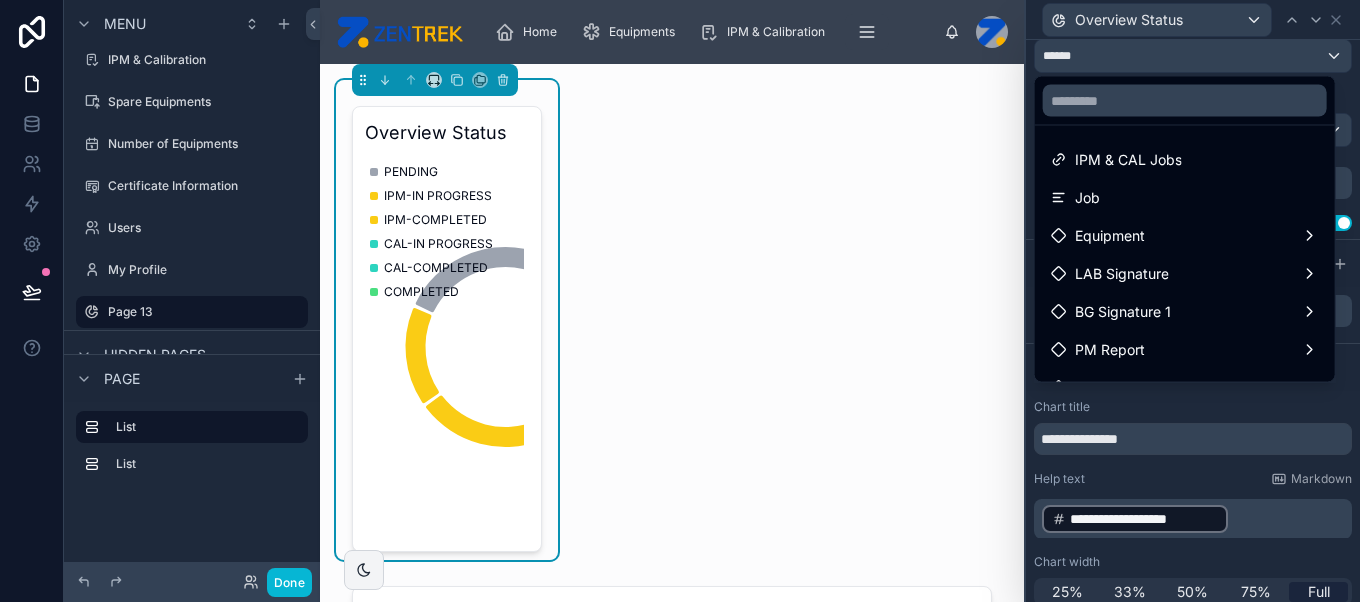 click on "Overview Status PENDING IPM-IN PROGRESS IPM-COMPLETED CAL-IN PROGRESS CAL-COMPLETED COMPLETED Name งานห้องปฏิบัติการกลาง Group -- Count (Equipments) 0 ที่อยู่ (TH) -- ที่อยู่ (ENG) -- Name งานจุลพยาธิ Group กลุ่มงานพยาธิวิทยากายวิภาค Count (Equipments) 0 ที่อยู่ (TH) -- ที่อยู่ (ENG) -- Name งานนิติเวชและอณูพันธุศาสตร์ Group กลุ่มงานพยาธิวิทยากายวิภาค Count (Equipments) 0 ที่อยู่ (TH) -- ที่อยู่ (ENG) -- Name งานตรวจพิเศษชิ้นเนื้อ Group กลุ่มงานพยาธิวิทยากายวิภาค Count (Equipments) 0 ที่อยู่ (TH) -- ที่อยู่ (ENG) -- Name งานศัลยพยาธิ Group Count (Equipments) 0 -- --" at bounding box center (672, 1027) 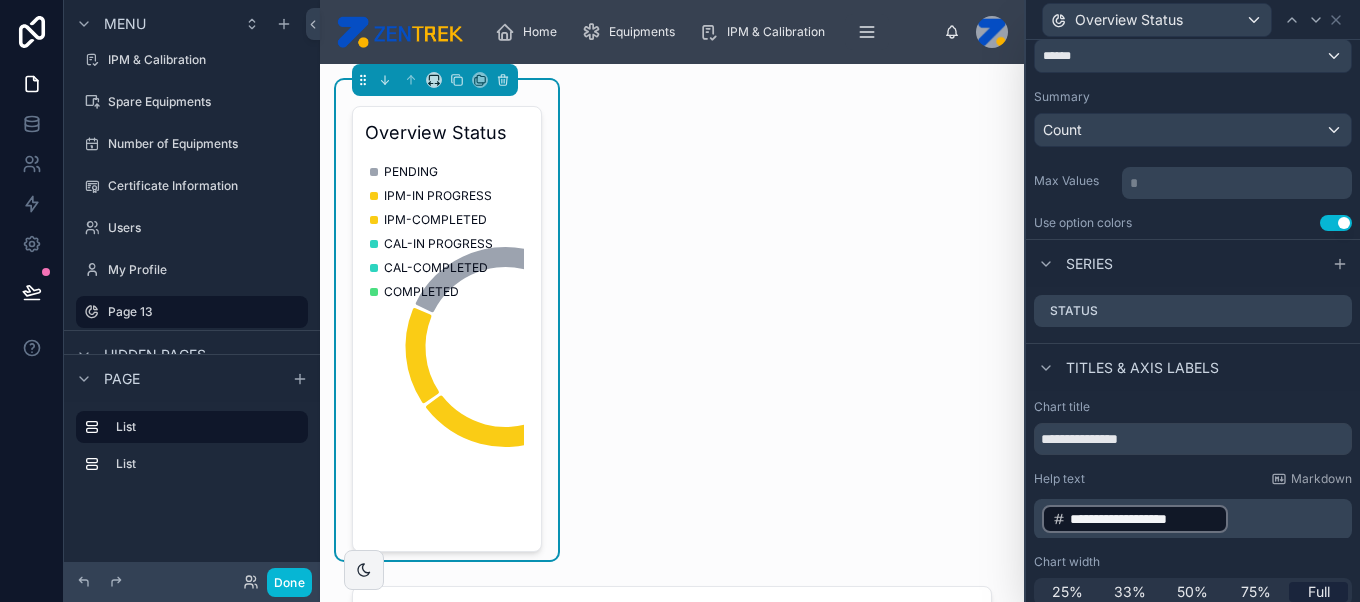 scroll, scrollTop: 0, scrollLeft: 0, axis: both 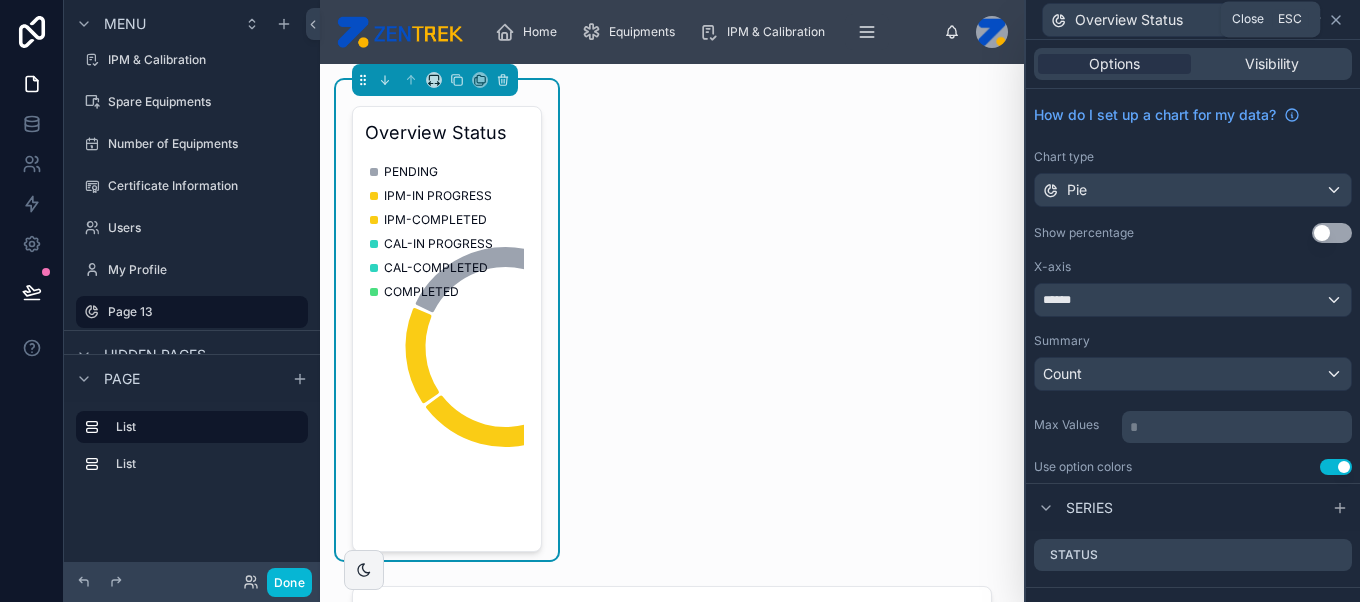 click 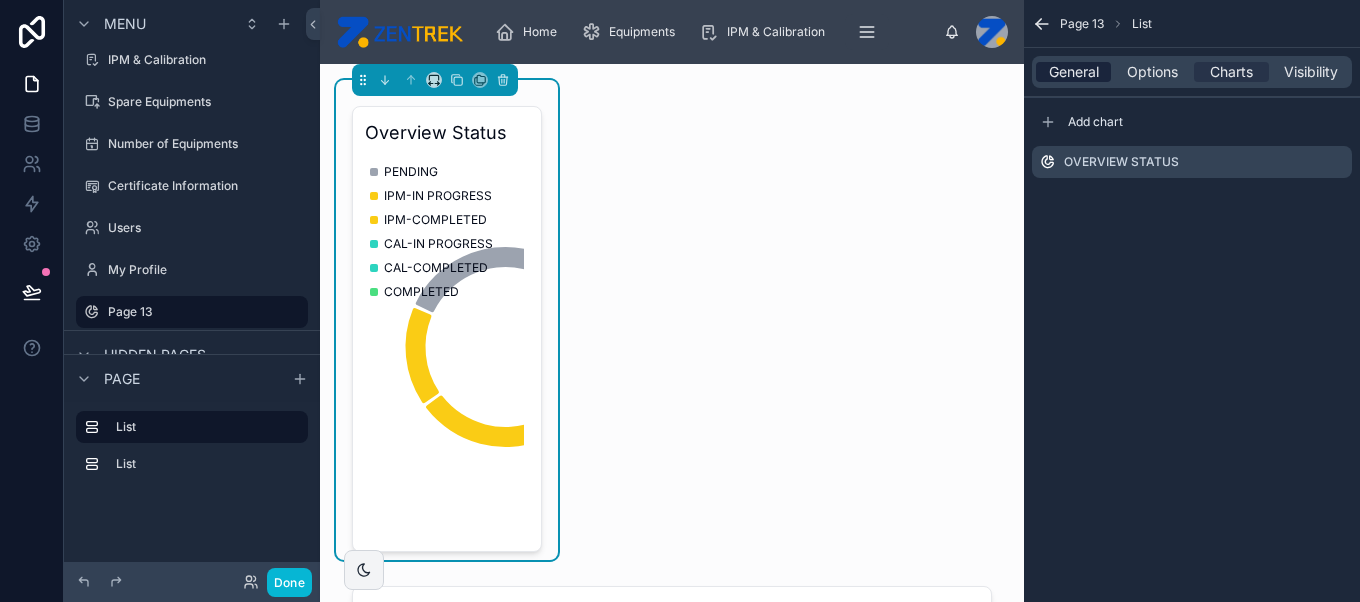 click on "General" at bounding box center (1074, 72) 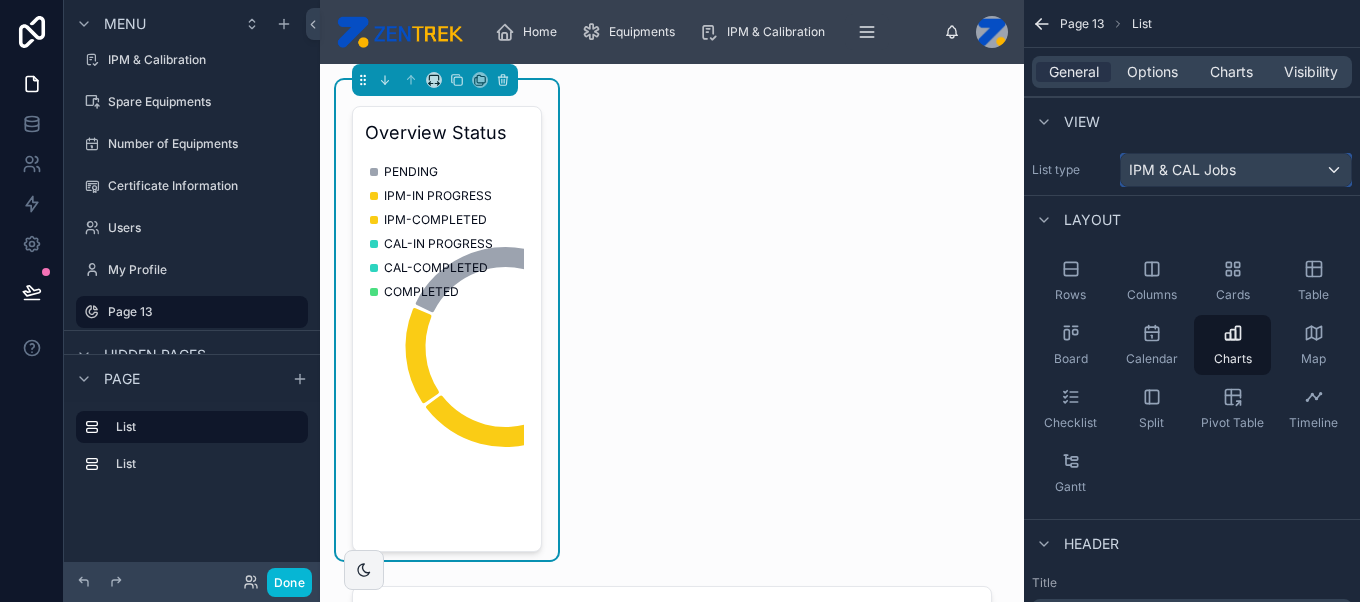 click on "IPM & CAL Jobs" at bounding box center [1182, 170] 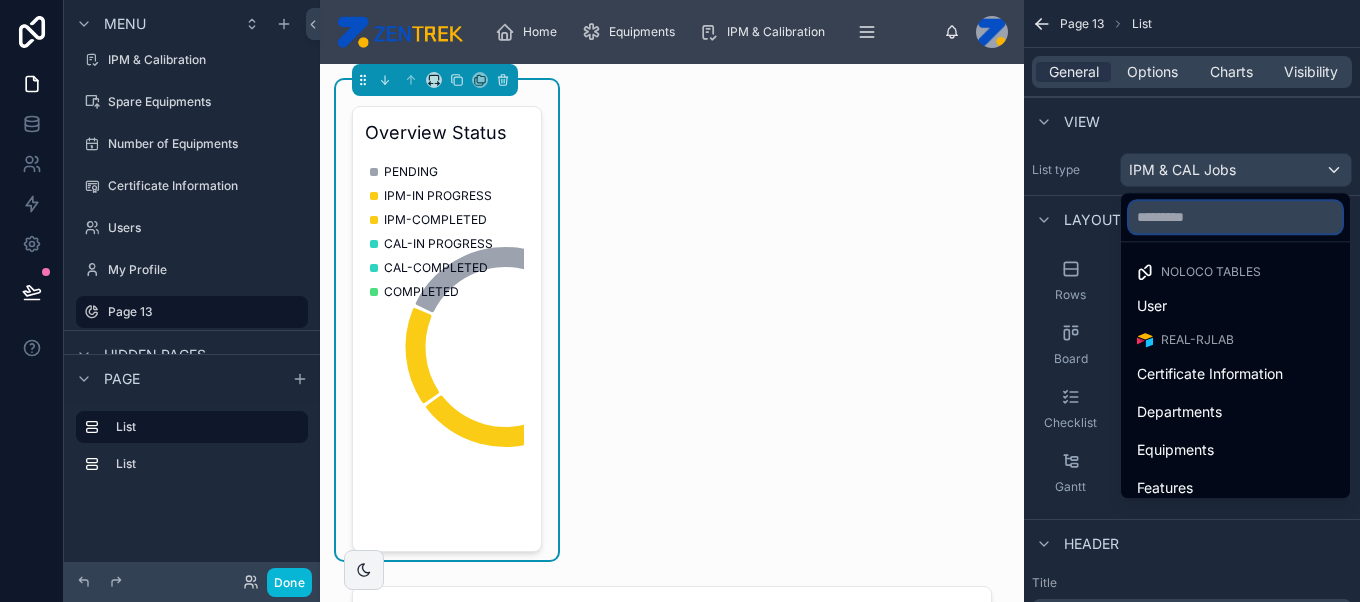 click at bounding box center [1235, 217] 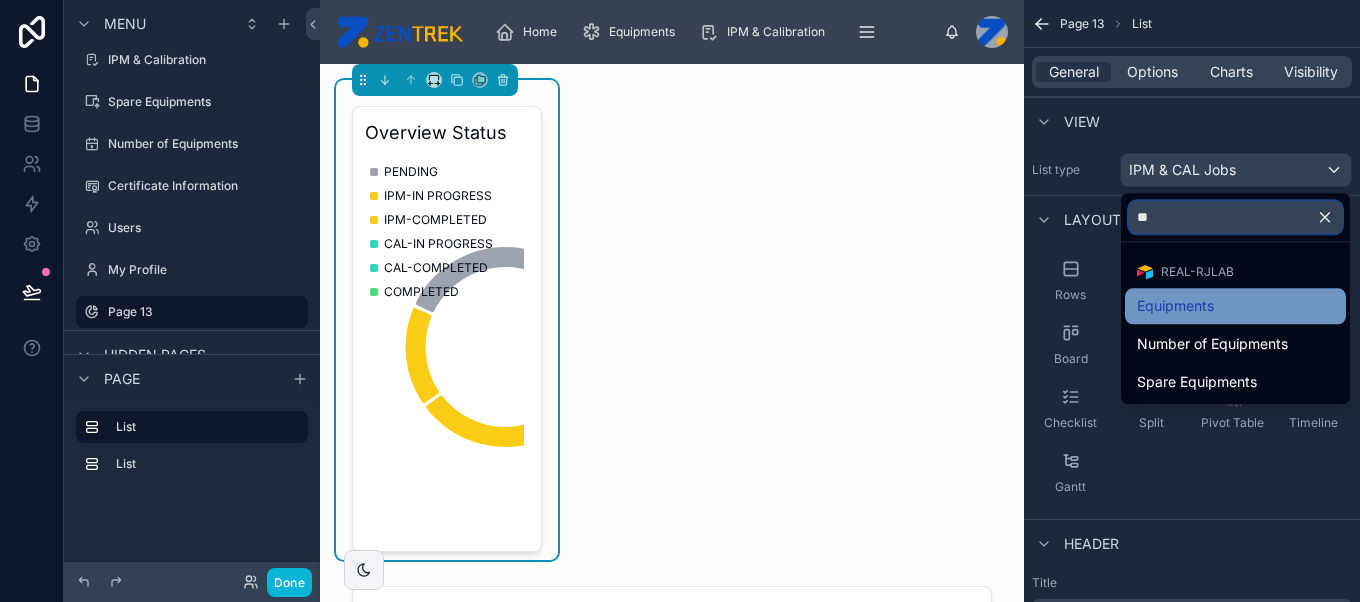 type on "**" 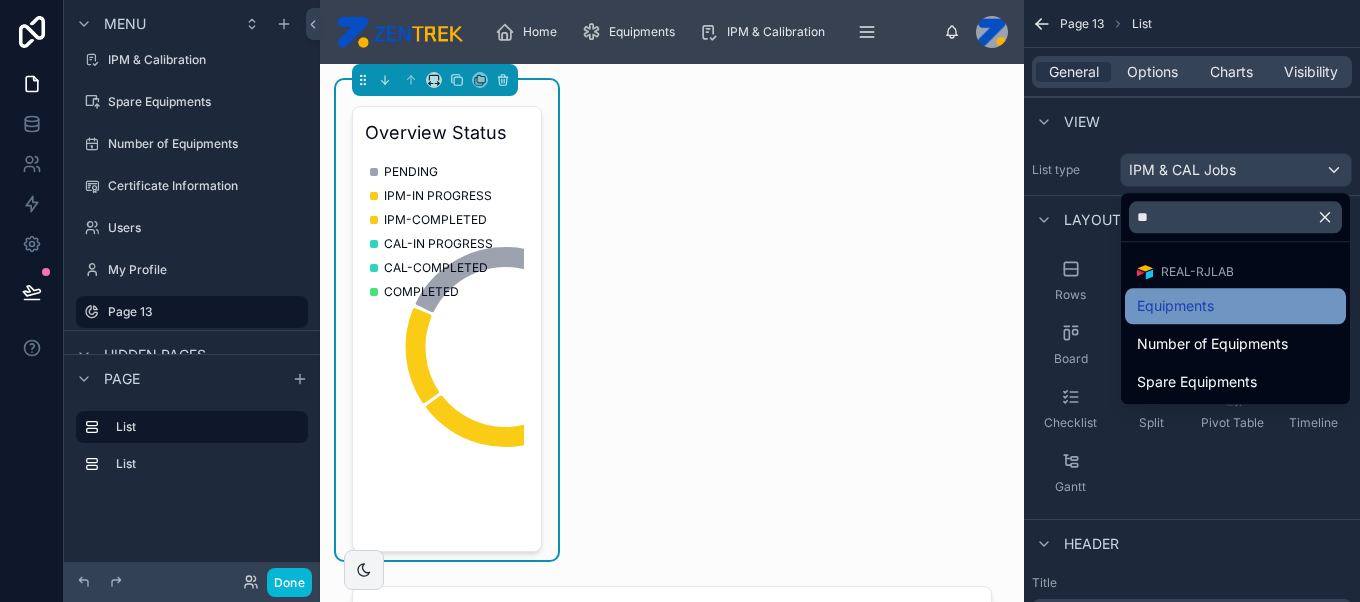 click on "Equipments" at bounding box center [1235, 306] 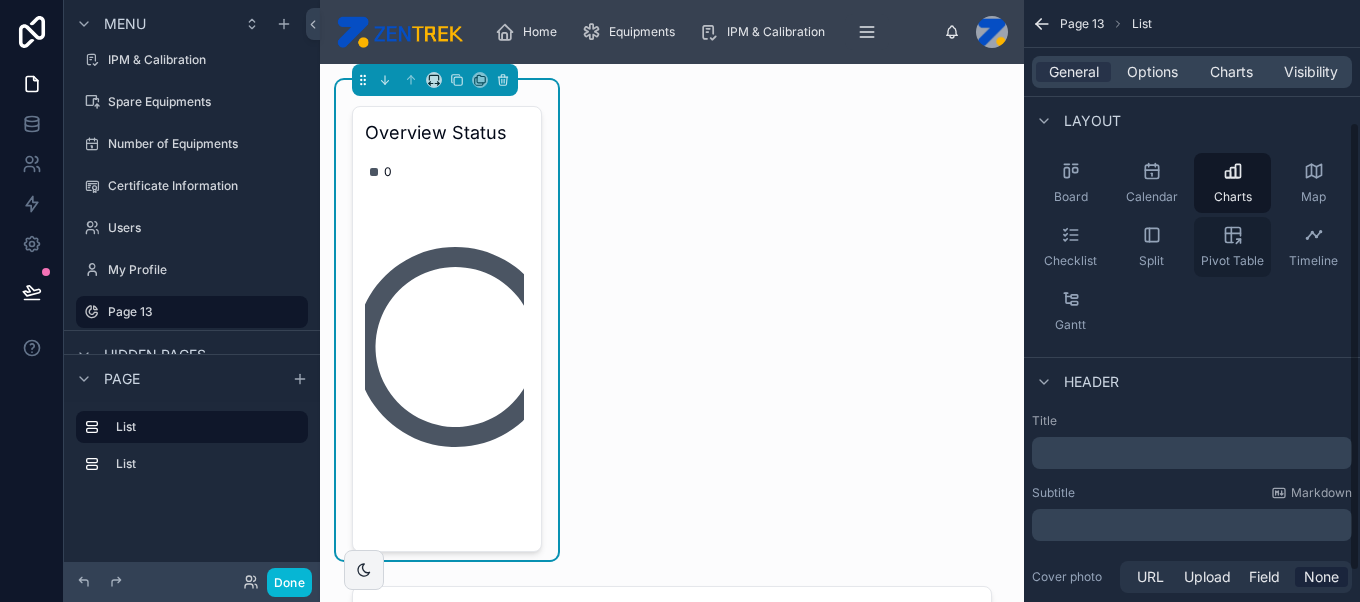 scroll, scrollTop: 203, scrollLeft: 0, axis: vertical 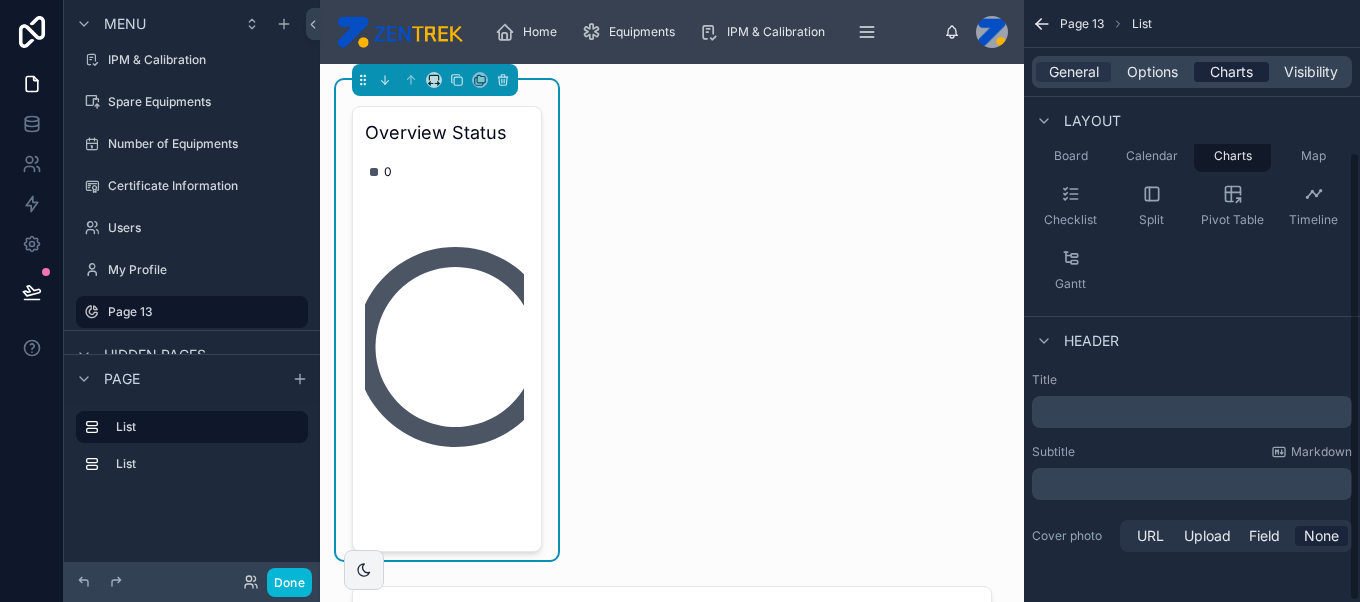 click on "Charts" at bounding box center [1231, 72] 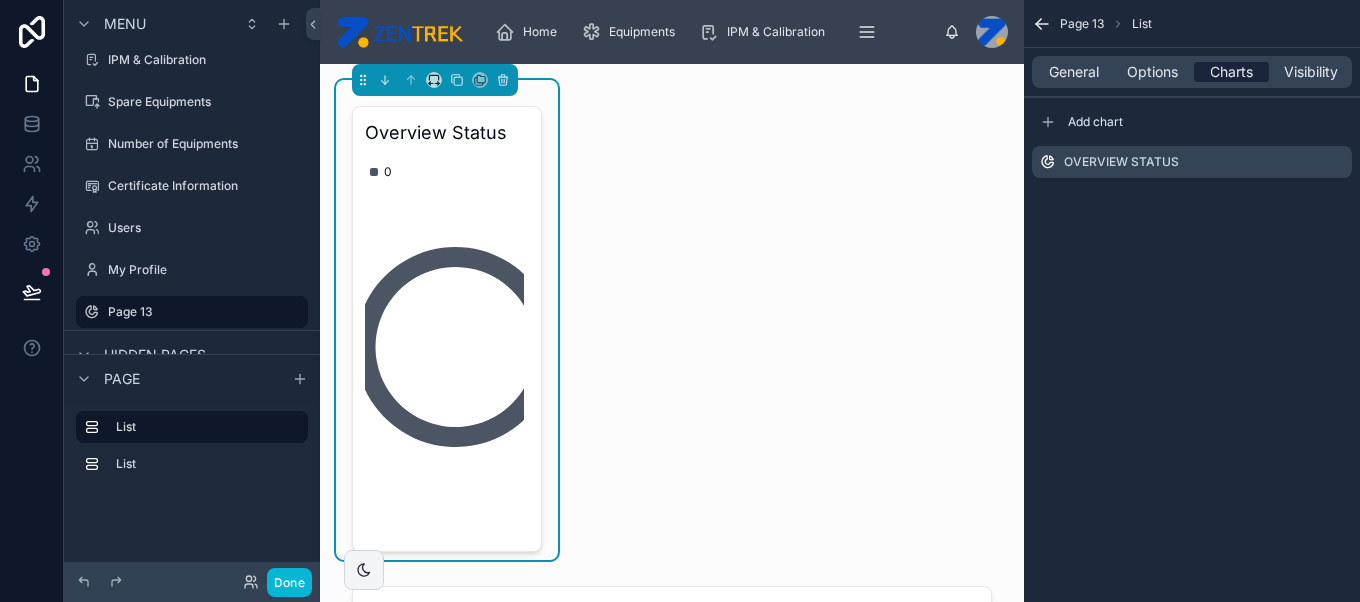 scroll, scrollTop: 0, scrollLeft: 0, axis: both 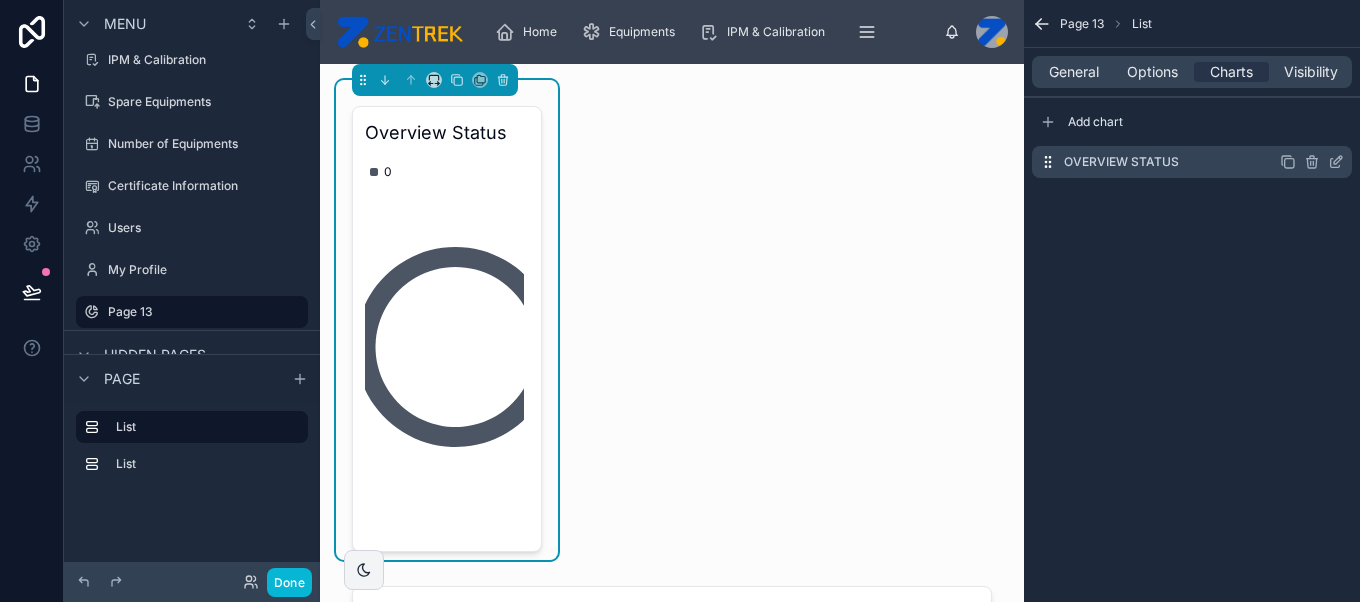 click 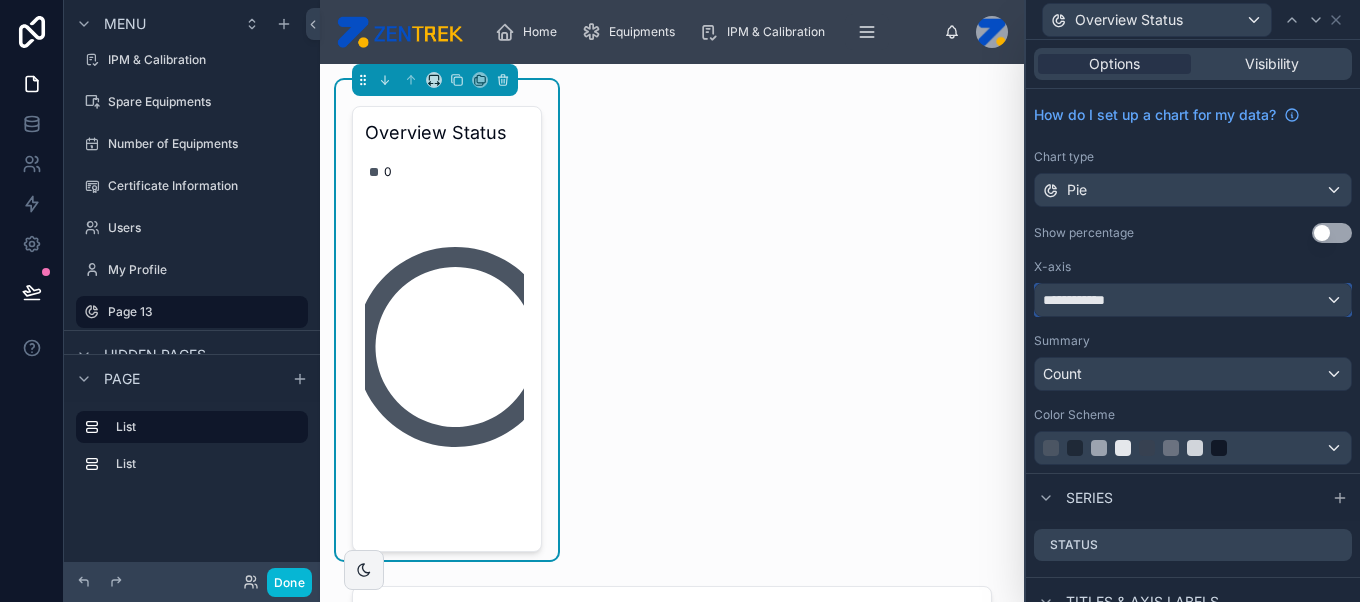 click on "**********" at bounding box center (1193, 300) 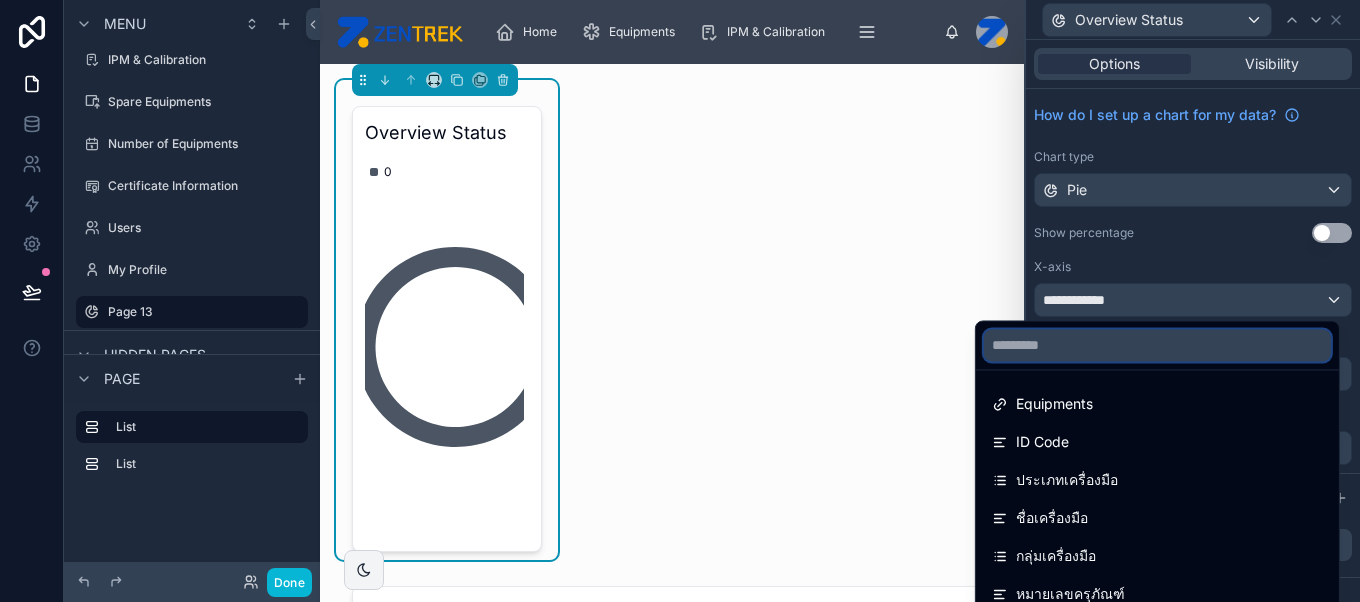 click at bounding box center [1157, 345] 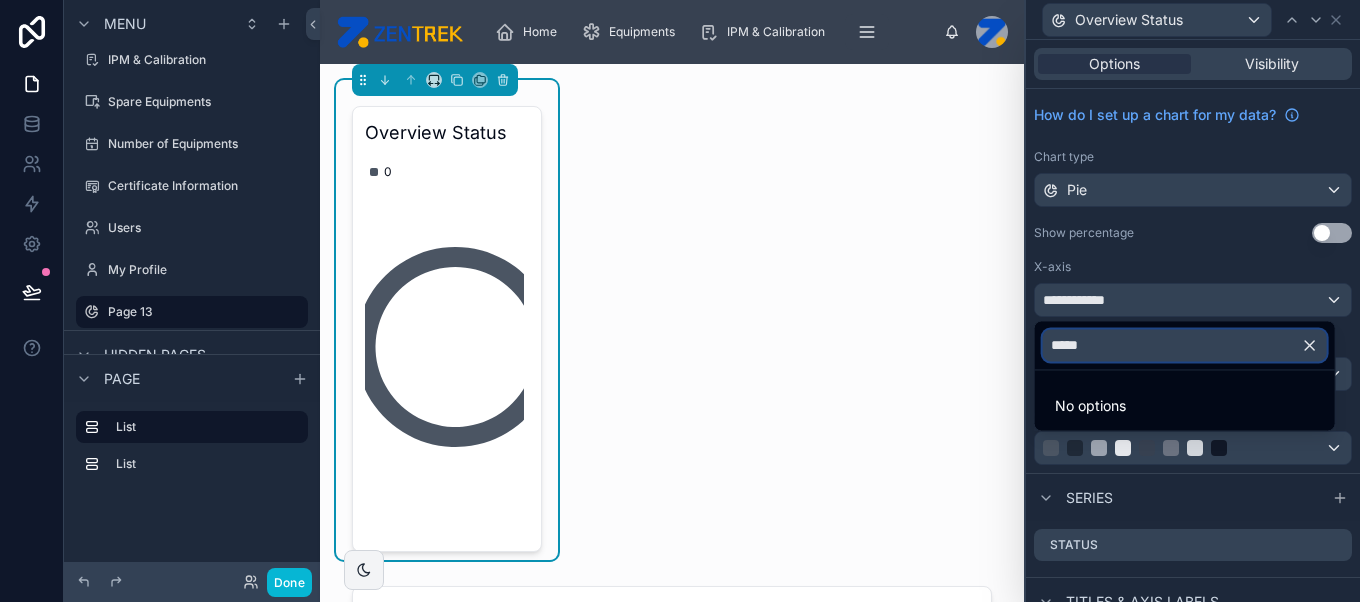 type on "******" 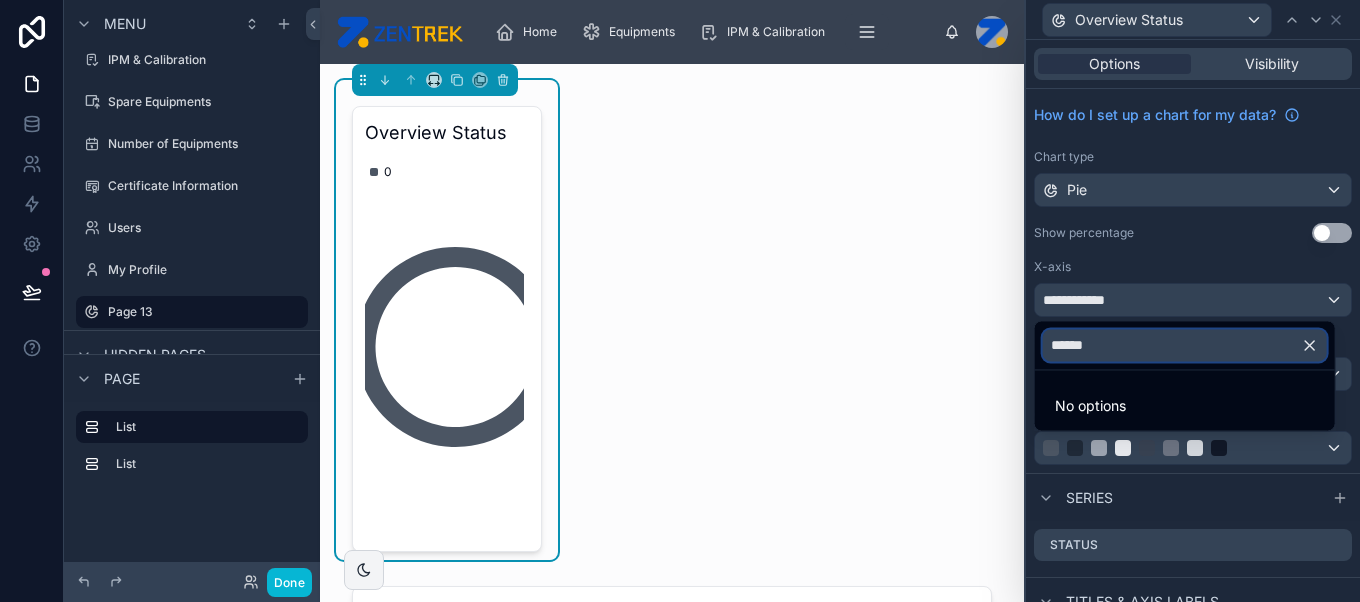 type 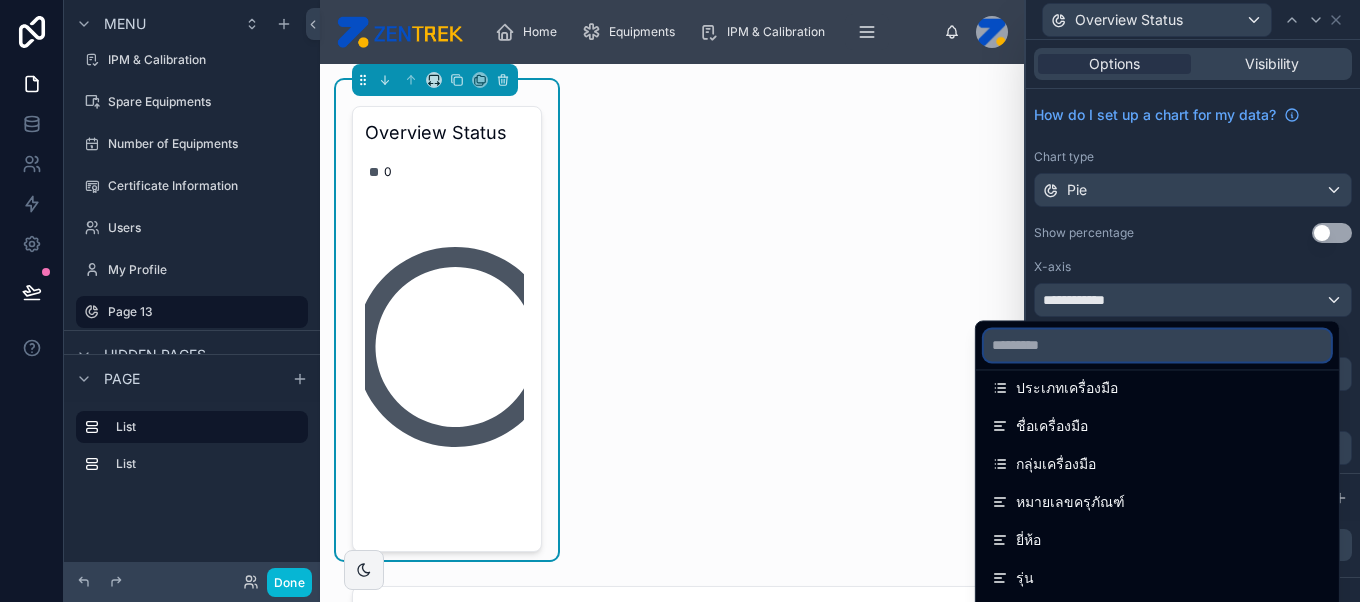scroll, scrollTop: 0, scrollLeft: 0, axis: both 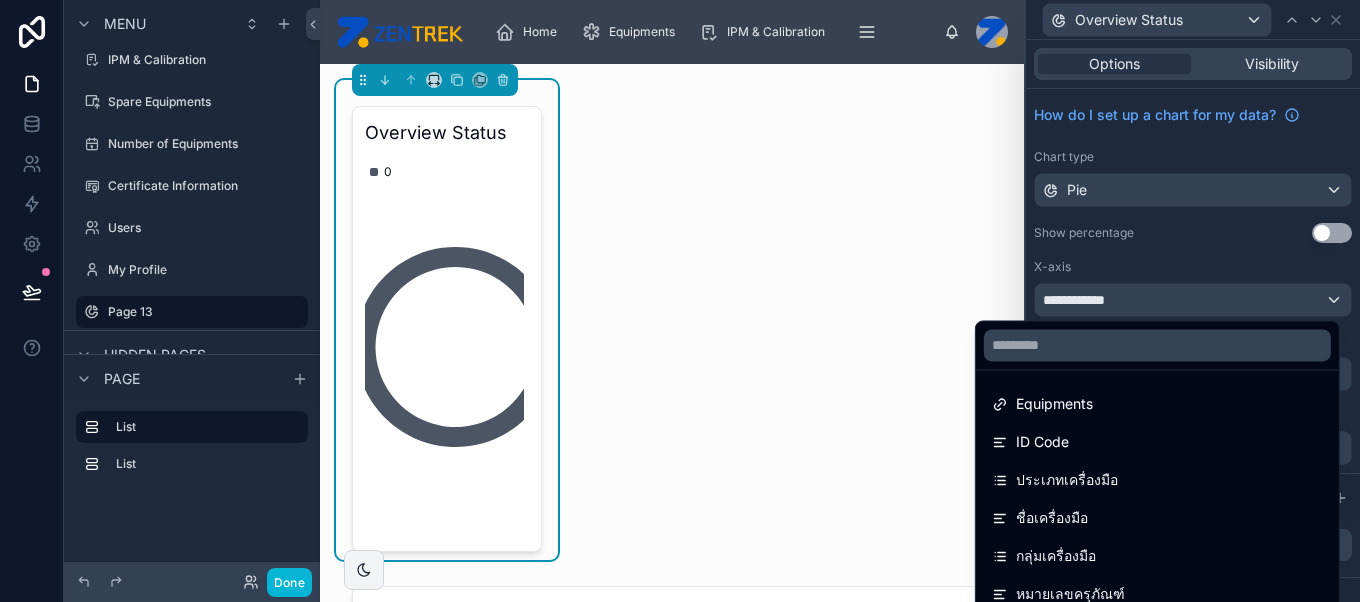 click at bounding box center (1193, 301) 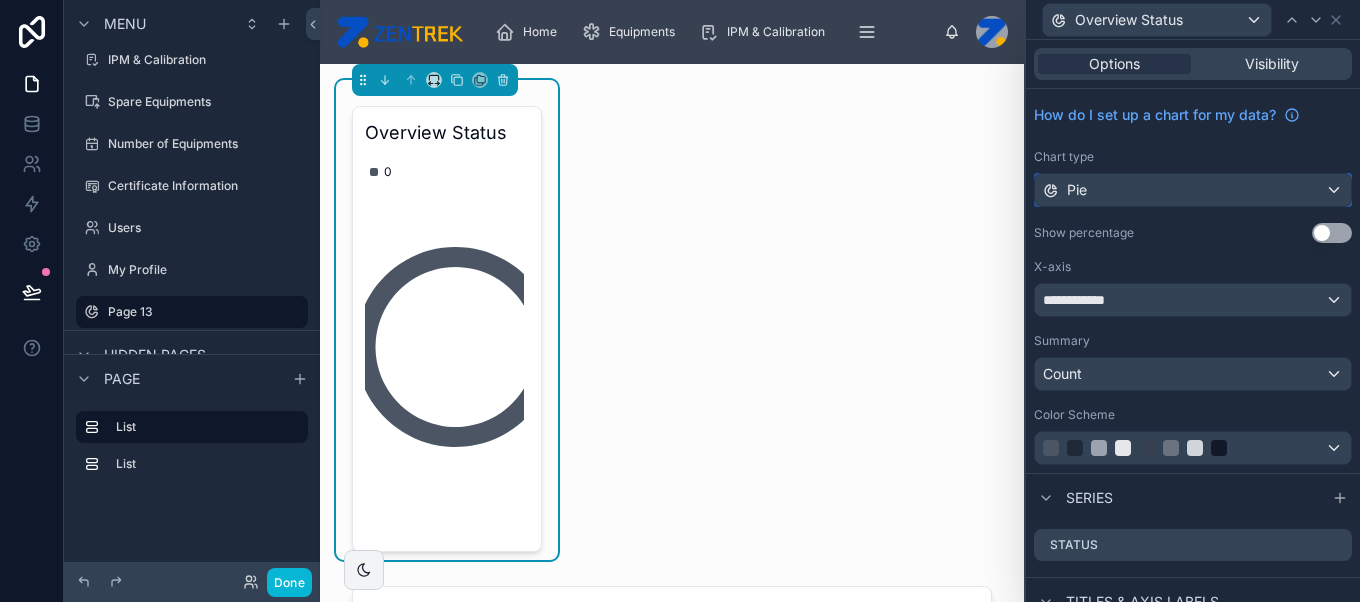 click on "Pie" at bounding box center [1193, 190] 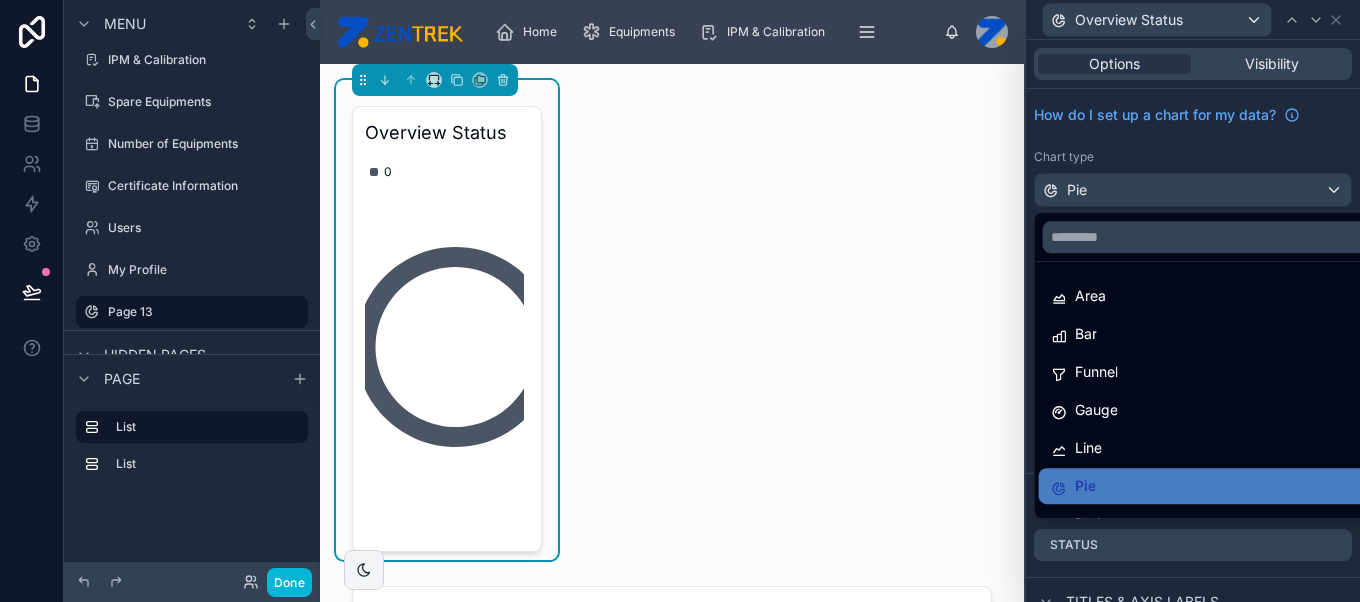 click at bounding box center (1193, 301) 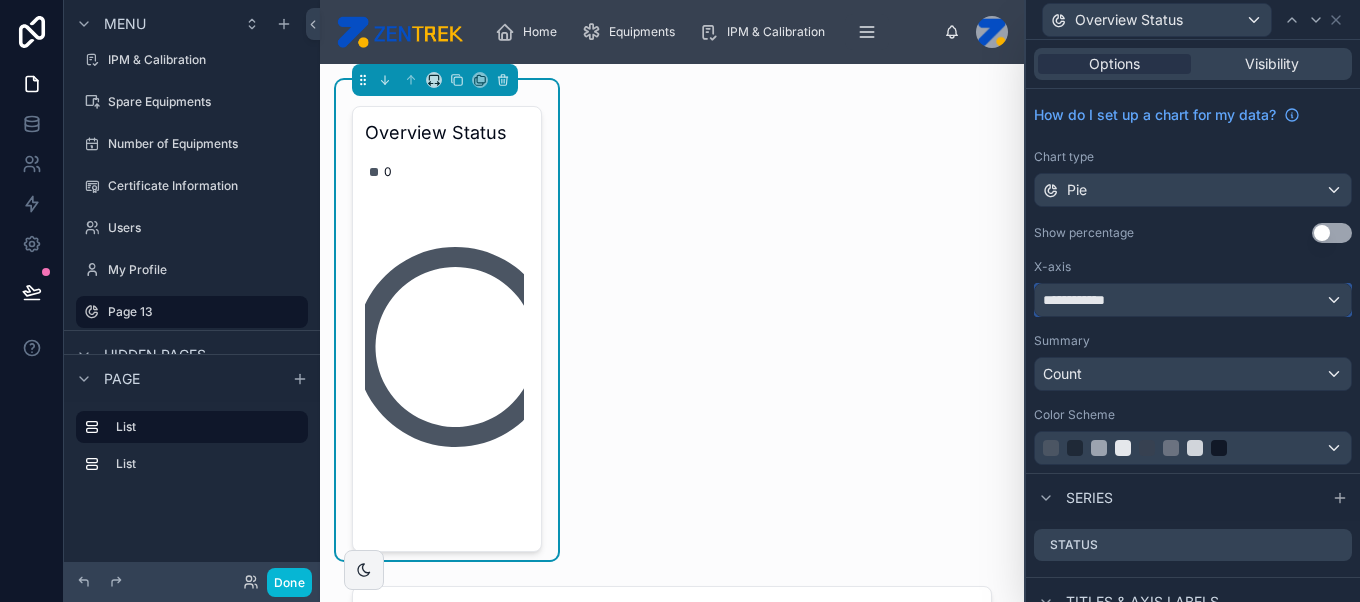 click on "**********" at bounding box center (1193, 300) 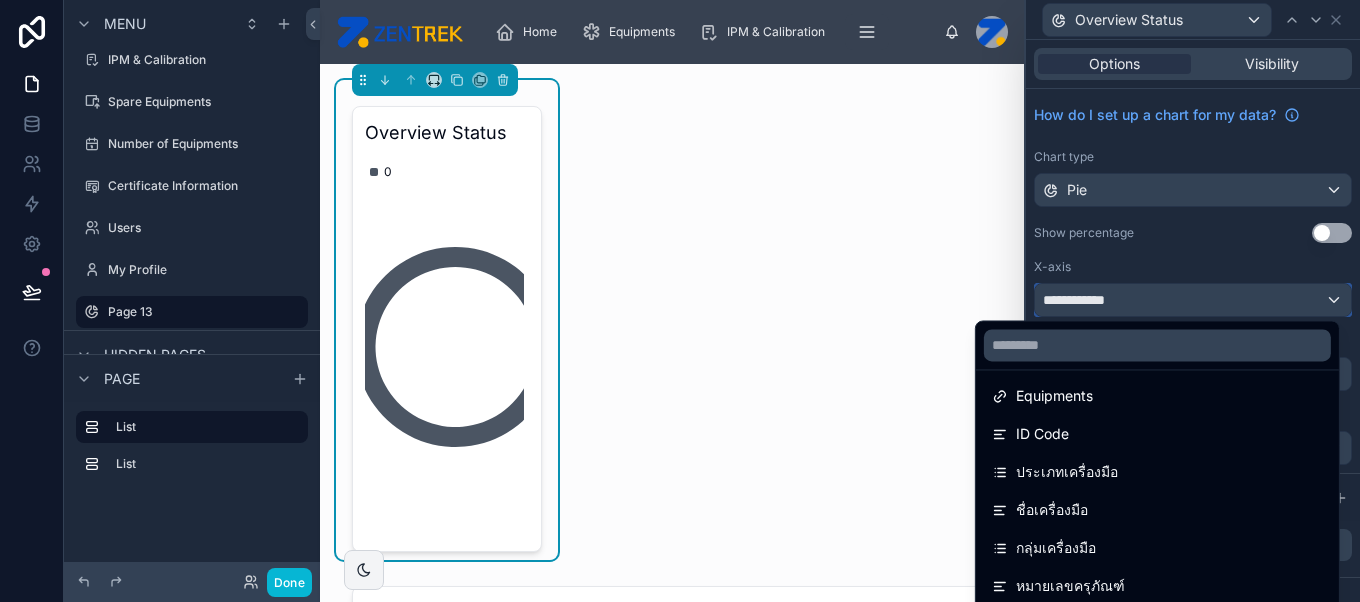 scroll, scrollTop: 0, scrollLeft: 0, axis: both 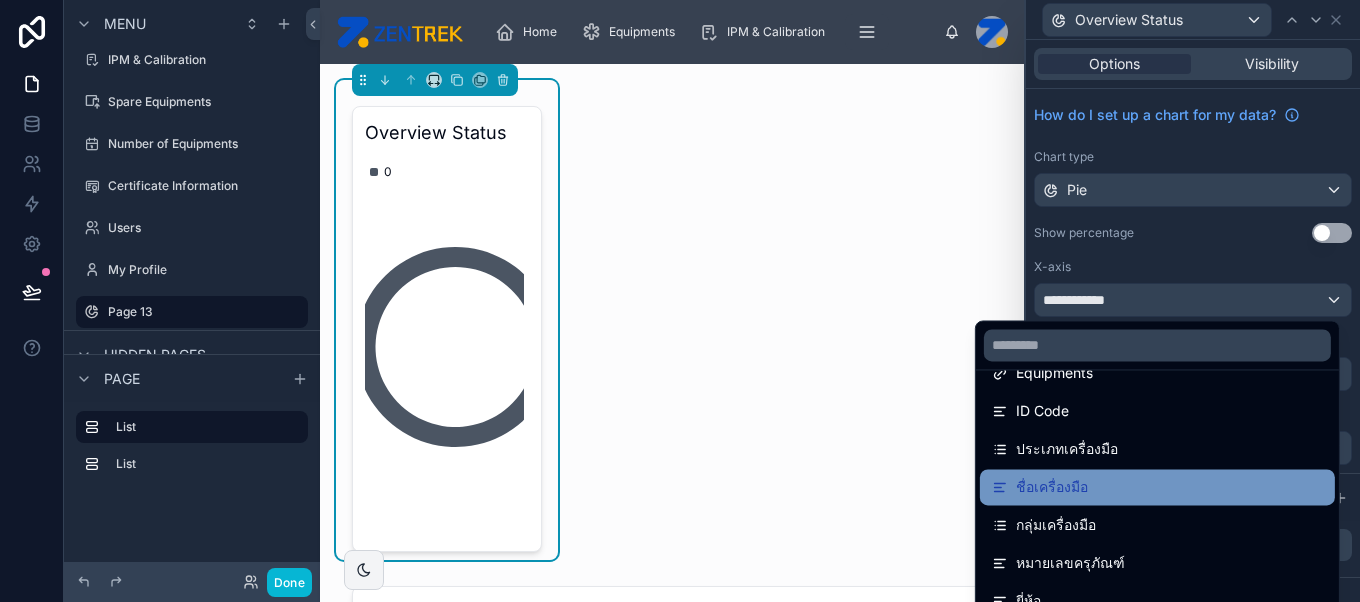 click on "กลุ่มเครื่องมือ" at bounding box center (1157, 525) 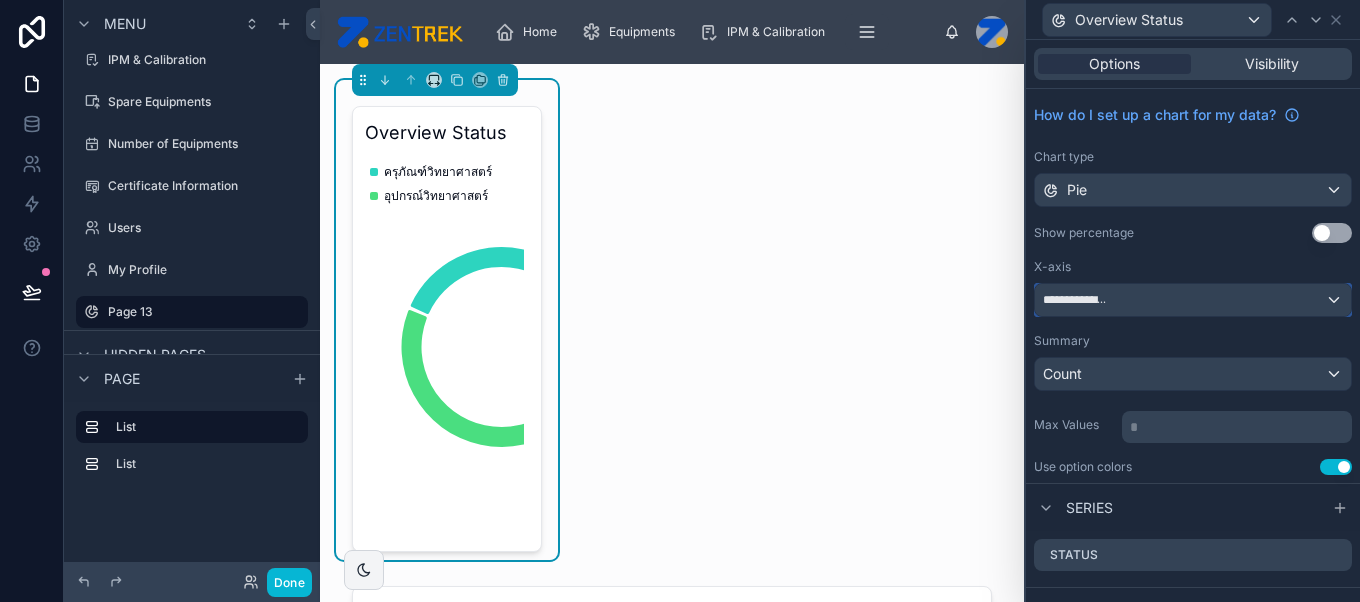 click on "**********" at bounding box center [1193, 300] 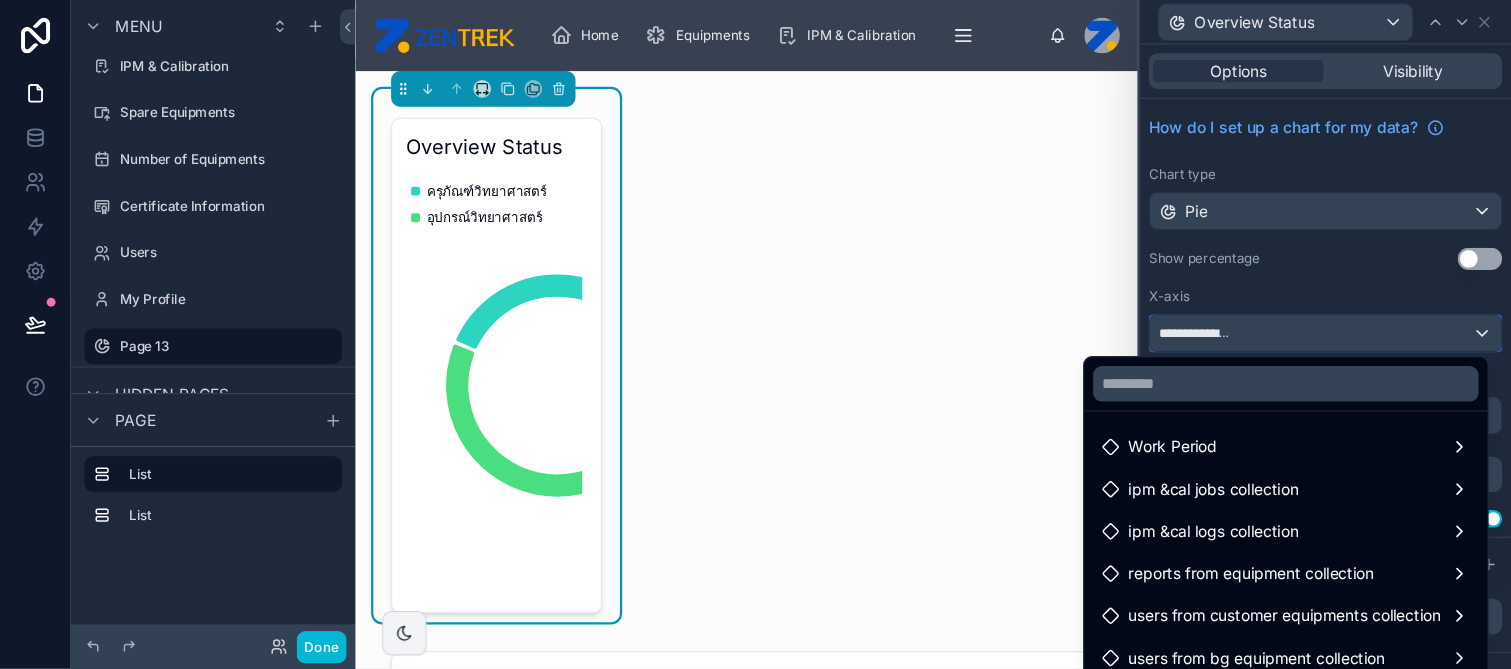 scroll, scrollTop: 787, scrollLeft: 0, axis: vertical 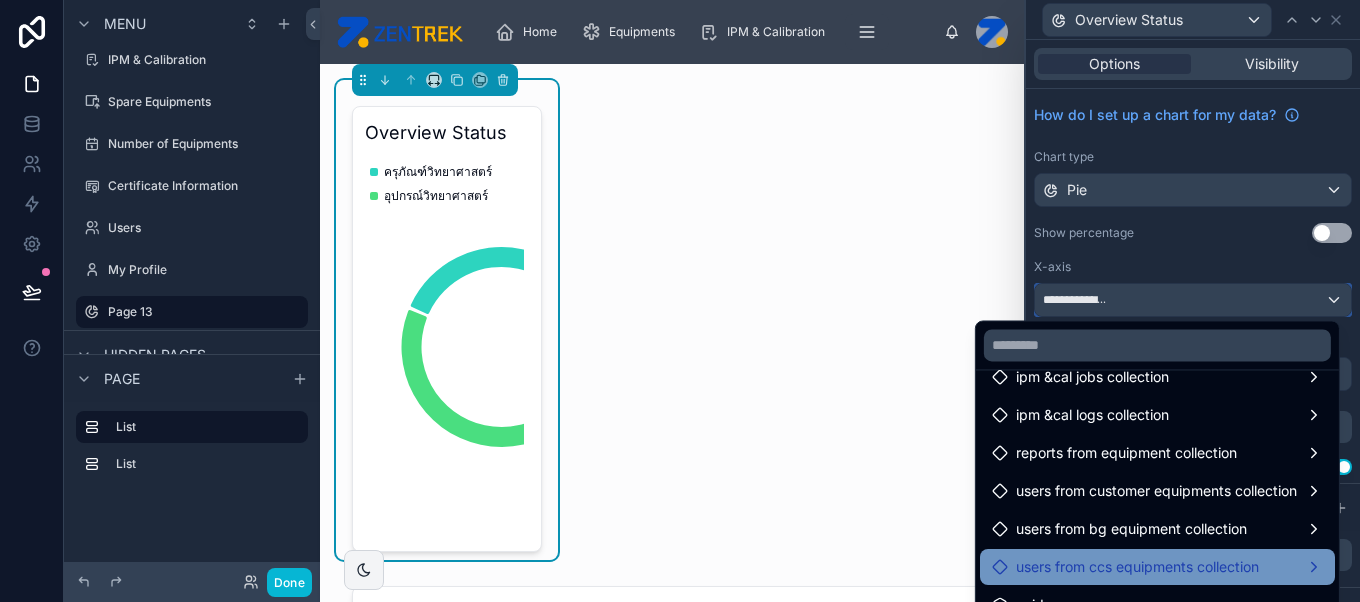 type 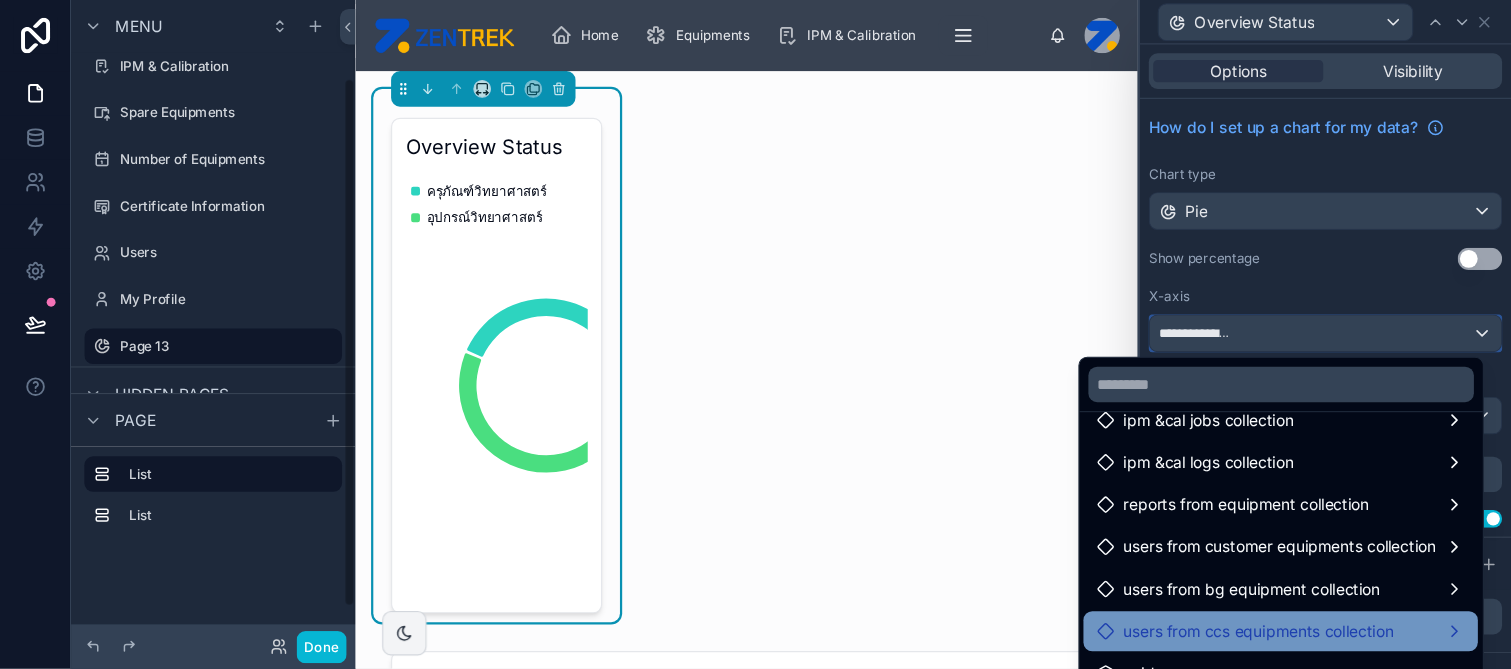 scroll, scrollTop: 787, scrollLeft: 0, axis: vertical 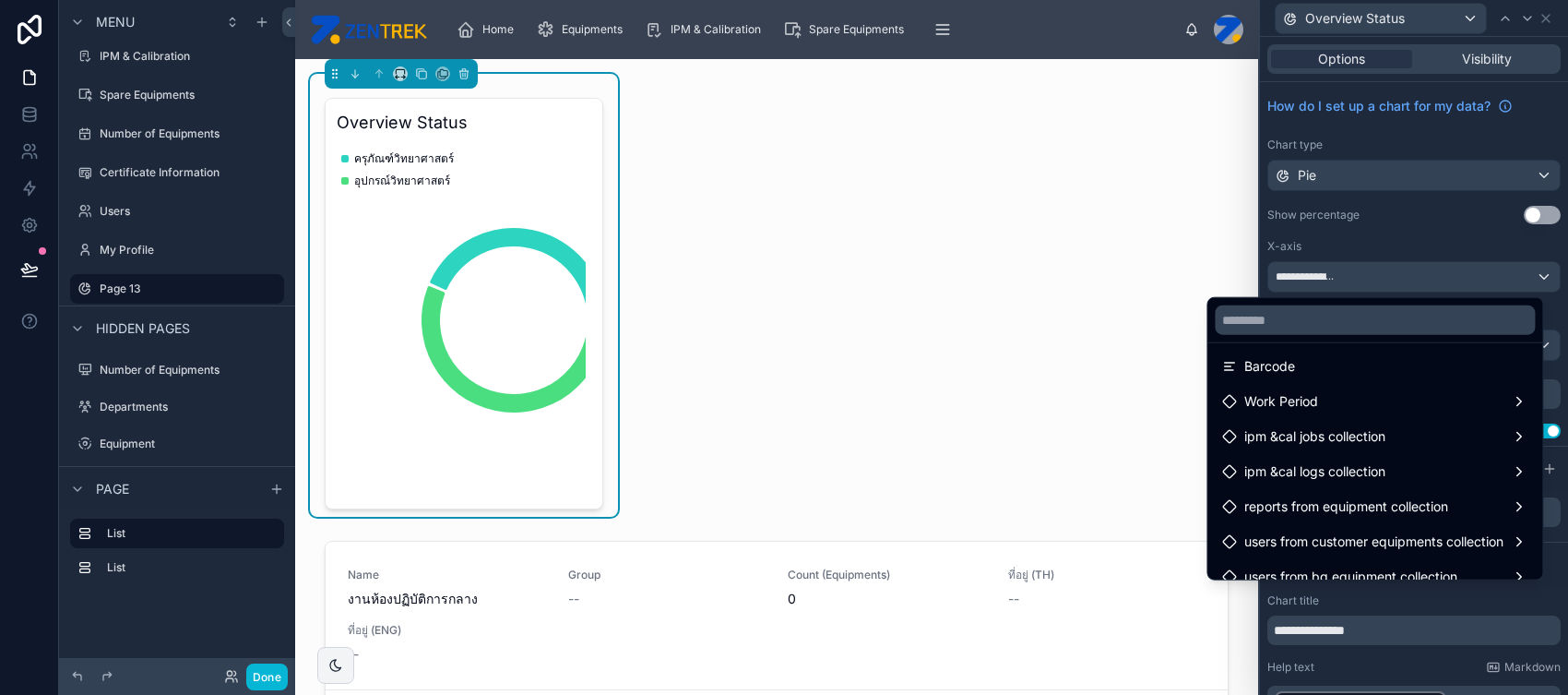 click on "ipm &cal jobs collection" at bounding box center (1374, 437) 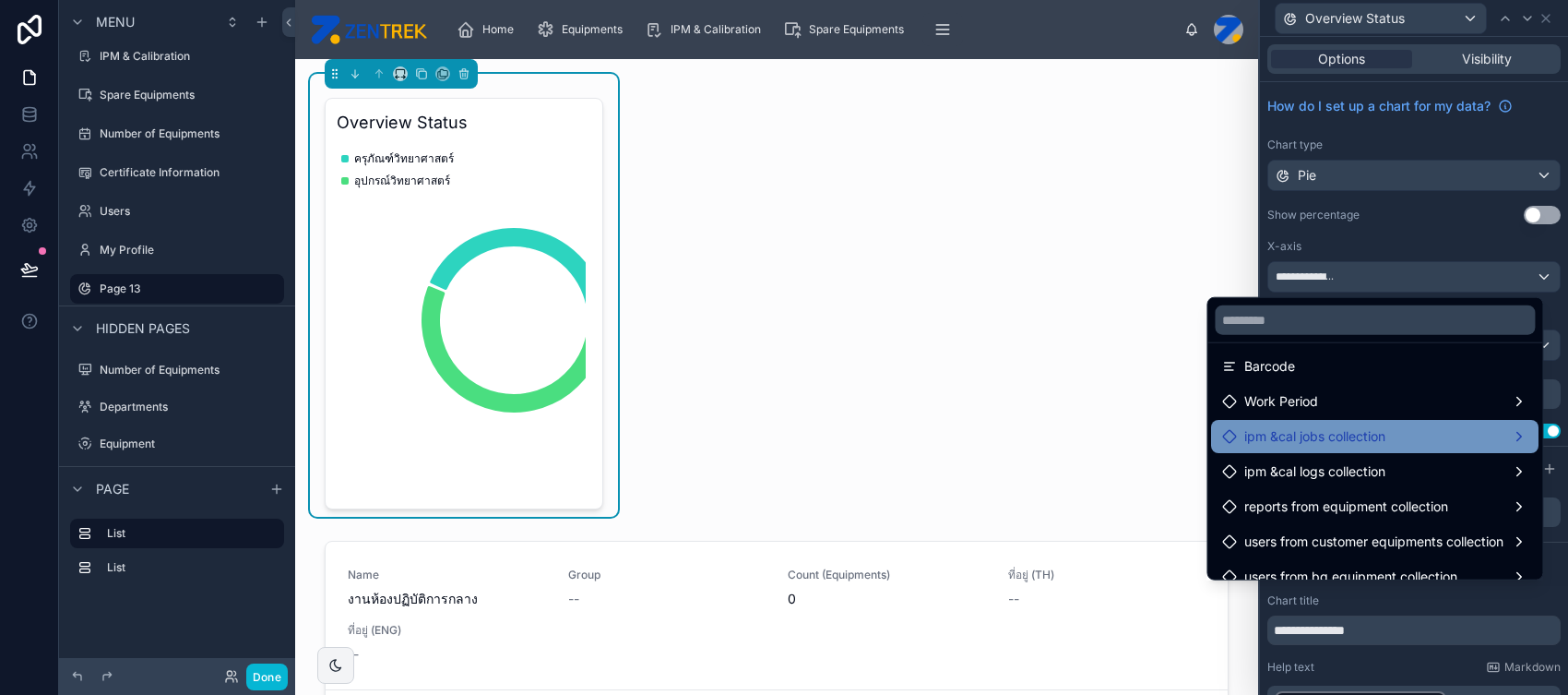 click on "ipm &cal jobs collection" at bounding box center [1374, 437] 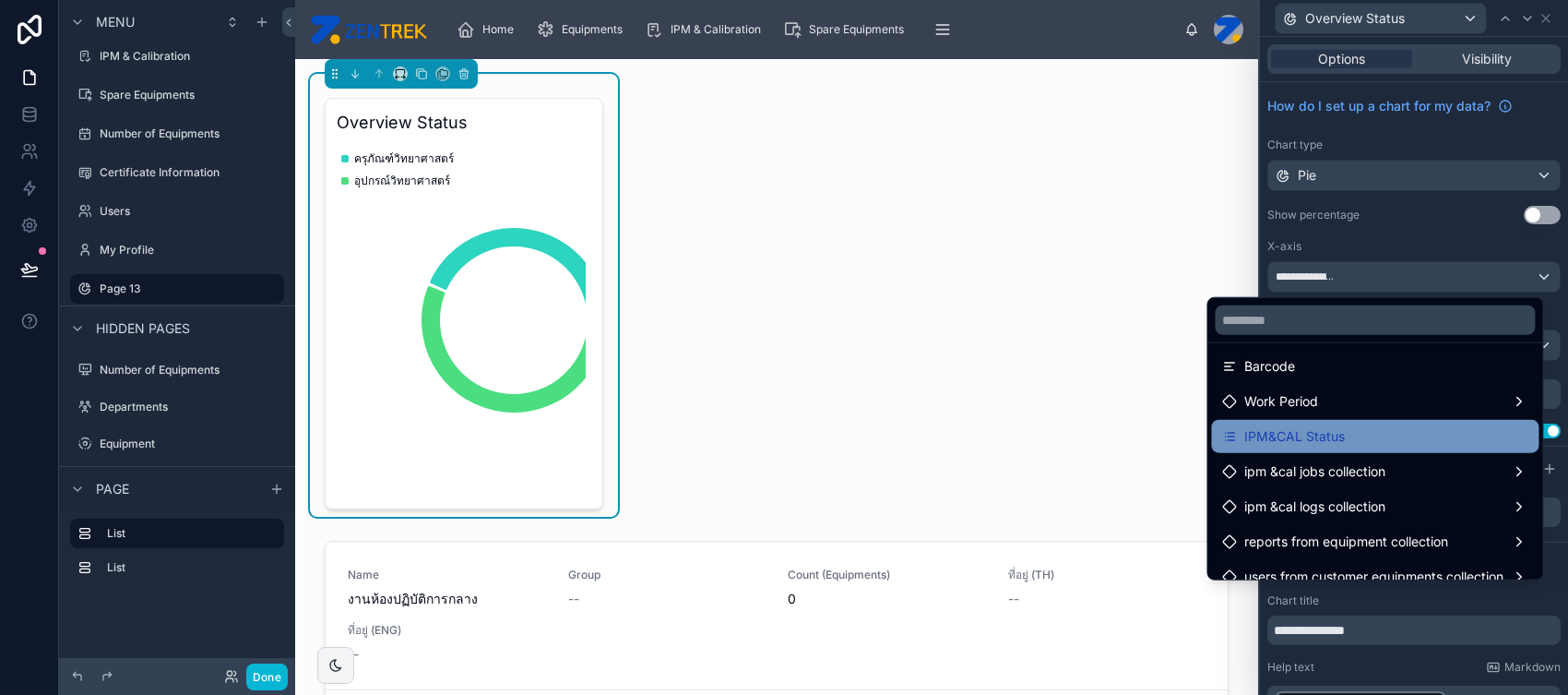 click on "IPM&CAL Status" at bounding box center [1374, 437] 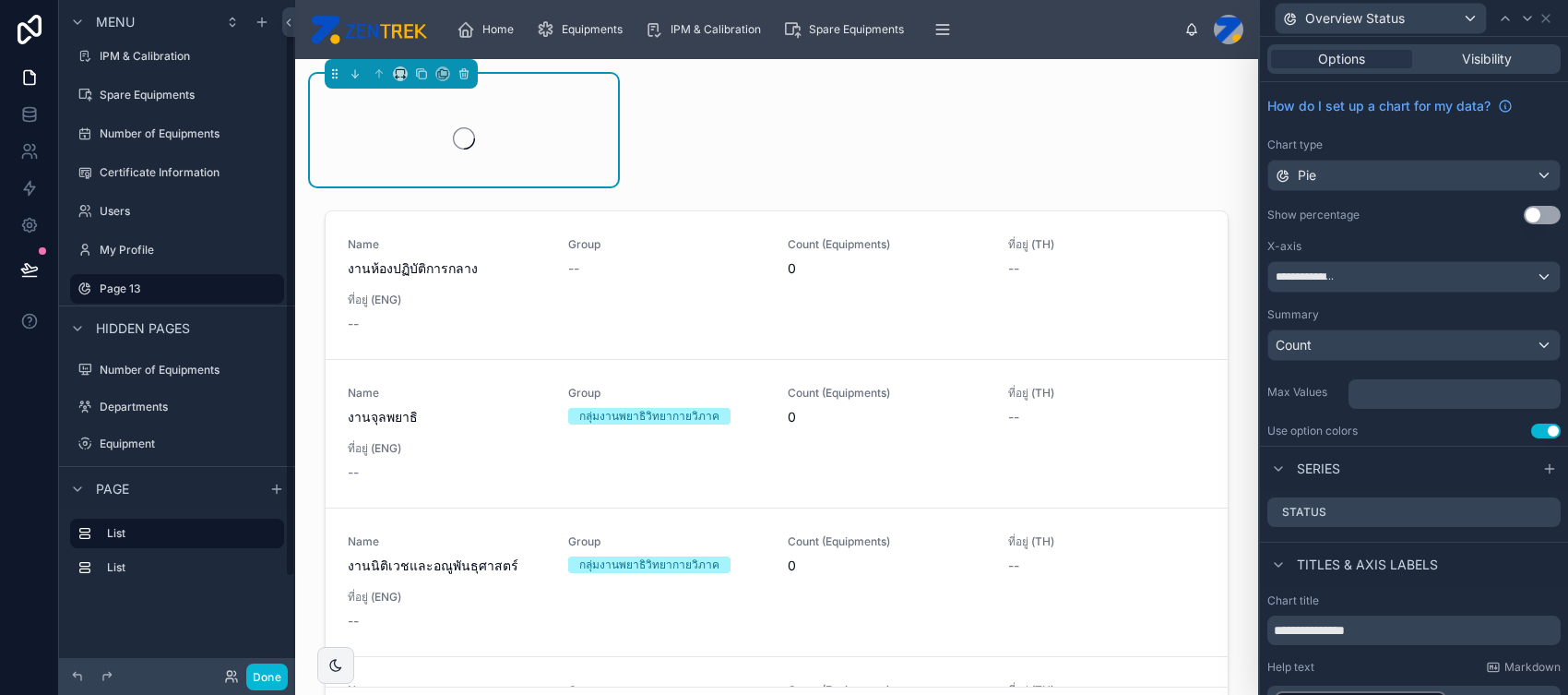scroll, scrollTop: 19, scrollLeft: 0, axis: vertical 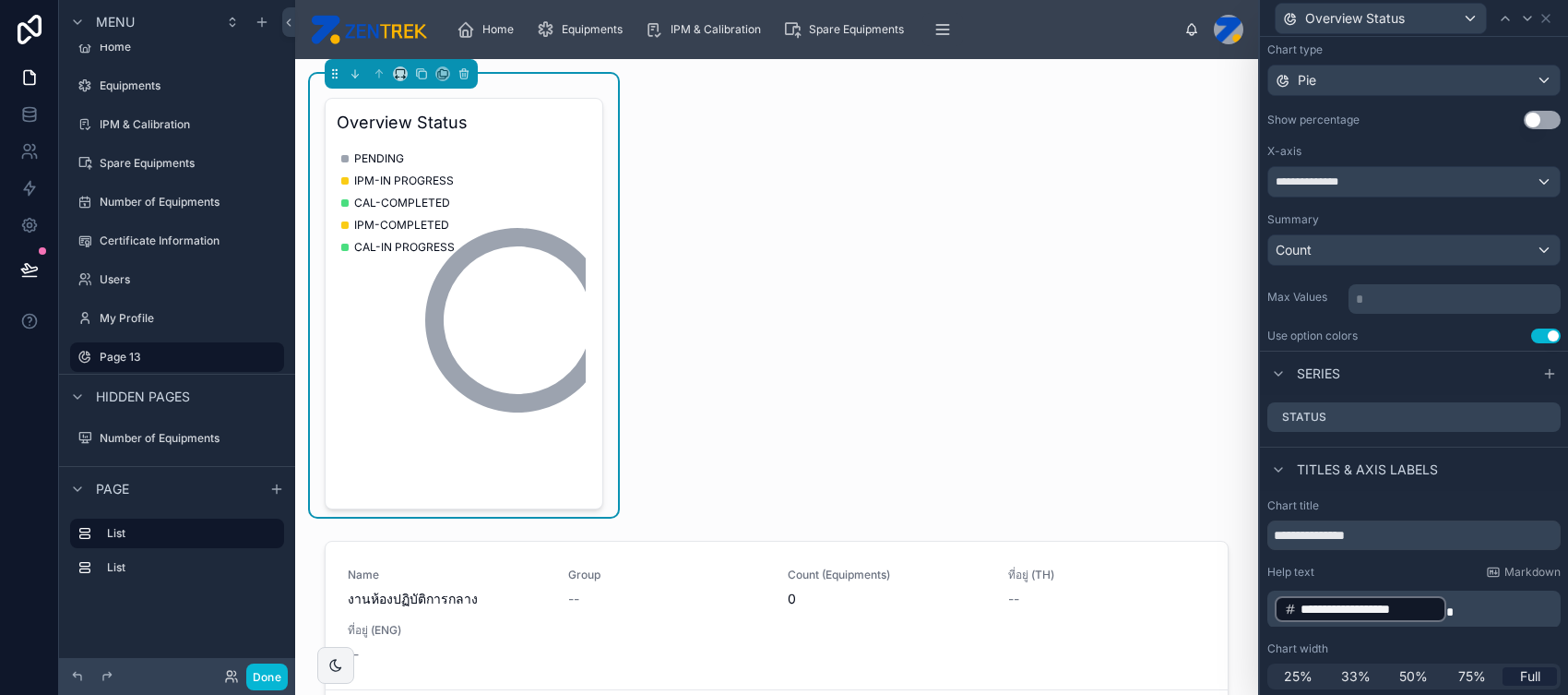click on "Use setting" at bounding box center (1542, 120) 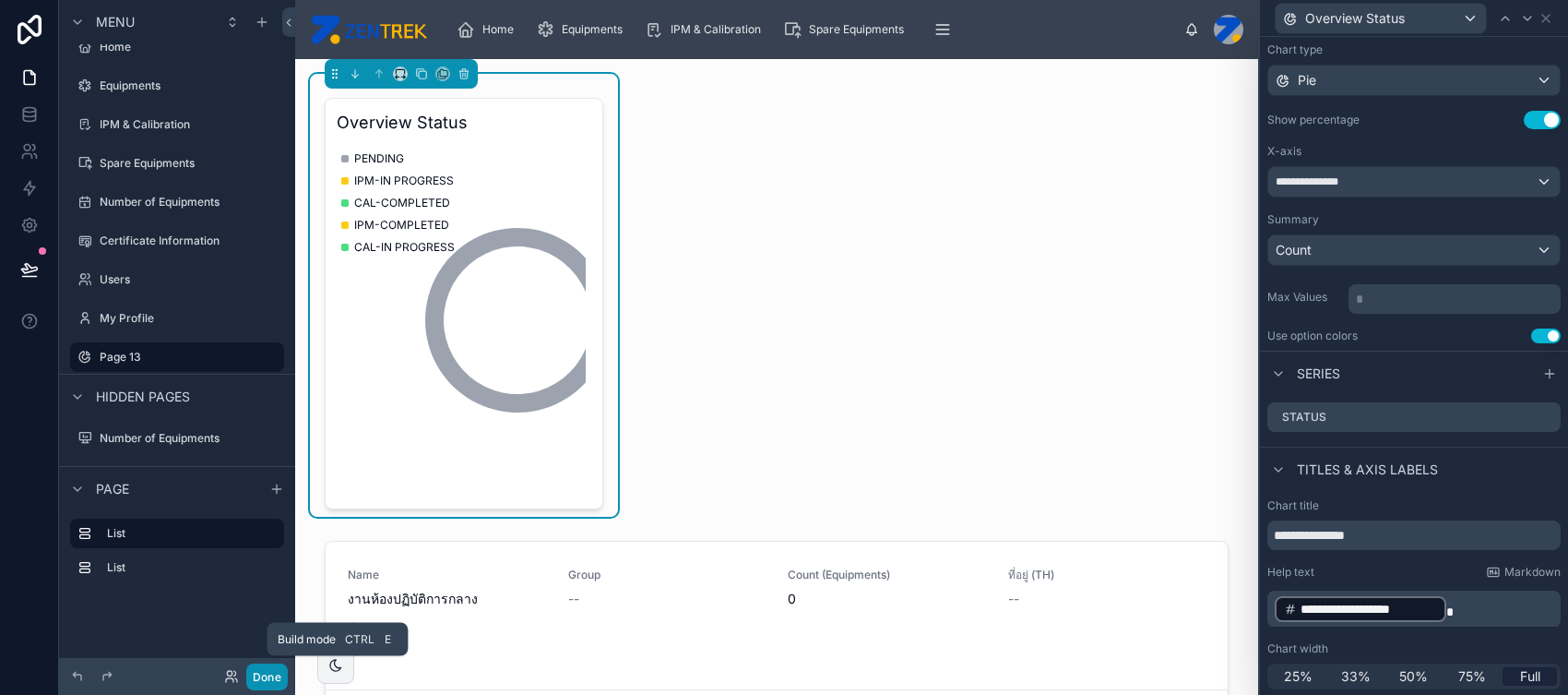 click on "Done" at bounding box center (267, 677) 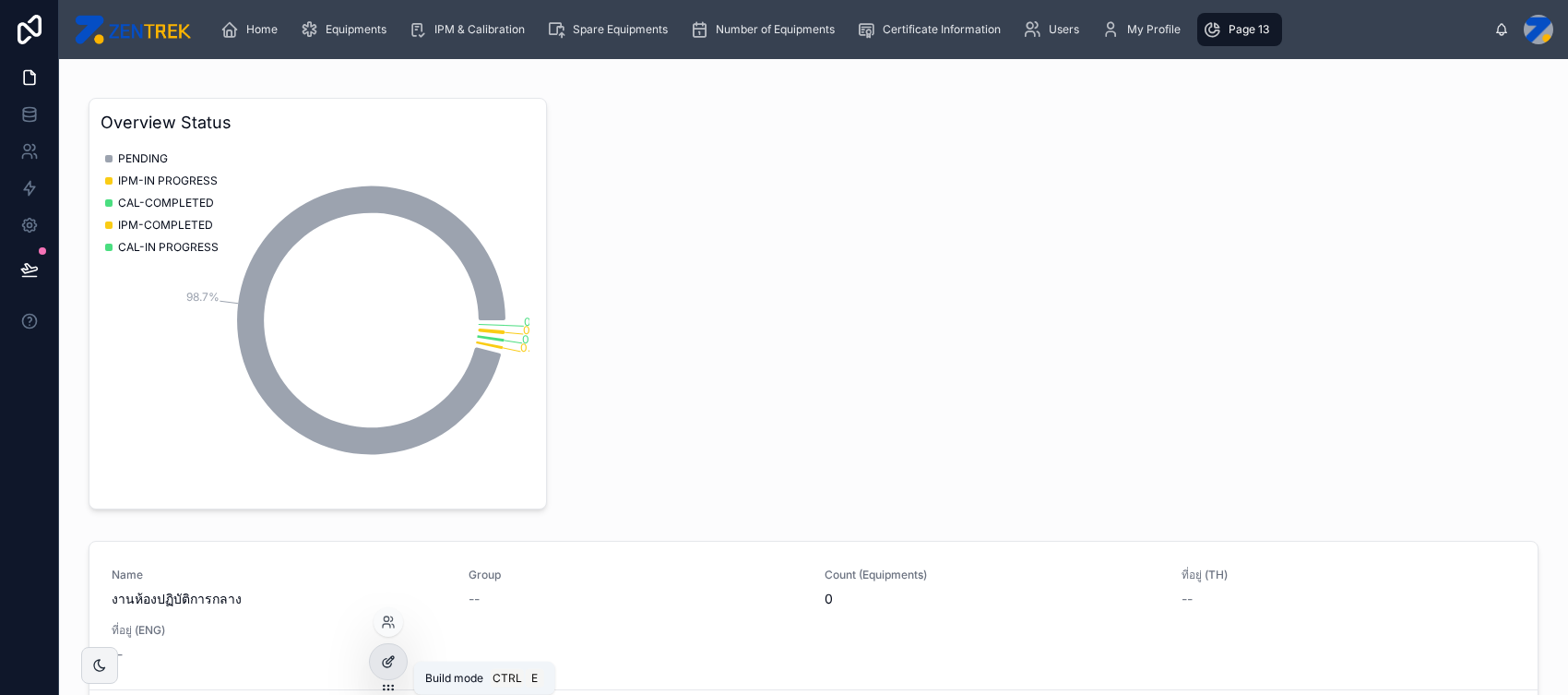 click at bounding box center [388, 662] 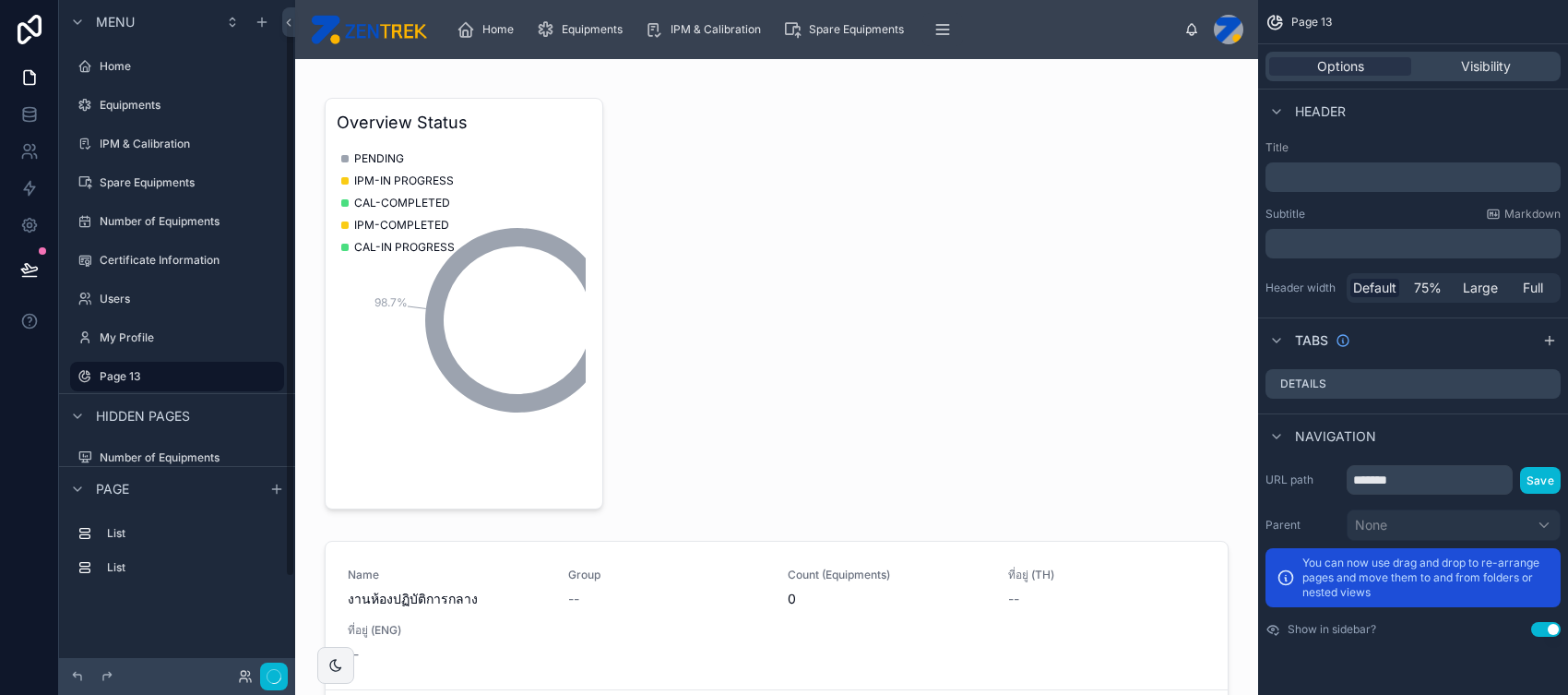 scroll, scrollTop: 19, scrollLeft: 0, axis: vertical 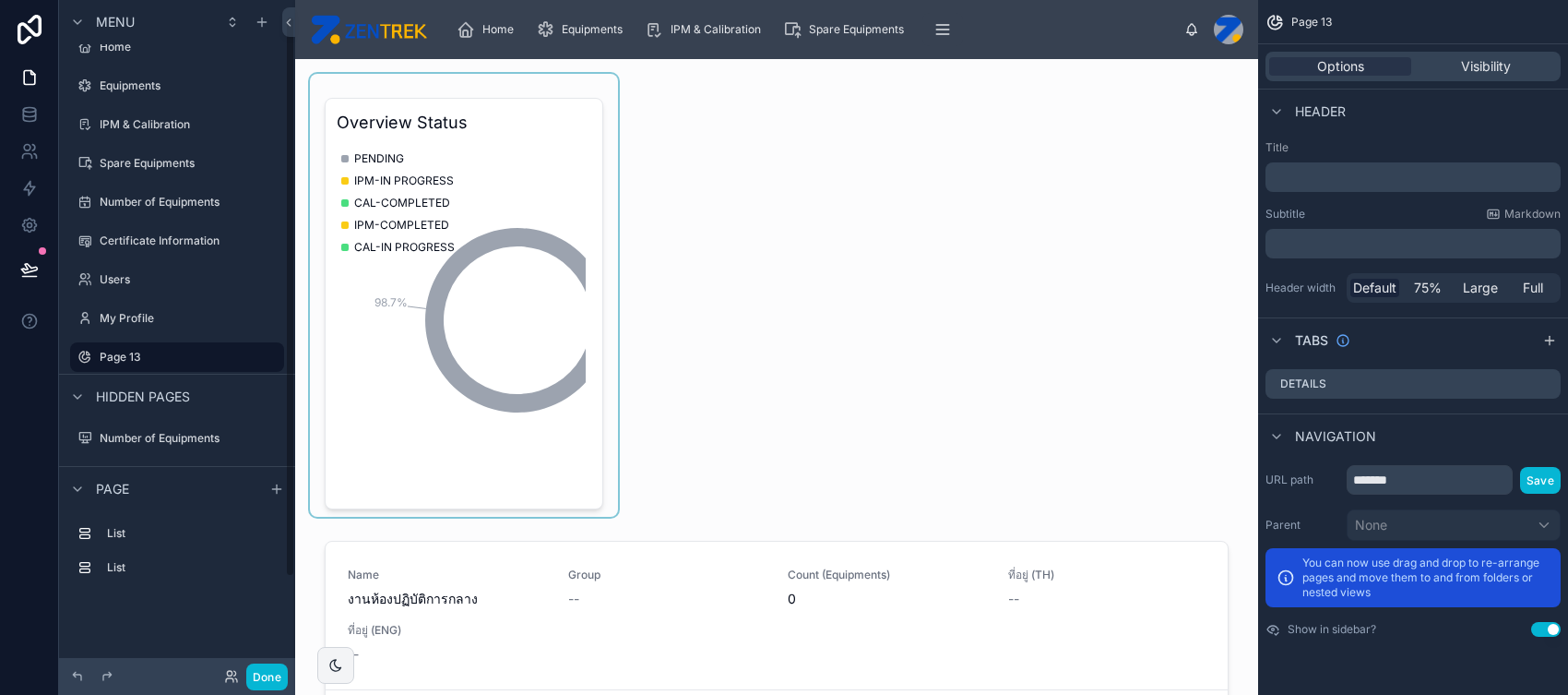 click at bounding box center (464, 295) 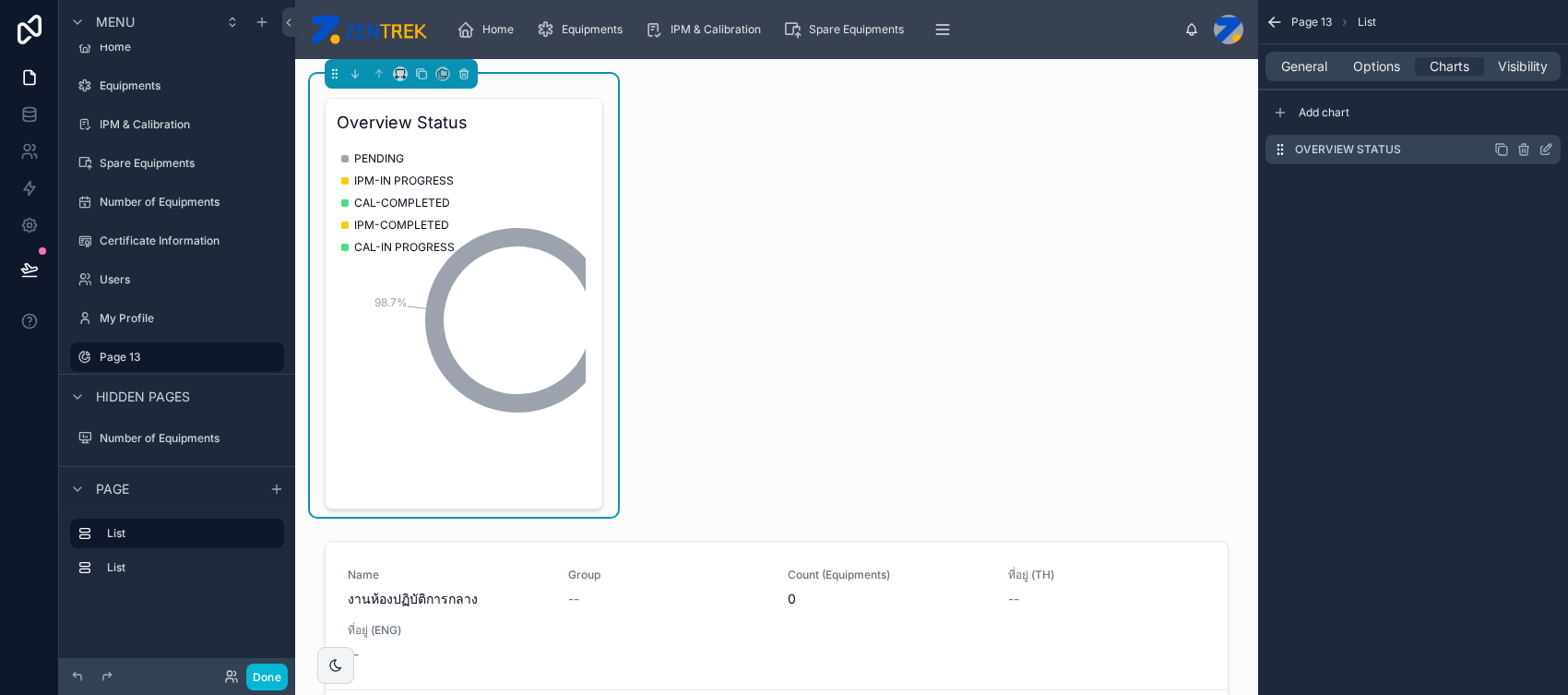 click 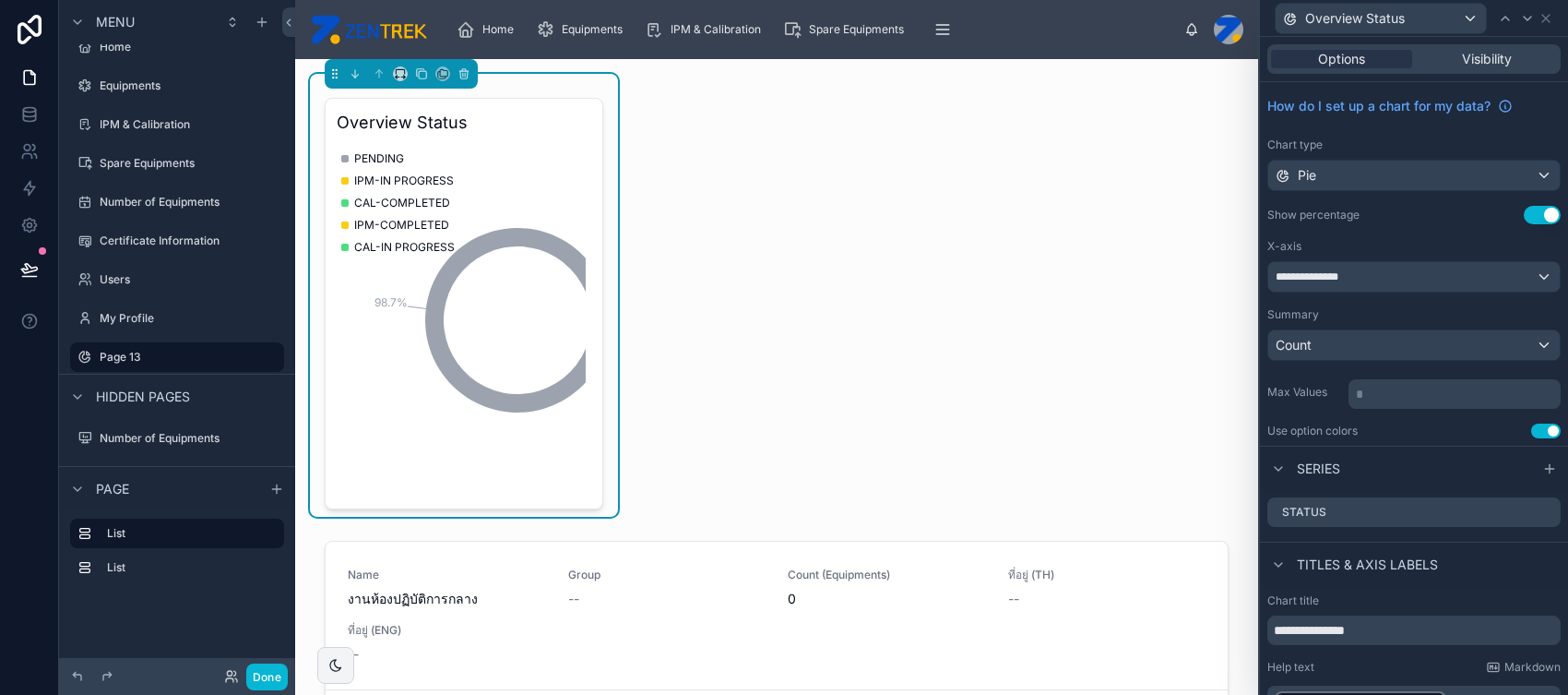 click on "Use setting" at bounding box center [1542, 215] 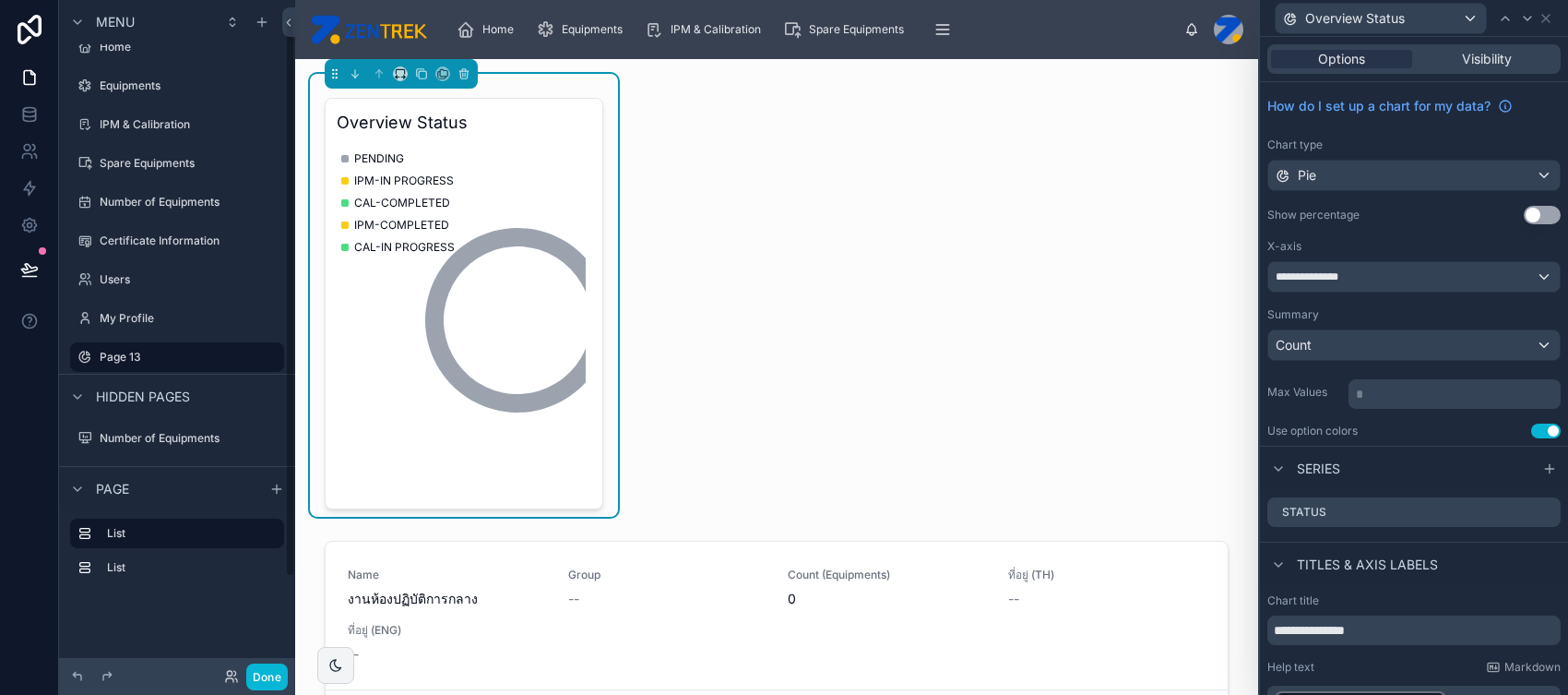 click on "Done" at bounding box center [177, 677] 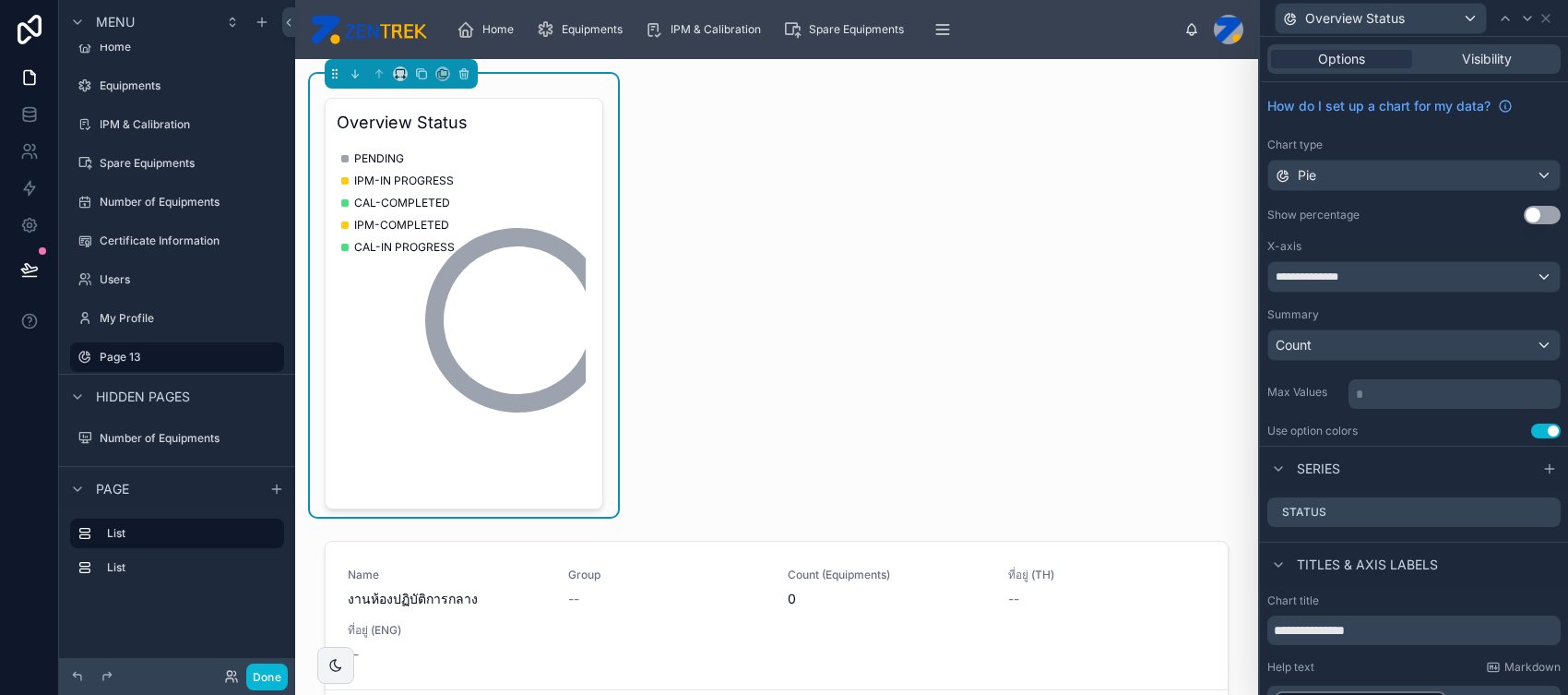 scroll, scrollTop: 95, scrollLeft: 0, axis: vertical 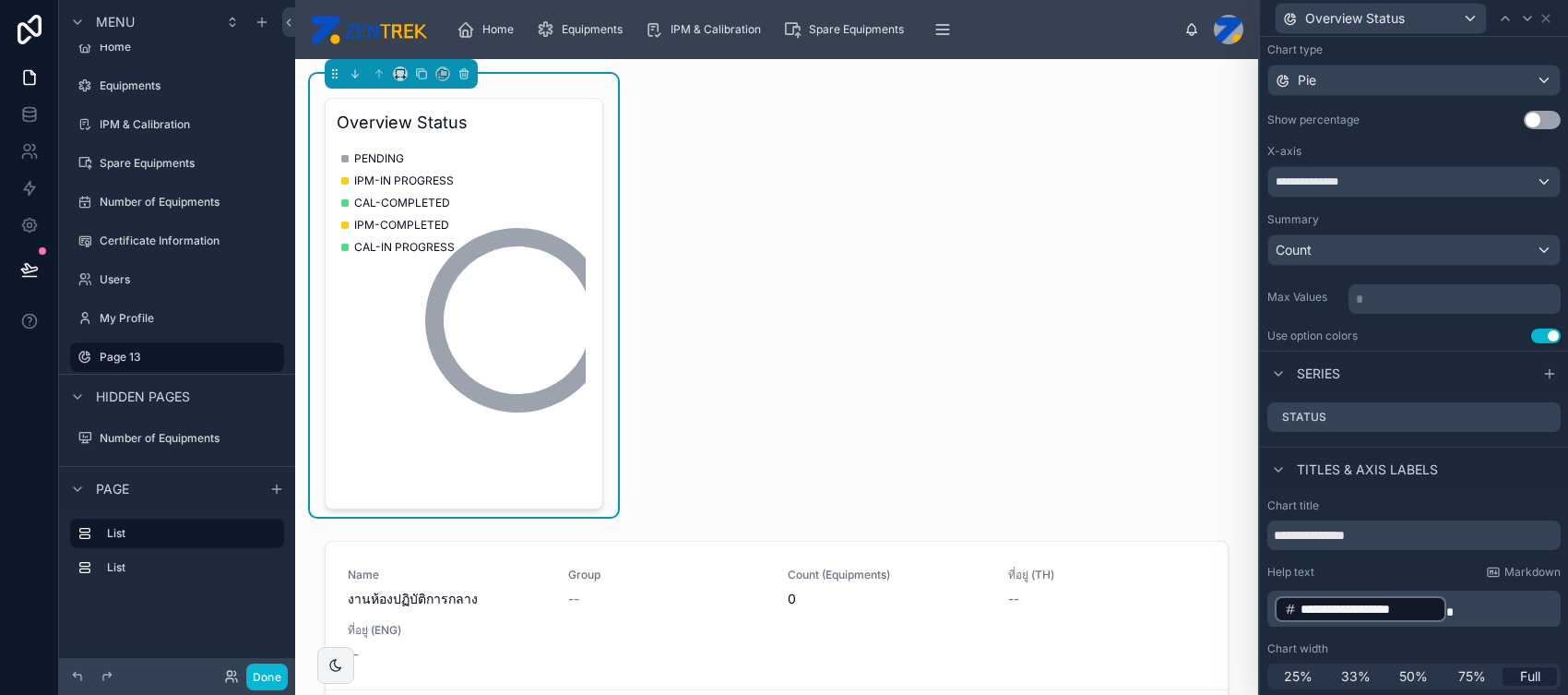 click on "**********" at bounding box center [1416, 609] 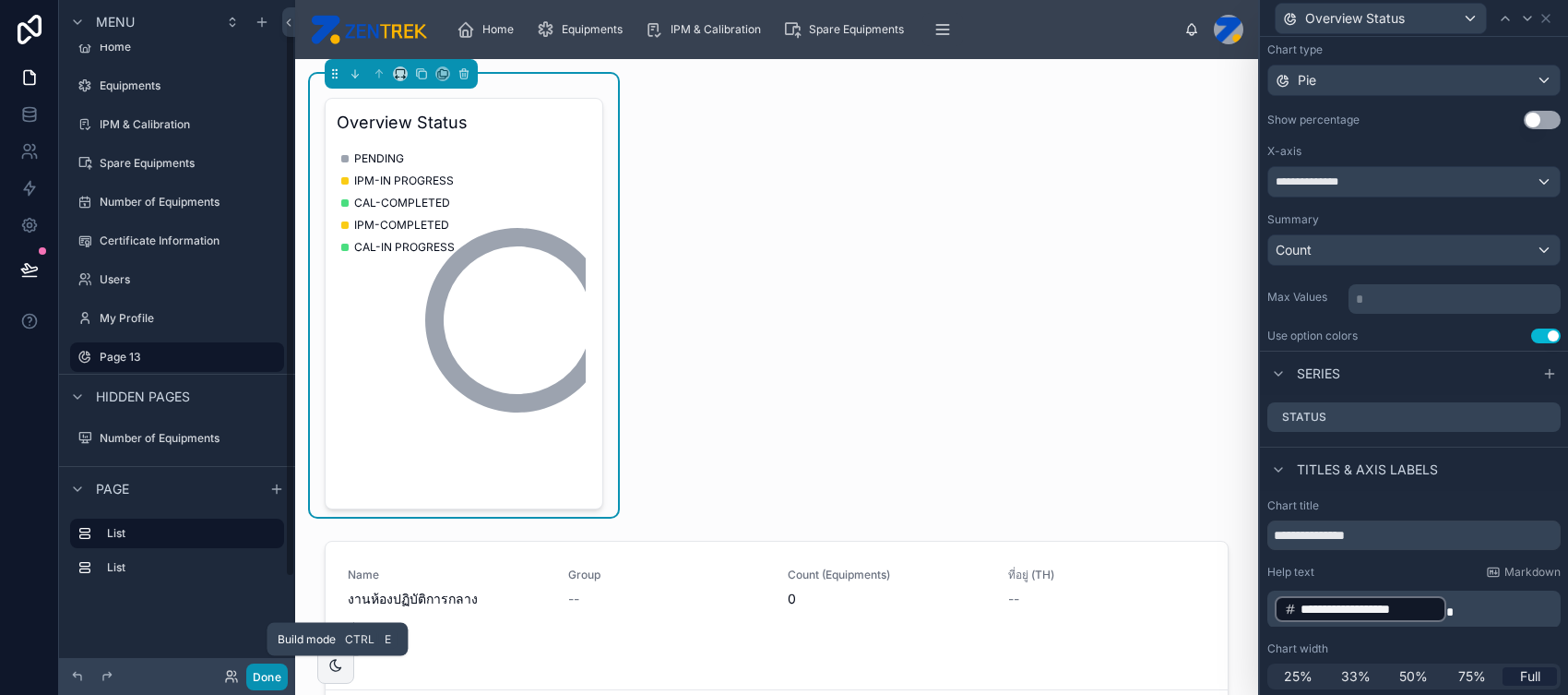click on "Done" at bounding box center (267, 677) 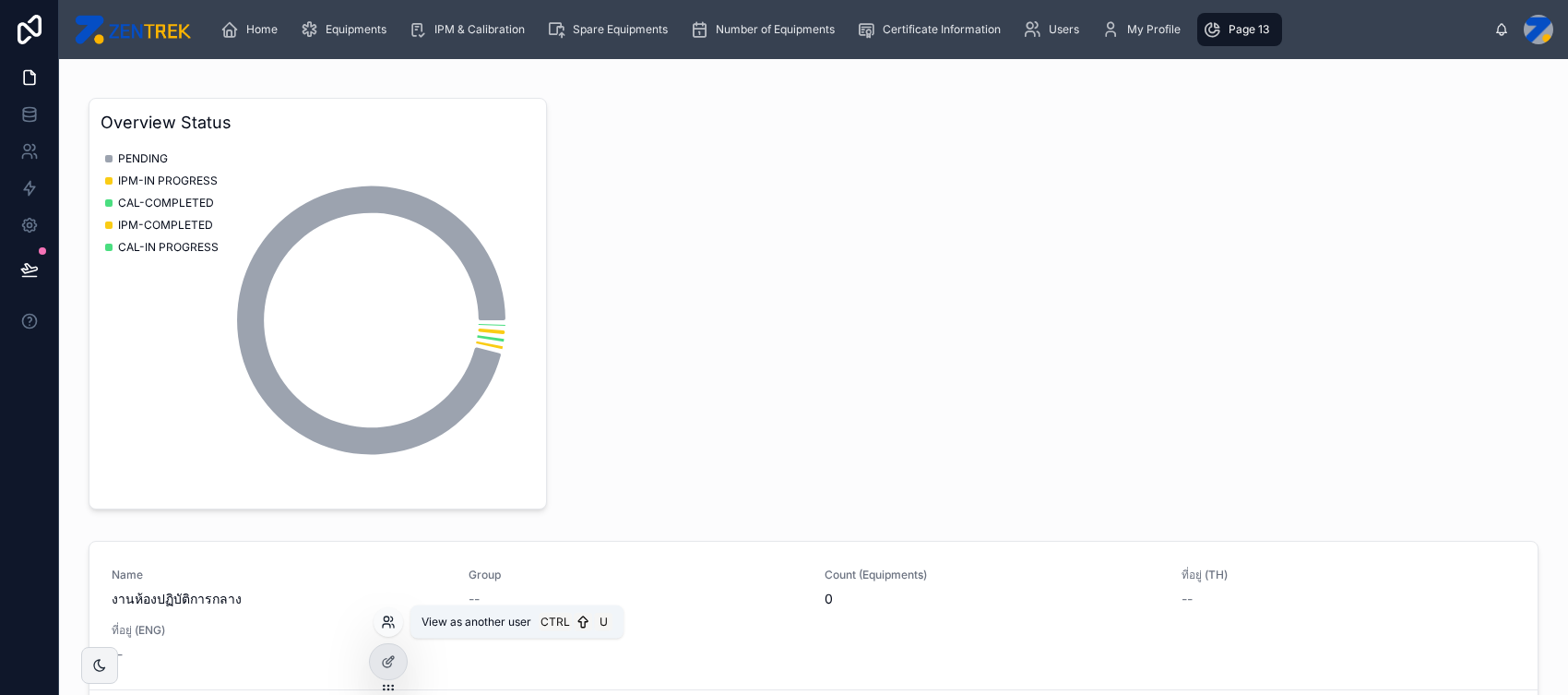 click 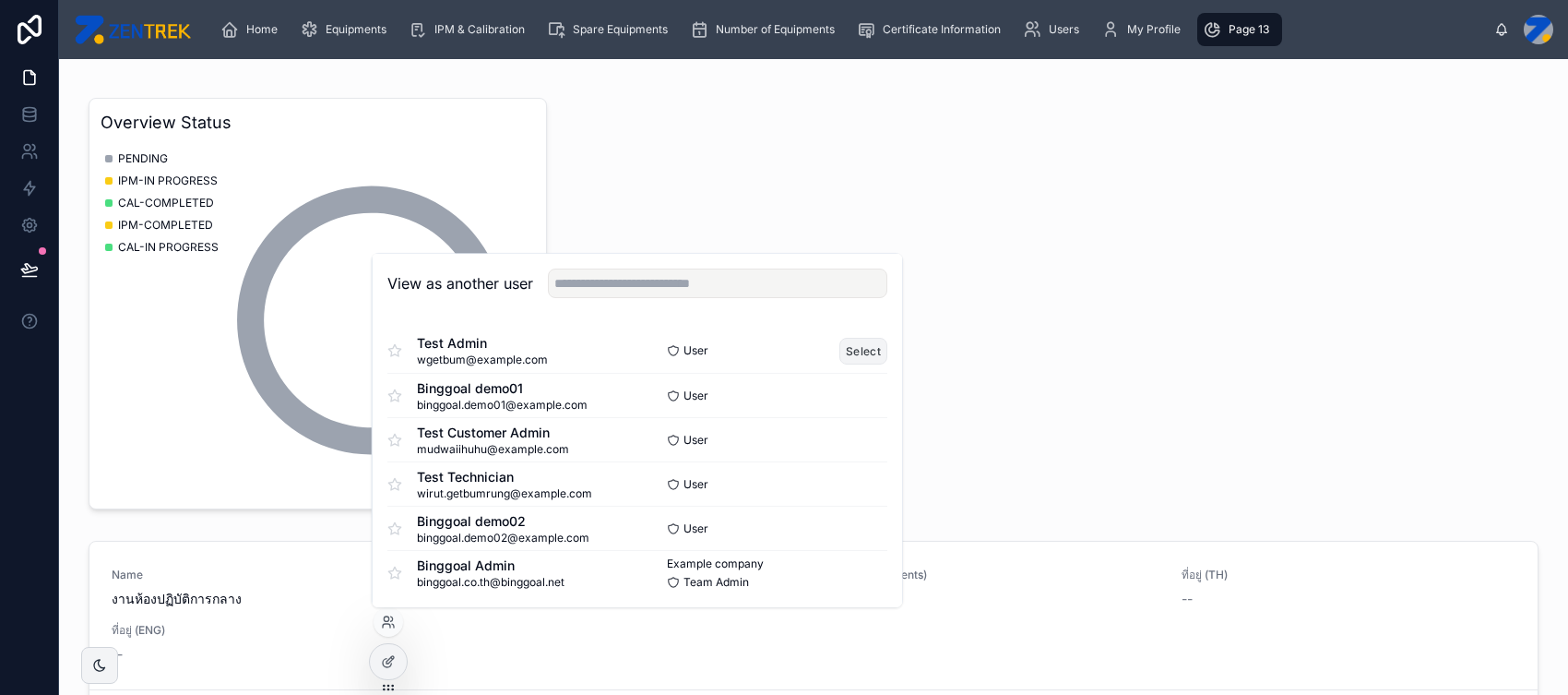 click on "Select" at bounding box center [863, 351] 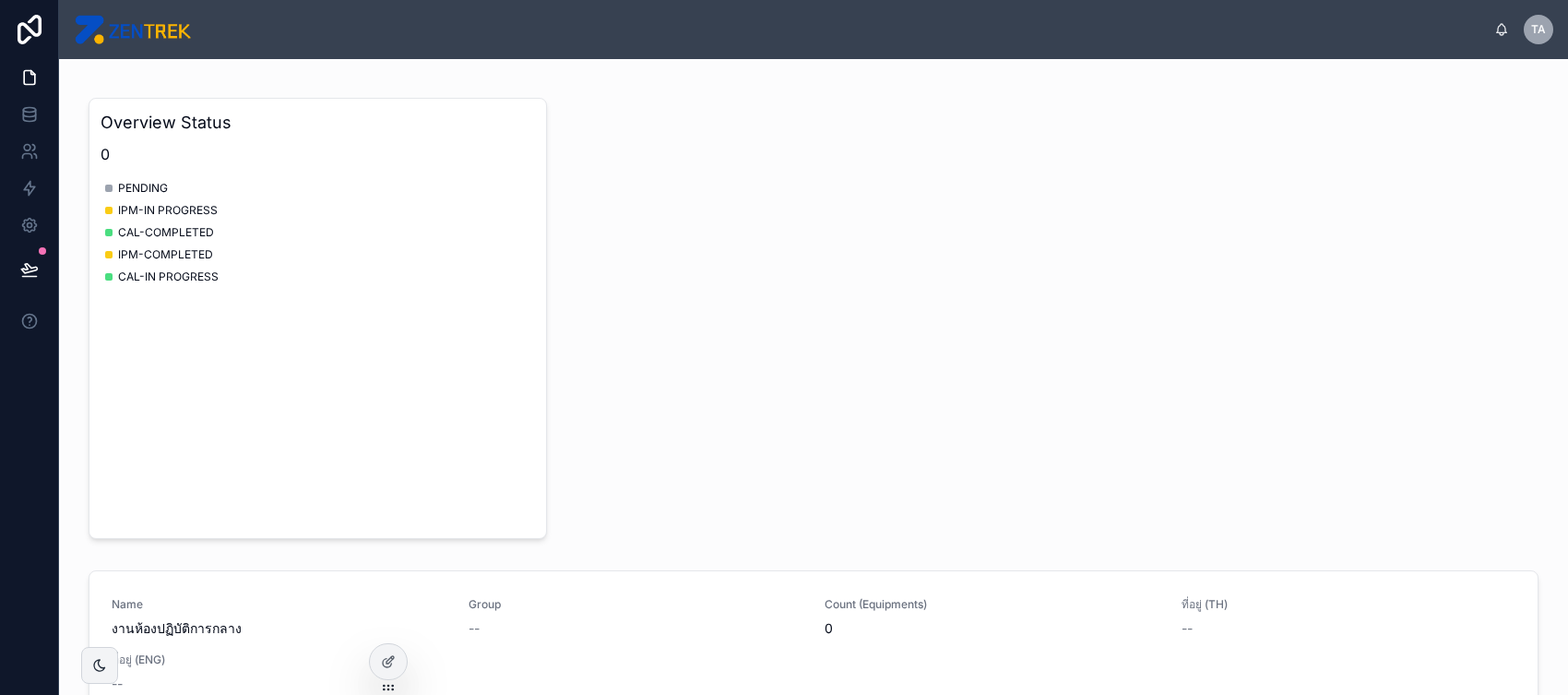 scroll, scrollTop: 0, scrollLeft: 0, axis: both 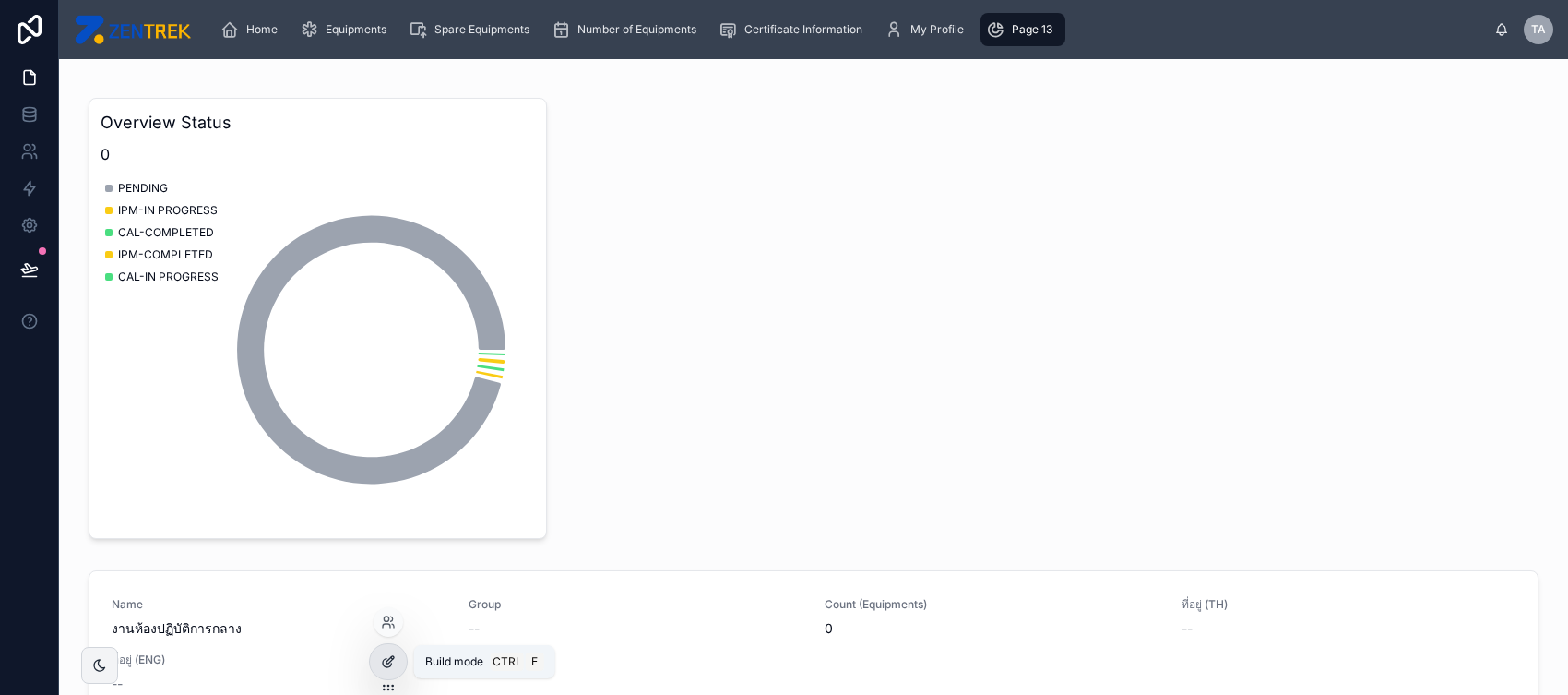 click 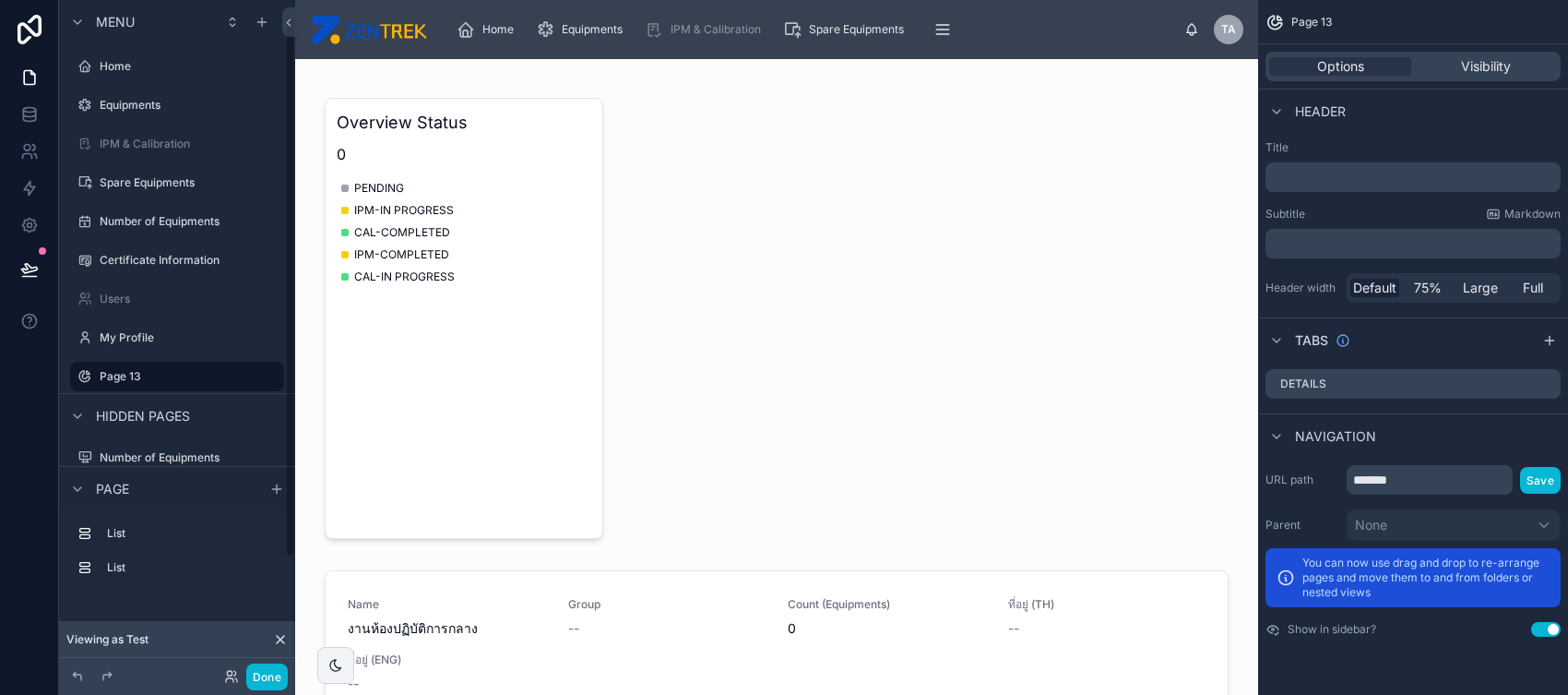 scroll, scrollTop: 19, scrollLeft: 0, axis: vertical 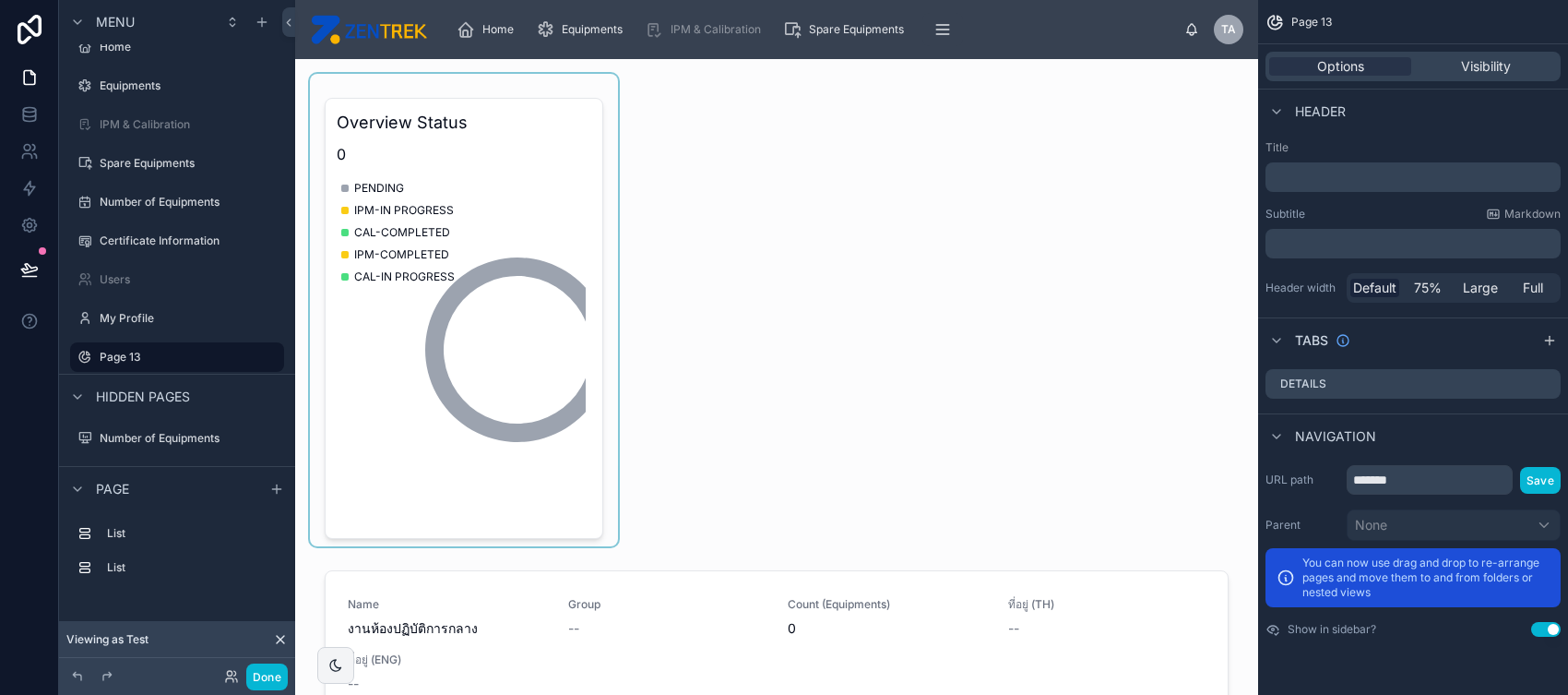 click at bounding box center (464, 310) 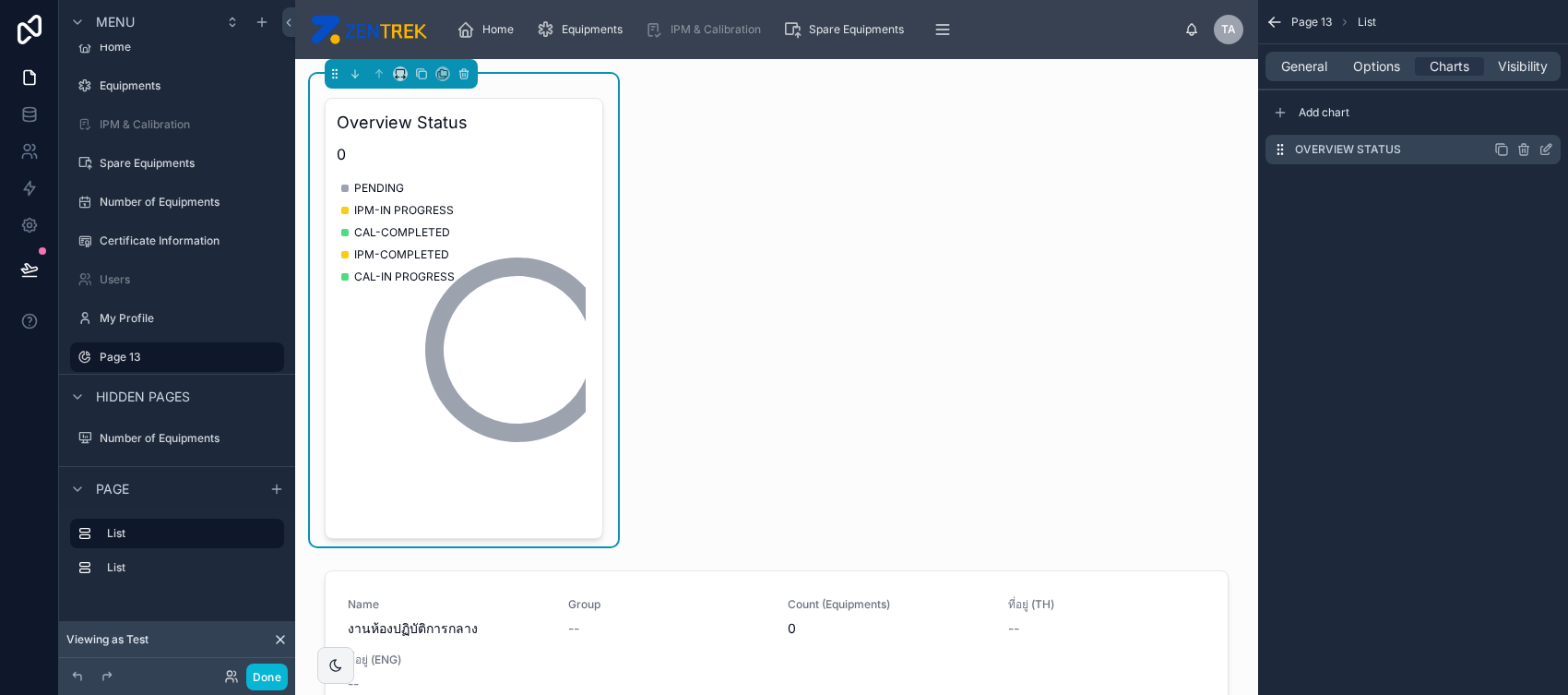 click 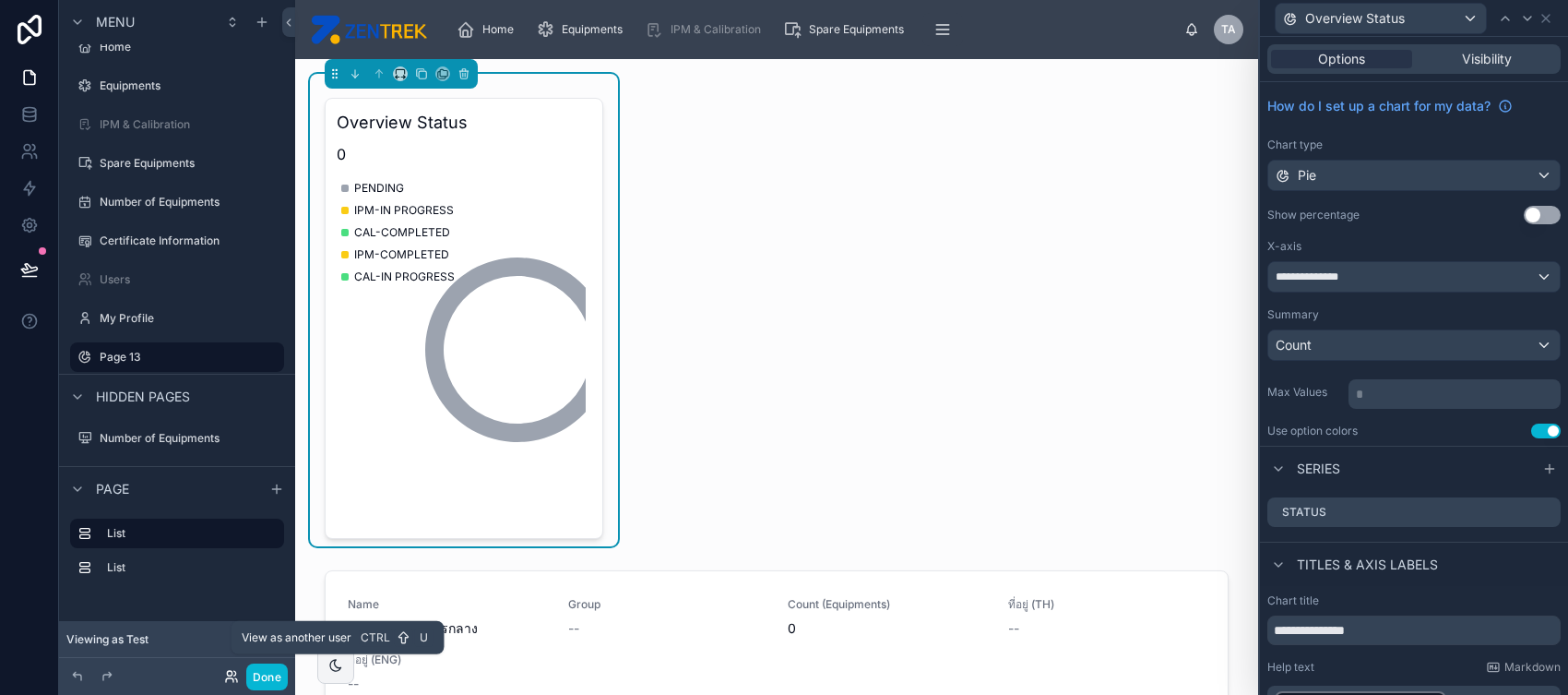 click 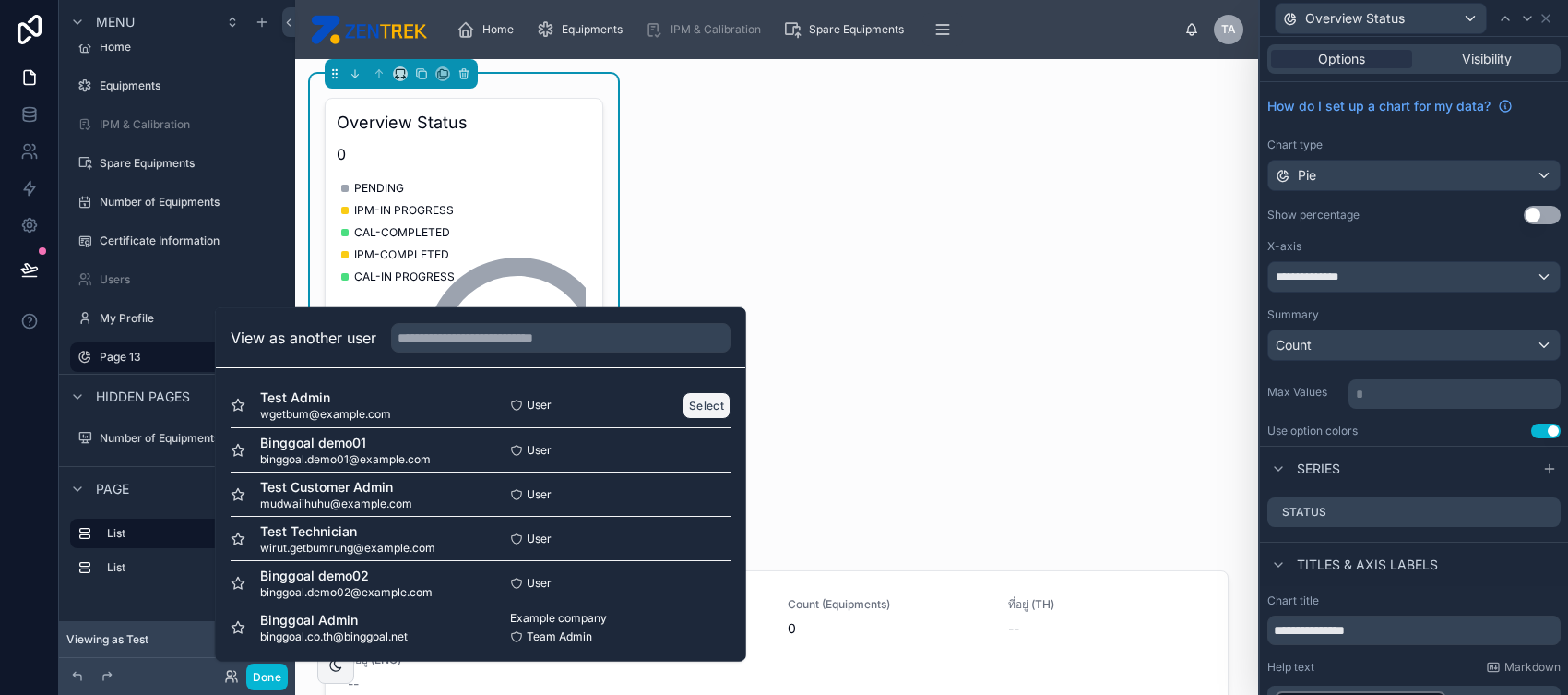 click on "Select" at bounding box center (707, 404) 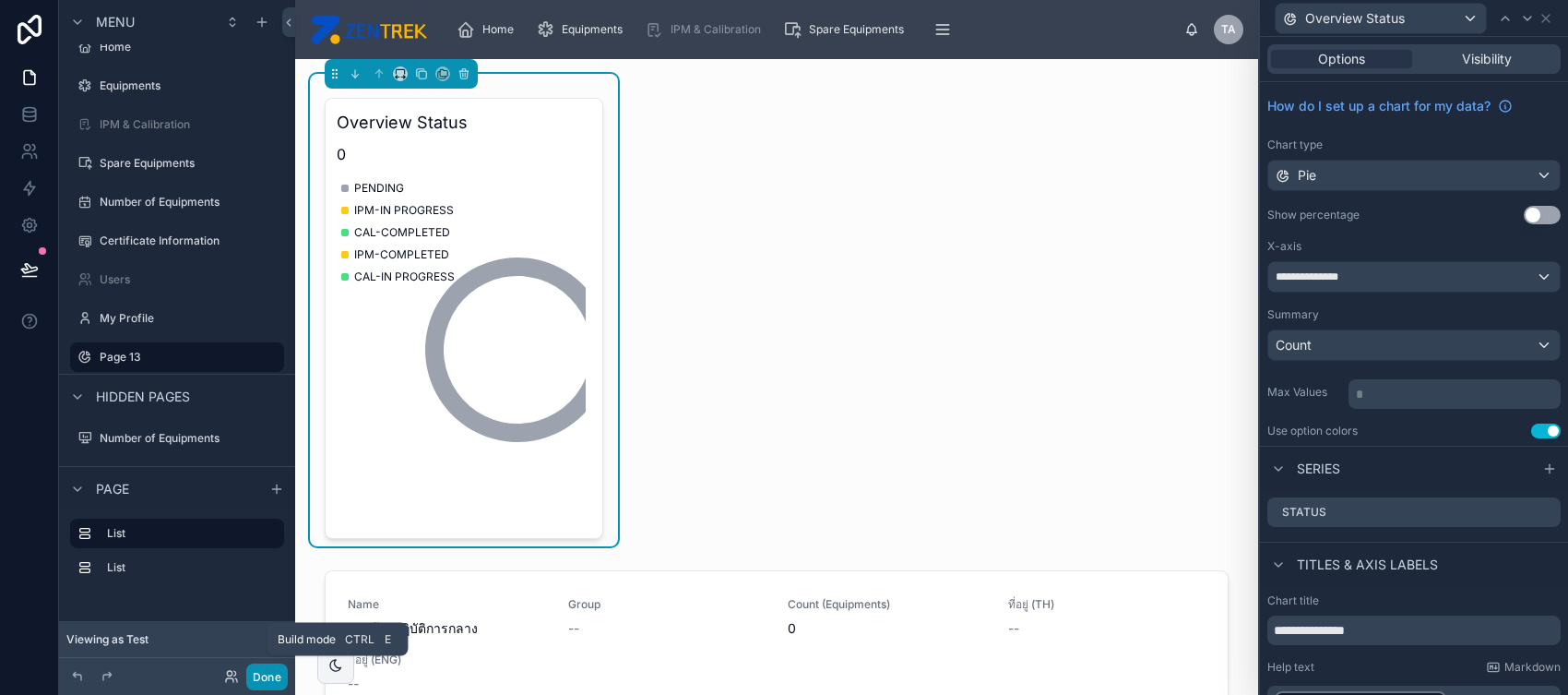 click on "Done" at bounding box center (267, 677) 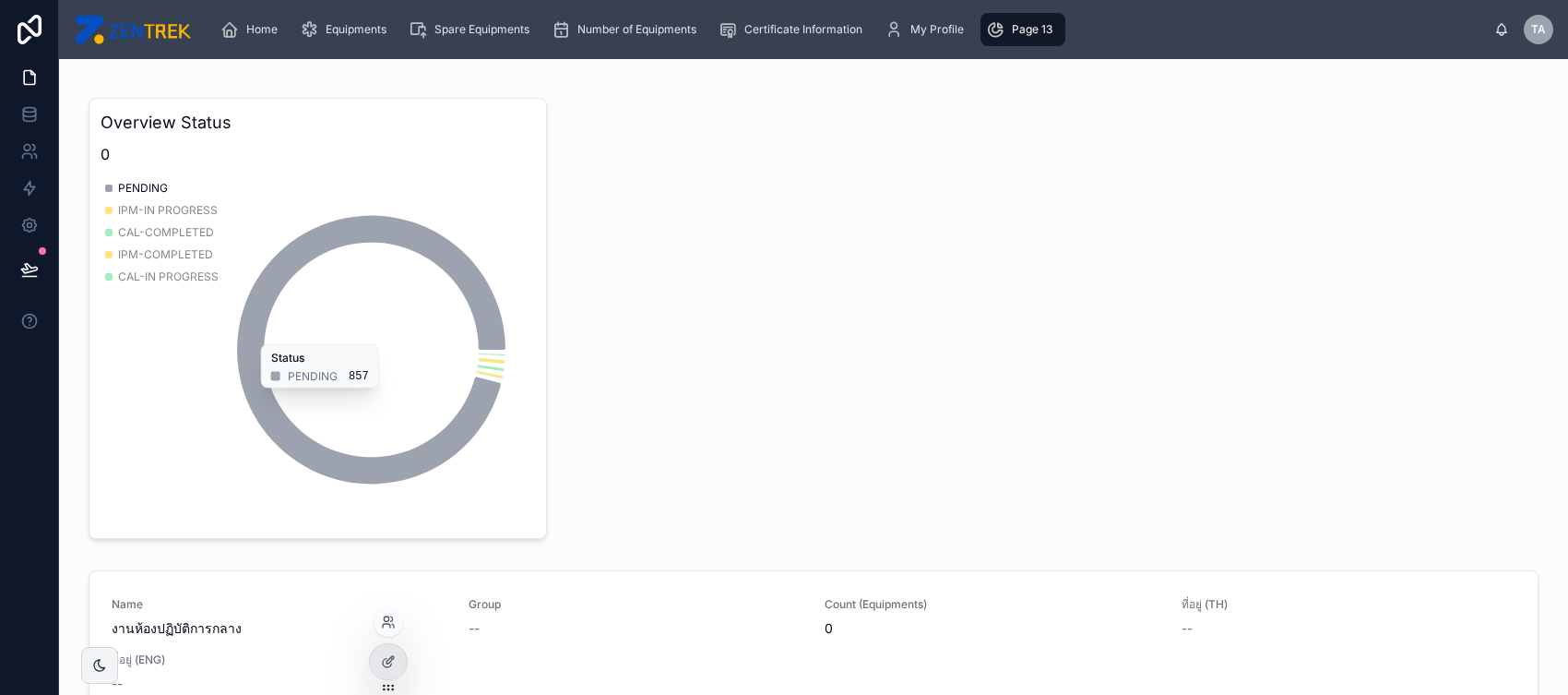 click at bounding box center [388, 622] 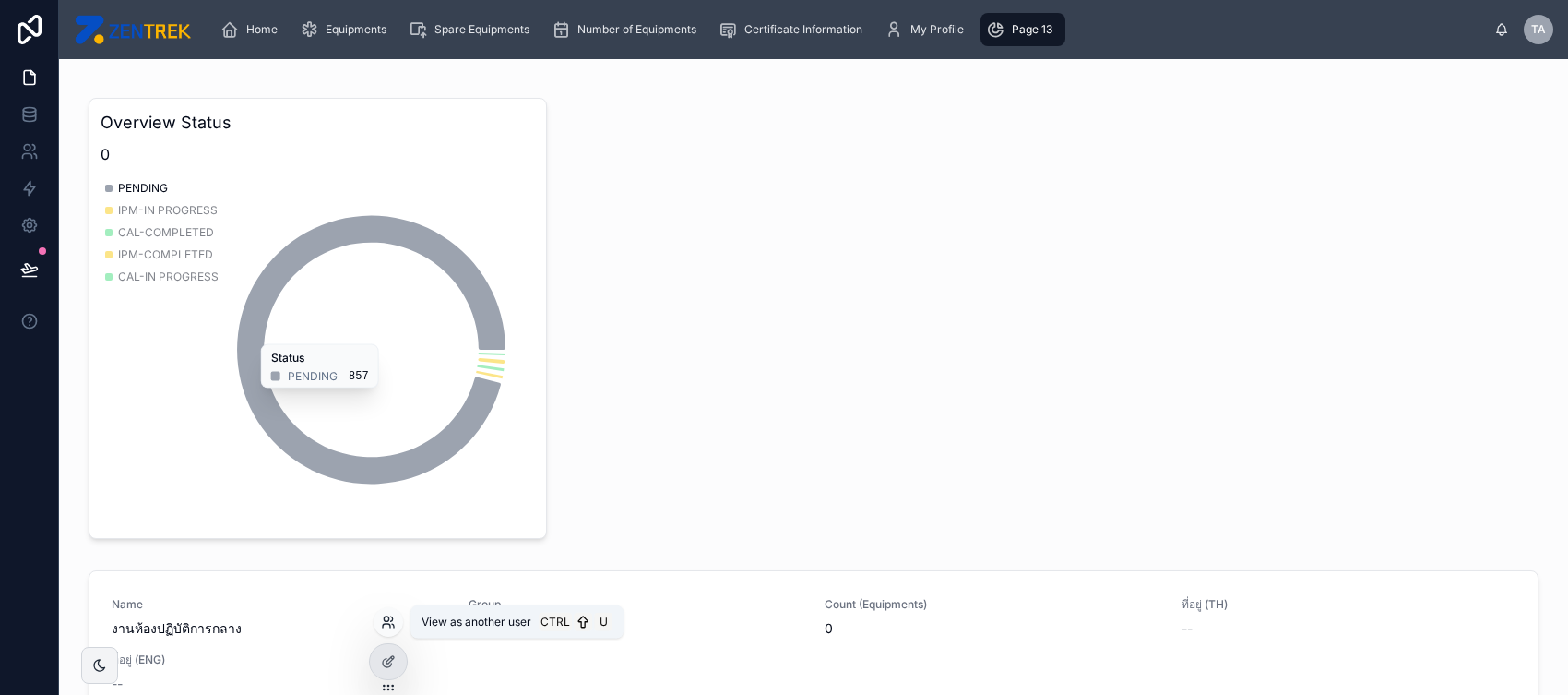 click 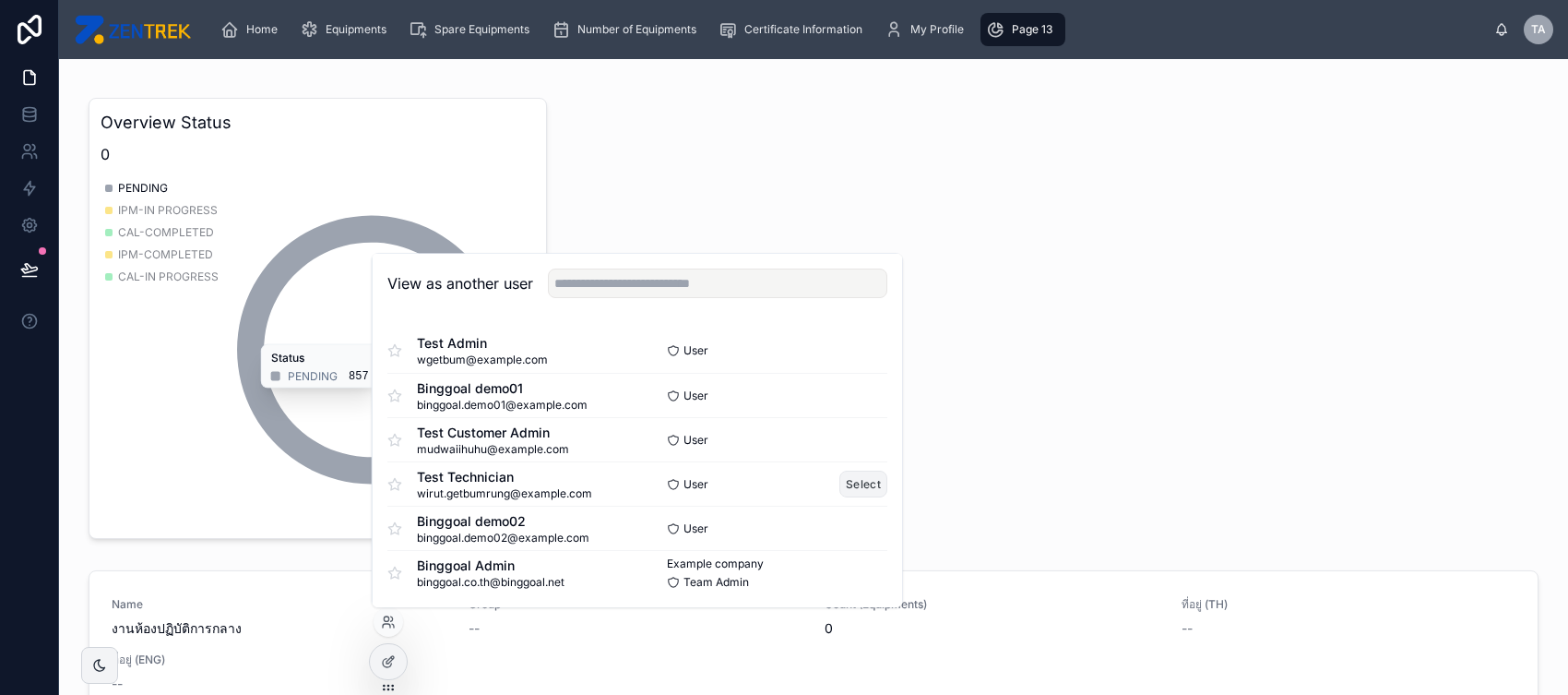 click on "Select" at bounding box center (863, 484) 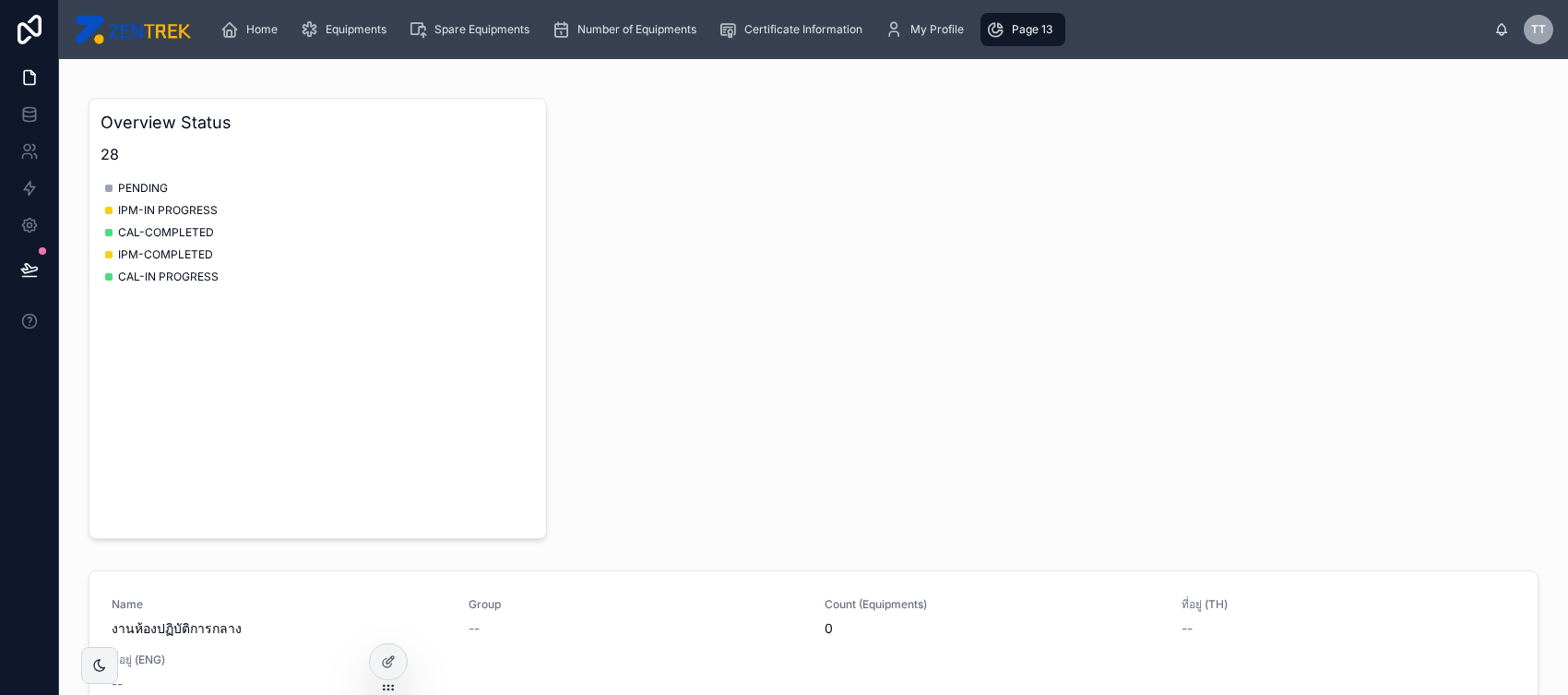 scroll, scrollTop: 0, scrollLeft: 0, axis: both 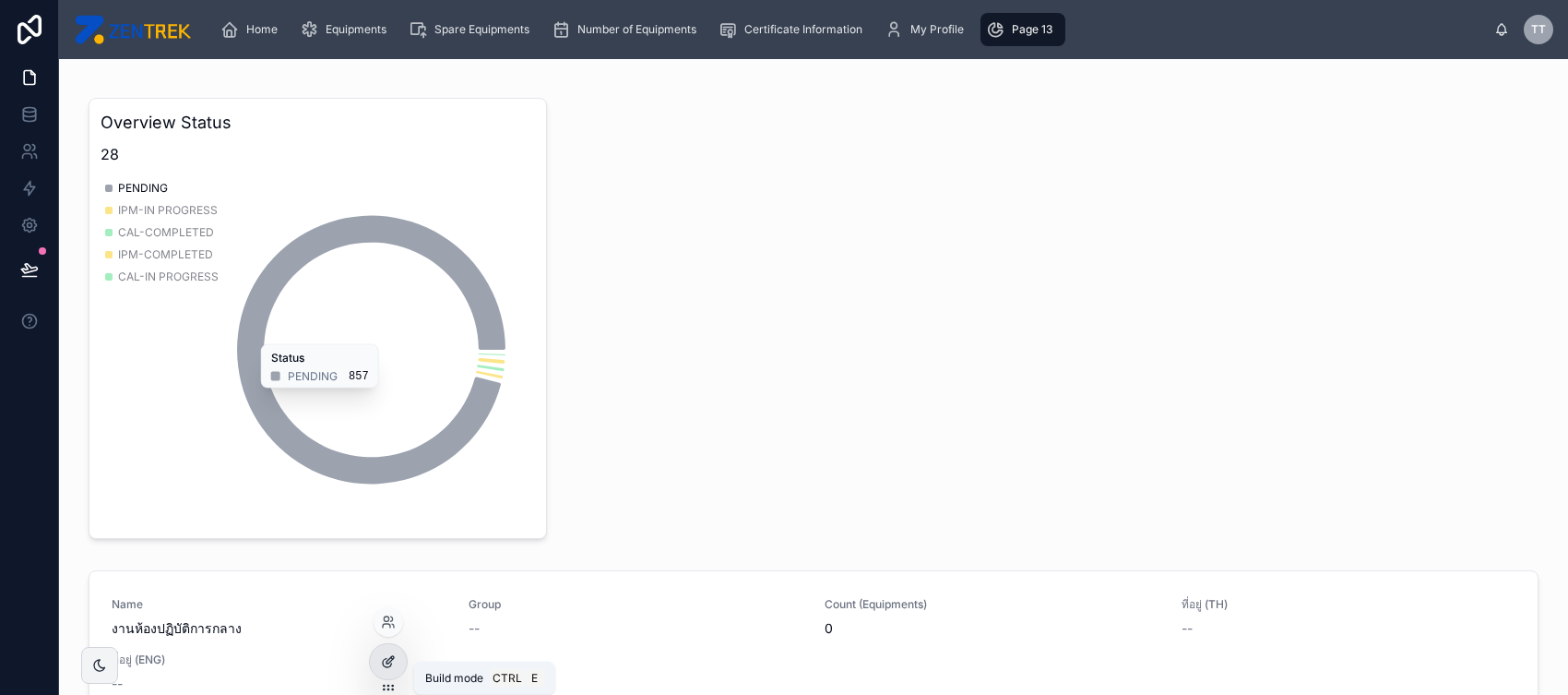click 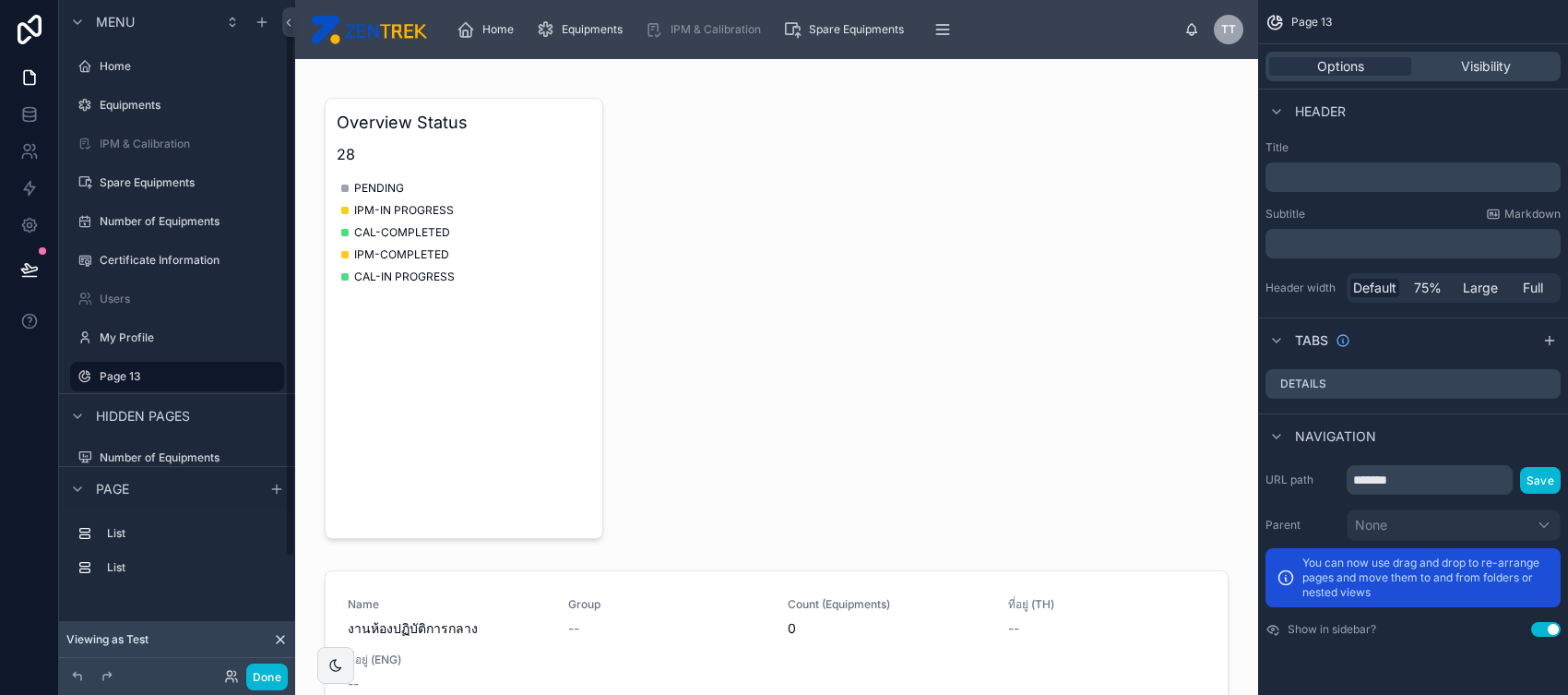 scroll, scrollTop: 19, scrollLeft: 0, axis: vertical 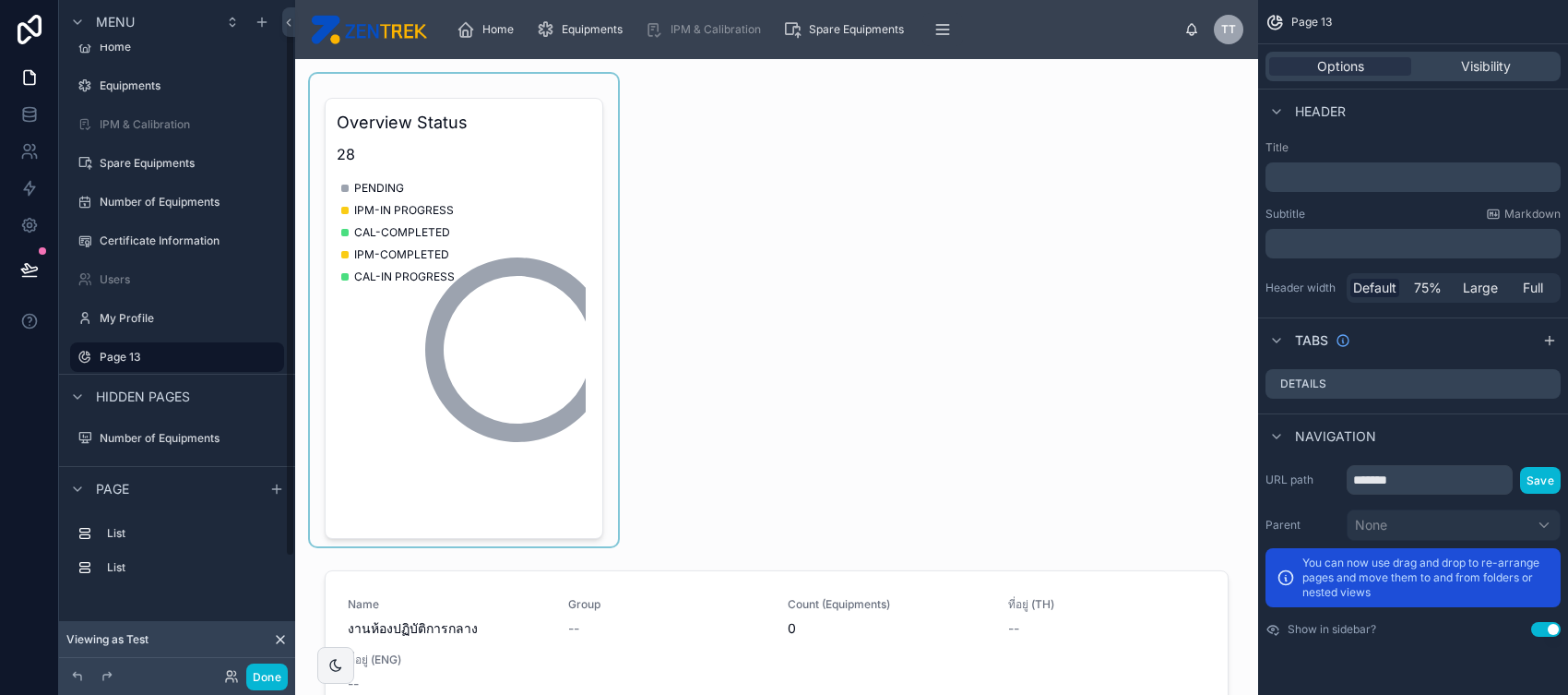 click at bounding box center (464, 310) 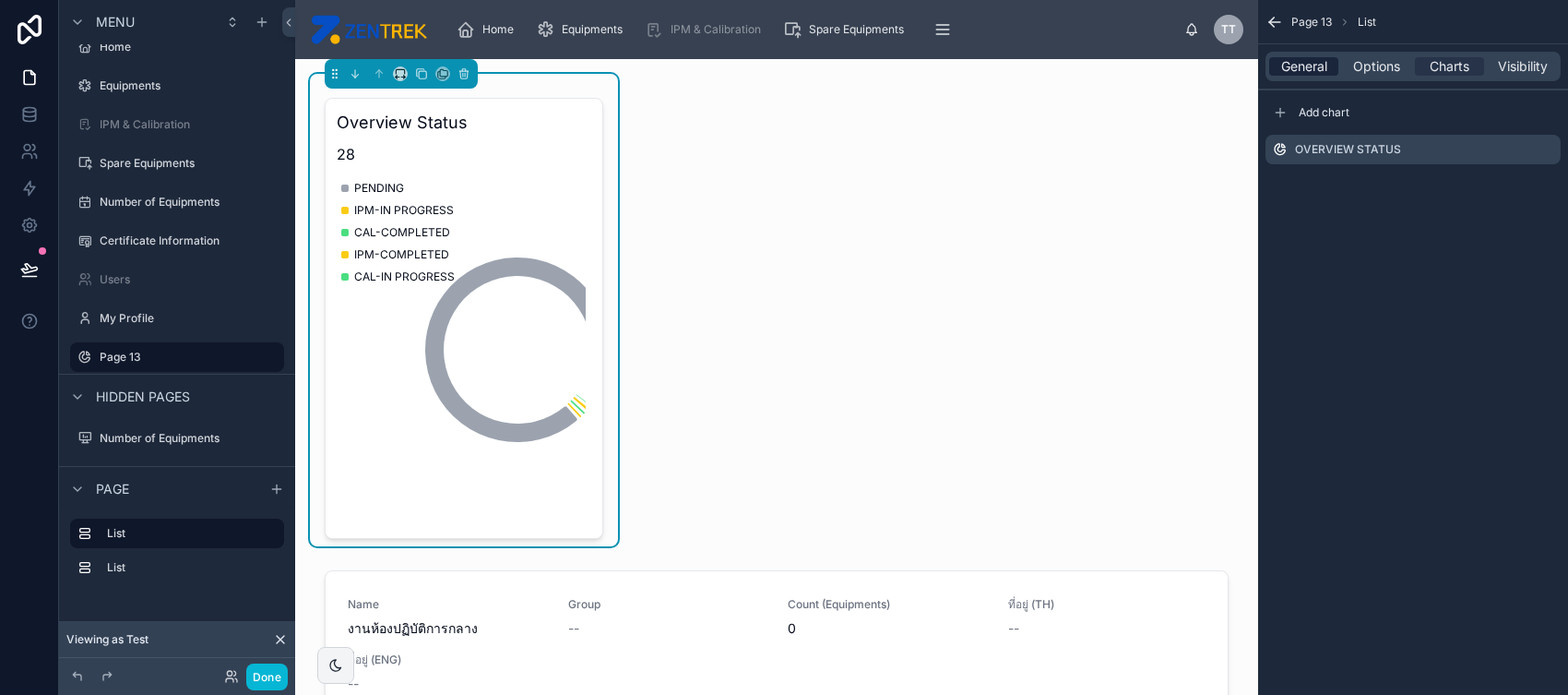 click on "General" at bounding box center [1304, 66] 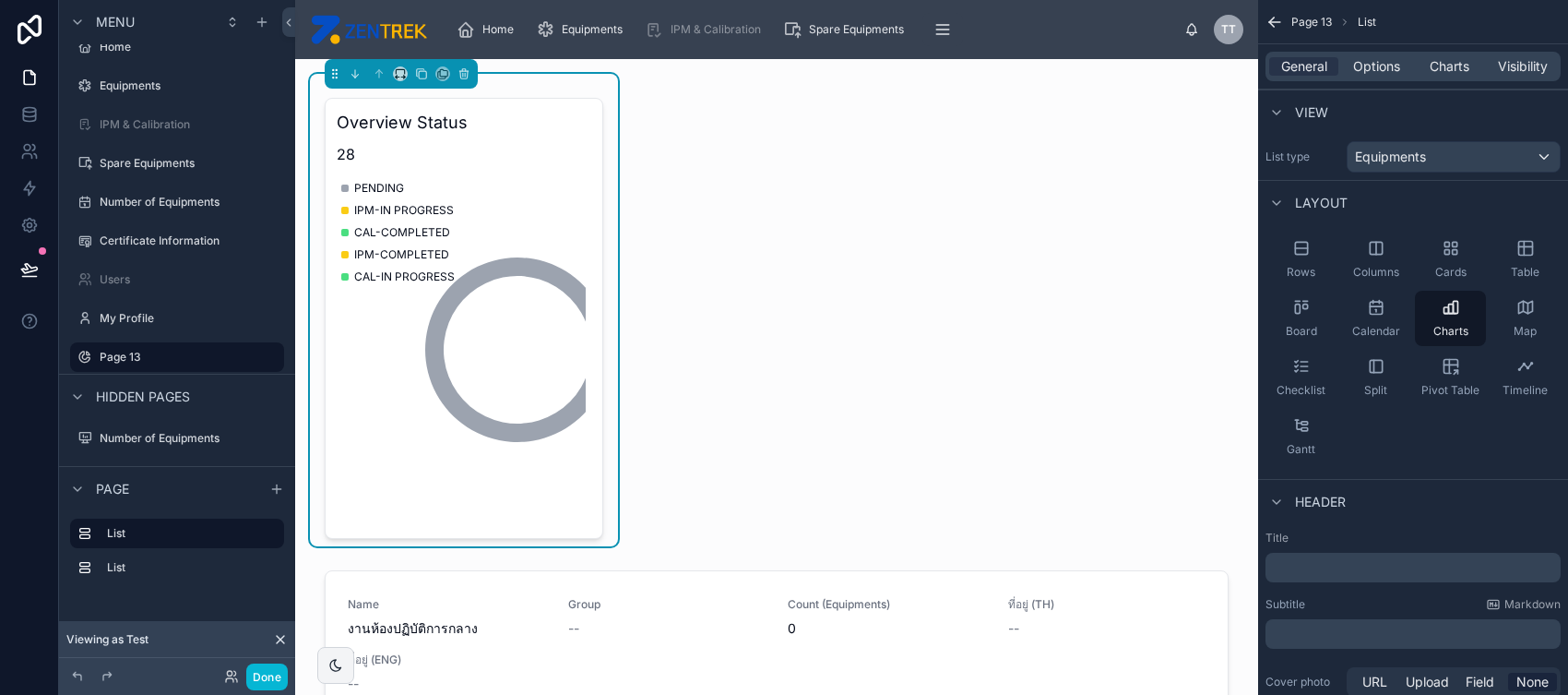 scroll, scrollTop: 49, scrollLeft: 0, axis: vertical 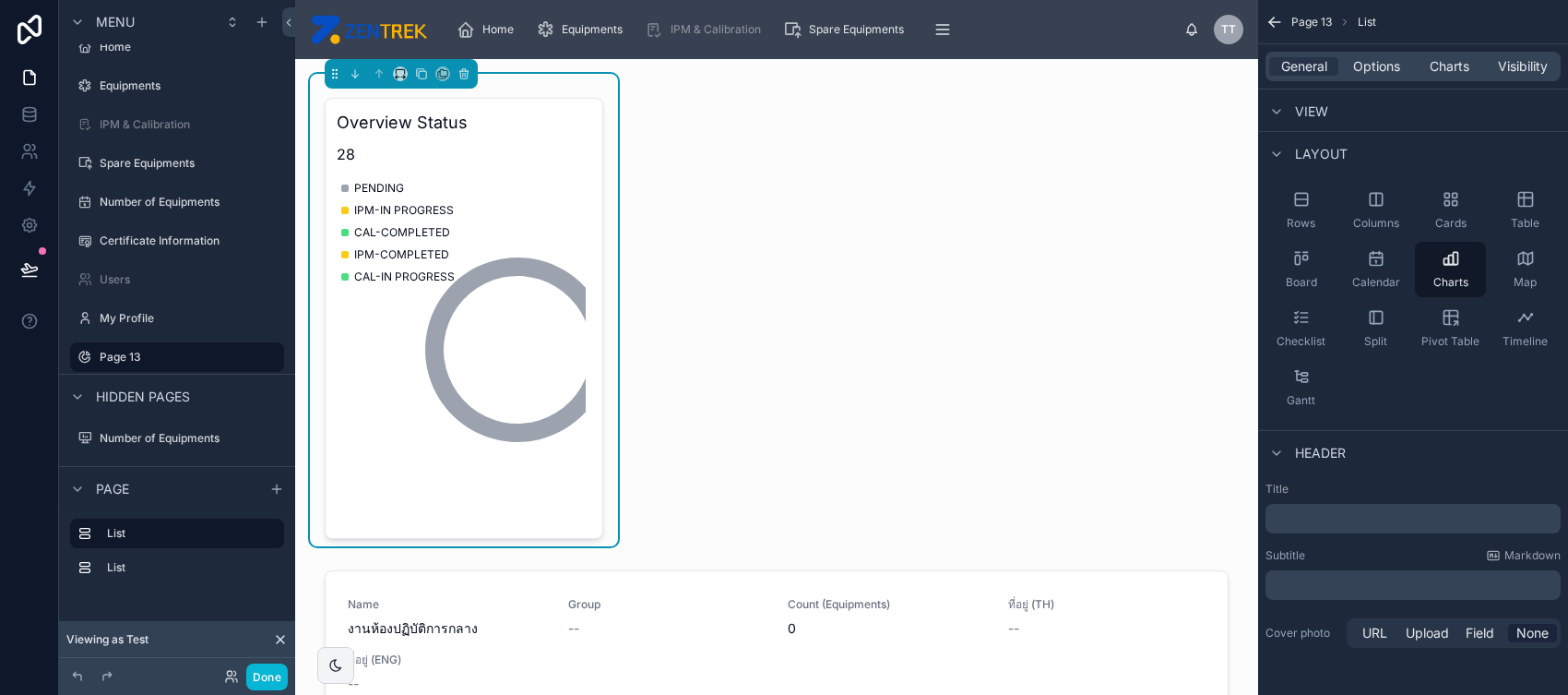 click on "﻿" at bounding box center [1415, 585] 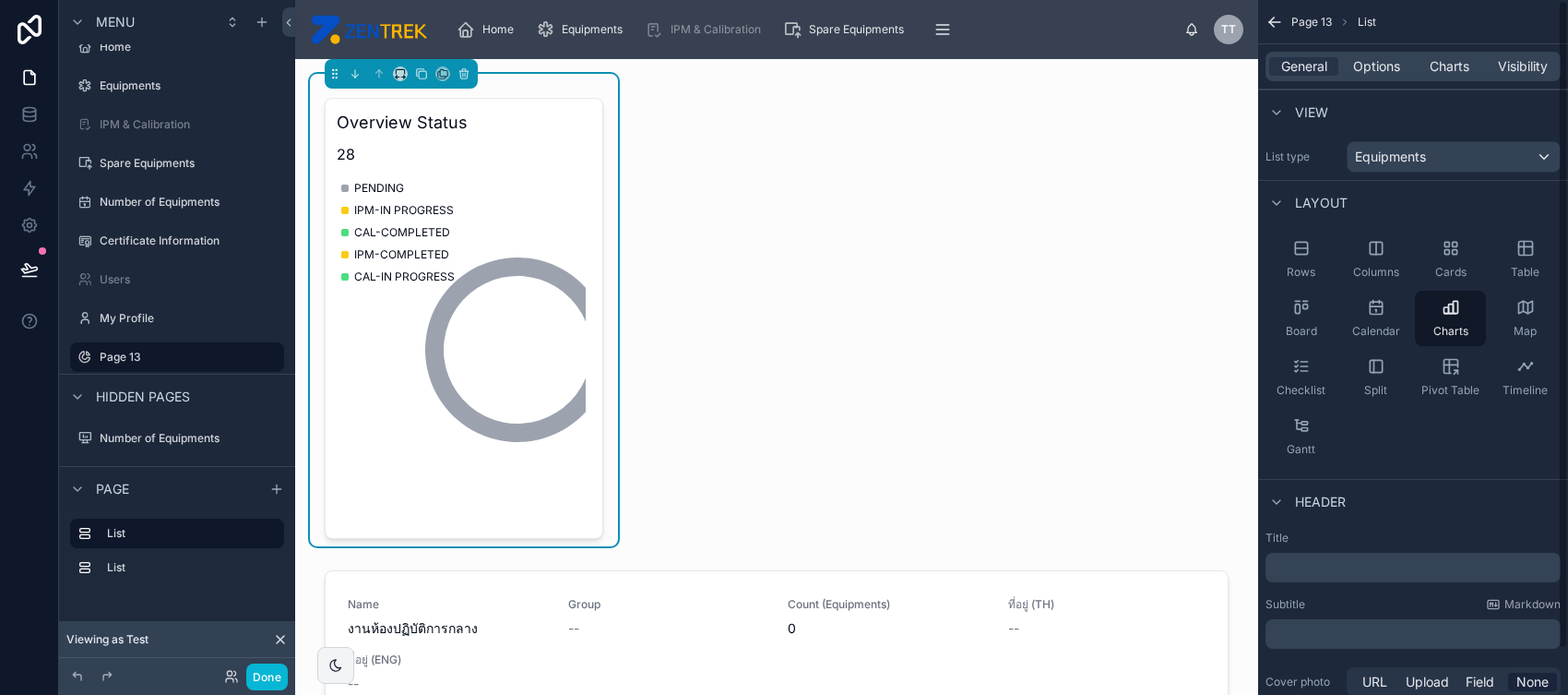 scroll, scrollTop: 49, scrollLeft: 0, axis: vertical 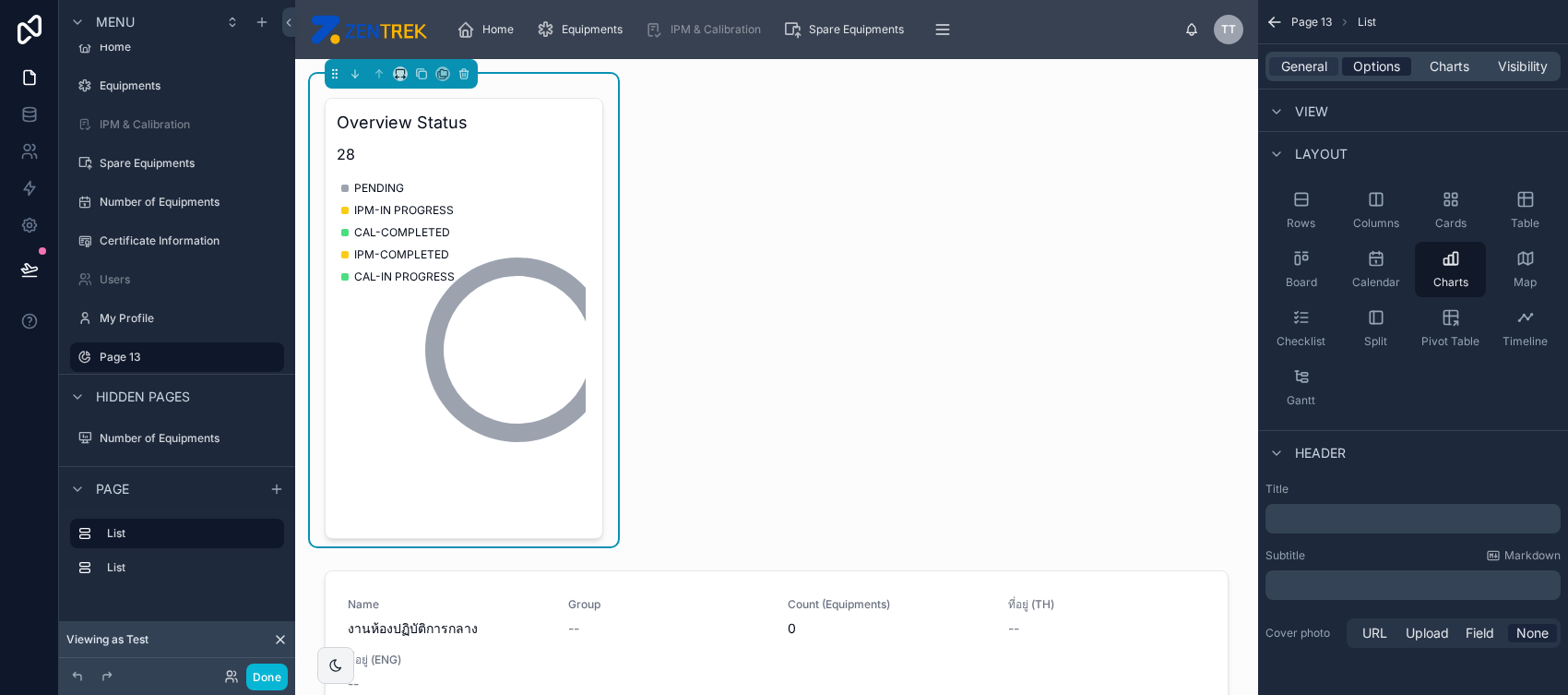 click on "Options" at bounding box center (1376, 66) 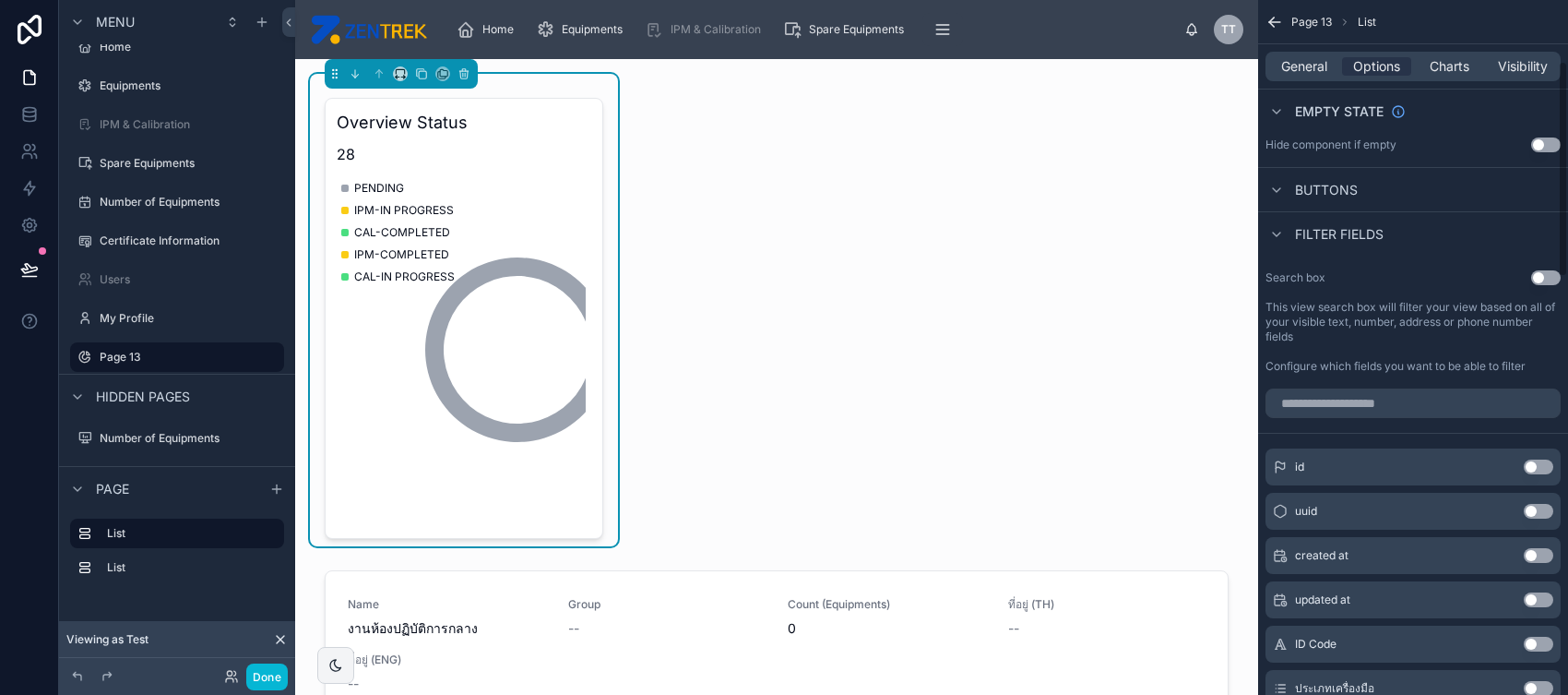 scroll, scrollTop: 185, scrollLeft: 0, axis: vertical 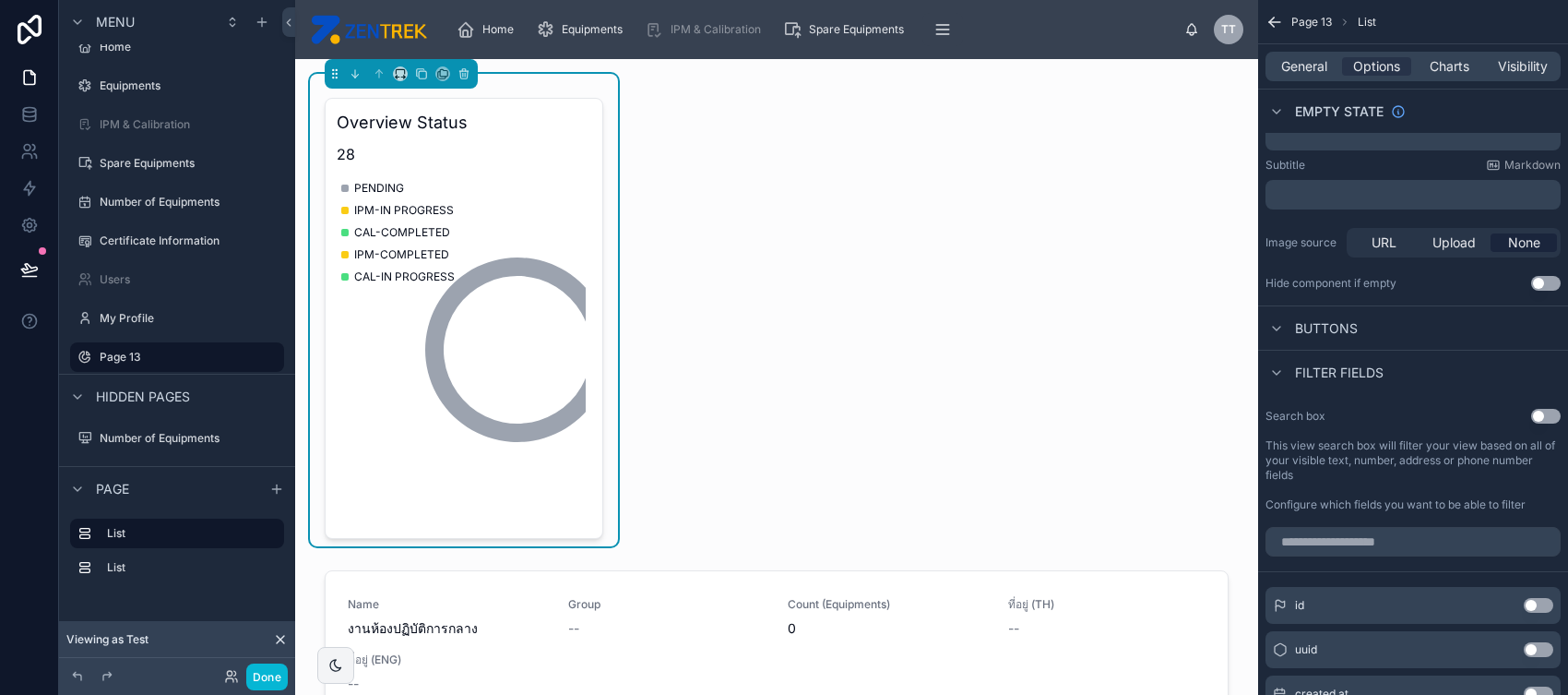 click on "General Options Charts Visibility" at bounding box center (1413, 66) 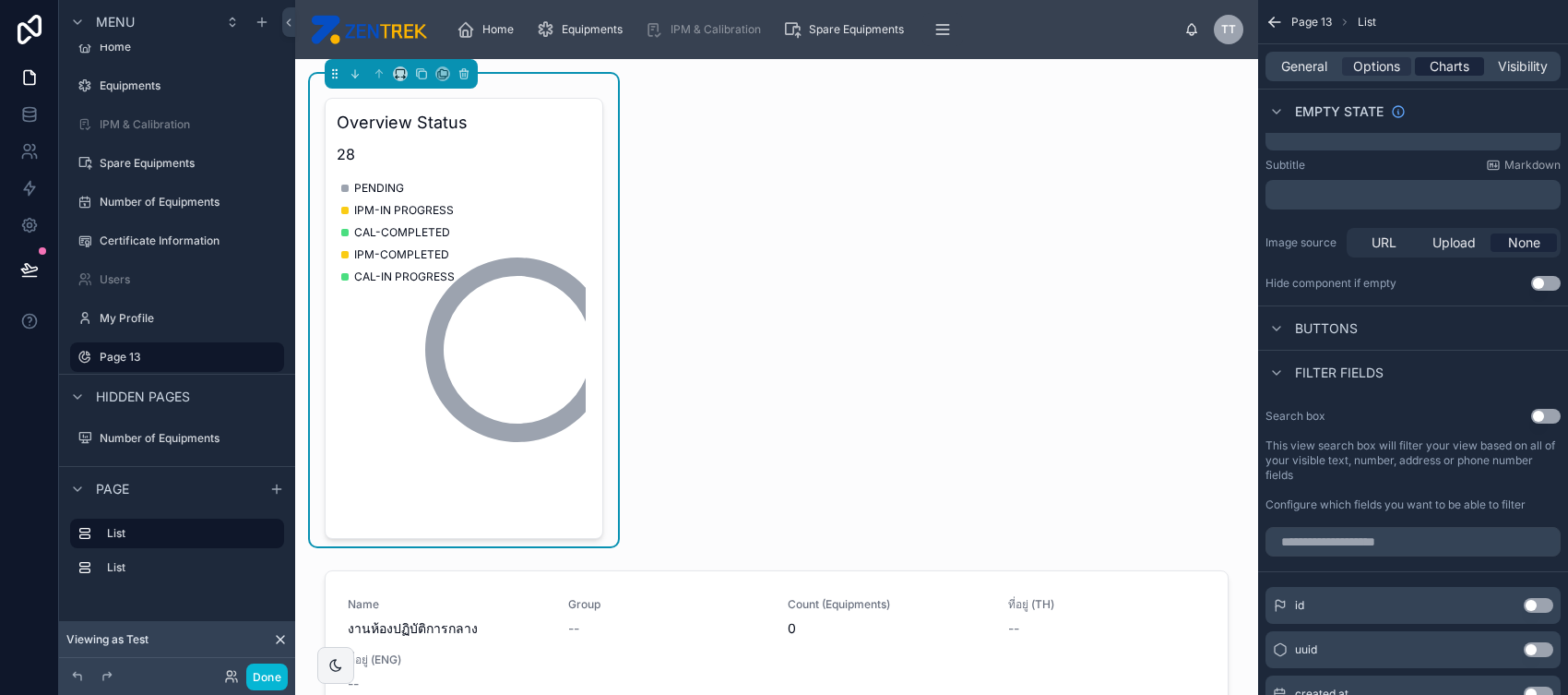 click on "Charts" at bounding box center [1449, 66] 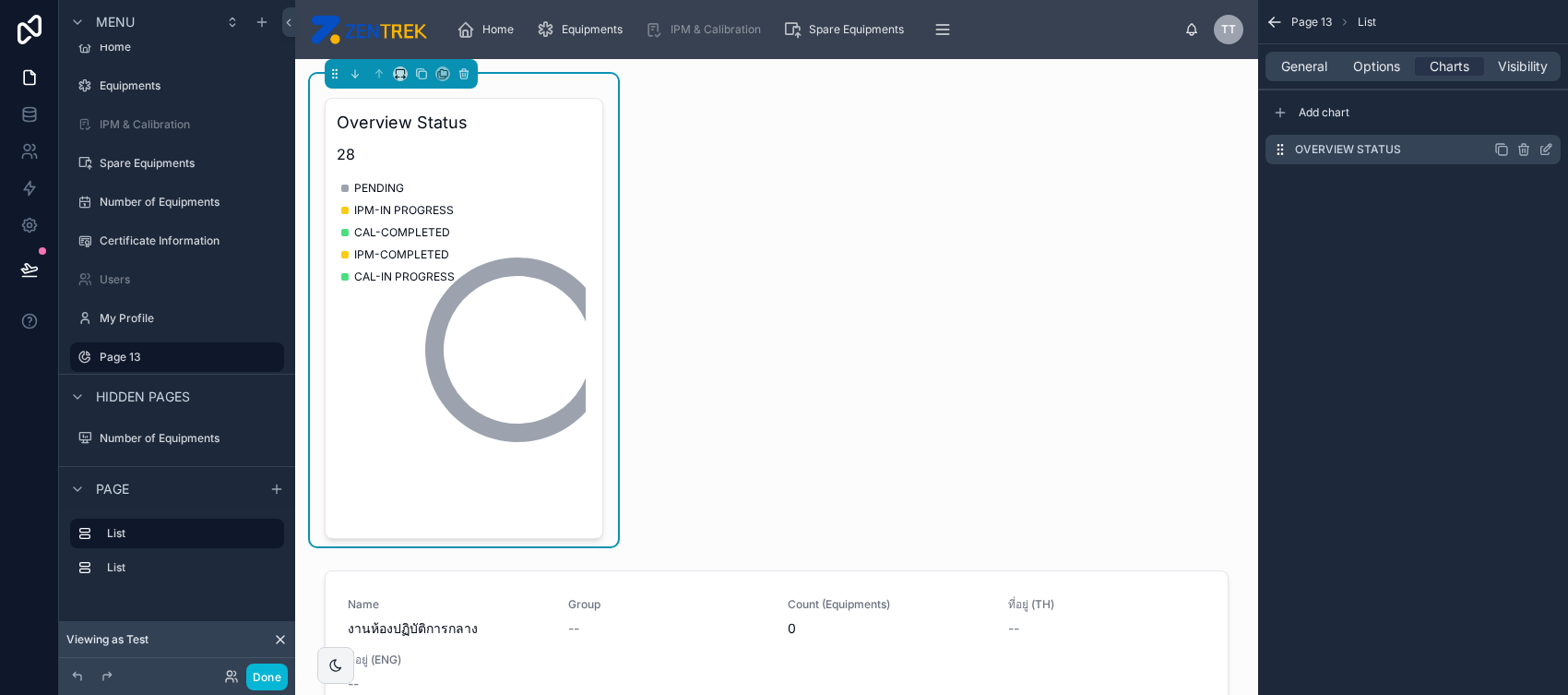 click 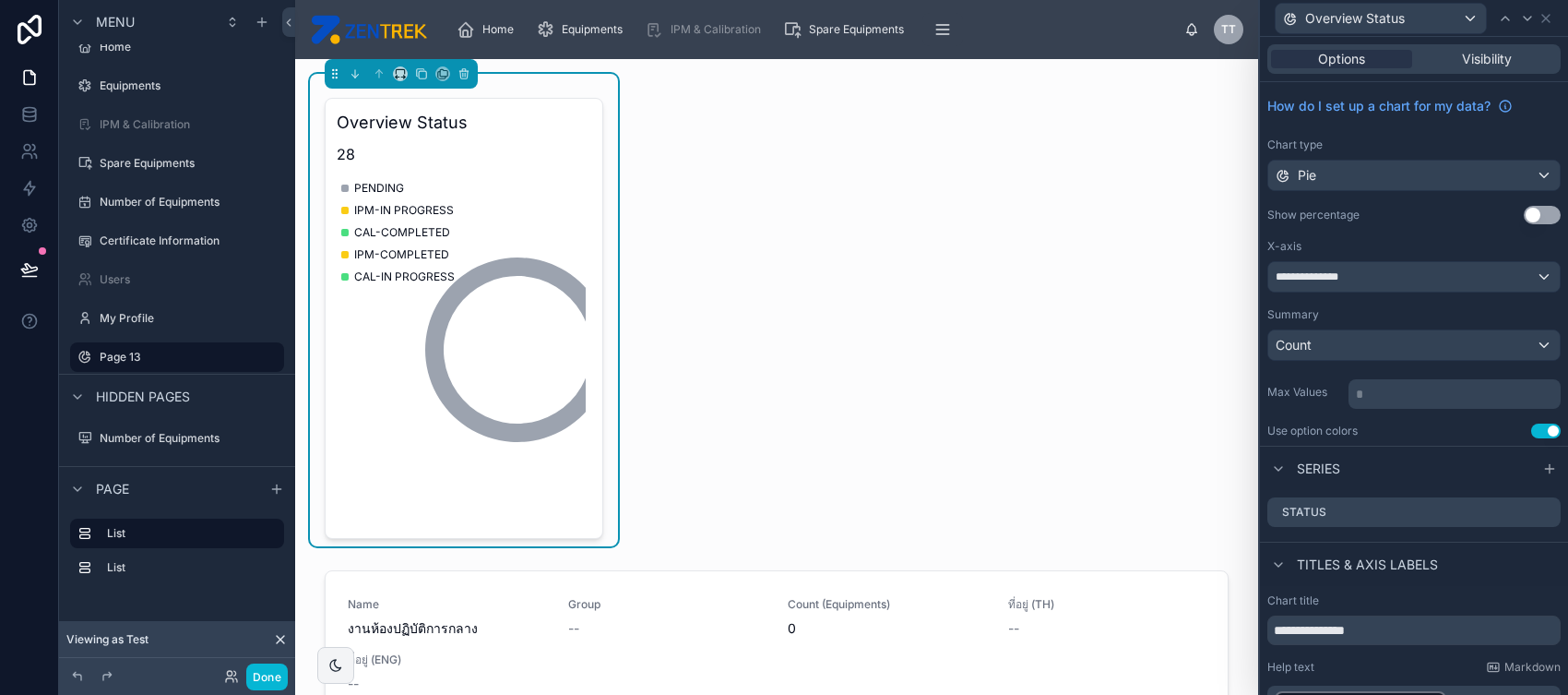 scroll, scrollTop: 95, scrollLeft: 0, axis: vertical 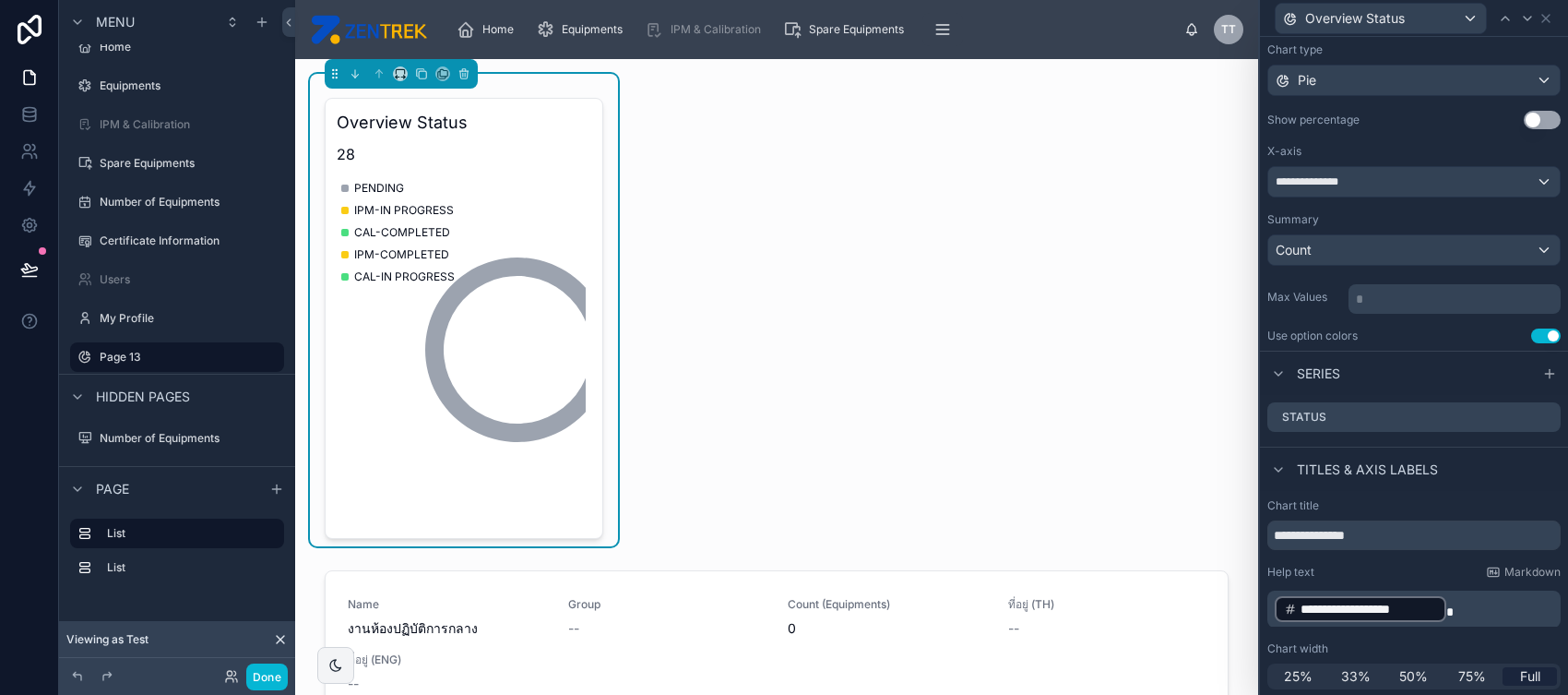 click on "**********" at bounding box center [1416, 609] 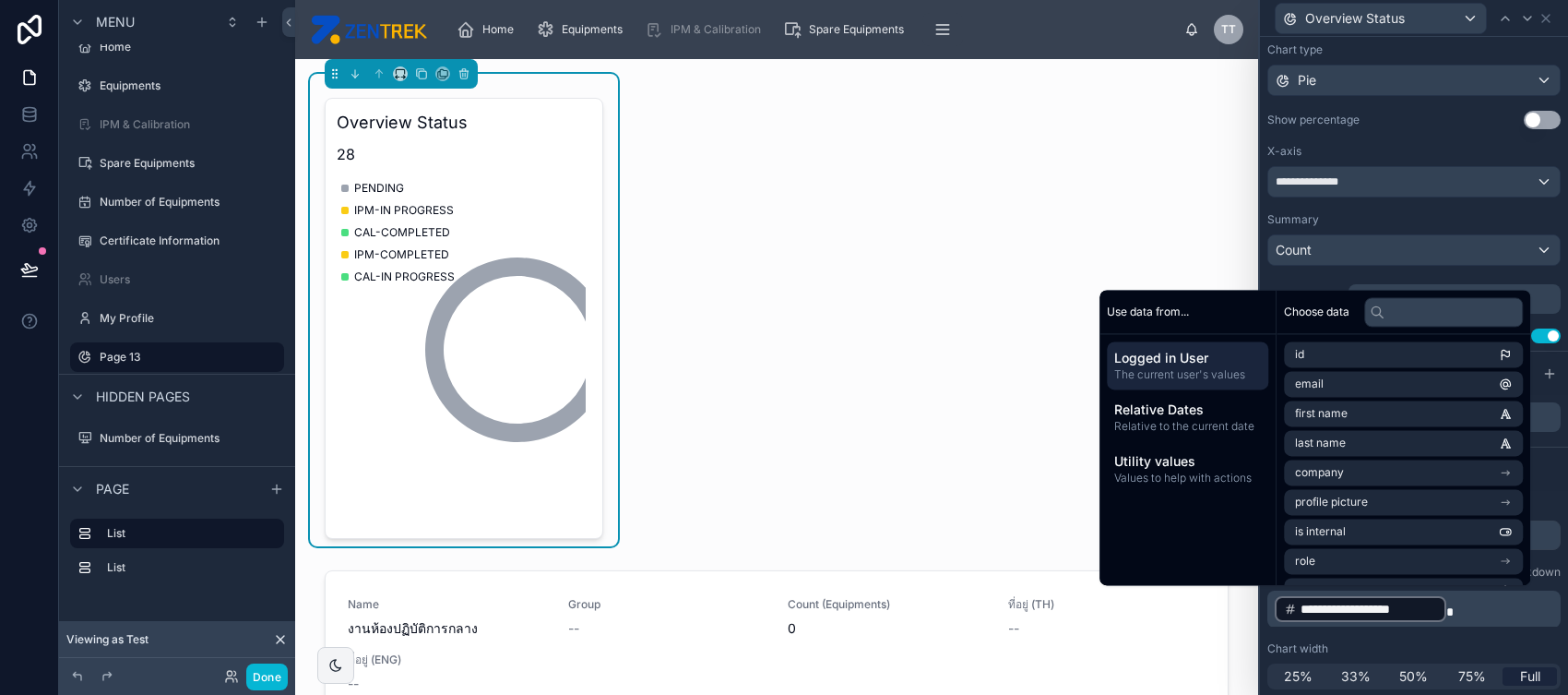 type 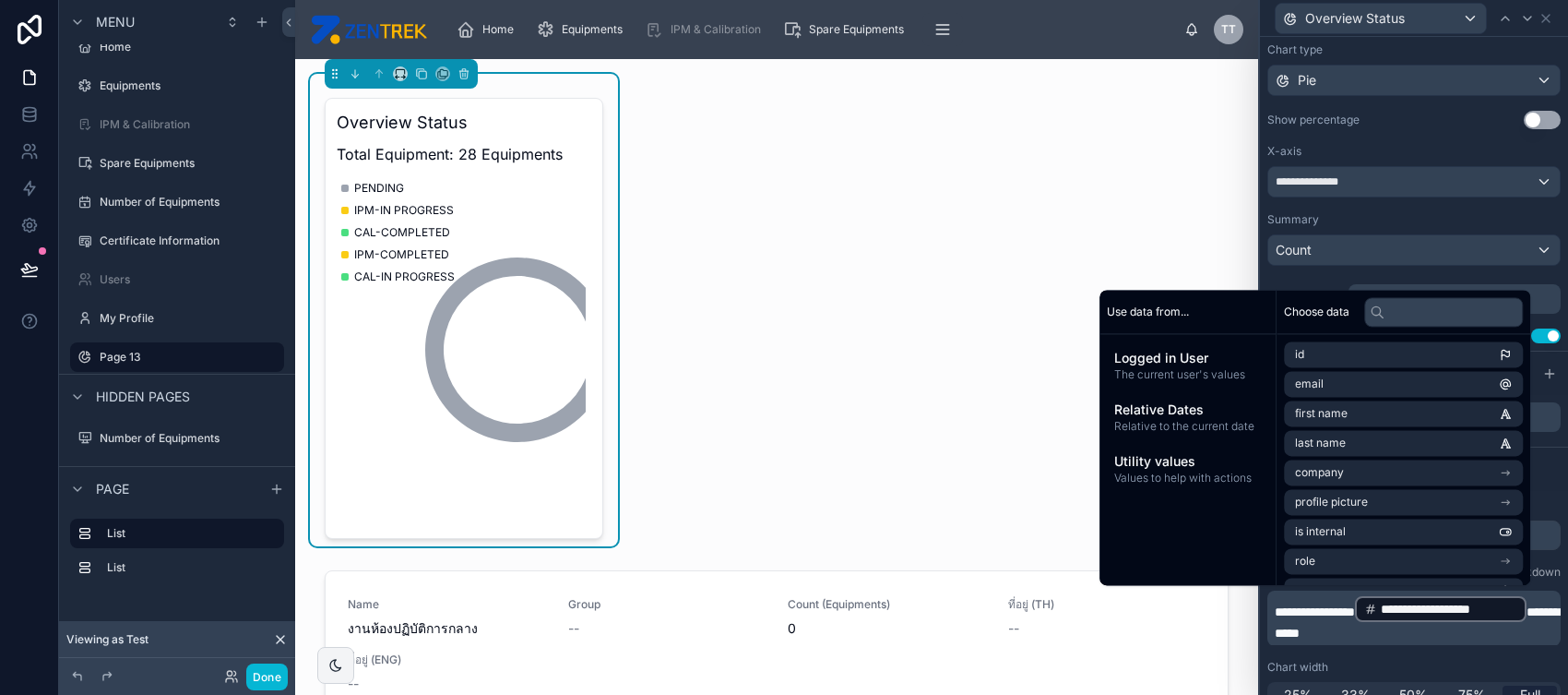 click on "**********" at bounding box center [1417, 622] 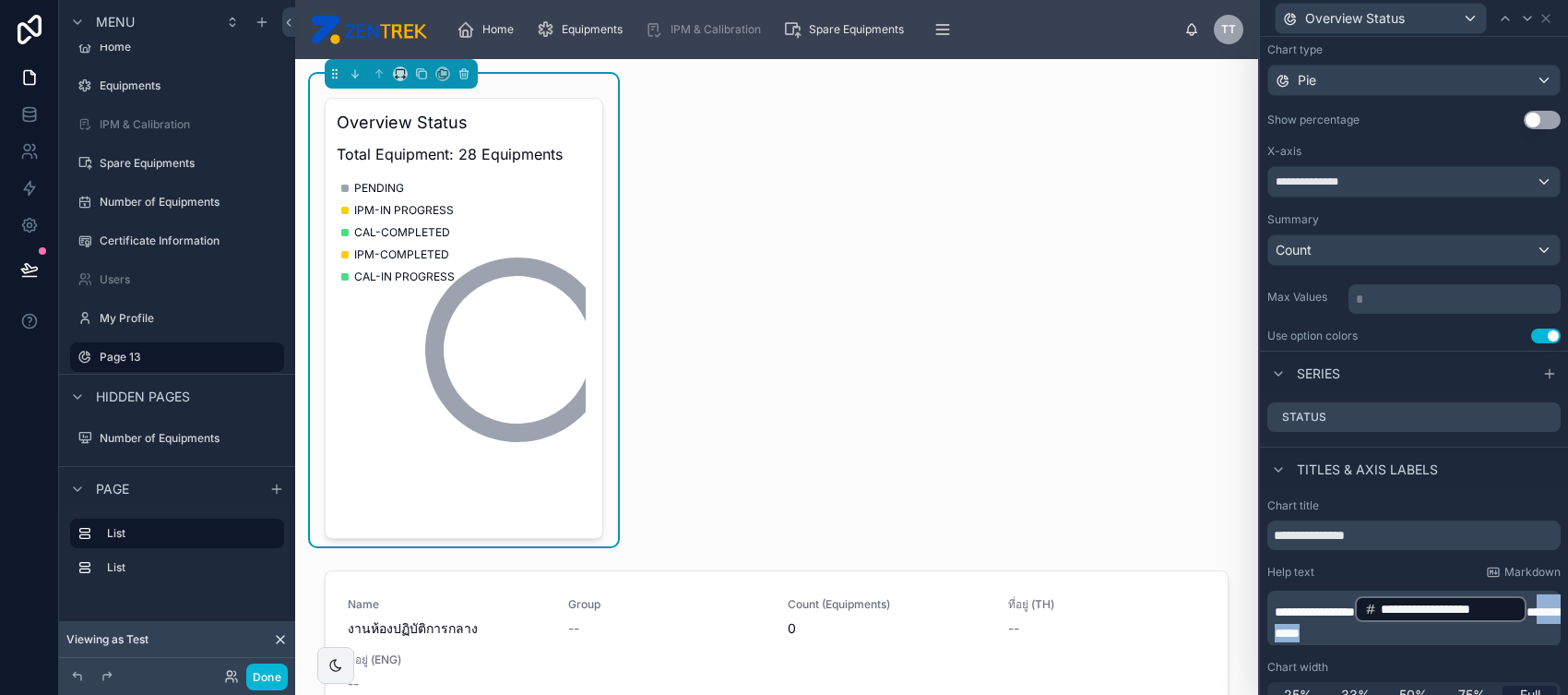 click on "**********" at bounding box center (1417, 622) 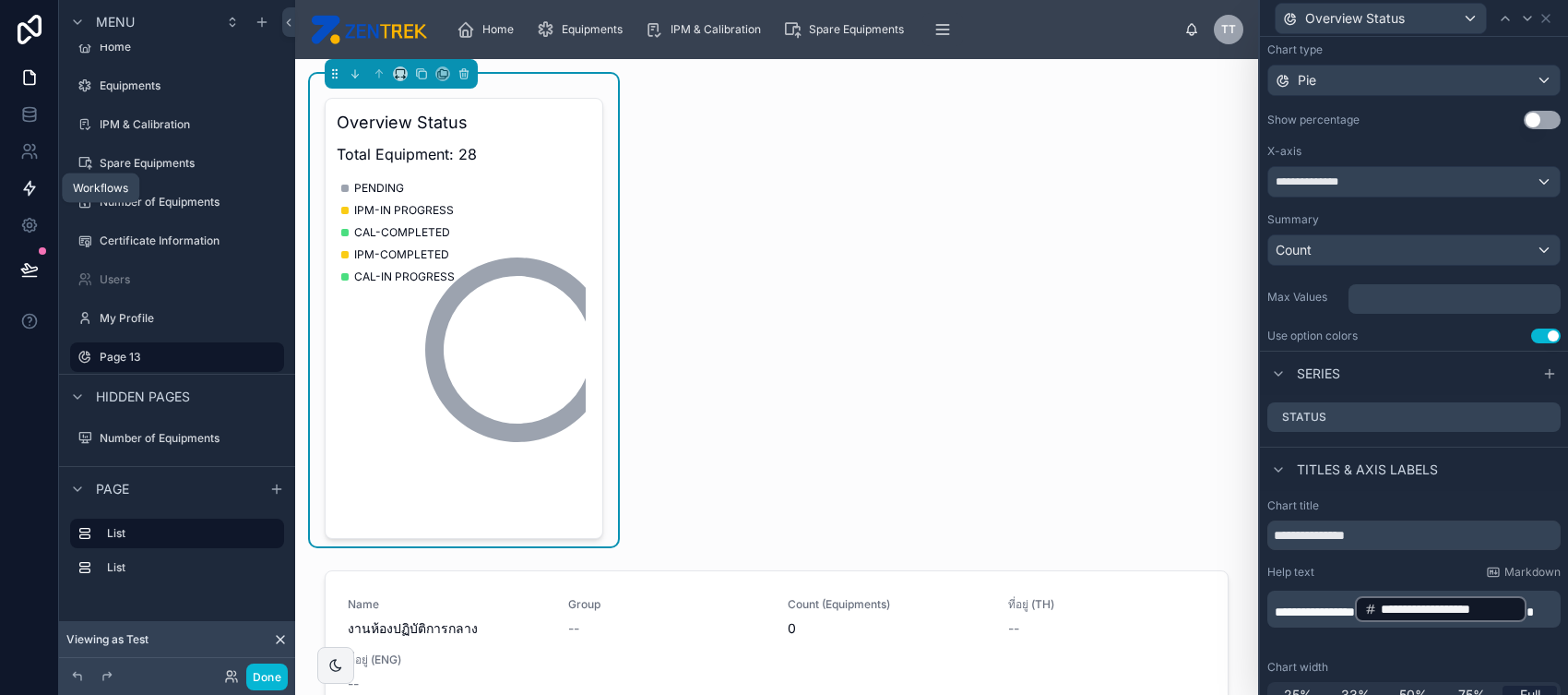 click at bounding box center (29, 188) 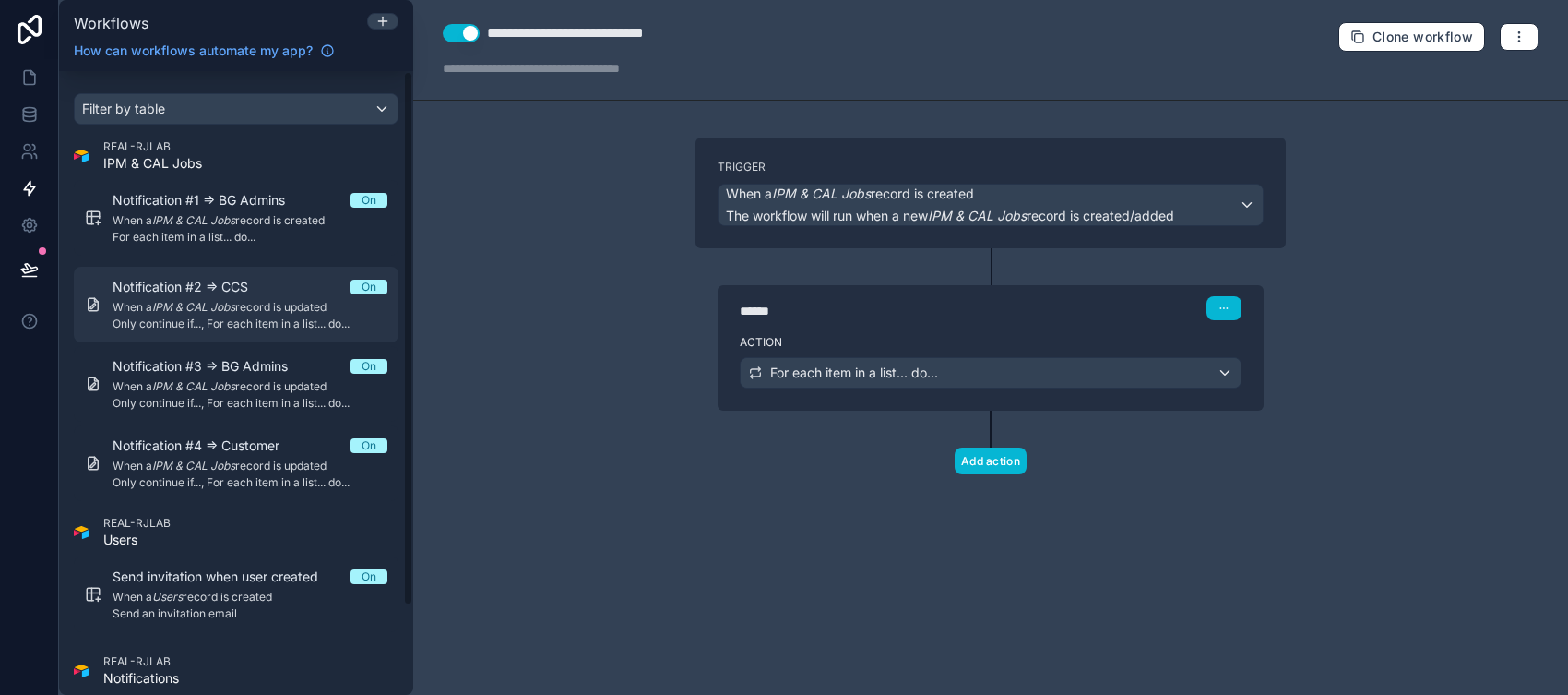 click on "Notification #2 => CCS On When a  IPM & CAL Jobs  record is updated Only continue if..., For each item in a list... do..." at bounding box center [236, 305] 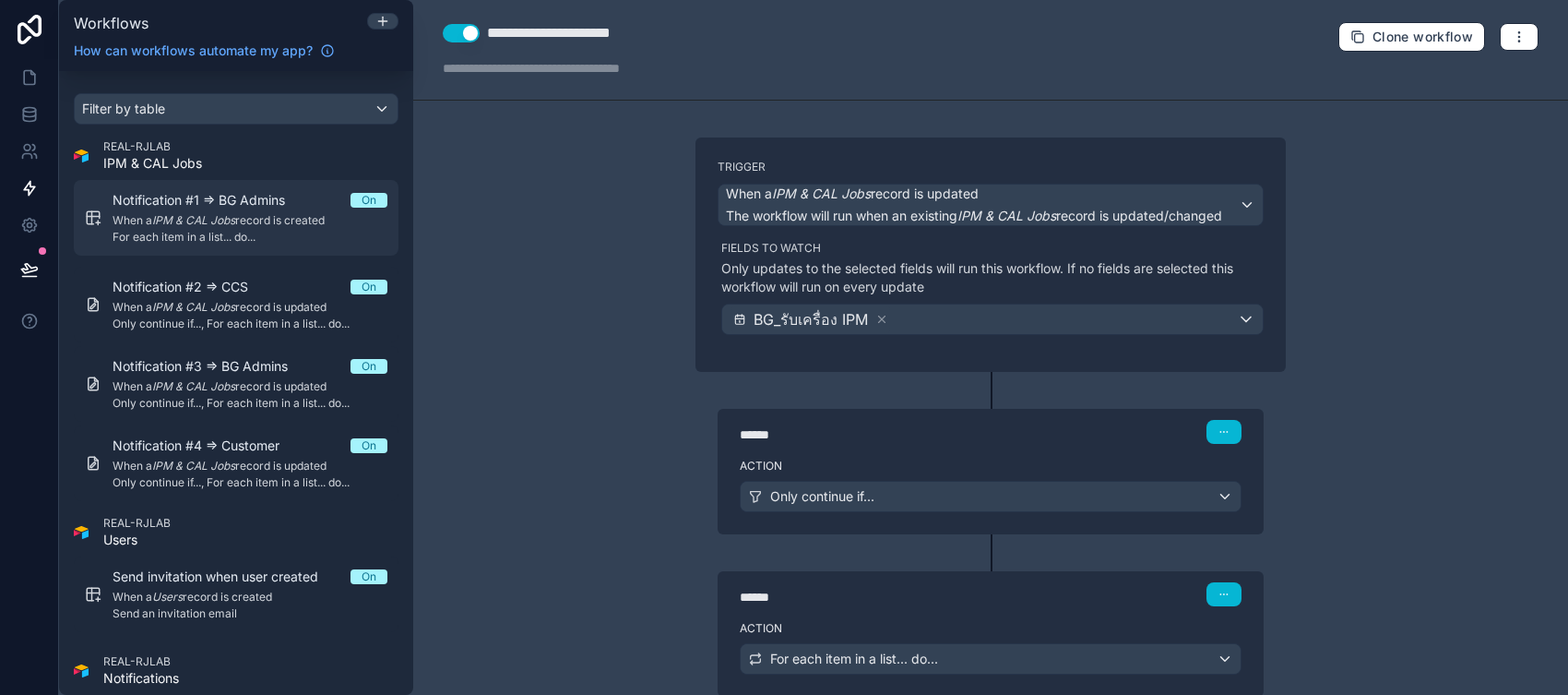 click on "Notification #1 => BG Admins On When a  IPM & CAL Jobs  record is created For each item in a list... do..." at bounding box center (250, 218) 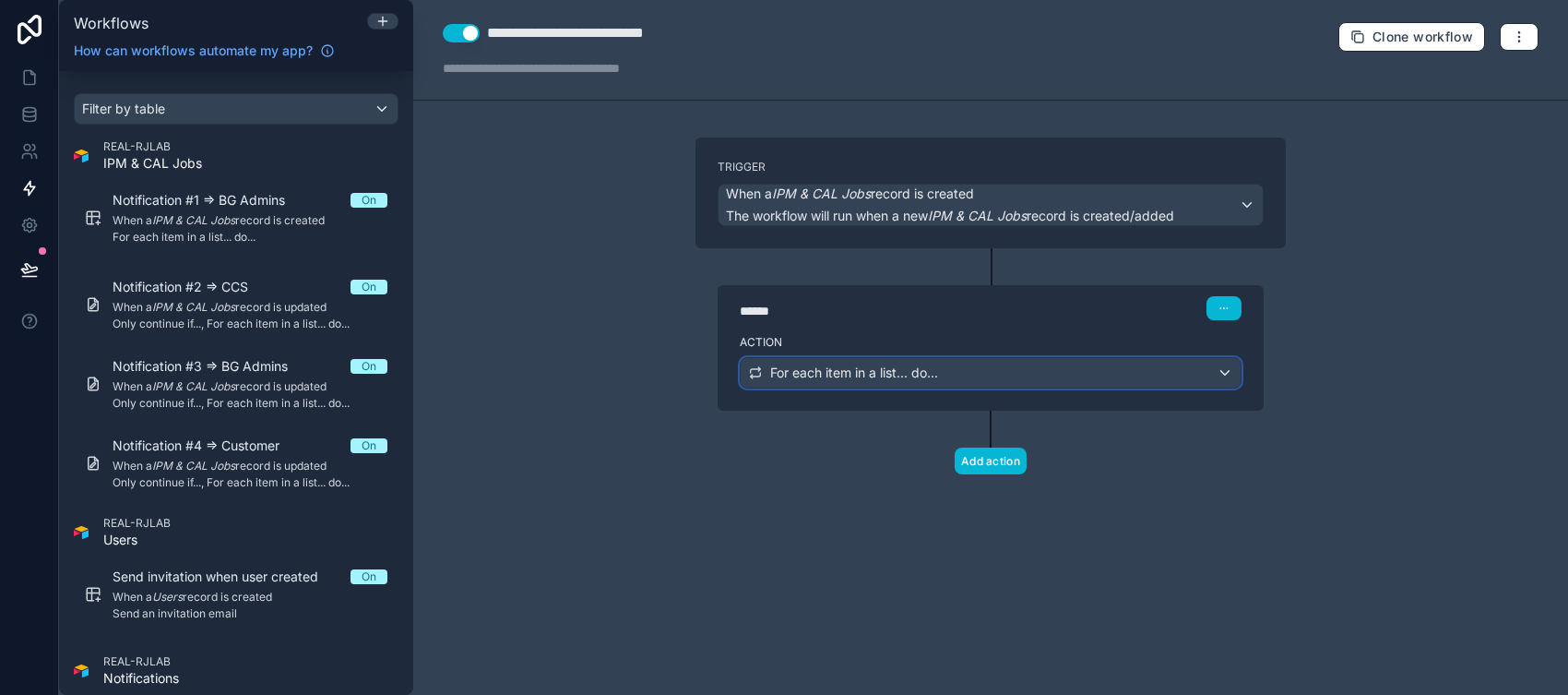 click on "For each item in a list... do..." at bounding box center [854, 373] 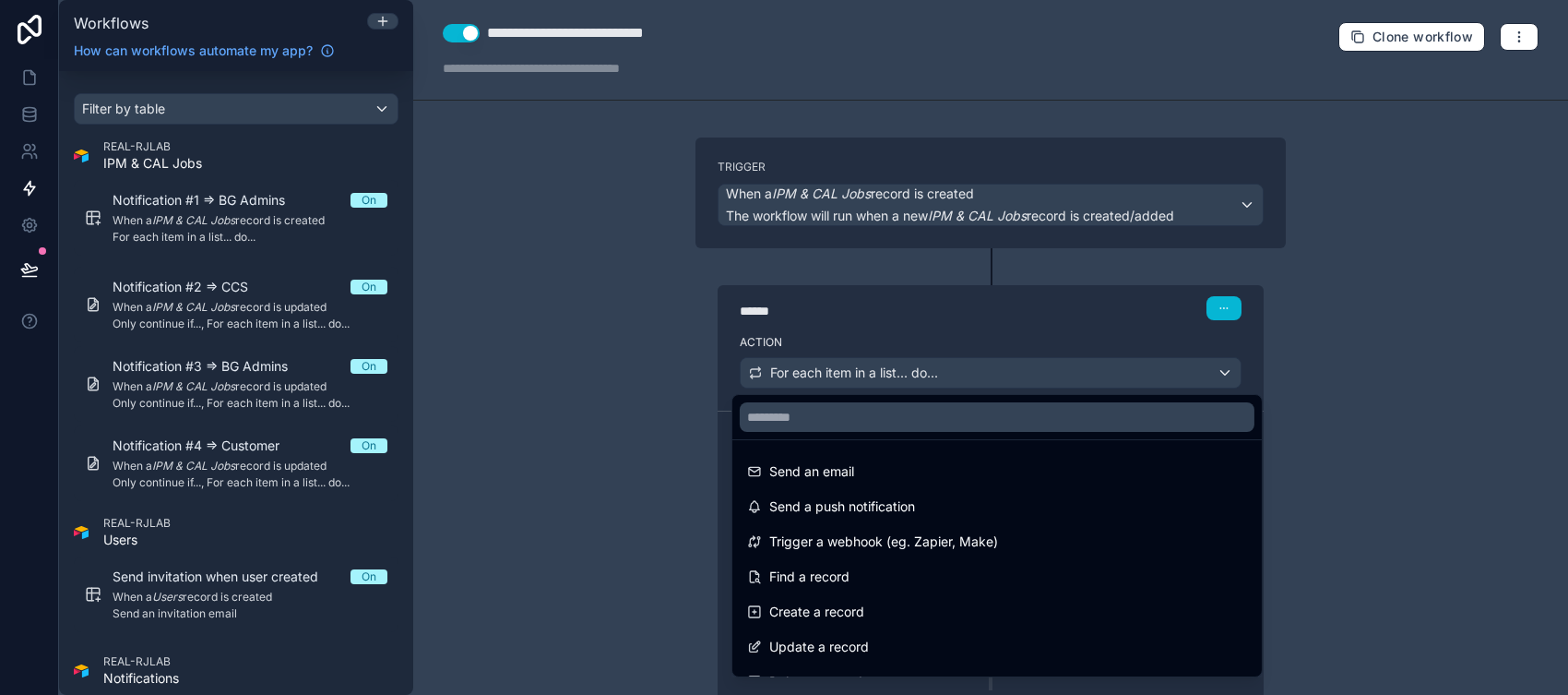 click at bounding box center [784, 347] 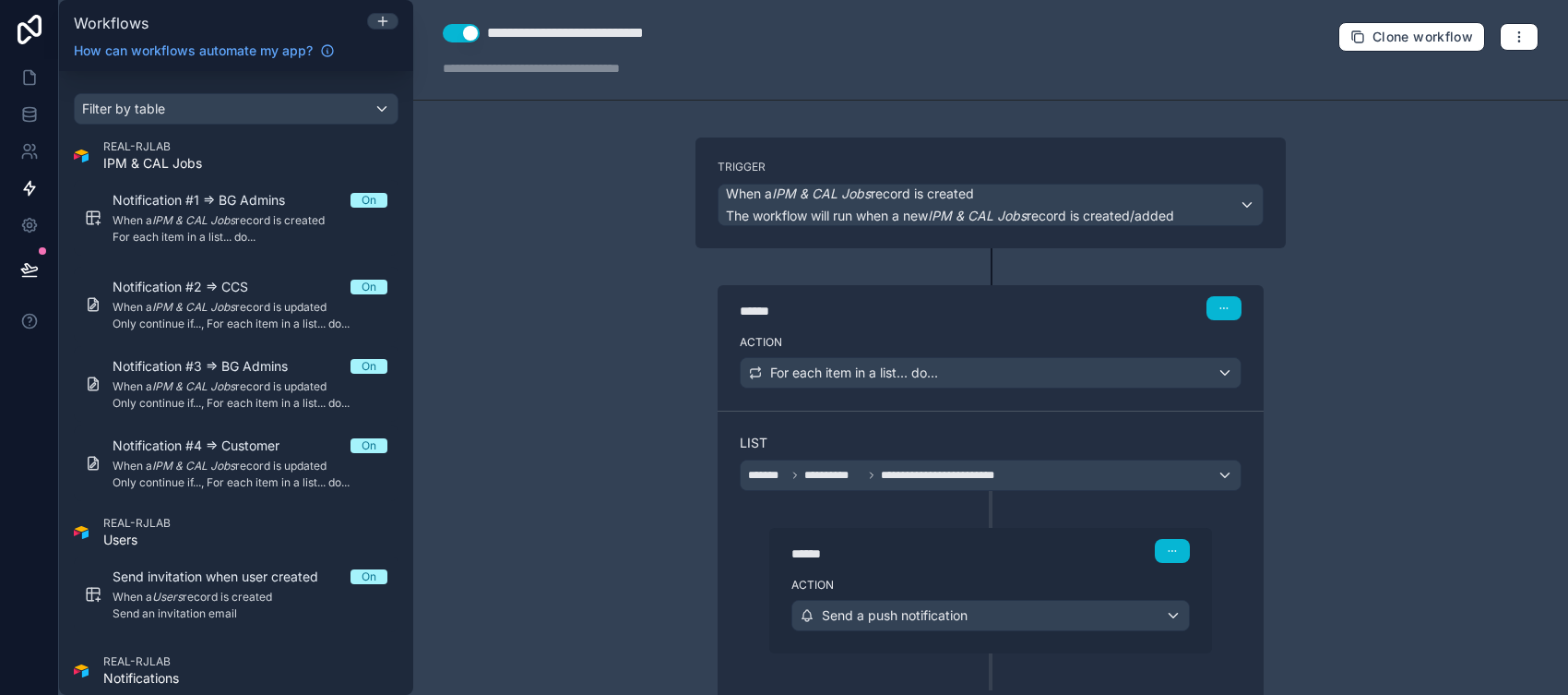 scroll, scrollTop: 106, scrollLeft: 0, axis: vertical 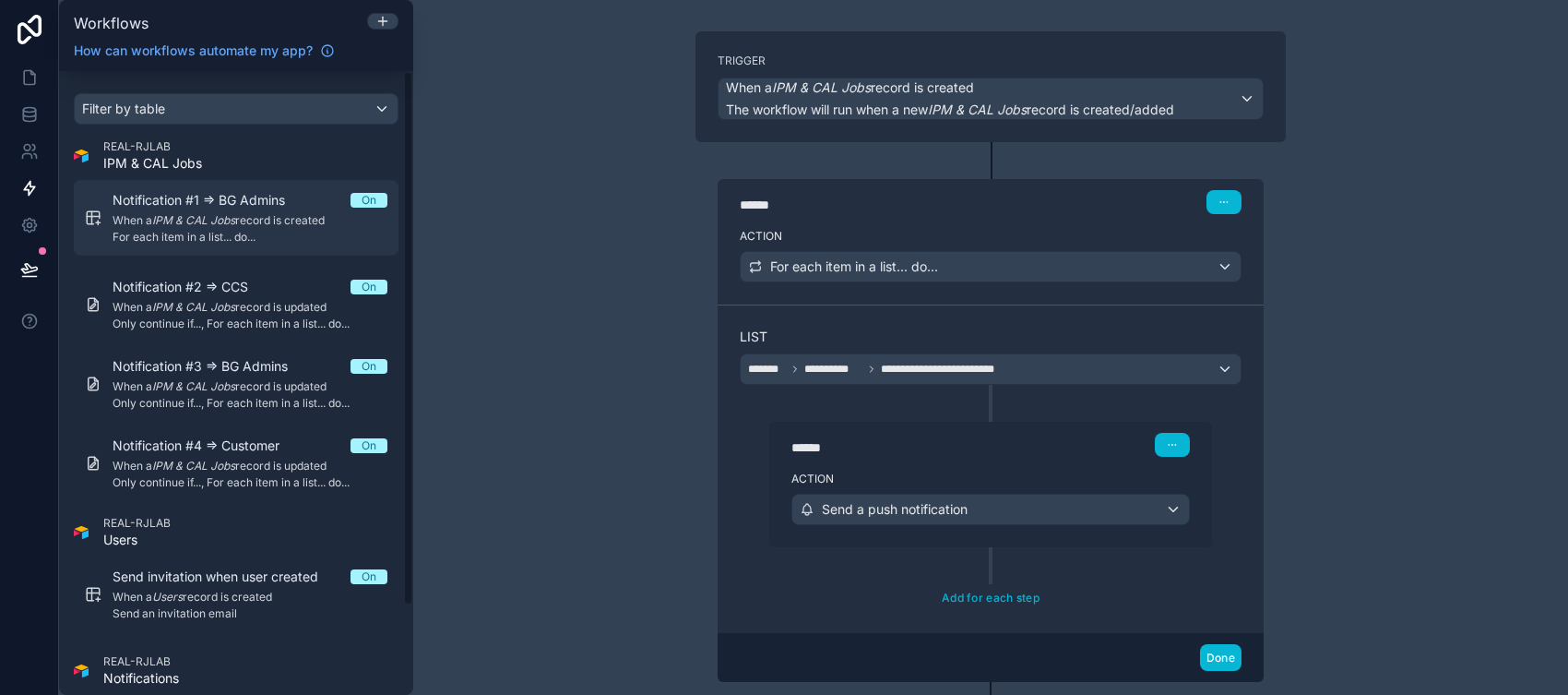 click on "IPM & CAL Jobs" at bounding box center [194, 220] 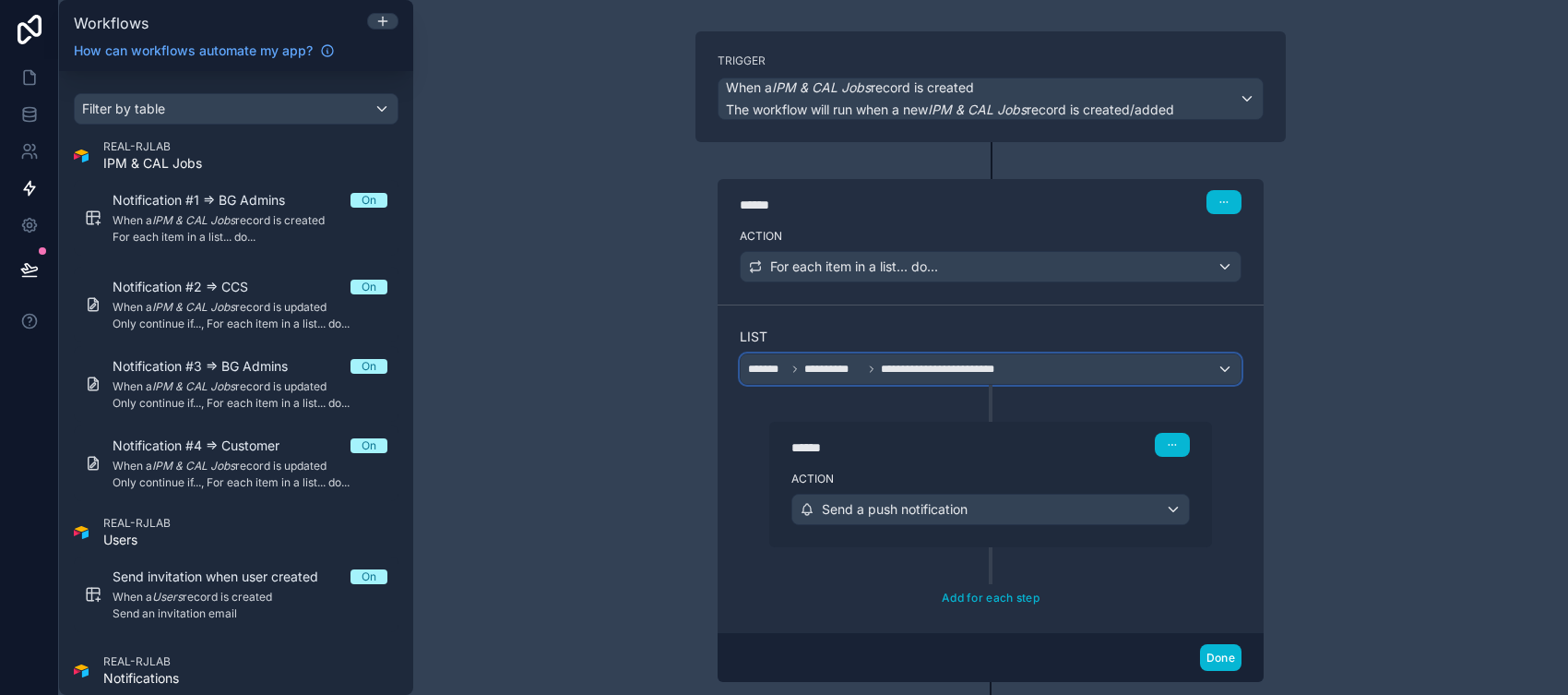 click on "**********" at bounding box center [833, 369] 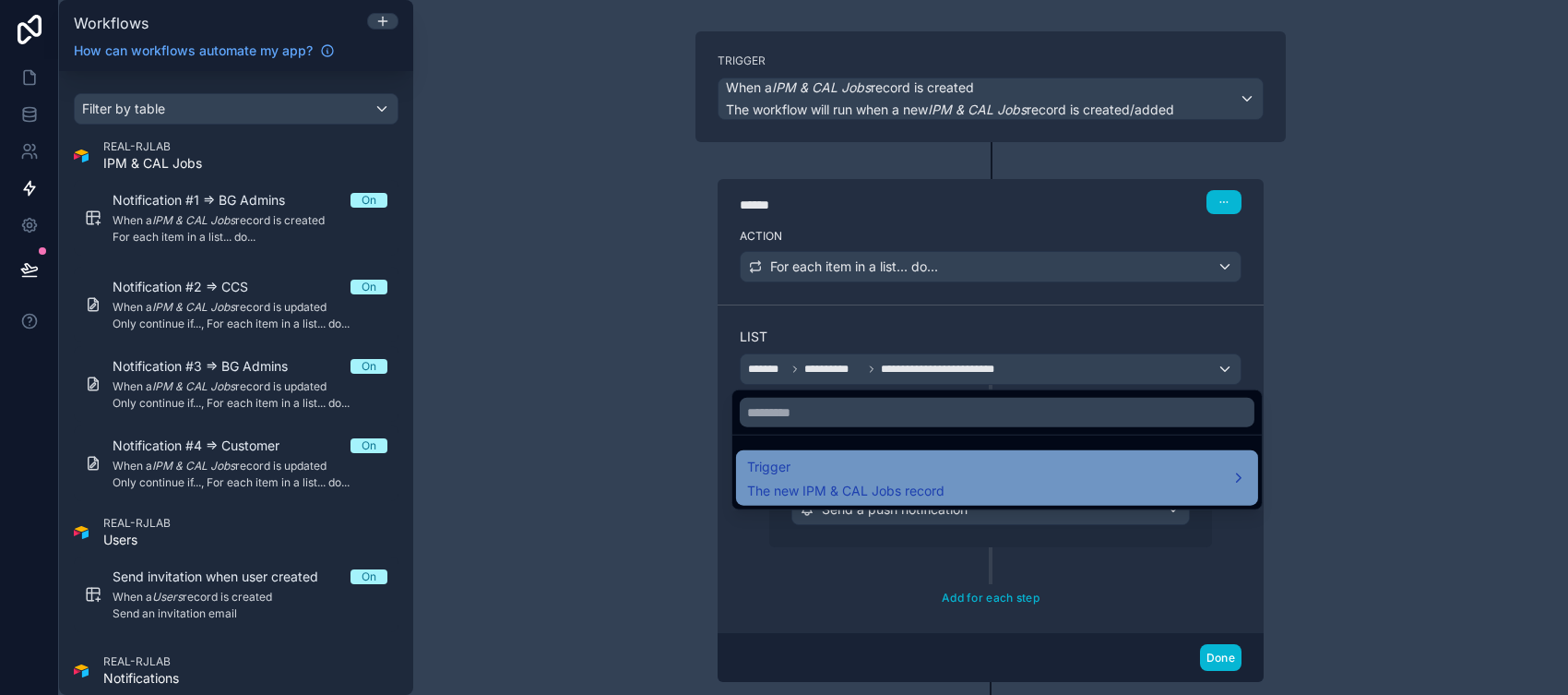 click on "Trigger" at bounding box center (846, 467) 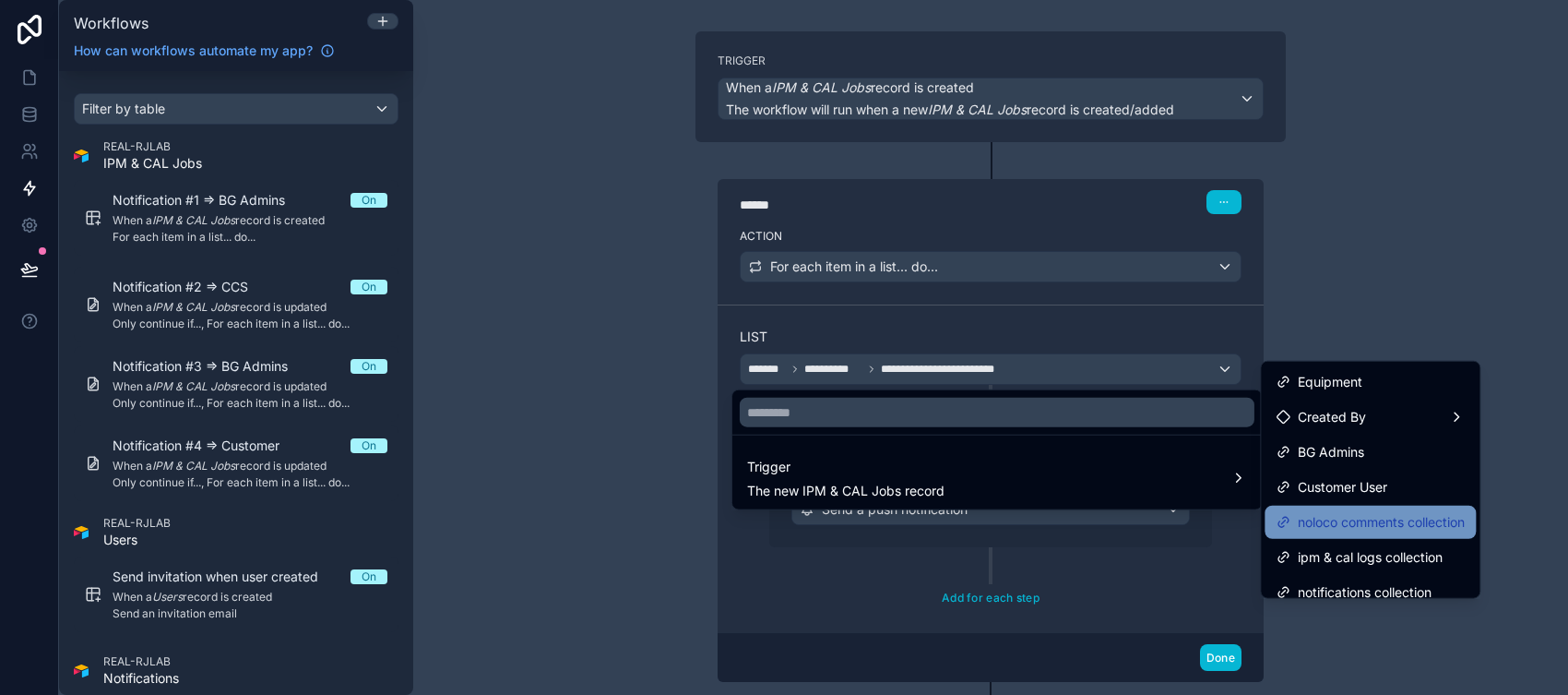 scroll, scrollTop: 14, scrollLeft: 0, axis: vertical 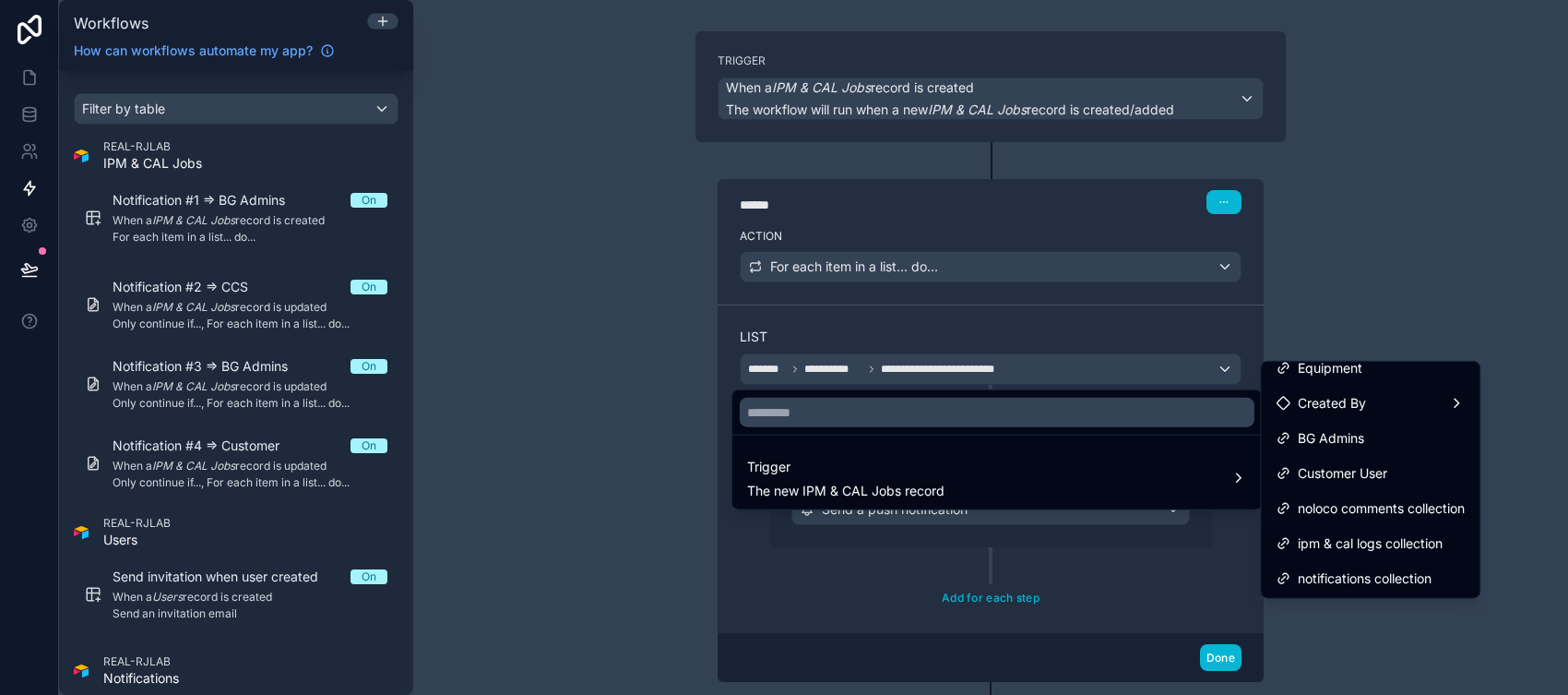 click at bounding box center [784, 347] 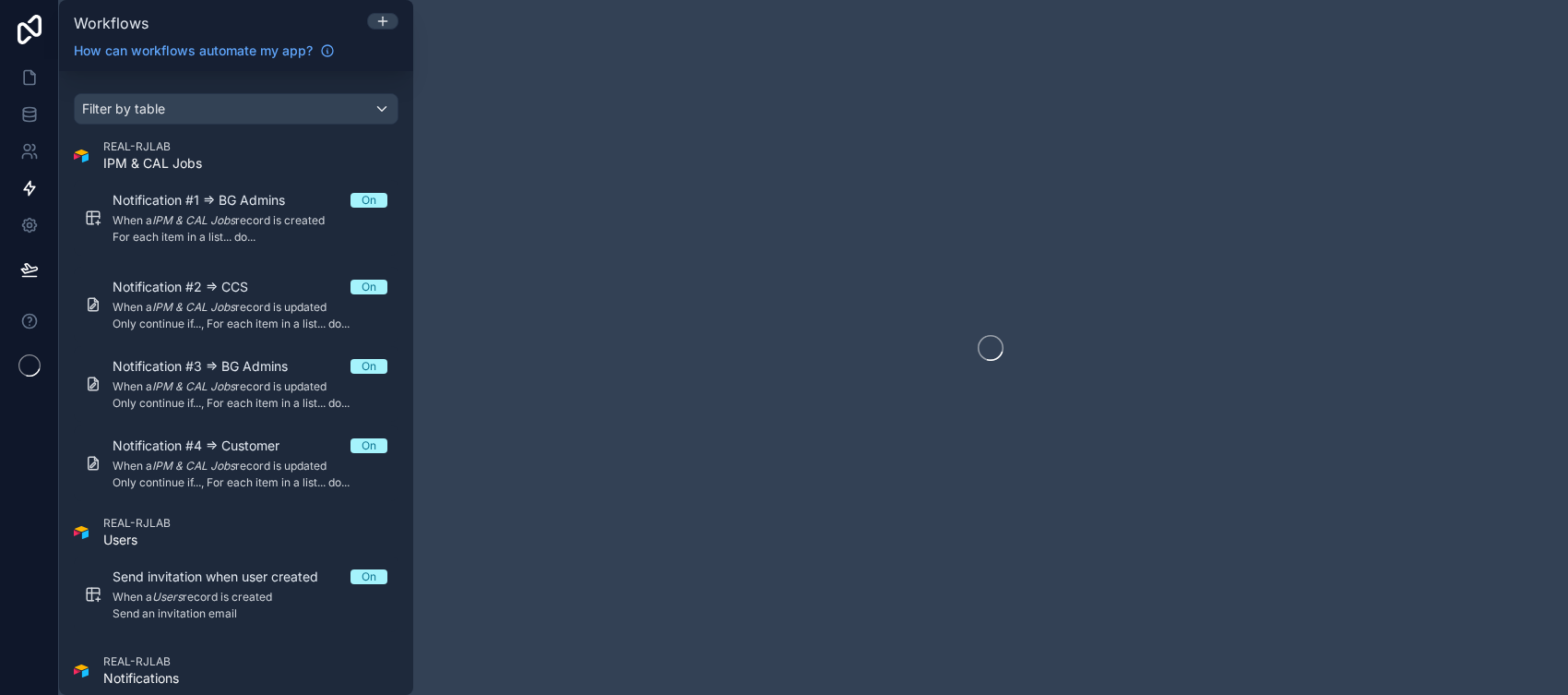 scroll, scrollTop: 0, scrollLeft: 0, axis: both 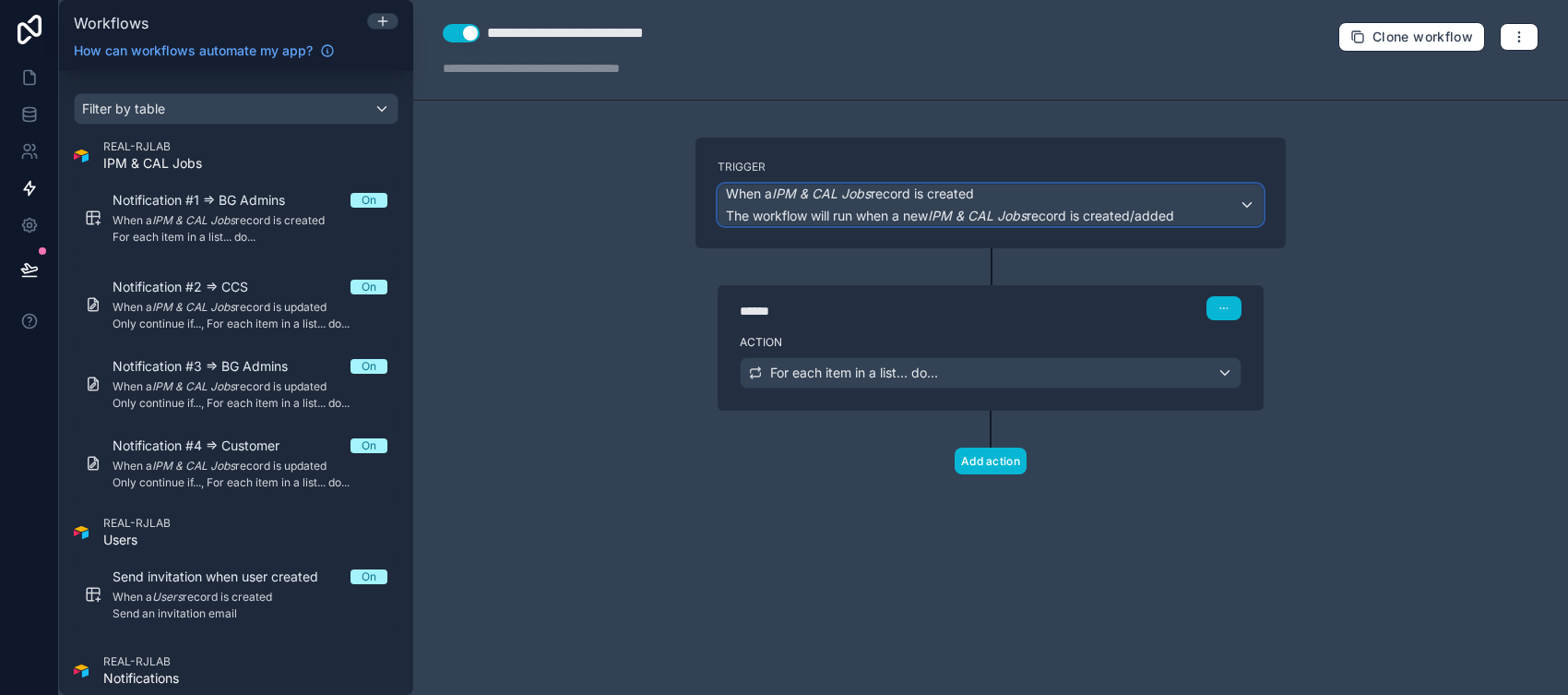 click on "IPM & CAL Jobs" at bounding box center (821, 193) 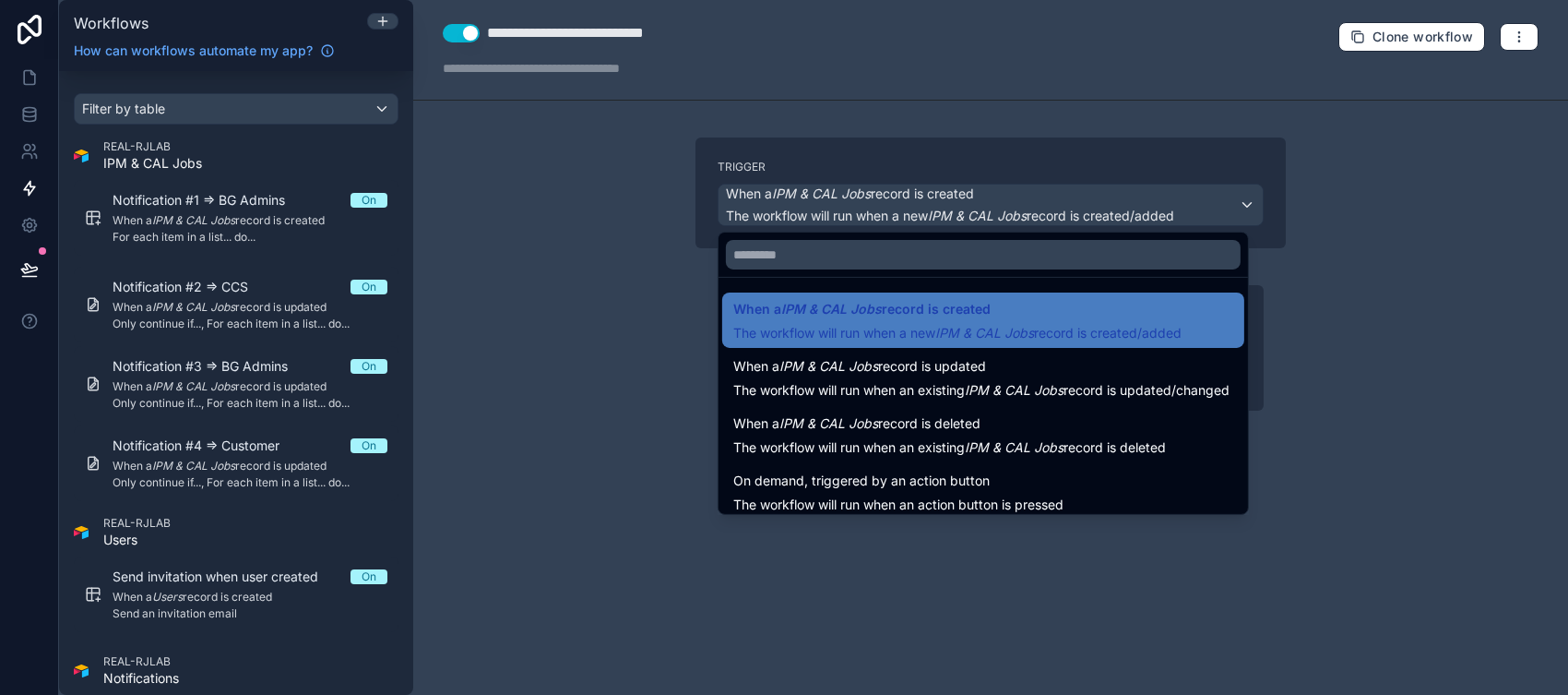 click at bounding box center [784, 347] 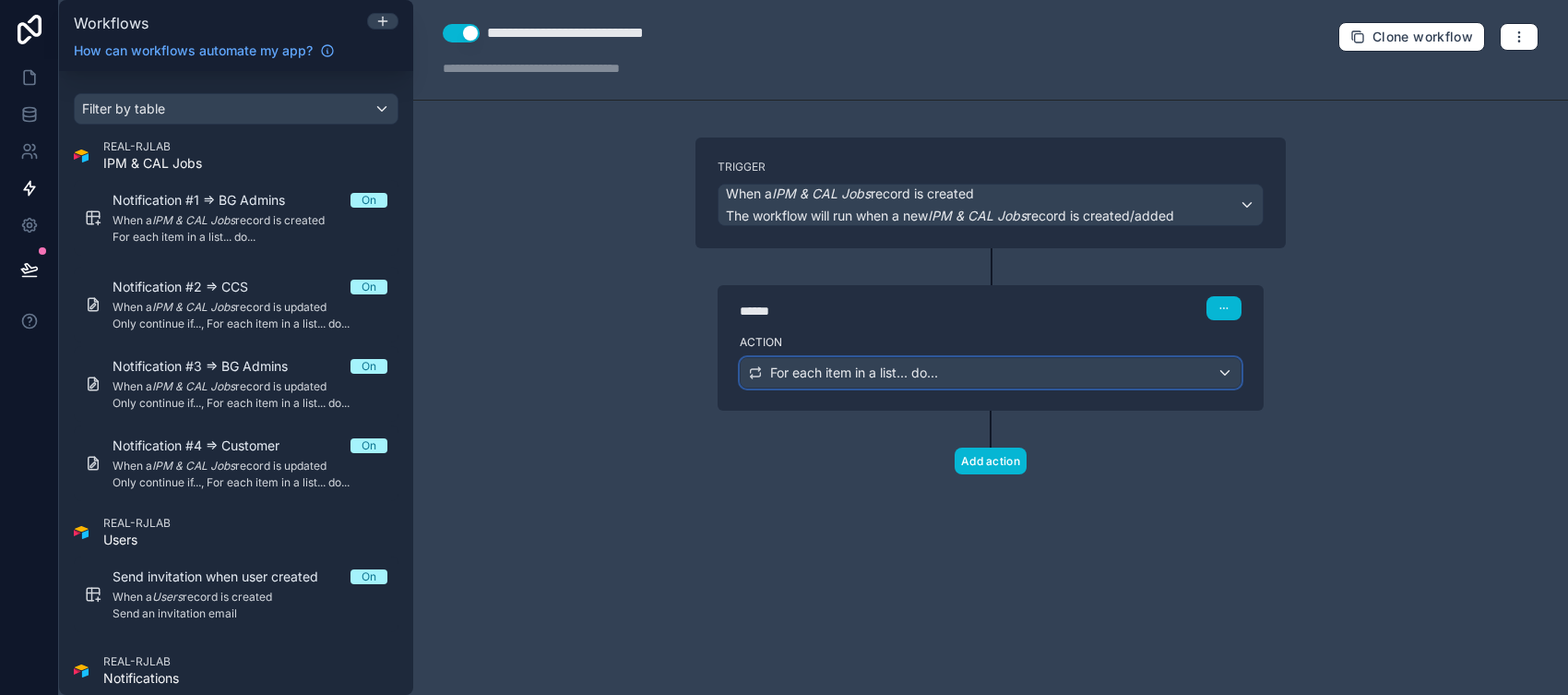 click on "For each item in a list... do..." at bounding box center (991, 373) 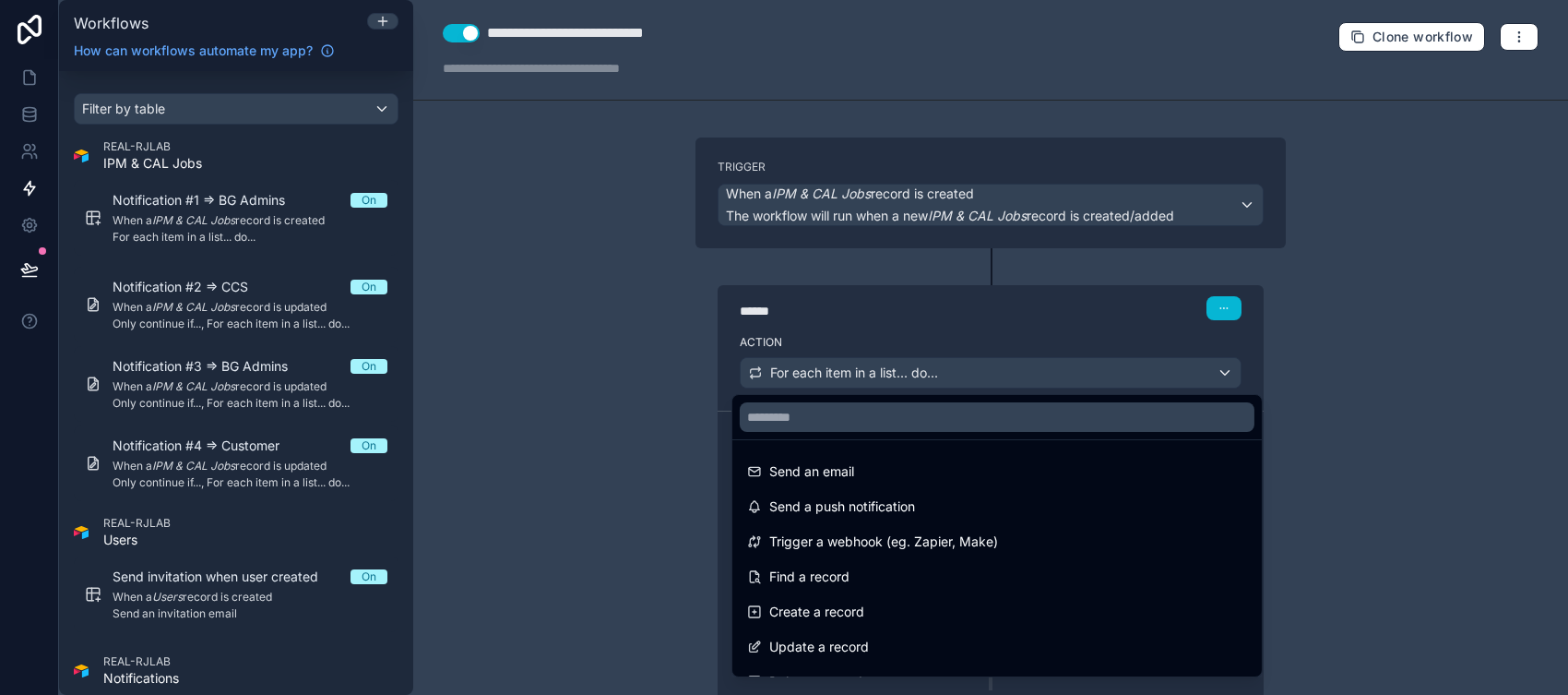click at bounding box center [784, 347] 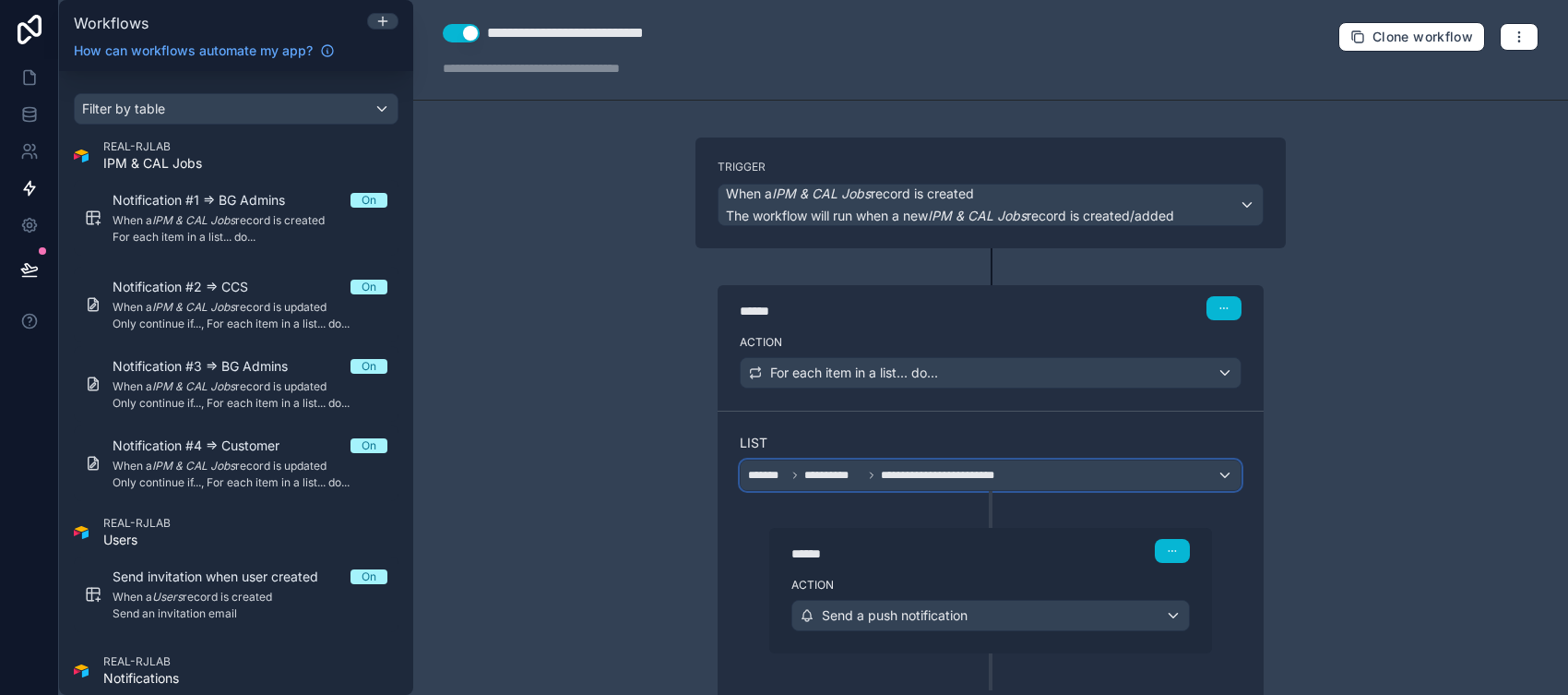 click on "**********" at bounding box center (991, 475) 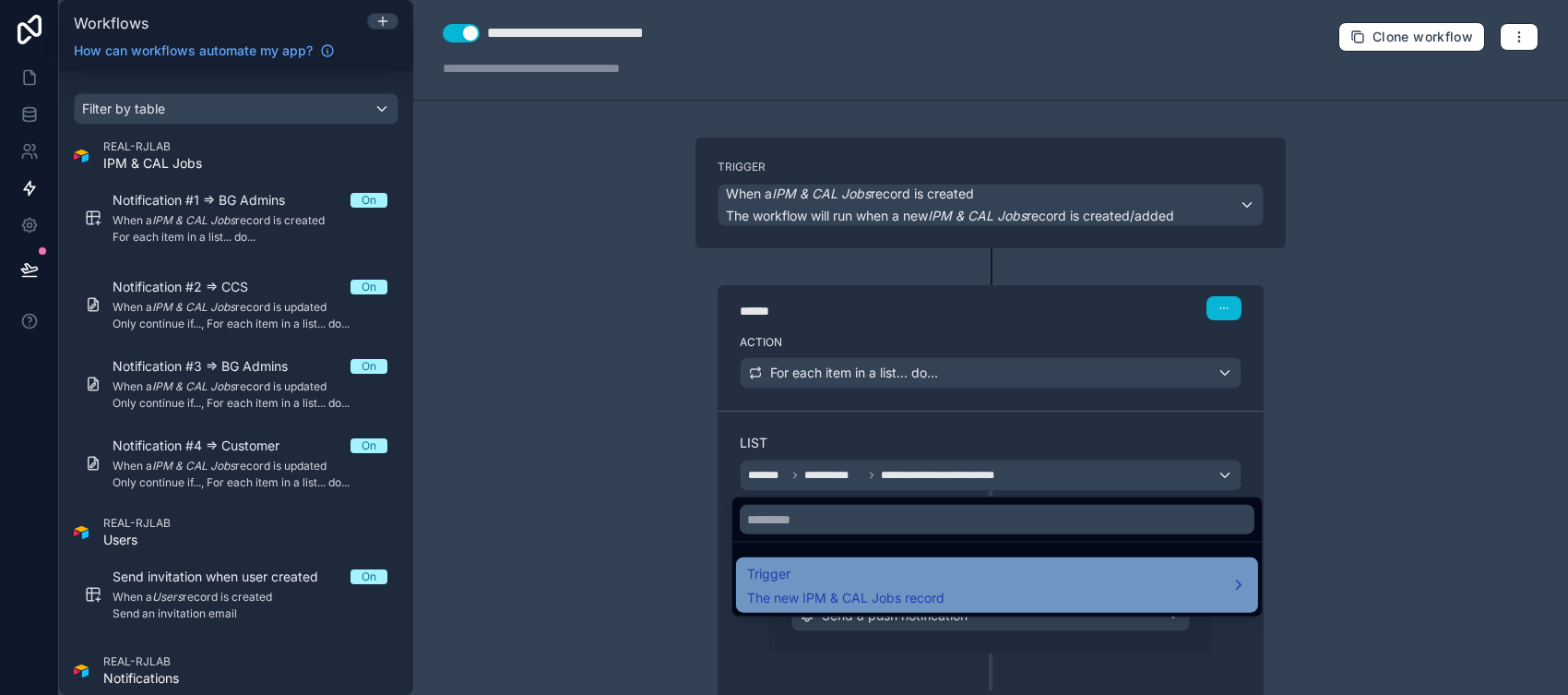 click on "Trigger The new IPM & CAL Jobs record" at bounding box center [997, 585] 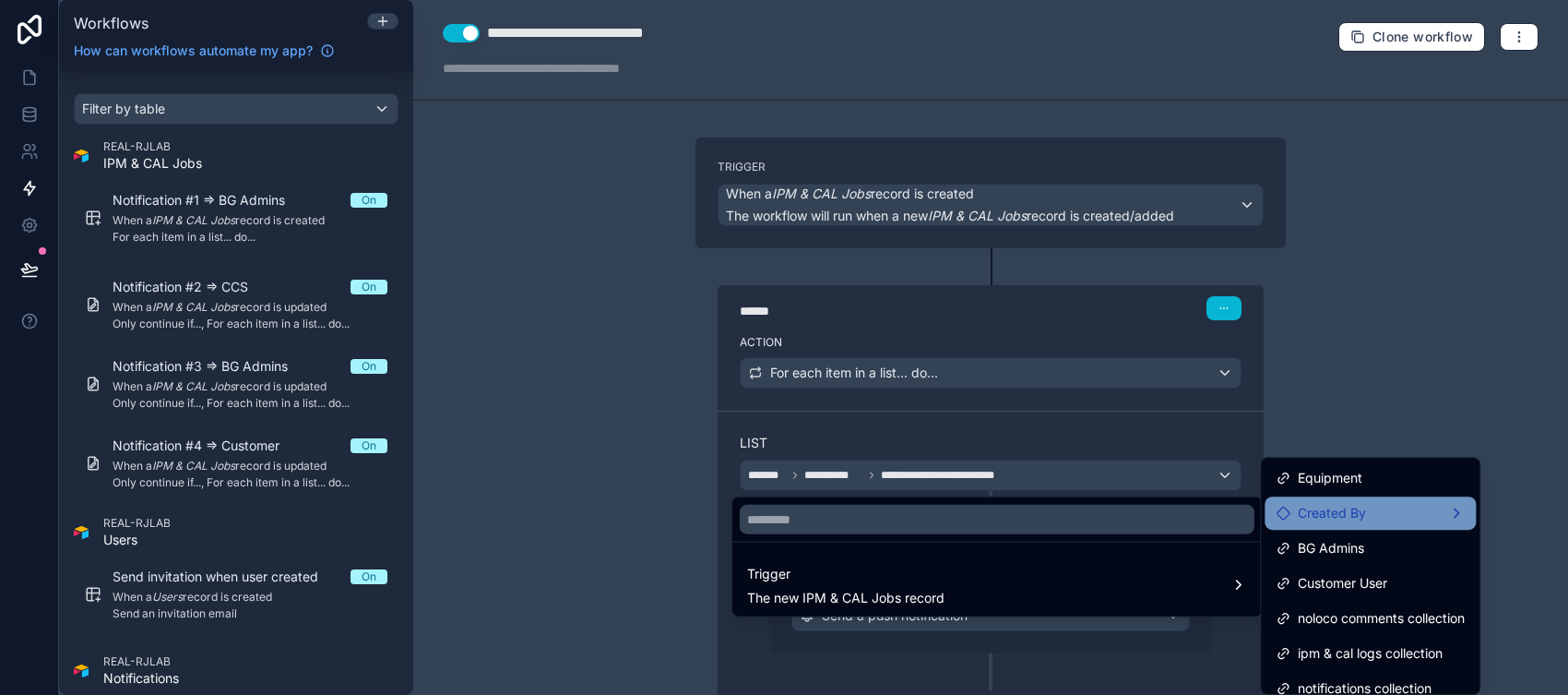 click on "Created By" at bounding box center (1370, 513) 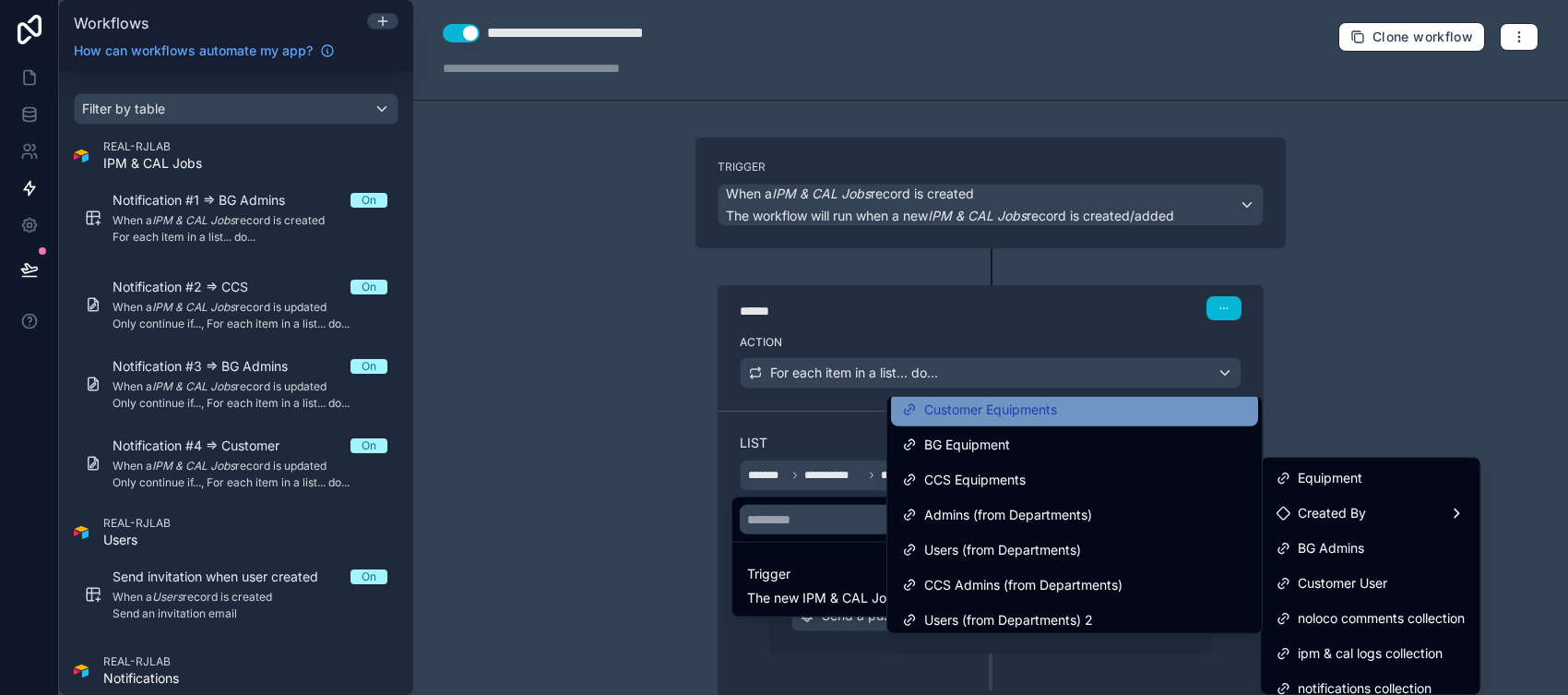 scroll, scrollTop: 114, scrollLeft: 0, axis: vertical 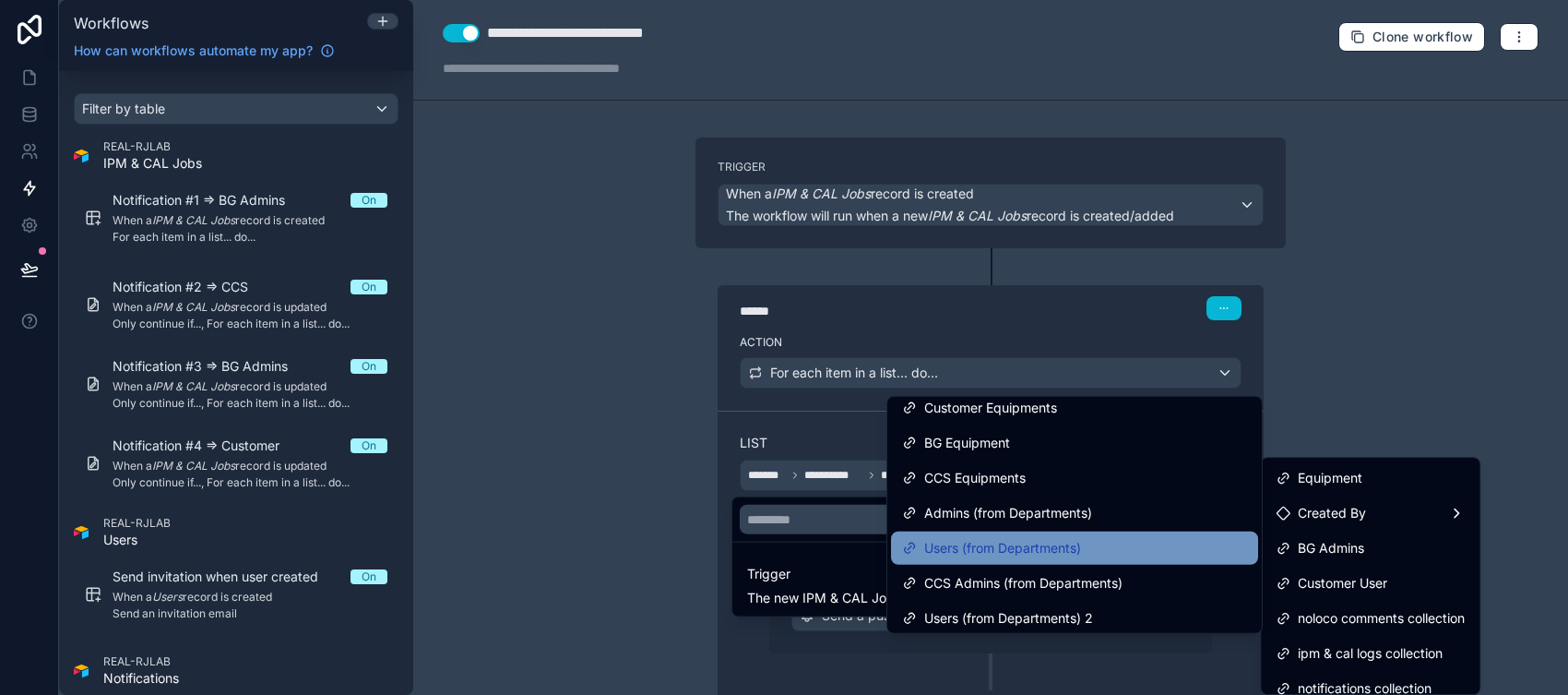 click on "Users (from Departments)" at bounding box center [1075, 548] 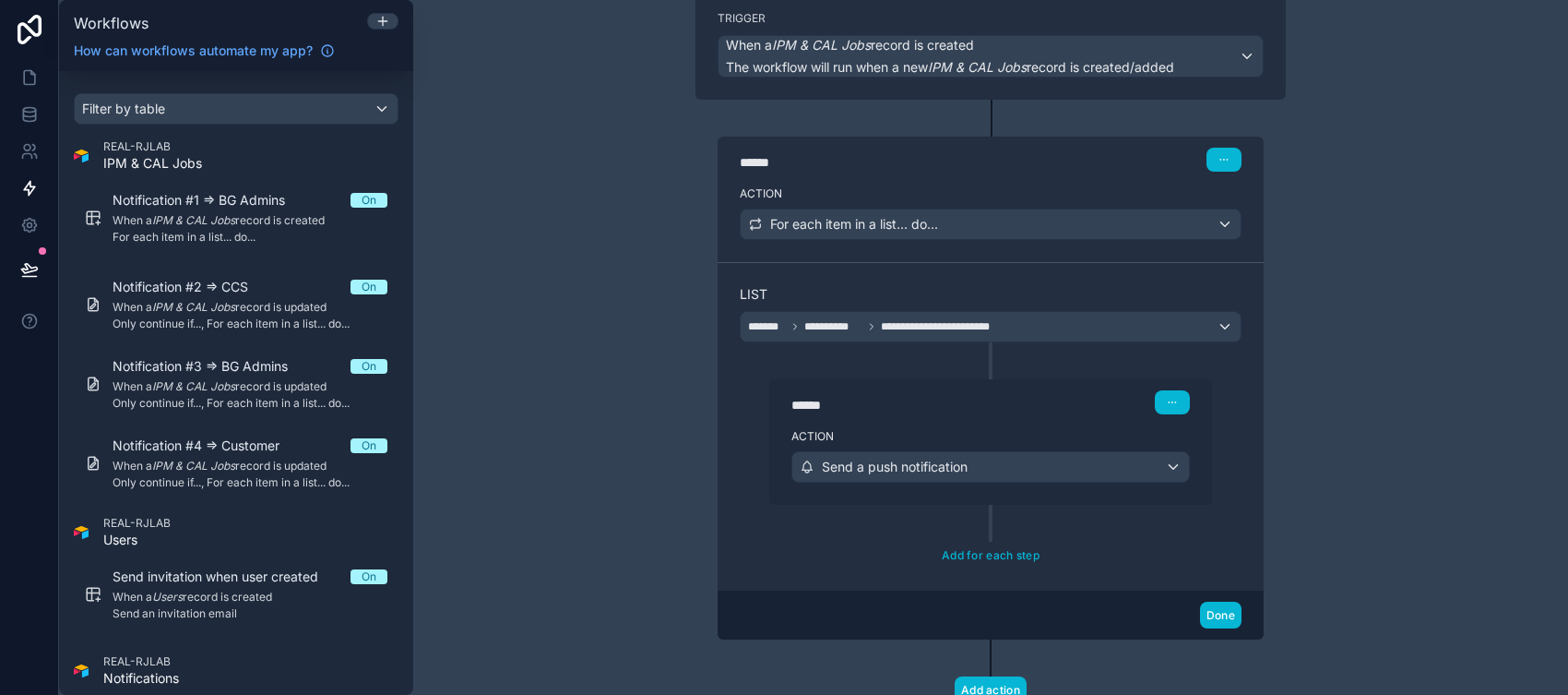 scroll, scrollTop: 151, scrollLeft: 0, axis: vertical 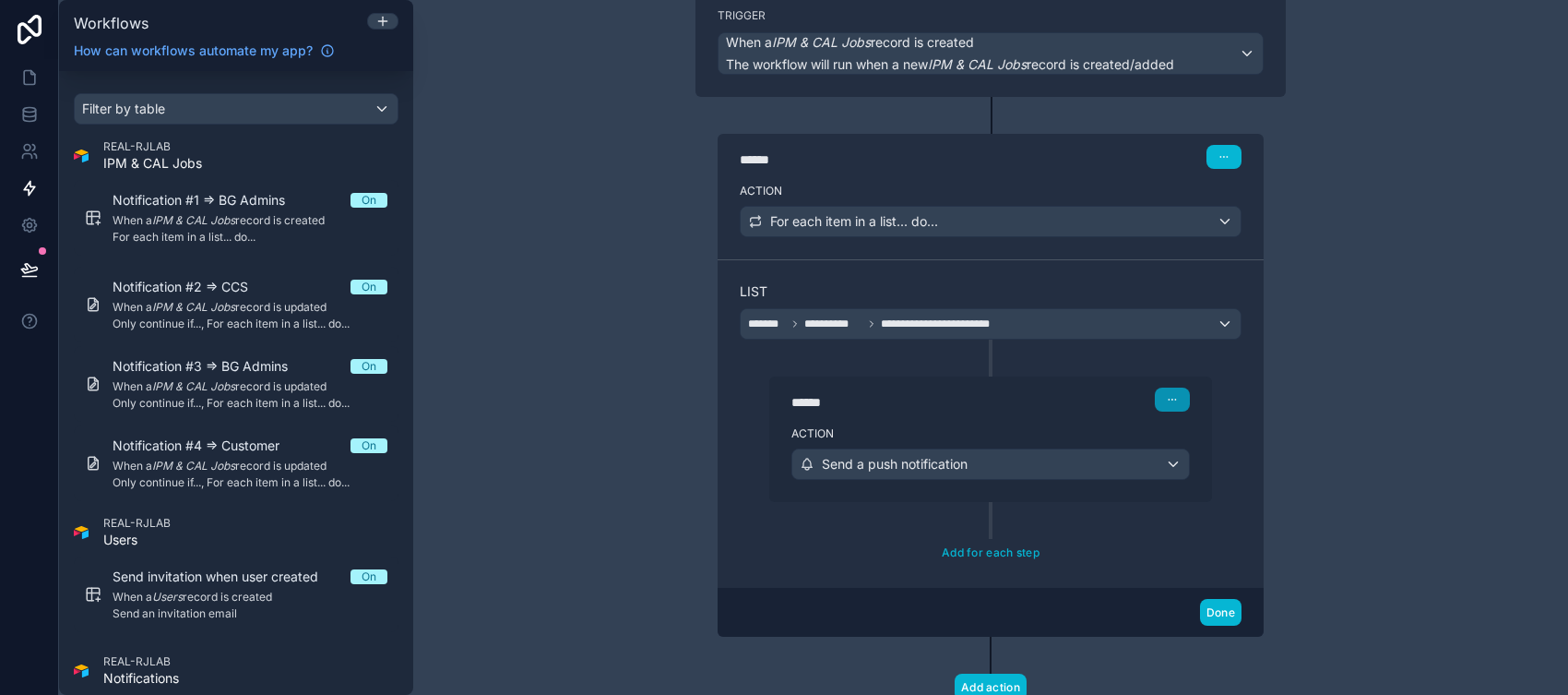 click 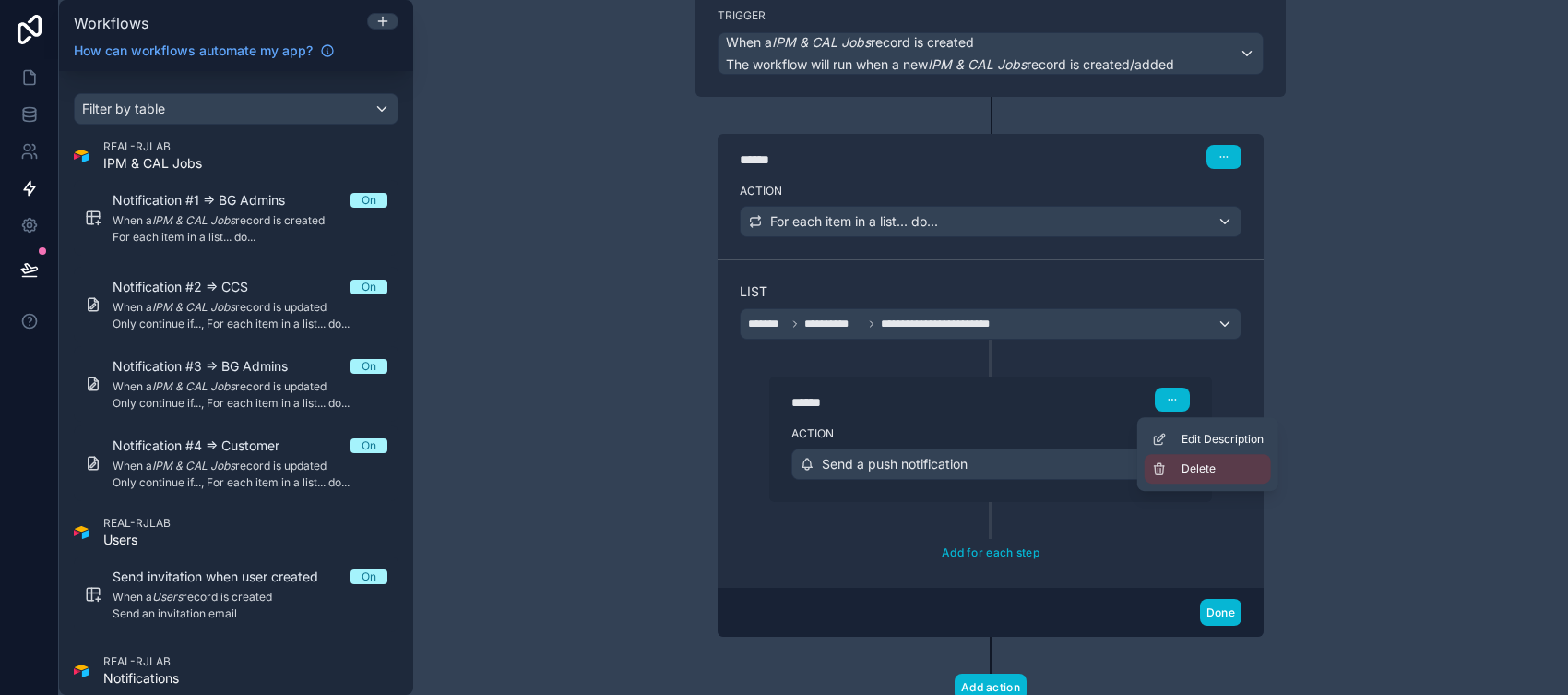 click on "Delete" at bounding box center [1207, 469] 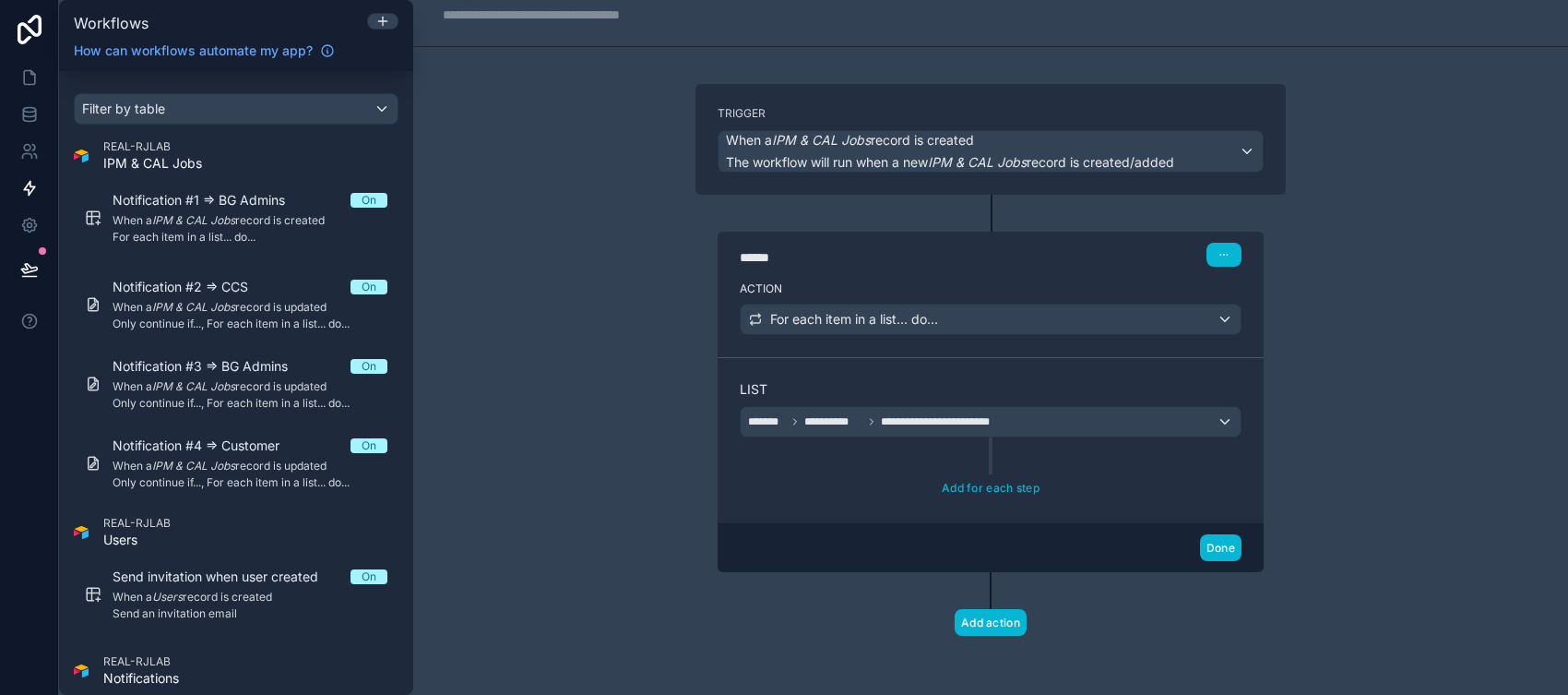 scroll, scrollTop: 52, scrollLeft: 0, axis: vertical 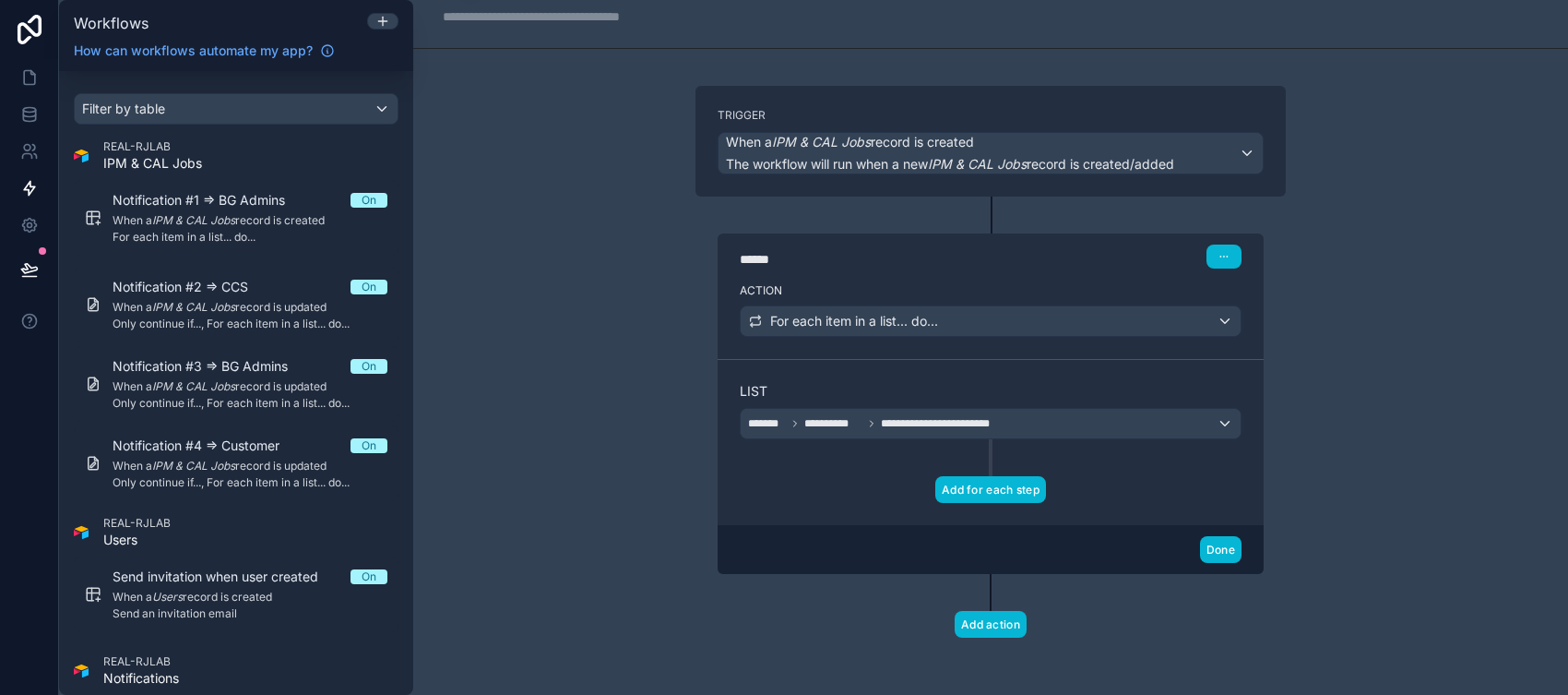 click on "Add for each step" at bounding box center (991, 489) 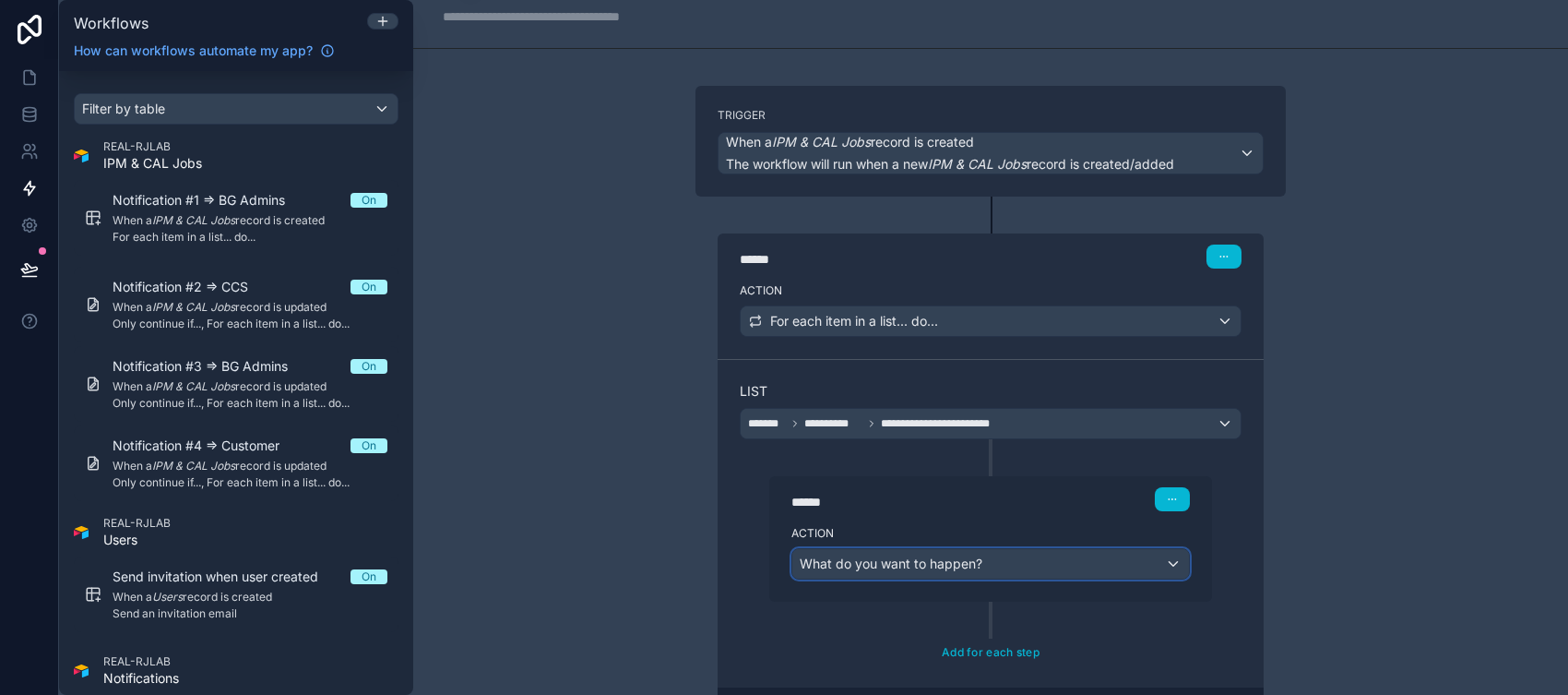click on "What do you want to happen?" at bounding box center (991, 564) 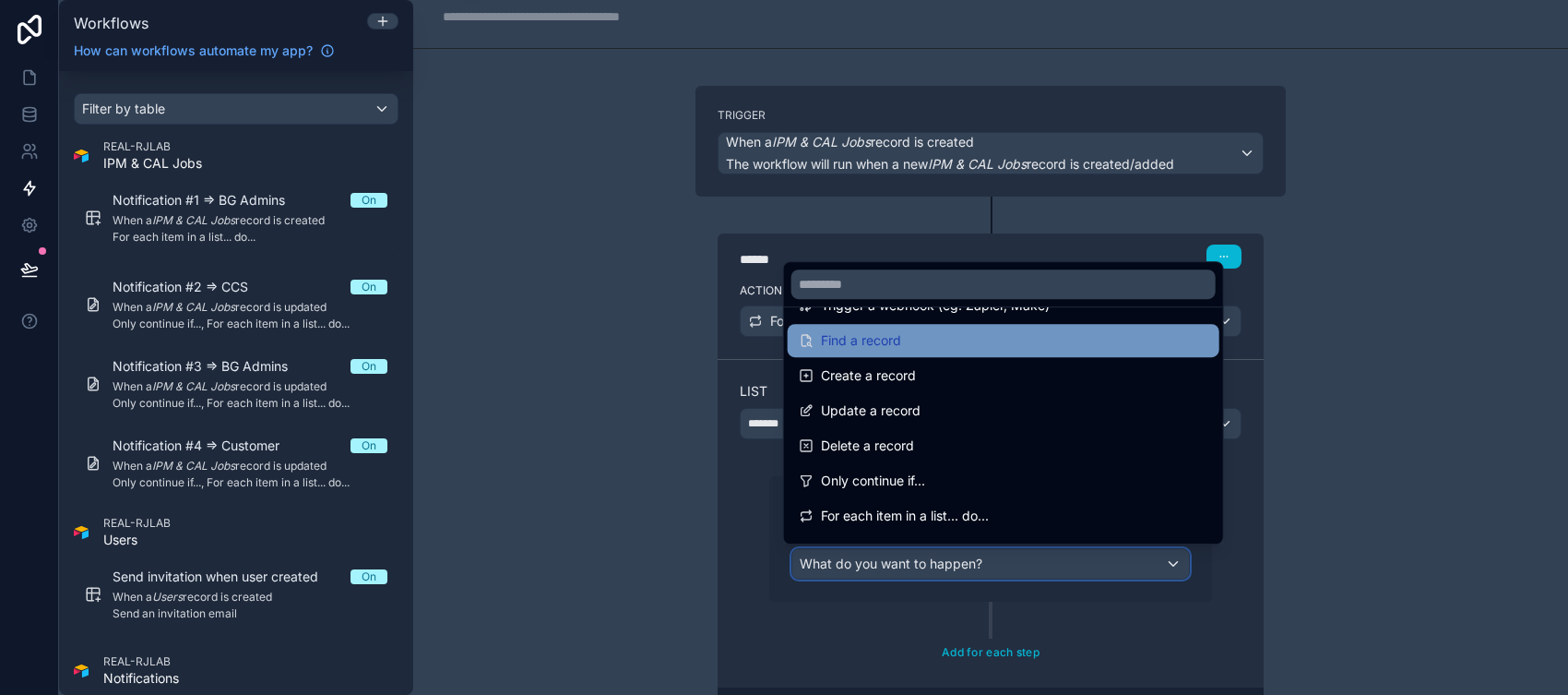 scroll, scrollTop: 108, scrollLeft: 0, axis: vertical 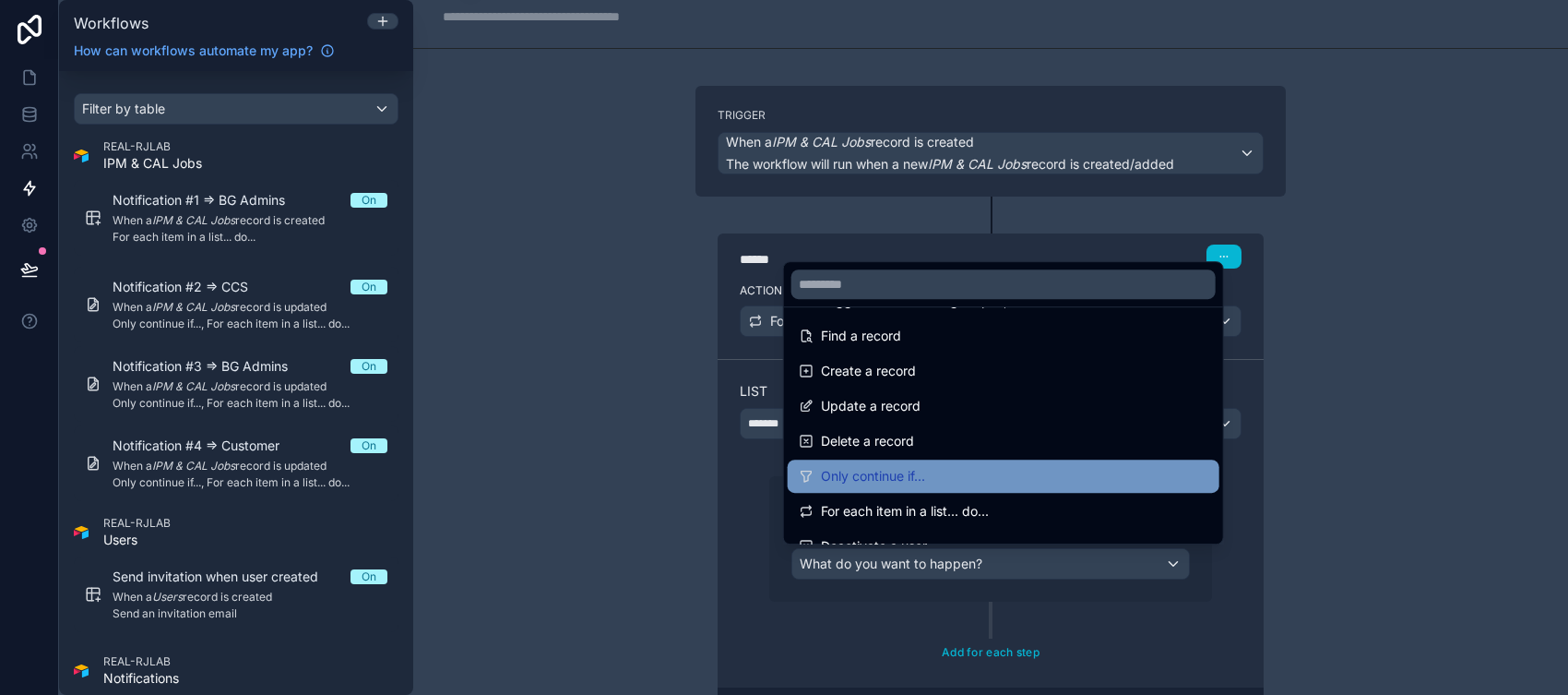 click on "Only continue if..." at bounding box center [1004, 476] 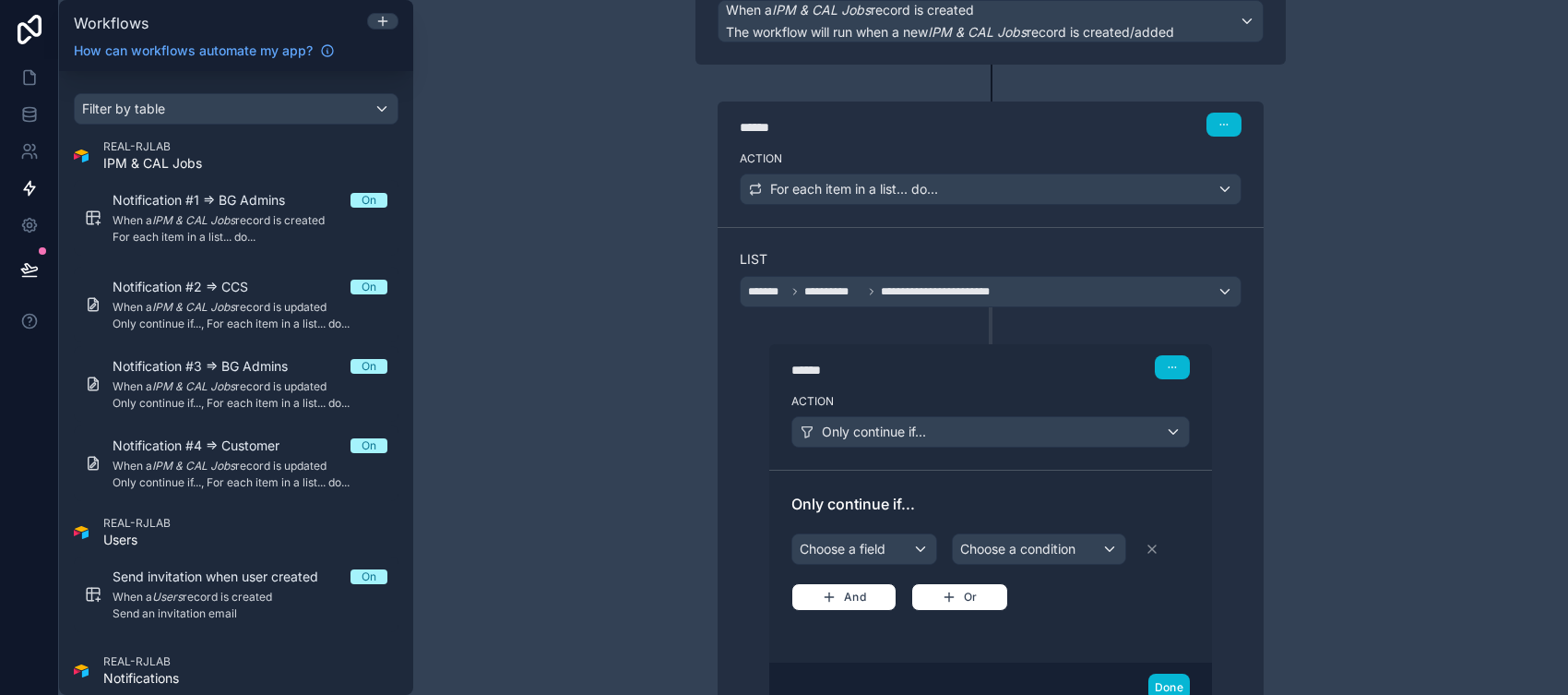 scroll, scrollTop: 187, scrollLeft: 0, axis: vertical 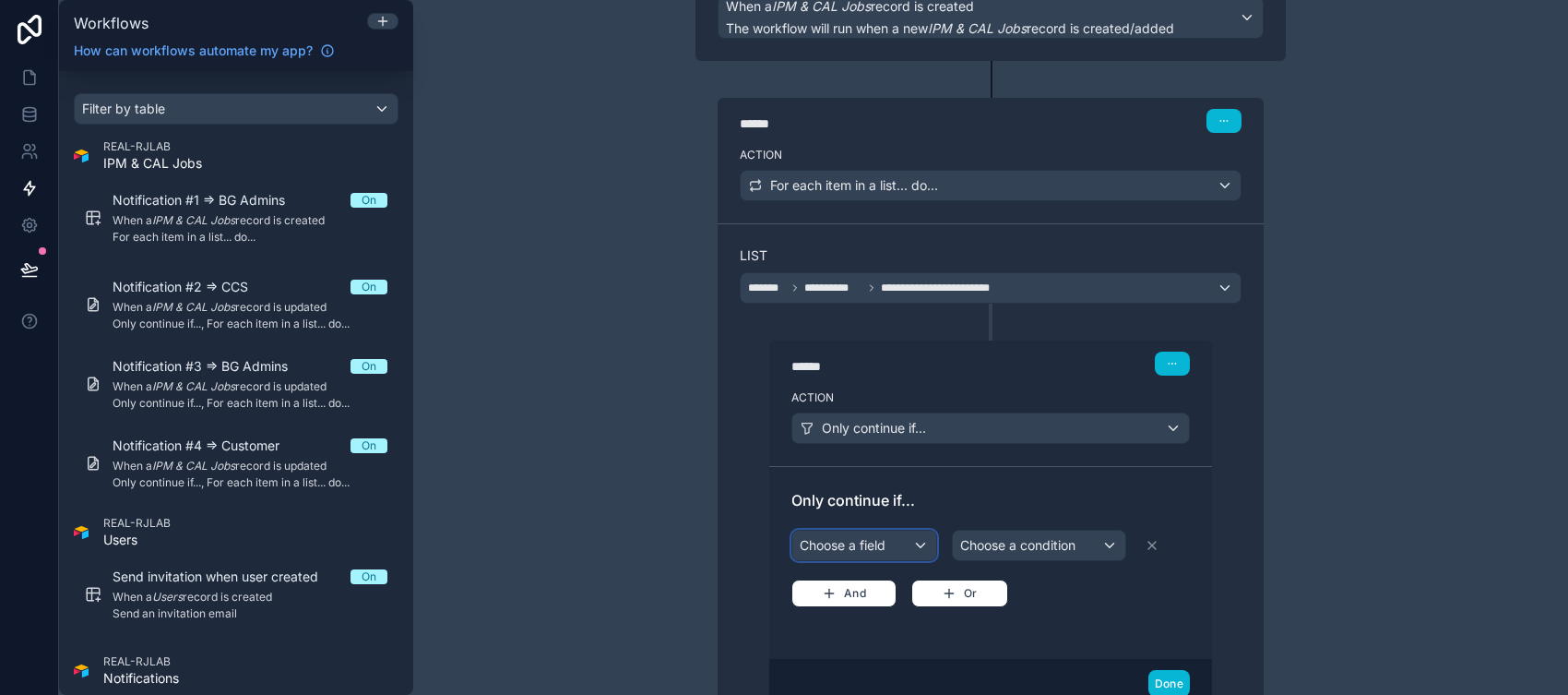 click on "Choose a field" at bounding box center (864, 545) 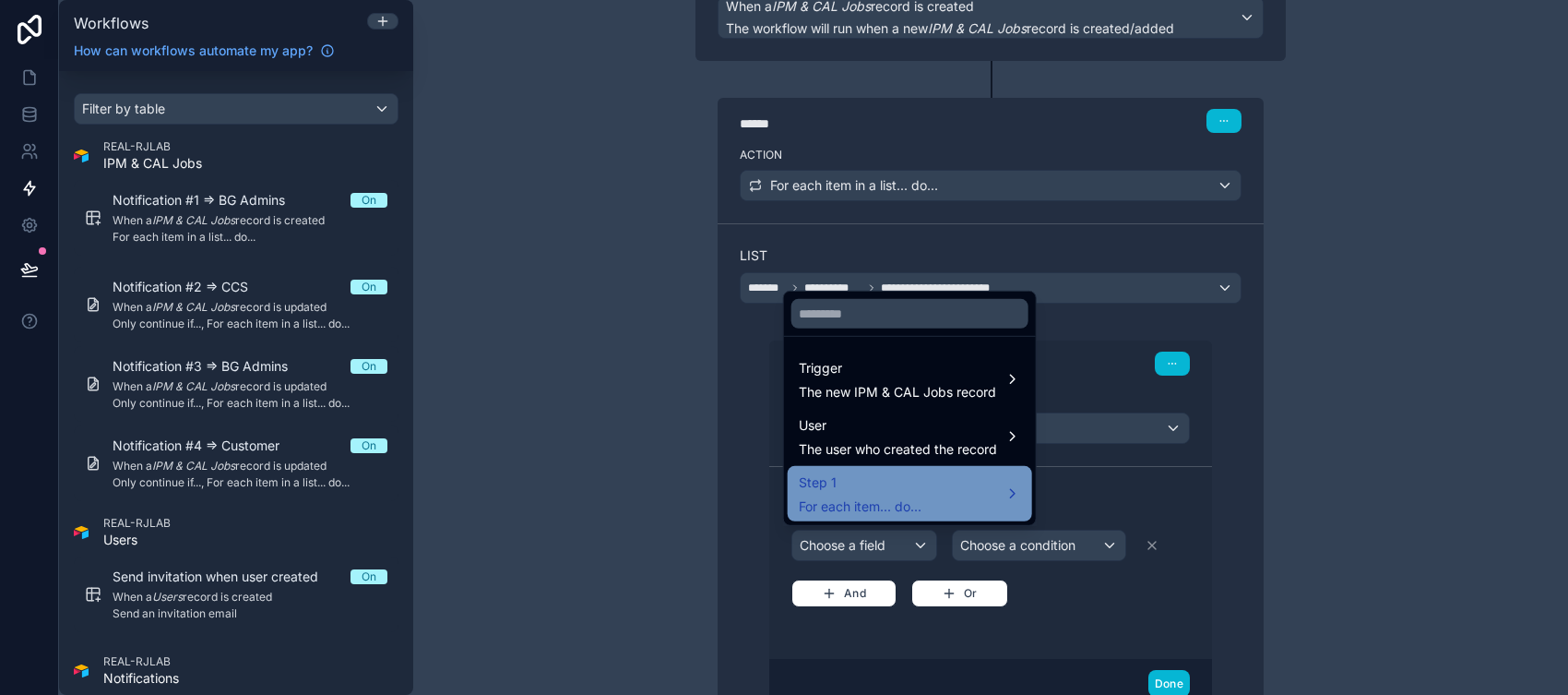 click on "Step 1 For each item... do..." at bounding box center (909, 494) 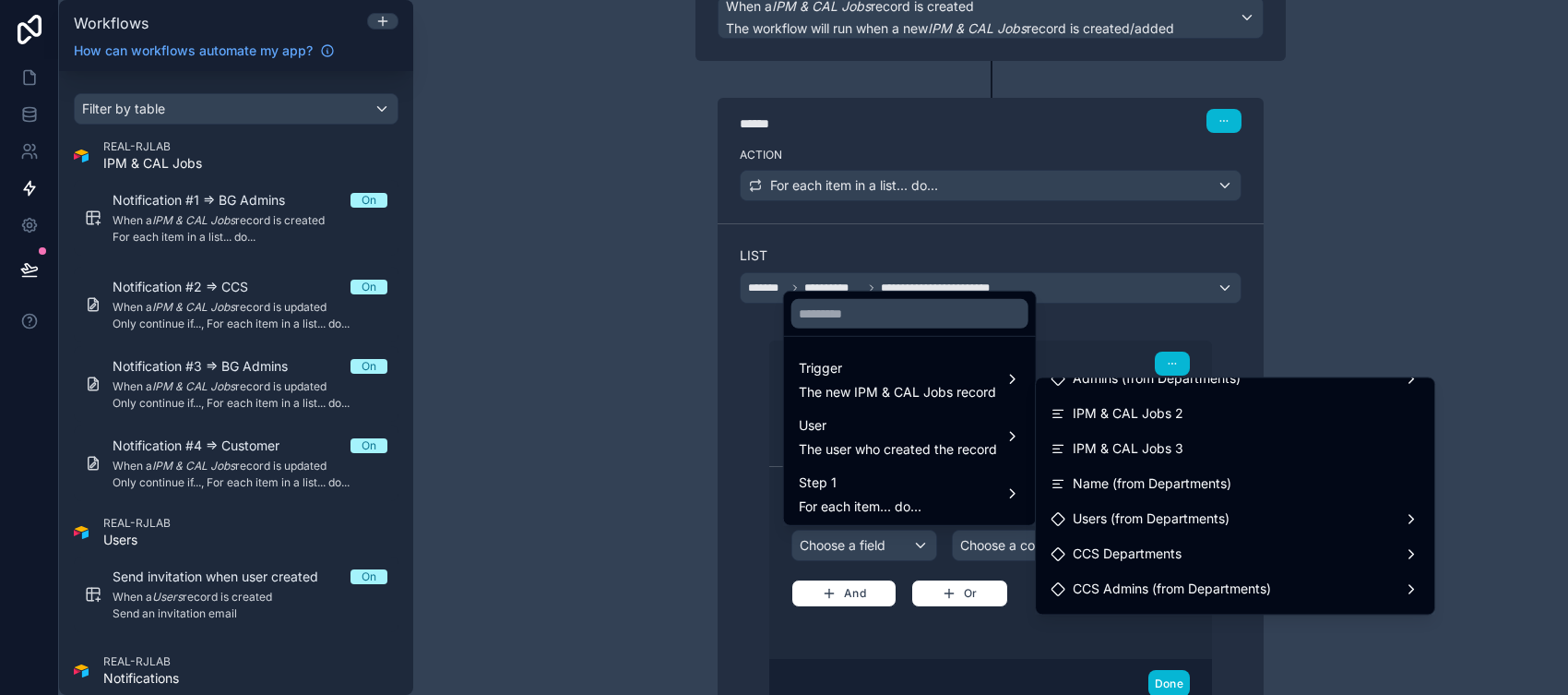 scroll, scrollTop: 0, scrollLeft: 0, axis: both 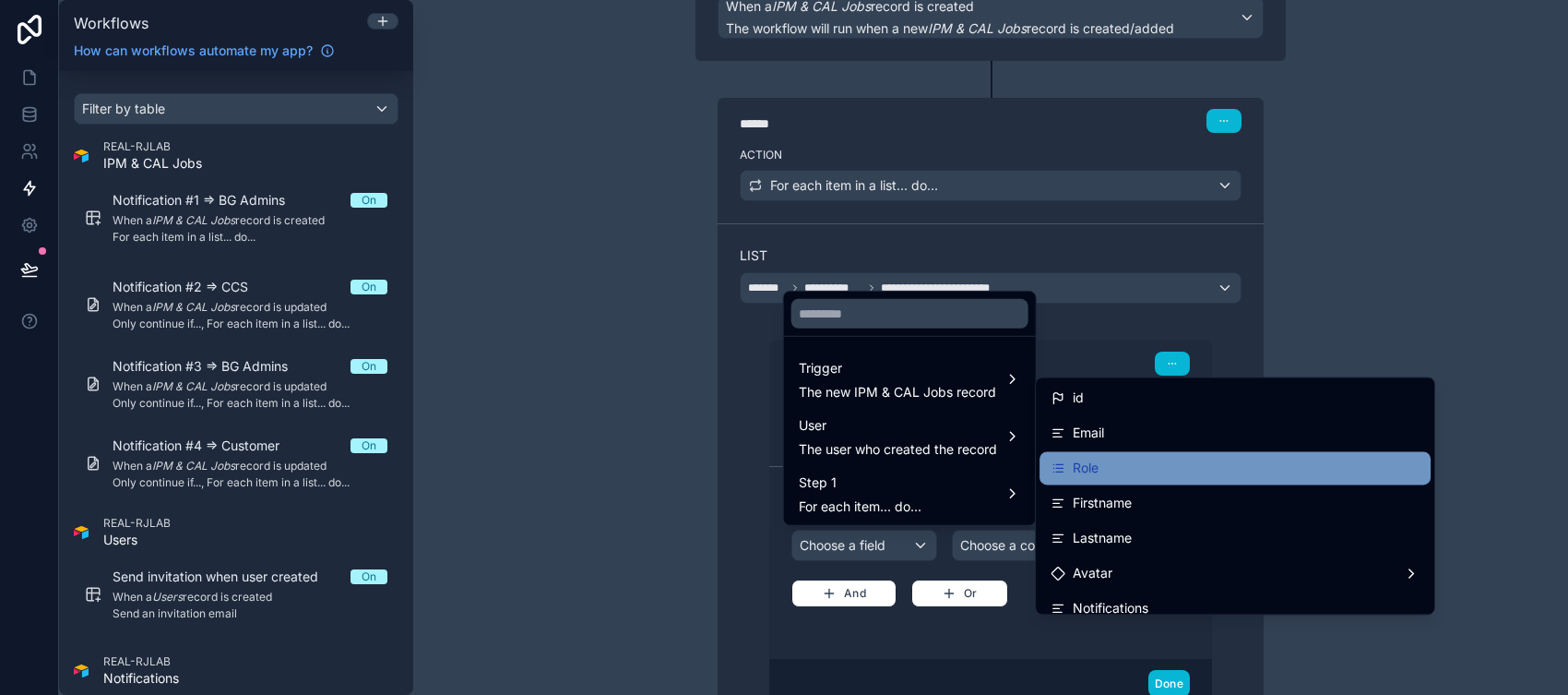 click on "Role" at bounding box center [1235, 468] 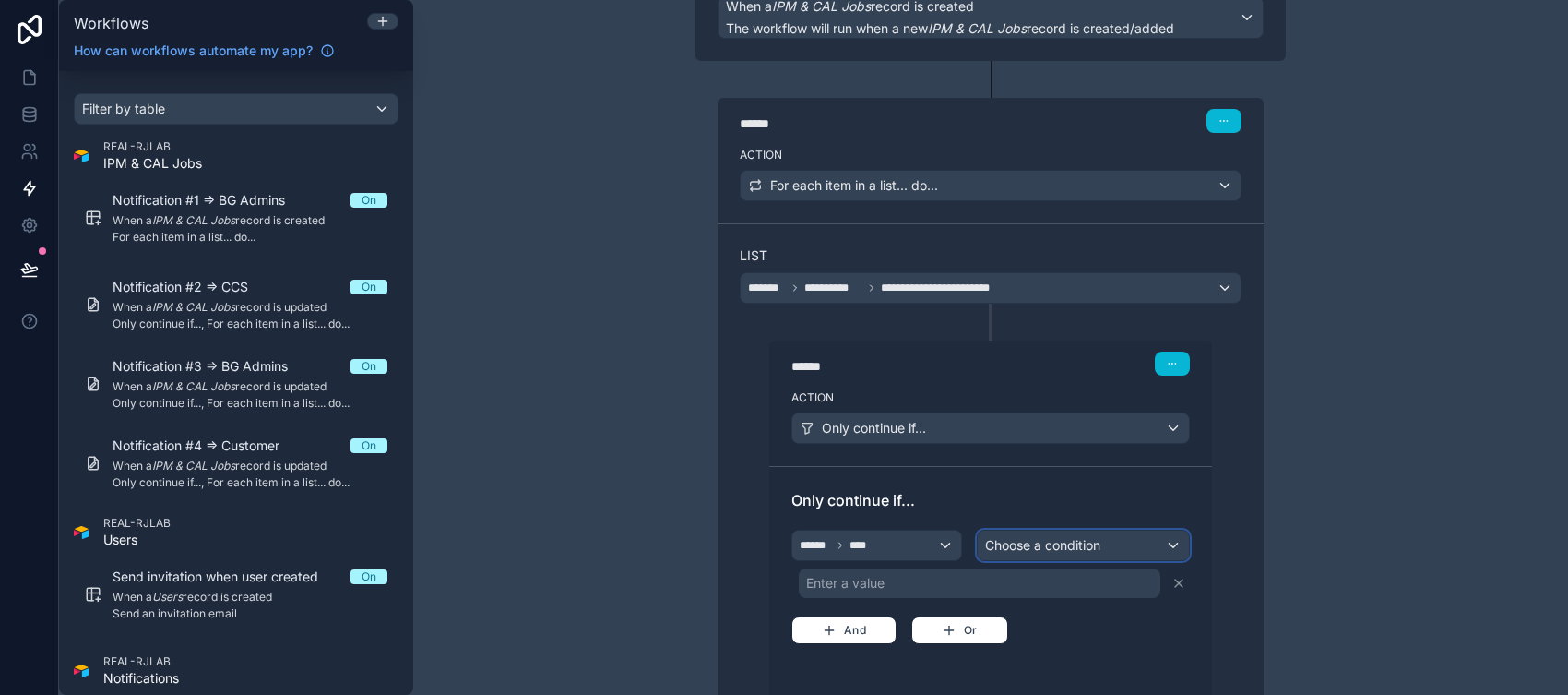 click on "Choose a condition" at bounding box center [1042, 545] 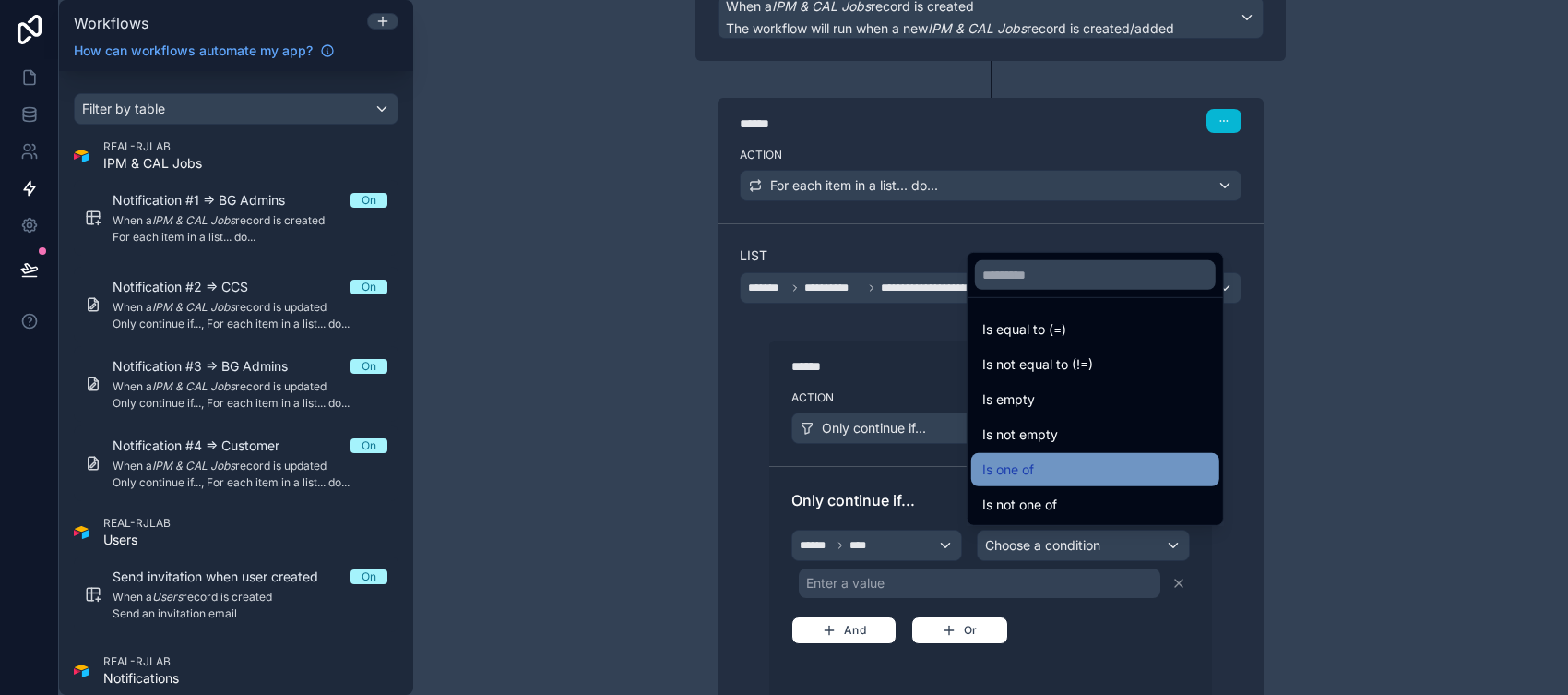 click on "Is one of" at bounding box center (1095, 470) 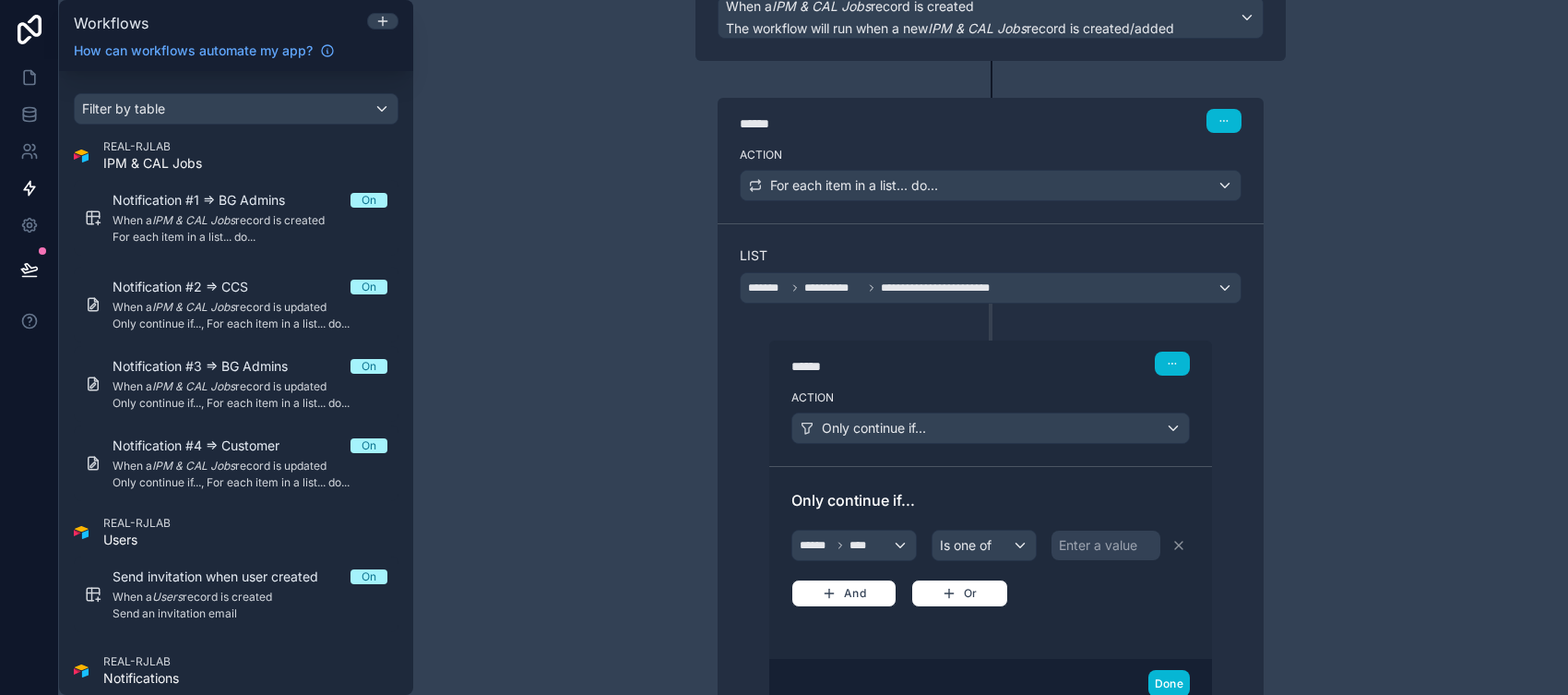 click on "Enter a value" at bounding box center [1098, 545] 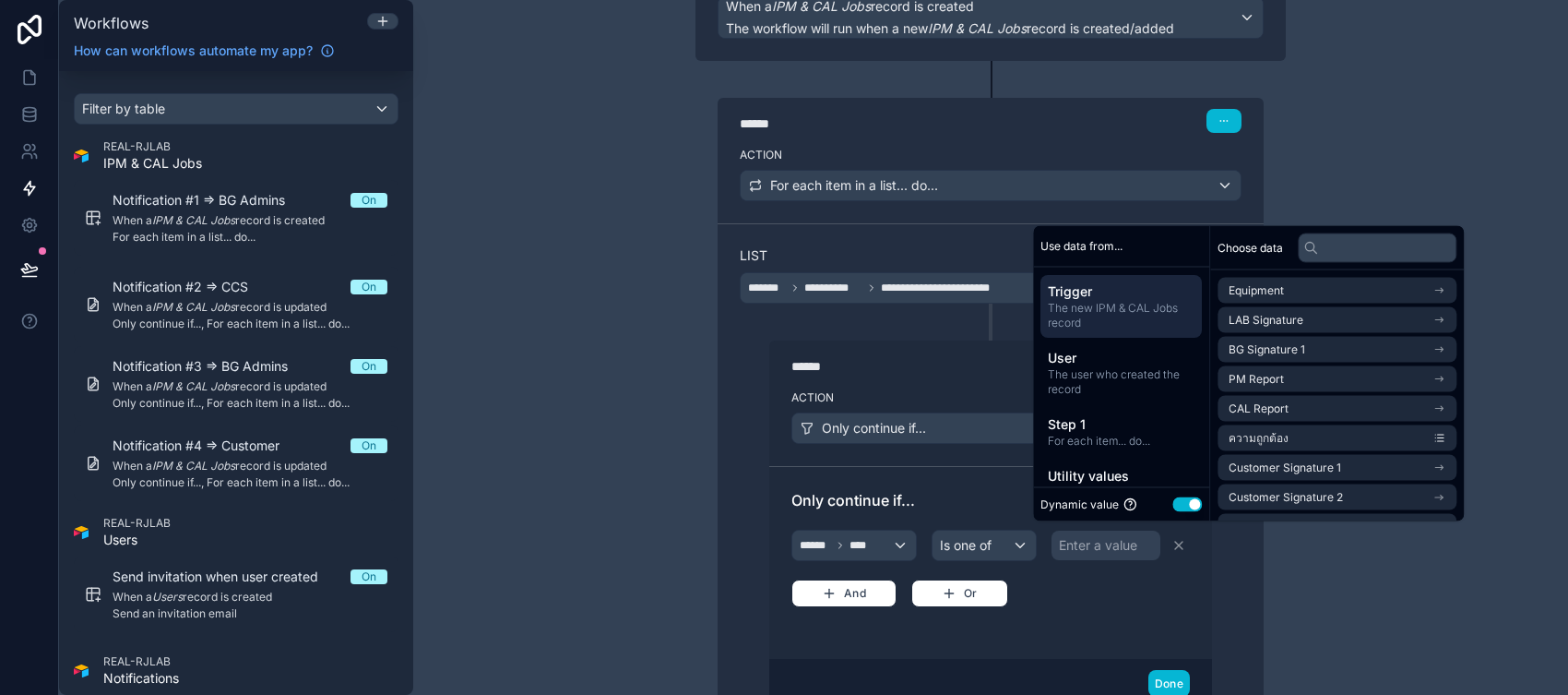 click on "Use setting" at bounding box center (1187, 504) 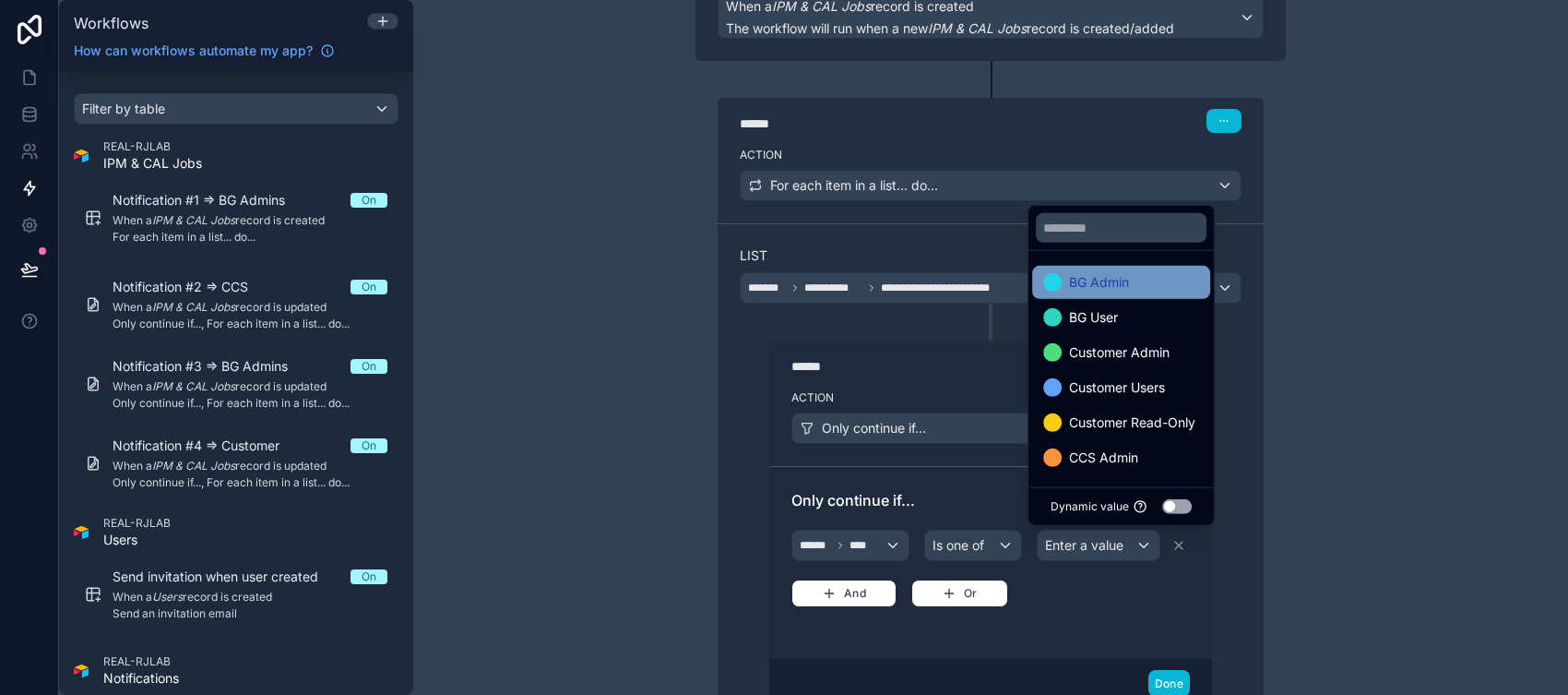 click on "BG Admin" at bounding box center [1121, 282] 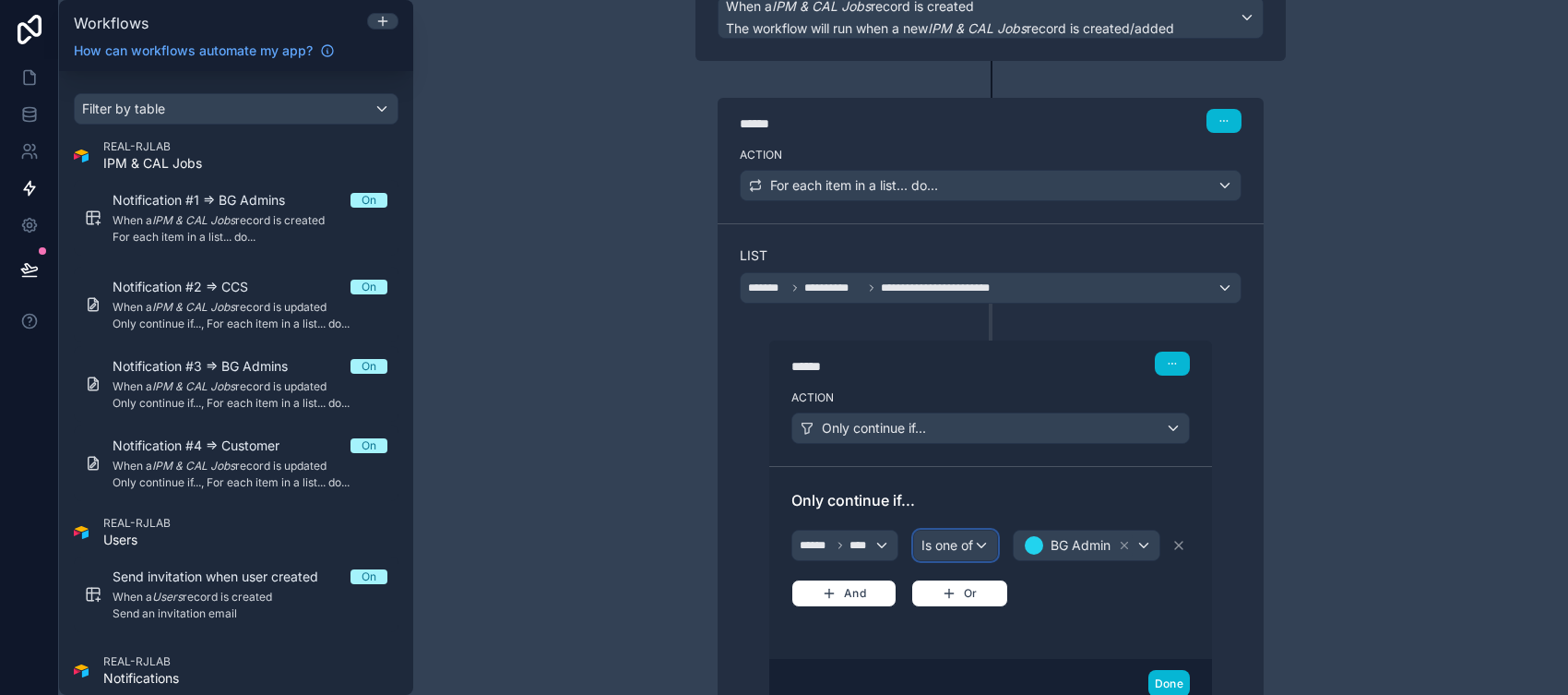 click on "Is one of" at bounding box center (947, 545) 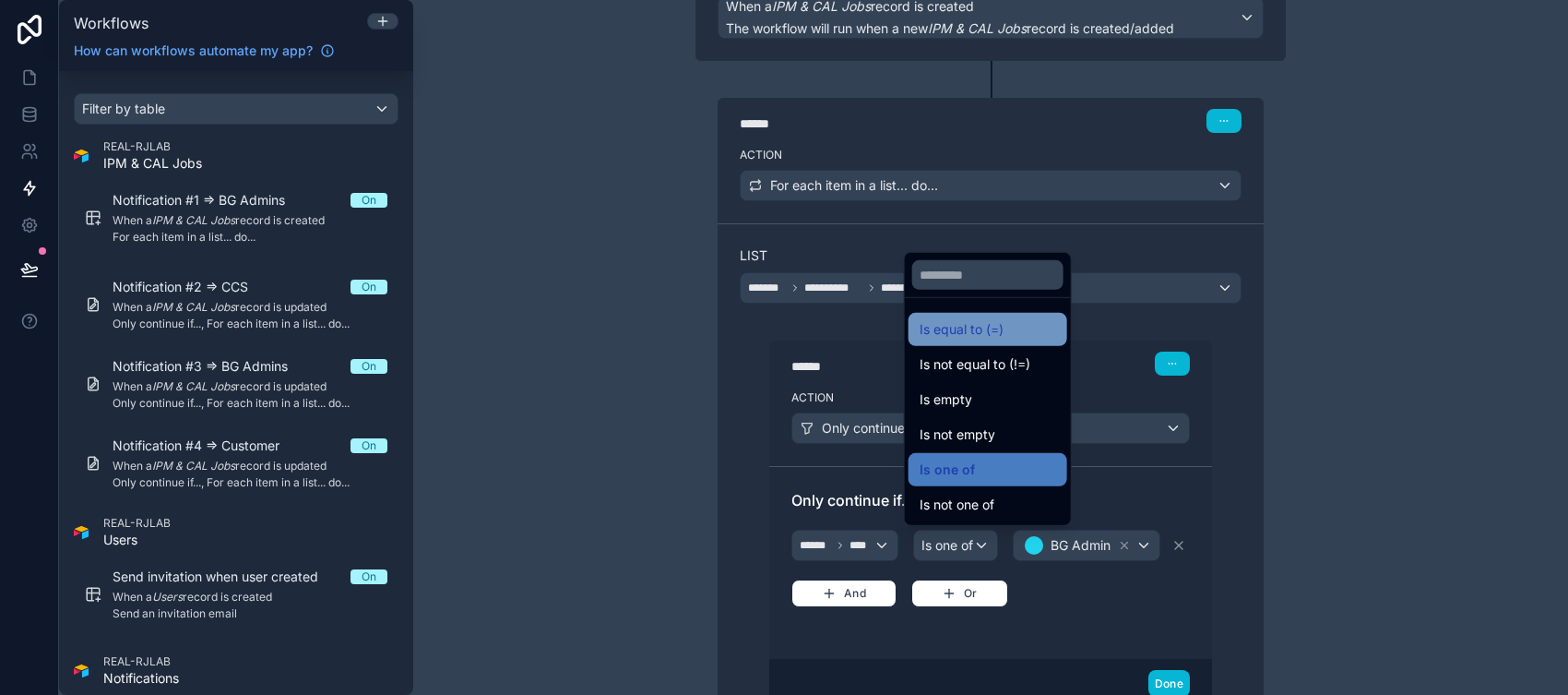 click on "Is equal to (=)" at bounding box center [988, 330] 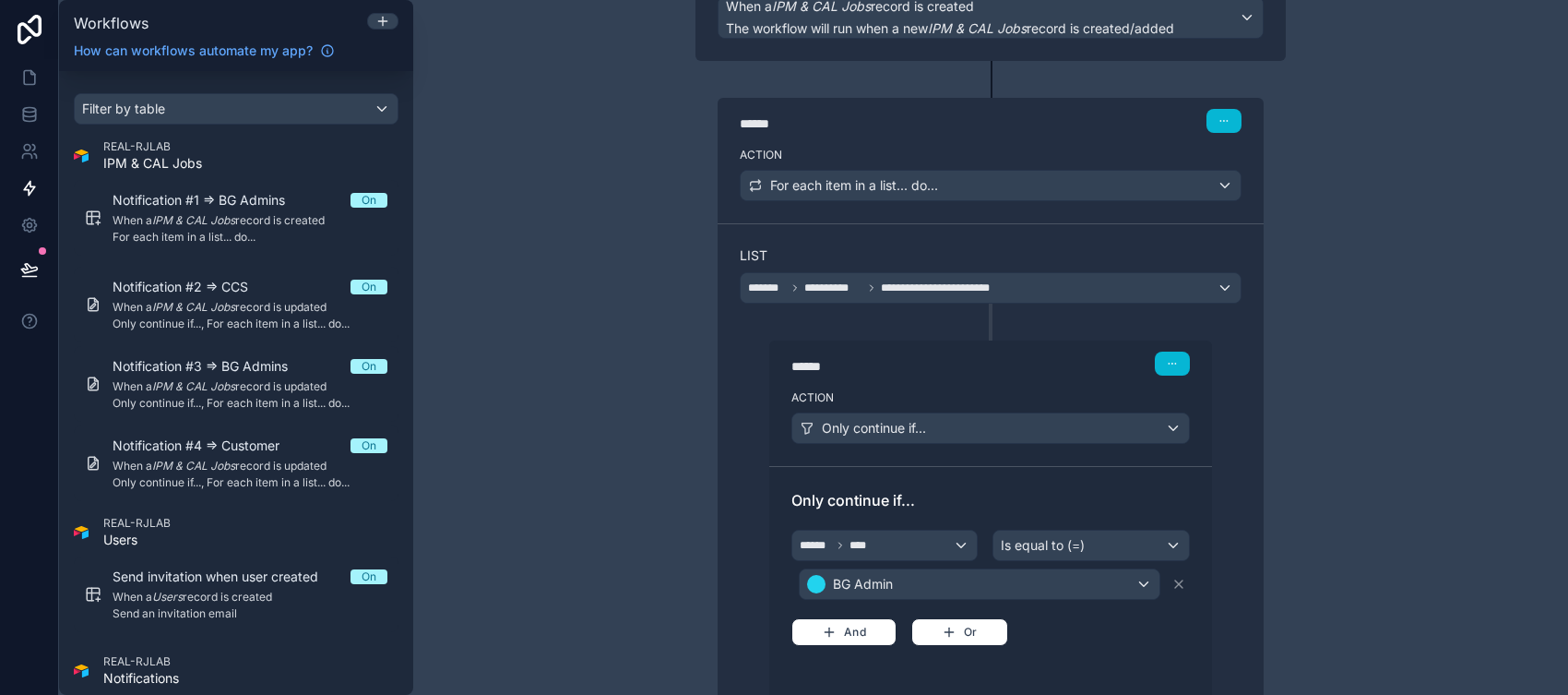 click on "**********" at bounding box center [991, 347] 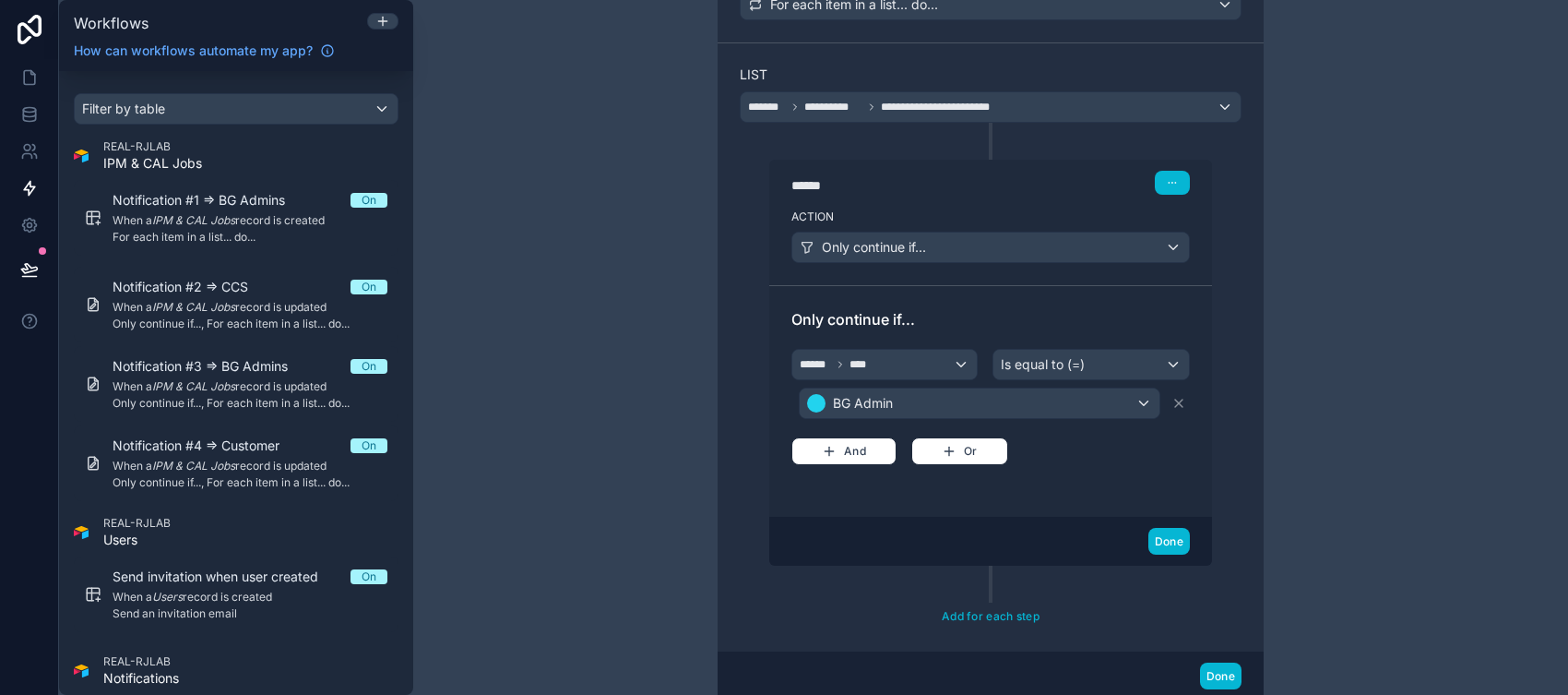scroll, scrollTop: 369, scrollLeft: 0, axis: vertical 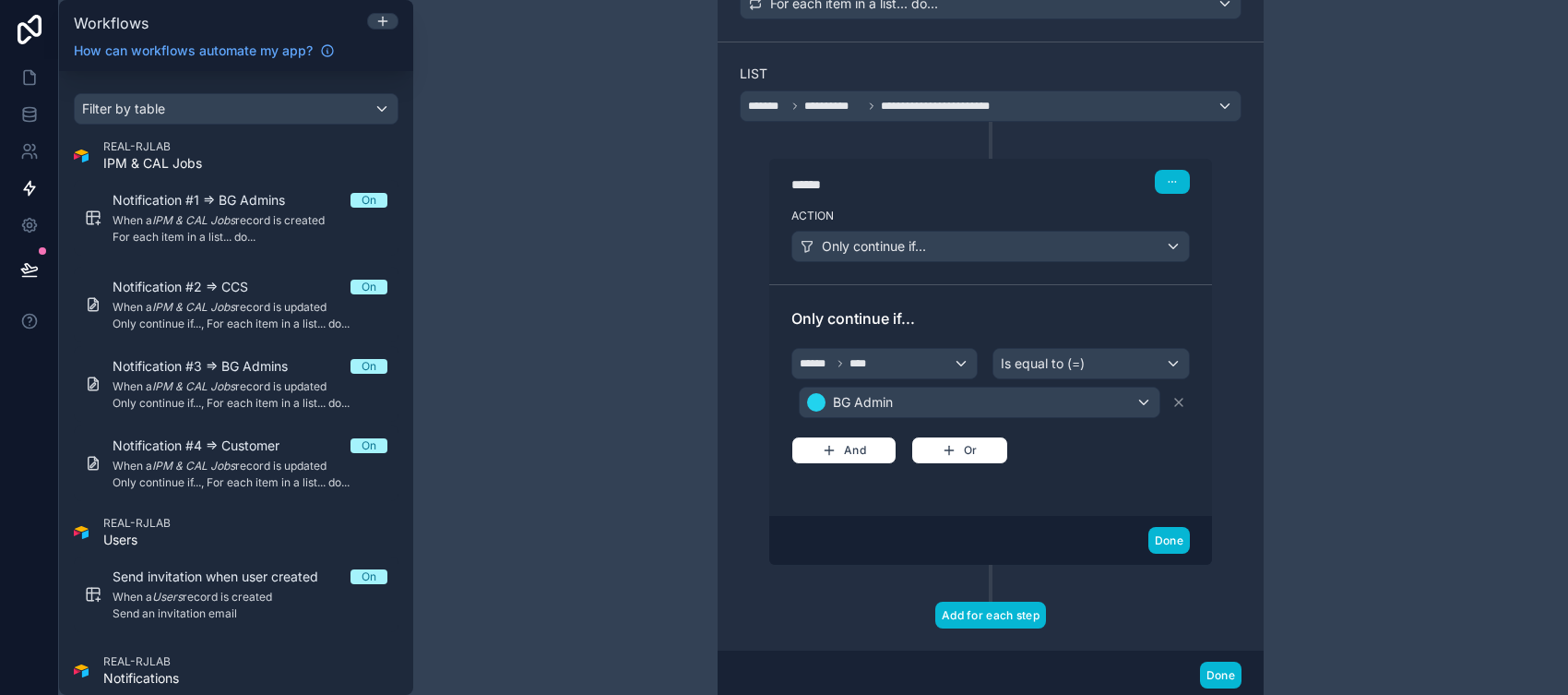 click on "Add for each step" at bounding box center (991, 615) 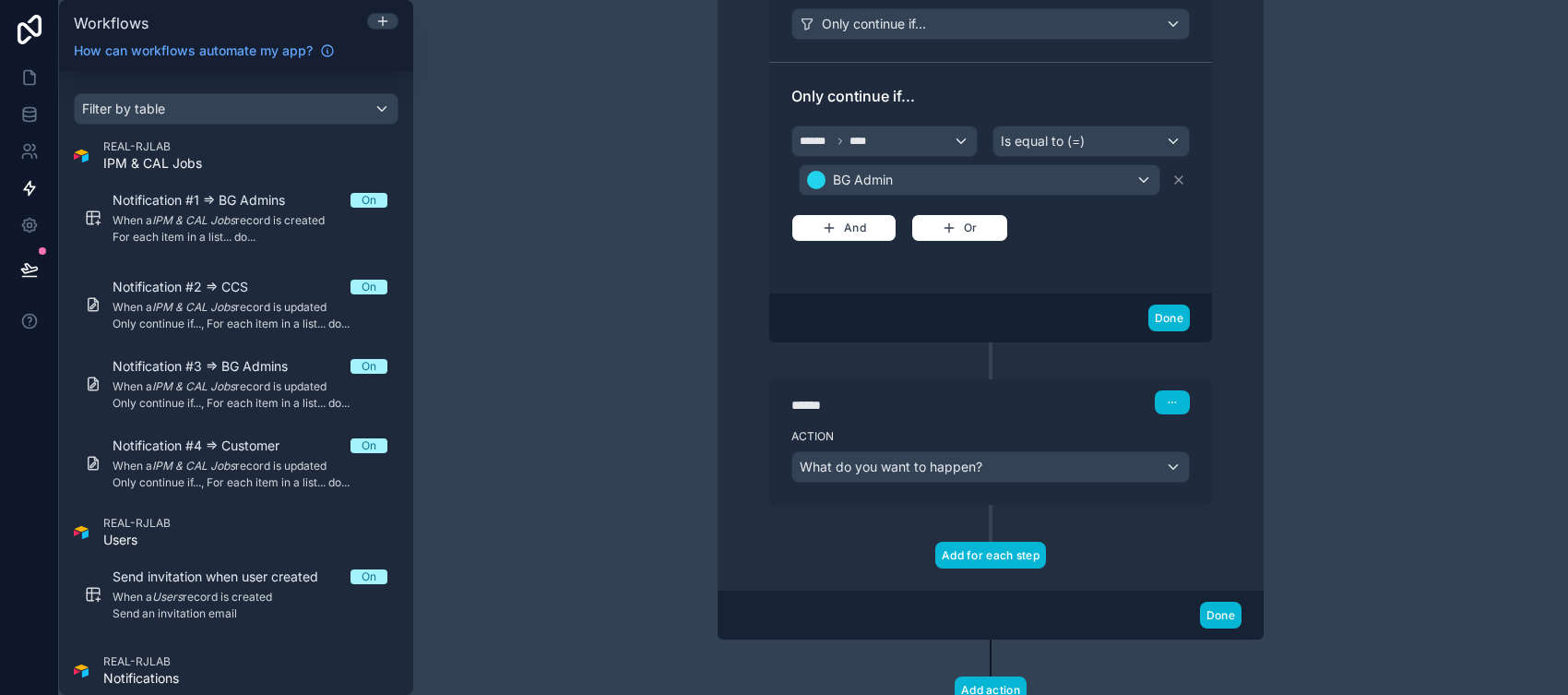 scroll, scrollTop: 477, scrollLeft: 0, axis: vertical 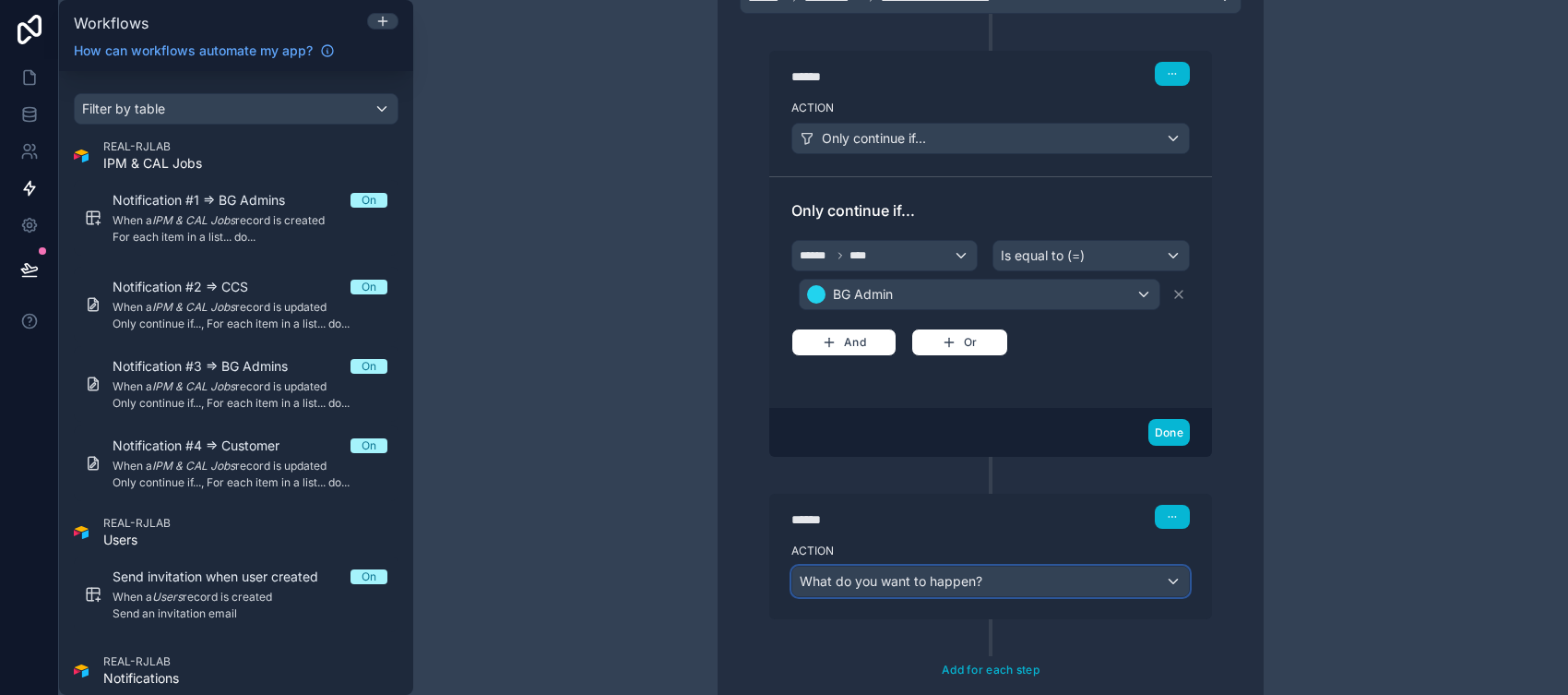 click on "What do you want to happen?" at bounding box center [991, 581] 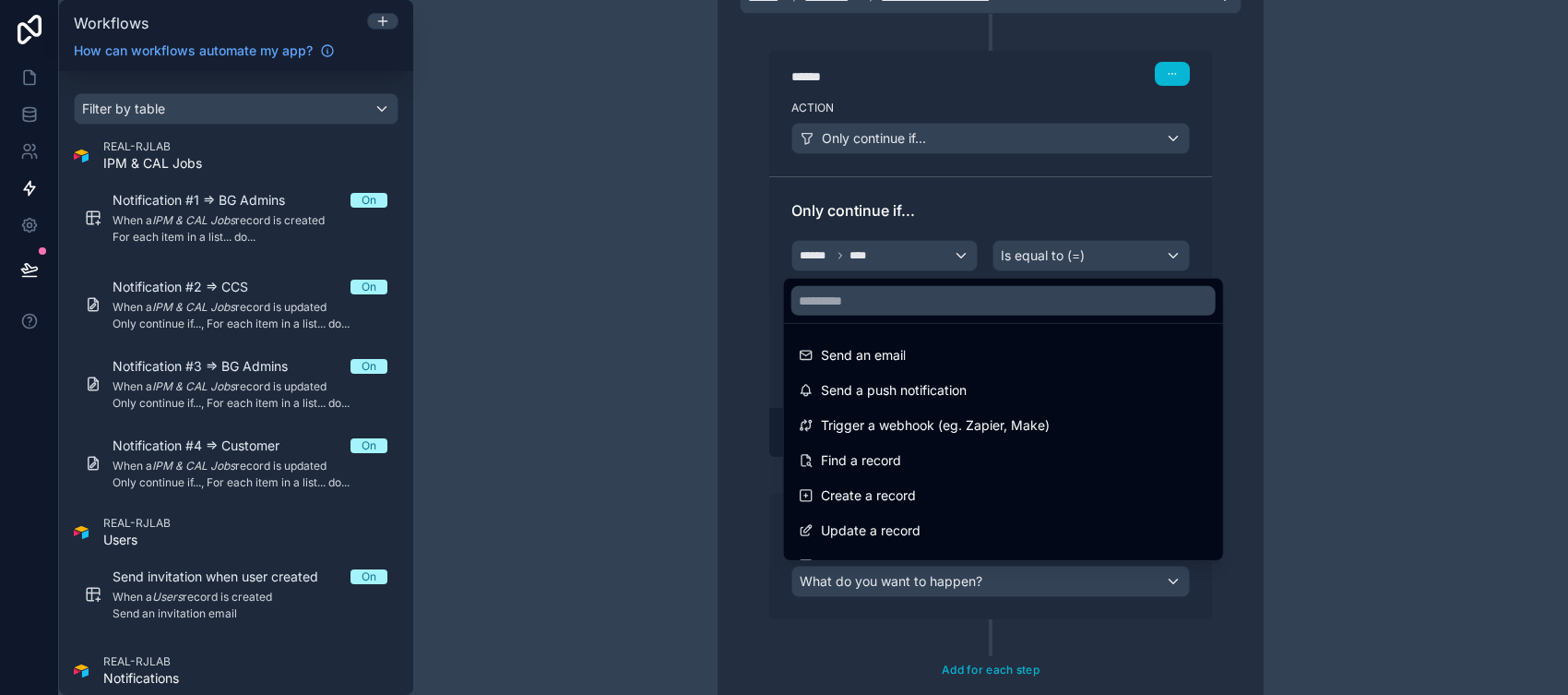 click at bounding box center (784, 347) 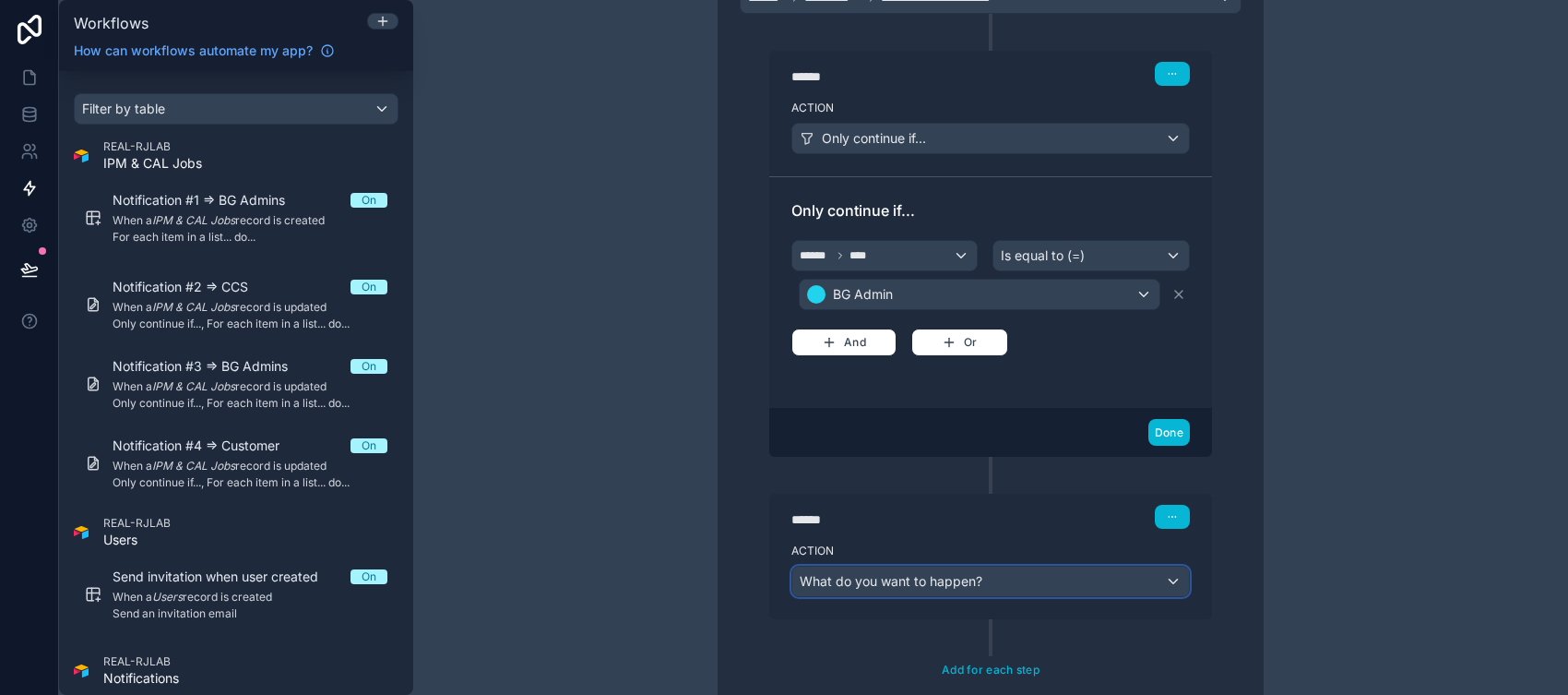 click on "What do you want to happen?" at bounding box center [991, 581] 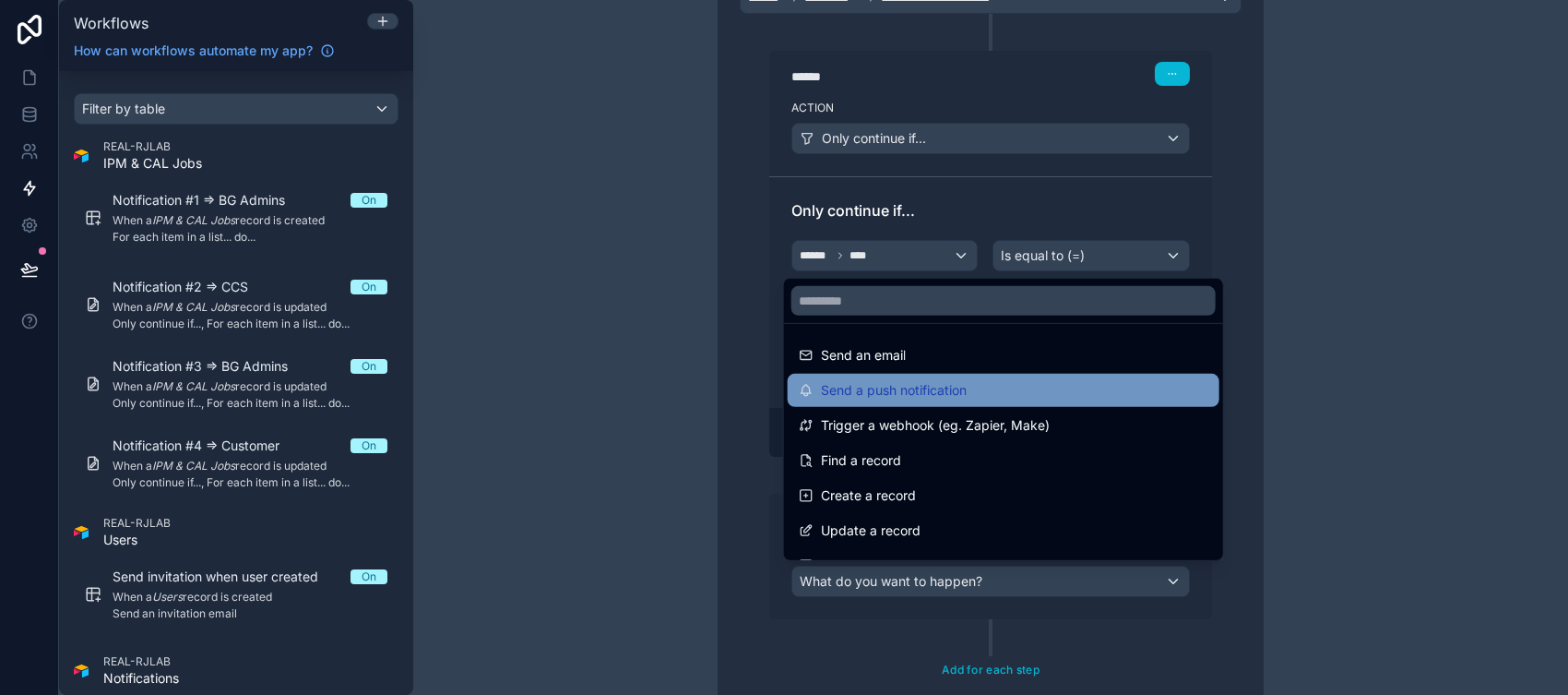 click on "Send a push notification" at bounding box center (1004, 390) 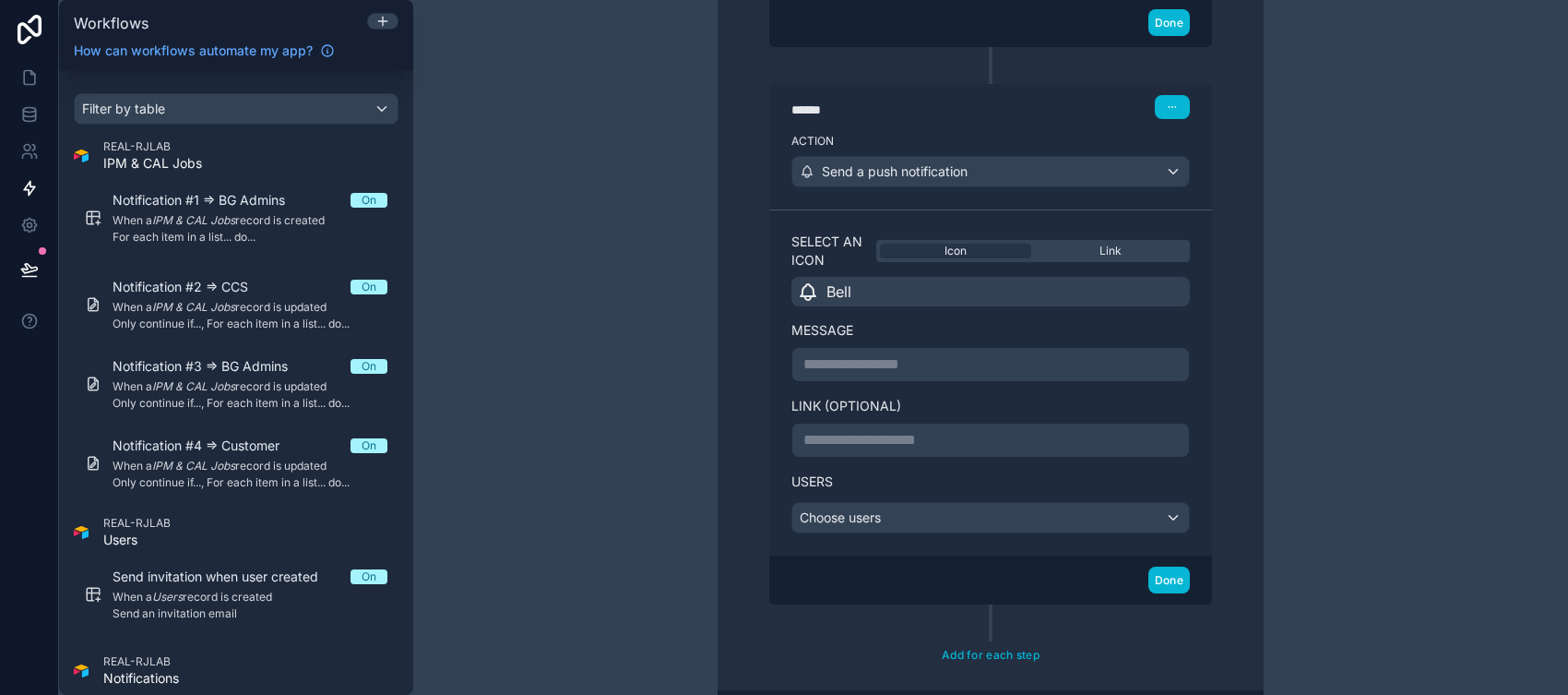 scroll, scrollTop: 916, scrollLeft: 0, axis: vertical 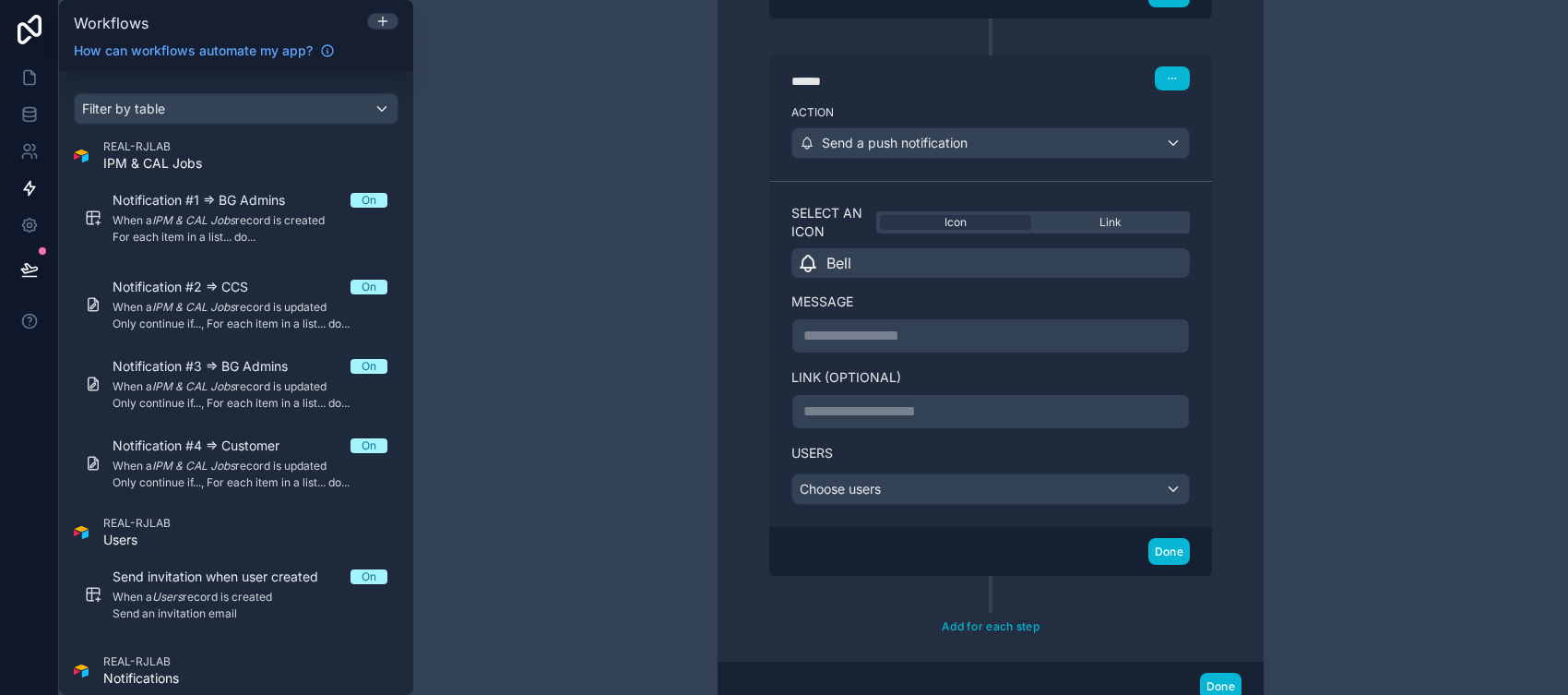 click on "**********" at bounding box center [991, 317] 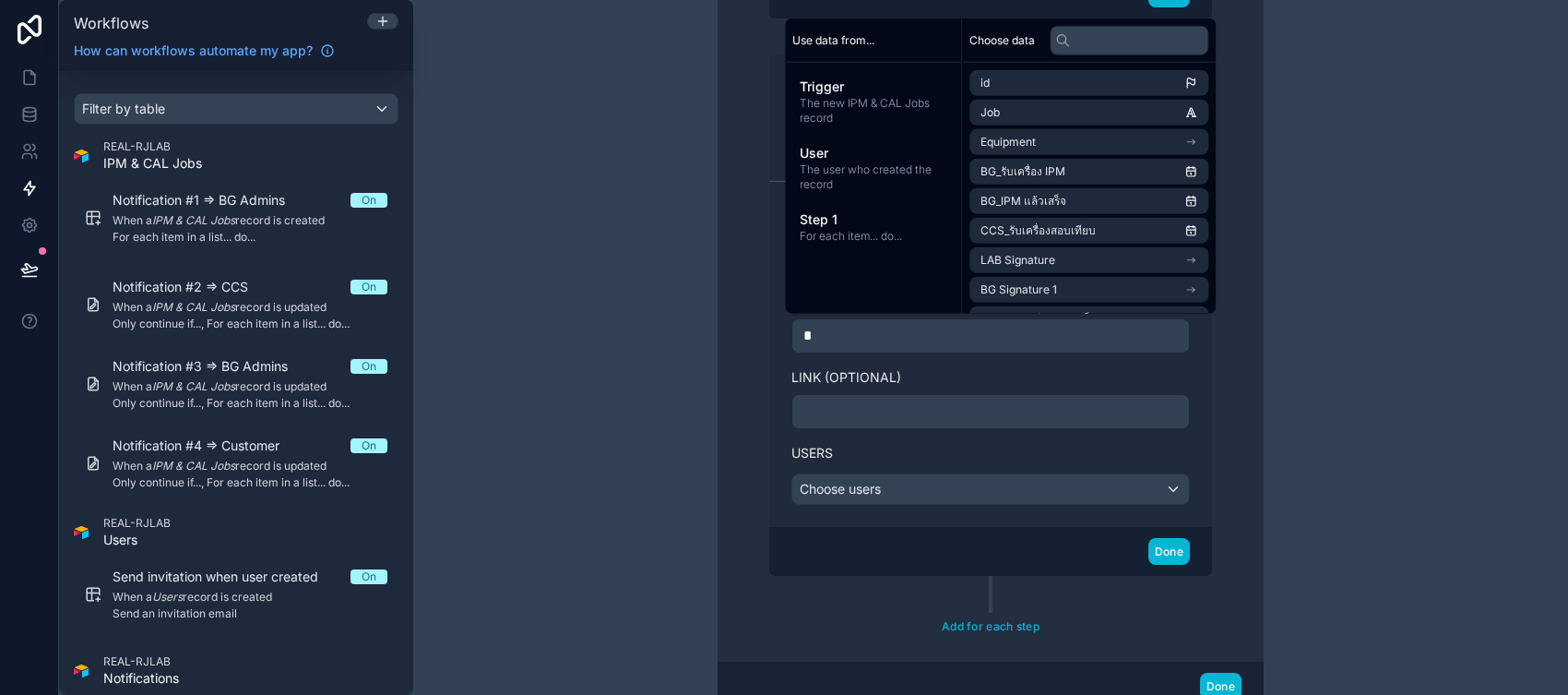 type 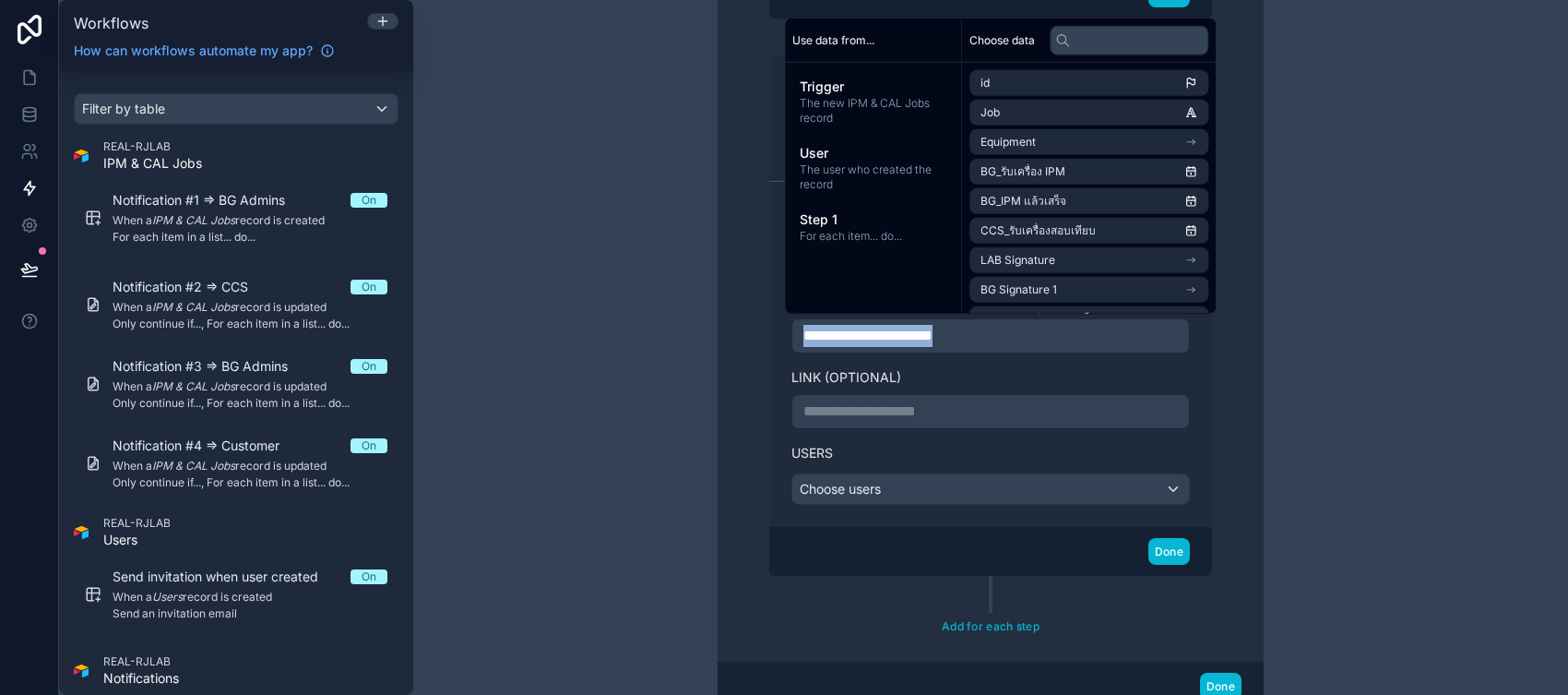 click on "**********" at bounding box center [991, 336] 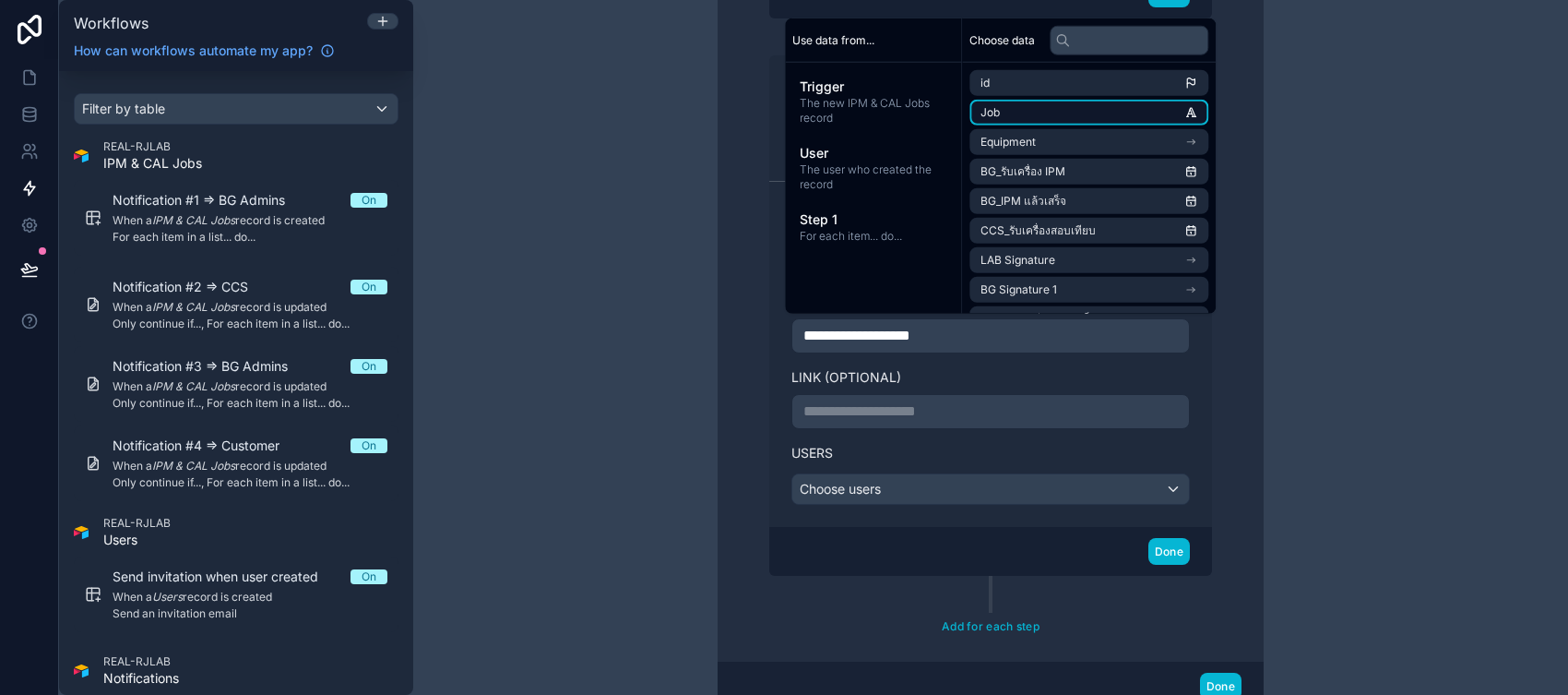 click on "Job" at bounding box center [1088, 113] 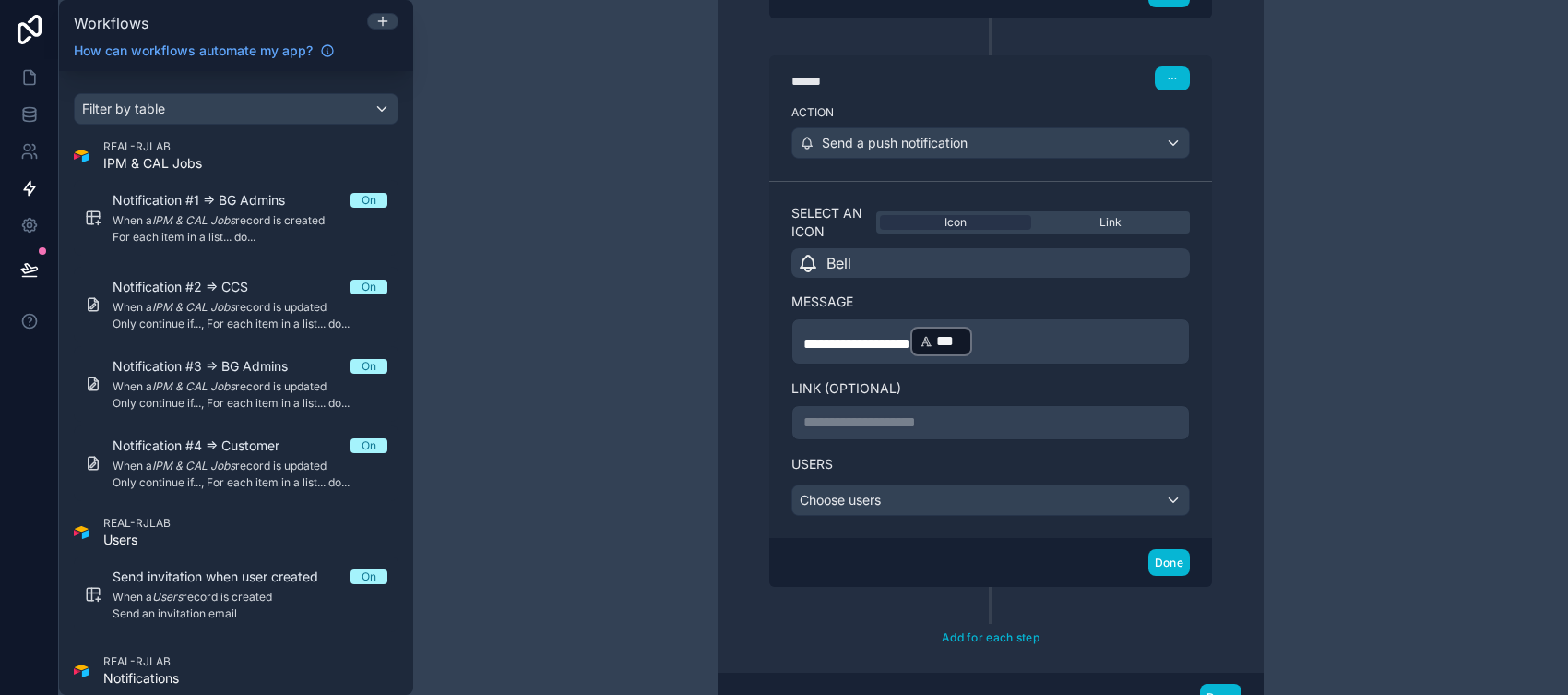 click on "Link (optional)" at bounding box center [991, 389] 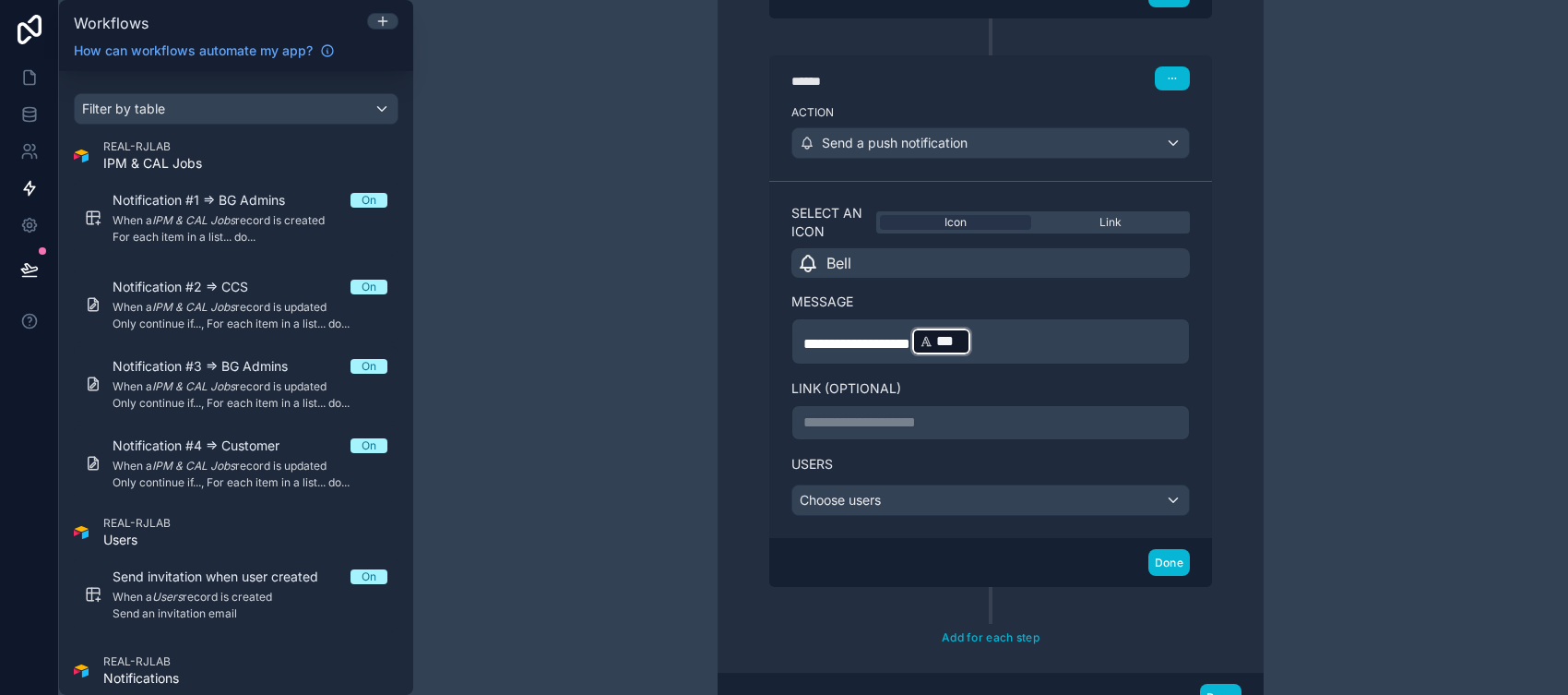 click on "**********" at bounding box center [991, 423] 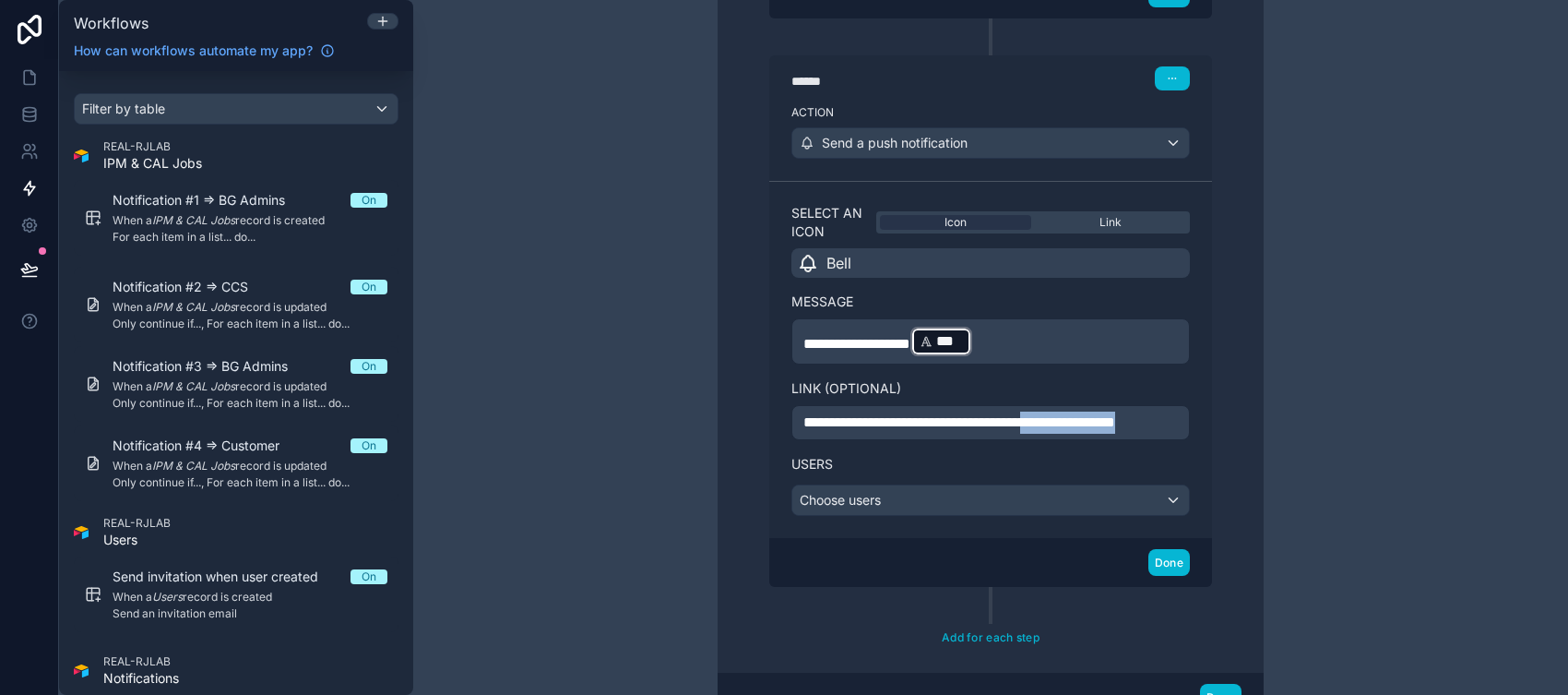 click on "**********" at bounding box center (959, 422) 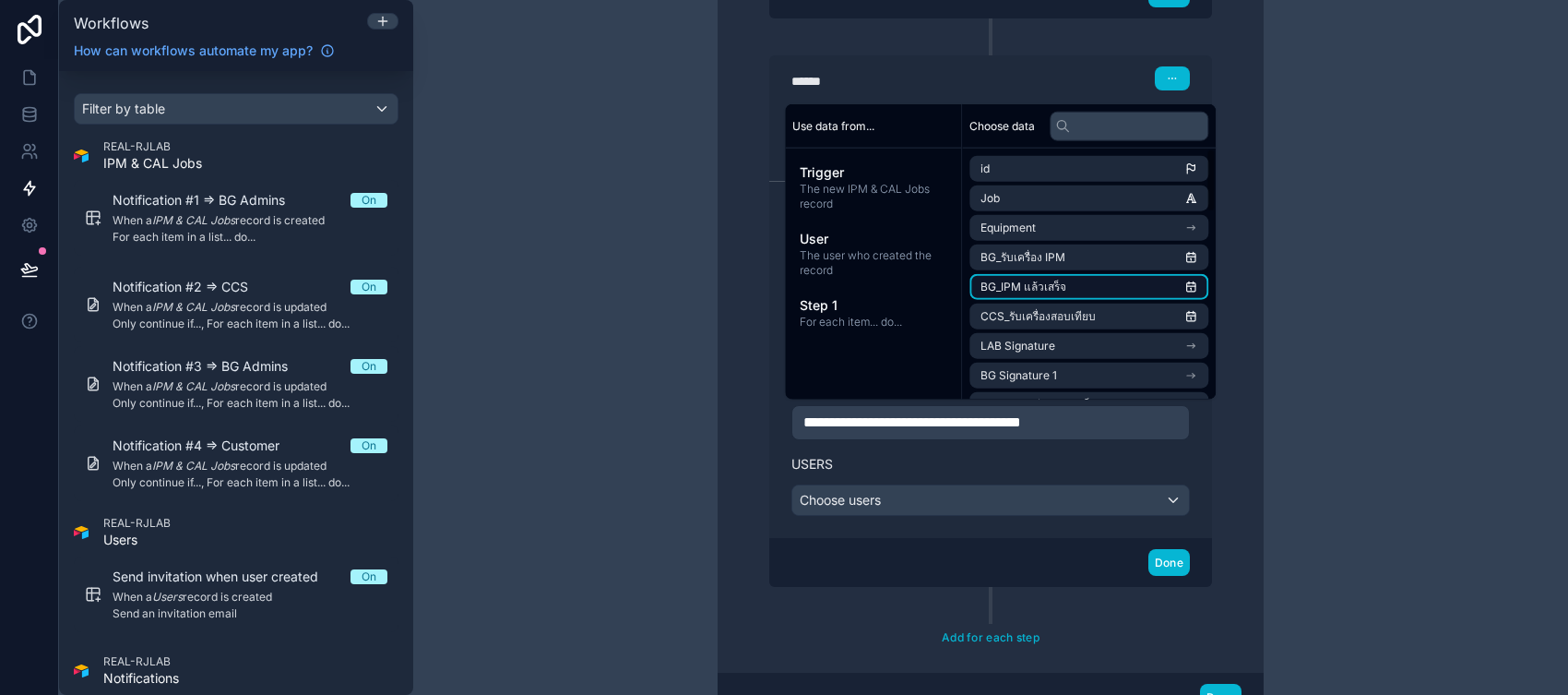 scroll, scrollTop: 733, scrollLeft: 0, axis: vertical 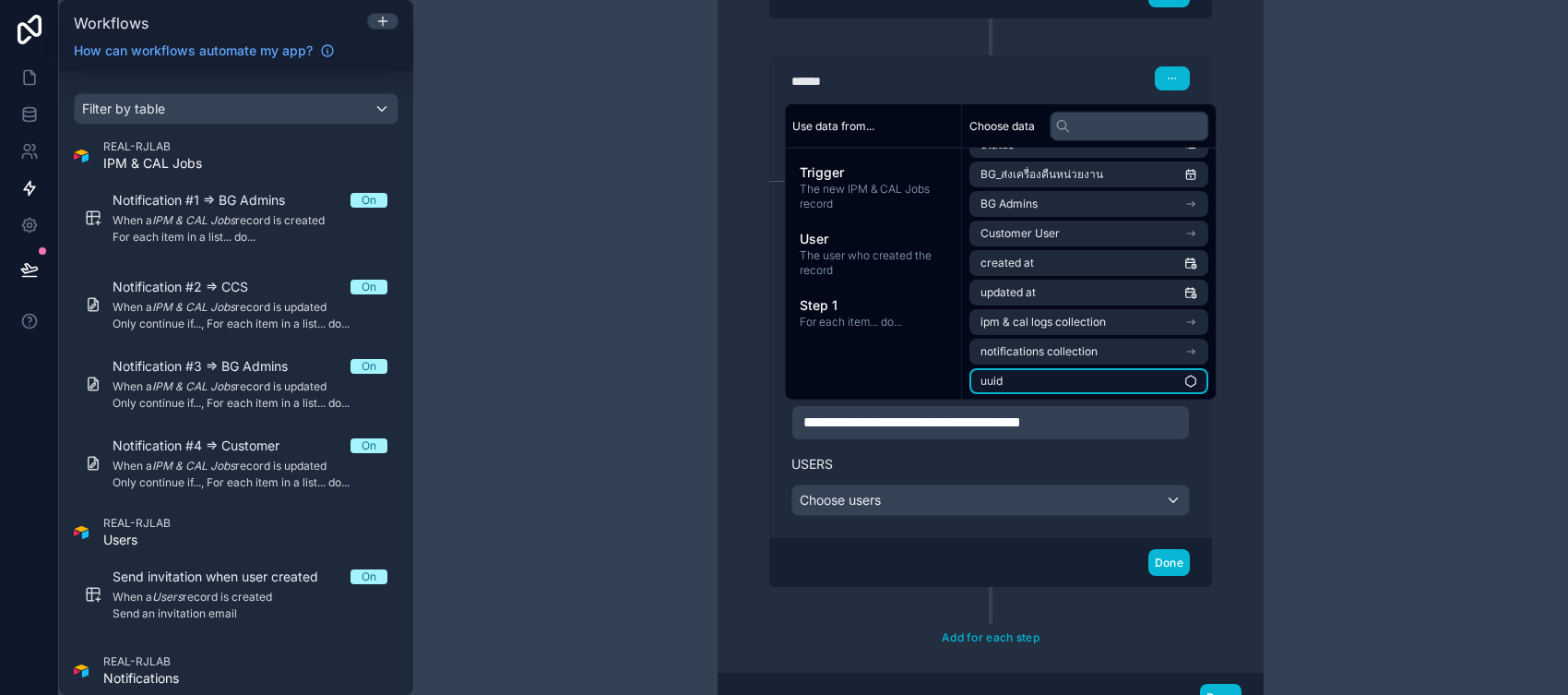 click on "uuid" at bounding box center (1088, 381) 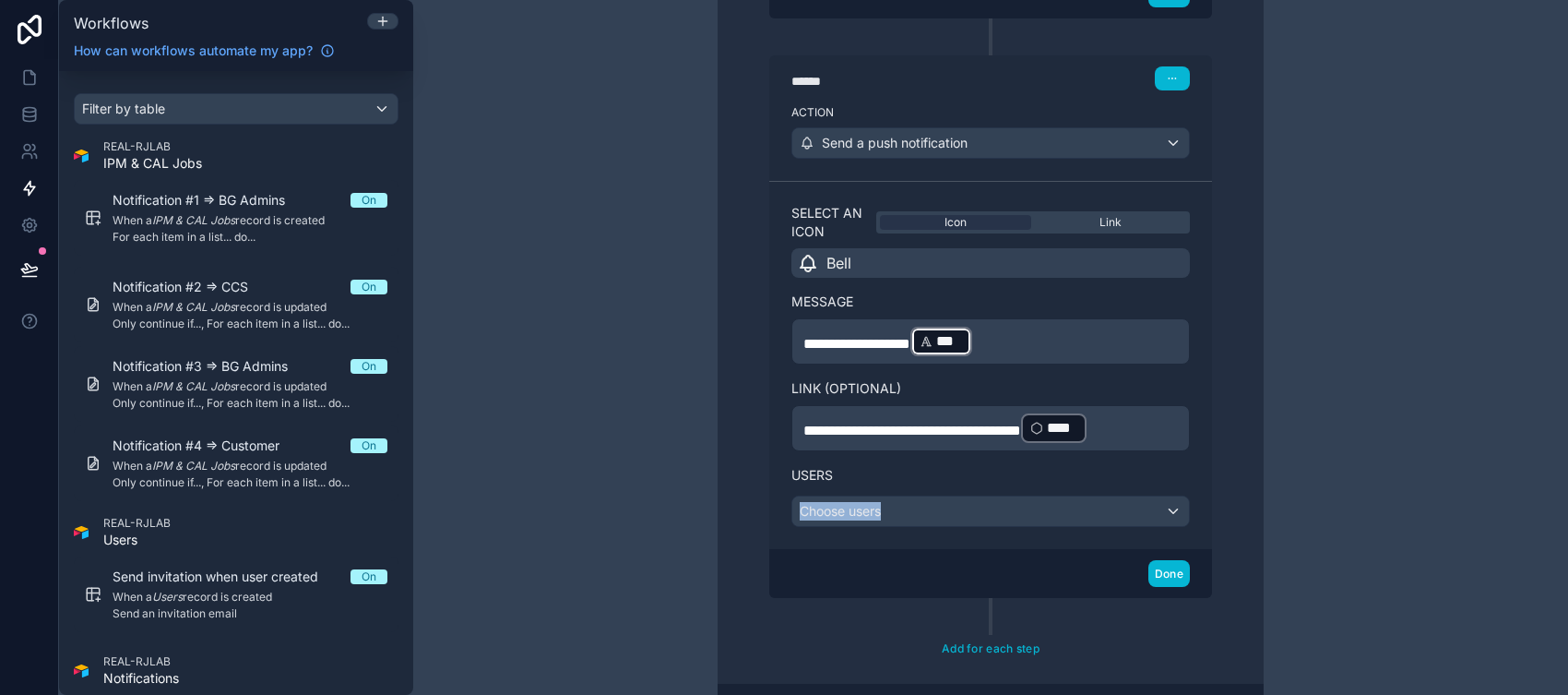 drag, startPoint x: 1122, startPoint y: 460, endPoint x: 1116, endPoint y: 501, distance: 41.4367 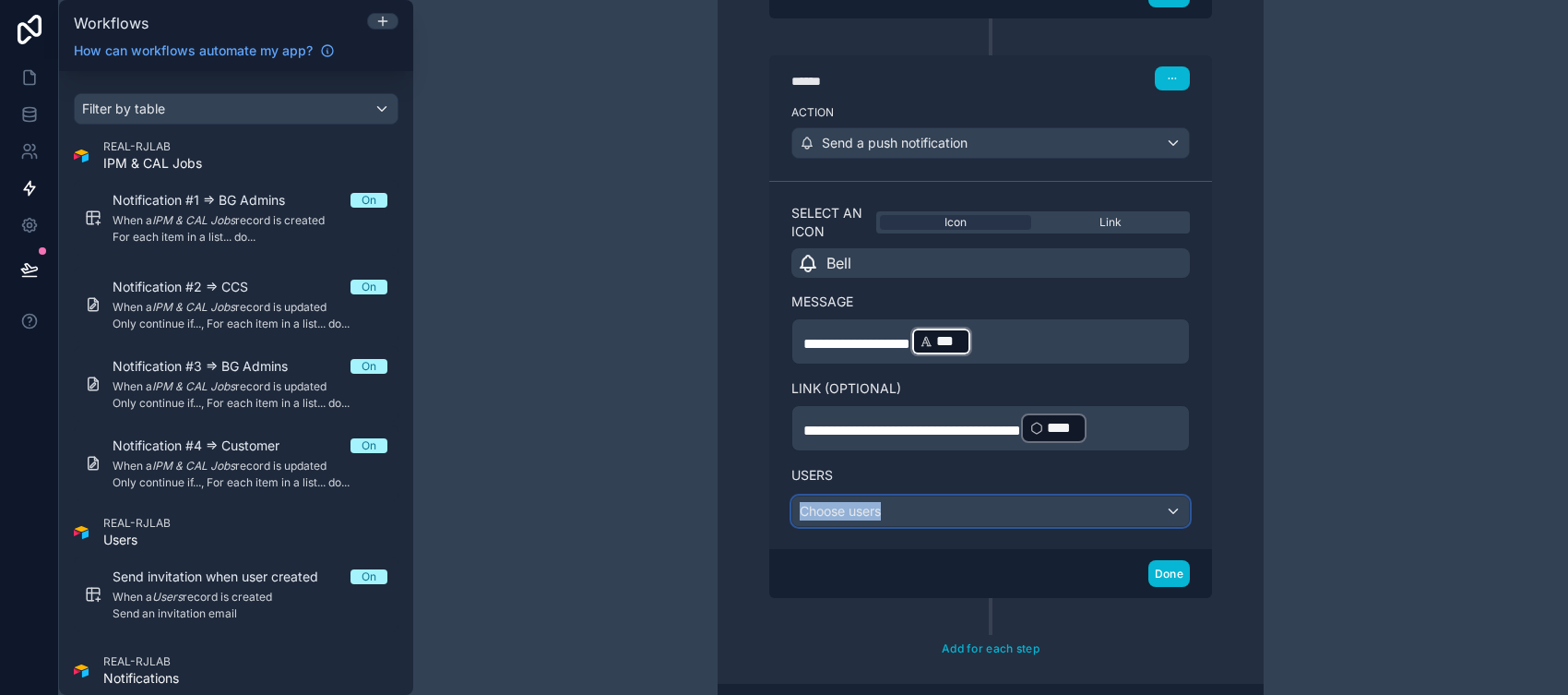 click on "Choose users" at bounding box center [991, 511] 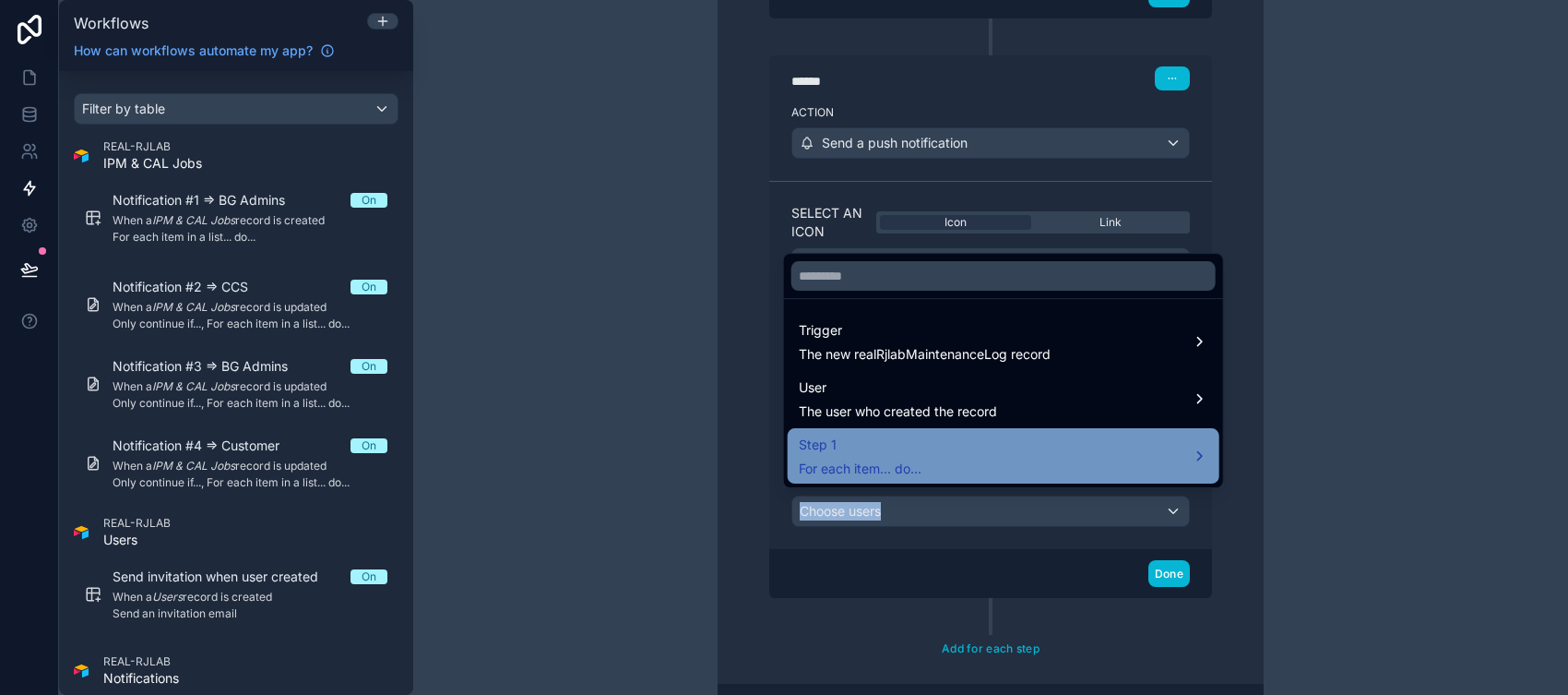 click on "Step 1 For each item... do..." at bounding box center [1004, 456] 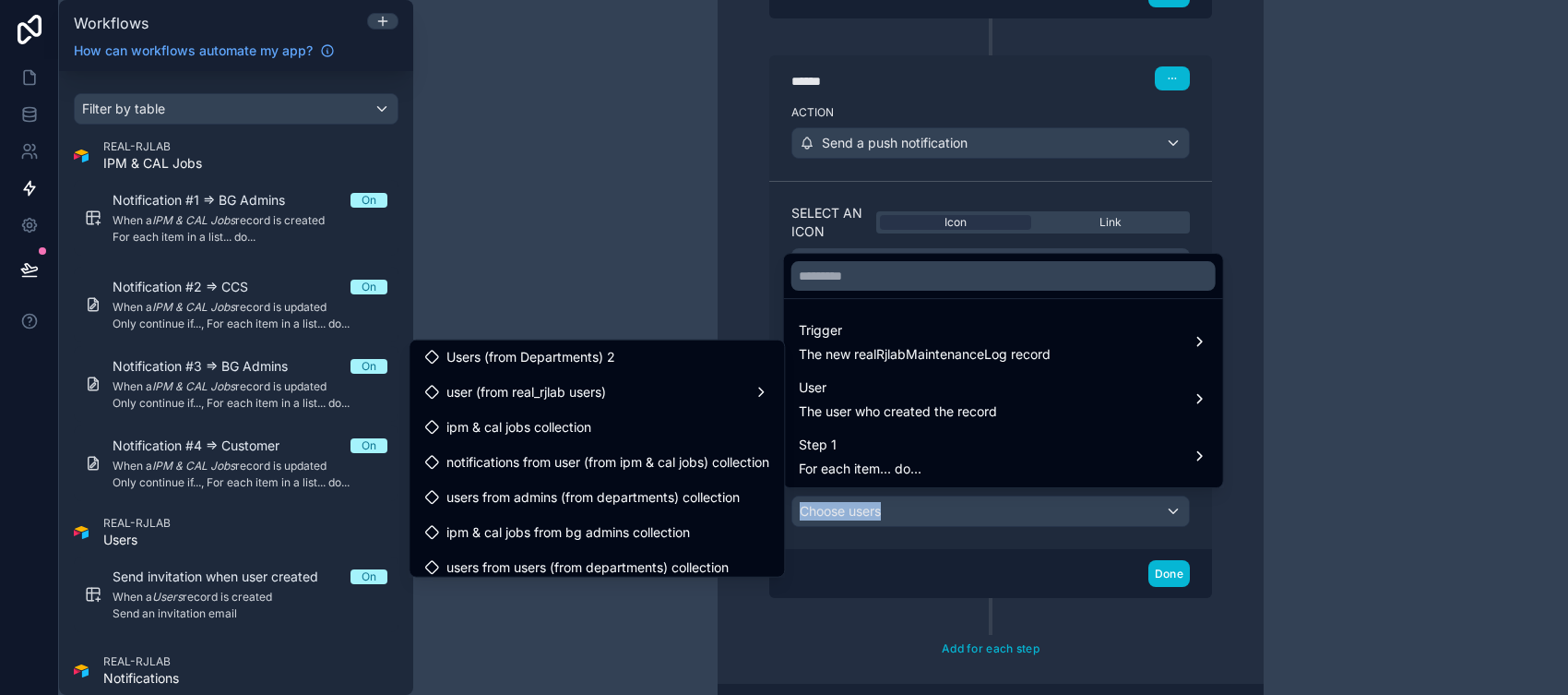 scroll, scrollTop: 352, scrollLeft: 0, axis: vertical 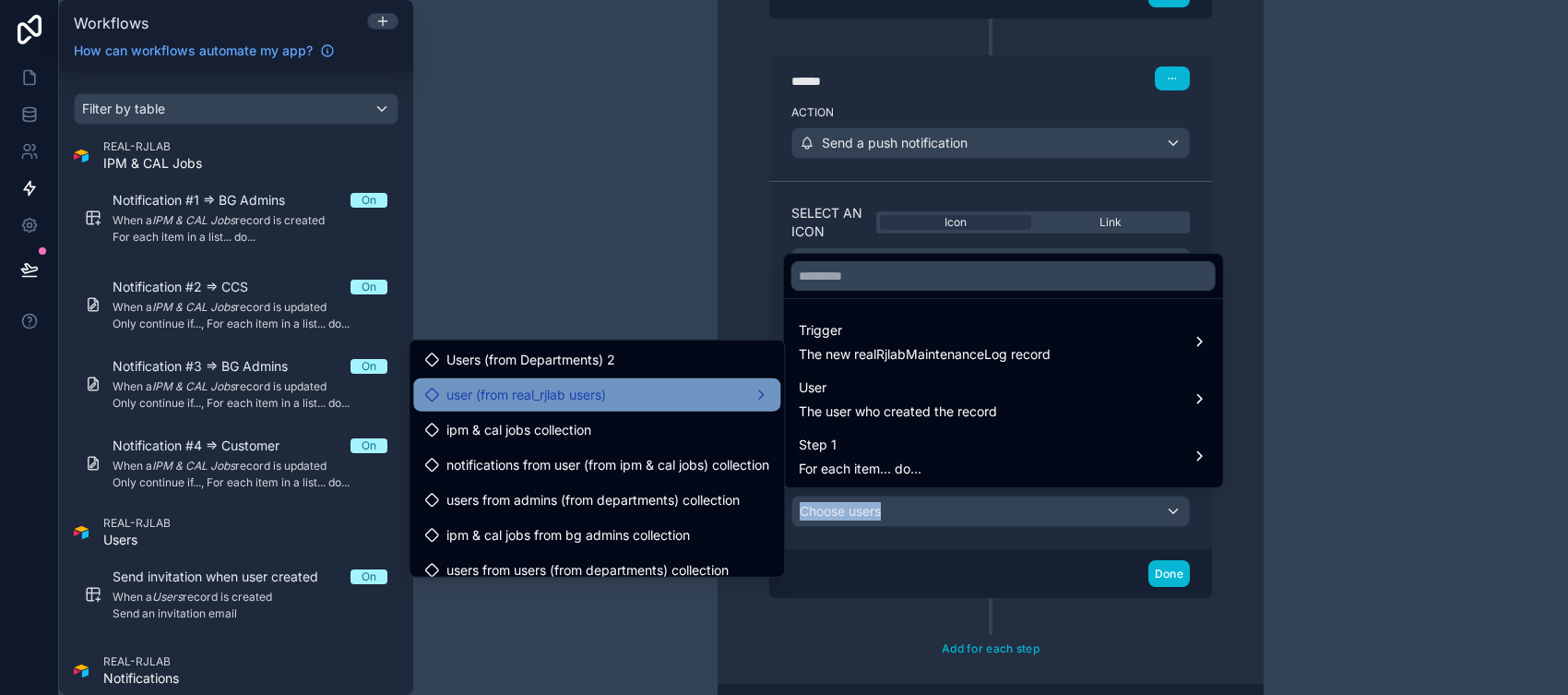 click on "user (from real_rjlab users)" at bounding box center [597, 395] 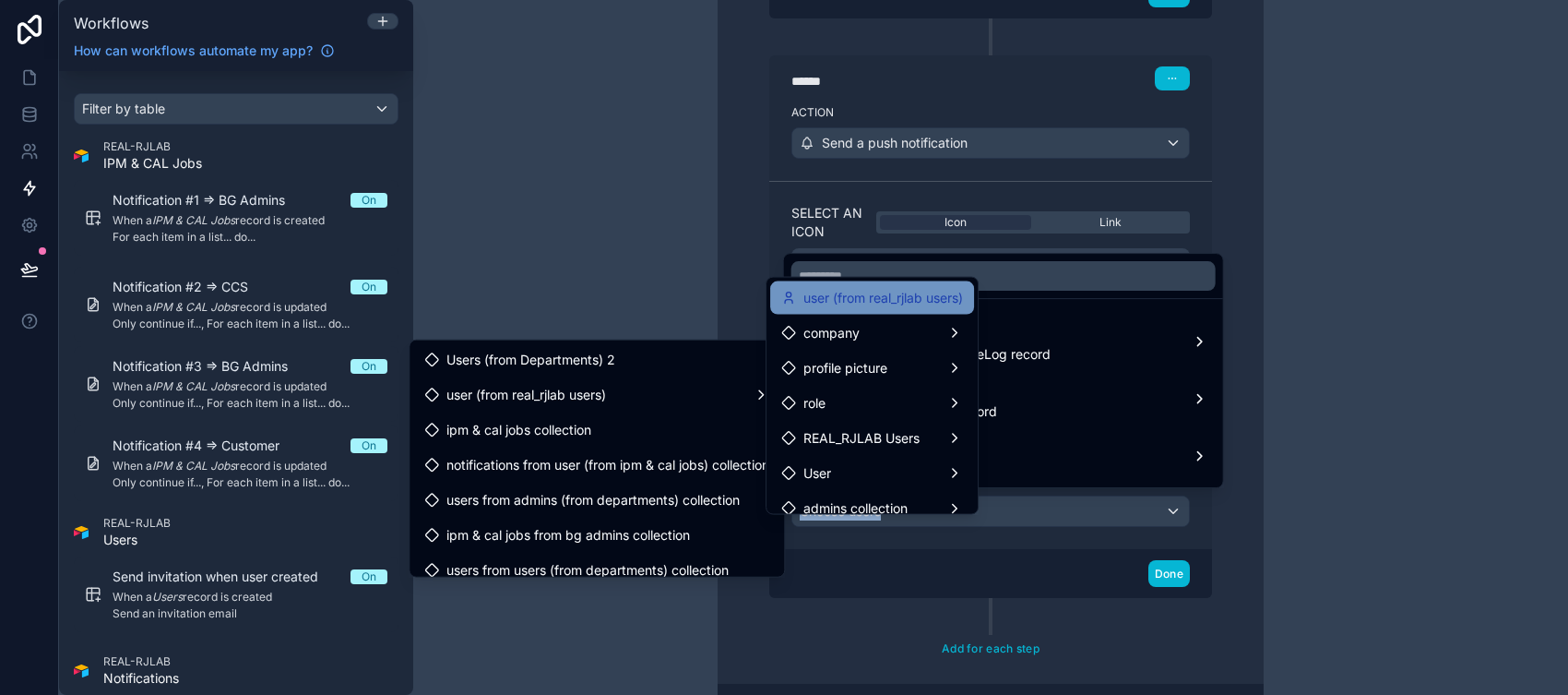 click on "user (from real_rjlab users)" at bounding box center [883, 298] 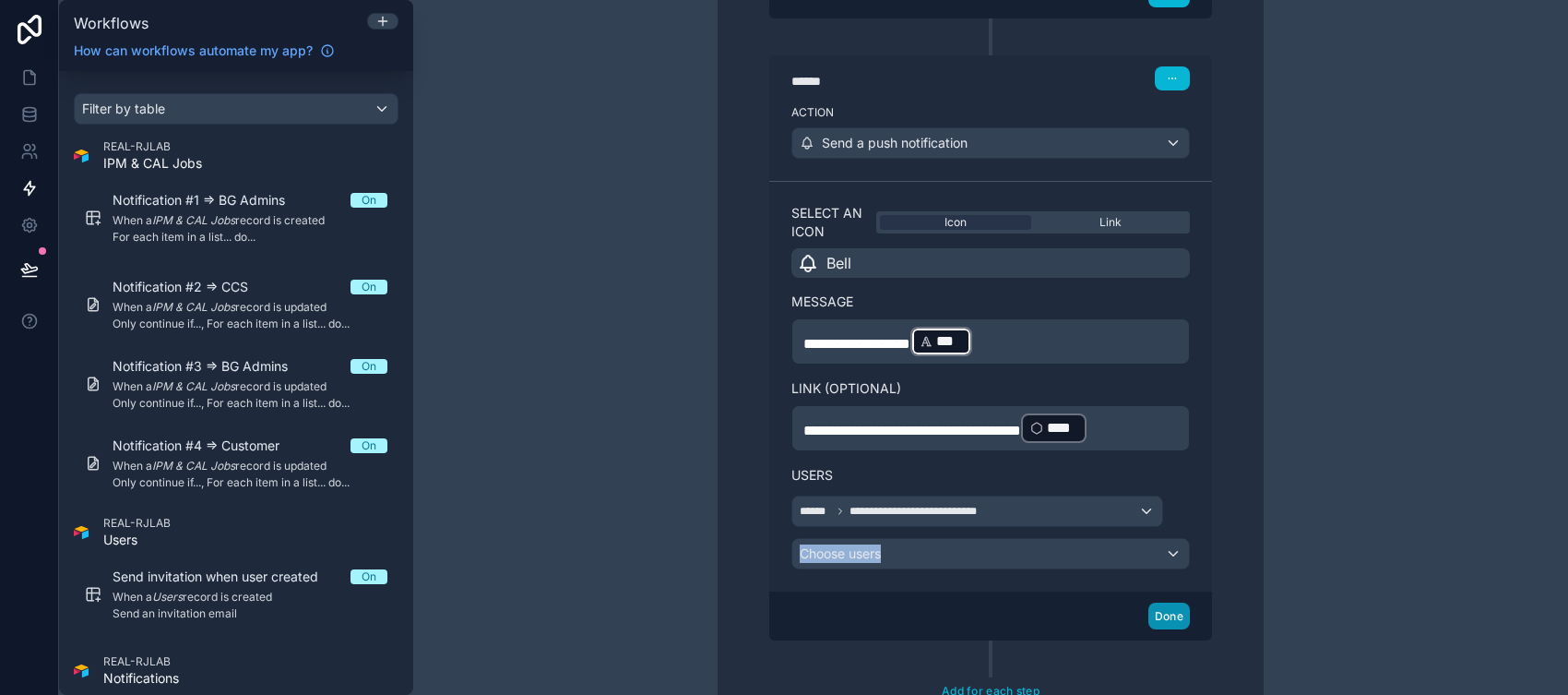 click on "Done" at bounding box center [1169, 616] 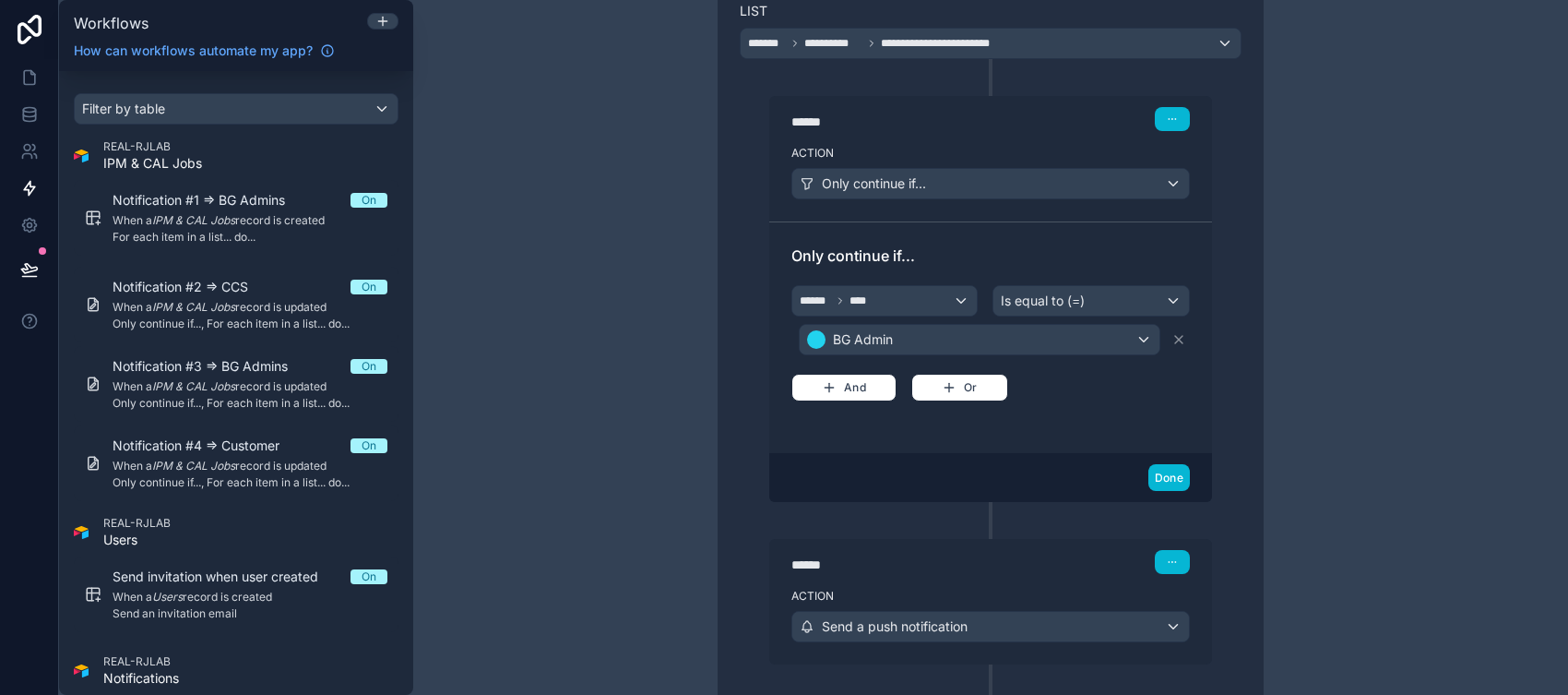 scroll, scrollTop: 0, scrollLeft: 0, axis: both 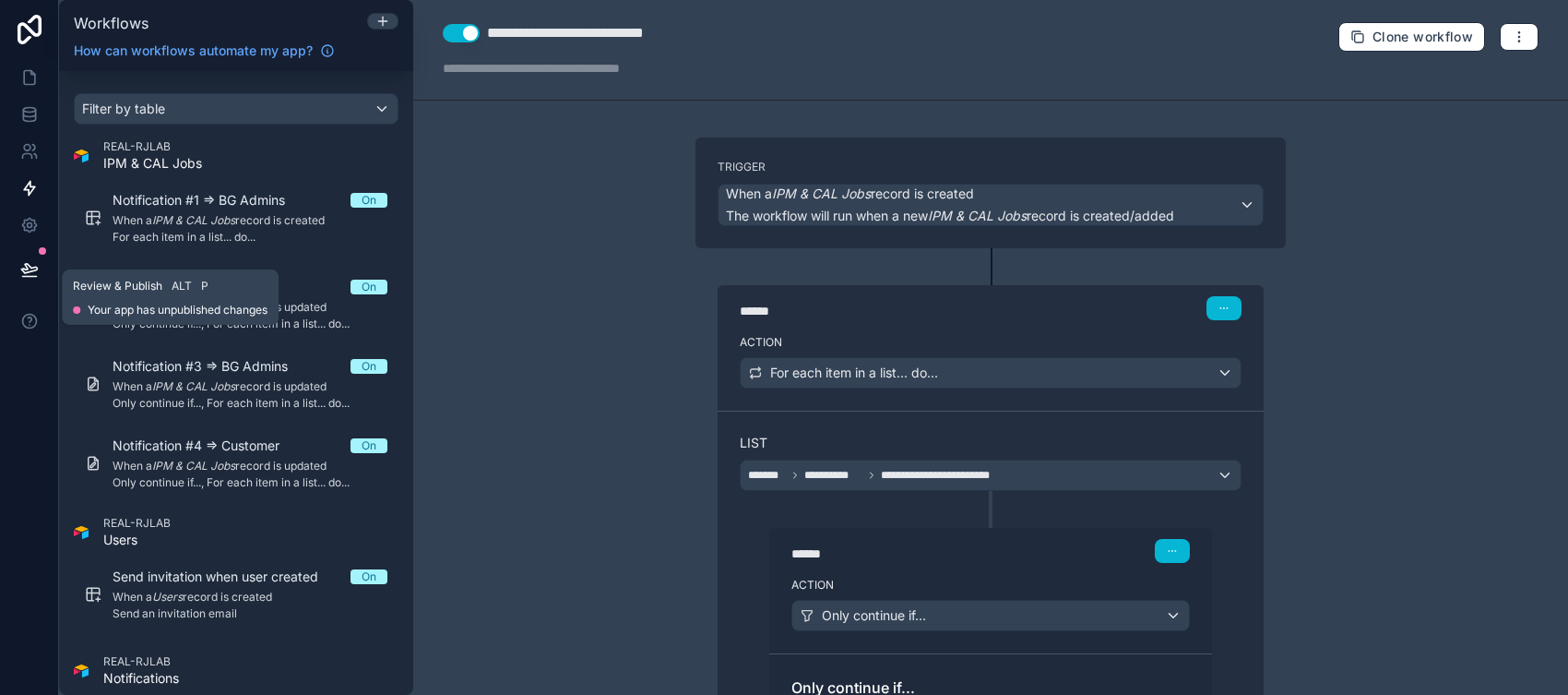 click 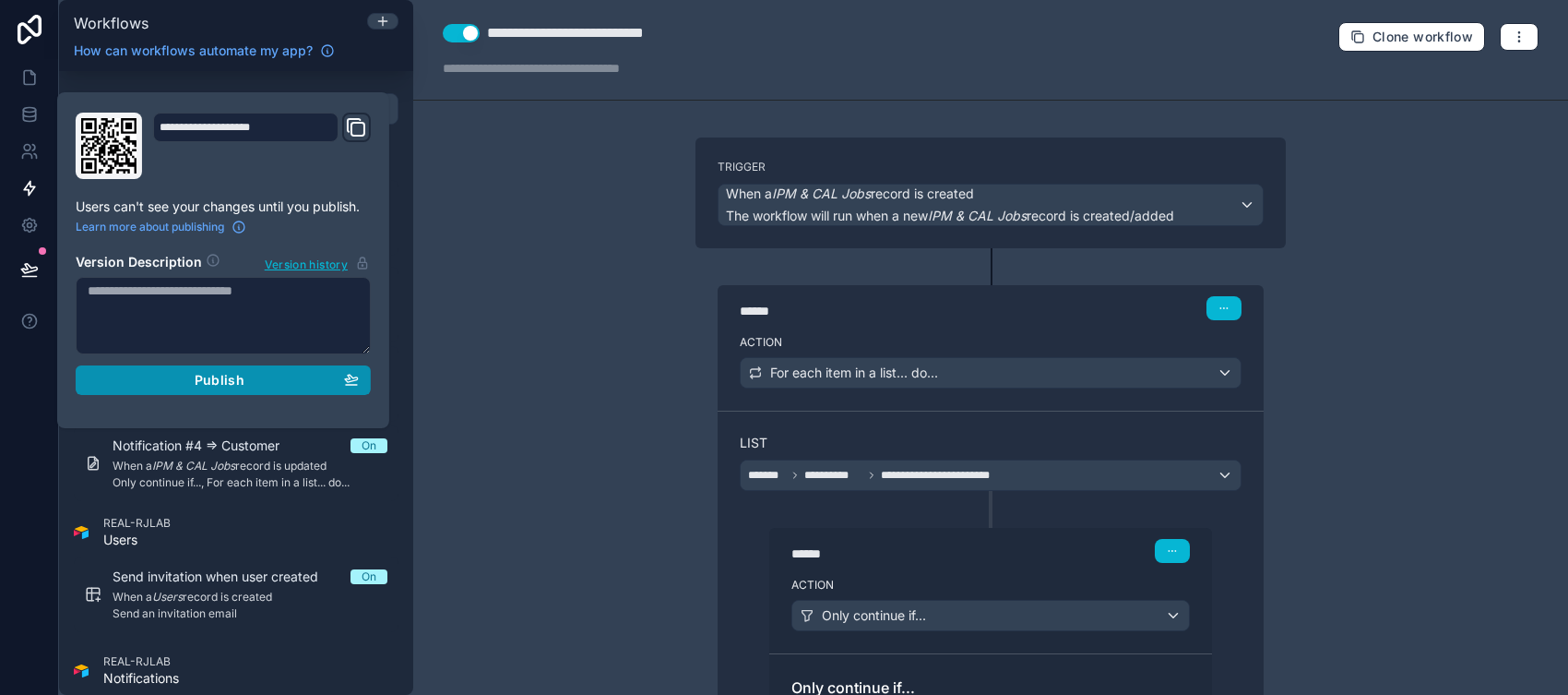 click on "Publish" at bounding box center [223, 380] 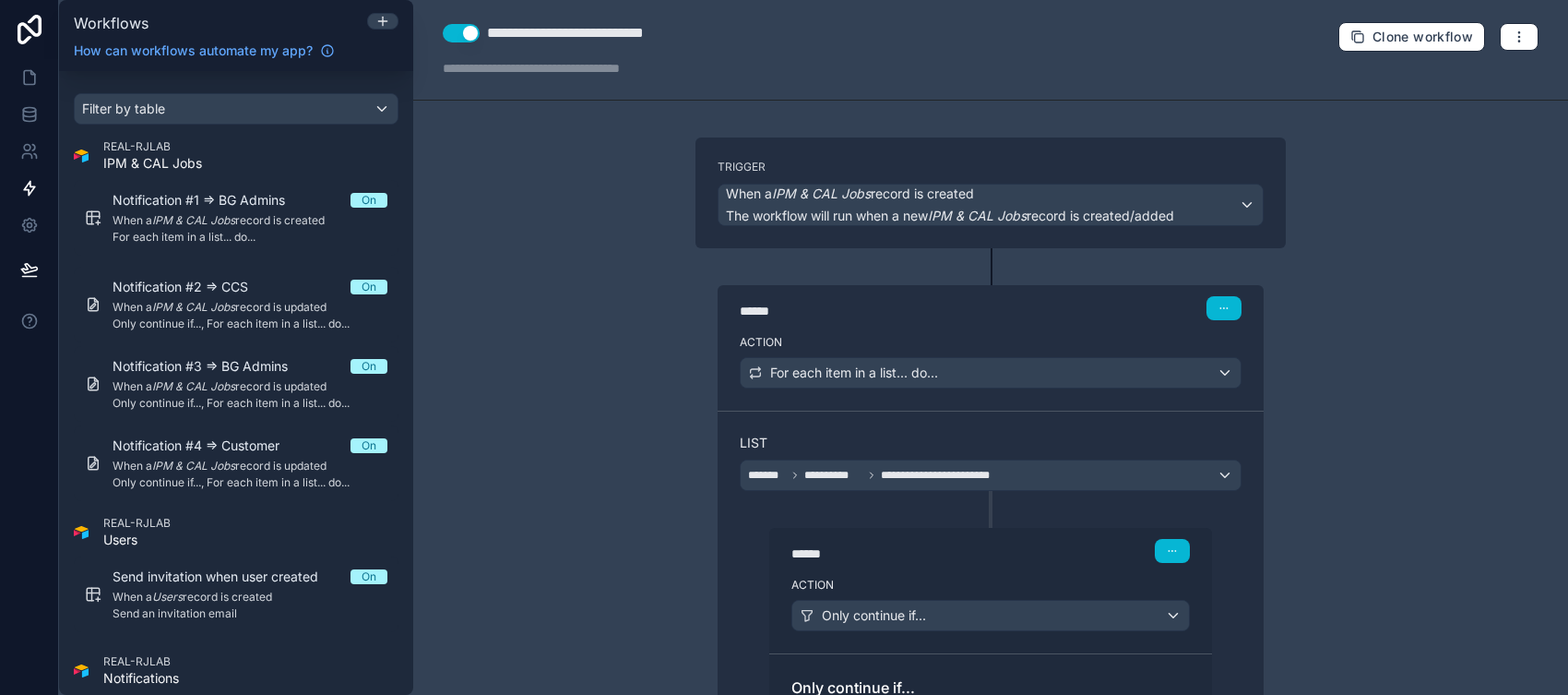 click on "**********" at bounding box center (991, 347) 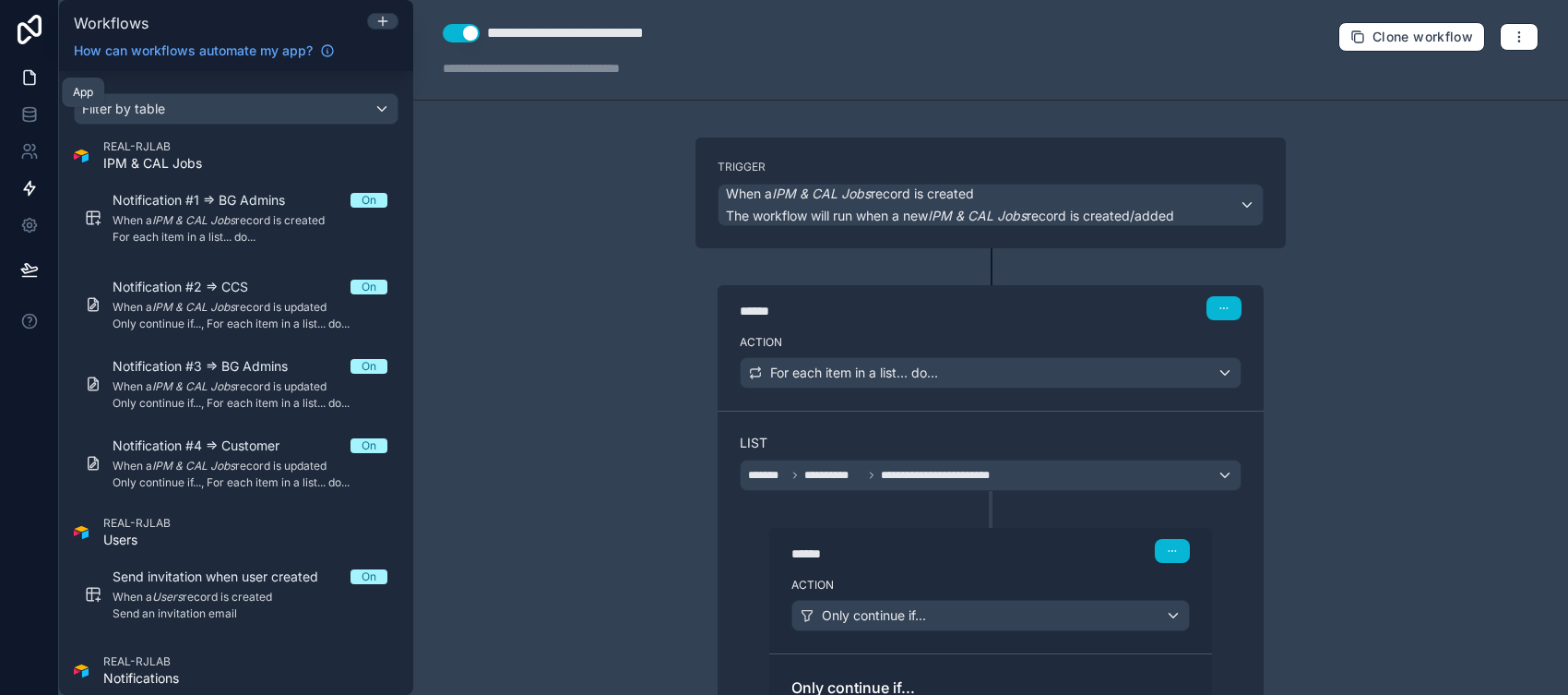 click at bounding box center (29, 78) 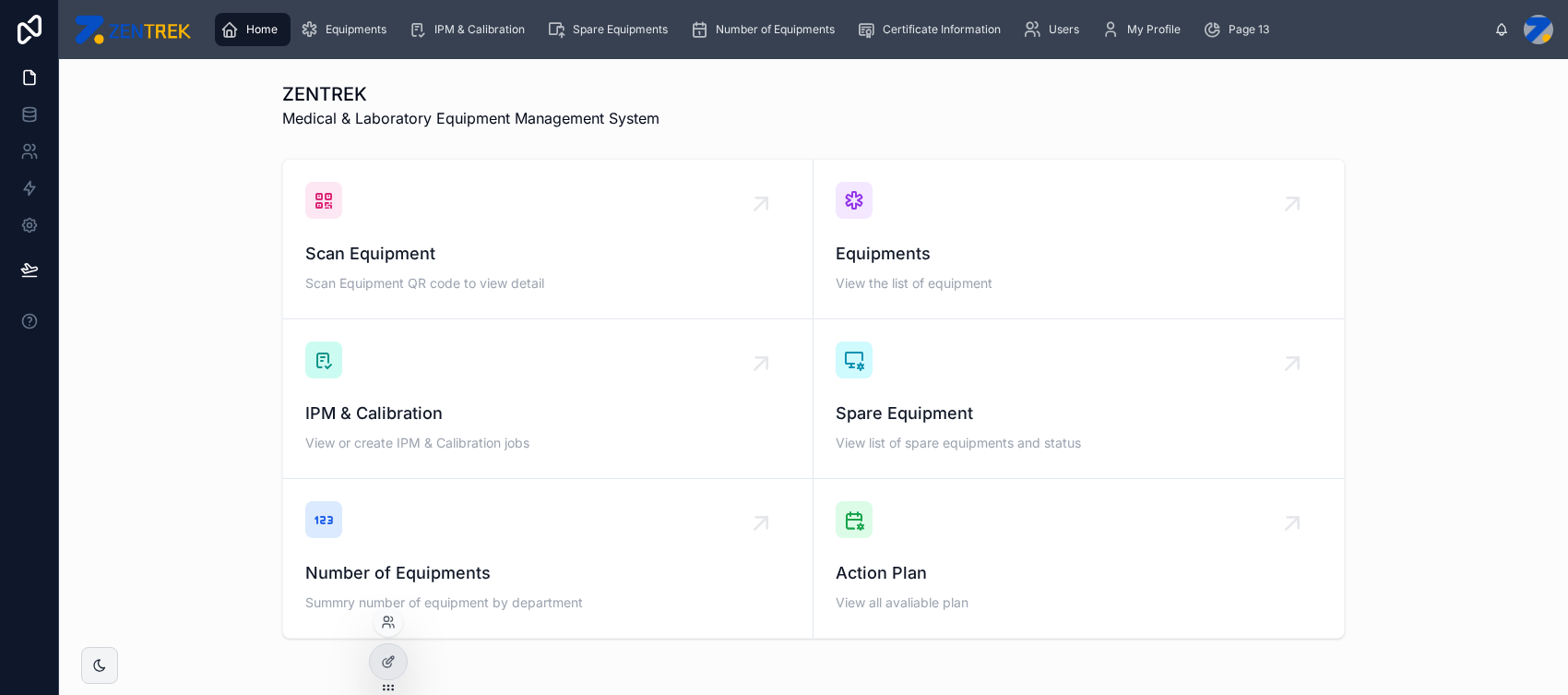click at bounding box center (388, 622) 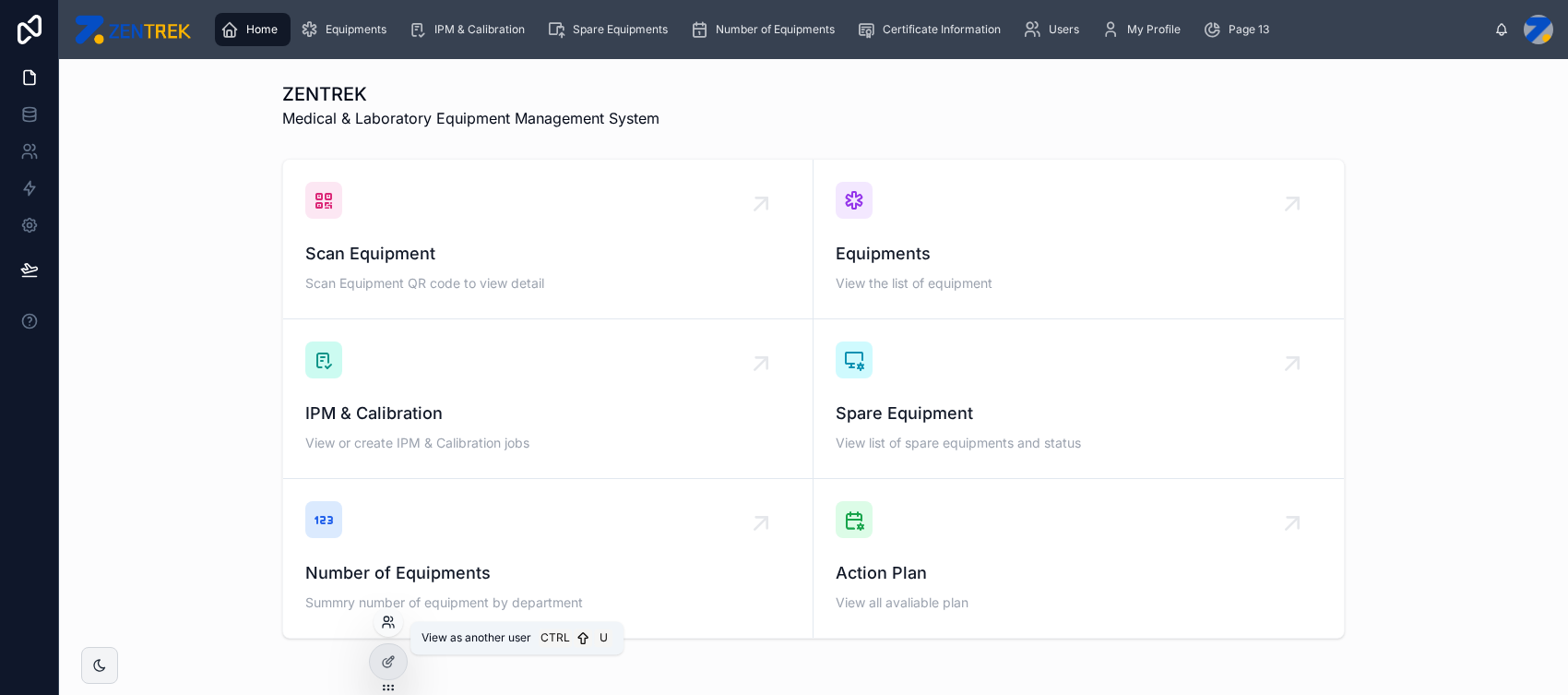 click 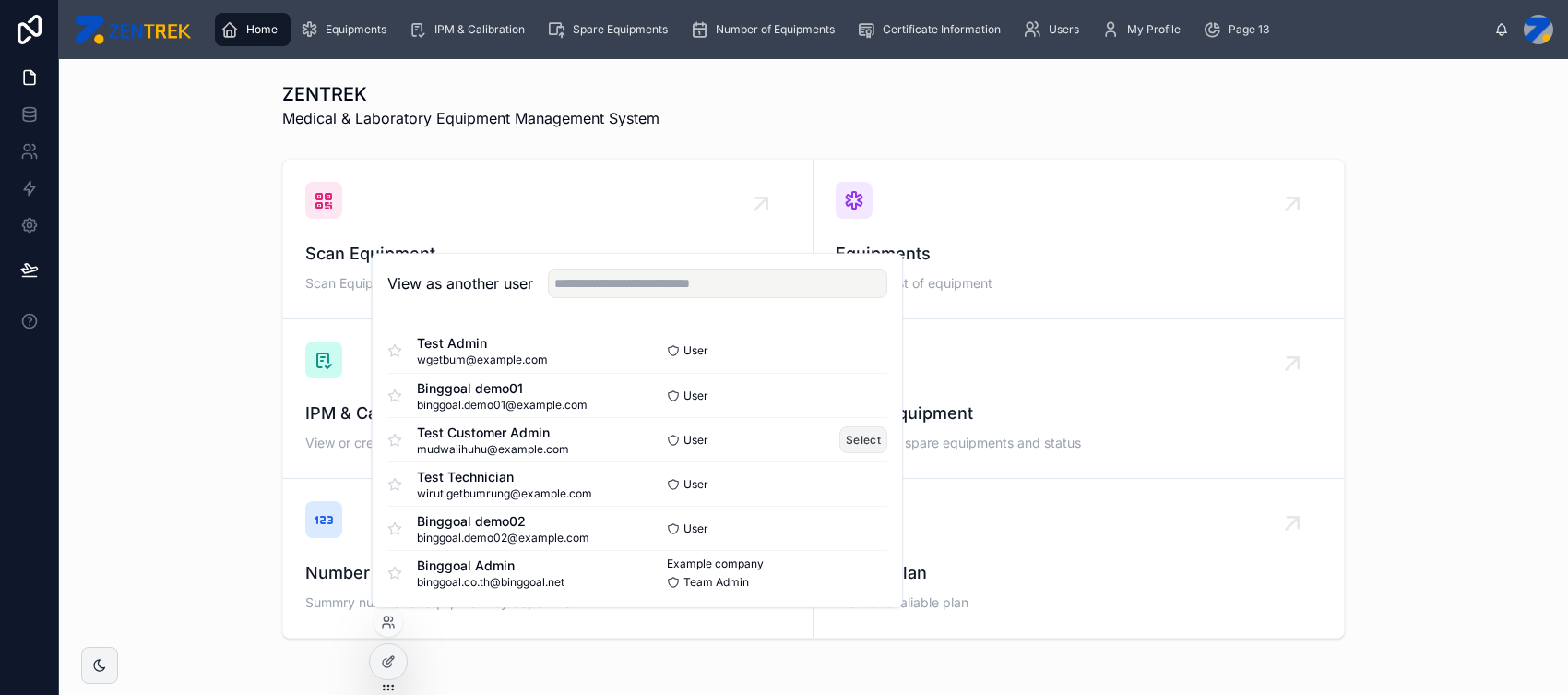 click on "Select" at bounding box center [863, 439] 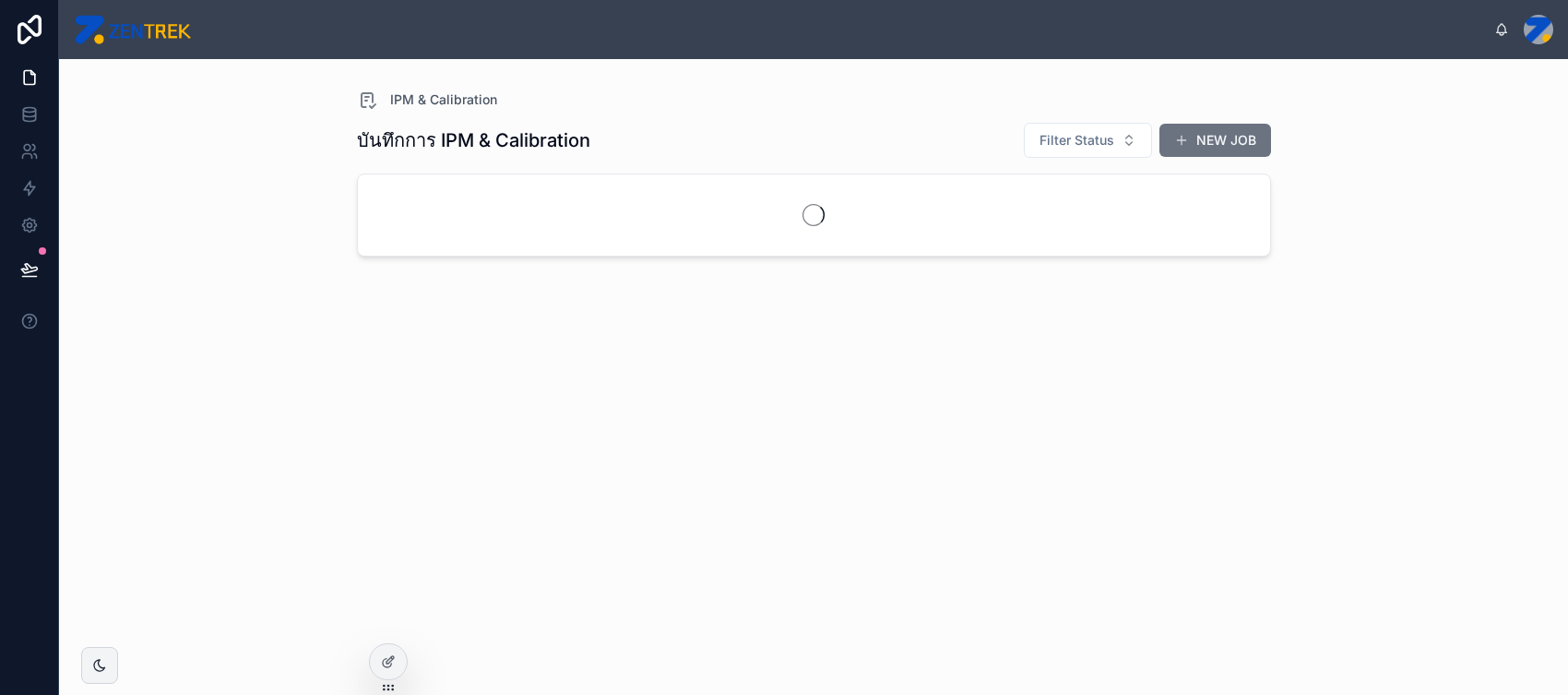 scroll, scrollTop: 0, scrollLeft: 0, axis: both 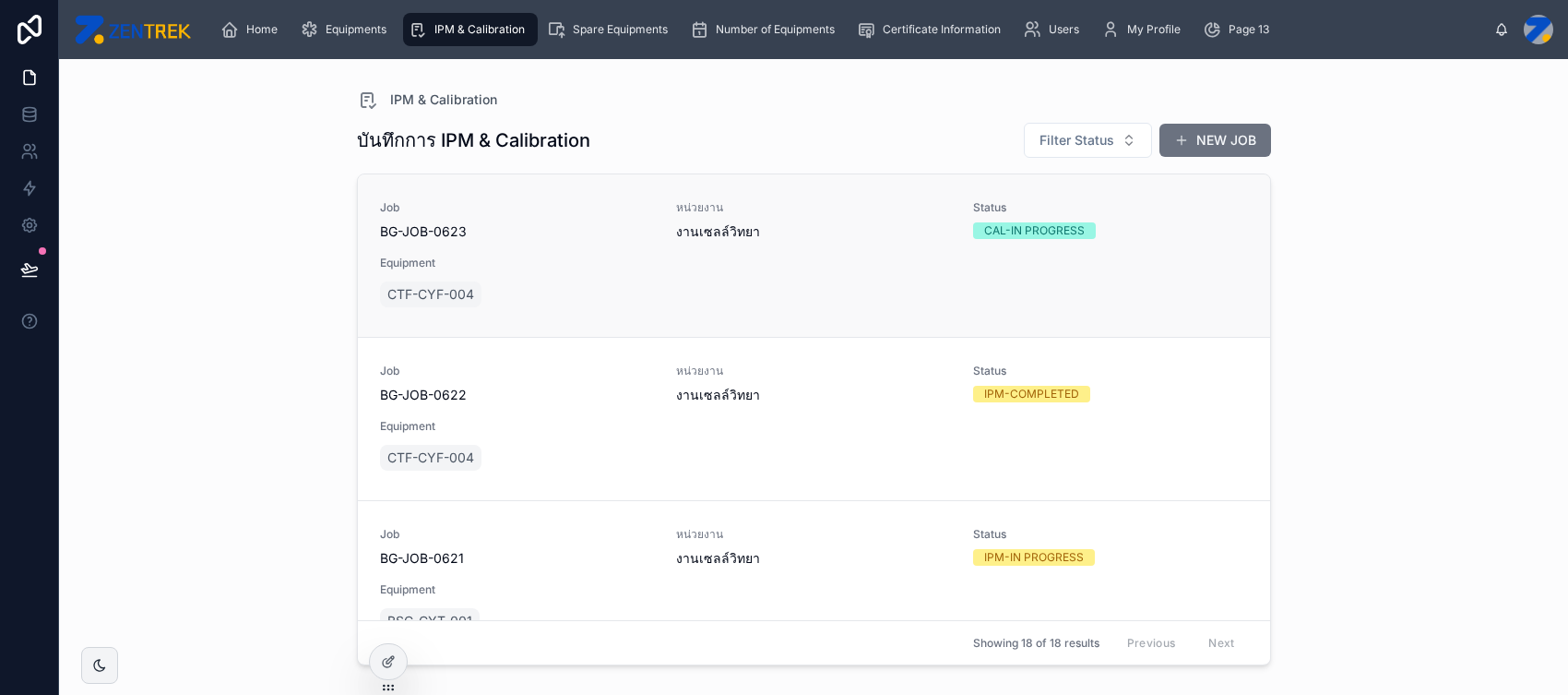 click on "Equipment" at bounding box center [814, 263] 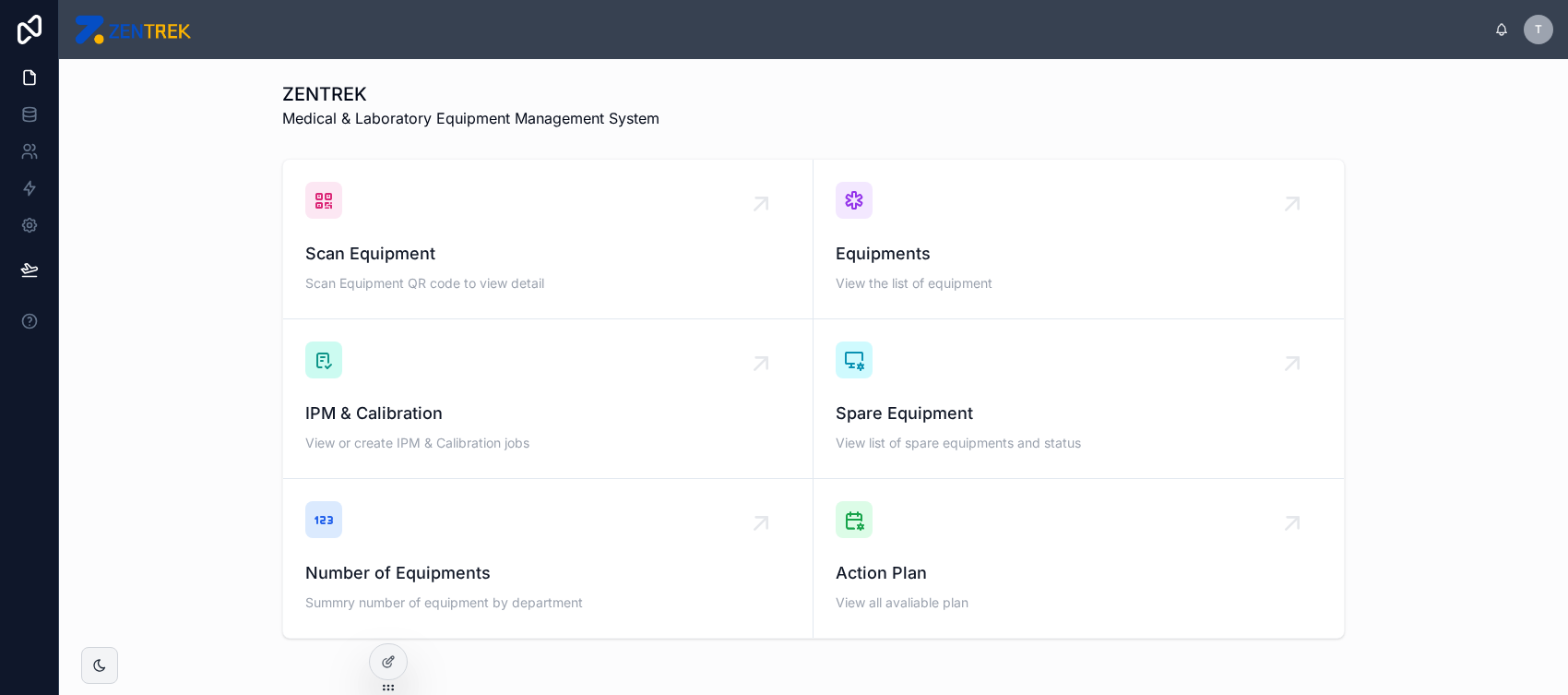 scroll, scrollTop: 0, scrollLeft: 0, axis: both 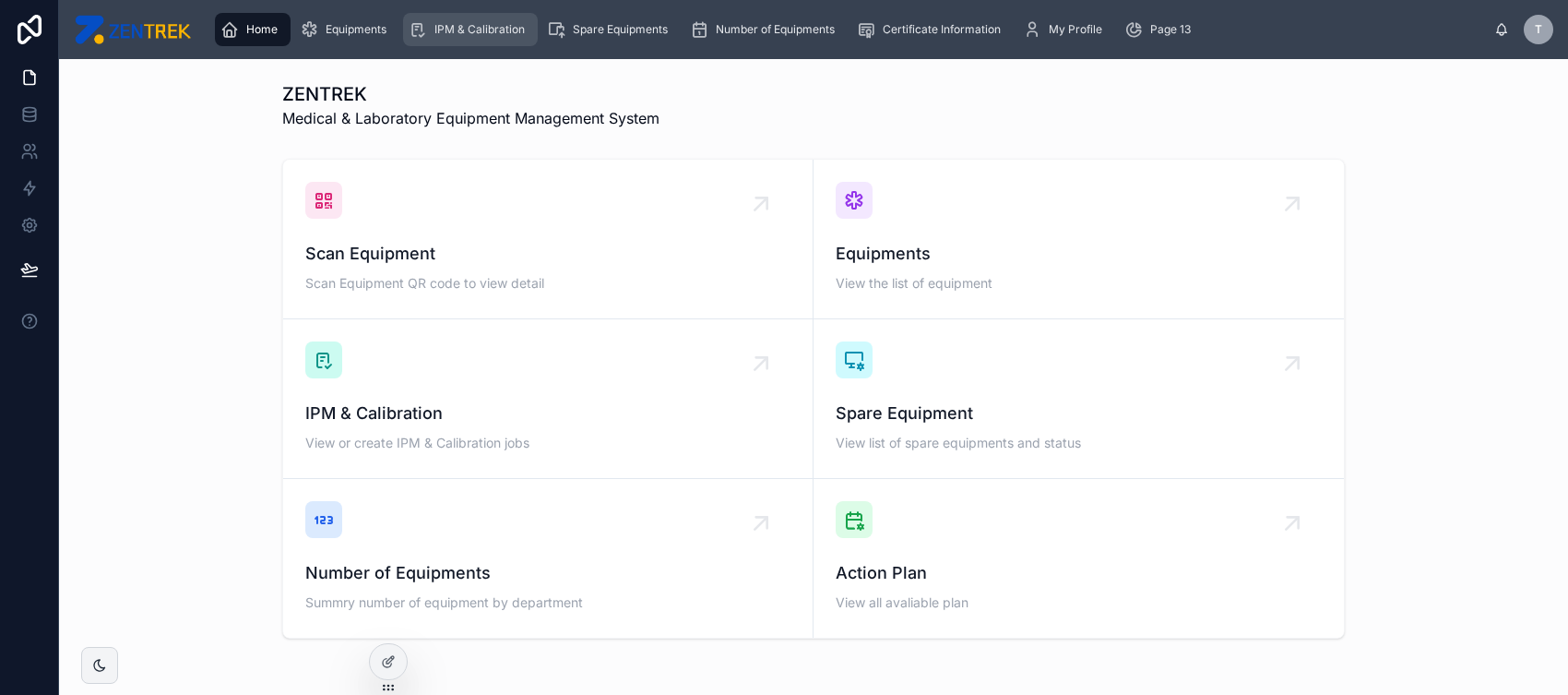 click on "IPM & Calibration" at bounding box center [470, 30] 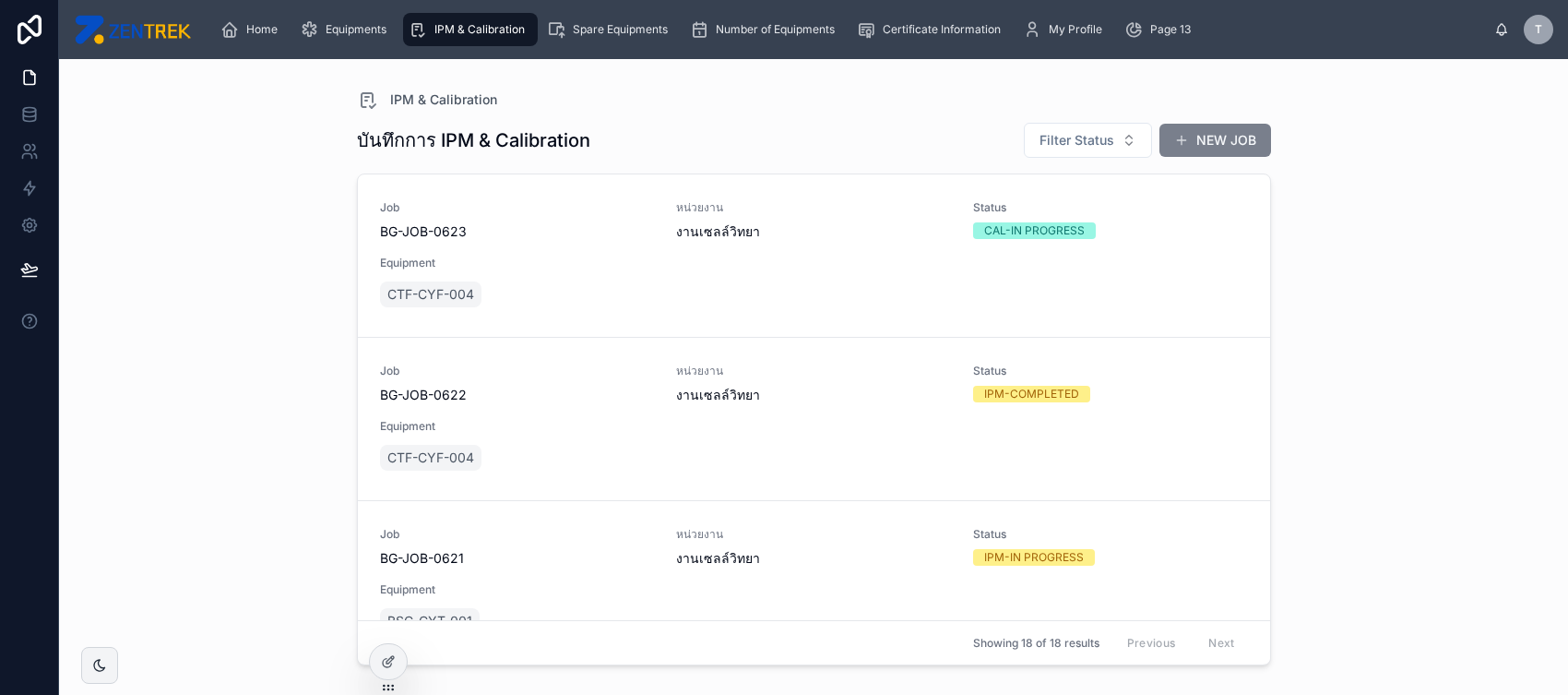 click on "NEW JOB" at bounding box center [1215, 140] 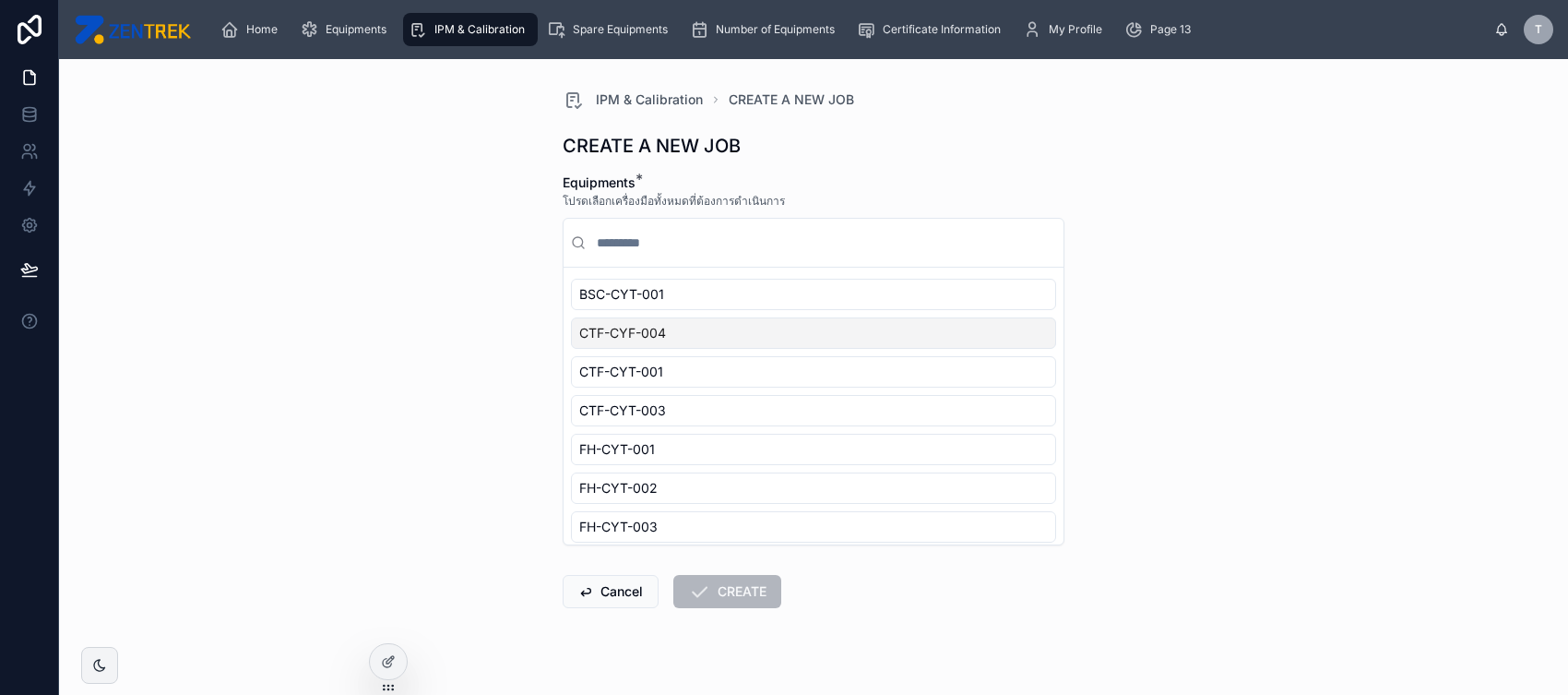 click on "CTF-CYF-004" at bounding box center [814, 333] 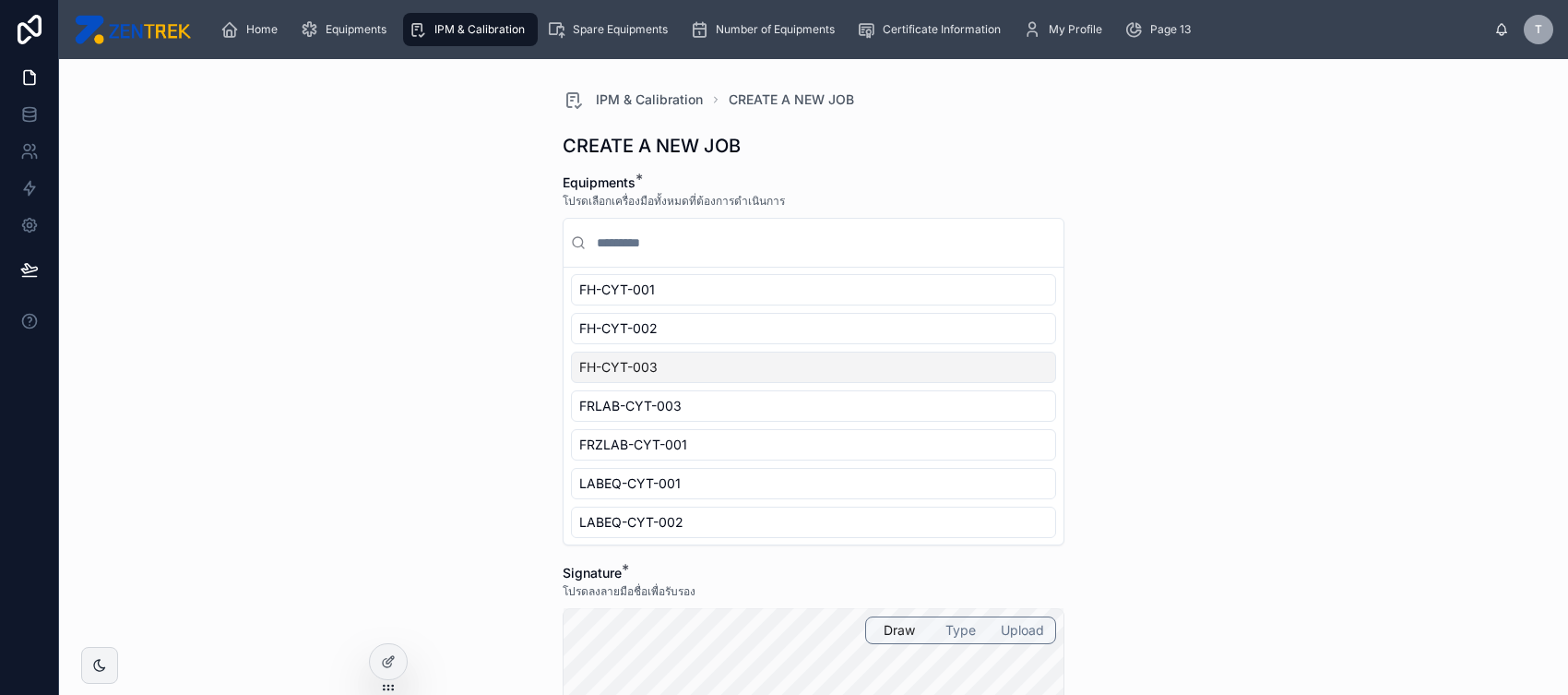 scroll, scrollTop: 0, scrollLeft: 0, axis: both 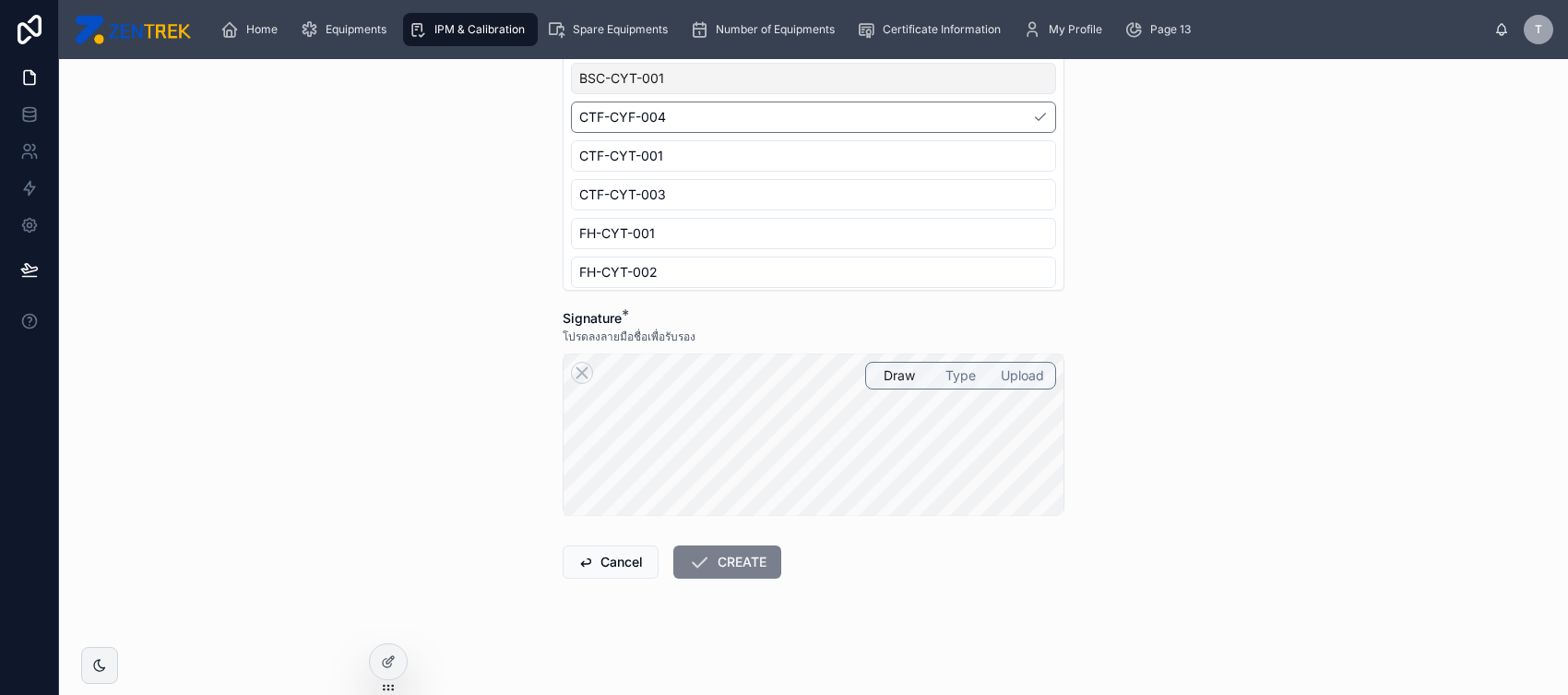click on "CREATE" at bounding box center [727, 562] 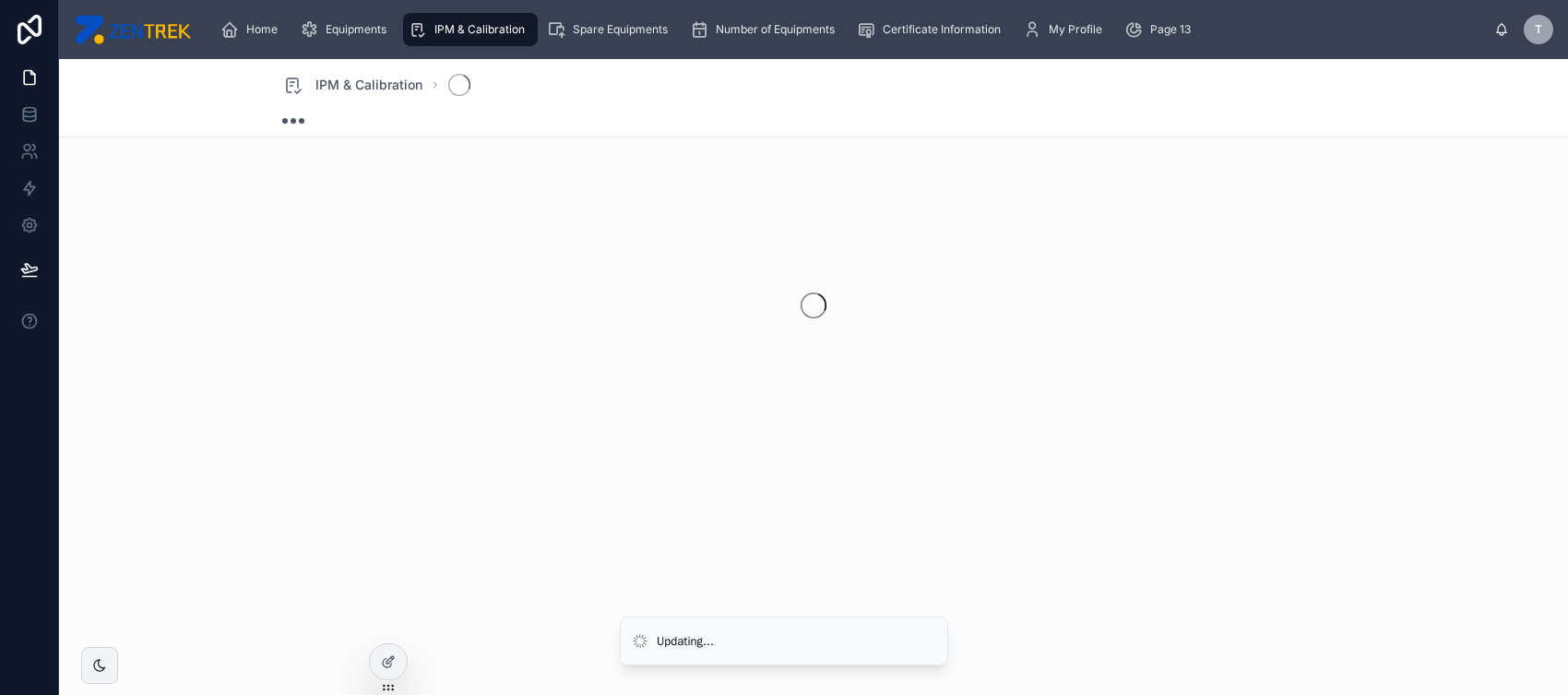 scroll, scrollTop: 0, scrollLeft: 0, axis: both 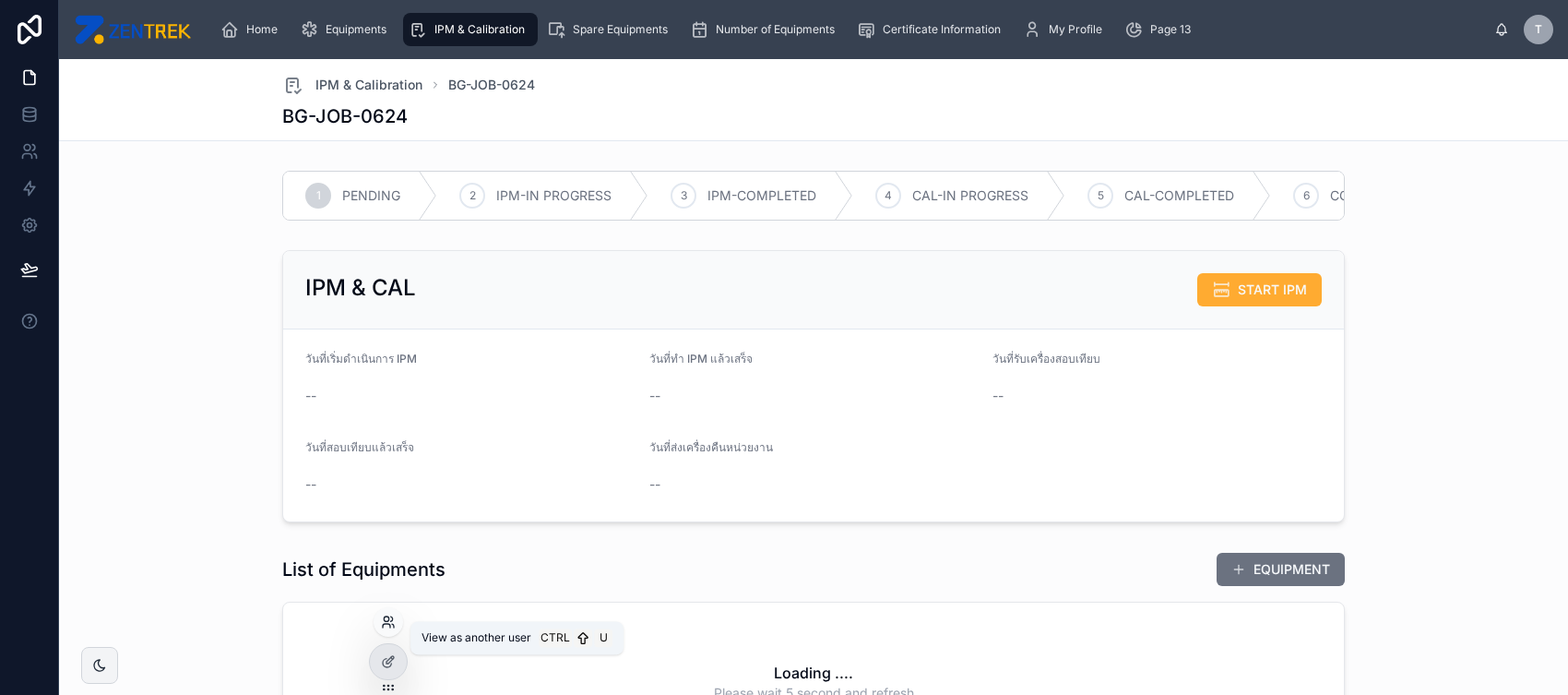 click 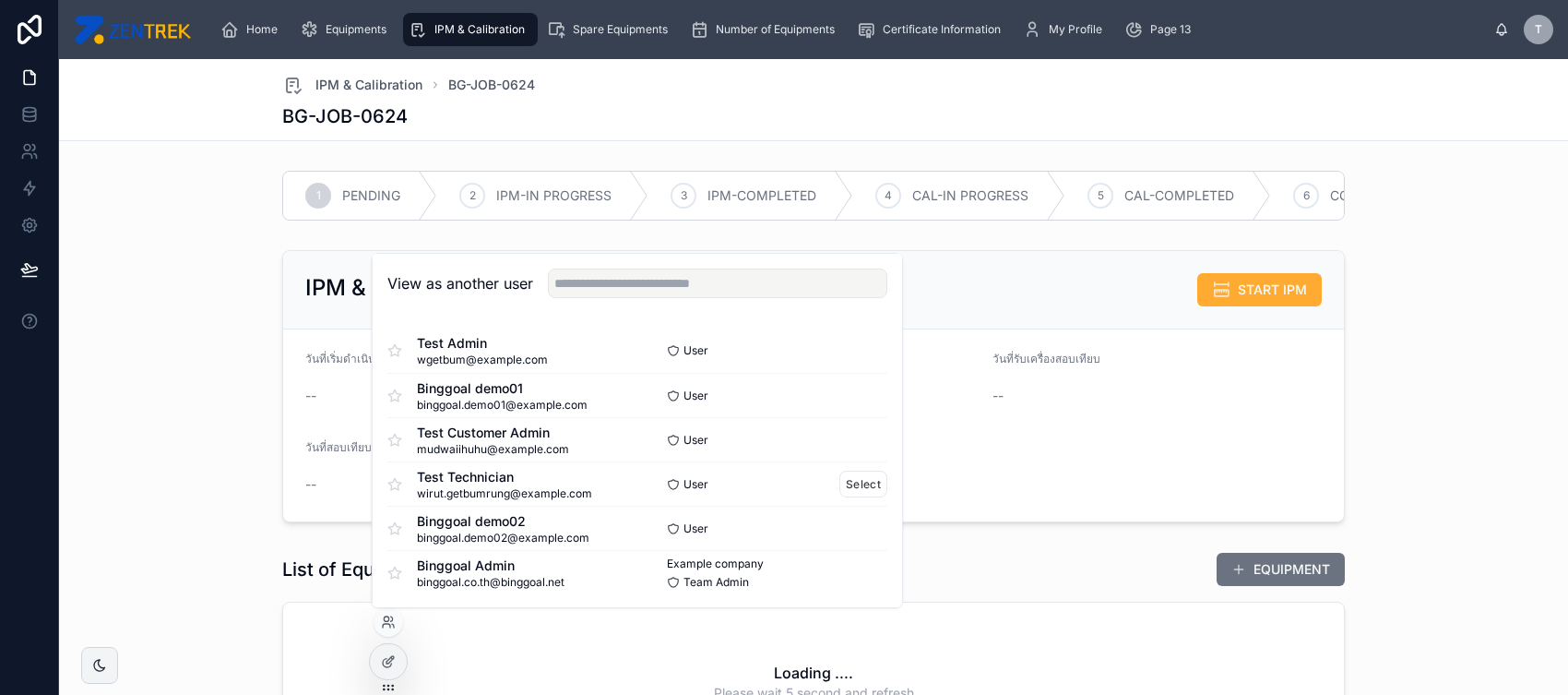 scroll, scrollTop: 2, scrollLeft: 0, axis: vertical 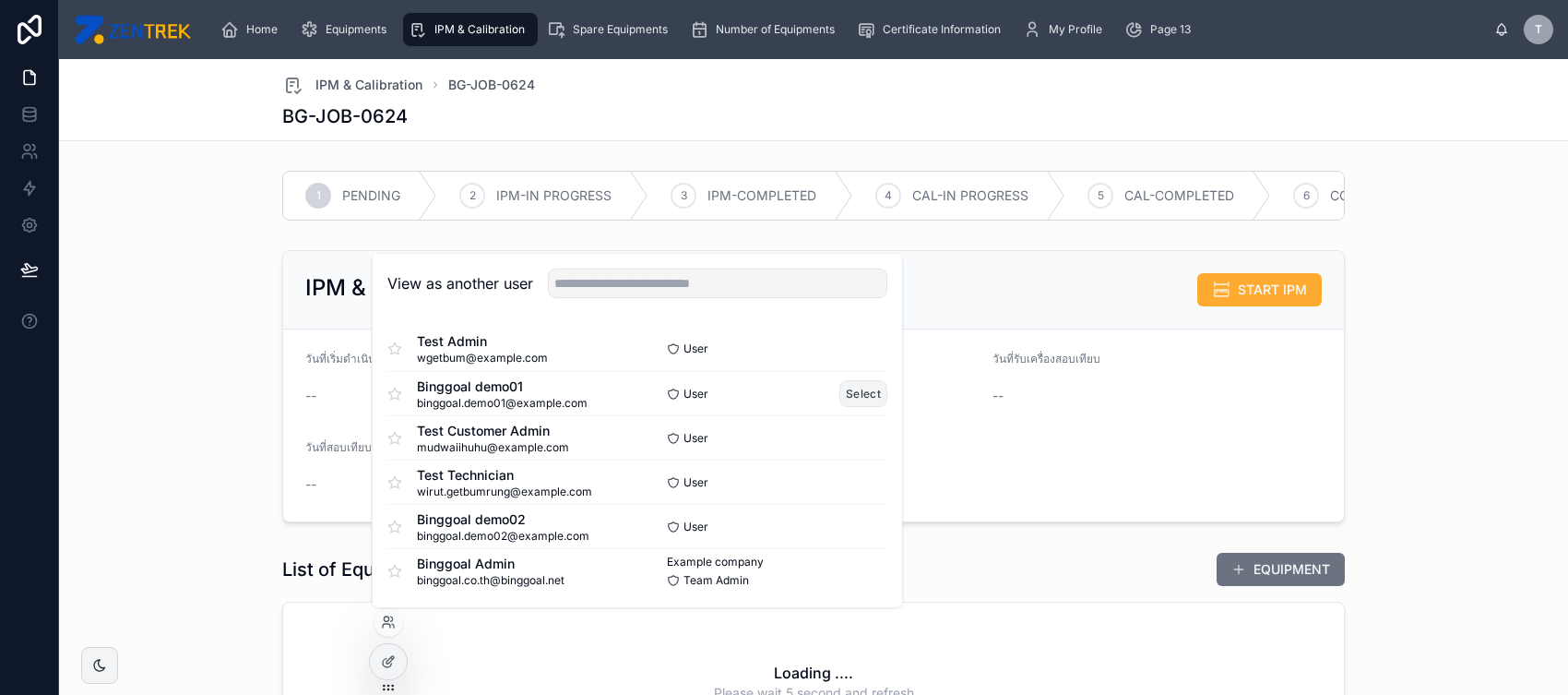 click on "Select" at bounding box center (863, 393) 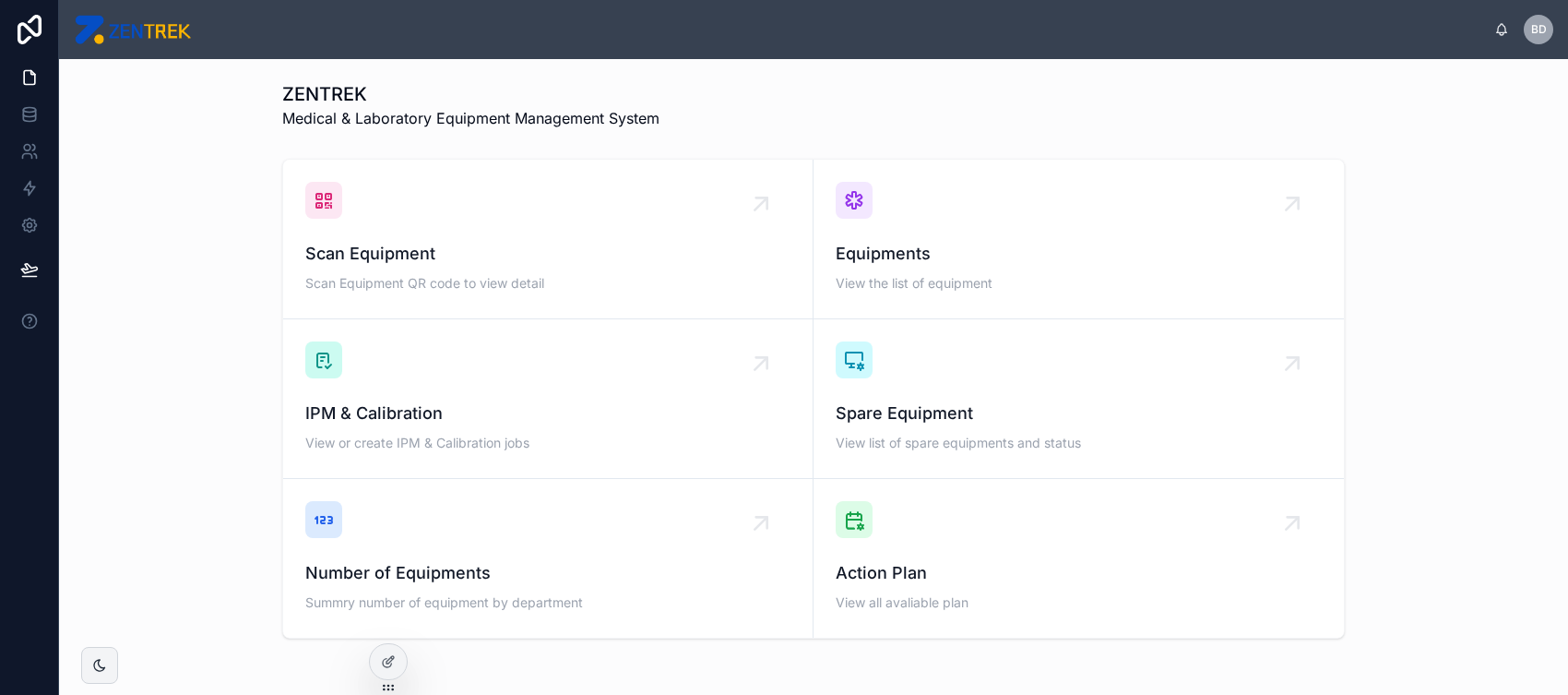 scroll, scrollTop: 0, scrollLeft: 0, axis: both 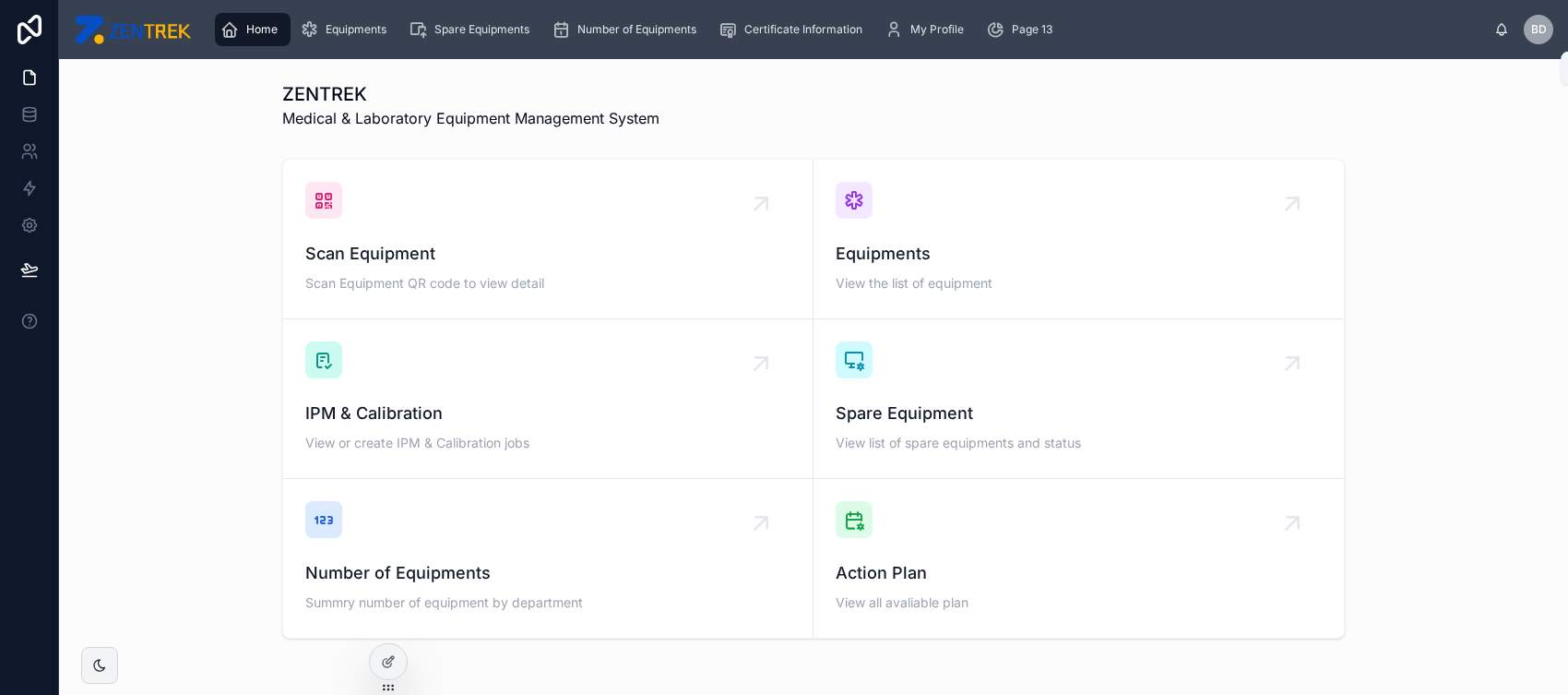 click 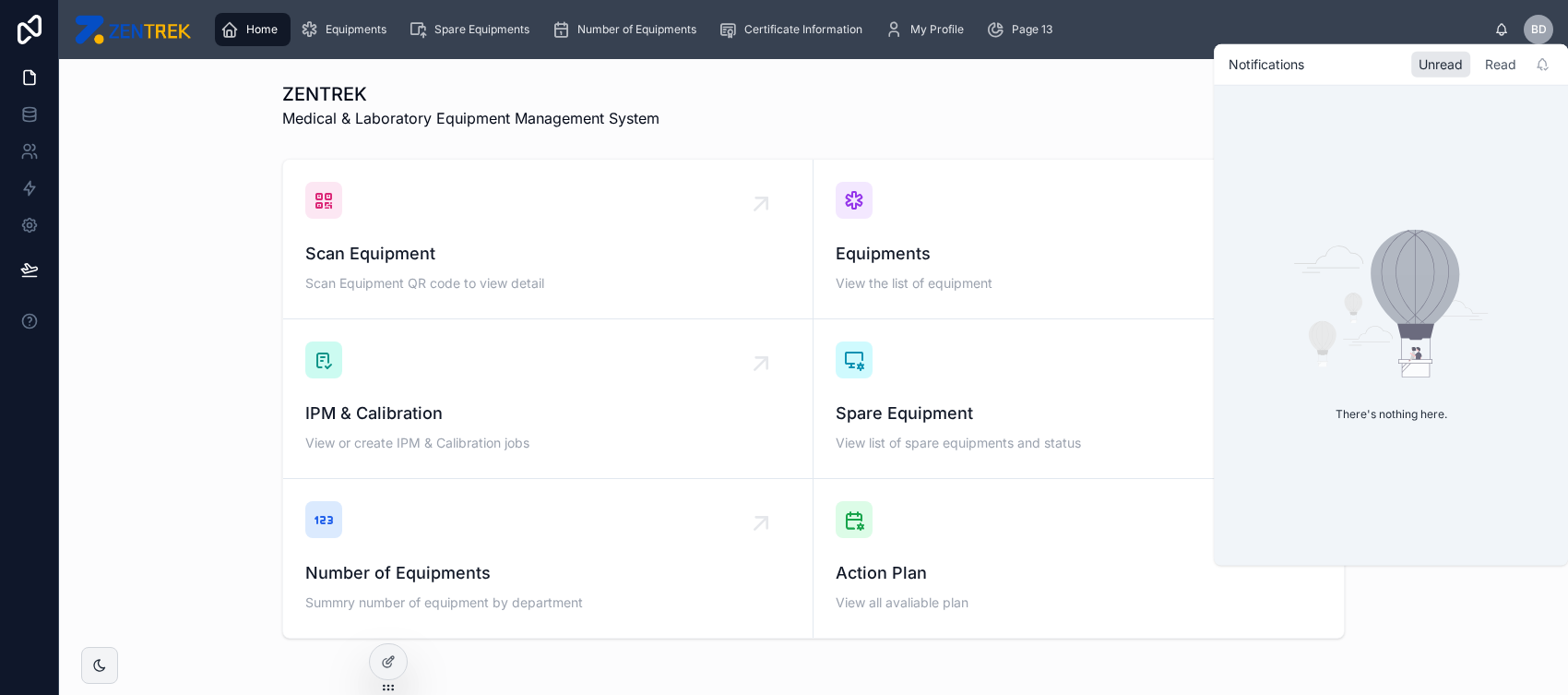 click on "Read" at bounding box center (1501, 65) 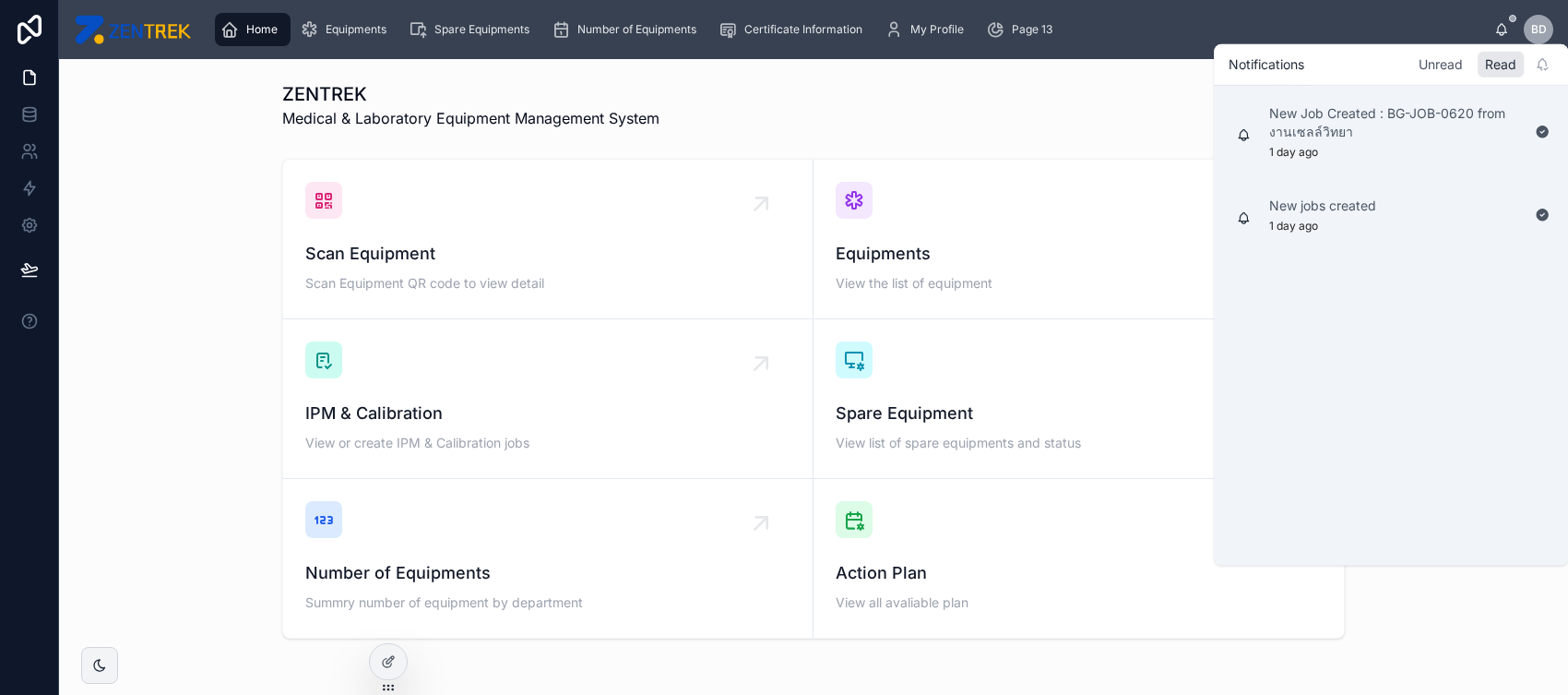 click on "Unread" at bounding box center (1441, 65) 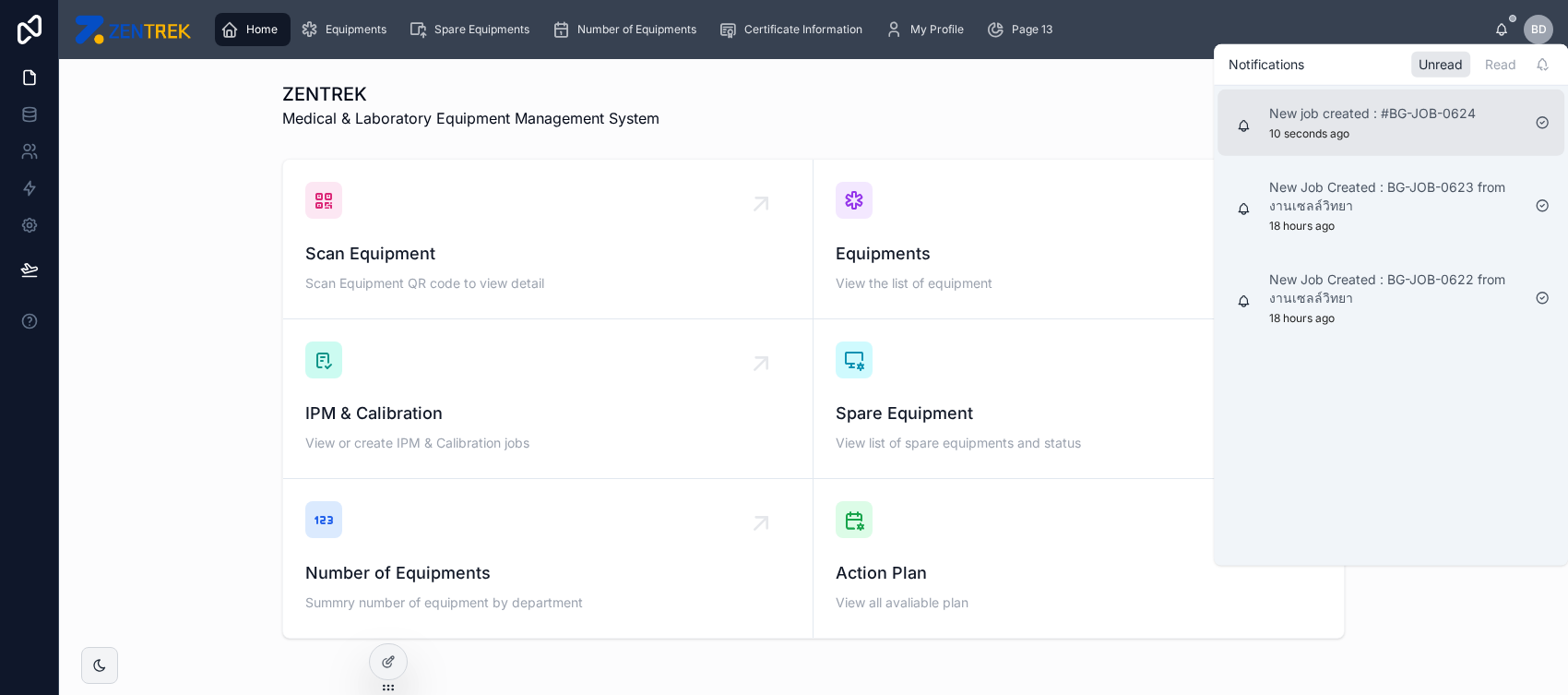 click 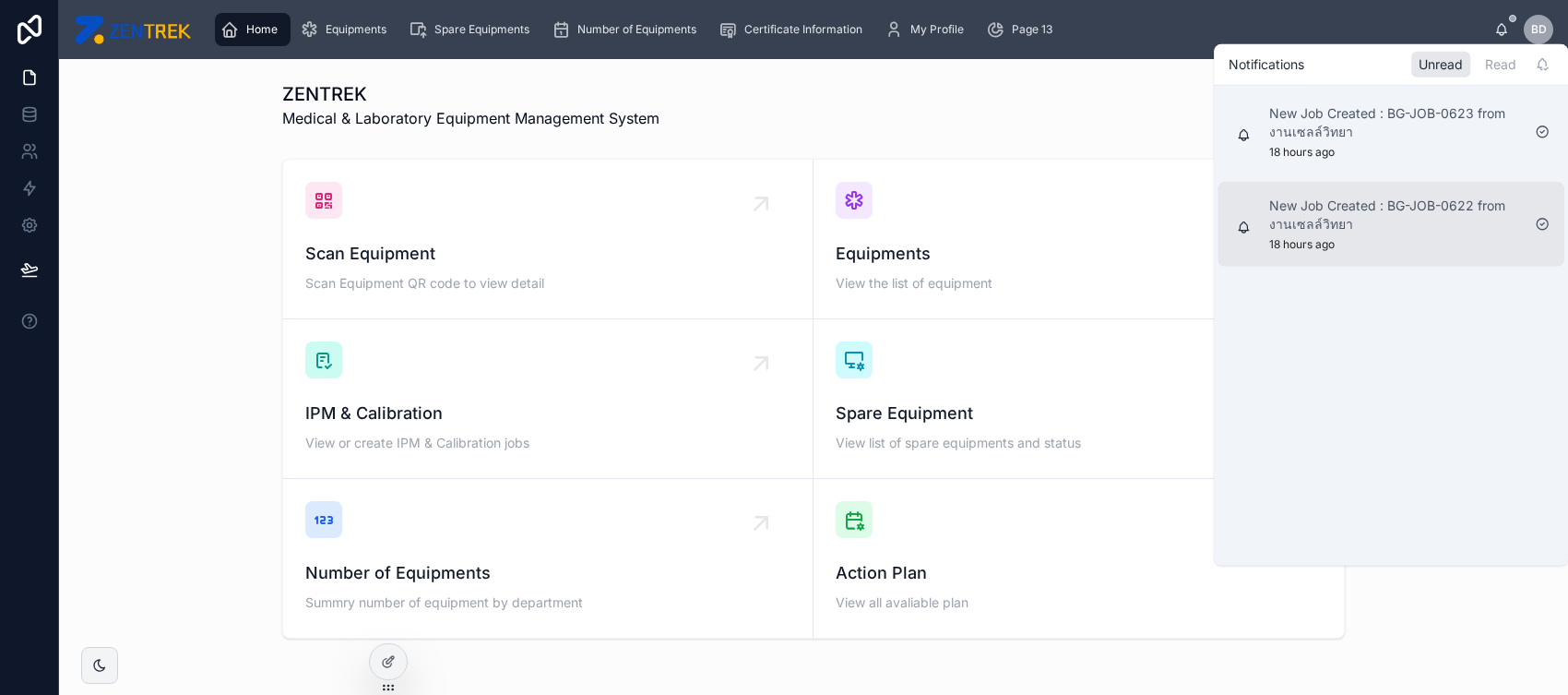 click on "New Job Created : BG-JOB-0622 from งานเซลล์วิทยา 18 hours ago" at bounding box center (1391, 224) 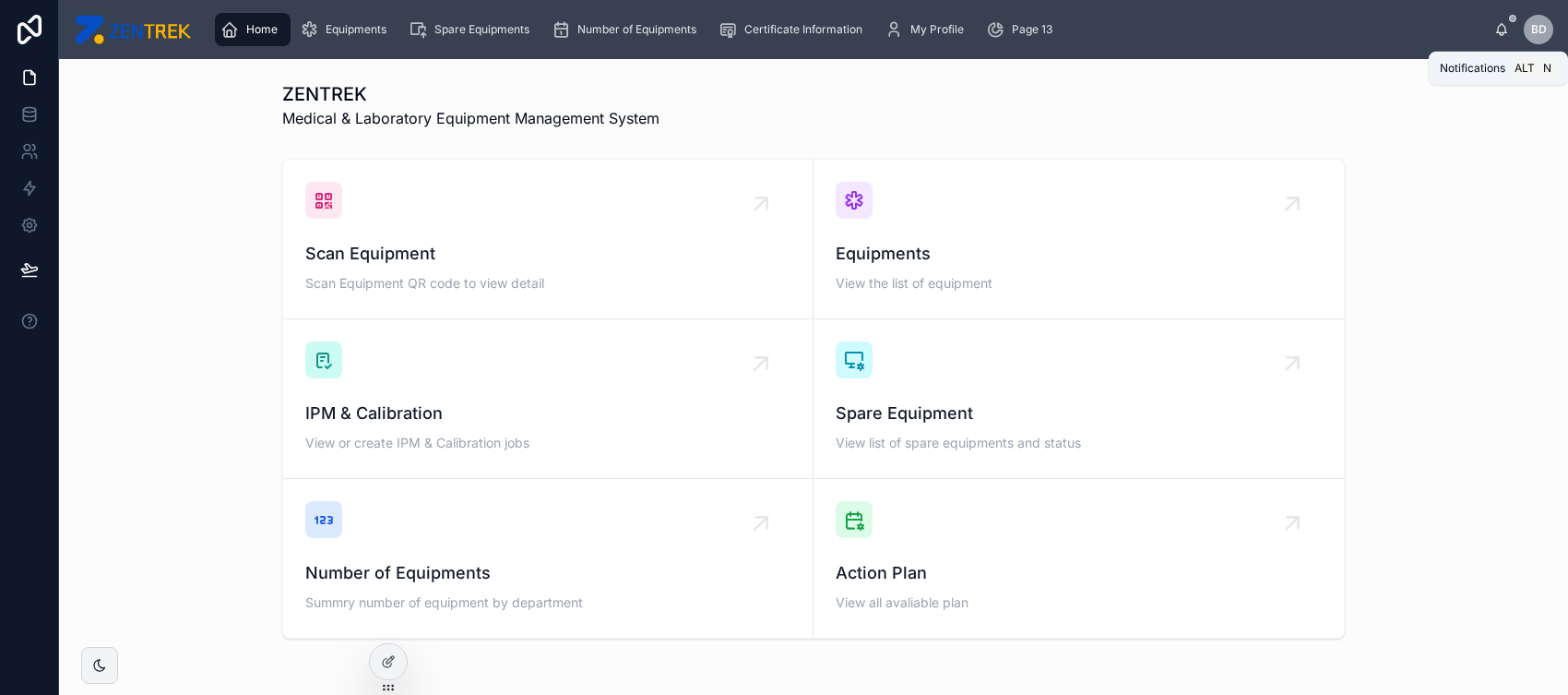 click 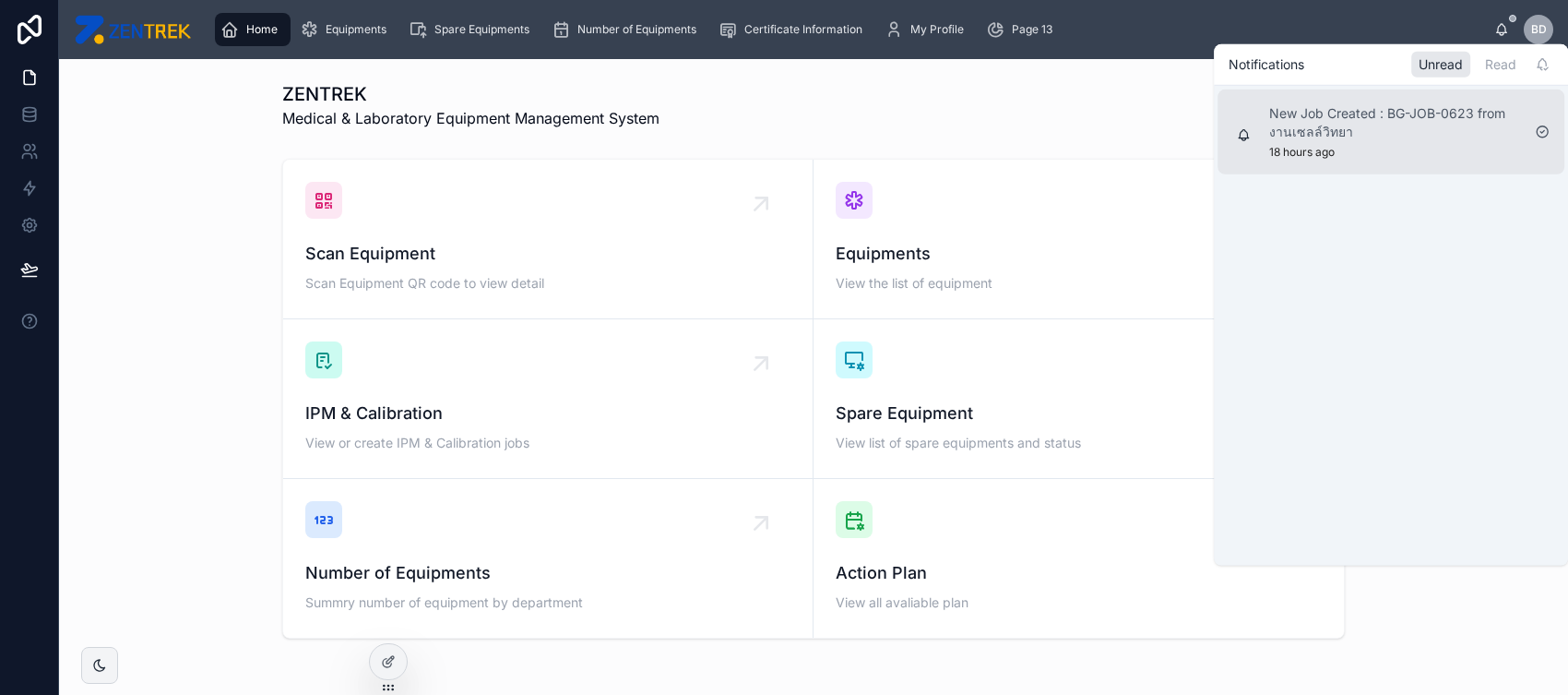 click 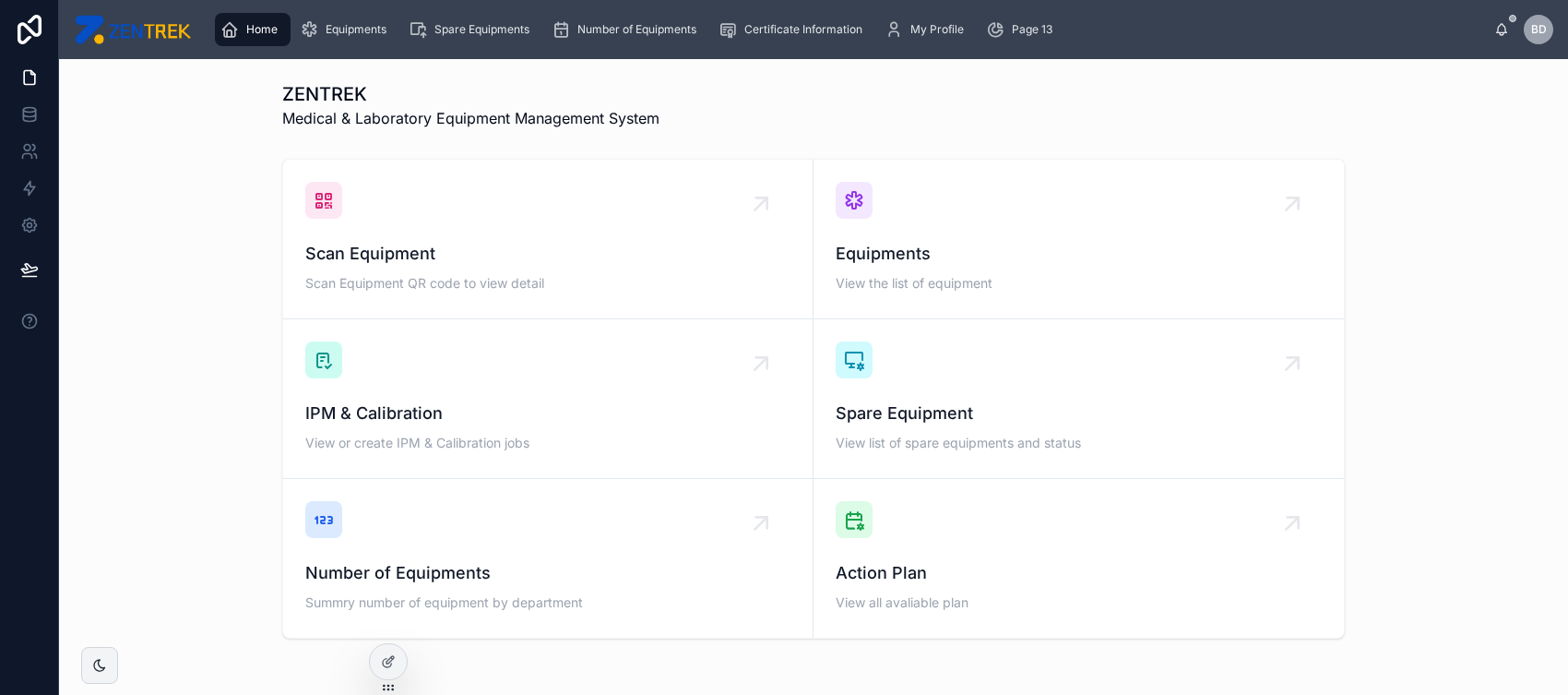 click on "Scan Equipment Scan Equipment QR code to view detail Equipments View the list of equipment  IPM & Calibration View or create IPM & Calibration jobs Spare Equipment View list of spare equipments and status Number of Equipments Summry number of equipment by department Action Plan View all avaliable plan" at bounding box center [814, 399] 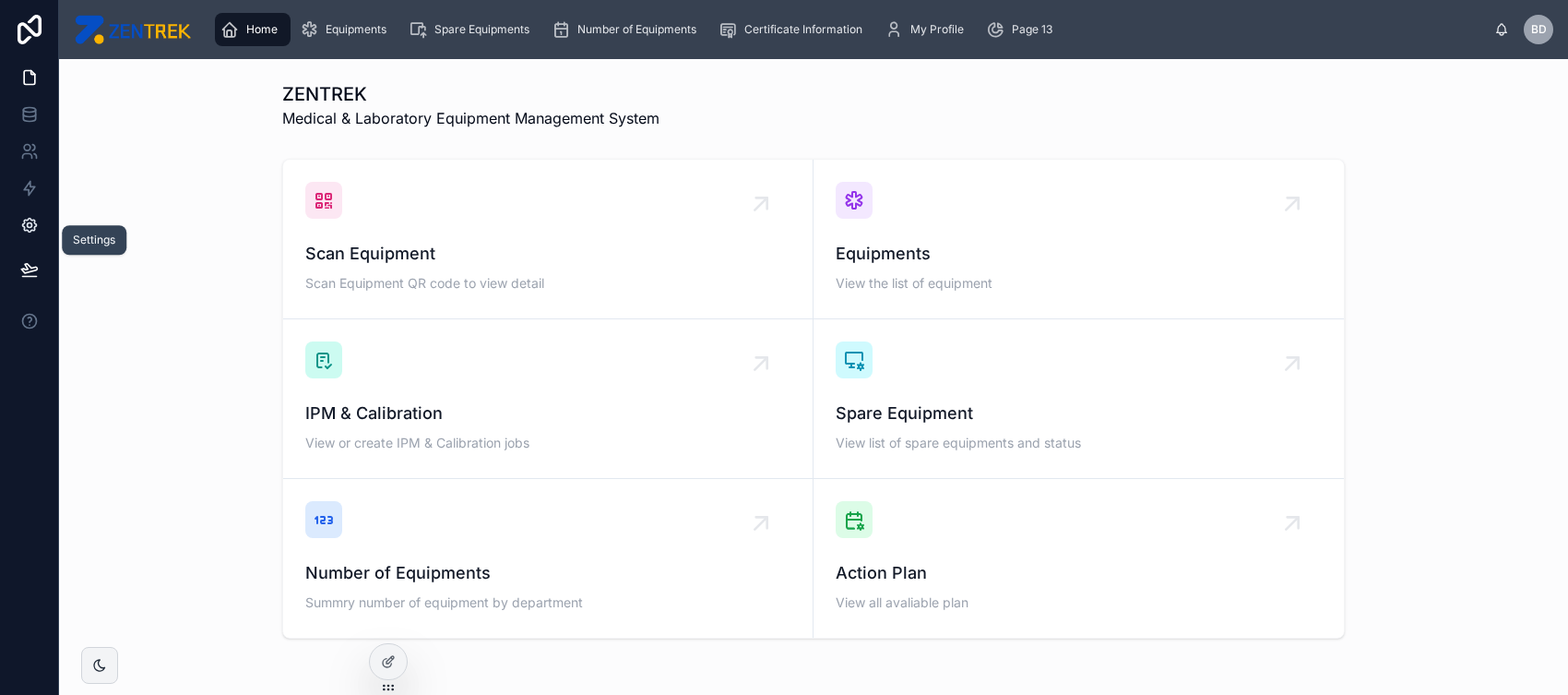 click at bounding box center (29, 225) 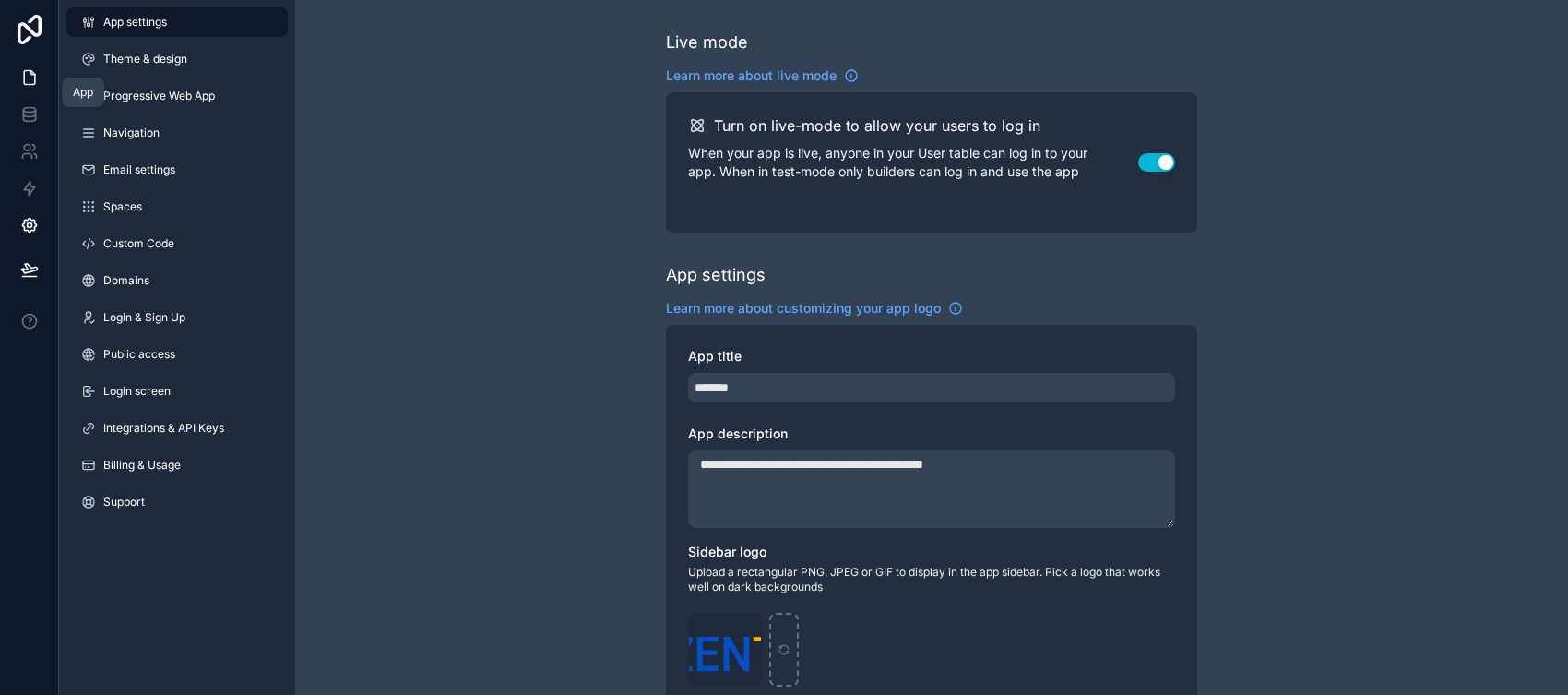 click at bounding box center [29, 78] 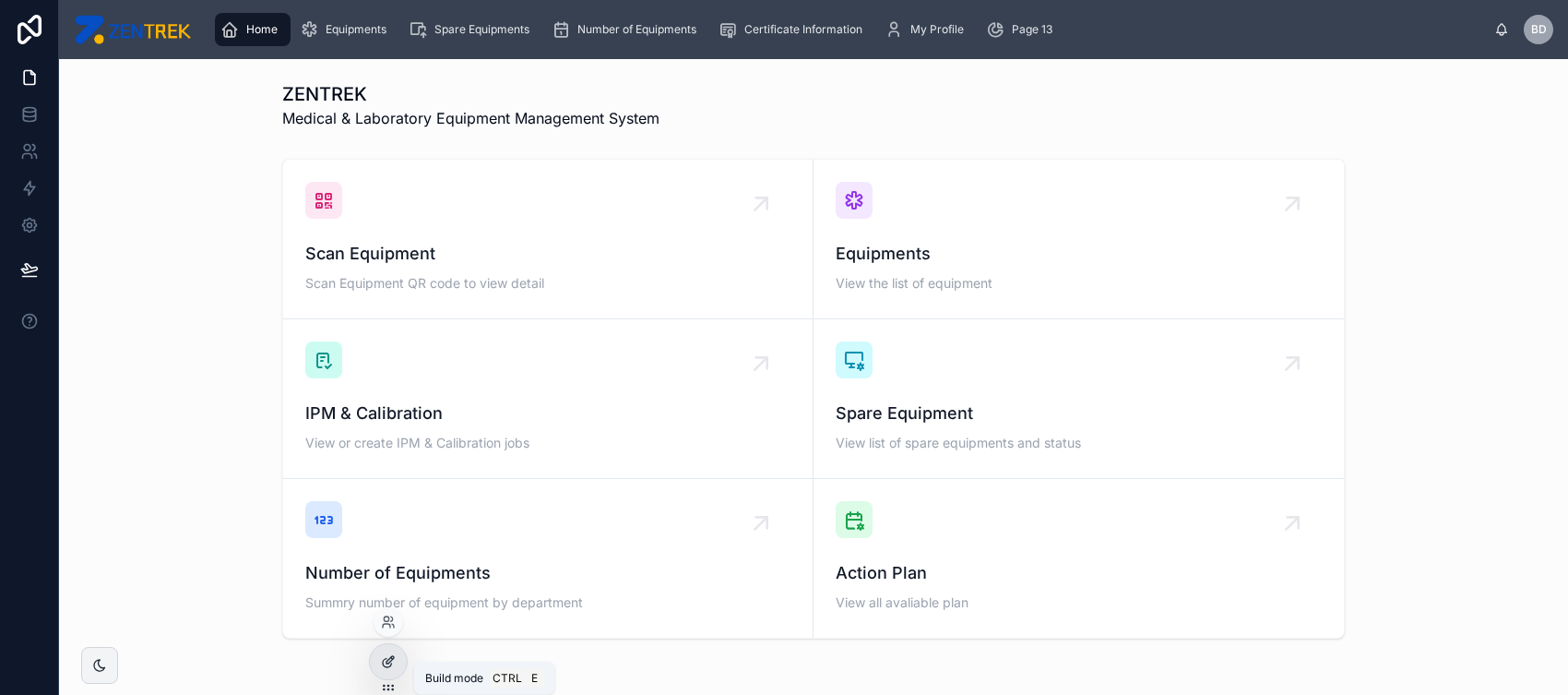 click at bounding box center (388, 662) 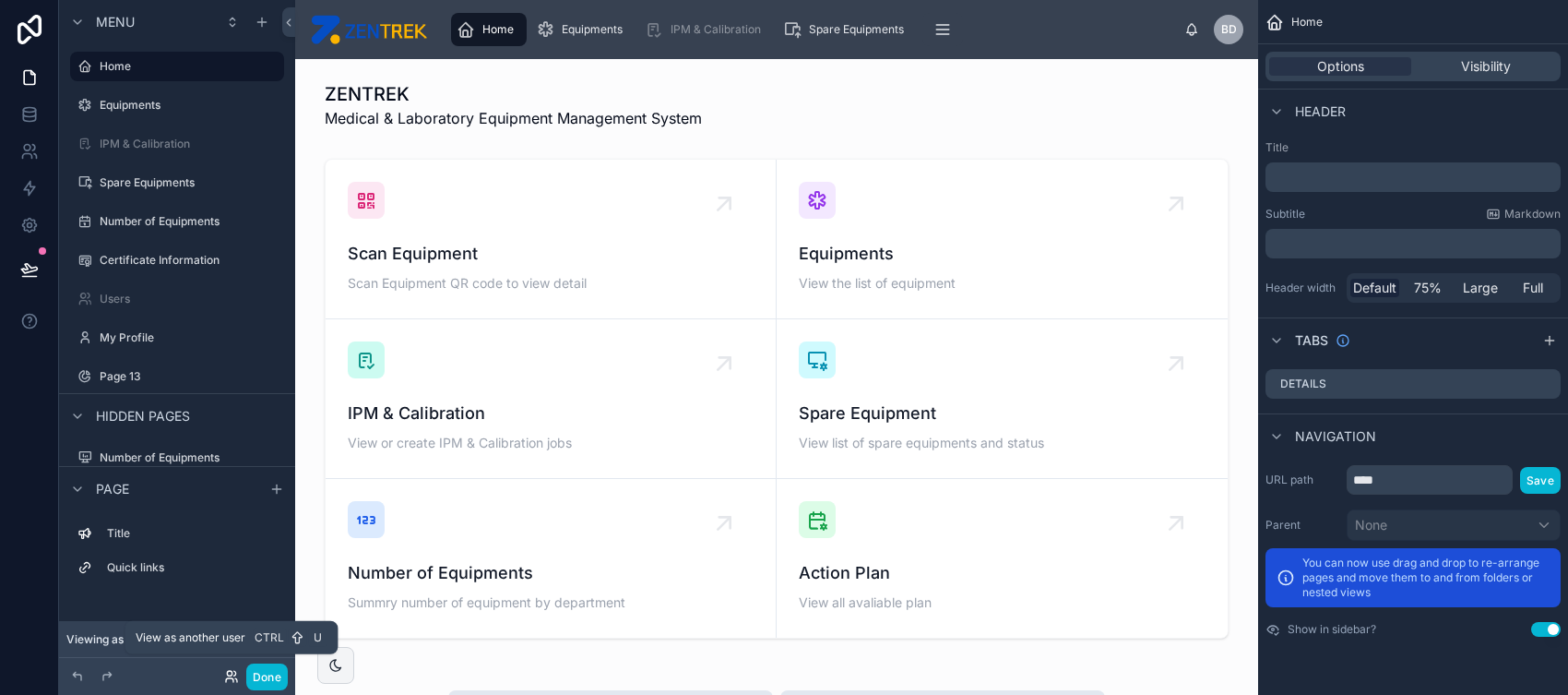 click 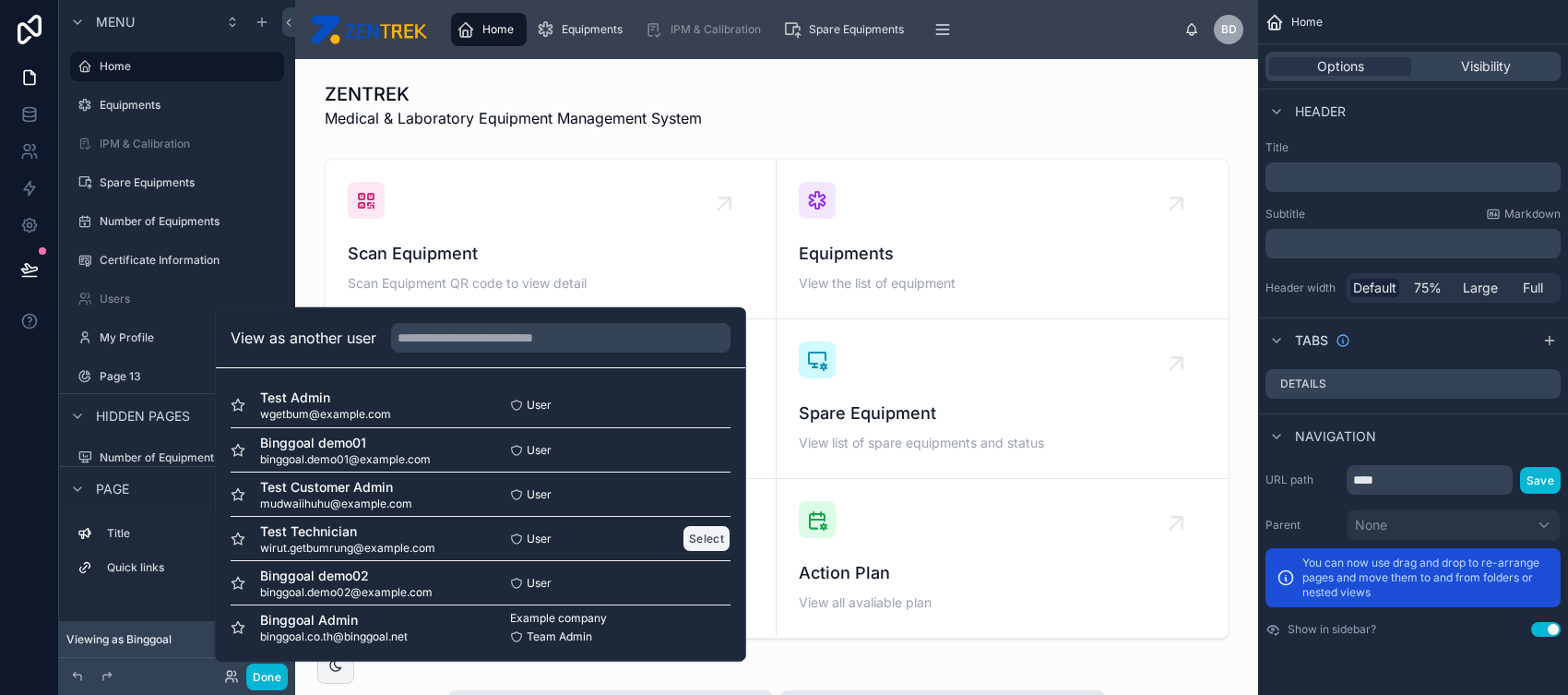 click on "Select" at bounding box center (707, 538) 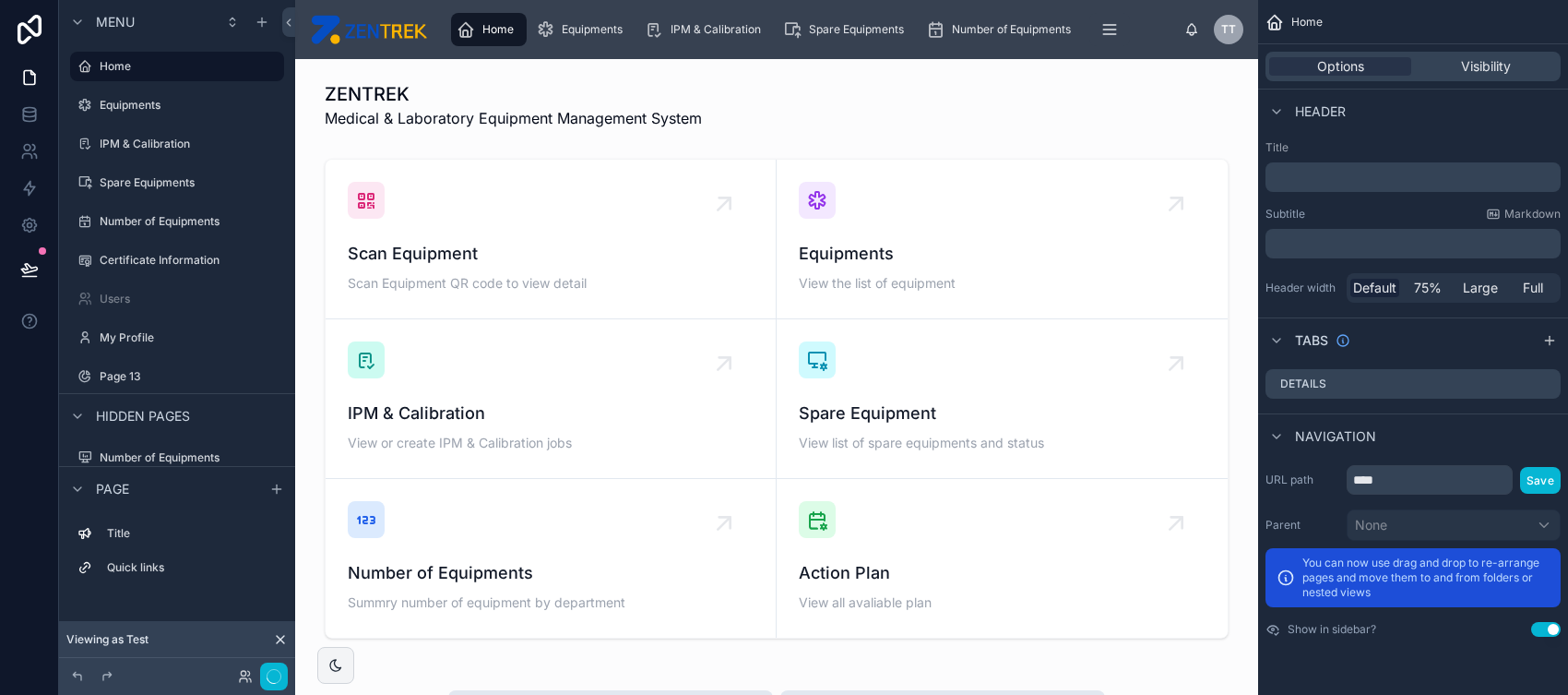 scroll, scrollTop: 0, scrollLeft: 0, axis: both 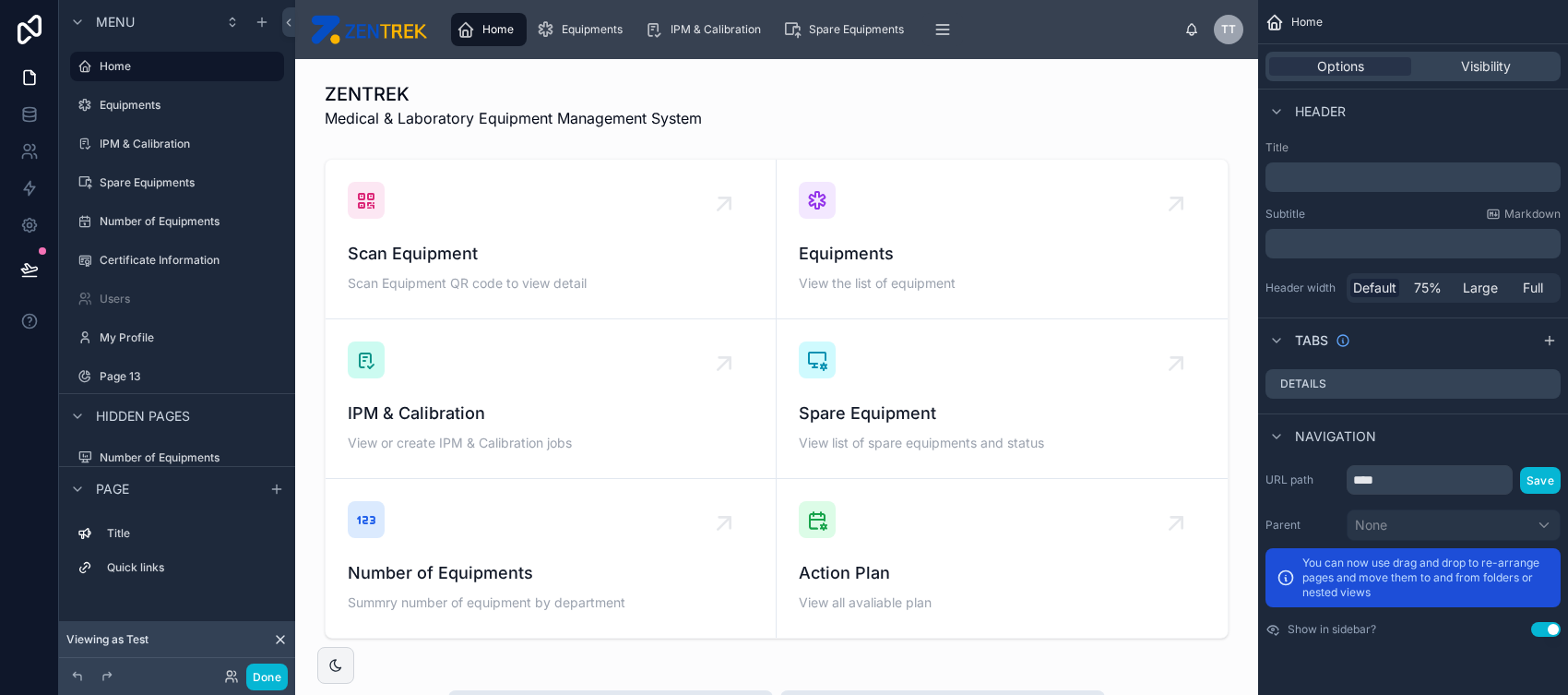 click 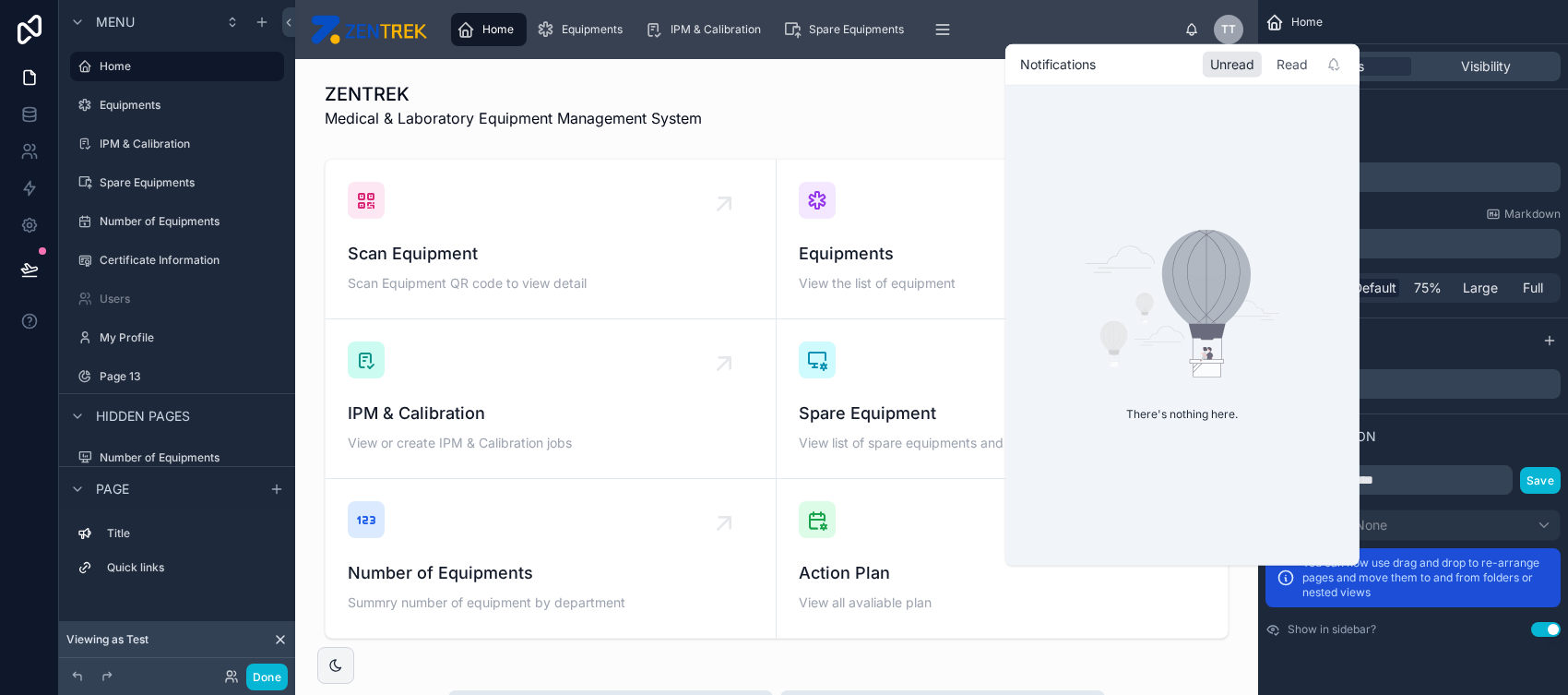 click on "Read" at bounding box center [1292, 65] 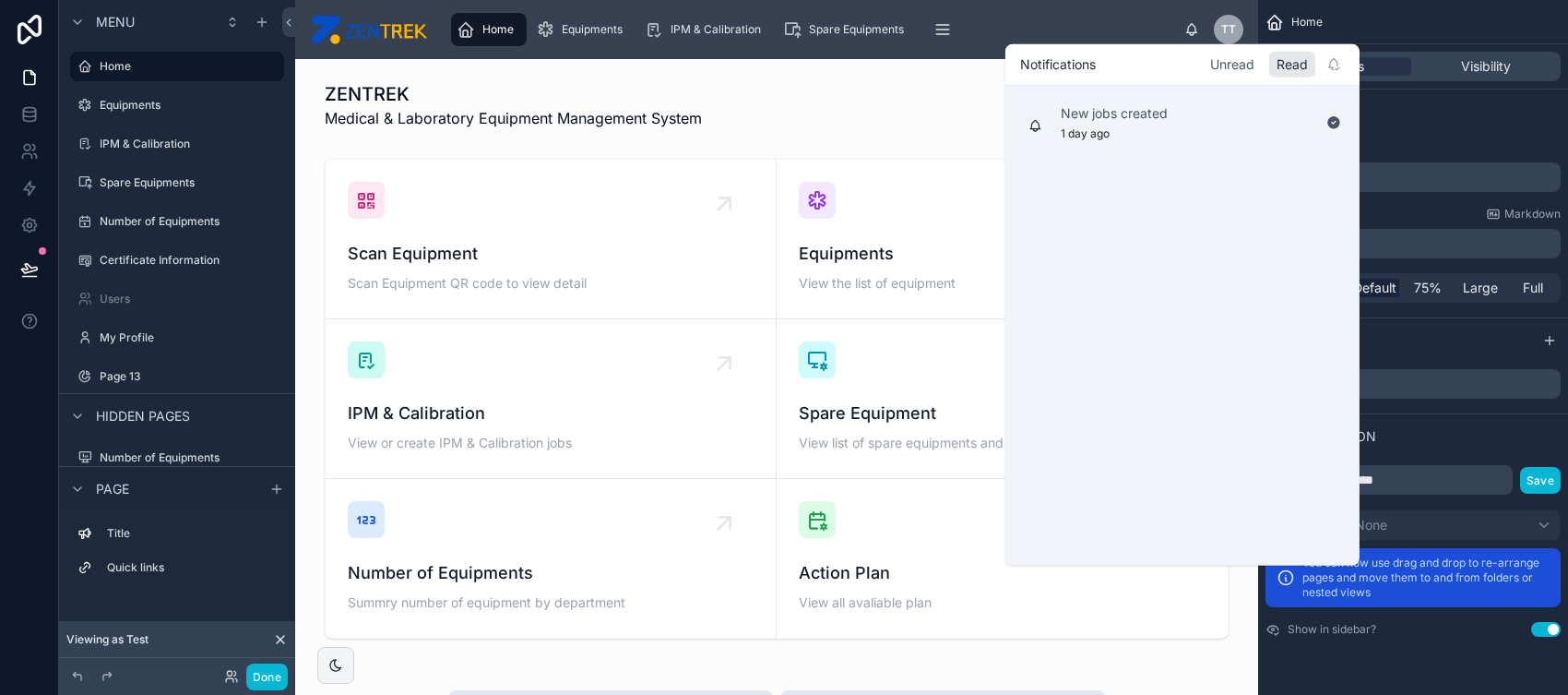 click on "Unread" at bounding box center (1232, 65) 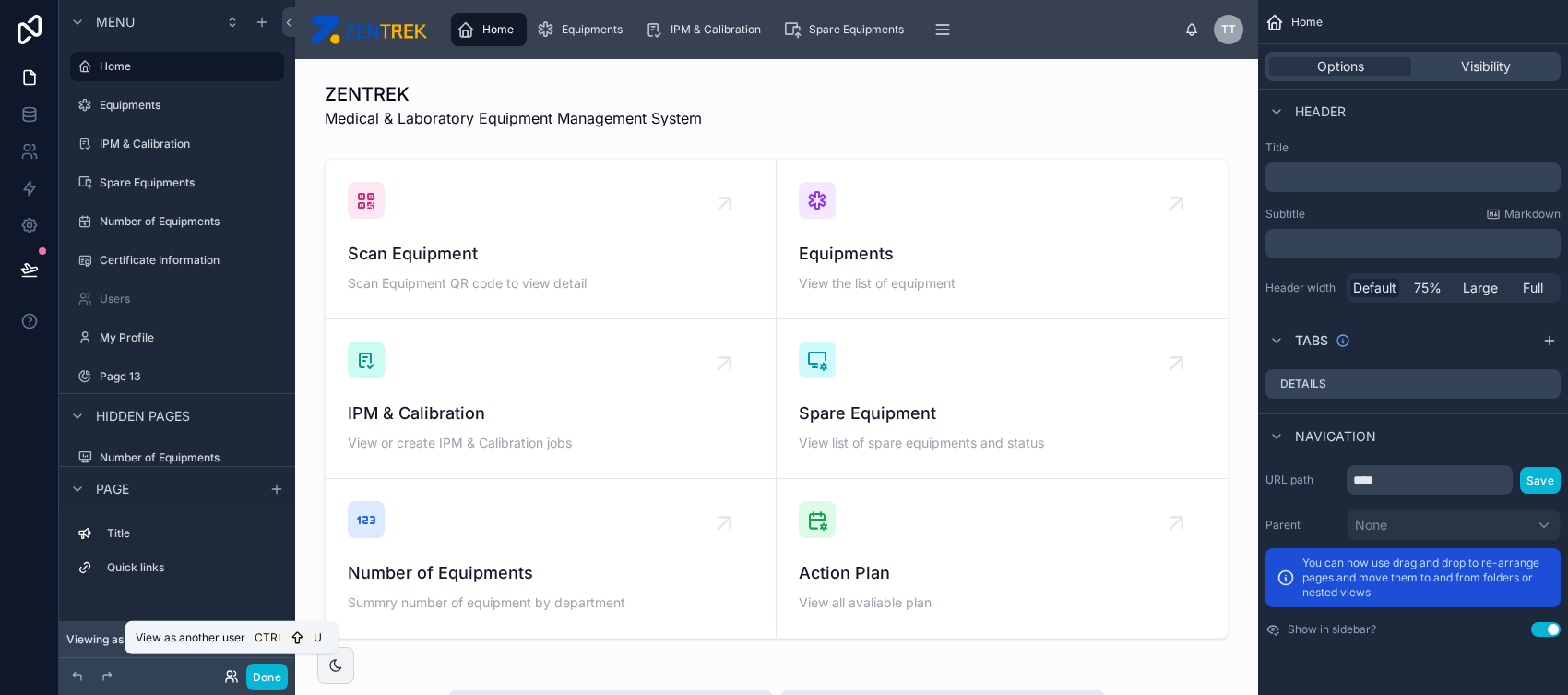 click 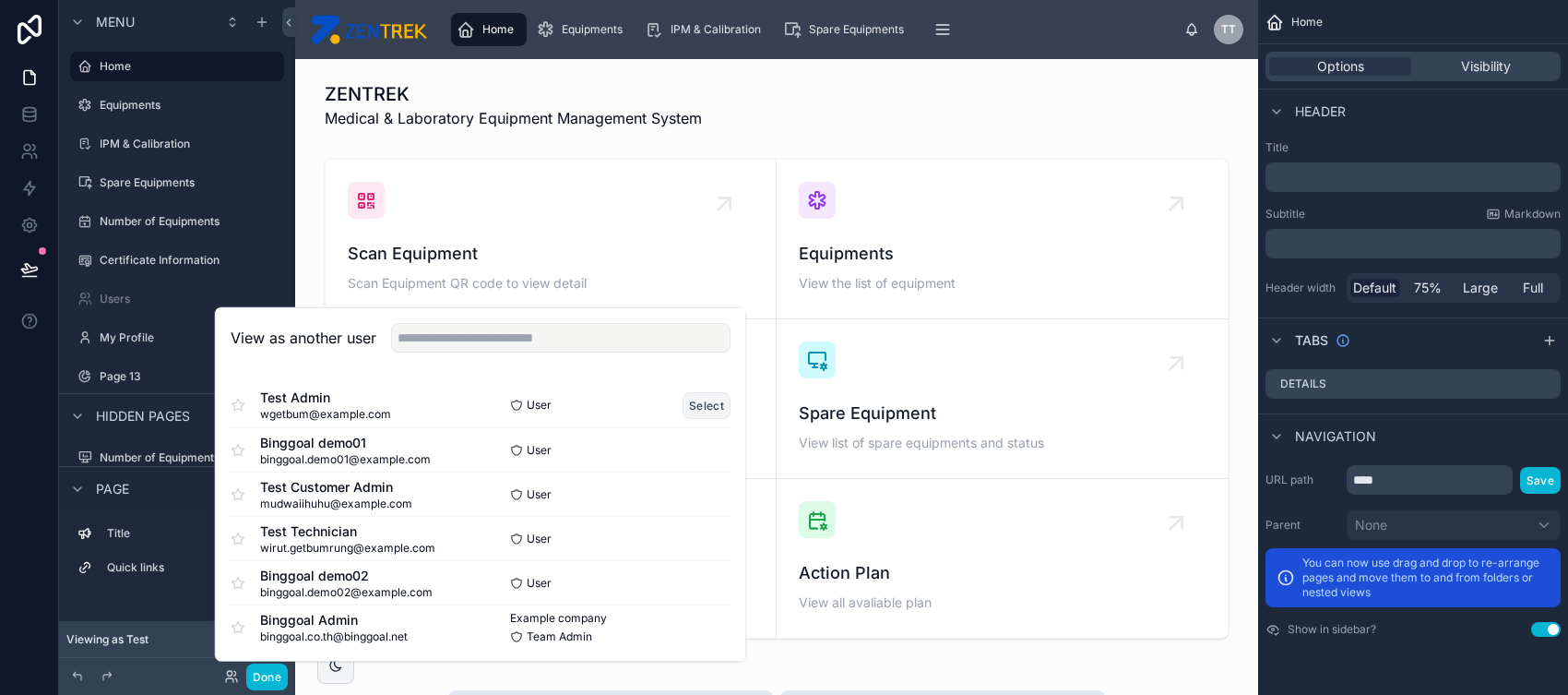 click on "Select" at bounding box center (707, 404) 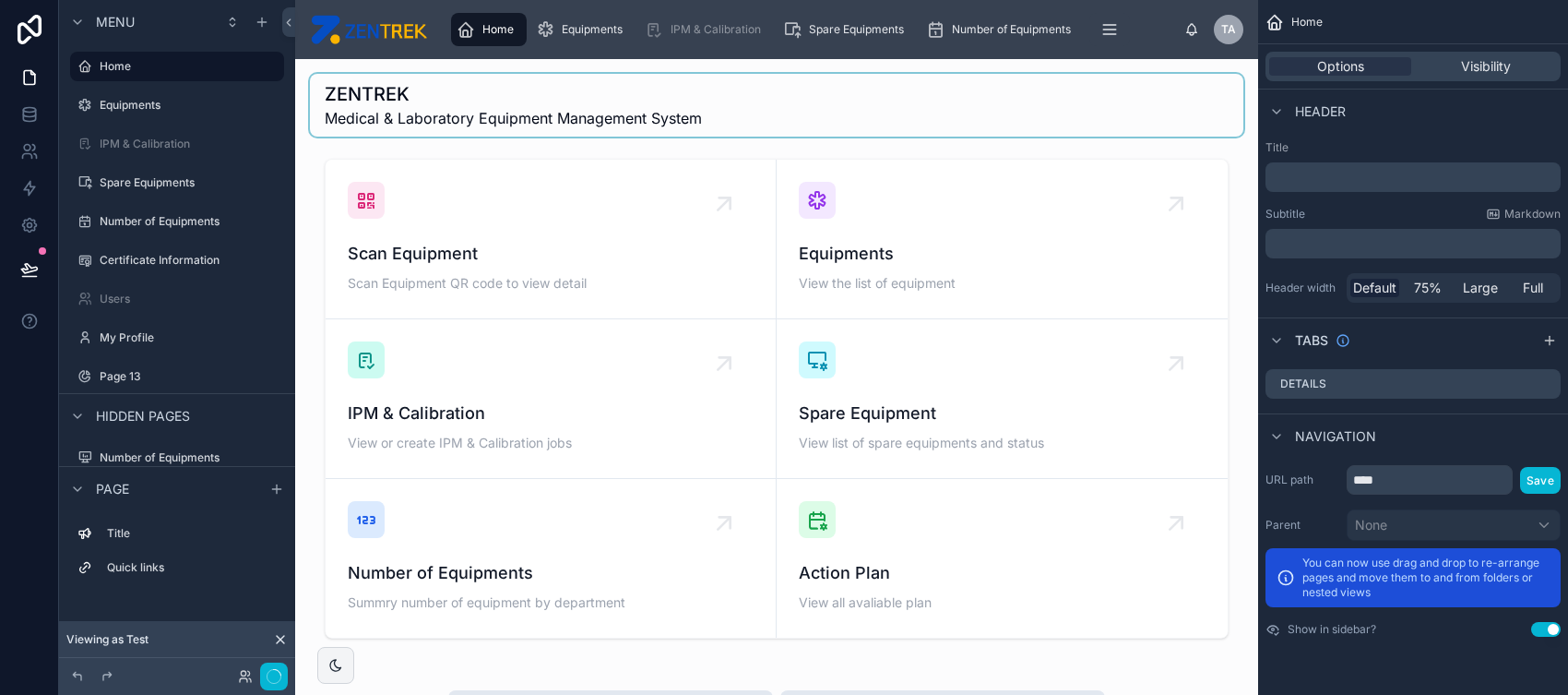 scroll, scrollTop: 0, scrollLeft: 0, axis: both 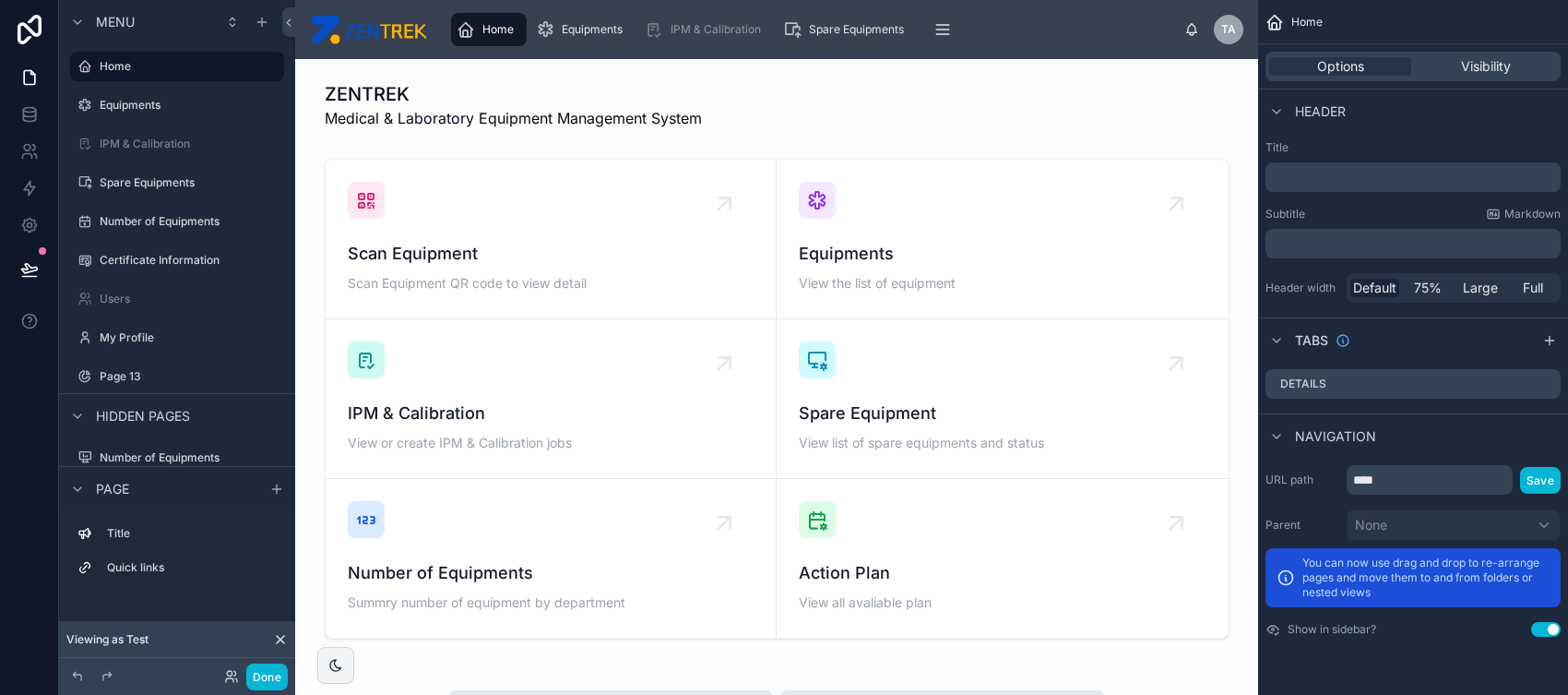 click 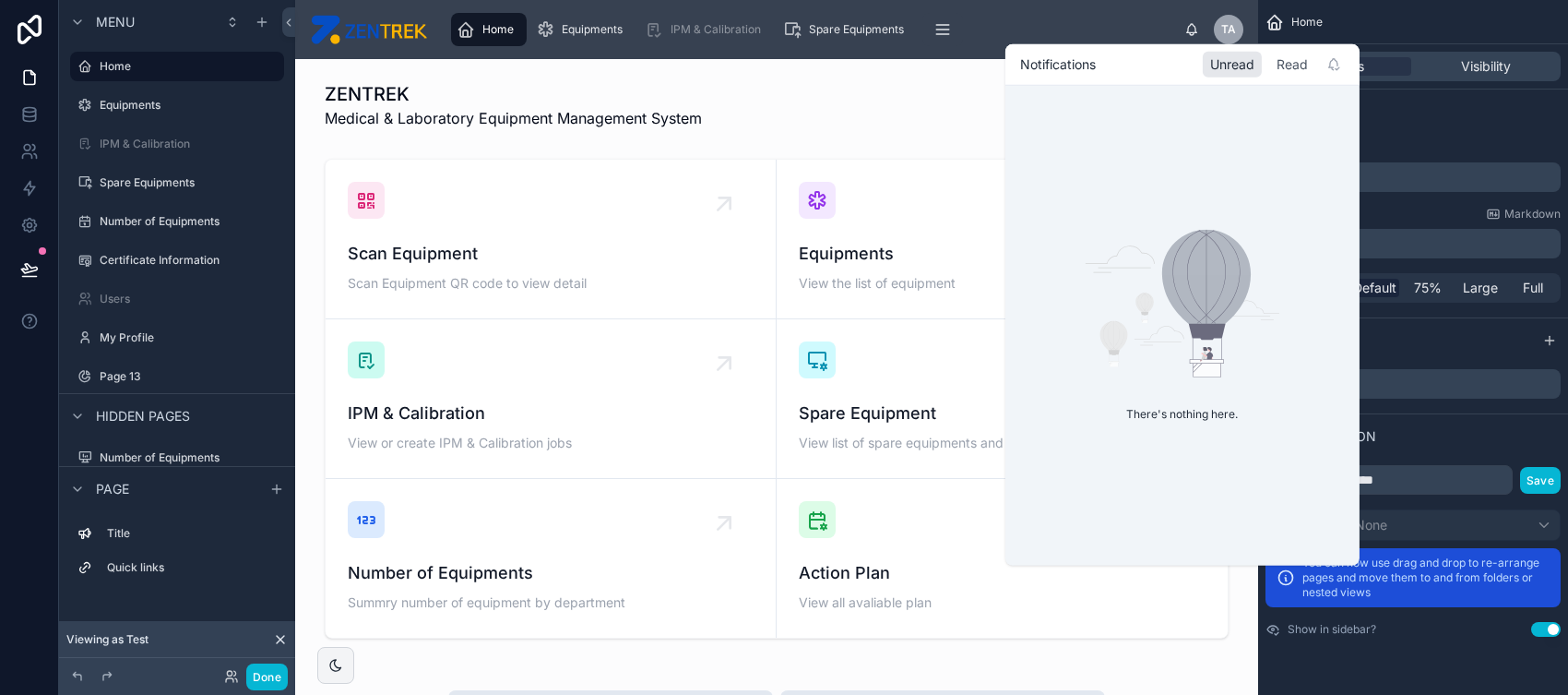 click on "Read" at bounding box center [1292, 65] 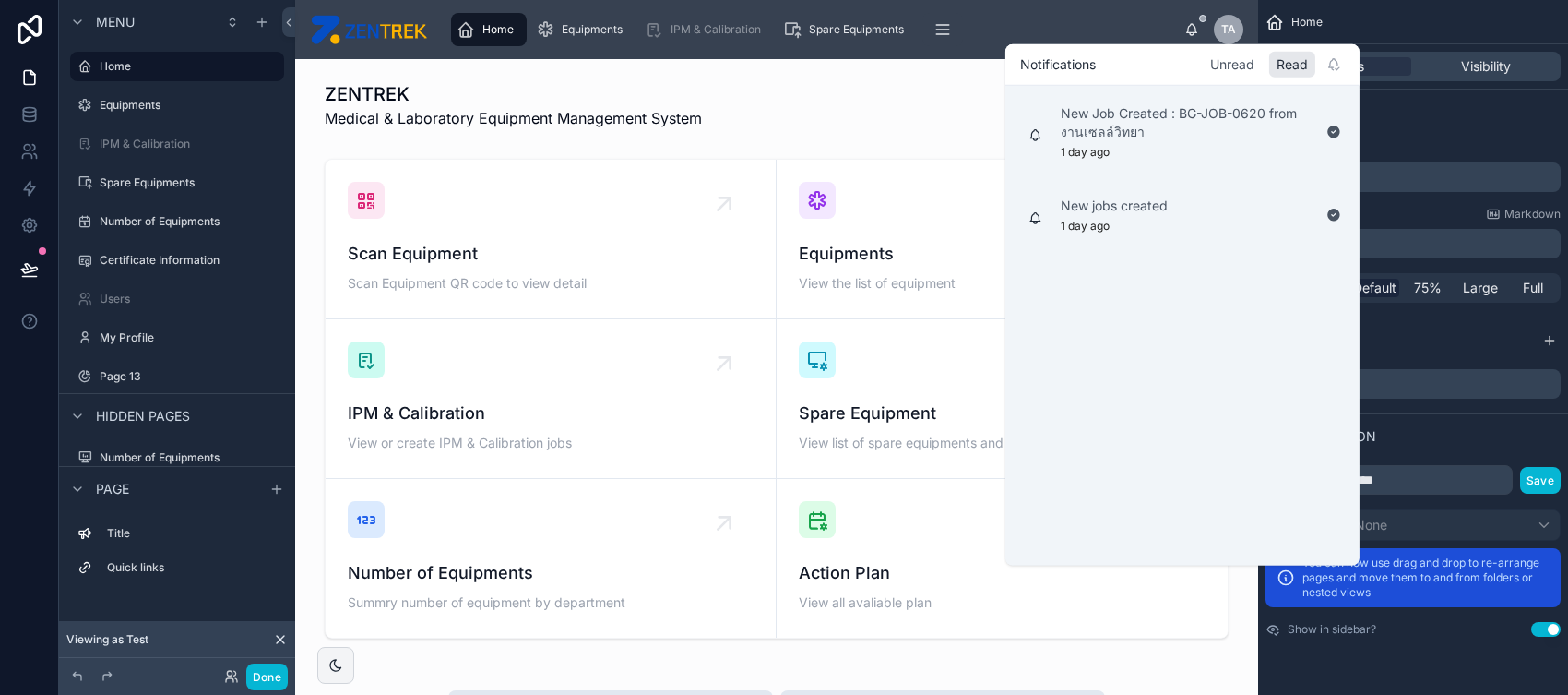click on "Unread" at bounding box center [1232, 65] 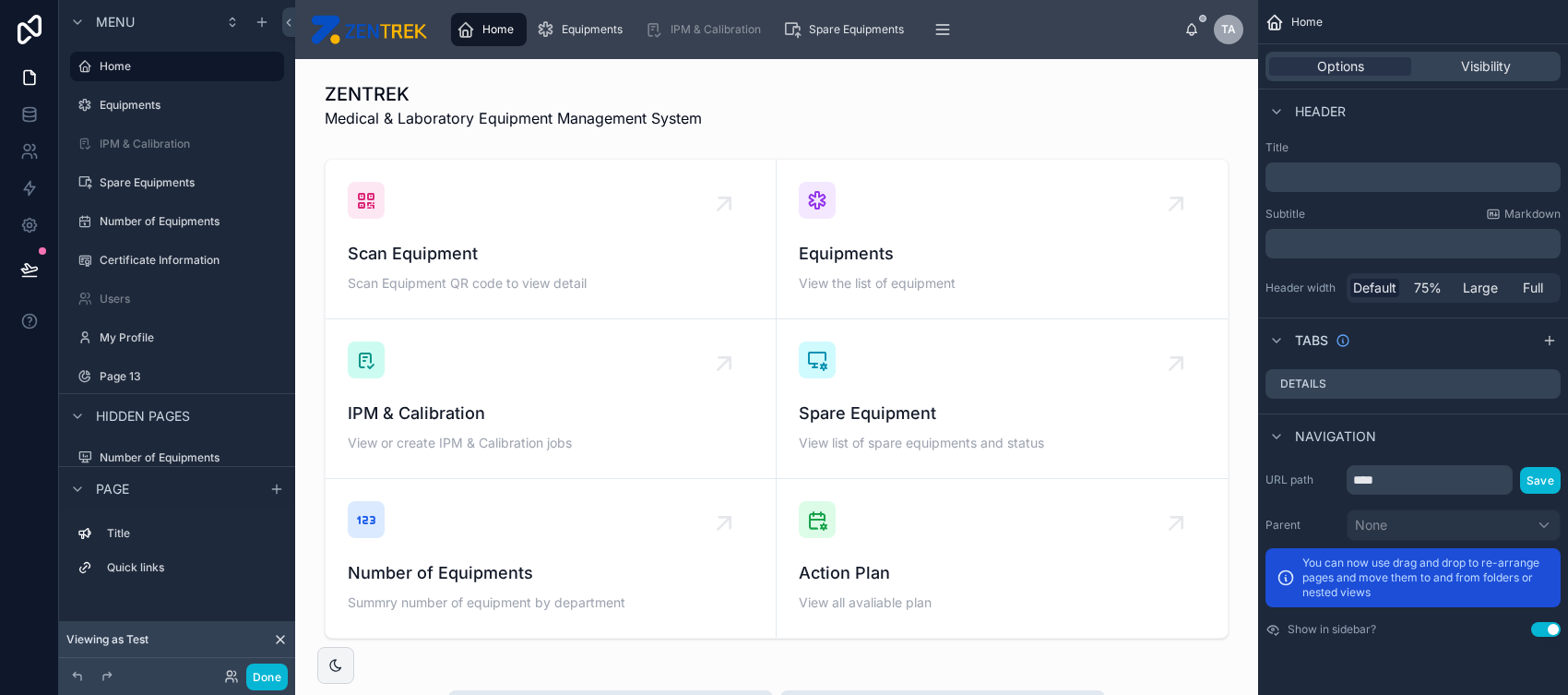 click on "Home Equipments  IPM & Calibration Spare Equipments Number of Equipments Certificate Information Users My Profile Page 13" at bounding box center [813, 30] 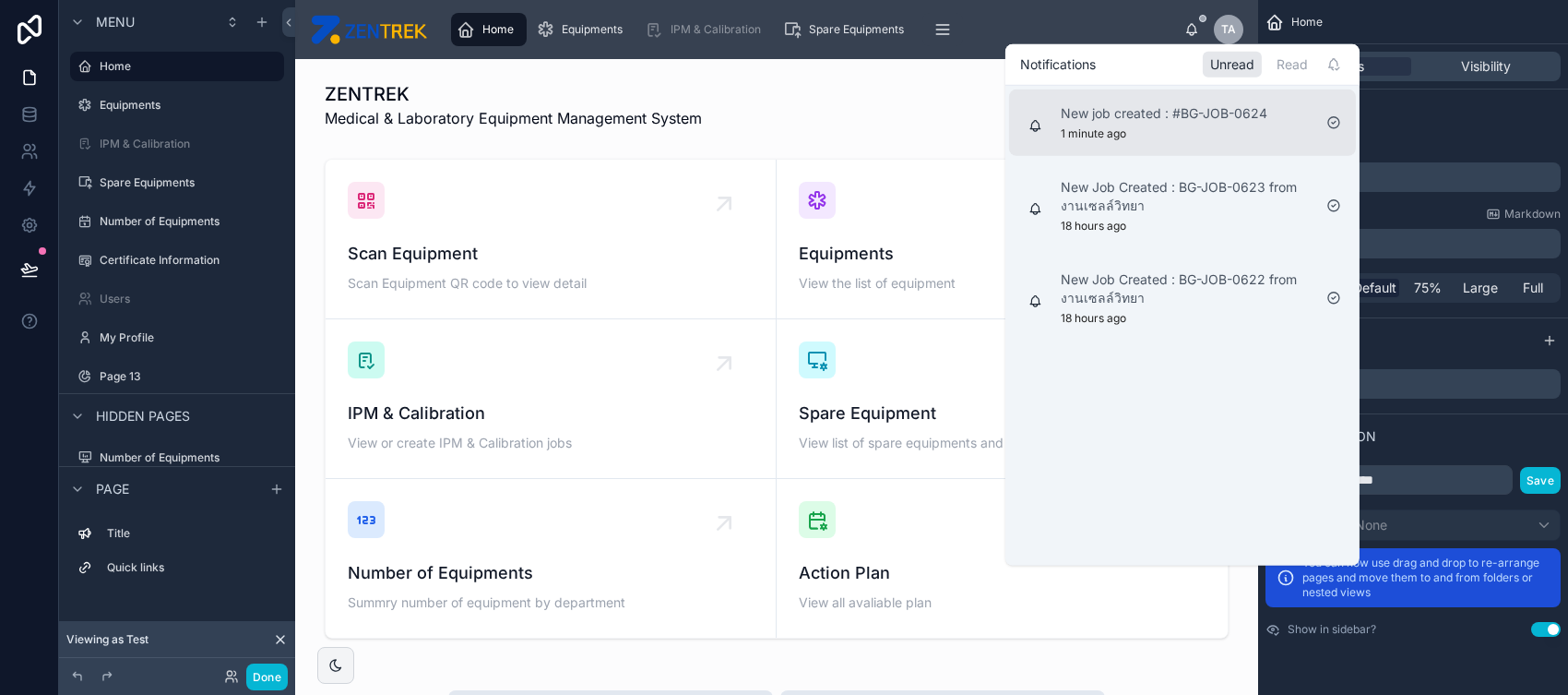 click on "New job created : #BG-JOB-0624" at bounding box center [1164, 114] 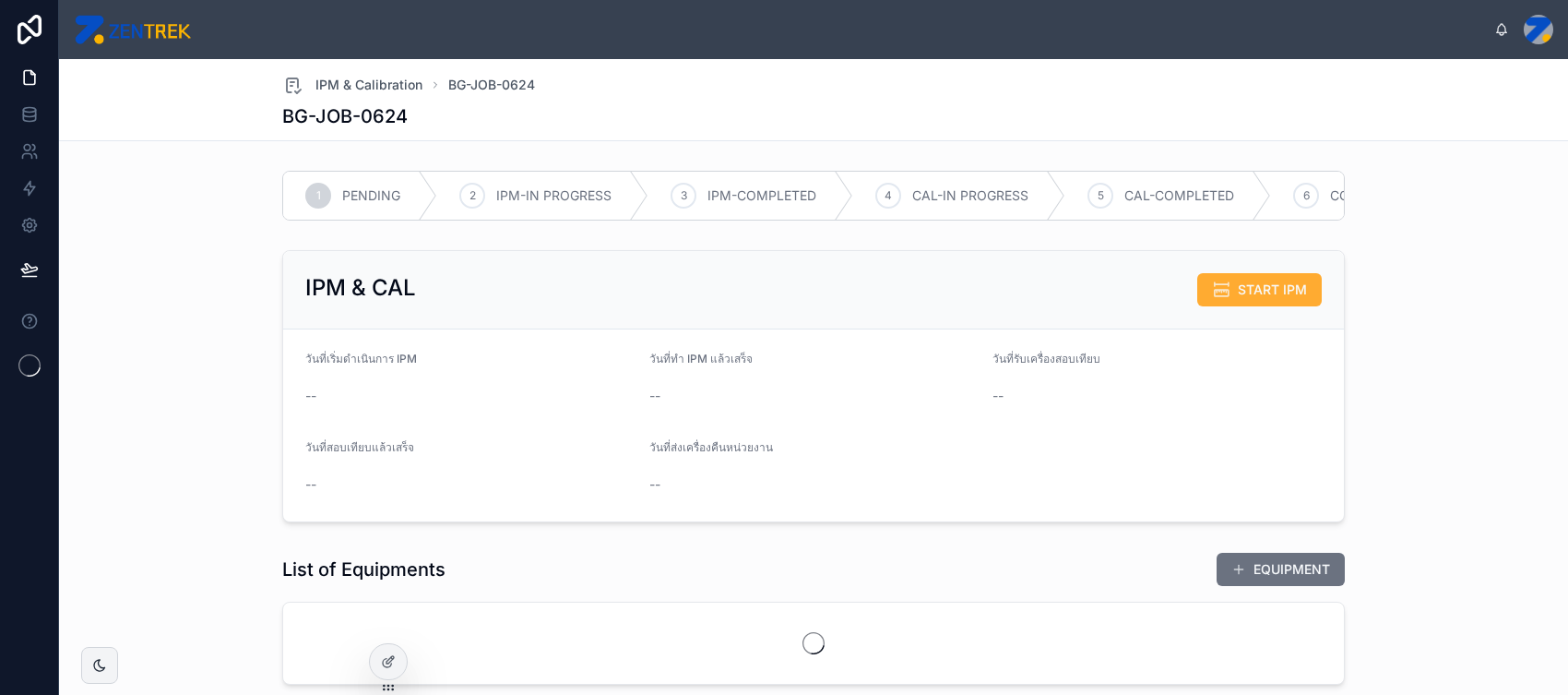 scroll, scrollTop: 0, scrollLeft: 0, axis: both 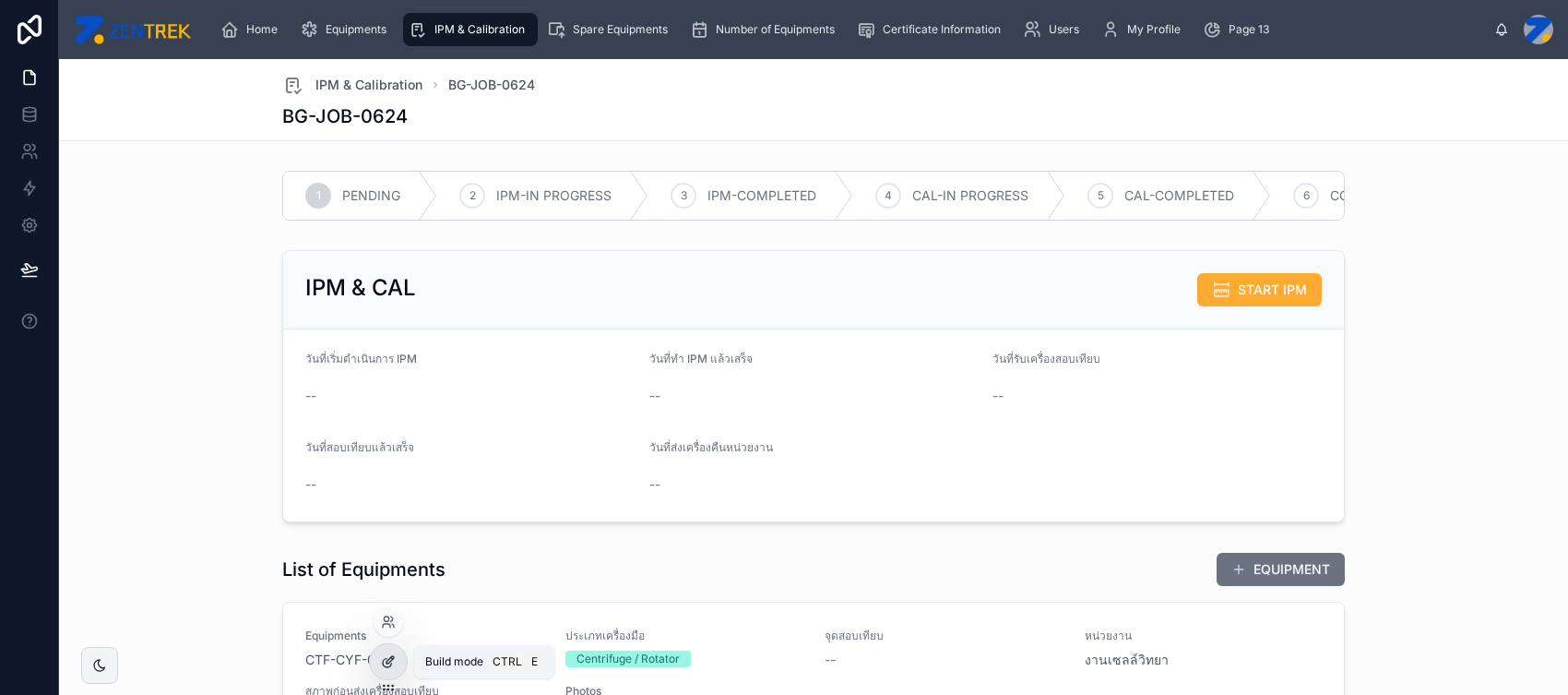 click at bounding box center (388, 662) 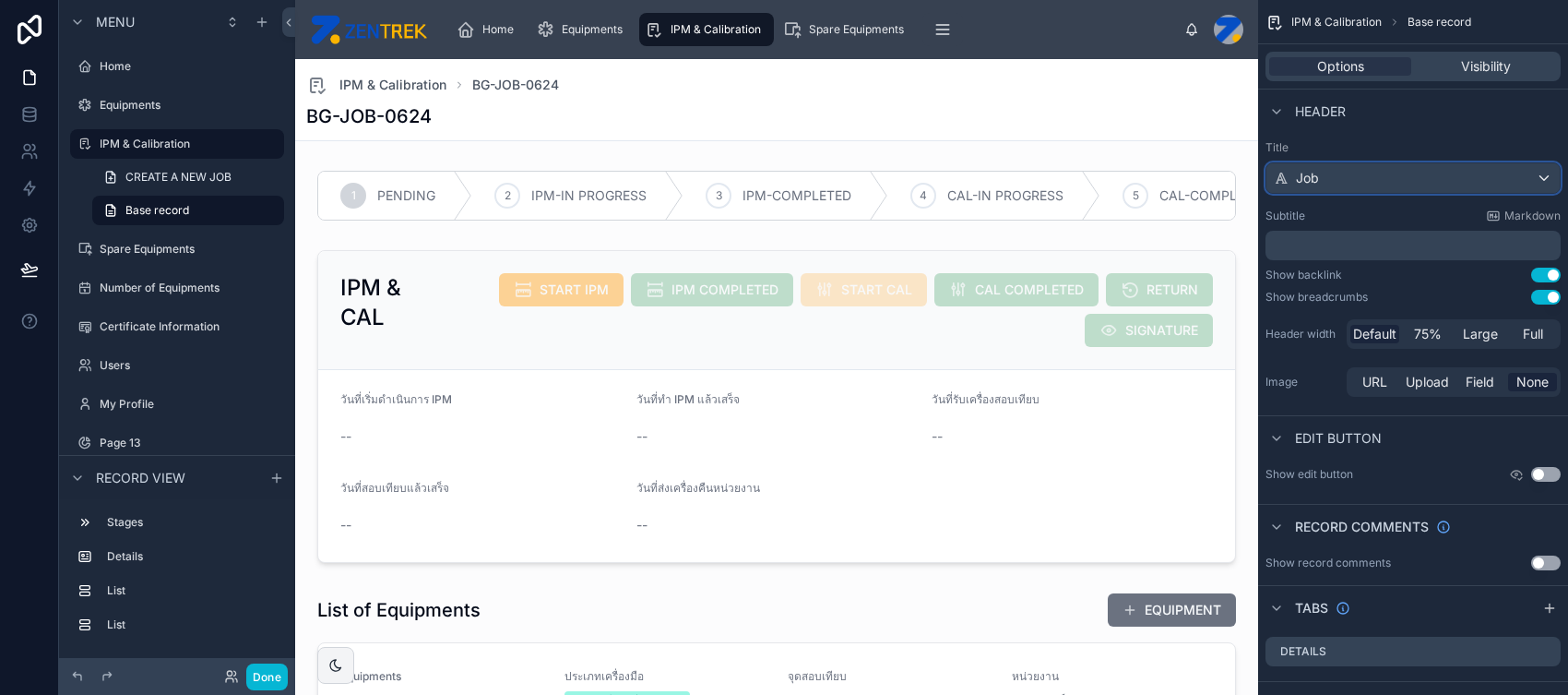 click on "Job" at bounding box center [1413, 178] 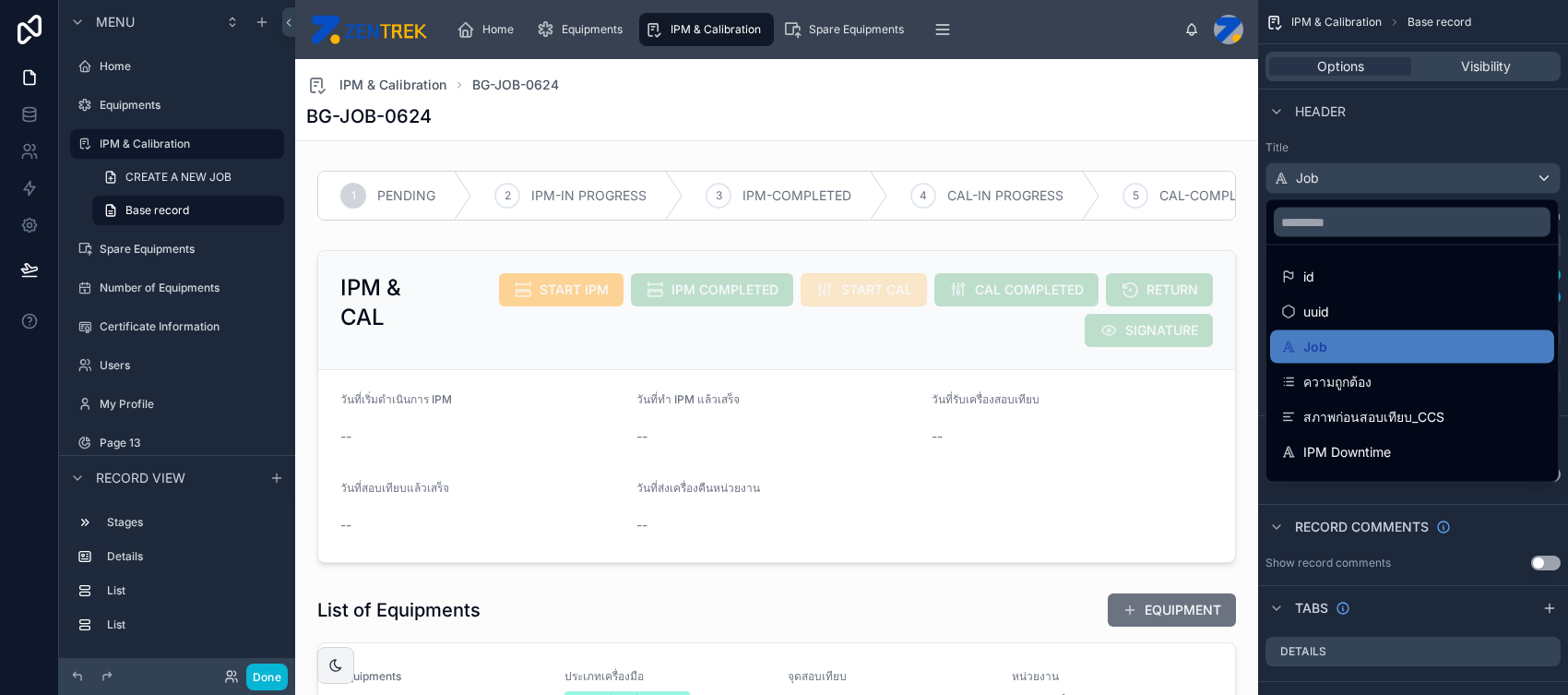 click at bounding box center [784, 347] 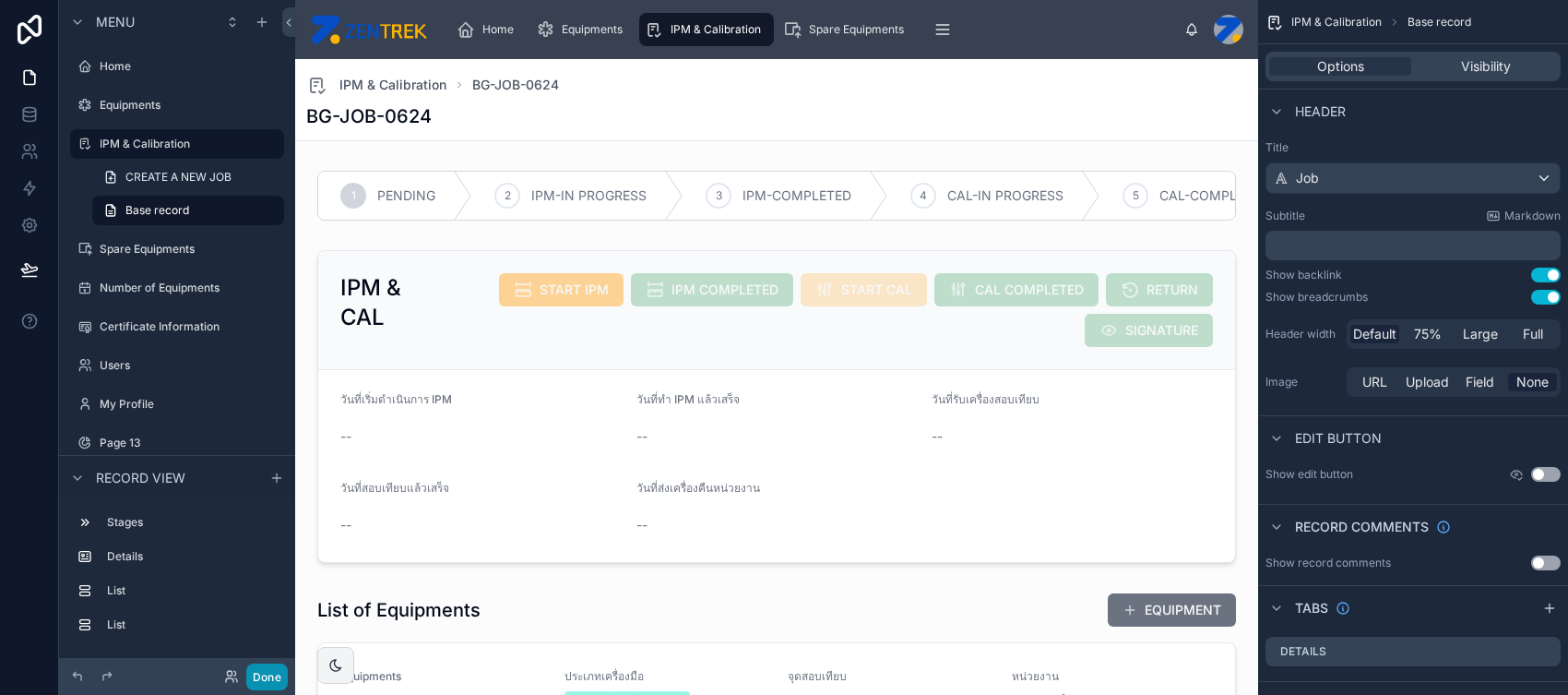 click on "Done" at bounding box center [267, 677] 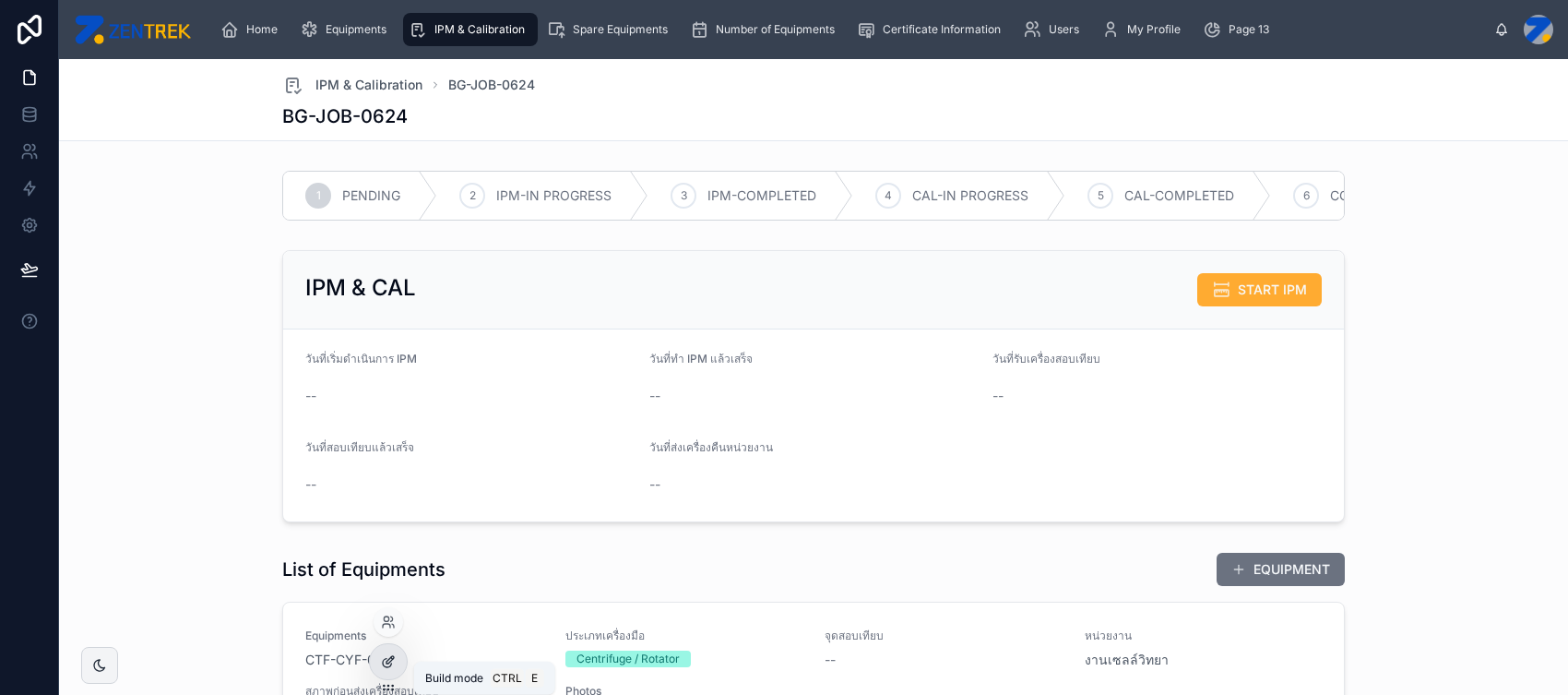 click at bounding box center (388, 662) 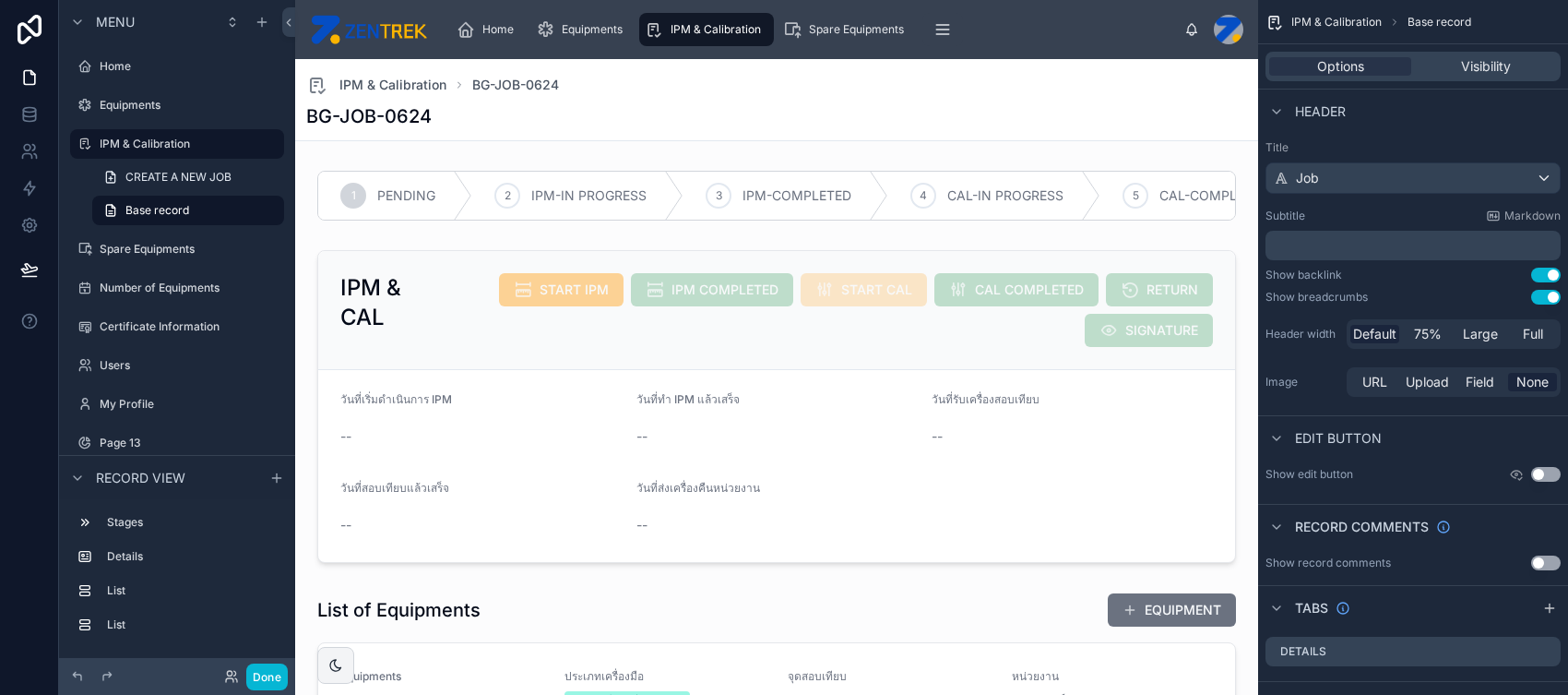 click on "﻿" at bounding box center (1415, 246) 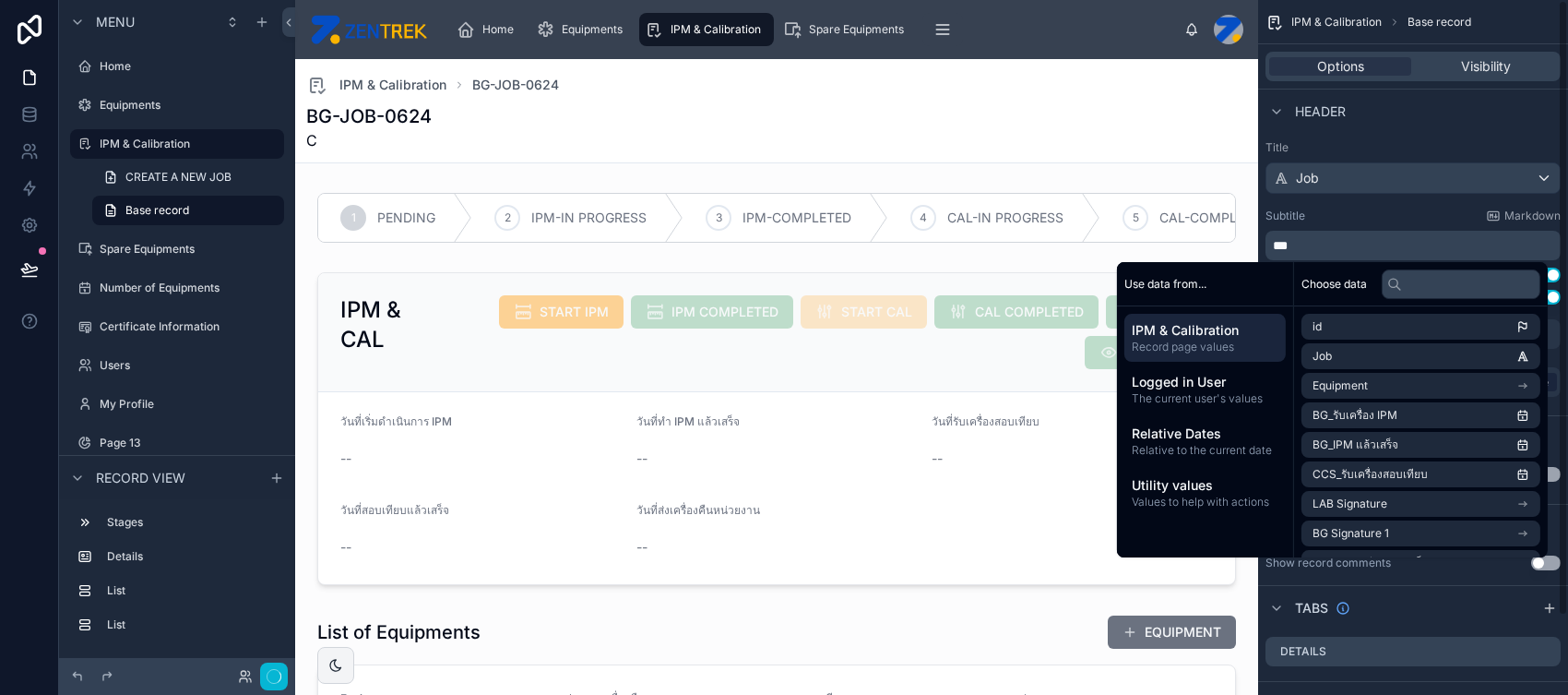 type 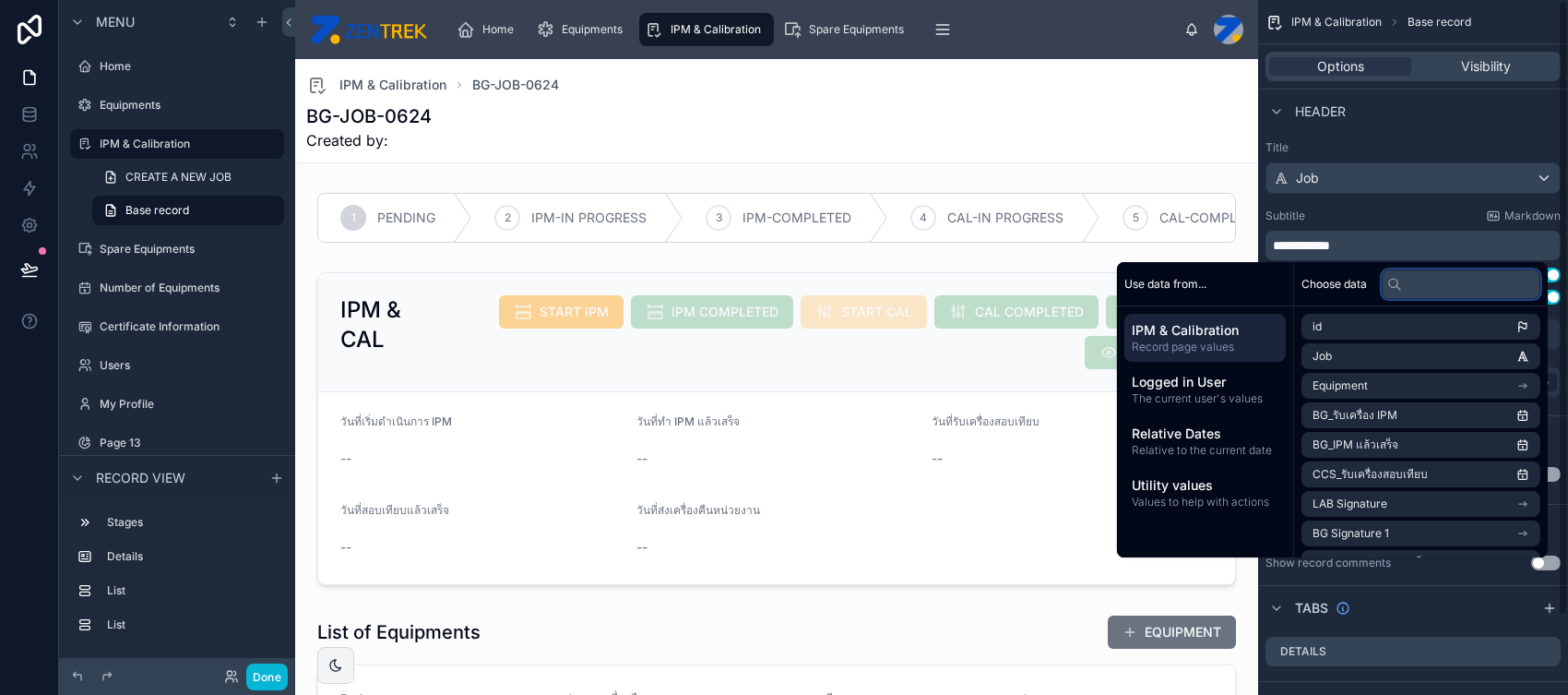 click at bounding box center (1461, 284) 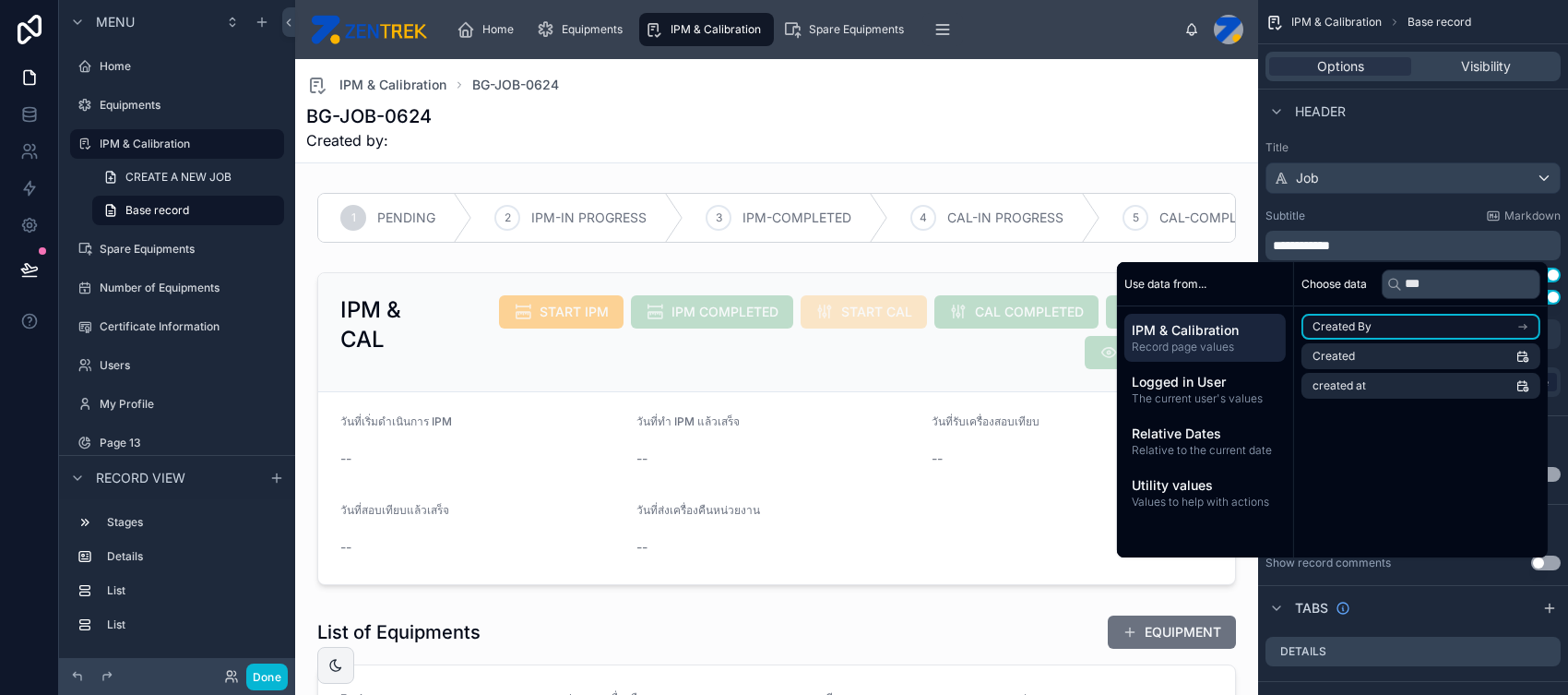 click on "Created By" at bounding box center (1420, 327) 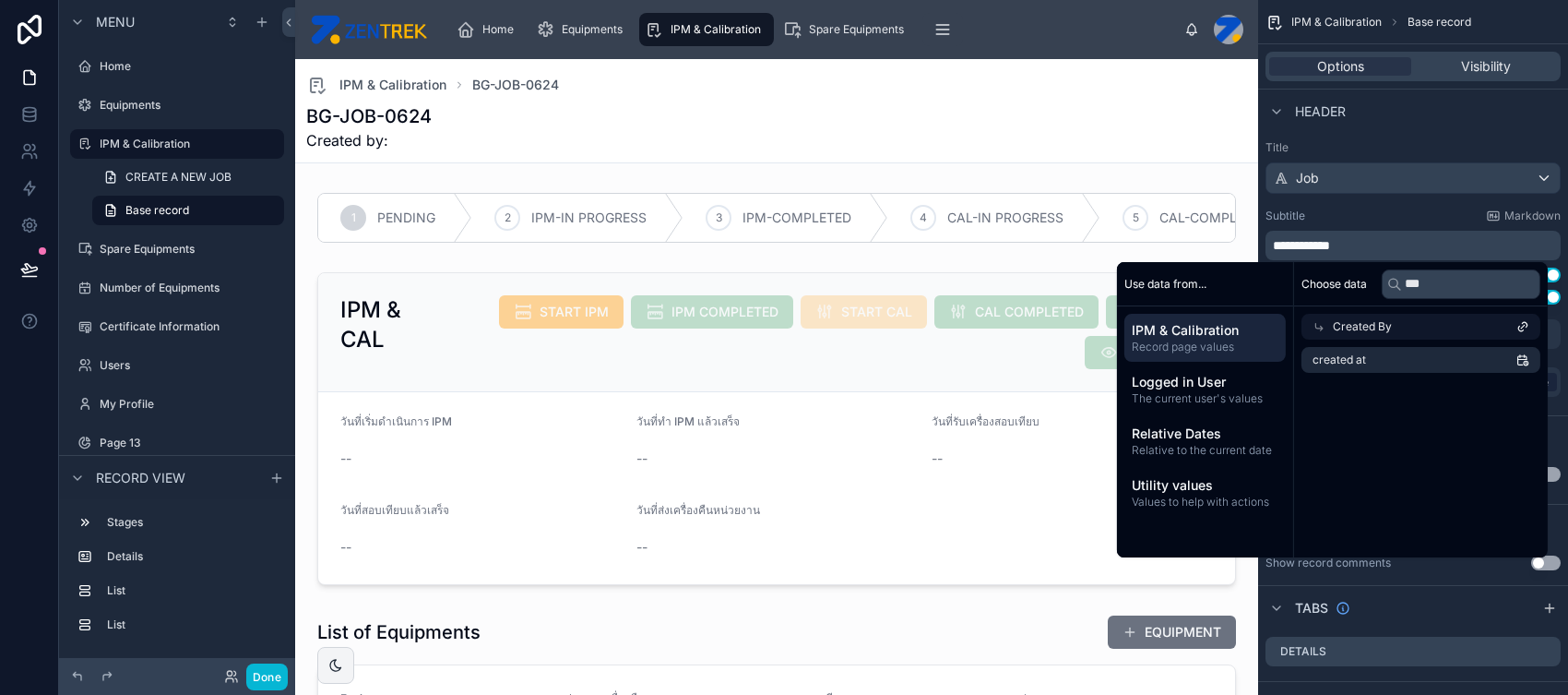 click on "Created By" at bounding box center [1420, 327] 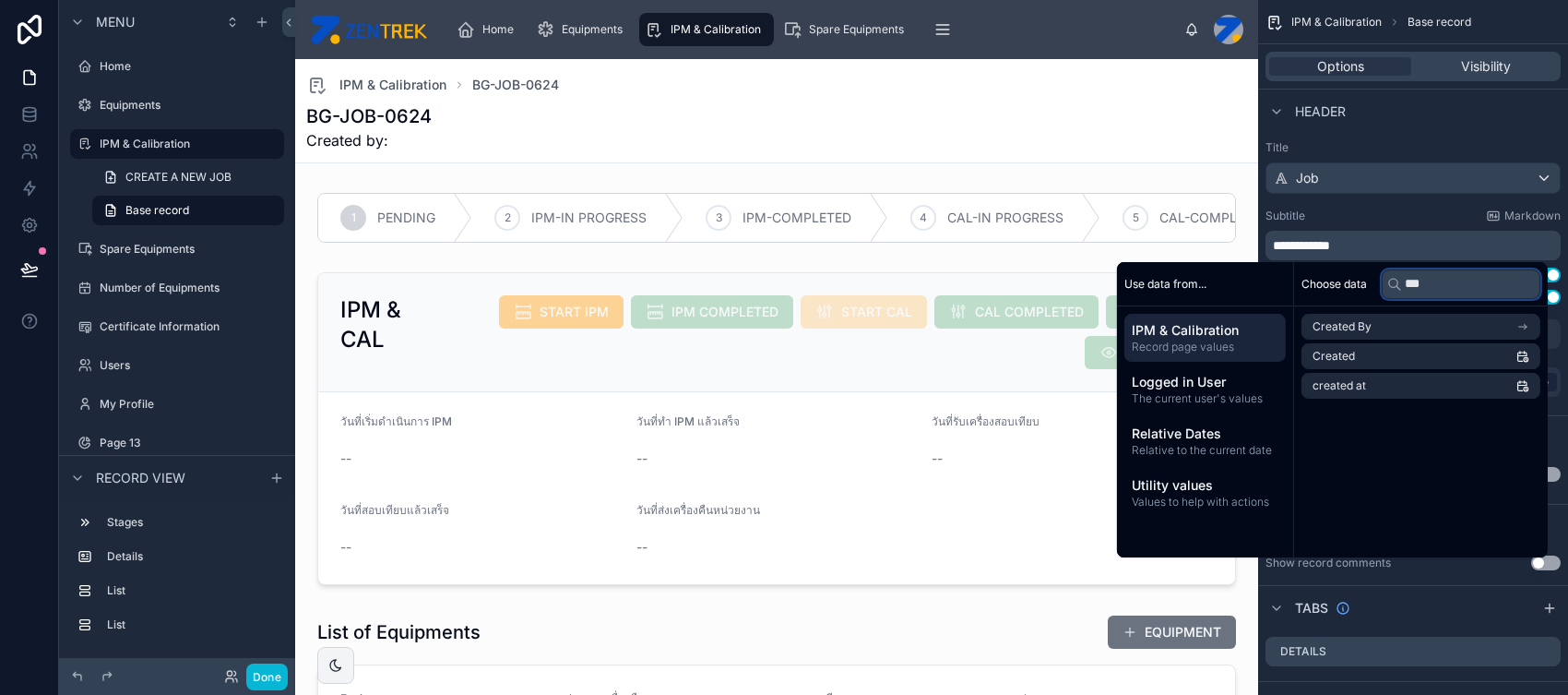 click on "***" at bounding box center [1461, 284] 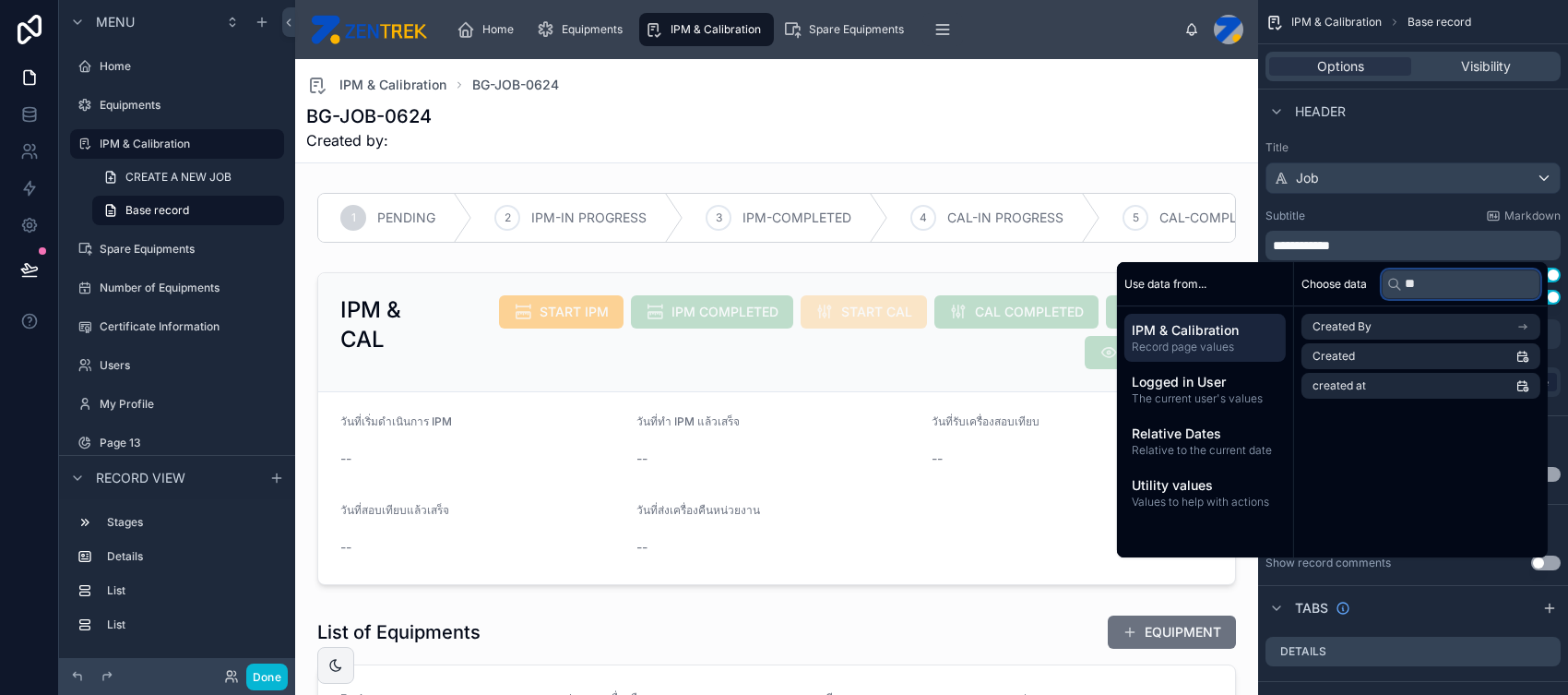 type on "*" 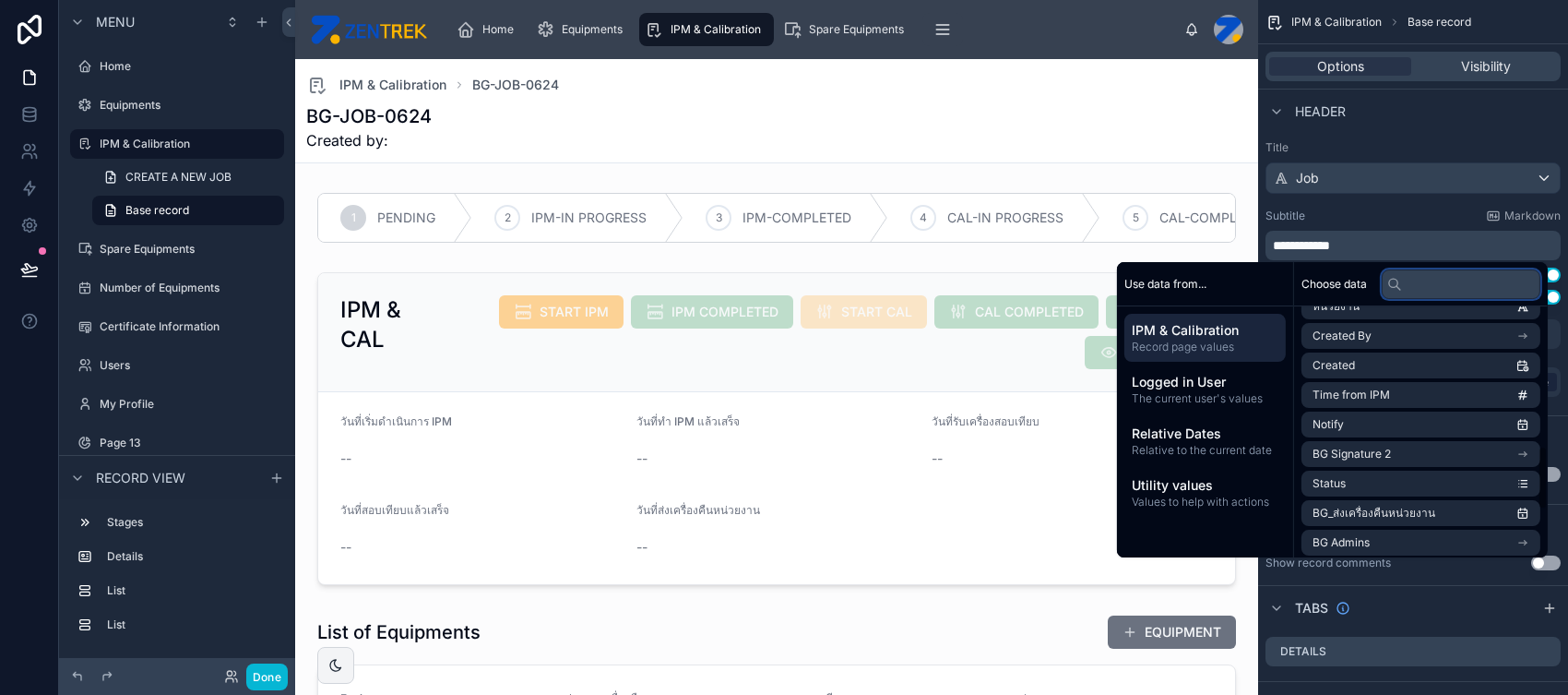 scroll, scrollTop: 495, scrollLeft: 0, axis: vertical 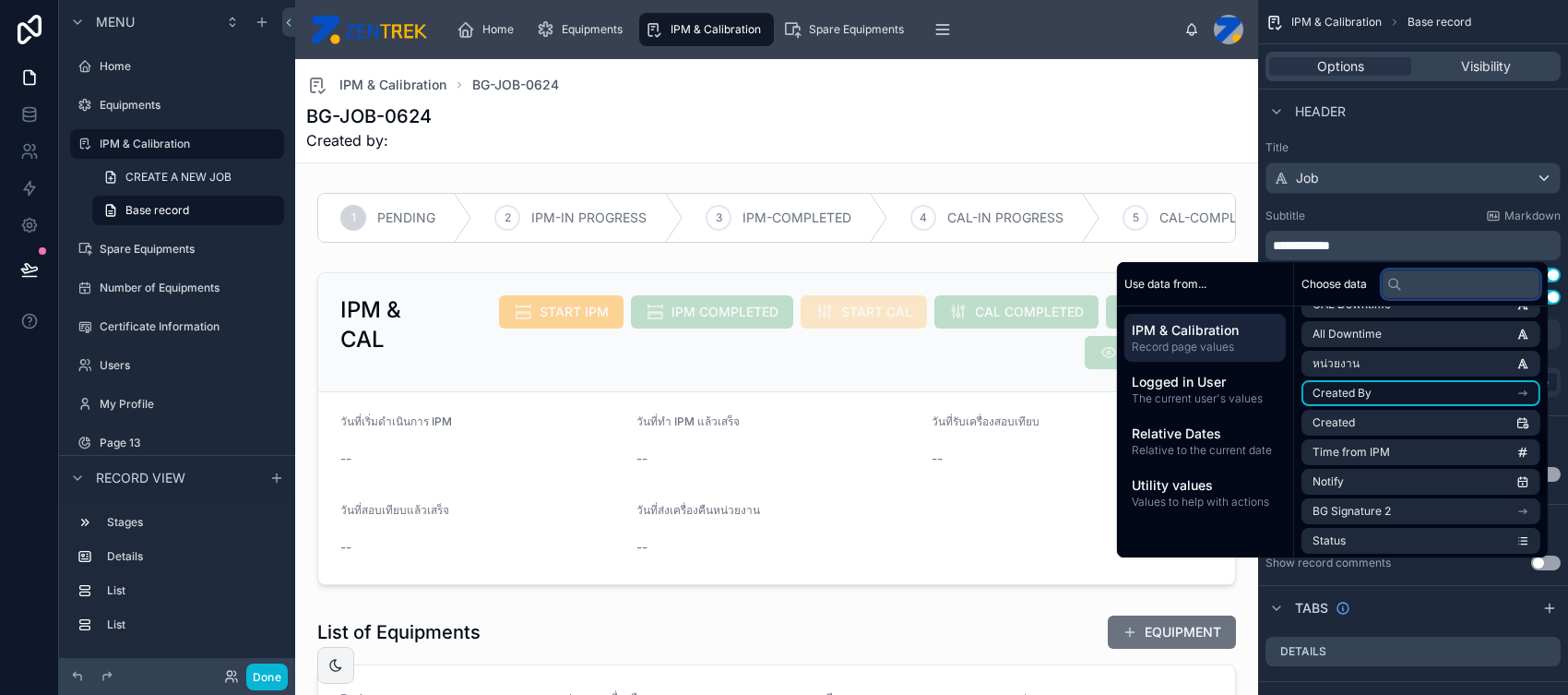 type 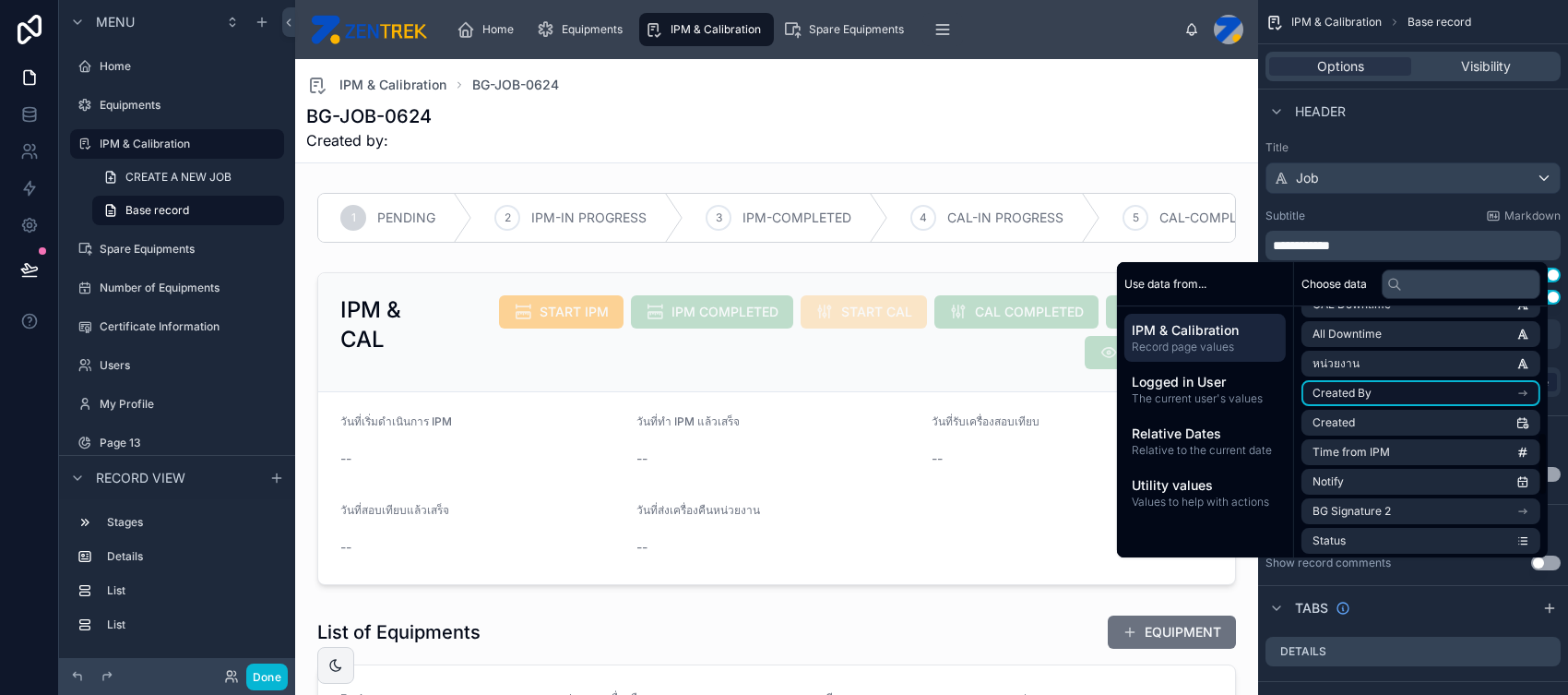 click on "Created By" at bounding box center (1420, 393) 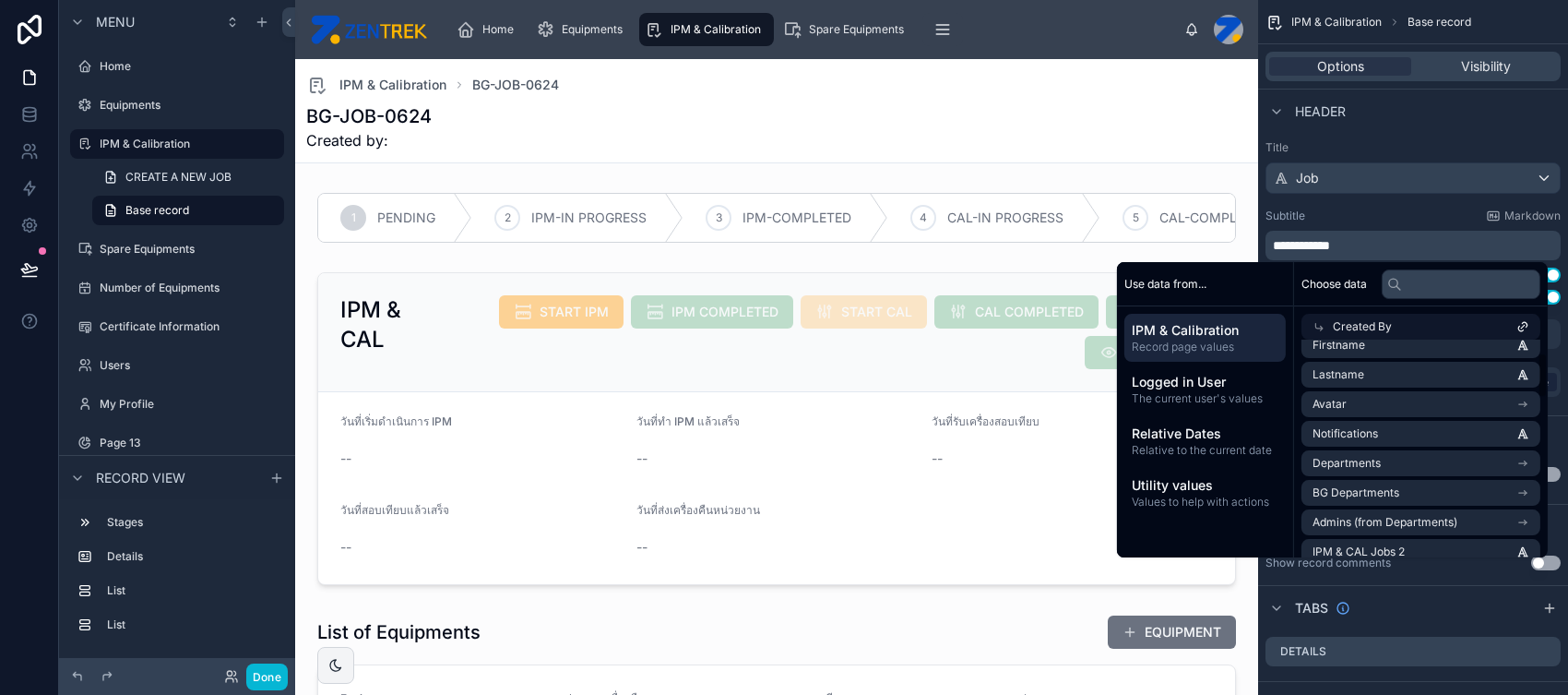 scroll, scrollTop: 42, scrollLeft: 0, axis: vertical 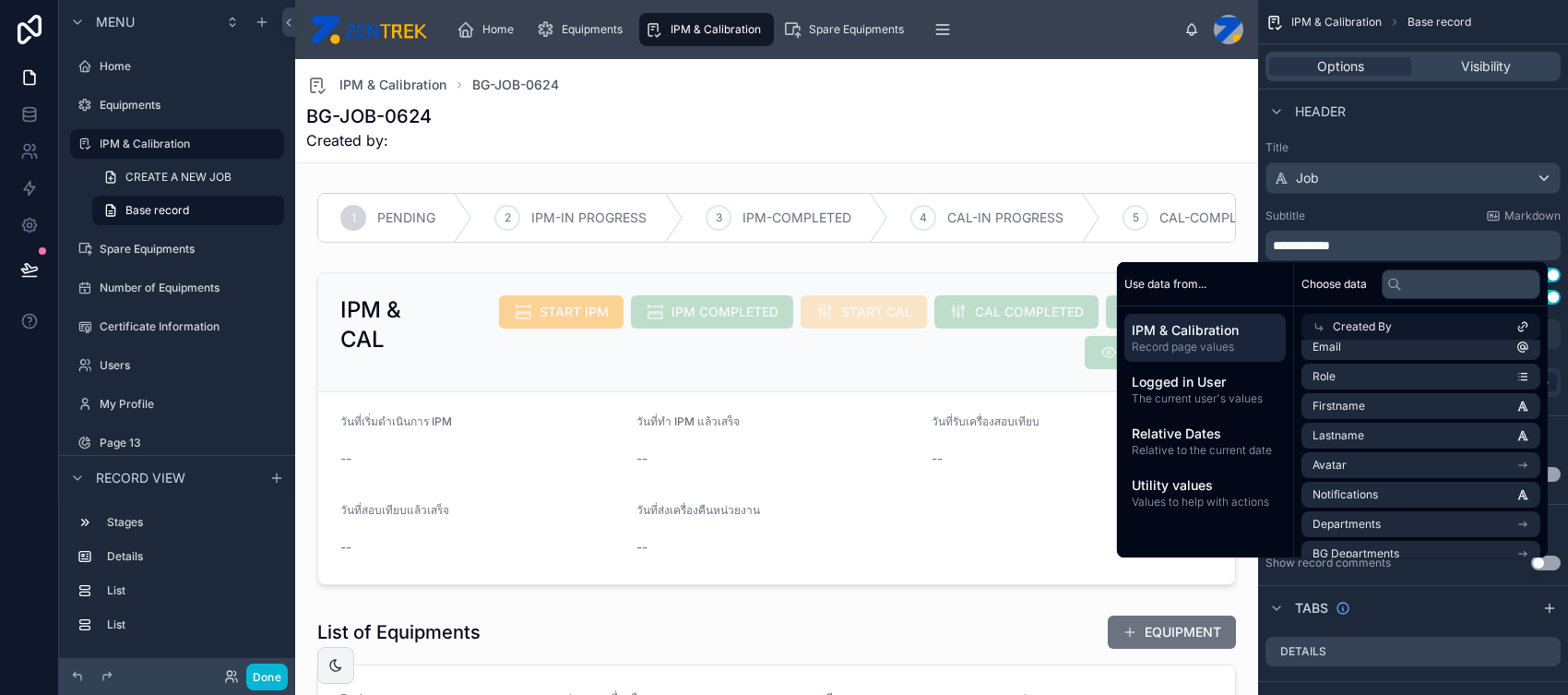 click on "Firstname" at bounding box center [1420, 406] 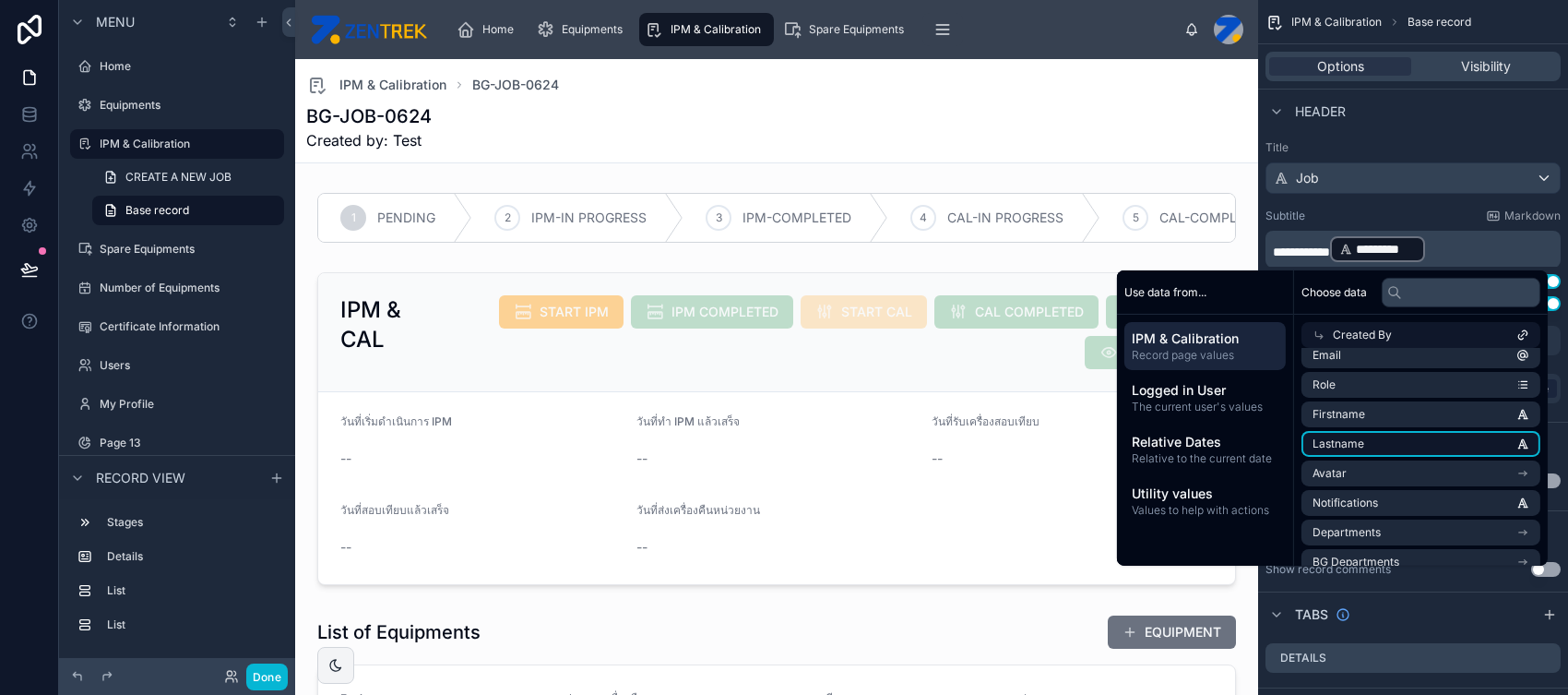 click on "Lastname" at bounding box center (1420, 444) 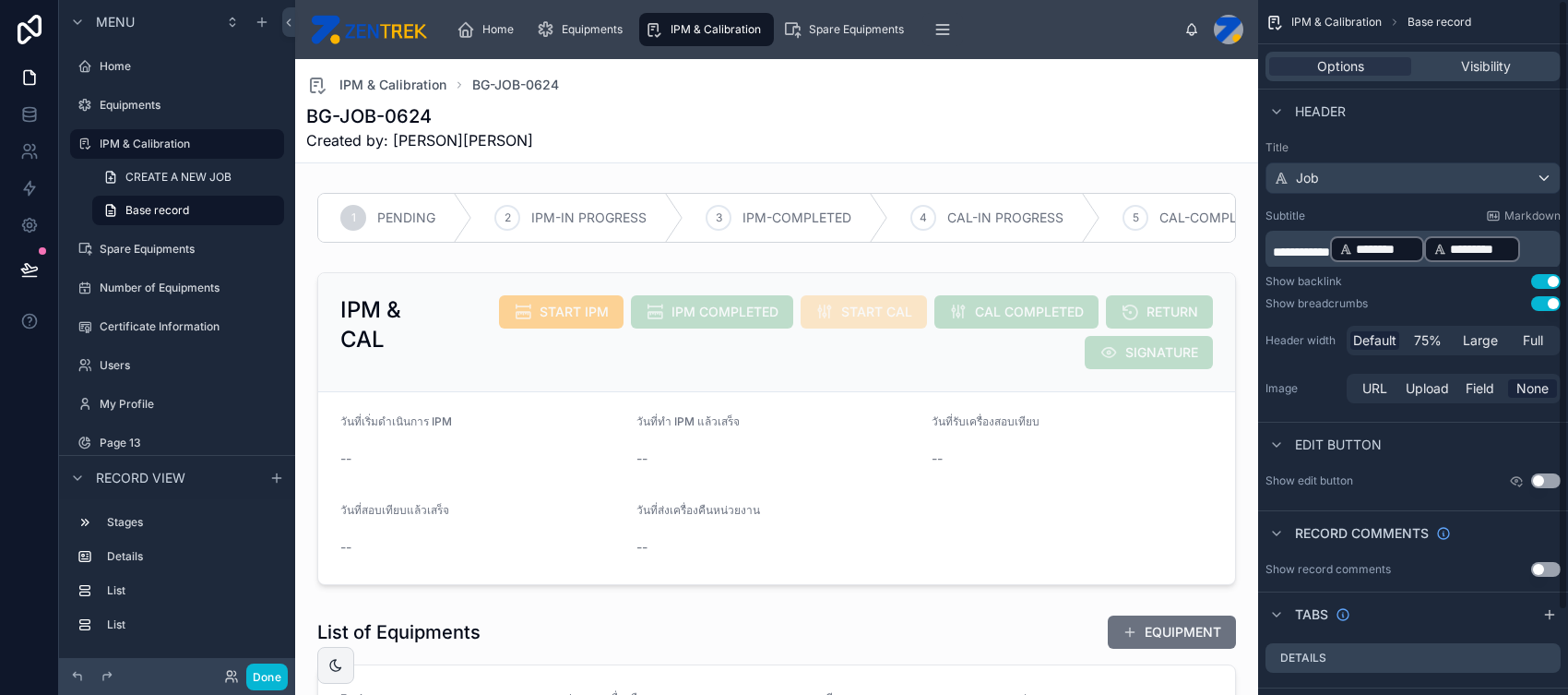 click on "**********" at bounding box center [1415, 249] 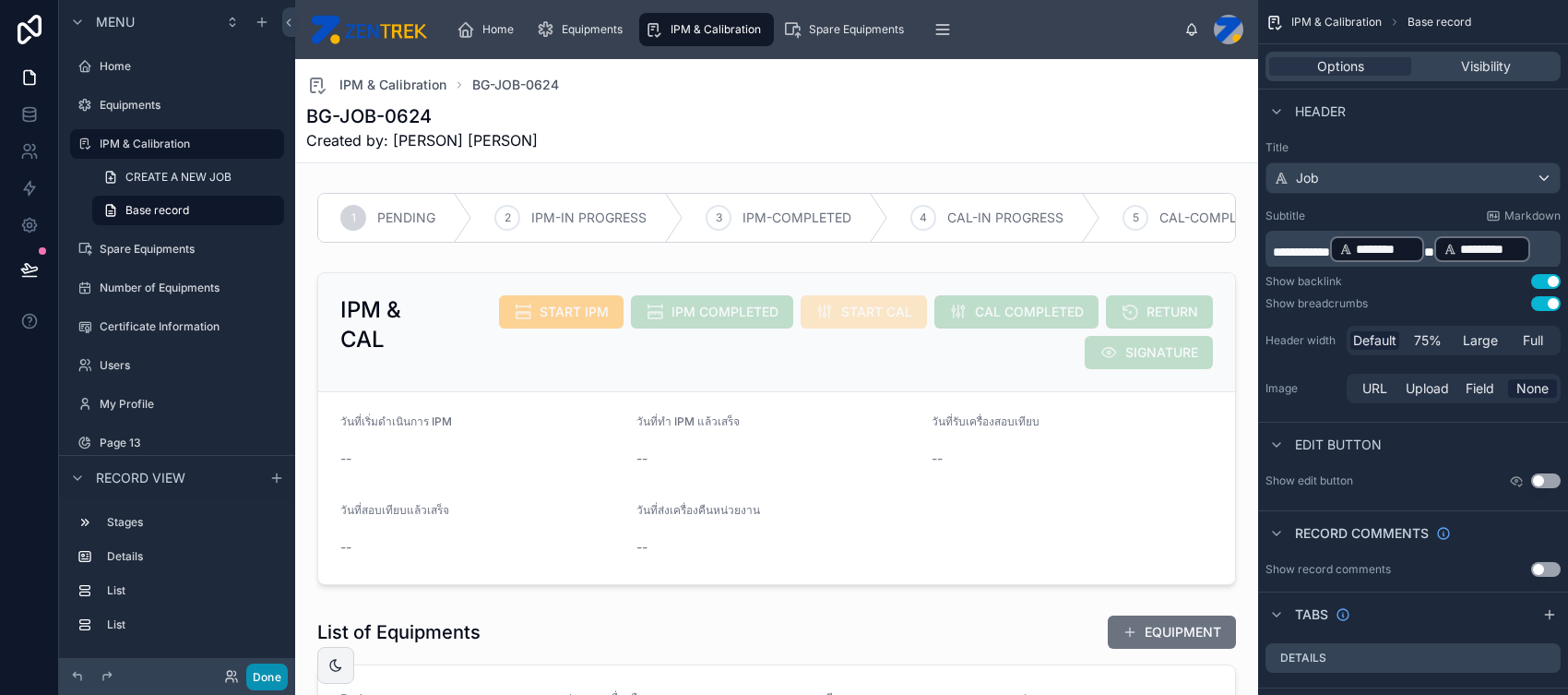 click on "Done" at bounding box center [267, 677] 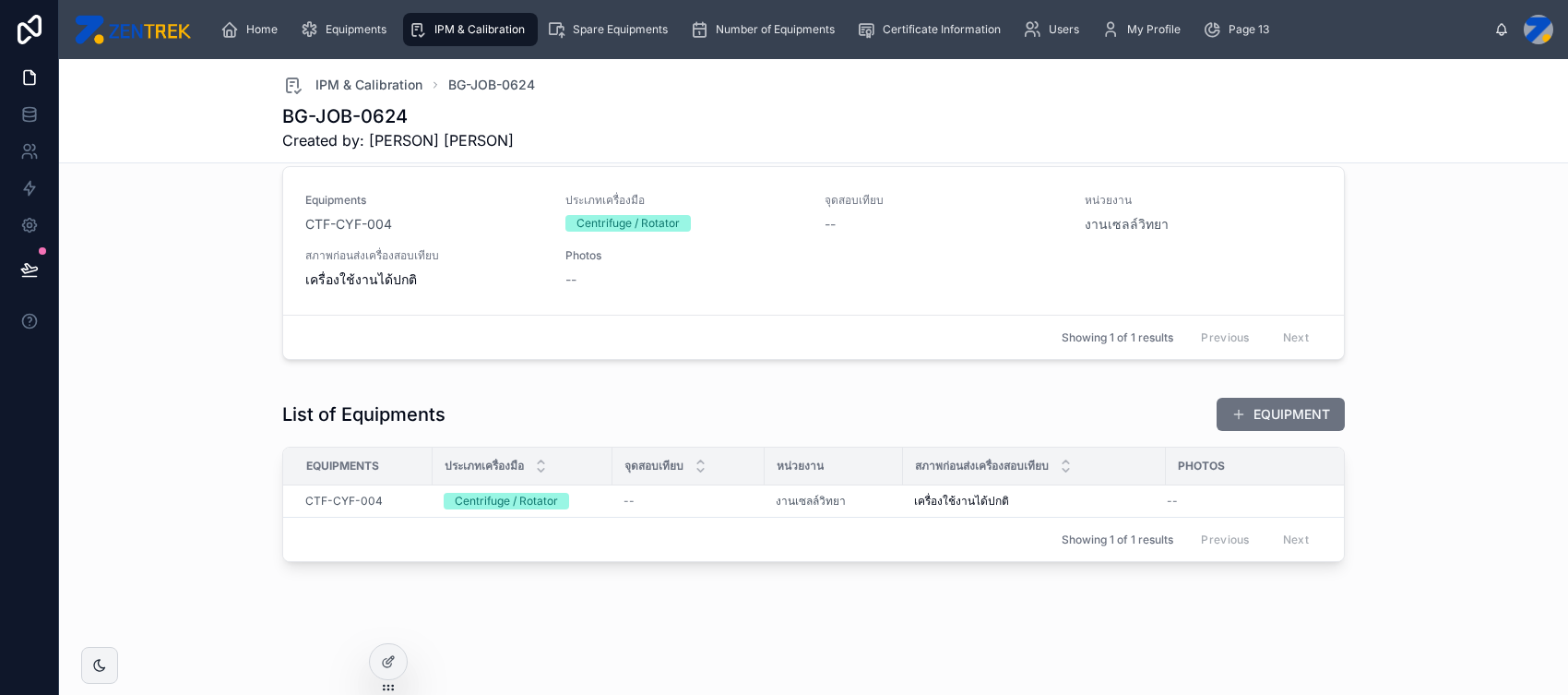 scroll, scrollTop: 0, scrollLeft: 0, axis: both 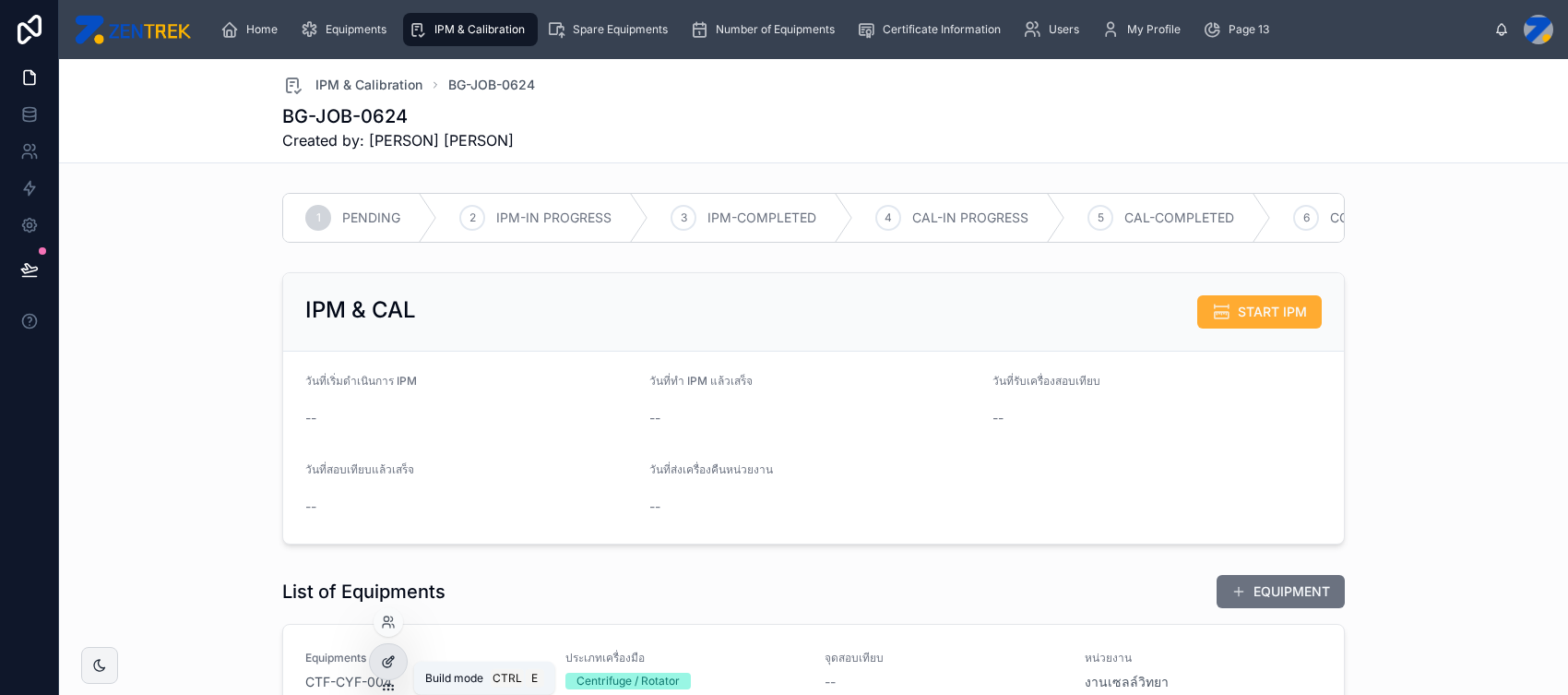 click 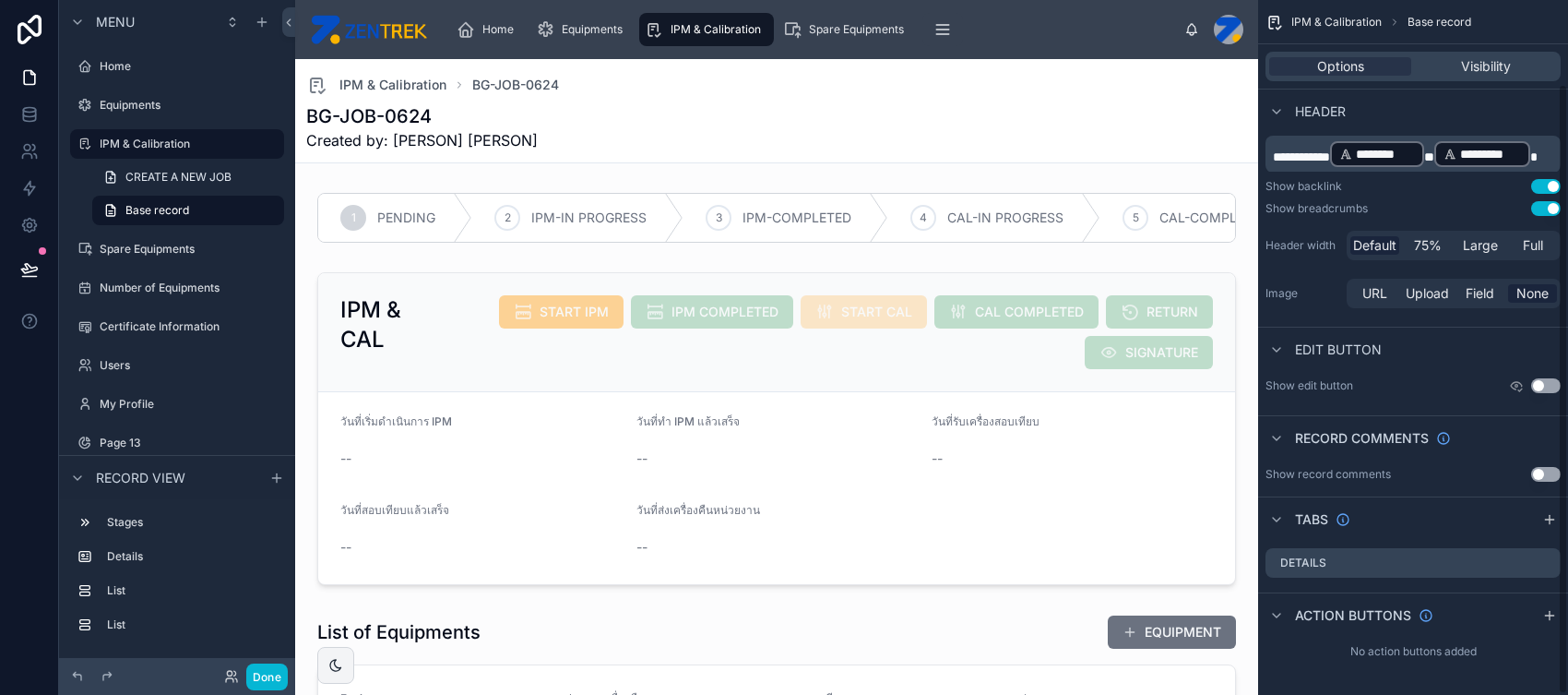 scroll, scrollTop: 0, scrollLeft: 0, axis: both 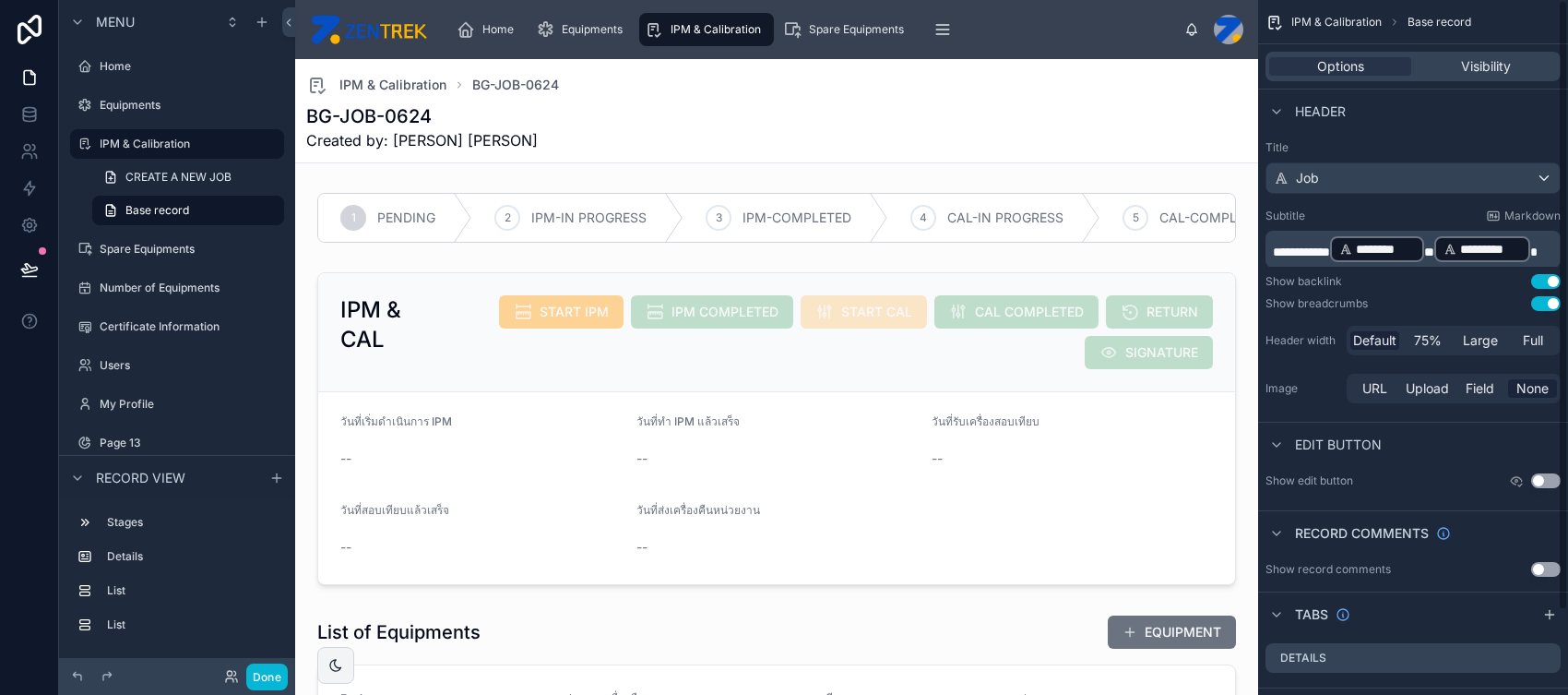 click on "BG-JOB-0624 Created by: Customer Admin  Test" at bounding box center [777, 127] 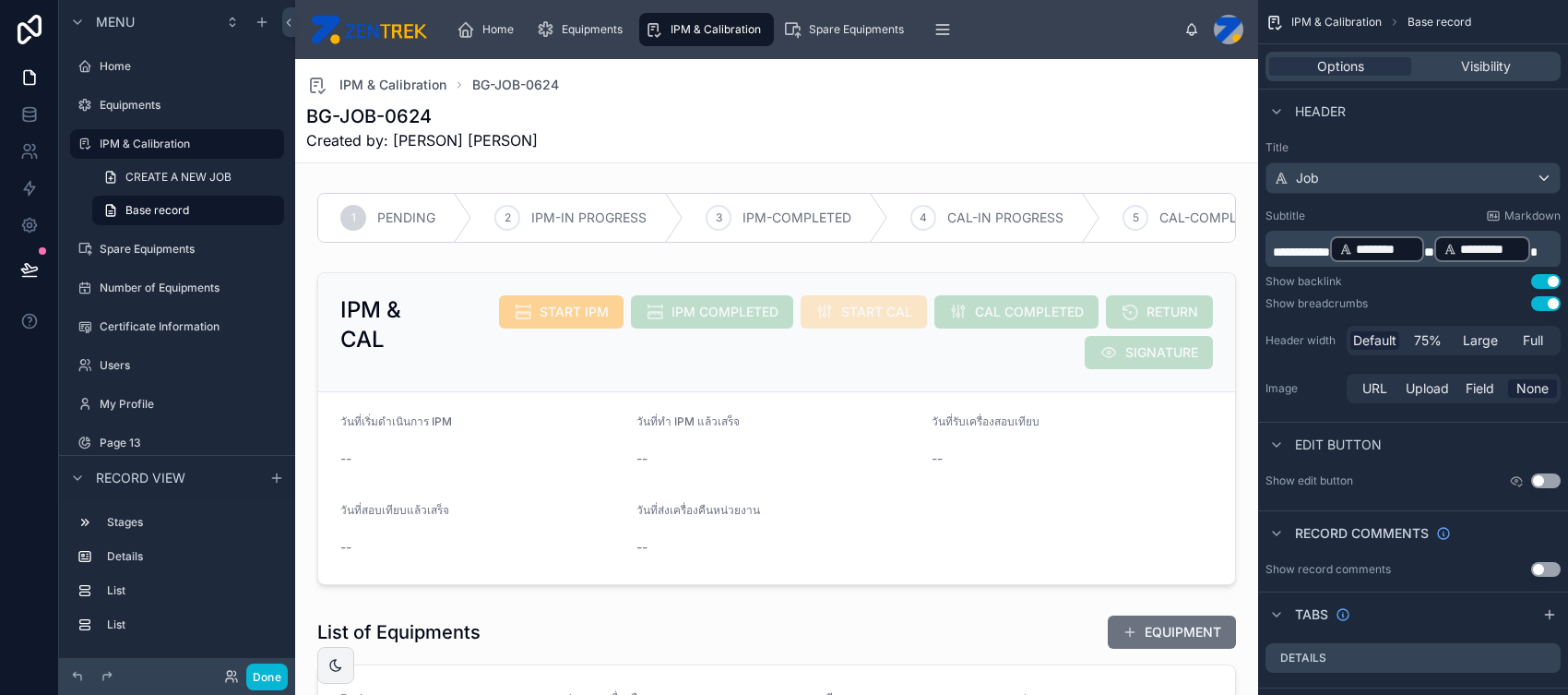 click on "BG-JOB-0624 Created by: Customer Admin  Test" at bounding box center (777, 127) 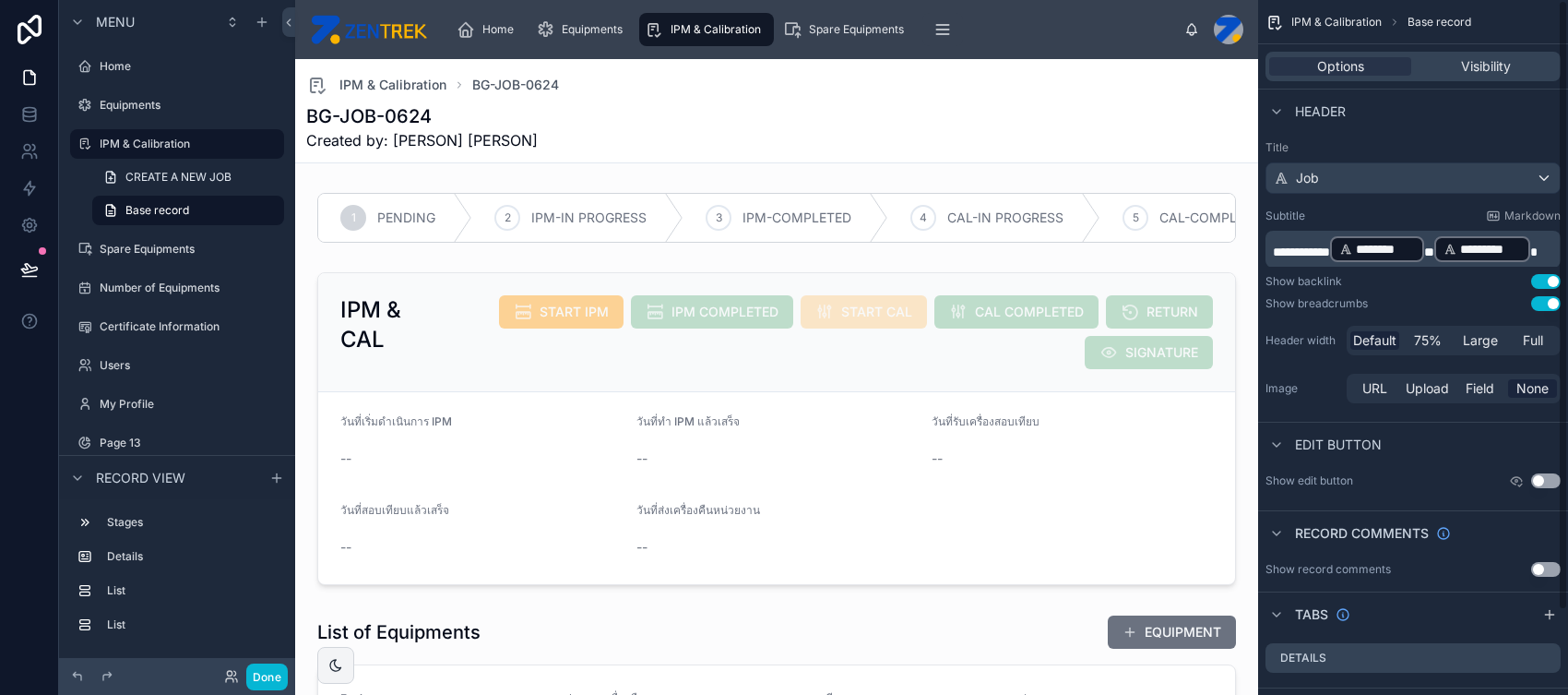 click on "Use setting" at bounding box center (1546, 282) 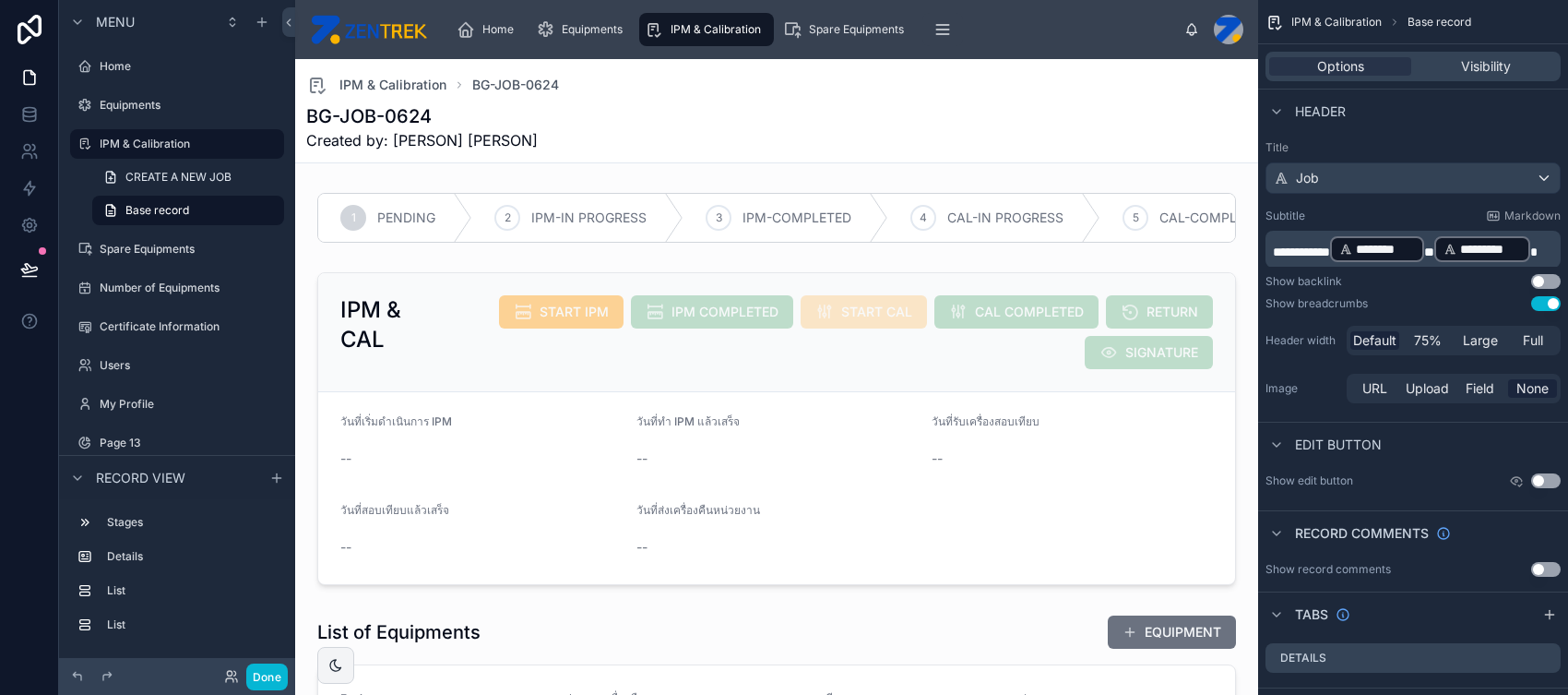 click on "Use setting" at bounding box center [1546, 304] 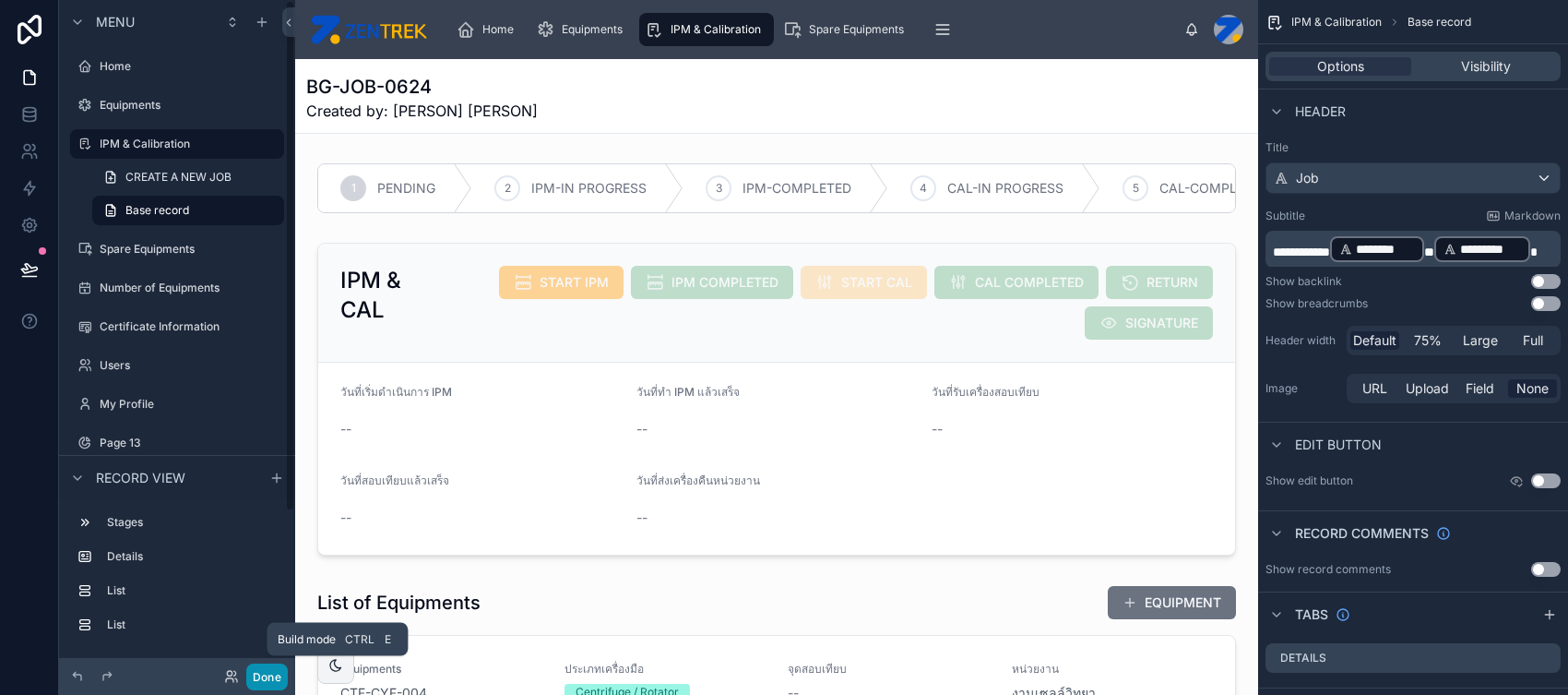 click on "Done" at bounding box center [267, 677] 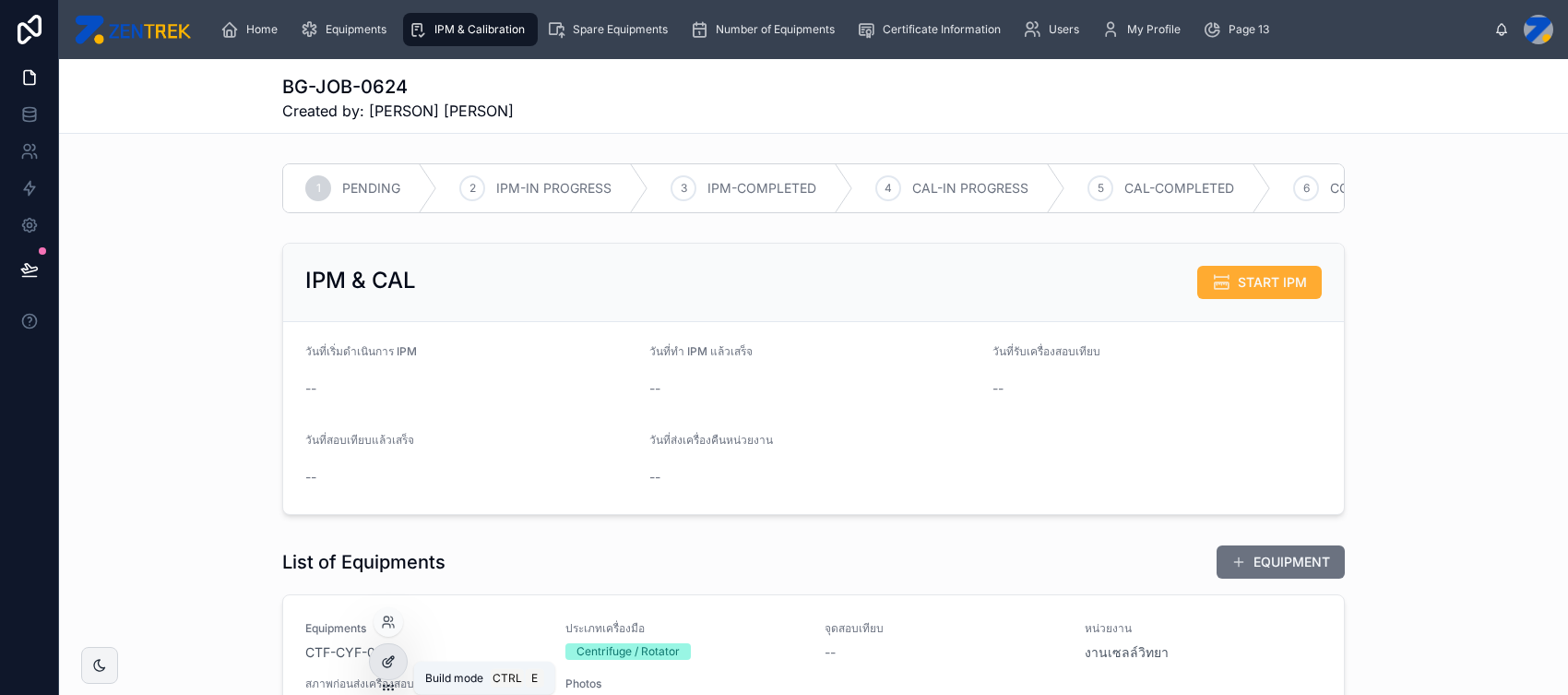 click at bounding box center (388, 662) 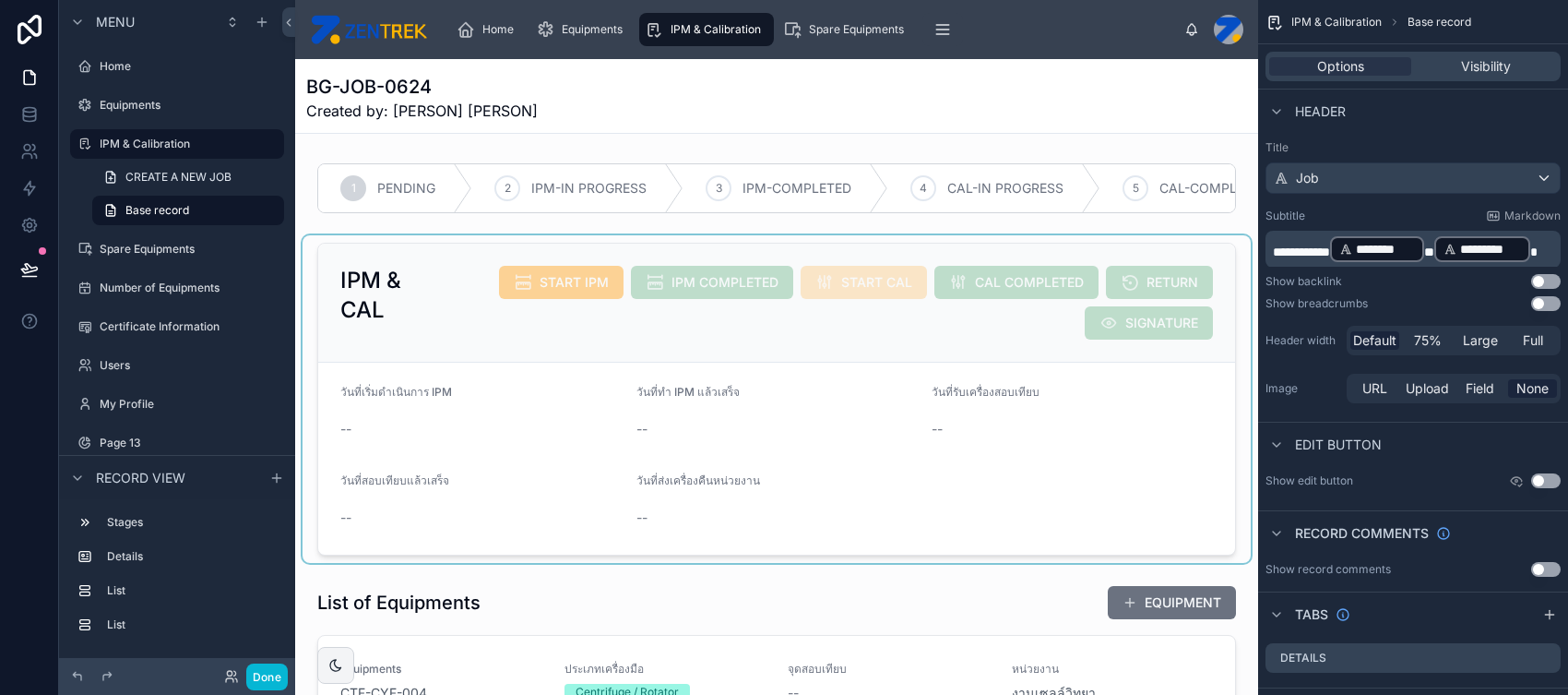 click at bounding box center [777, 399] 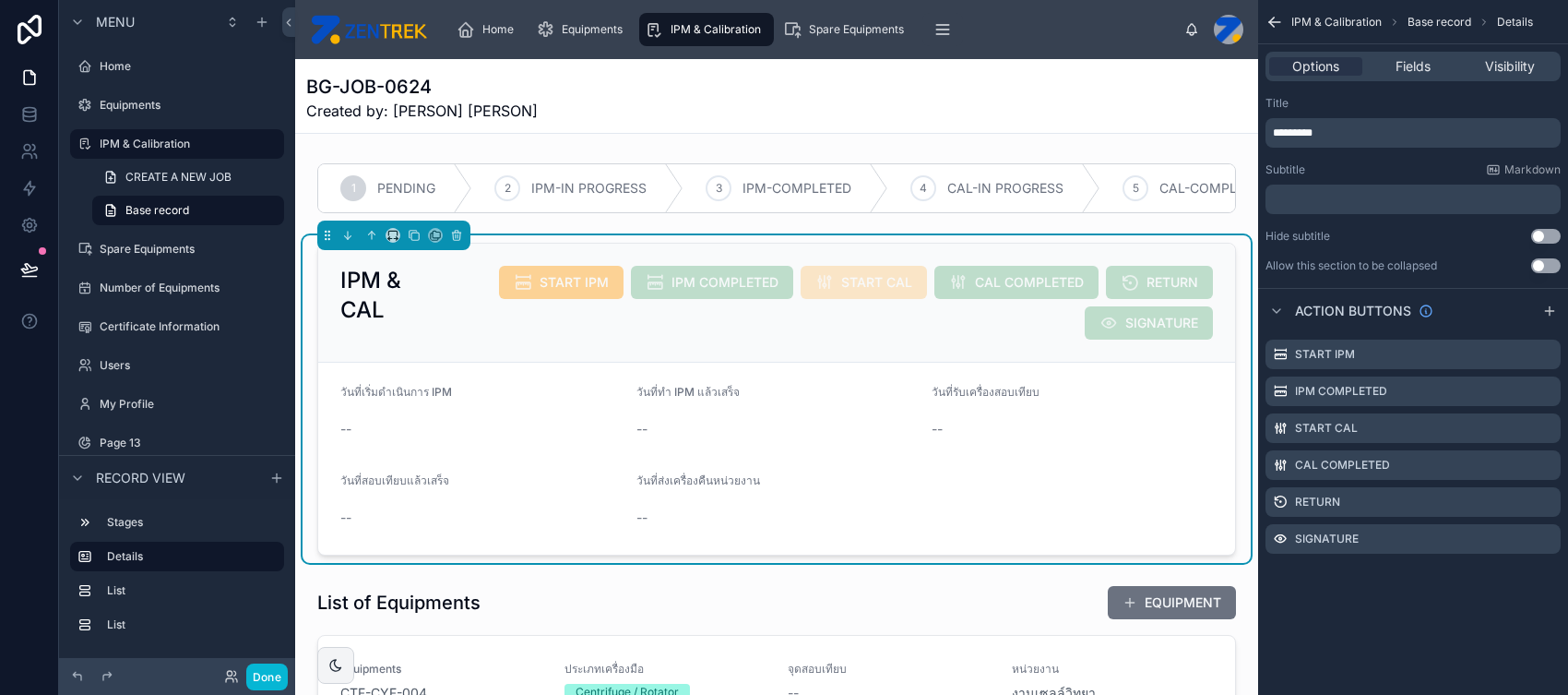 click on "*********" at bounding box center [1415, 133] 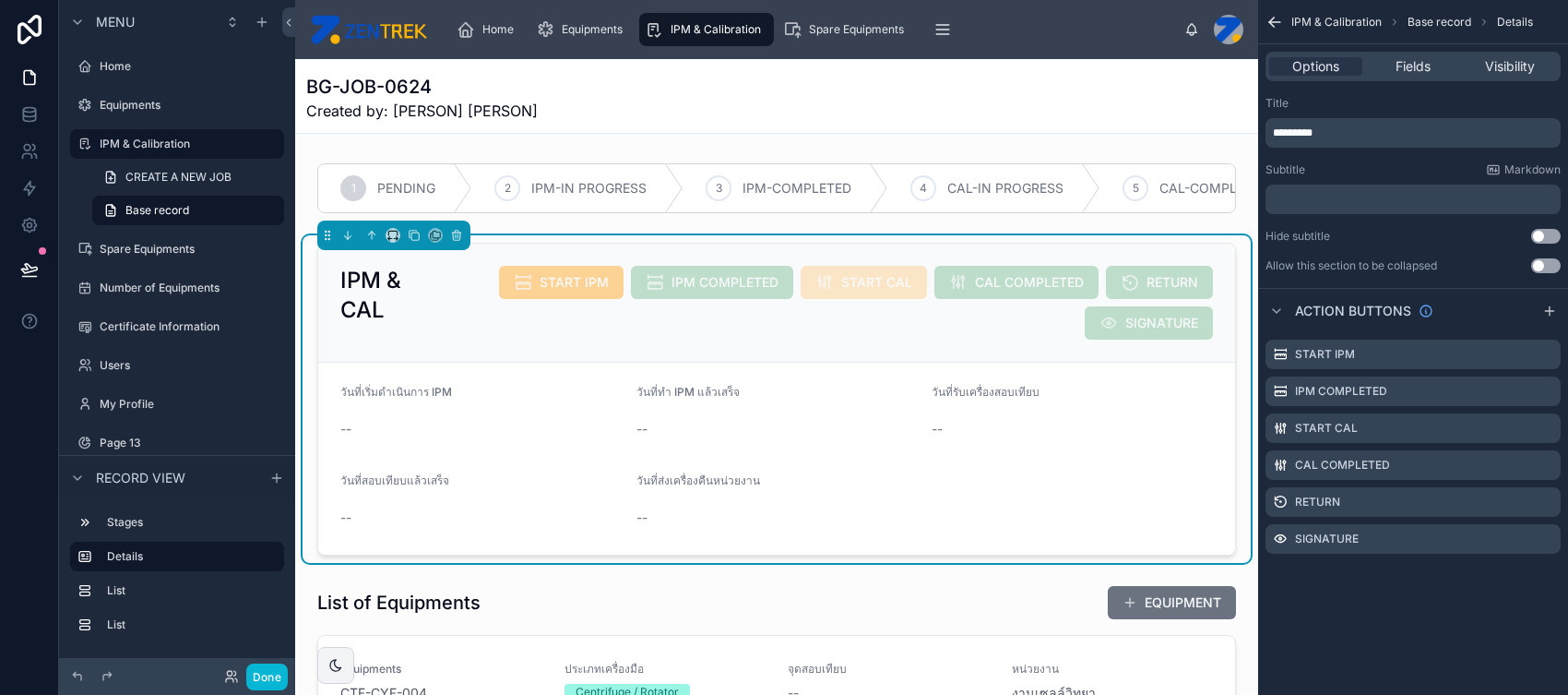 click on "Title *********" at bounding box center (1413, 122) 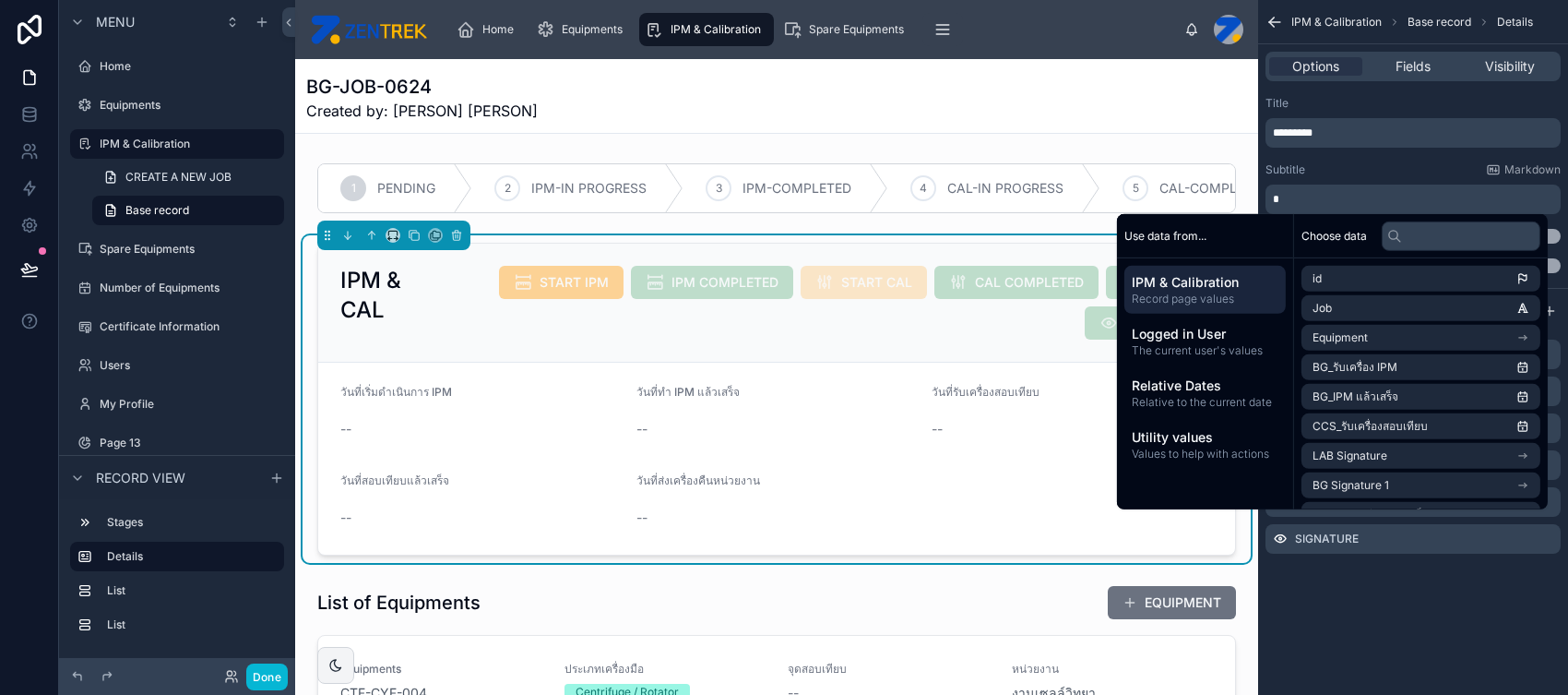 type 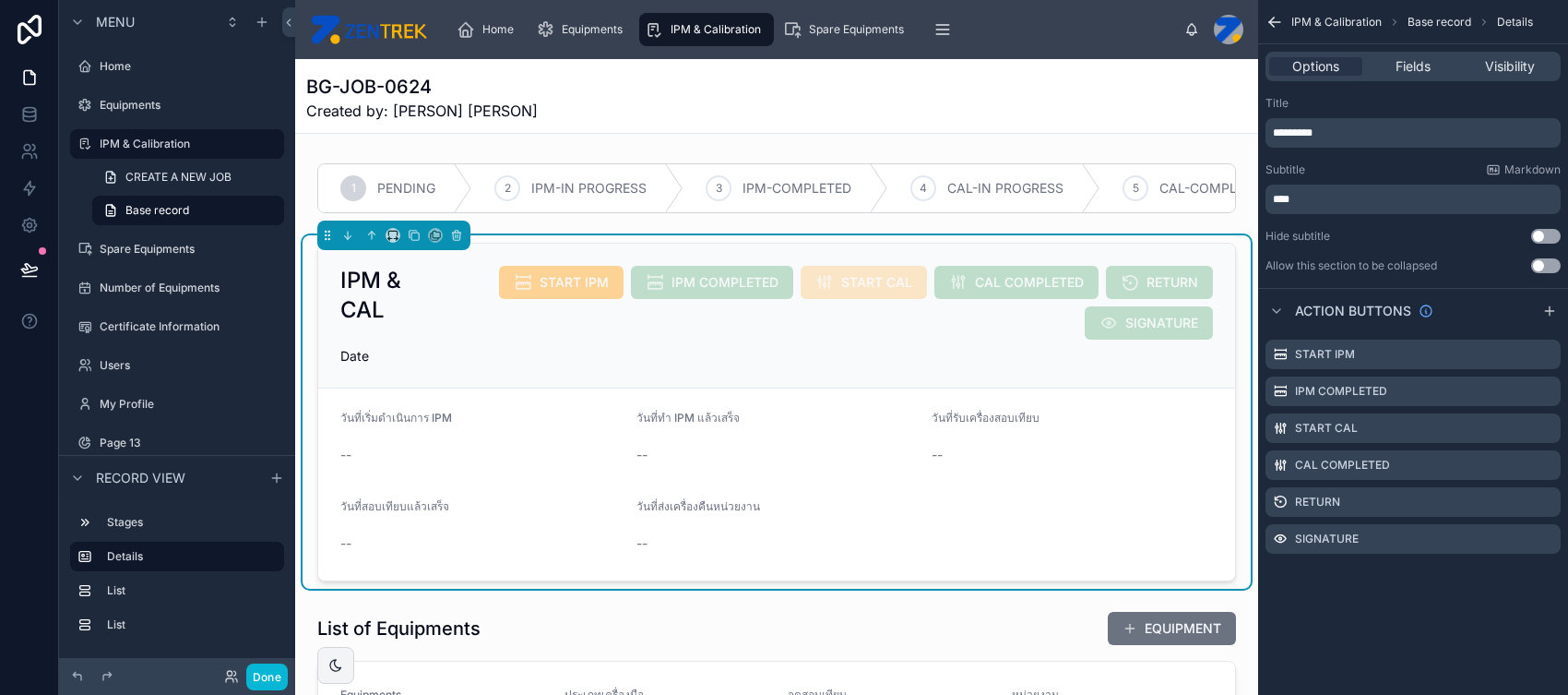 click on "*********" at bounding box center (1415, 133) 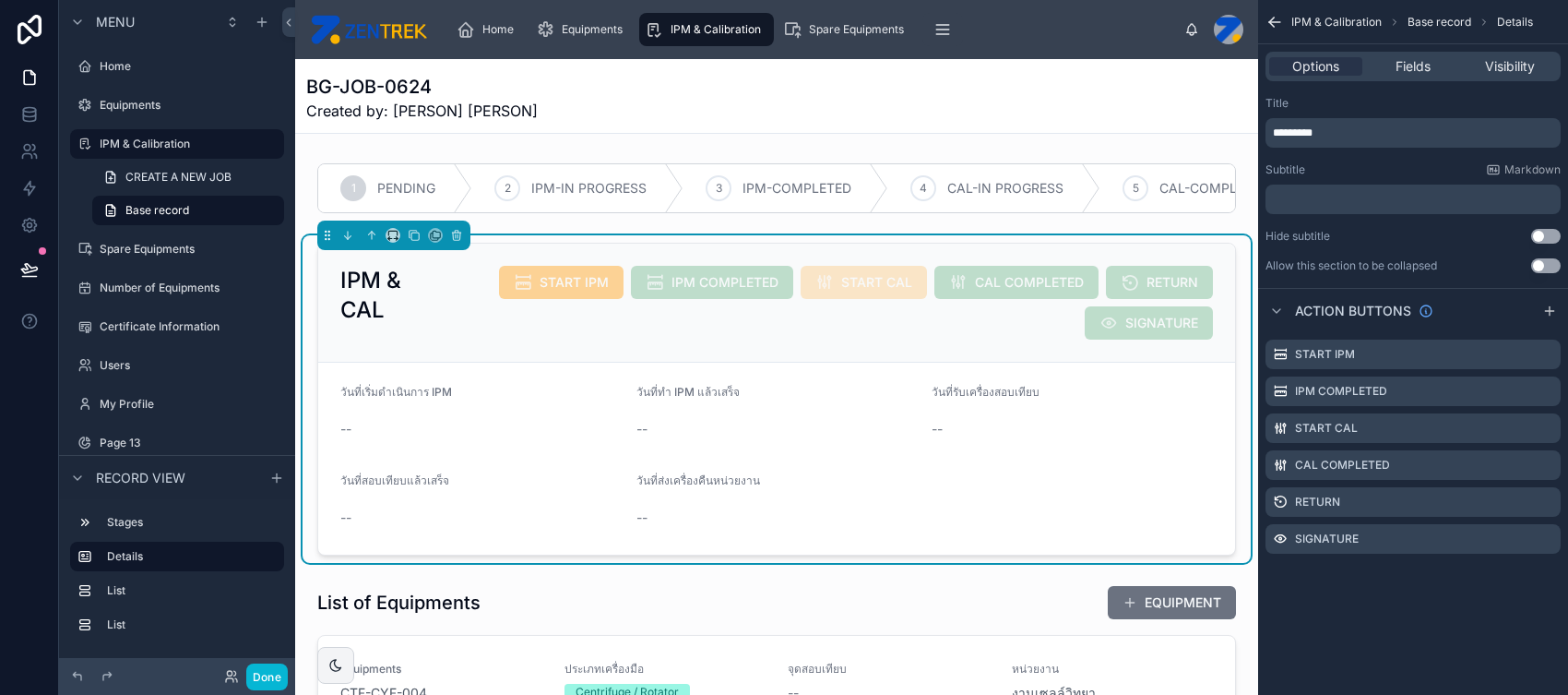 click on "BG-JOB-0624 Created by: Customer Admin  Test  1 PENDING 2 IPM-IN PROGRESS 3 IPM-COMPLETED 4 CAL-IN PROGRESS 5 CAL-COMPLETED 6 COMPLETED IPM & CAL START IPM IPM COMPLETED START CAL CAL COMPLETED RETURN SIGNATURE วันที่เริ่มดำเนินการ IPM -- วันที่ทำ IPM แล้วเสร็จ -- วันที่รับเครื่องสอบเทียบ -- วันที่สอบเทียบแล้วเสร็จ -- วันที่ส่งเครื่องคืนหน่วยงาน -- List of Equipments EQUIPMENT Equipments CTF-CYF-004 ประเภทเครื่องมือ Centrifuge / Rotator จุดสอบเทียบ -- หน่วยงาน งานเซลล์วิทยา สภาพก่อนส่งเครื่องสอบเทียบ เครื่องใช้งานได้ปกติ Photos -- Showing 1 of 1 results Previous Next List of Equipments EQUIPMENT Equipments" at bounding box center (777, 969) 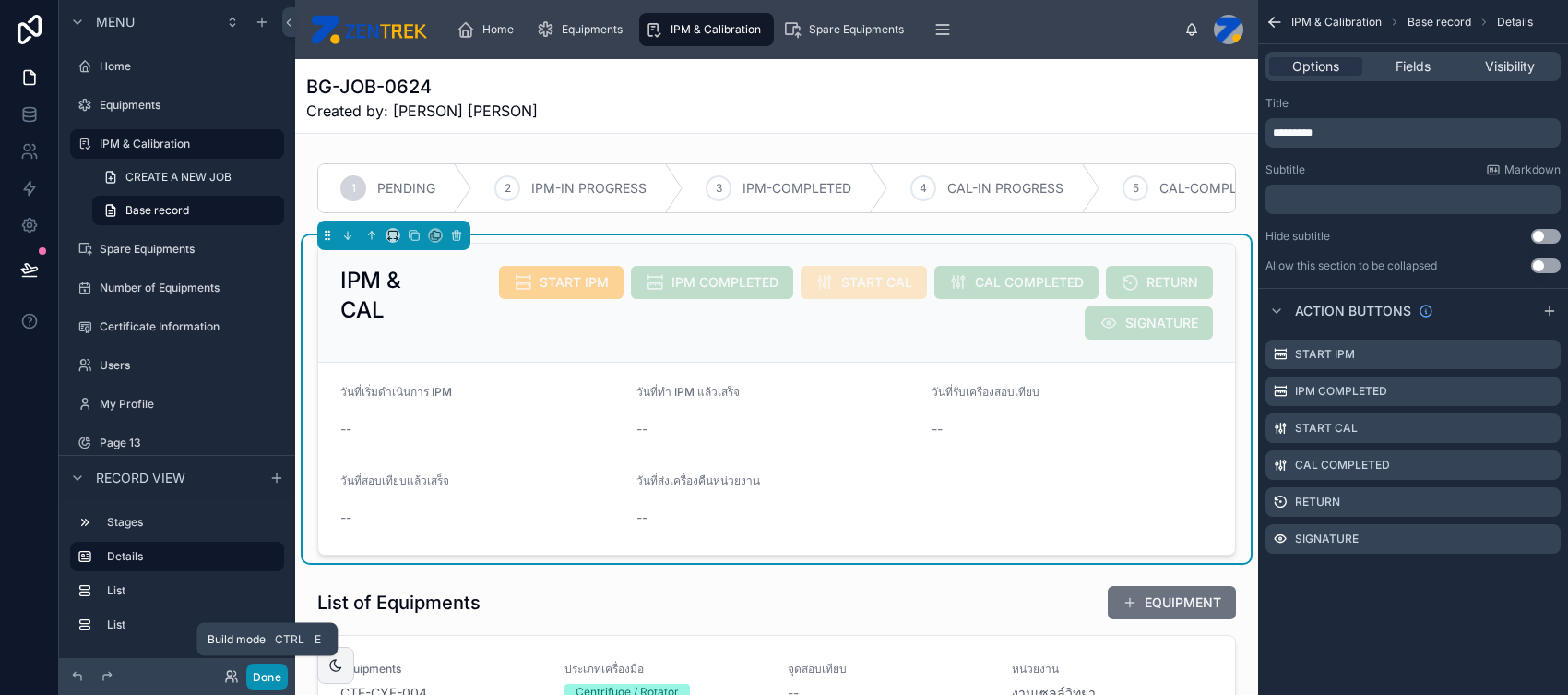 click on "Done" at bounding box center [267, 677] 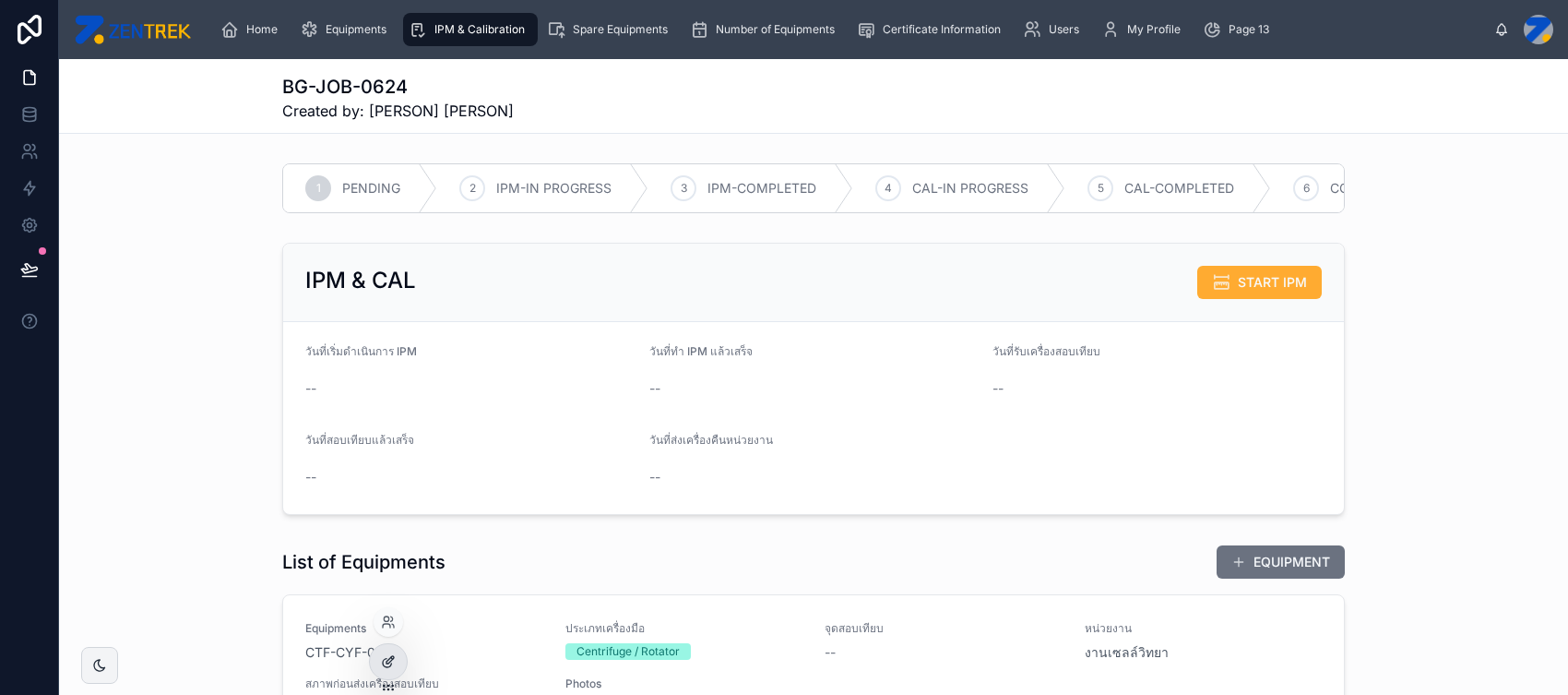 click 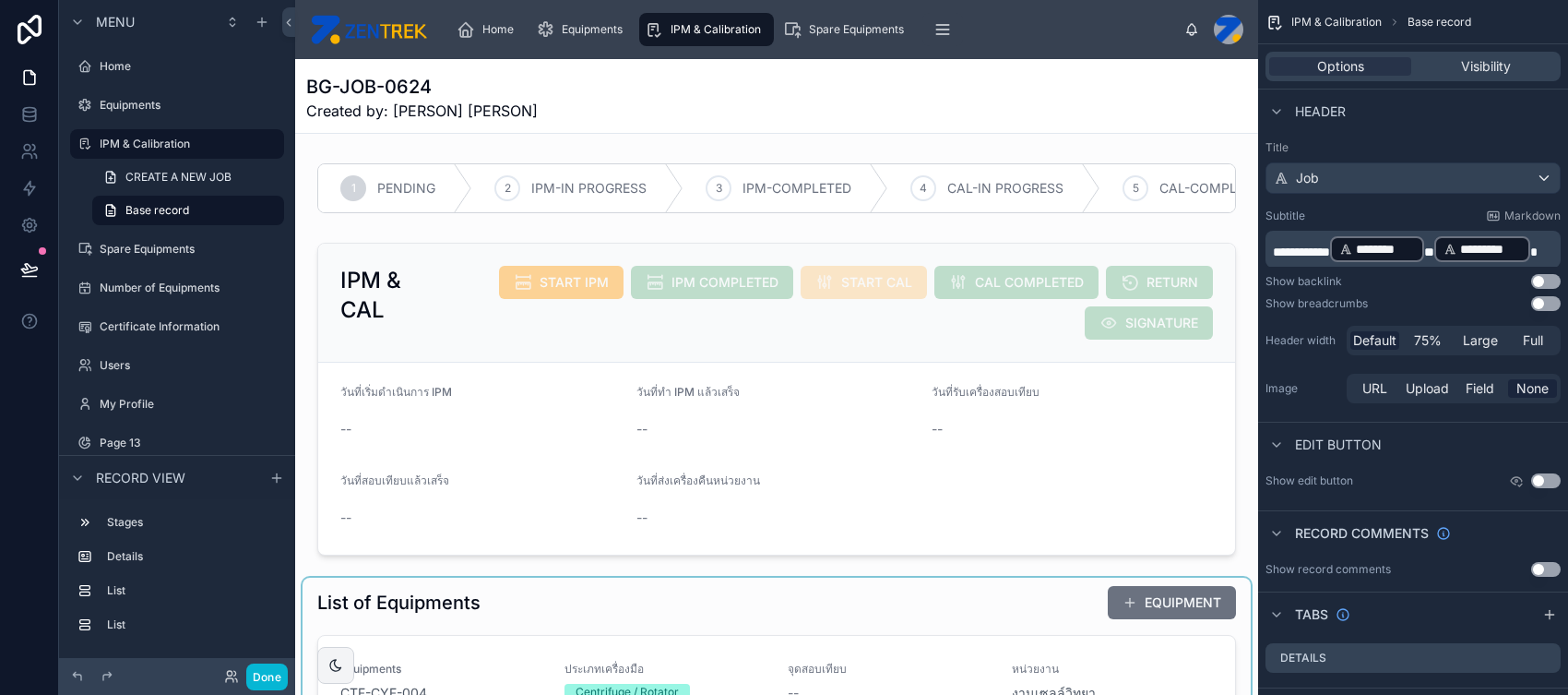 click at bounding box center (777, 711) 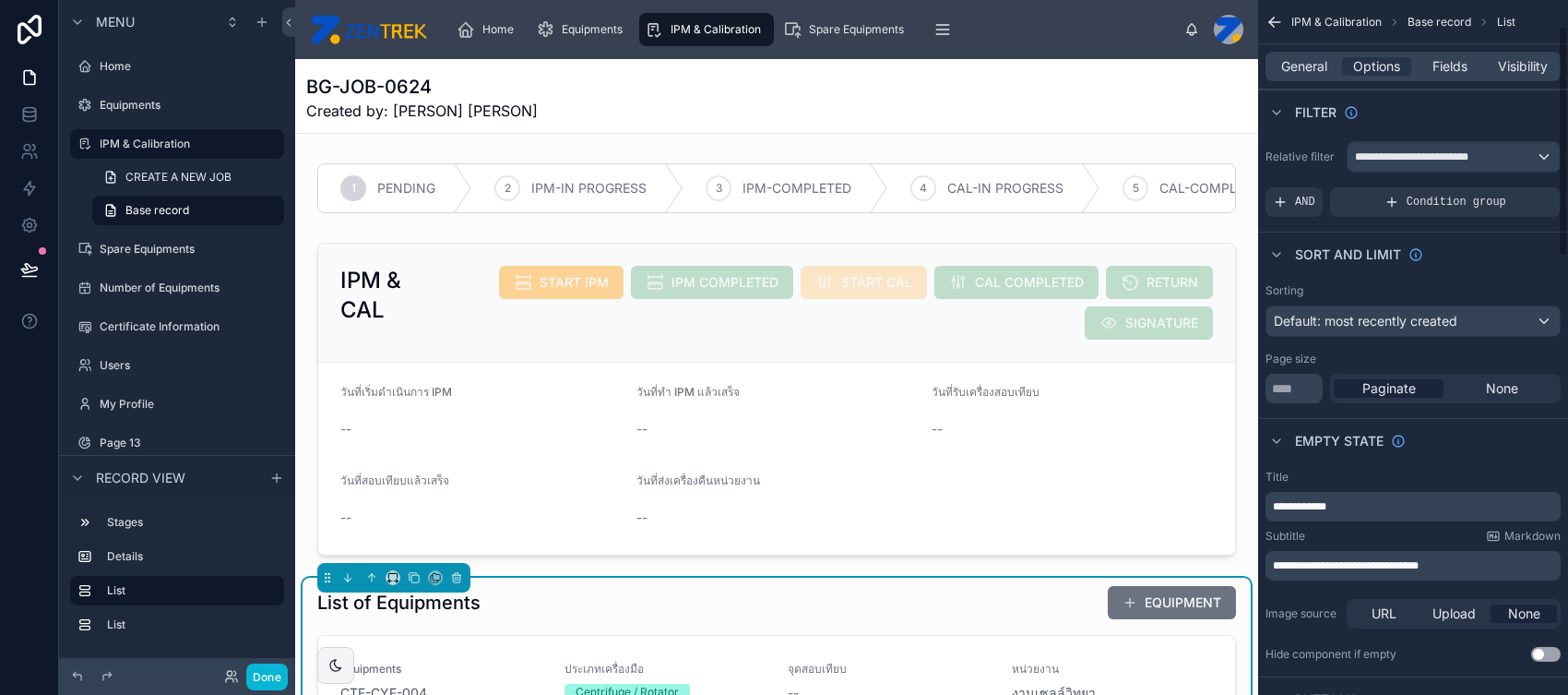 scroll, scrollTop: 150, scrollLeft: 0, axis: vertical 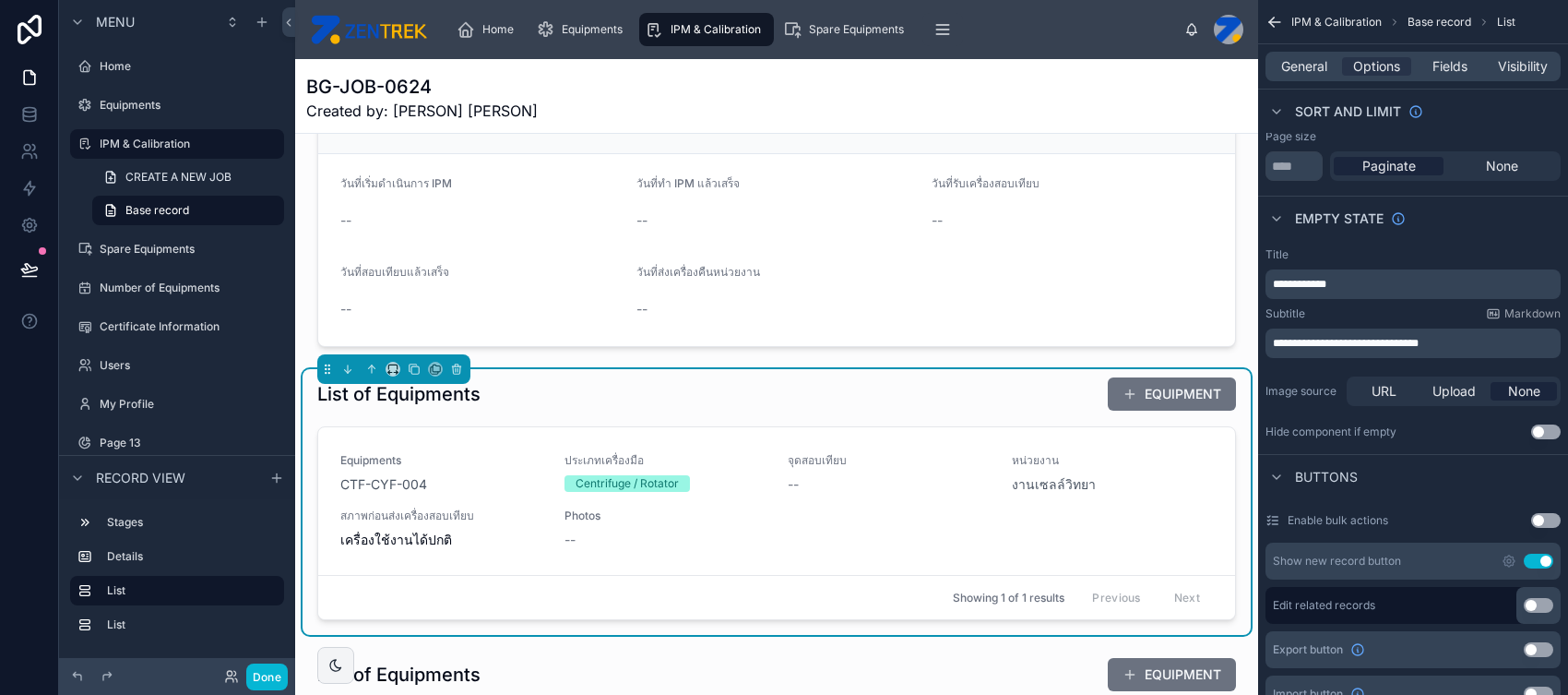click on "Use setting" at bounding box center (1546, 432) 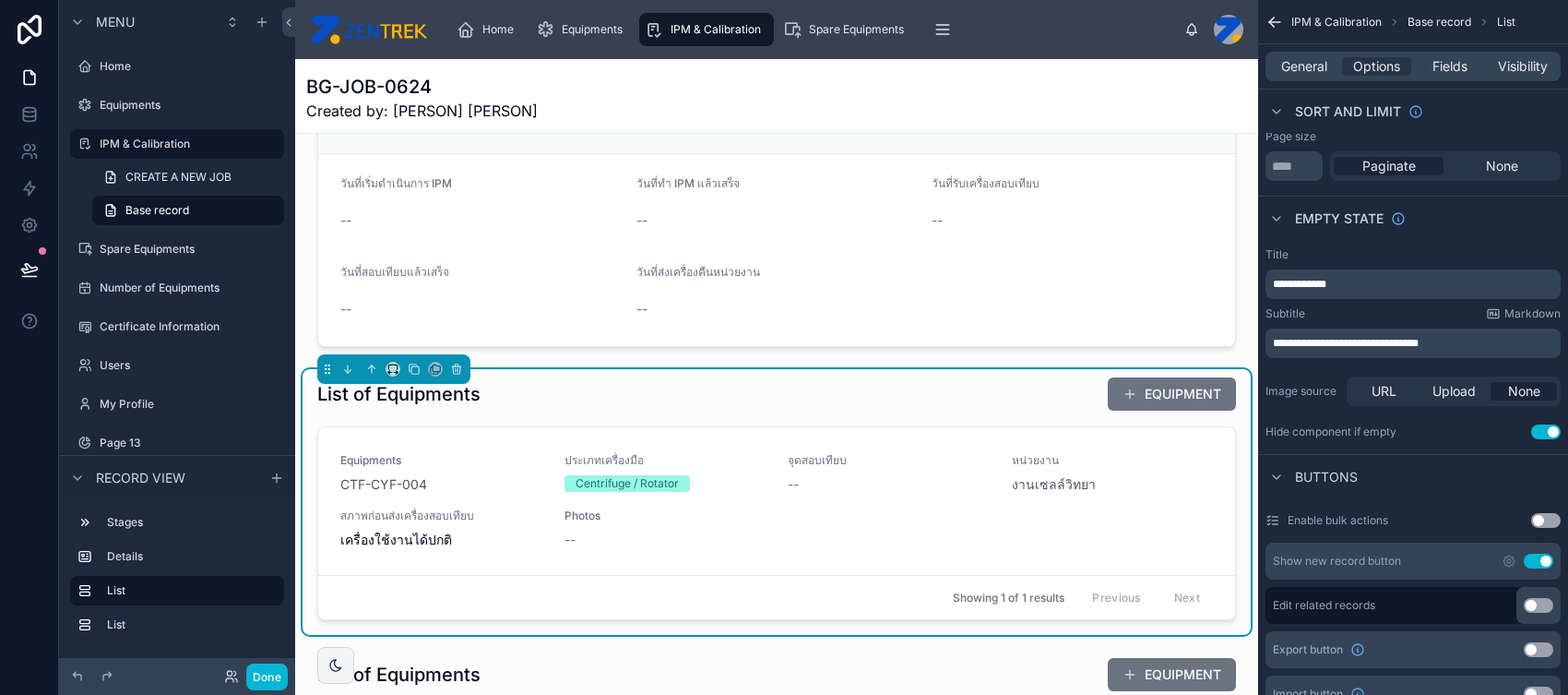 click on "**********" at bounding box center (1415, 284) 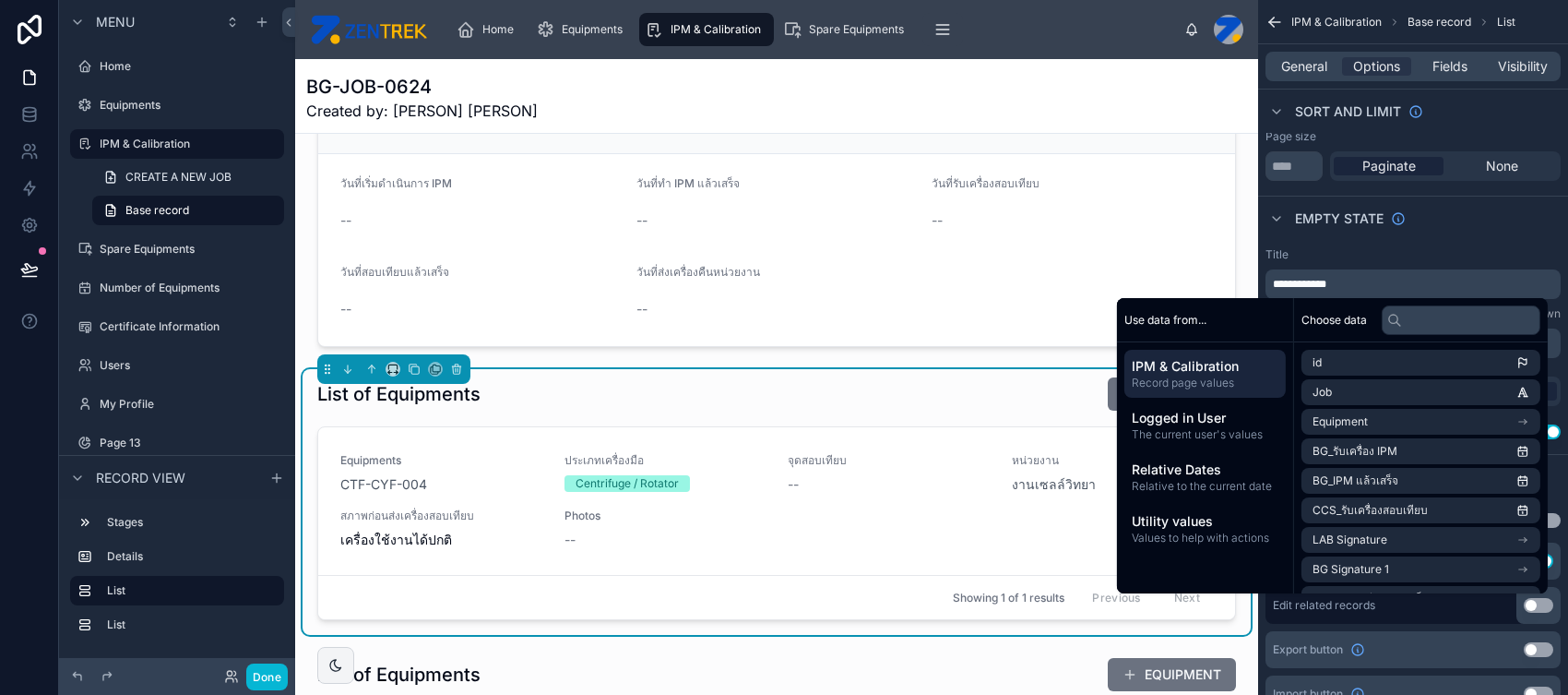 type 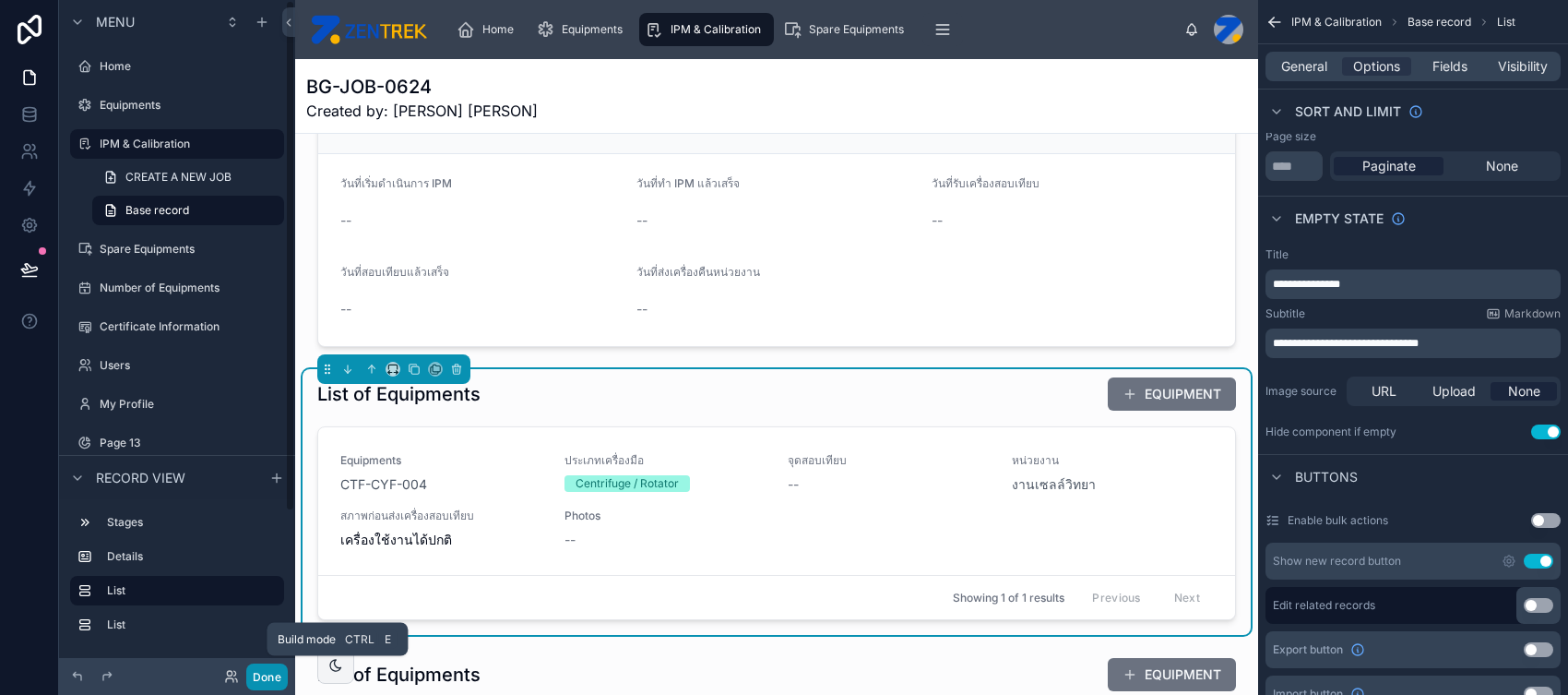 click on "Done" at bounding box center (267, 677) 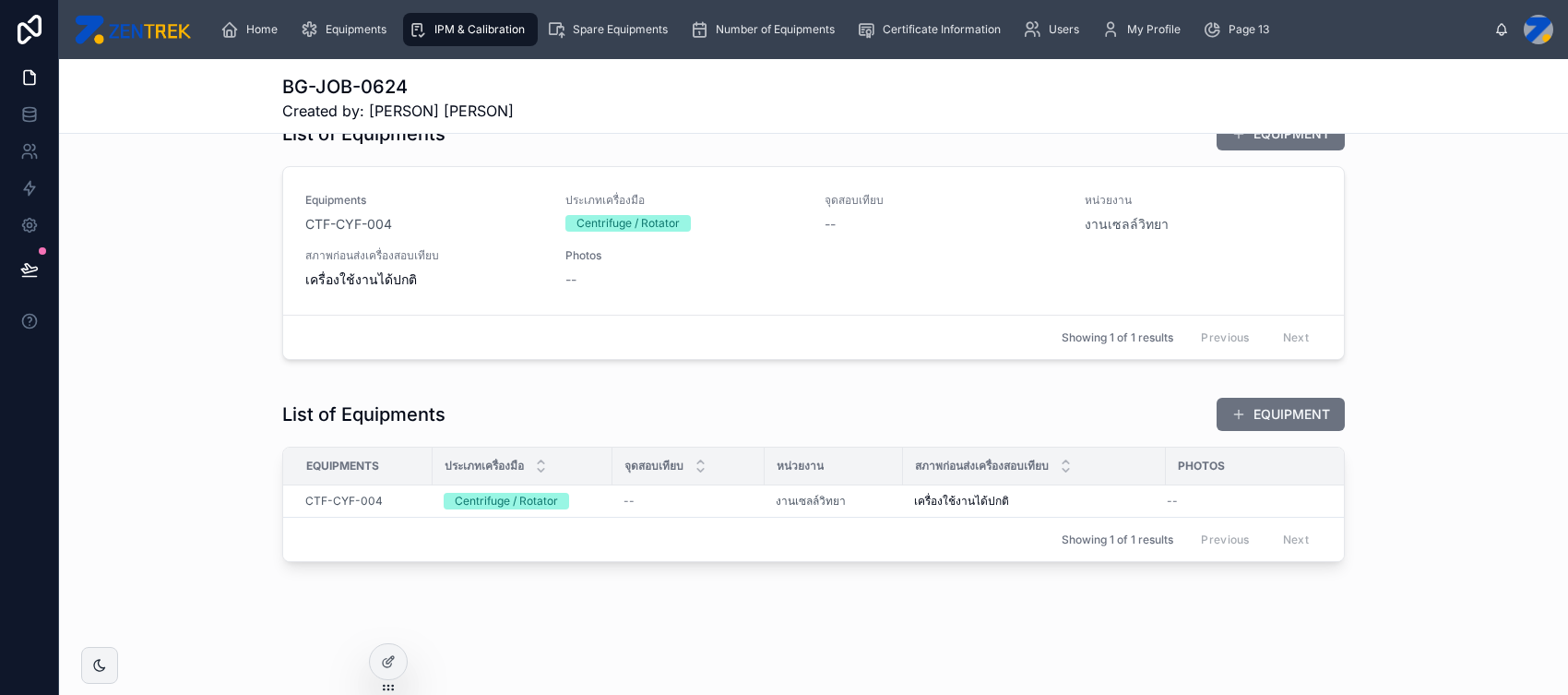 scroll, scrollTop: 334, scrollLeft: 0, axis: vertical 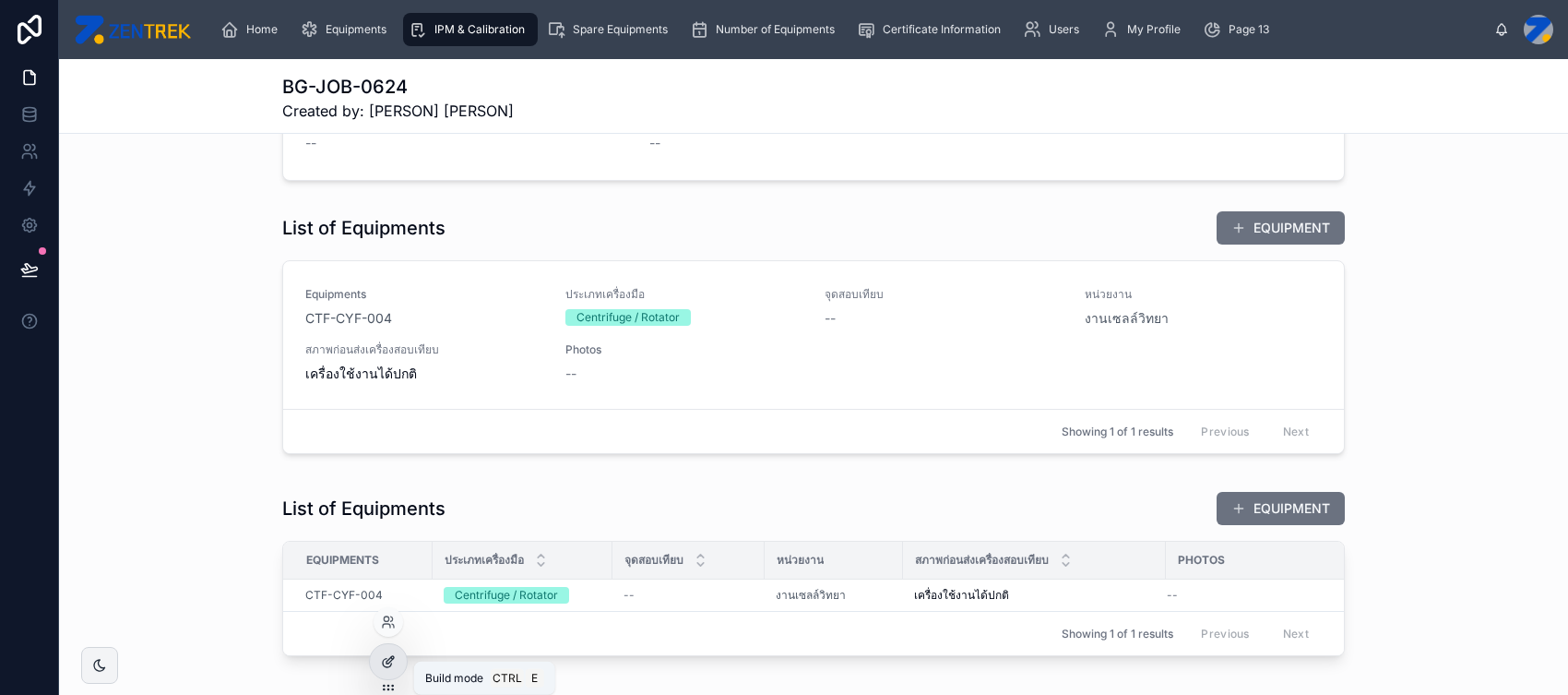 click at bounding box center (388, 662) 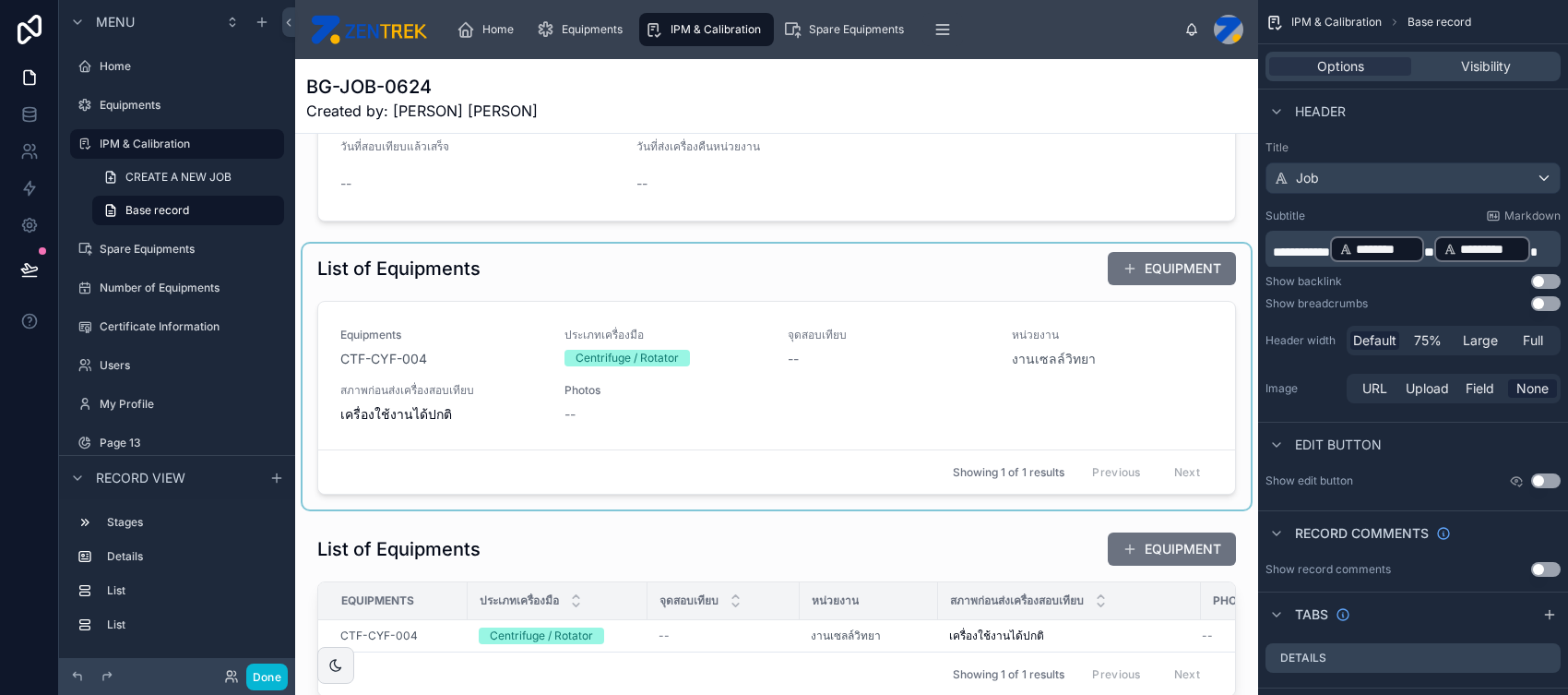 click at bounding box center (777, 377) 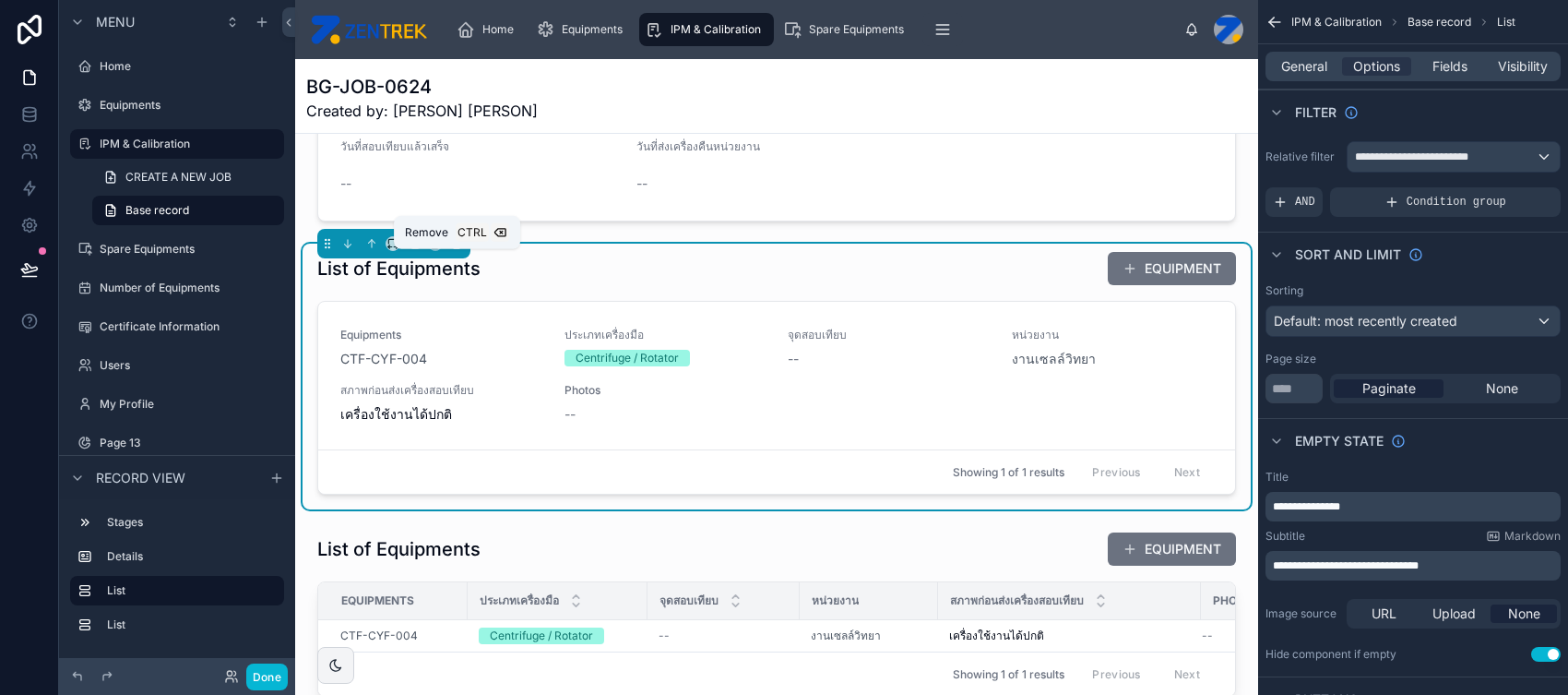 click 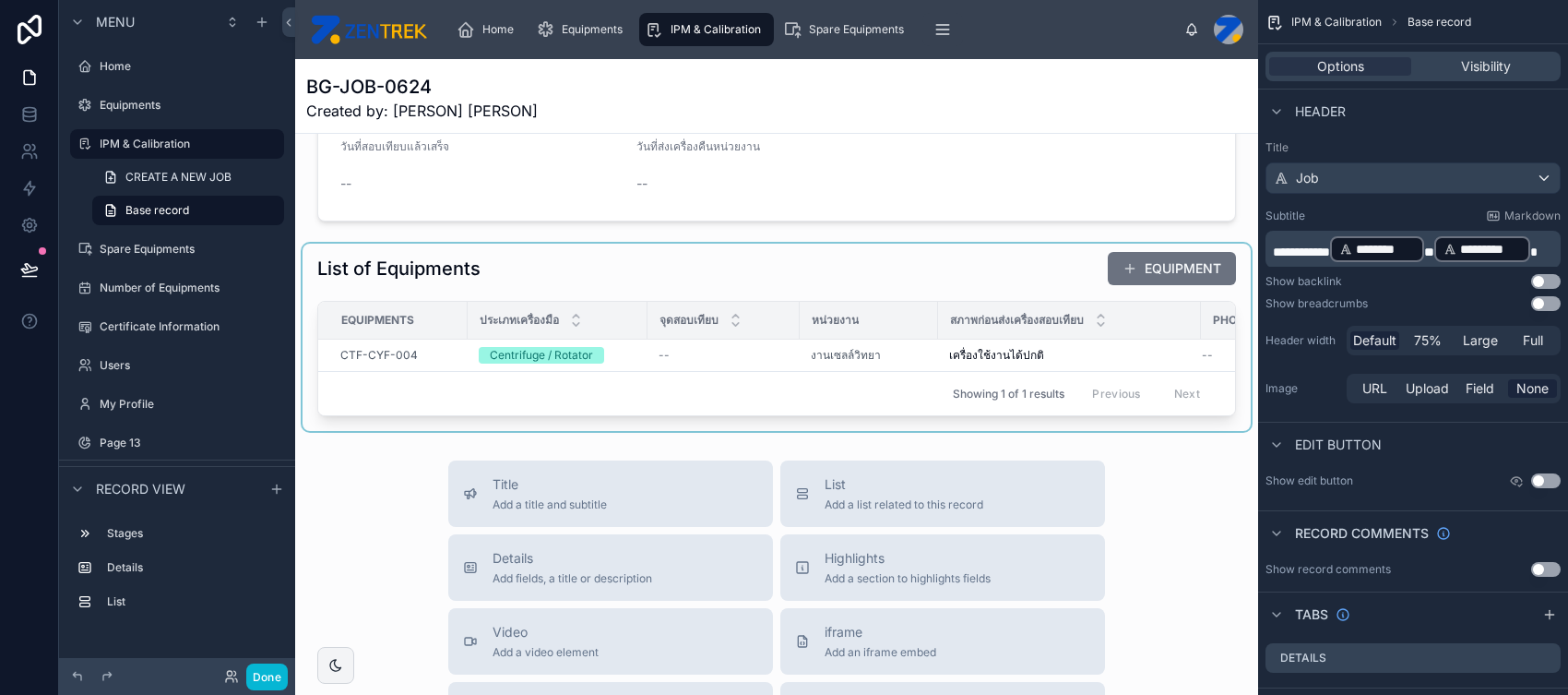 click at bounding box center [777, 337] 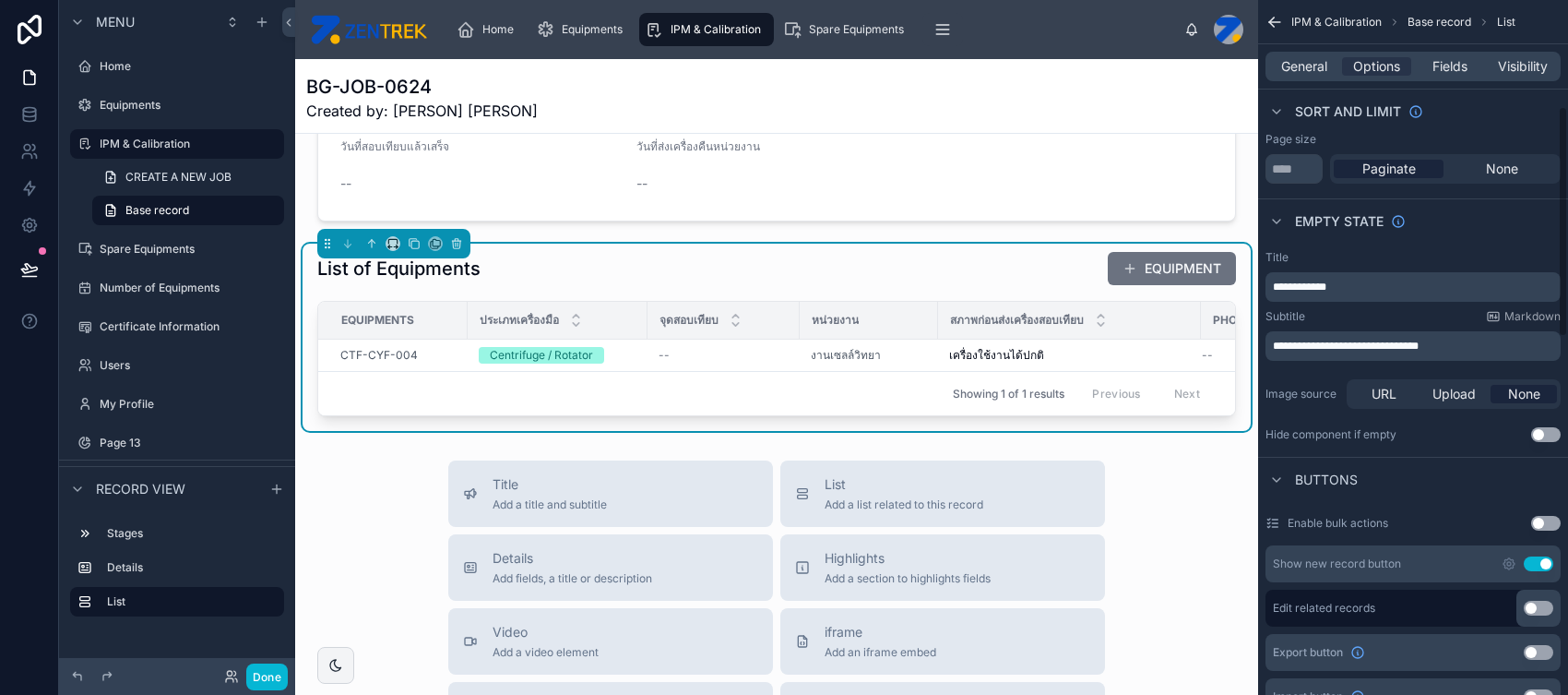 scroll, scrollTop: 332, scrollLeft: 0, axis: vertical 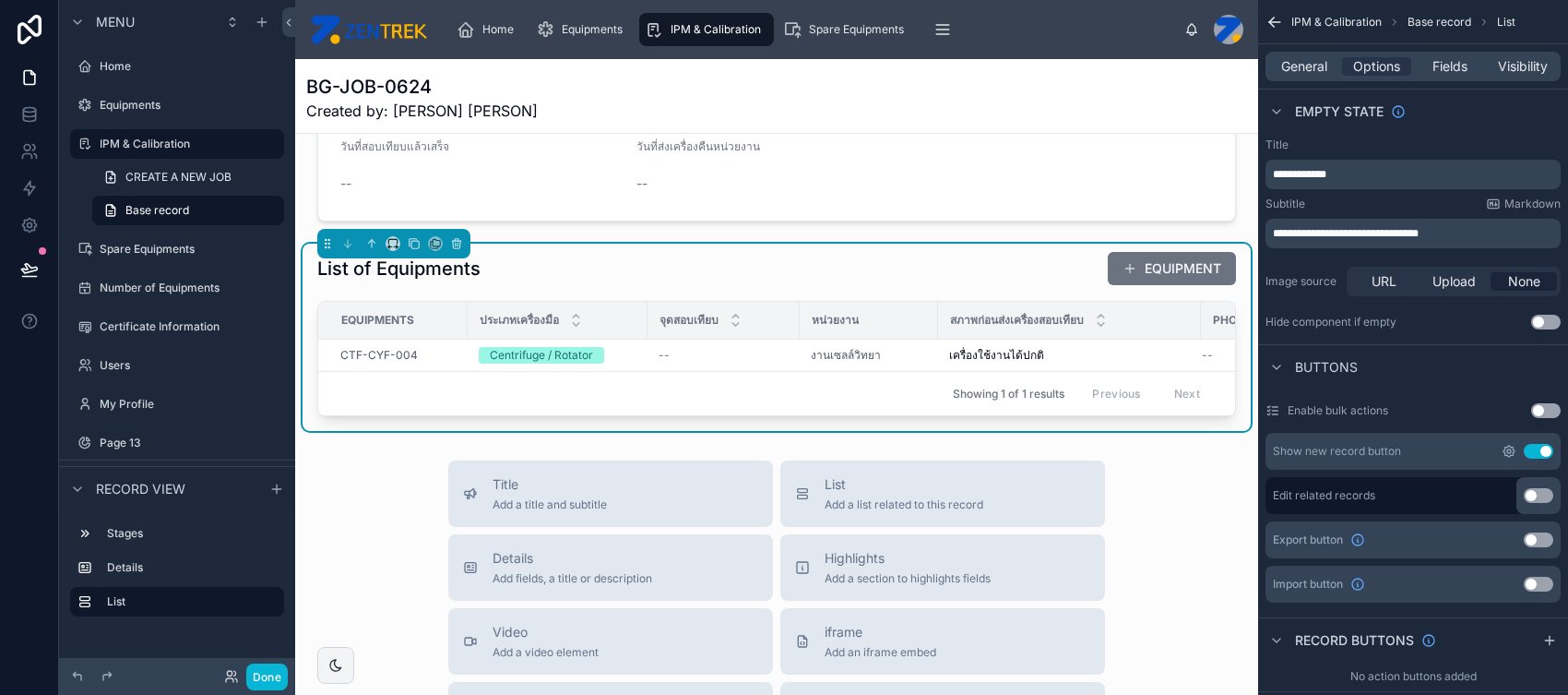 click 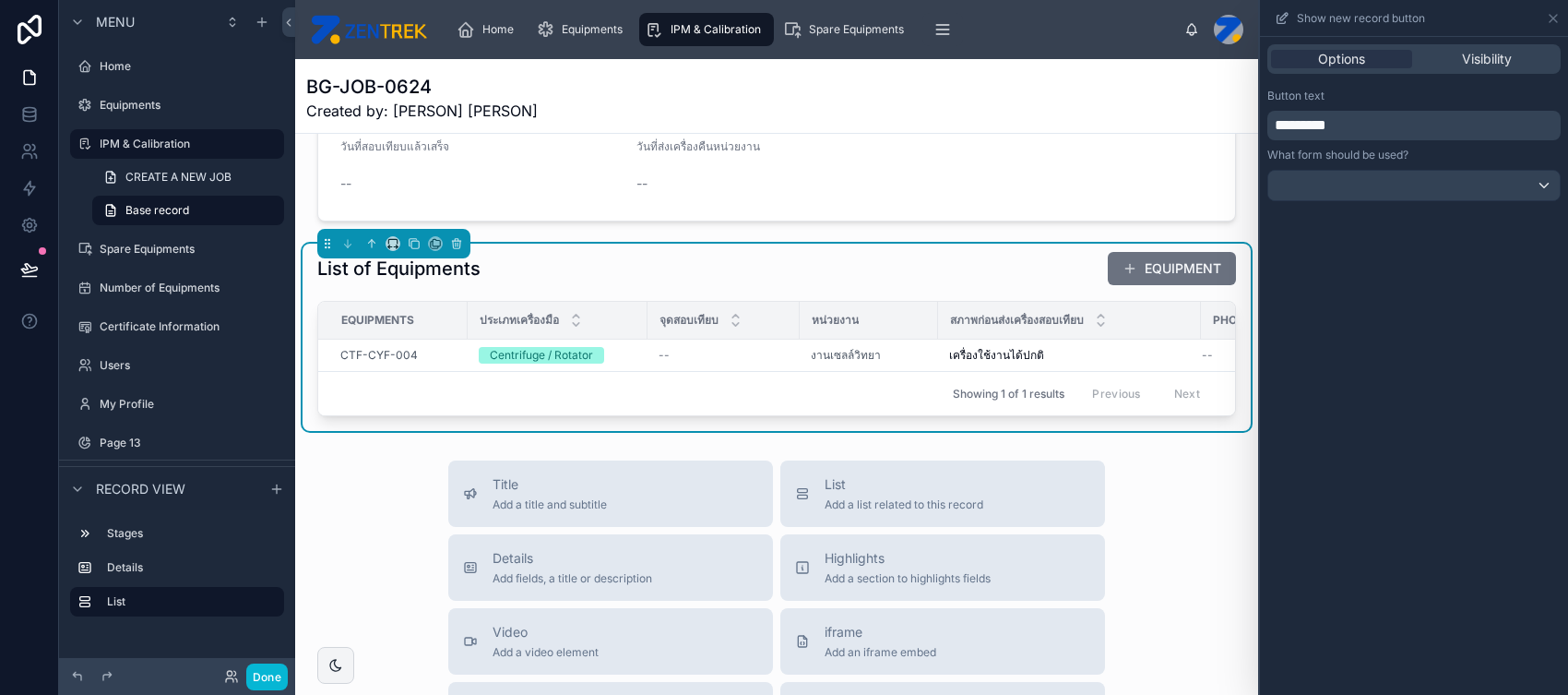 click on "*********" at bounding box center (1416, 126) 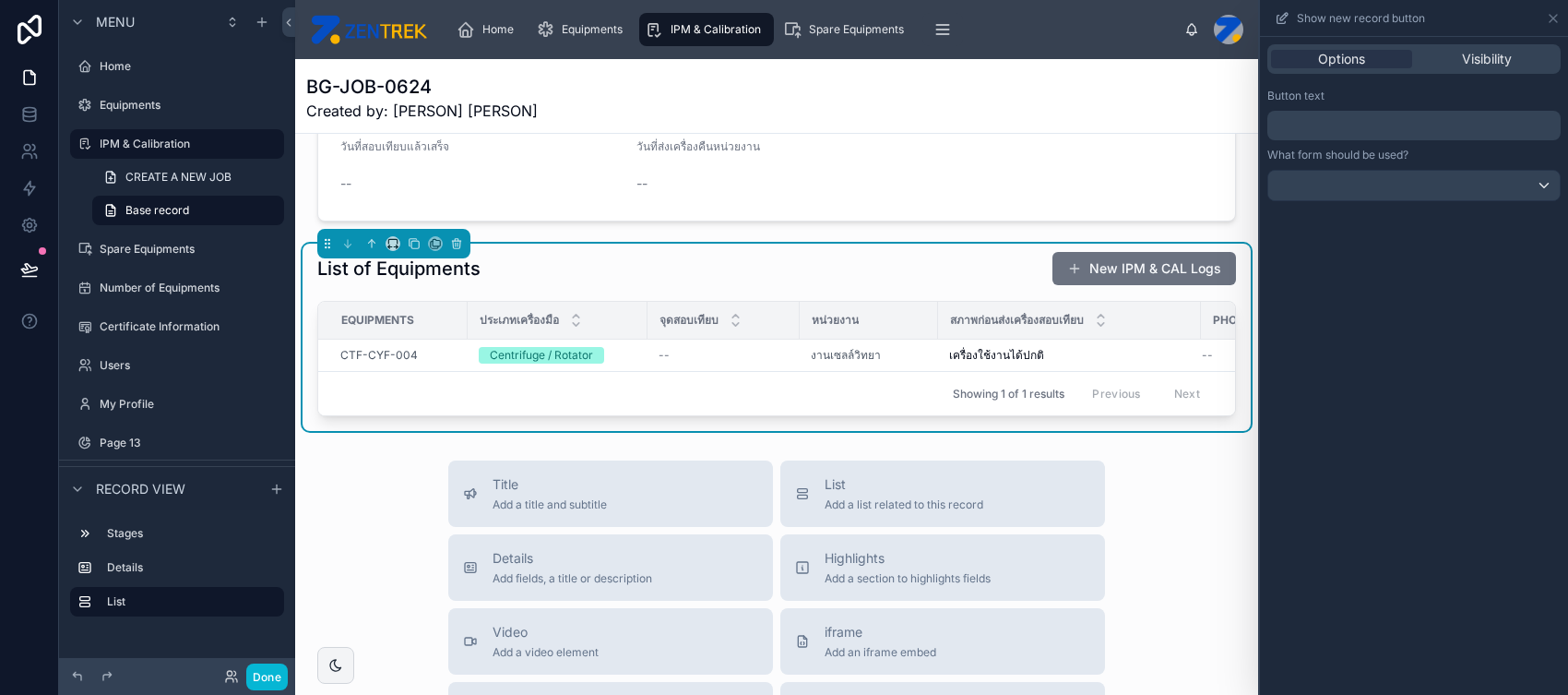 click on "Options Visibility Button text ﻿ What form should be used?" at bounding box center [1414, 365] 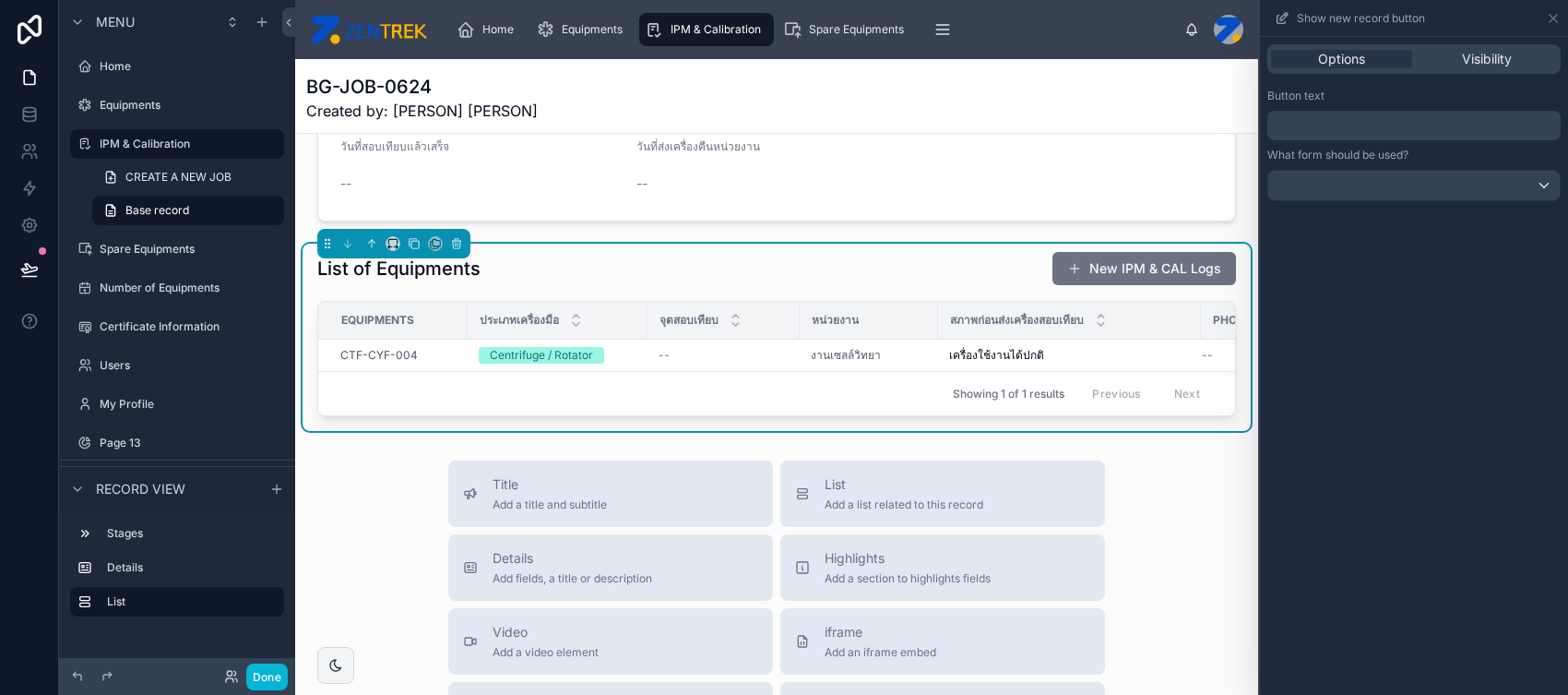 click on "﻿" at bounding box center [1416, 126] 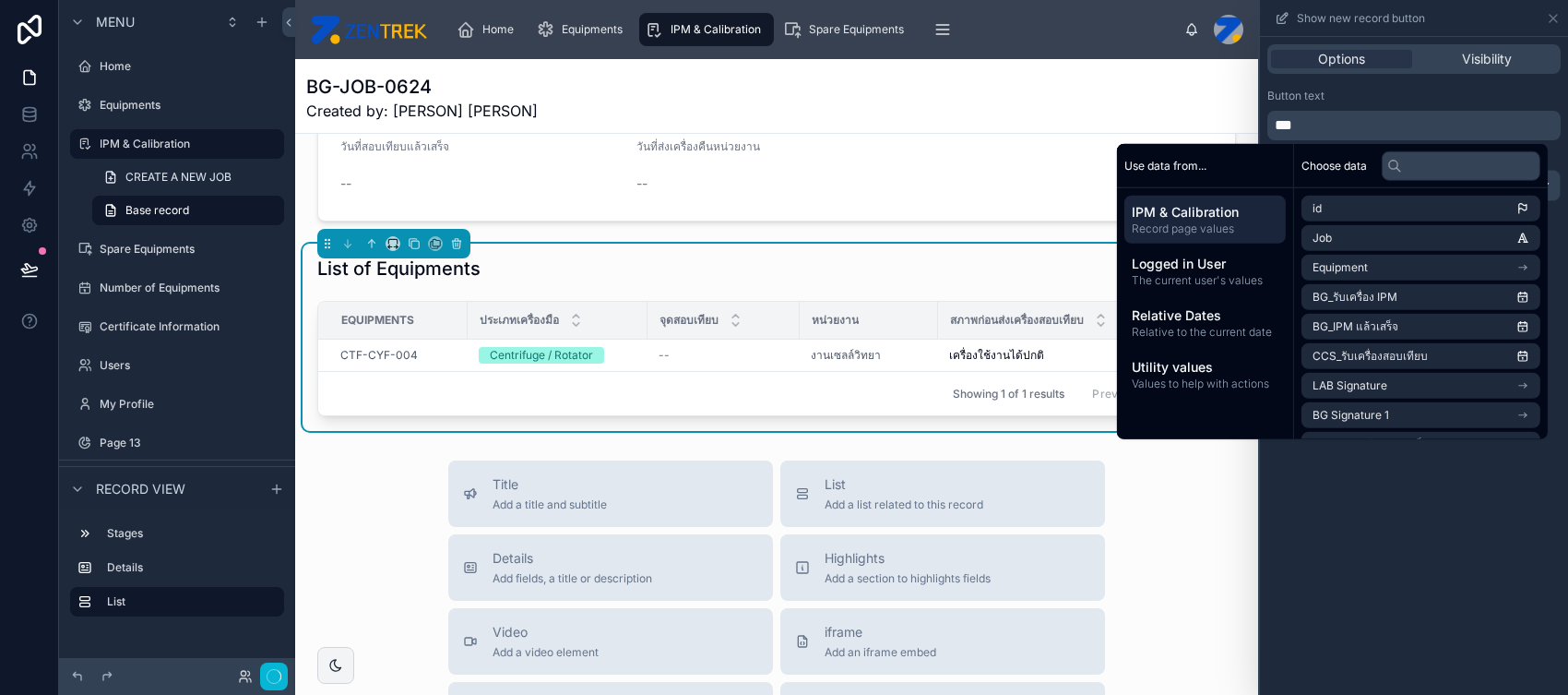 type 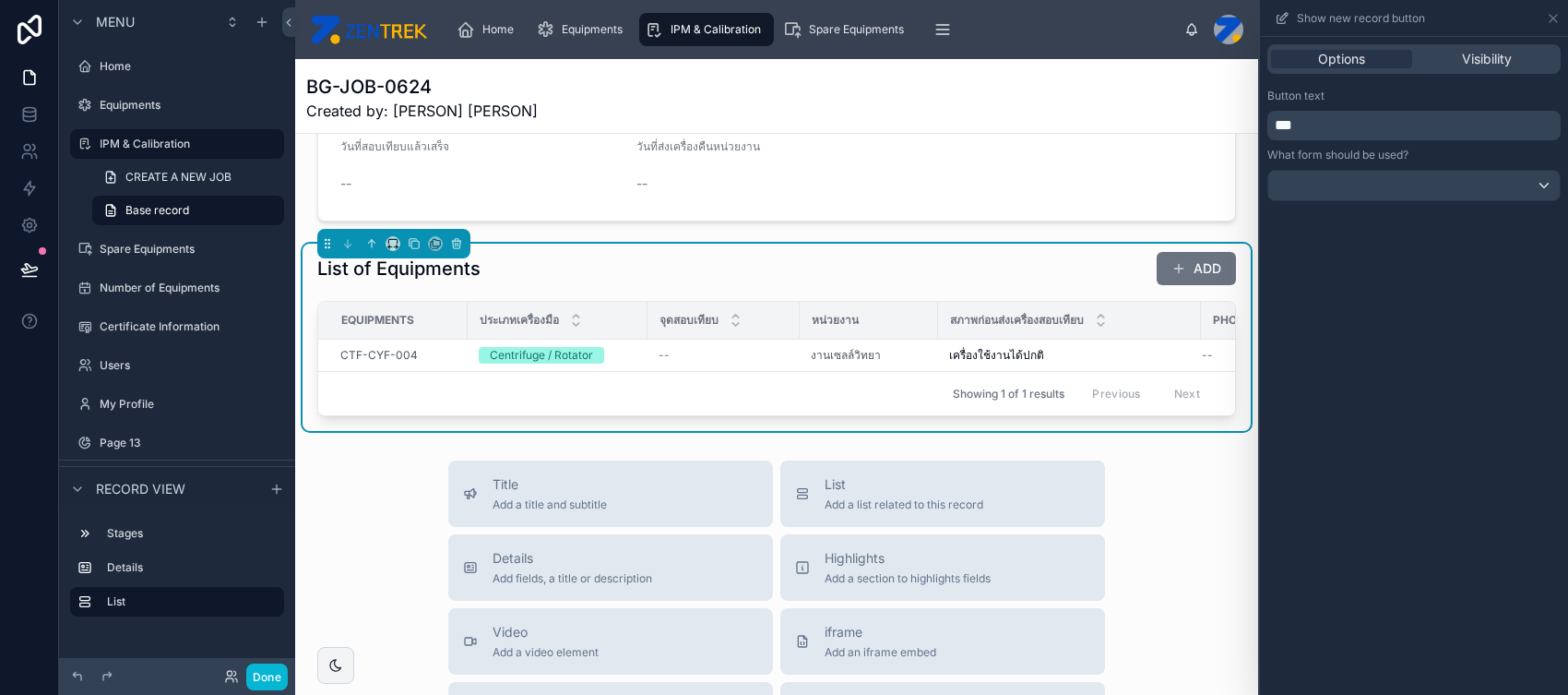 click on "Options Visibility Button text *** What form should be used?" at bounding box center [1414, 365] 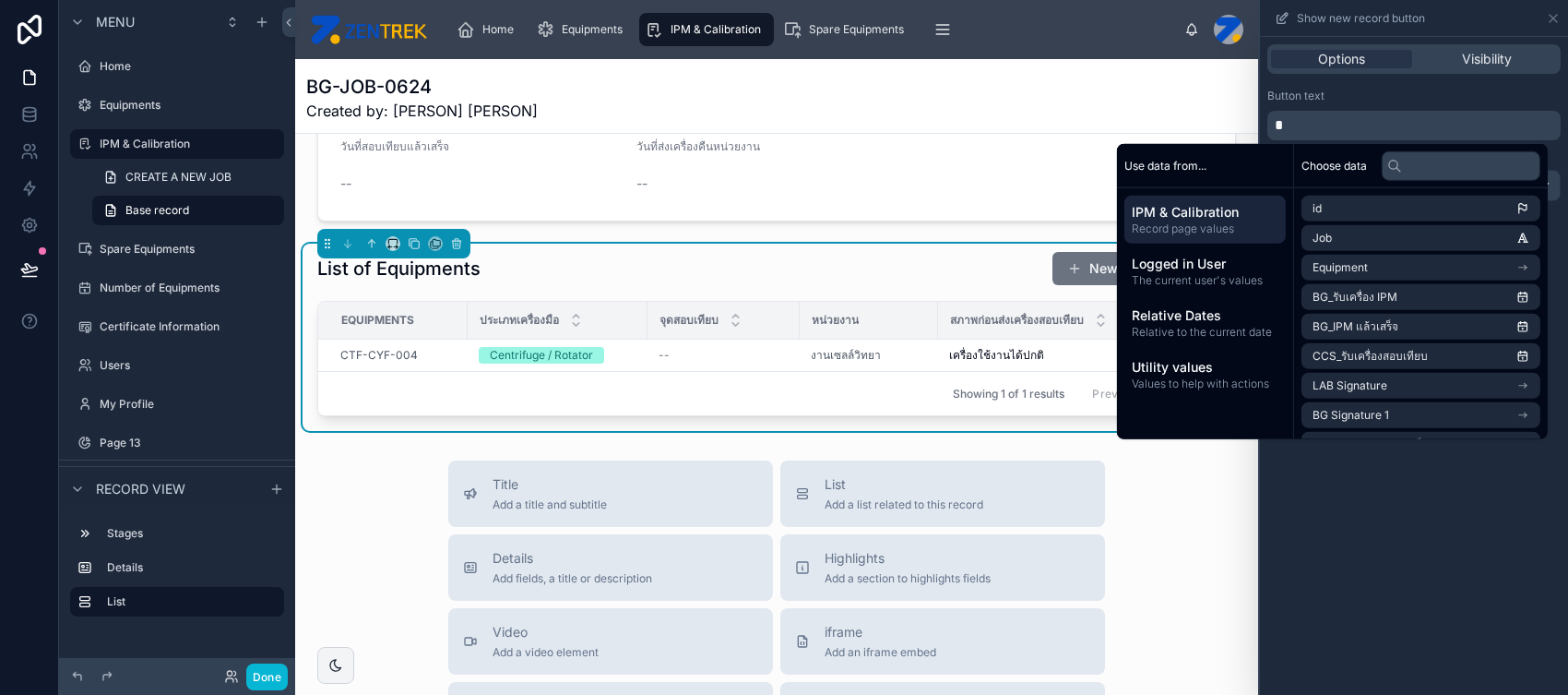 click on "Options Visibility Button text   What form should be used?" at bounding box center (1414, 365) 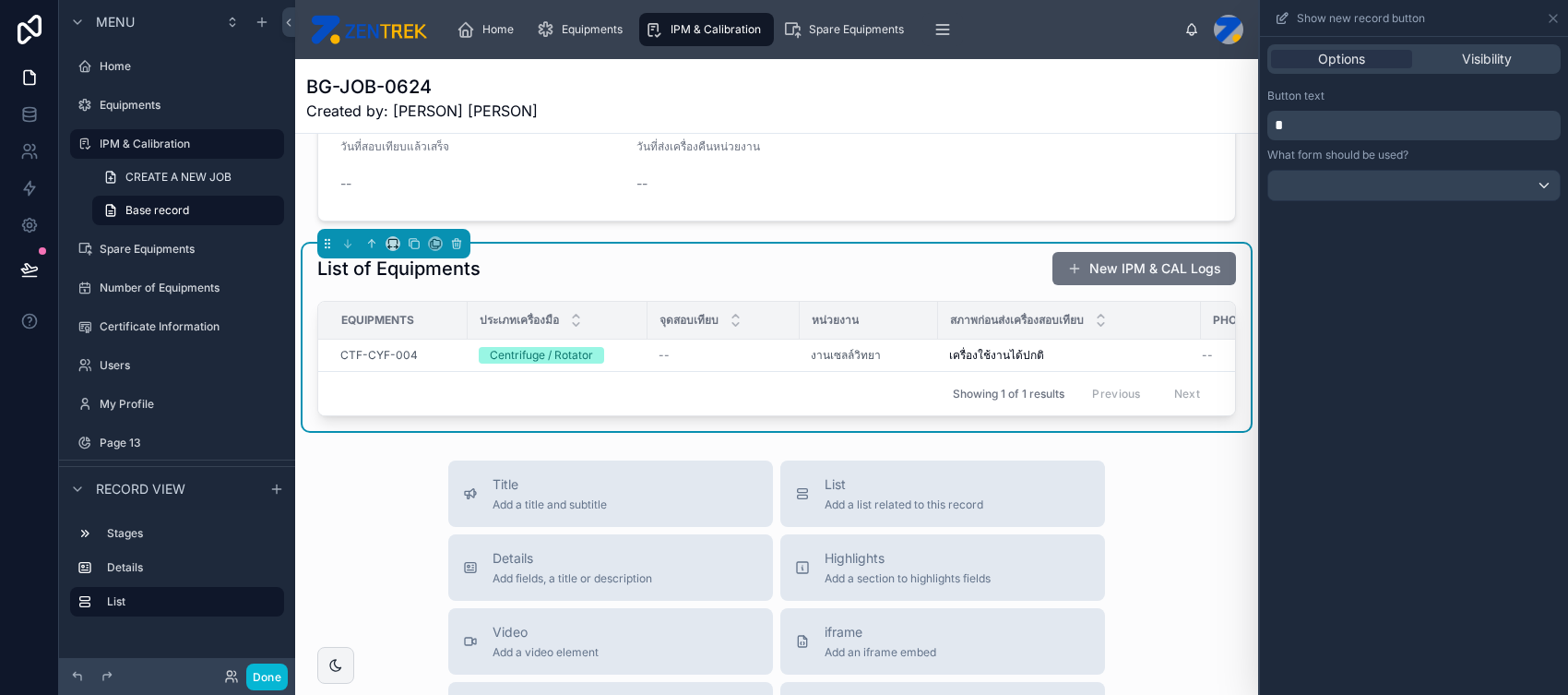 click at bounding box center (1416, 126) 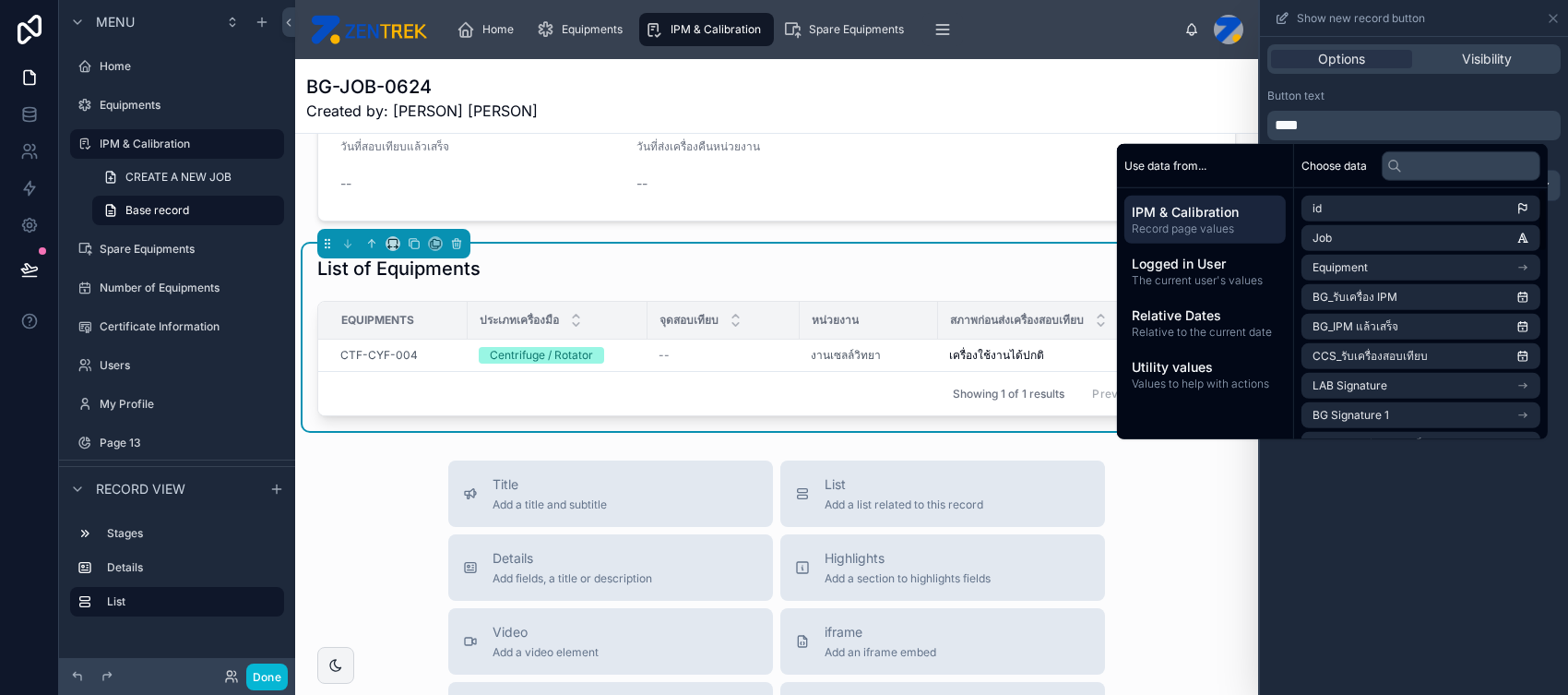 click on "Options Visibility Button text **** What form should be used?" at bounding box center [1414, 365] 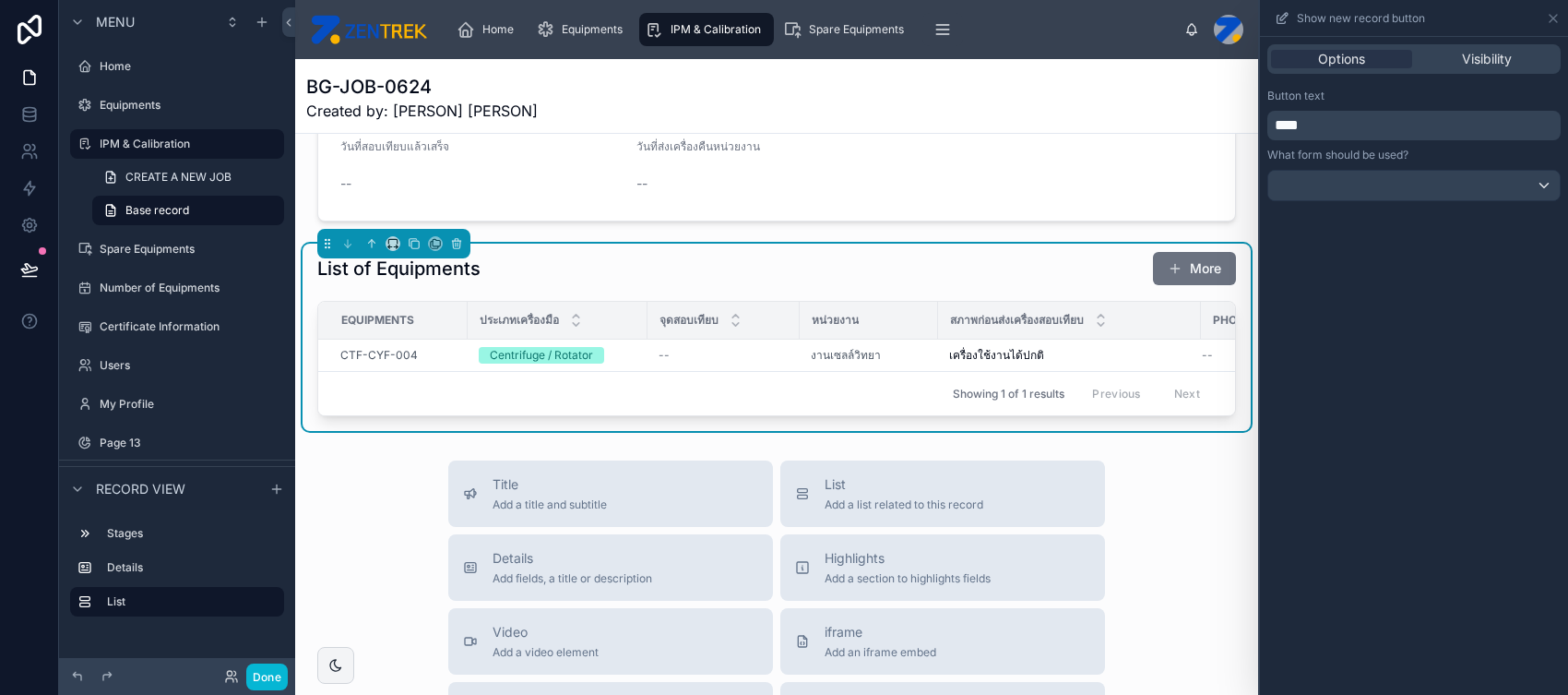 click on "****" at bounding box center [1416, 126] 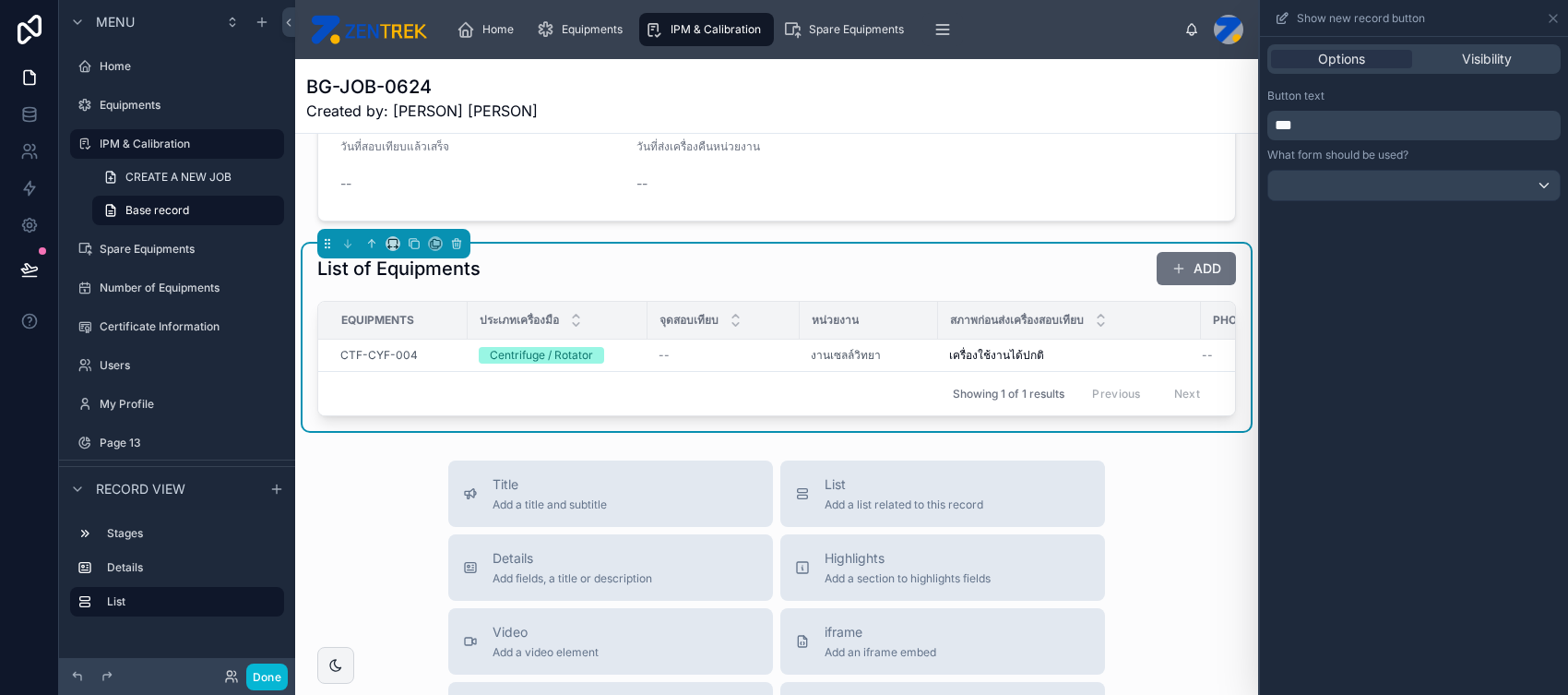 click on "Options Visibility Button text *** What form should be used?" at bounding box center [1414, 365] 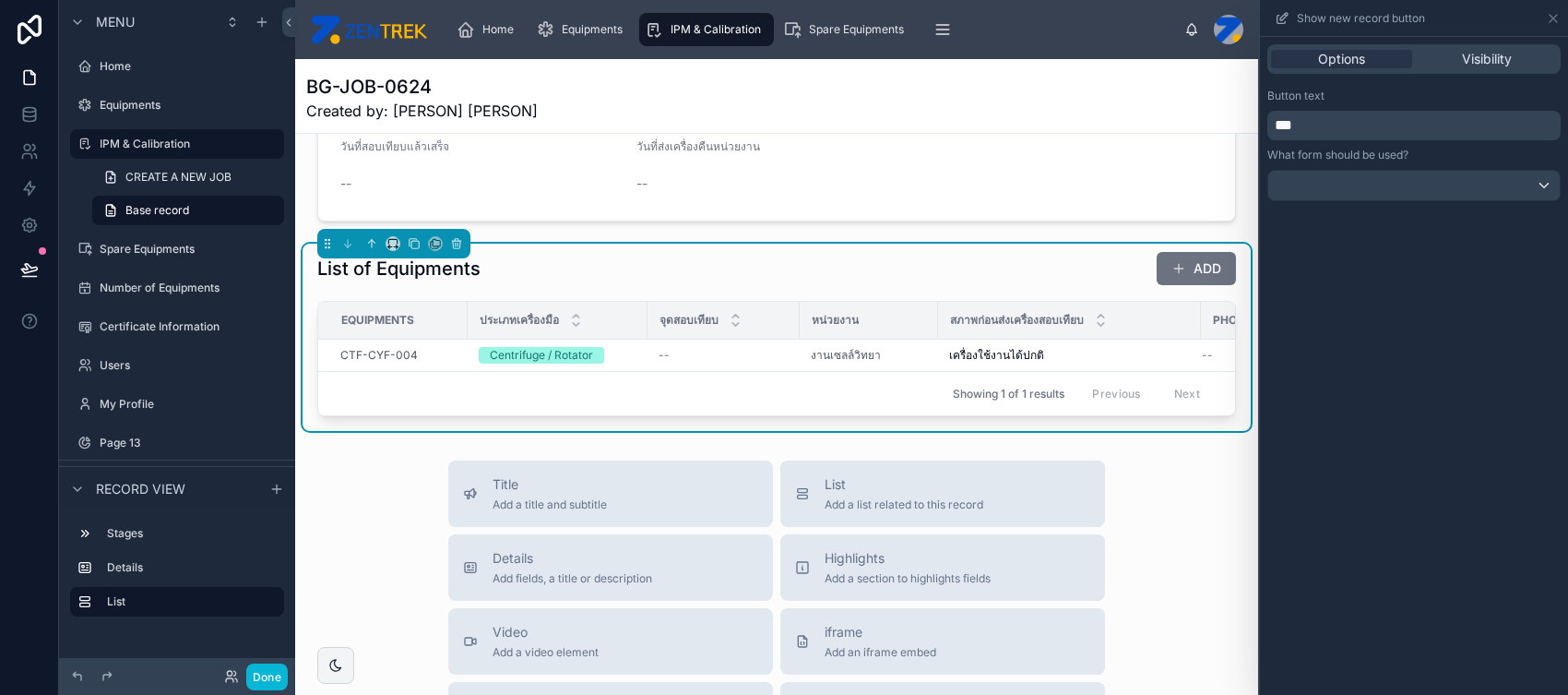 click on "***" at bounding box center (1416, 126) 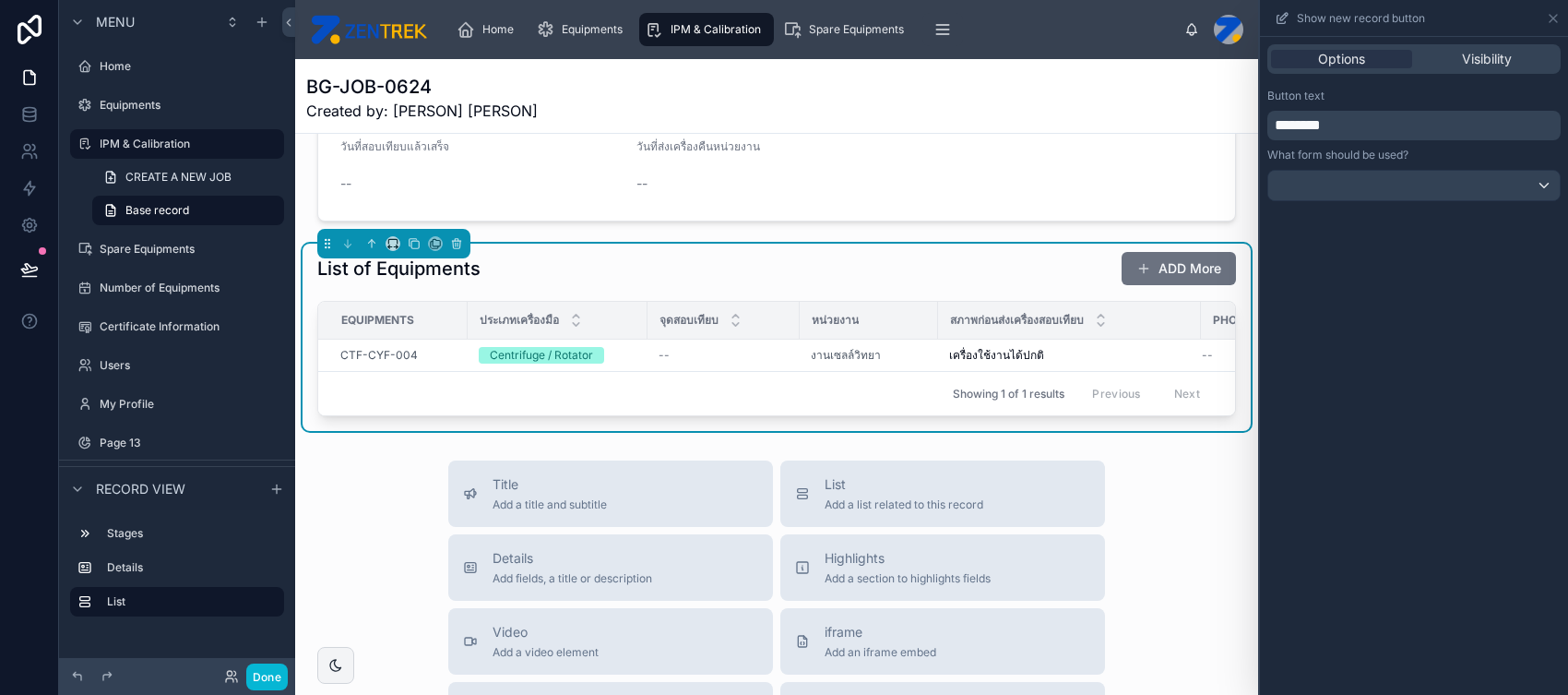 click on "********" at bounding box center (1298, 125) 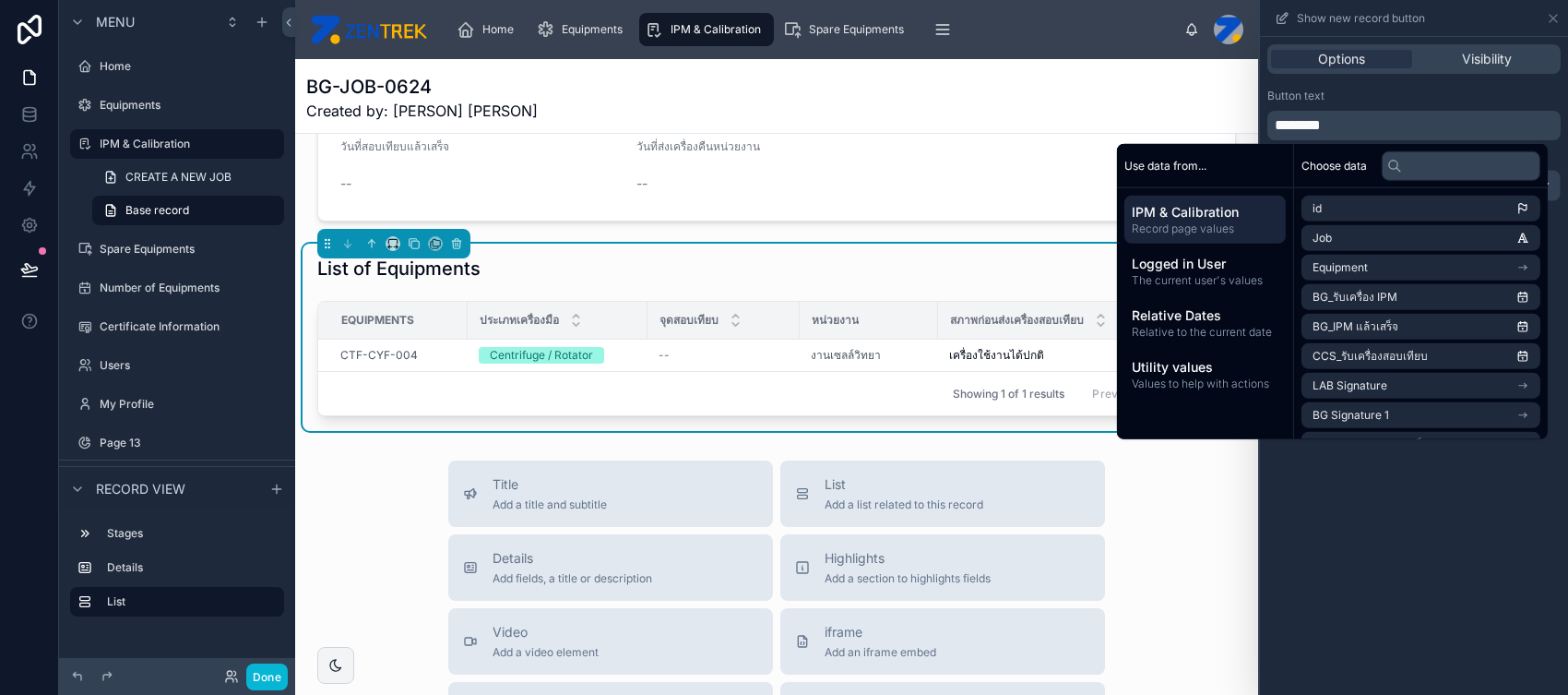 click on "********" at bounding box center (1298, 125) 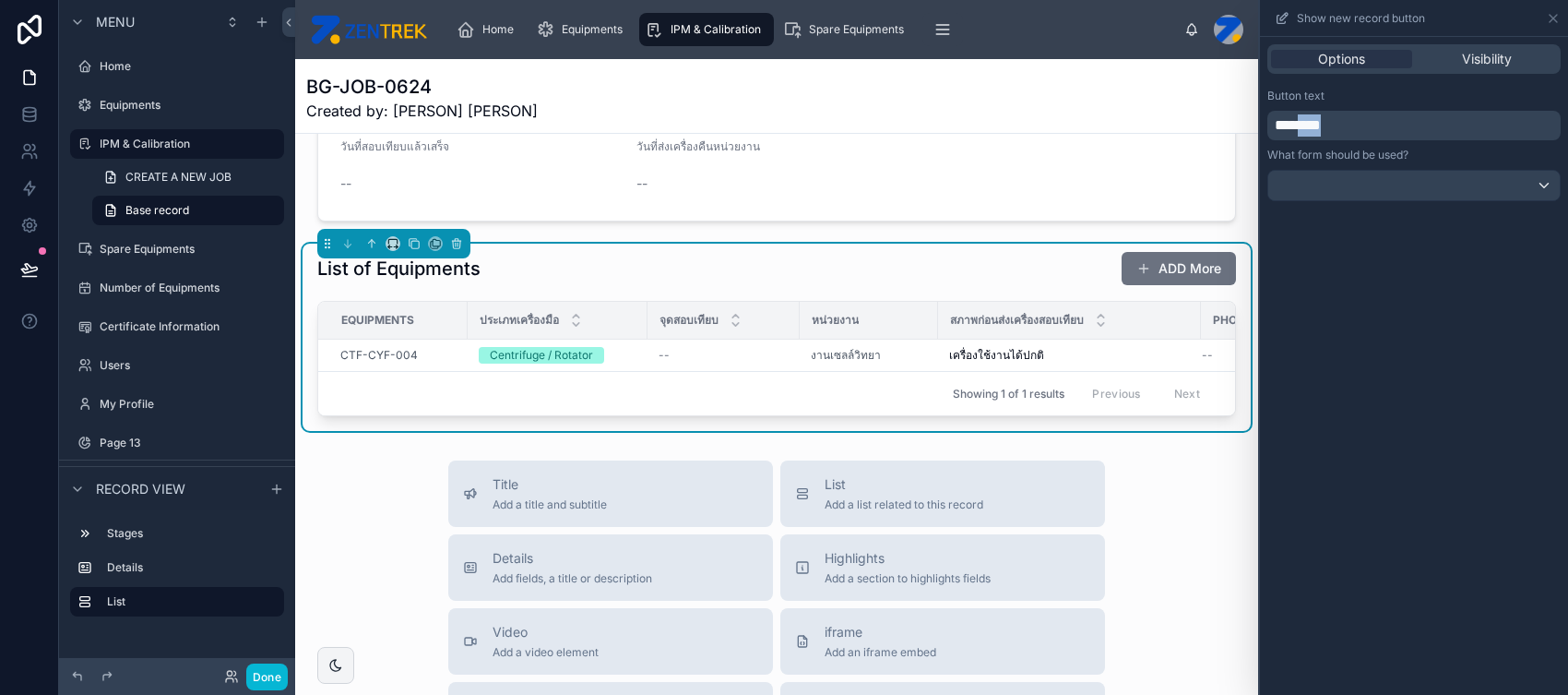 click on "********" at bounding box center (1298, 125) 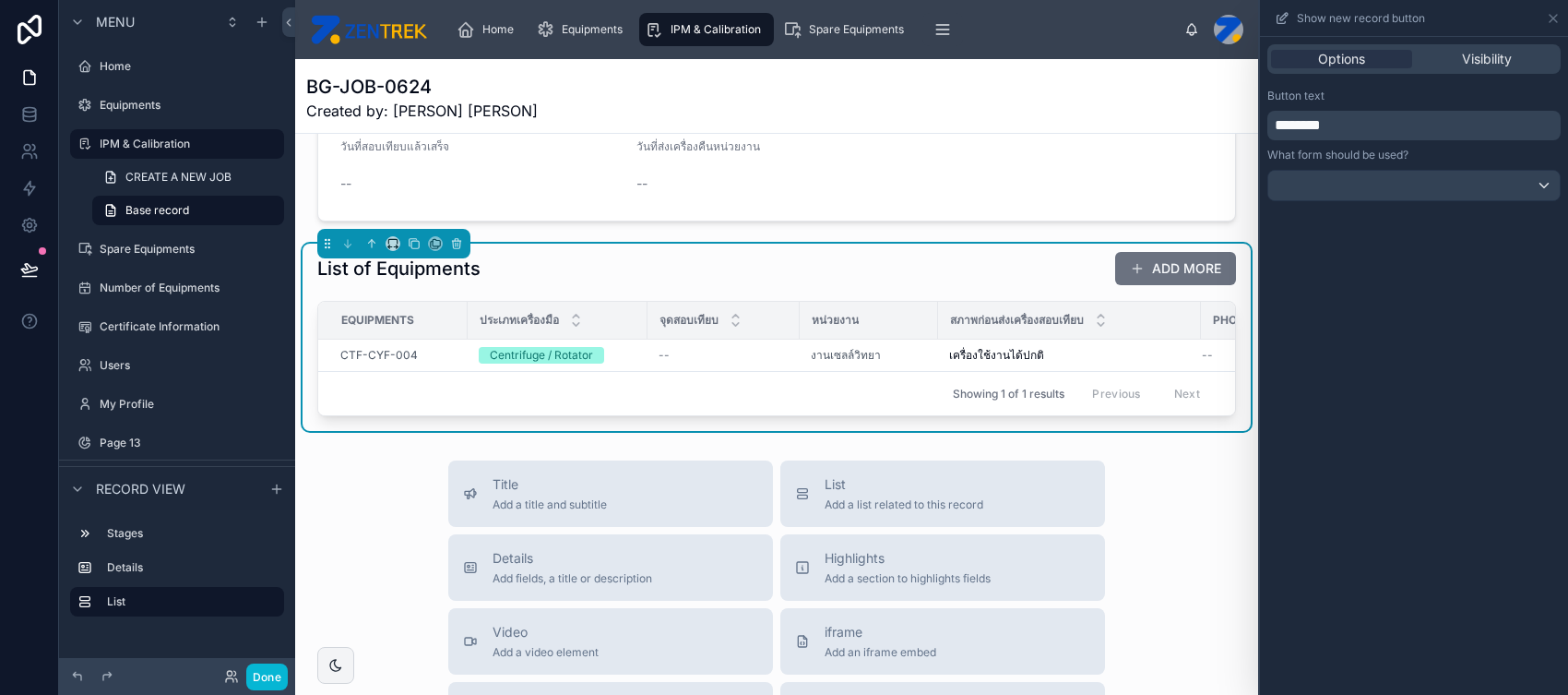 click on "Options Visibility Button text ******** What form should be used?" at bounding box center (1414, 365) 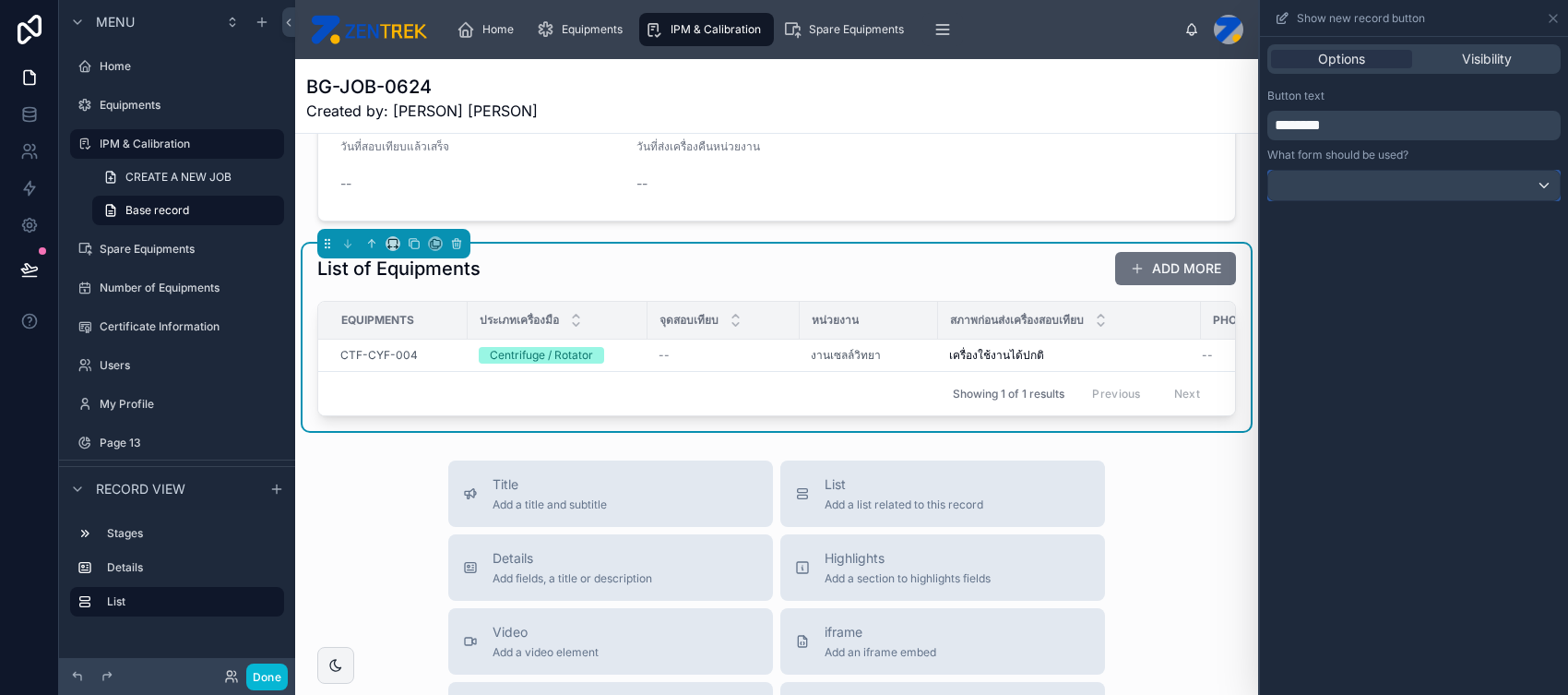 click at bounding box center [1414, 186] 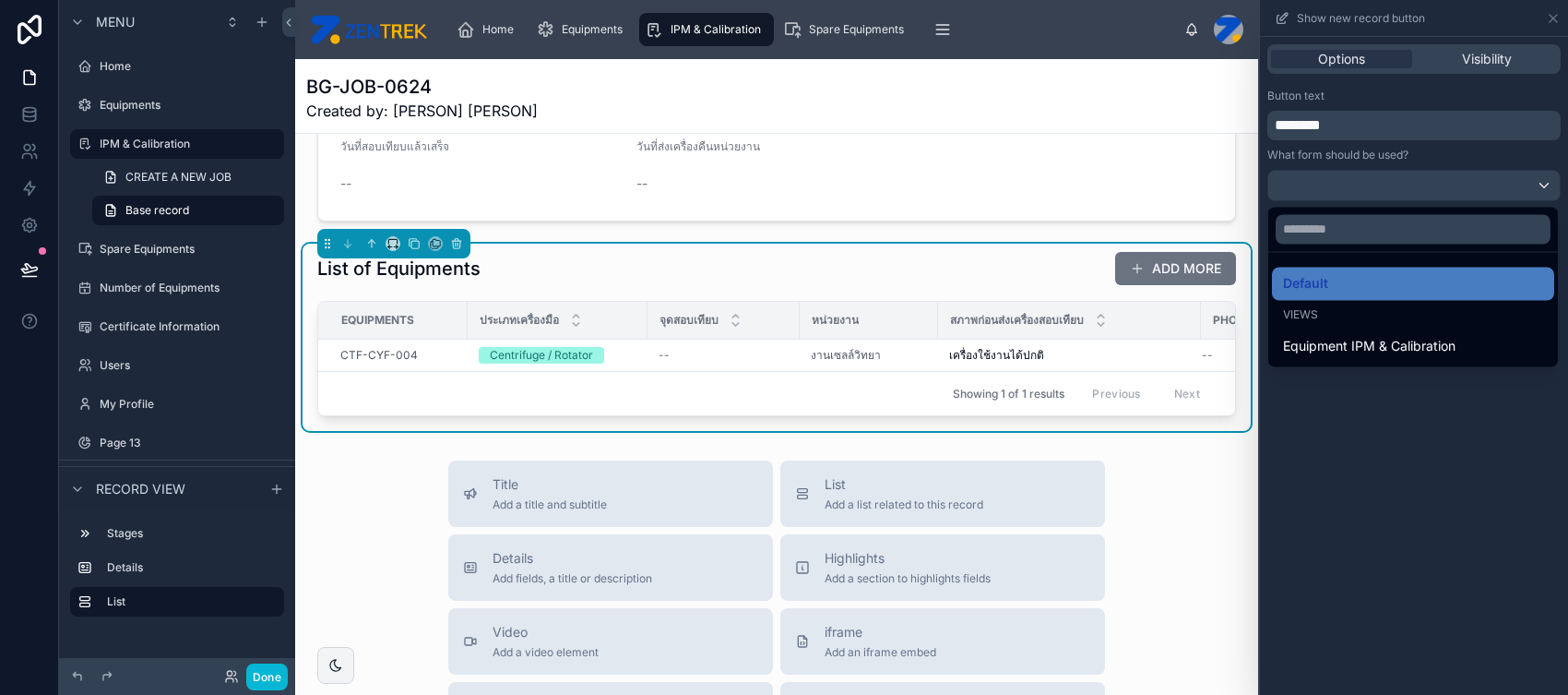 click at bounding box center (1414, 347) 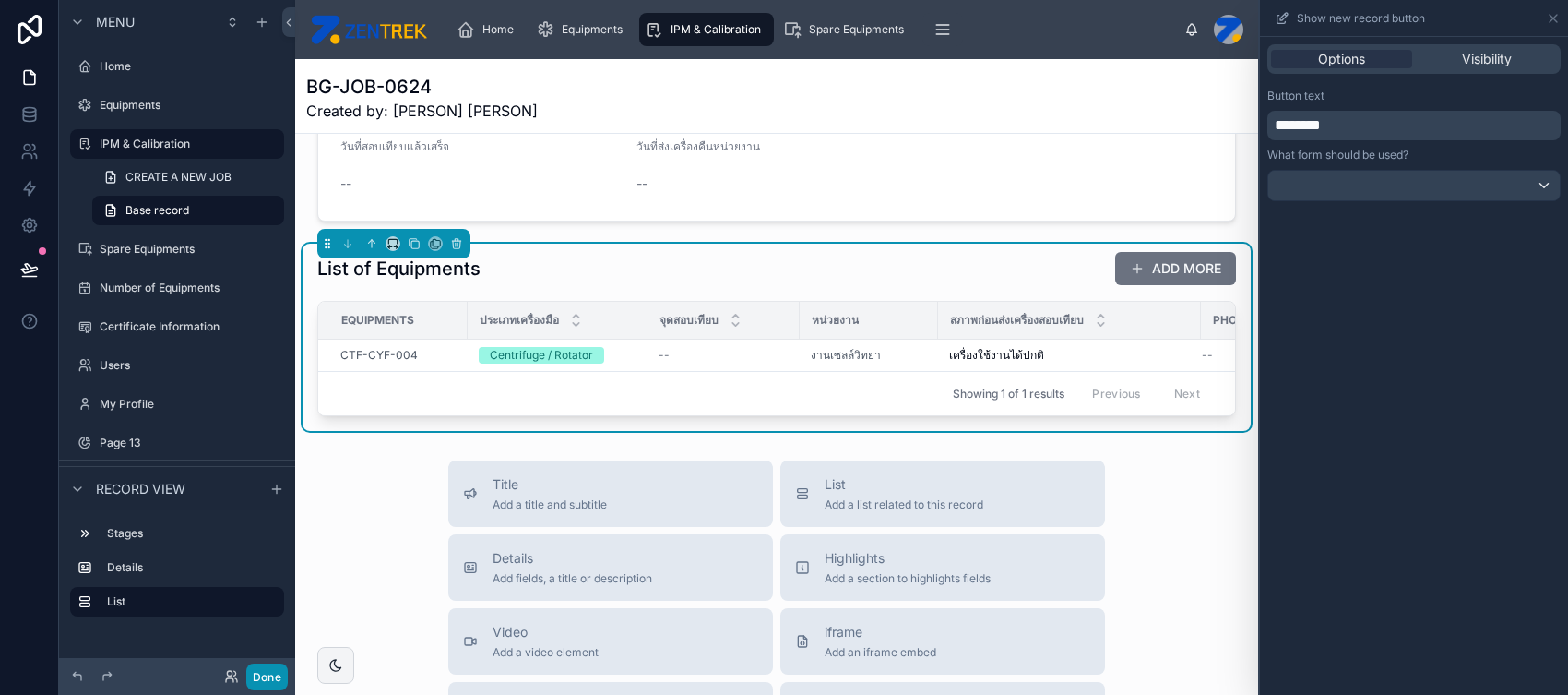 click on "Done" at bounding box center [267, 677] 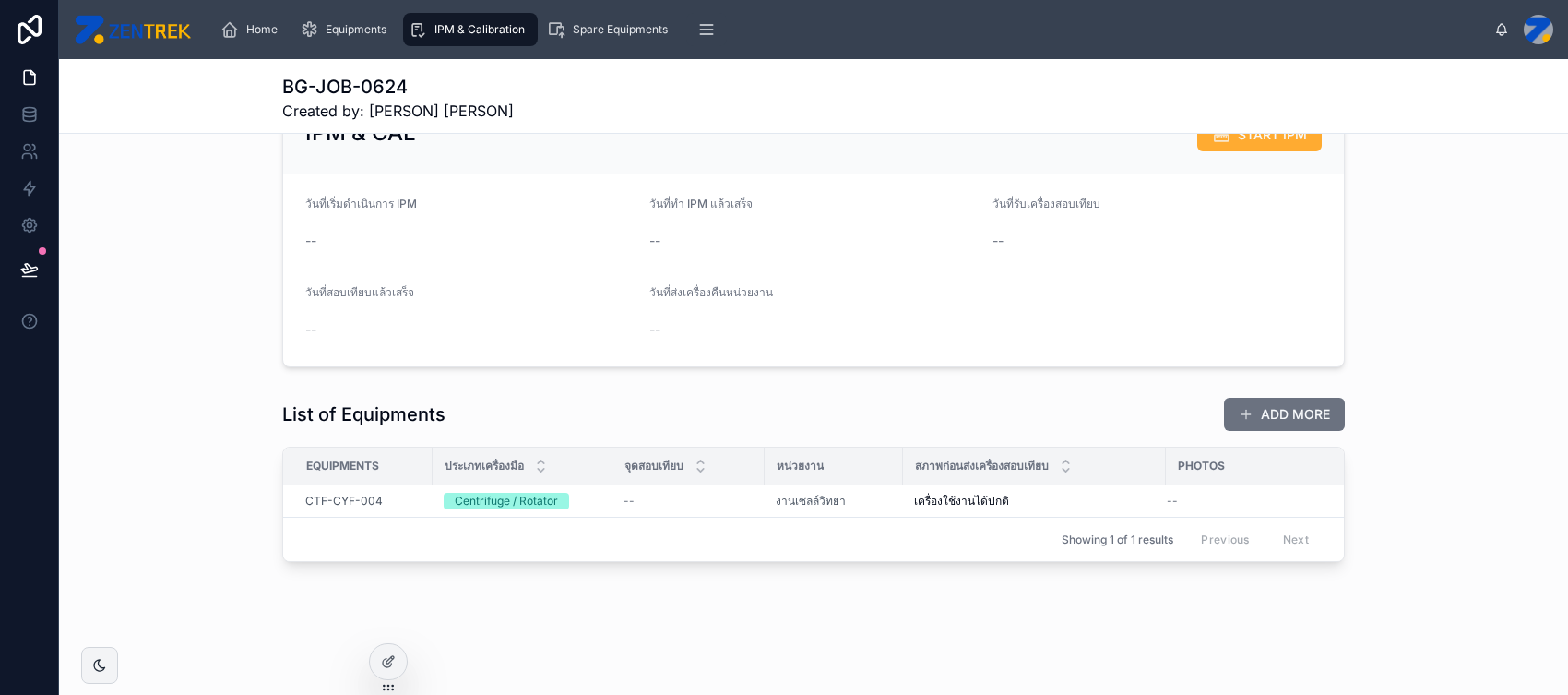scroll, scrollTop: 179, scrollLeft: 0, axis: vertical 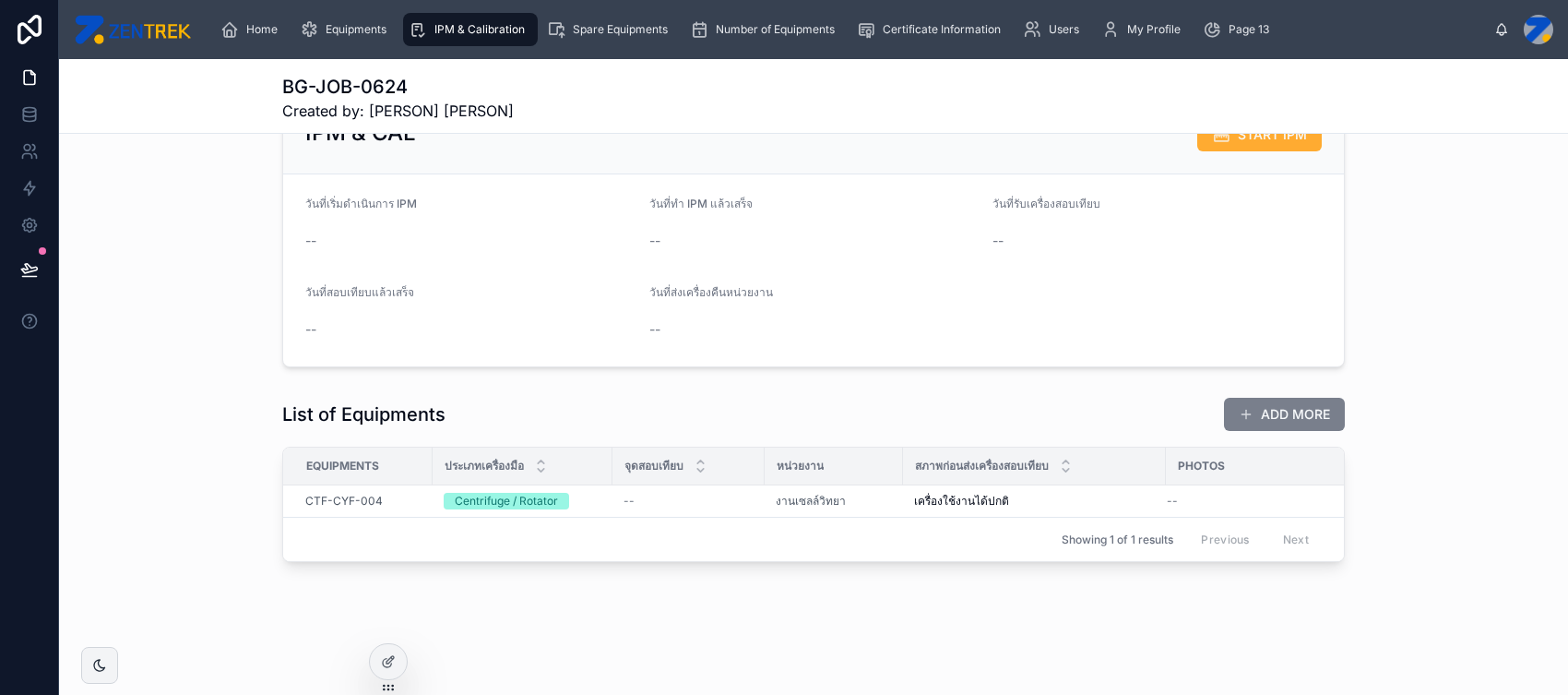 click on "ADD MORE" at bounding box center (1284, 414) 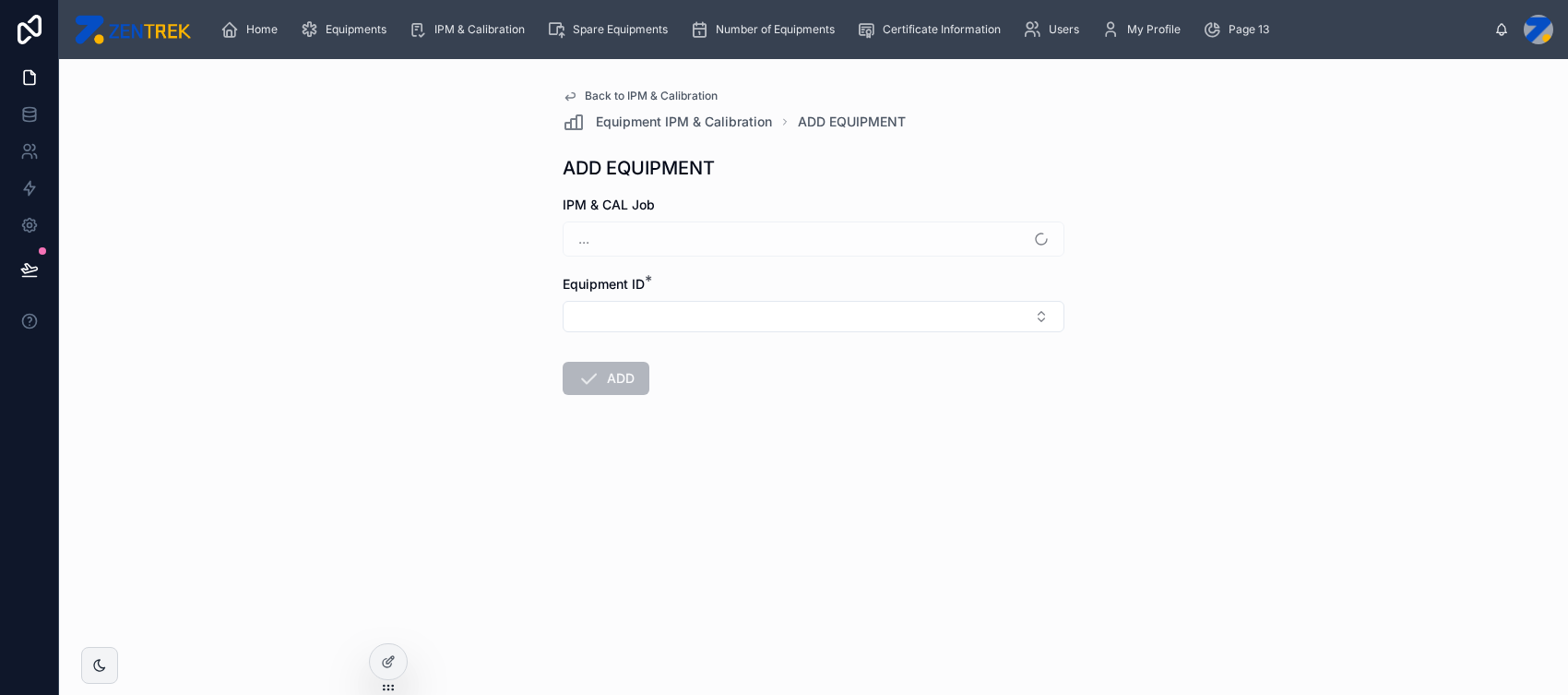 scroll, scrollTop: 0, scrollLeft: 0, axis: both 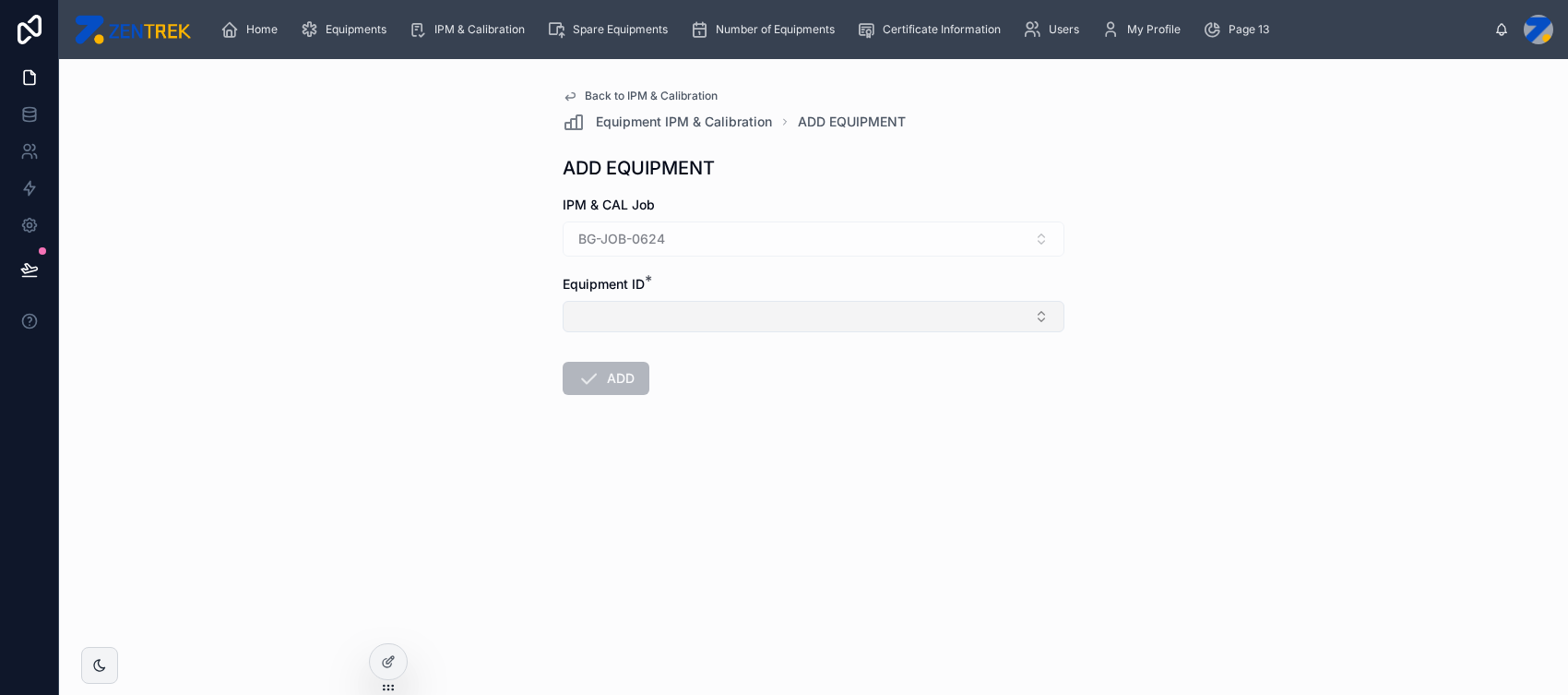 click at bounding box center (814, 317) 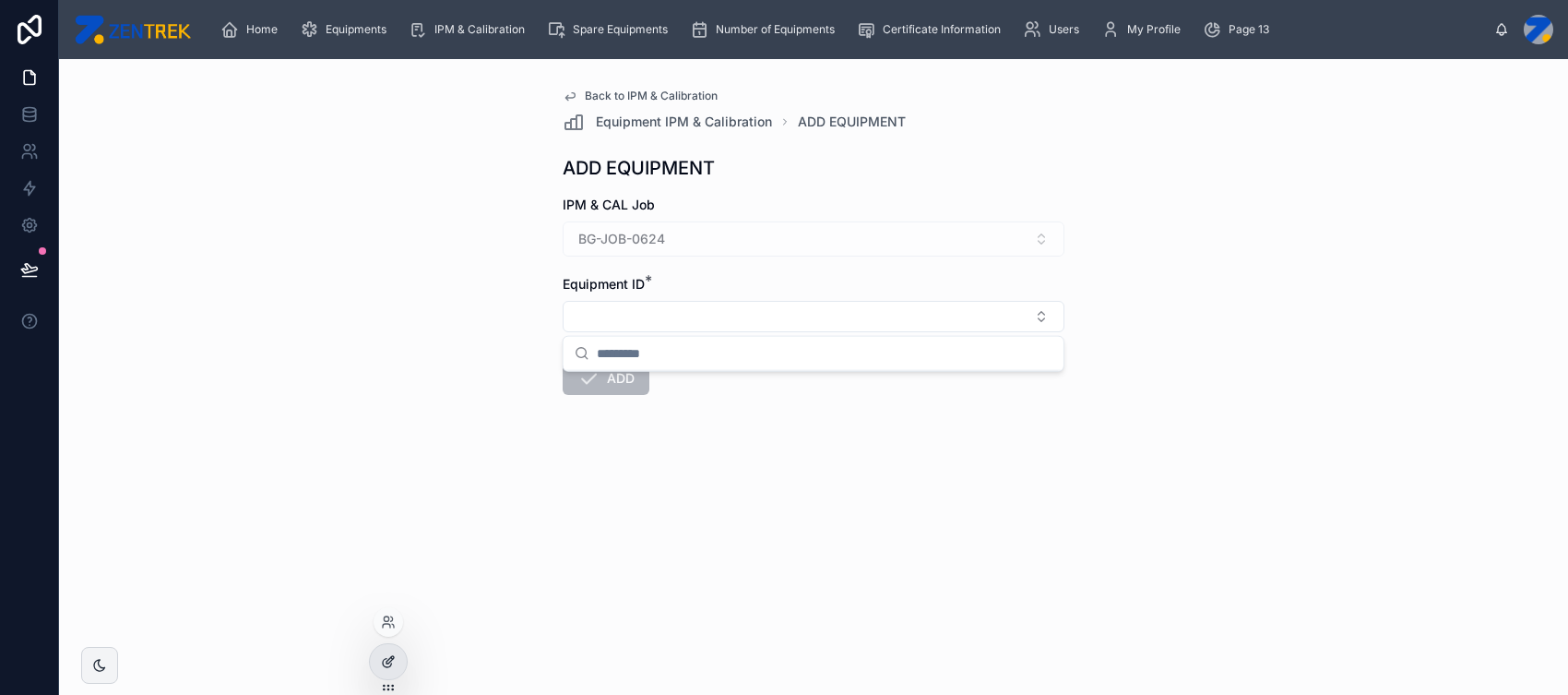 click at bounding box center [388, 662] 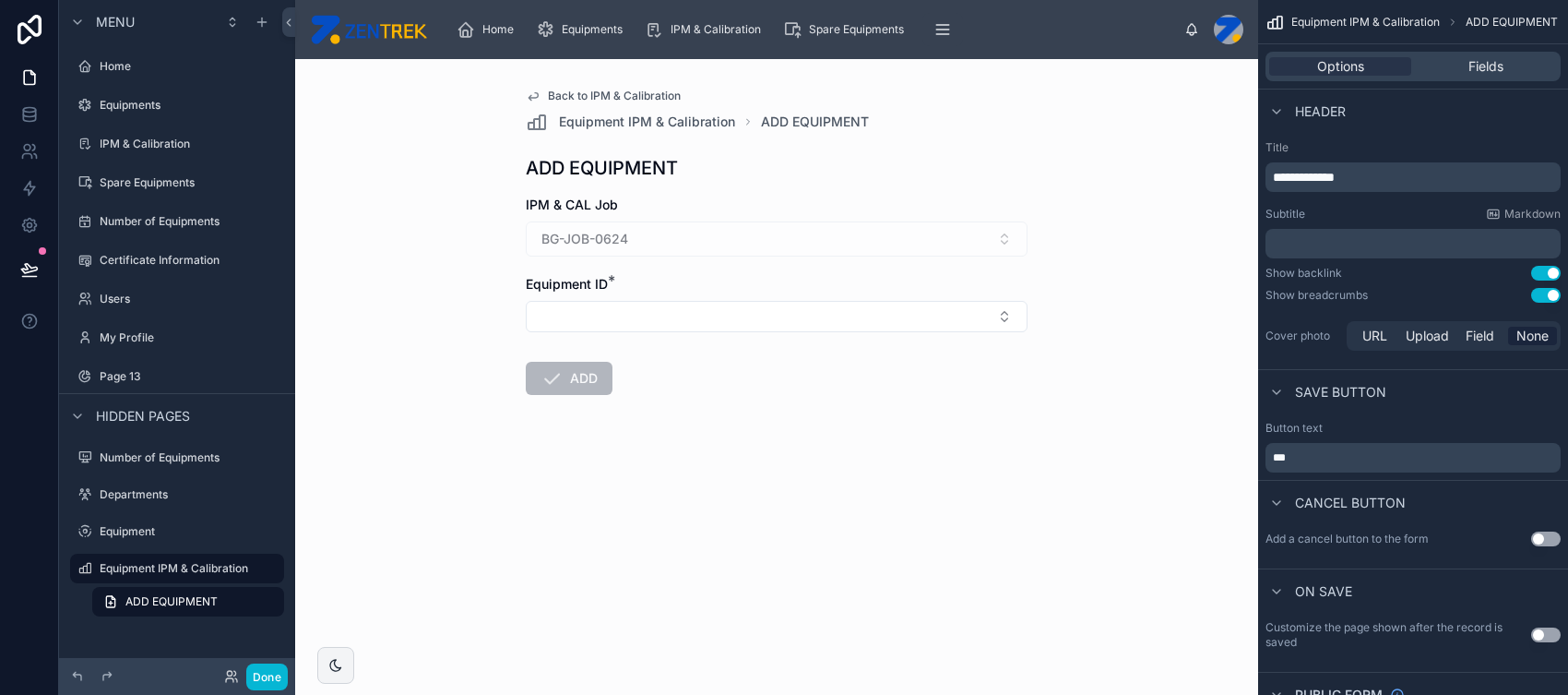 click on "Use setting" at bounding box center (1546, 295) 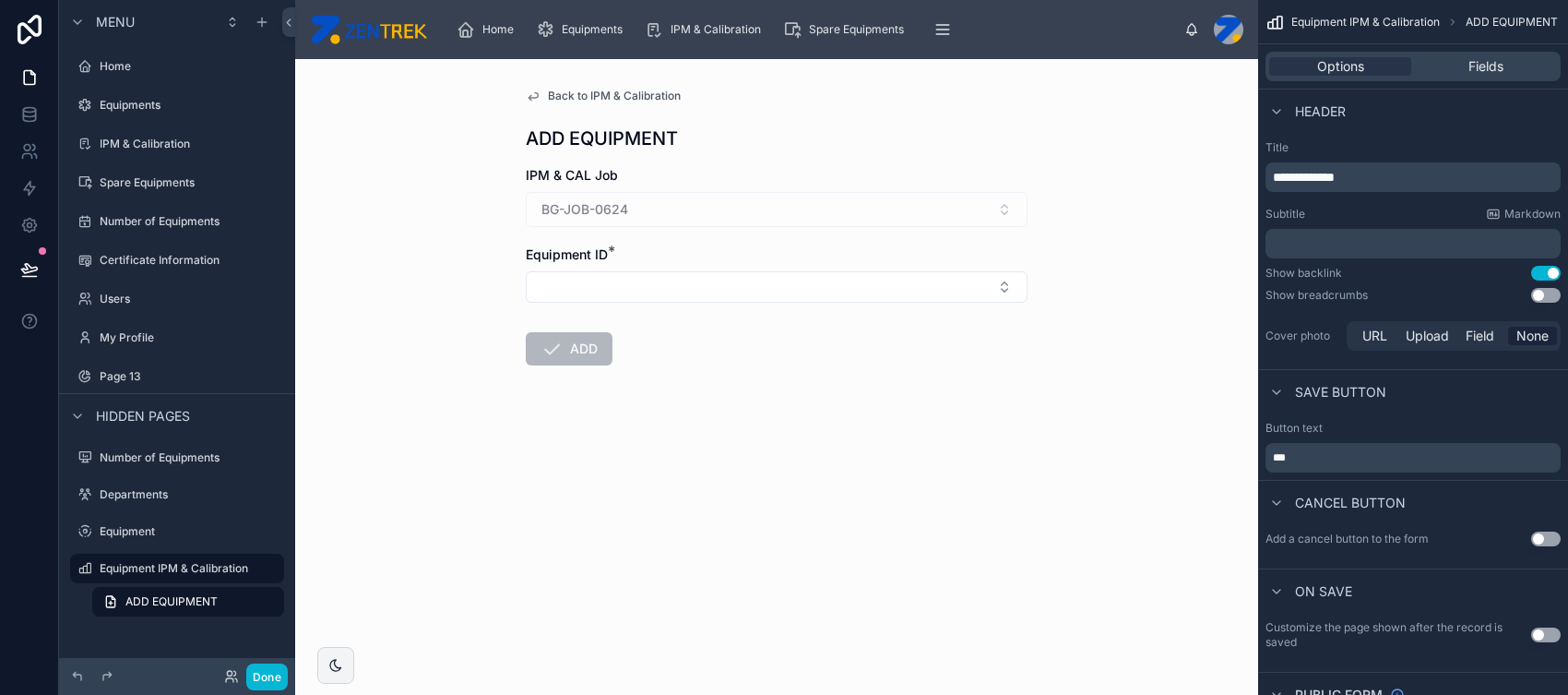 click on "Use setting" at bounding box center (1546, 295) 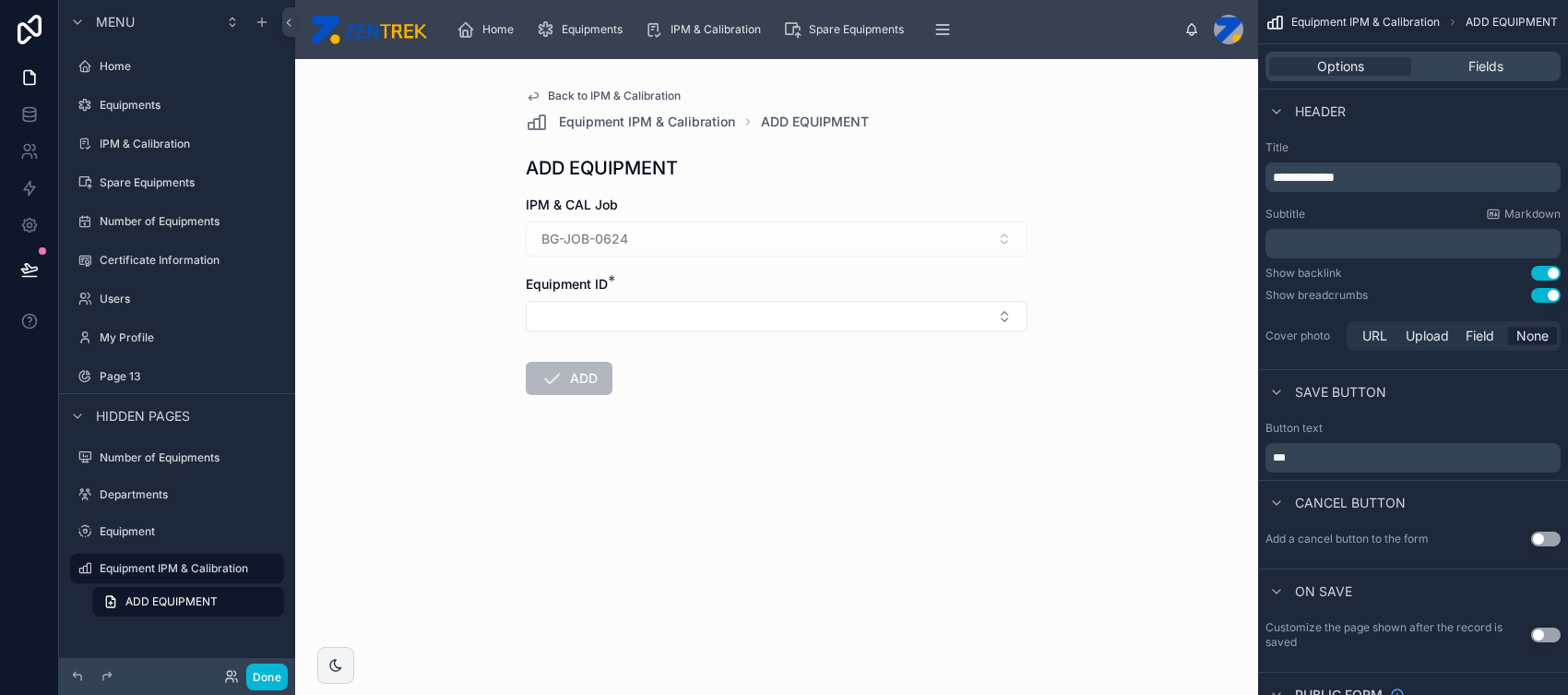 click on "Use setting" at bounding box center [1546, 295] 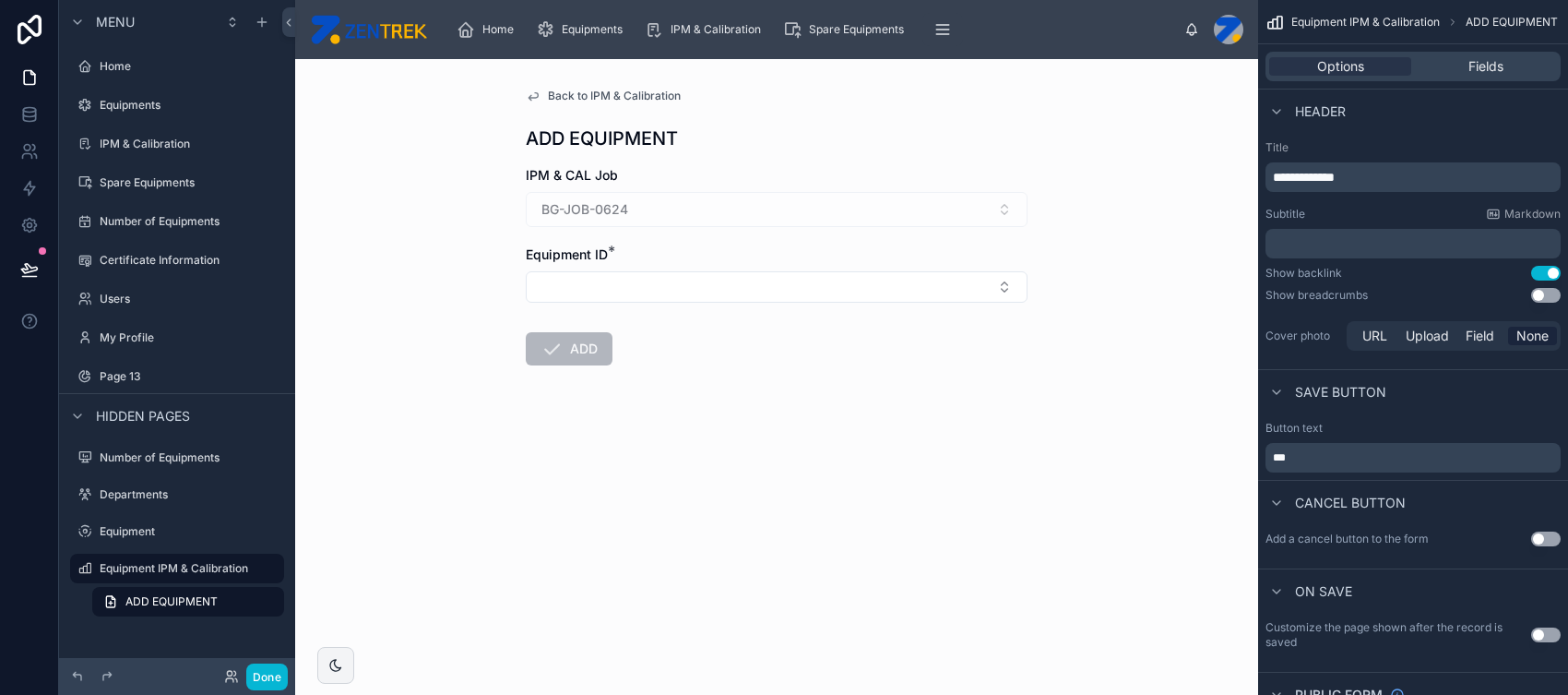 click on "Use setting" at bounding box center (1546, 539) 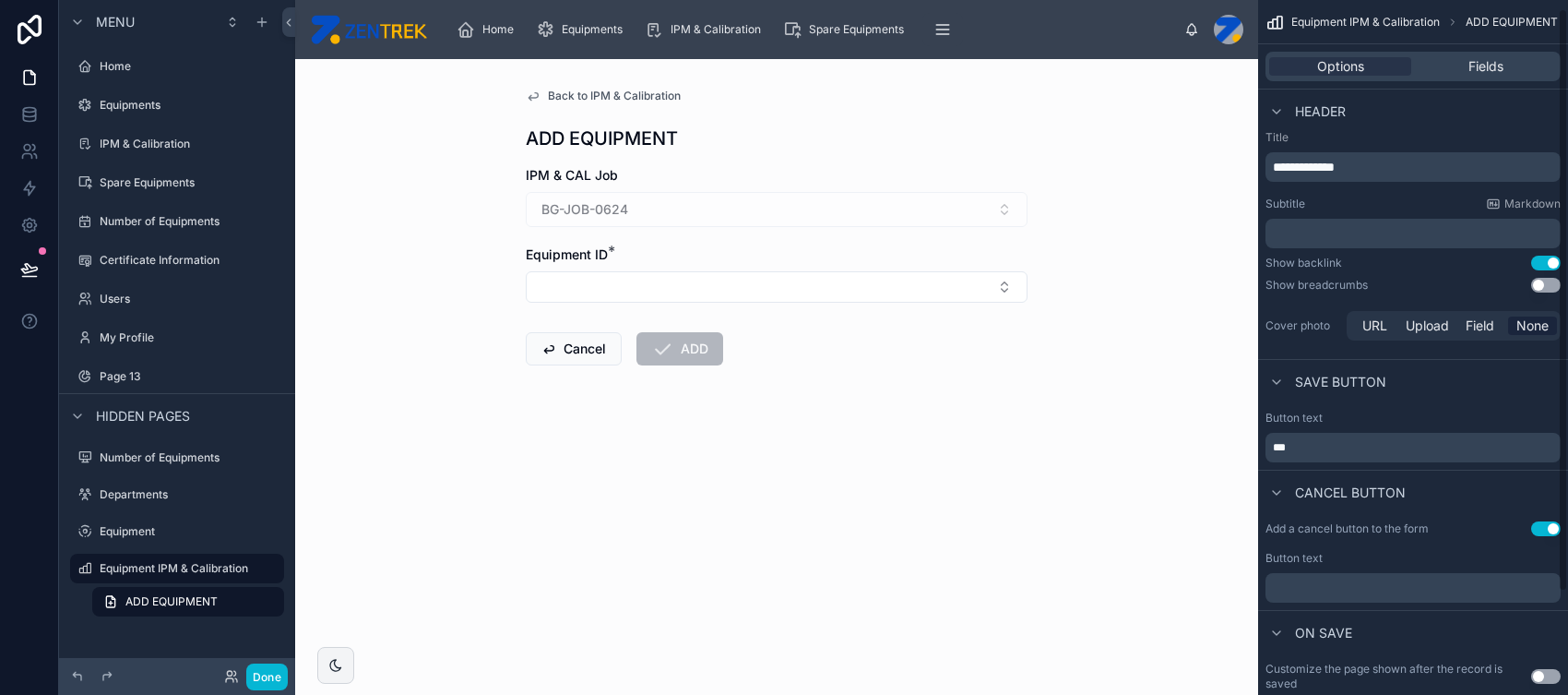 scroll, scrollTop: 78, scrollLeft: 0, axis: vertical 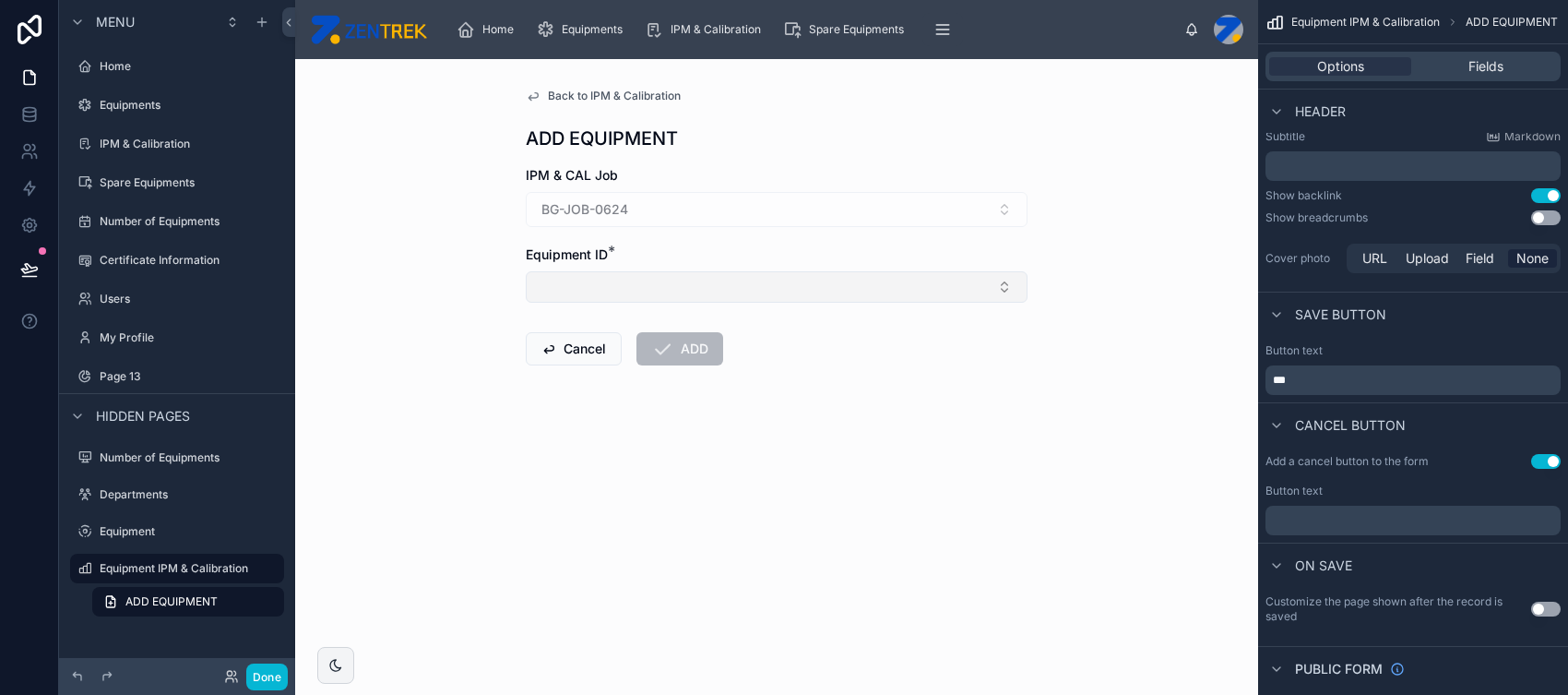 click at bounding box center [777, 287] 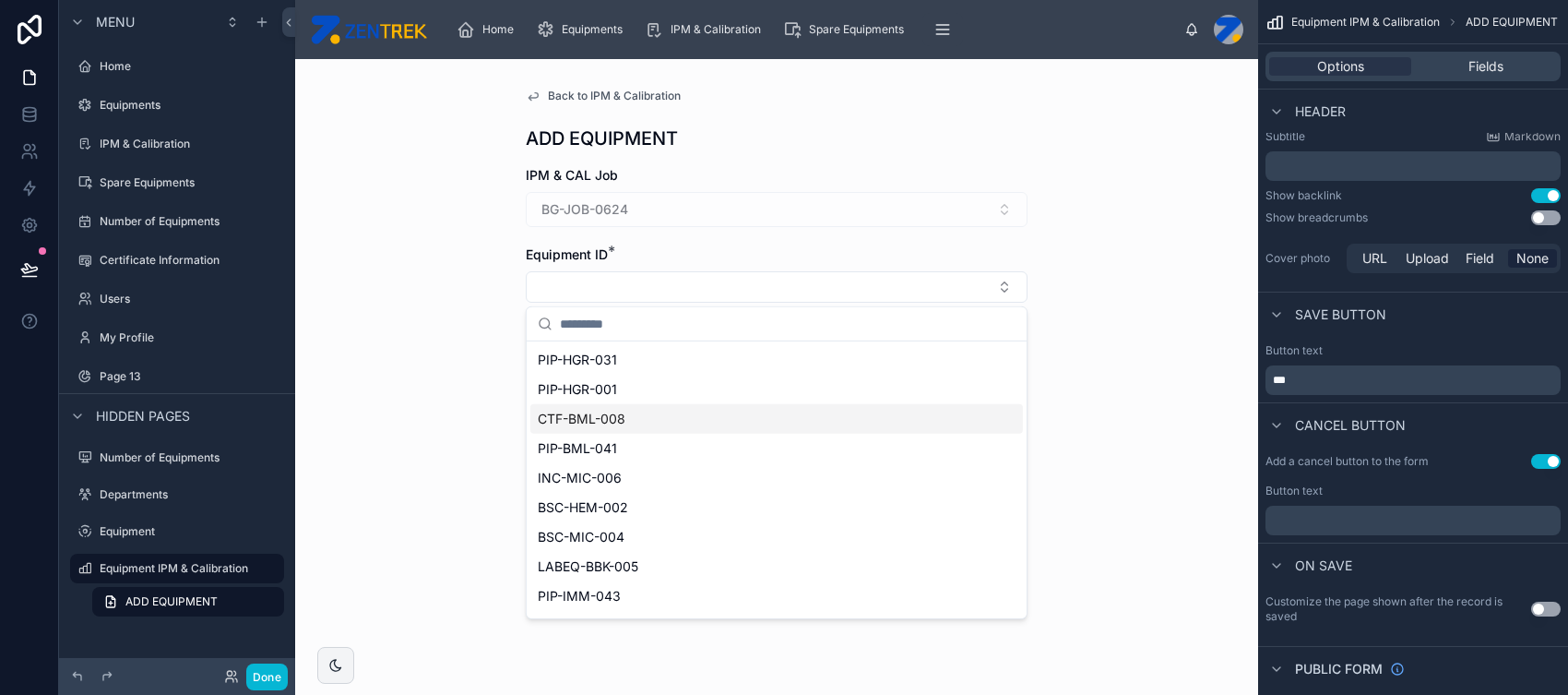 click on "CTF-BML-008" at bounding box center (777, 419) 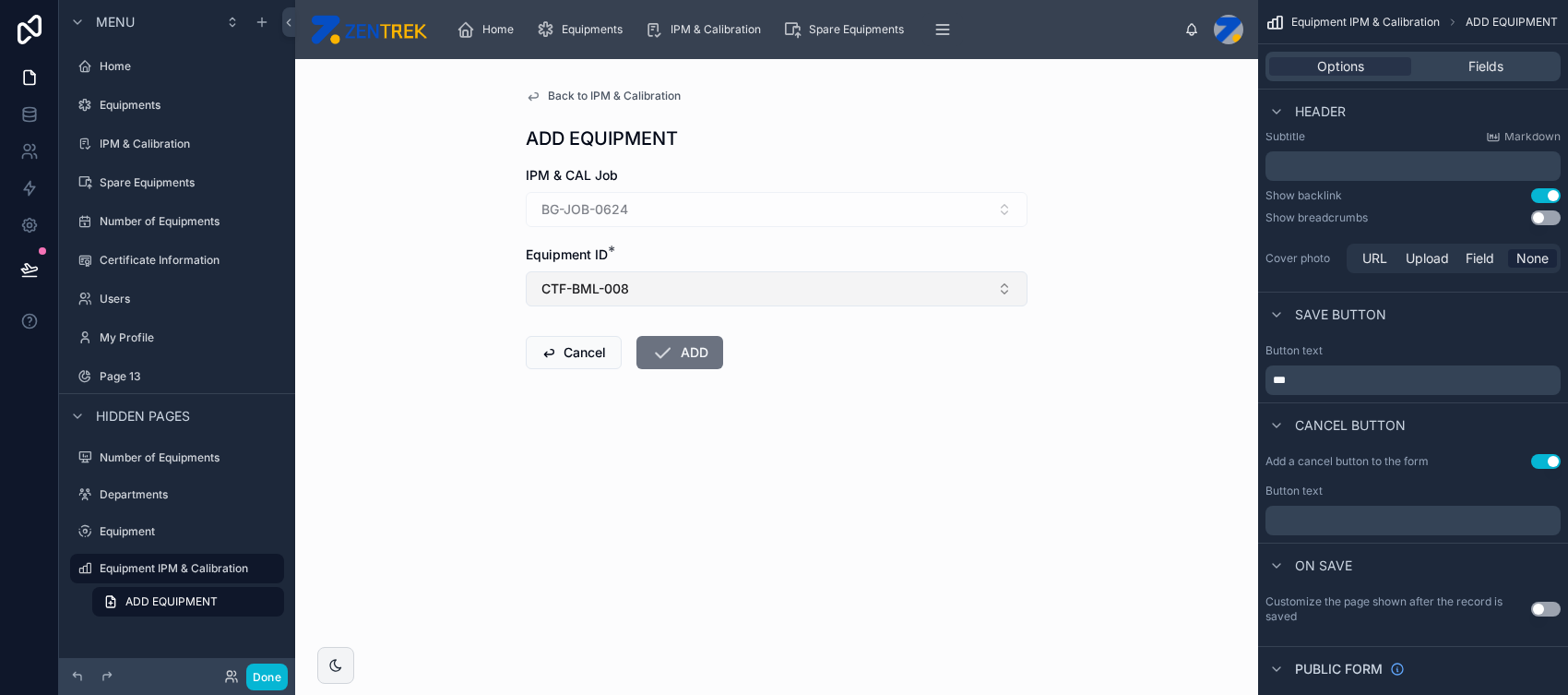 click on "CTF-BML-008" at bounding box center (777, 289) 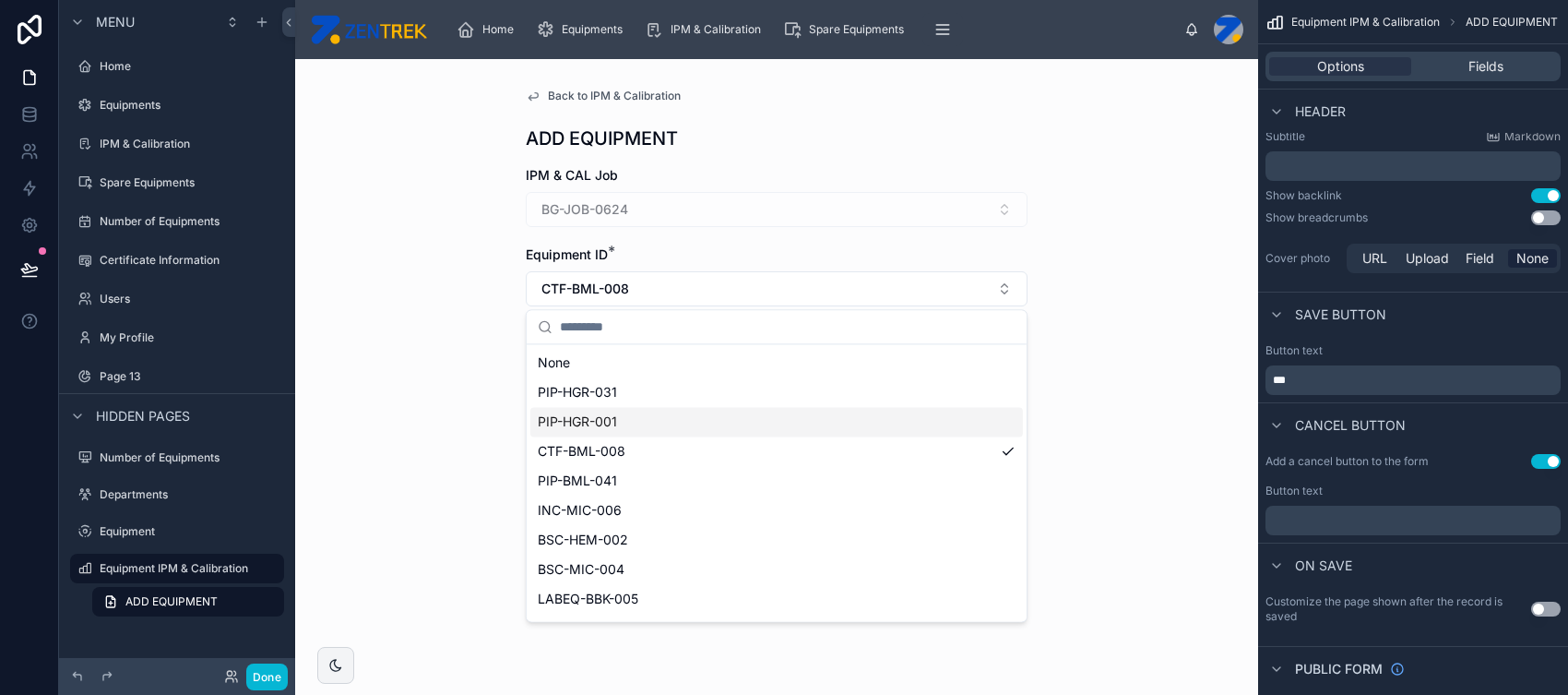 click on "PIP-HGR-001" at bounding box center [777, 422] 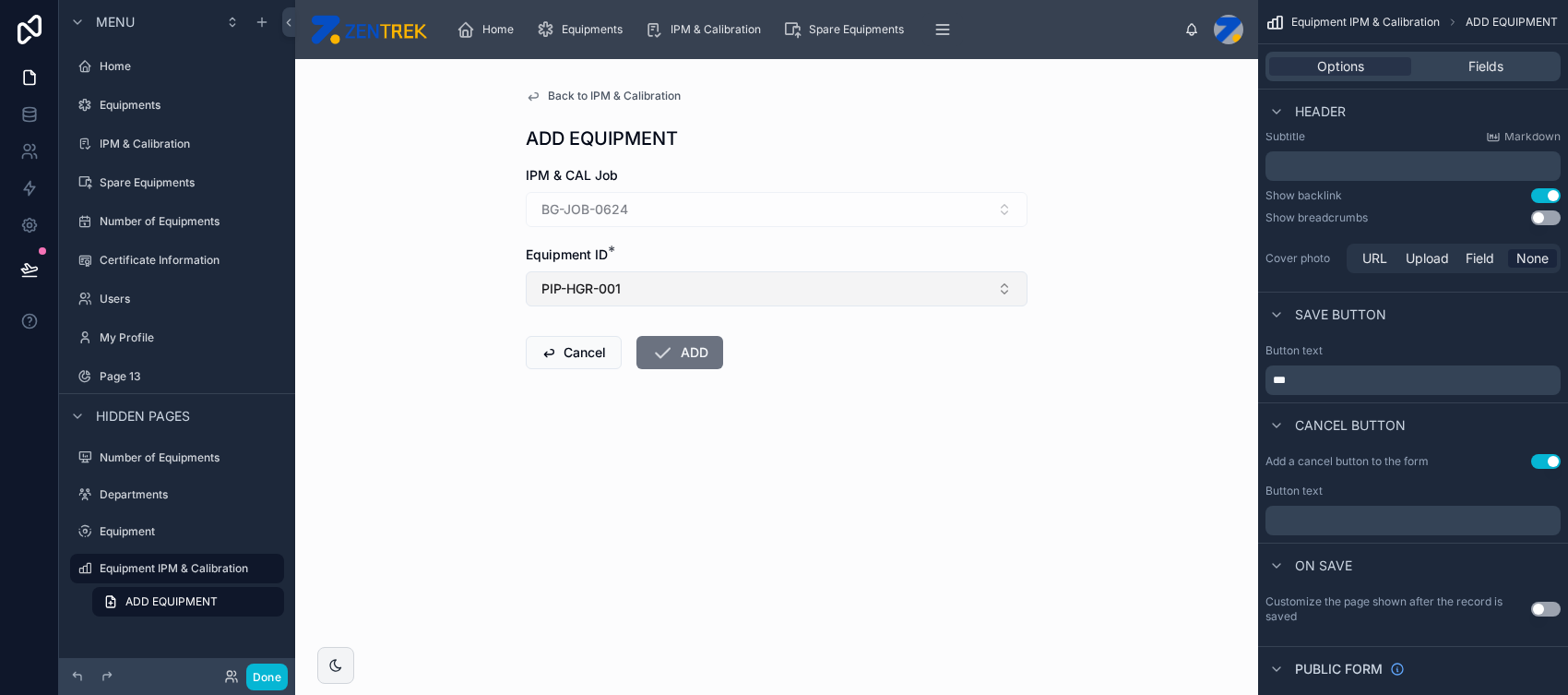 click on "PIP-HGR-001" at bounding box center (777, 289) 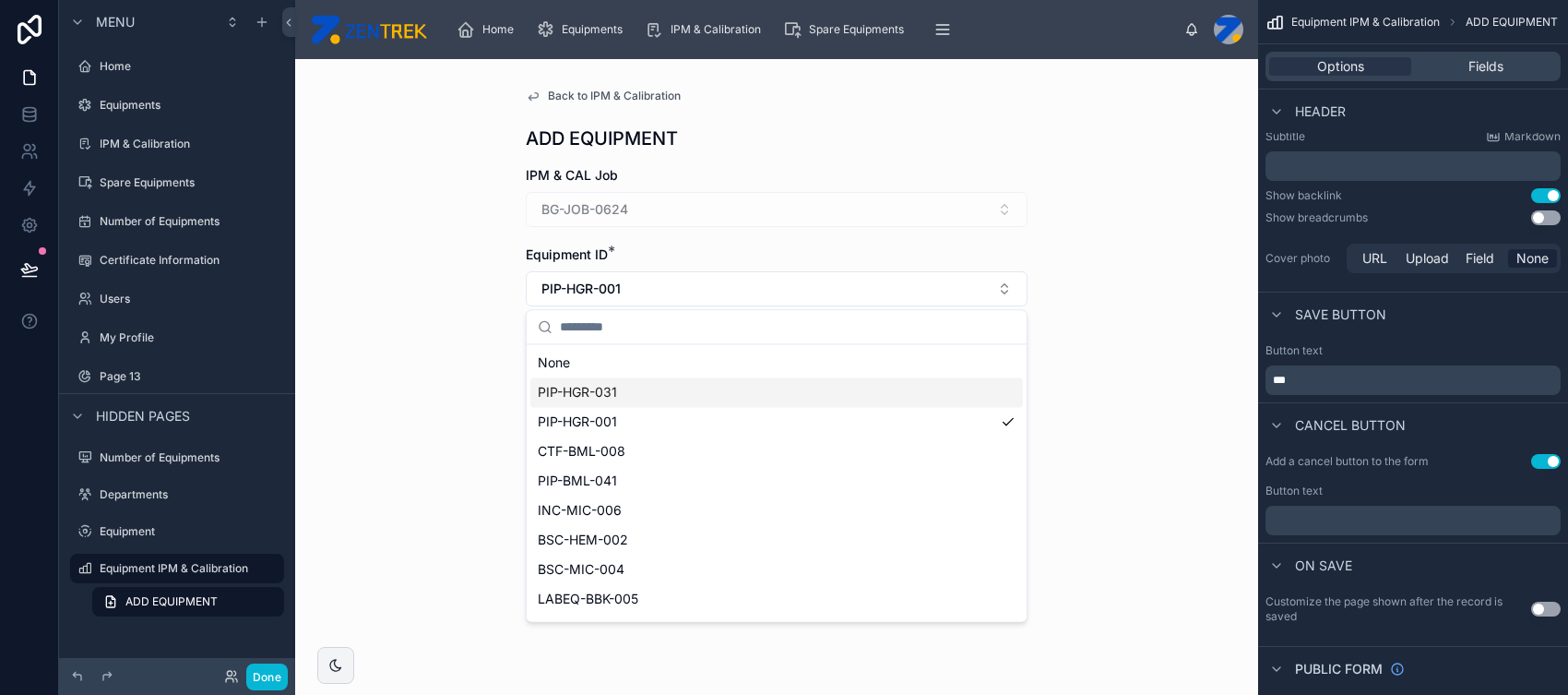 click on "PIP-HGR-031" at bounding box center [777, 392] 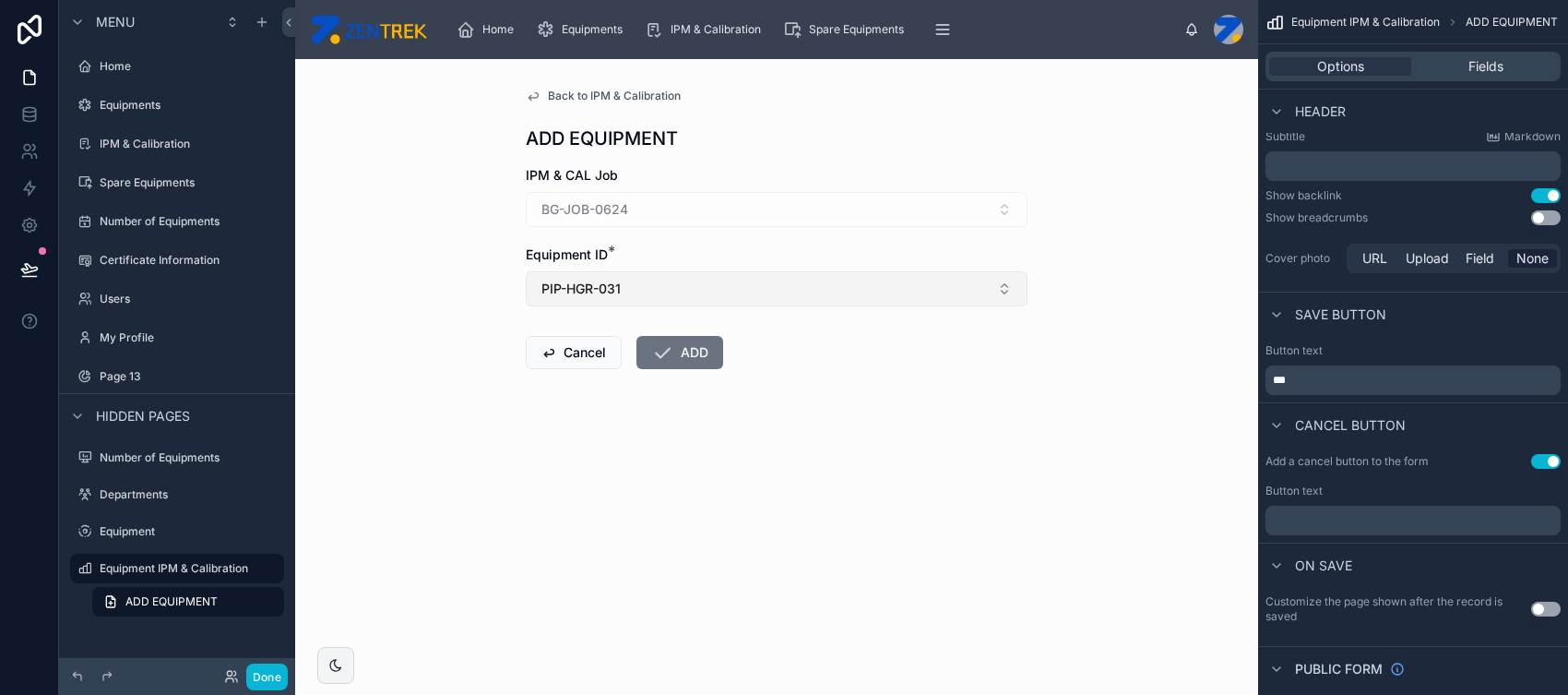 click on "PIP-HGR-031" at bounding box center [777, 289] 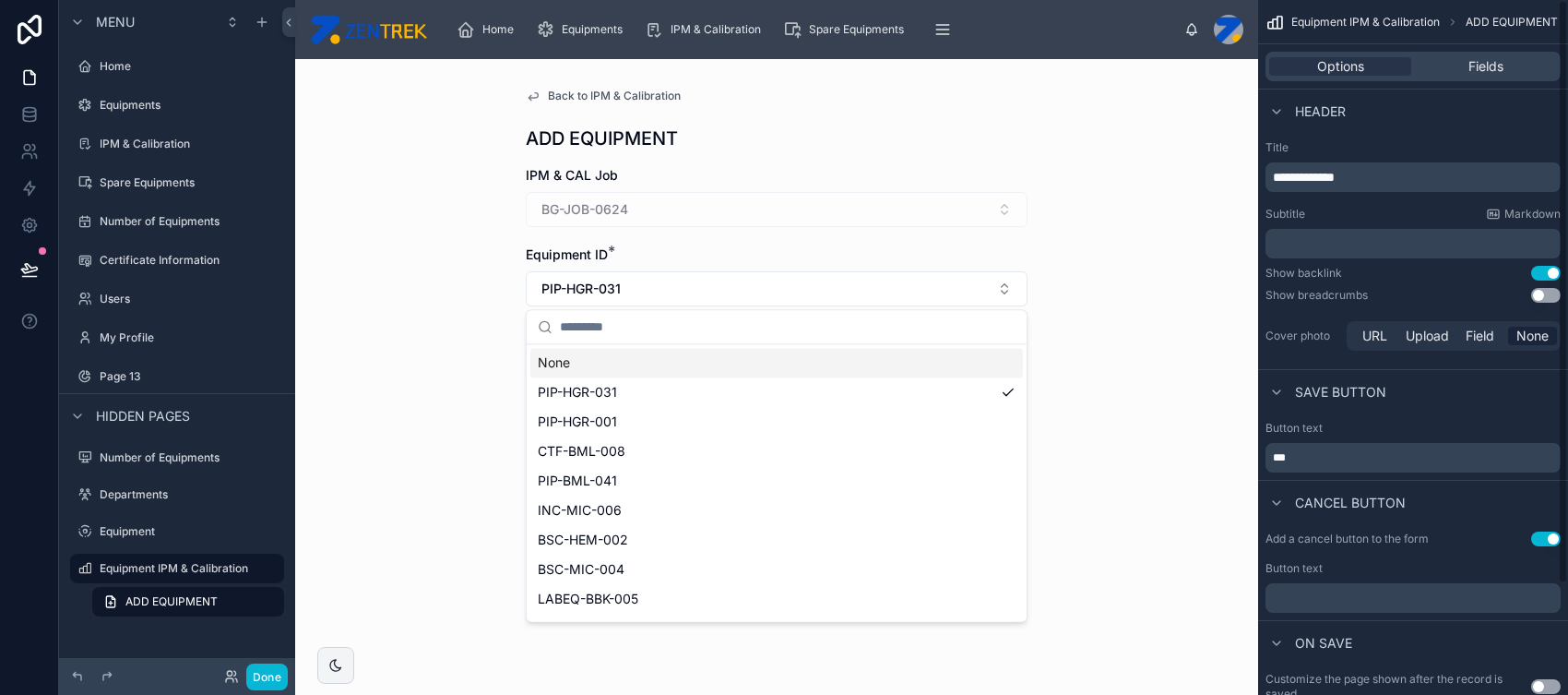 scroll, scrollTop: 131, scrollLeft: 0, axis: vertical 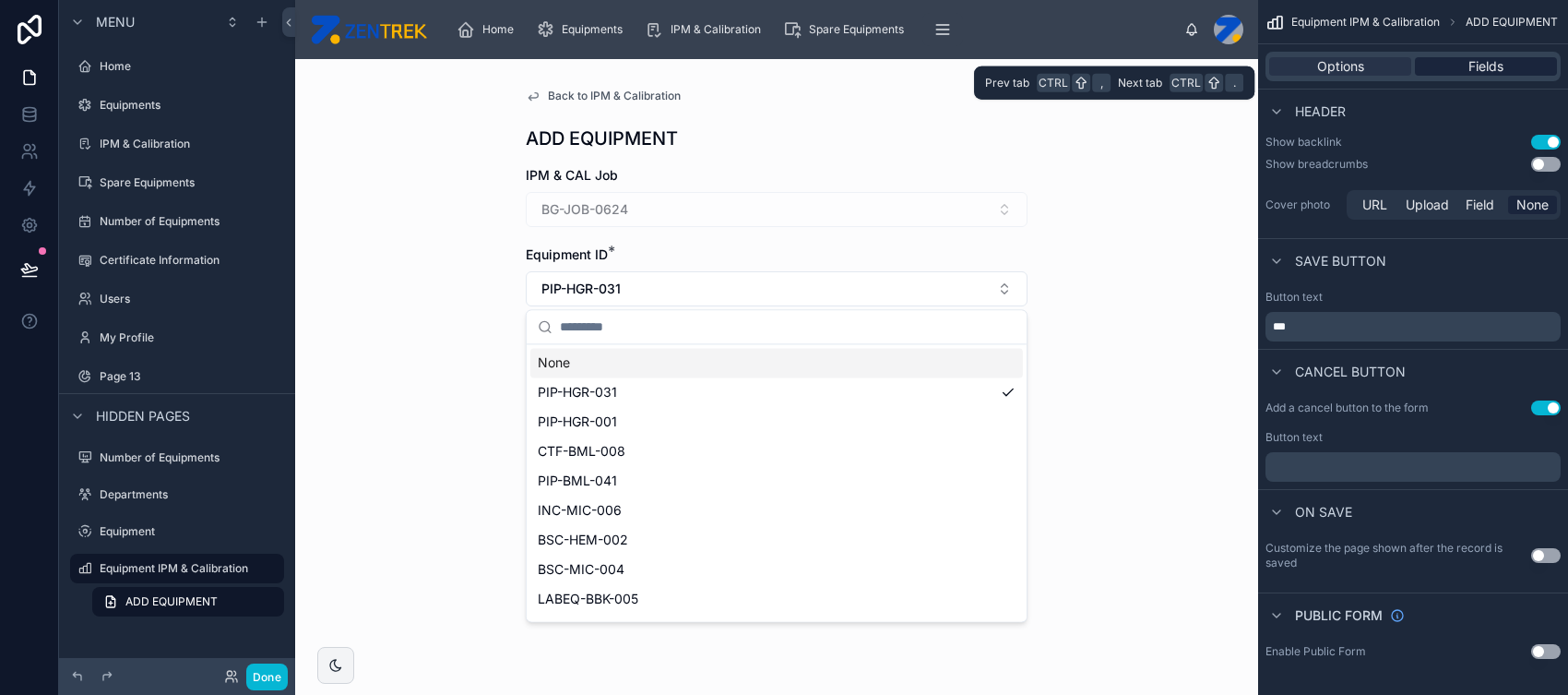 click on "Fields" at bounding box center [1486, 66] 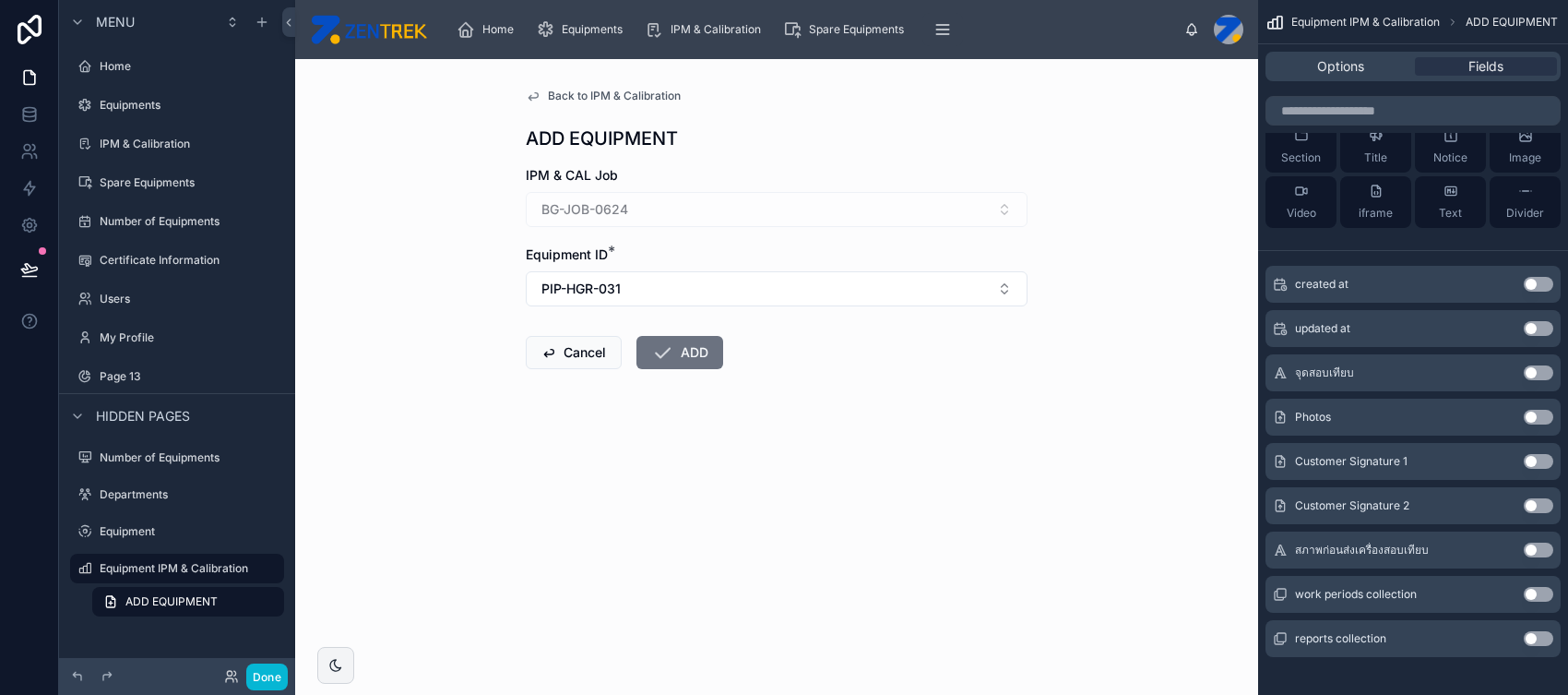 scroll, scrollTop: 0, scrollLeft: 0, axis: both 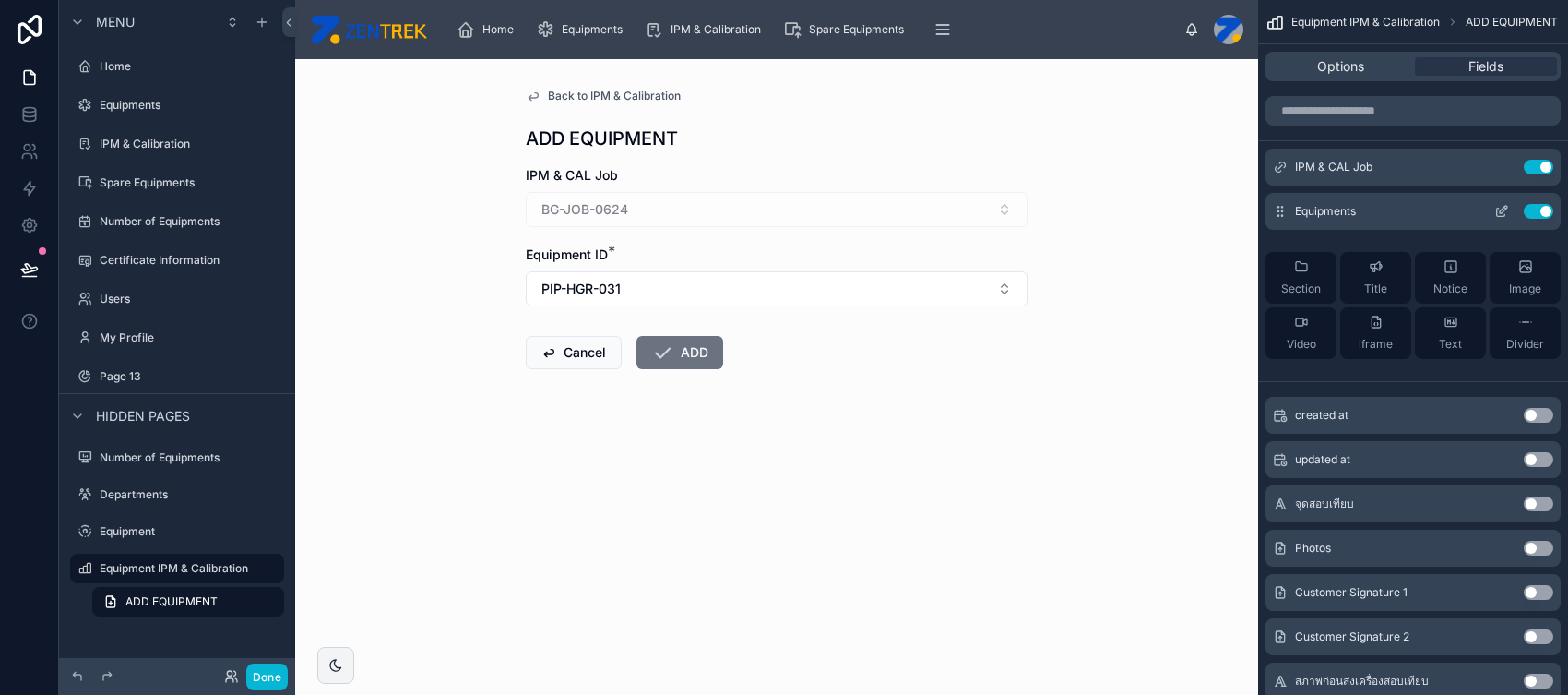 click 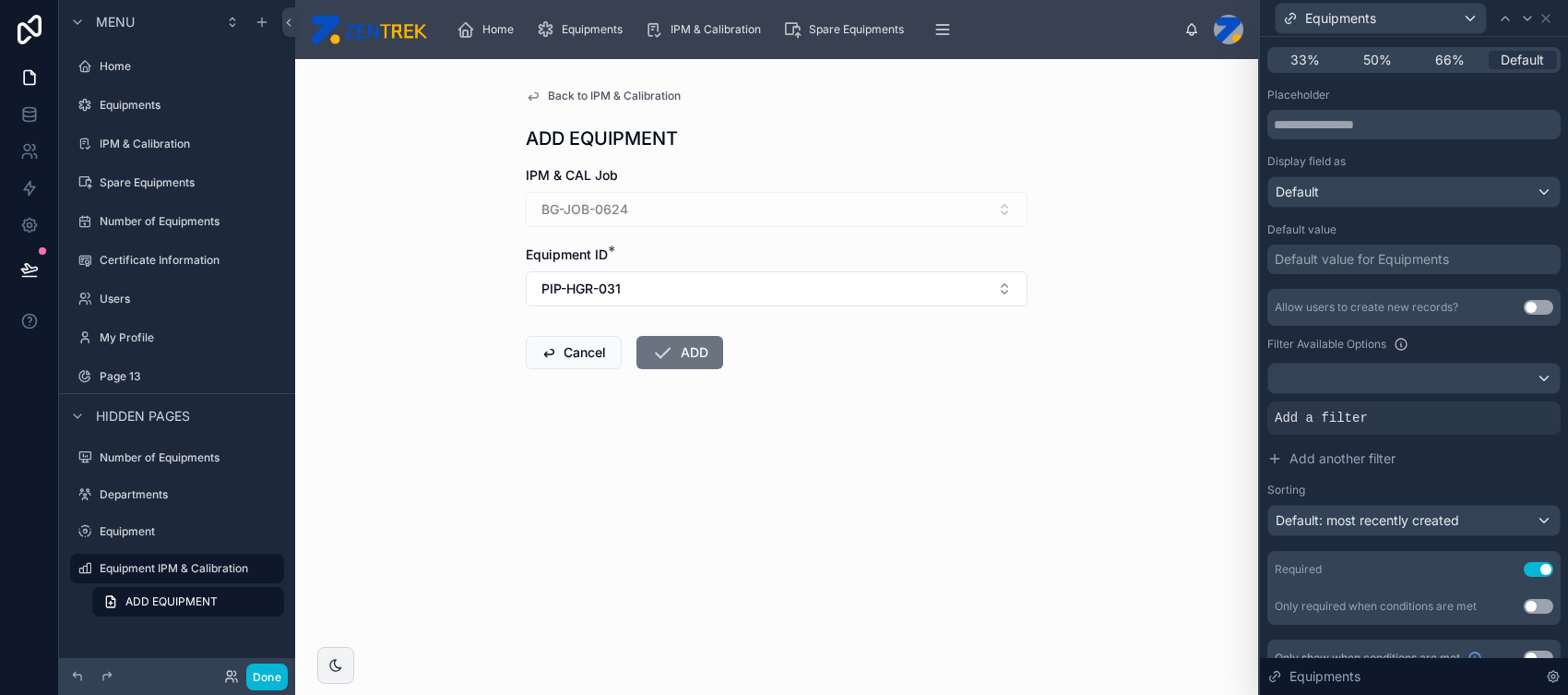 scroll, scrollTop: 72, scrollLeft: 0, axis: vertical 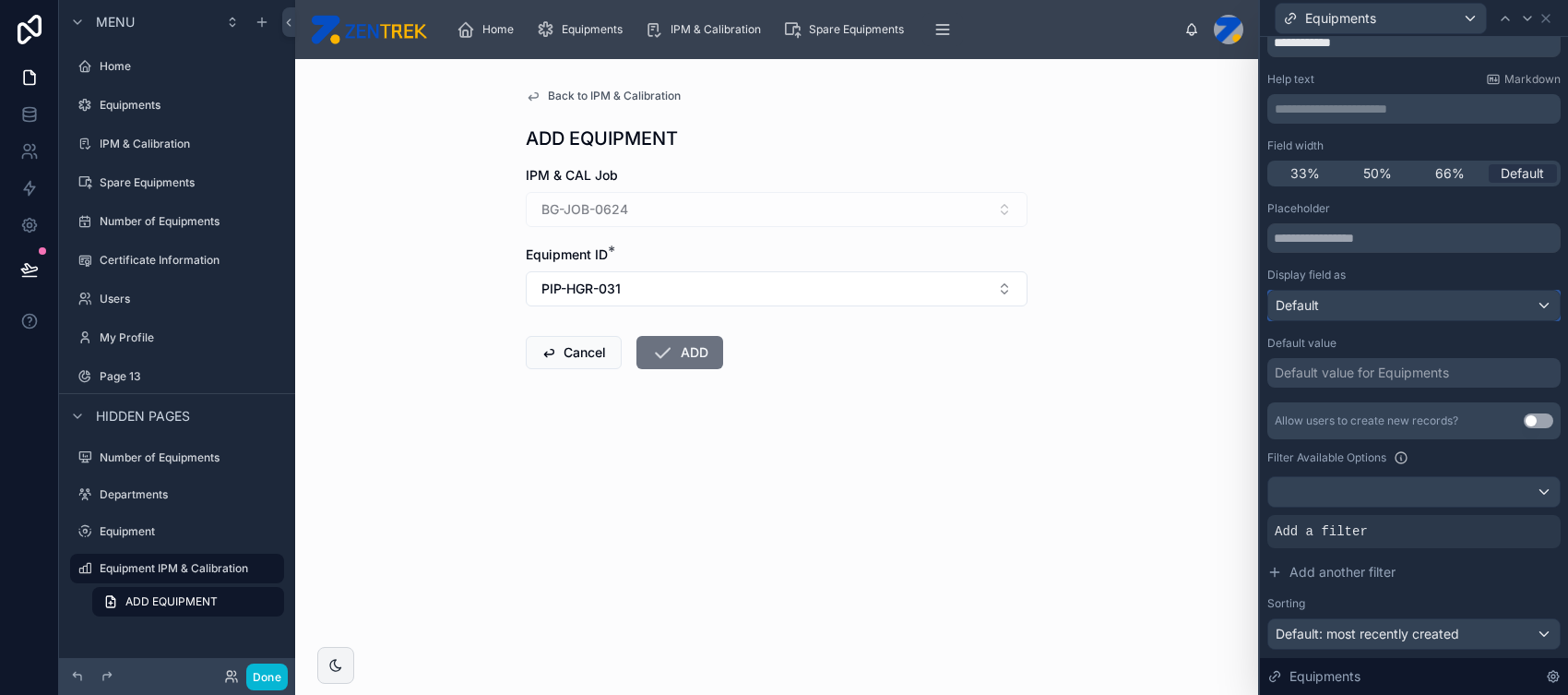 click on "Default" at bounding box center [1414, 306] 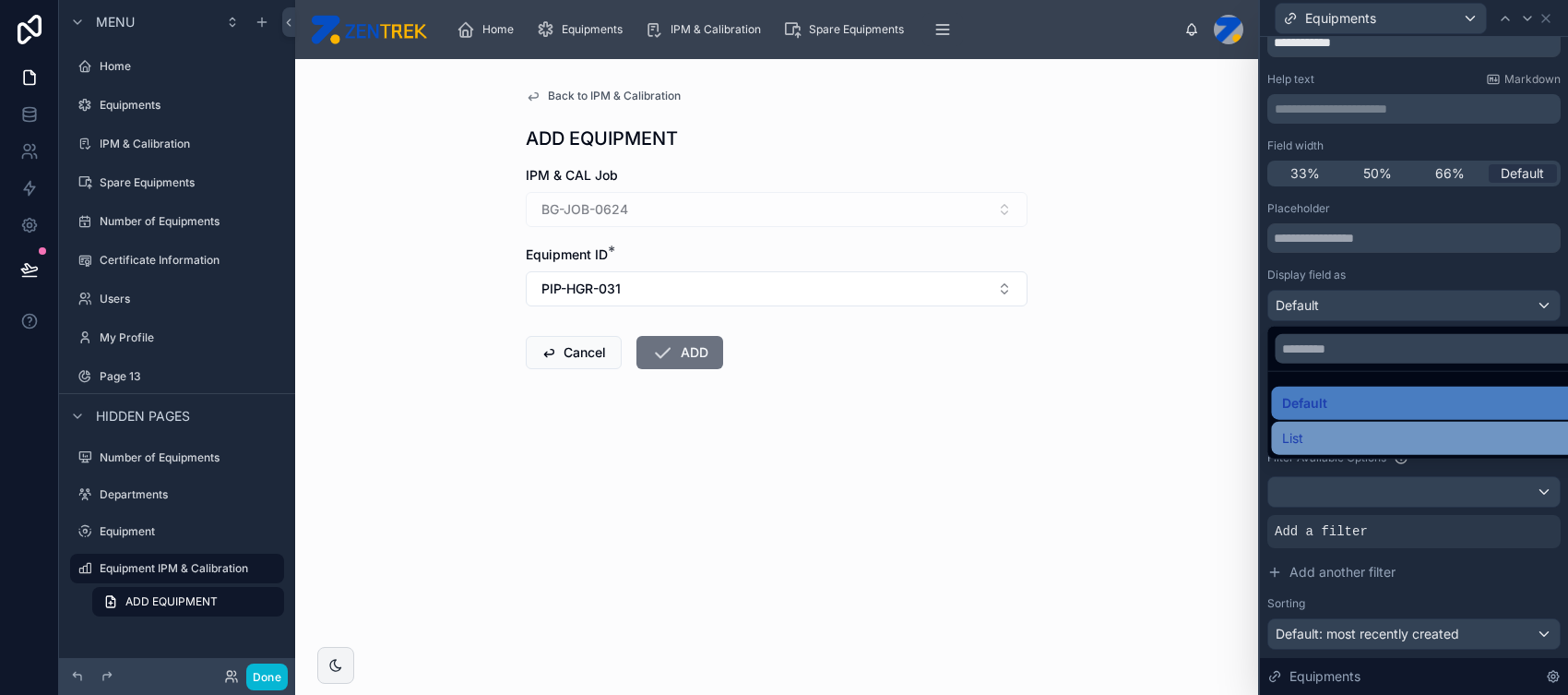 click on "List" at bounding box center [1426, 438] 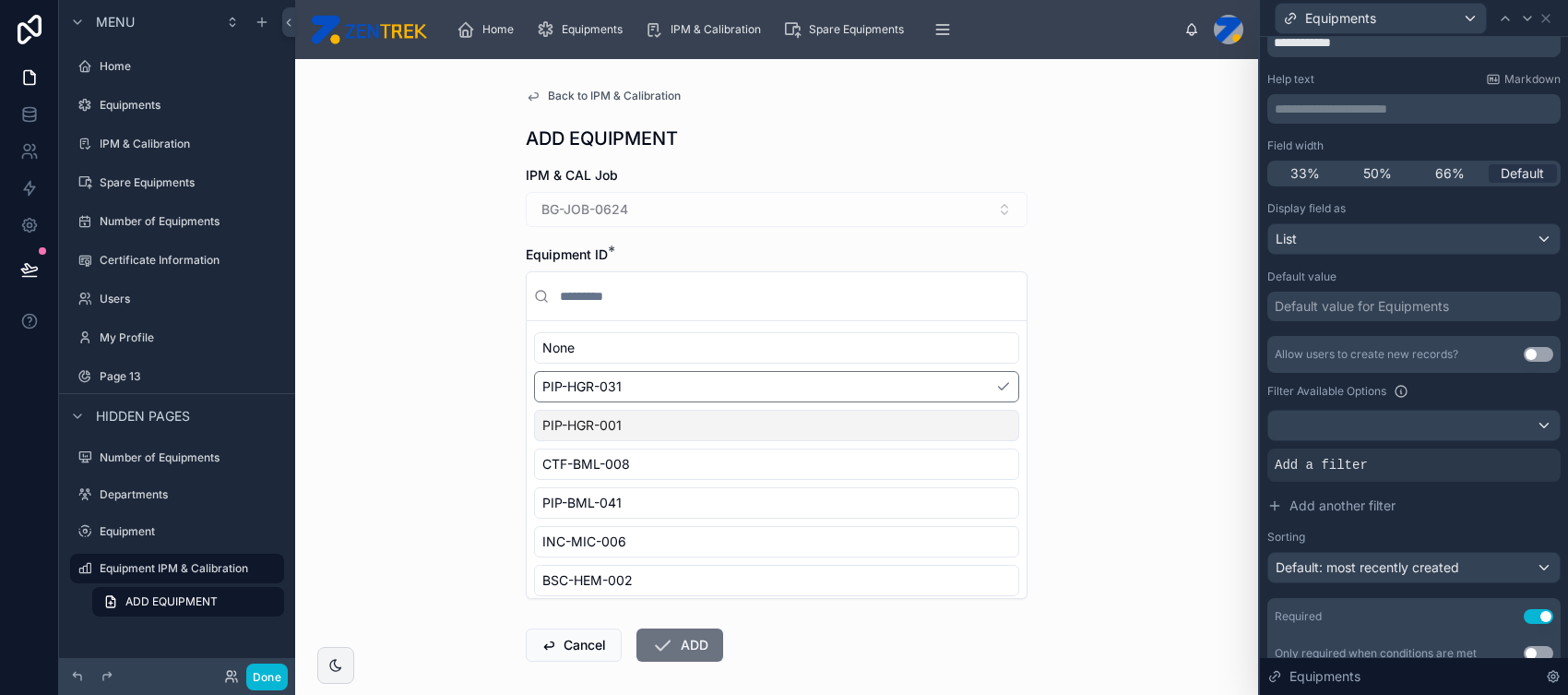 click on "PIP-HGR-001" at bounding box center [777, 425] 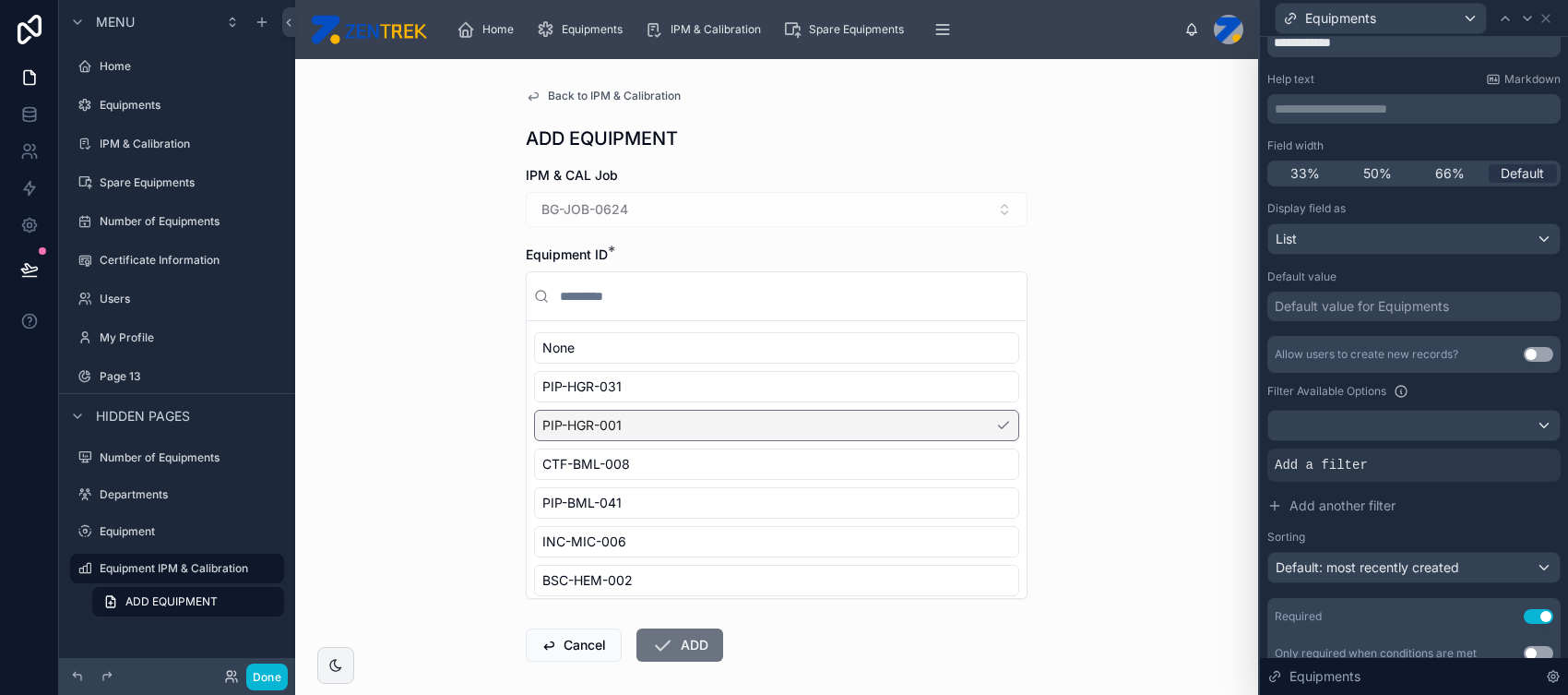 click on "None PIP-HGR-031 PIP-HGR-001 CTF-BML-008 PIP-BML-041 INC-MIC-006 BSC-HEM-002 BSC-MIC-004 LABEQ-BBK-005 PIP-IMM-043 PIP-IHC-008 PIP-HGR-030 PIP-BML-042 HAO-HIS-003 CTF-MIC-003 THMH-CHM-001 RFBB-BBK-001 THMH-BML-009 PIP-IMM-042 CTF-MIC-002 PIP-BML-040 LABEQ-BML-003 PIP-HGR-029 LABEQ-IMM-002 PIP-IMM-019 CTF-BML-007 CTFBB-BBK-041 STWE-CHM-003 PIP-BML-039 PIP-HEM-001 THM-BBK-026 PIP-CYT-009 PIP-CHM-015 INC-MIC-005 THMH-HEM-003 PIP-HGR-028 BSC-MIC-002 CTF-CHM-011 THMH-MIC-002 RFLAB-HEM-004 LABEQ-FGU-003 LABEQ-FGU-006 PIP-IMM-010 THM-MIC-025 STWE-HGR-012 LABEQ-BBK-034 THMH-BML-008 PIP-FGU-009 STWE-IMM-006 PIP-BML-038 LABEQ-BBK-031" at bounding box center (777, 1317) 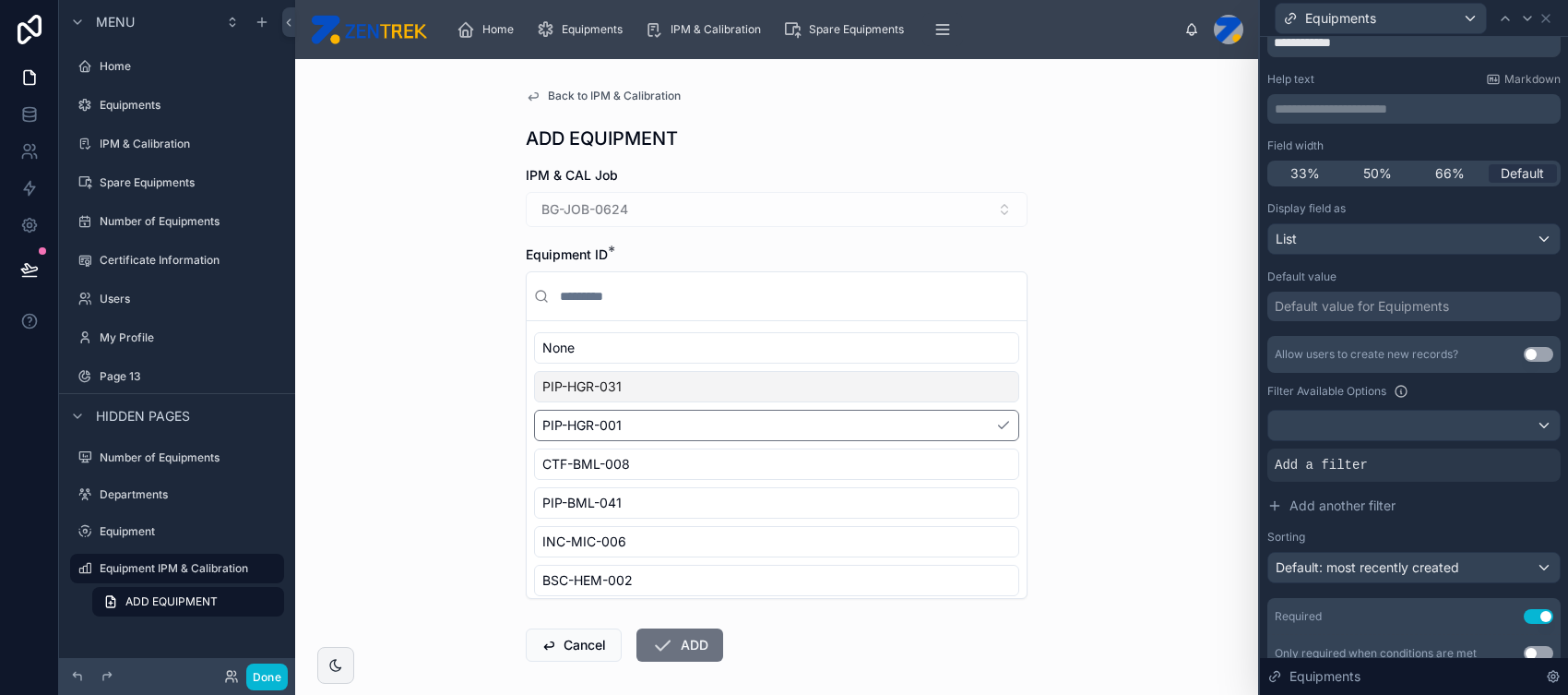click on "PIP-HGR-031" at bounding box center (777, 387) 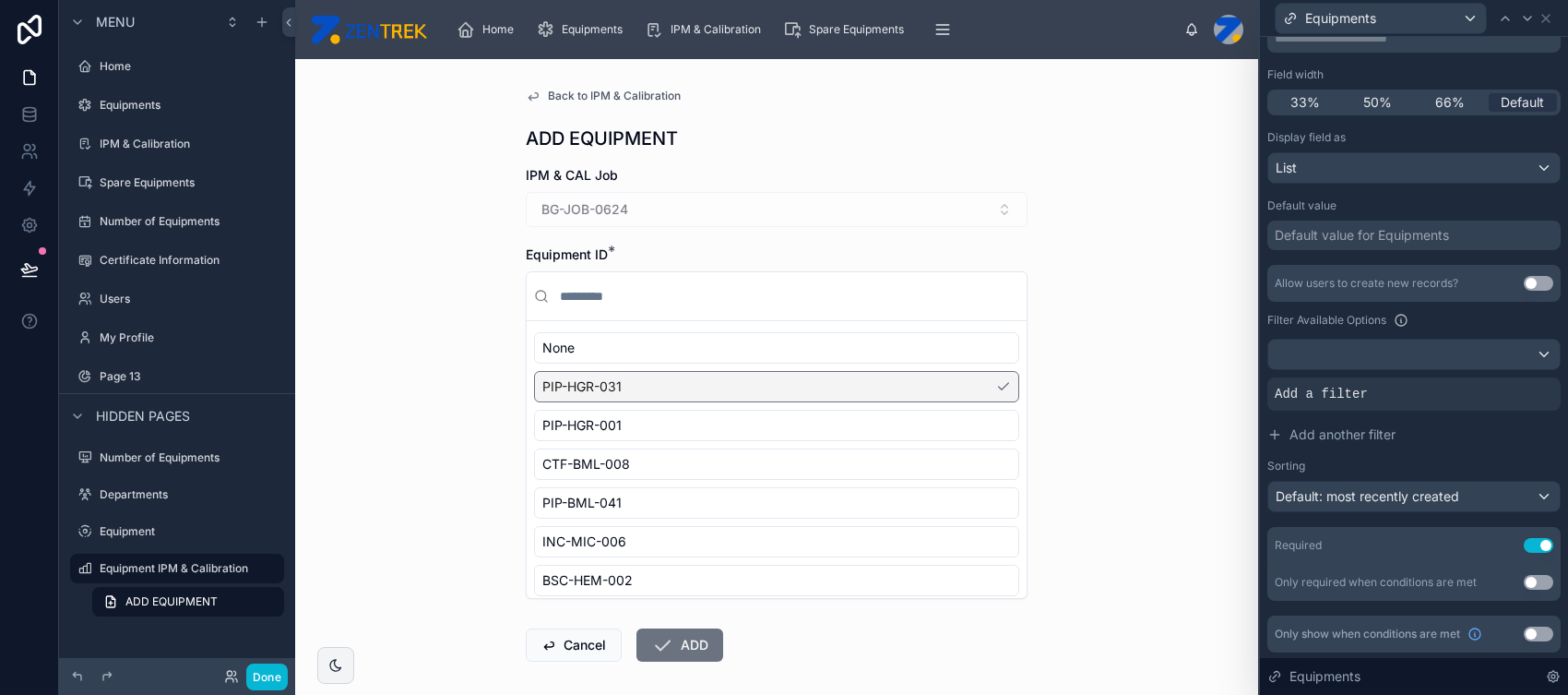 scroll, scrollTop: 0, scrollLeft: 0, axis: both 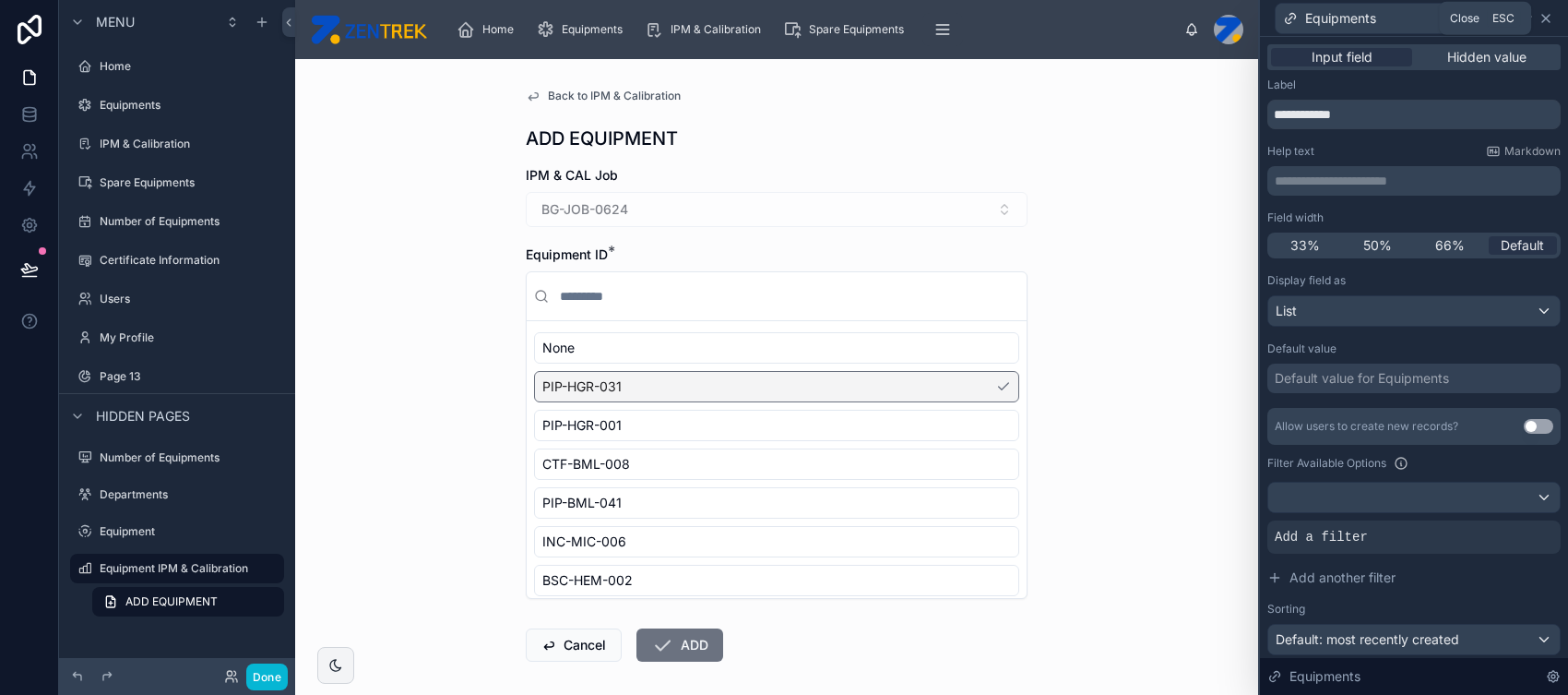 click 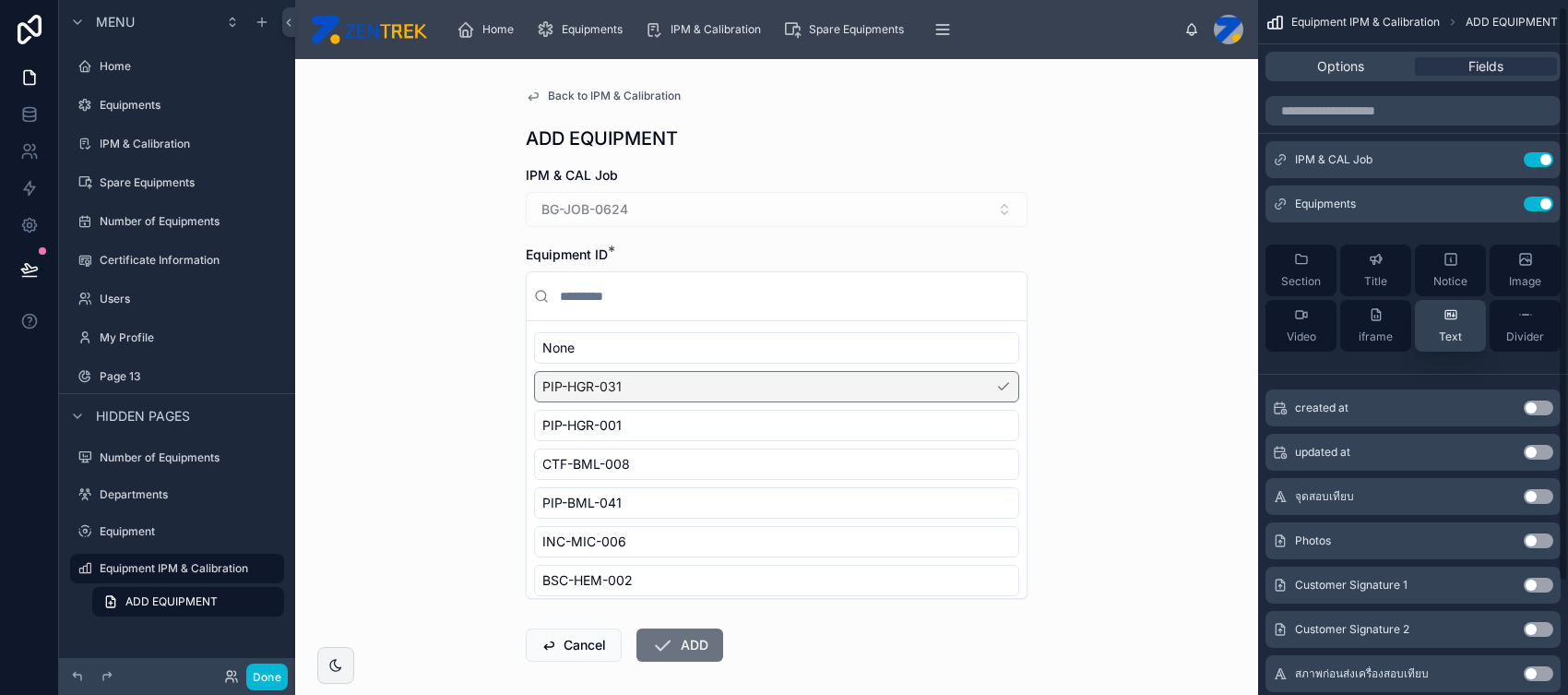 scroll, scrollTop: 0, scrollLeft: 0, axis: both 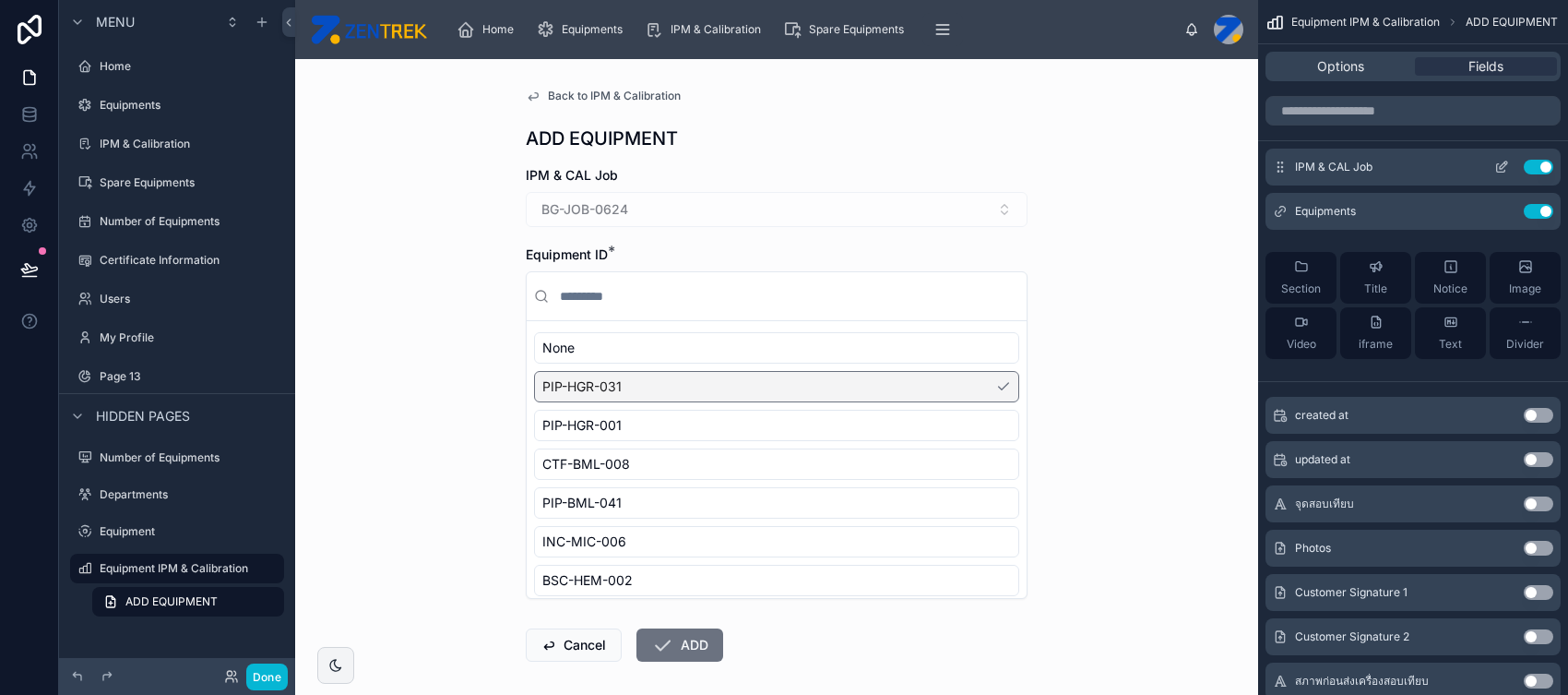 click 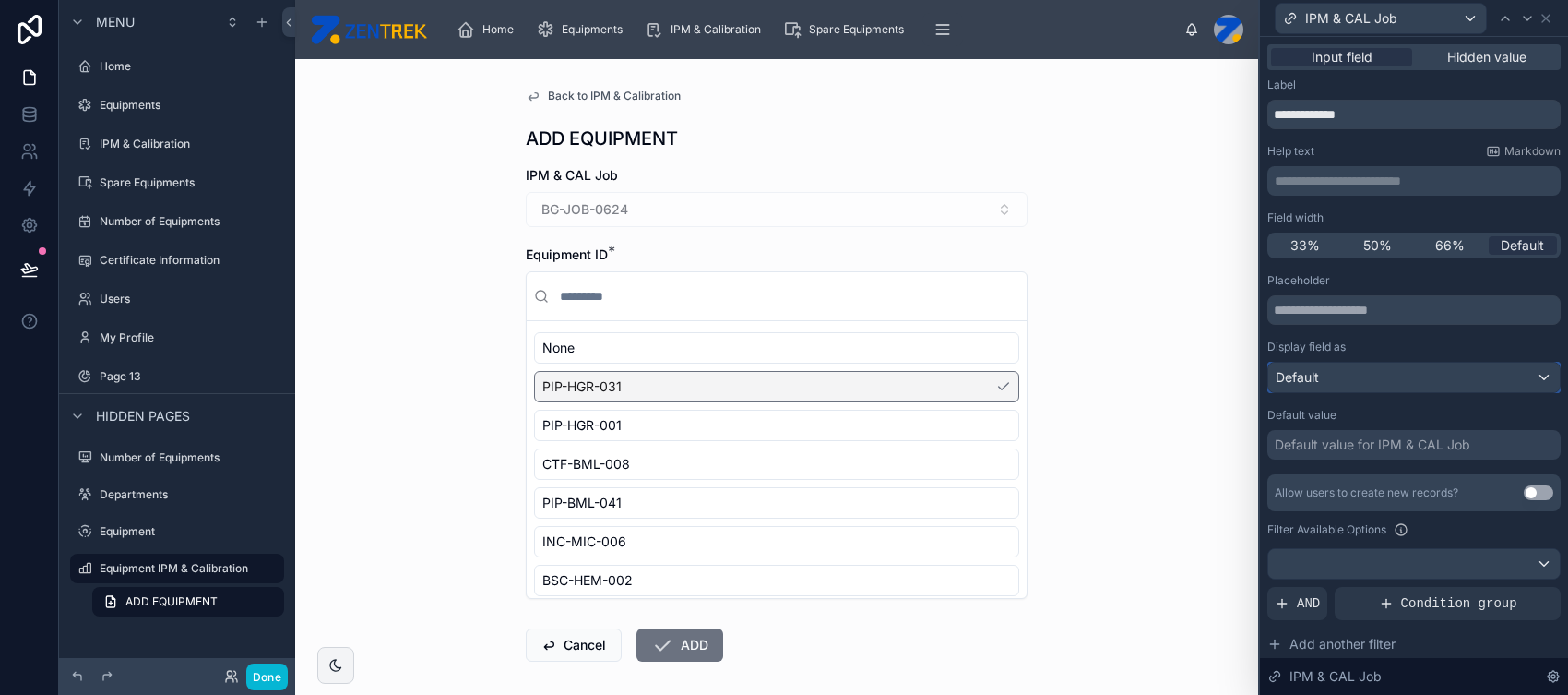 click on "Default" at bounding box center [1414, 377] 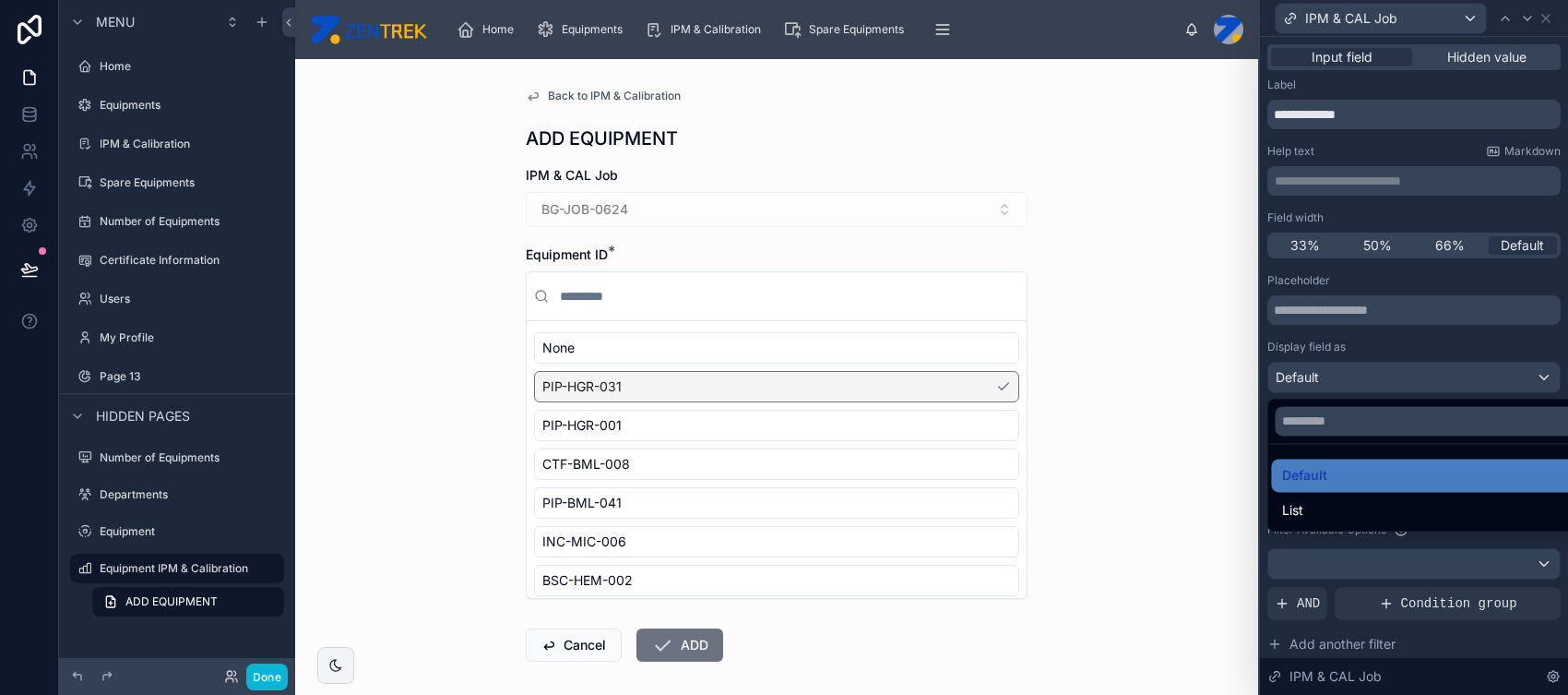 click at bounding box center (1414, 347) 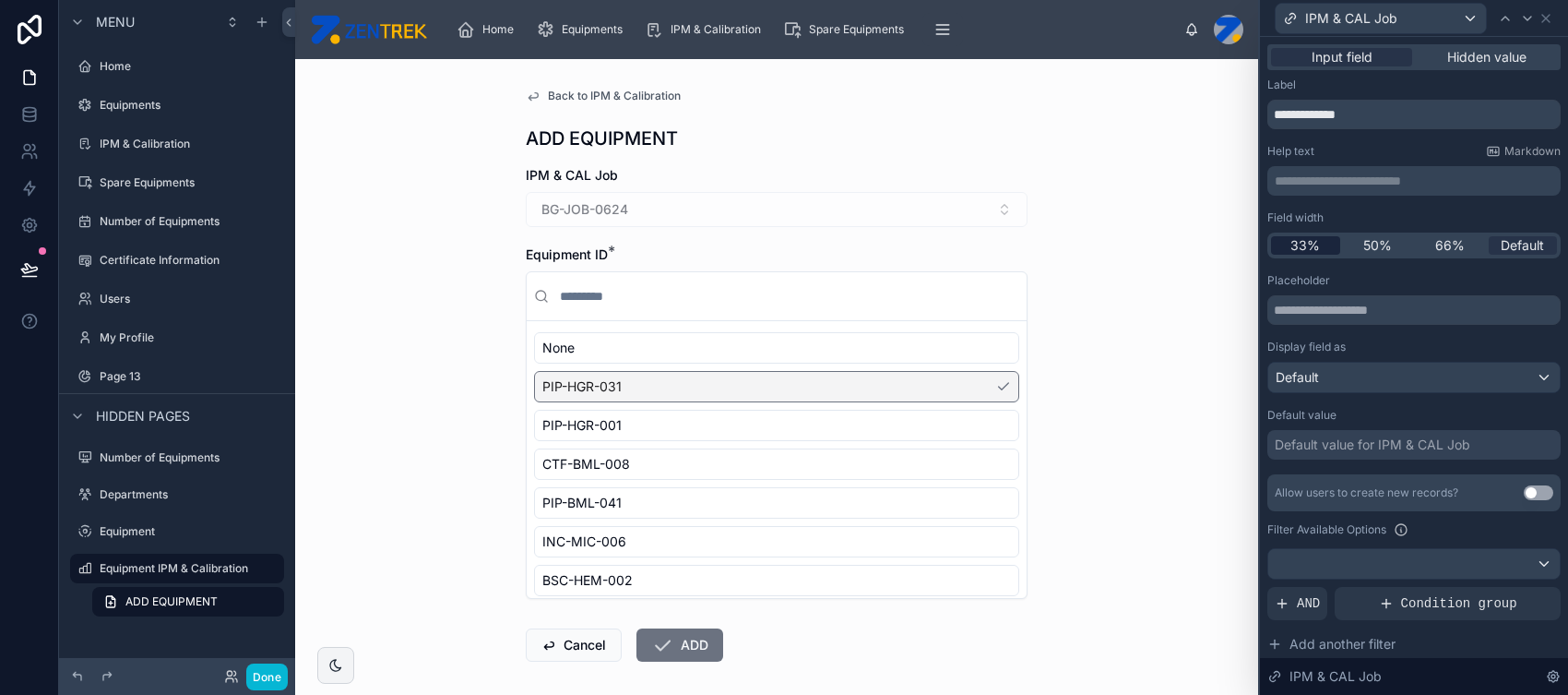 click on "33%" at bounding box center (1305, 246) 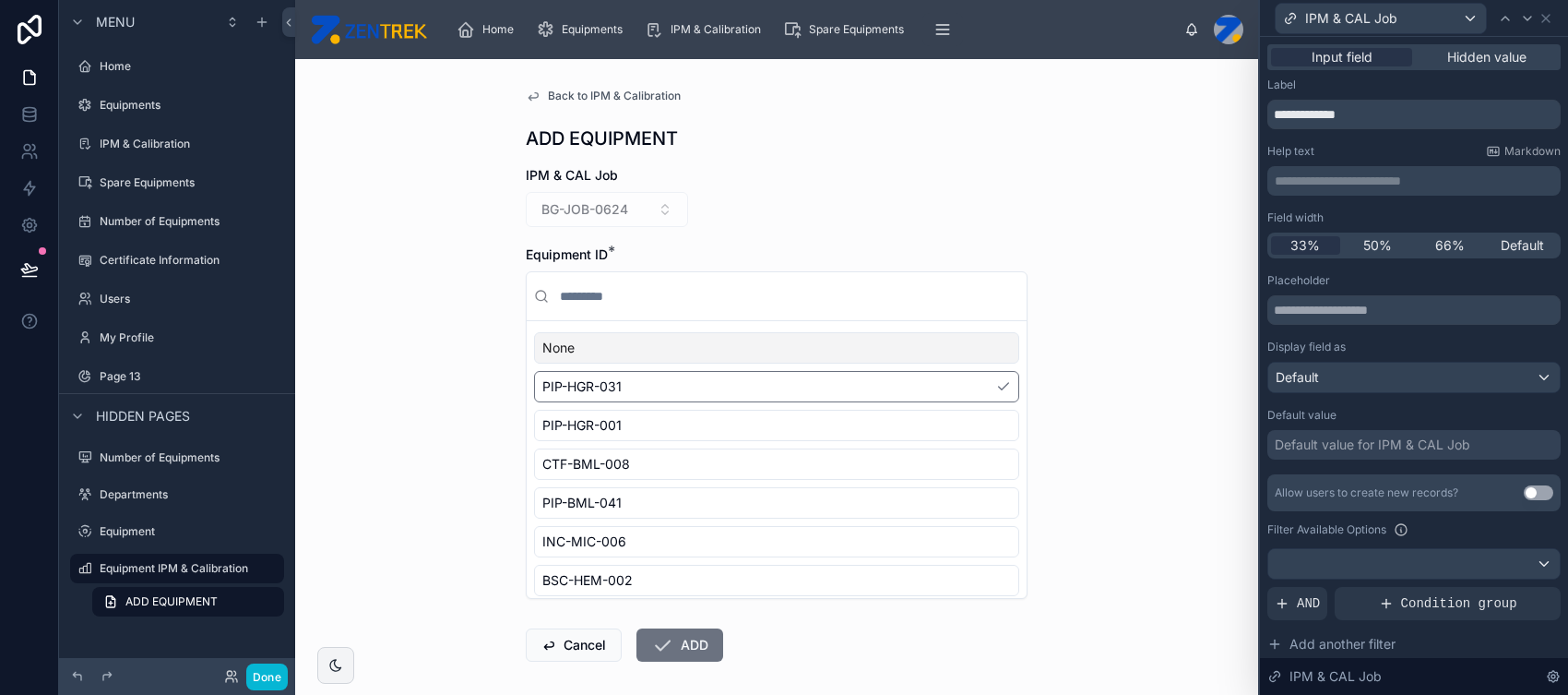click on "BG-JOB-0624" at bounding box center [607, 210] 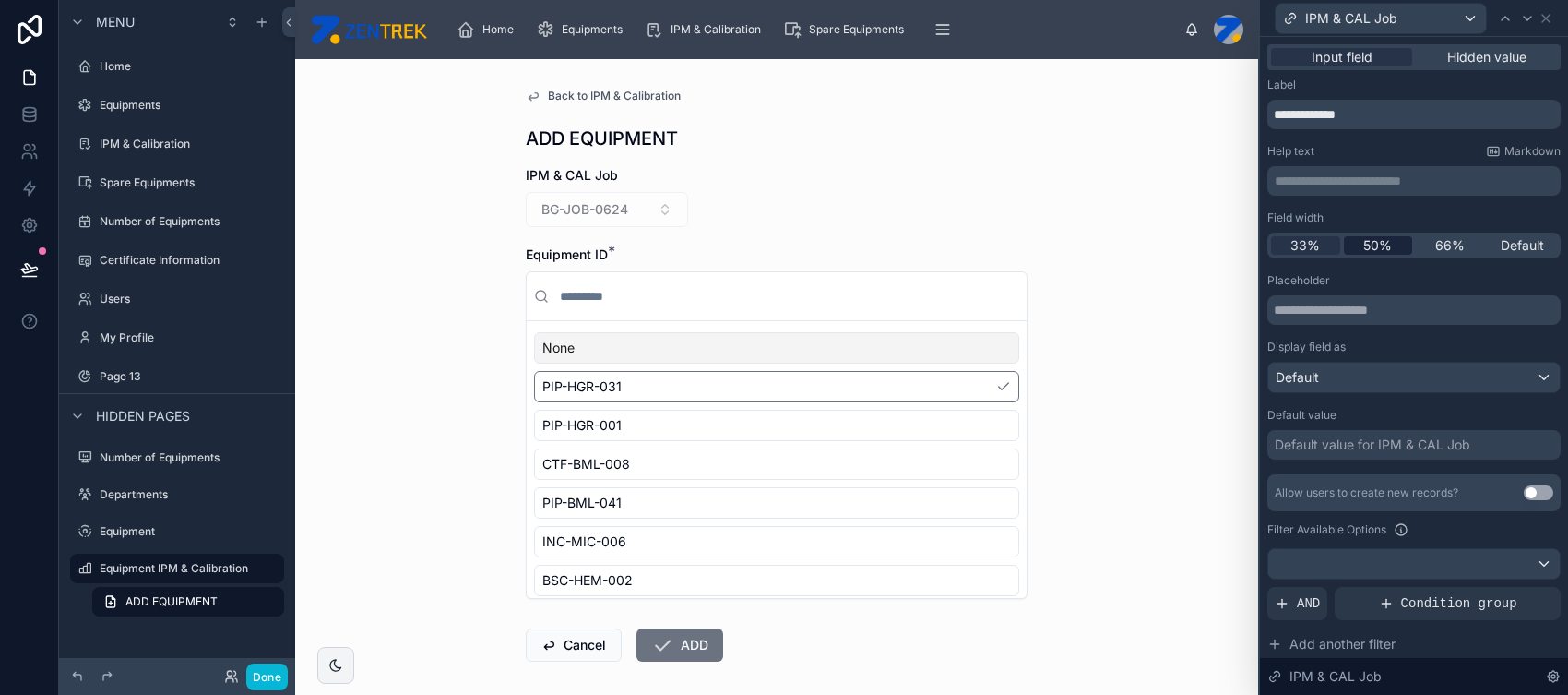 click on "50%" at bounding box center (1377, 246) 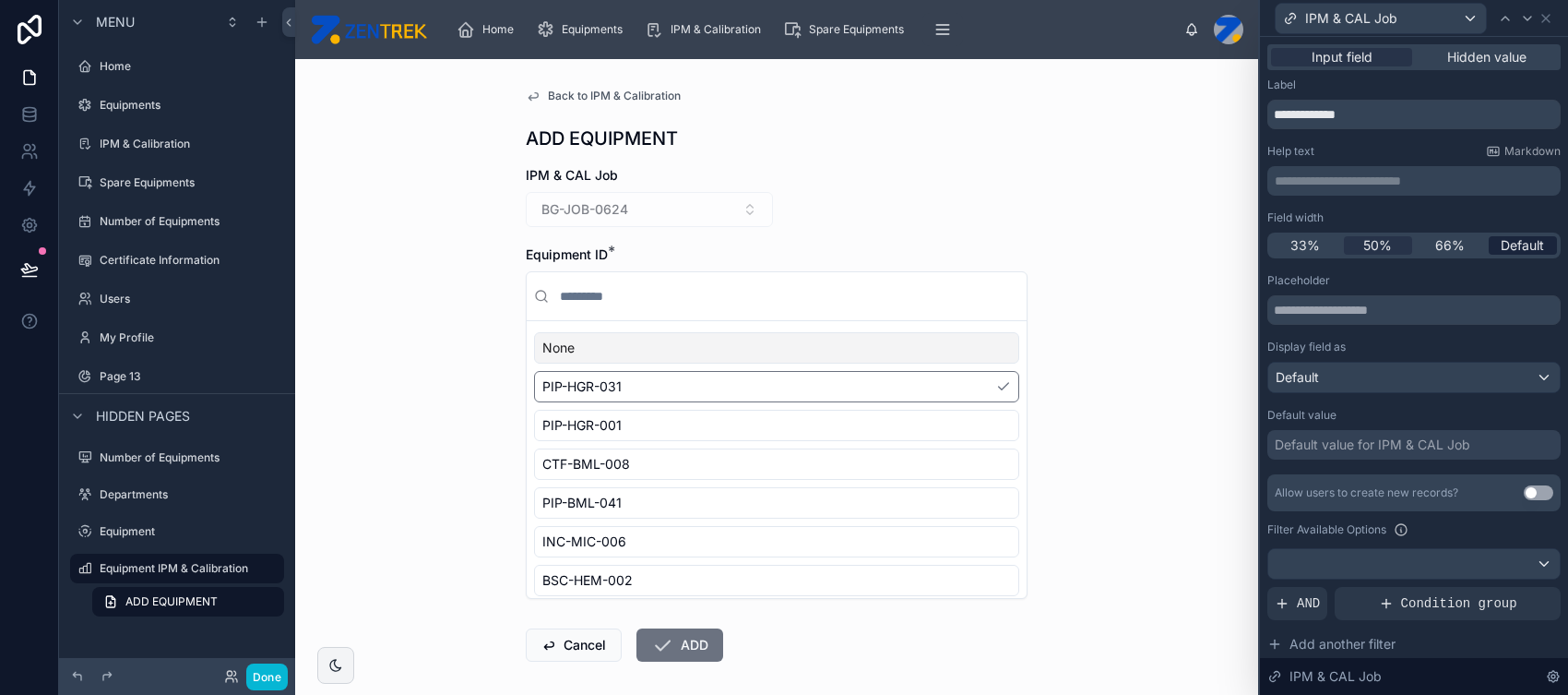 click on "Default" at bounding box center [1522, 246] 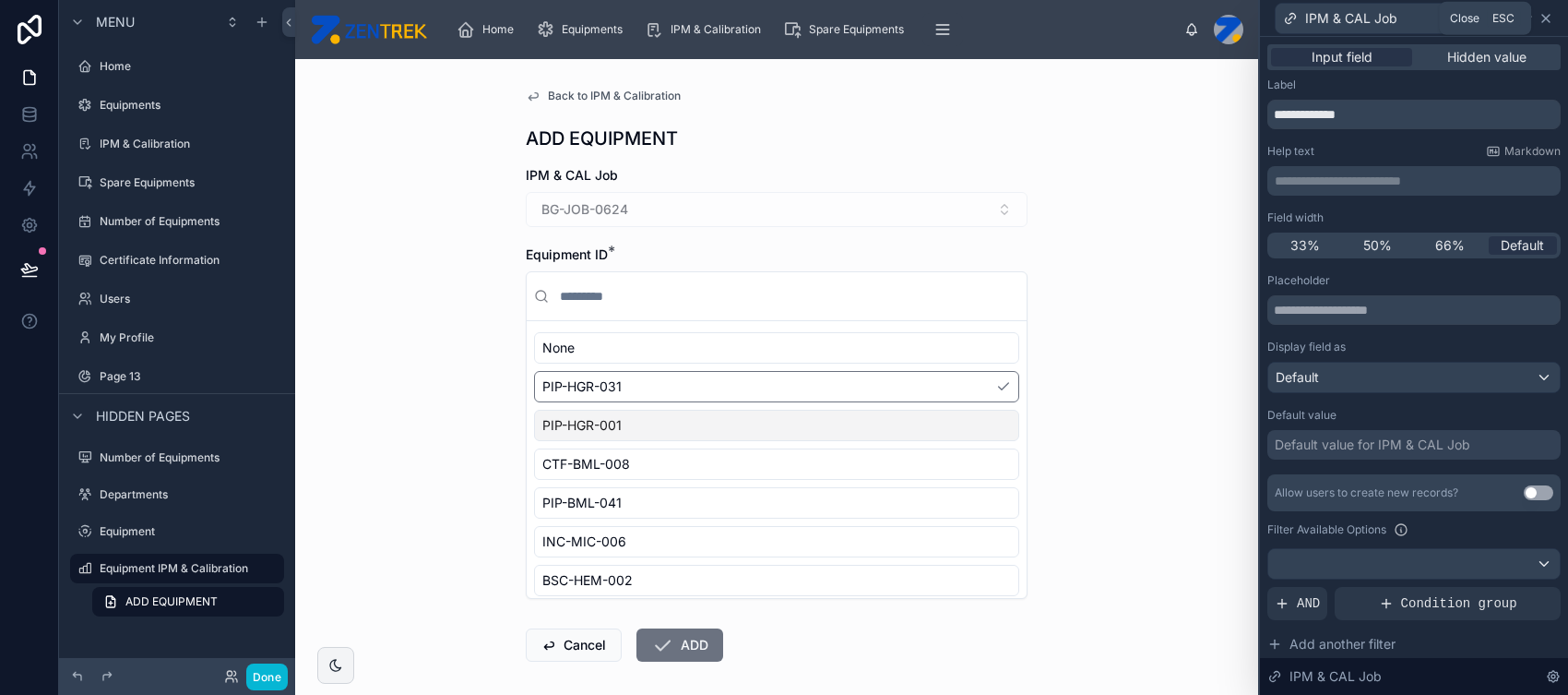 click 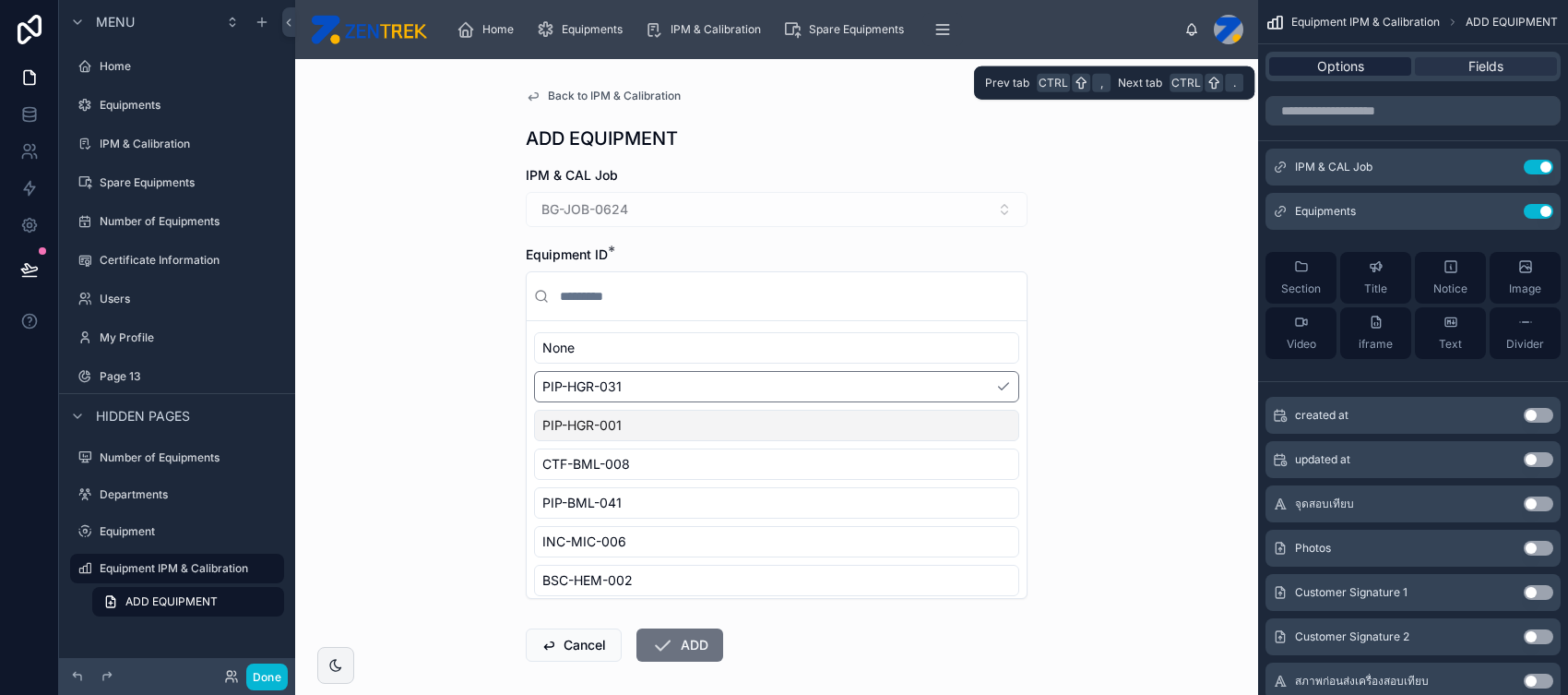 click on "Options" at bounding box center [1340, 66] 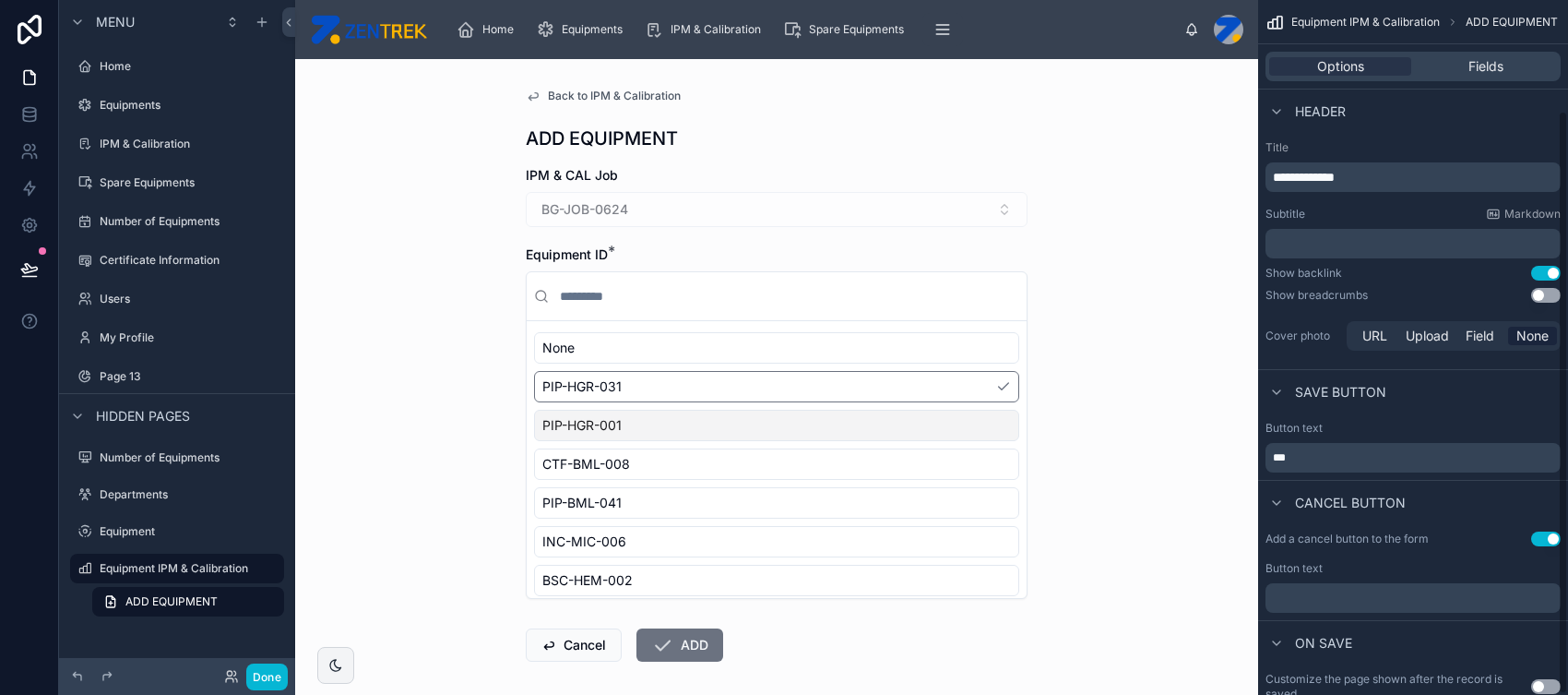 scroll, scrollTop: 131, scrollLeft: 0, axis: vertical 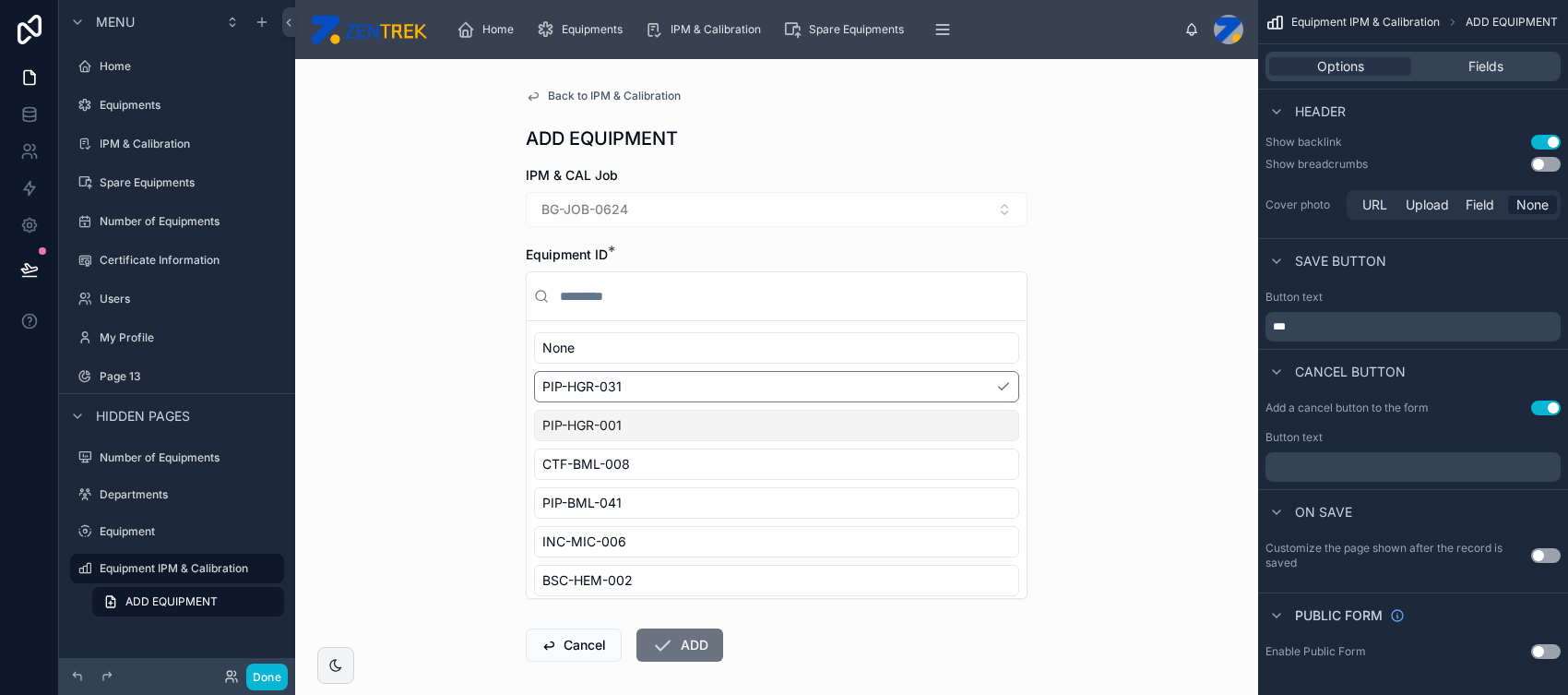 click on "﻿" at bounding box center [1415, 467] 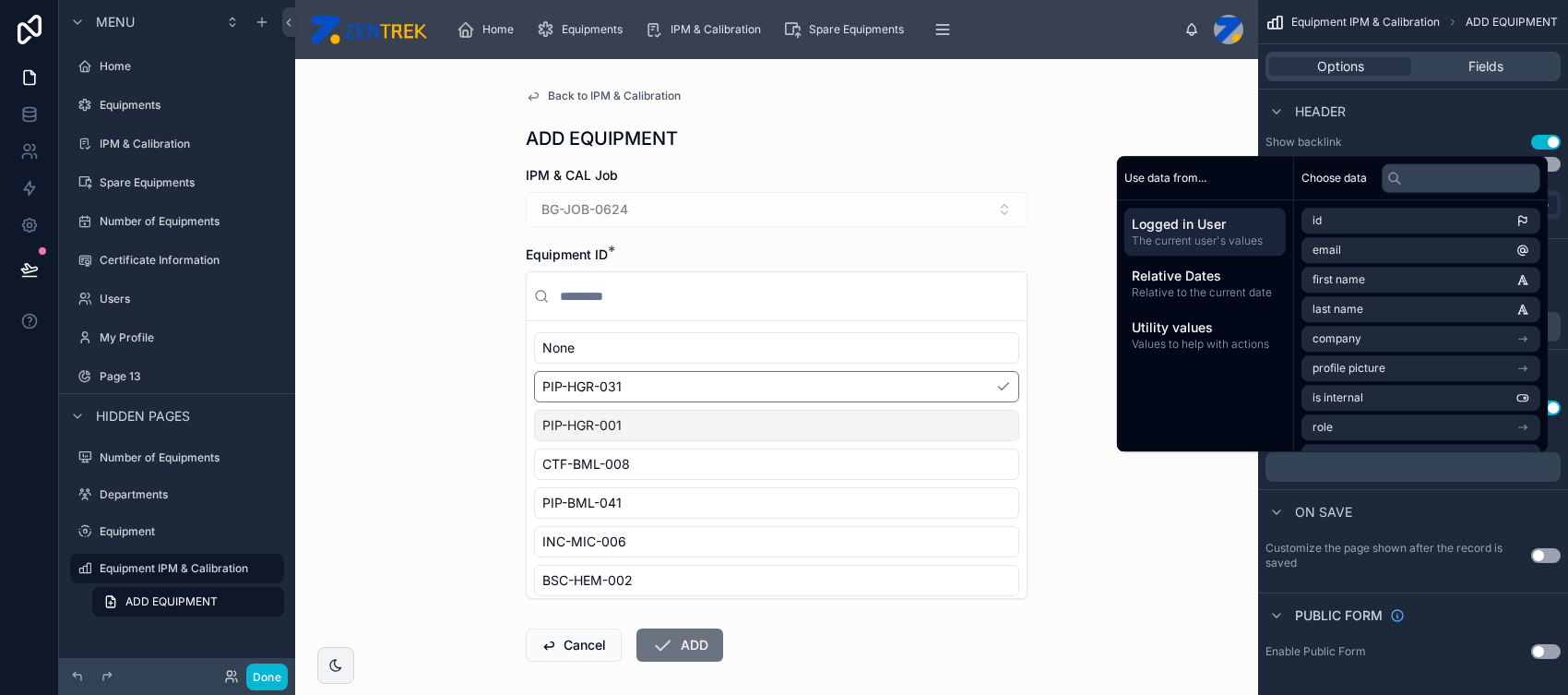 type 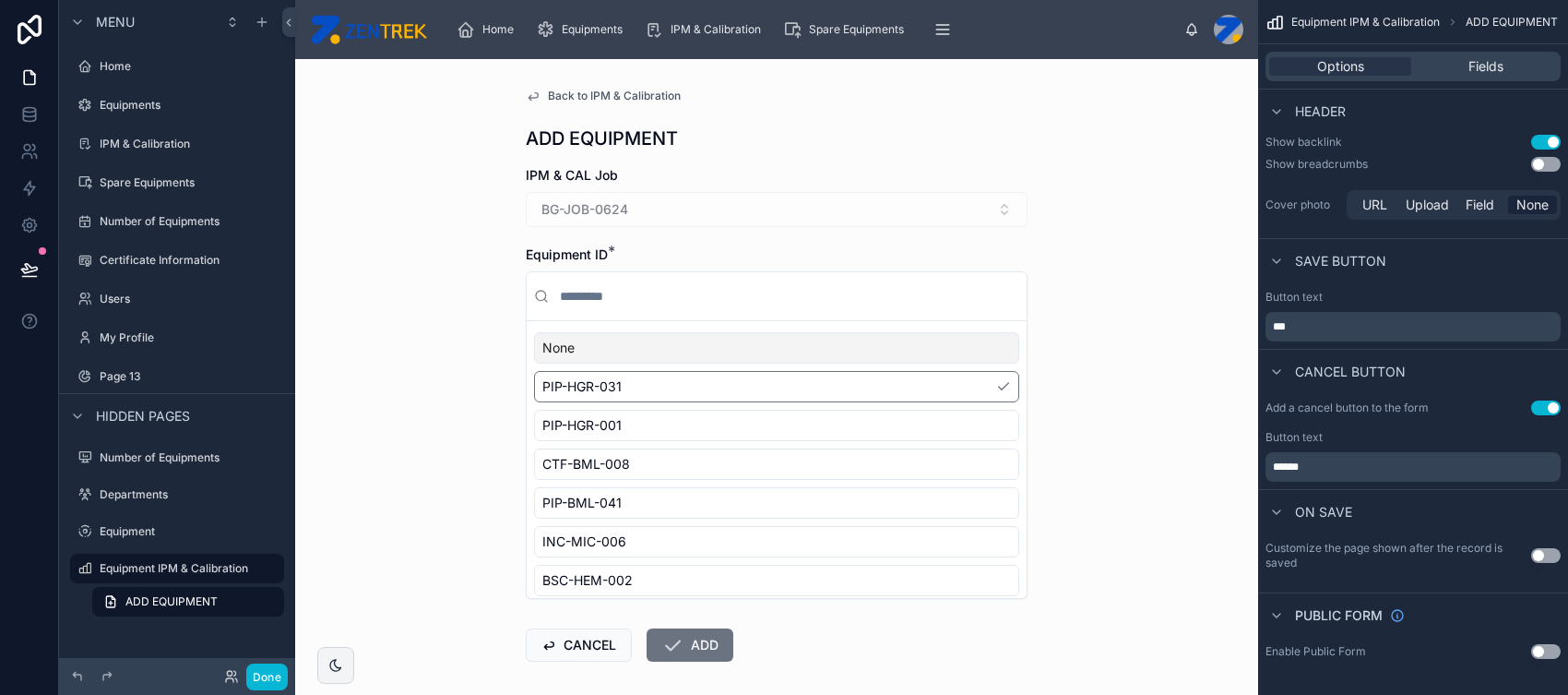 click on "Back to  IPM & Calibration ADD EQUIPMENT IPM & CAL Job BG-JOB-0624 Equipment ID * None PIP-HGR-031 PIP-HGR-001 CTF-BML-008 PIP-BML-041 INC-MIC-006 BSC-HEM-002 BSC-MIC-004 LABEQ-BBK-005 PIP-IMM-043 PIP-IHC-008 PIP-HGR-030 PIP-BML-042 HAO-HIS-003 CTF-MIC-003 THMH-CHM-001 RFBB-BBK-001 THMH-BML-009 PIP-IMM-042 CTF-MIC-002 PIP-BML-040 LABEQ-BML-003 PIP-HGR-029 LABEQ-IMM-002 PIP-IMM-019 CTF-BML-007 CTFBB-BBK-041 STWE-CHM-003 PIP-BML-039 PIP-HEM-001 THM-BBK-026 PIP-CYT-009 PIP-CHM-015 INC-MIC-005 THMH-HEM-003 PIP-HGR-028 BSC-MIC-002 CTF-CHM-011 THMH-MIC-002 RFLAB-HEM-004 LABEQ-FGU-003 LABEQ-FGU-006 PIP-IMM-010 THM-MIC-025 STWE-HGR-012 LABEQ-BBK-034 THMH-BML-008 PIP-FGU-009 STWE-IMM-006 PIP-BML-038 LABEQ-BBK-031 CANCEL ADD" at bounding box center [777, 377] 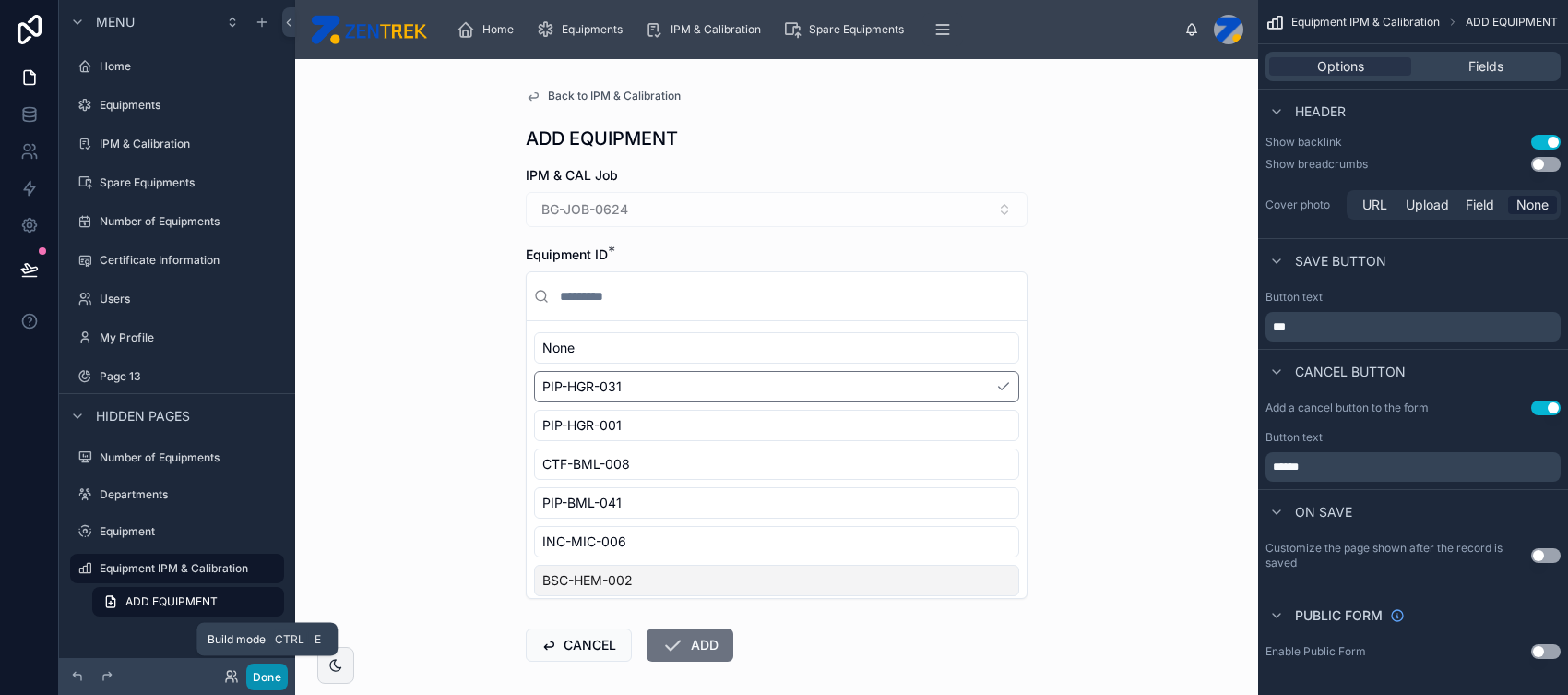 click on "Done" at bounding box center [267, 677] 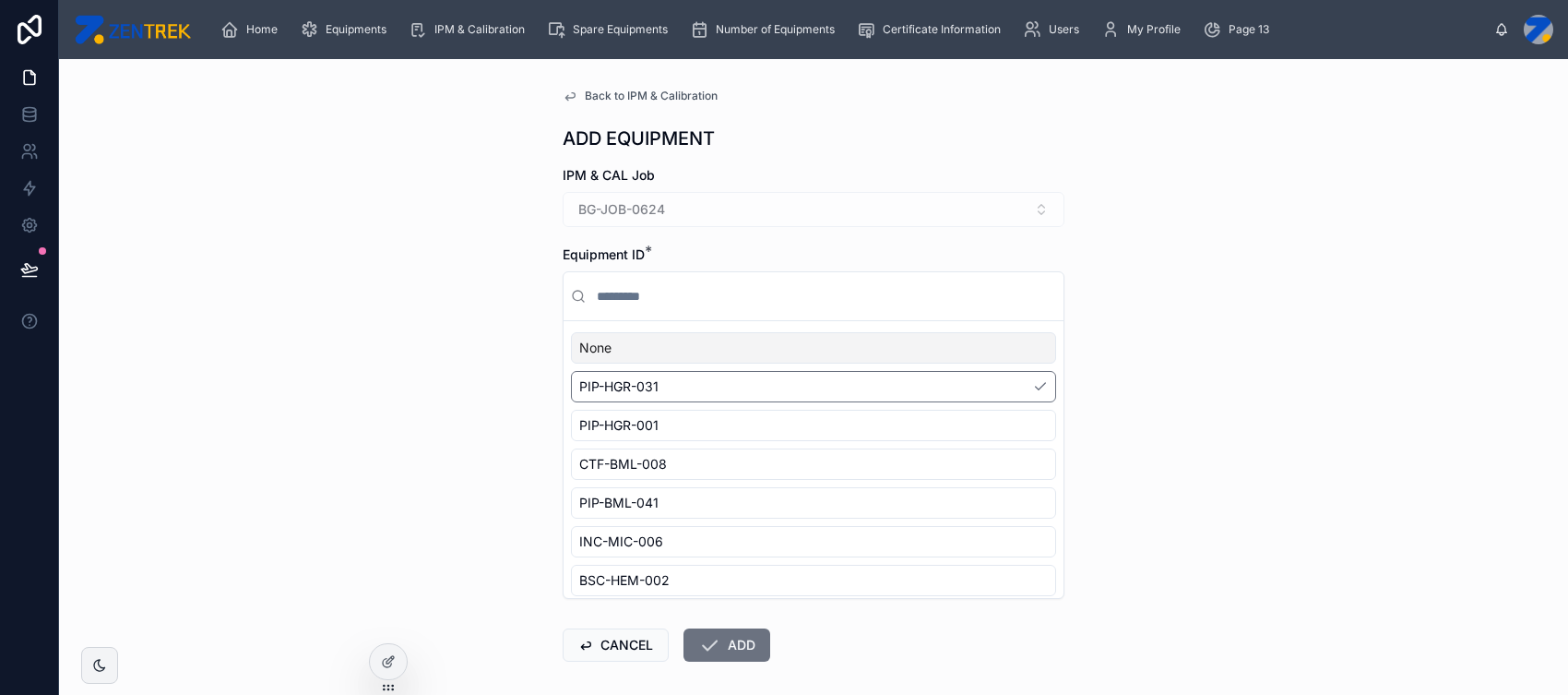 click on "Back to  IPM & Calibration" at bounding box center (651, 96) 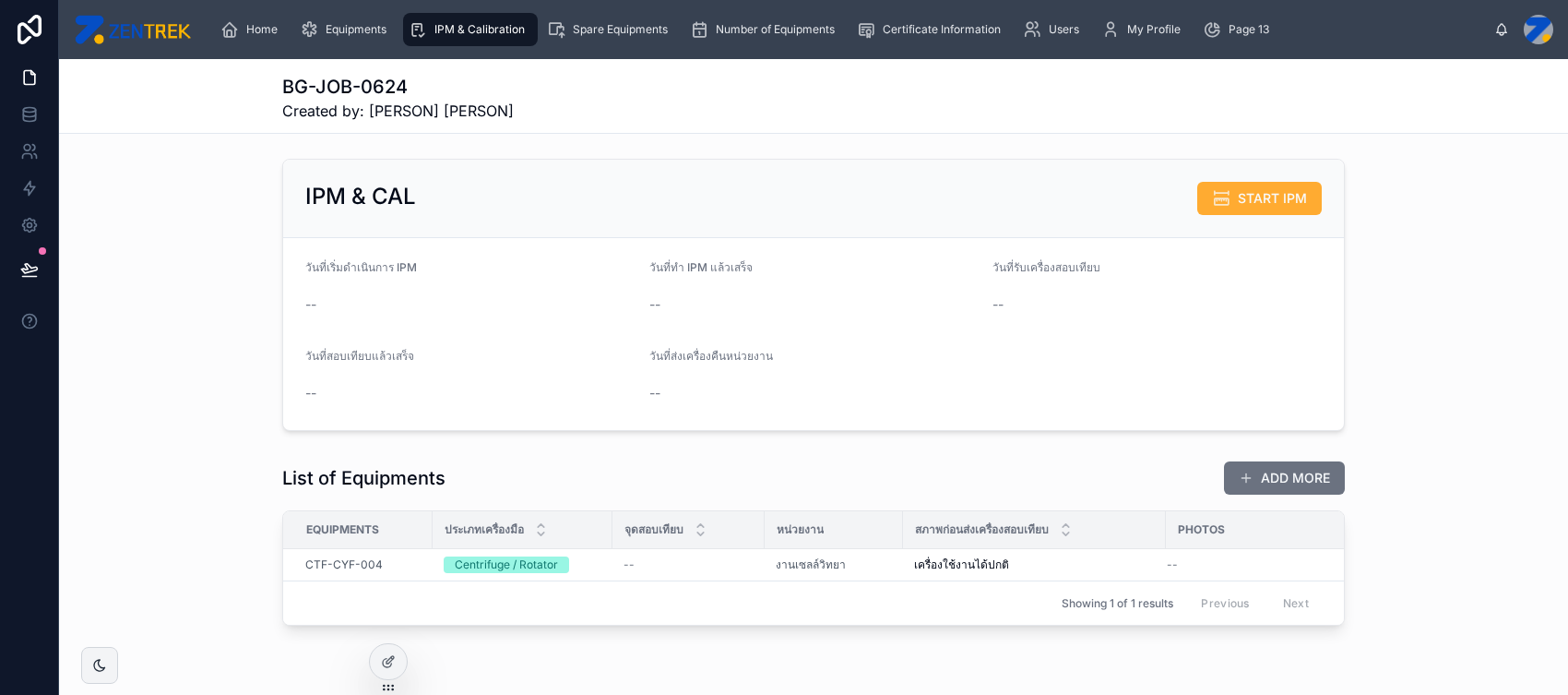 scroll, scrollTop: 76, scrollLeft: 0, axis: vertical 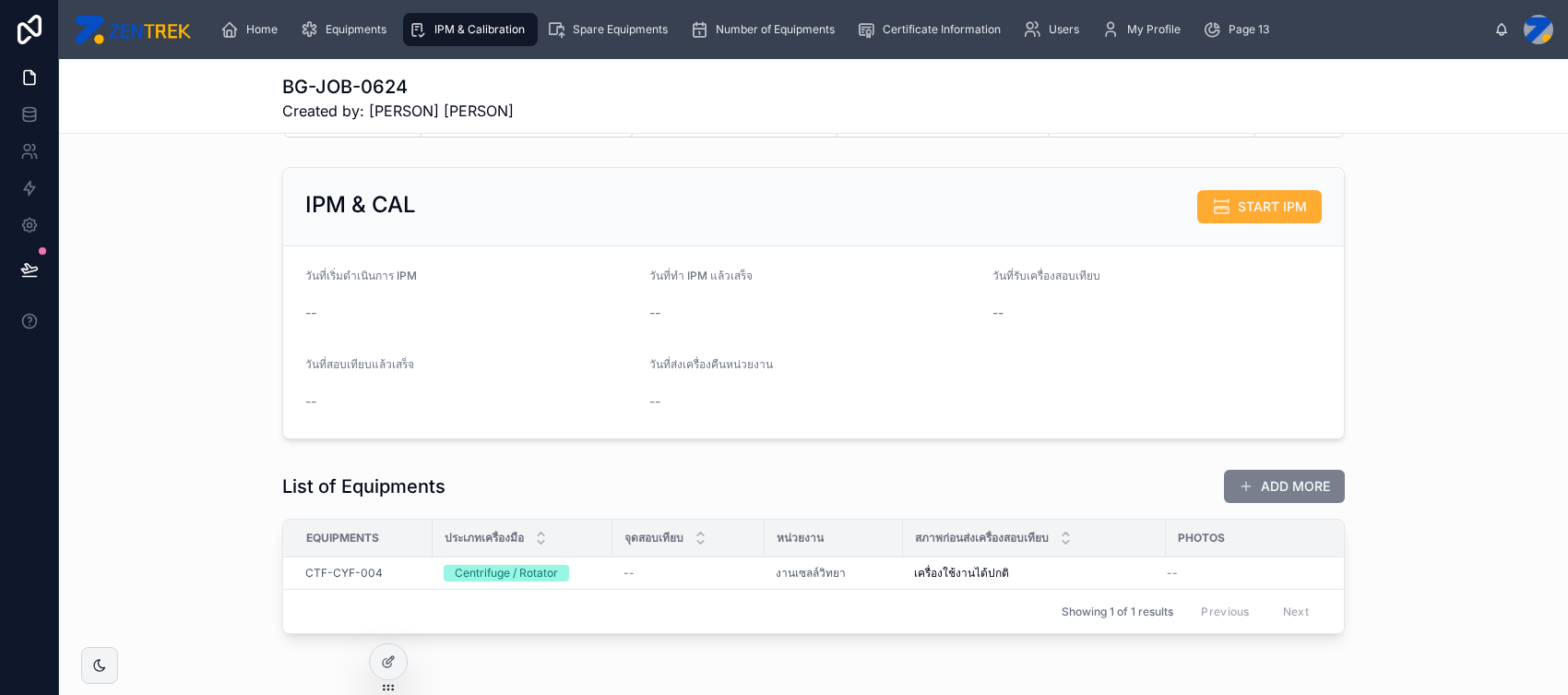 click on "ADD MORE" at bounding box center [1284, 486] 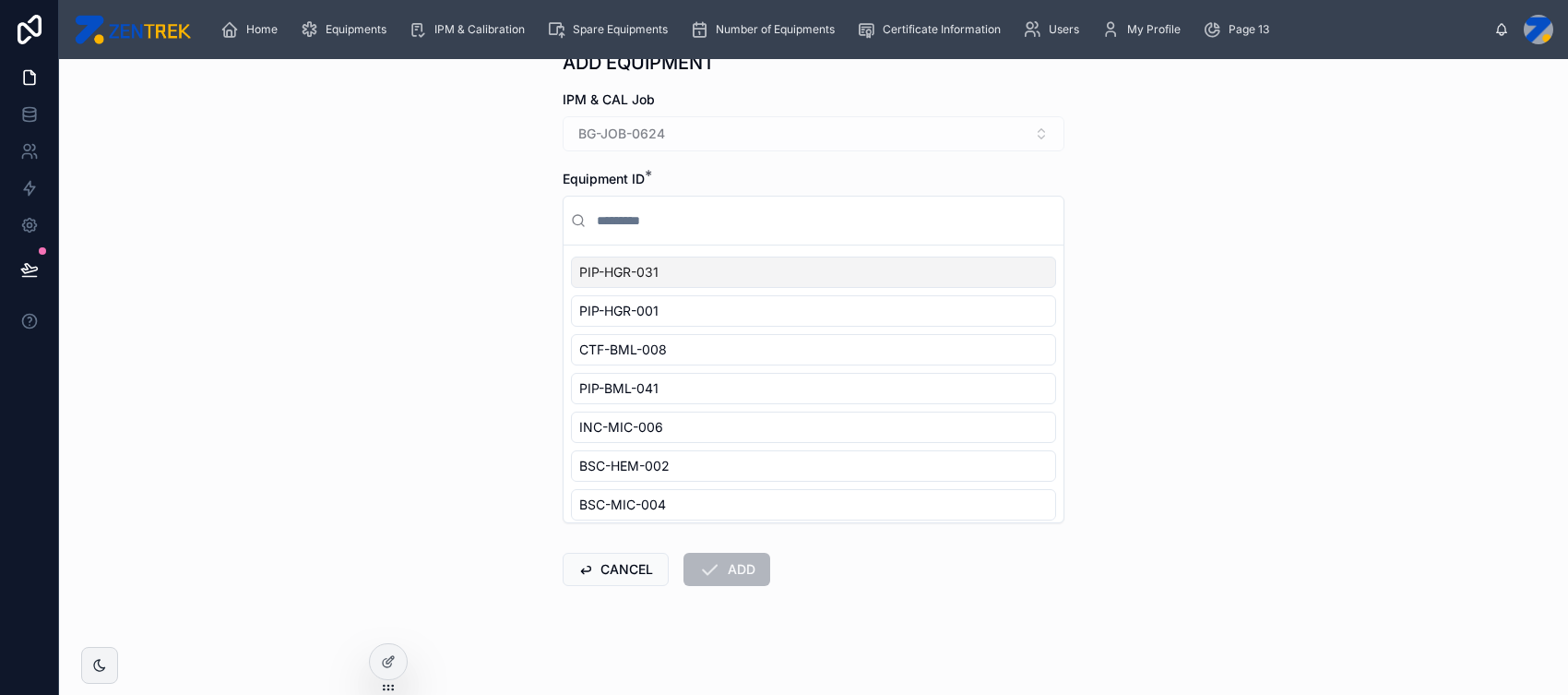 scroll, scrollTop: 0, scrollLeft: 0, axis: both 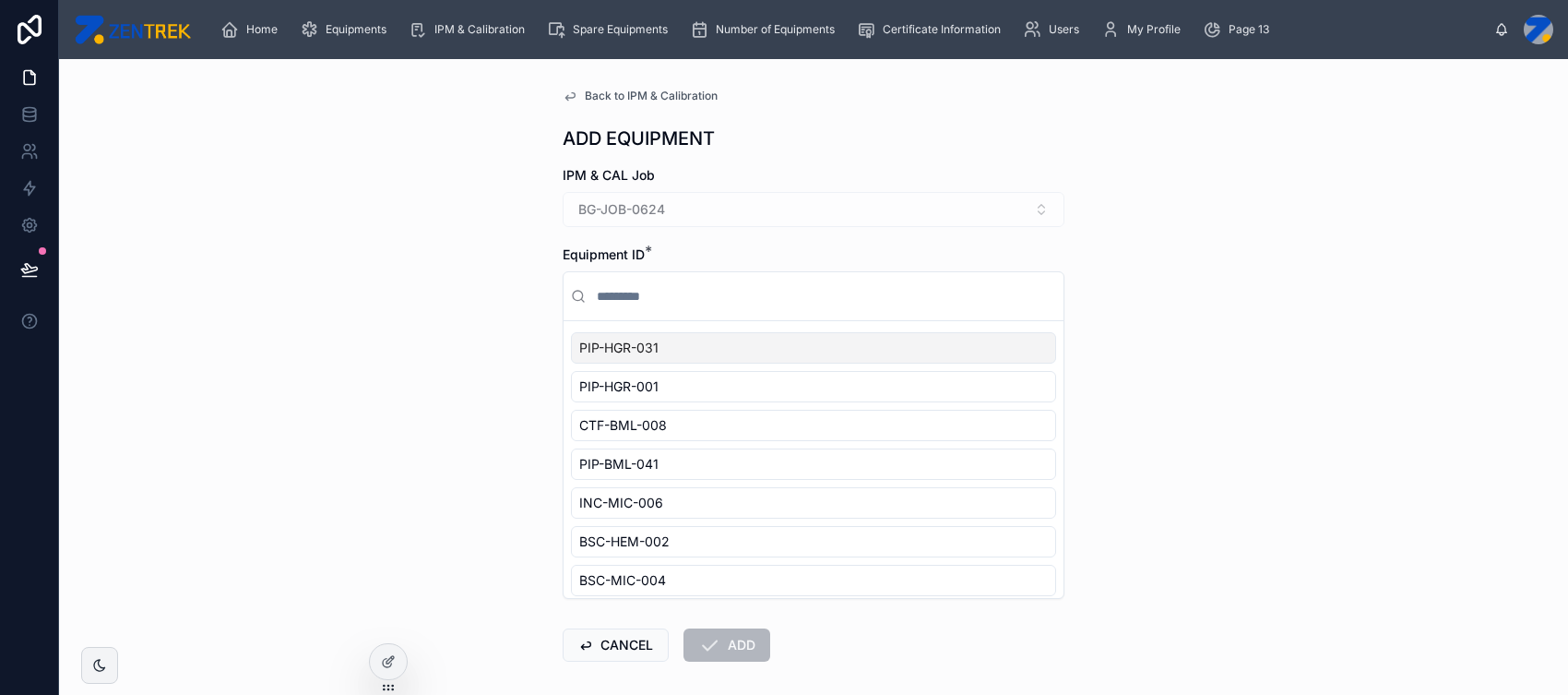 click on "PIP-HGR-031 PIP-HGR-001 CTF-BML-008 PIP-BML-041 INC-MIC-006 BSC-HEM-002 BSC-MIC-004 LABEQ-BBK-005 PIP-IMM-043 PIP-IHC-008 PIP-HGR-030 PIP-BML-042 HAO-HIS-003 CTF-MIC-003 THMH-CHM-001 RFBB-BBK-001 THMH-BML-009 PIP-IMM-042 CTF-MIC-002 PIP-BML-040 LABEQ-BML-003 PIP-HGR-029 LABEQ-IMM-002 PIP-IMM-019 CTF-BML-007 CTFBB-BBK-041 STWE-CHM-003 PIP-BML-039 PIP-HEM-001 THM-BBK-026 PIP-CYT-009 PIP-CHM-015 INC-MIC-005 THMH-HEM-003 PIP-HGR-028 BSC-MIC-002 CTF-CHM-011 THMH-MIC-002 RFLAB-HEM-004 LABEQ-FGU-003 LABEQ-FGU-006 PIP-IMM-010 THM-MIC-025 STWE-HGR-012 LABEQ-BBK-034 THMH-BML-008 PIP-FGU-009 STWE-IMM-006 PIP-BML-038 LABEQ-BBK-031" at bounding box center (814, 1298) 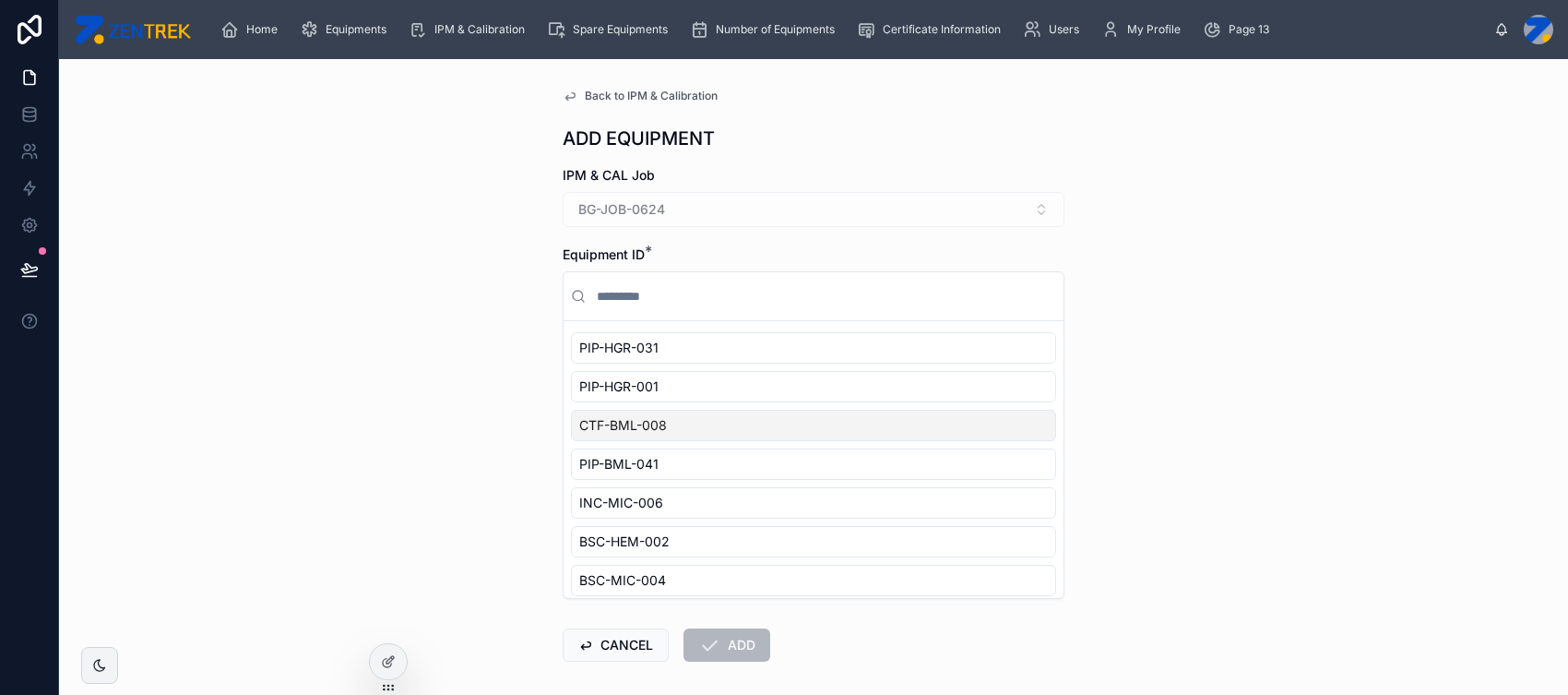 click on "CTF-BML-008" at bounding box center (814, 425) 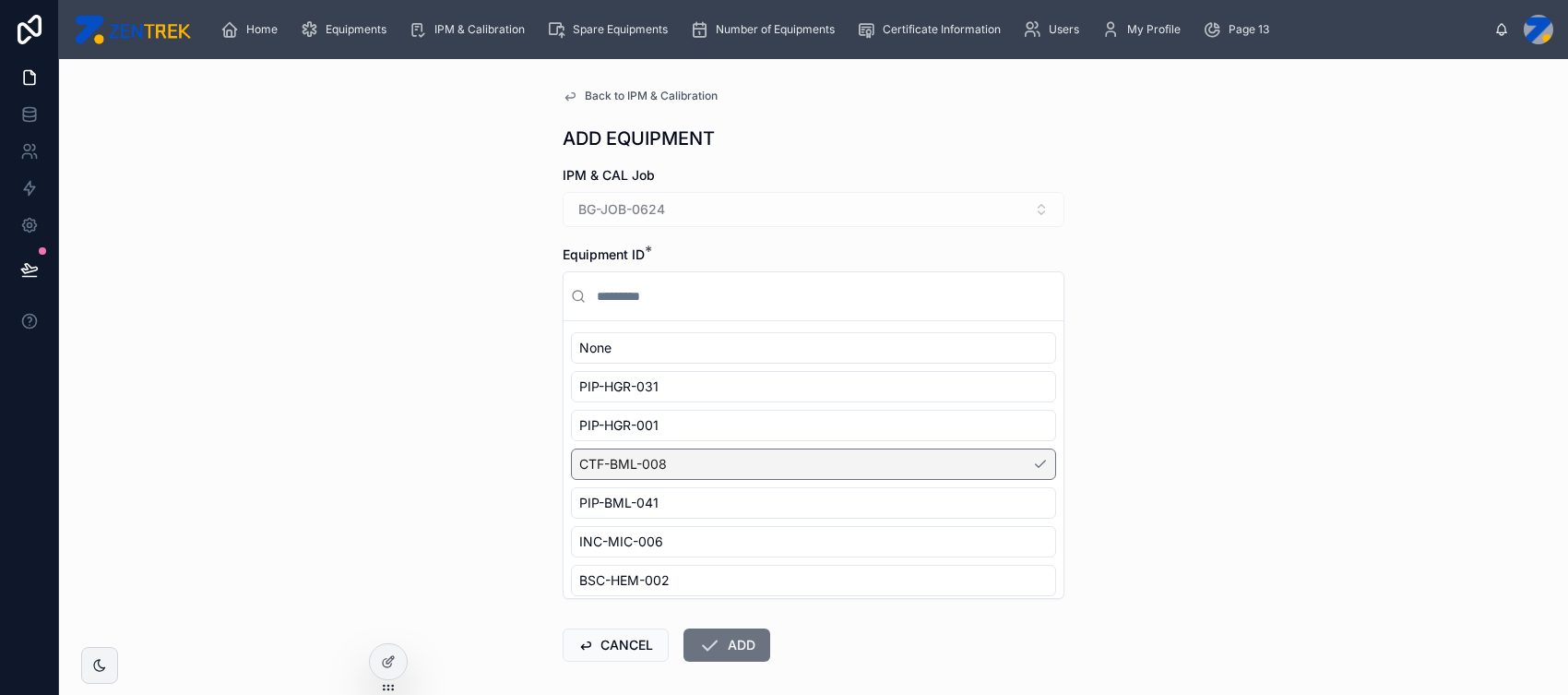click on "CTF-BML-008" at bounding box center (814, 464) 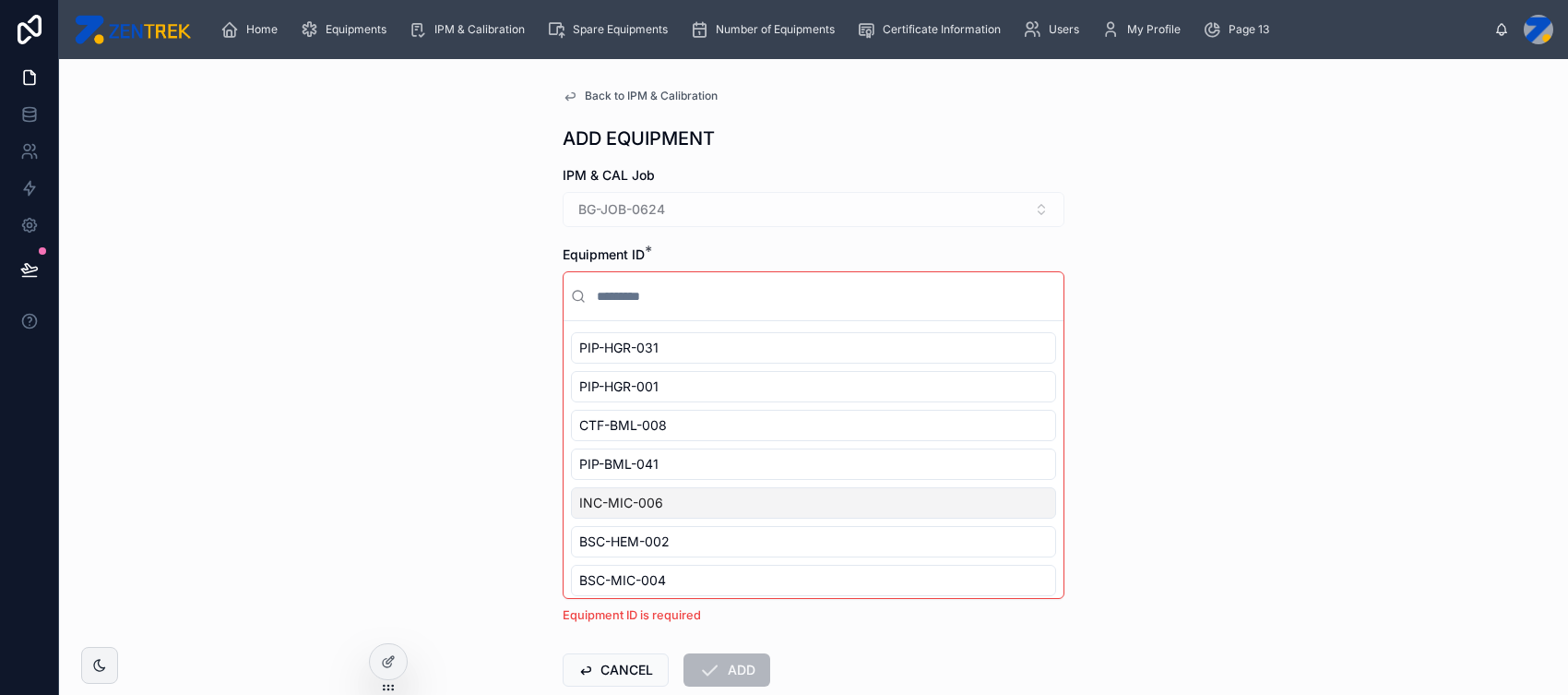 click on "INC-MIC-006" at bounding box center [814, 503] 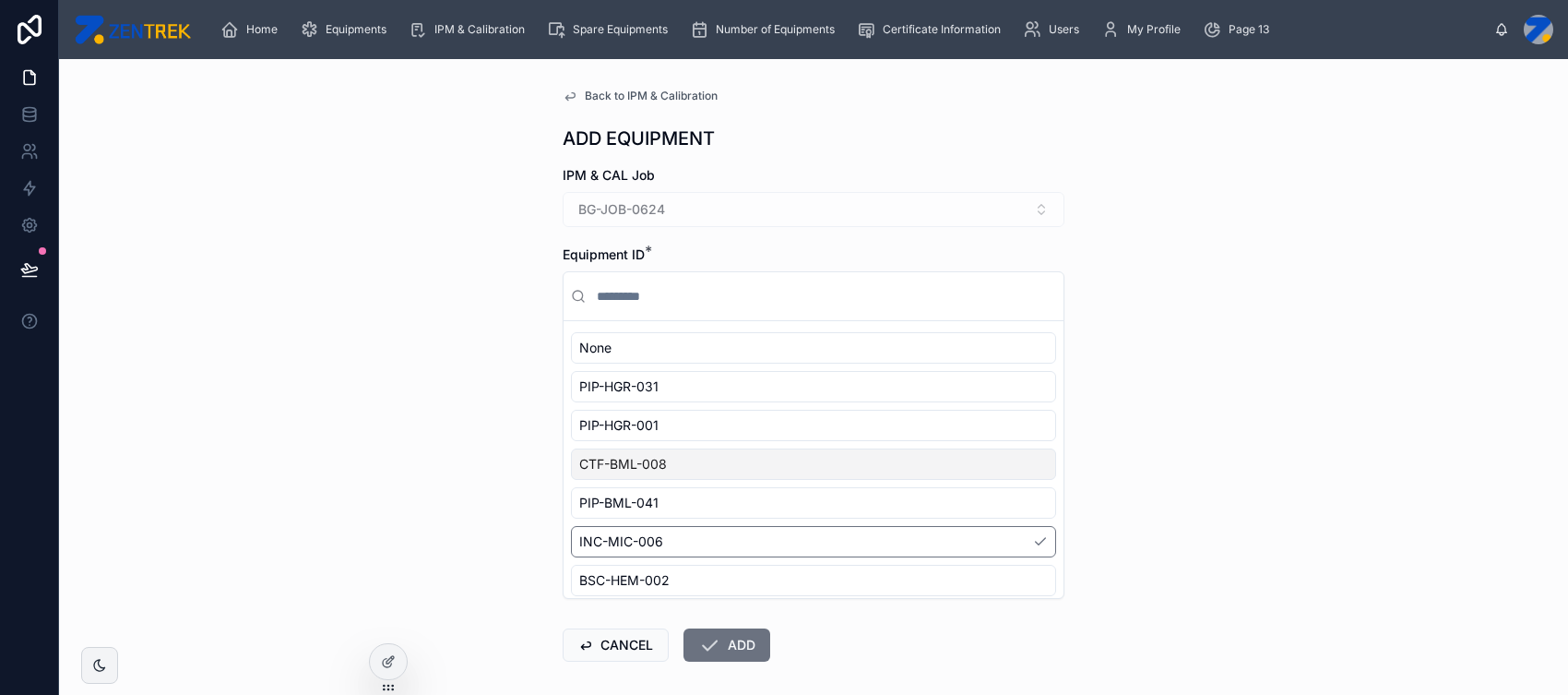 click on "CTF-BML-008" at bounding box center (814, 464) 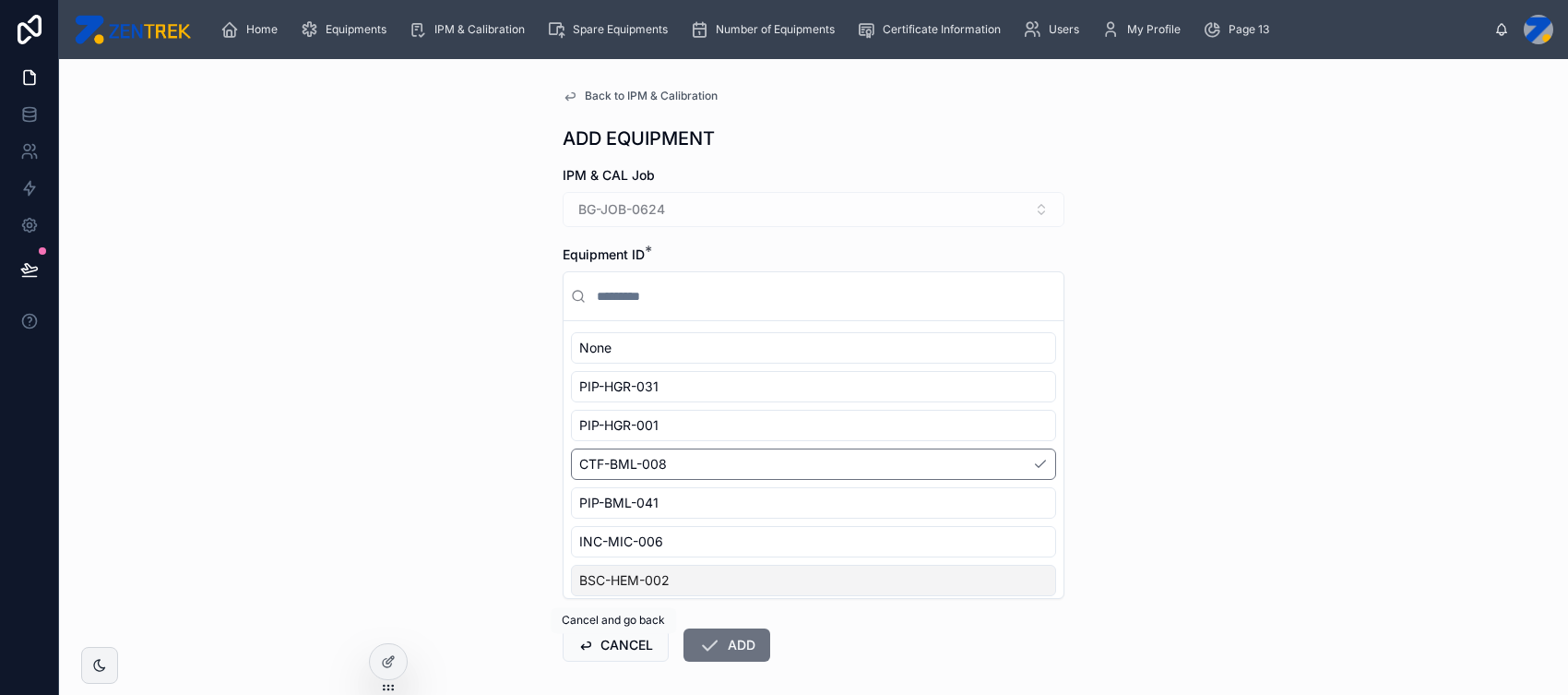 click on "CANCEL" at bounding box center (615, 645) 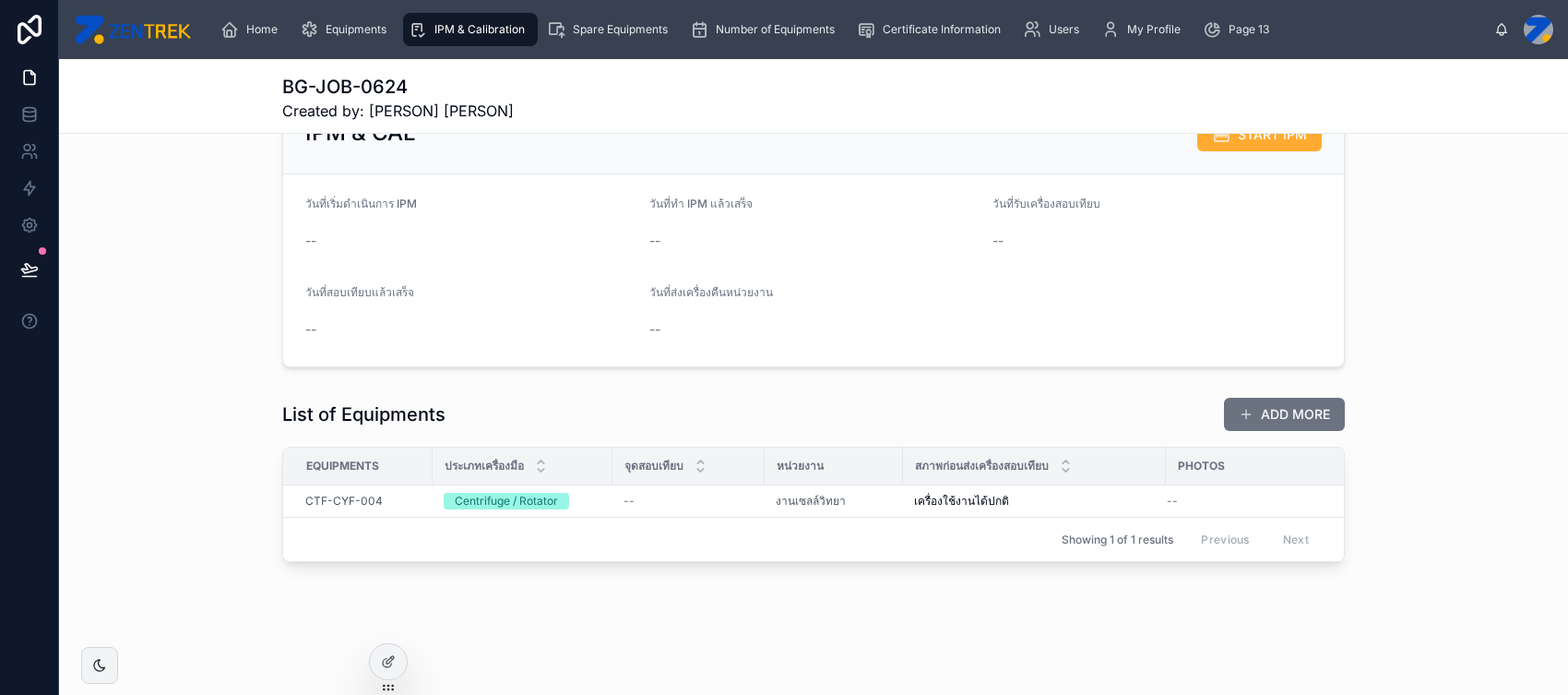 scroll, scrollTop: 0, scrollLeft: 0, axis: both 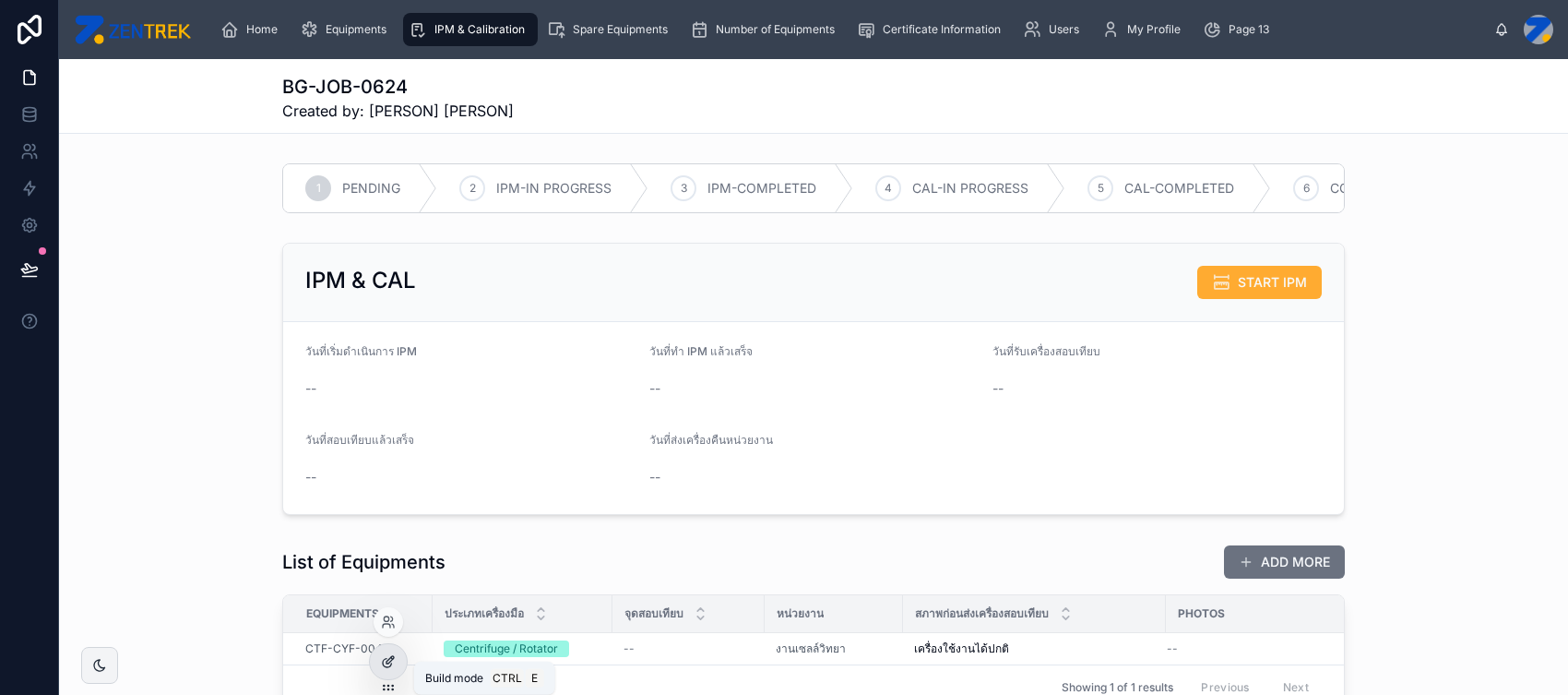 click 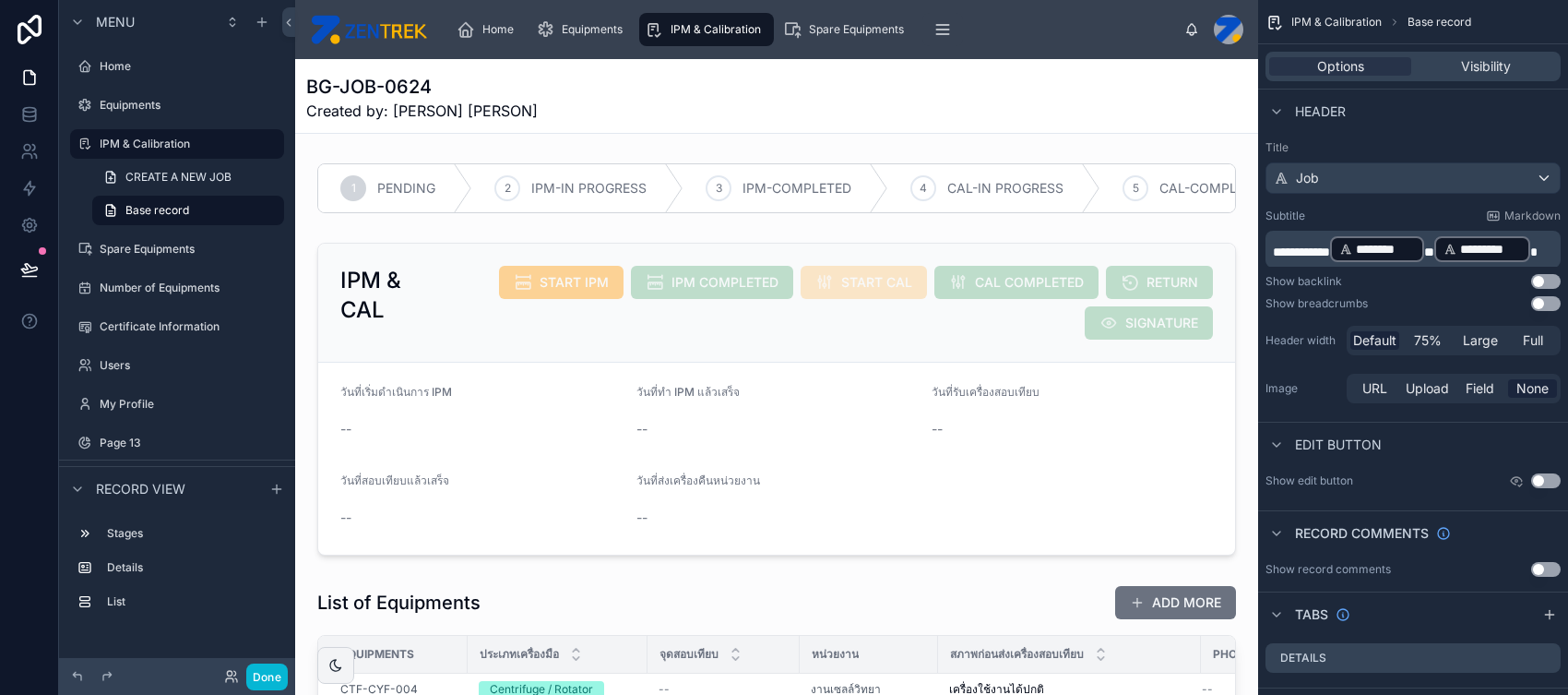 drag, startPoint x: 771, startPoint y: 135, endPoint x: 923, endPoint y: 107, distance: 154.5574 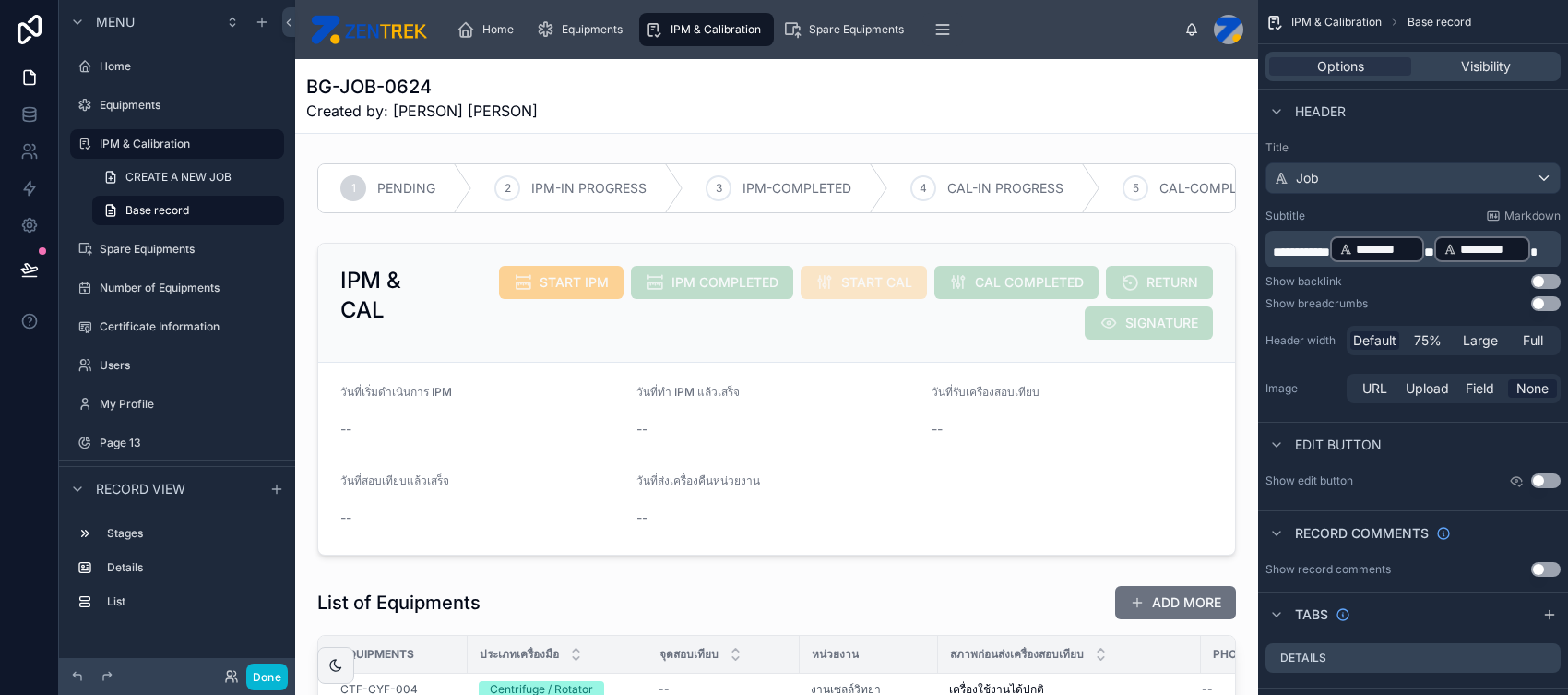 click on "BG-JOB-0624 Created by: Customer Admin  Test  1 PENDING 2 IPM-IN PROGRESS 3 IPM-COMPLETED 4 CAL-IN PROGRESS 5 CAL-COMPLETED 6 COMPLETED IPM & CAL START IPM IPM COMPLETED START CAL CAL COMPLETED RETURN SIGNATURE วันที่เริ่มดำเนินการ IPM -- วันที่ทำ IPM แล้วเสร็จ -- วันที่รับเครื่องสอบเทียบ -- วันที่สอบเทียบแล้วเสร็จ -- วันที่ส่งเครื่องคืนหน่วยงาน -- List of Equipments ADD MORE Equipments ประเภทเครื่องมือ จุดสอบเทียบ หน่วยงาน สภาพก่อนส่งเครื่องสอบเทียบ Photos CTF-CYF-004 Centrifuge / Rotator -- งานเซลล์วิทยา เครื่องใช้งานได้ปกติ เครื่องใช้งานได้ปกติ -- Previous Next" at bounding box center [777, 829] 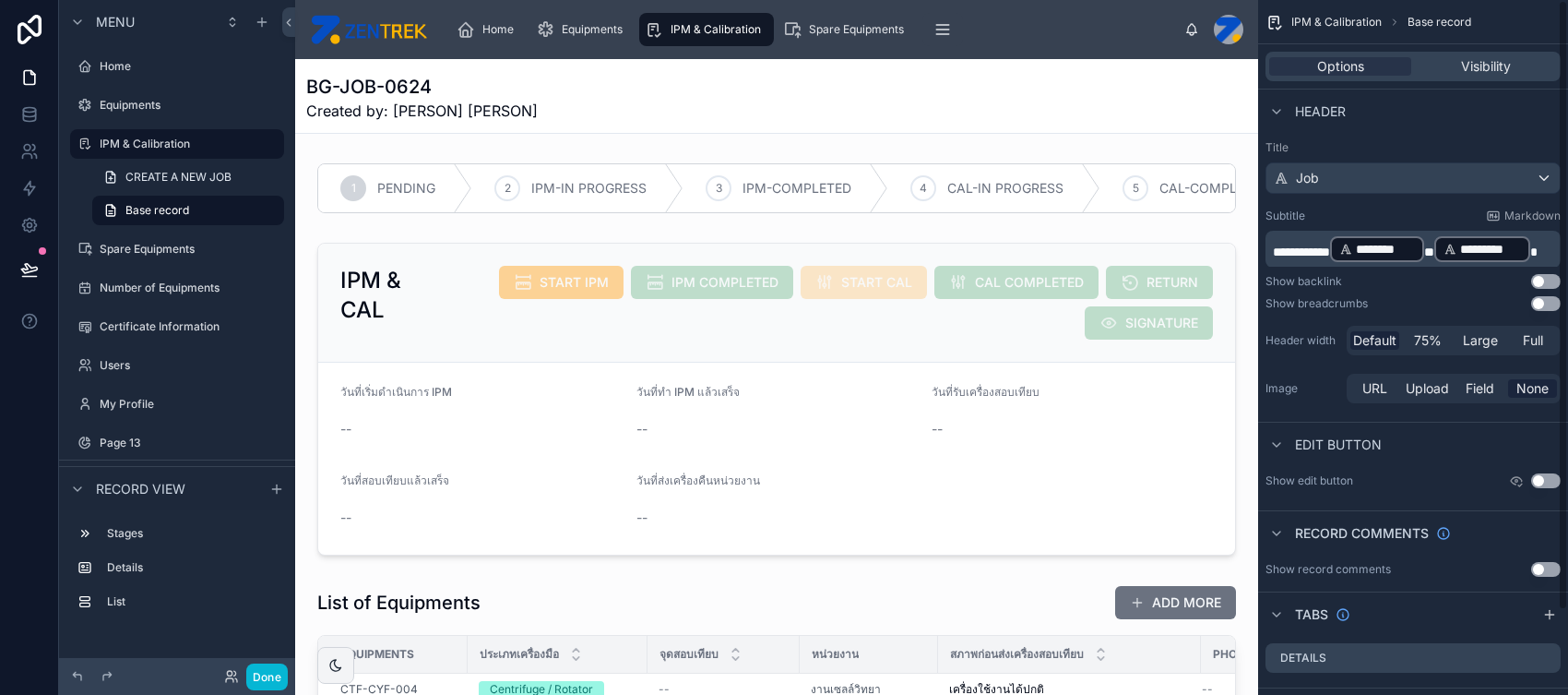 click at bounding box center [1534, 252] 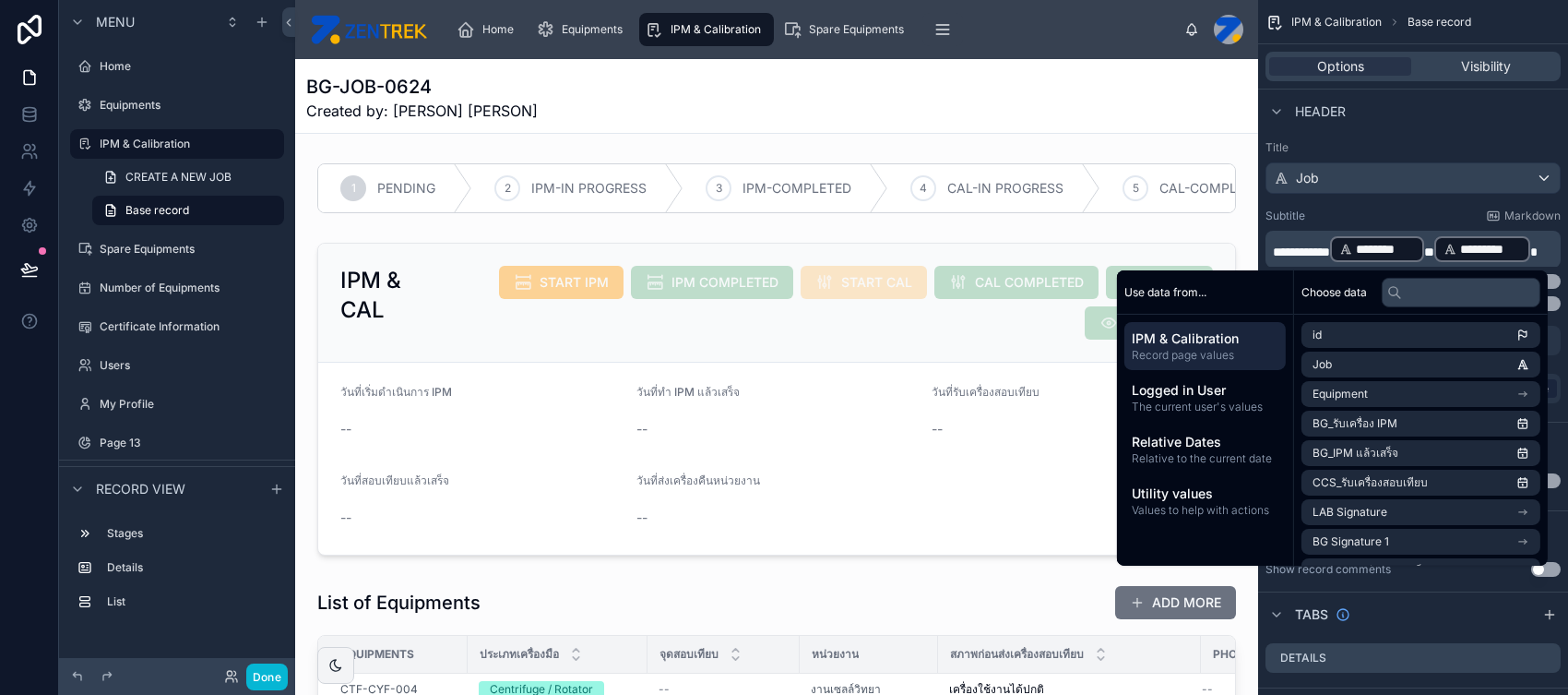 scroll, scrollTop: 0, scrollLeft: 0, axis: both 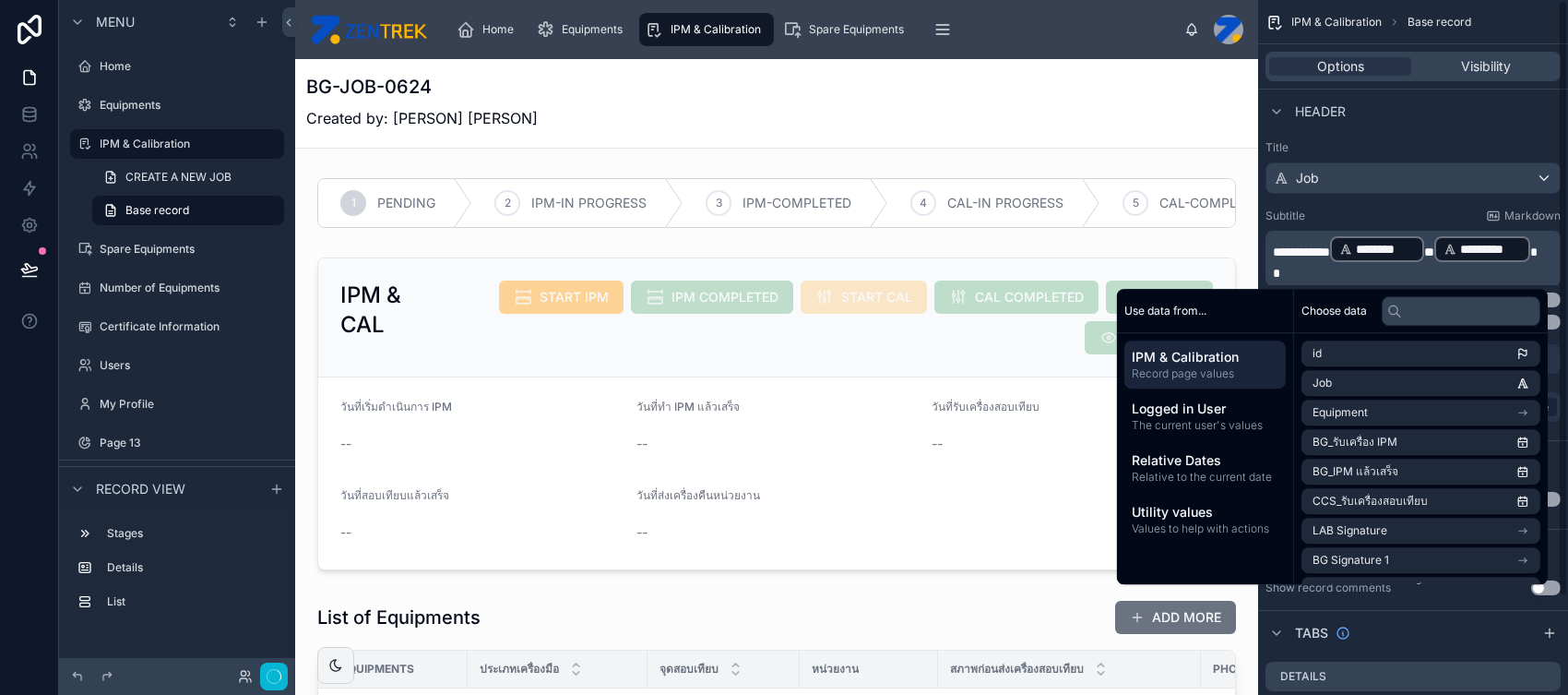 type 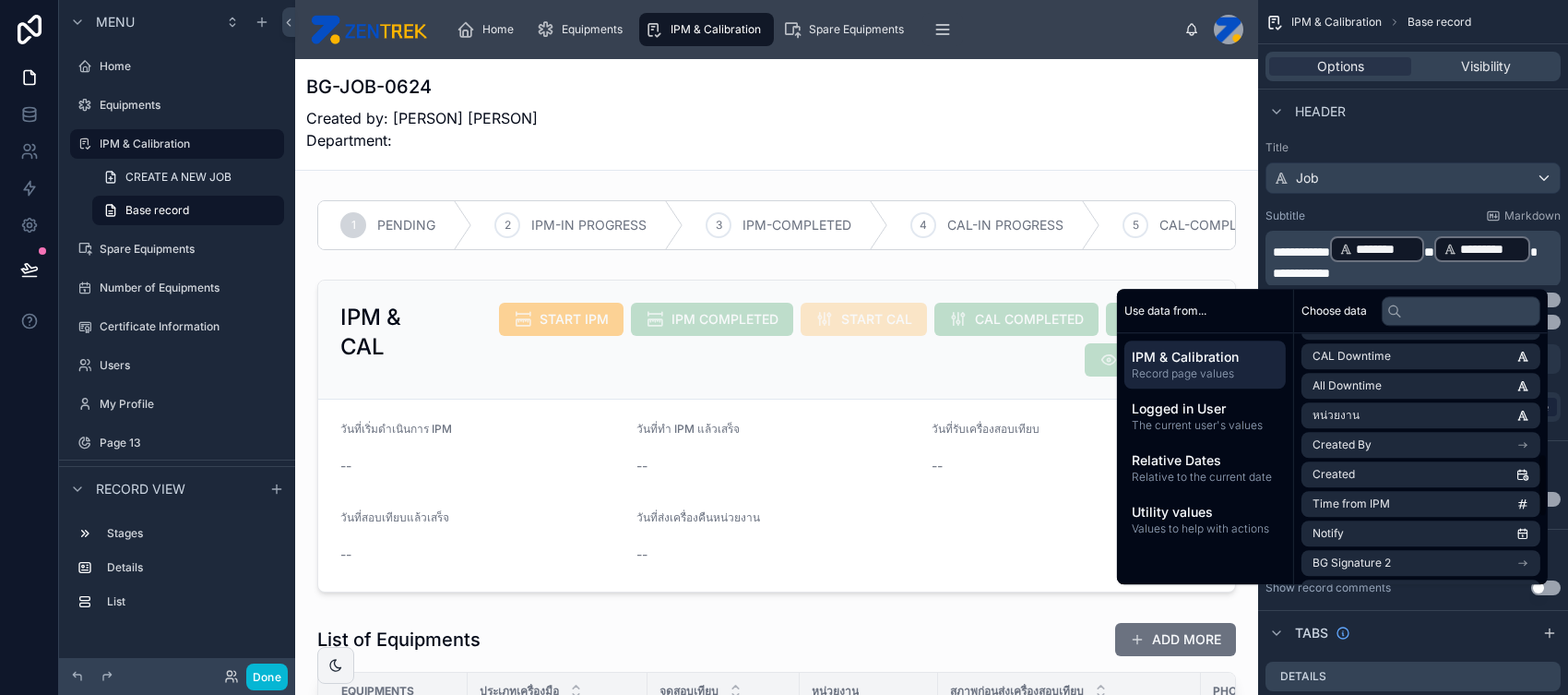 scroll, scrollTop: 472, scrollLeft: 0, axis: vertical 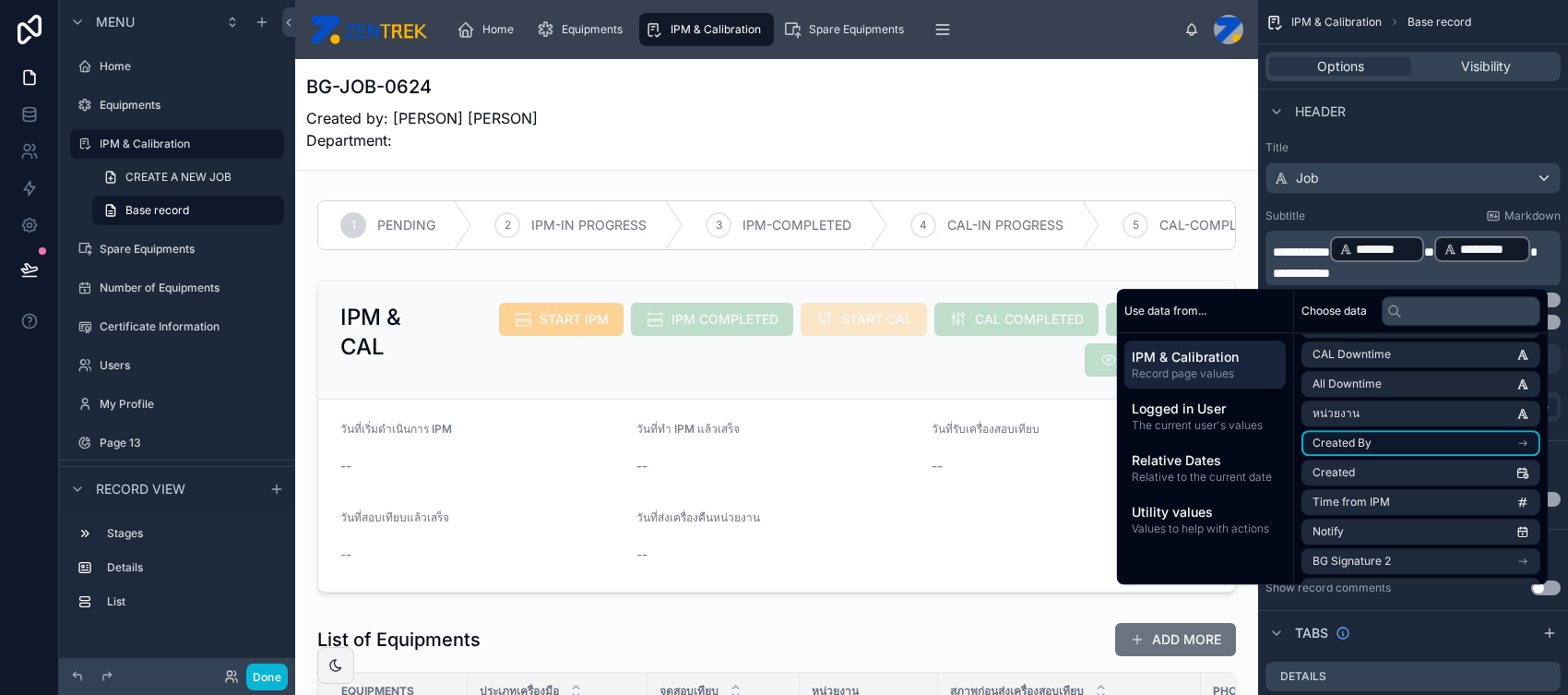 click on "Created By" at bounding box center (1420, 443) 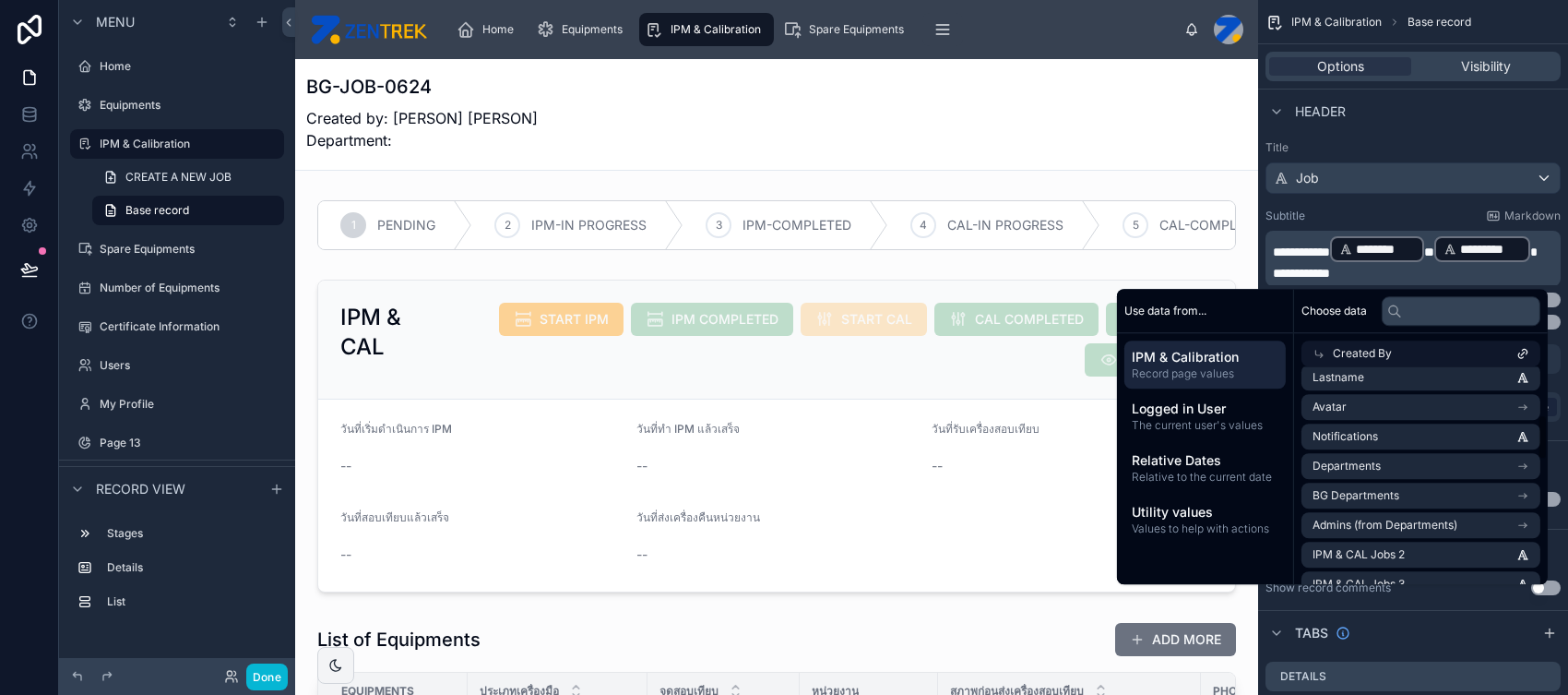 scroll, scrollTop: 99, scrollLeft: 0, axis: vertical 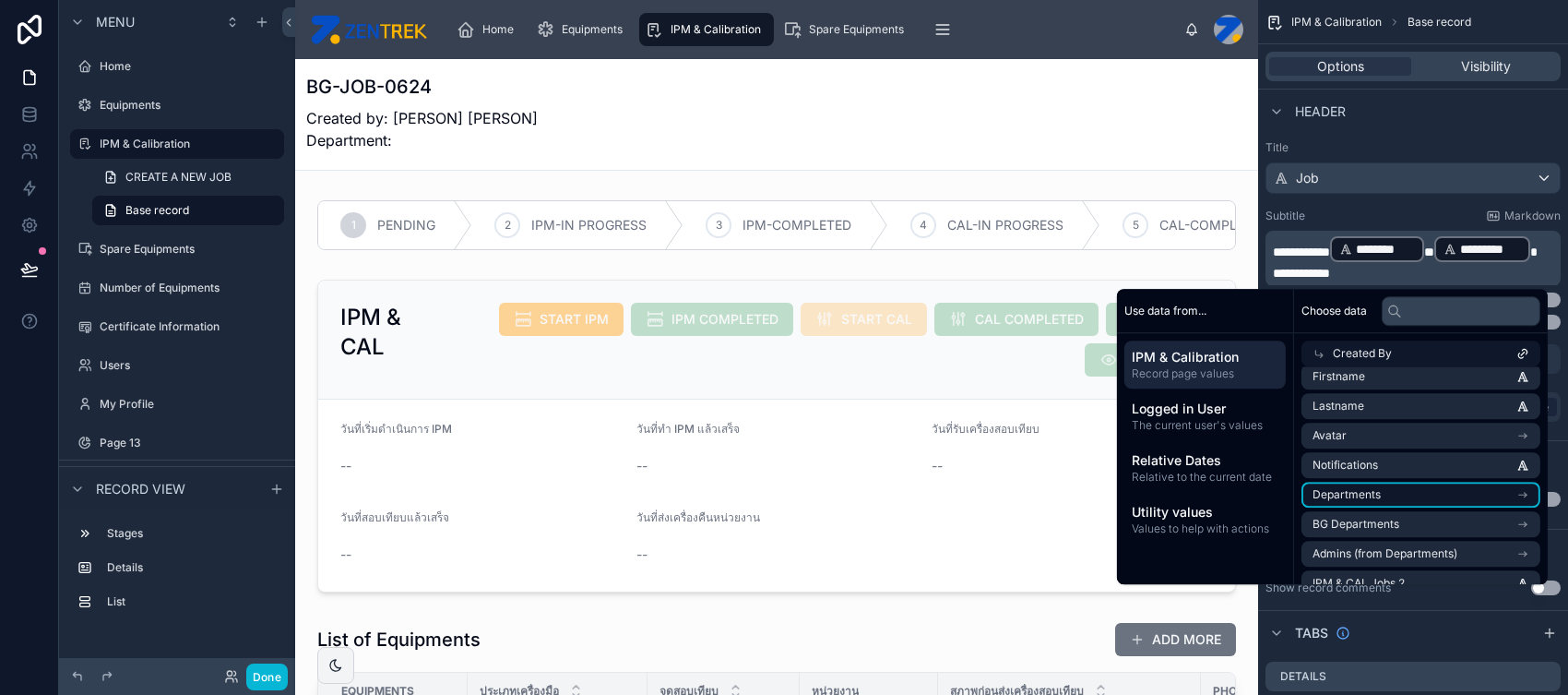 click on "Departments" at bounding box center (1420, 495) 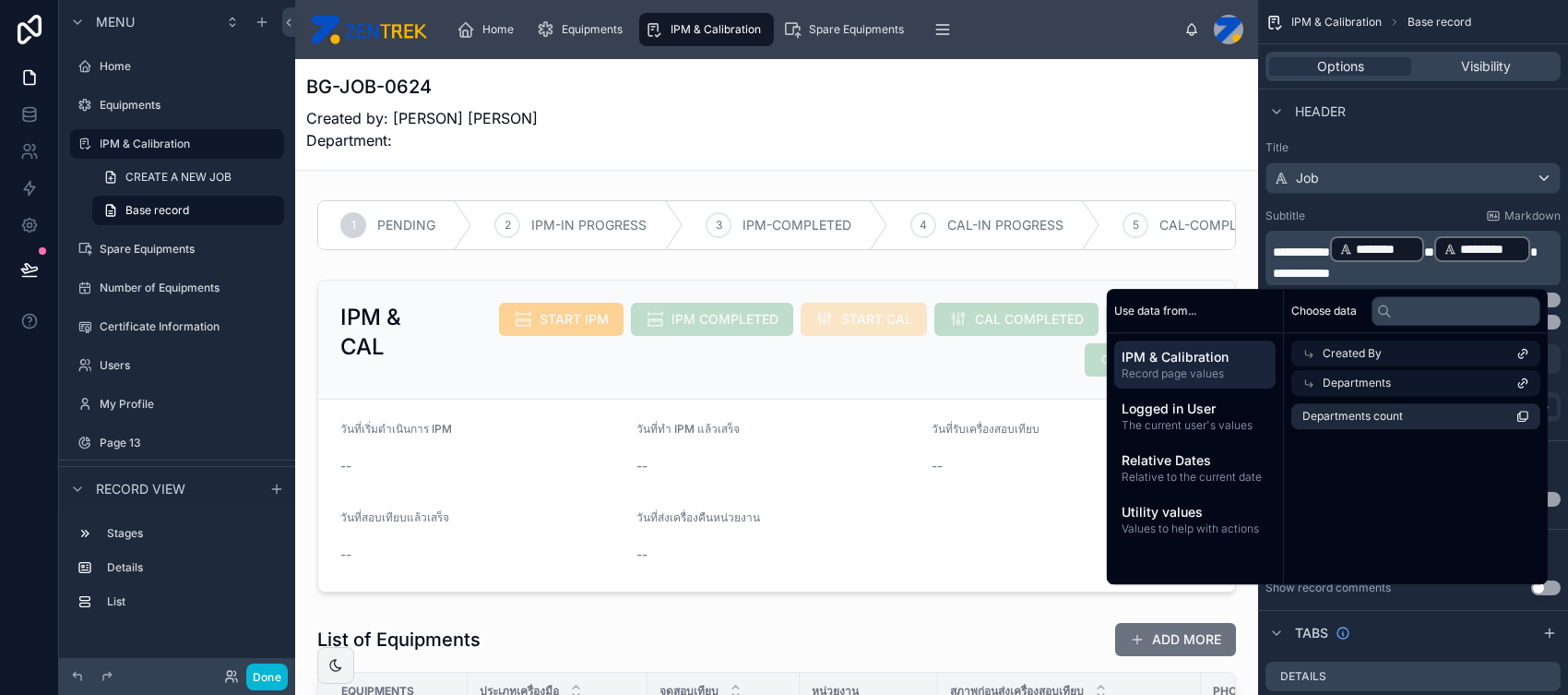 scroll, scrollTop: 0, scrollLeft: 0, axis: both 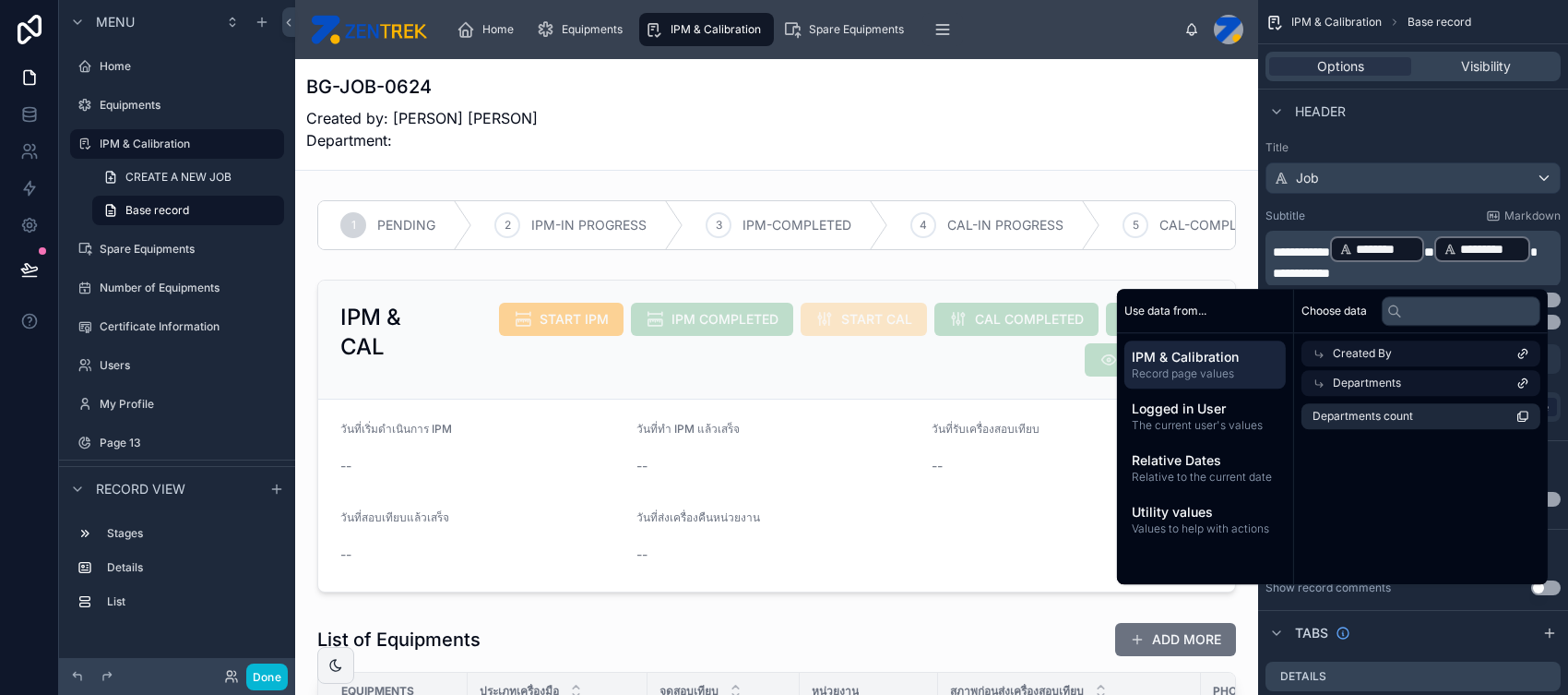 click on "Departments" at bounding box center (1420, 383) 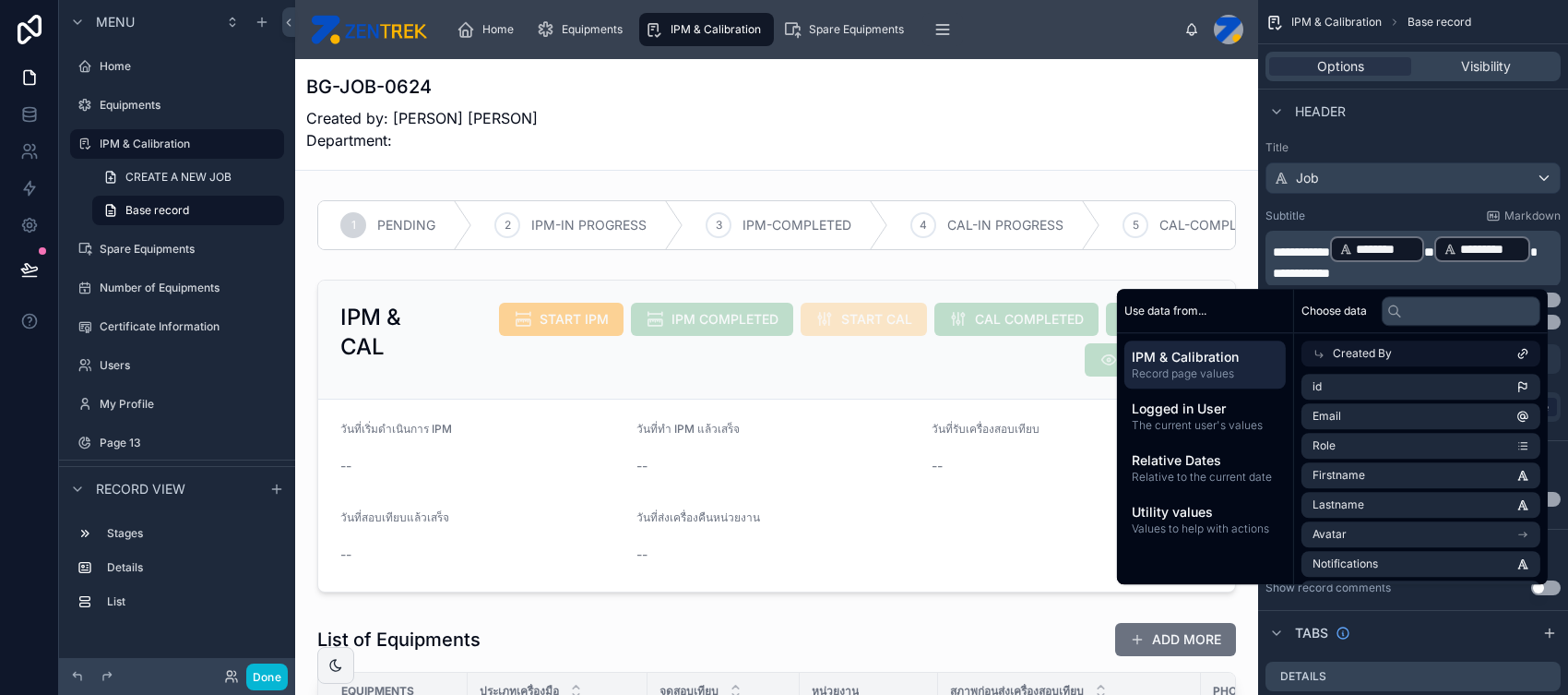 click on "Created By" at bounding box center (1420, 353) 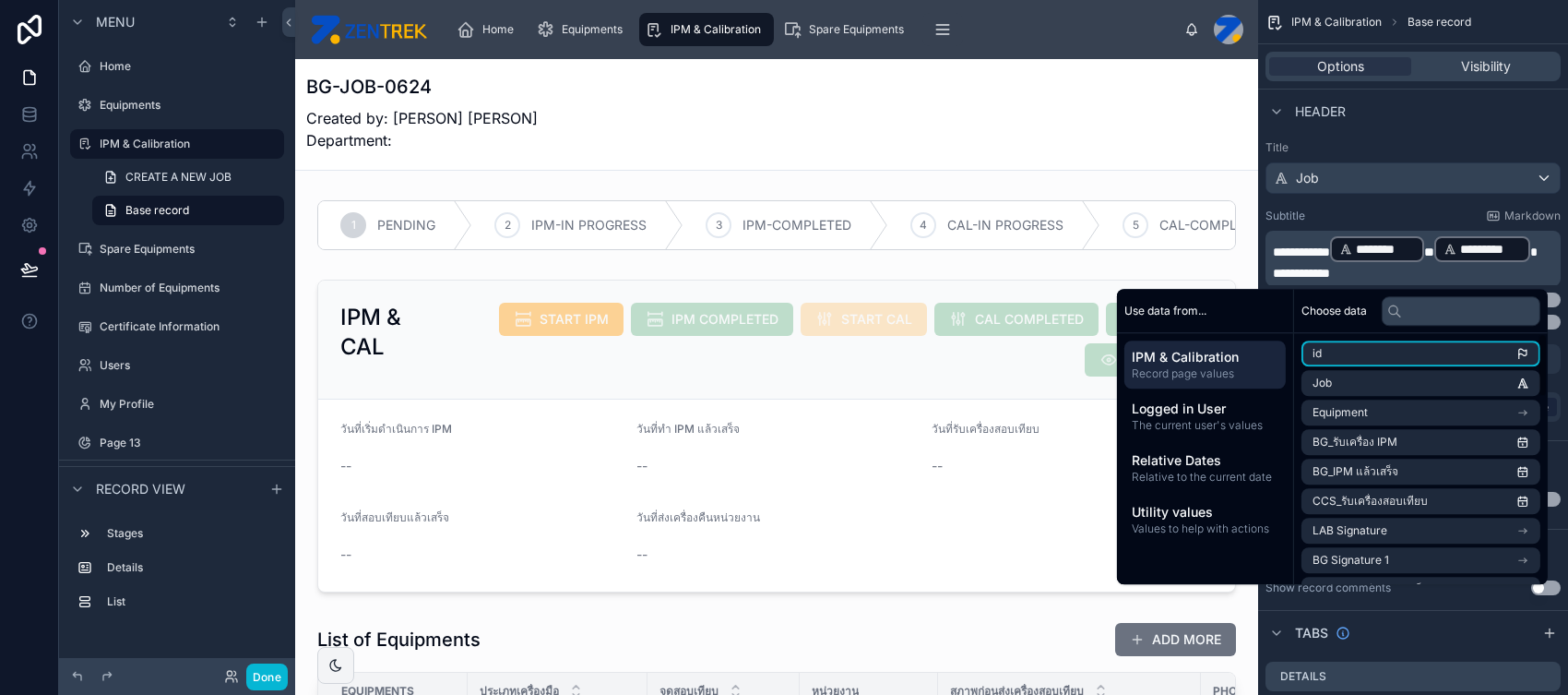 click on "id" at bounding box center (1420, 353) 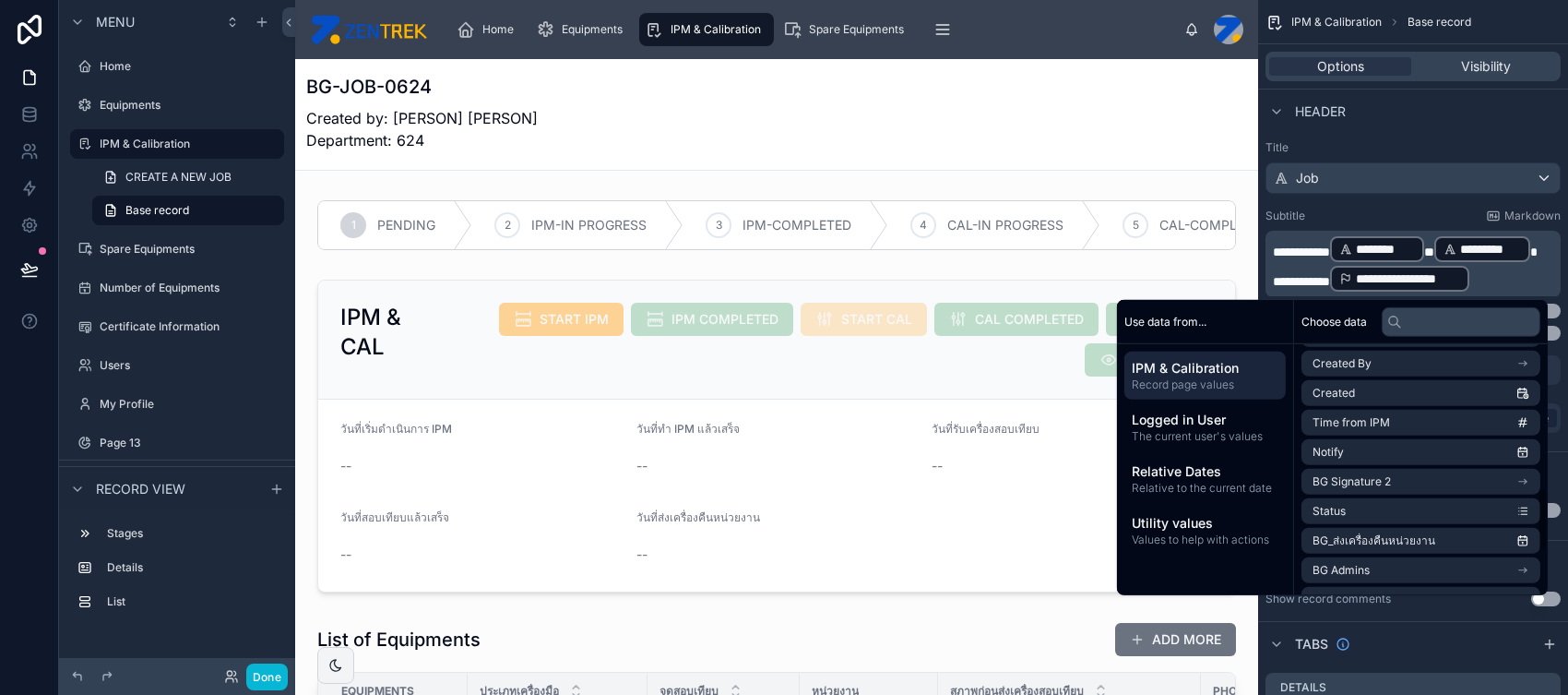 scroll, scrollTop: 575, scrollLeft: 0, axis: vertical 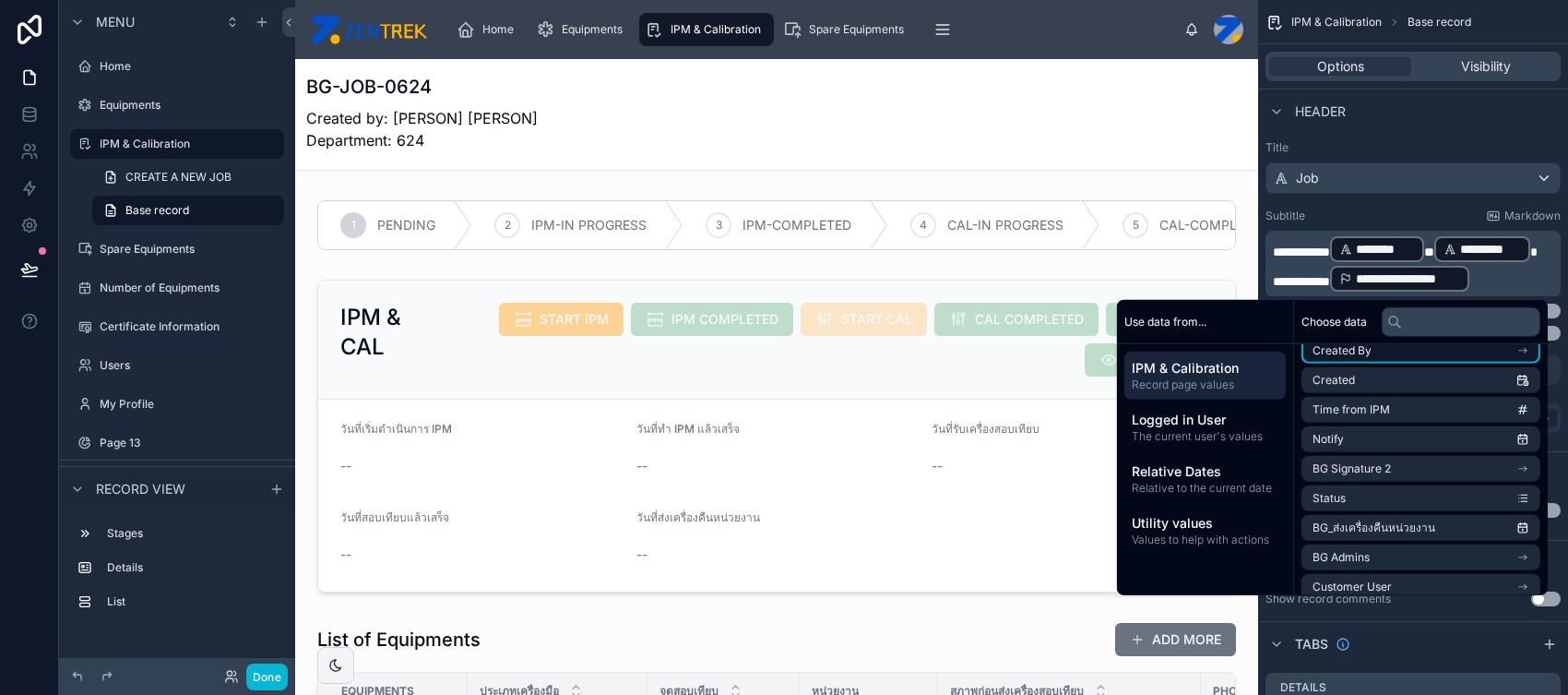 click on "Created By" at bounding box center [1420, 351] 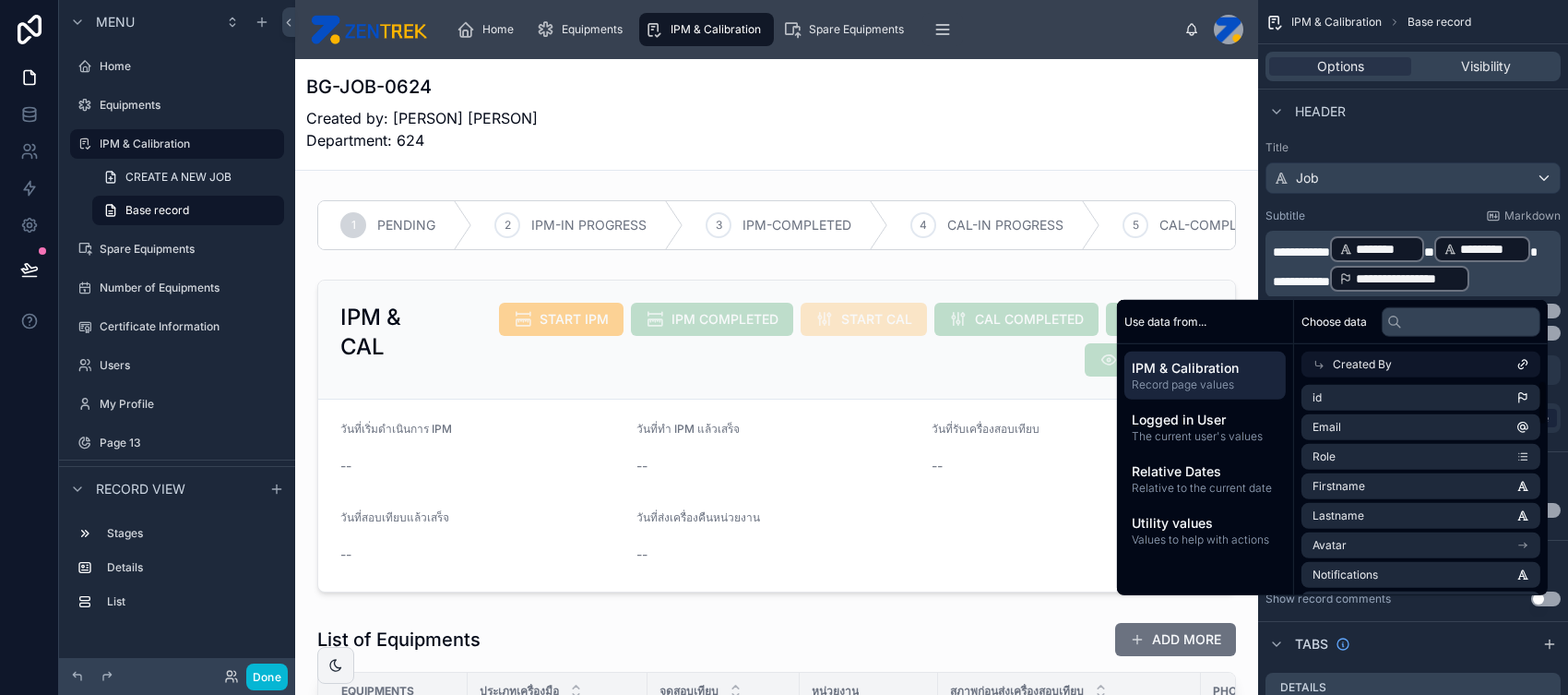scroll, scrollTop: 69, scrollLeft: 0, axis: vertical 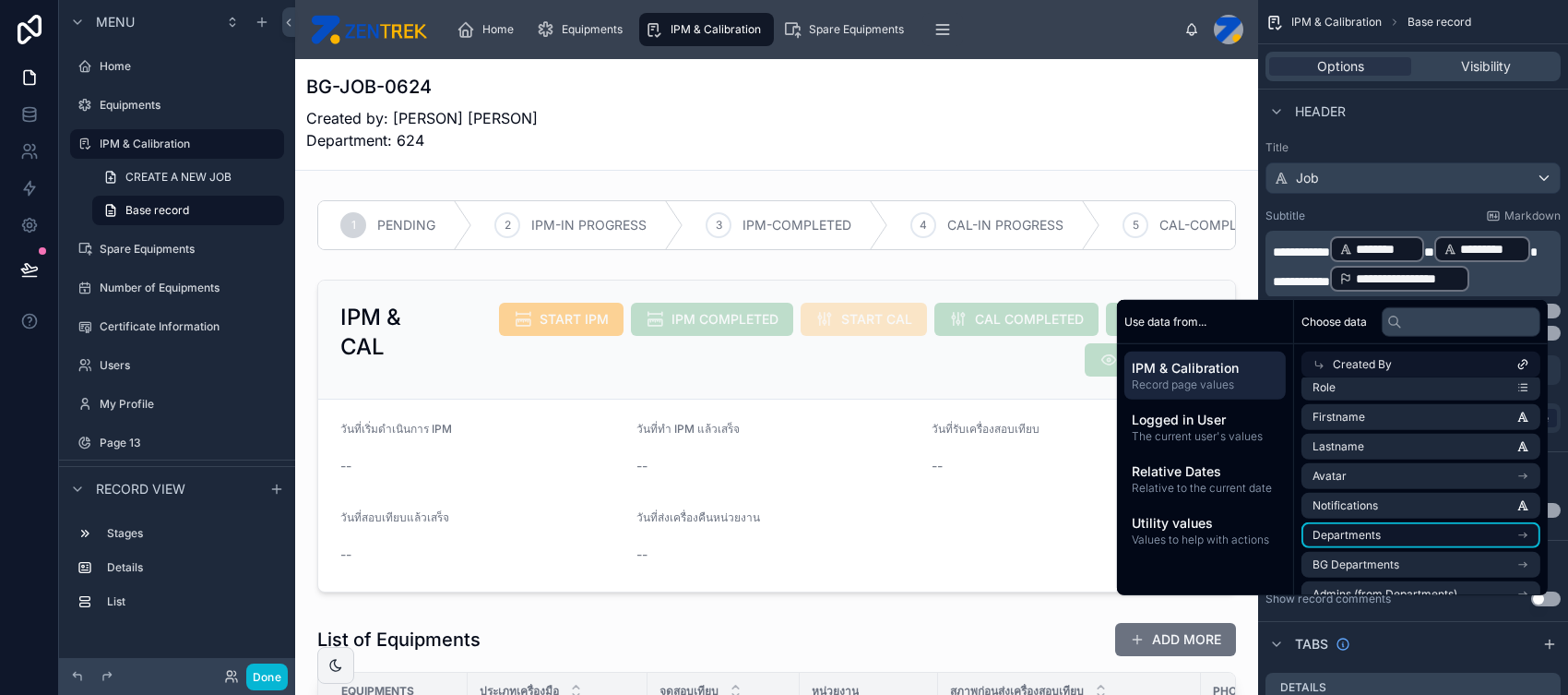 click on "Departments" at bounding box center [1420, 535] 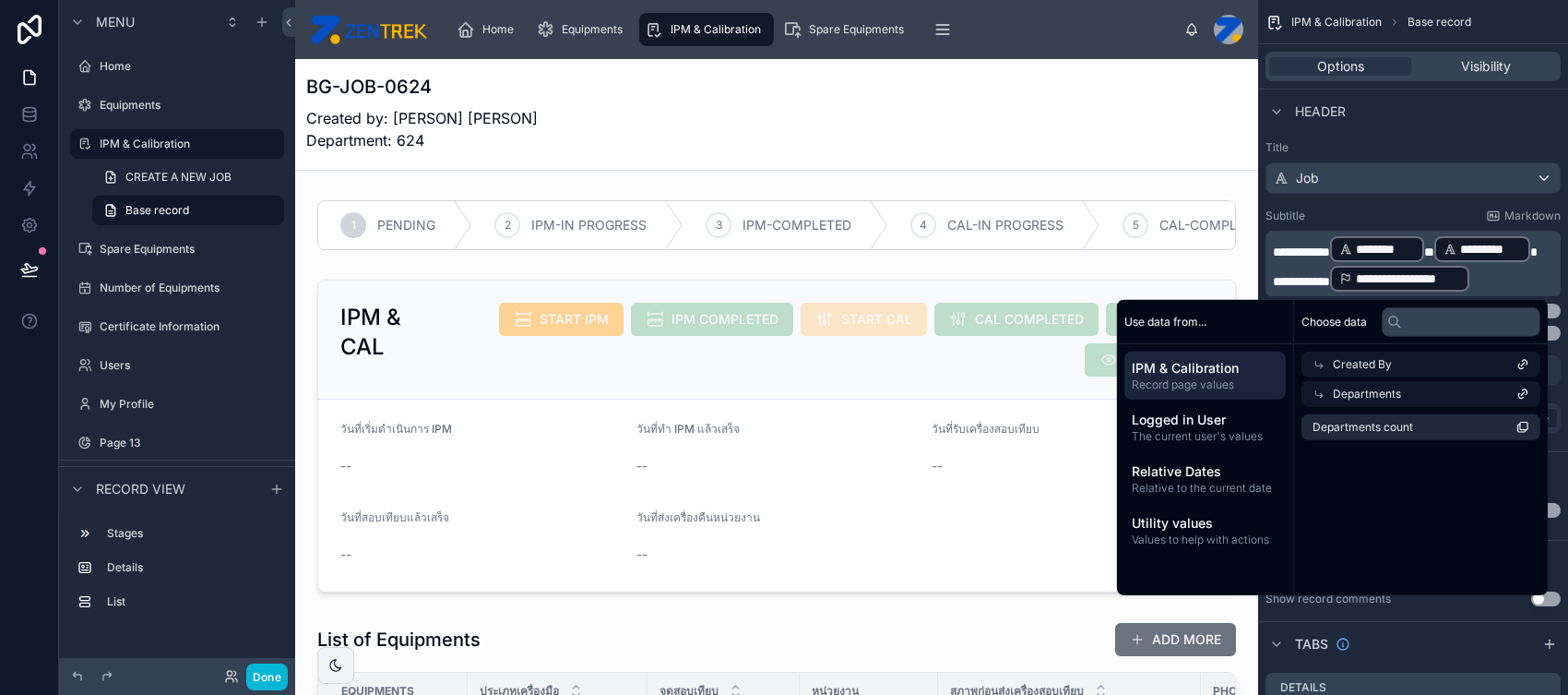 click on "Departments" at bounding box center [1420, 394] 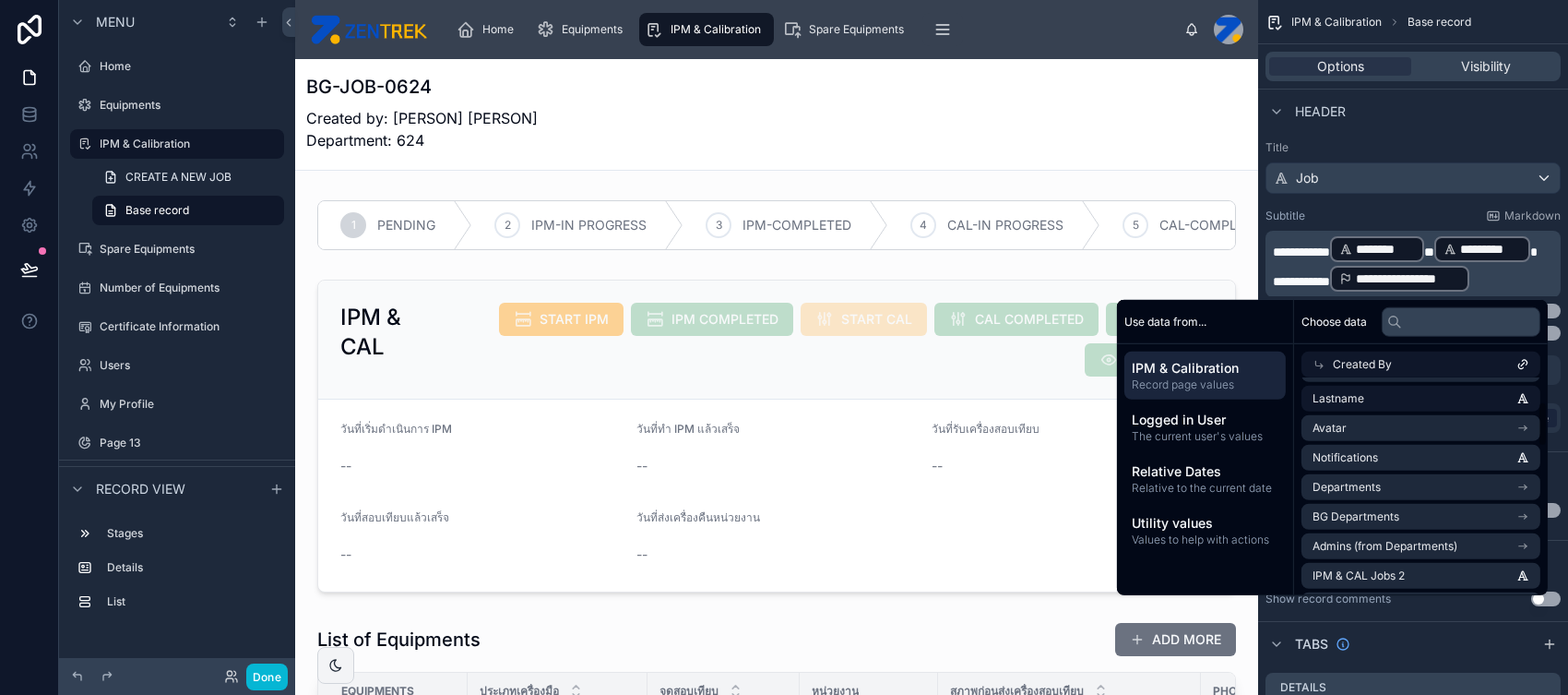 scroll, scrollTop: 116, scrollLeft: 0, axis: vertical 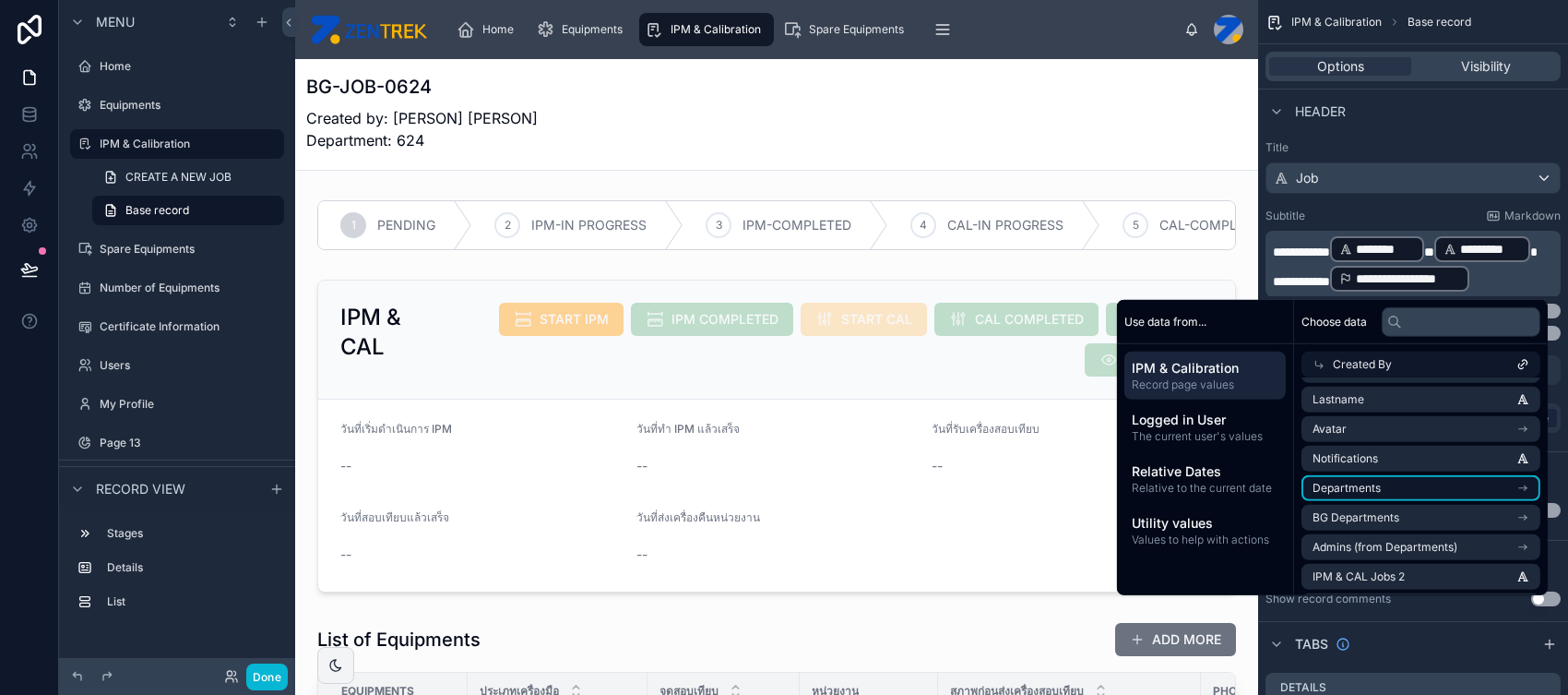 click on "Departments" at bounding box center [1420, 488] 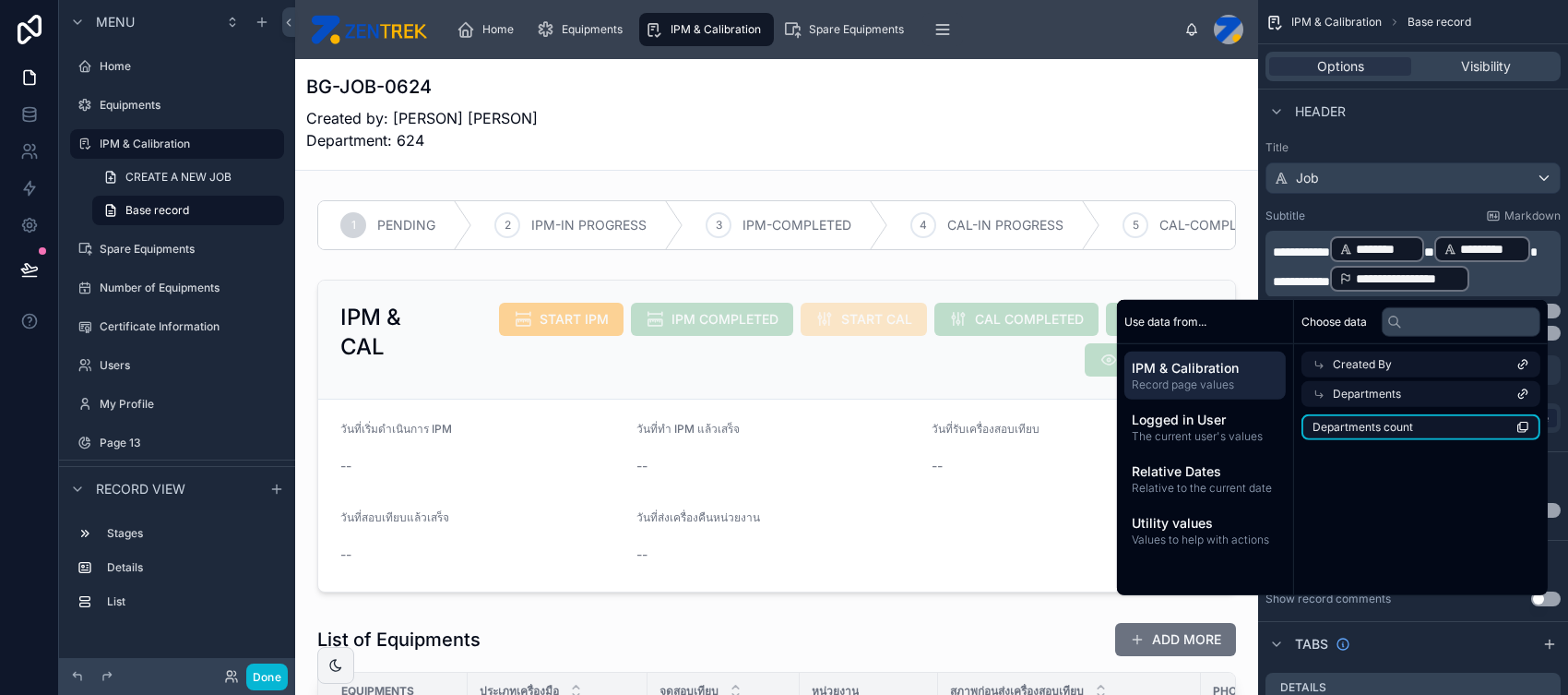 click on "Departments count" at bounding box center (1420, 427) 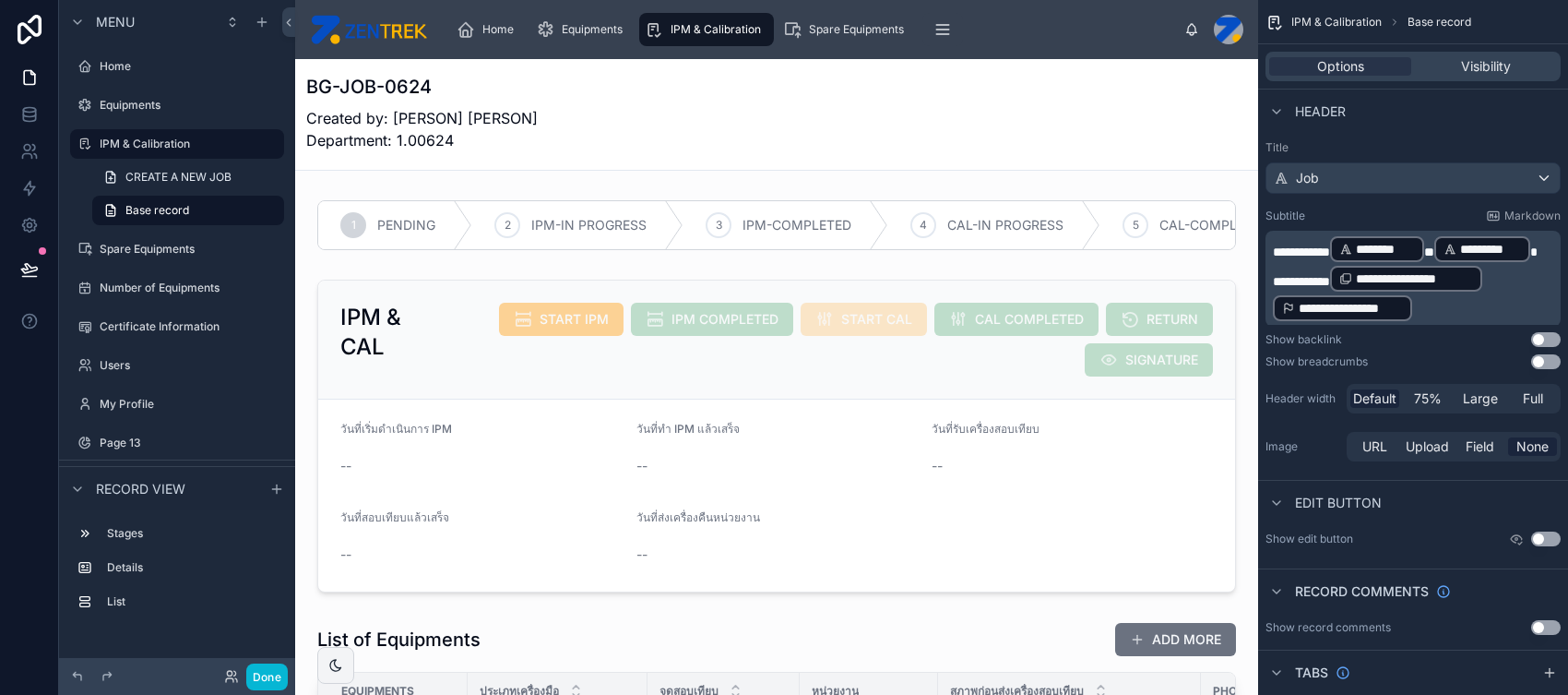 click on "BG-JOB-0624 Created by: Customer Admin  Test Department: 1.00624" at bounding box center (777, 116) 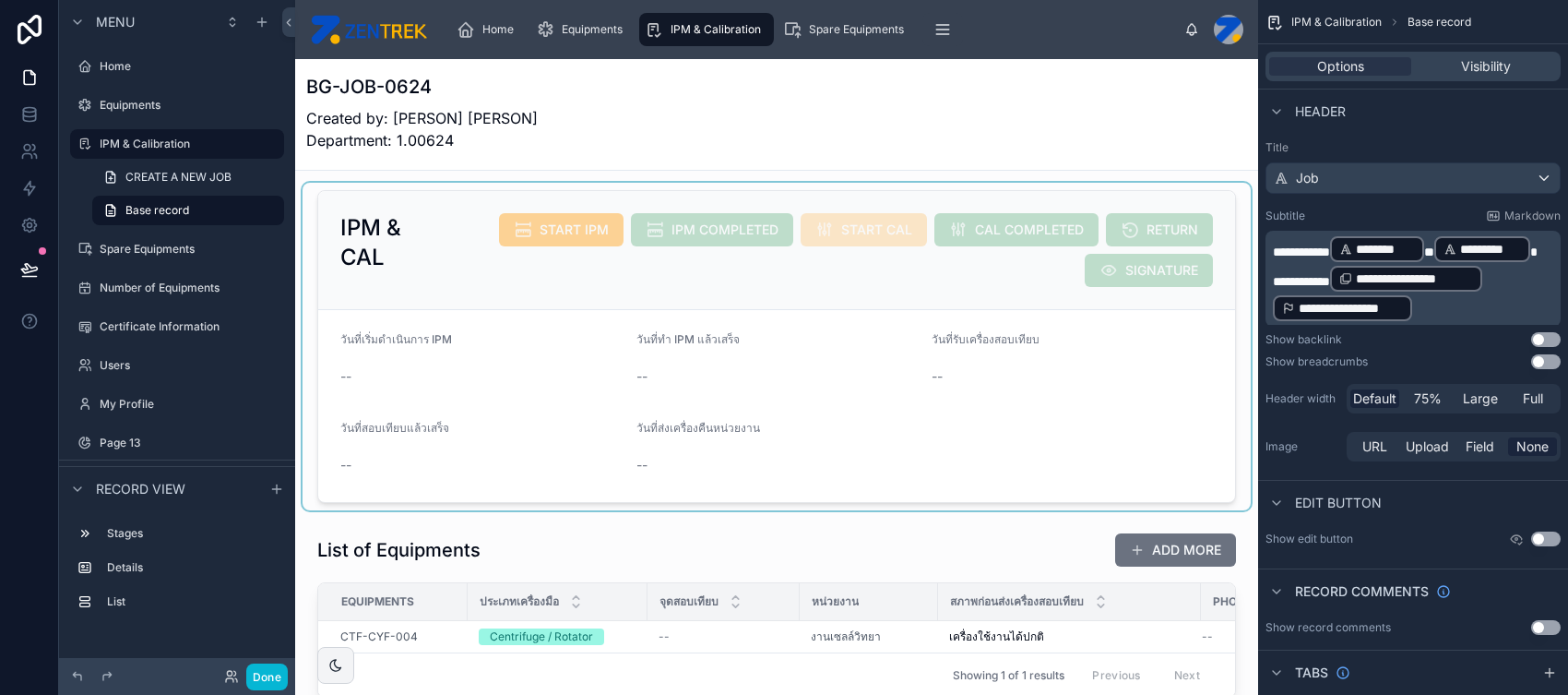 scroll, scrollTop: 0, scrollLeft: 0, axis: both 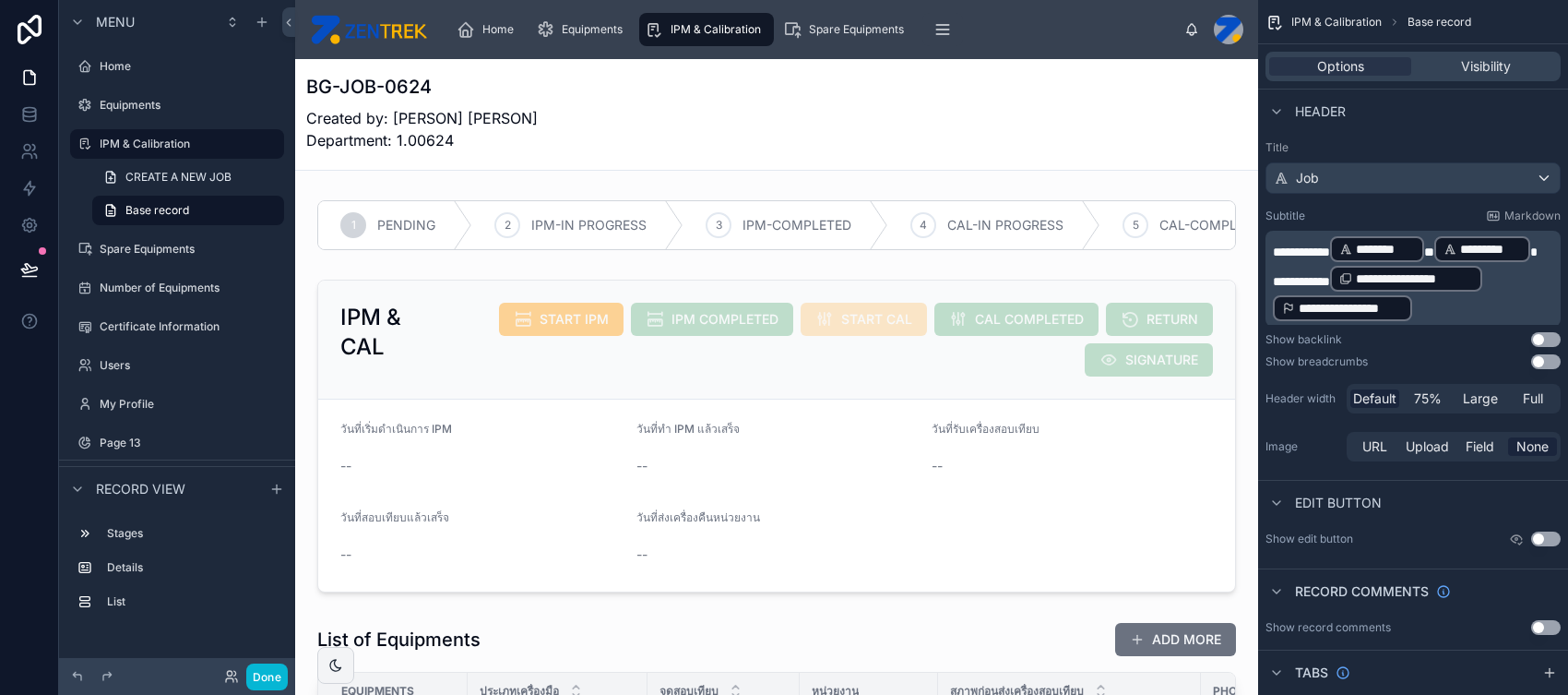 click on "BG-JOB-0624 Created by: Customer Admin  Test Department: 1.00624" at bounding box center (777, 116) 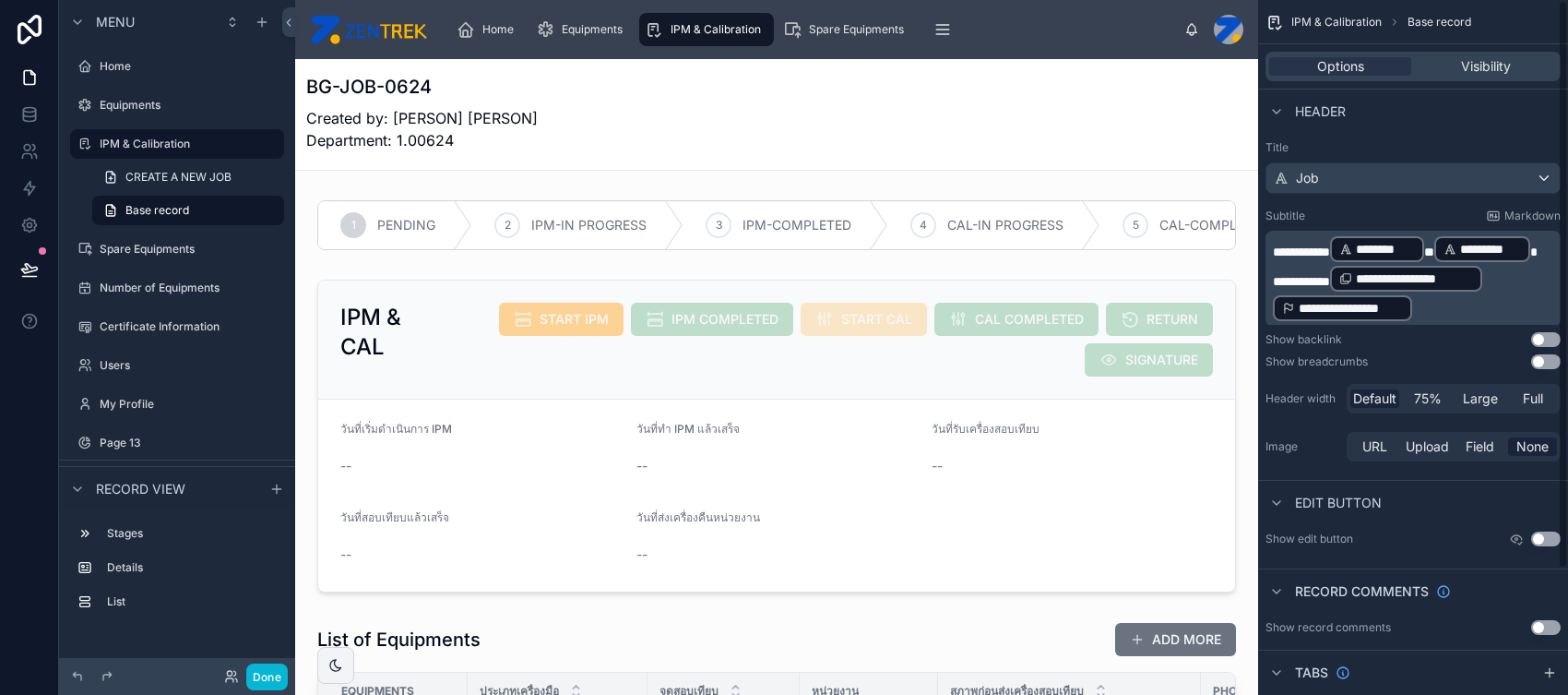 click on "**********" at bounding box center (1415, 294) 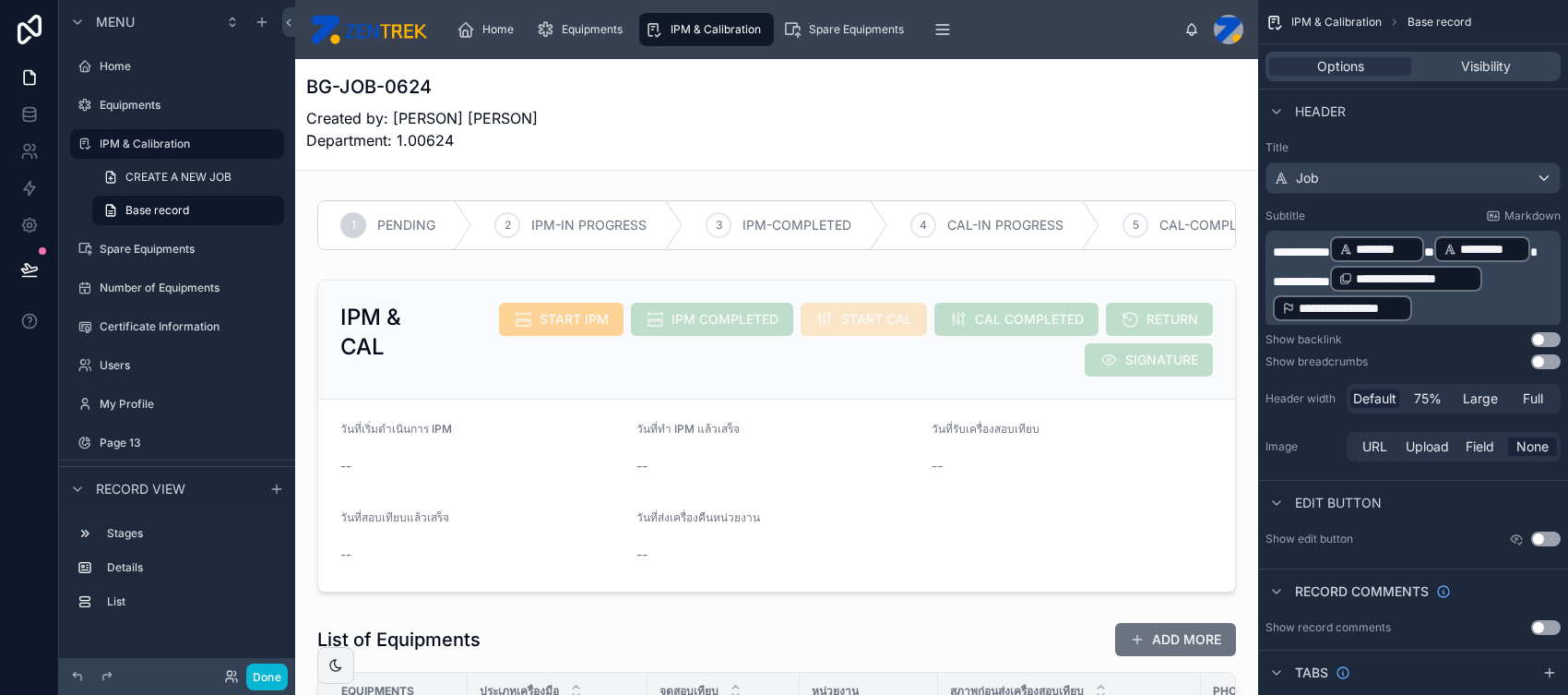 click on "**********" at bounding box center [1342, 308] 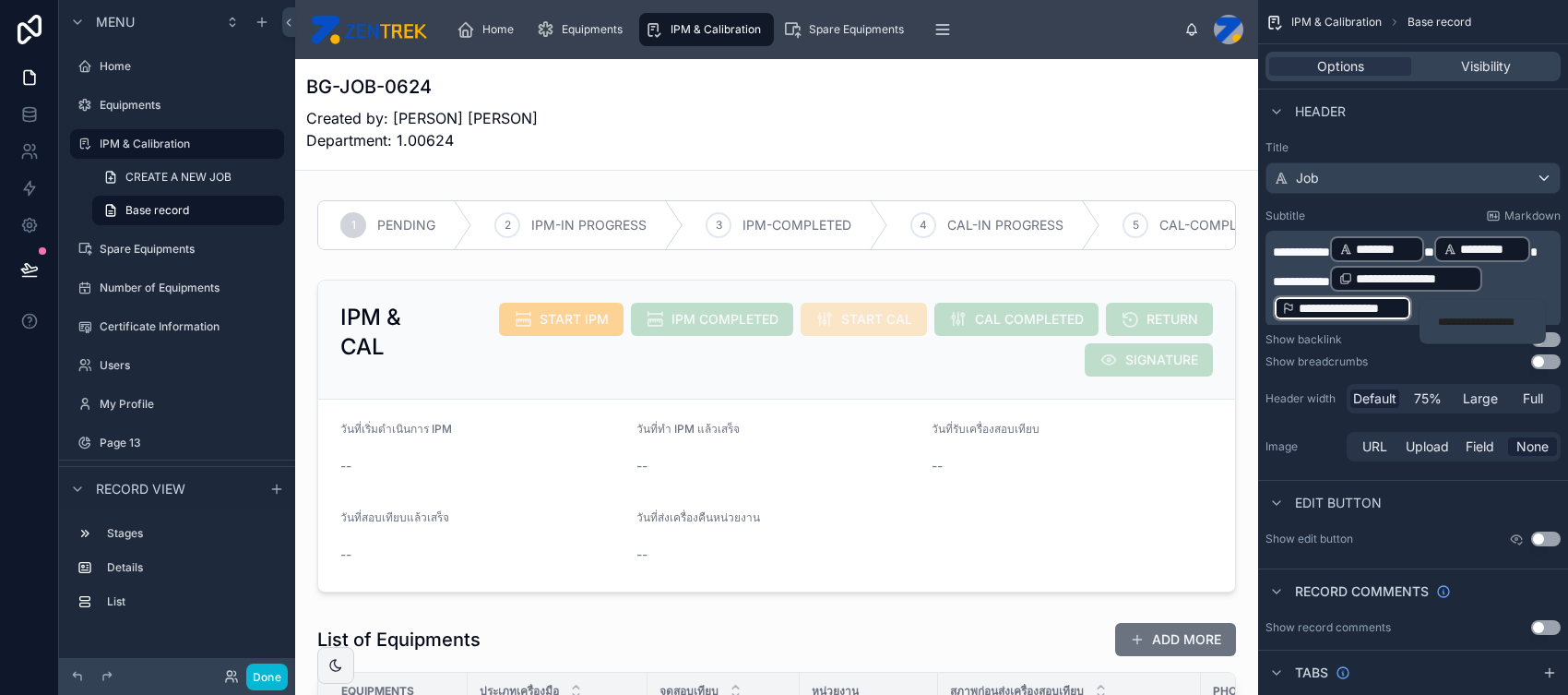 click on "**********" at bounding box center [1482, 322] 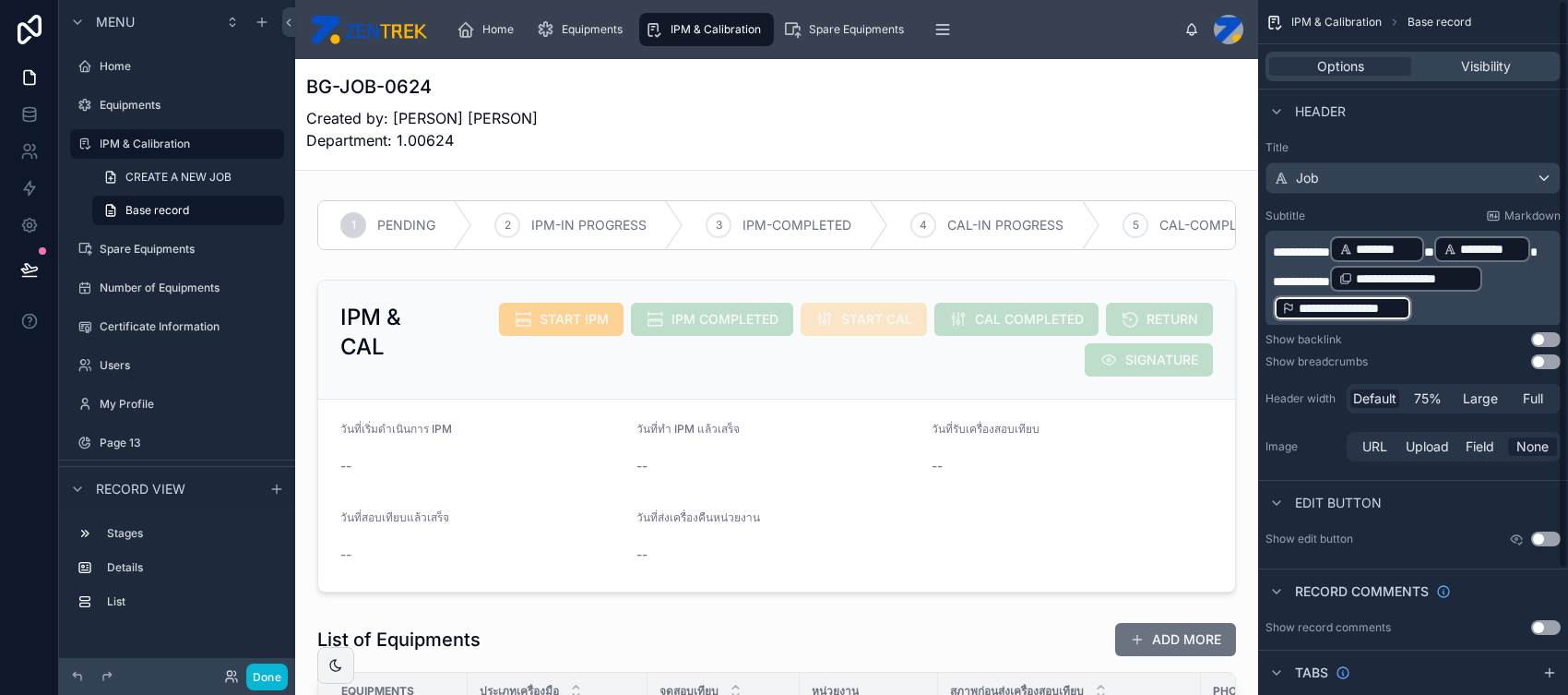 click on "**********" at bounding box center (1415, 294) 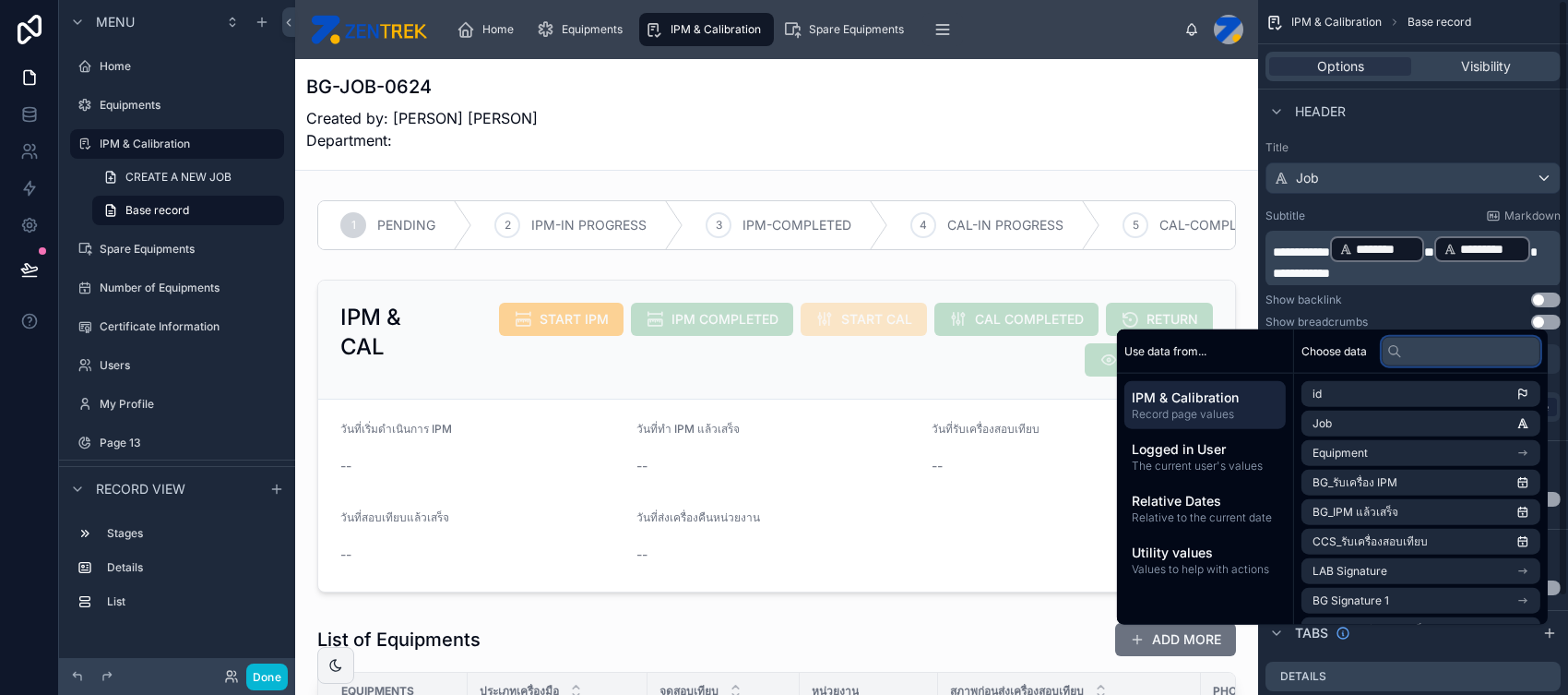 click at bounding box center [1461, 351] 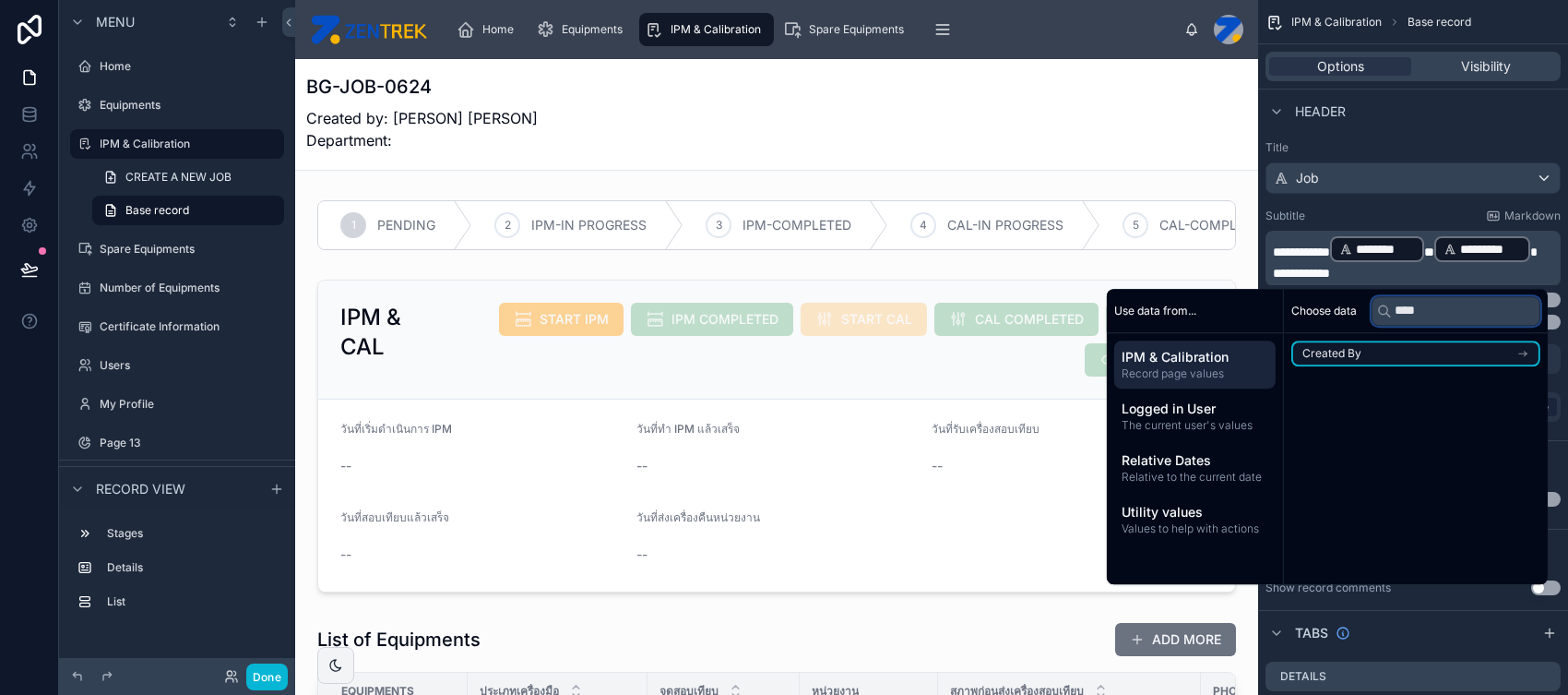 type on "****" 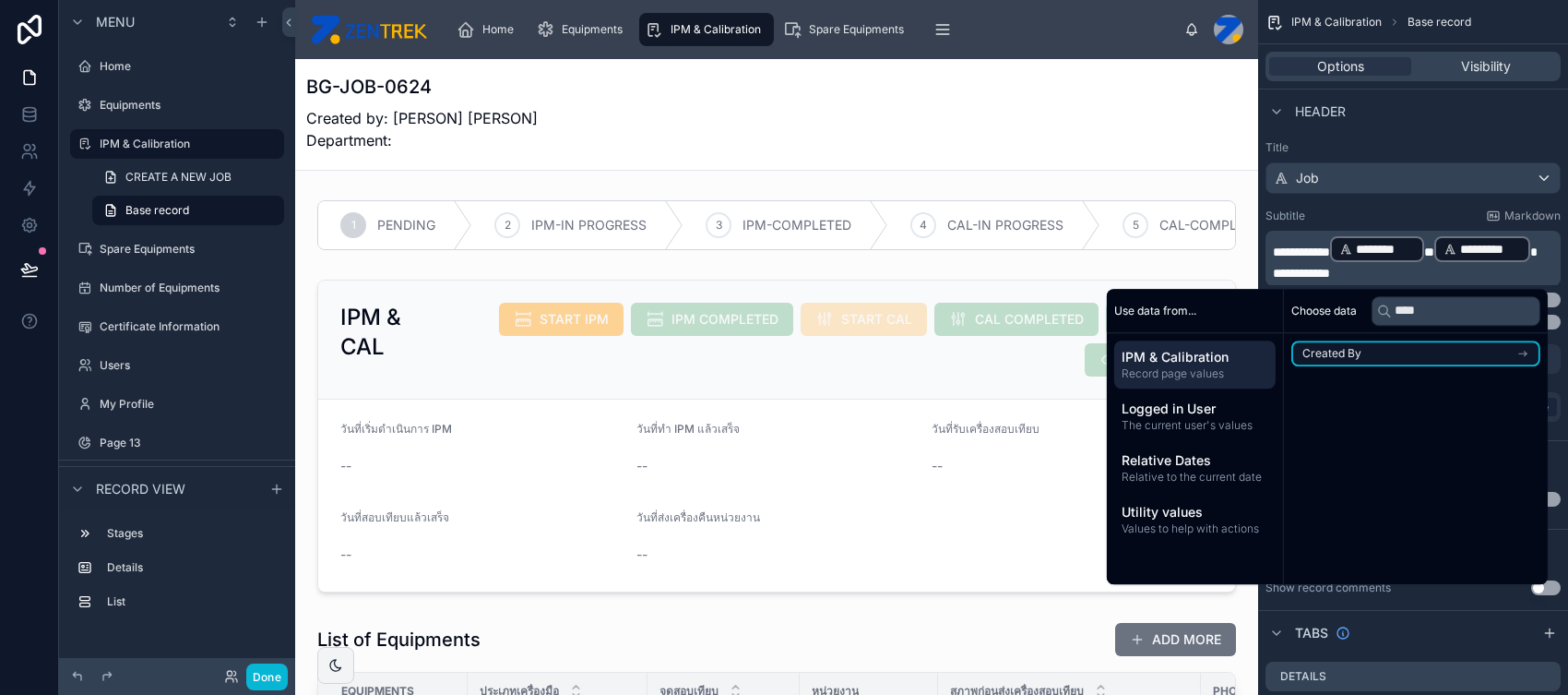 click on "Created By" at bounding box center [1416, 353] 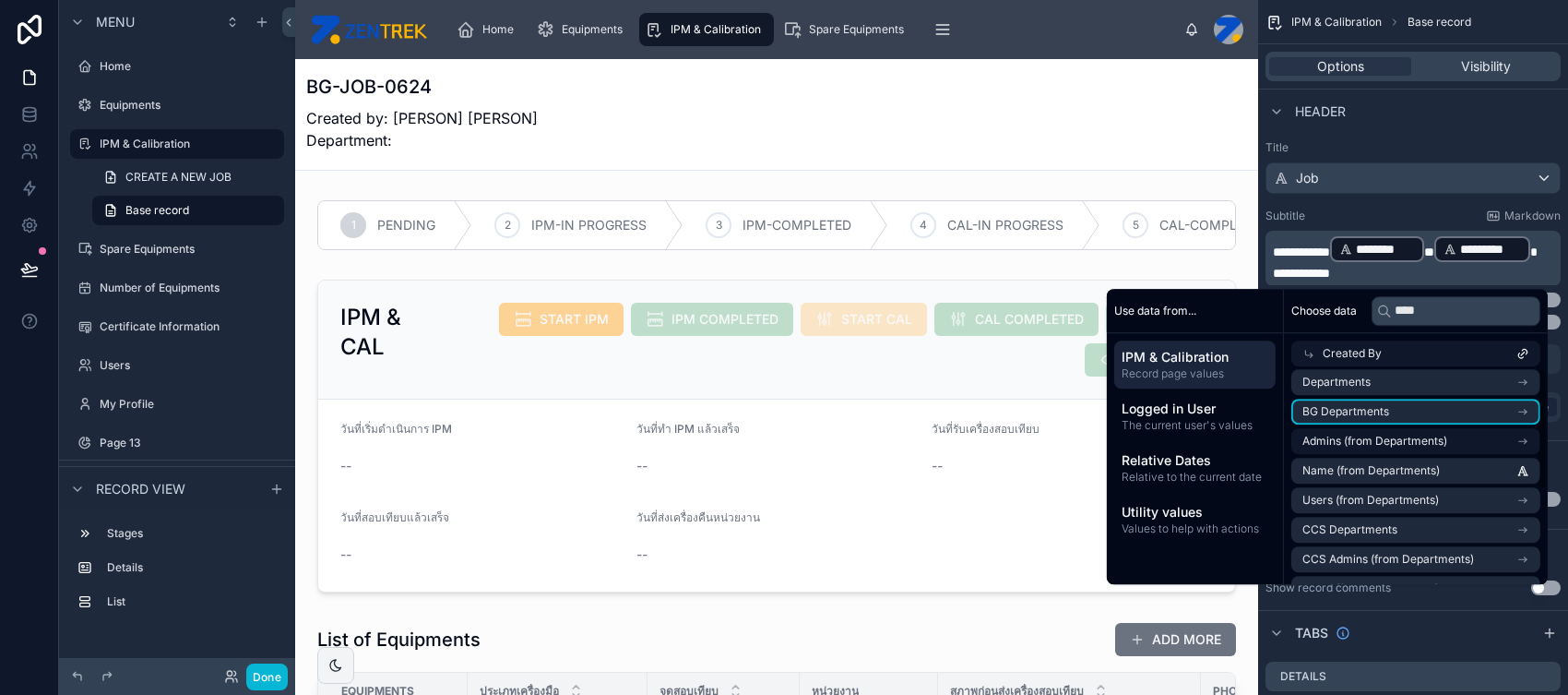 scroll, scrollTop: 0, scrollLeft: 0, axis: both 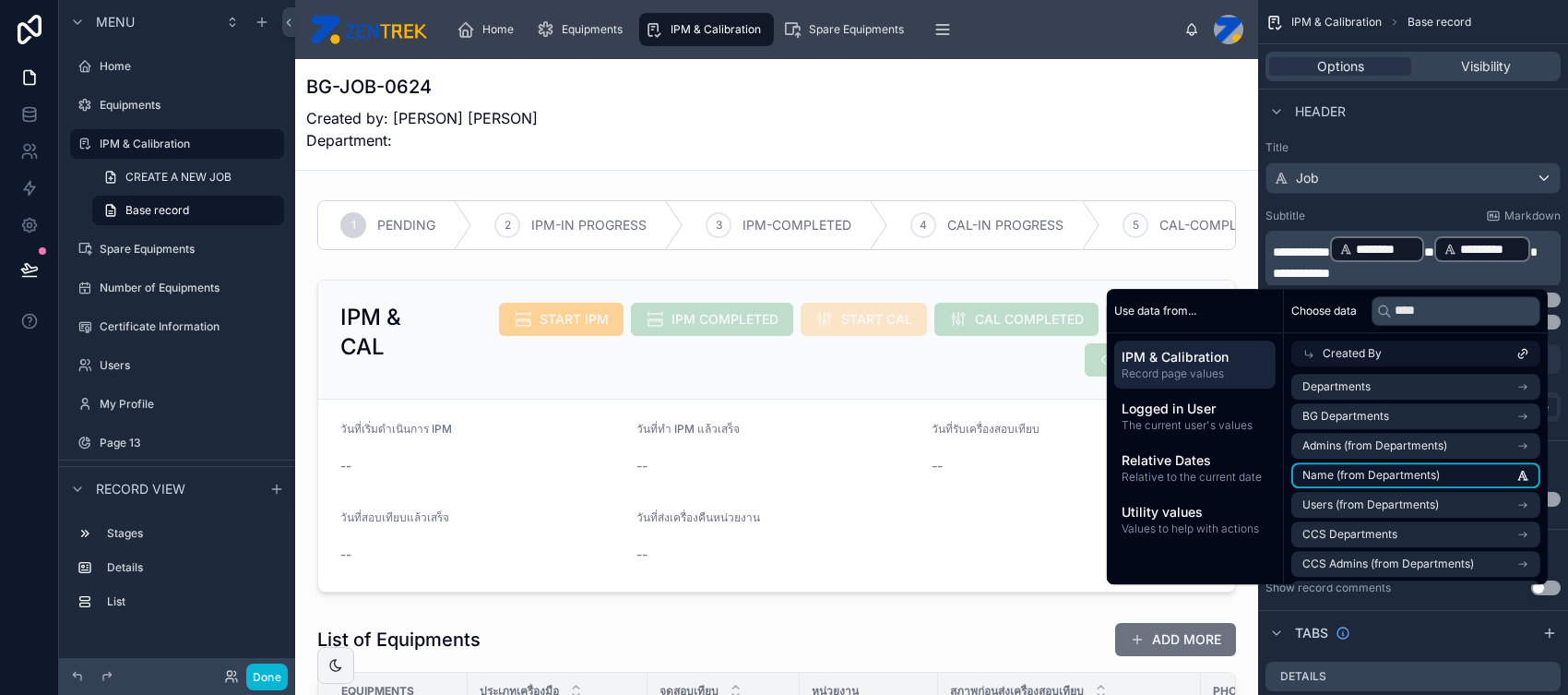 click on "Name (from Departments)" at bounding box center [1371, 475] 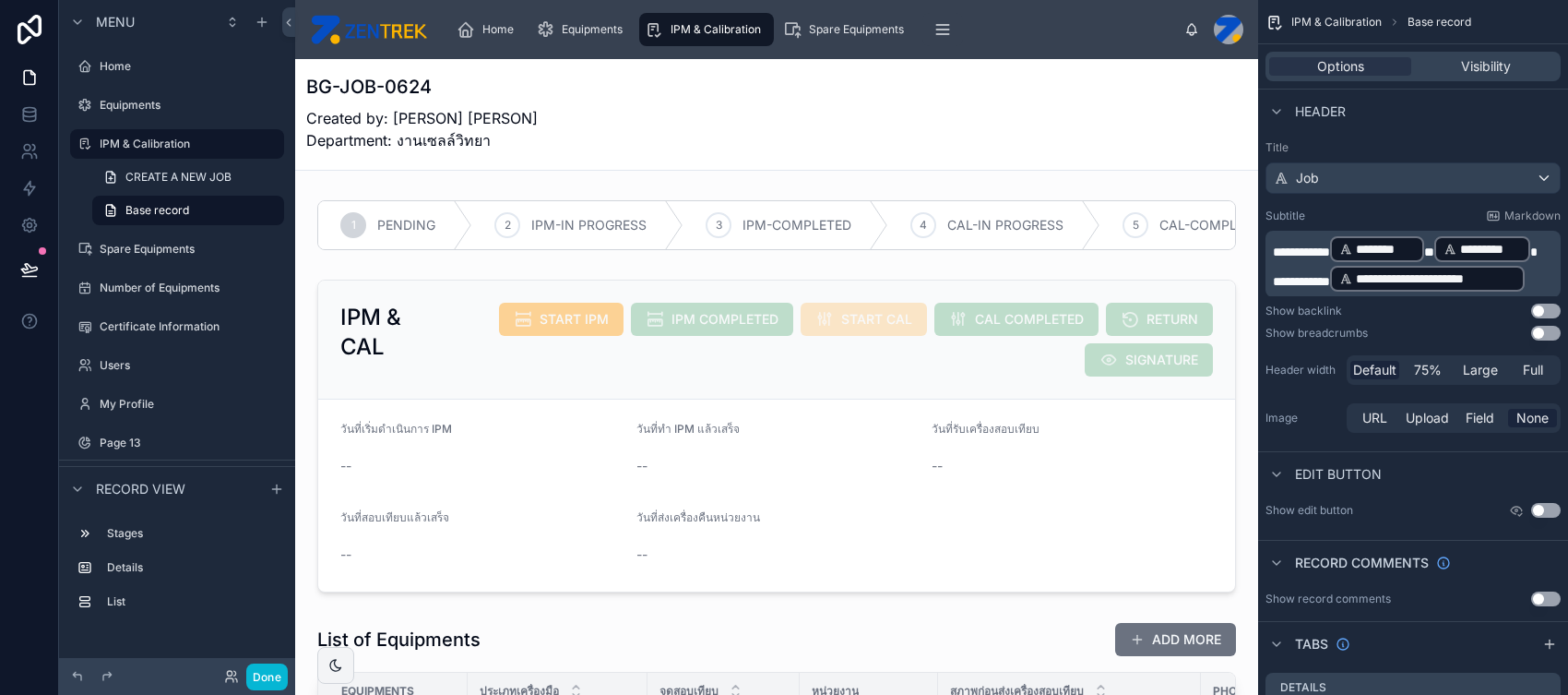 click on "**********" at bounding box center [1413, 288] 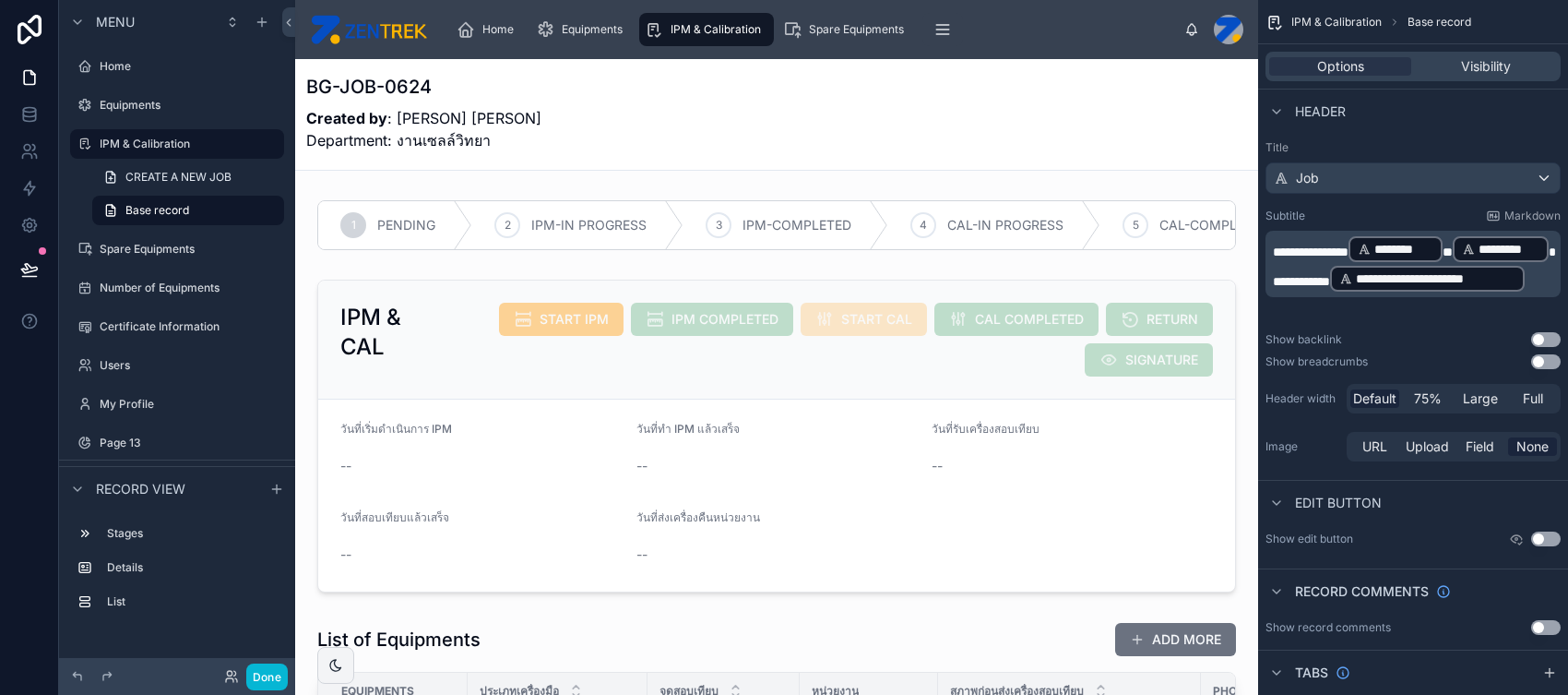 click on "**********" at bounding box center [1415, 249] 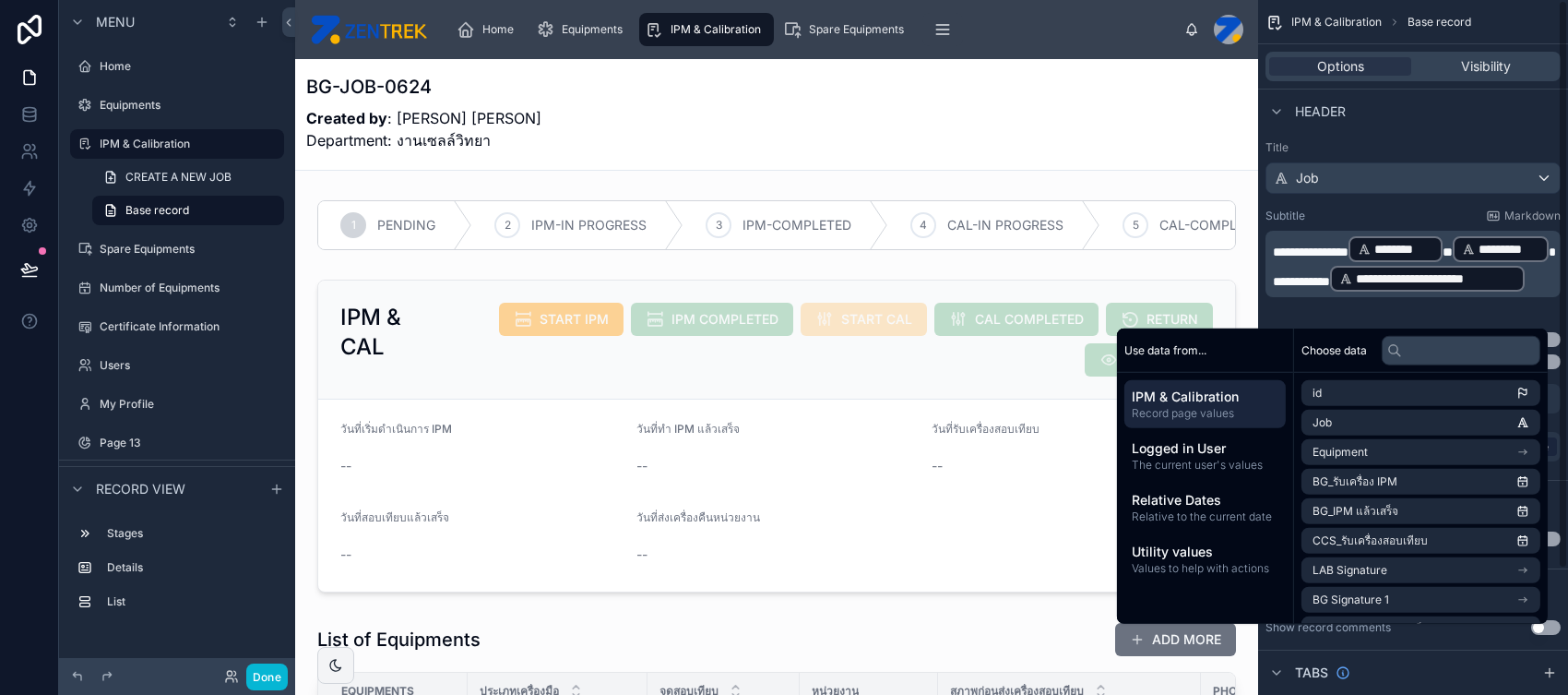 scroll, scrollTop: 0, scrollLeft: 0, axis: both 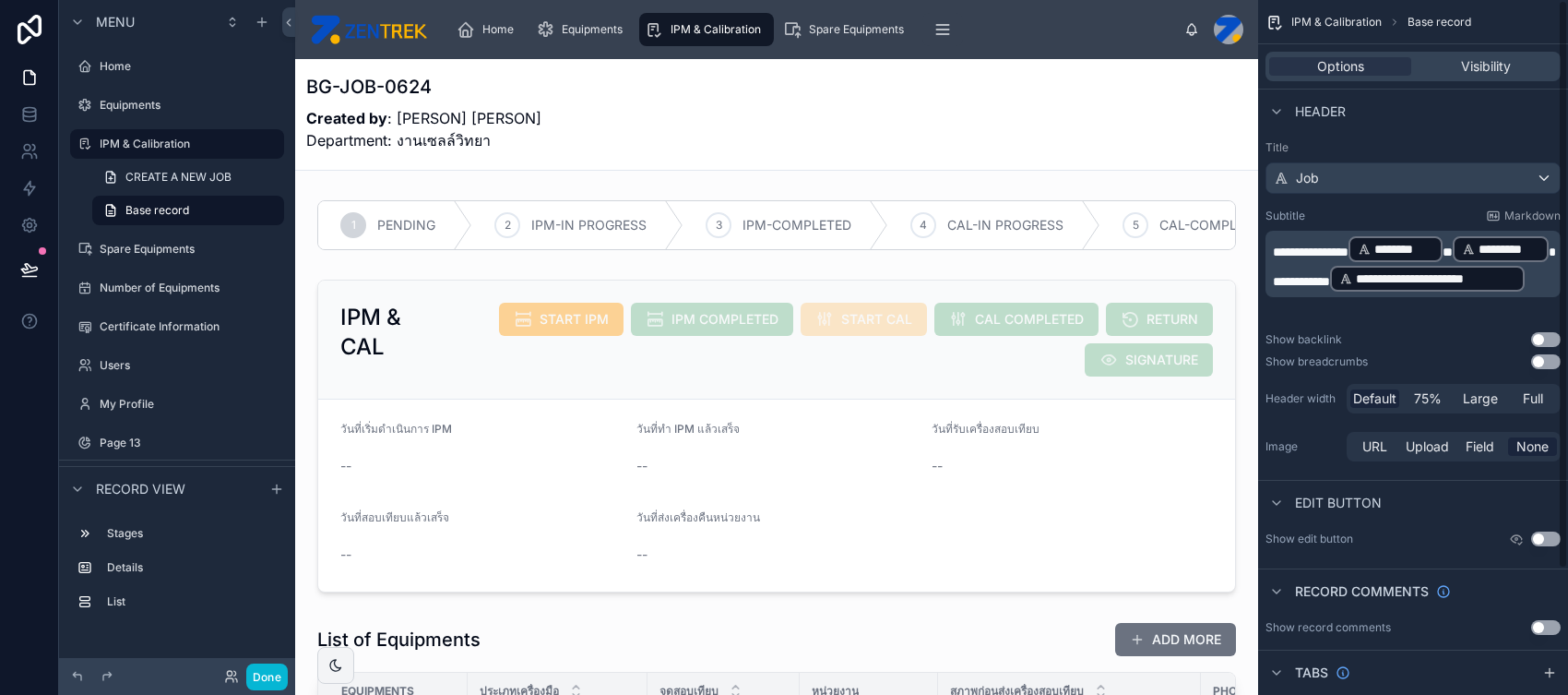 click on "**********" at bounding box center [1415, 279] 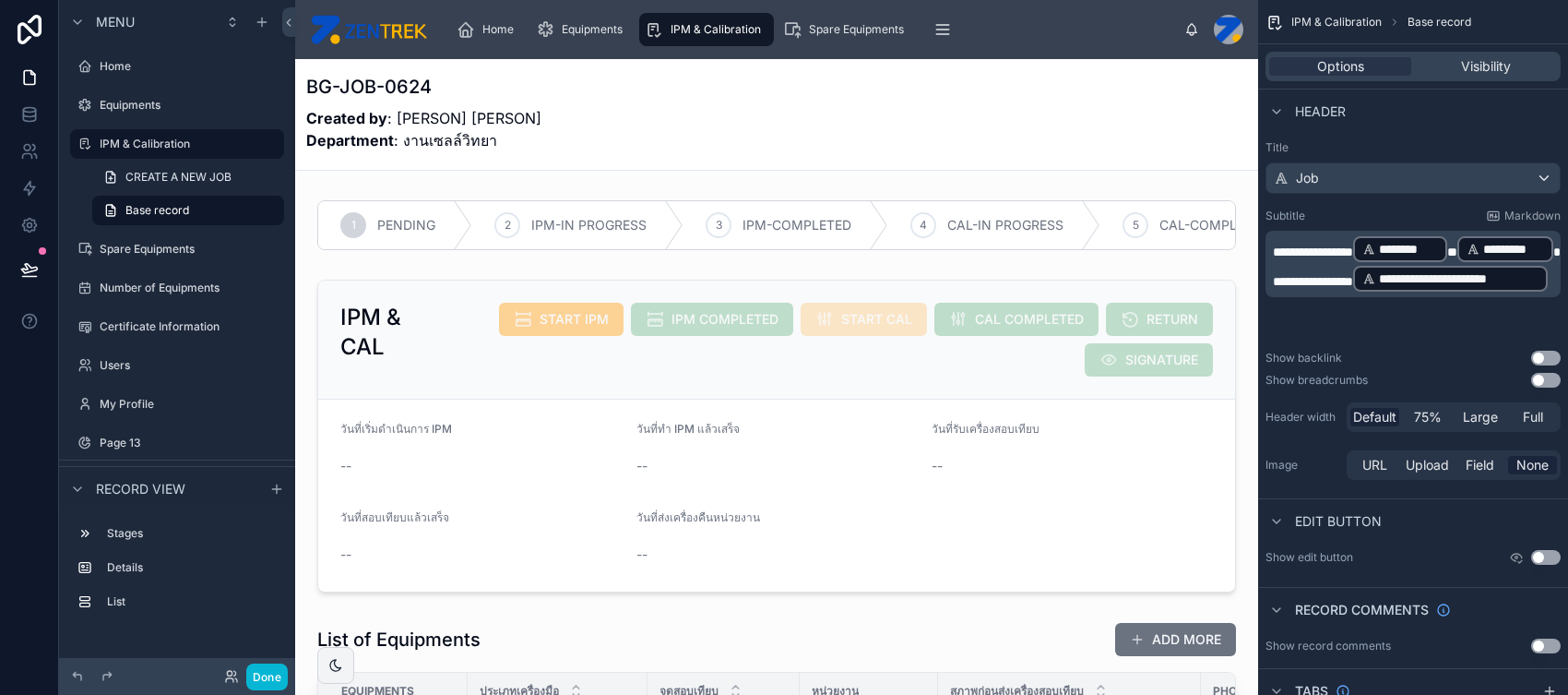 click on "Title" at bounding box center (1413, 148) 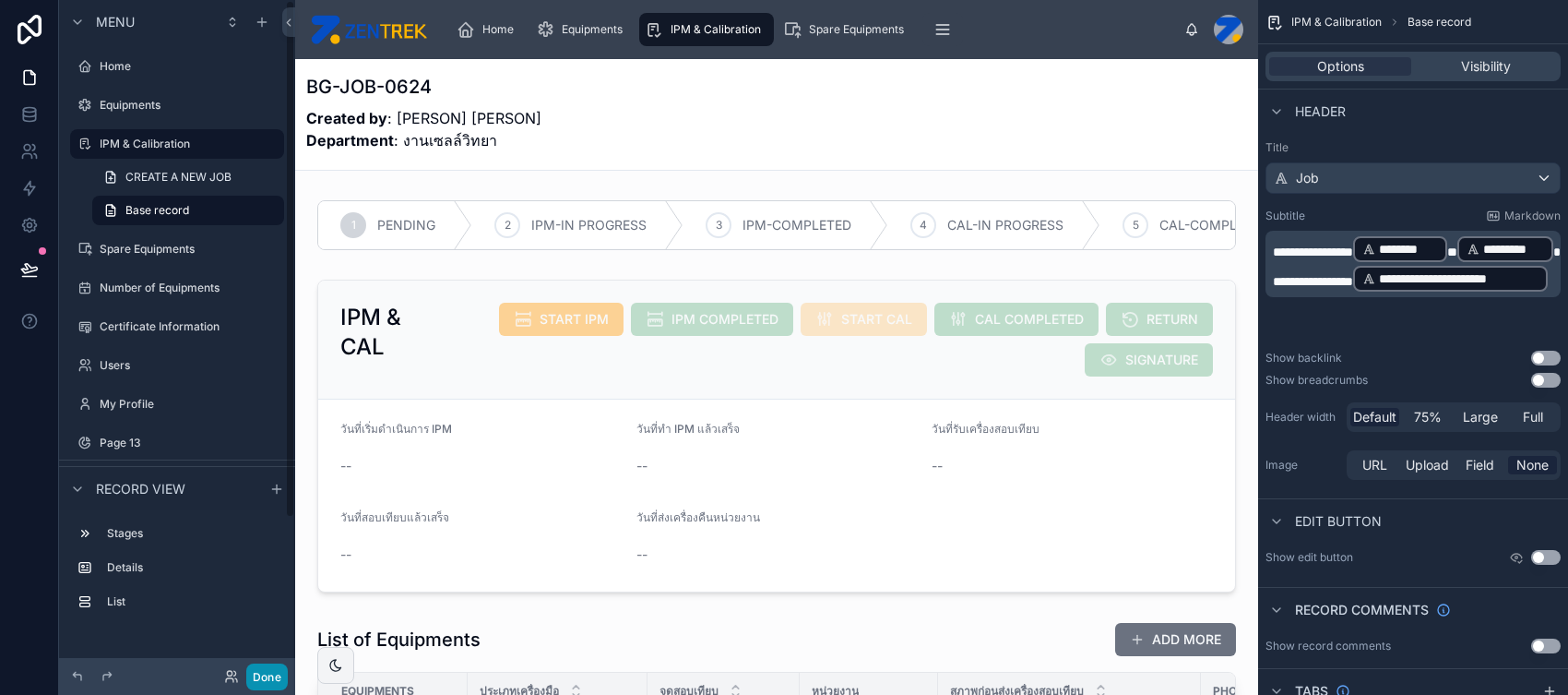 click on "Done" at bounding box center (267, 677) 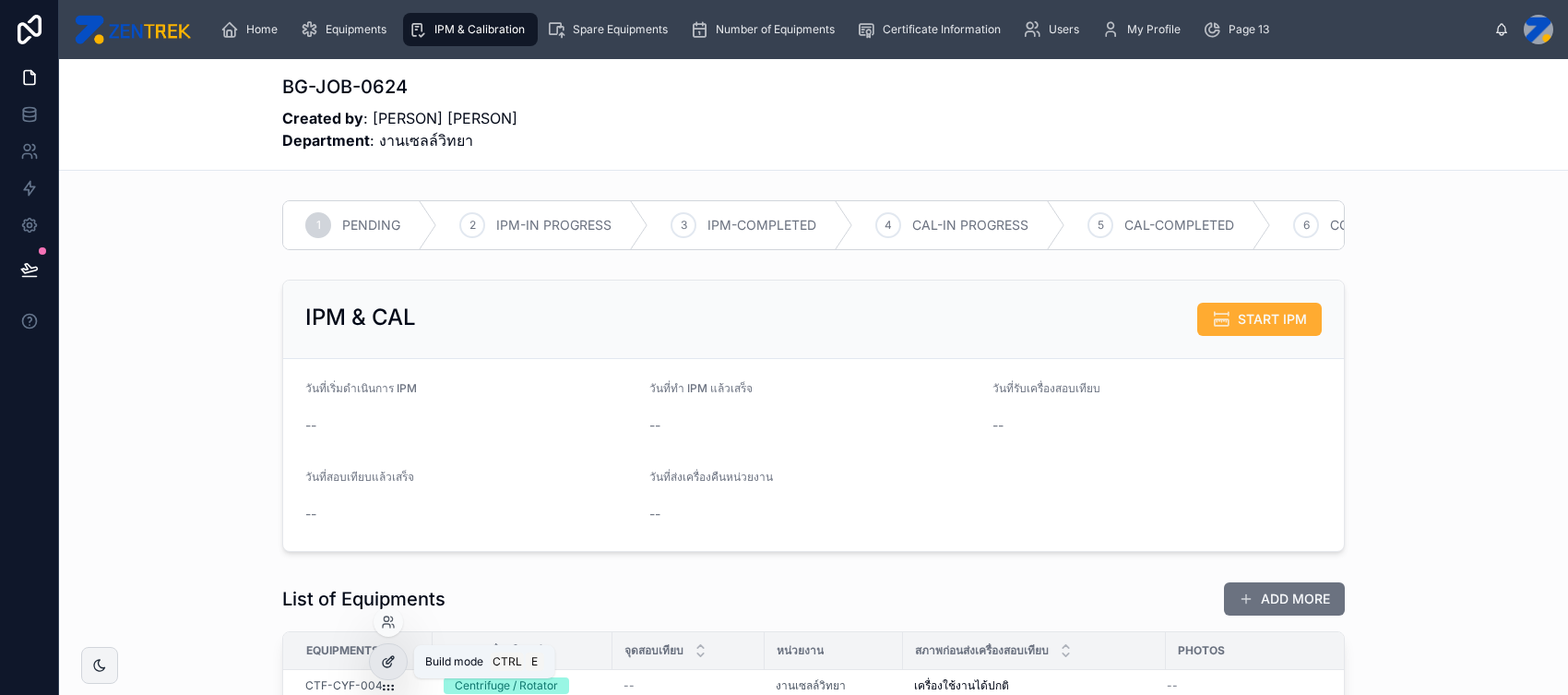 click at bounding box center (388, 662) 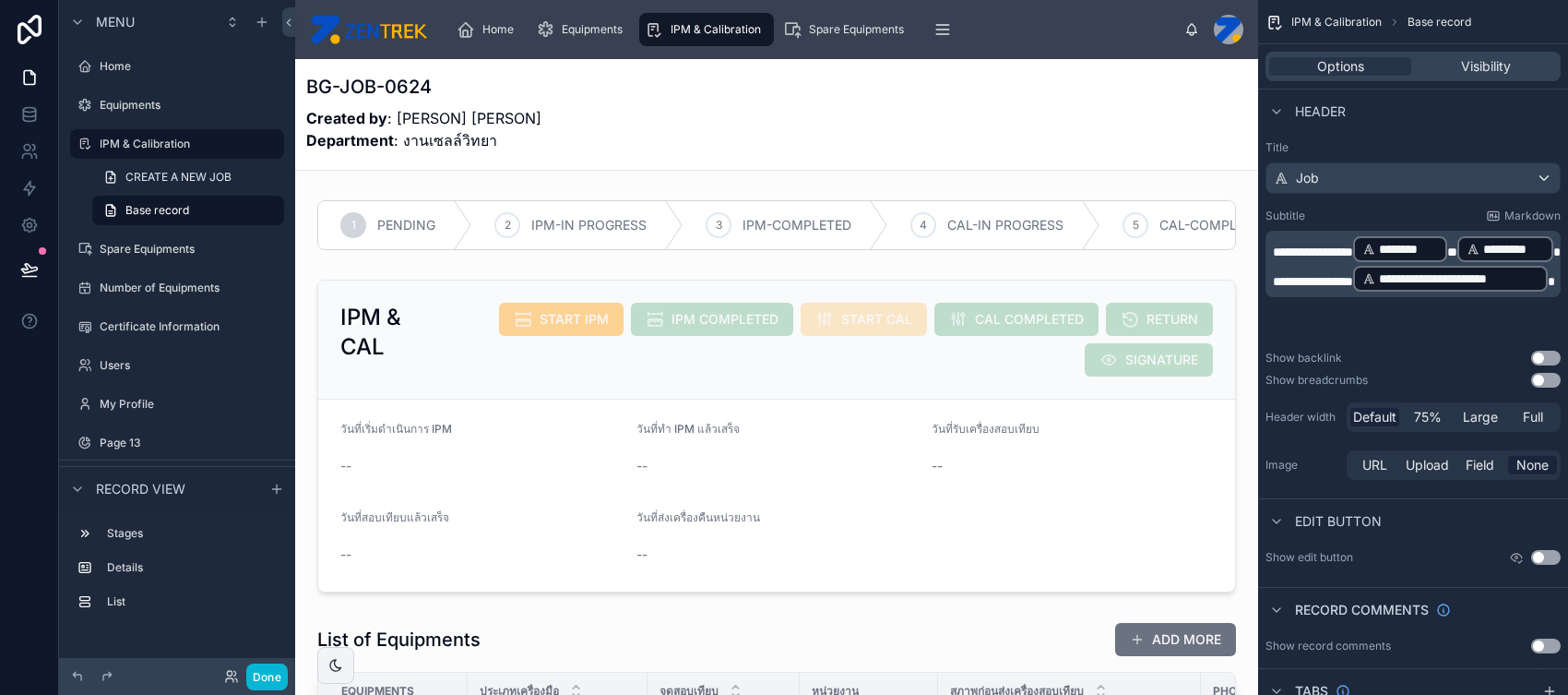 click on "**********" at bounding box center [1313, 282] 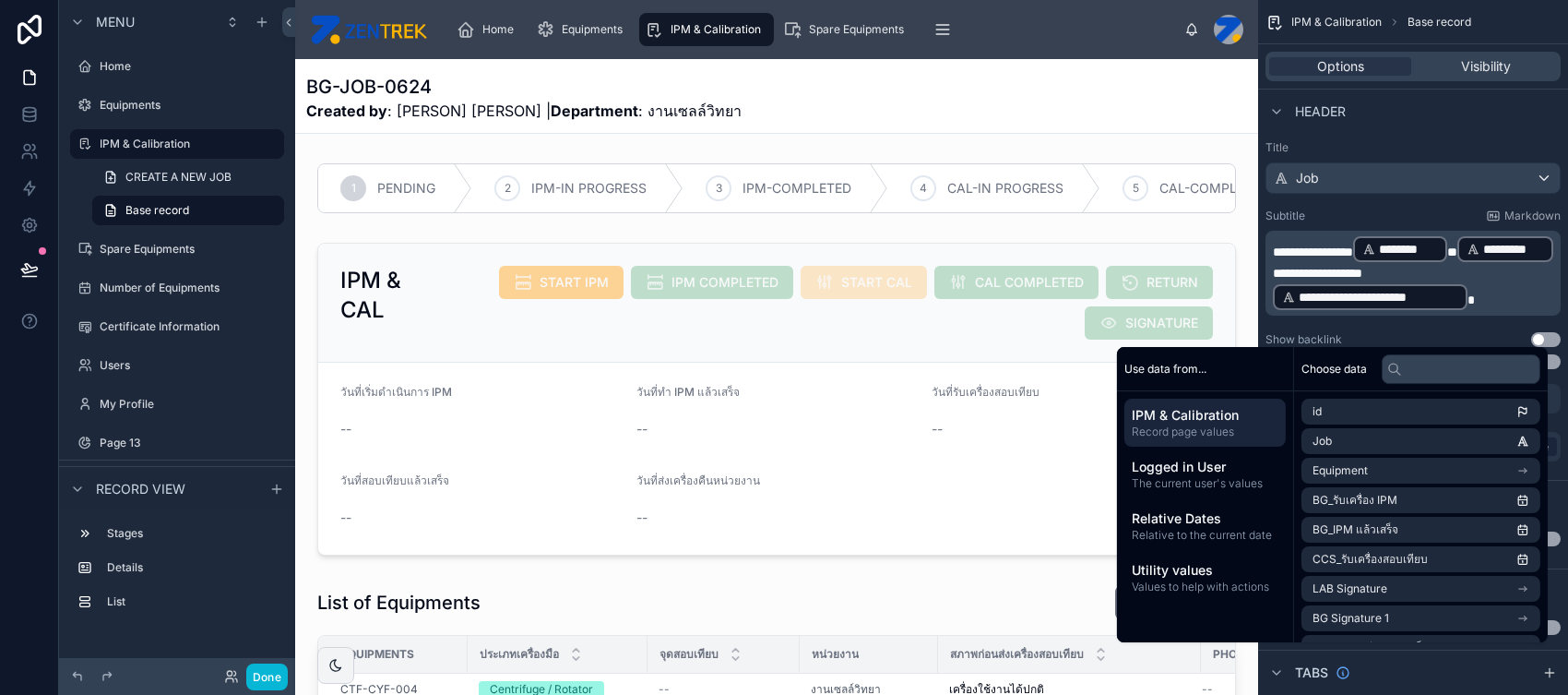 type 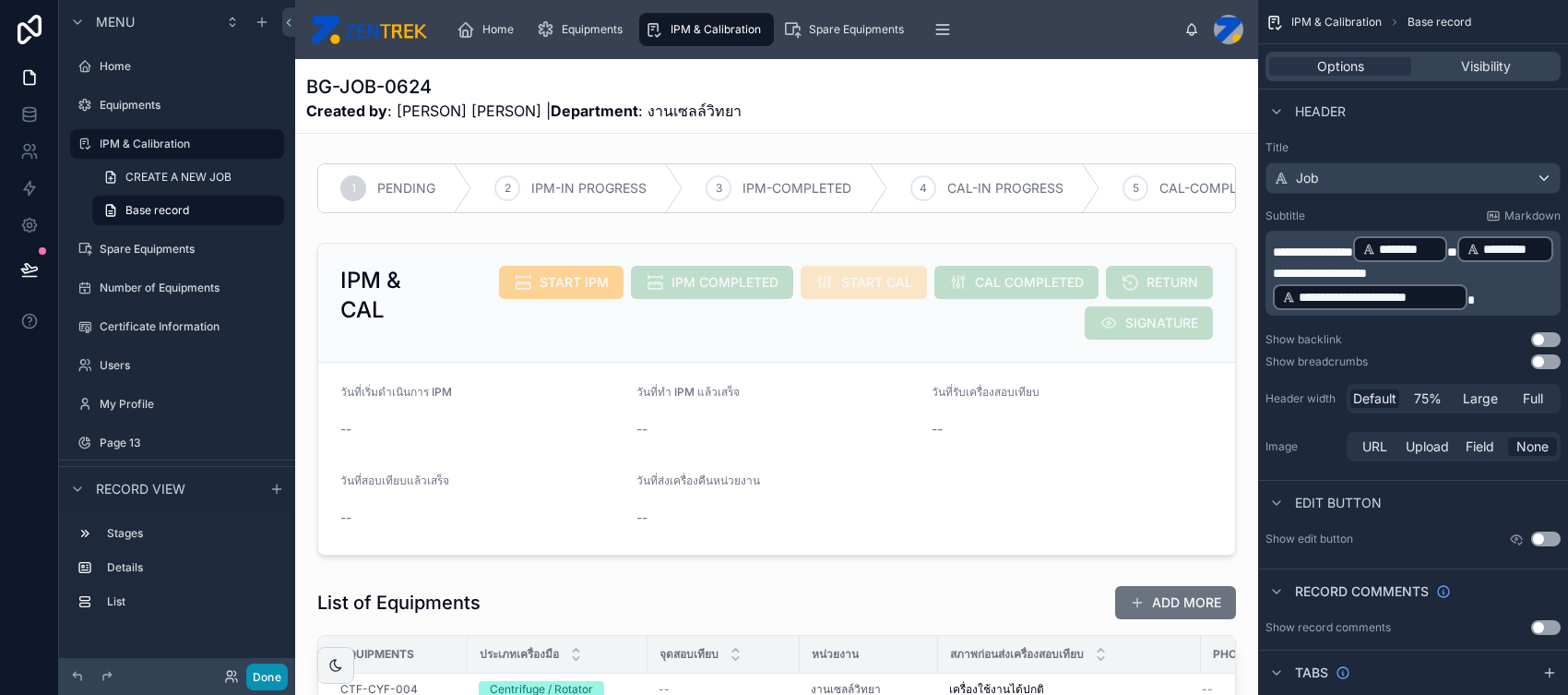 click on "Done" at bounding box center (267, 677) 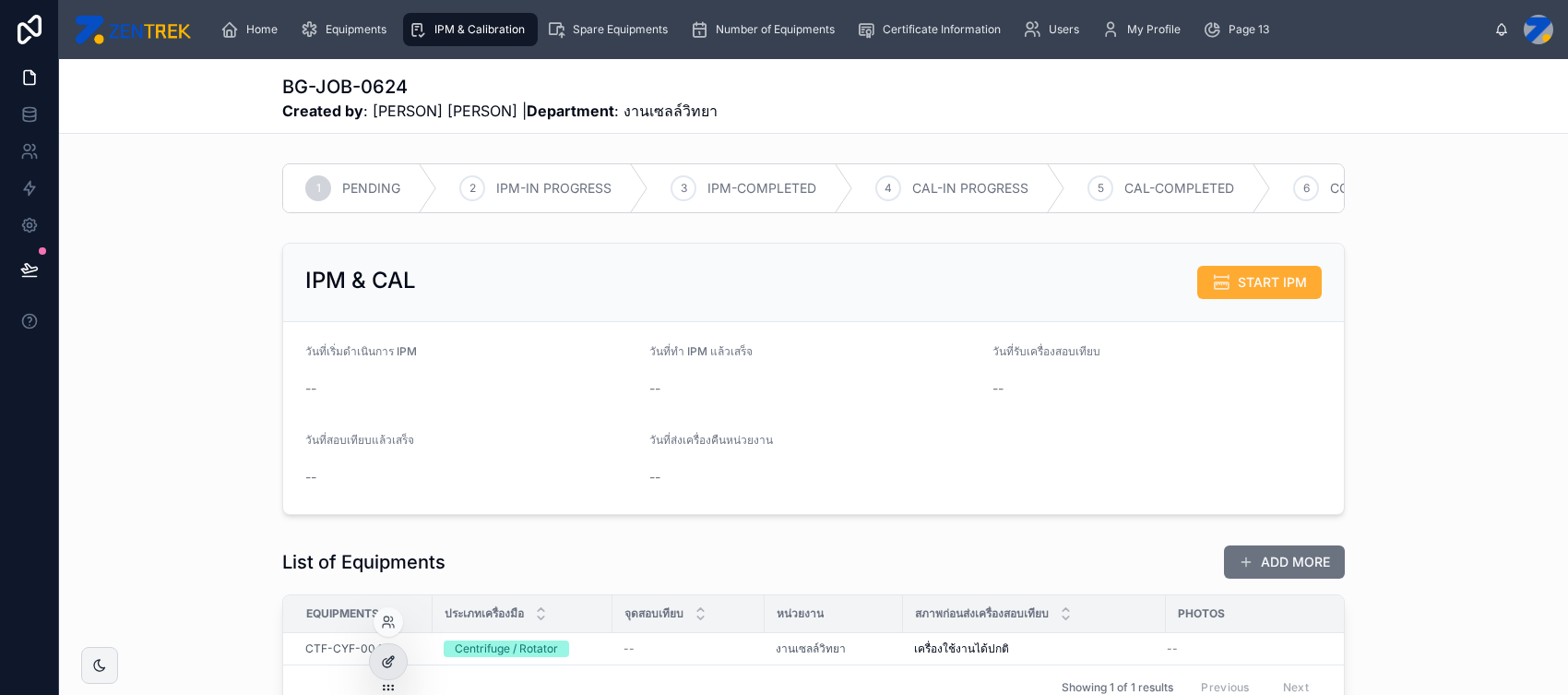 click at bounding box center [388, 662] 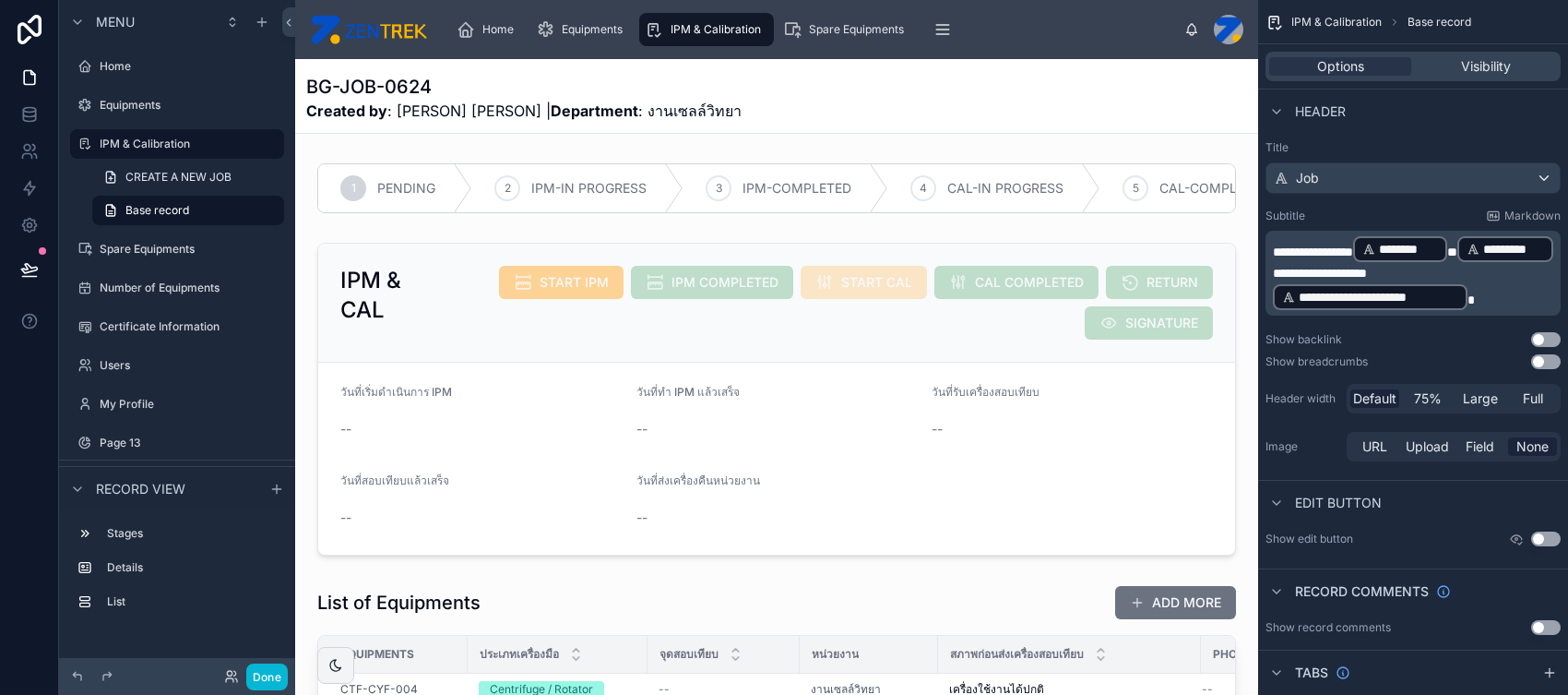 click on "**********" at bounding box center (1415, 273) 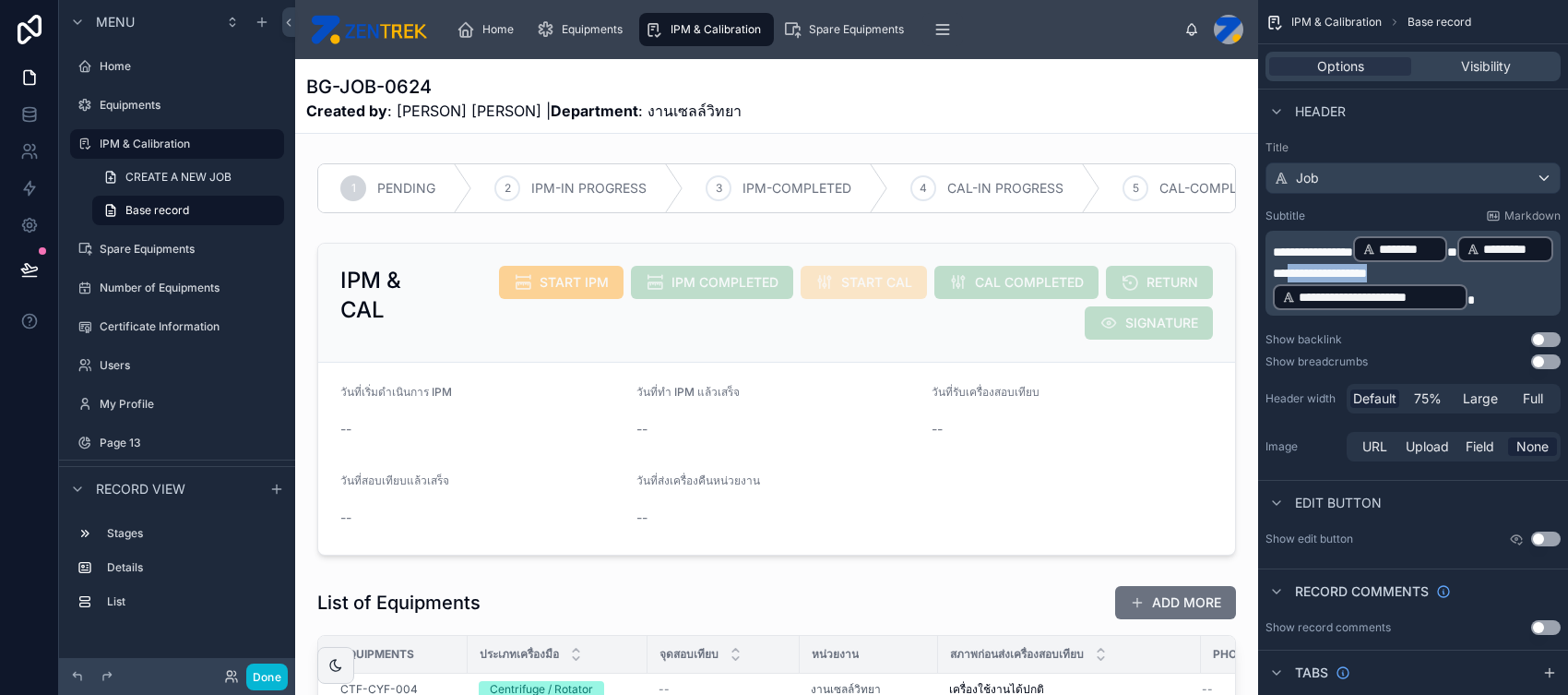 click on "**********" at bounding box center (1320, 273) 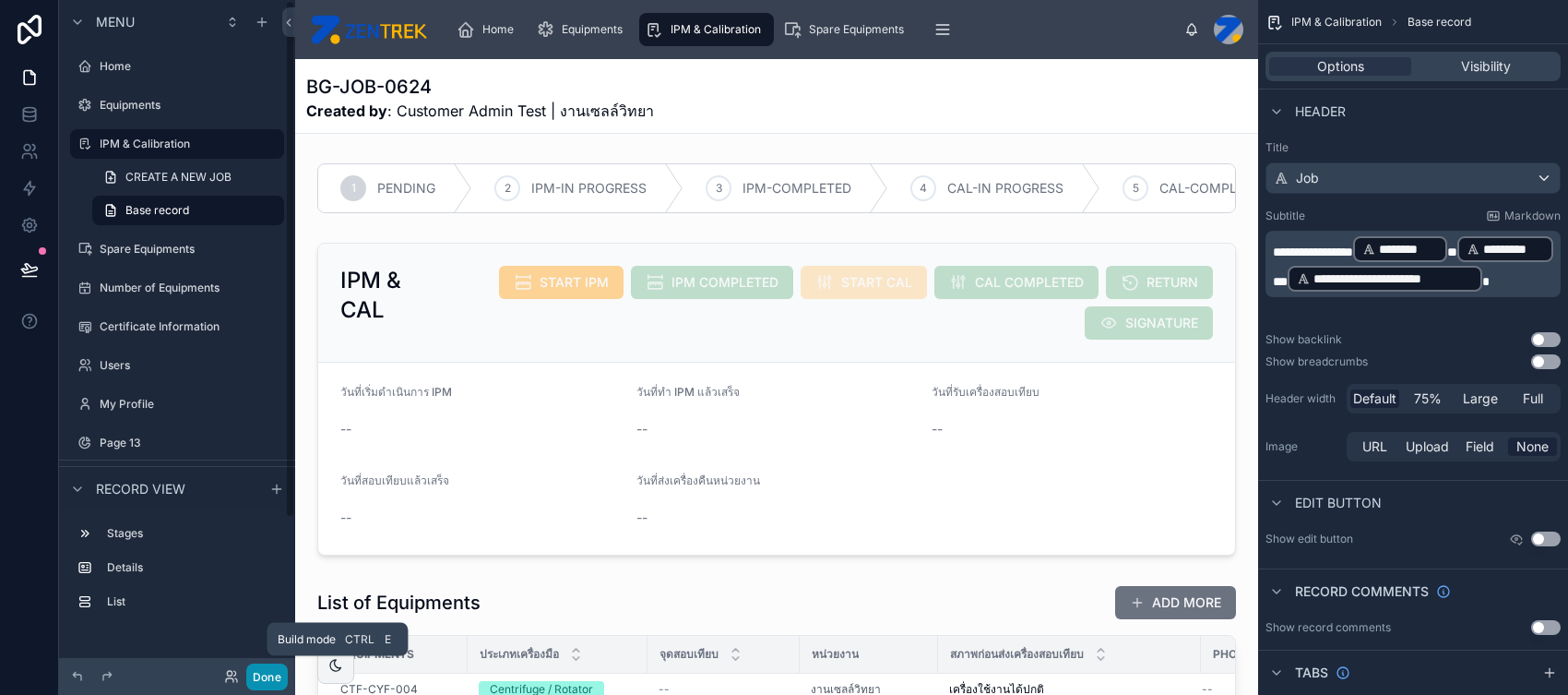 click on "Done" at bounding box center (267, 677) 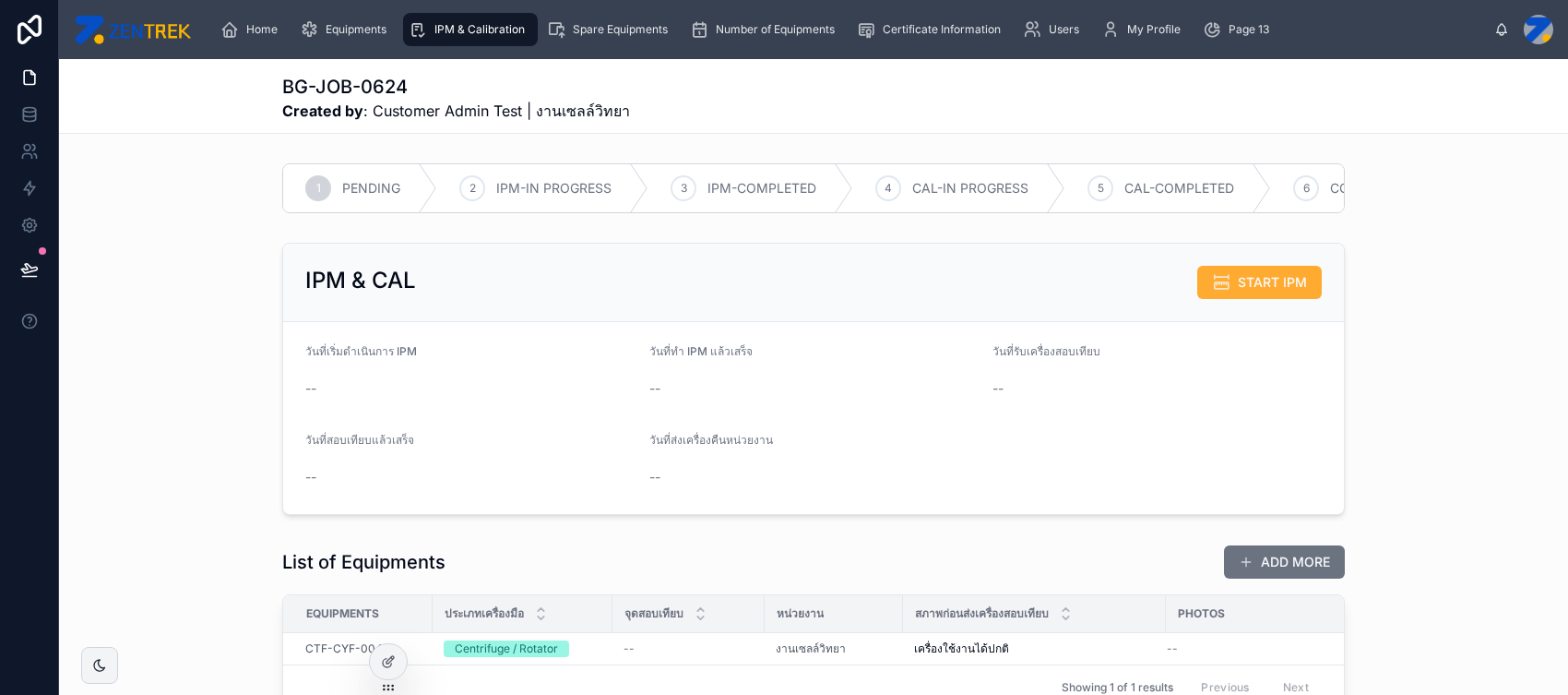 click on "IPM & CAL START IPM วันที่เริ่มดำเนินการ IPM -- วันที่ทำ IPM แล้วเสร็จ -- วันที่รับเครื่องสอบเทียบ -- วันที่สอบเทียบแล้วเสร็จ -- วันที่ส่งเครื่องคืนหน่วยงาน --" at bounding box center [814, 378] 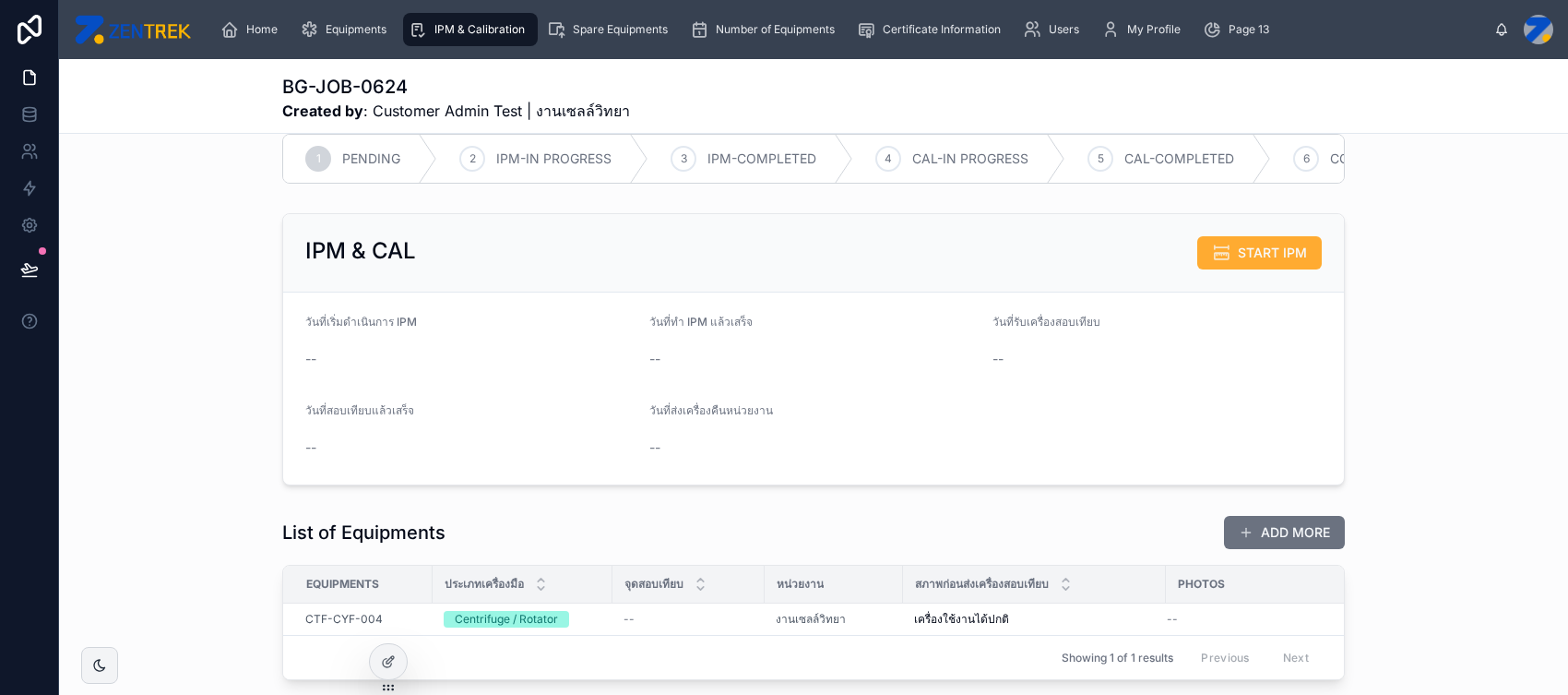 scroll, scrollTop: 0, scrollLeft: 0, axis: both 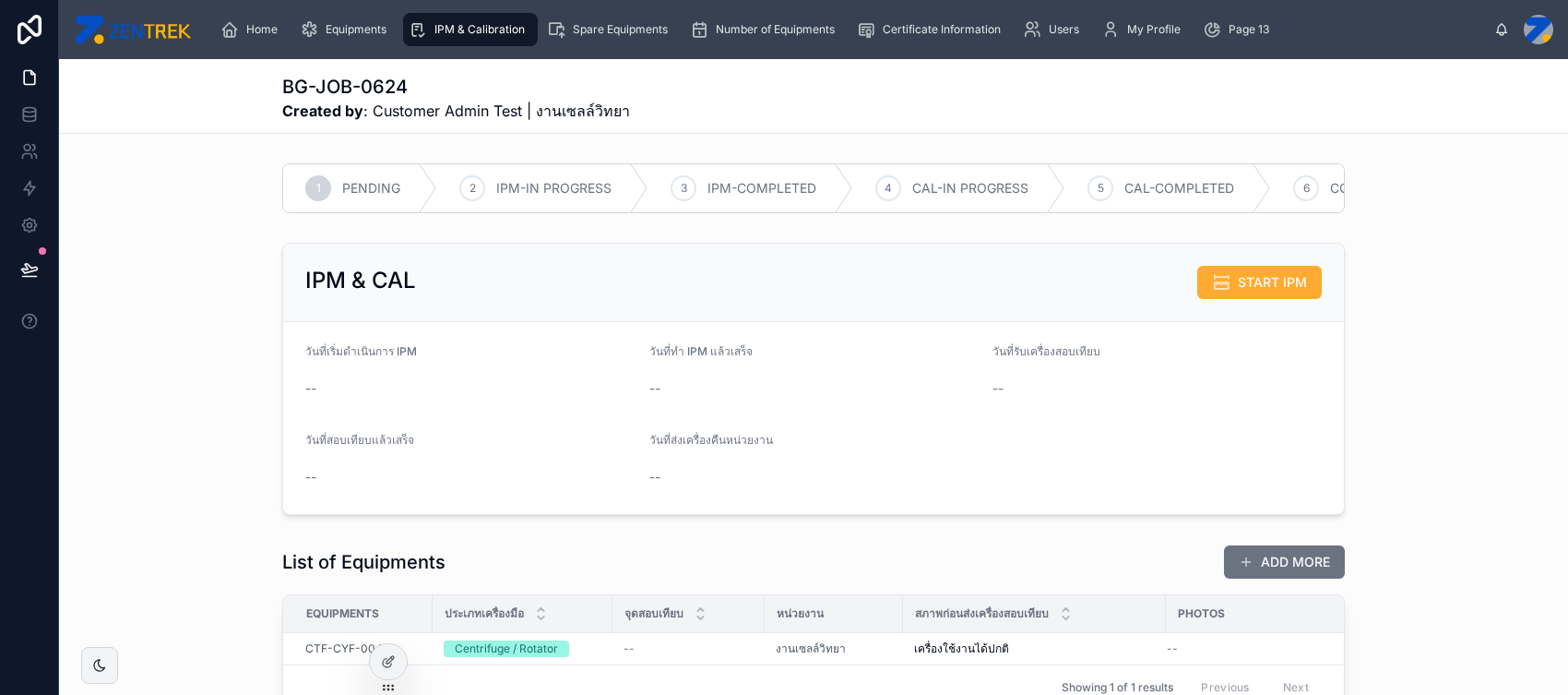 click on "3 IPM-COMPLETED" at bounding box center [751, 188] 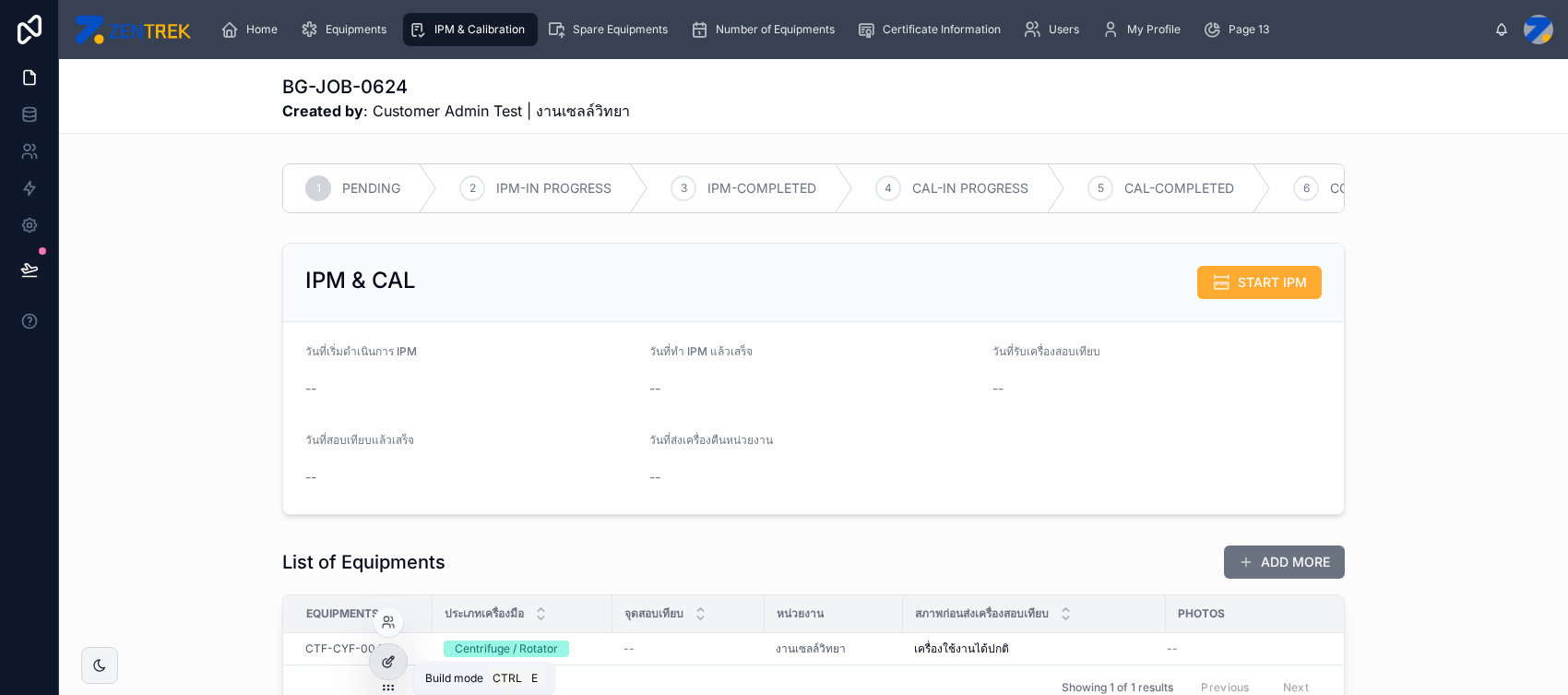 click 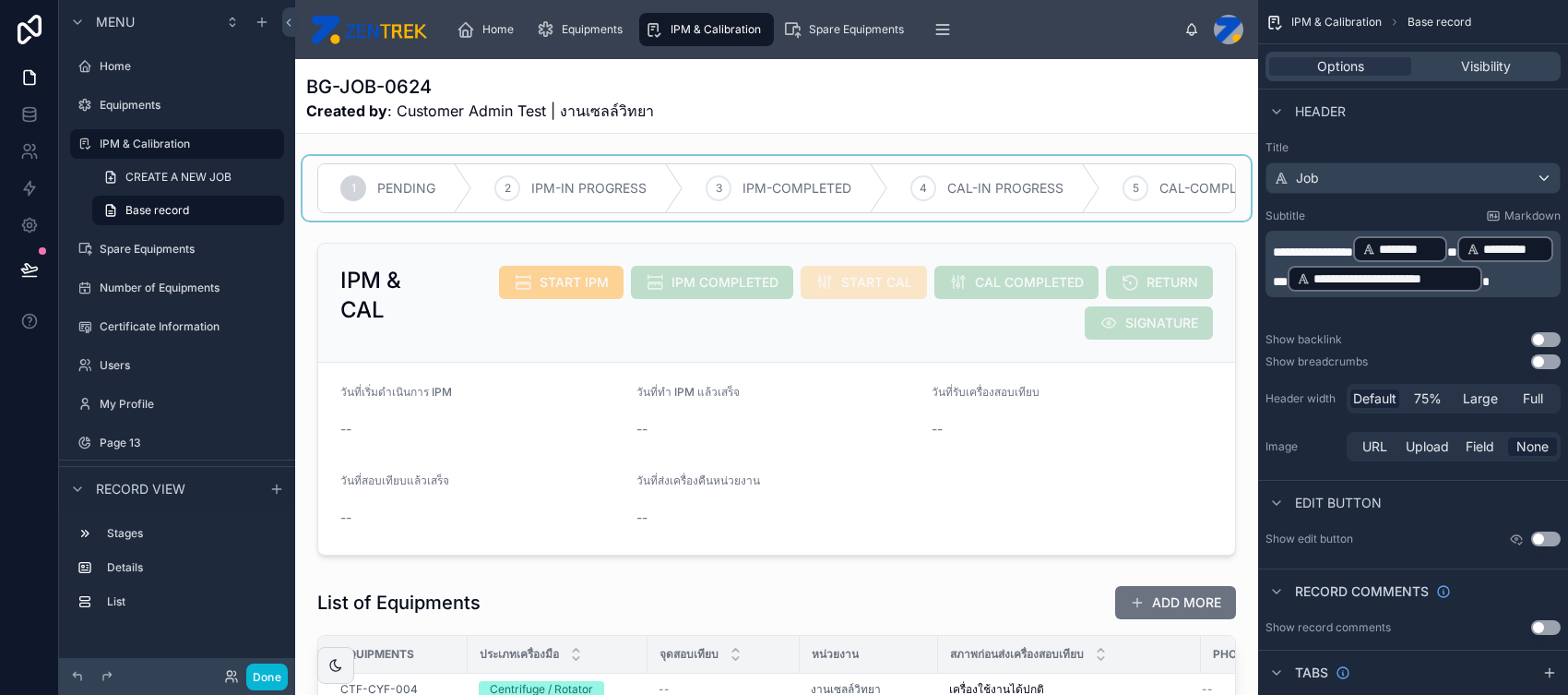 click at bounding box center [777, 188] 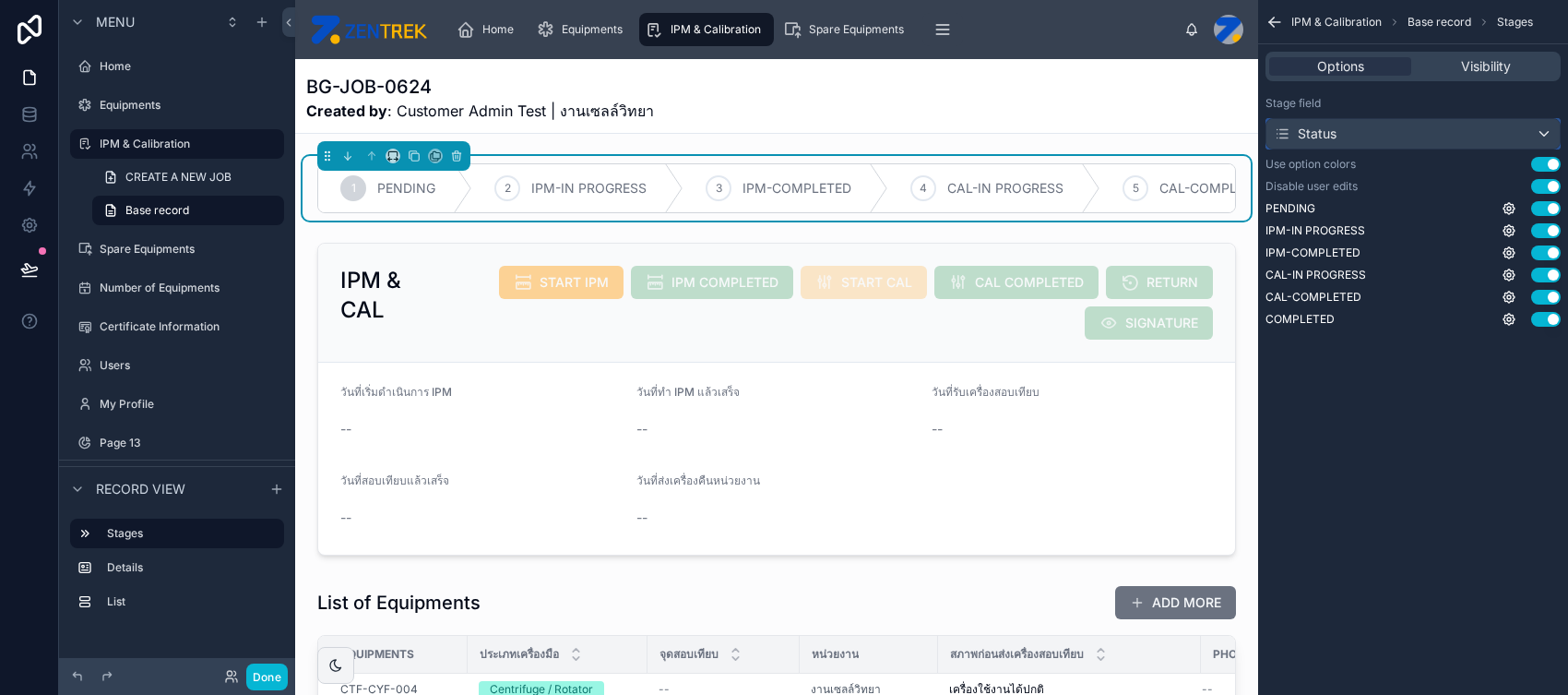 click on "Status" at bounding box center (1413, 134) 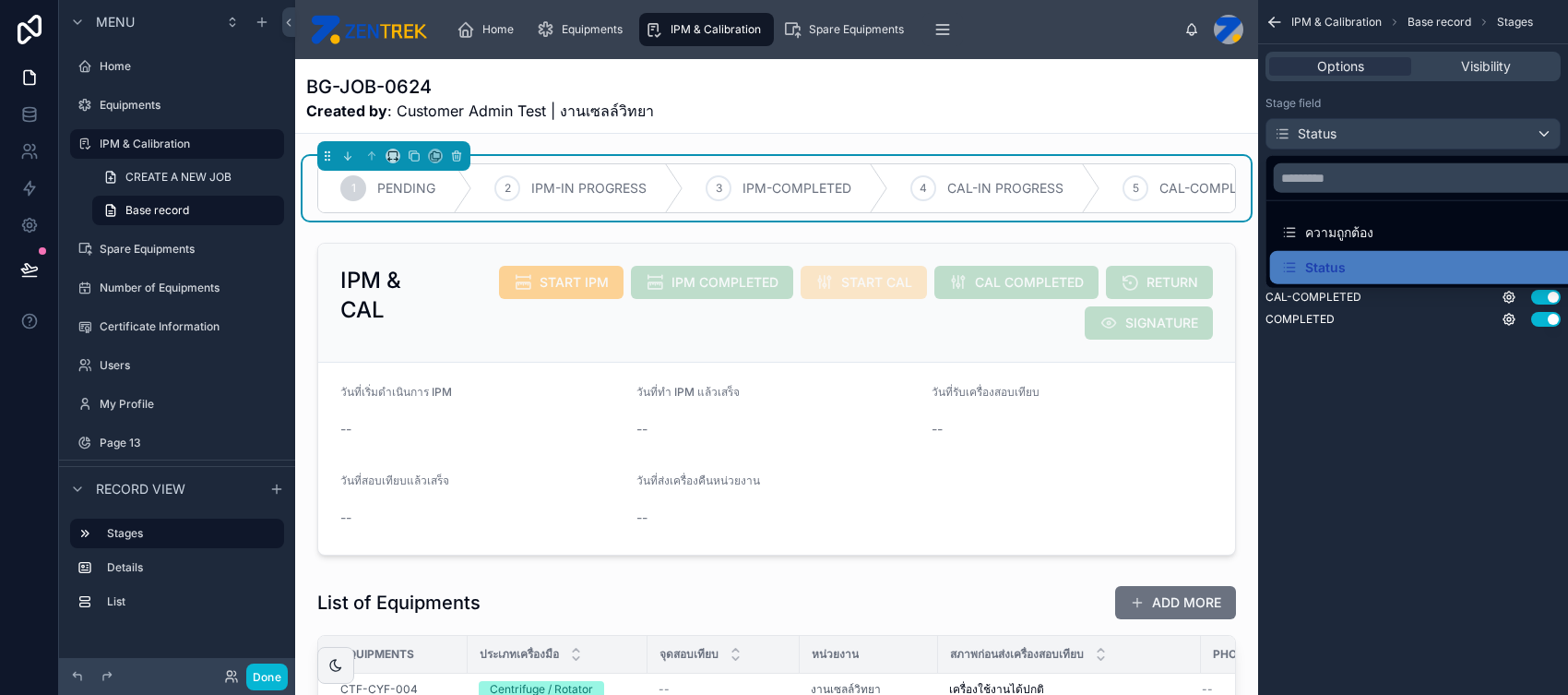 click at bounding box center [784, 347] 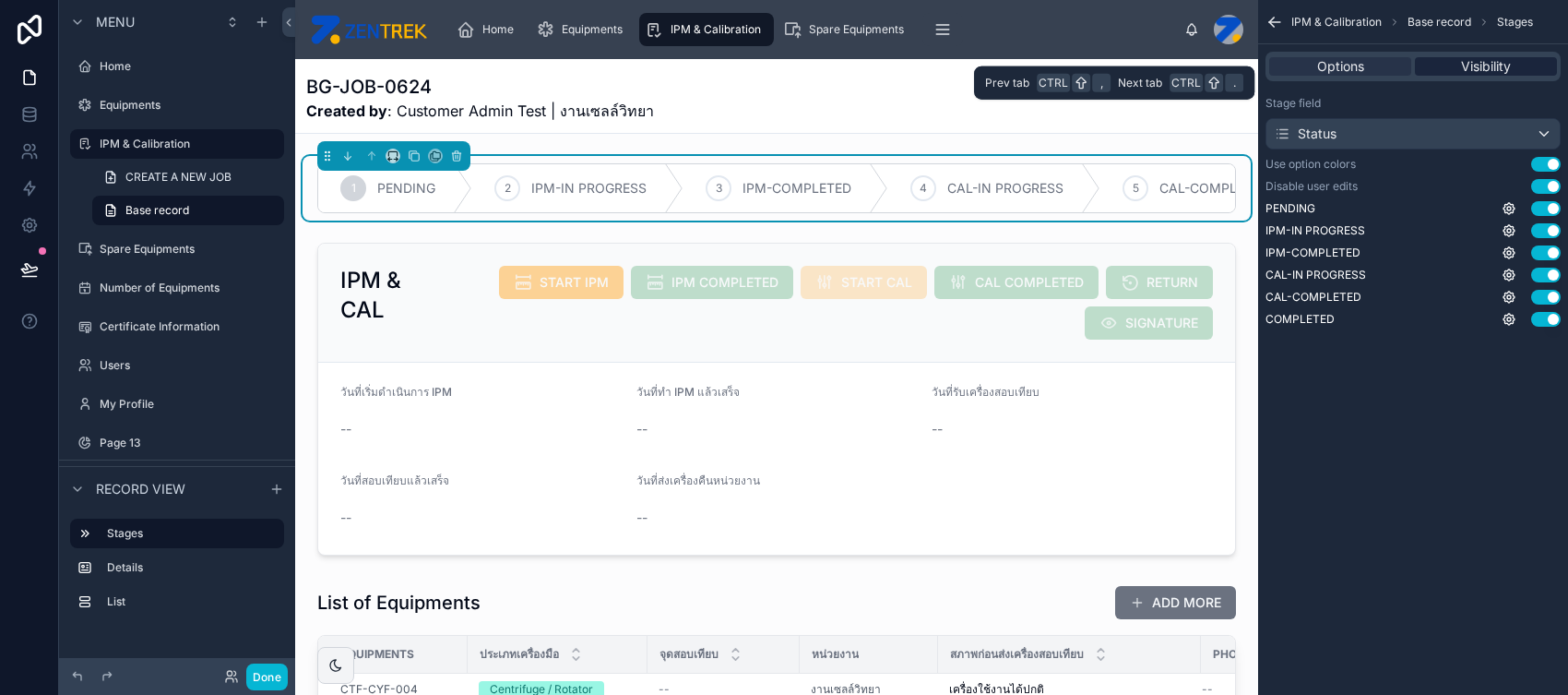 click on "Visibility" at bounding box center (1486, 66) 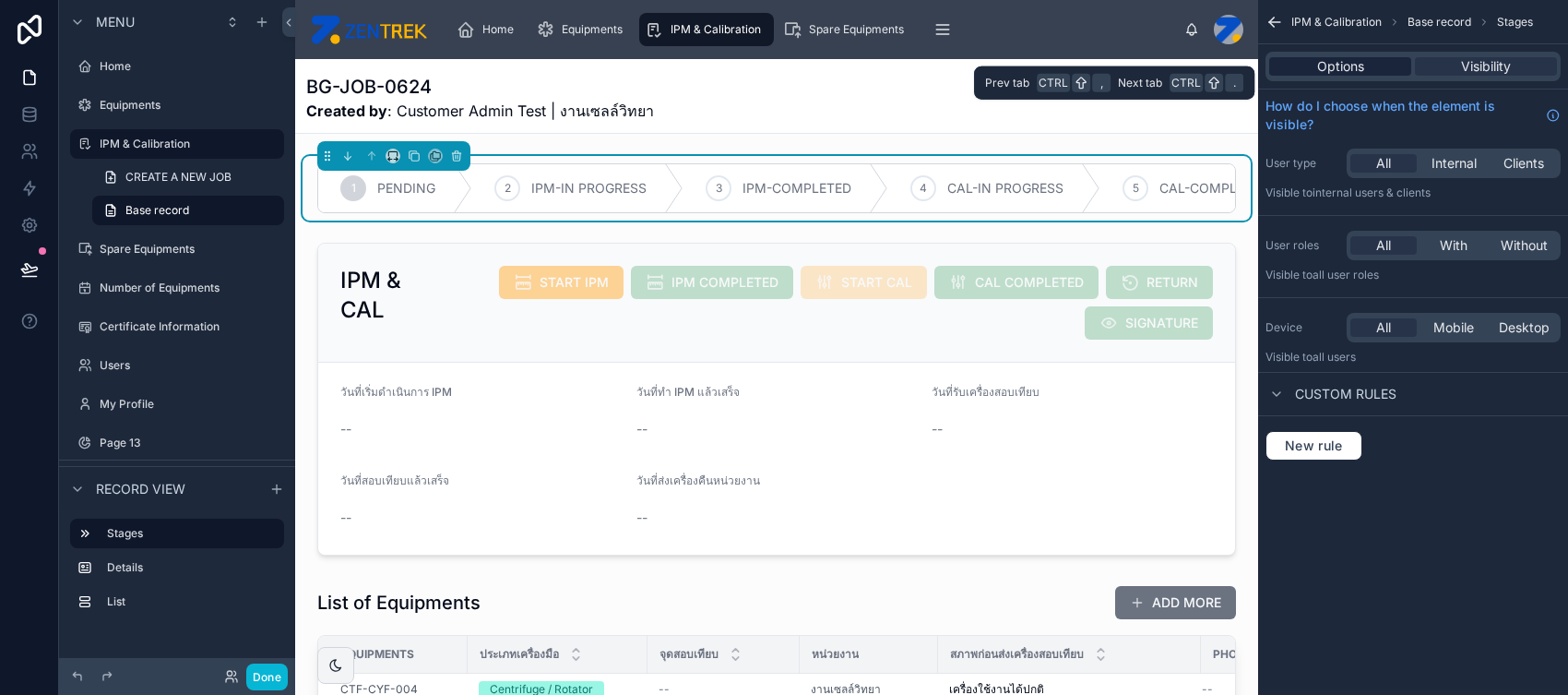 click on "Options" at bounding box center [1340, 66] 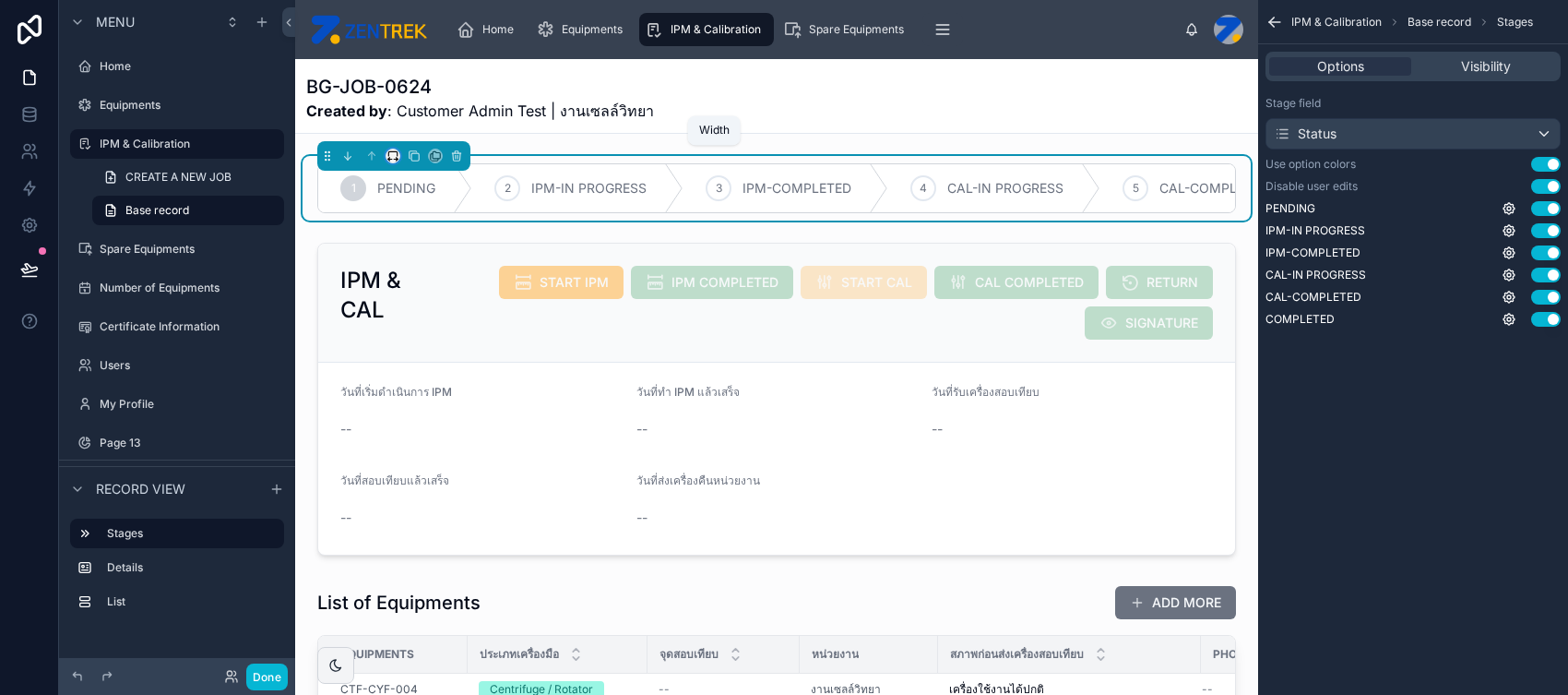 click 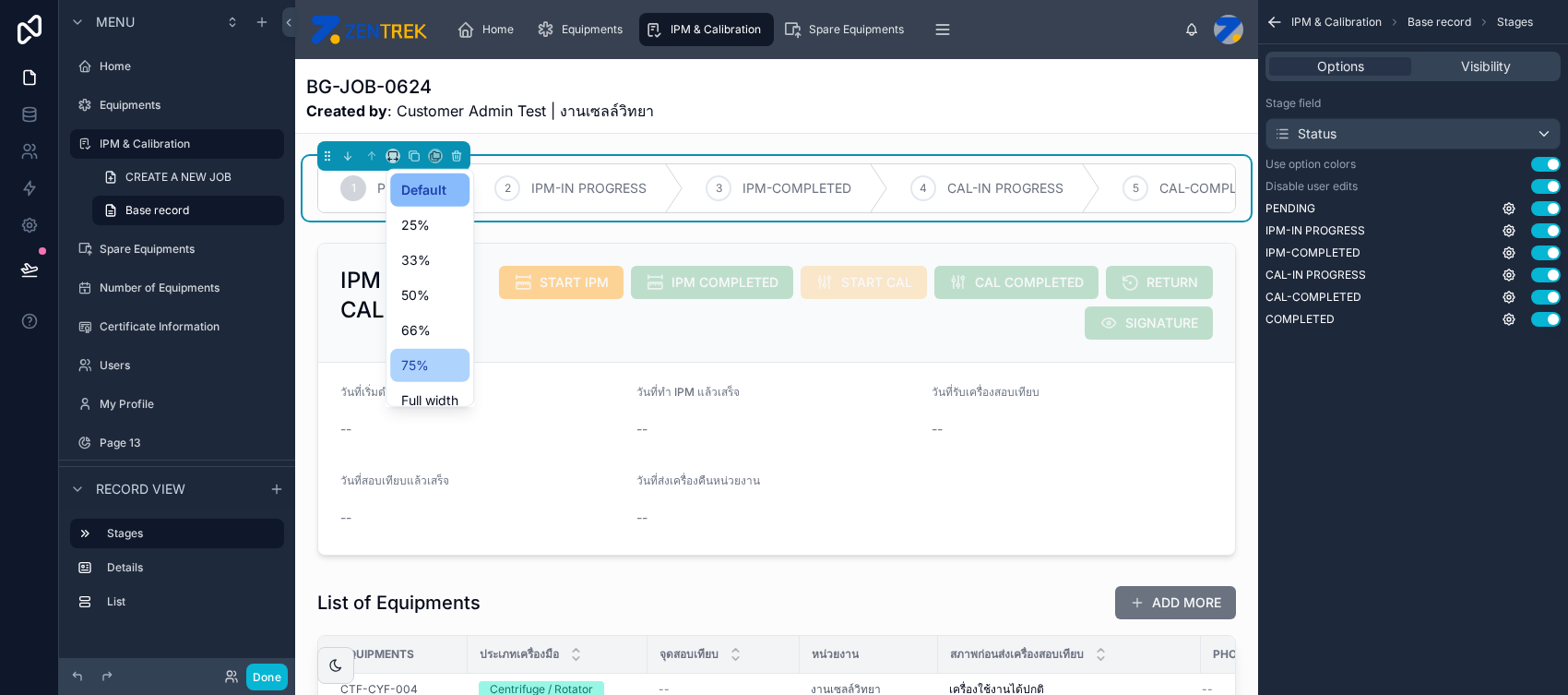 click on "75%" at bounding box center (430, 365) 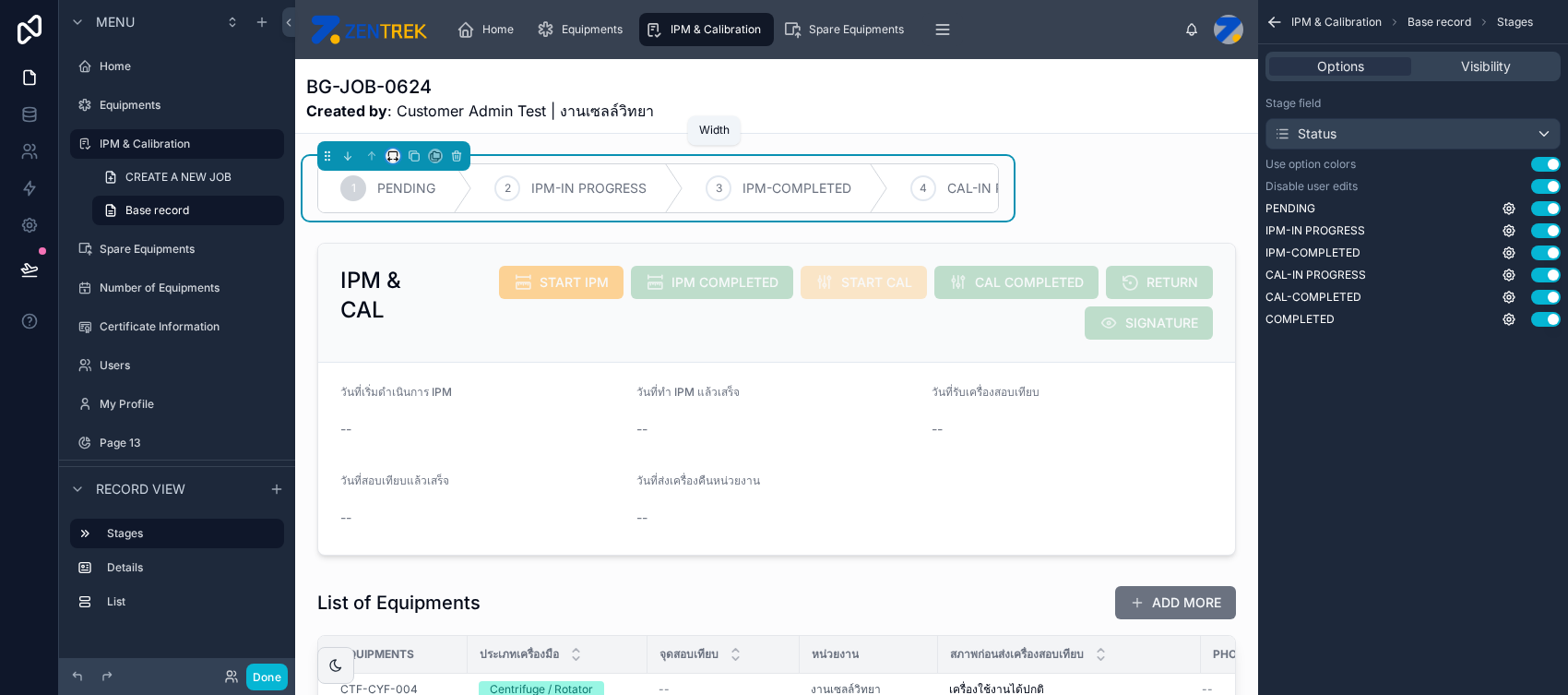 click 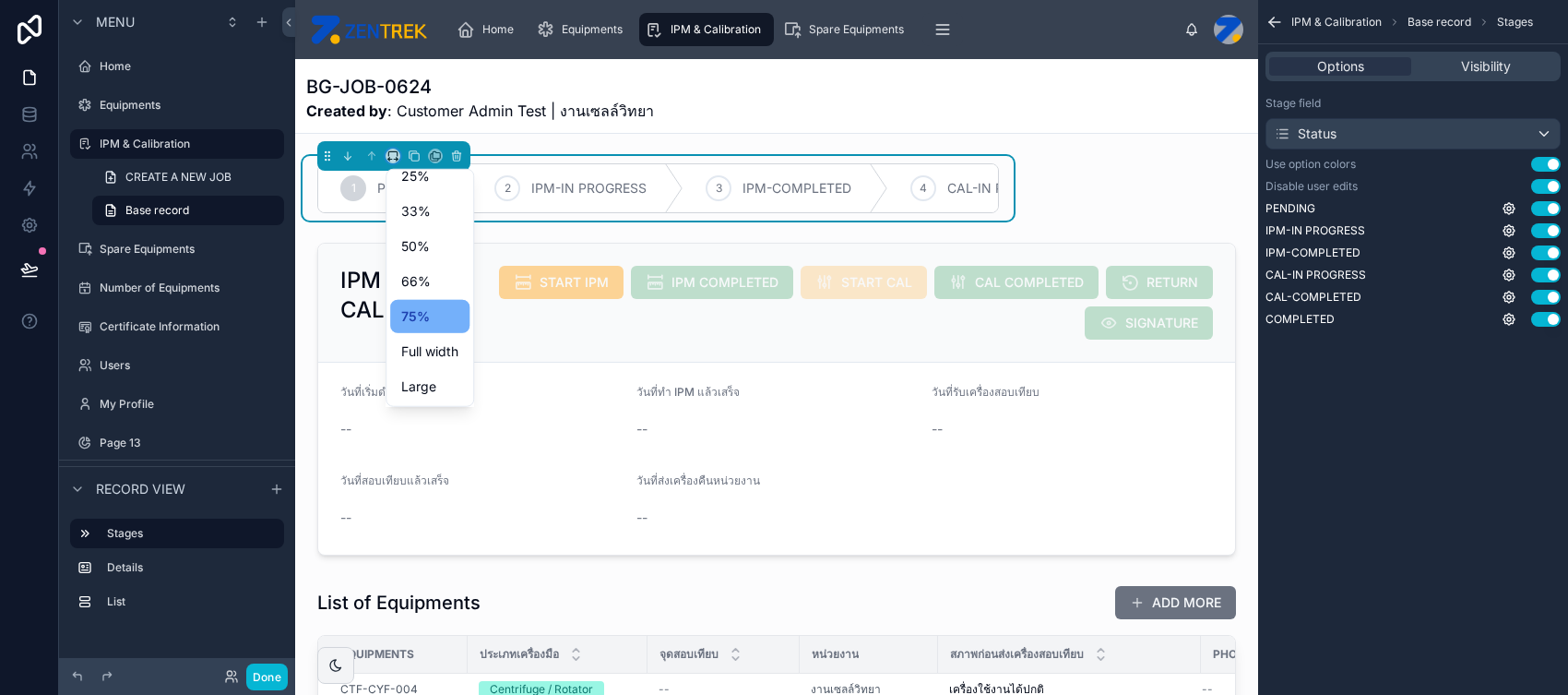 scroll, scrollTop: 35, scrollLeft: 0, axis: vertical 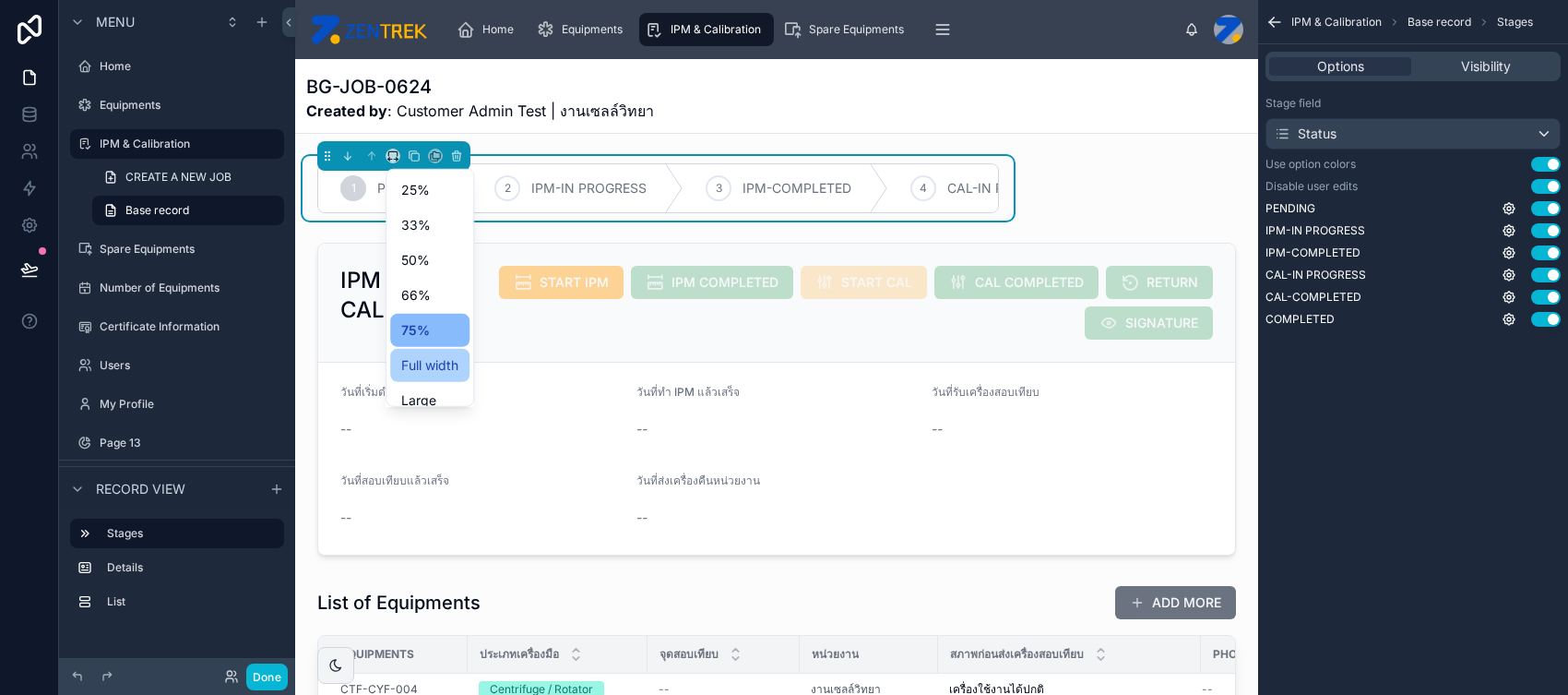click on "Full width" at bounding box center [430, 365] 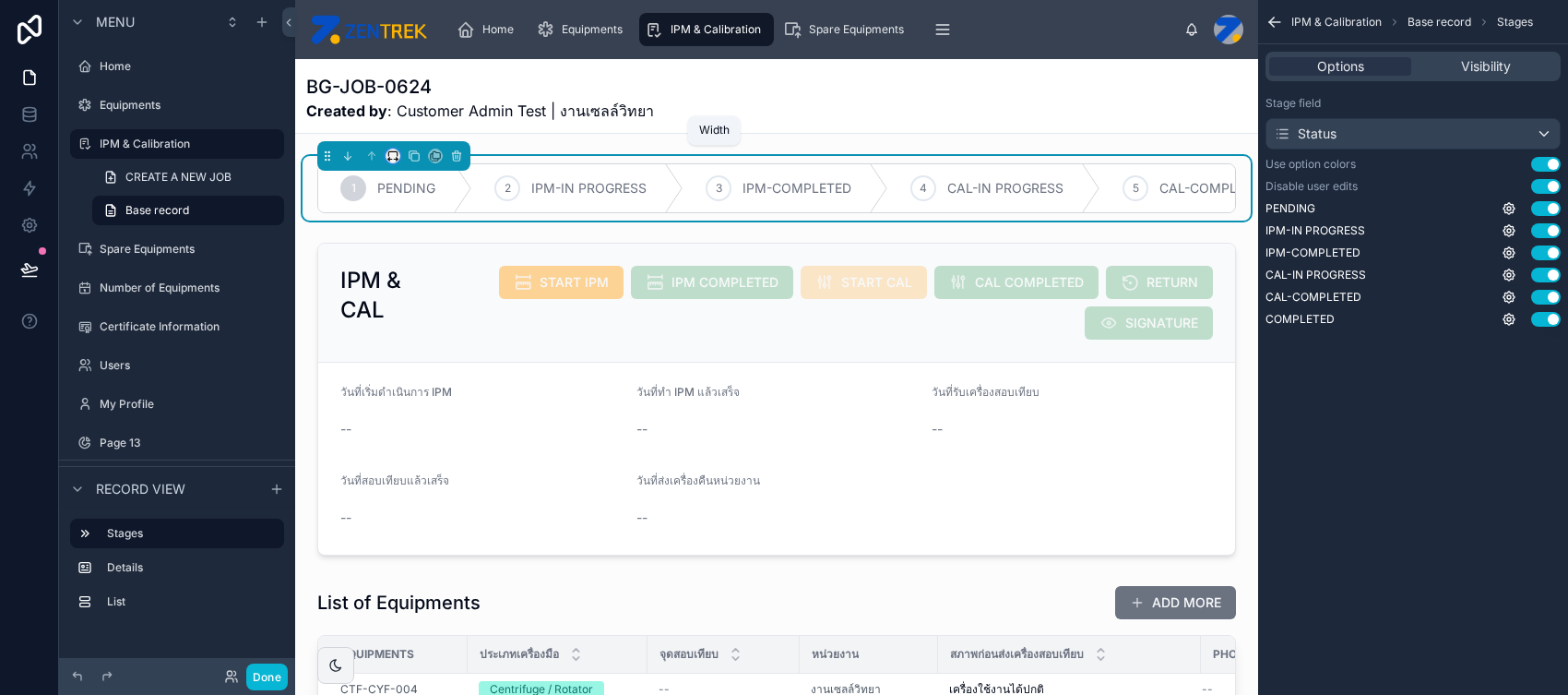 click 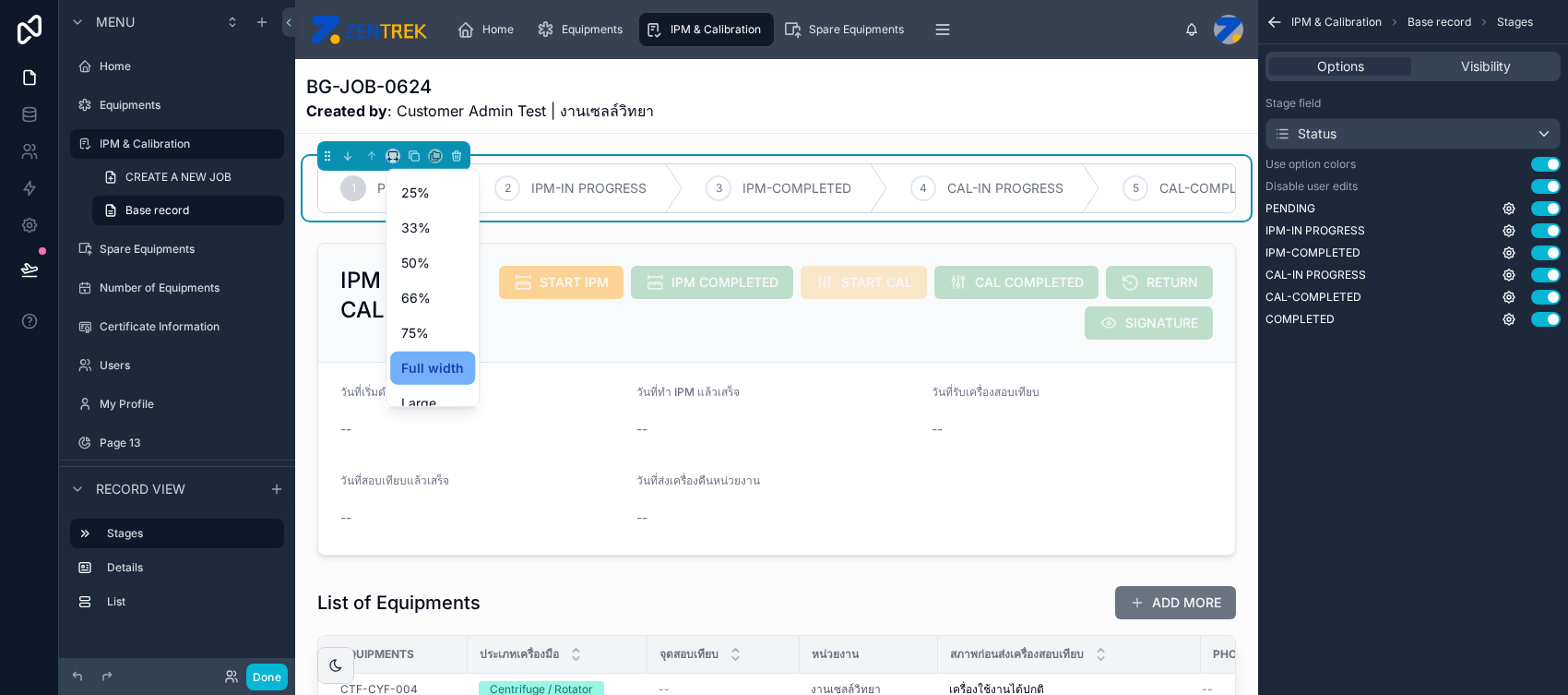 scroll, scrollTop: 49, scrollLeft: 0, axis: vertical 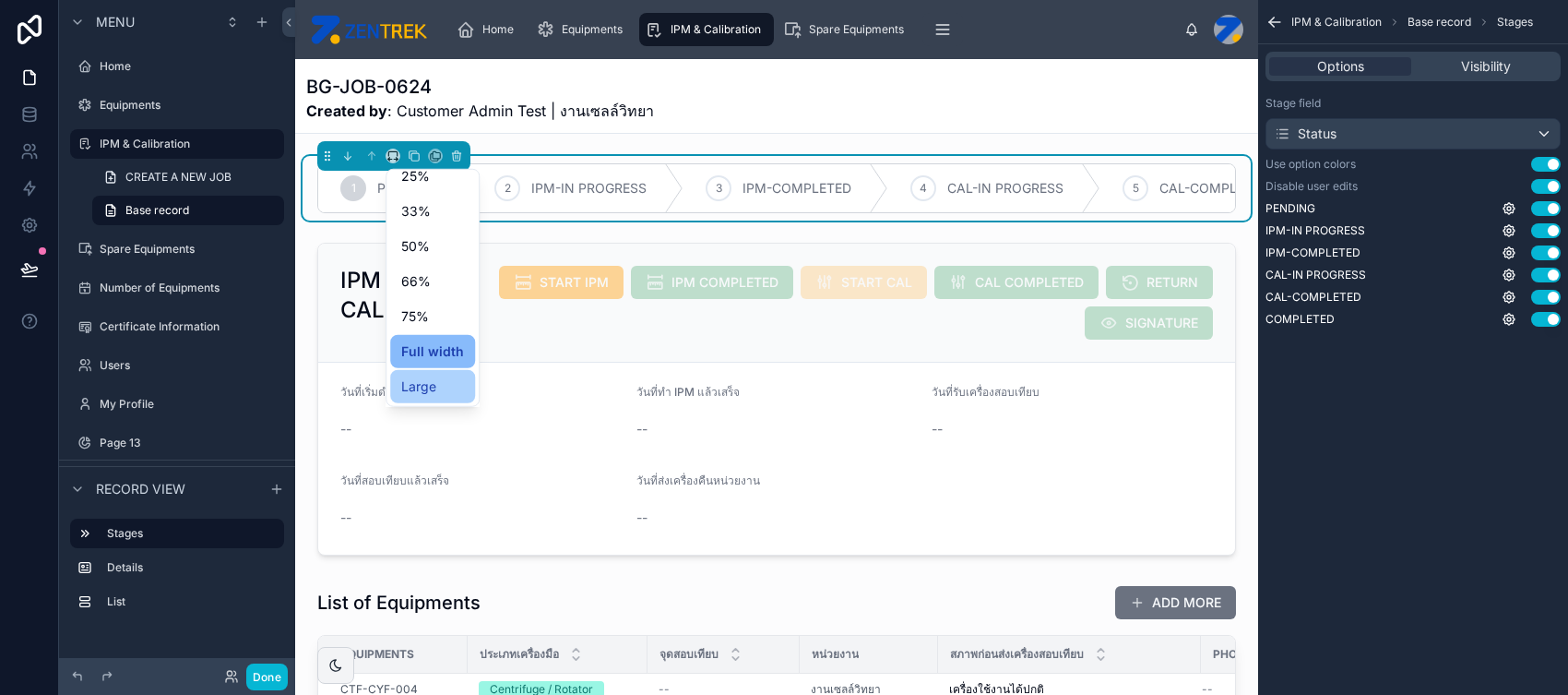 click on "Large" at bounding box center [419, 387] 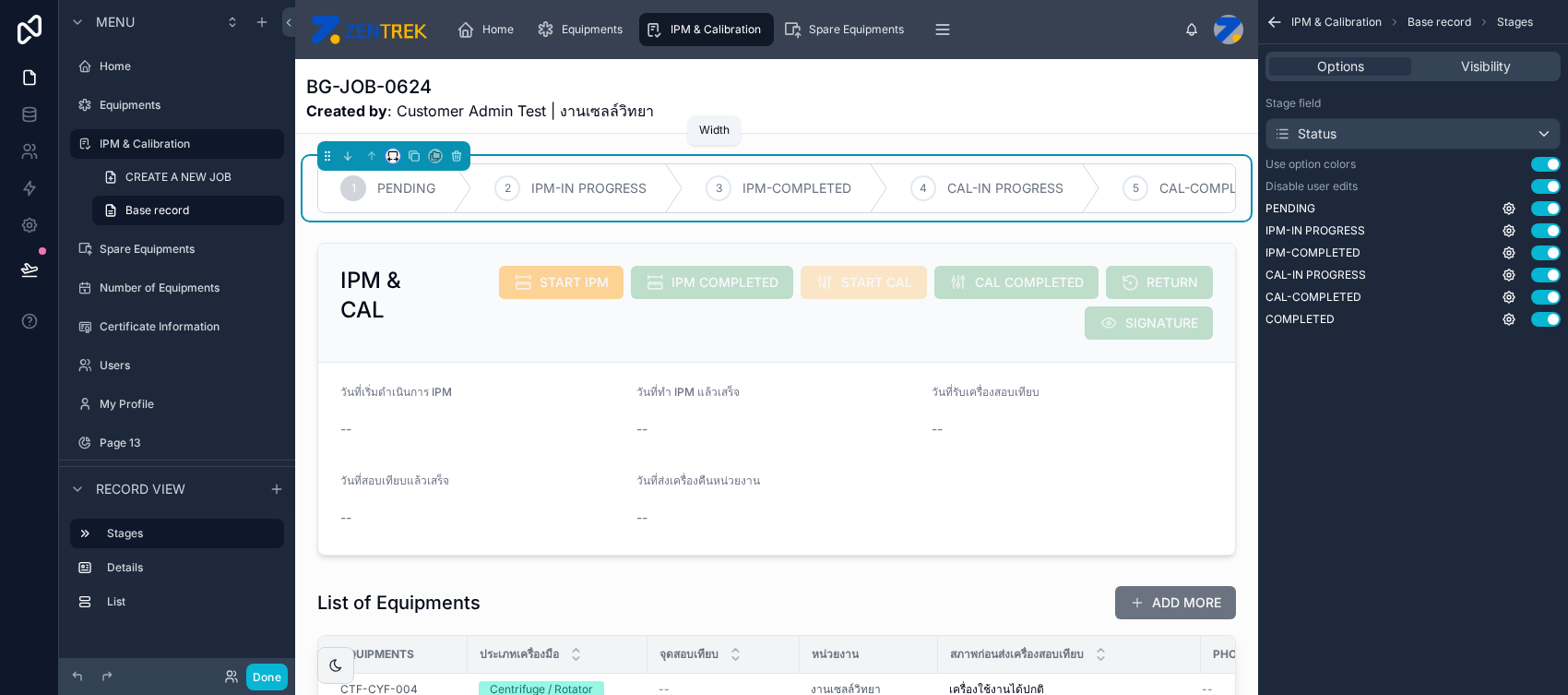 click 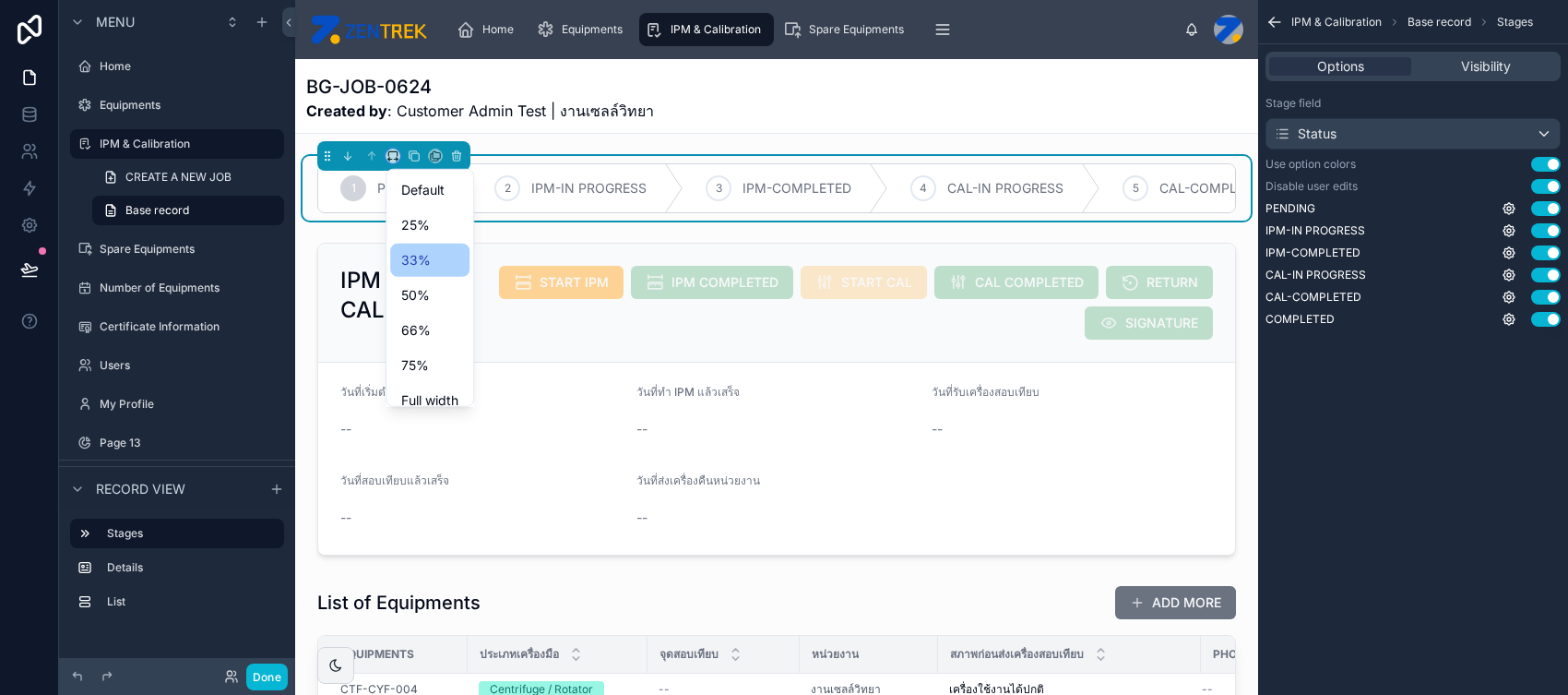 scroll, scrollTop: 47, scrollLeft: 0, axis: vertical 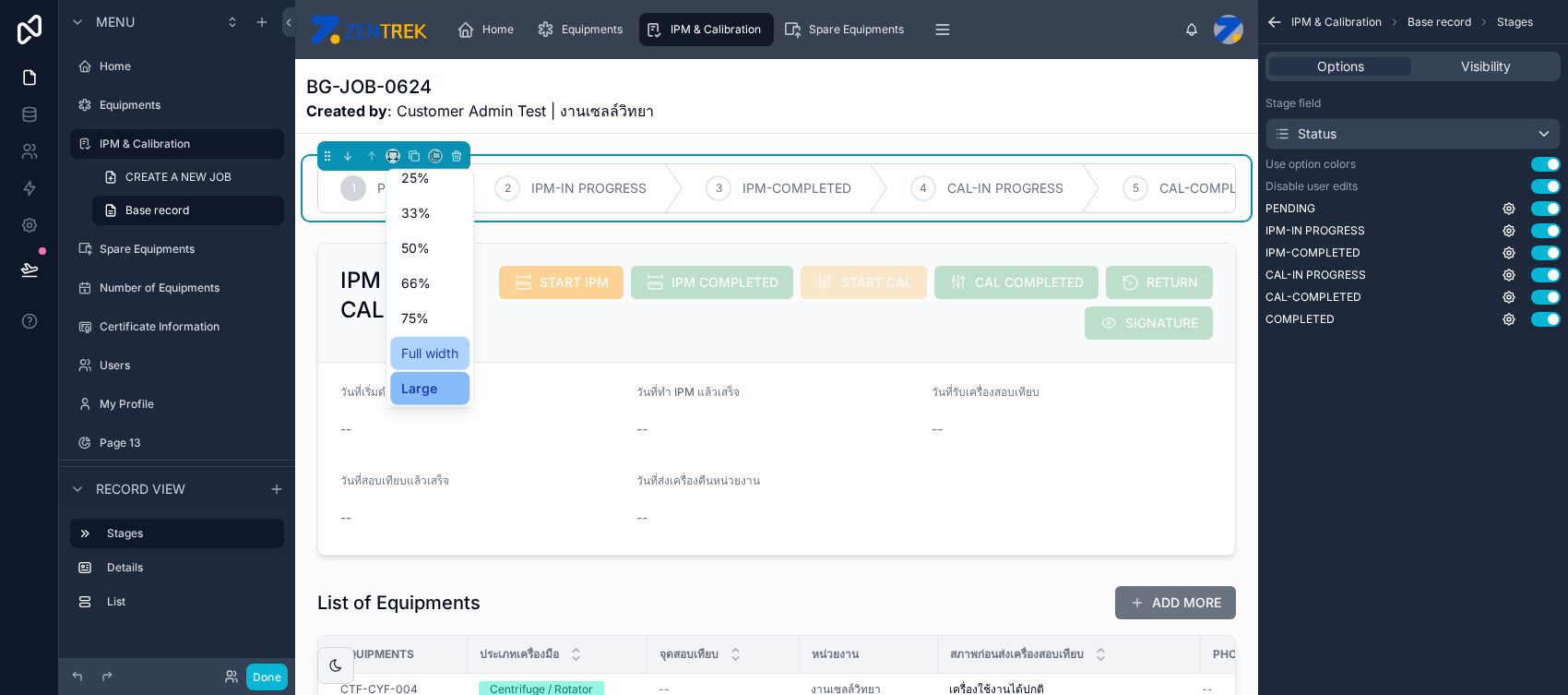 click on "Full width" at bounding box center [430, 353] 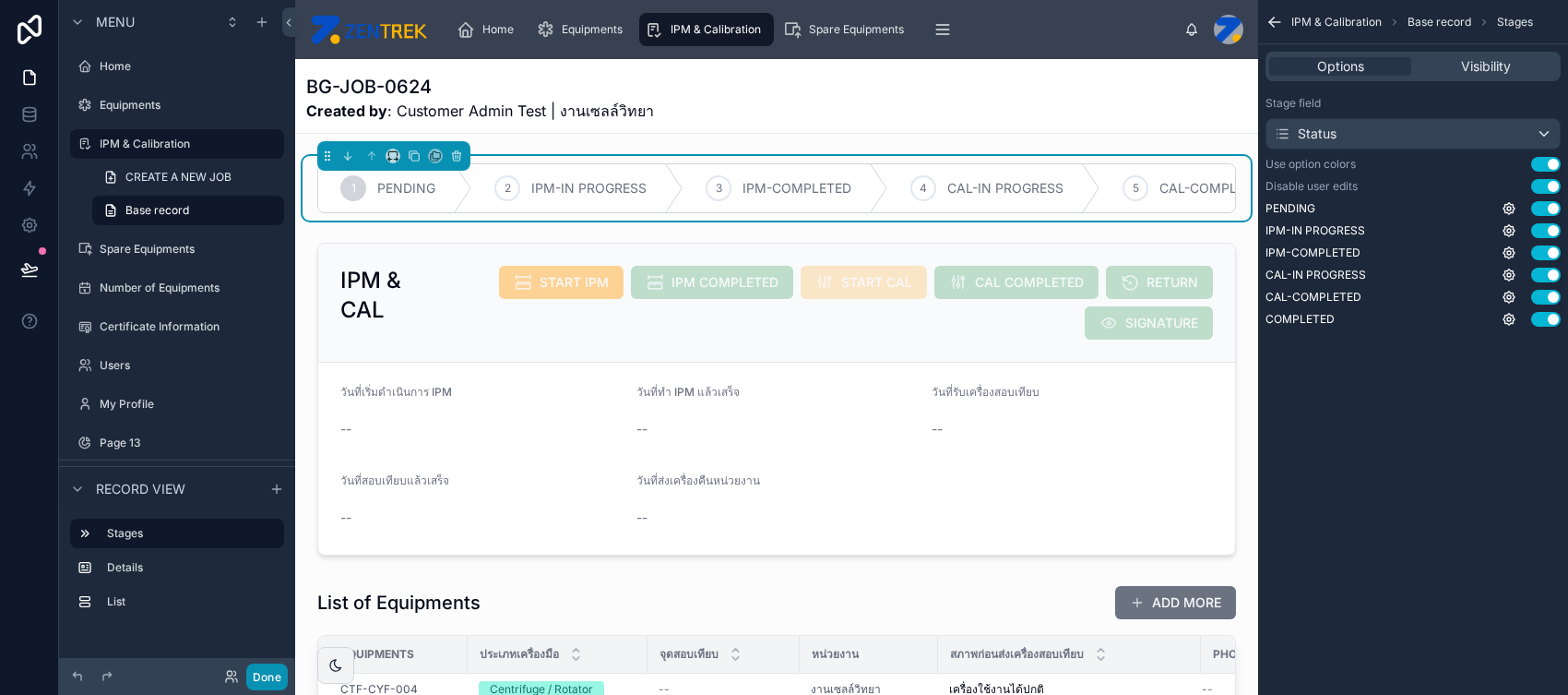 click on "Done" at bounding box center (267, 677) 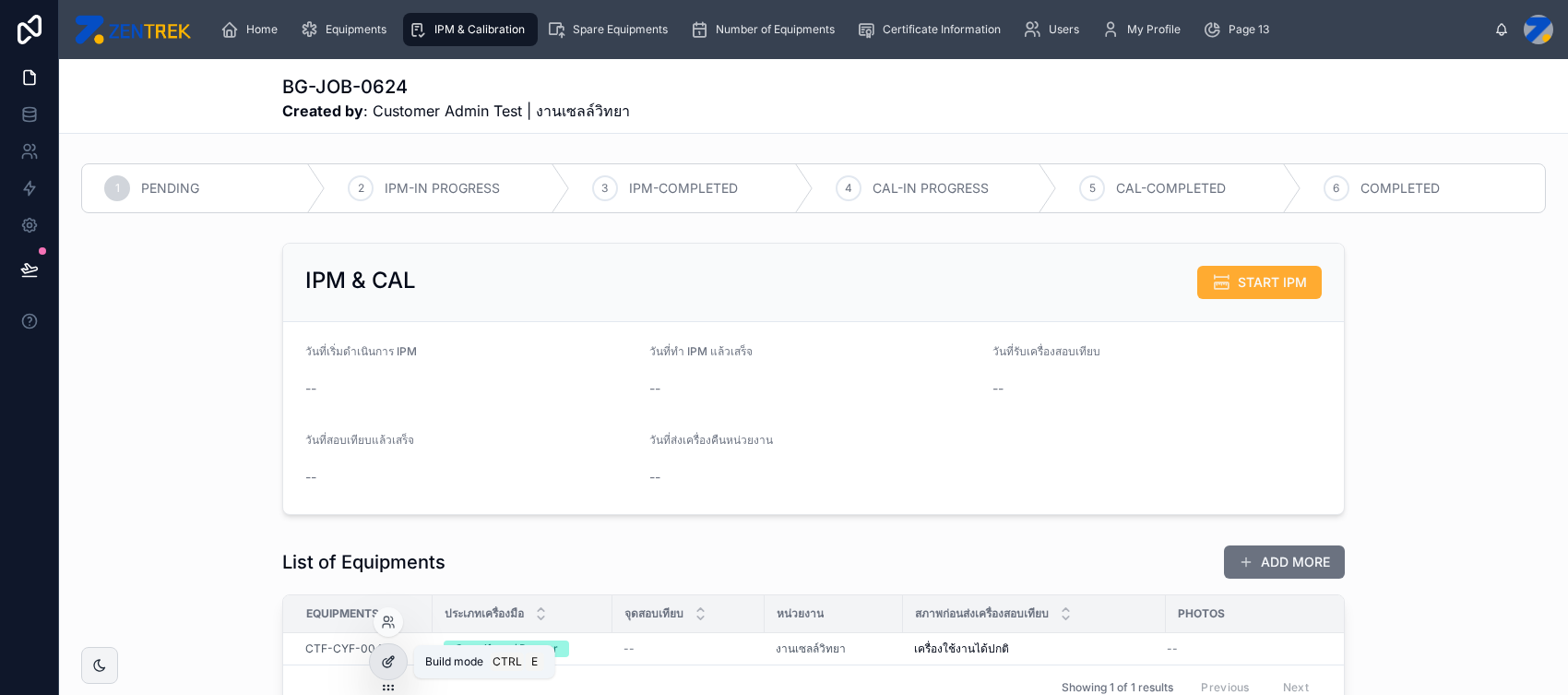 click 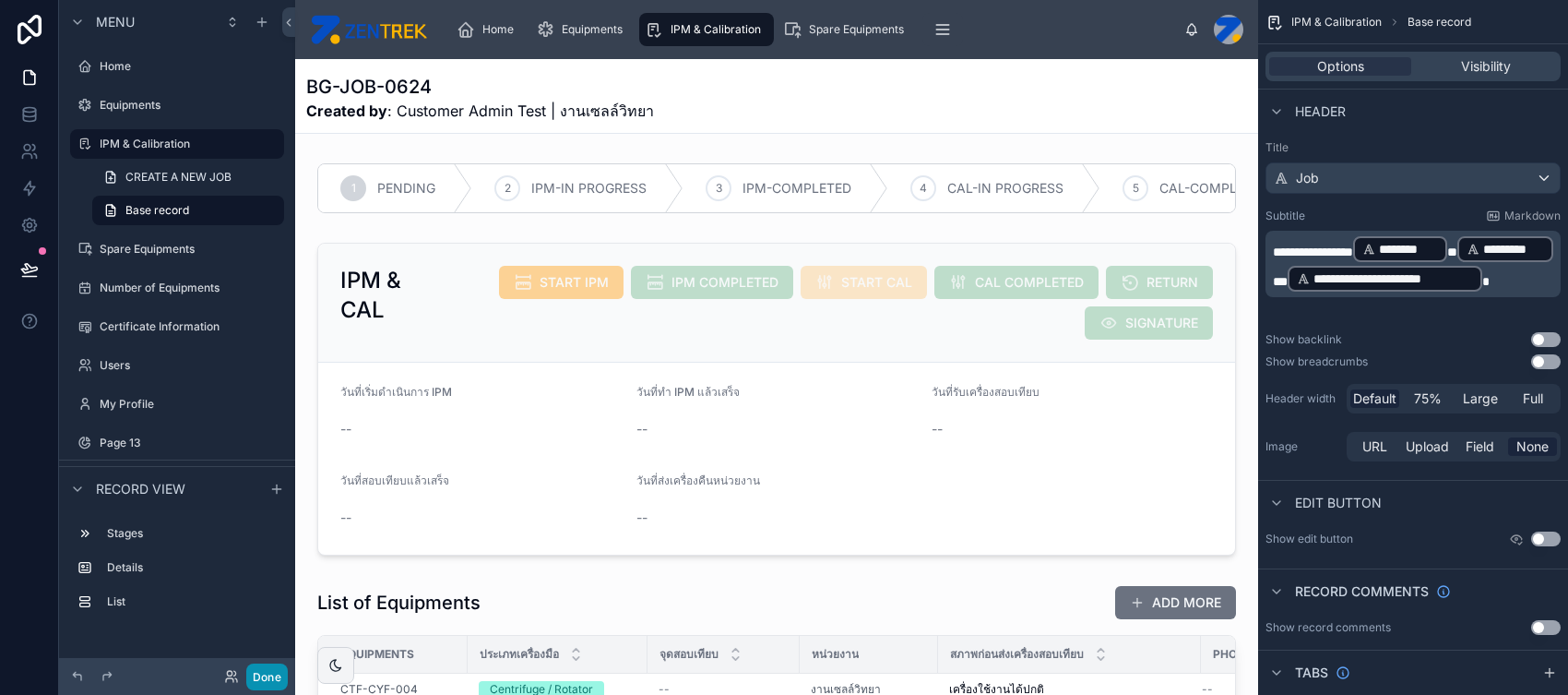 click on "Done" at bounding box center [267, 677] 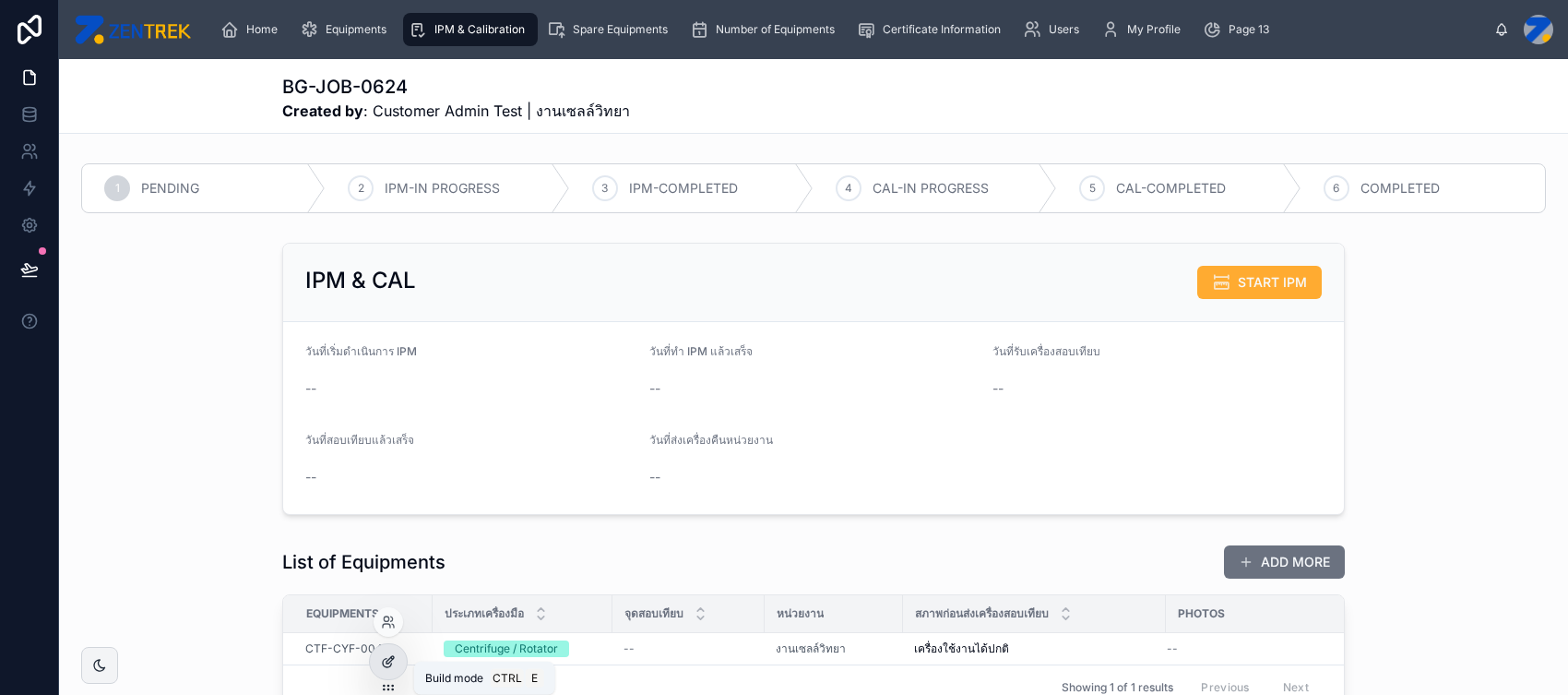click at bounding box center (388, 662) 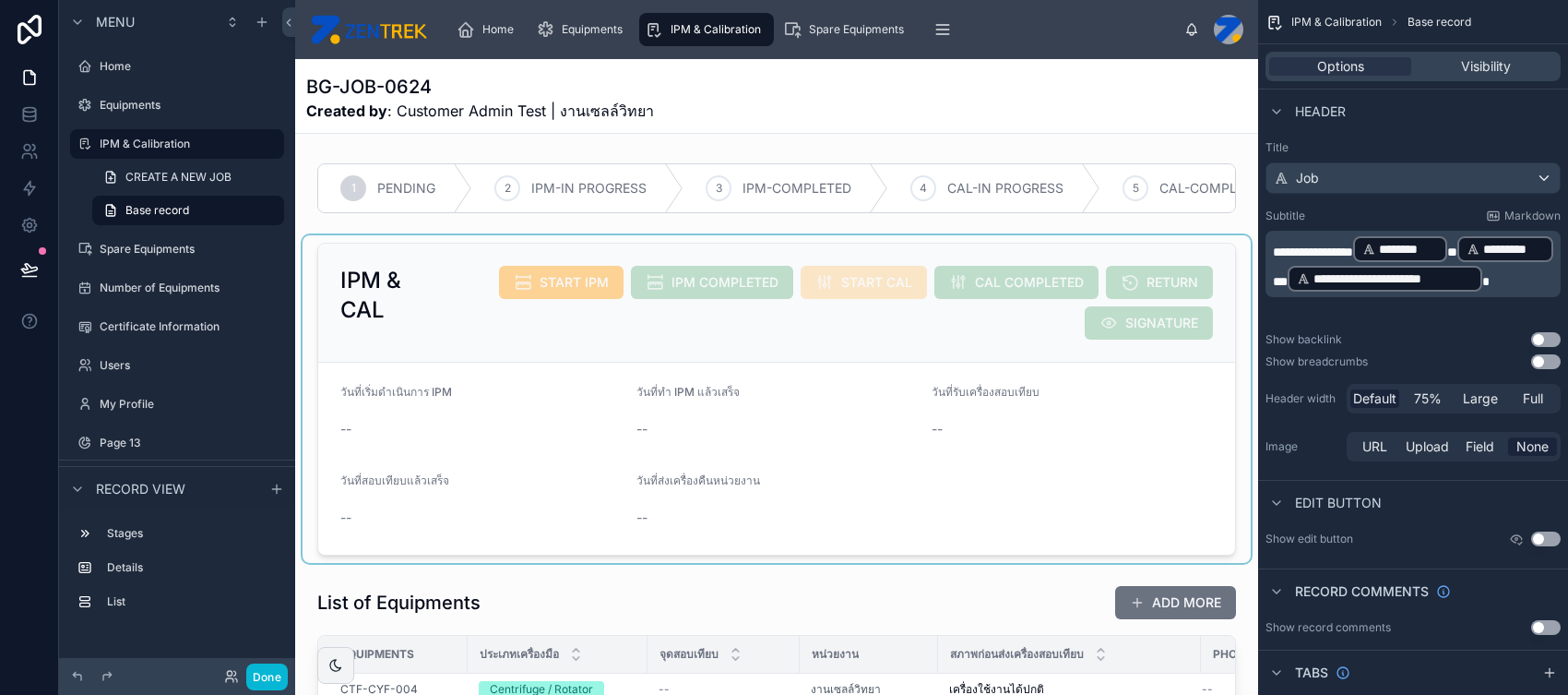 click at bounding box center (777, 399) 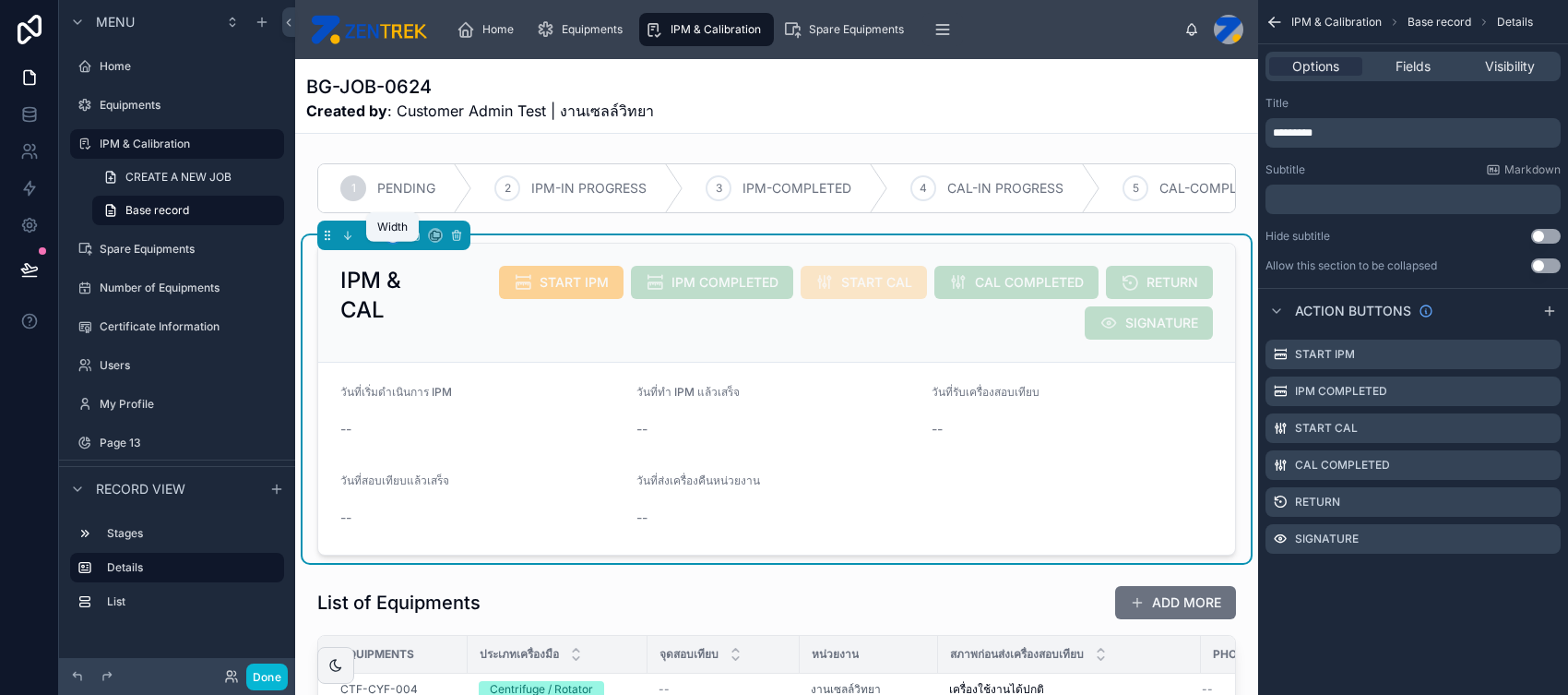 click 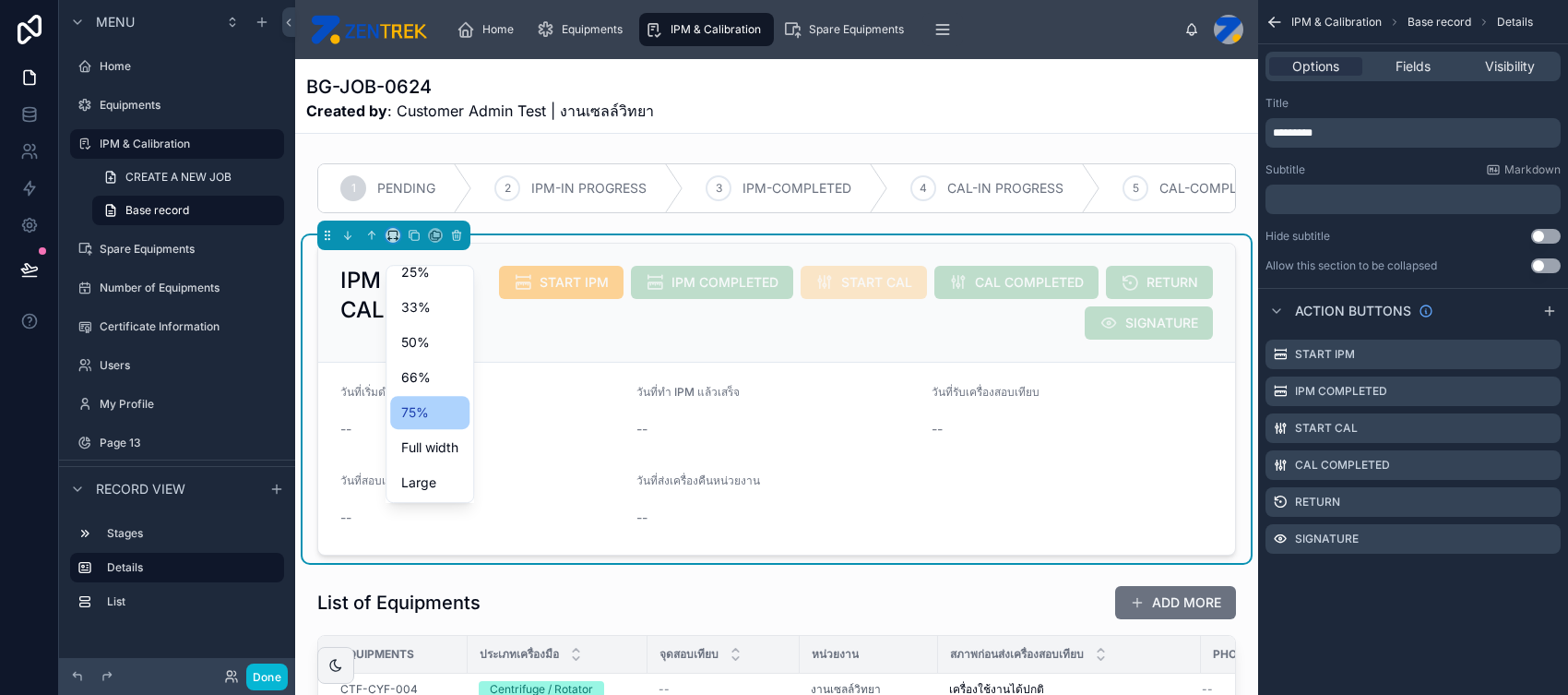scroll, scrollTop: 42, scrollLeft: 0, axis: vertical 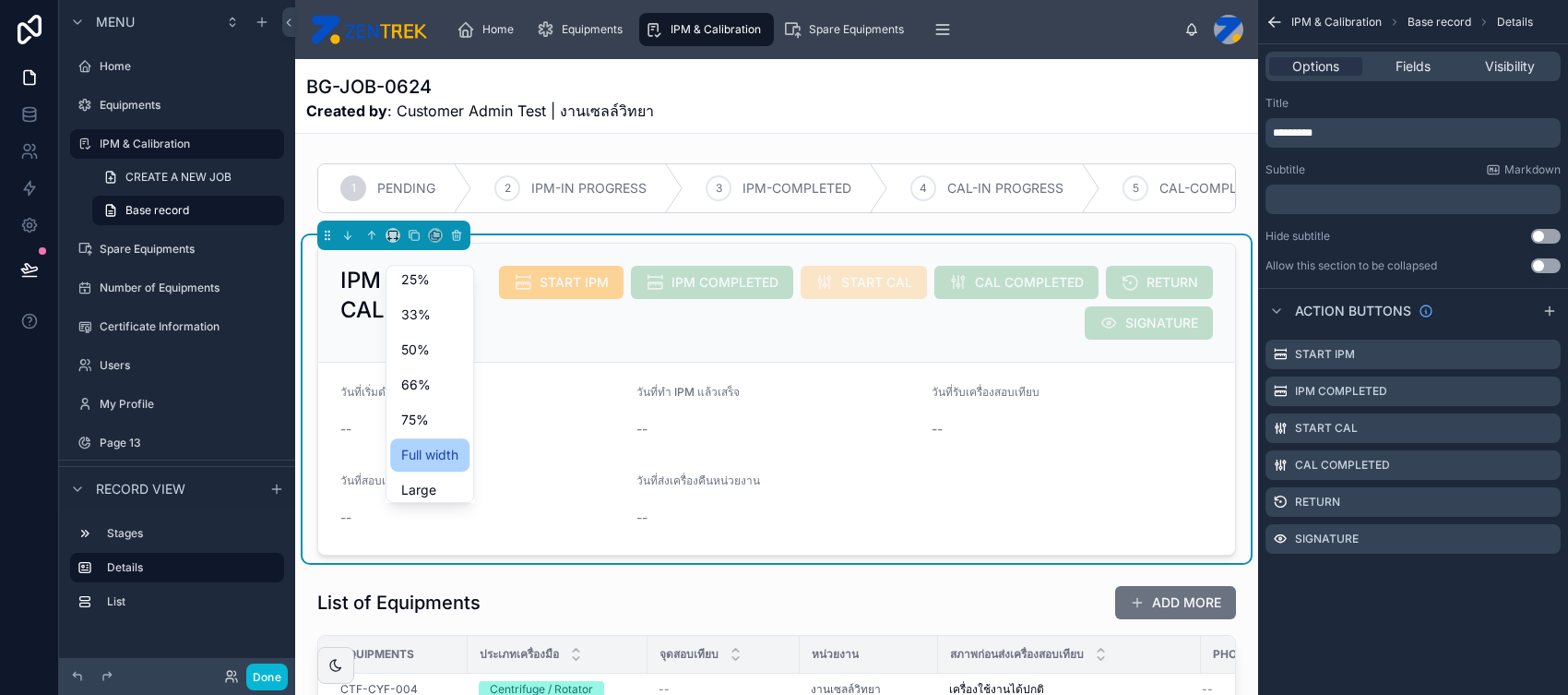click on "Full width" at bounding box center [430, 455] 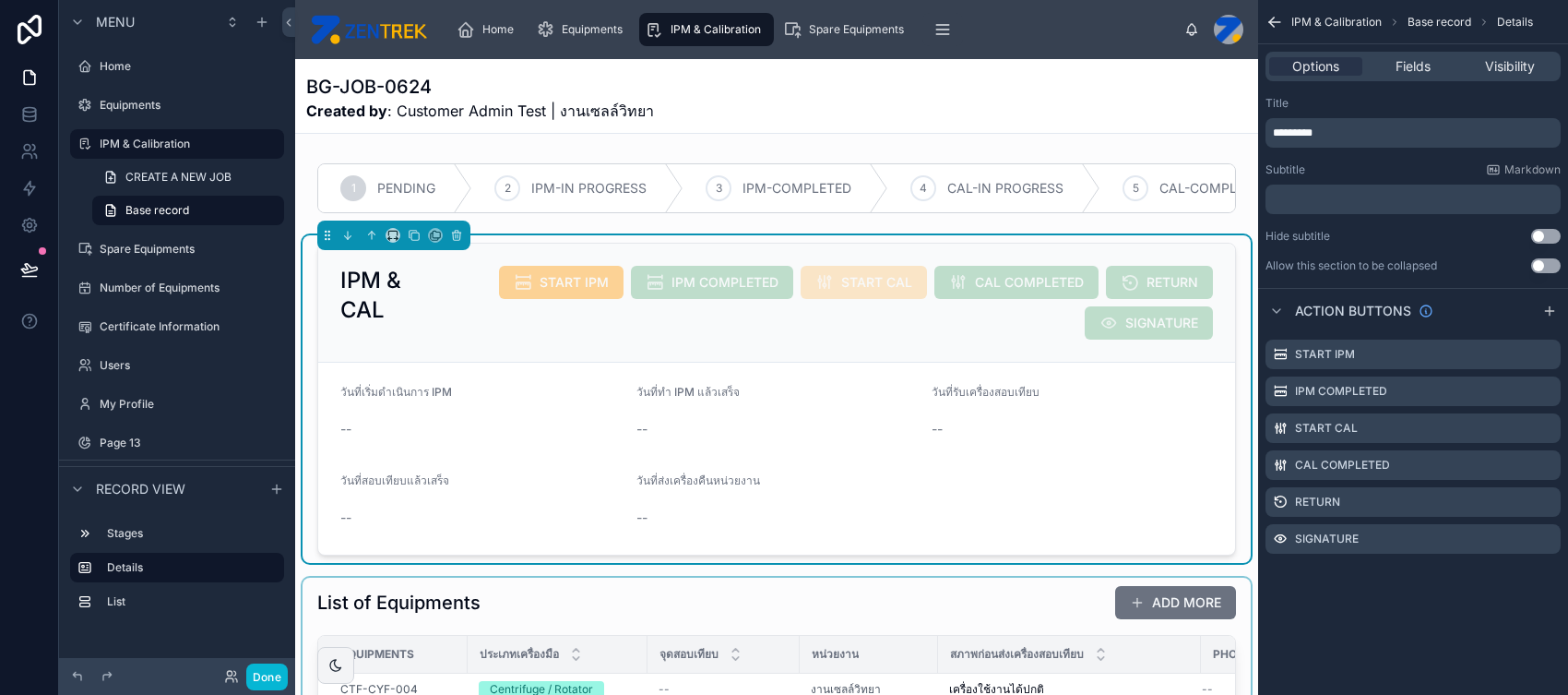 click at bounding box center [777, 671] 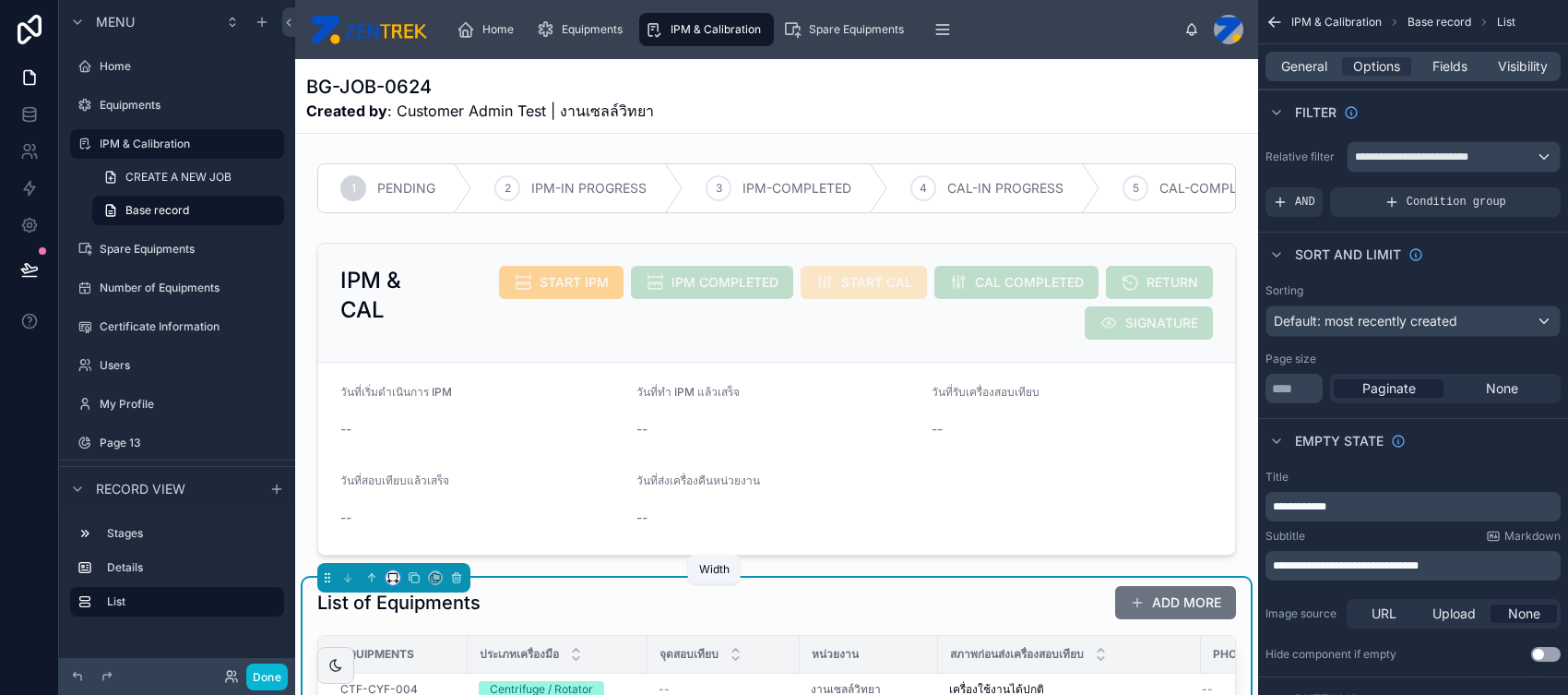 click 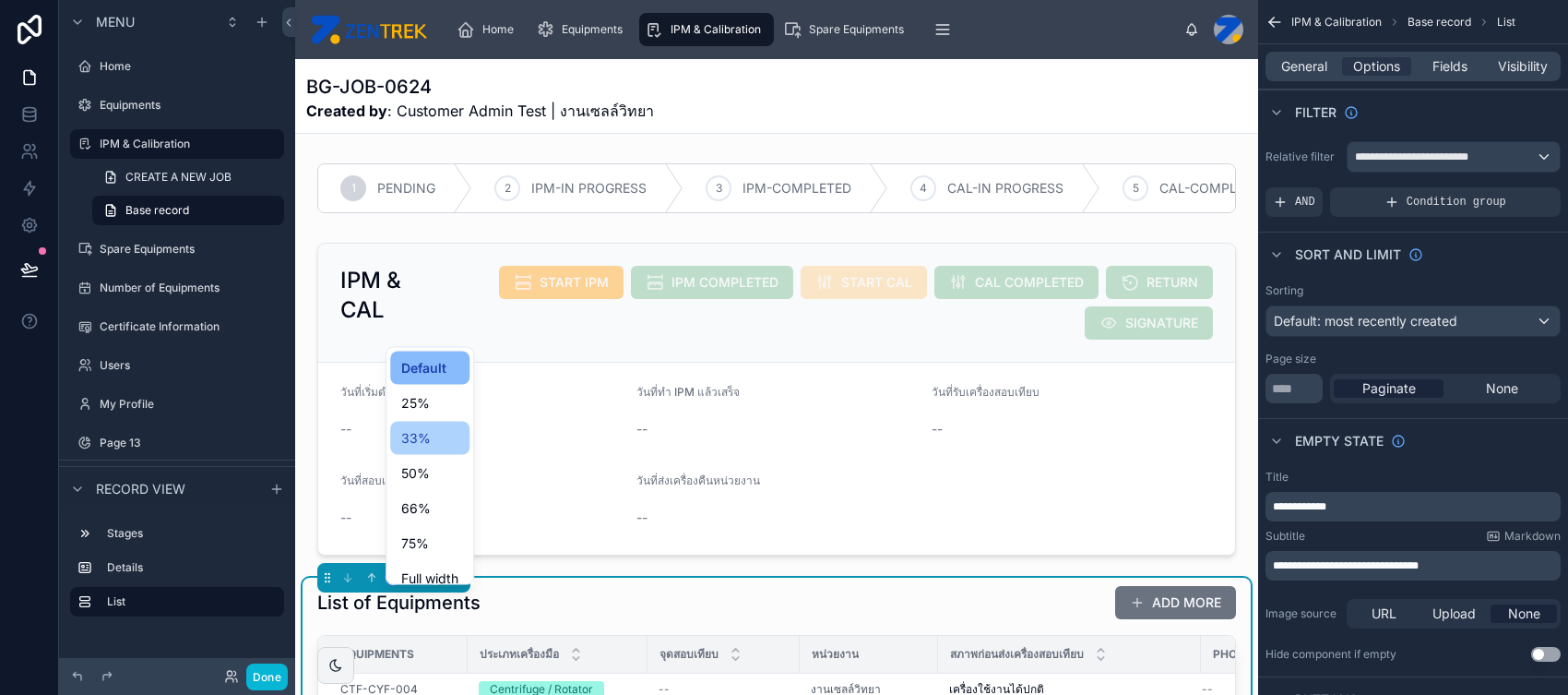 scroll, scrollTop: 49, scrollLeft: 0, axis: vertical 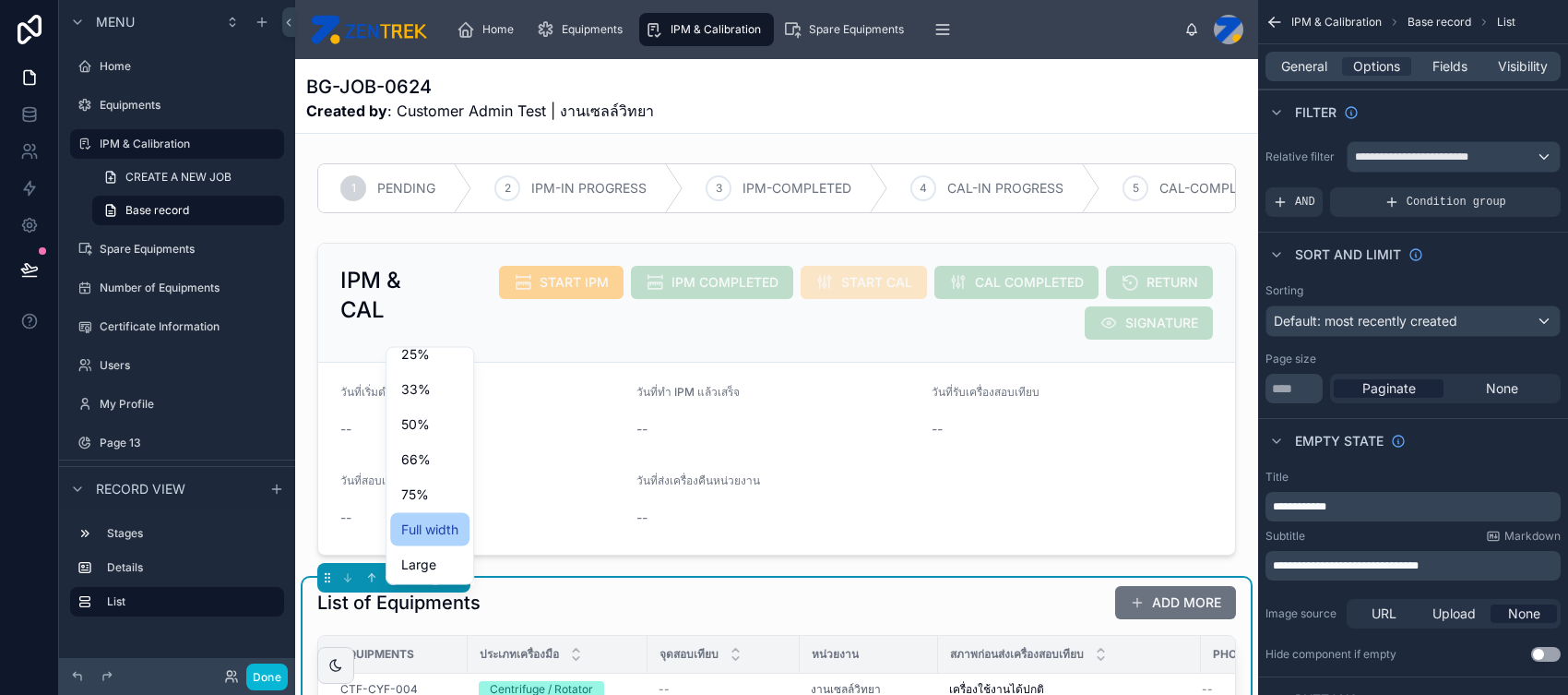 click on "Full width" at bounding box center (430, 530) 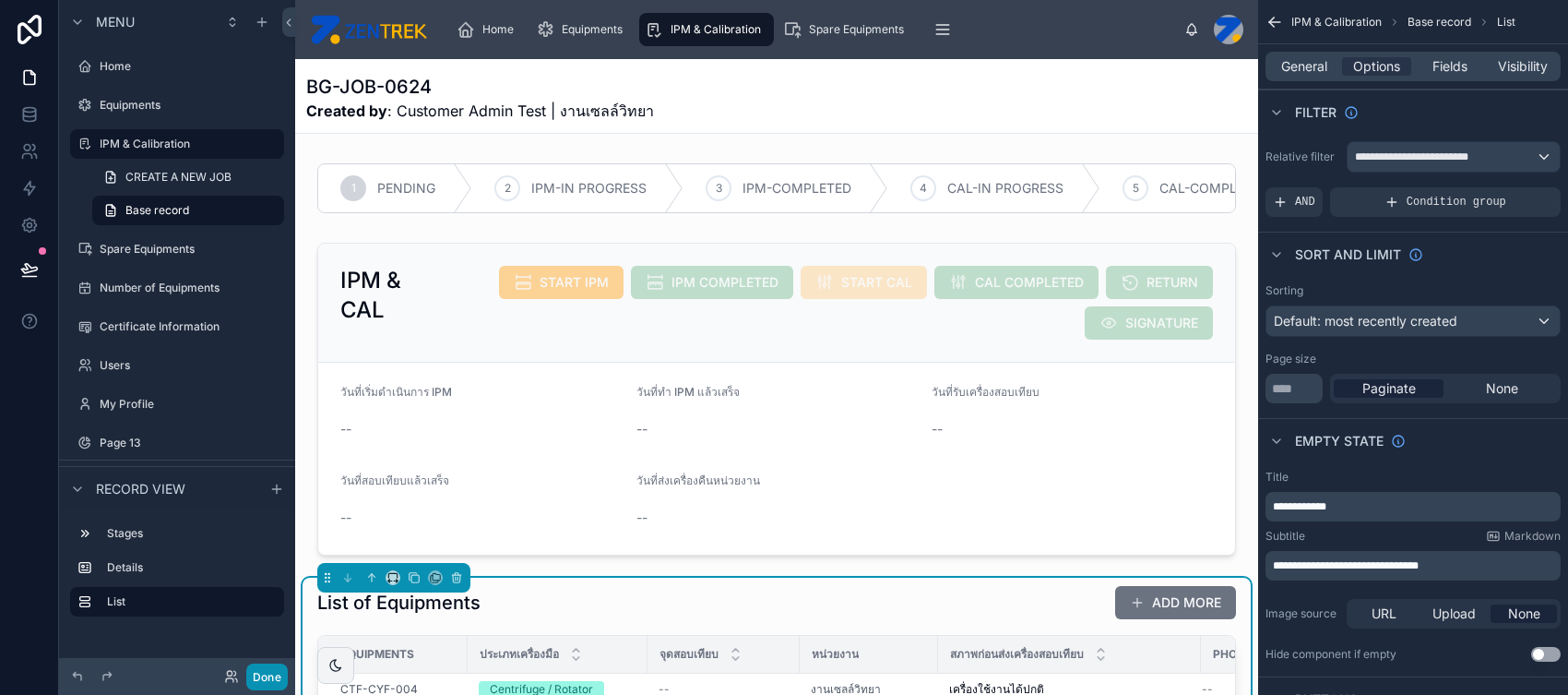 click on "Done" at bounding box center (267, 677) 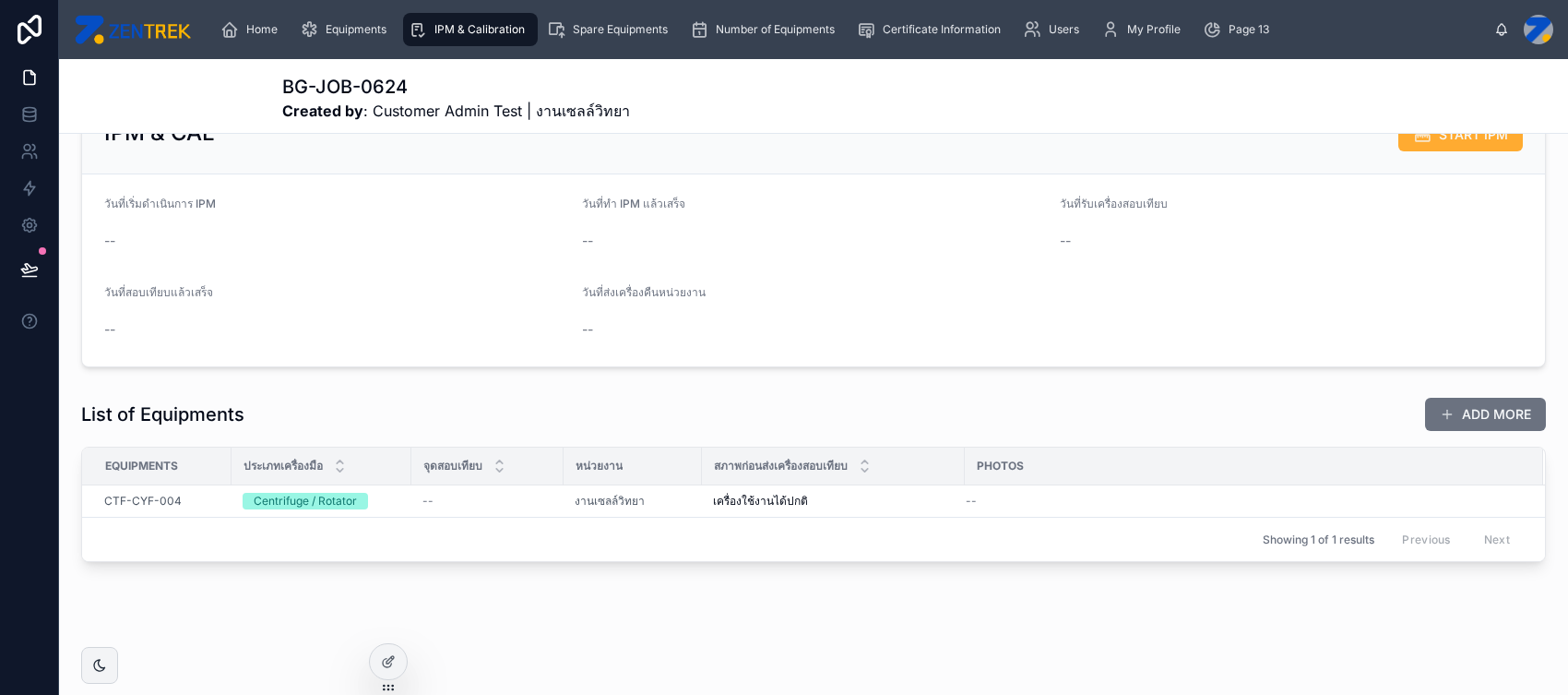 scroll, scrollTop: 0, scrollLeft: 0, axis: both 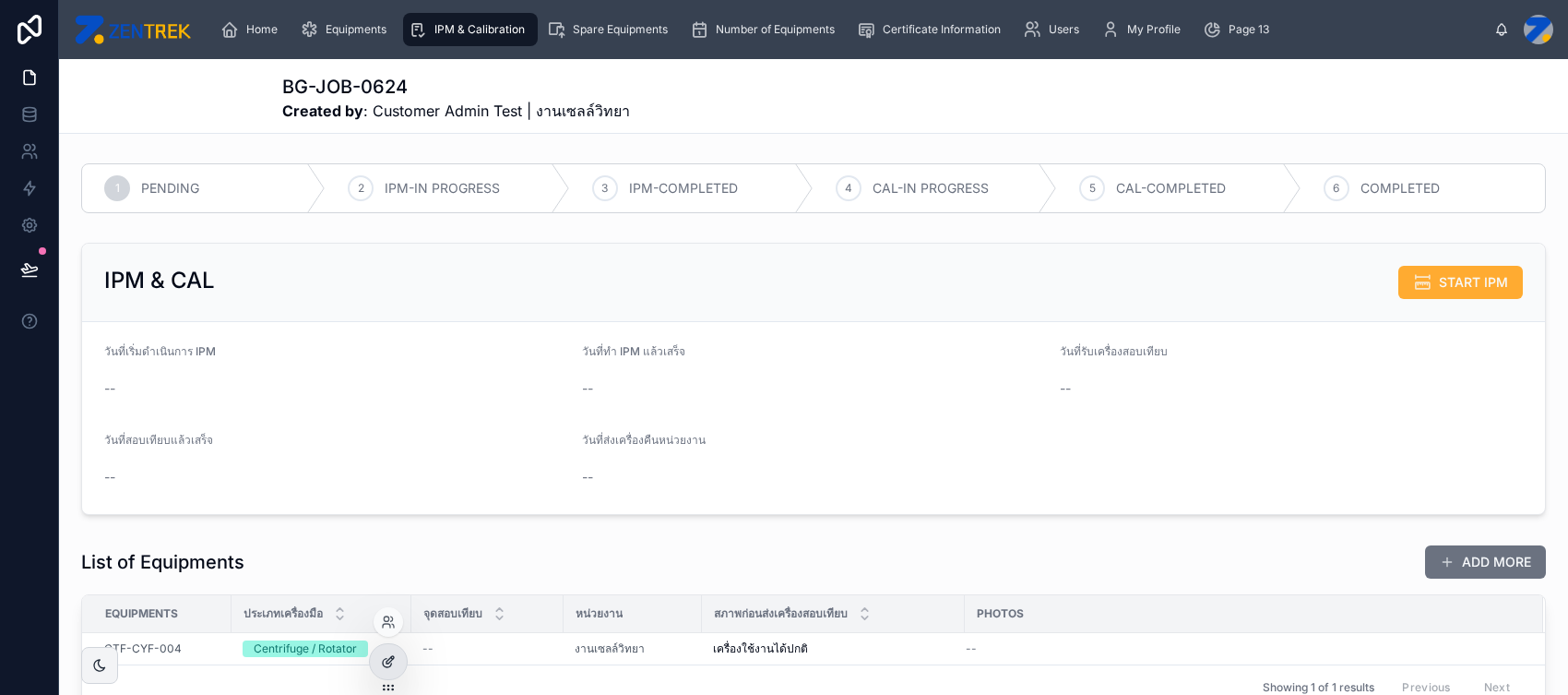 click 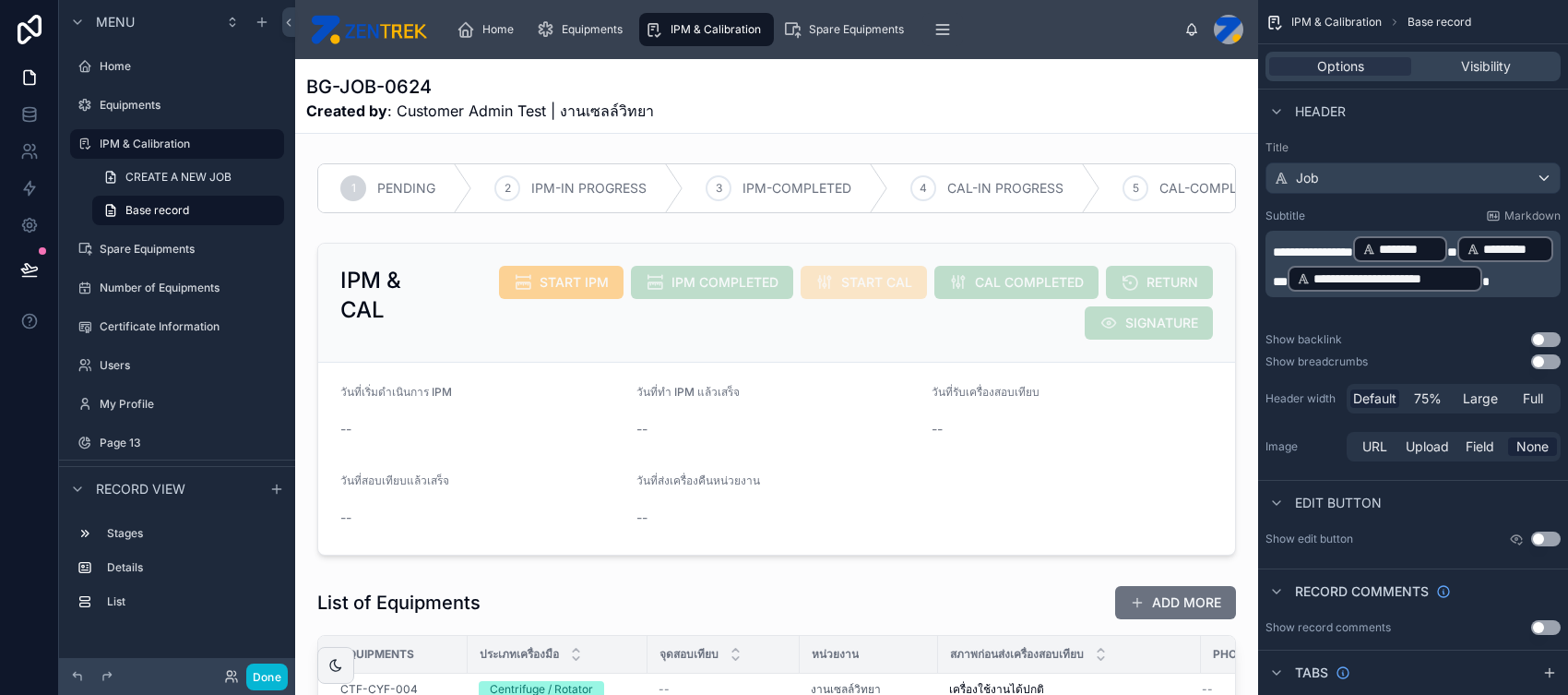 click on "BG-JOB-0624 Created by  : Customer Admin  Test  | งานเซลล์วิทยา" at bounding box center (777, 98) 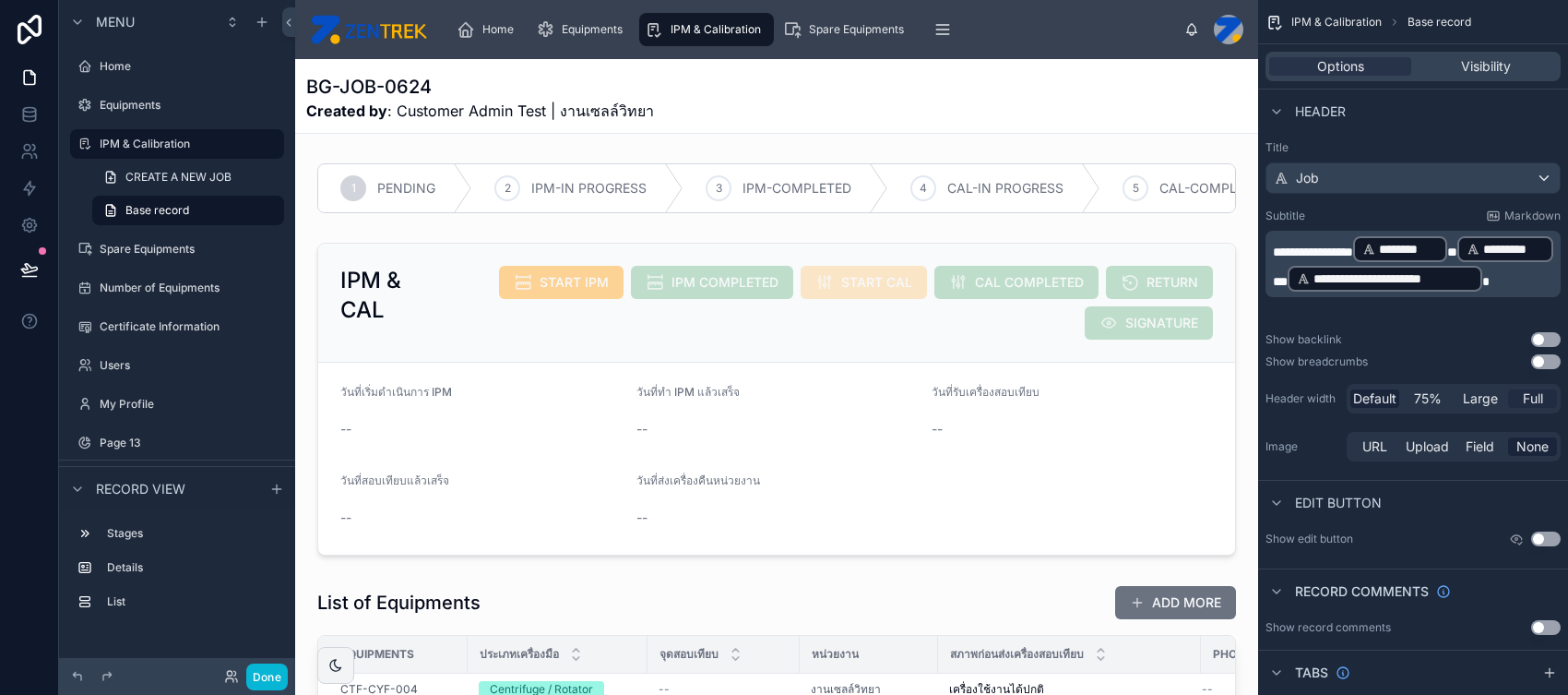 click on "Full" at bounding box center [1533, 399] 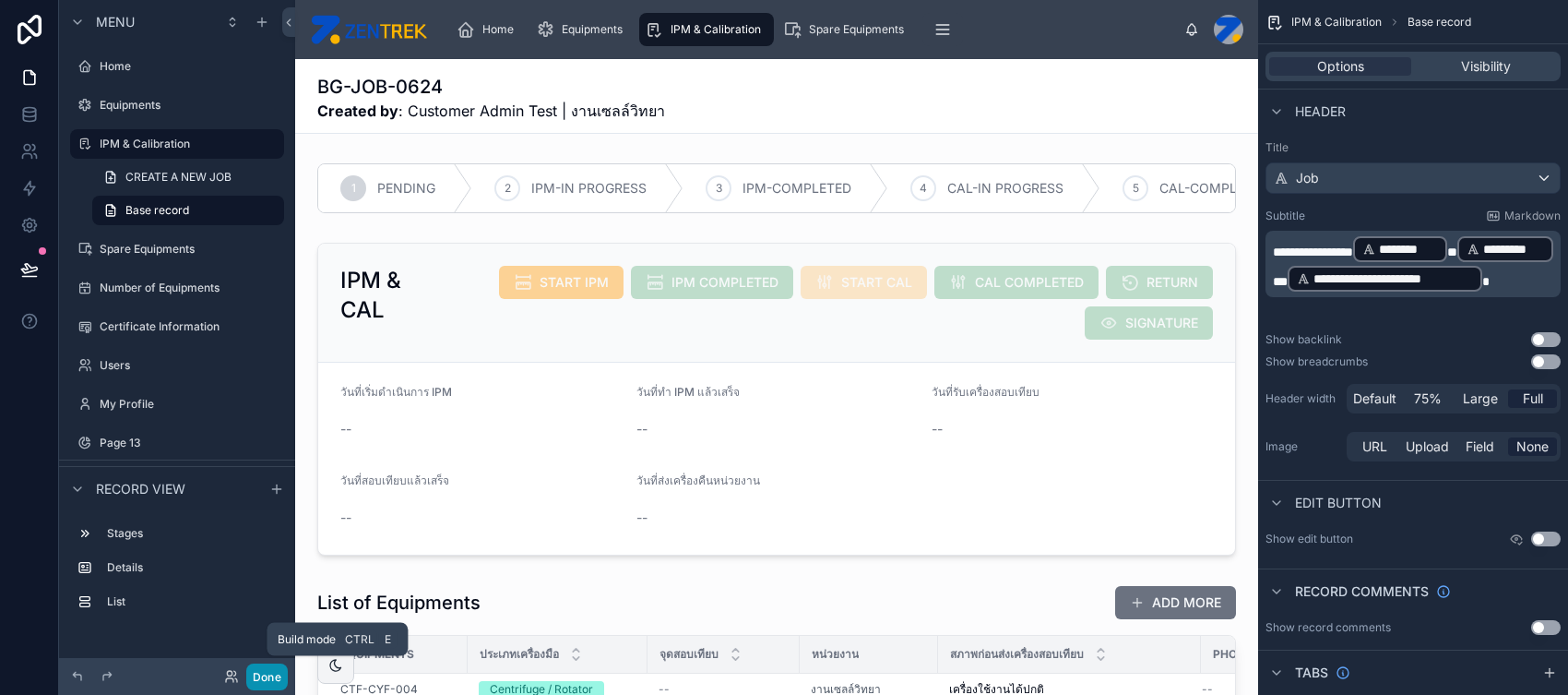 click on "Done" at bounding box center (267, 677) 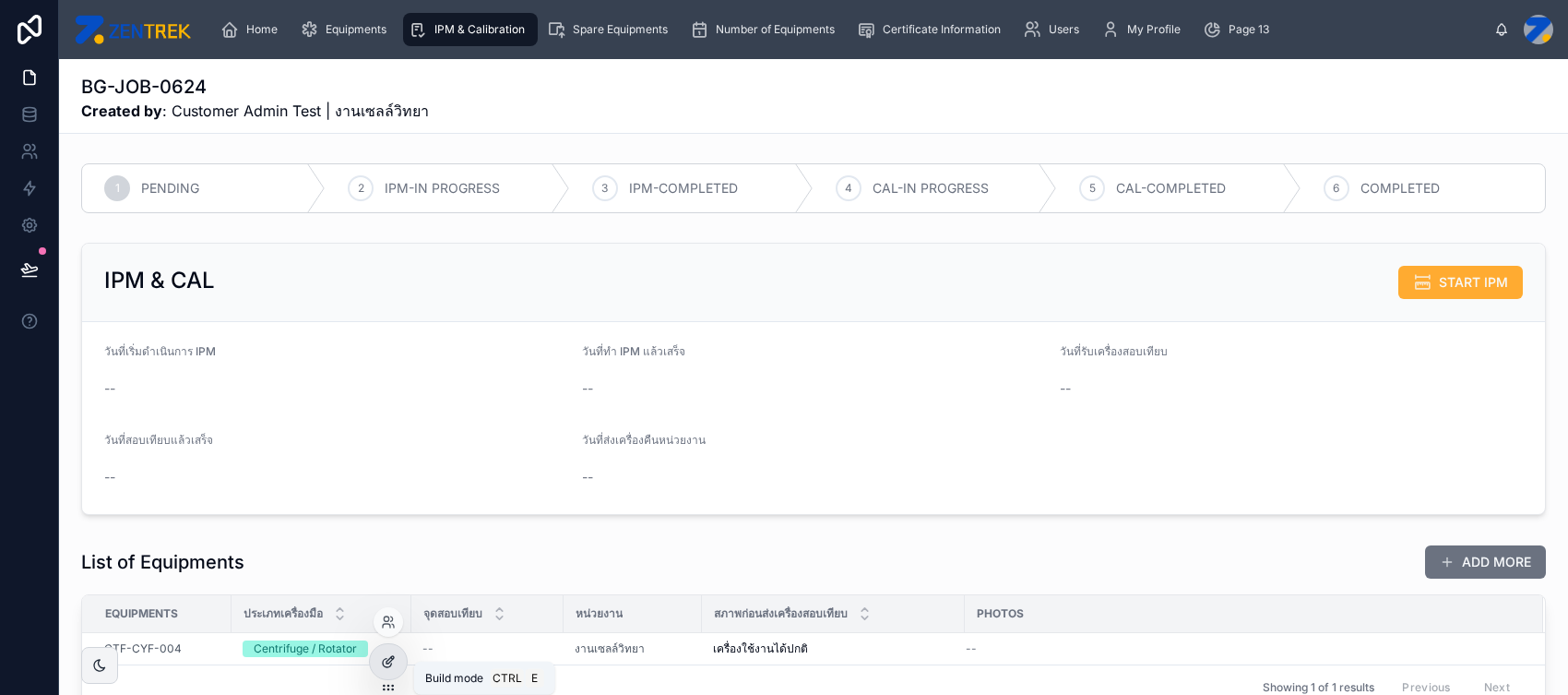 click 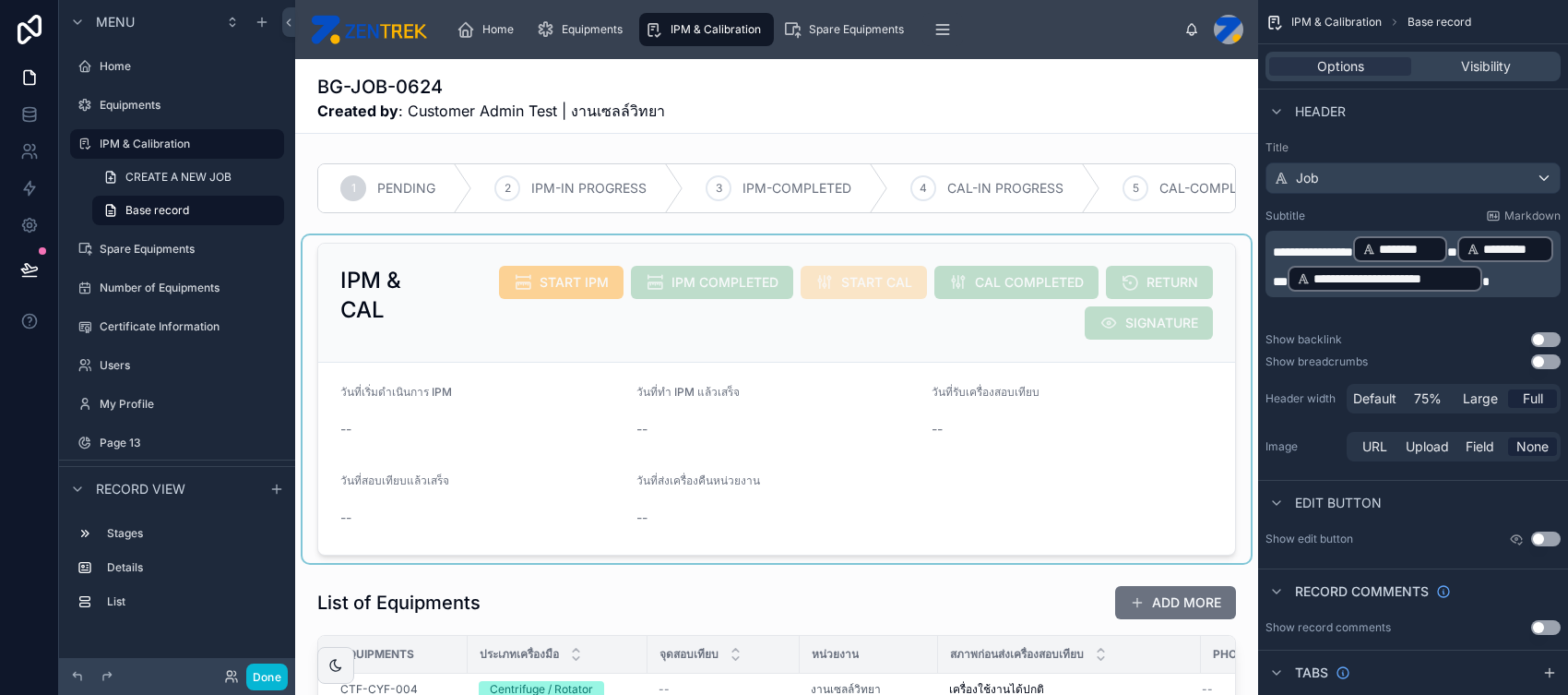 click at bounding box center [777, 399] 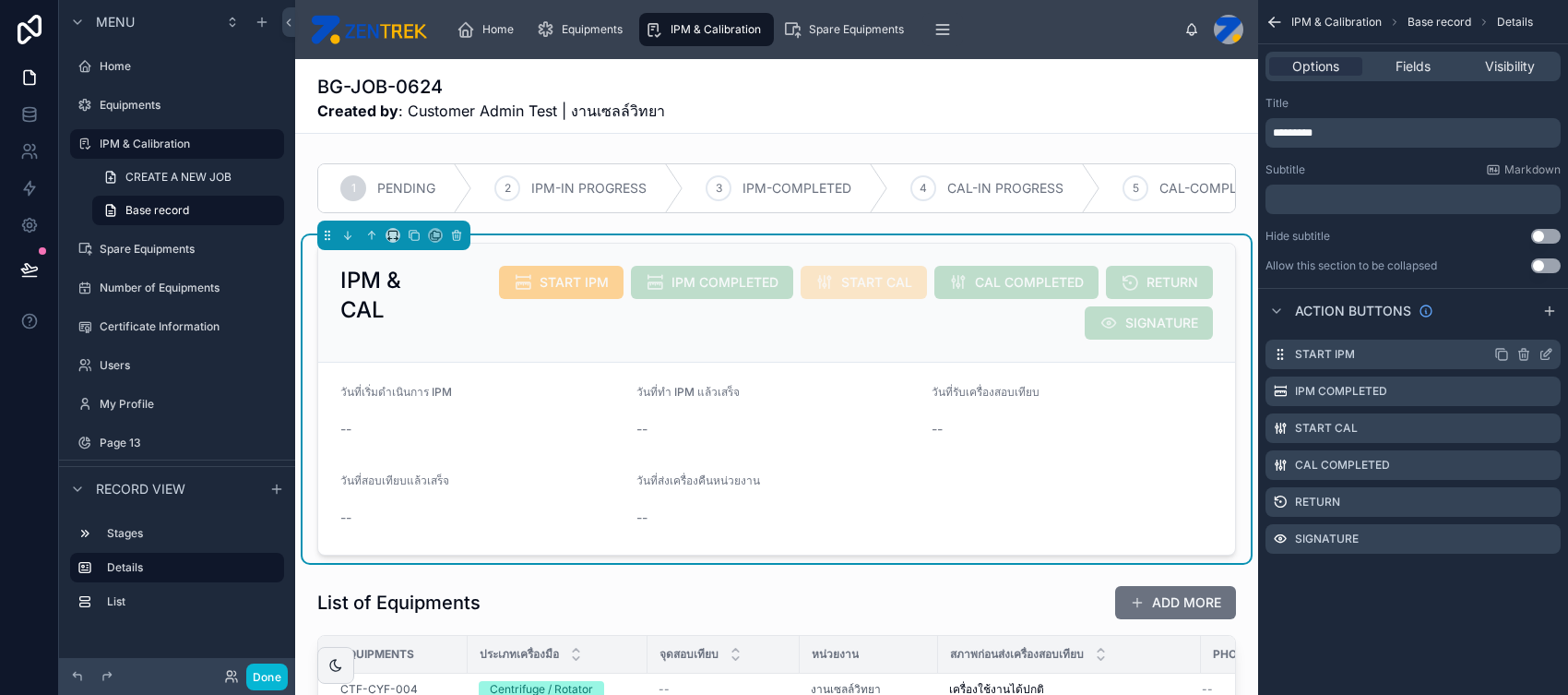 click 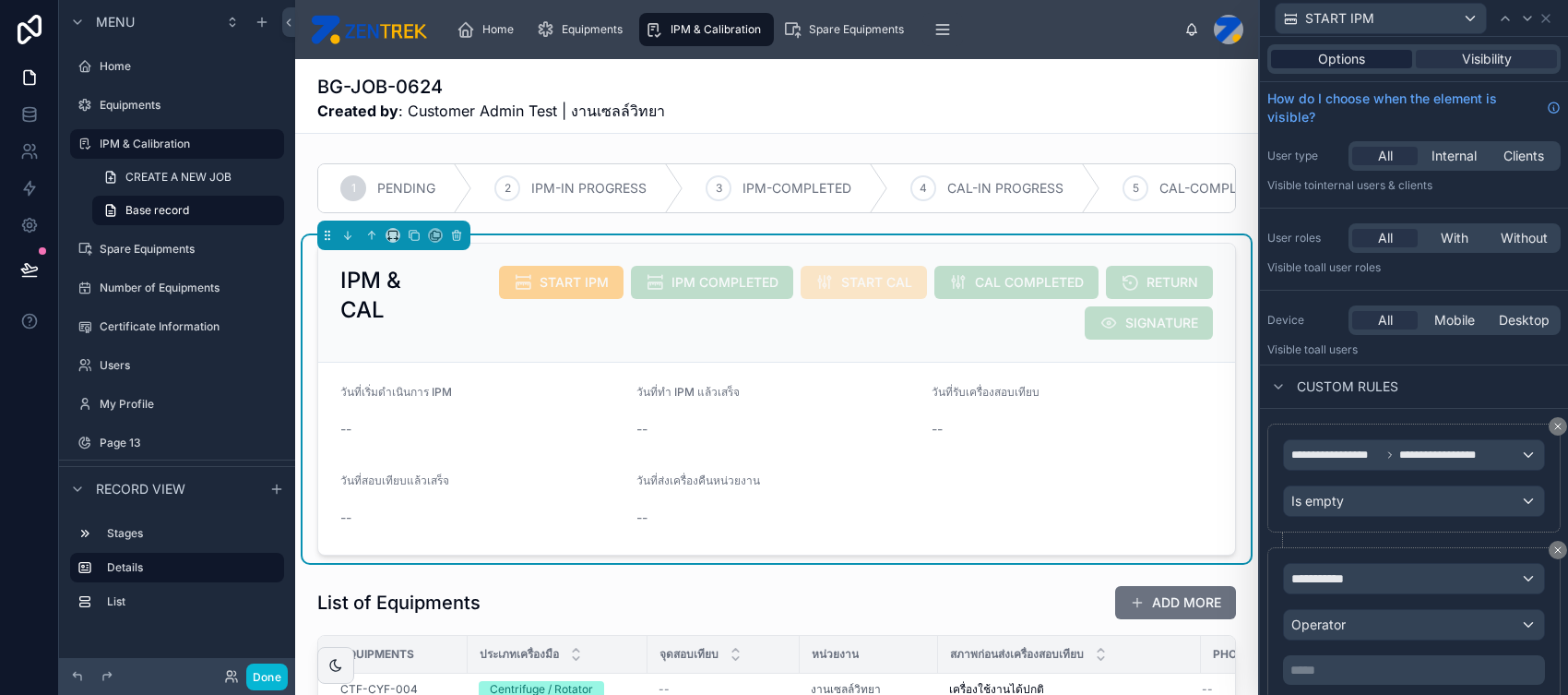 click on "Options" at bounding box center (1341, 59) 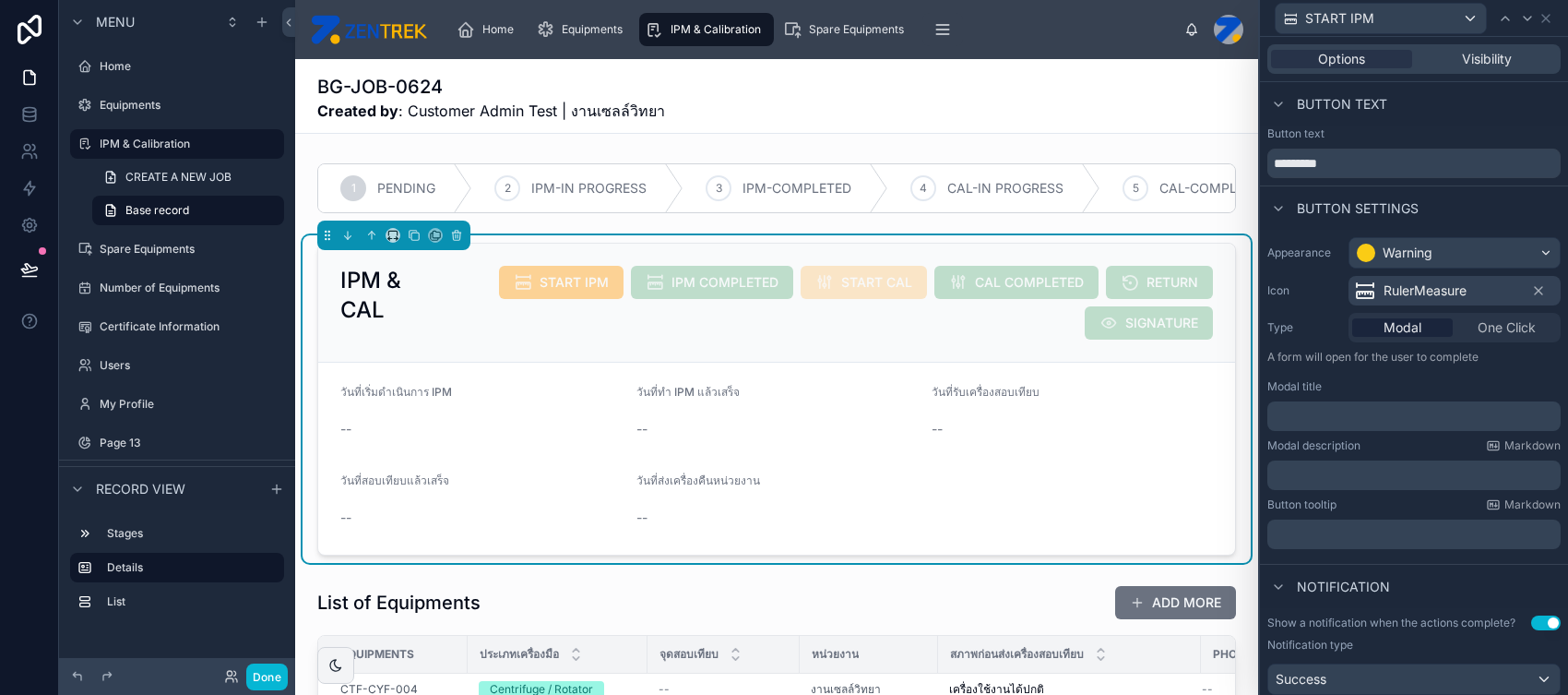 scroll, scrollTop: 333, scrollLeft: 0, axis: vertical 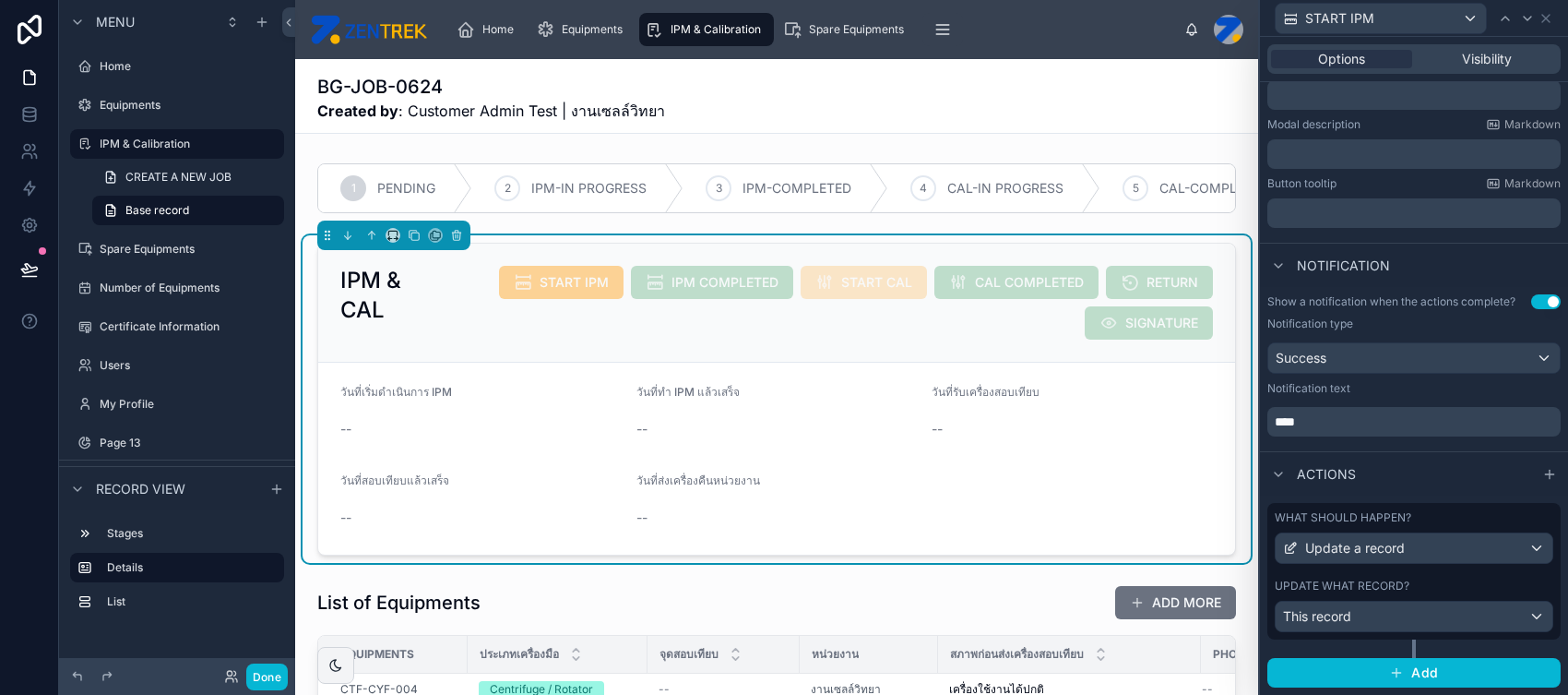 click on "วันที่ทำ IPM แล้วเสร็จ --" at bounding box center (777, 414) 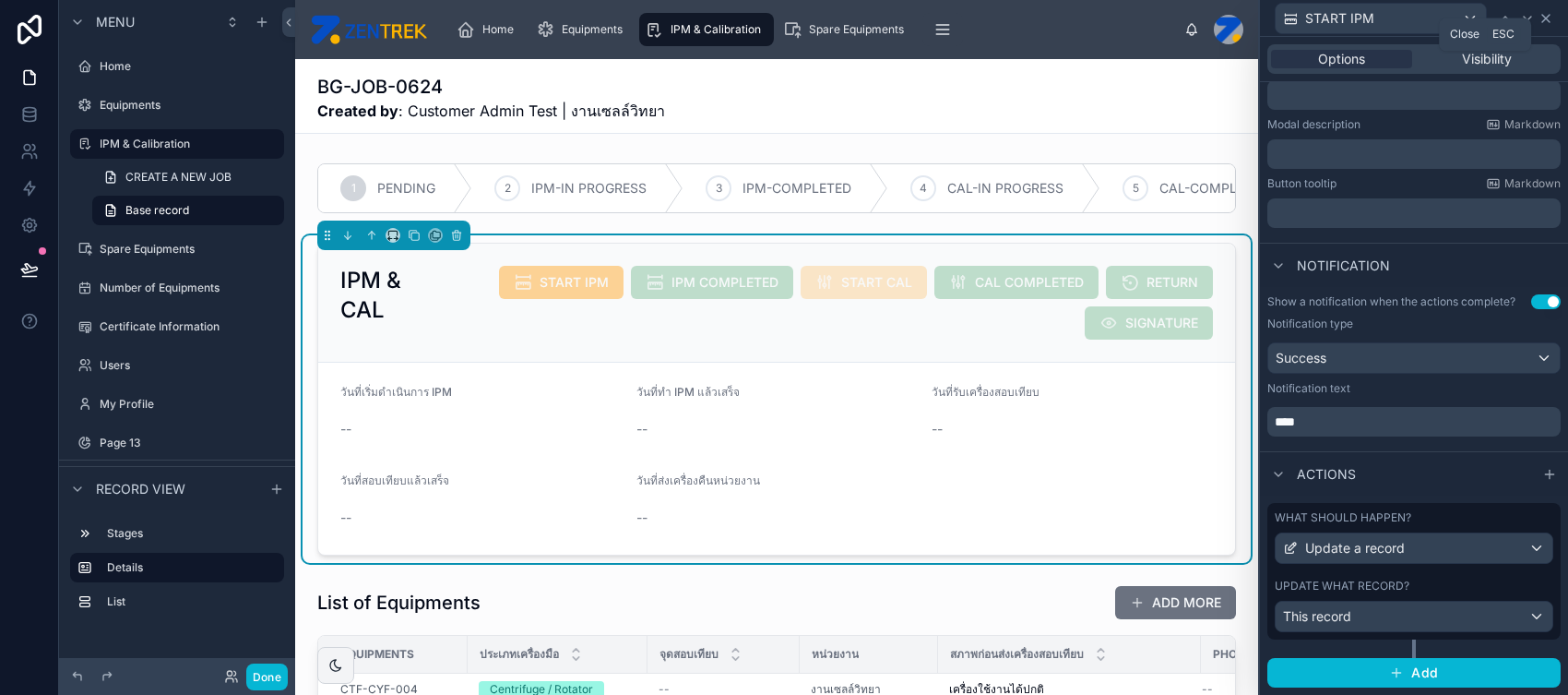 click 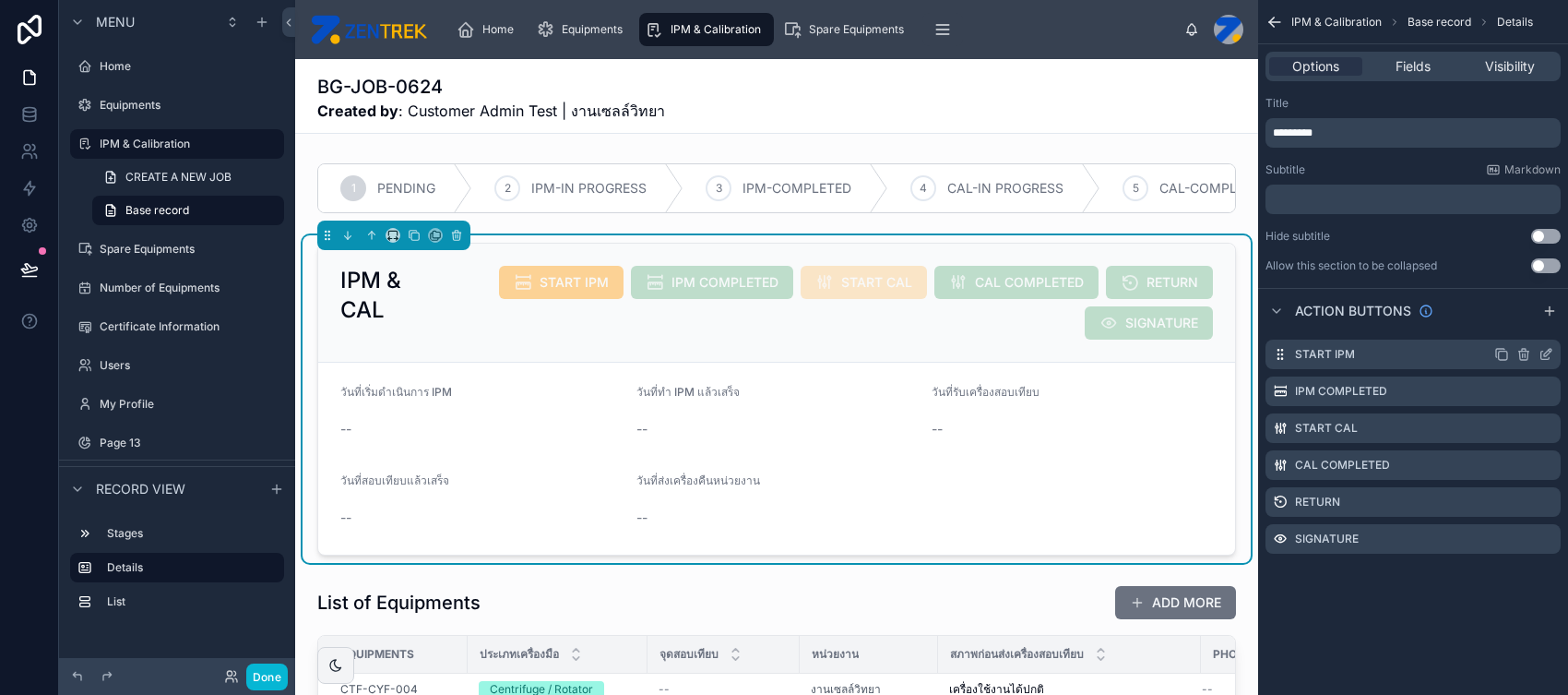 click 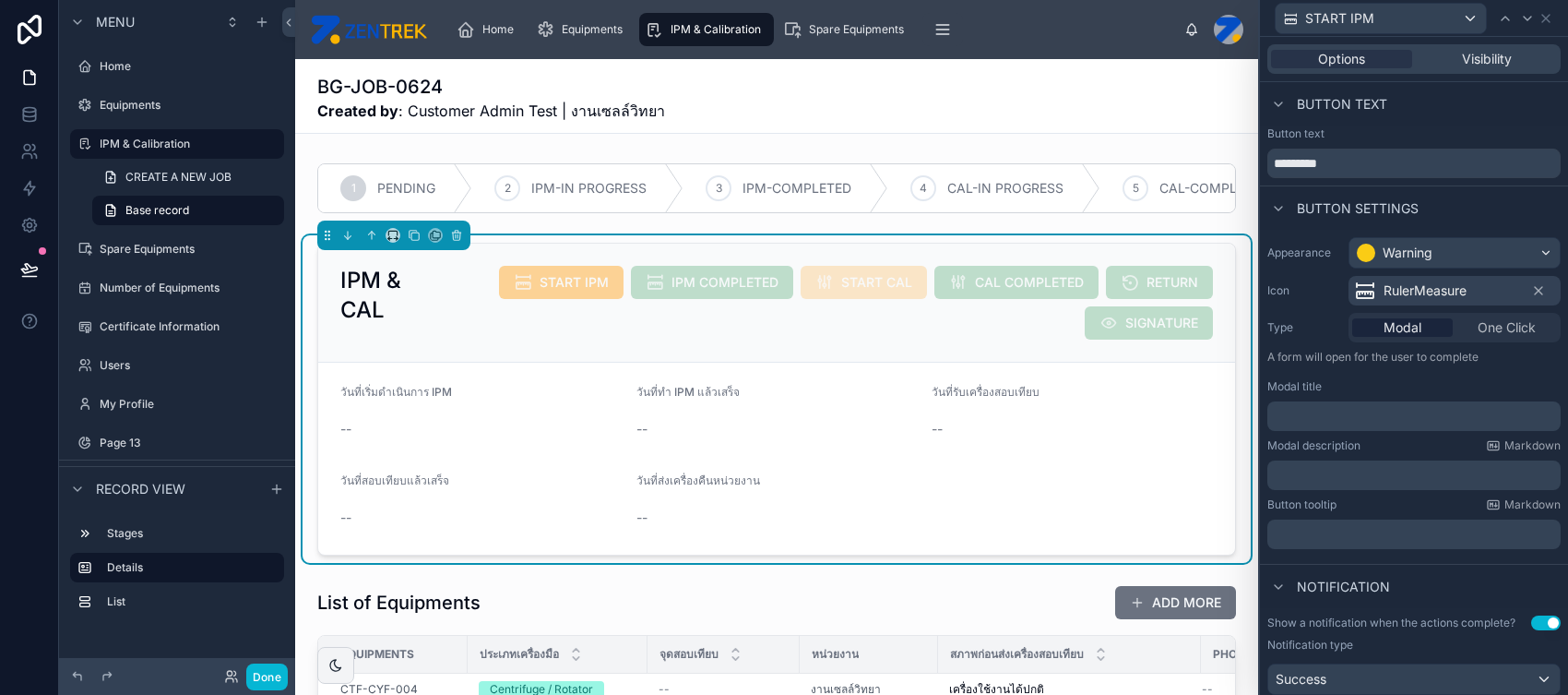 scroll, scrollTop: 148, scrollLeft: 0, axis: vertical 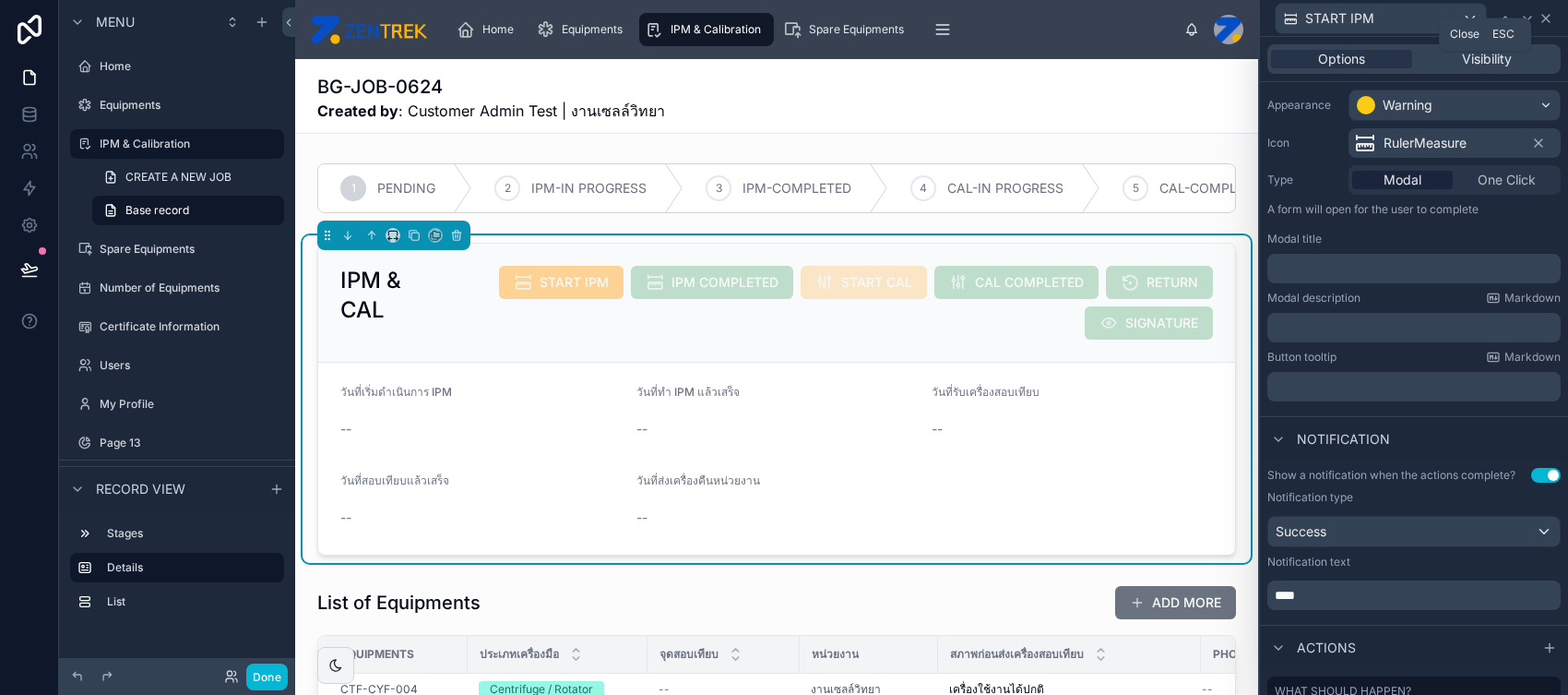 click 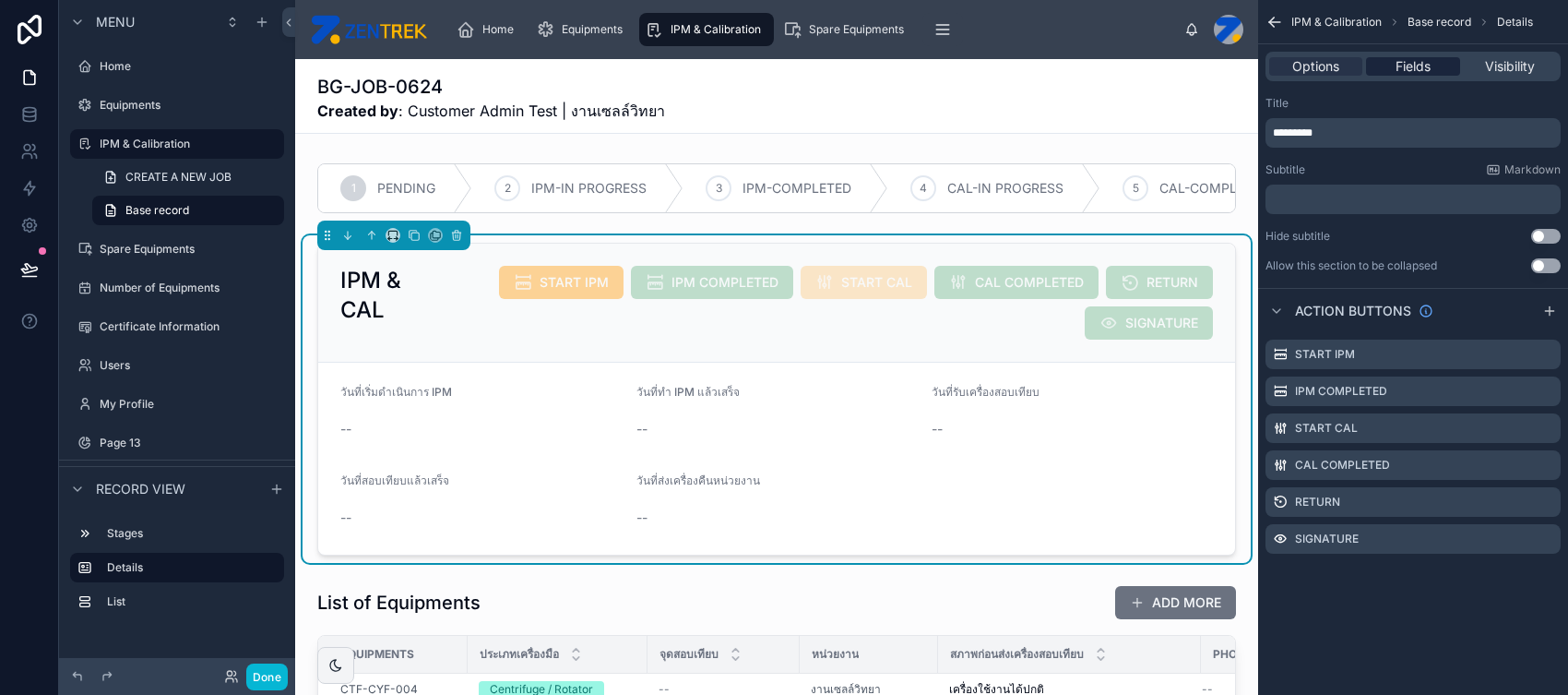 click on "Fields" at bounding box center (1413, 66) 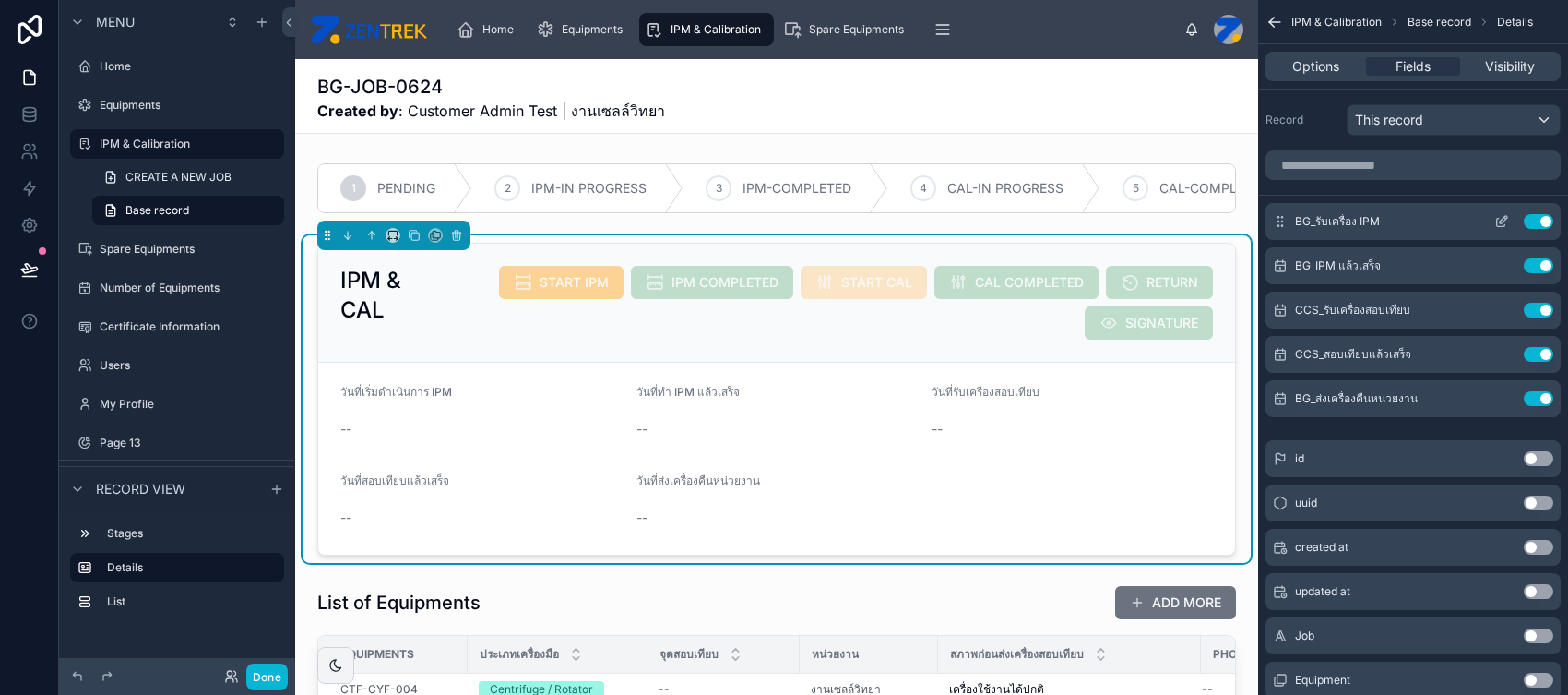 click 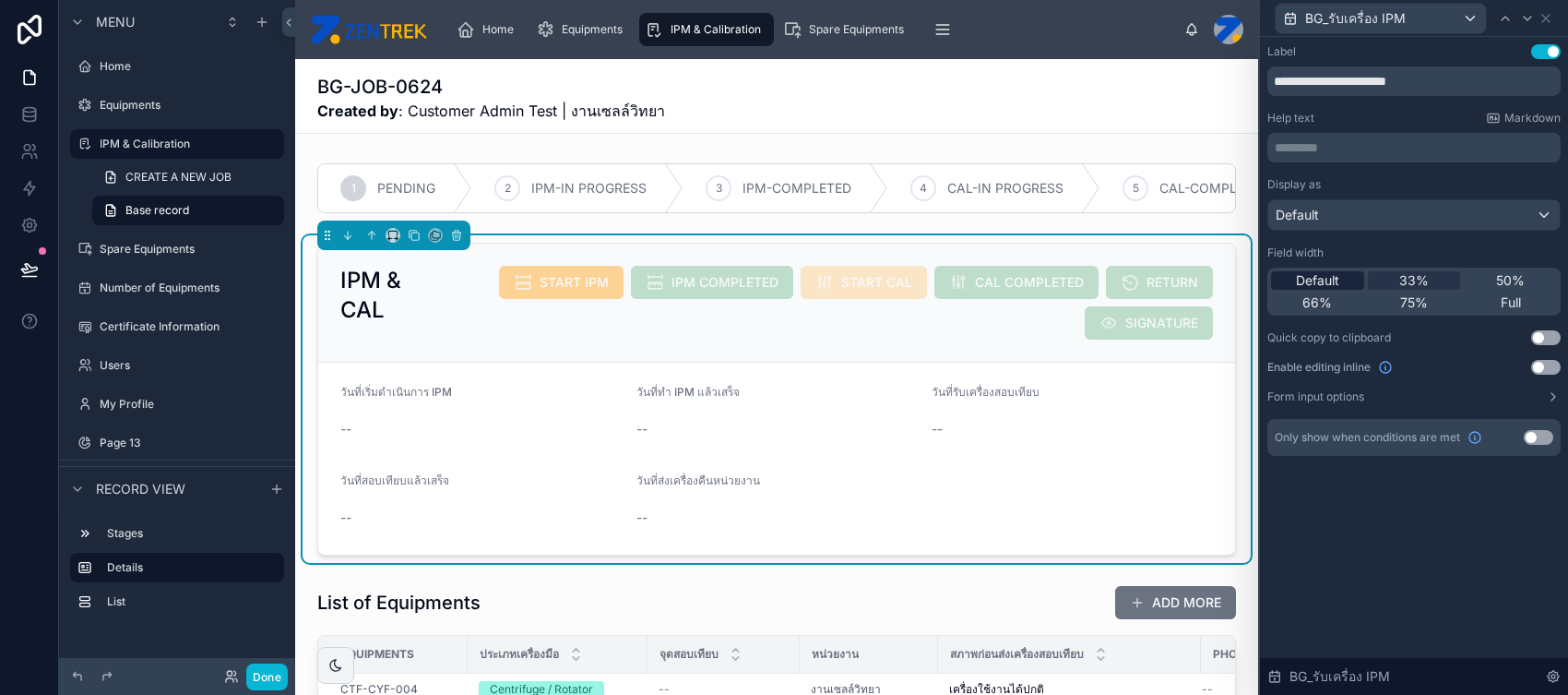 click on "Default" at bounding box center (1317, 281) 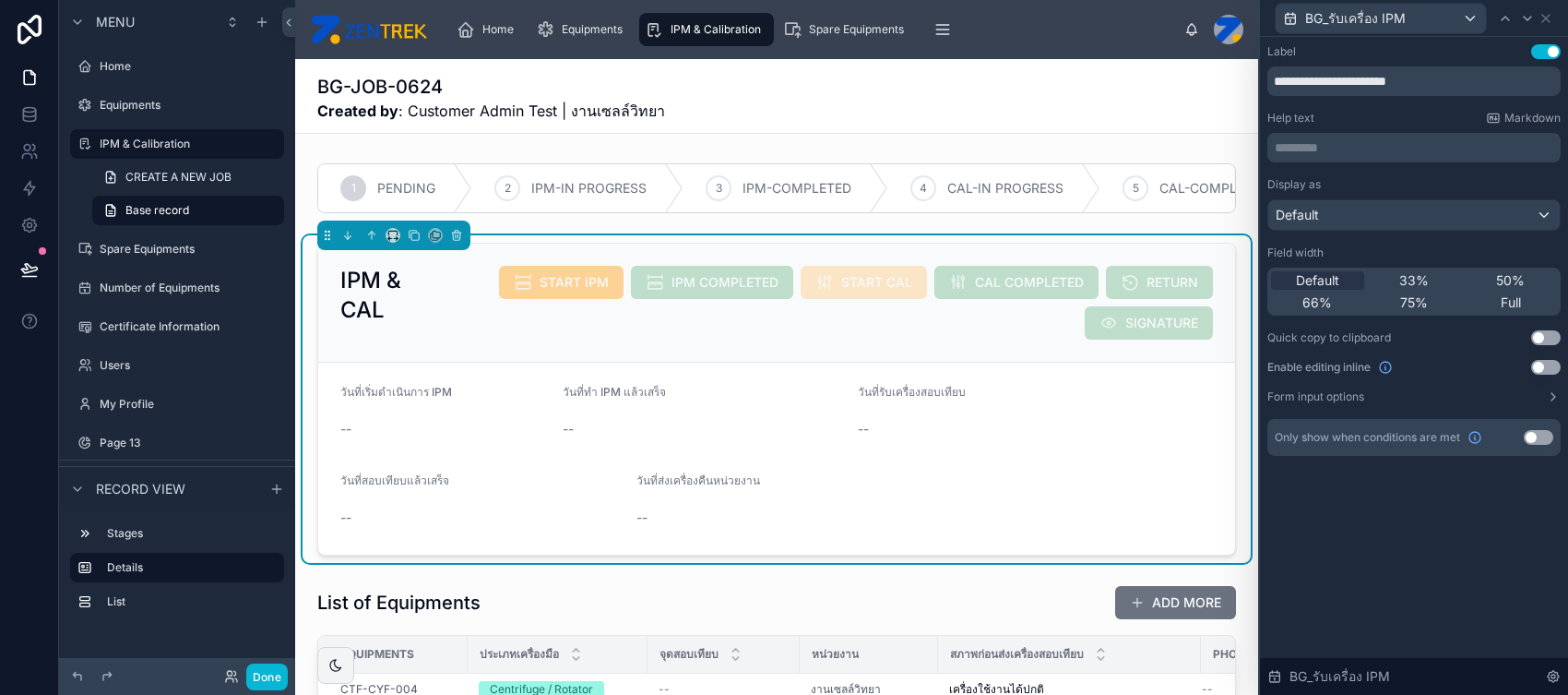 click on "วันที่เริ่มดำเนินการ IPM -- วันที่ทำ IPM แล้วเสร็จ -- วันที่รับเครื่องสอบเทียบ -- วันที่สอบเทียบแล้วเสร็จ -- วันที่ส่งเครื่องคืนหน่วยงาน --" at bounding box center [777, 459] 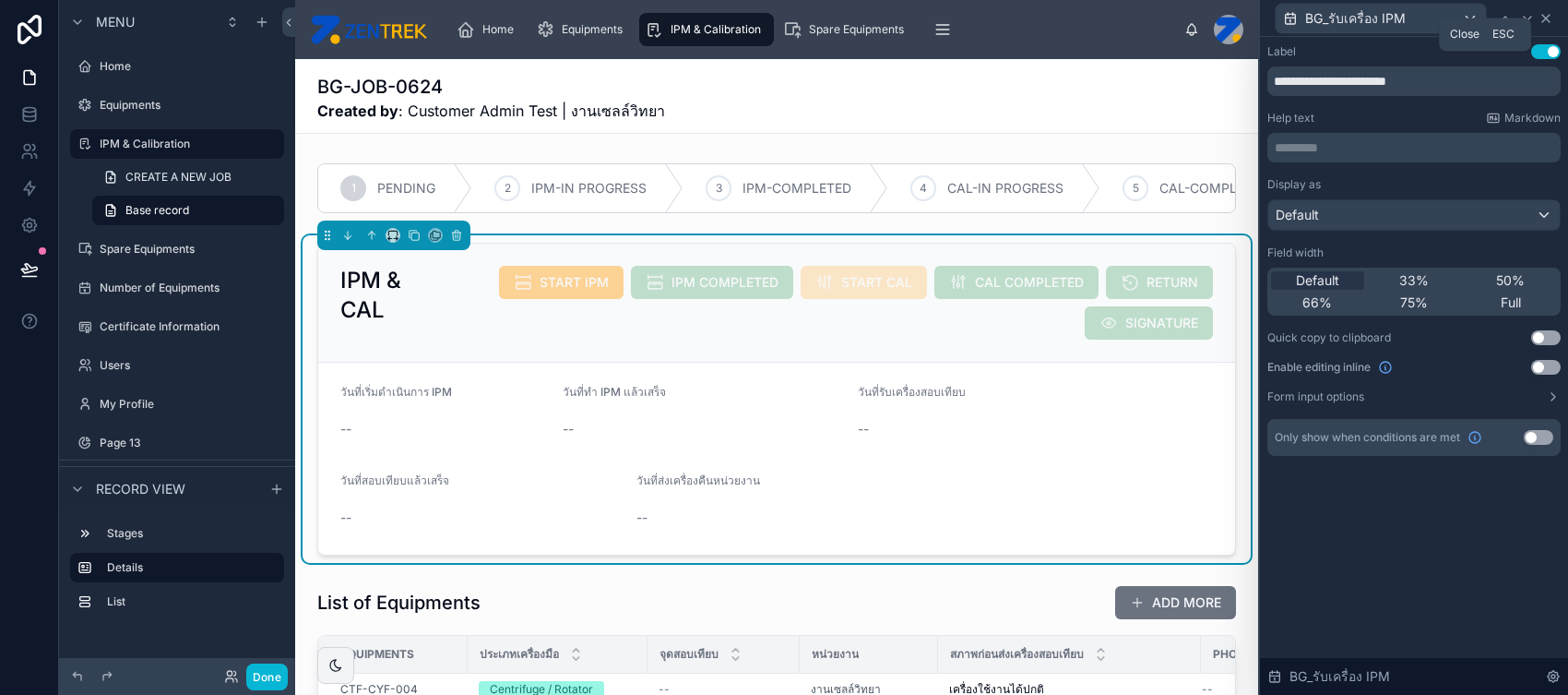 click 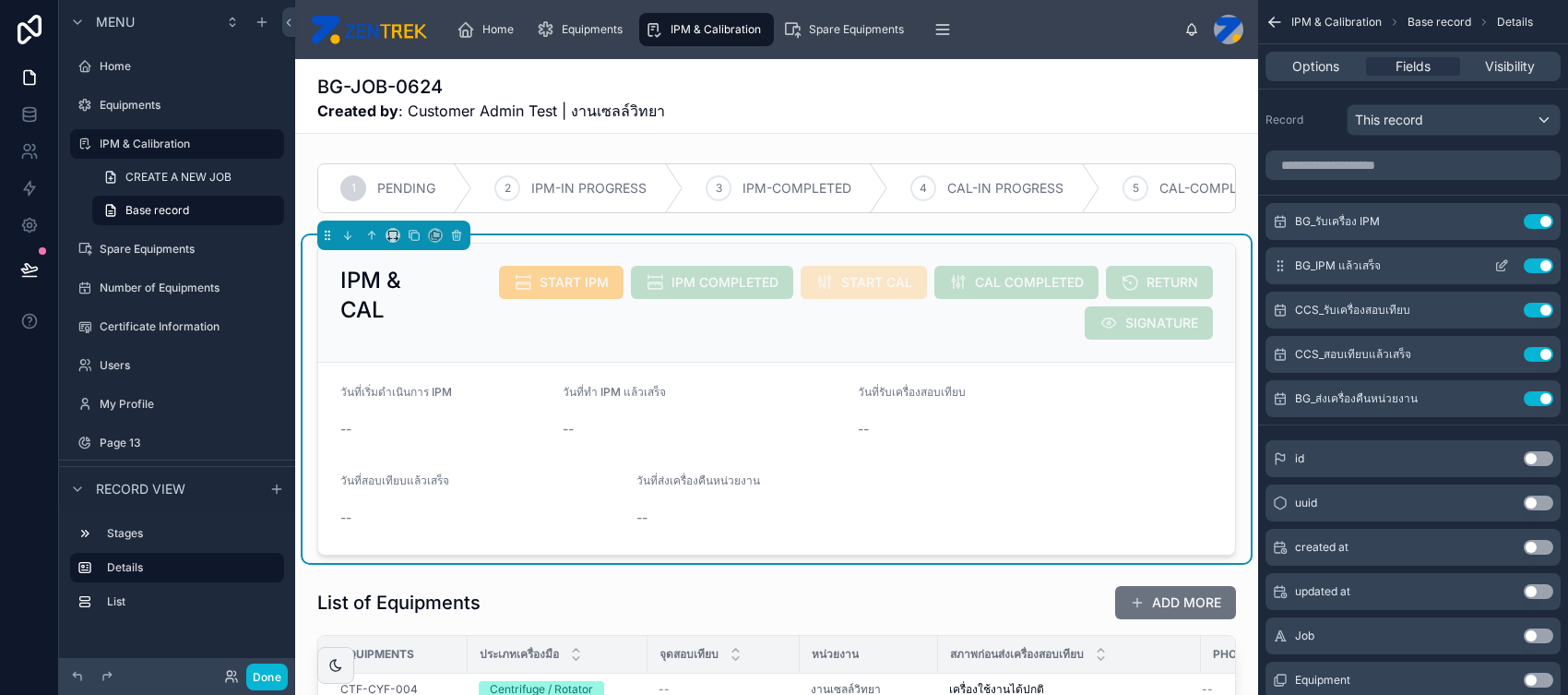 click 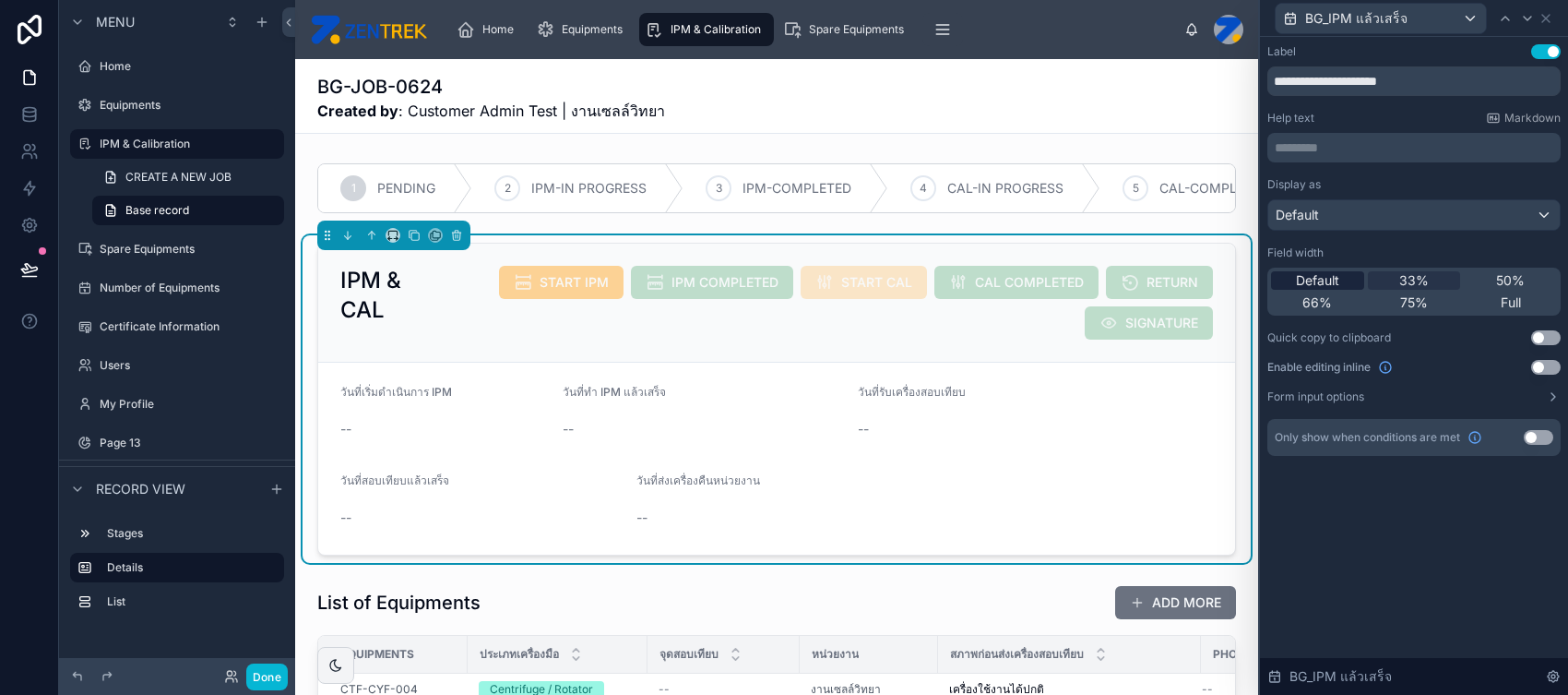 click on "Default" at bounding box center [1317, 281] 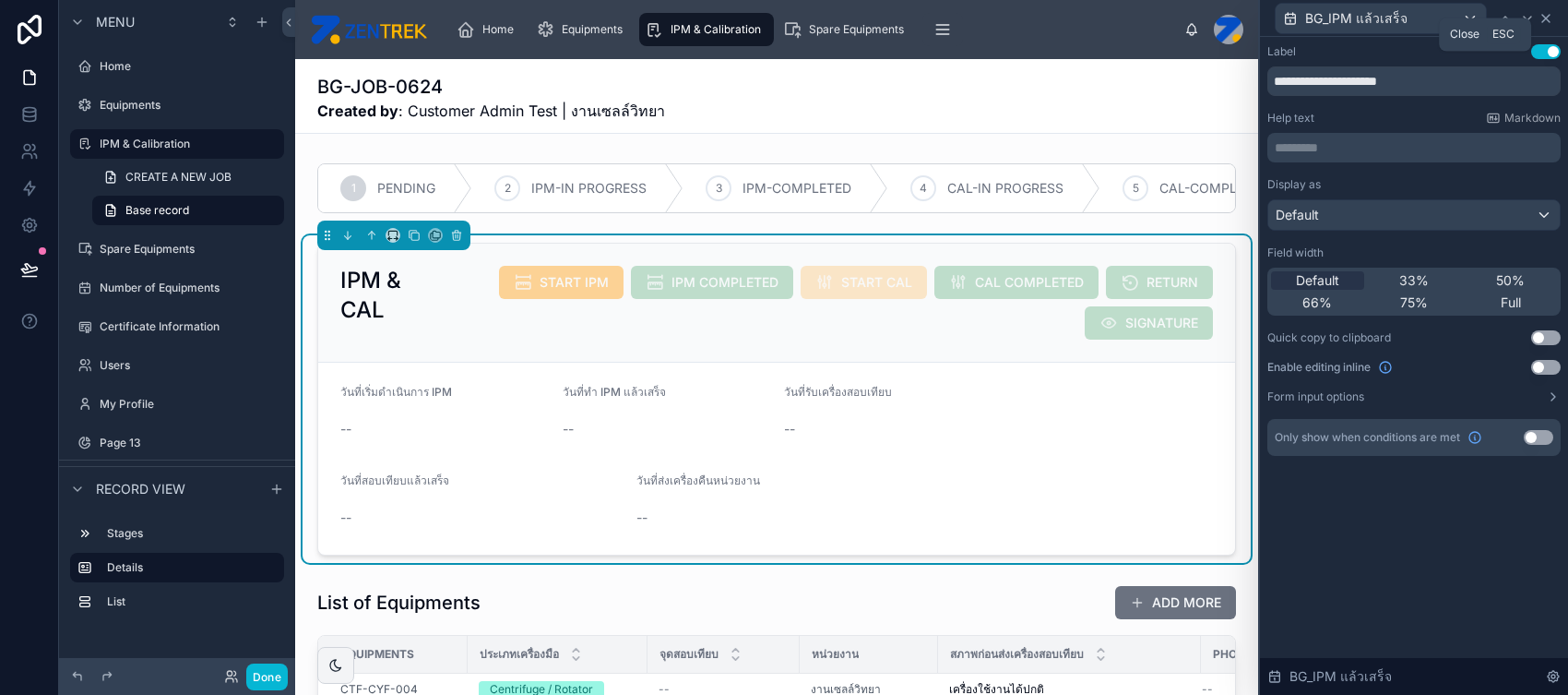 click 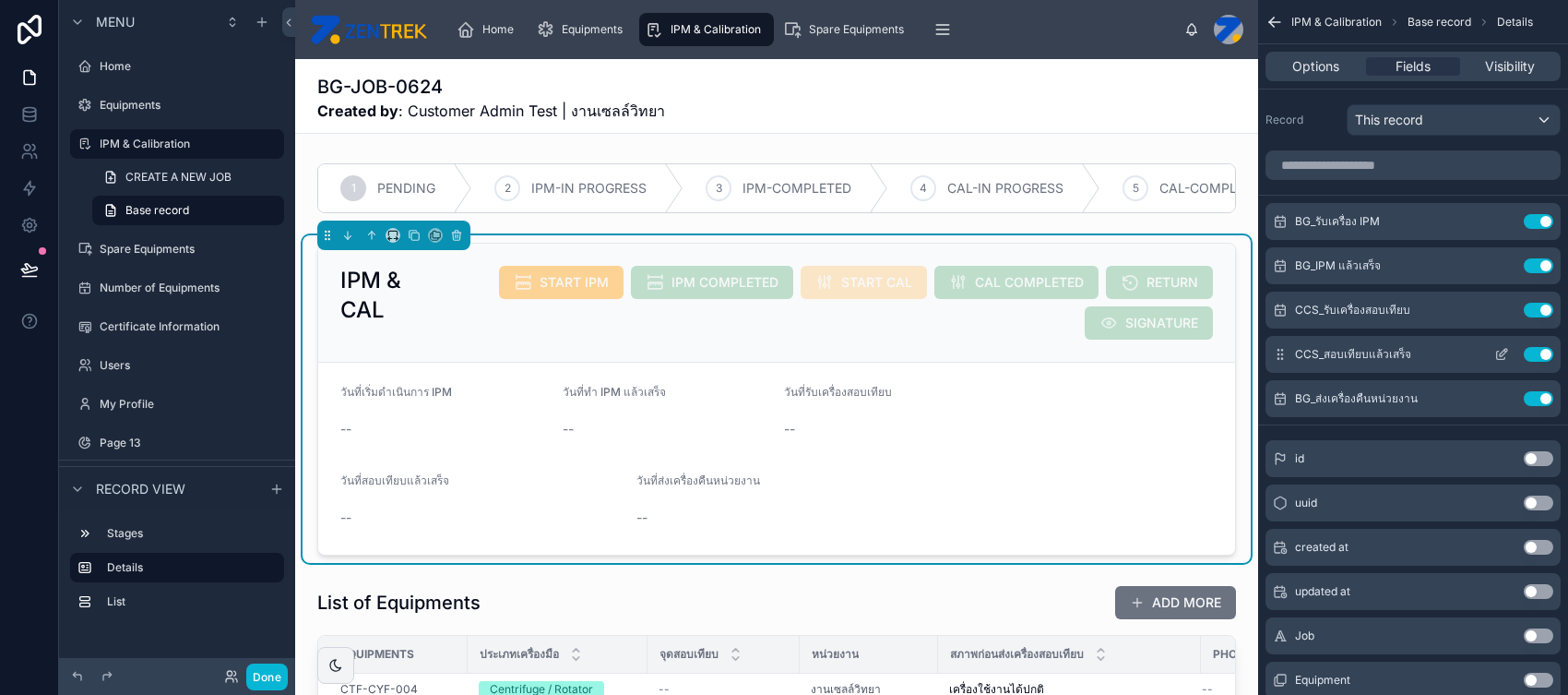 click 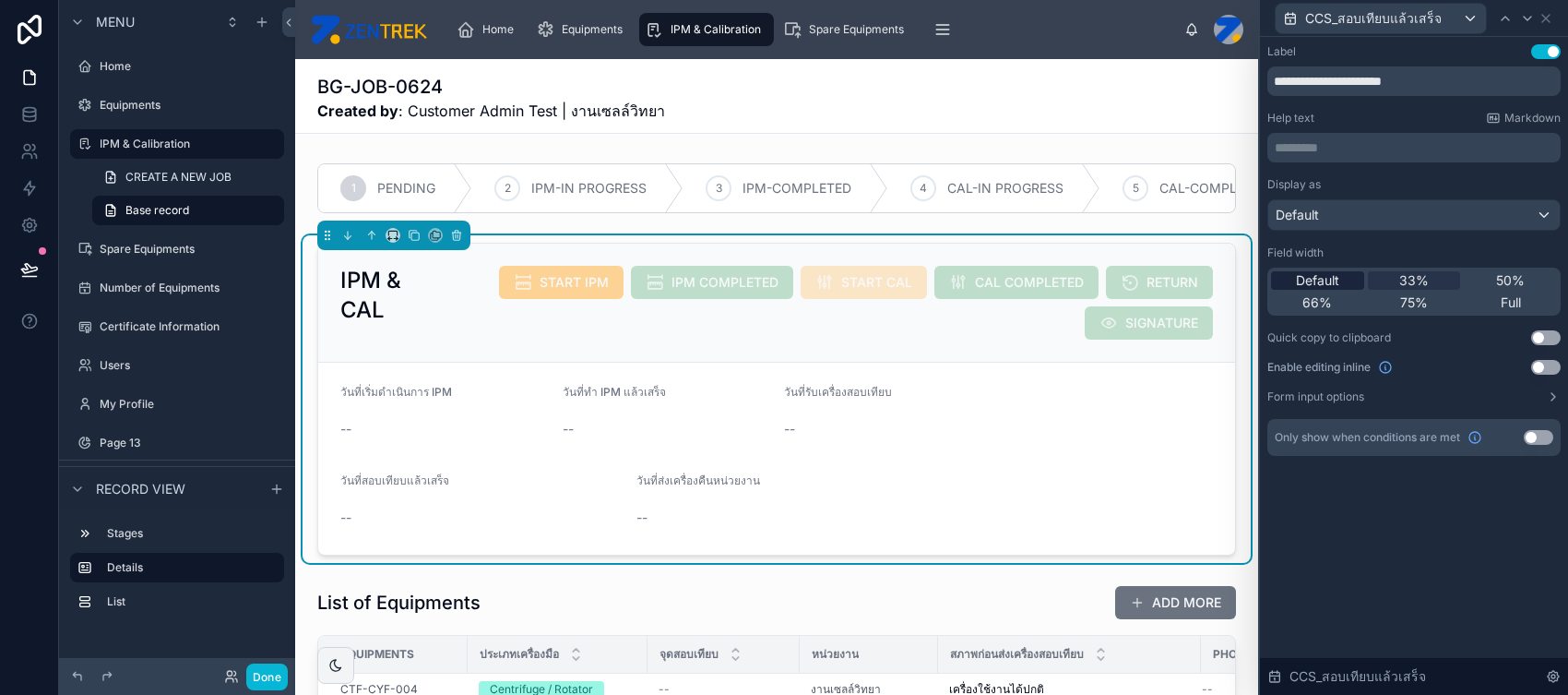click on "Default" at bounding box center [1317, 281] 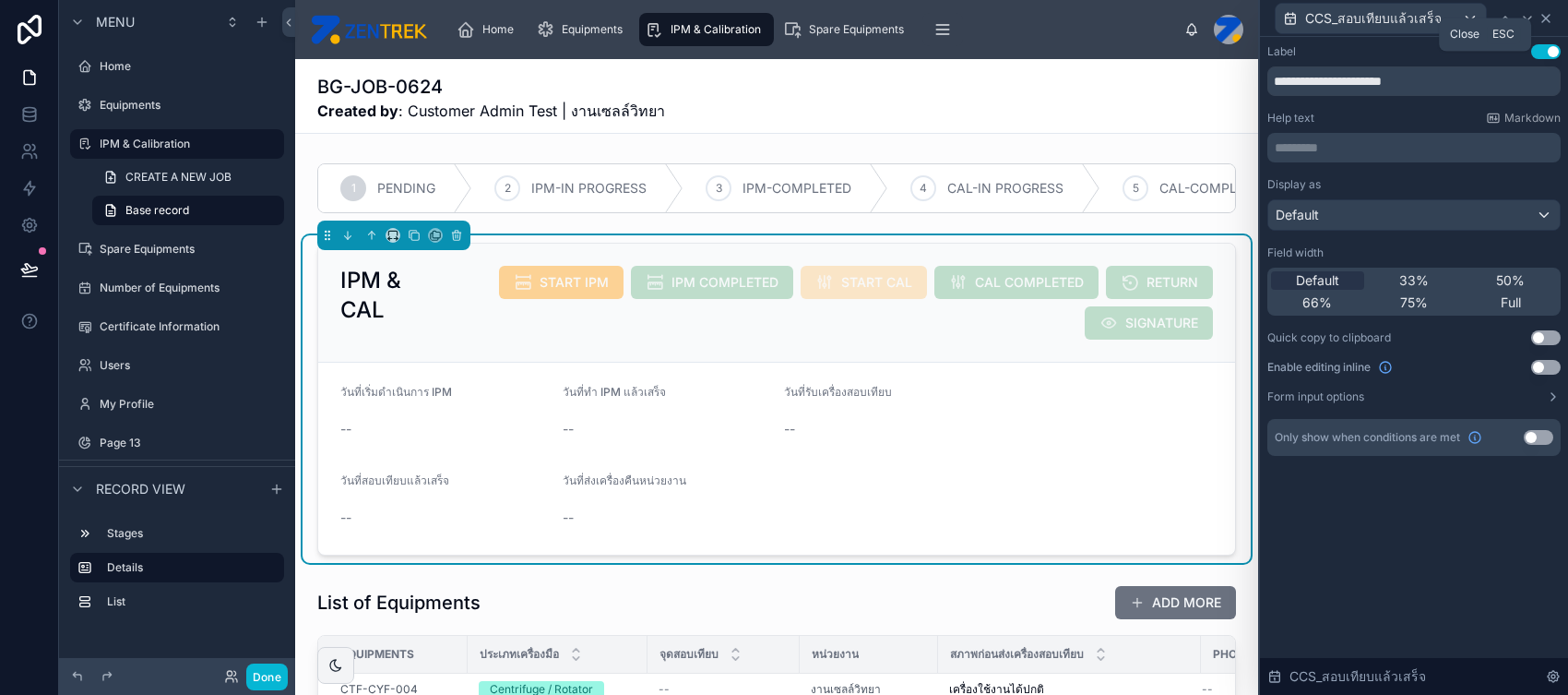 click 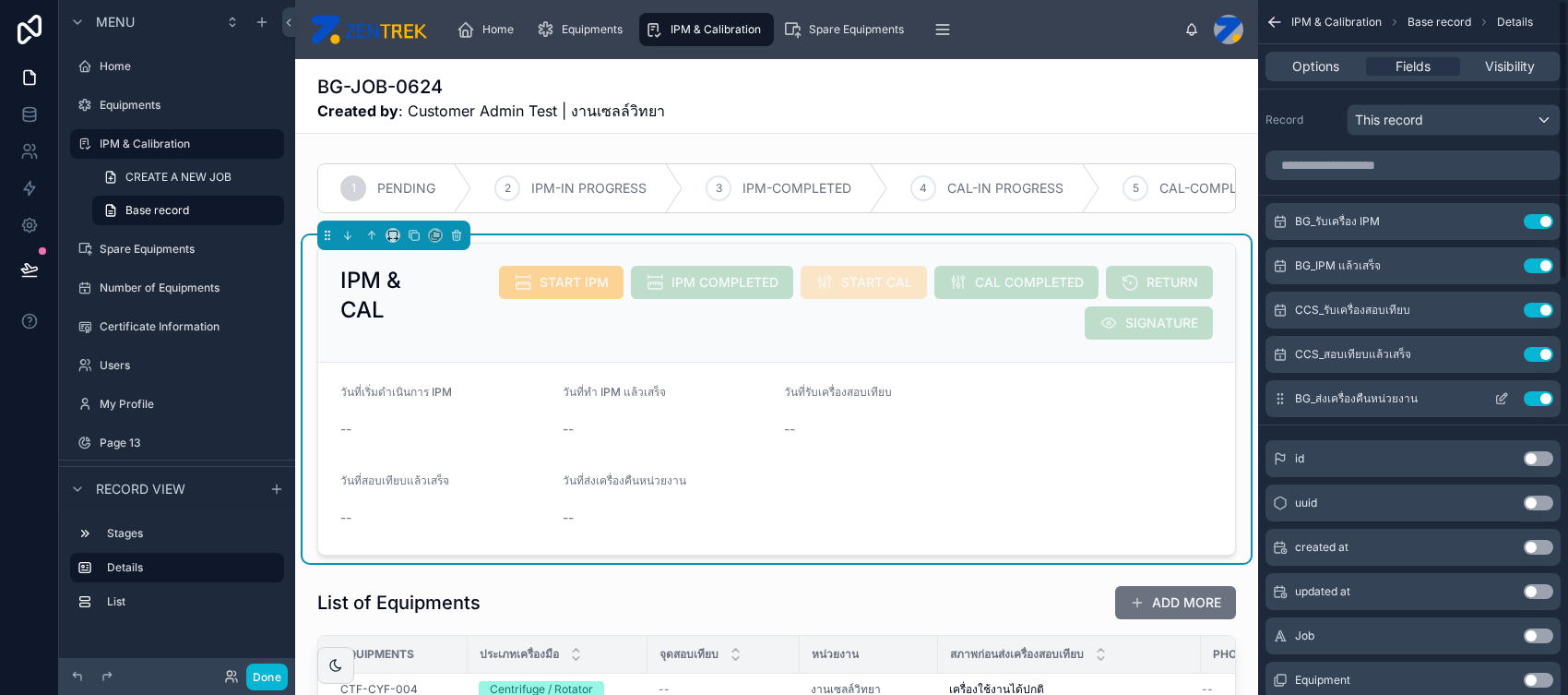 click 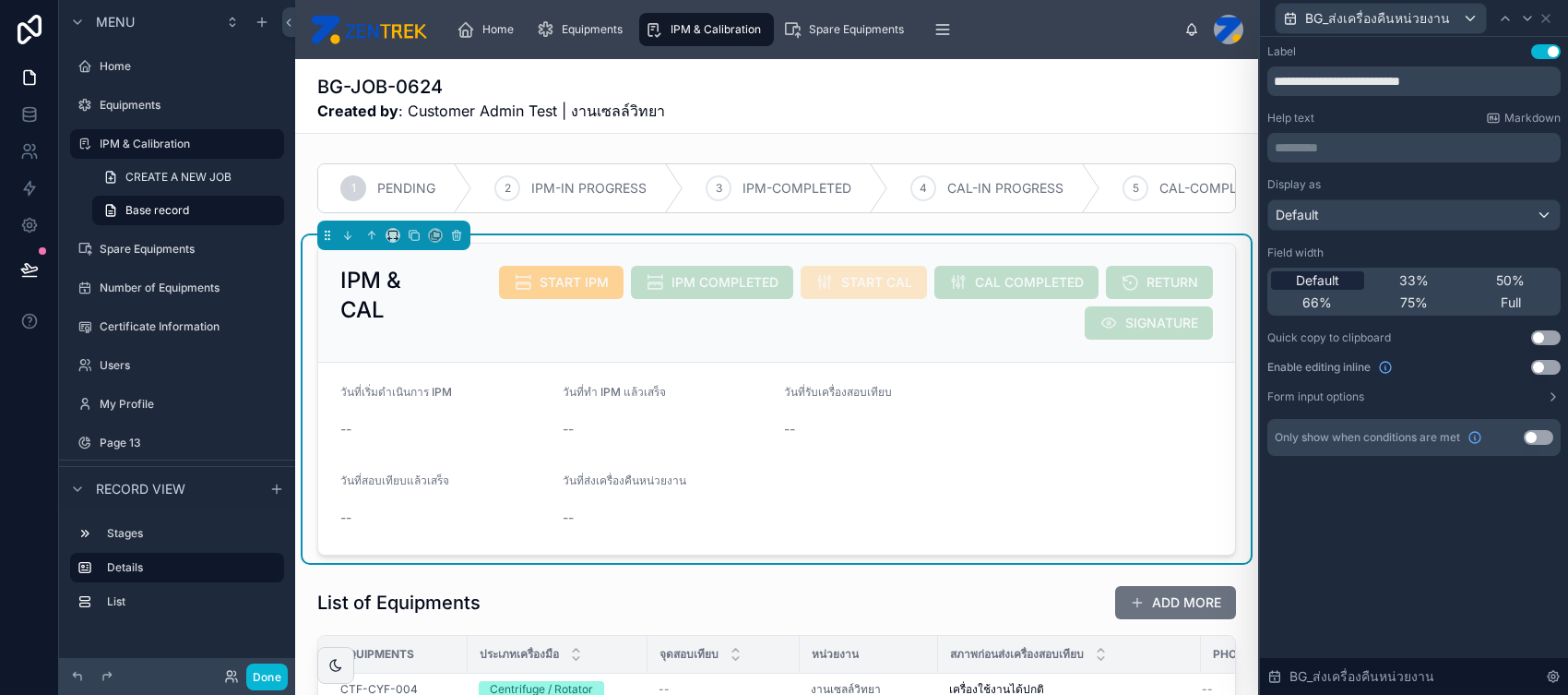 click on "Default" at bounding box center (1317, 281) 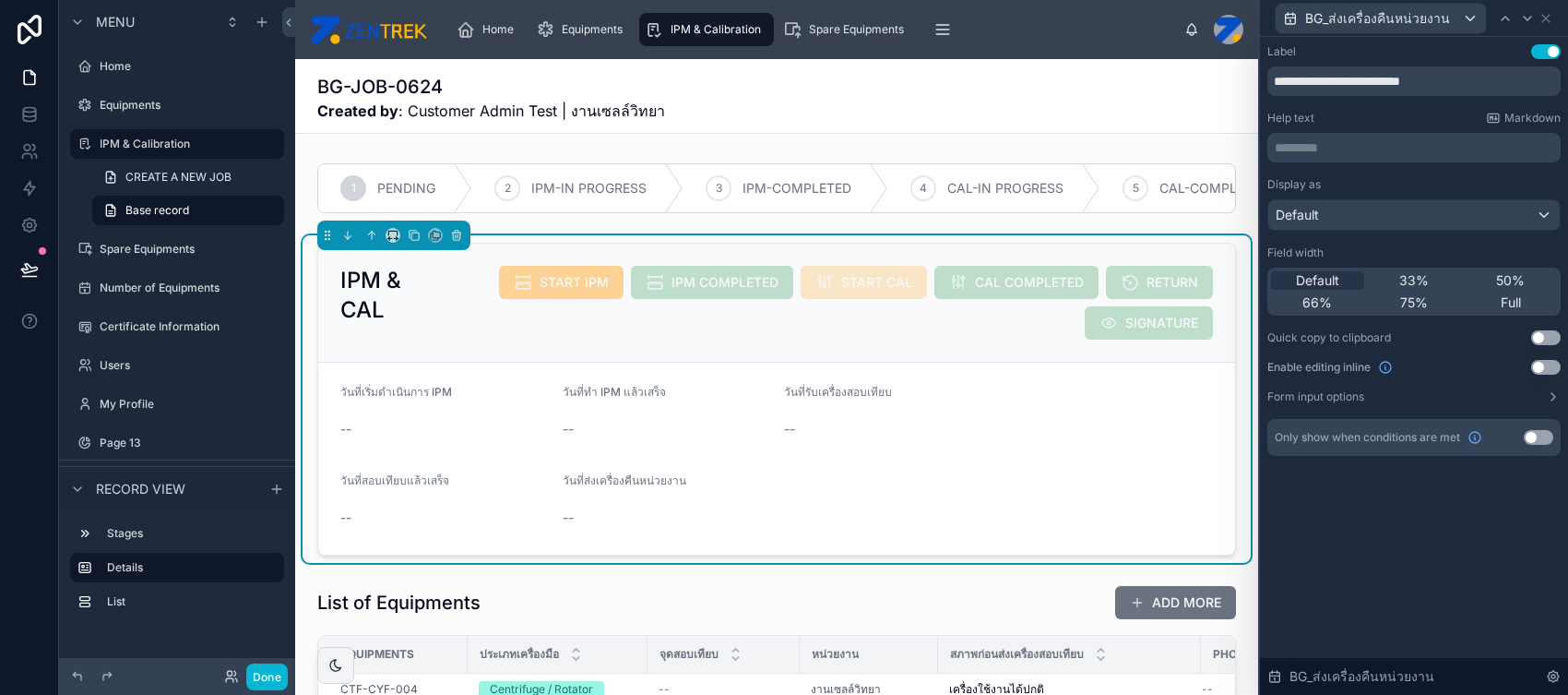 click on "BG_ส่งเครื่องคืนหน่วยงาน" at bounding box center [1414, 18] 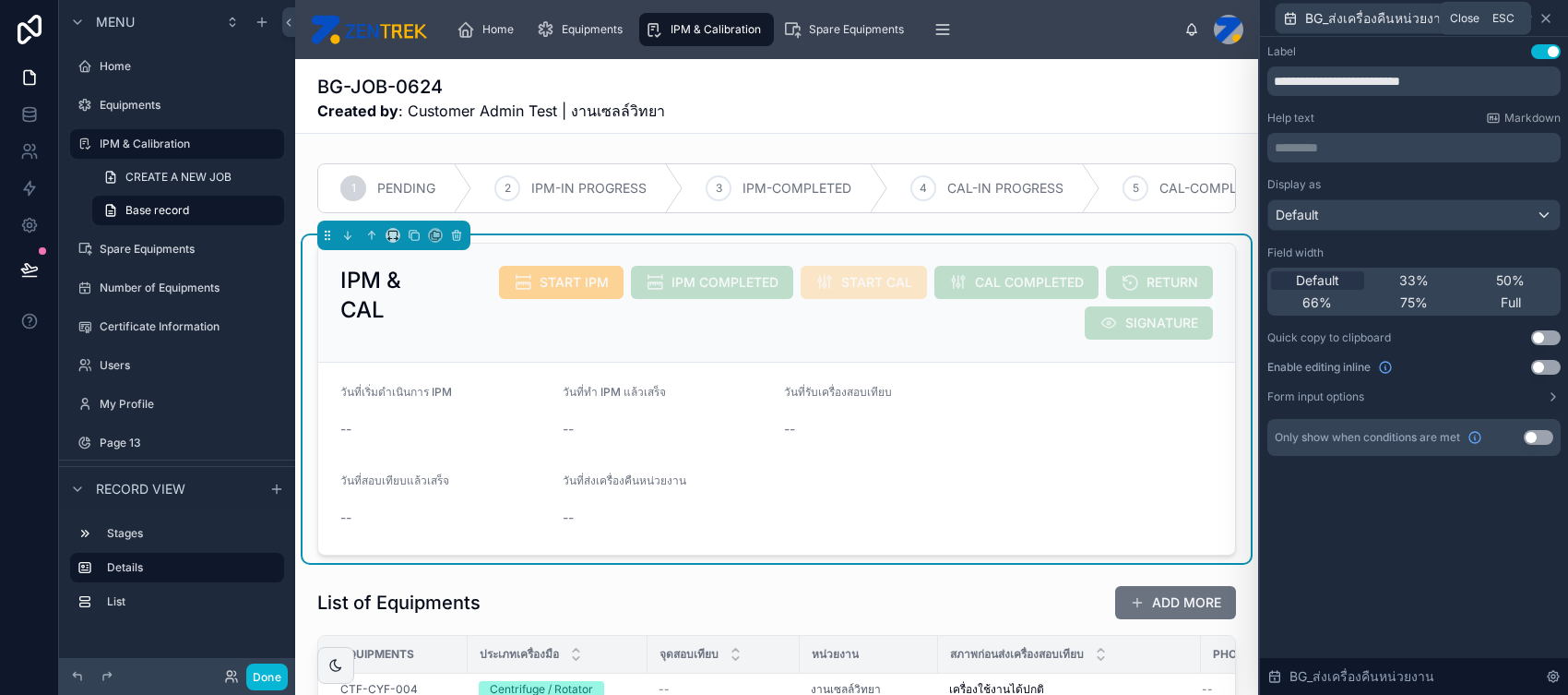 click 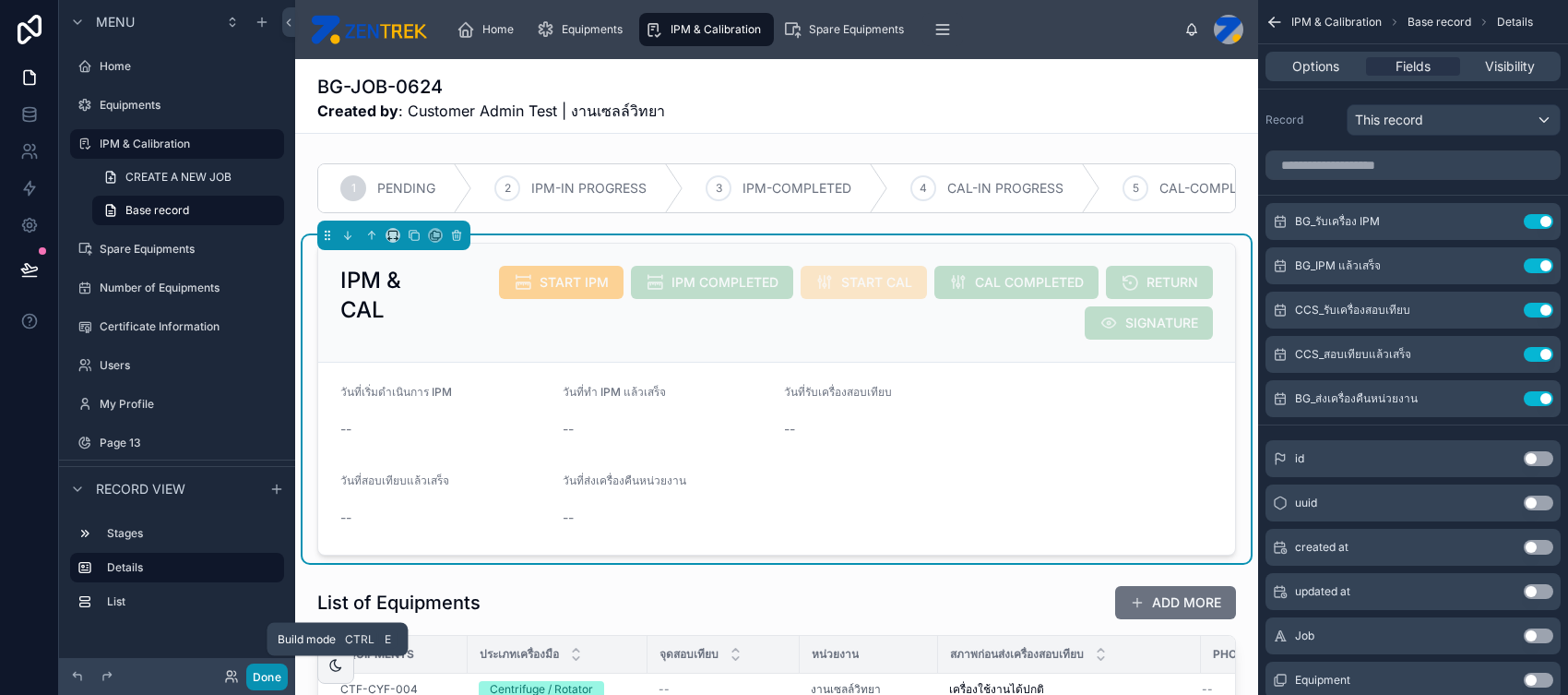 click on "Done" at bounding box center [267, 677] 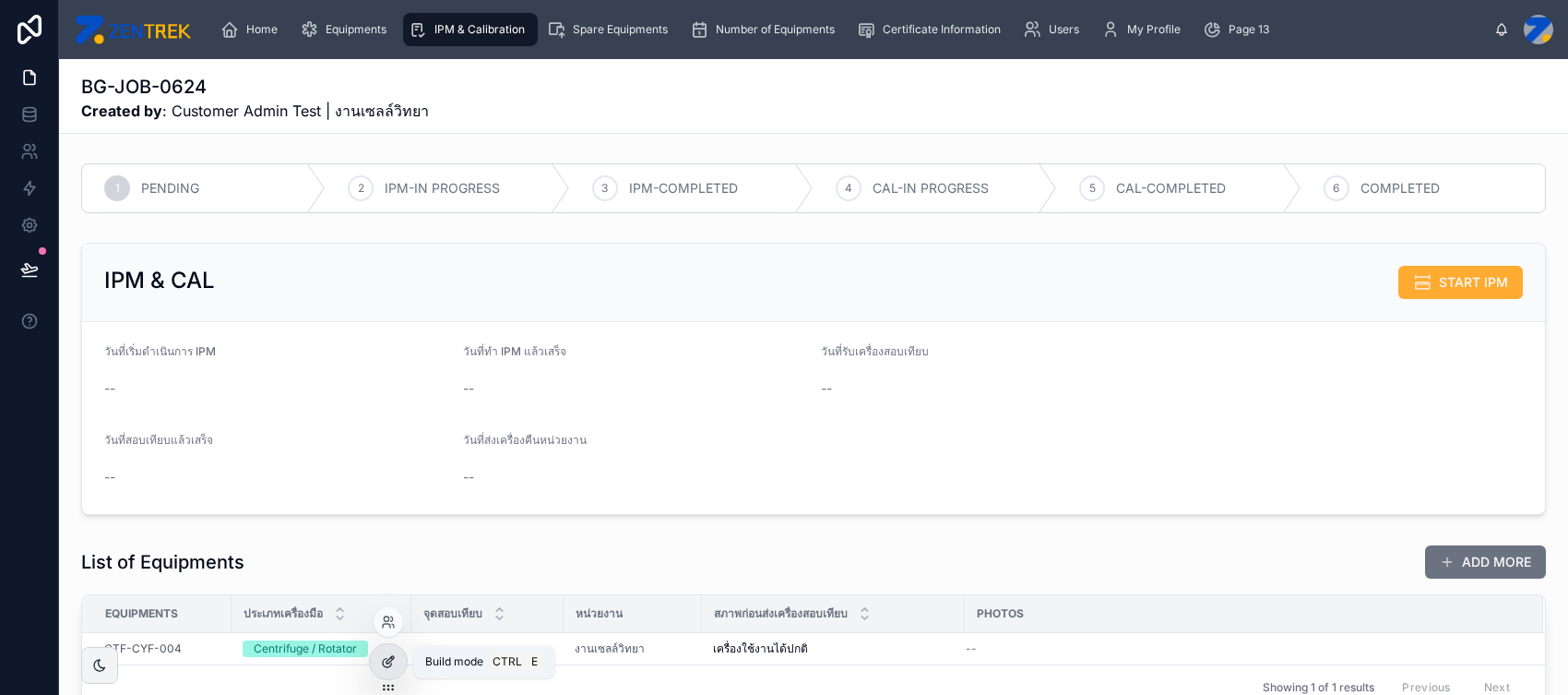 click at bounding box center (388, 662) 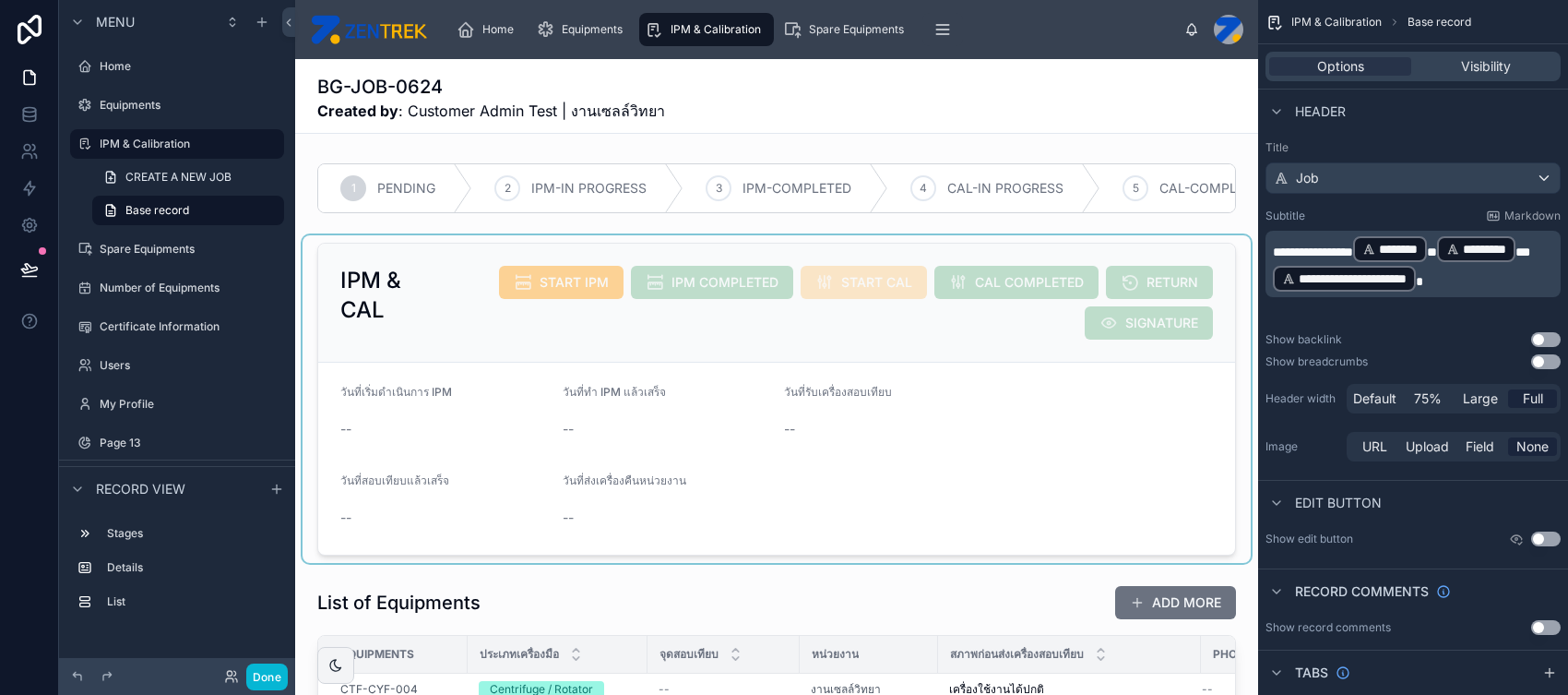 click at bounding box center (777, 399) 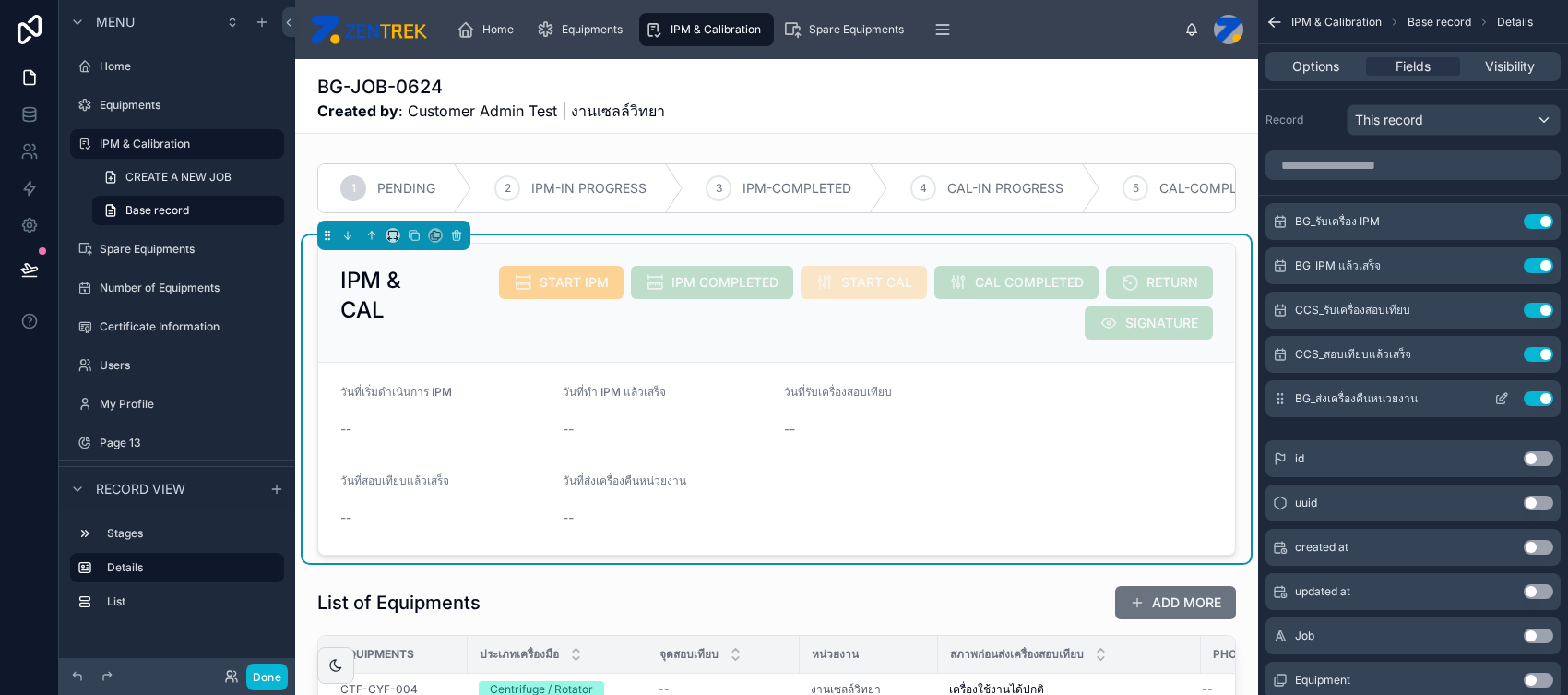 click 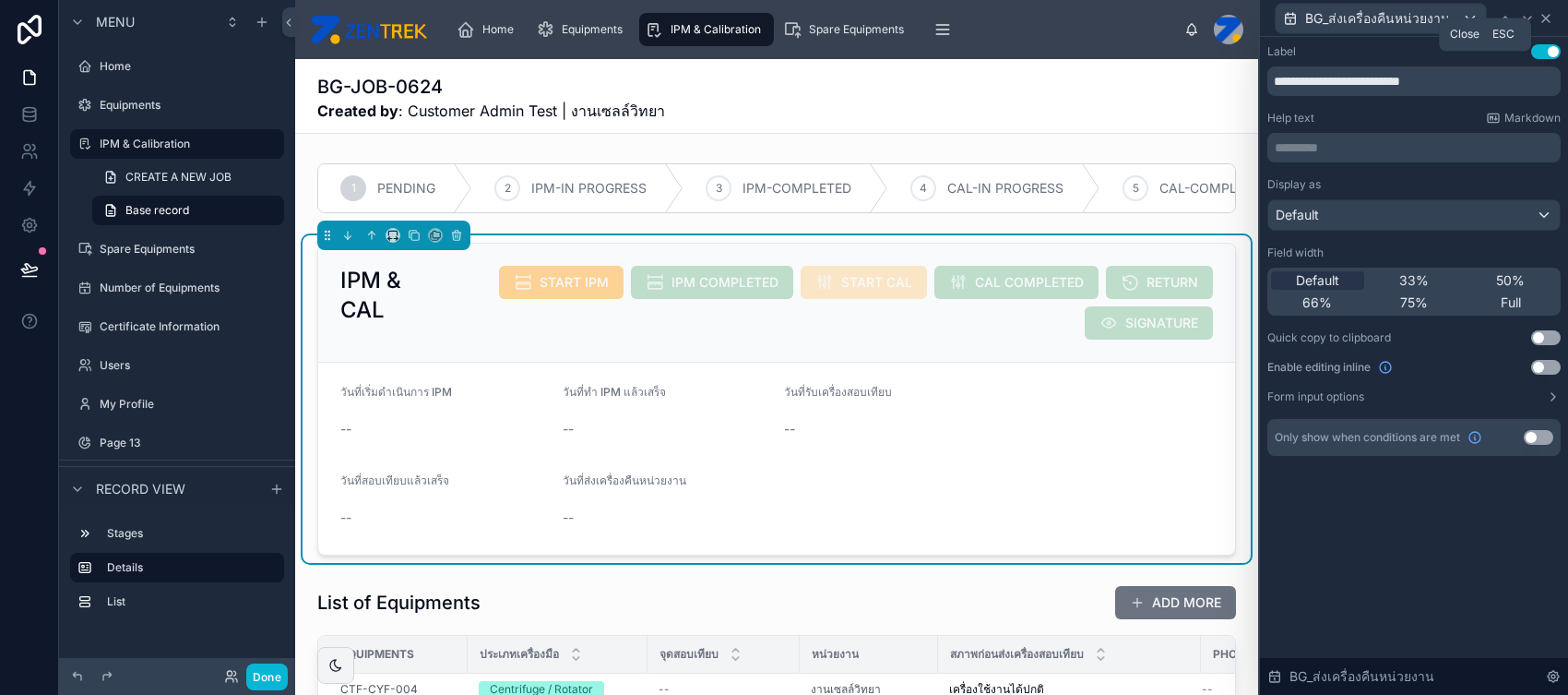 click 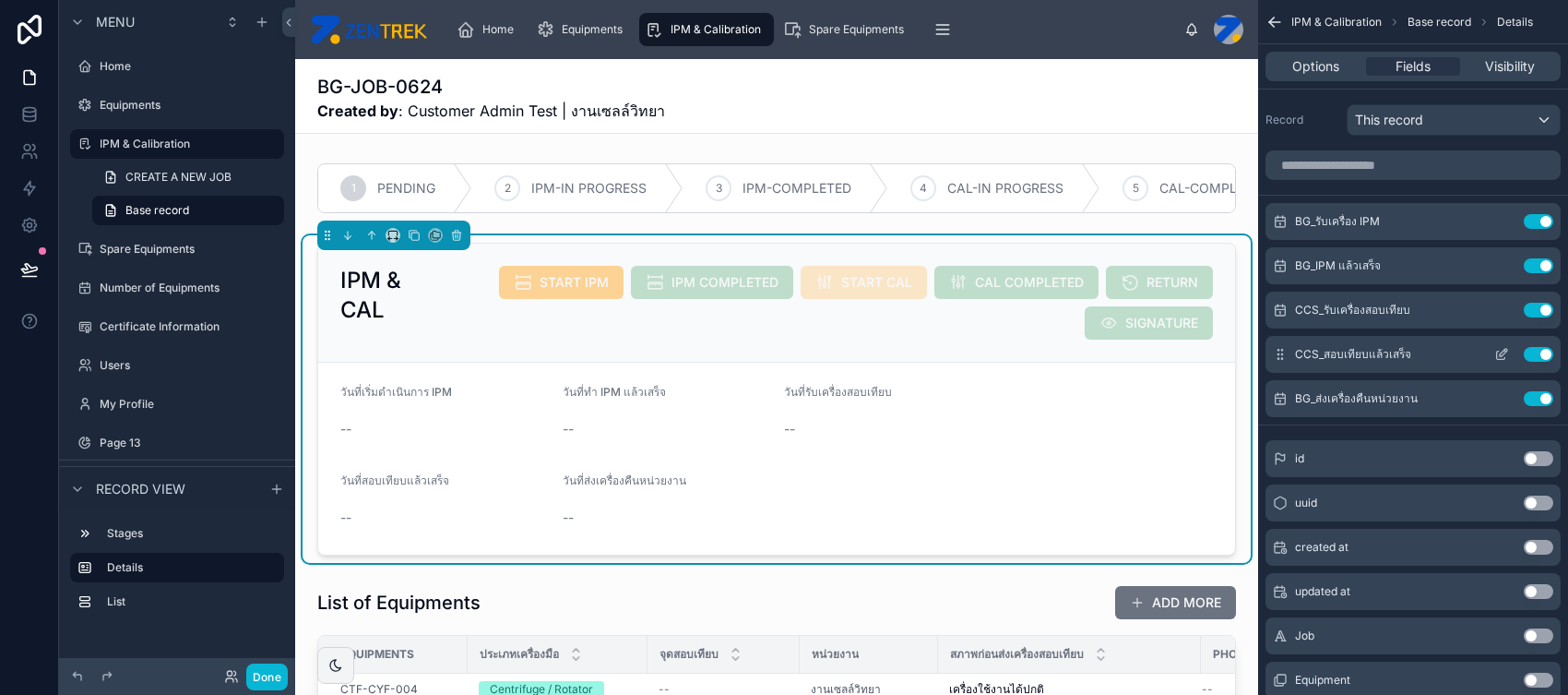 click 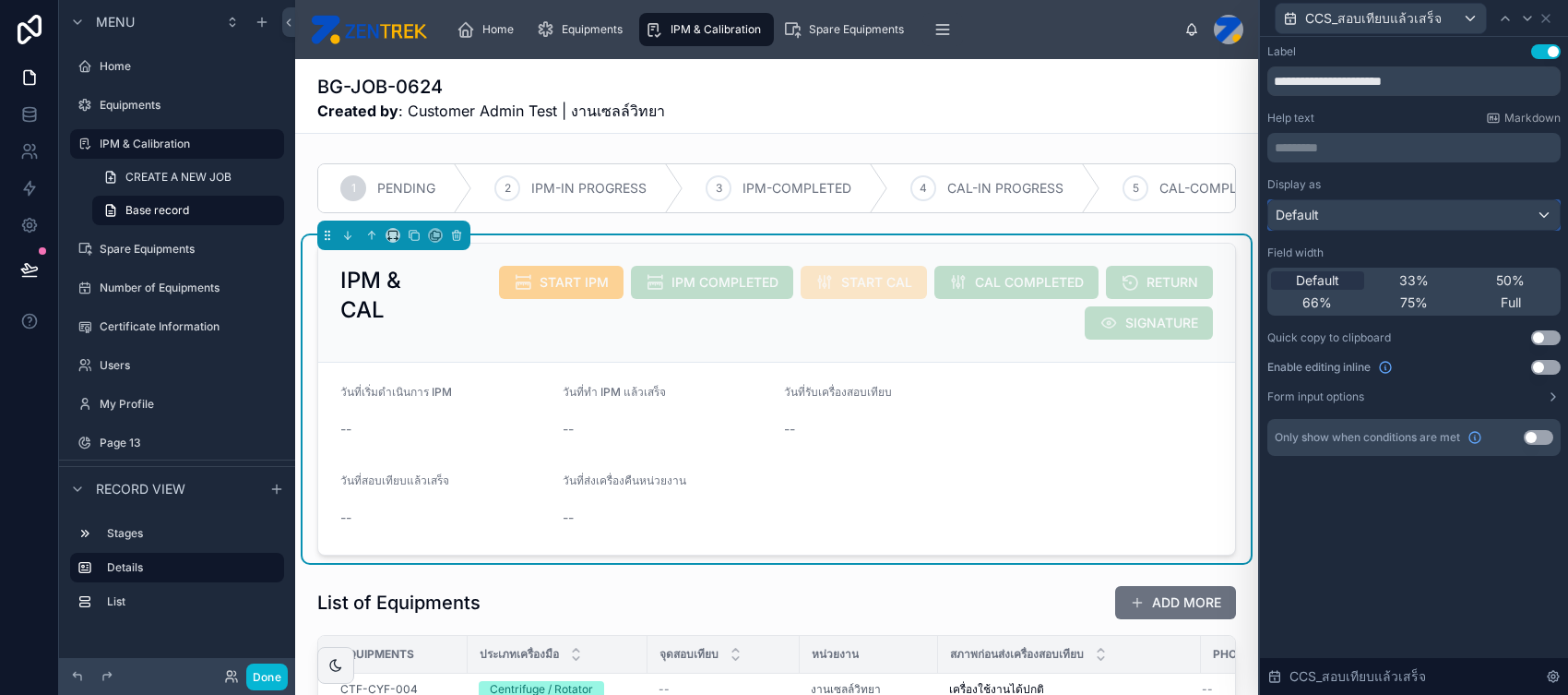 click on "Default" at bounding box center [1414, 215] 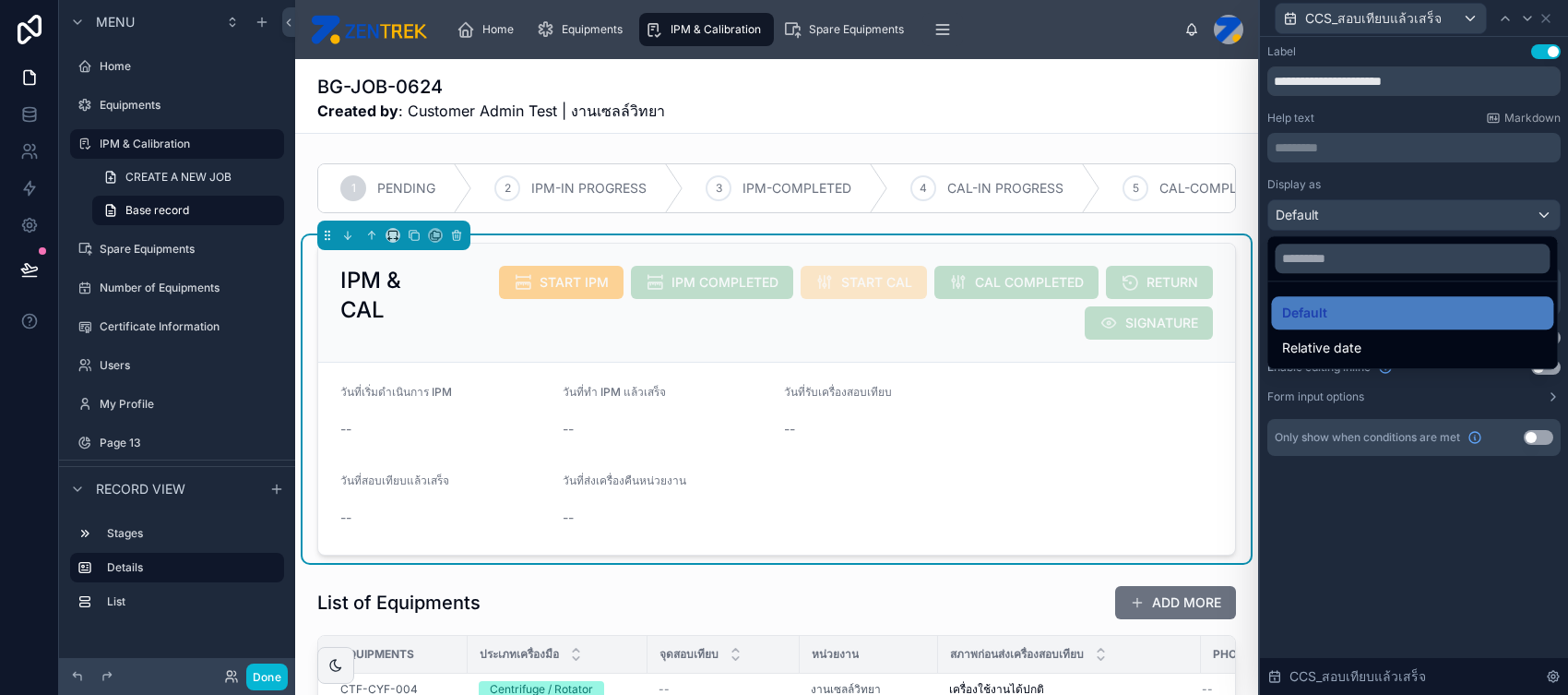 click at bounding box center [1414, 347] 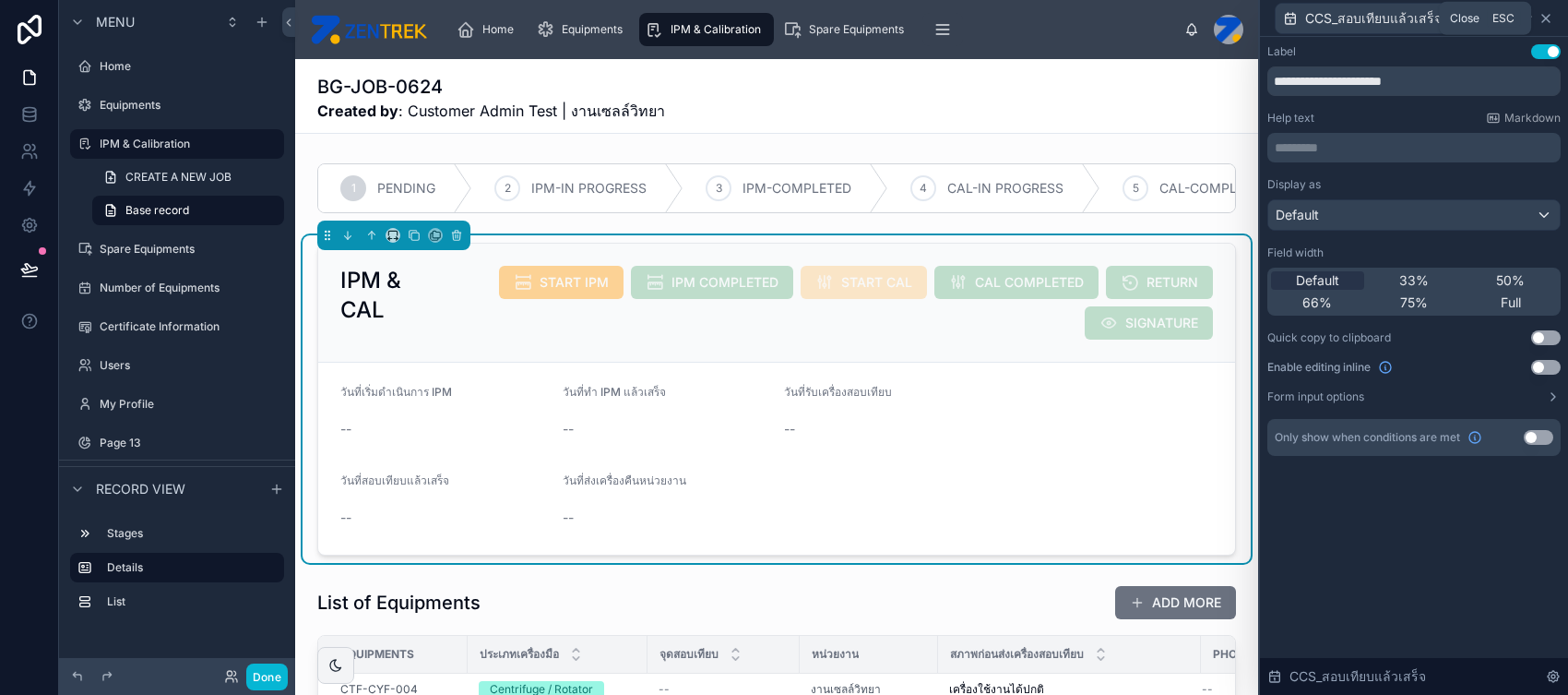 click 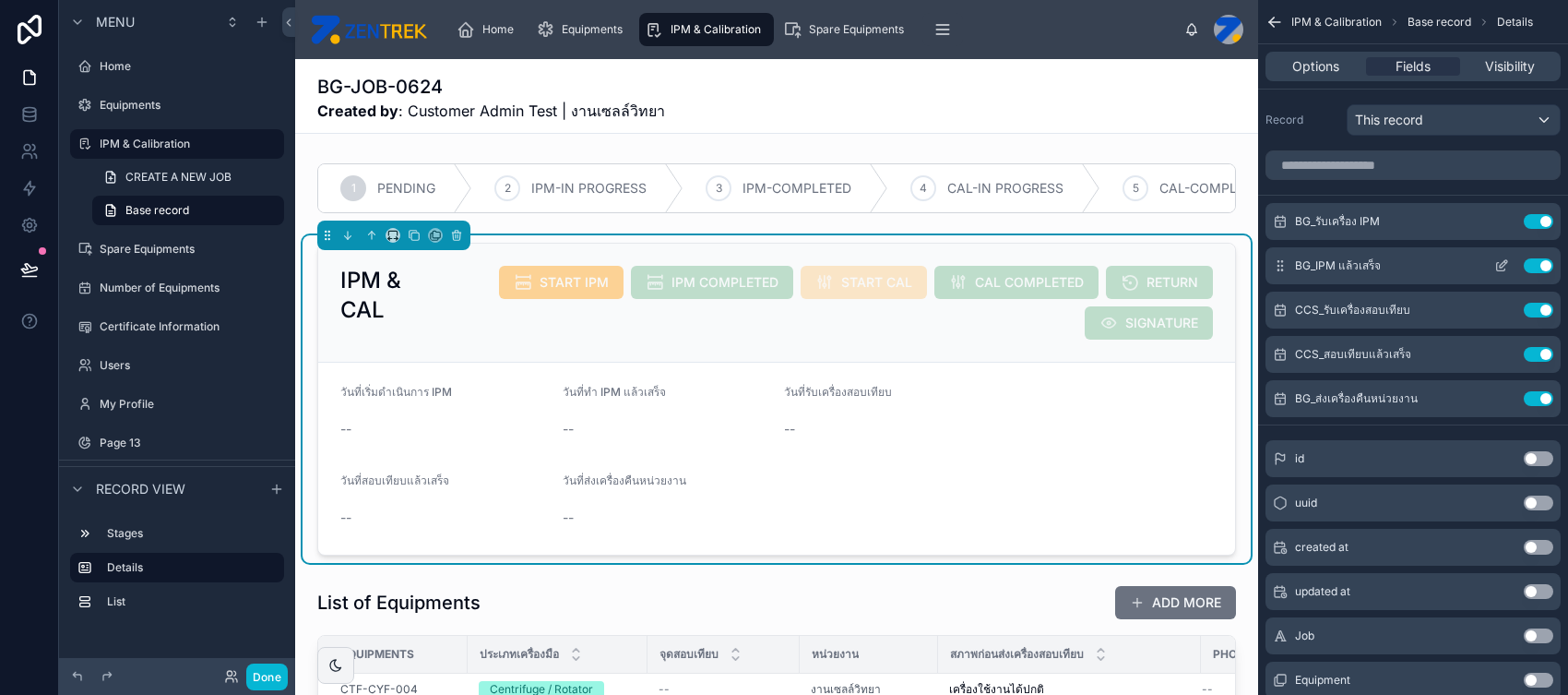 click 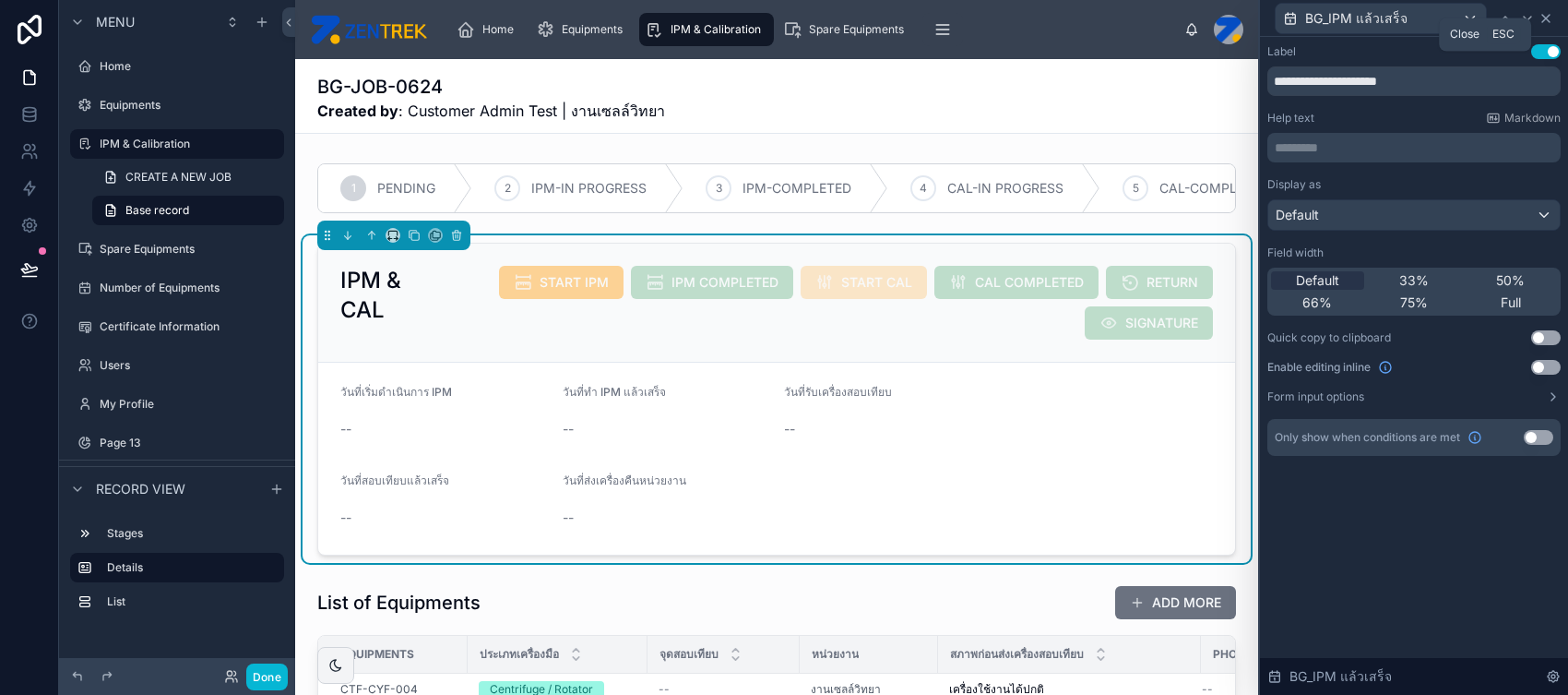 click 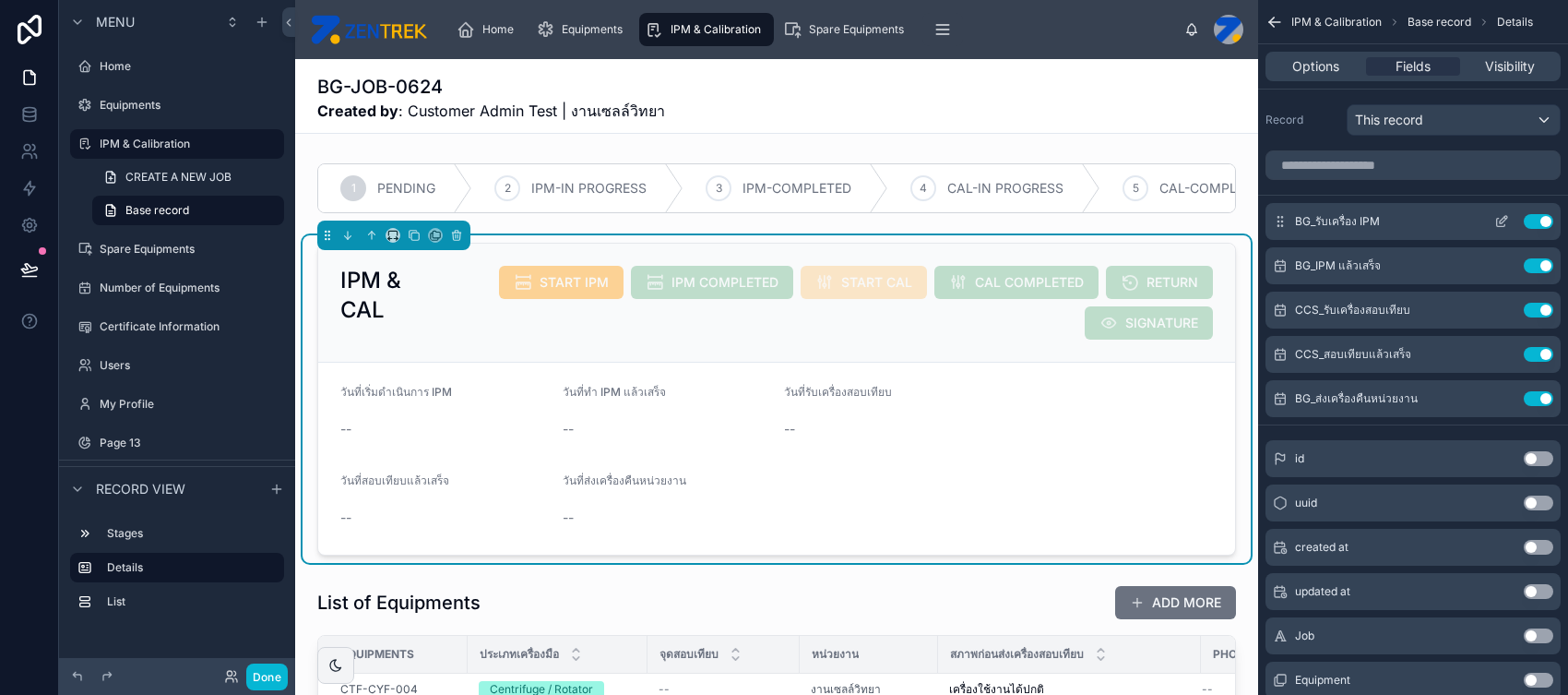 click 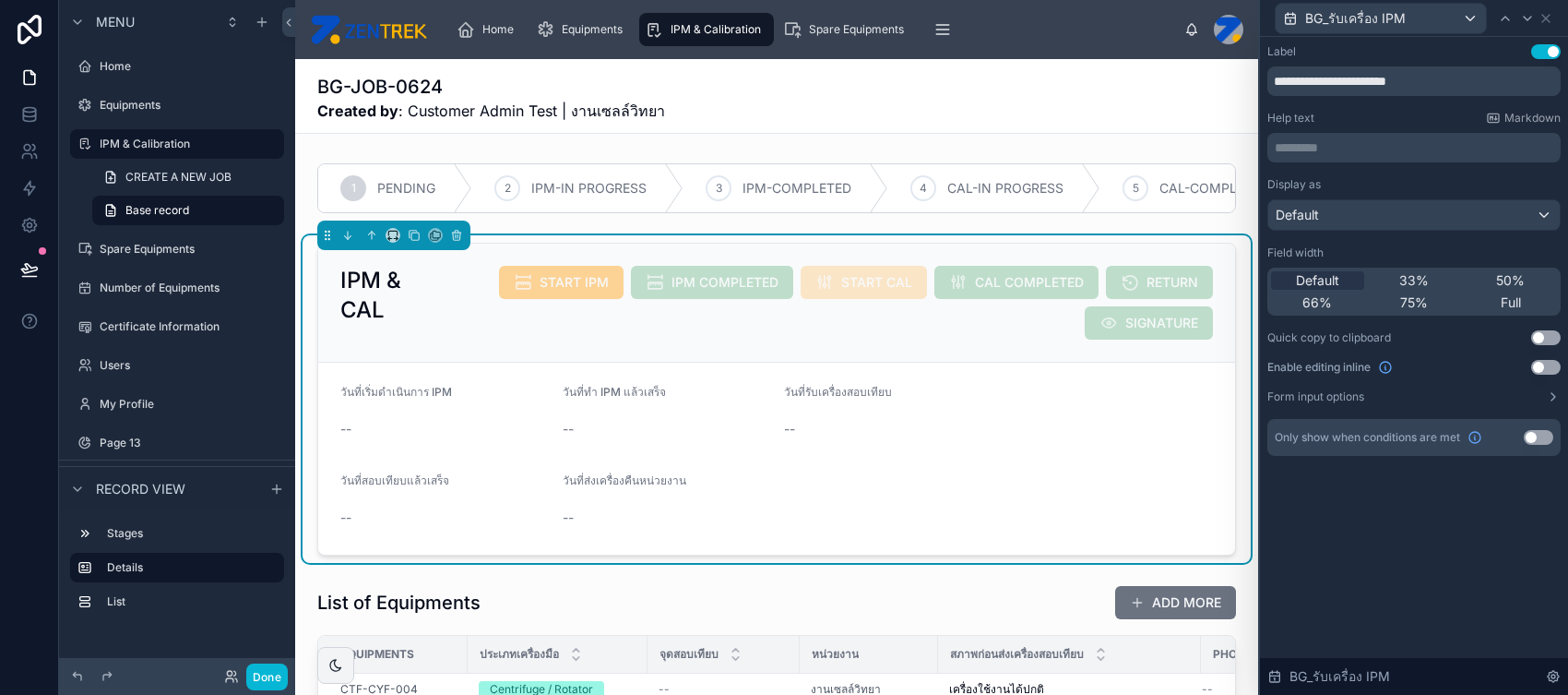 click on "BG_รับเครื่อง IPM" at bounding box center (1414, 18) 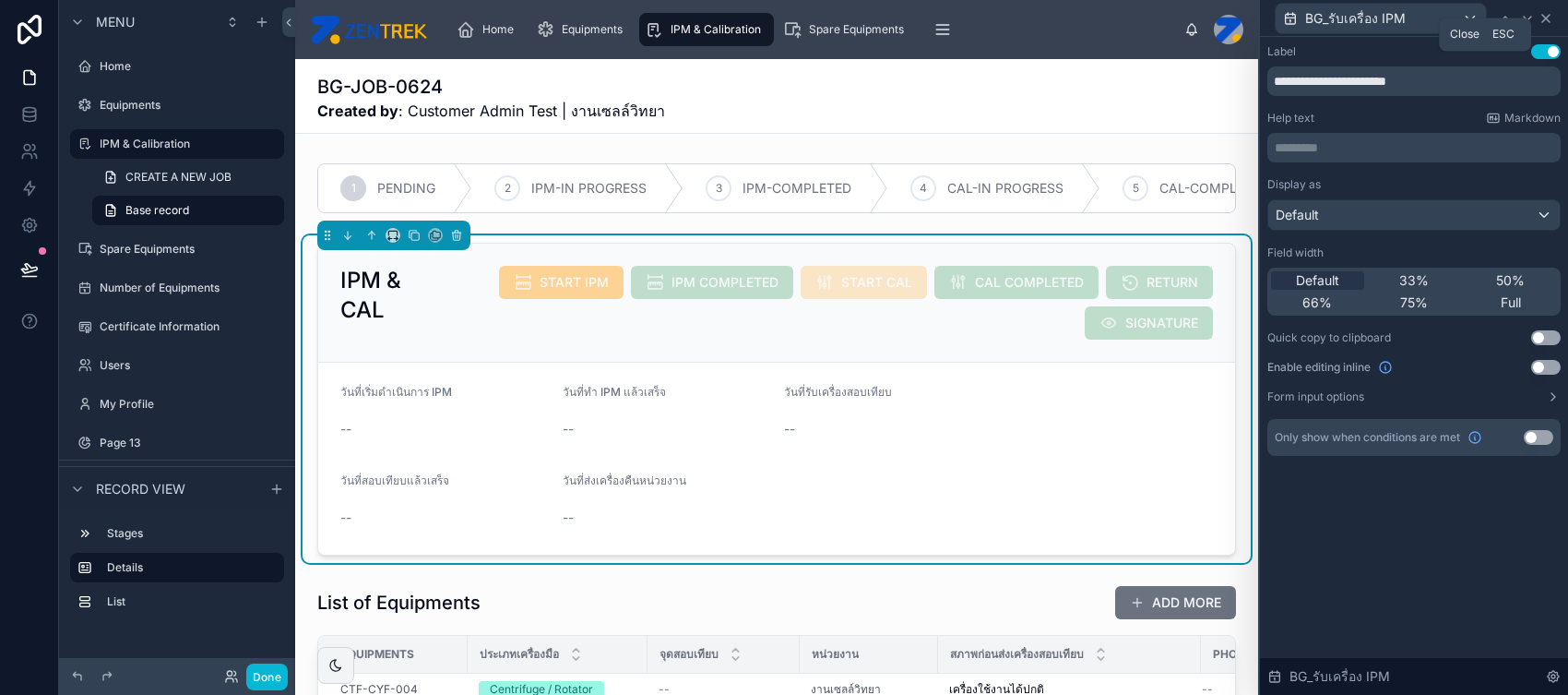 click 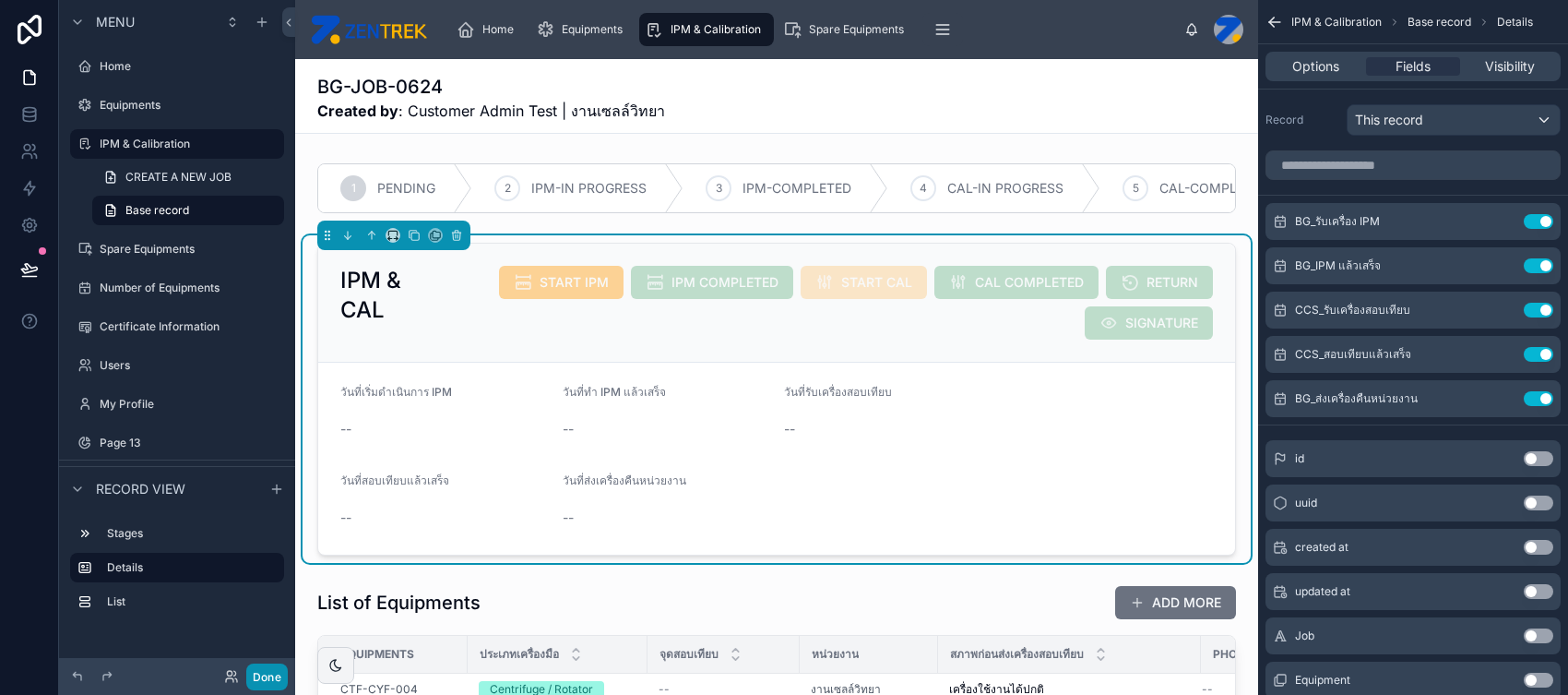 click on "Done" at bounding box center (267, 677) 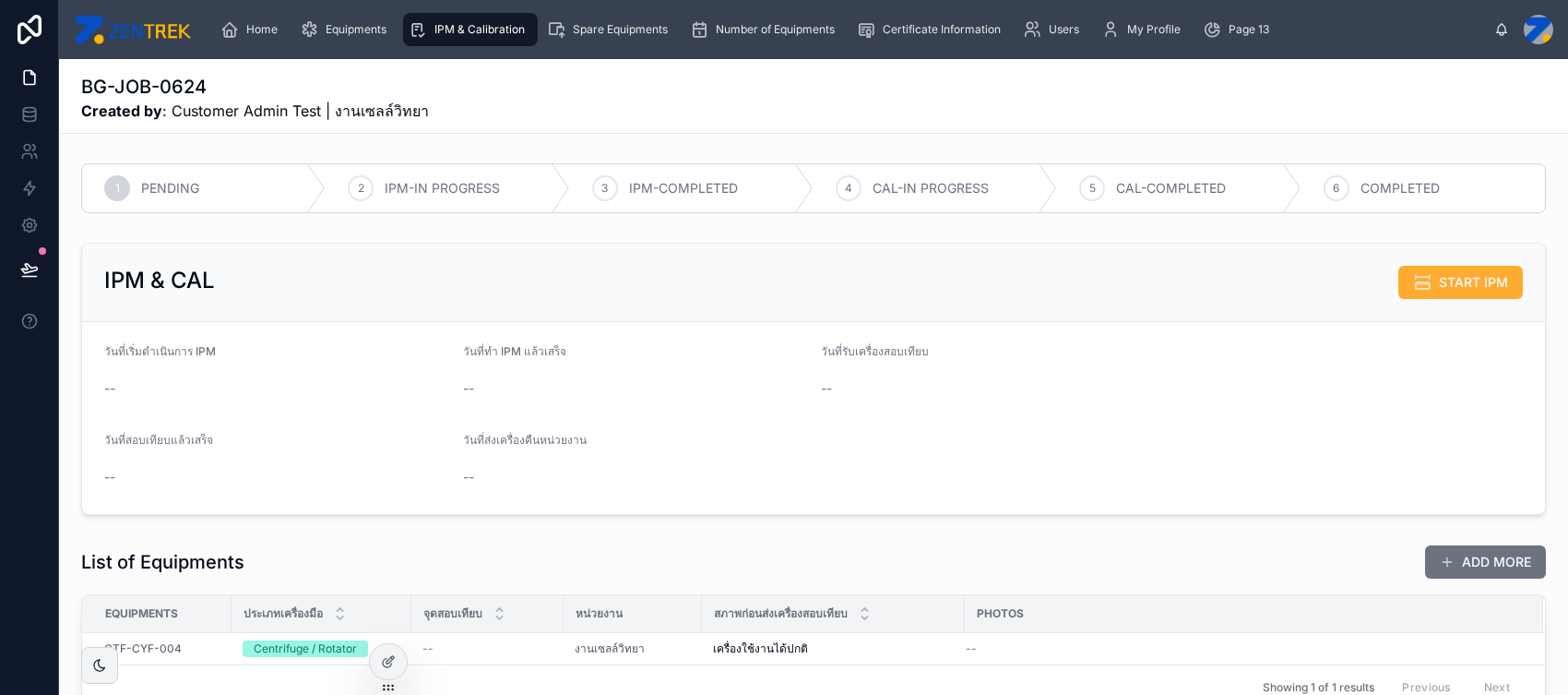 scroll, scrollTop: 162, scrollLeft: 0, axis: vertical 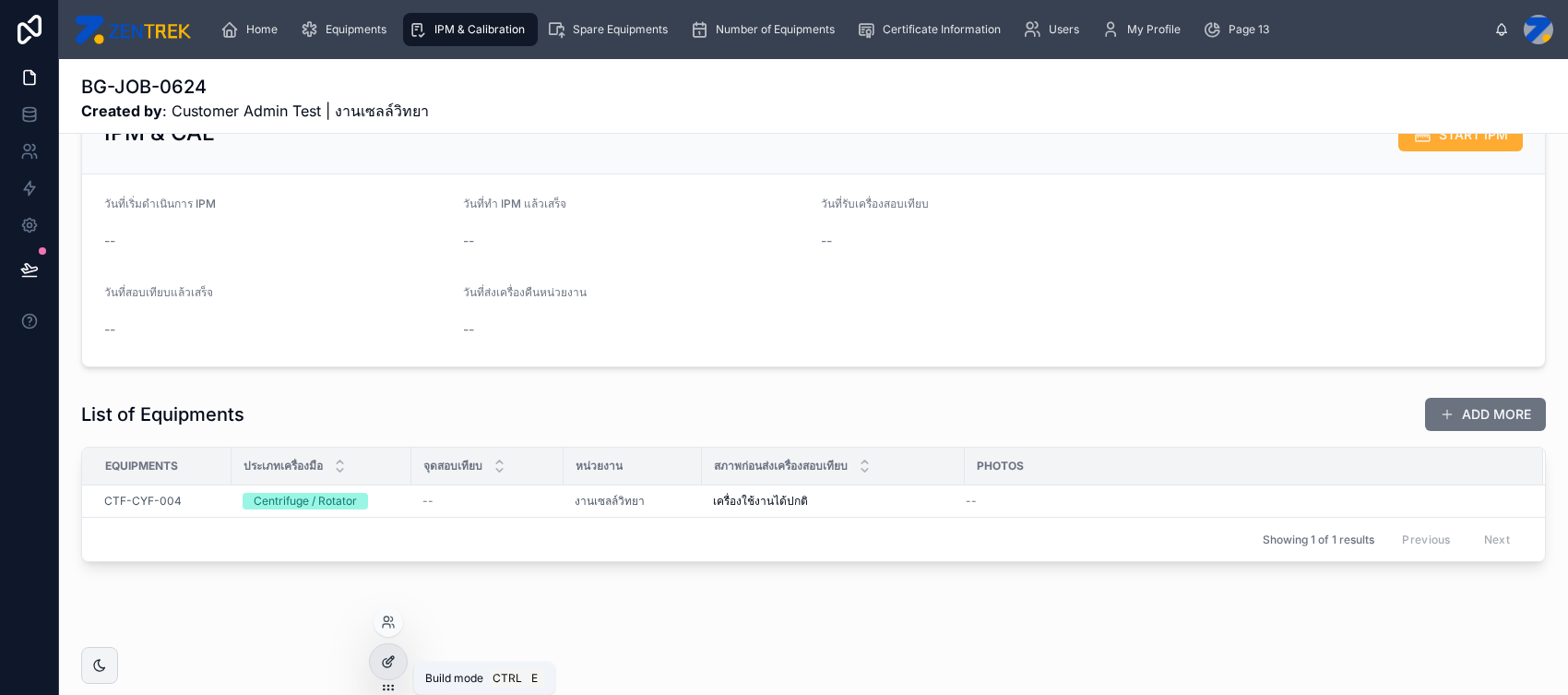 click 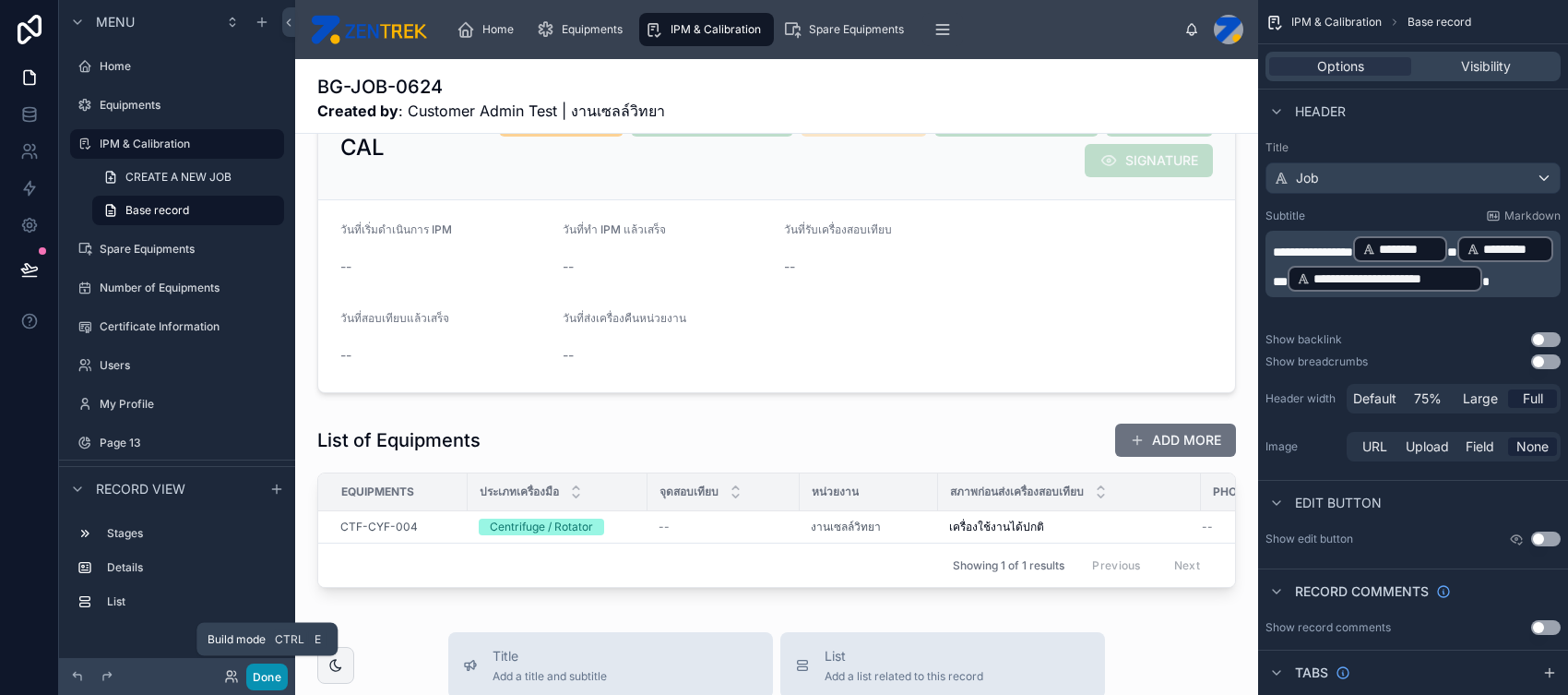 click on "Done" at bounding box center [267, 677] 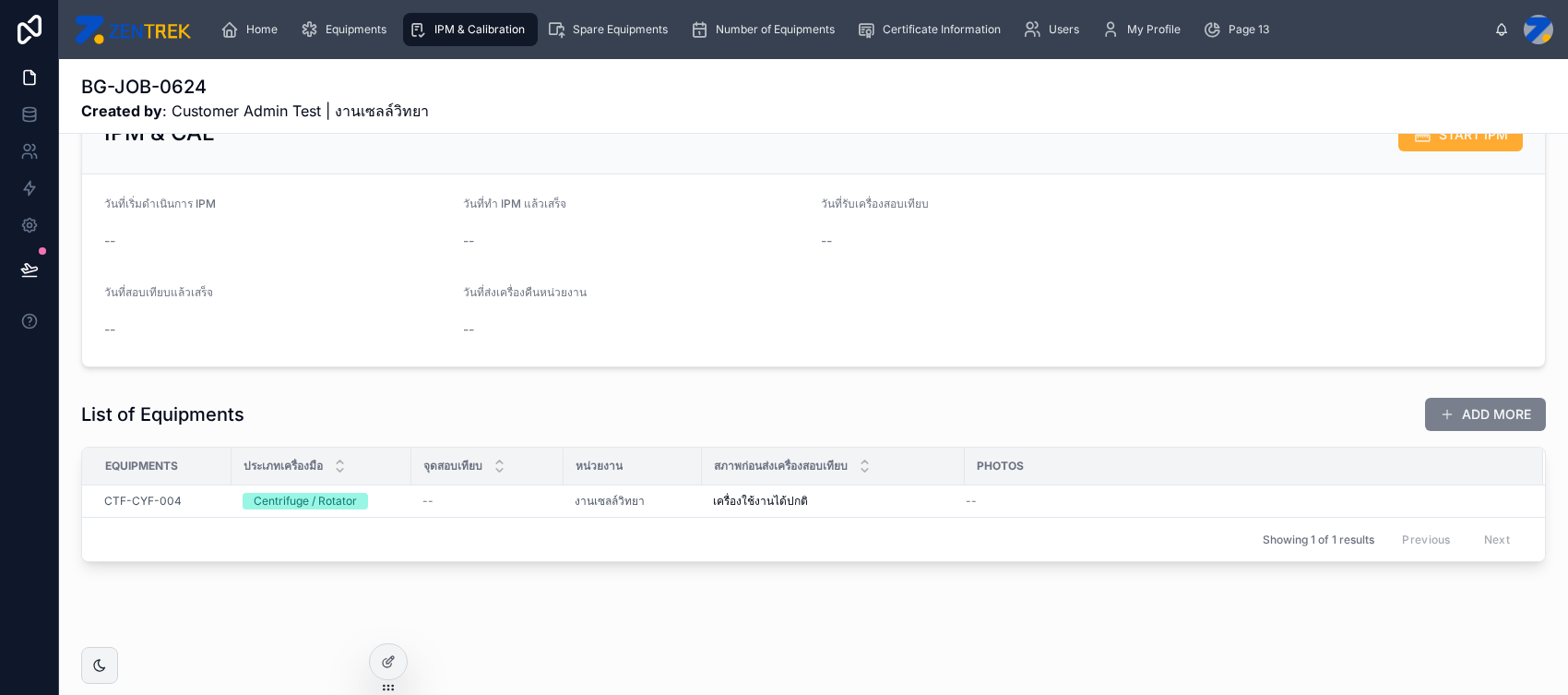 click on "ADD MORE" at bounding box center [1485, 414] 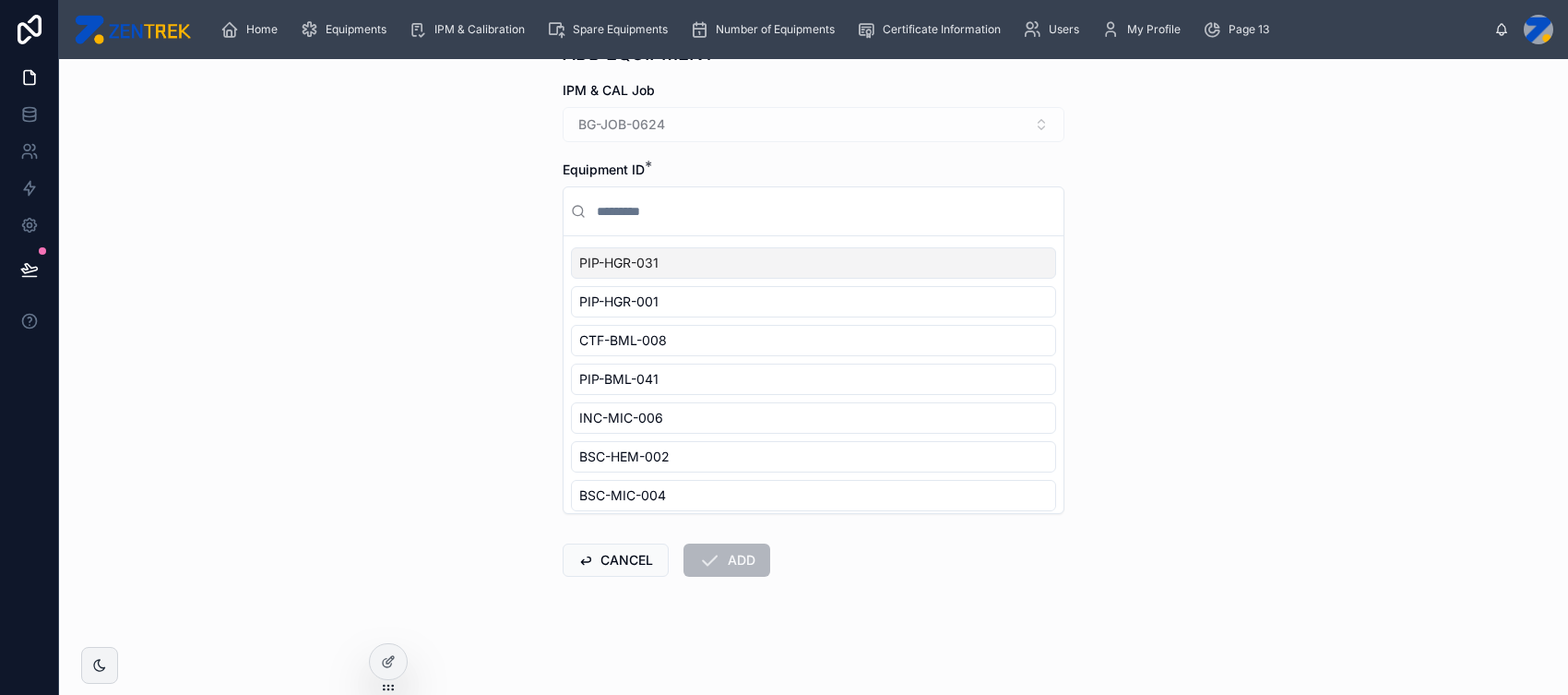 scroll, scrollTop: 0, scrollLeft: 0, axis: both 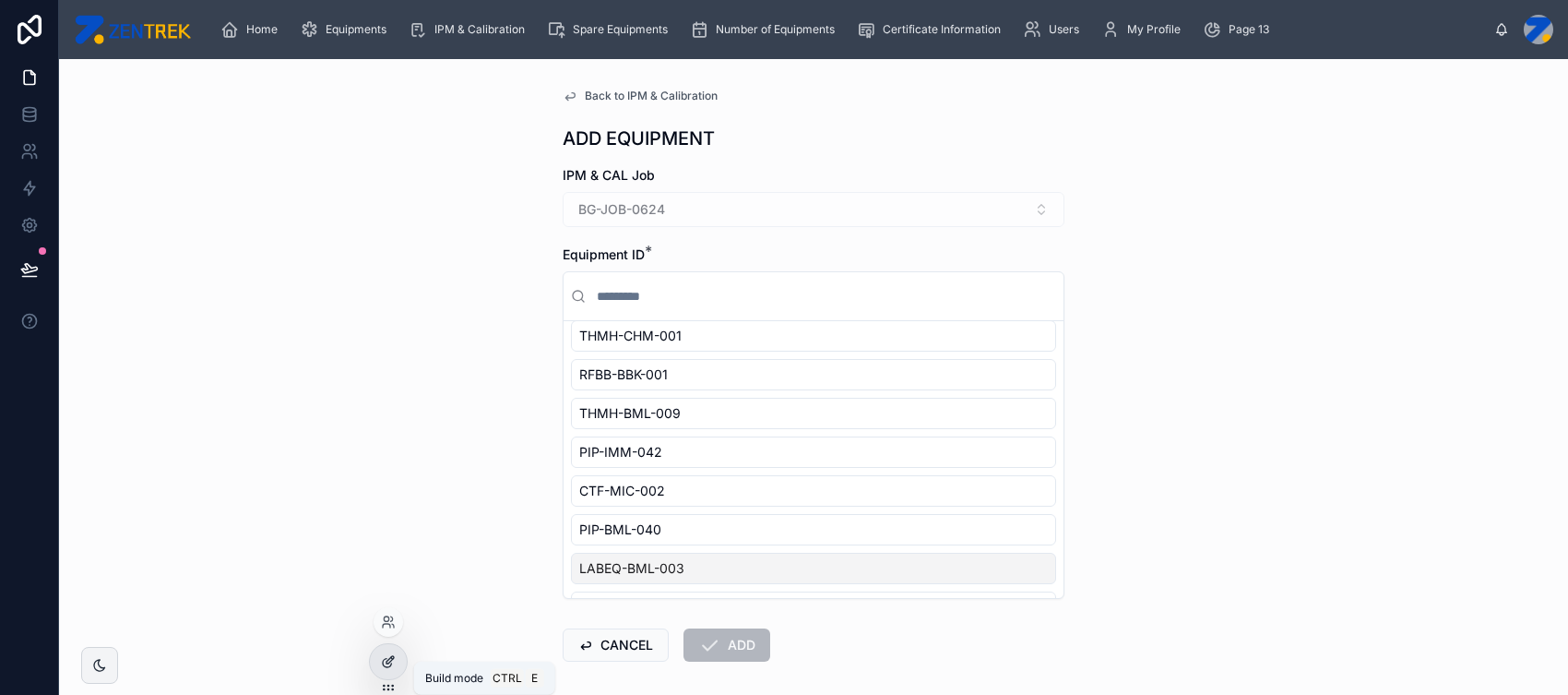 click at bounding box center [388, 662] 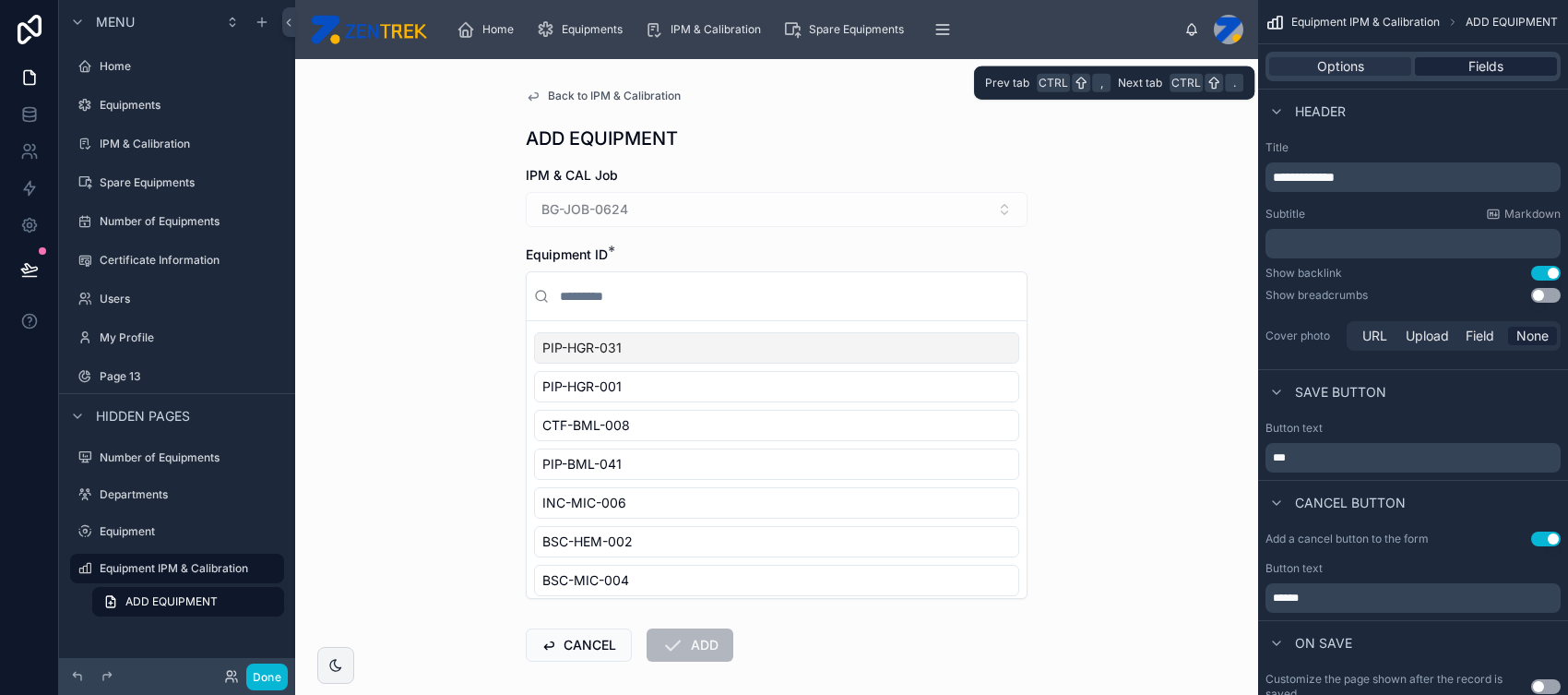 click on "Fields" at bounding box center (1486, 66) 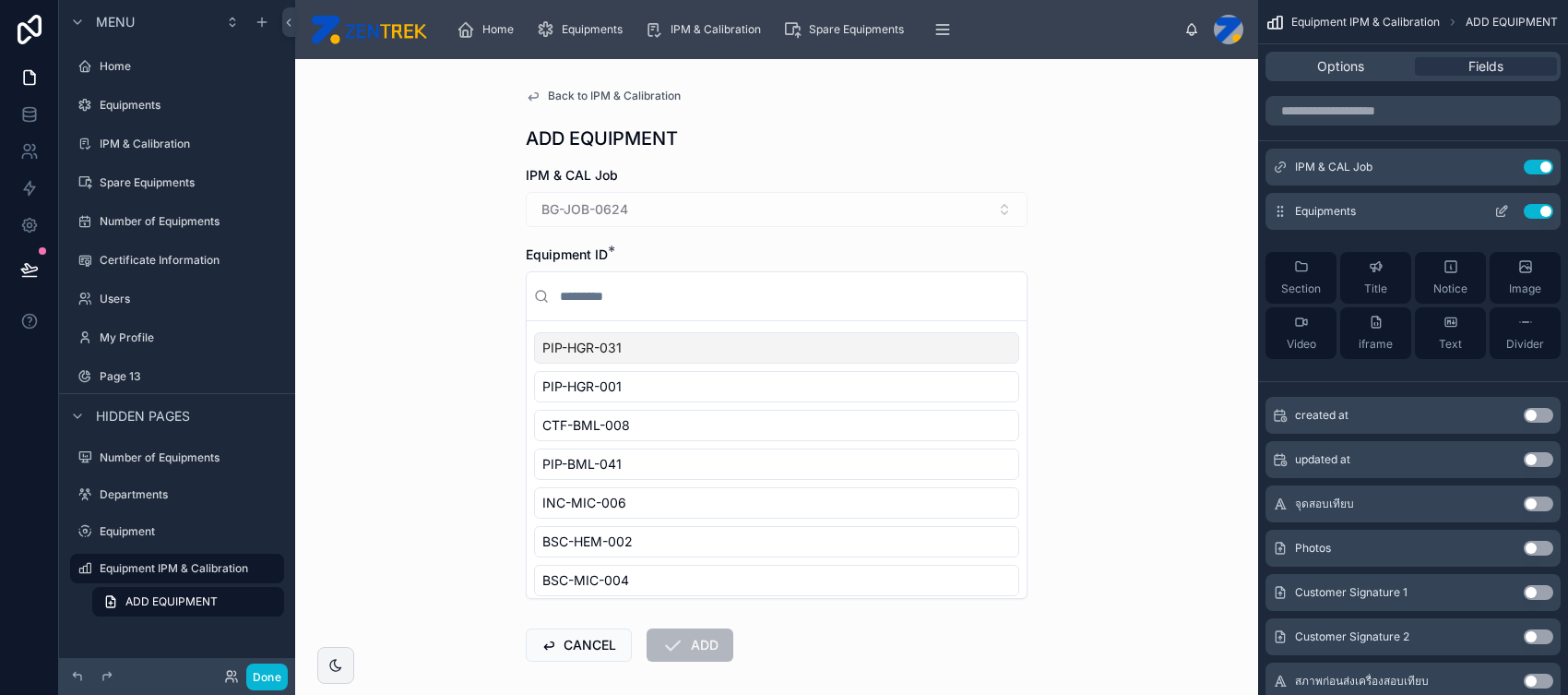 click 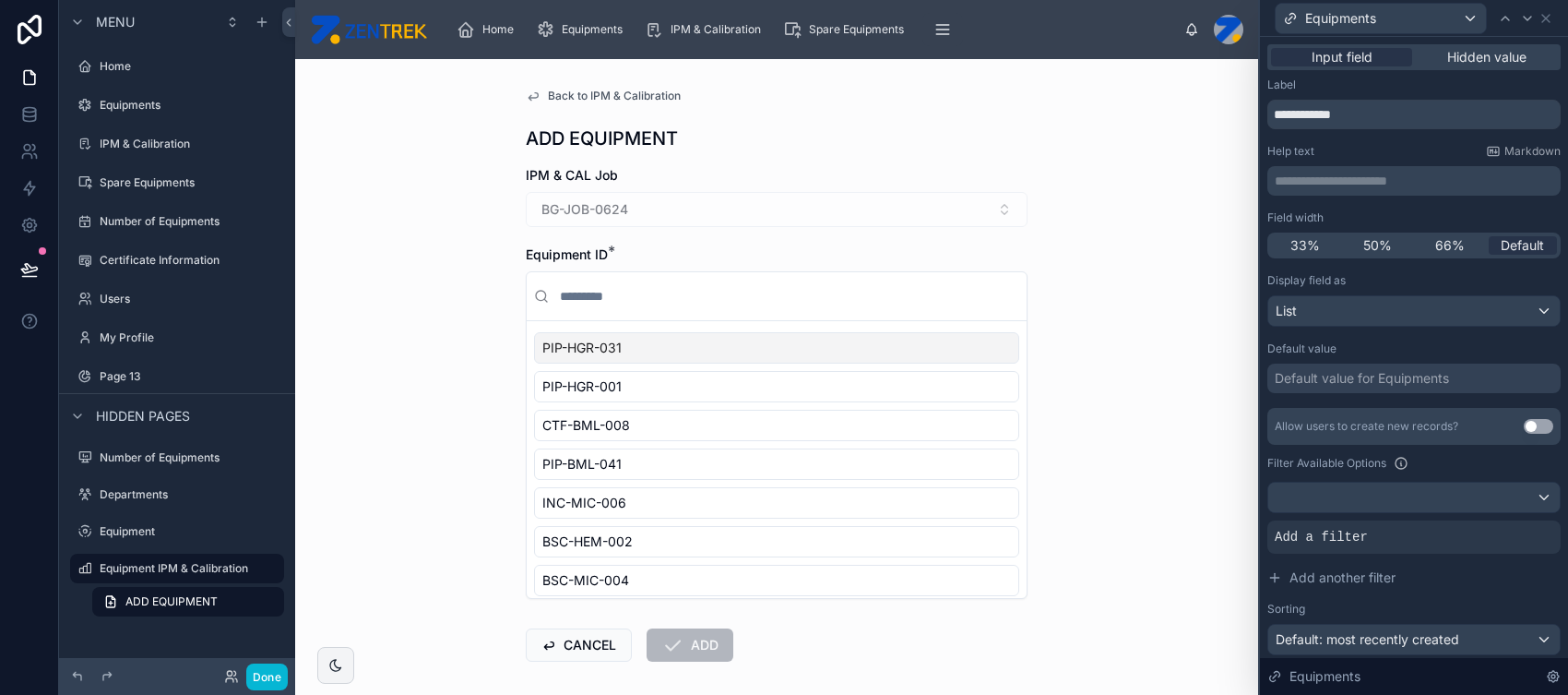 scroll, scrollTop: 143, scrollLeft: 0, axis: vertical 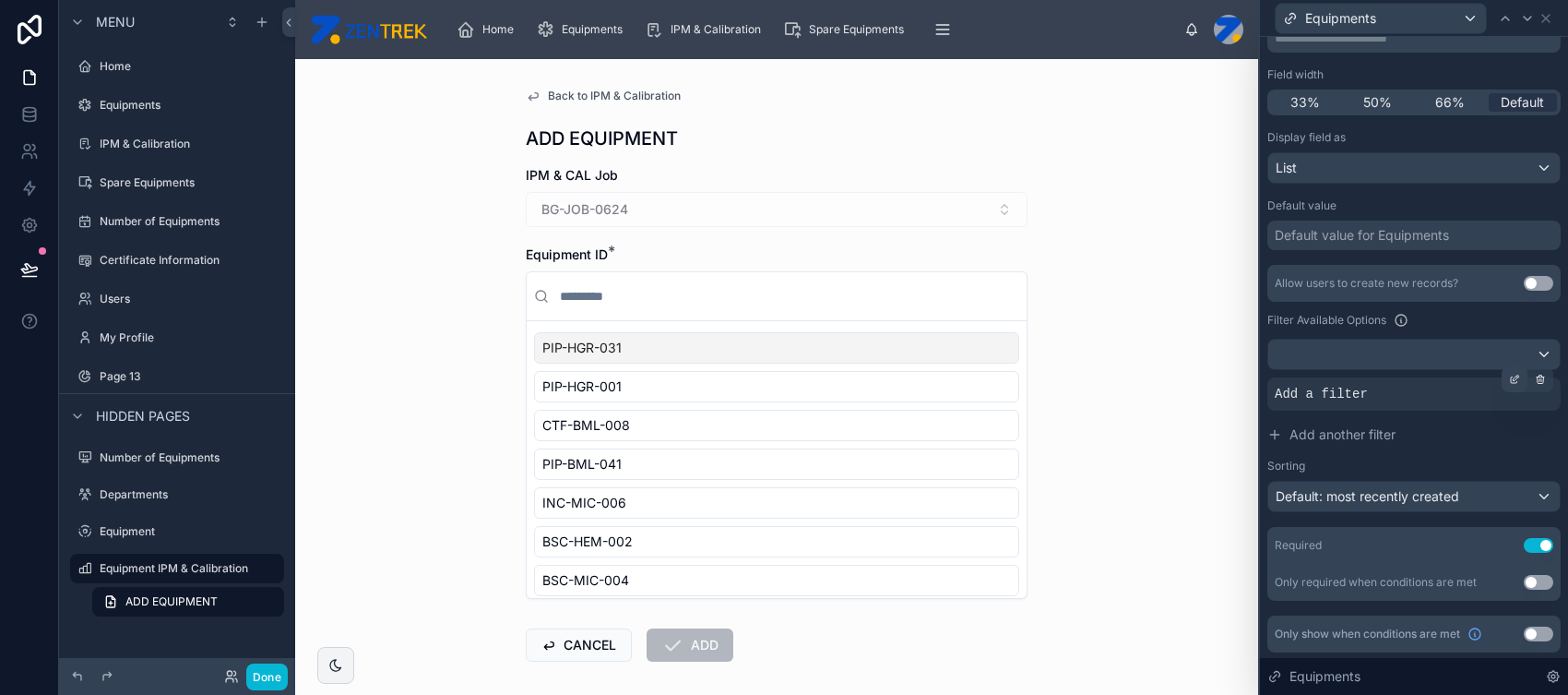 click 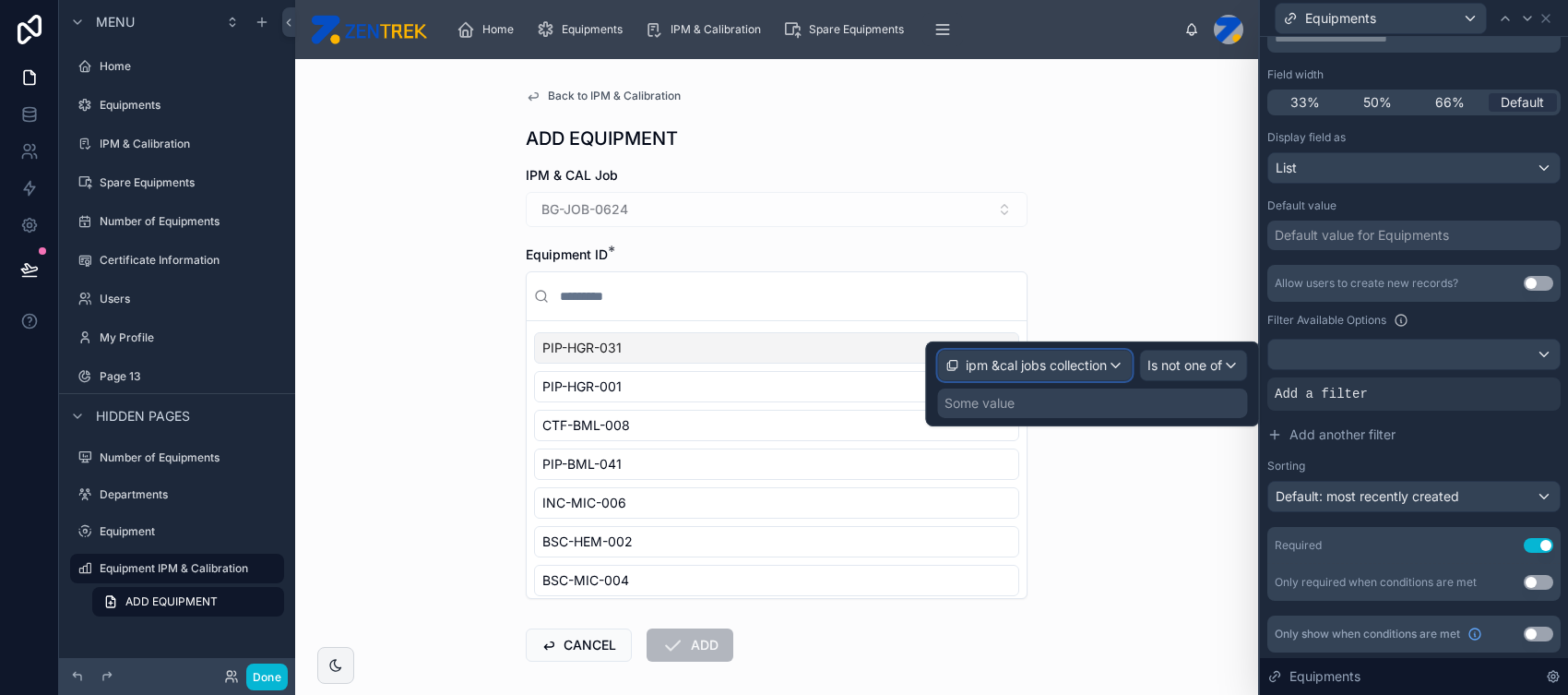 click on "ipm &cal jobs collection" at bounding box center (1036, 365) 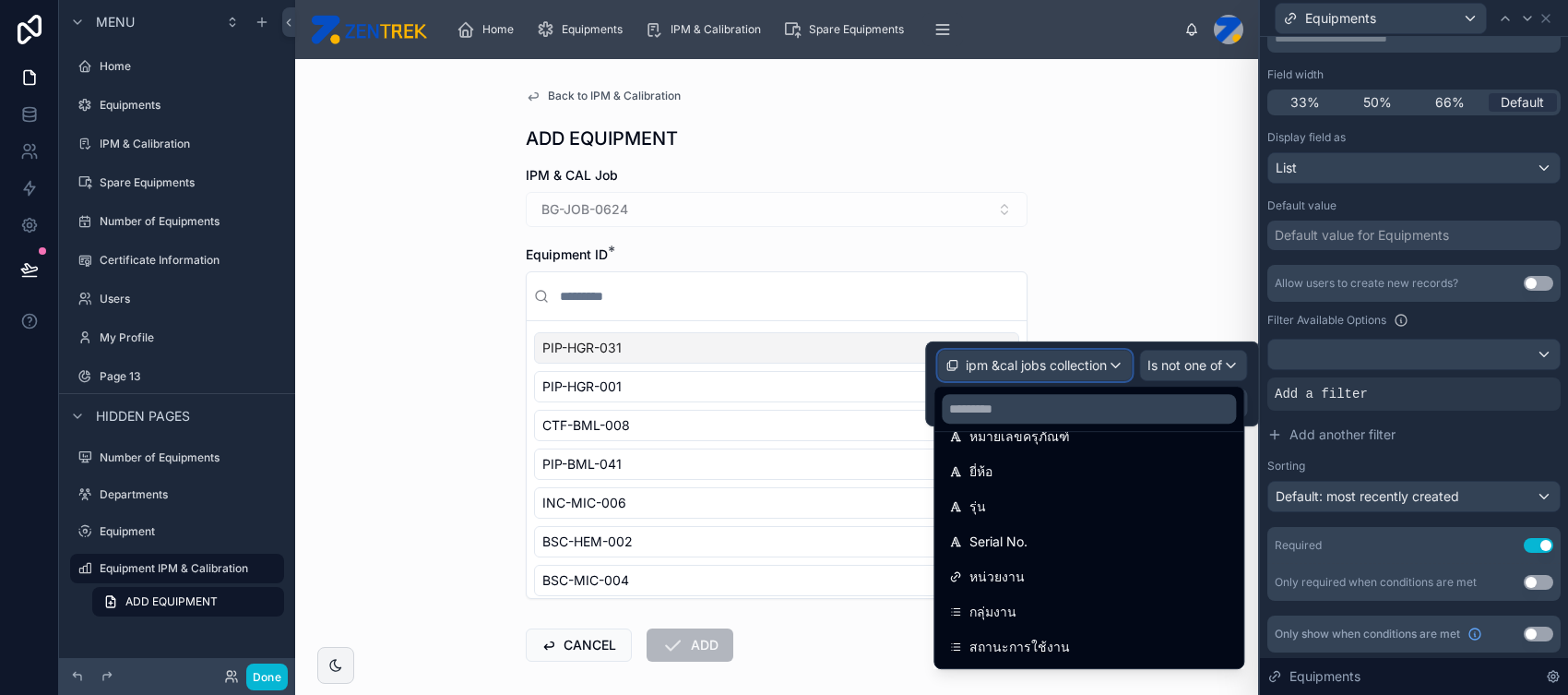 scroll, scrollTop: 318, scrollLeft: 0, axis: vertical 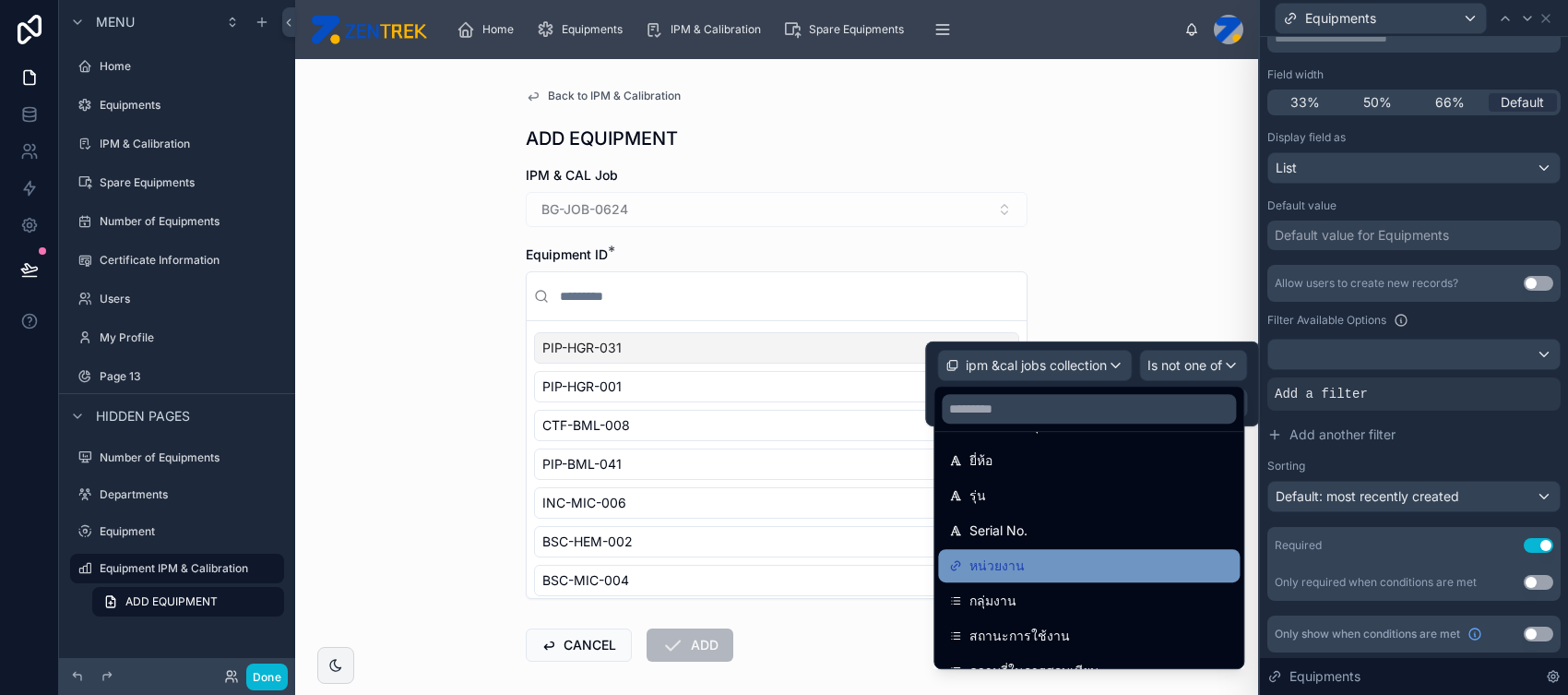 click on "หน่วยงาน" at bounding box center [1088, 566] 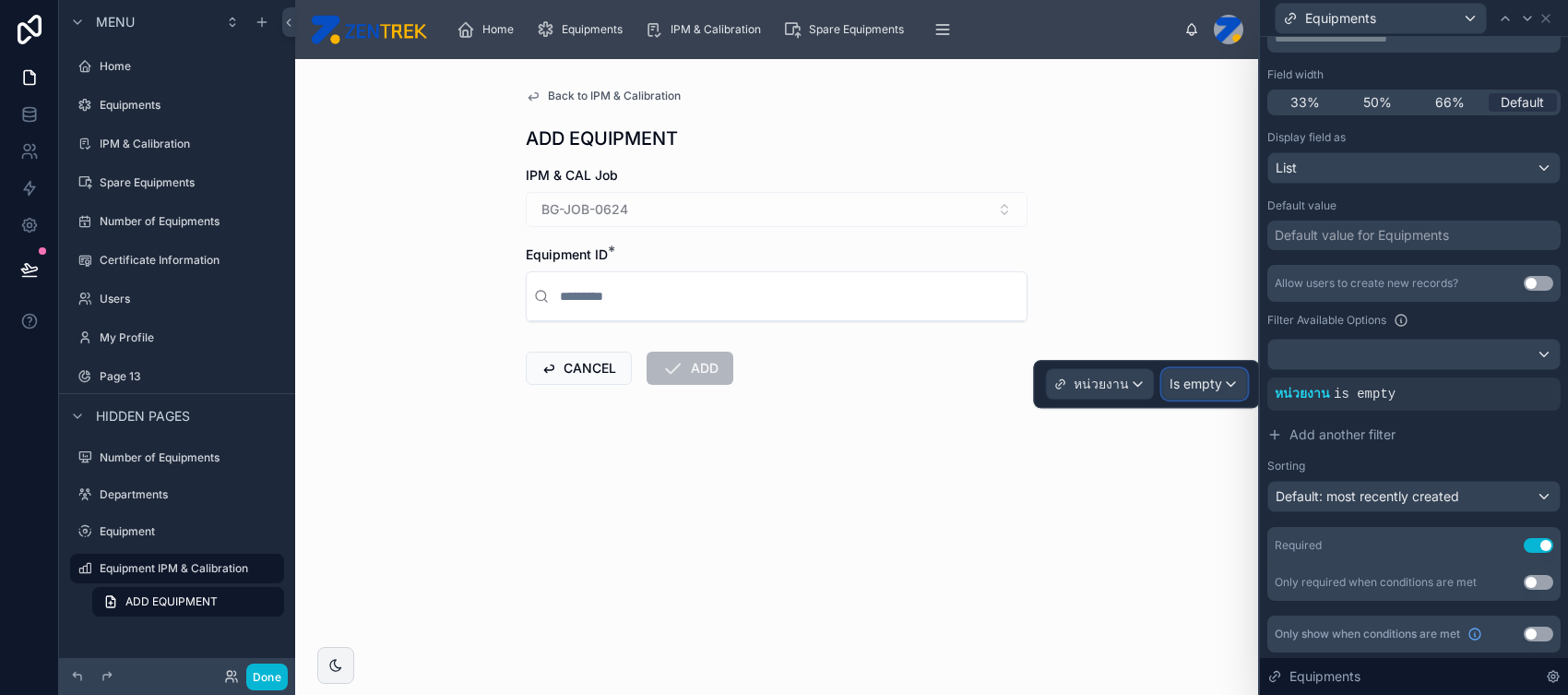 click on "Is empty" at bounding box center (1204, 384) 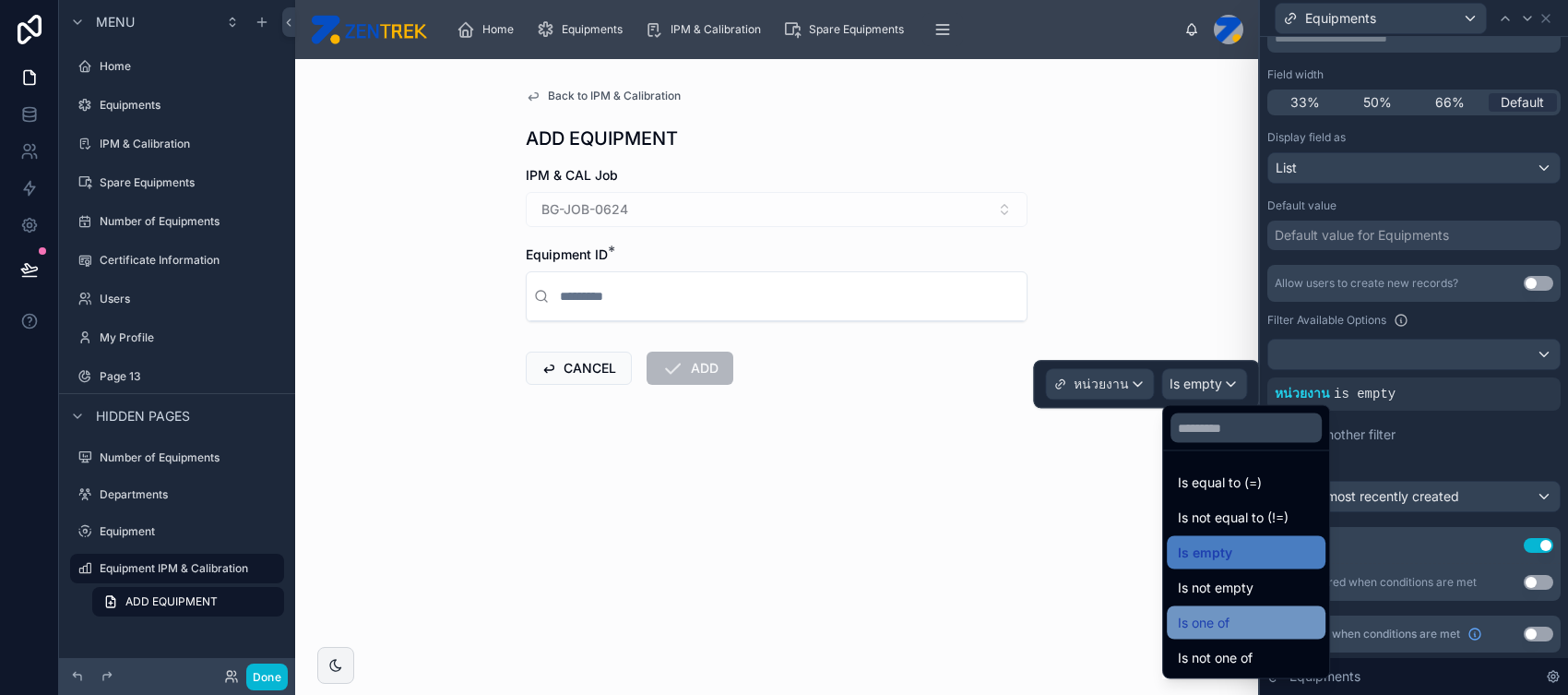 click on "Is one of" at bounding box center (1246, 623) 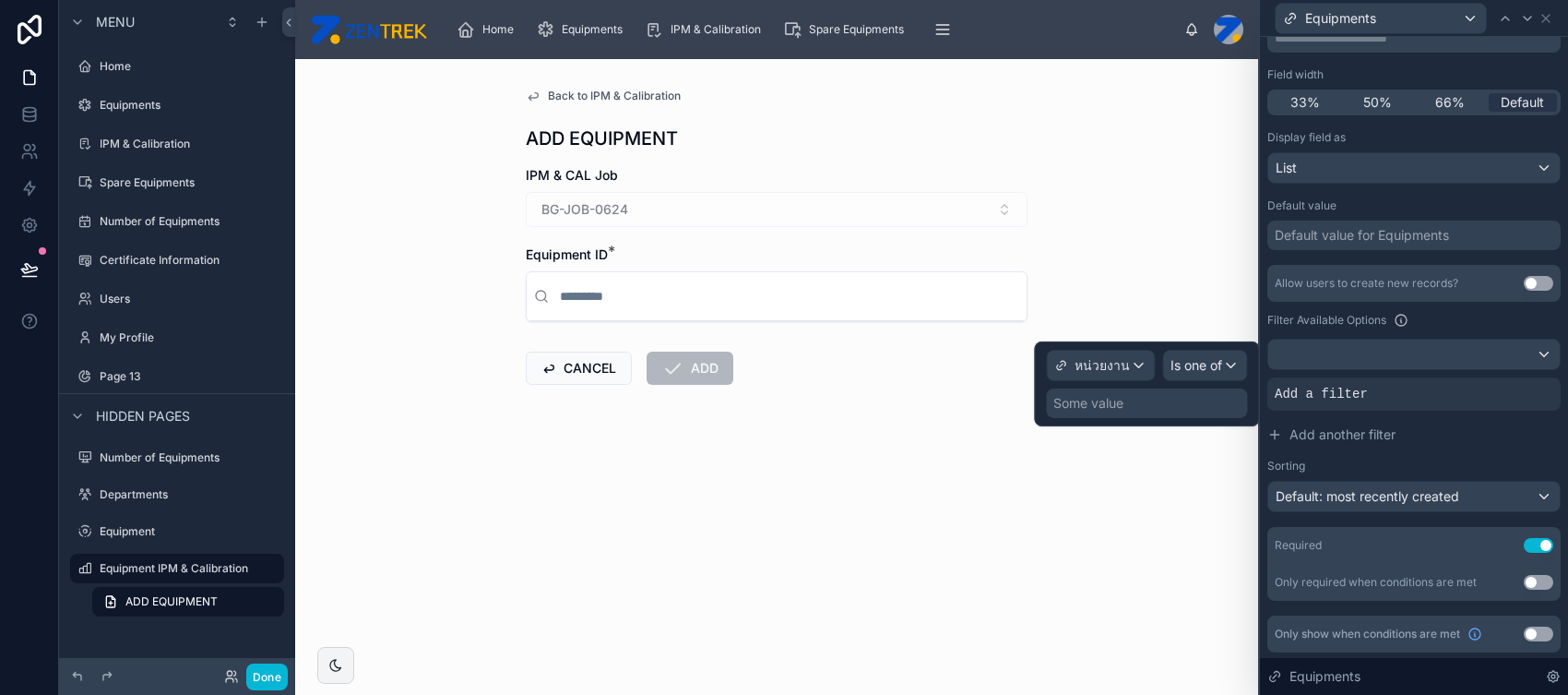 click on "Some value" at bounding box center (1146, 403) 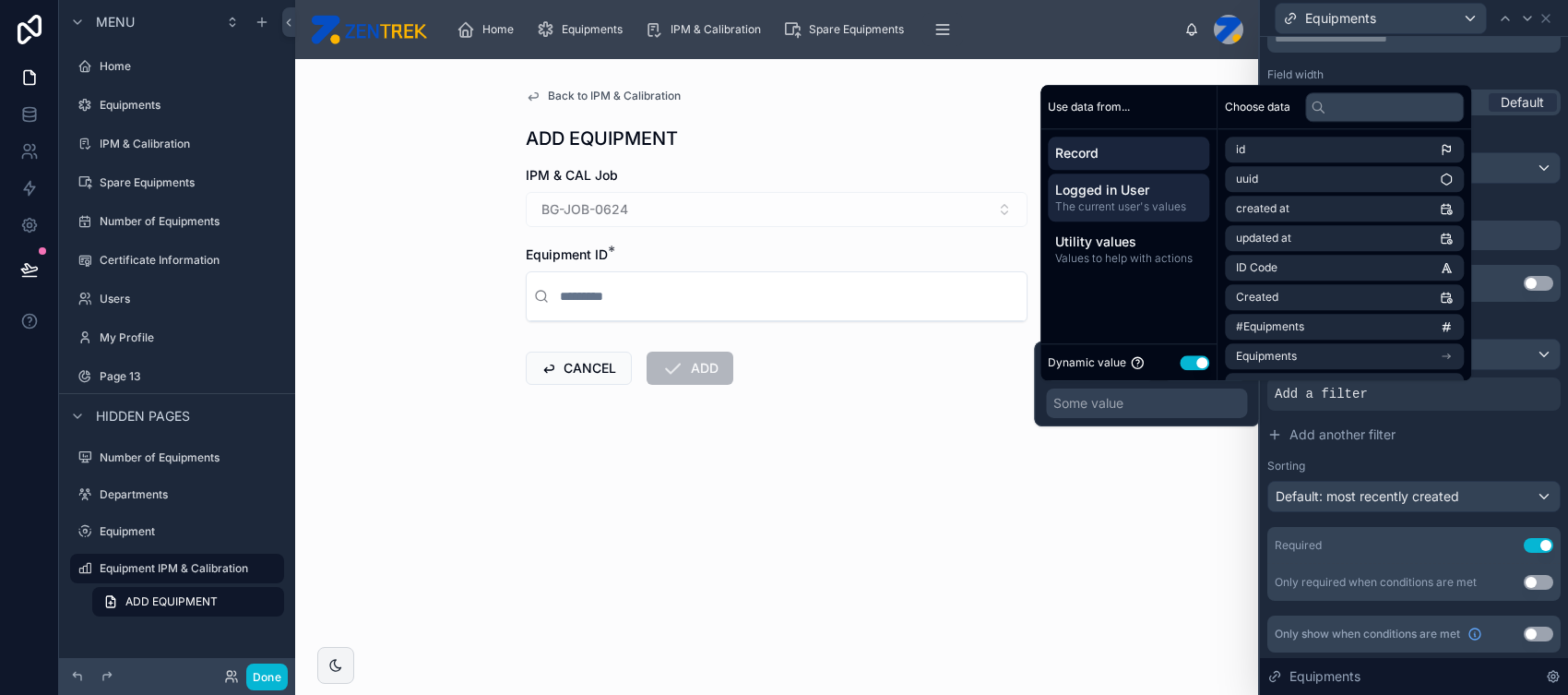 click on "The current user's values" at bounding box center (1128, 207) 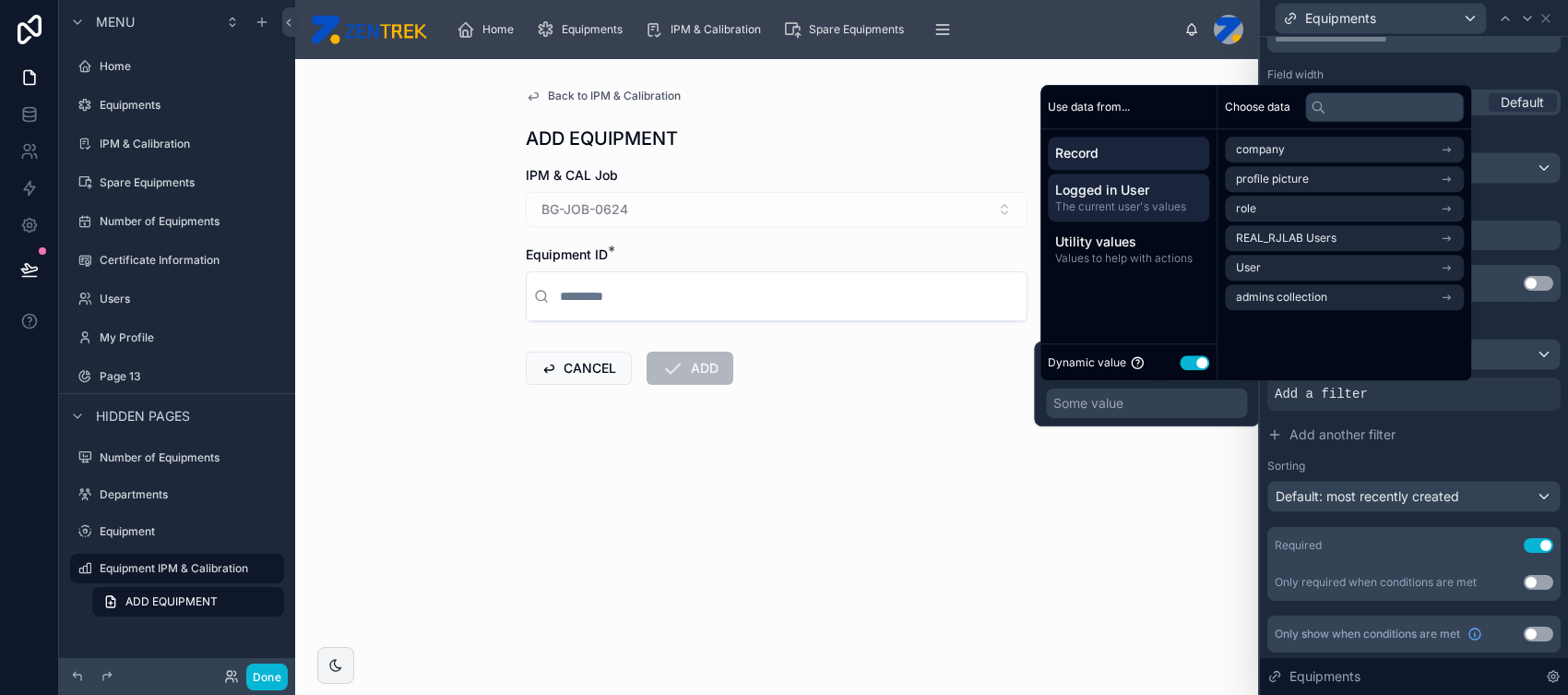 click on "Record" at bounding box center (1128, 153) 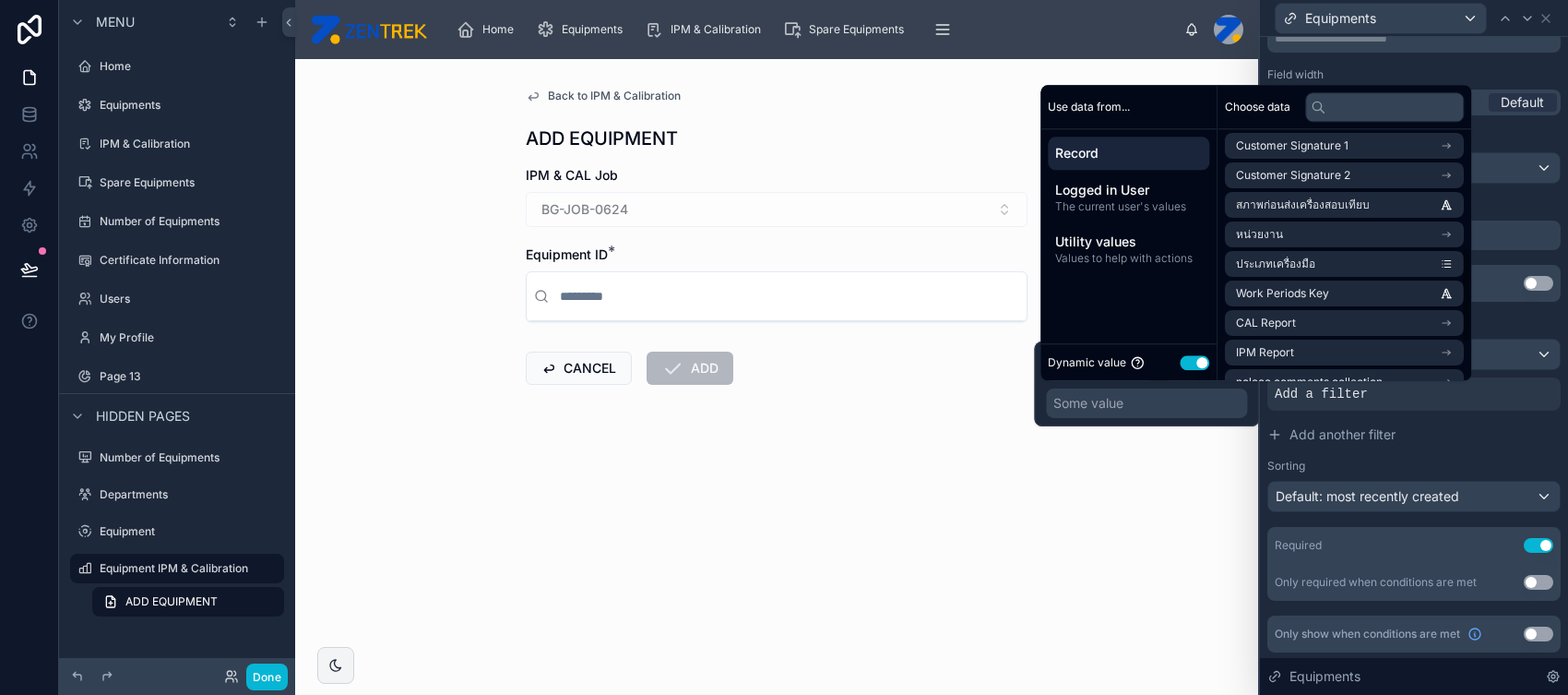 scroll, scrollTop: 330, scrollLeft: 0, axis: vertical 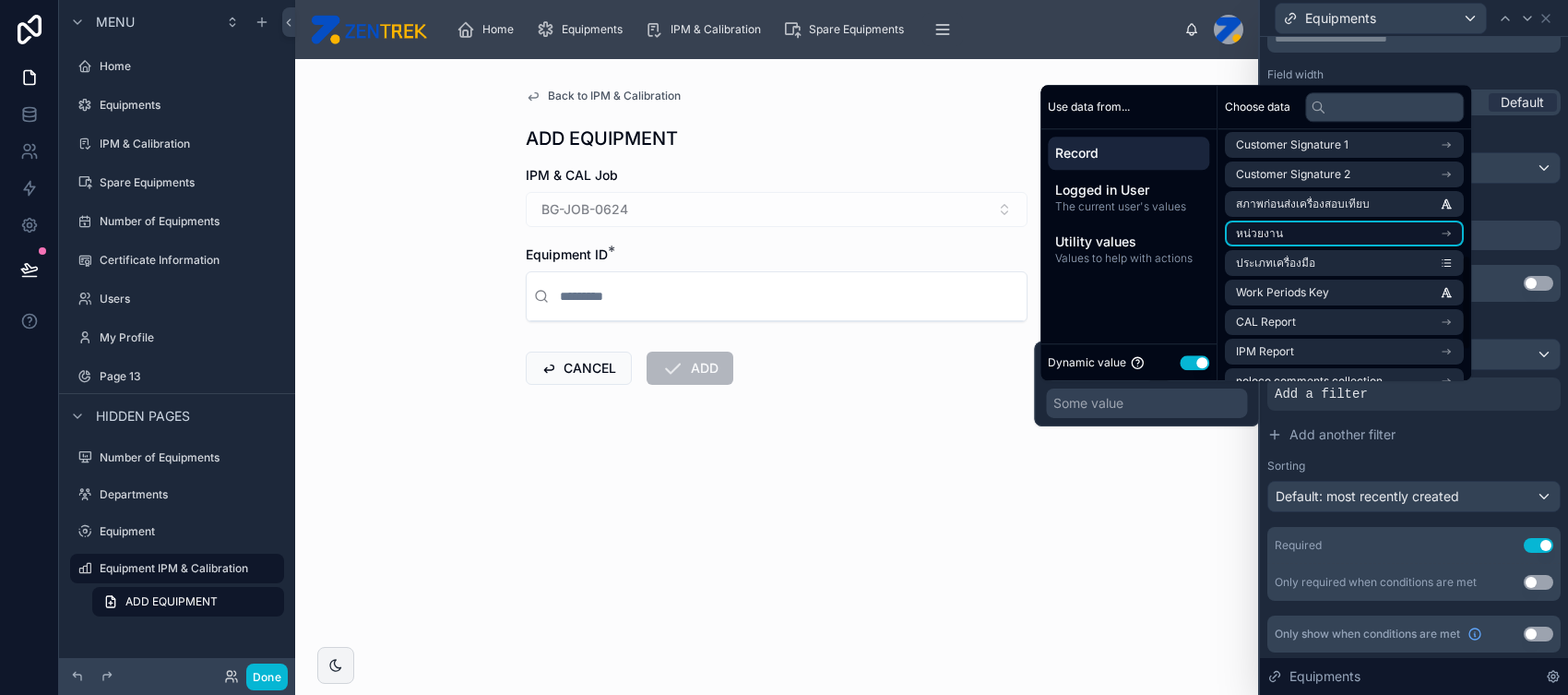 click on "หน่วยงาน" at bounding box center [1344, 234] 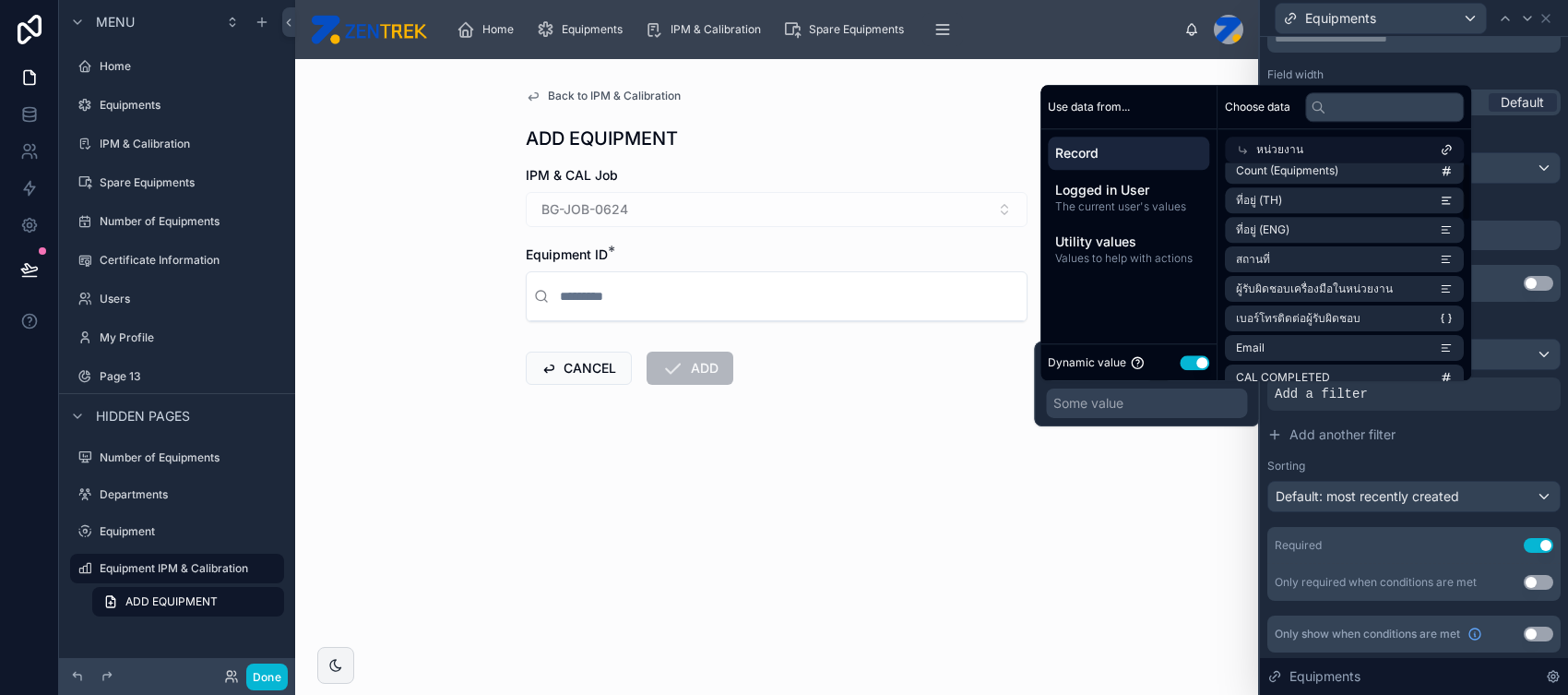 scroll, scrollTop: 0, scrollLeft: 0, axis: both 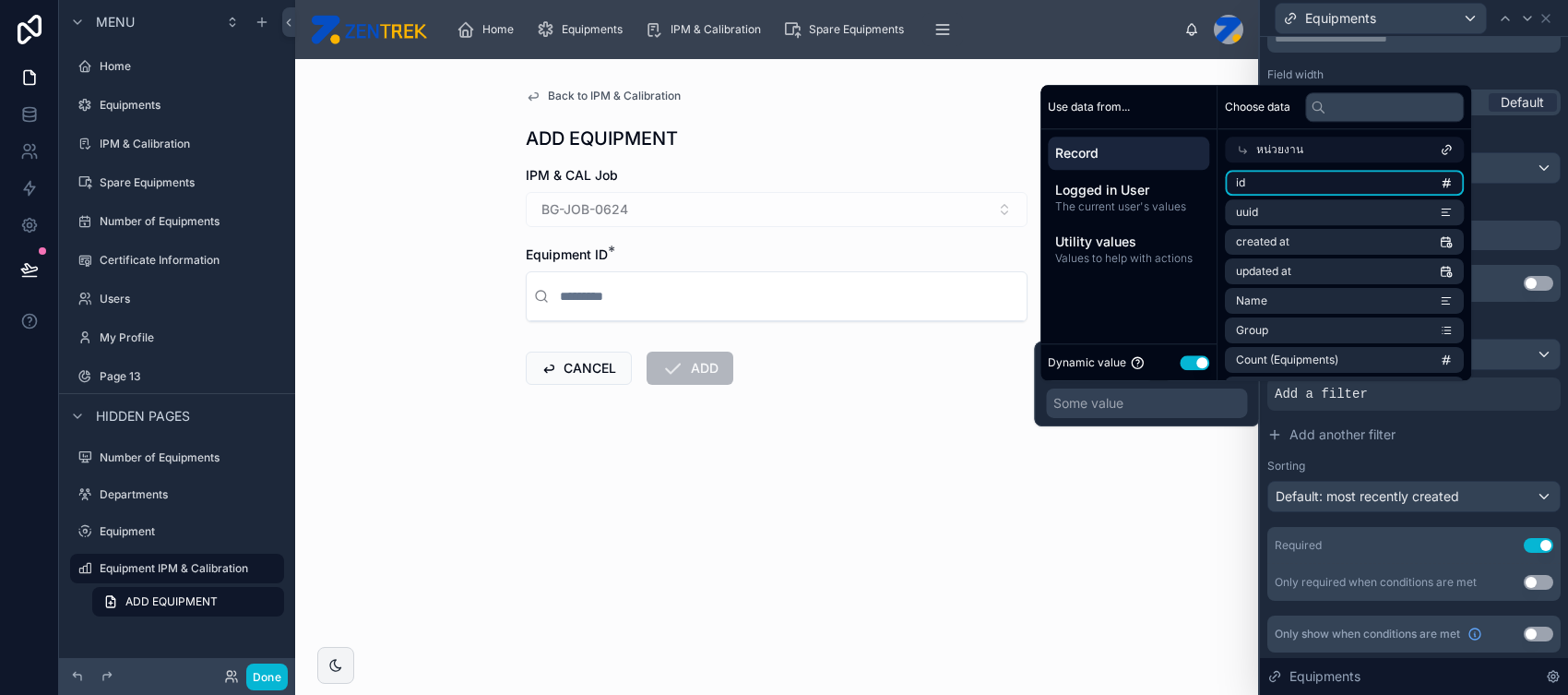 click on "id" at bounding box center (1344, 183) 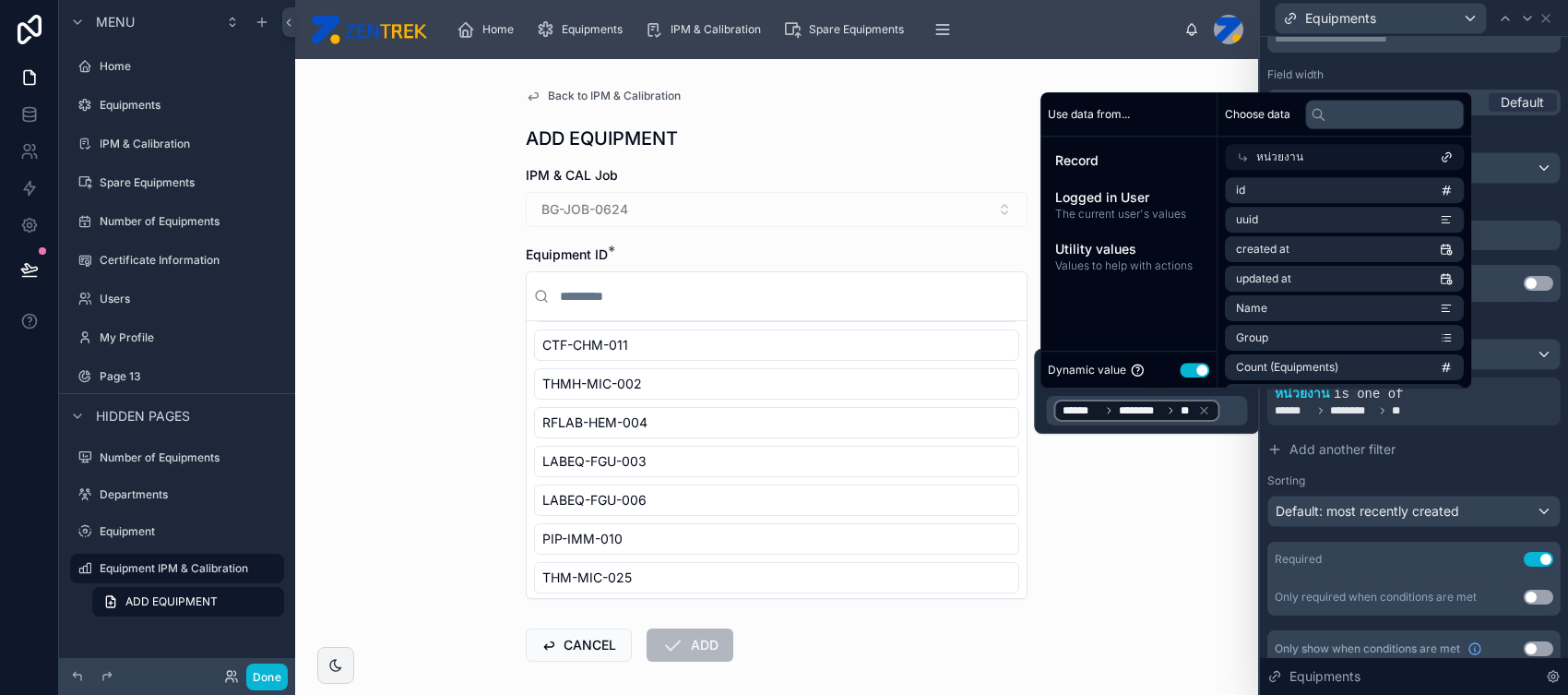 scroll, scrollTop: 1708, scrollLeft: 0, axis: vertical 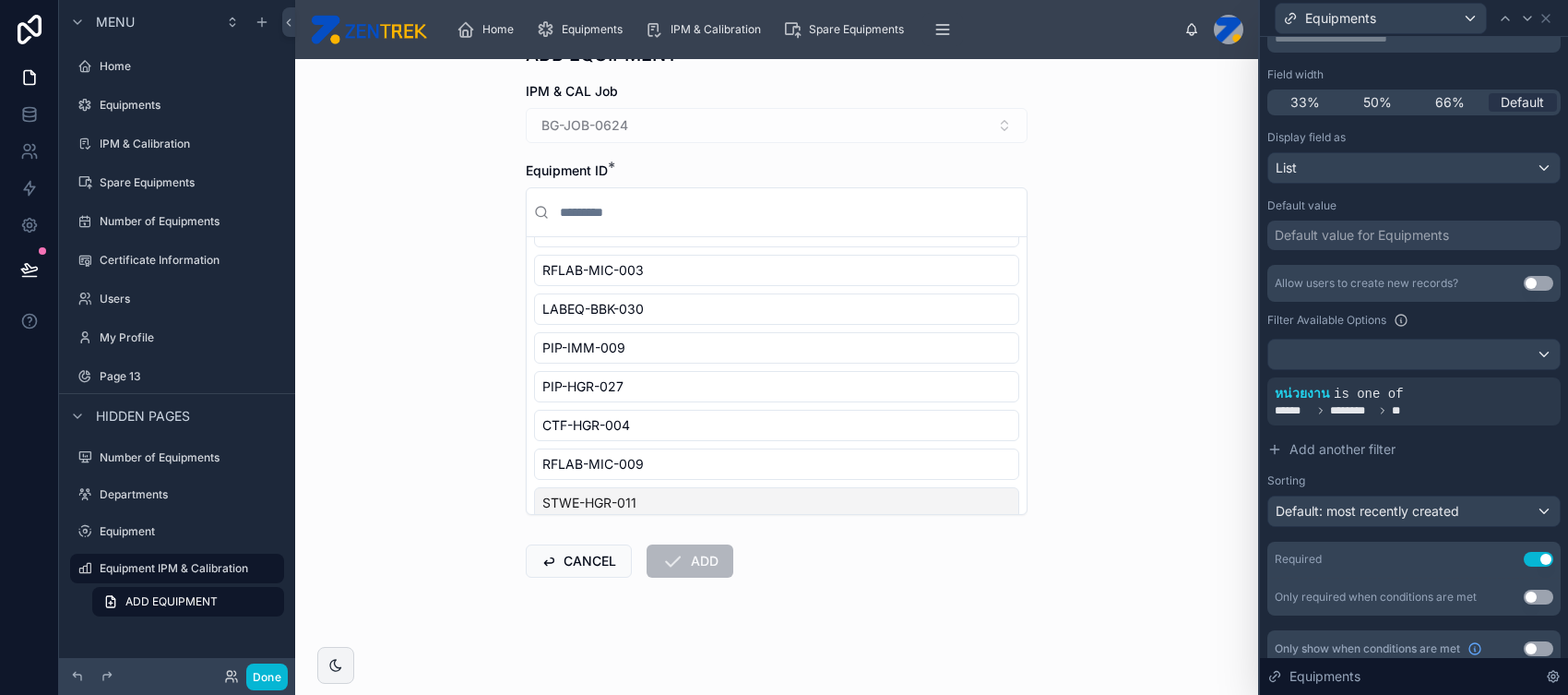 click on "Back to  IPM & Calibration ADD EQUIPMENT IPM & CAL Job BG-JOB-0624 Equipment ID * PIP-HGR-031 PIP-HGR-001 CTF-BML-008 PIP-BML-041 INC-MIC-006 BSC-HEM-002 BSC-MIC-004 LABEQ-BBK-005 PIP-IMM-043 PIP-IHC-008 PIP-HGR-030 PIP-BML-042 HAO-HIS-003 CTF-MIC-003 THMH-CHM-001 RFBB-BBK-001 THMH-BML-009 PIP-IMM-042 CTF-MIC-002 PIP-BML-040 LABEQ-BML-003 PIP-HGR-029 LABEQ-IMM-002 PIP-IMM-019 CTF-BML-007 CTFBB-BBK-041 STWE-CHM-003 PIP-BML-039 PIP-HEM-001 THM-BBK-026 PIP-CYT-009 PIP-CHM-015 INC-MIC-005 THMH-HEM-003 PIP-HGR-028 BSC-MIC-002 CTF-CHM-011 THMH-MIC-002 RFLAB-HEM-004 LABEQ-FGU-003 LABEQ-FGU-006 PIP-IMM-010 THM-MIC-025 STWE-HGR-012 LABEQ-BBK-034 THMH-BML-008 PIP-FGU-009 STWE-IMM-006 PIP-BML-038 LABEQ-BBK-031 PIP-IMM-041 LABEQ-HEM-001 THM-BBK-024 LABEQ-BBK-003 CTFBB-BBK-028 WTB-BBK-005 PIP-BML-037 THM-HGR-006 RFLAB-MIC-003 LABEQ-BBK-030 PIP-IMM-009 PIP-HGR-027 CTF-HGR-004 RFLAB-MIC-009 STWE-HGR-011 THM-HGR-007 PIP-IMM-006 FH-CHM-003 CTF-HEM-013 INC-MIC-009 THM-CHM-018 PIP-CHM-039 THM-BBK-034 RFLAB-HGR-003 PIP-HGR-016" at bounding box center [777, 335] 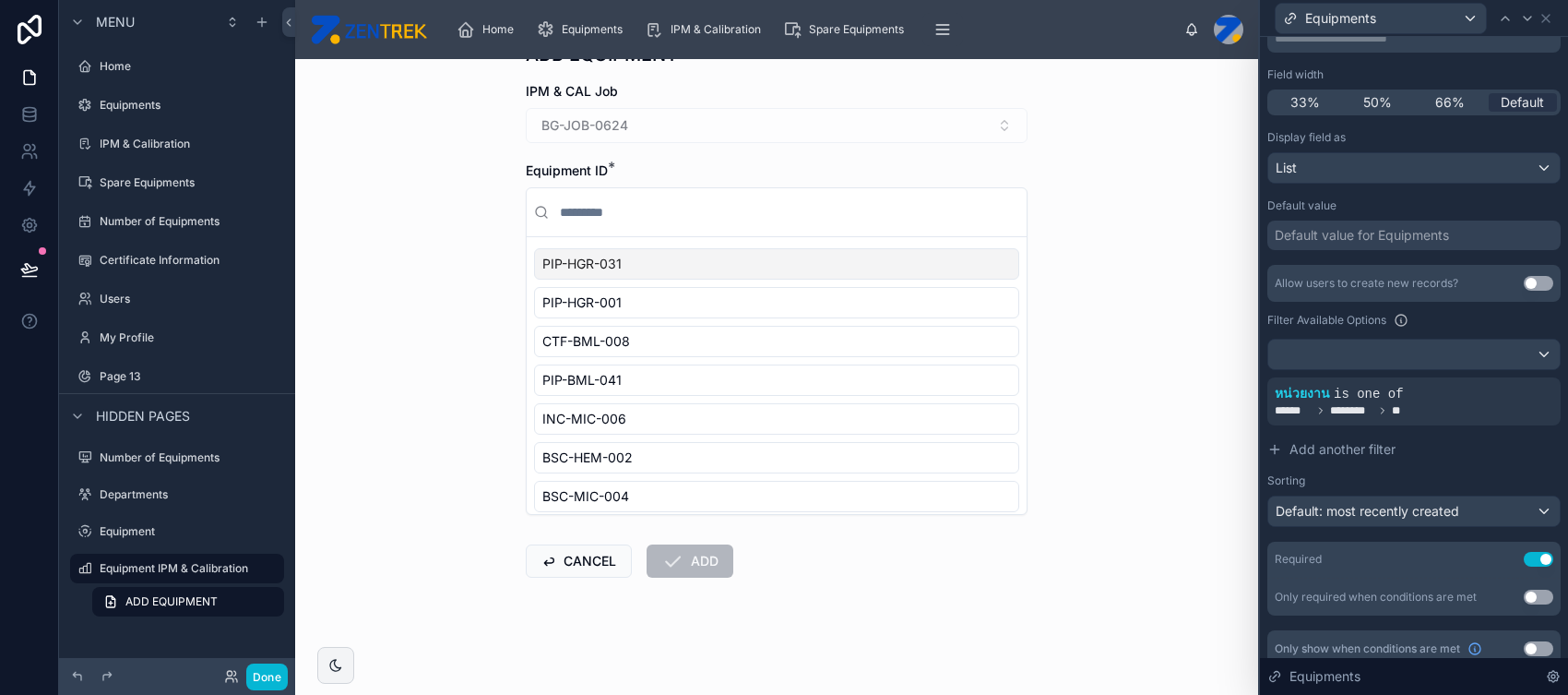 scroll, scrollTop: 0, scrollLeft: 0, axis: both 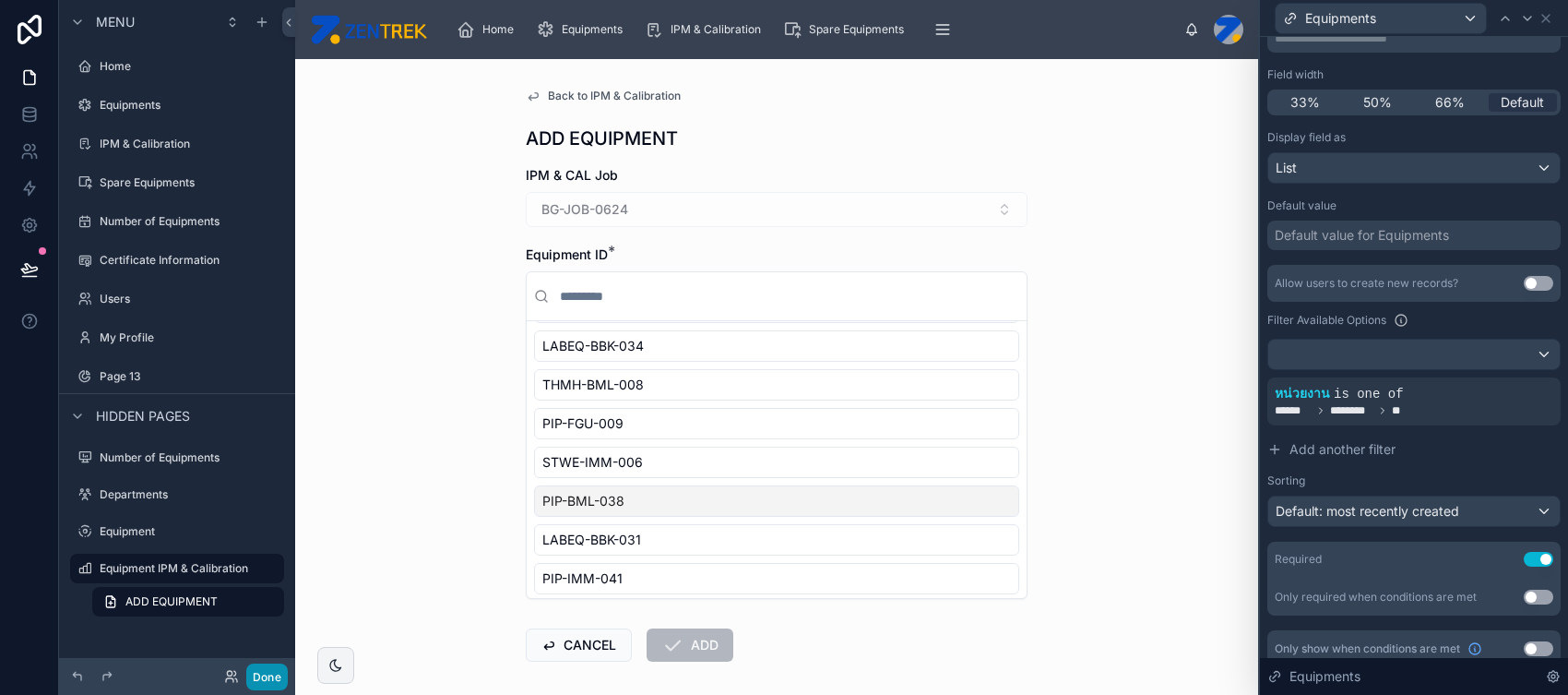 click on "Done" at bounding box center (267, 677) 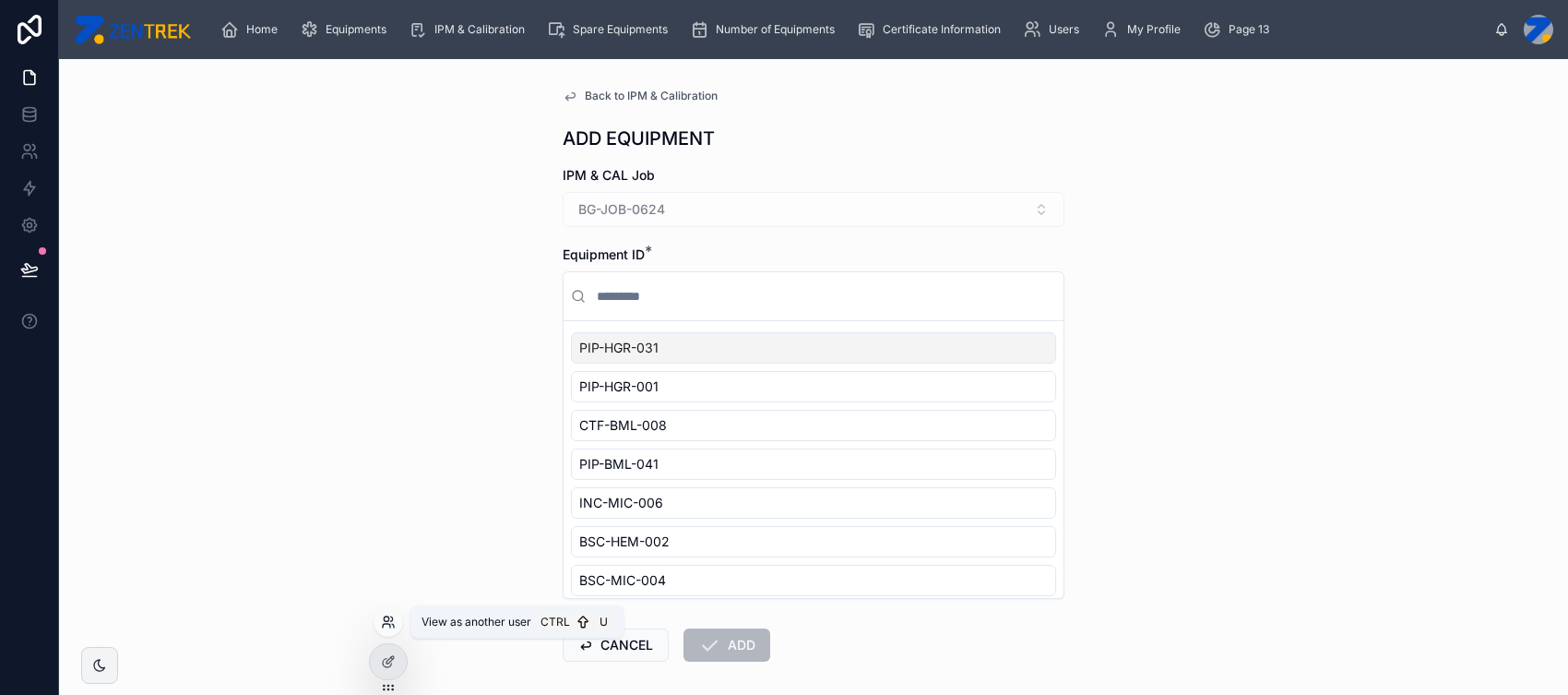 click 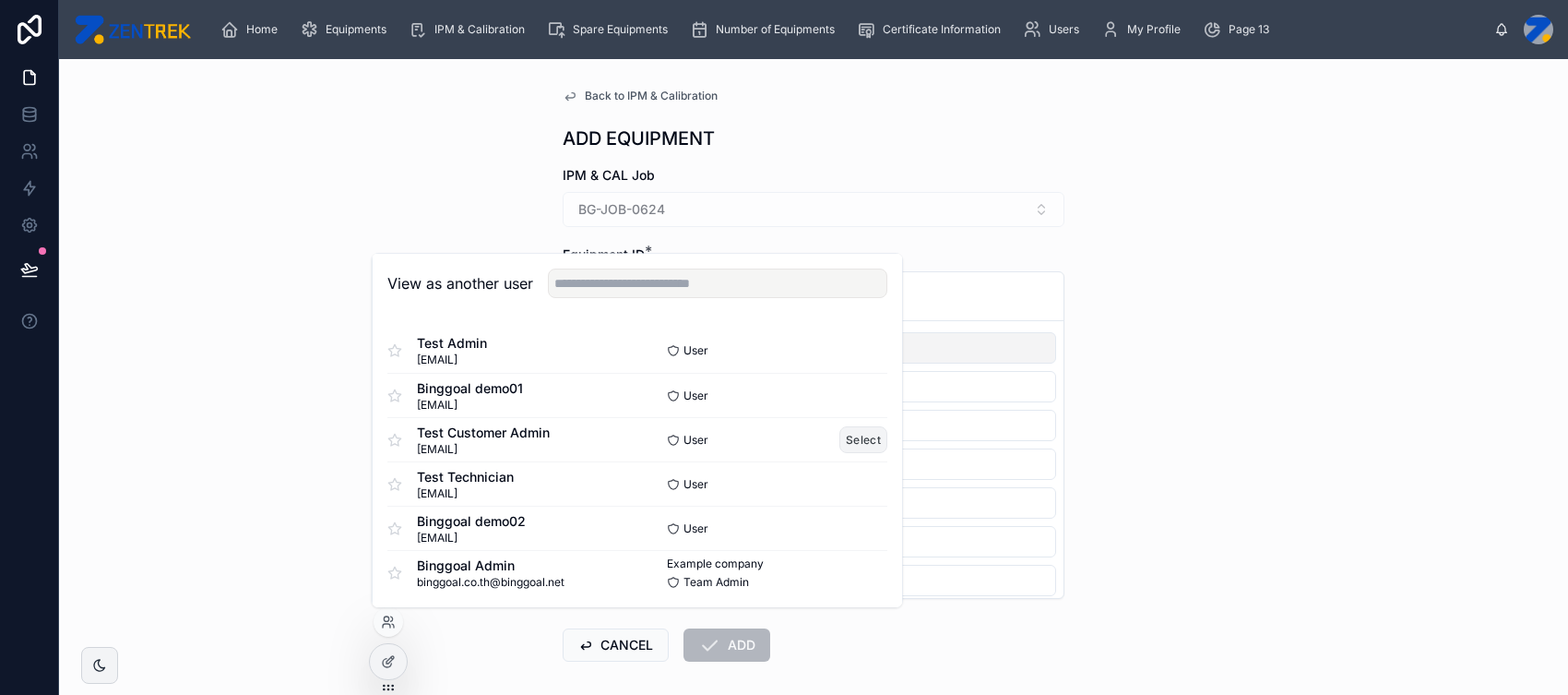 click on "Select" at bounding box center [863, 439] 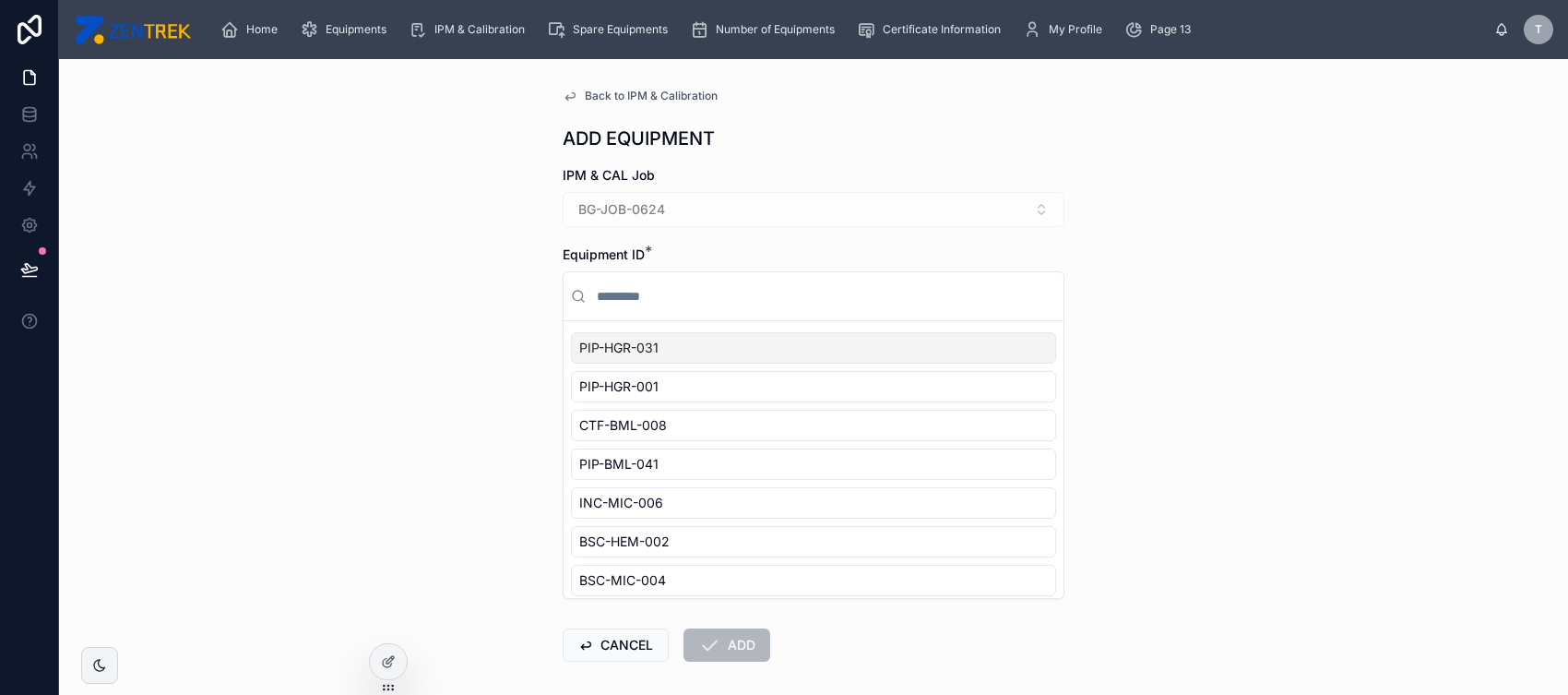 scroll, scrollTop: 0, scrollLeft: 0, axis: both 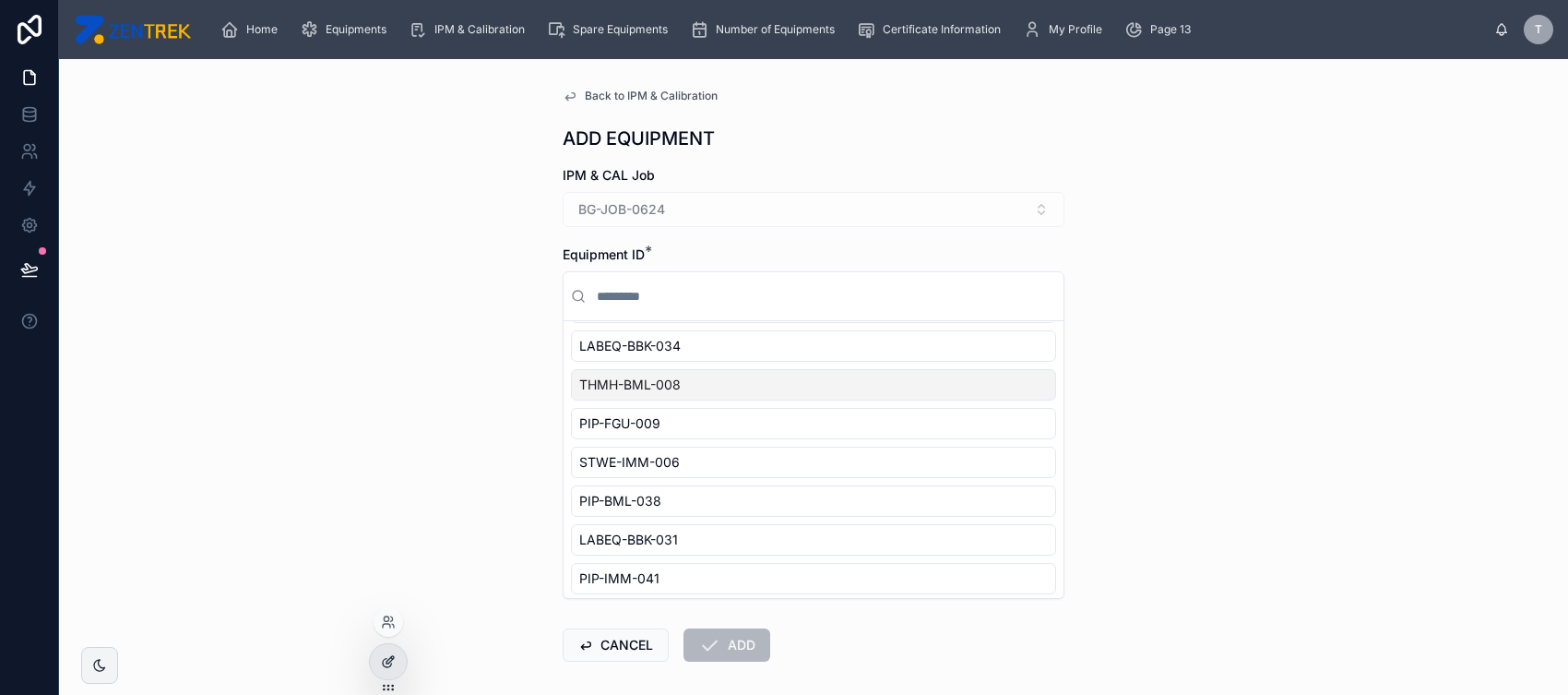 click at bounding box center (388, 662) 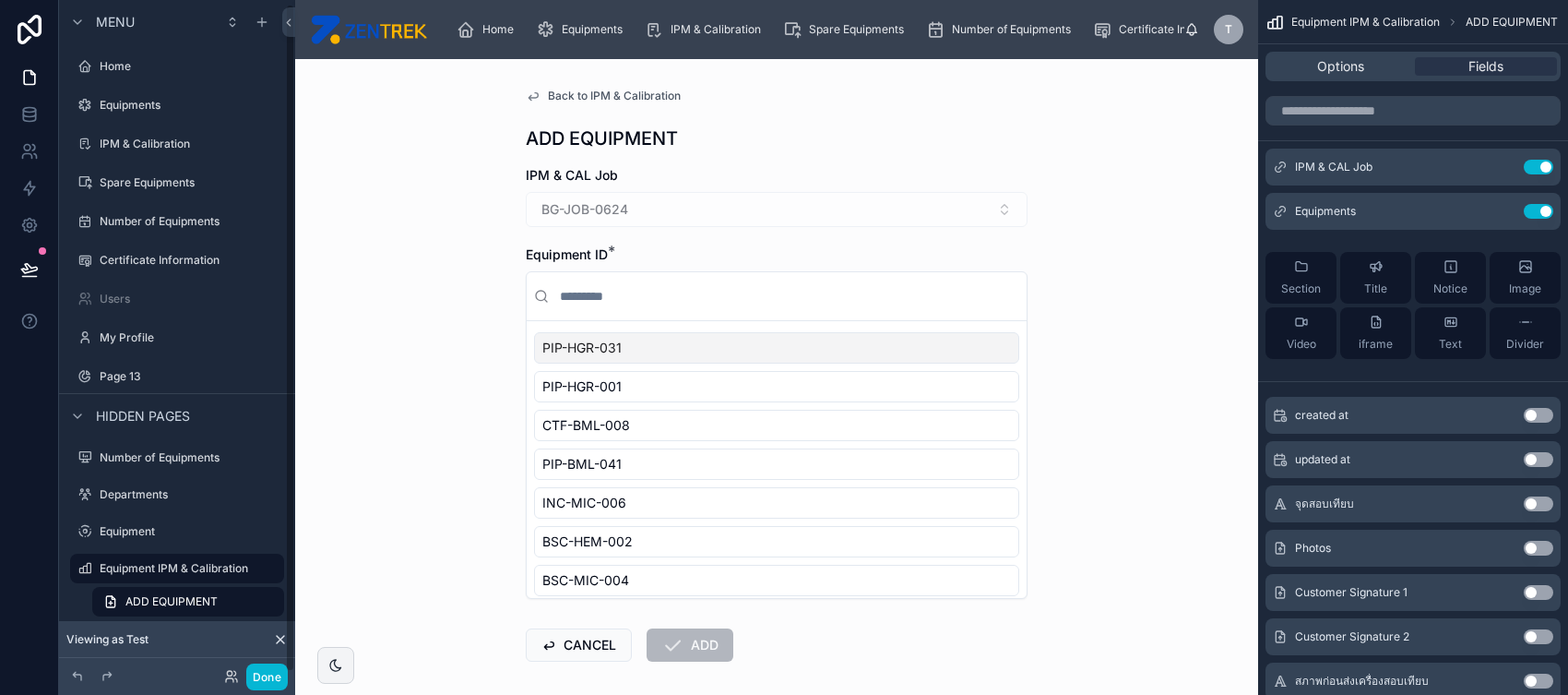 scroll, scrollTop: 4, scrollLeft: 0, axis: vertical 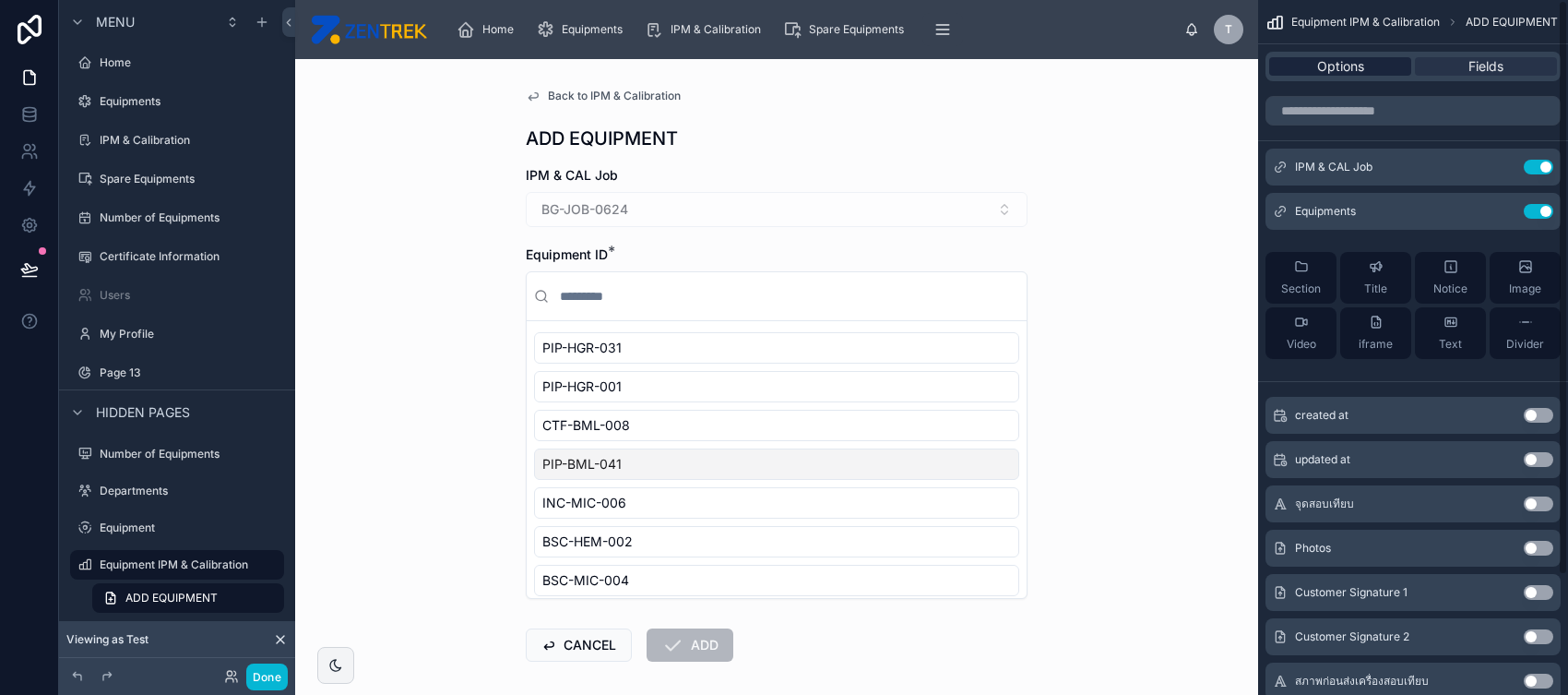 click on "Options" at bounding box center [1340, 66] 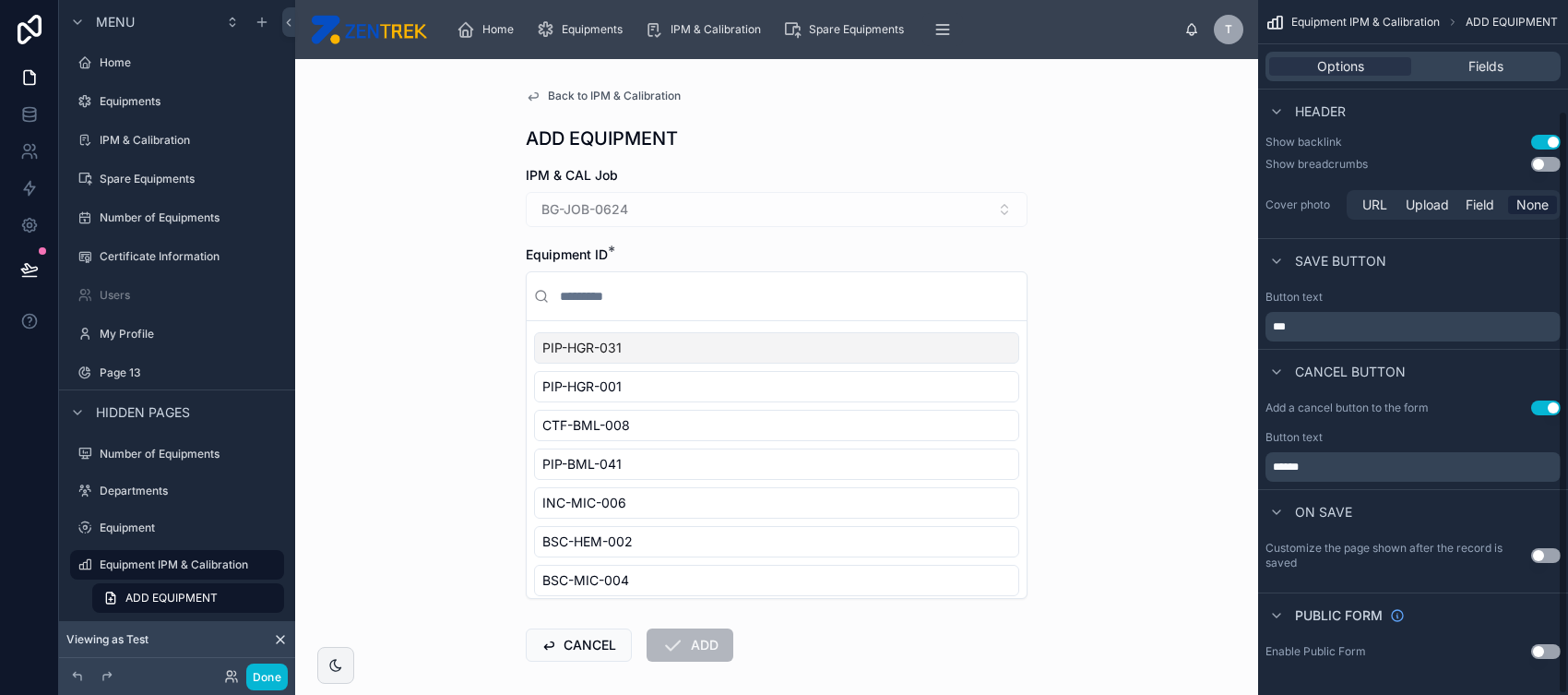 scroll, scrollTop: 80, scrollLeft: 0, axis: vertical 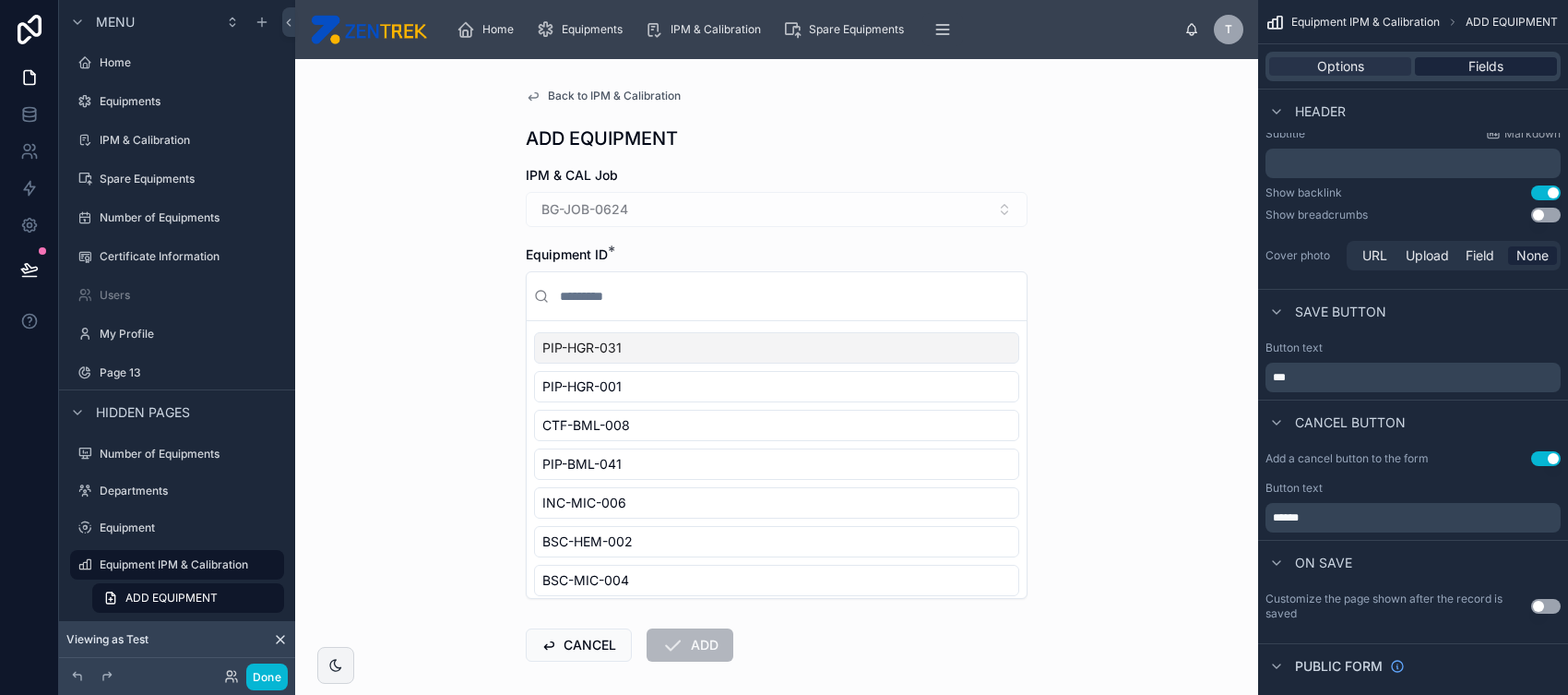 click on "Fields" at bounding box center [1486, 66] 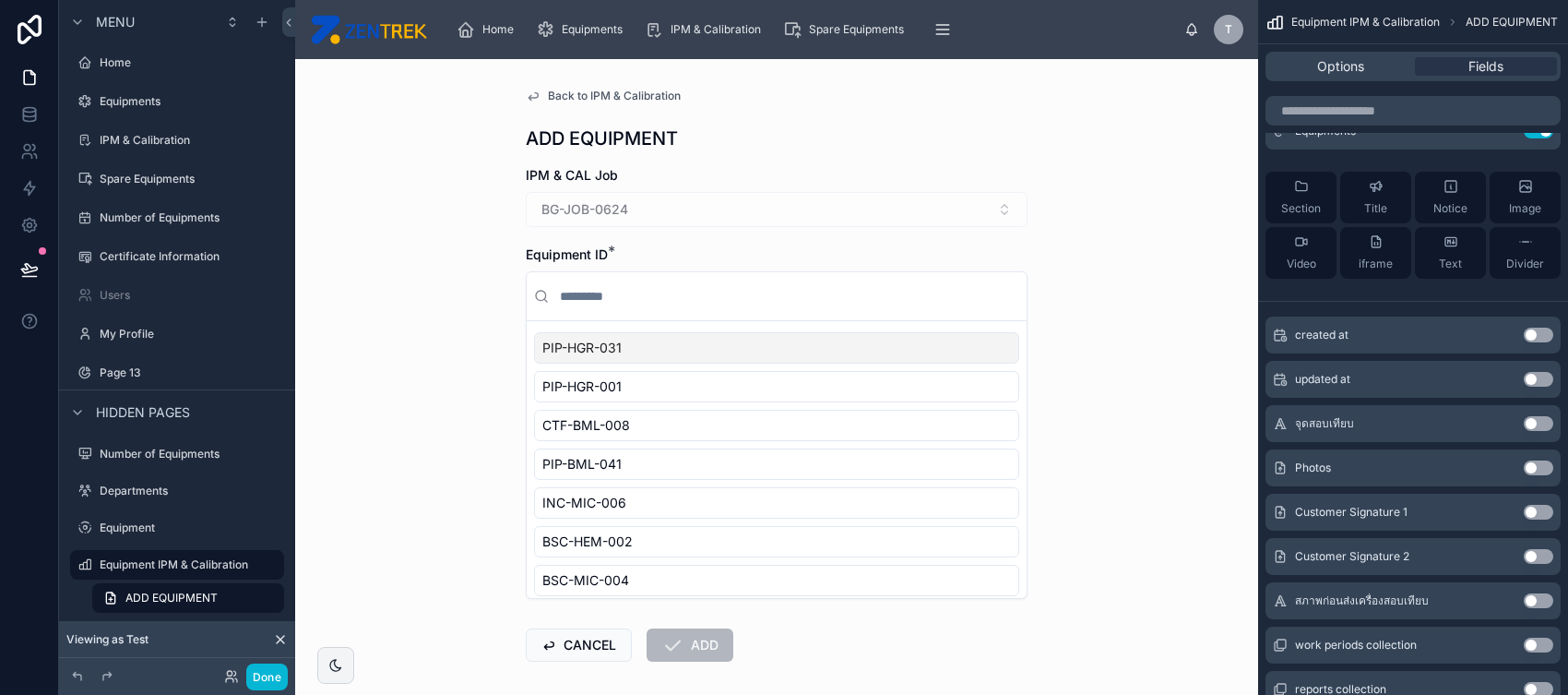 scroll, scrollTop: 0, scrollLeft: 0, axis: both 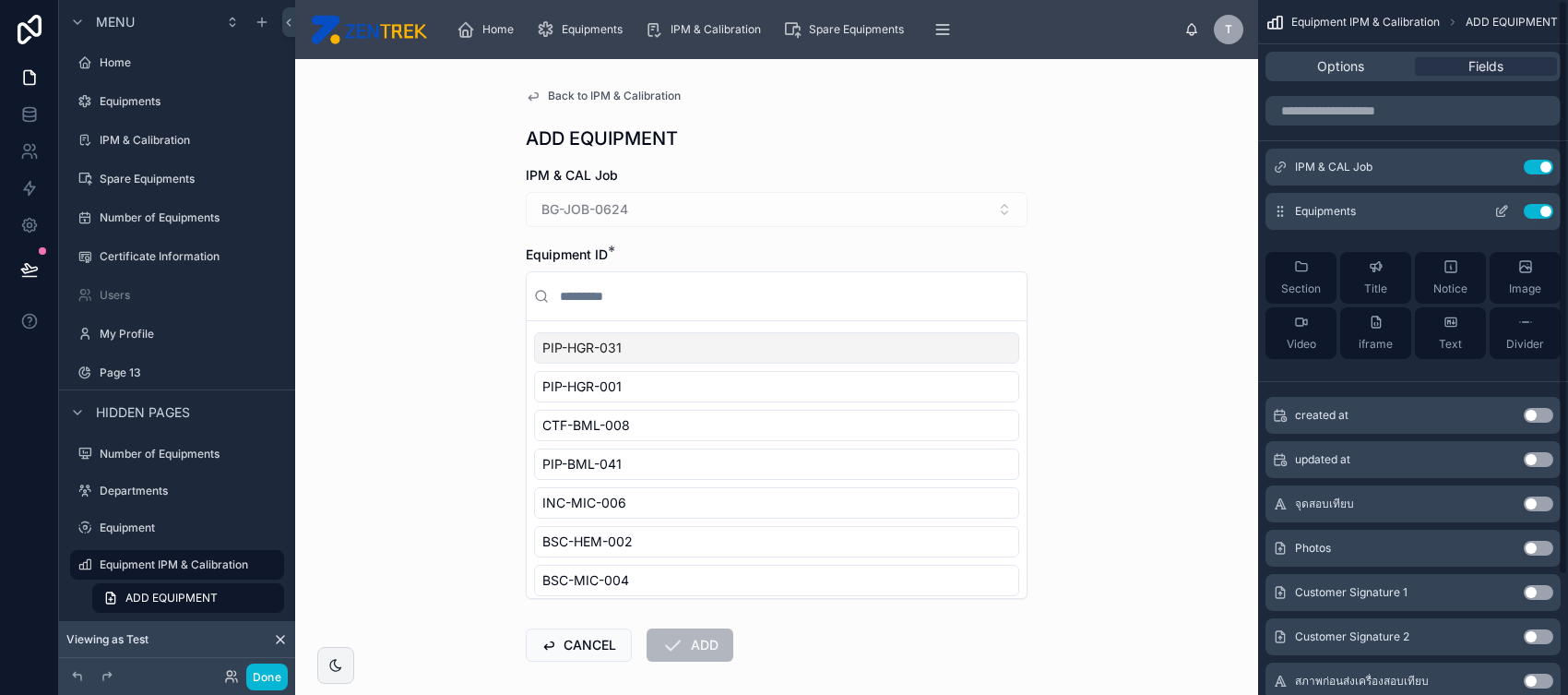 click 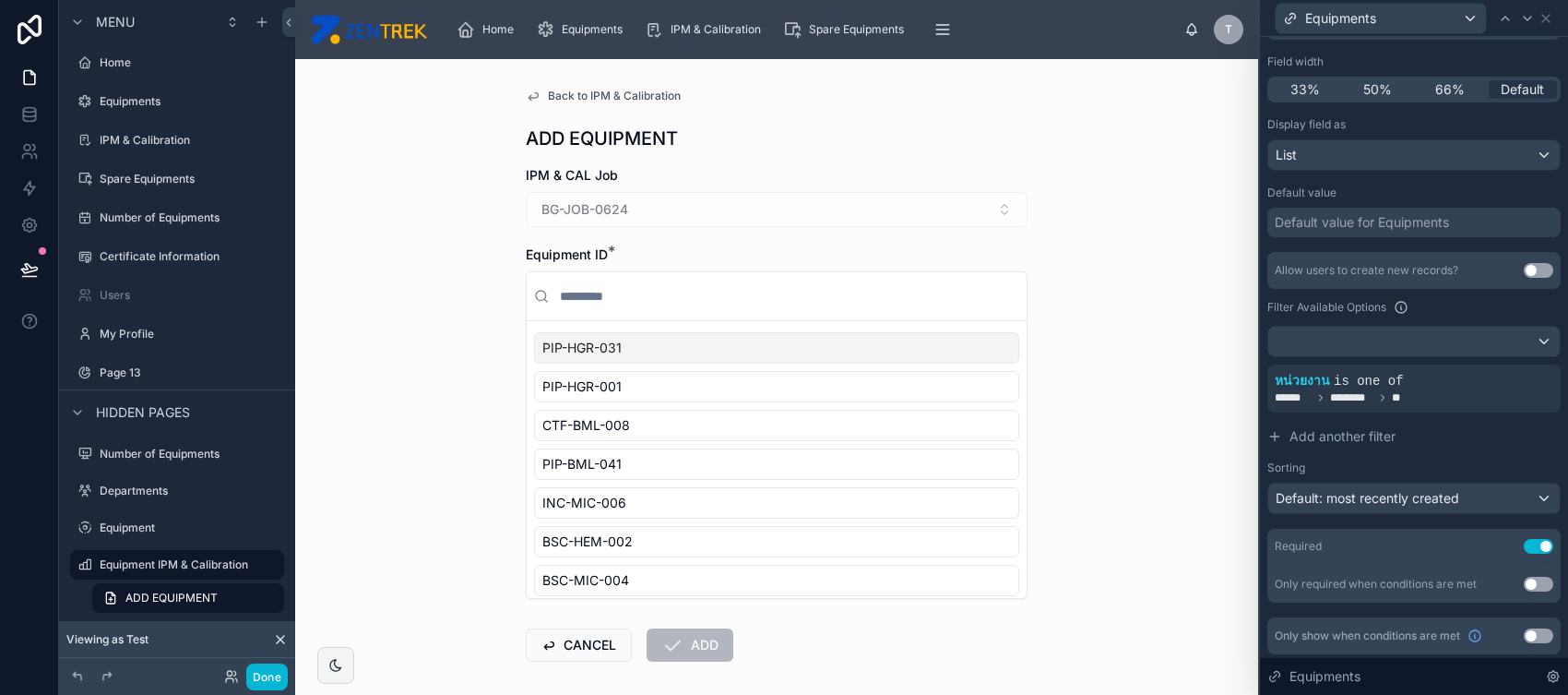 scroll, scrollTop: 158, scrollLeft: 0, axis: vertical 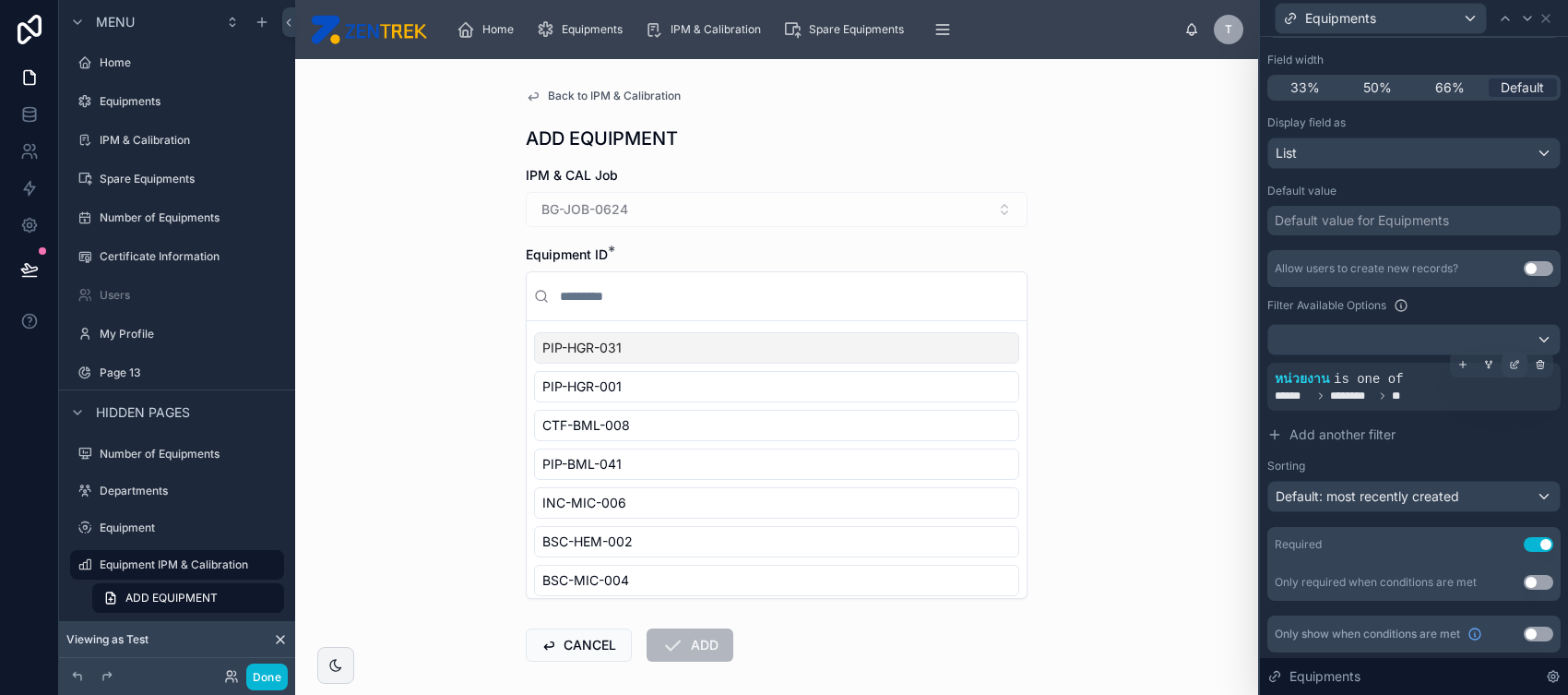 click 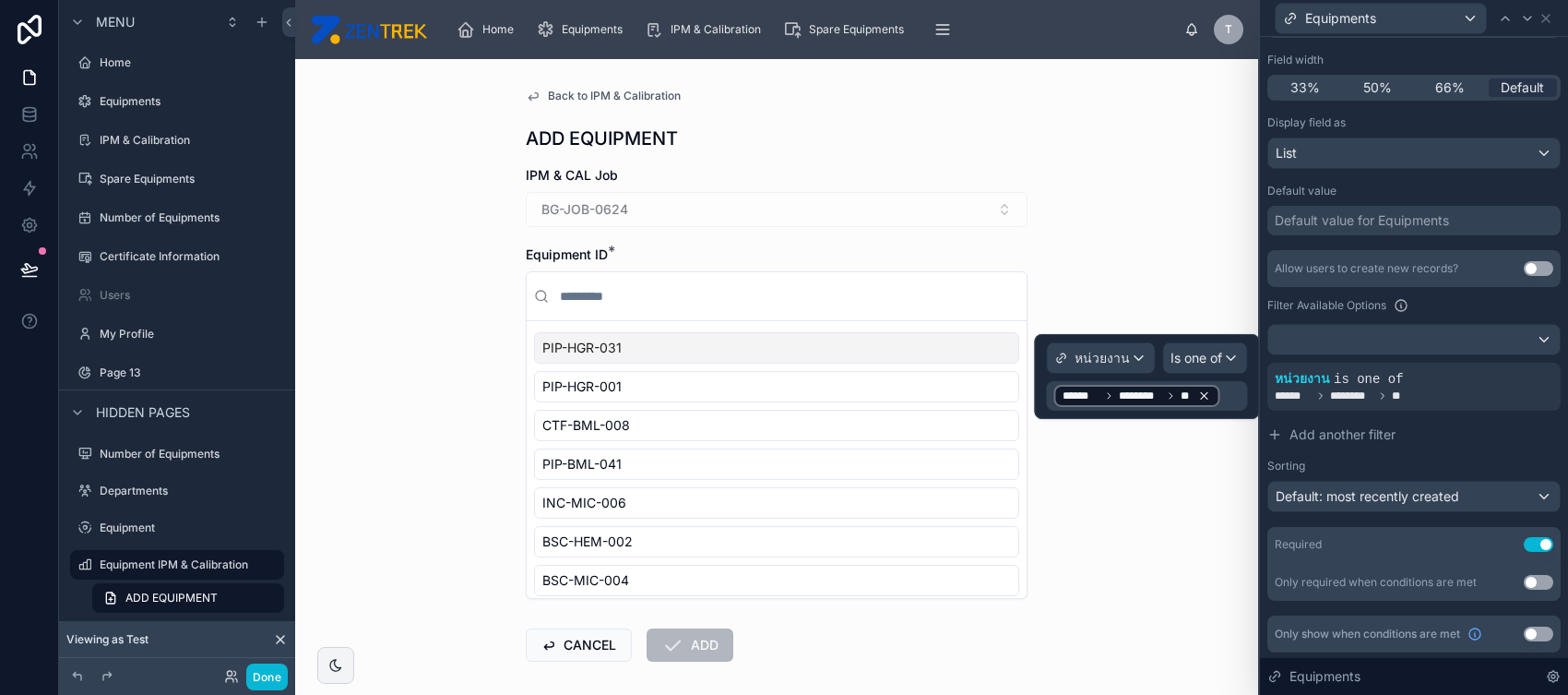 click on "****** ******** **" at bounding box center [1136, 396] 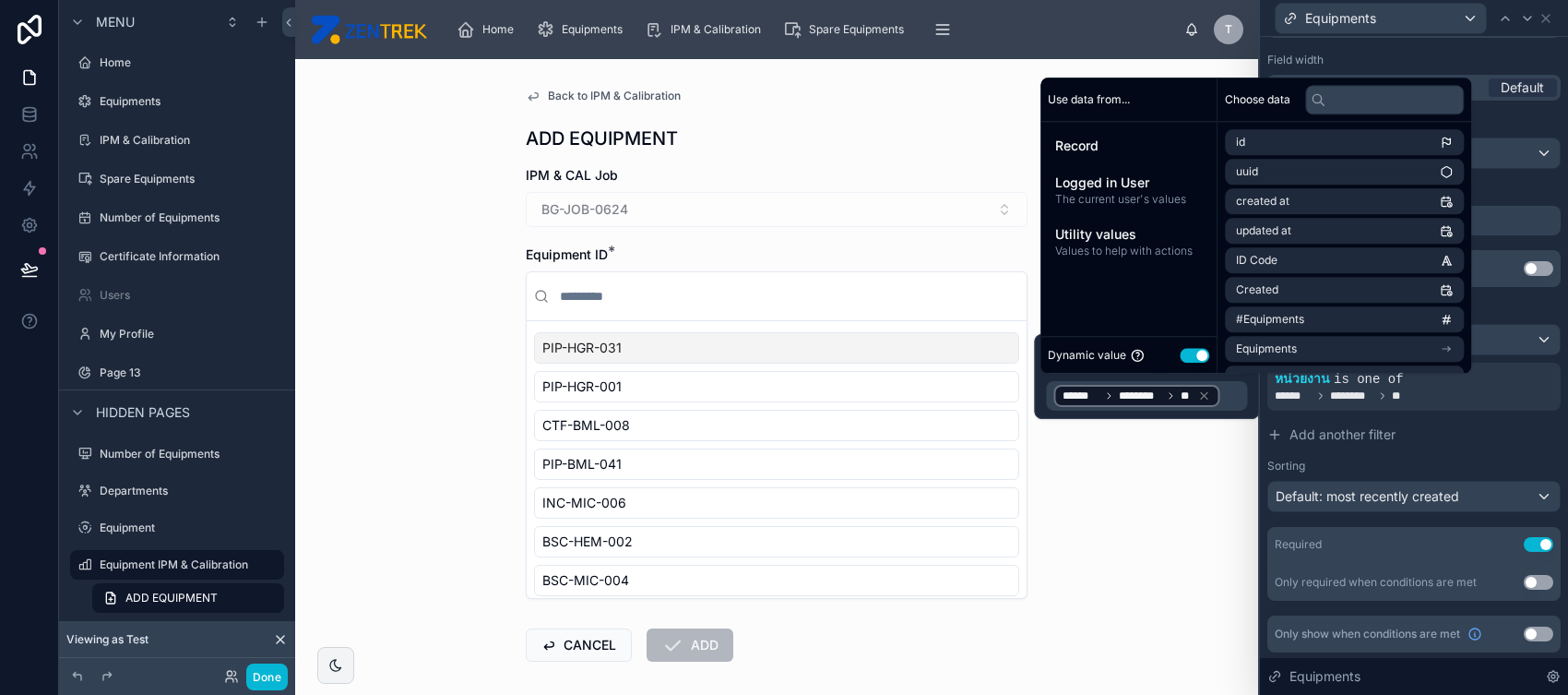click on "Use setting" at bounding box center (1194, 355) 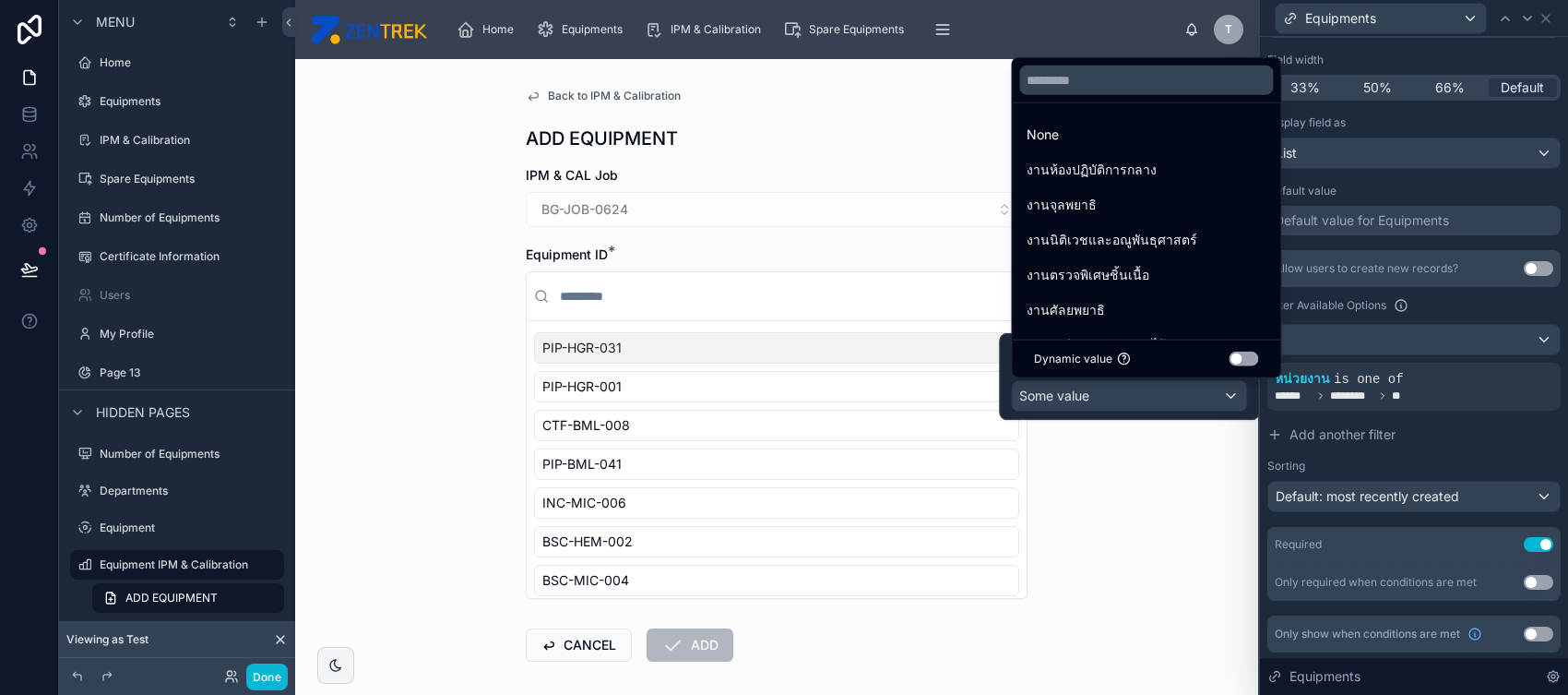 click on "Dynamic value Use setting" at bounding box center (1146, 359) 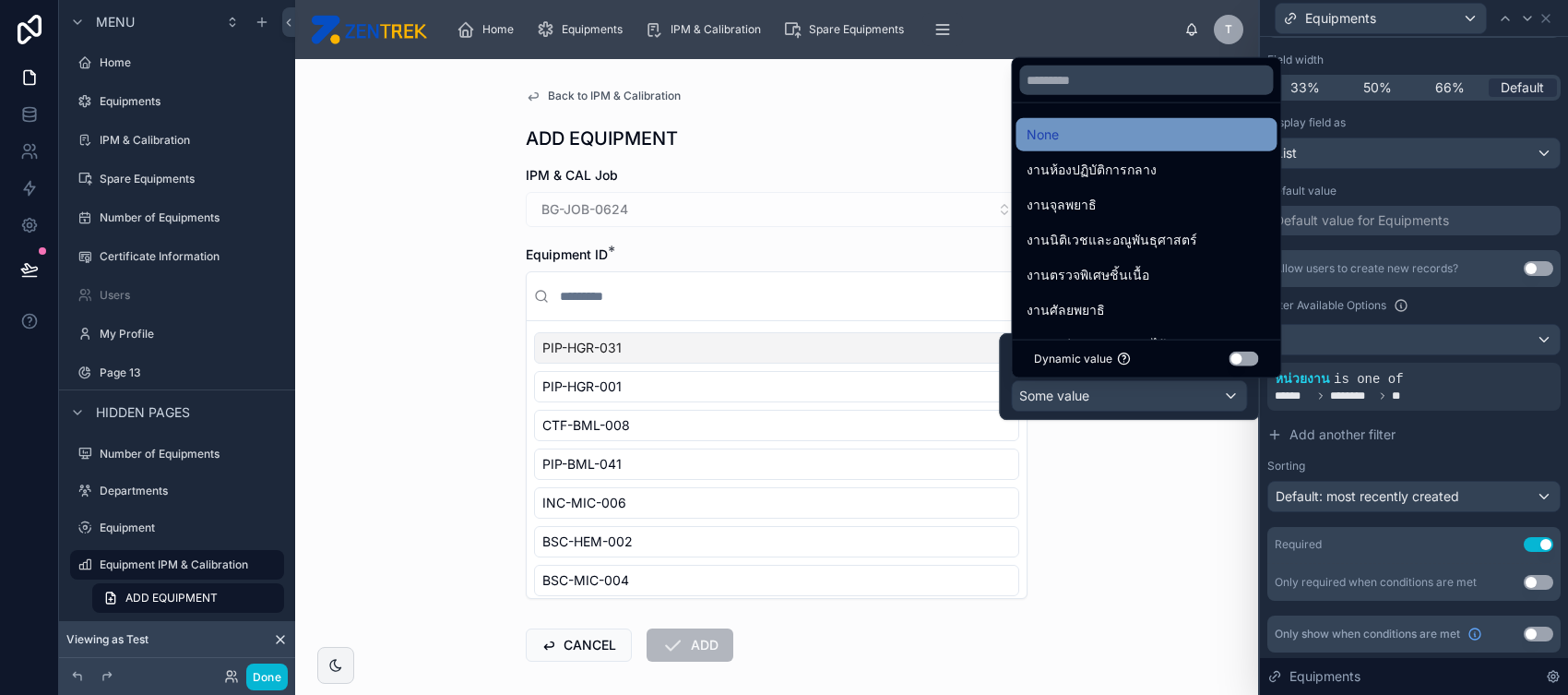 click on "None" at bounding box center (1146, 135) 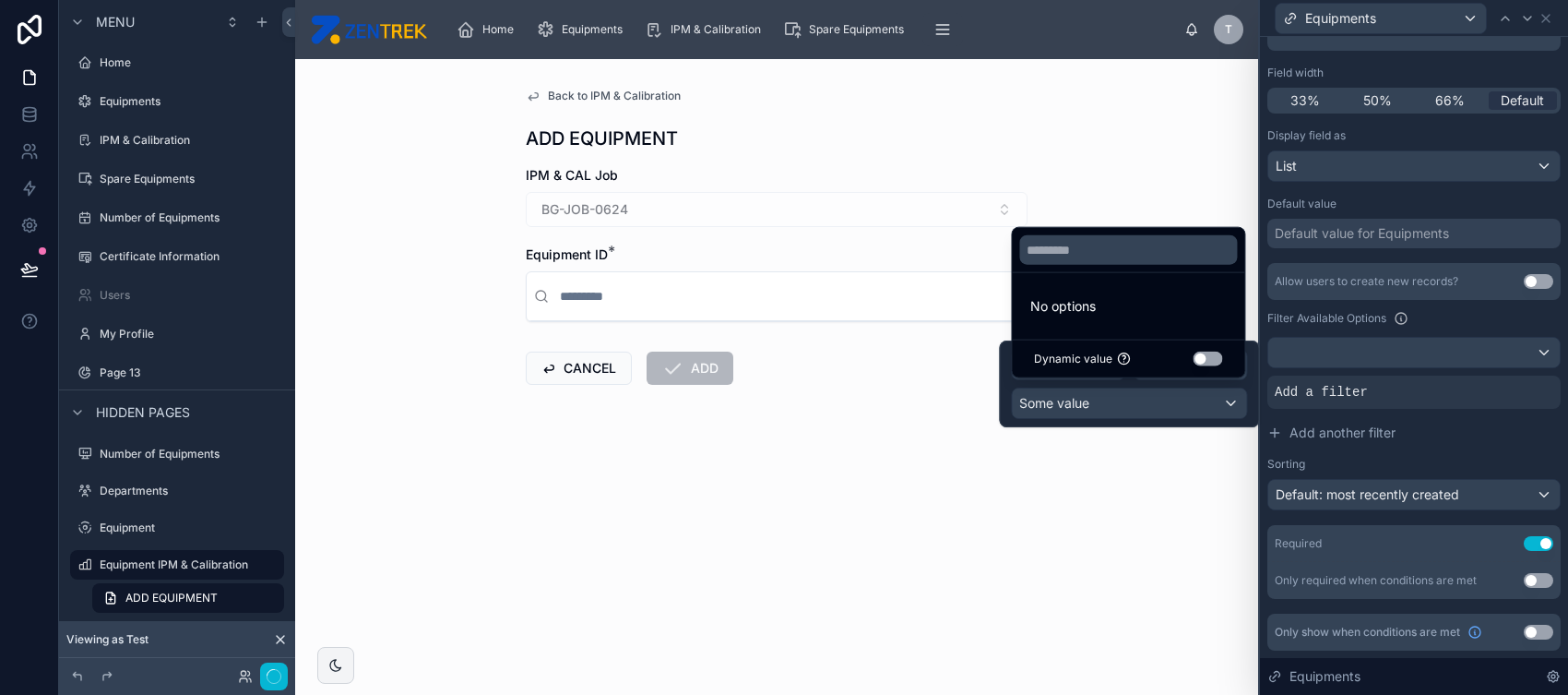 scroll, scrollTop: 143, scrollLeft: 0, axis: vertical 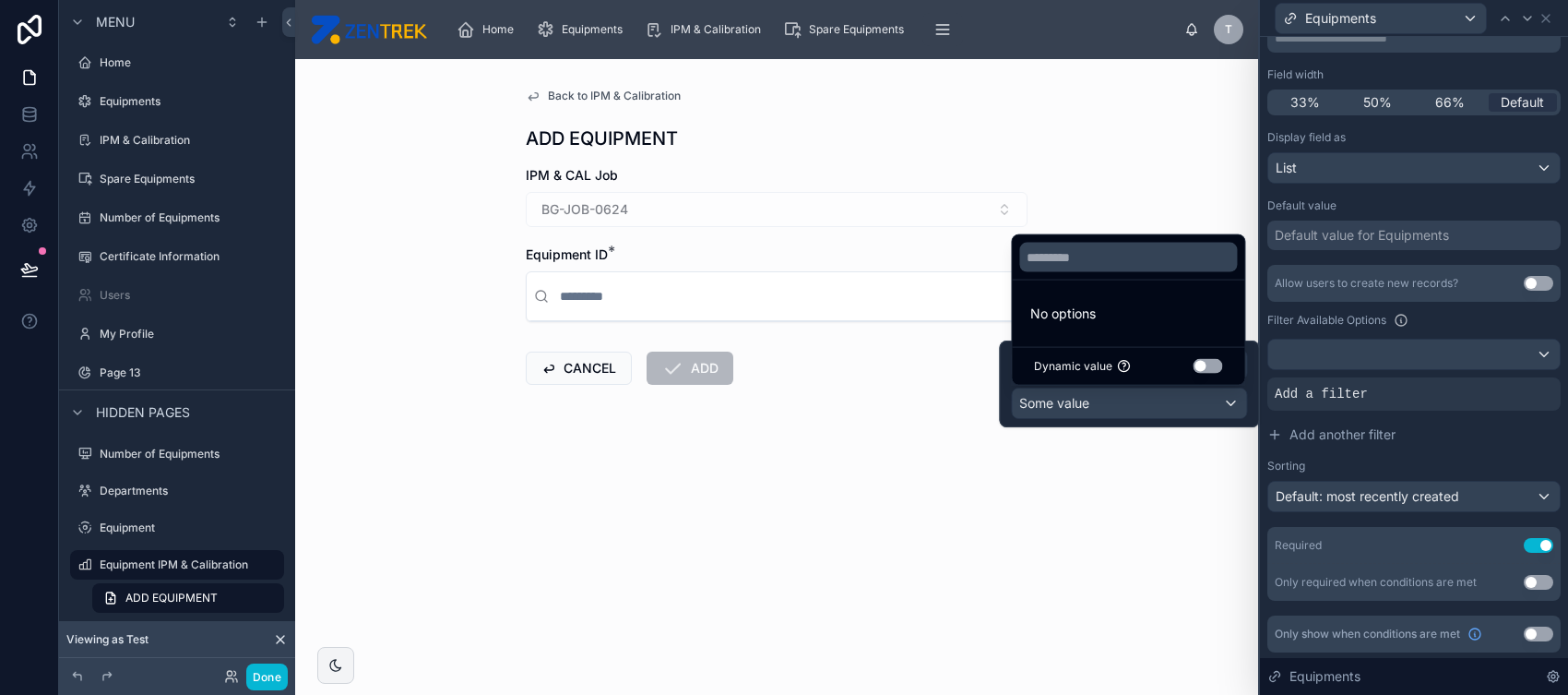 click on "Use setting" at bounding box center [1207, 366] 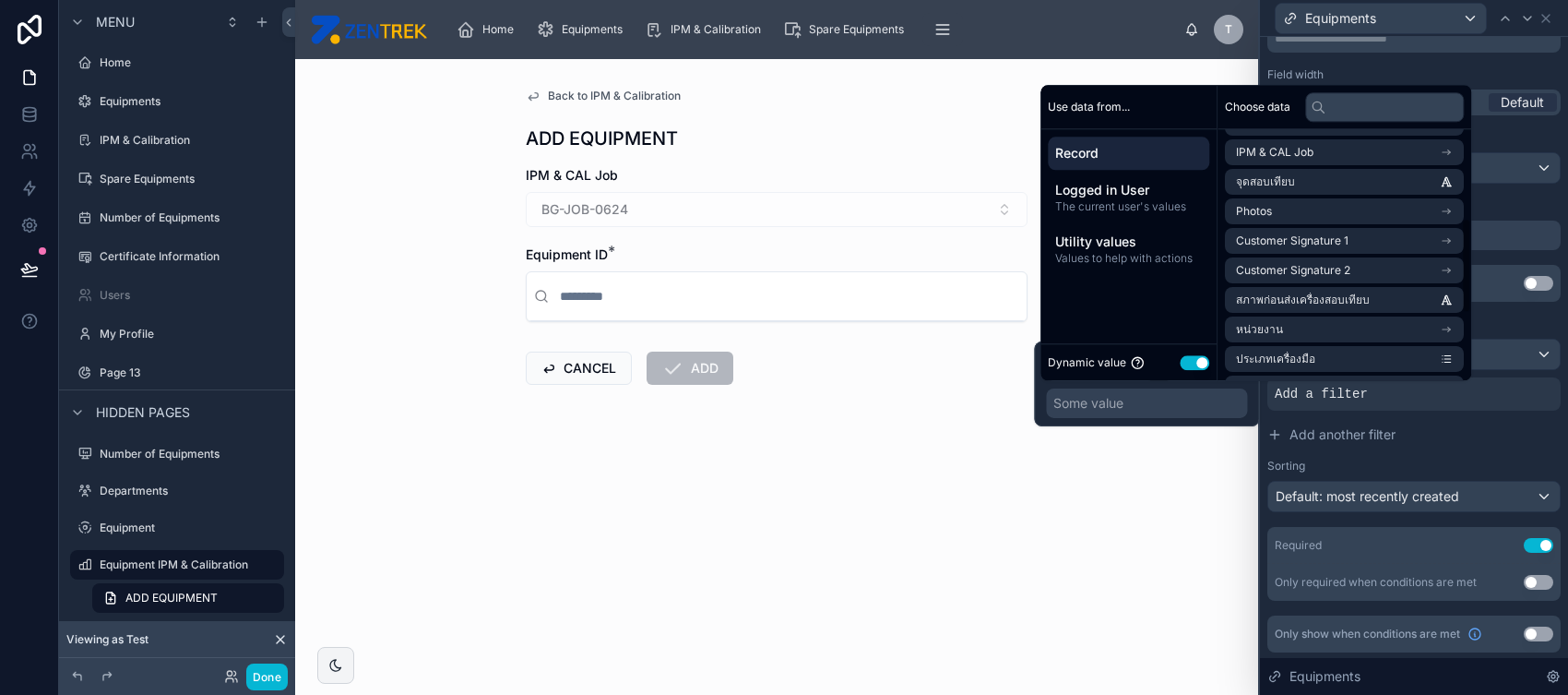 scroll, scrollTop: 223, scrollLeft: 0, axis: vertical 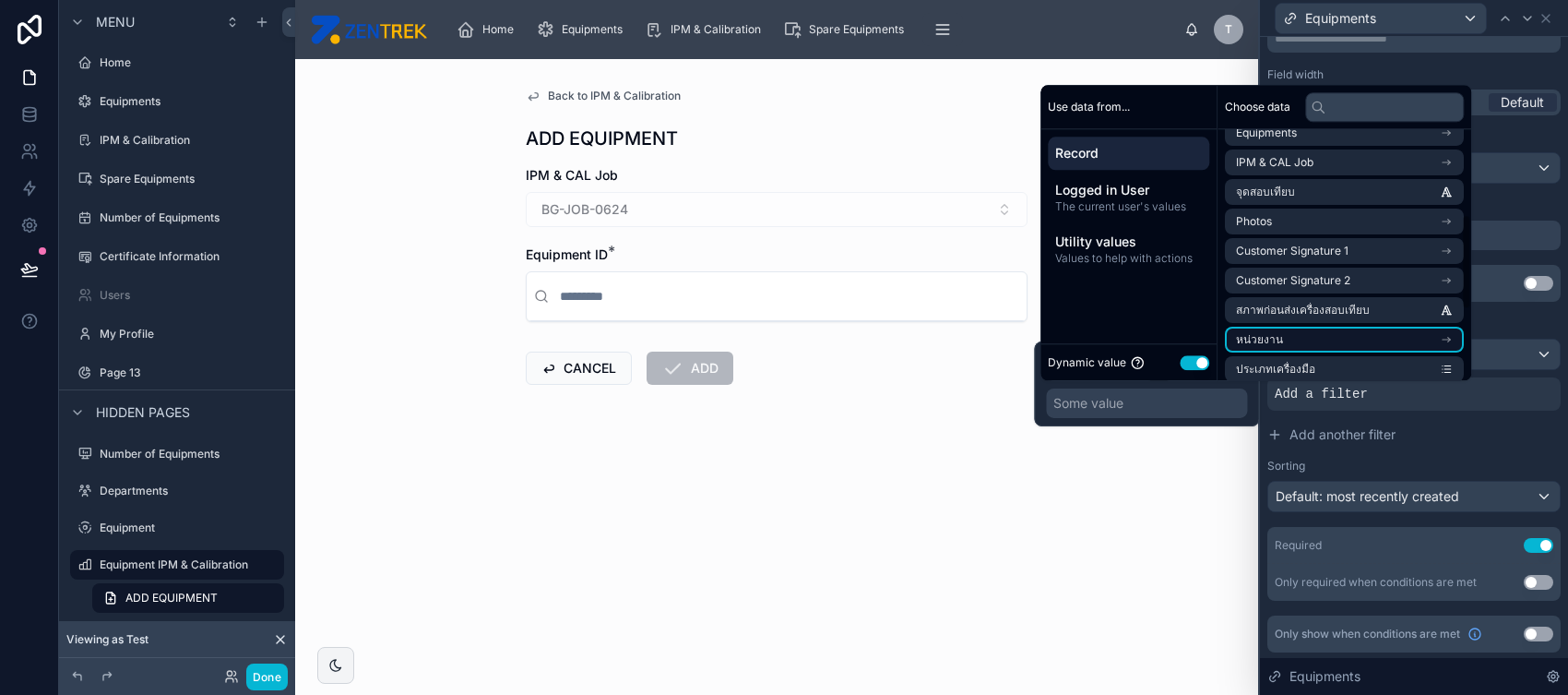 click on "หน่วยงาน" at bounding box center (1344, 340) 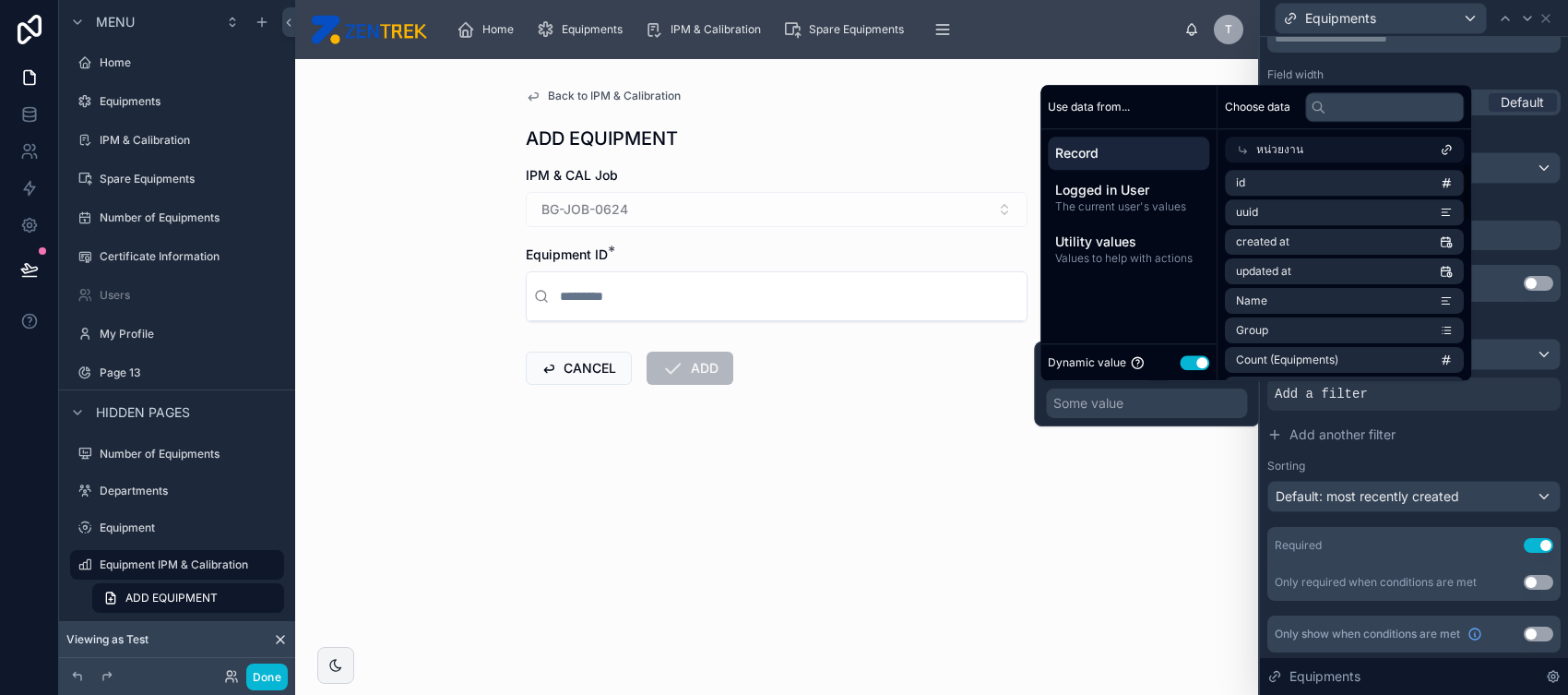 scroll, scrollTop: 0, scrollLeft: 0, axis: both 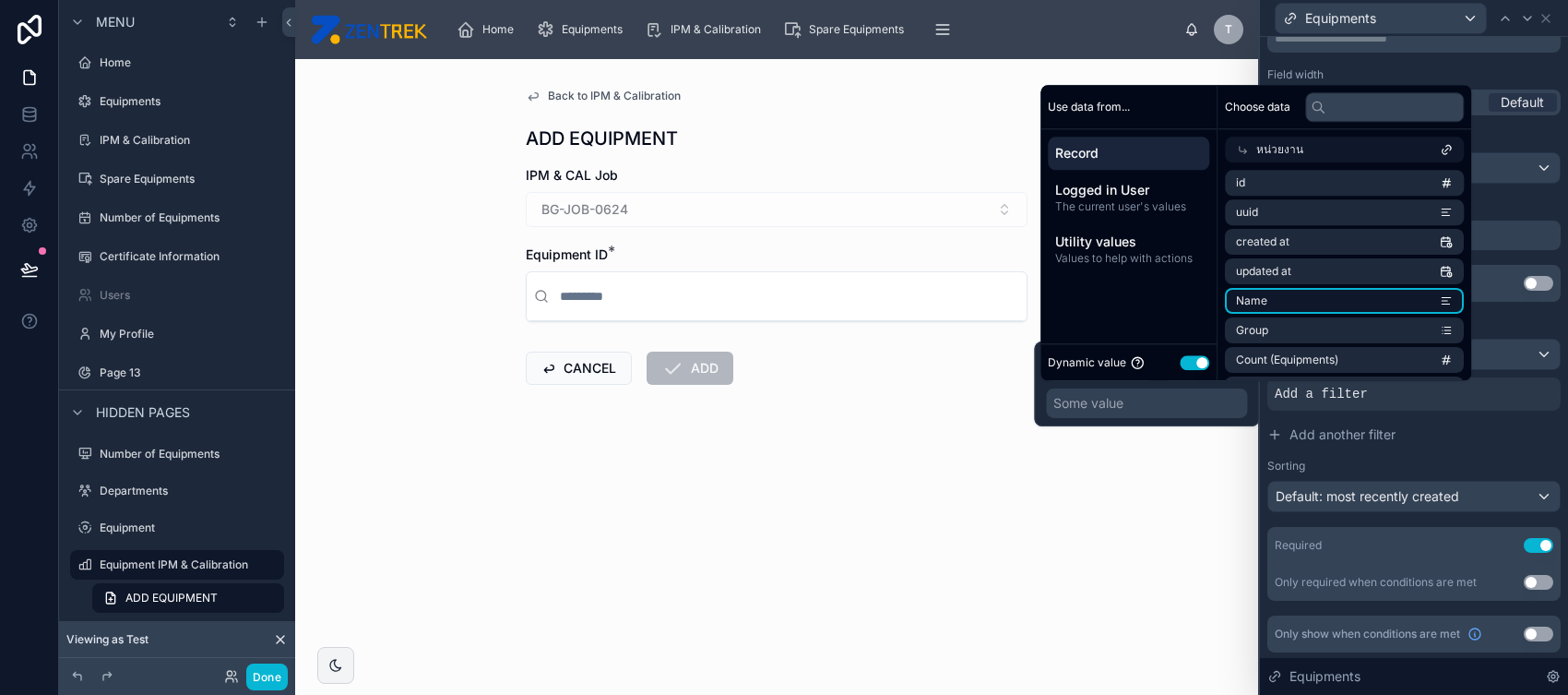 click on "Name" at bounding box center [1344, 301] 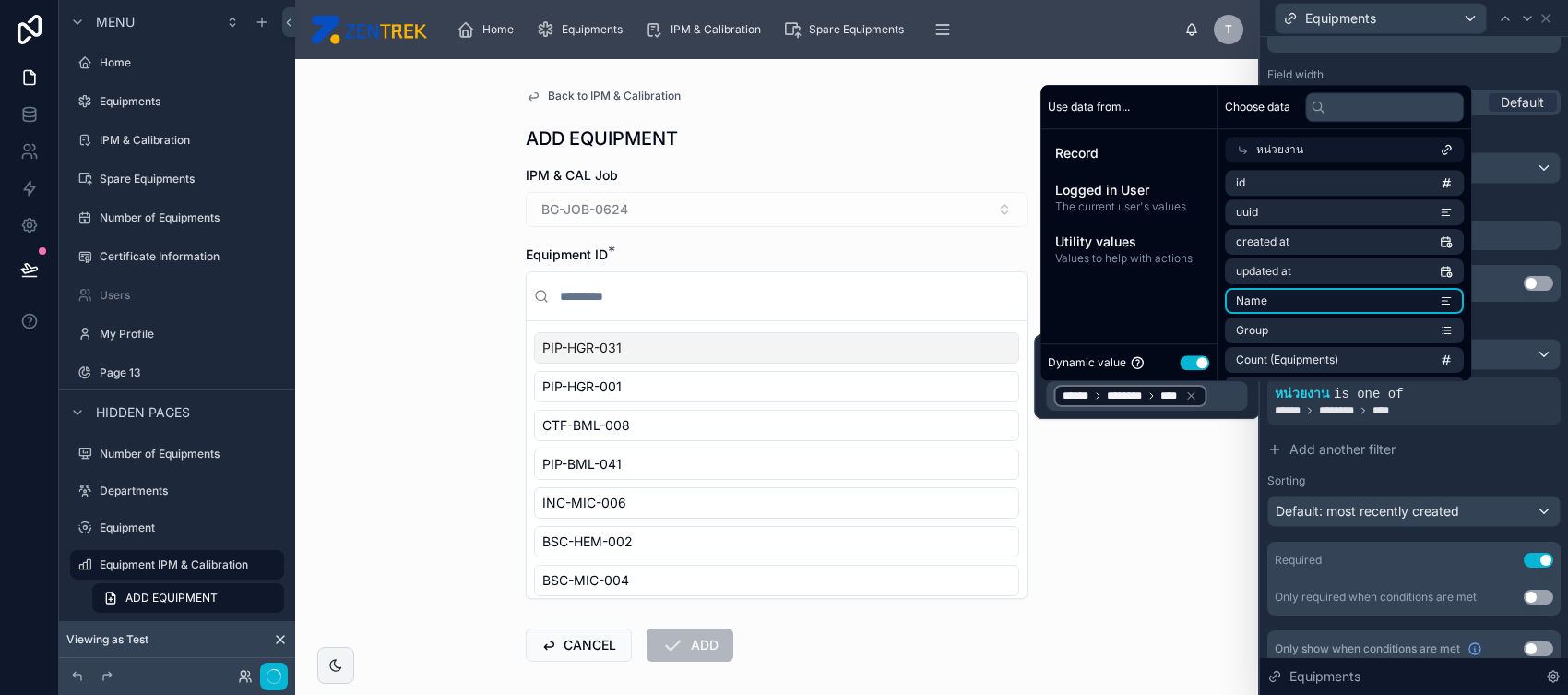scroll, scrollTop: 158, scrollLeft: 0, axis: vertical 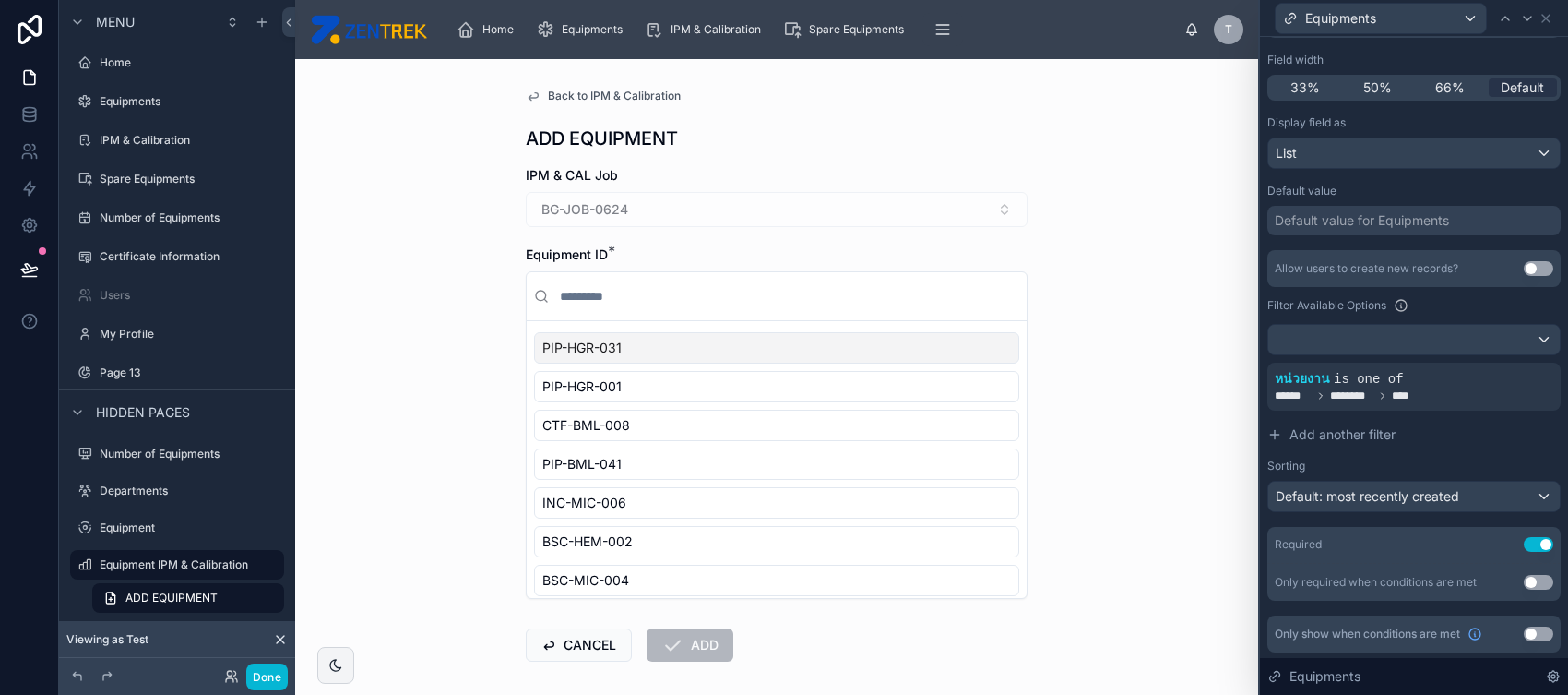 click on "Back to  IPM & Calibration ADD EQUIPMENT IPM & CAL Job BG-JOB-0624 Equipment ID * PIP-HGR-031 PIP-HGR-001 CTF-BML-008 PIP-BML-041 INC-MIC-006 BSC-HEM-002 BSC-MIC-004 LABEQ-BBK-005 PIP-IMM-043 PIP-IHC-008 PIP-HGR-030 PIP-BML-042 HAO-HIS-003 CTF-MIC-003 THMH-CHM-001 RFBB-BBK-001 THMH-BML-009 PIP-IMM-042 CTF-MIC-002 PIP-BML-040 LABEQ-BML-003 PIP-HGR-029 LABEQ-IMM-002 PIP-IMM-019 CTF-BML-007 CTFBB-BBK-041 STWE-CHM-003 PIP-BML-039 PIP-HEM-001 THM-BBK-026 PIP-CYT-009 PIP-CHM-015 INC-MIC-005 THMH-HEM-003 PIP-HGR-028 BSC-MIC-002 CTF-CHM-011 THMH-MIC-002 RFLAB-HEM-004 LABEQ-FGU-003 LABEQ-FGU-006 PIP-IMM-010 THM-MIC-025 STWE-HGR-012 LABEQ-BBK-034 THMH-BML-008 PIP-FGU-009 STWE-IMM-006 PIP-BML-038 LABEQ-BBK-031 CANCEL ADD" at bounding box center [777, 377] 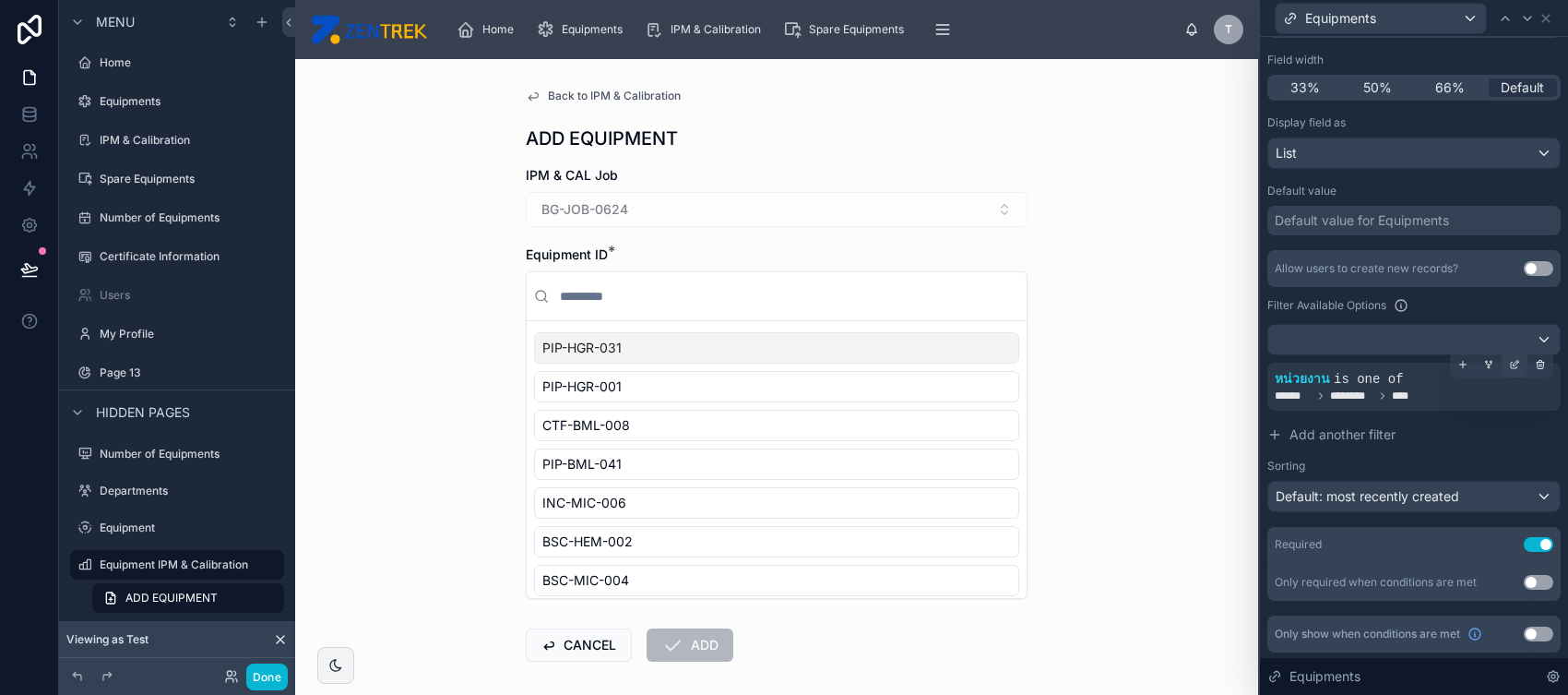 click 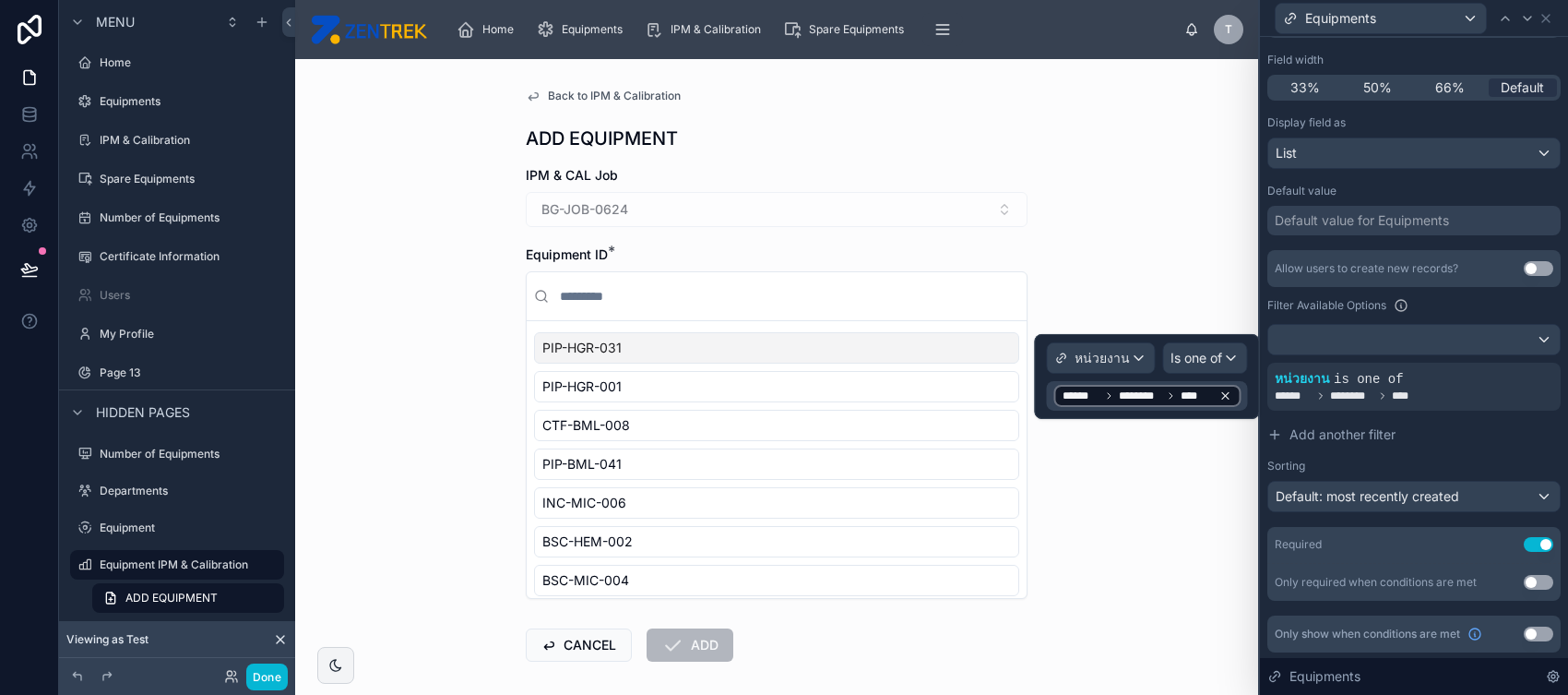 click 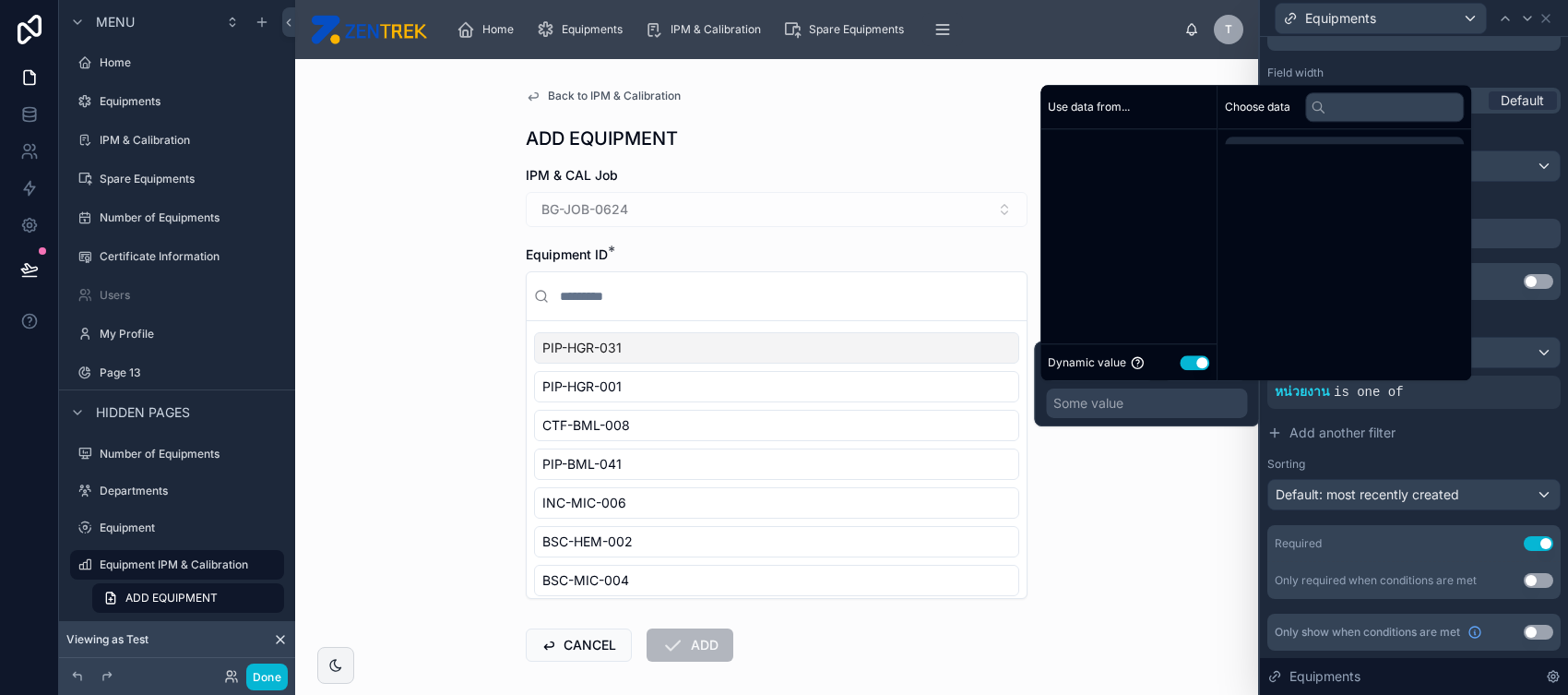 scroll, scrollTop: 143, scrollLeft: 0, axis: vertical 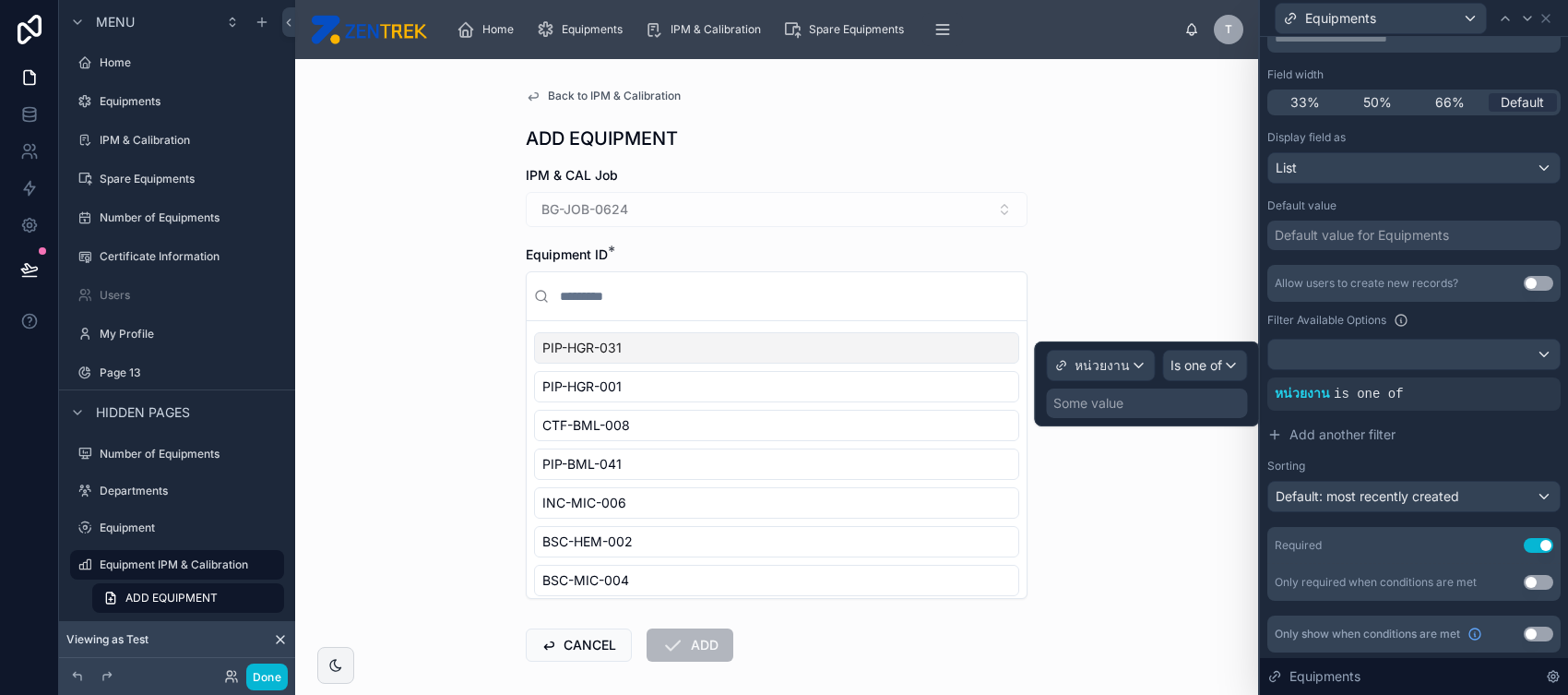 click on "Some value" at bounding box center (1146, 403) 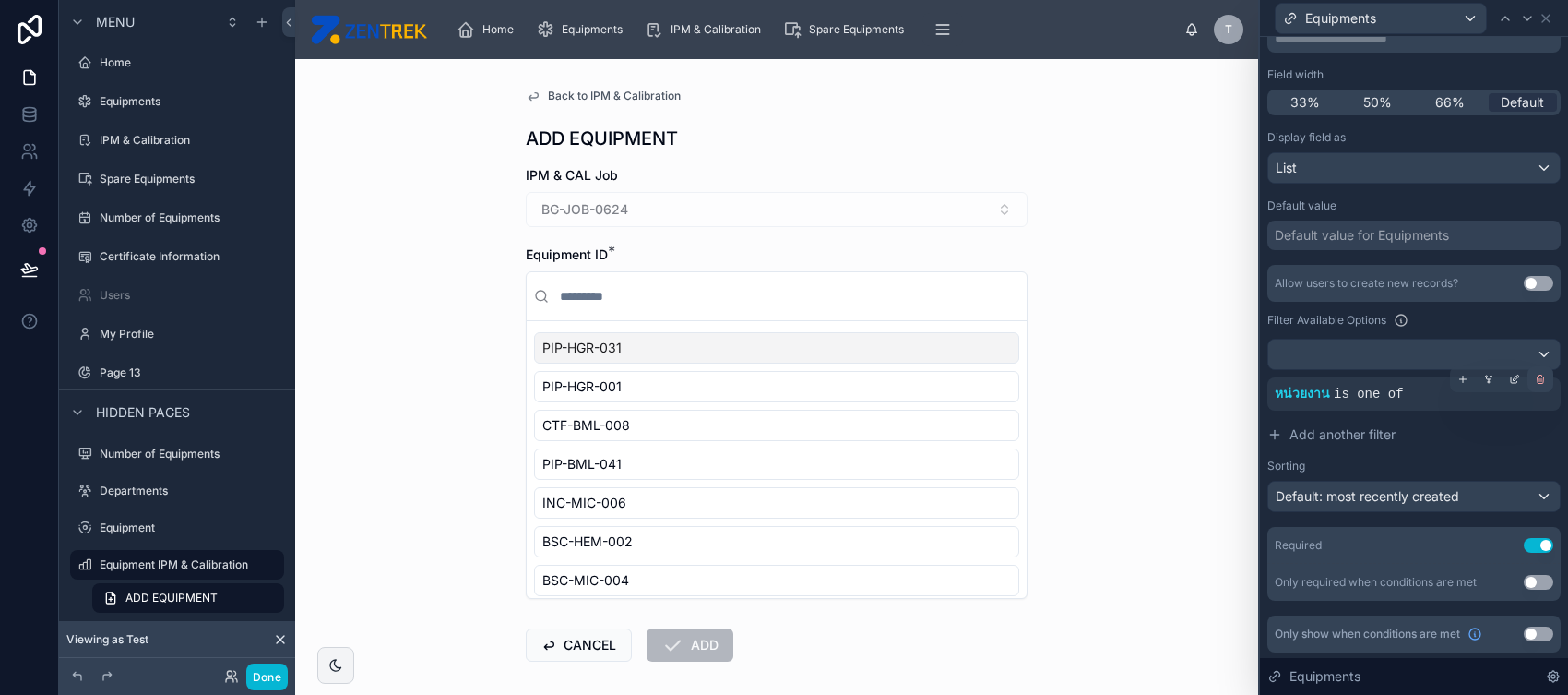 click 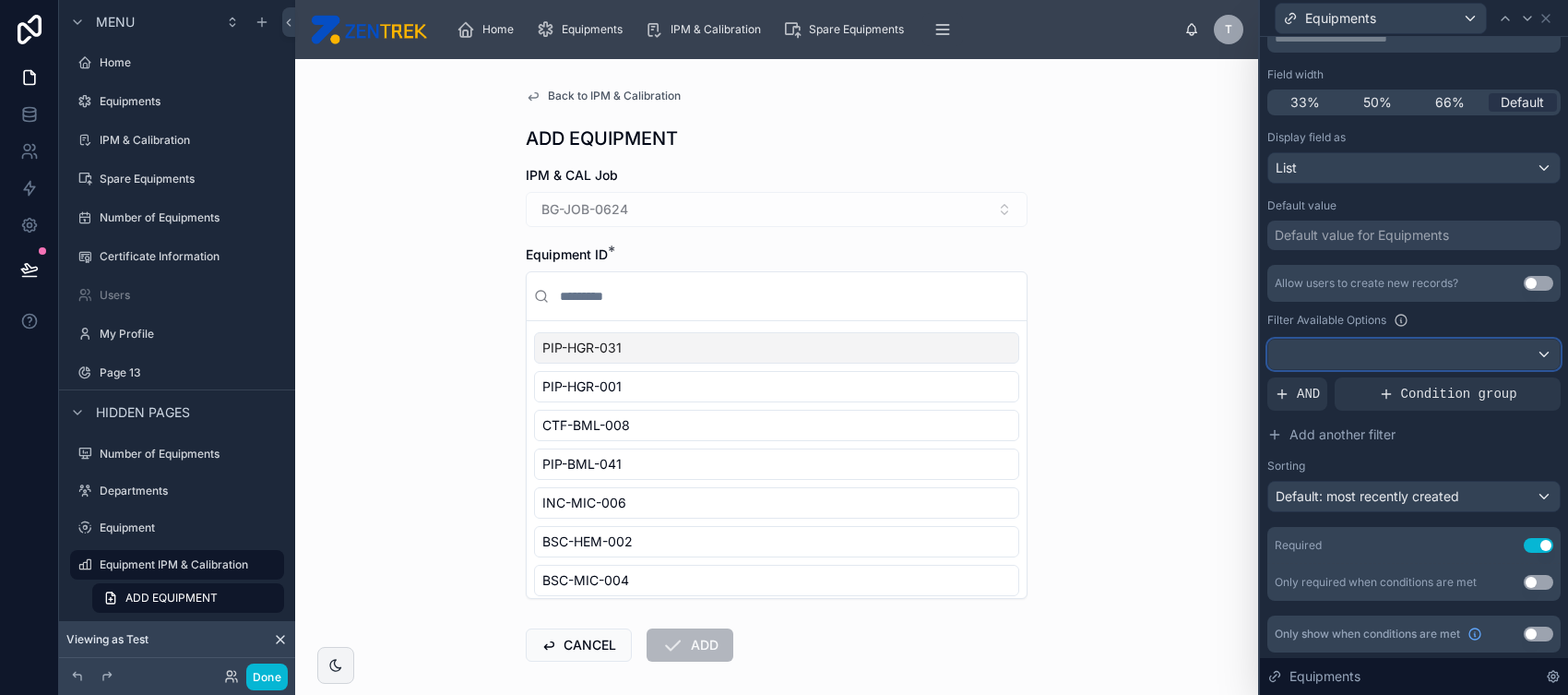 click at bounding box center [1414, 354] 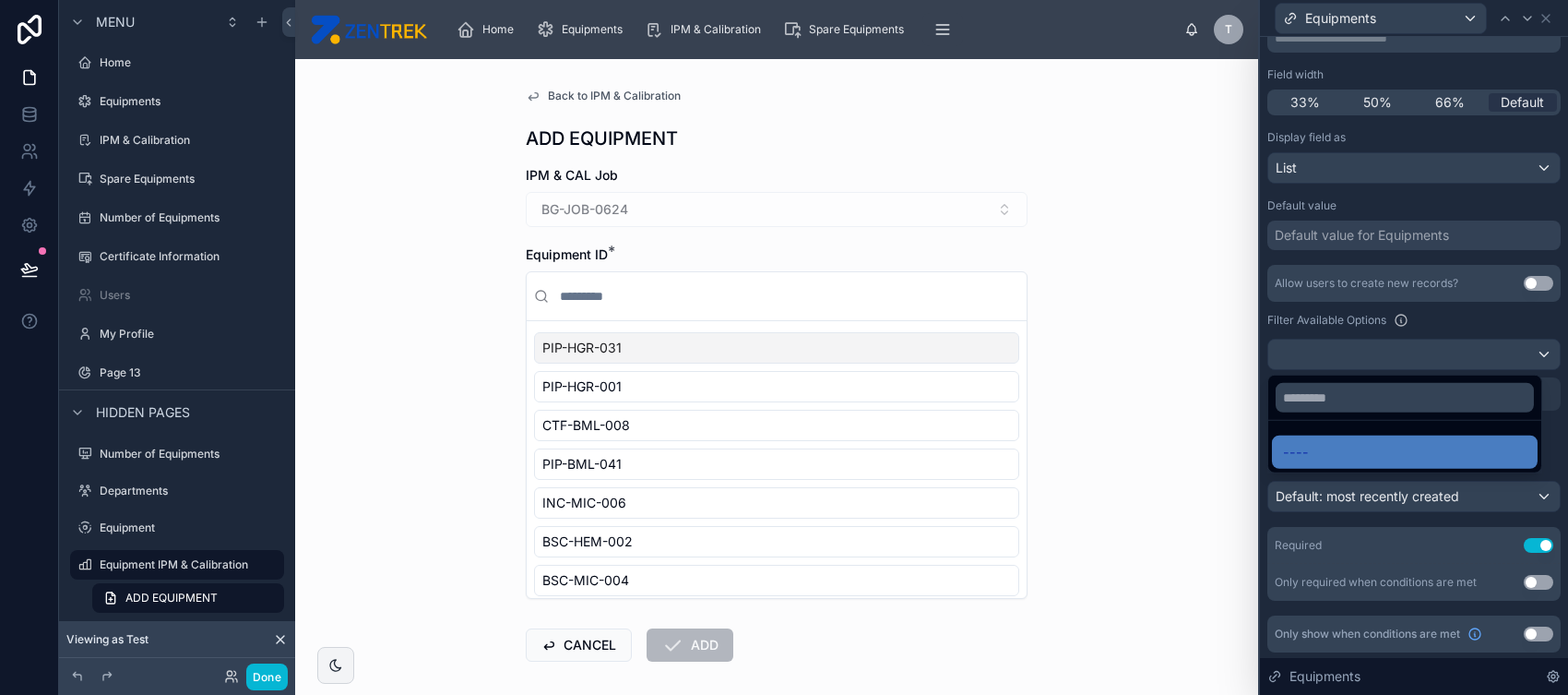 click at bounding box center (1414, 347) 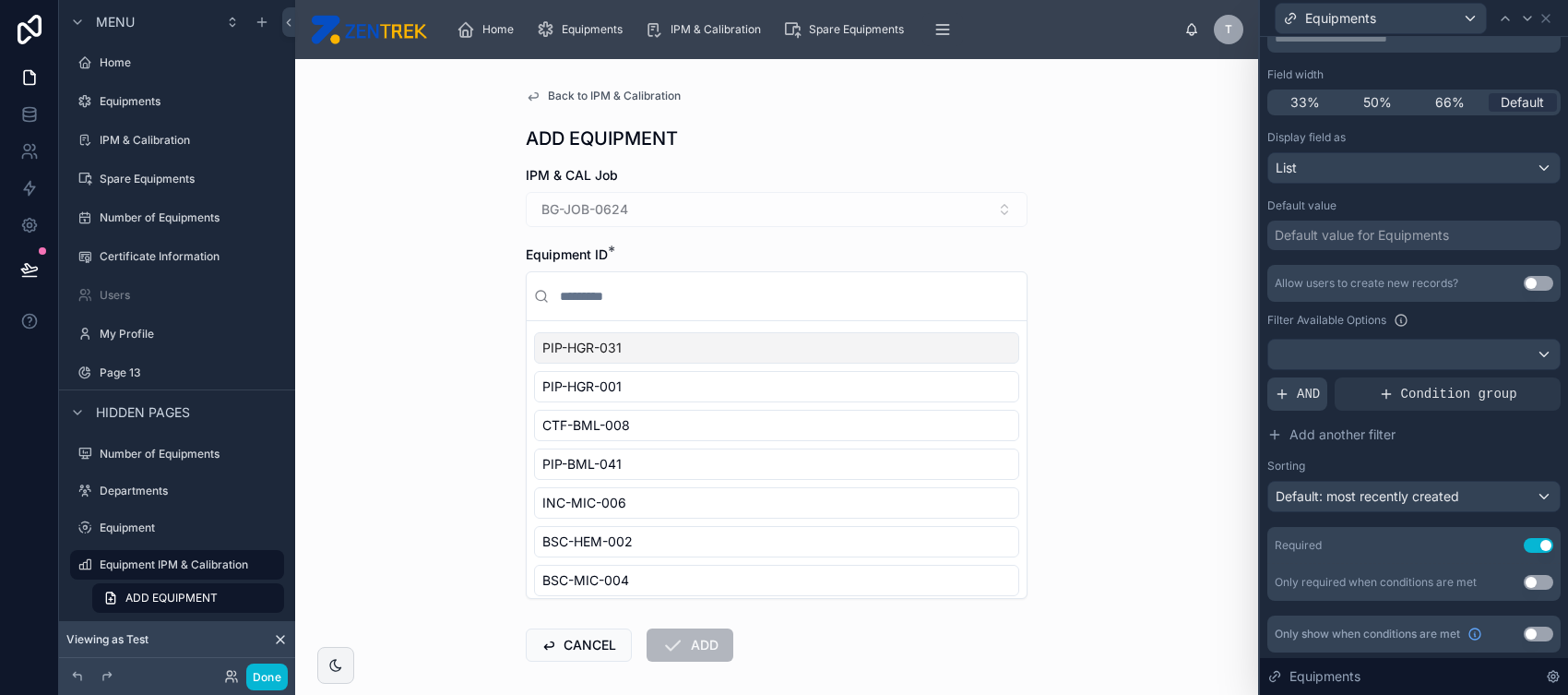 click on "AND" at bounding box center (1297, 394) 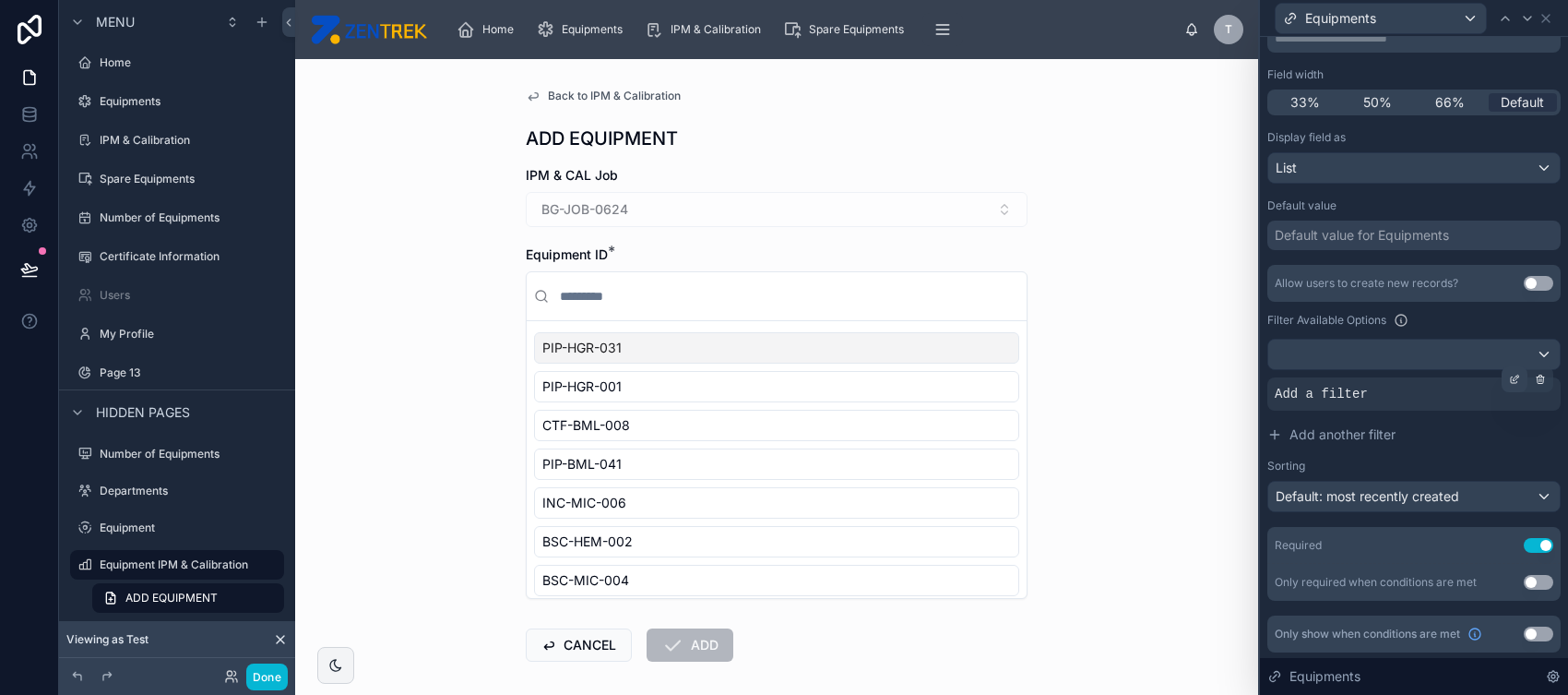 click 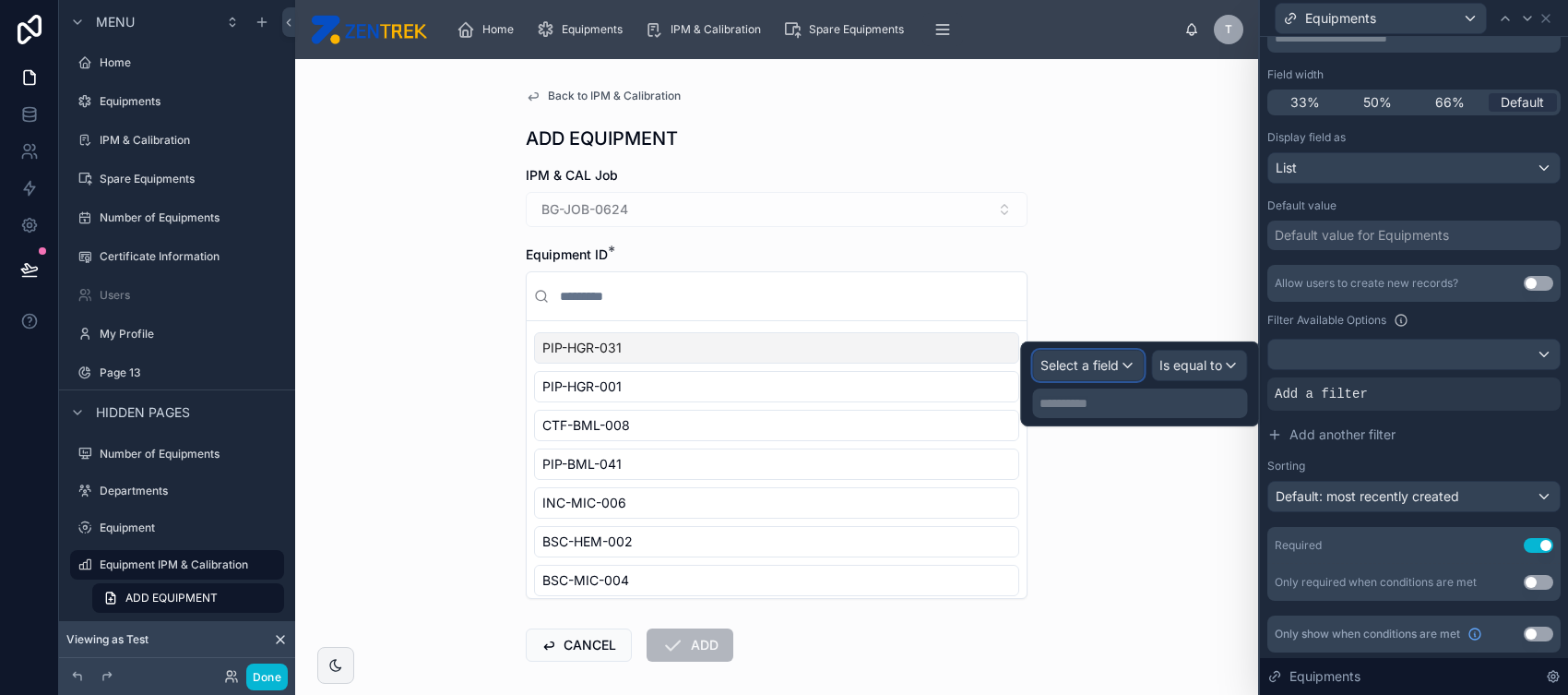 click on "Select a field" at bounding box center (1079, 365) 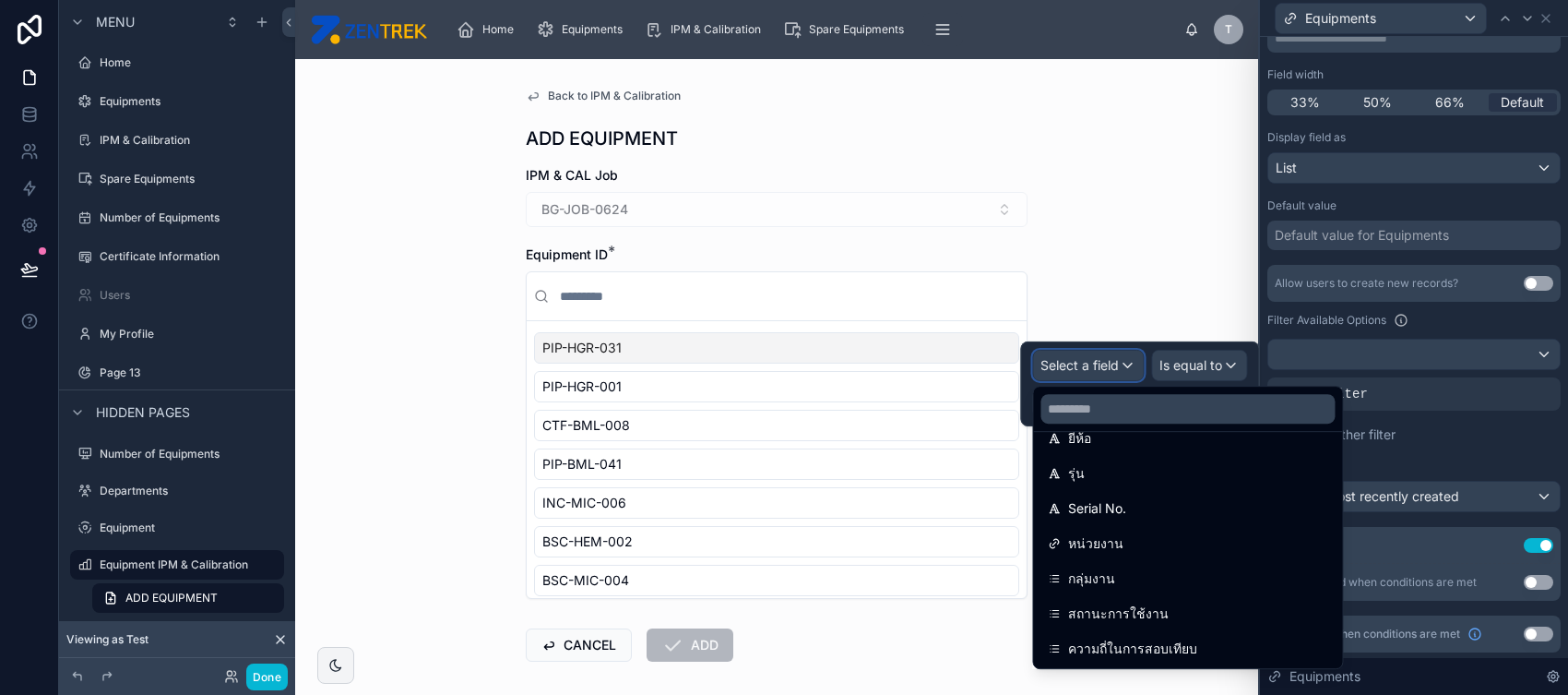 scroll, scrollTop: 348, scrollLeft: 0, axis: vertical 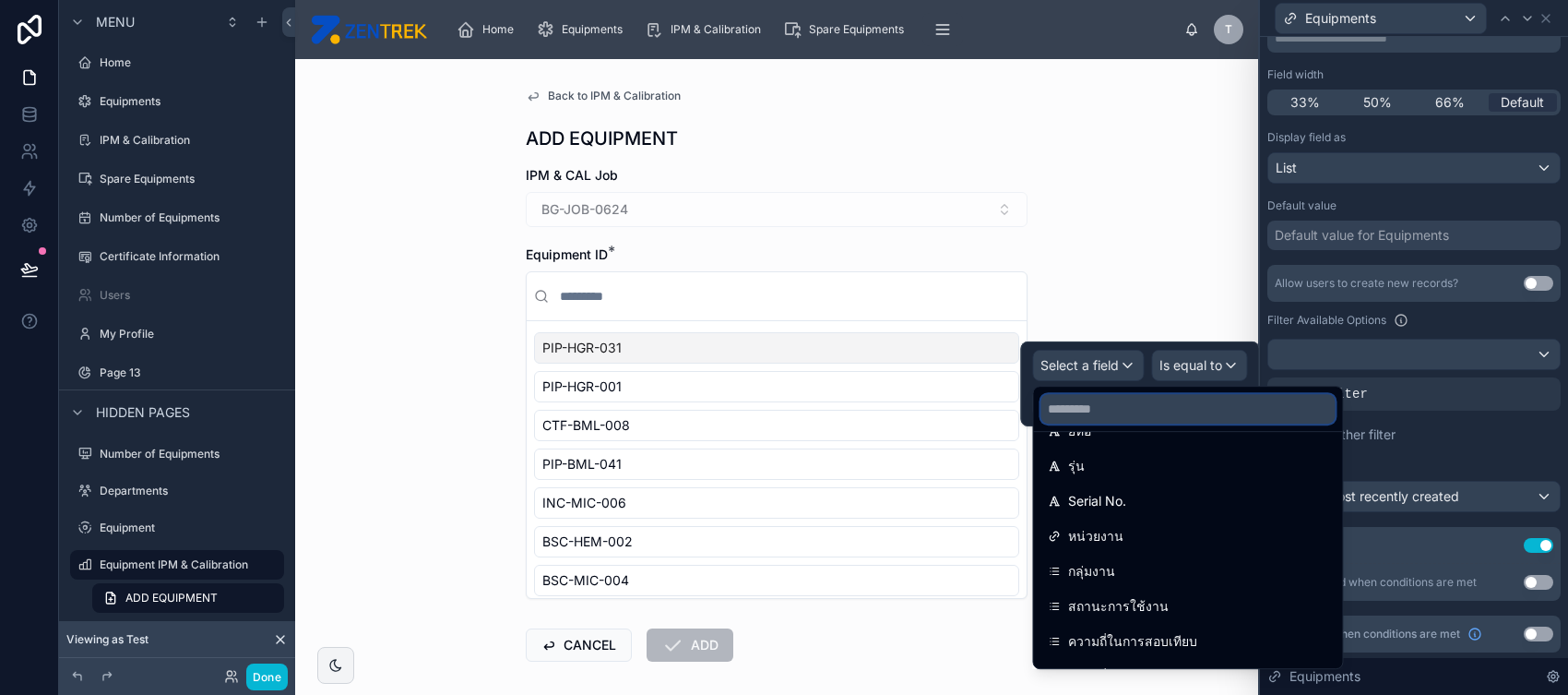 click at bounding box center [1187, 409] 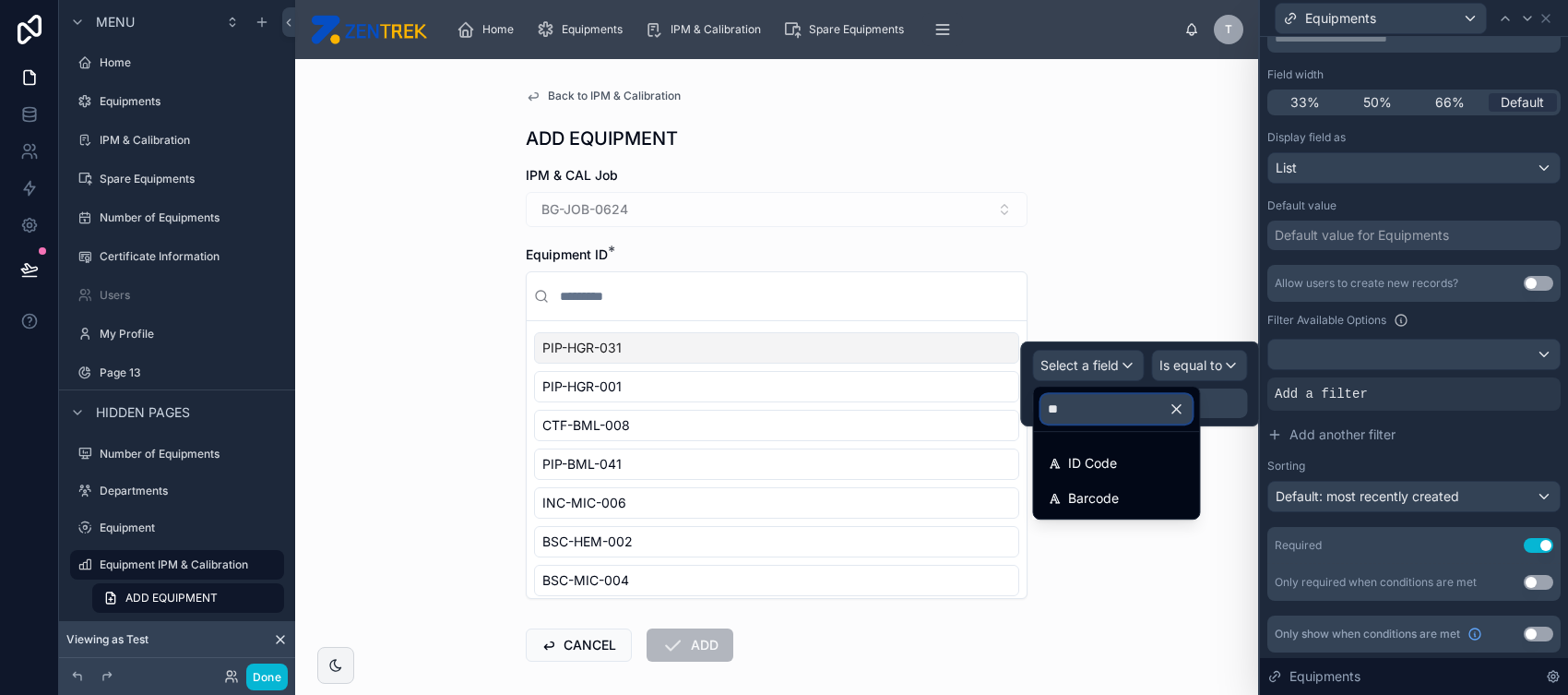 scroll, scrollTop: 0, scrollLeft: 0, axis: both 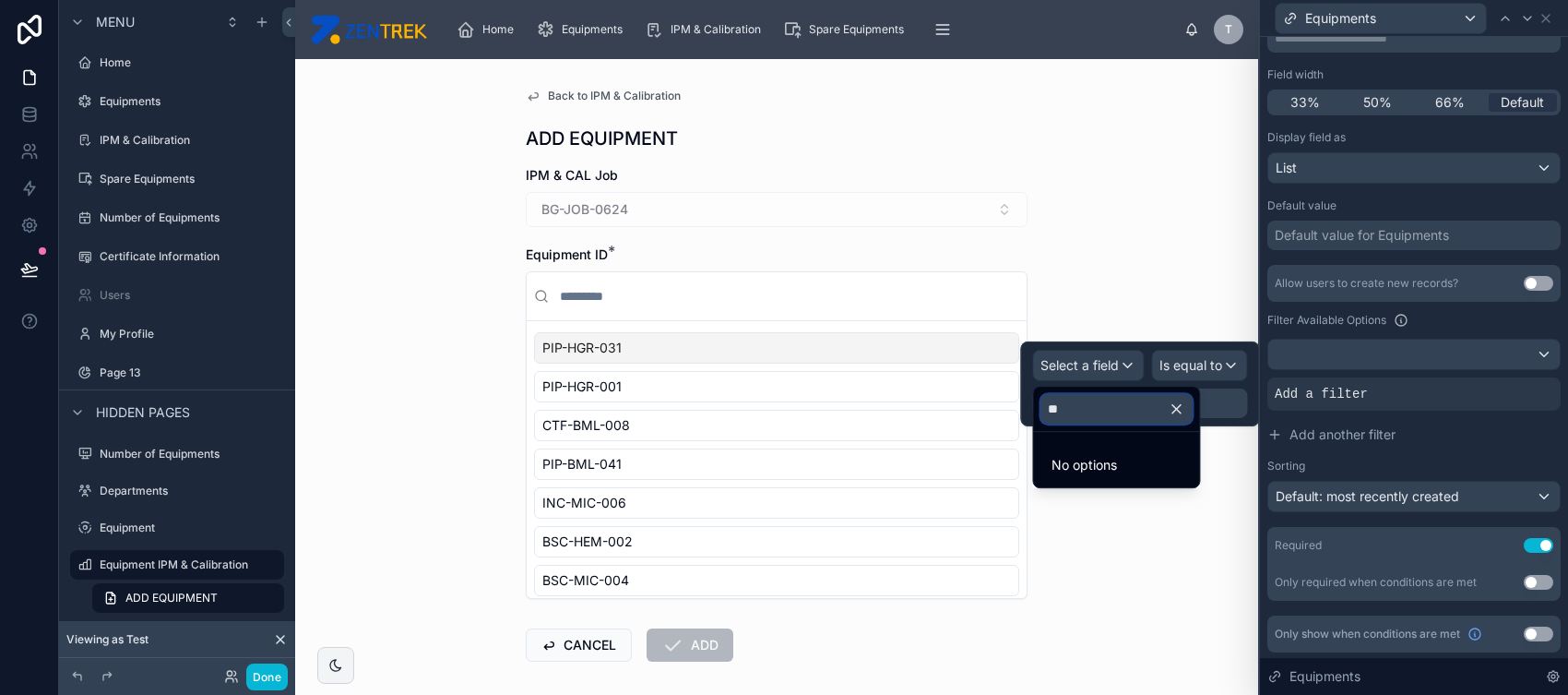 type on "*" 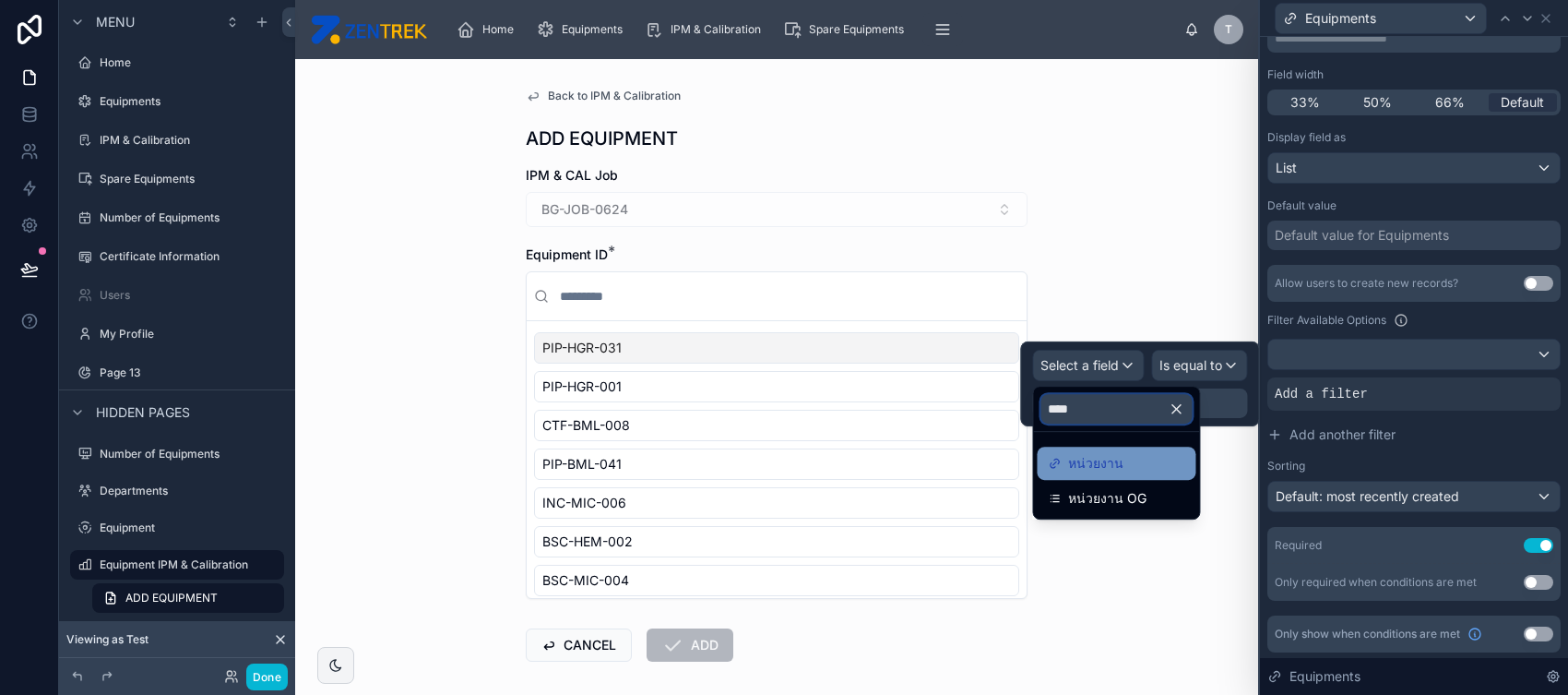 type on "****" 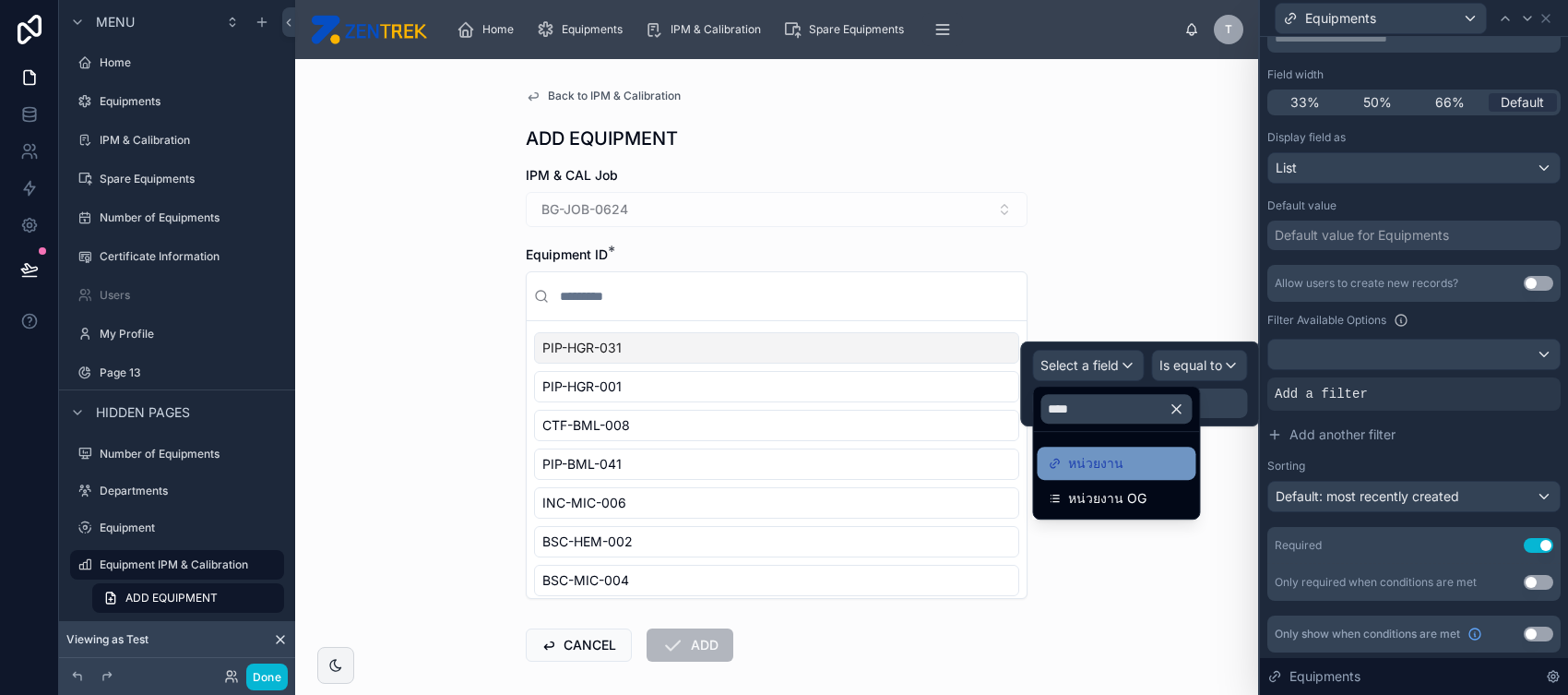 click on "หน่วยงาน" at bounding box center [1116, 463] 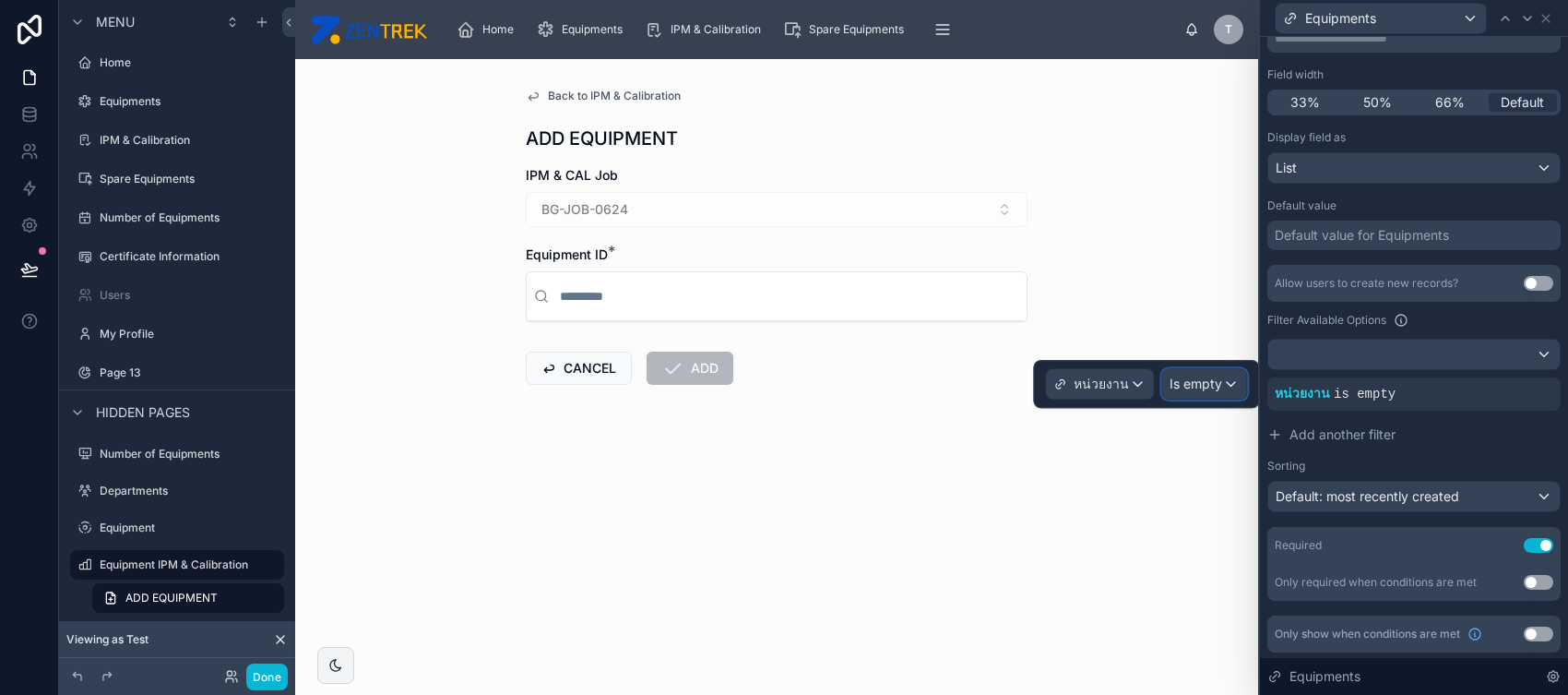 click on "Is empty" at bounding box center [1204, 384] 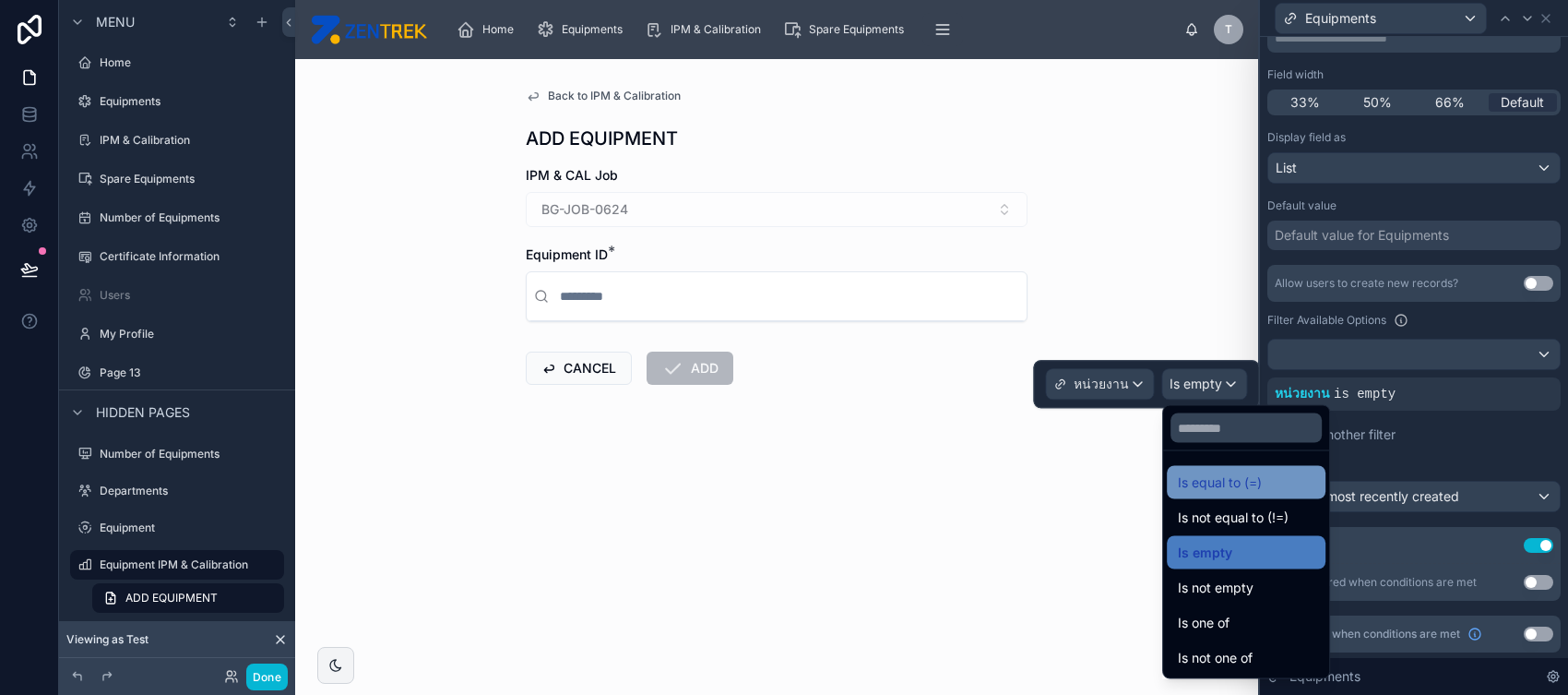 click on "Is equal to (=)" at bounding box center [1219, 483] 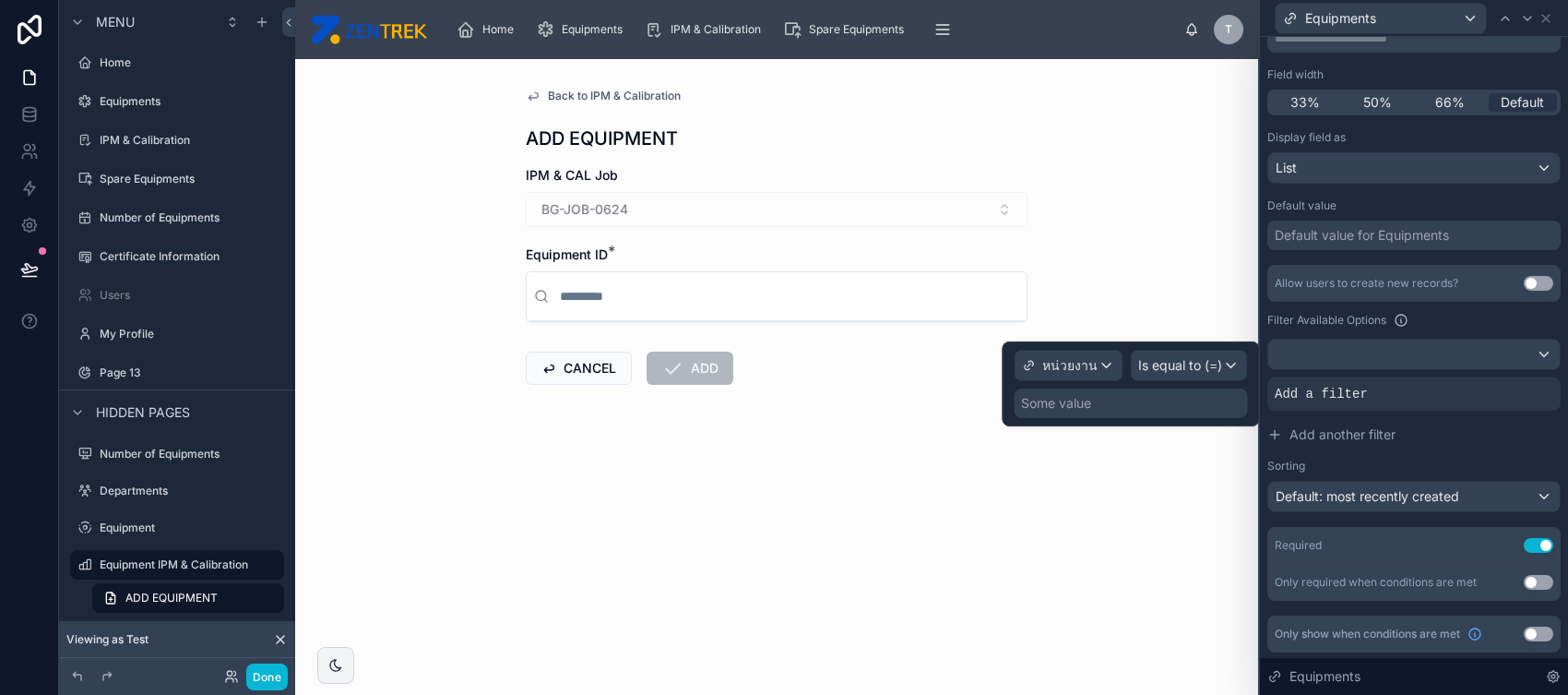 click on "Some value" at bounding box center (1130, 403) 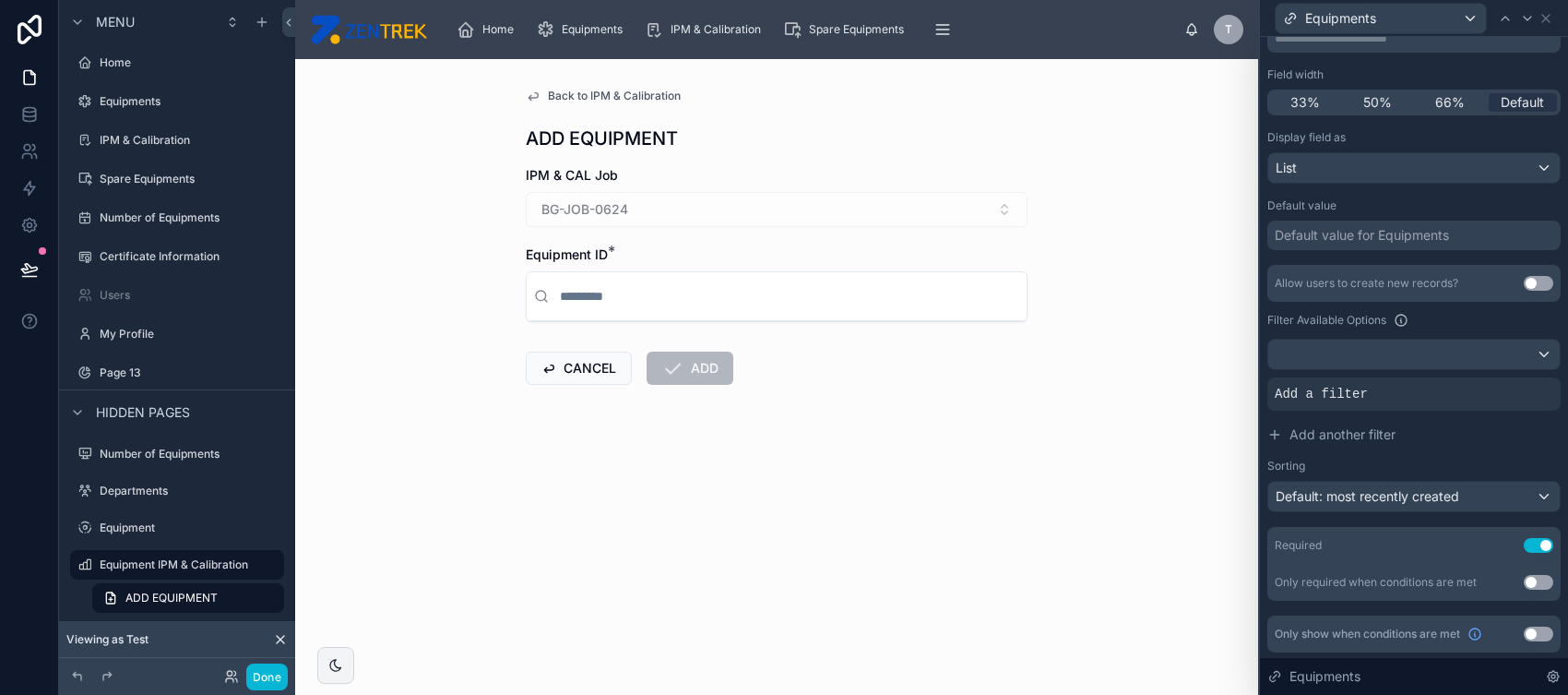 click on "IPM & CAL Job BG-JOB-0624 Equipment ID * CANCEL ADD" at bounding box center (777, 334) 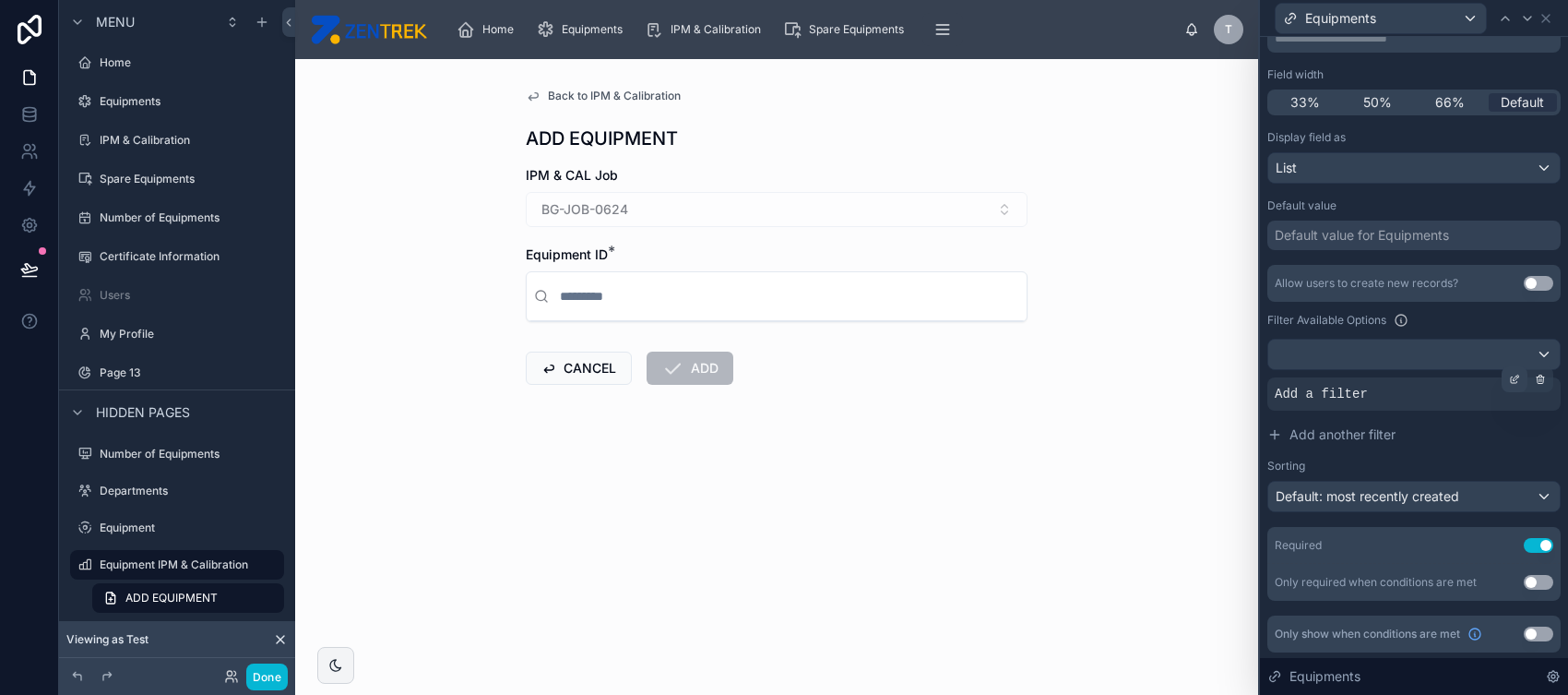 click 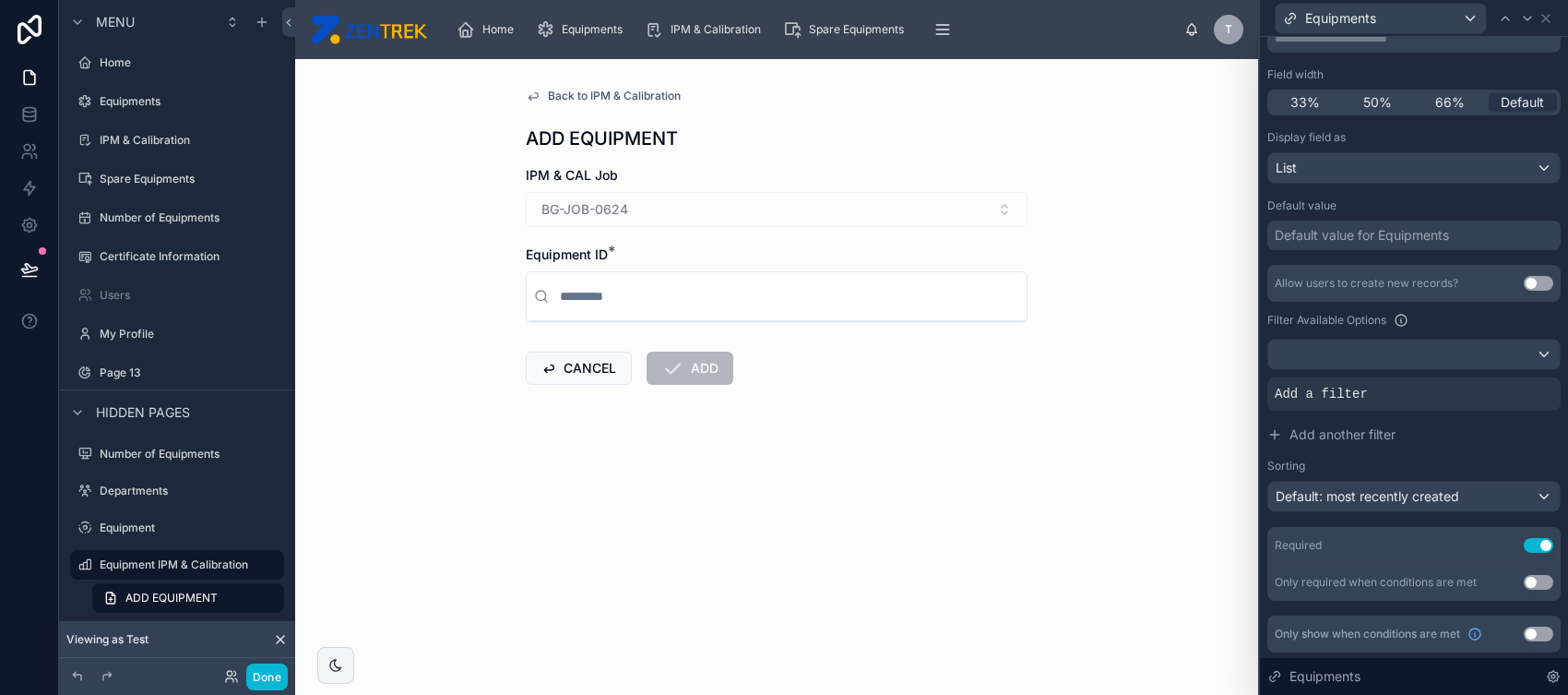 click on "Sorting" at bounding box center [1414, 466] 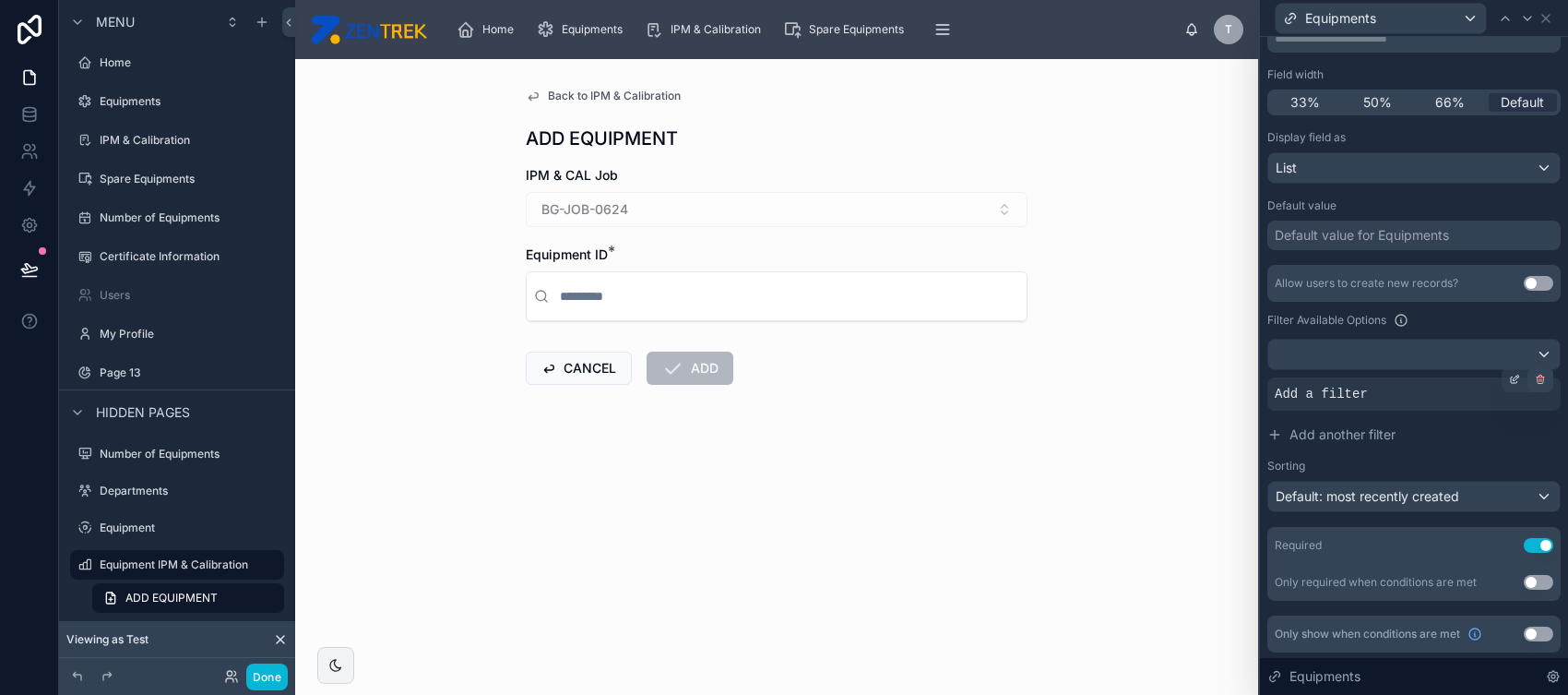 click 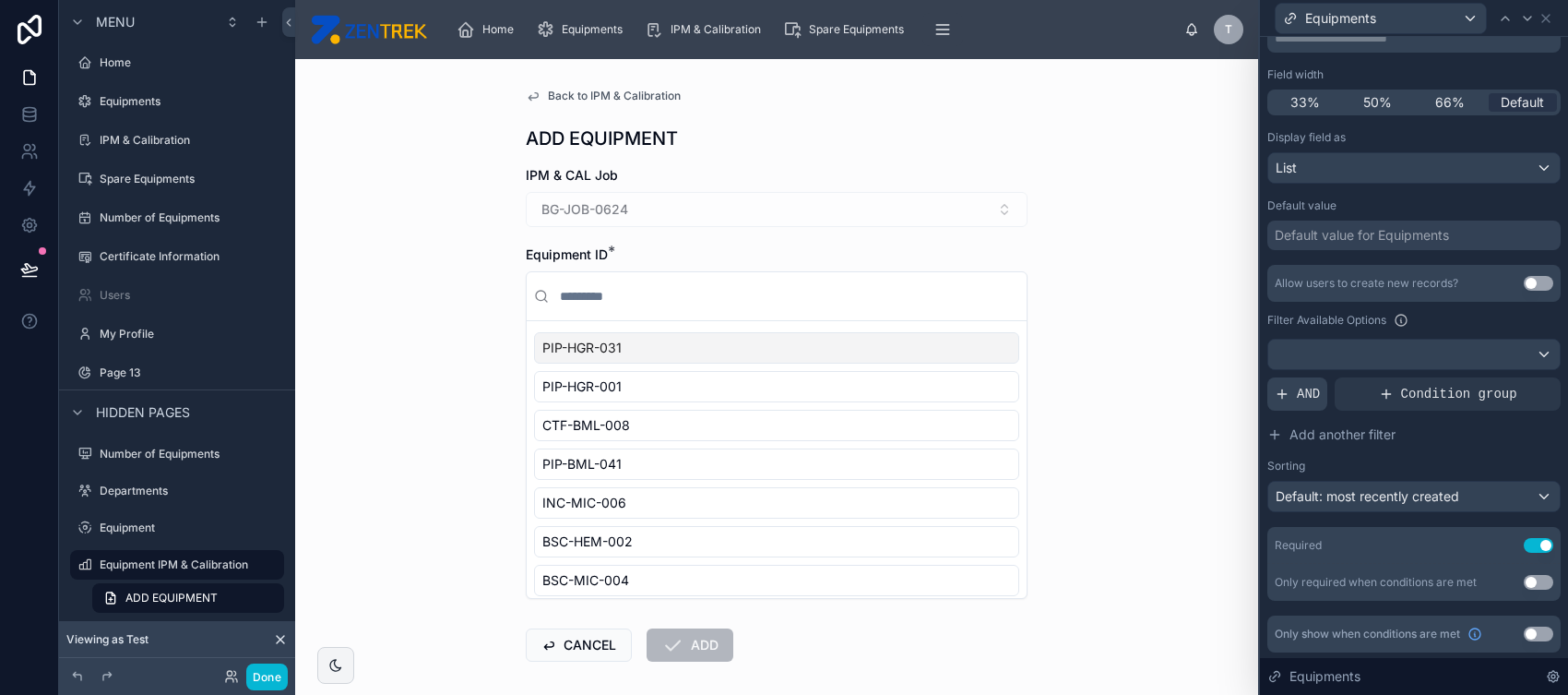 click on "AND" at bounding box center [1308, 394] 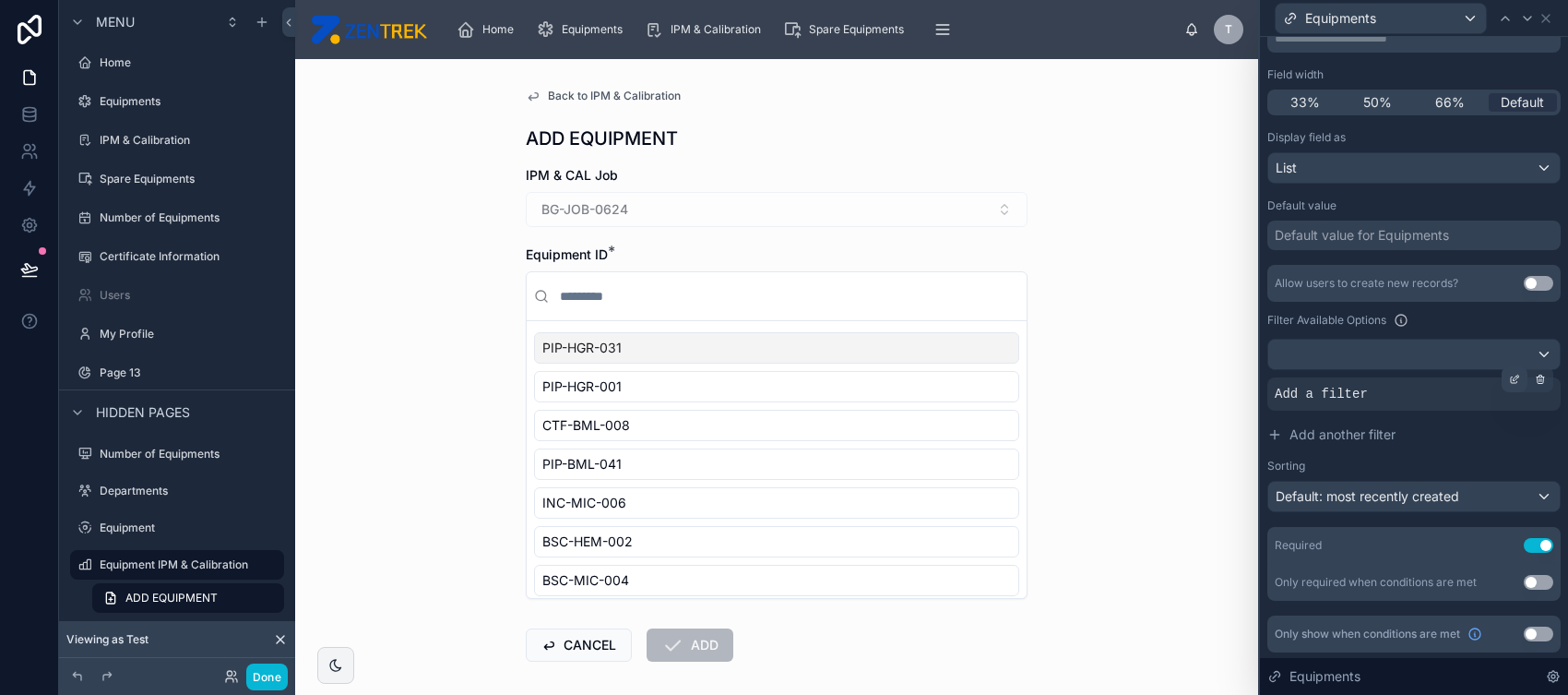 click 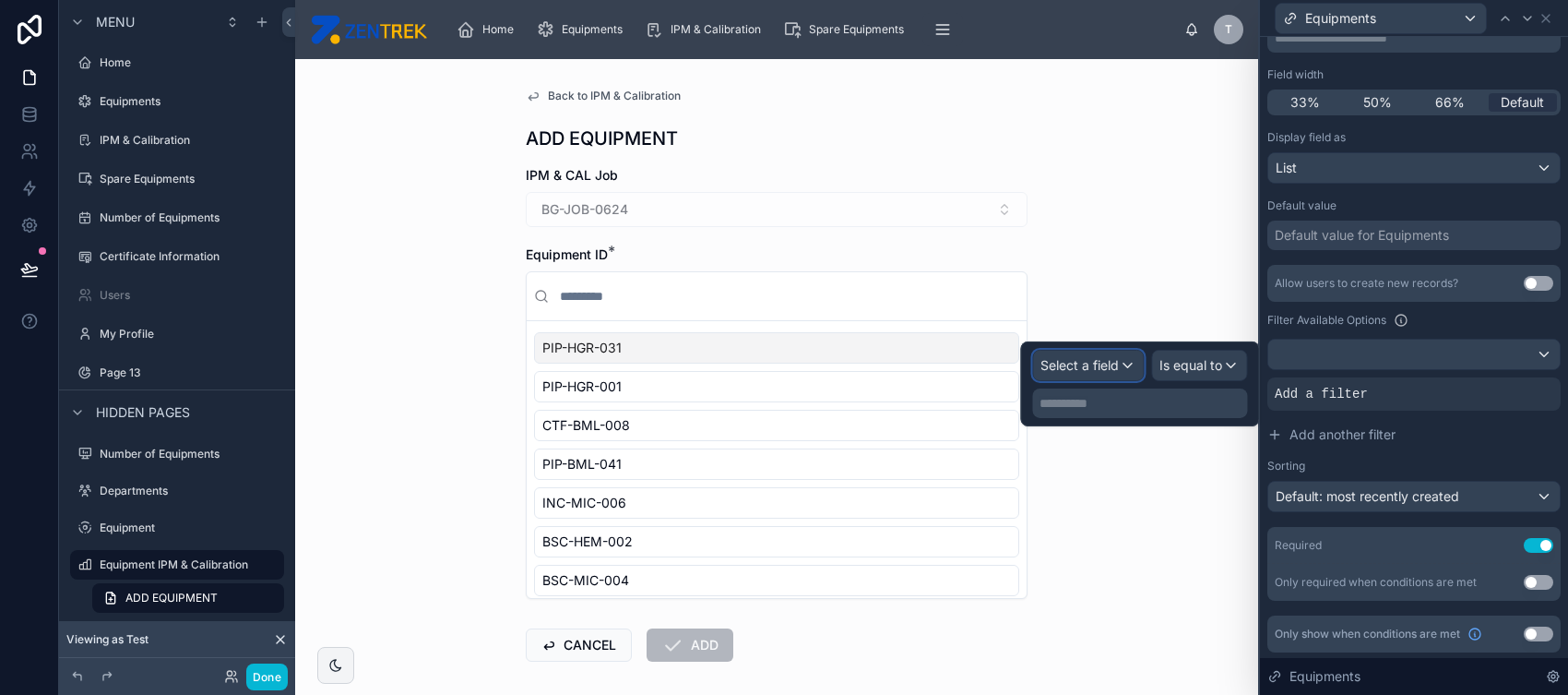 click on "Select a field" at bounding box center [1079, 365] 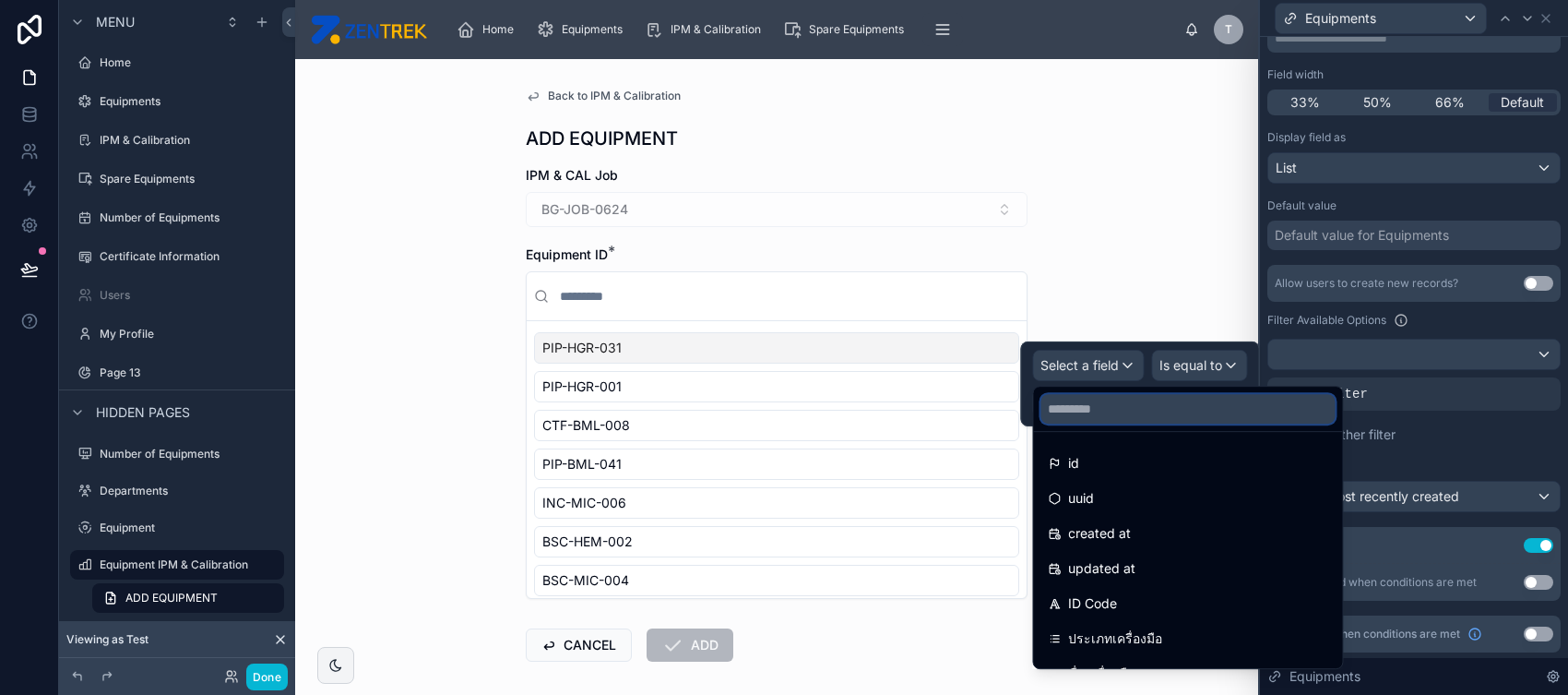 type on "*" 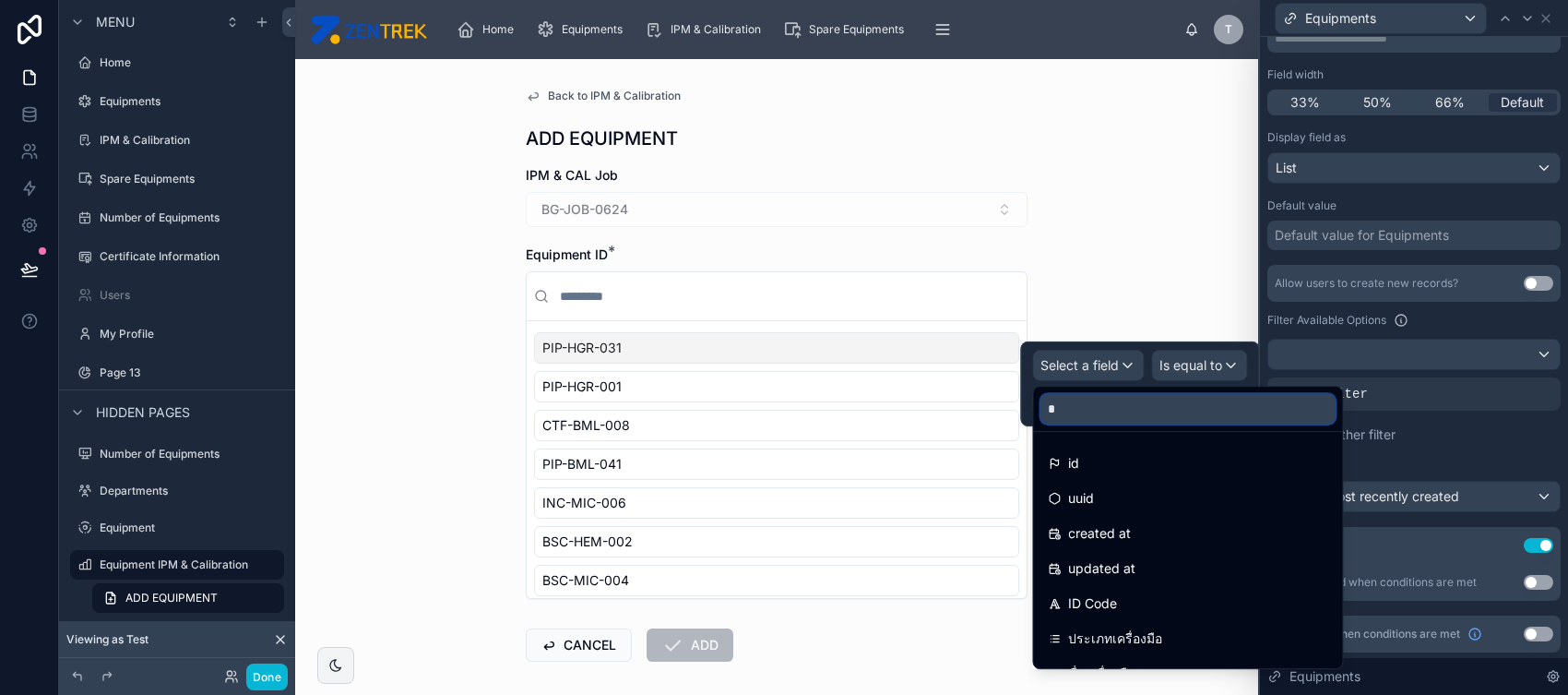 click on "*" at bounding box center (1187, 409) 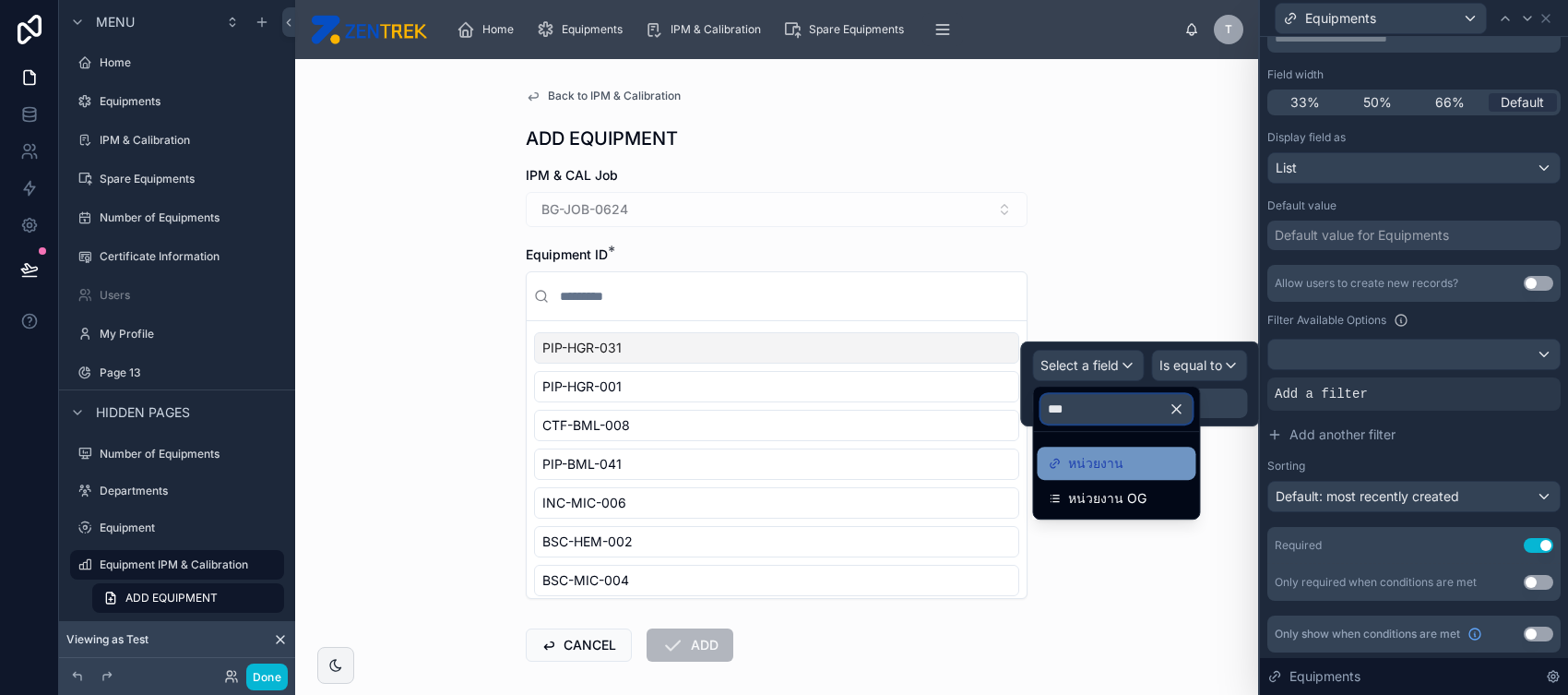type on "***" 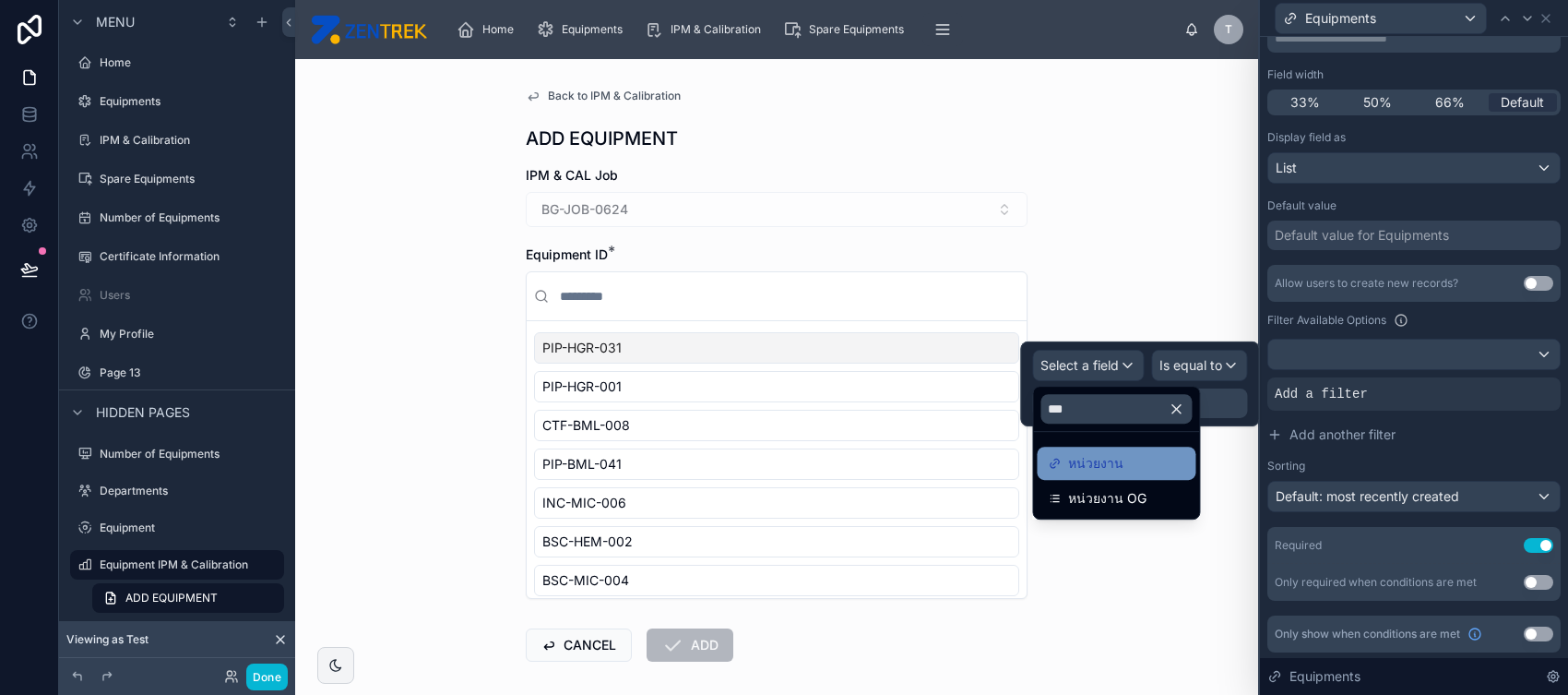 click on "หน่วยงาน" at bounding box center [1116, 463] 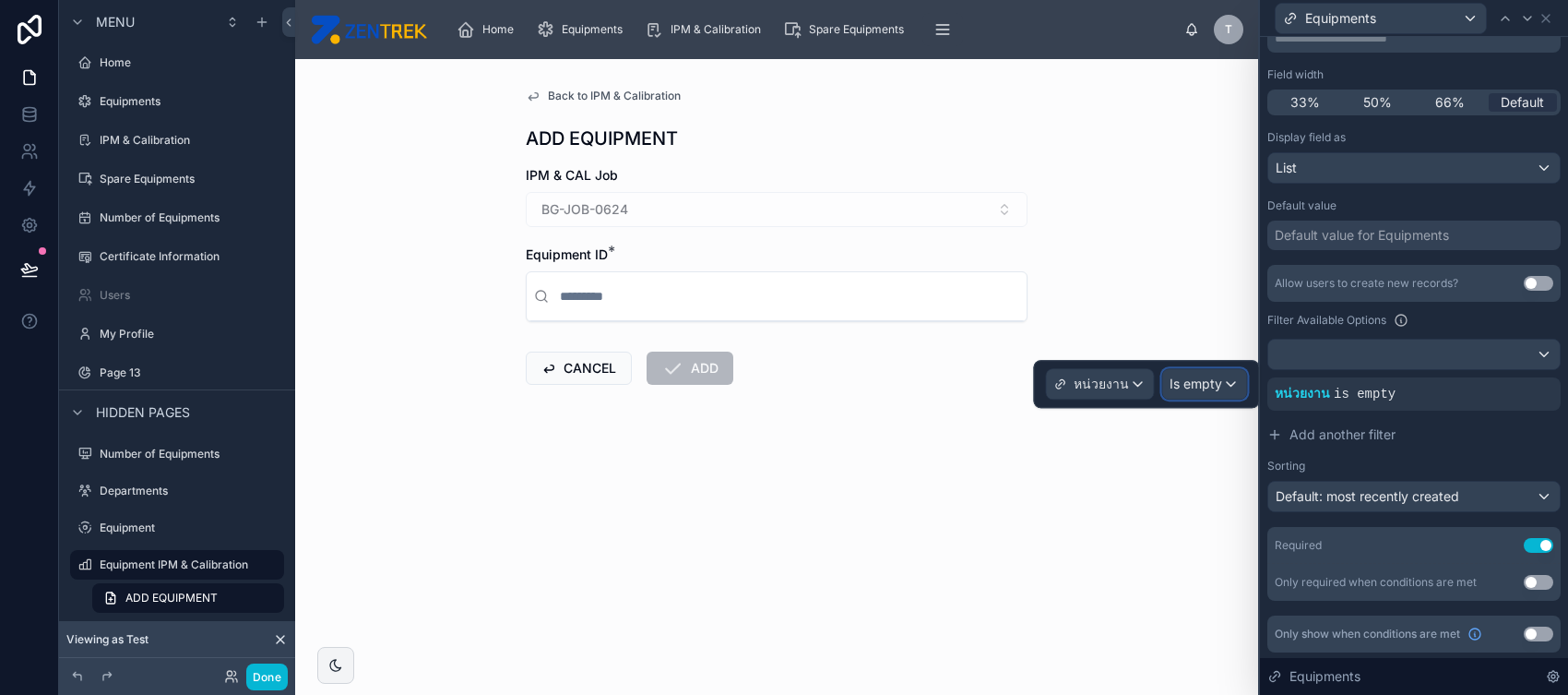 click on "Is empty" at bounding box center (1195, 384) 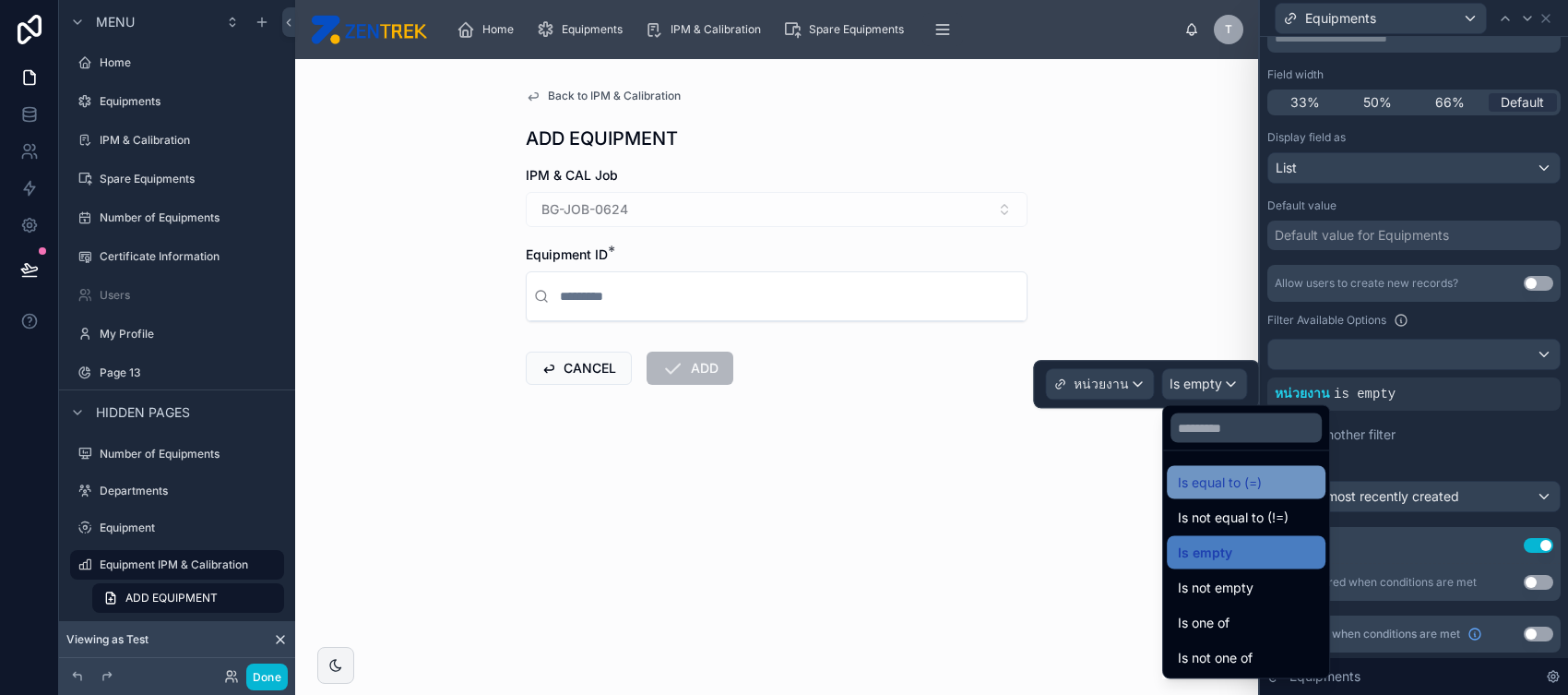 click on "Is equal to (=)" at bounding box center (1219, 483) 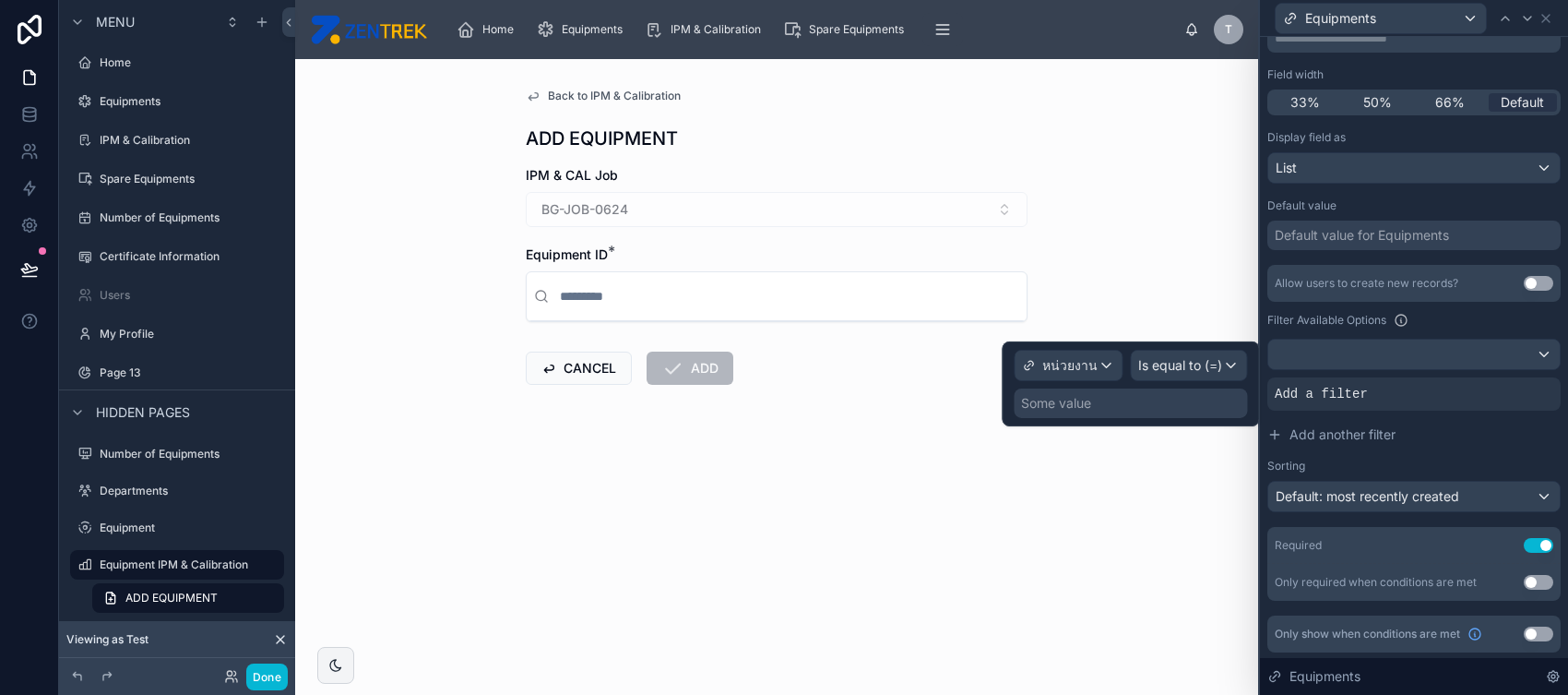 click on "Some value" at bounding box center (1130, 403) 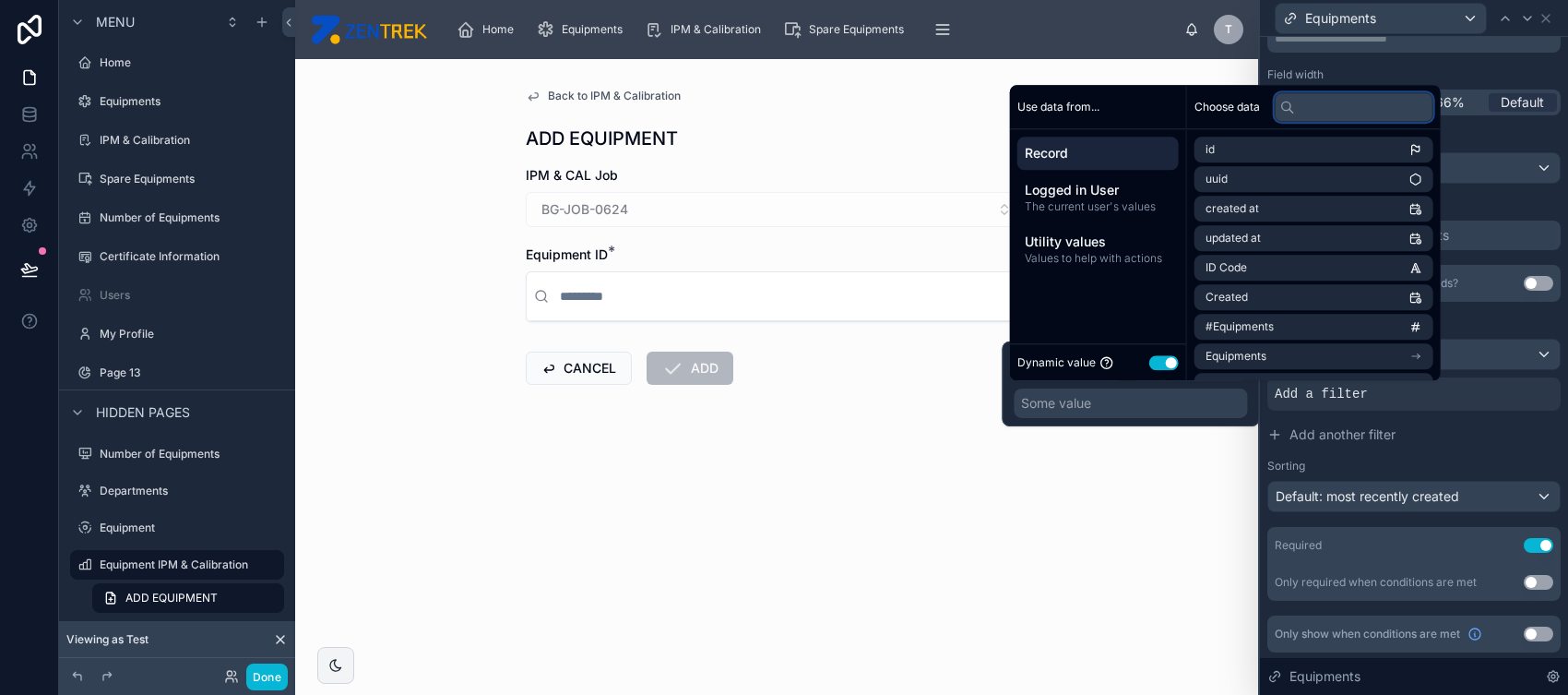 click at bounding box center (1354, 107) 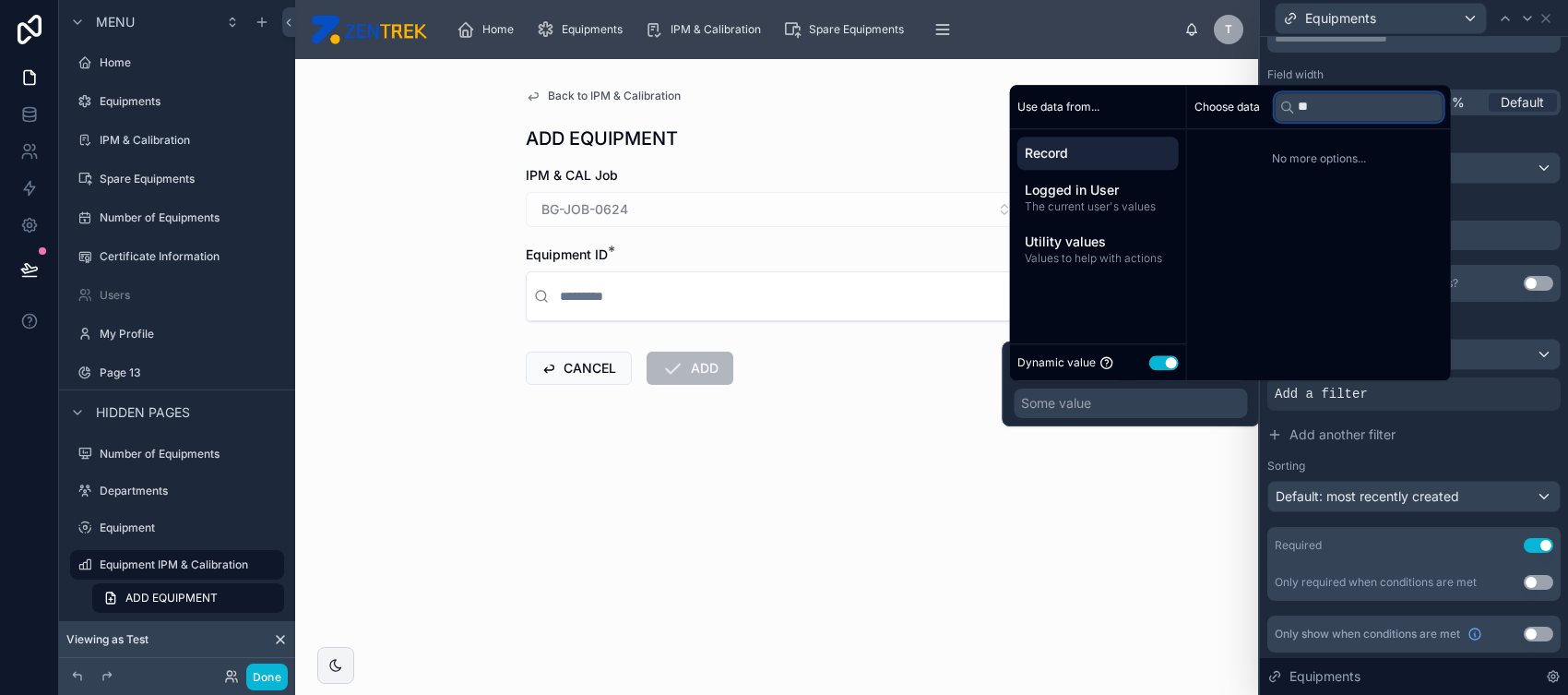 type on "*" 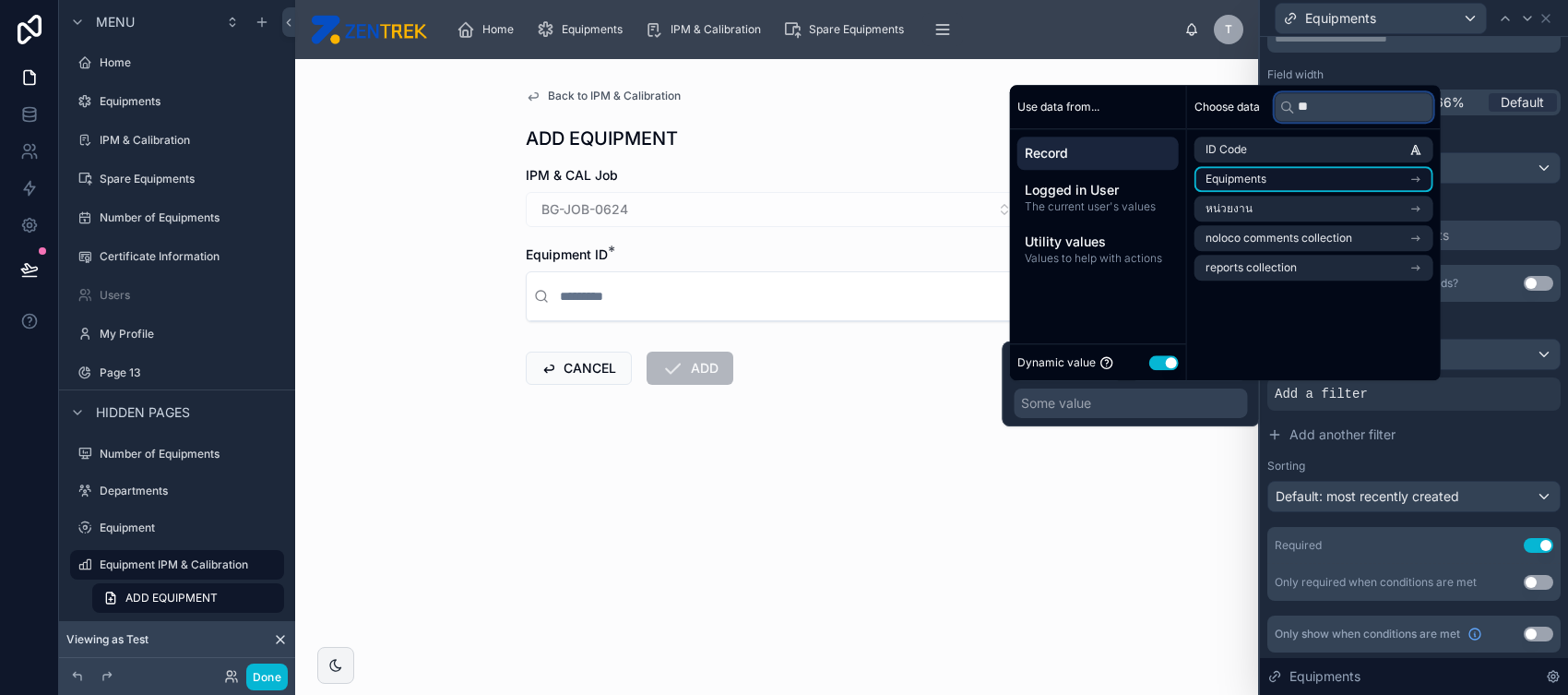 type on "*" 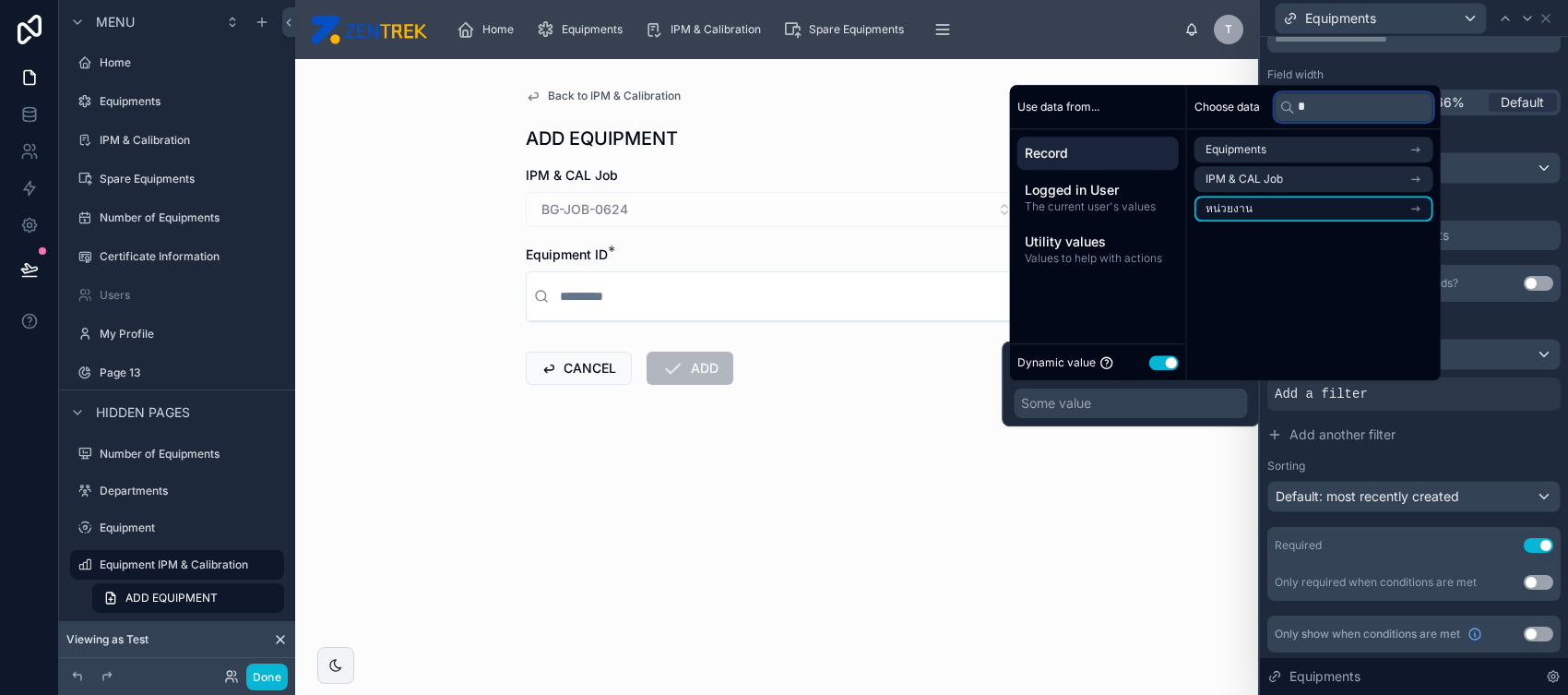 type on "*" 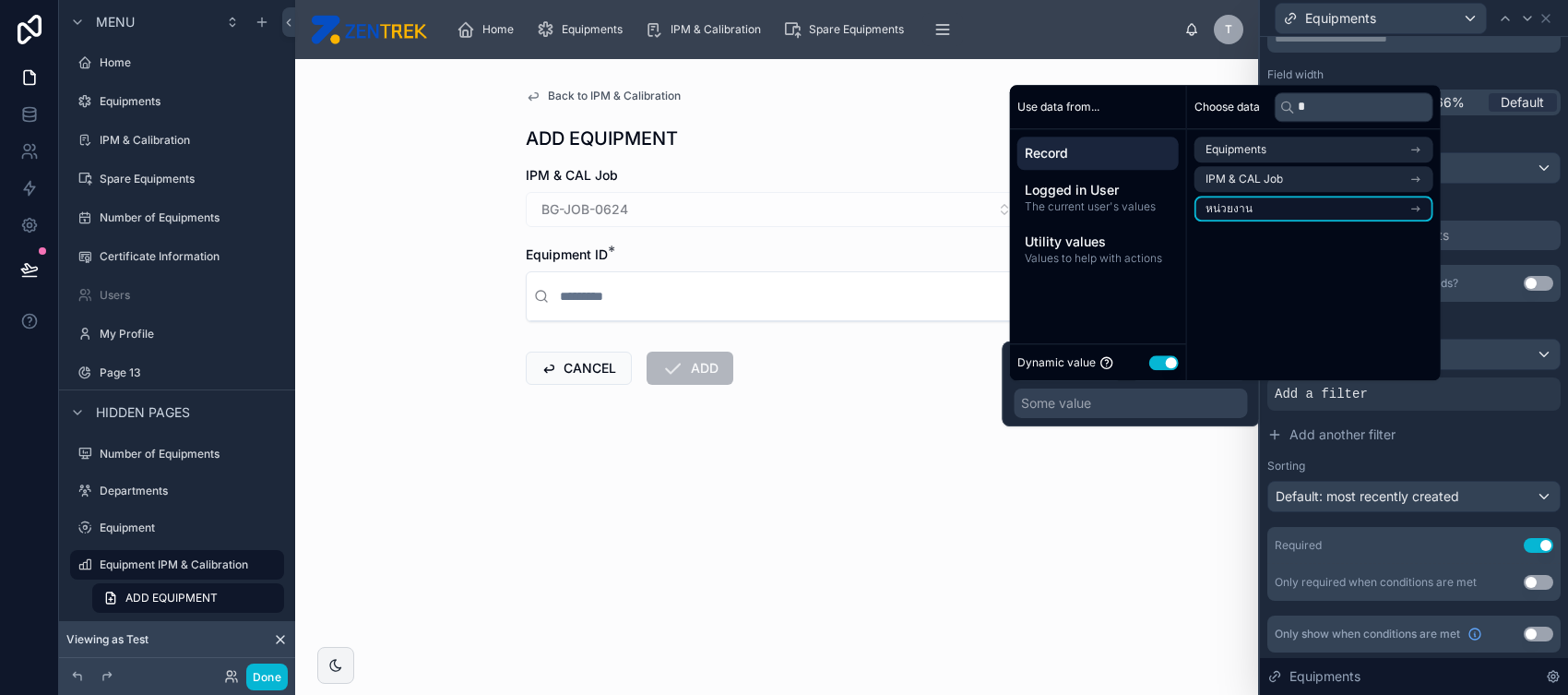 click on "หน่วยงาน" at bounding box center (1313, 209) 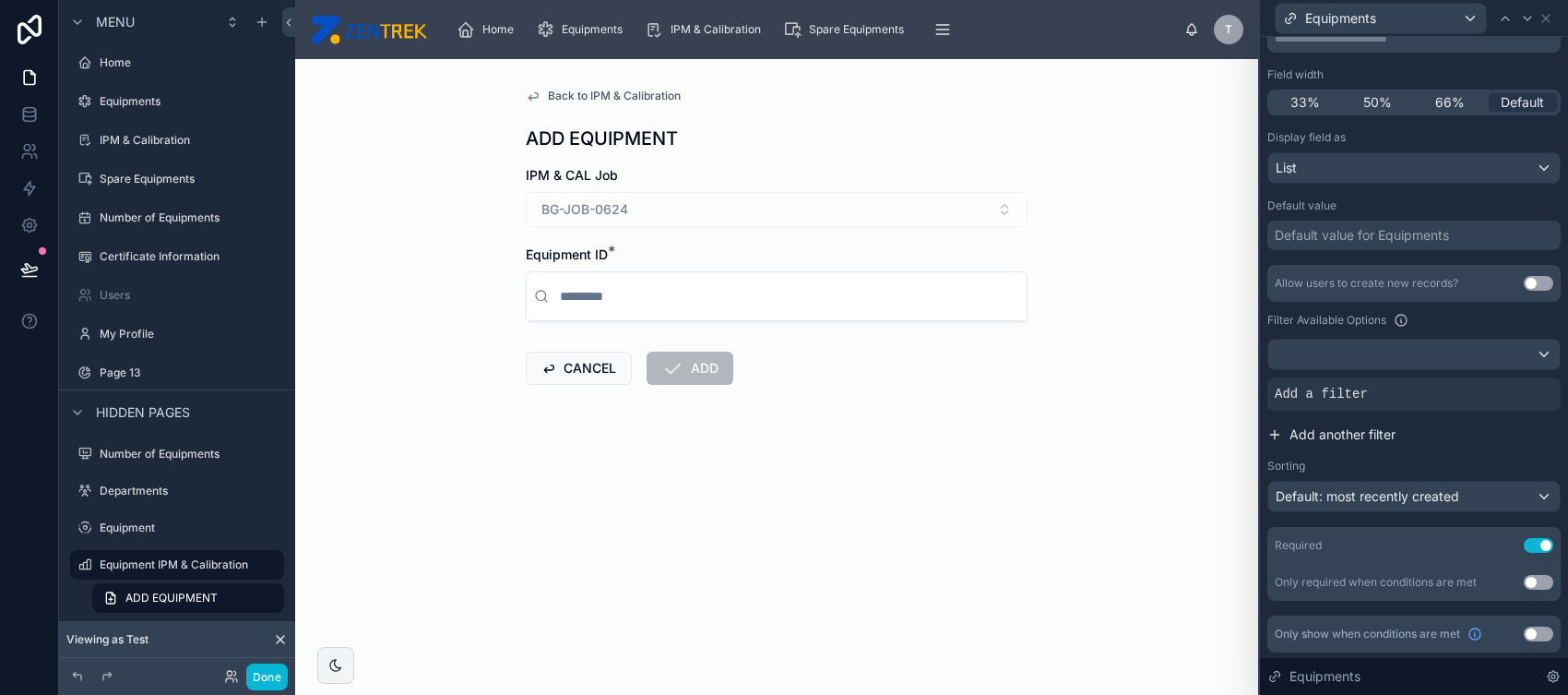 click on "Add another filter" at bounding box center (1414, 435) 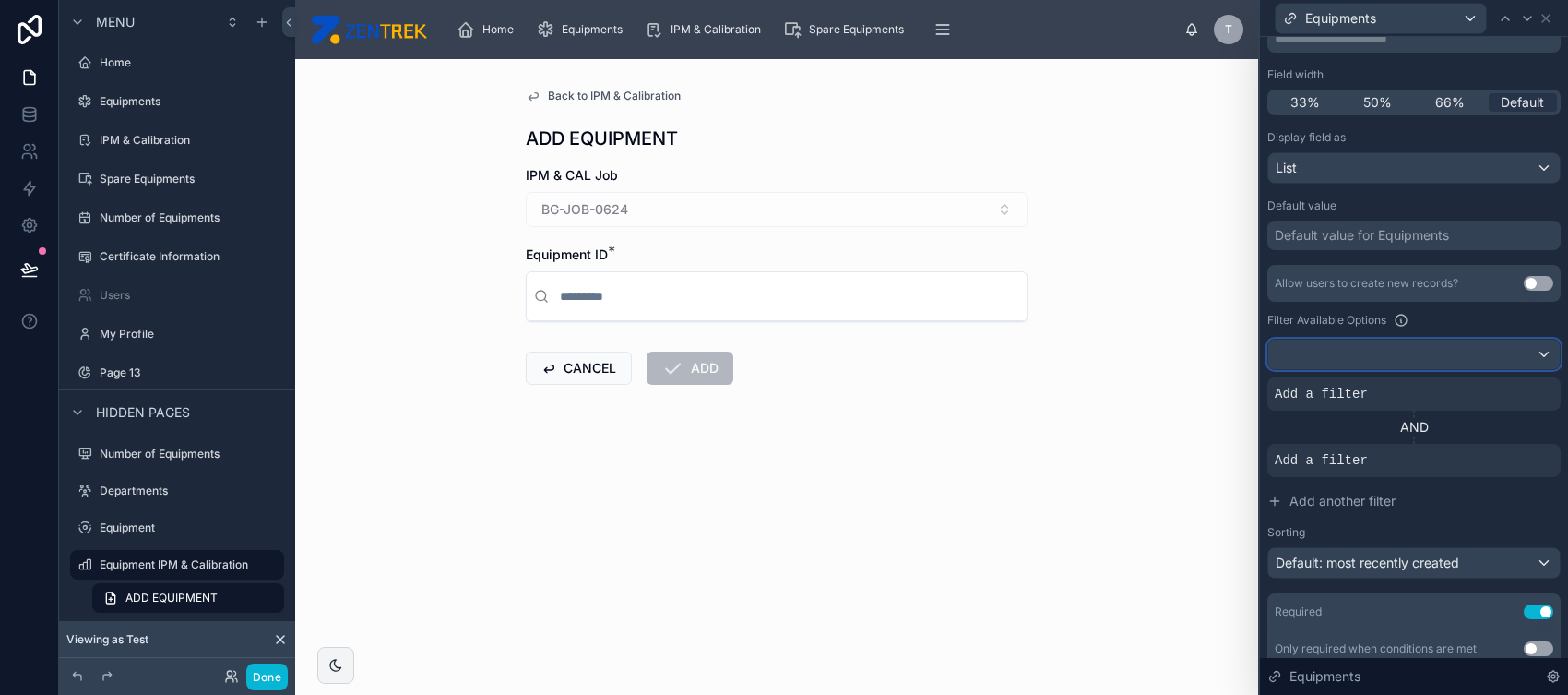 click at bounding box center [1414, 354] 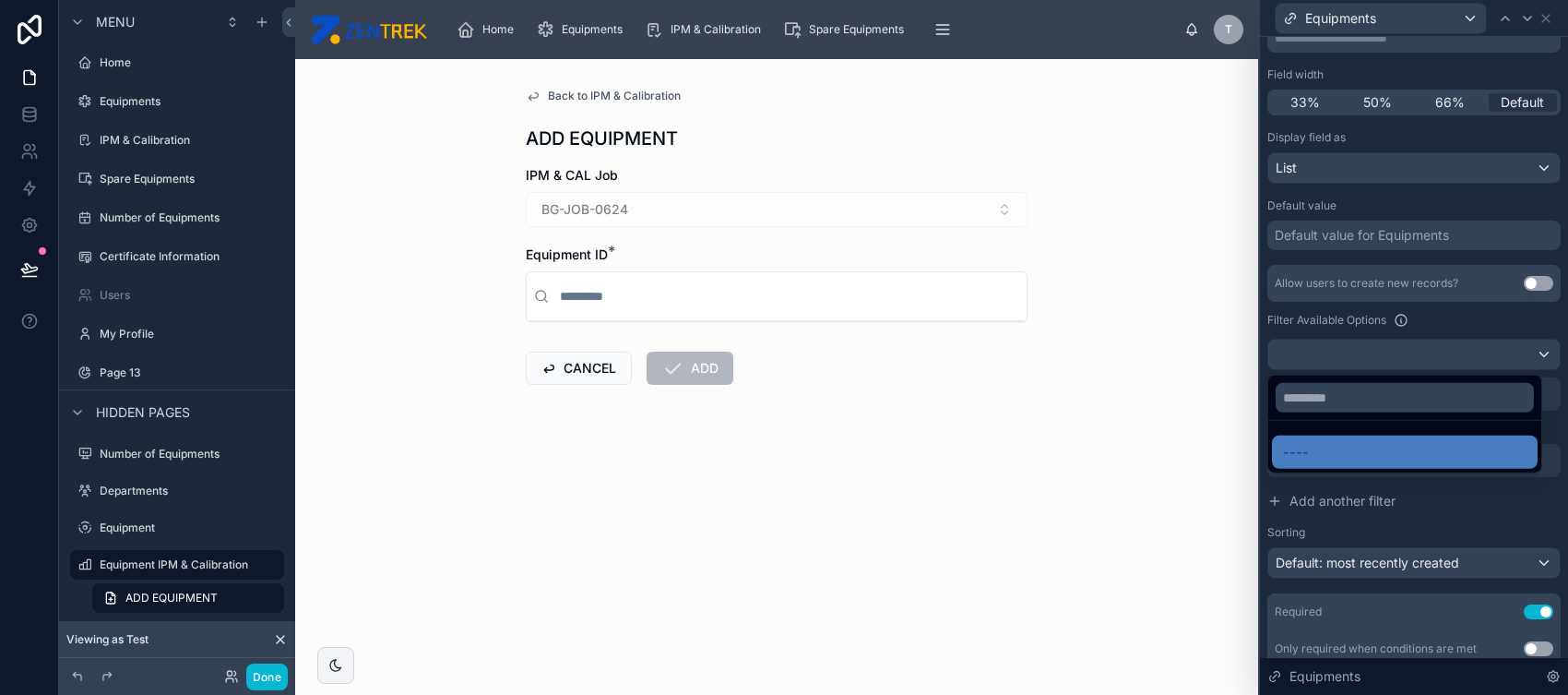 click at bounding box center (1414, 347) 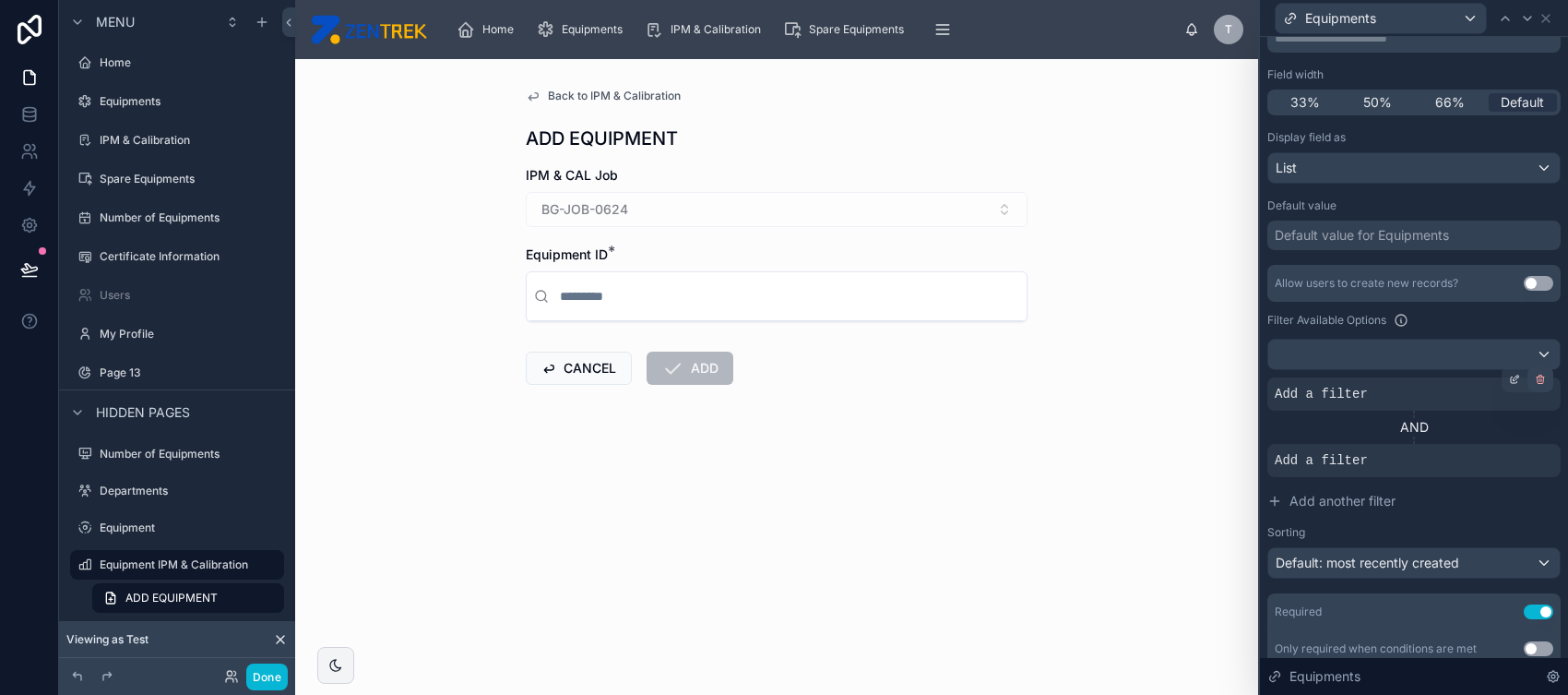 click 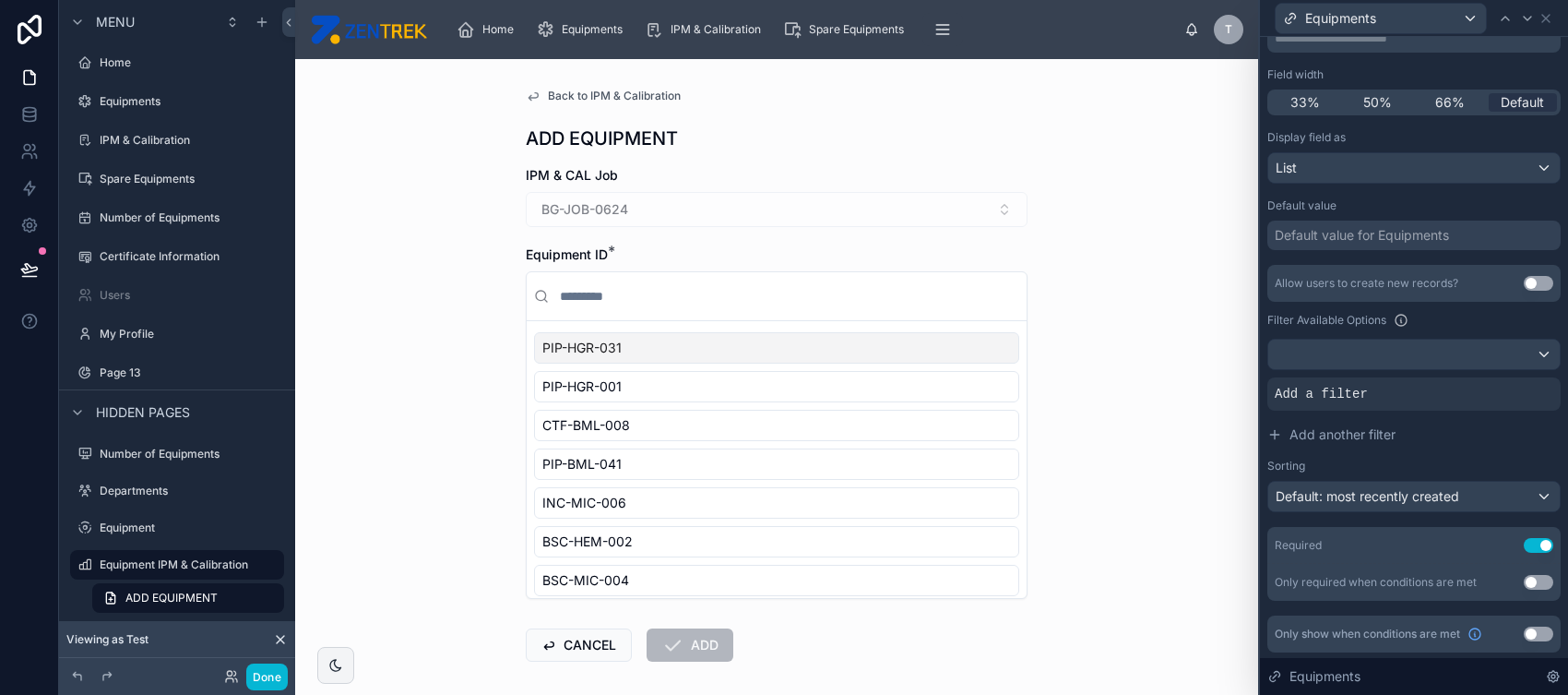 click 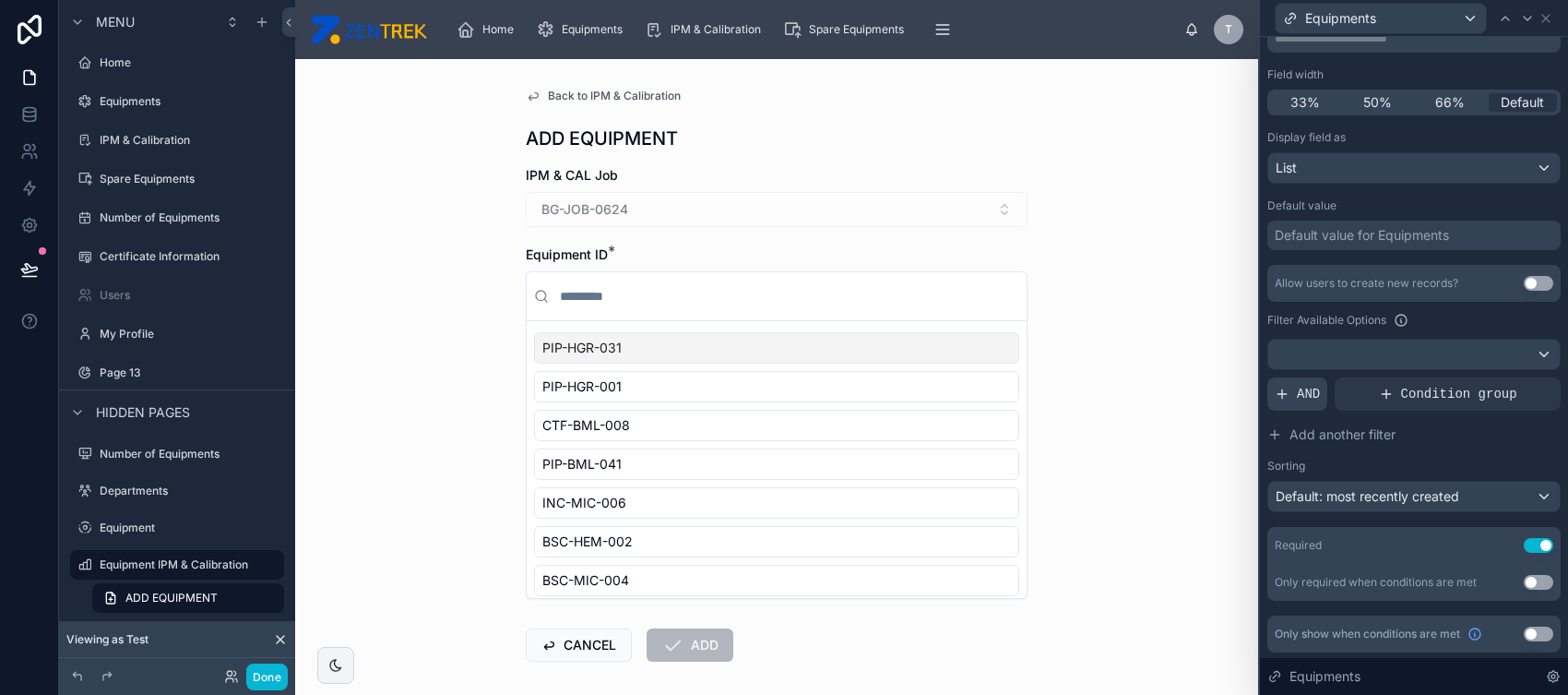 click on "AND" at bounding box center [1297, 394] 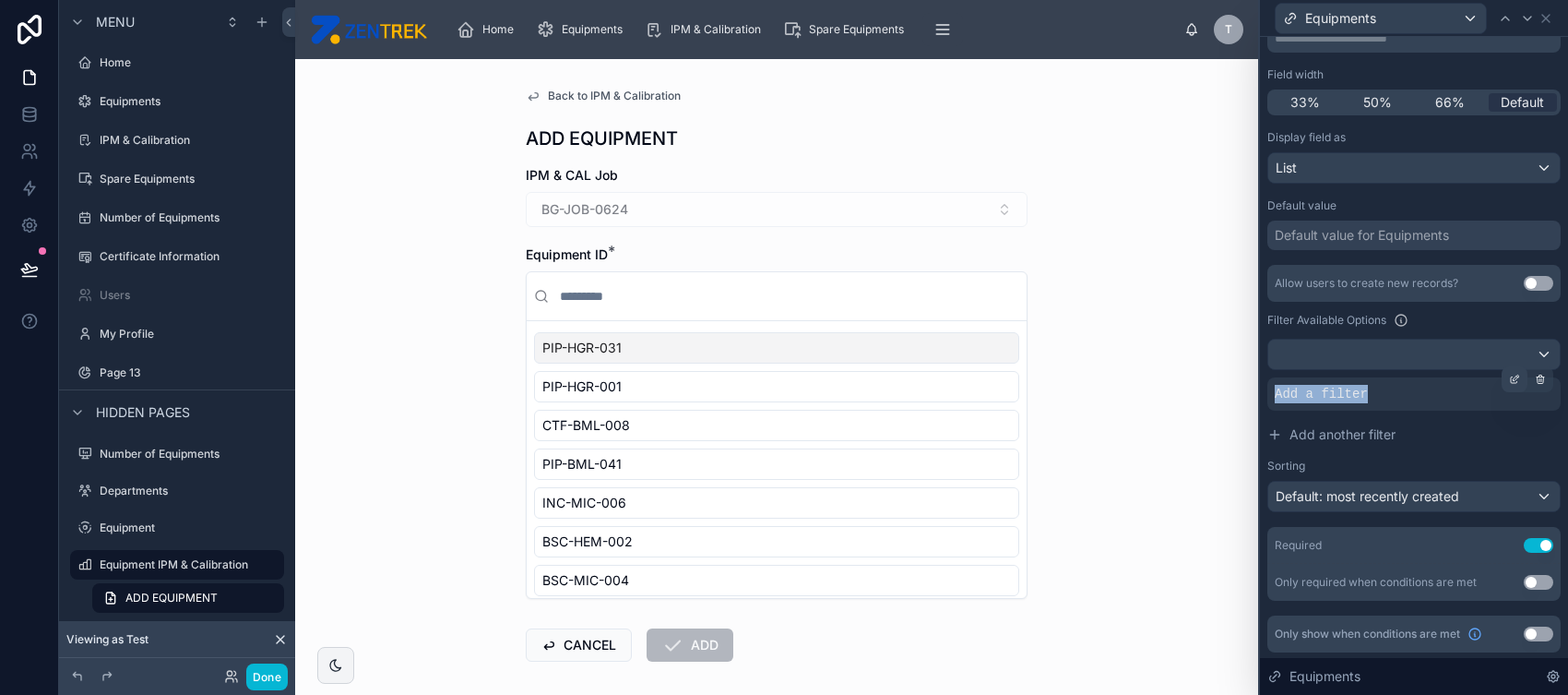 click on "Allow users to create new records? Use setting Filter Available Options   Add a filter Add another filter Sorting Default: most recently created" at bounding box center [1414, 389] 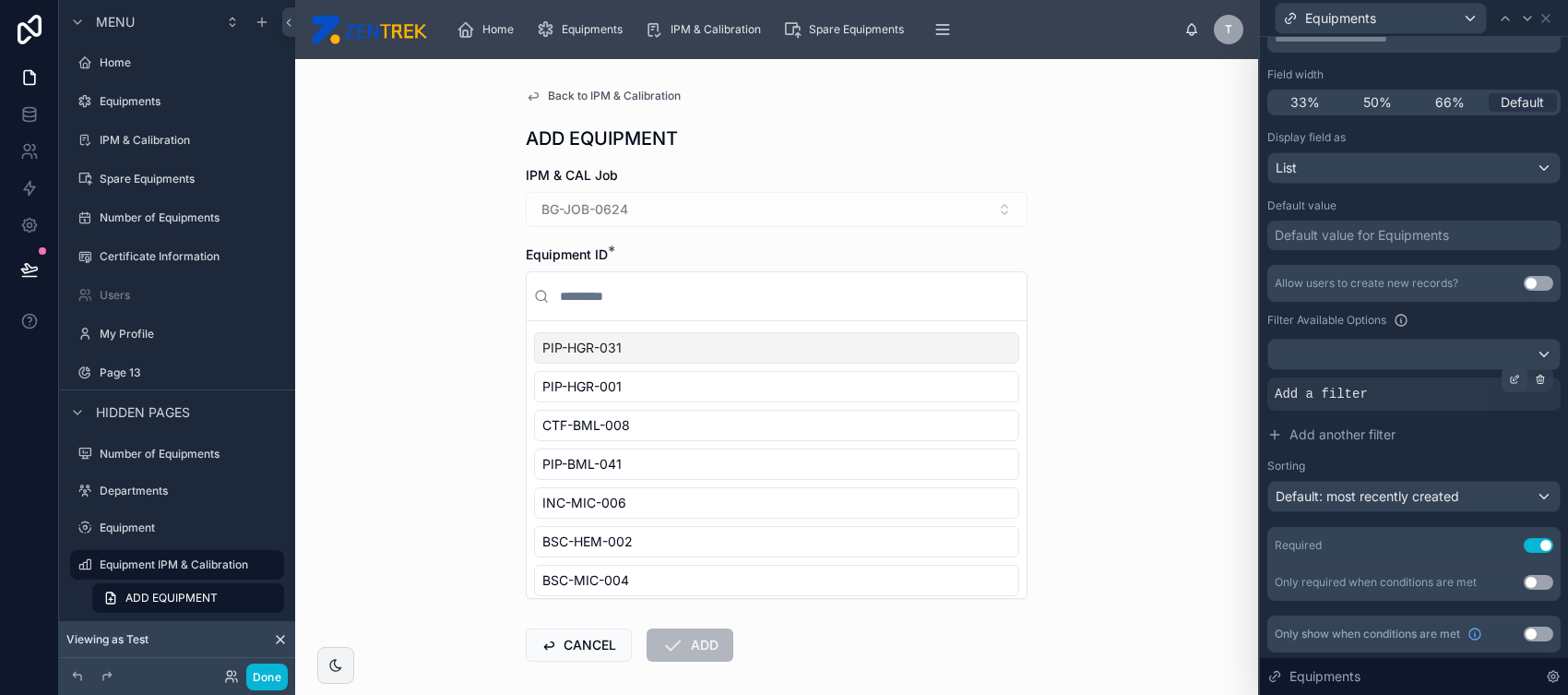 click 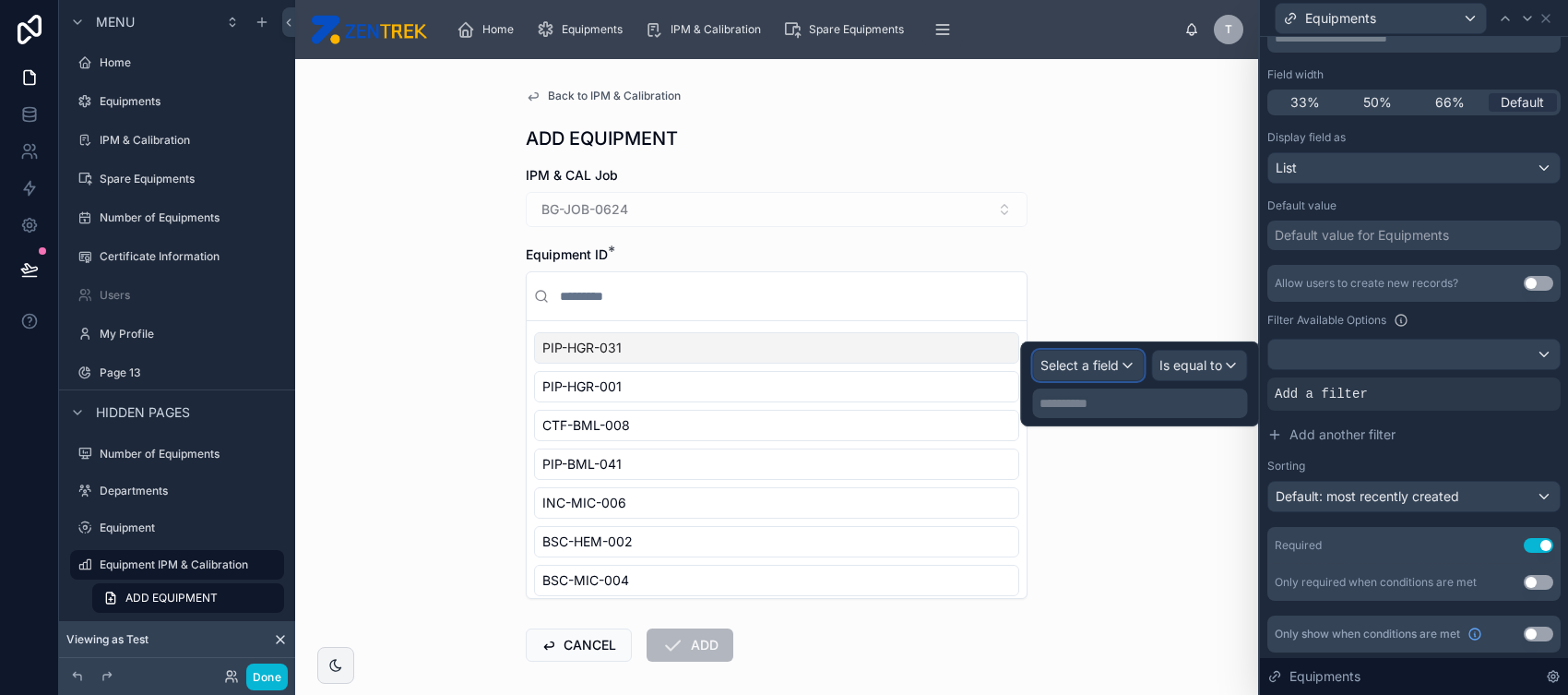 click on "Select a field" at bounding box center (1079, 365) 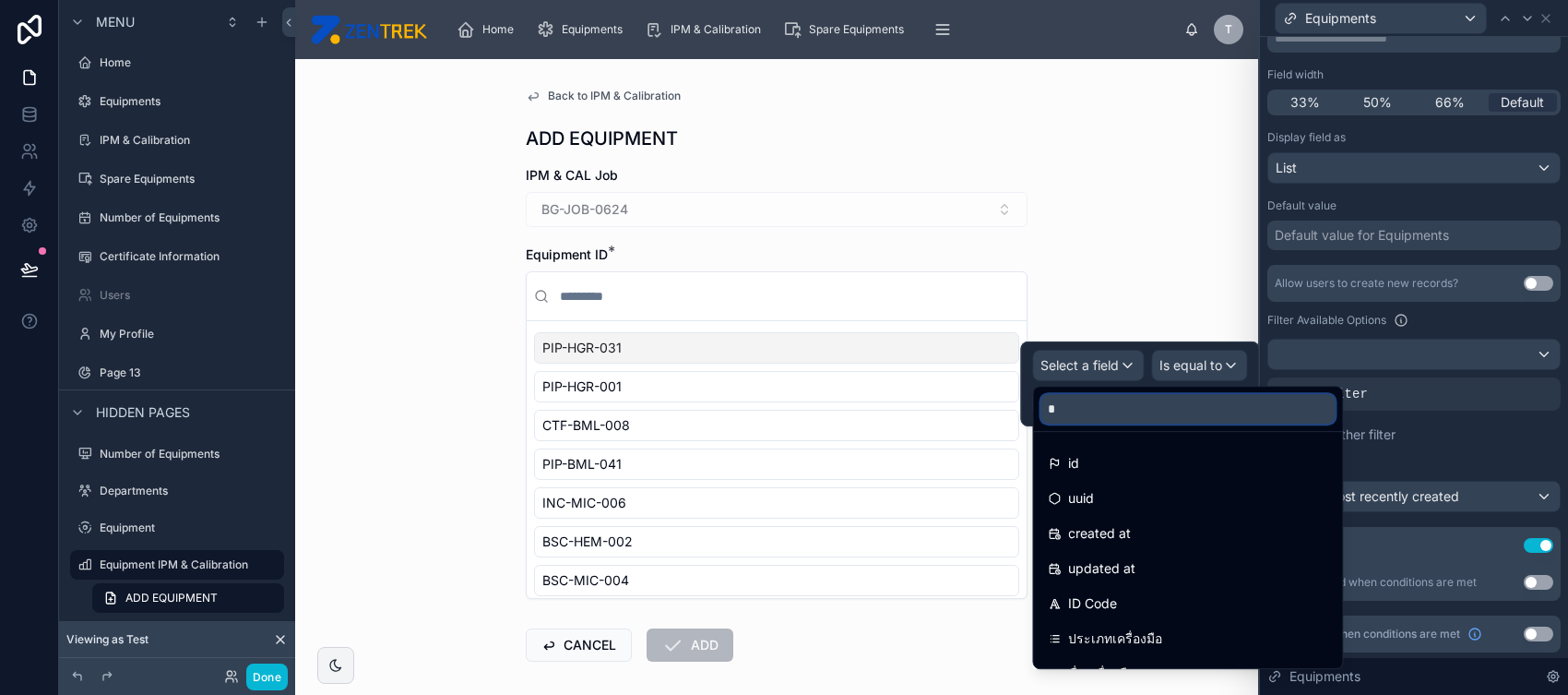 click on "*" at bounding box center (1187, 409) 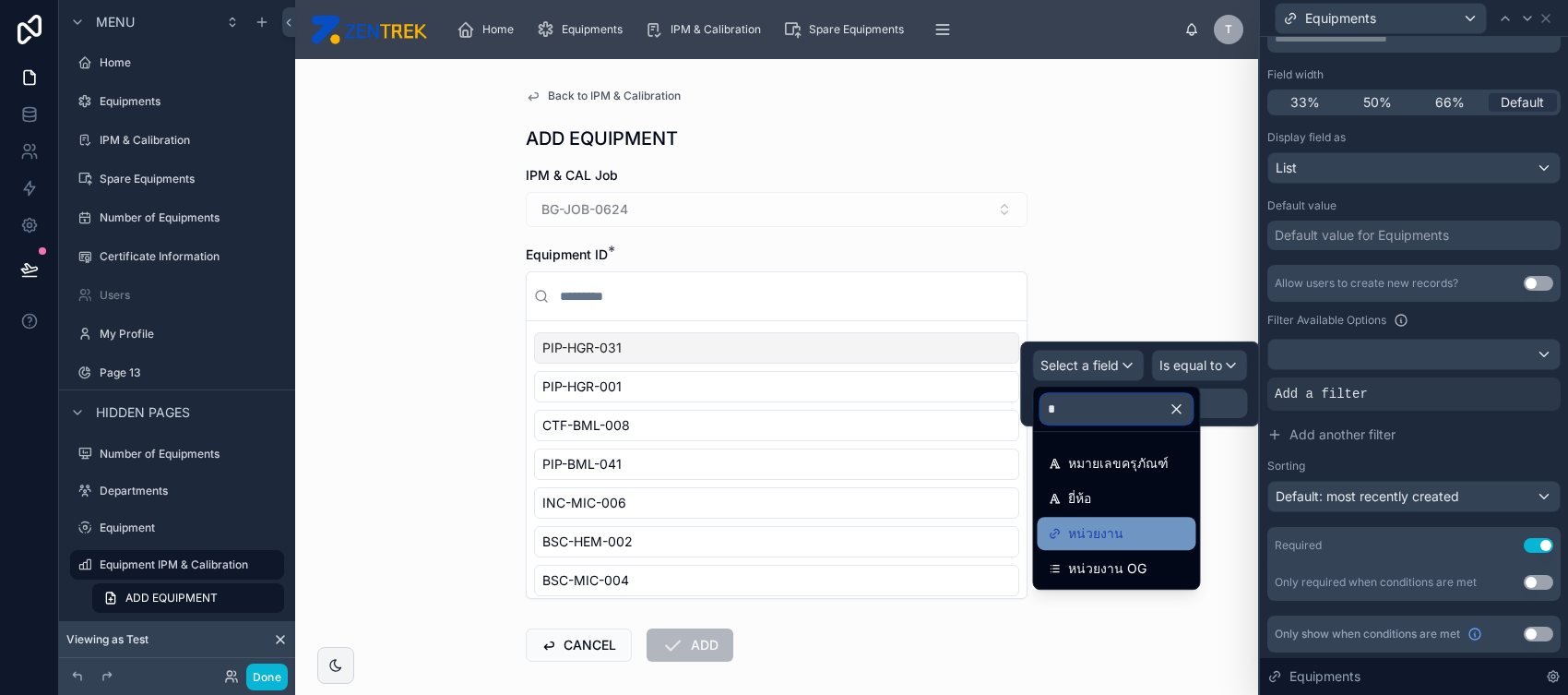 type on "*" 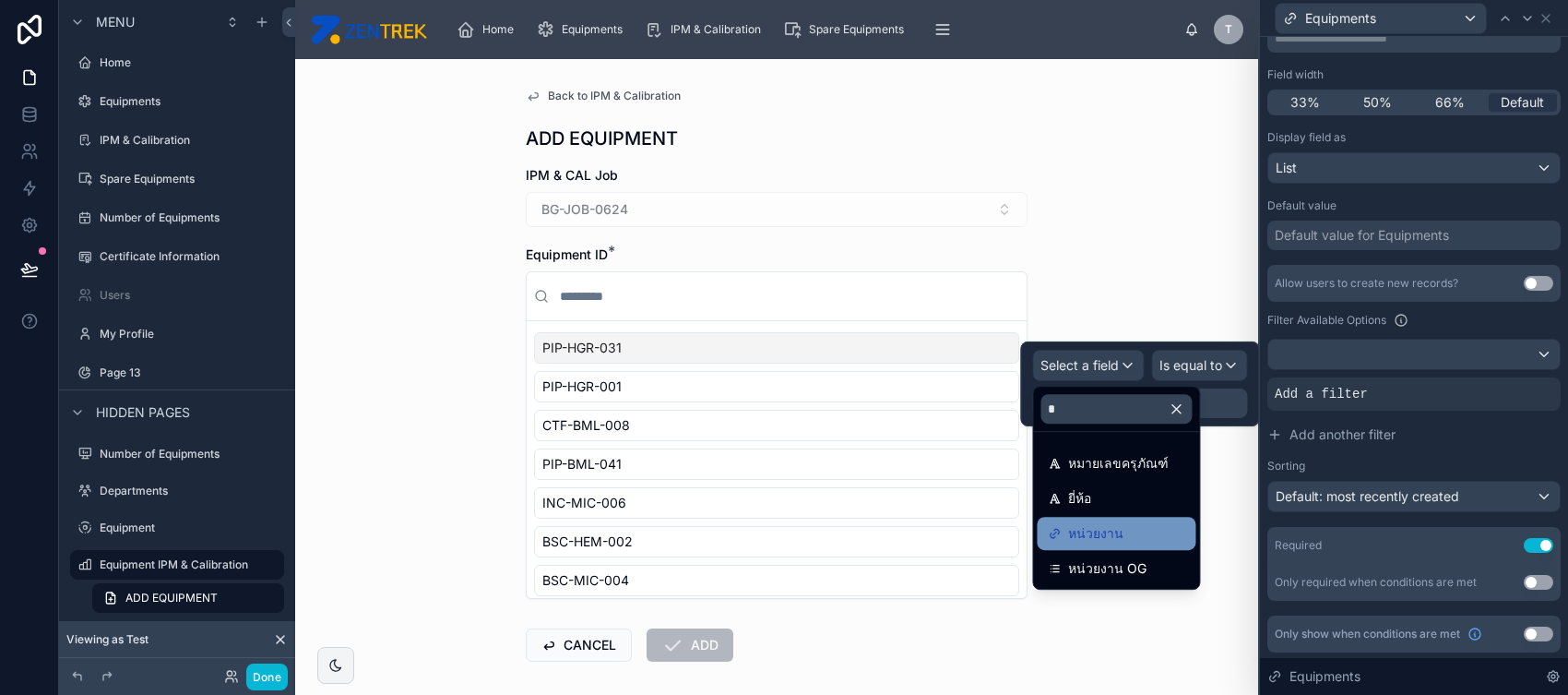 click on "หน่วยงาน" at bounding box center (1116, 533) 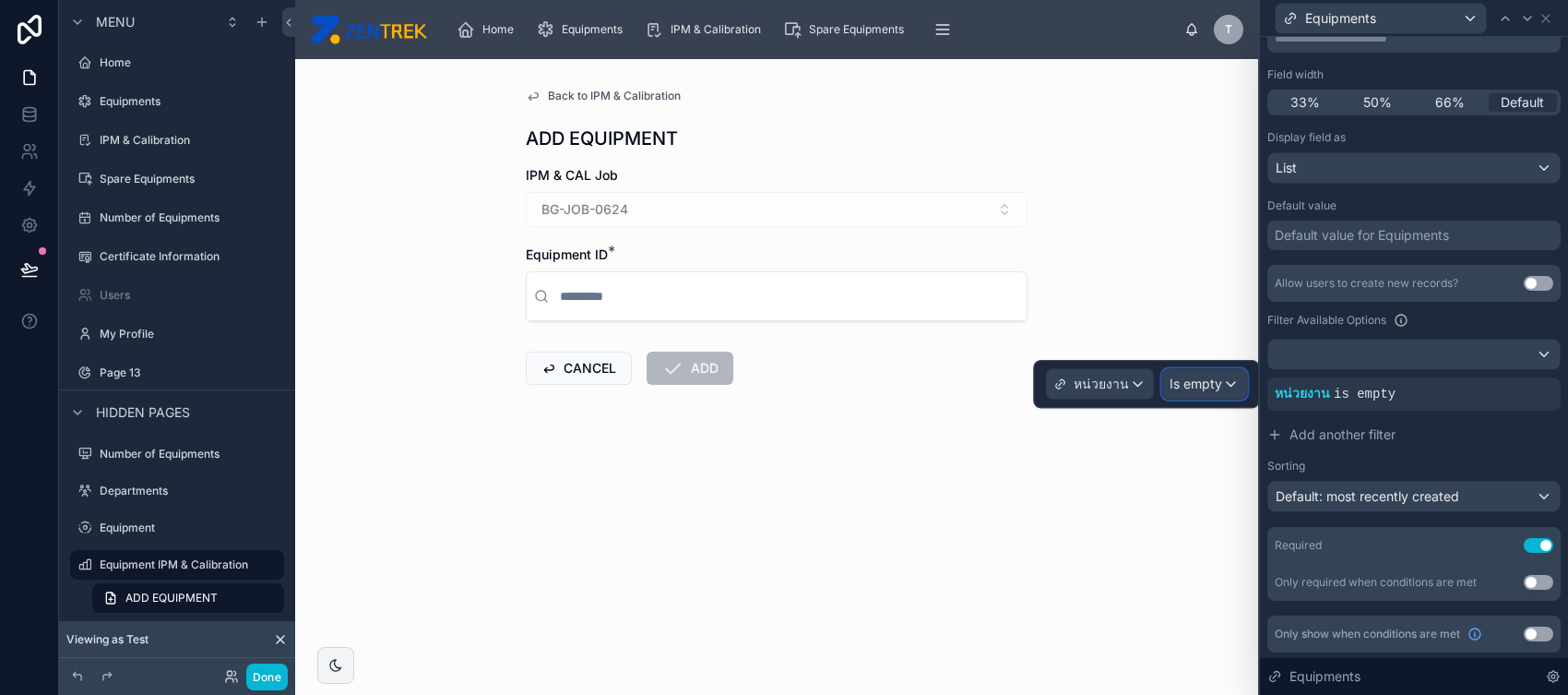 click on "Is empty" at bounding box center [1195, 384] 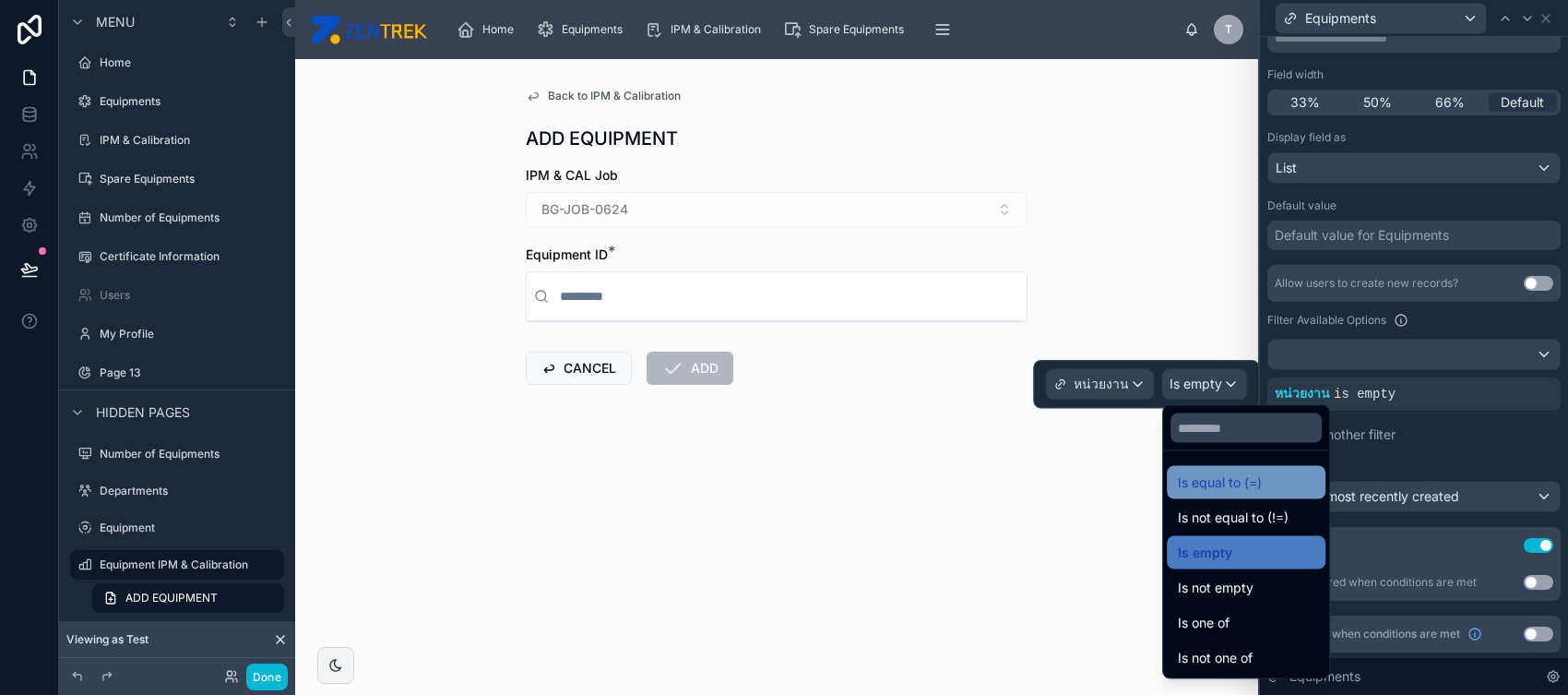 click on "Is equal to (=)" at bounding box center (1219, 483) 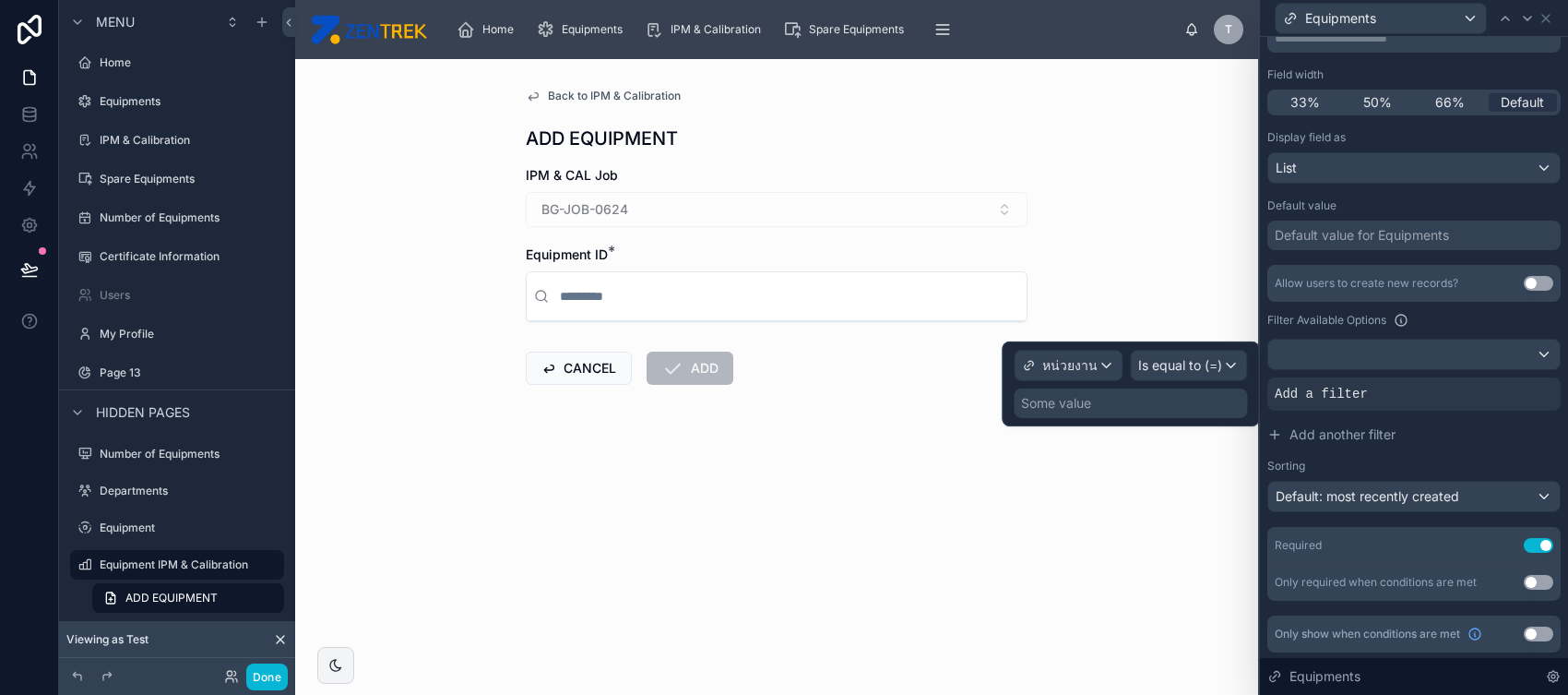 click on "Some value" at bounding box center (1130, 403) 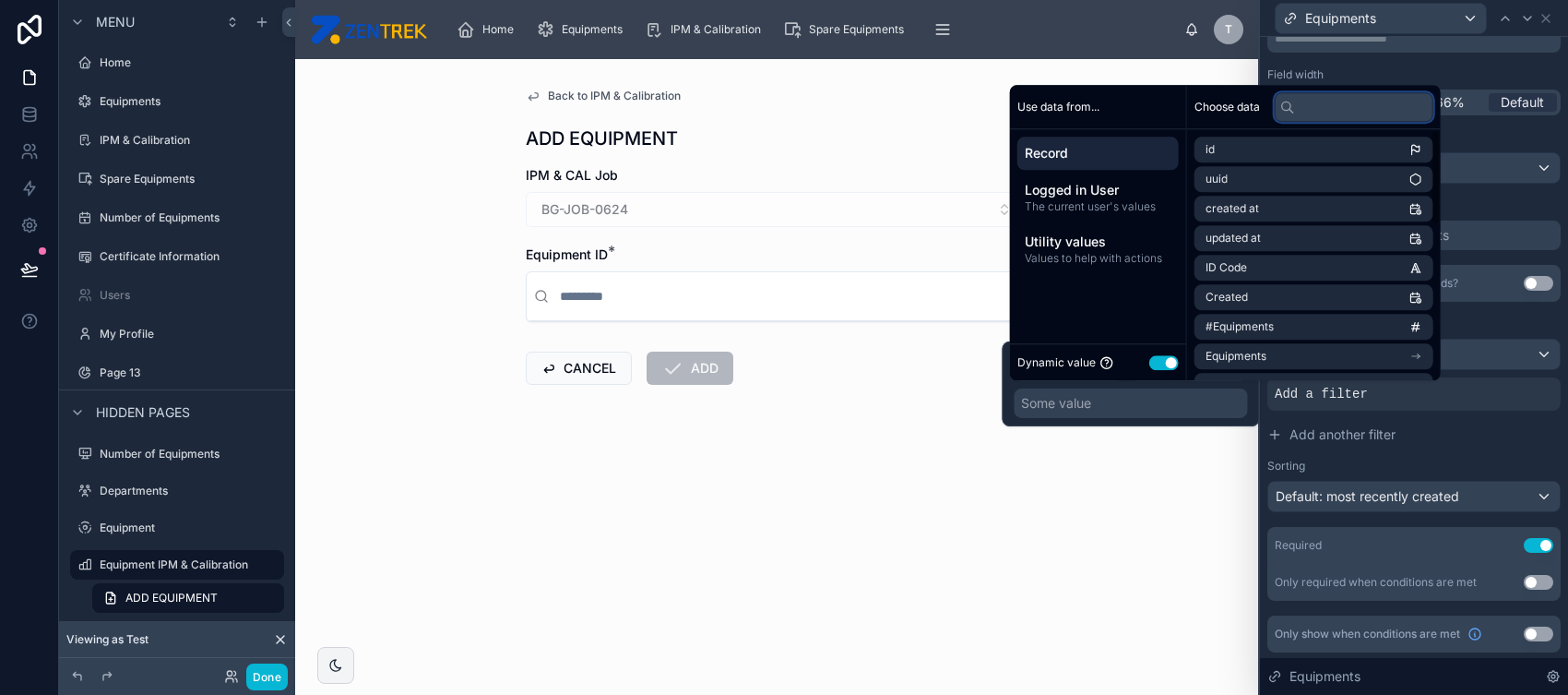 click at bounding box center [1354, 107] 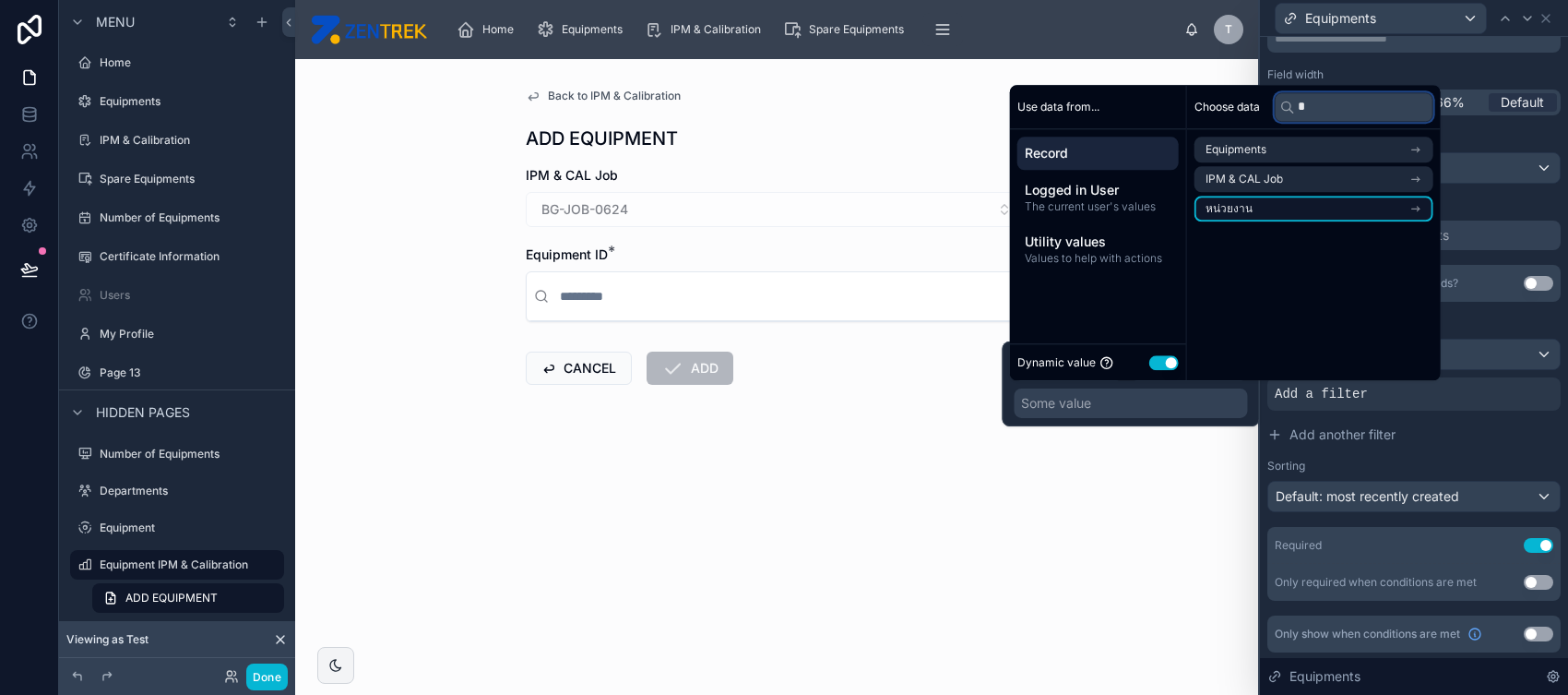 type 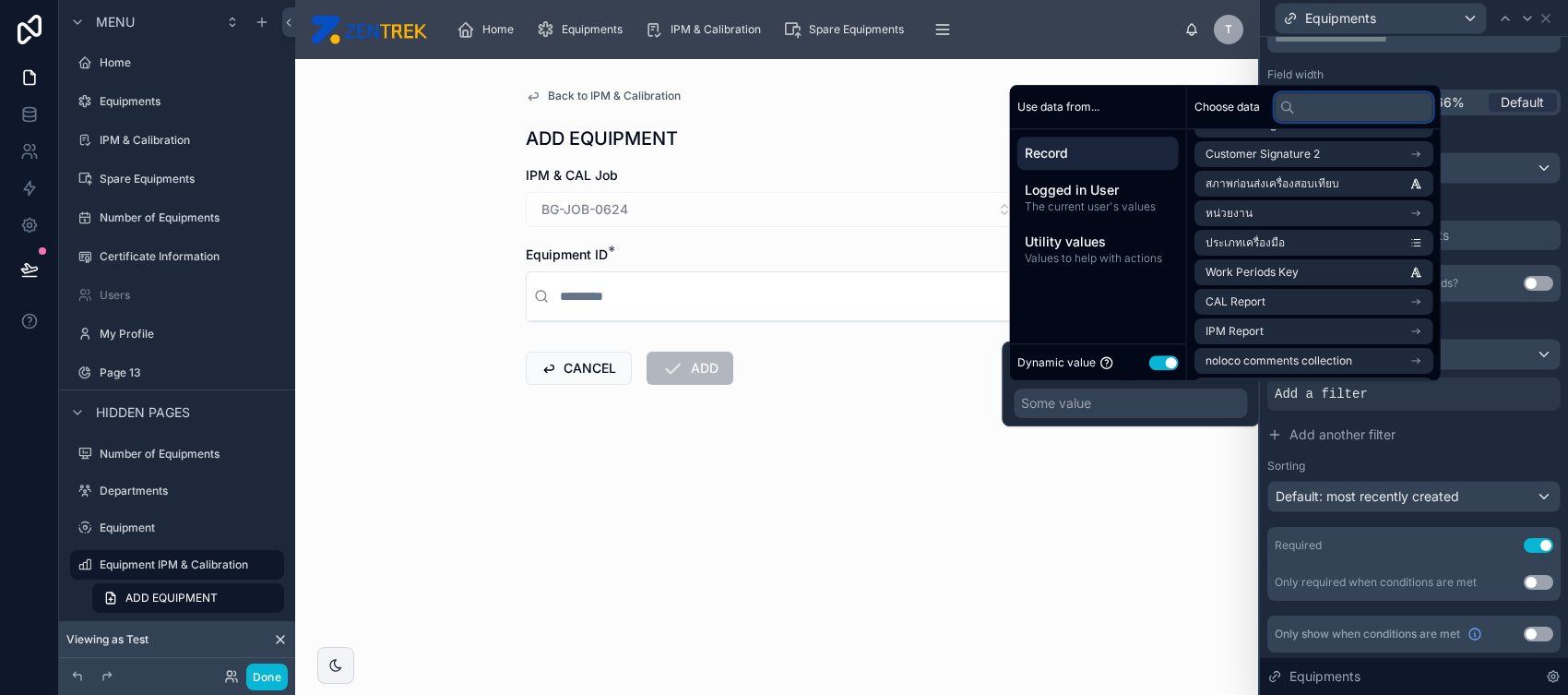 scroll, scrollTop: 360, scrollLeft: 0, axis: vertical 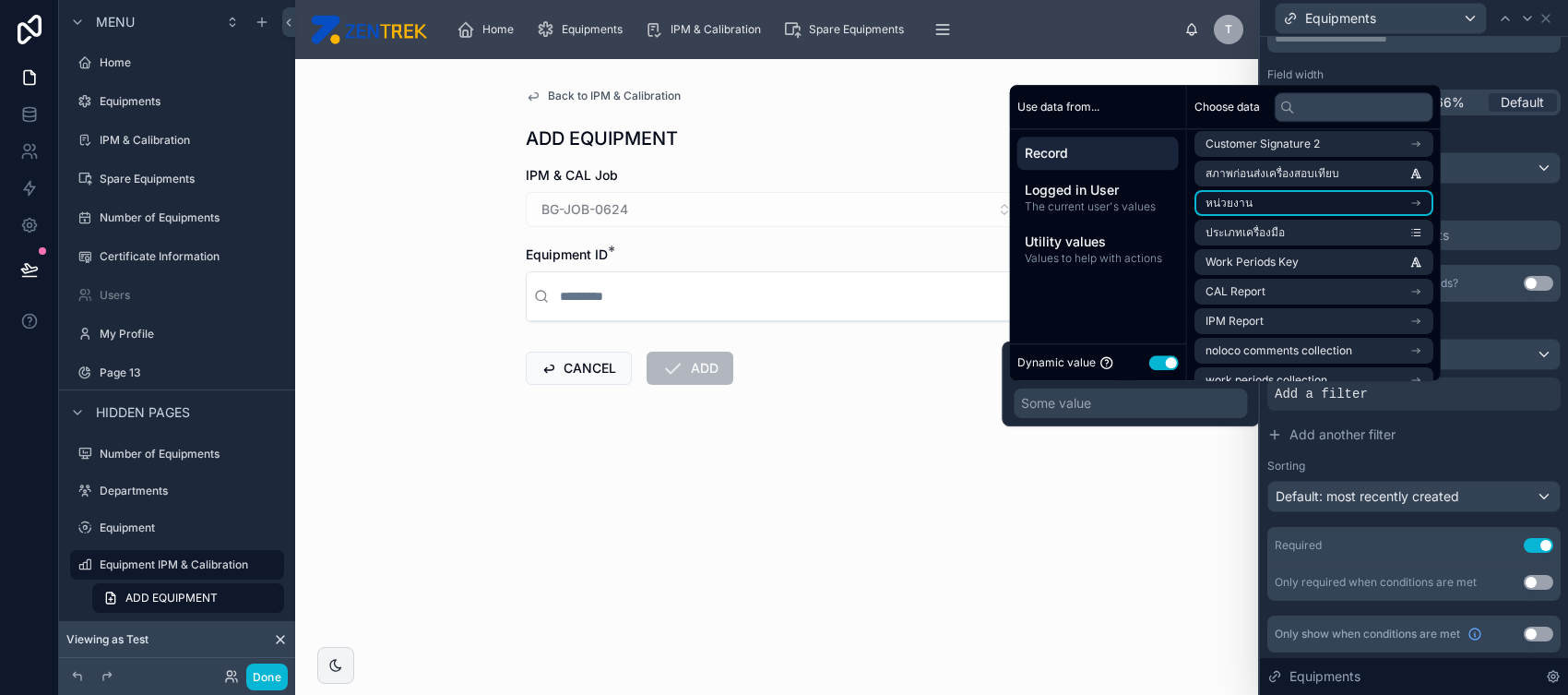 click on "หน่วยงาน" at bounding box center (1313, 203) 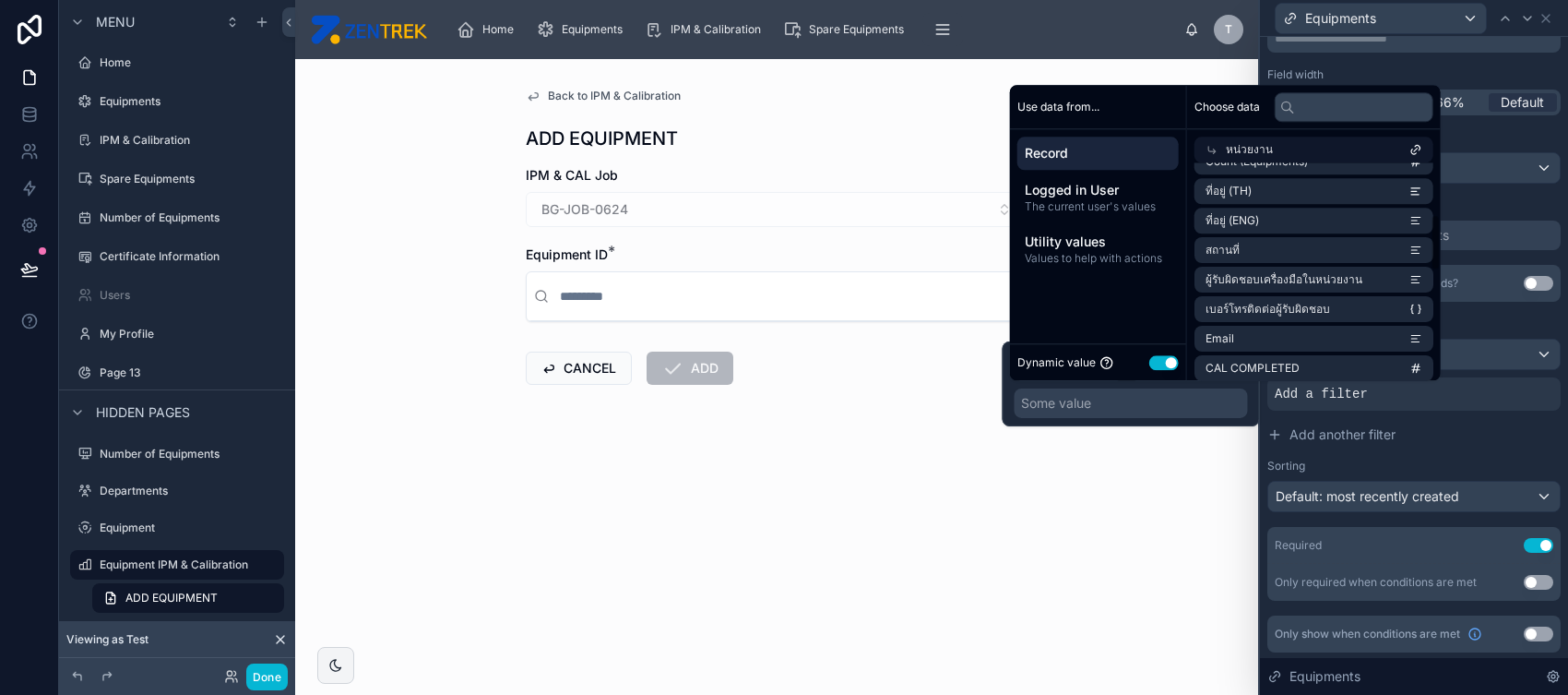 scroll, scrollTop: 0, scrollLeft: 0, axis: both 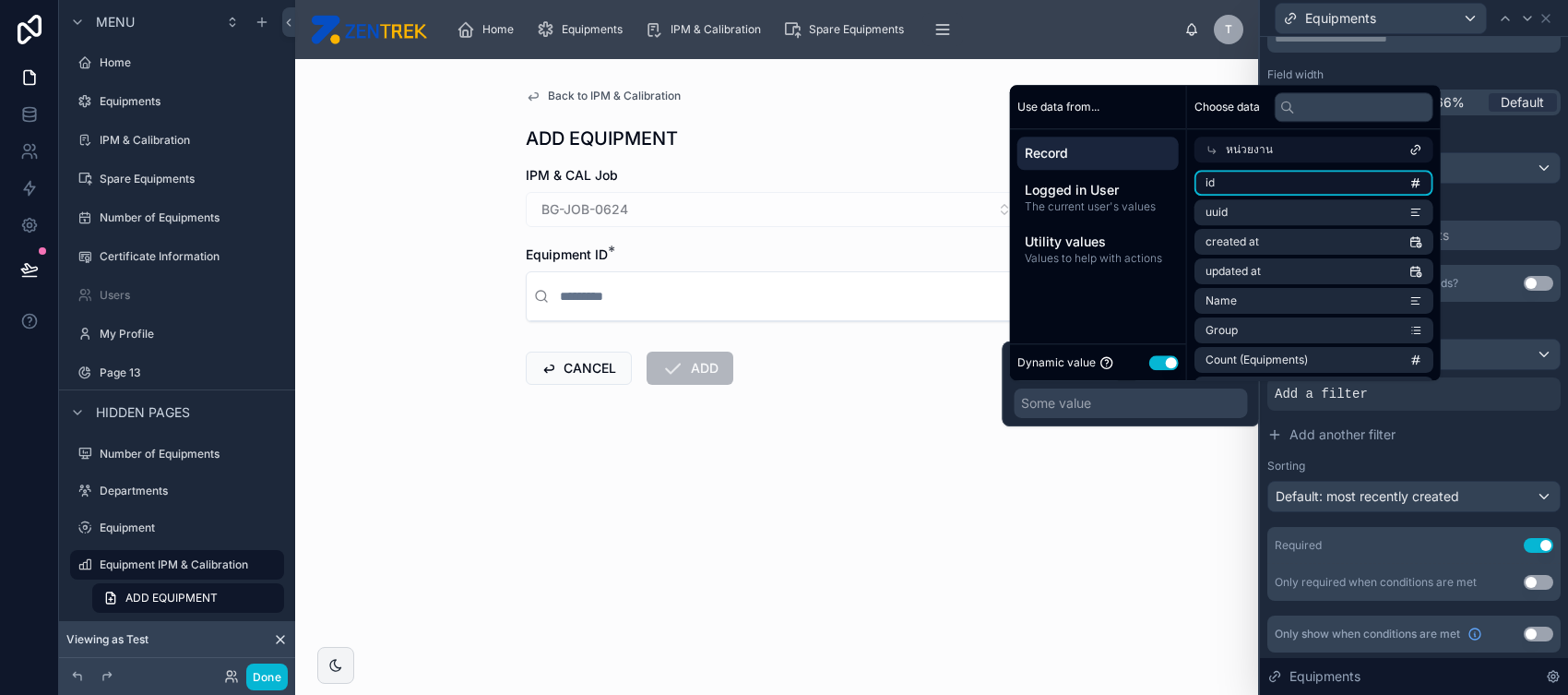 click on "id" at bounding box center [1313, 183] 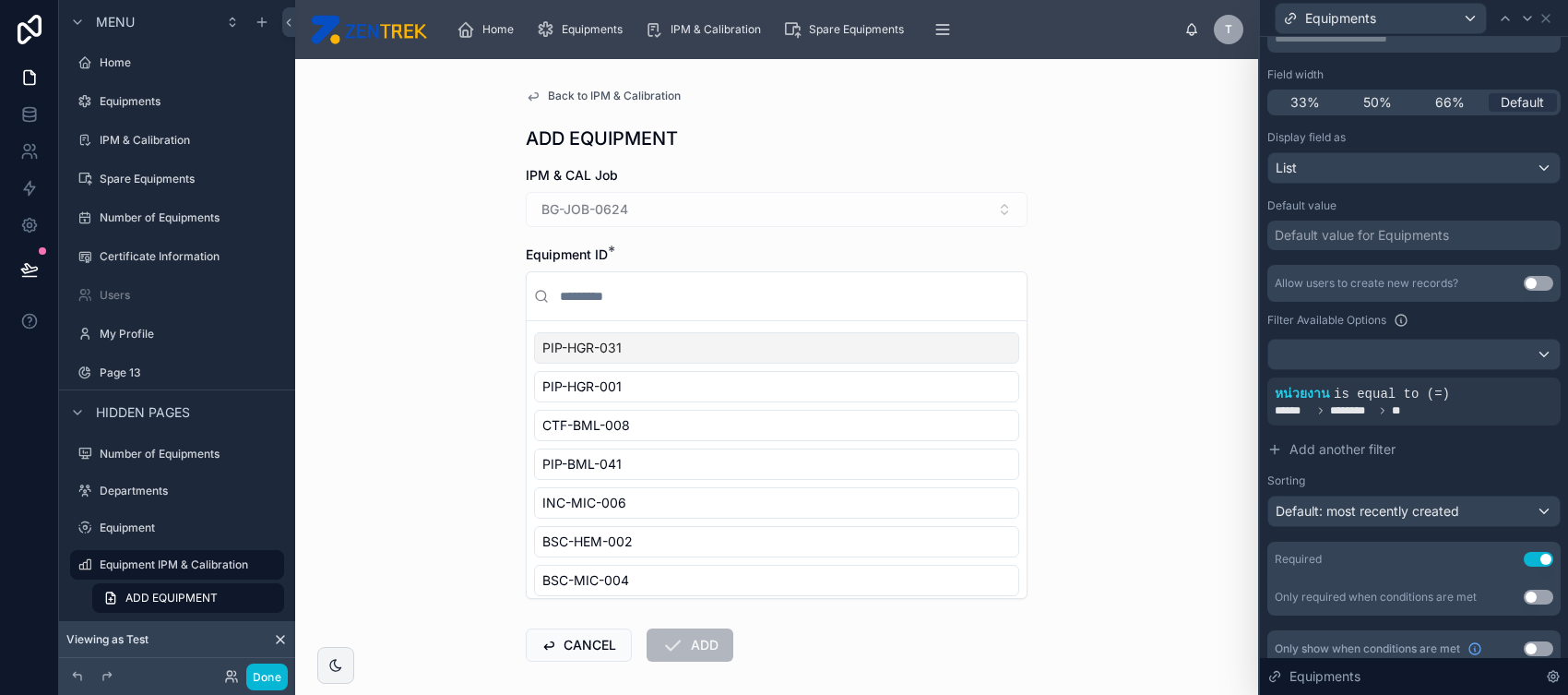 click on "Back to  IPM & Calibration ADD EQUIPMENT IPM & CAL Job BG-JOB-0624 Equipment ID * PIP-HGR-031 PIP-HGR-001 CTF-BML-008 PIP-BML-041 INC-MIC-006 BSC-HEM-002 BSC-MIC-004 LABEQ-BBK-005 PIP-IMM-043 PIP-IHC-008 PIP-HGR-030 PIP-BML-042 HAO-HIS-003 CTF-MIC-003 THMH-CHM-001 RFBB-BBK-001 THMH-BML-009 PIP-IMM-042 CTF-MIC-002 PIP-BML-040 LABEQ-BML-003 PIP-HGR-029 LABEQ-IMM-002 PIP-IMM-019 CTF-BML-007 CTFBB-BBK-041 STWE-CHM-003 PIP-BML-039 PIP-HEM-001 THM-BBK-026 PIP-CYT-009 PIP-CHM-015 INC-MIC-005 THMH-HEM-003 PIP-HGR-028 BSC-MIC-002 CTF-CHM-011 THMH-MIC-002 RFLAB-HEM-004 LABEQ-FGU-003 LABEQ-FGU-006 PIP-IMM-010 THM-MIC-025 STWE-HGR-012 LABEQ-BBK-034 THMH-BML-008 PIP-FGU-009 STWE-IMM-006 PIP-BML-038 LABEQ-BBK-031 CANCEL ADD" at bounding box center [777, 377] 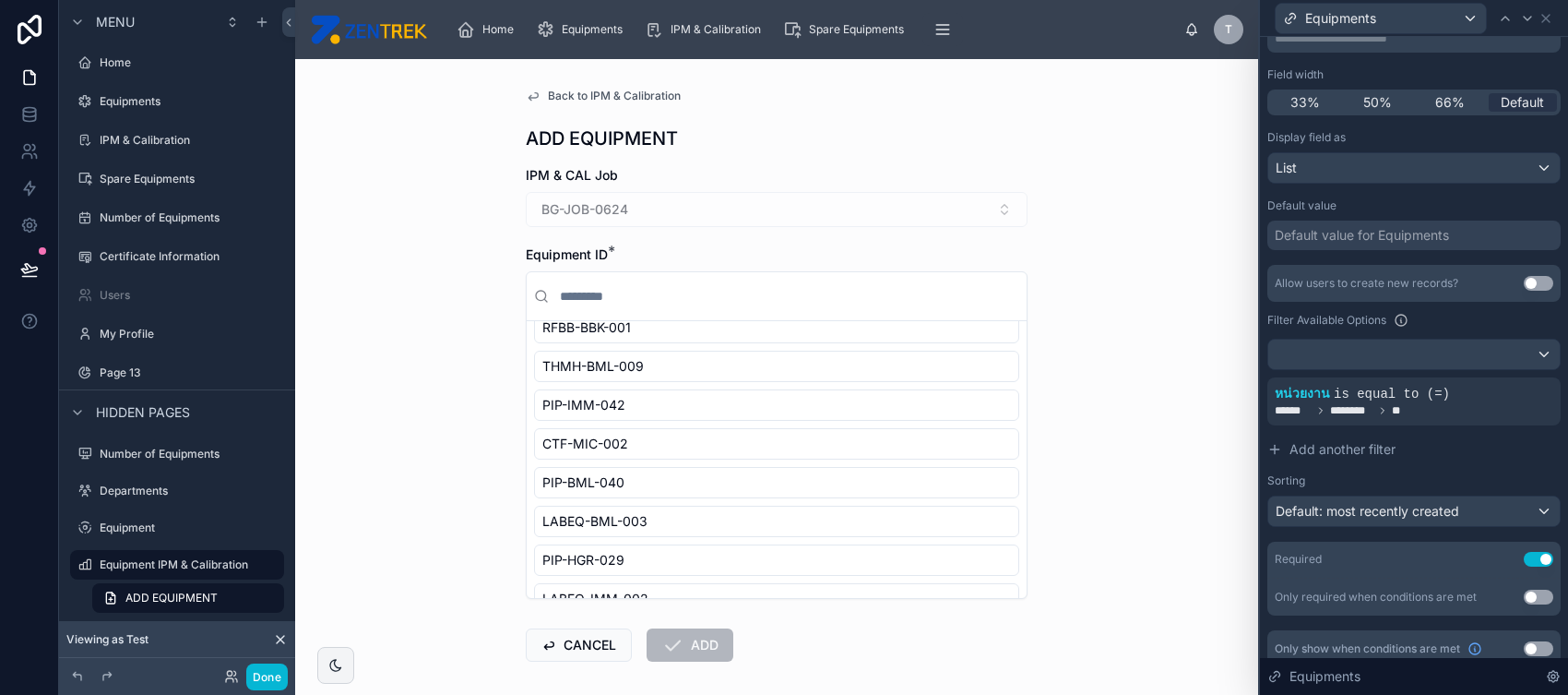 scroll, scrollTop: 914, scrollLeft: 0, axis: vertical 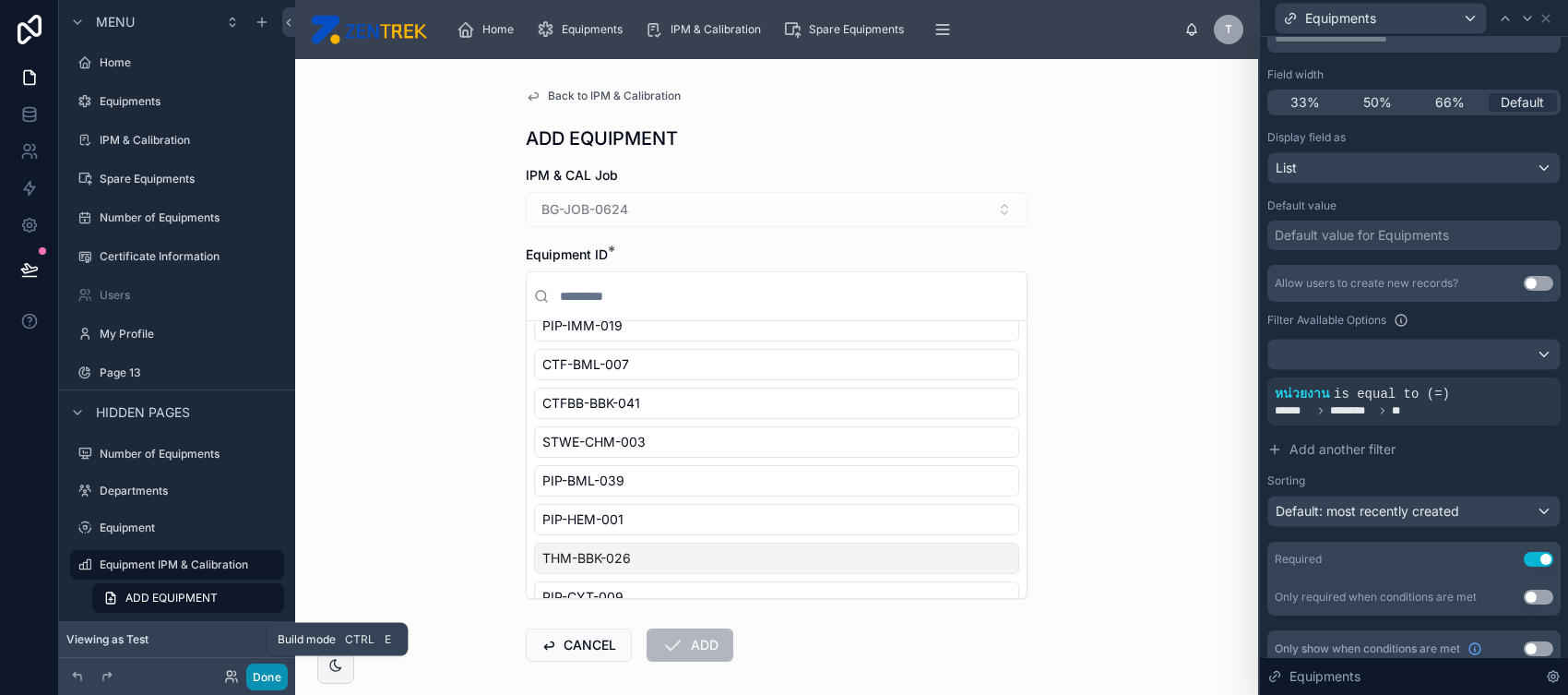 click on "Done" at bounding box center (267, 677) 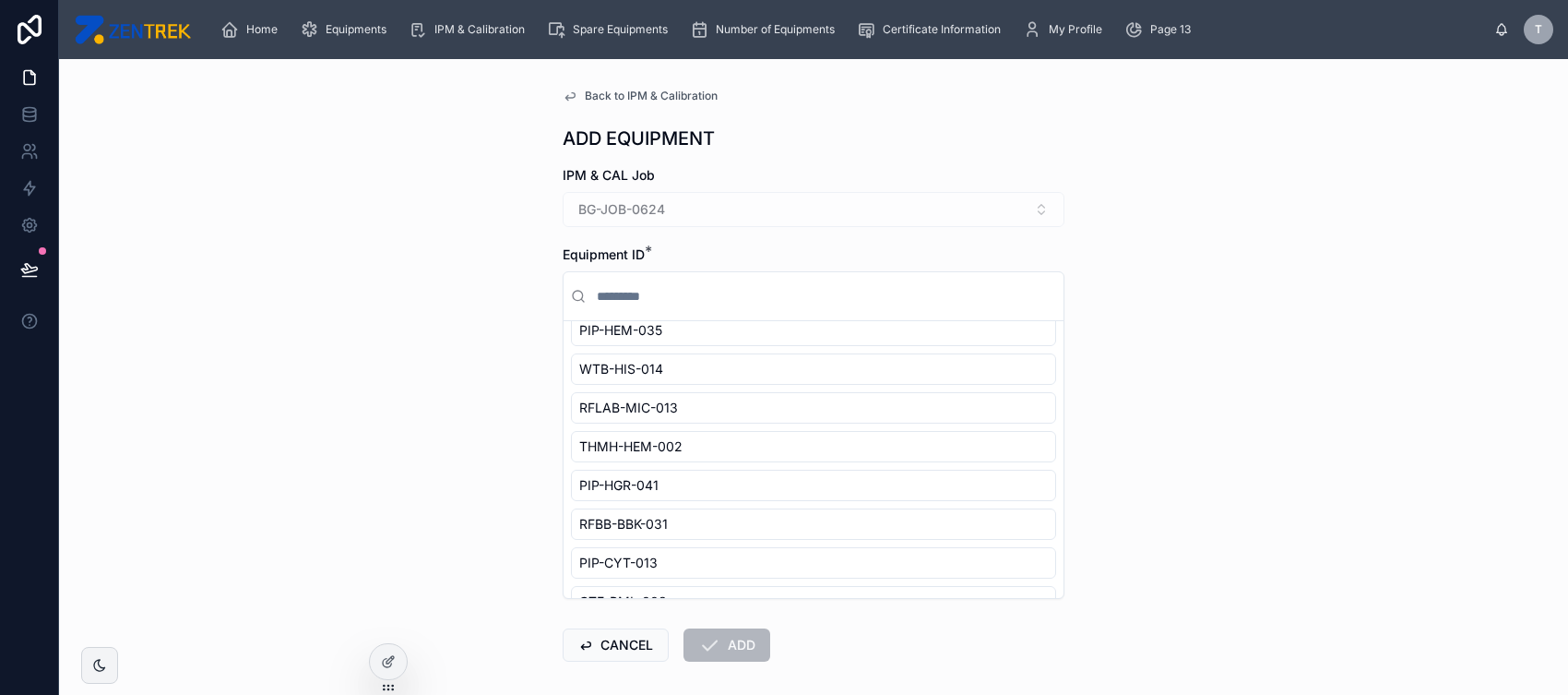 scroll, scrollTop: 3216, scrollLeft: 0, axis: vertical 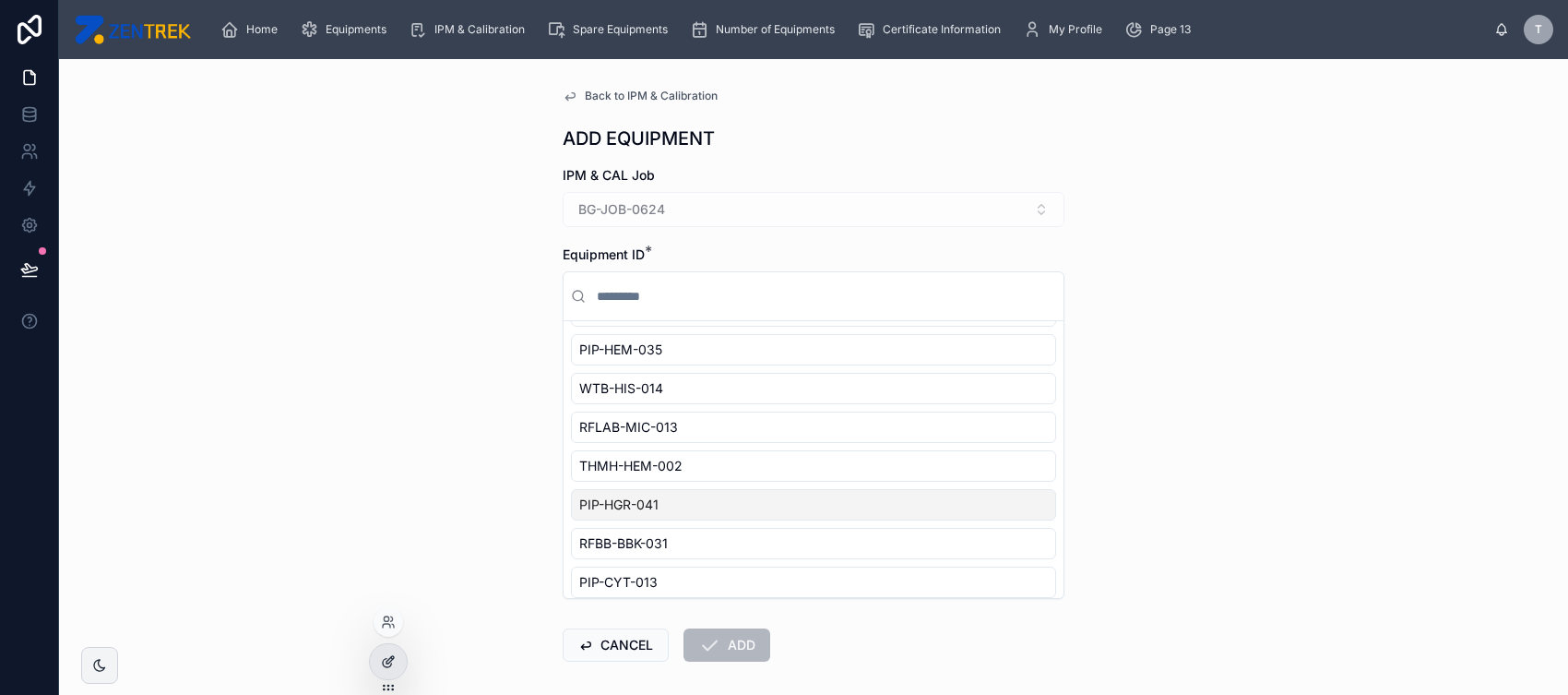 click at bounding box center (388, 662) 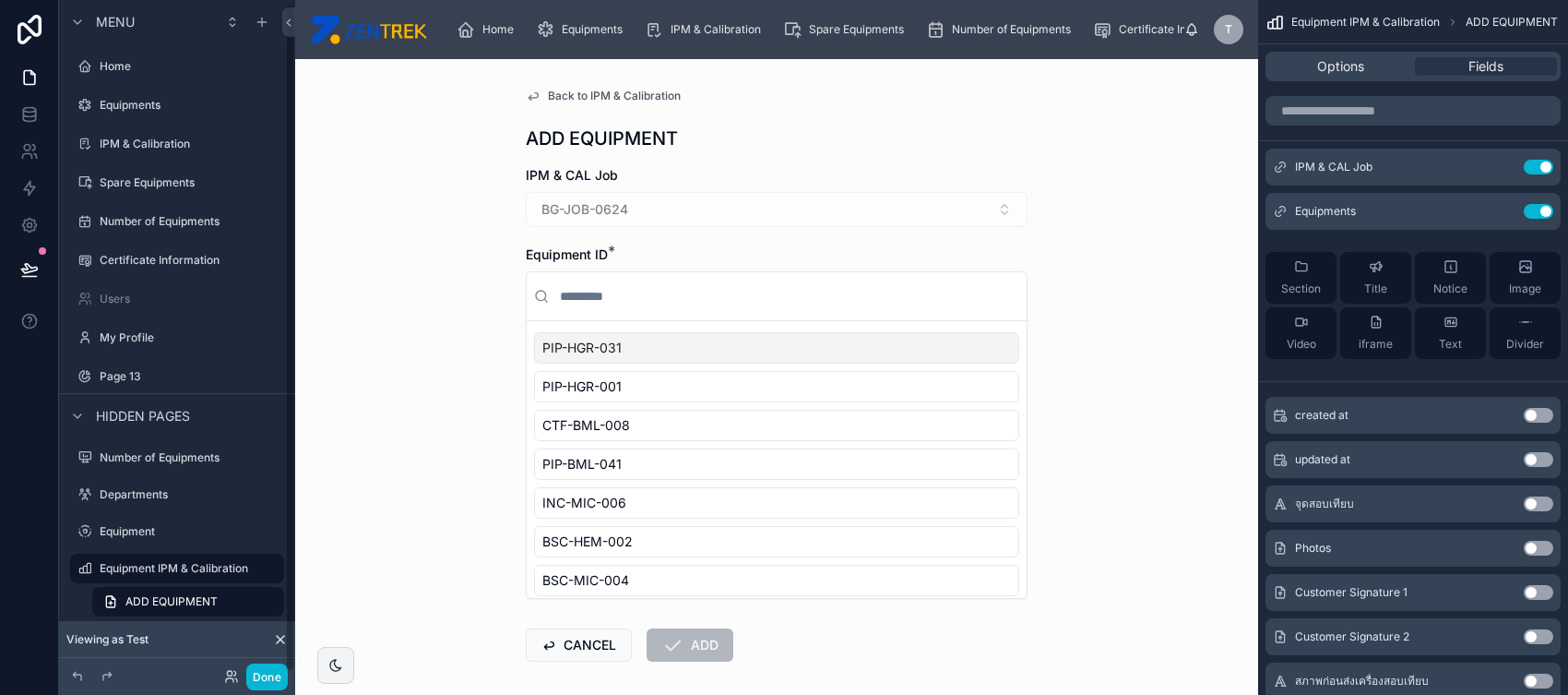 scroll, scrollTop: 4, scrollLeft: 0, axis: vertical 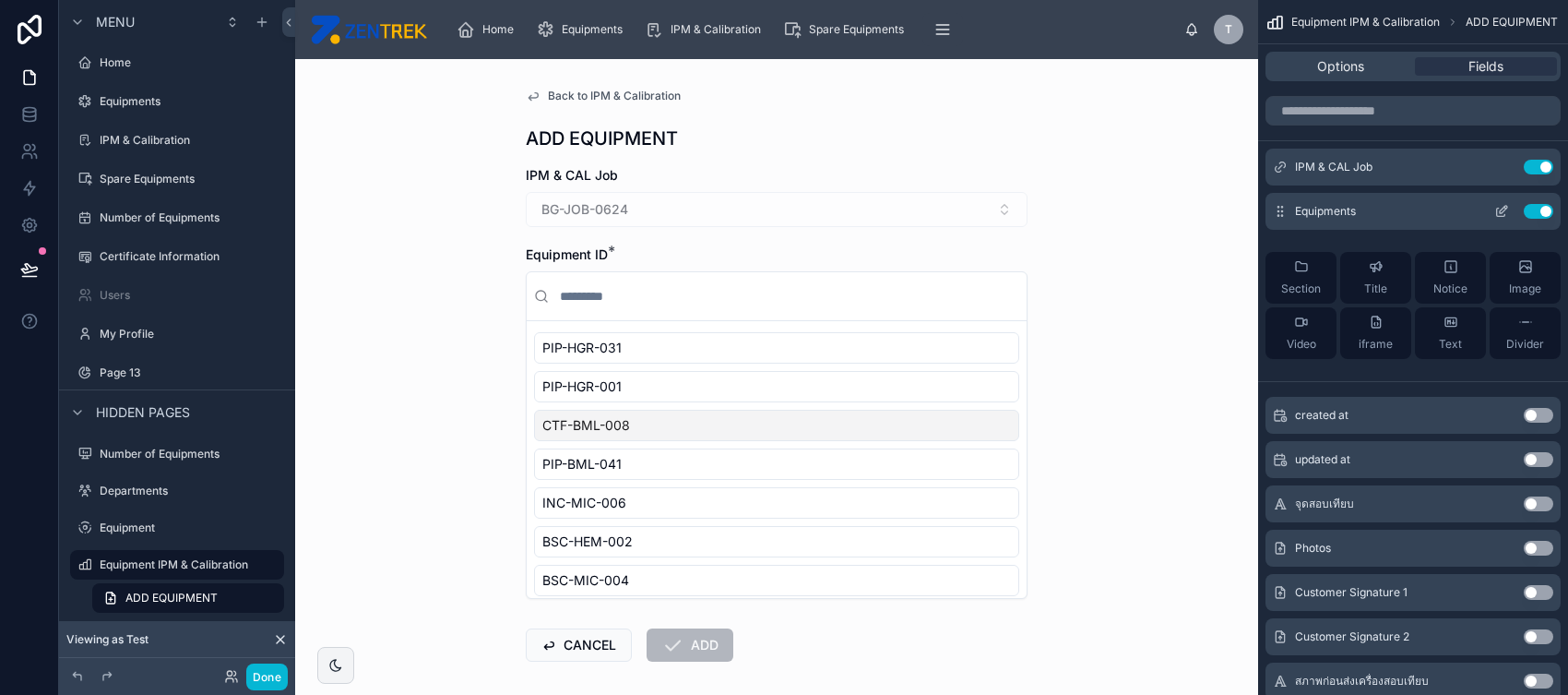 click 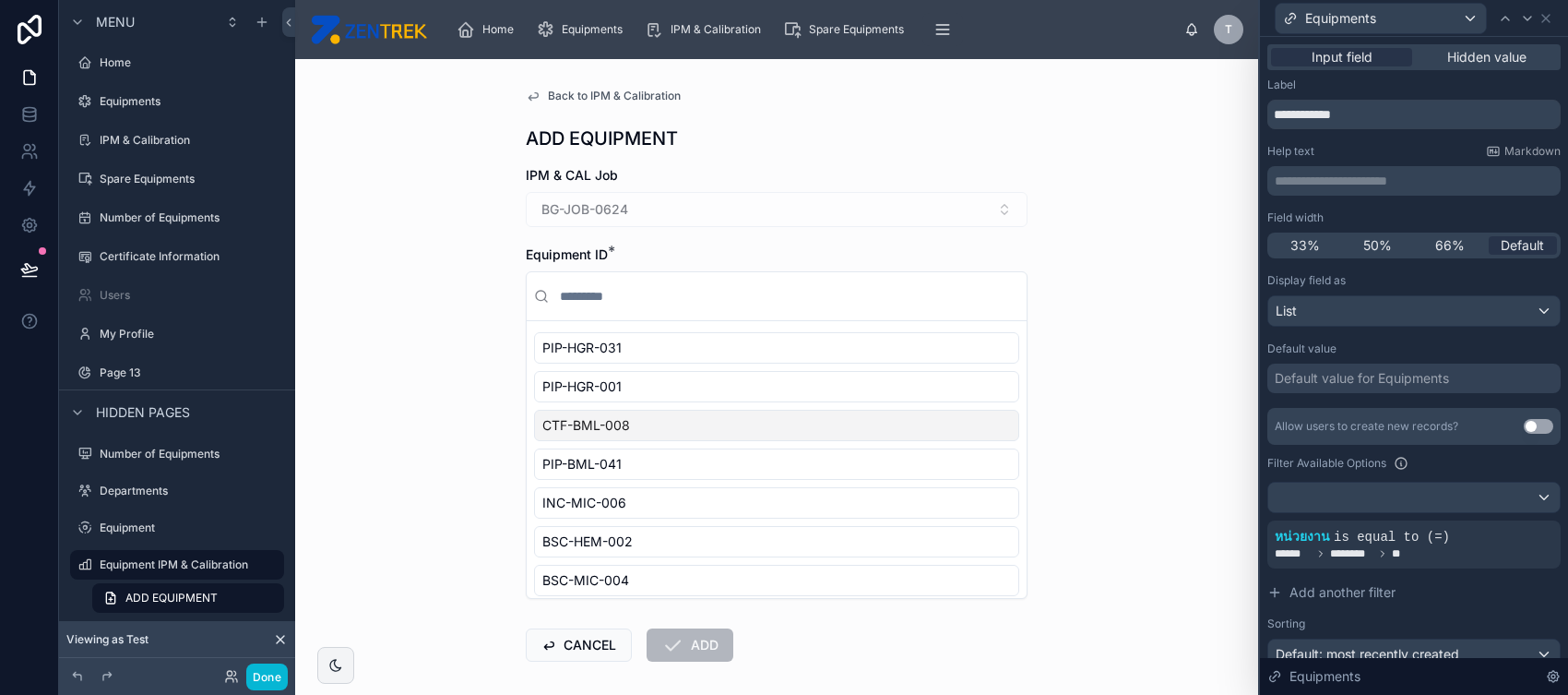 click on "Default value" at bounding box center [1414, 349] 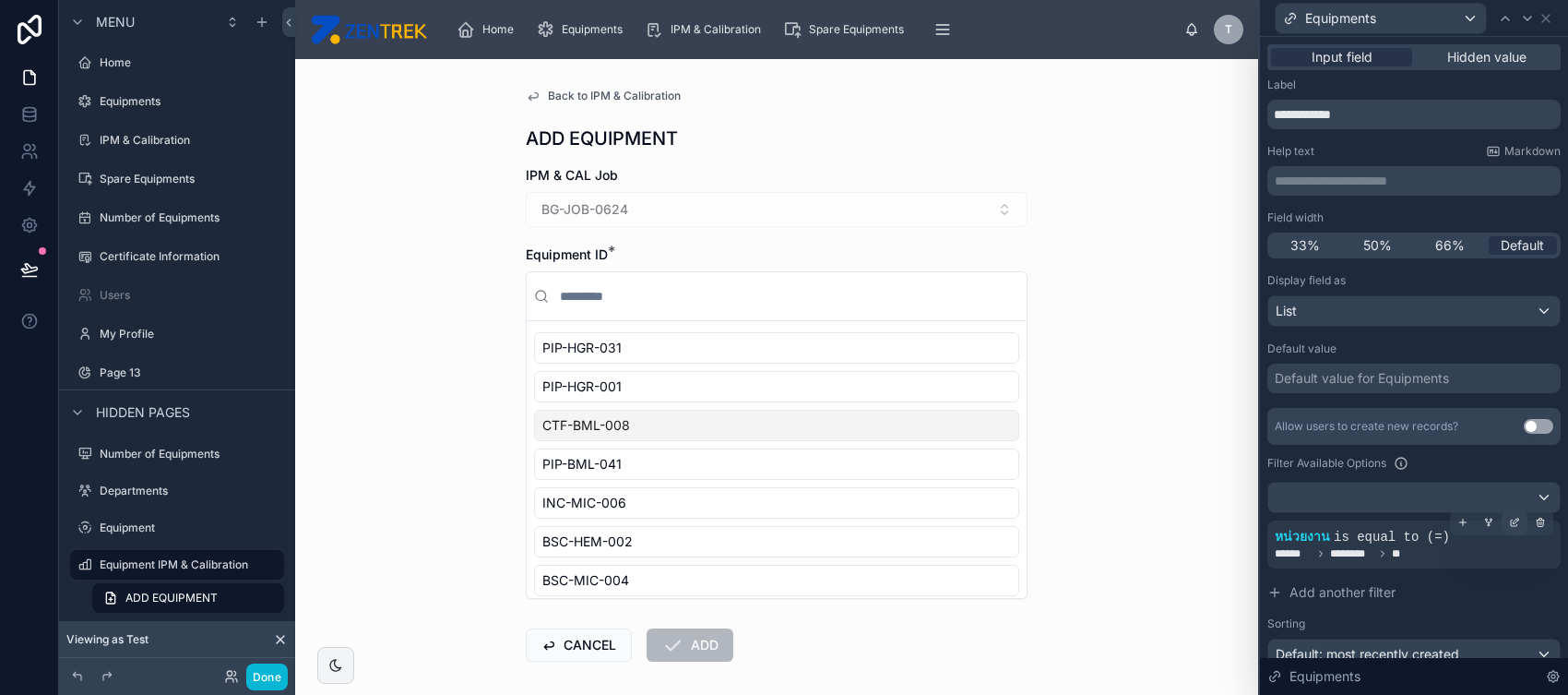 click at bounding box center [1515, 522] 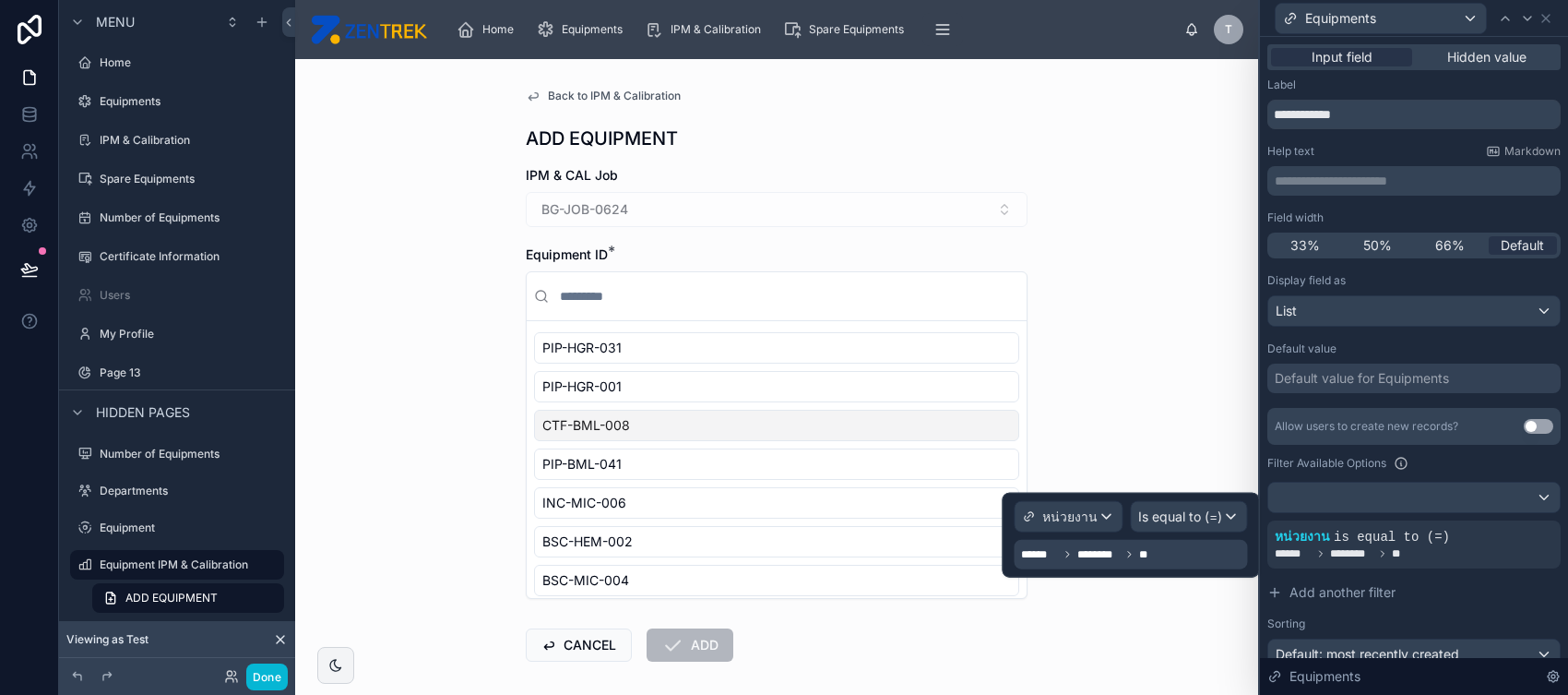 click on "****** ******** **" at bounding box center (1130, 555) 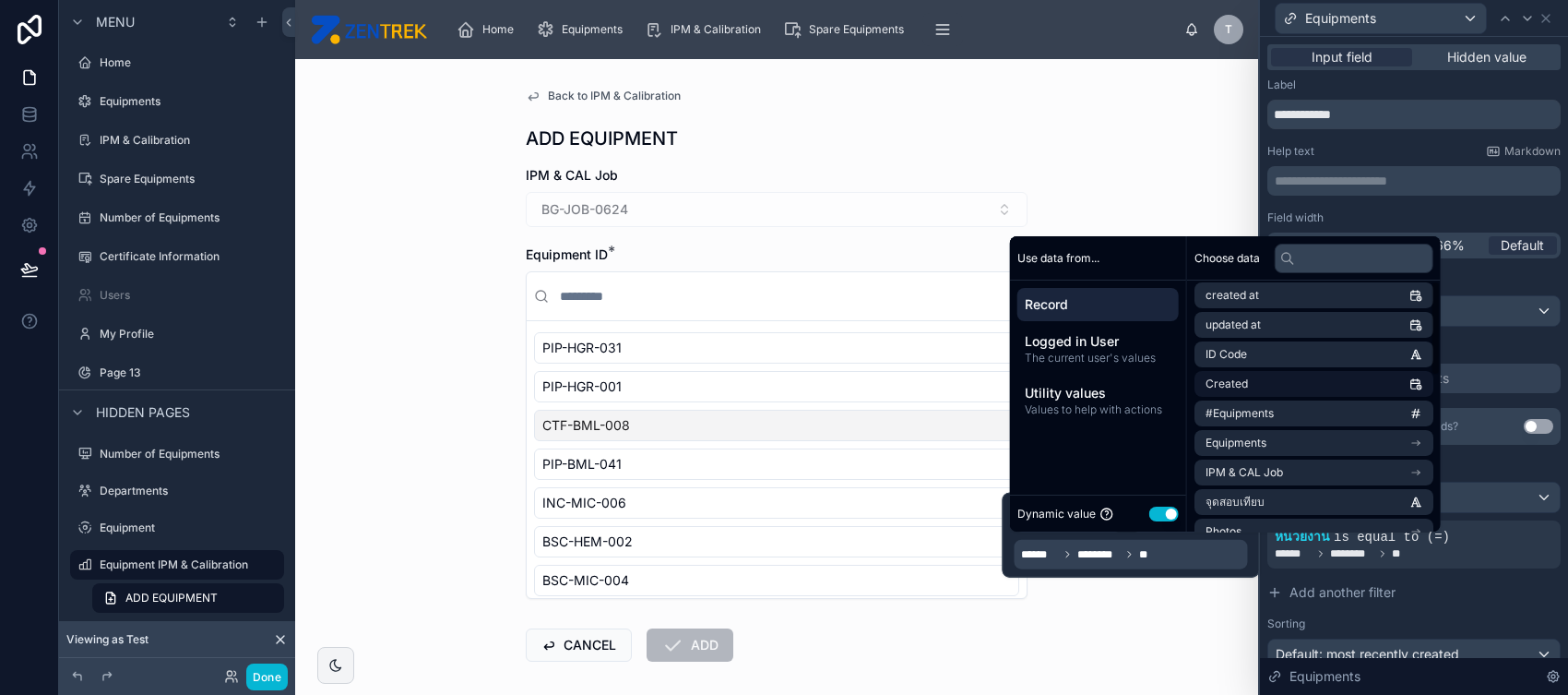 scroll, scrollTop: 0, scrollLeft: 0, axis: both 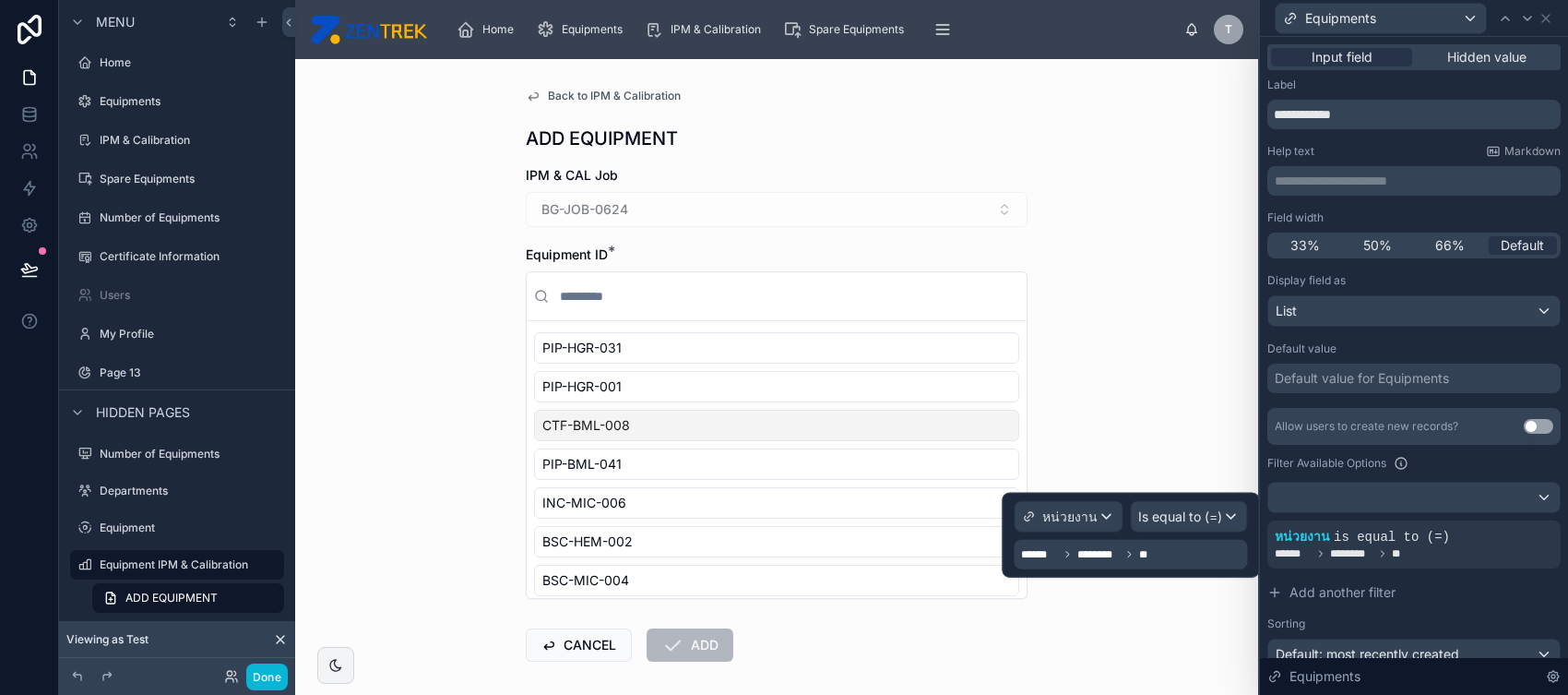 click on "****** ******** **" at bounding box center [1130, 555] 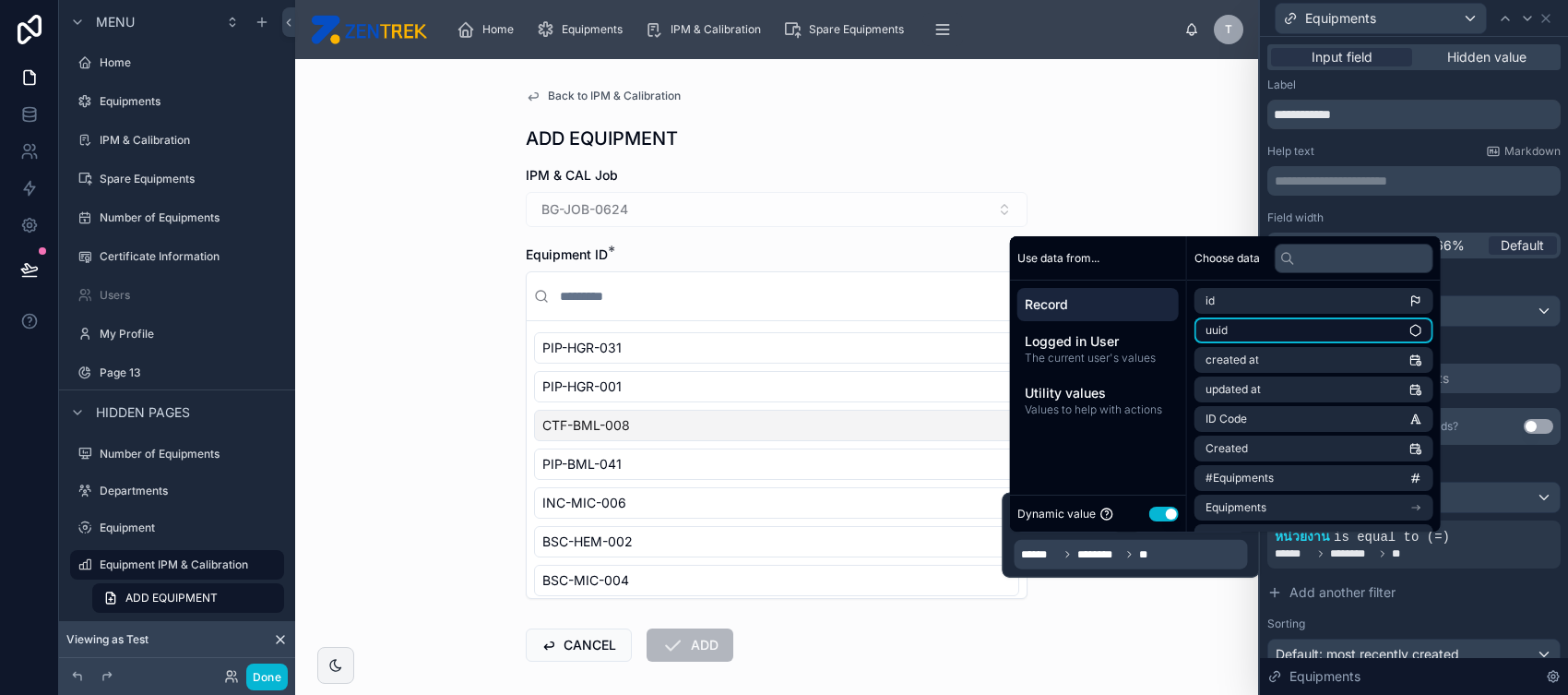 click on "uuid" at bounding box center [1313, 330] 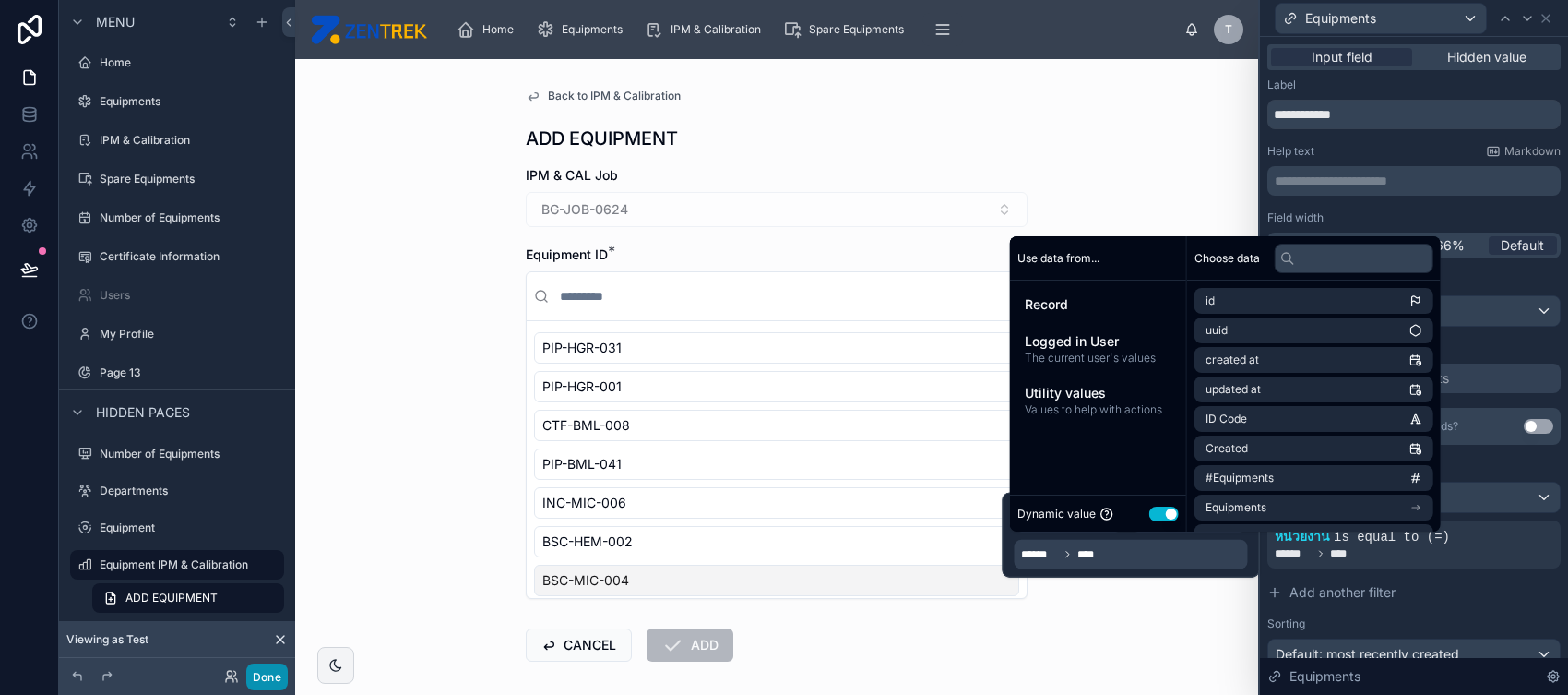 click on "Done" at bounding box center [267, 677] 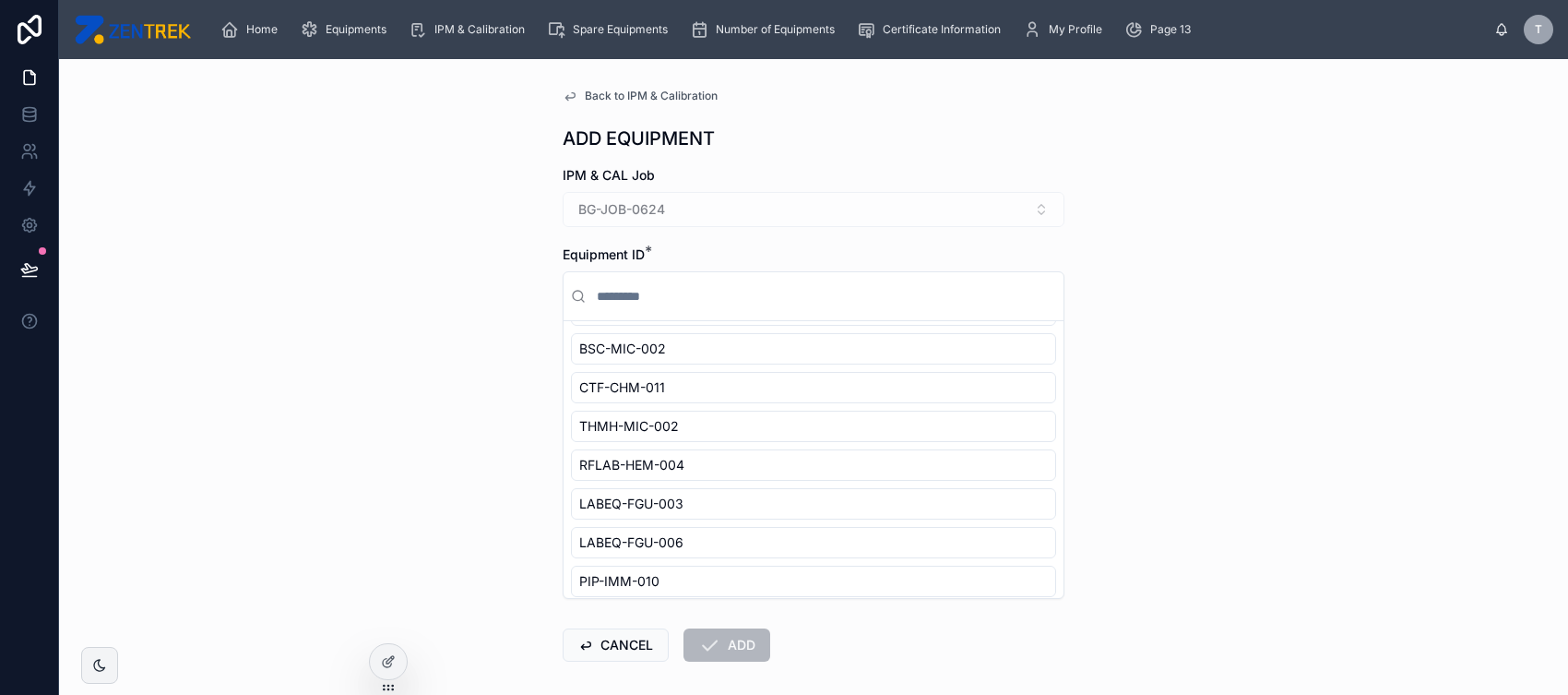 scroll, scrollTop: 1708, scrollLeft: 0, axis: vertical 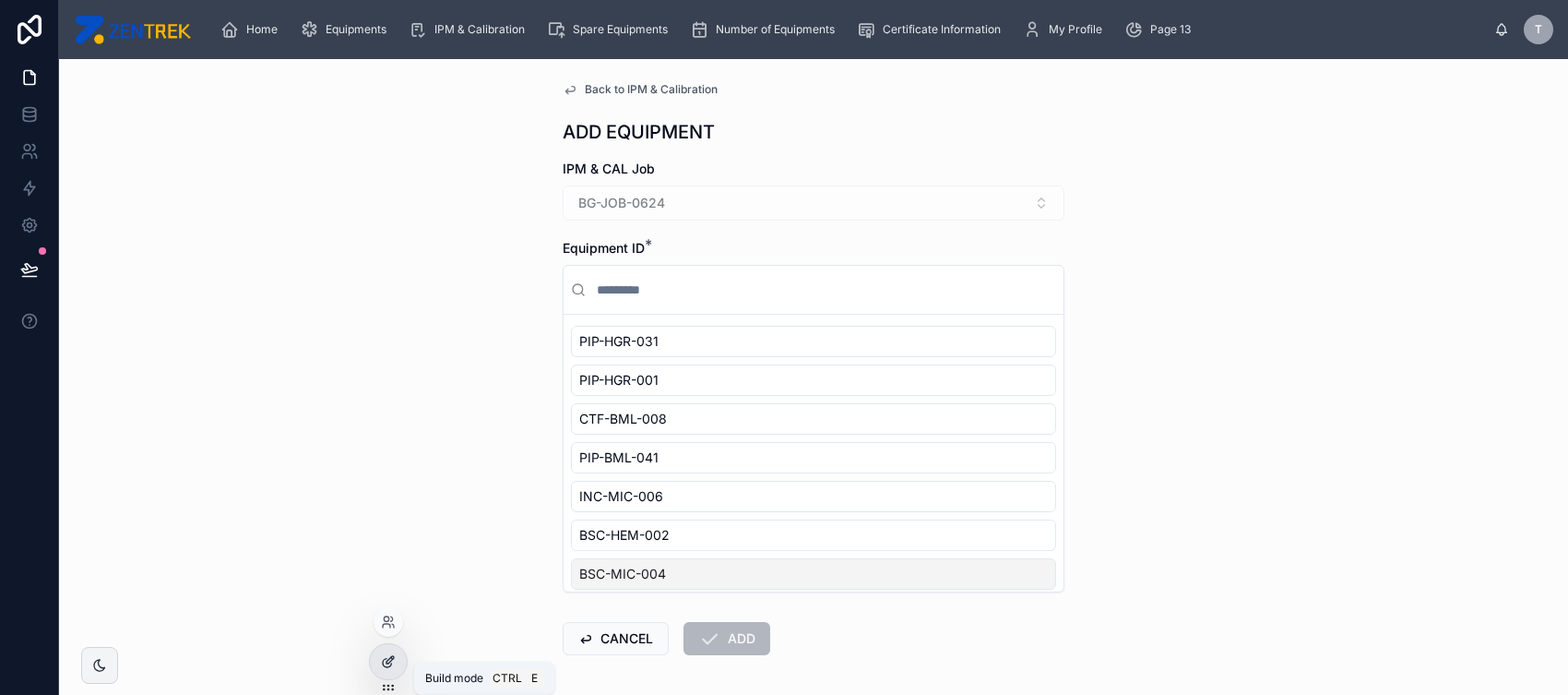click 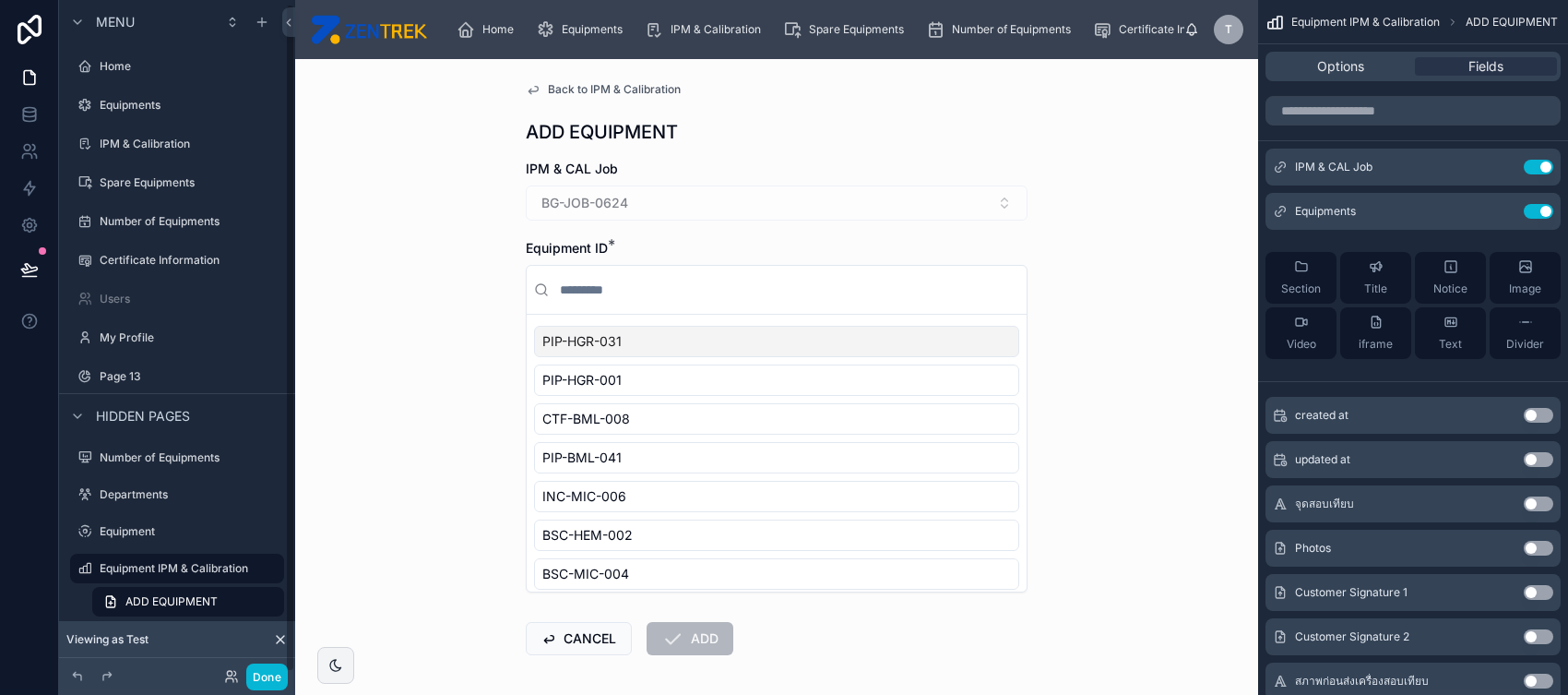 scroll, scrollTop: 0, scrollLeft: 0, axis: both 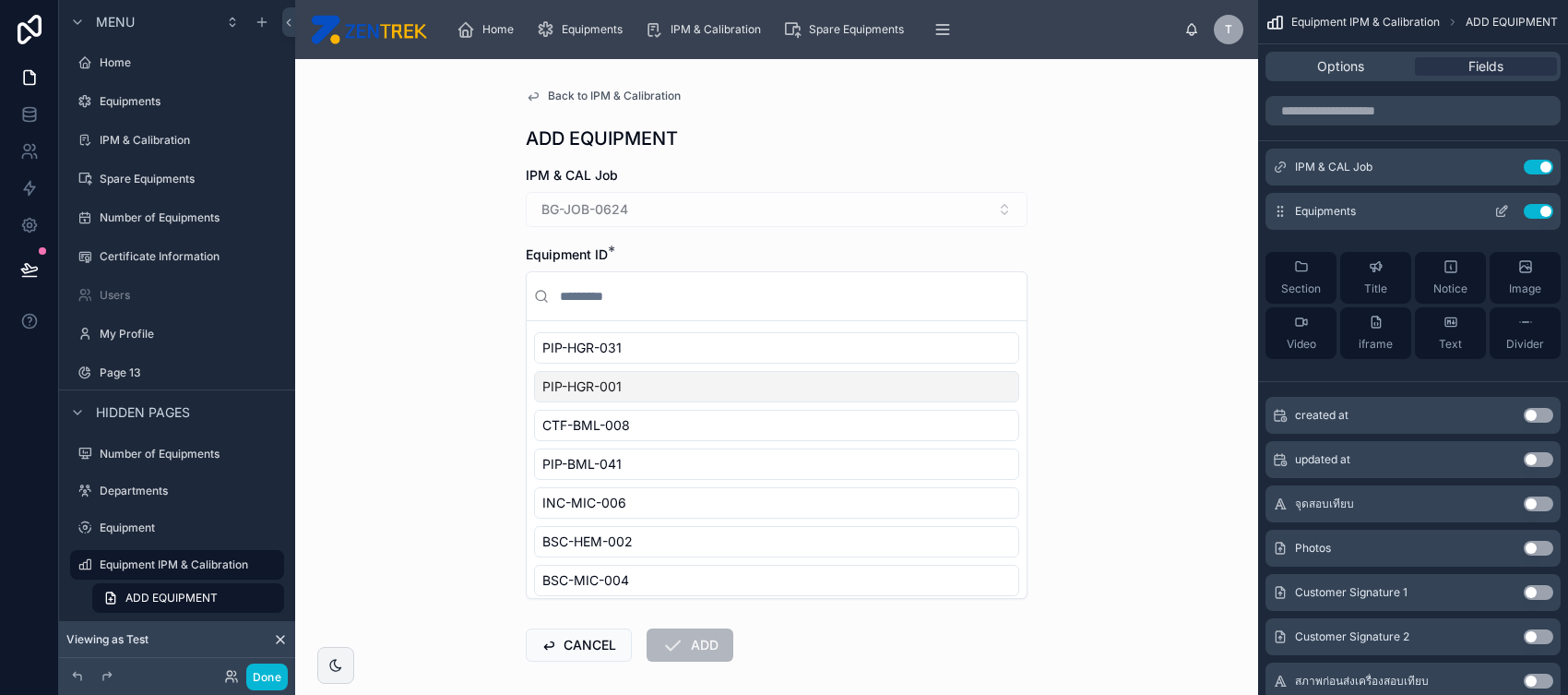 click 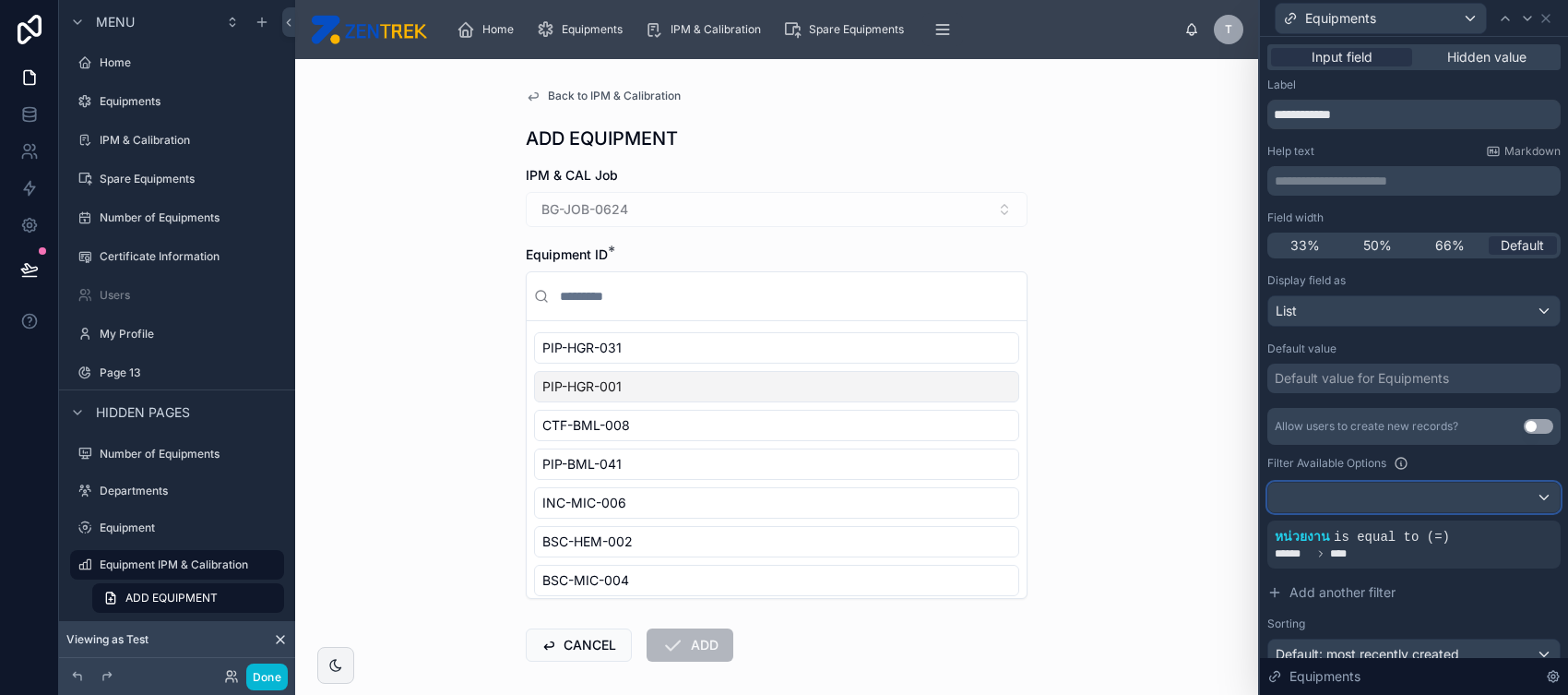 click at bounding box center (1414, 497) 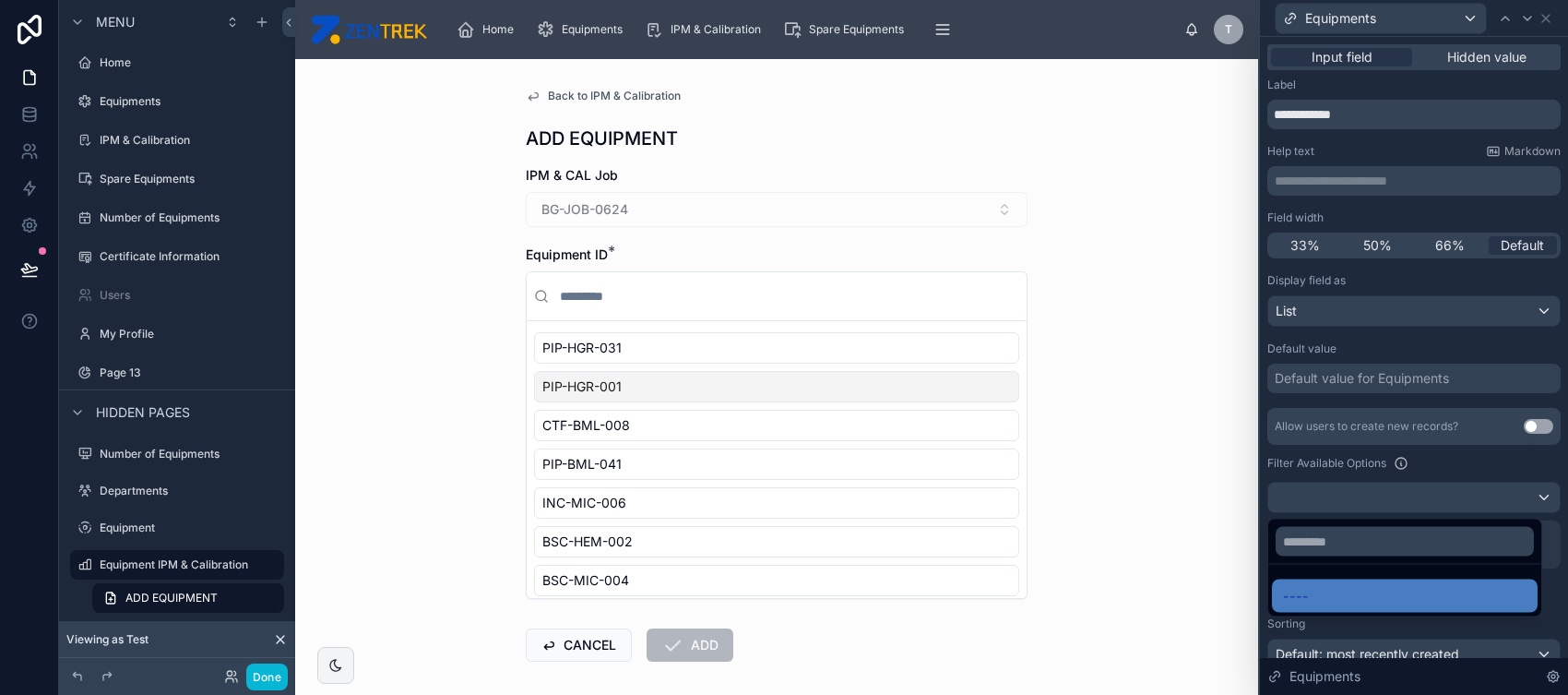 click at bounding box center (1414, 347) 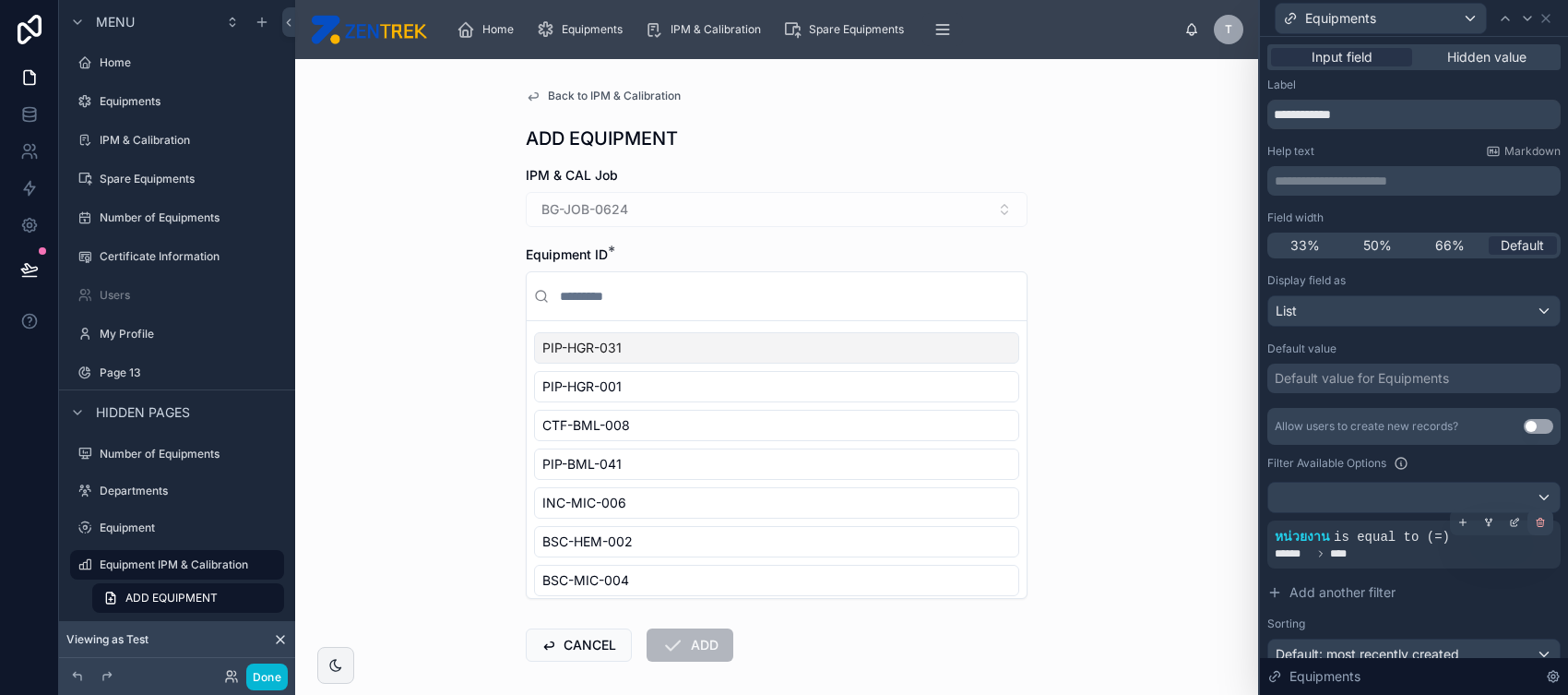 click 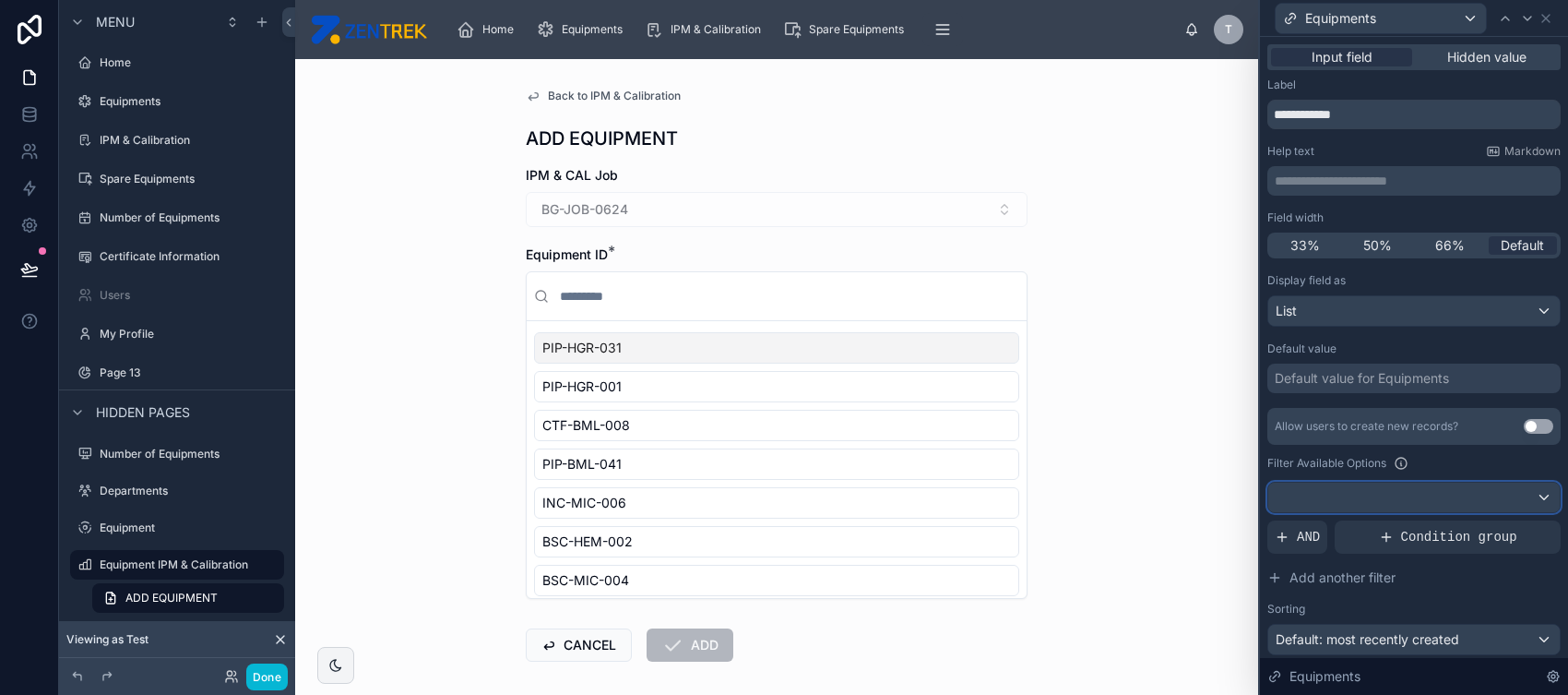 click at bounding box center [1414, 497] 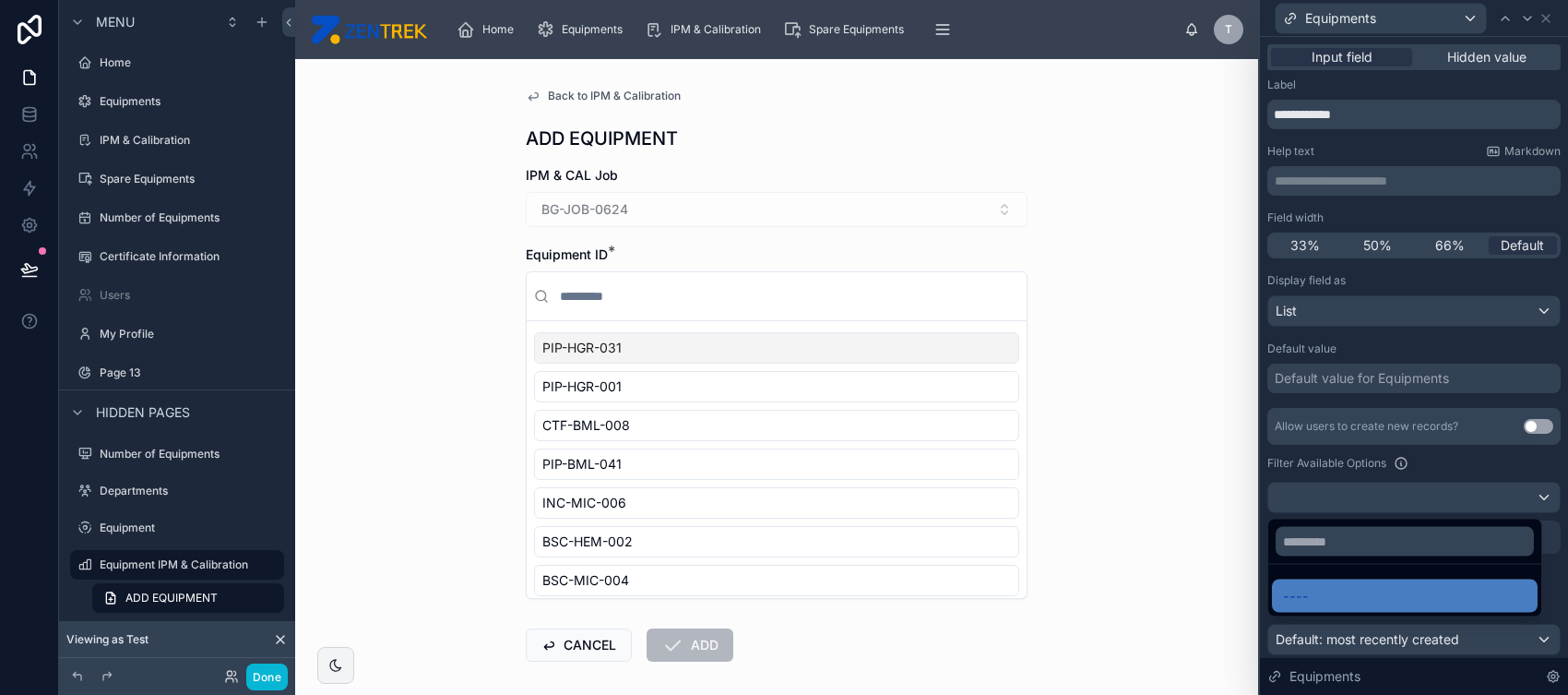 click at bounding box center [1414, 347] 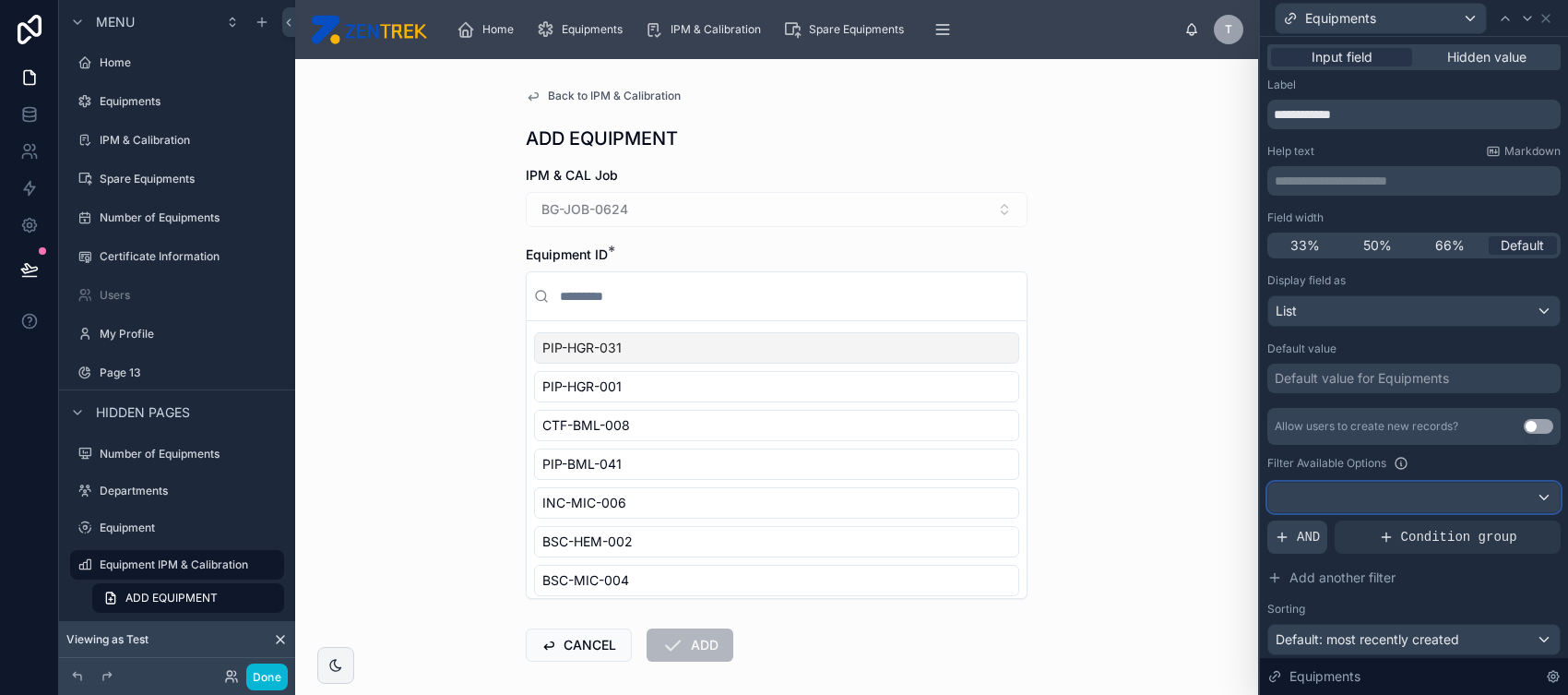 drag, startPoint x: 1506, startPoint y: 504, endPoint x: 1303, endPoint y: 537, distance: 205.665 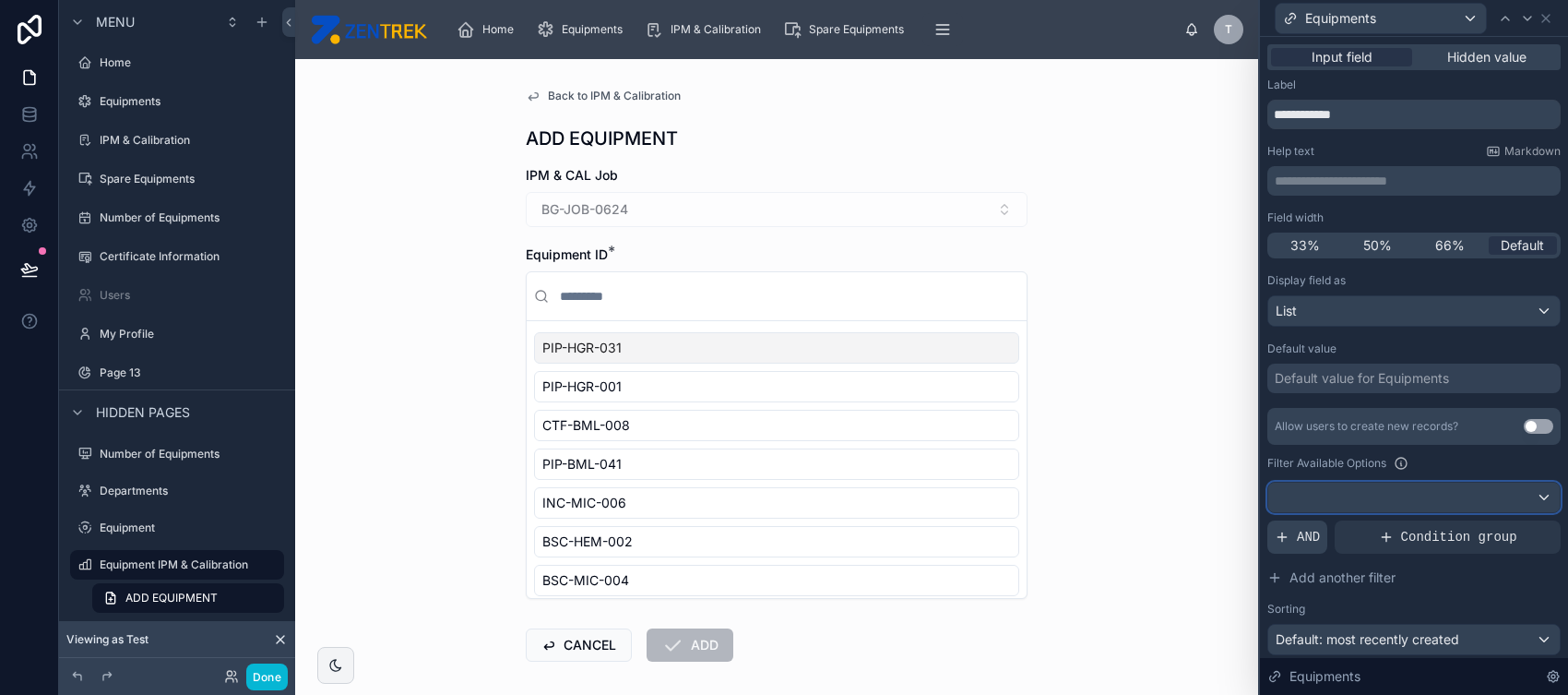 click on "Allow users to create new records? Use setting Filter Available Options   AND Condition group Add another filter Sorting Default: most recently created" at bounding box center [1414, 532] 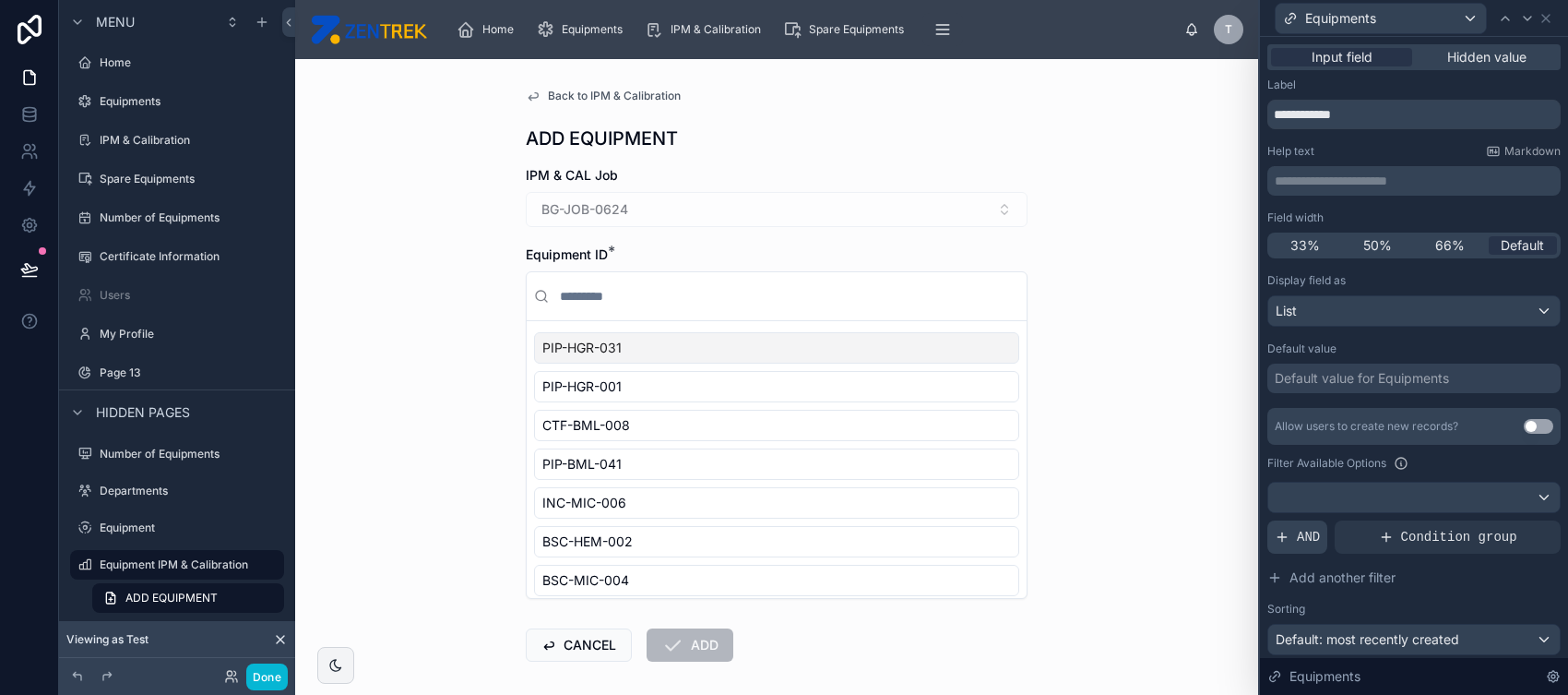 click on "AND" at bounding box center (1308, 537) 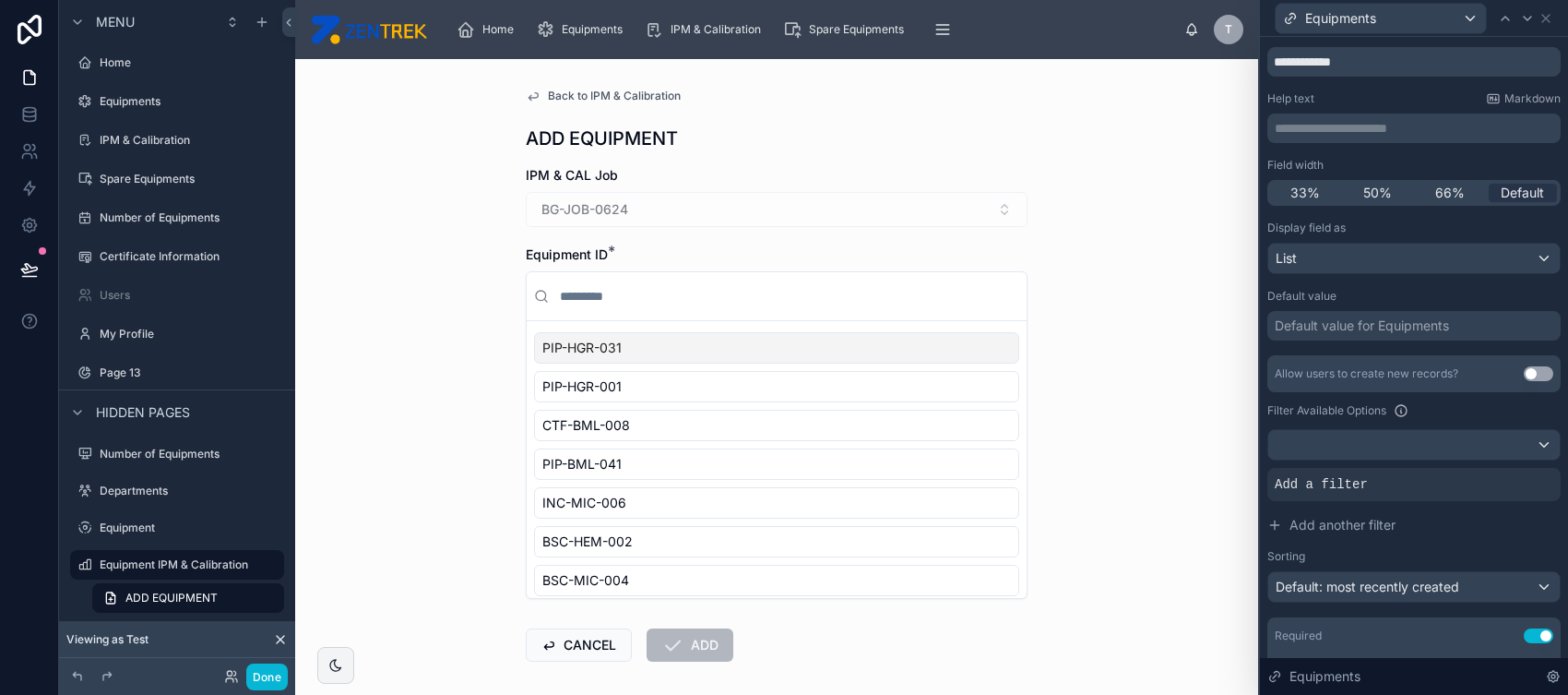 scroll, scrollTop: 84, scrollLeft: 0, axis: vertical 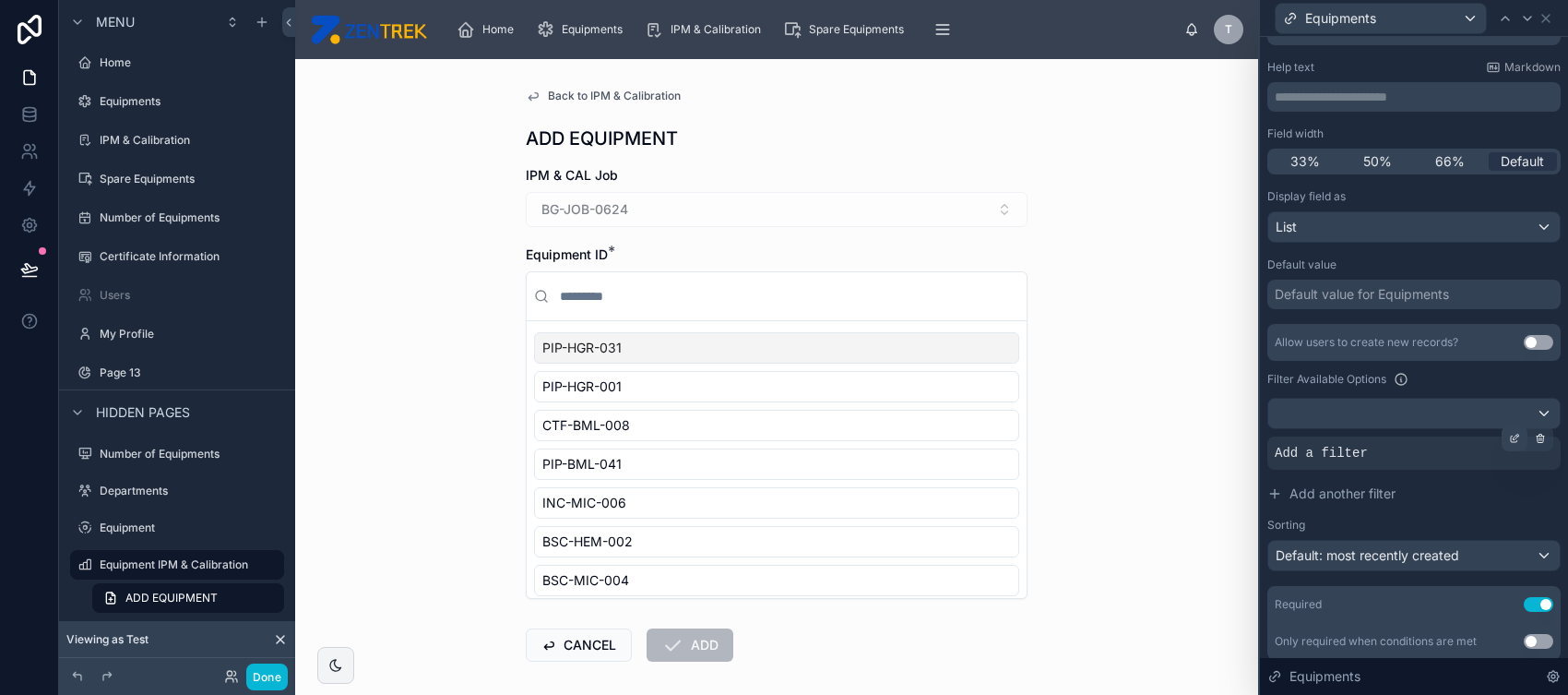 click at bounding box center (1515, 438) 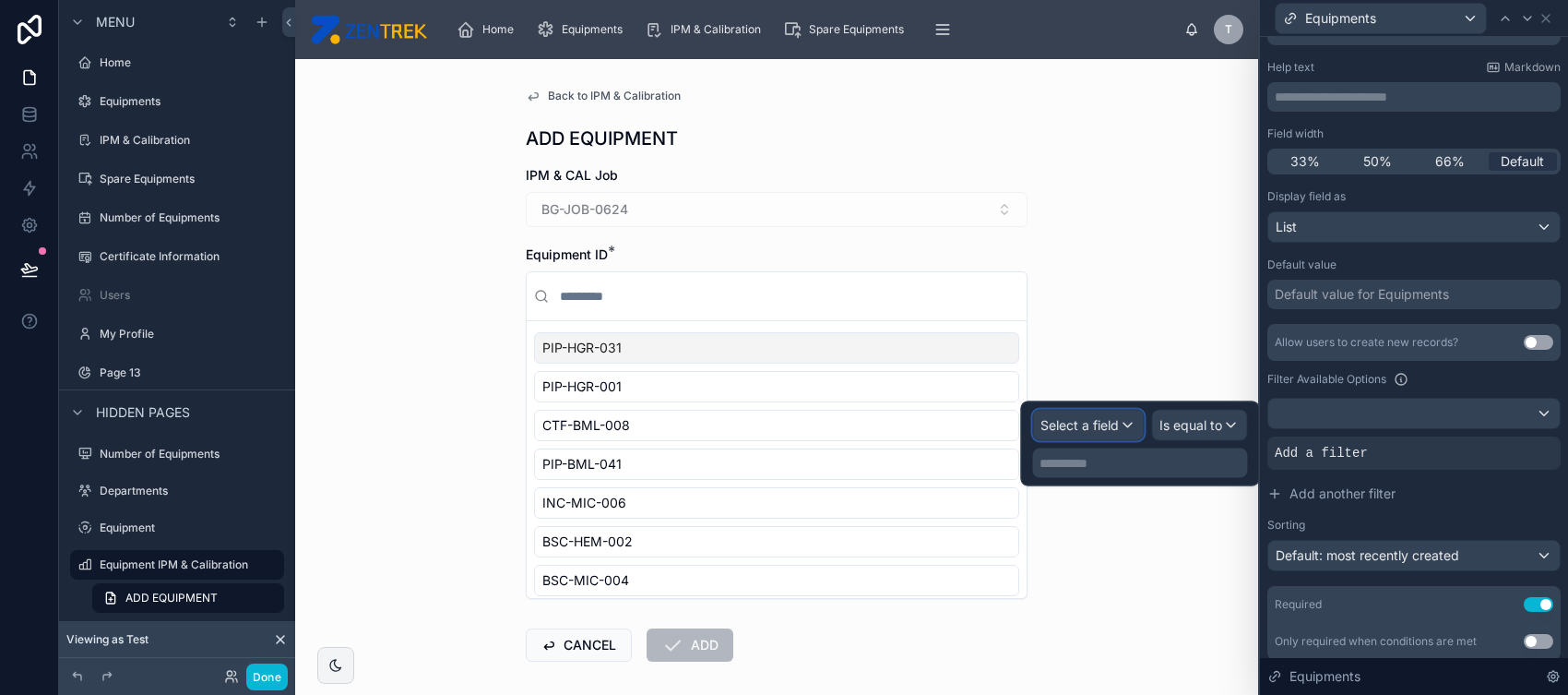 click on "Select a field" at bounding box center [1079, 425] 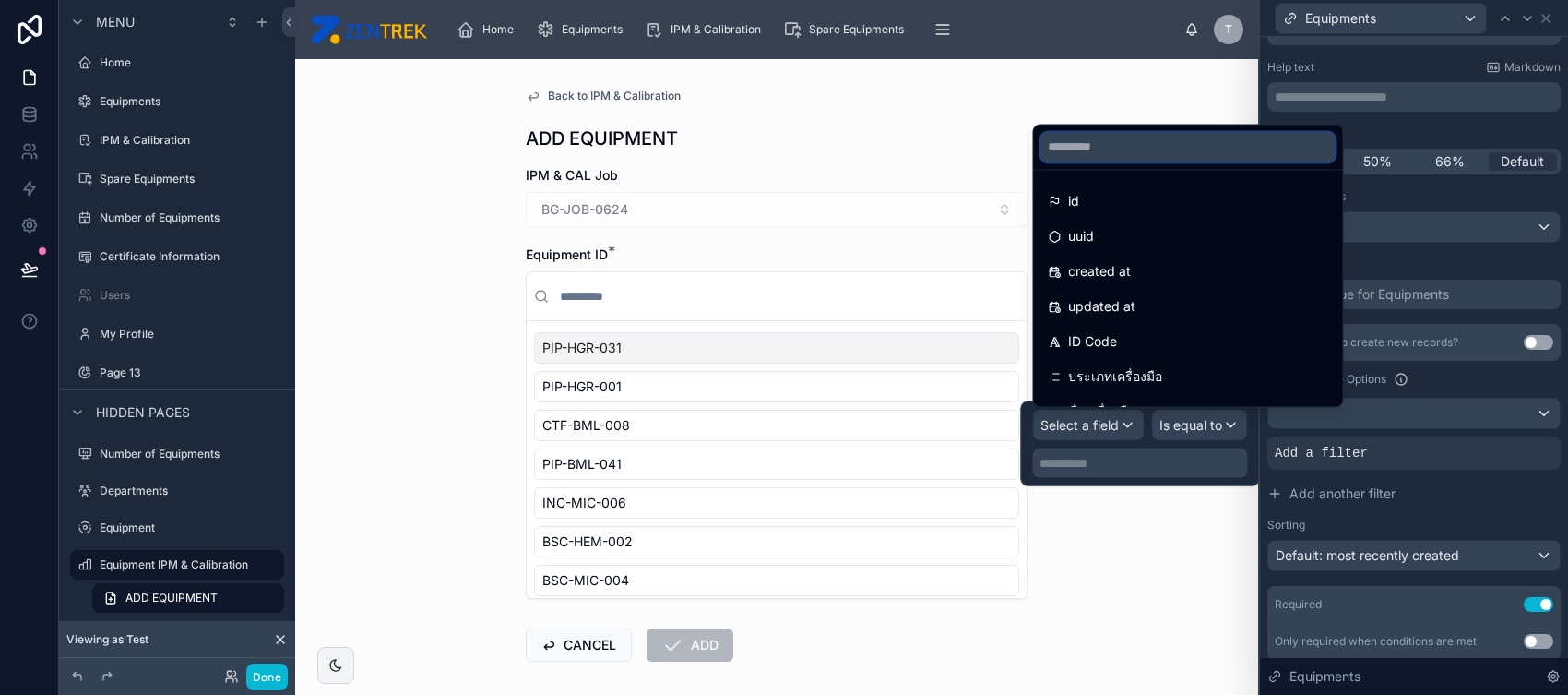 click at bounding box center (1187, 147) 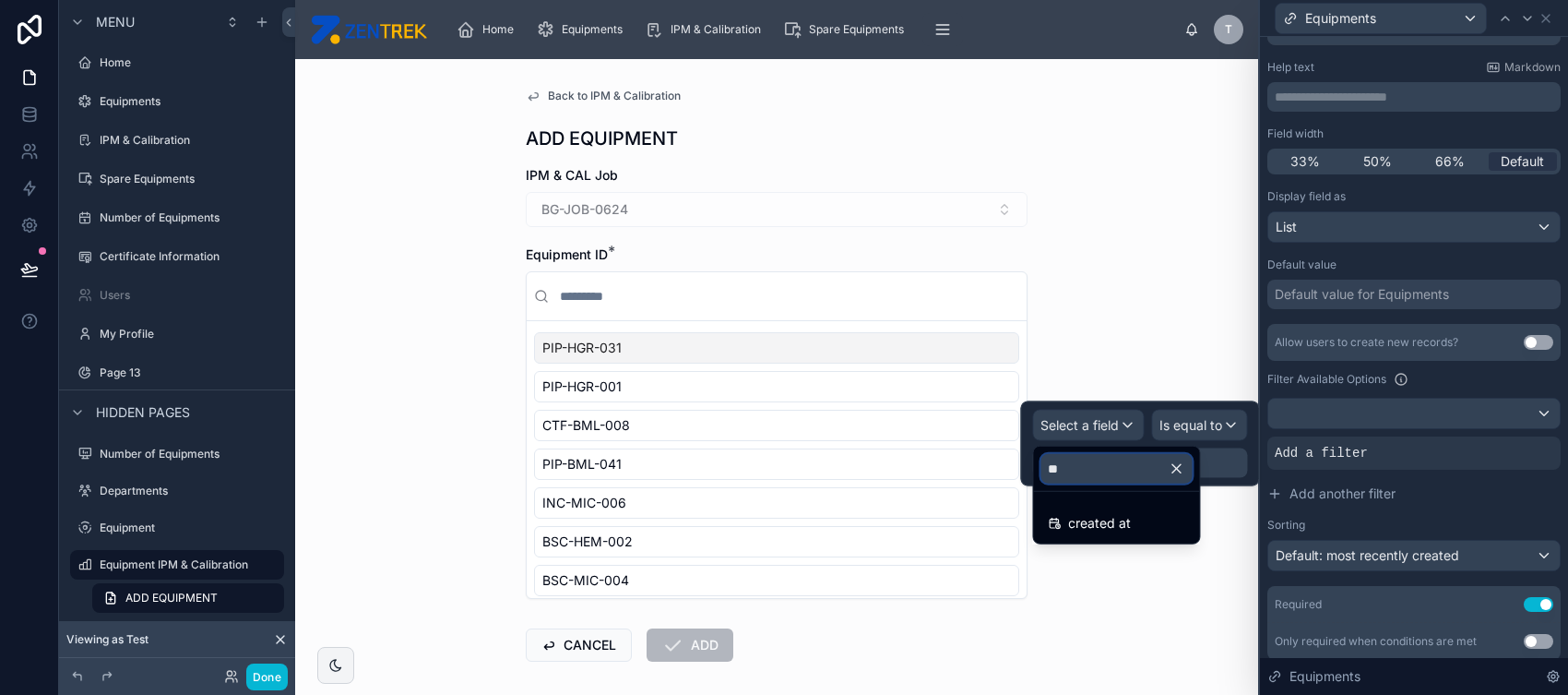 type on "*" 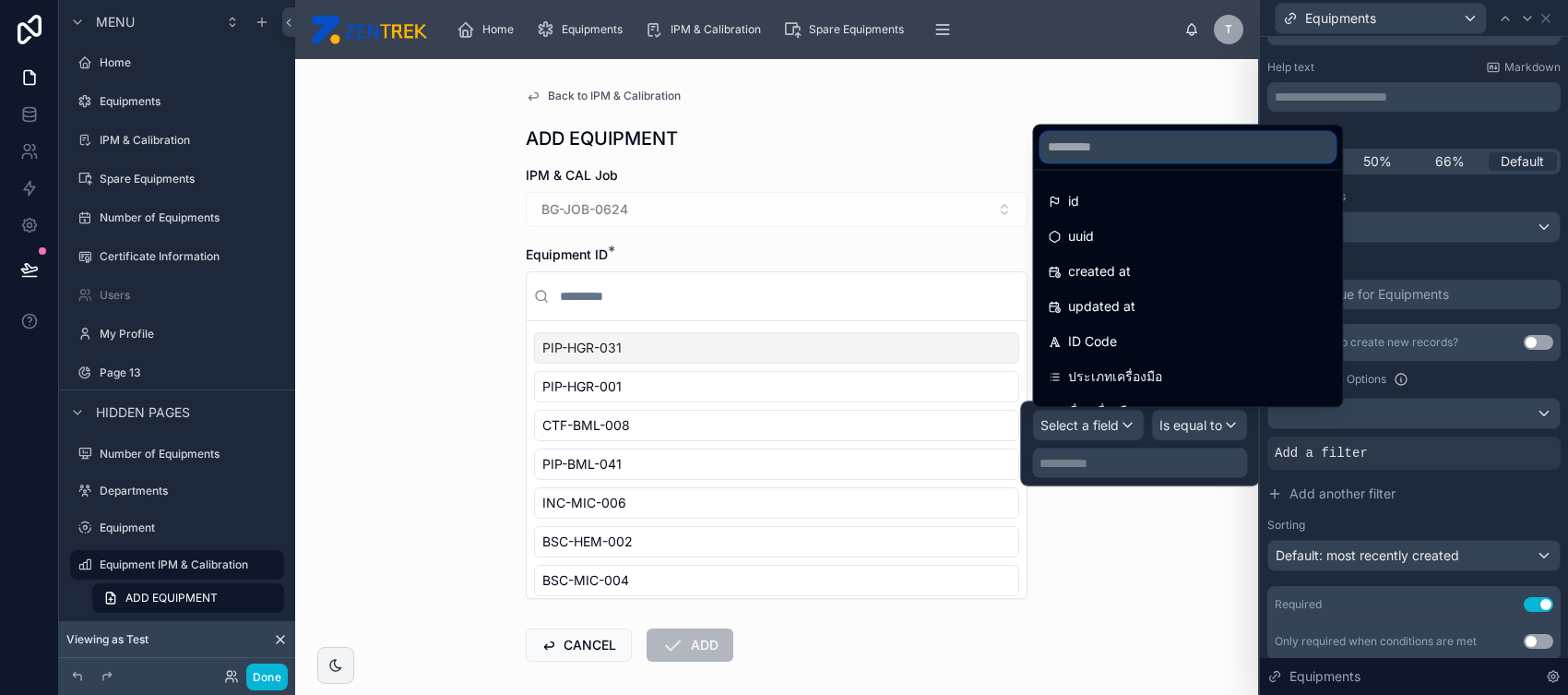 type on "*" 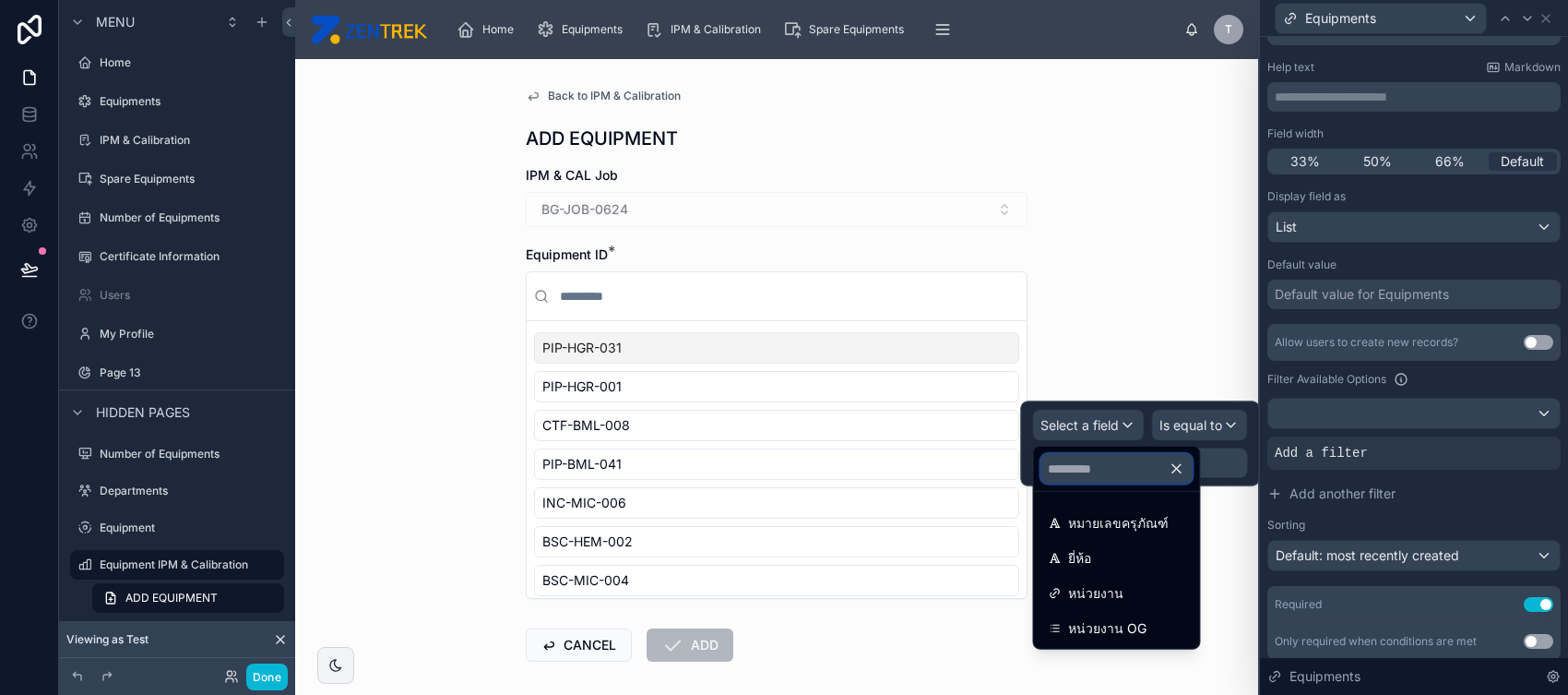 type on "*" 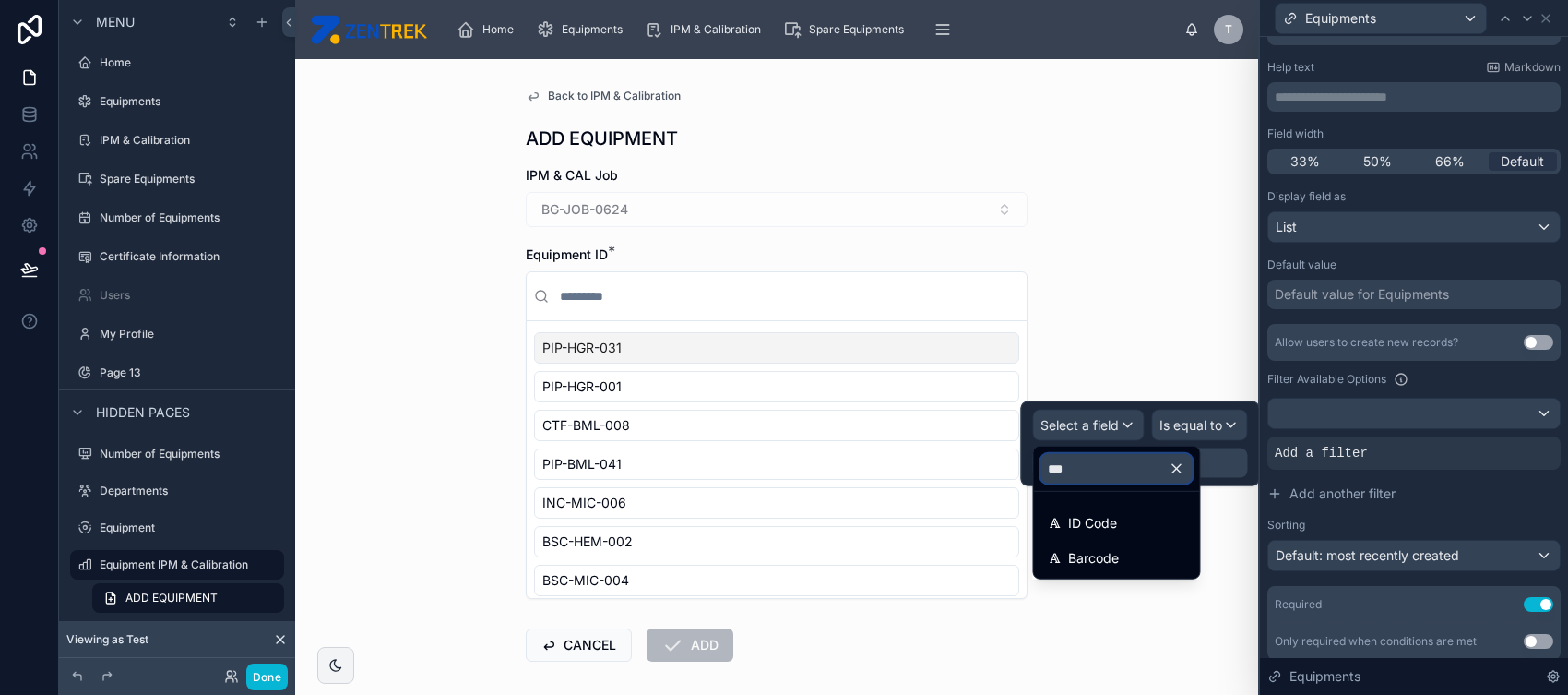 type on "****" 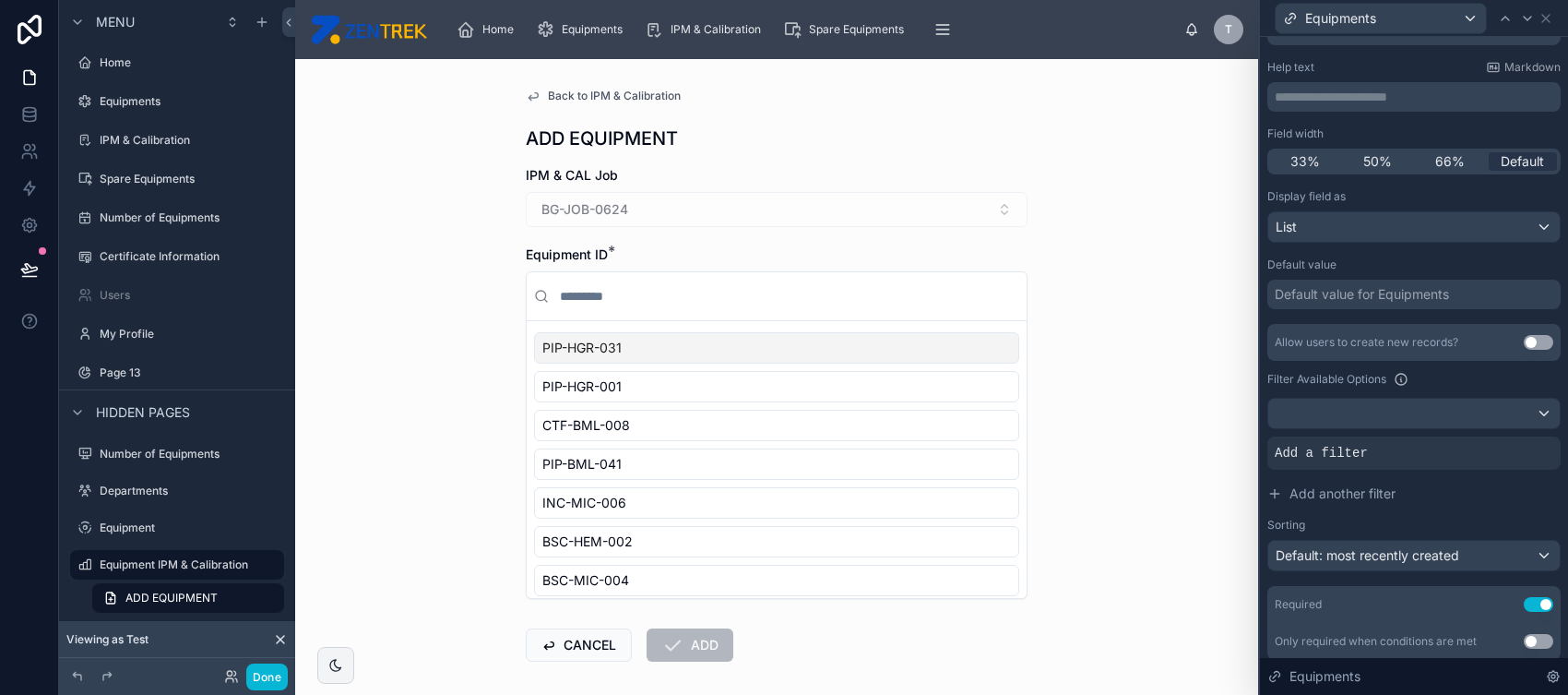click on "Back to  IPM & Calibration ADD EQUIPMENT IPM & CAL Job BG-JOB-0624 Equipment ID * PIP-HGR-031 PIP-HGR-001 CTF-BML-008 PIP-BML-041 INC-MIC-006 BSC-HEM-002 BSC-MIC-004 LABEQ-BBK-005 PIP-IMM-043 PIP-IHC-008 PIP-HGR-030 PIP-BML-042 HAO-HIS-003 CTF-MIC-003 THMH-CHM-001 RFBB-BBK-001 THMH-BML-009 PIP-IMM-042 CTF-MIC-002 PIP-BML-040 LABEQ-BML-003 PIP-HGR-029 LABEQ-IMM-002 PIP-IMM-019 CTF-BML-007 CTFBB-BBK-041 STWE-CHM-003 PIP-BML-039 PIP-HEM-001 THM-BBK-026 PIP-CYT-009 PIP-CHM-015 INC-MIC-005 THMH-HEM-003 PIP-HGR-028 BSC-MIC-002 CTF-CHM-011 THMH-MIC-002 RFLAB-HEM-004 LABEQ-FGU-003 LABEQ-FGU-006 PIP-IMM-010 THM-MIC-025 STWE-HGR-012 LABEQ-BBK-034 THMH-BML-008 PIP-FGU-009 STWE-IMM-006 PIP-BML-038 LABEQ-BBK-031 CANCEL ADD" at bounding box center (777, 377) 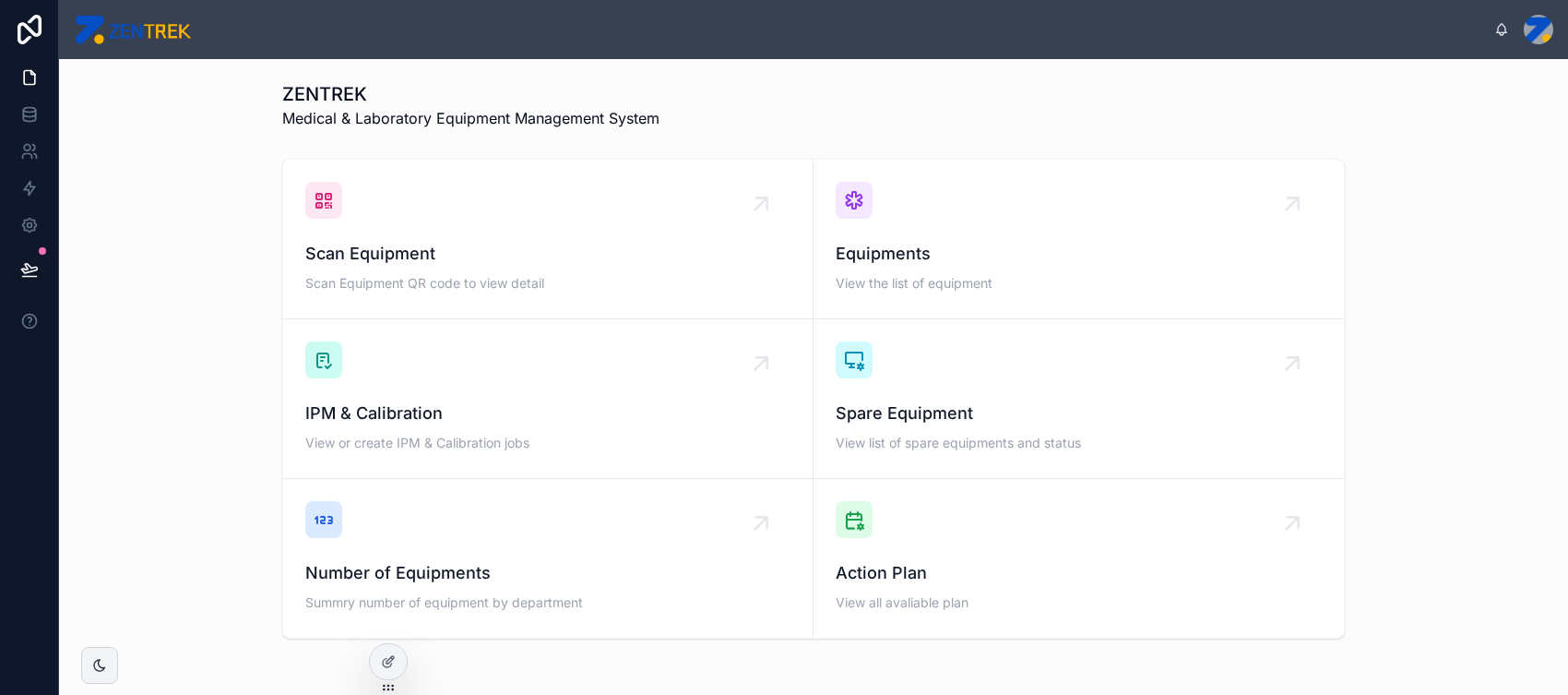 scroll, scrollTop: 0, scrollLeft: 0, axis: both 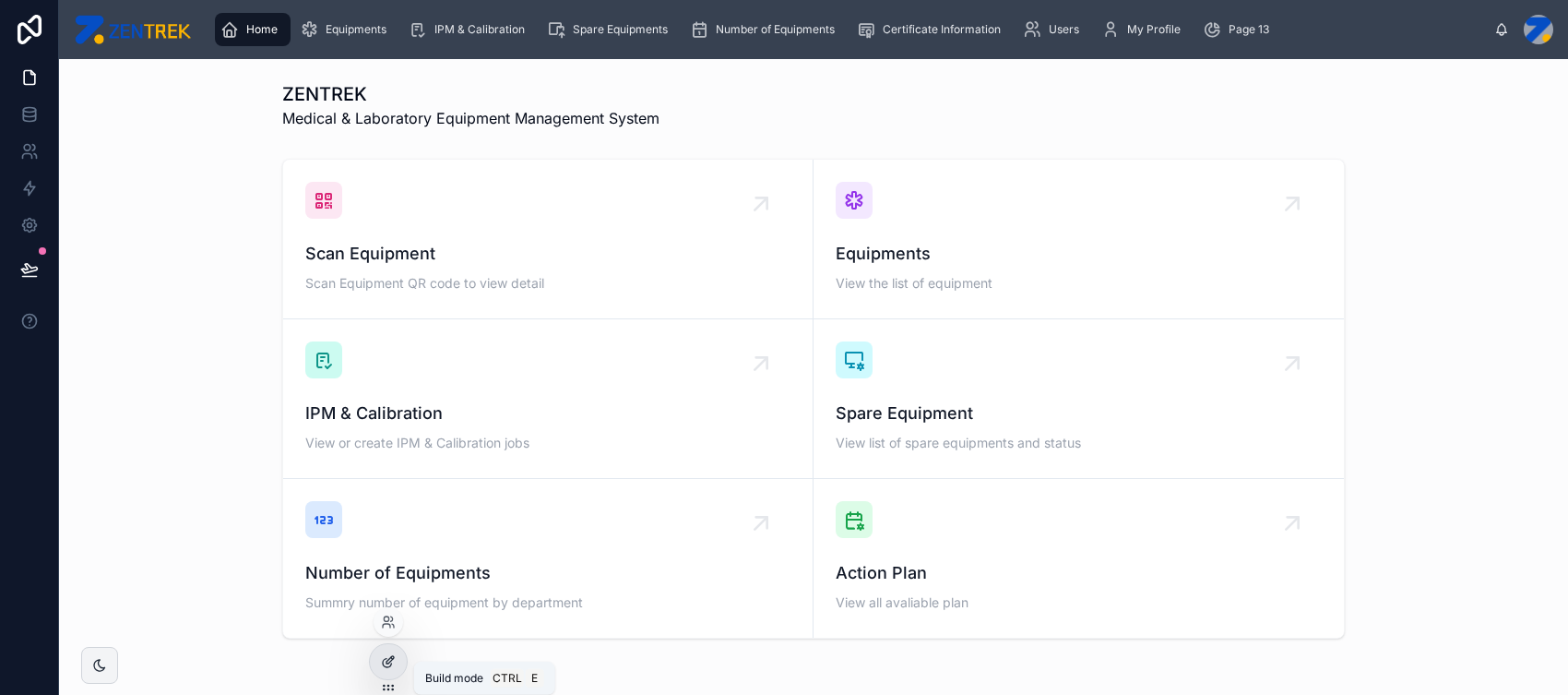 click at bounding box center (388, 662) 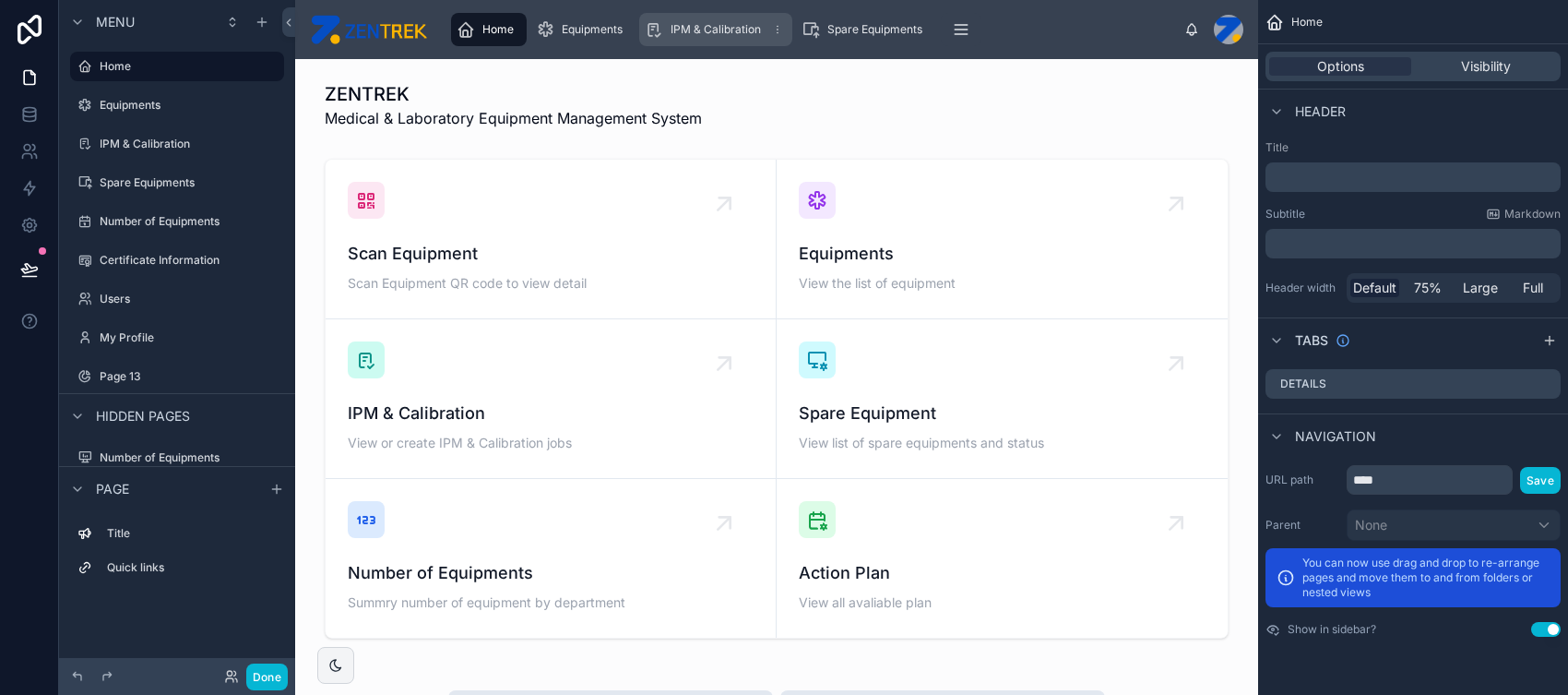 click on "IPM & Calibration" at bounding box center [716, 30] 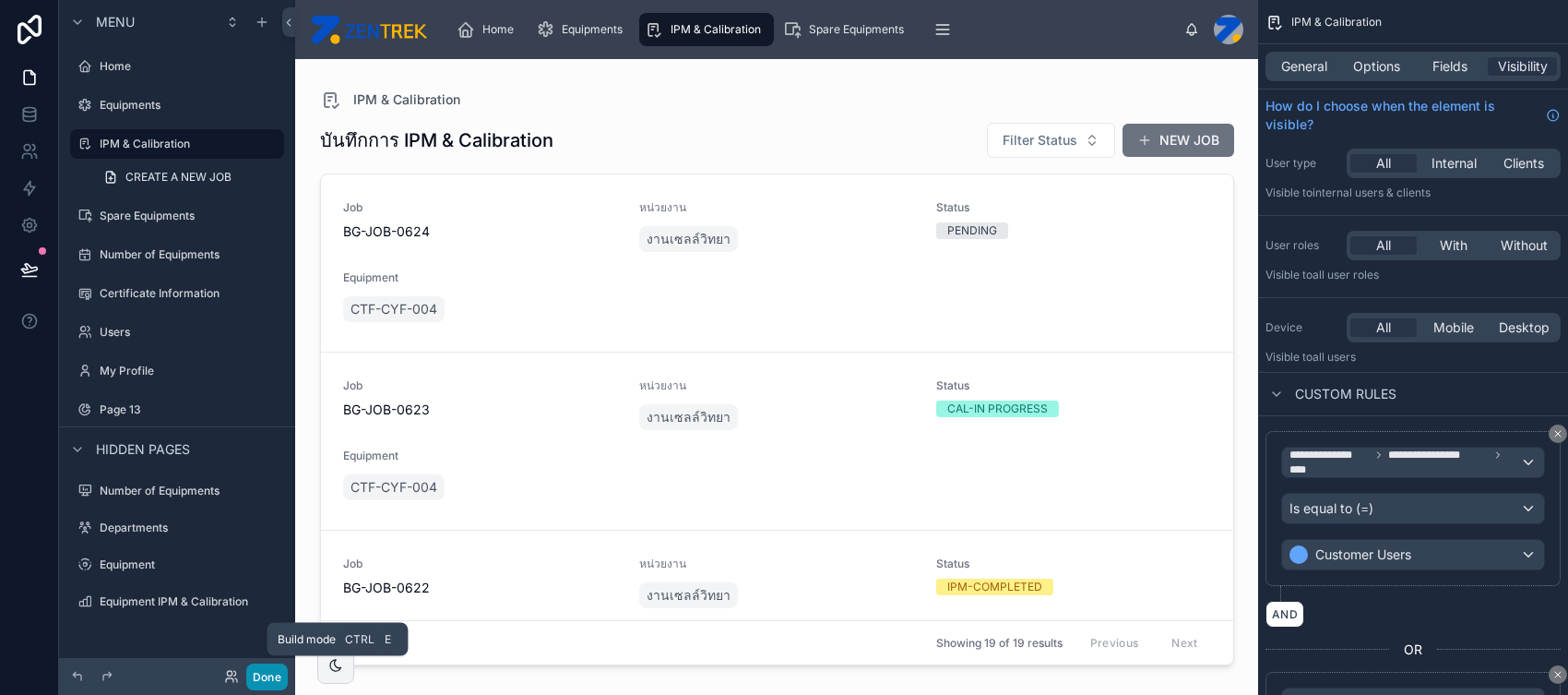 click on "Done" at bounding box center (267, 677) 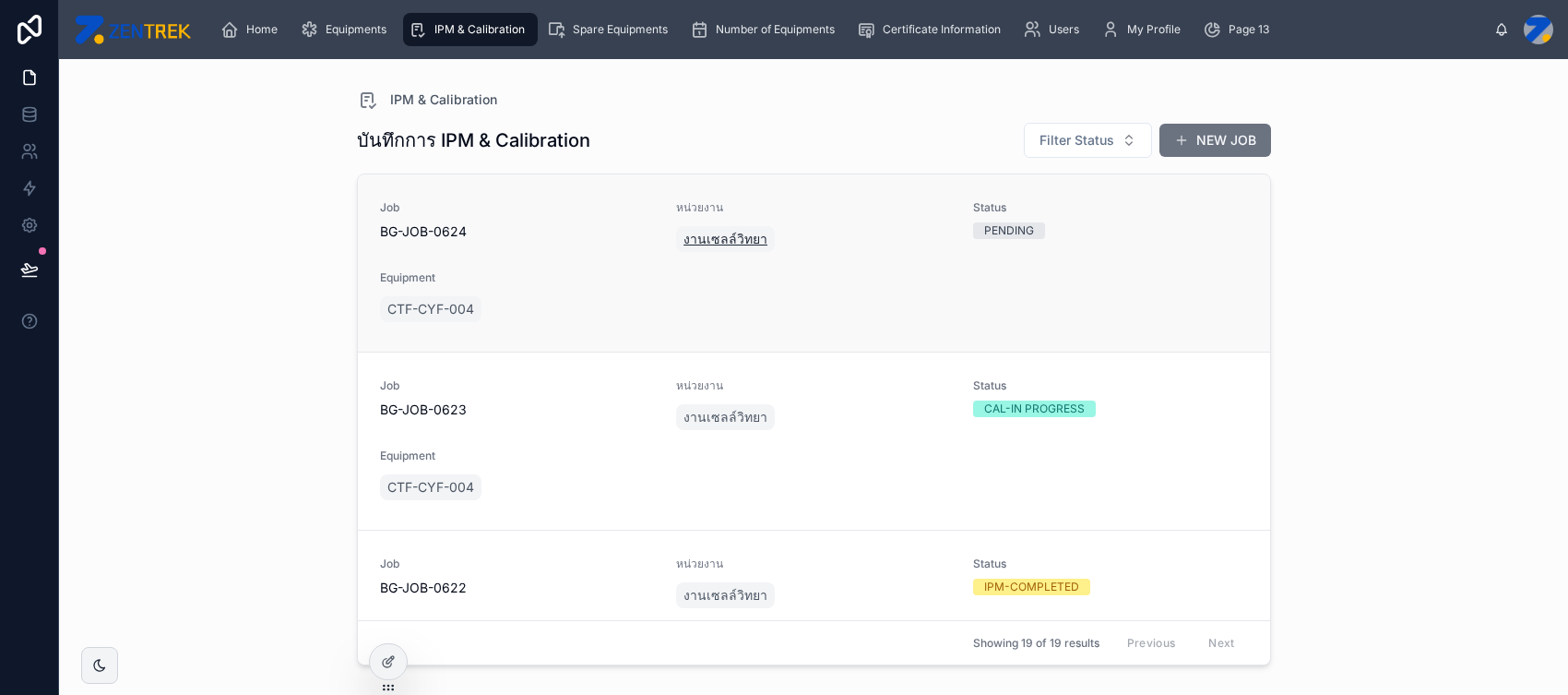 click on "งานเซลล์วิทยา" at bounding box center (725, 239) 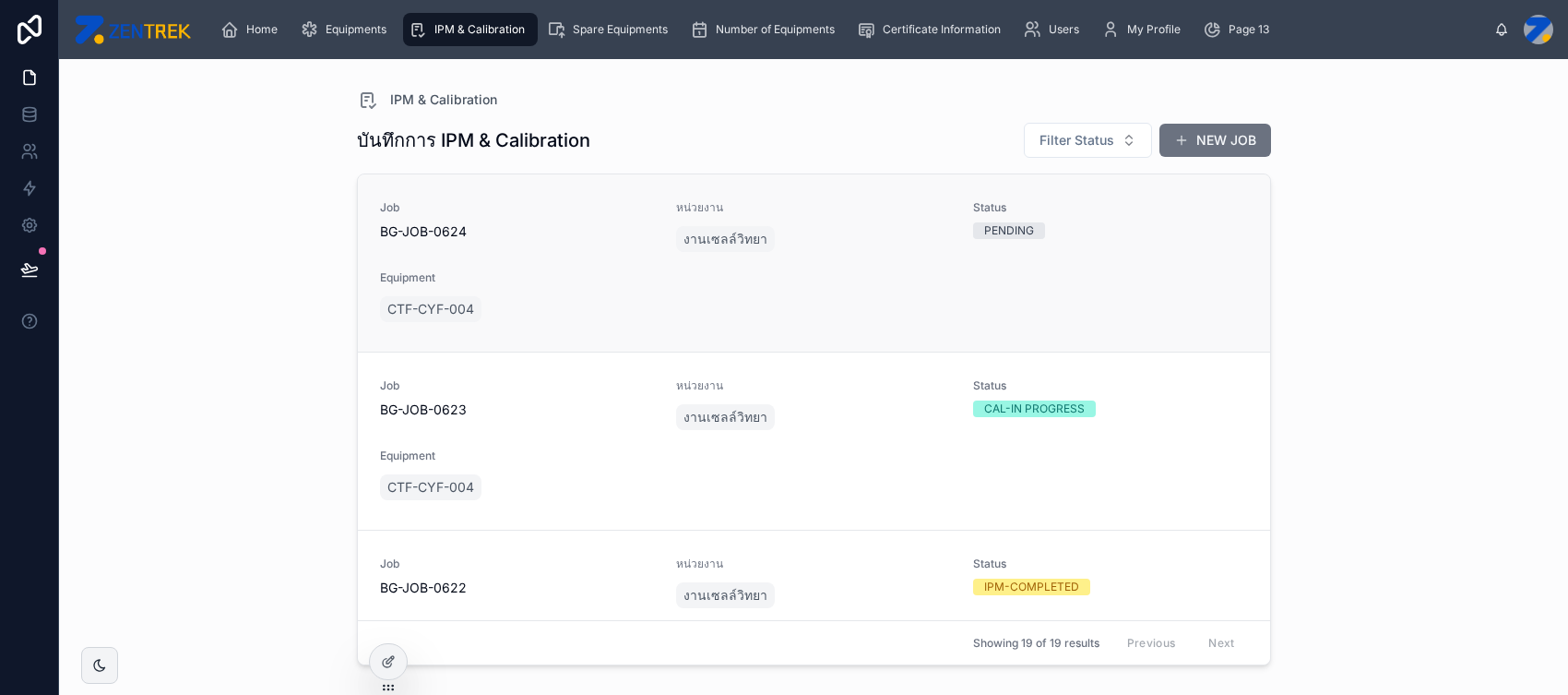 click on "CTF-CYF-004" at bounding box center (814, 309) 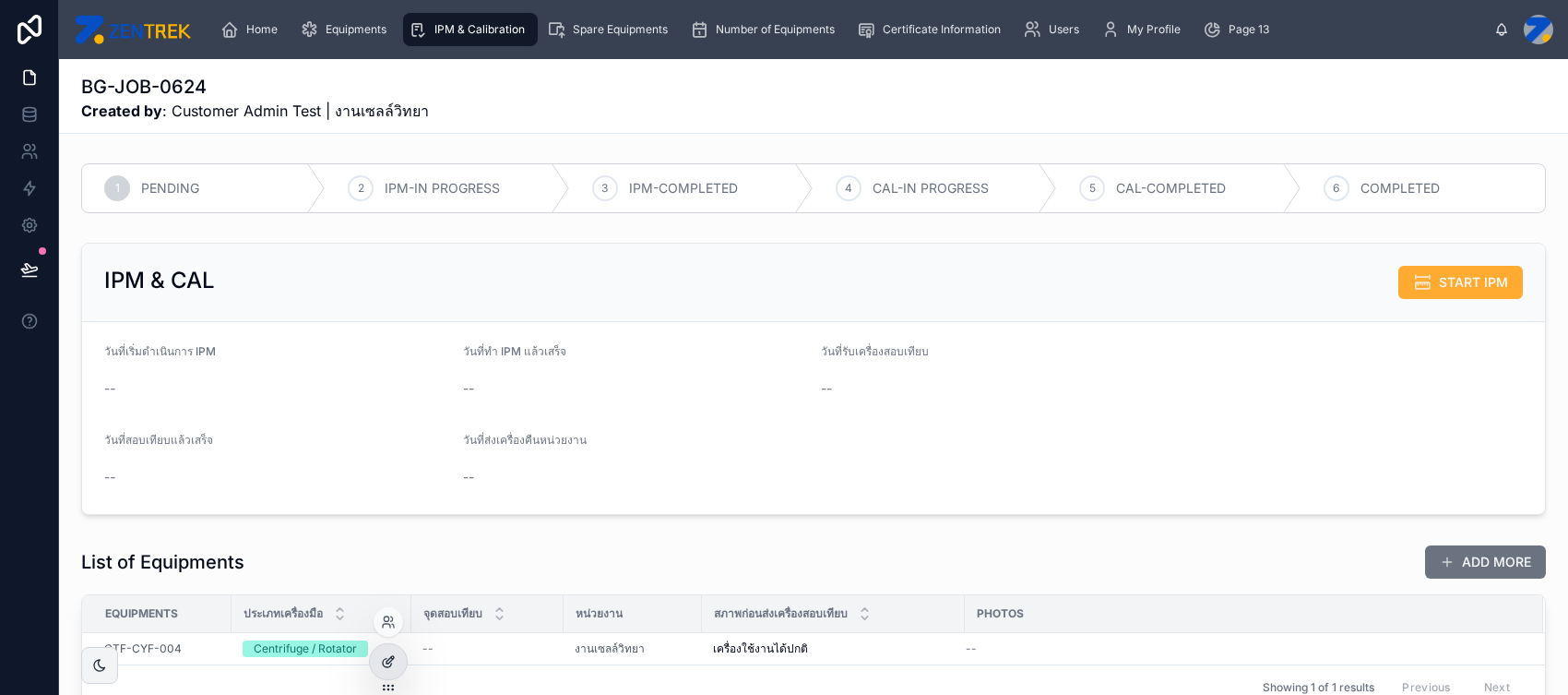click 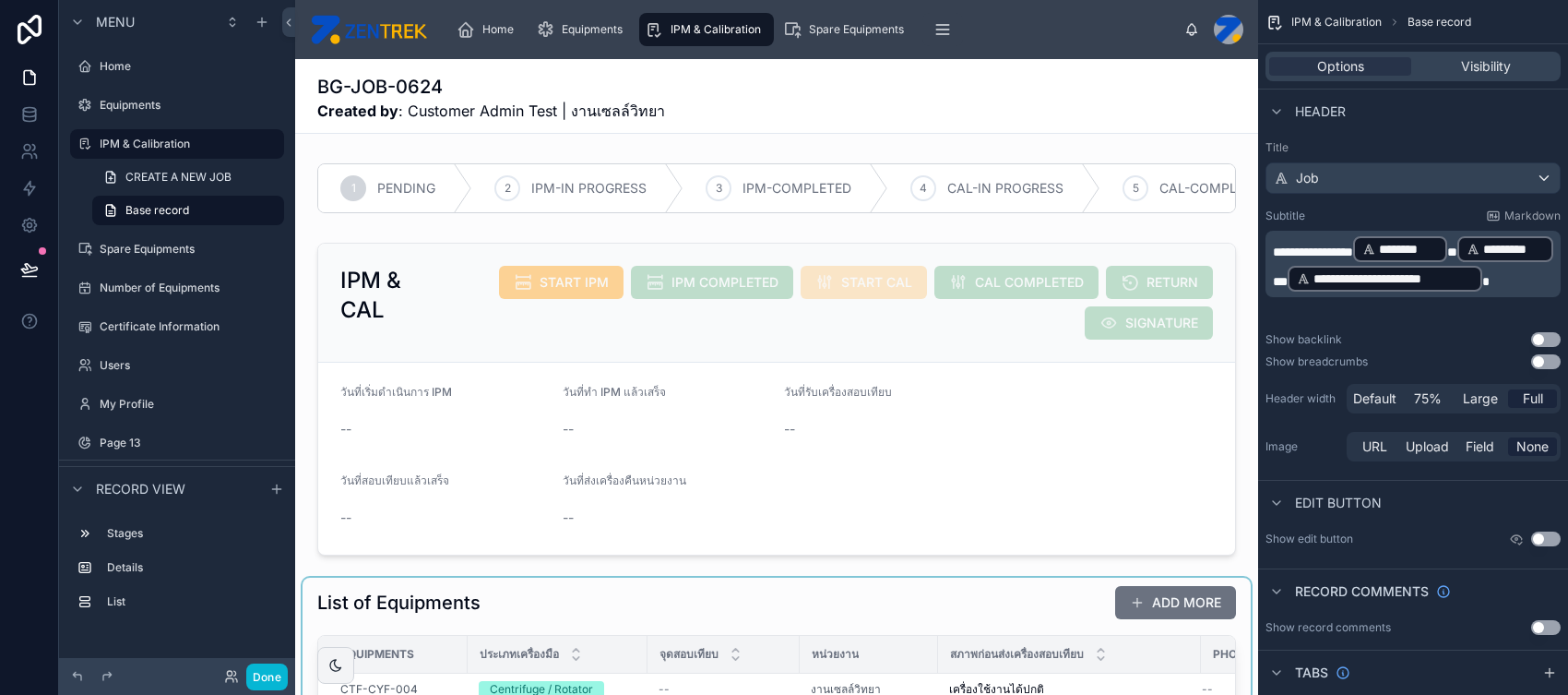 click at bounding box center (777, 671) 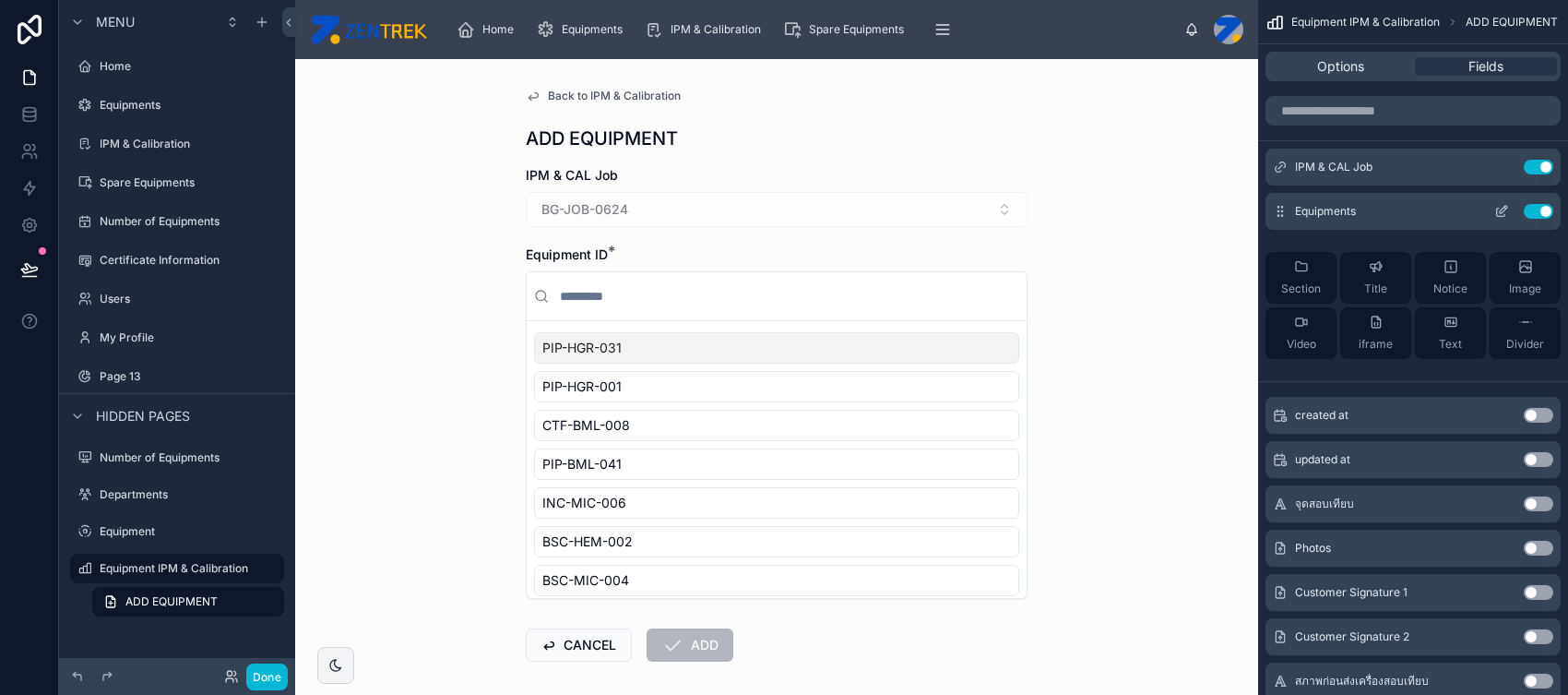 click 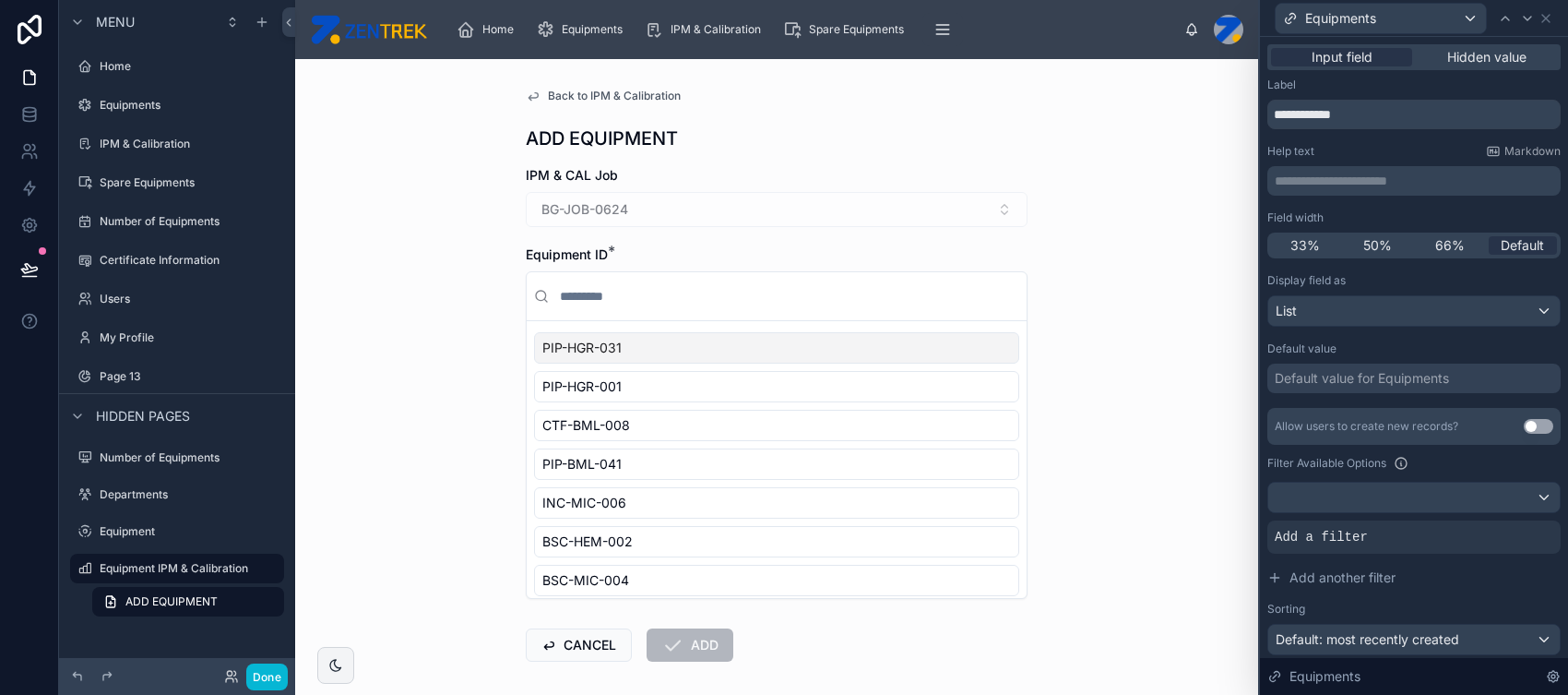 scroll, scrollTop: 94, scrollLeft: 0, axis: vertical 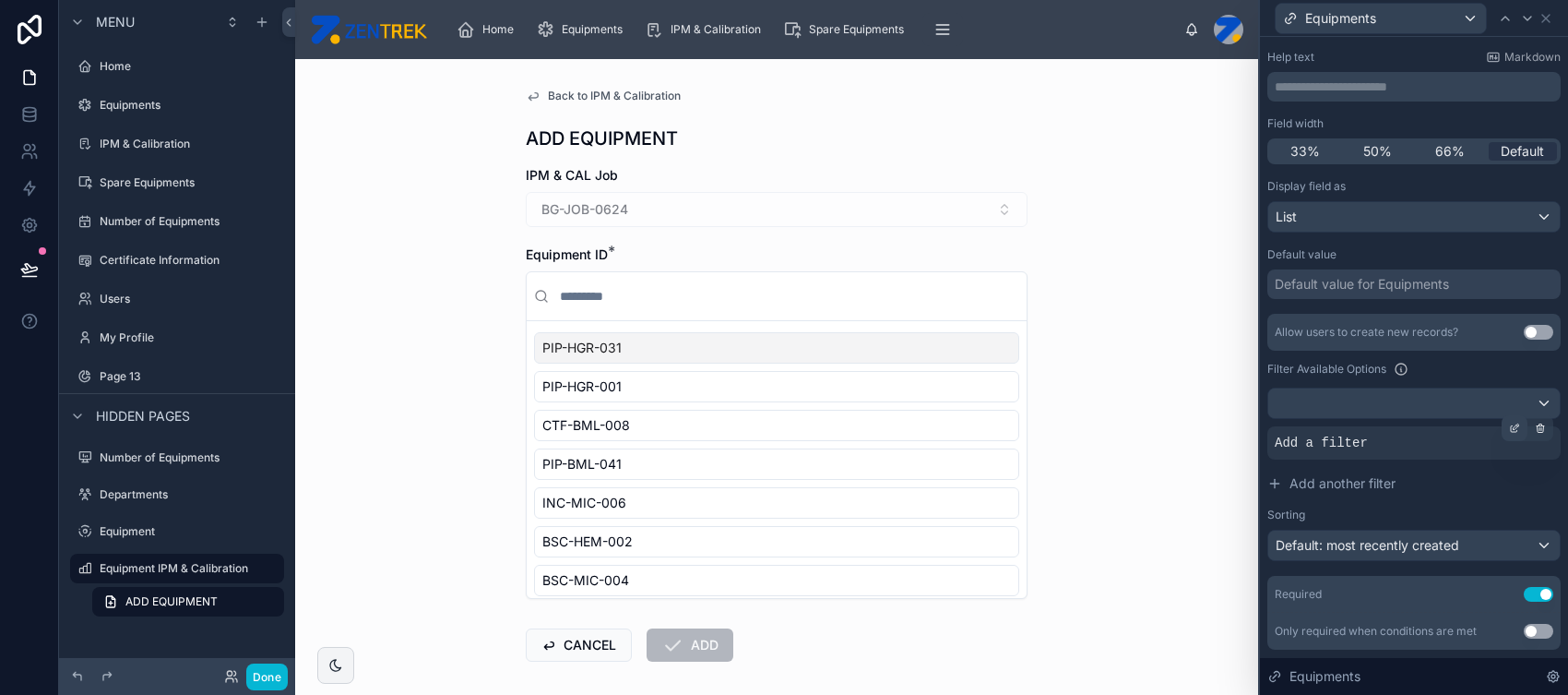click 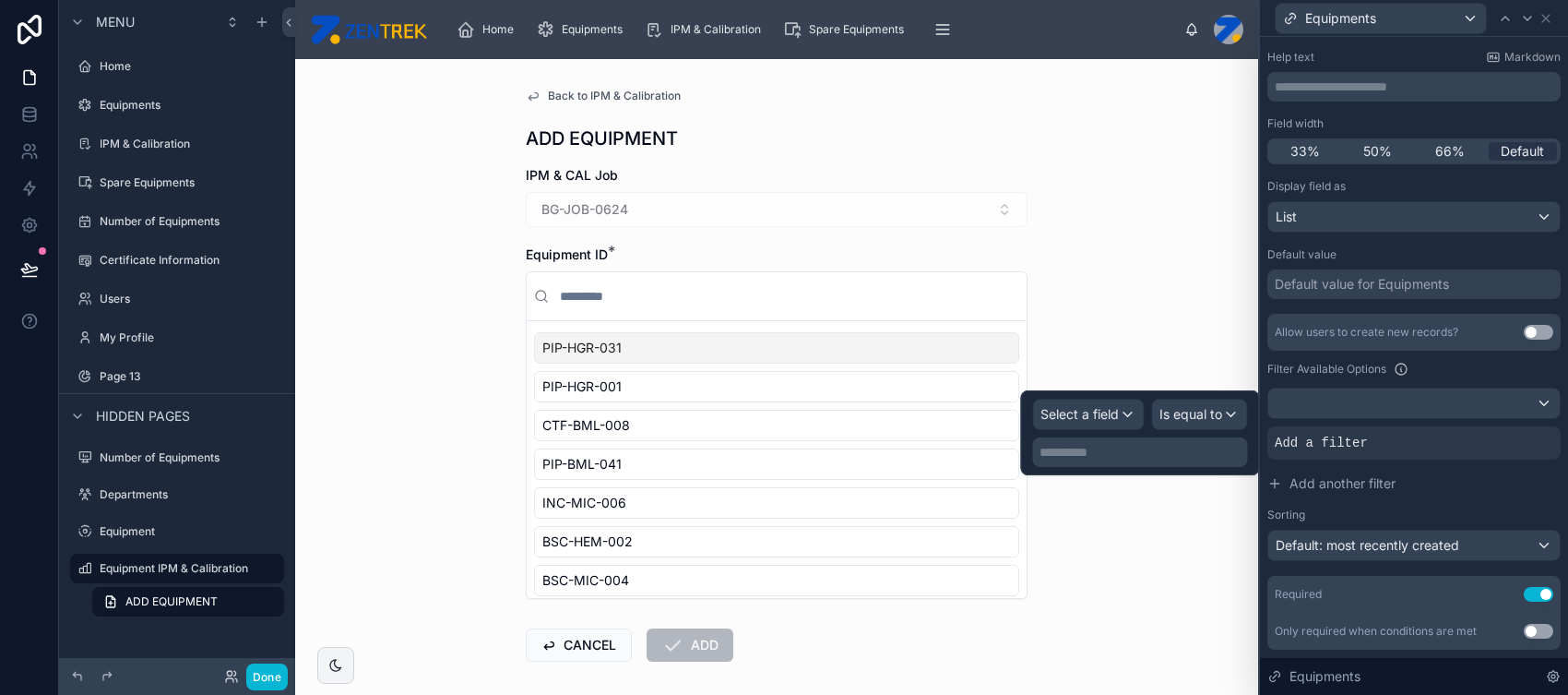click on "**********" at bounding box center (1141, 452) 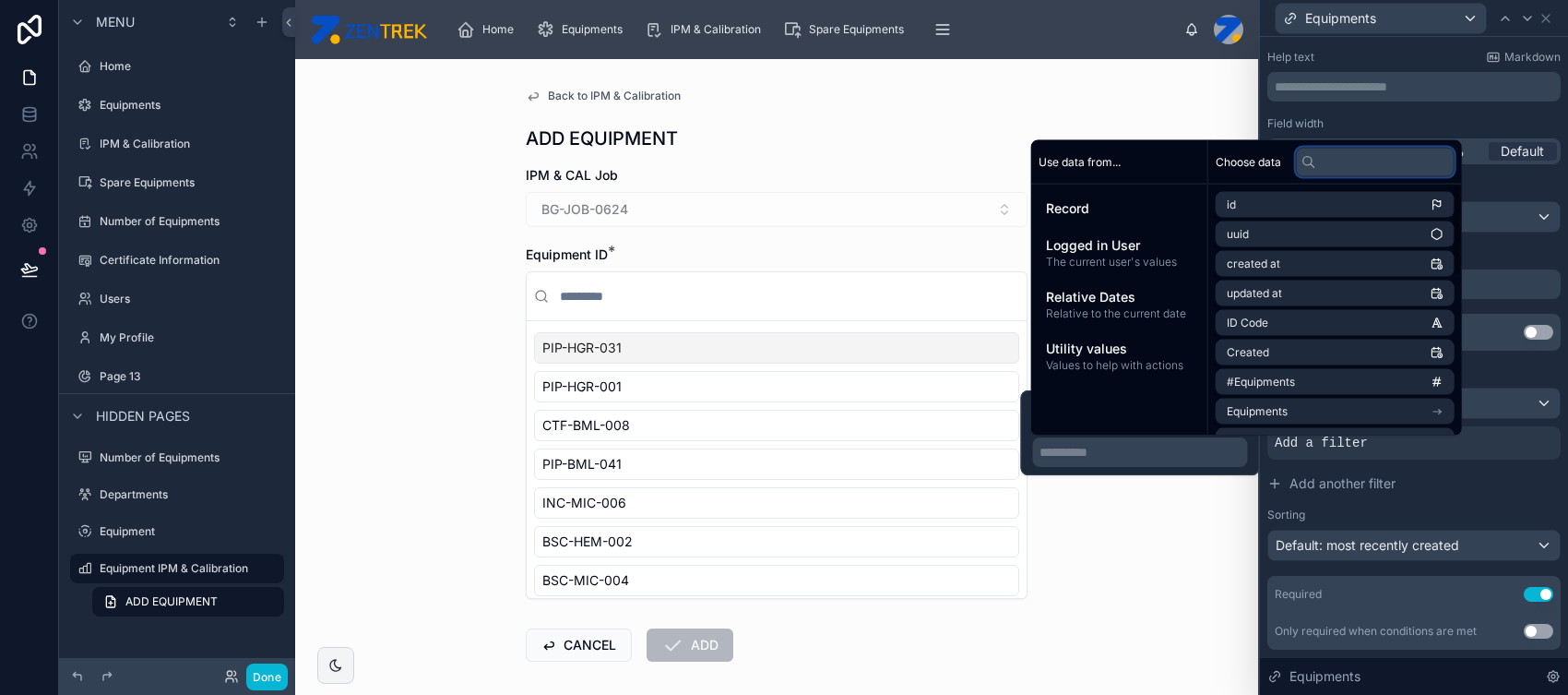 type on "*" 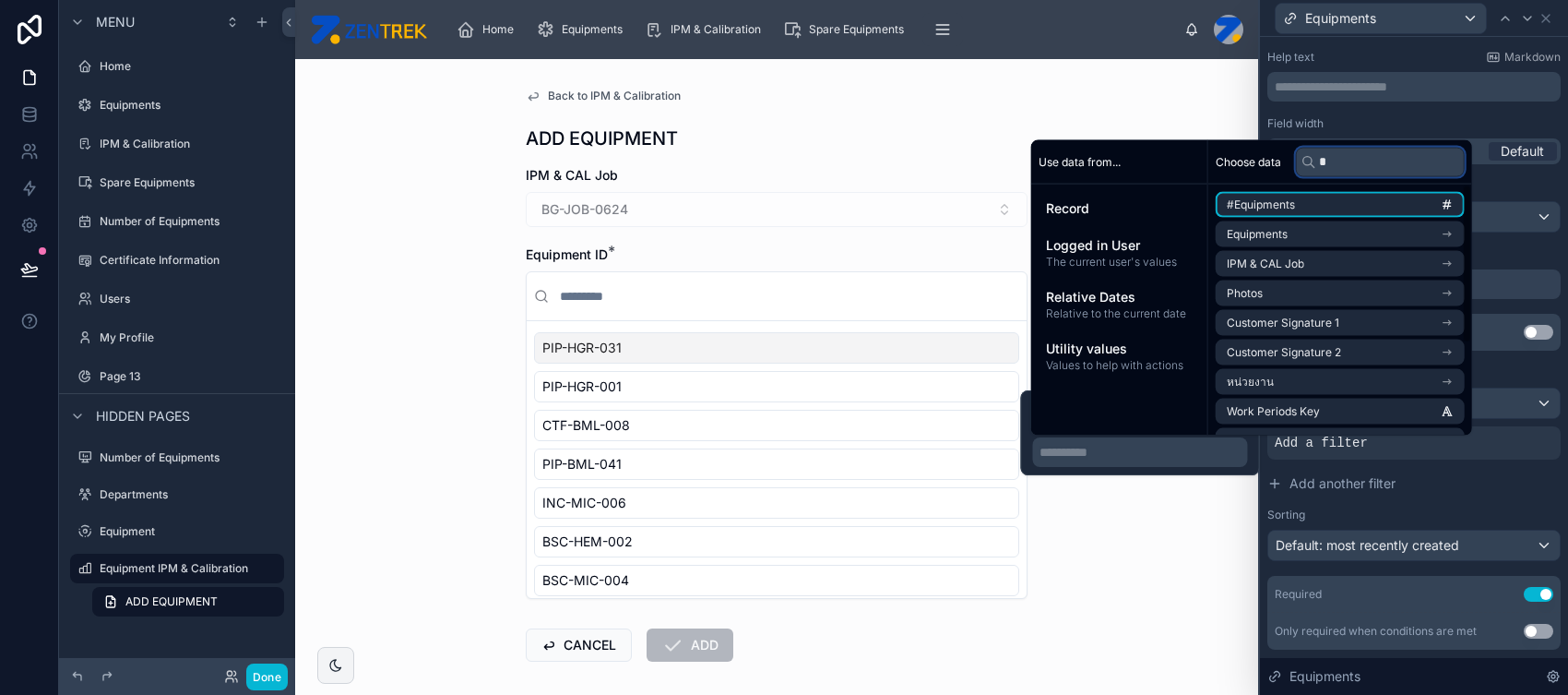 click on "*" at bounding box center (1380, 162) 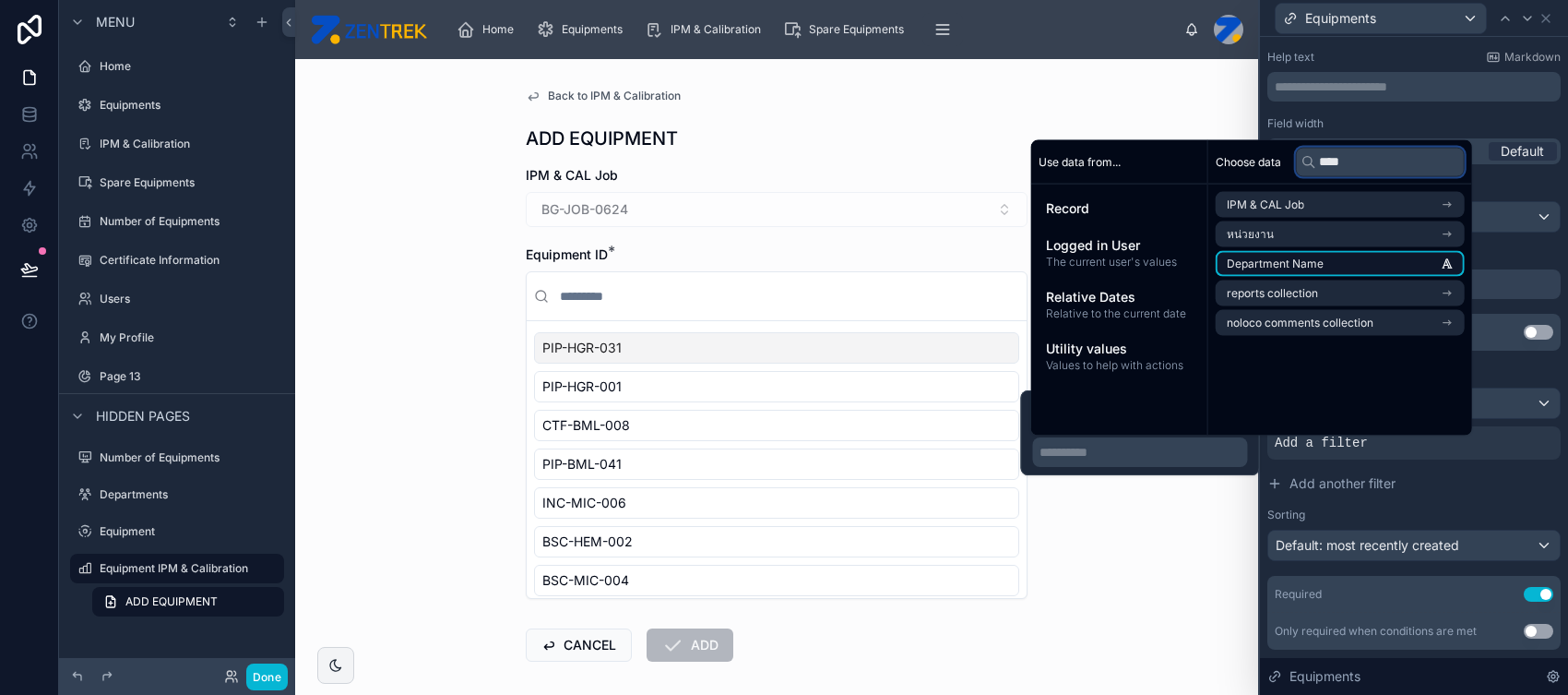 type on "****" 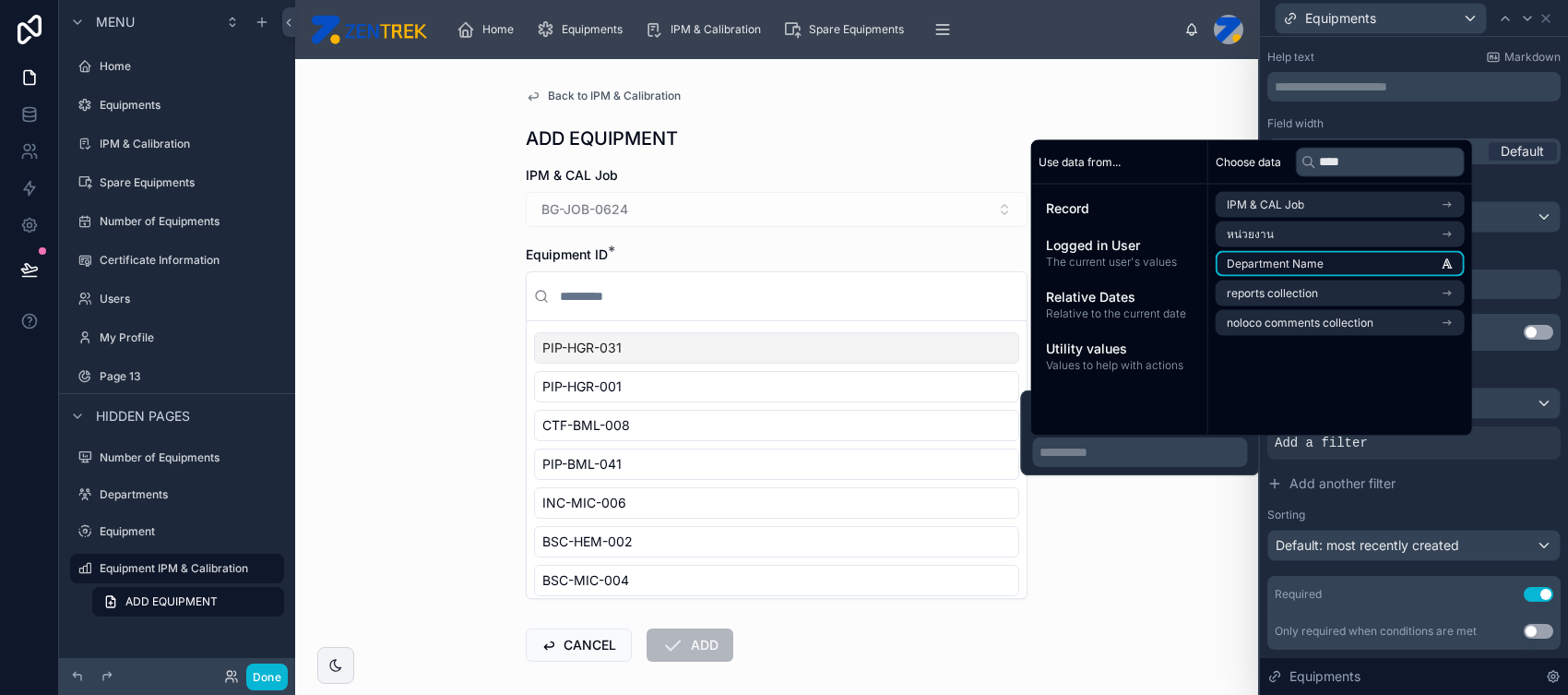 click on "Department Name" at bounding box center [1340, 264] 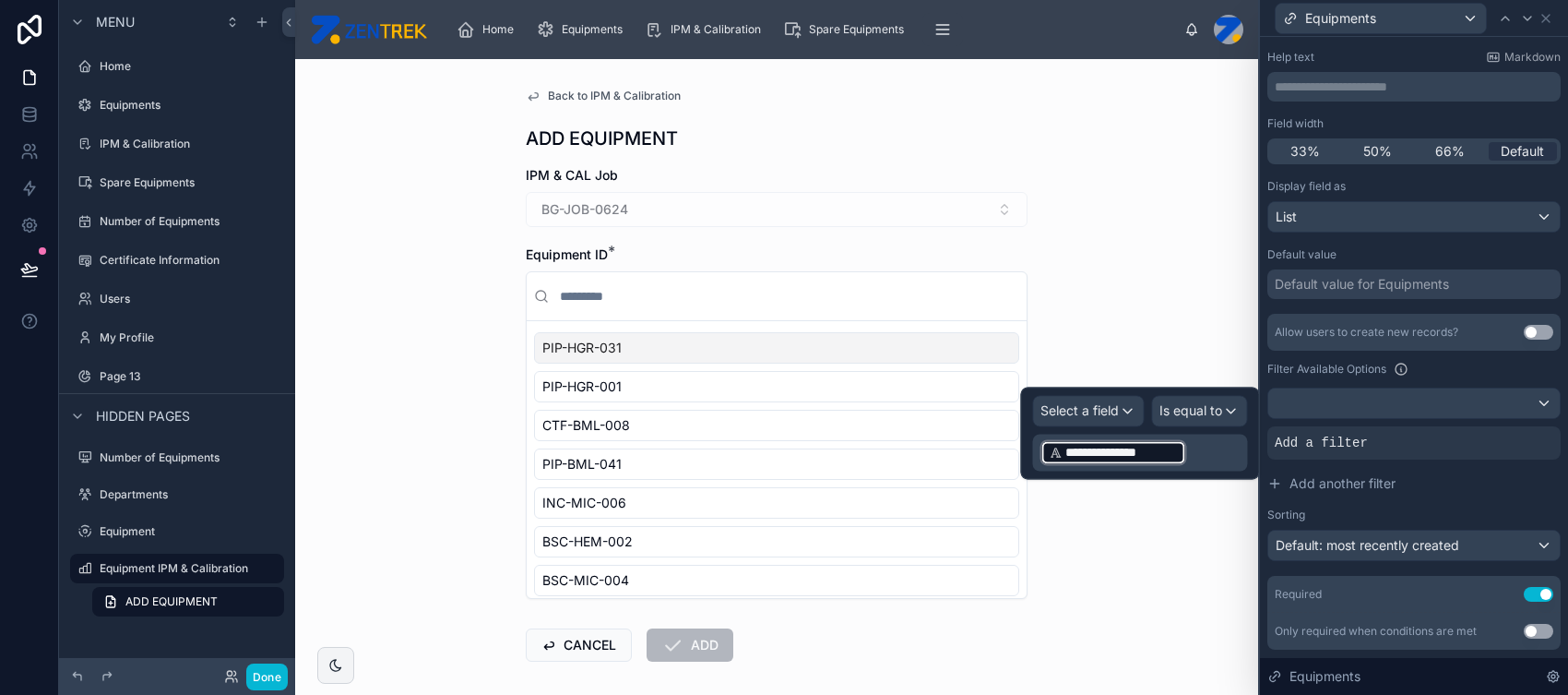 click on "**********" at bounding box center [1141, 452] 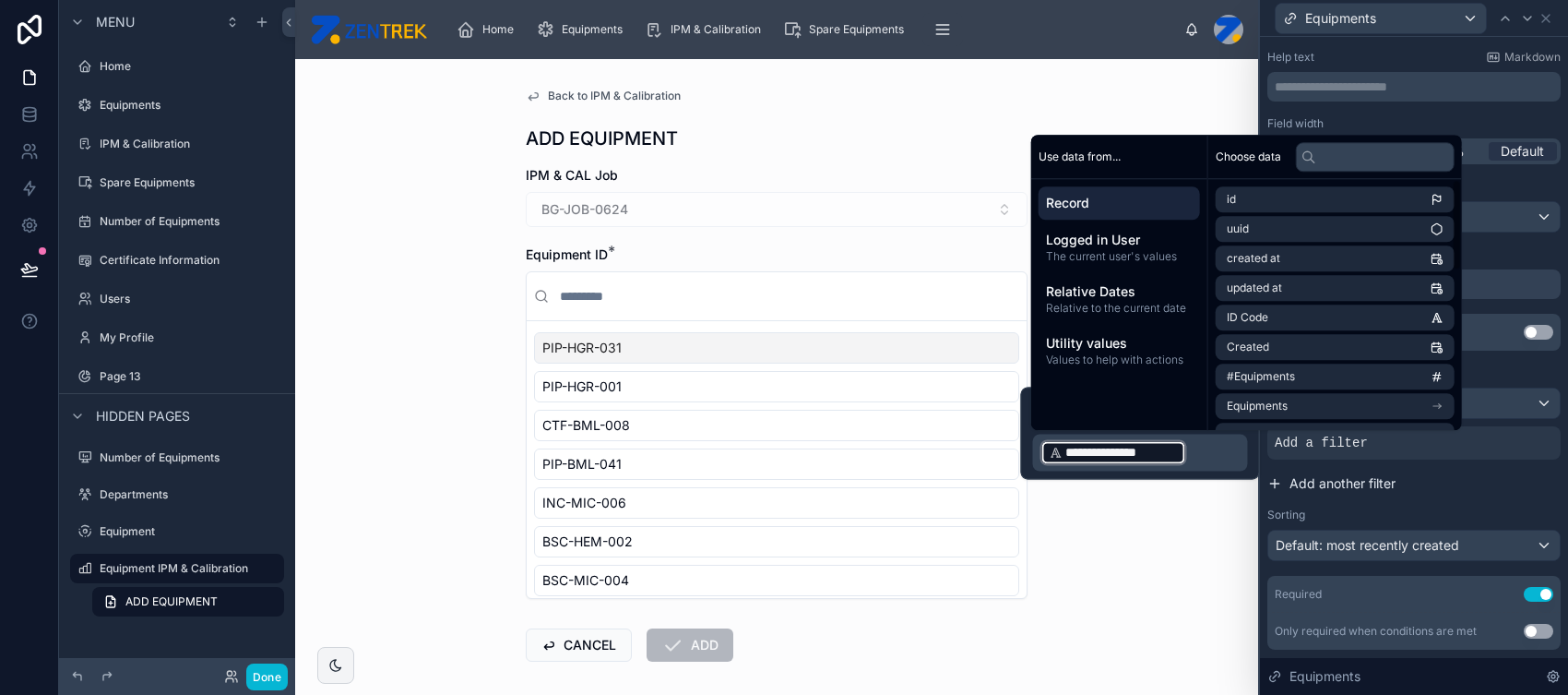 click on "Add another filter" at bounding box center (1414, 484) 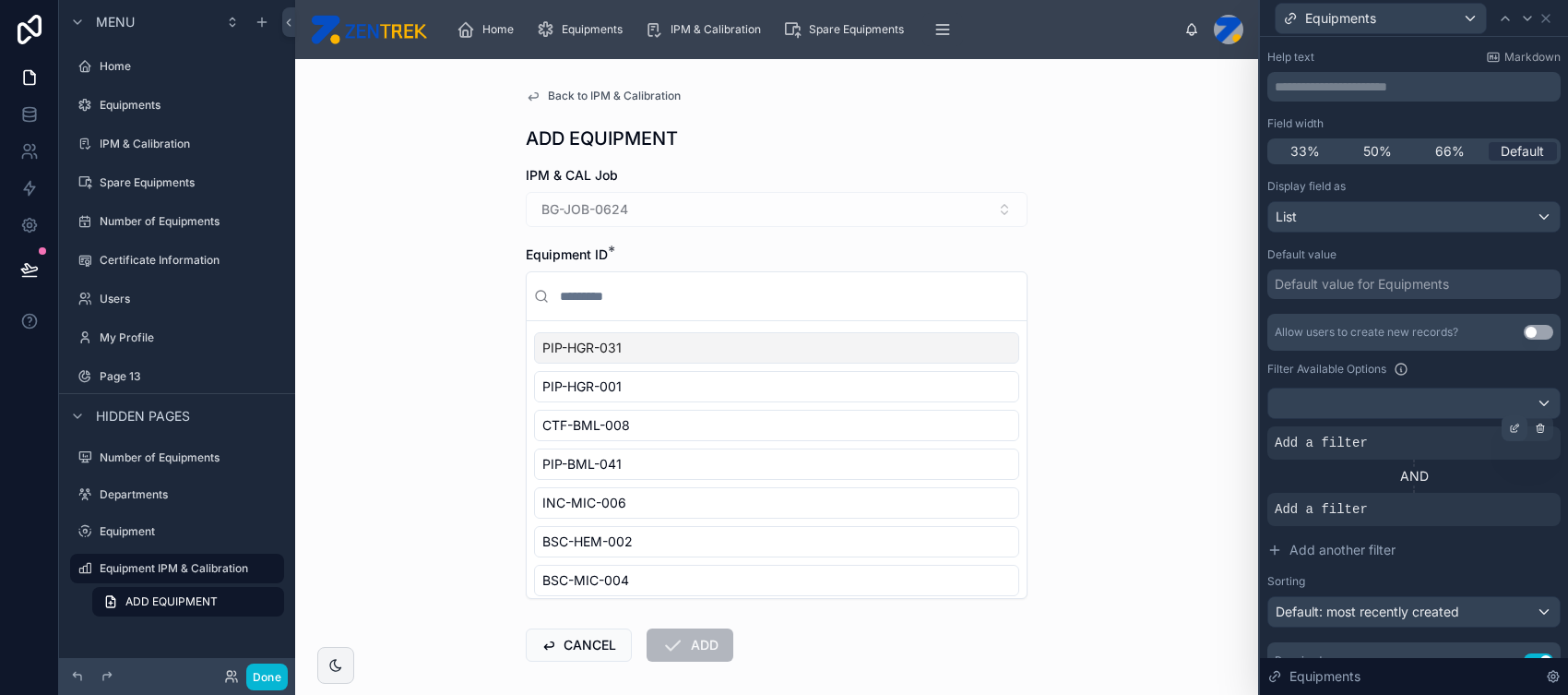 click 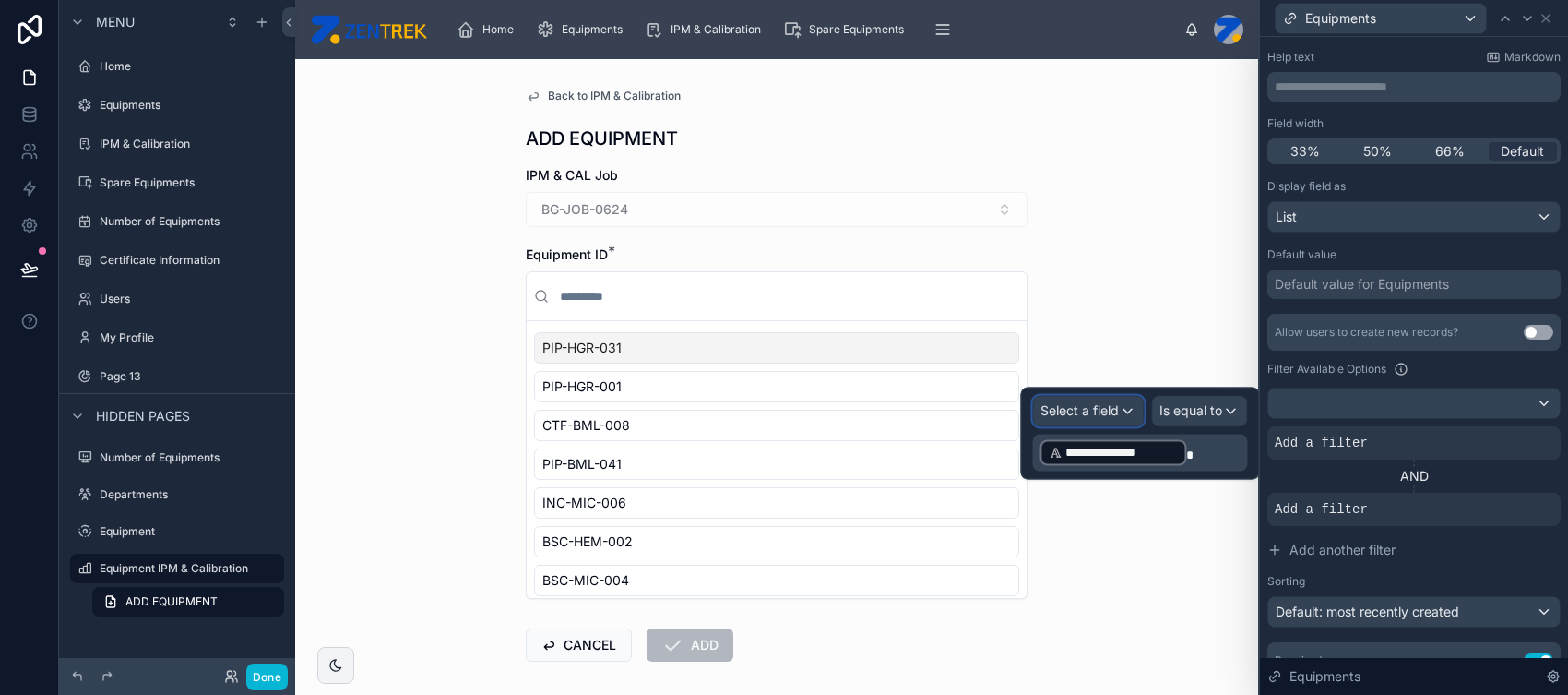 click on "Select a field" at bounding box center [1087, 411] 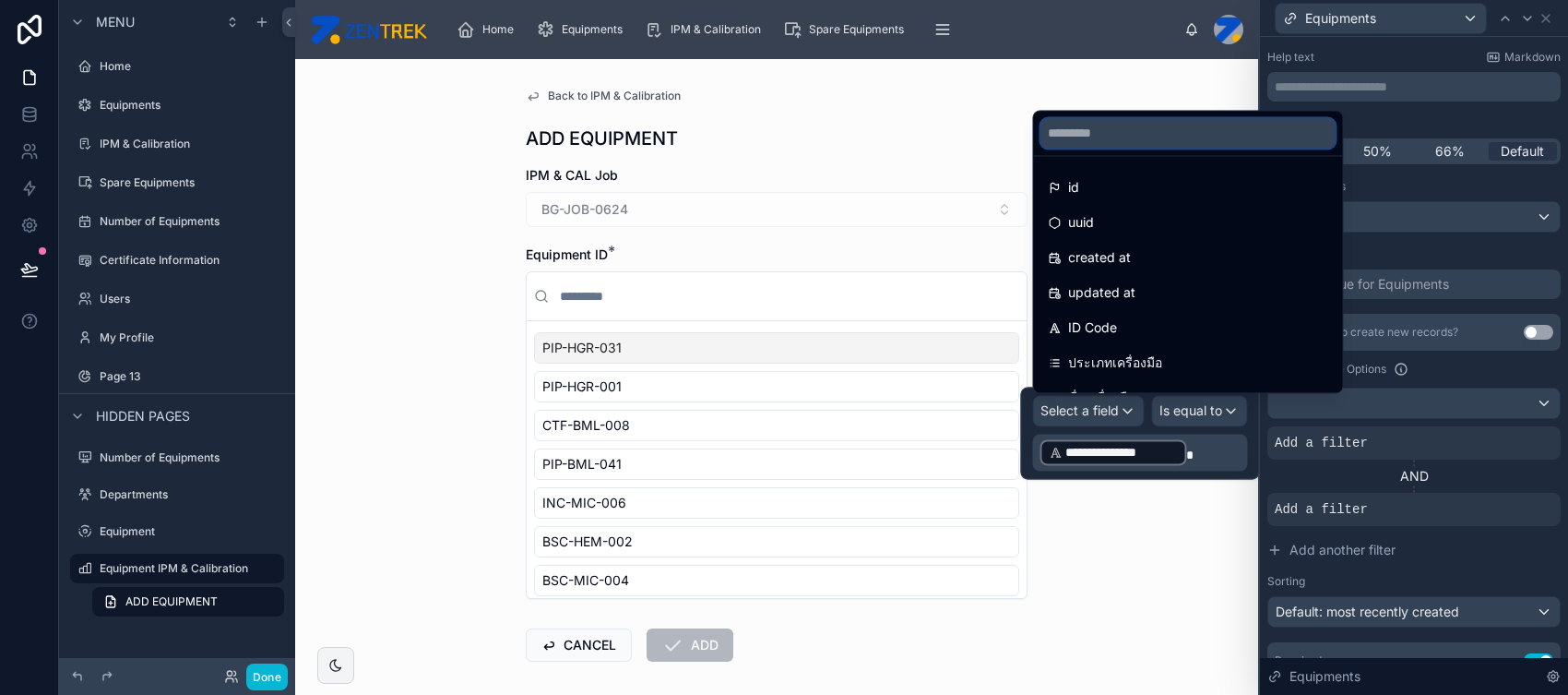 click at bounding box center (1187, 133) 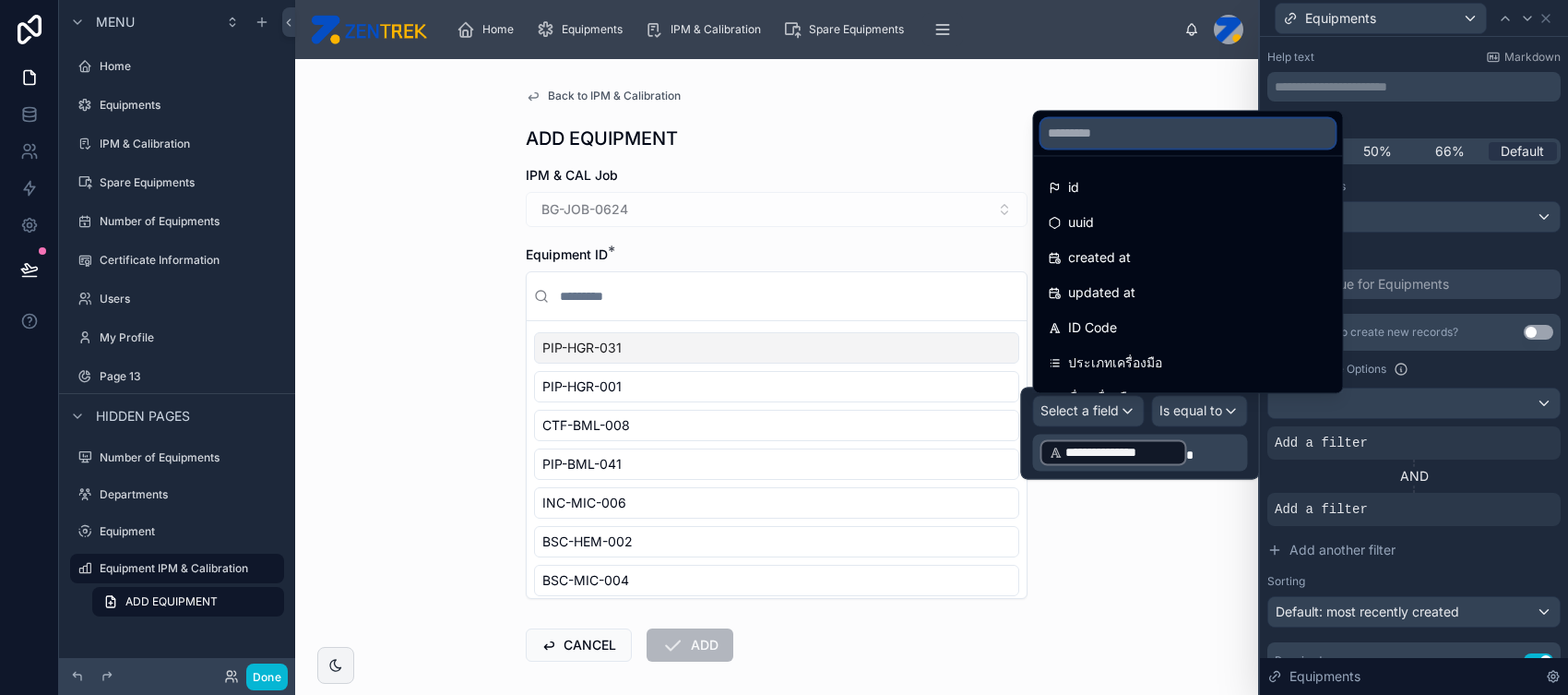type on "*" 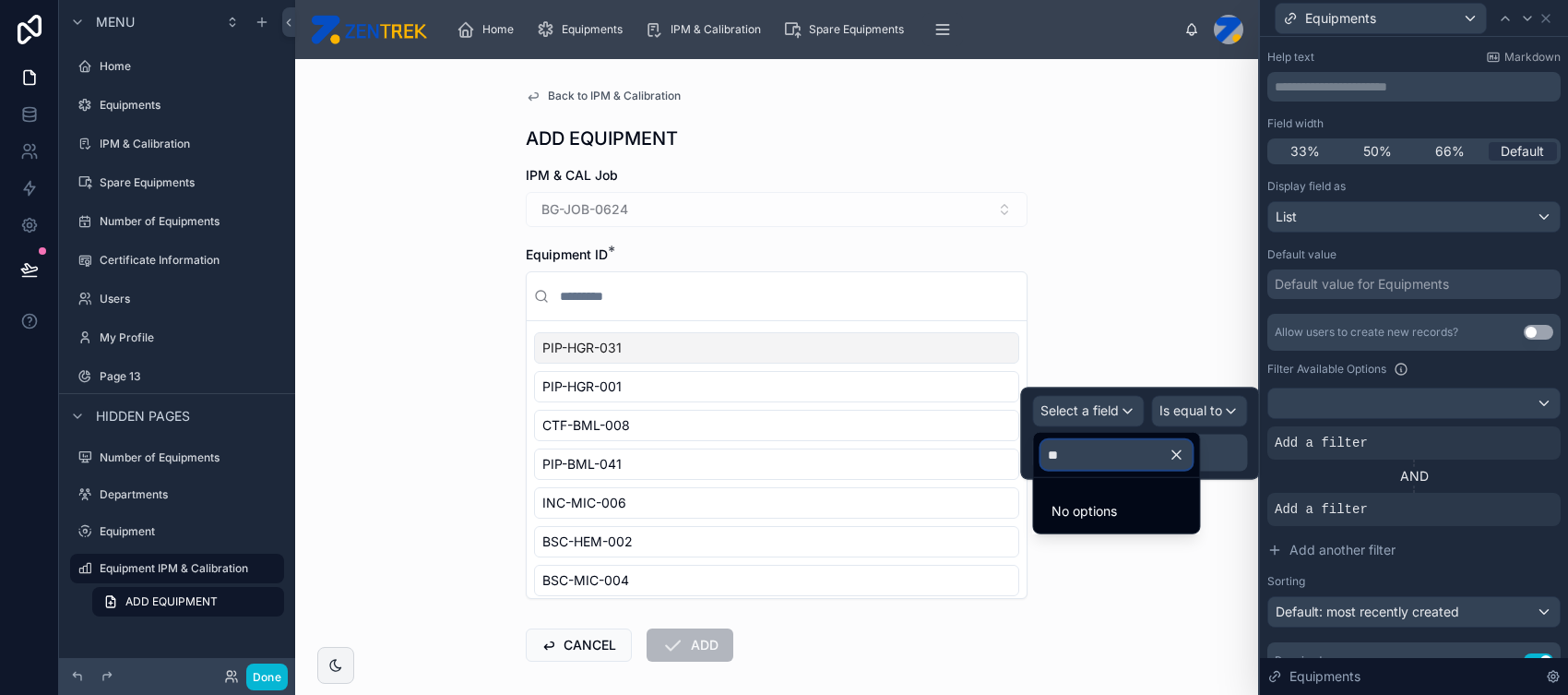 type on "*" 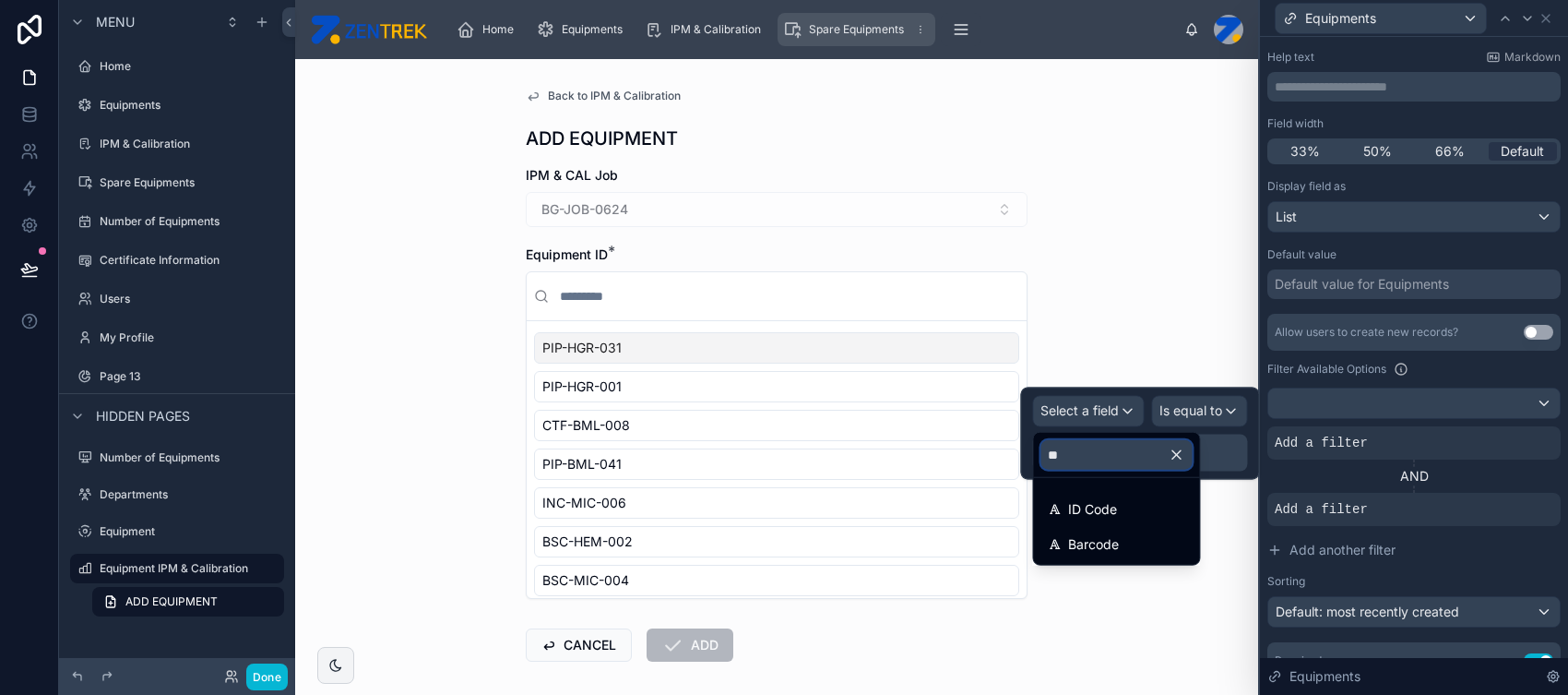 type on "**" 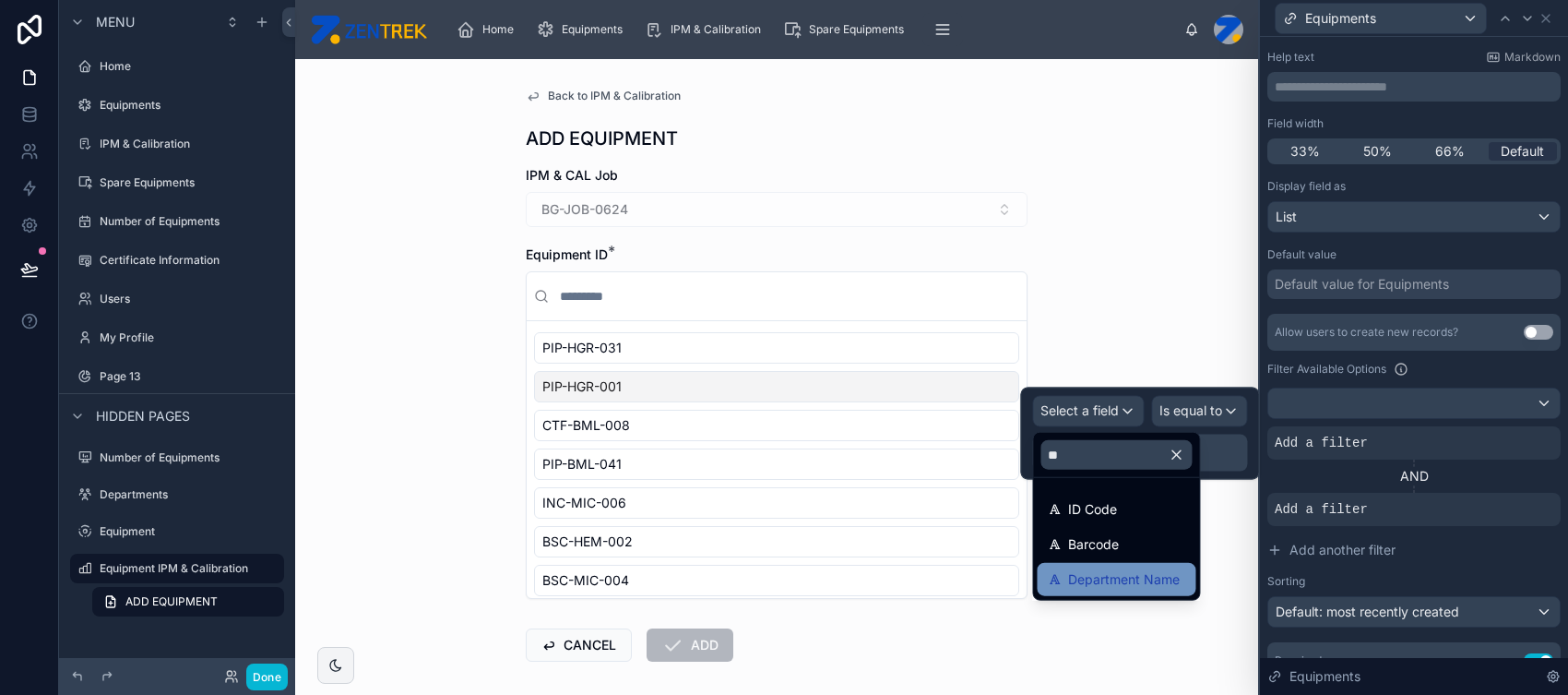 click on "Department Name" at bounding box center [1116, 580] 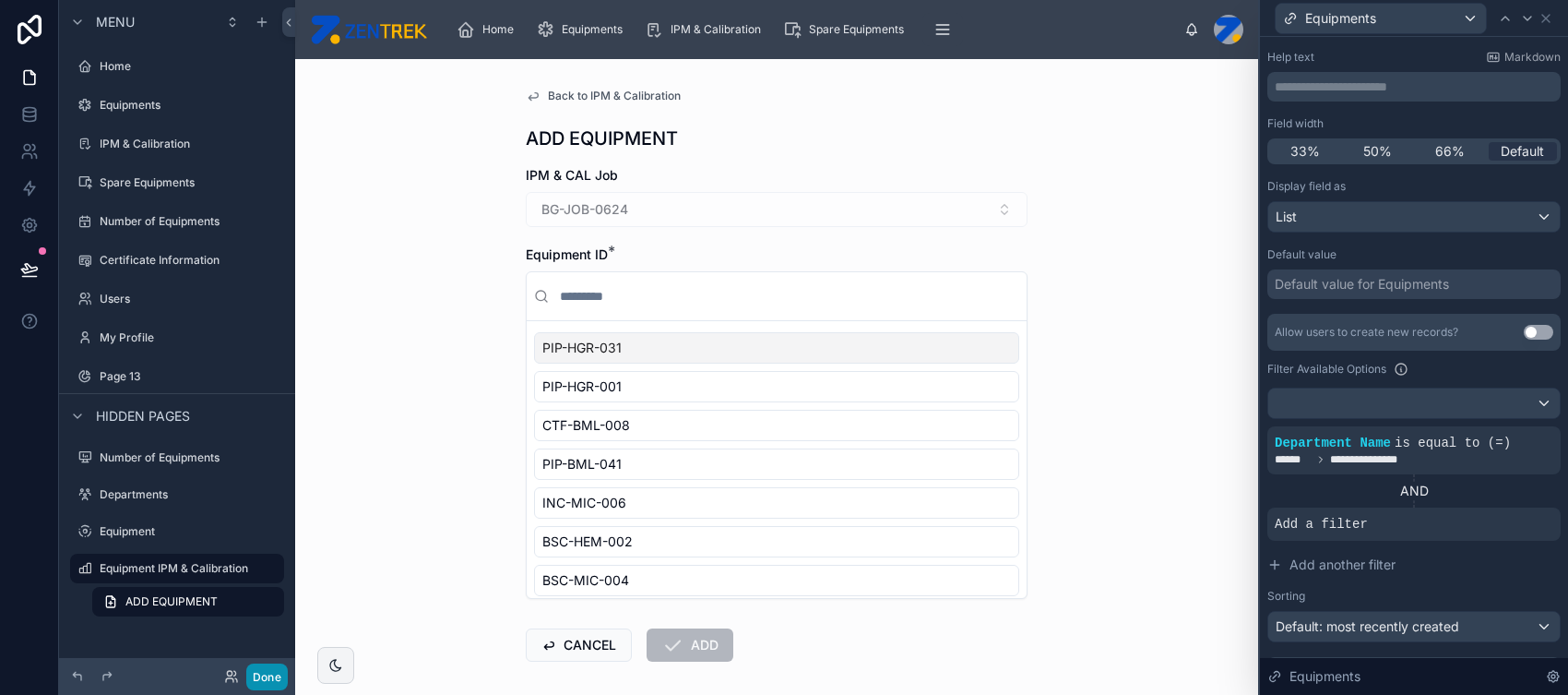 click on "Done" at bounding box center [267, 677] 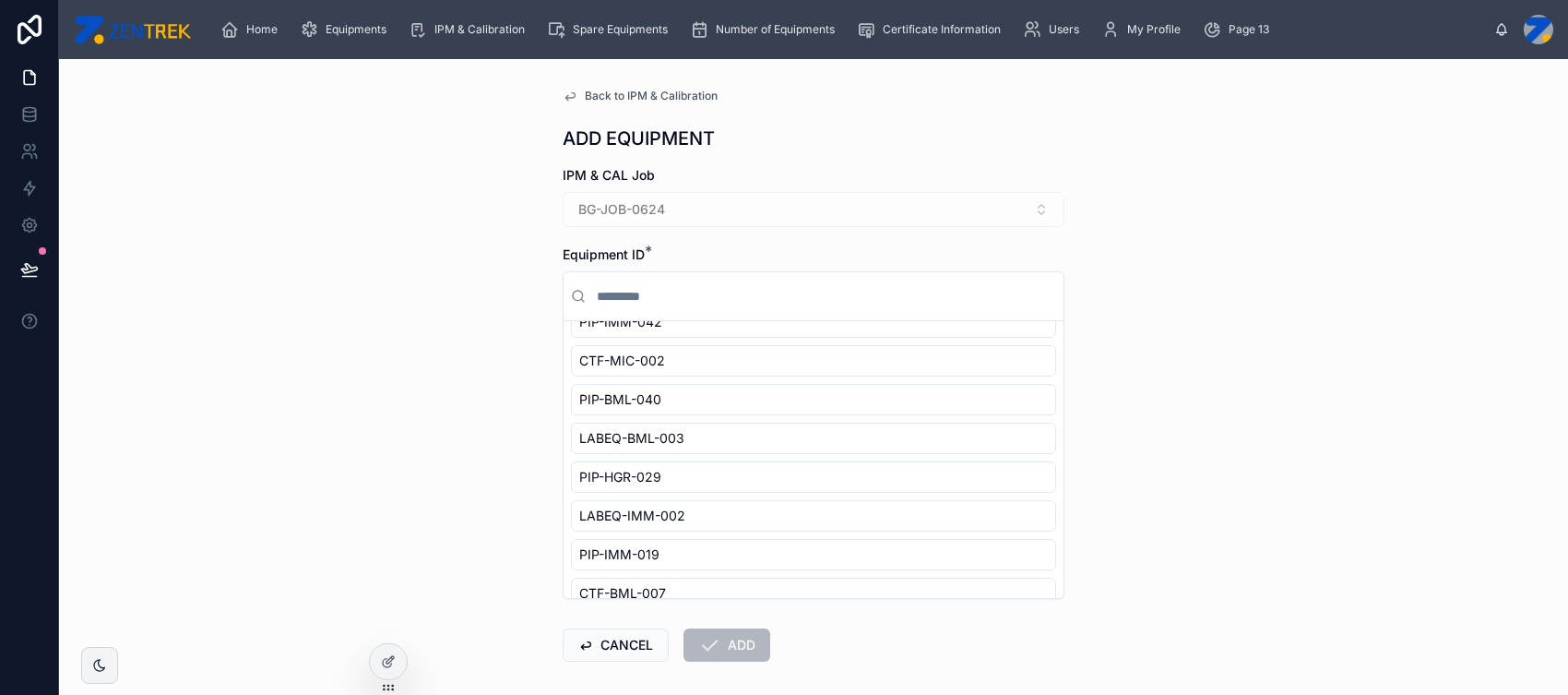 scroll, scrollTop: 716, scrollLeft: 0, axis: vertical 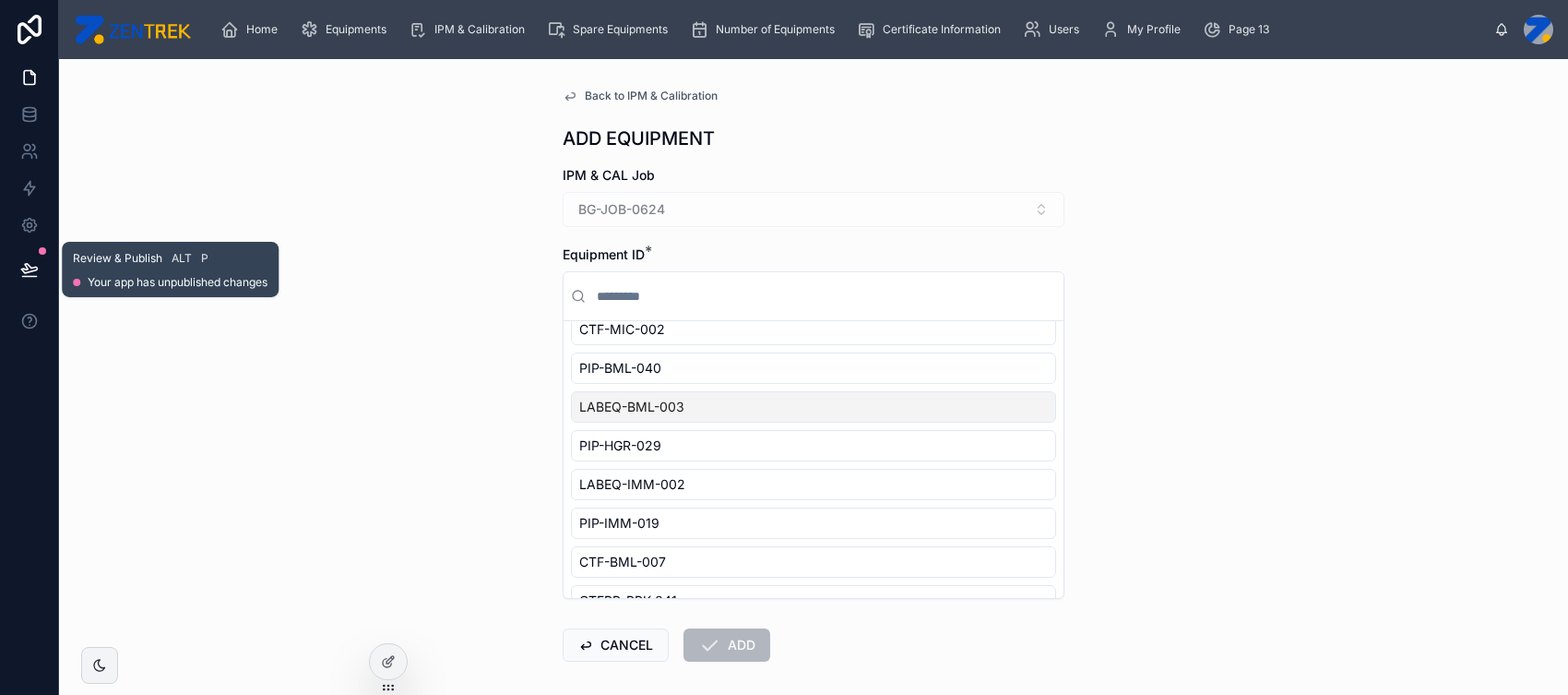 click at bounding box center (30, 270) 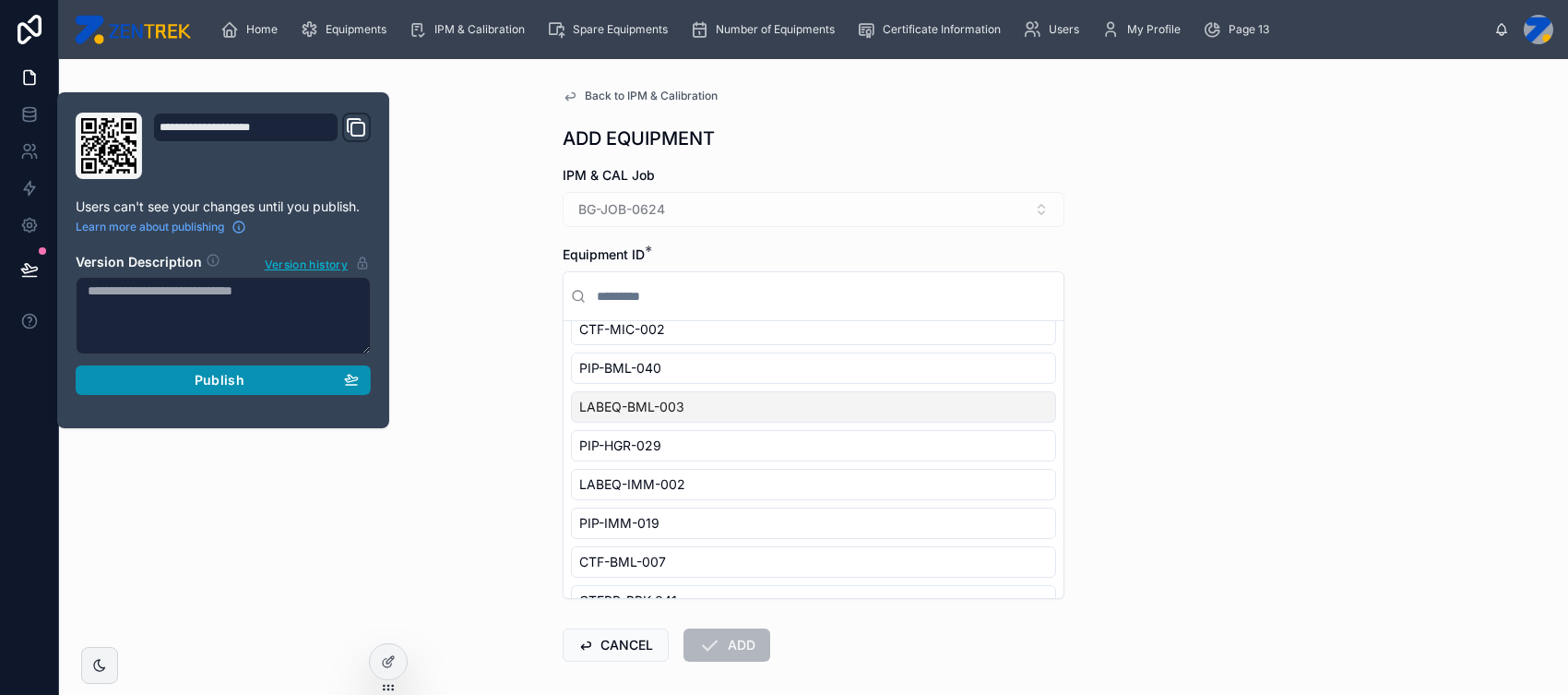 click on "Publish" at bounding box center (223, 380) 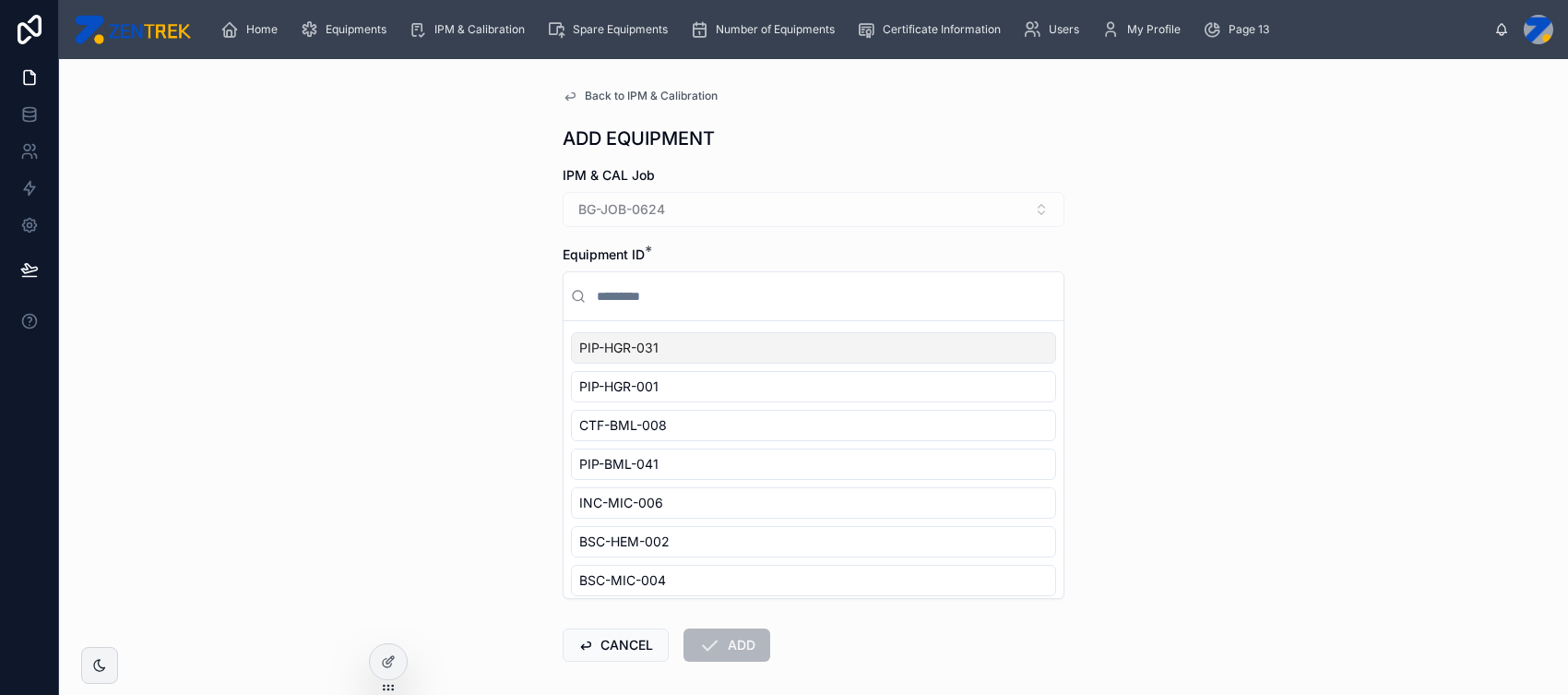 click on "Back to  IPM & Calibration ADD EQUIPMENT IPM & CAL Job BG-JOB-0624 Equipment ID * PIP-HGR-031 PIP-HGR-001 CTF-BML-008 PIP-BML-041 INC-MIC-006 BSC-HEM-002 BSC-MIC-004 LABEQ-BBK-005 PIP-IMM-043 PIP-IHC-008 PIP-HGR-030 PIP-BML-042 HAO-HIS-003 CTF-MIC-003 THMH-CHM-001 RFBB-BBK-001 THMH-BML-009 PIP-IMM-042 CTF-MIC-002 PIP-BML-040 LABEQ-BML-003 PIP-HGR-029 LABEQ-IMM-002 PIP-IMM-019 CTF-BML-007 CTFBB-BBK-041 STWE-CHM-003 PIP-BML-039 PIP-HEM-001 THM-BBK-026 PIP-CYT-009 PIP-CHM-015 INC-MIC-005 THMH-HEM-003 PIP-HGR-028 BSC-MIC-002 CTF-CHM-011 THMH-MIC-002 RFLAB-HEM-004 LABEQ-FGU-003 LABEQ-FGU-006 PIP-IMM-010 THM-MIC-025 STWE-HGR-012 LABEQ-BBK-034 THMH-BML-008 PIP-FGU-009 STWE-IMM-006 PIP-BML-038 LABEQ-BBK-031 CANCEL ADD" at bounding box center (814, 377) 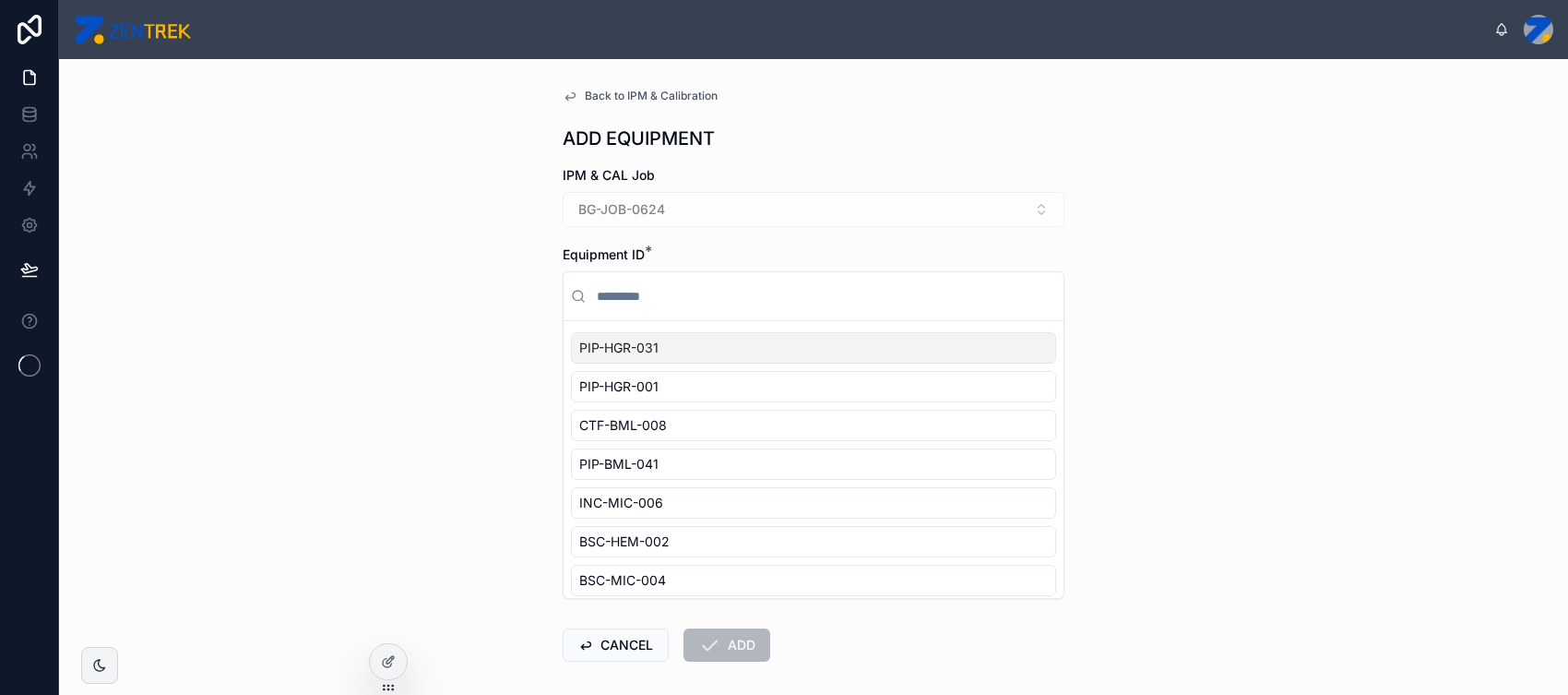 scroll, scrollTop: 0, scrollLeft: 0, axis: both 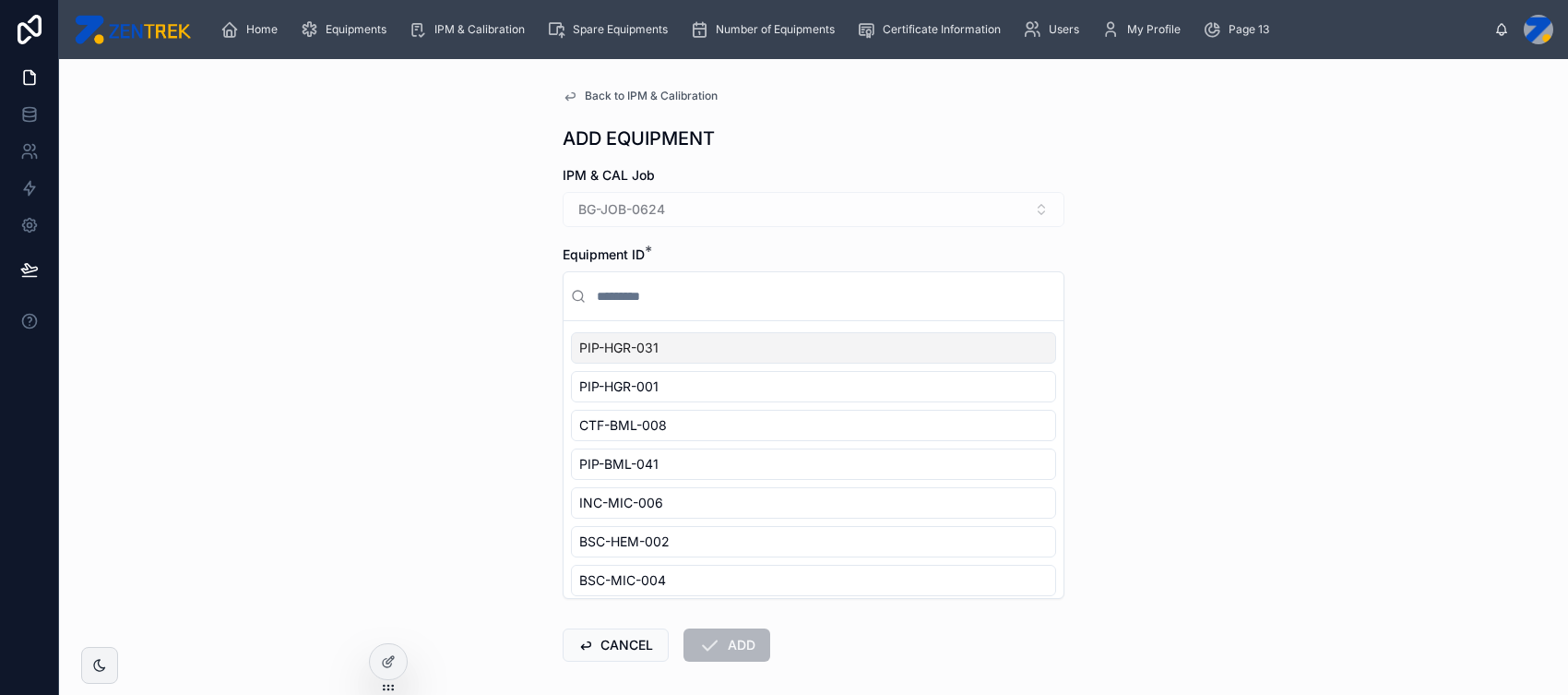 click on "Back to  IPM & Calibration ADD EQUIPMENT IPM & CAL Job BG-JOB-0624 Equipment ID * PIP-HGR-031 PIP-HGR-001 CTF-BML-008 PIP-BML-041 INC-MIC-006 BSC-HEM-002 BSC-MIC-004 LABEQ-BBK-005 PIP-IMM-043 PIP-IHC-008 PIP-HGR-030 PIP-BML-042 HAO-HIS-003 CTF-MIC-003 THMH-CHM-001 RFBB-BBK-001 THMH-BML-009 PIP-IMM-042 CTF-MIC-002 PIP-BML-040 LABEQ-BML-003 PIP-HGR-029 LABEQ-IMM-002 PIP-IMM-019 CTF-BML-007 CTFBB-BBK-041 STWE-CHM-003 PIP-BML-039 PIP-HEM-001 THM-BBK-026 PIP-CYT-009 PIP-CHM-015 INC-MIC-005 THMH-HEM-003 PIP-HGR-028 BSC-MIC-002 CTF-CHM-011 THMH-MIC-002 RFLAB-HEM-004 LABEQ-FGU-003 LABEQ-FGU-006 PIP-IMM-010 THM-MIC-025 STWE-HGR-012 LABEQ-BBK-034 THMH-BML-008 PIP-FGU-009 STWE-IMM-006 PIP-BML-038 LABEQ-BBK-031 CANCEL ADD" at bounding box center [814, 419] 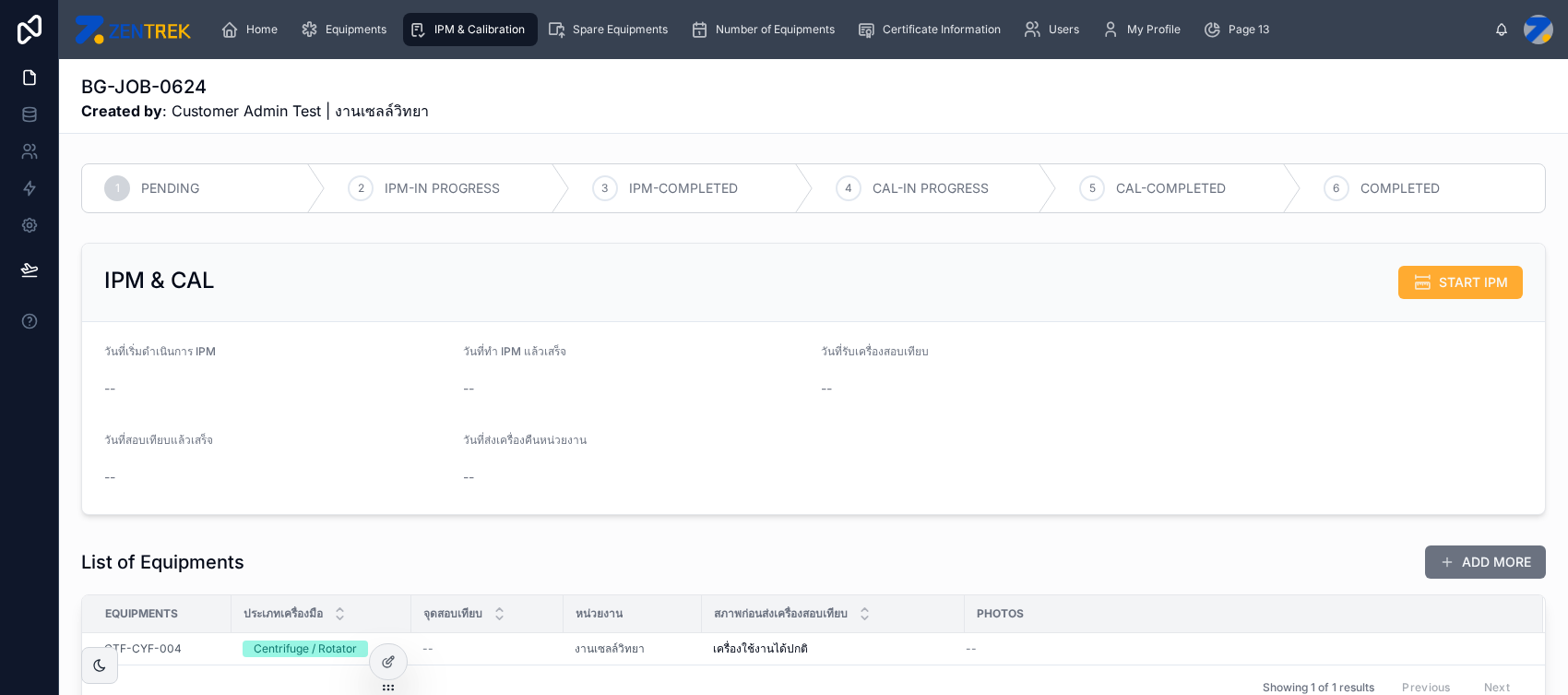 scroll, scrollTop: 16, scrollLeft: 0, axis: vertical 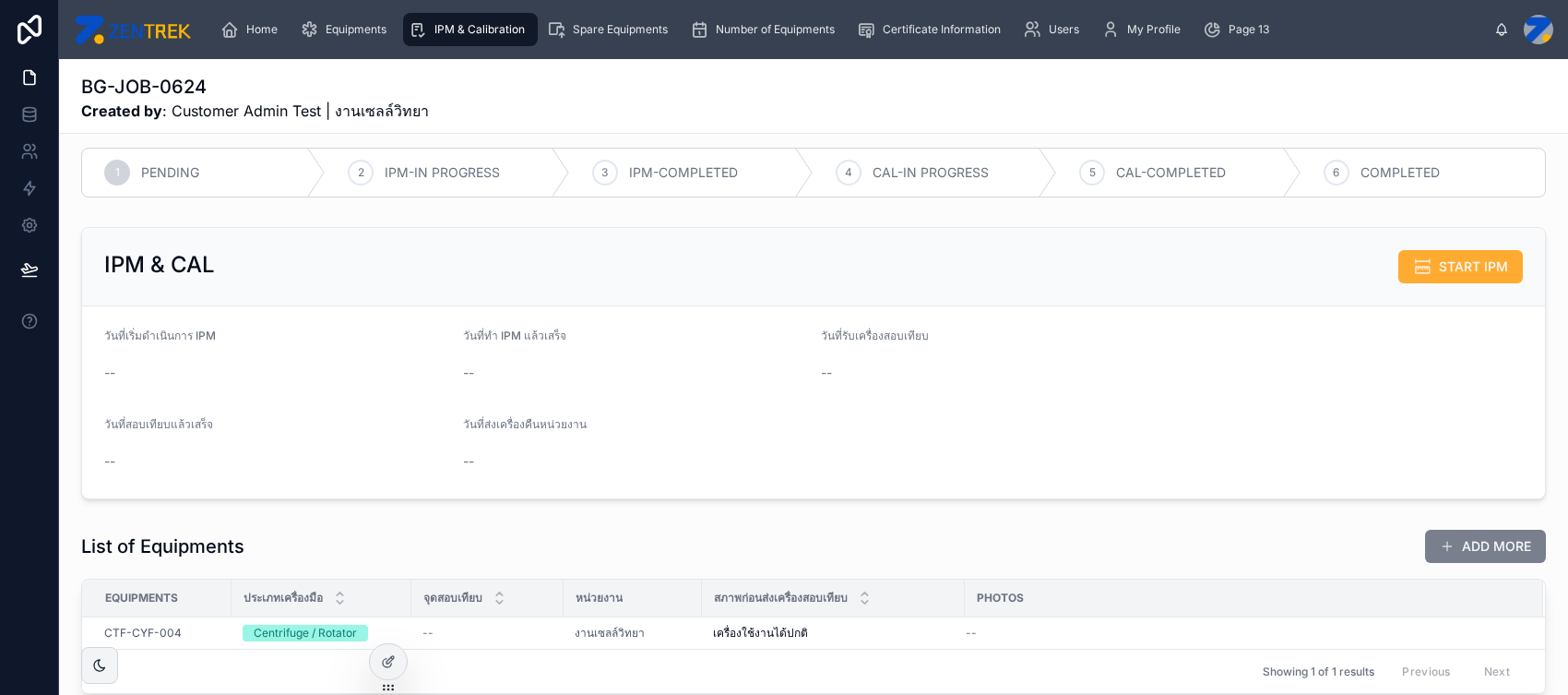 click on "ADD MORE" at bounding box center (1485, 546) 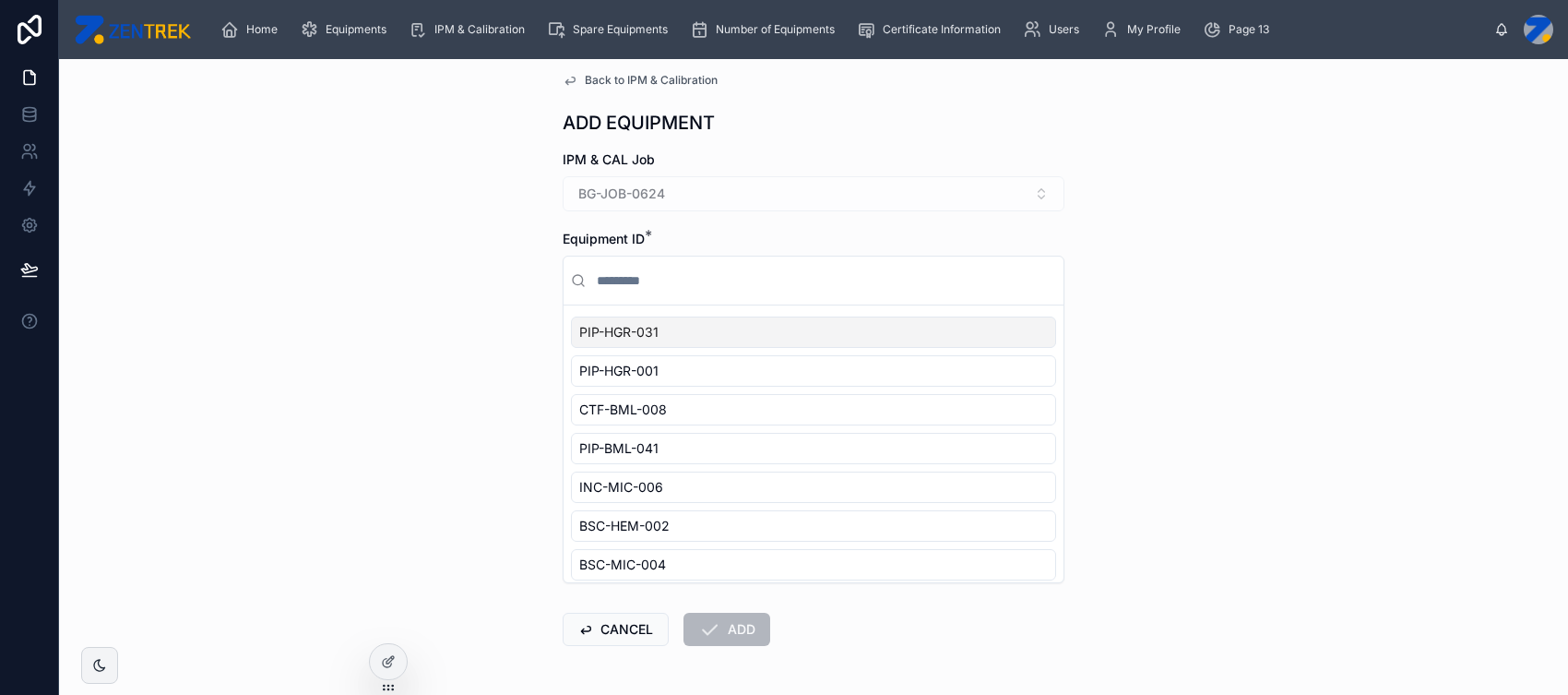 scroll, scrollTop: 0, scrollLeft: 0, axis: both 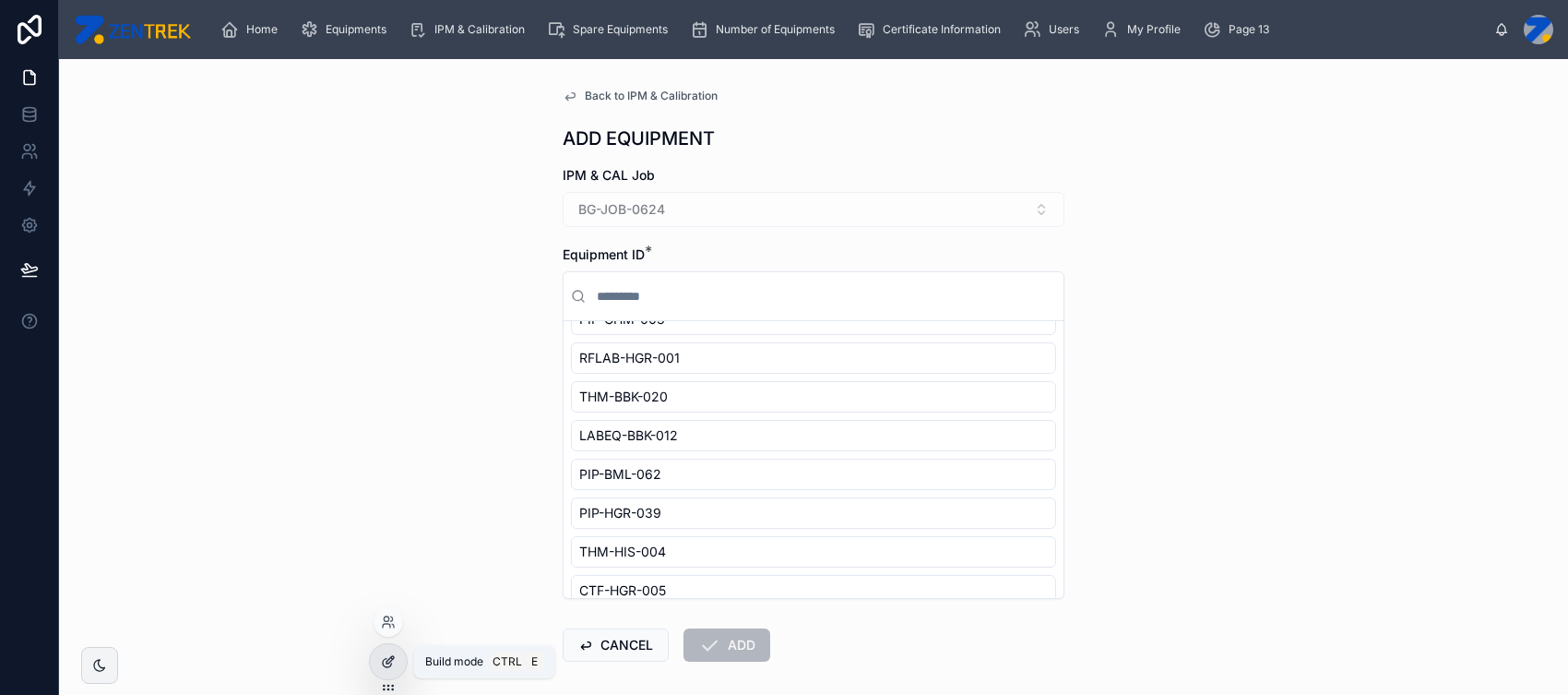 click at bounding box center [388, 662] 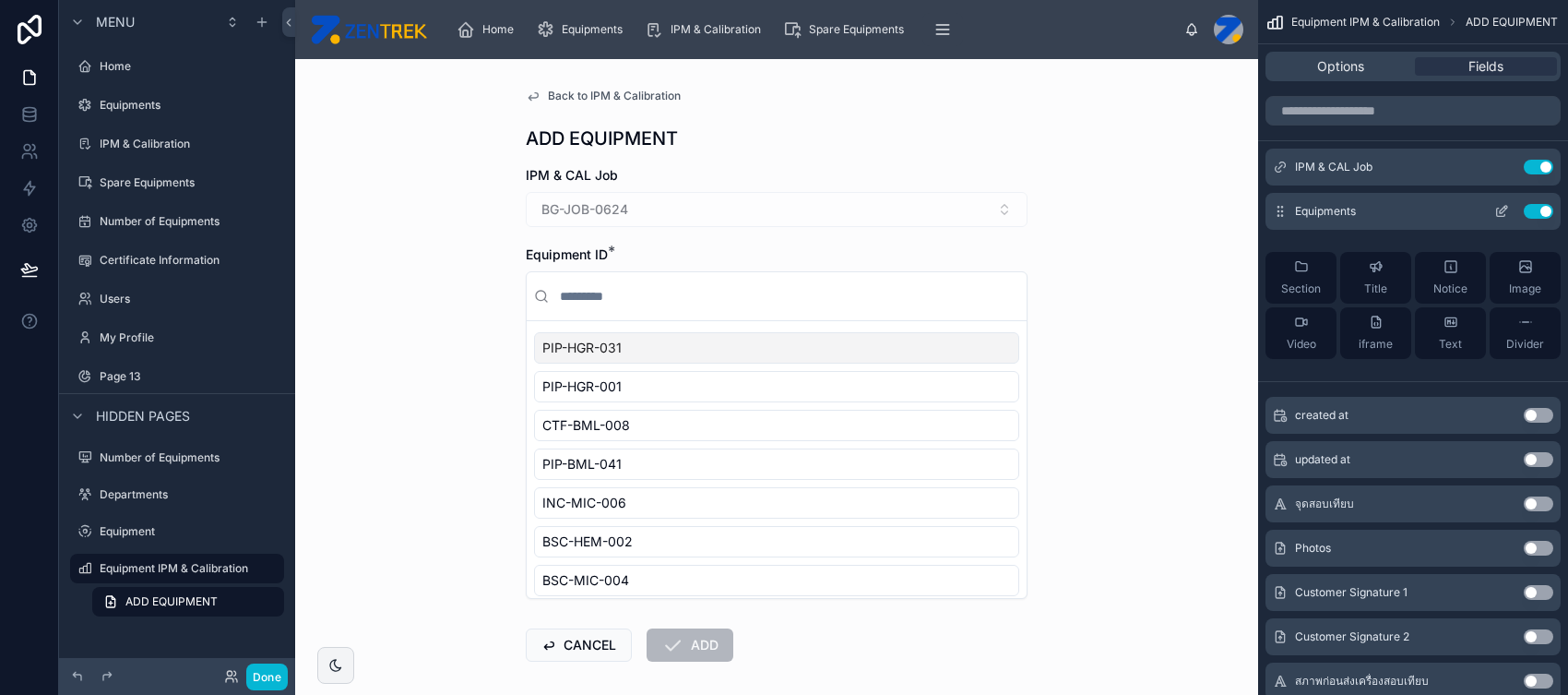 click 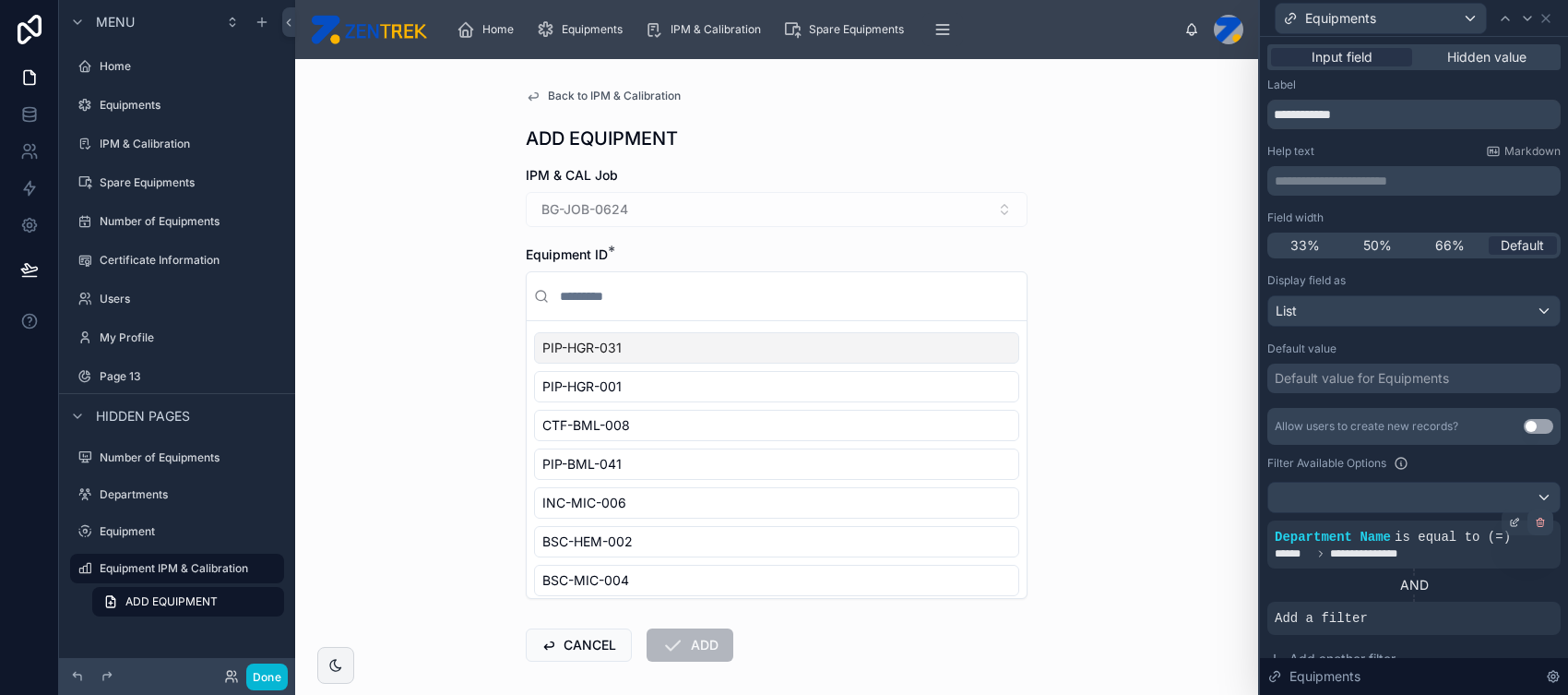 click 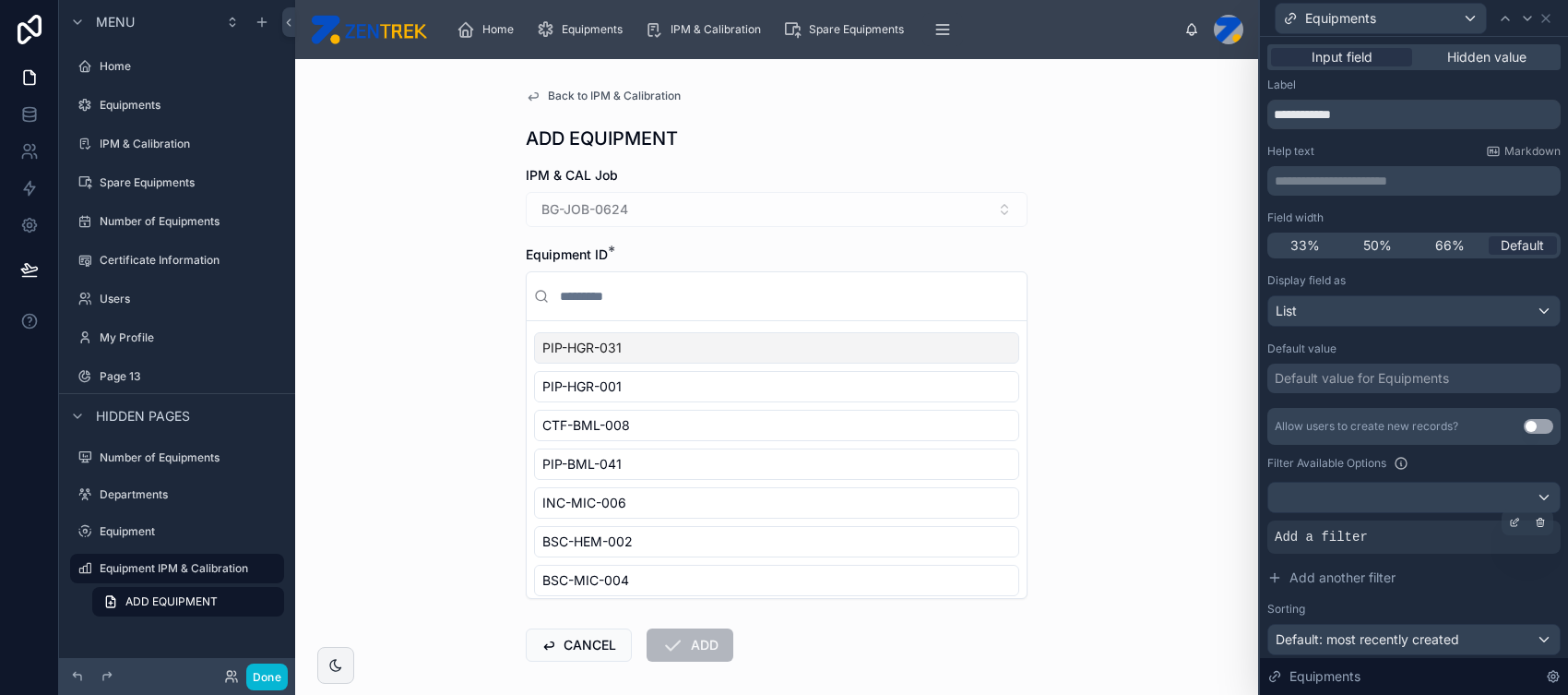 click on "Add a filter" at bounding box center (1414, 537) 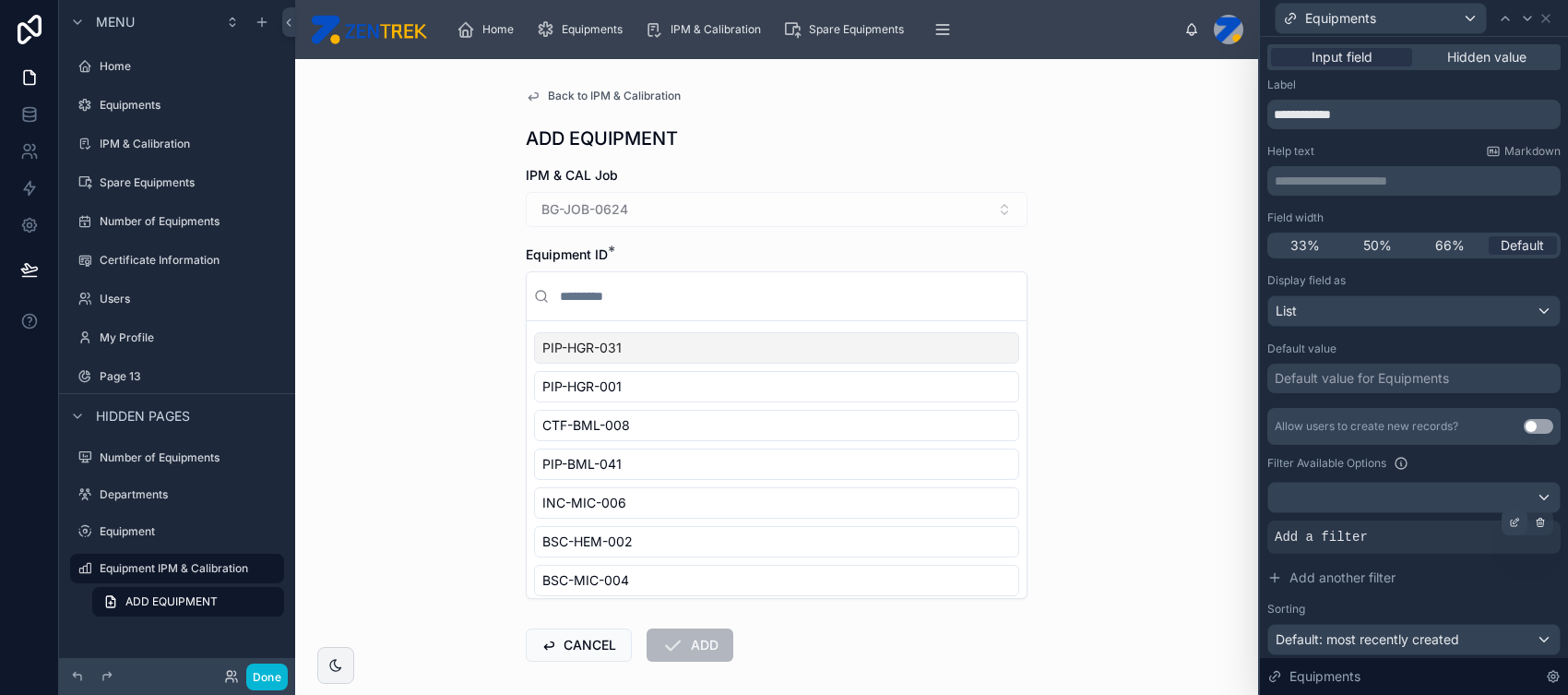 click 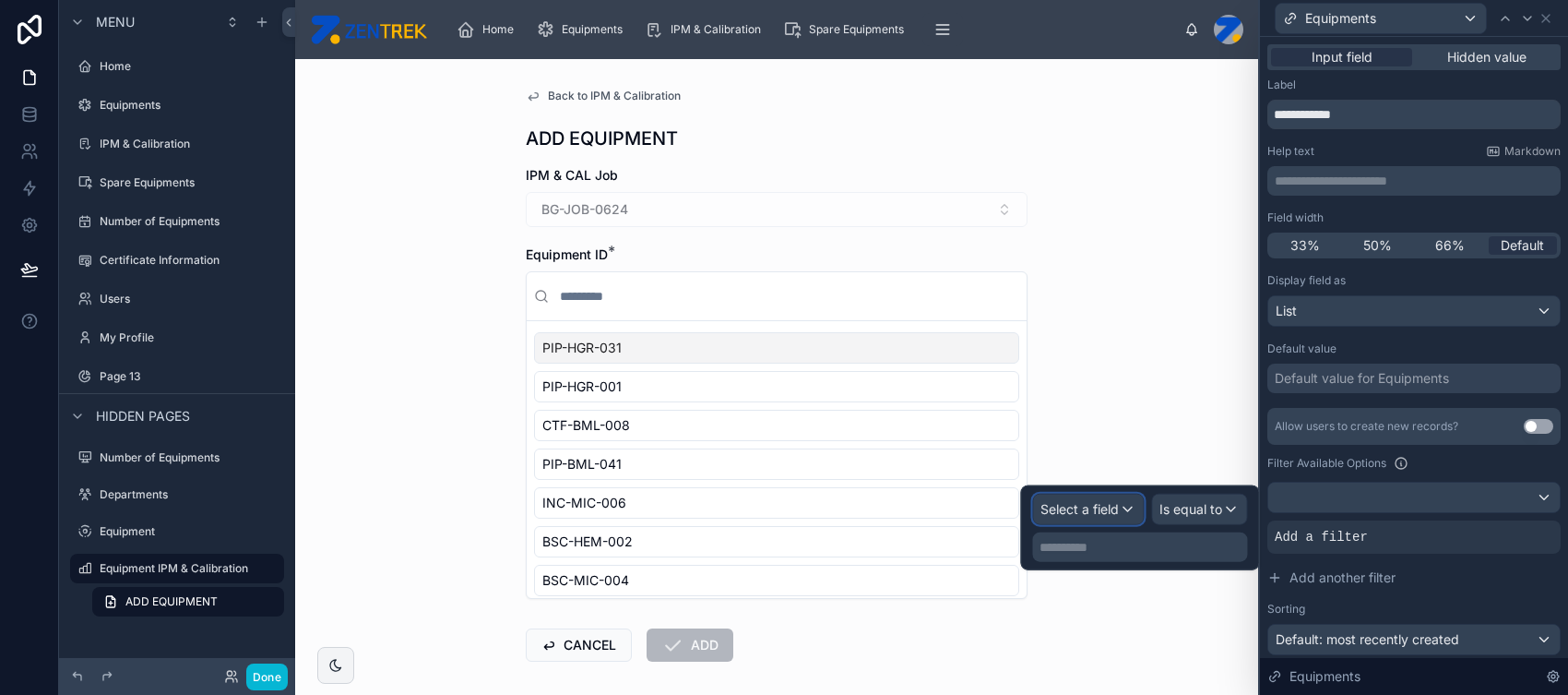 click on "Select a field" at bounding box center (1079, 509) 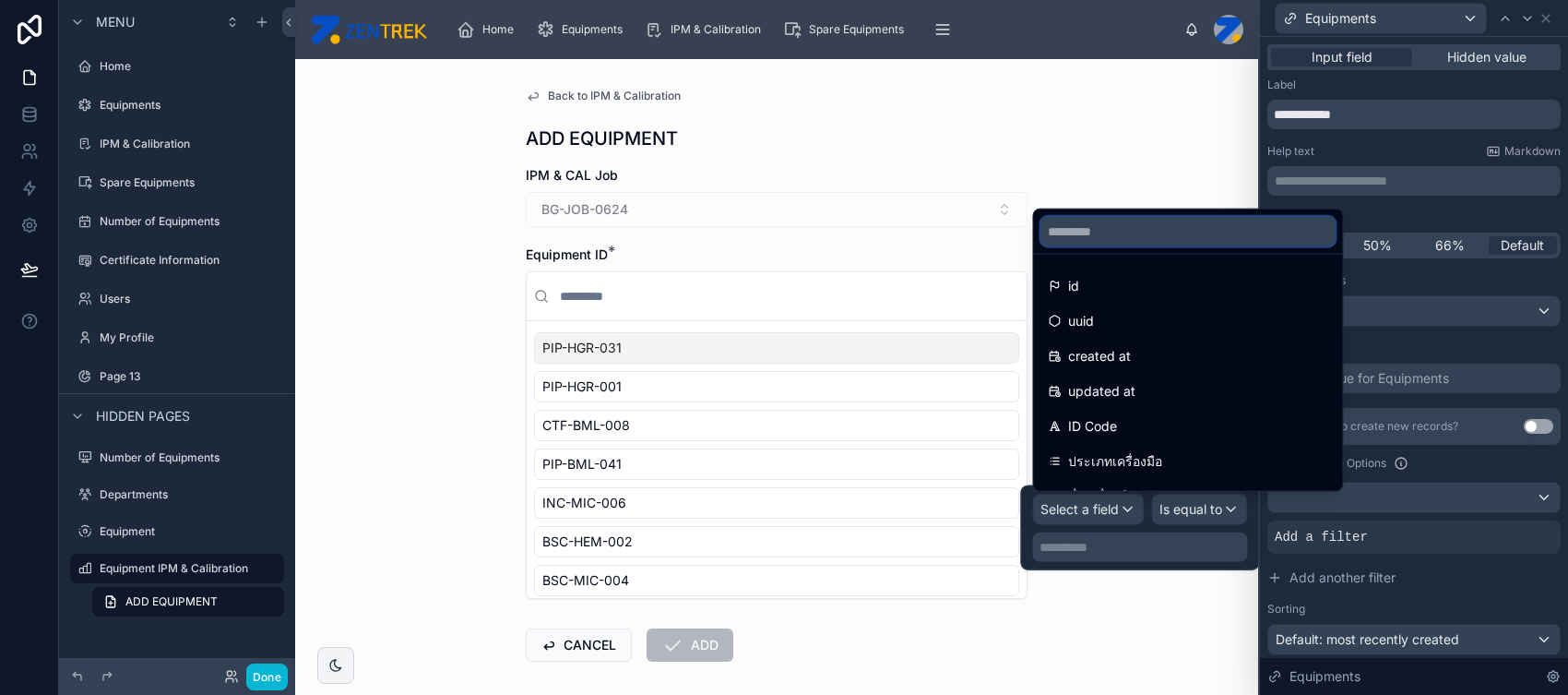 click at bounding box center (1187, 232) 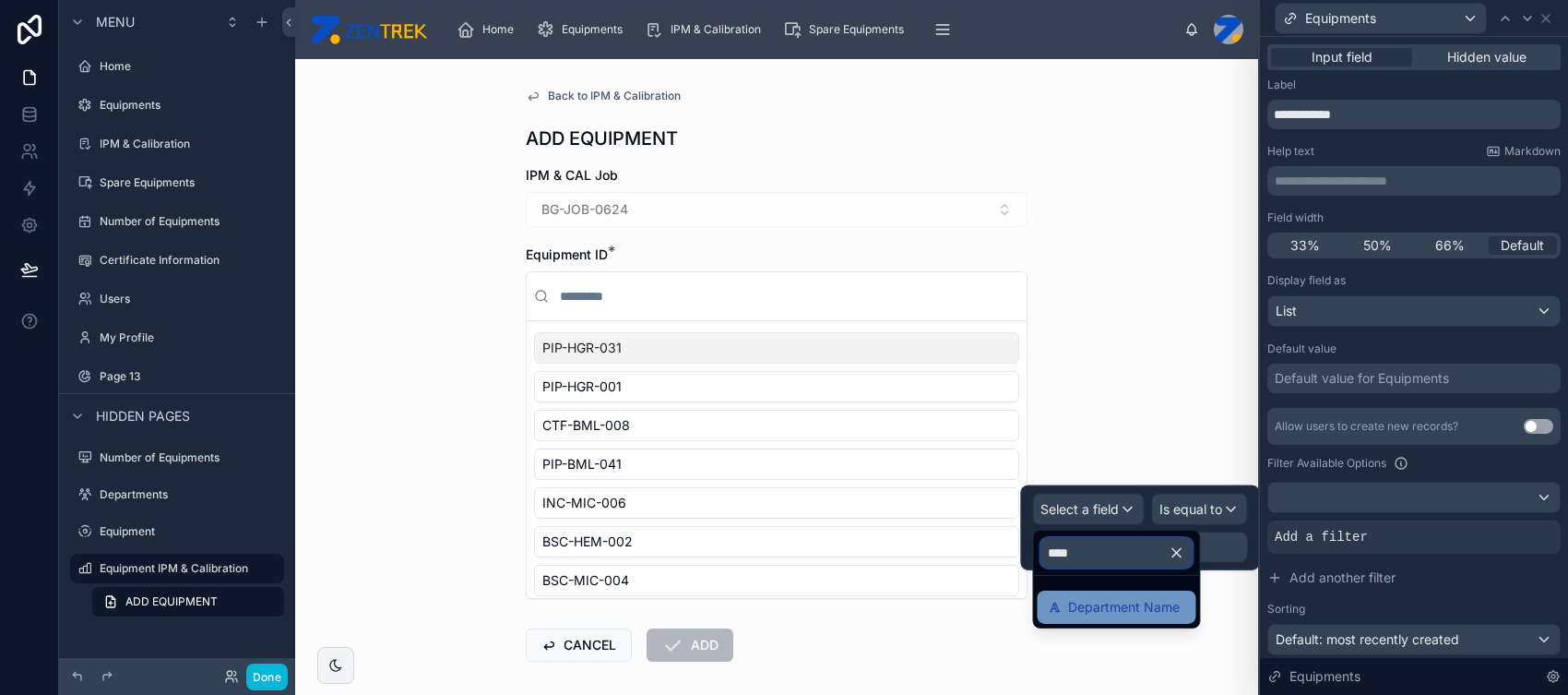 type on "****" 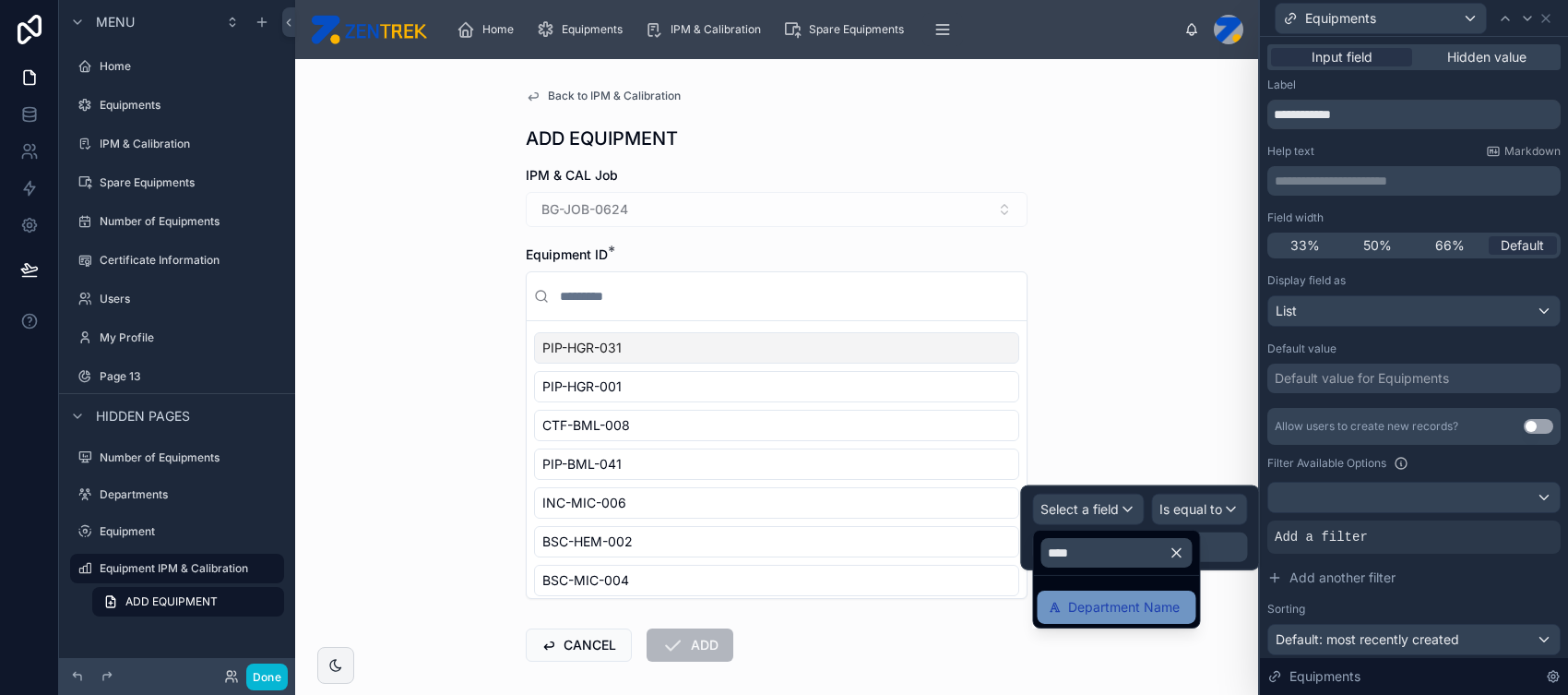 click on "Department Name" at bounding box center [1123, 607] 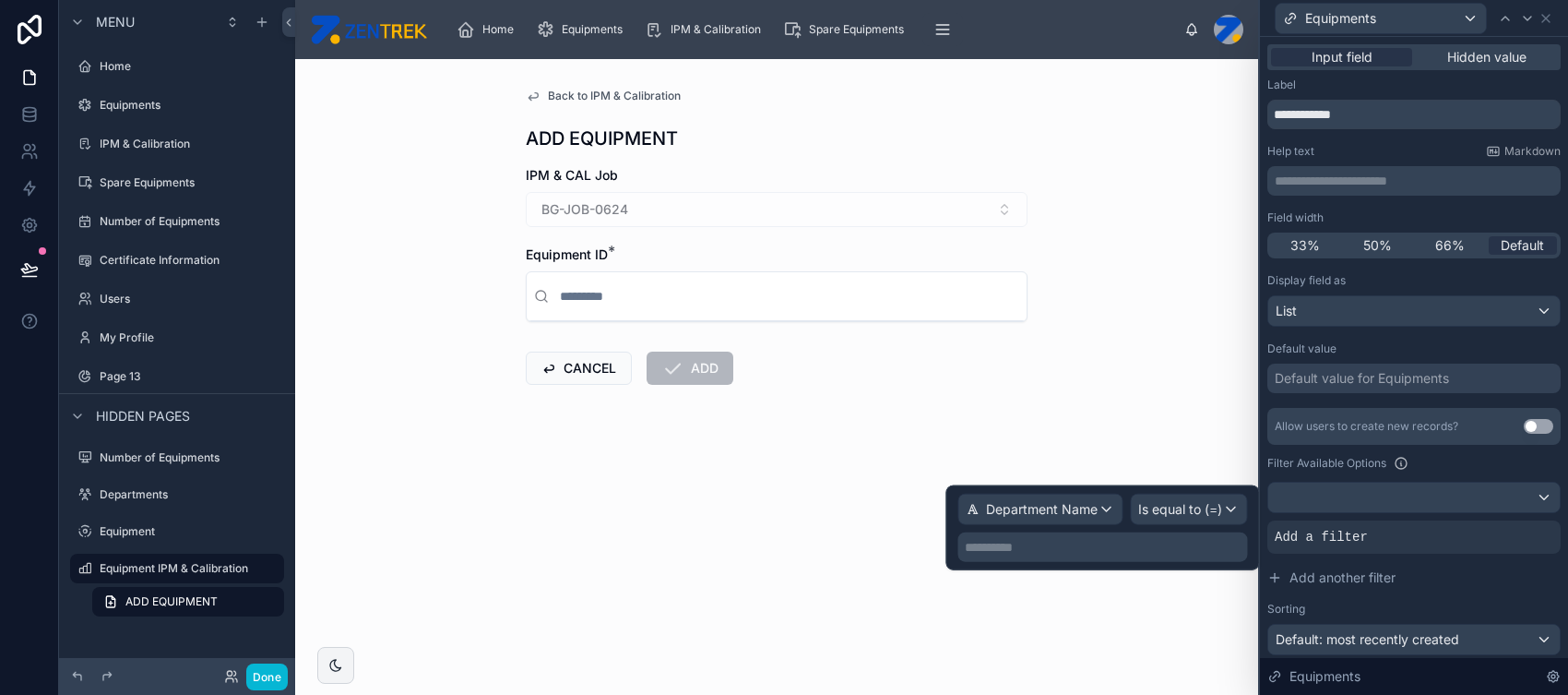 click on "**********" at bounding box center (1104, 547) 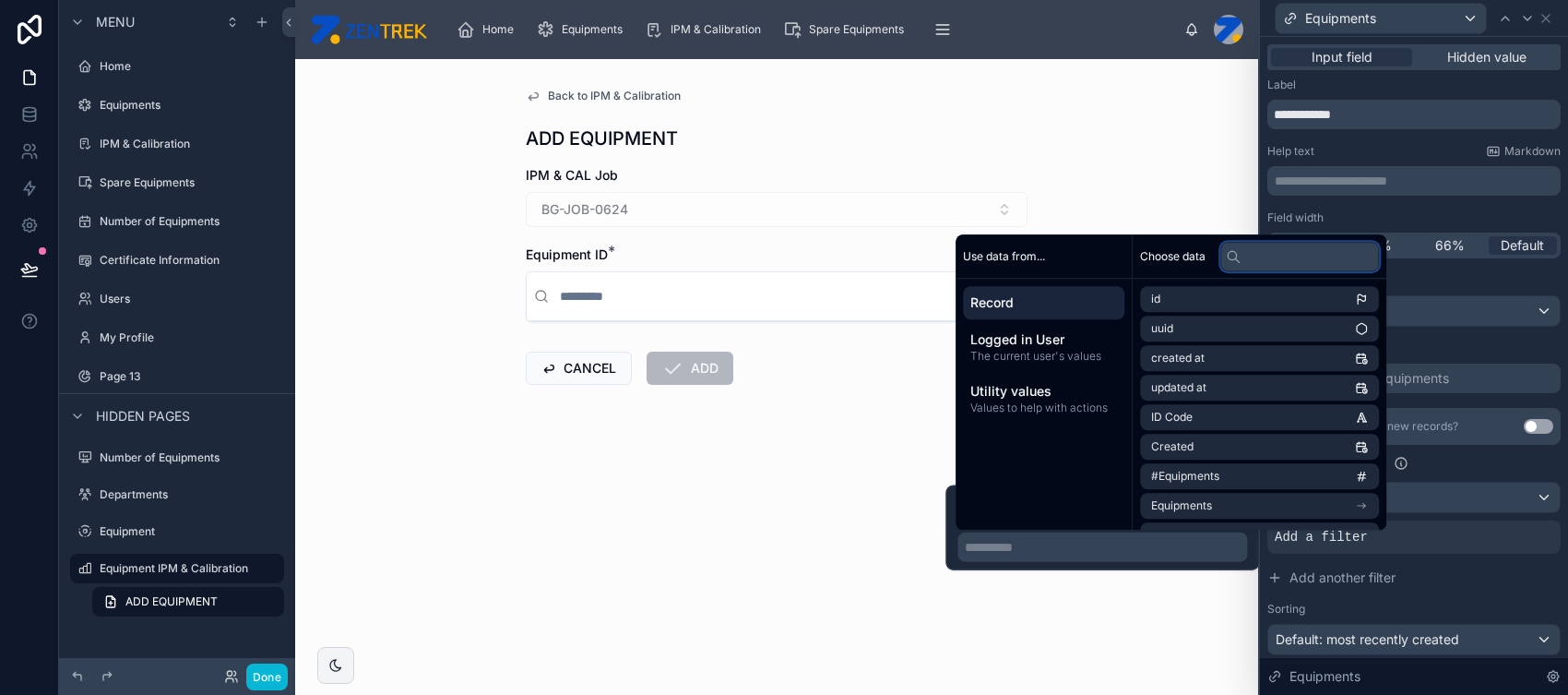 click at bounding box center [1300, 257] 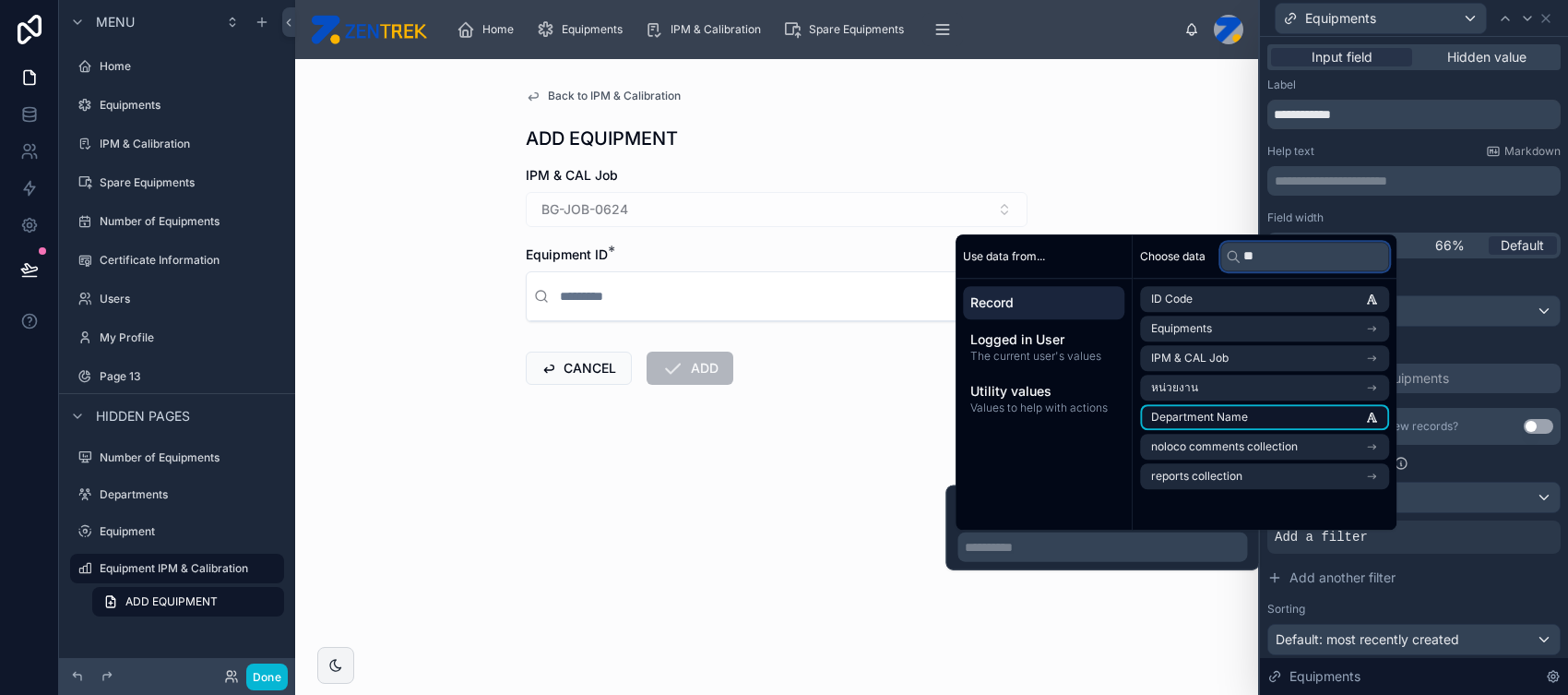 type on "**" 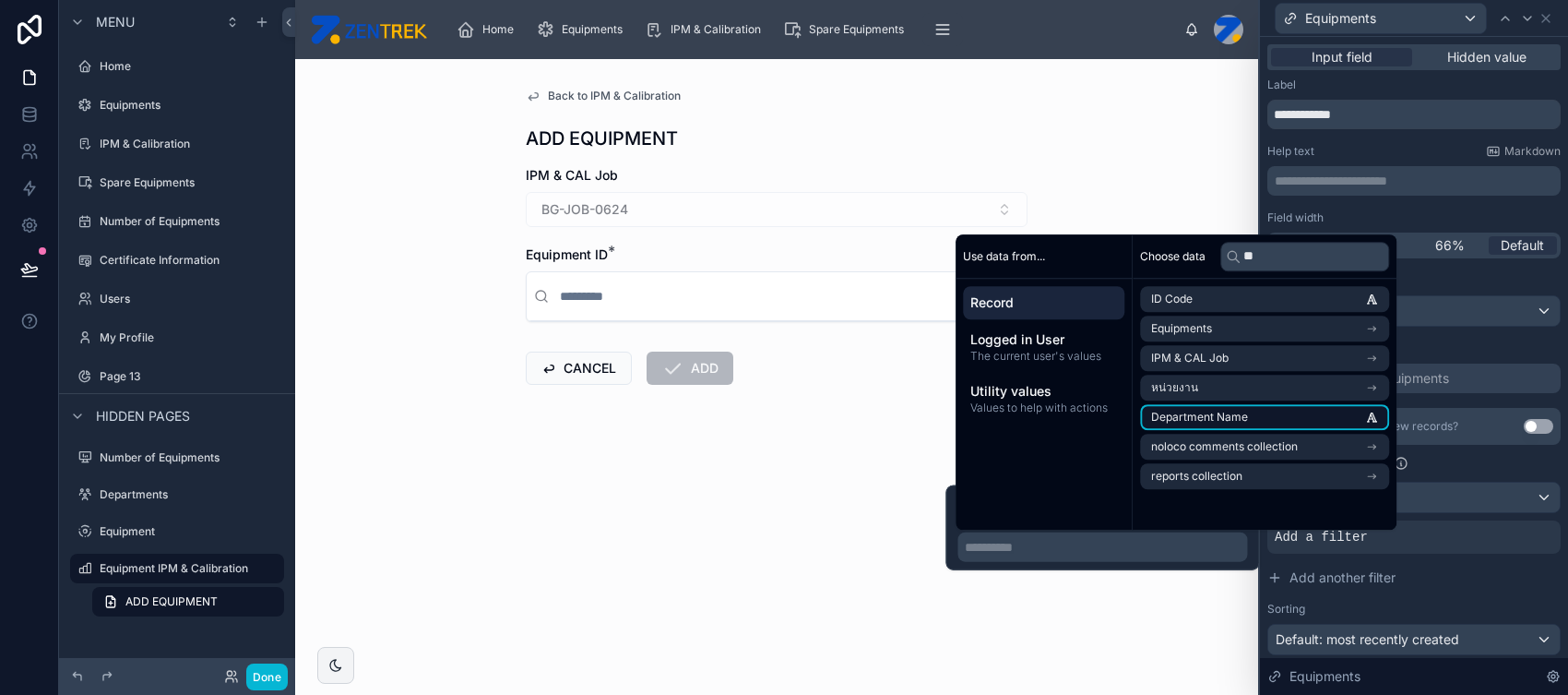 click on "Department Name" at bounding box center [1265, 417] 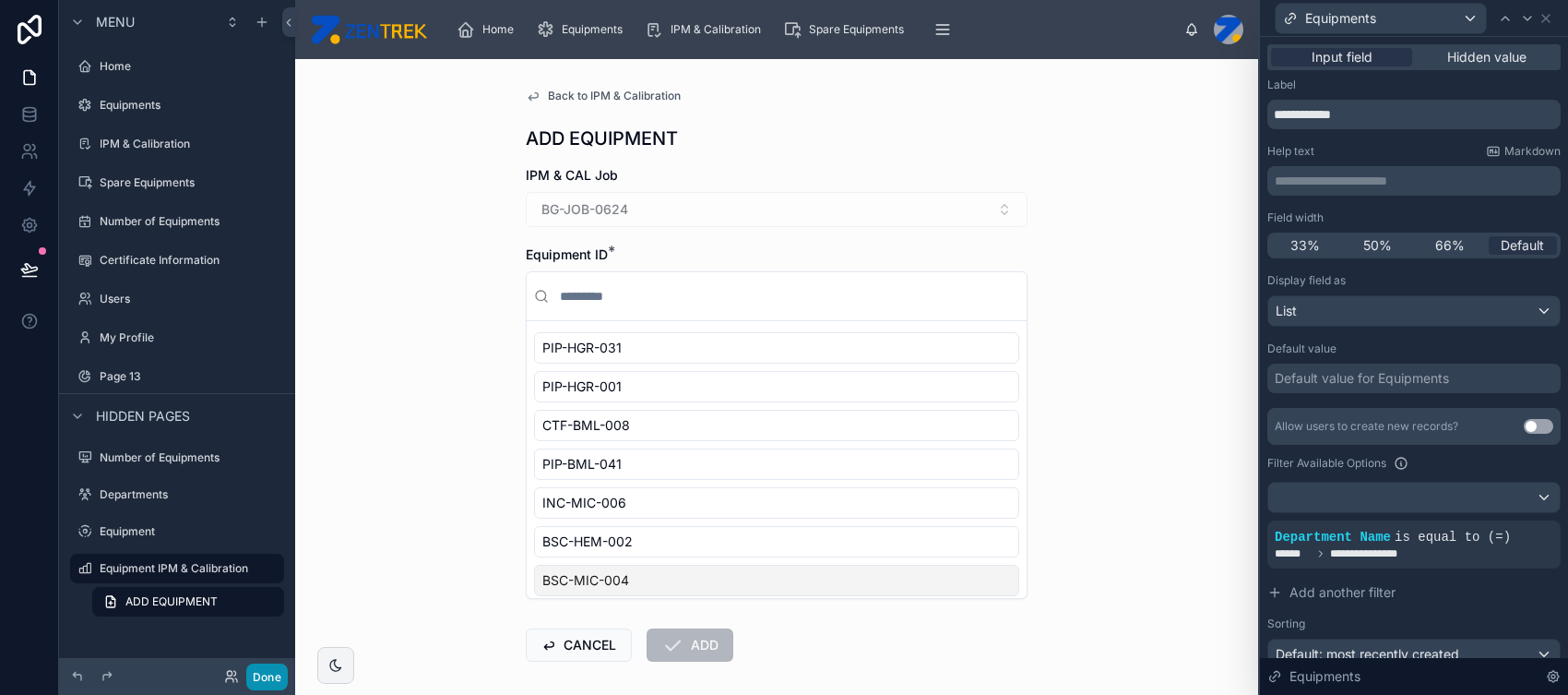 click on "Done" at bounding box center (267, 677) 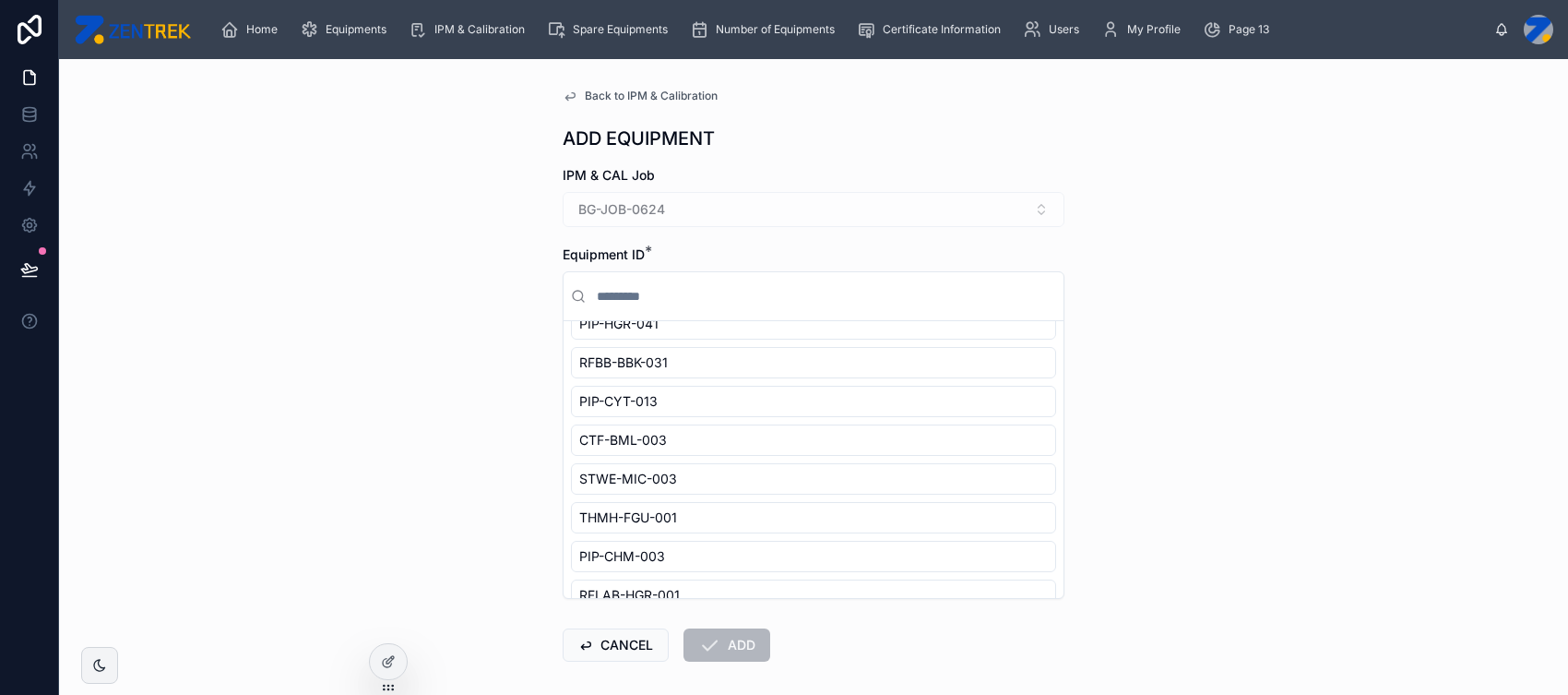 scroll, scrollTop: 3634, scrollLeft: 0, axis: vertical 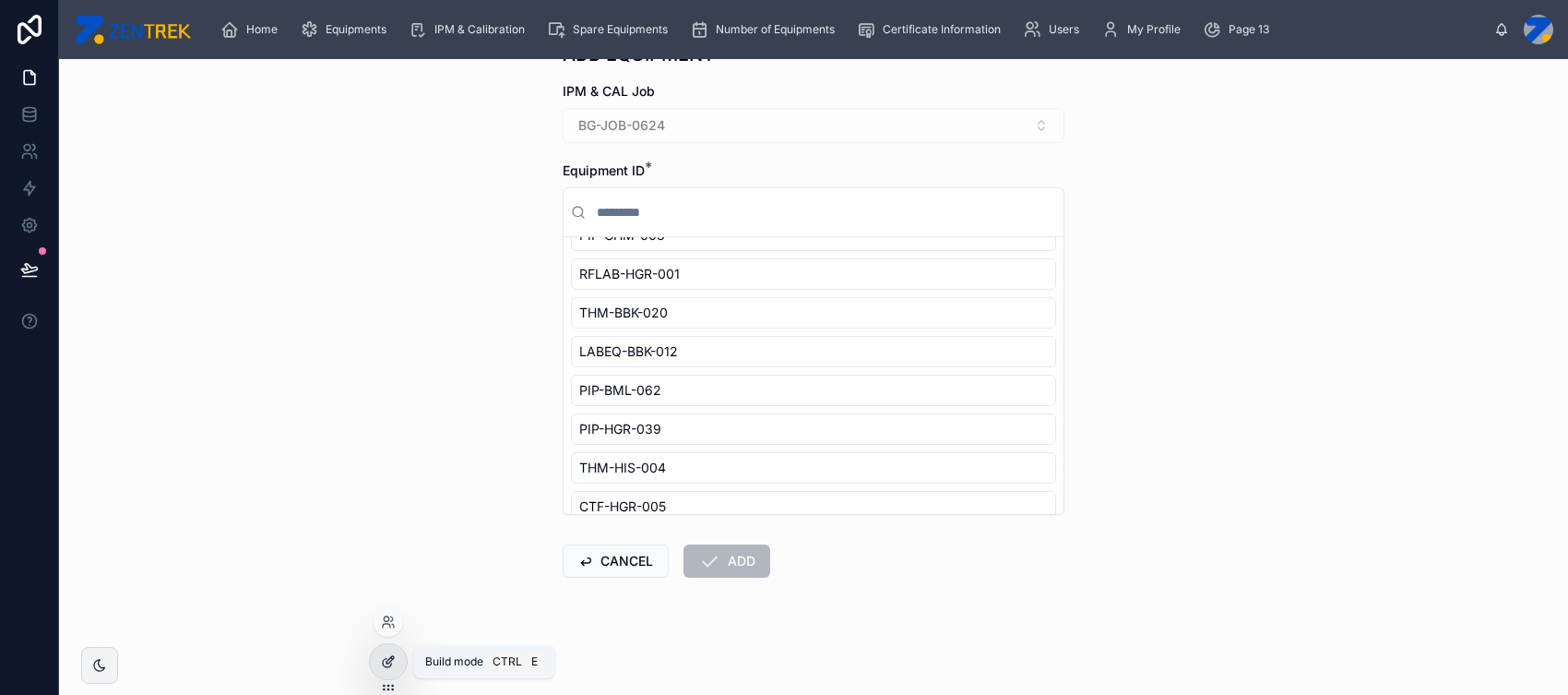 click 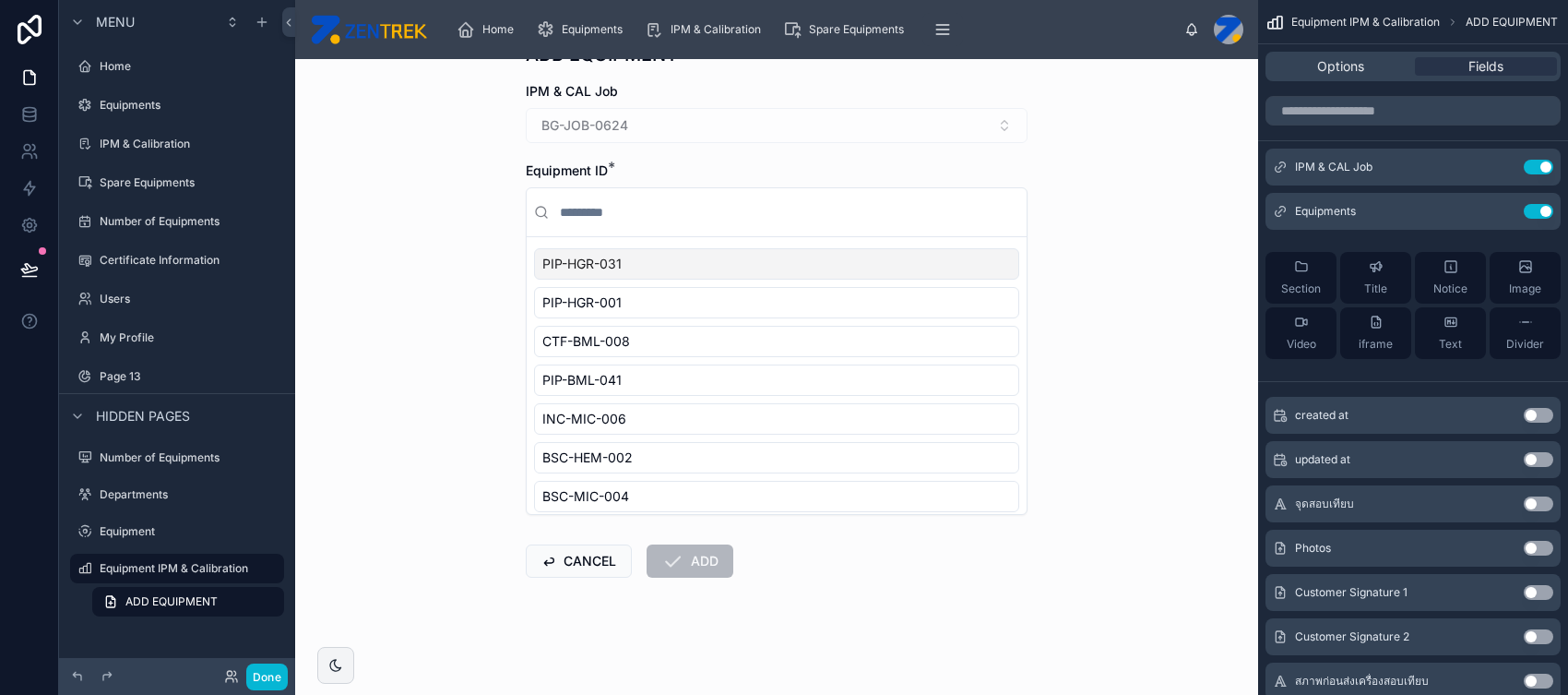 scroll, scrollTop: 0, scrollLeft: 0, axis: both 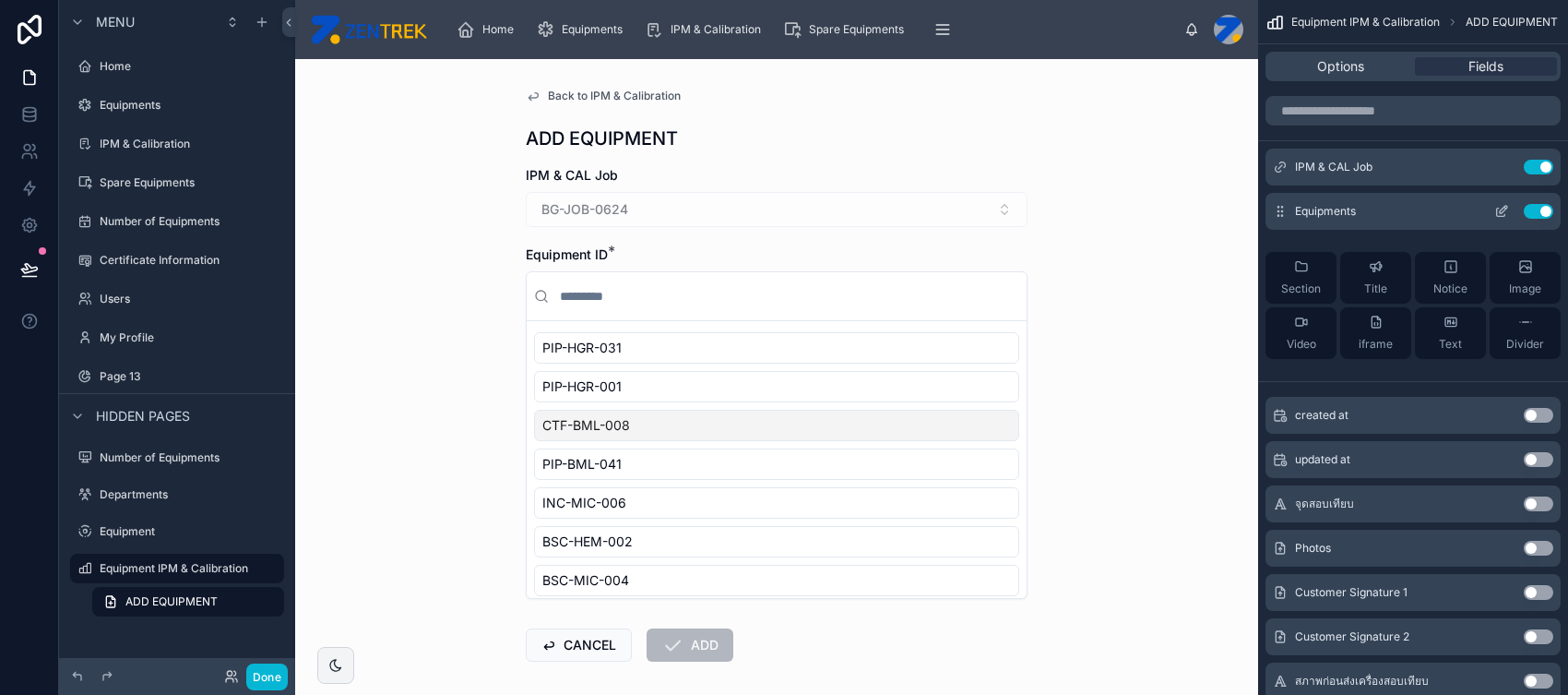 click 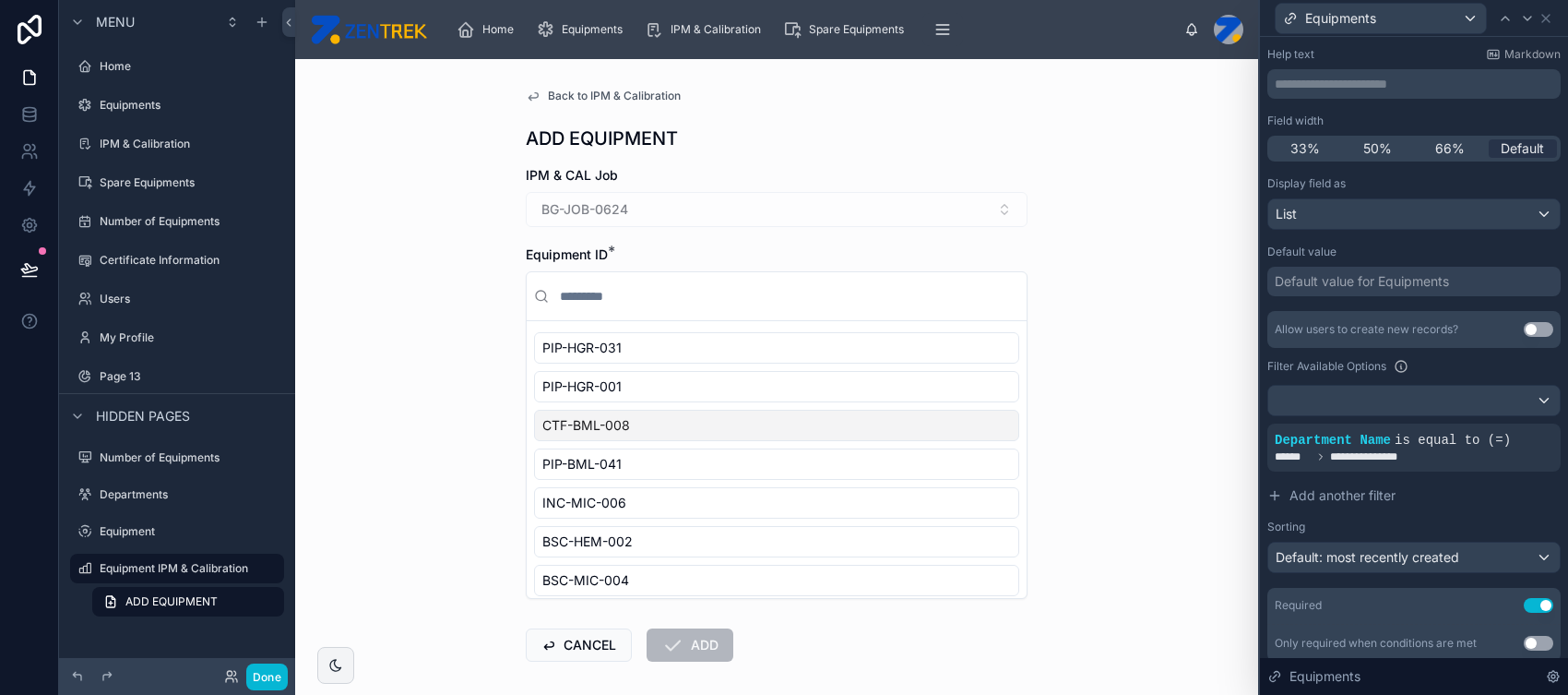 scroll, scrollTop: 105, scrollLeft: 0, axis: vertical 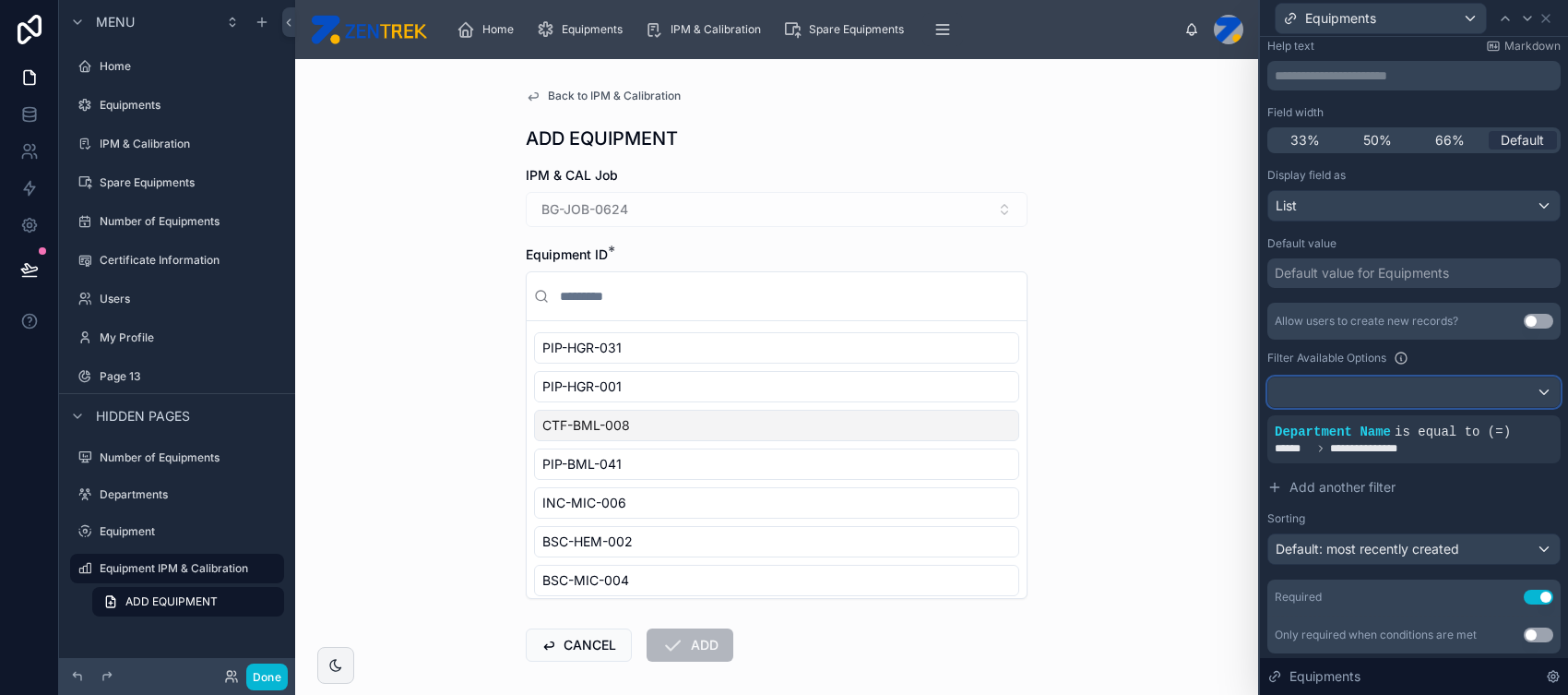 click at bounding box center [1414, 392] 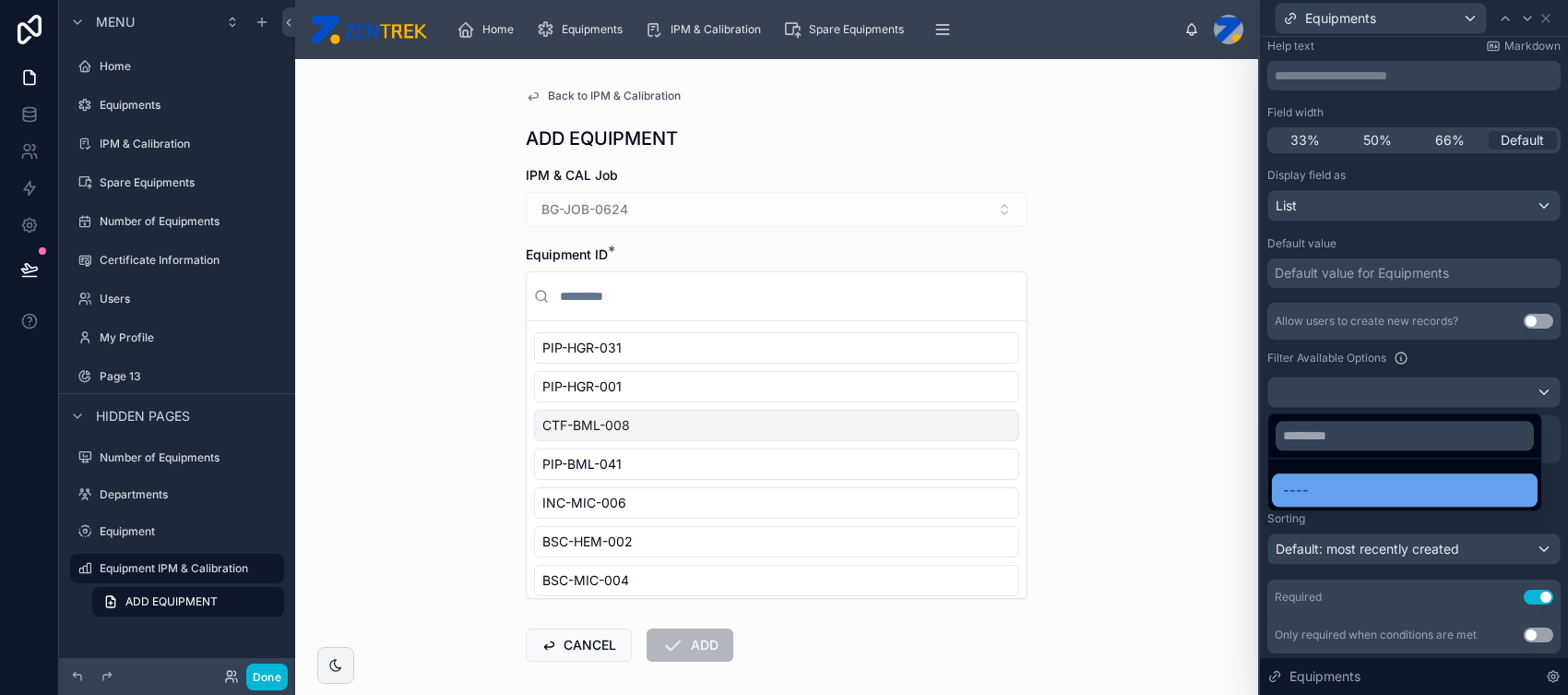 click on "----" at bounding box center (1405, 490) 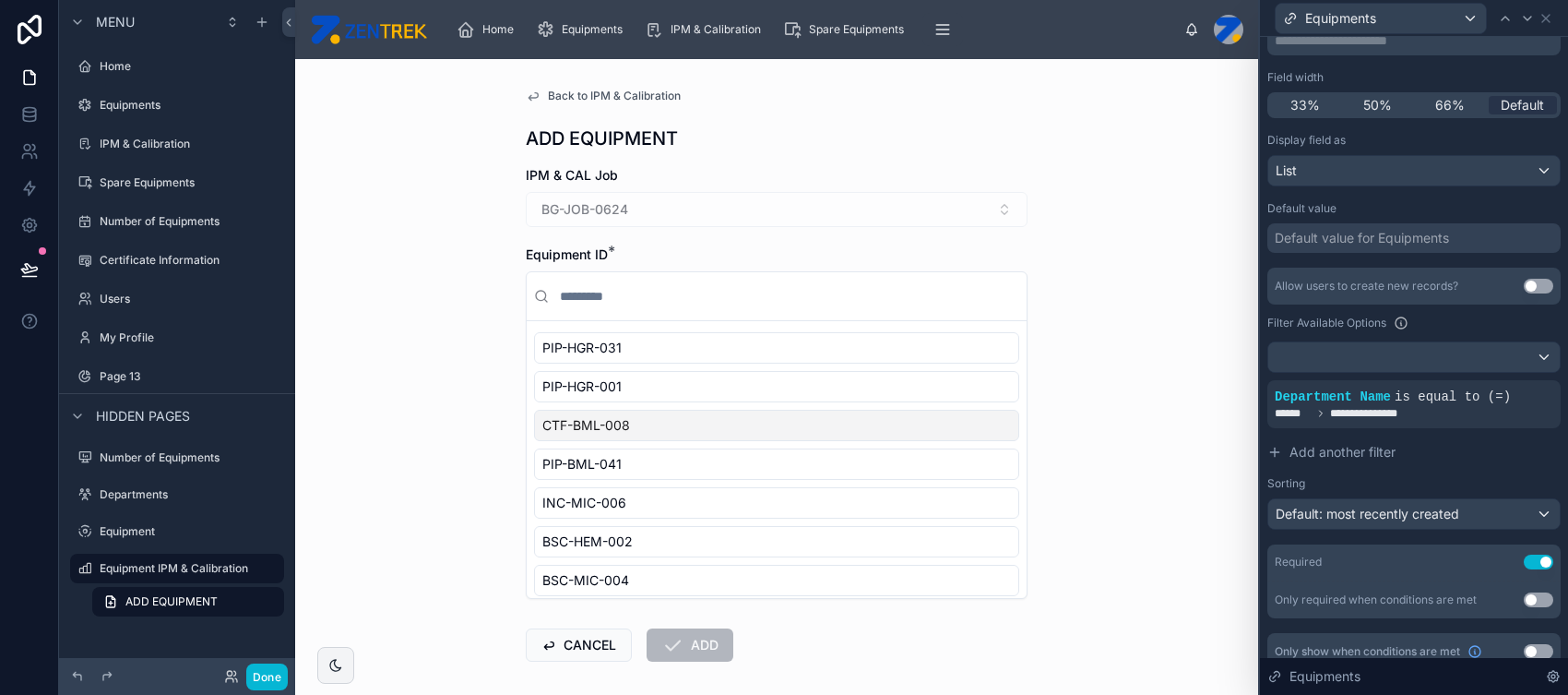 scroll, scrollTop: 158, scrollLeft: 0, axis: vertical 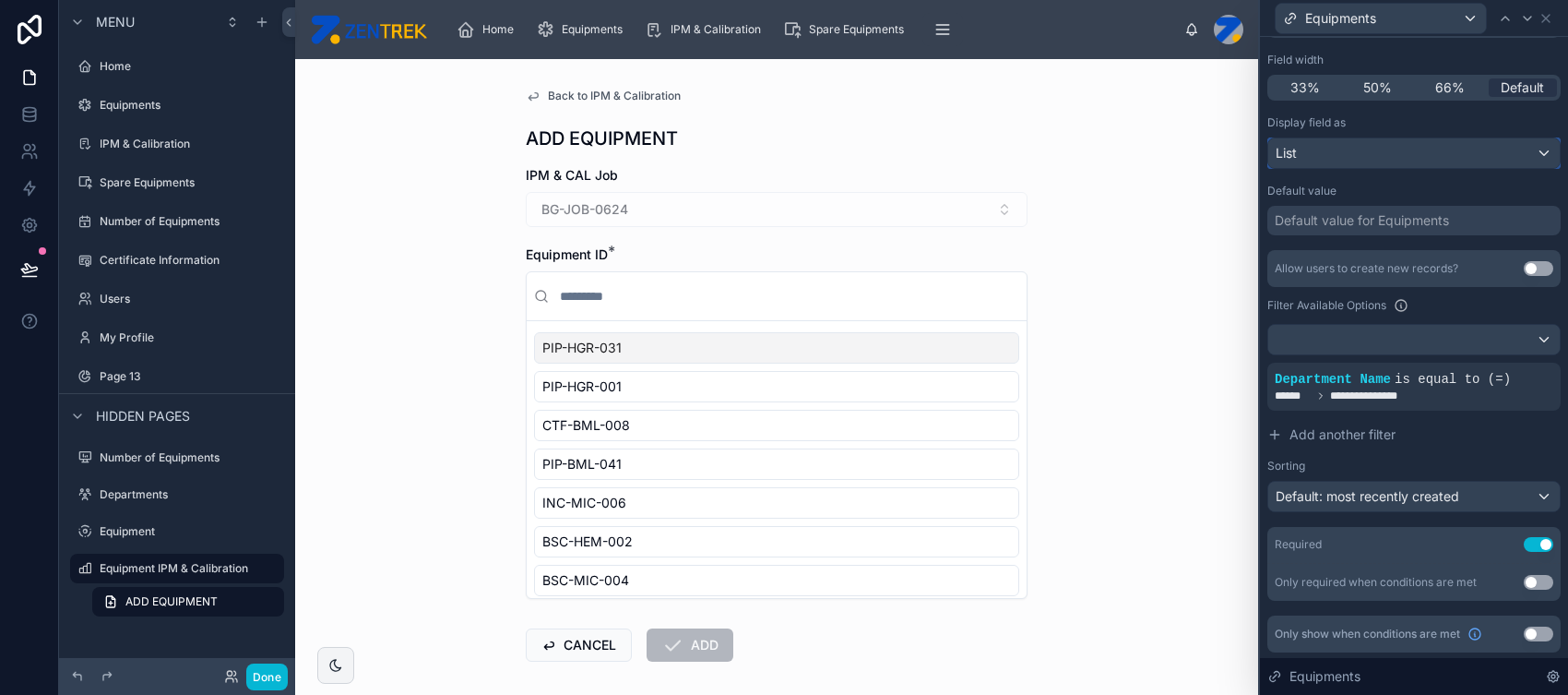 click on "List" at bounding box center [1414, 153] 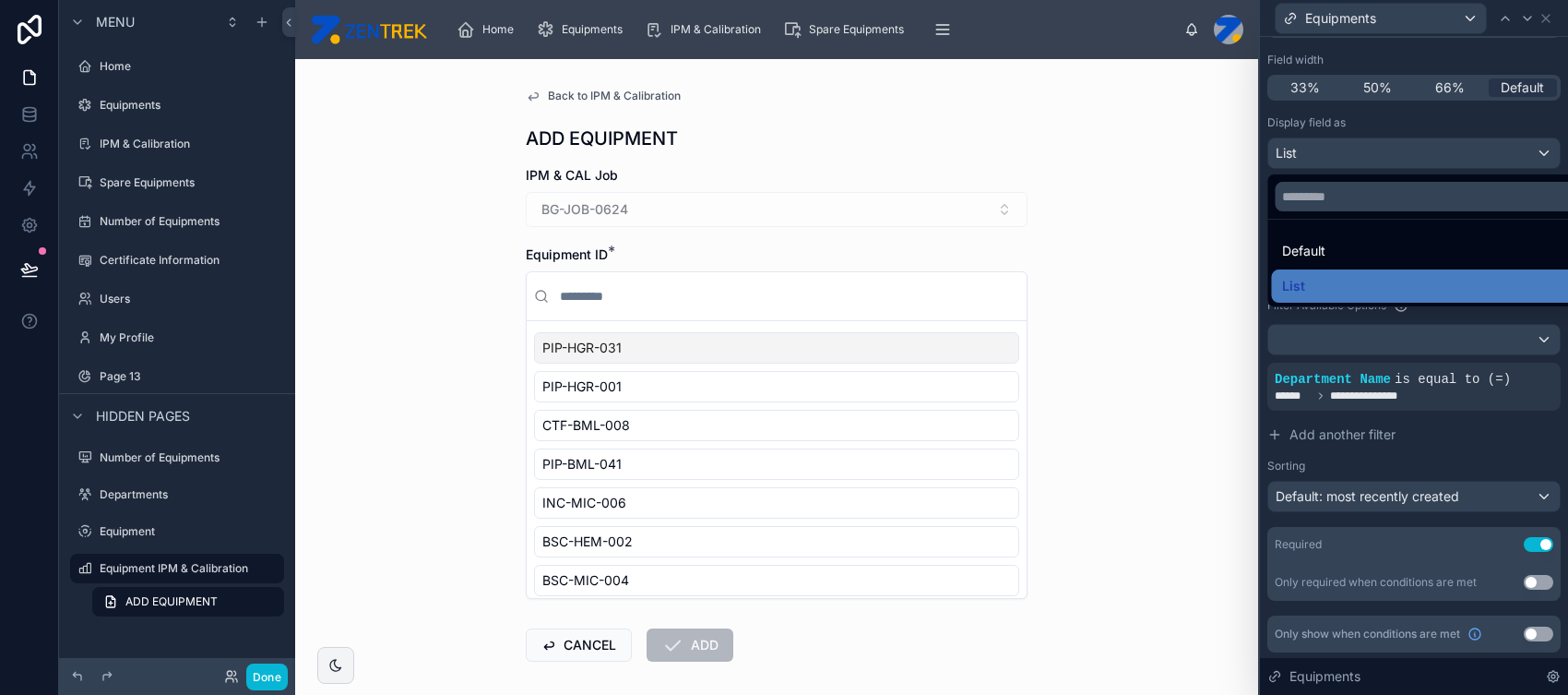 click at bounding box center (1414, 347) 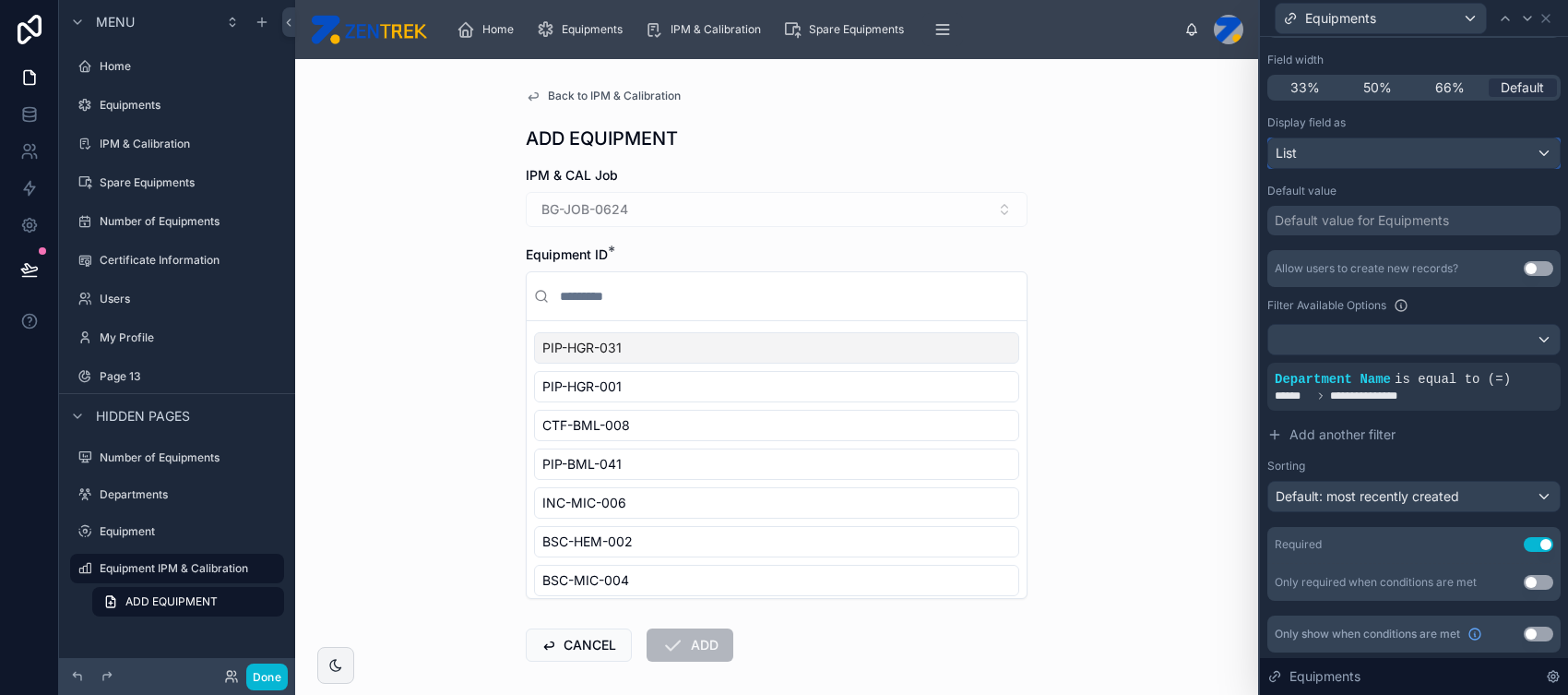 drag, startPoint x: 1383, startPoint y: 153, endPoint x: 1447, endPoint y: 150, distance: 64.07027 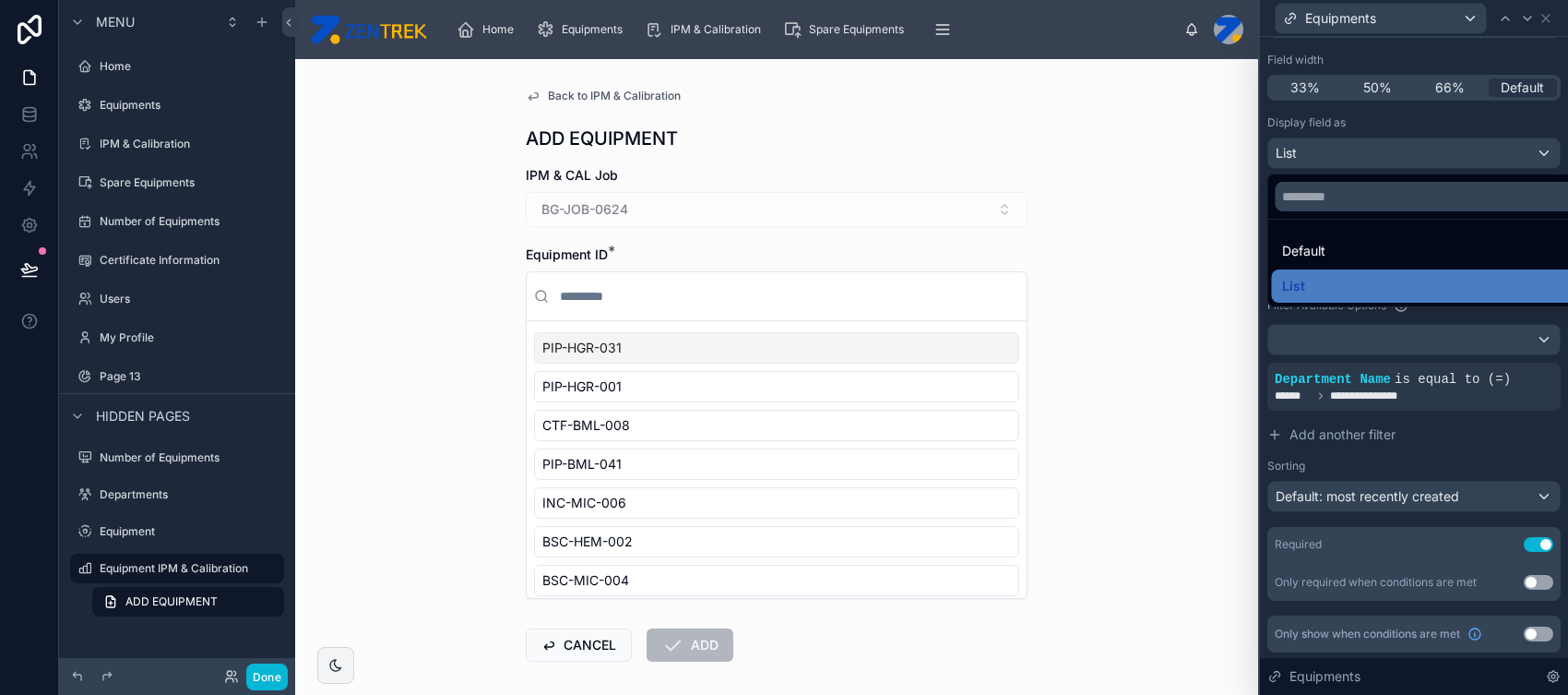 click at bounding box center [1414, 347] 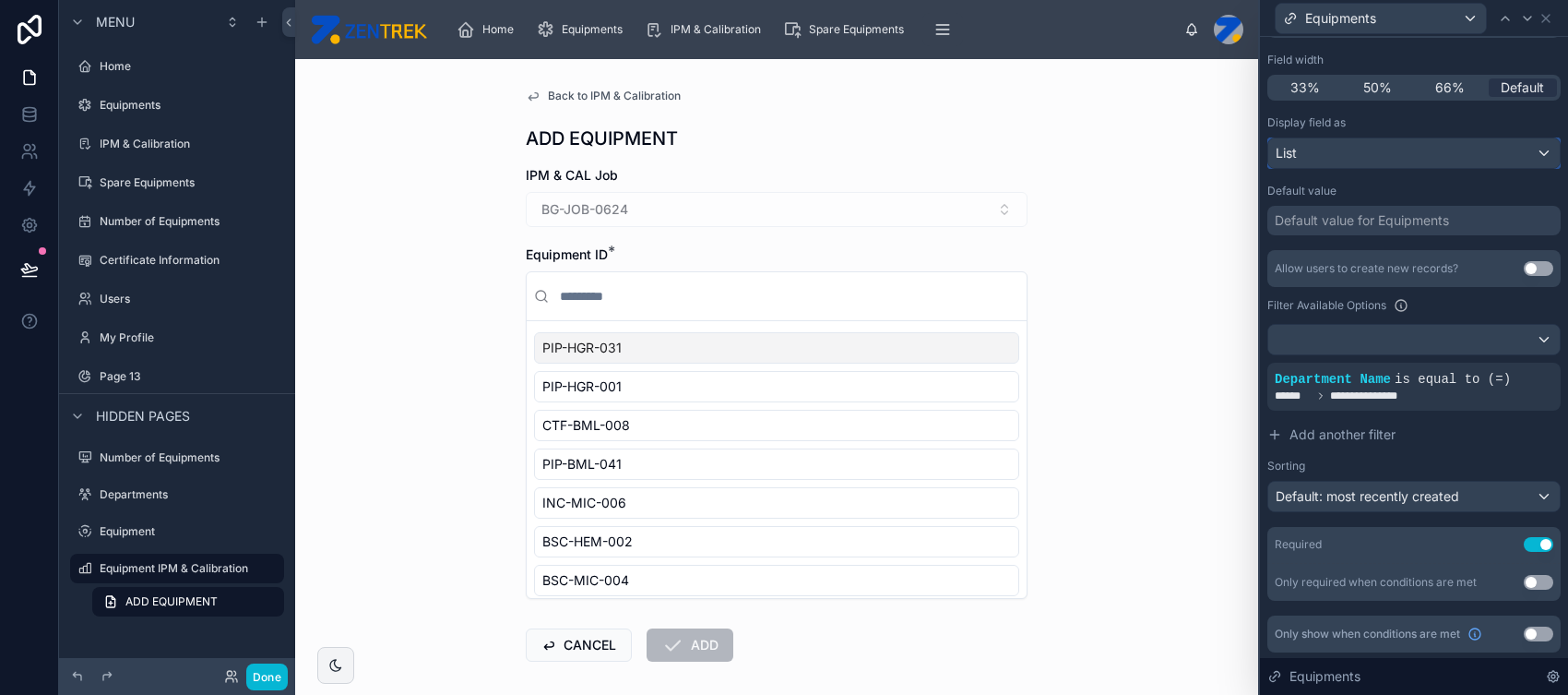 click on "List" at bounding box center (1414, 153) 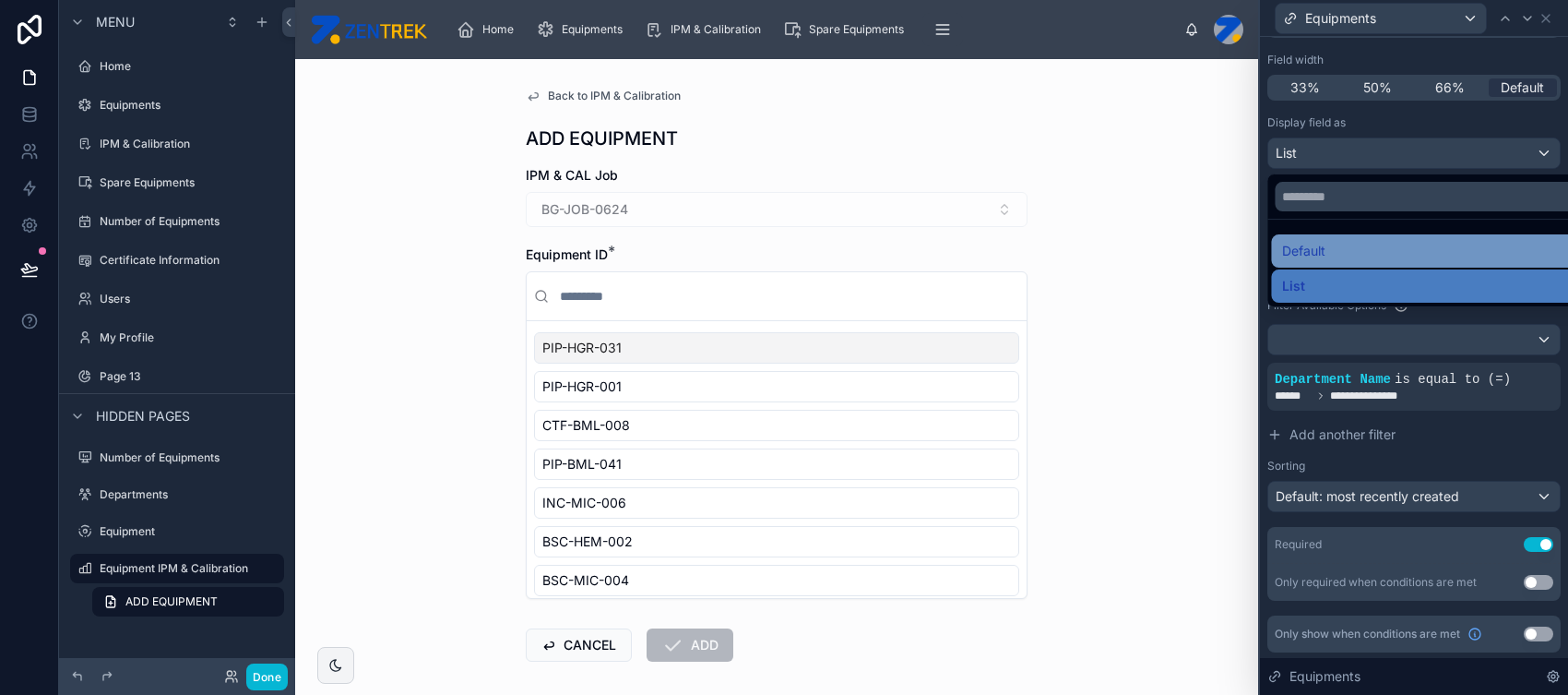 click on "Default" at bounding box center (1426, 251) 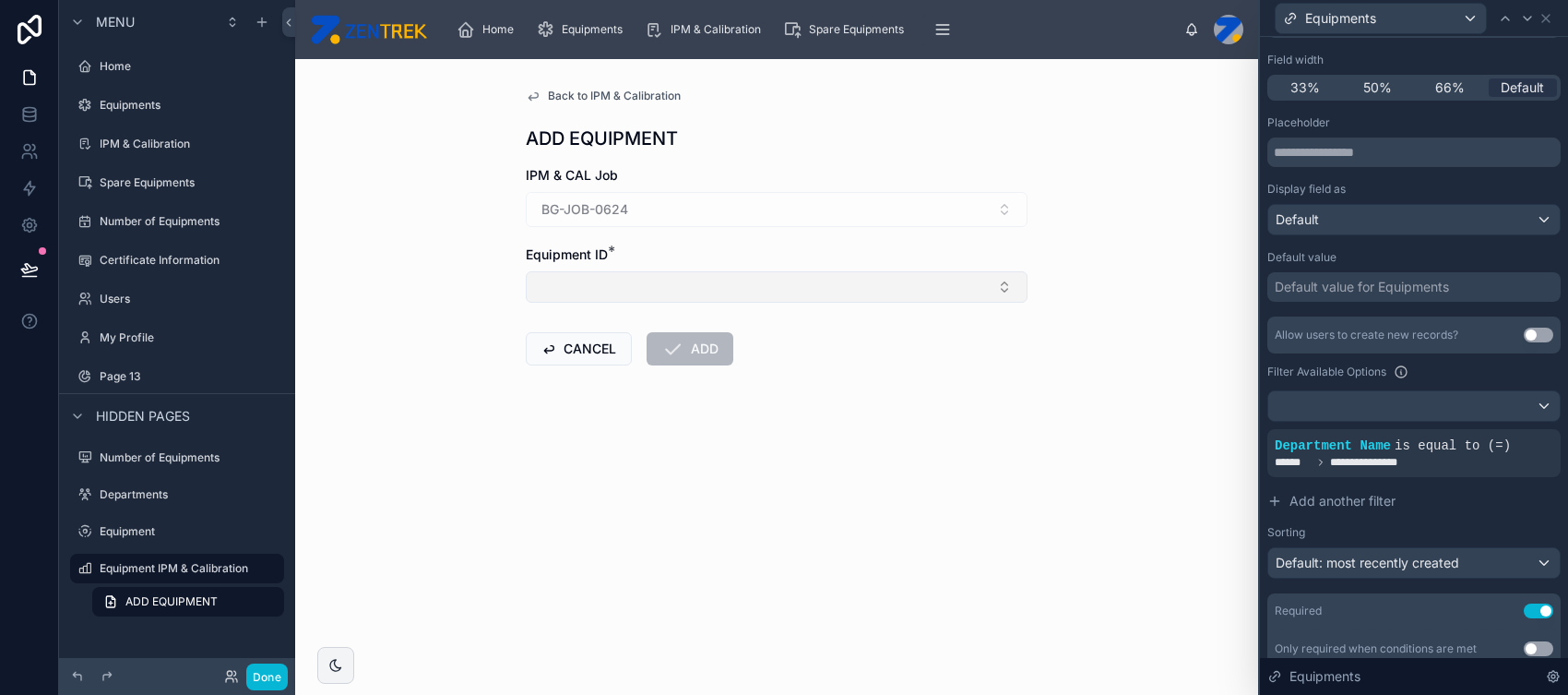 click at bounding box center (777, 287) 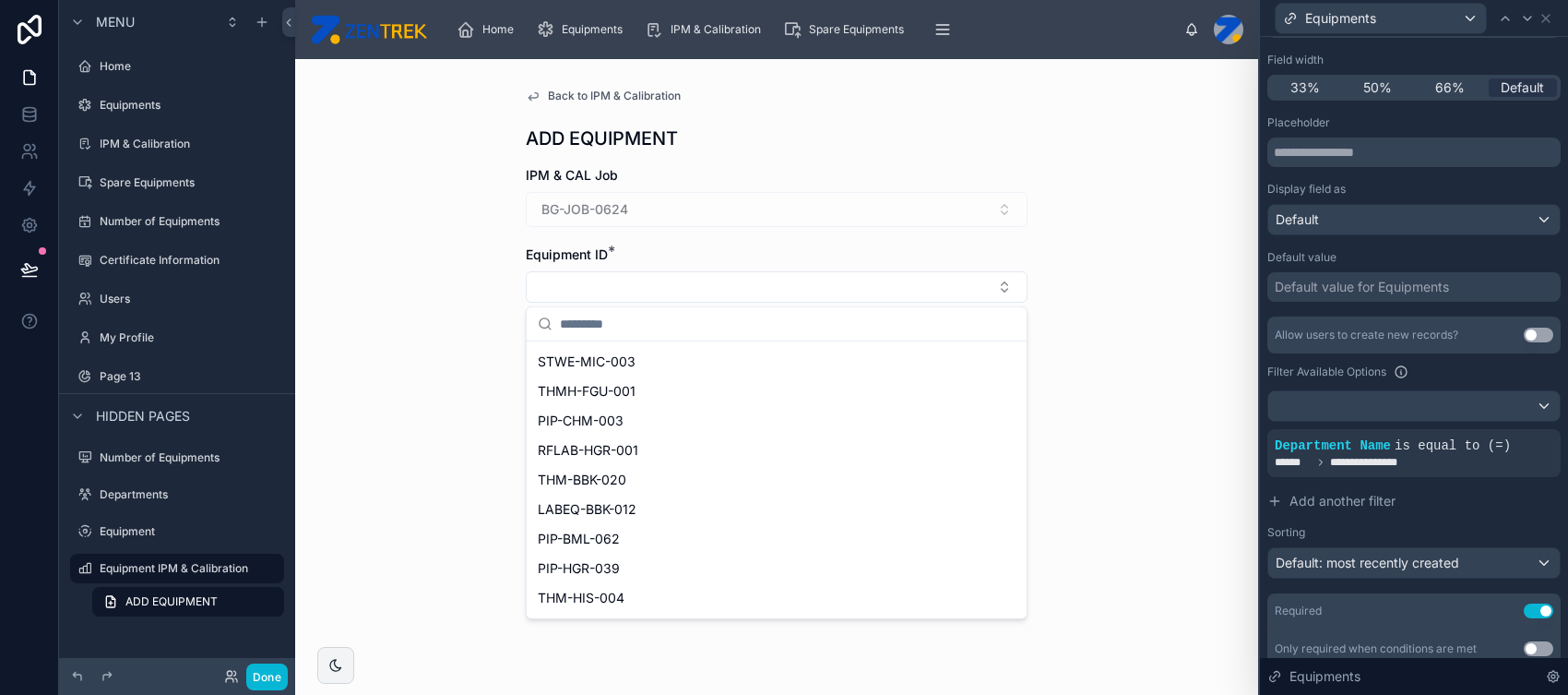 scroll, scrollTop: 2725, scrollLeft: 0, axis: vertical 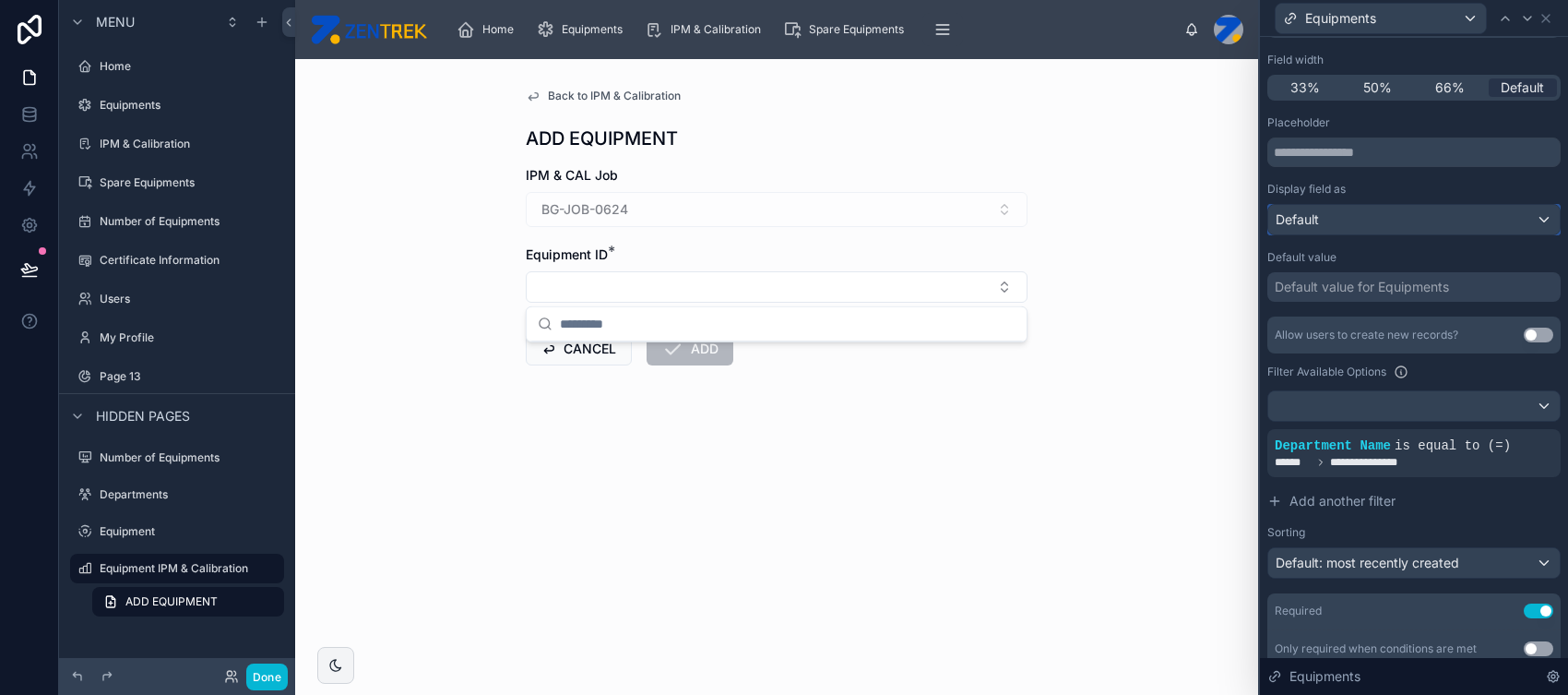 click on "Default" at bounding box center [1414, 220] 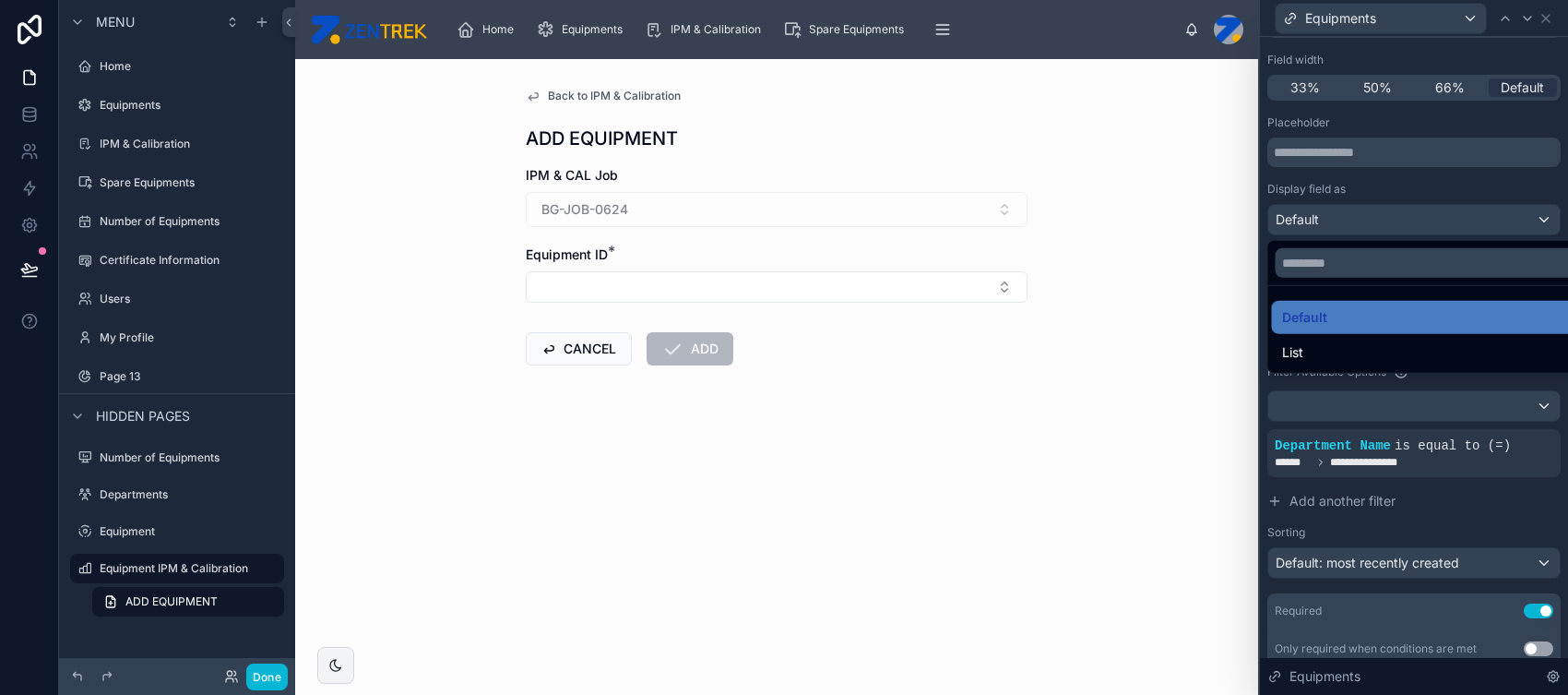 click at bounding box center (1414, 347) 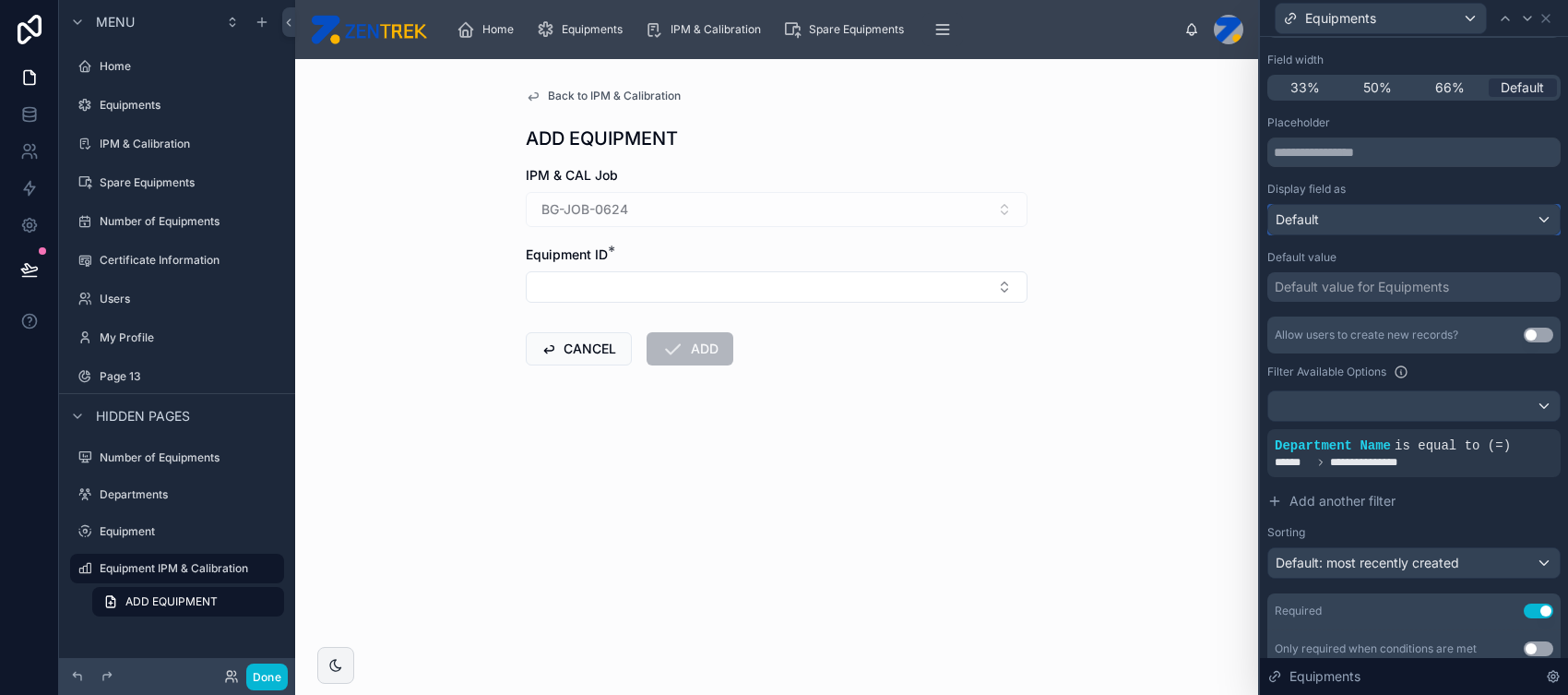 click on "Default" at bounding box center [1414, 220] 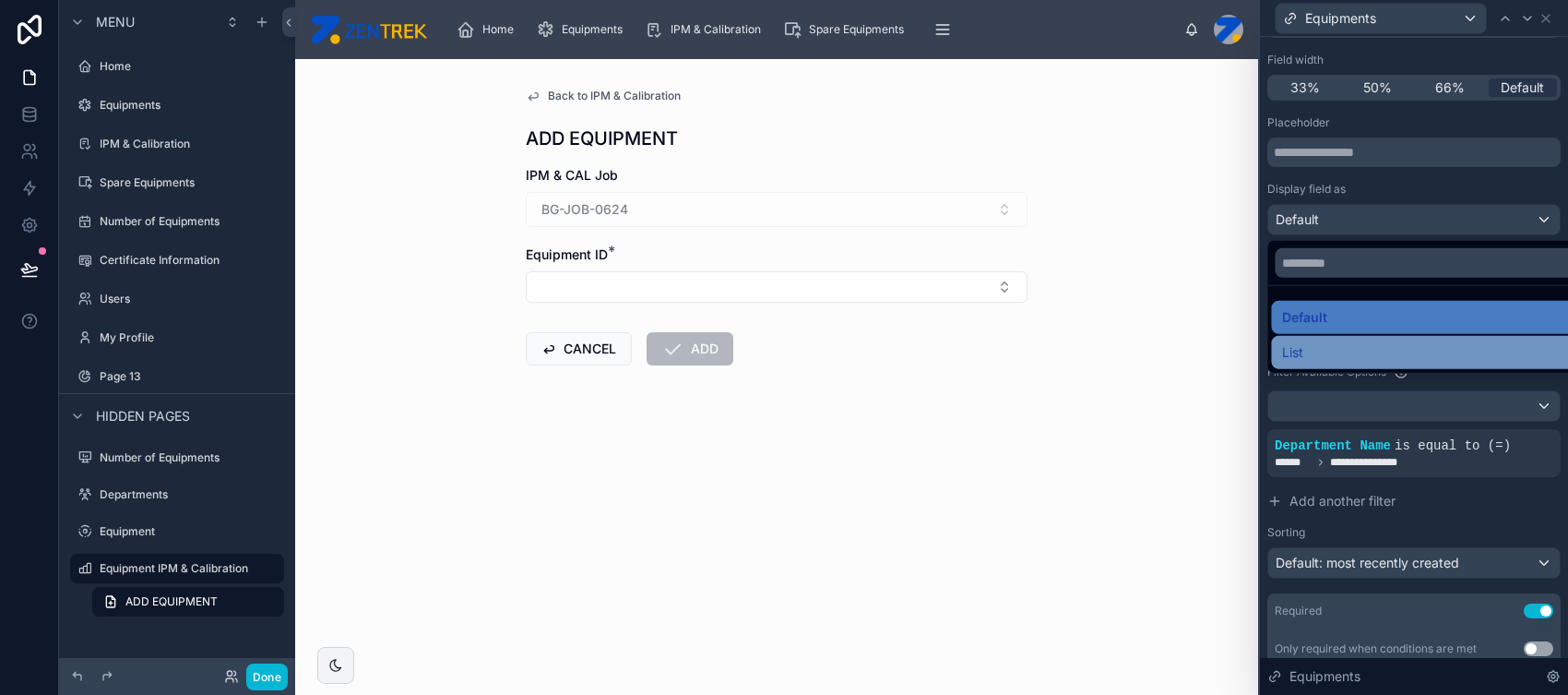 click on "List" at bounding box center [1426, 353] 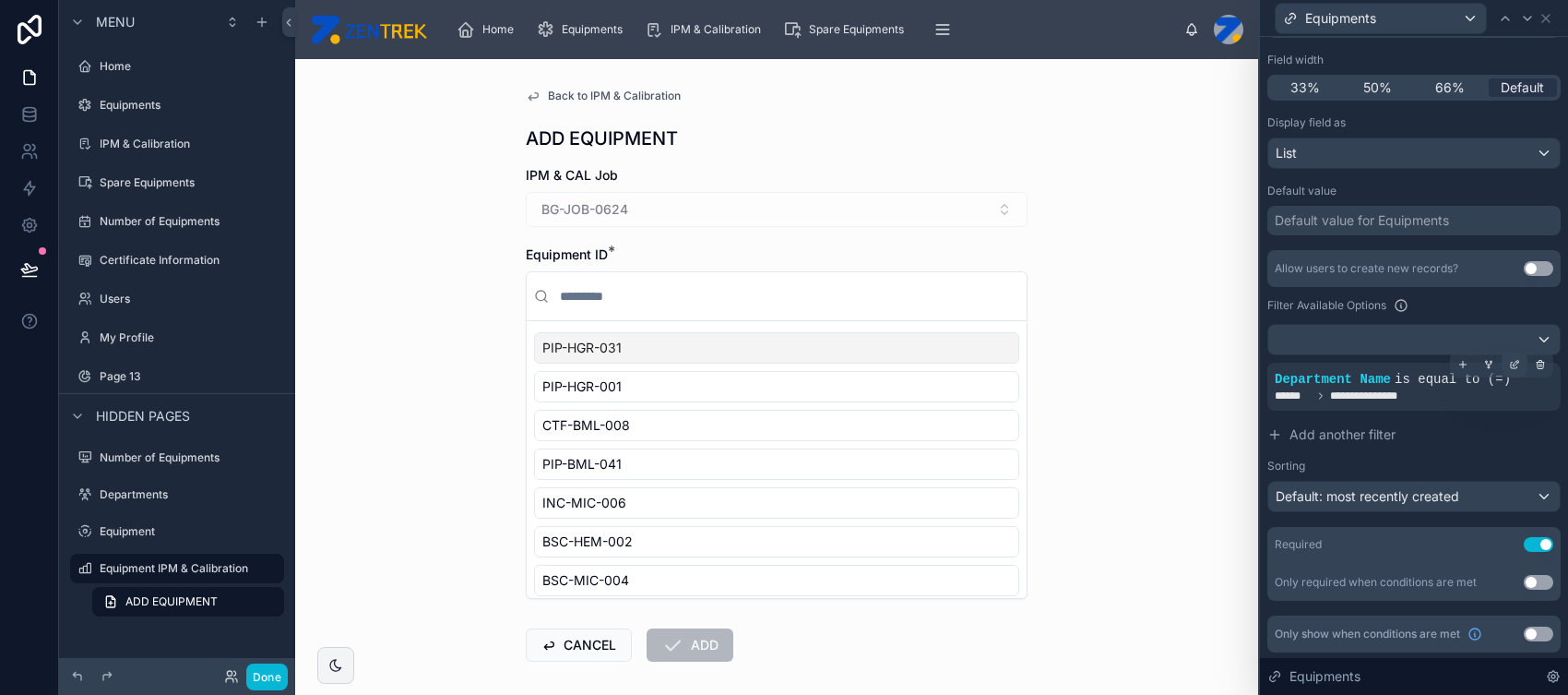click 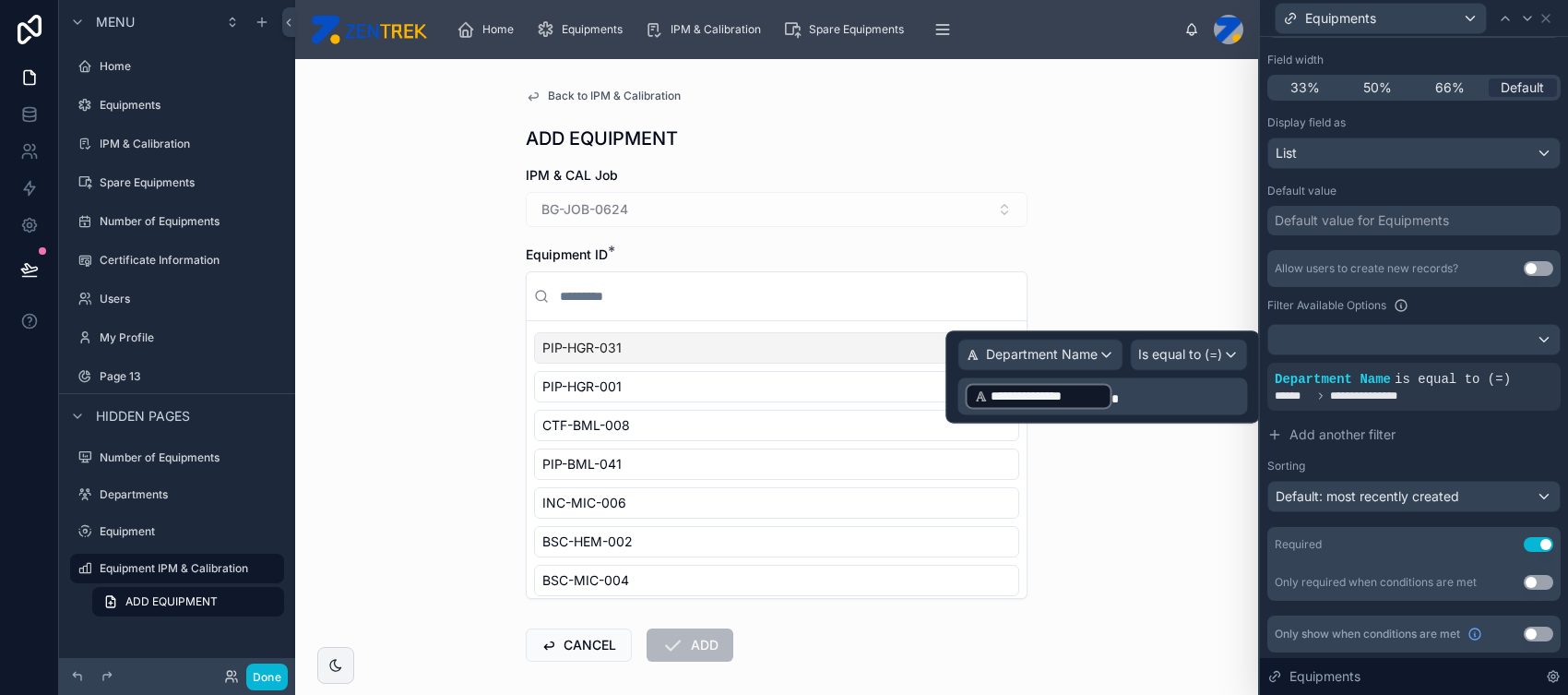 click on "**********" at bounding box center (1104, 396) 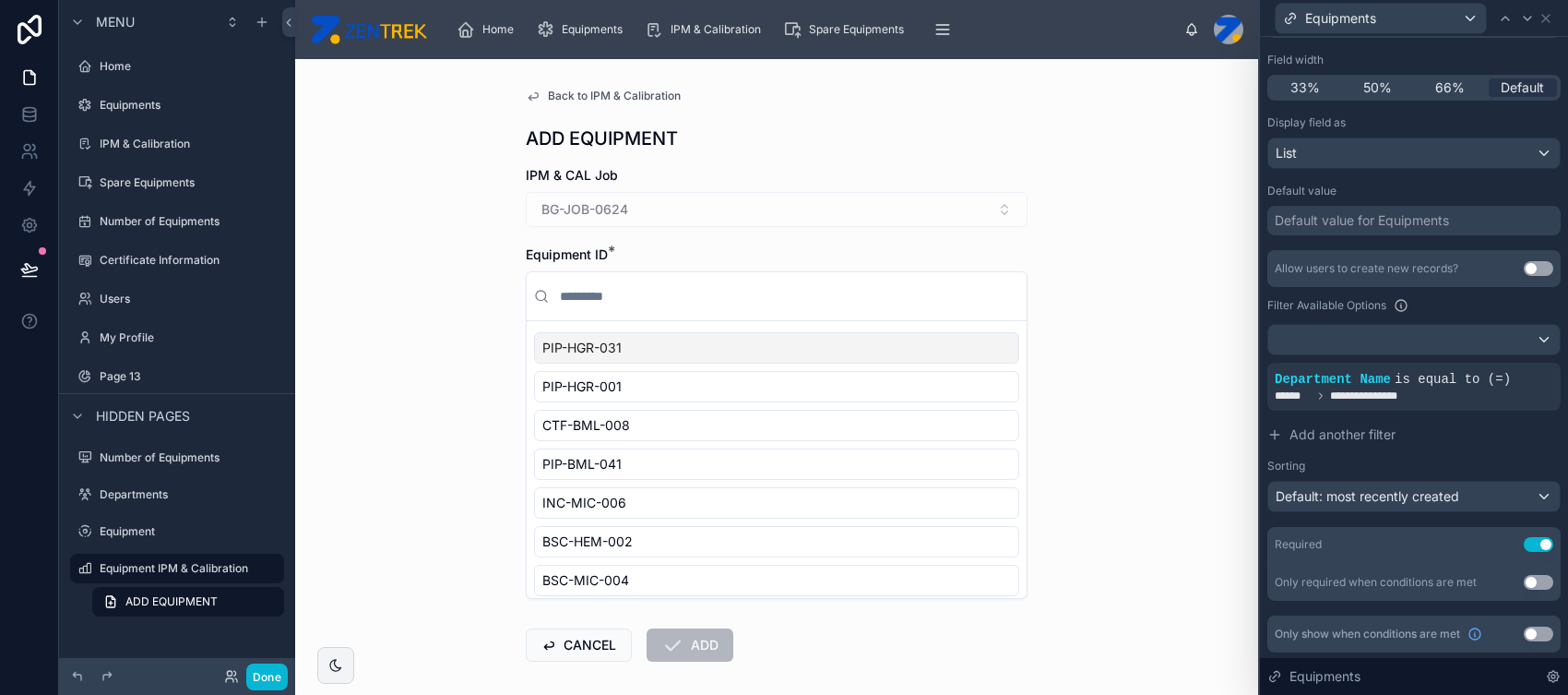 click on "Back to  IPM & Calibration ADD EQUIPMENT IPM & CAL Job BG-JOB-0624 Equipment ID * PIP-HGR-031 PIP-HGR-001 CTF-BML-008 PIP-BML-041 INC-MIC-006 BSC-HEM-002 BSC-MIC-004 LABEQ-BBK-005 PIP-IMM-043 PIP-IHC-008 PIP-HGR-030 PIP-BML-042 HAO-HIS-003 CTF-MIC-003 THMH-CHM-001 RFBB-BBK-001 THMH-BML-009 PIP-IMM-042 CTF-MIC-002 PIP-BML-040 LABEQ-BML-003 PIP-HGR-029 LABEQ-IMM-002 PIP-IMM-019 CTF-BML-007 CTFBB-BBK-041 STWE-CHM-003 PIP-BML-039 PIP-HEM-001 THM-BBK-026 PIP-CYT-009 PIP-CHM-015 INC-MIC-005 THMH-HEM-003 PIP-HGR-028 BSC-MIC-002 CTF-CHM-011 THMH-MIC-002 RFLAB-HEM-004 LABEQ-FGU-003 LABEQ-FGU-006 PIP-IMM-010 THM-MIC-025 STWE-HGR-012 LABEQ-BBK-034 THMH-BML-008 PIP-FGU-009 STWE-IMM-006 PIP-BML-038 LABEQ-BBK-031 CANCEL ADD" at bounding box center [777, 377] 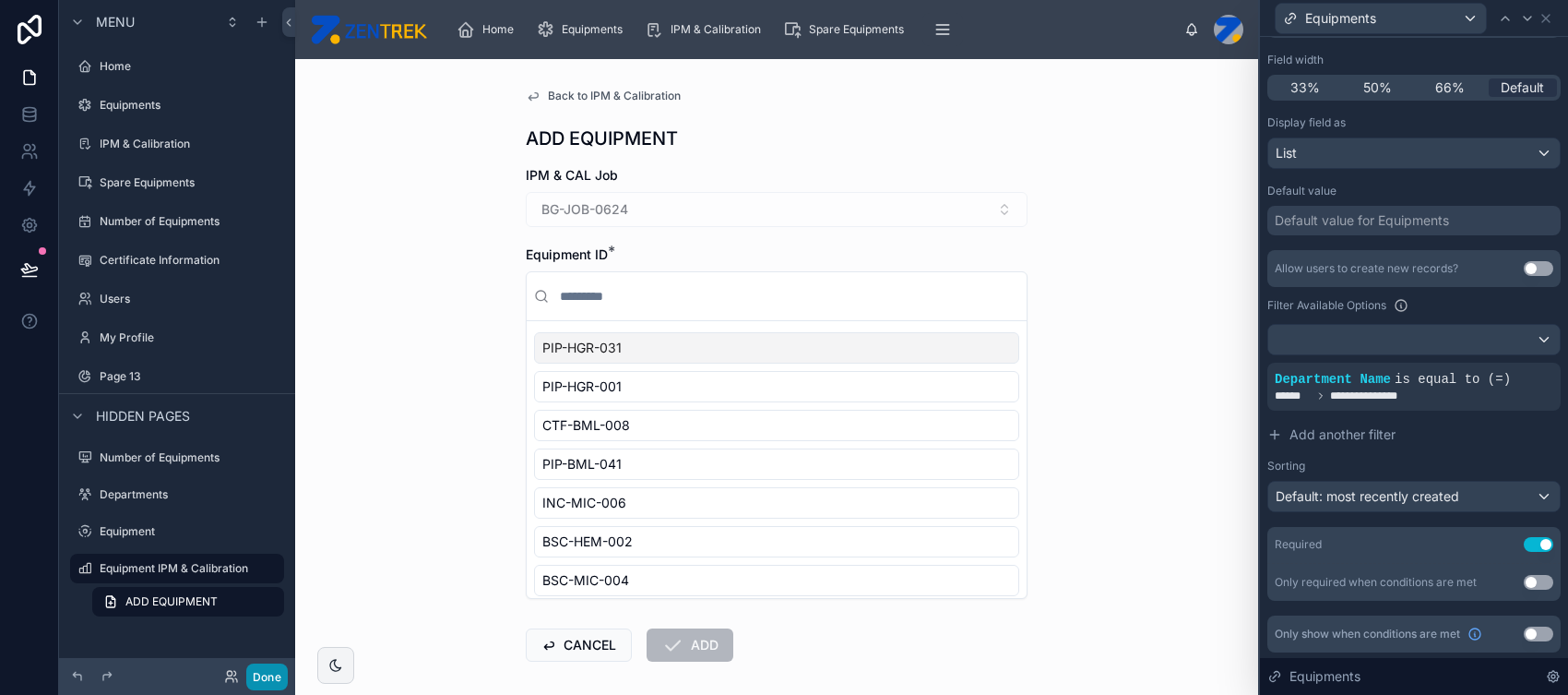 click on "Done" at bounding box center (267, 677) 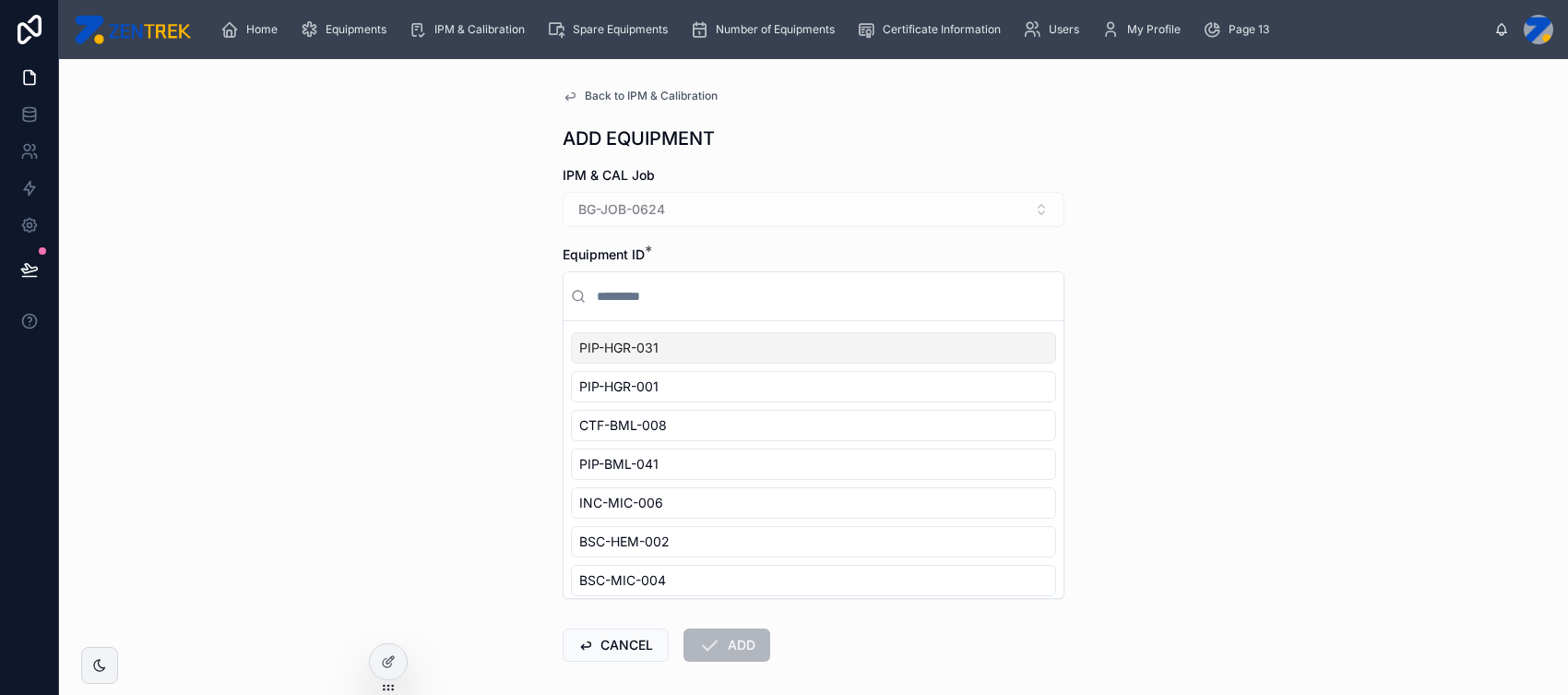 click on "Back to  IPM & Calibration" at bounding box center (651, 96) 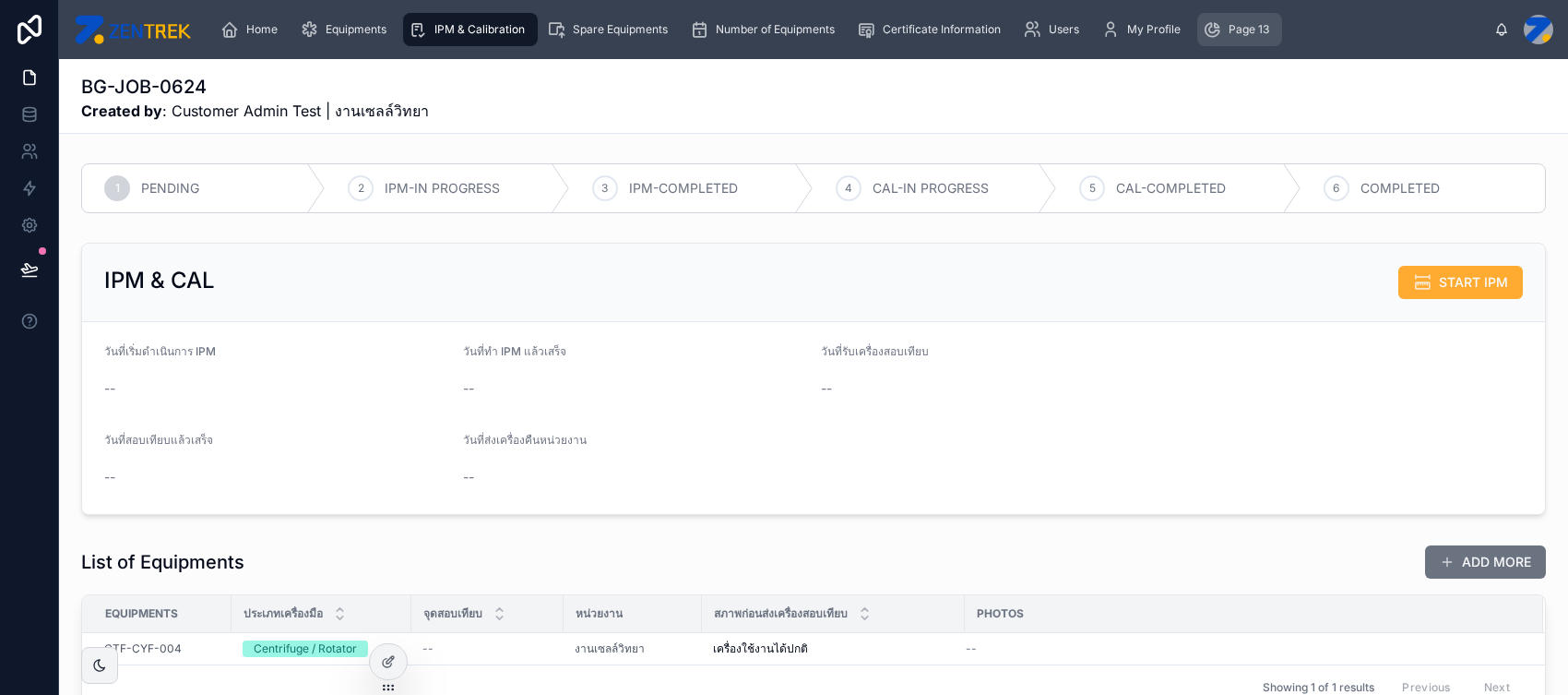 click on "Page 13" at bounding box center [1249, 30] 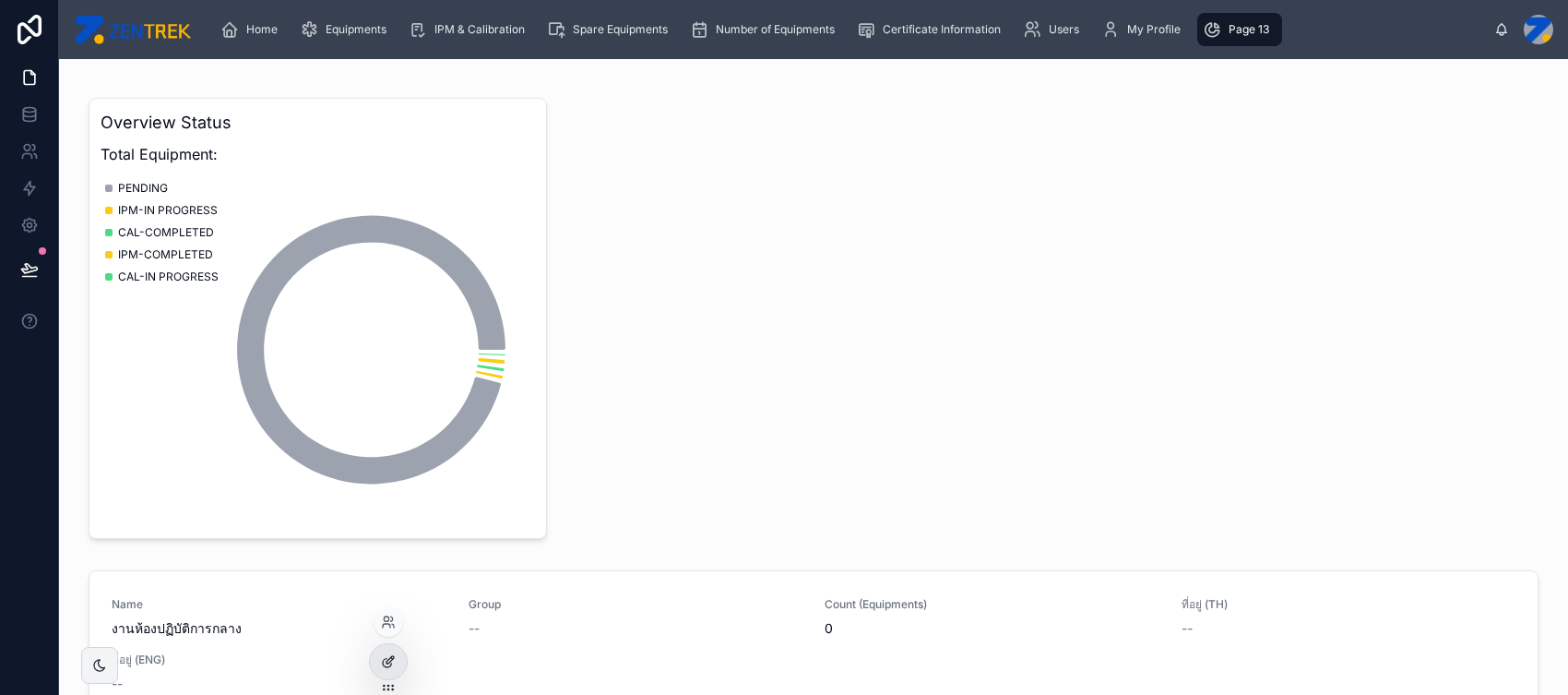 click at bounding box center (388, 662) 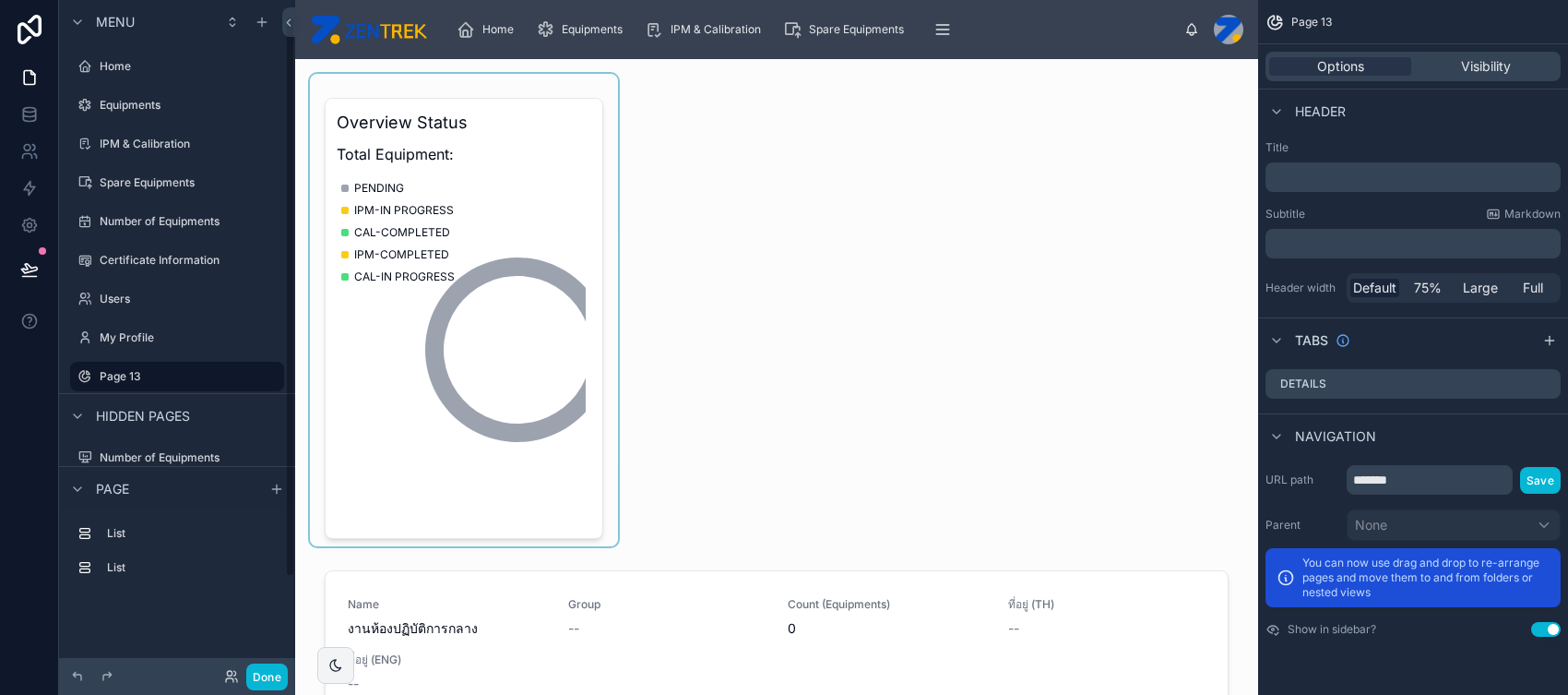 scroll, scrollTop: 19, scrollLeft: 0, axis: vertical 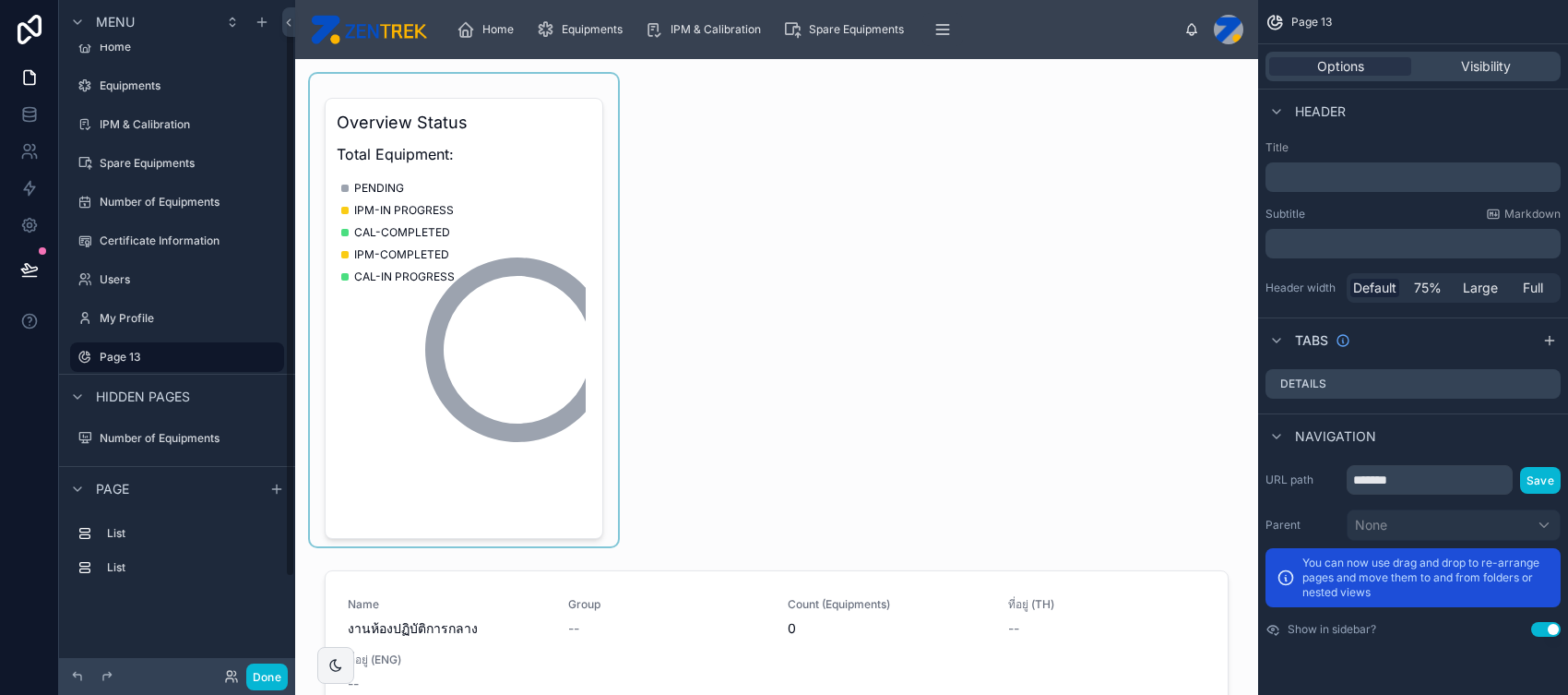 click at bounding box center (464, 310) 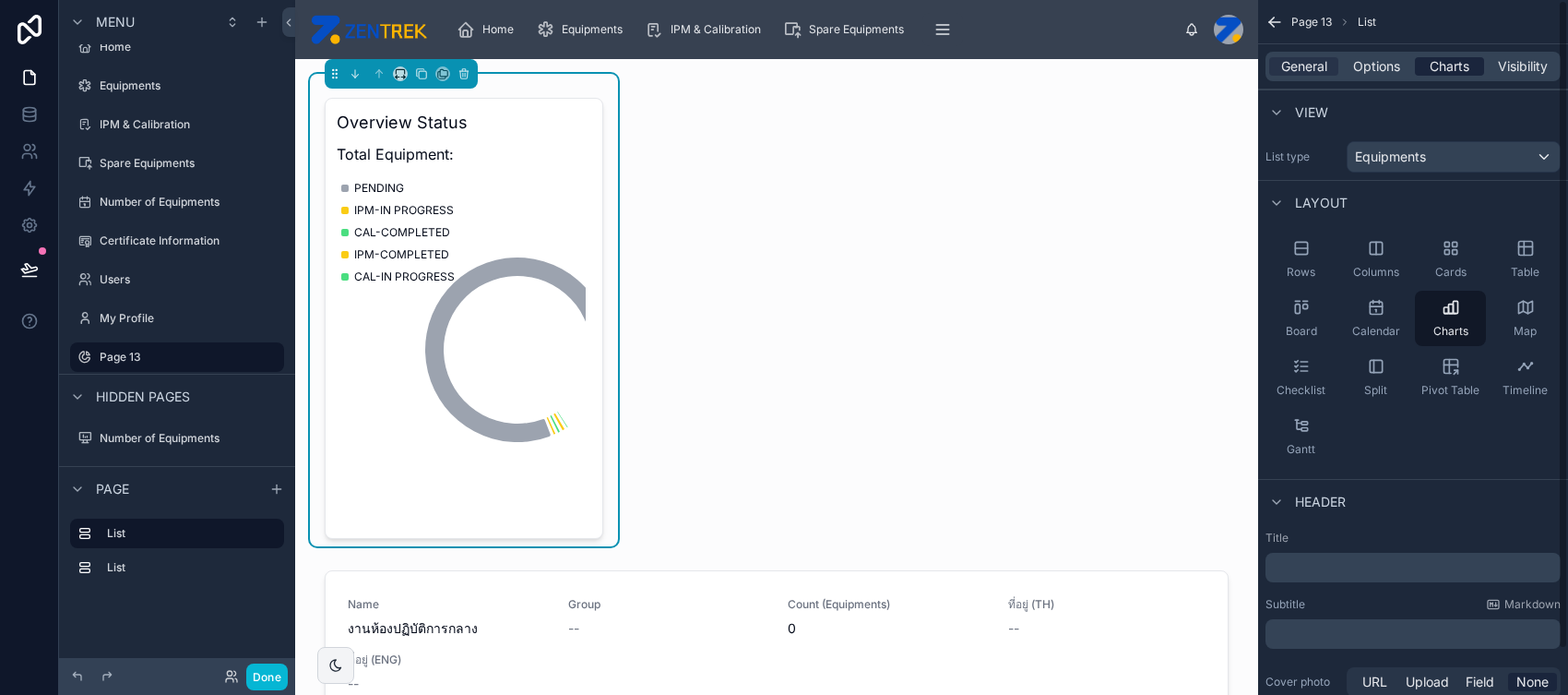 click on "Charts" at bounding box center (1449, 66) 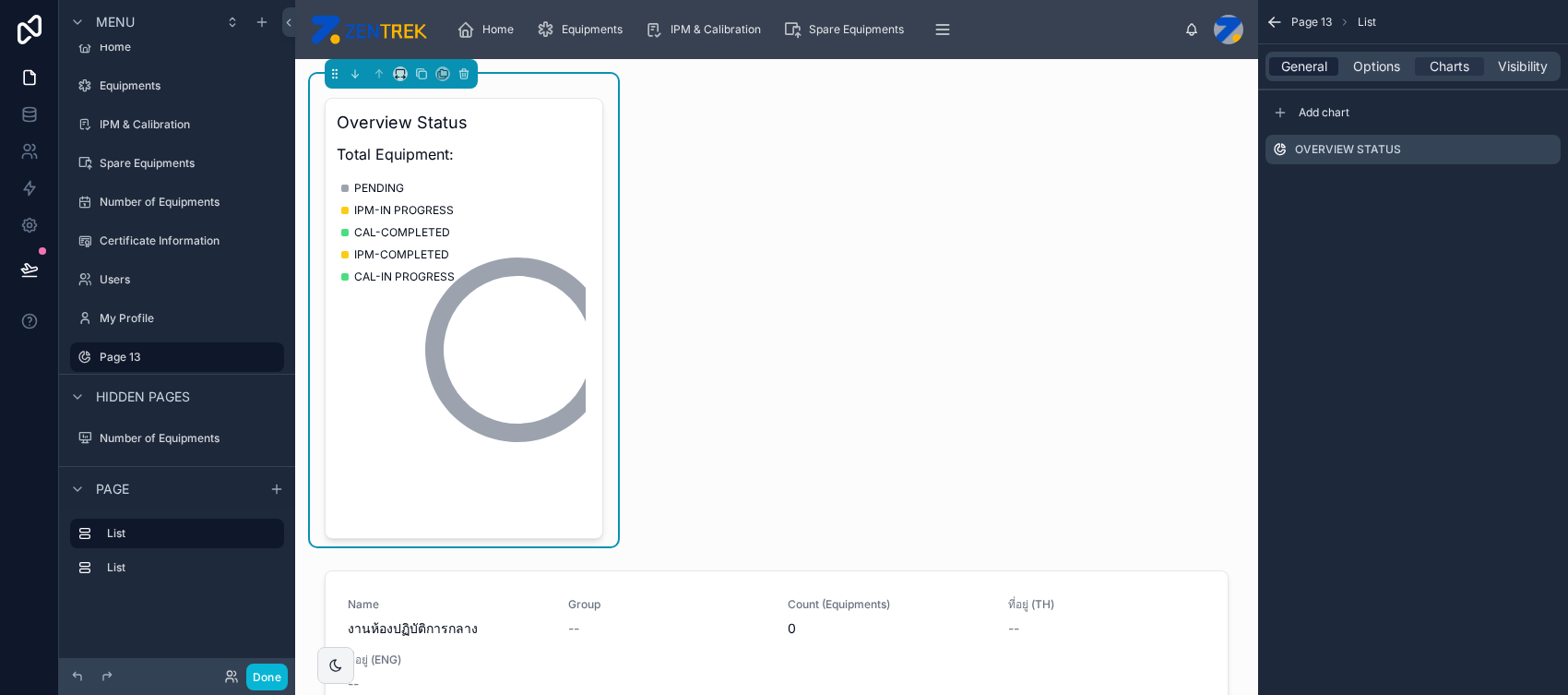 click on "General" at bounding box center [1304, 66] 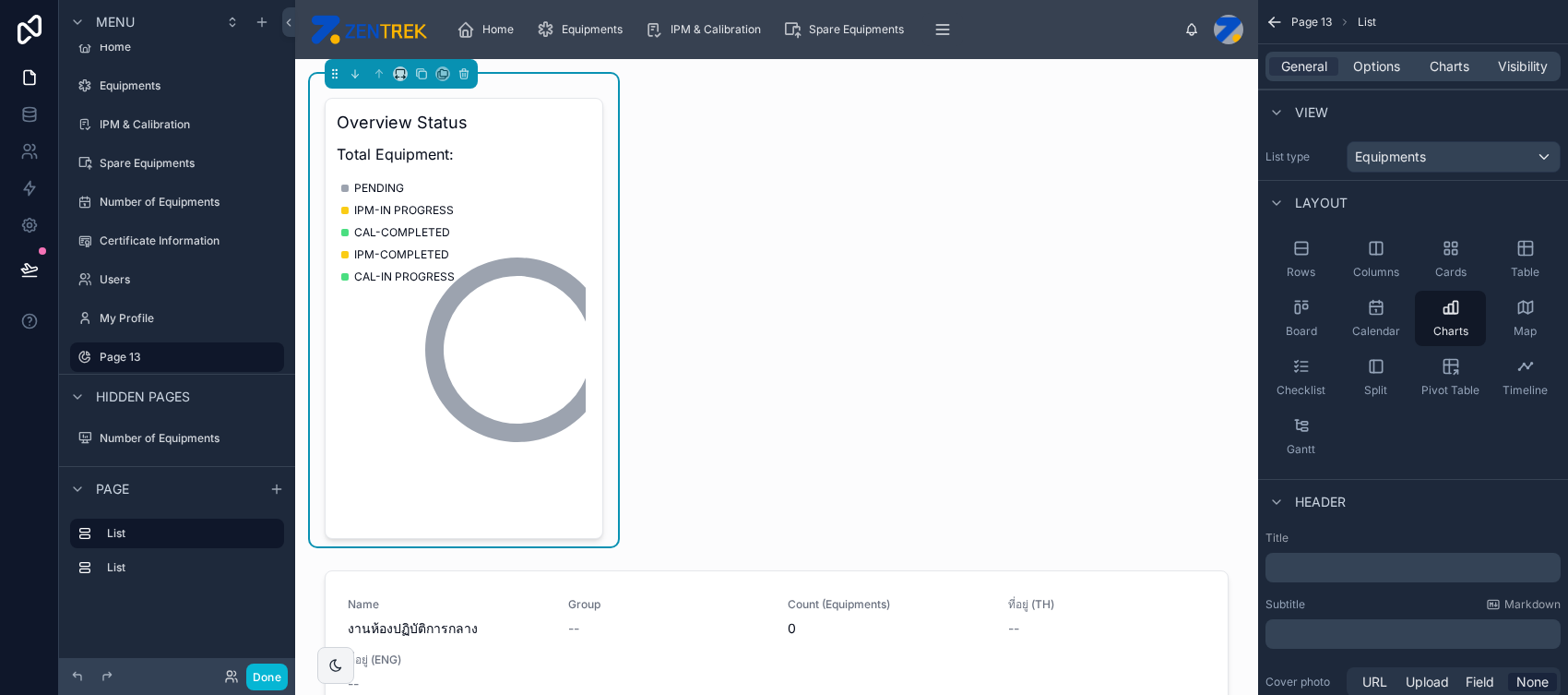 scroll, scrollTop: 49, scrollLeft: 0, axis: vertical 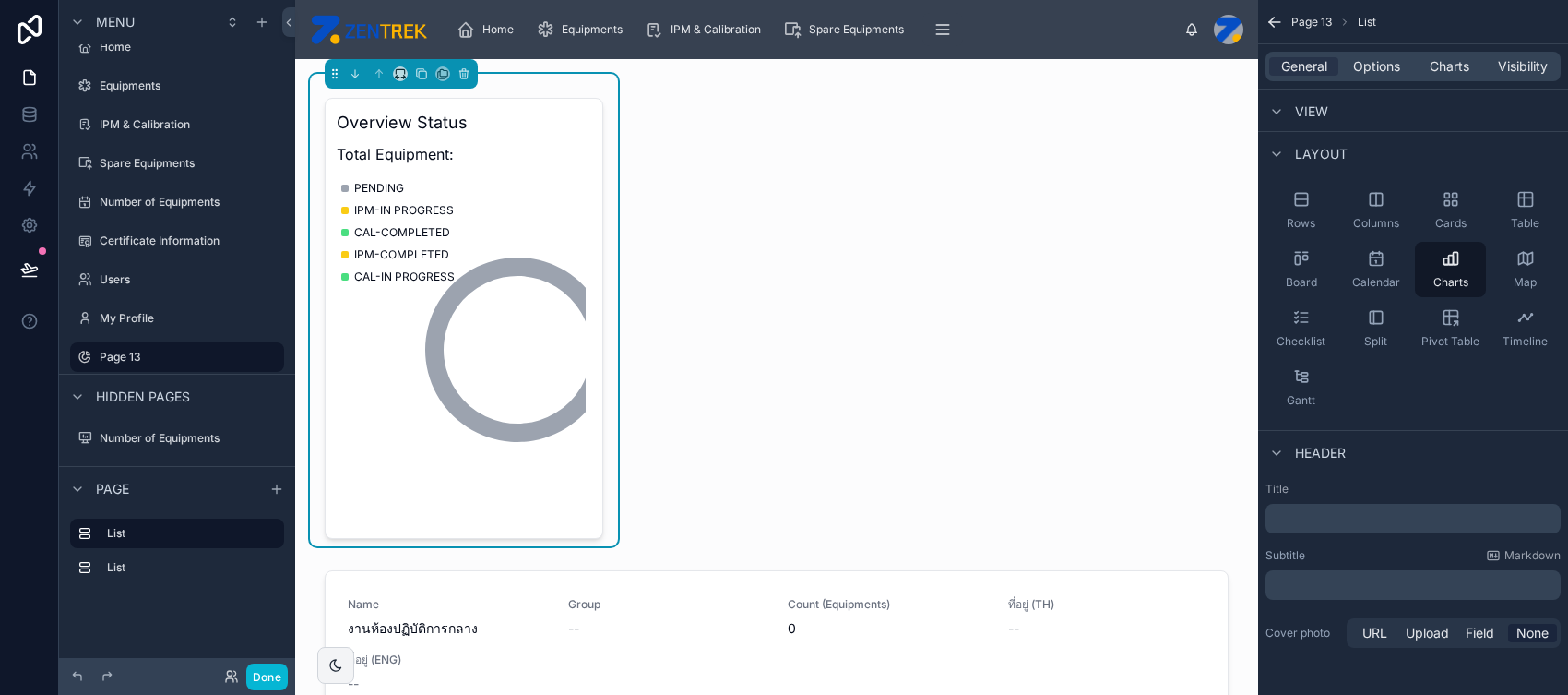 click on "View" at bounding box center [1312, 112] 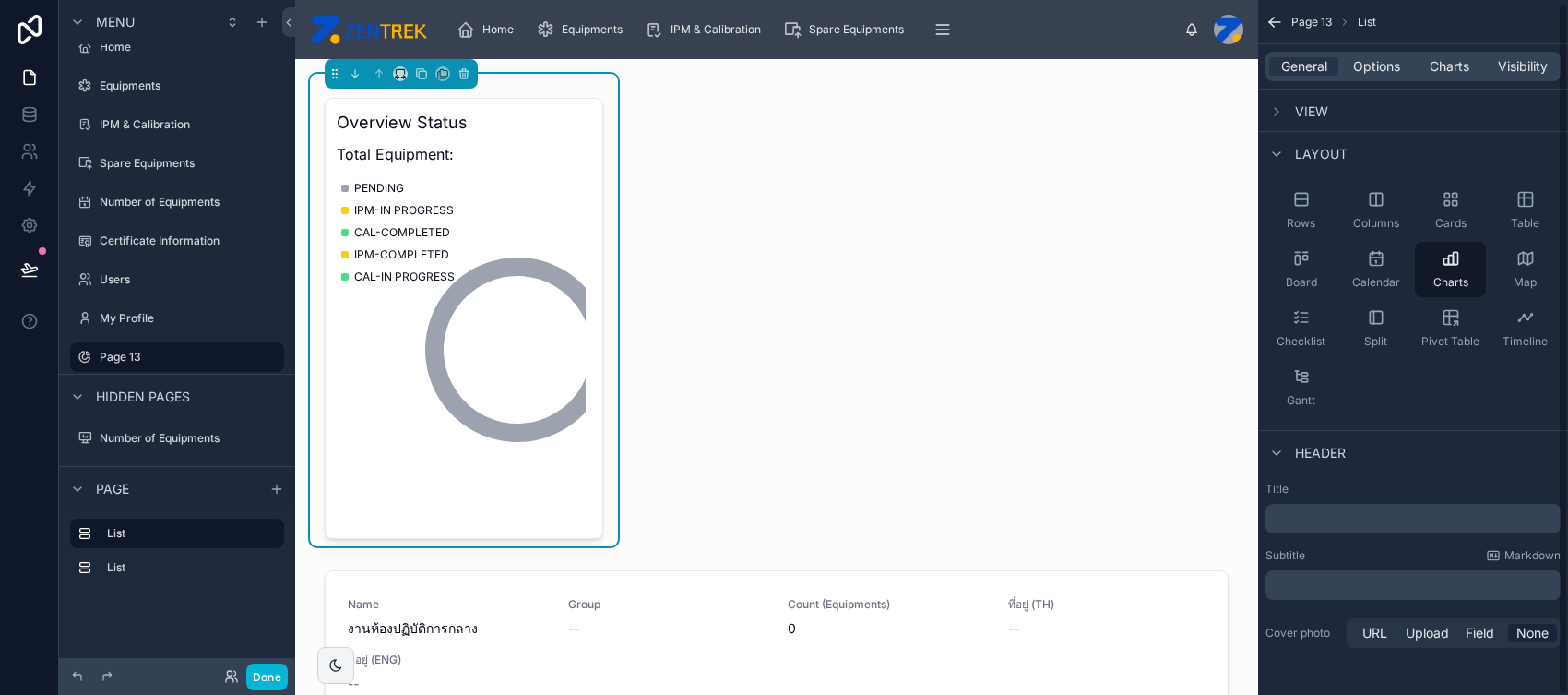 click on "View" at bounding box center (1312, 112) 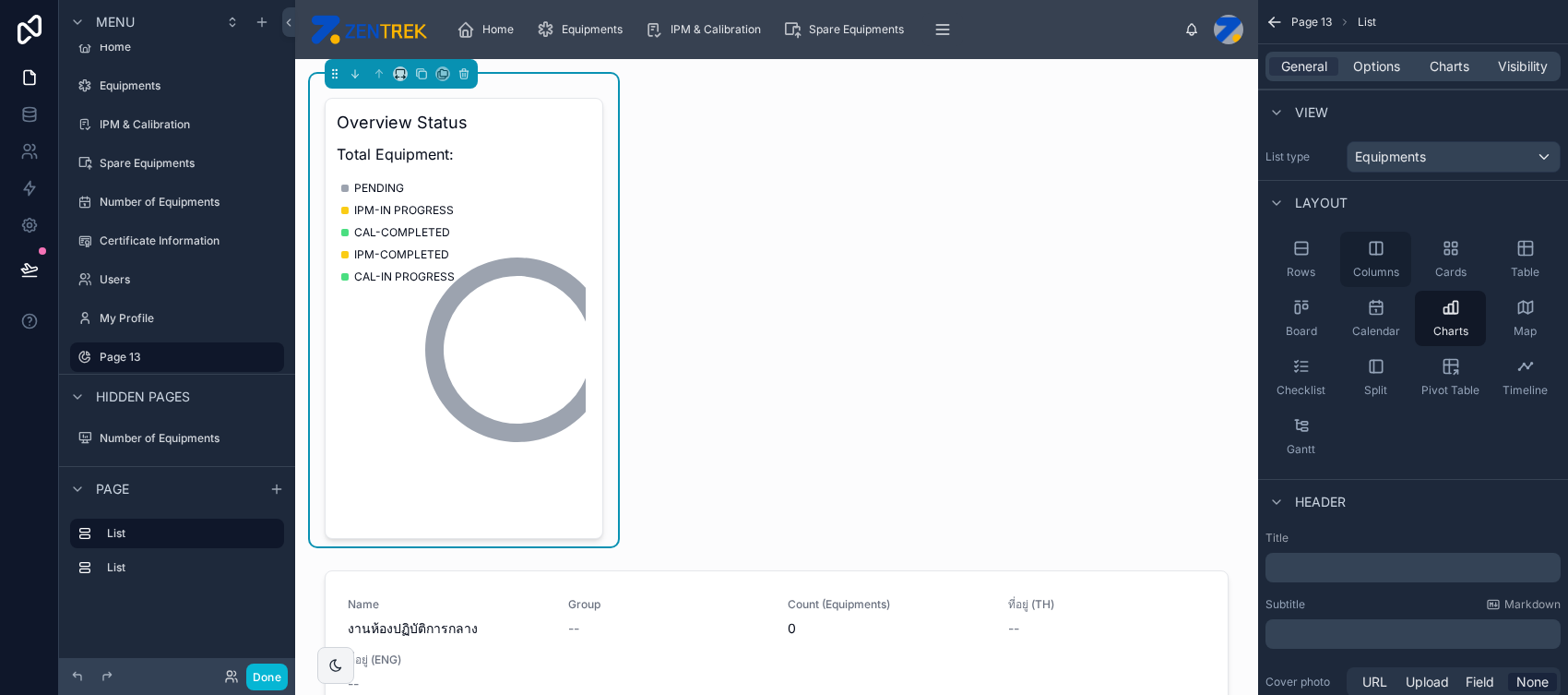 scroll, scrollTop: 49, scrollLeft: 0, axis: vertical 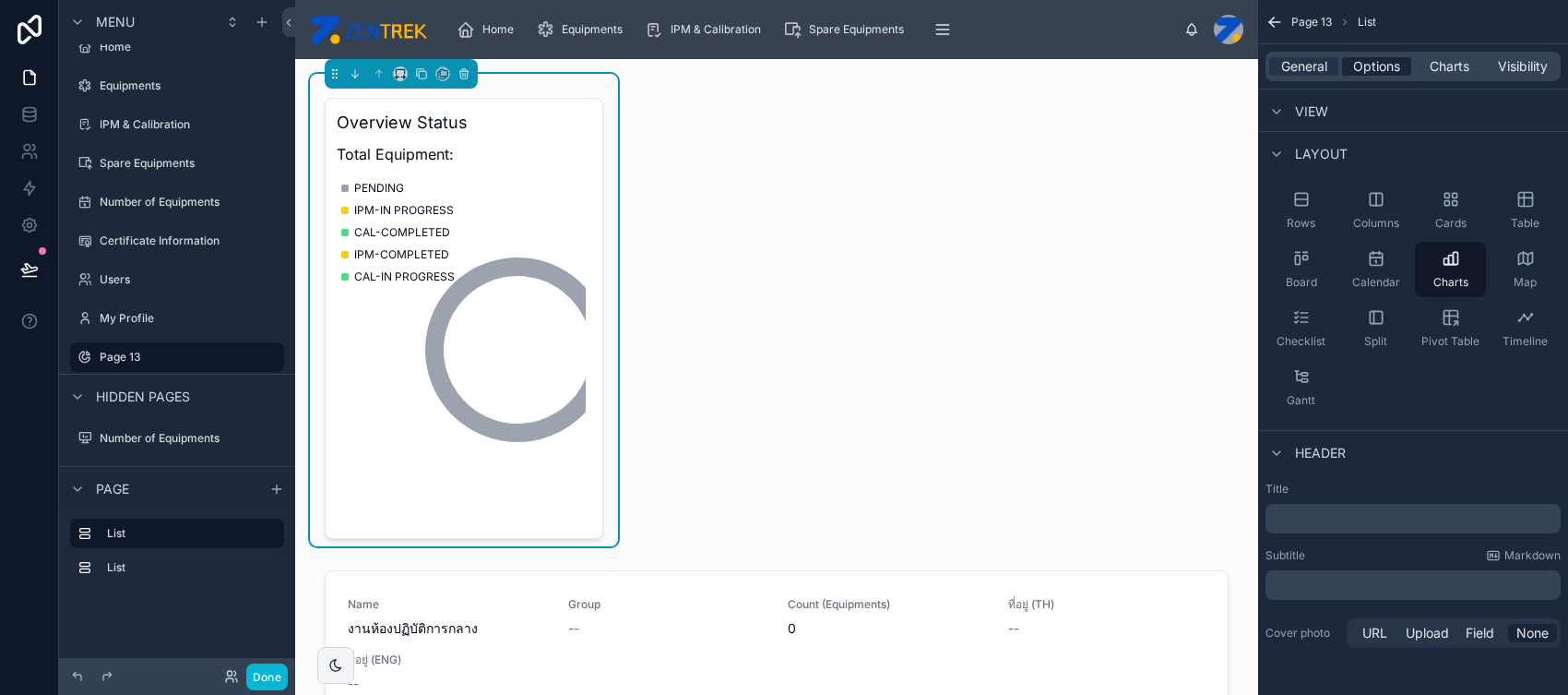 click on "Options" at bounding box center (1376, 66) 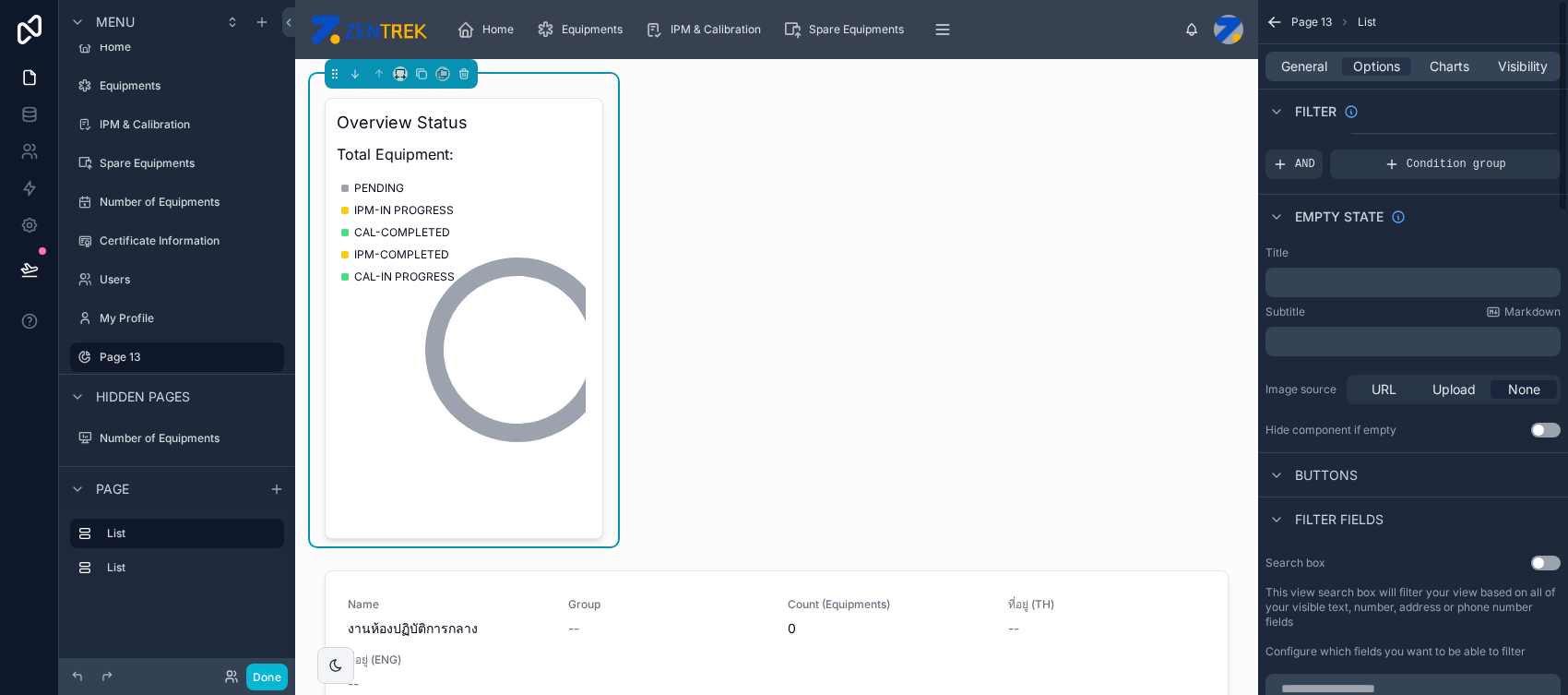 scroll, scrollTop: 0, scrollLeft: 0, axis: both 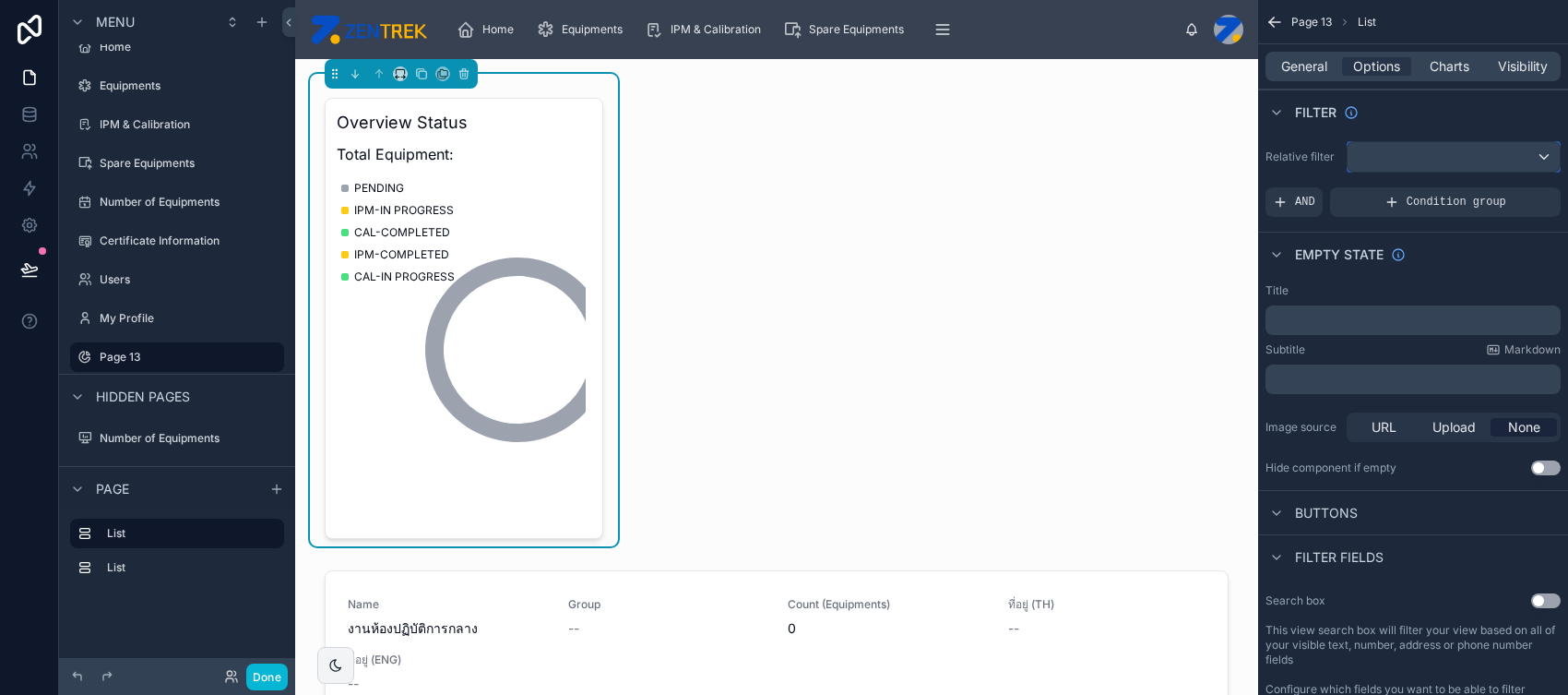 click at bounding box center (1454, 157) 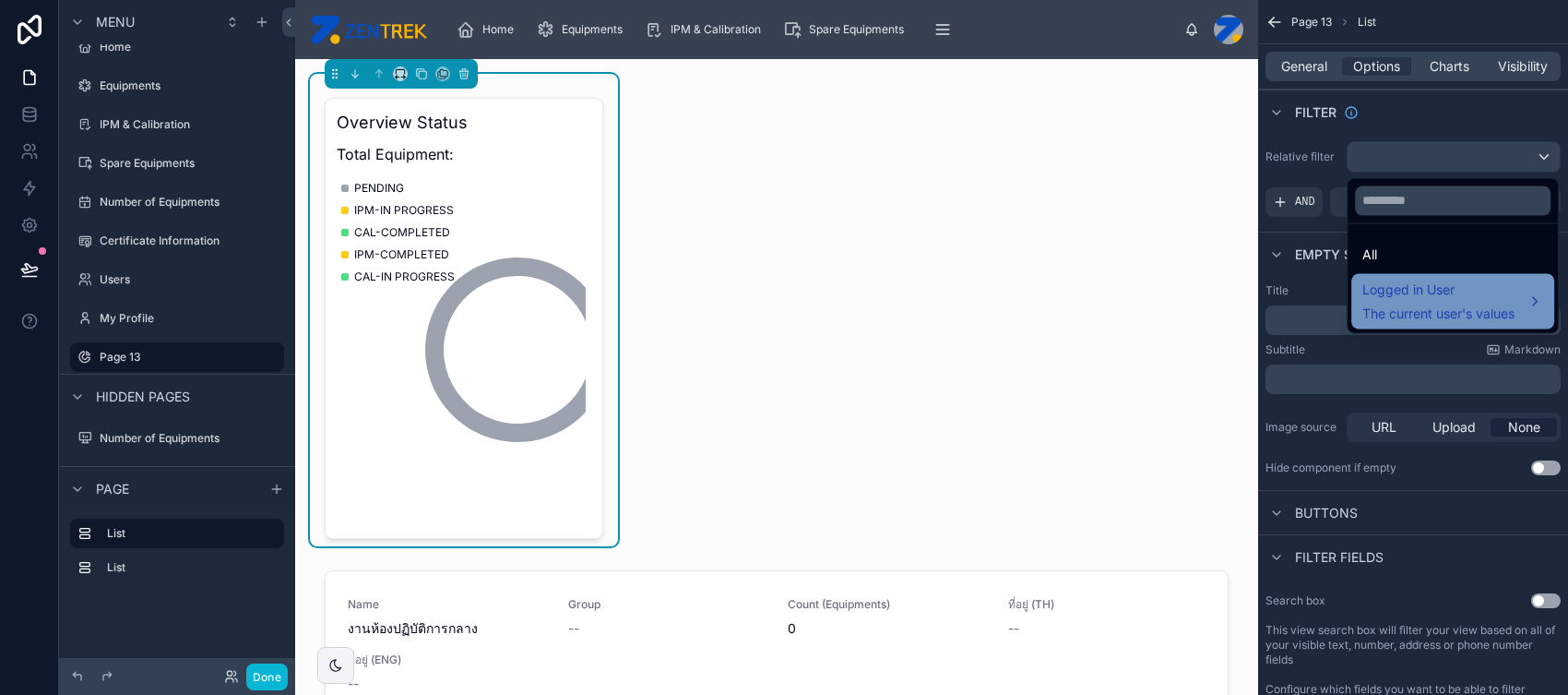 click on "Logged in User" at bounding box center [1438, 290] 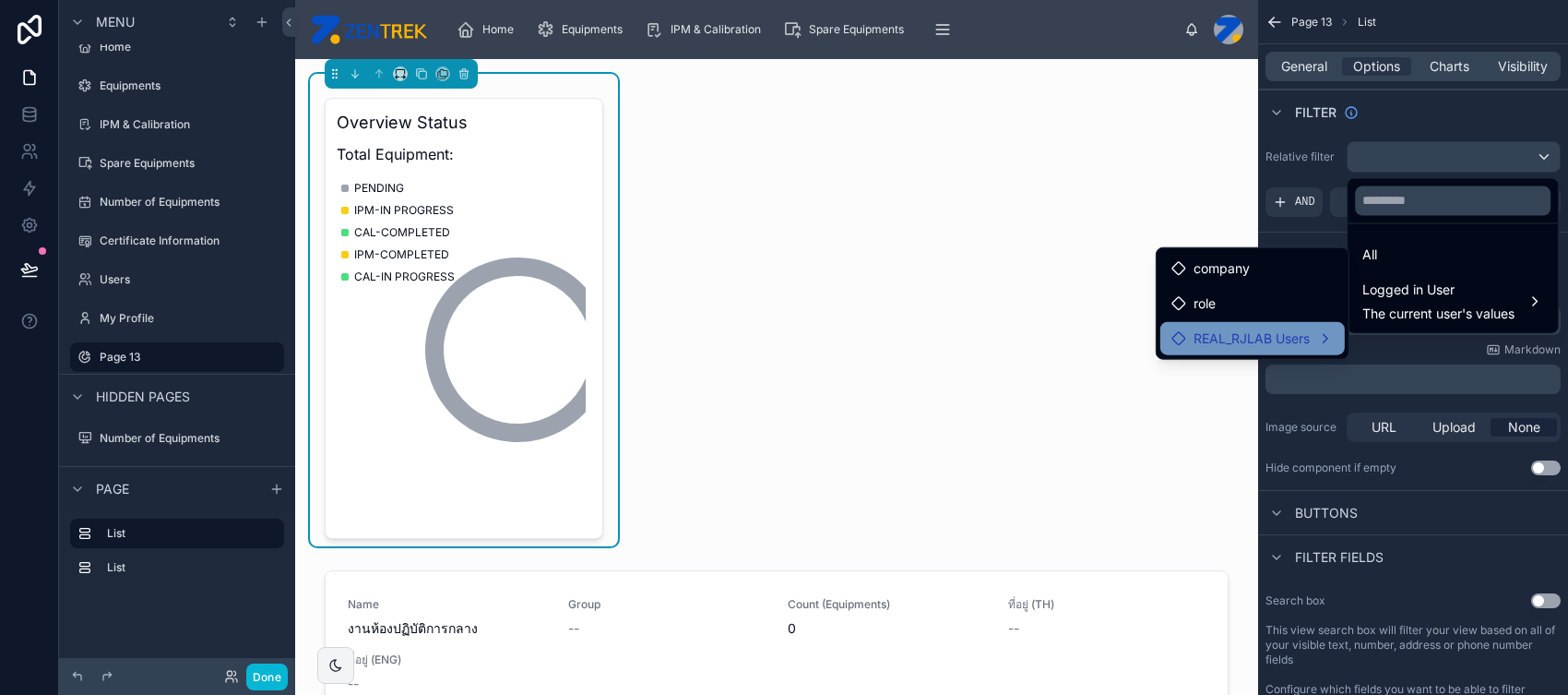click on "REAL_RJLAB Users" at bounding box center (1252, 339) 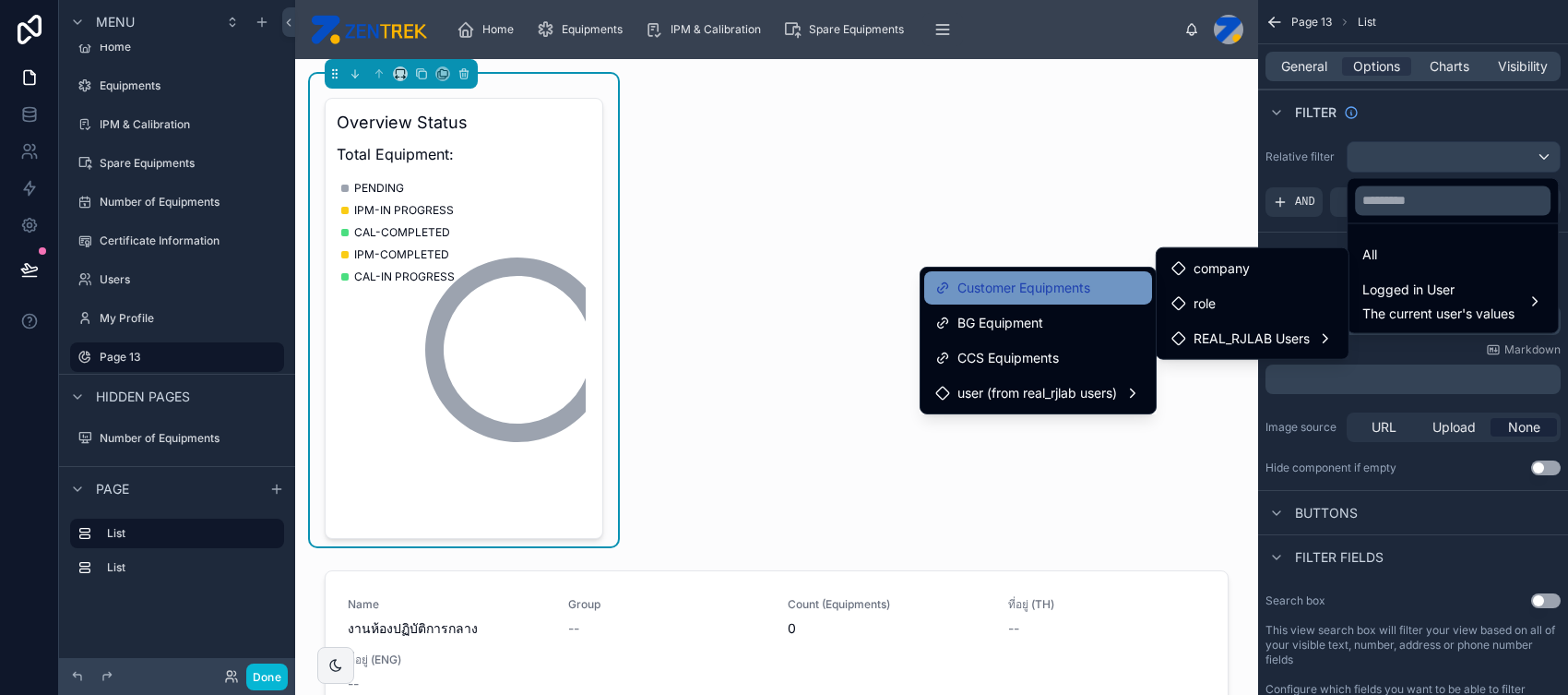 click on "Customer Equipments" at bounding box center [1038, 288] 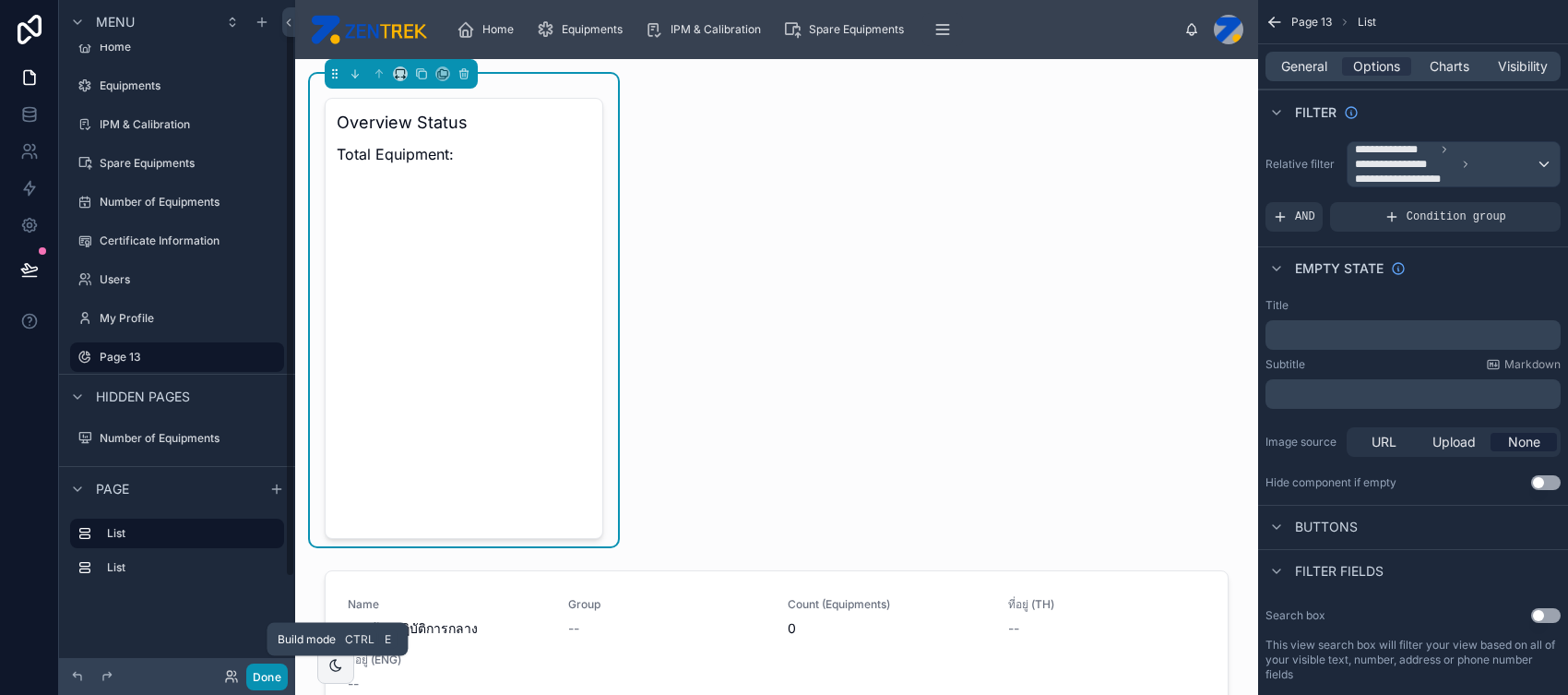 click on "Done" at bounding box center (267, 677) 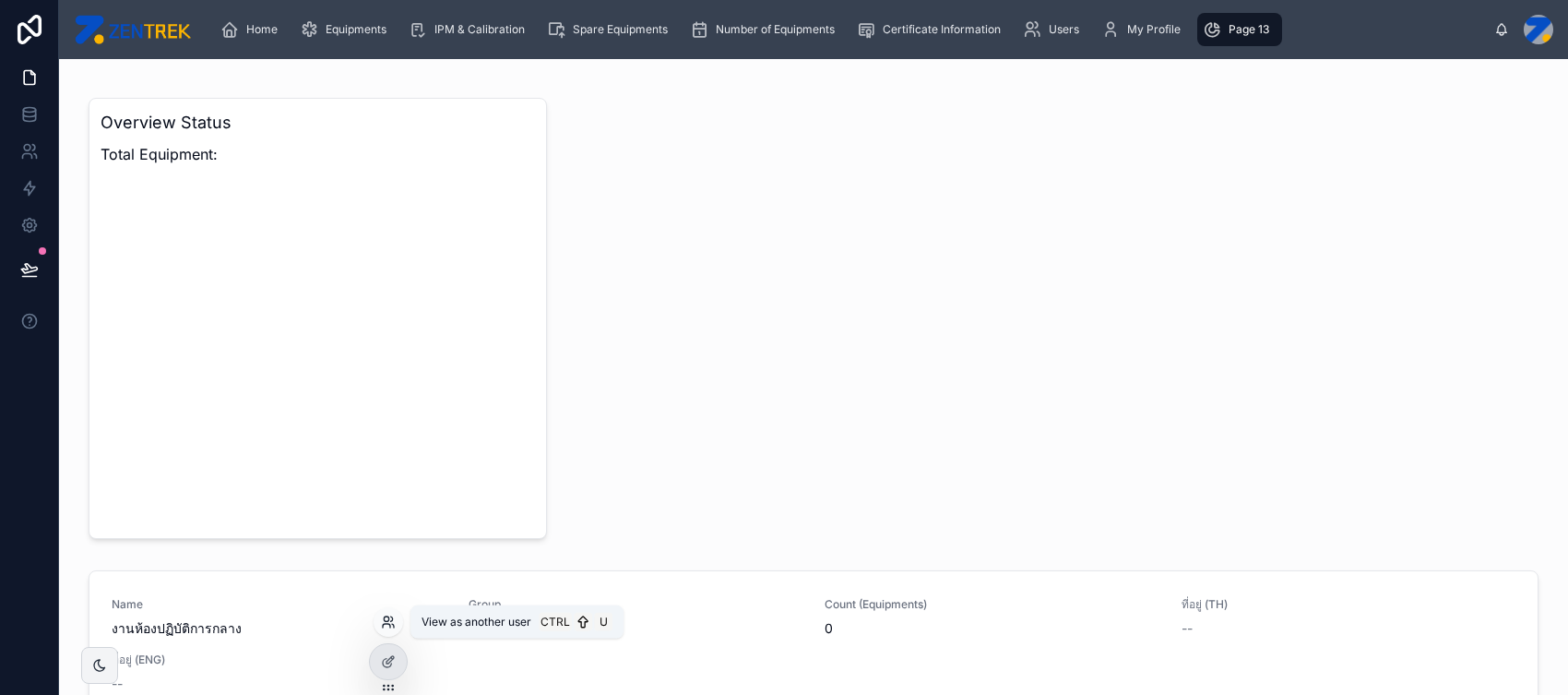 click 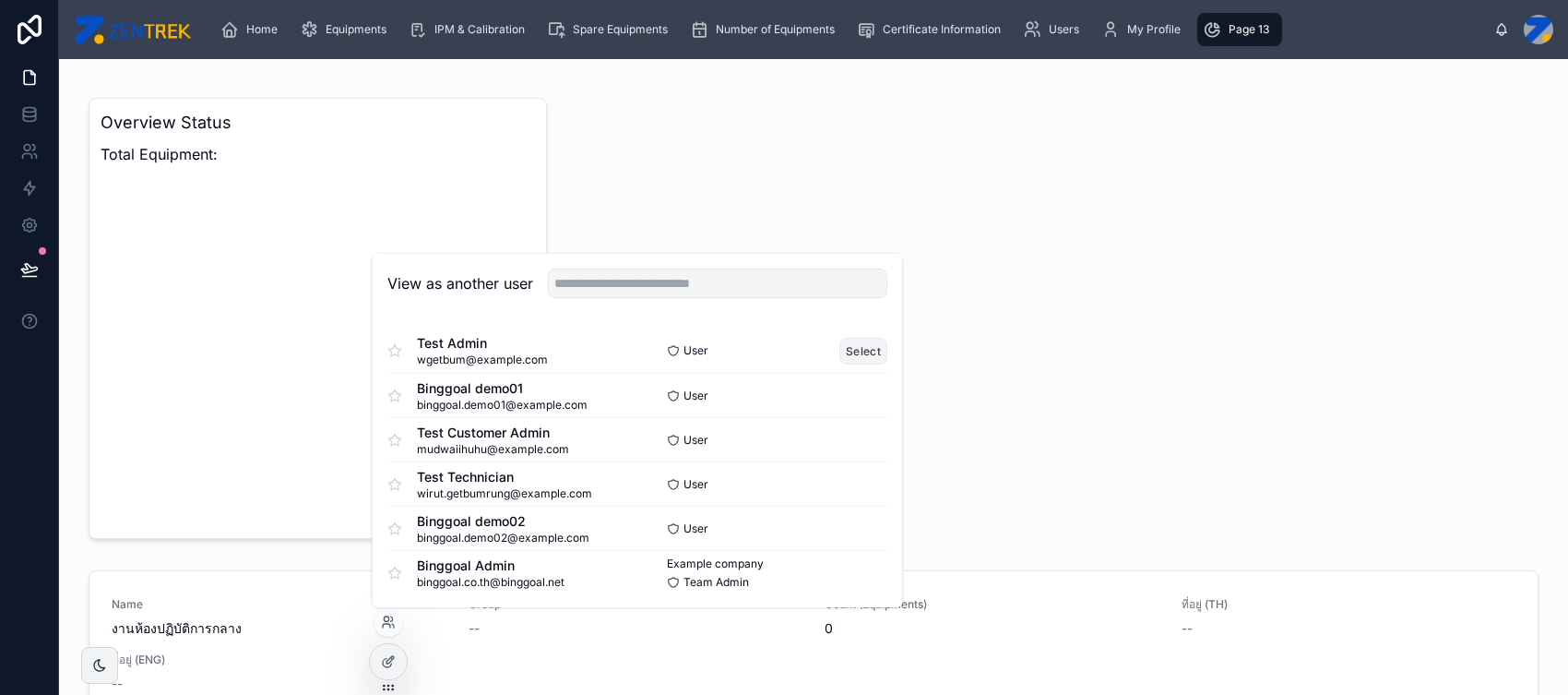 click on "Select" at bounding box center (863, 351) 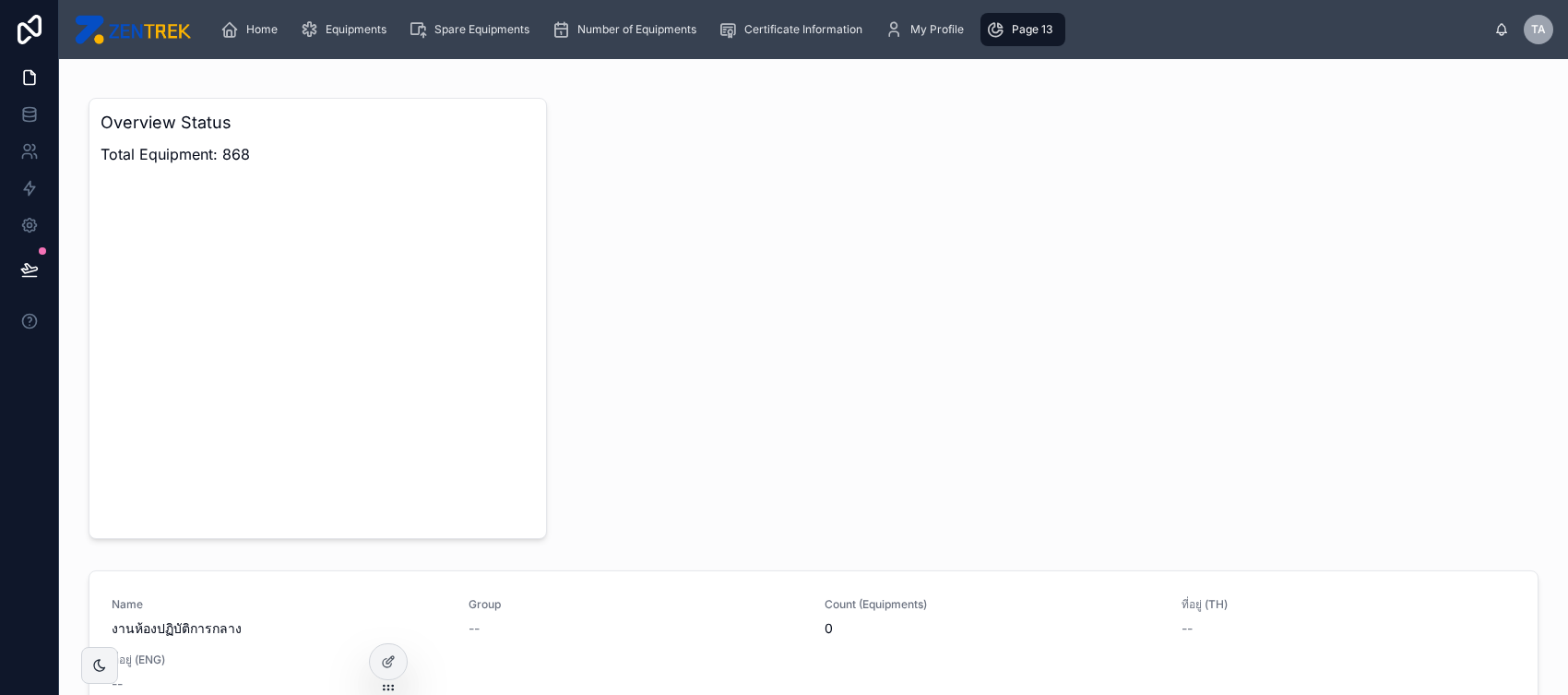scroll, scrollTop: 0, scrollLeft: 0, axis: both 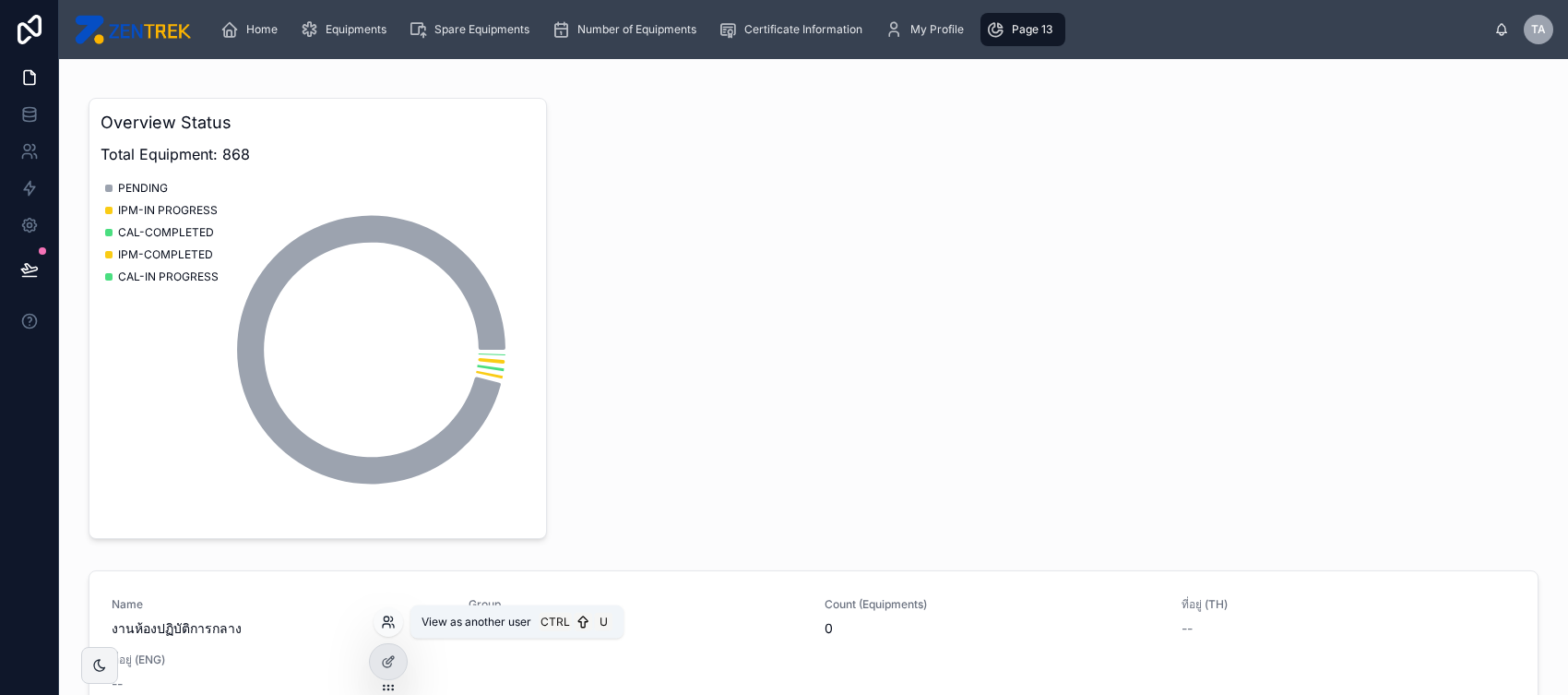 click 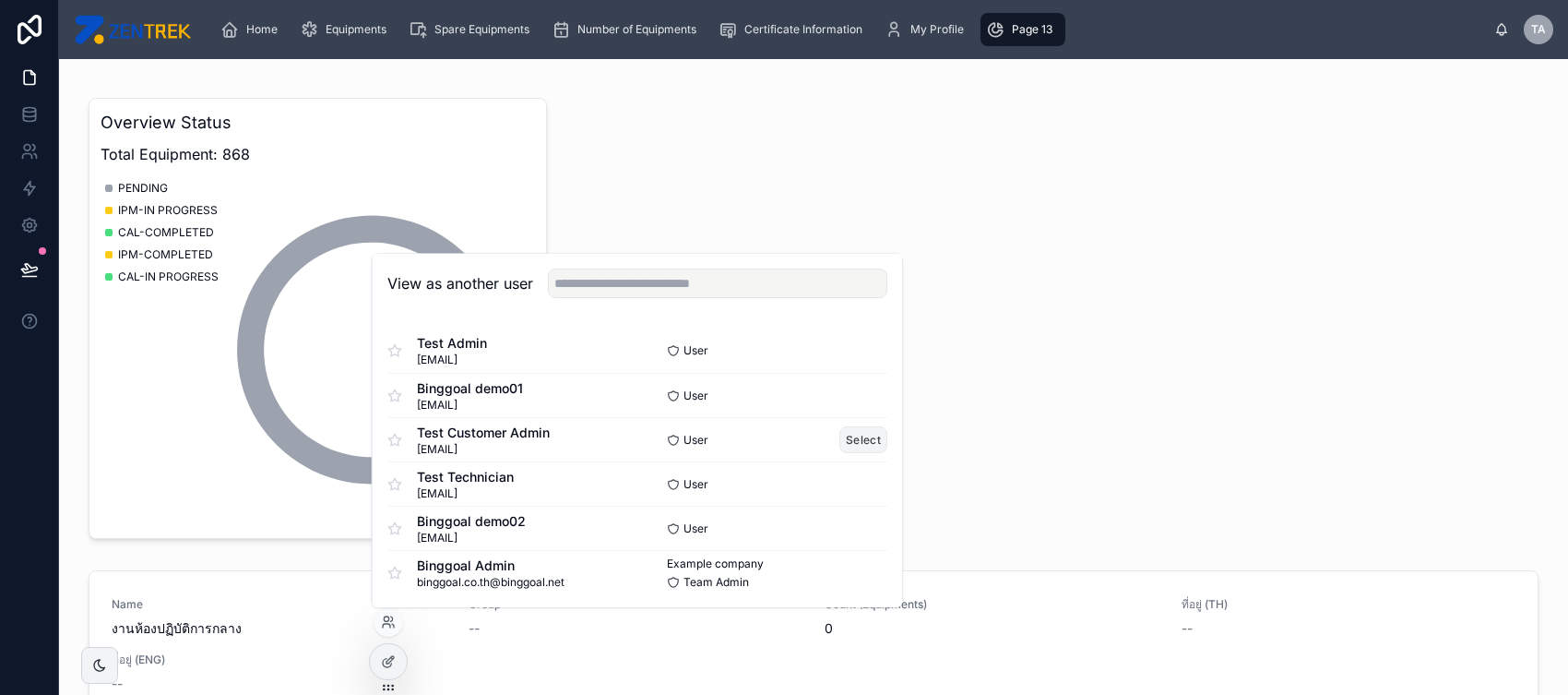 click on "Select" at bounding box center (863, 439) 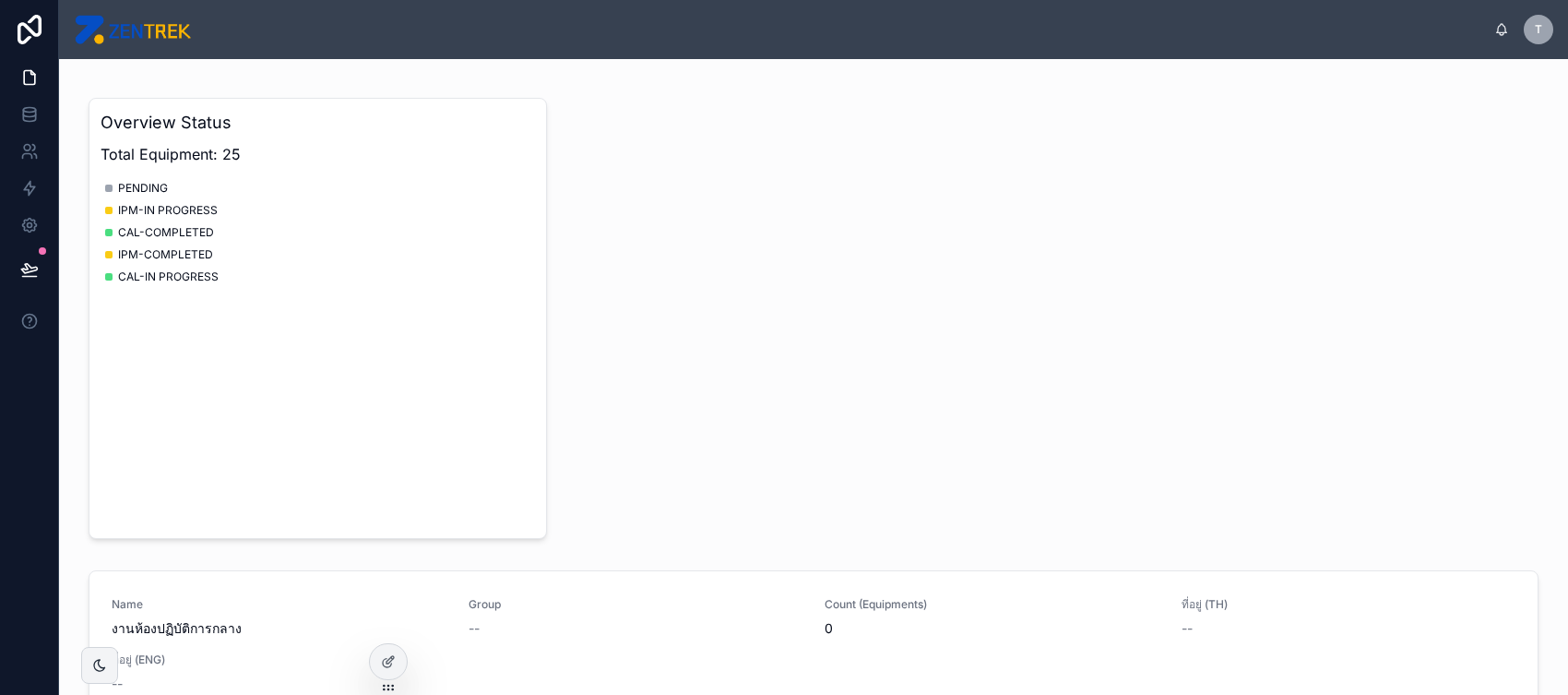 scroll, scrollTop: 0, scrollLeft: 0, axis: both 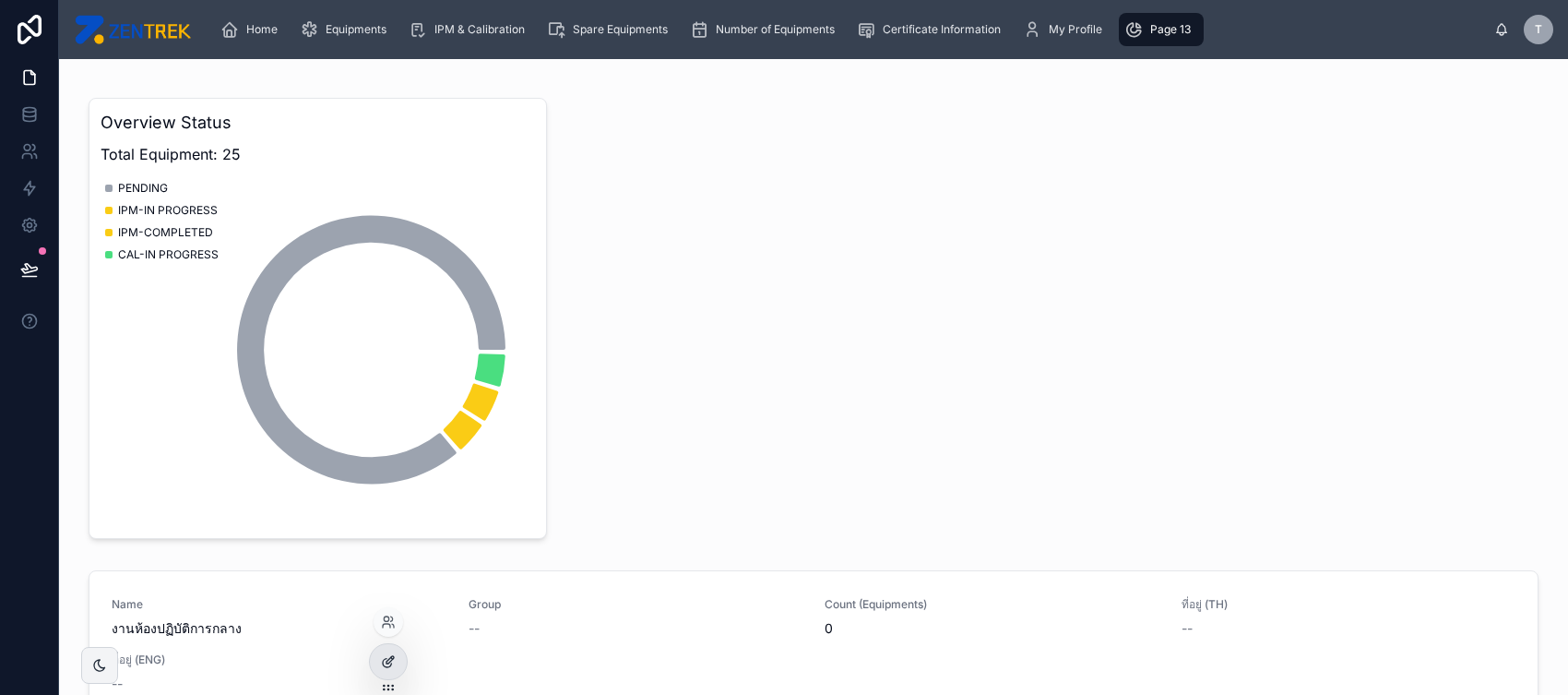 click 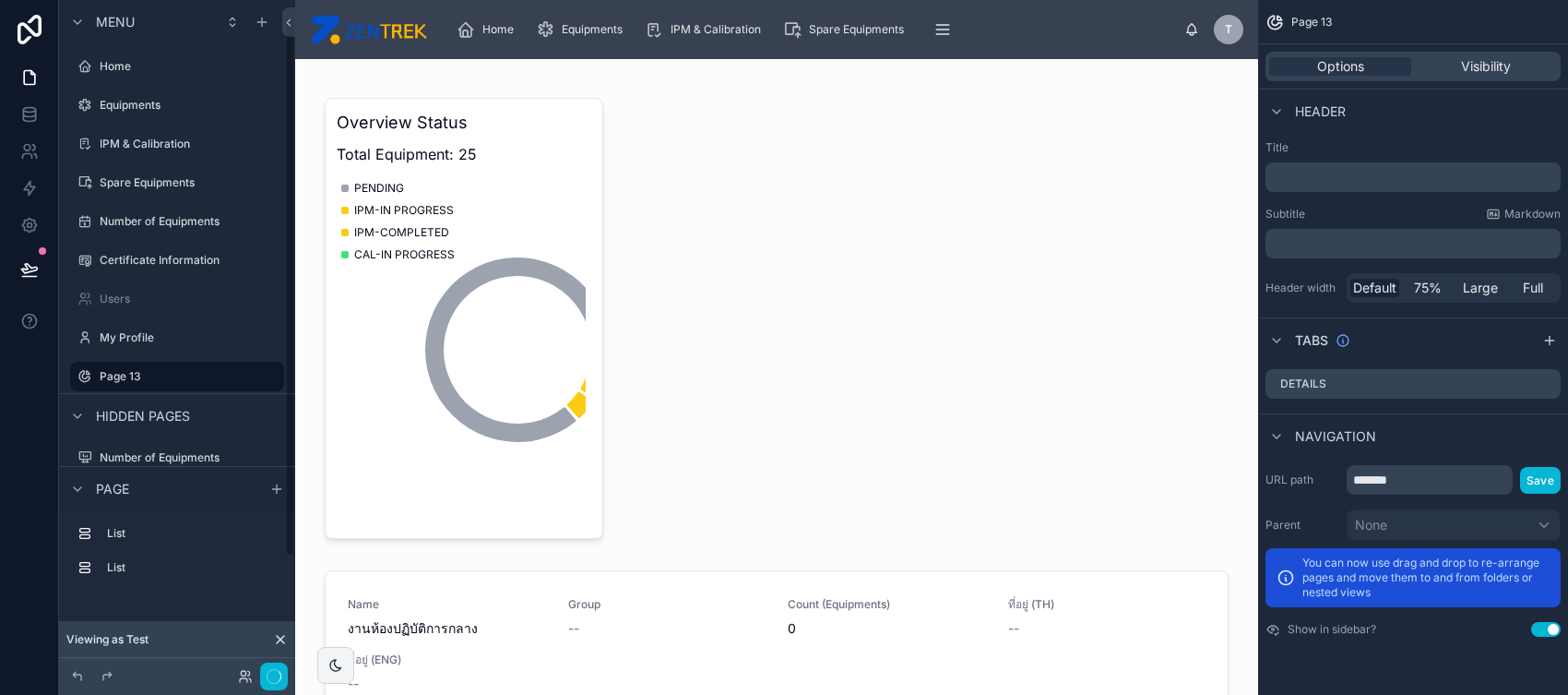 scroll, scrollTop: 19, scrollLeft: 0, axis: vertical 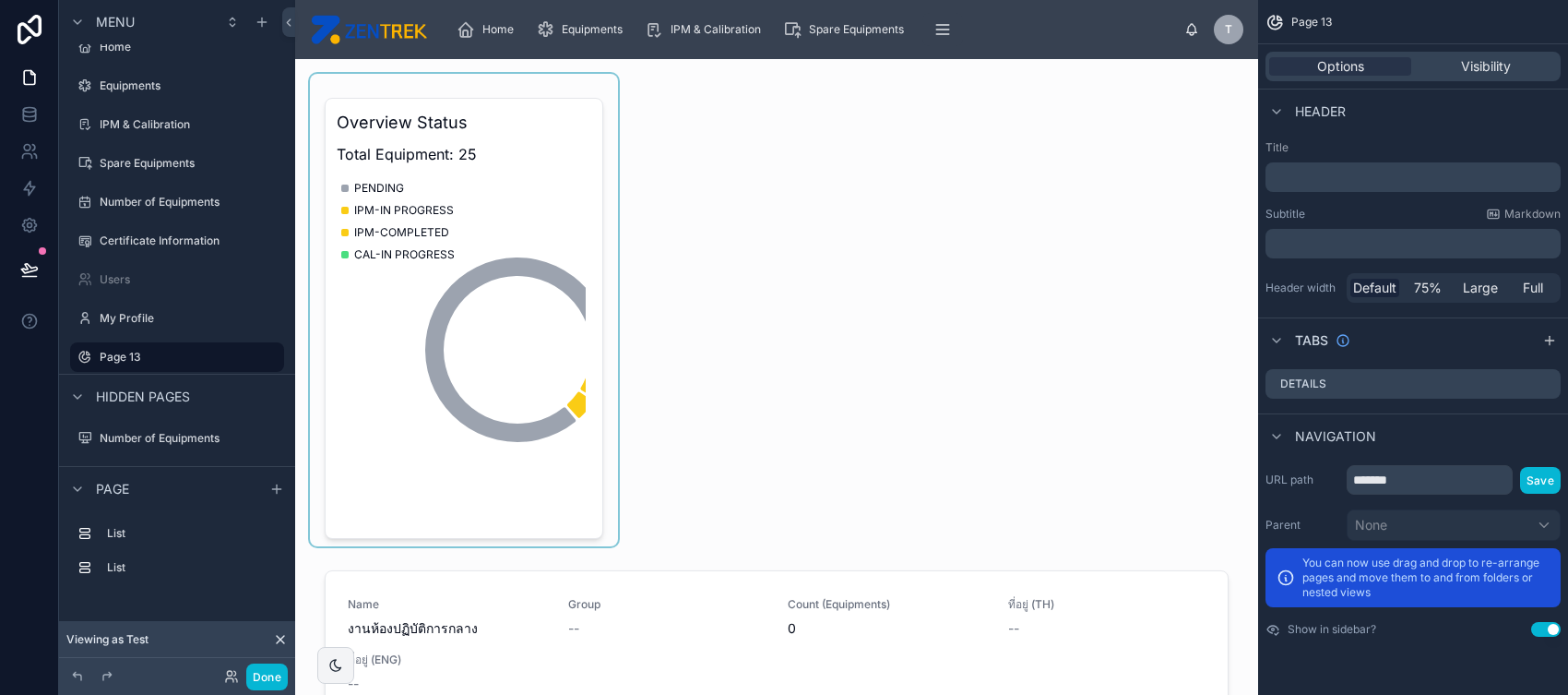click at bounding box center [464, 310] 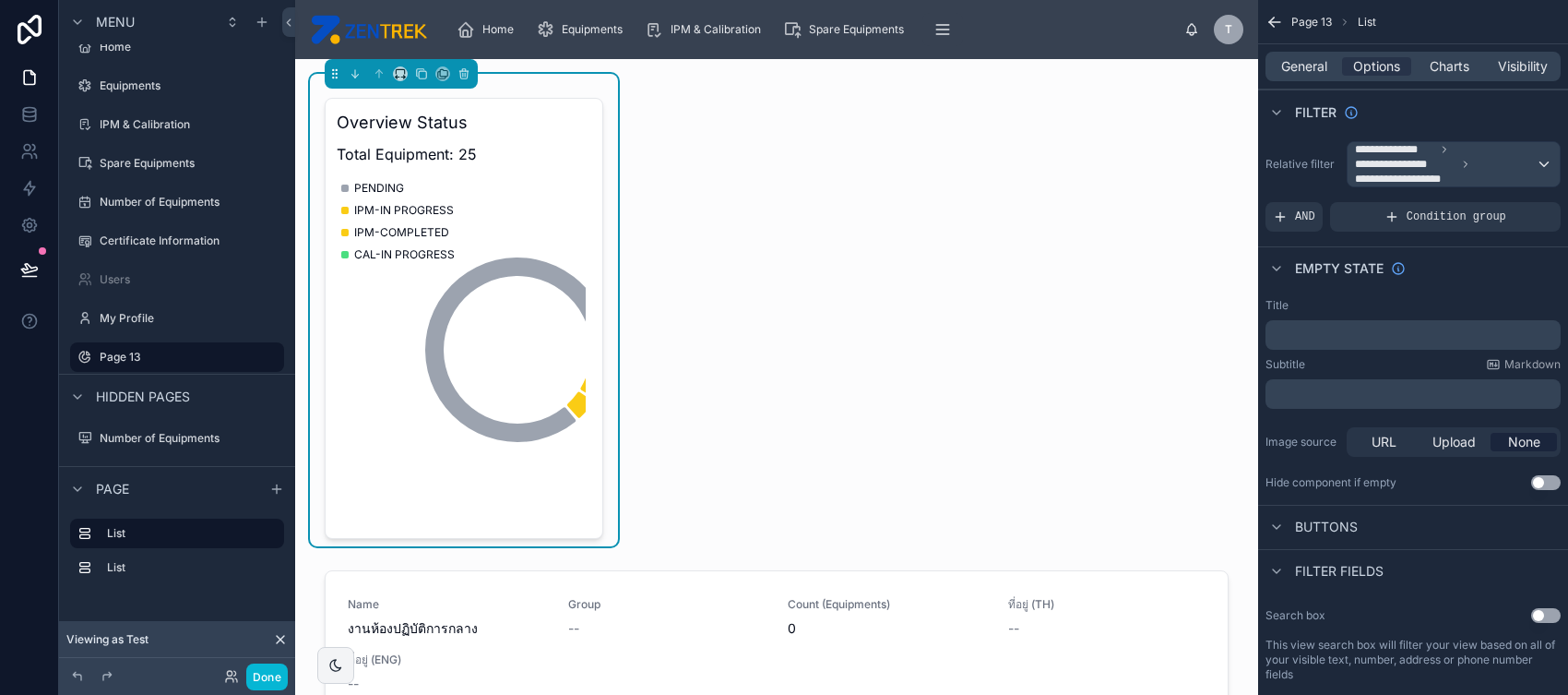 click on "Filter fields" at bounding box center [1339, 571] 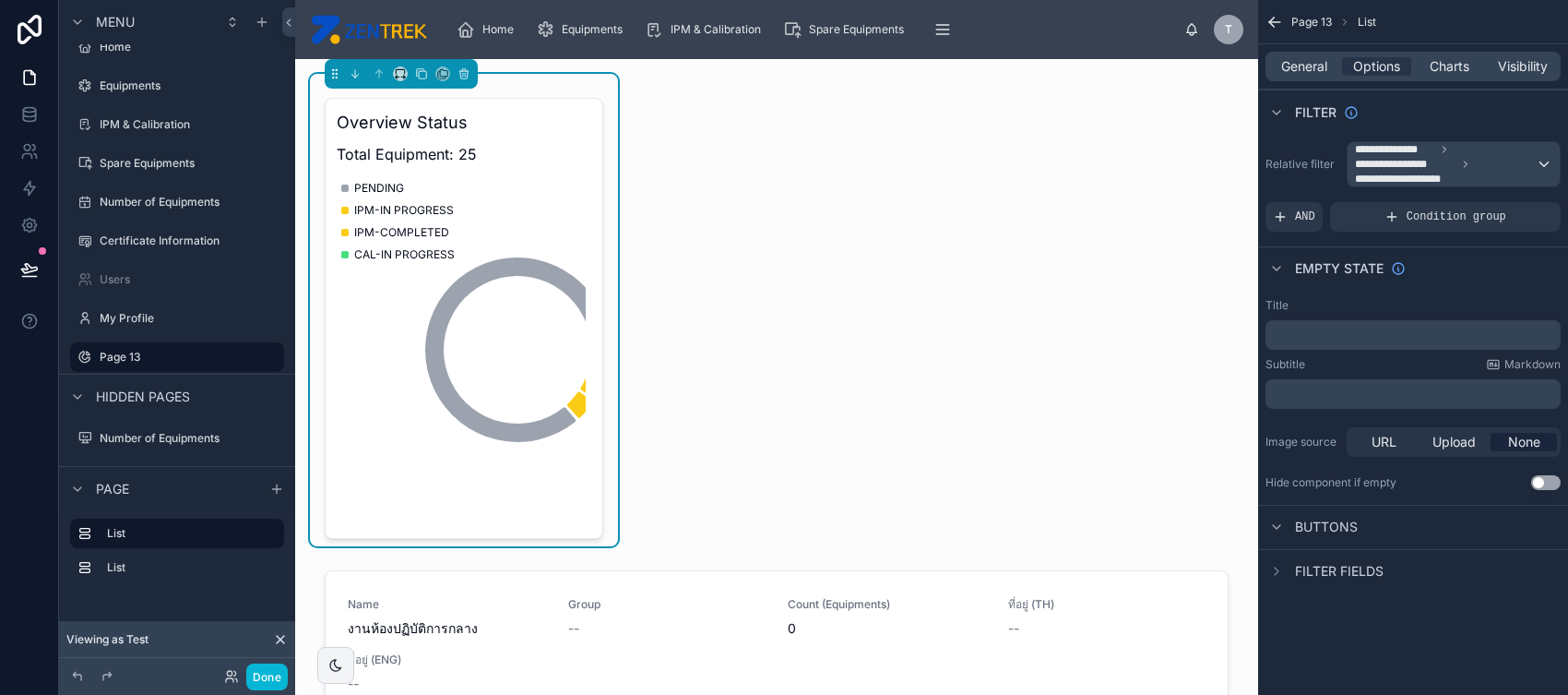 click on "Filter fields" at bounding box center [1339, 571] 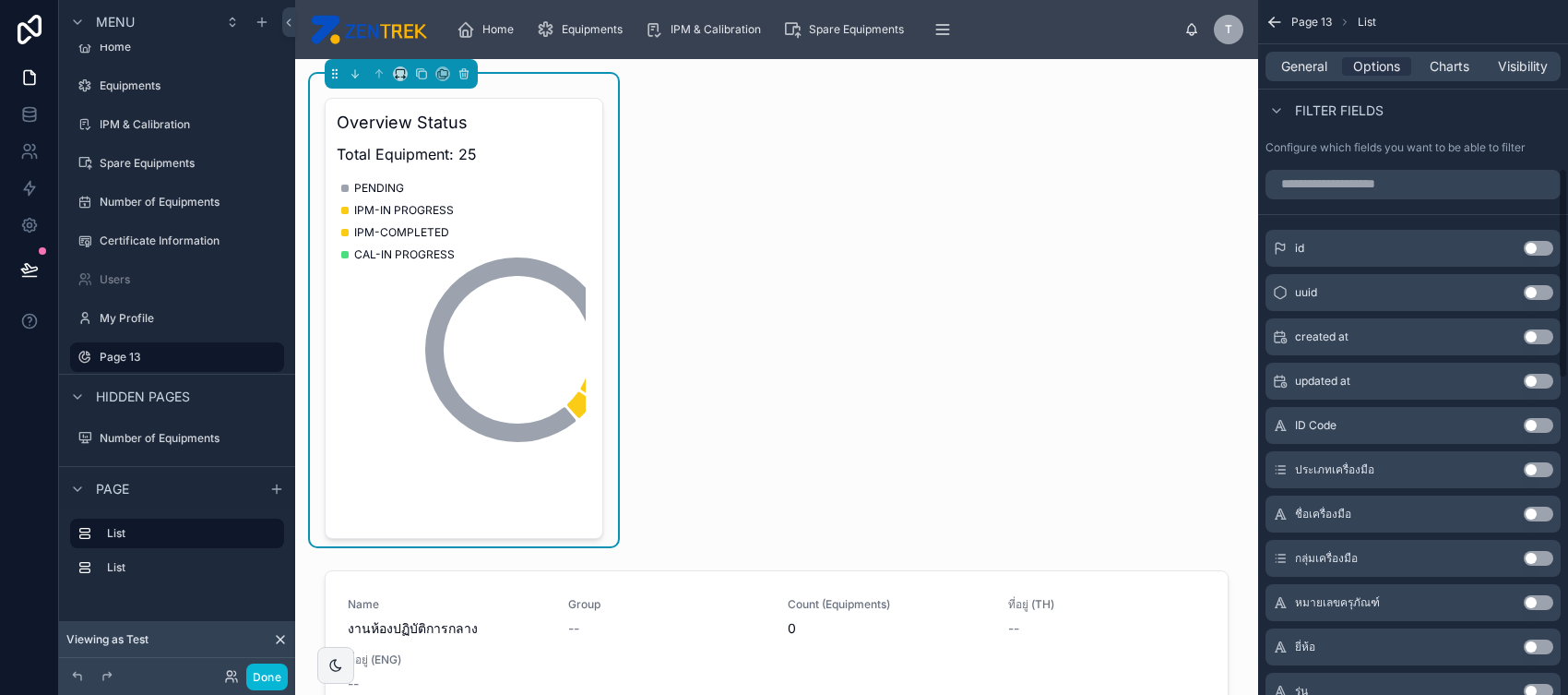 scroll, scrollTop: 556, scrollLeft: 0, axis: vertical 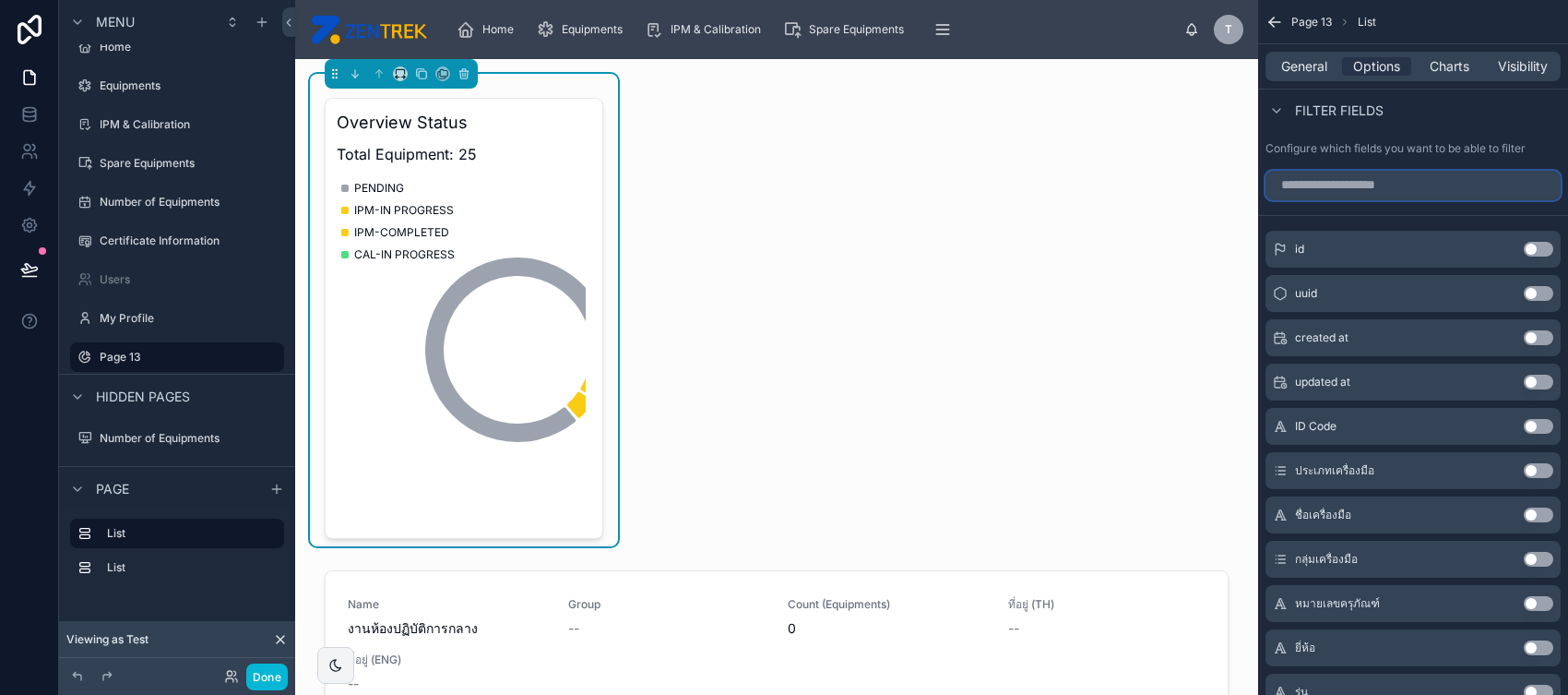 click at bounding box center (1413, 186) 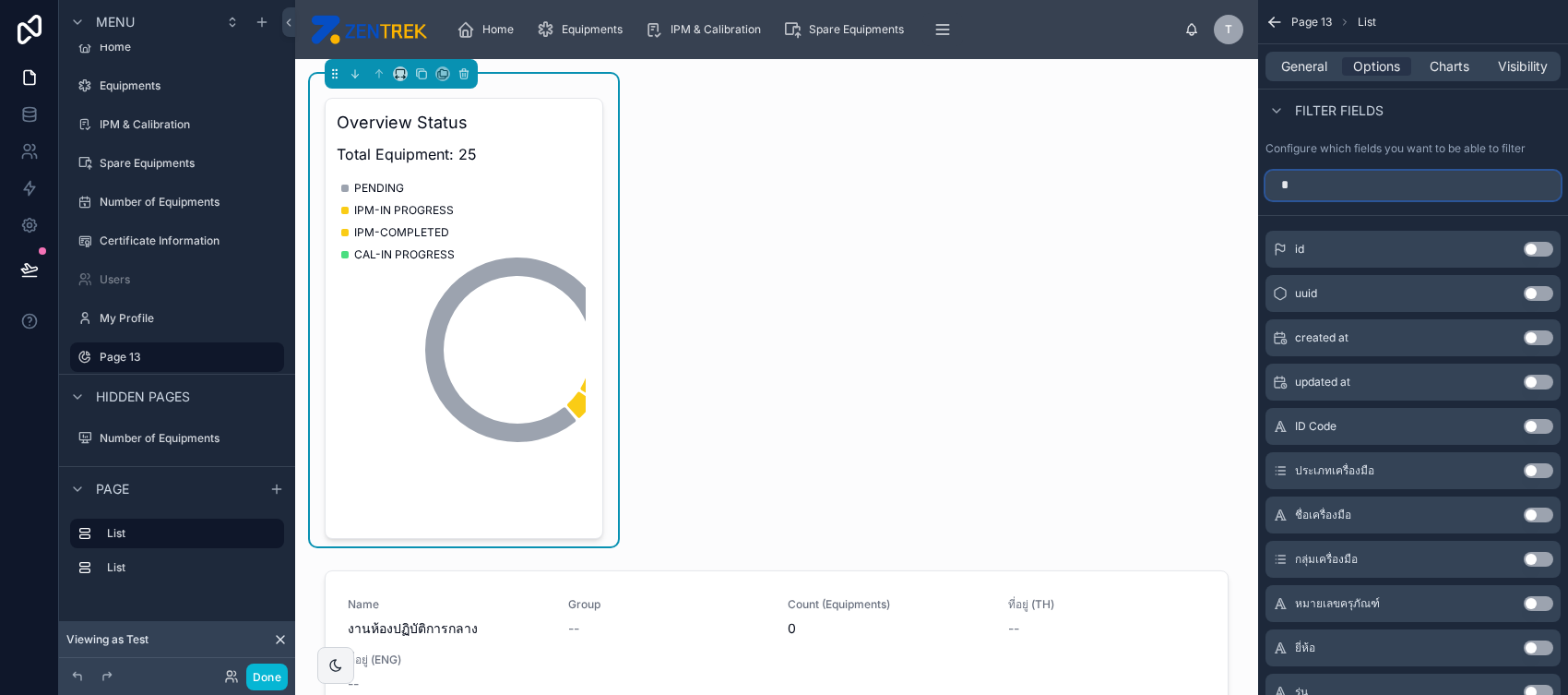 scroll, scrollTop: 312, scrollLeft: 0, axis: vertical 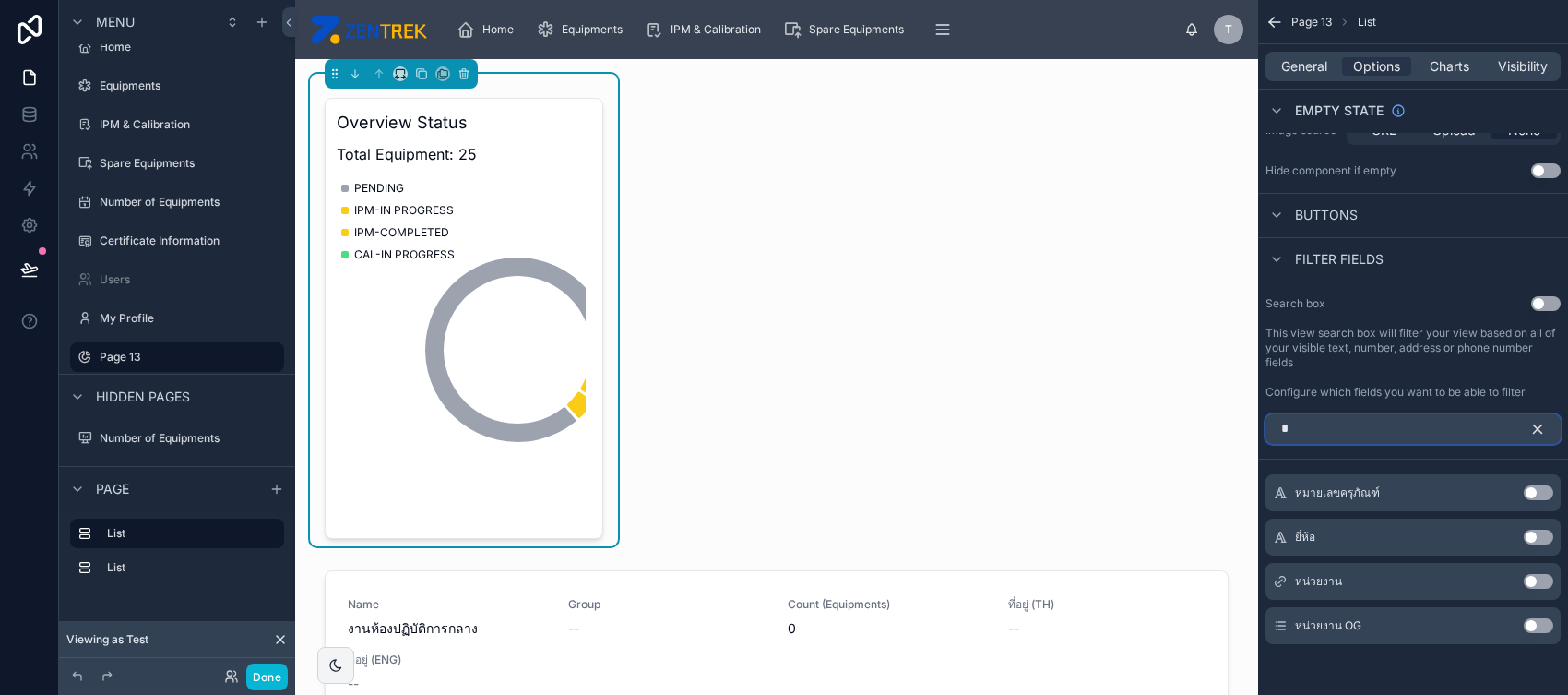 type on "*" 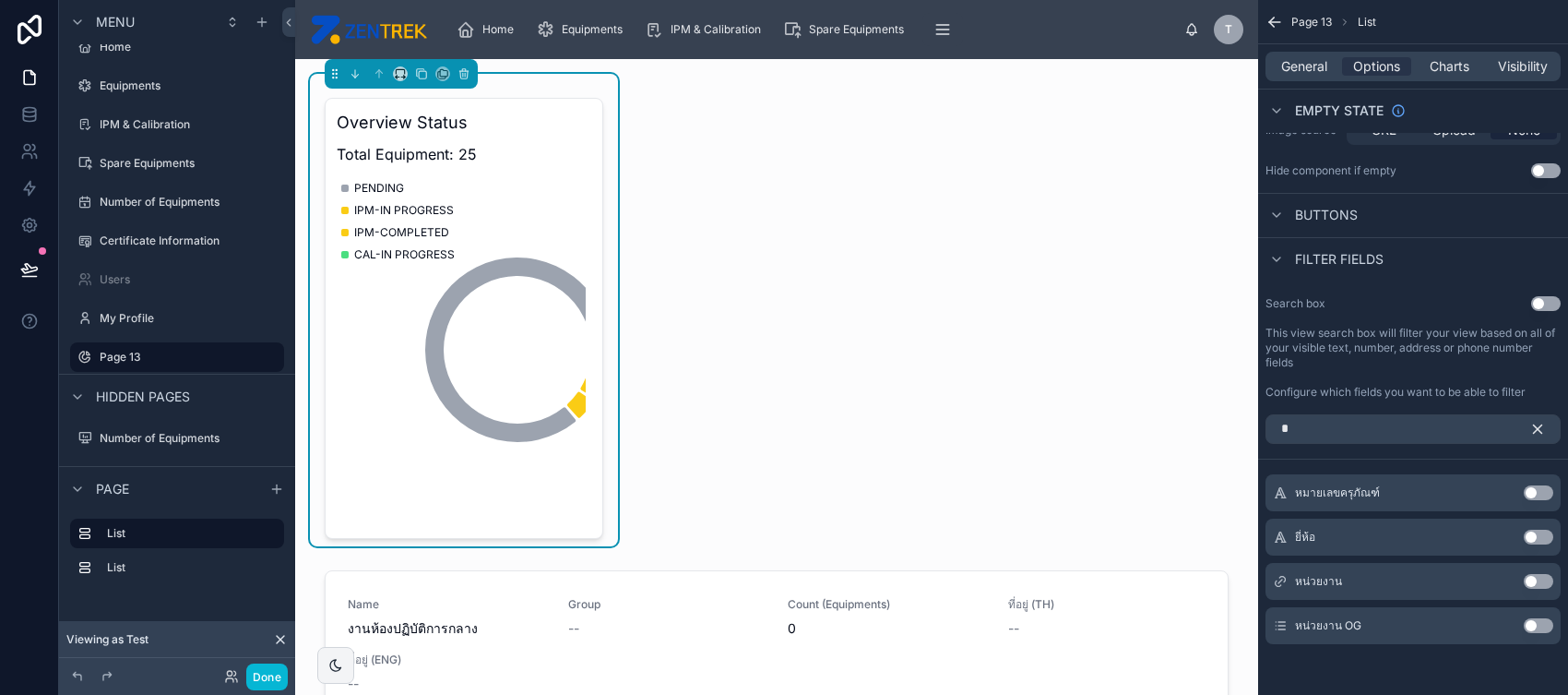 click on "หน่วยงาน Use setting" at bounding box center (1413, 581) 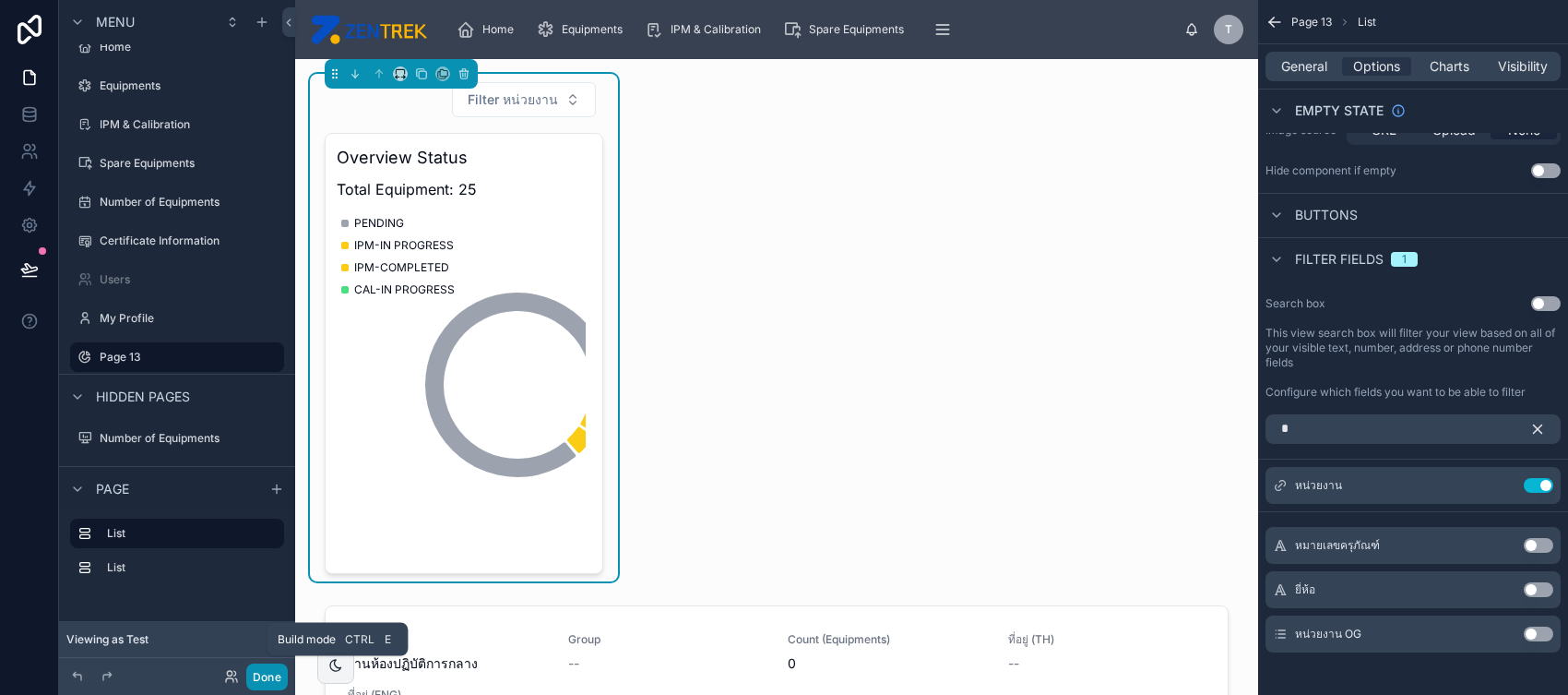 click on "Done" at bounding box center [267, 677] 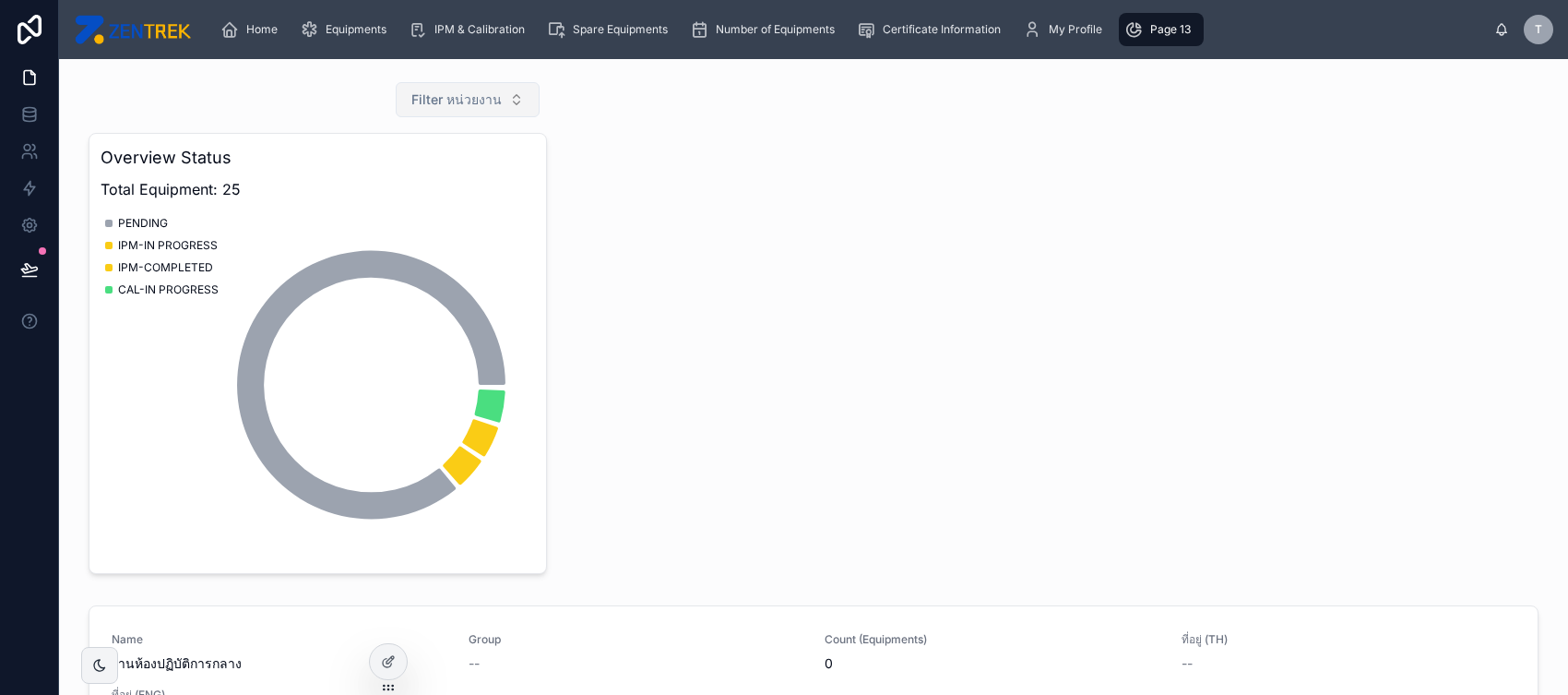click on "Filter หน่วยงาน" at bounding box center (457, 100) 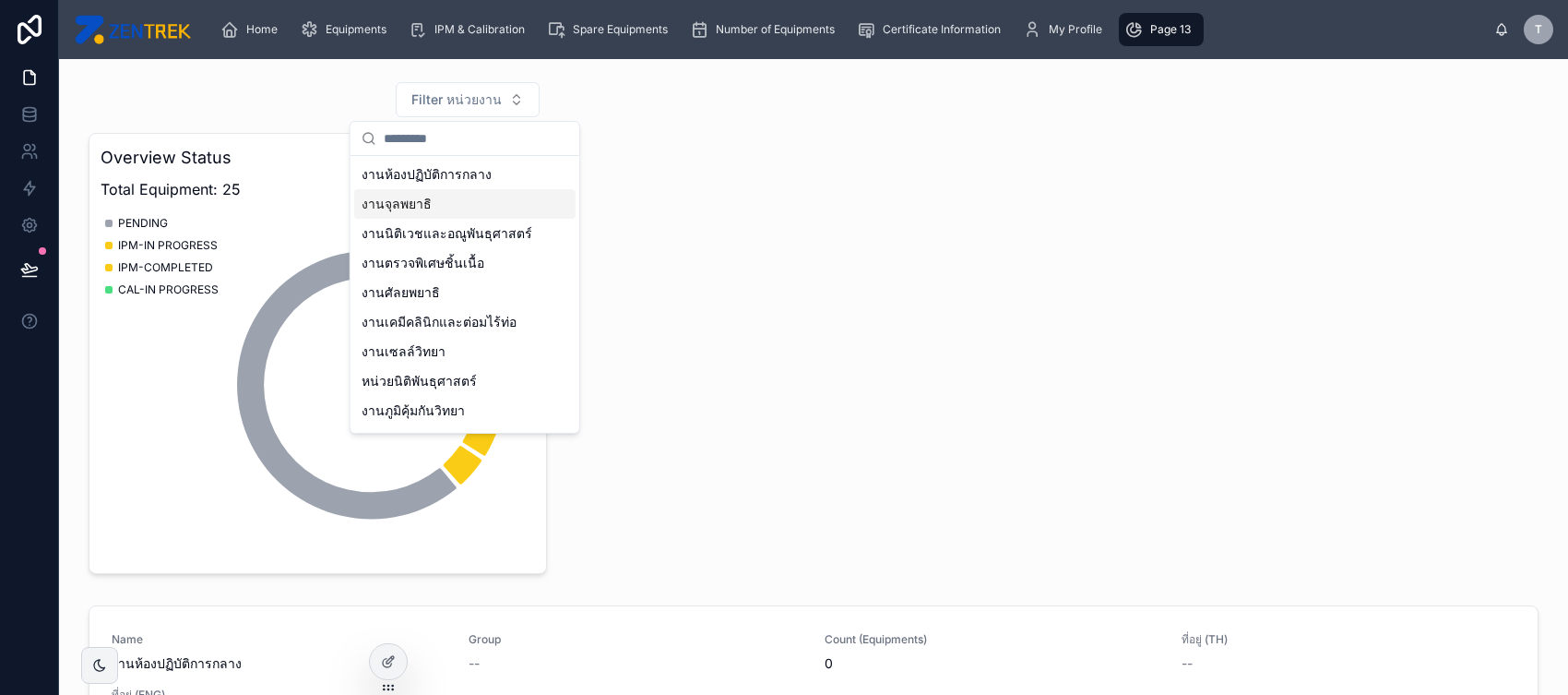 click on "งานจุลพยาธิ" at bounding box center (465, 204) 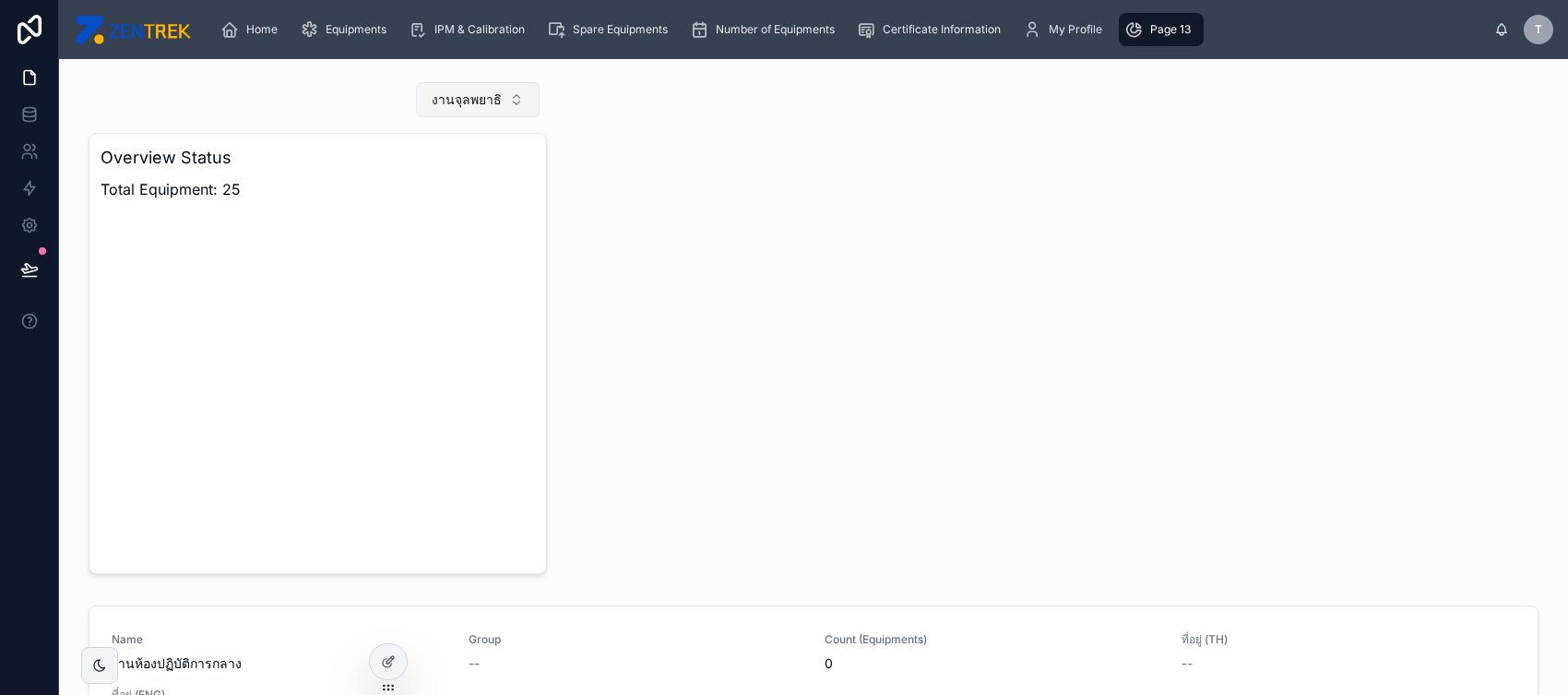 click on "งานจุลพยาธิ" at bounding box center (478, 100) 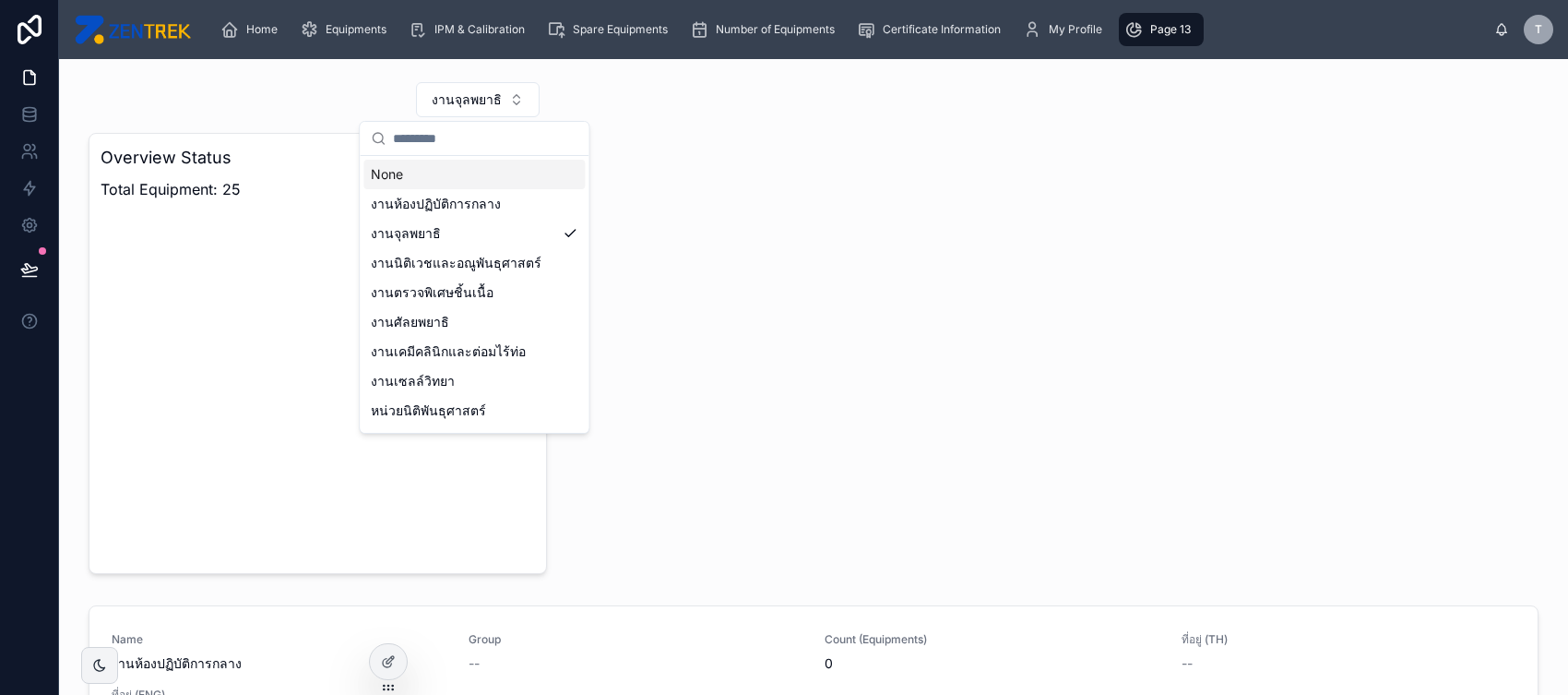 click on "None" at bounding box center (474, 174) 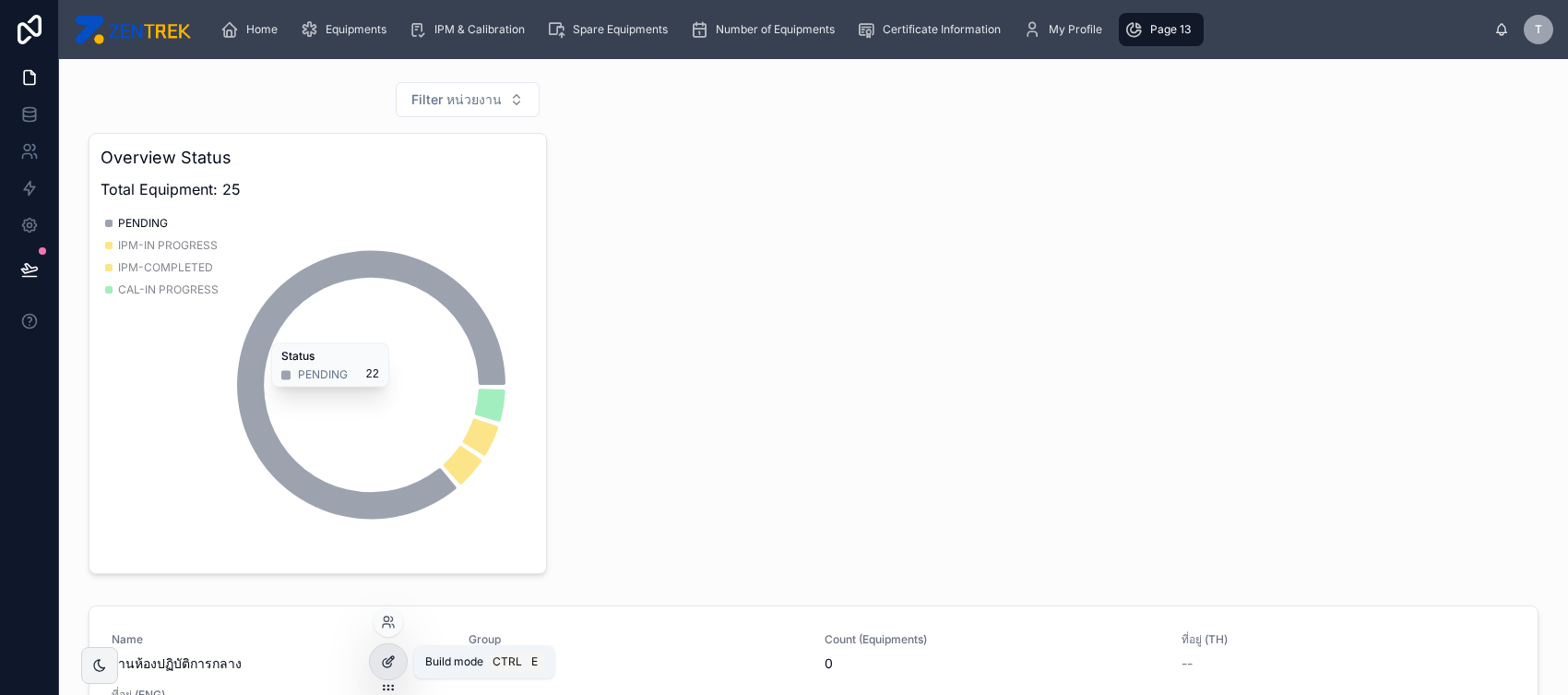 click at bounding box center [388, 662] 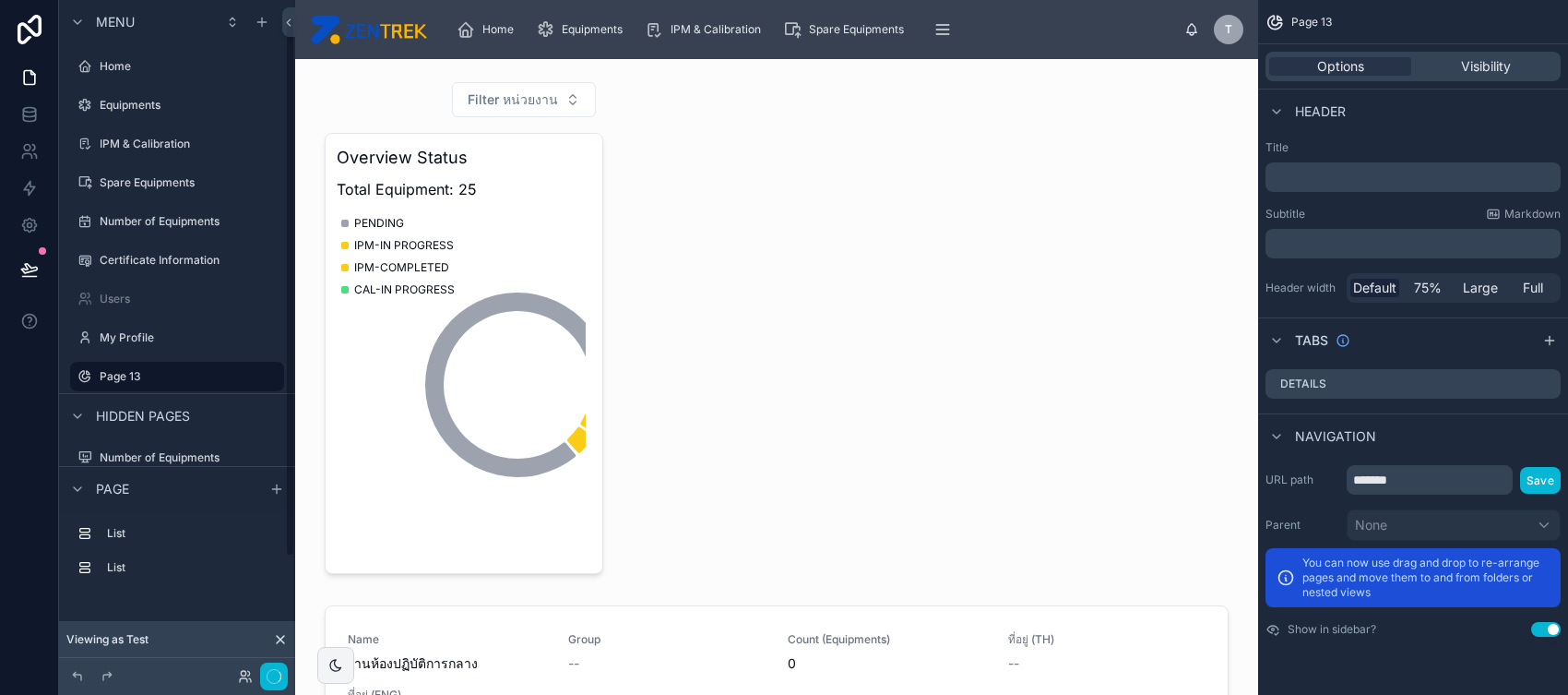 scroll, scrollTop: 19, scrollLeft: 0, axis: vertical 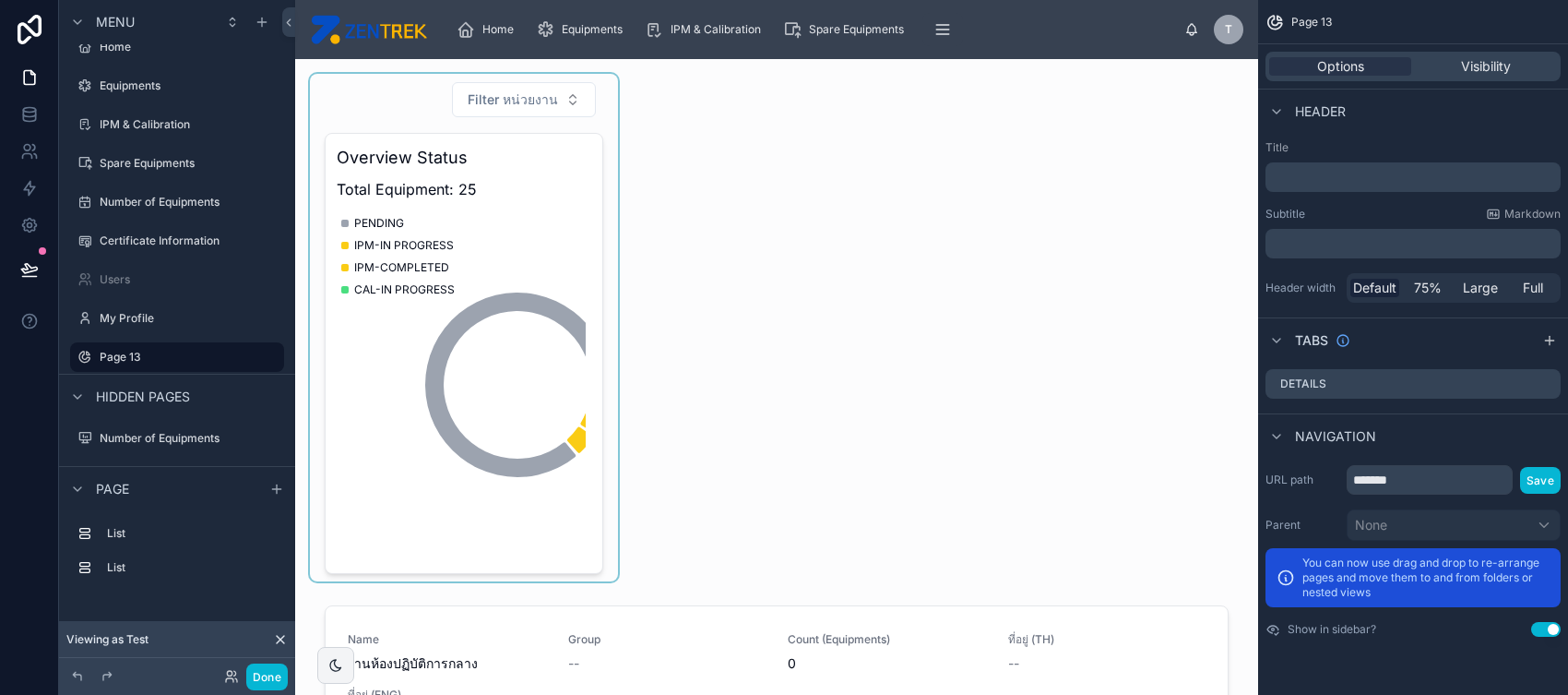click at bounding box center (464, 328) 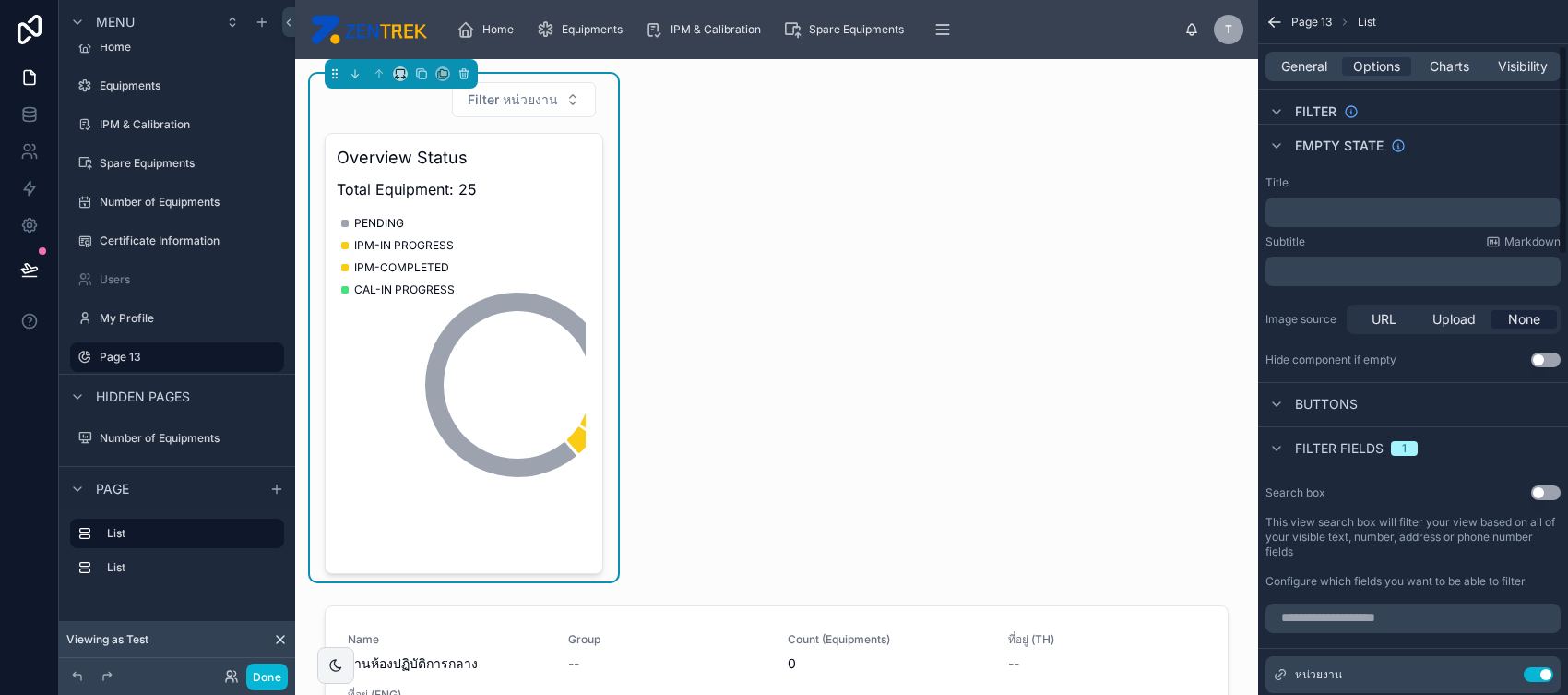 scroll, scrollTop: 185, scrollLeft: 0, axis: vertical 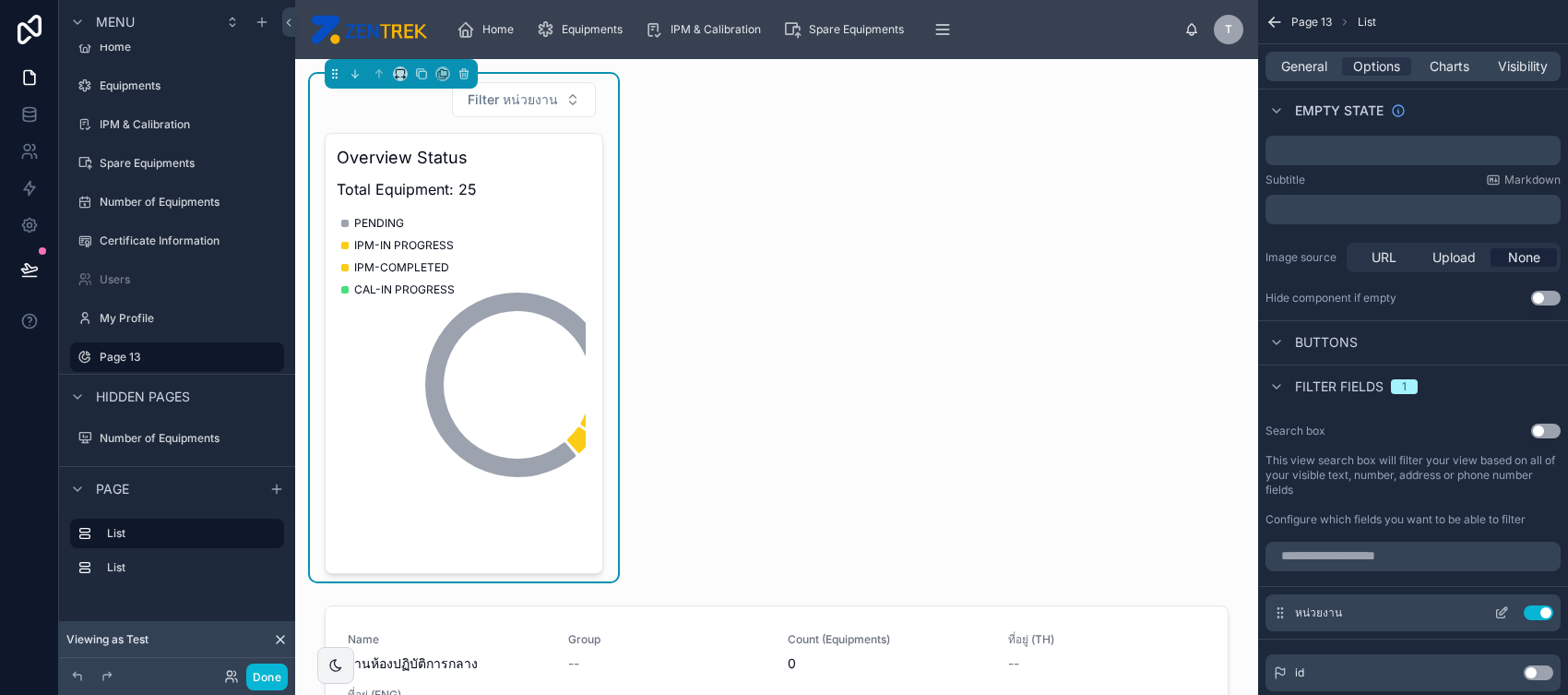 click on "Use setting" at bounding box center (1538, 613) 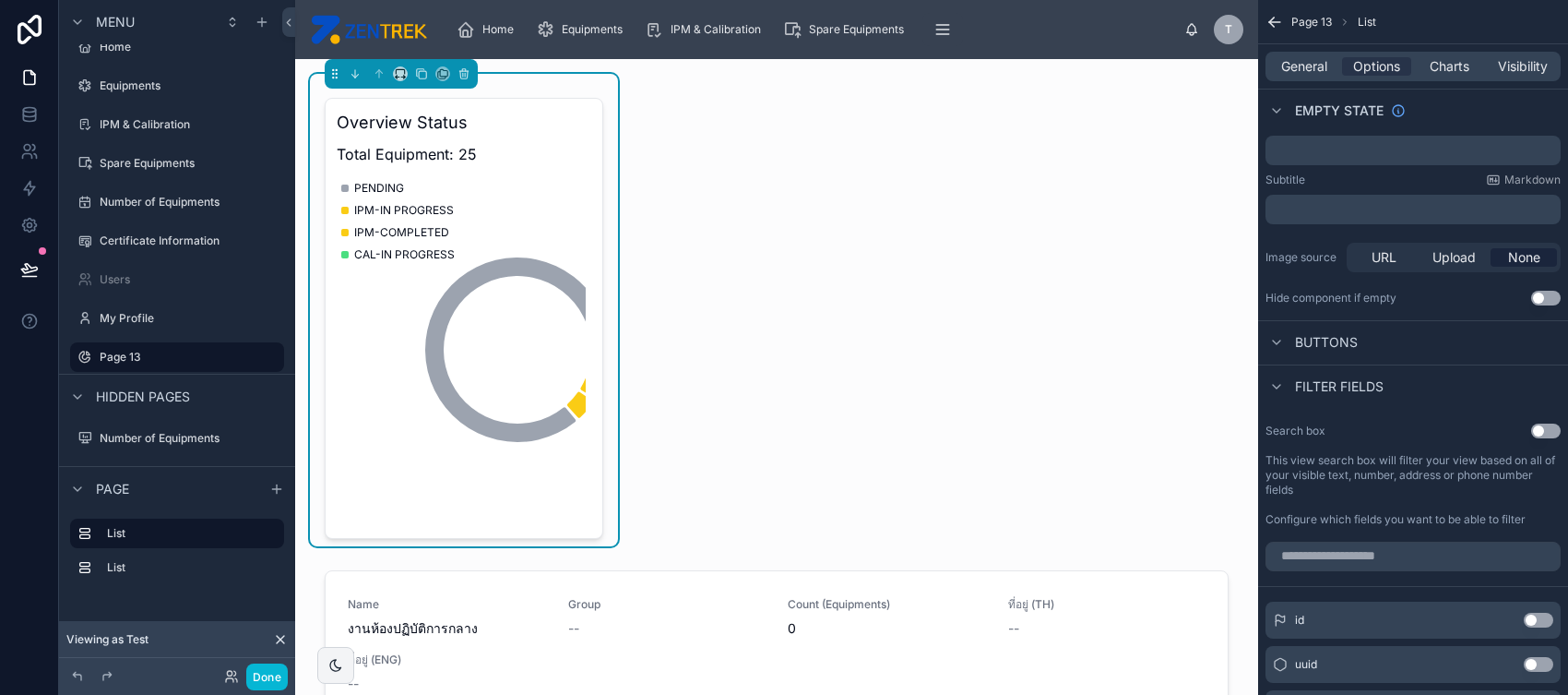 click on "Buttons" at bounding box center [1326, 342] 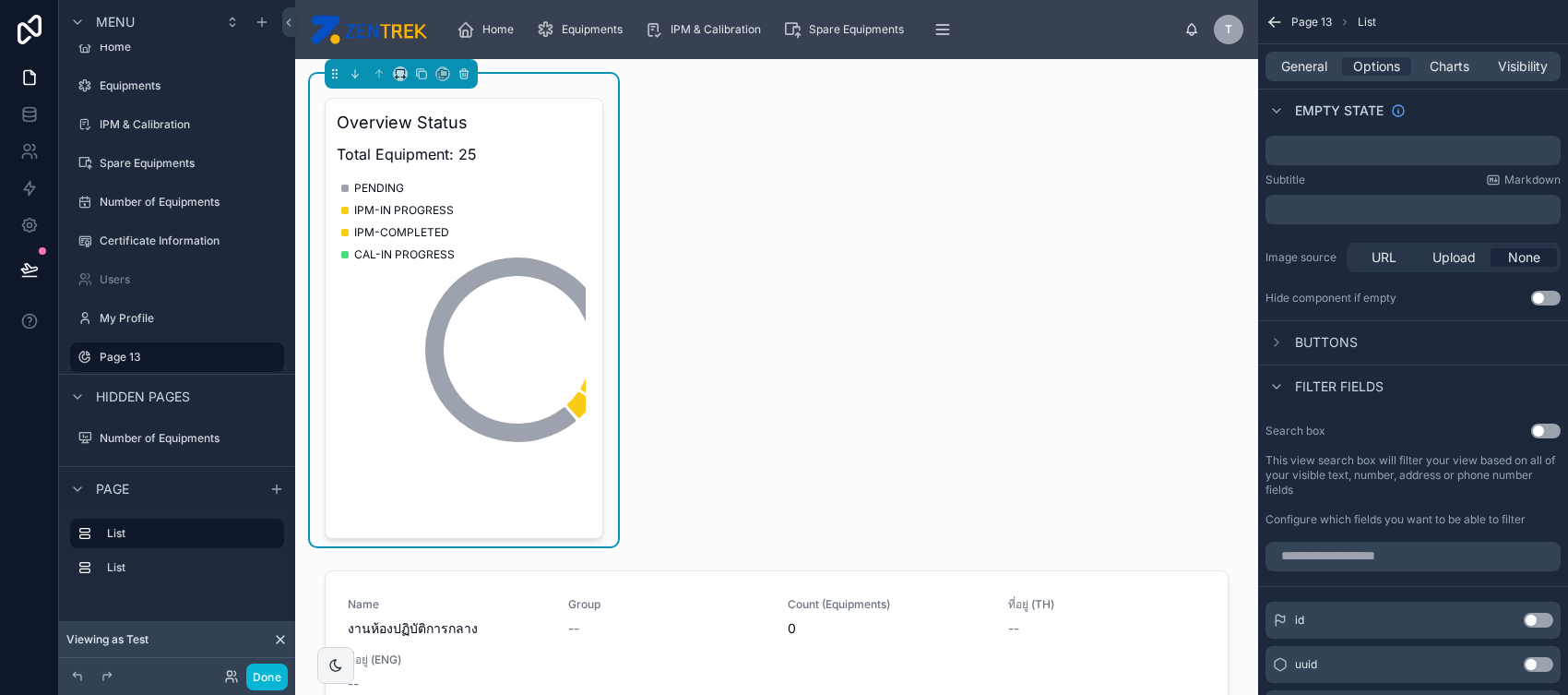 click on "Buttons" at bounding box center (1326, 342) 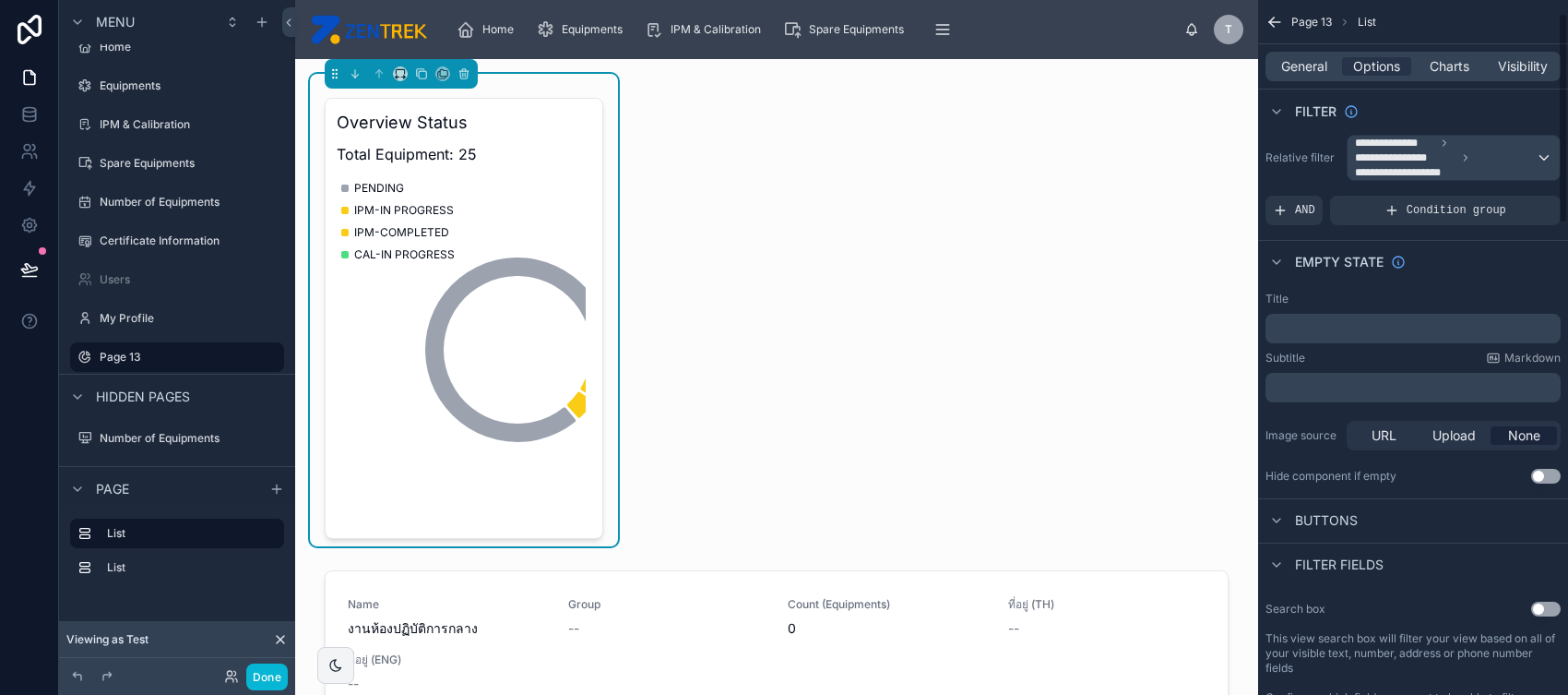 scroll, scrollTop: 0, scrollLeft: 0, axis: both 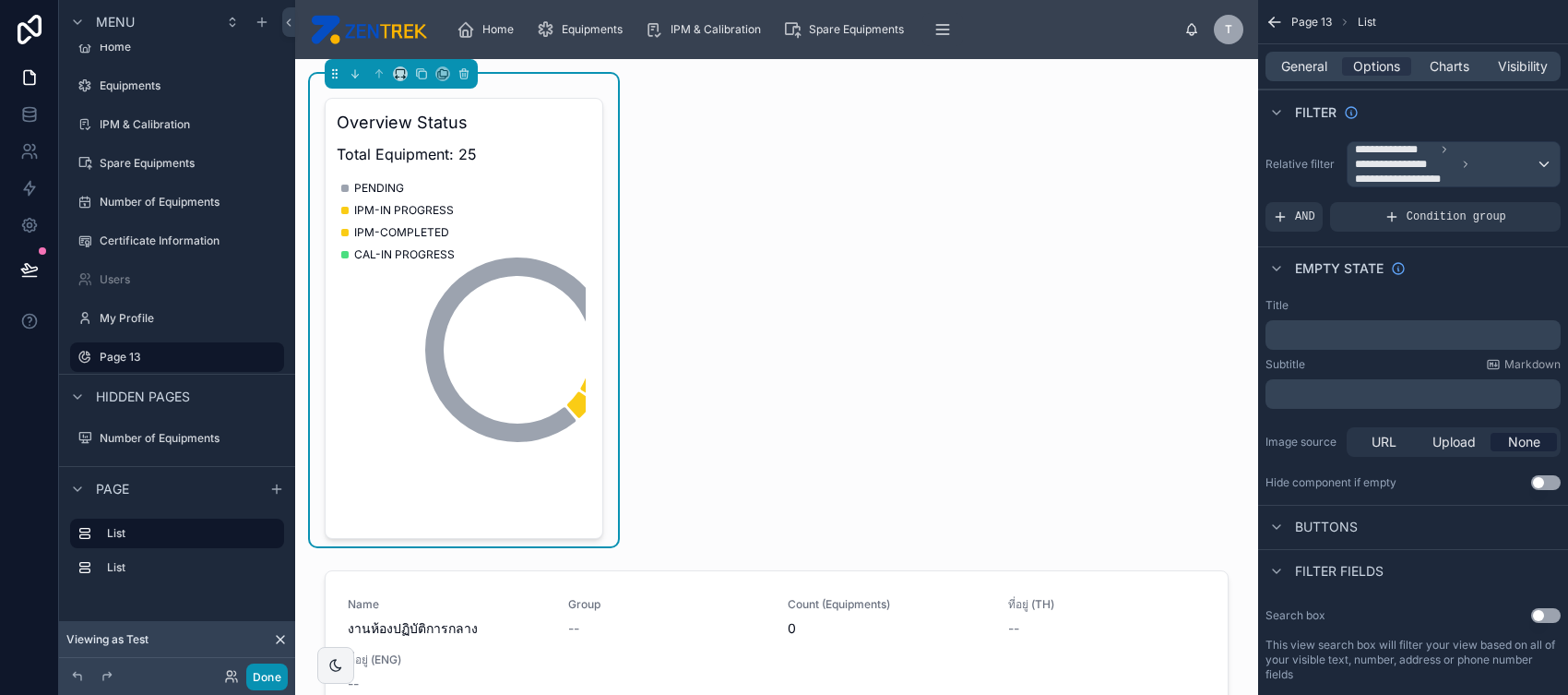 click on "Done" at bounding box center [267, 677] 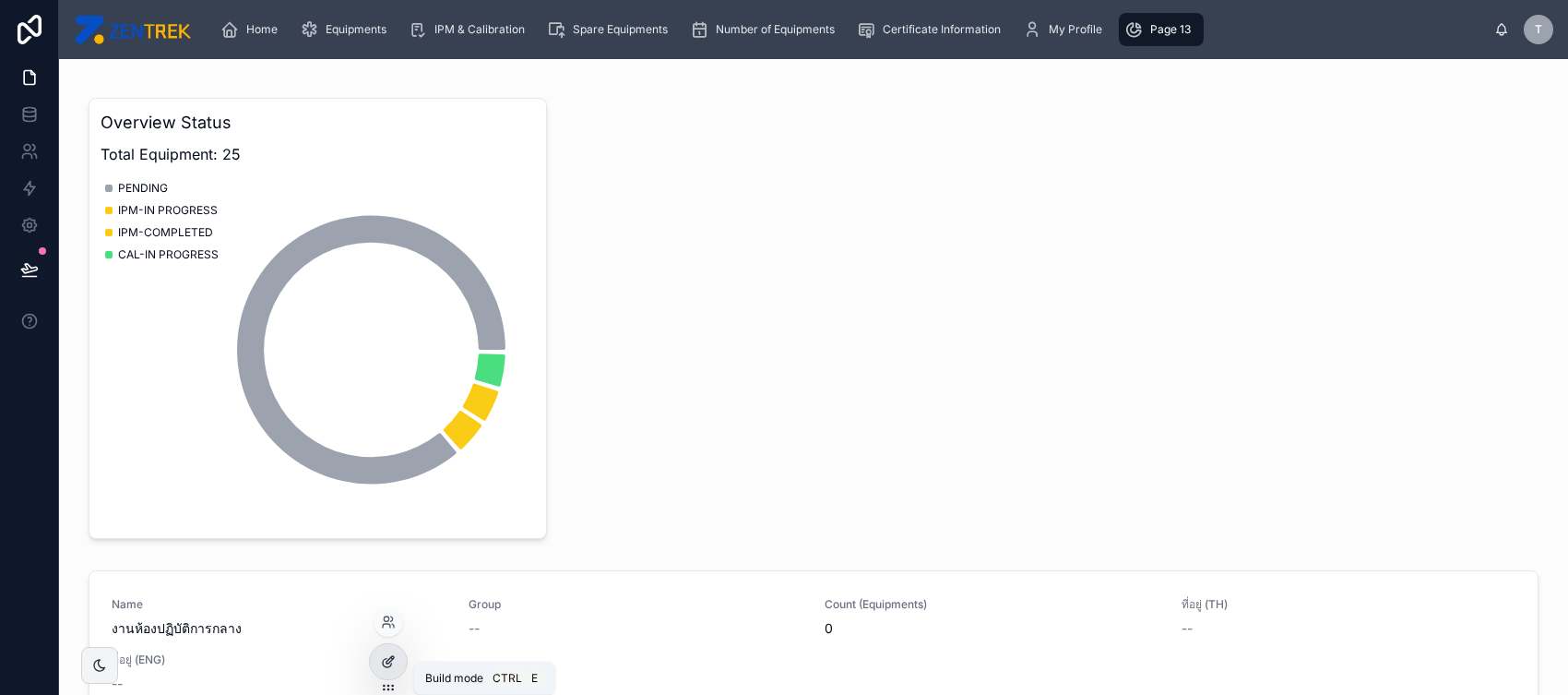 click 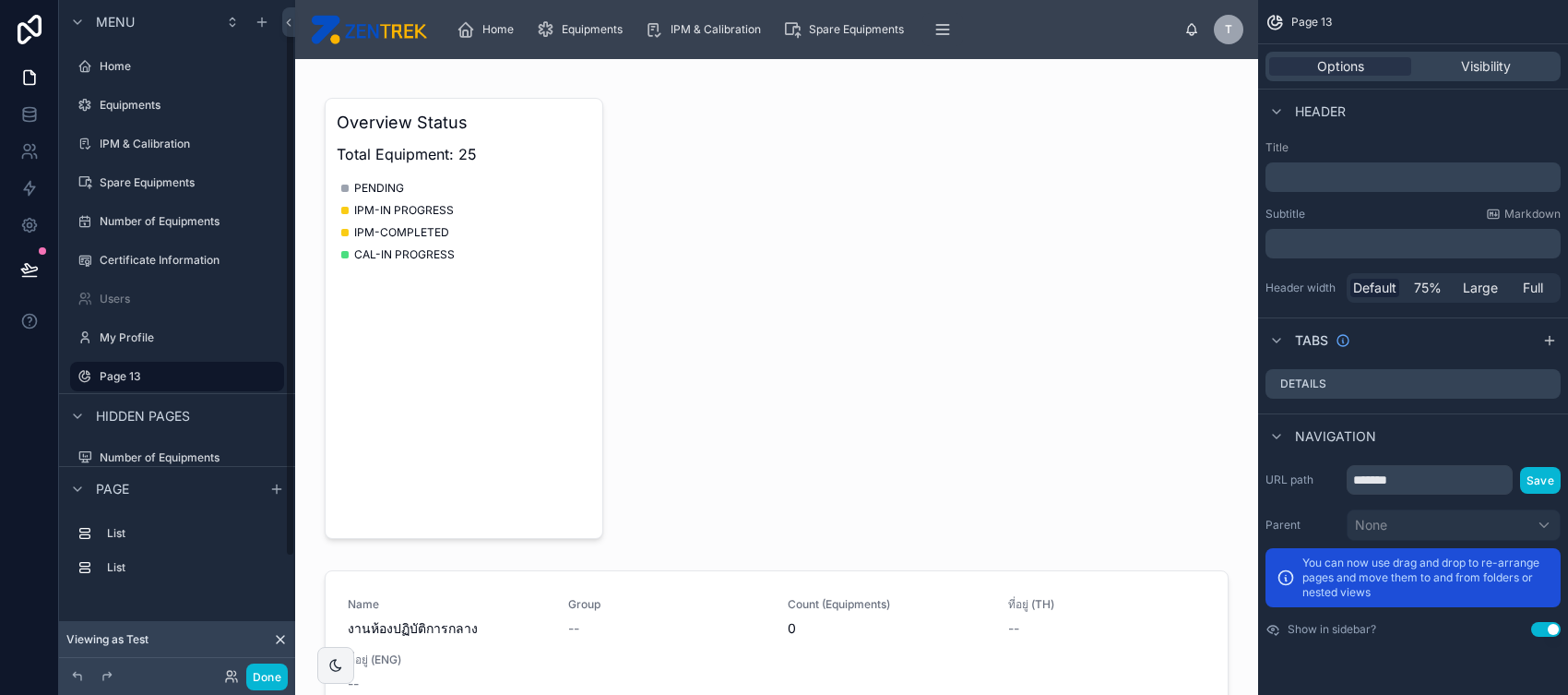 scroll, scrollTop: 19, scrollLeft: 0, axis: vertical 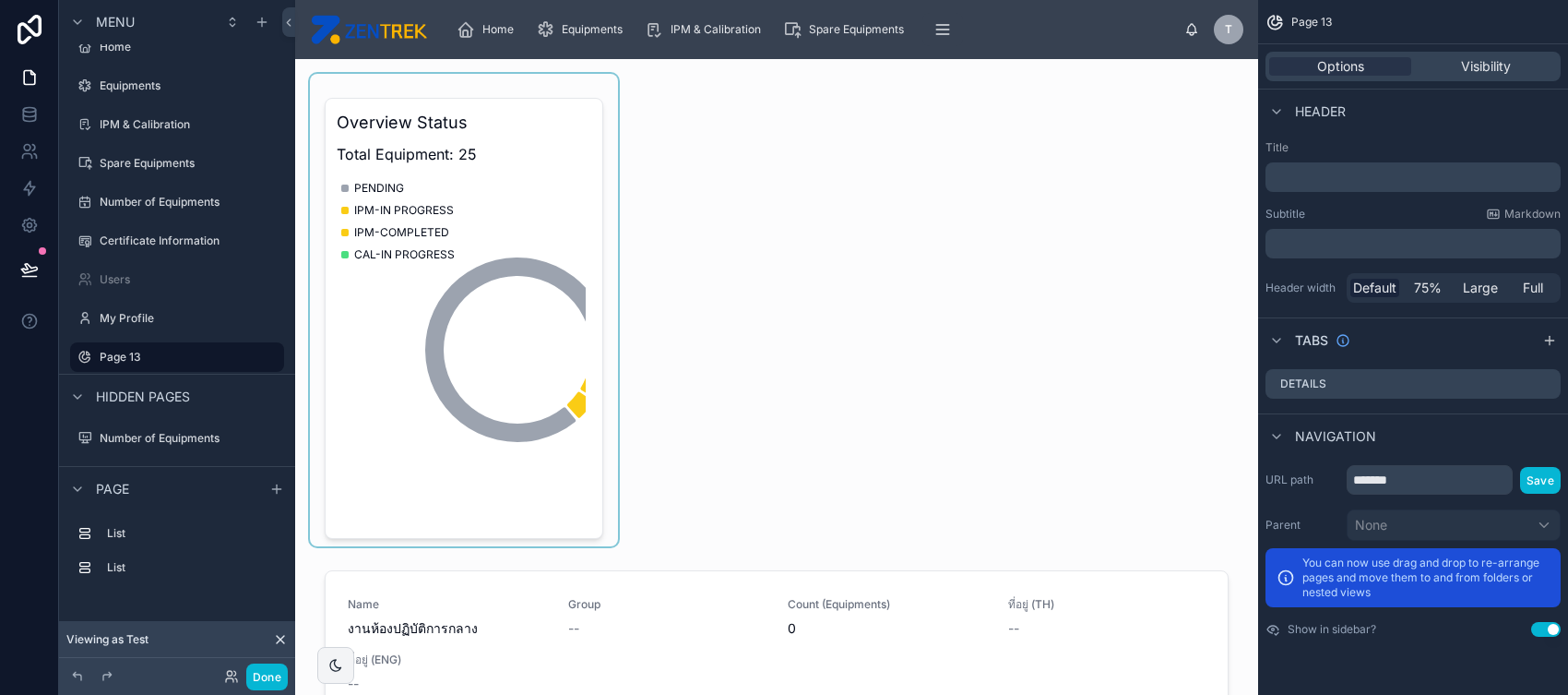click at bounding box center [464, 310] 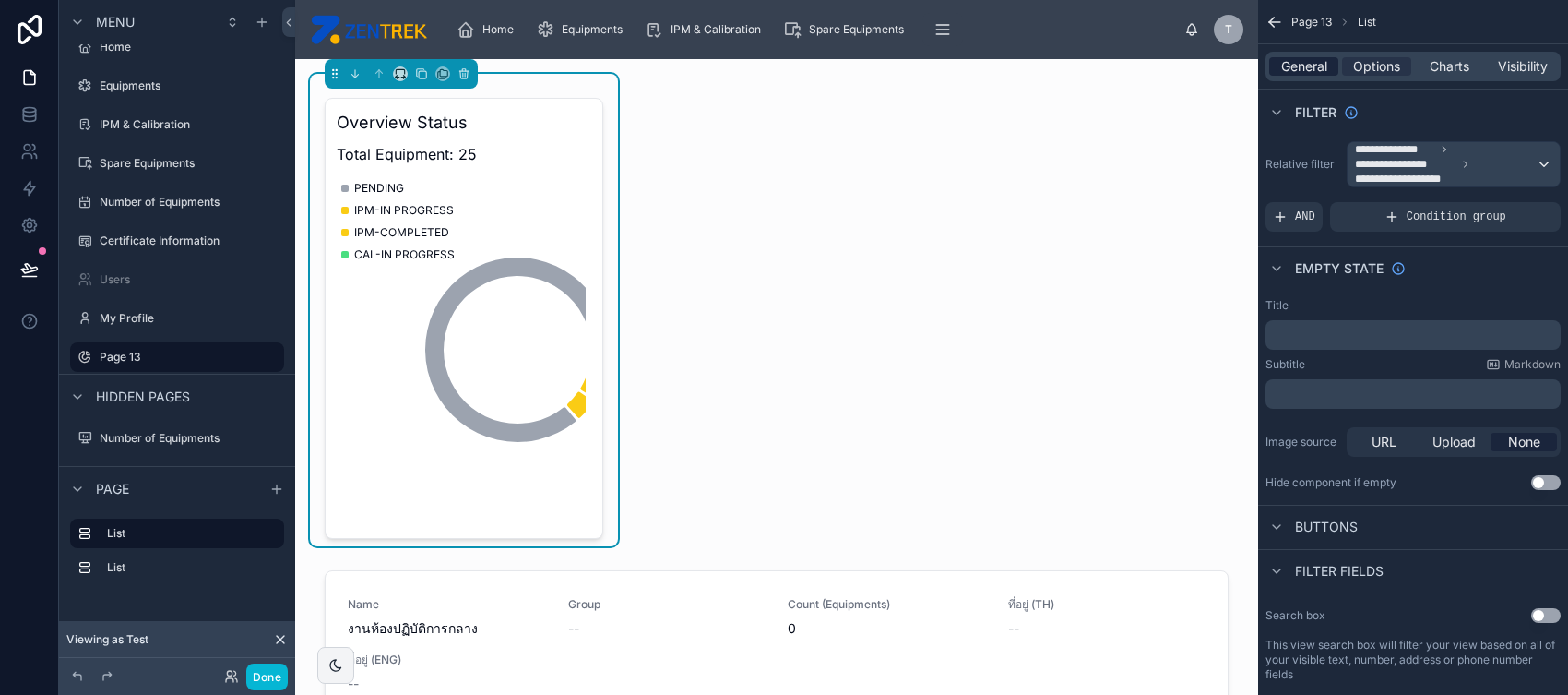 click on "General" at bounding box center (1304, 66) 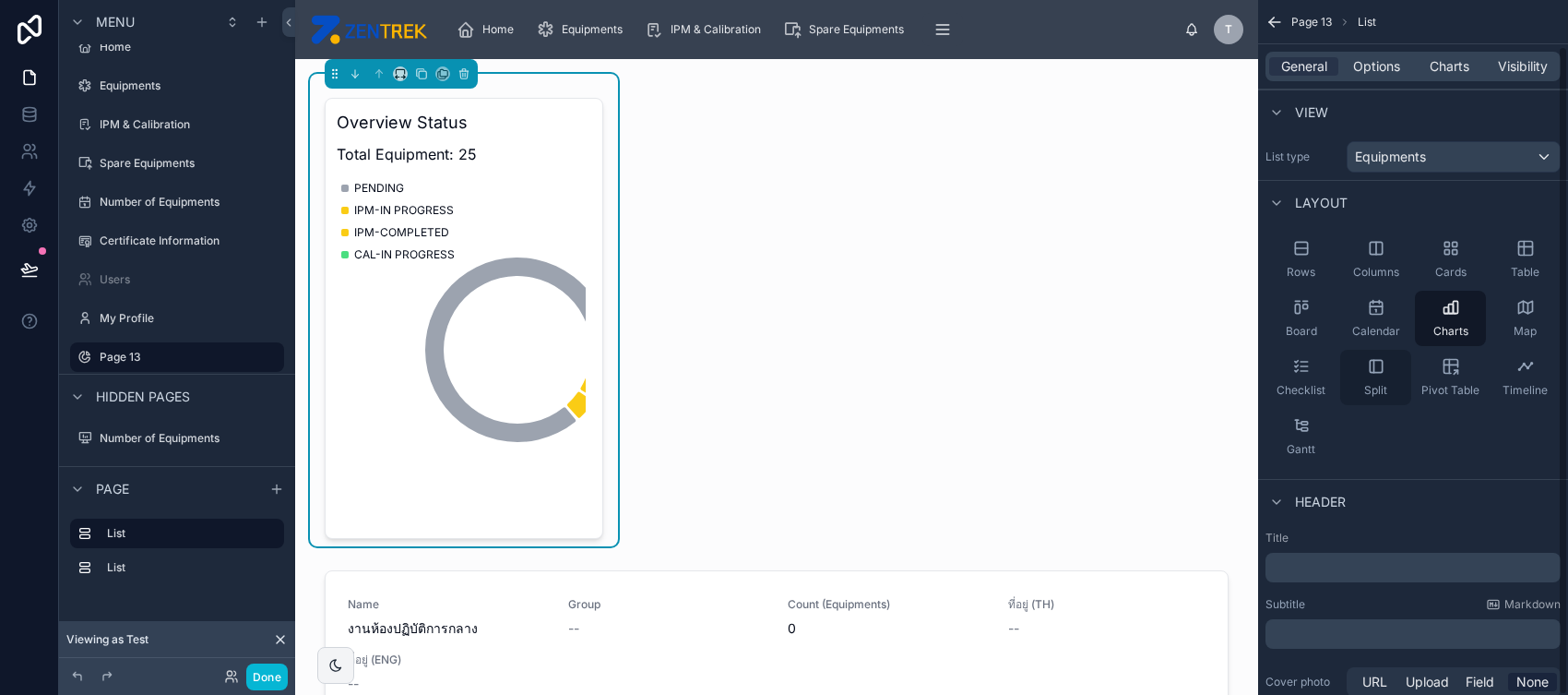 scroll, scrollTop: 49, scrollLeft: 0, axis: vertical 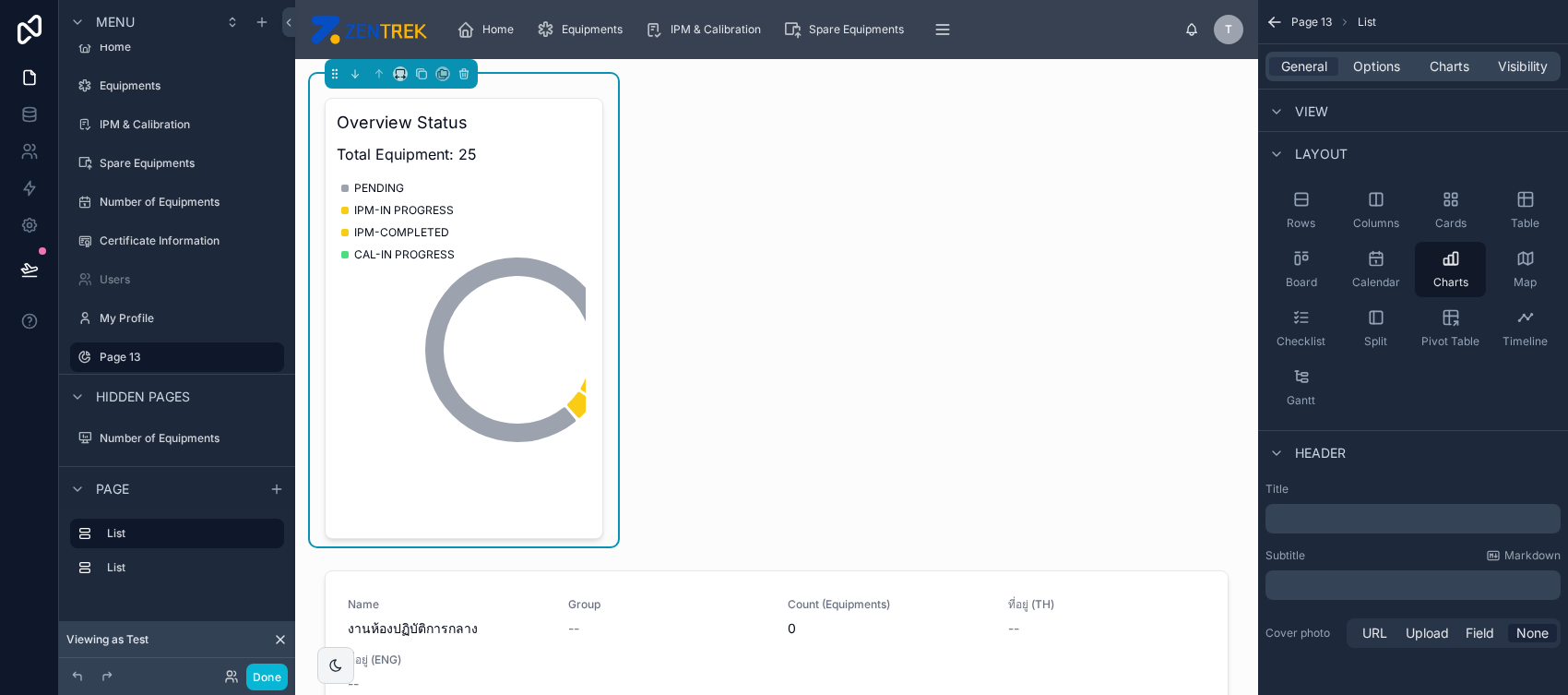 click on "﻿" at bounding box center [1415, 519] 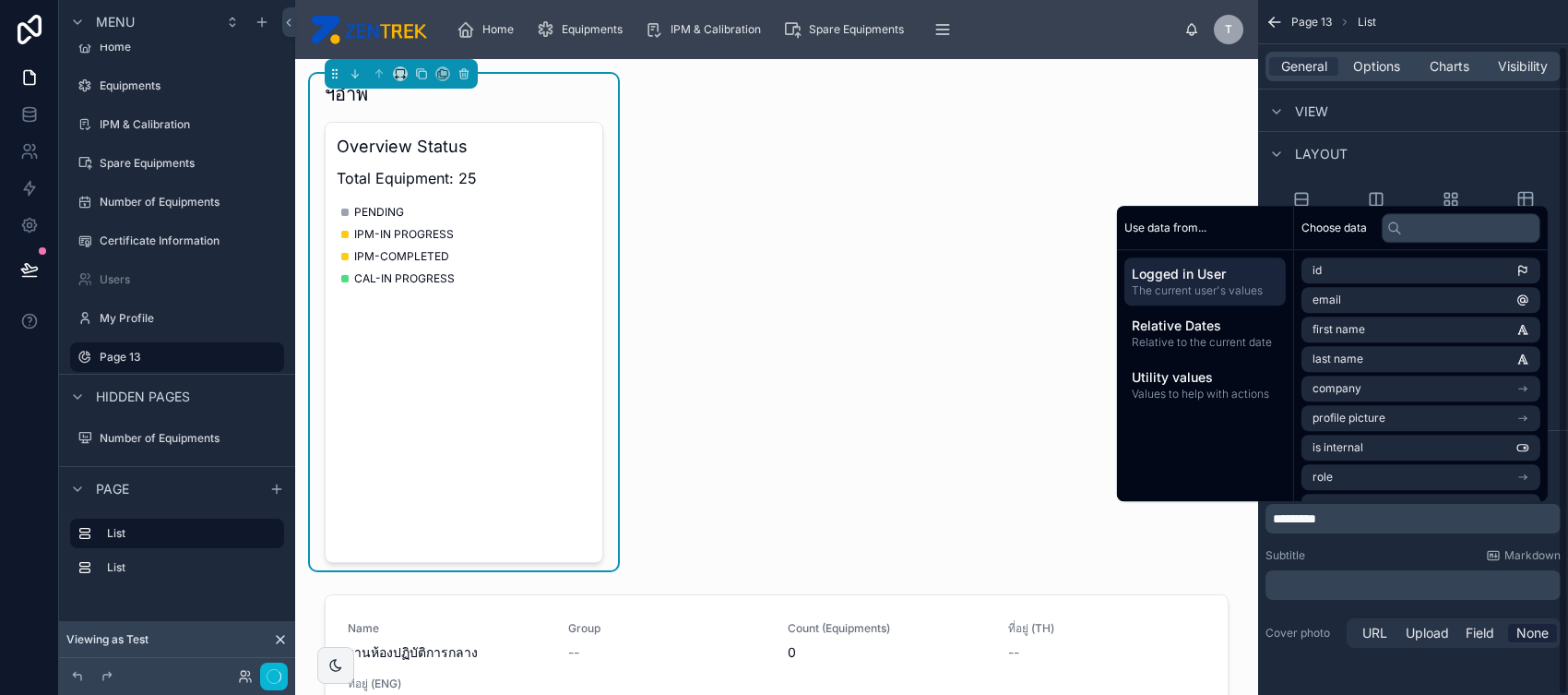 type 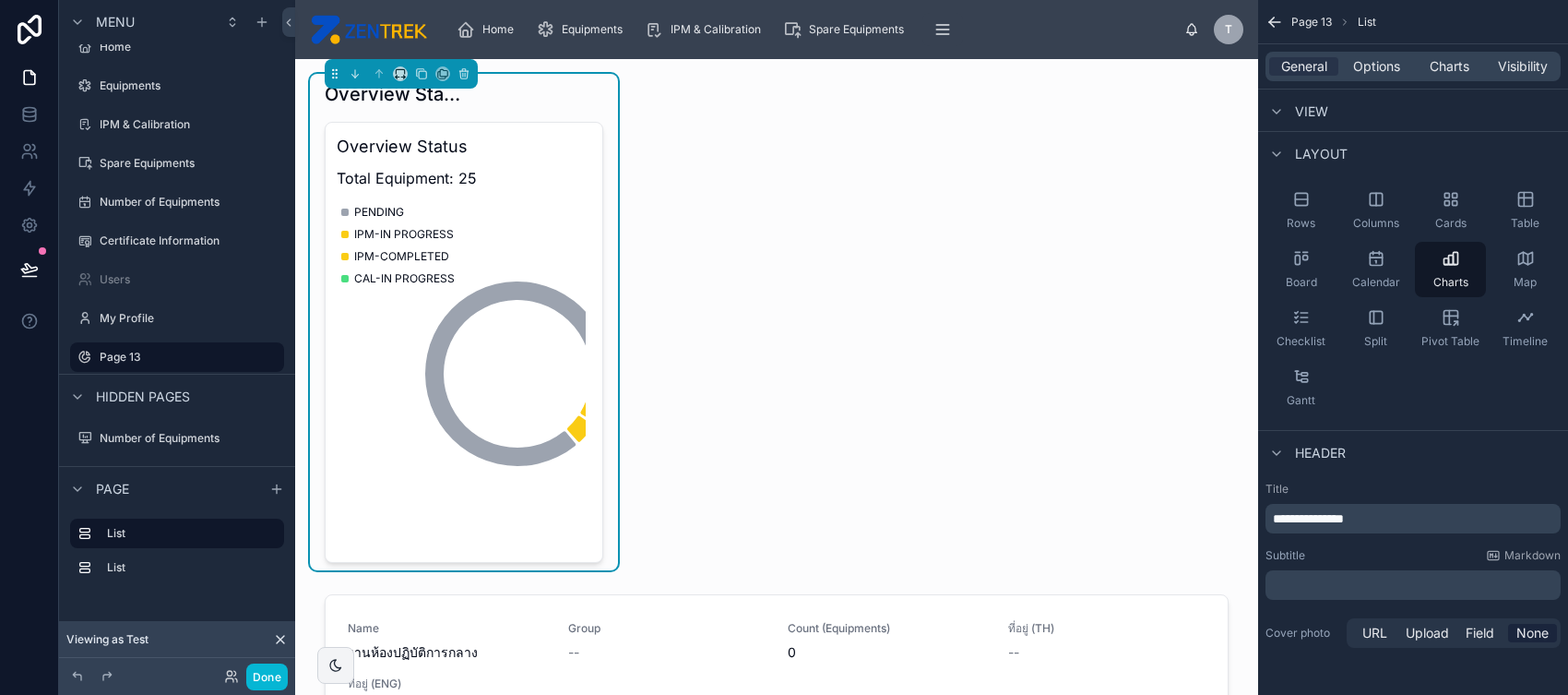 click on "**********" at bounding box center [1413, 567] 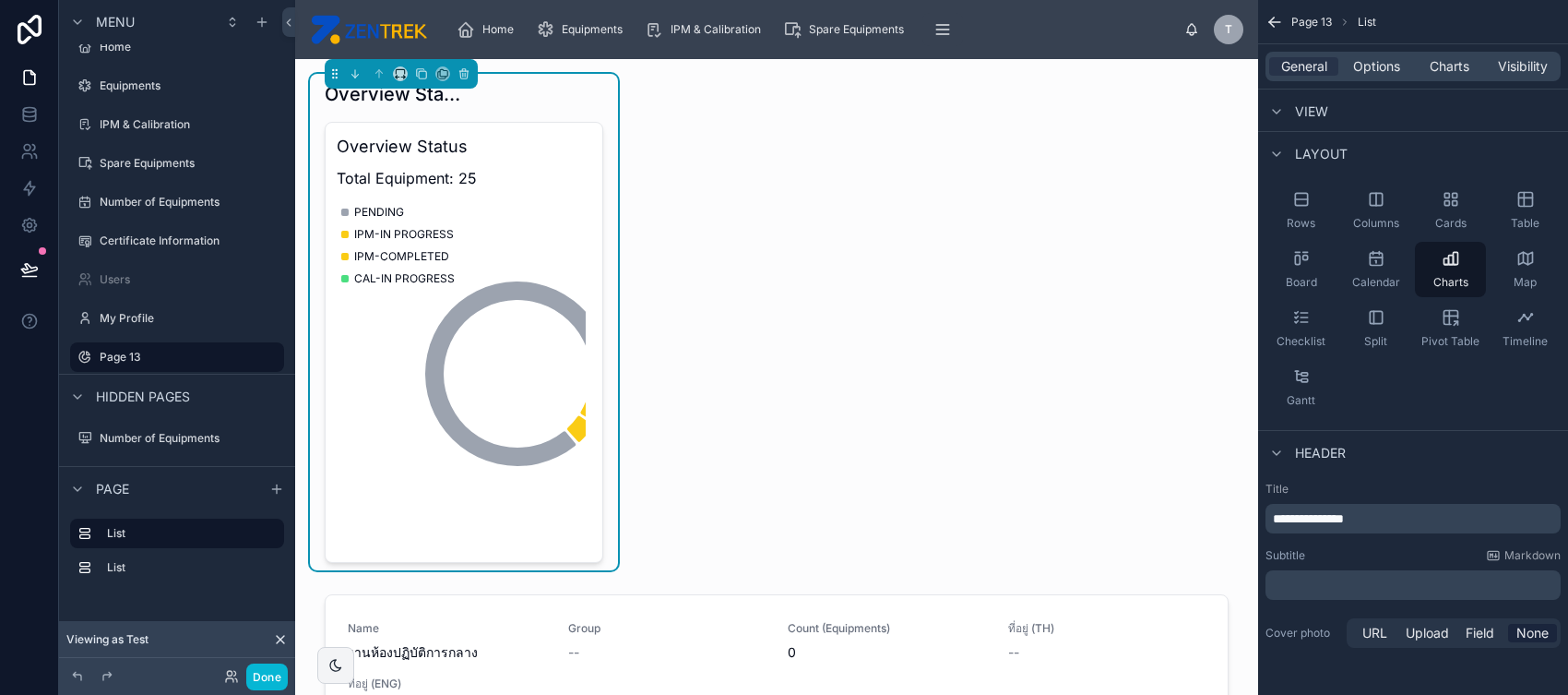 click on "**********" at bounding box center [1415, 519] 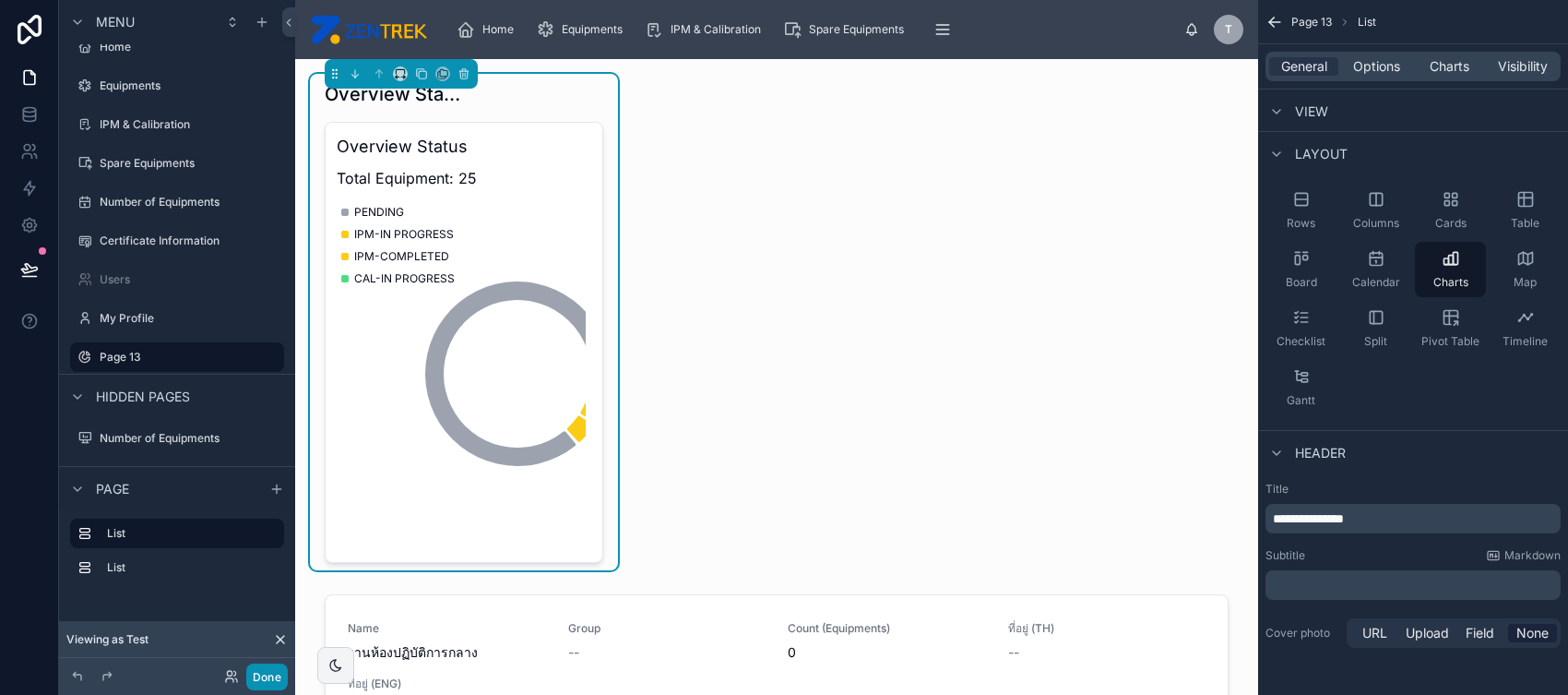click on "Done" at bounding box center [267, 677] 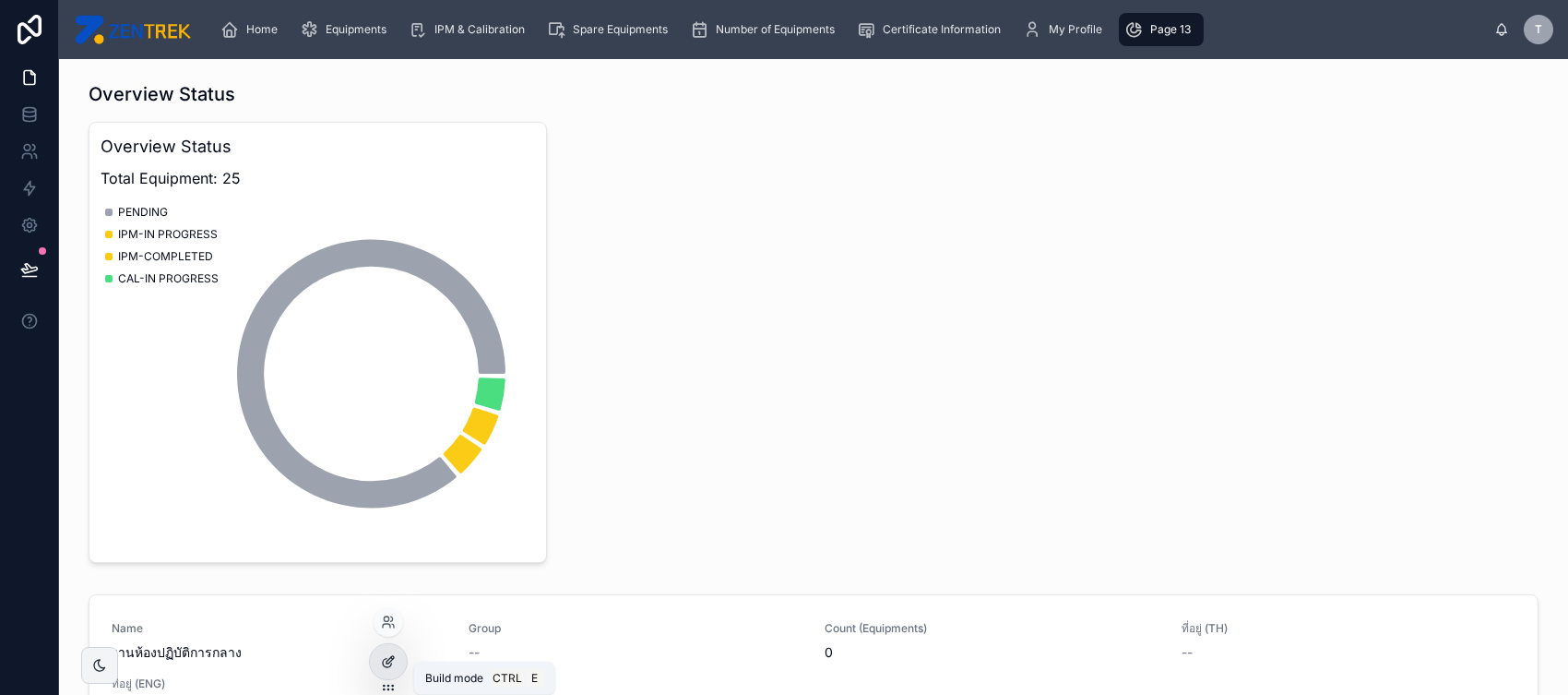 click 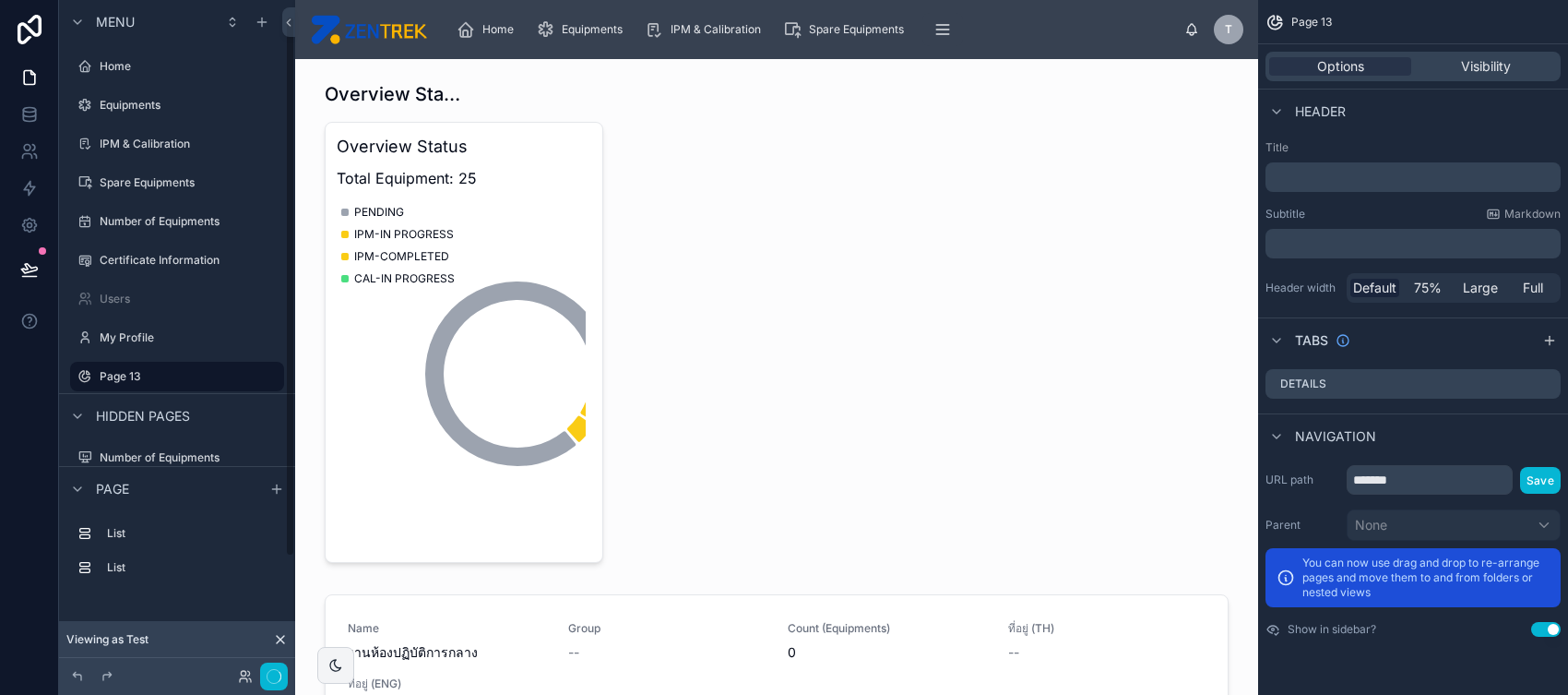 scroll, scrollTop: 19, scrollLeft: 0, axis: vertical 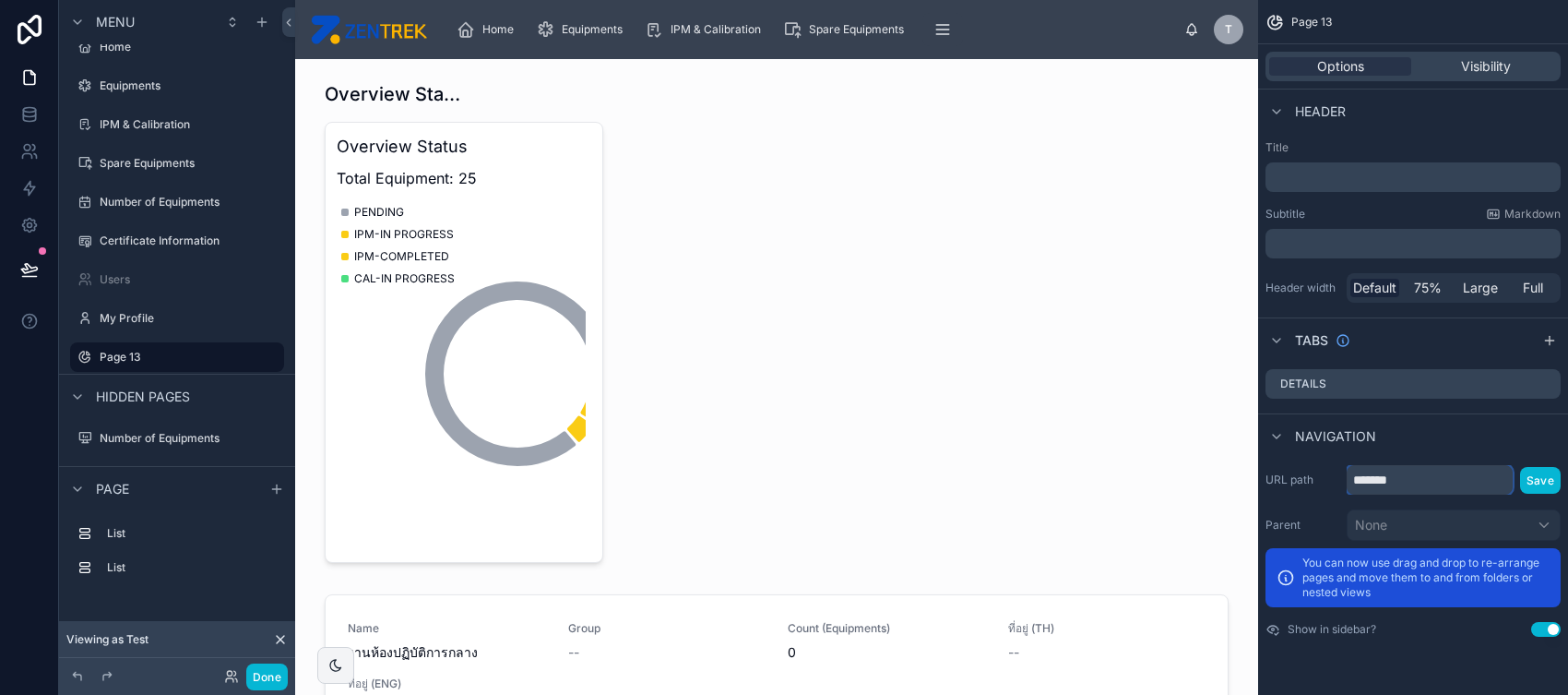 click on "*******" at bounding box center [1430, 480] 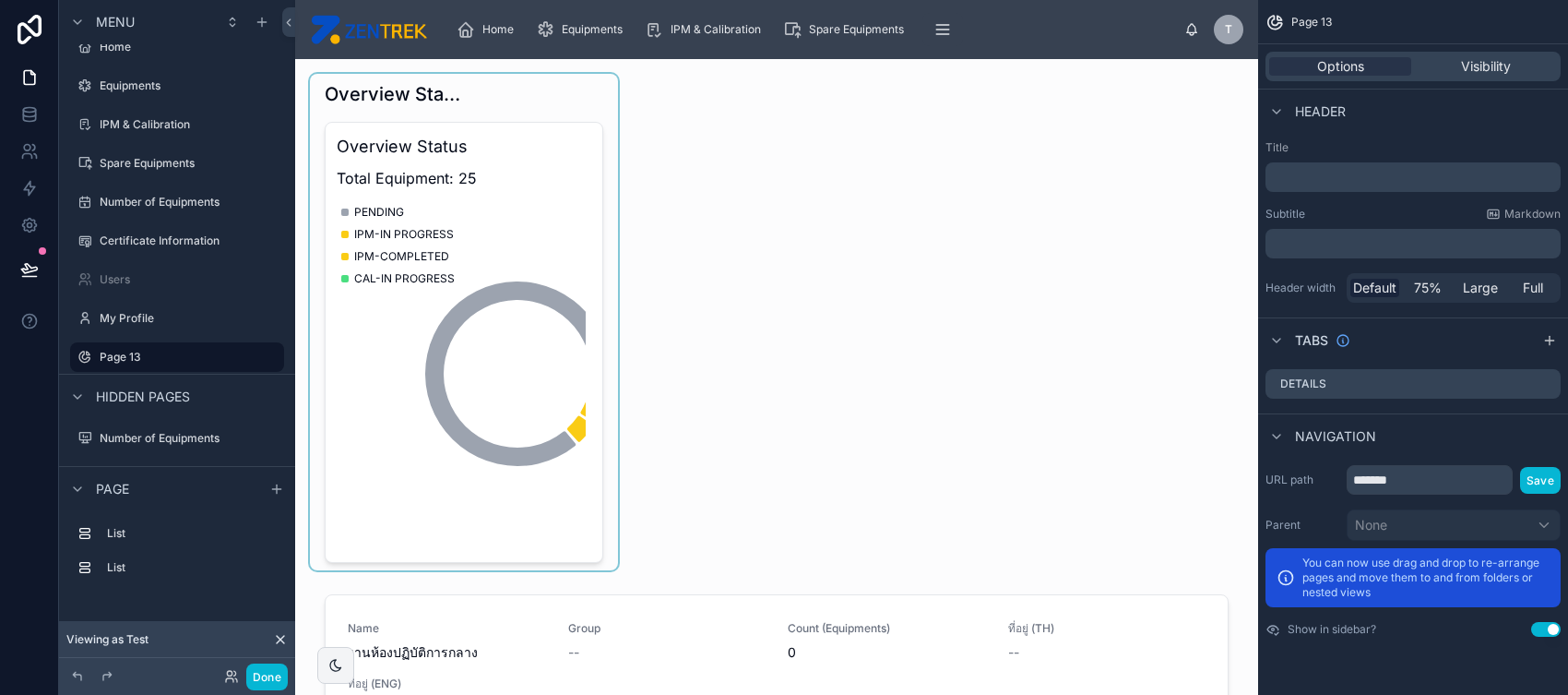 click at bounding box center (464, 322) 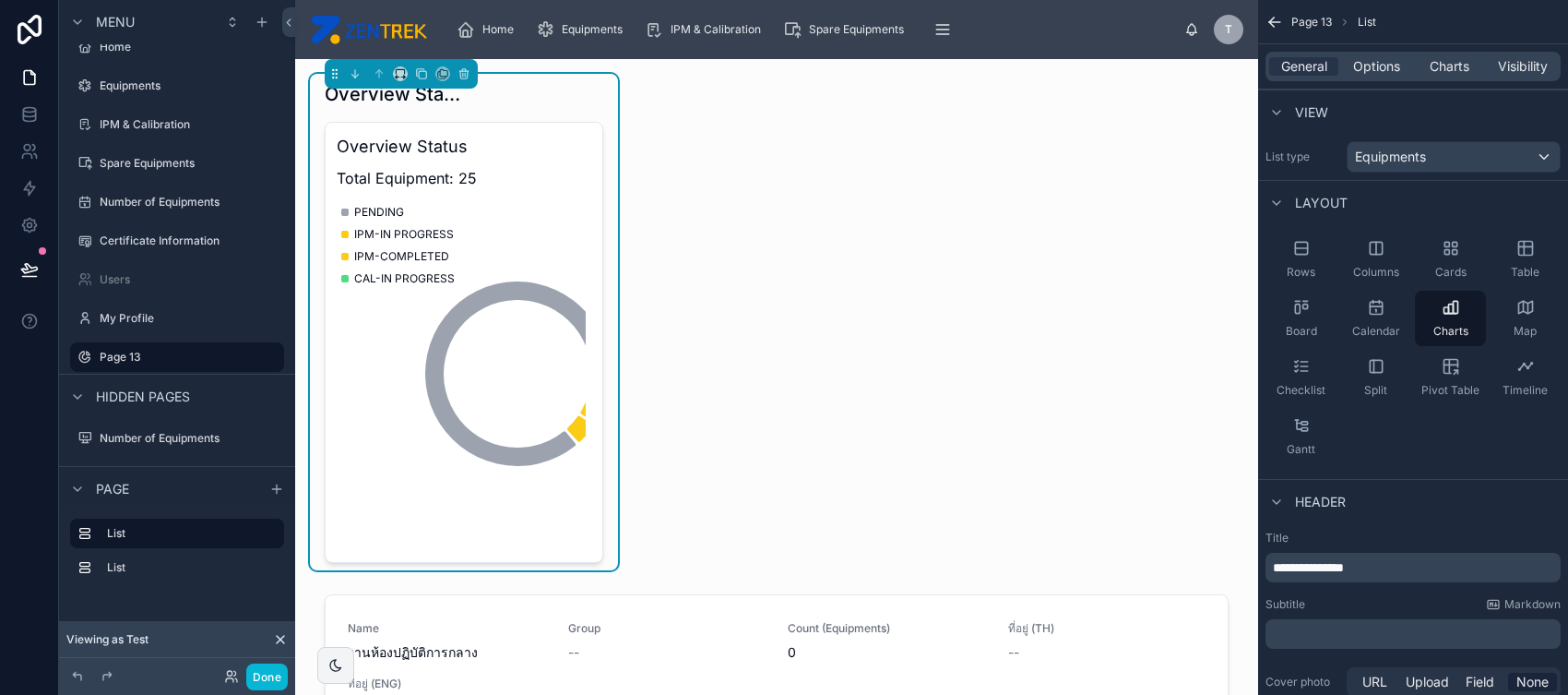 click on "**********" at bounding box center (1415, 568) 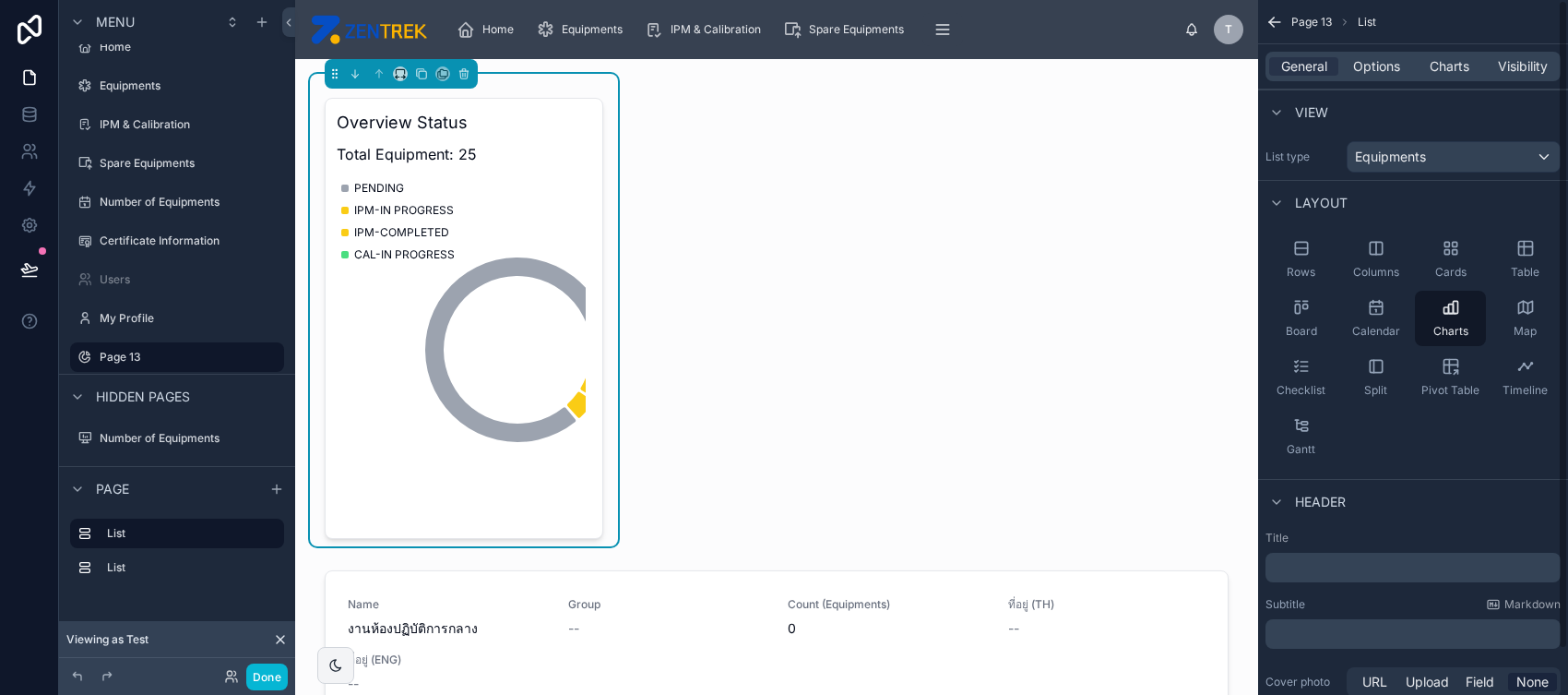 click on "﻿" at bounding box center (1413, 634) 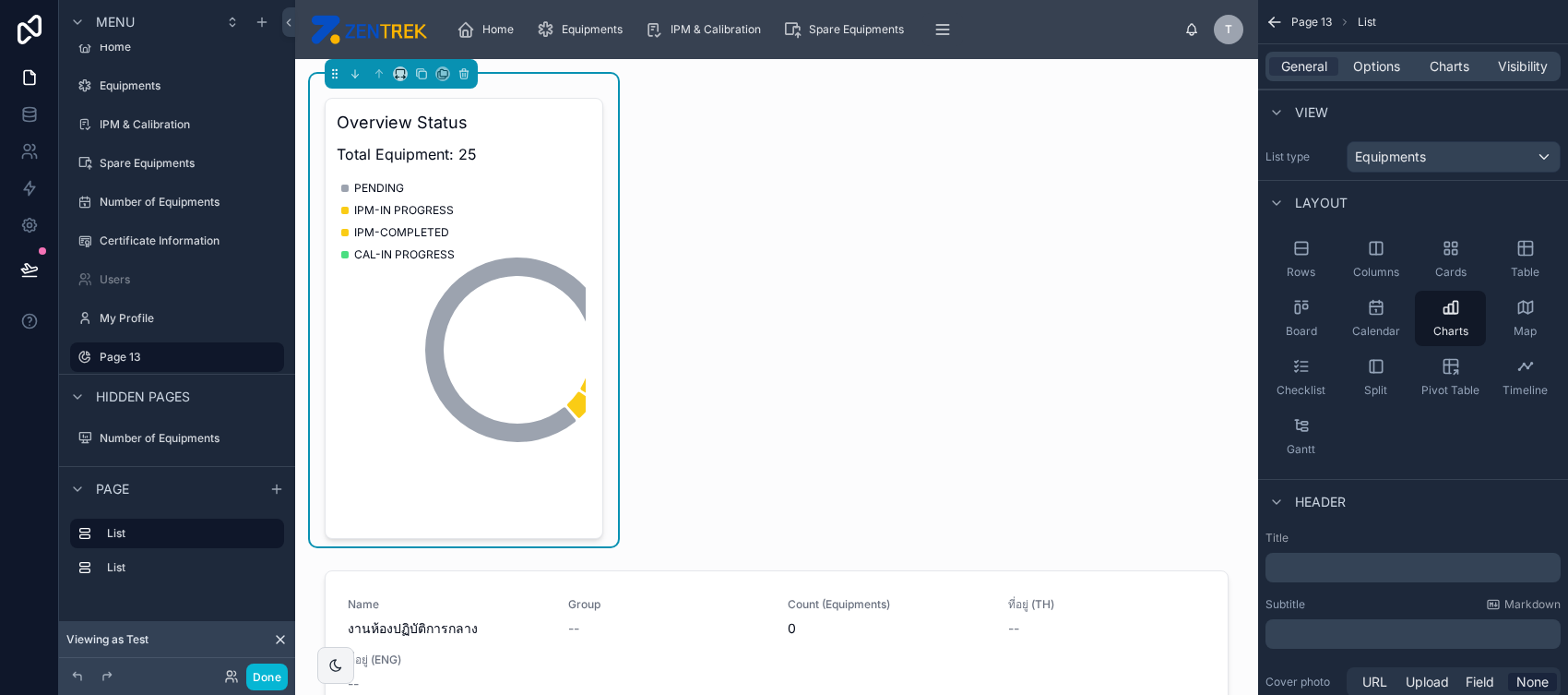 click on "﻿" at bounding box center [1415, 634] 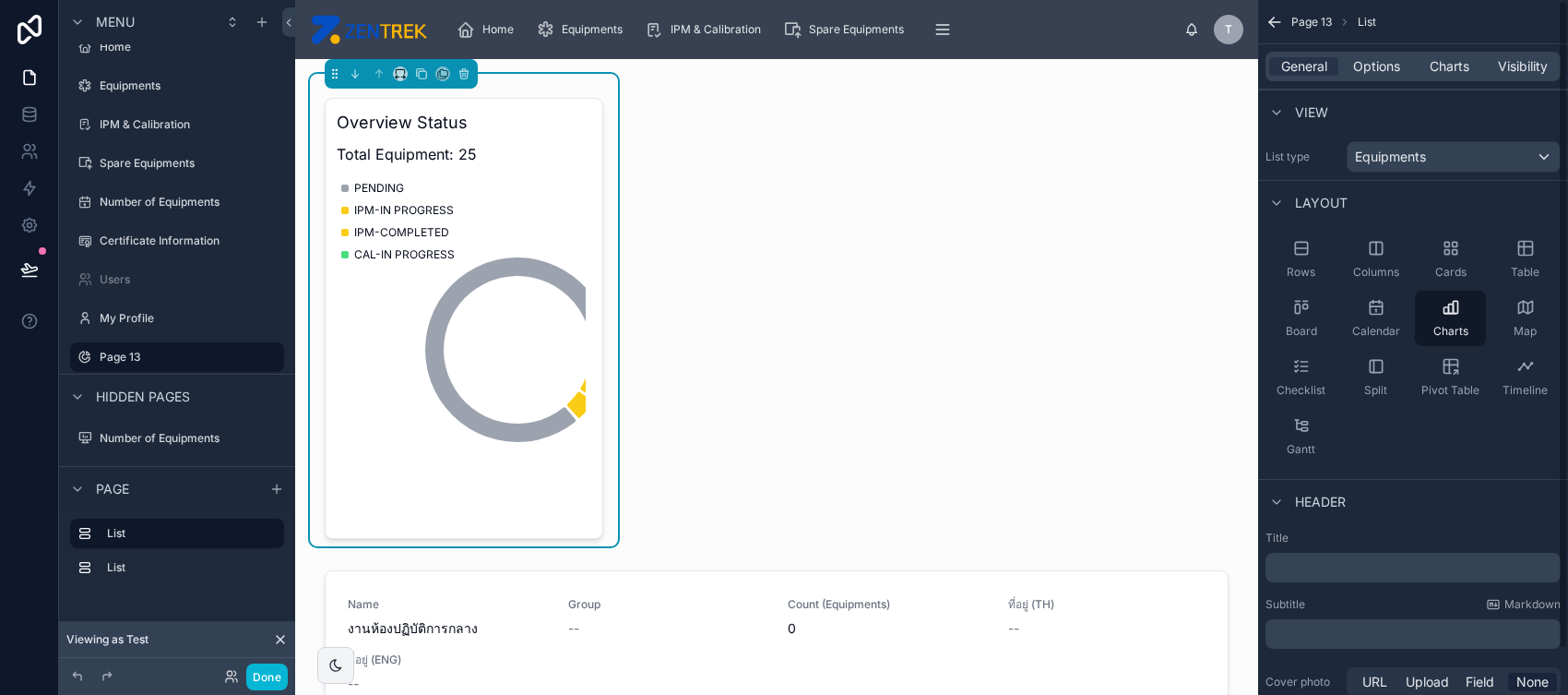 click on "Layout" at bounding box center [1413, 202] 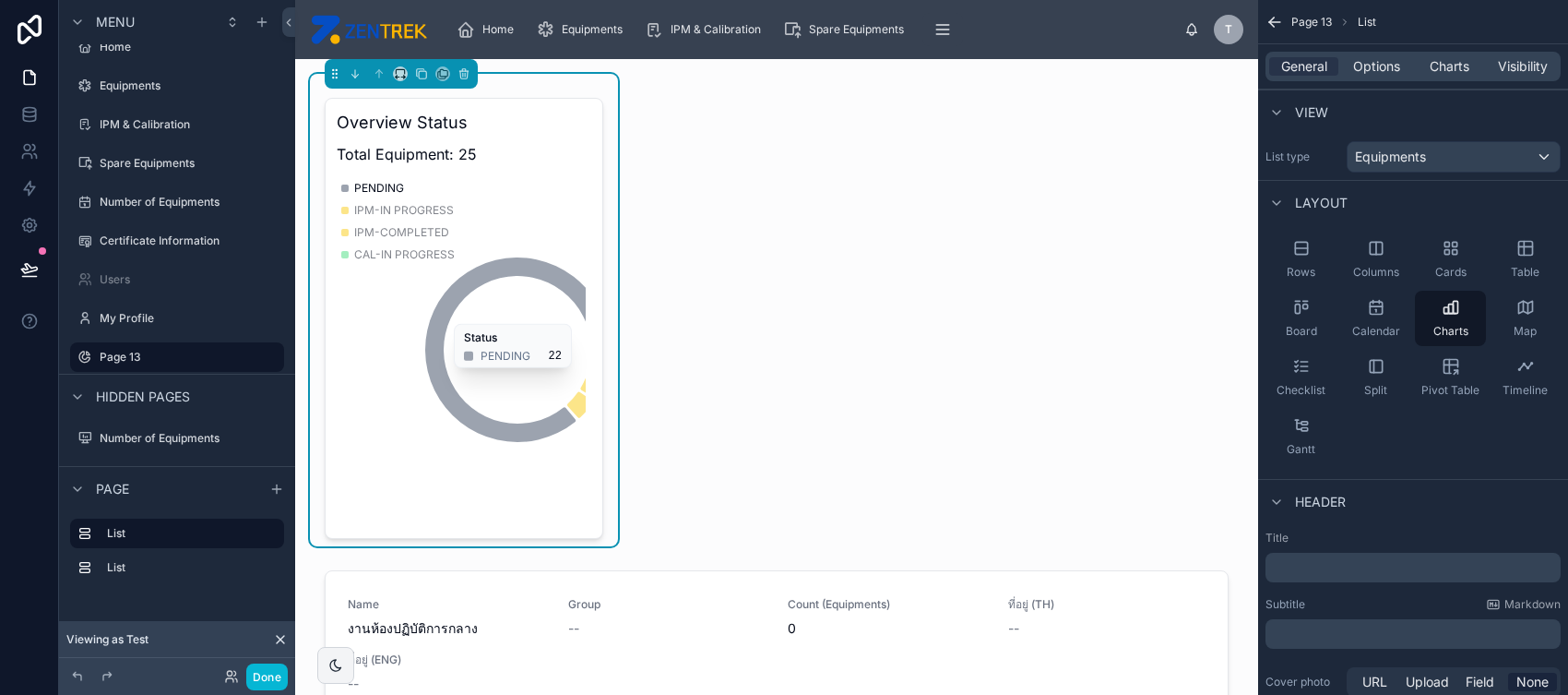 click 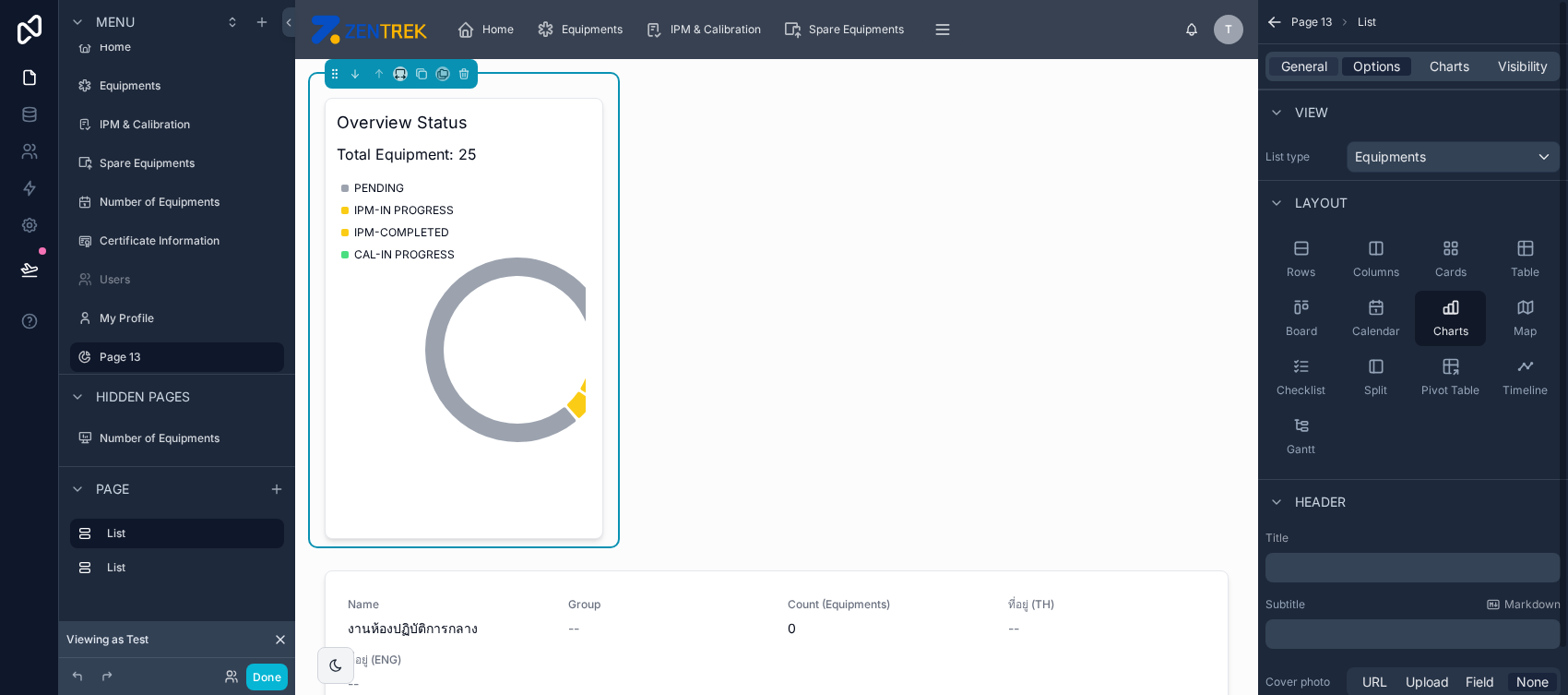 click on "Options" at bounding box center (1376, 66) 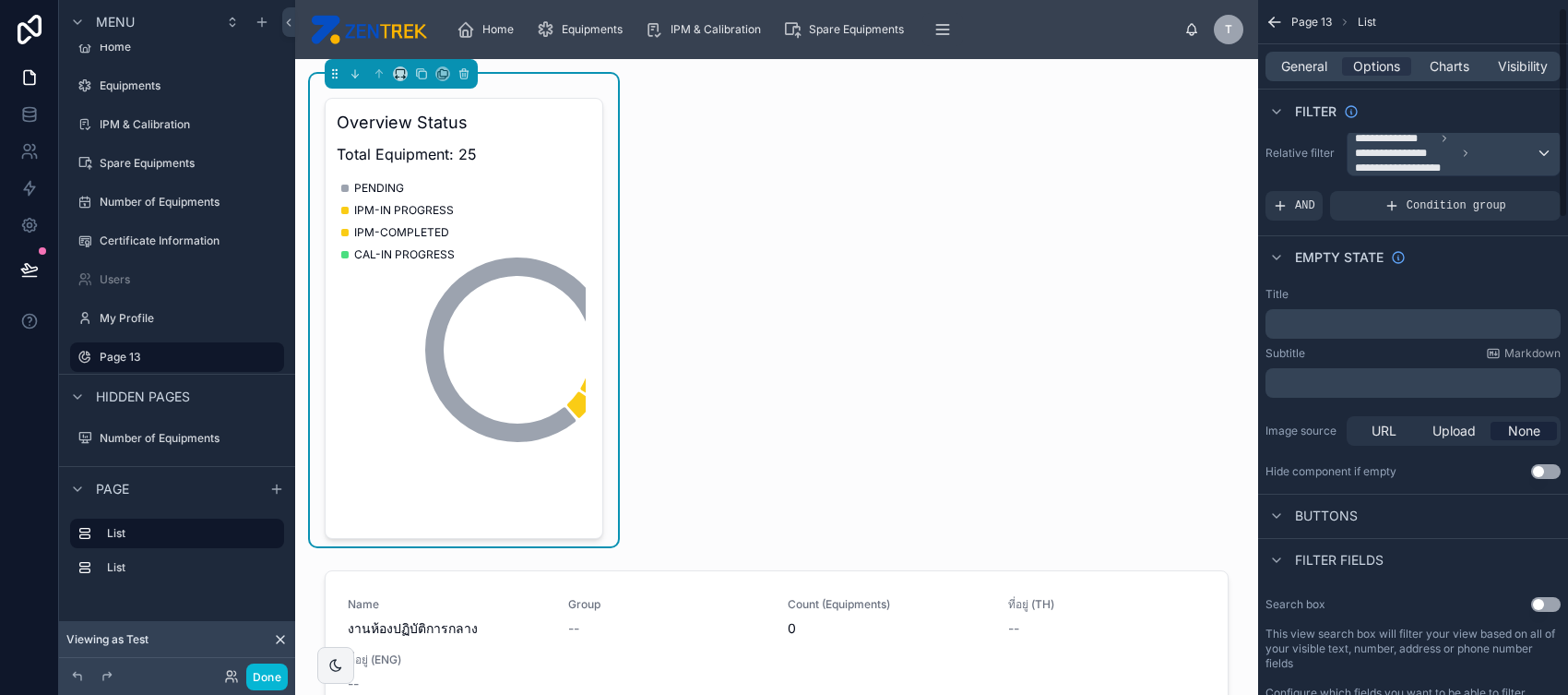 scroll, scrollTop: 26, scrollLeft: 0, axis: vertical 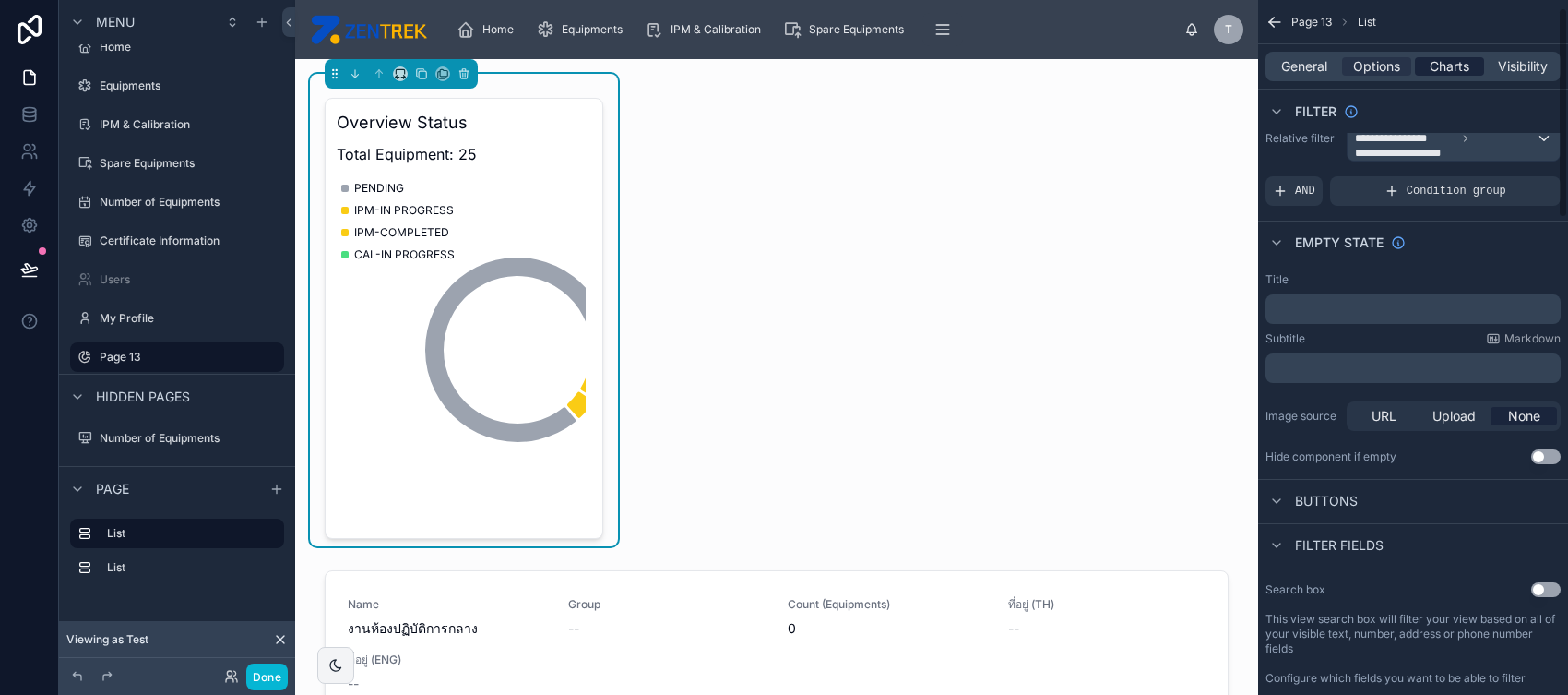 click on "Charts" at bounding box center [1449, 66] 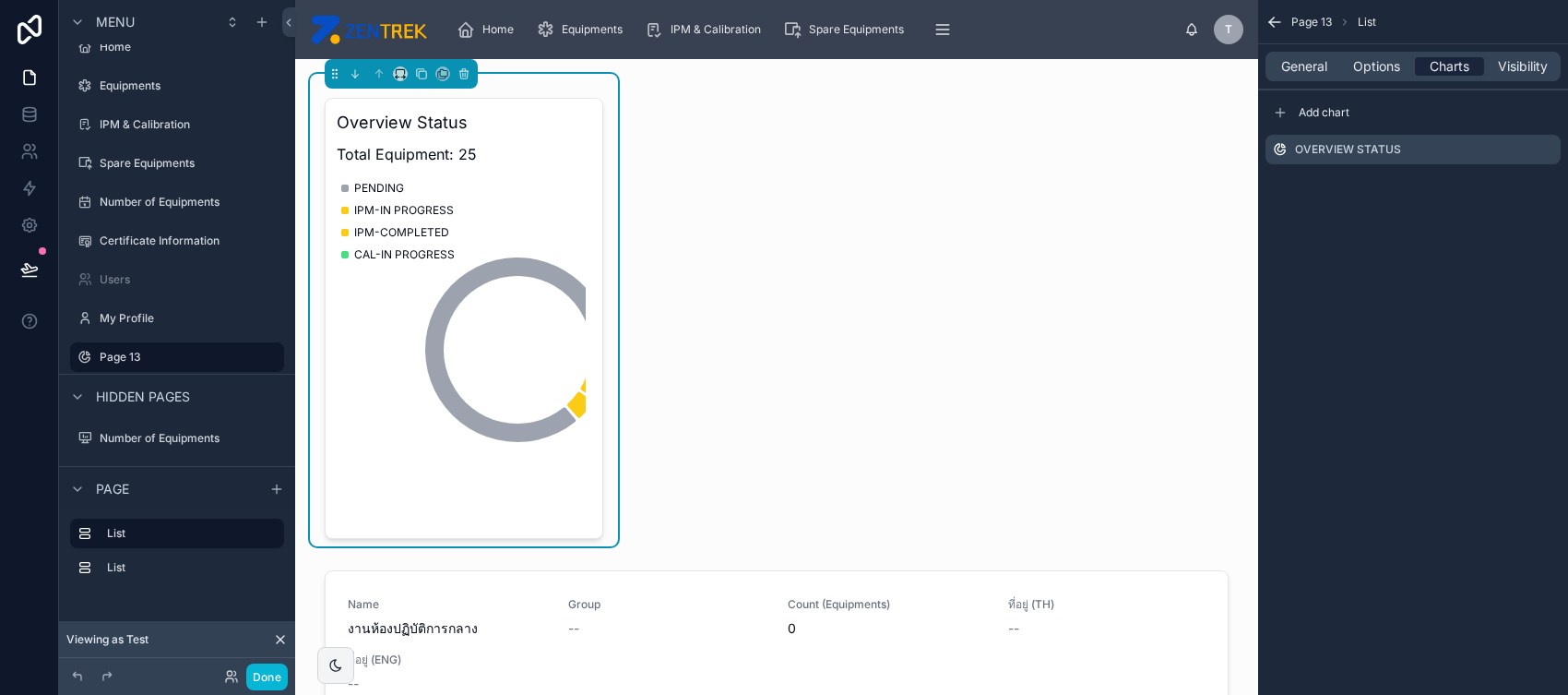 scroll, scrollTop: 0, scrollLeft: 0, axis: both 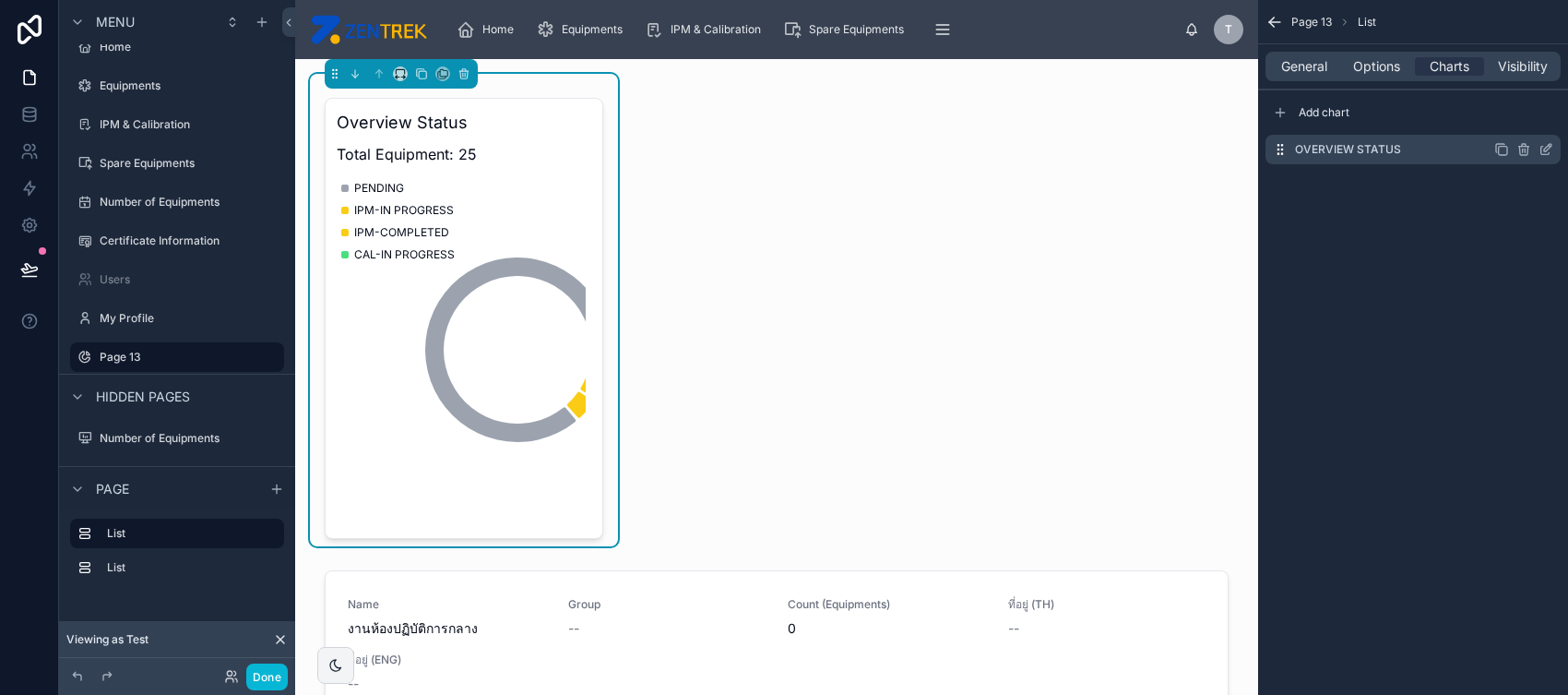 click 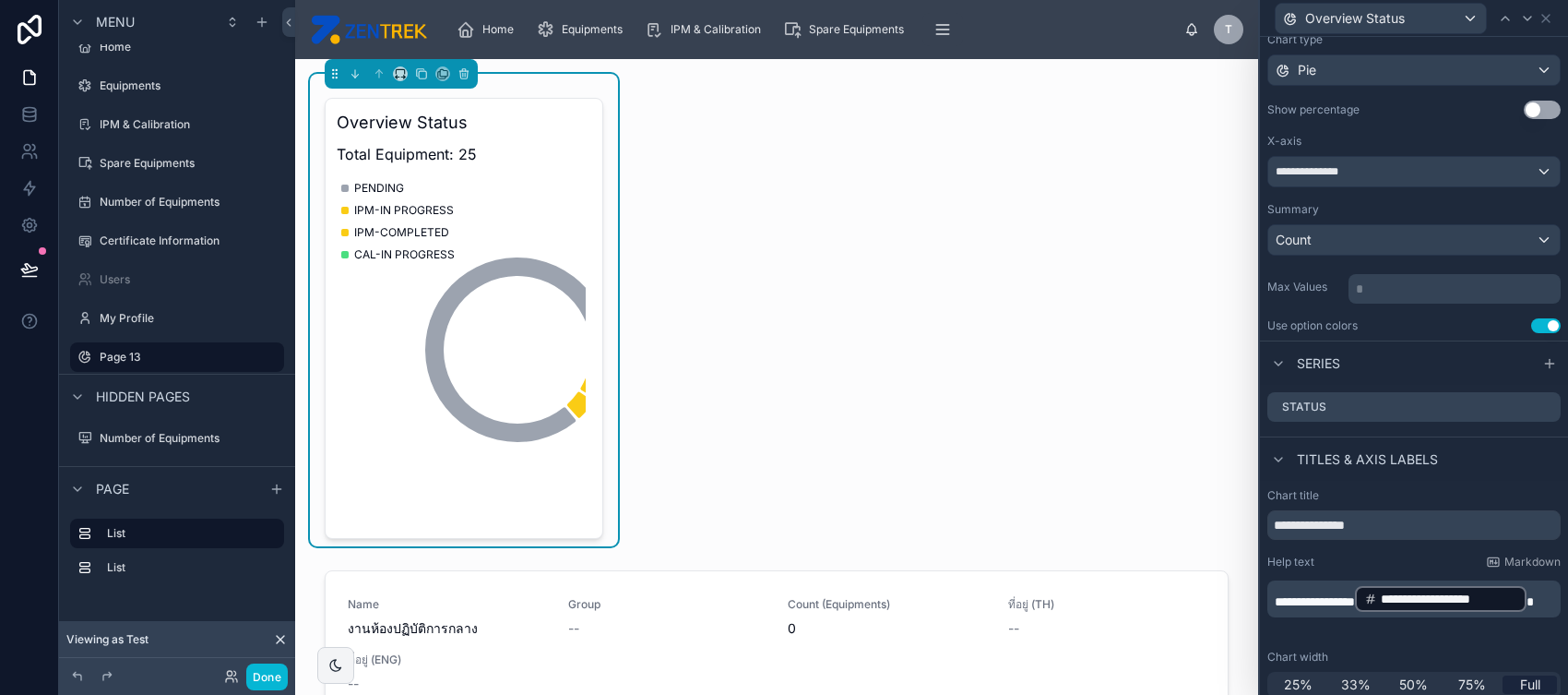 scroll, scrollTop: 114, scrollLeft: 0, axis: vertical 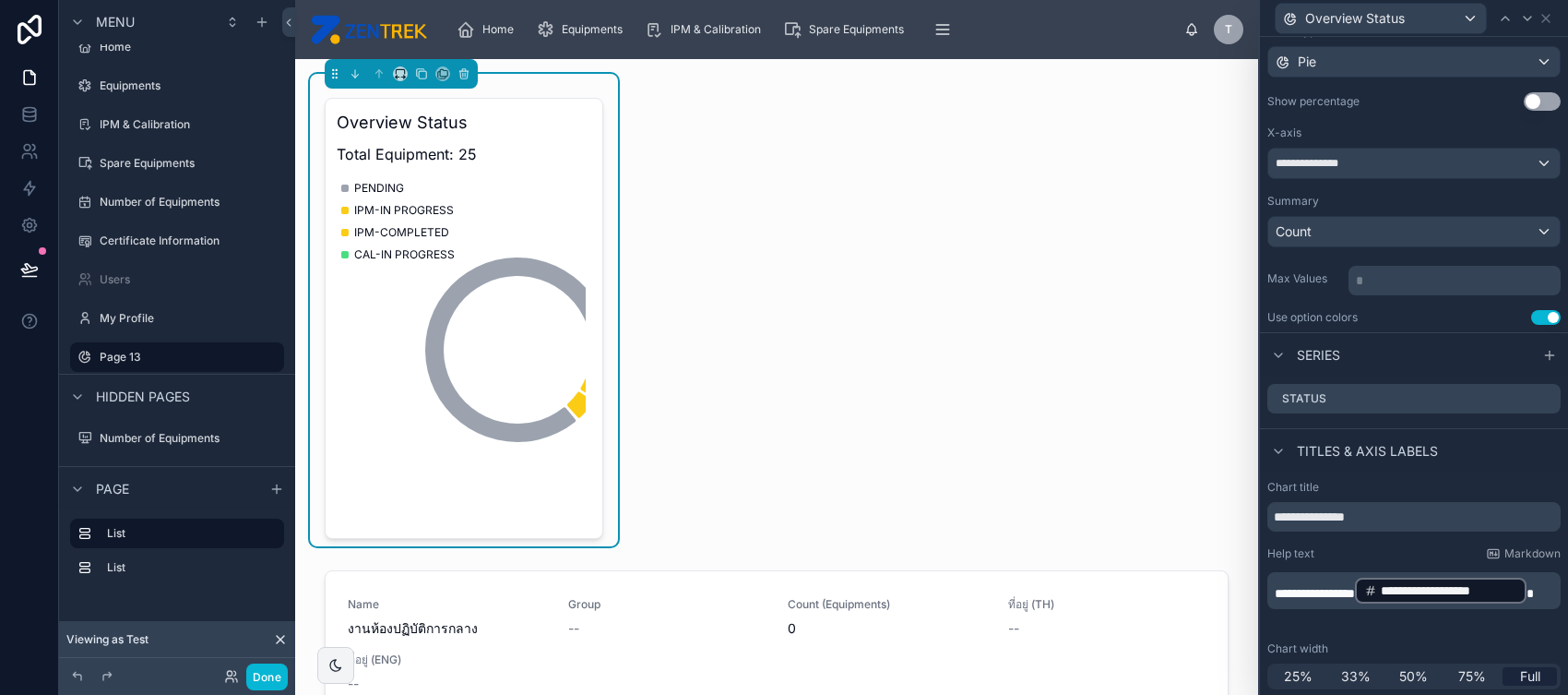 click on "**********" at bounding box center [1416, 591] 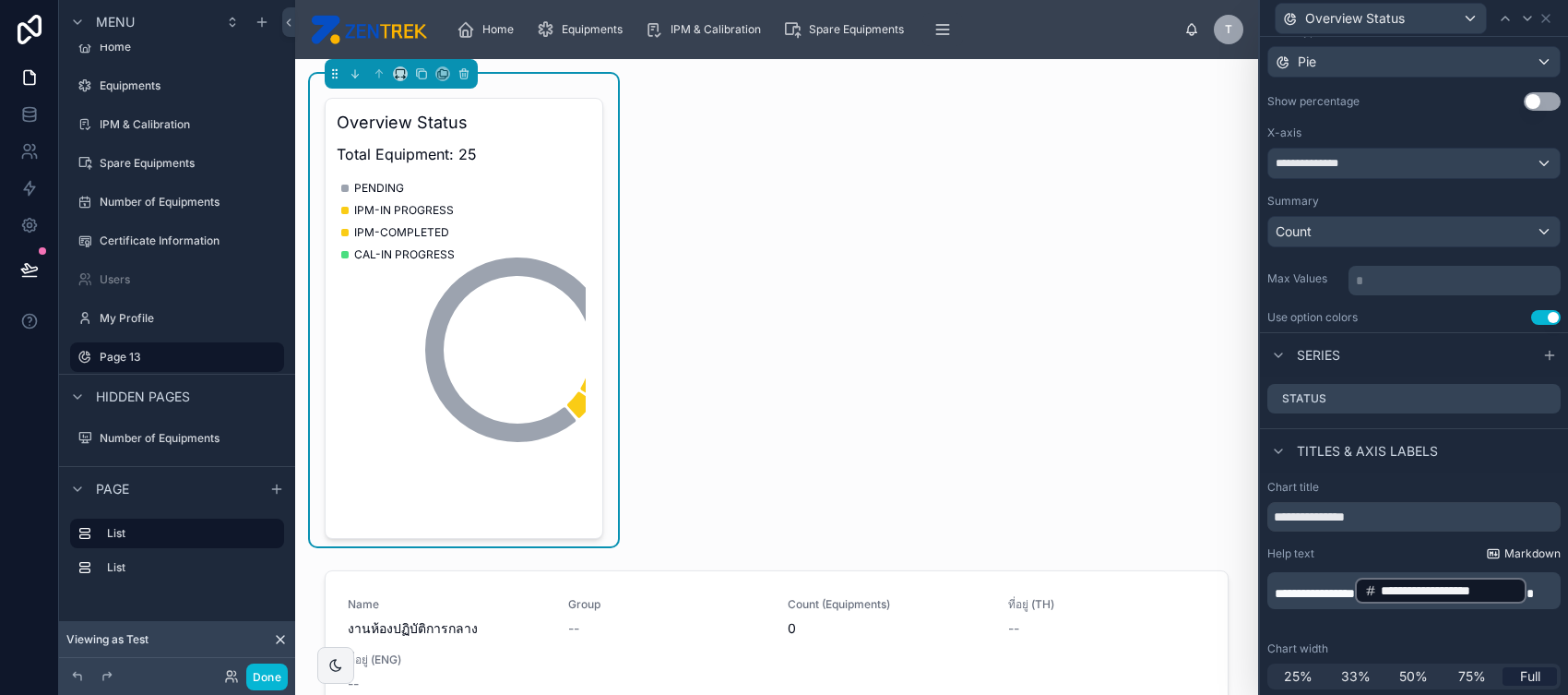 click on "Markdown" at bounding box center [1532, 554] 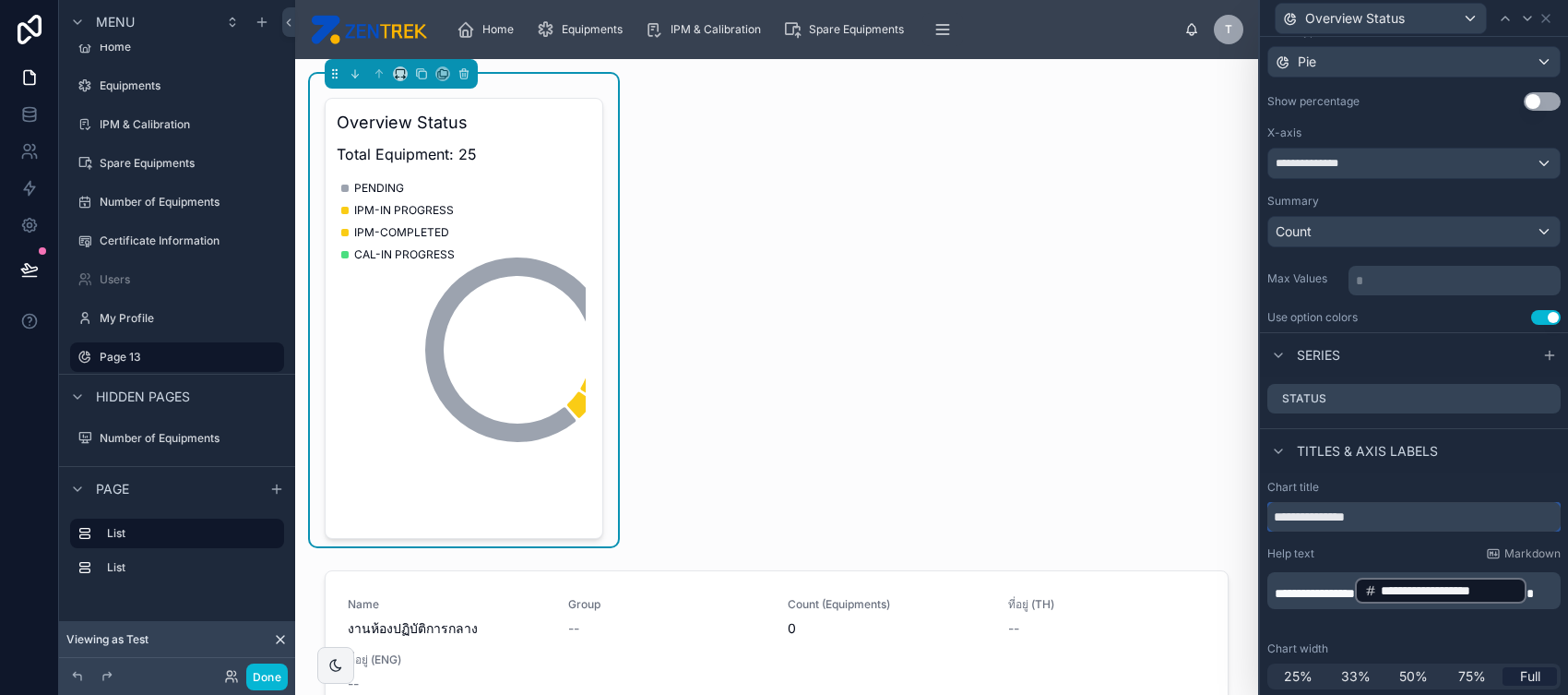 click on "**********" at bounding box center (1414, 517) 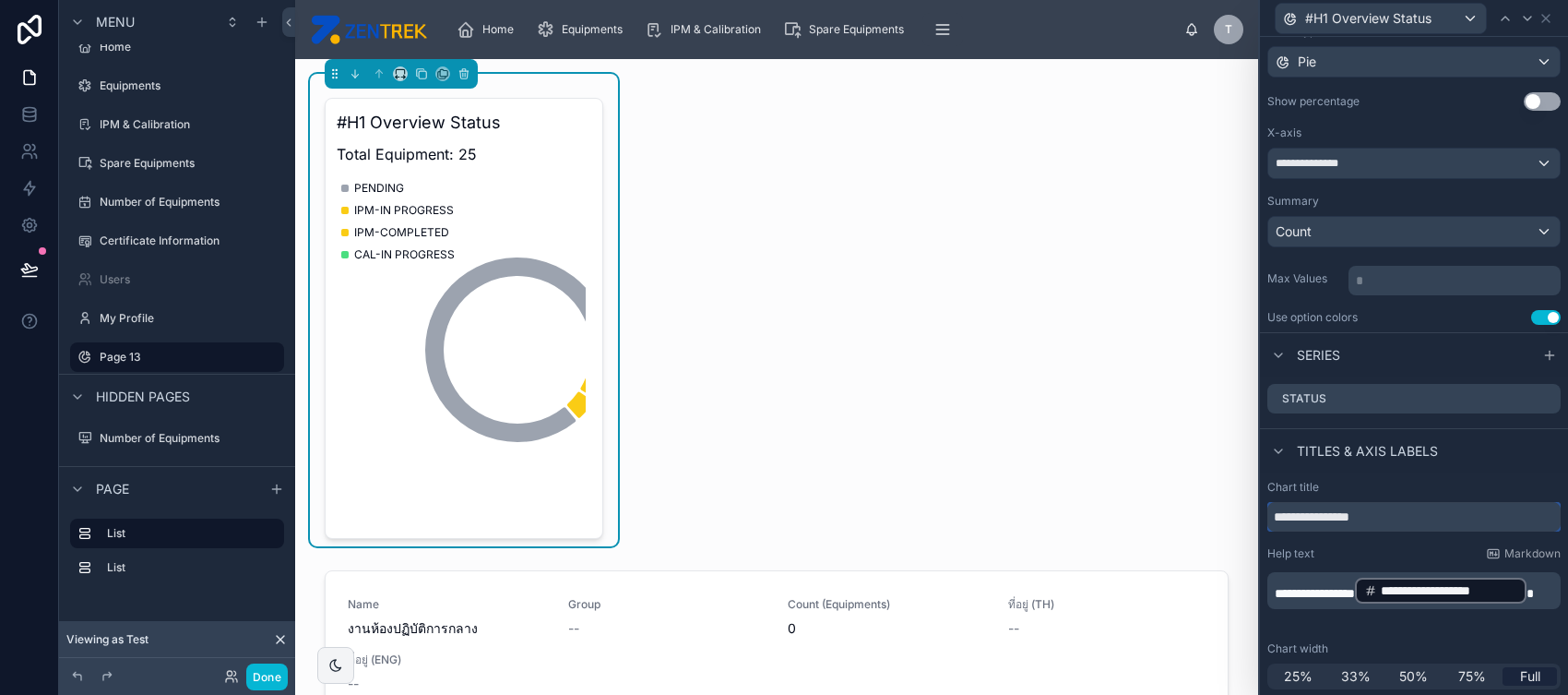 type on "**********" 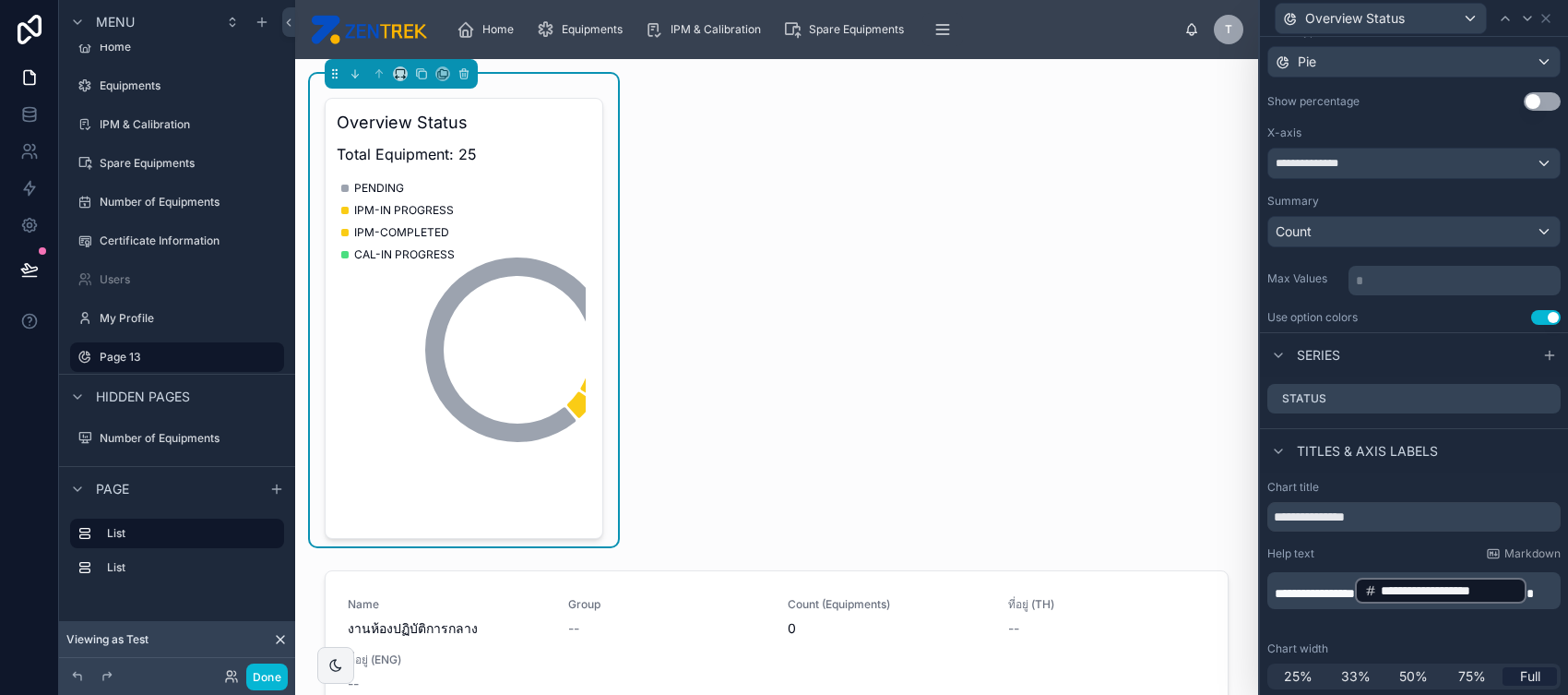 click on "**********" at bounding box center [1416, 591] 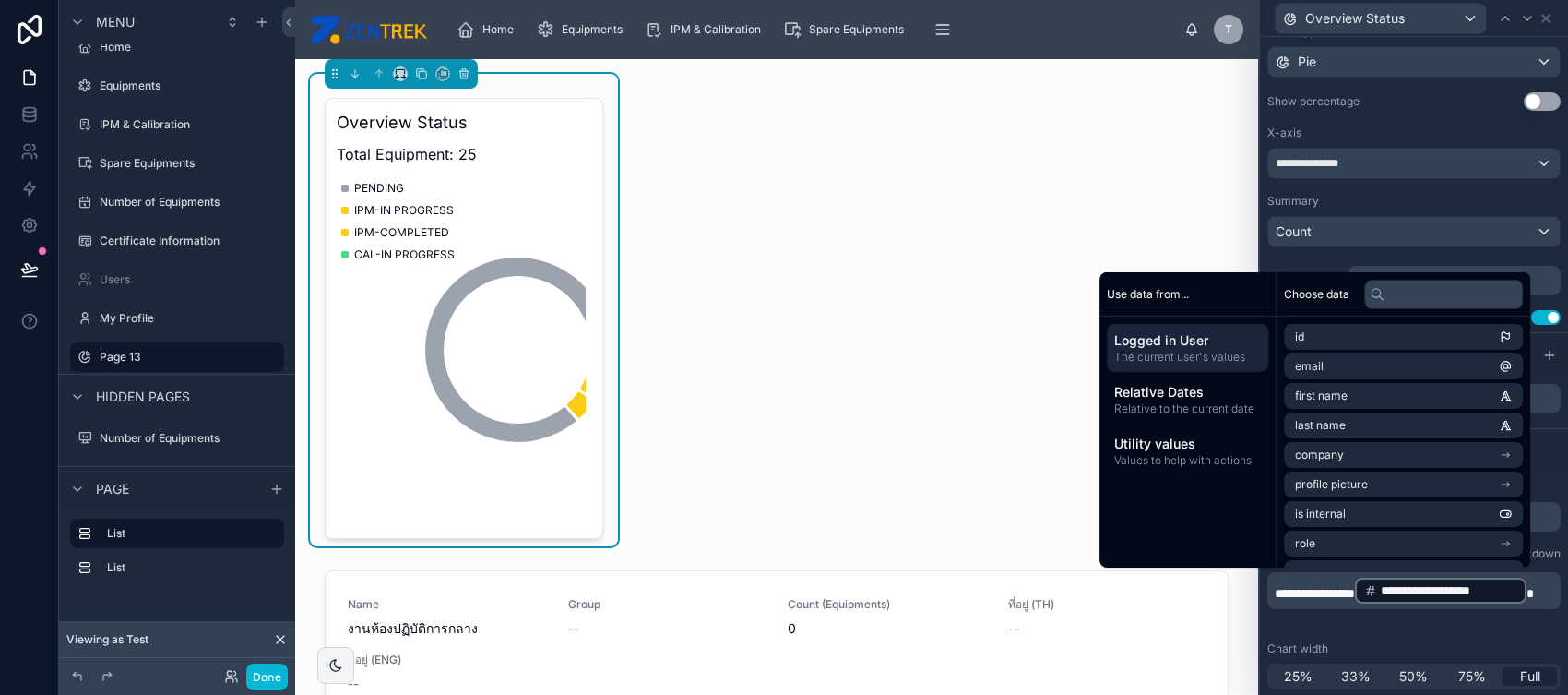 click on "**********" at bounding box center (1414, 150) 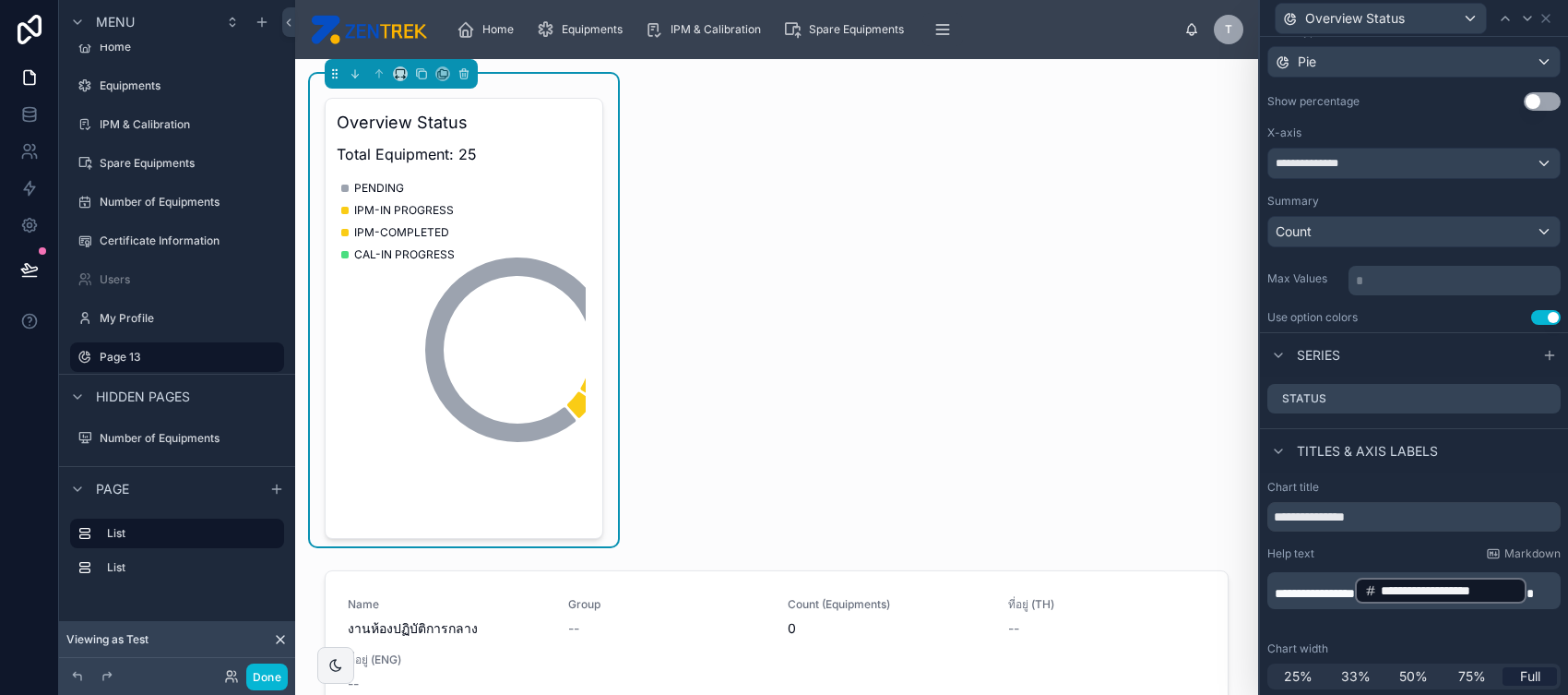 click on "Use setting" at bounding box center [1542, 102] 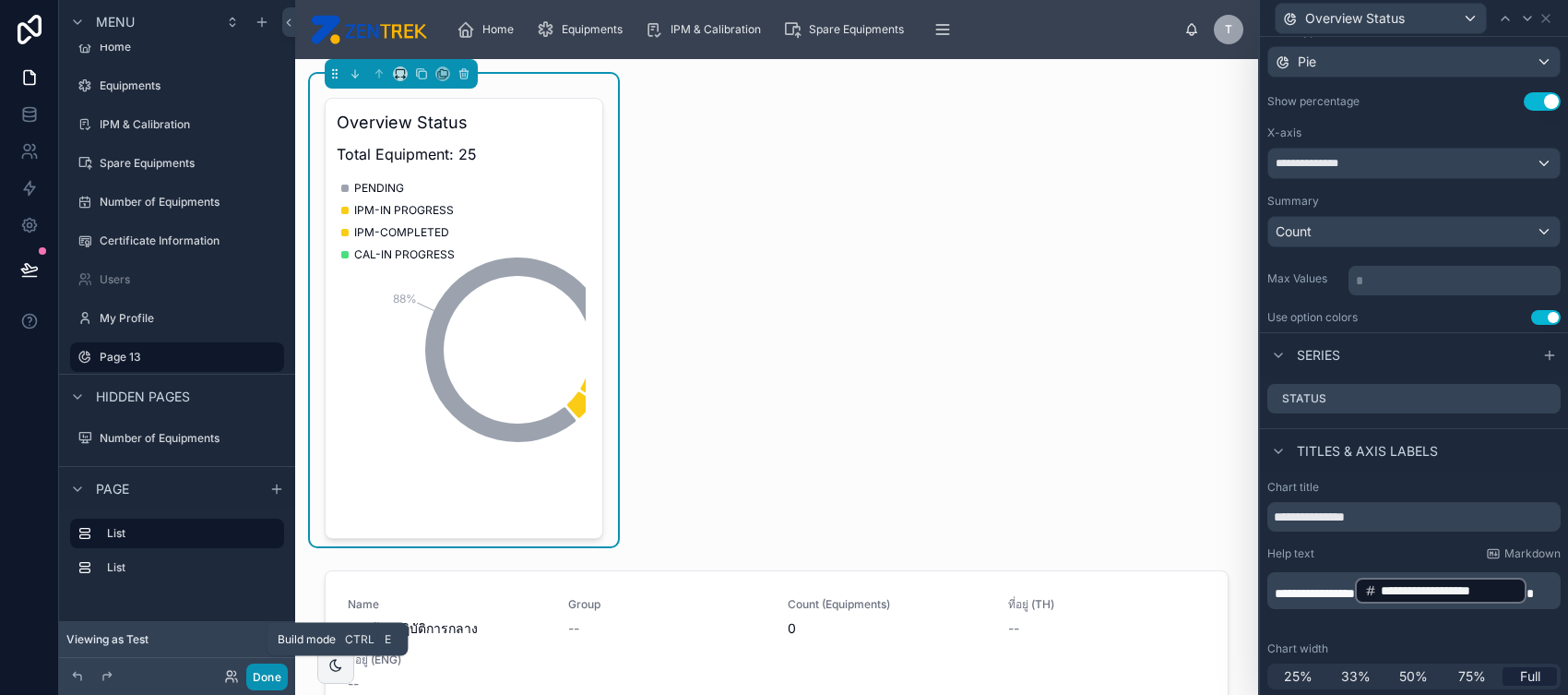 click on "Done" at bounding box center [267, 677] 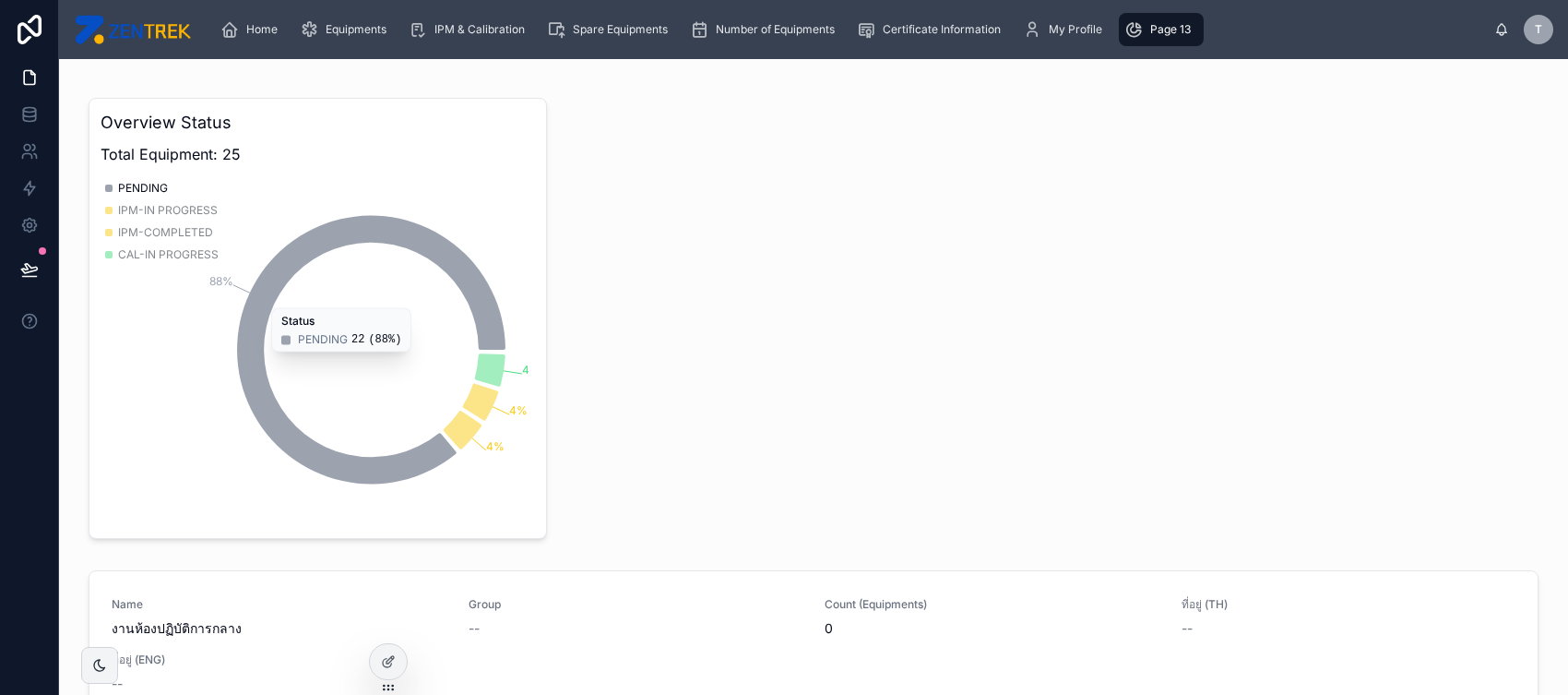 scroll, scrollTop: 47, scrollLeft: 0, axis: vertical 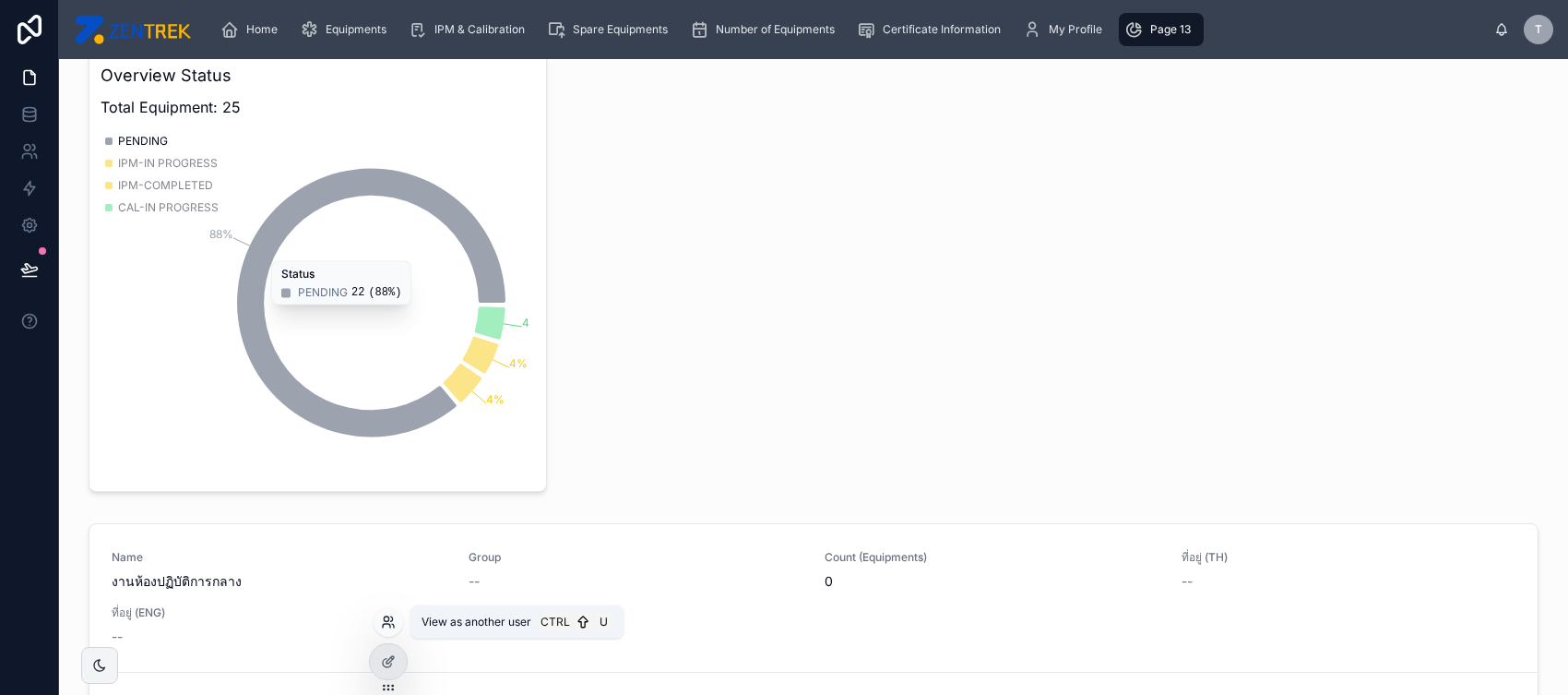 click 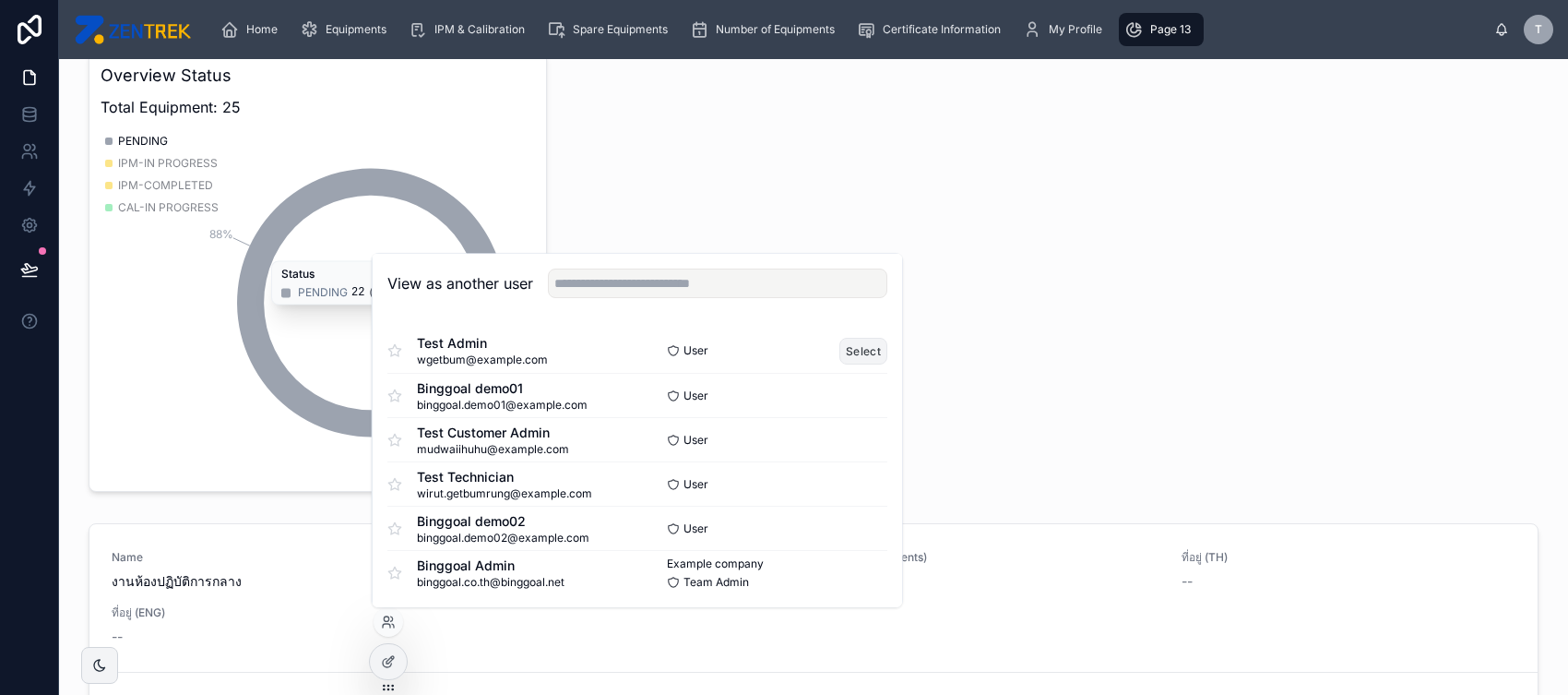 click on "Select" at bounding box center [863, 351] 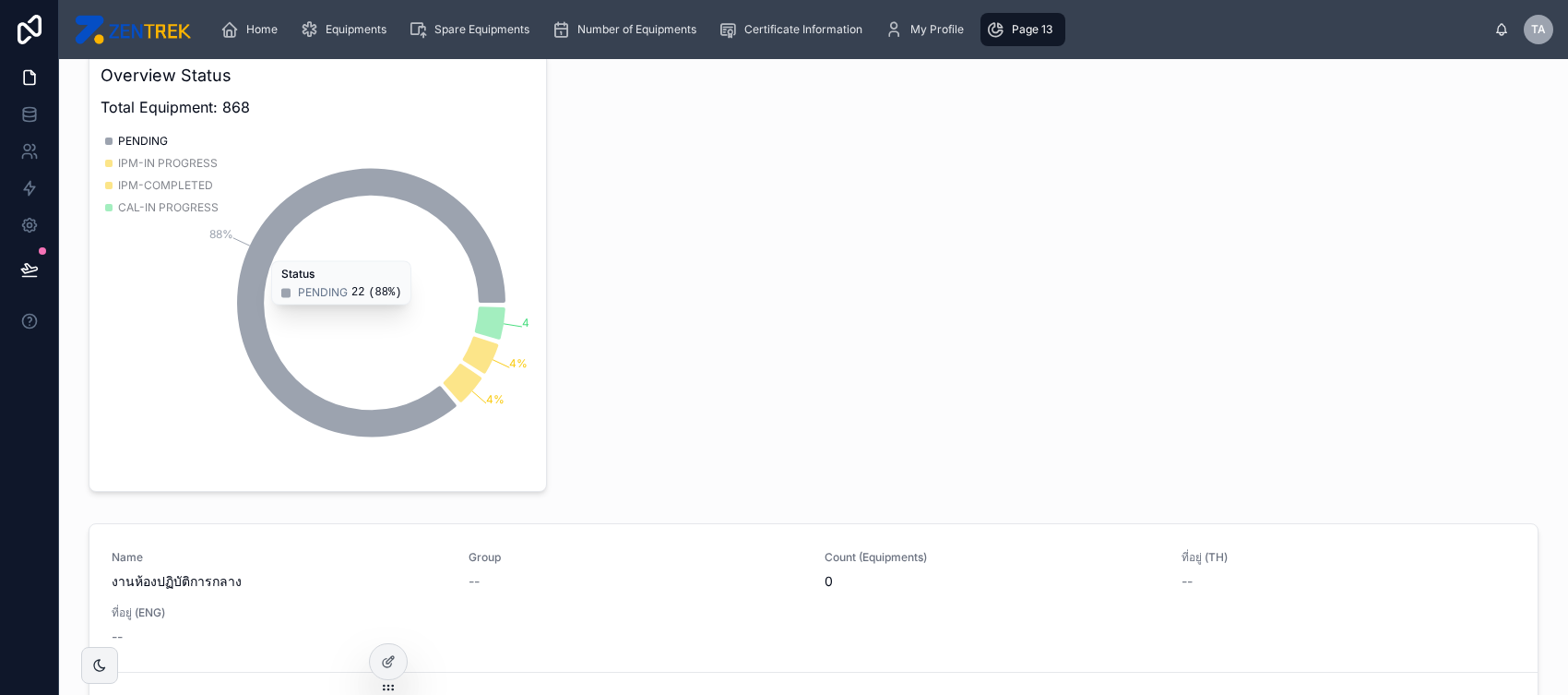 click on "Overview Status Total Equipment: 868 88% 4% 4% 4% PENDING IPM-IN PROGRESS IPM-COMPLETED CAL-IN PROGRESS Status PENDING 22 ( 88% ) Name งานห้องปฏิบัติการกลาง Group -- Count (Equipments) 0 ที่อยู่ (TH) -- ที่อยู่ (ENG) -- Name งานจุลพยาธิ Group กลุ่มงานพยาธิวิทยากายวิภาค Count (Equipments) 0 ที่อยู่ (TH) -- ที่อยู่ (ENG) -- Name งานนิติเวชและอณูพันธุศาสตร์ Group กลุ่มงานพยาธิวิทยากายวิภาค Count (Equipments) 0 ที่อยู่ (TH) -- ที่อยู่ (ENG) -- Name งานตรวจพิเศษชิ้นเนื้อ Group กลุ่มงานพยาธิวิทยากายวิภาค Count (Equipments) 0 ที่อยู่ (TH) -- ที่อยู่ (ENG) -- Name Group Count (Equipments) 0 -- --" at bounding box center (814, 594) 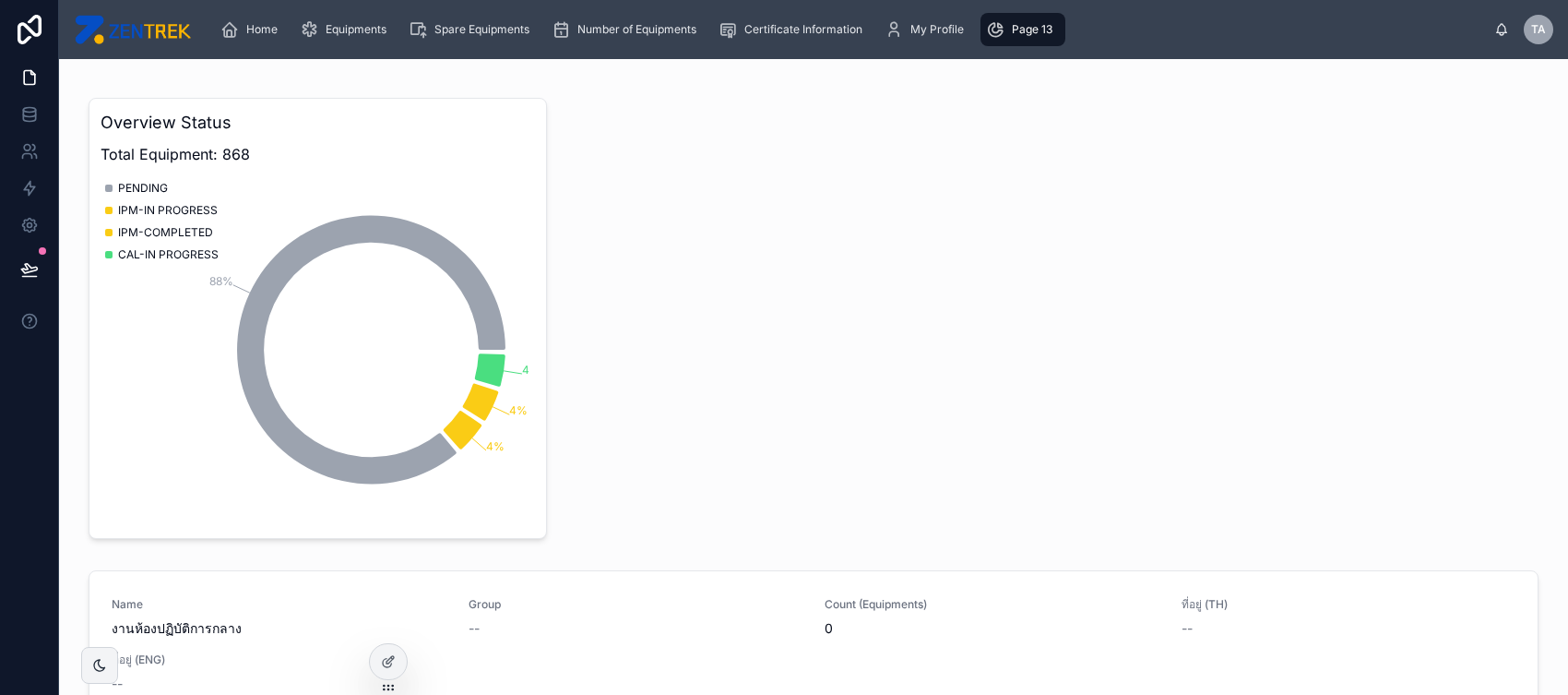 click on "Home Equipments Spare Equipments Number of Equipments Certificate Information My Profile Page 13" at bounding box center (849, 30) 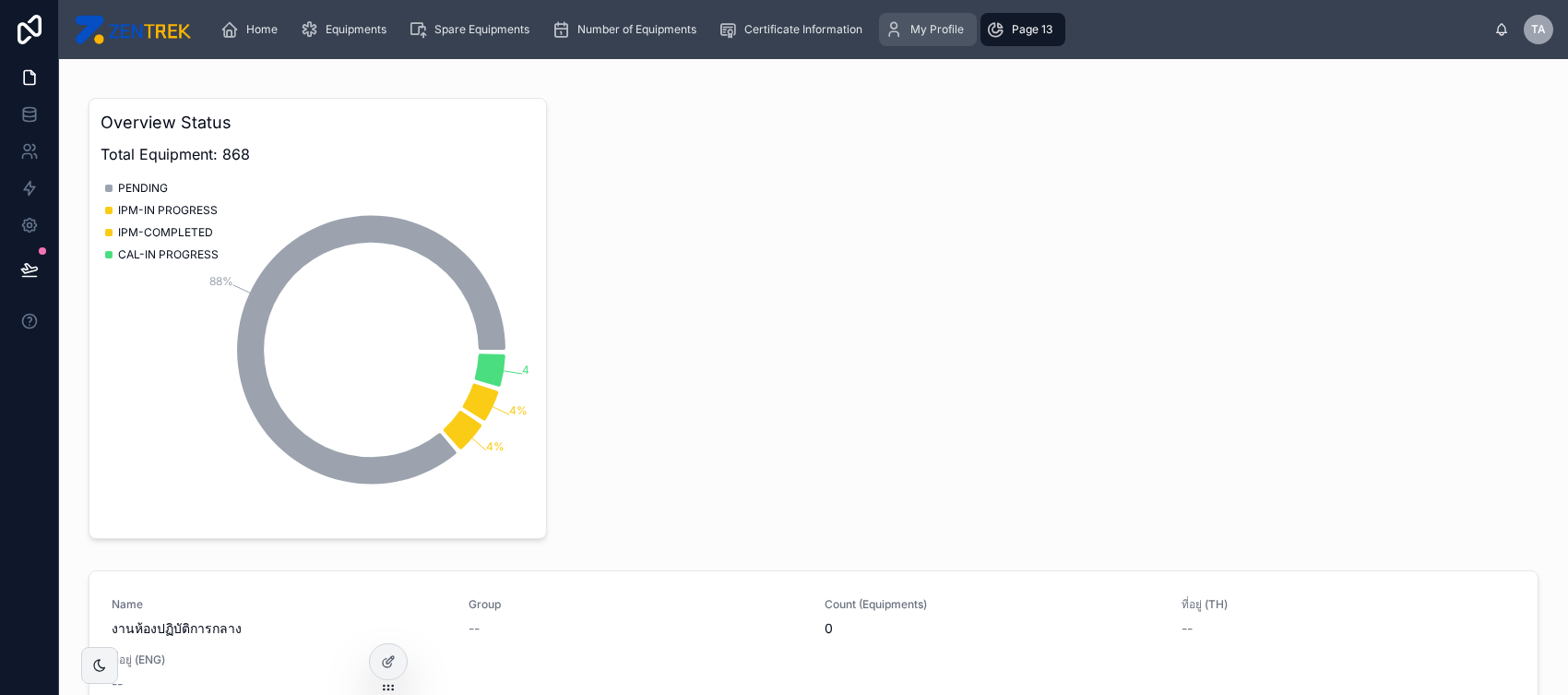 click on "My Profile" at bounding box center (937, 30) 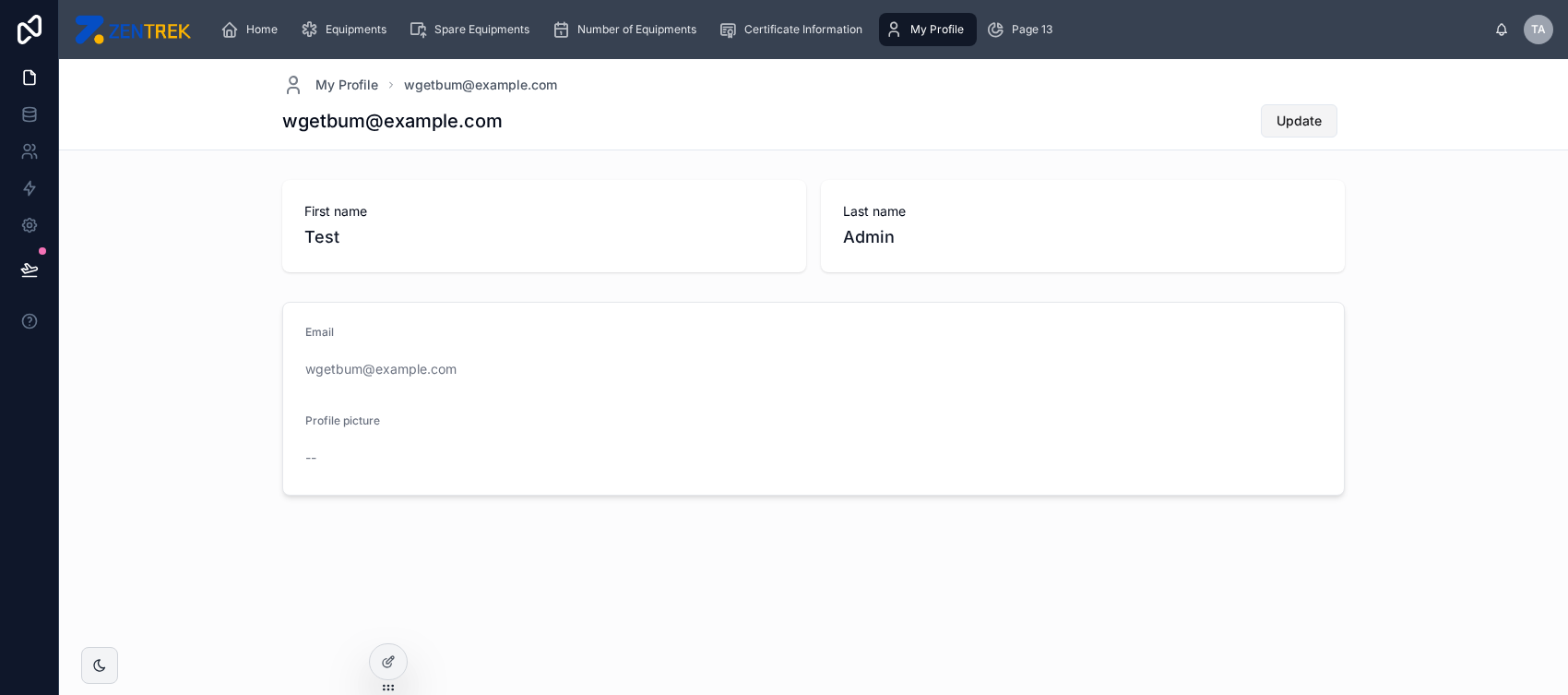 click on "Update" at bounding box center (1299, 121) 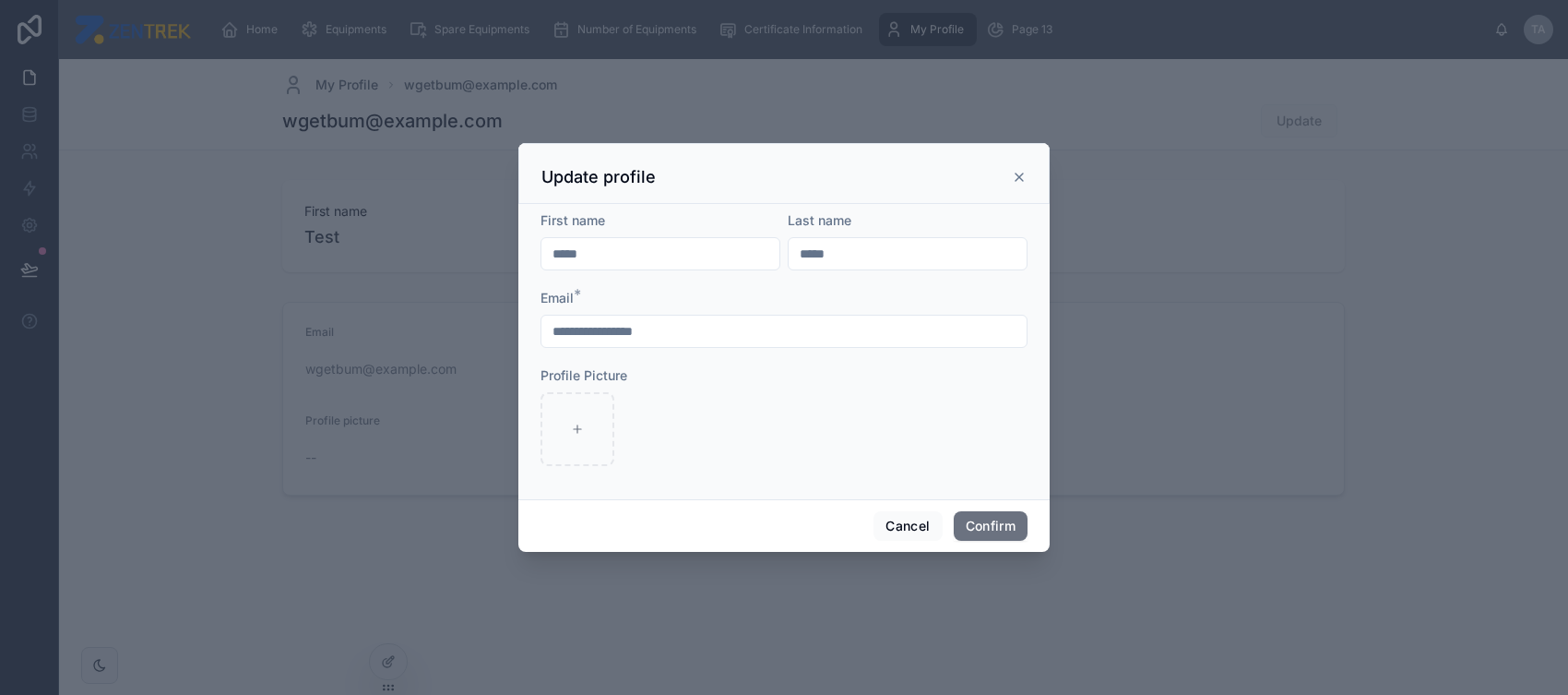 click on "****" at bounding box center (660, 254) 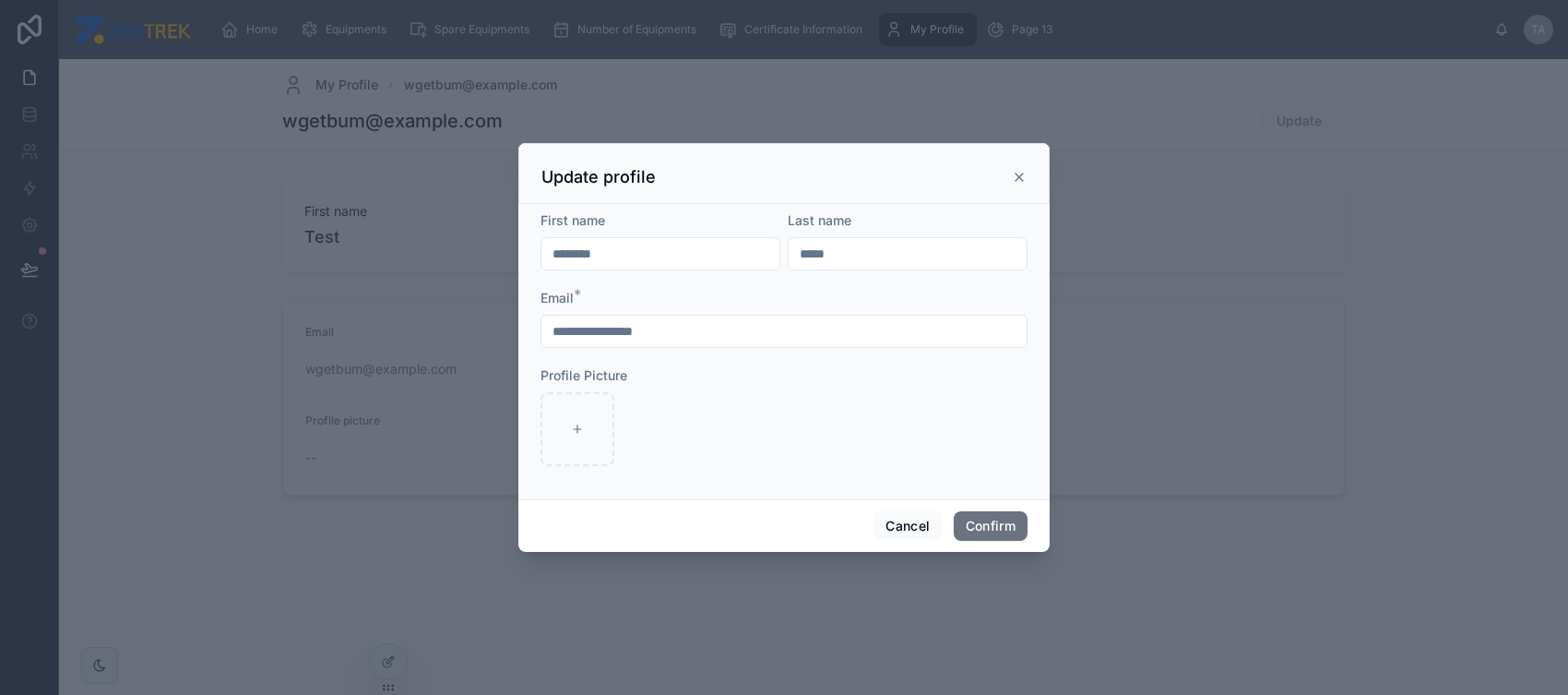 type on "********" 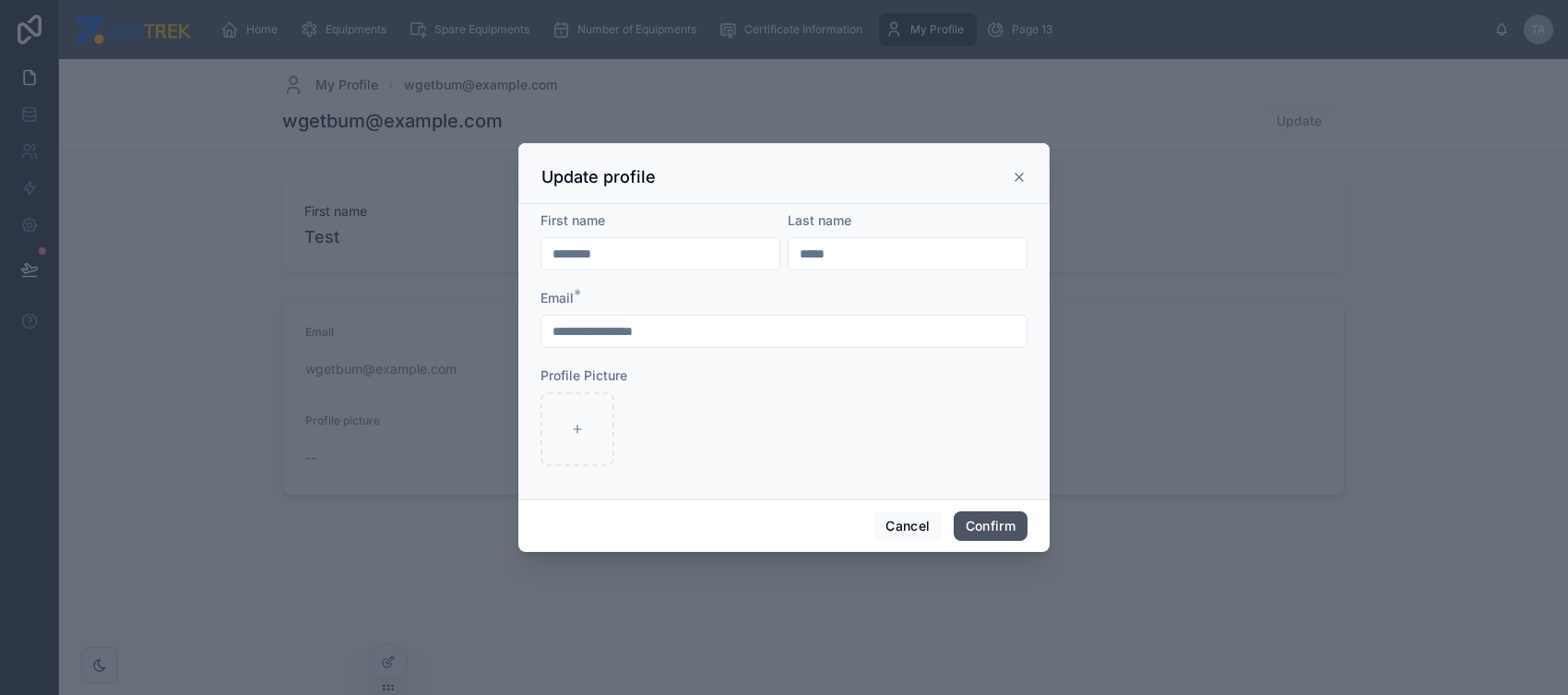click on "Confirm" at bounding box center (991, 526) 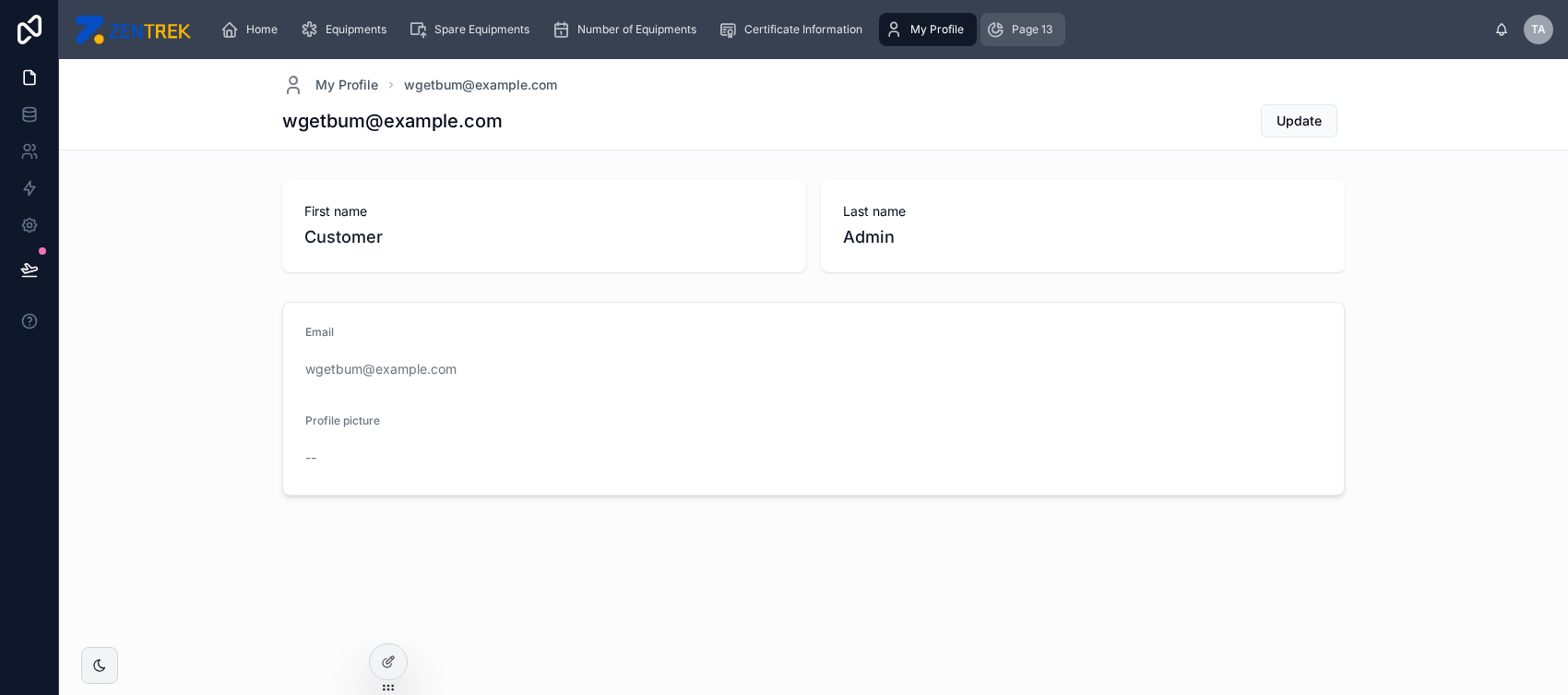 click on "Page 13" at bounding box center (1023, 30) 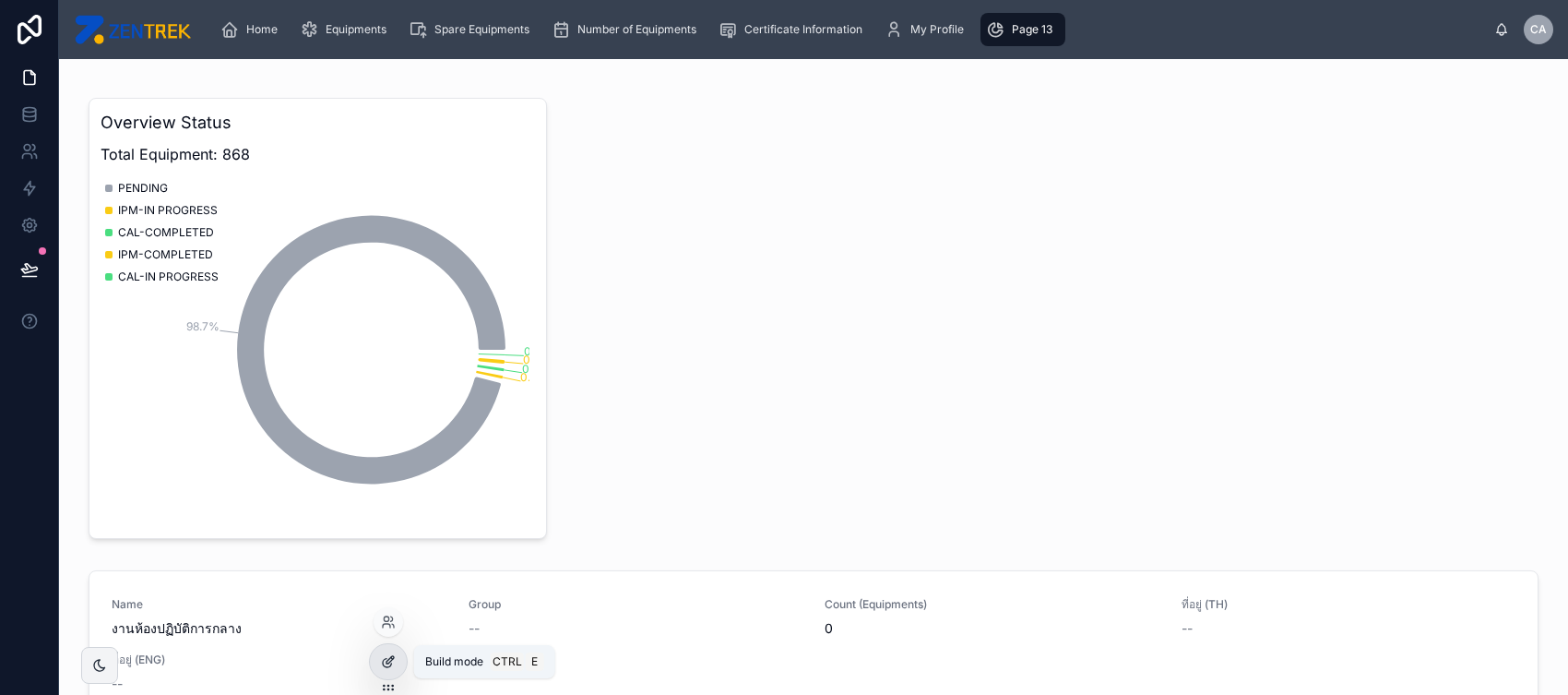 click 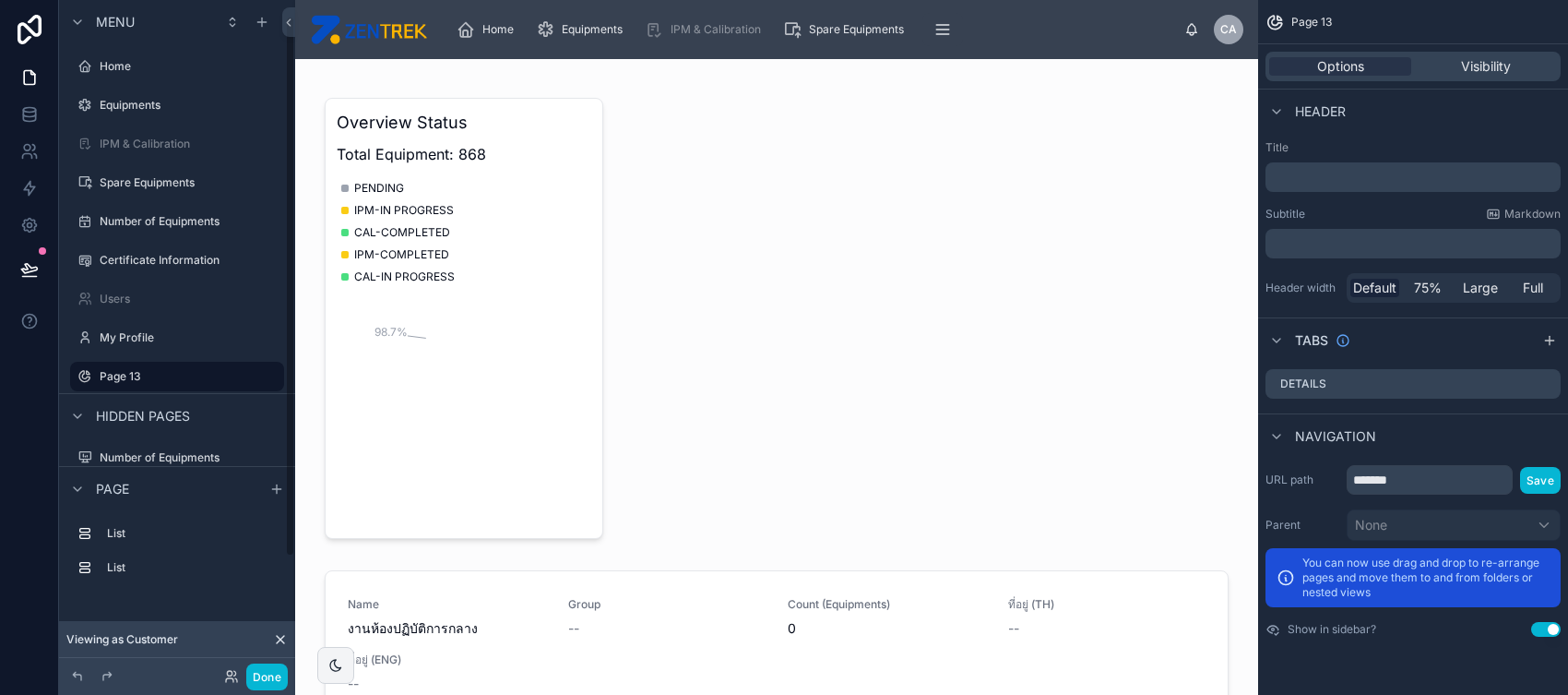 scroll, scrollTop: 19, scrollLeft: 0, axis: vertical 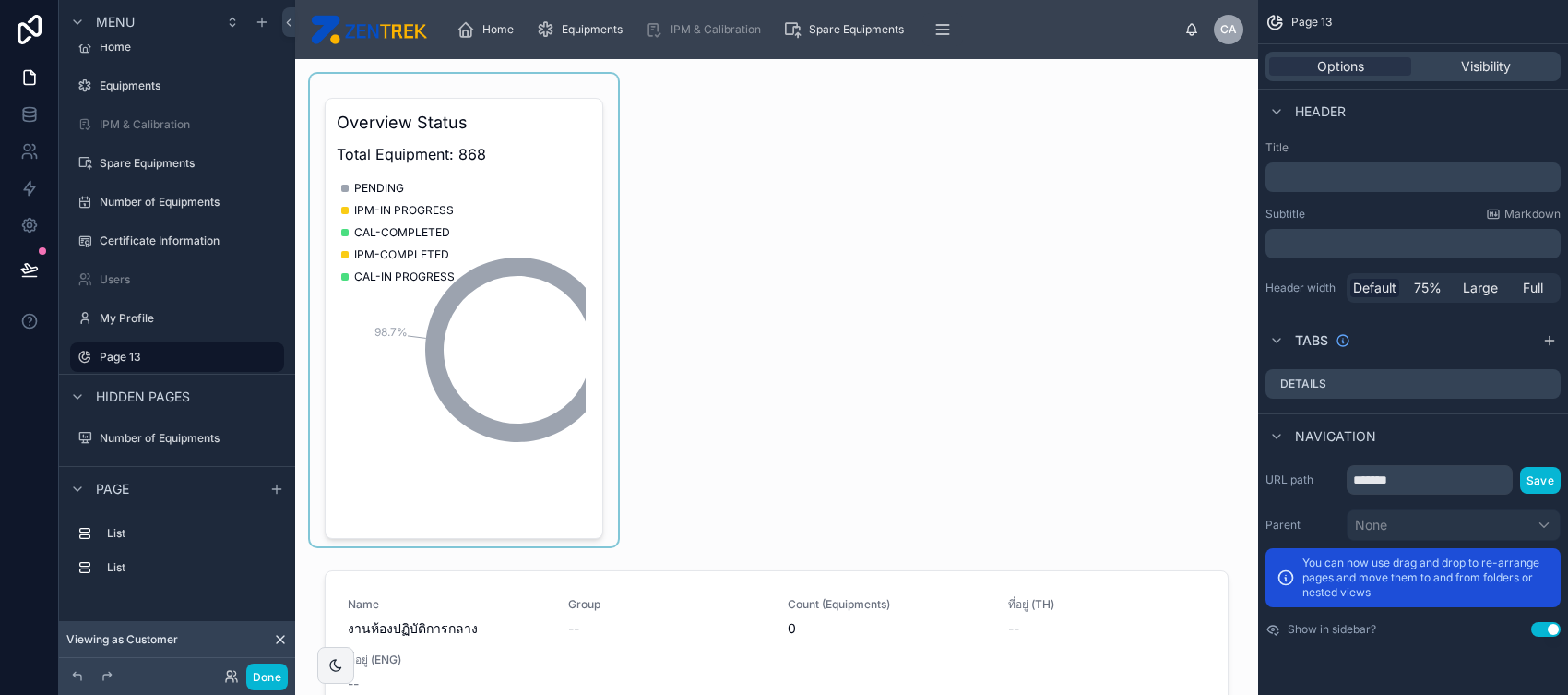 click at bounding box center (464, 310) 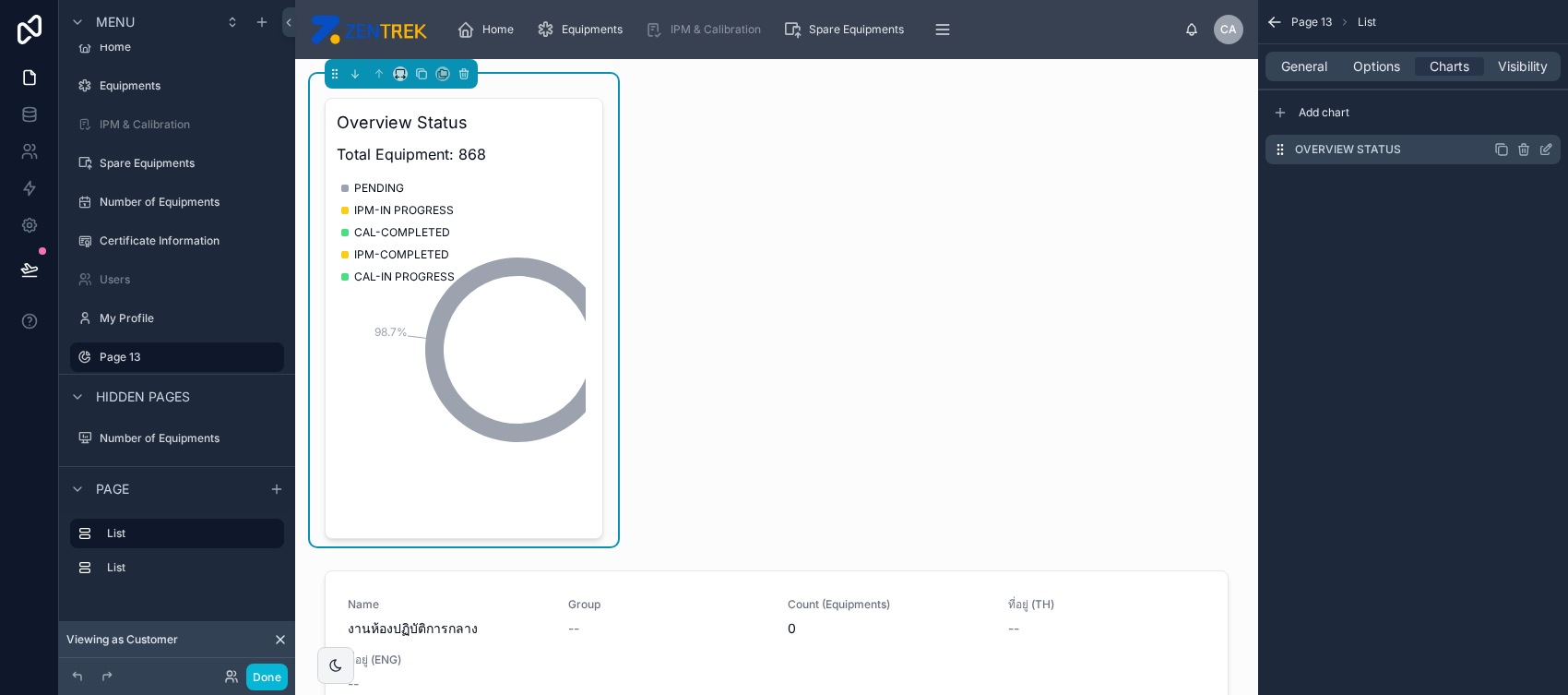 click 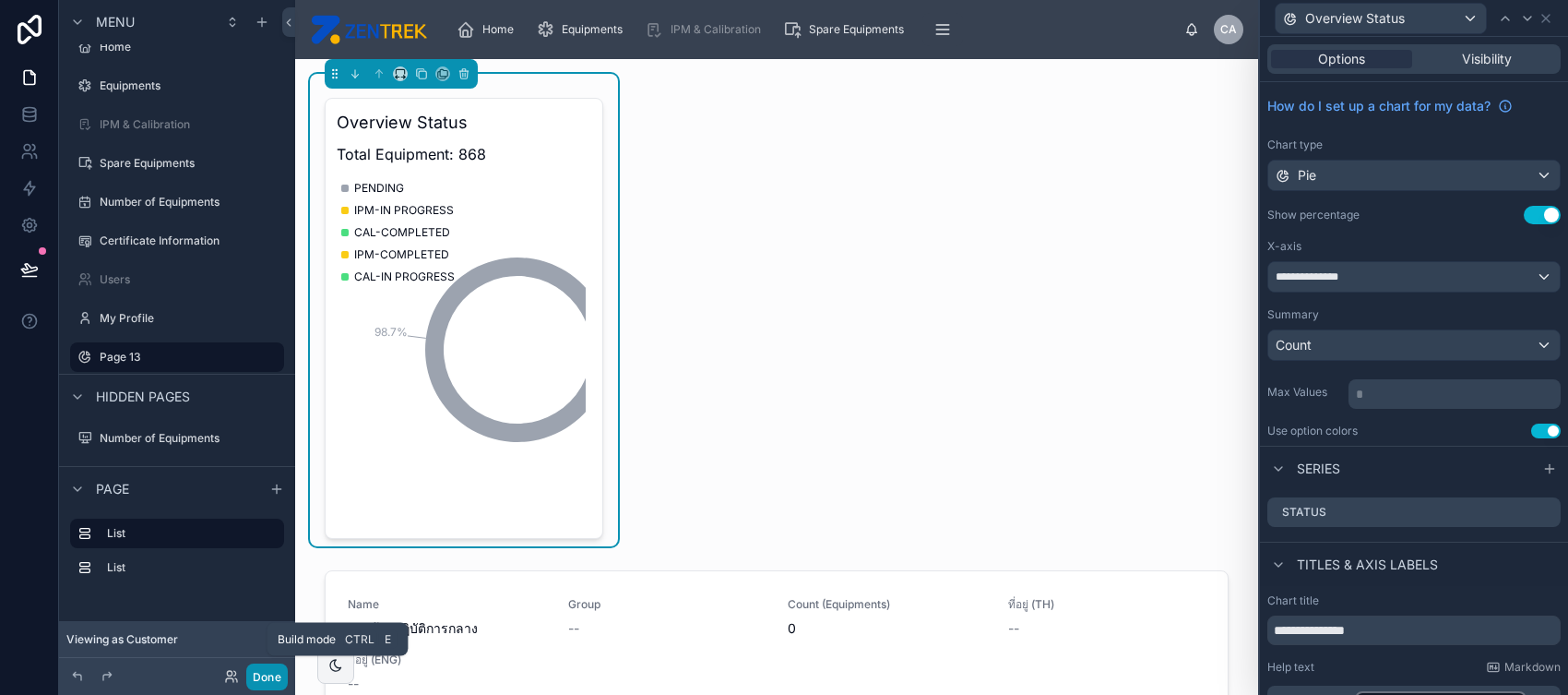 click on "Done" at bounding box center [267, 677] 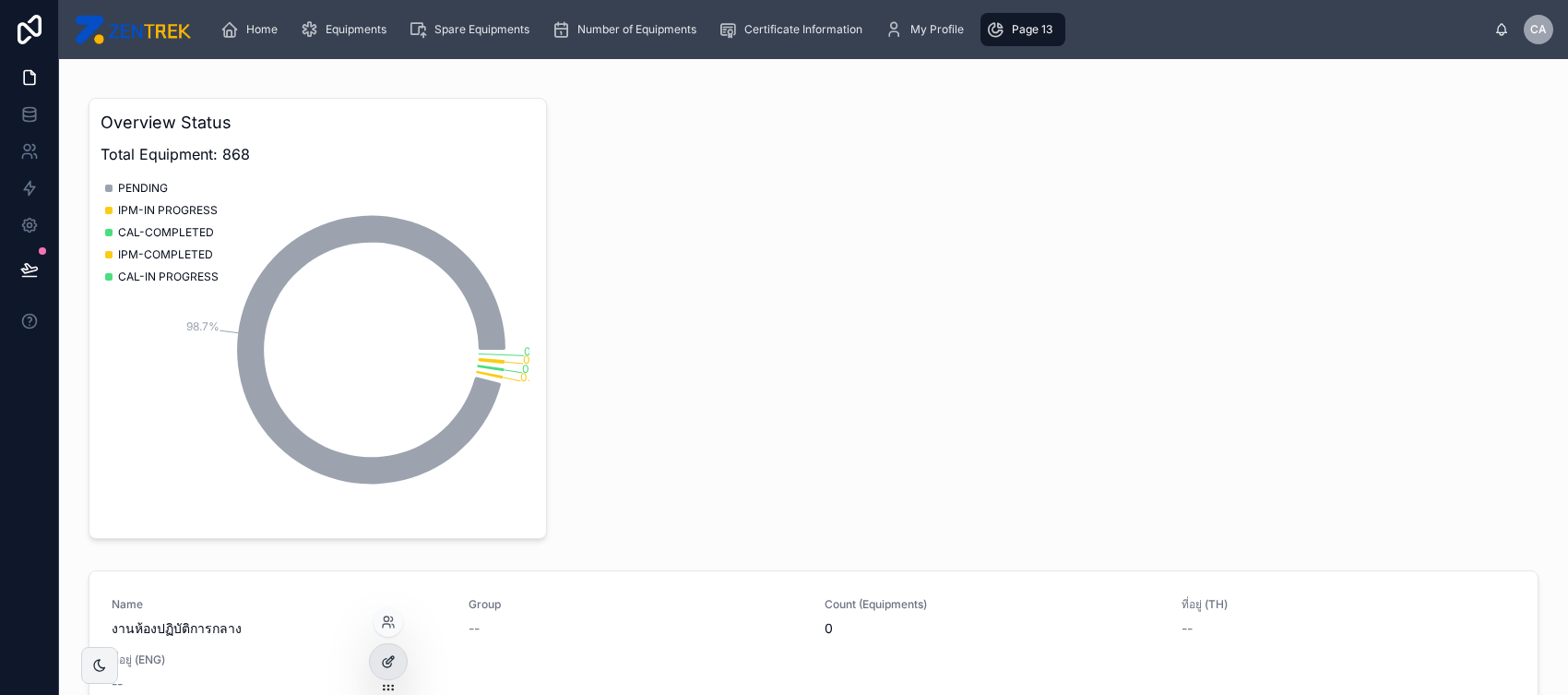 click at bounding box center (388, 662) 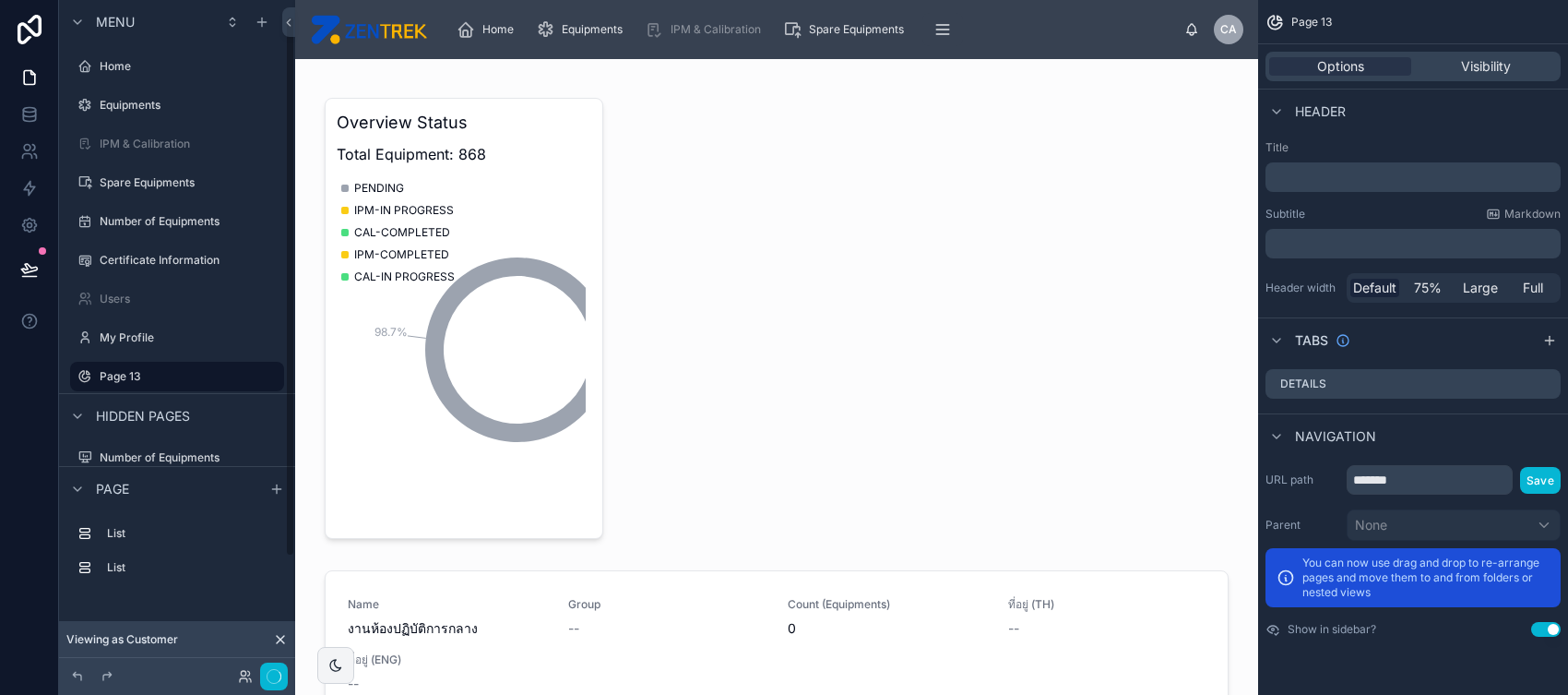 scroll, scrollTop: 19, scrollLeft: 0, axis: vertical 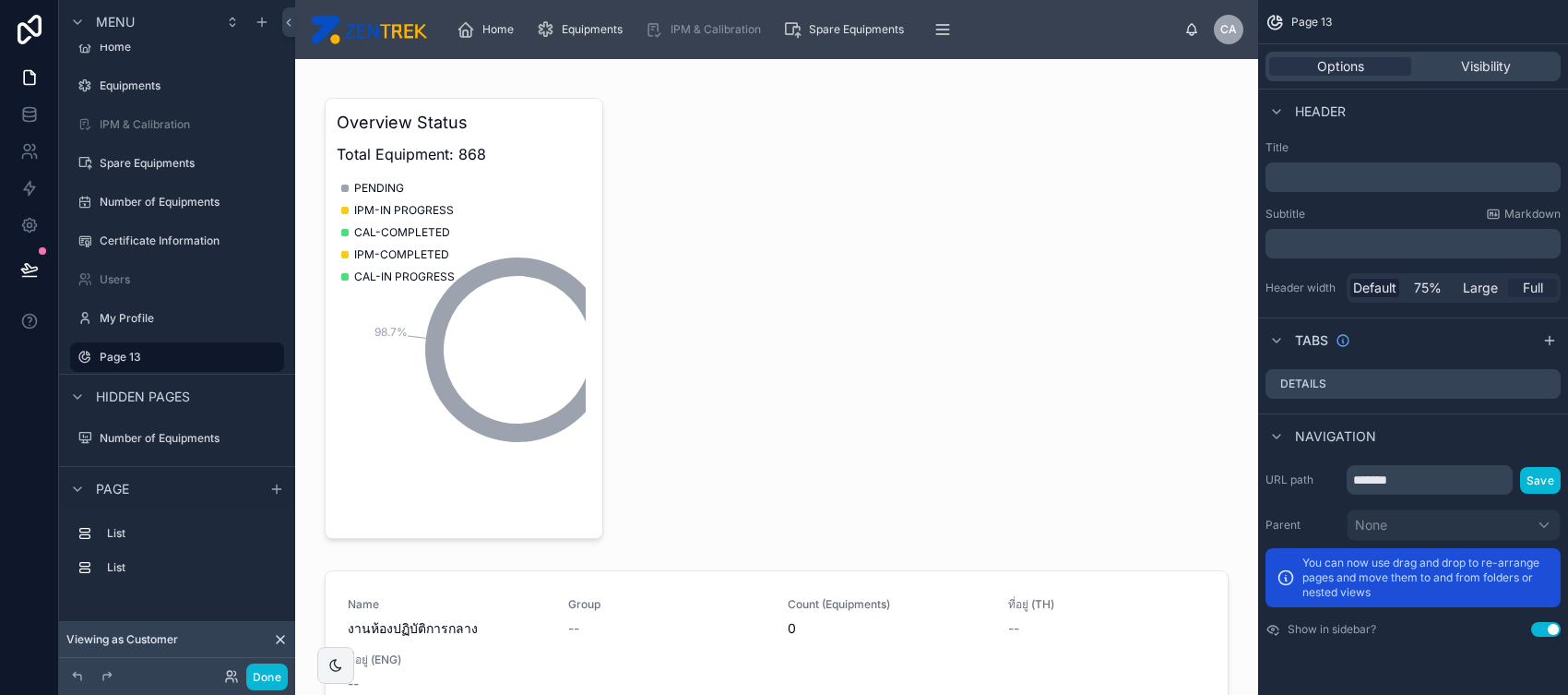 click on "Full" at bounding box center [1533, 288] 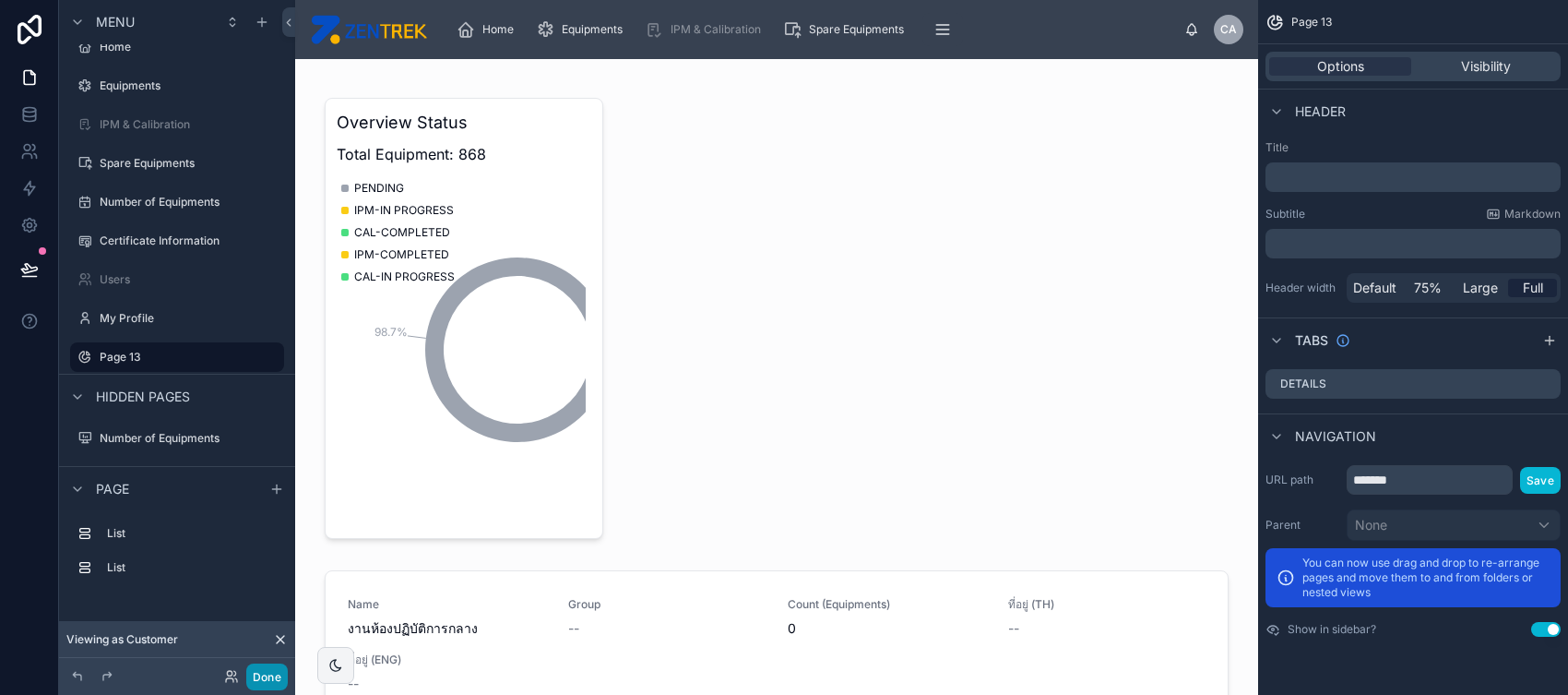 click on "Done" at bounding box center [267, 677] 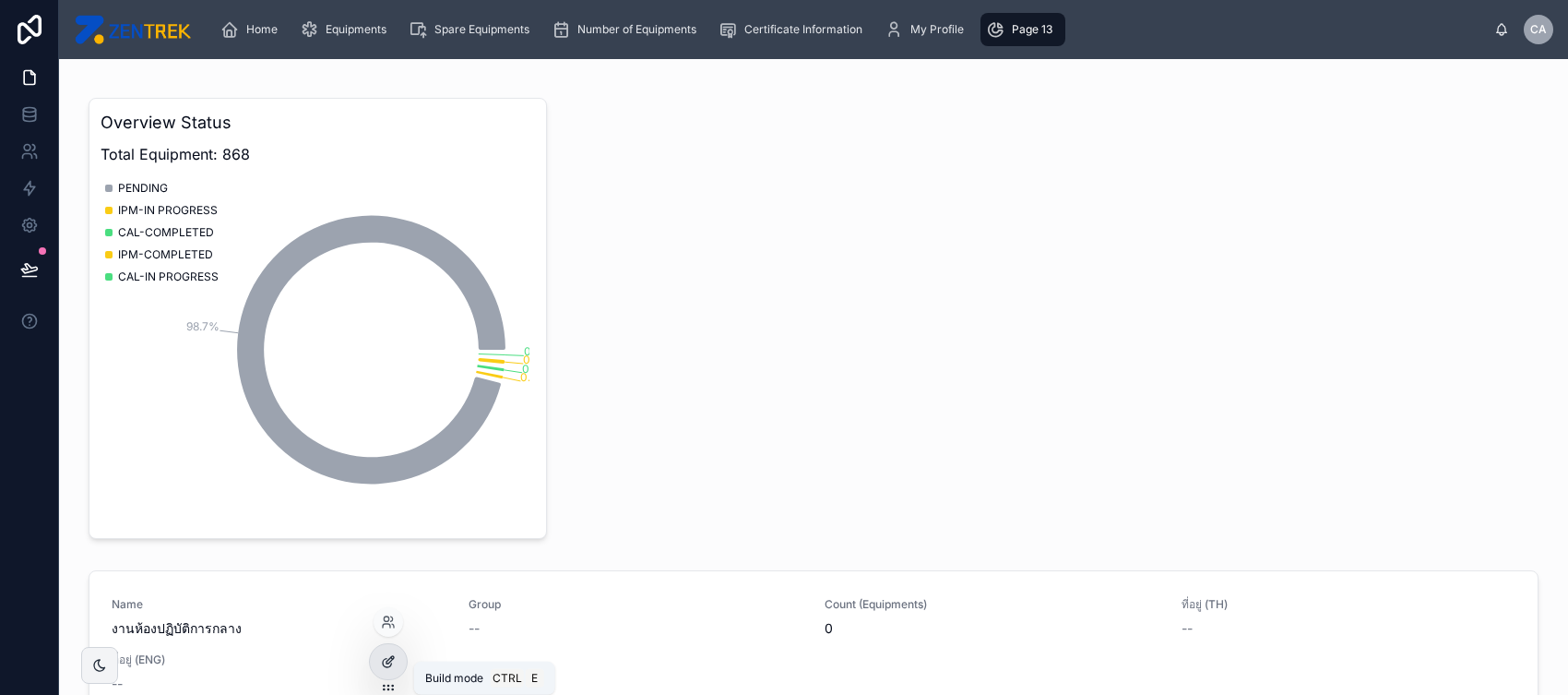 click at bounding box center (388, 662) 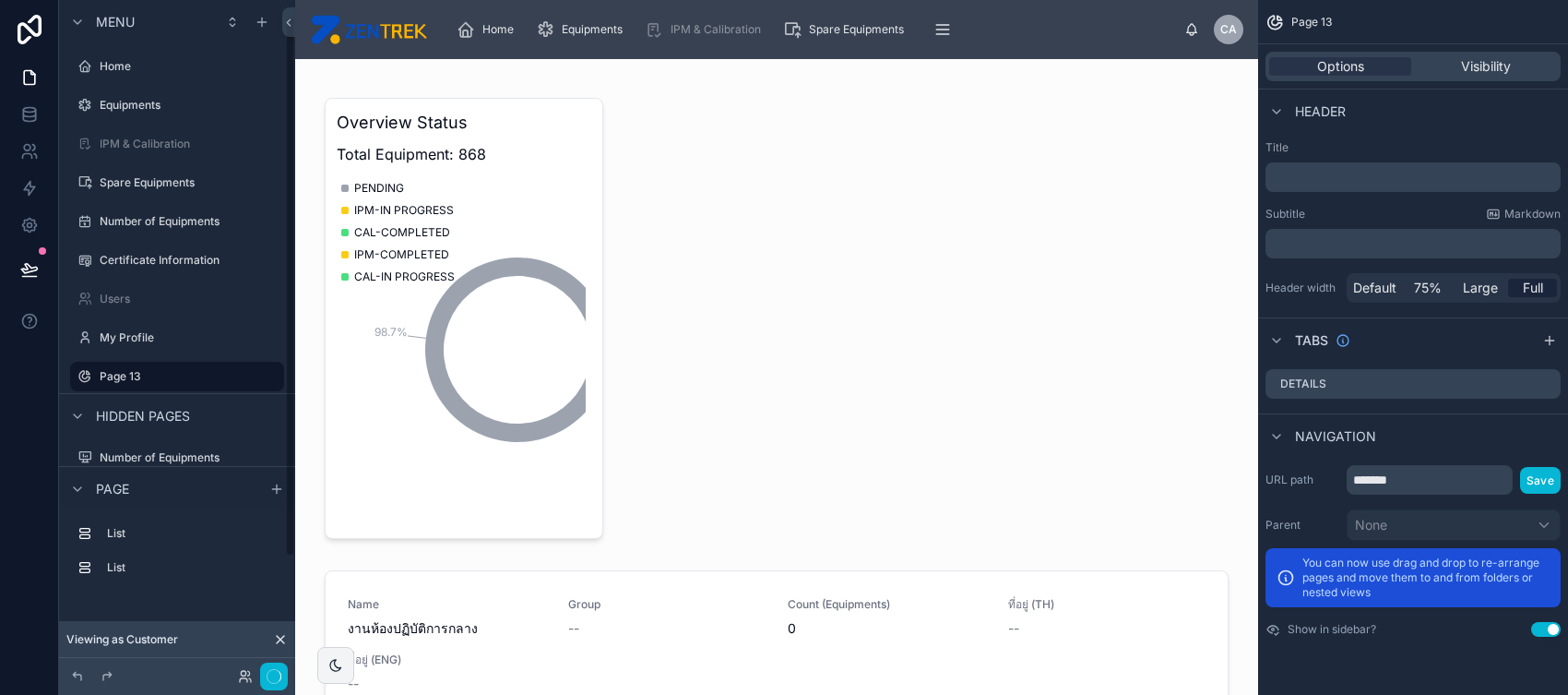 scroll, scrollTop: 19, scrollLeft: 0, axis: vertical 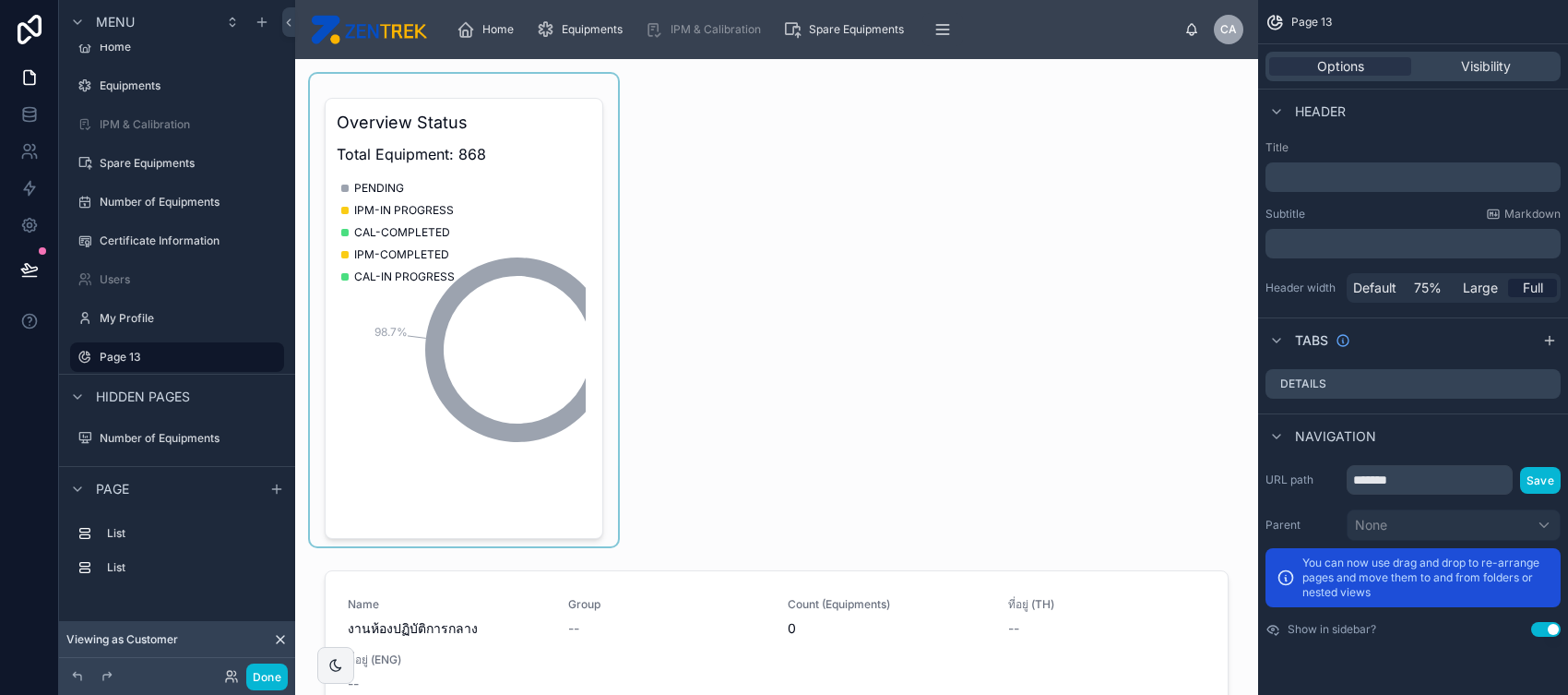click at bounding box center [464, 310] 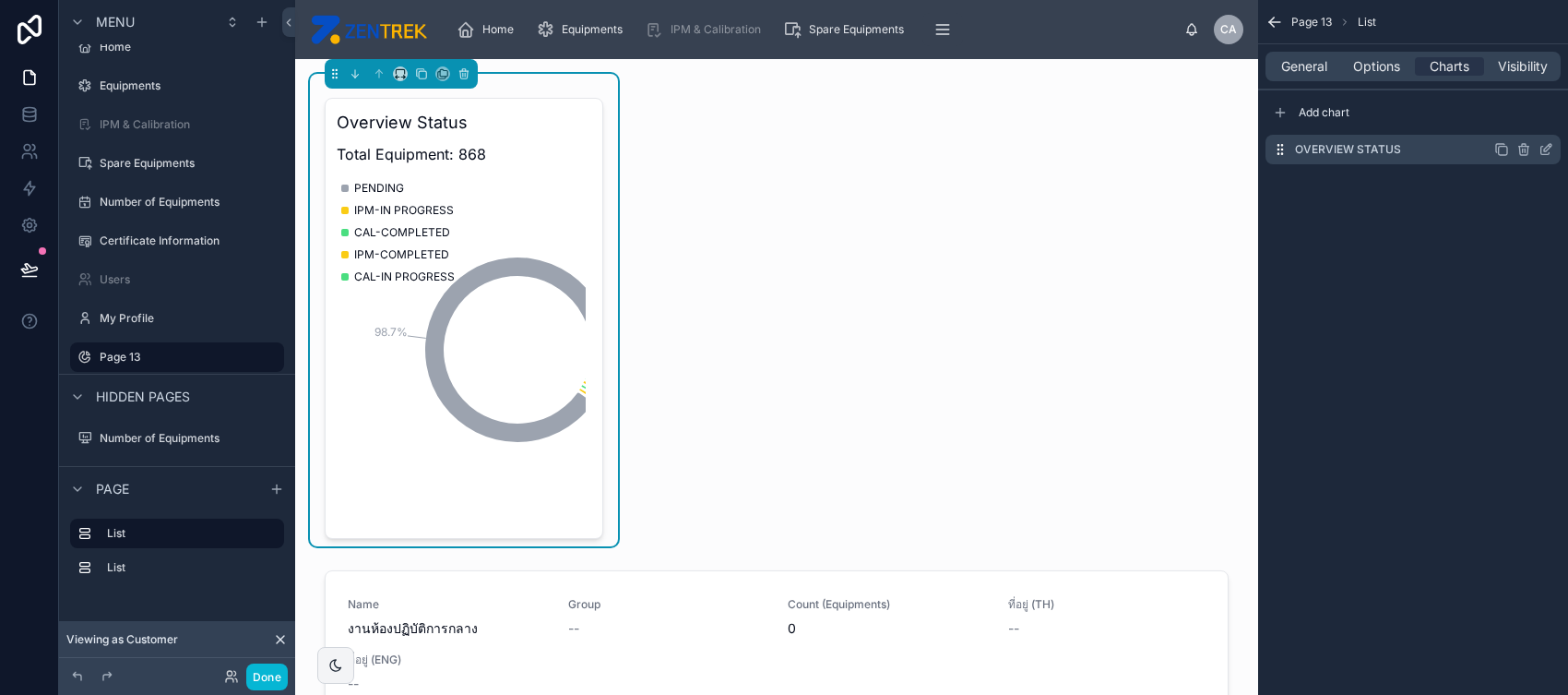click 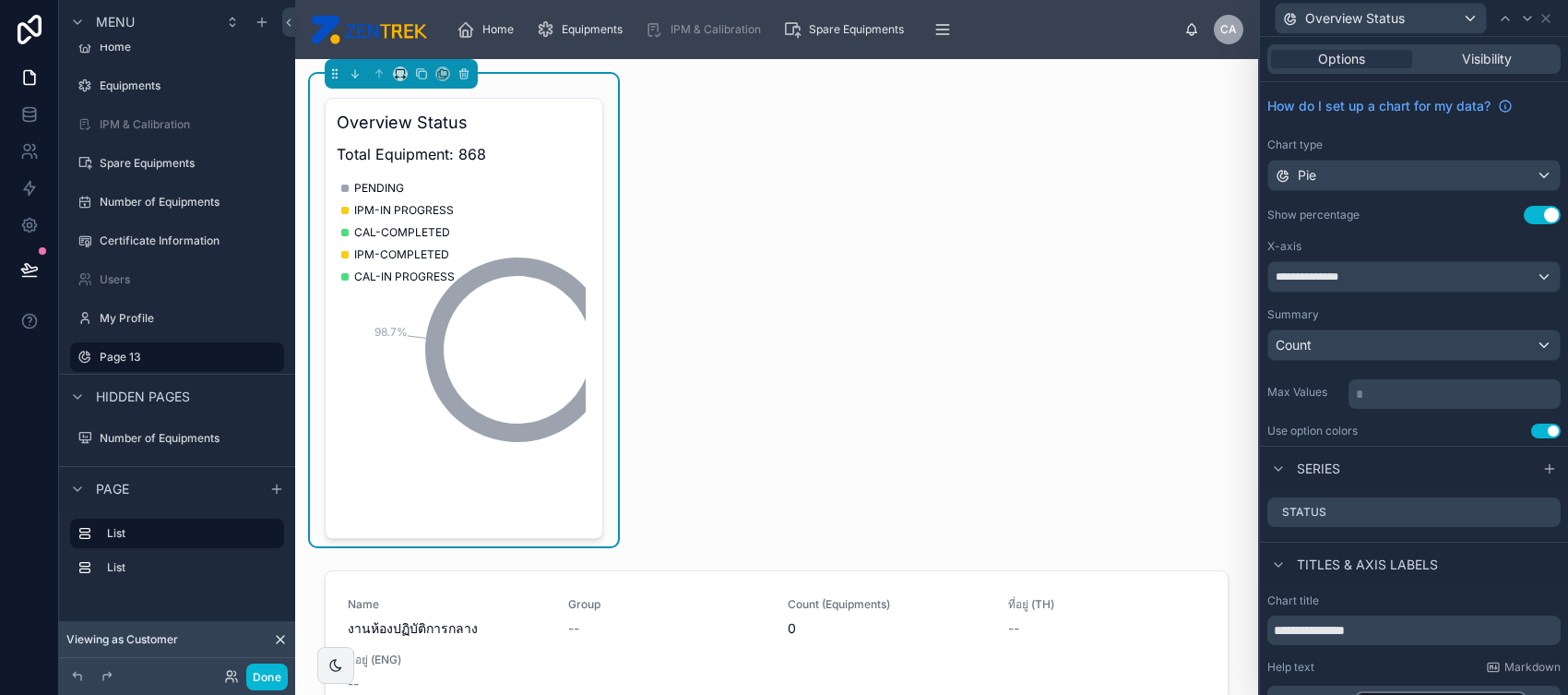 click on "Use setting" at bounding box center (1542, 215) 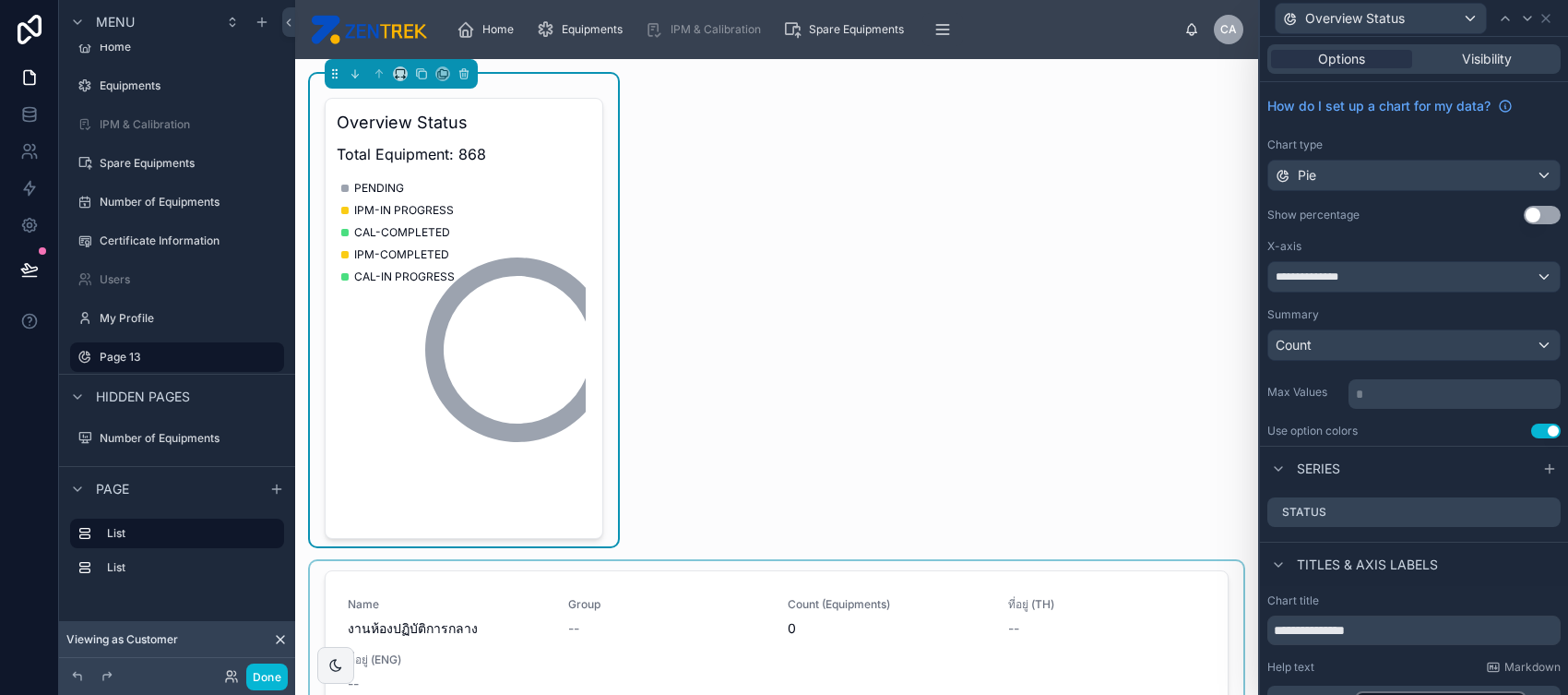 click at bounding box center (777, 833) 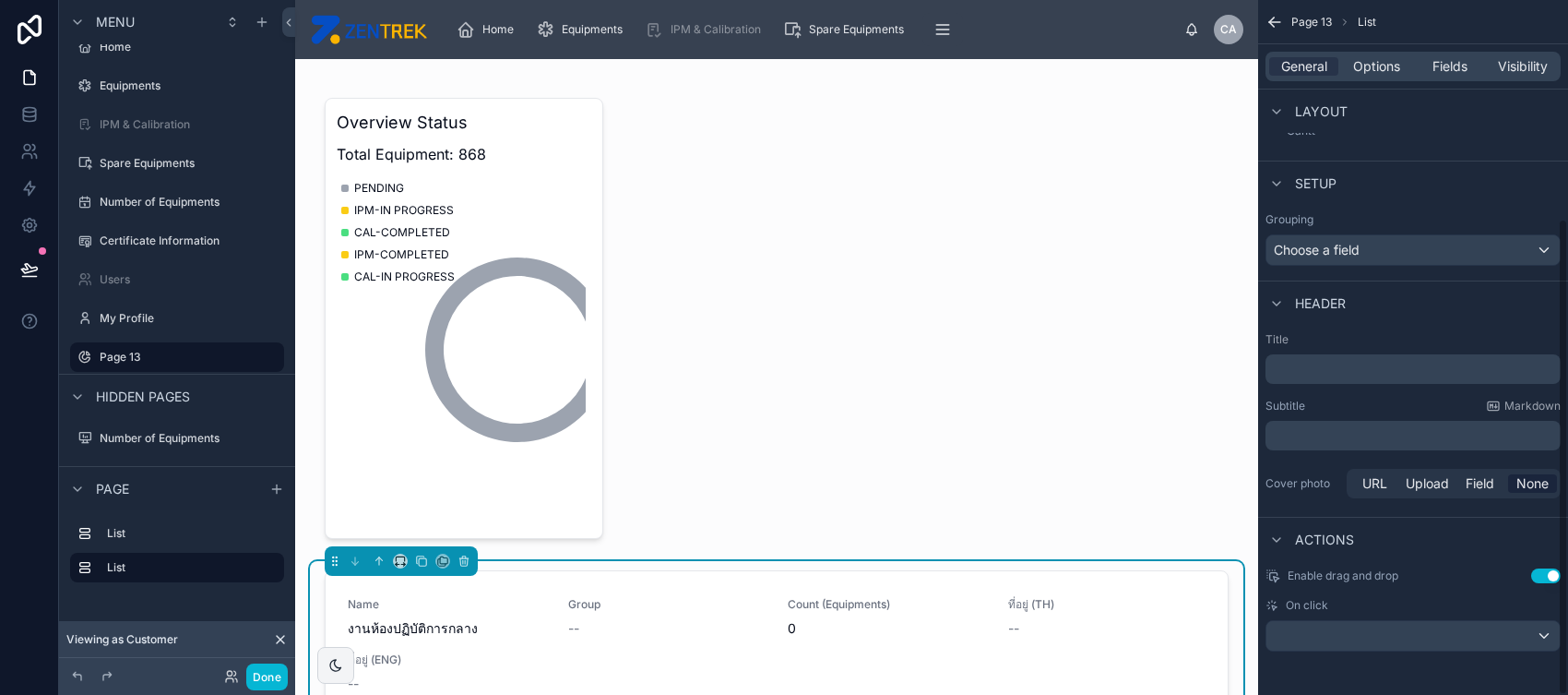 scroll, scrollTop: 0, scrollLeft: 0, axis: both 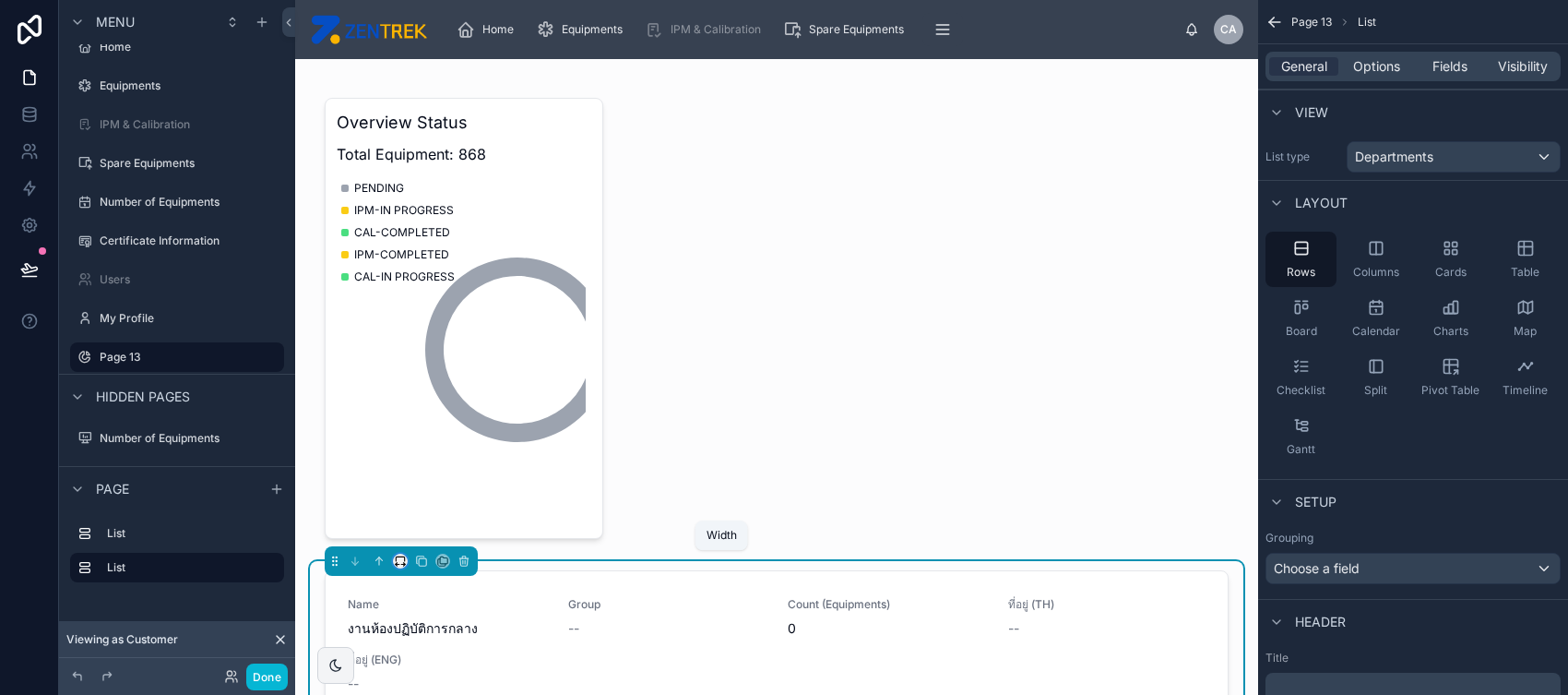 click 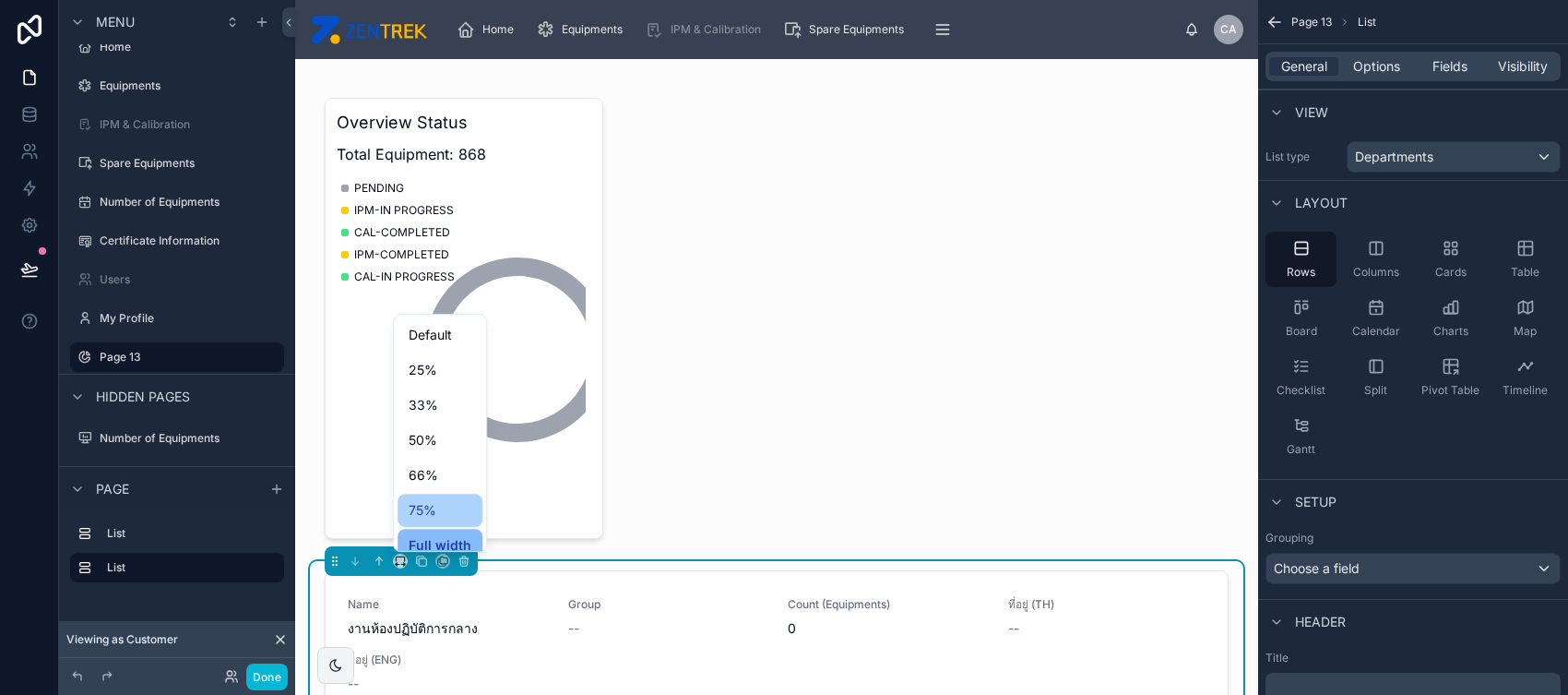 click on "75%" at bounding box center (422, 510) 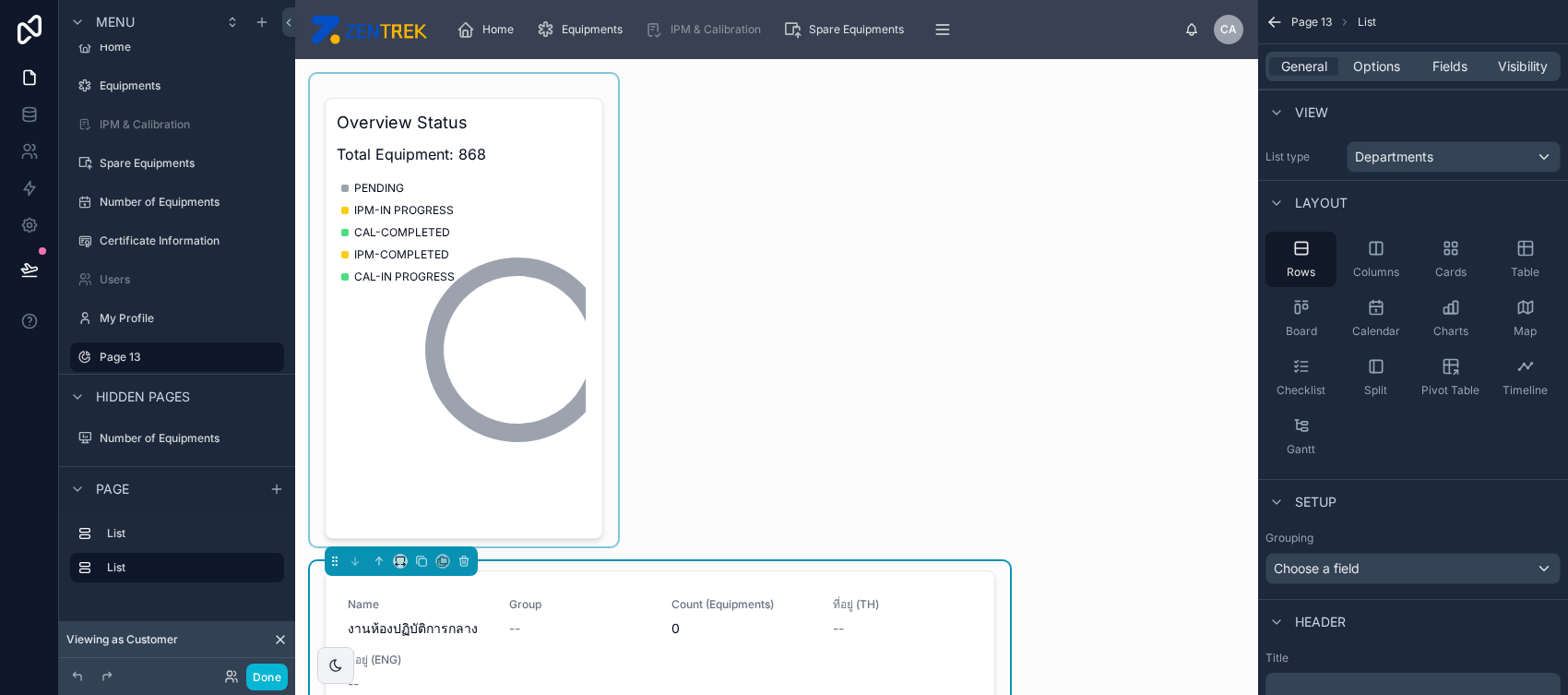 click at bounding box center [464, 310] 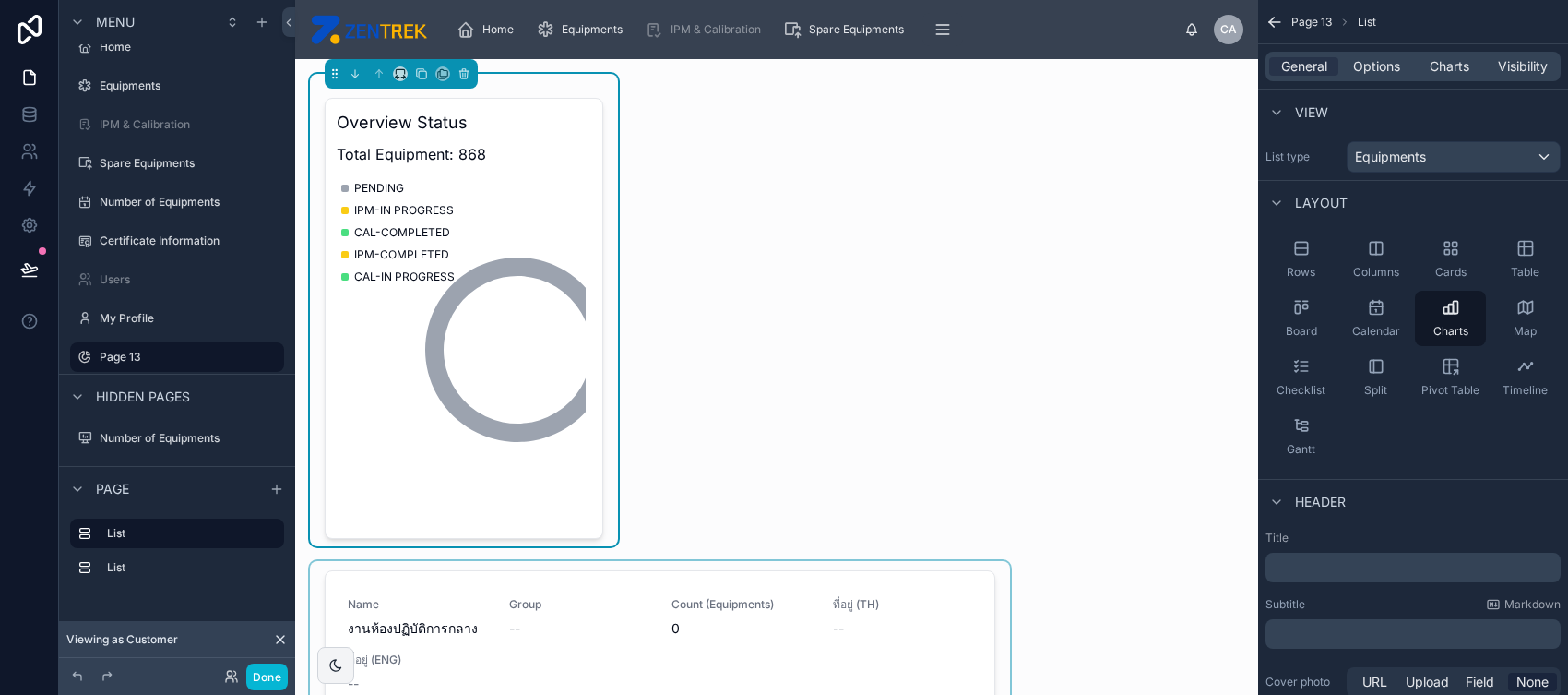 click at bounding box center (659, 833) 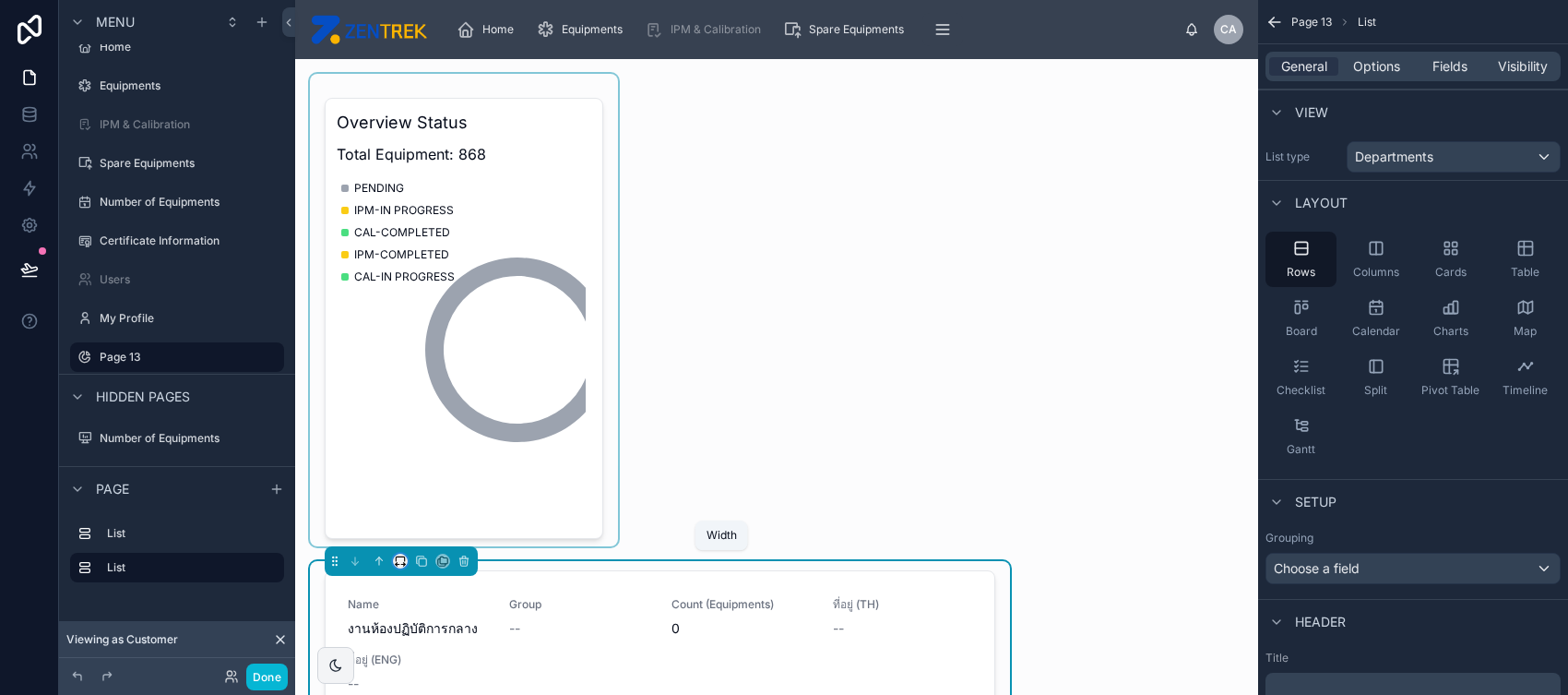 click 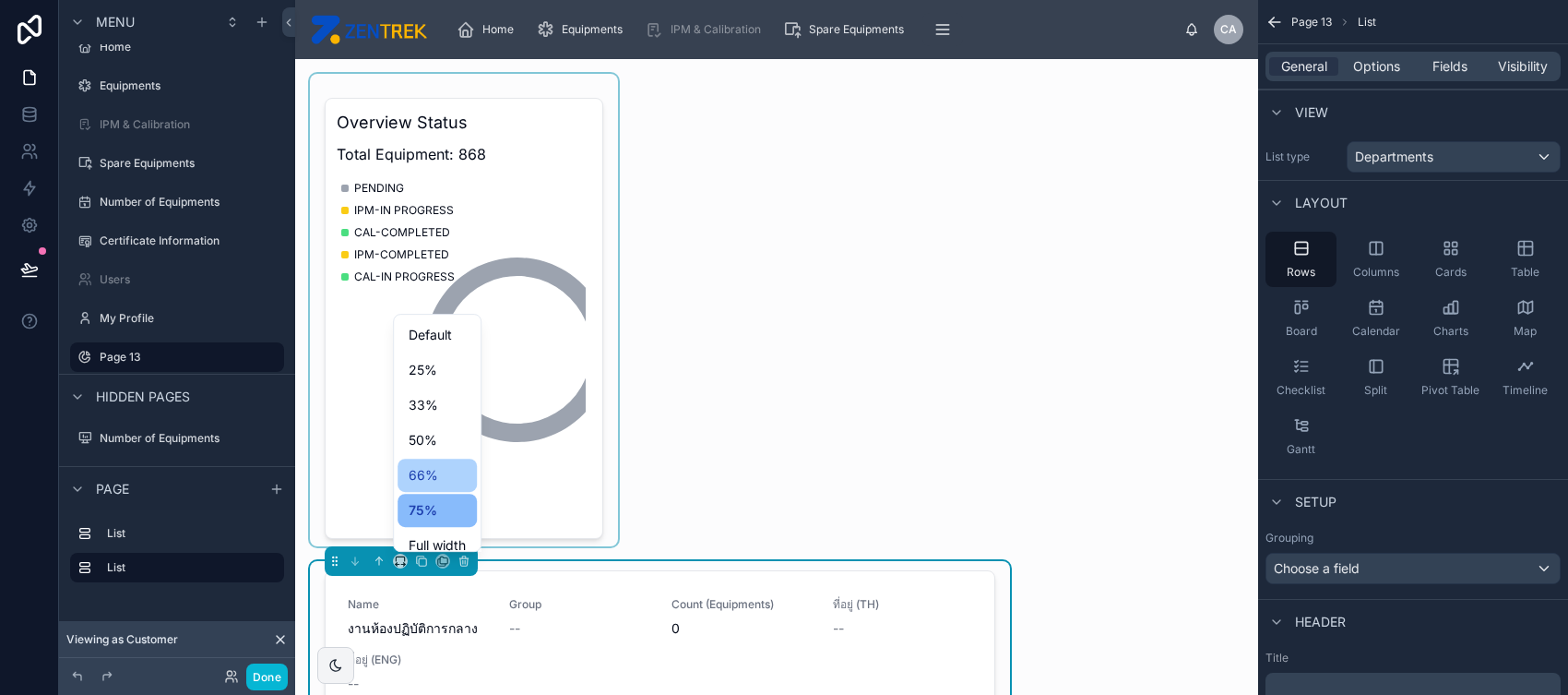 click on "66%" at bounding box center [437, 475] 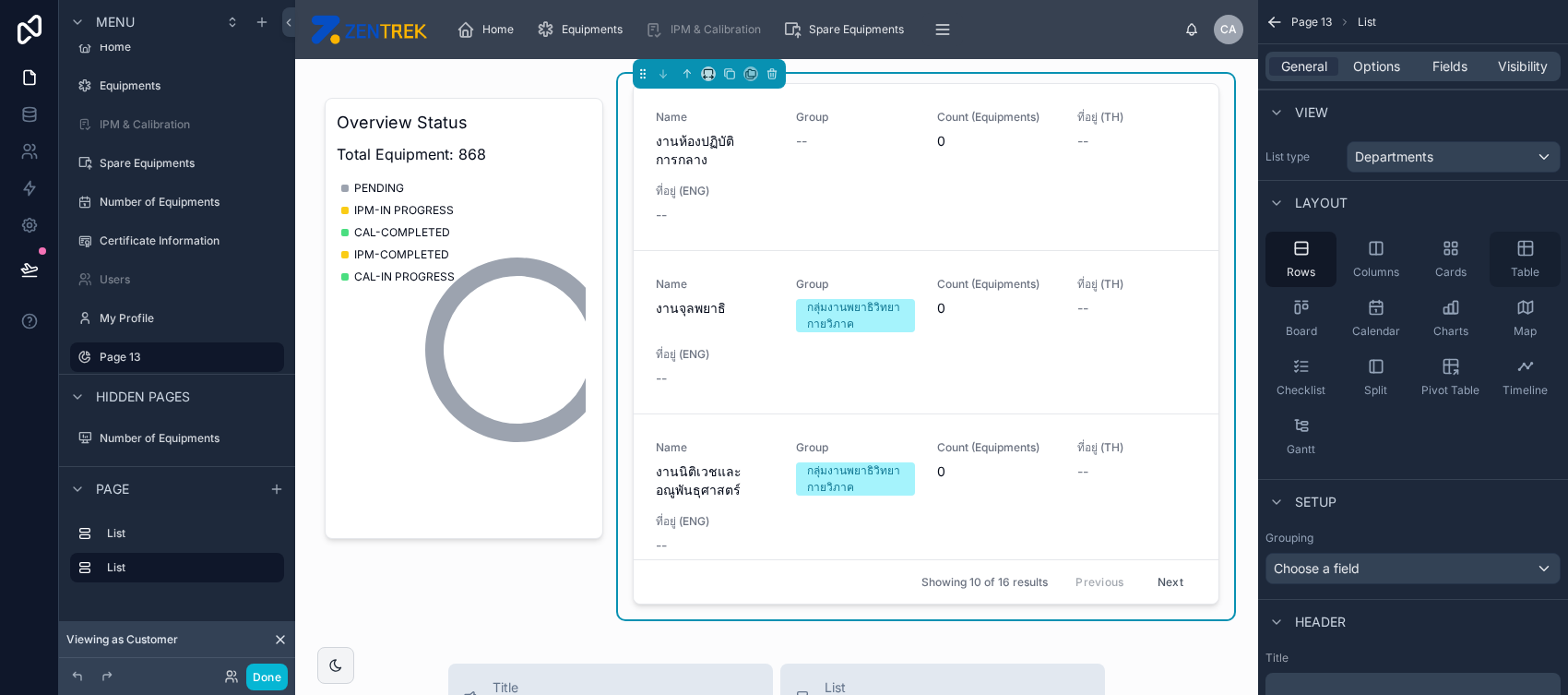 click 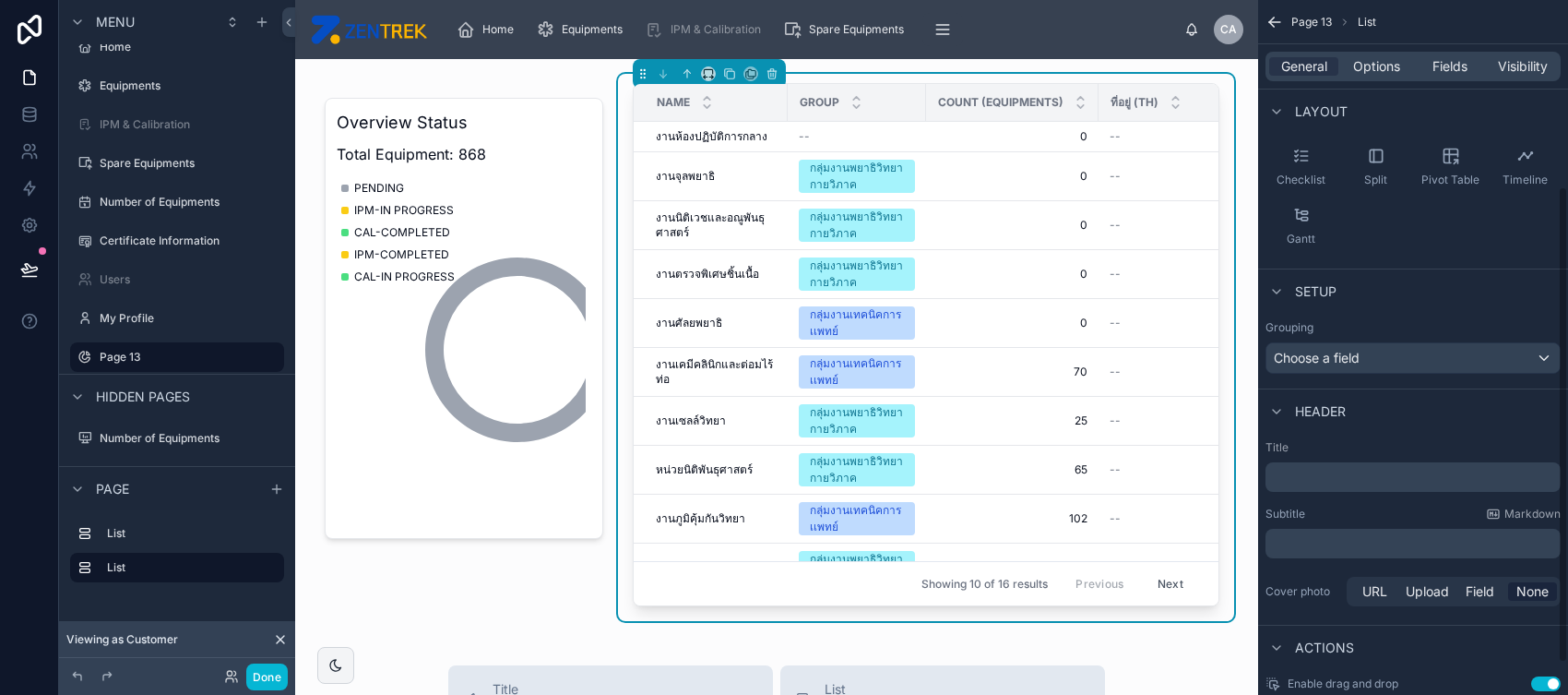 scroll, scrollTop: 277, scrollLeft: 0, axis: vertical 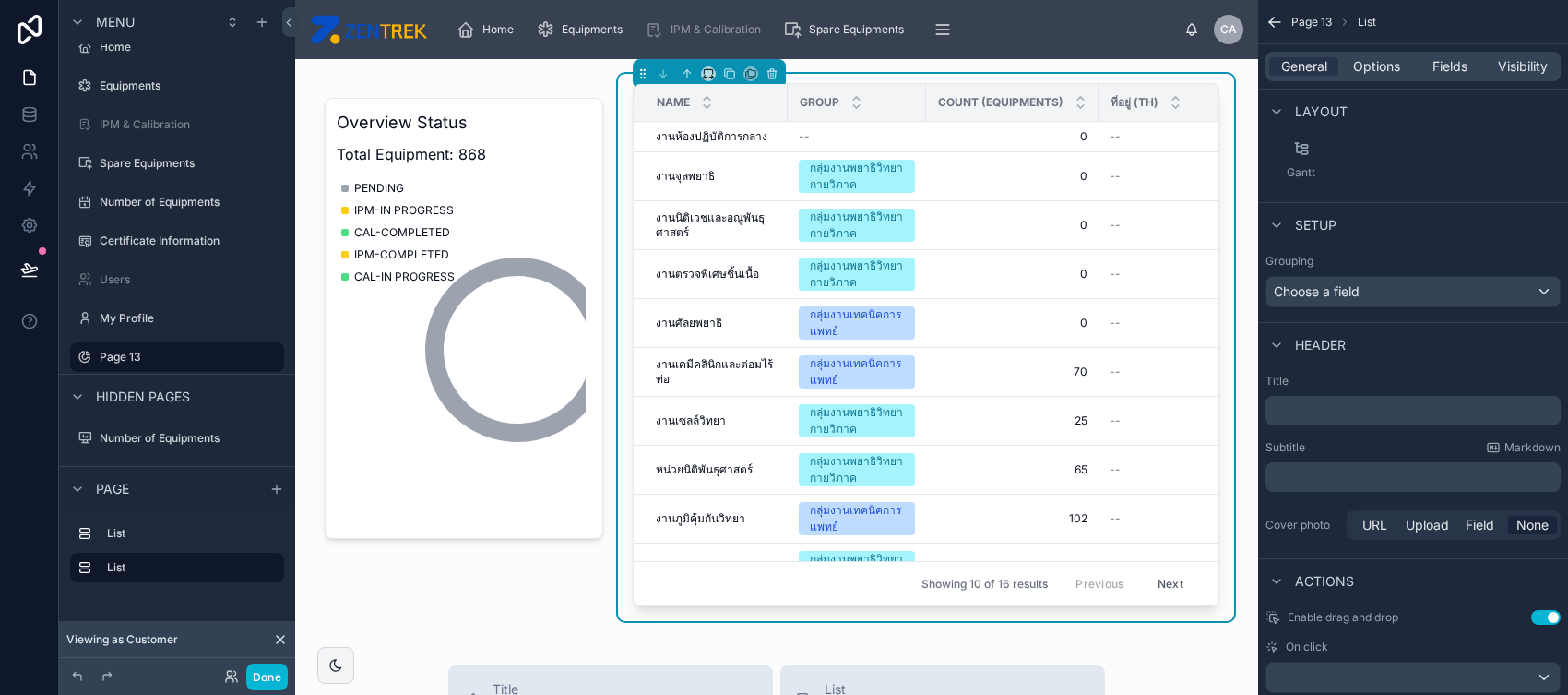 click on "Use setting" at bounding box center [1546, 617] 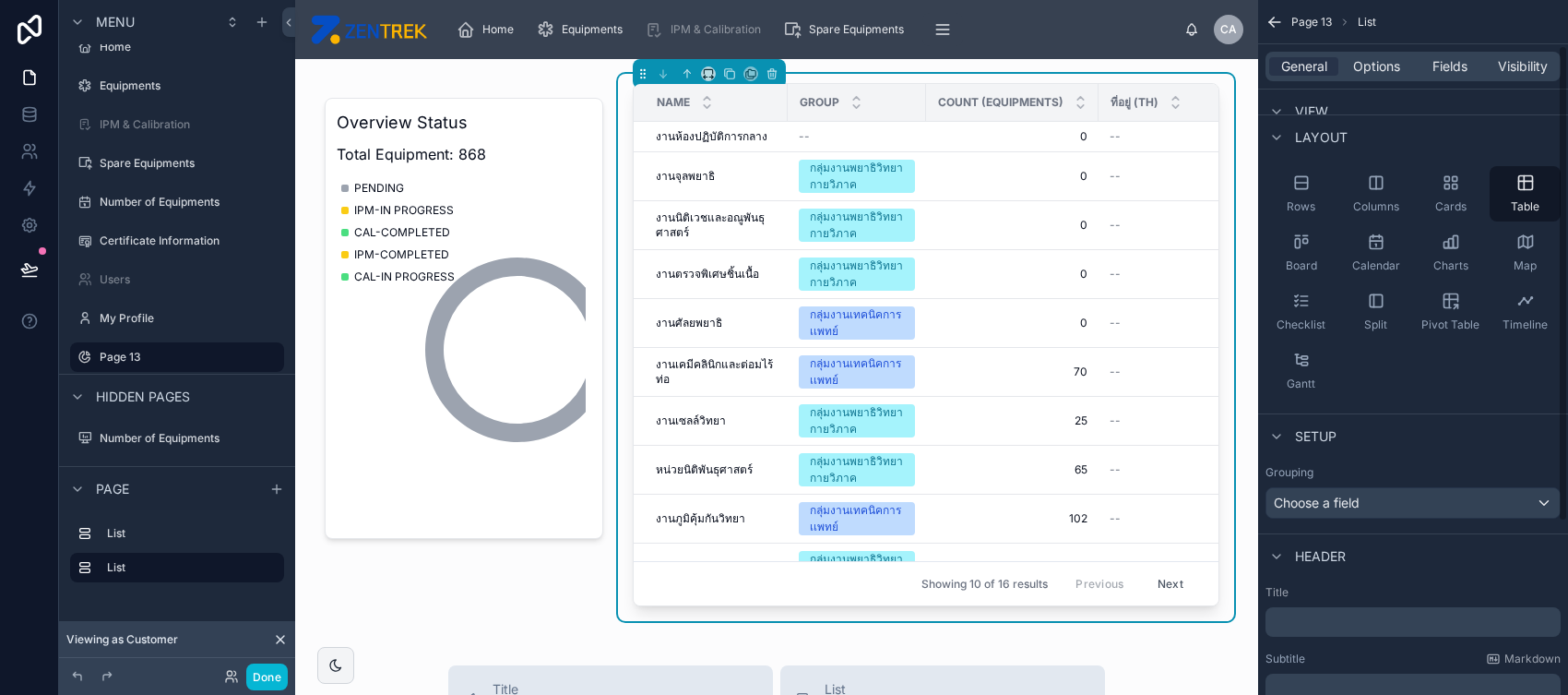 scroll, scrollTop: 0, scrollLeft: 0, axis: both 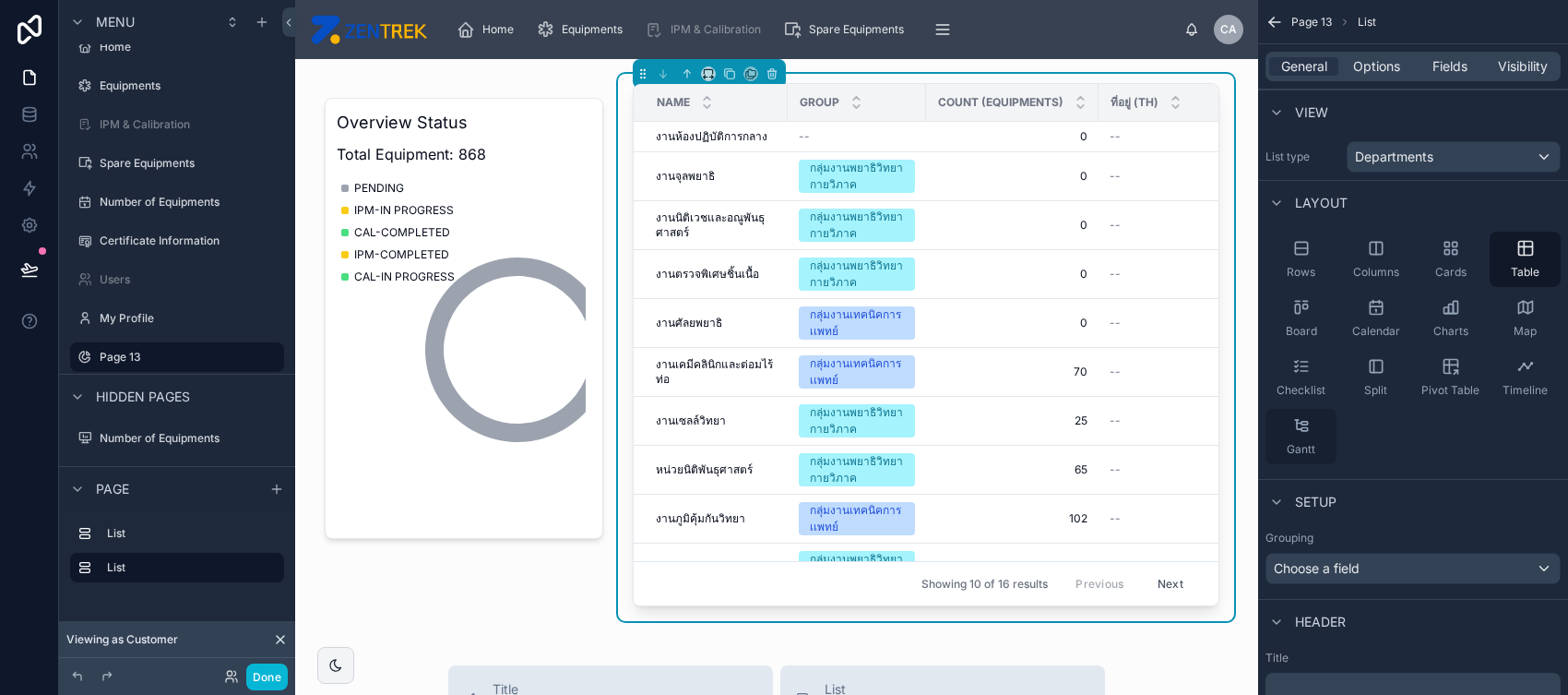 click 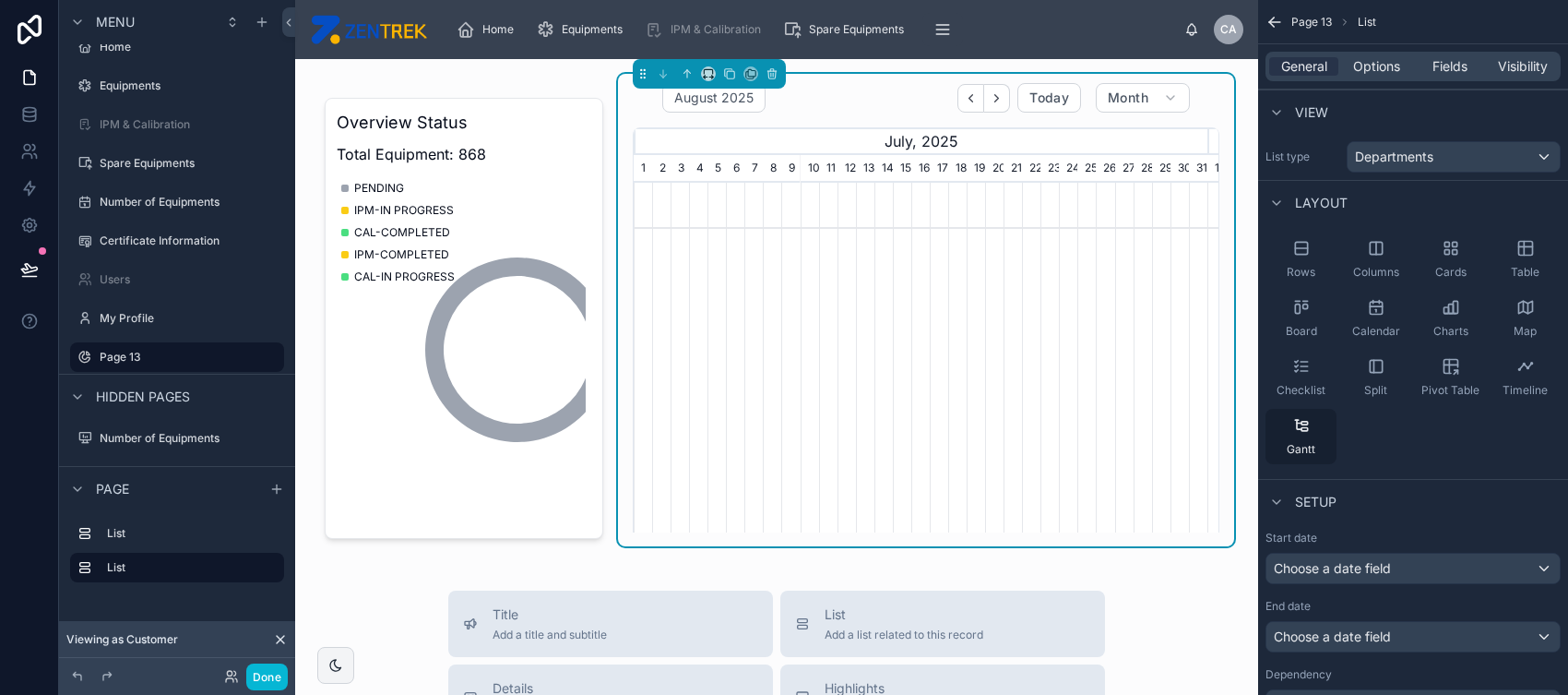 scroll, scrollTop: 0, scrollLeft: 574, axis: horizontal 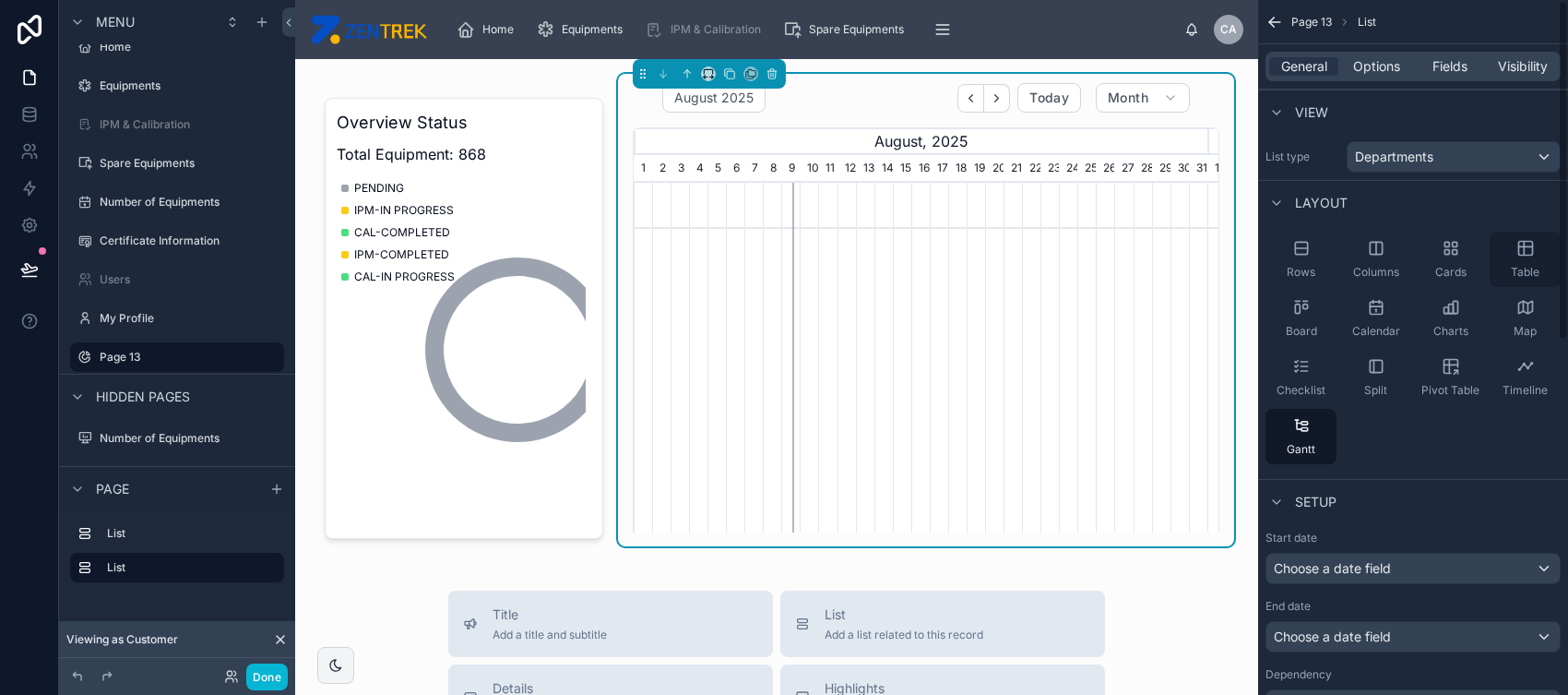 click 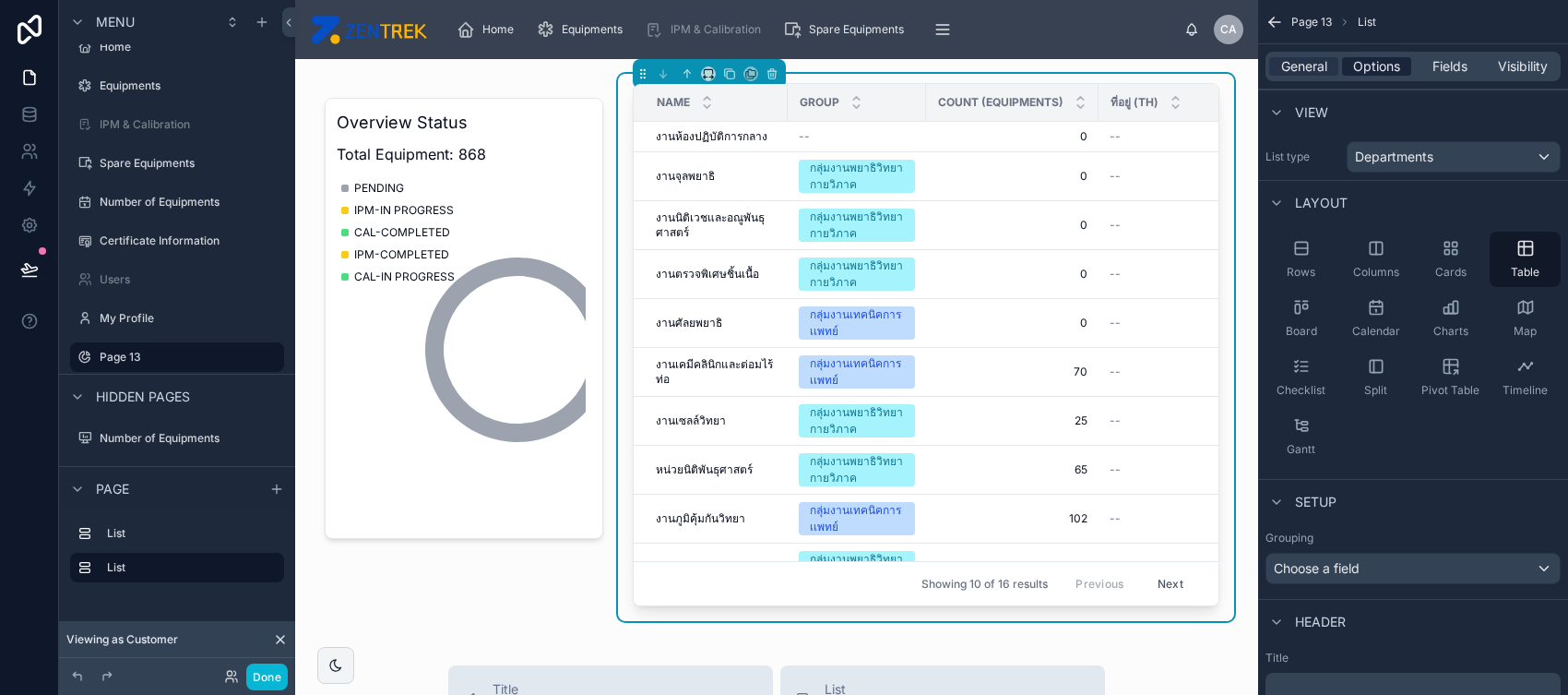 click on "Options" at bounding box center [1376, 66] 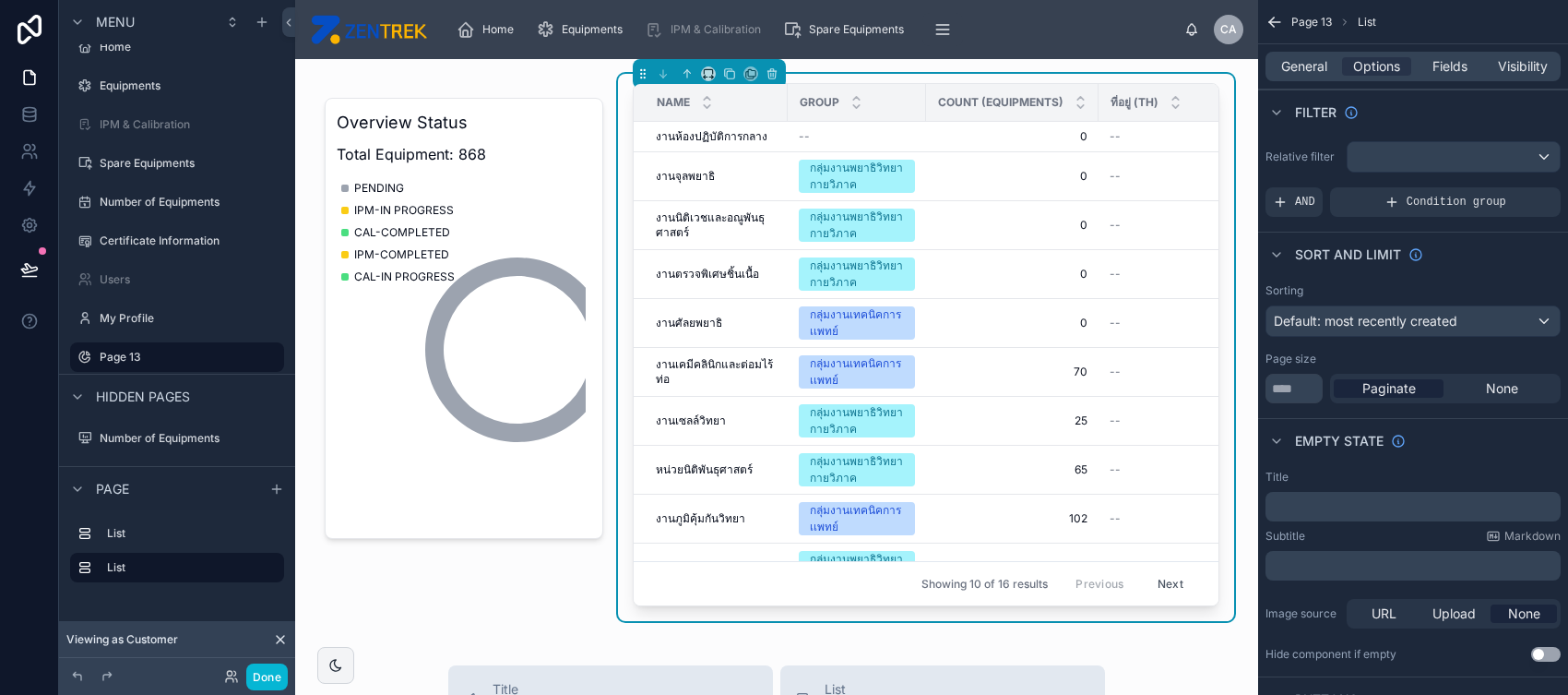 click on "﻿" at bounding box center [1415, 507] 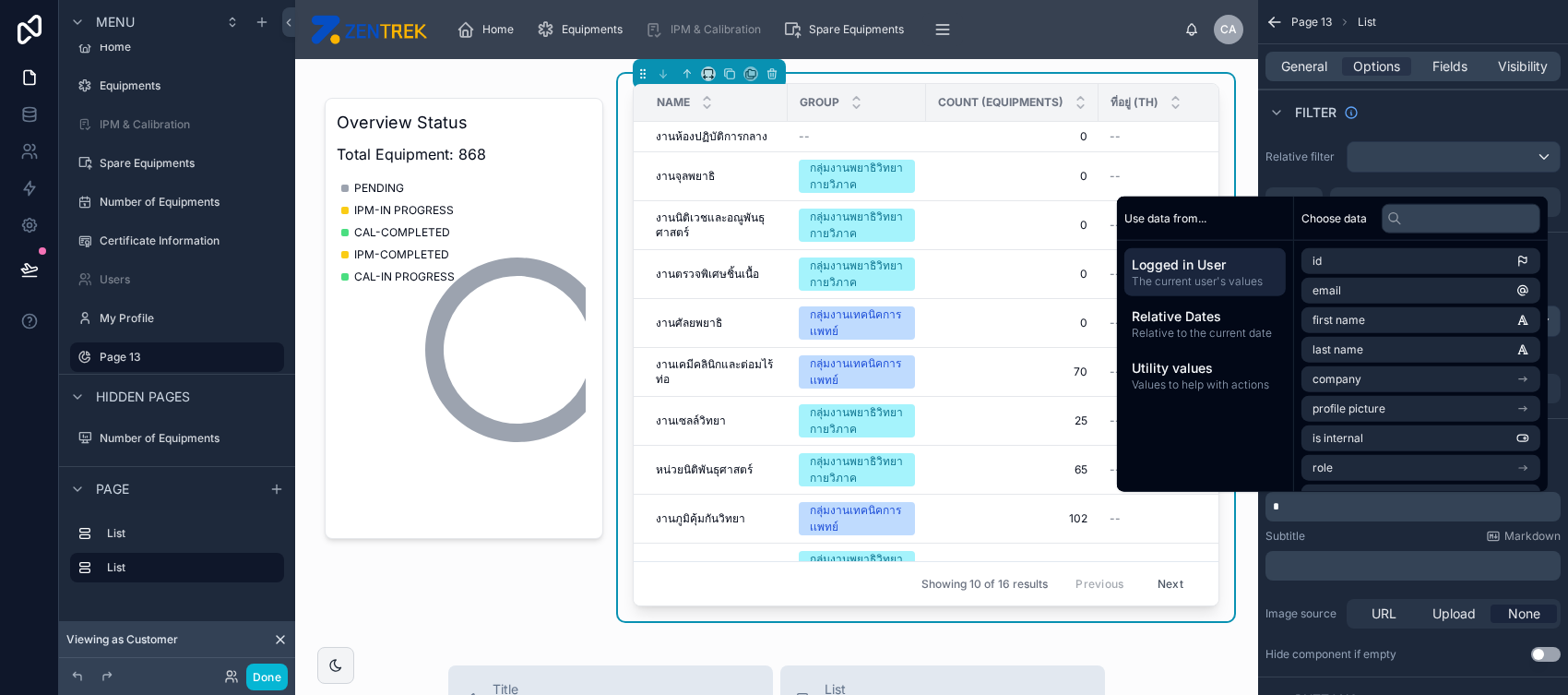 type 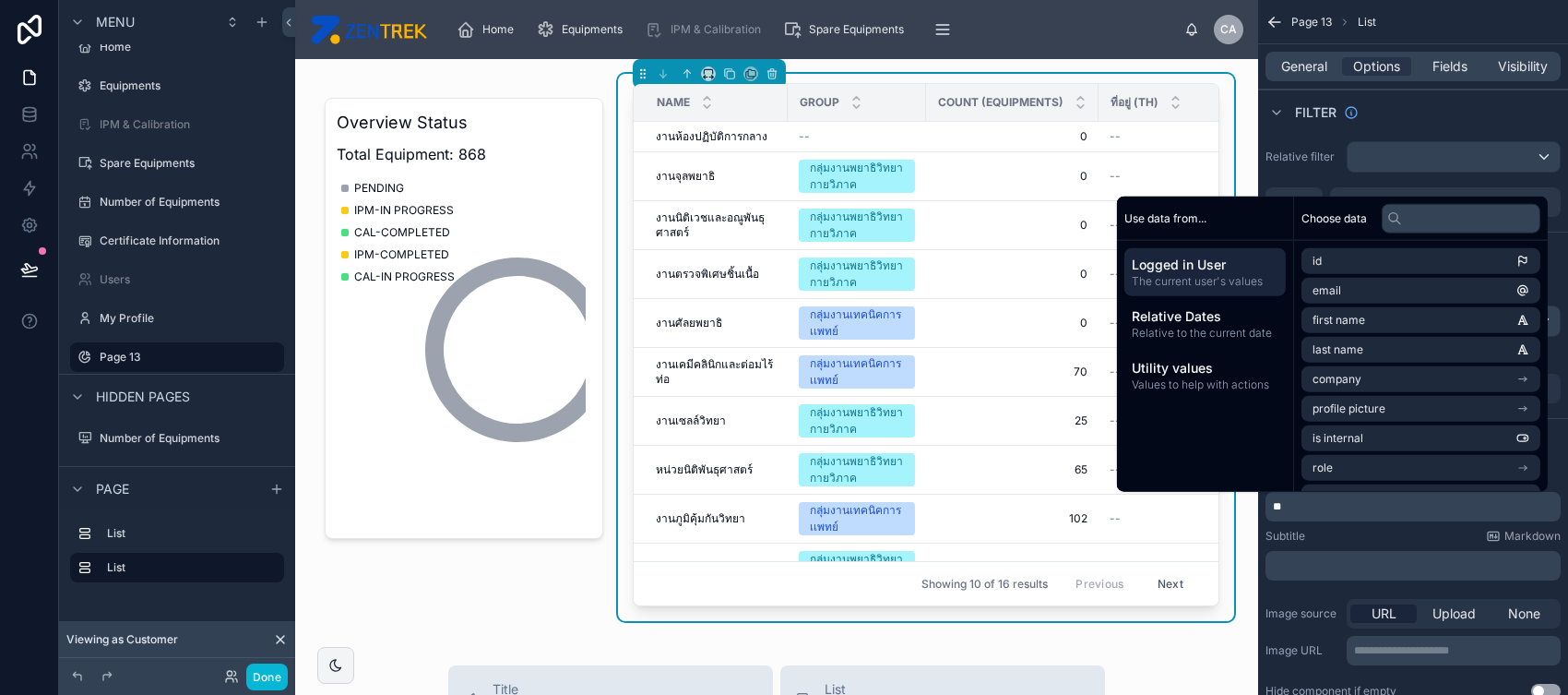 click on "**********" at bounding box center (1413, 584) 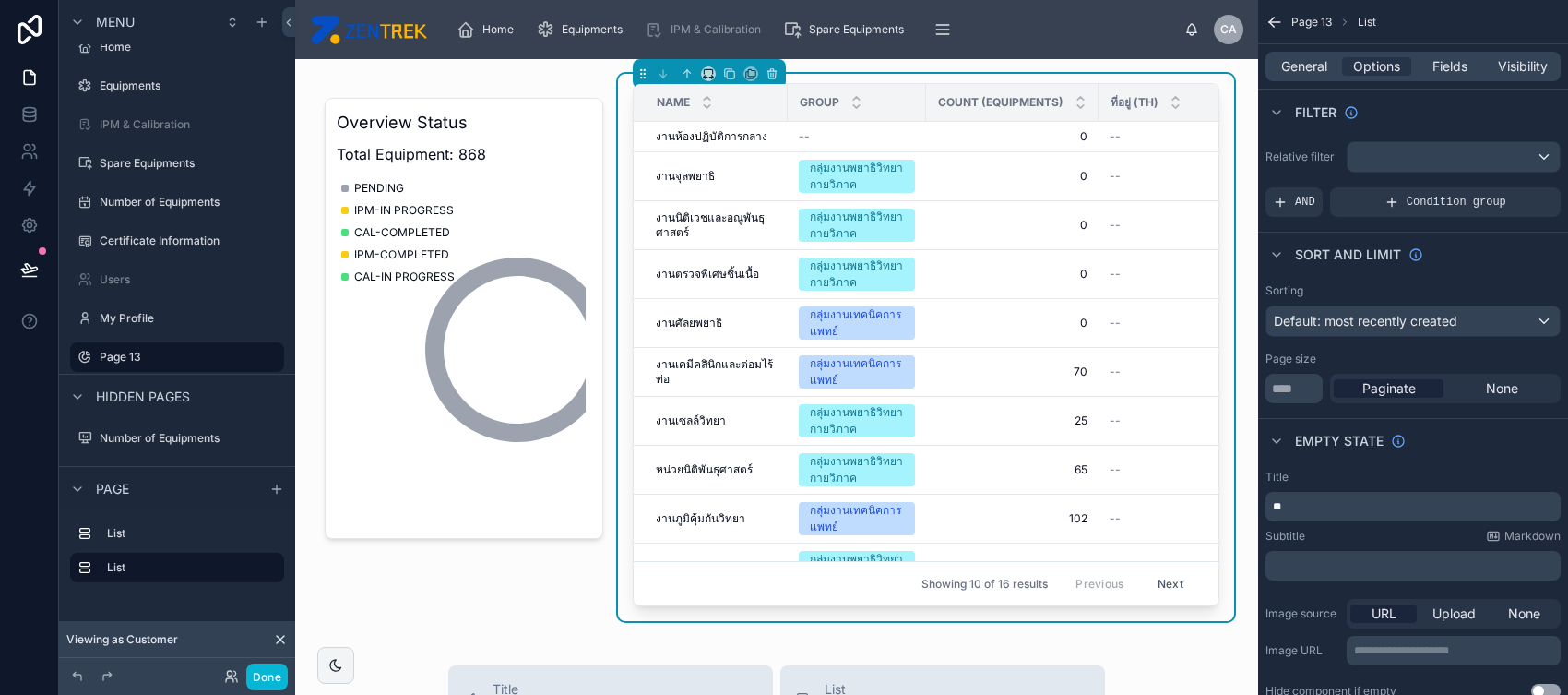 click on "**" at bounding box center [1415, 507] 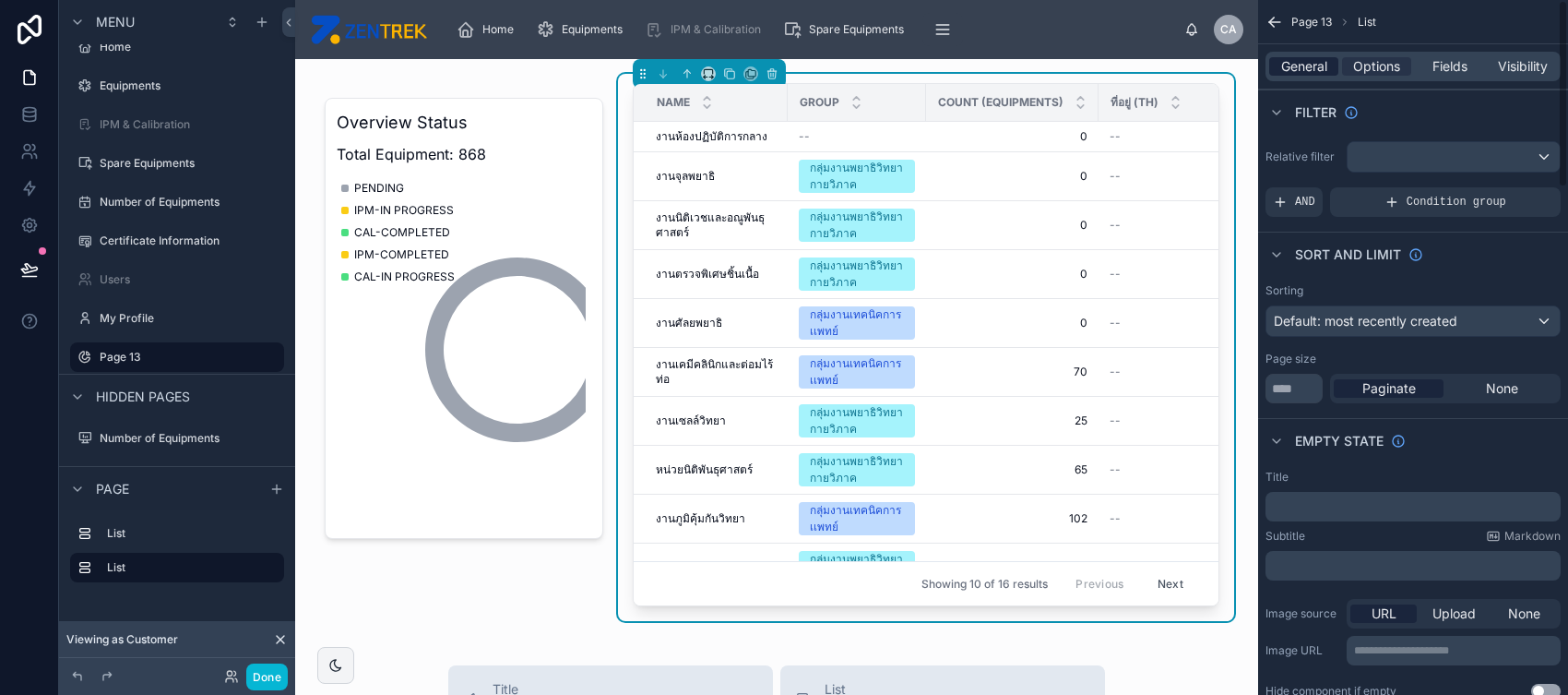 click on "General" at bounding box center [1304, 66] 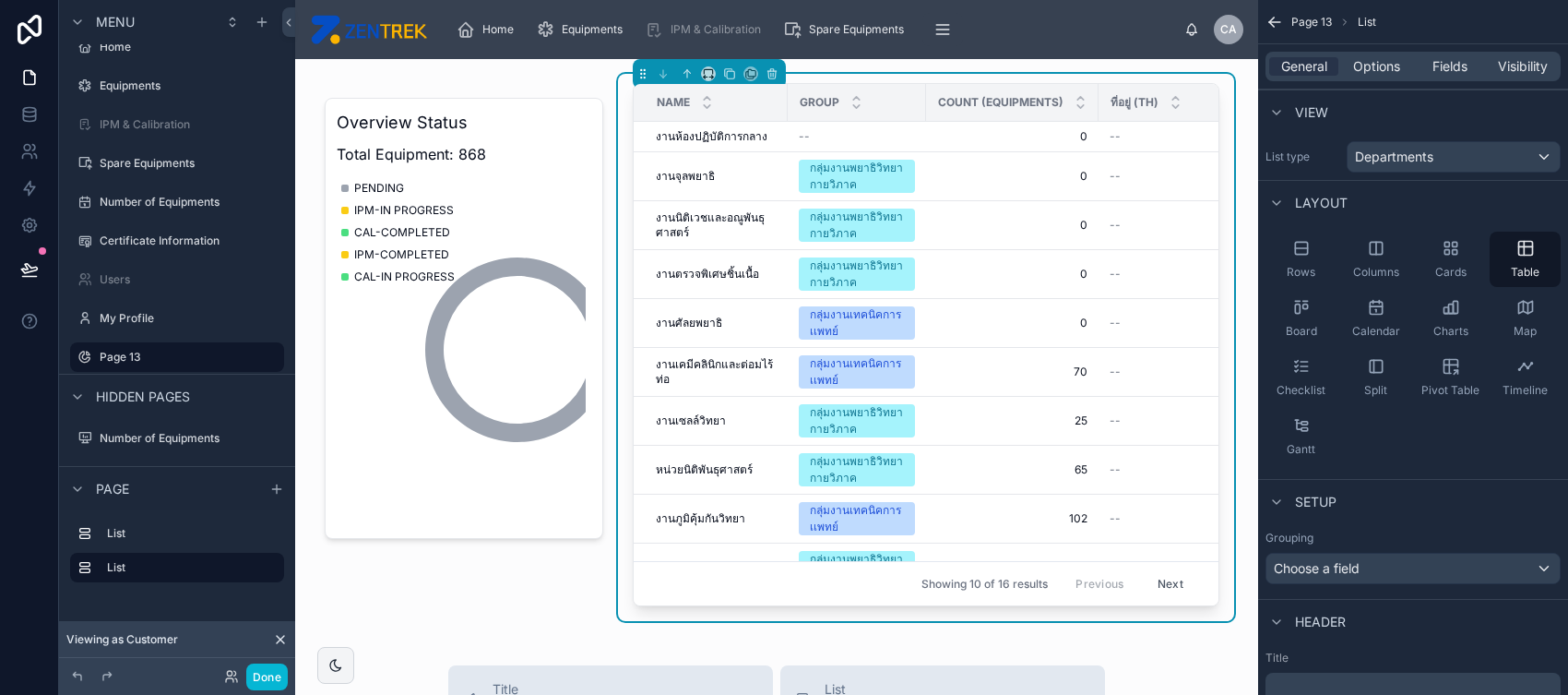 click on "General Options Fields Visibility" at bounding box center (1413, 66) 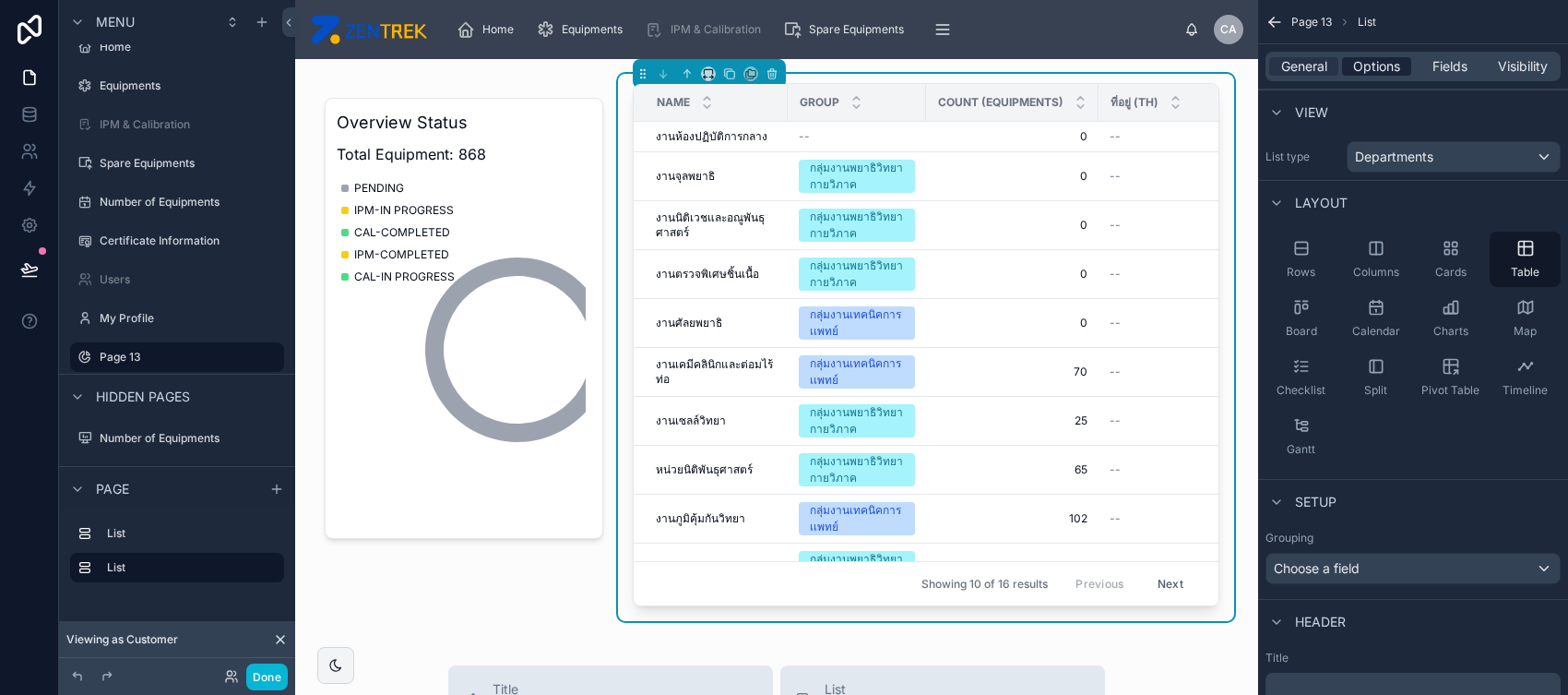 click on "Options" at bounding box center (1376, 66) 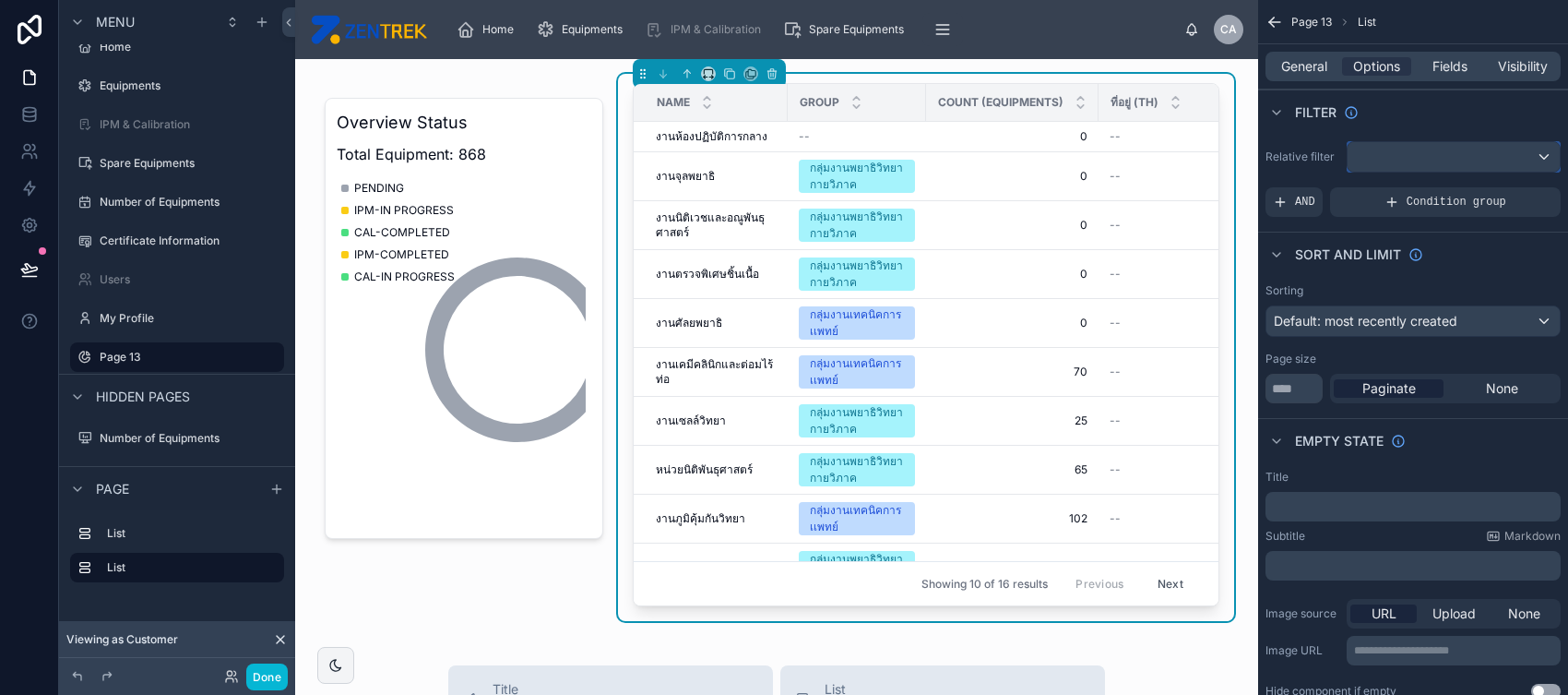 click at bounding box center [1454, 157] 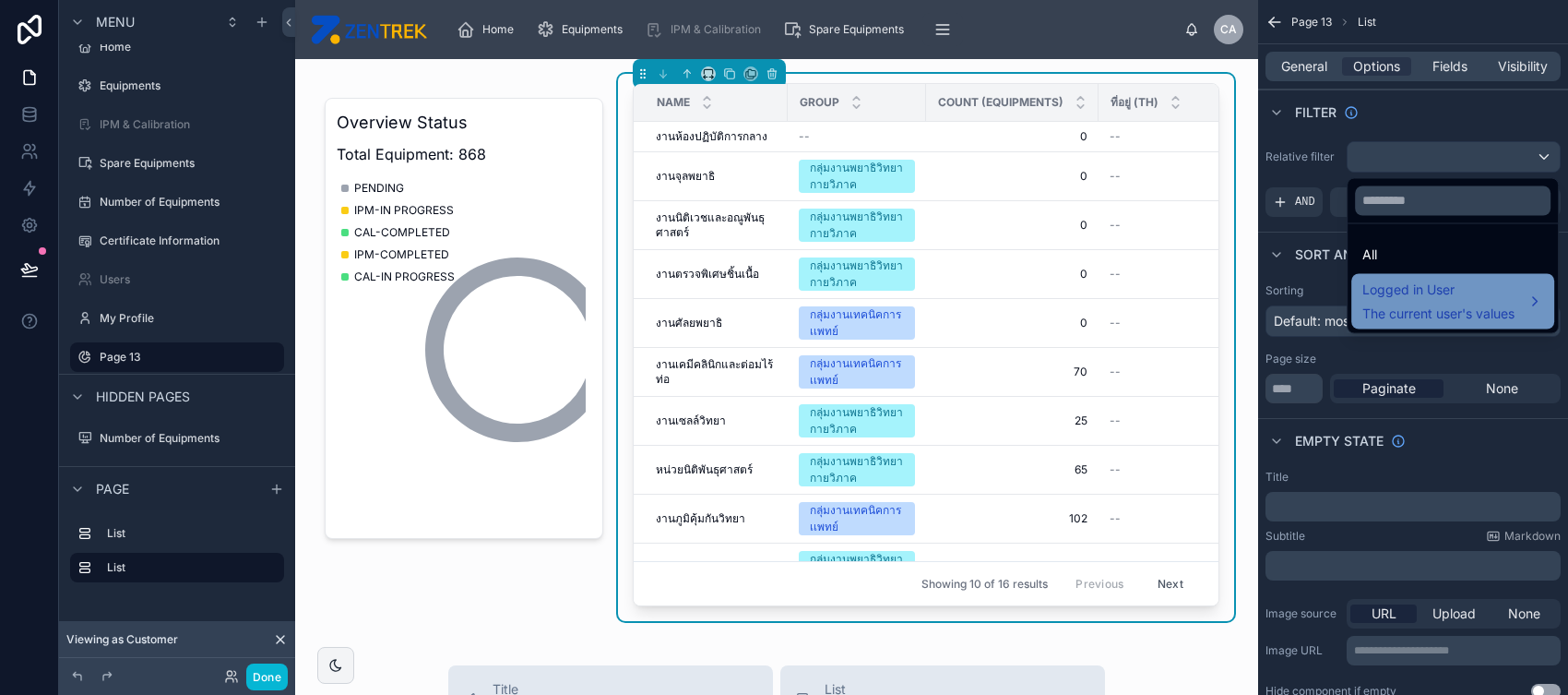 click on "Logged in User The current user's values" at bounding box center (1438, 301) 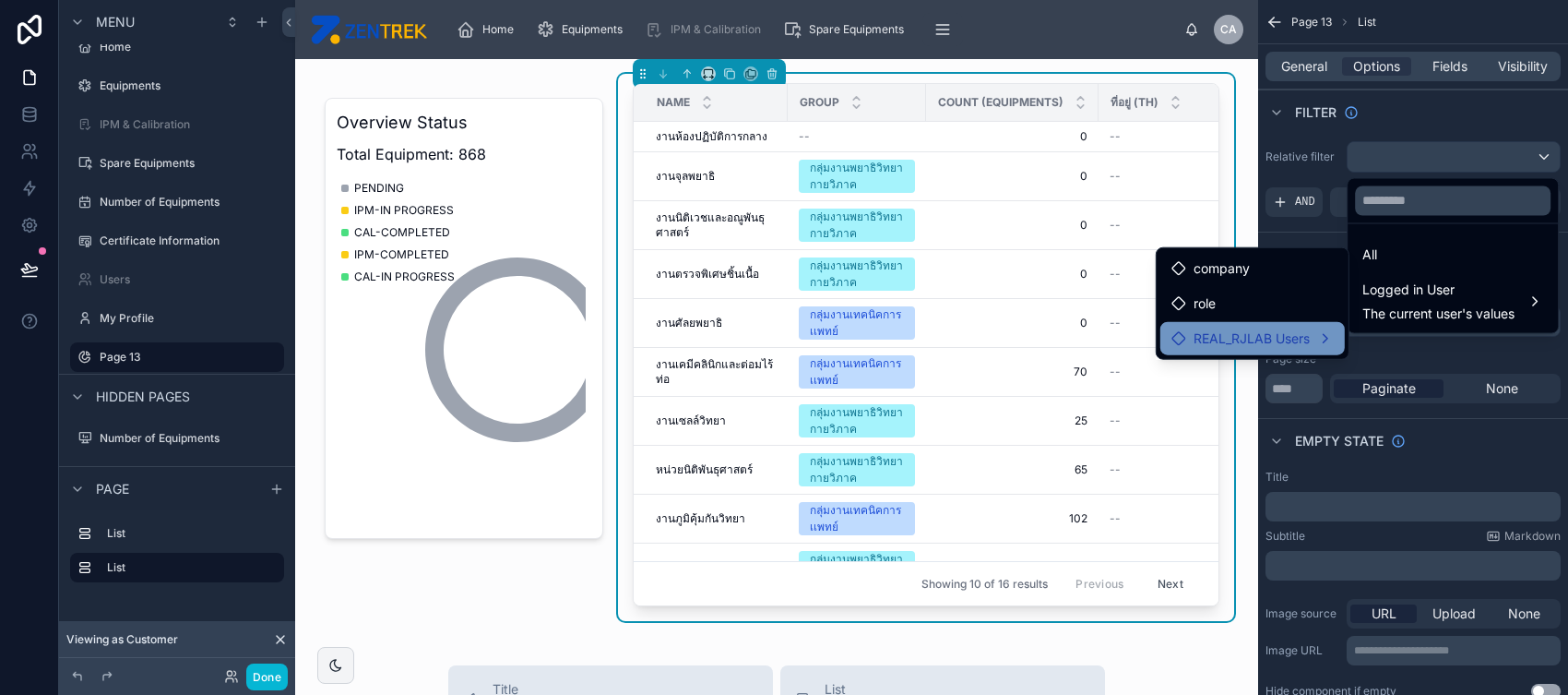 click on "REAL_RJLAB Users" at bounding box center (1253, 339) 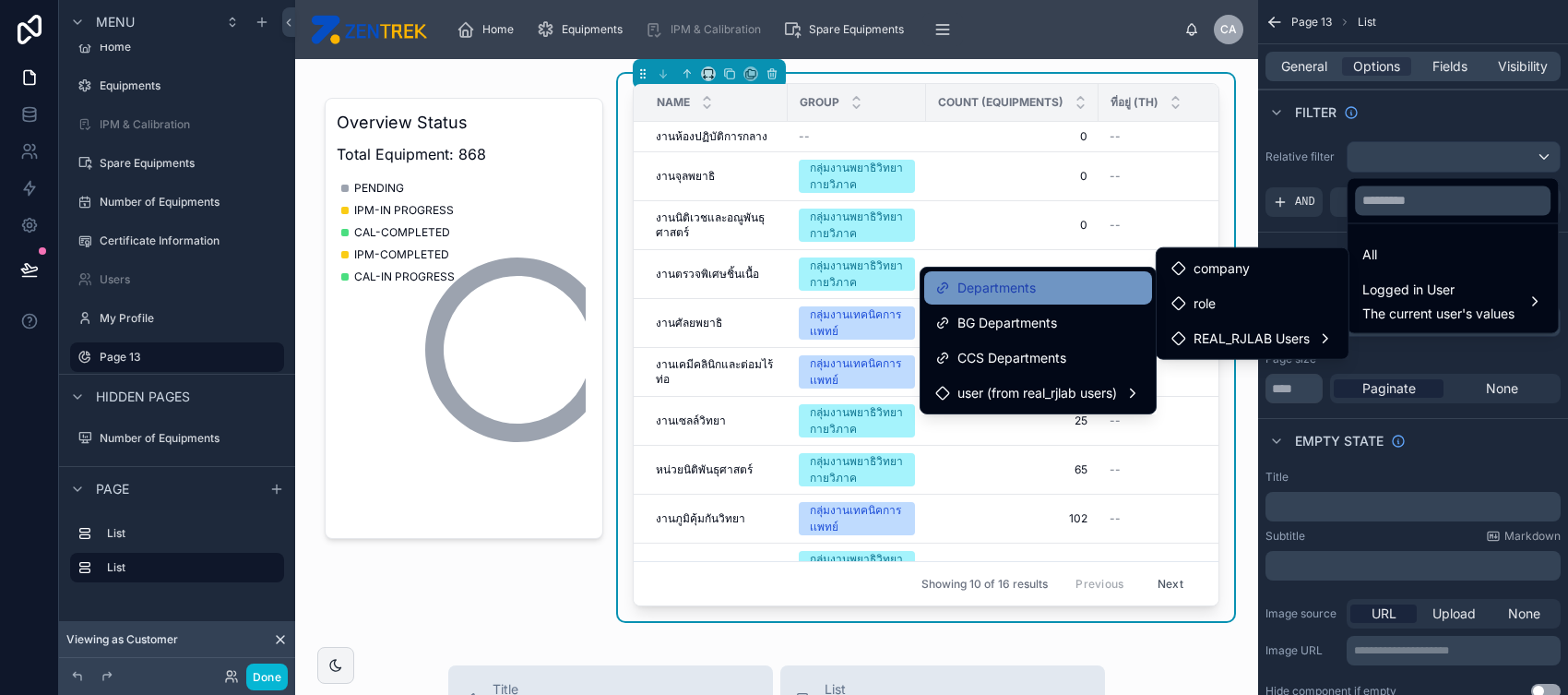 click on "Departments" at bounding box center [1038, 288] 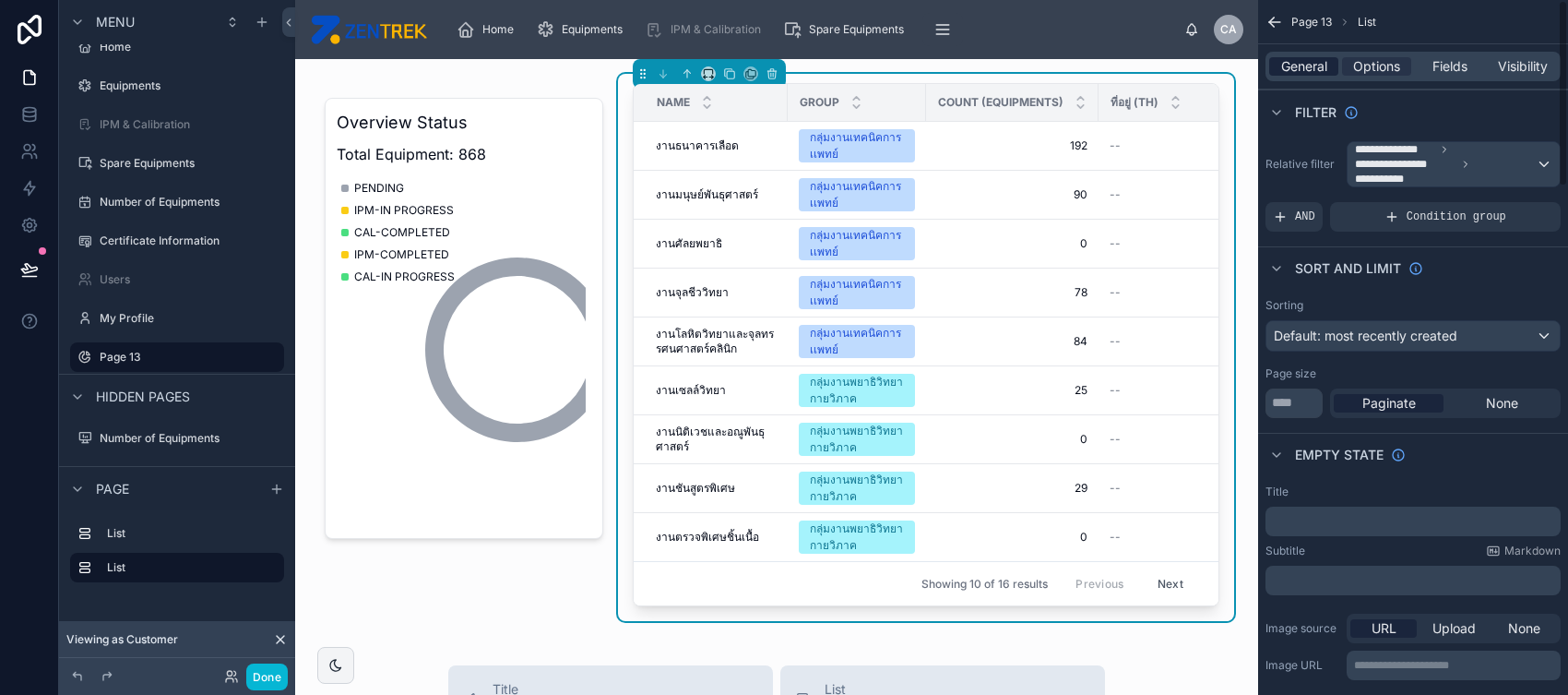 click on "General" at bounding box center (1304, 66) 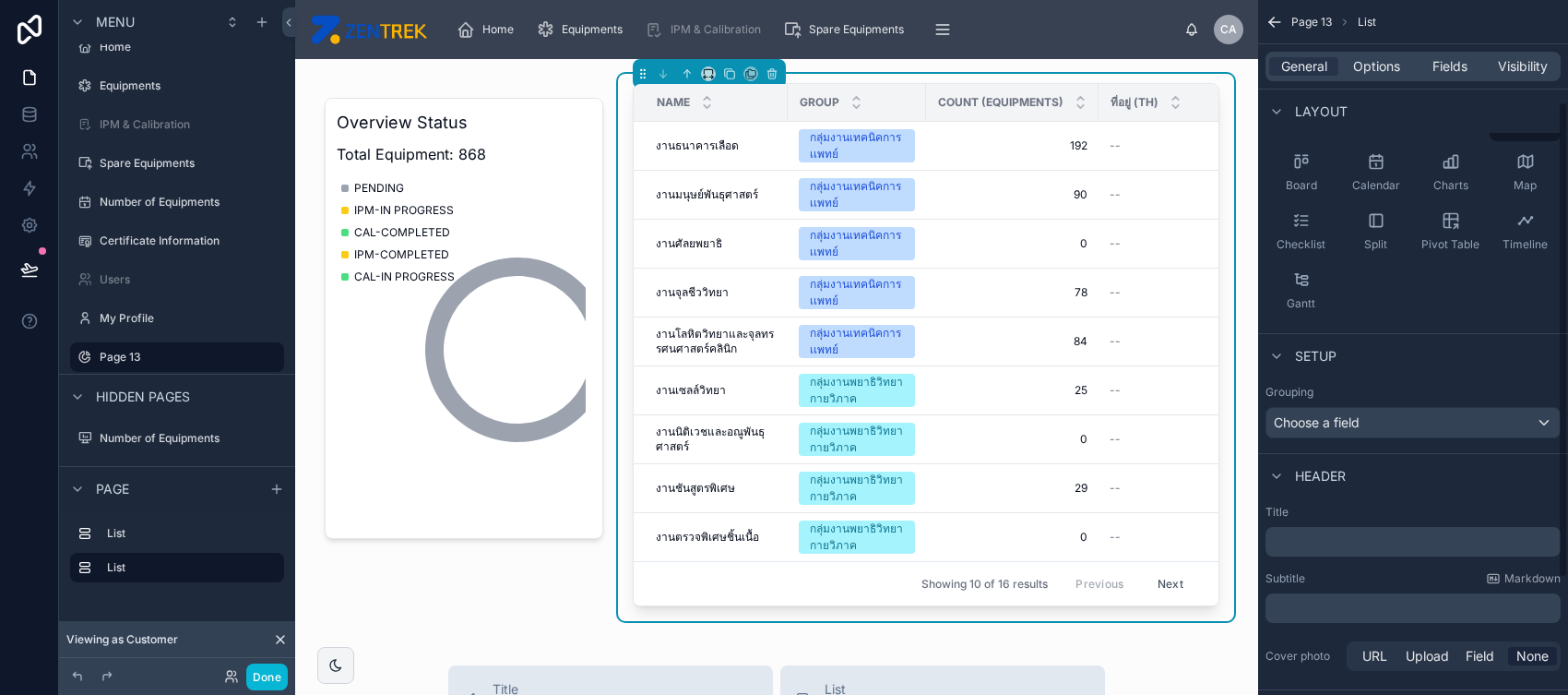 scroll, scrollTop: 148, scrollLeft: 0, axis: vertical 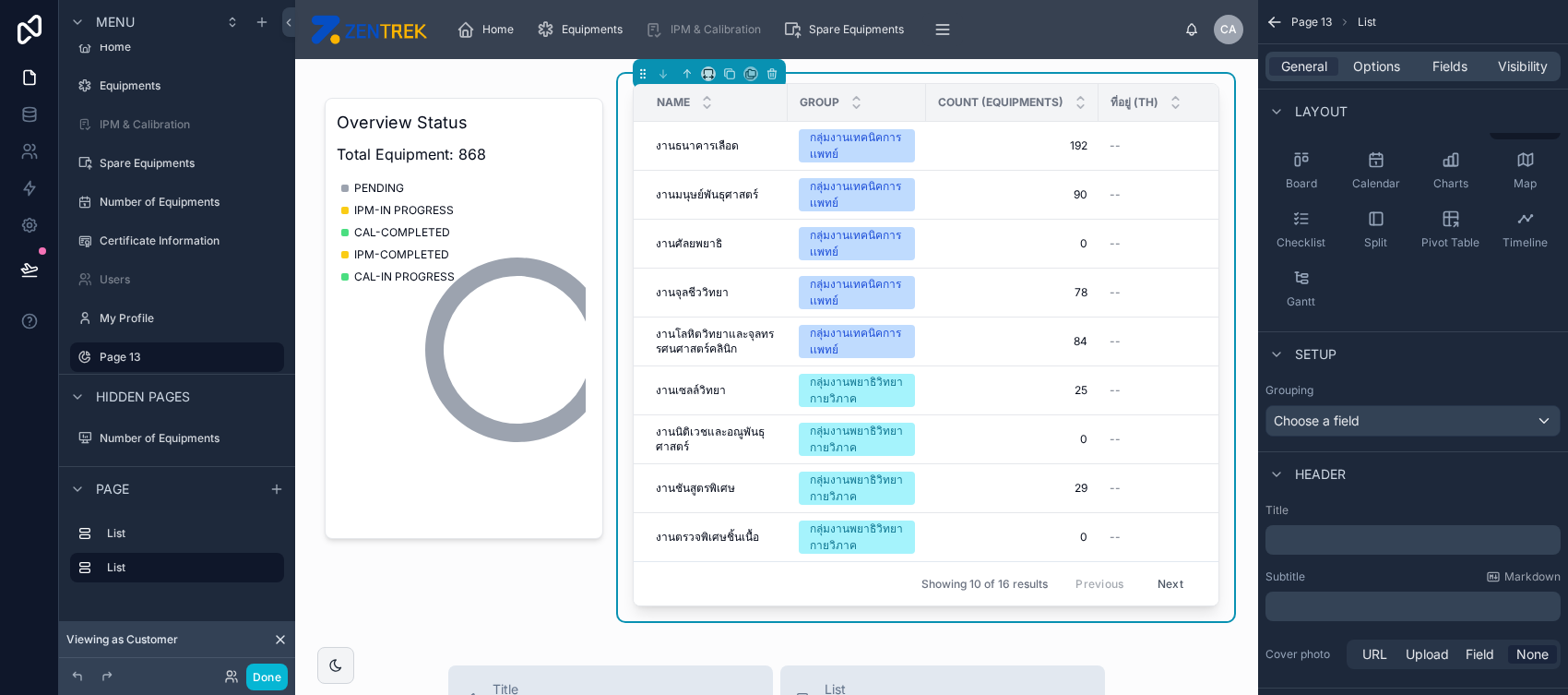 click on "﻿" at bounding box center [1415, 540] 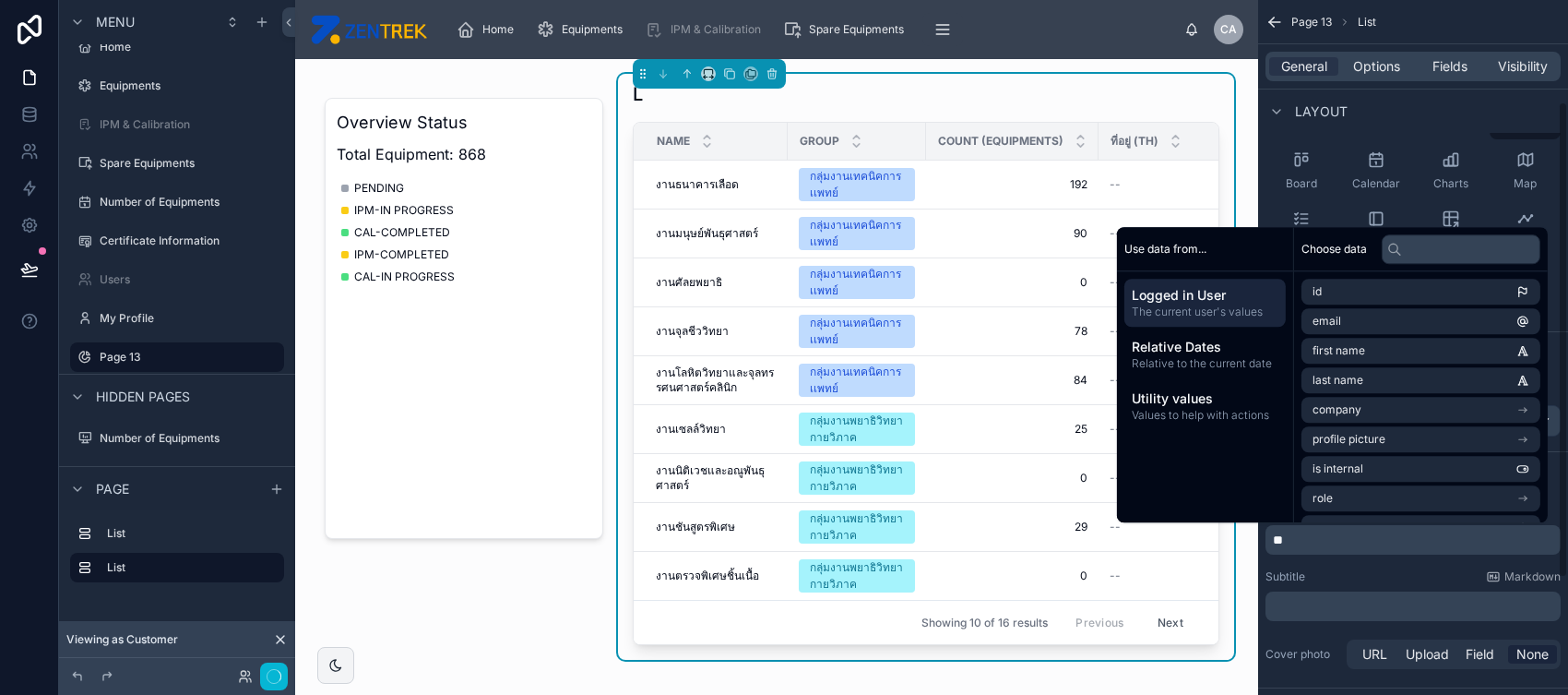 type 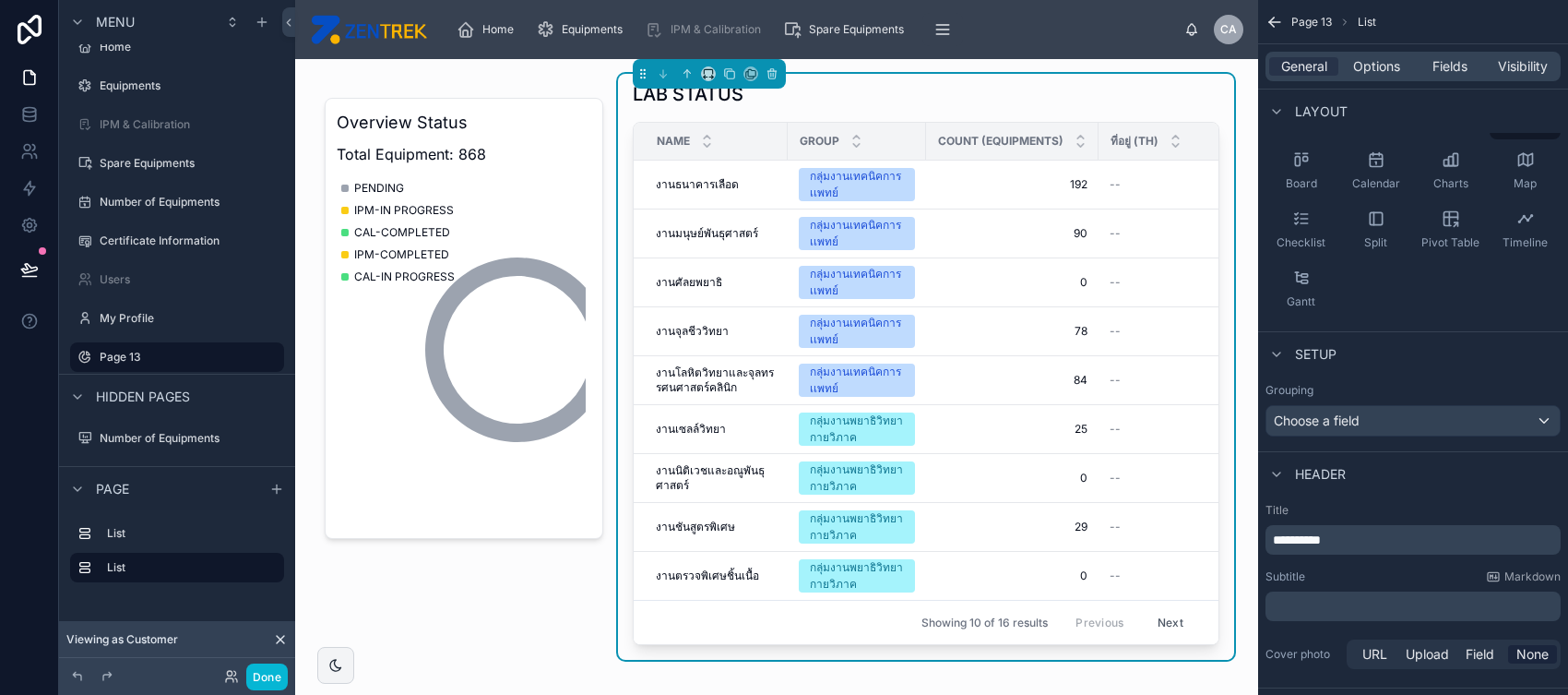 click on "Layout" at bounding box center (1413, 111) 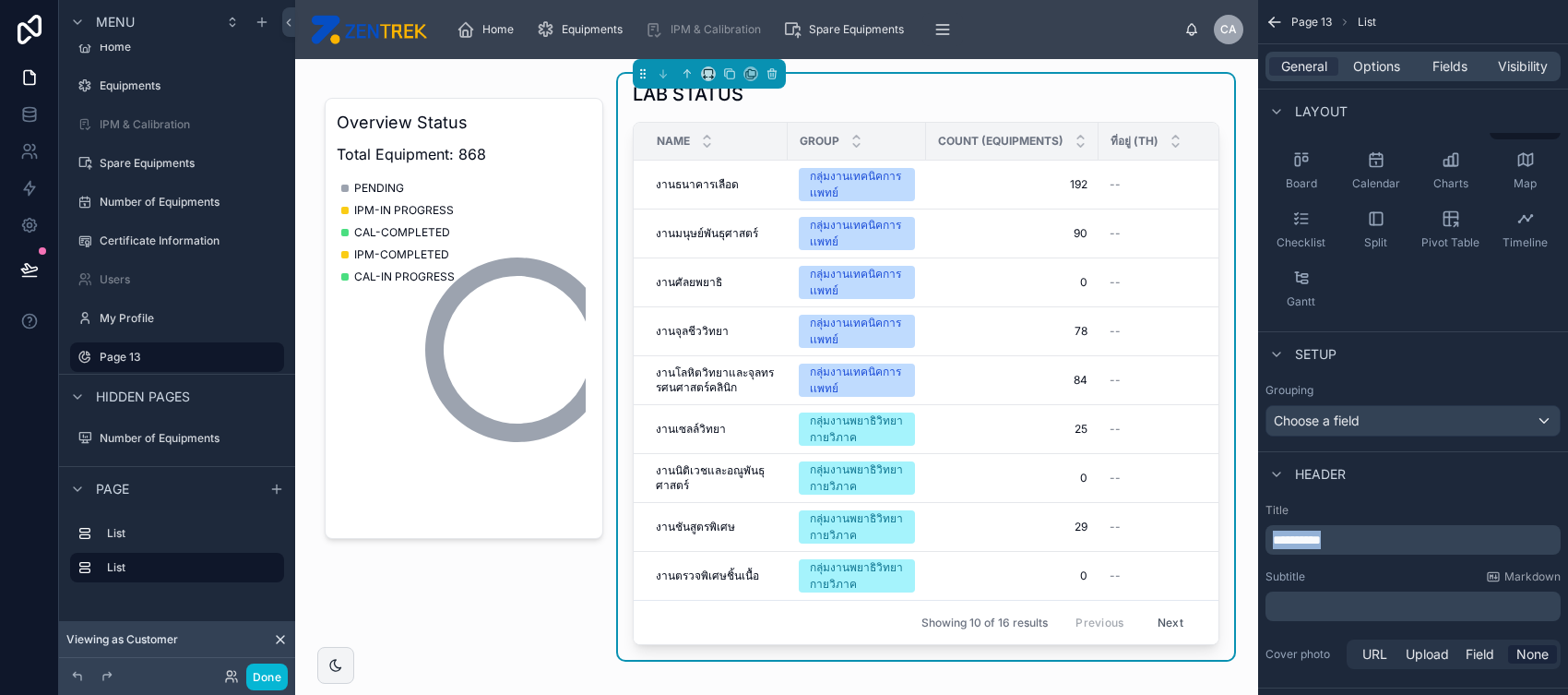 click on "**********" at bounding box center (1415, 540) 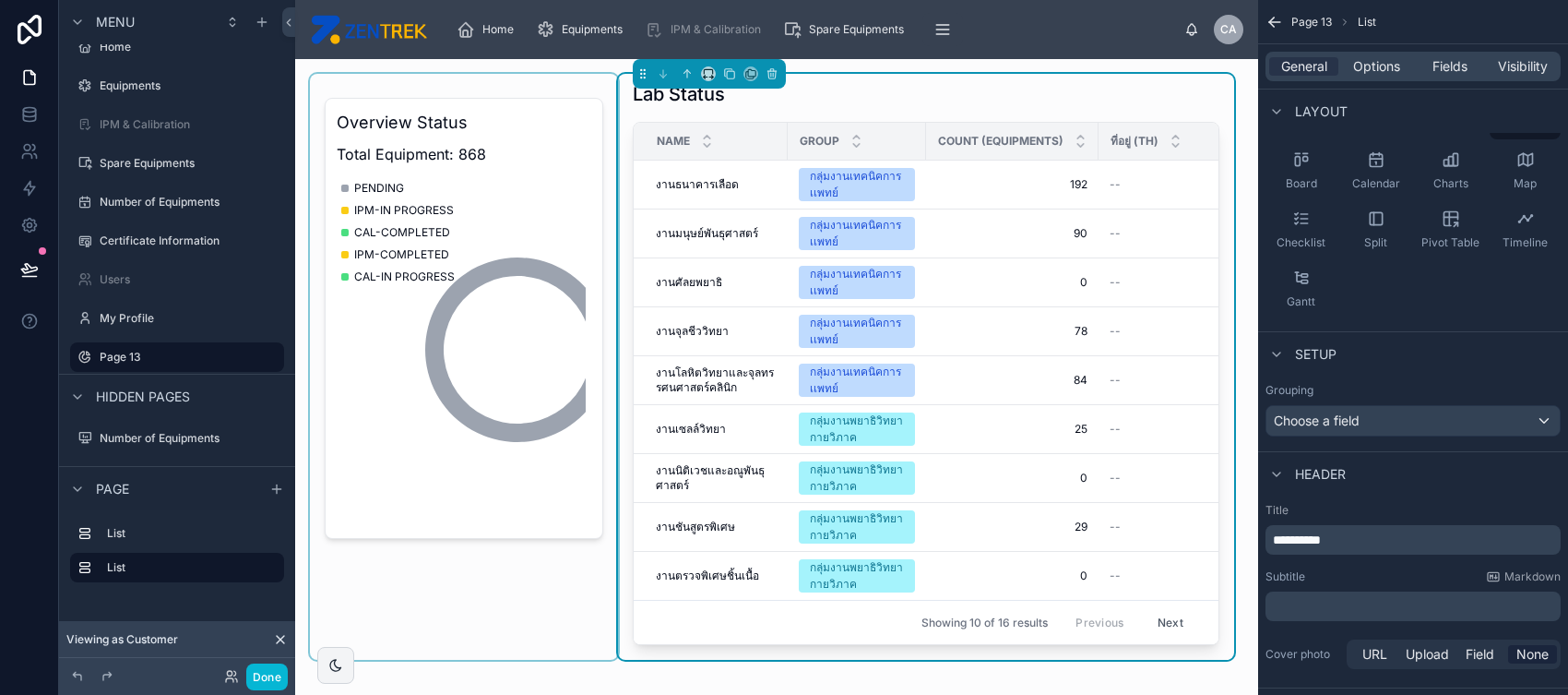 click at bounding box center [464, 366] 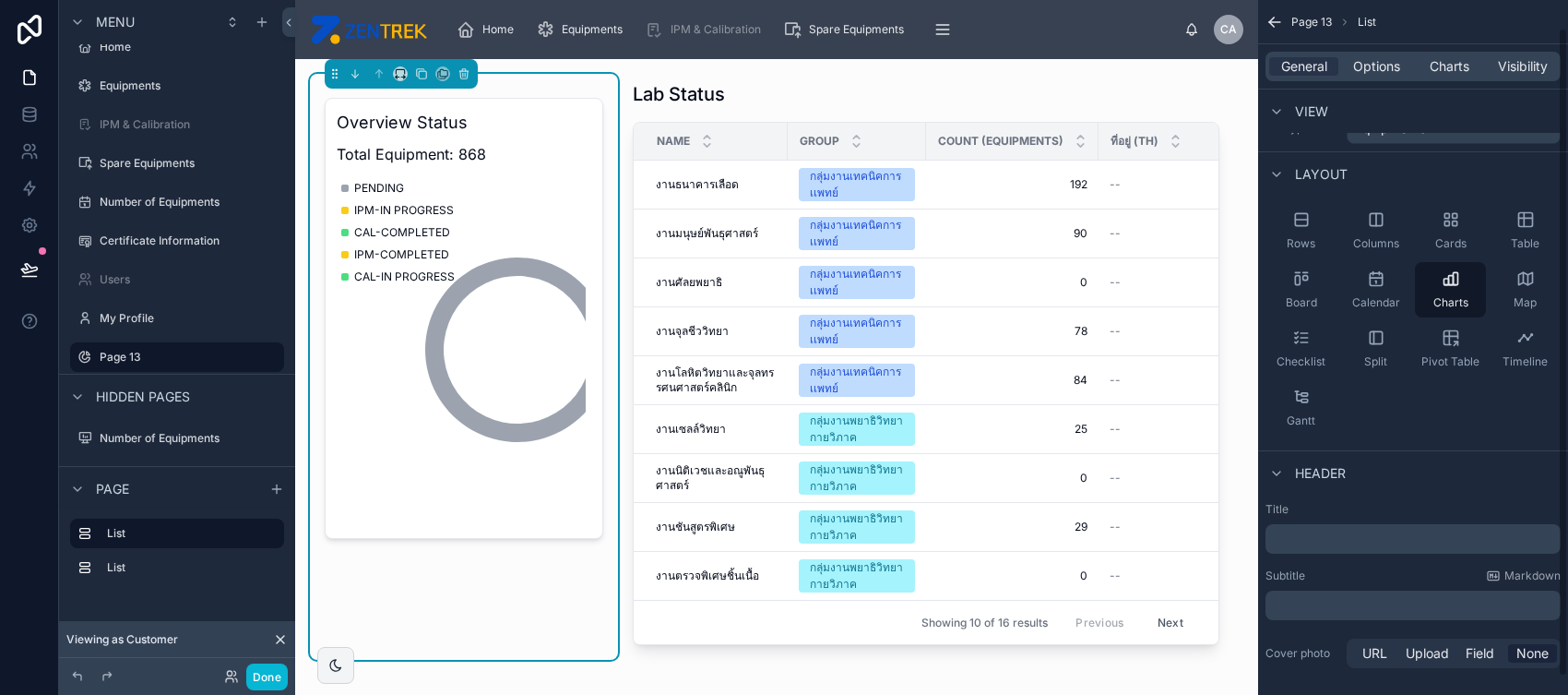 scroll, scrollTop: 30, scrollLeft: 0, axis: vertical 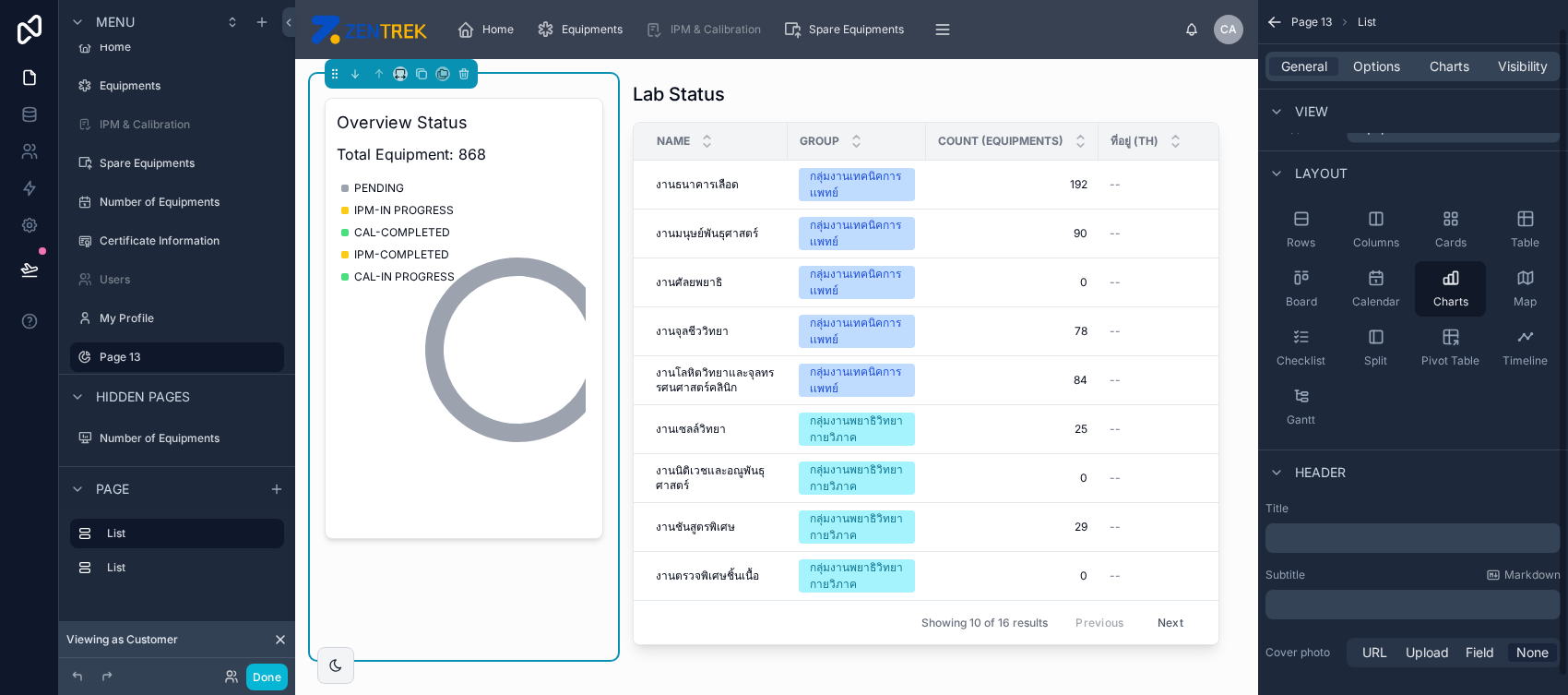 click on "﻿" at bounding box center [1415, 538] 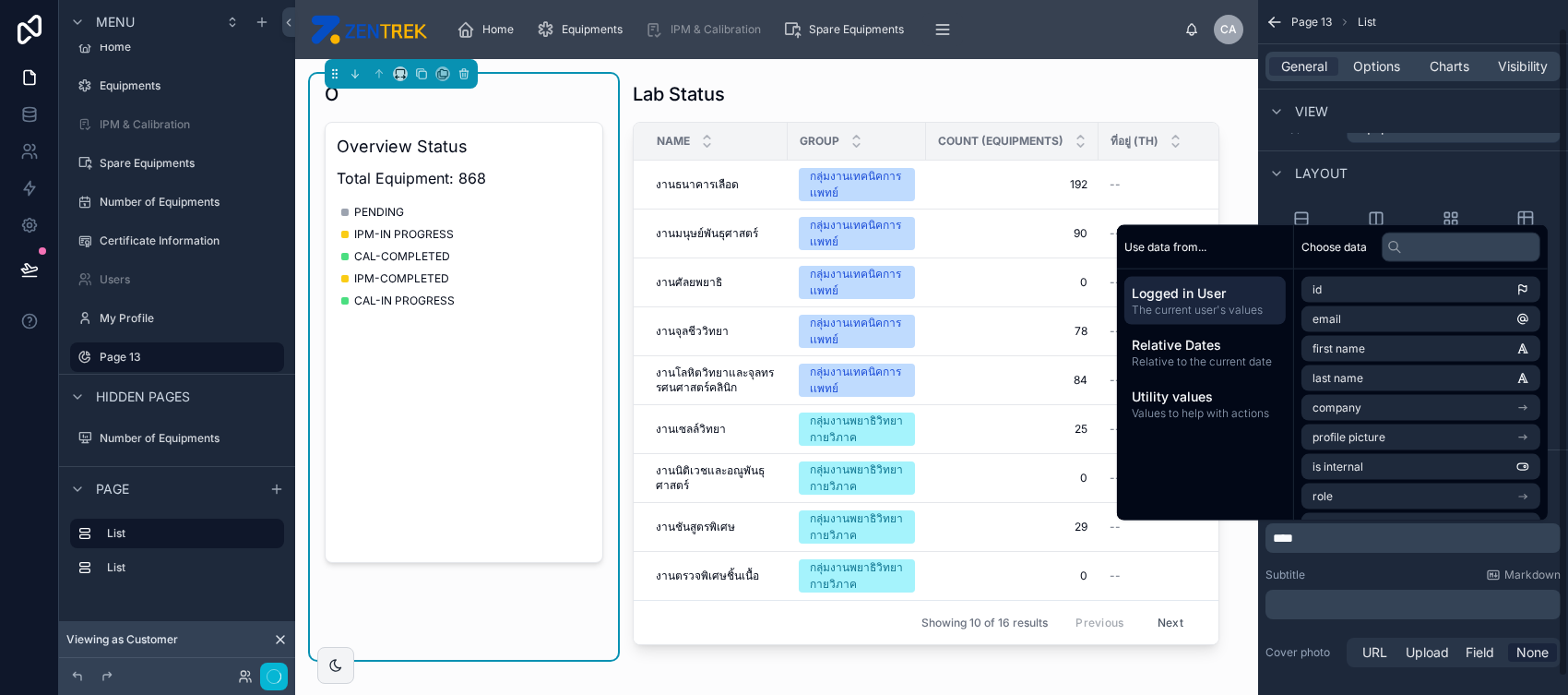 type 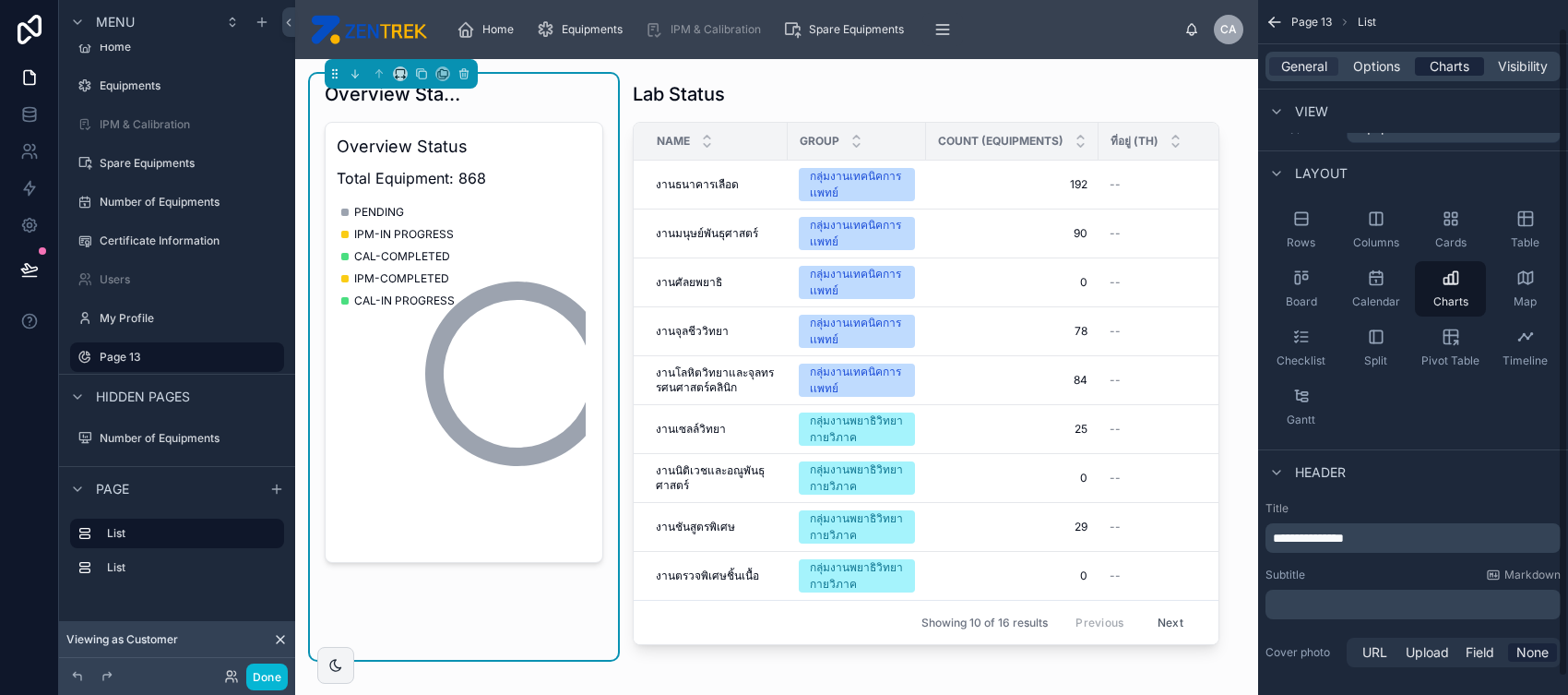 click on "Charts" at bounding box center [1449, 66] 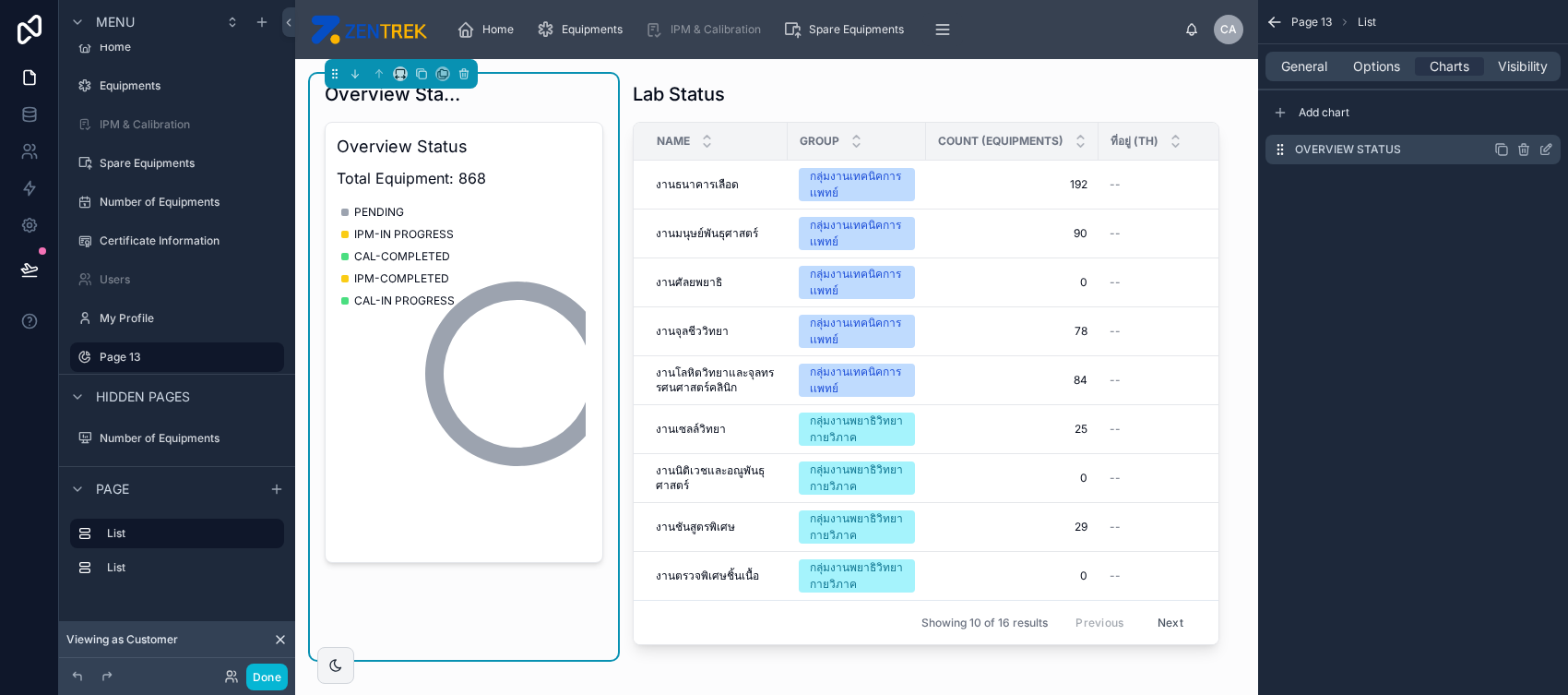 click 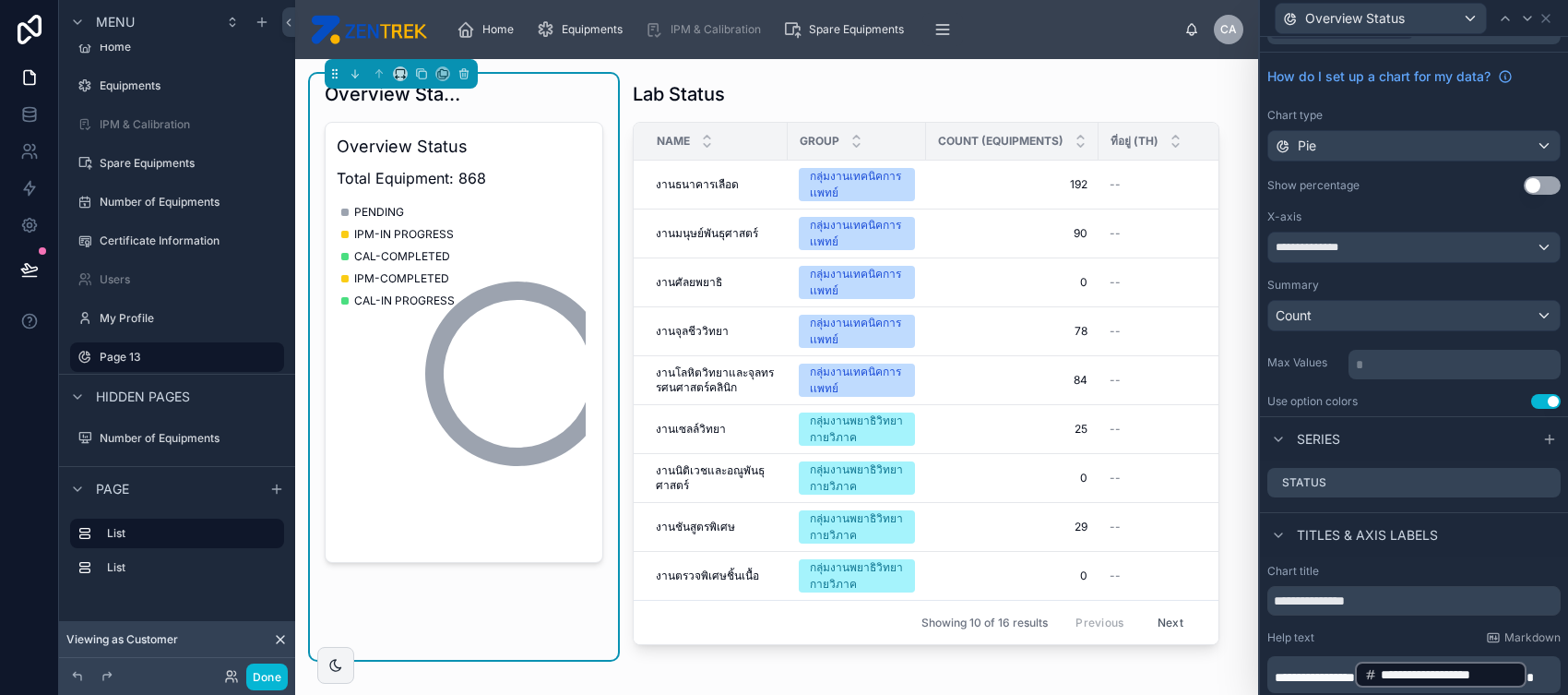scroll, scrollTop: 21, scrollLeft: 0, axis: vertical 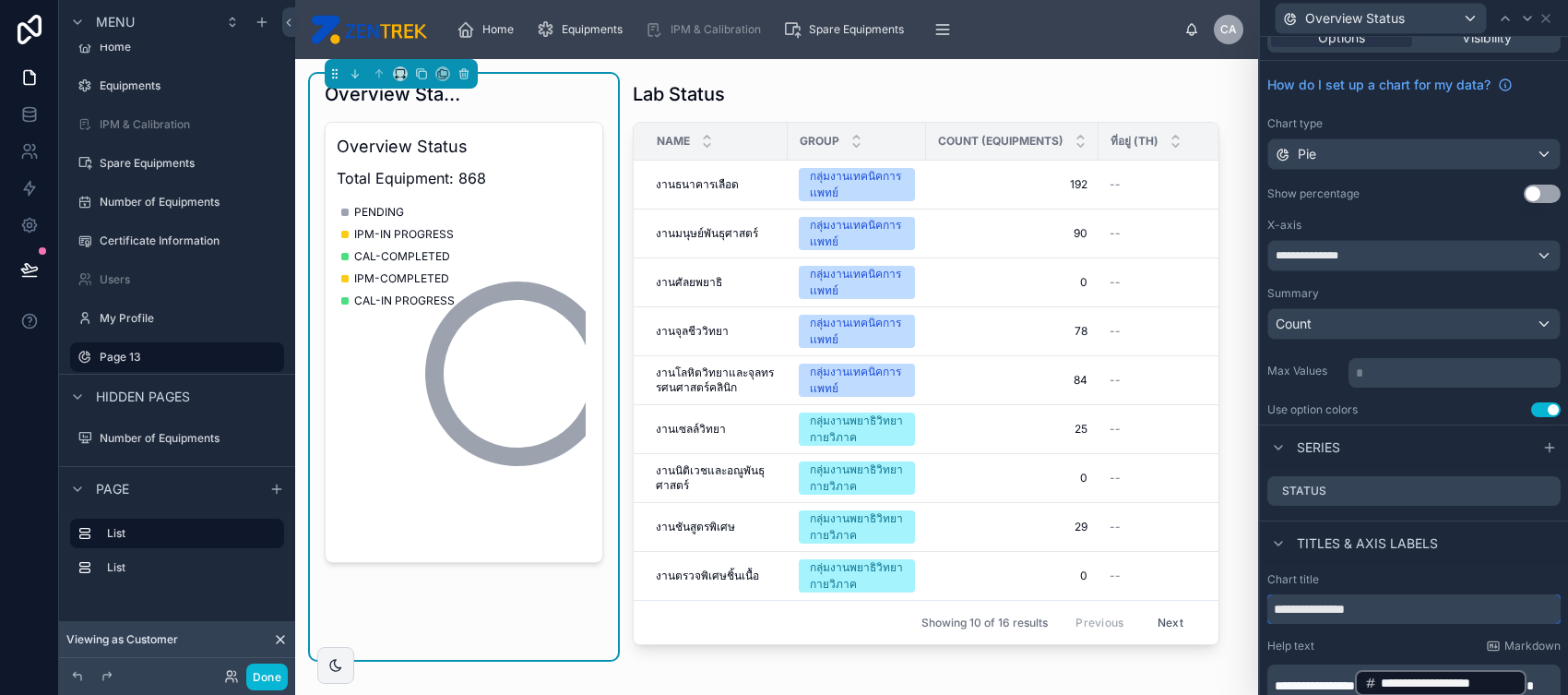 click on "**********" at bounding box center (1414, 609) 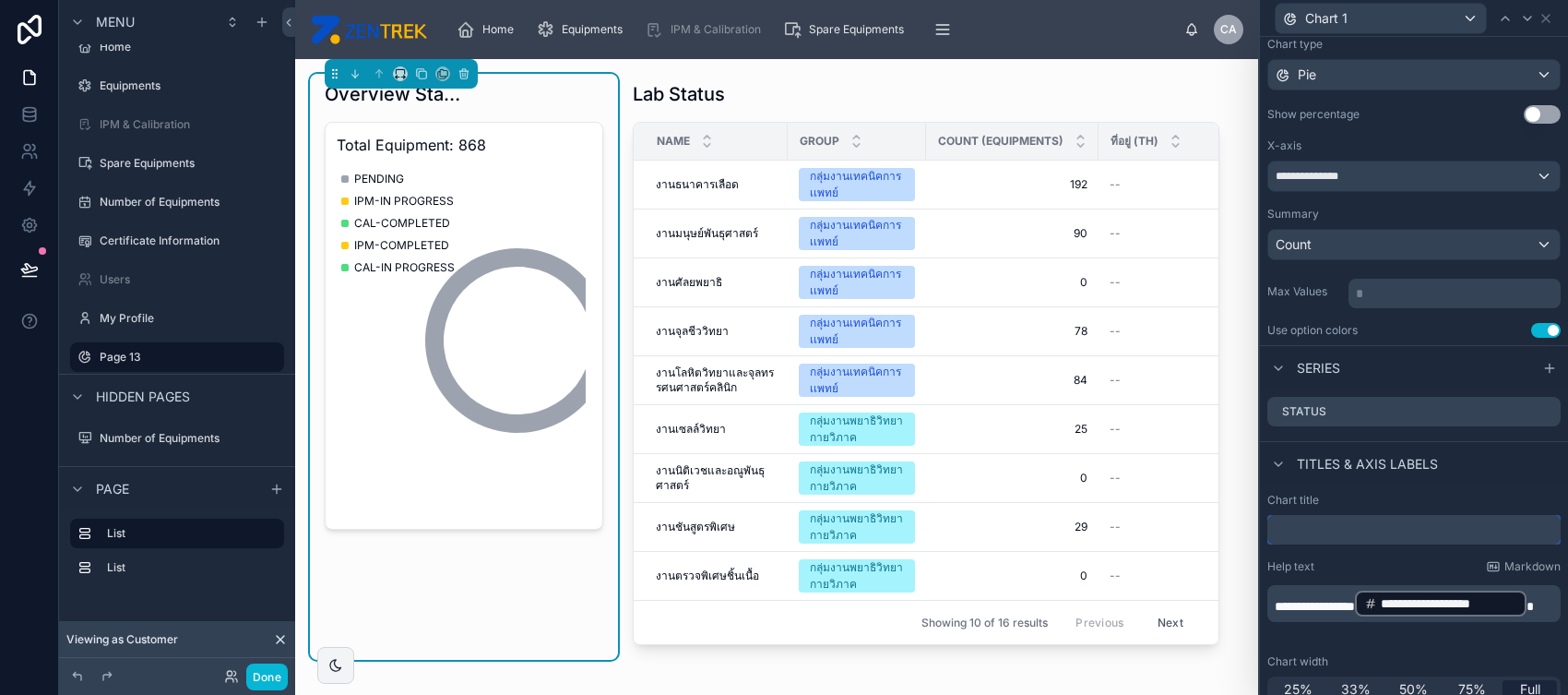 scroll, scrollTop: 105, scrollLeft: 0, axis: vertical 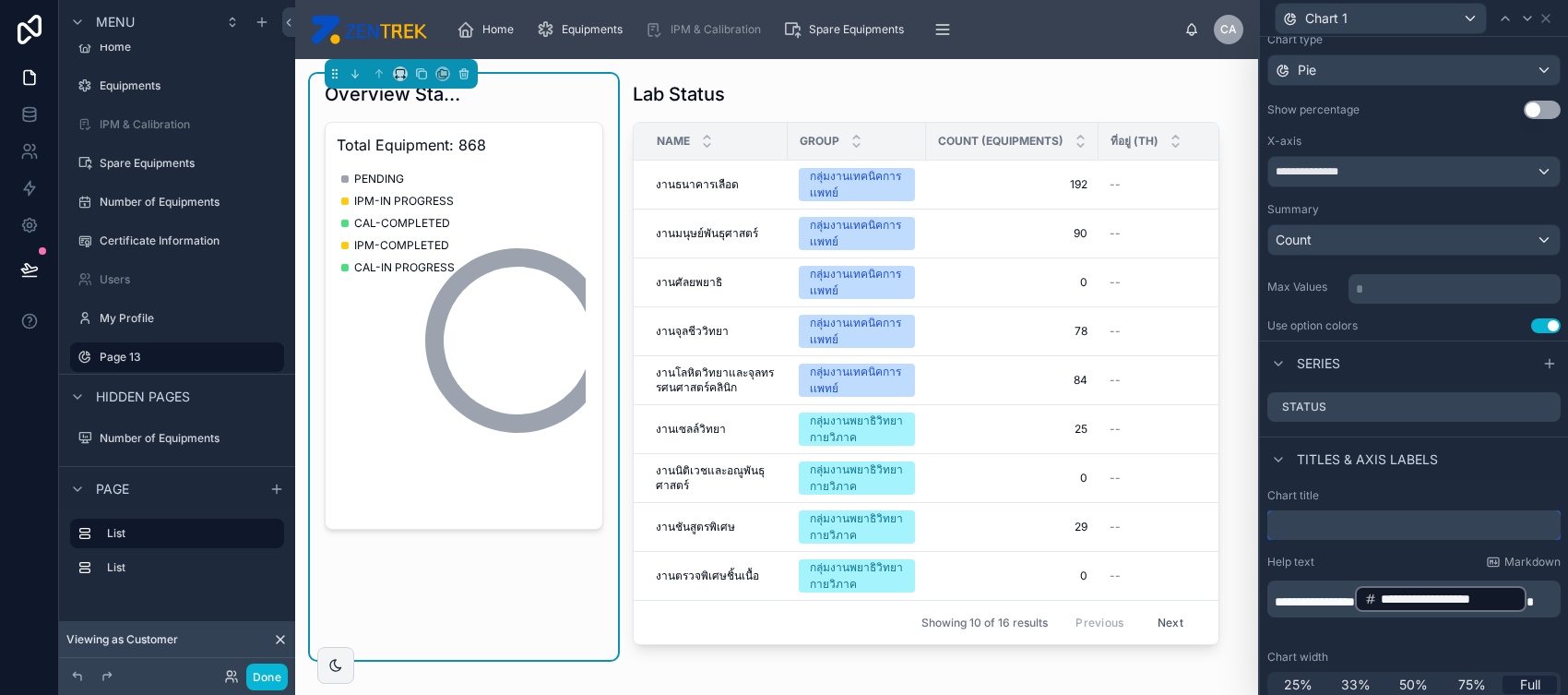 type 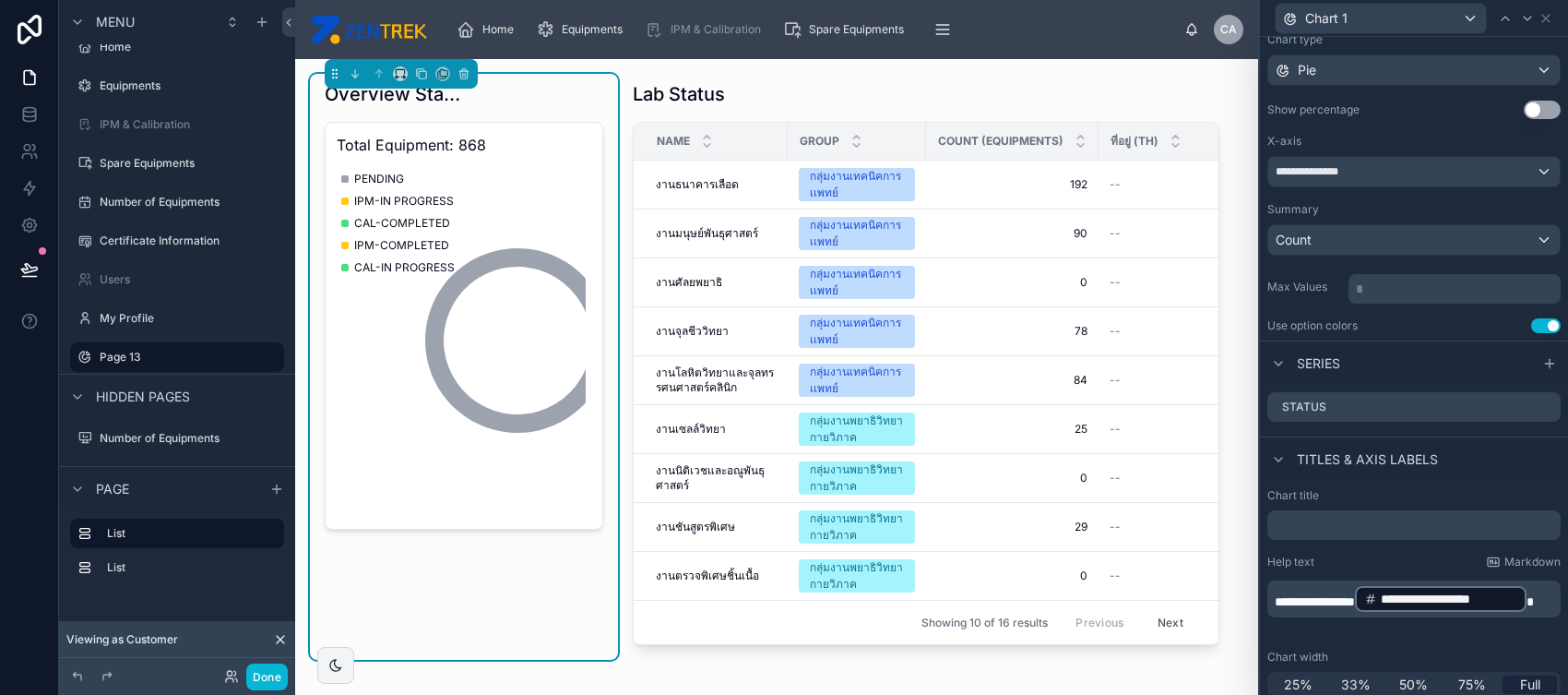 click on "**********" at bounding box center [1416, 599] 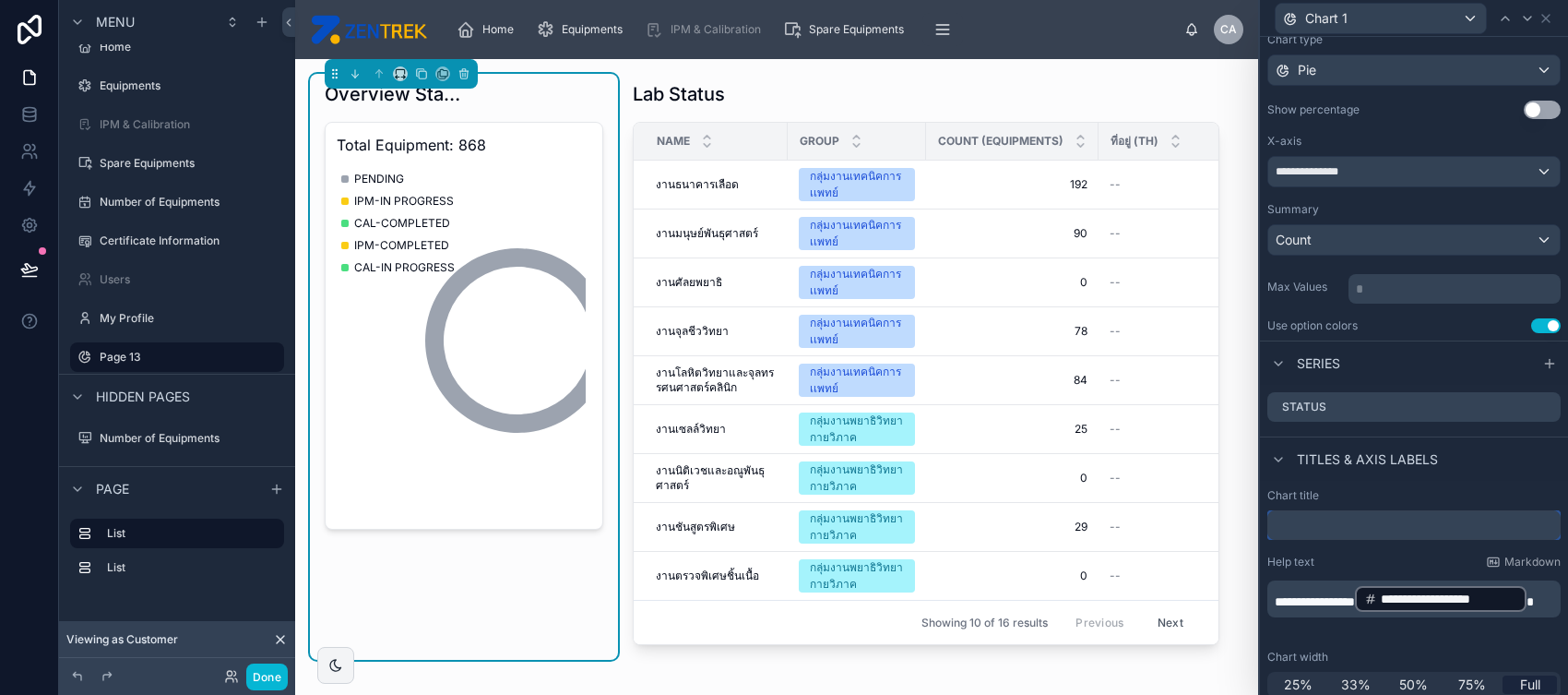click at bounding box center [1414, 525] 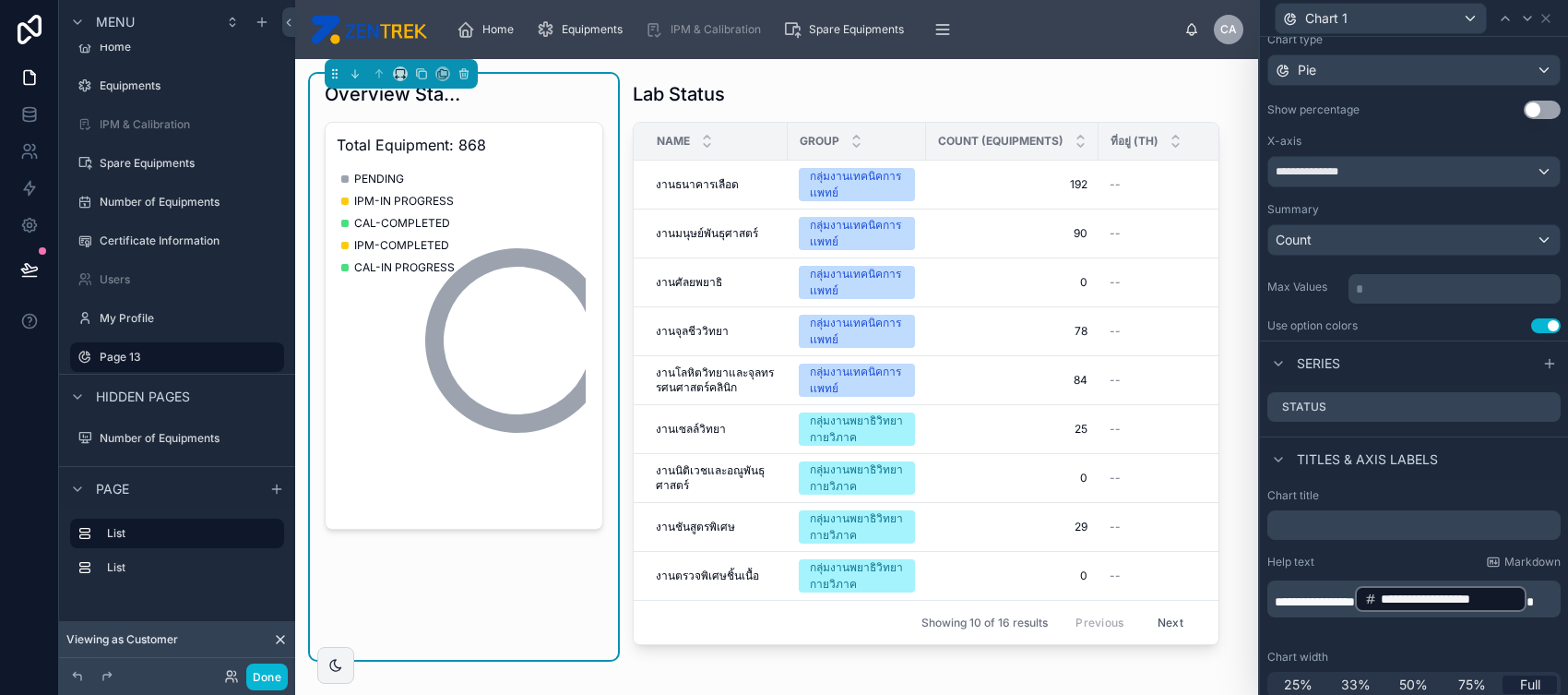 click on "**********" at bounding box center [1314, 602] 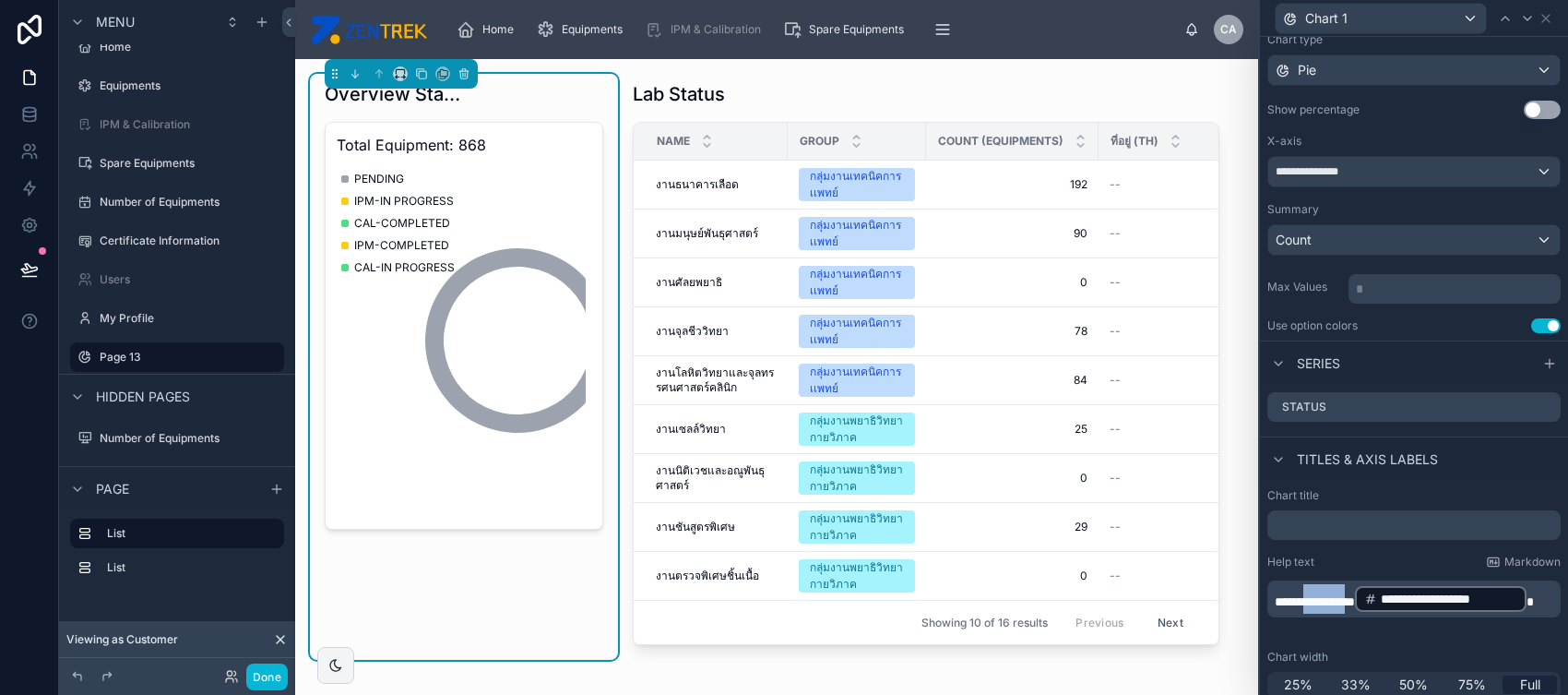 click on "**********" at bounding box center [1314, 602] 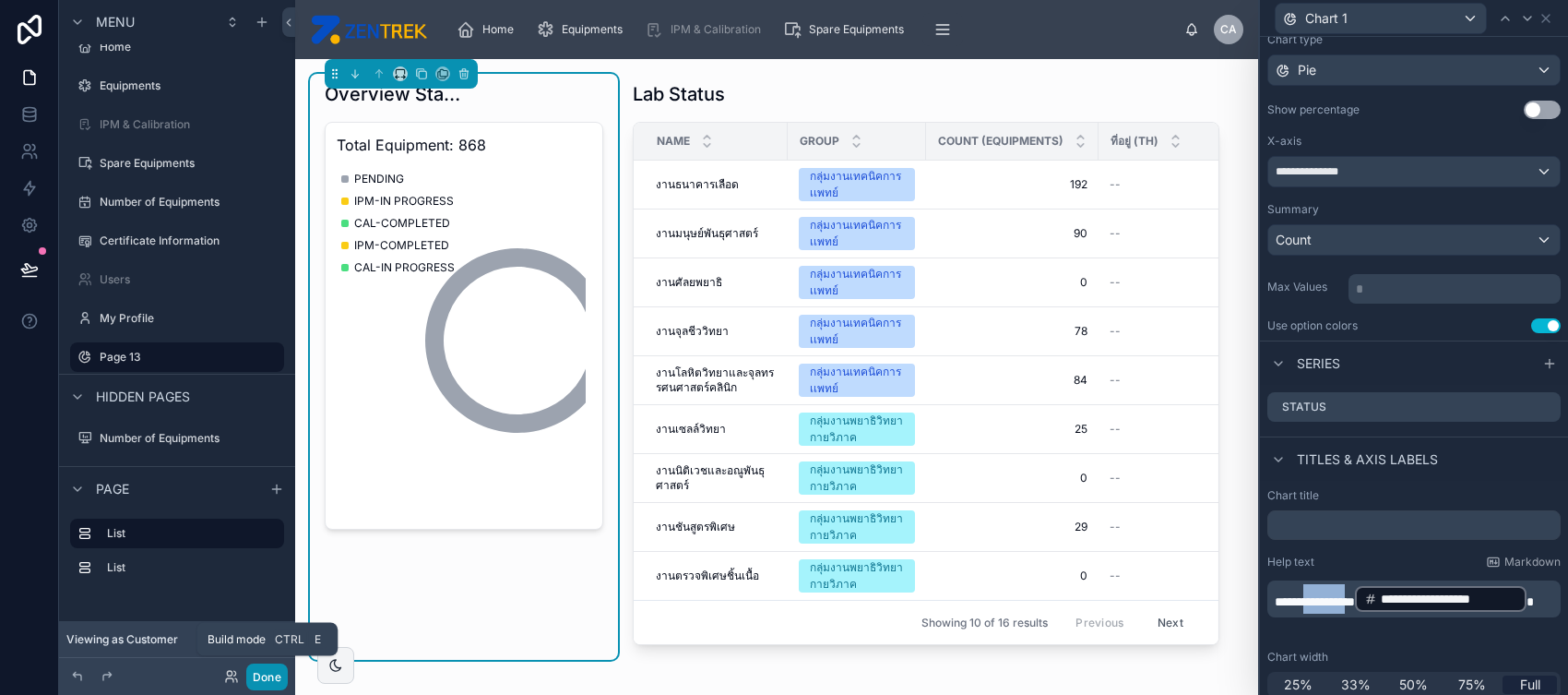 click on "Done" at bounding box center (267, 677) 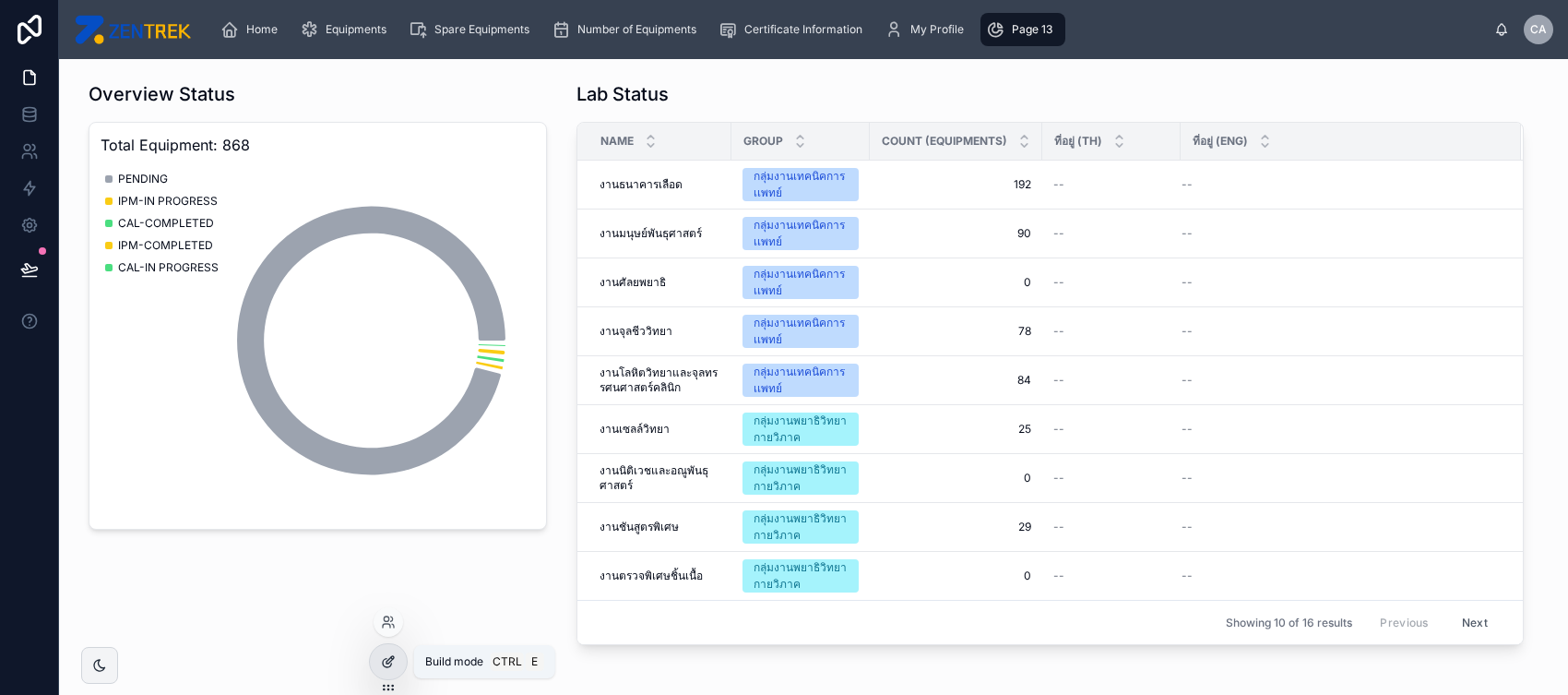 click 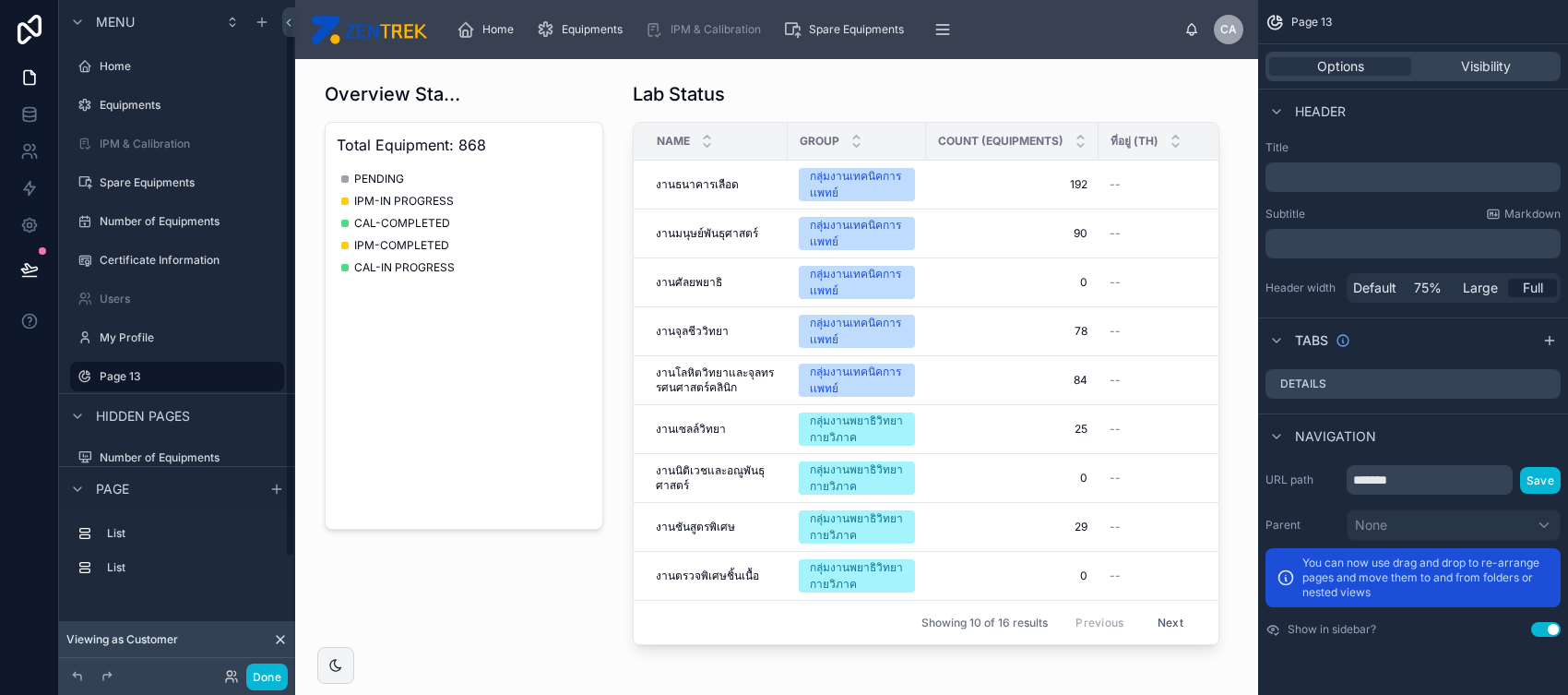 scroll, scrollTop: 19, scrollLeft: 0, axis: vertical 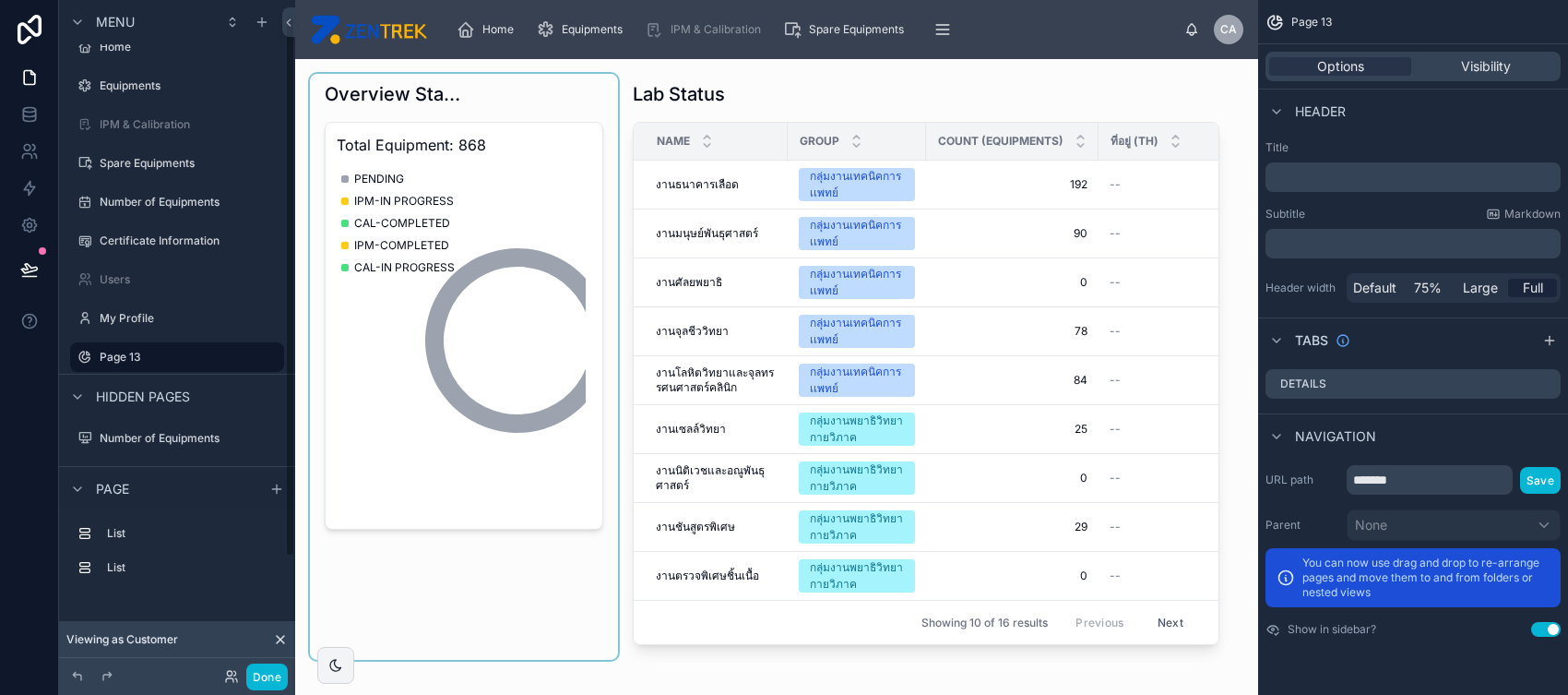 click at bounding box center [464, 366] 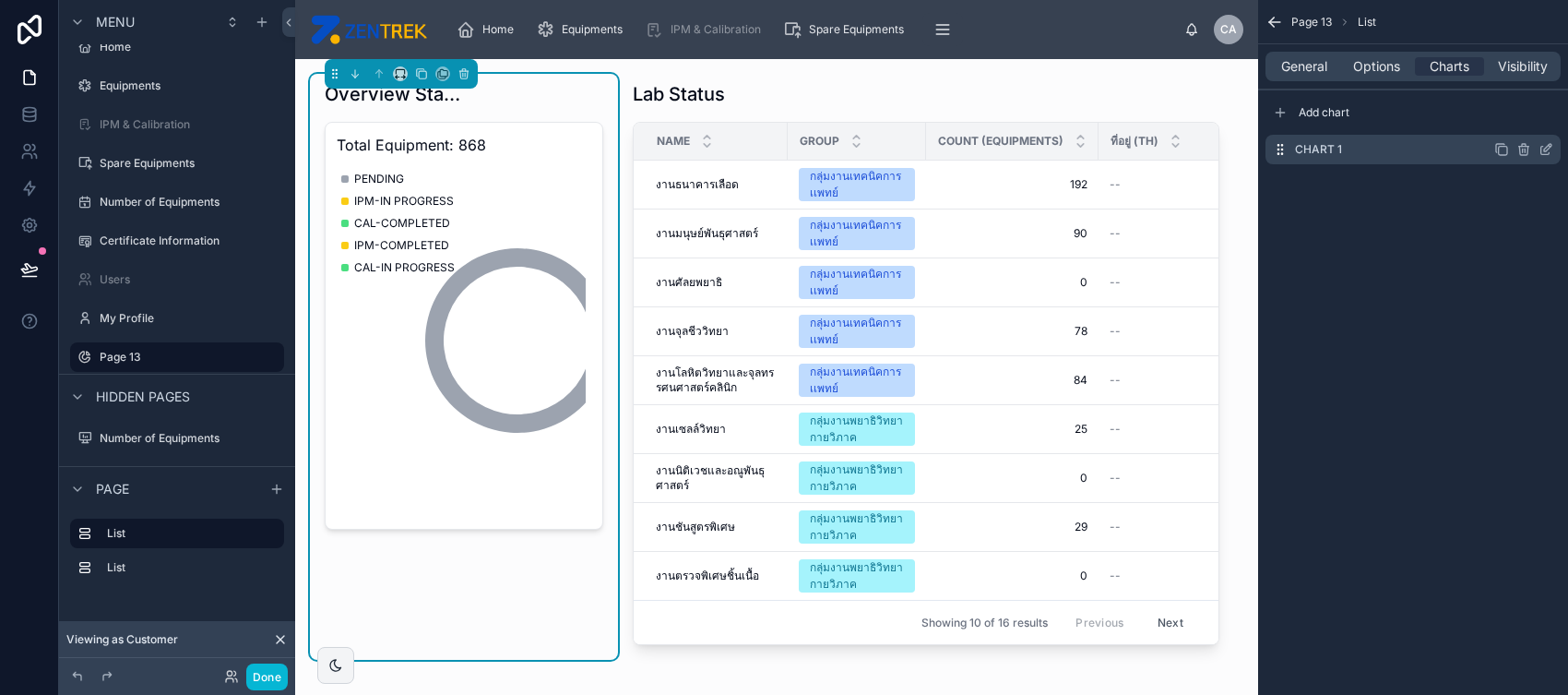 click 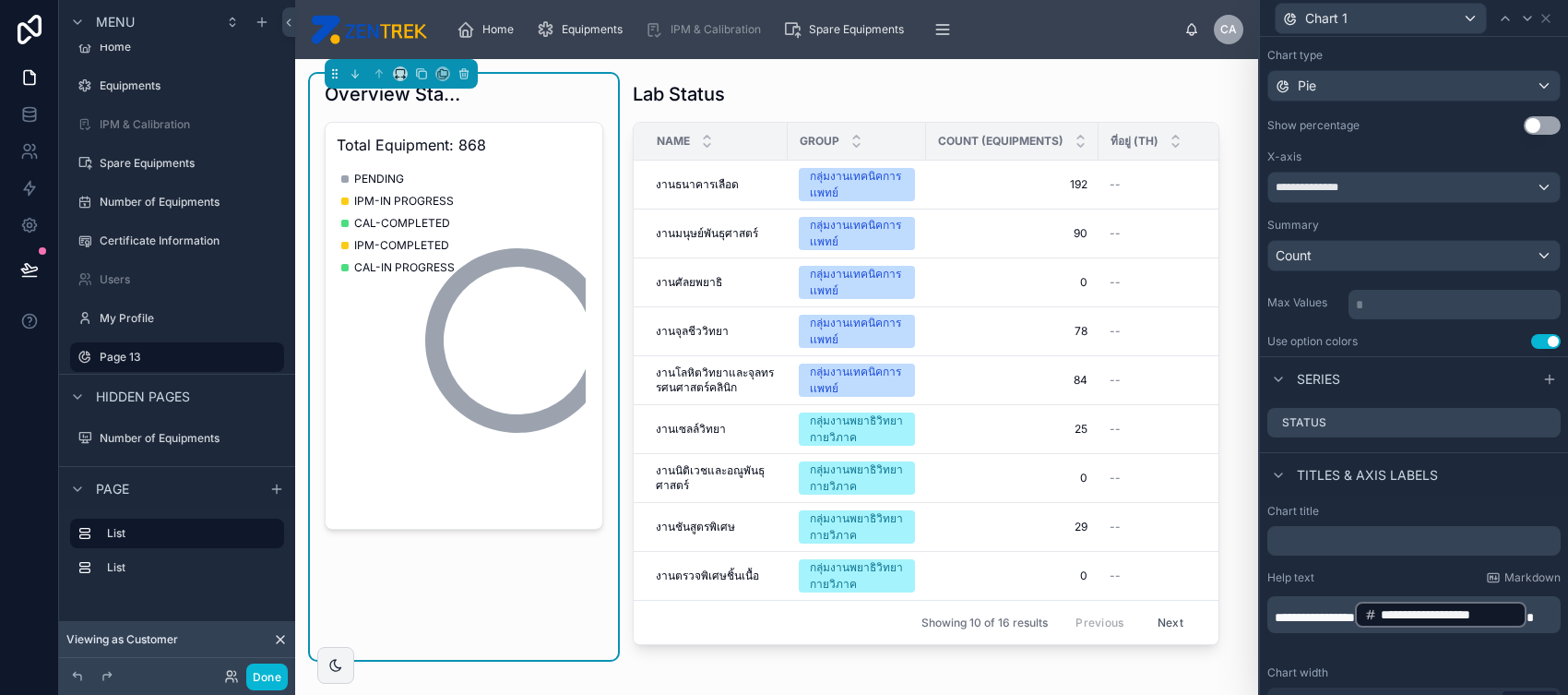 scroll, scrollTop: 89, scrollLeft: 0, axis: vertical 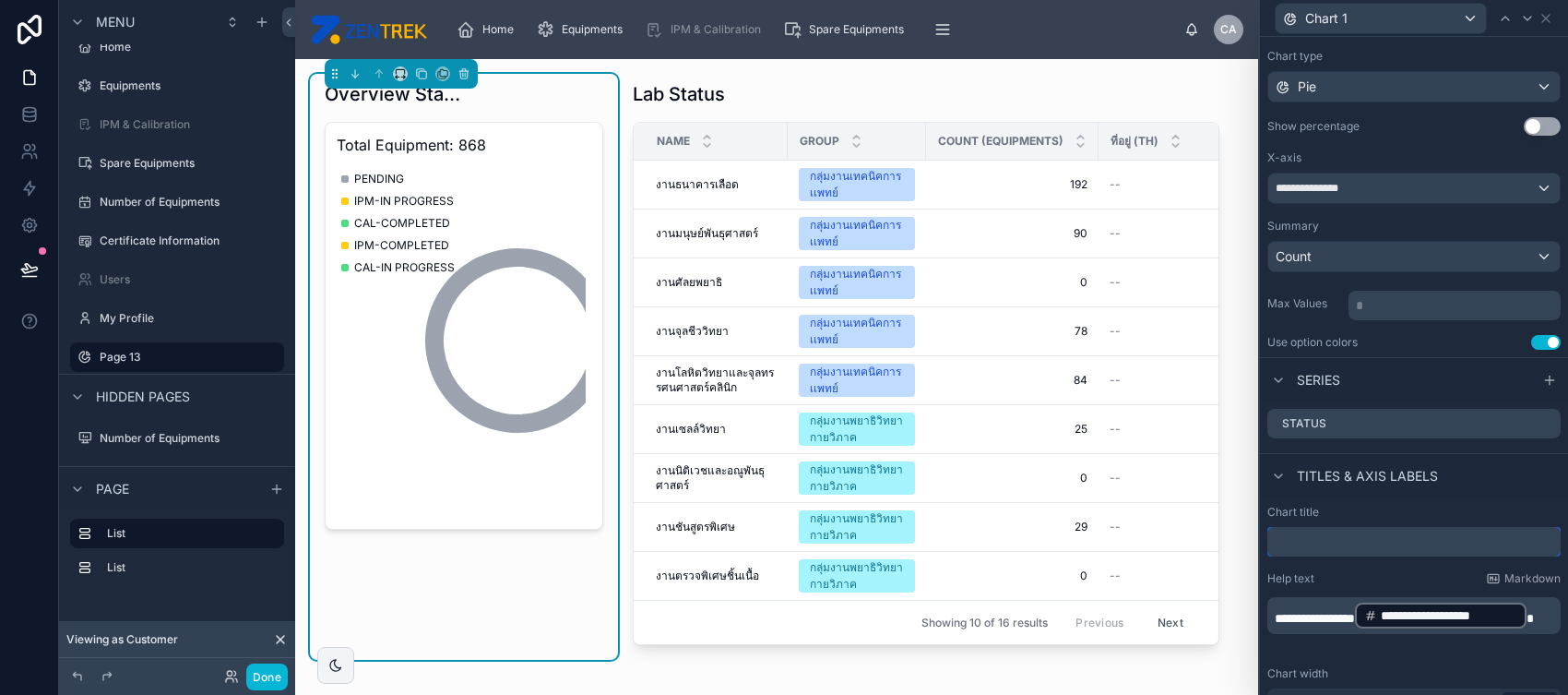 click at bounding box center (1414, 542) 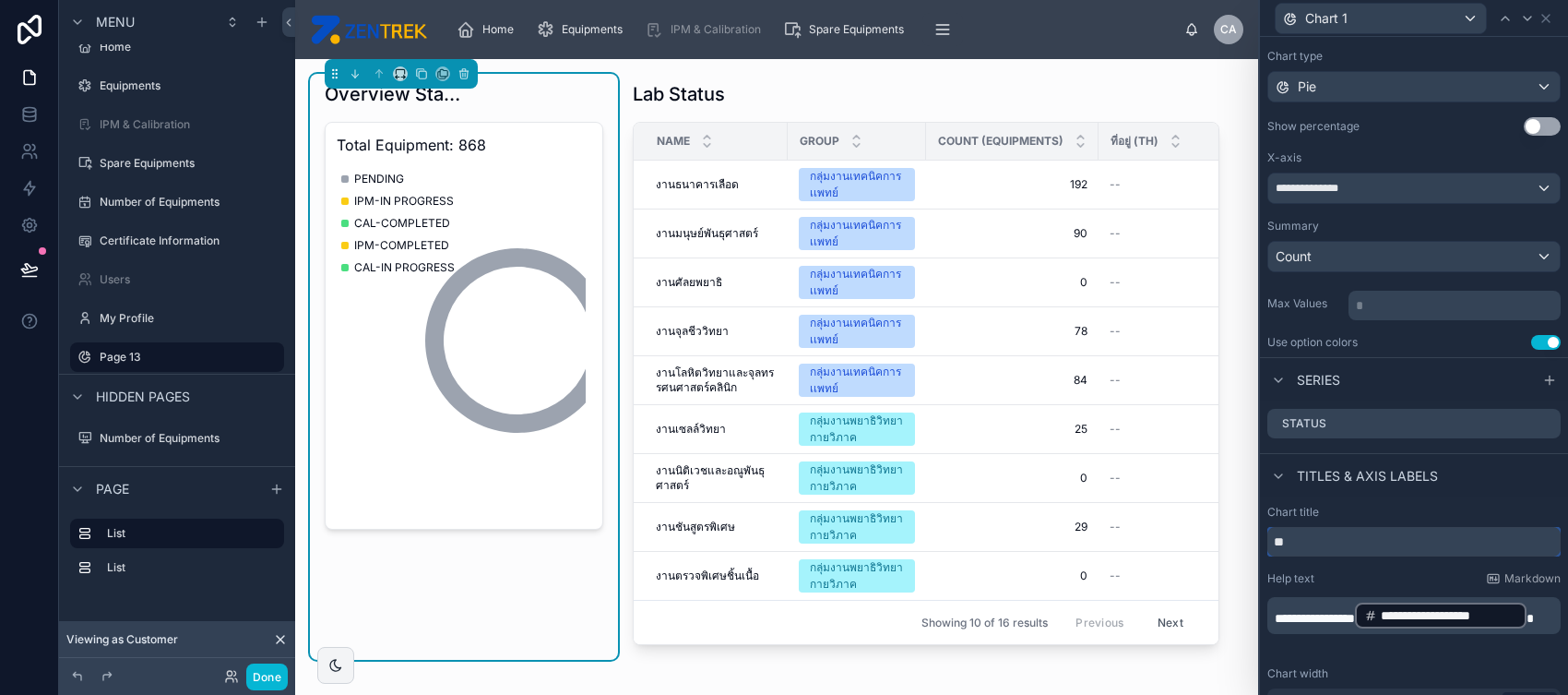 type on "***" 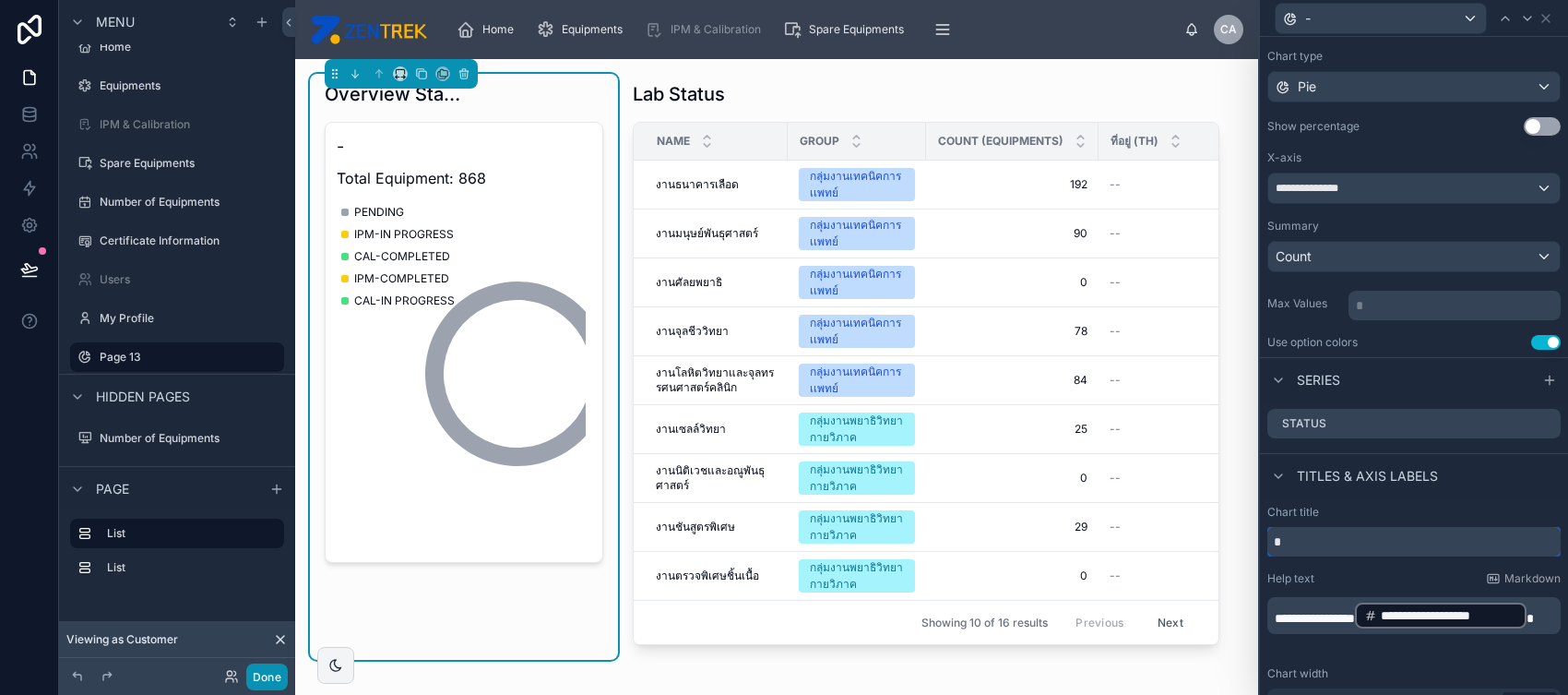 type on "*" 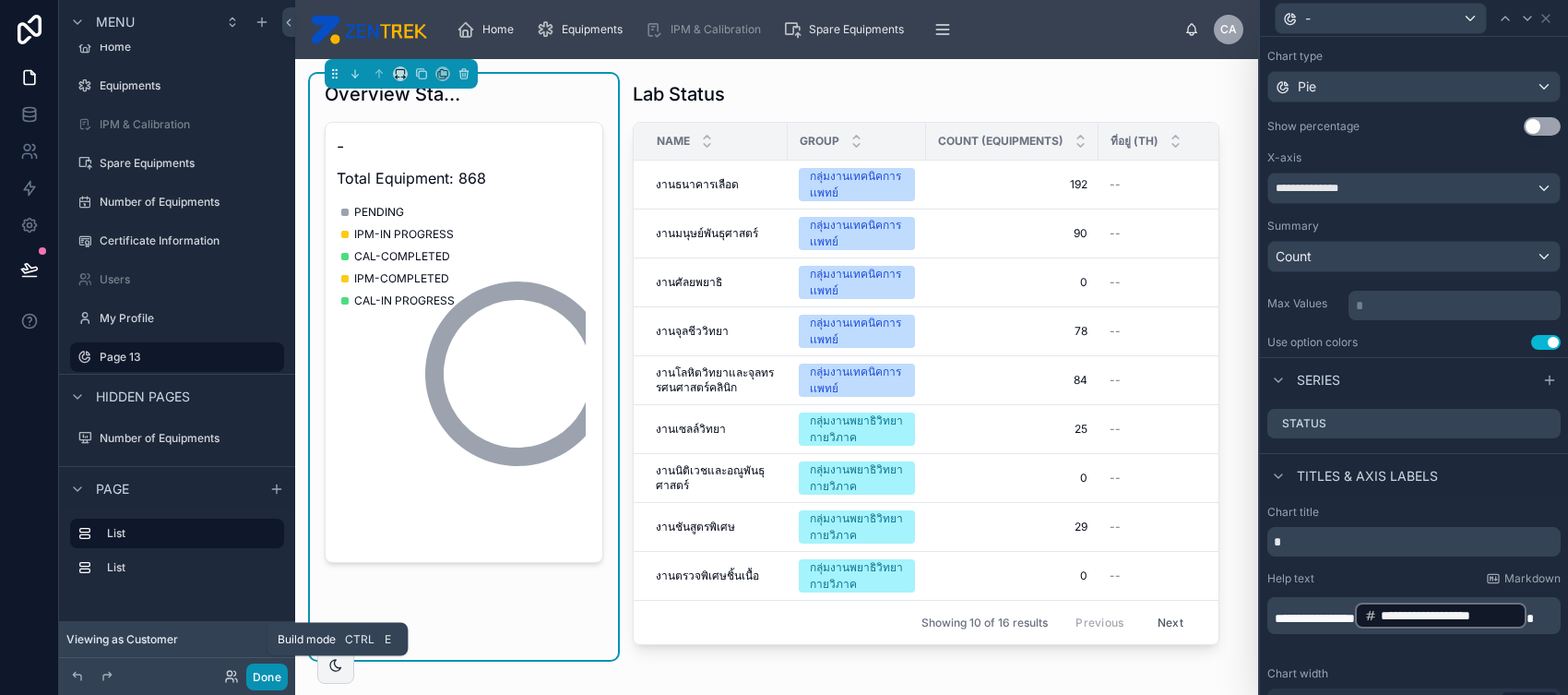 click on "Done" at bounding box center (267, 677) 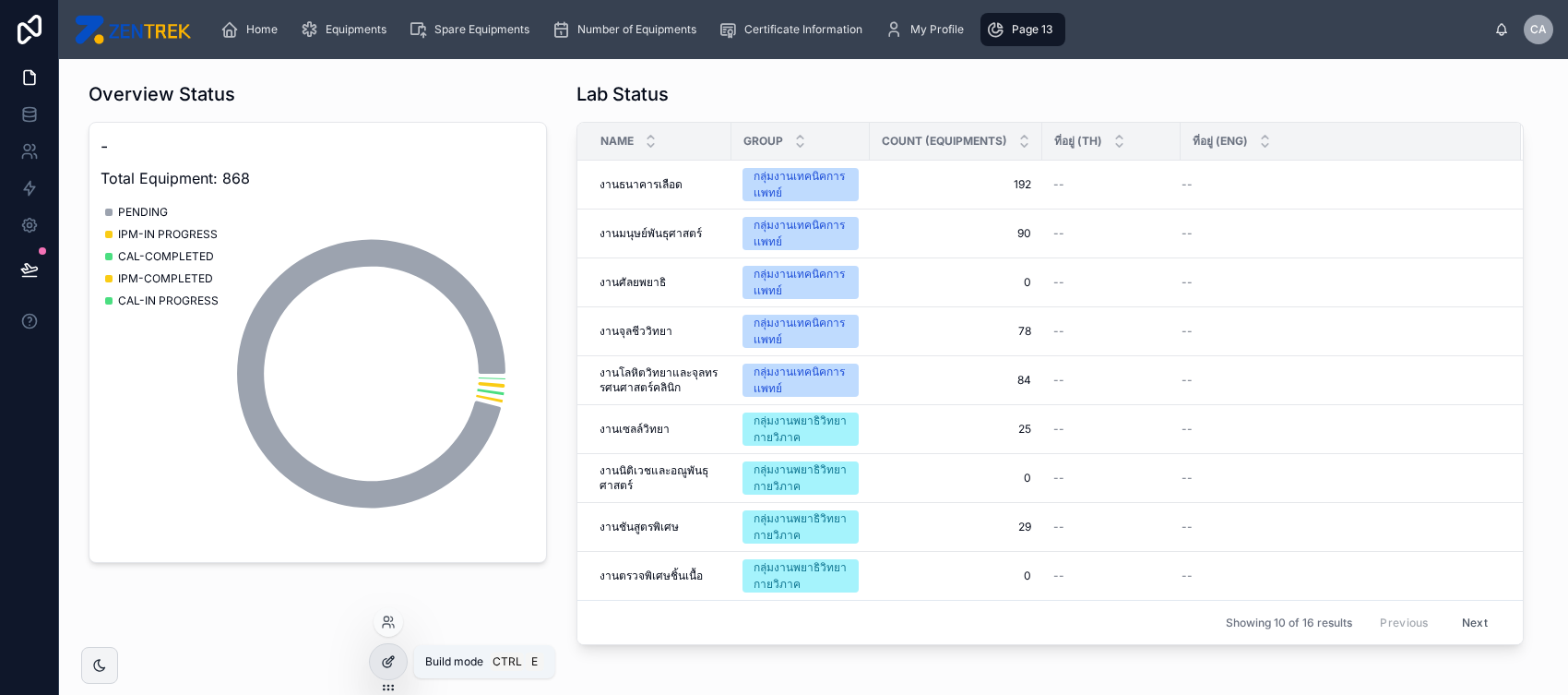 click at bounding box center [388, 662] 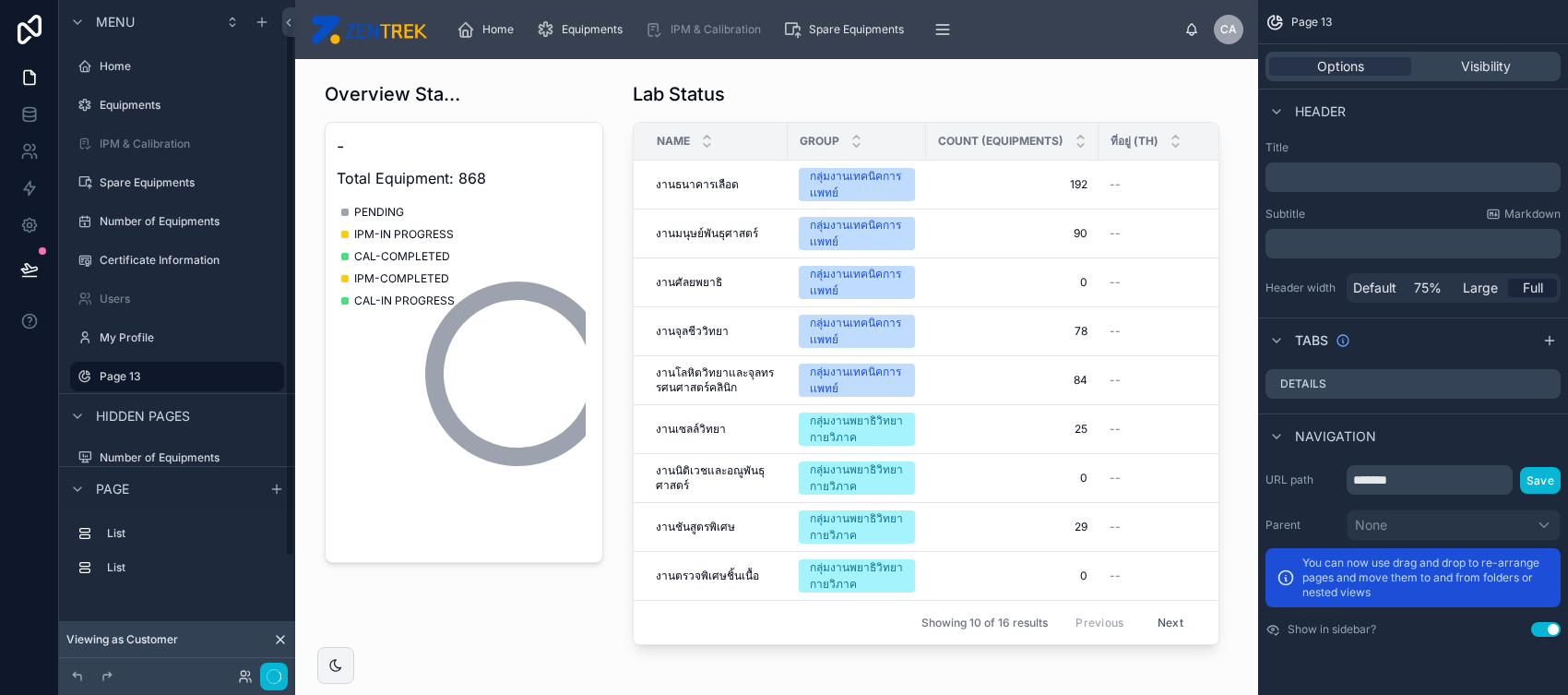 scroll, scrollTop: 19, scrollLeft: 0, axis: vertical 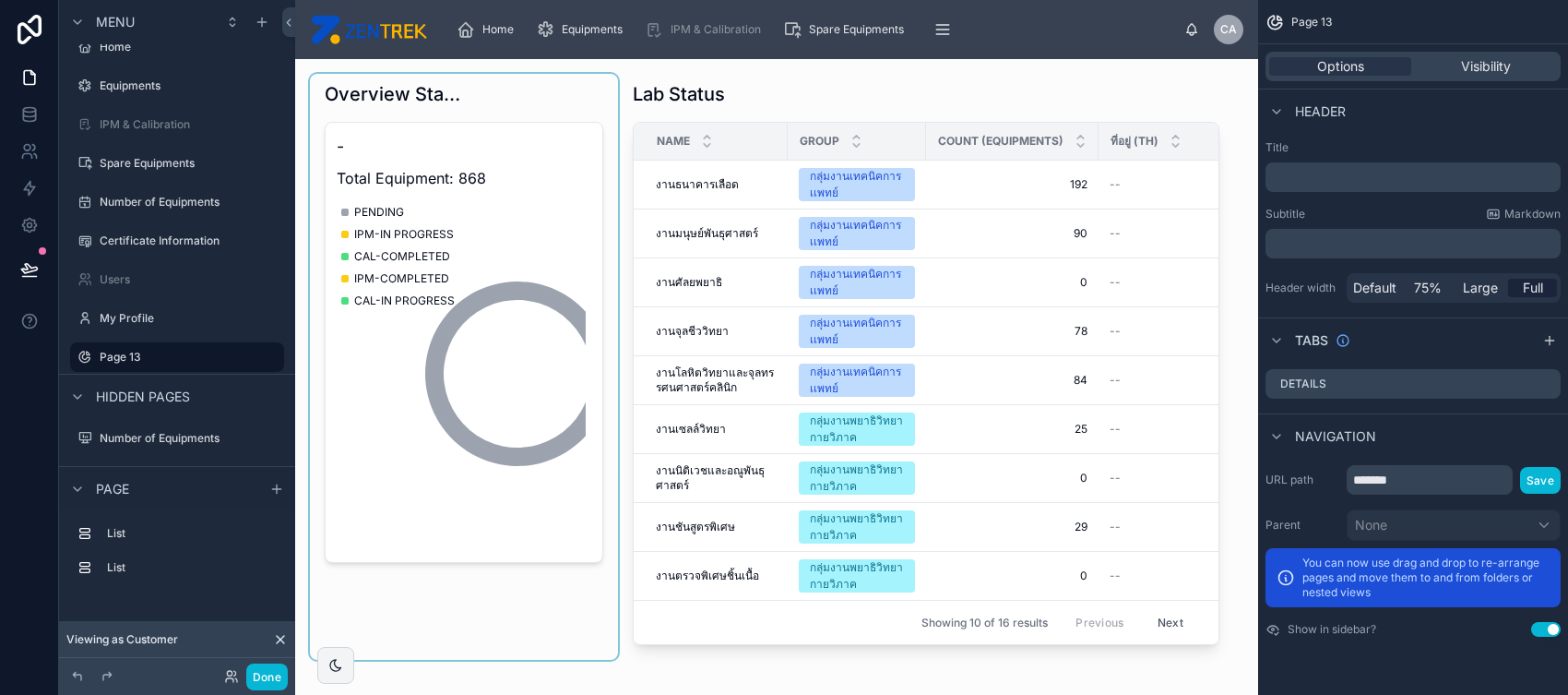 click at bounding box center [464, 366] 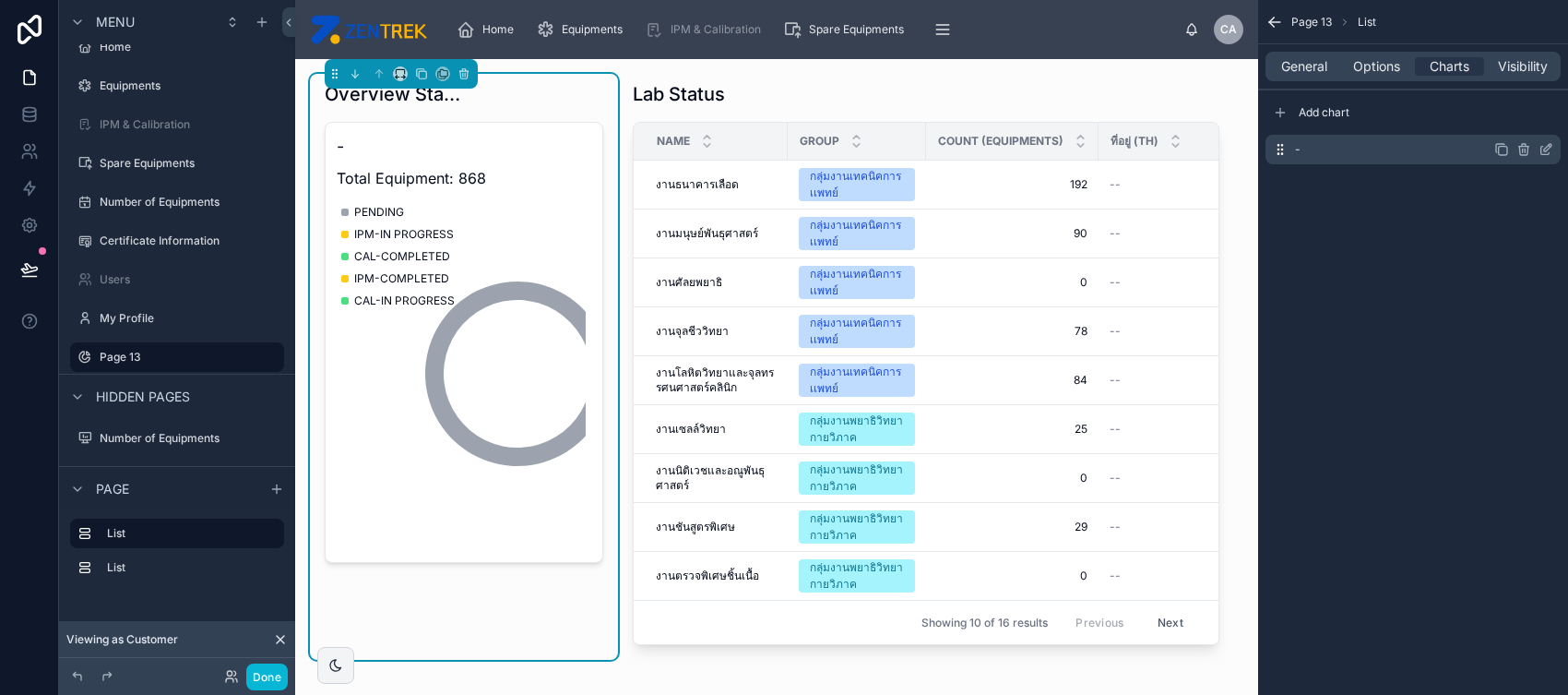 click on "-" at bounding box center [1413, 150] 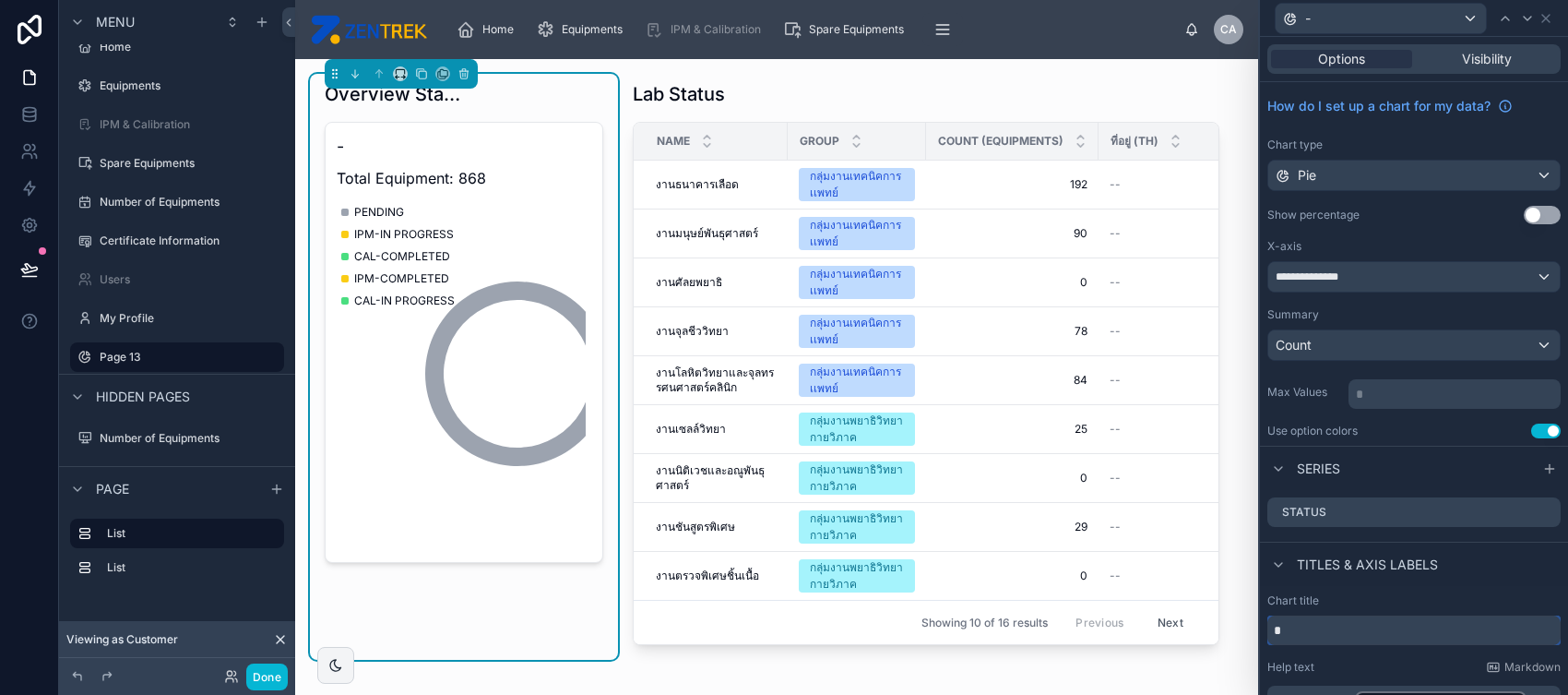 click on "*" at bounding box center (1414, 630) 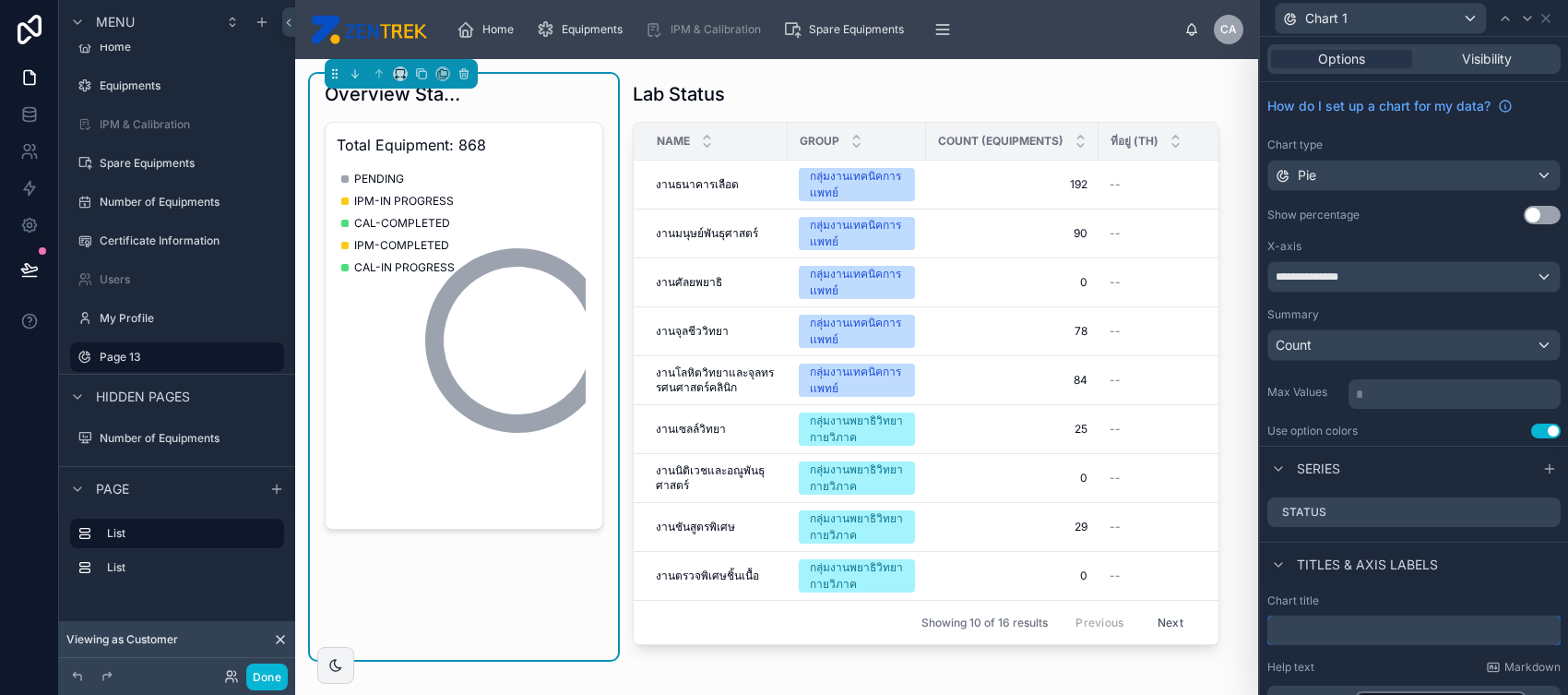 scroll, scrollTop: 114, scrollLeft: 0, axis: vertical 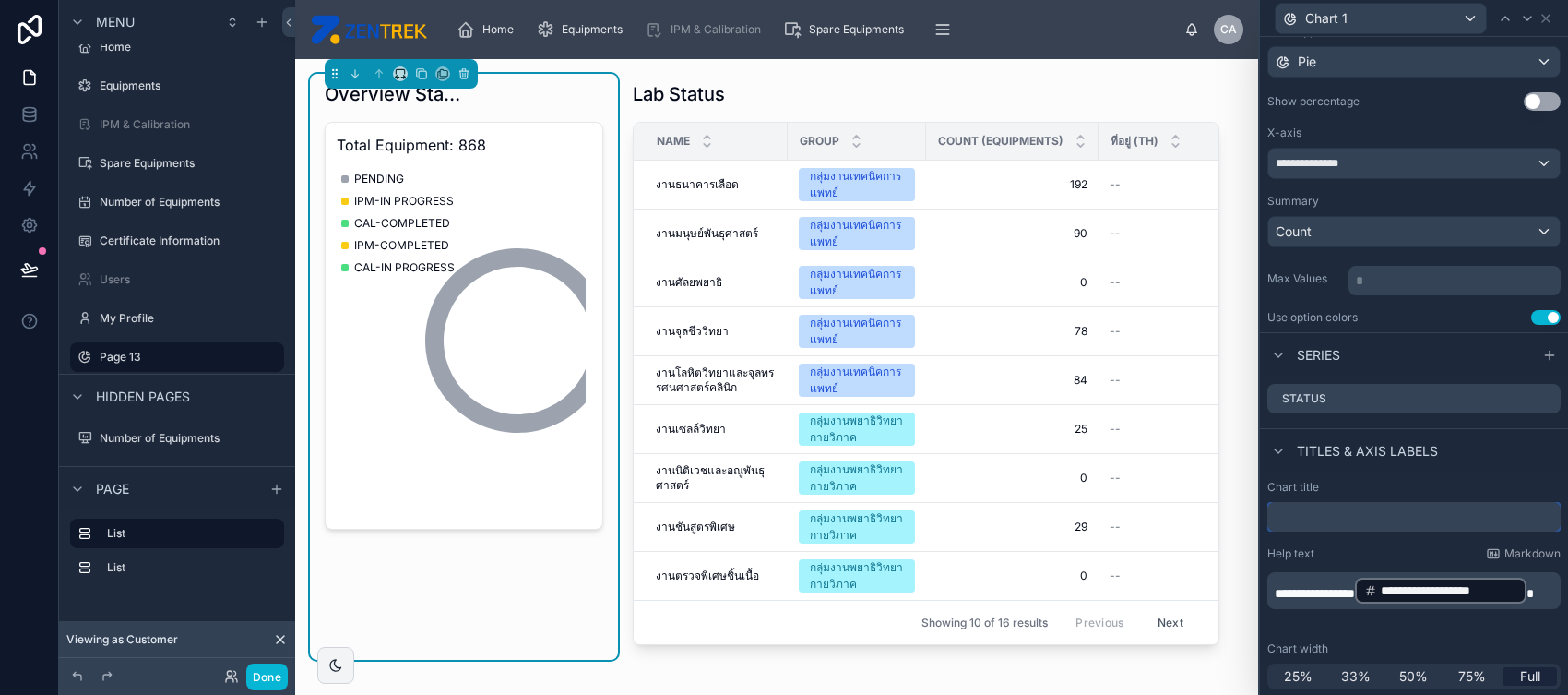 type 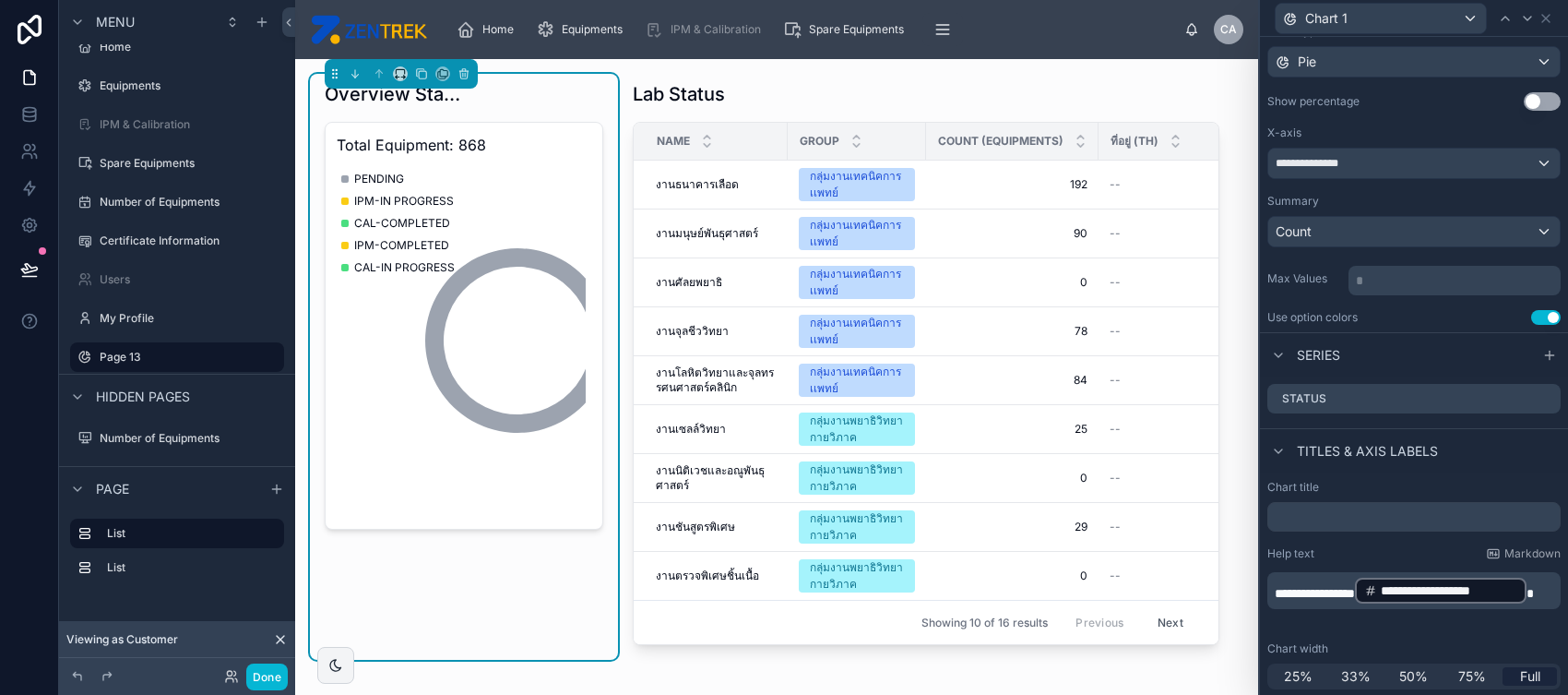 click on "Overview Status Total Equipment: 868 PENDING IPM-IN PROGRESS CAL-COMPLETED IPM-COMPLETED CAL-IN PROGRESS" at bounding box center [464, 366] 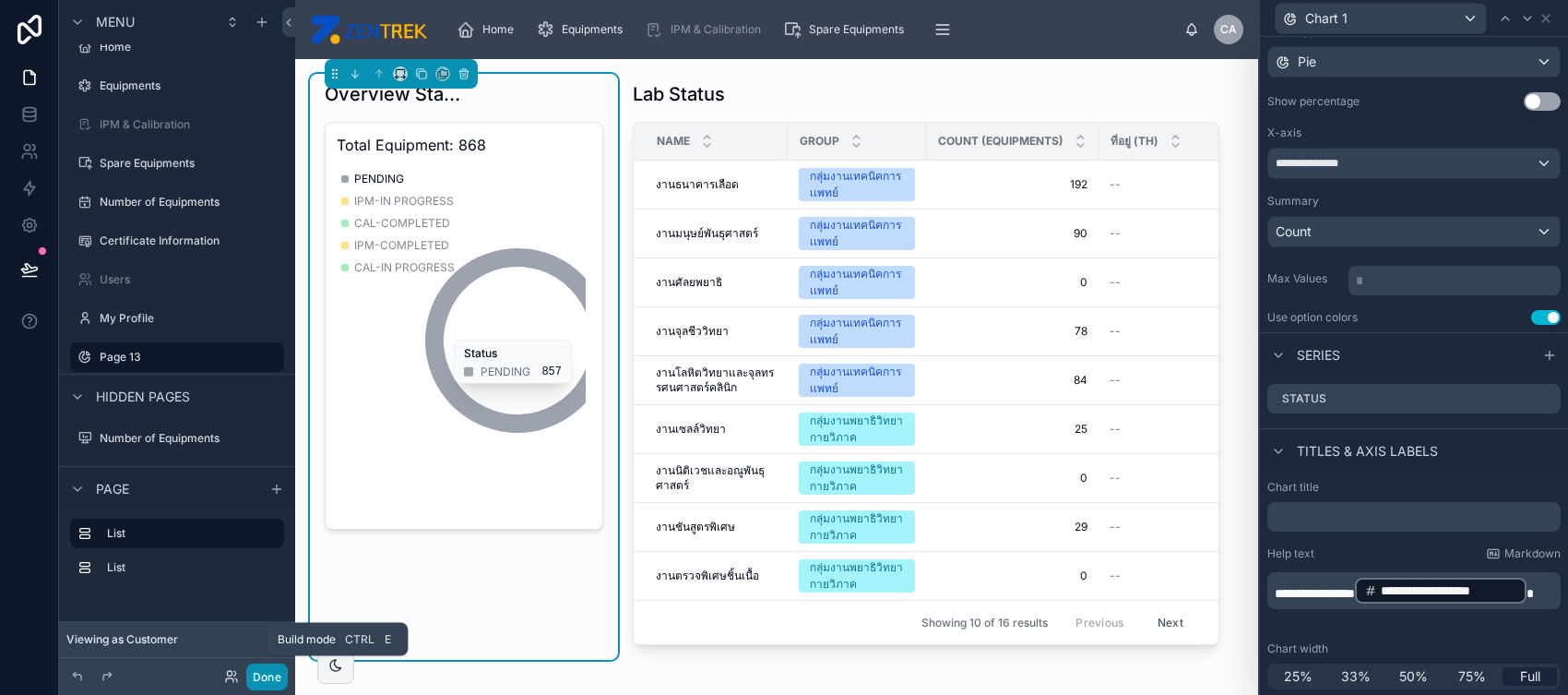 click on "Done" at bounding box center [267, 677] 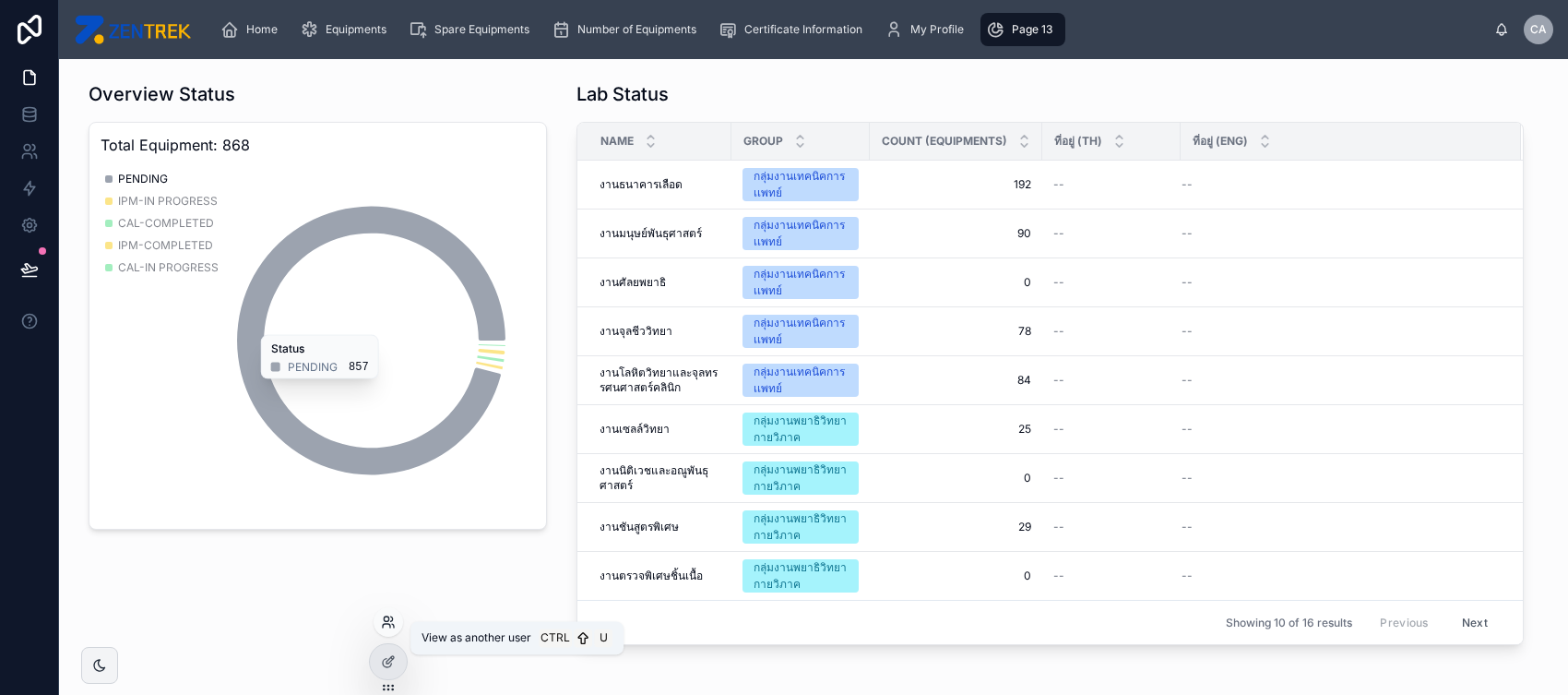 click 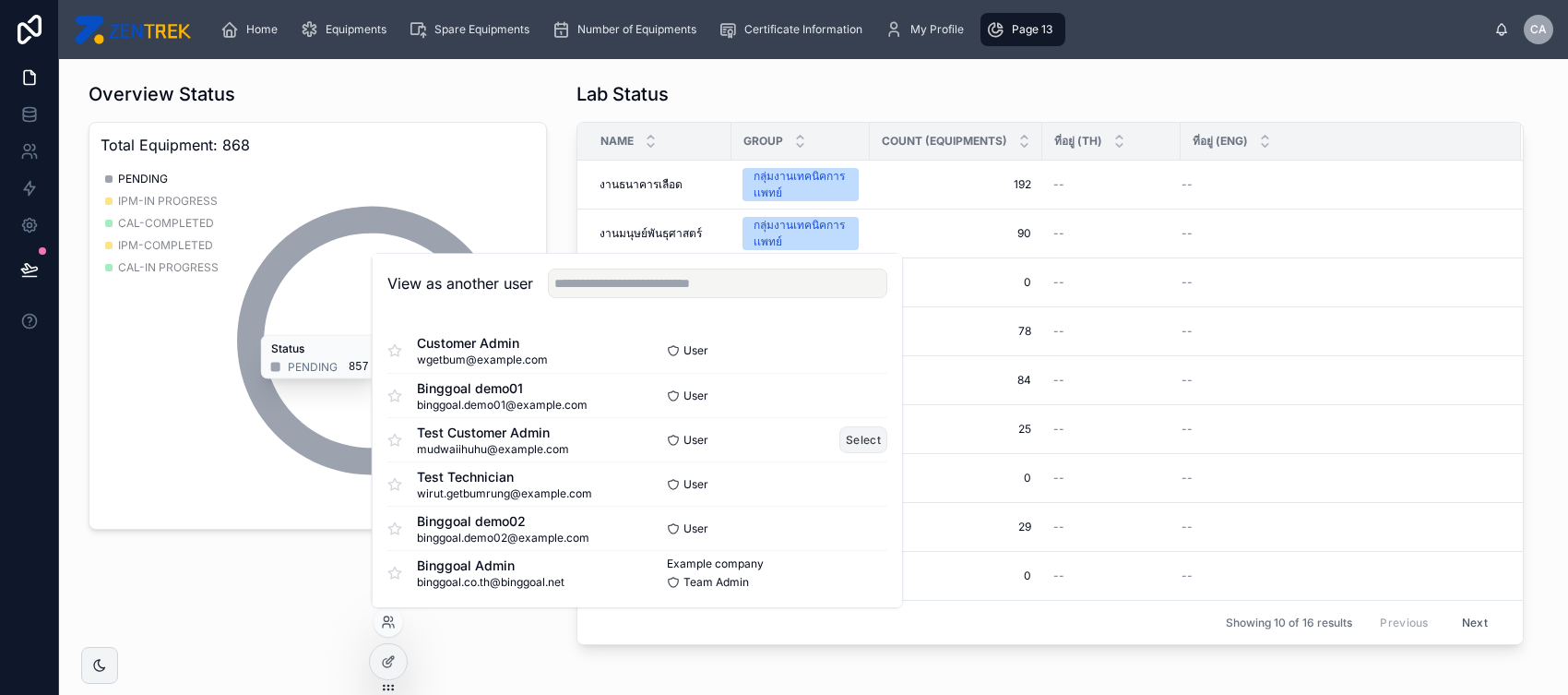 click on "Select" at bounding box center (863, 439) 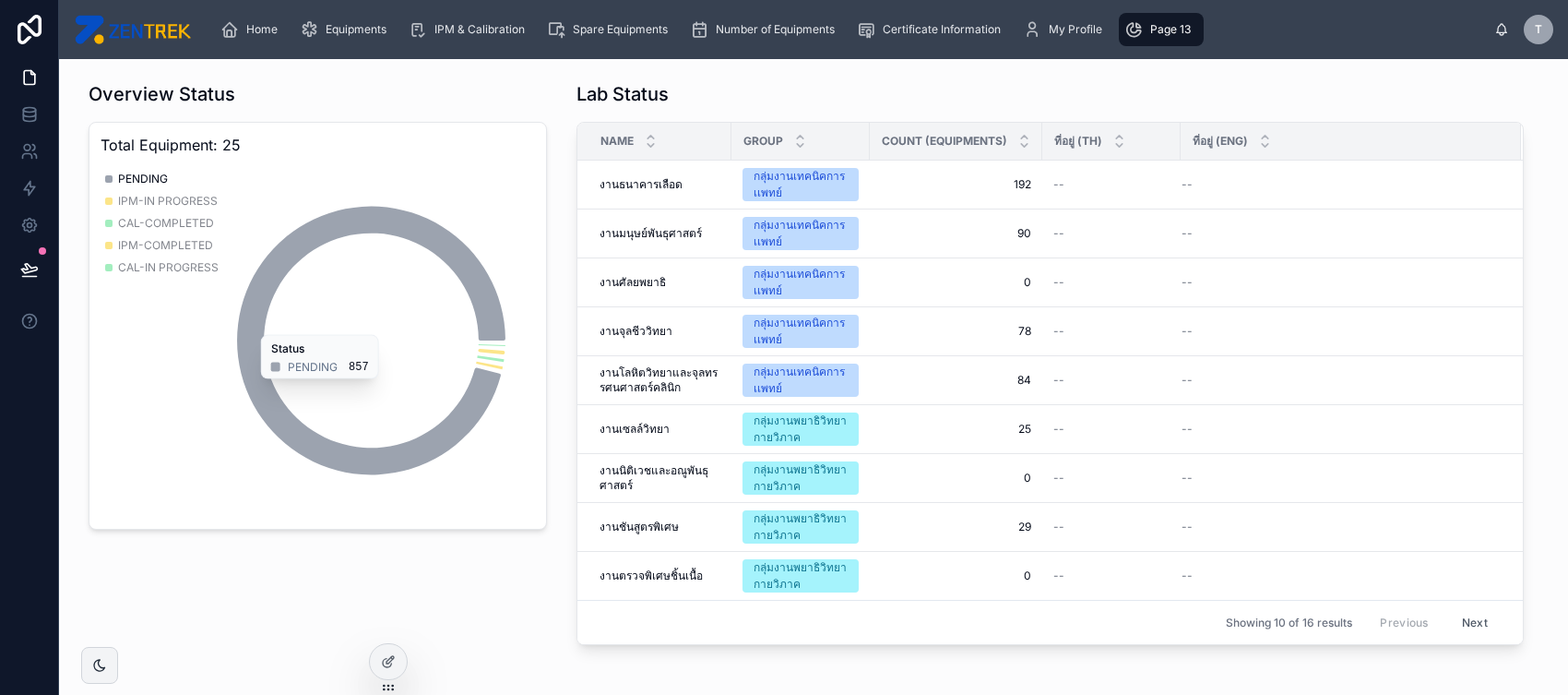 click on "Overview Status Total Equipment: 25 PENDING IPM-IN PROGRESS CAL-COMPLETED IPM-COMPLETED CAL-IN PROGRESS Status PENDING 857" at bounding box center [317, 306] 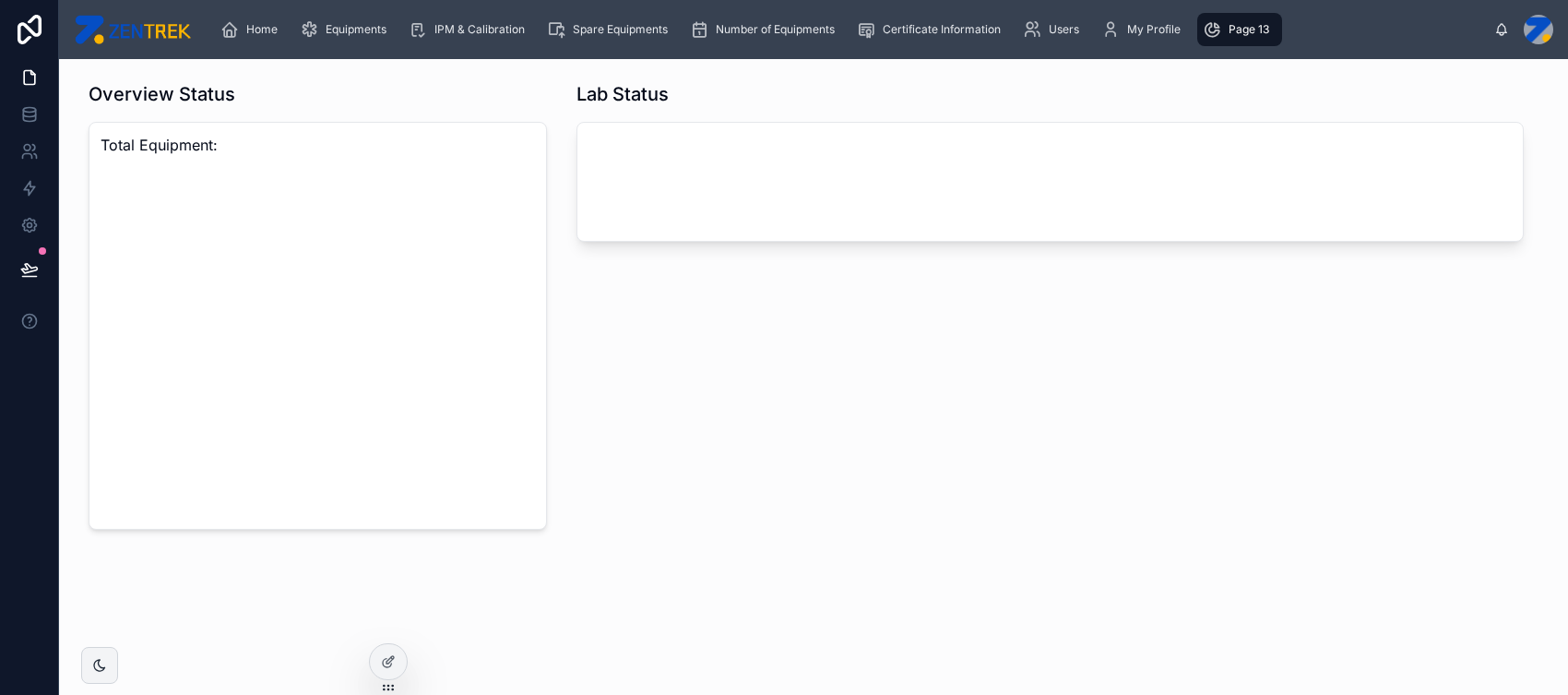 scroll, scrollTop: 0, scrollLeft: 0, axis: both 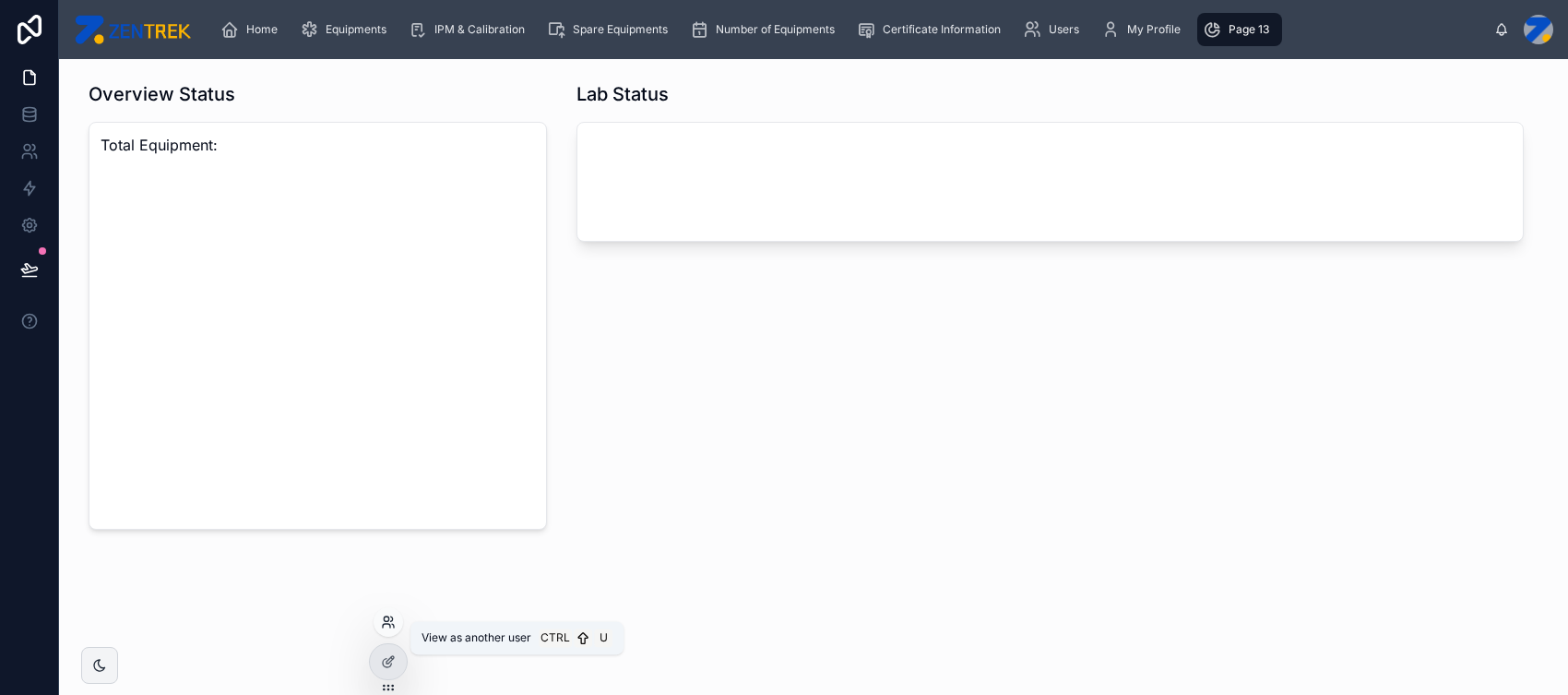click 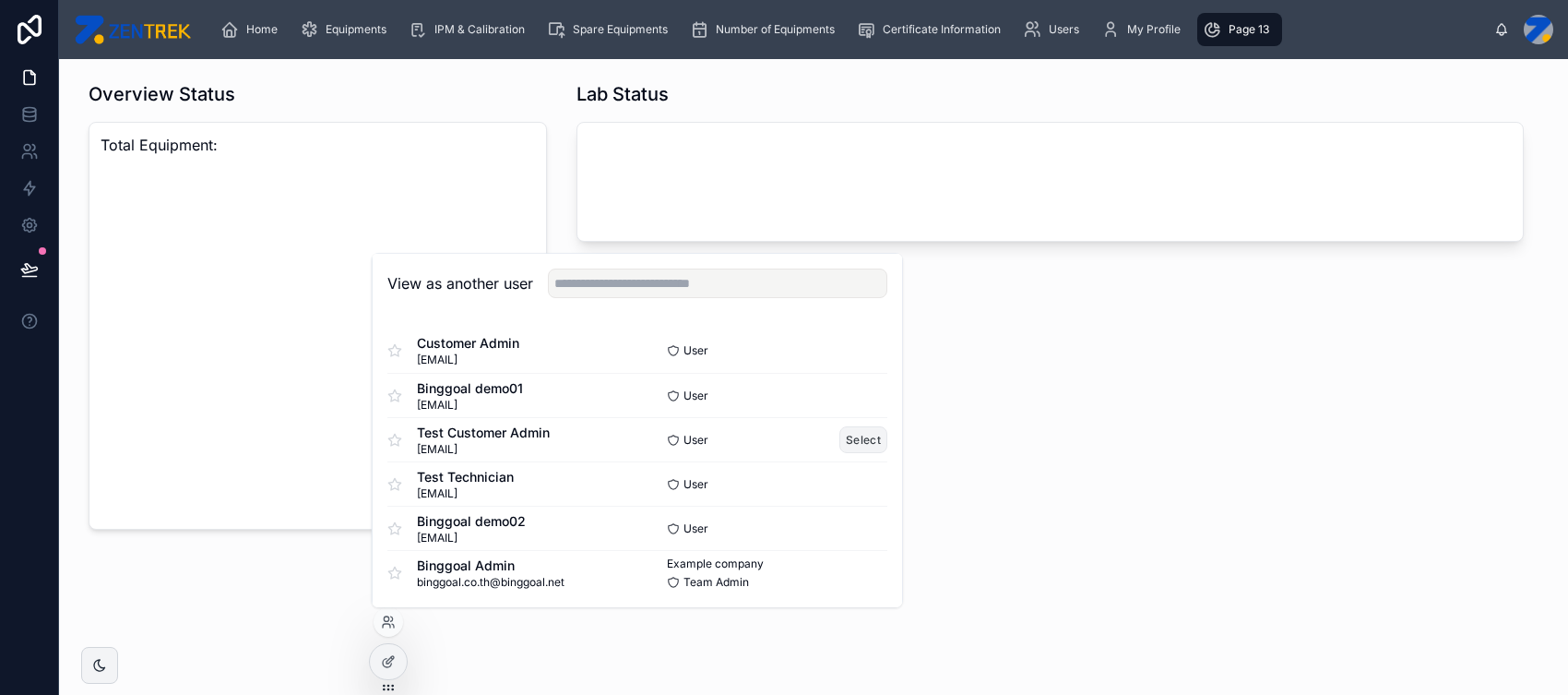 click on "Select" at bounding box center (863, 439) 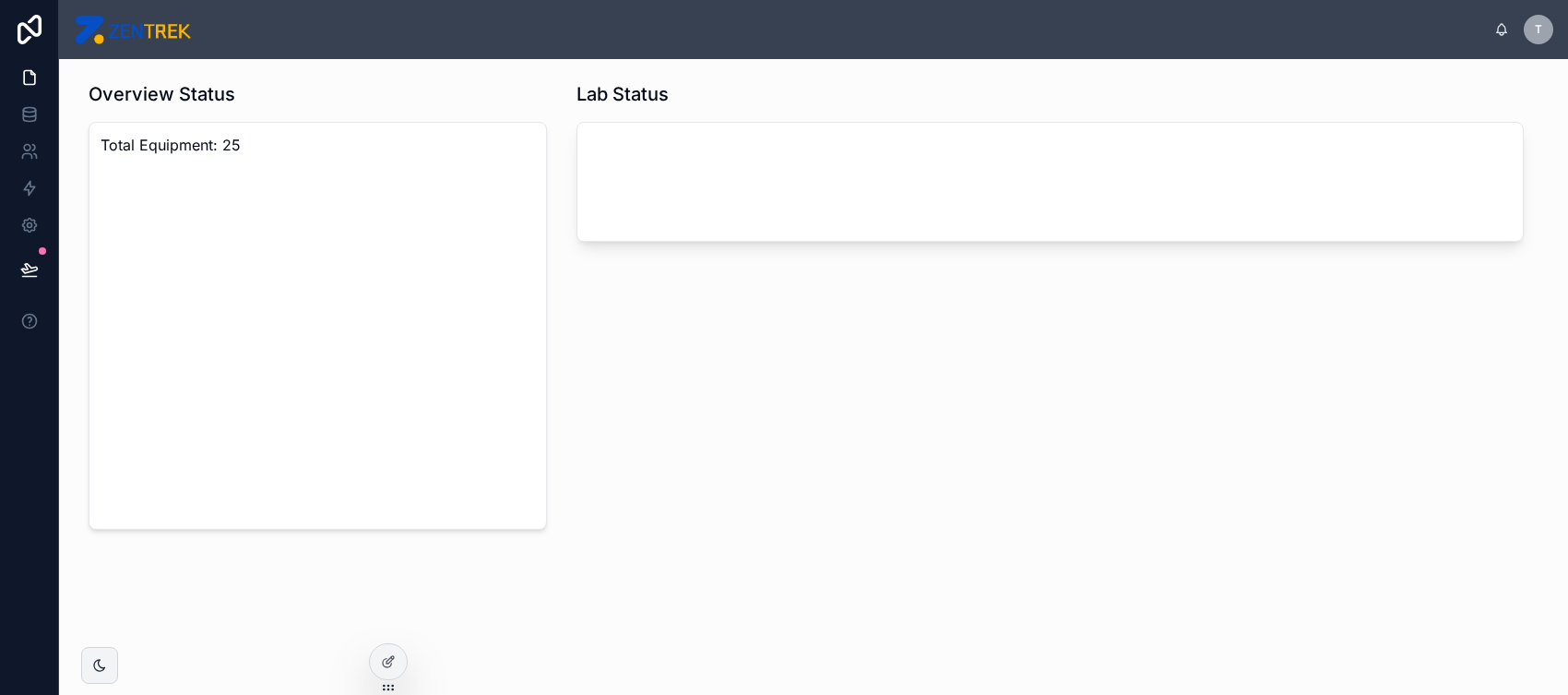scroll, scrollTop: 0, scrollLeft: 0, axis: both 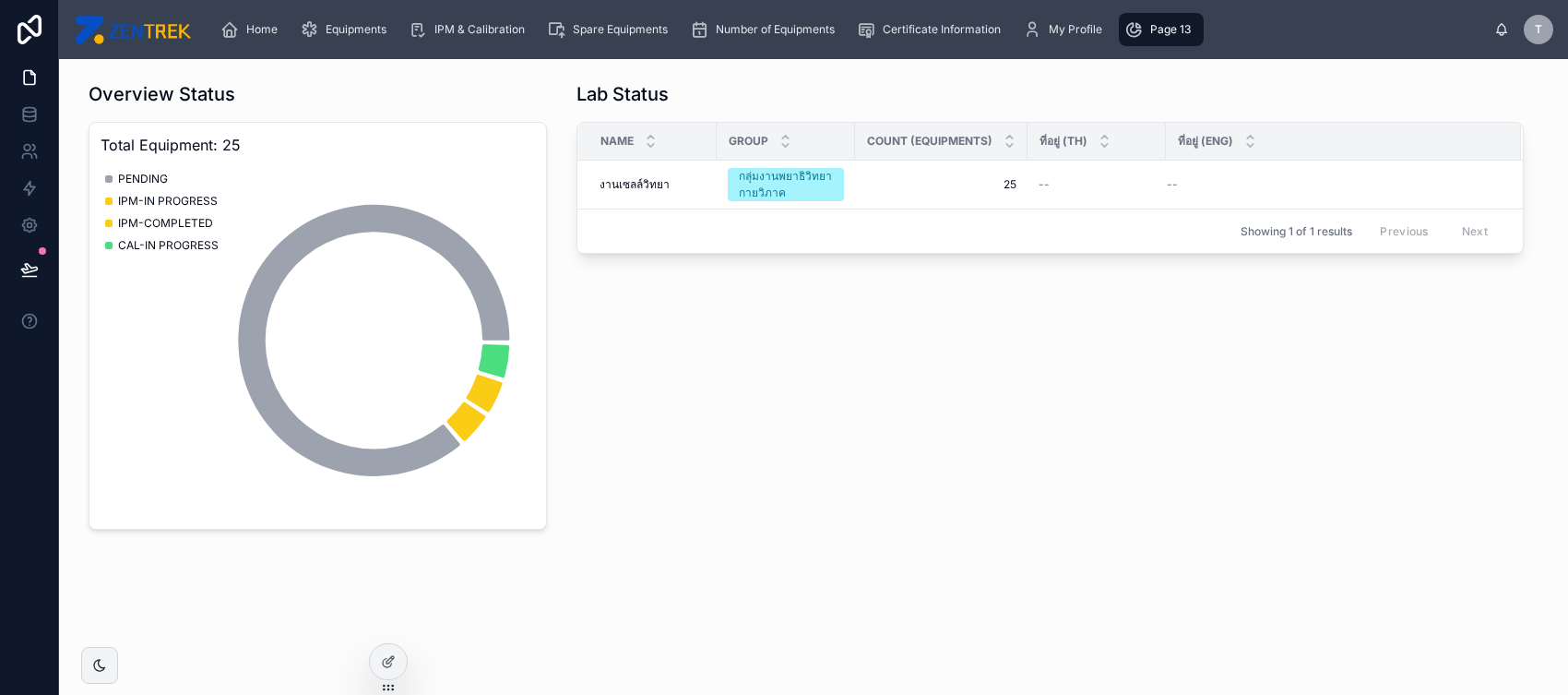 click on "Count (Equipments)" at bounding box center [941, 141] 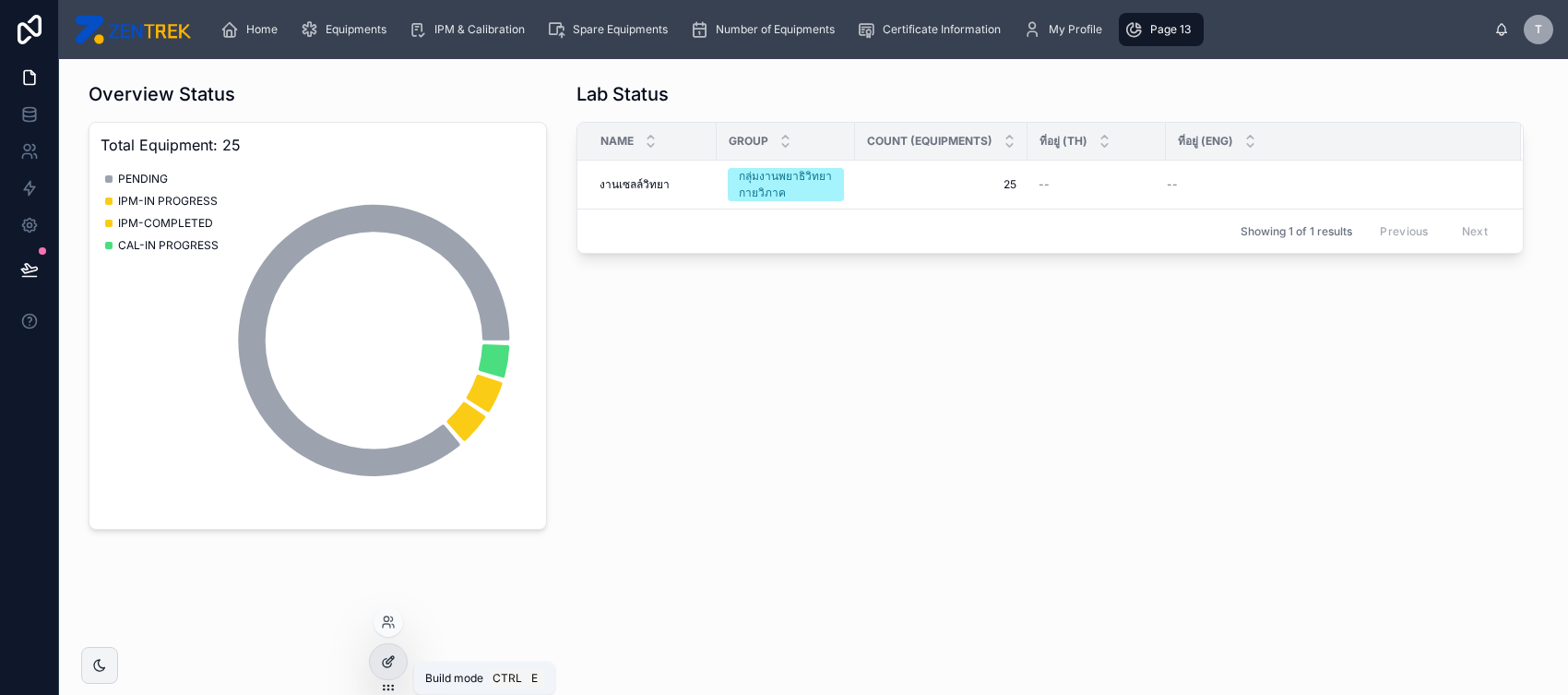 click 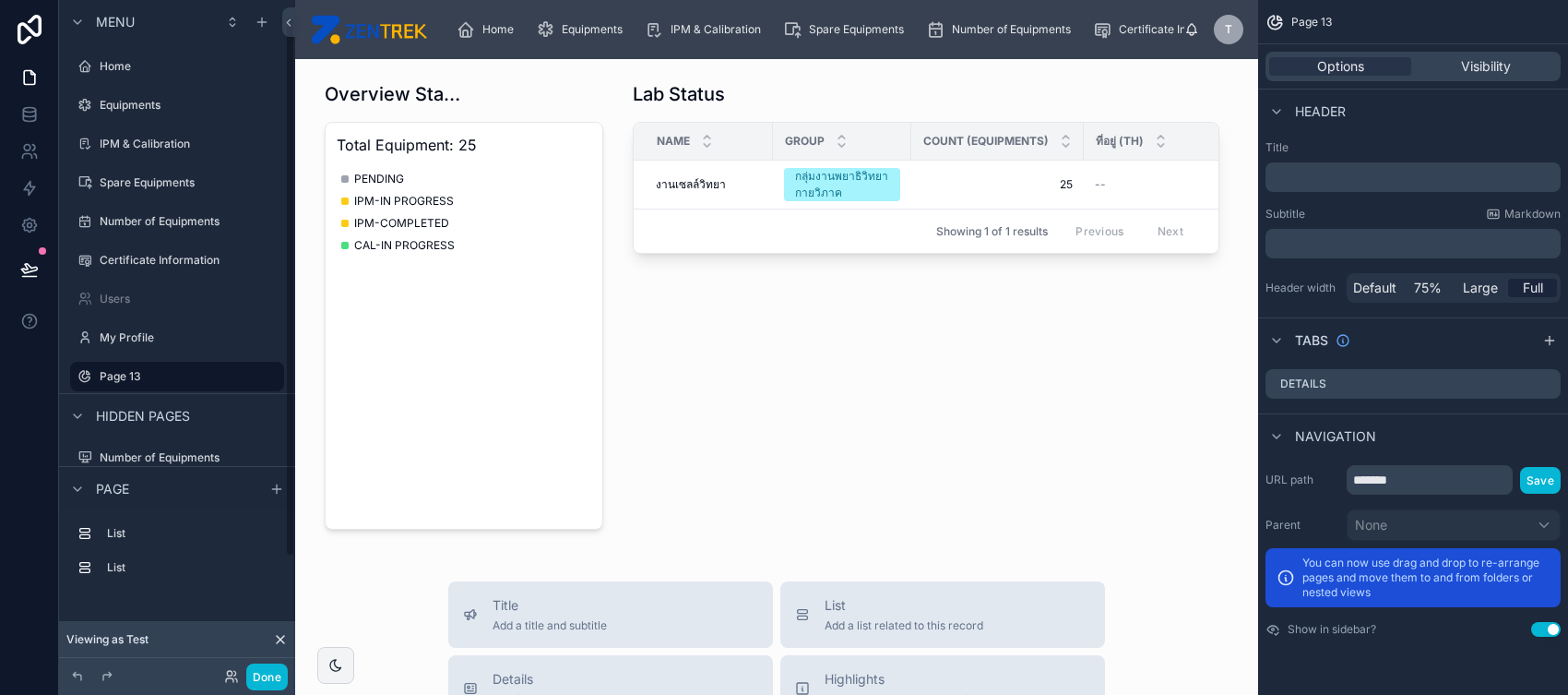 scroll, scrollTop: 19, scrollLeft: 0, axis: vertical 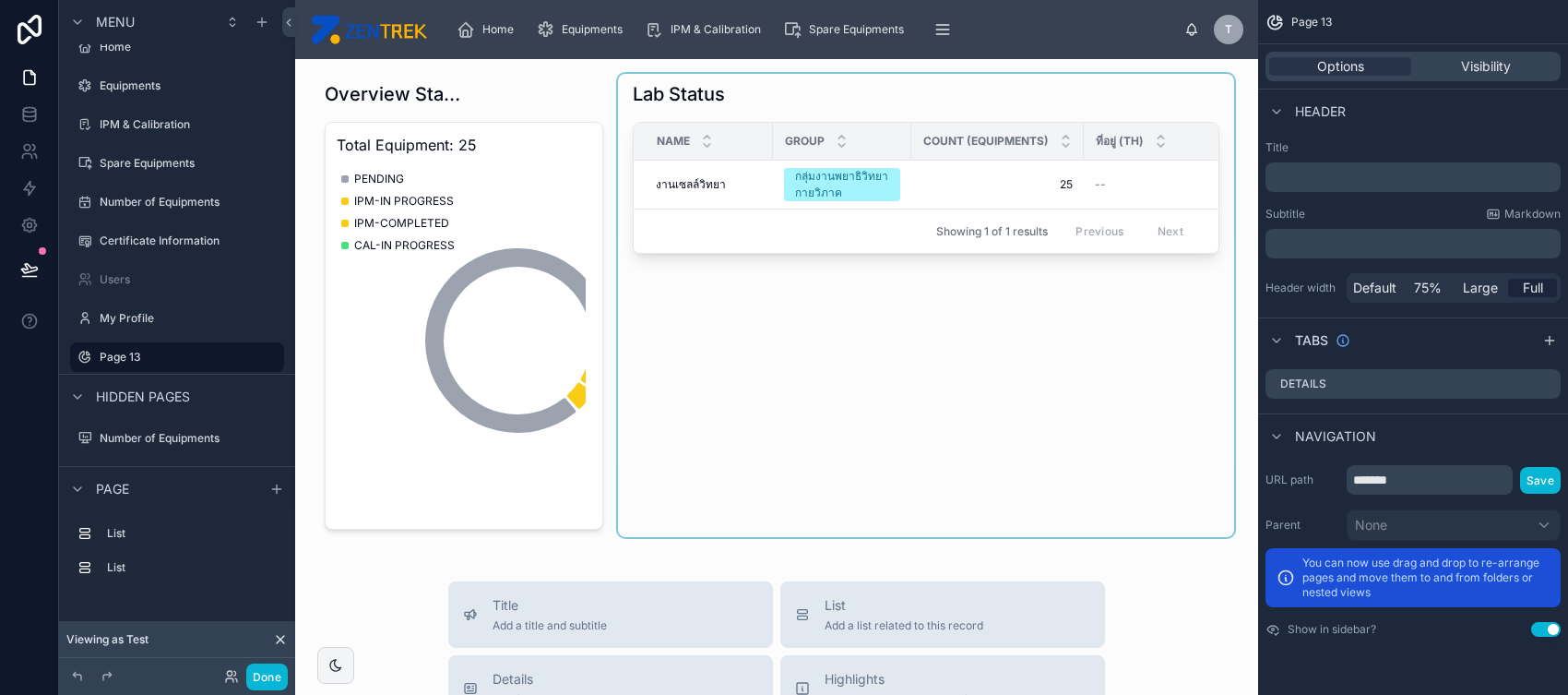 click on "Showing 1 of 1 results Previous Next" at bounding box center (926, 231) 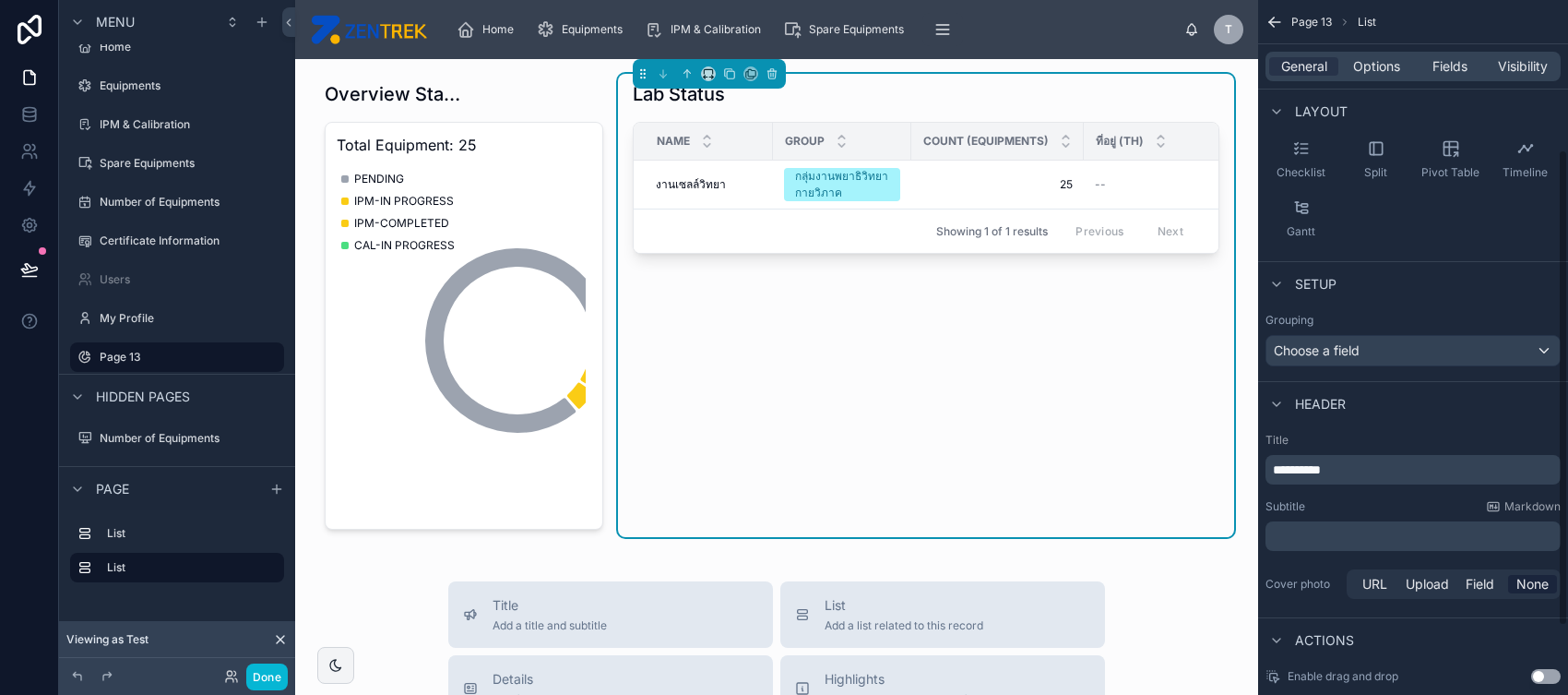 scroll, scrollTop: 318, scrollLeft: 0, axis: vertical 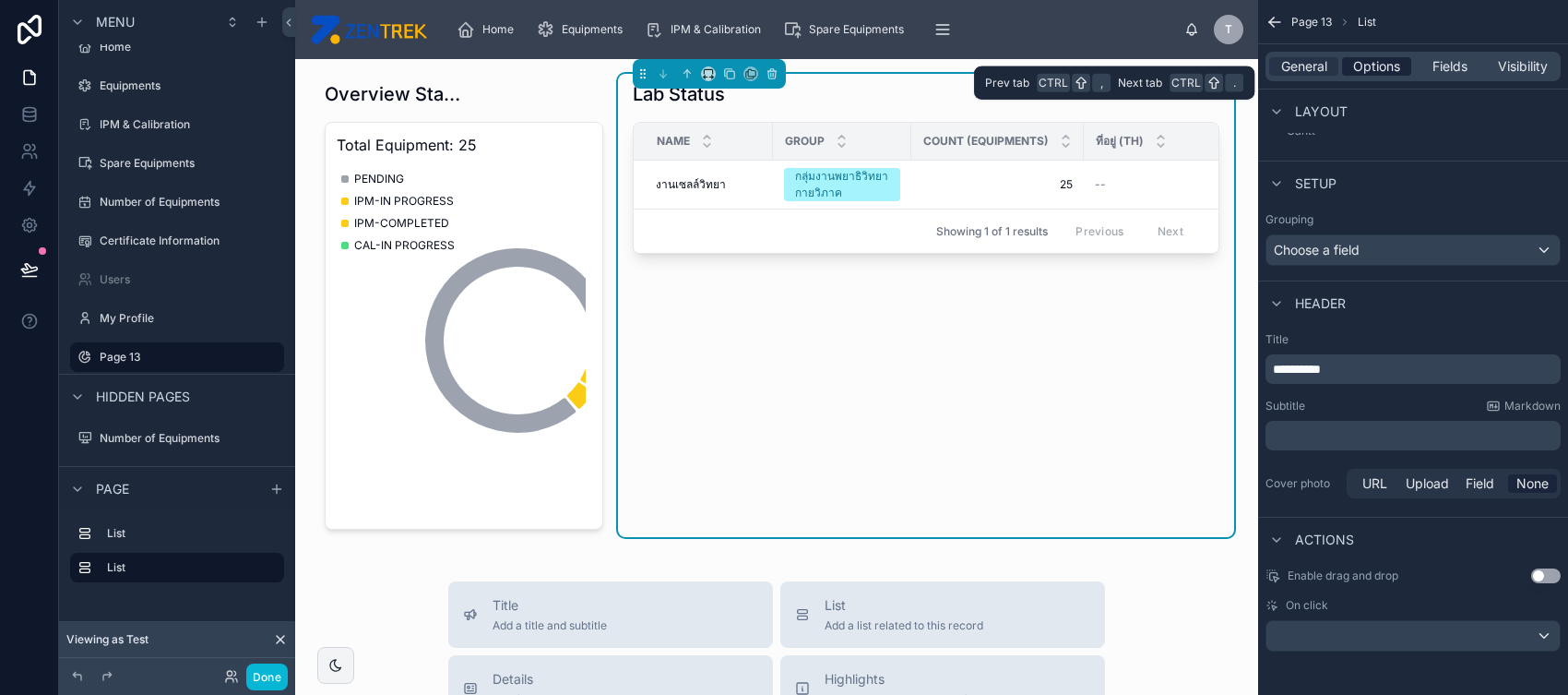 click on "Options" at bounding box center [1376, 66] 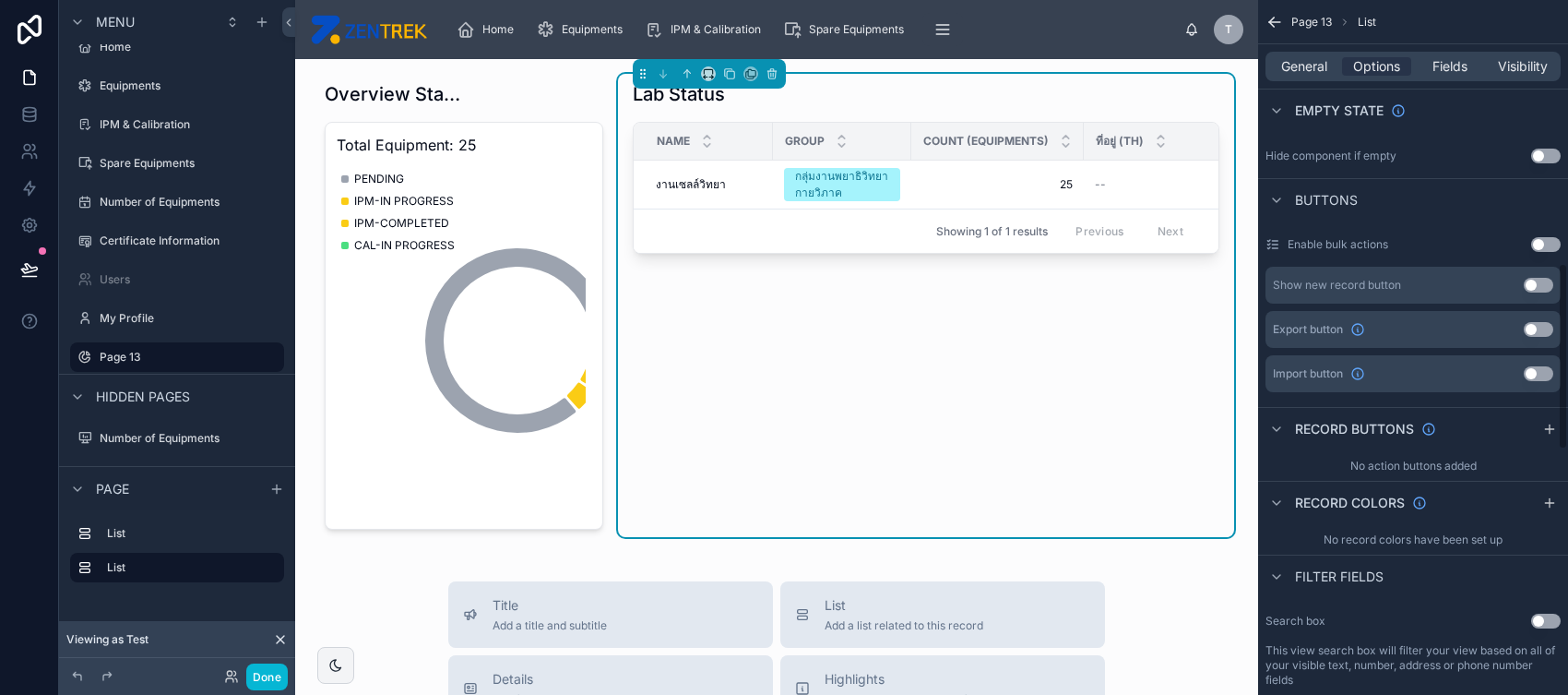 scroll, scrollTop: 0, scrollLeft: 0, axis: both 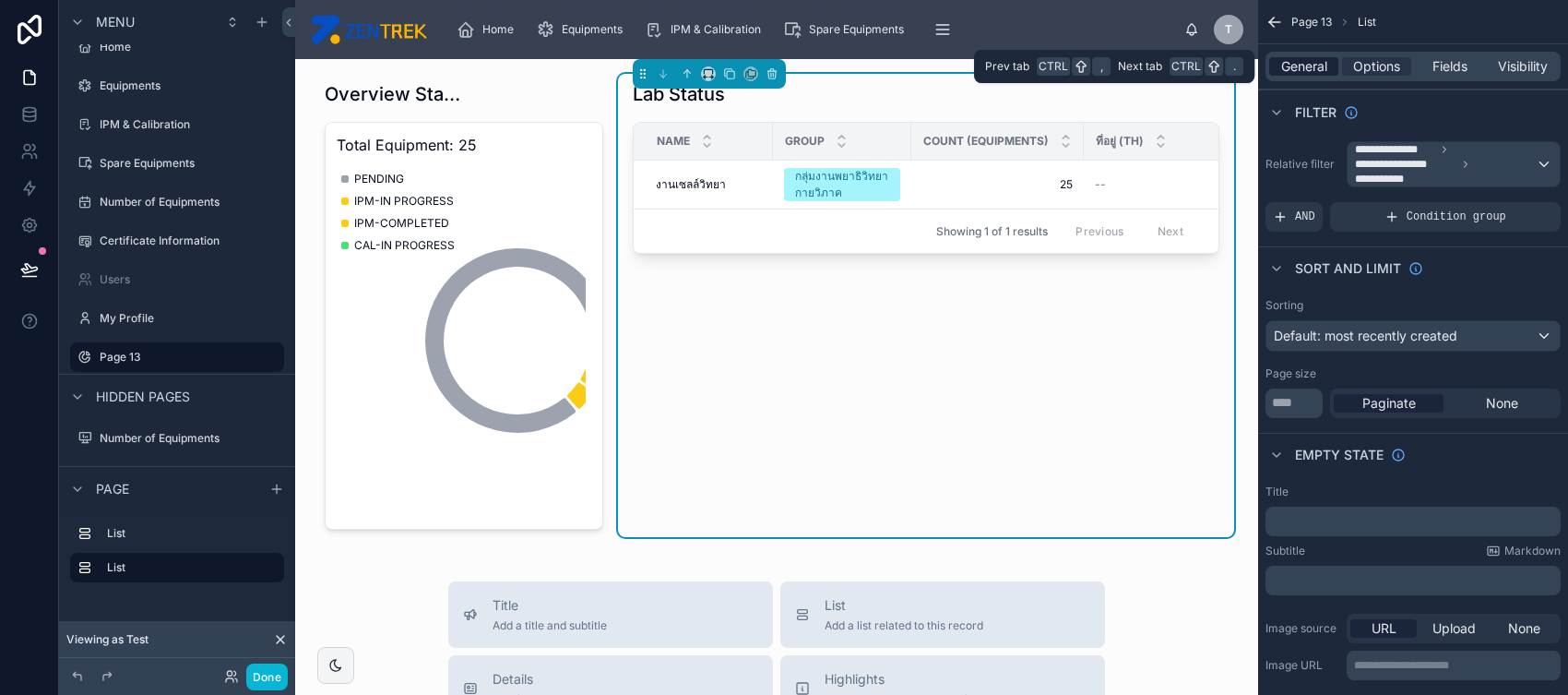 click on "General" at bounding box center (1304, 66) 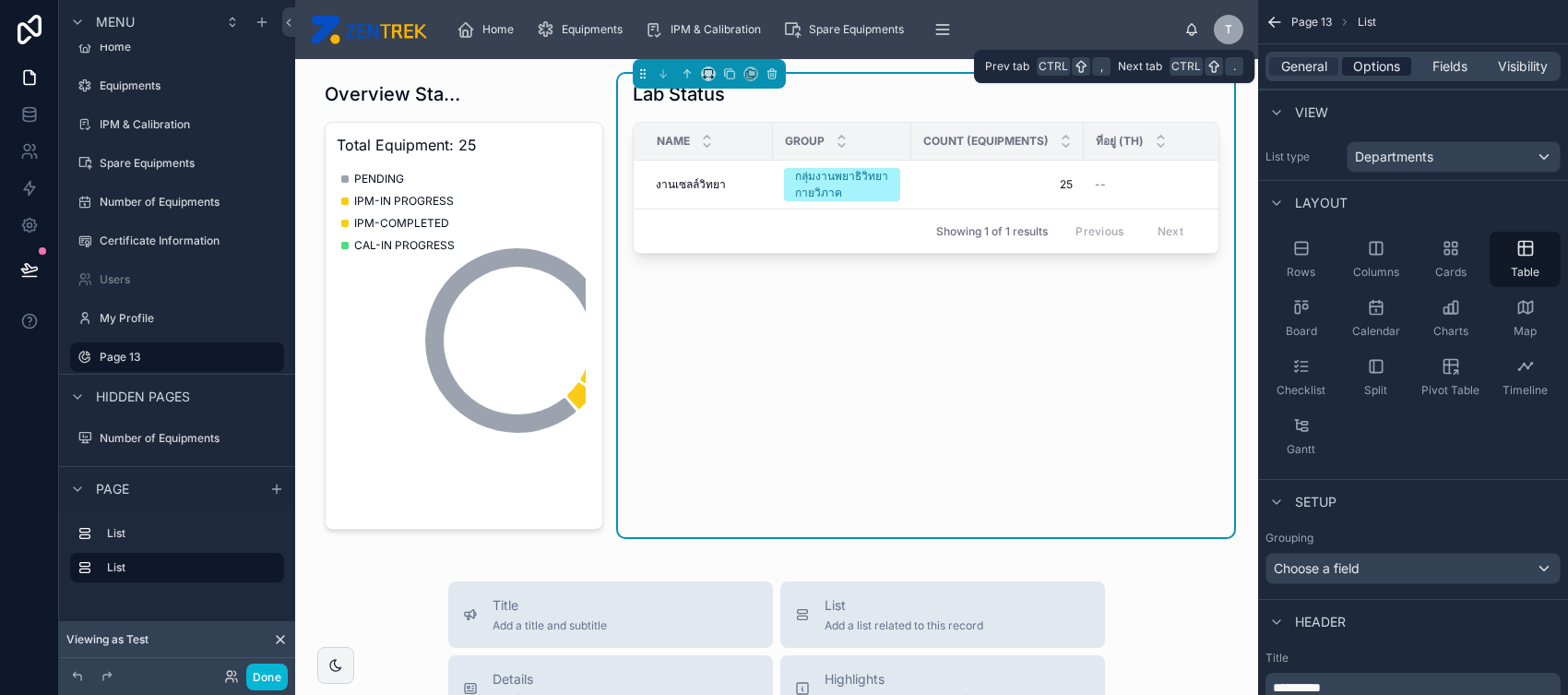 click on "Options" at bounding box center [1376, 66] 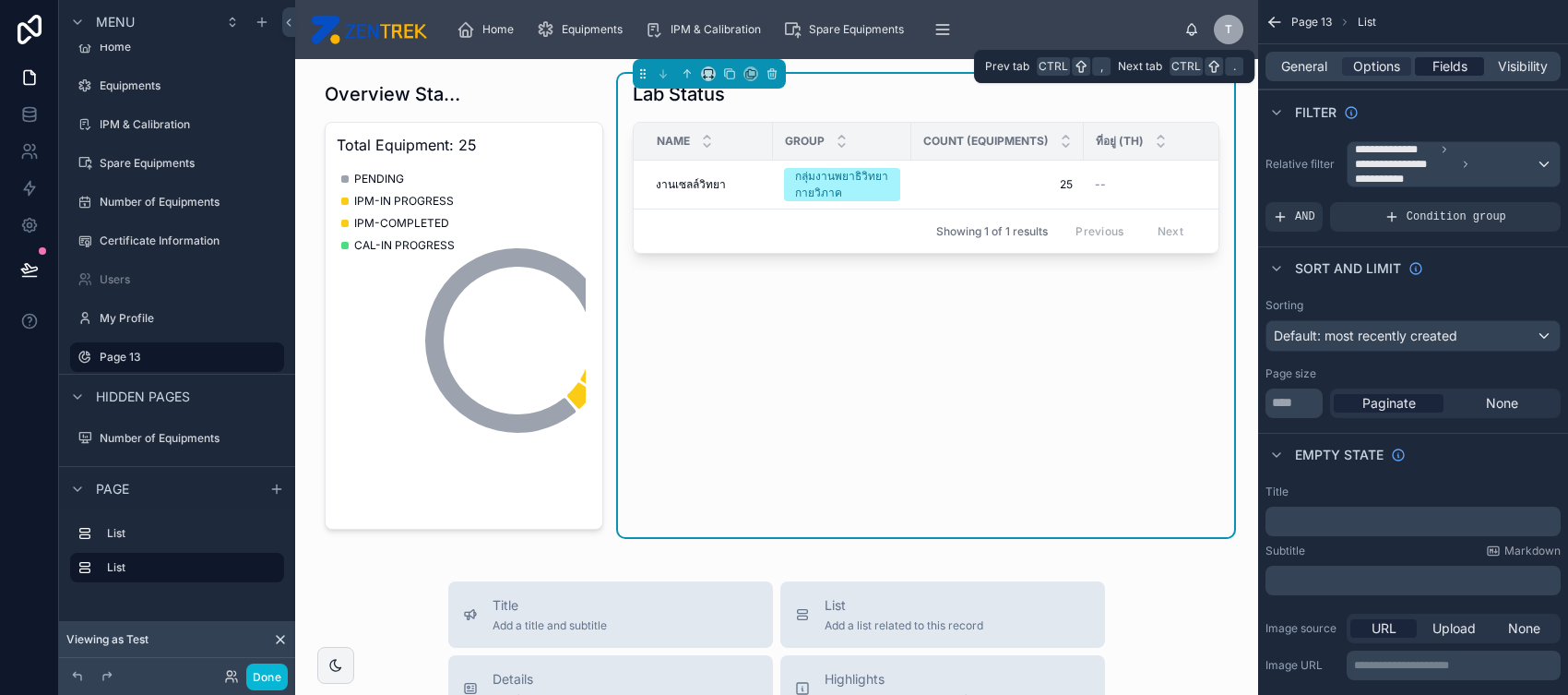 click on "Fields" at bounding box center [1449, 66] 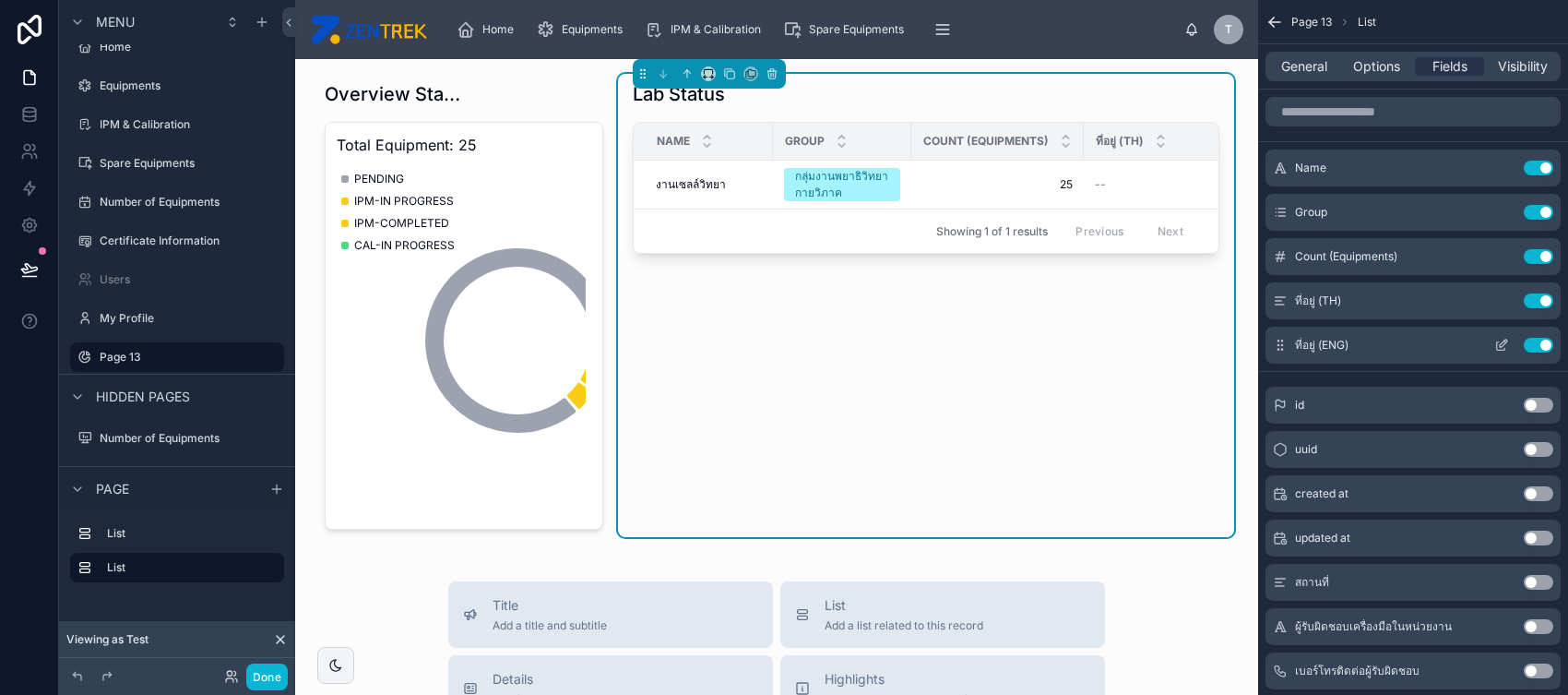 click on "Use setting" at bounding box center (1538, 345) 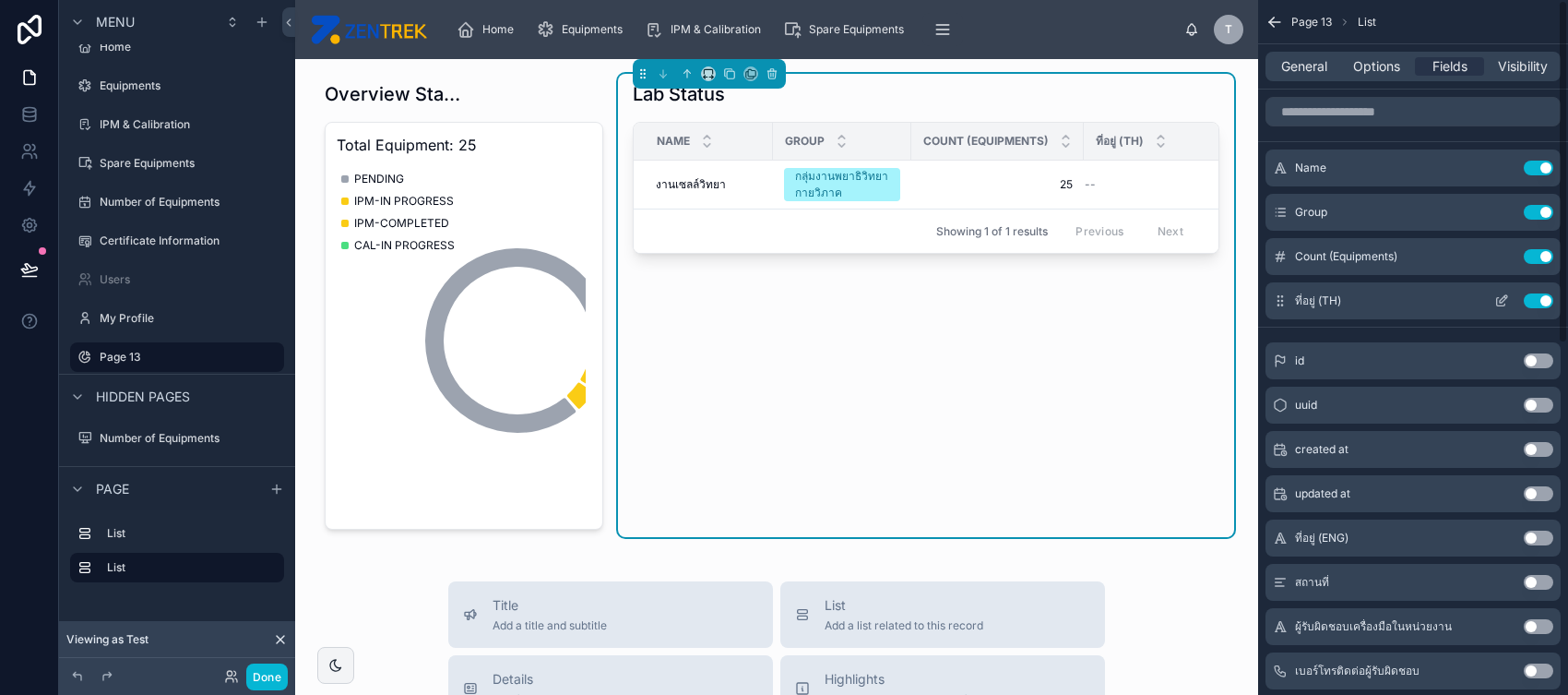 click on "Use setting" at bounding box center (1538, 301) 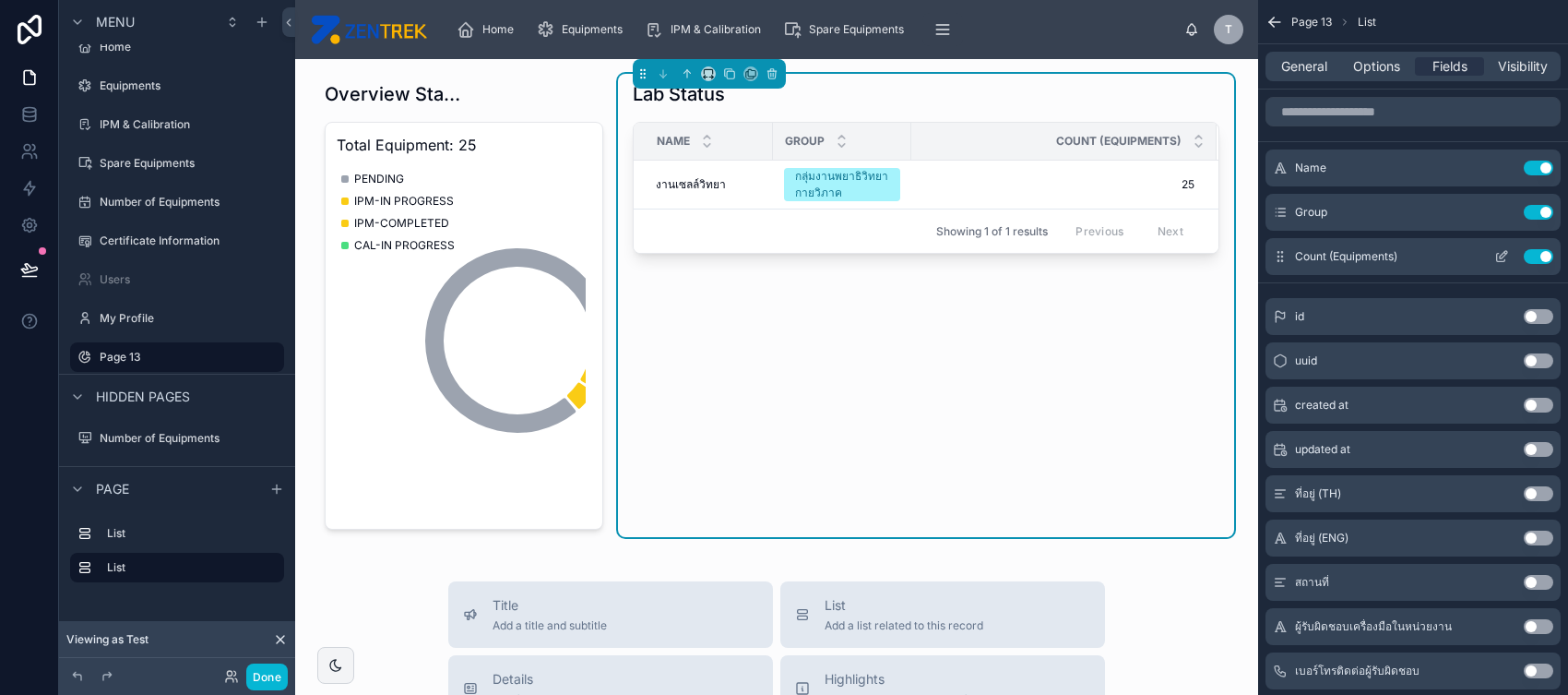 click at bounding box center (1502, 257) 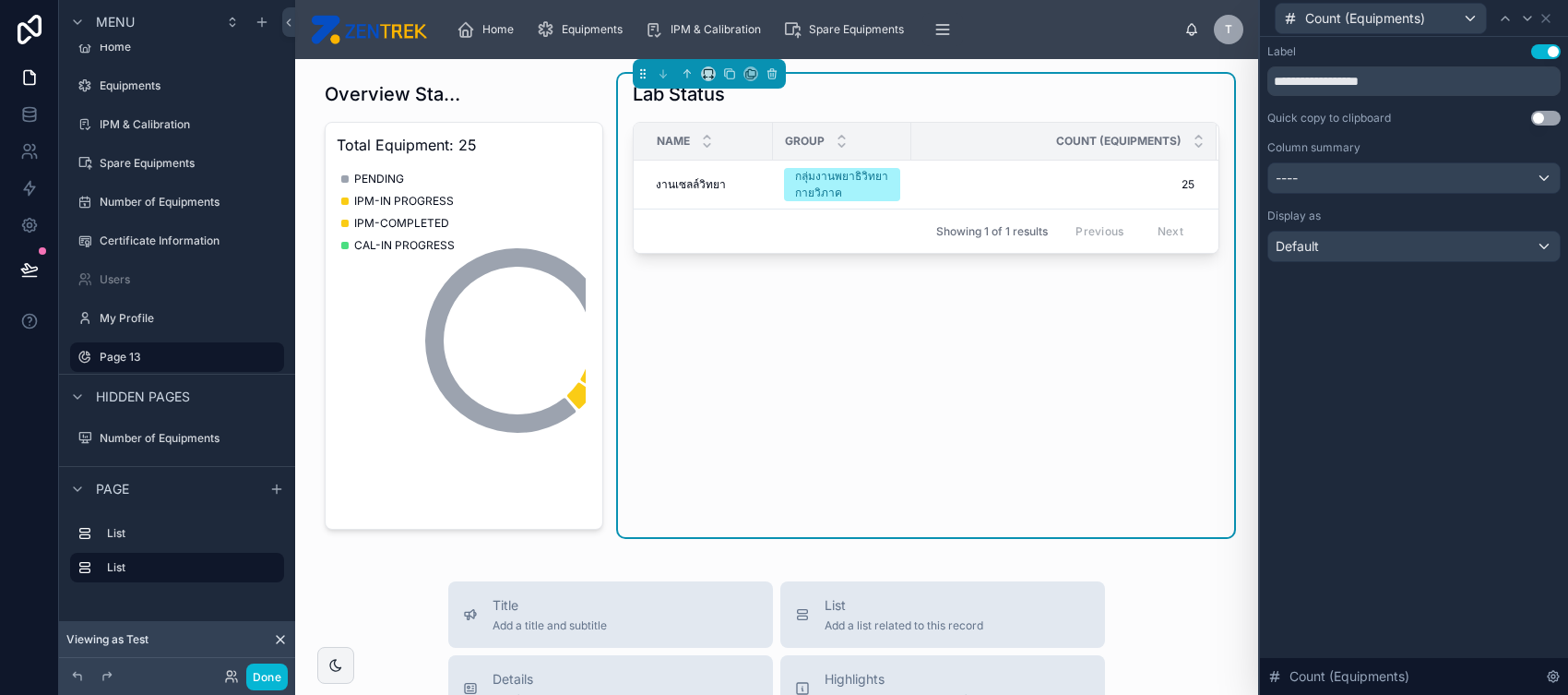 click on "**********" at bounding box center [1414, 153] 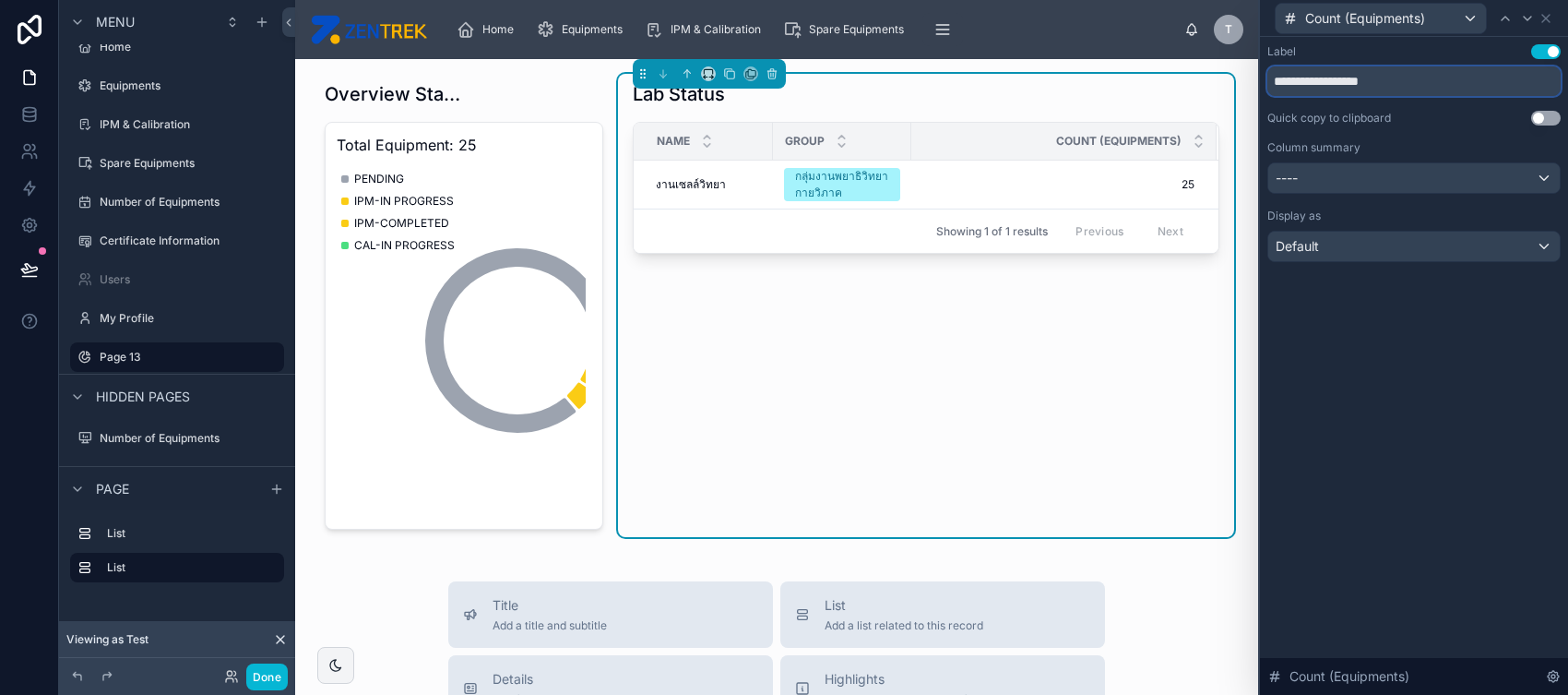 click on "**********" at bounding box center [1414, 81] 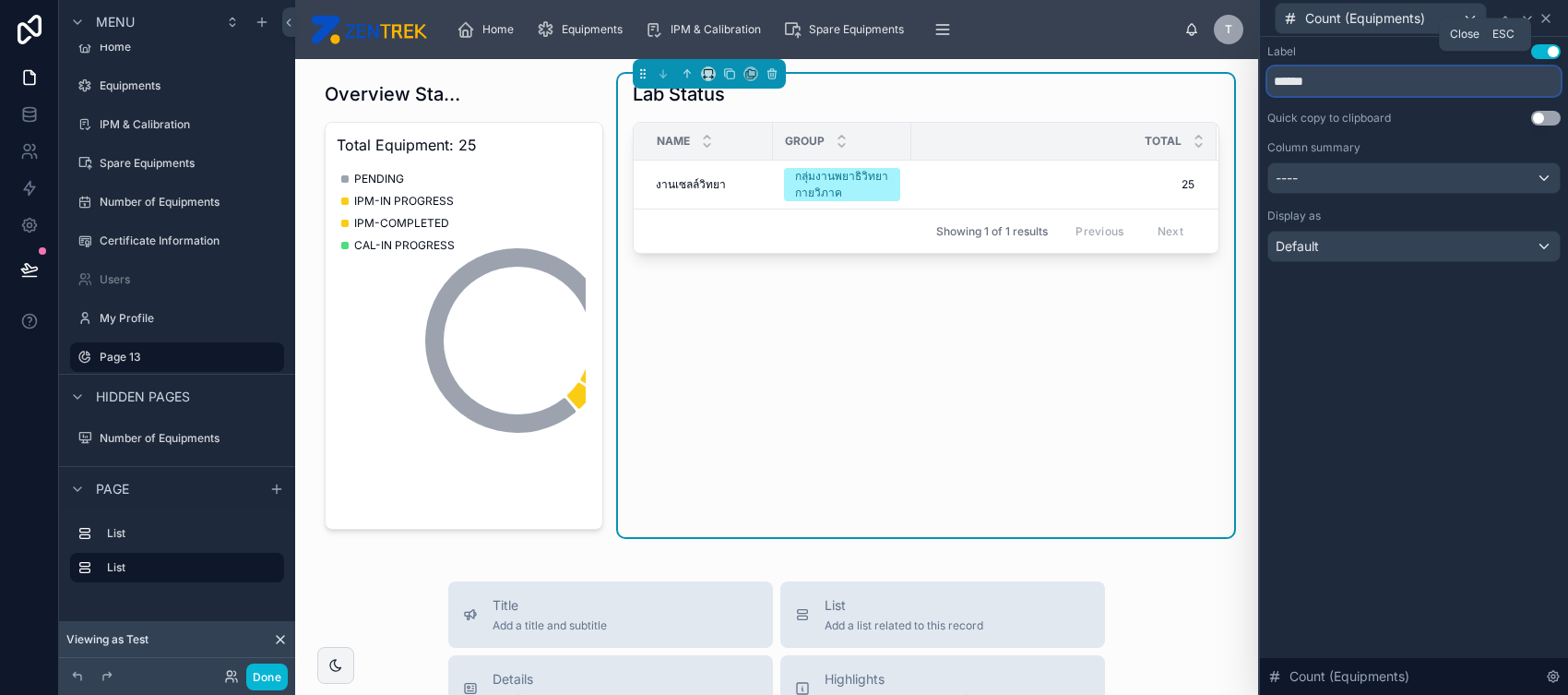 type on "*****" 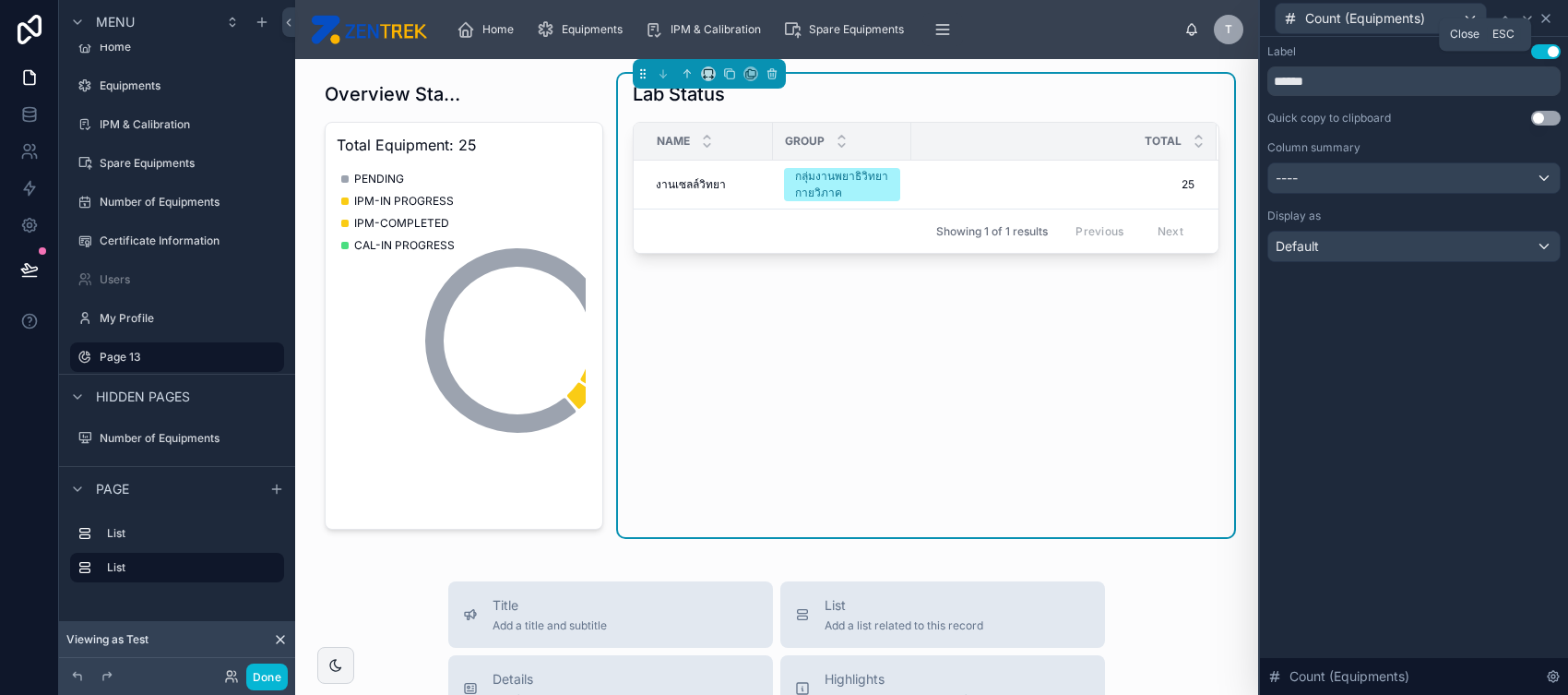 click 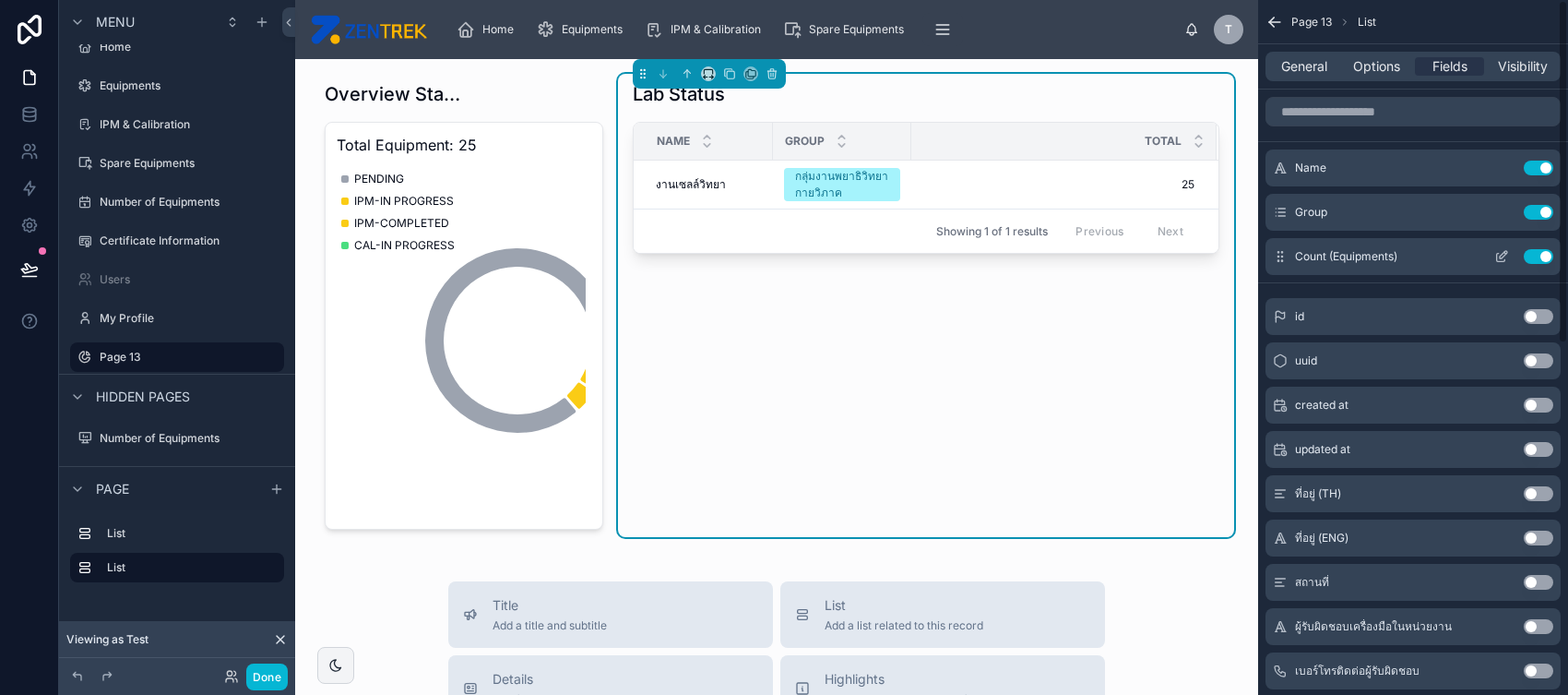 click on "Use setting" at bounding box center (1538, 257) 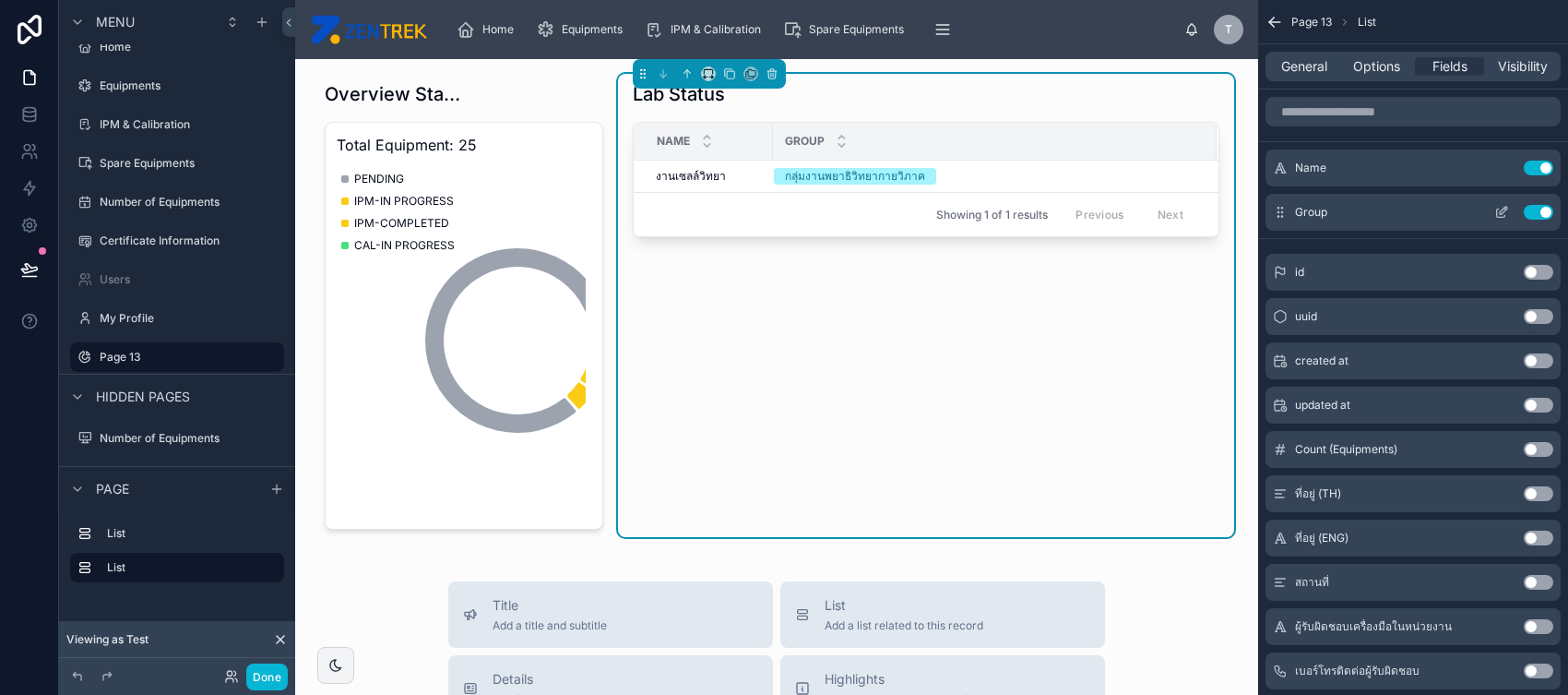 click on "Use setting" at bounding box center (1538, 212) 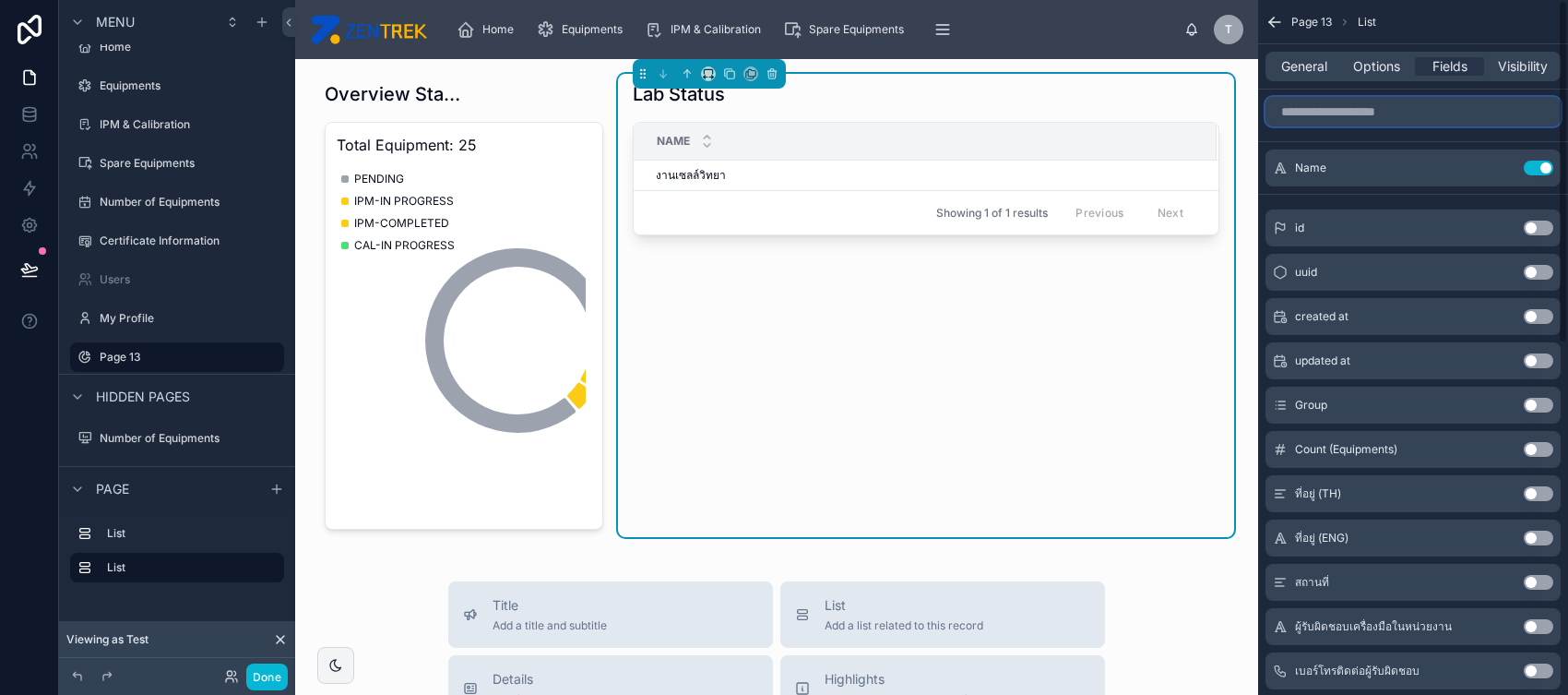 click at bounding box center (1413, 112) 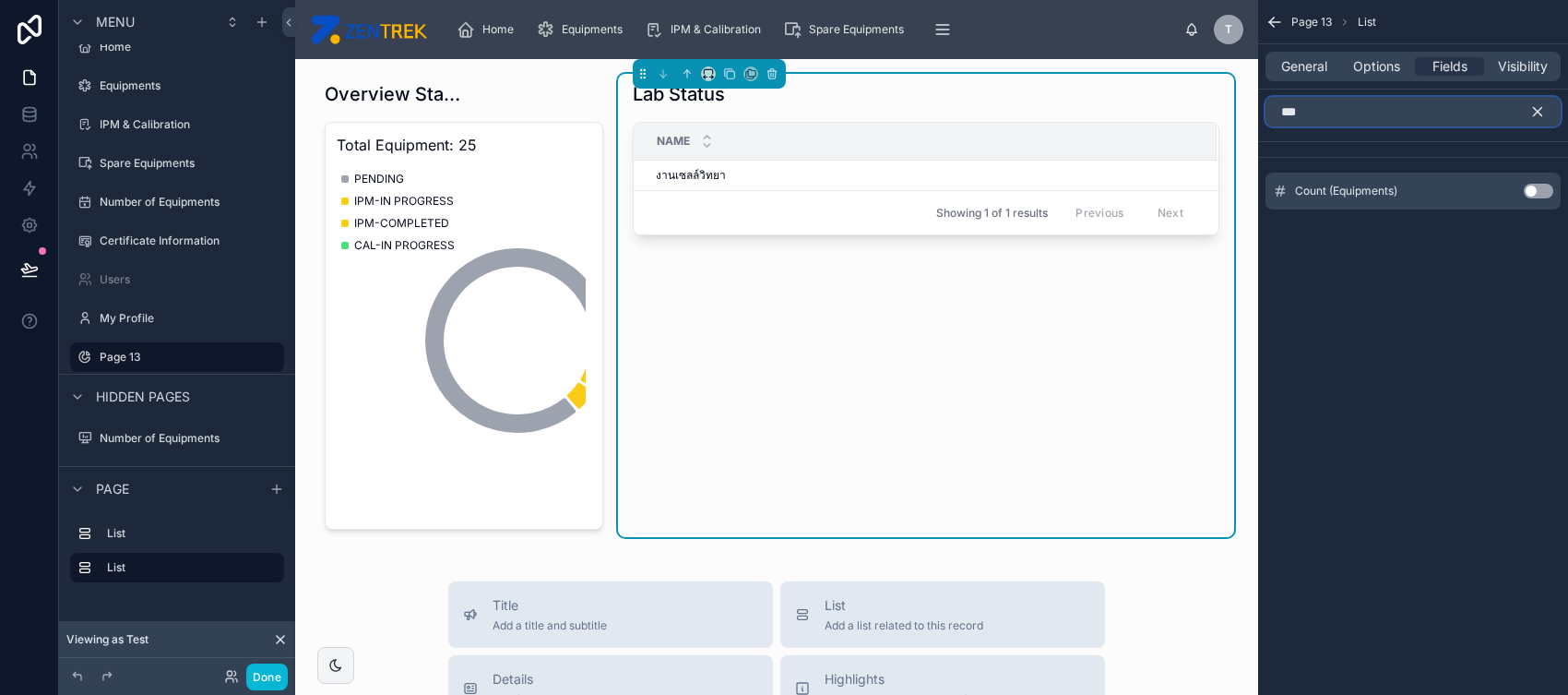 type on "***" 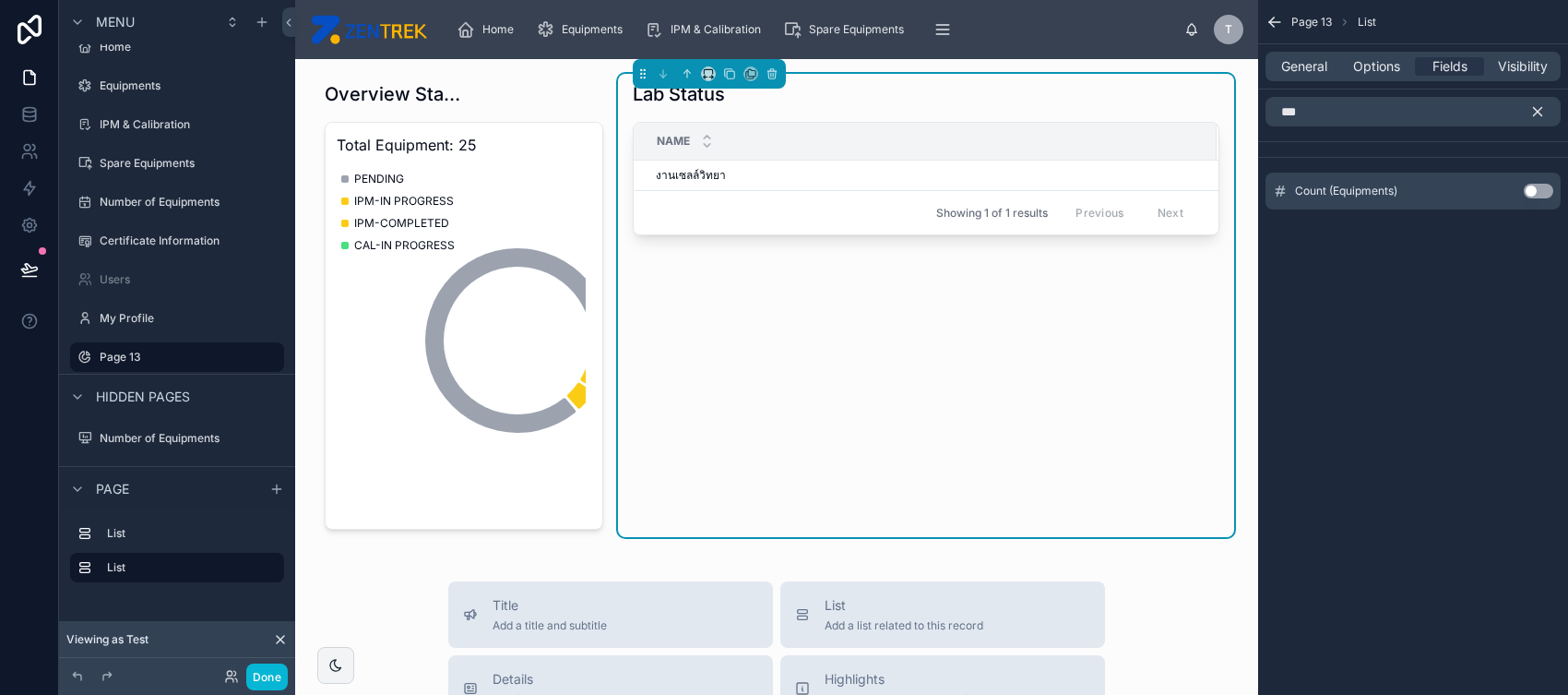 click on "Use setting" at bounding box center [1538, 191] 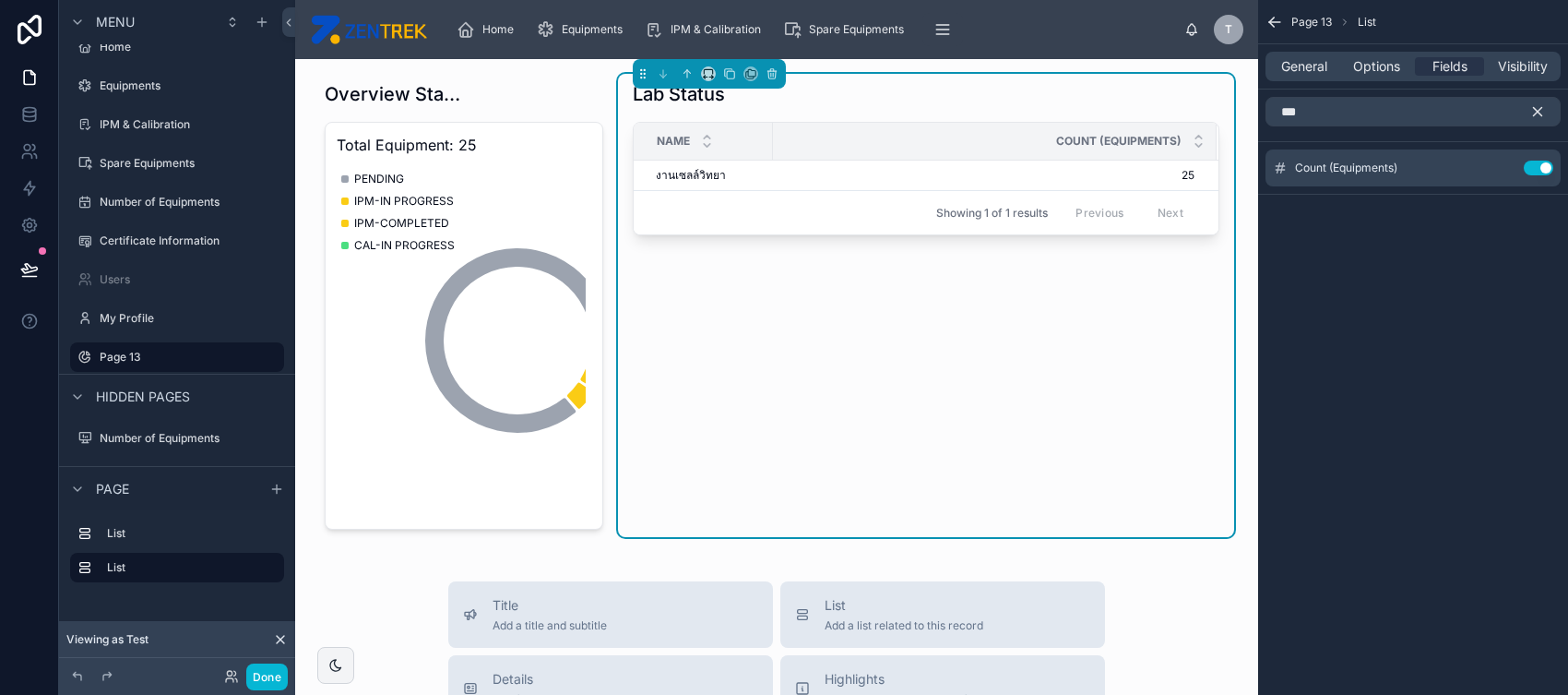click at bounding box center (1545, 112) 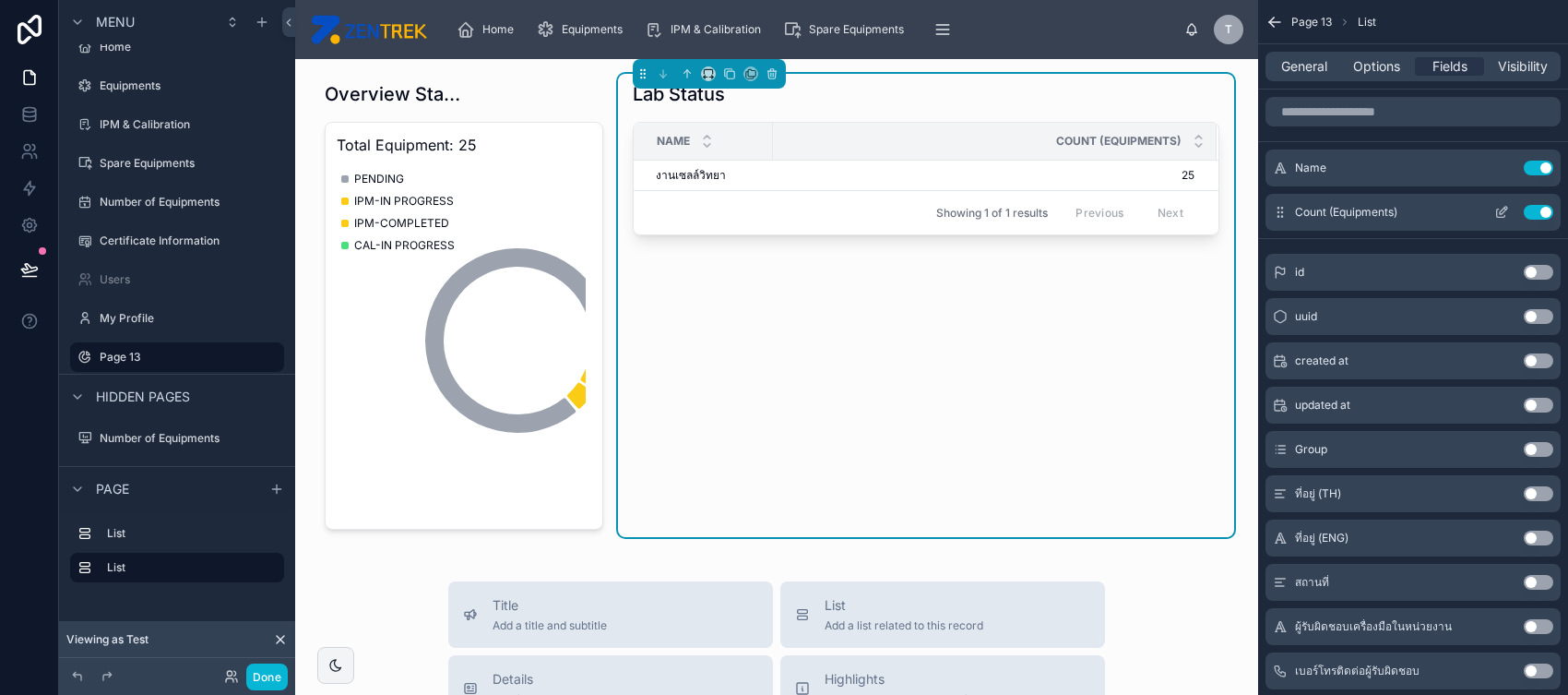 click 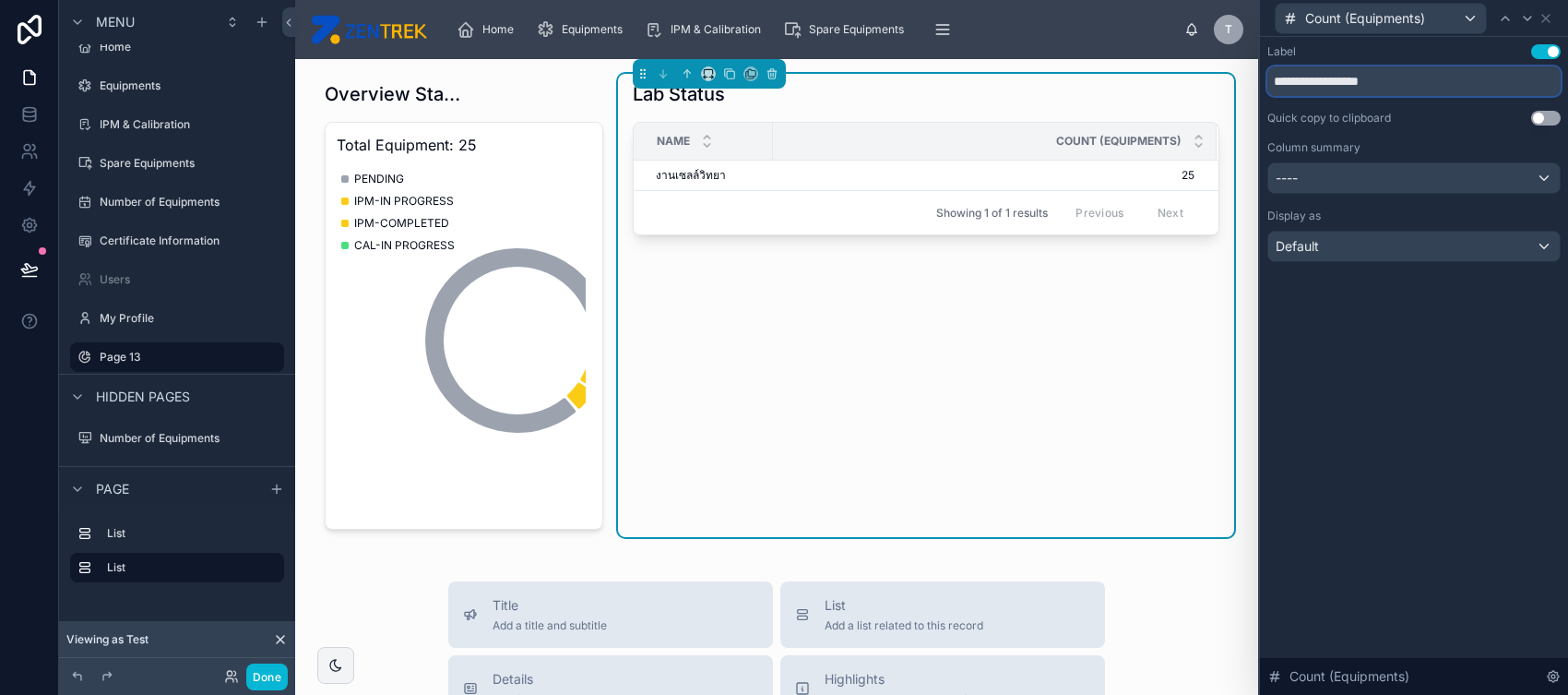 click on "**********" at bounding box center (1414, 81) 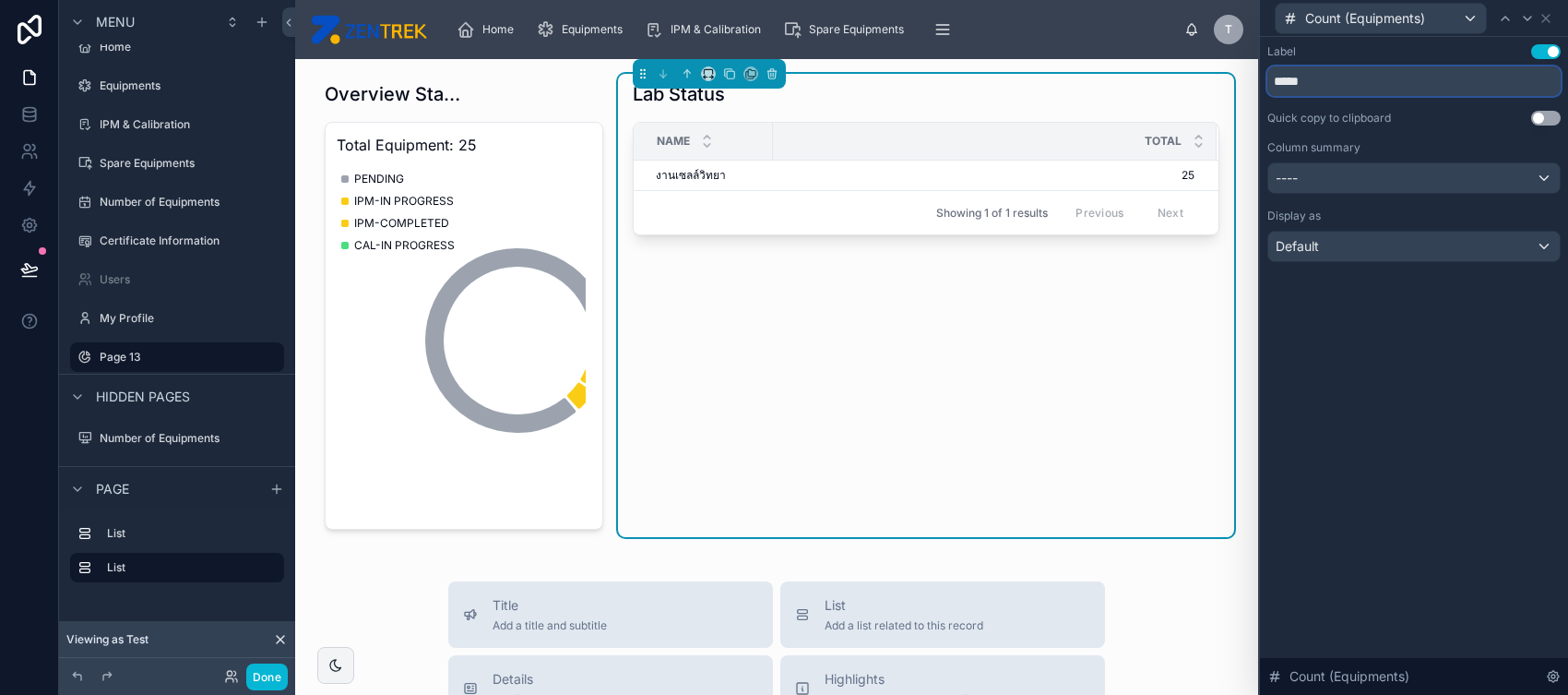 type on "*****" 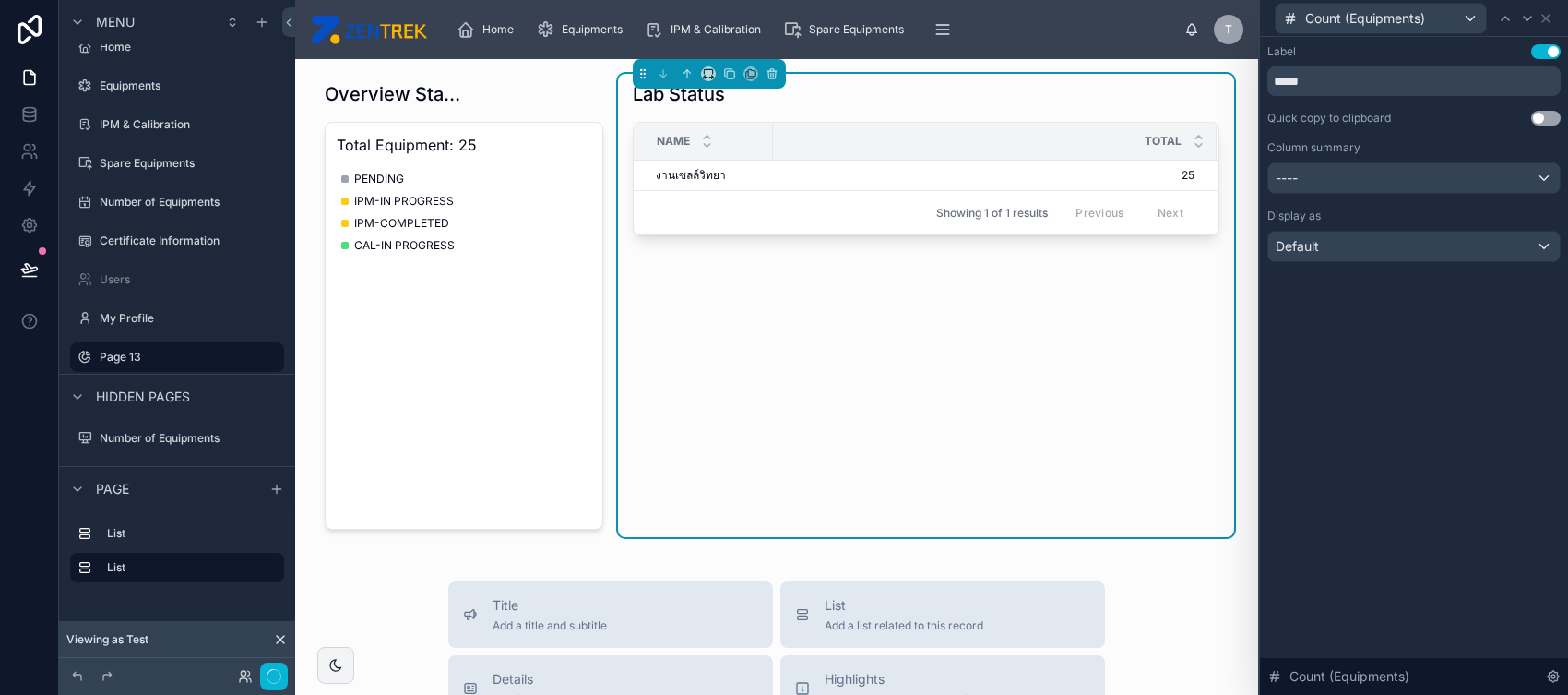 click on "Label Use setting ***** Quick copy to clipboard Use setting Column summary ---- Display as Default Count (Equipments)" at bounding box center [1414, 365] 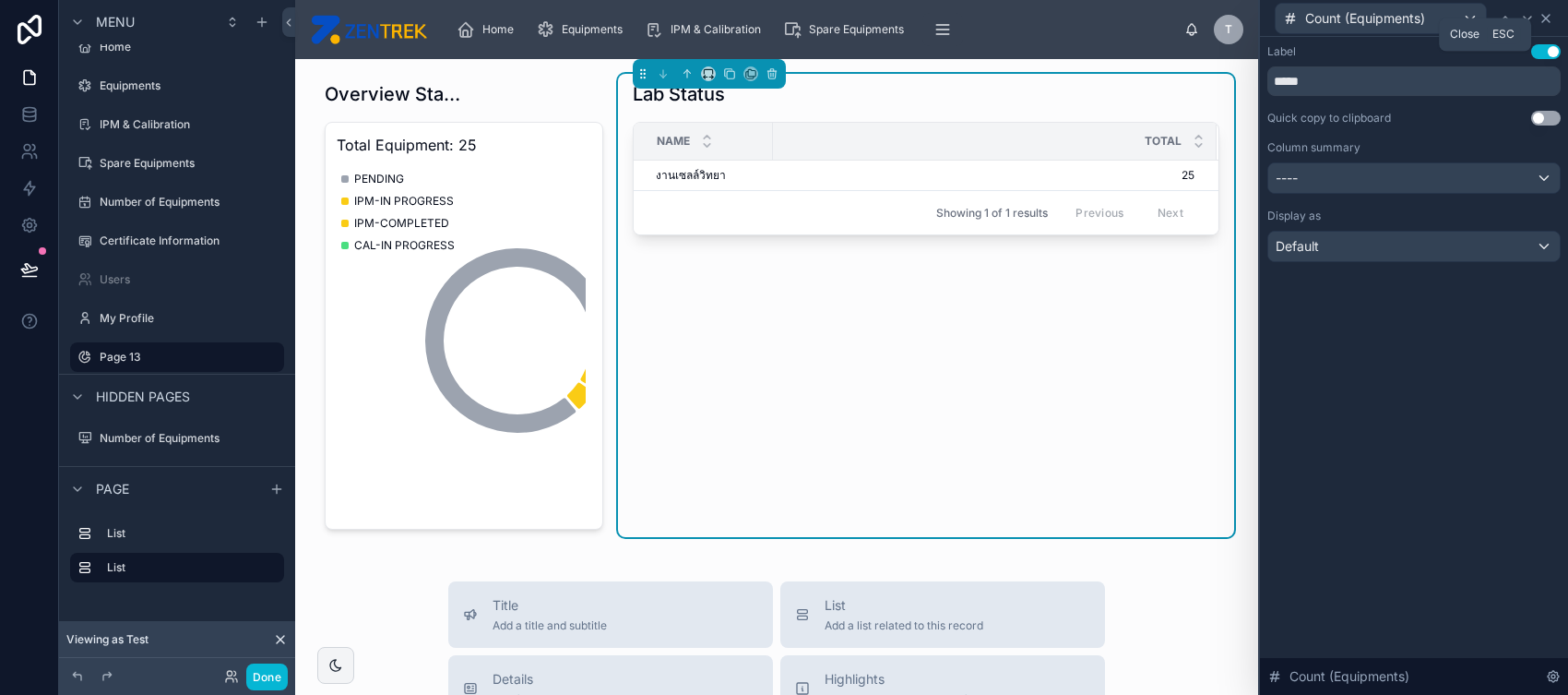 click 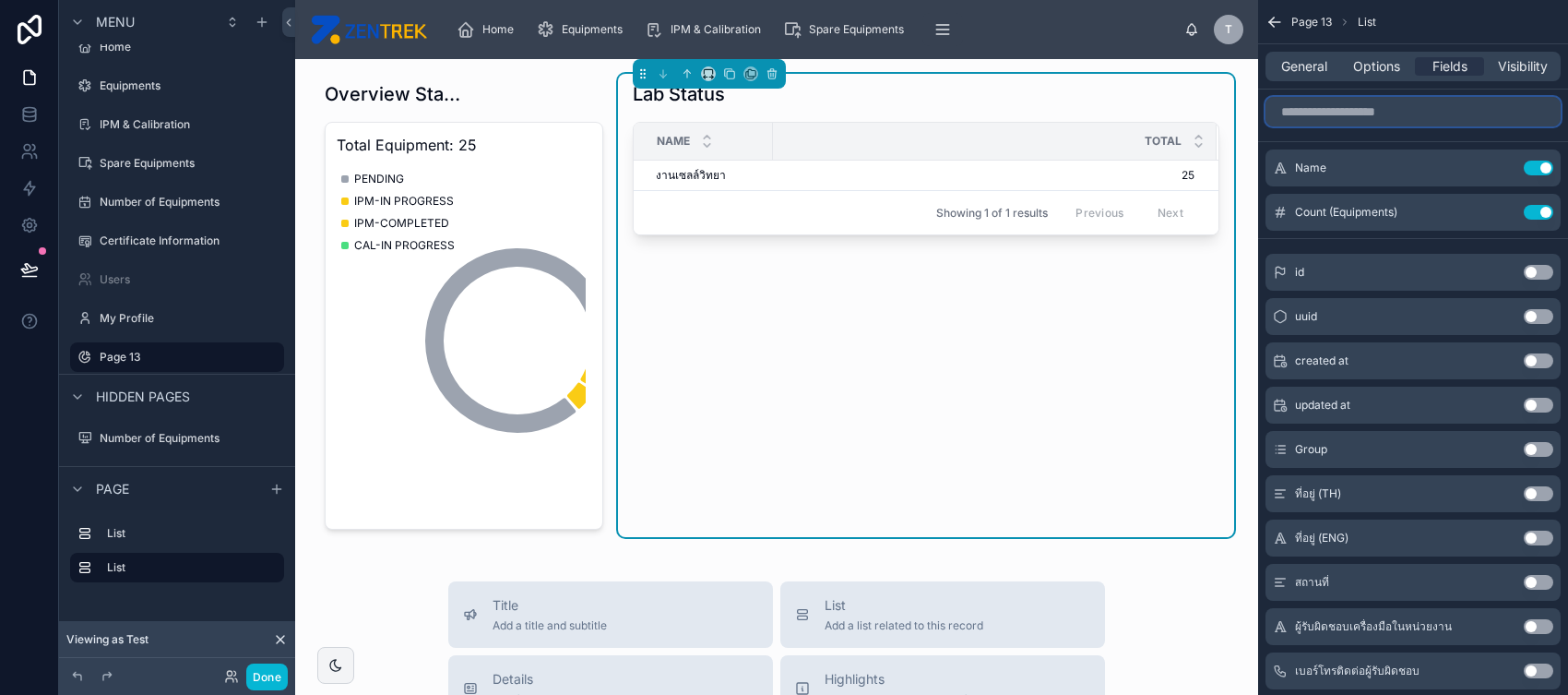 click at bounding box center [1413, 112] 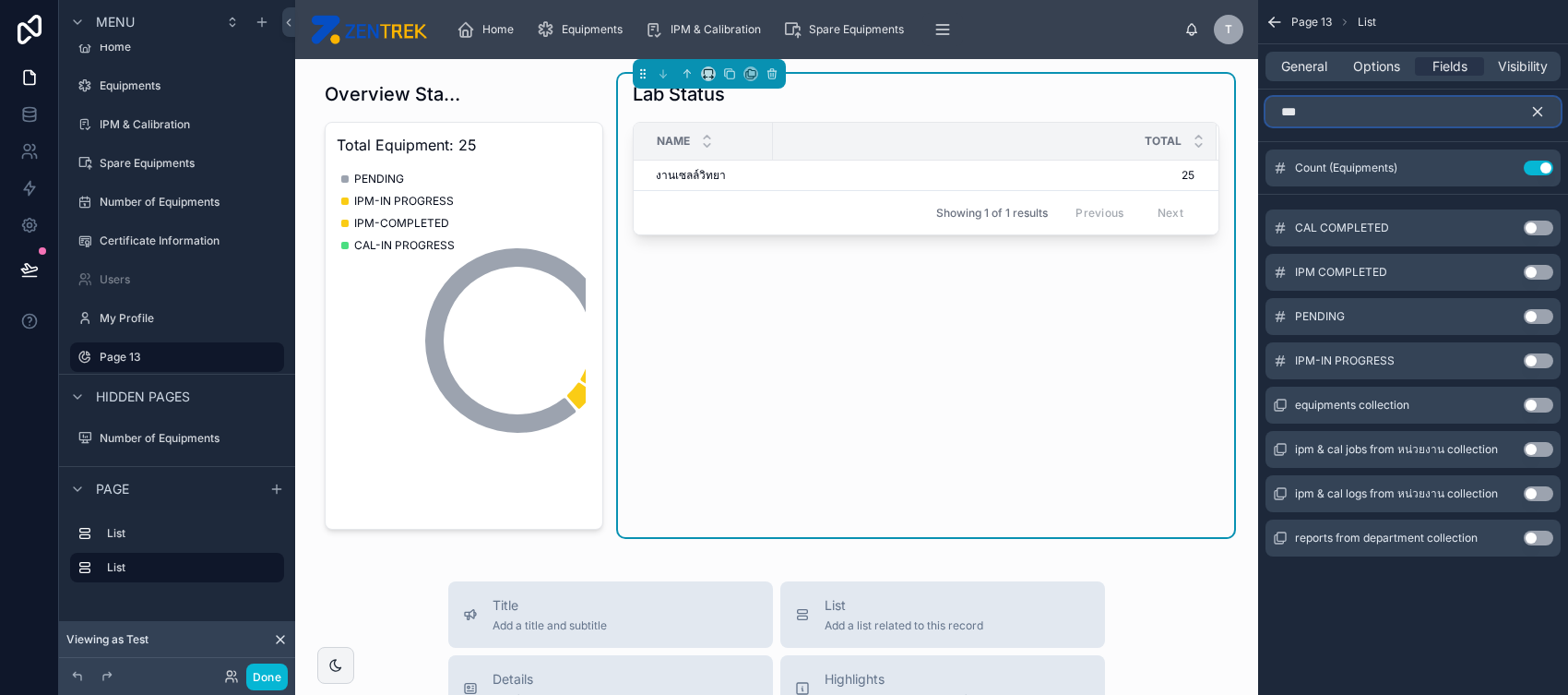 type on "***" 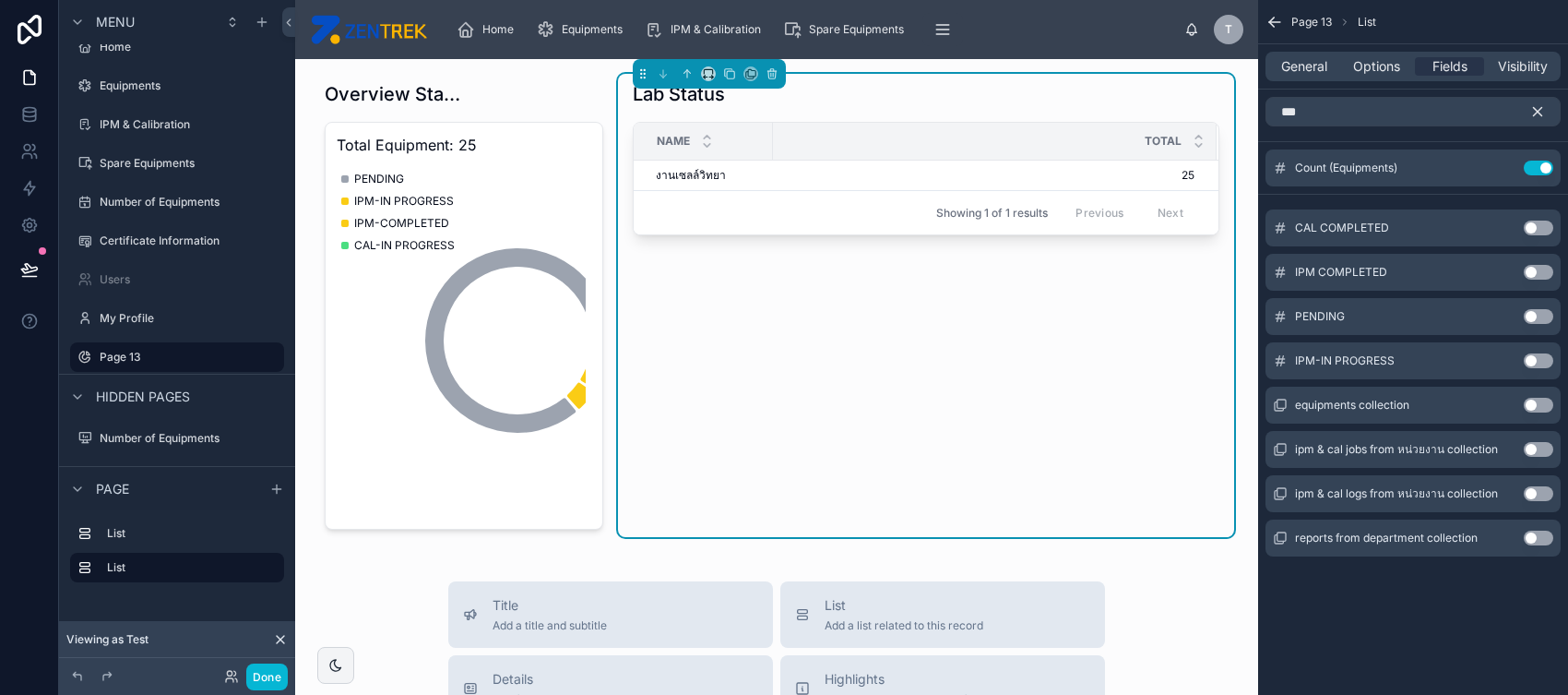 click on "Use setting" at bounding box center [1538, 272] 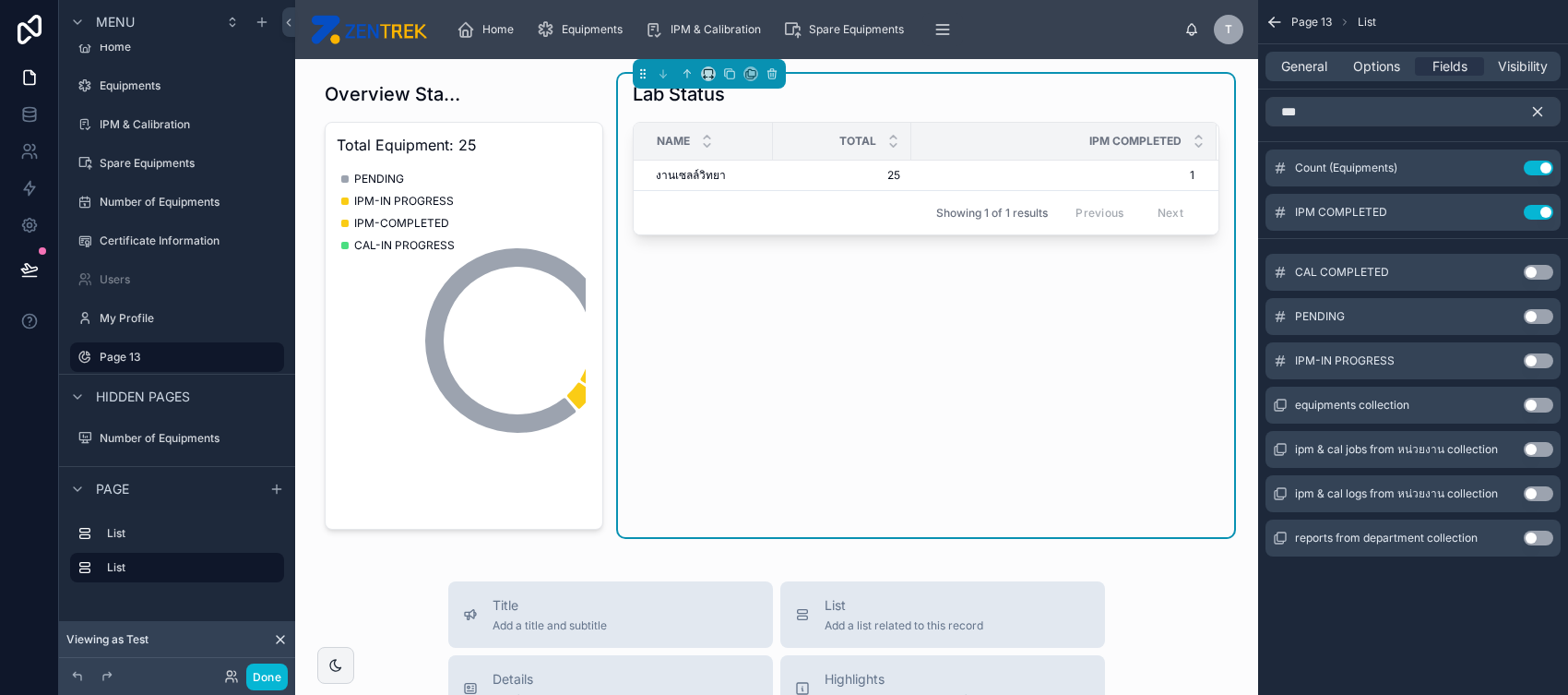click on "Use setting" at bounding box center [1538, 272] 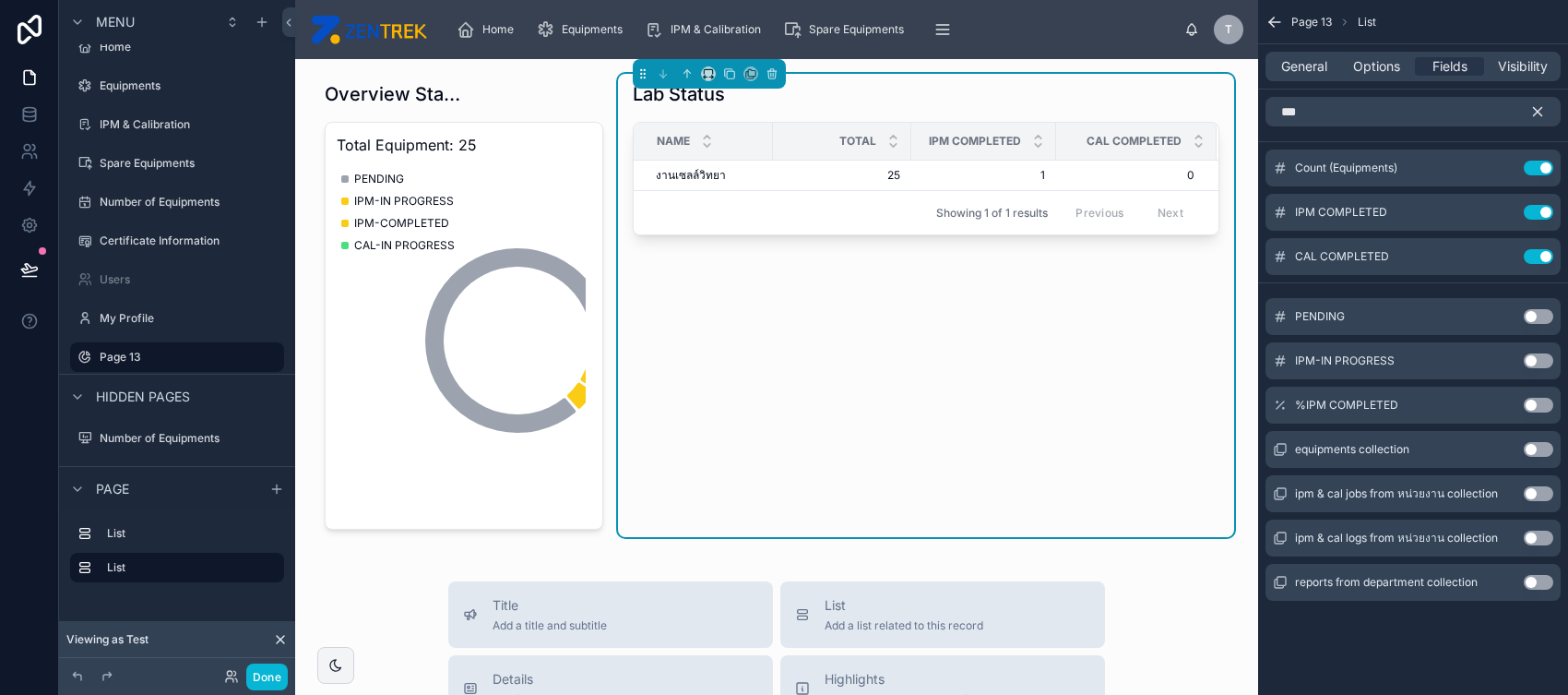 click on "Use setting" at bounding box center (1538, 405) 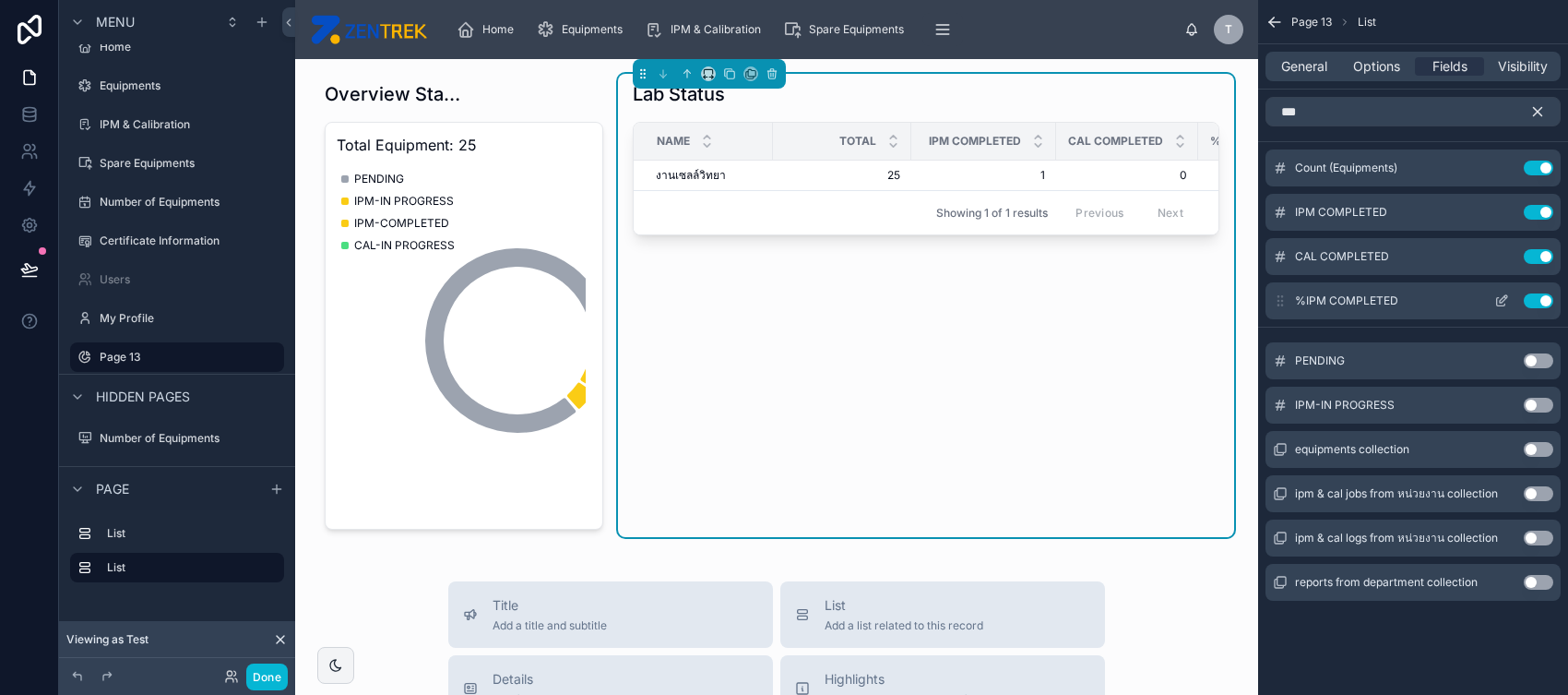click 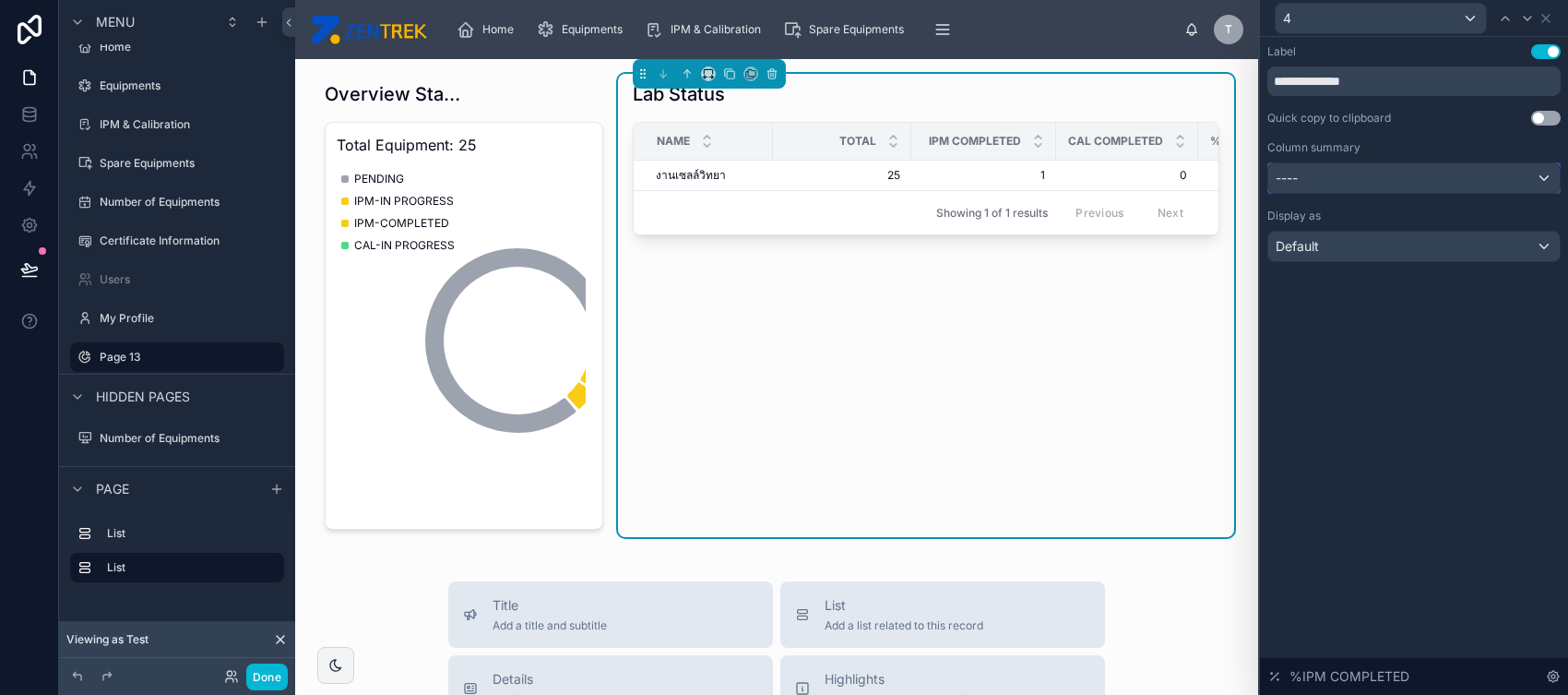 click on "----" at bounding box center (1414, 178) 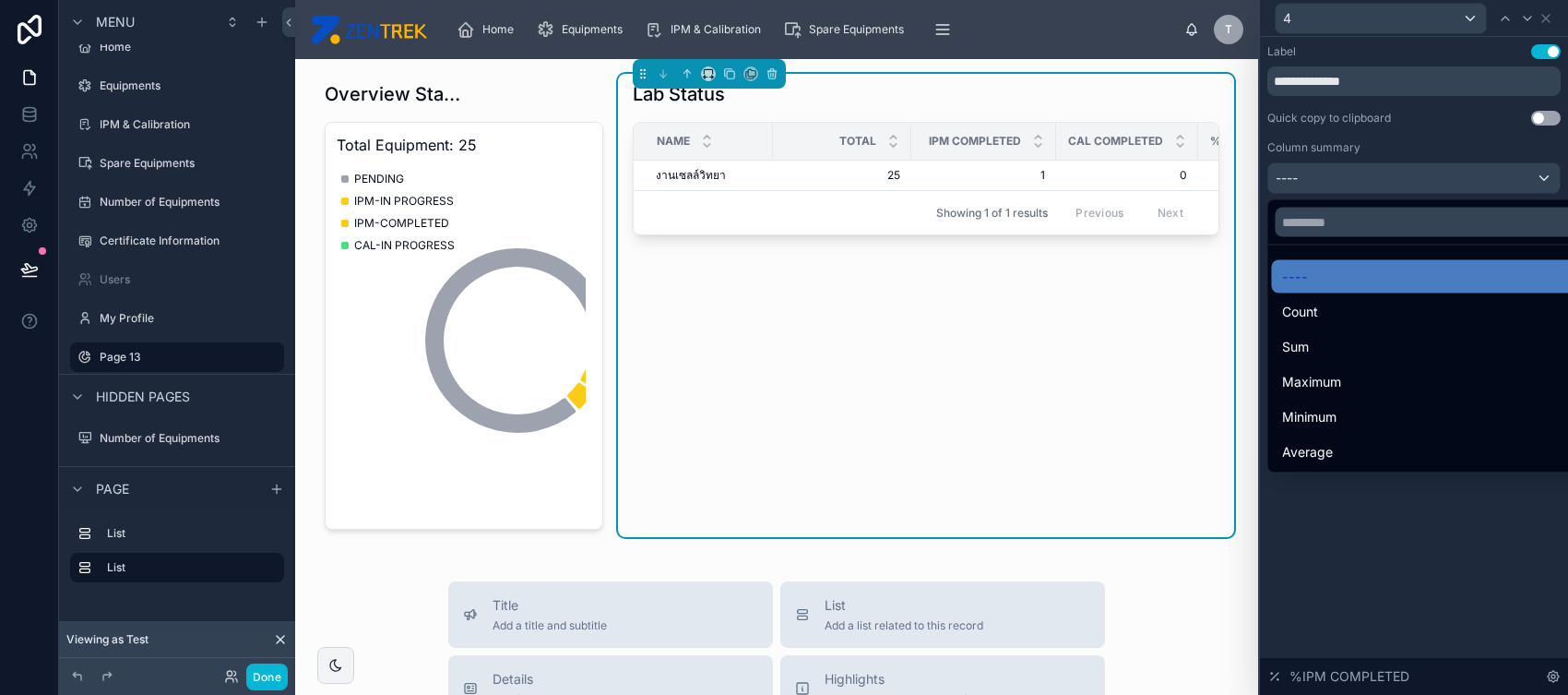 click at bounding box center (1414, 347) 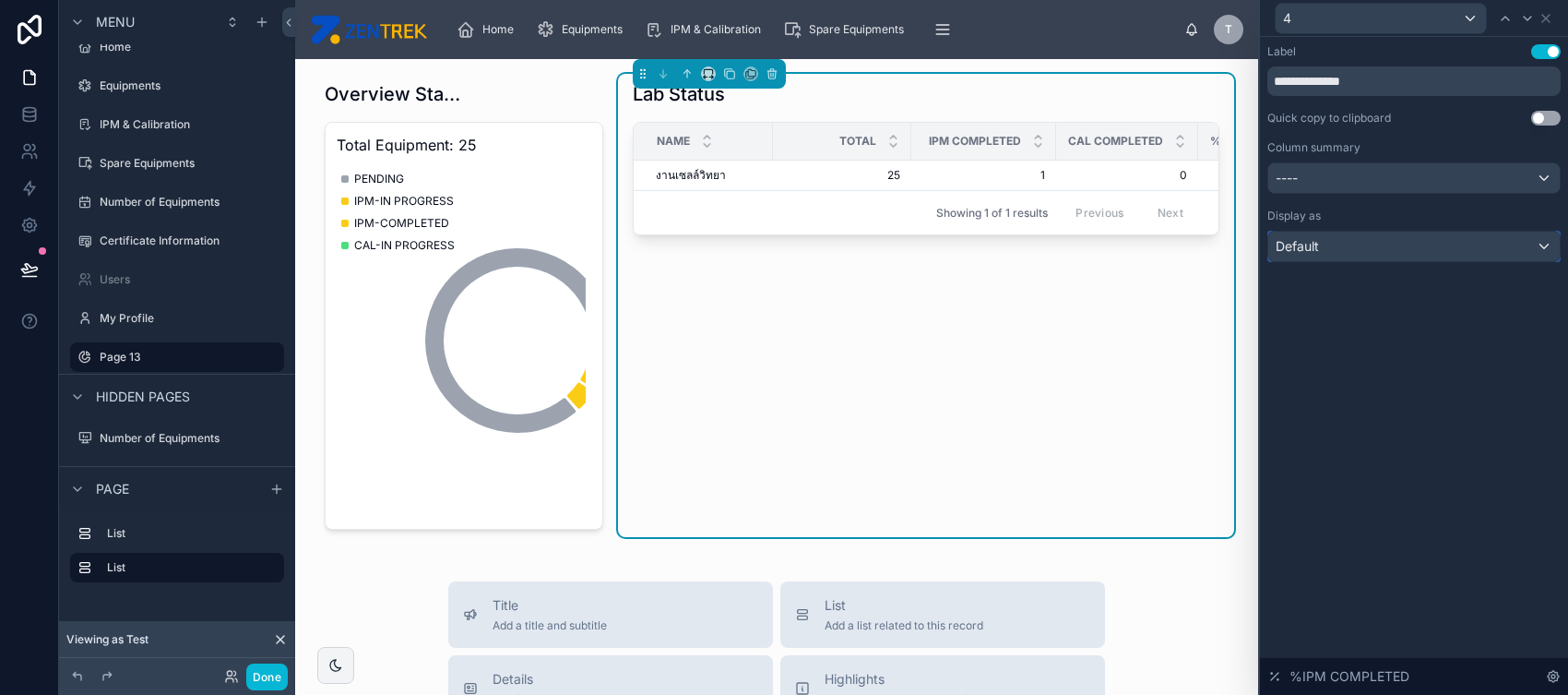 click on "Default" at bounding box center [1414, 246] 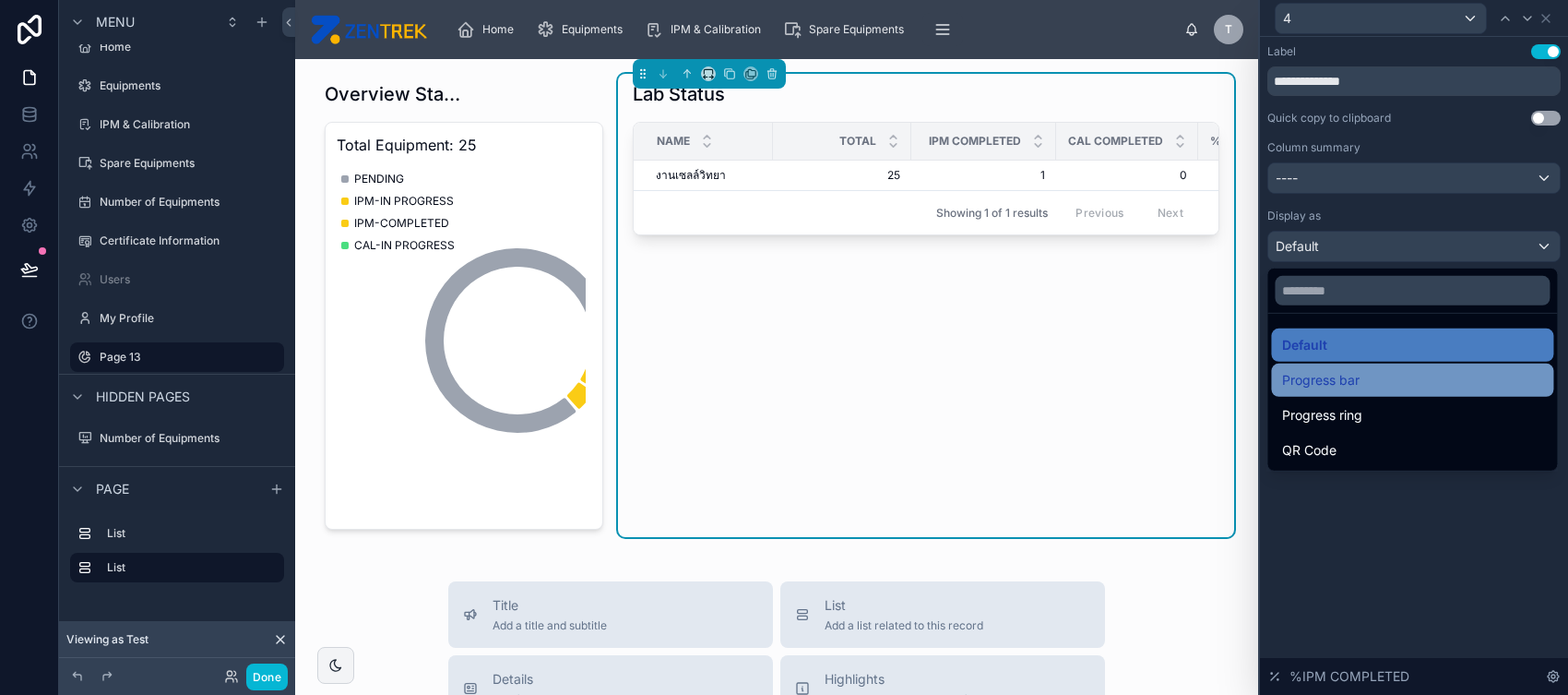 click on "Progress bar" at bounding box center (1412, 380) 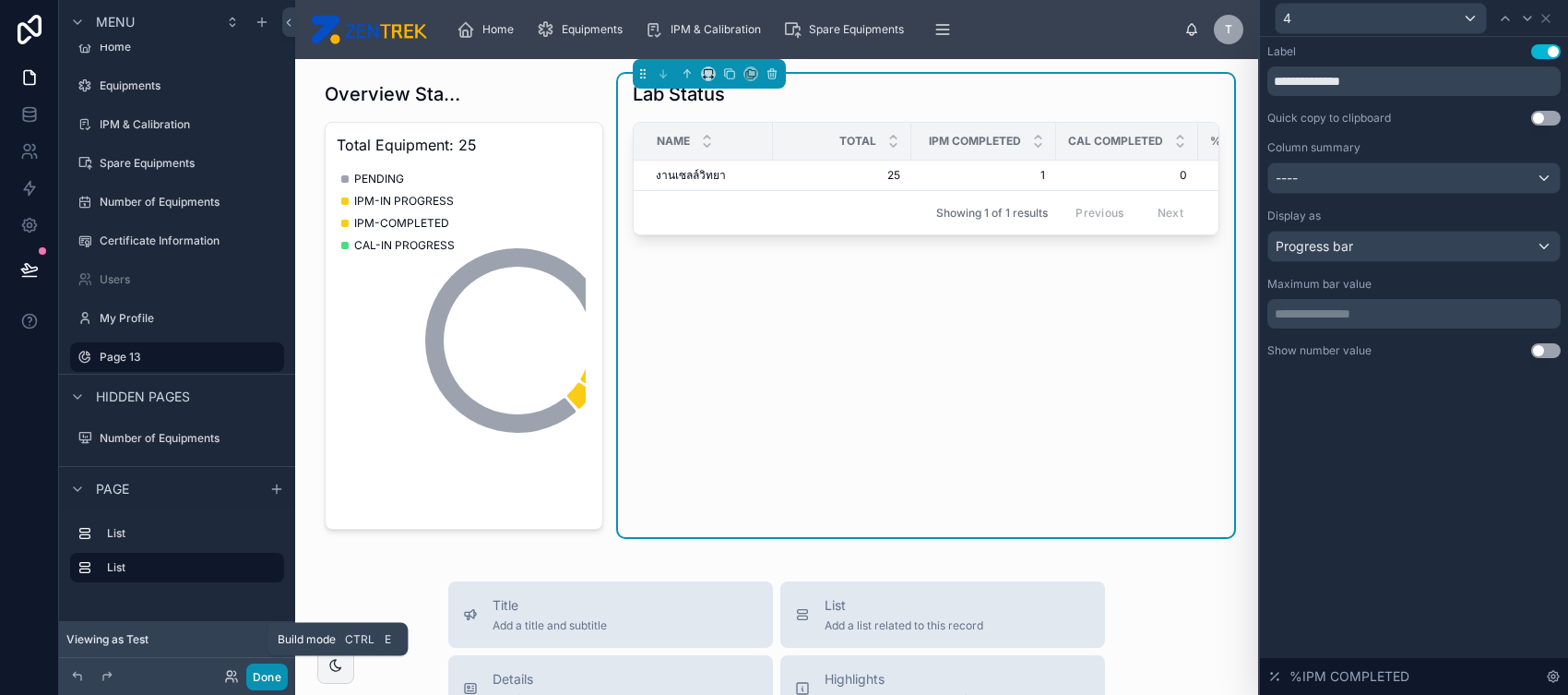 click on "Done" at bounding box center (267, 677) 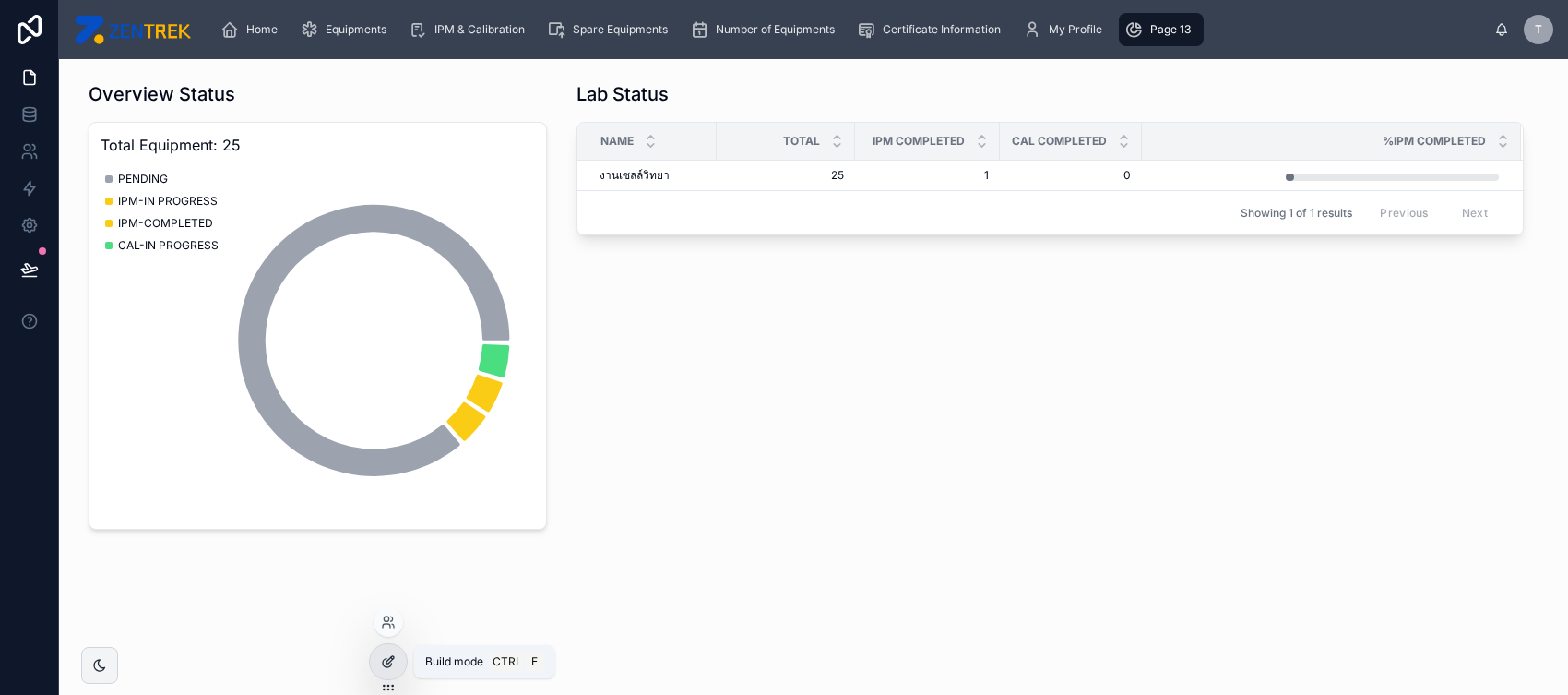 click 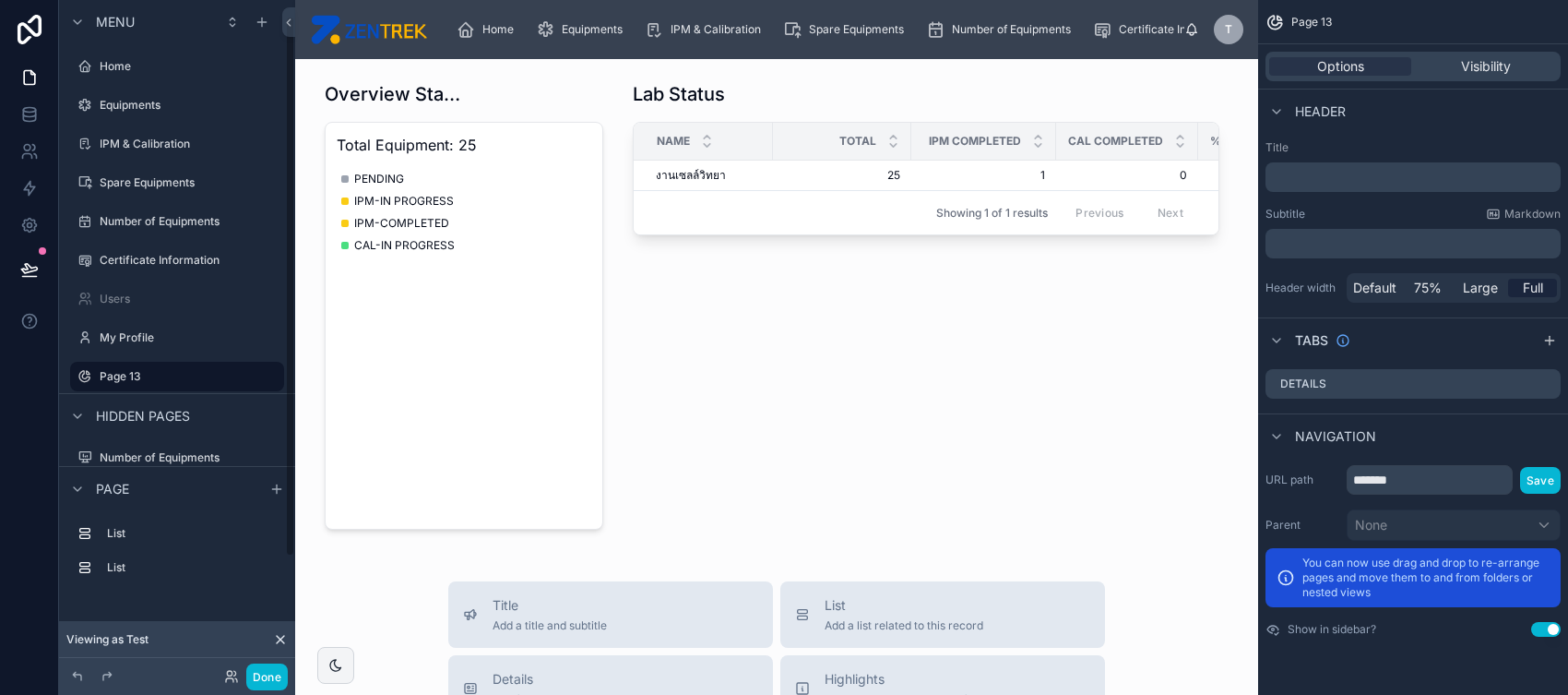 scroll, scrollTop: 19, scrollLeft: 0, axis: vertical 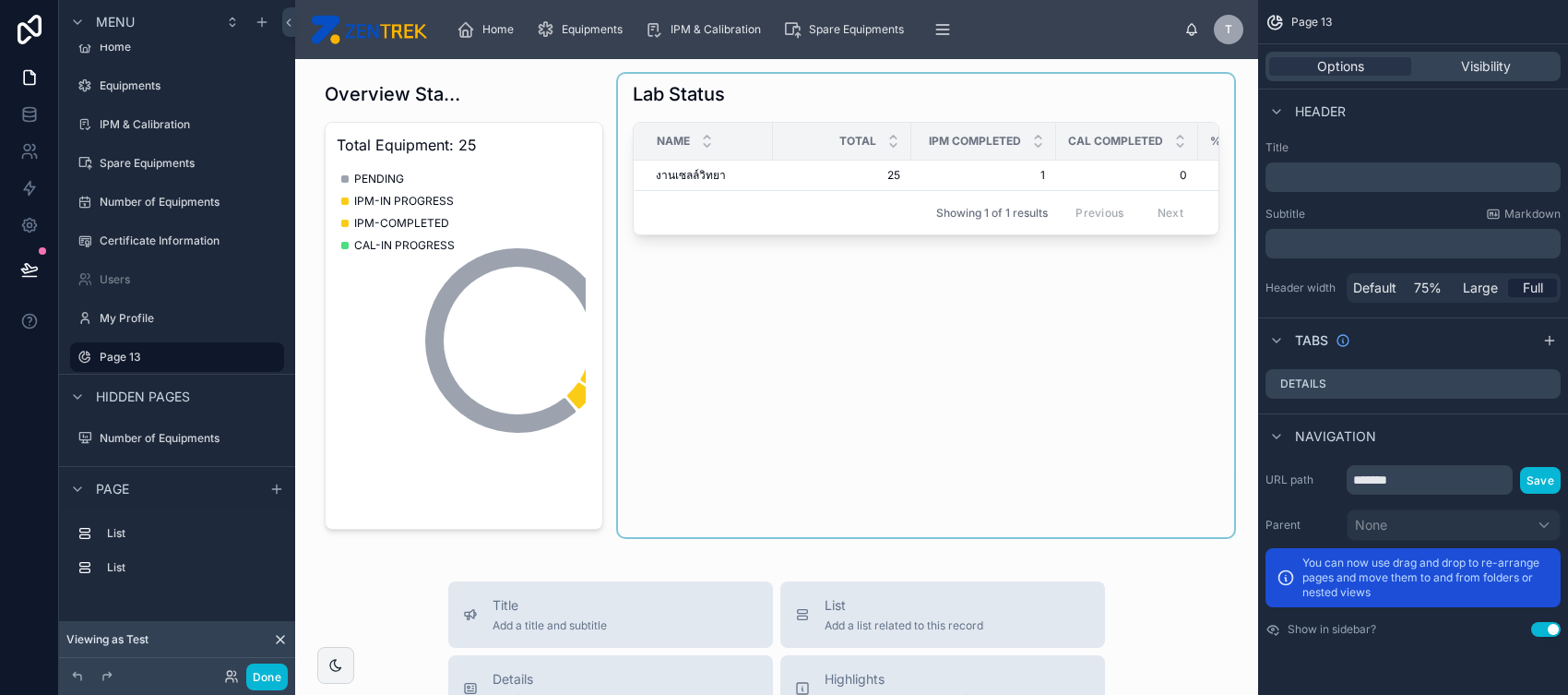 click on "CAL COMPLETED" at bounding box center (1127, 141) 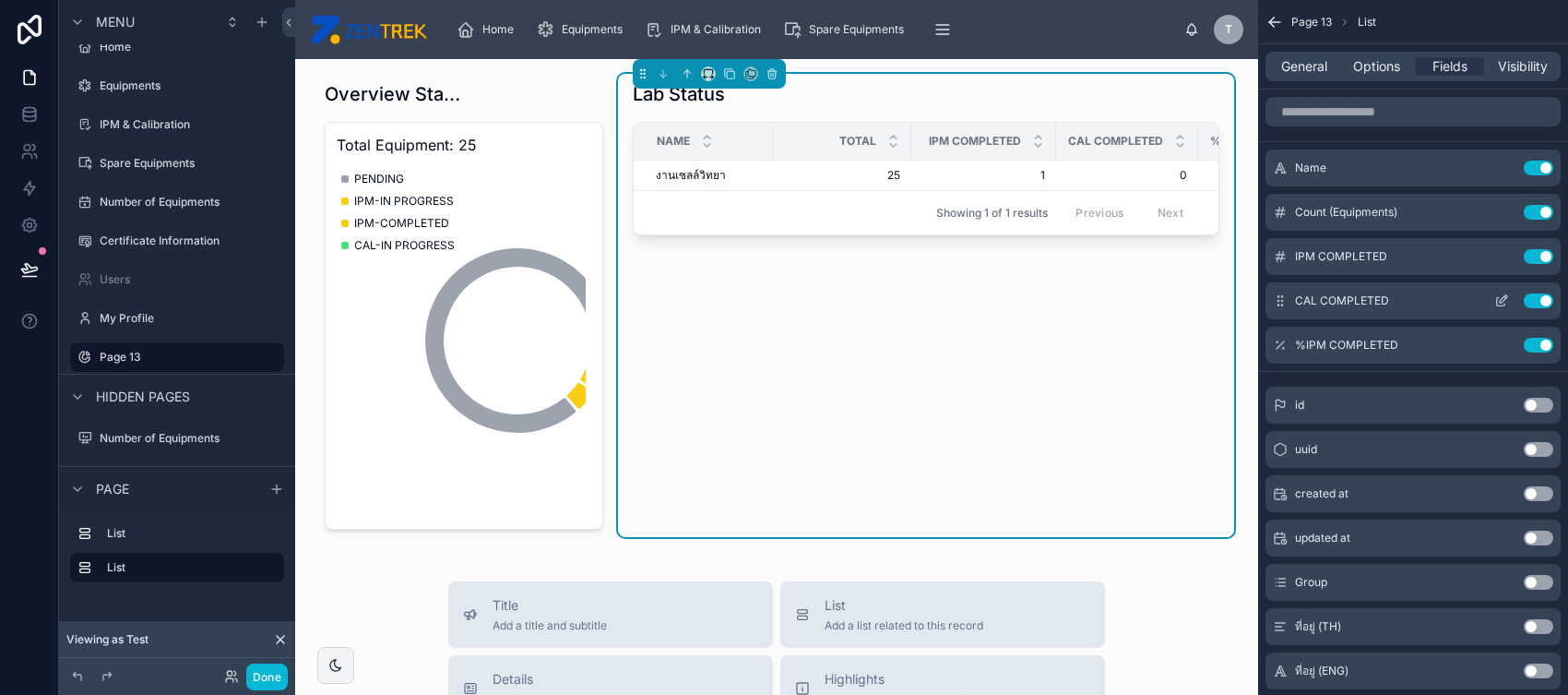 click on "Use setting" at bounding box center [1538, 301] 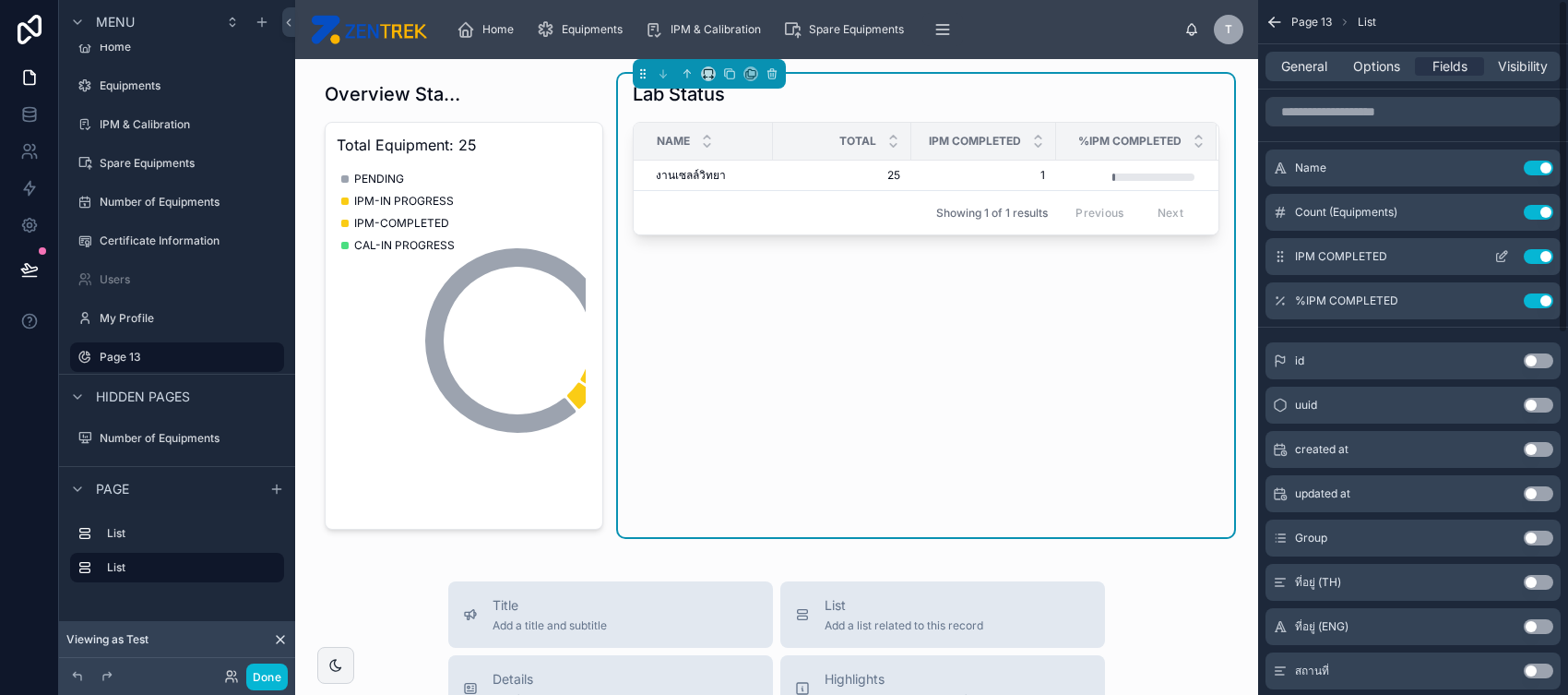 click on "Use setting" at bounding box center (1538, 257) 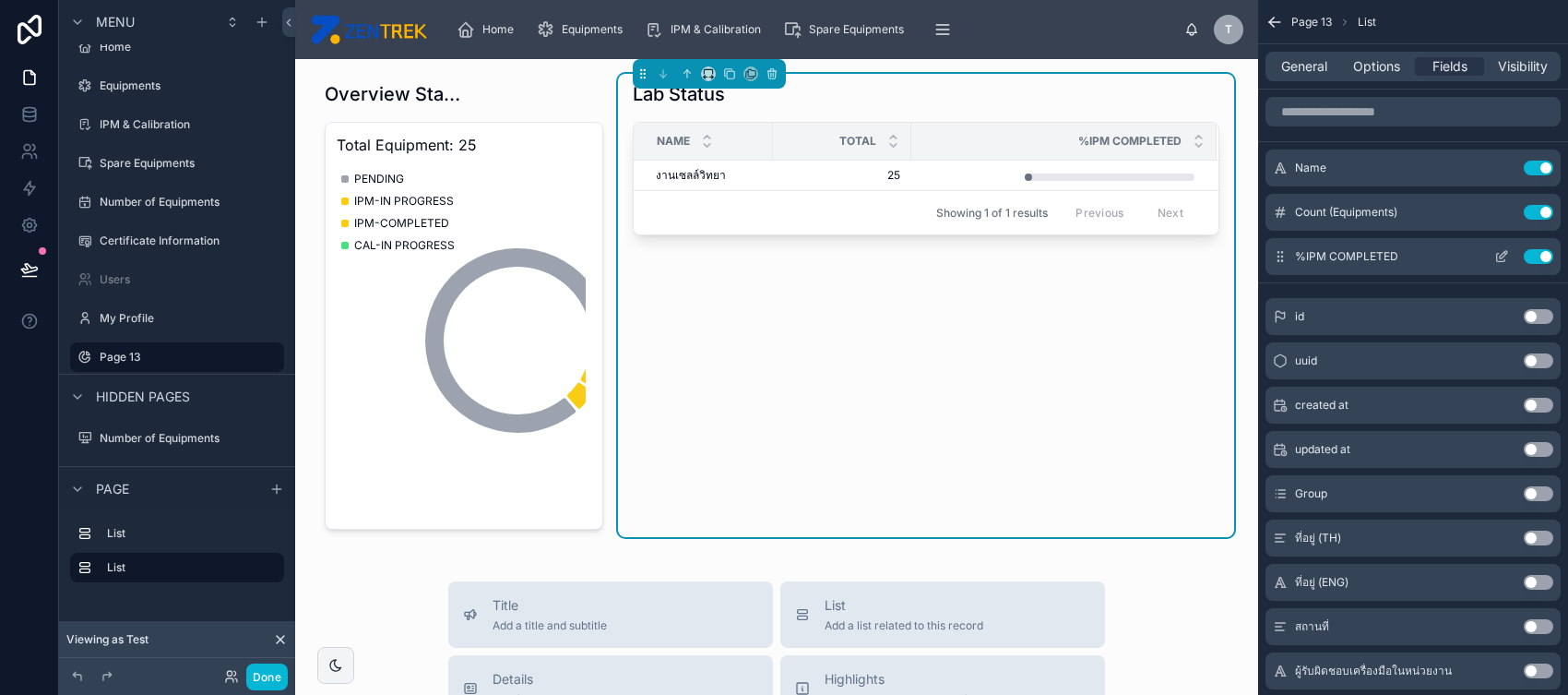 click 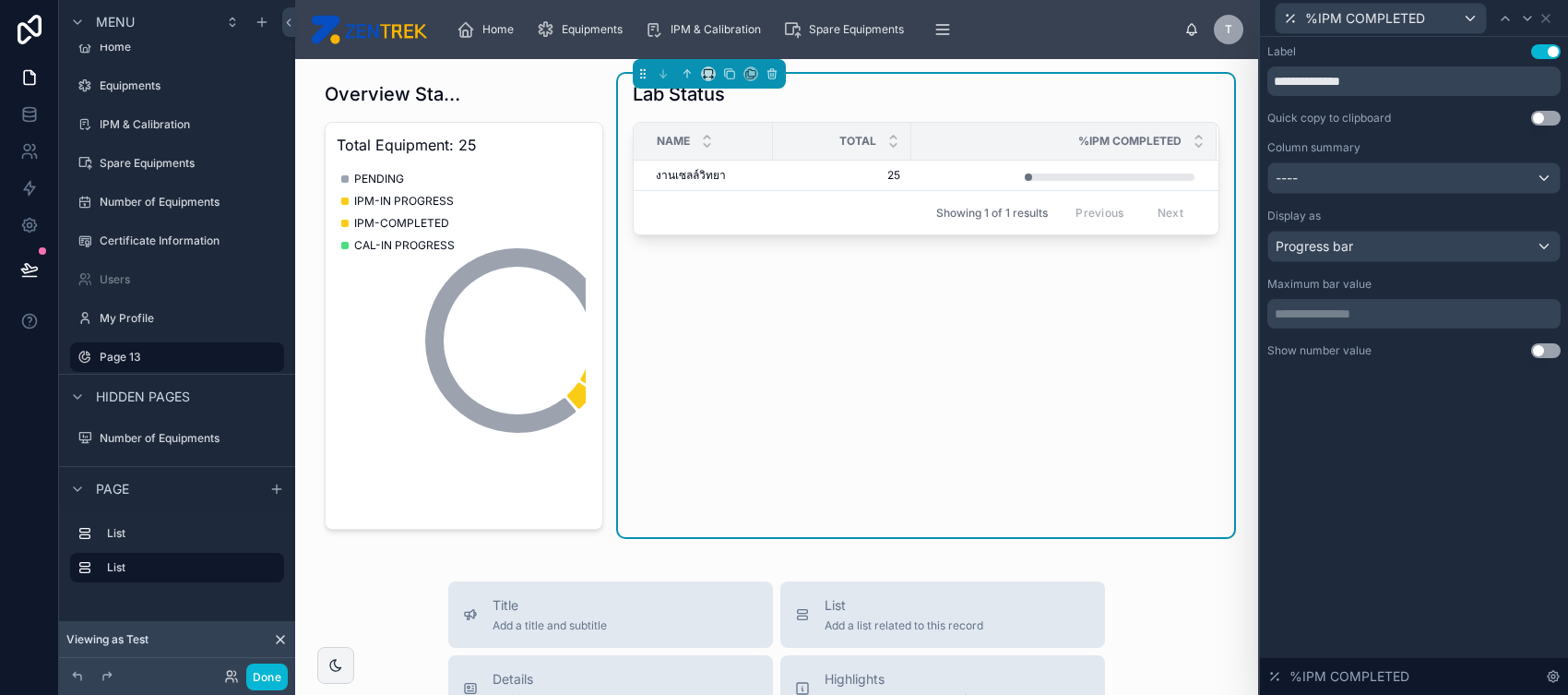 click on "Use setting" at bounding box center (1546, 351) 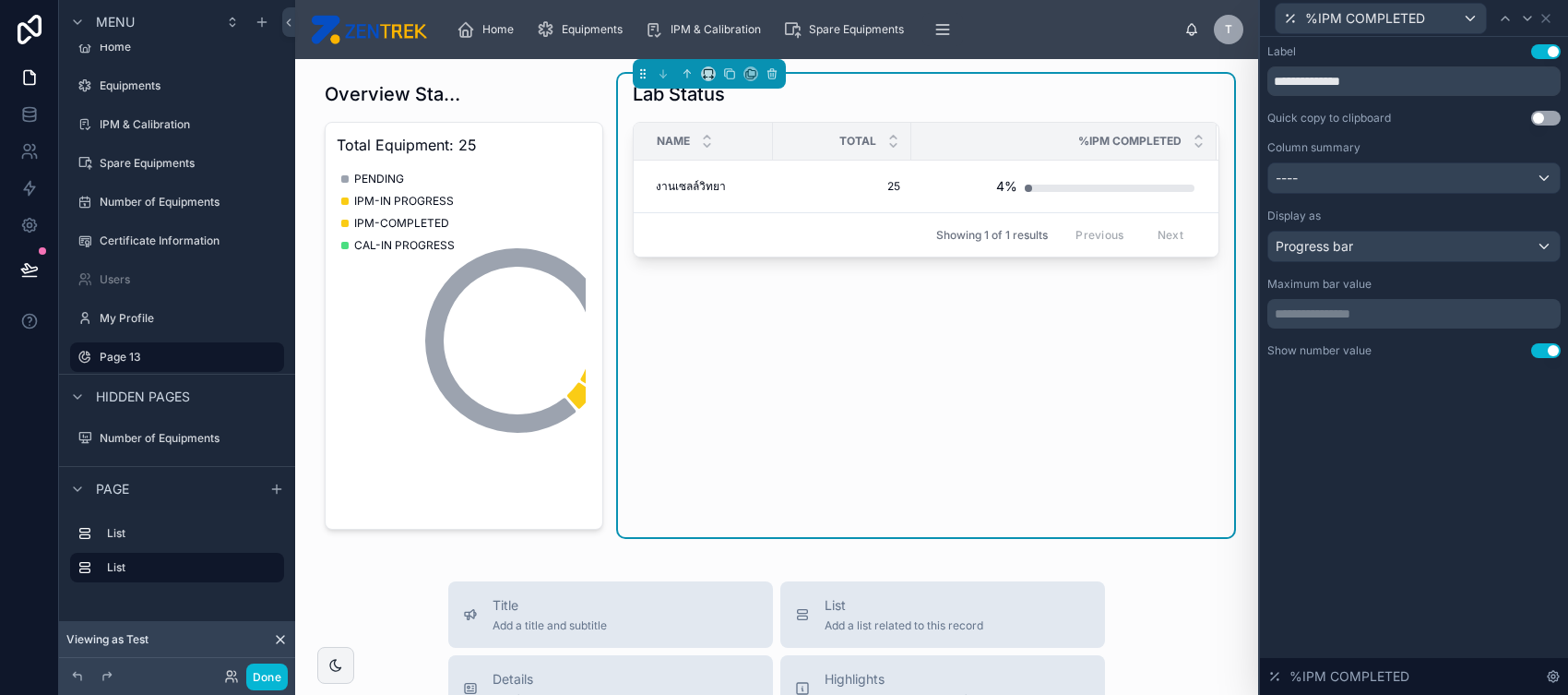 click on "**********" at bounding box center [1416, 314] 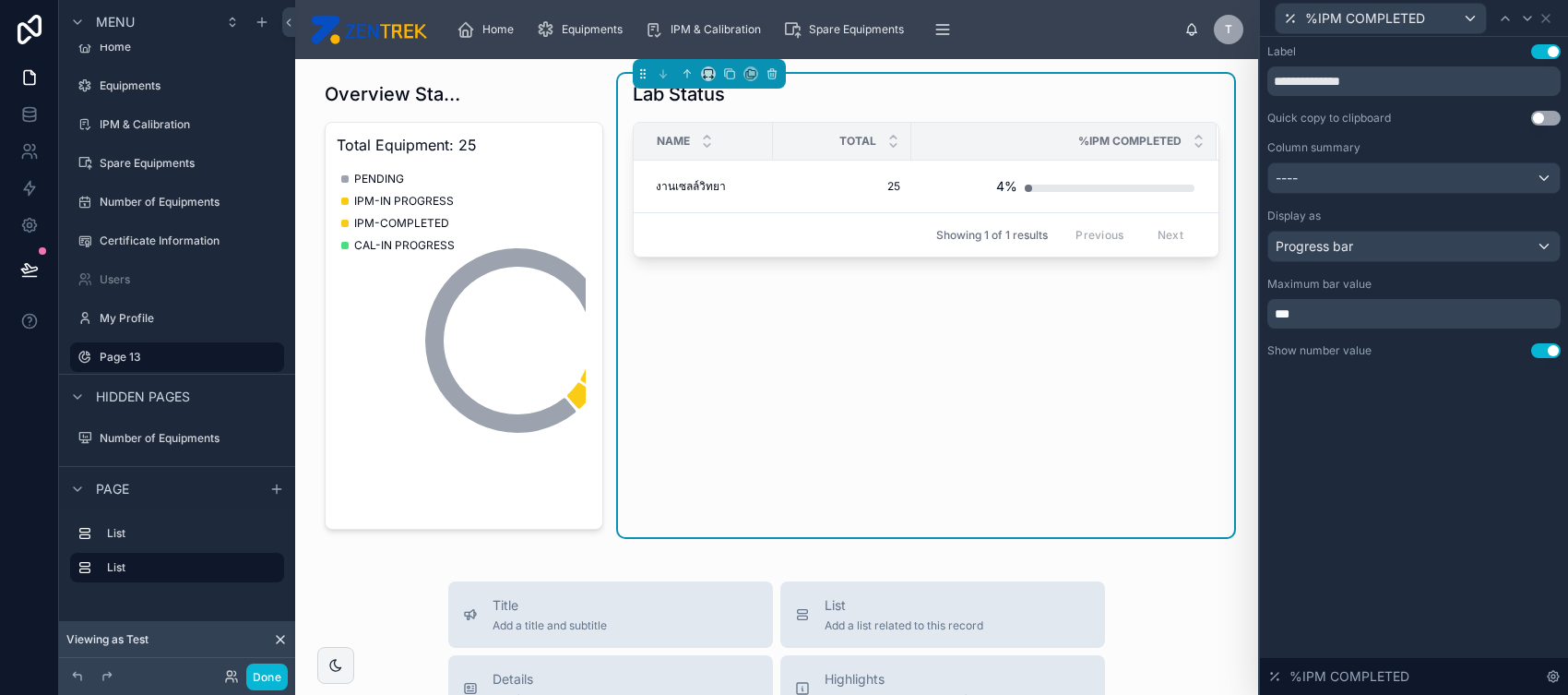 click on "**********" at bounding box center (1414, 365) 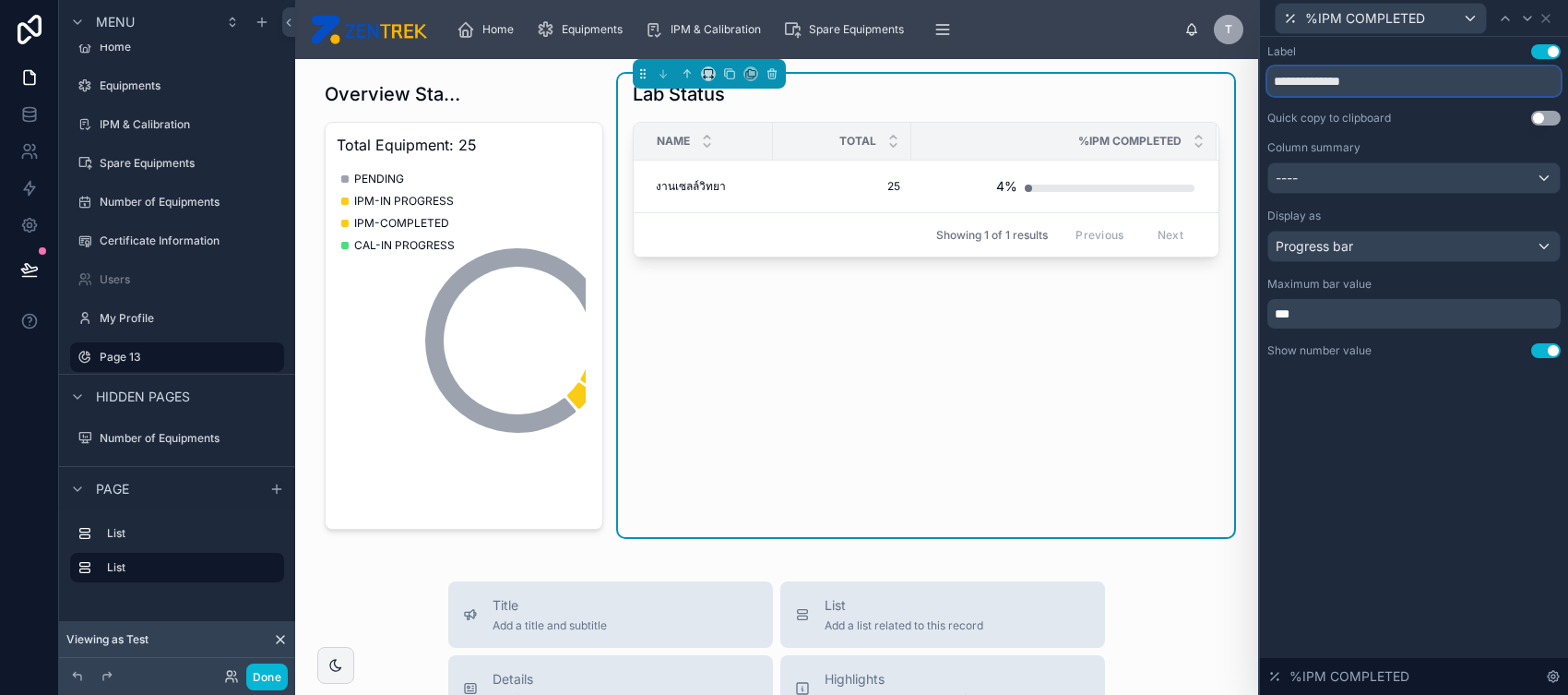 click on "**********" at bounding box center [1414, 81] 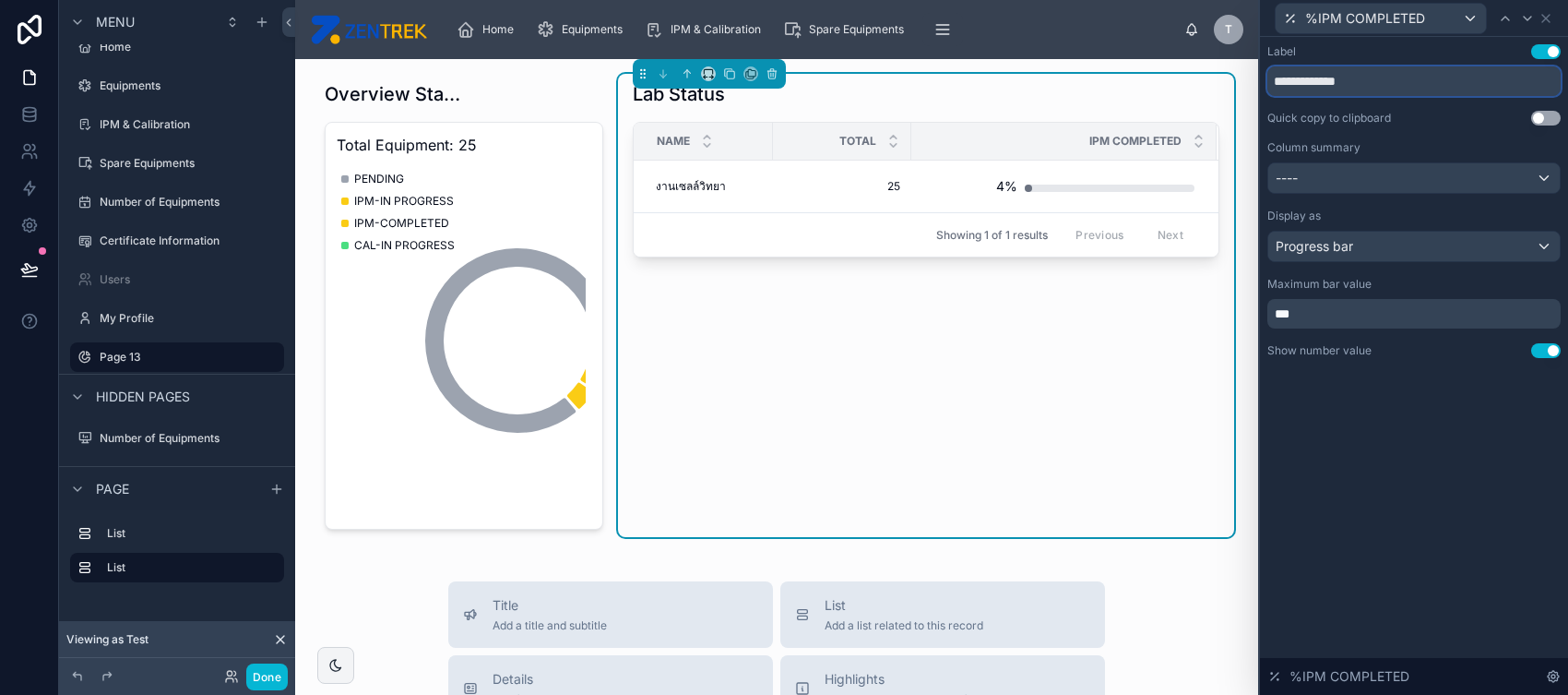 type on "**********" 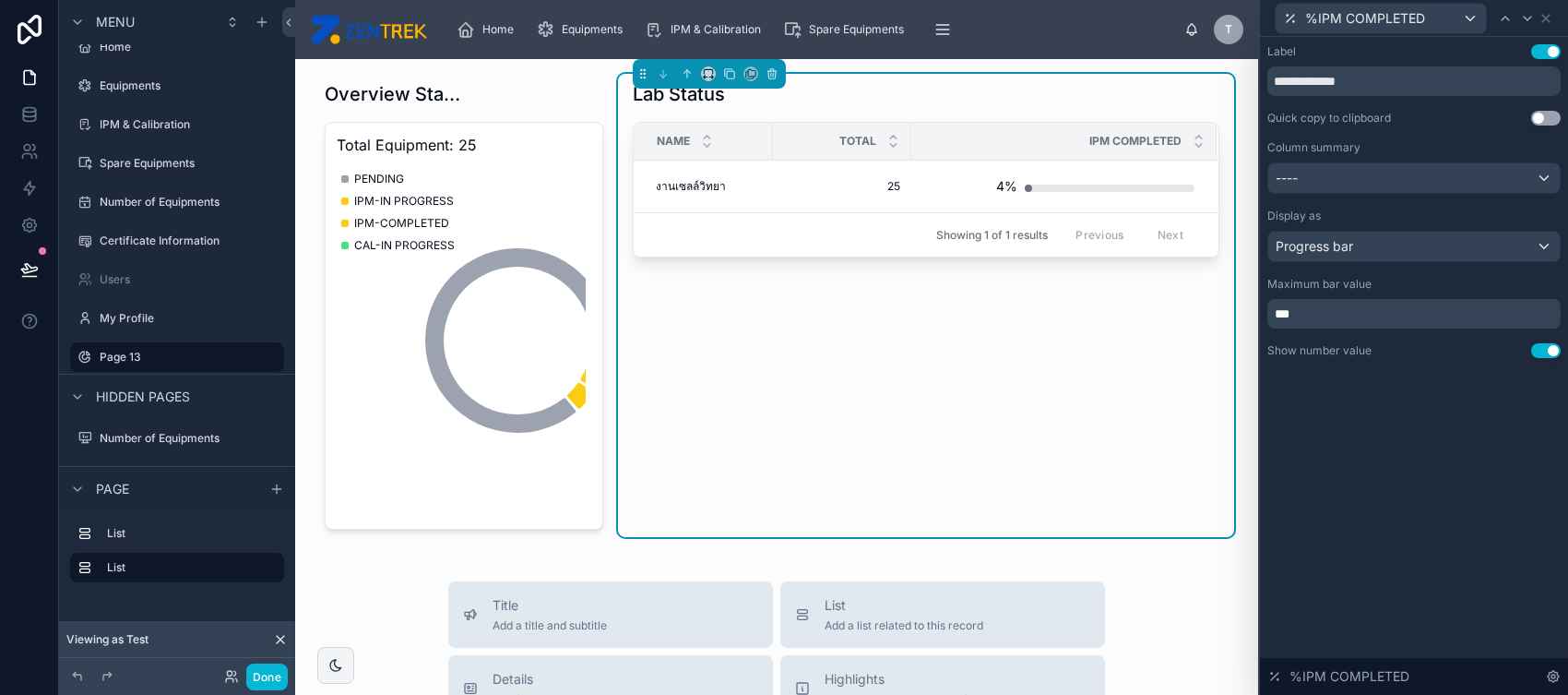 click on "**********" at bounding box center [1414, 220] 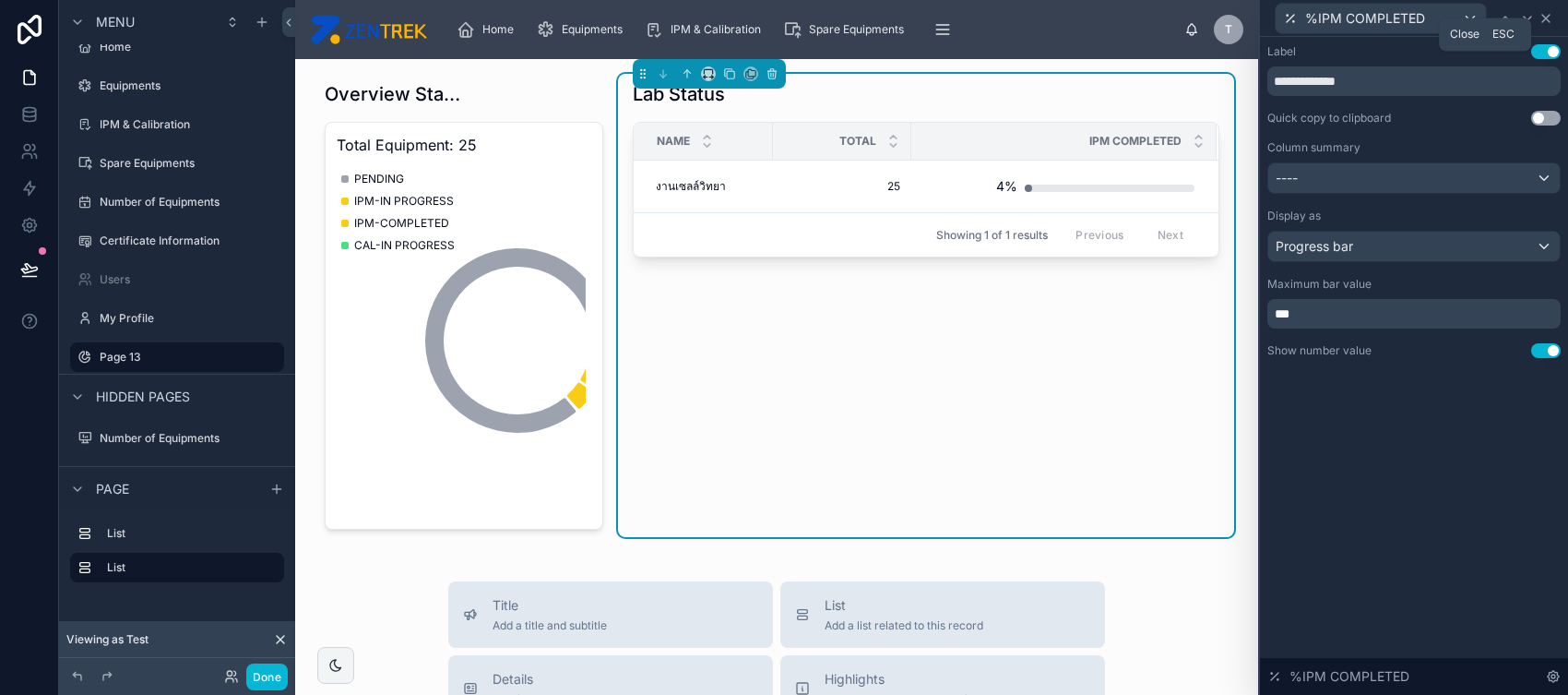 click 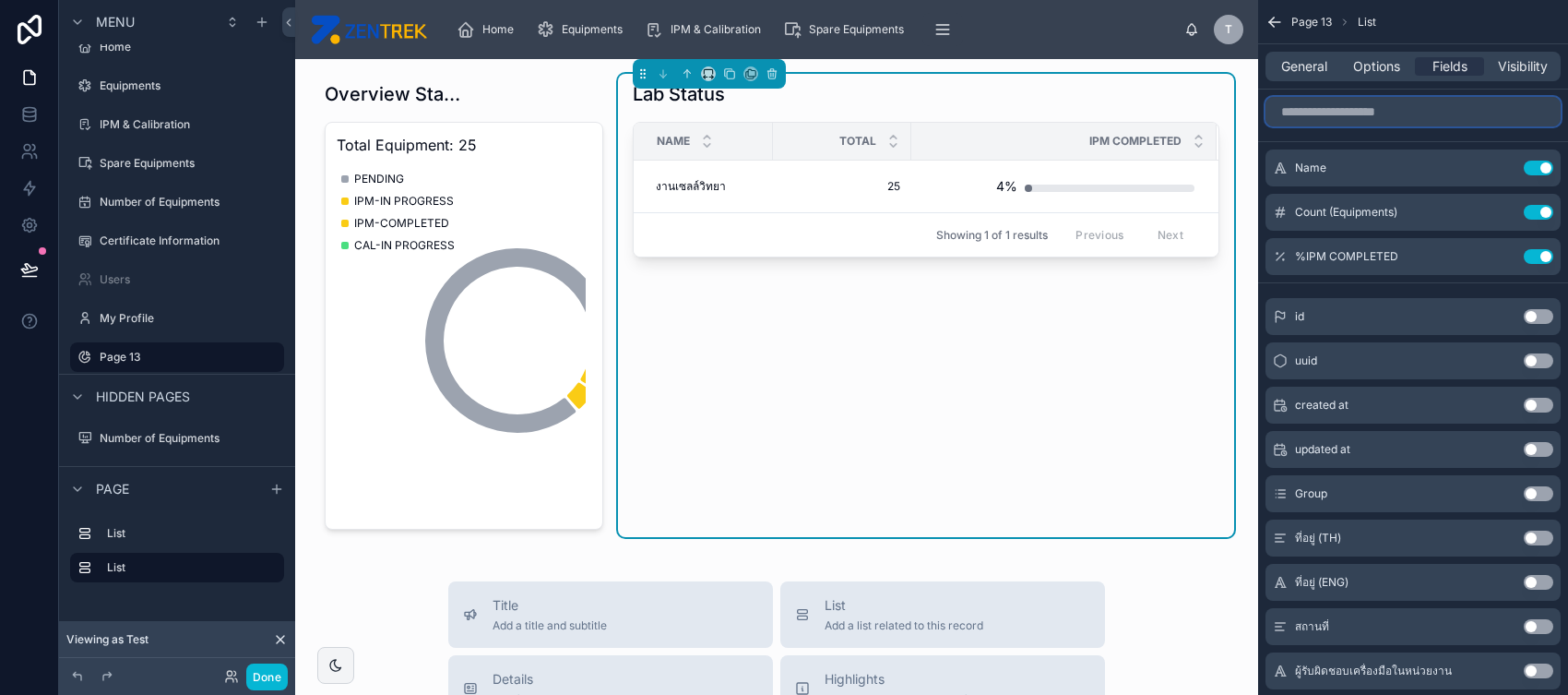 click at bounding box center (1413, 112) 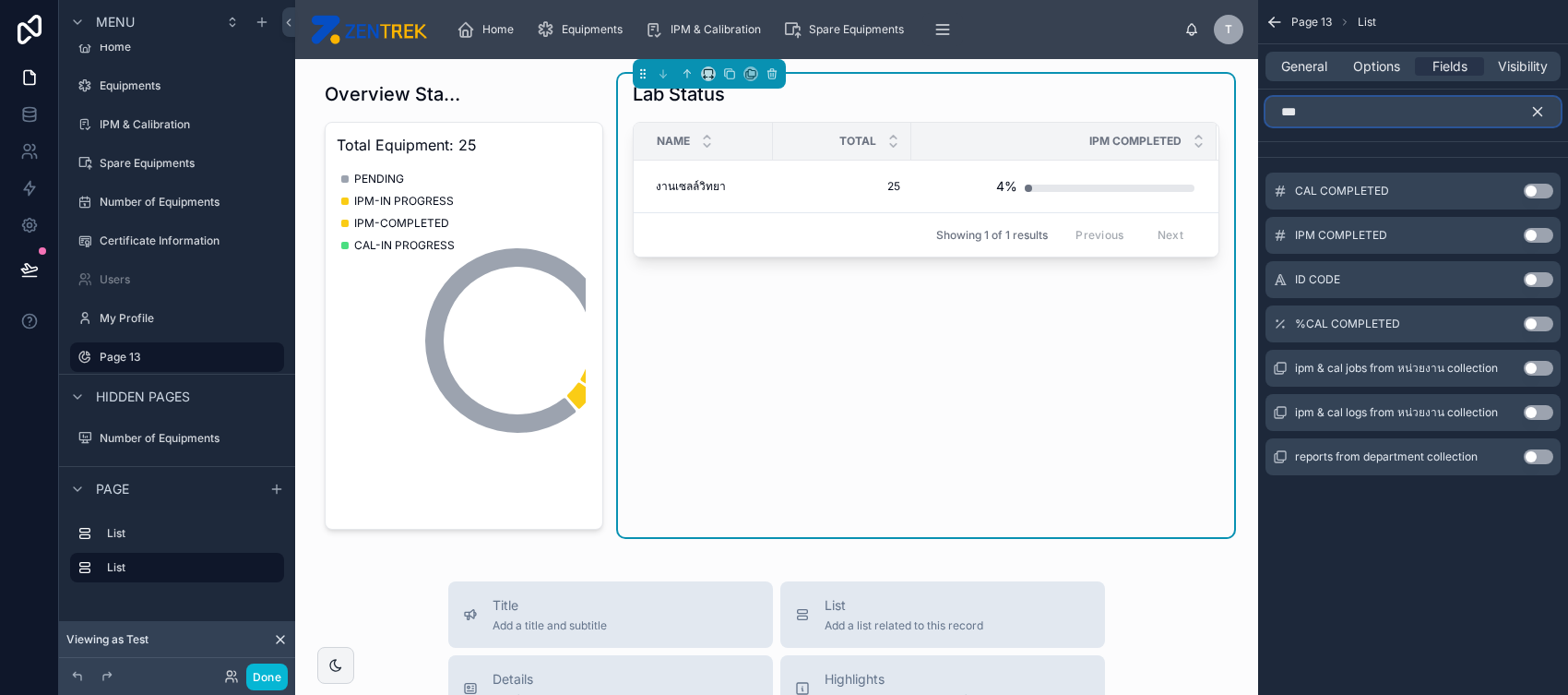 type on "***" 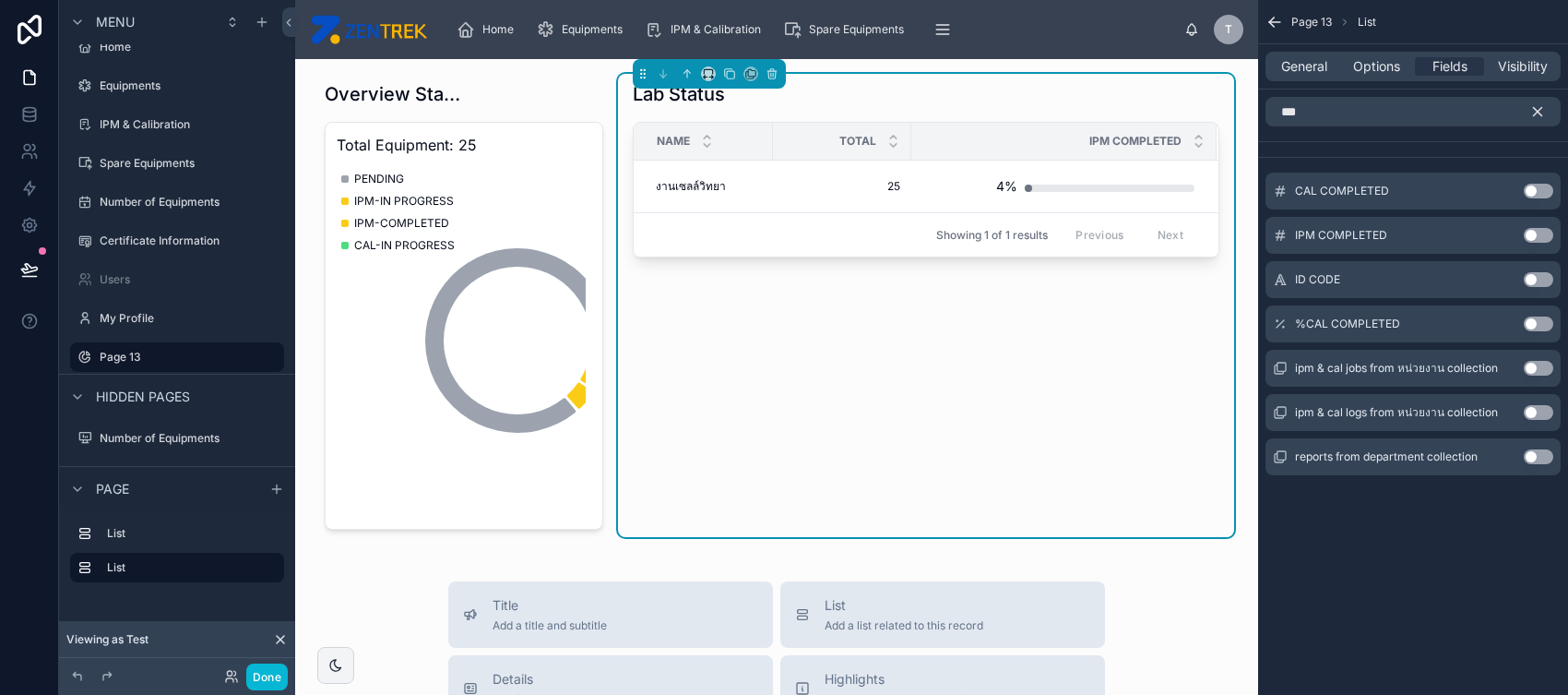 click on "Use setting" at bounding box center [1538, 324] 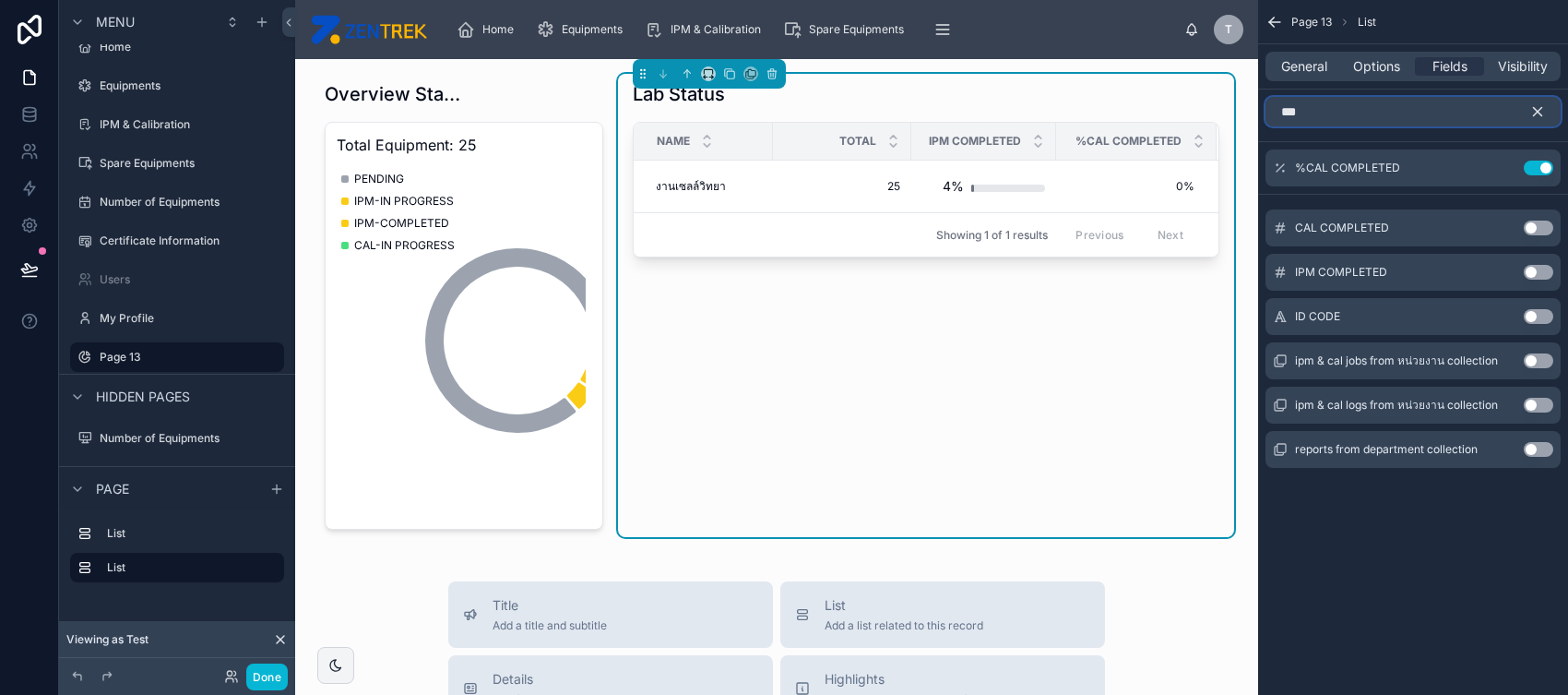 click on "***" at bounding box center (1413, 112) 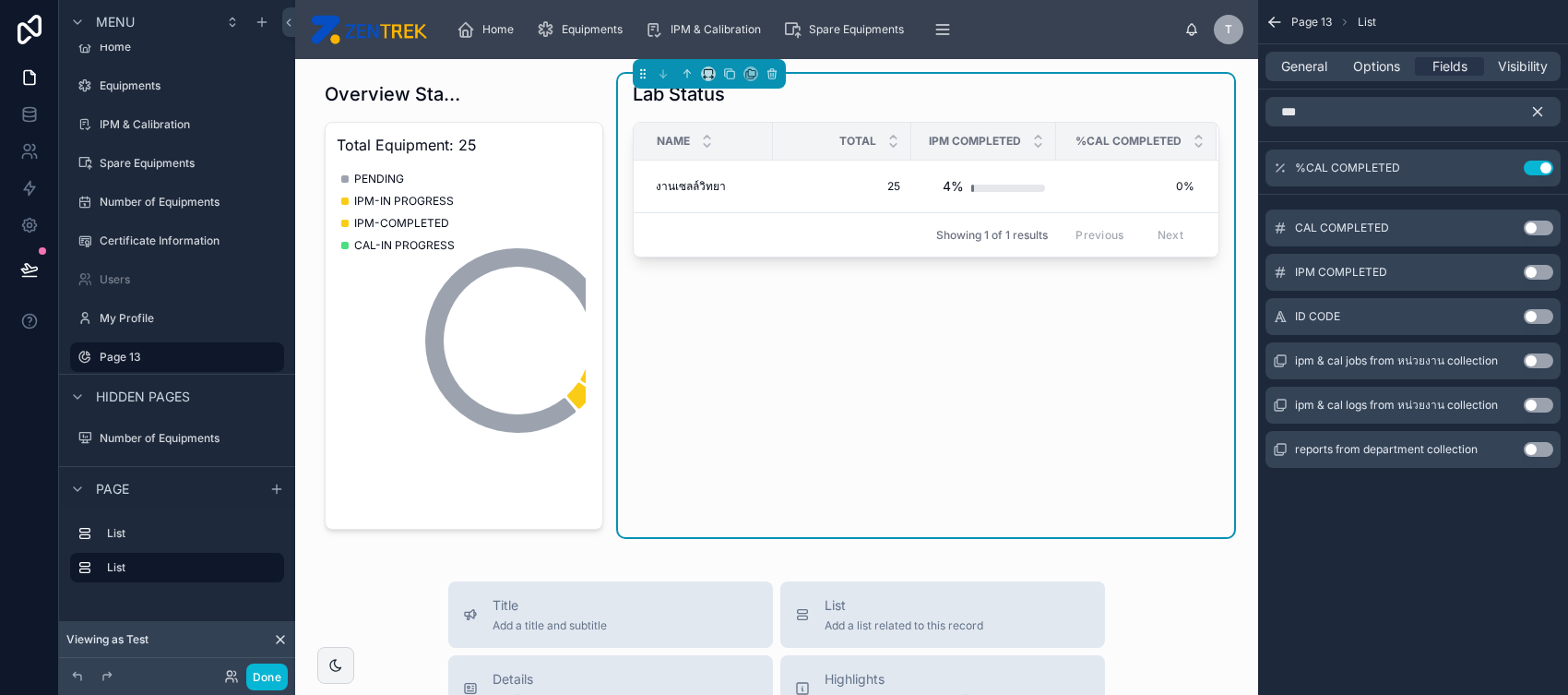 click 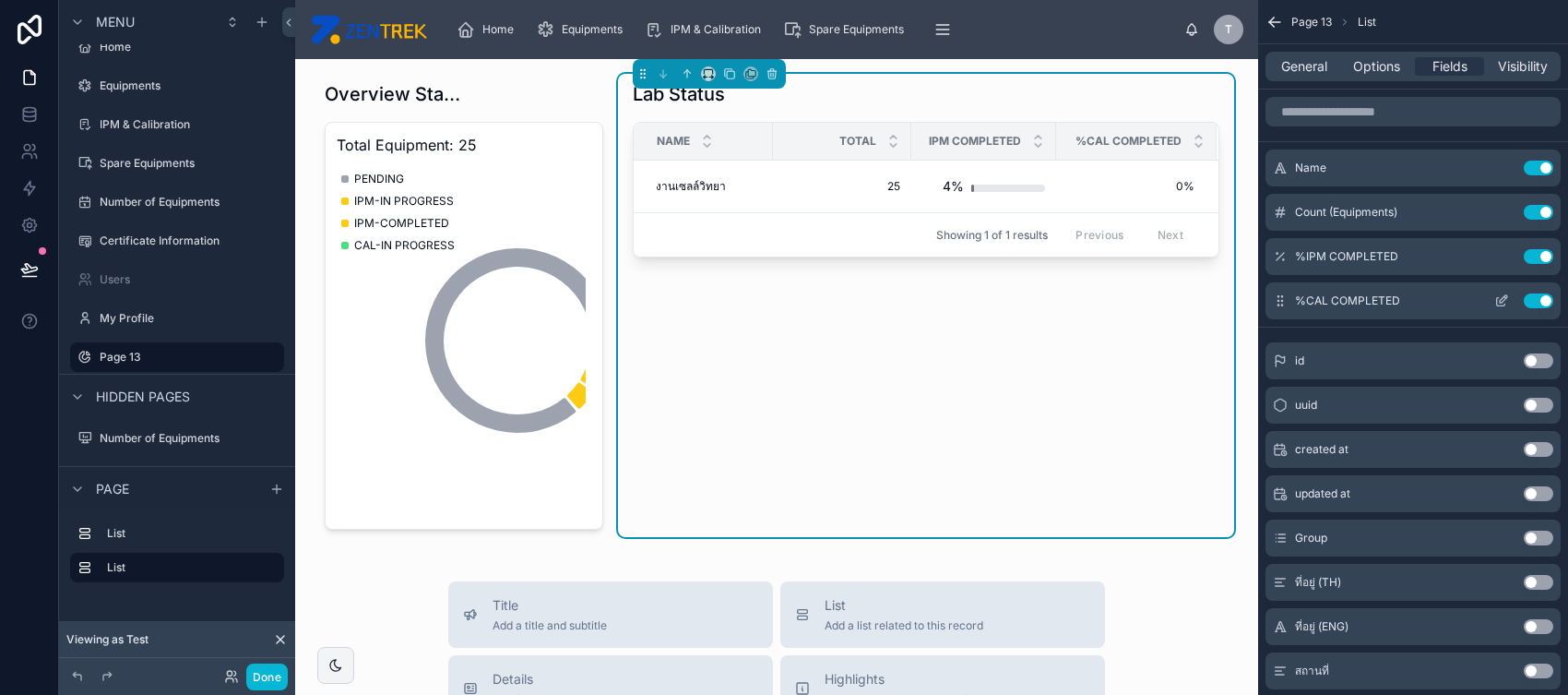 click 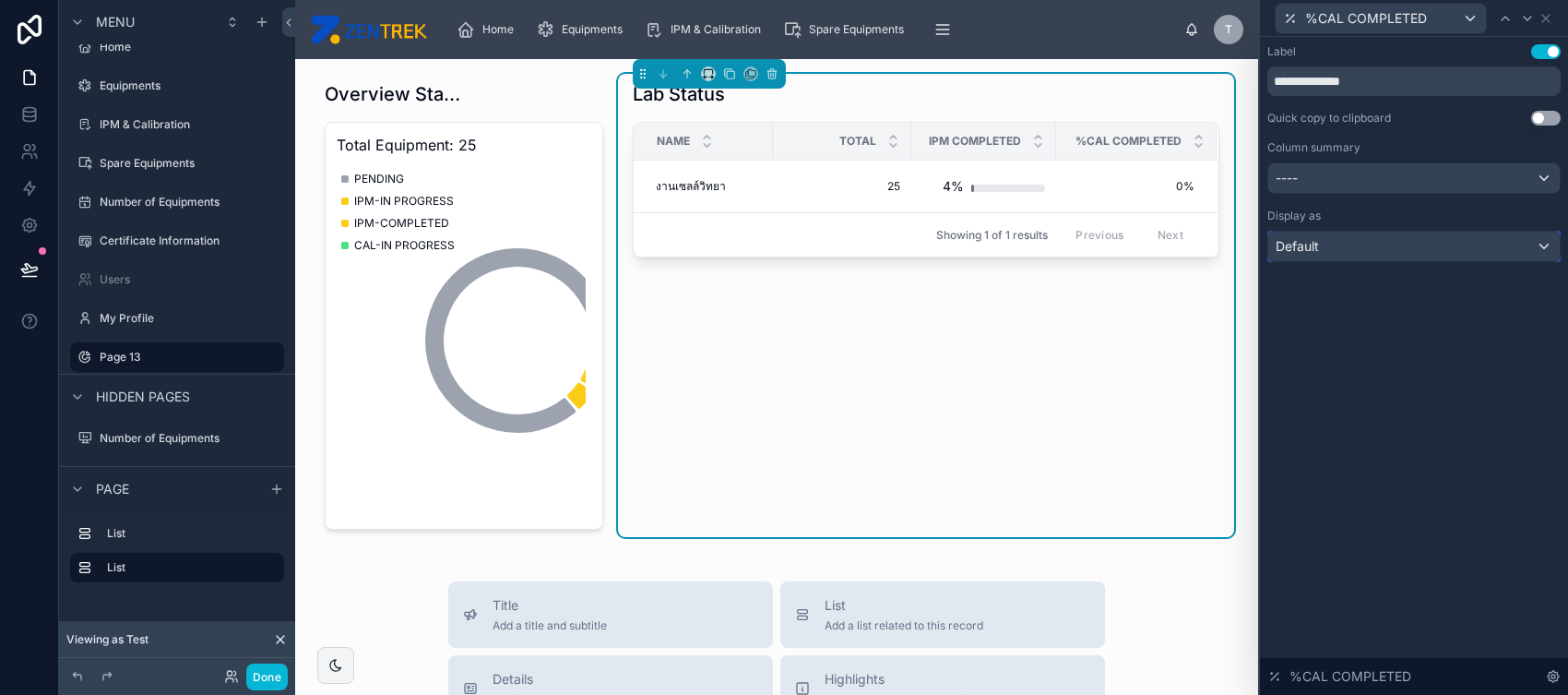 click on "Default" at bounding box center (1414, 246) 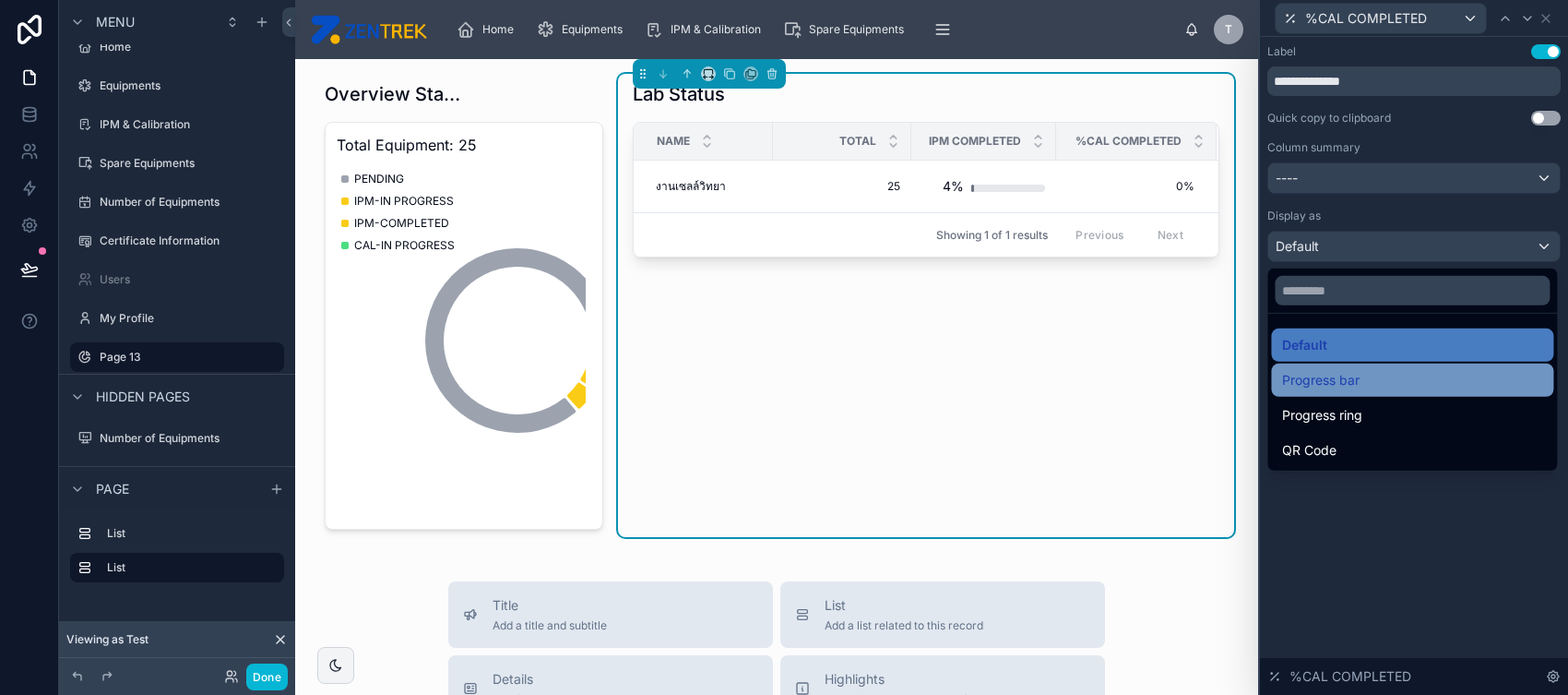 click on "Progress bar" at bounding box center [1412, 380] 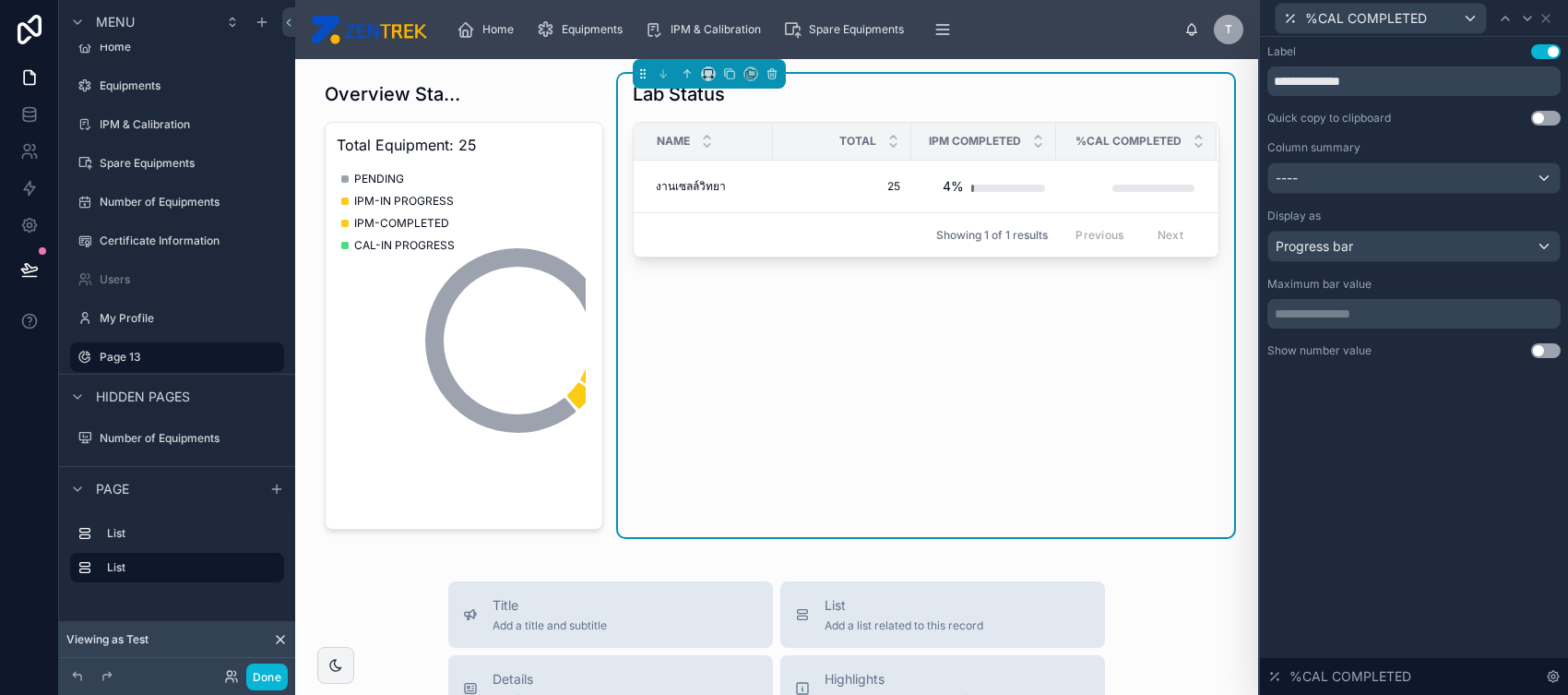 click on "**********" at bounding box center [1416, 314] 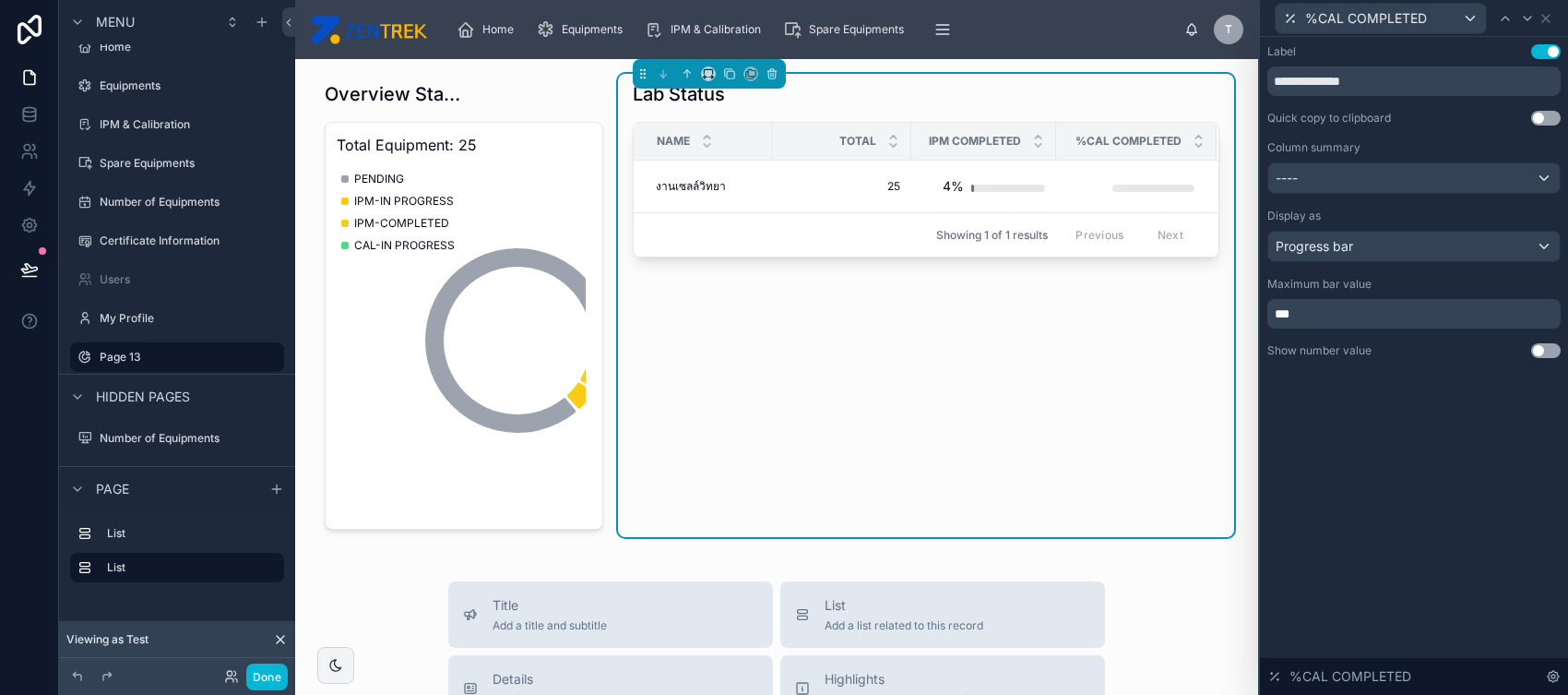click on "Use setting" at bounding box center (1546, 351) 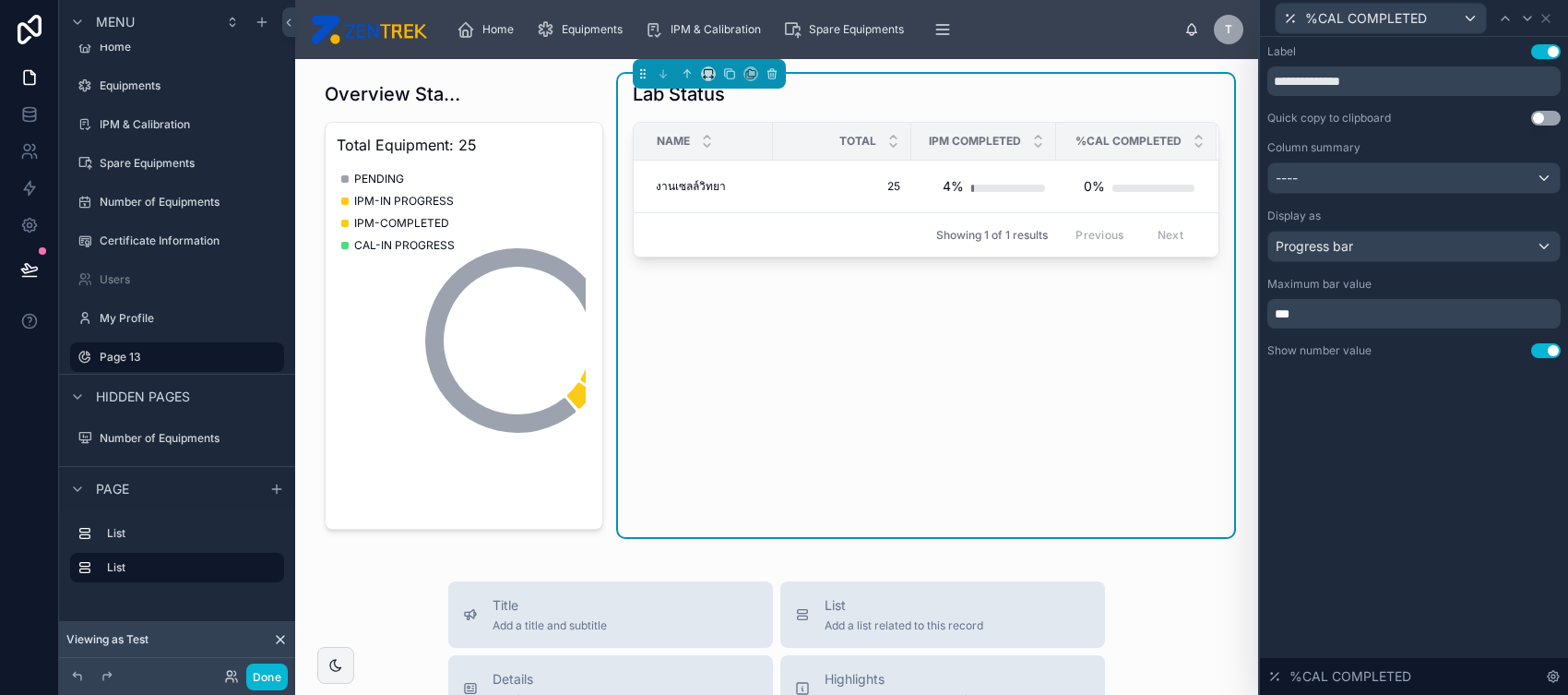 click on "**********" at bounding box center [1414, 365] 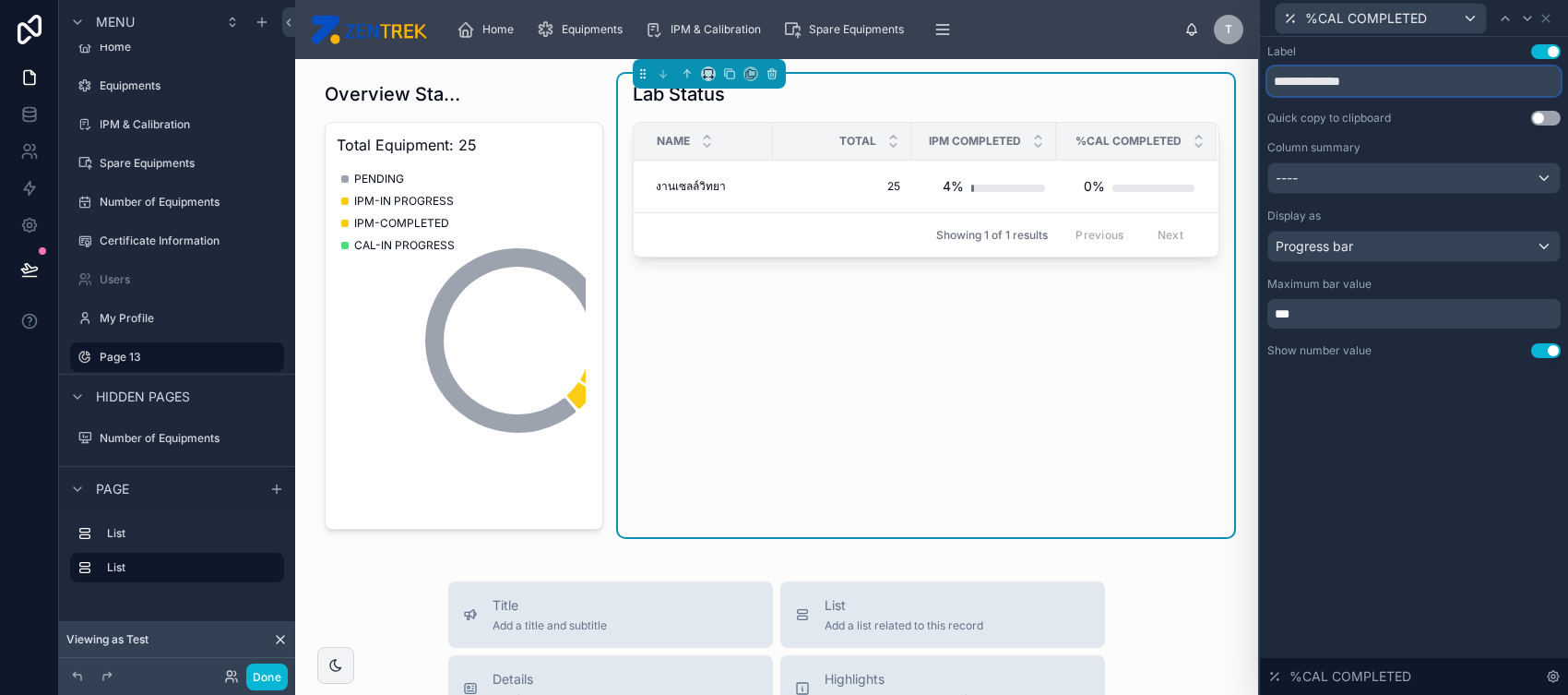 click on "**********" at bounding box center [1414, 81] 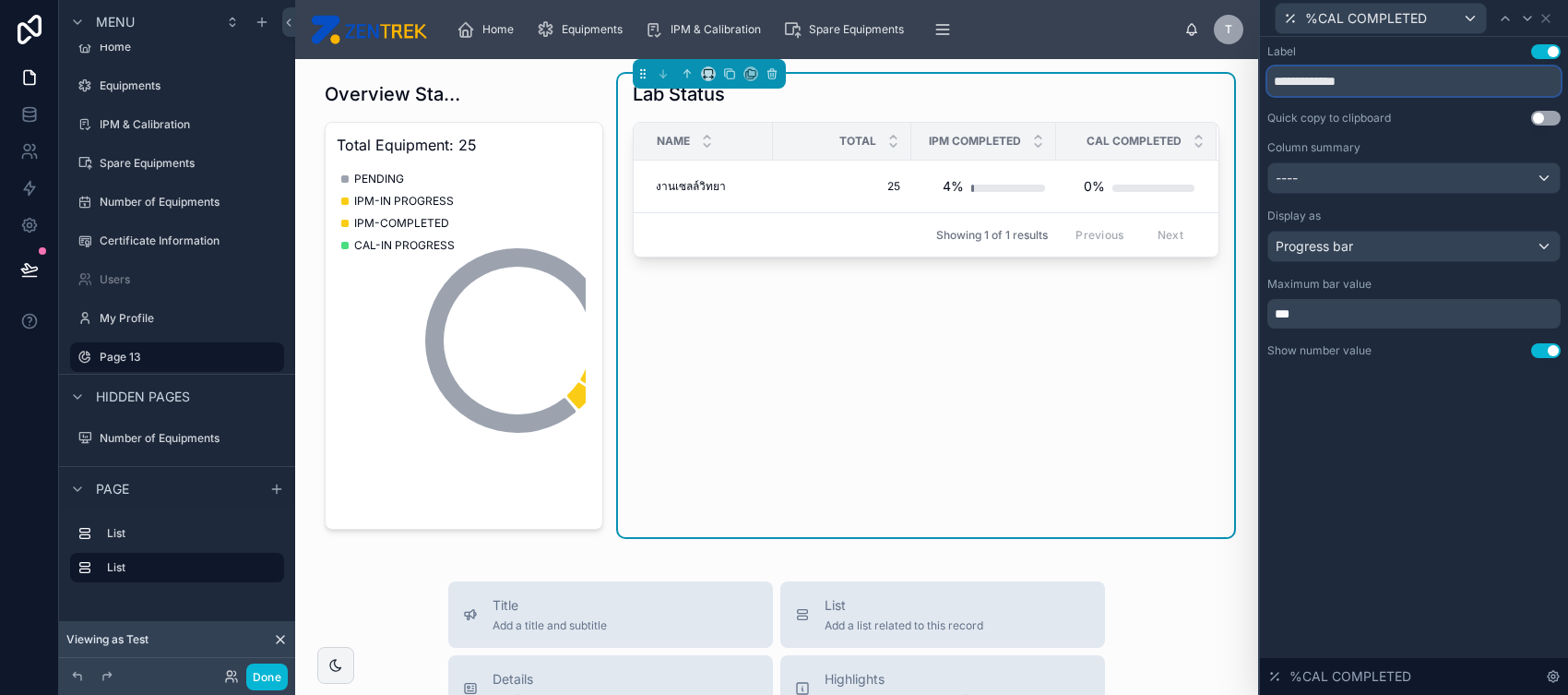 type on "**********" 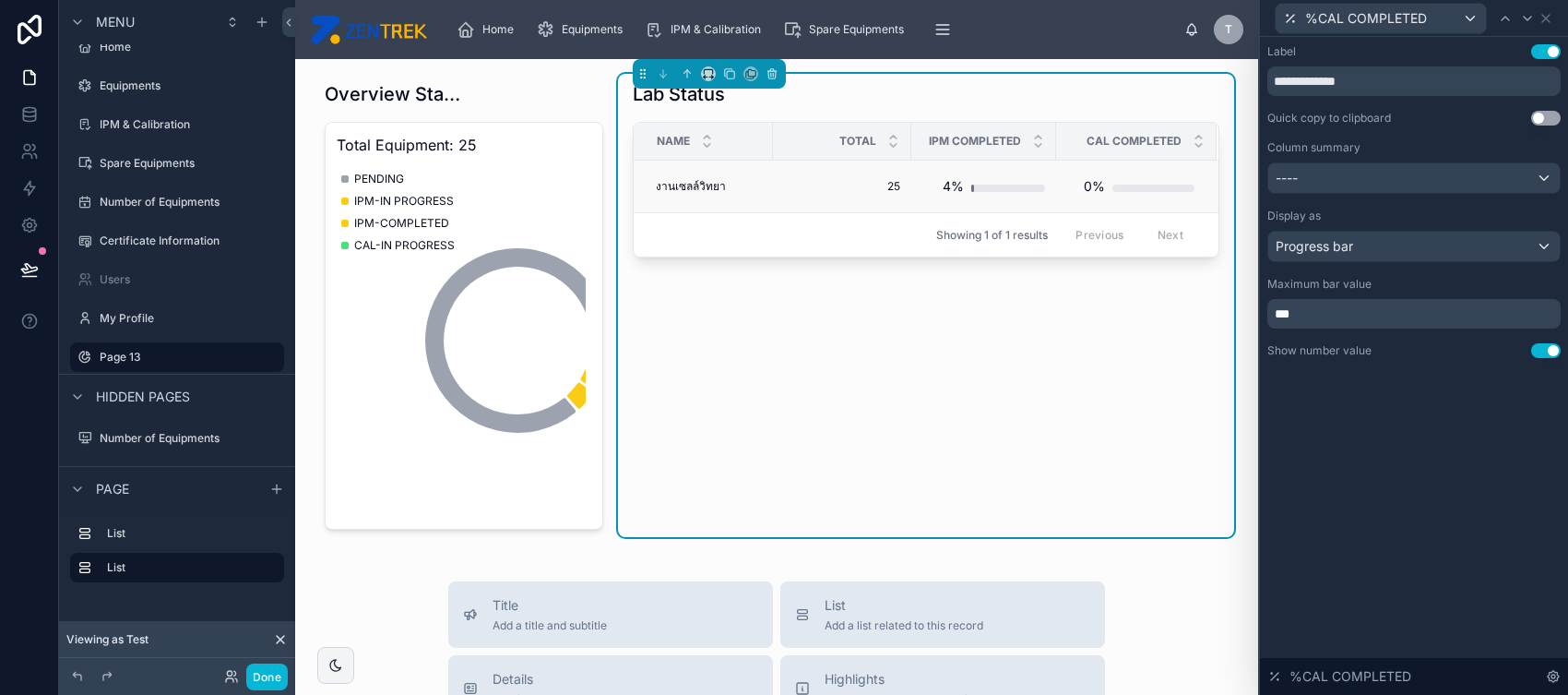 click on "4%" at bounding box center (983, 186) 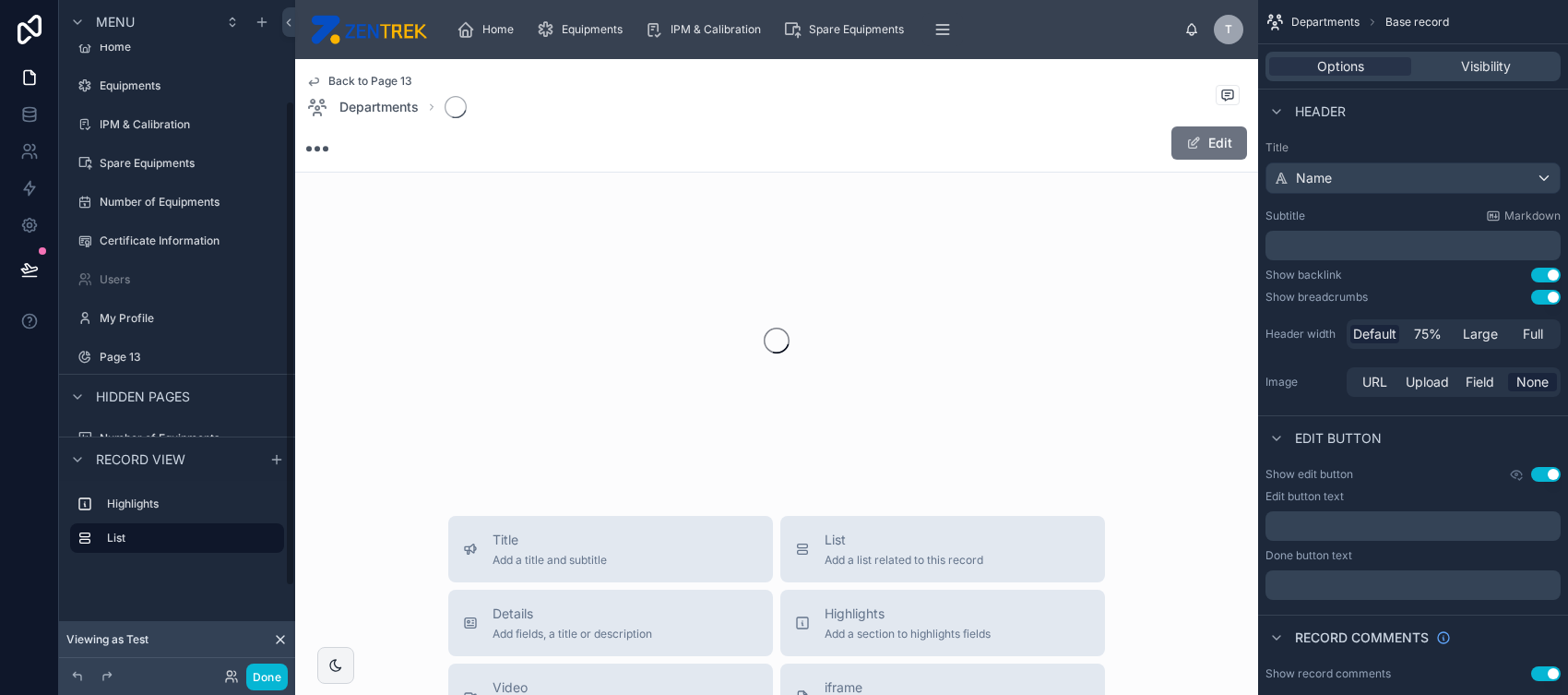 scroll, scrollTop: 139, scrollLeft: 0, axis: vertical 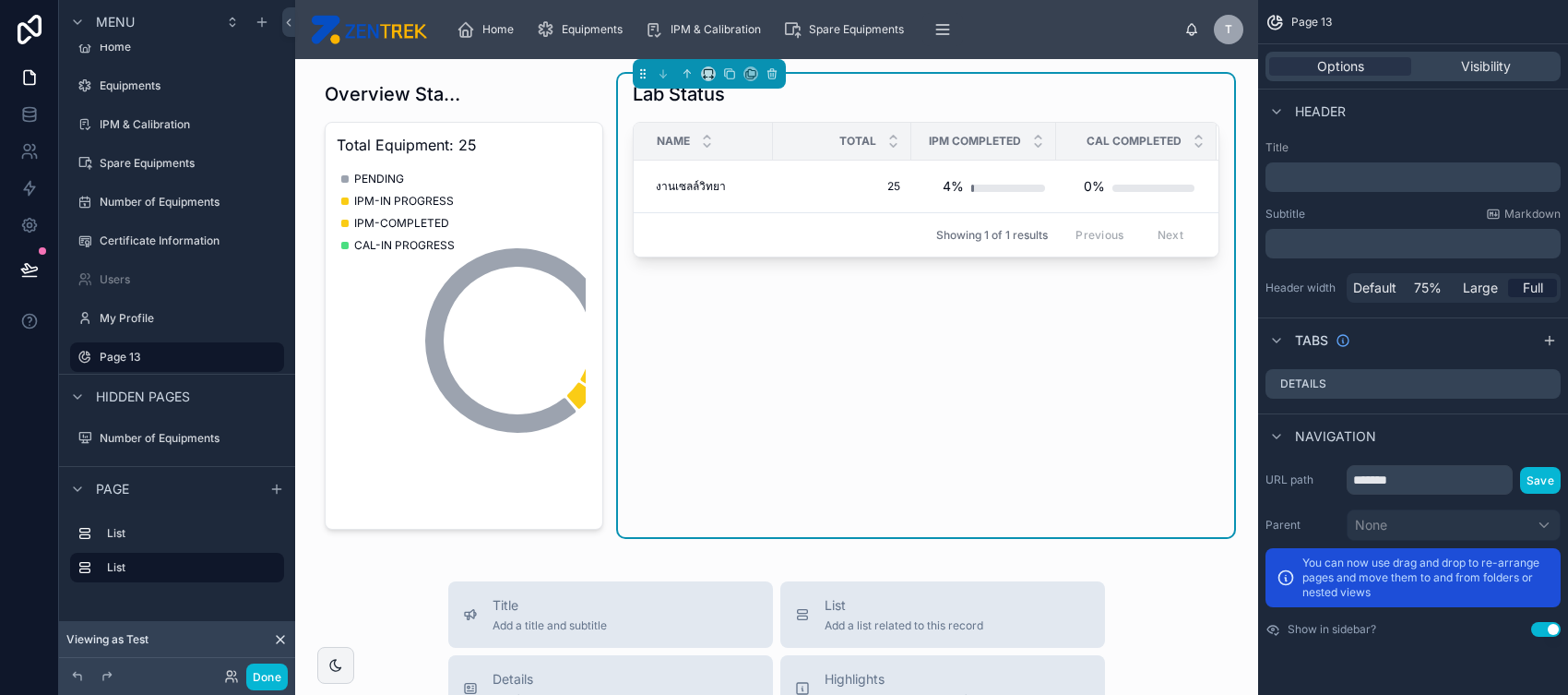 click on "Lab Status Name Total IPM COMPLETED CAL COMPLETED งานเซลล์วิทยา งานเซลล์วิทยา 25 25 4% 0% Showing 1 of 1 results Previous Next" at bounding box center [926, 306] 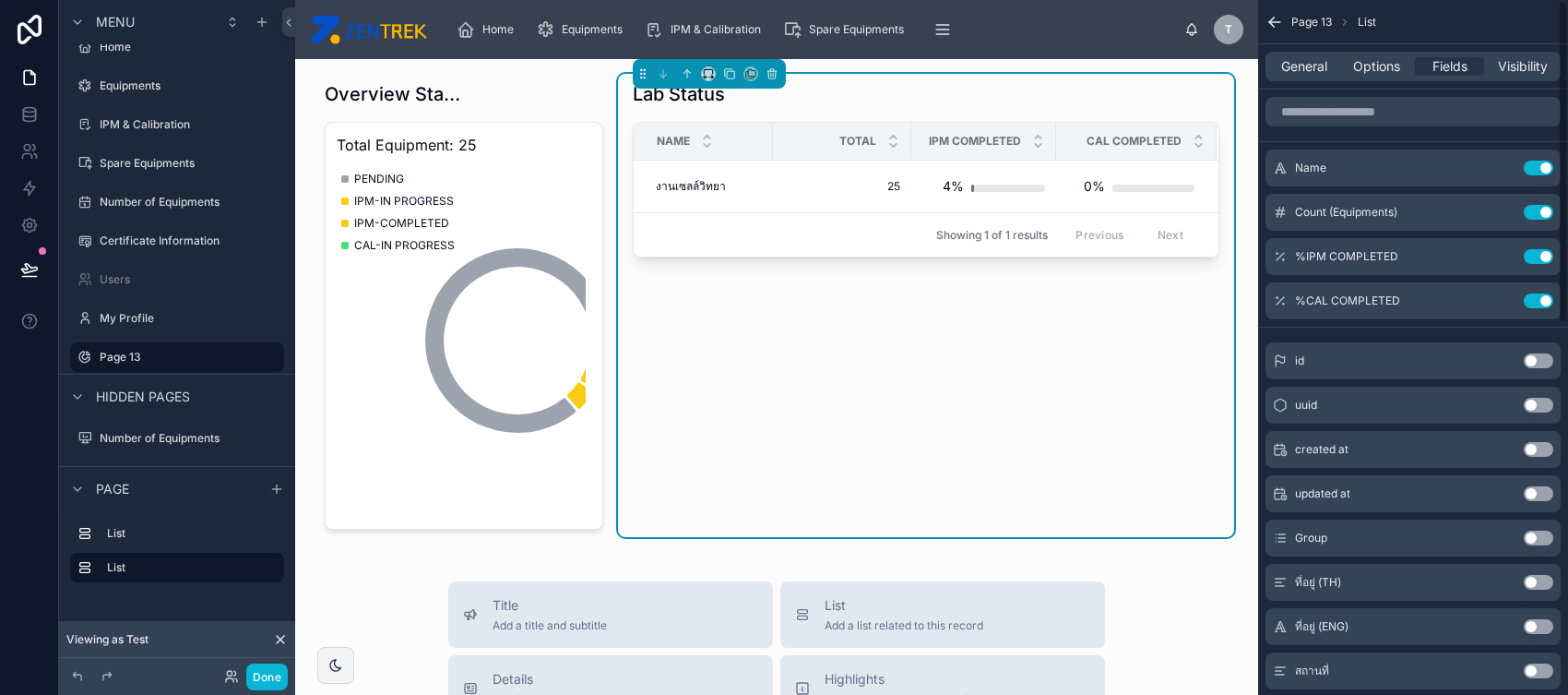 click 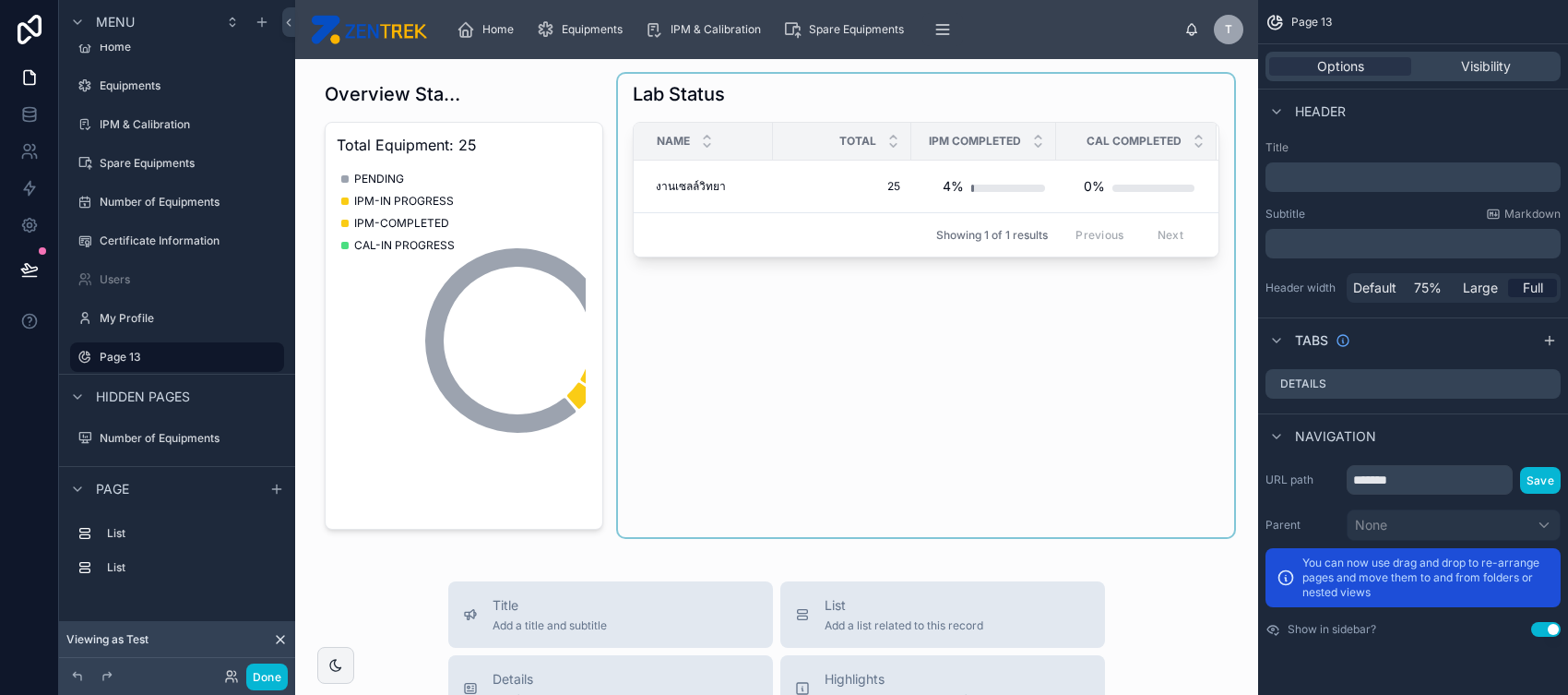 click at bounding box center (926, 306) 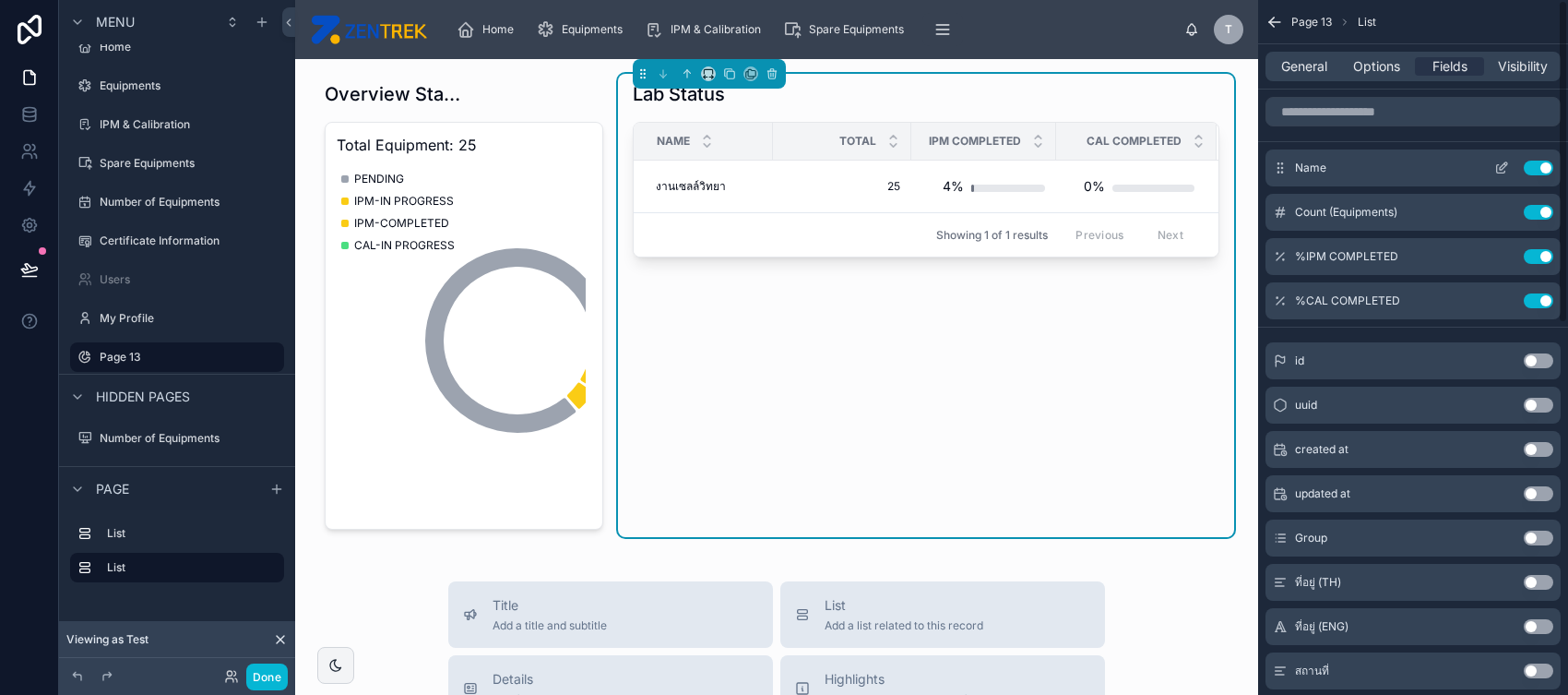 click 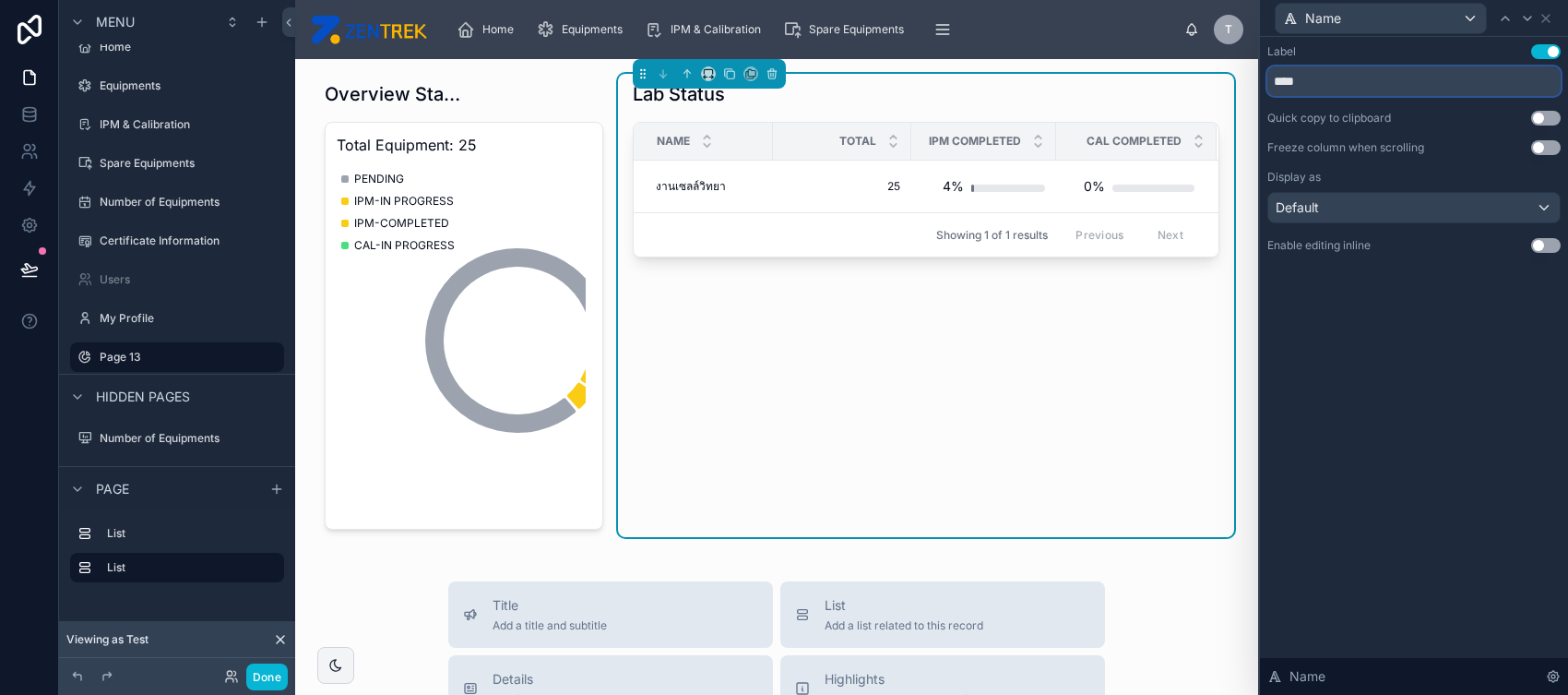 click on "****" at bounding box center (1414, 81) 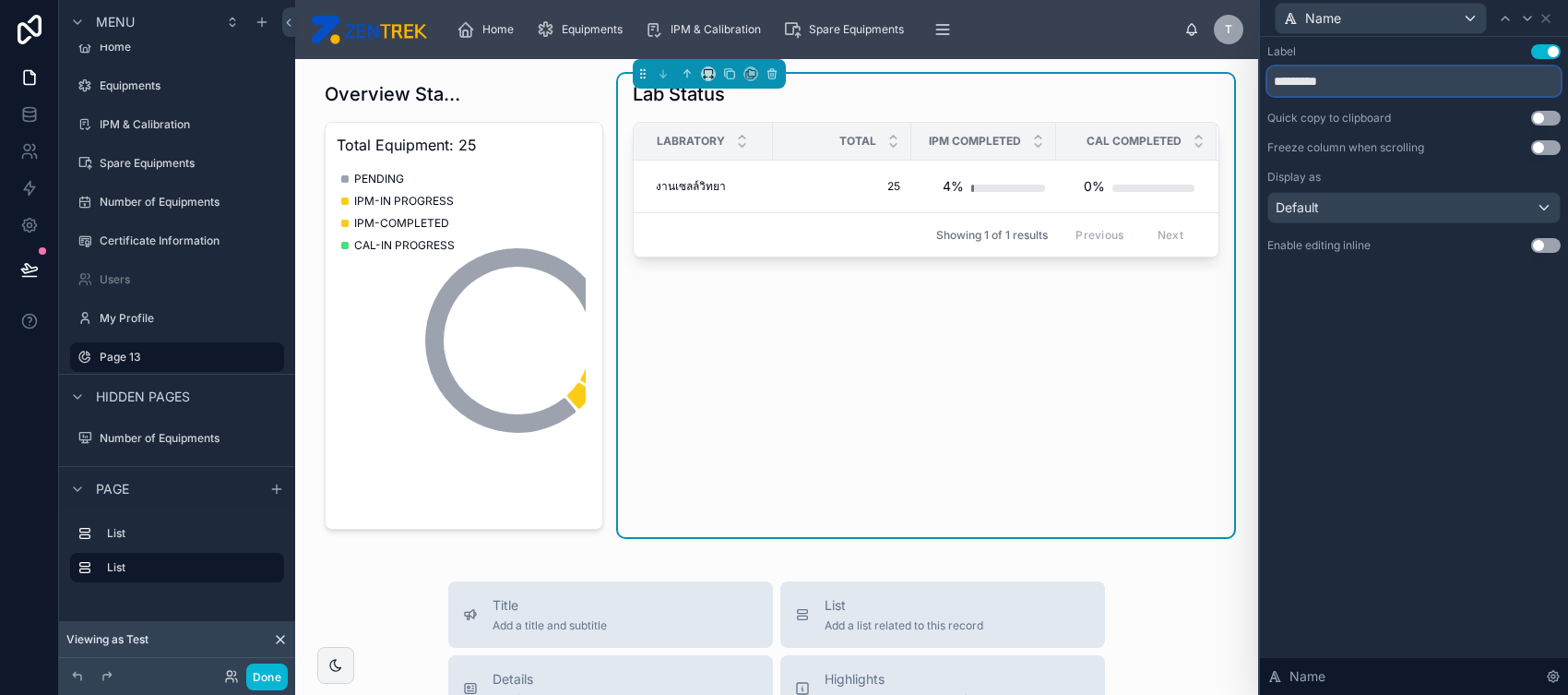 click on "*********" at bounding box center [1414, 81] 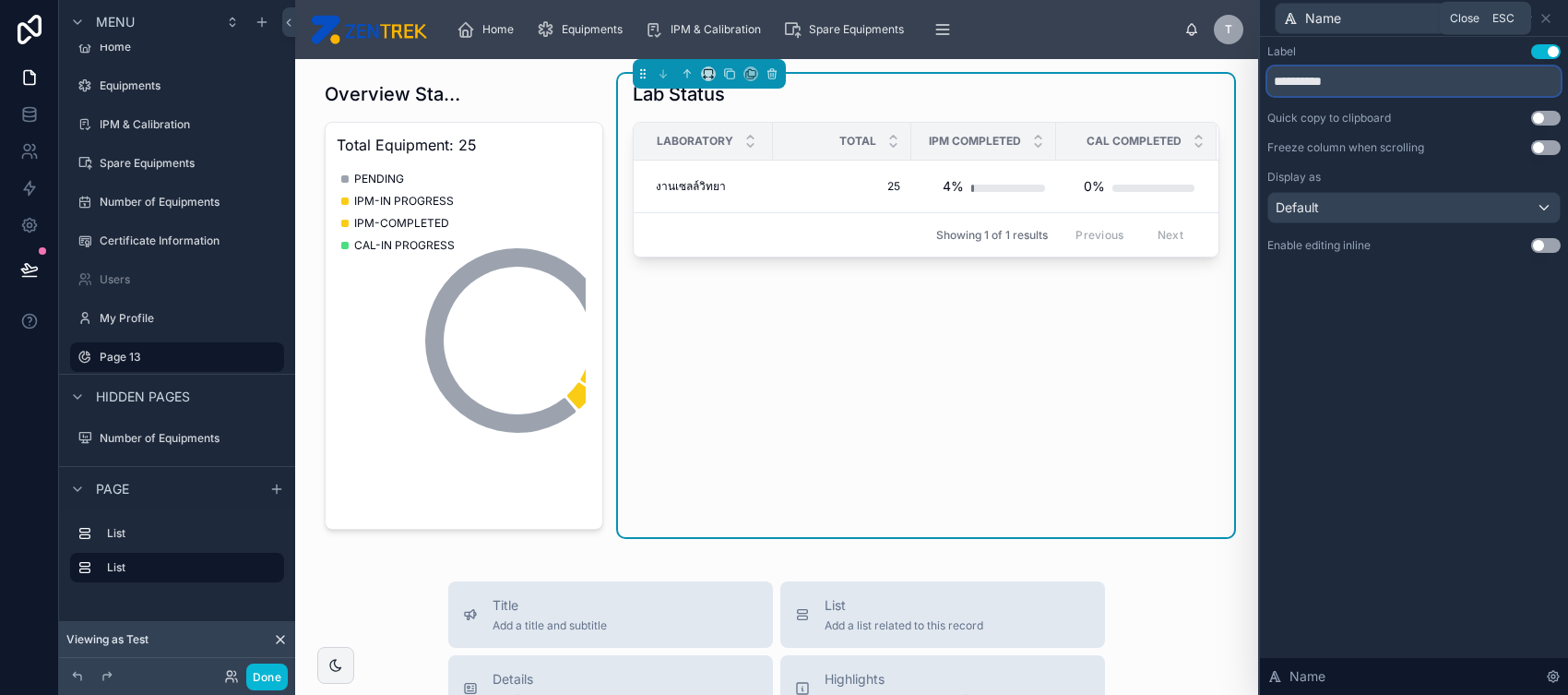 type on "**********" 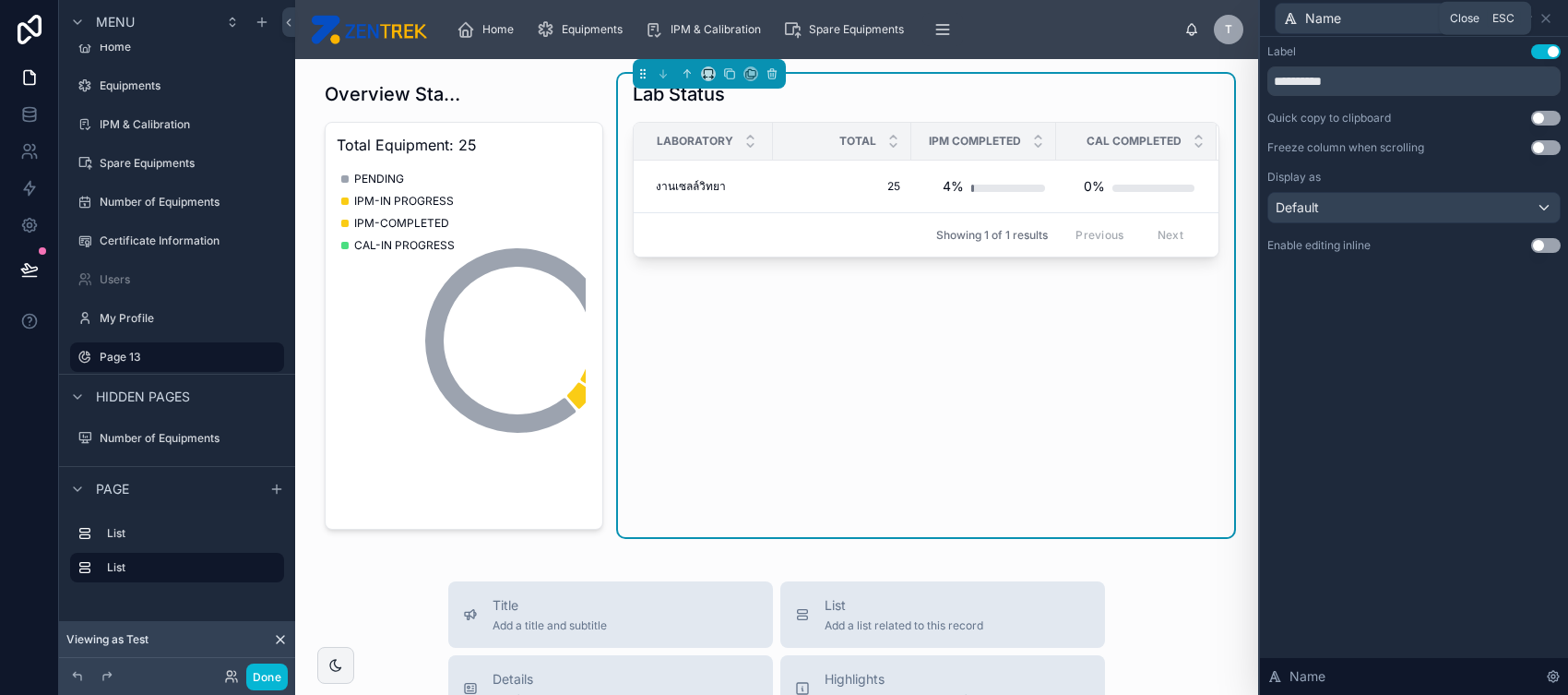 click 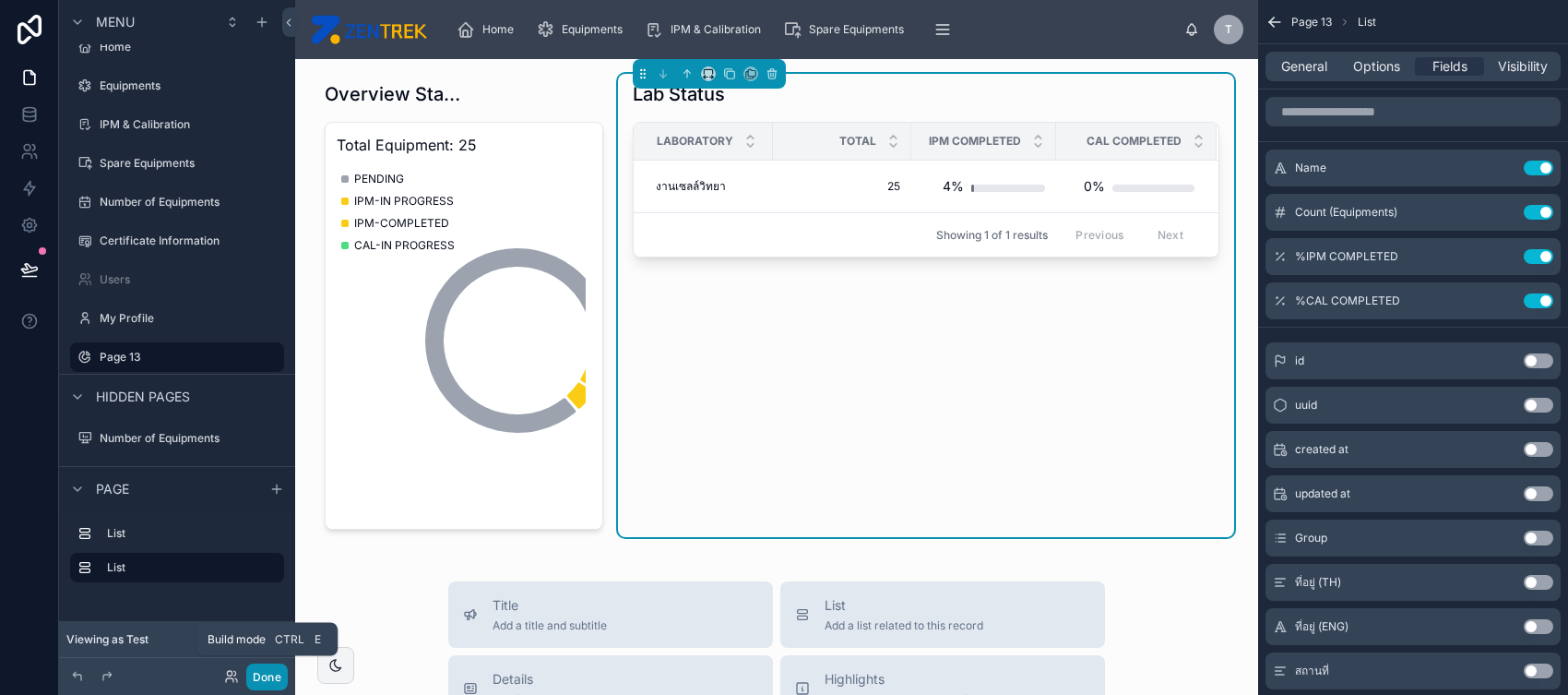 click on "Done" at bounding box center (267, 677) 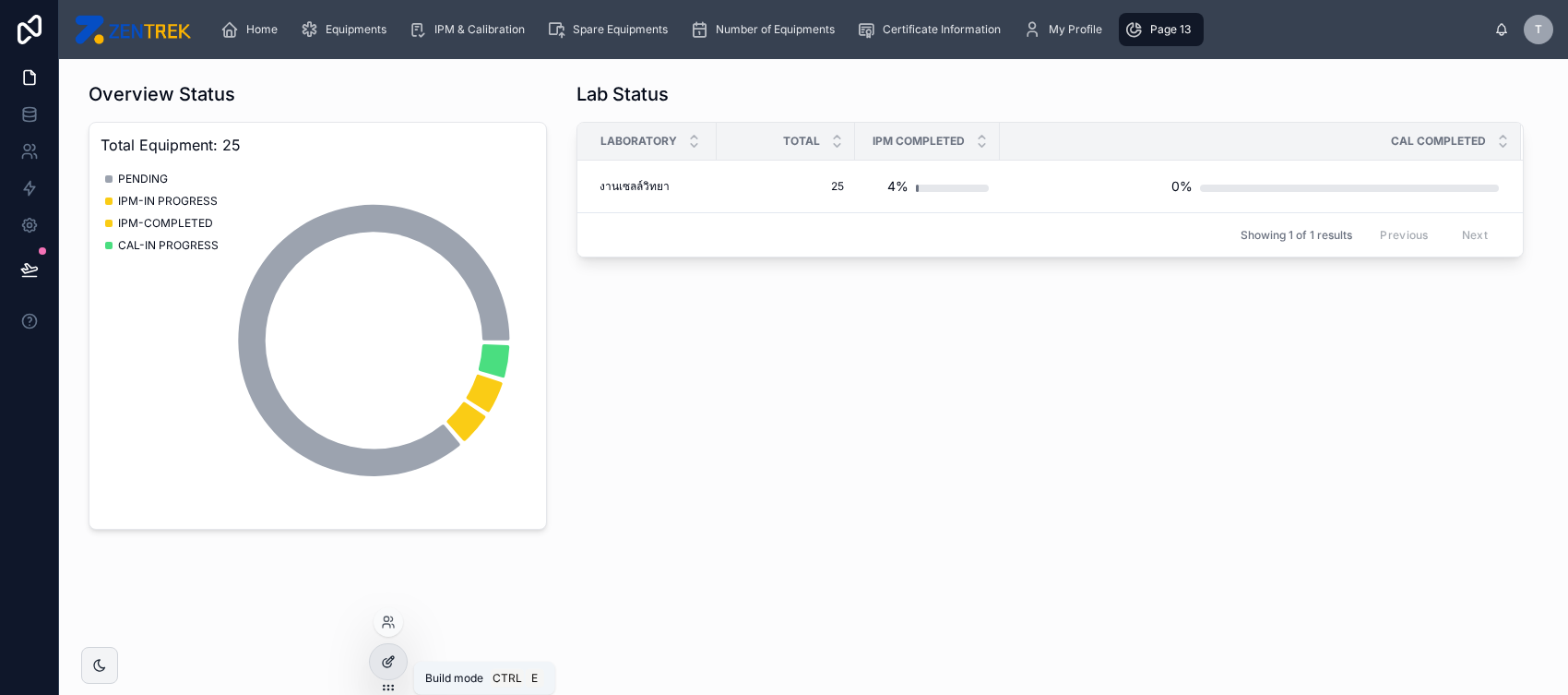 click at bounding box center (388, 662) 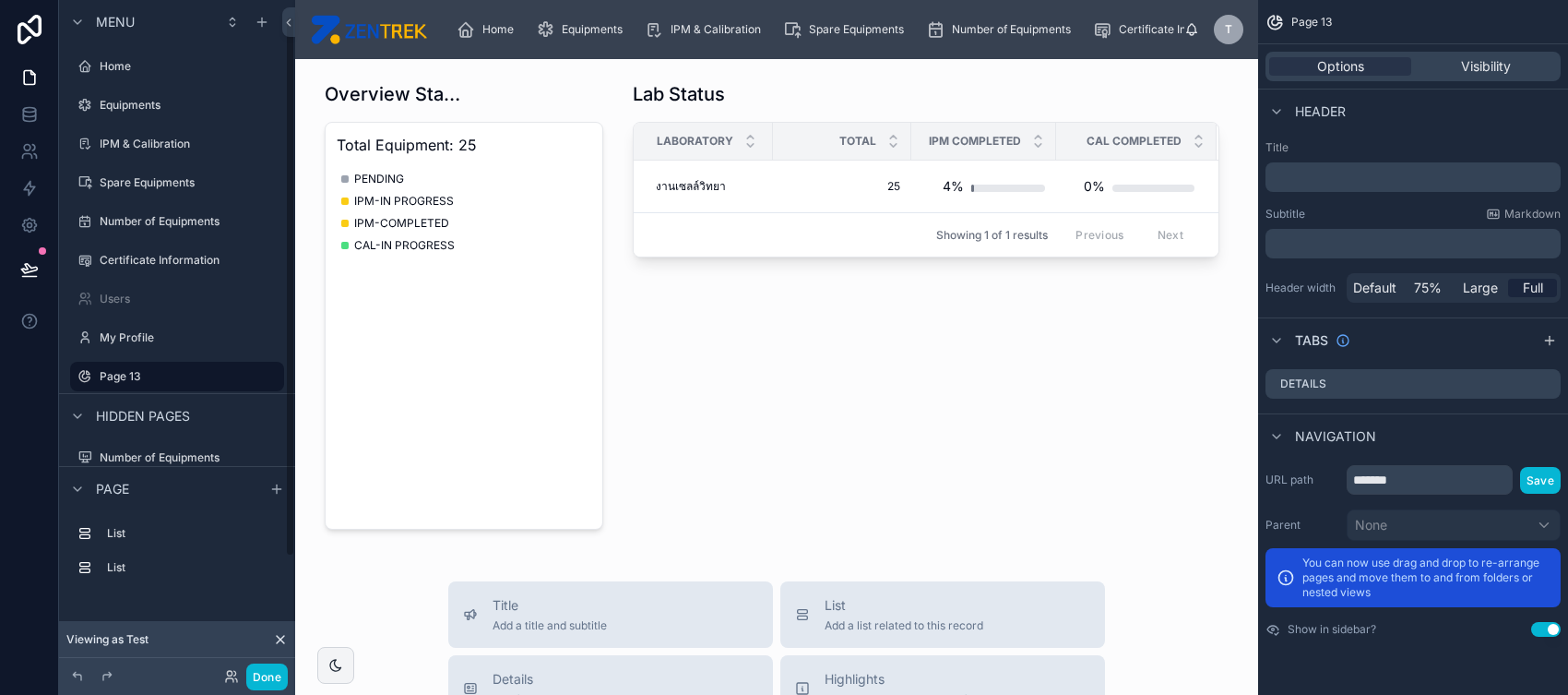 scroll, scrollTop: 19, scrollLeft: 0, axis: vertical 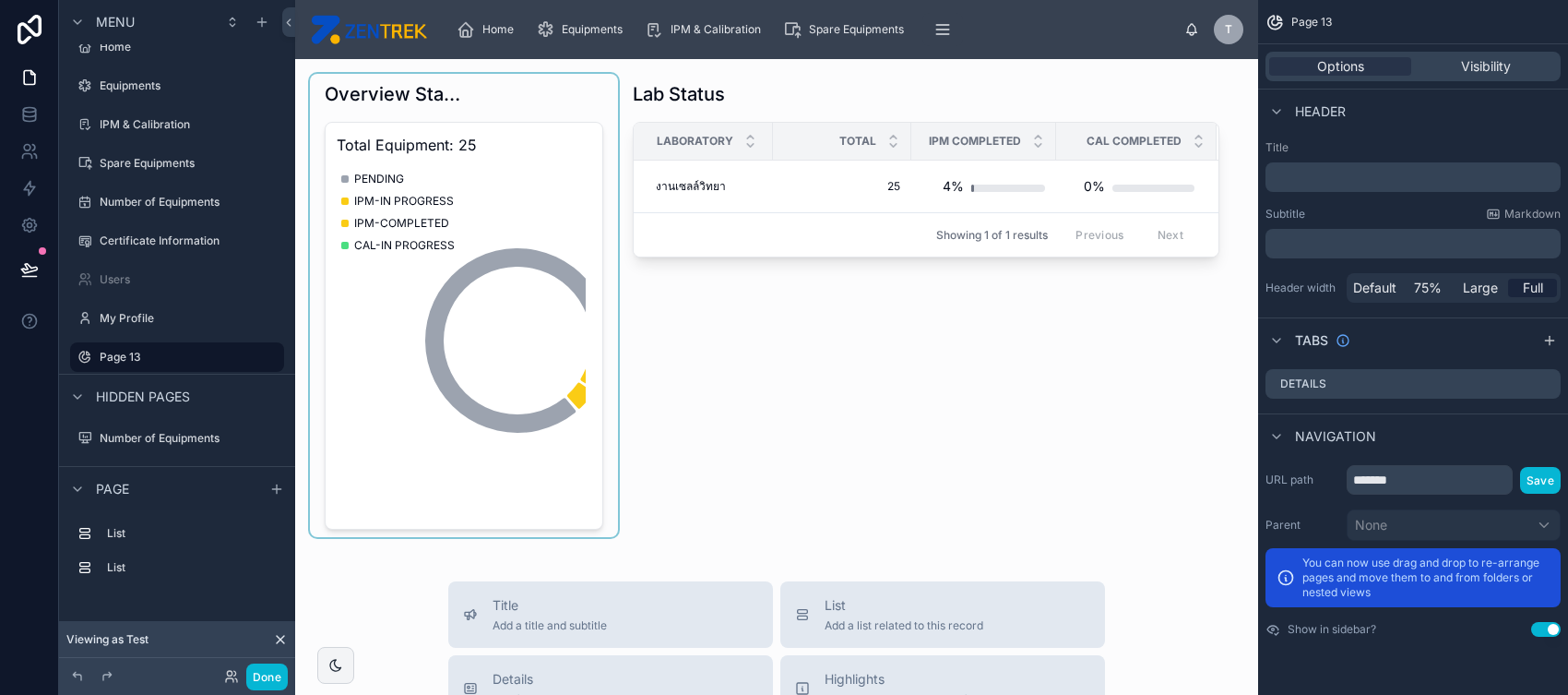 click at bounding box center (464, 306) 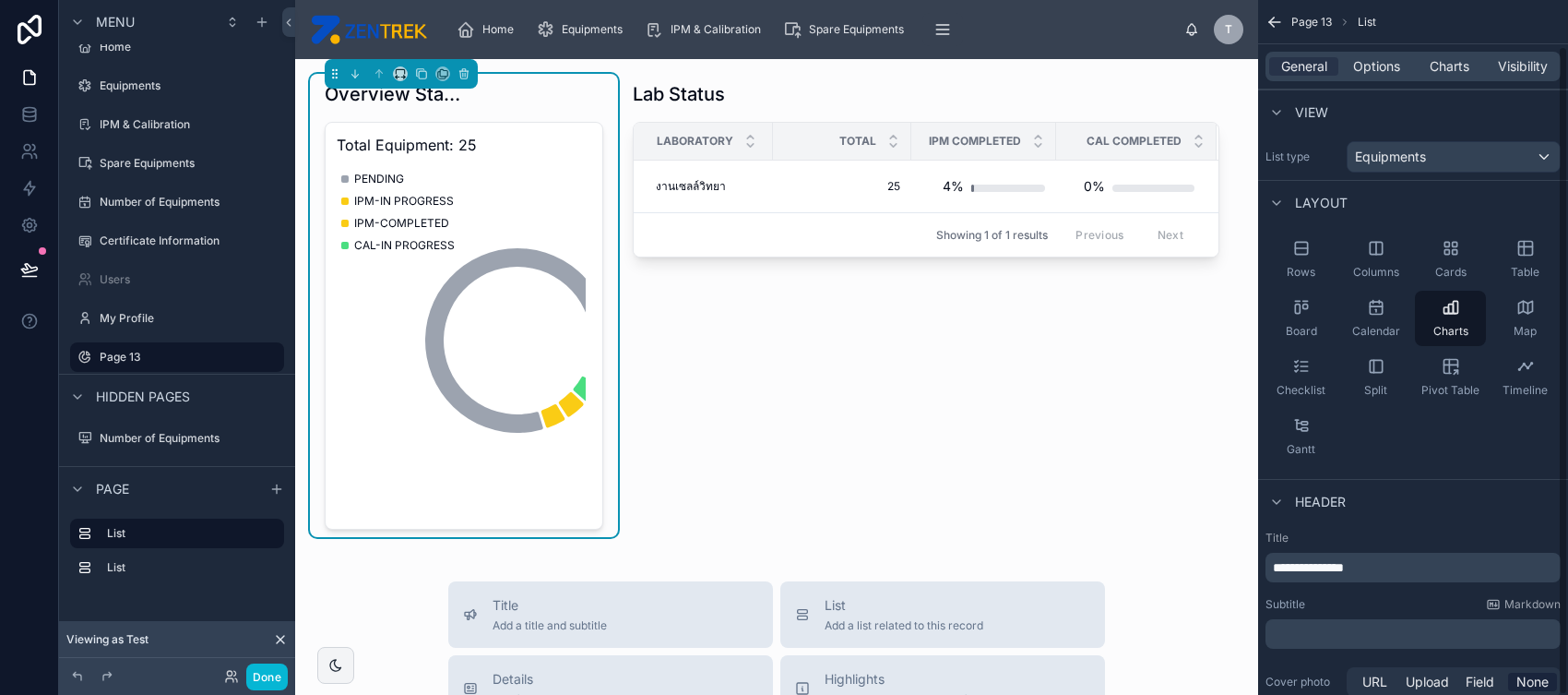 scroll, scrollTop: 49, scrollLeft: 0, axis: vertical 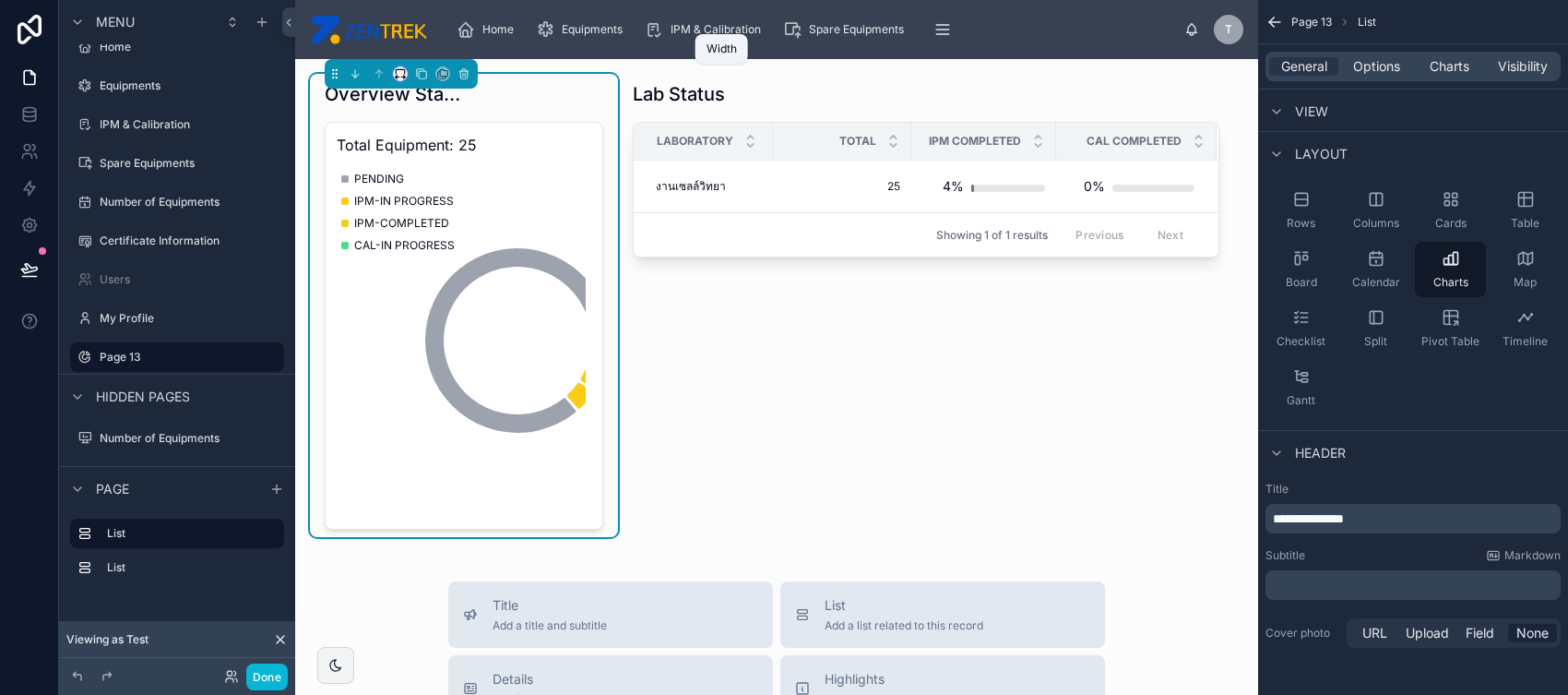 click 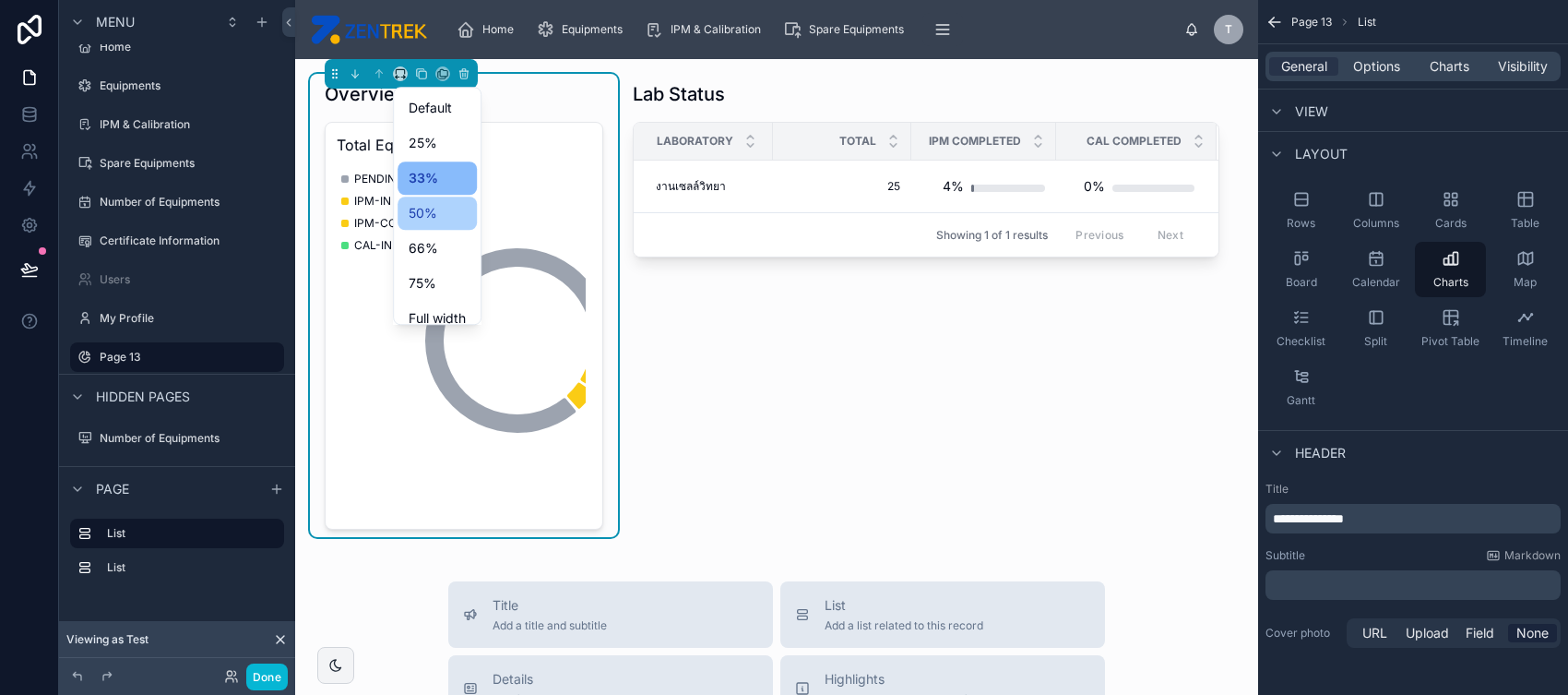 click on "50%" at bounding box center (422, 213) 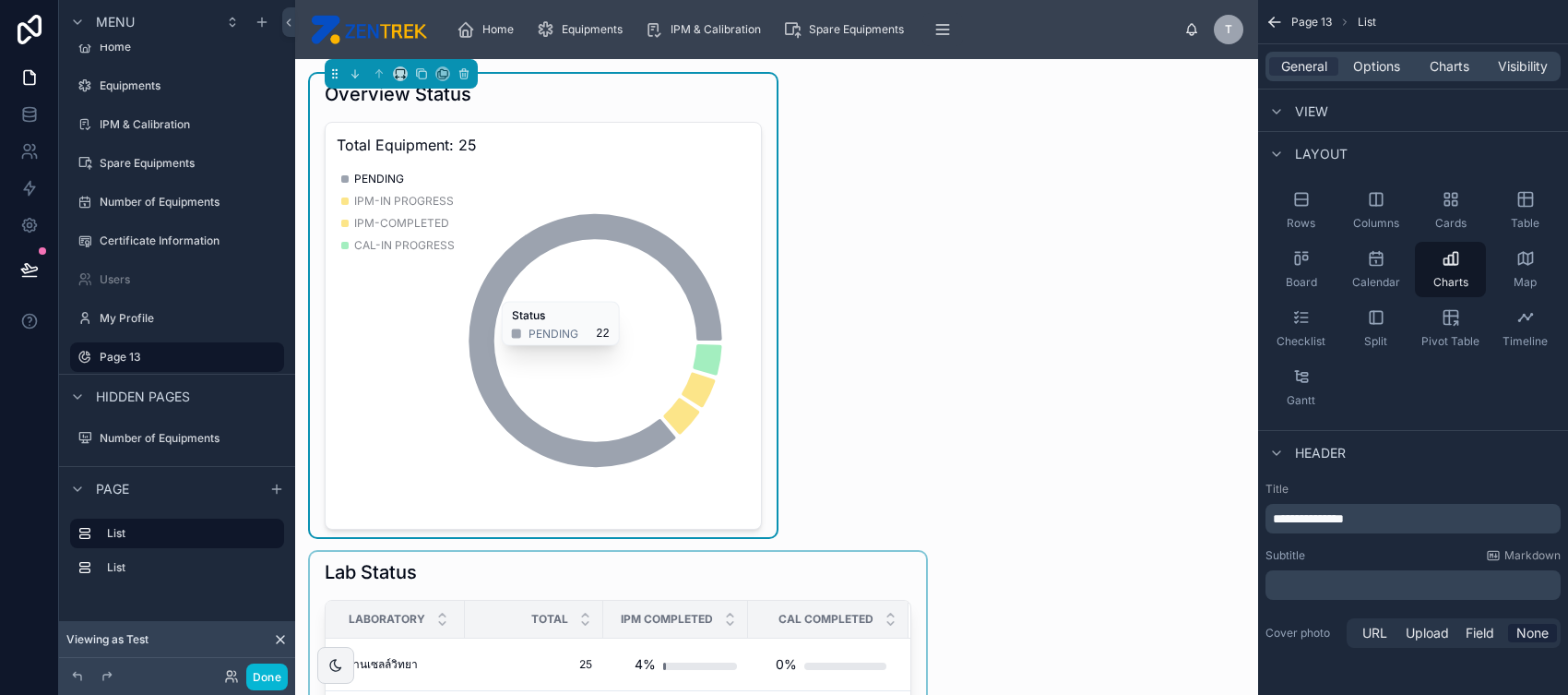 click at bounding box center [618, 651] 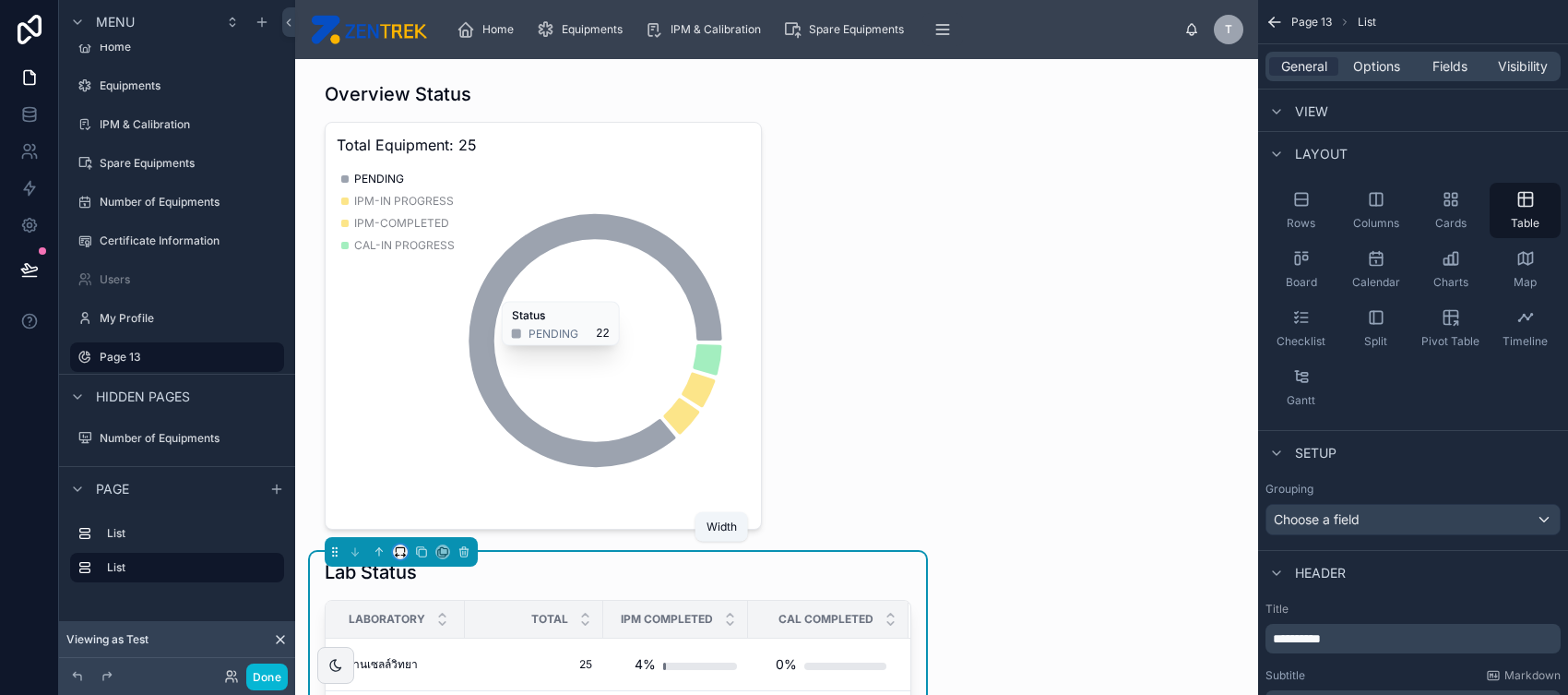 click 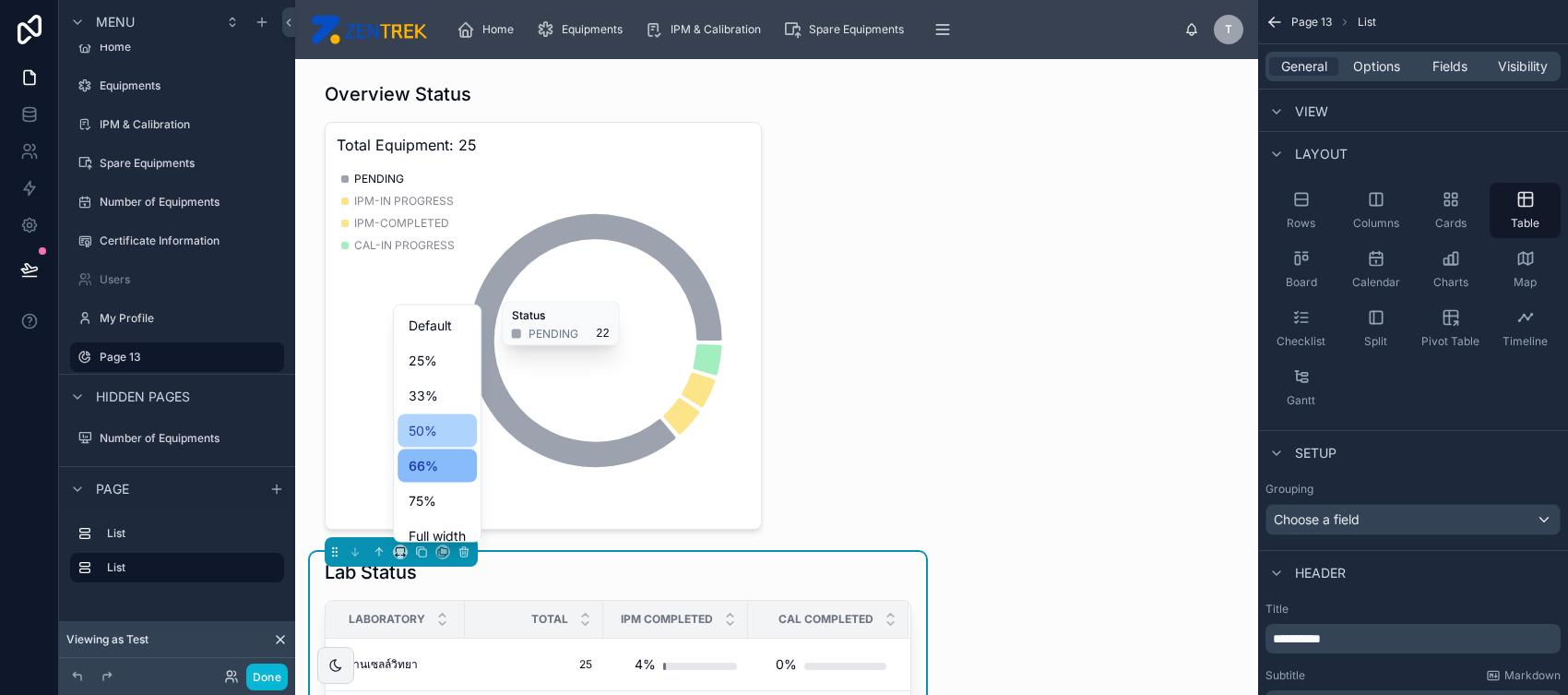 click on "50%" at bounding box center [422, 431] 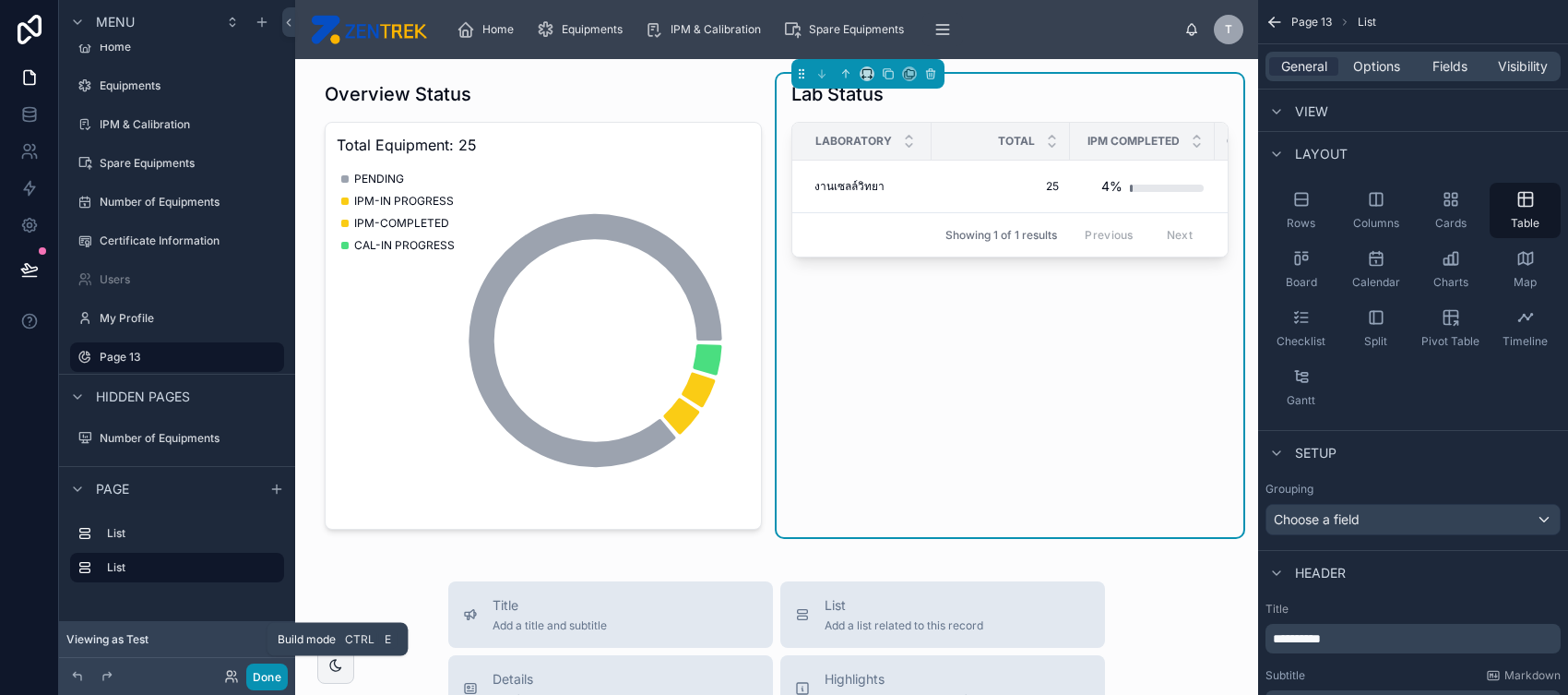 click on "Done" at bounding box center (267, 677) 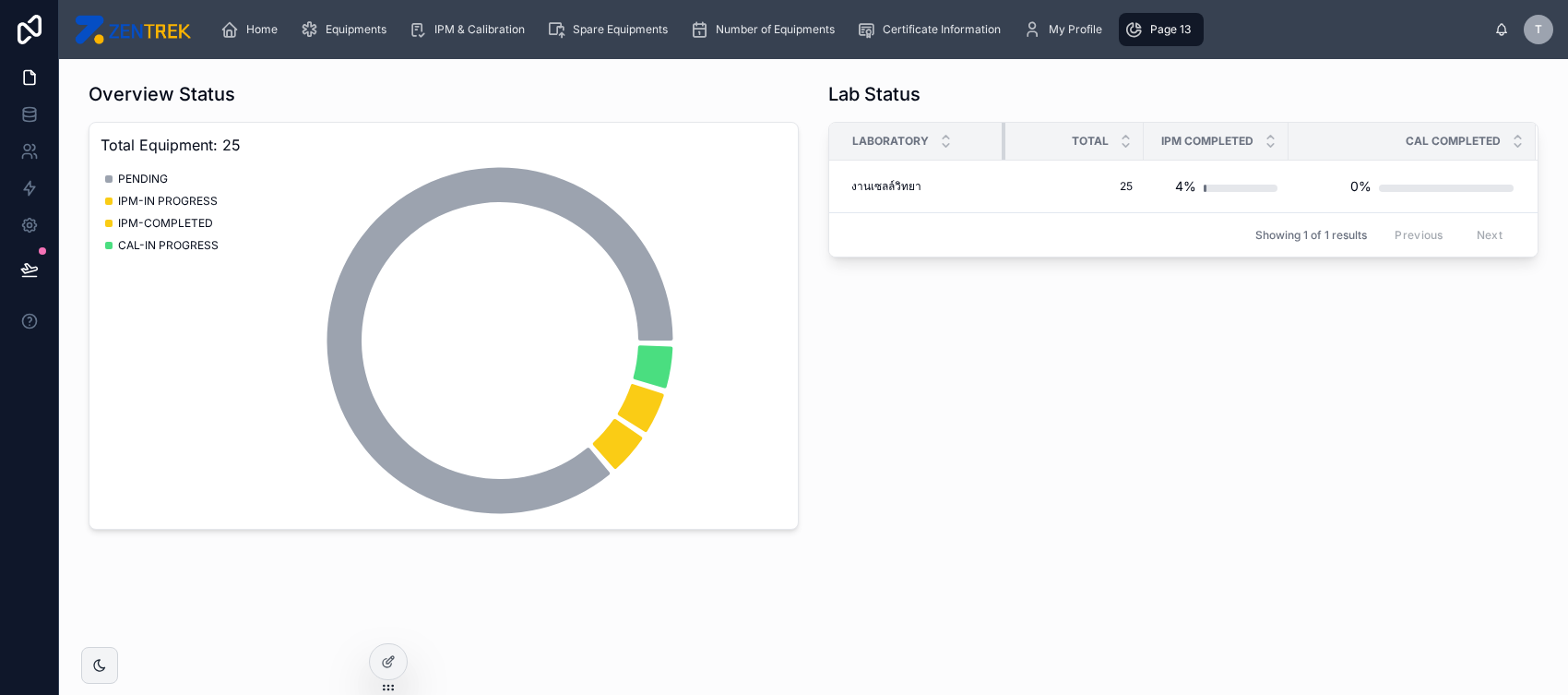 drag, startPoint x: 966, startPoint y: 143, endPoint x: 1003, endPoint y: 144, distance: 37.013511 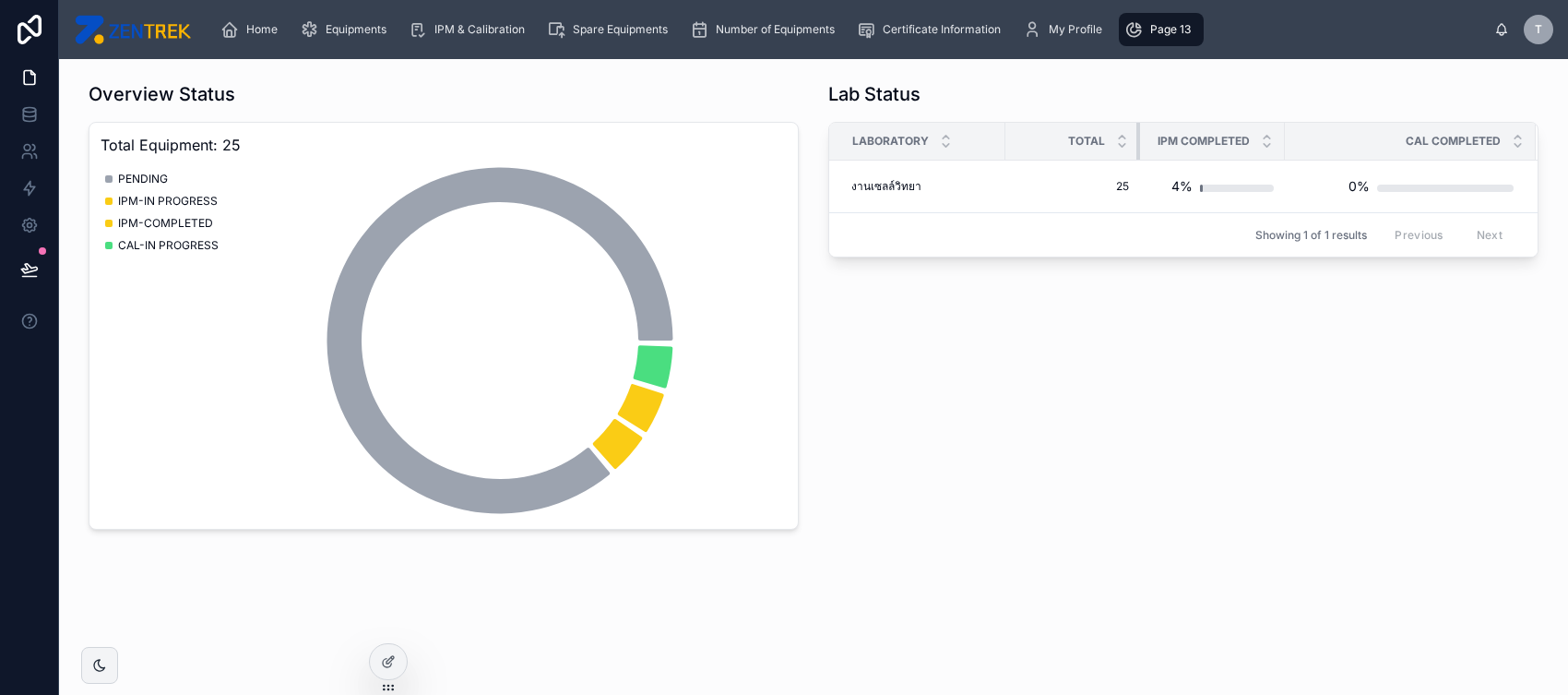 click at bounding box center (1140, 141) 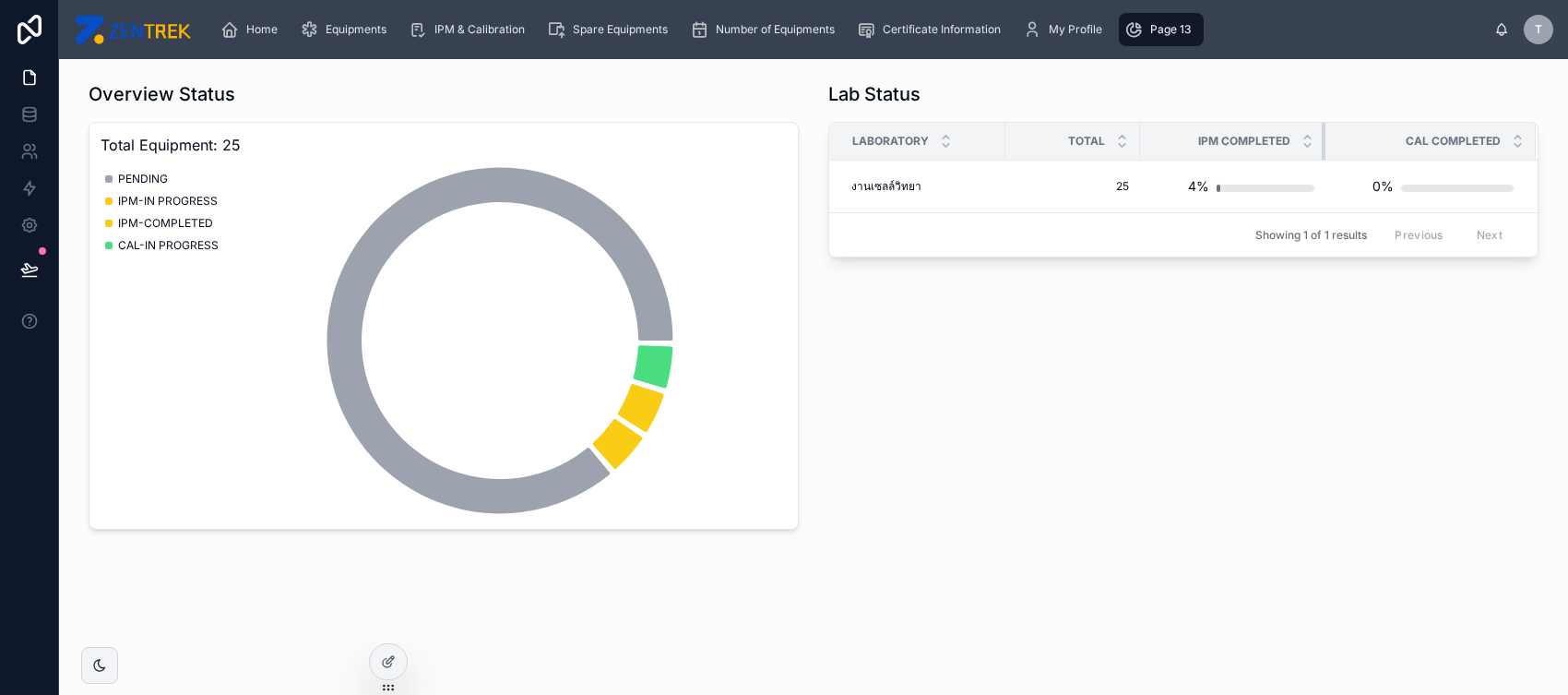 drag, startPoint x: 1282, startPoint y: 137, endPoint x: 1324, endPoint y: 135, distance: 42.047592 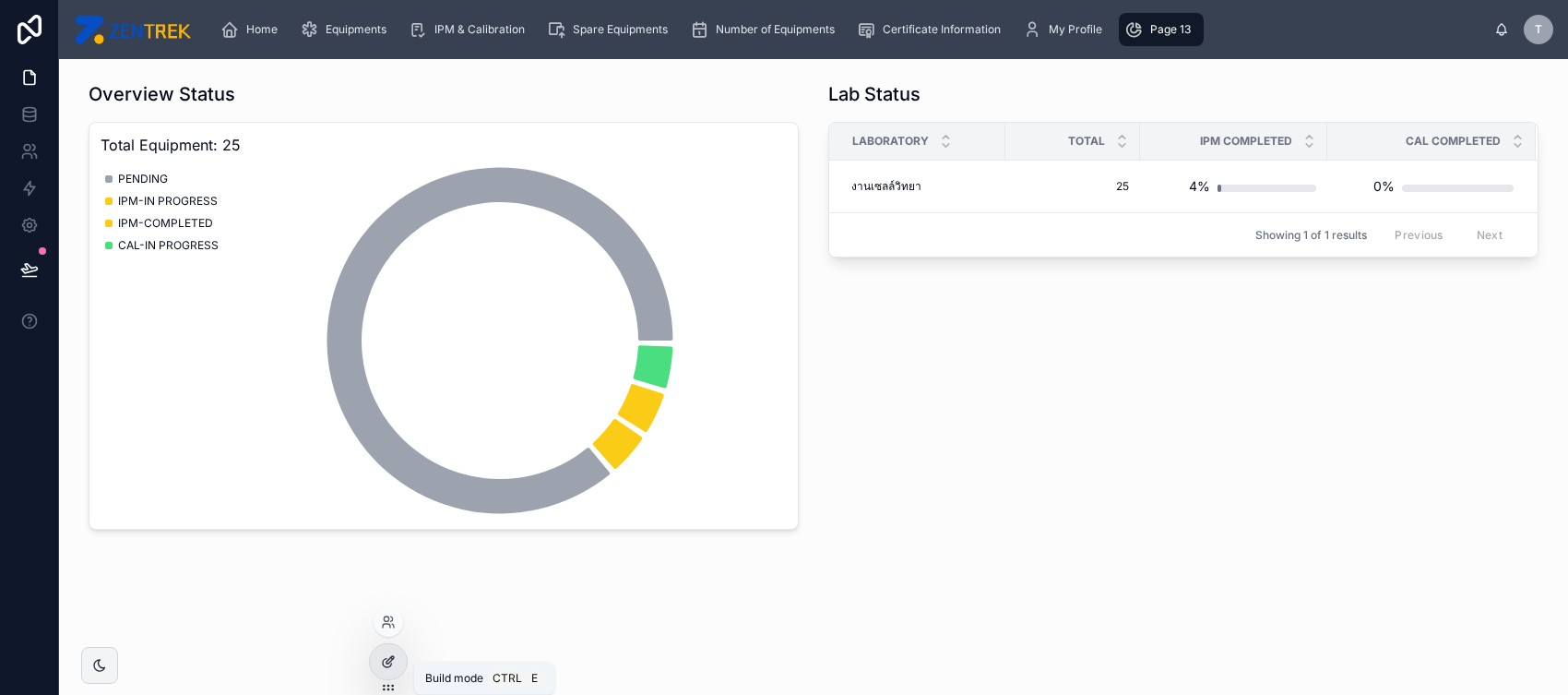 click at bounding box center [388, 662] 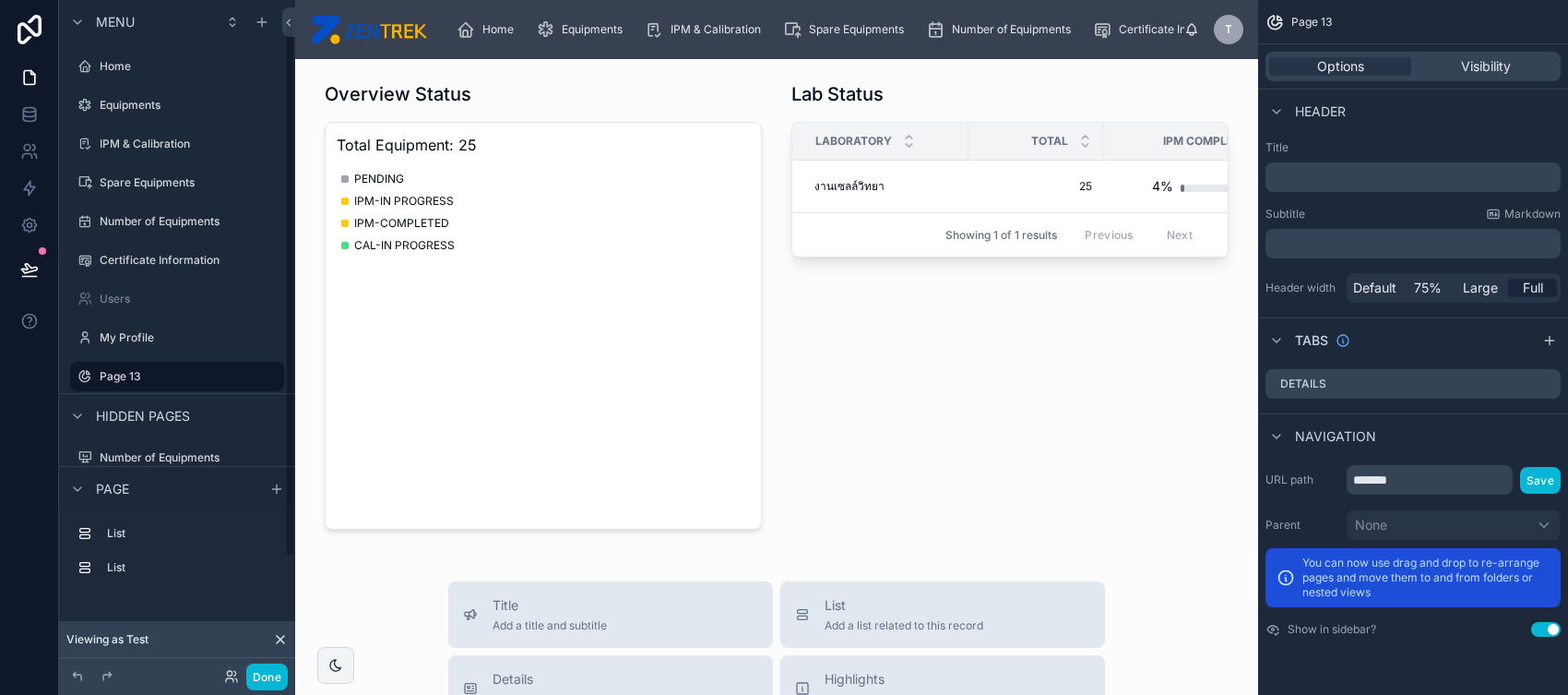 scroll, scrollTop: 19, scrollLeft: 0, axis: vertical 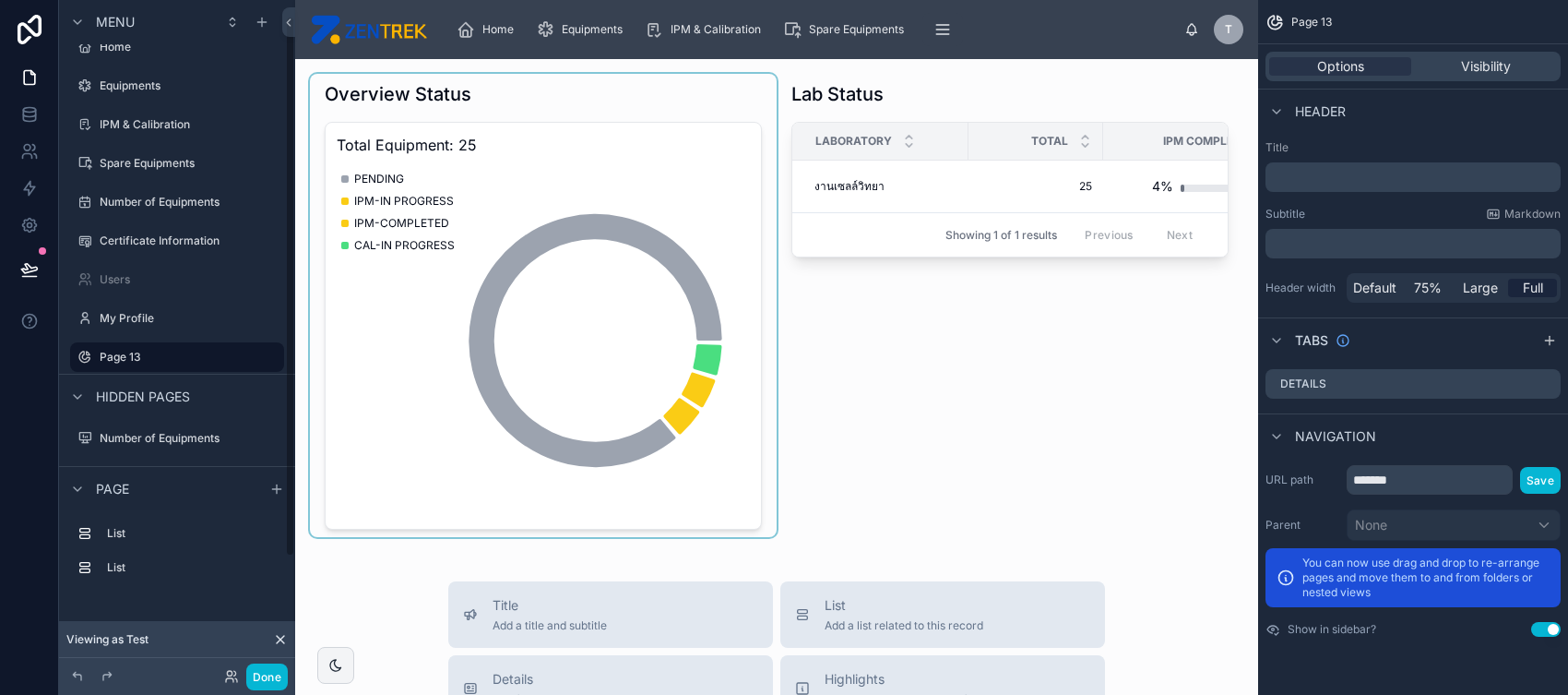 click at bounding box center (543, 306) 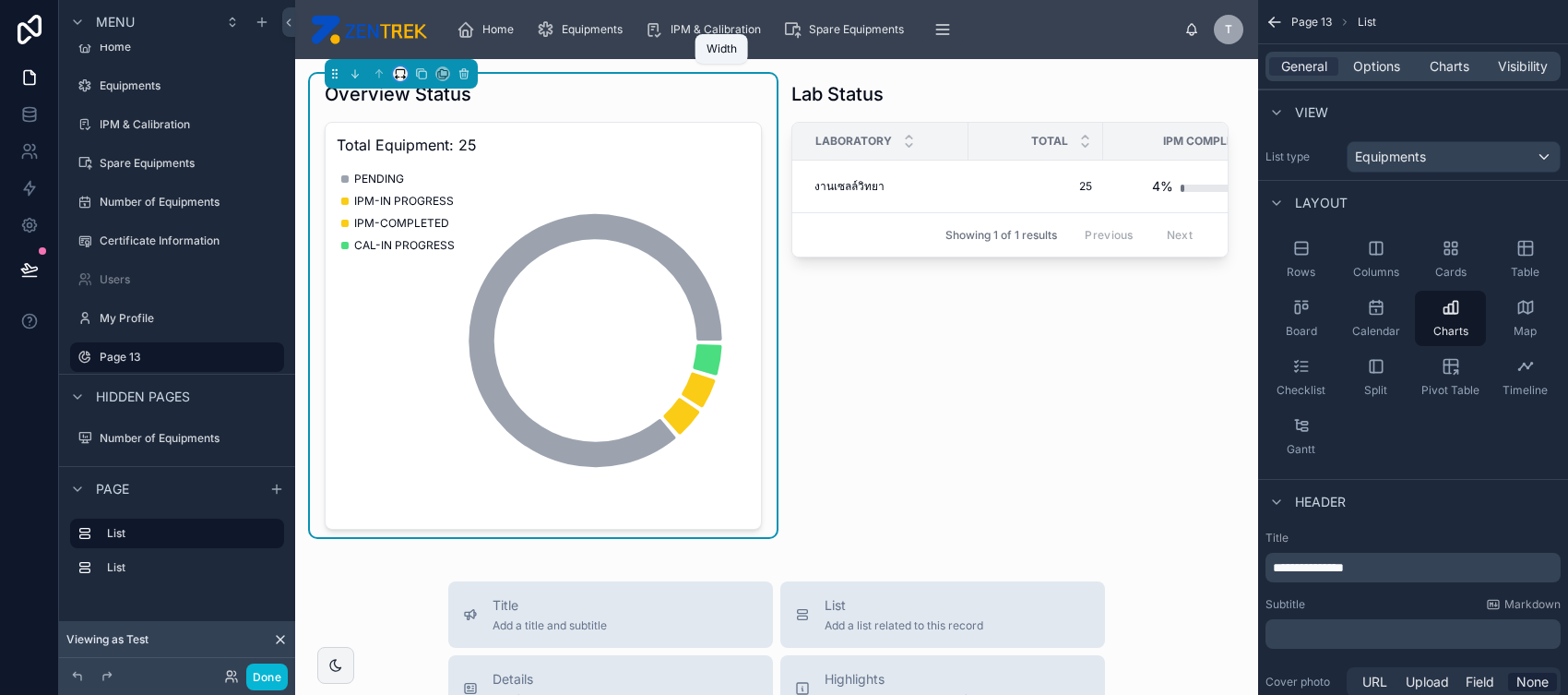 click 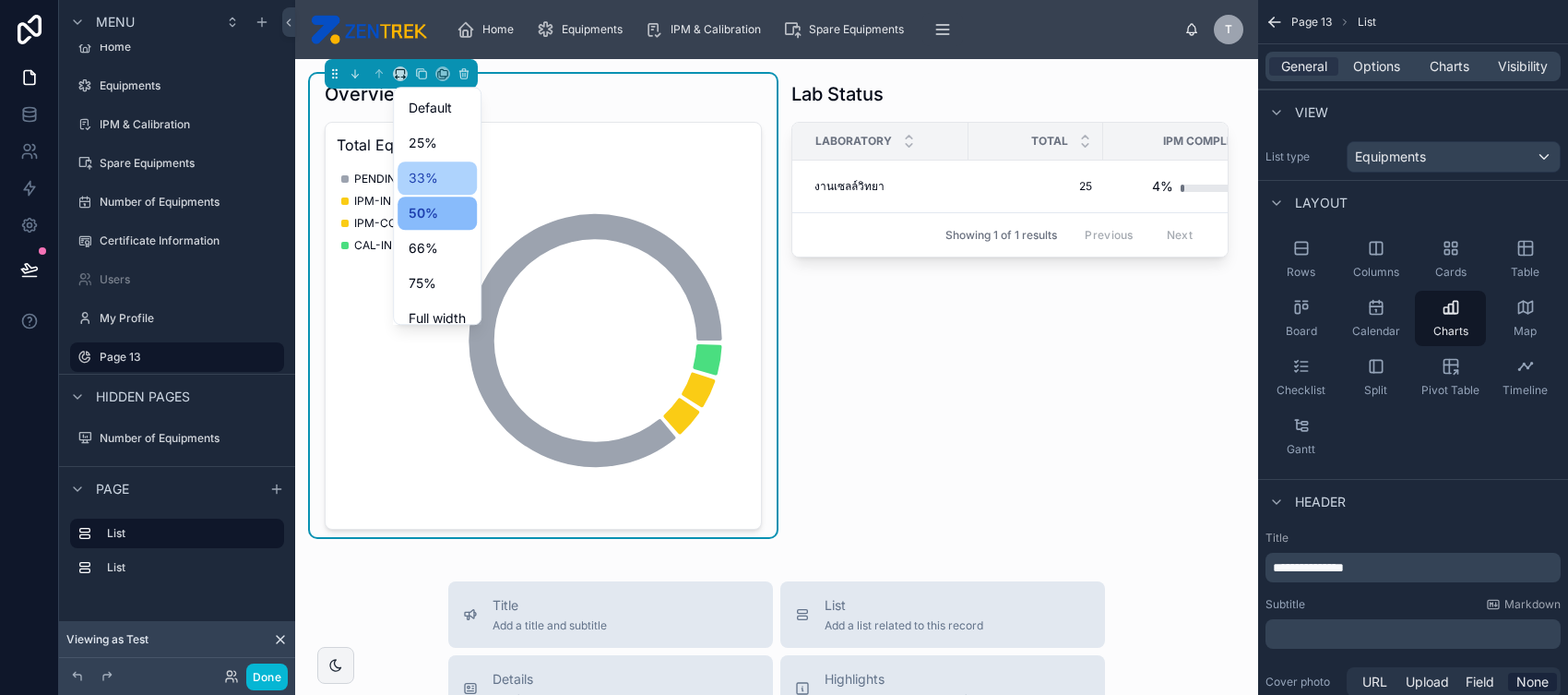click on "33%" at bounding box center [423, 178] 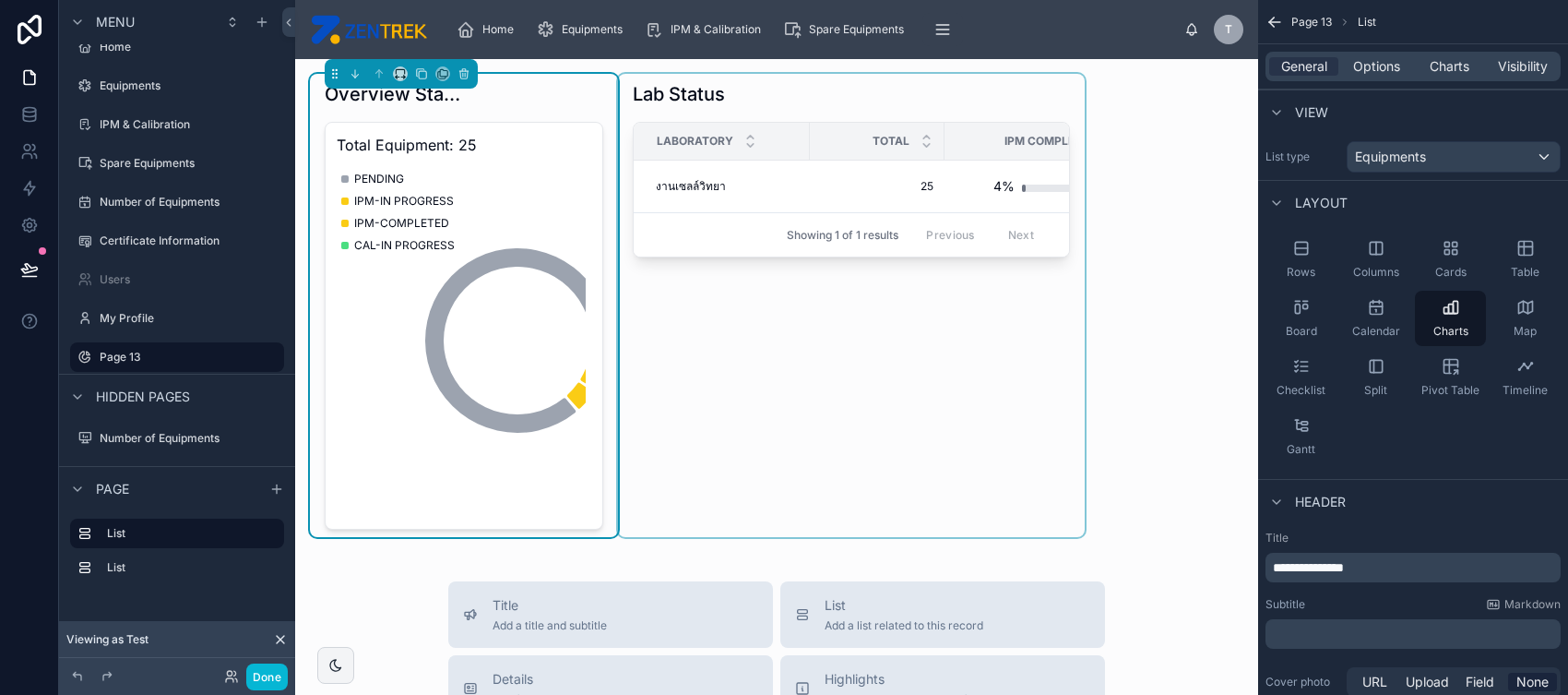 click on "Showing 1 of 1 results Previous Next" at bounding box center [851, 234] 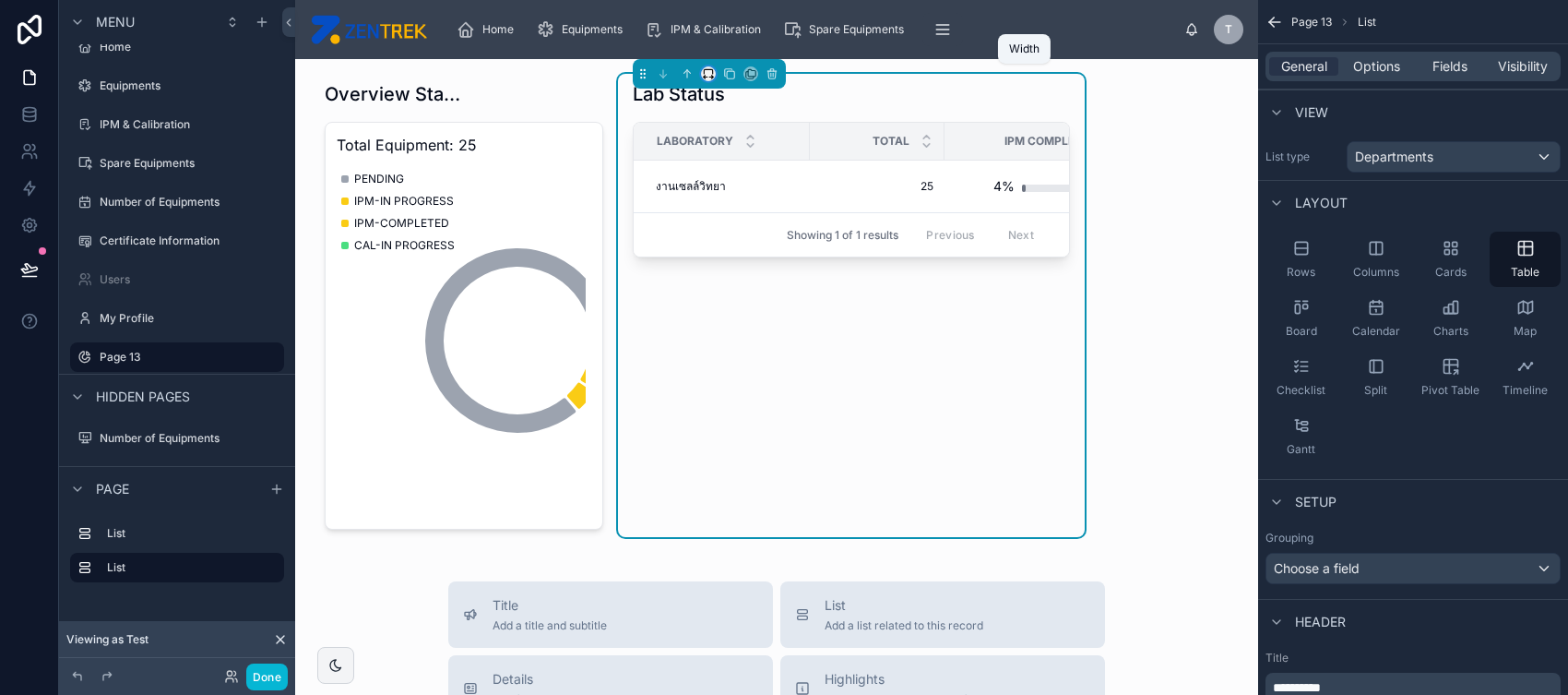click 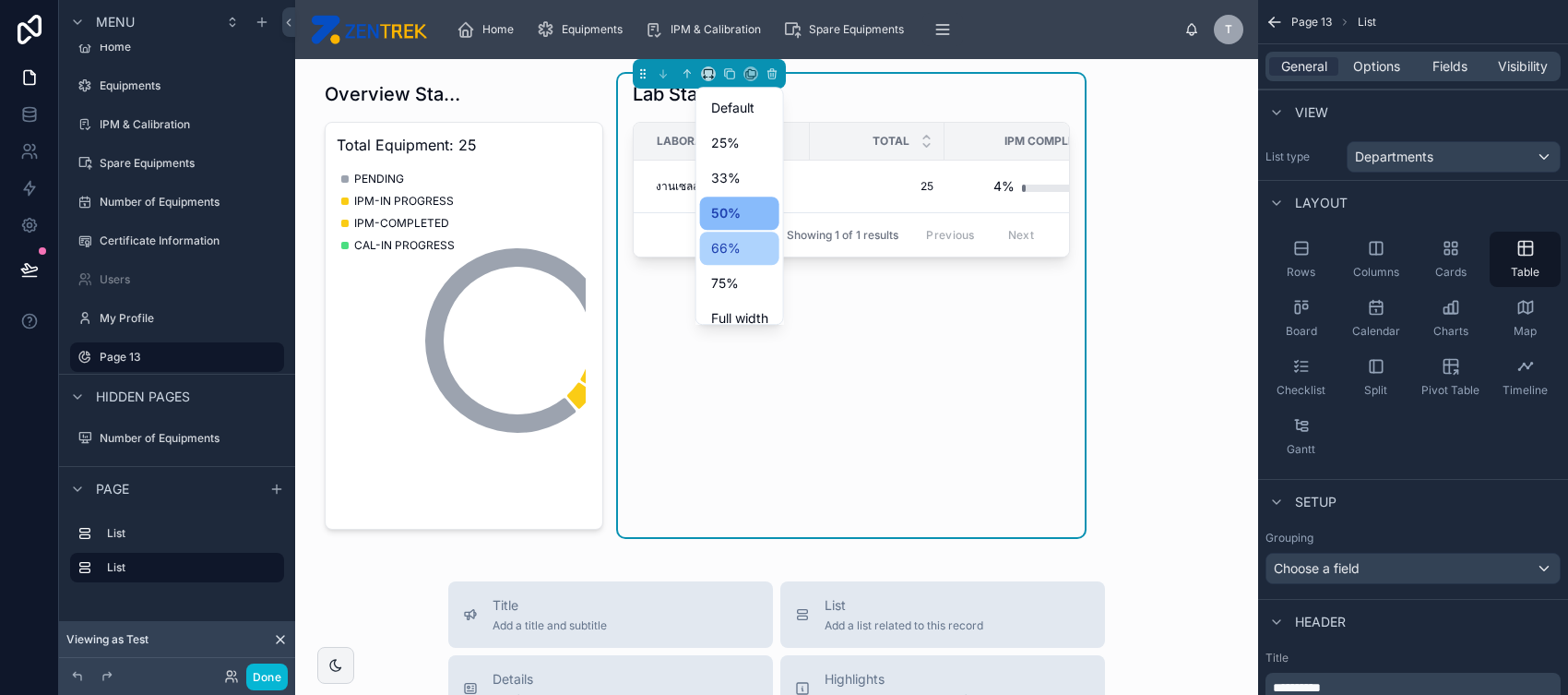 click on "66%" at bounding box center [740, 248] 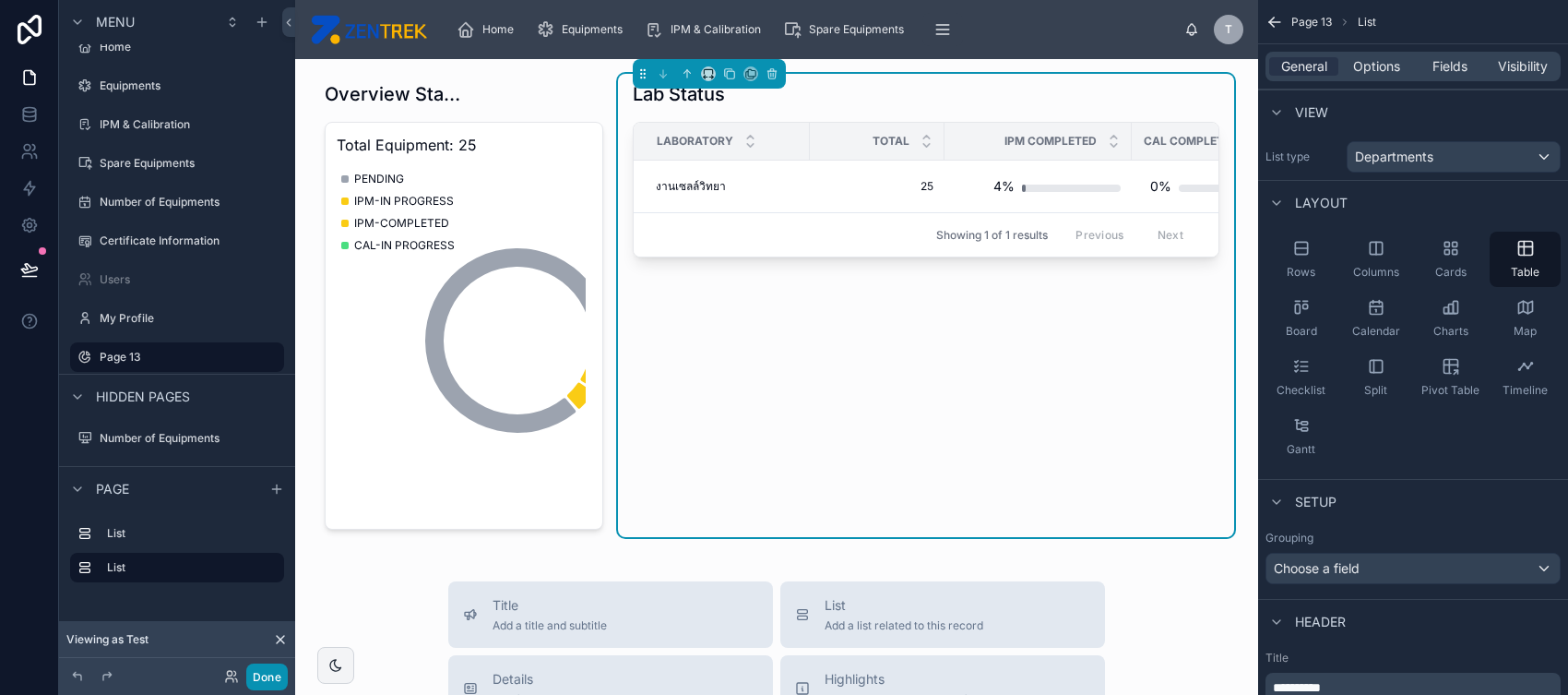click on "Done" at bounding box center [267, 677] 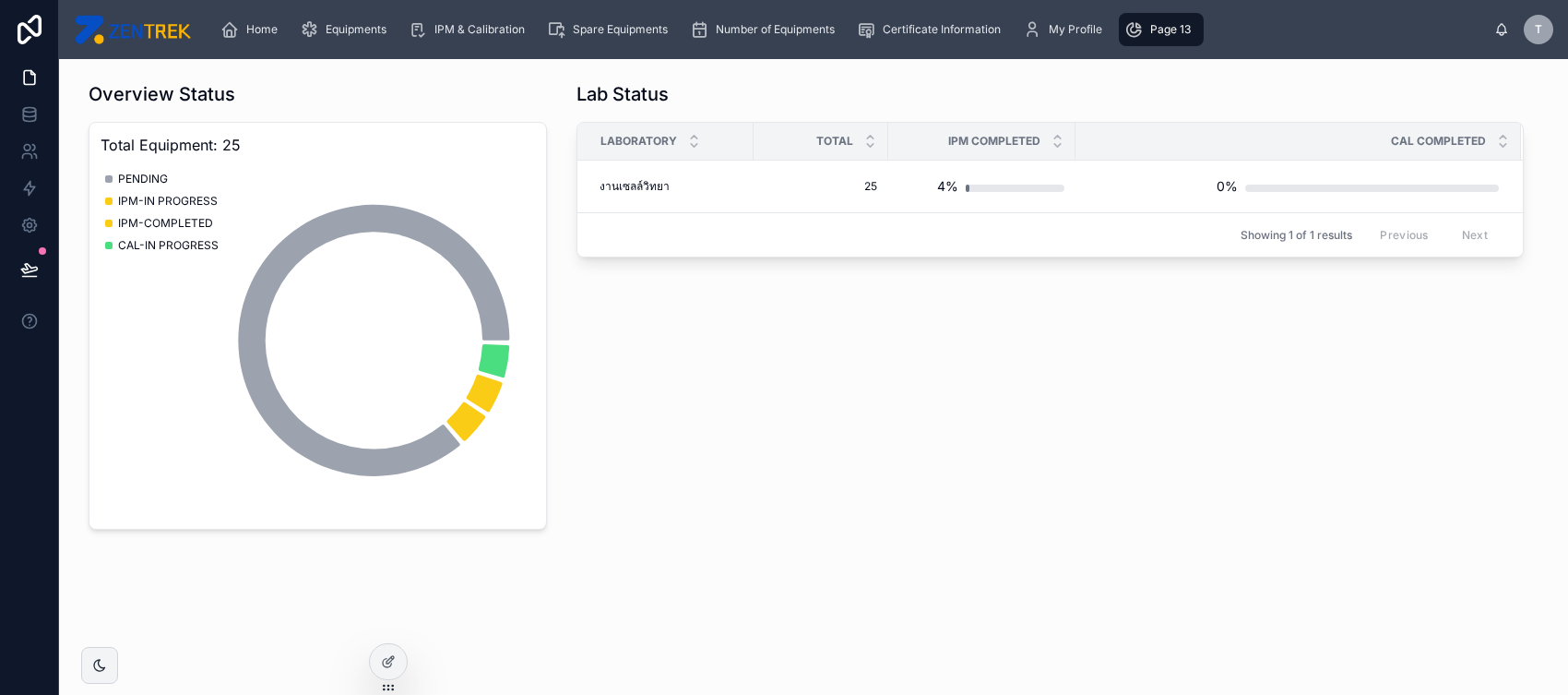 click on "CAL COMPLETED" at bounding box center (1298, 141) 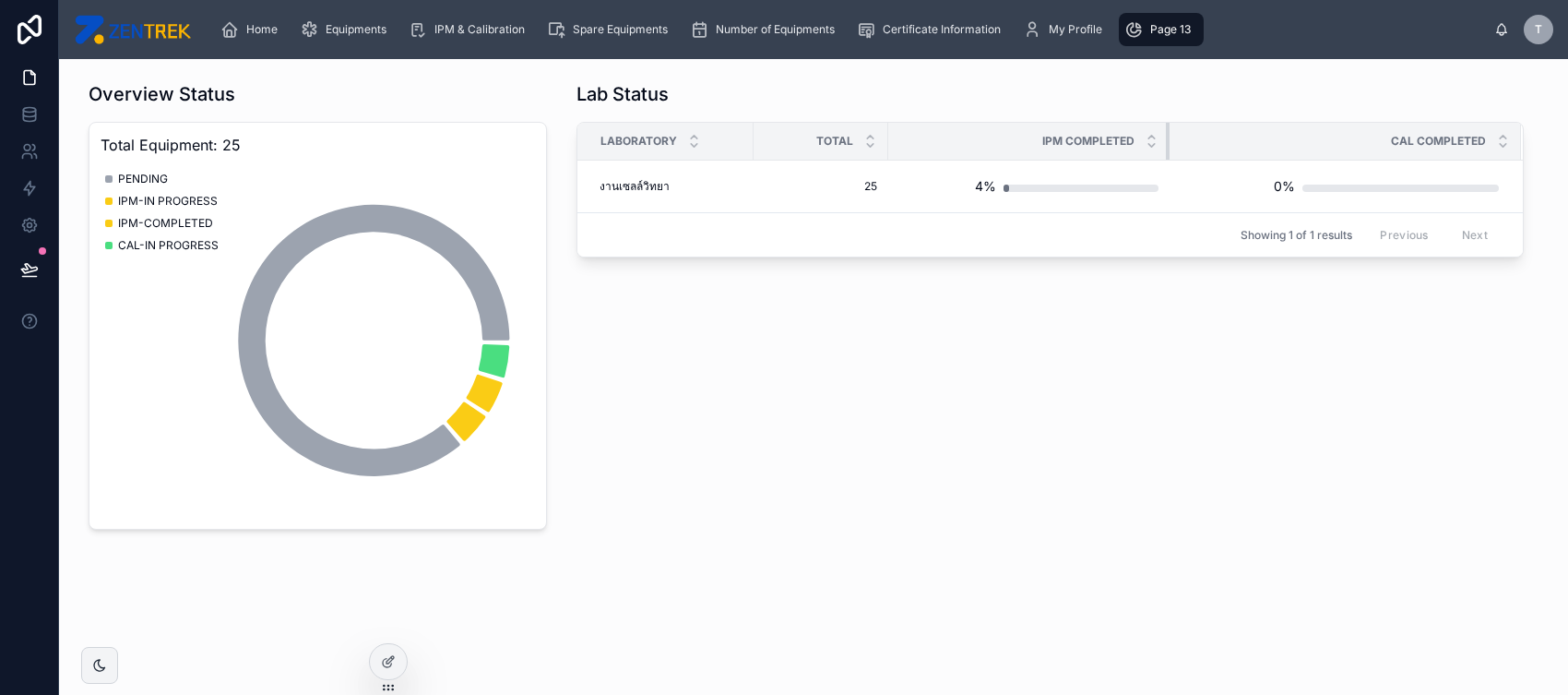 drag, startPoint x: 1073, startPoint y: 145, endPoint x: 1167, endPoint y: 144, distance: 94.0053 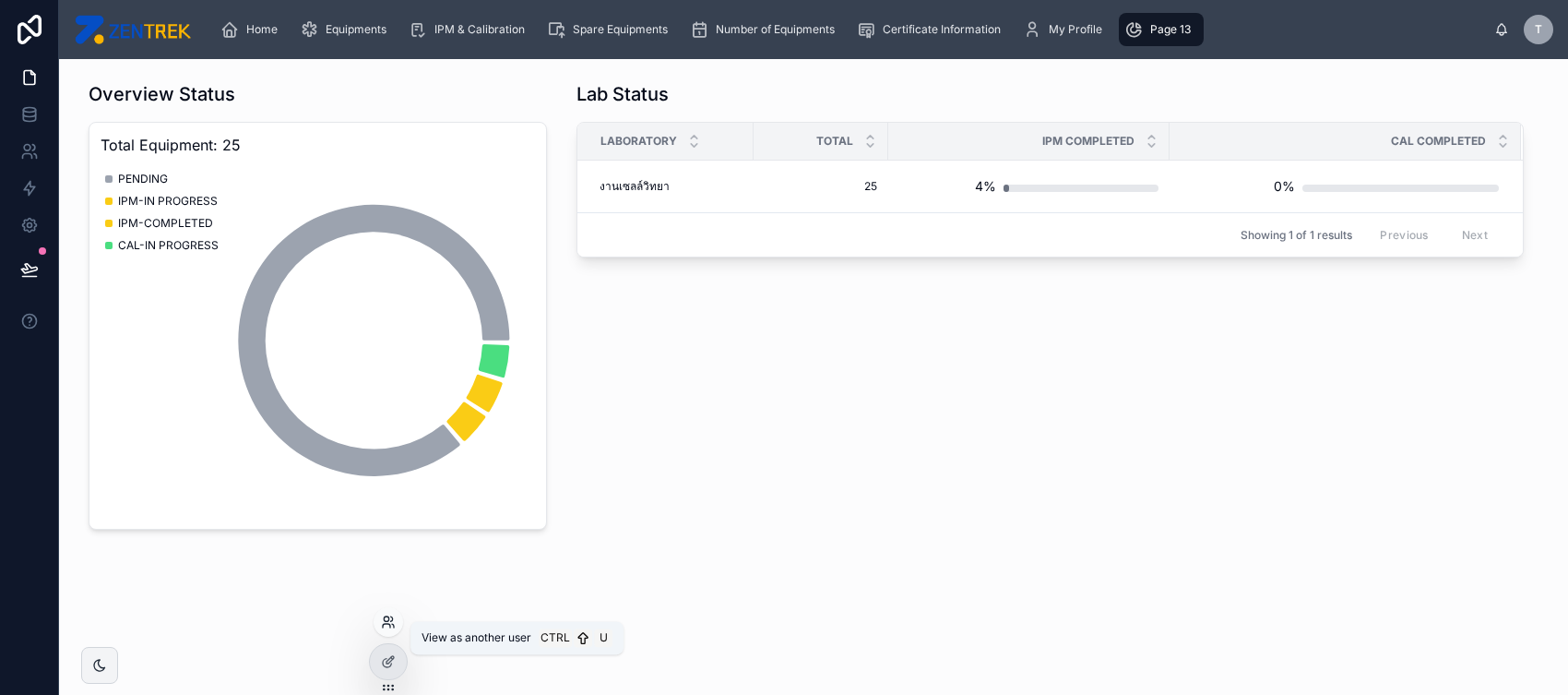 click 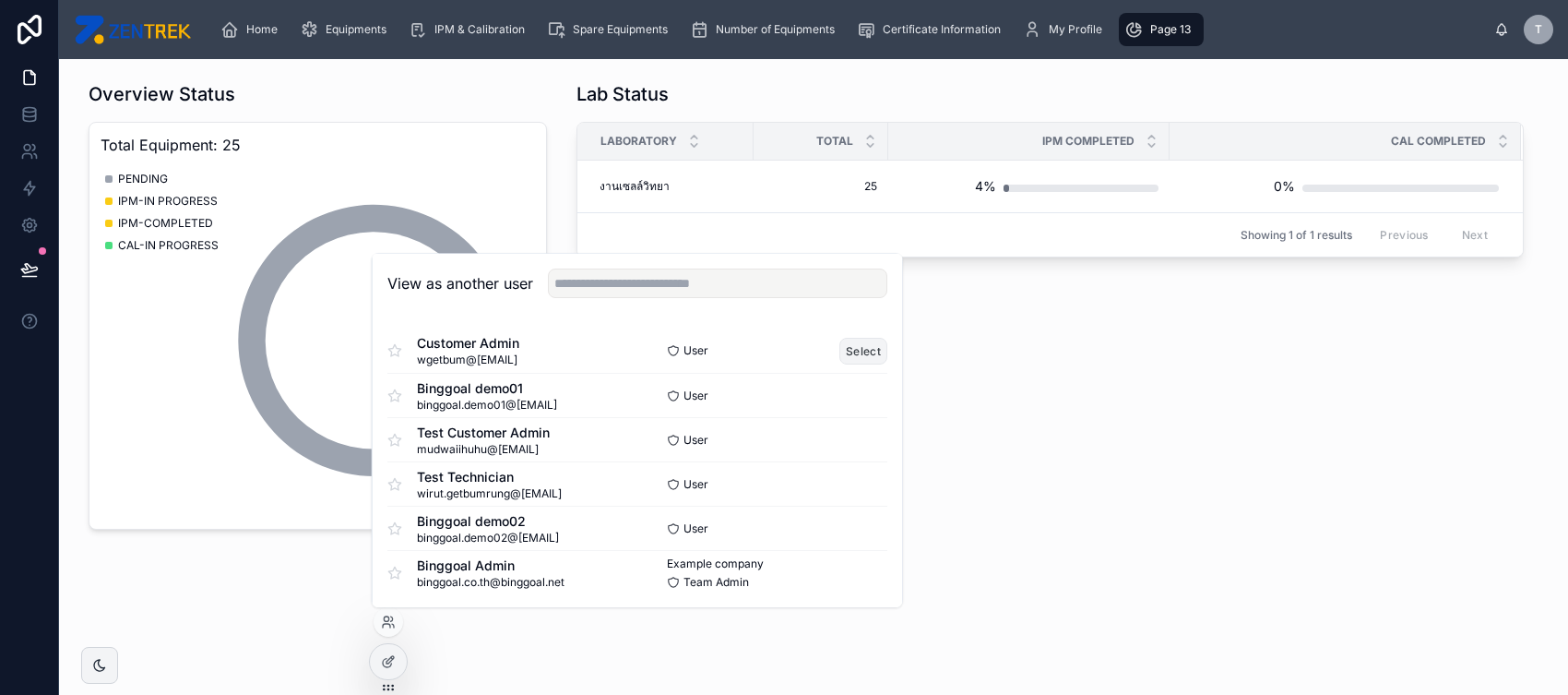 click on "Select" at bounding box center (863, 351) 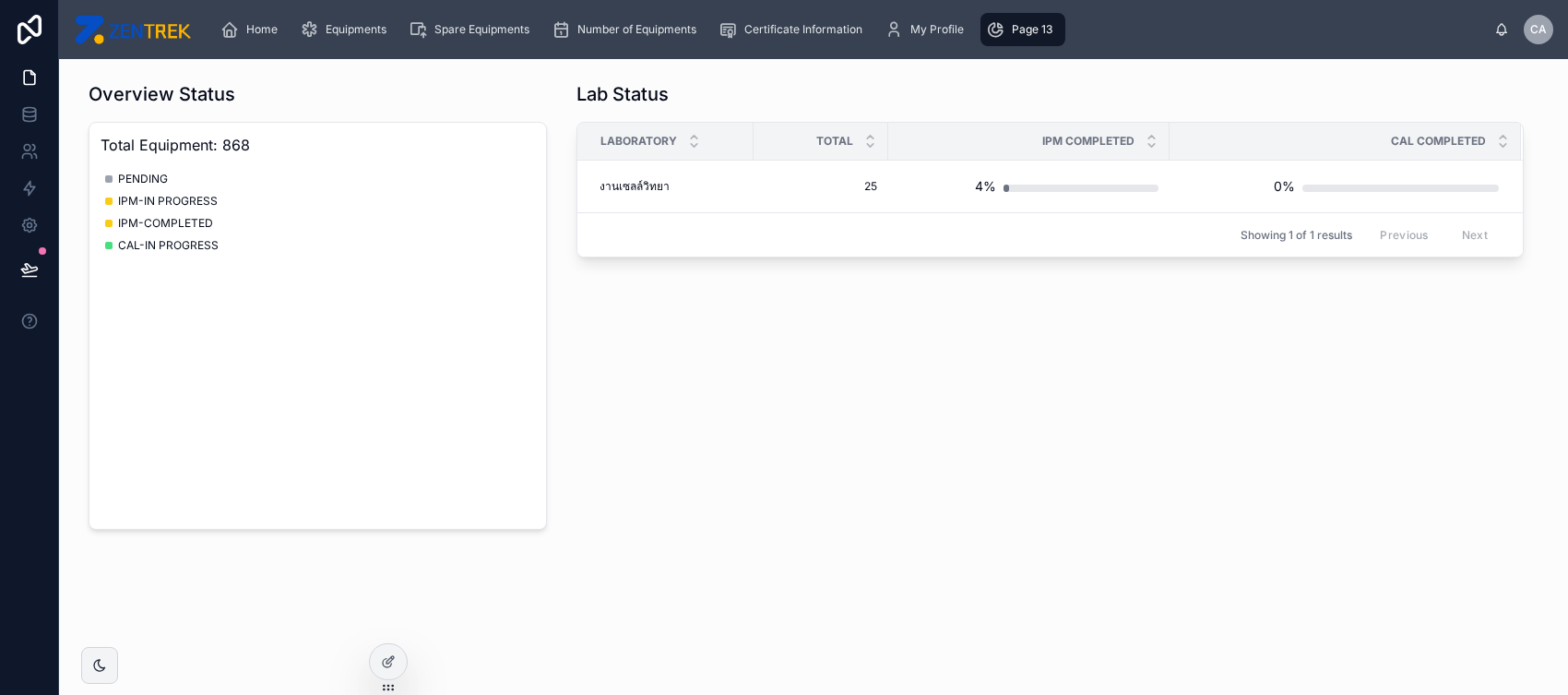 scroll, scrollTop: 0, scrollLeft: 0, axis: both 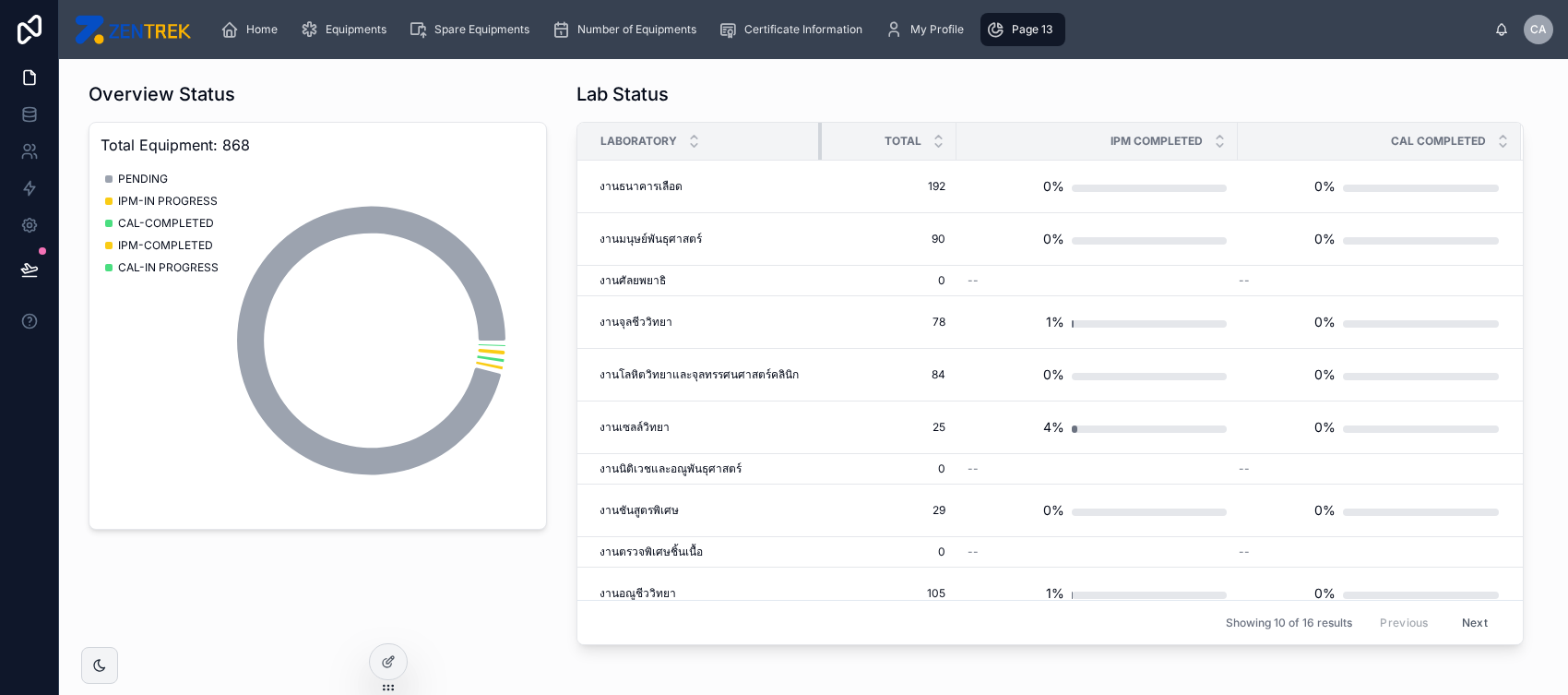 drag, startPoint x: 761, startPoint y: 135, endPoint x: 830, endPoint y: 146, distance: 69.87131 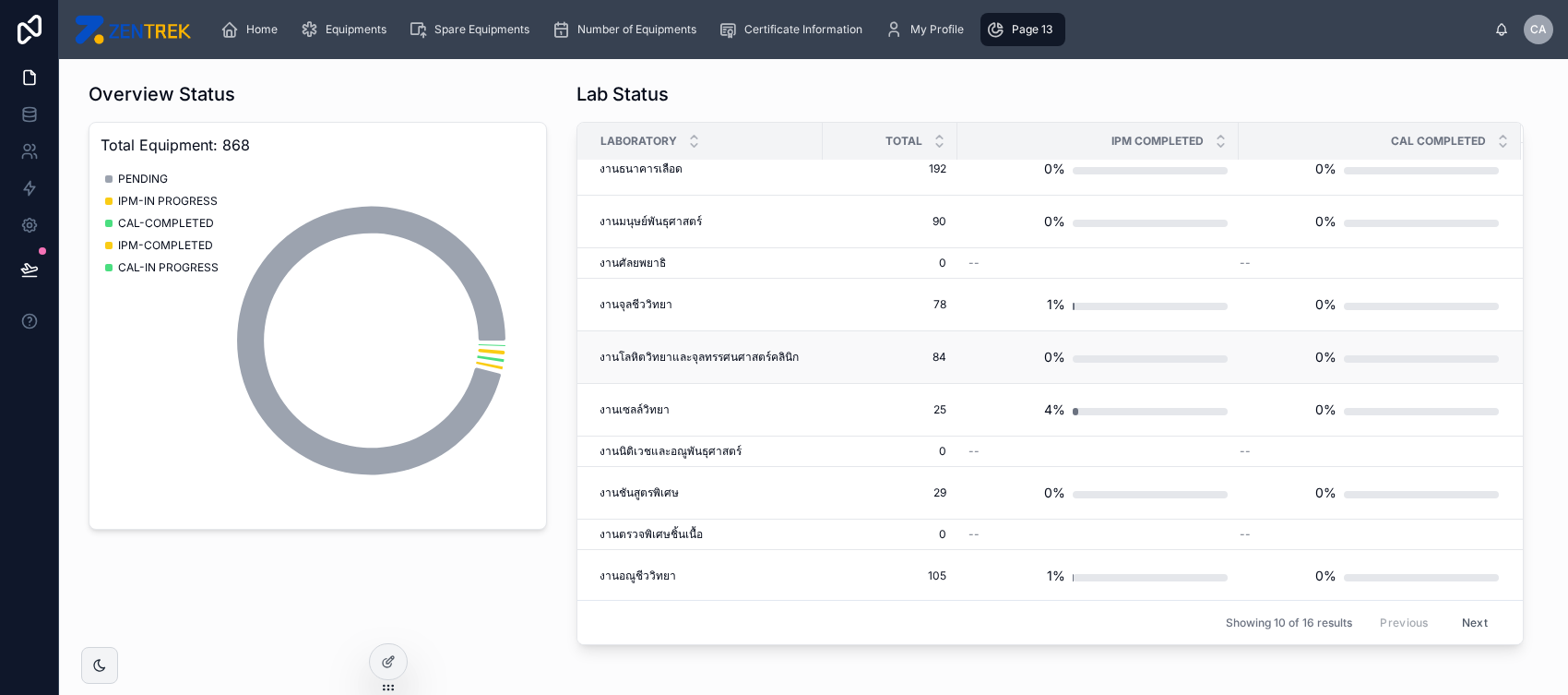 scroll, scrollTop: 0, scrollLeft: 0, axis: both 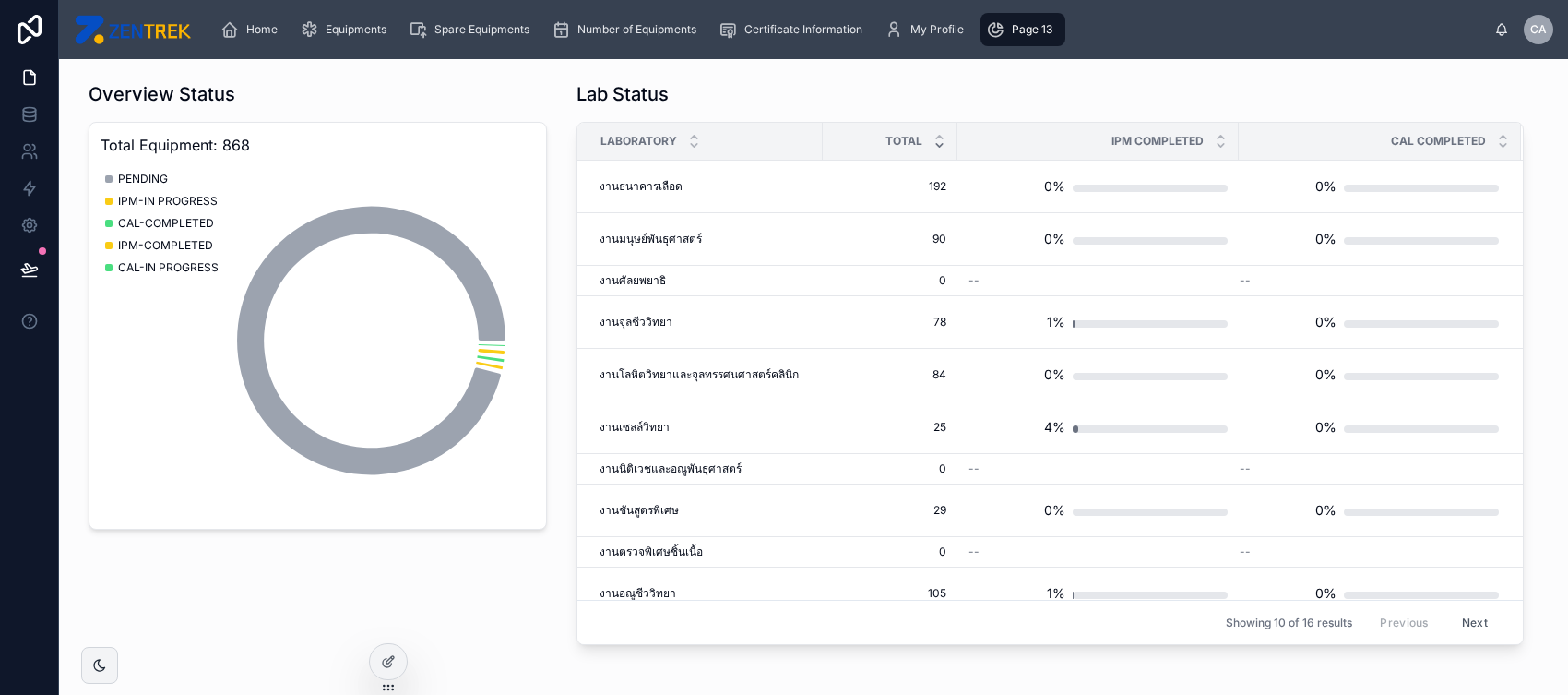 click 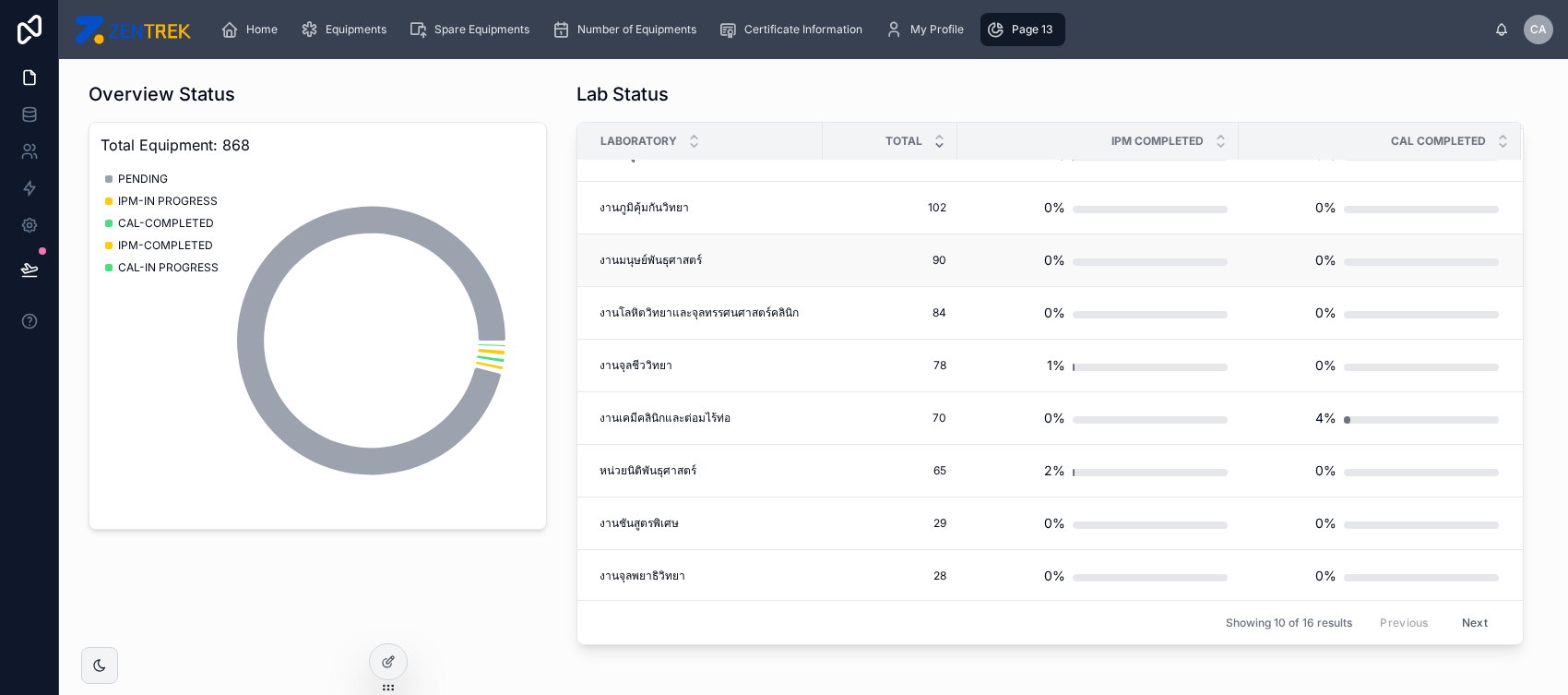 scroll, scrollTop: 0, scrollLeft: 0, axis: both 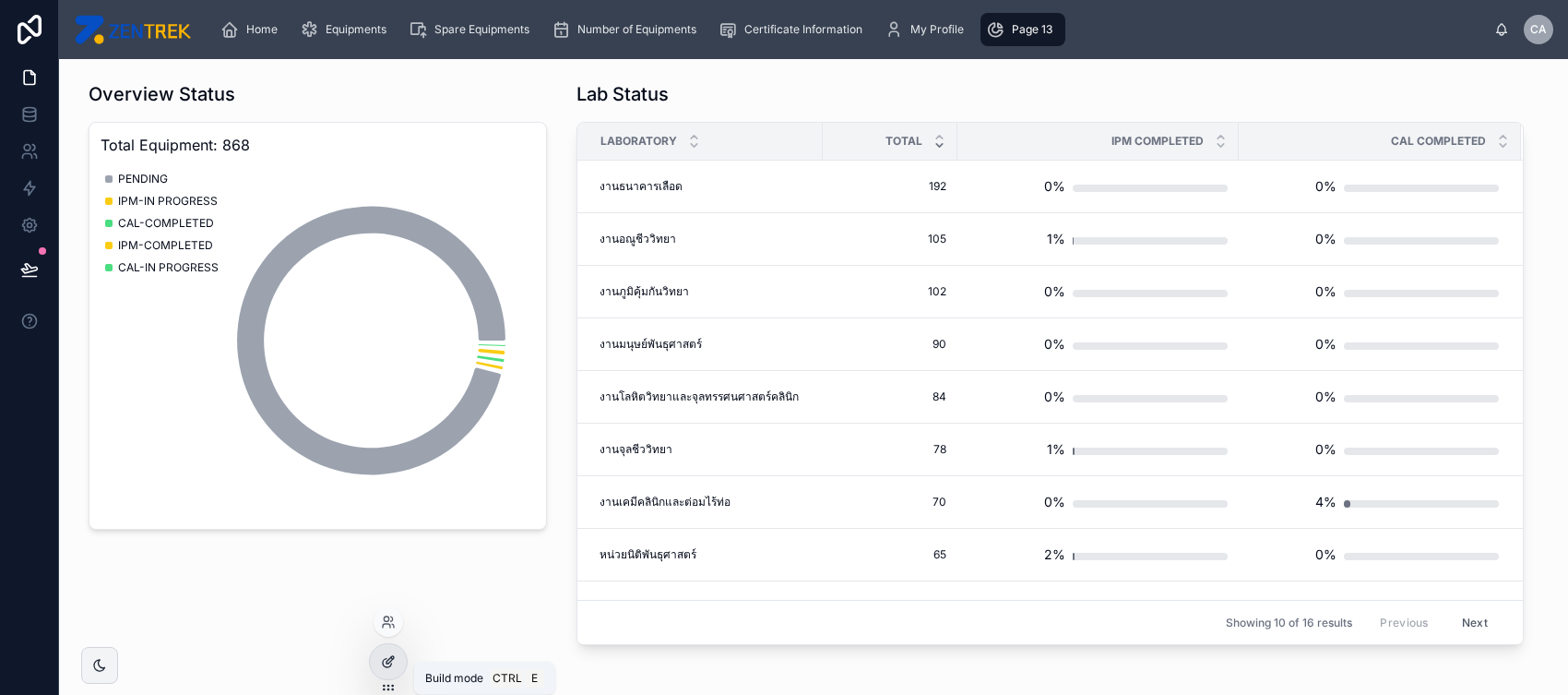 click 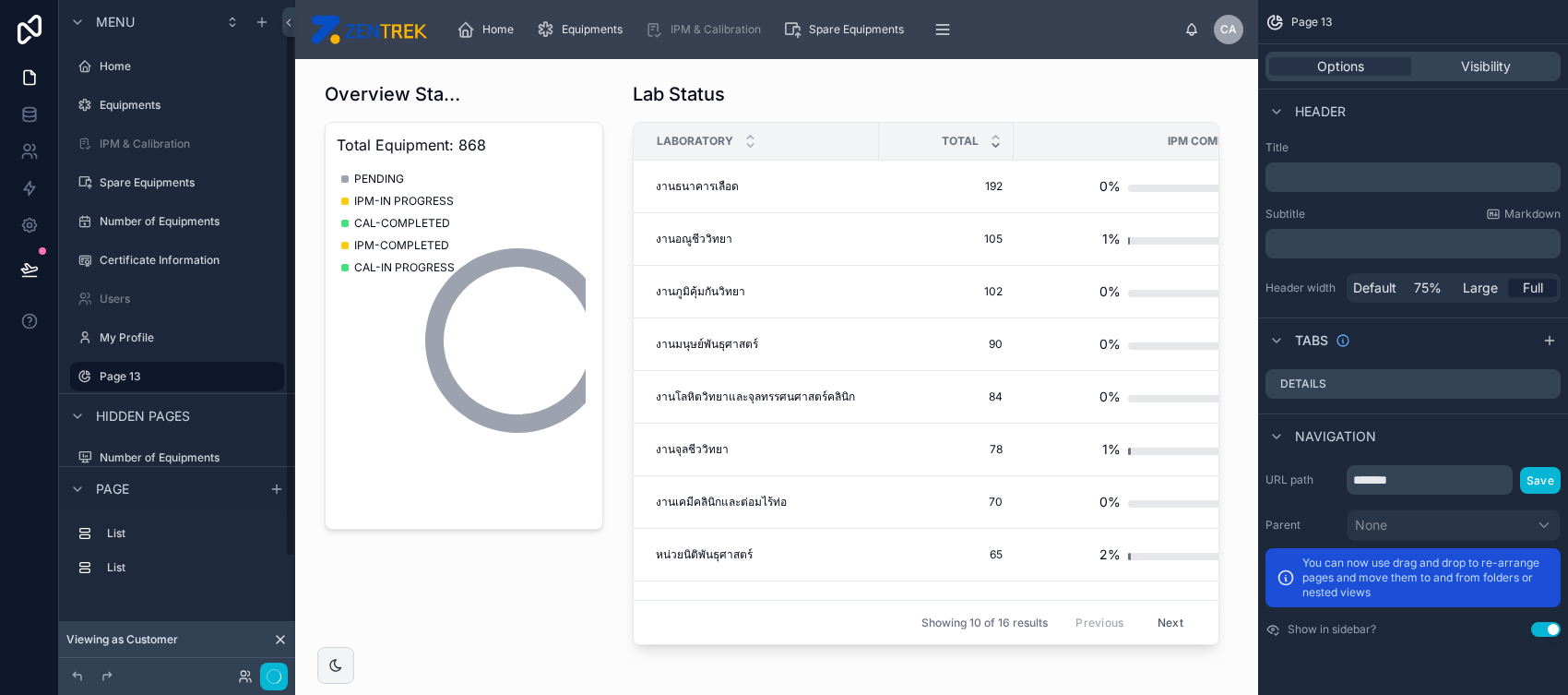 scroll, scrollTop: 19, scrollLeft: 0, axis: vertical 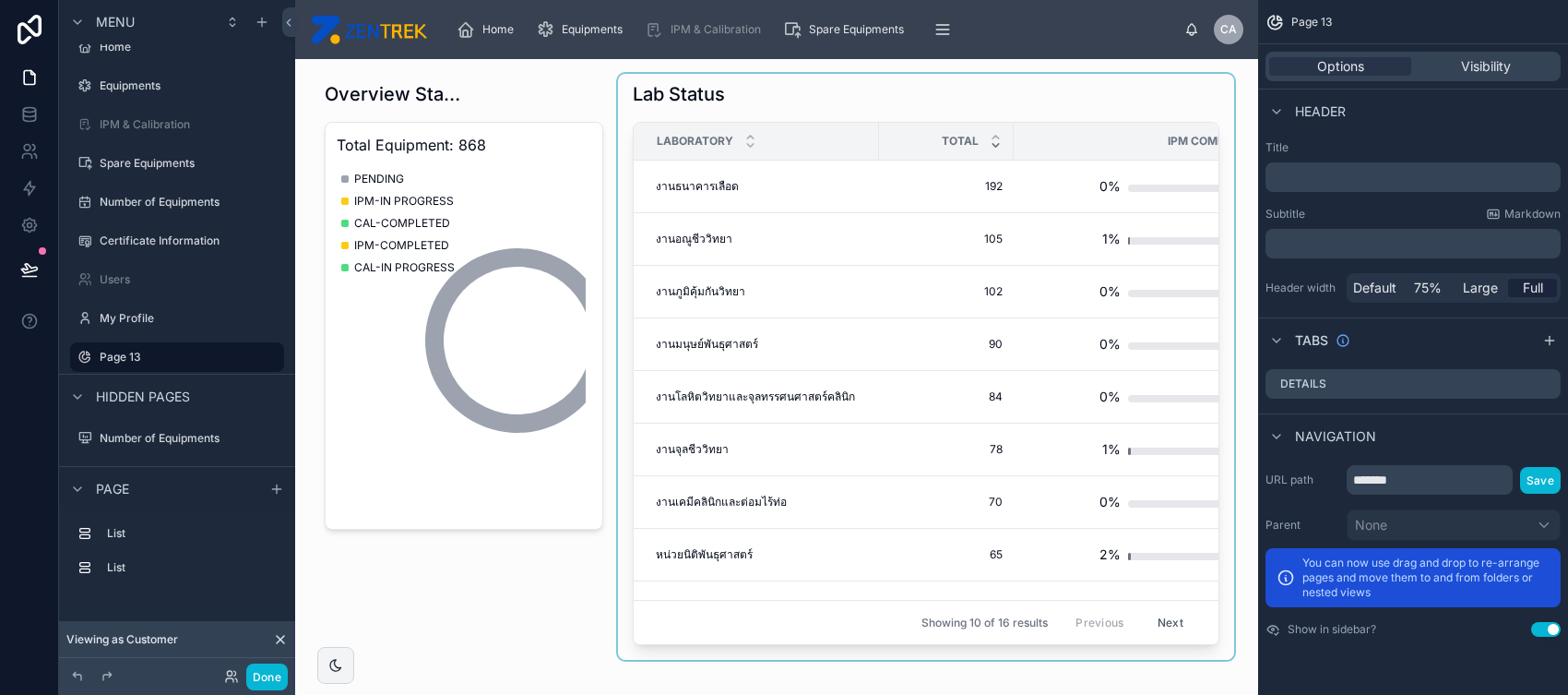 click on "Laboratory" at bounding box center (756, 141) 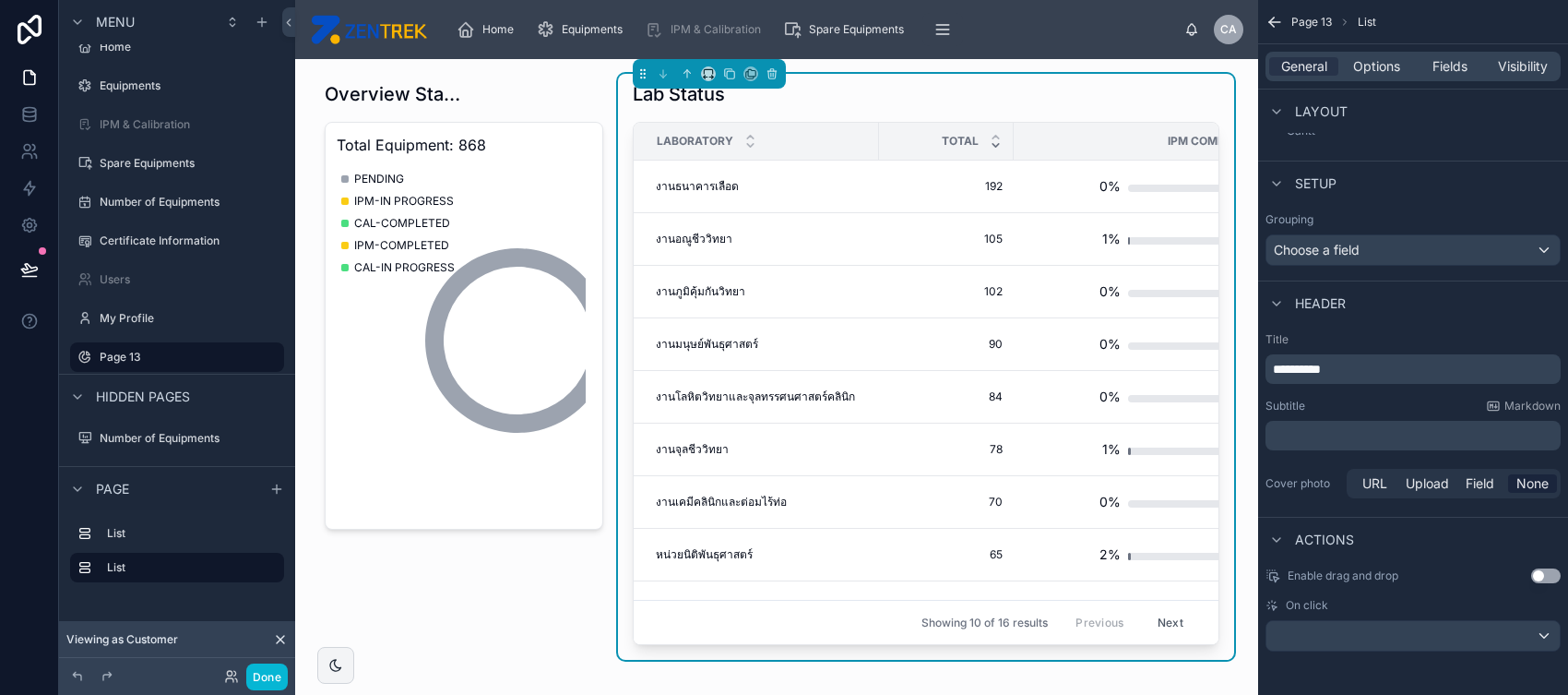 scroll, scrollTop: 287, scrollLeft: 0, axis: vertical 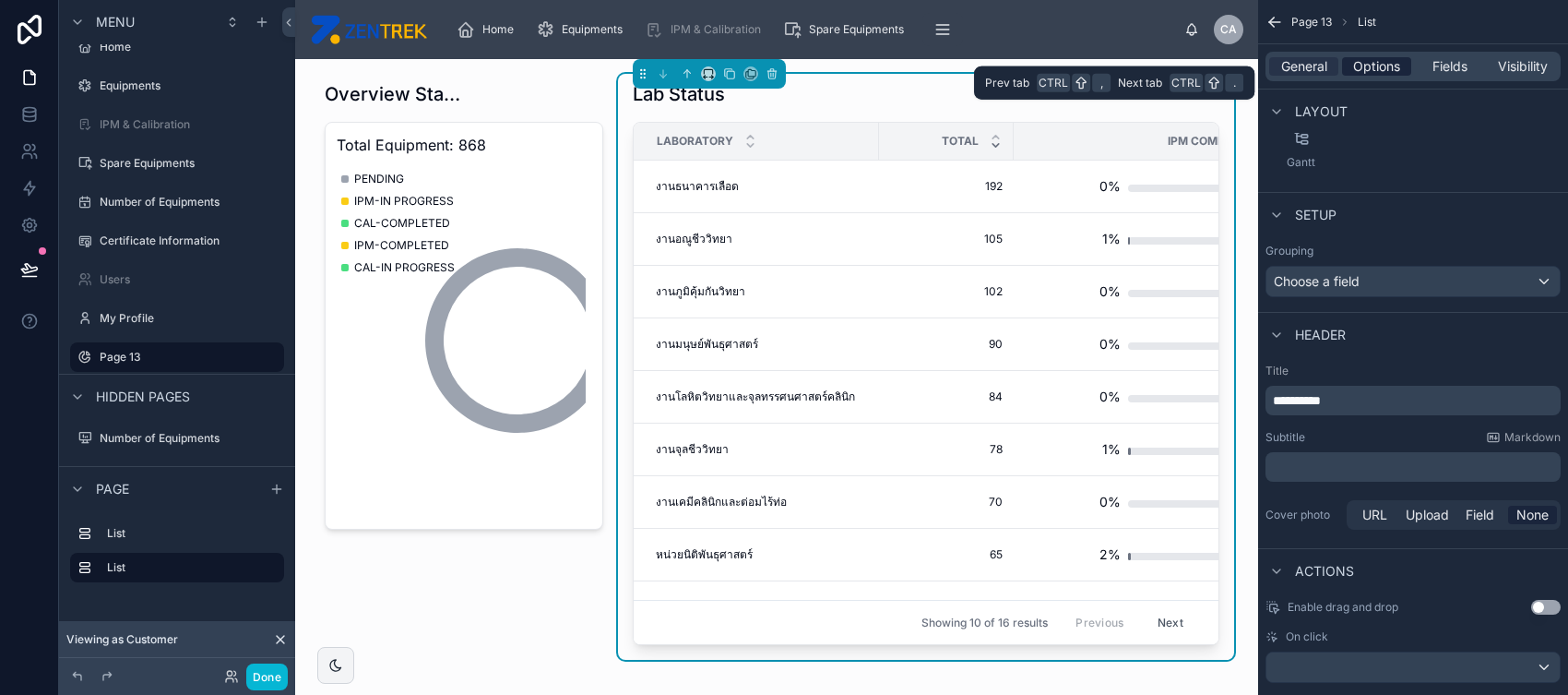 click on "Options" at bounding box center [1376, 66] 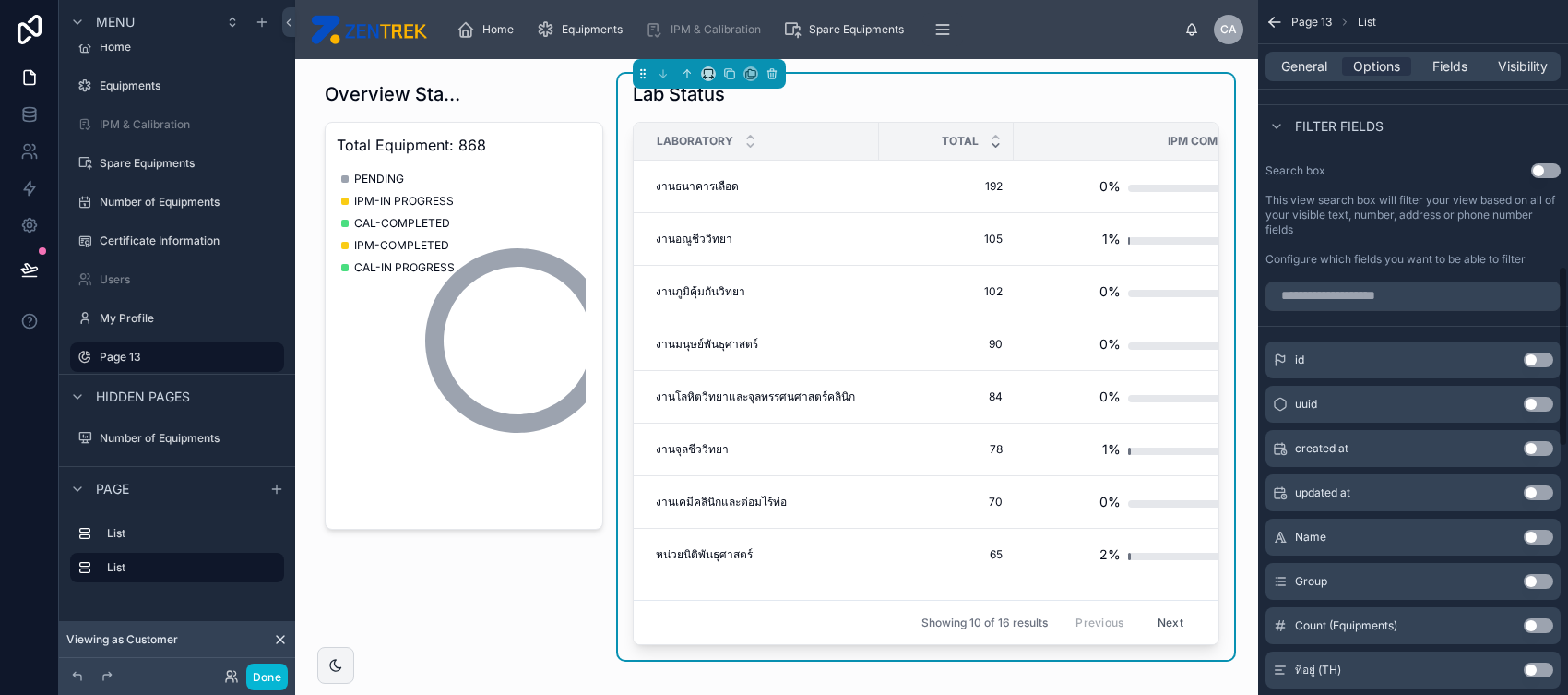 scroll, scrollTop: 1029, scrollLeft: 0, axis: vertical 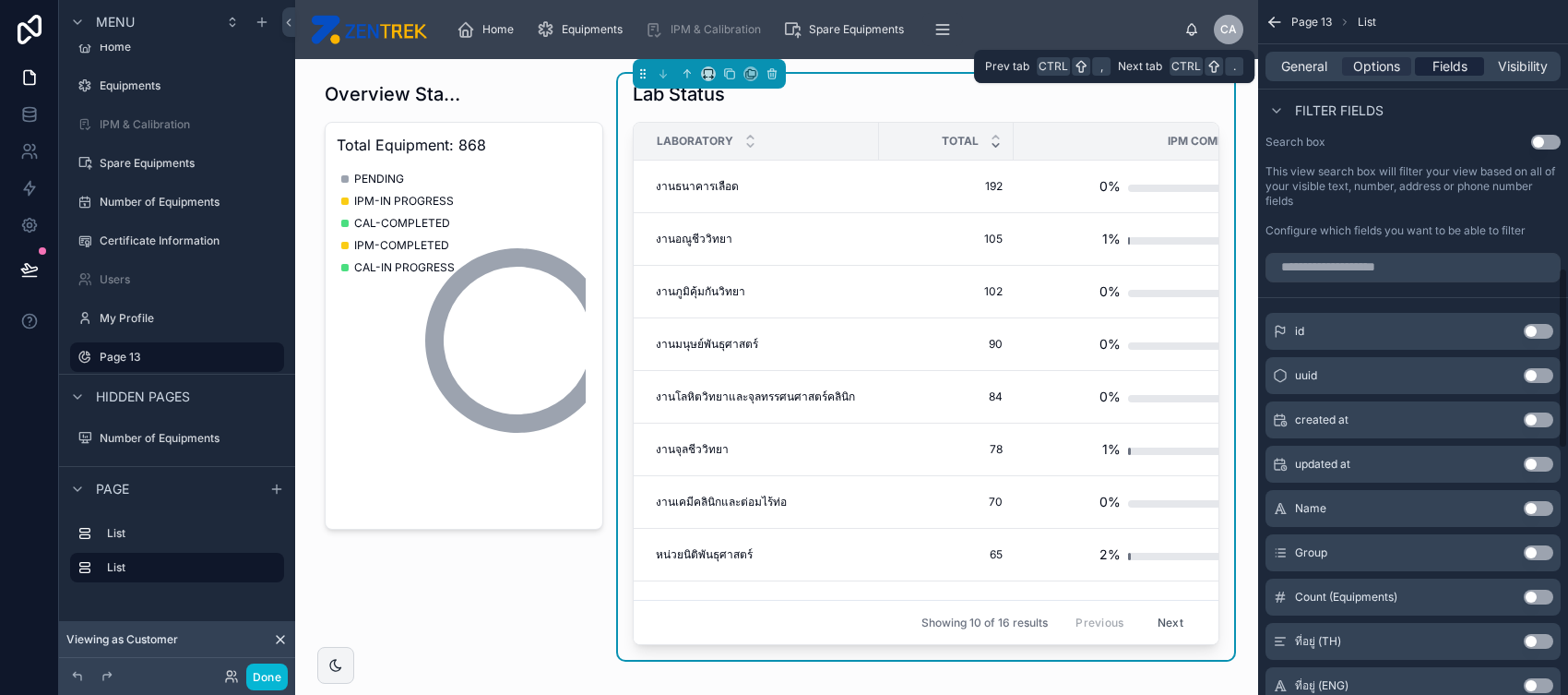 click on "Fields" at bounding box center (1450, 66) 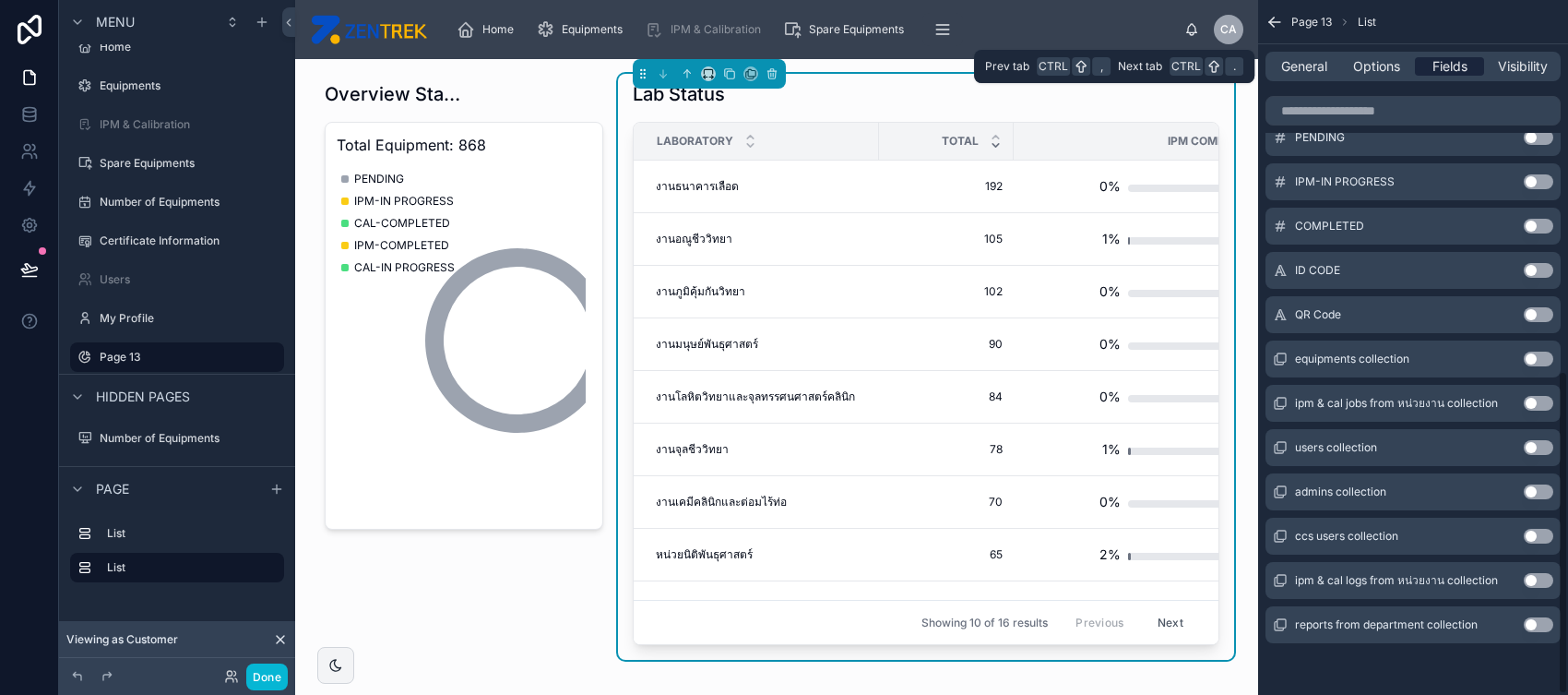 scroll, scrollTop: 797, scrollLeft: 0, axis: vertical 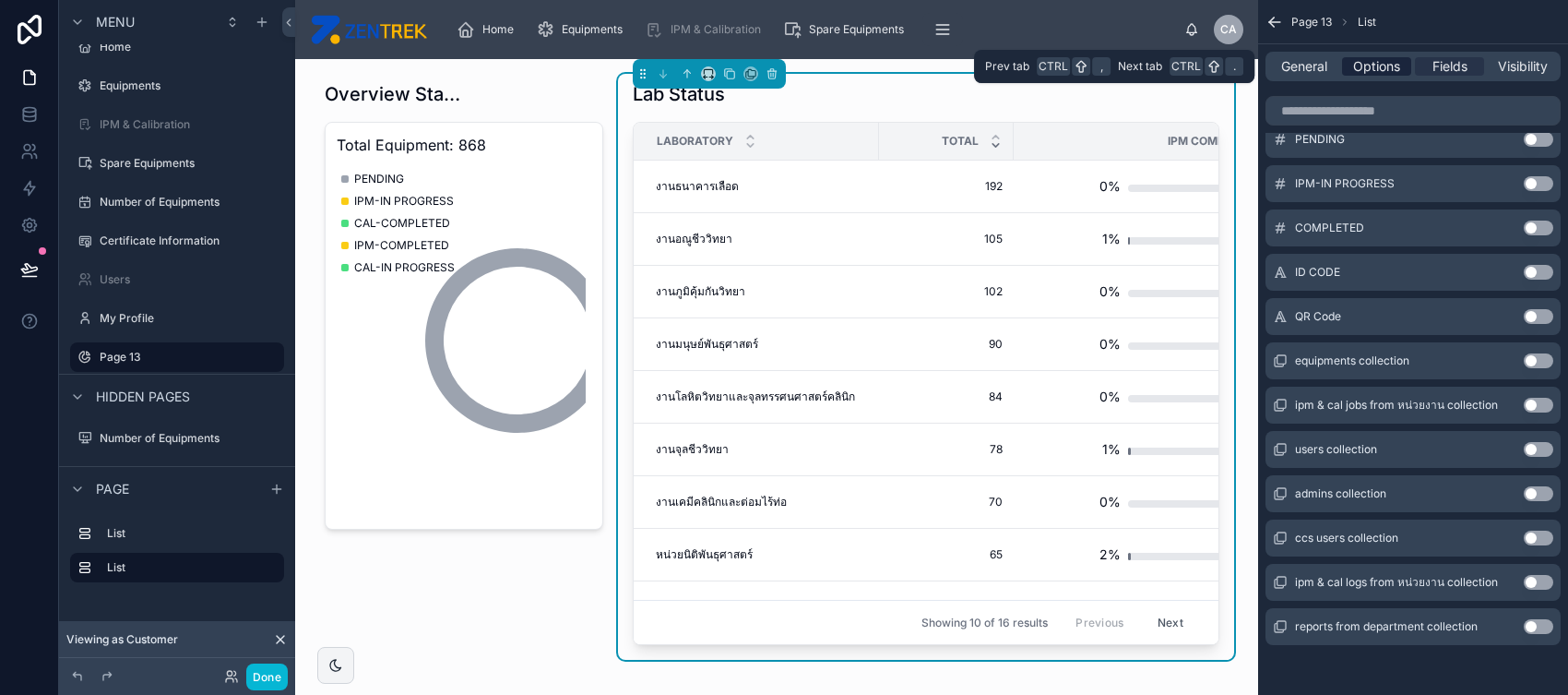 click on "Options" at bounding box center [1376, 66] 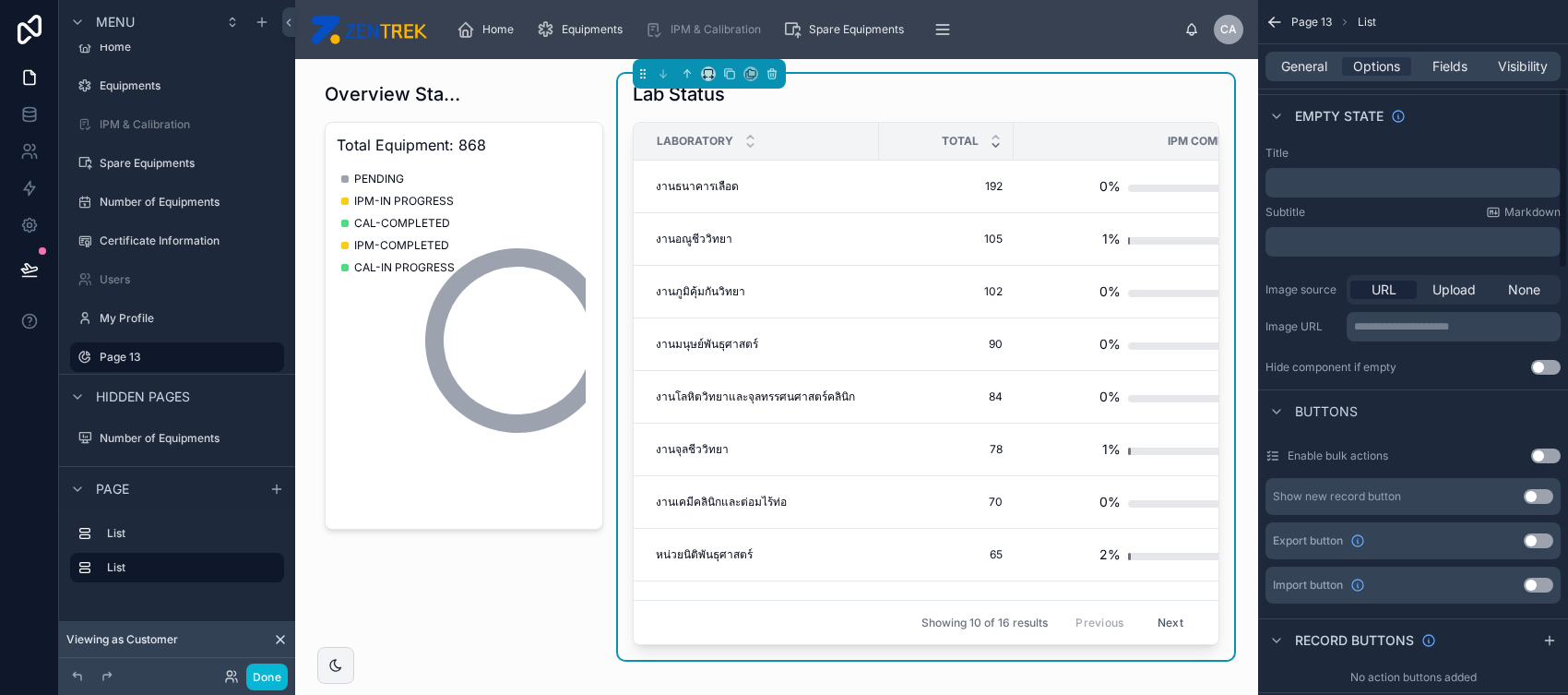 scroll, scrollTop: 0, scrollLeft: 0, axis: both 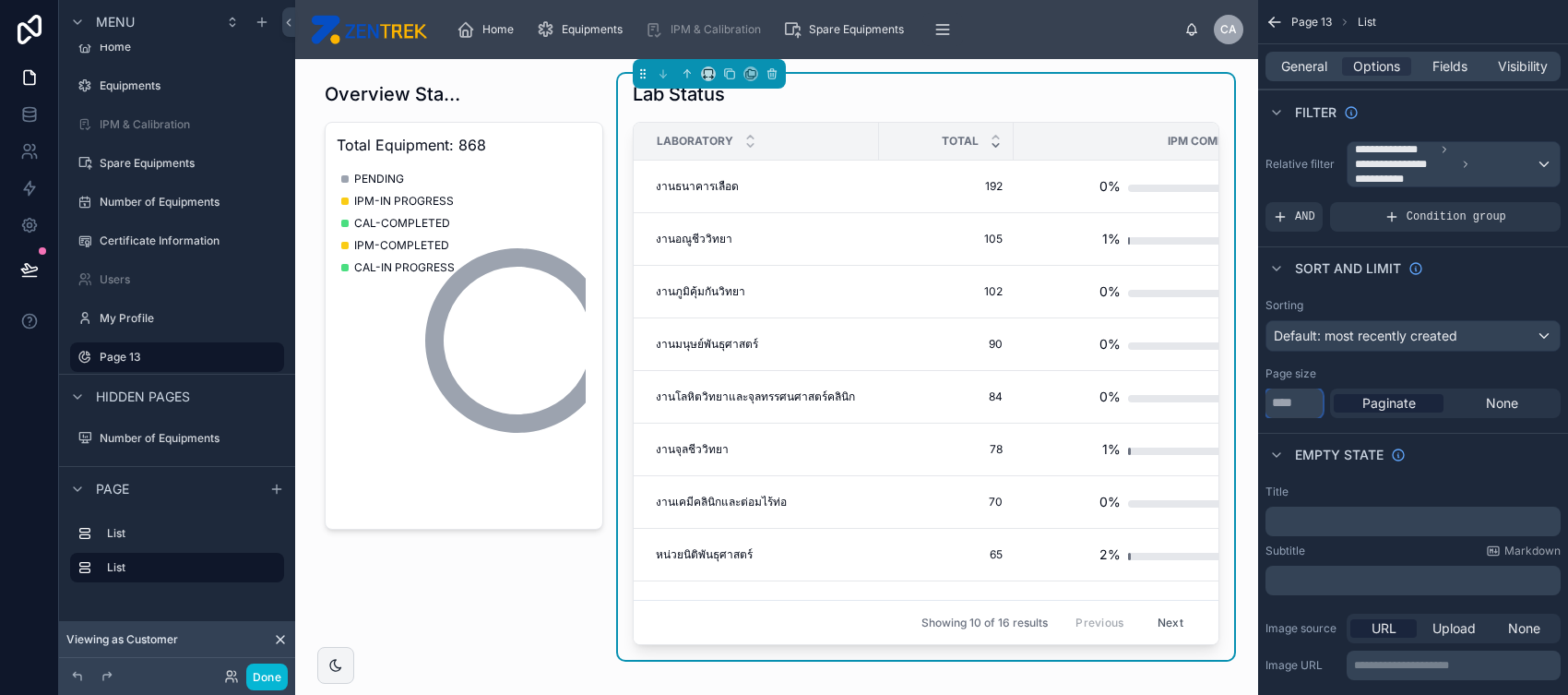 click on "**" at bounding box center [1294, 403] 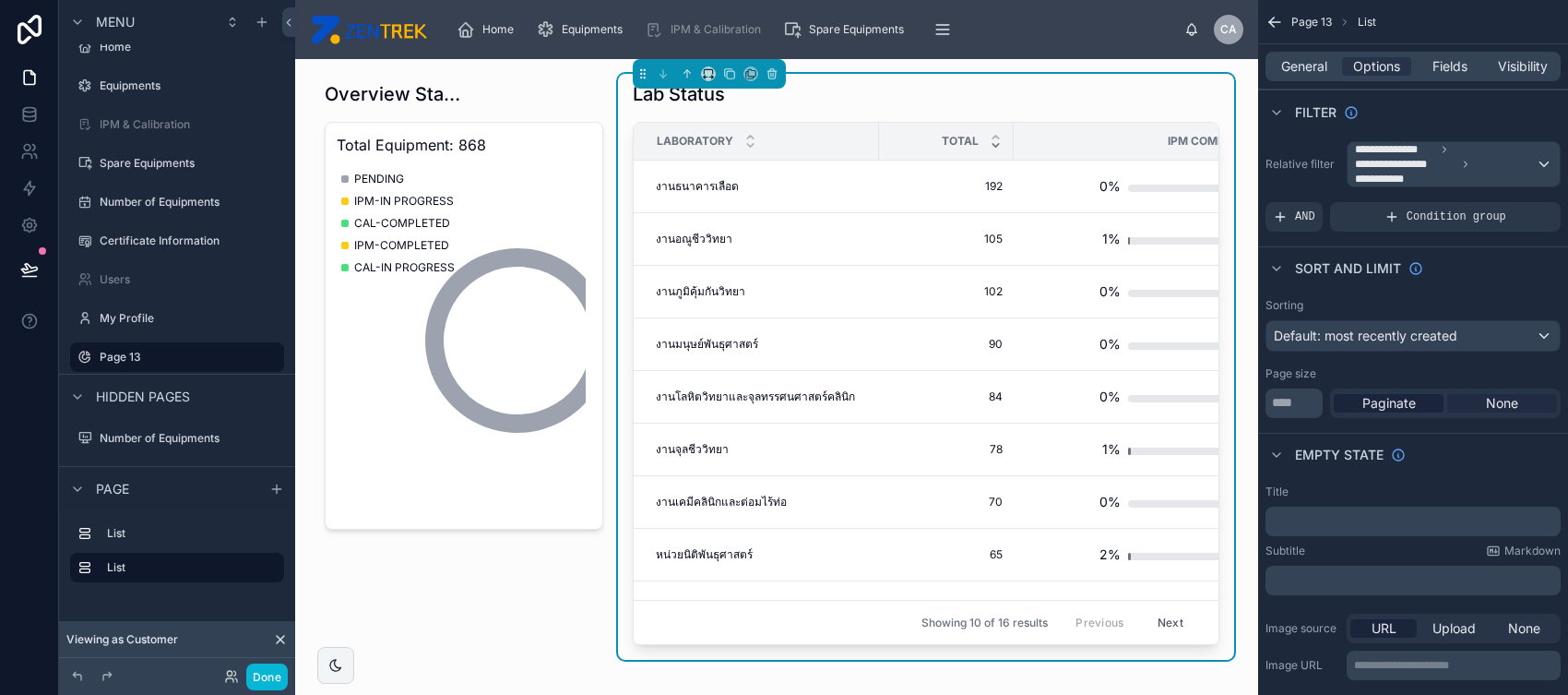 click on "None" at bounding box center (1502, 403) 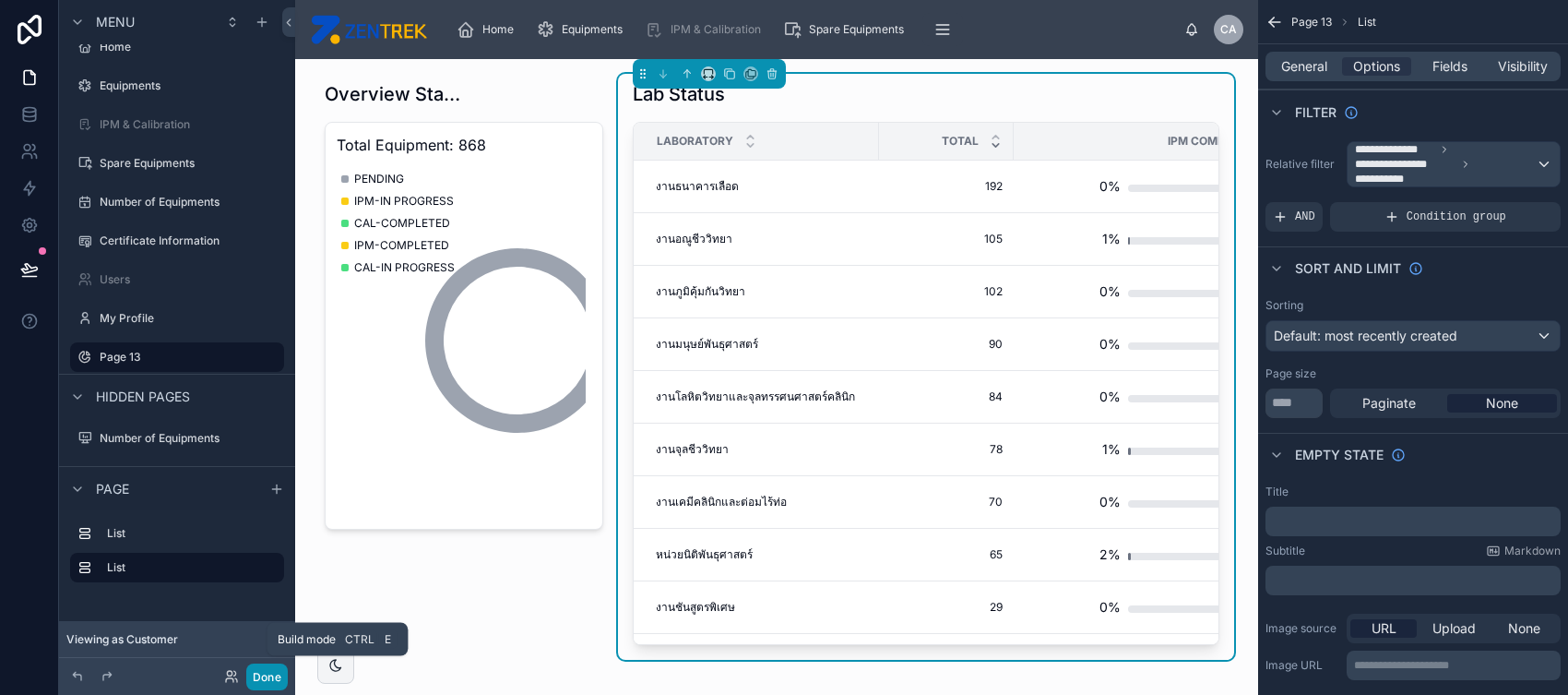 click on "Done" at bounding box center [267, 677] 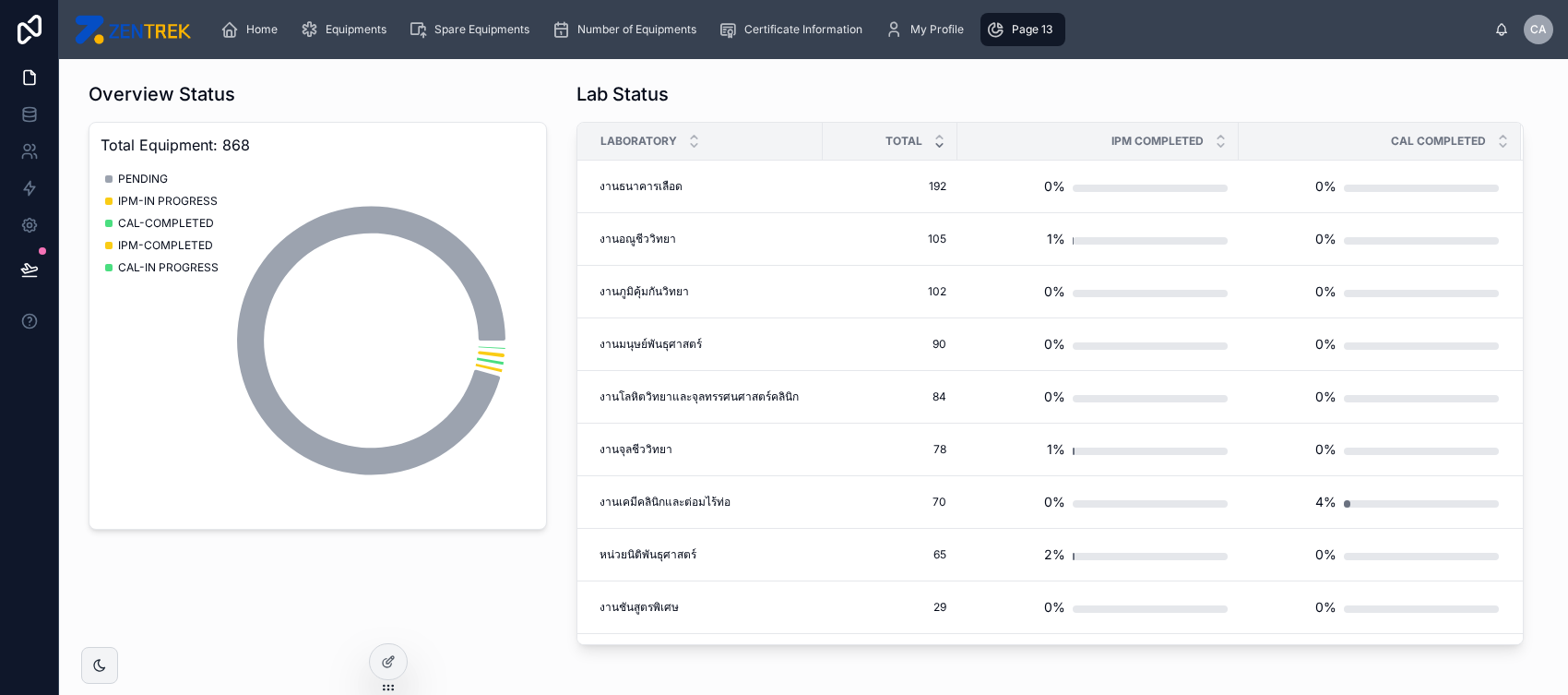 scroll, scrollTop: 0, scrollLeft: 0, axis: both 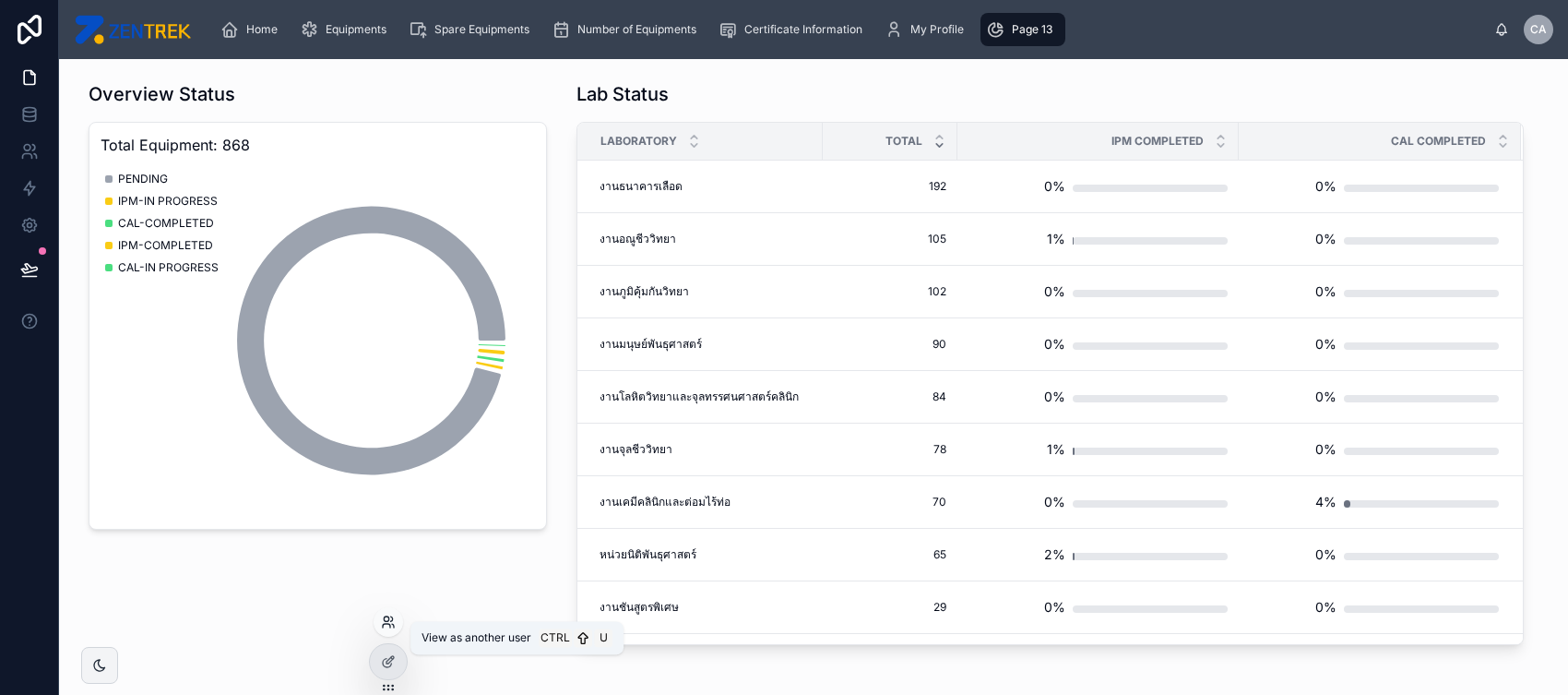 click 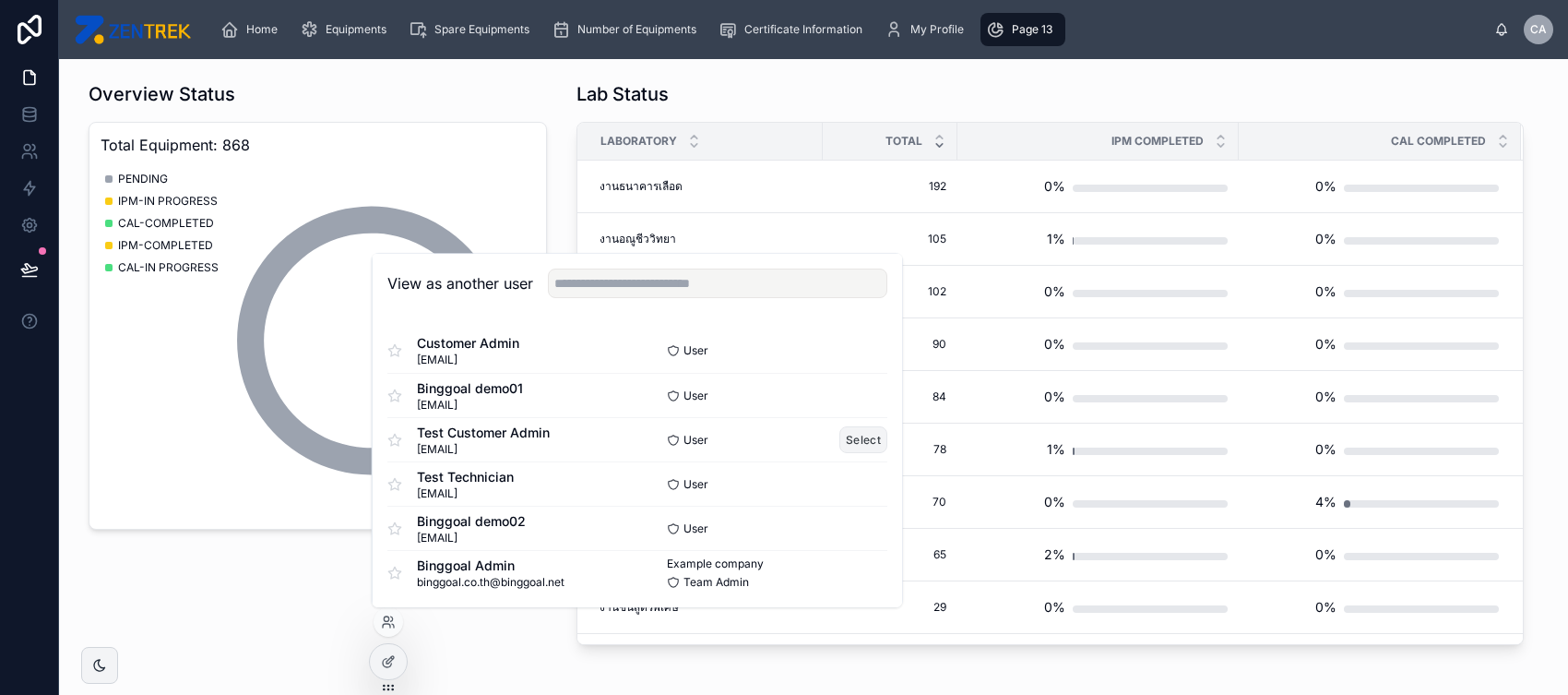 click on "Select" at bounding box center [863, 439] 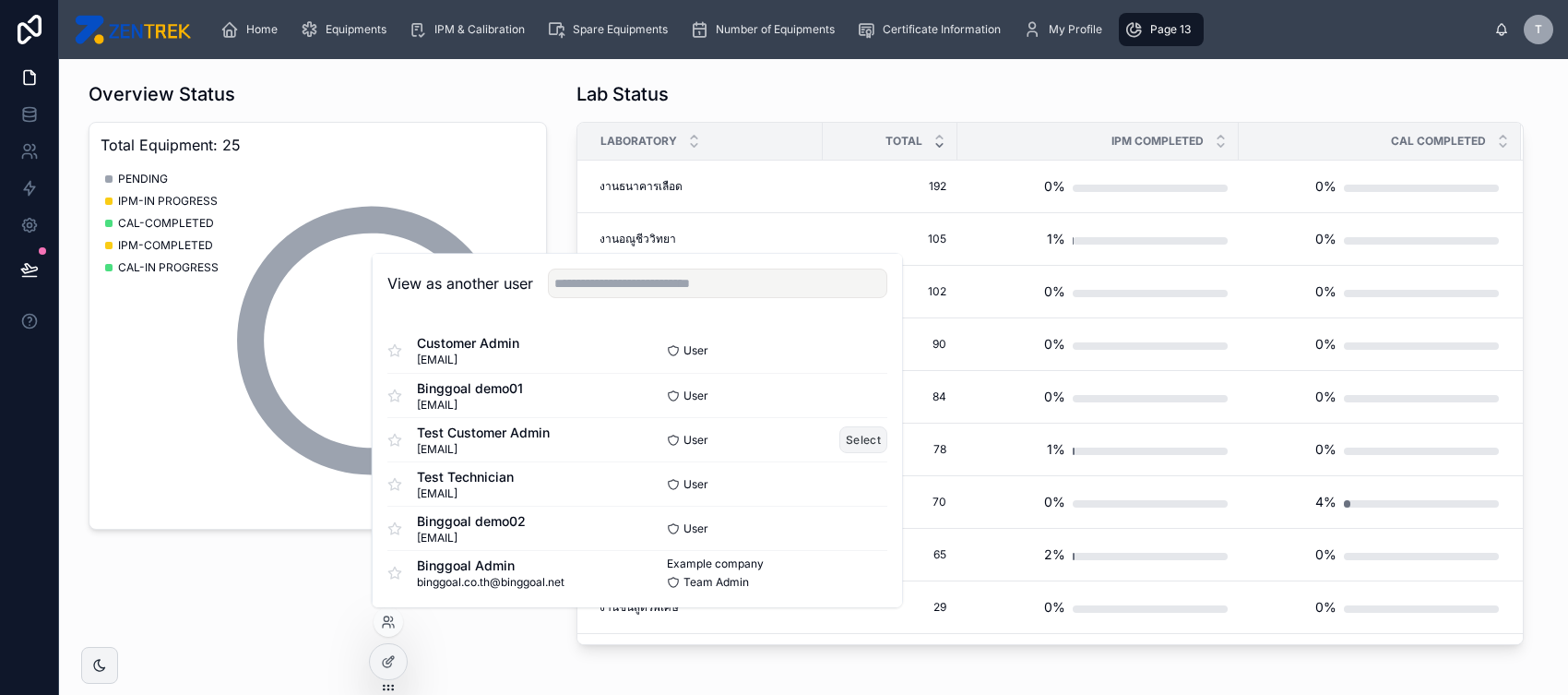 click on "Select" at bounding box center [863, 439] 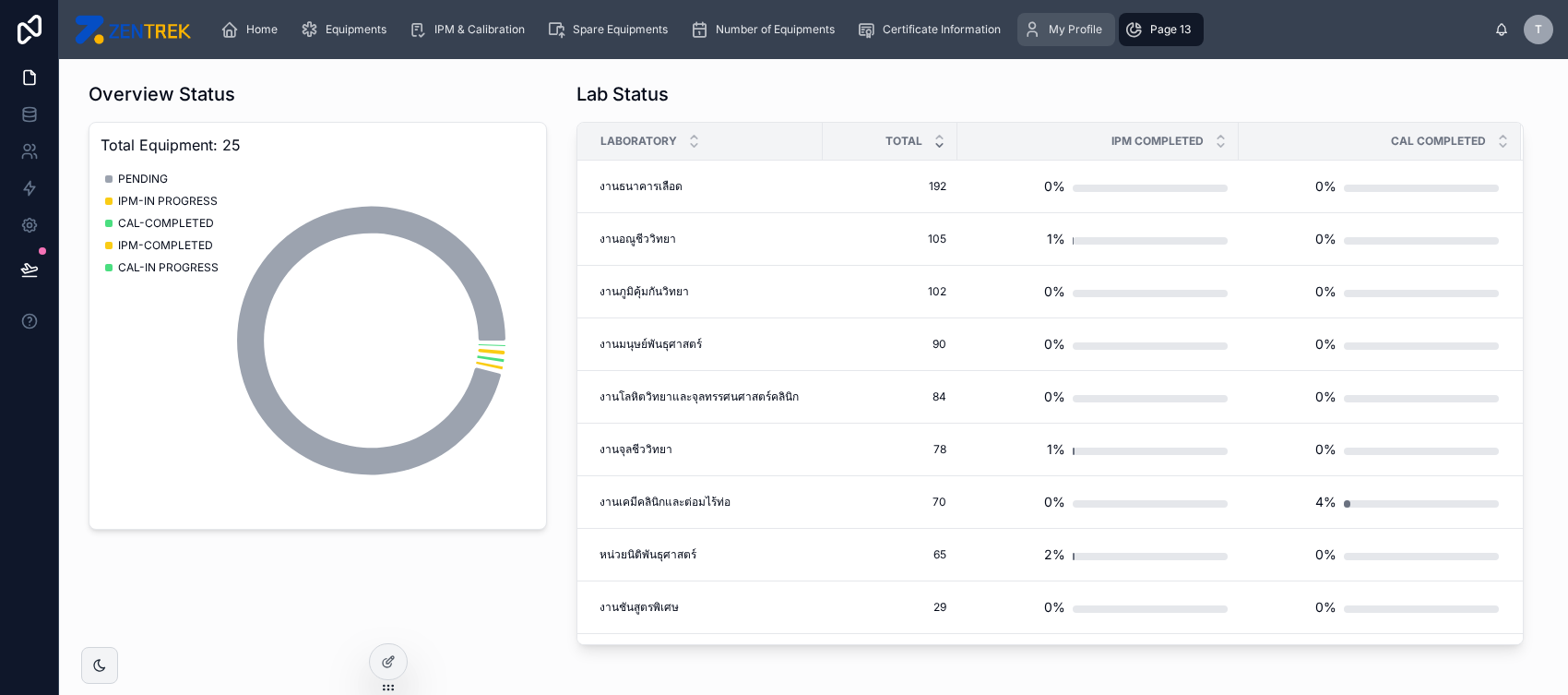 click at bounding box center [1032, 30] 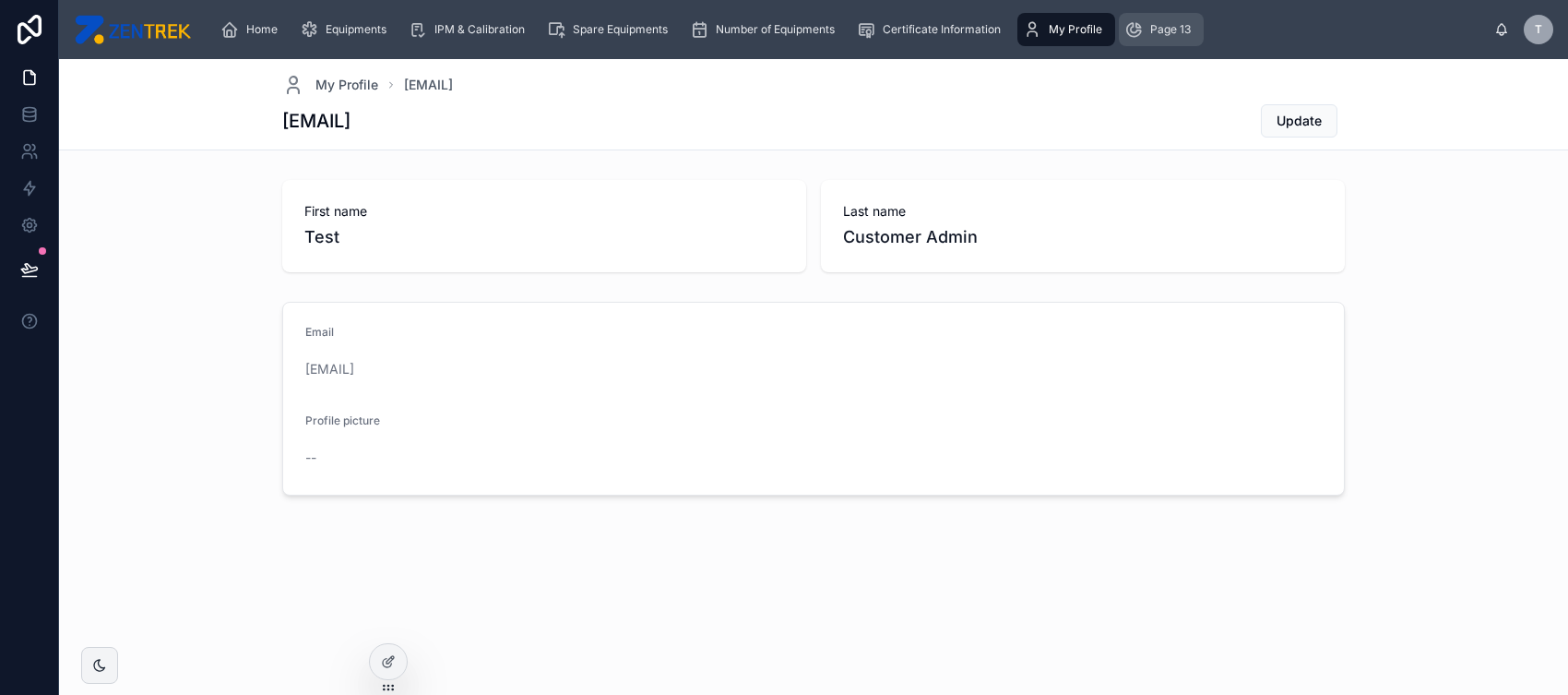 click on "Page 13" at bounding box center (1170, 30) 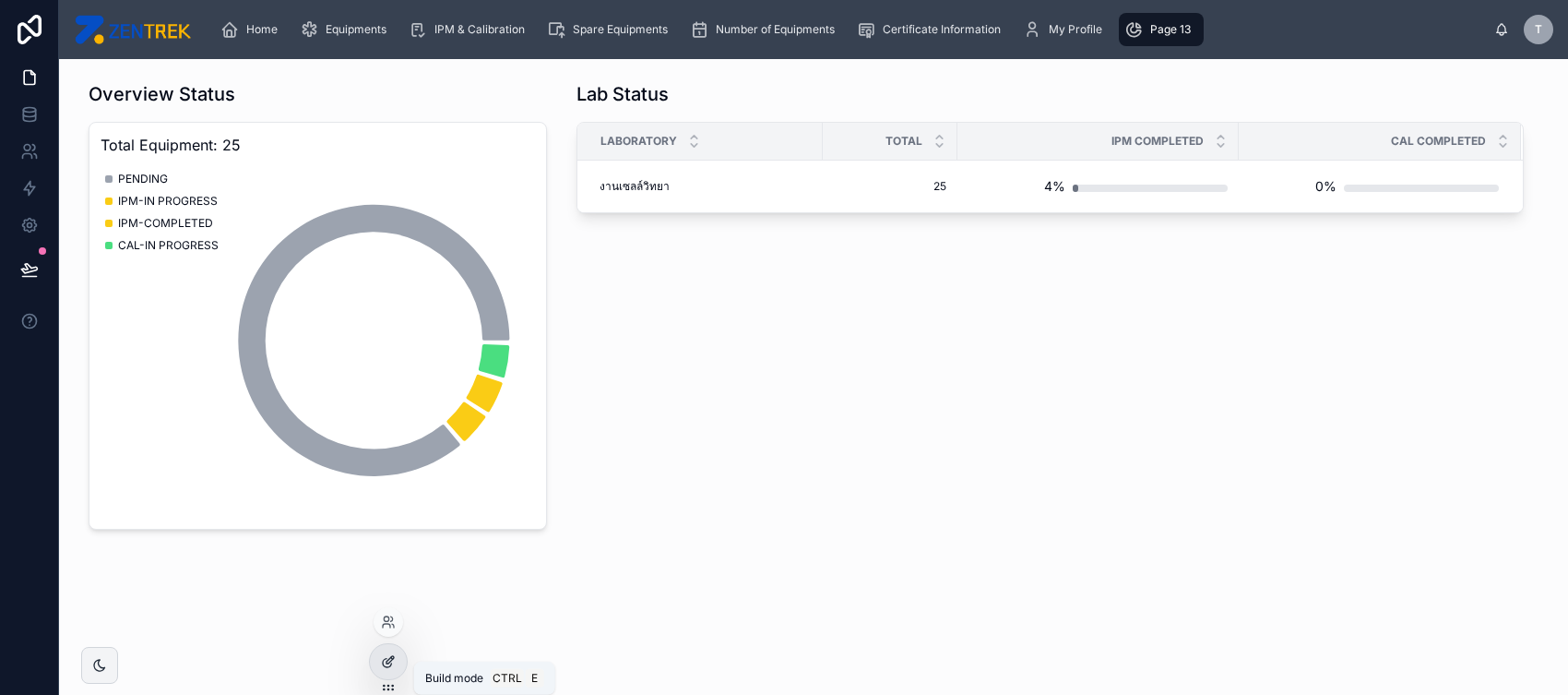click 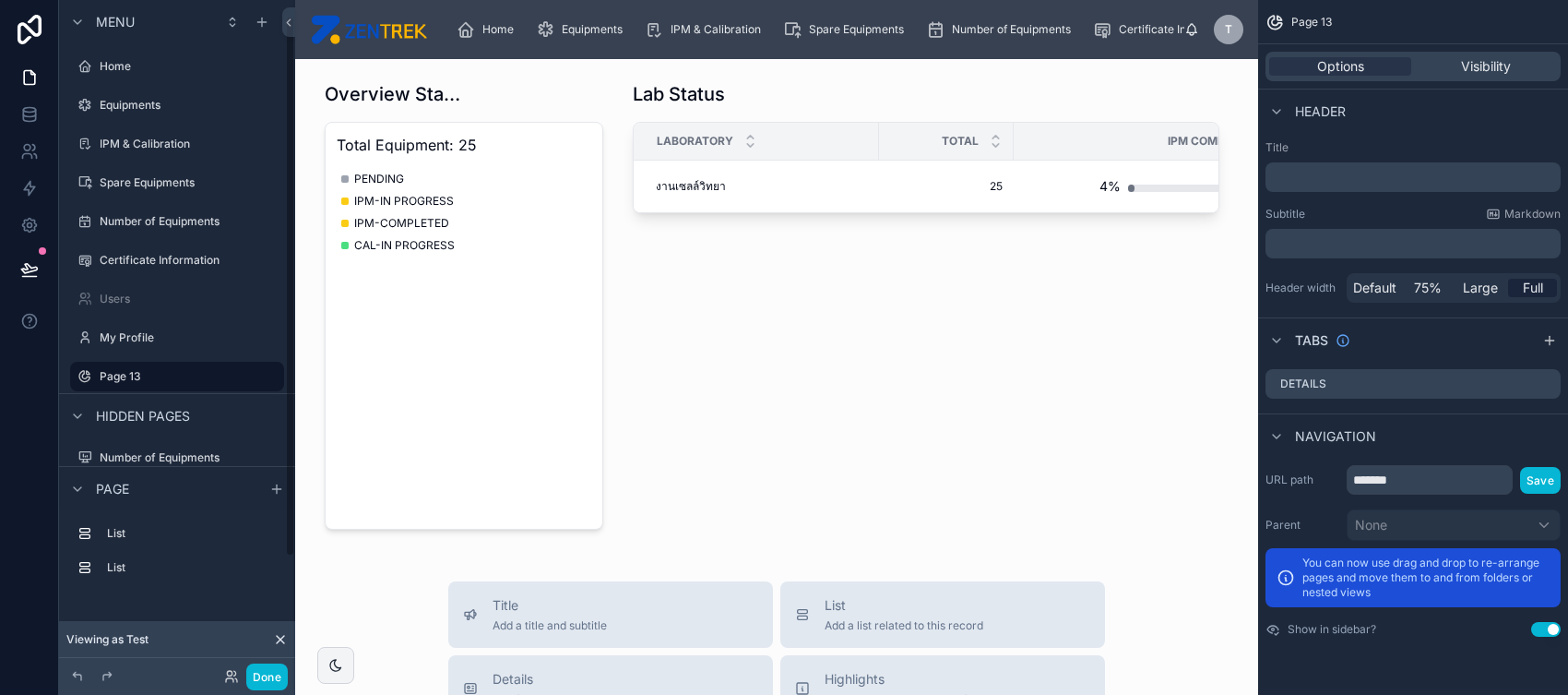 scroll, scrollTop: 19, scrollLeft: 0, axis: vertical 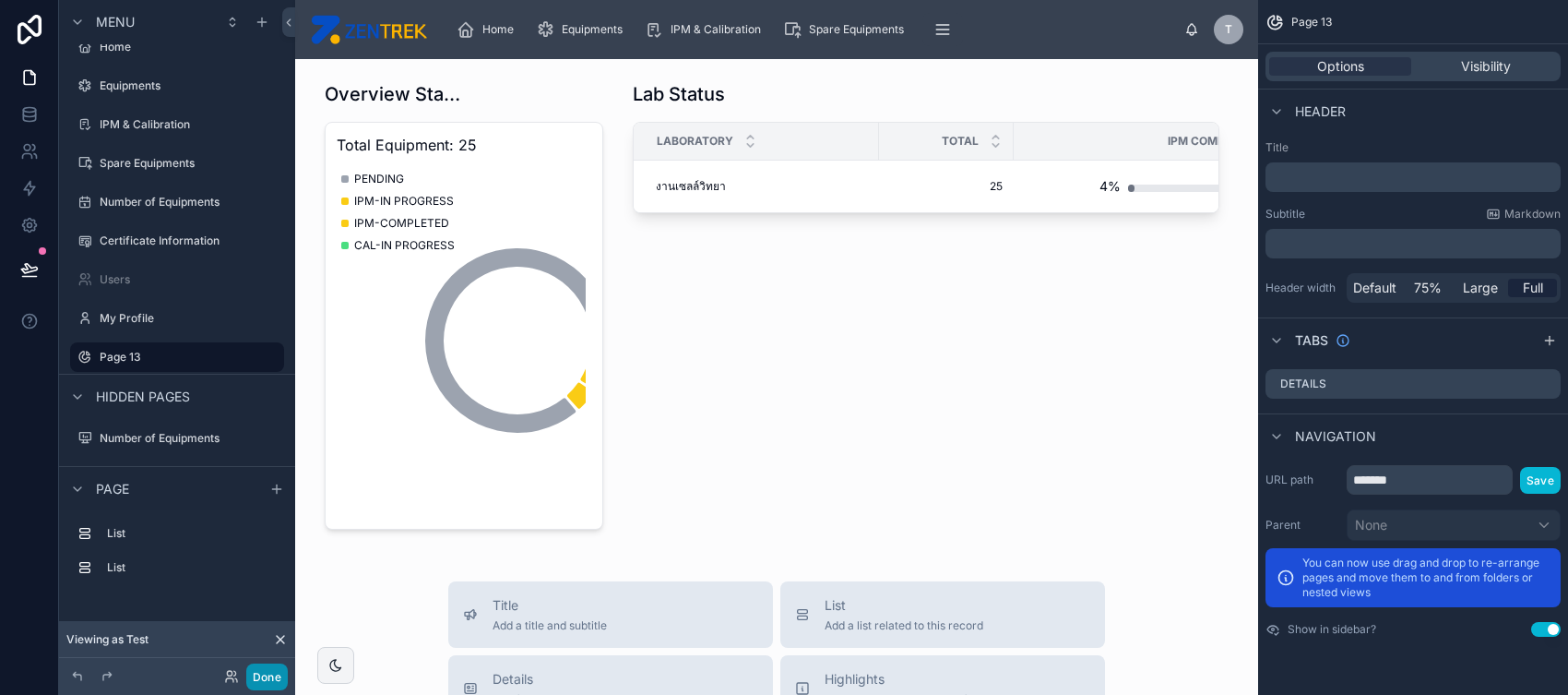 click on "Done" at bounding box center (267, 677) 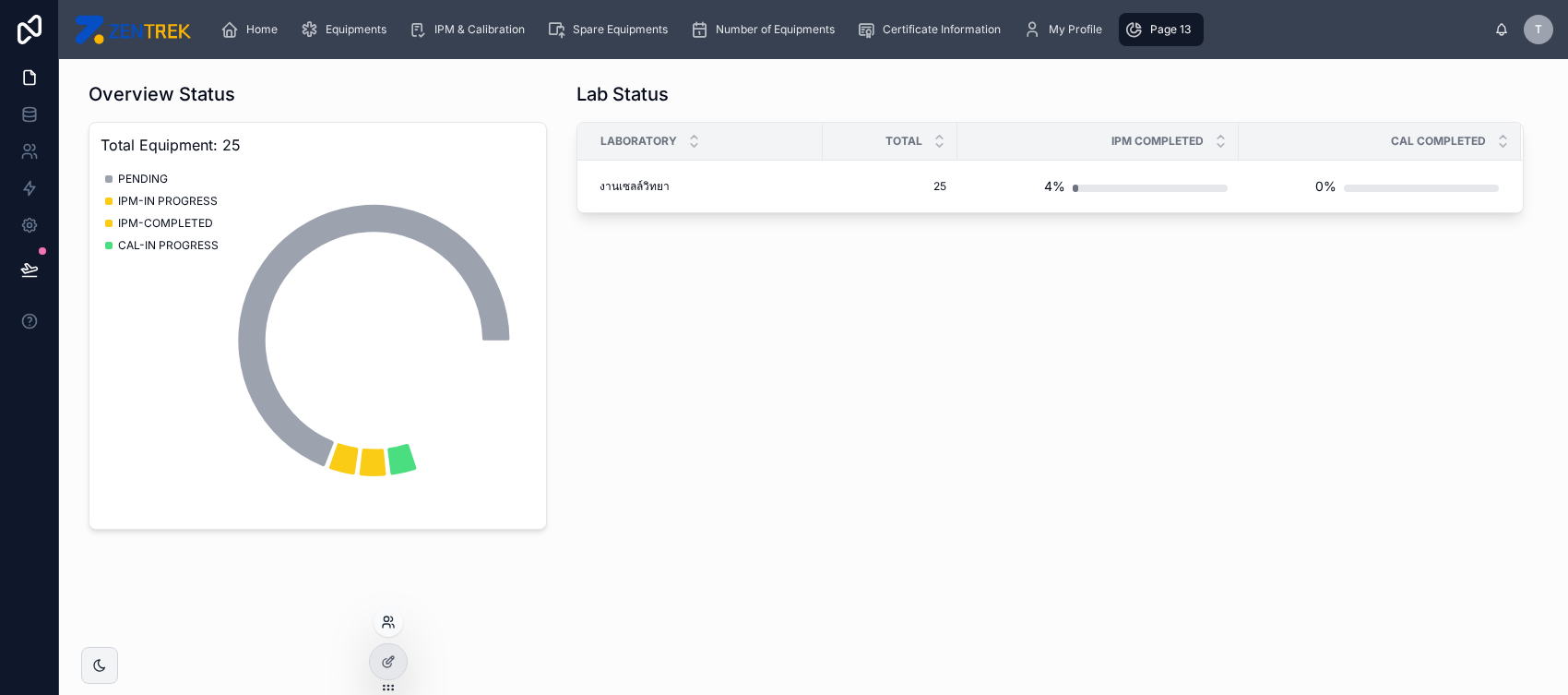 click 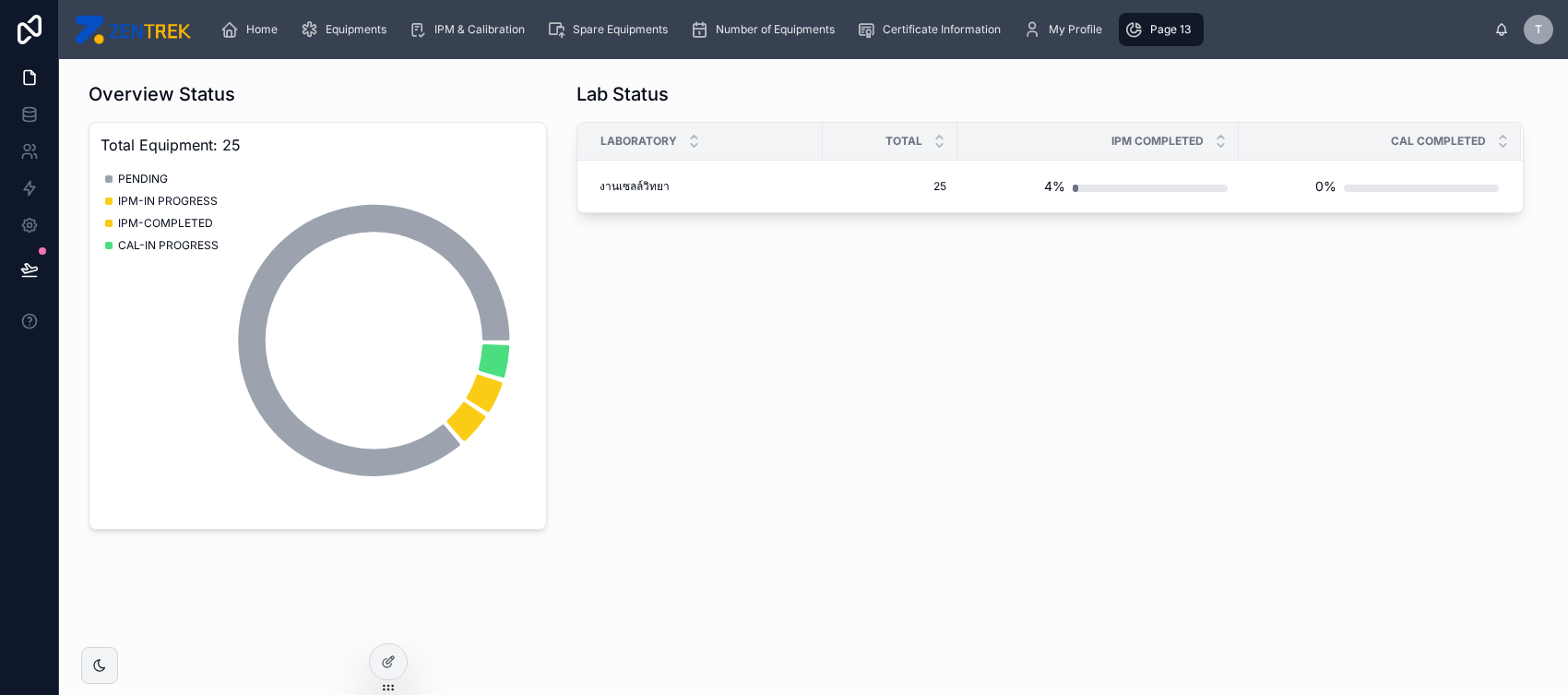 click on "Lab Status Laboratory Total IPM COMPLETED CAL COMPLETED งานเซลล์วิทยา งานเซลล์วิทยา 25 25 4% 0%" at bounding box center [1050, 306] 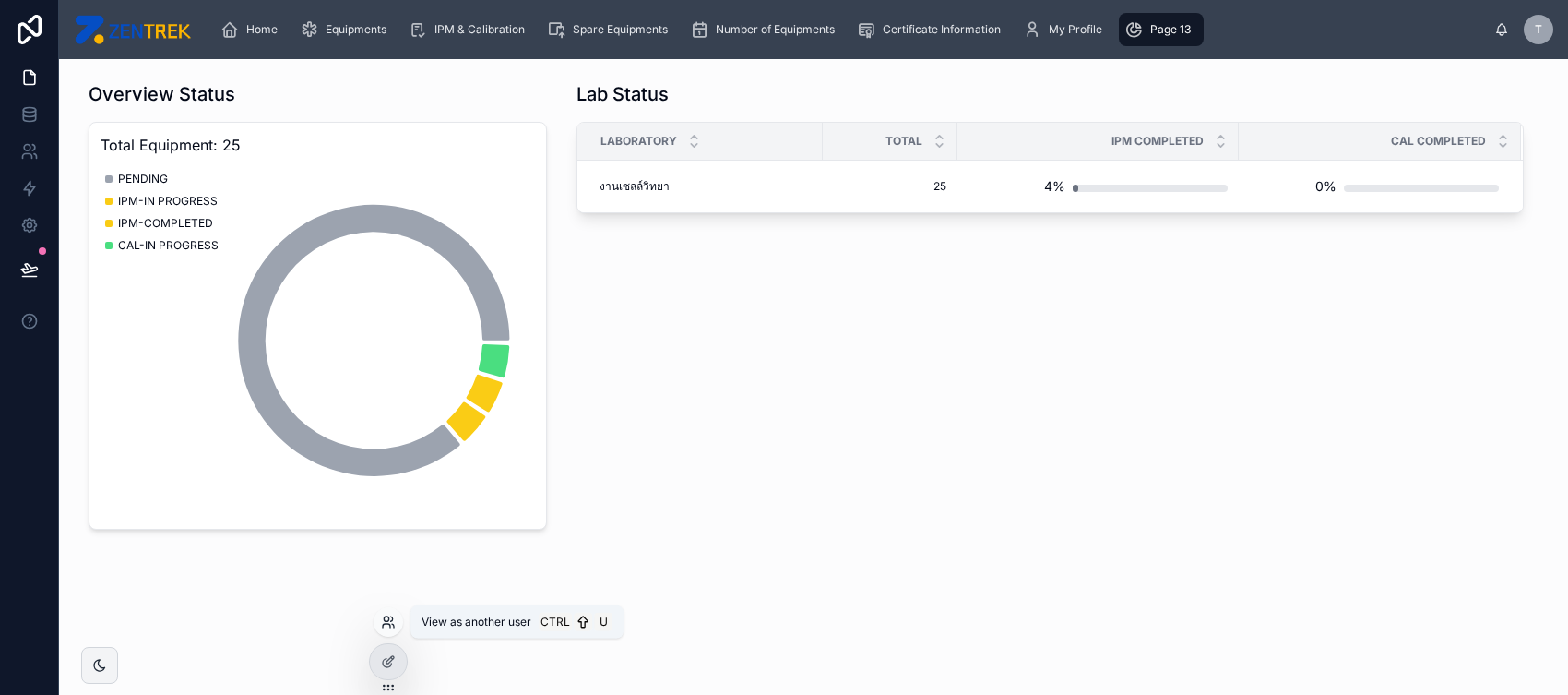 click 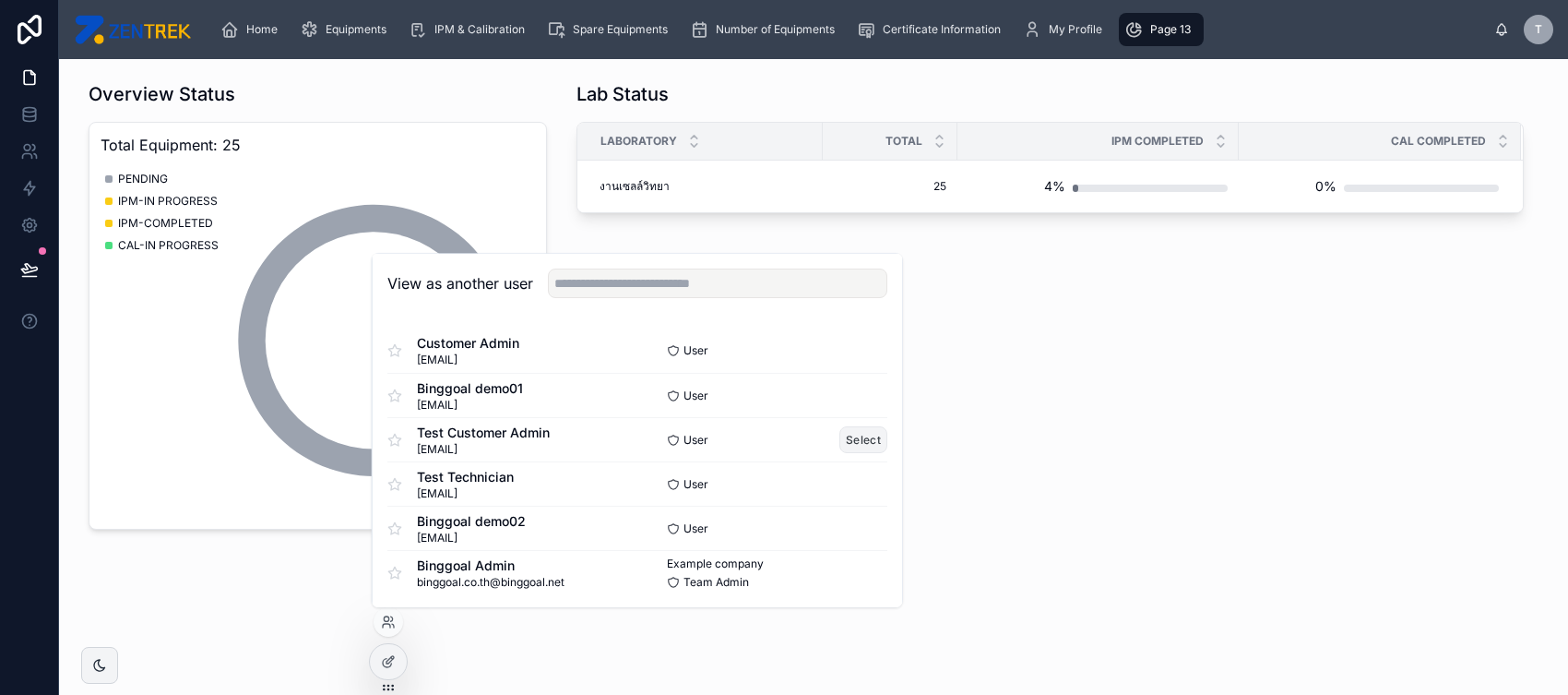 click on "Select" at bounding box center [863, 439] 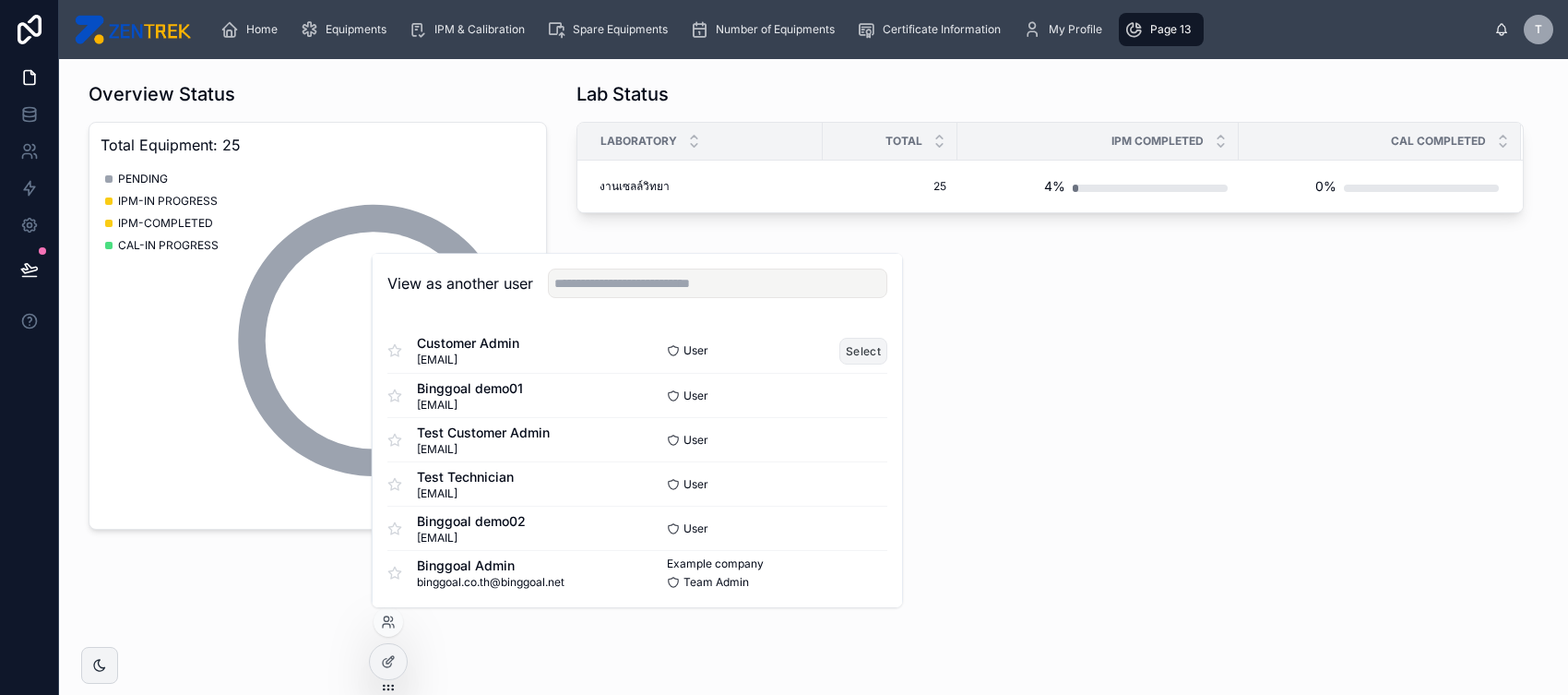 click on "Select" at bounding box center (863, 351) 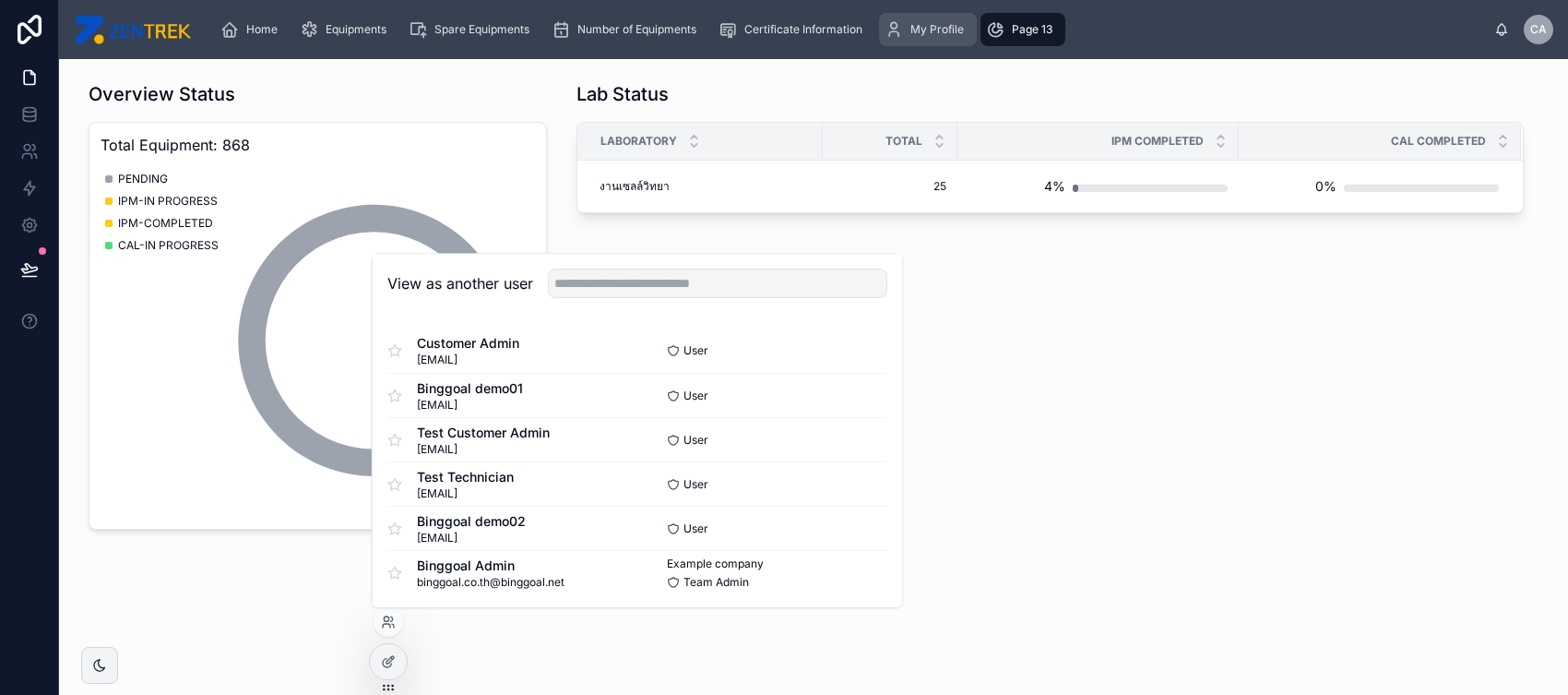 click on "My Profile" at bounding box center [937, 30] 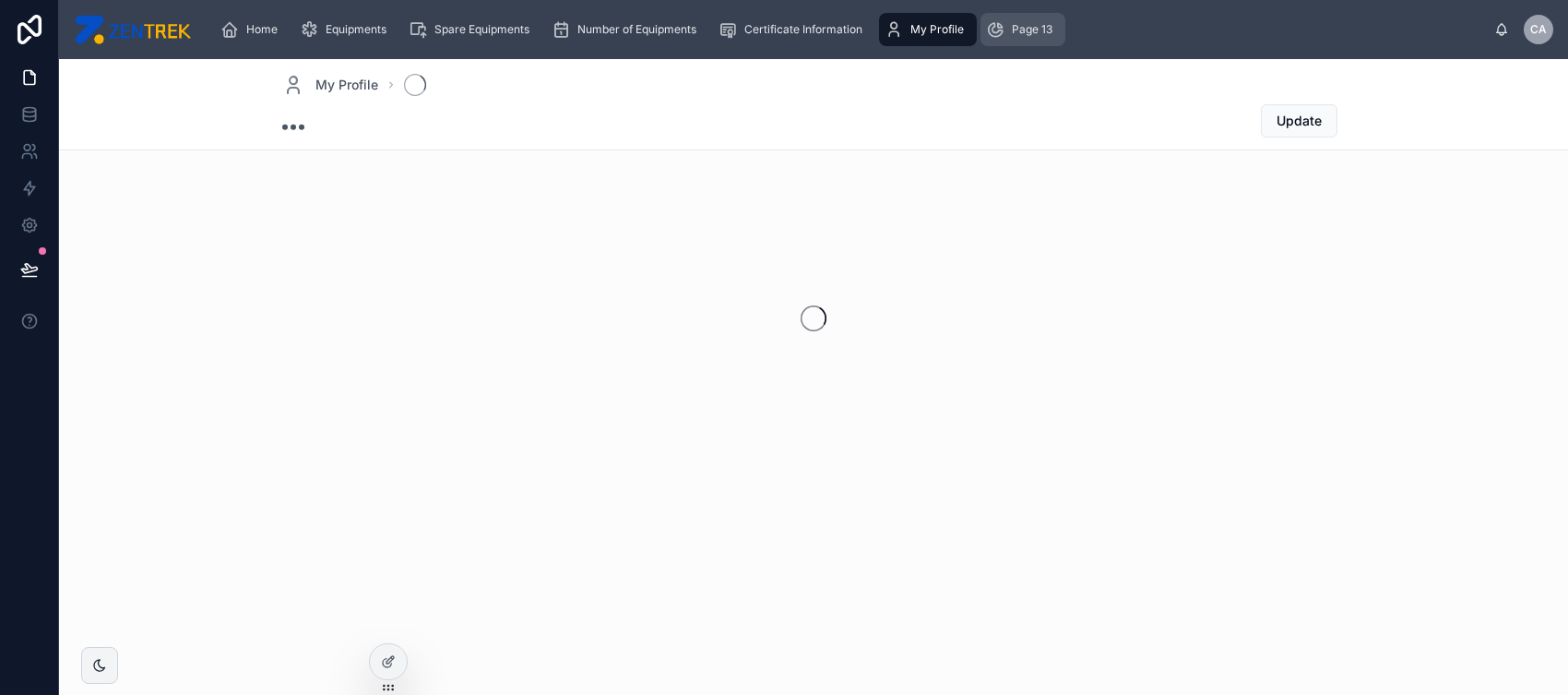 click on "Page 13" at bounding box center (1032, 30) 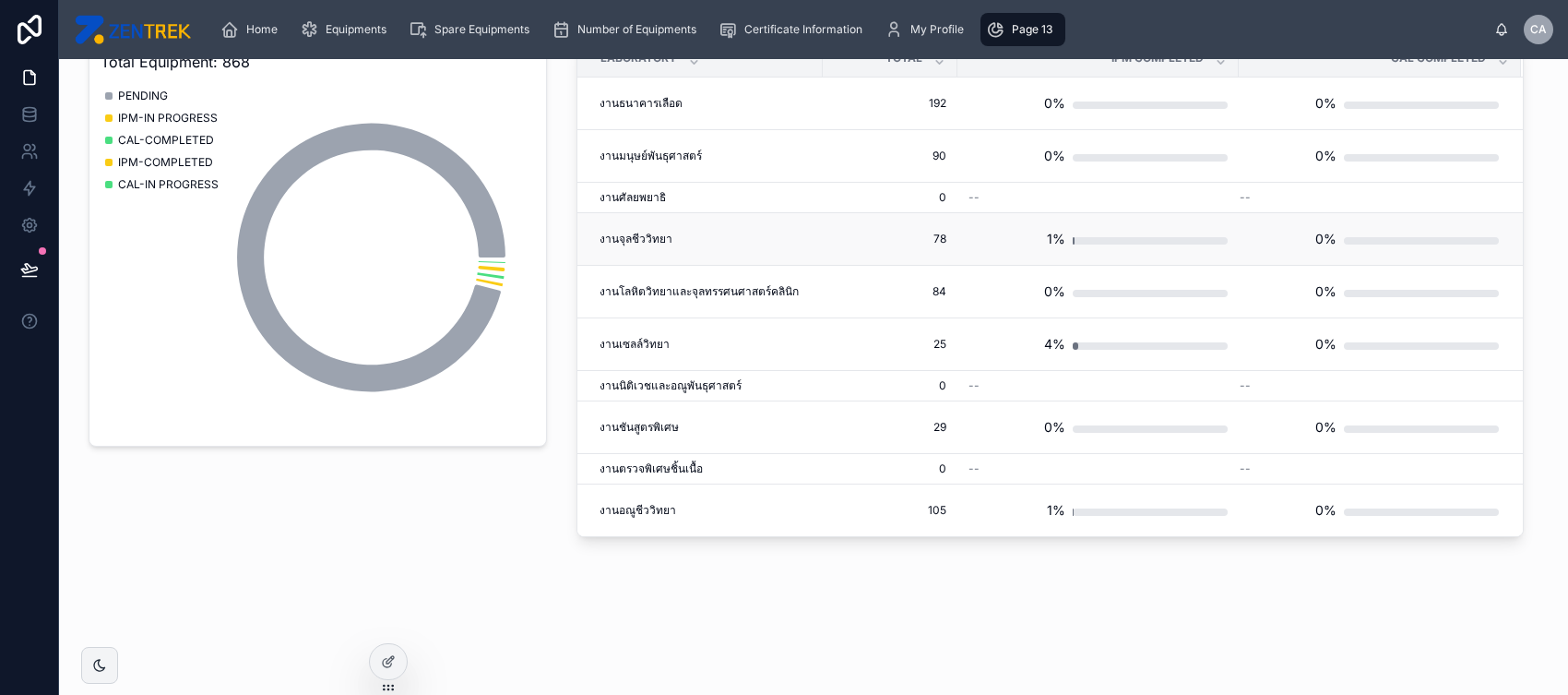scroll, scrollTop: 0, scrollLeft: 0, axis: both 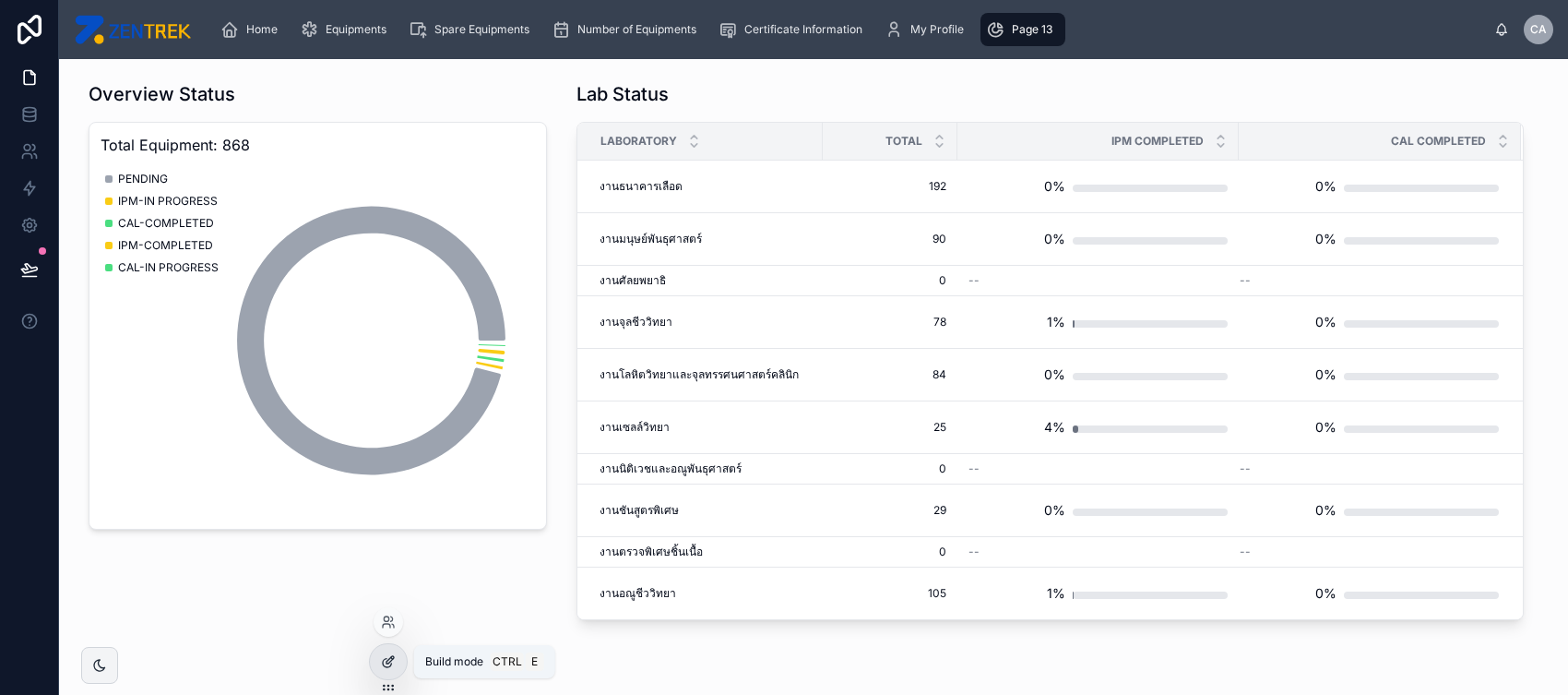 click at bounding box center [388, 662] 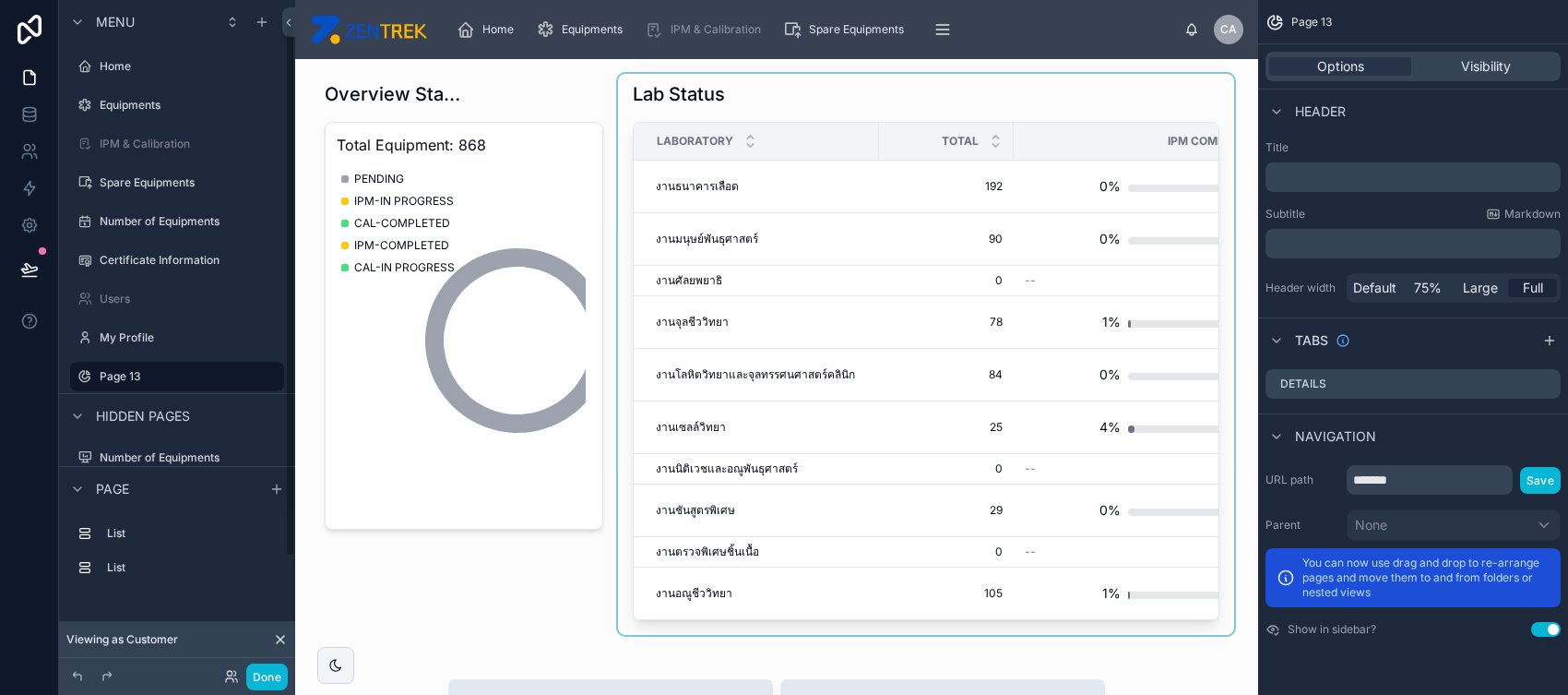 scroll, scrollTop: 19, scrollLeft: 0, axis: vertical 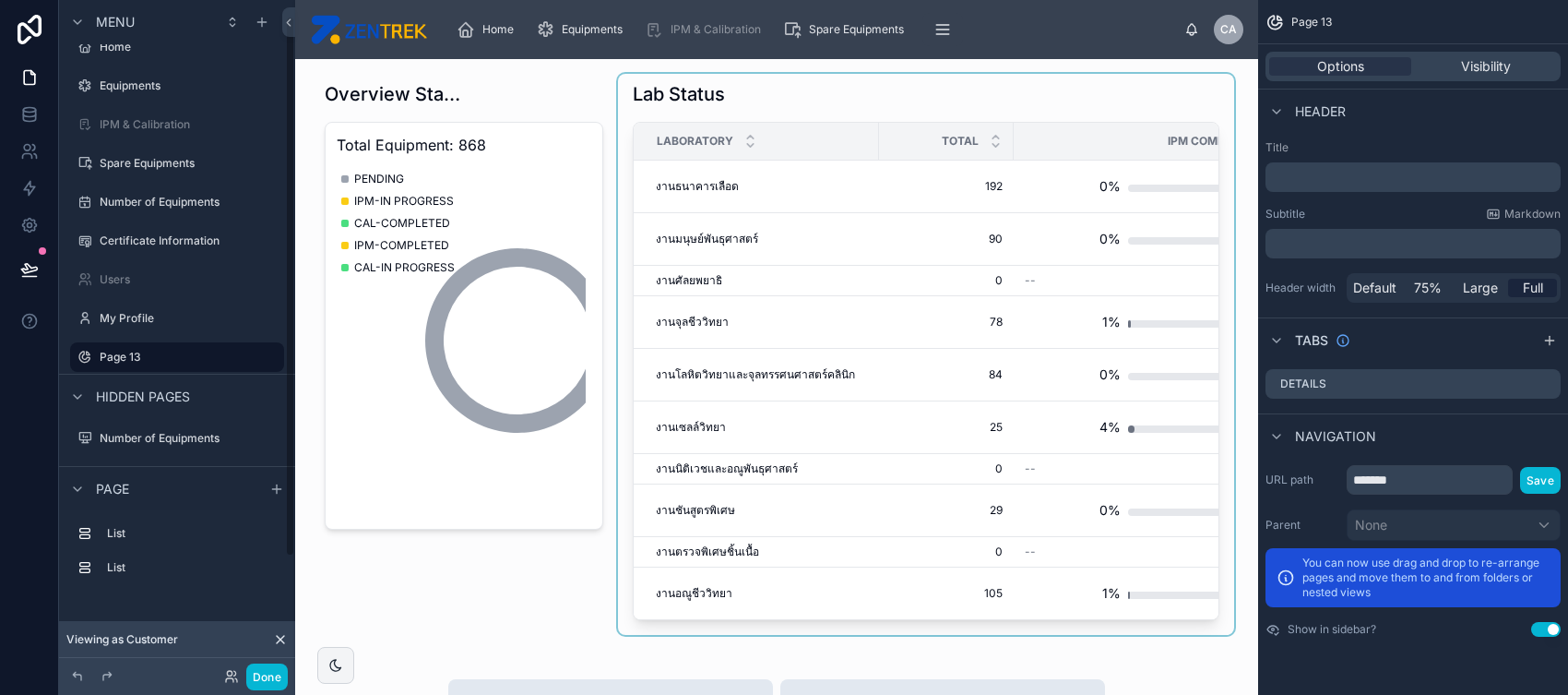 click at bounding box center [926, 354] 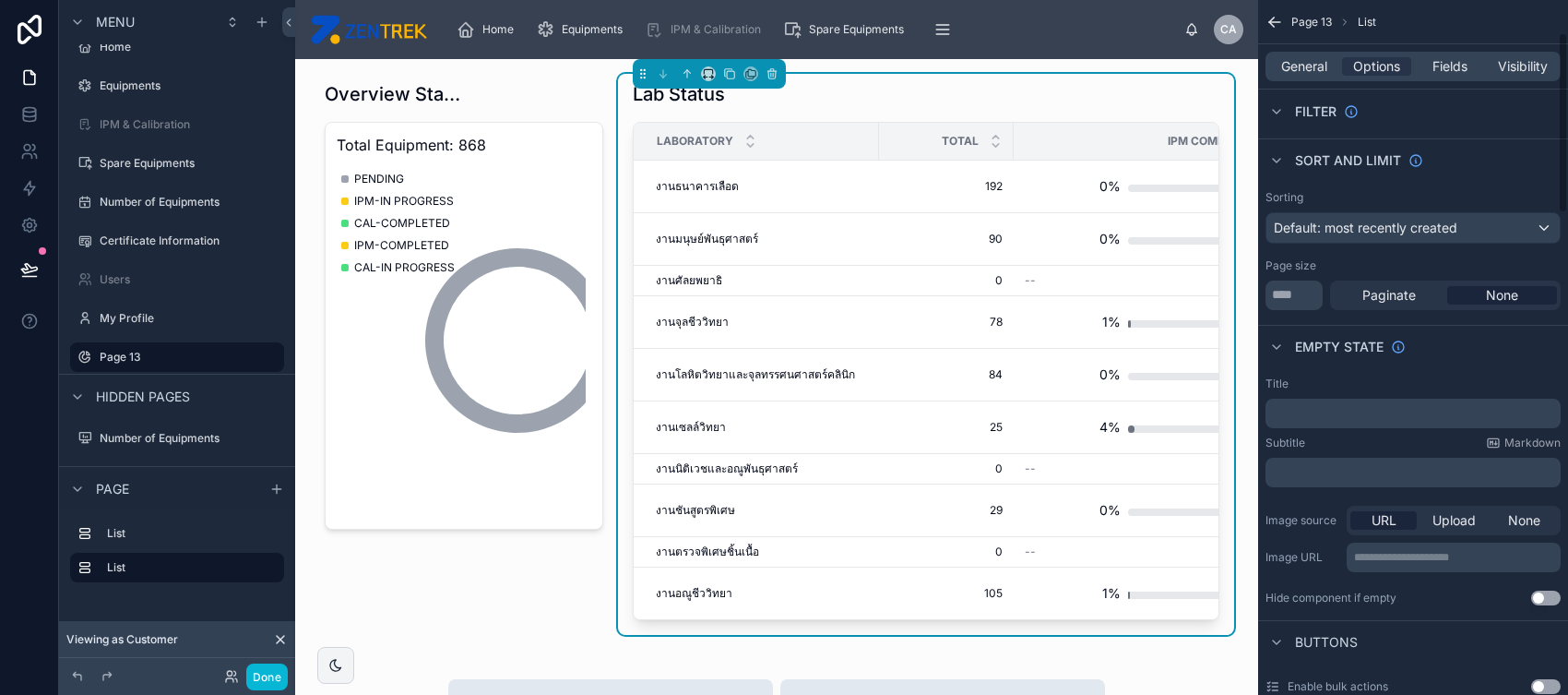 scroll, scrollTop: 103, scrollLeft: 0, axis: vertical 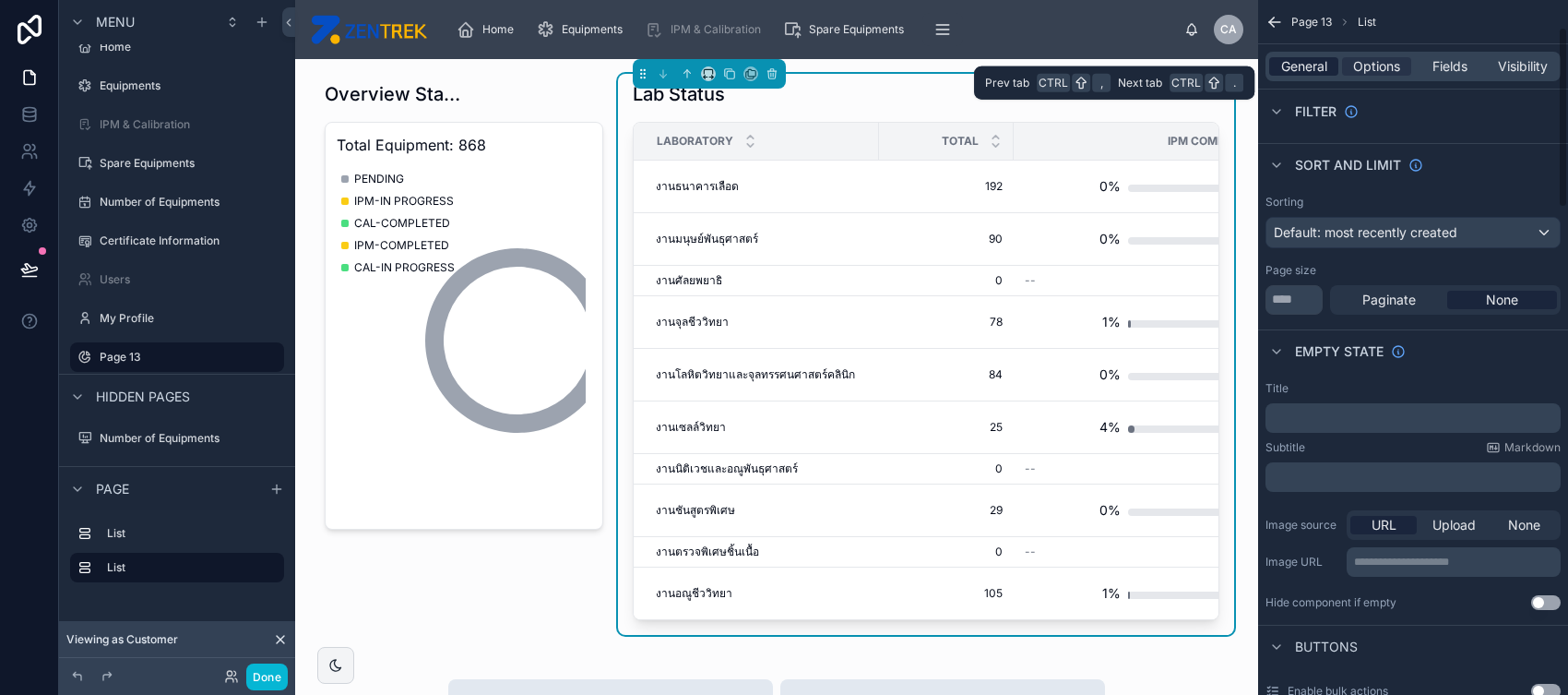 click on "General" at bounding box center (1304, 66) 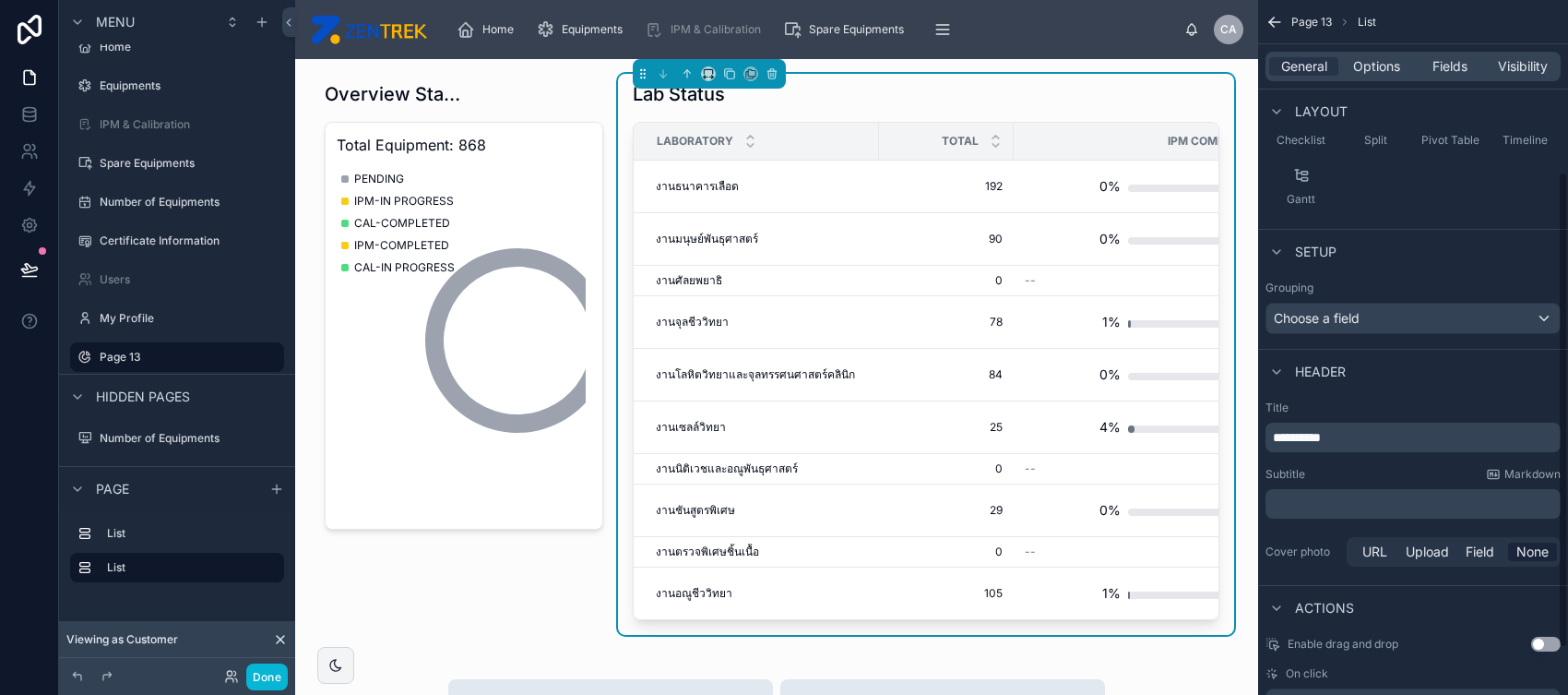scroll, scrollTop: 318, scrollLeft: 0, axis: vertical 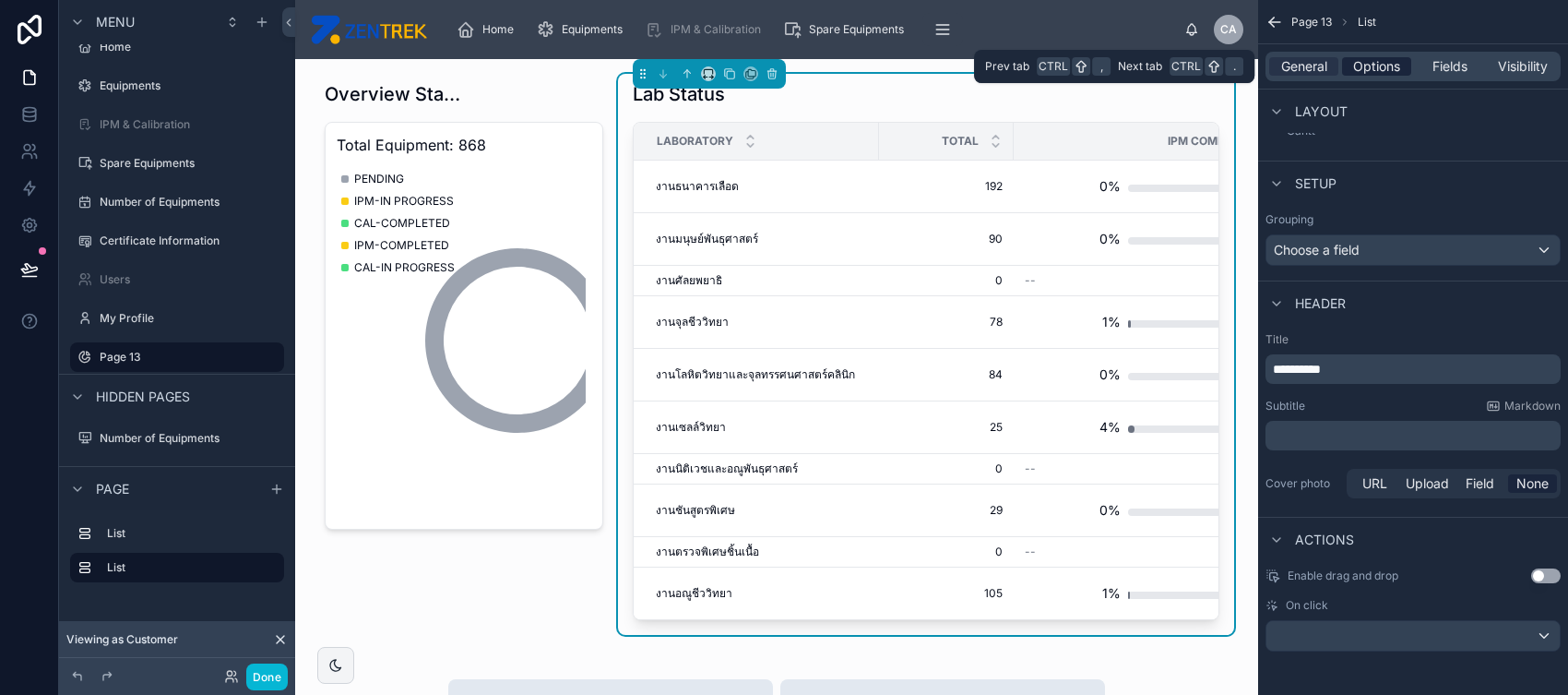 click on "Options" at bounding box center [1376, 66] 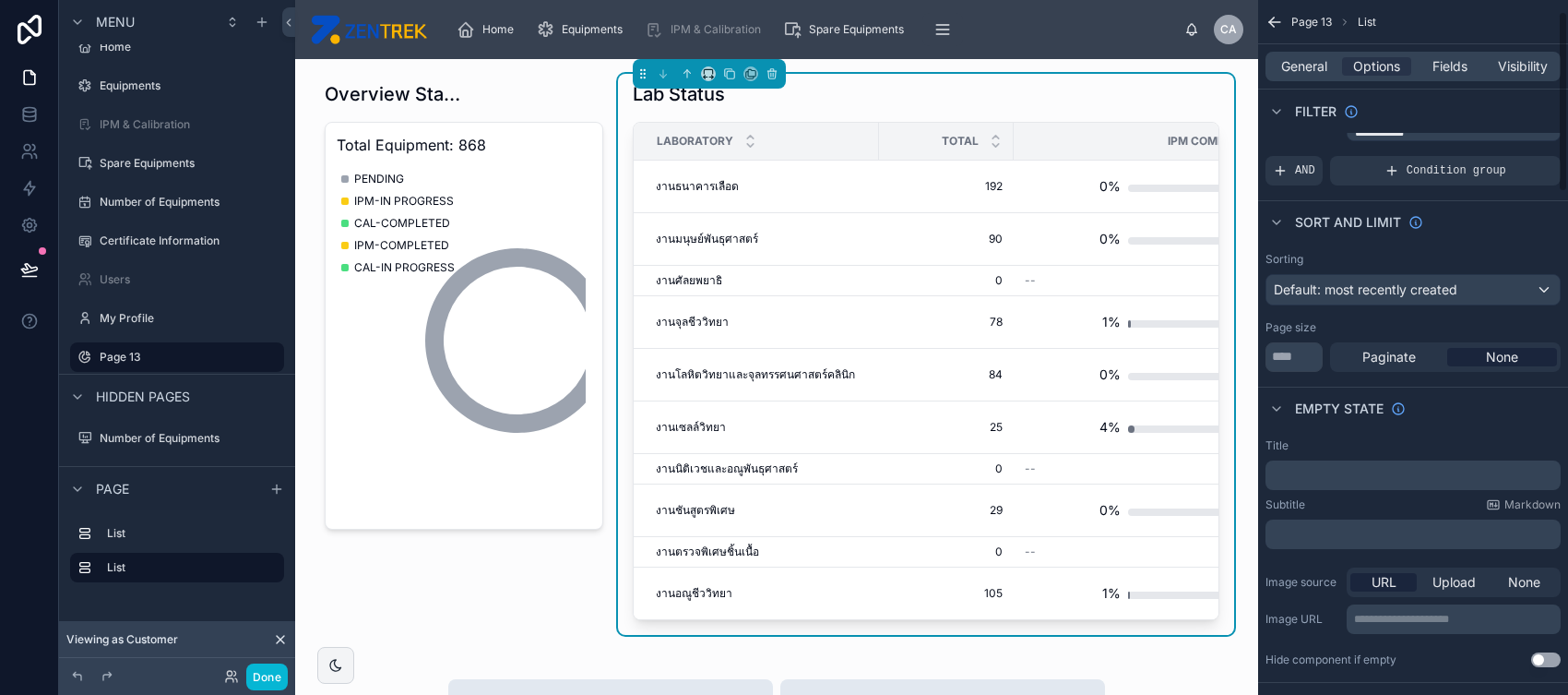 scroll, scrollTop: 44, scrollLeft: 0, axis: vertical 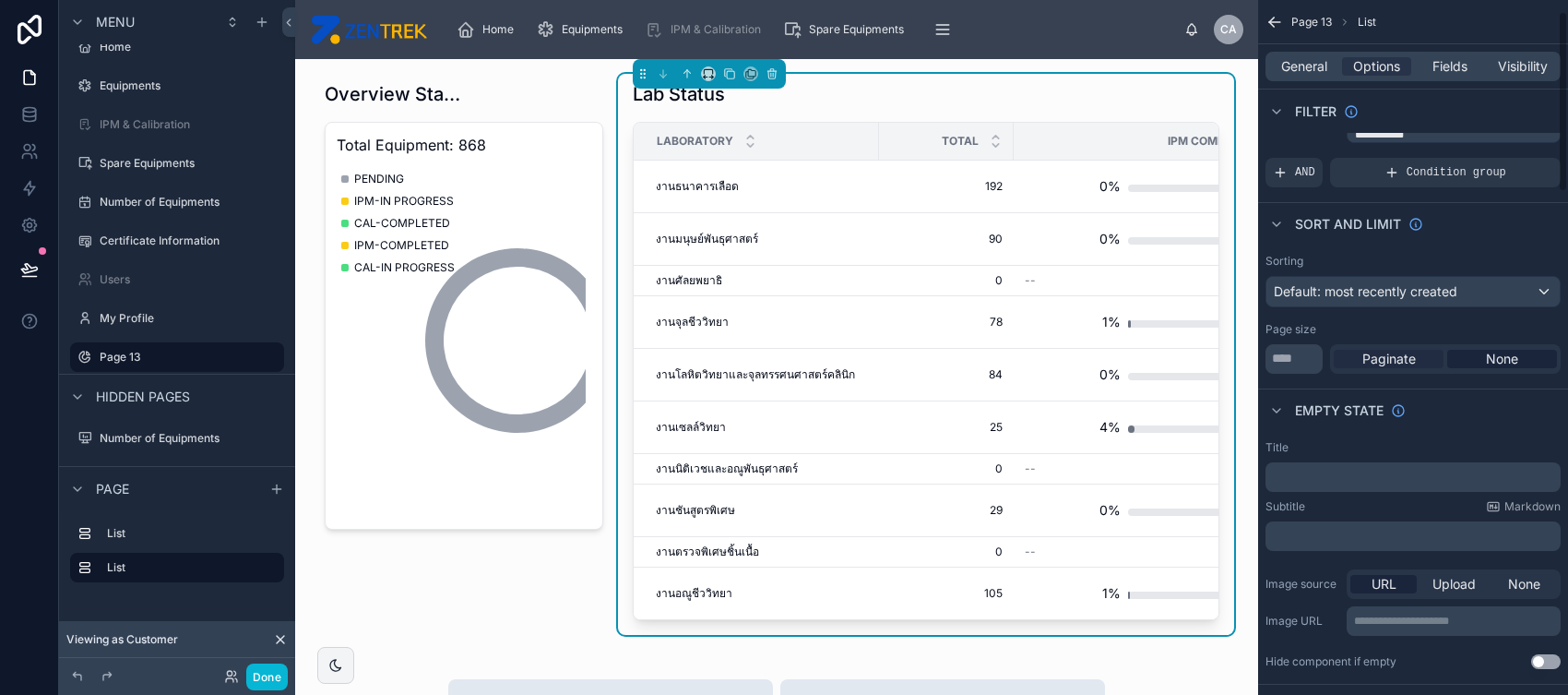 click on "Paginate" at bounding box center [1389, 359] 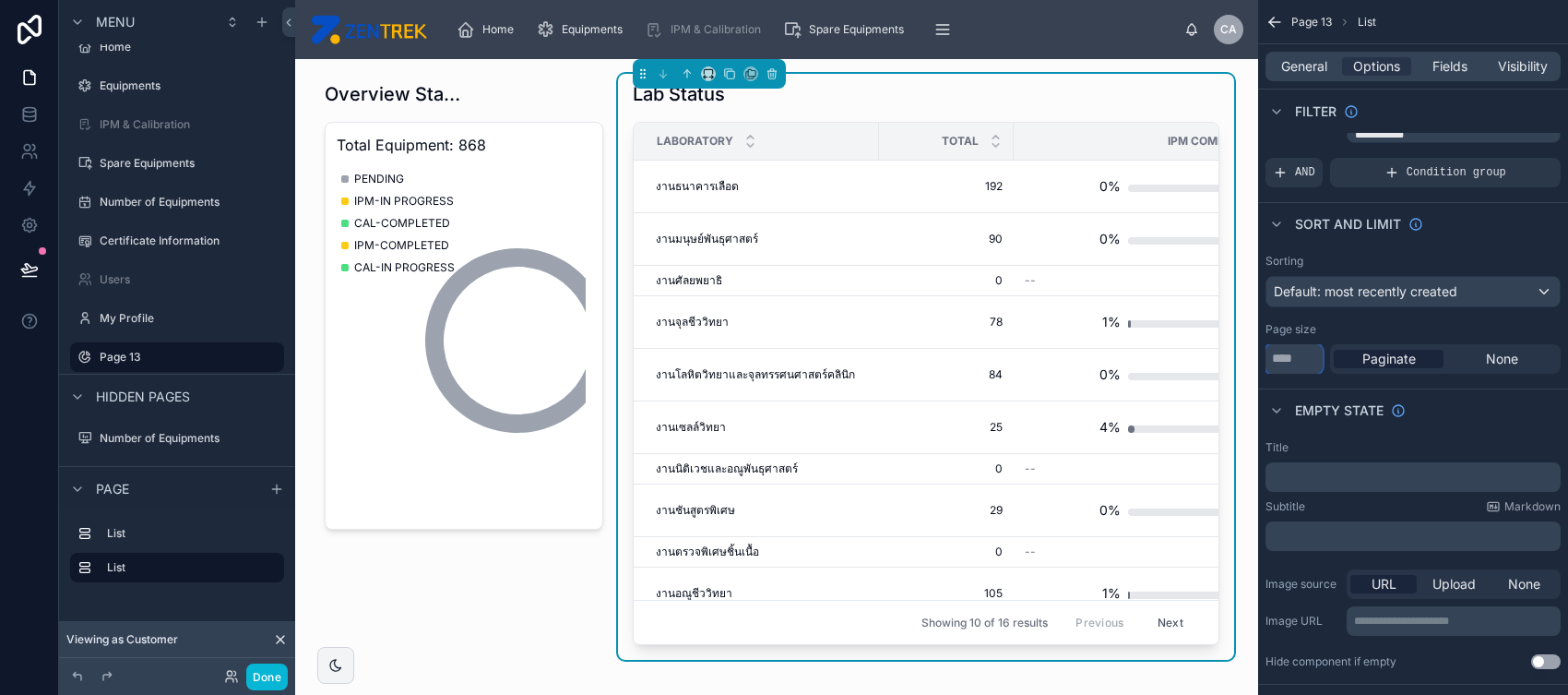 click on "**" at bounding box center (1294, 359) 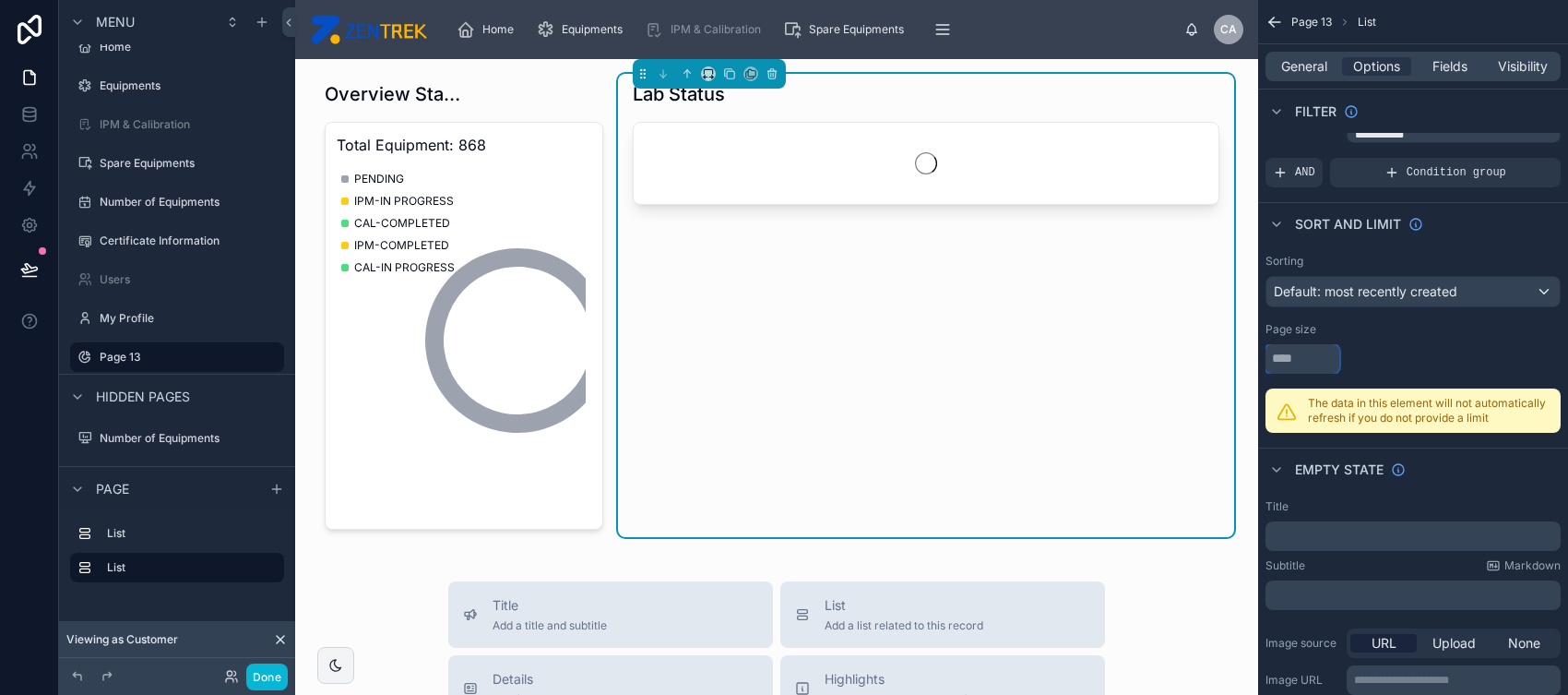 type on "*" 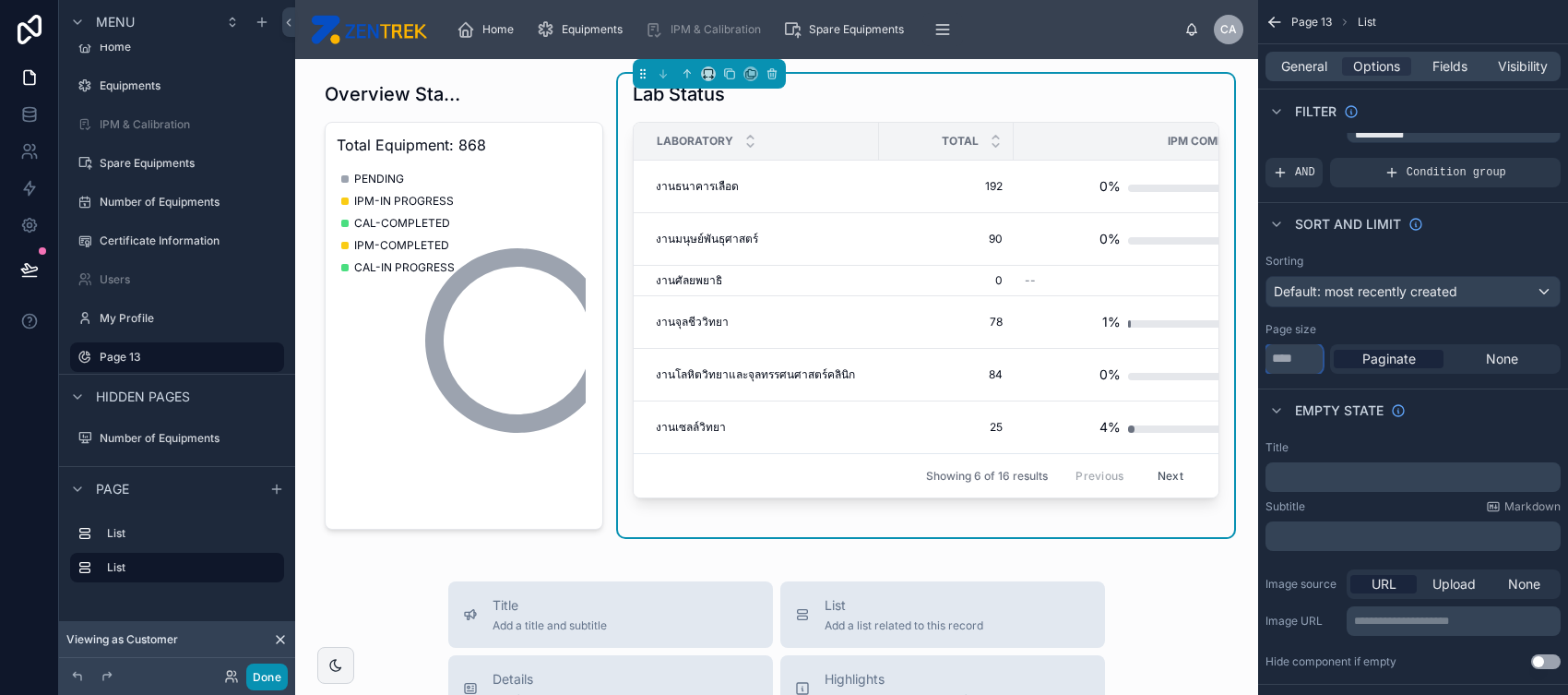 type on "*" 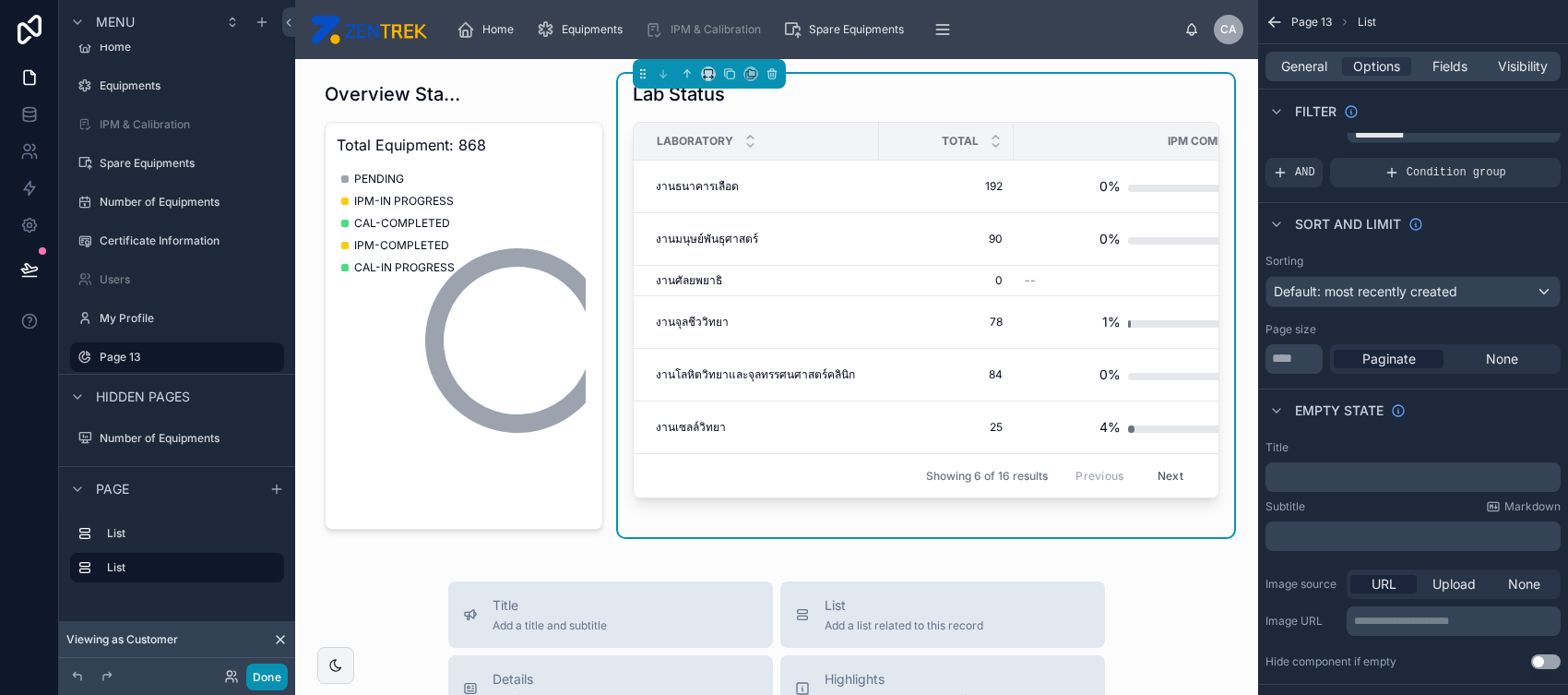click on "Done" at bounding box center (267, 677) 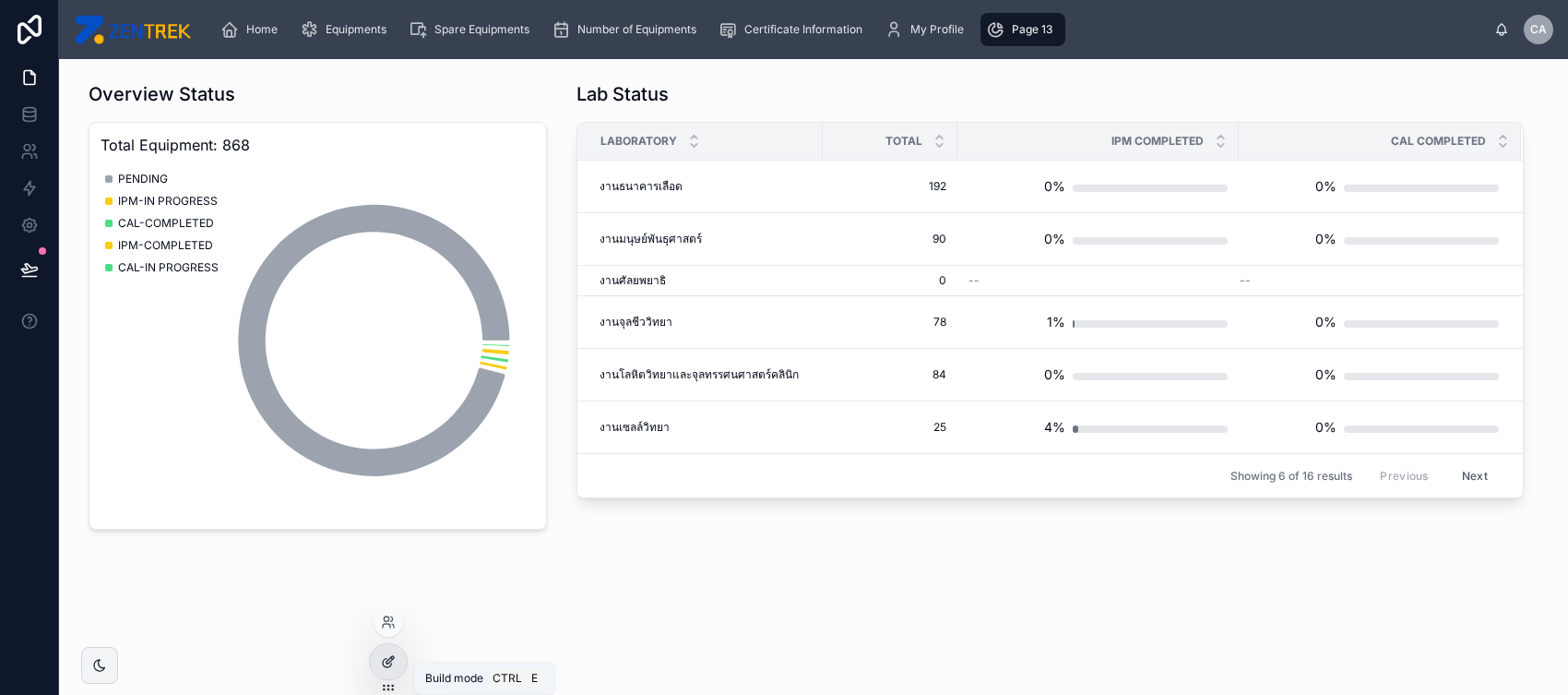click 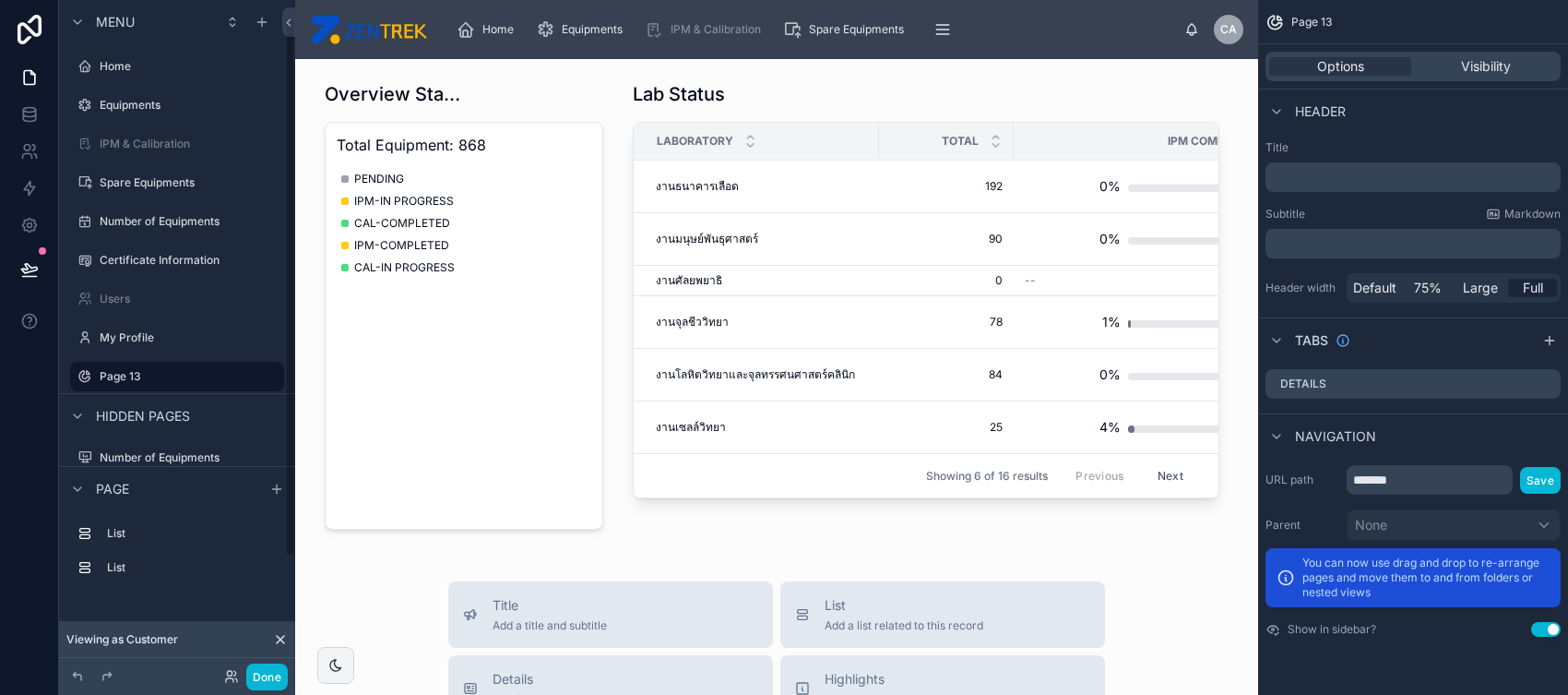scroll, scrollTop: 19, scrollLeft: 0, axis: vertical 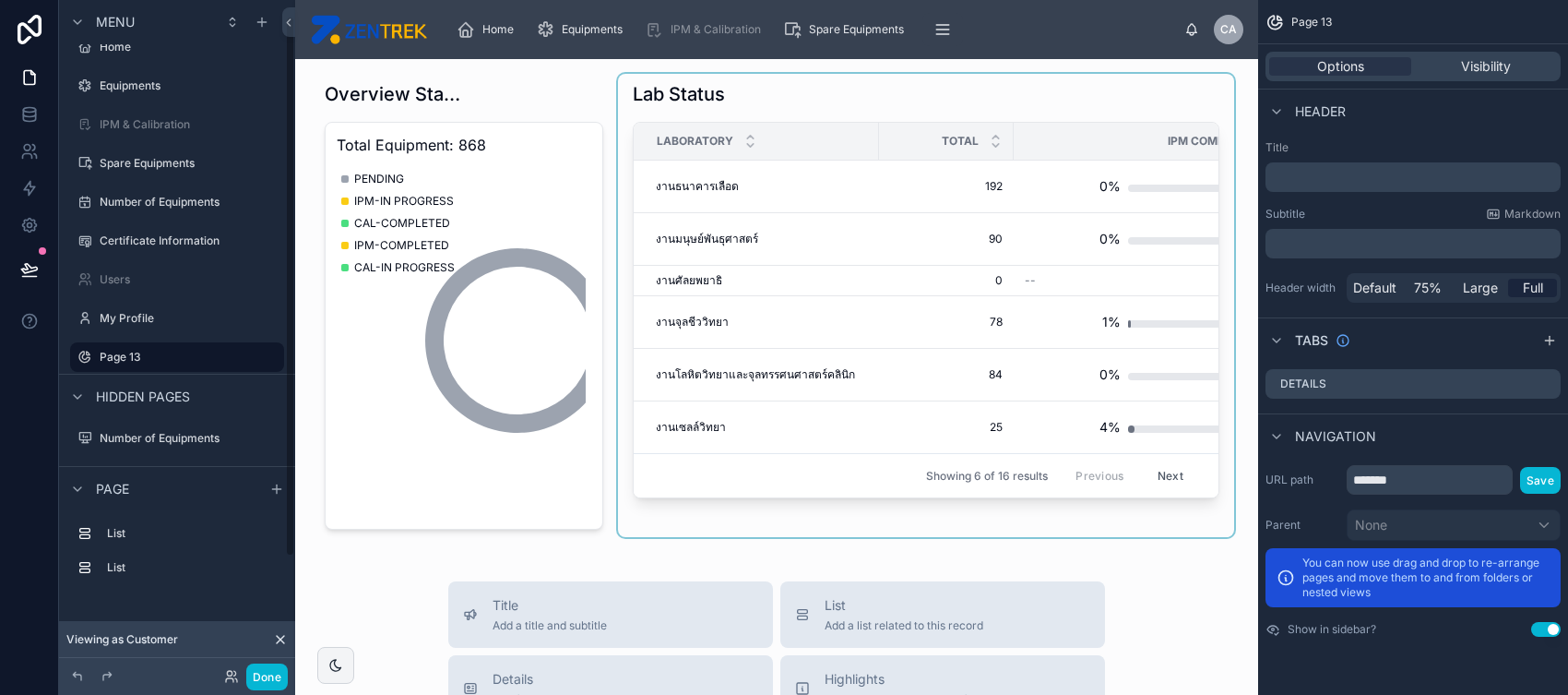 click at bounding box center (926, 306) 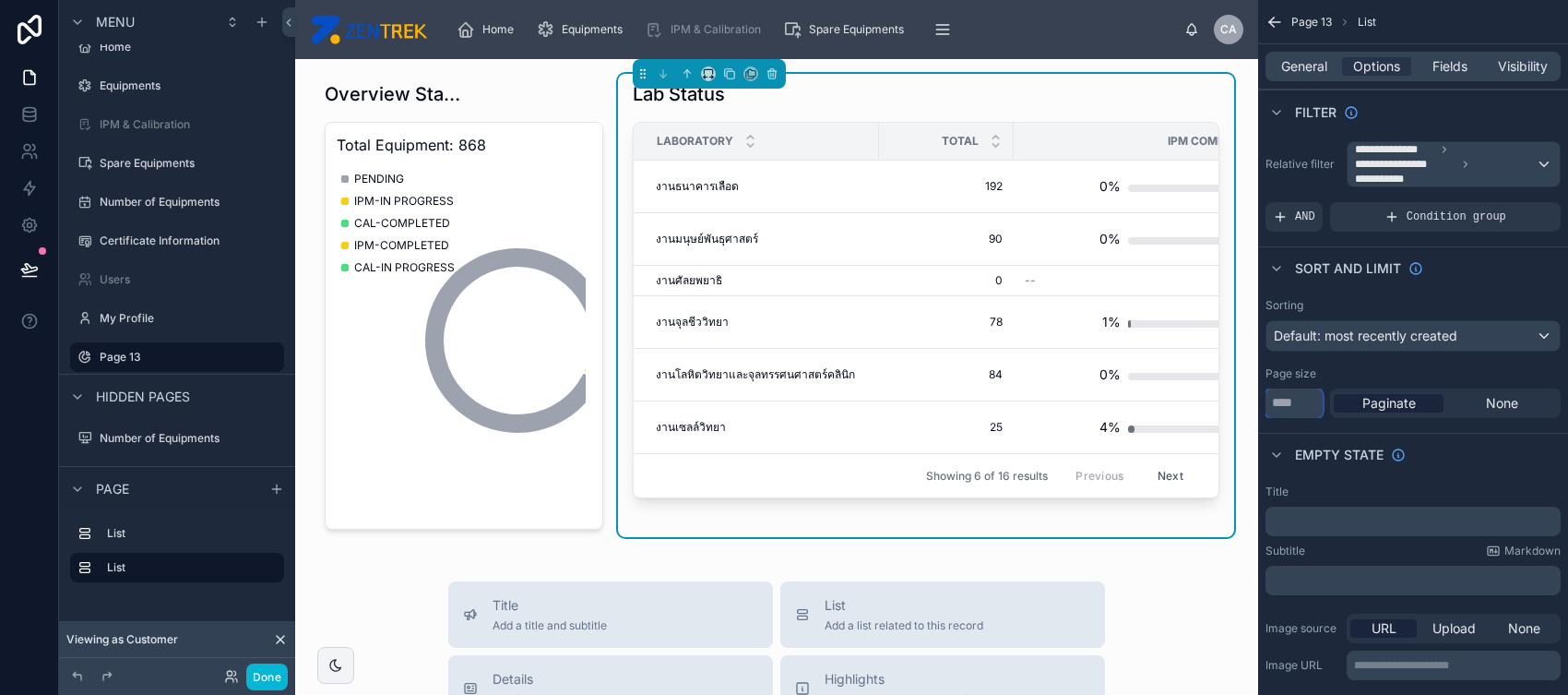 click on "*" at bounding box center [1294, 403] 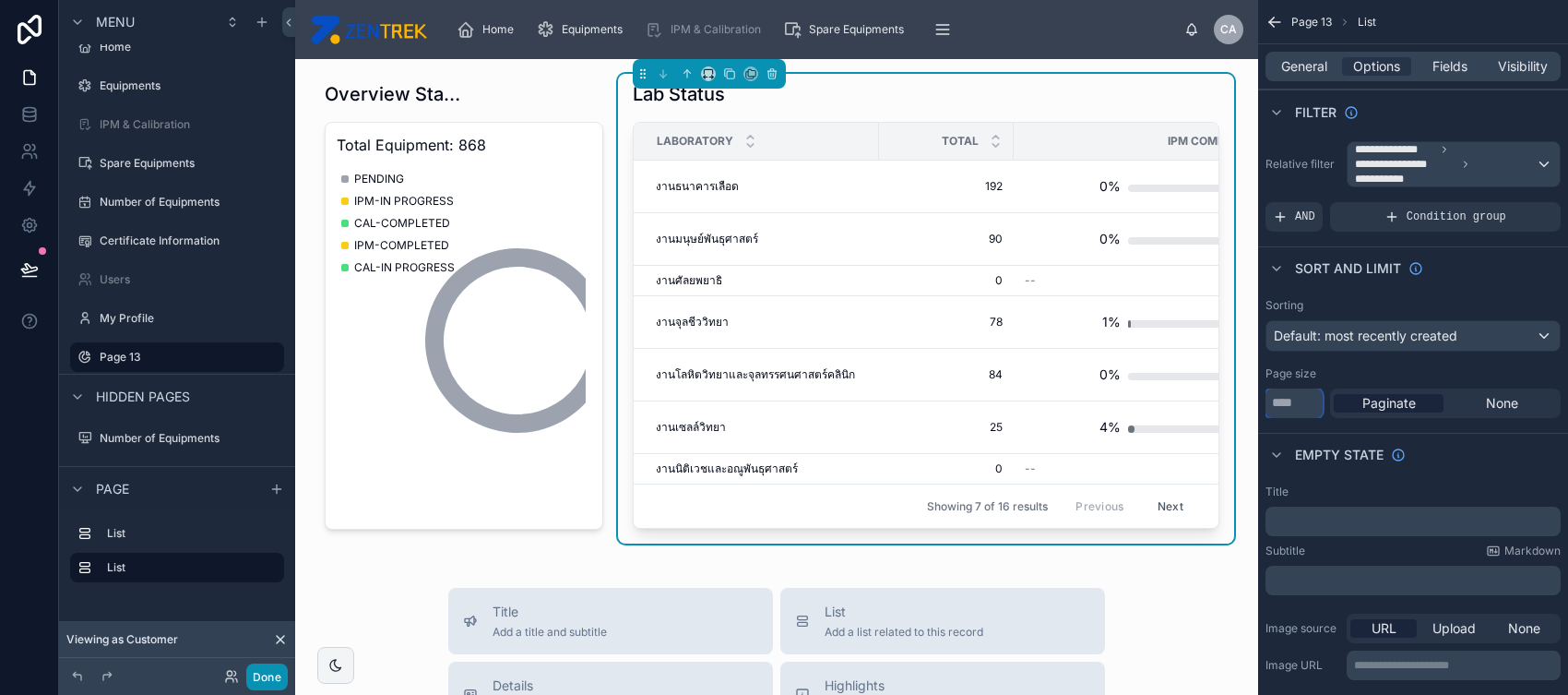 type on "*" 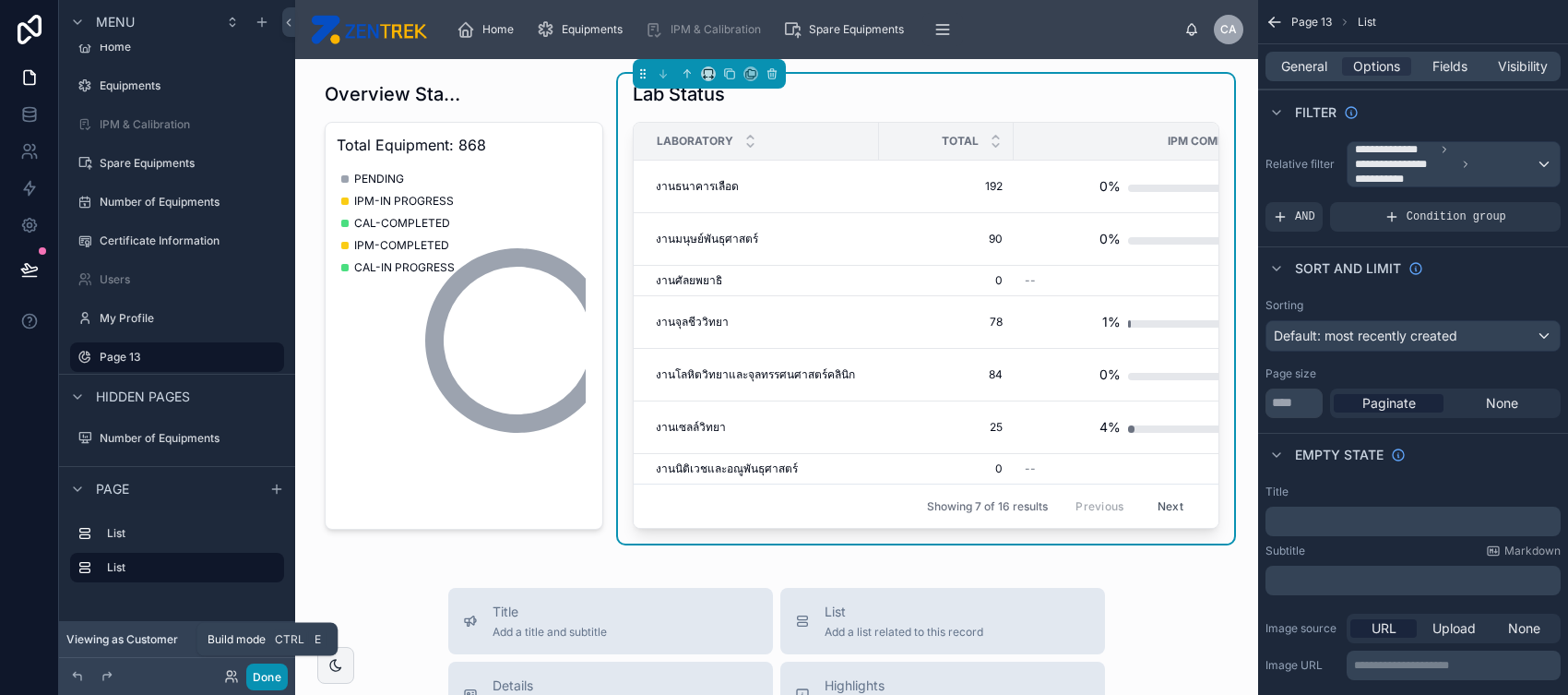 click on "Done" at bounding box center (267, 677) 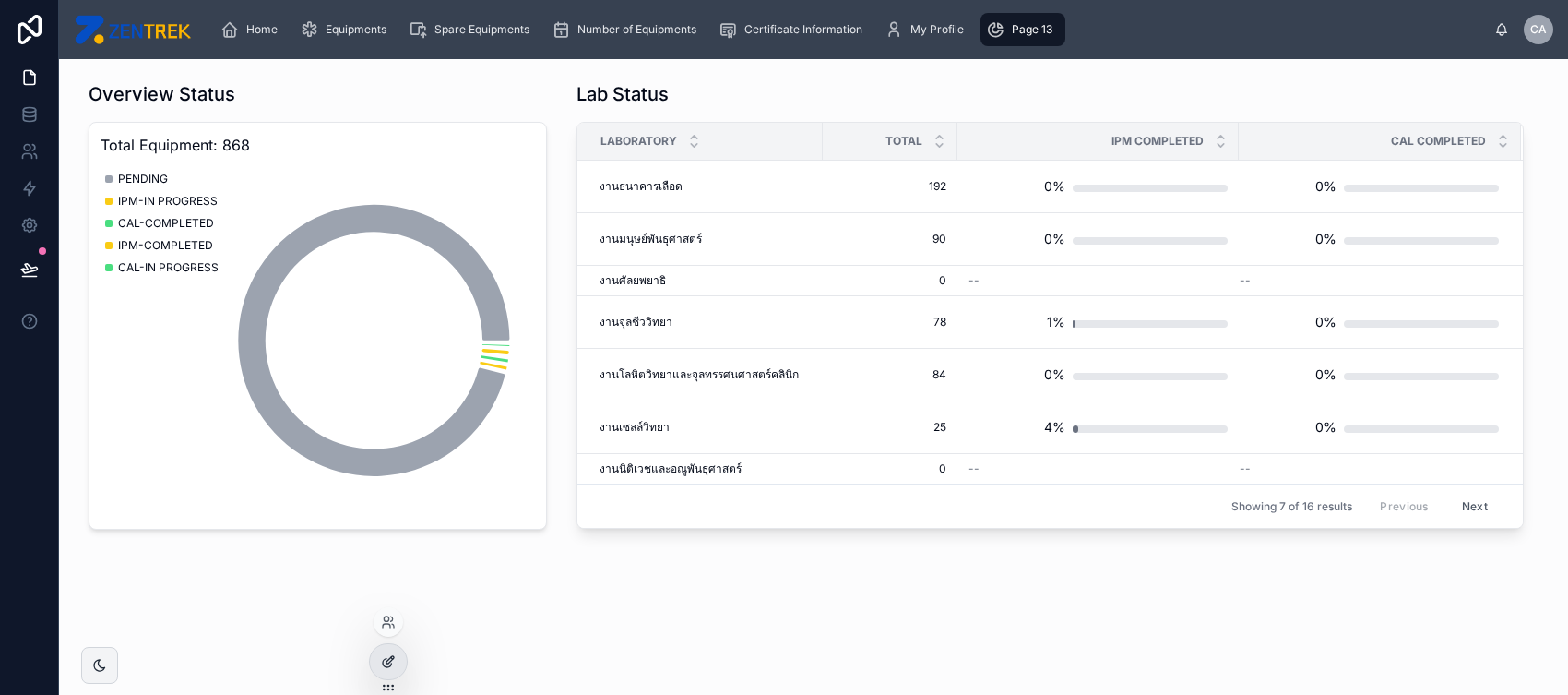 click 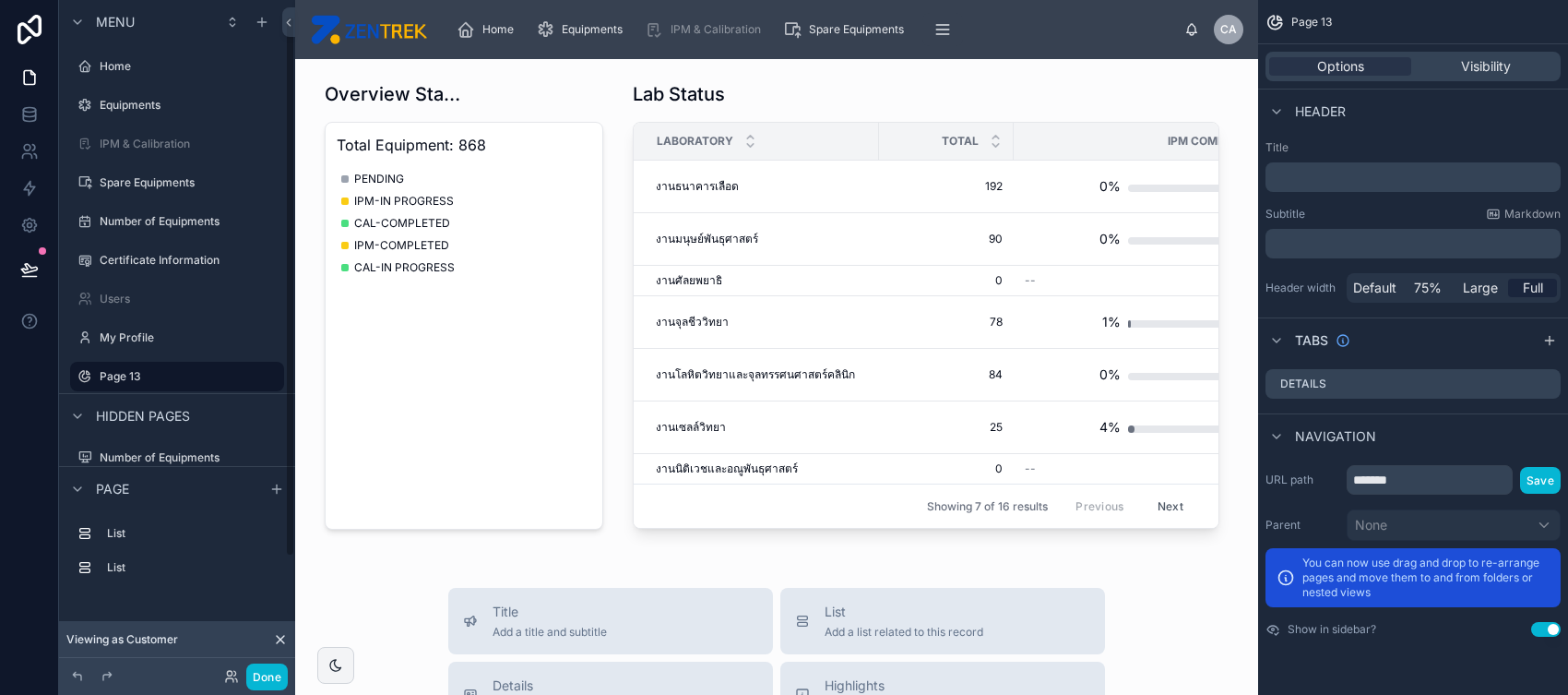 scroll, scrollTop: 19, scrollLeft: 0, axis: vertical 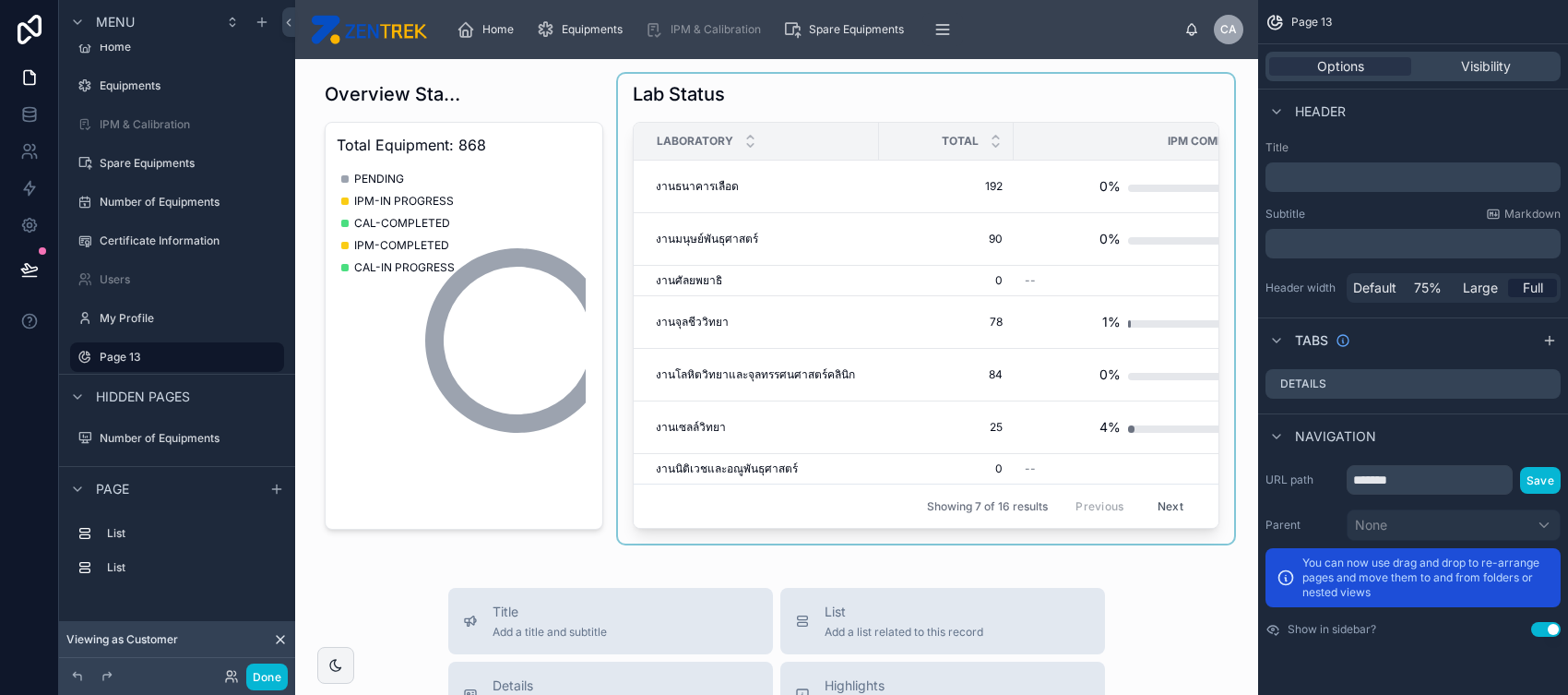 click at bounding box center [926, 308] 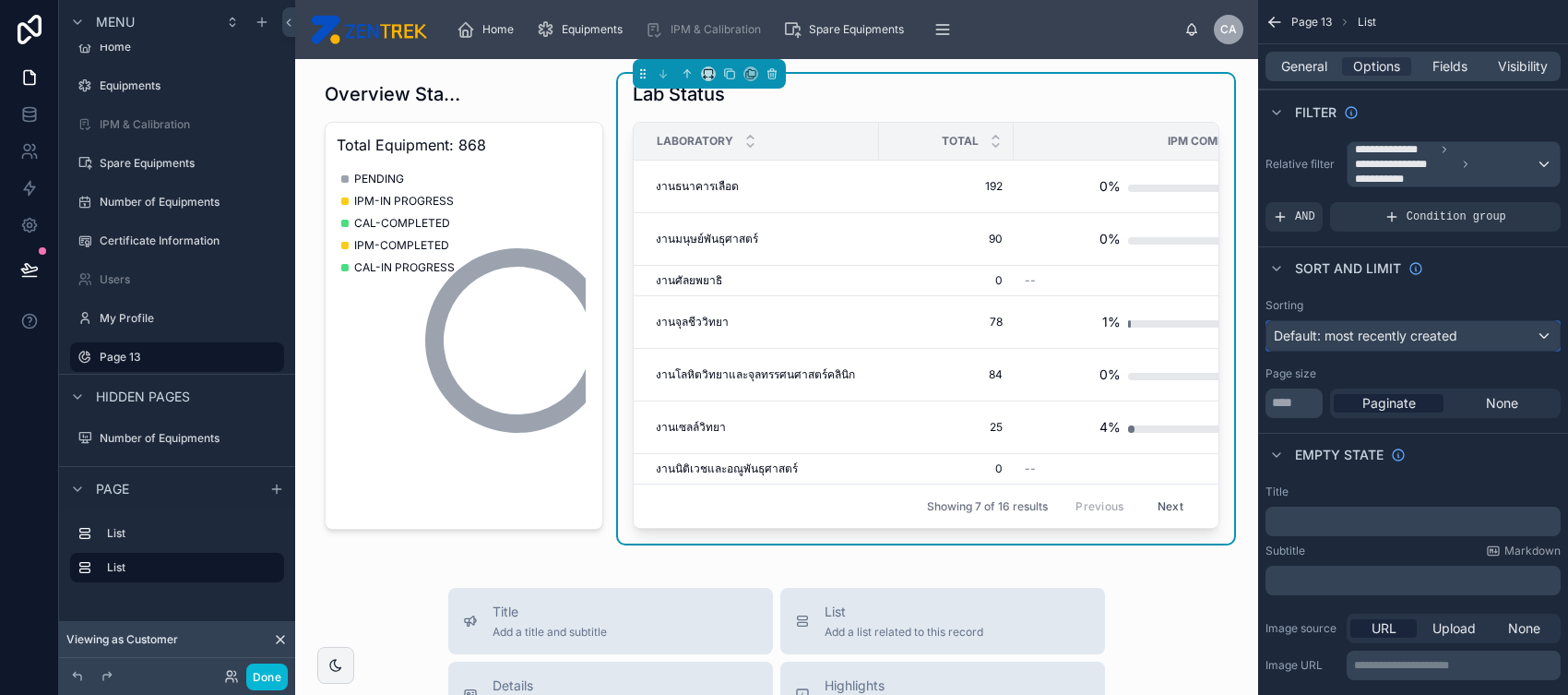 click on "Default: most recently created" at bounding box center (1413, 336) 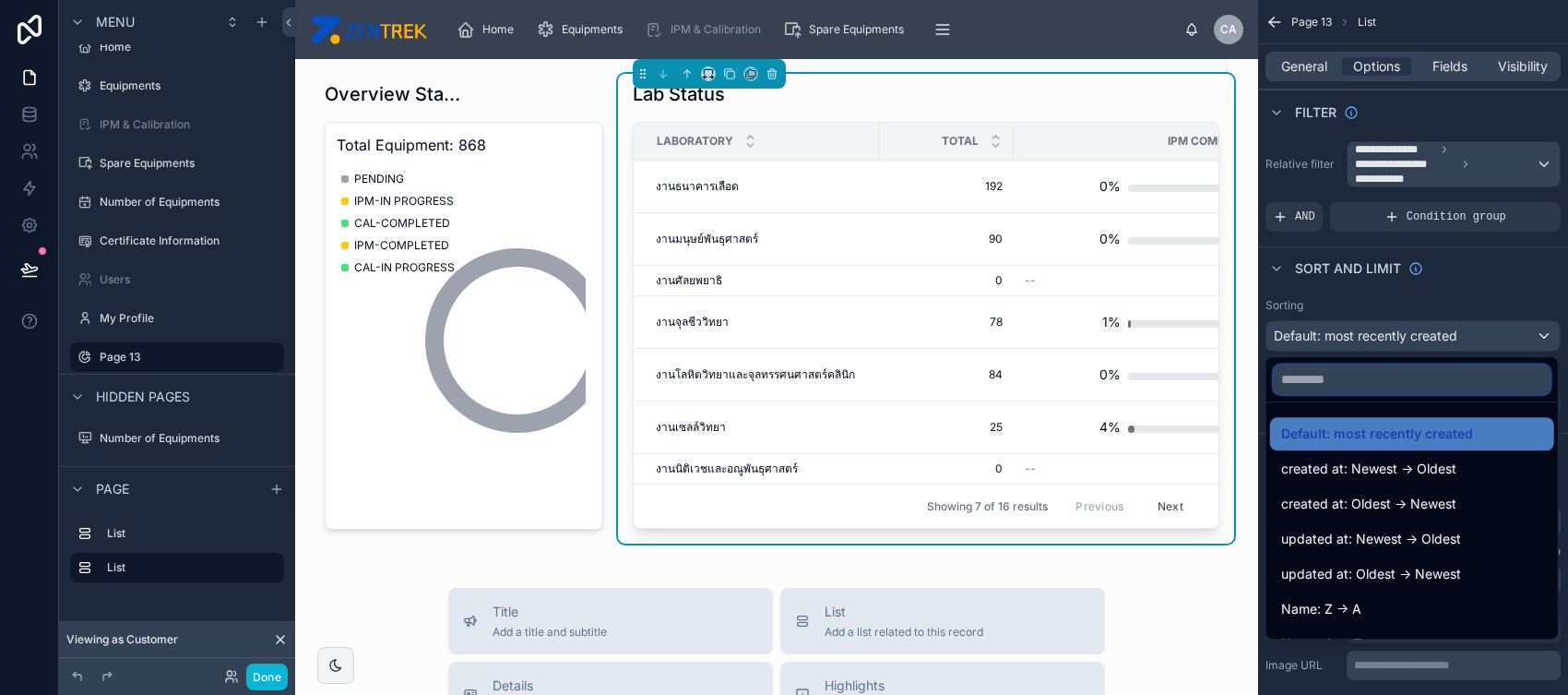 click at bounding box center [1412, 379] 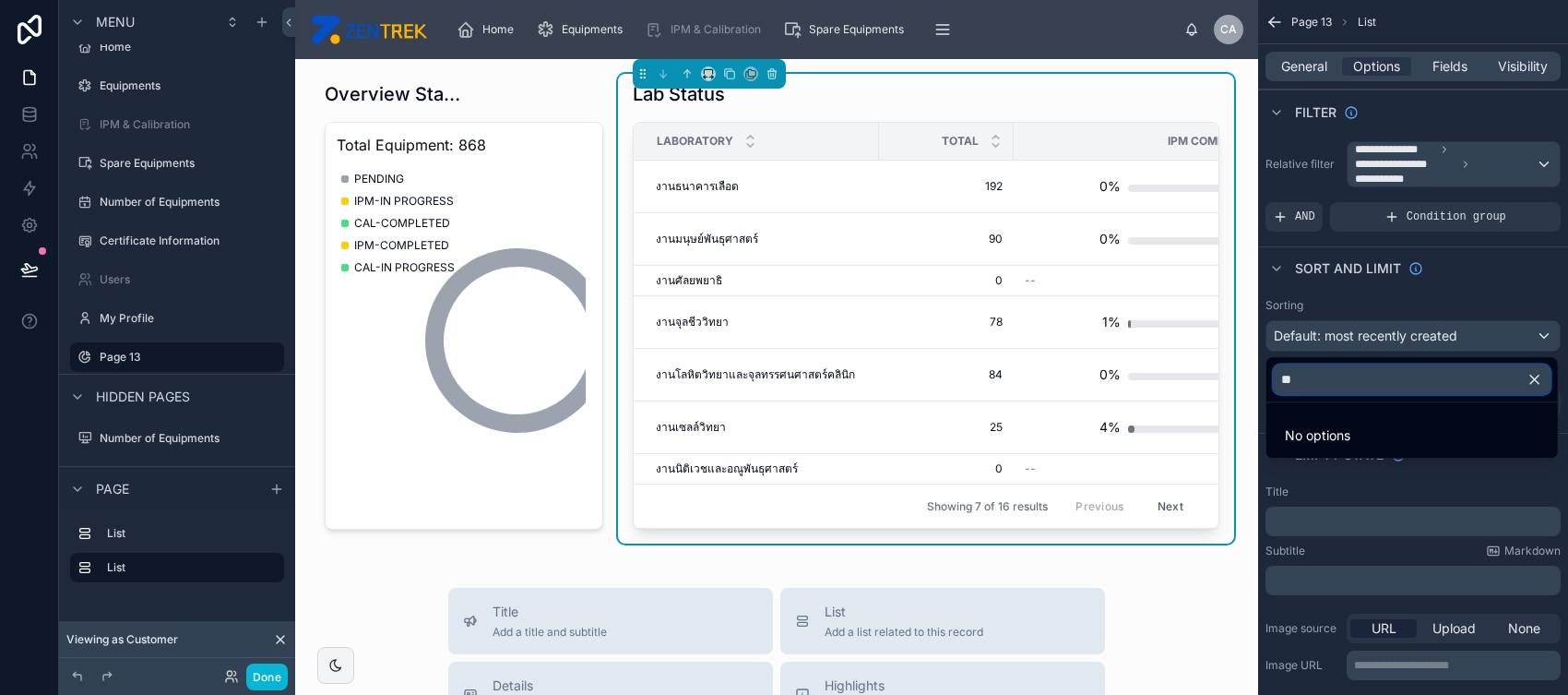 type on "*" 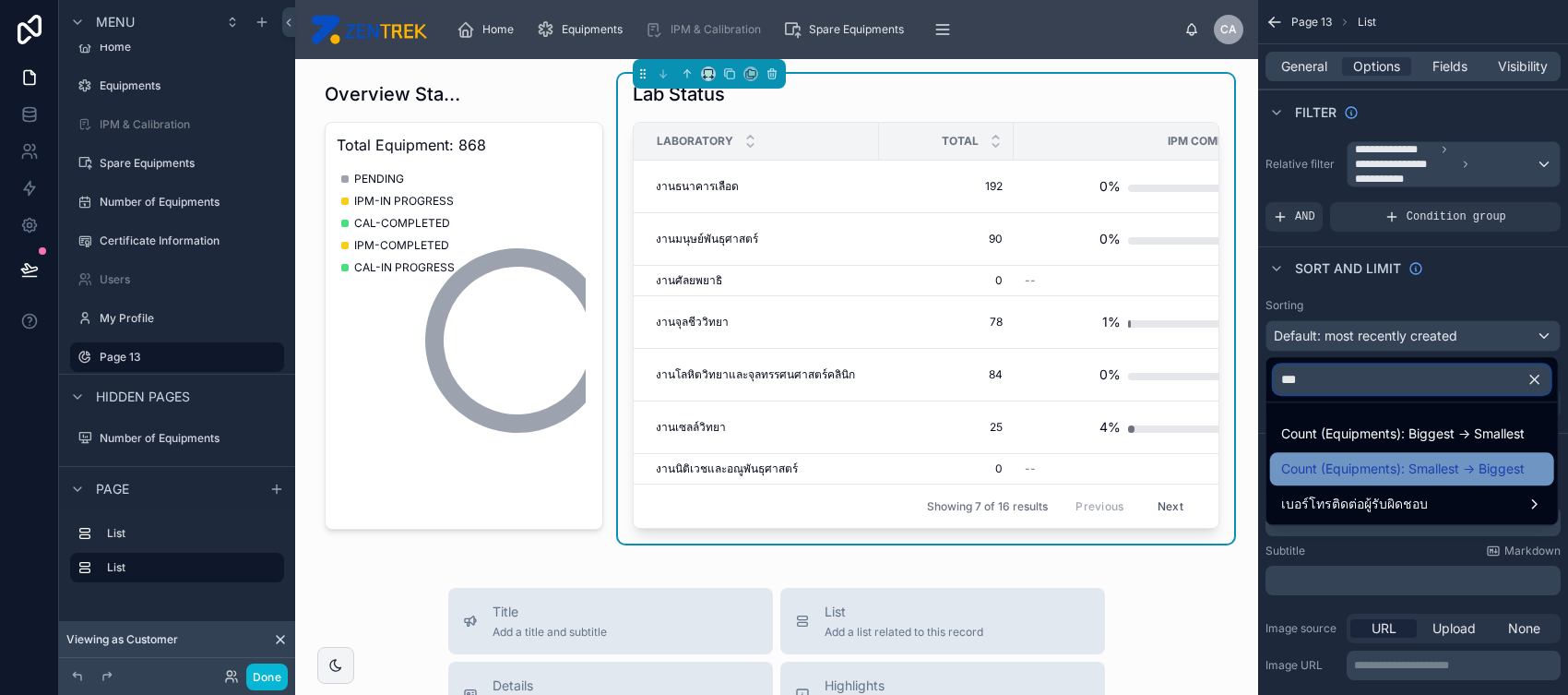 type on "***" 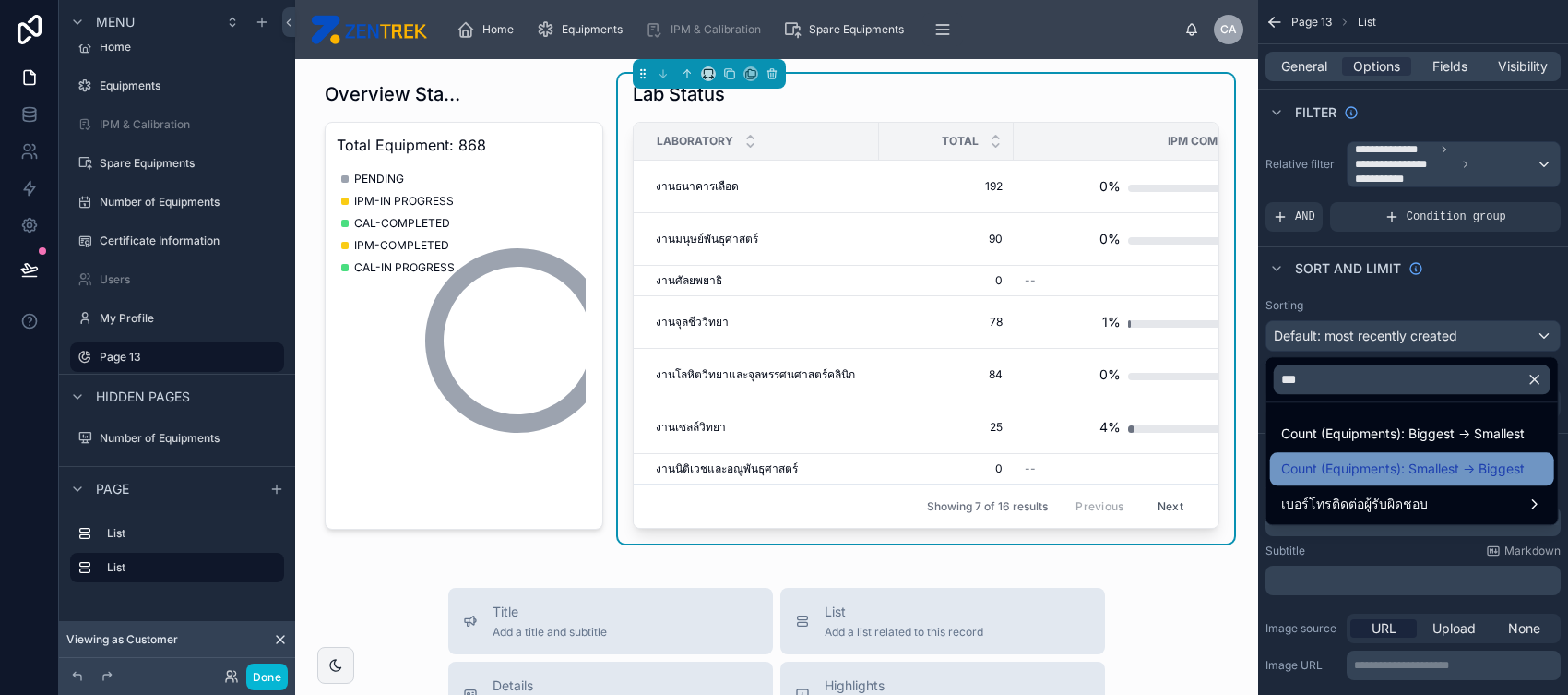 click on "Count (Equipments): Smallest -> Biggest" at bounding box center (1403, 469) 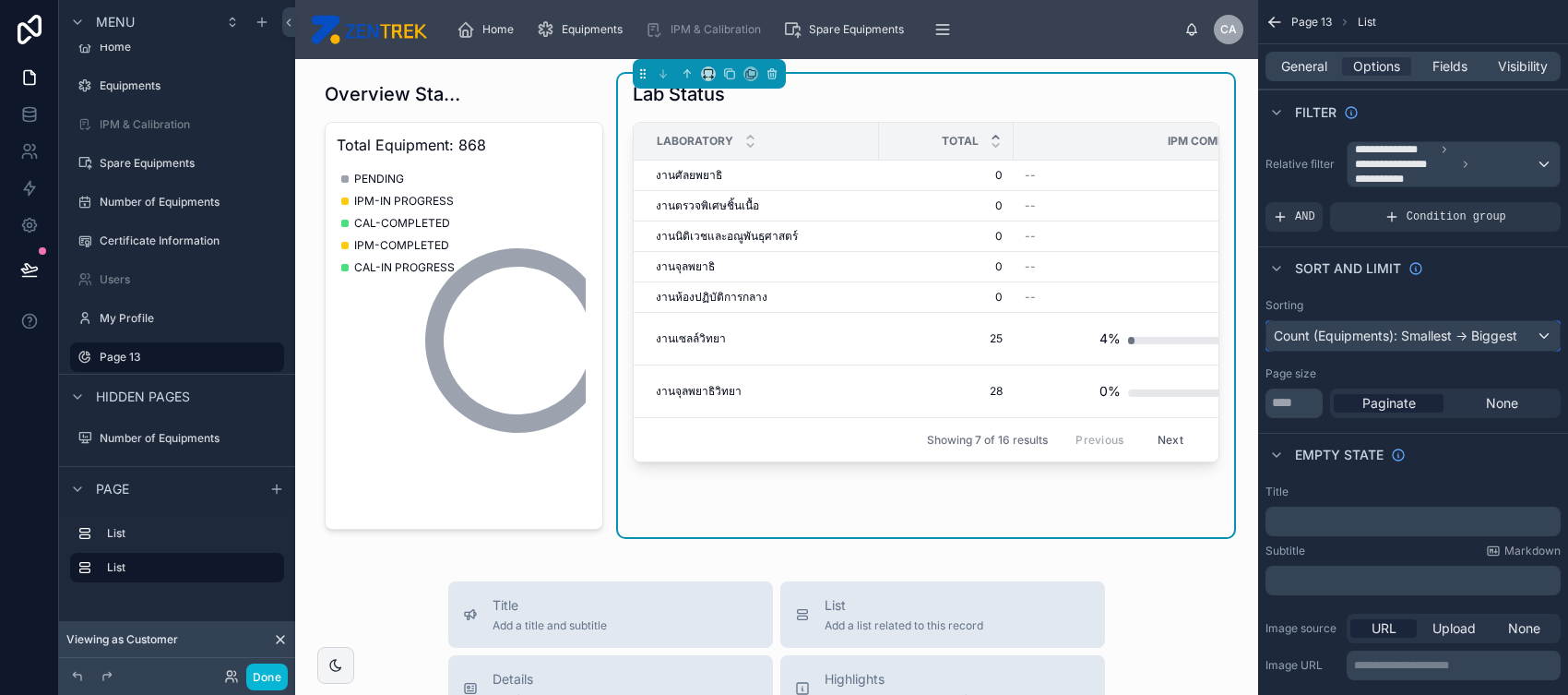 click on "Count (Equipments): Smallest -> Biggest" at bounding box center (1413, 336) 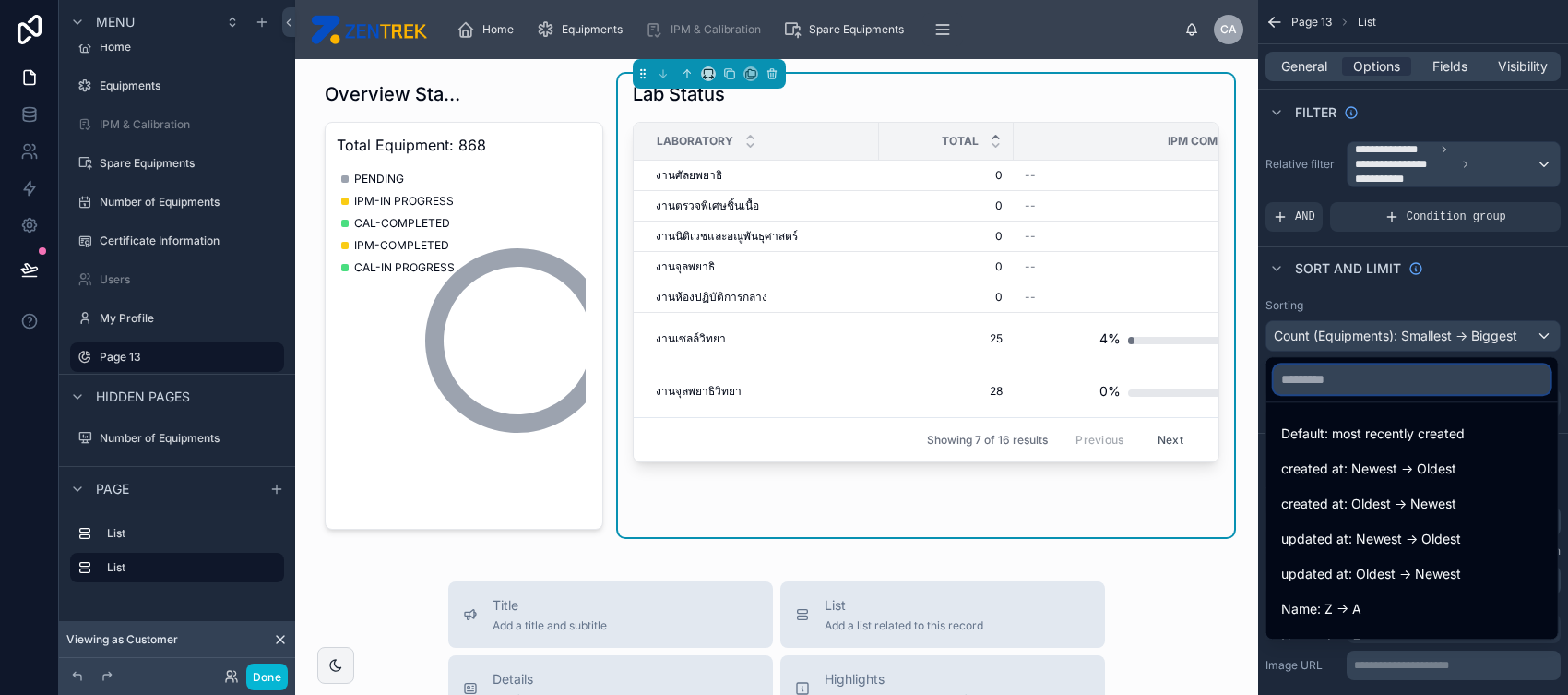 click at bounding box center [1412, 379] 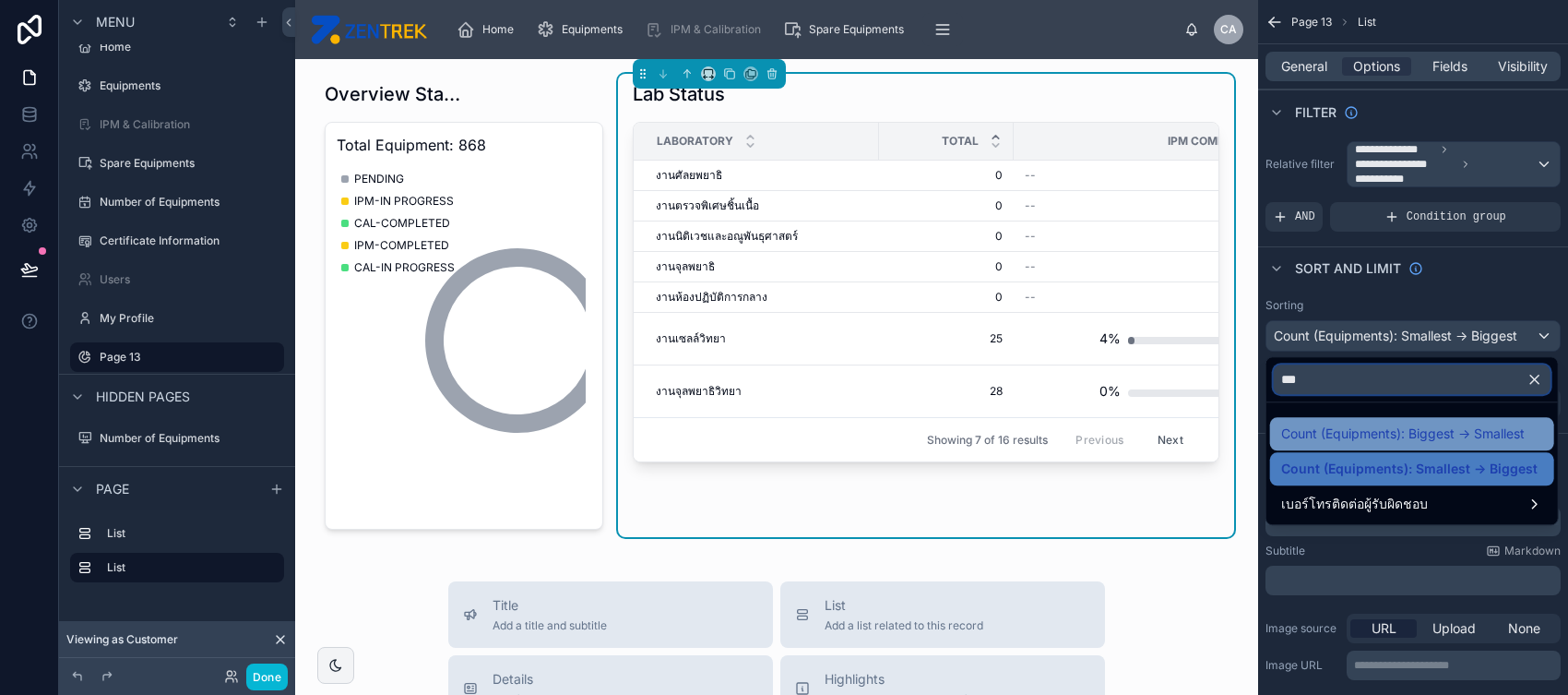 type on "***" 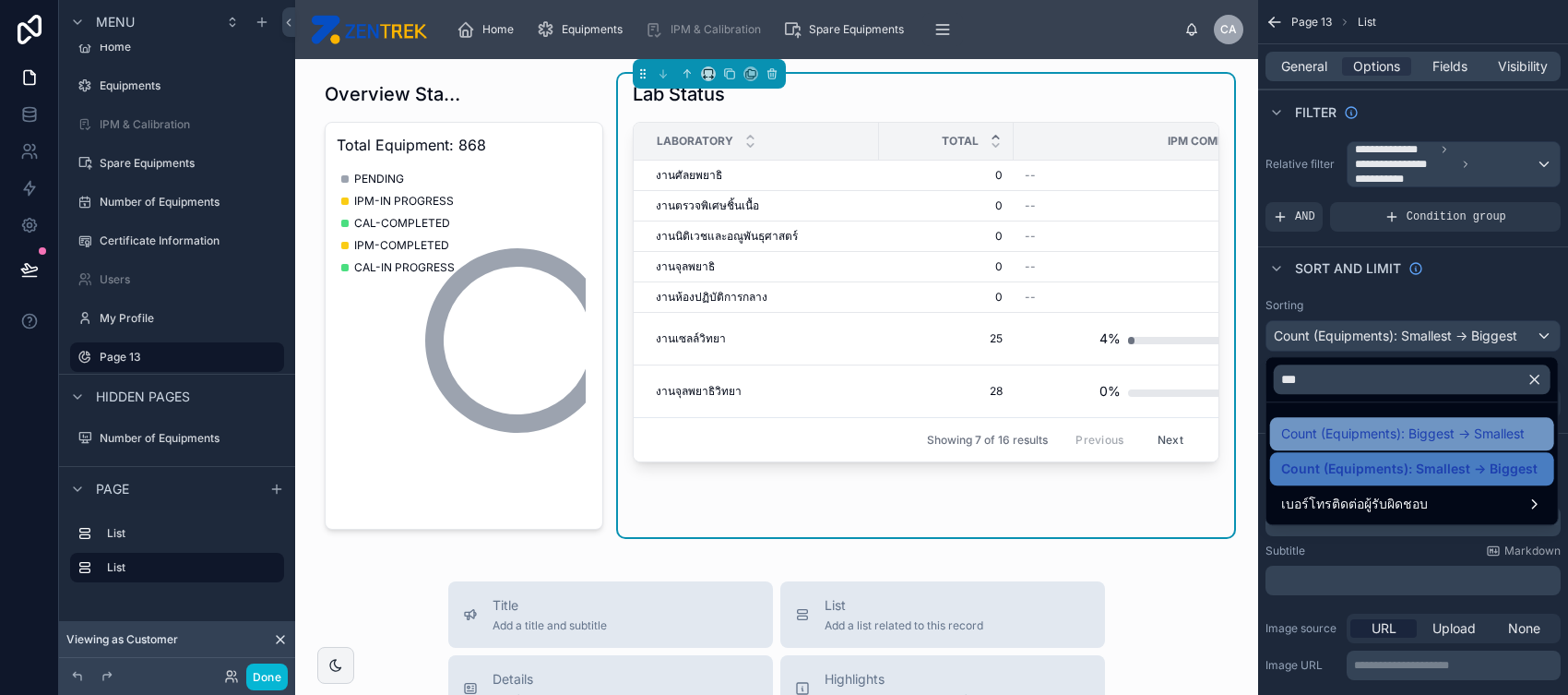 click on "Count (Equipments): Biggest -> Smallest" at bounding box center (1403, 434) 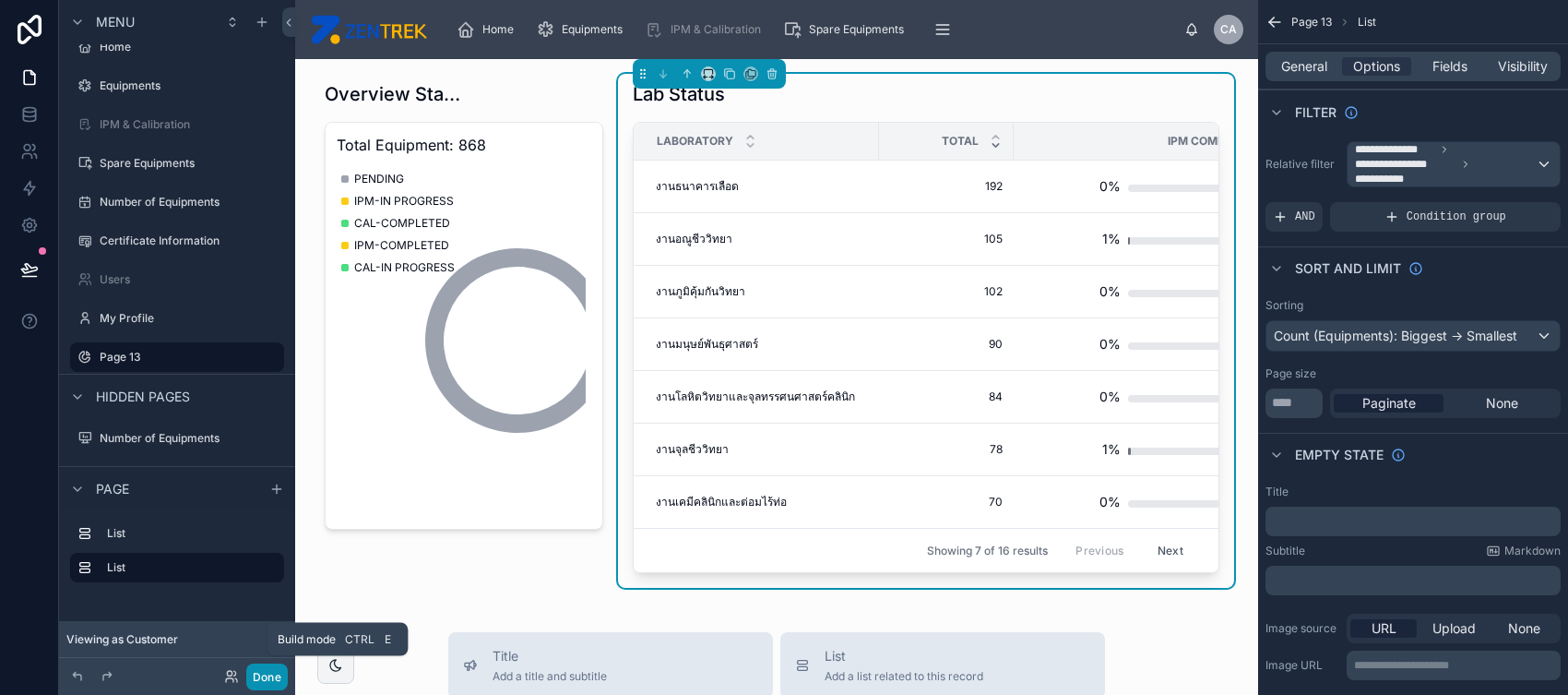 click on "Done" at bounding box center (267, 677) 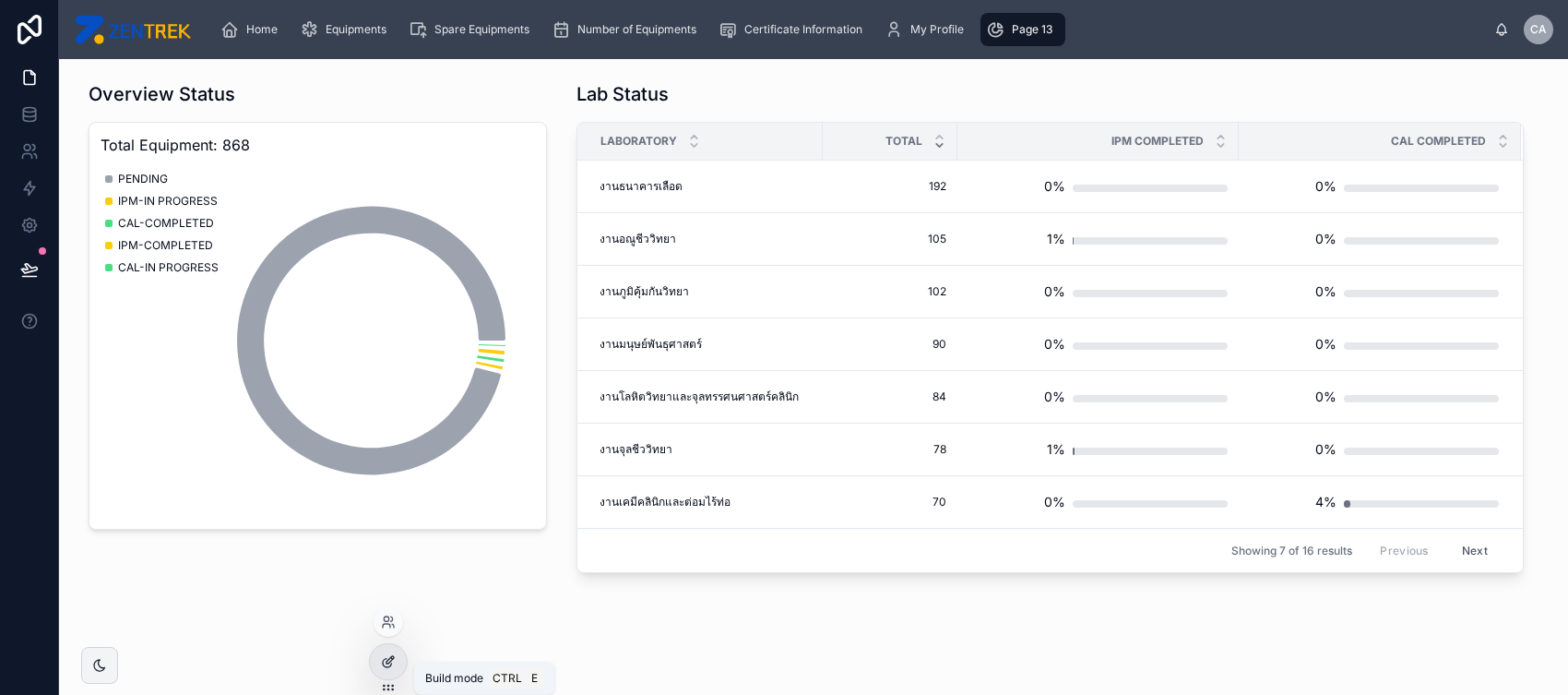 click 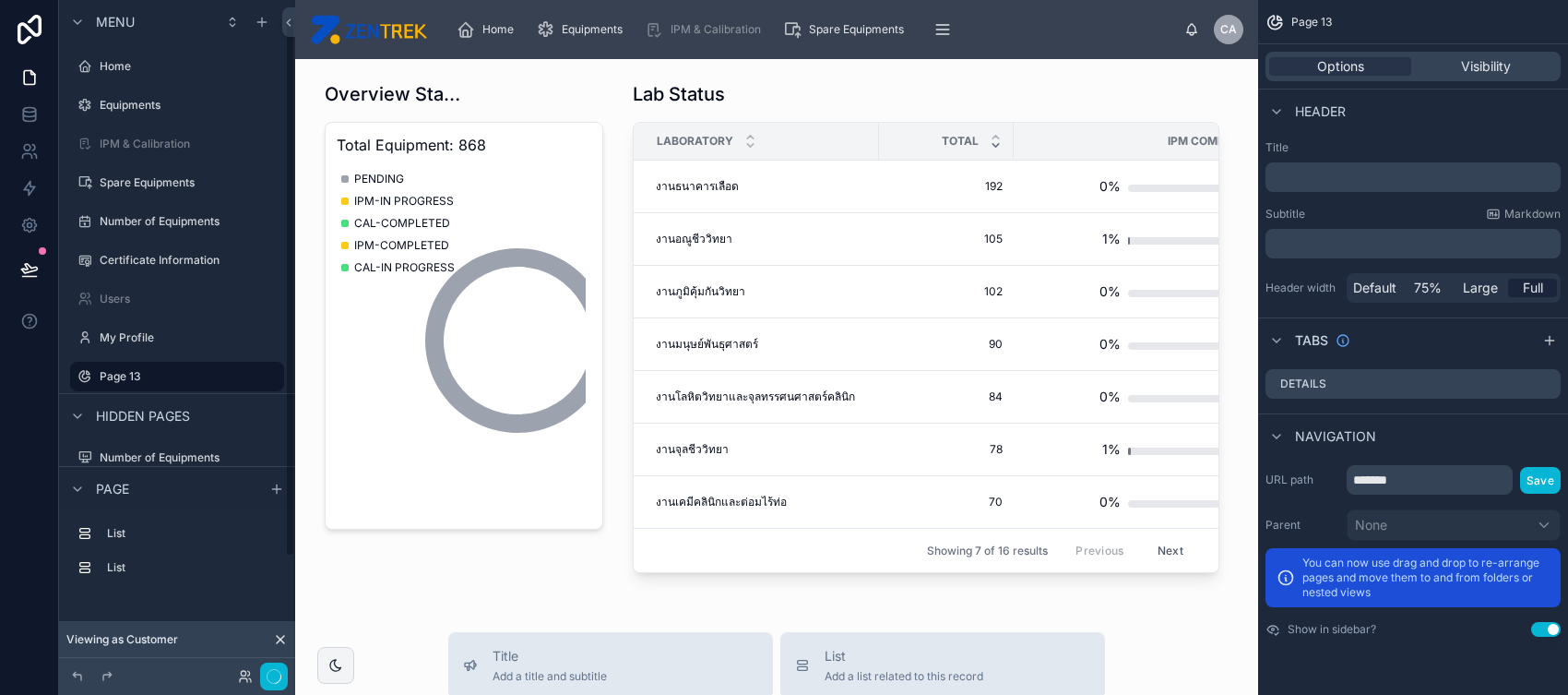 scroll, scrollTop: 19, scrollLeft: 0, axis: vertical 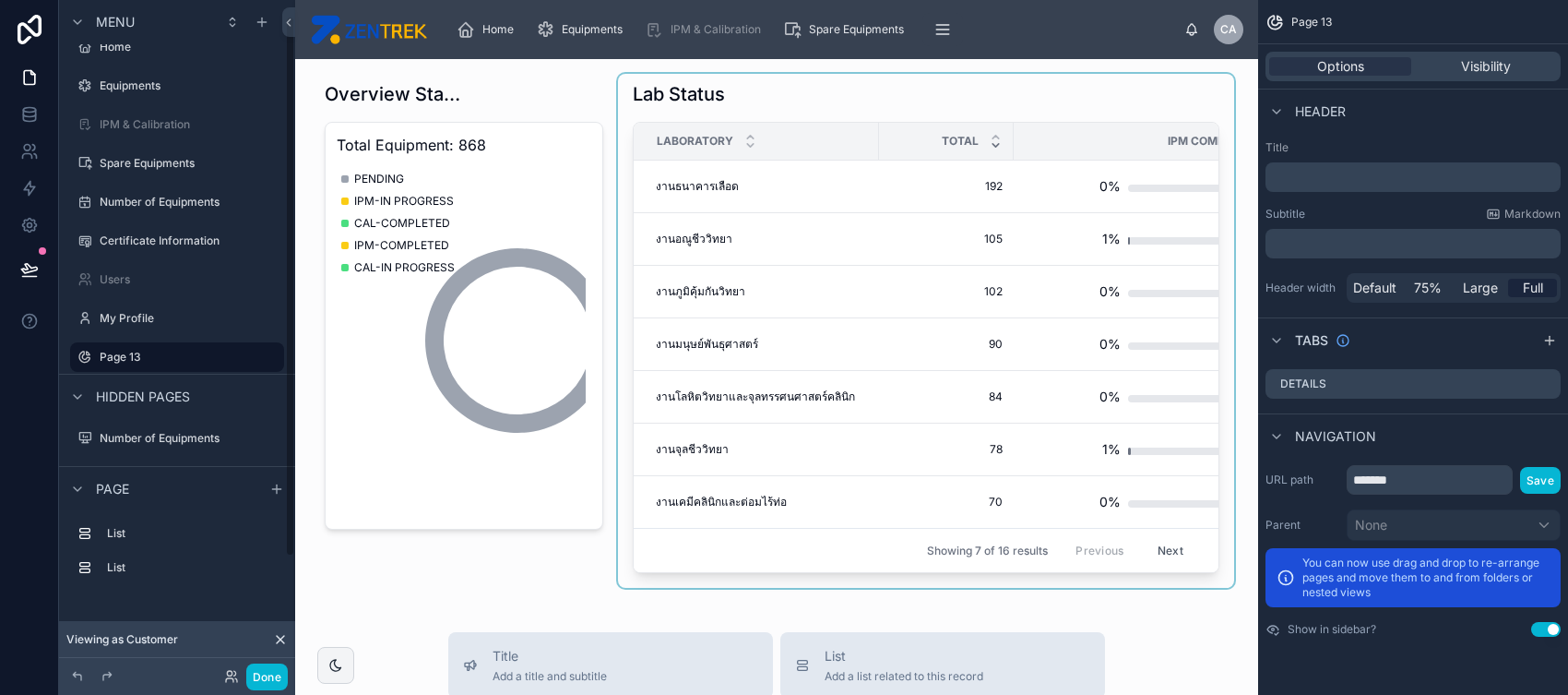 click at bounding box center [926, 330] 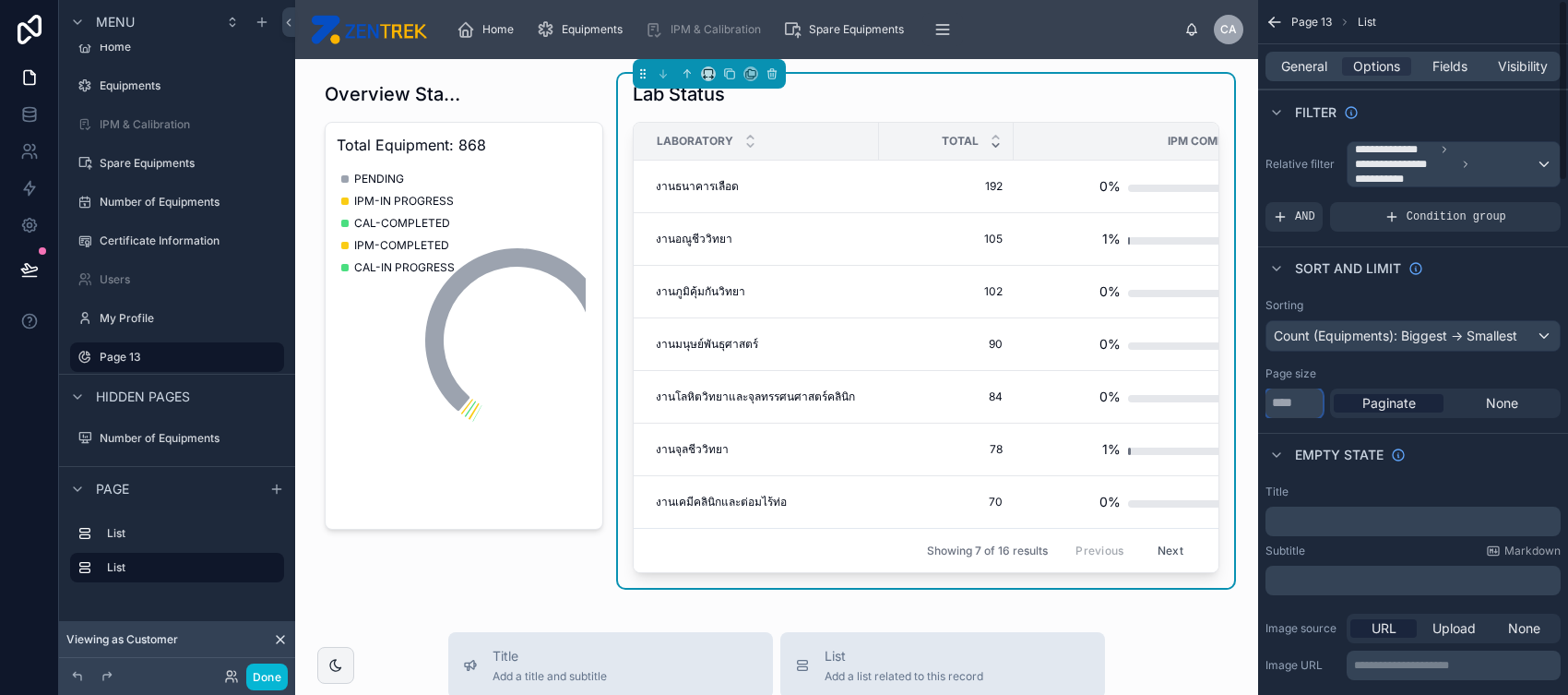 click on "*" at bounding box center (1294, 403) 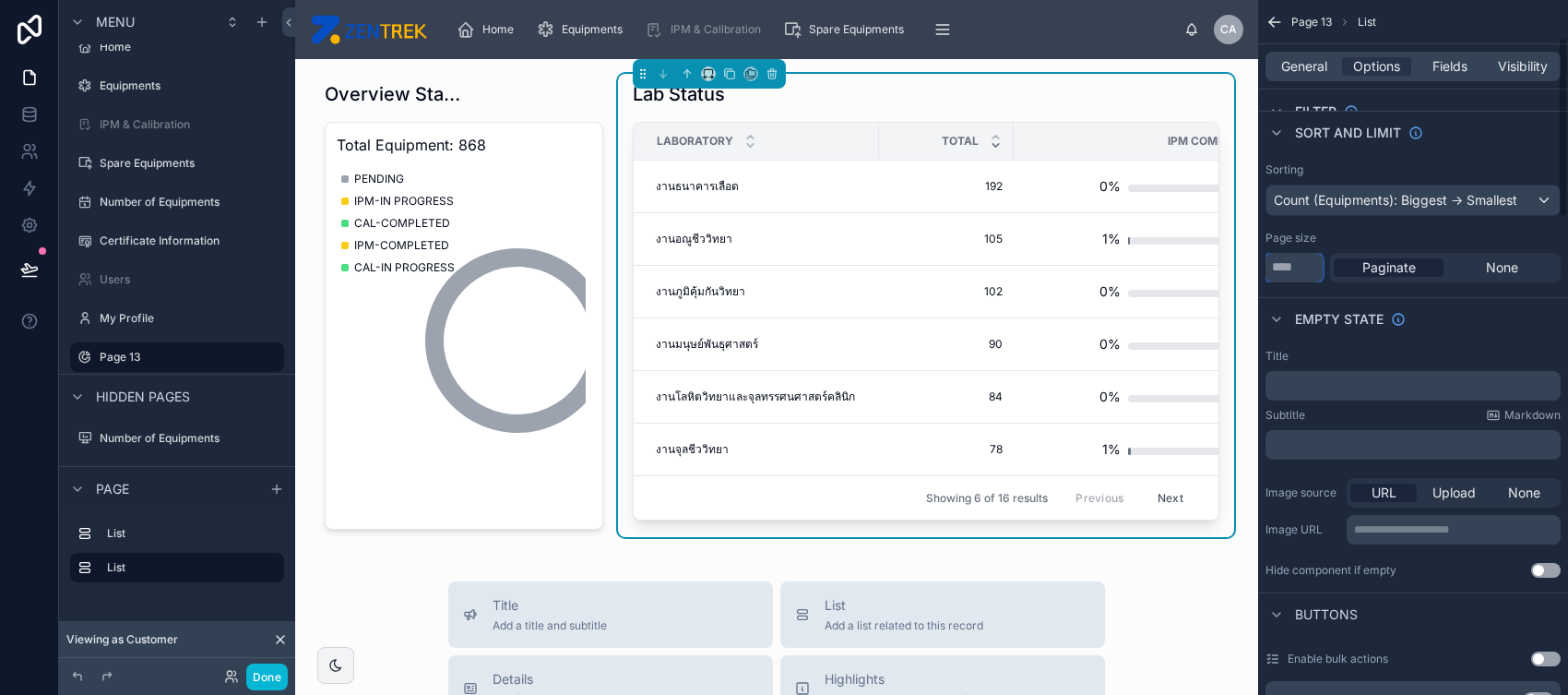 scroll, scrollTop: 144, scrollLeft: 0, axis: vertical 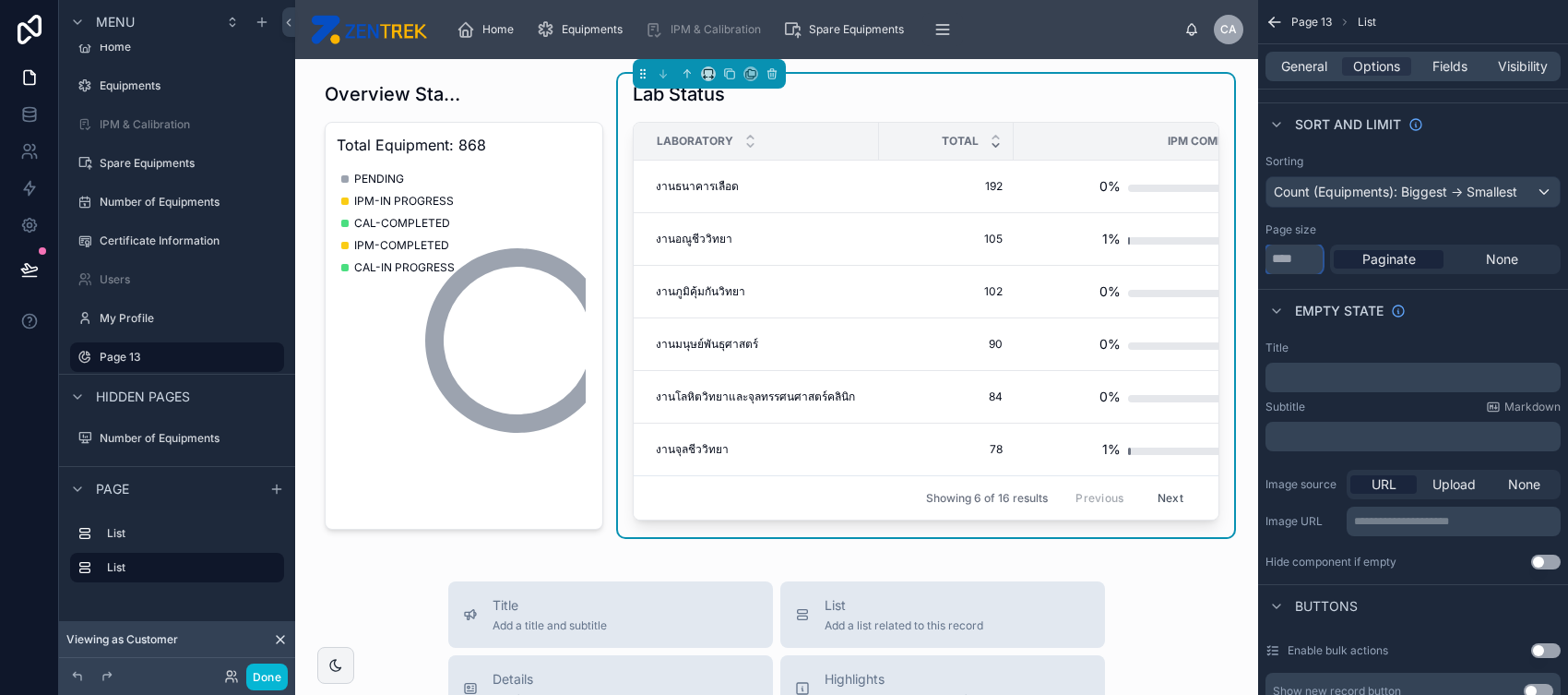 type on "*" 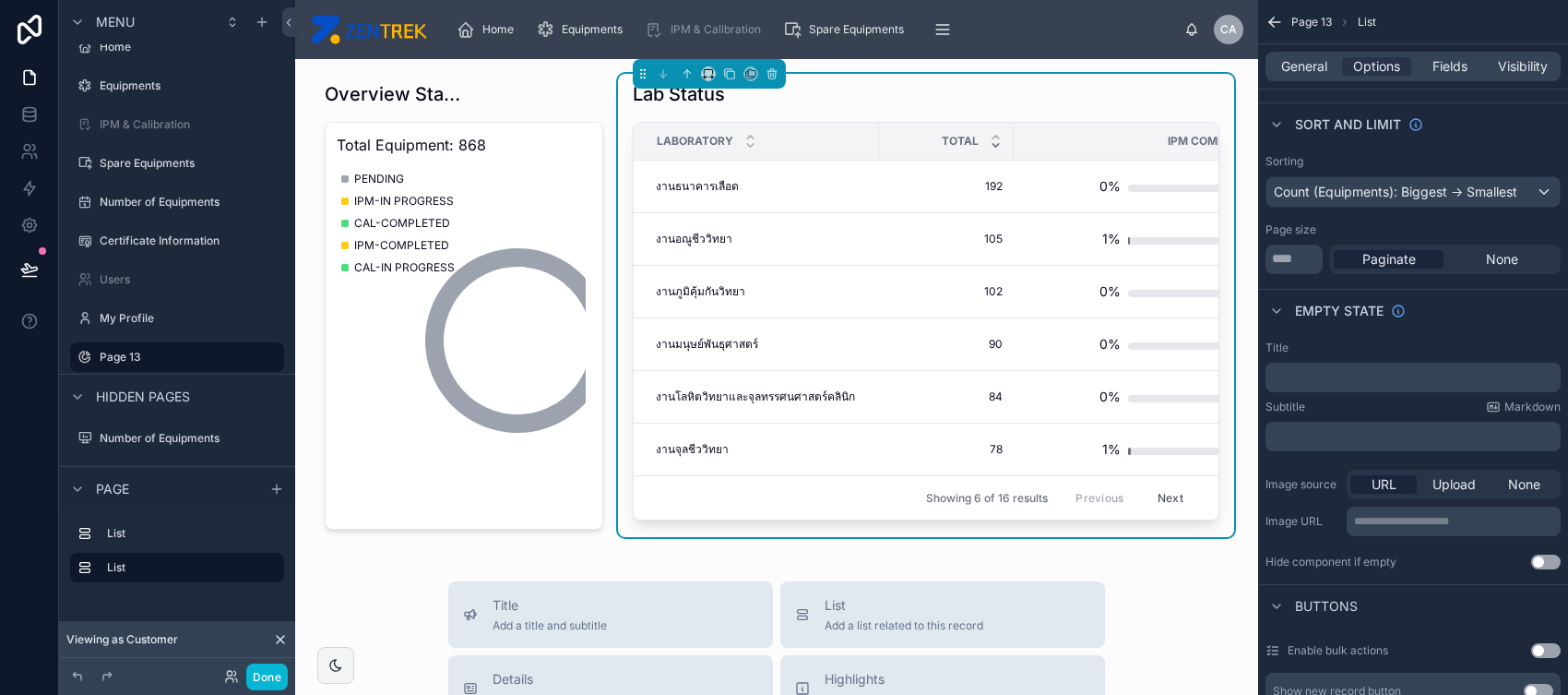 click on "URL Upload None" at bounding box center [1454, 485] 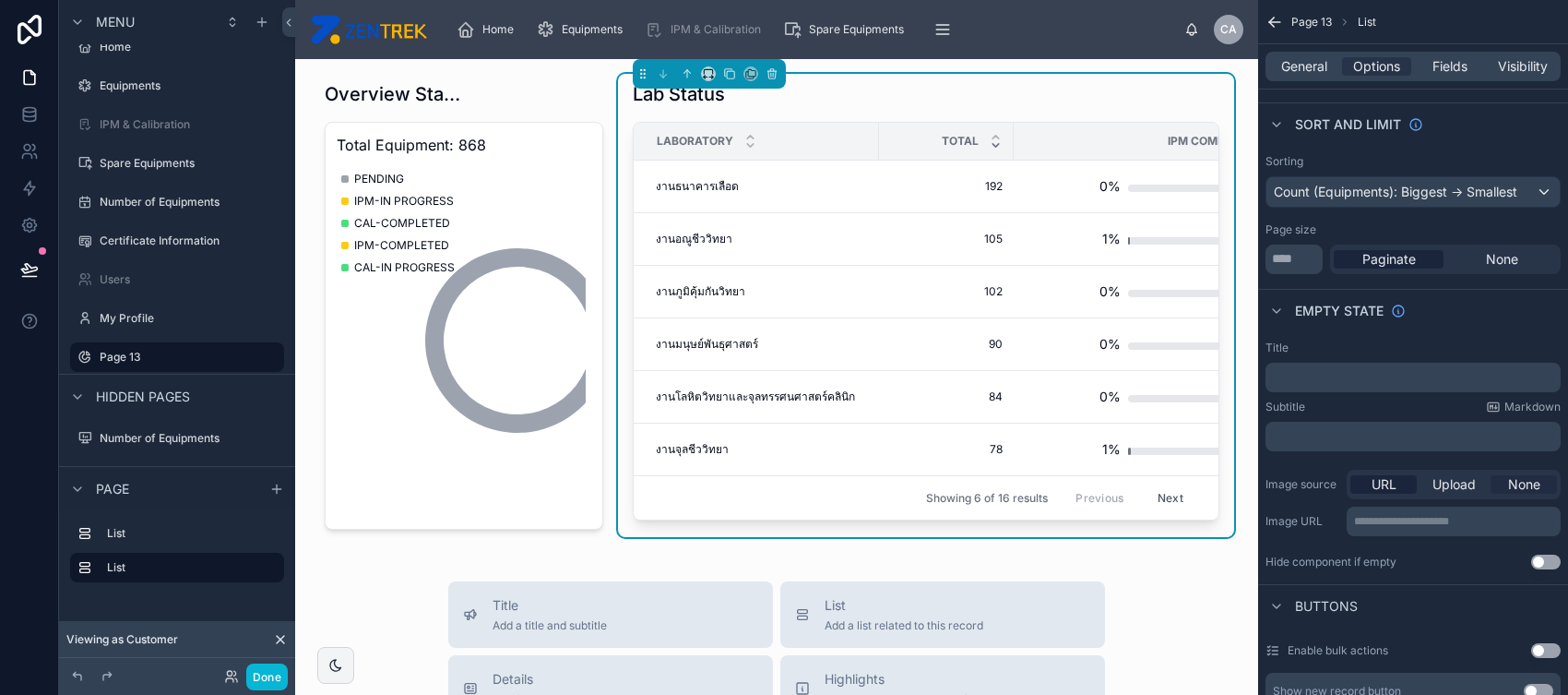 click on "None" at bounding box center (1524, 485) 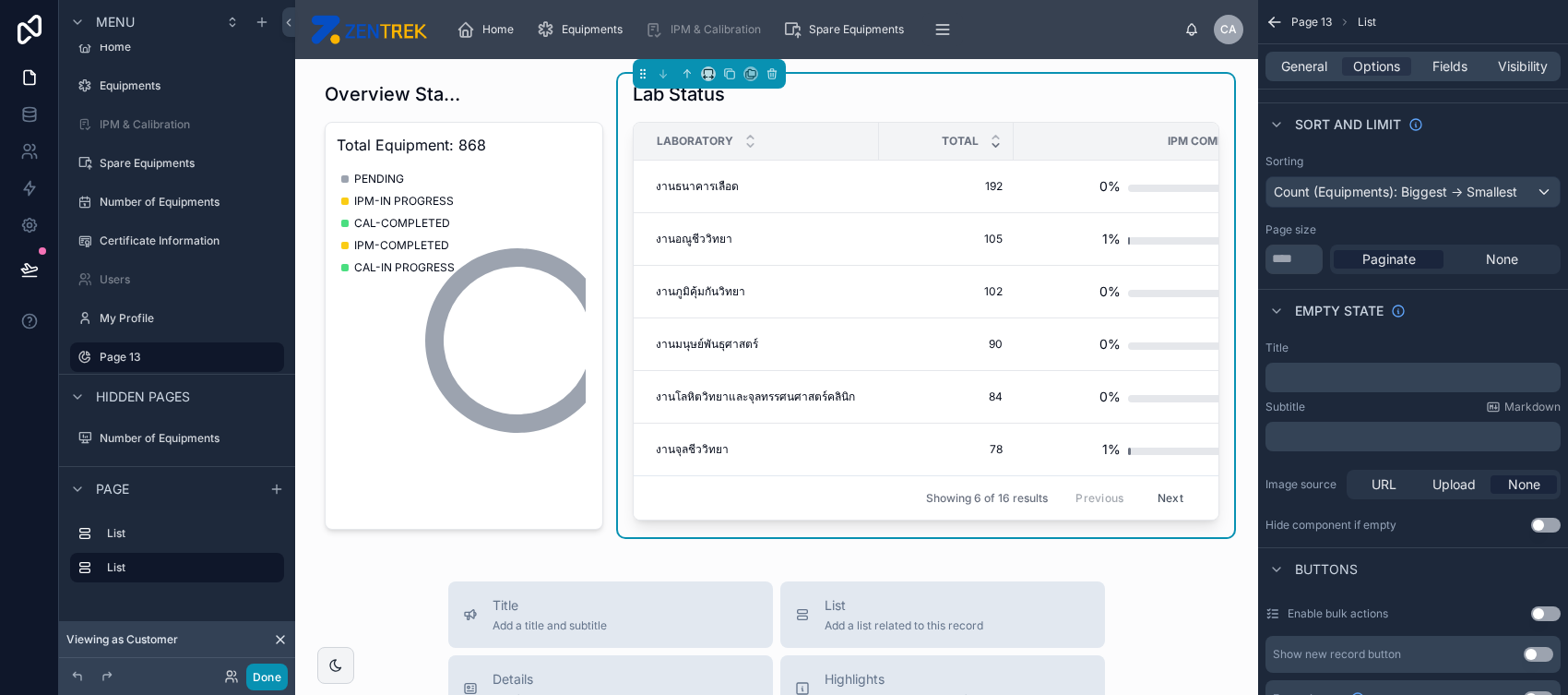 click on "Done" at bounding box center (267, 677) 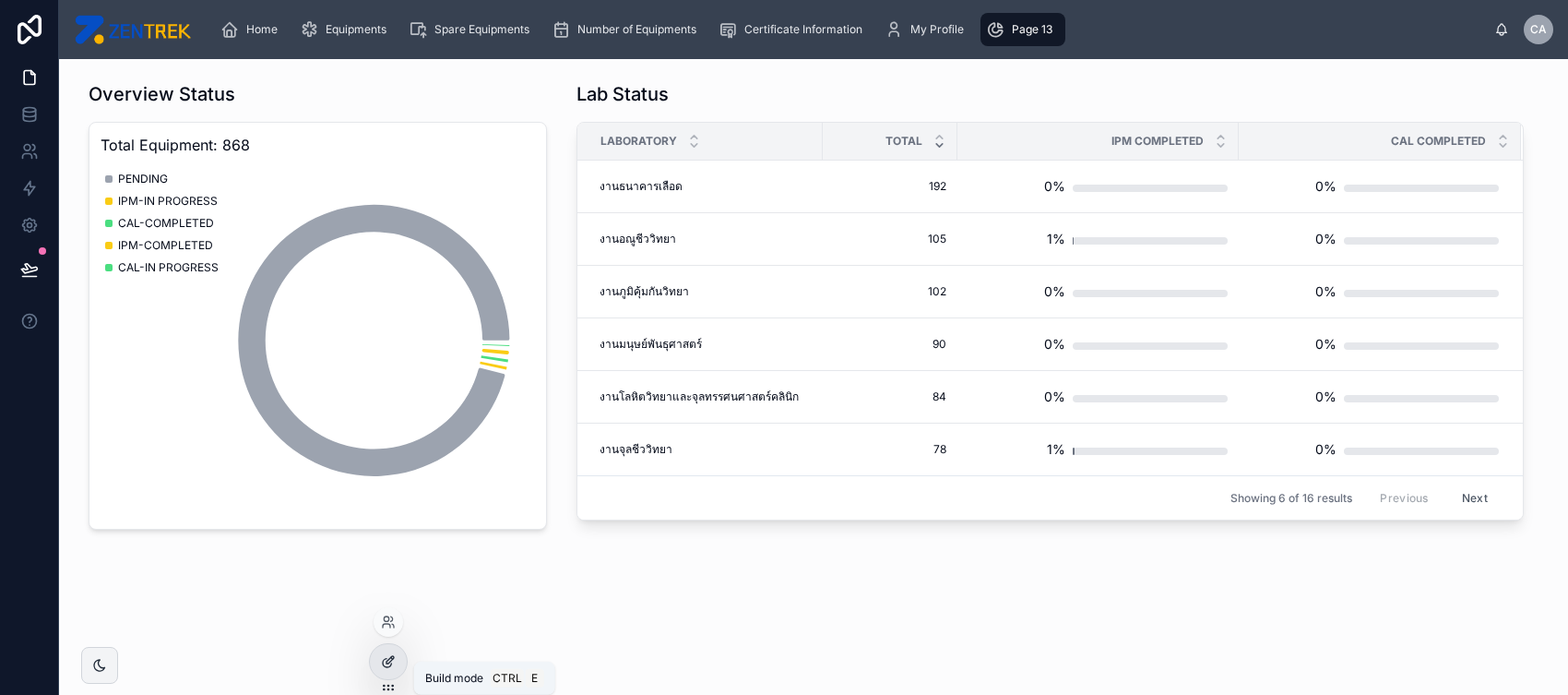 click 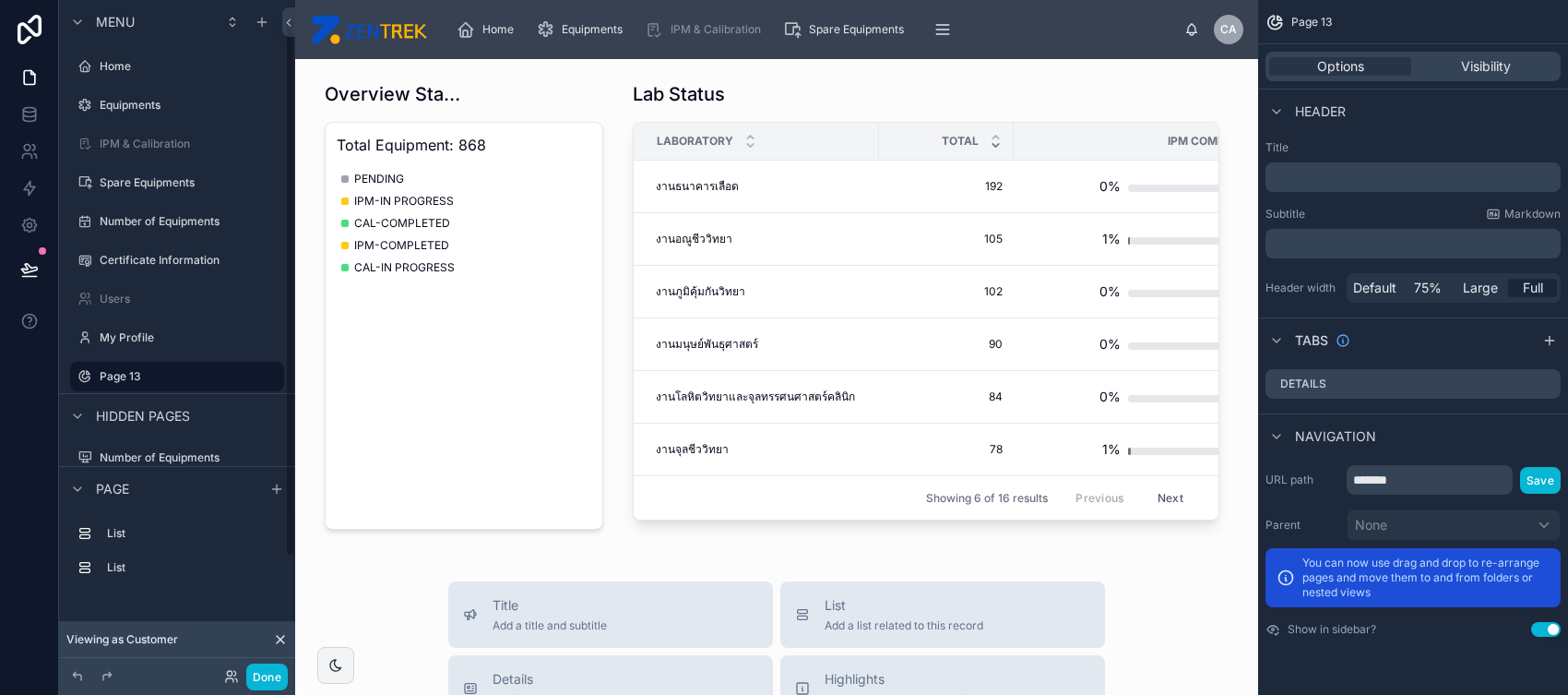 scroll, scrollTop: 19, scrollLeft: 0, axis: vertical 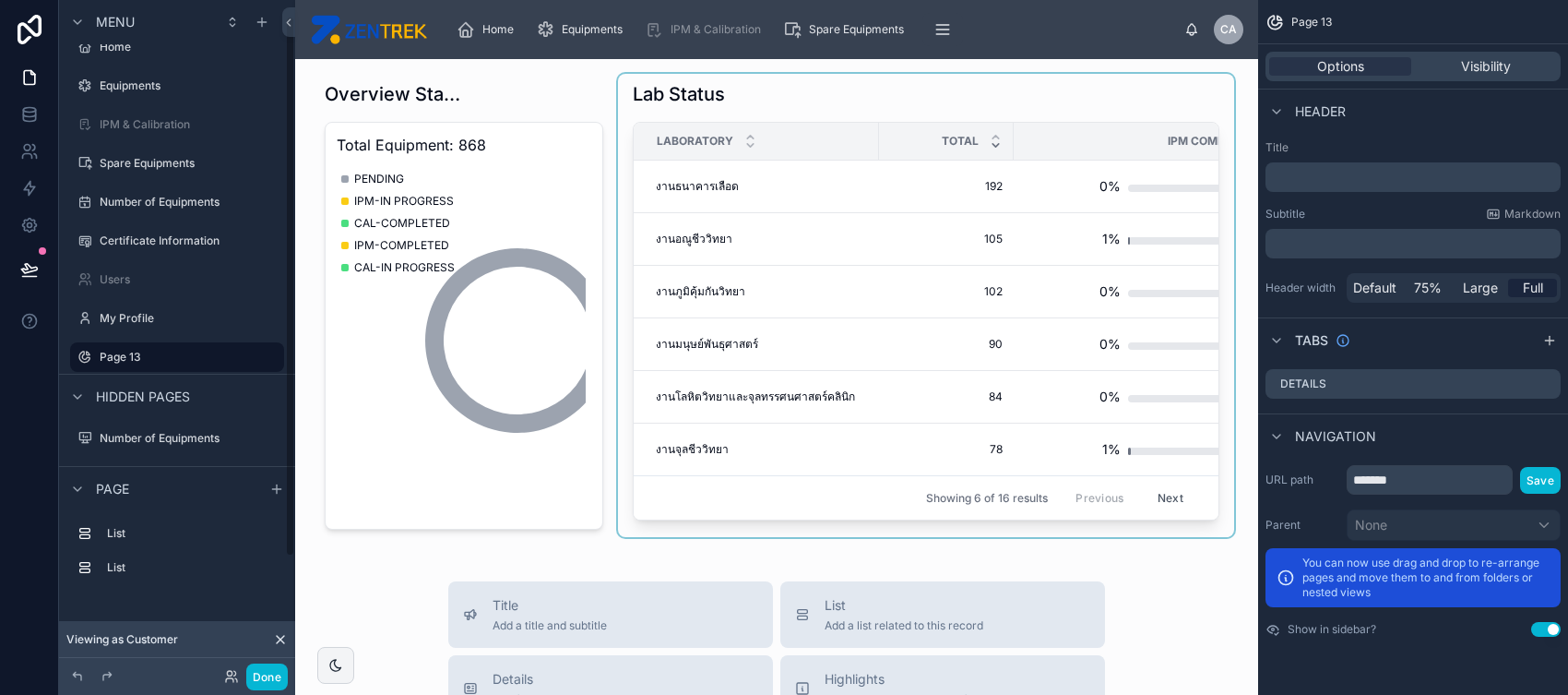 click at bounding box center [926, 306] 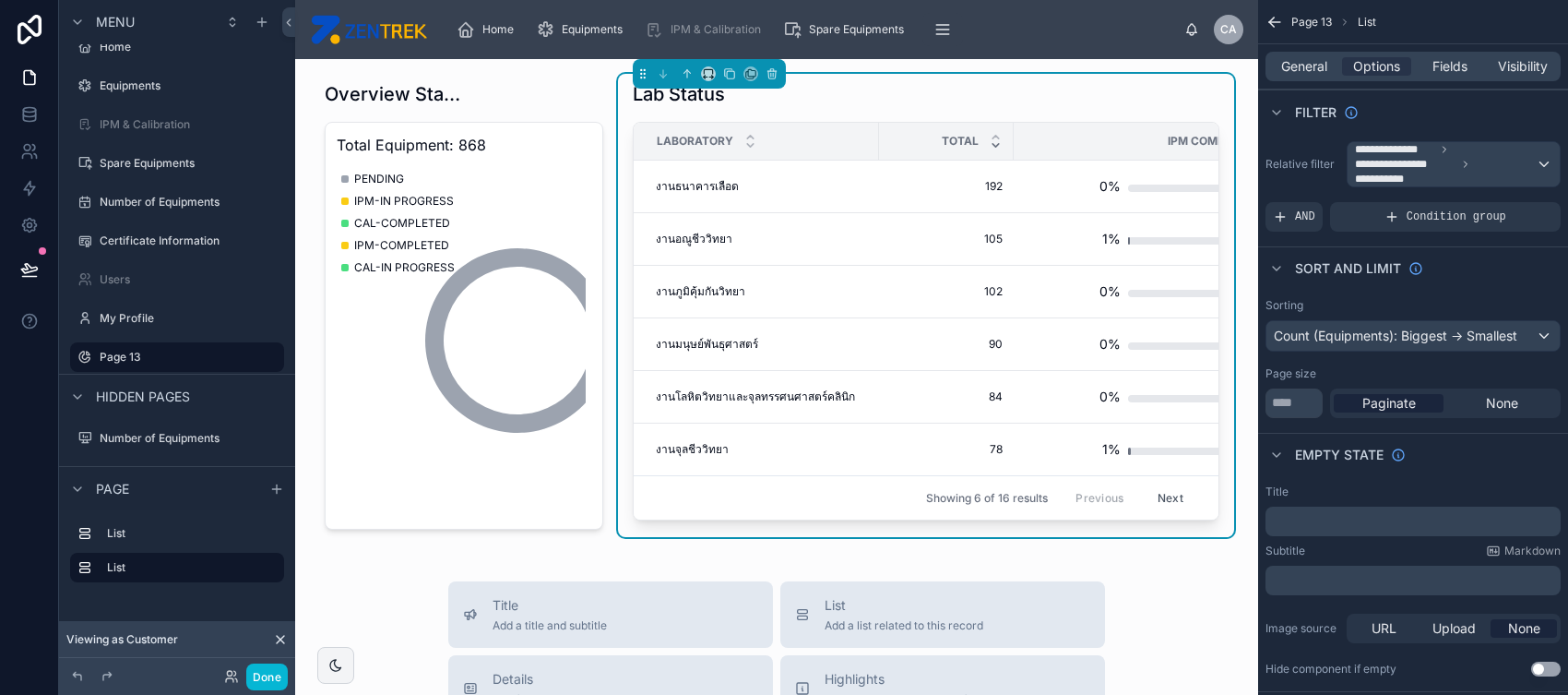 click on "Empty state" at bounding box center (1413, 455) 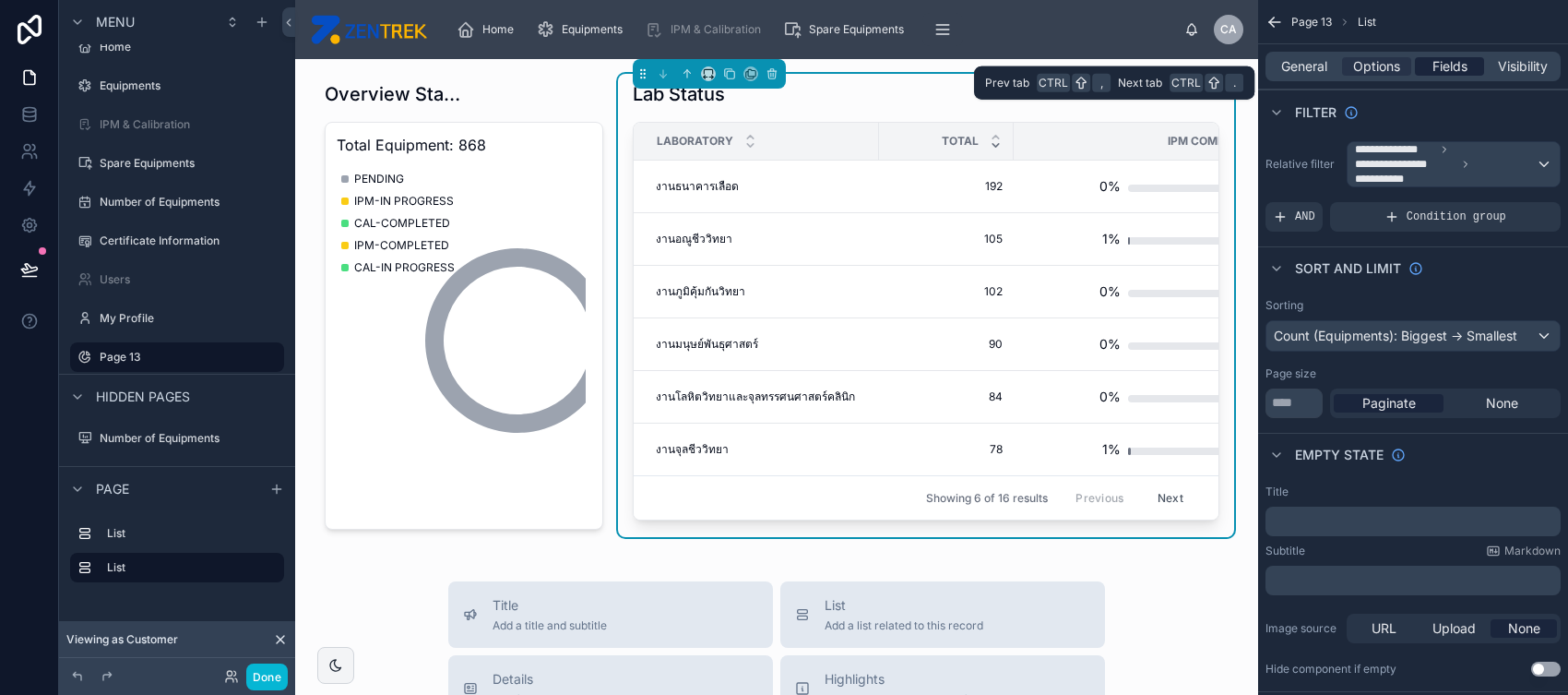 click on "Fields" at bounding box center (1450, 66) 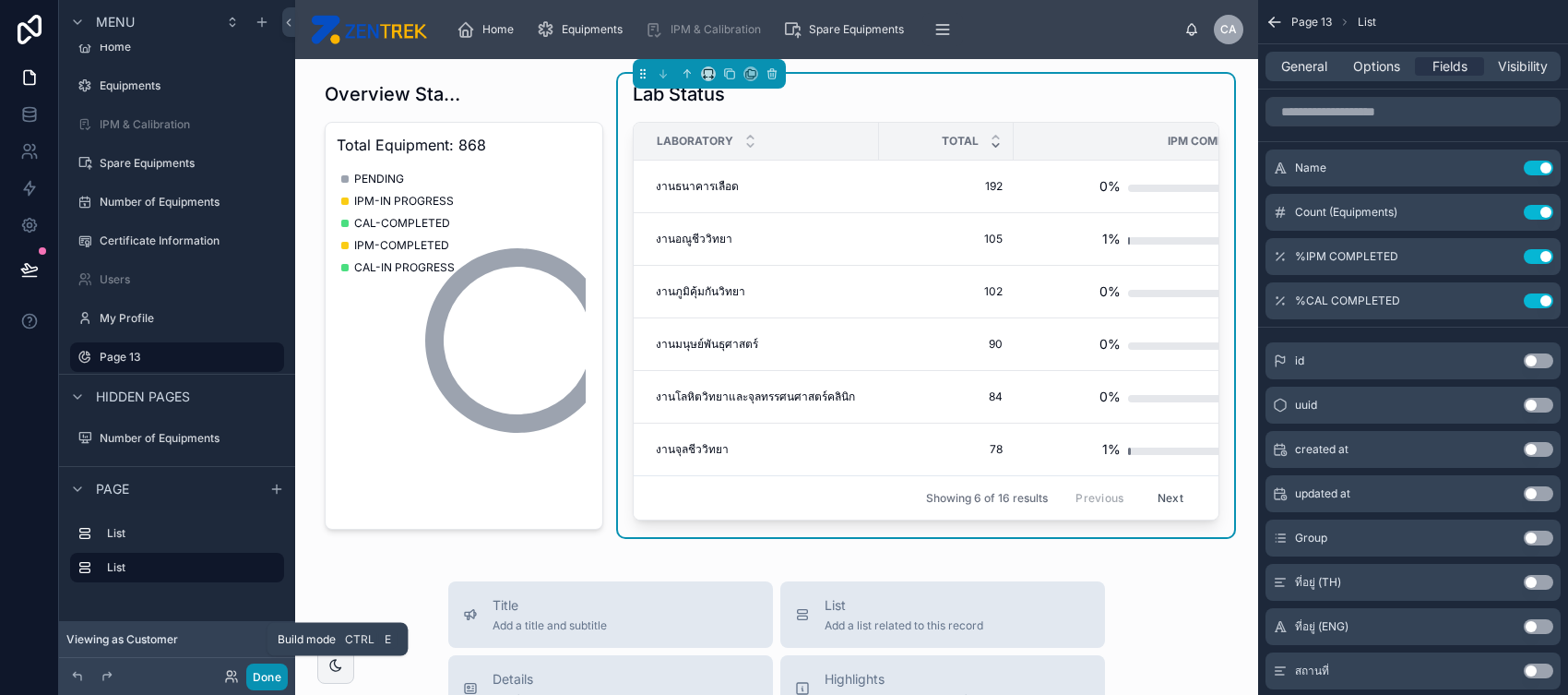 click on "Done" at bounding box center [267, 677] 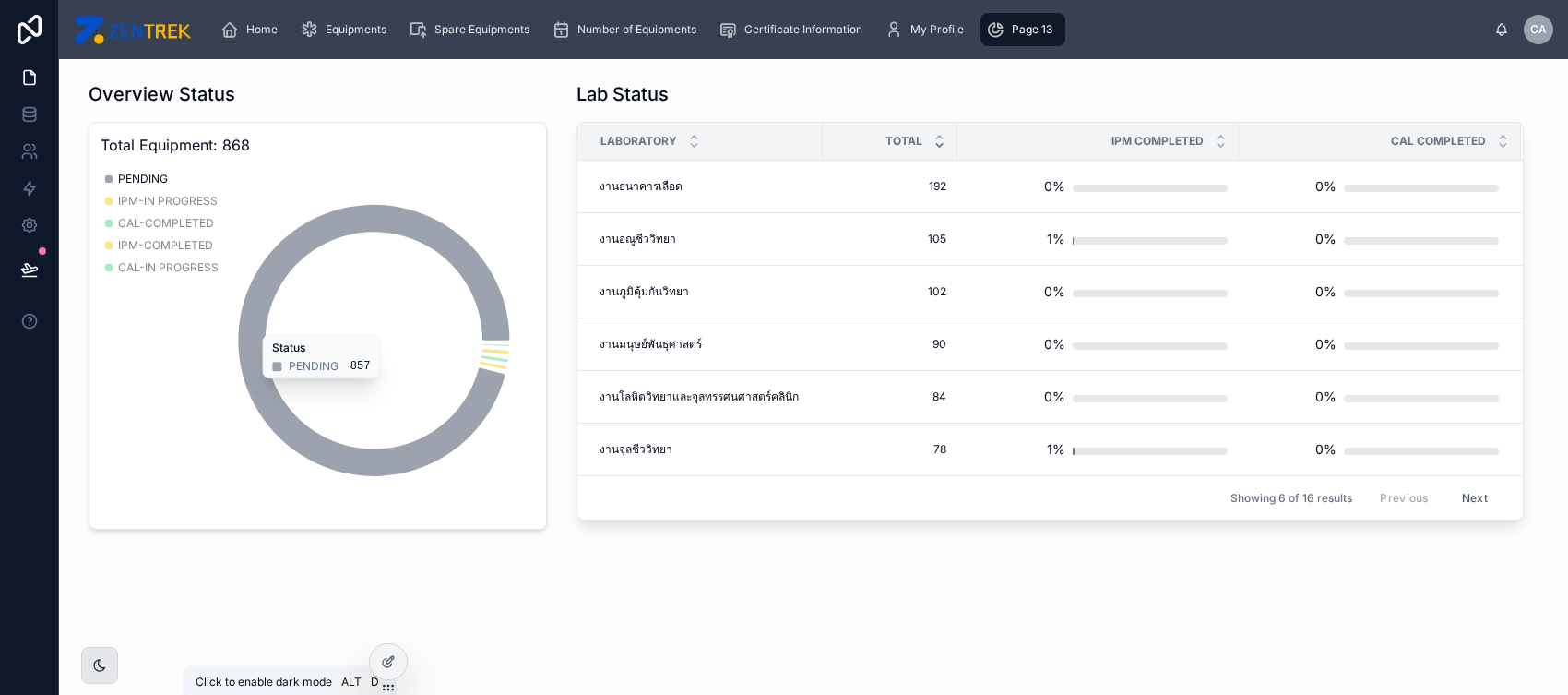 click at bounding box center (100, 665) 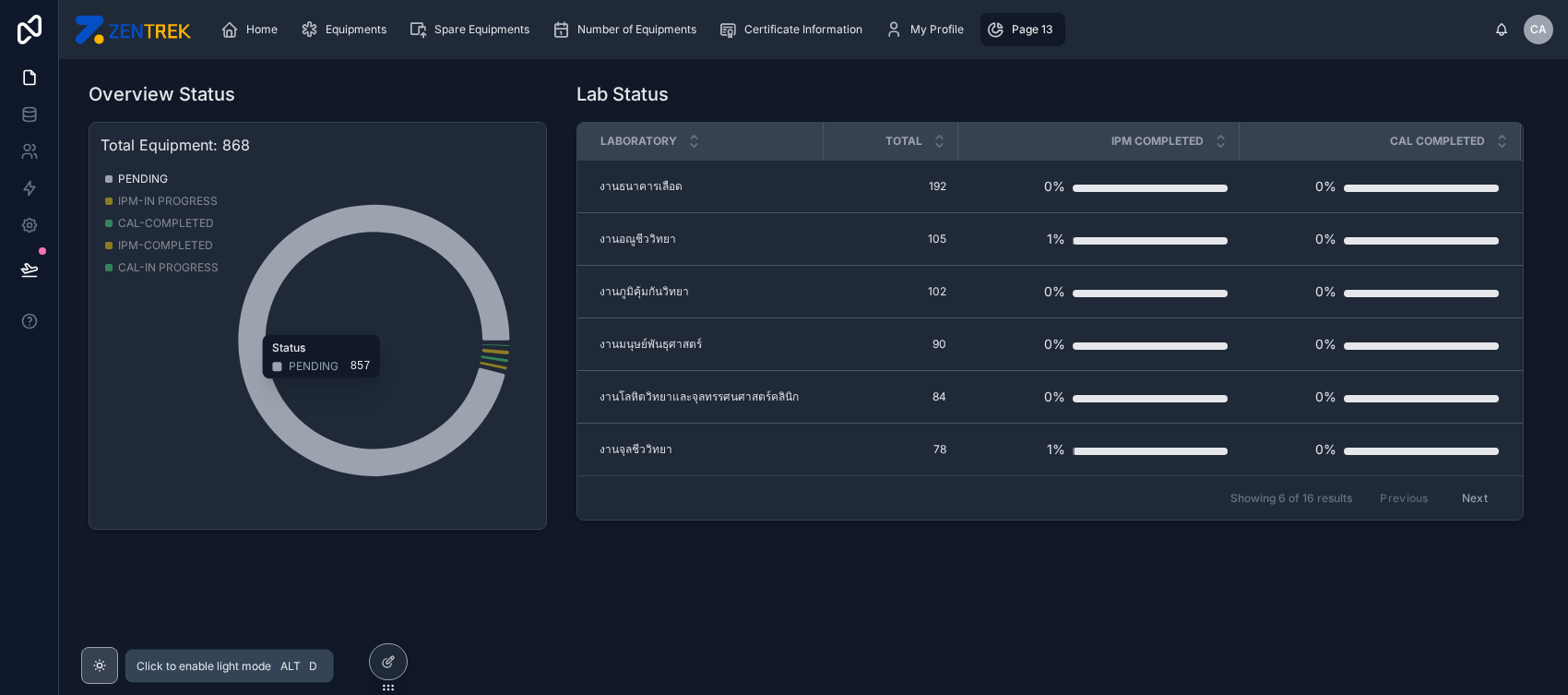 click at bounding box center (100, 665) 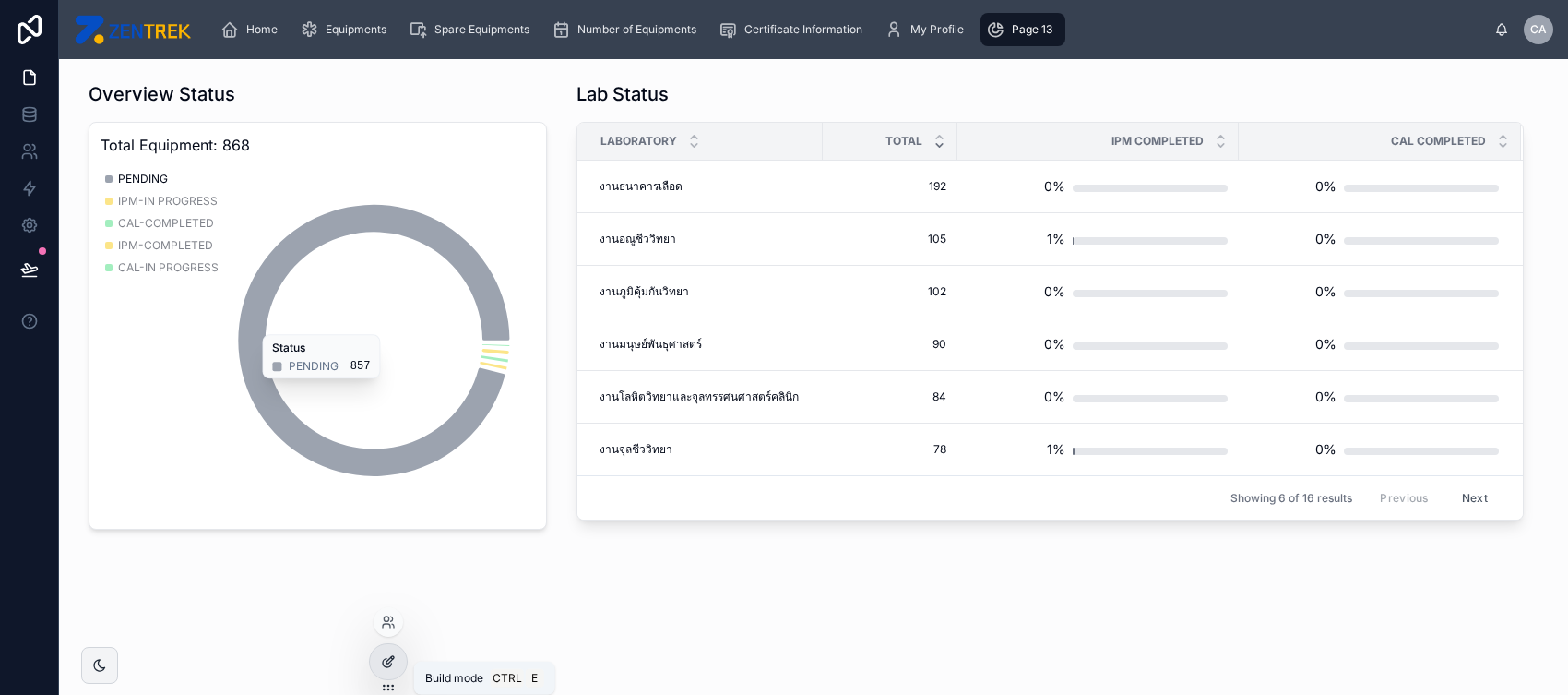 click 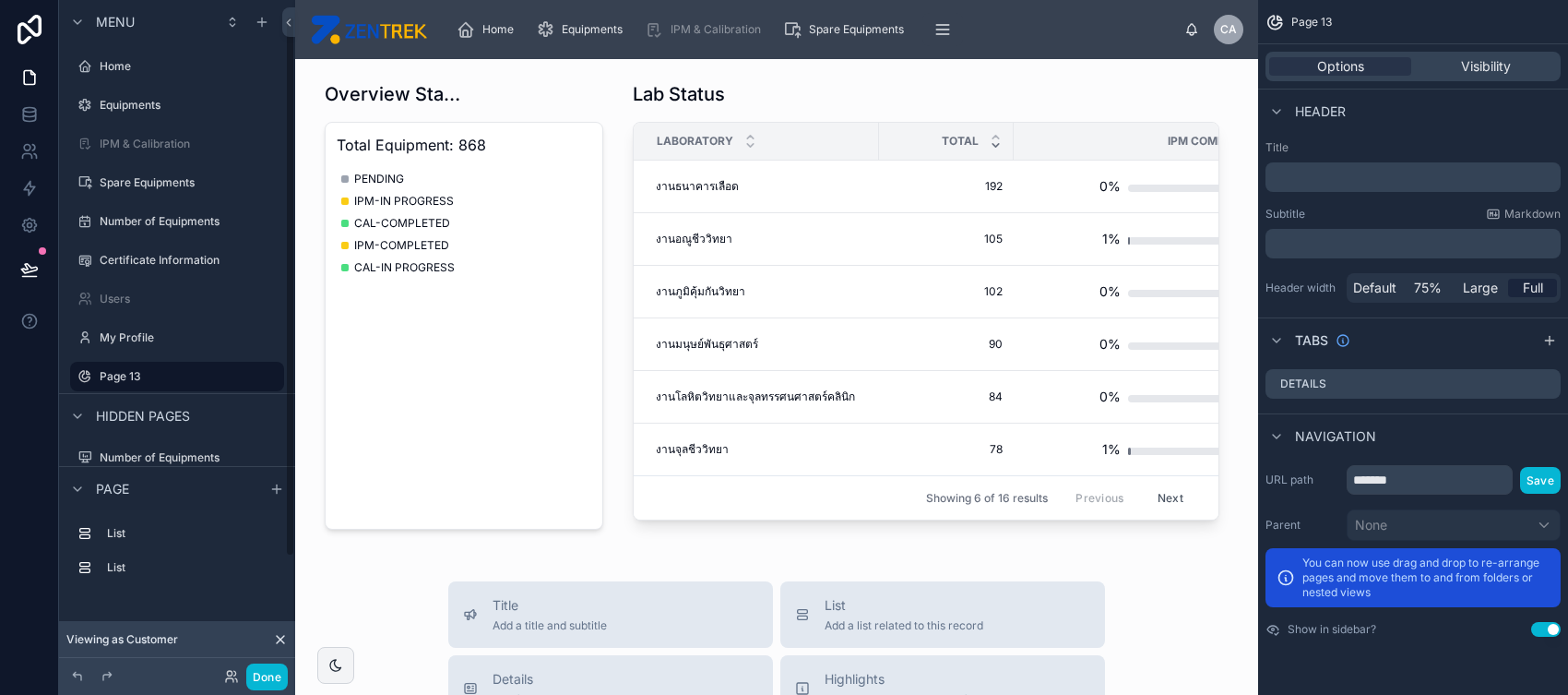 scroll, scrollTop: 19, scrollLeft: 0, axis: vertical 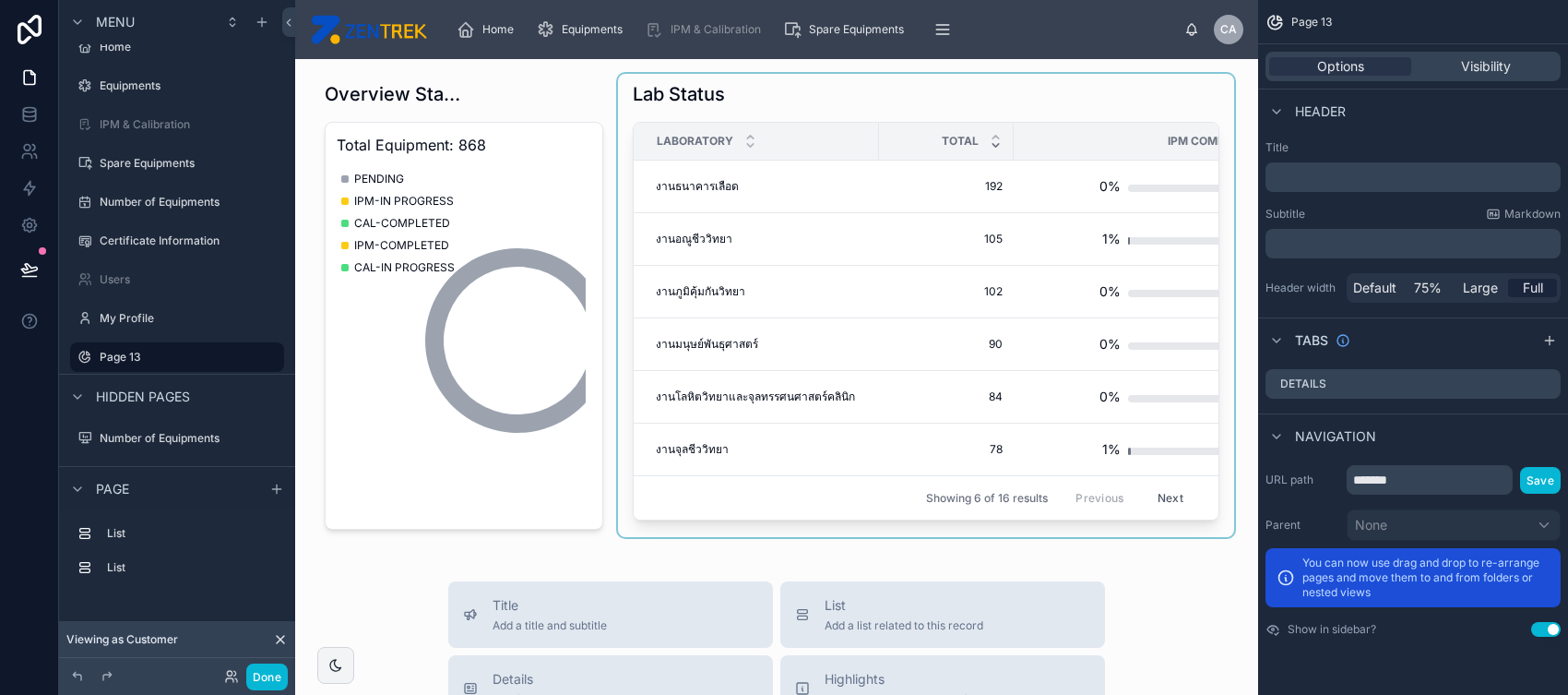 click at bounding box center [926, 306] 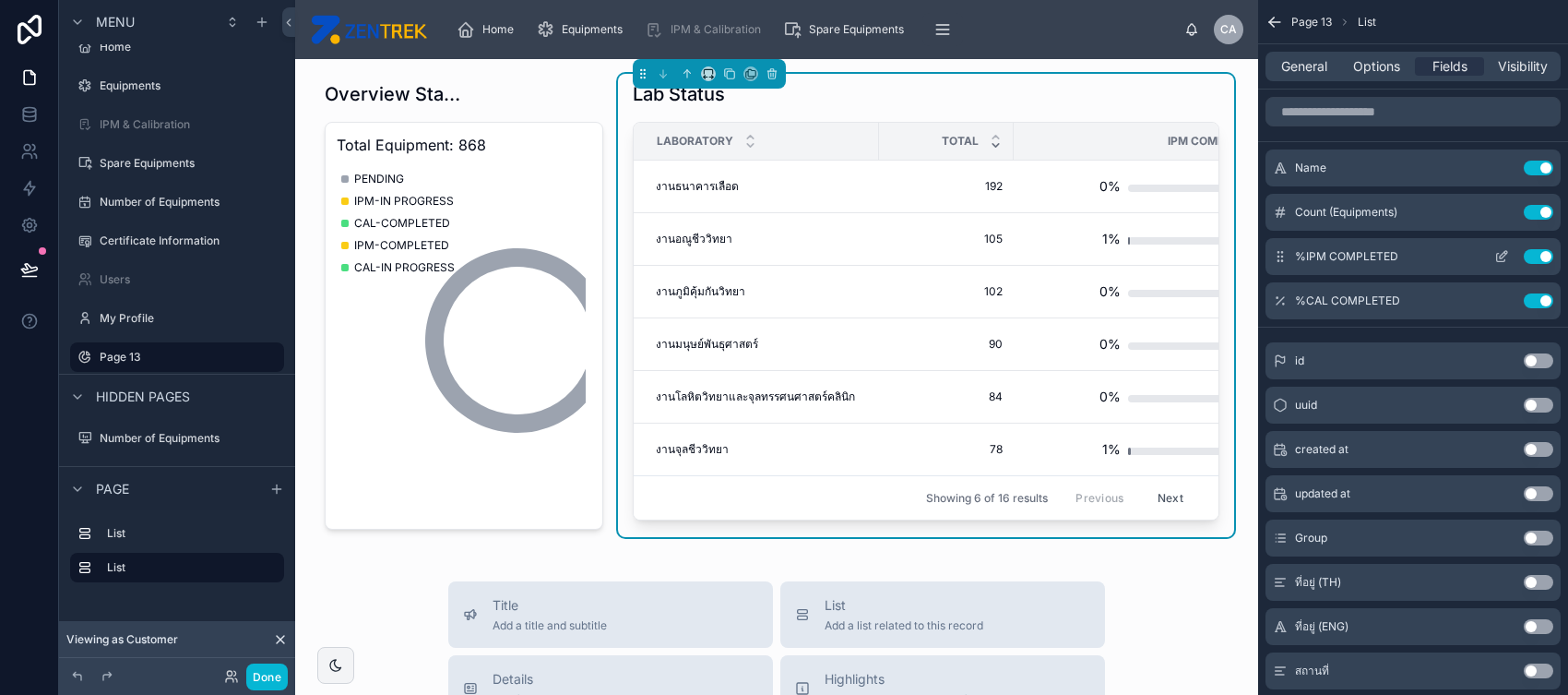 click 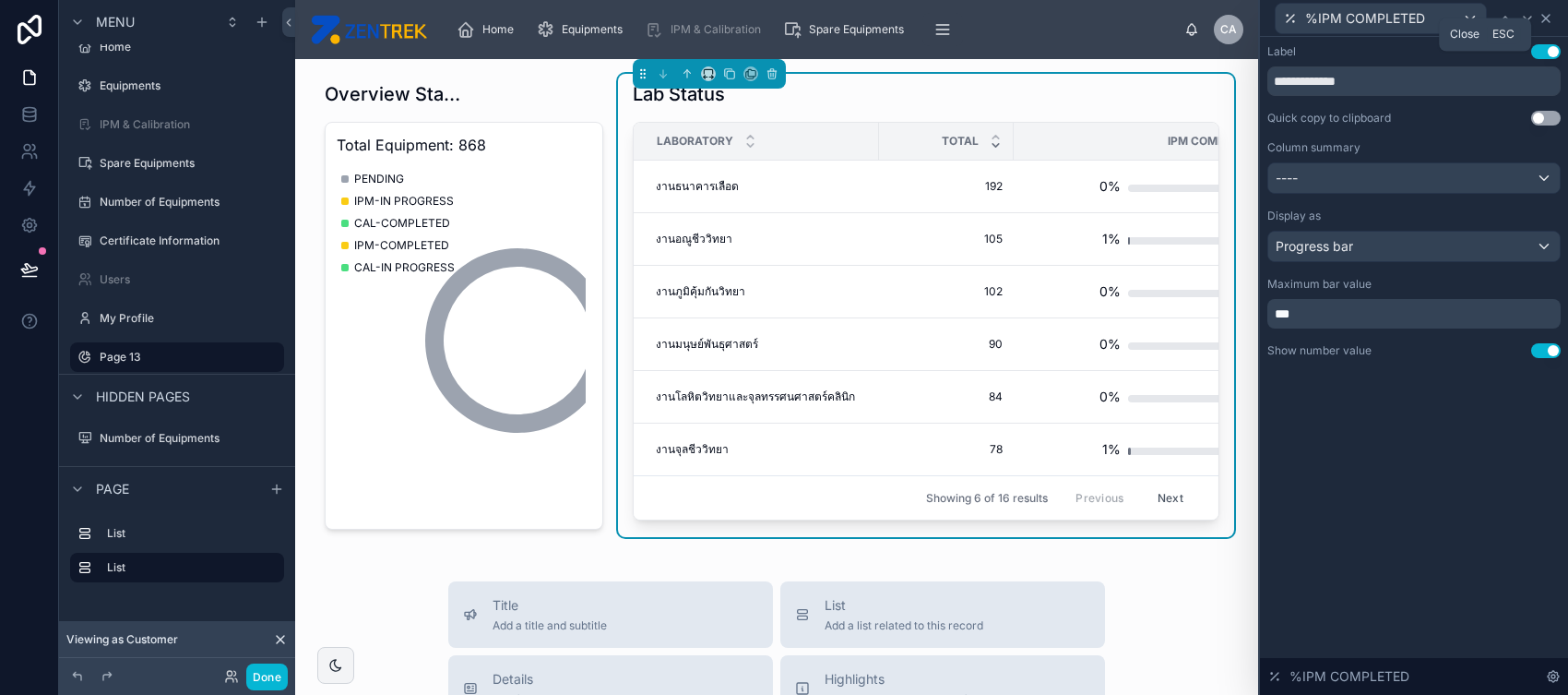 click 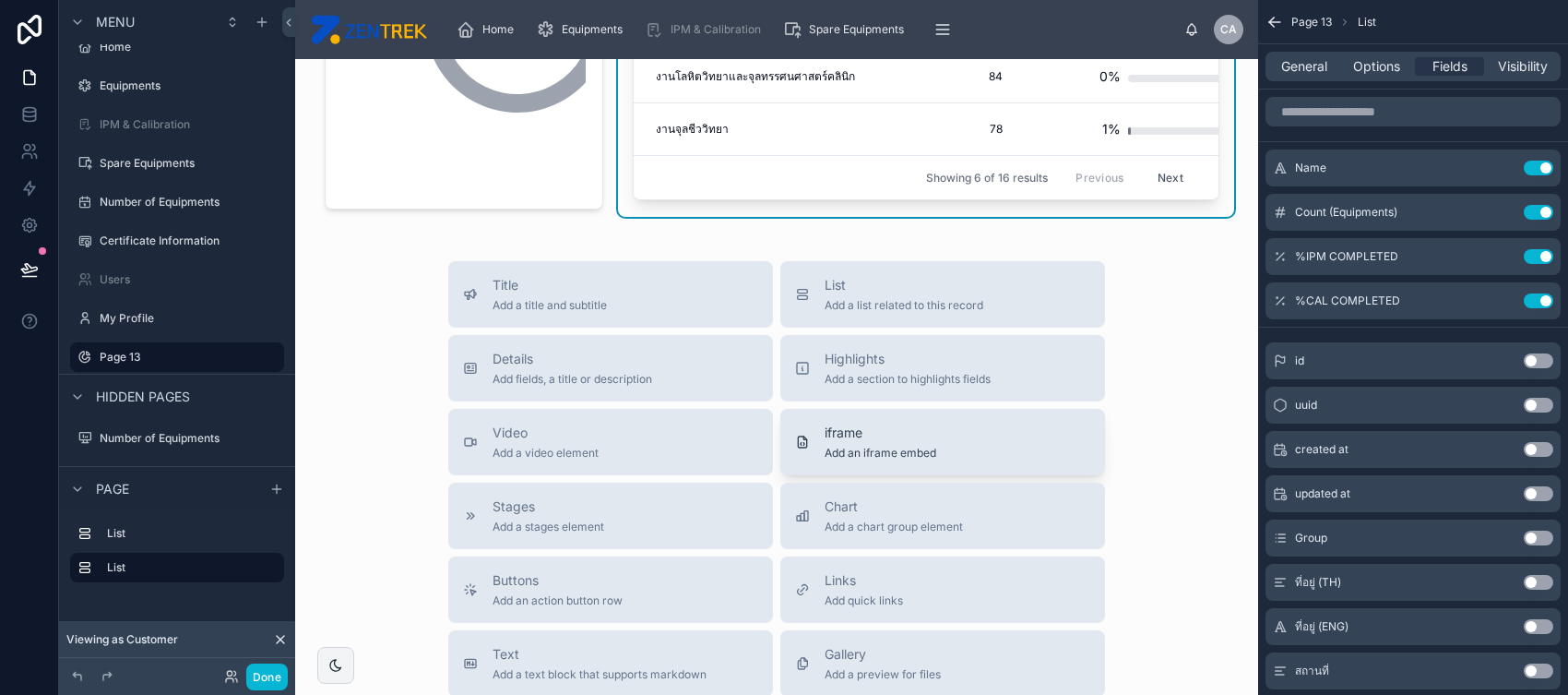 scroll, scrollTop: 339, scrollLeft: 0, axis: vertical 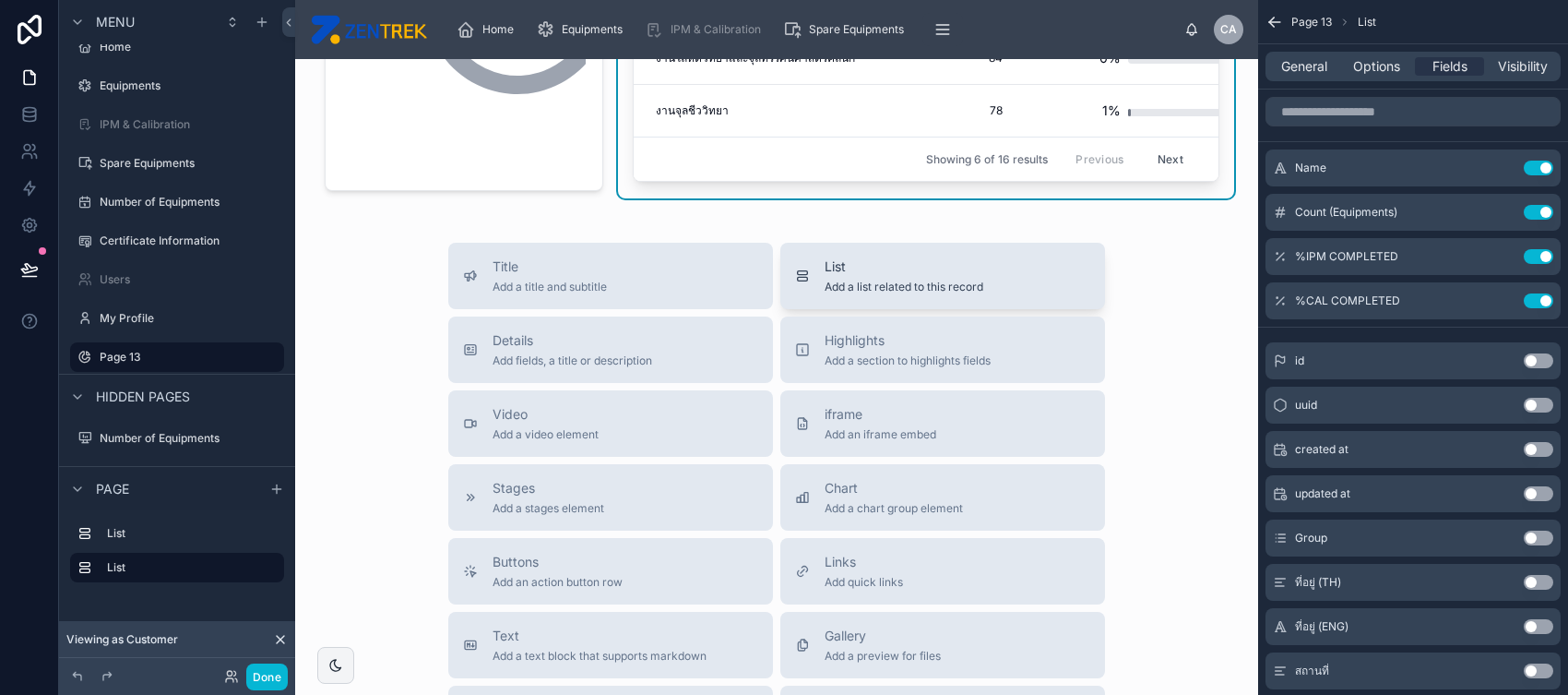 drag, startPoint x: 837, startPoint y: 517, endPoint x: 915, endPoint y: 287, distance: 242.866 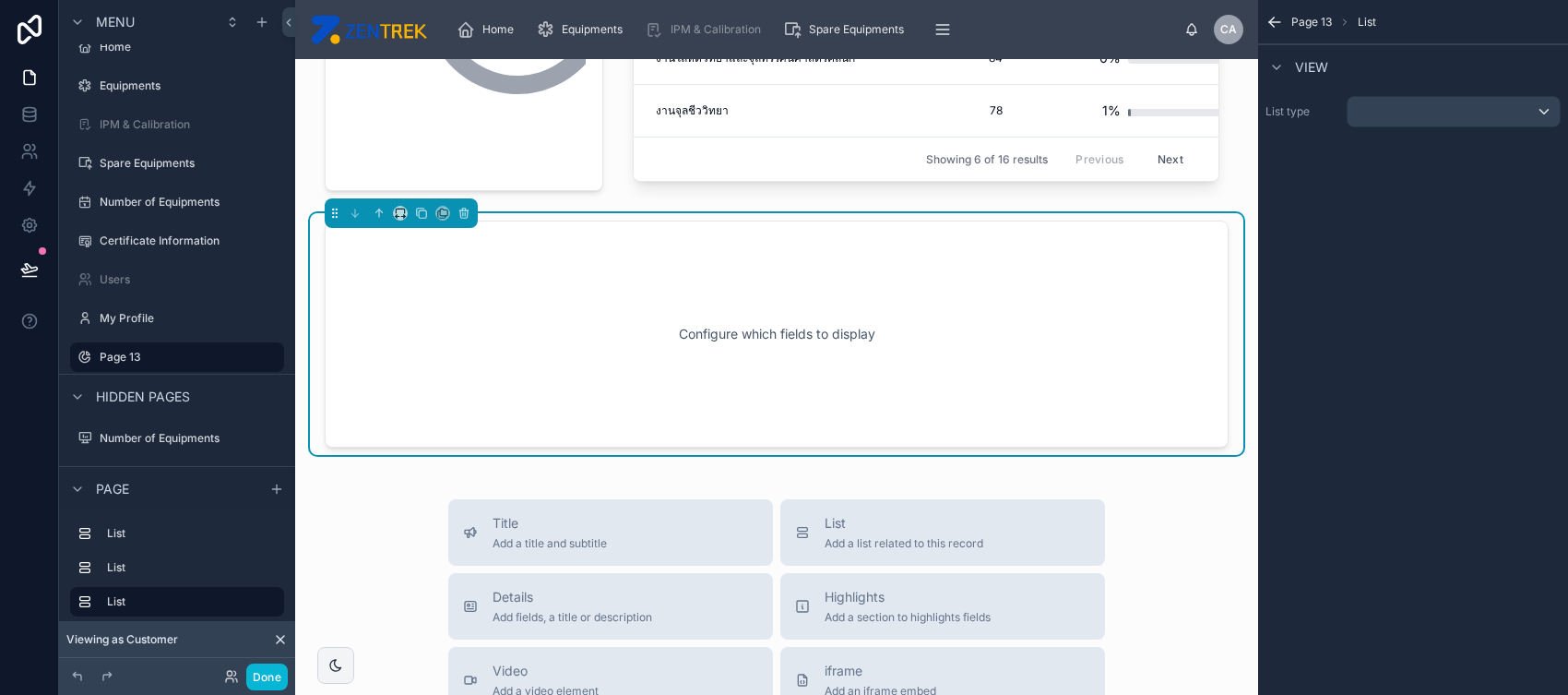 scroll, scrollTop: 309, scrollLeft: 0, axis: vertical 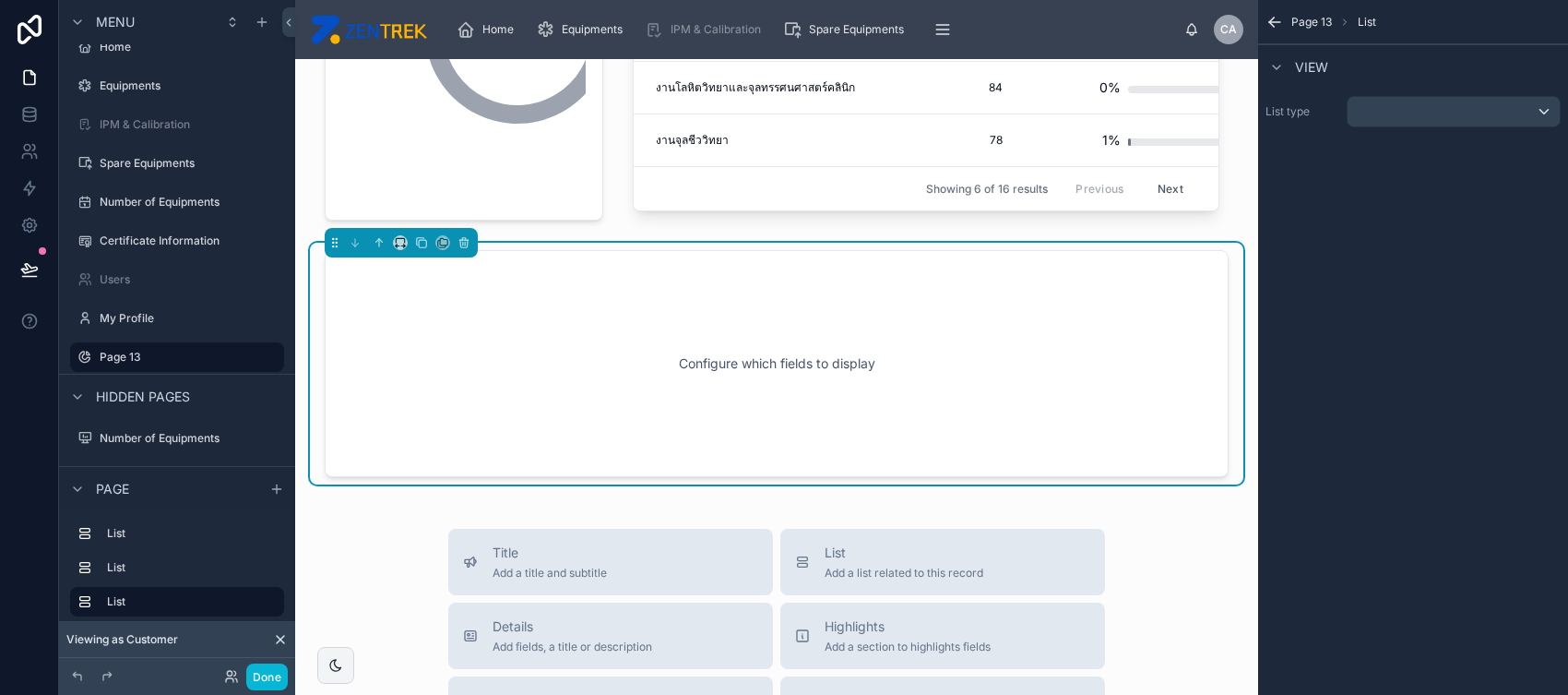 click on "Configure which fields to display" at bounding box center [777, 364] 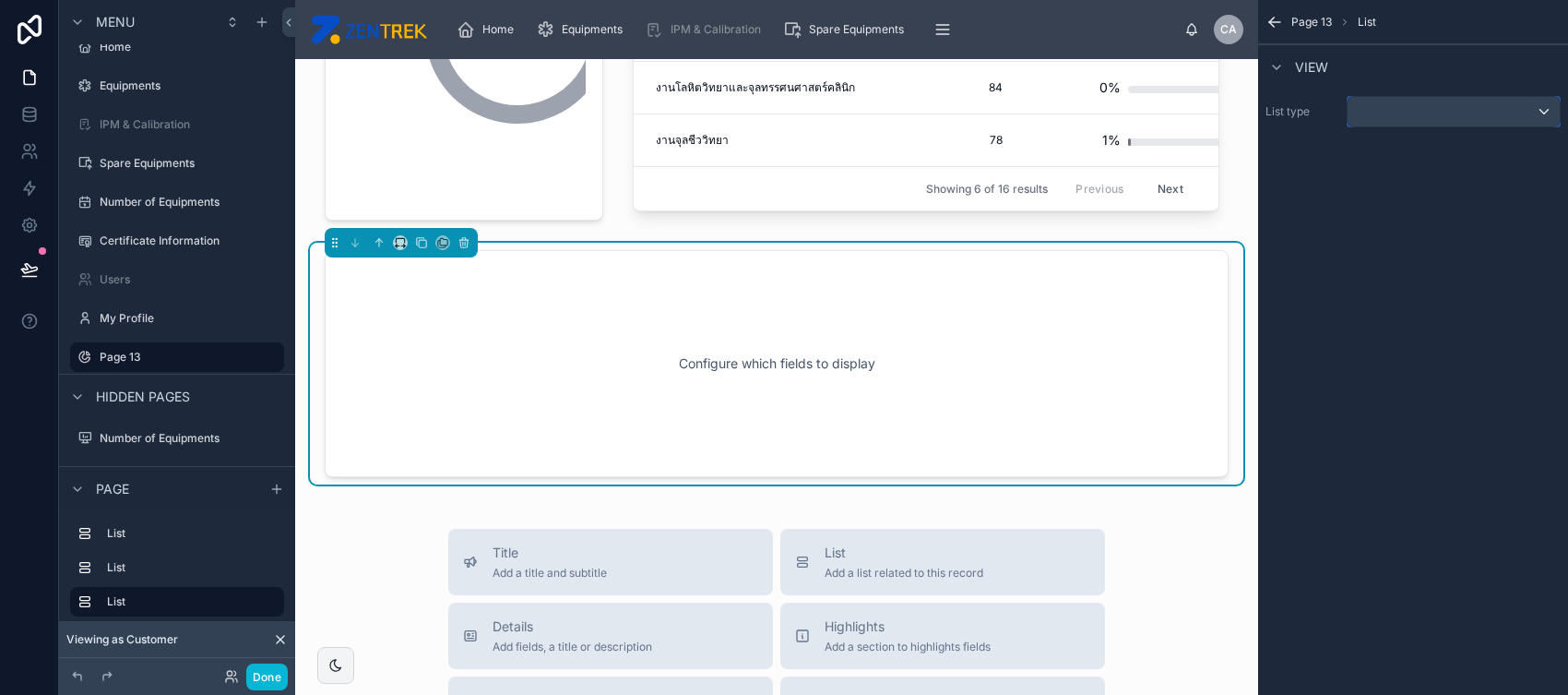 click at bounding box center [1454, 112] 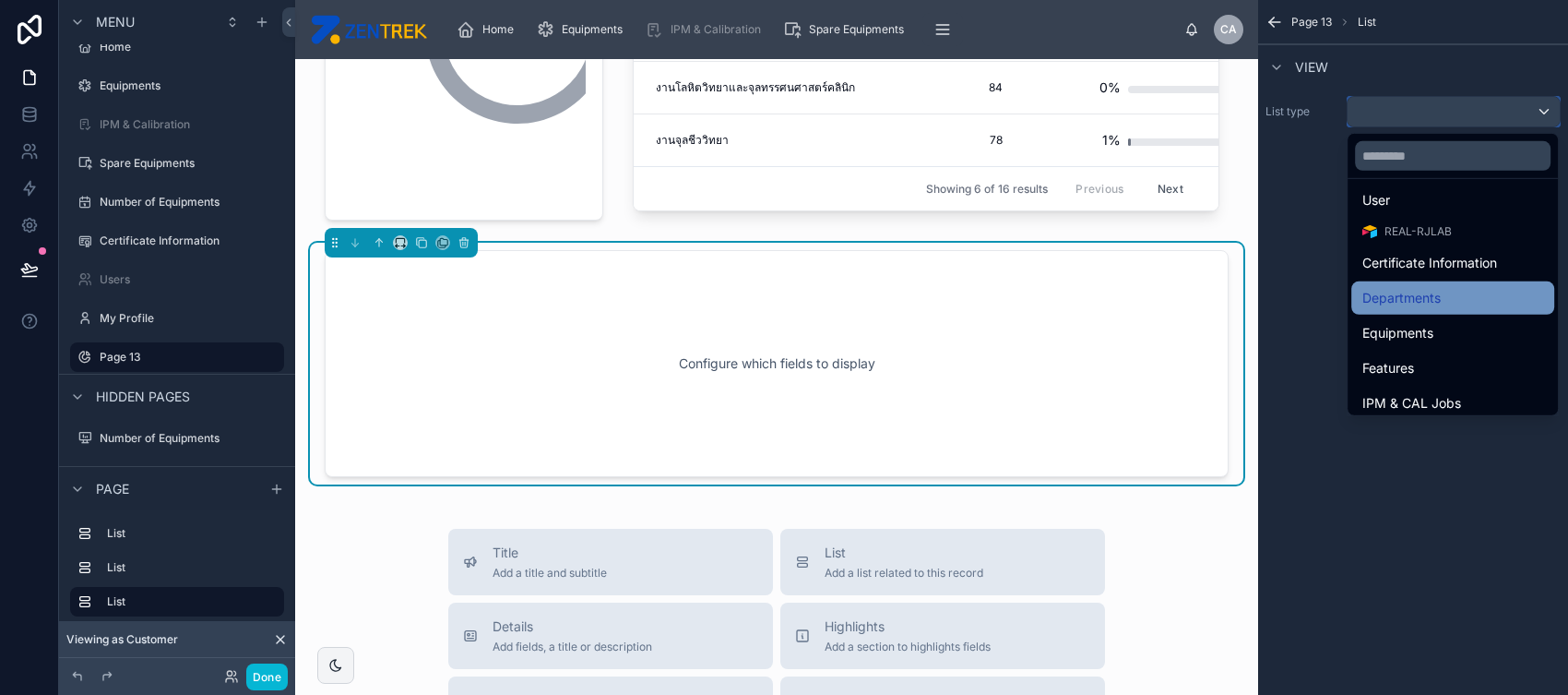 scroll, scrollTop: 34, scrollLeft: 0, axis: vertical 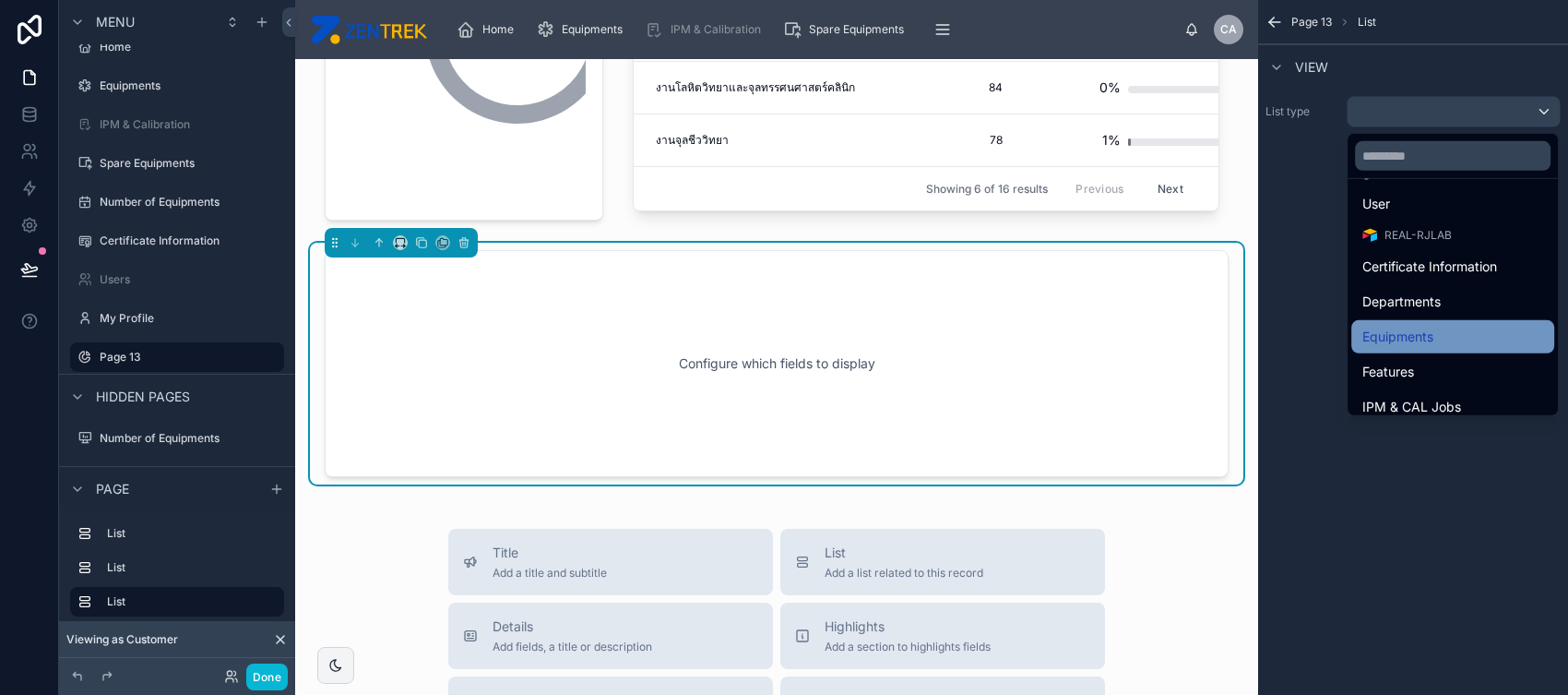 click on "Equipments" at bounding box center (1453, 337) 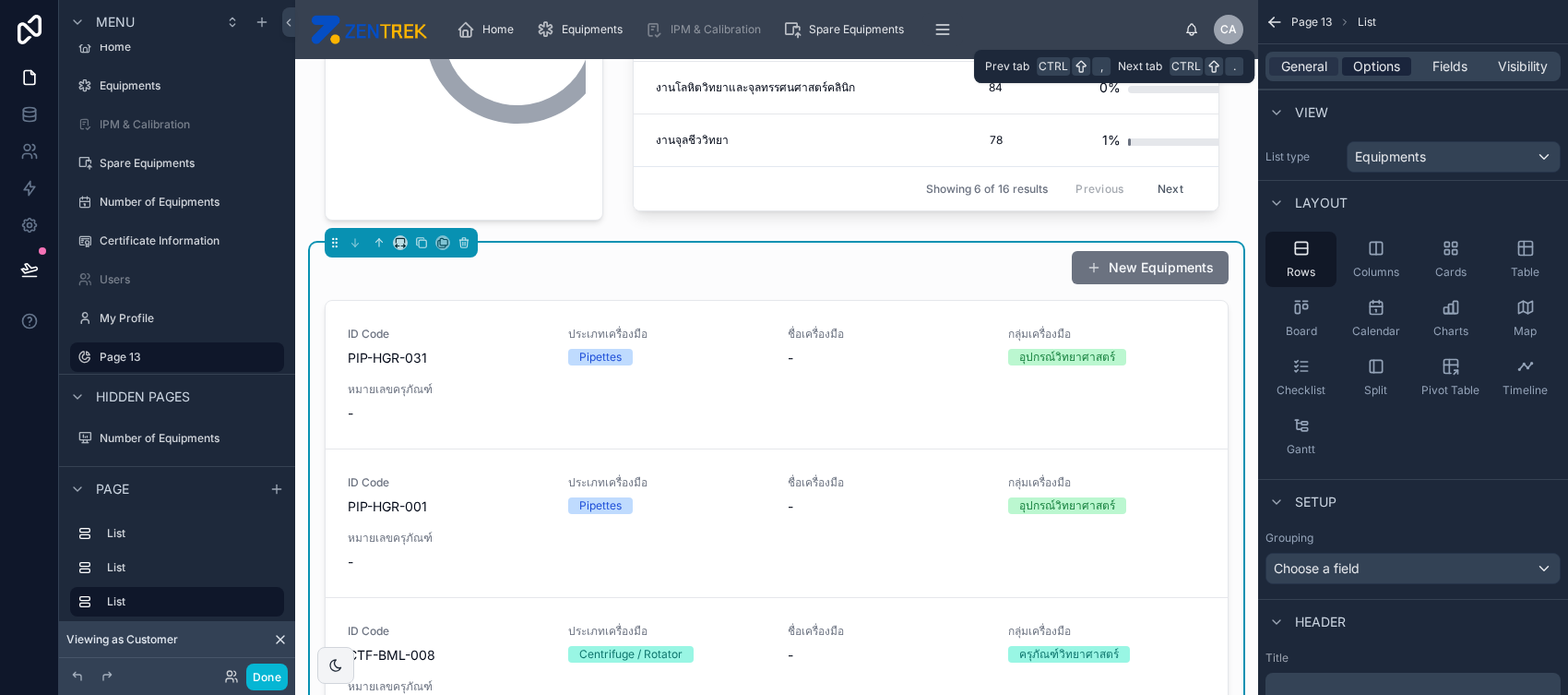 click on "Options" at bounding box center [1376, 66] 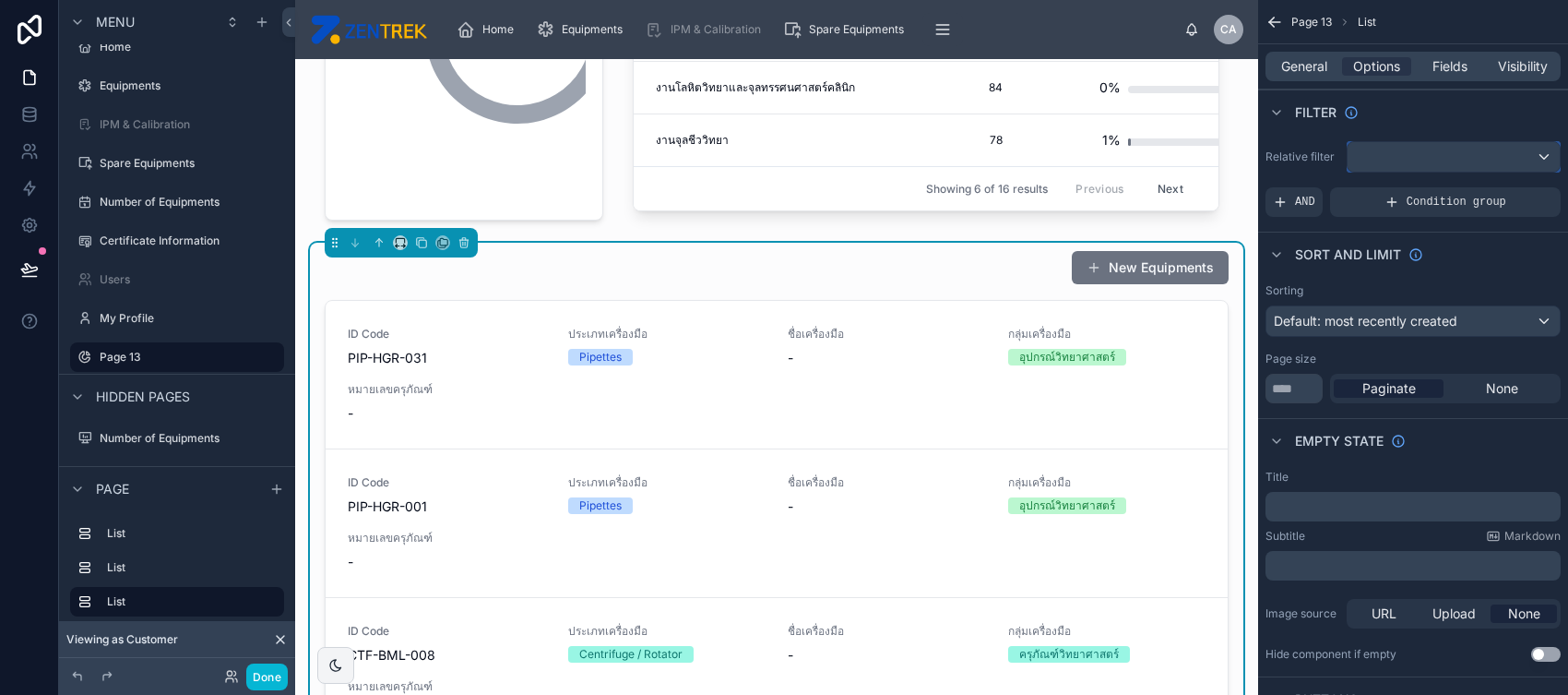 click at bounding box center [1454, 157] 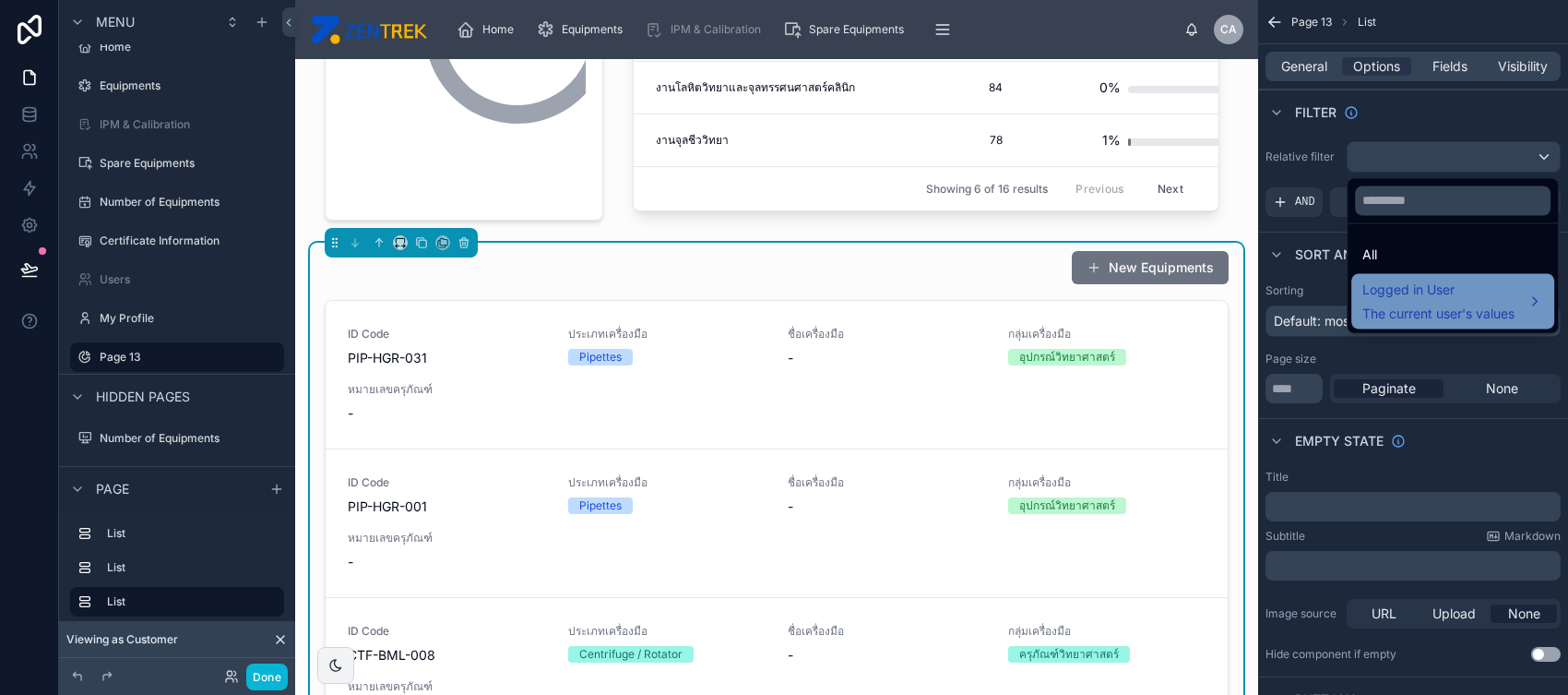 click on "Logged in User" at bounding box center [1438, 290] 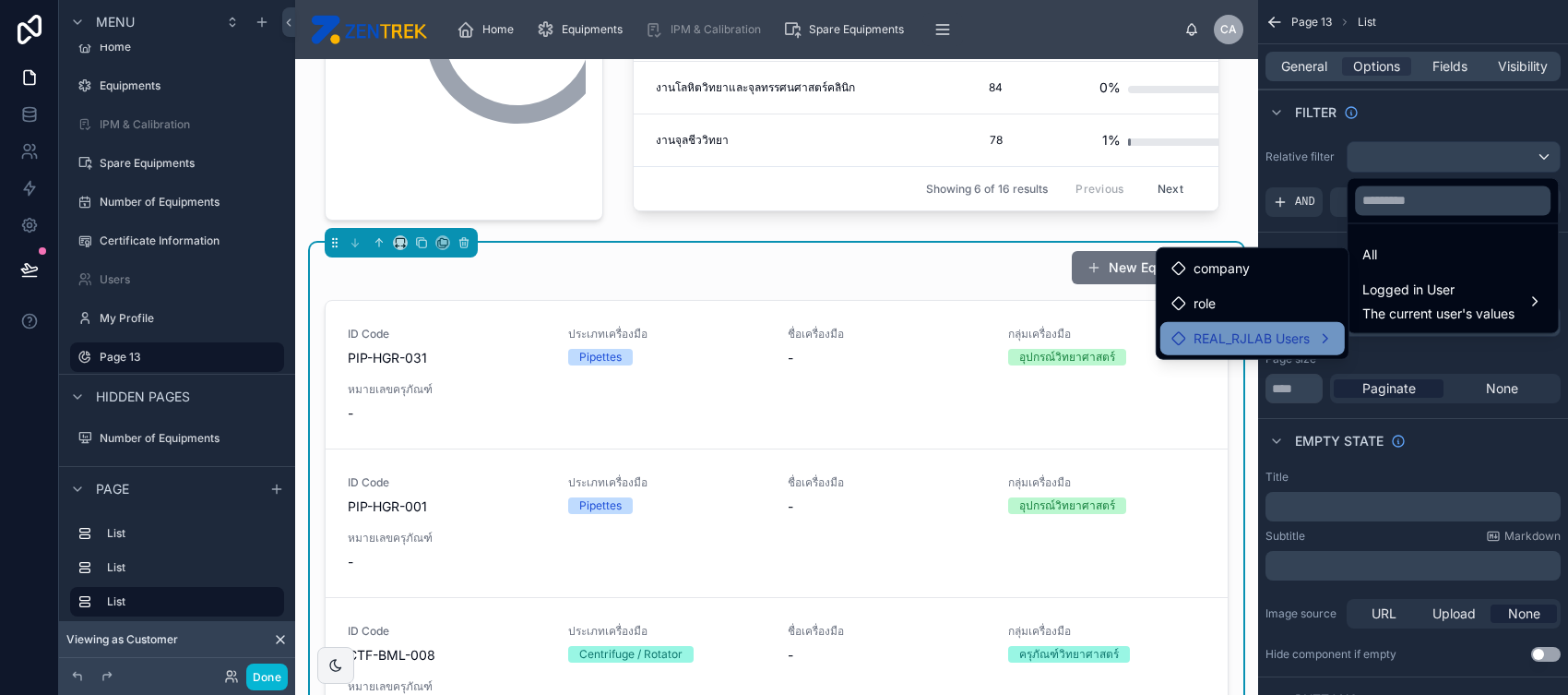 click on "REAL_RJLAB Users" at bounding box center [1252, 339] 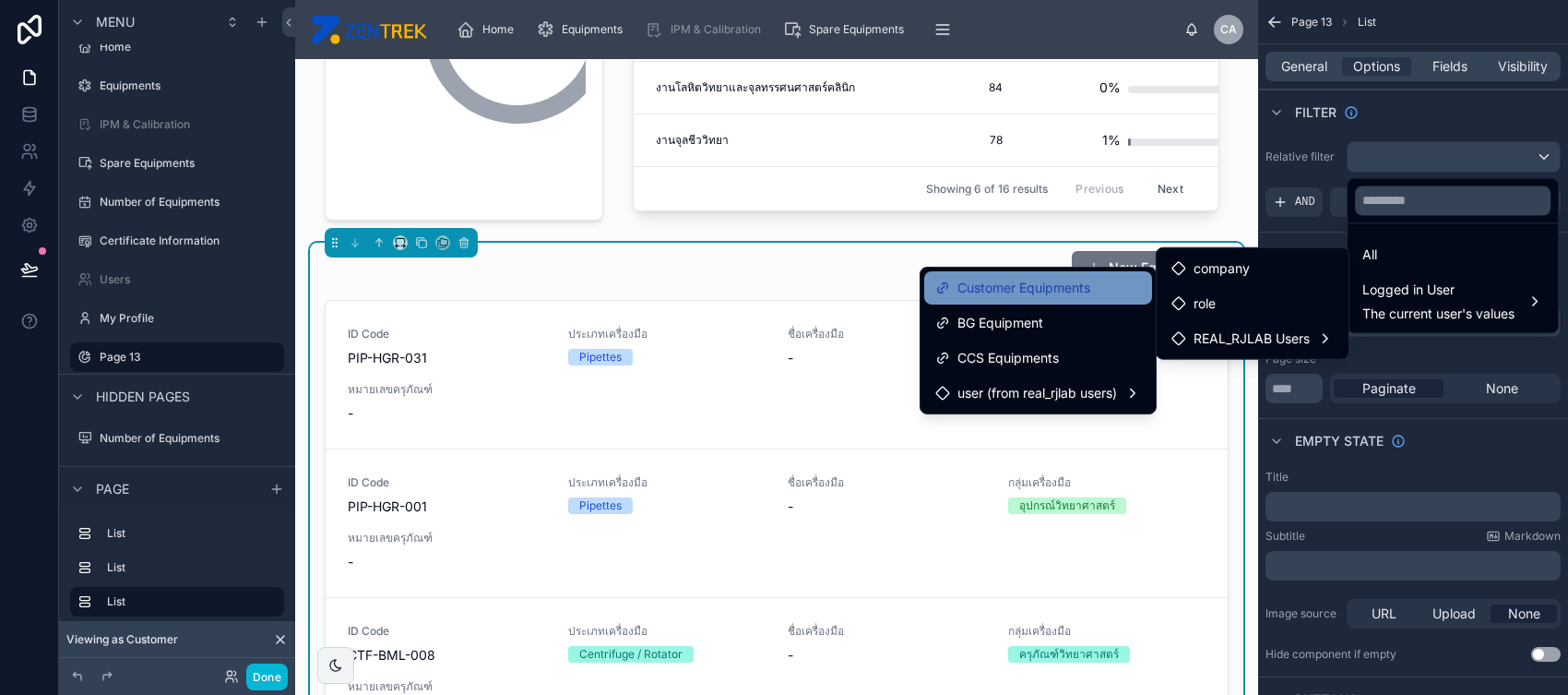 click on "Customer Equipments" at bounding box center [1038, 288] 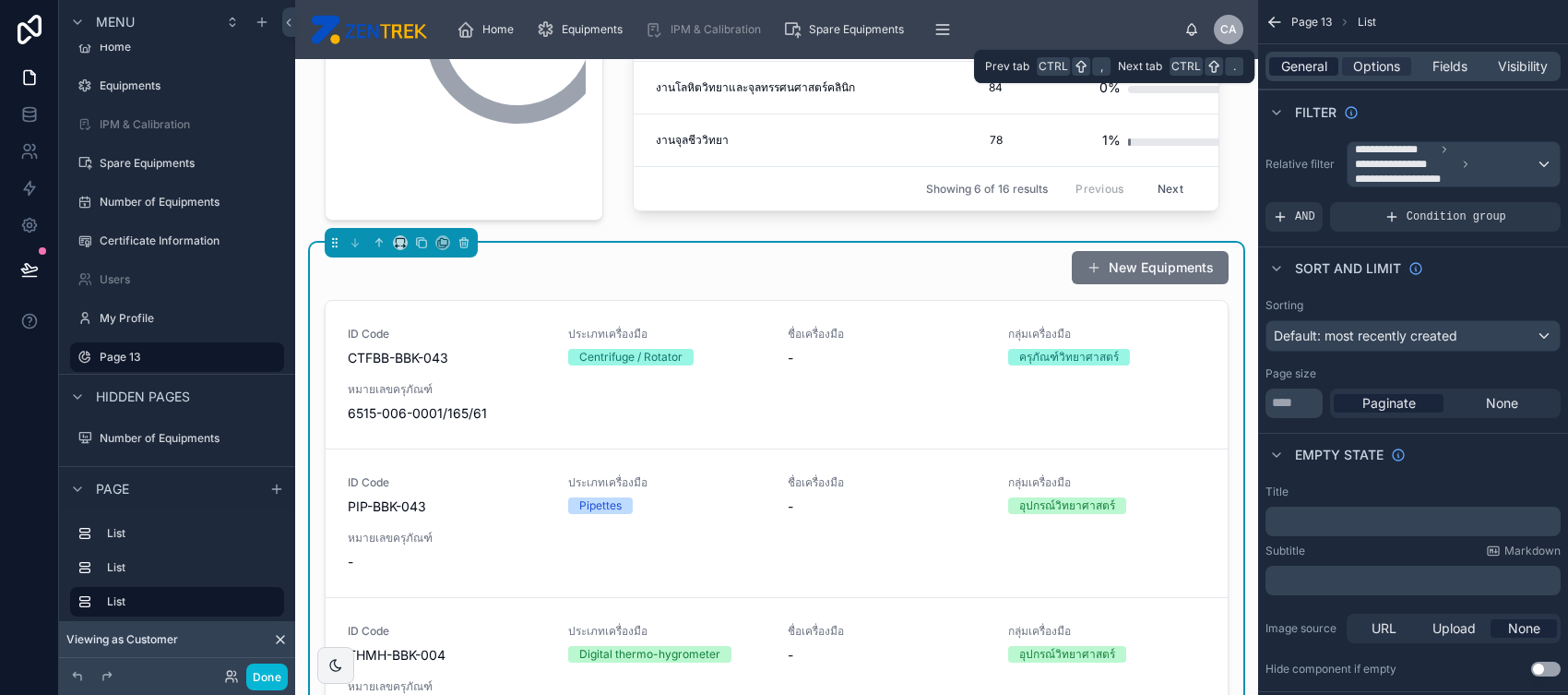 click on "General" at bounding box center (1304, 66) 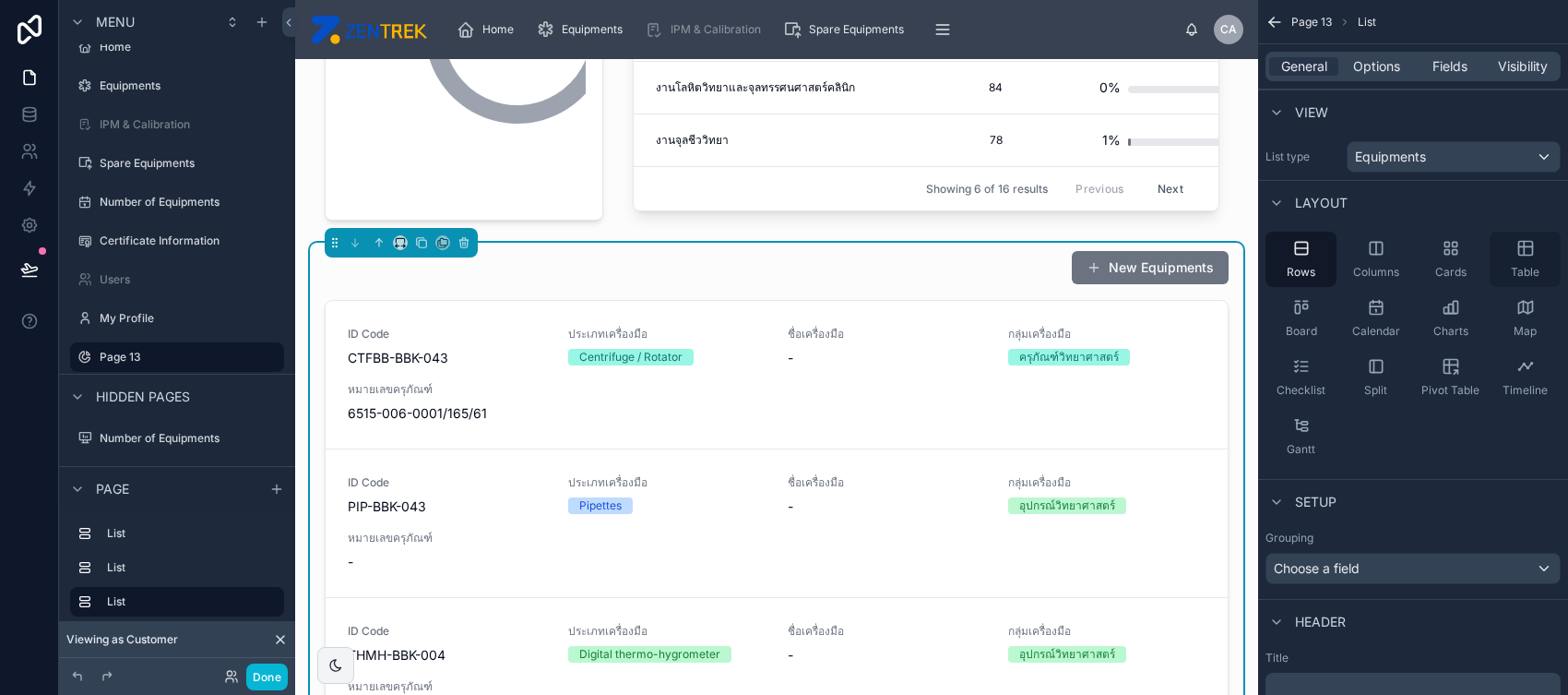 click 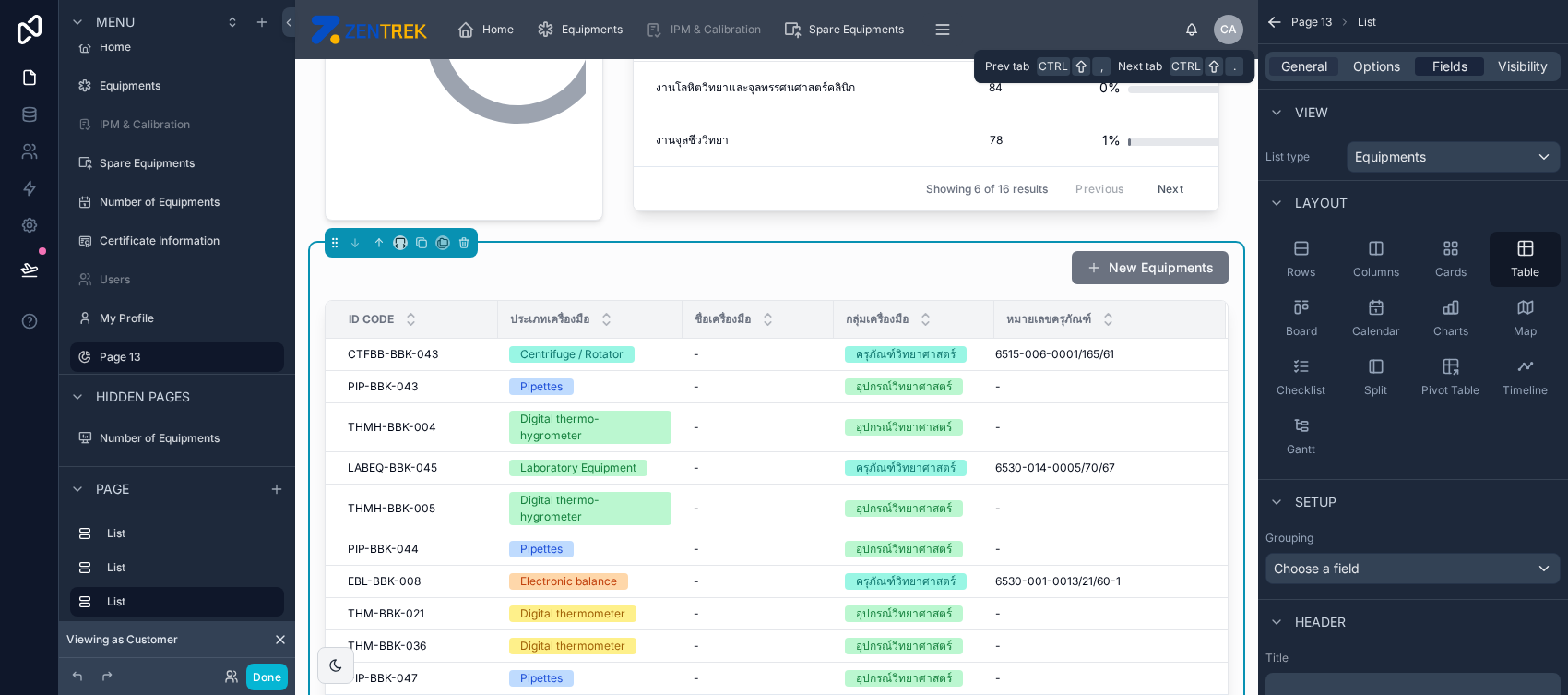 click on "Fields" at bounding box center (1450, 66) 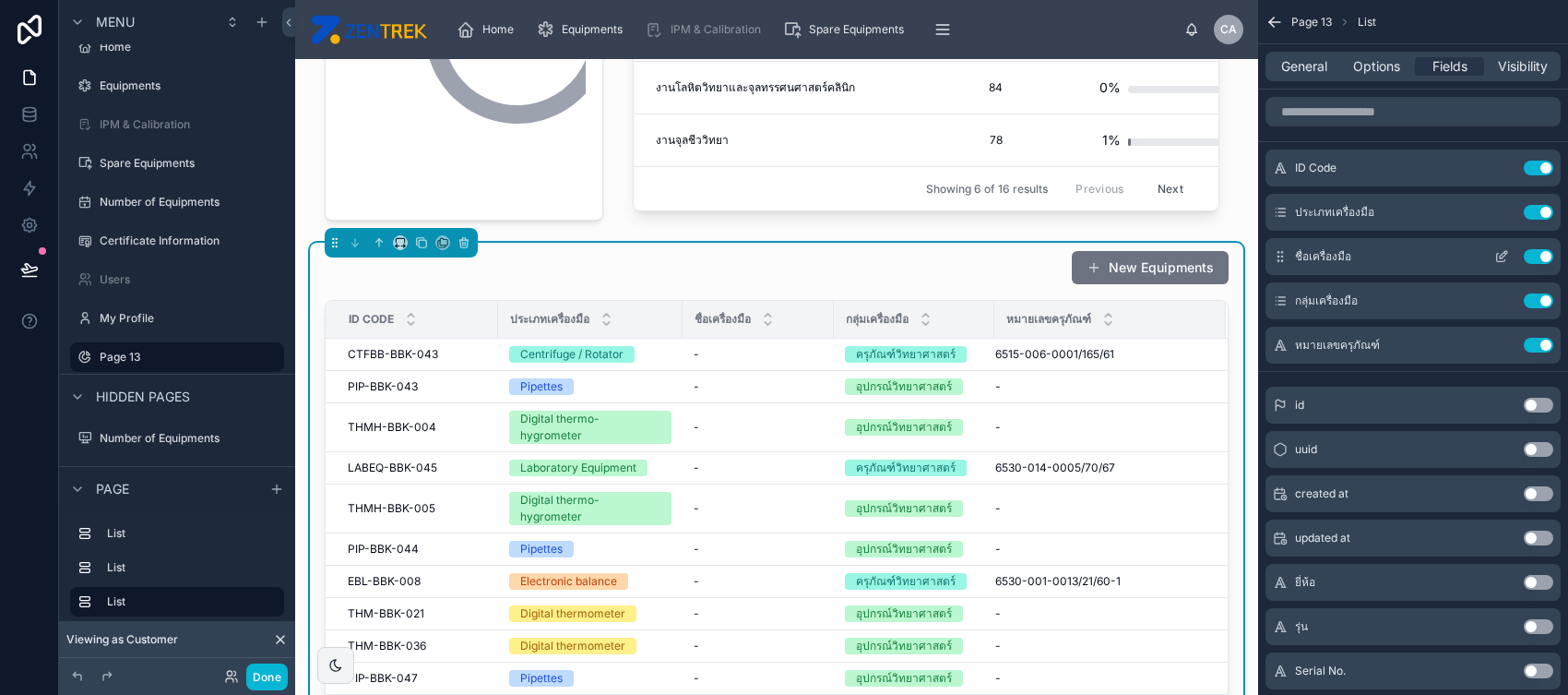 click on "Use setting" at bounding box center (1538, 257) 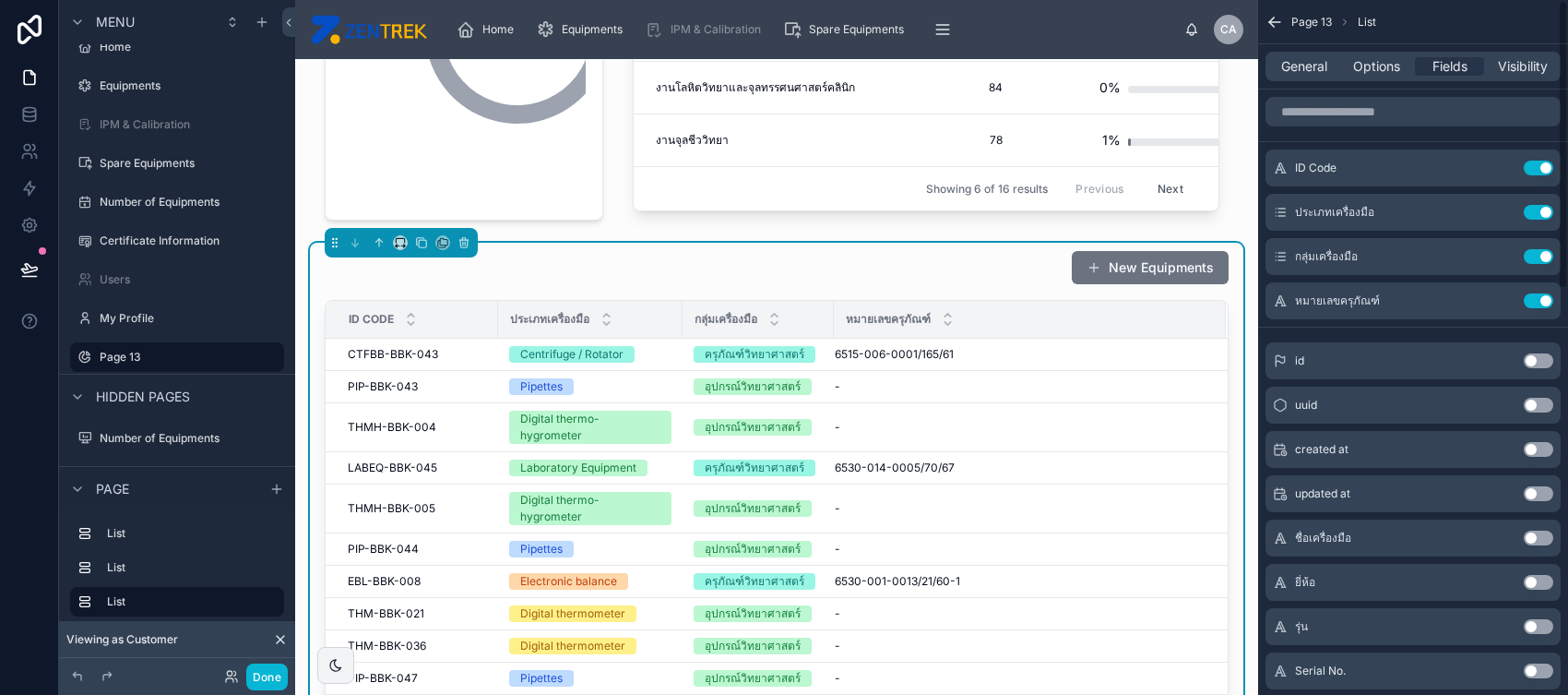 click on "Use setting" at bounding box center [1538, 257] 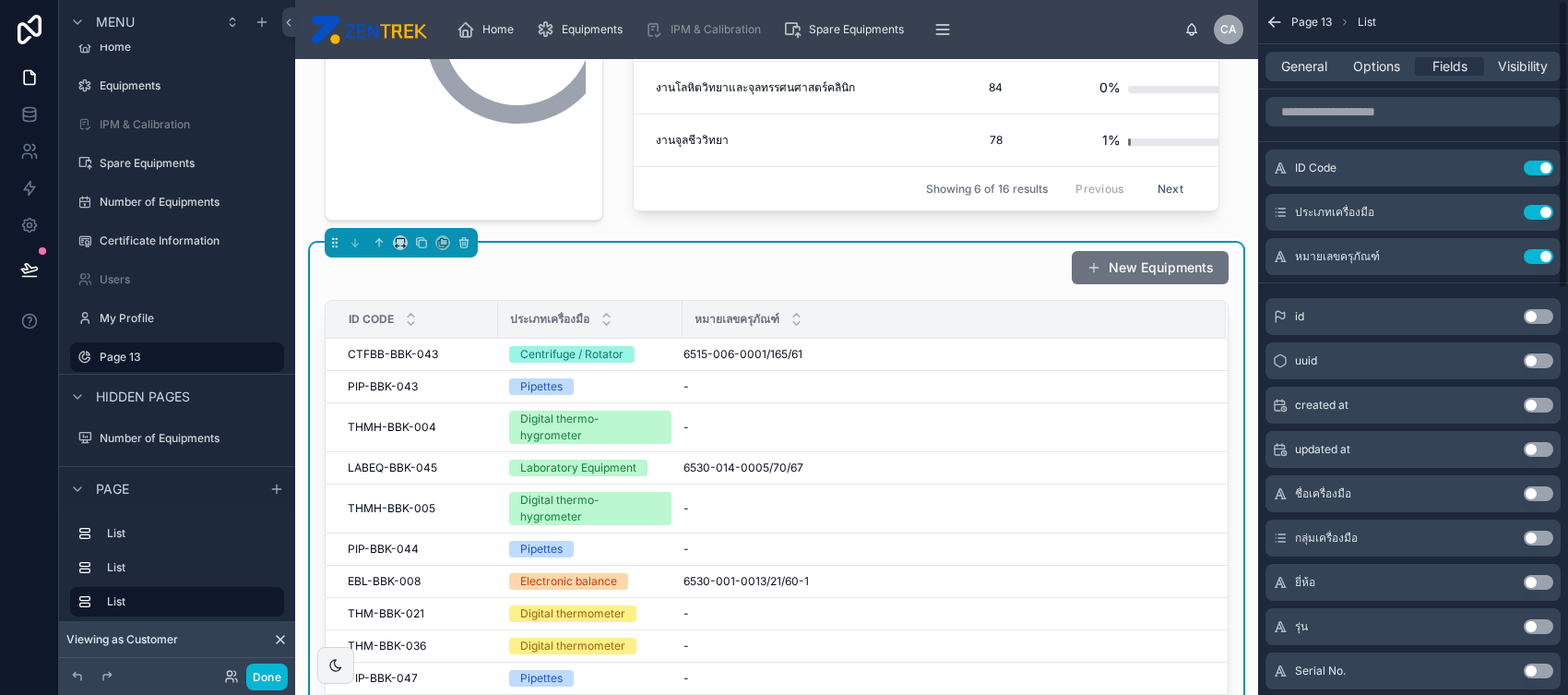 click on "Use setting" at bounding box center (1538, 257) 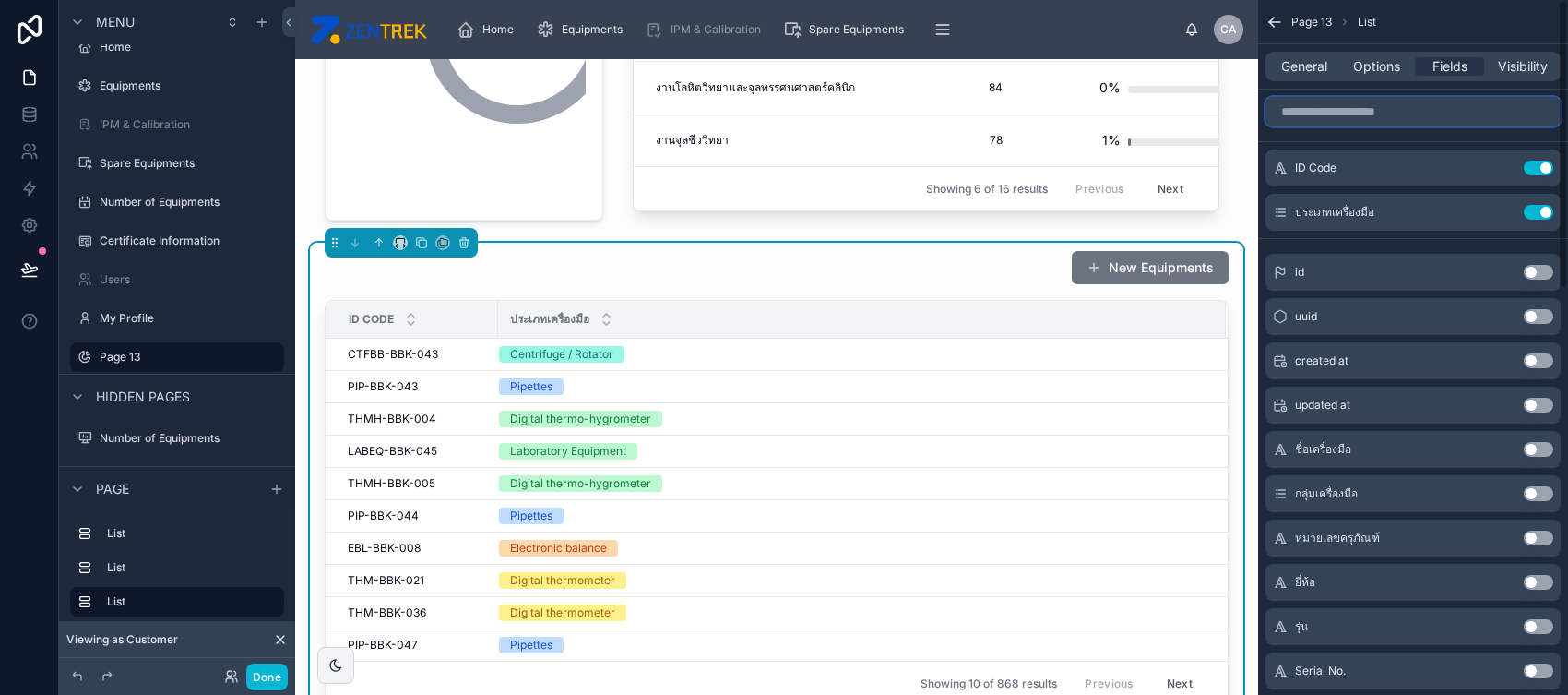 click at bounding box center (1413, 112) 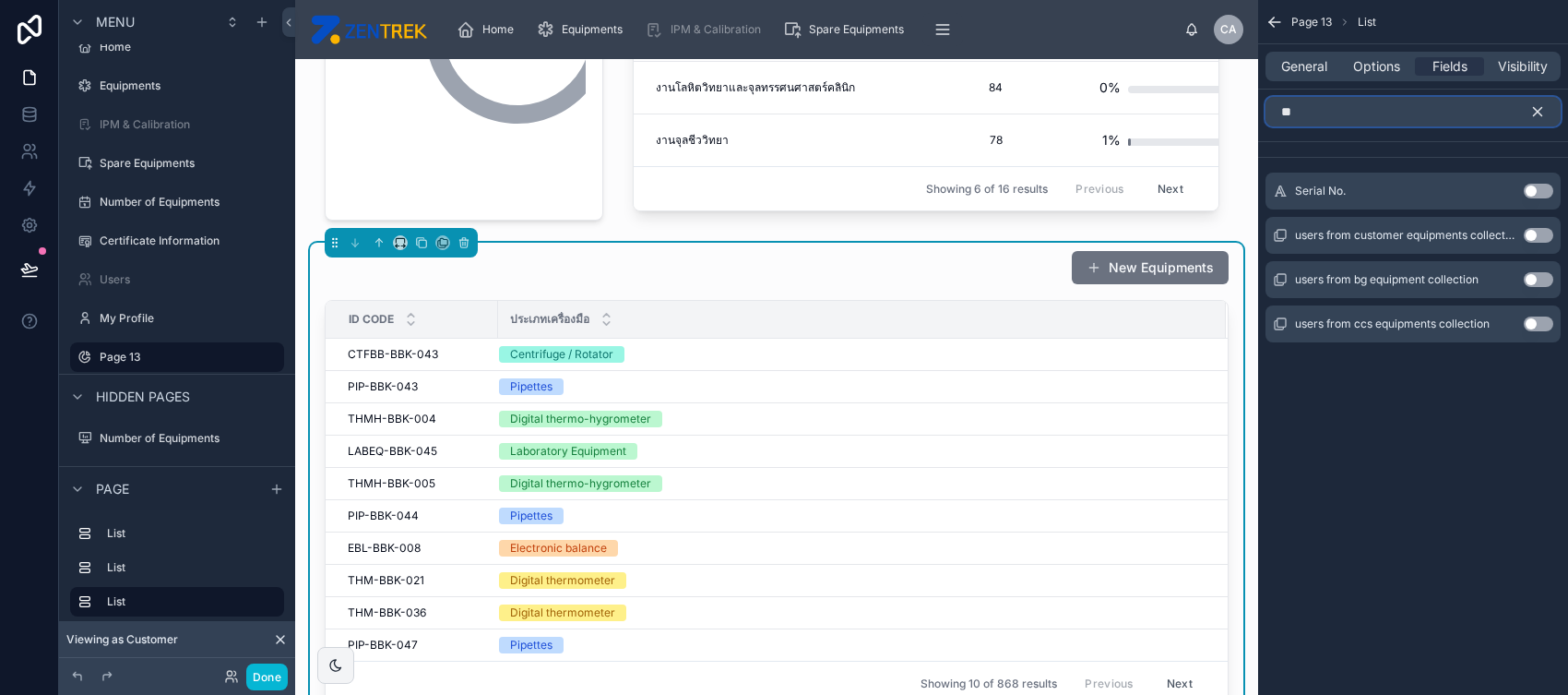 type on "**" 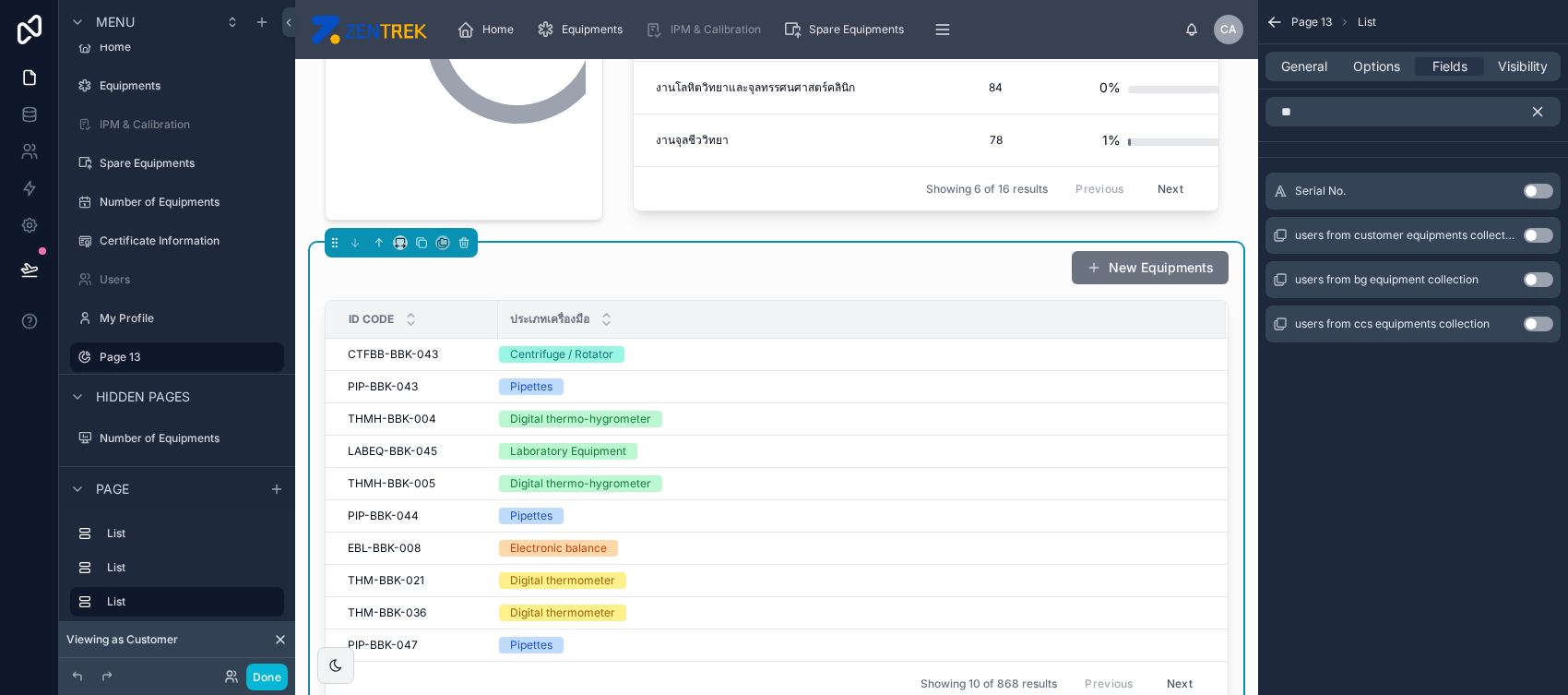 click on "Use setting" at bounding box center (1538, 191) 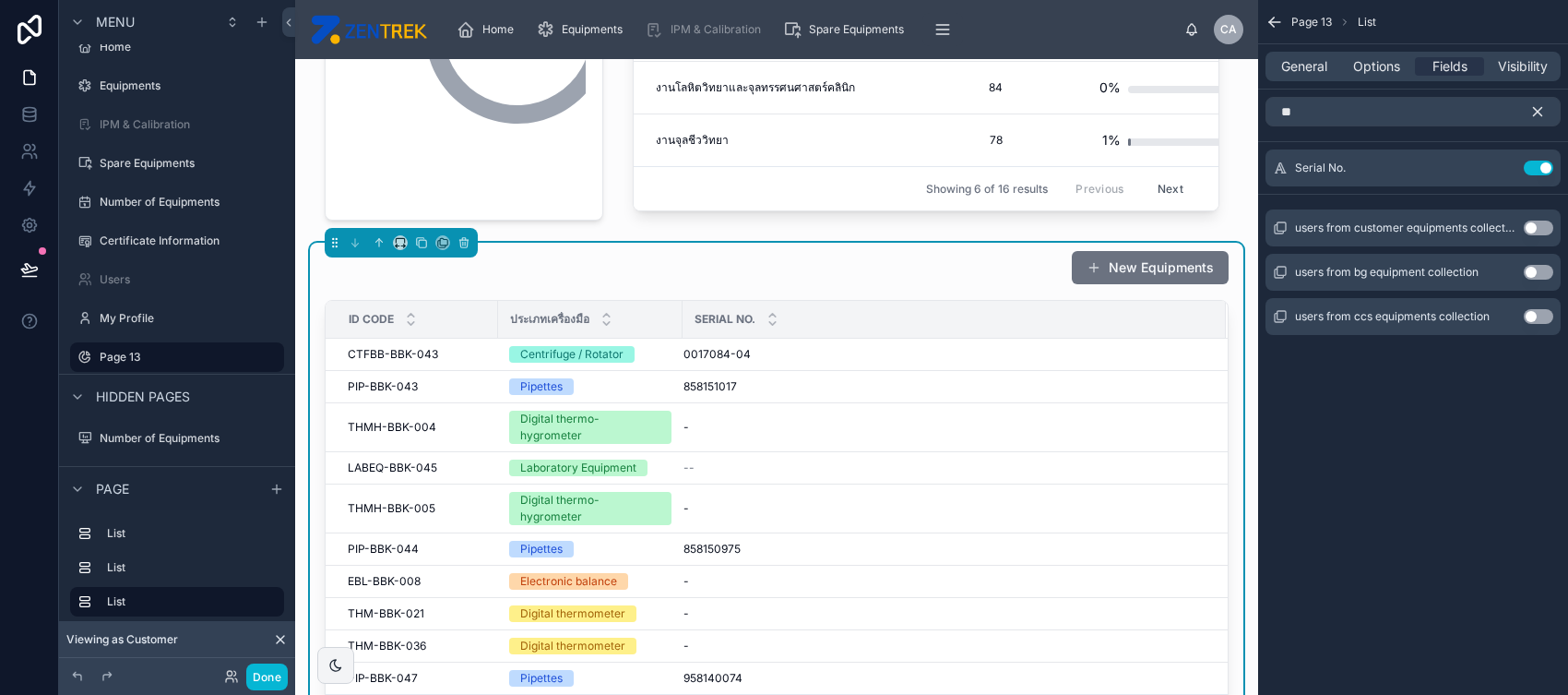 click 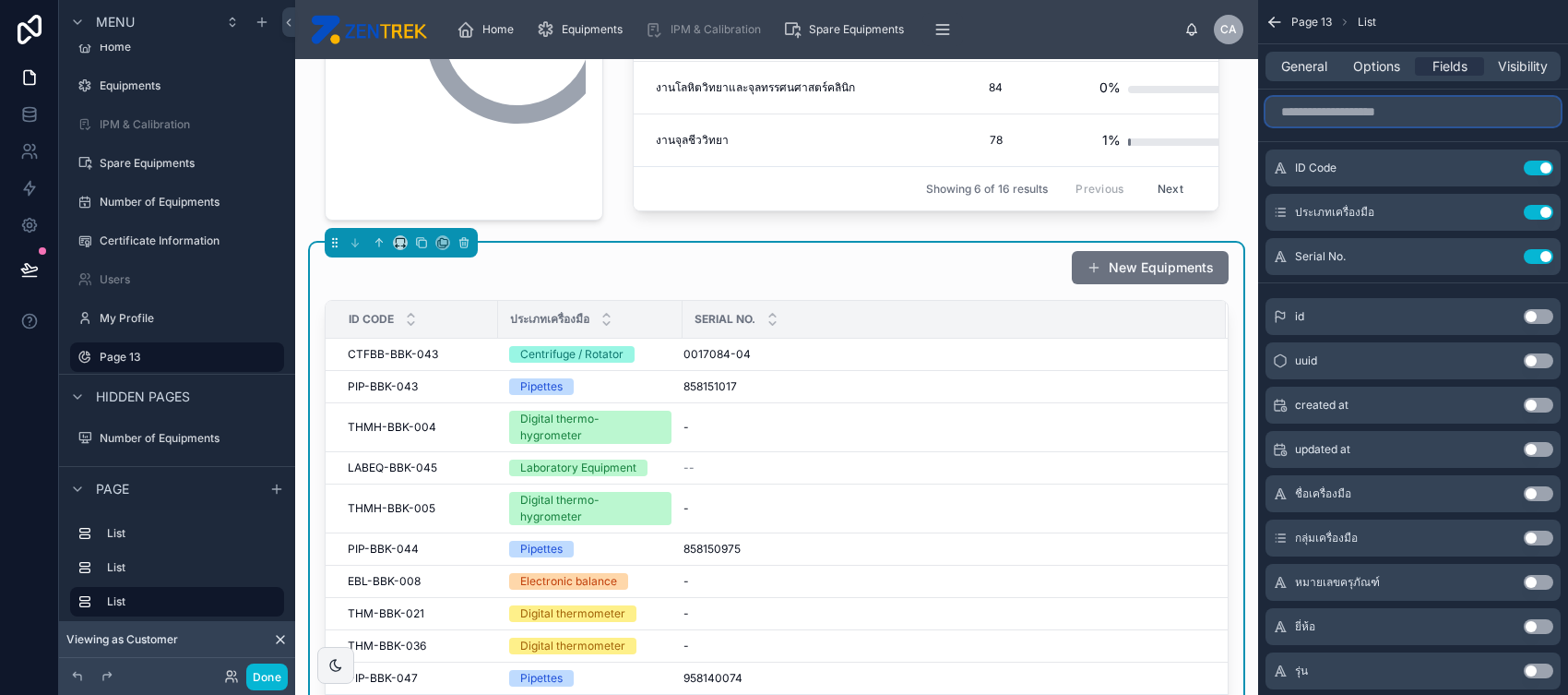 click at bounding box center (1413, 112) 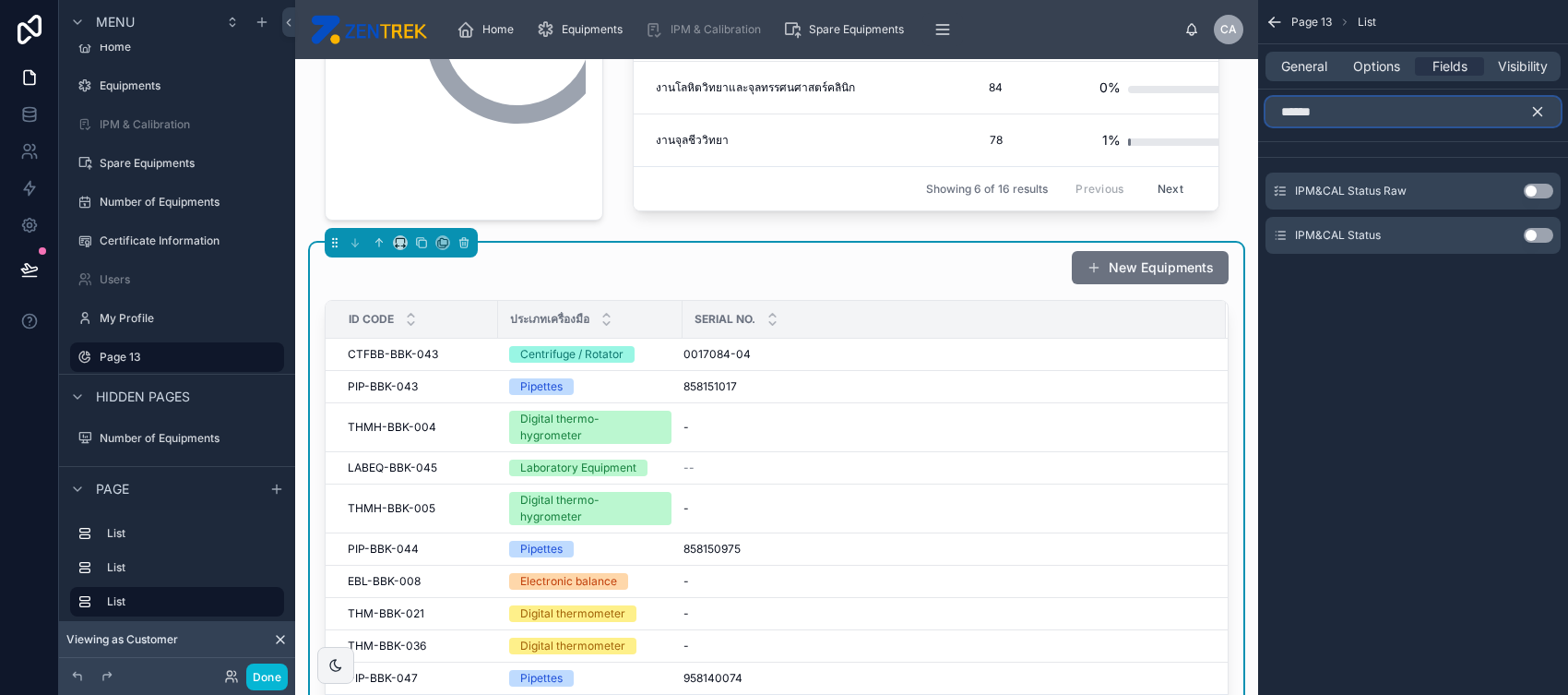 type on "******" 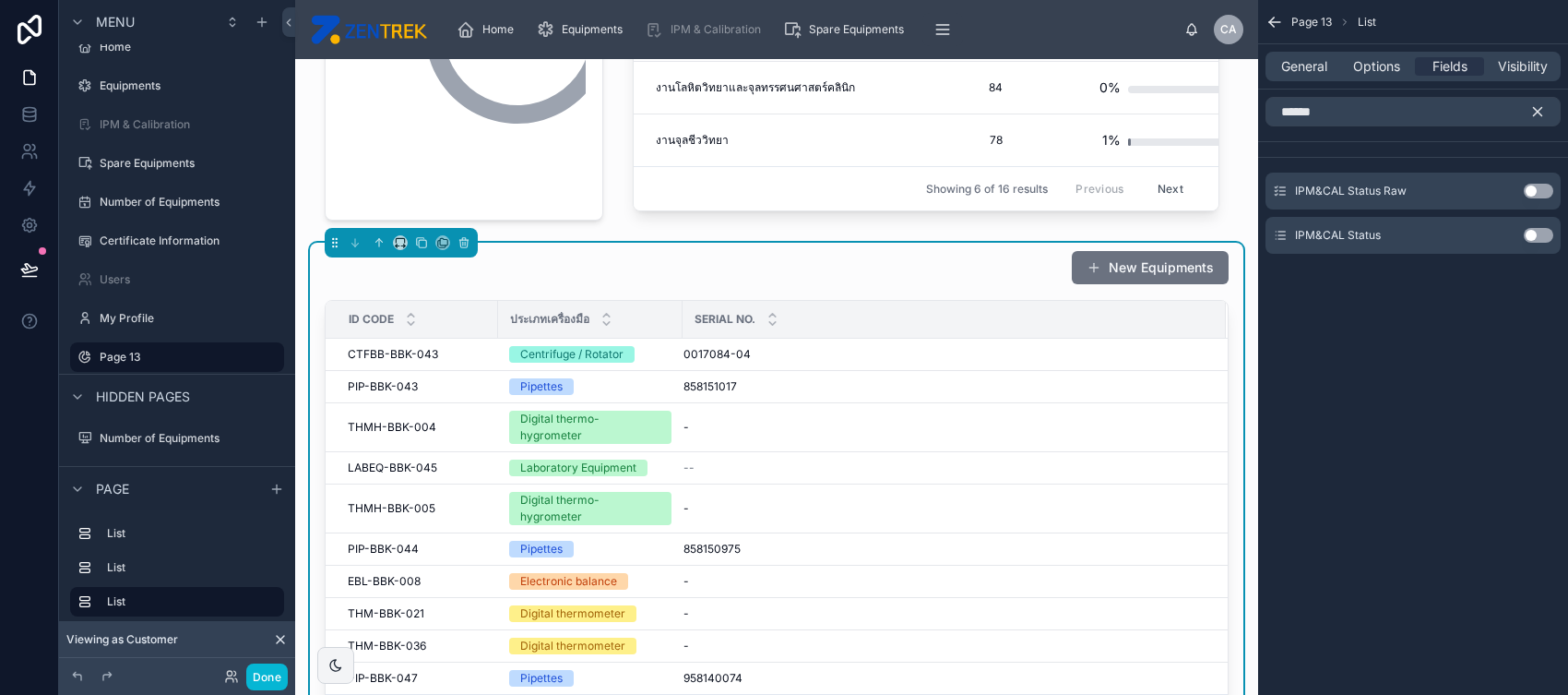 click on "Use setting" at bounding box center (1538, 235) 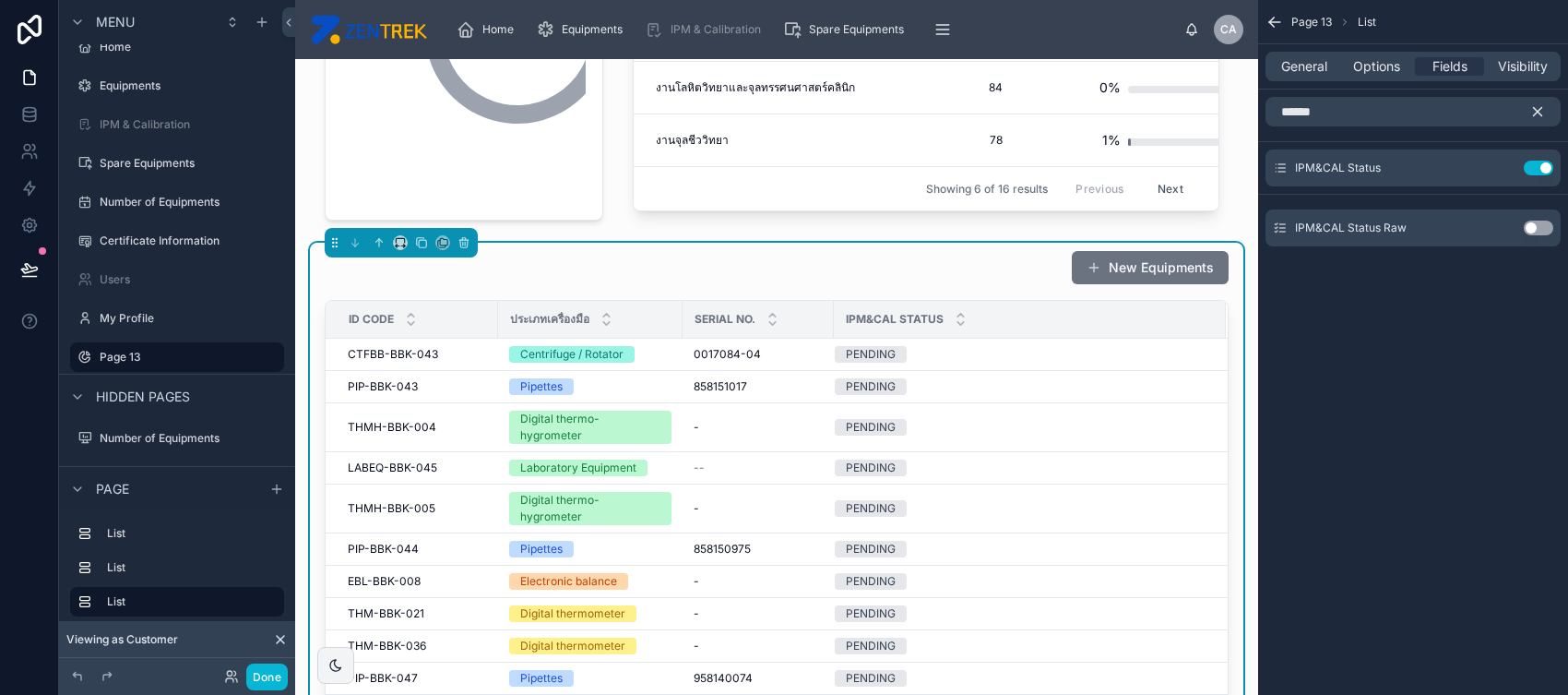 click 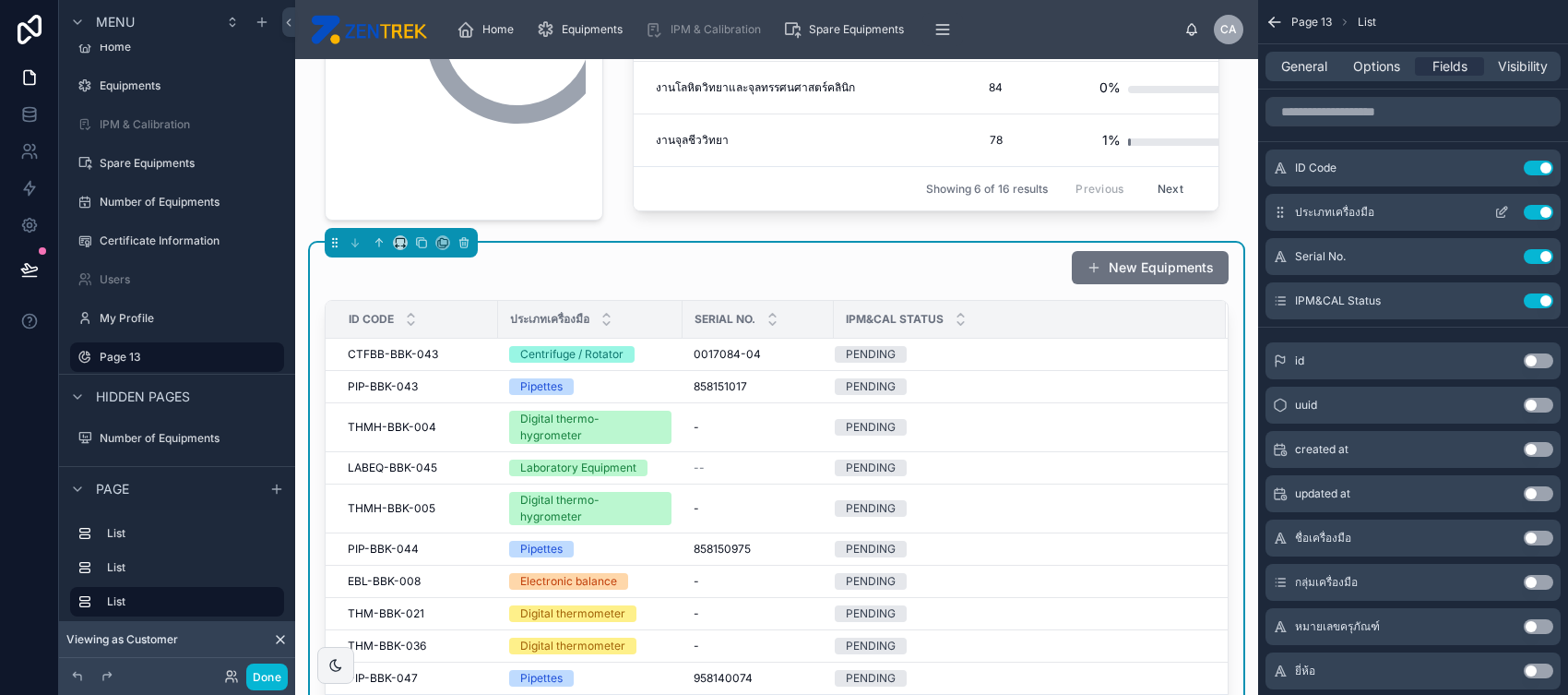 click 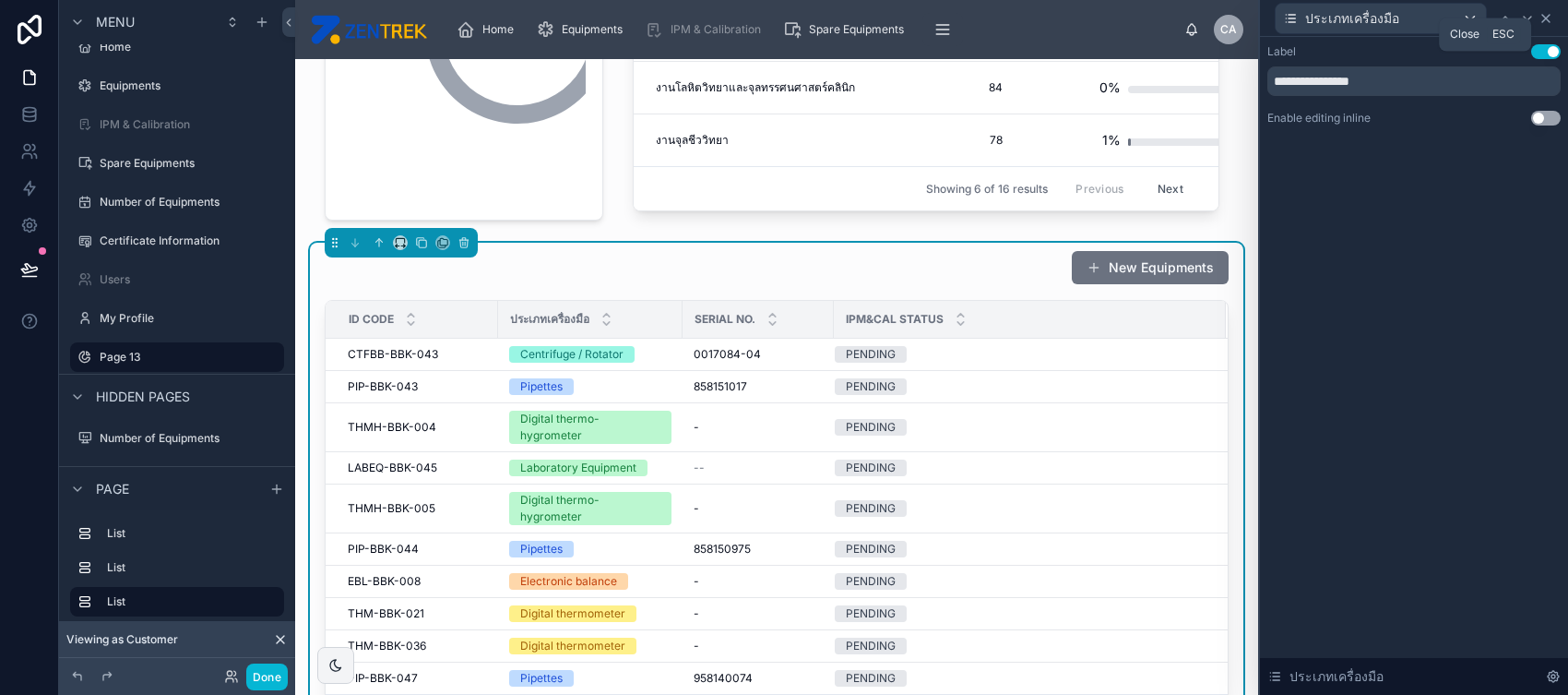 click 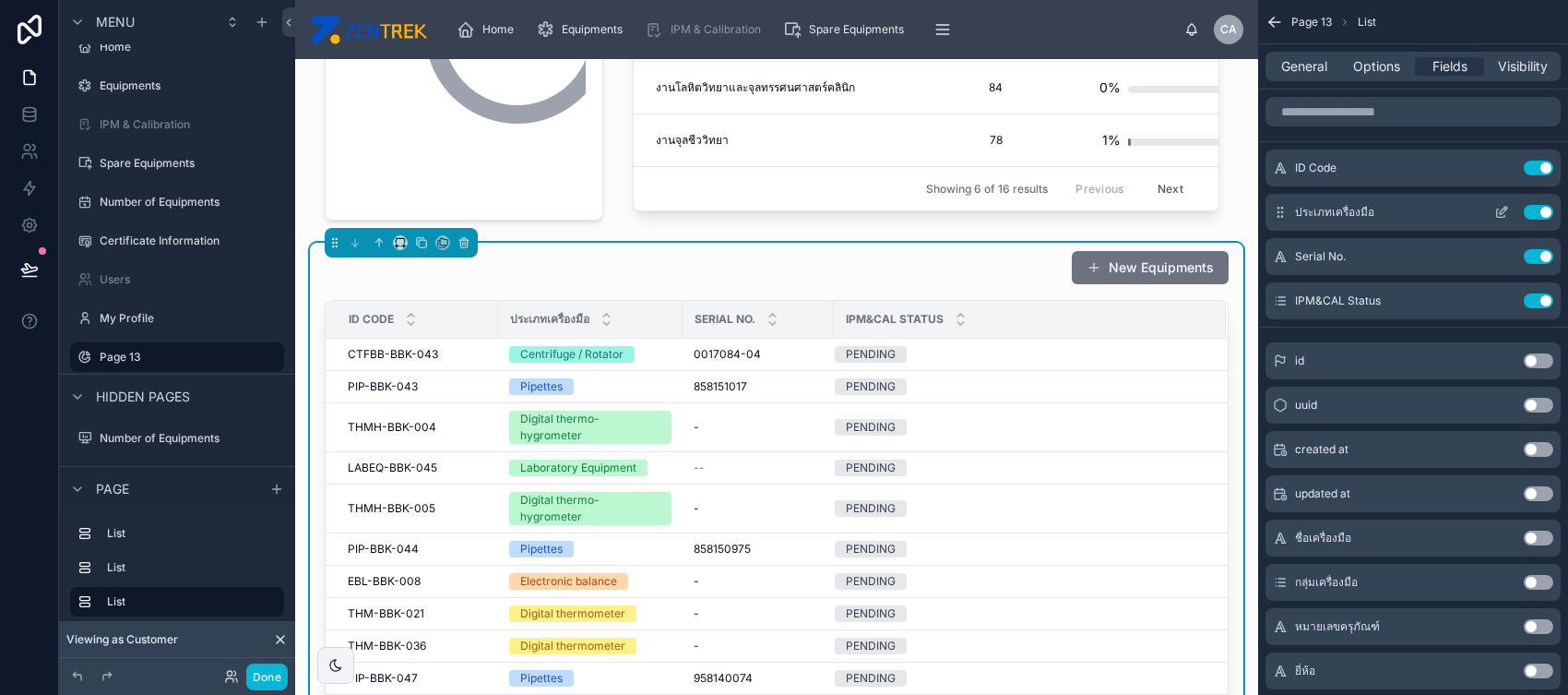 click 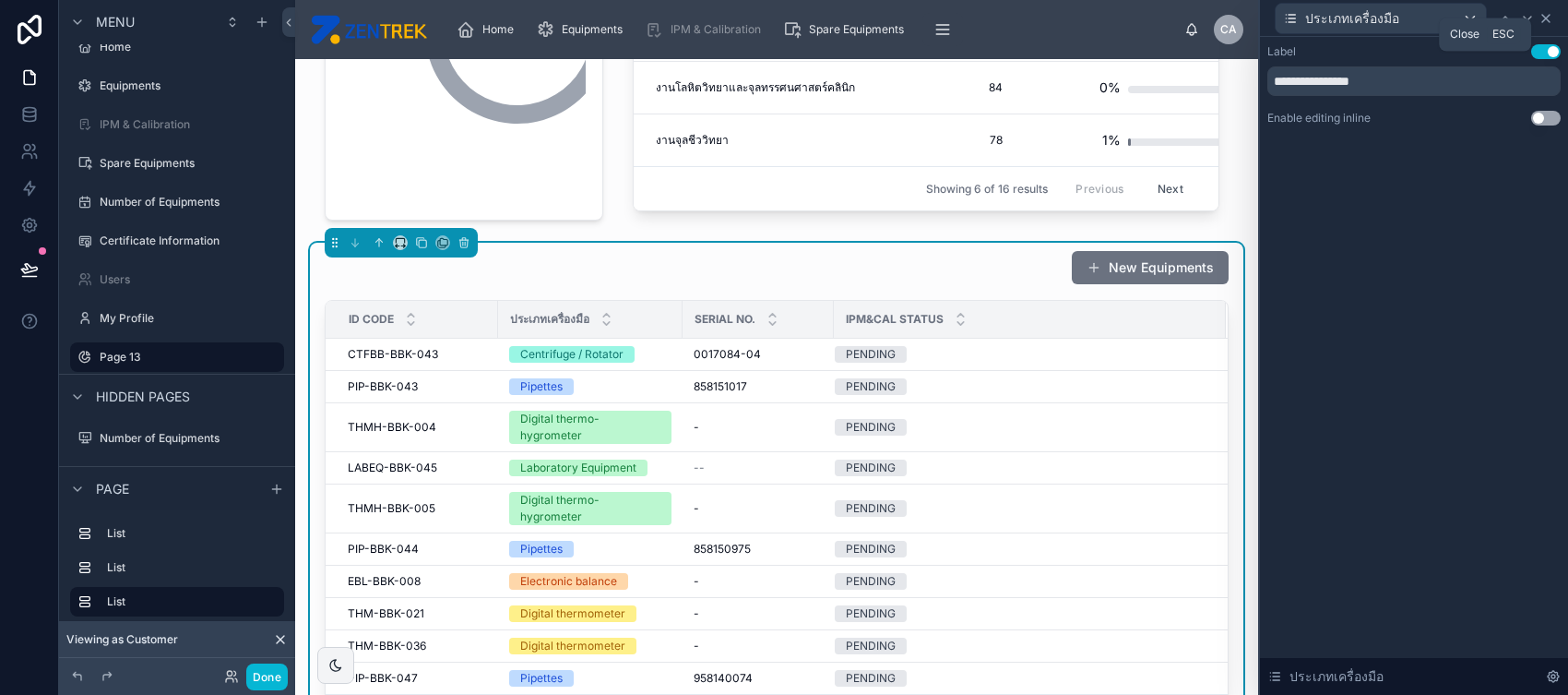 click 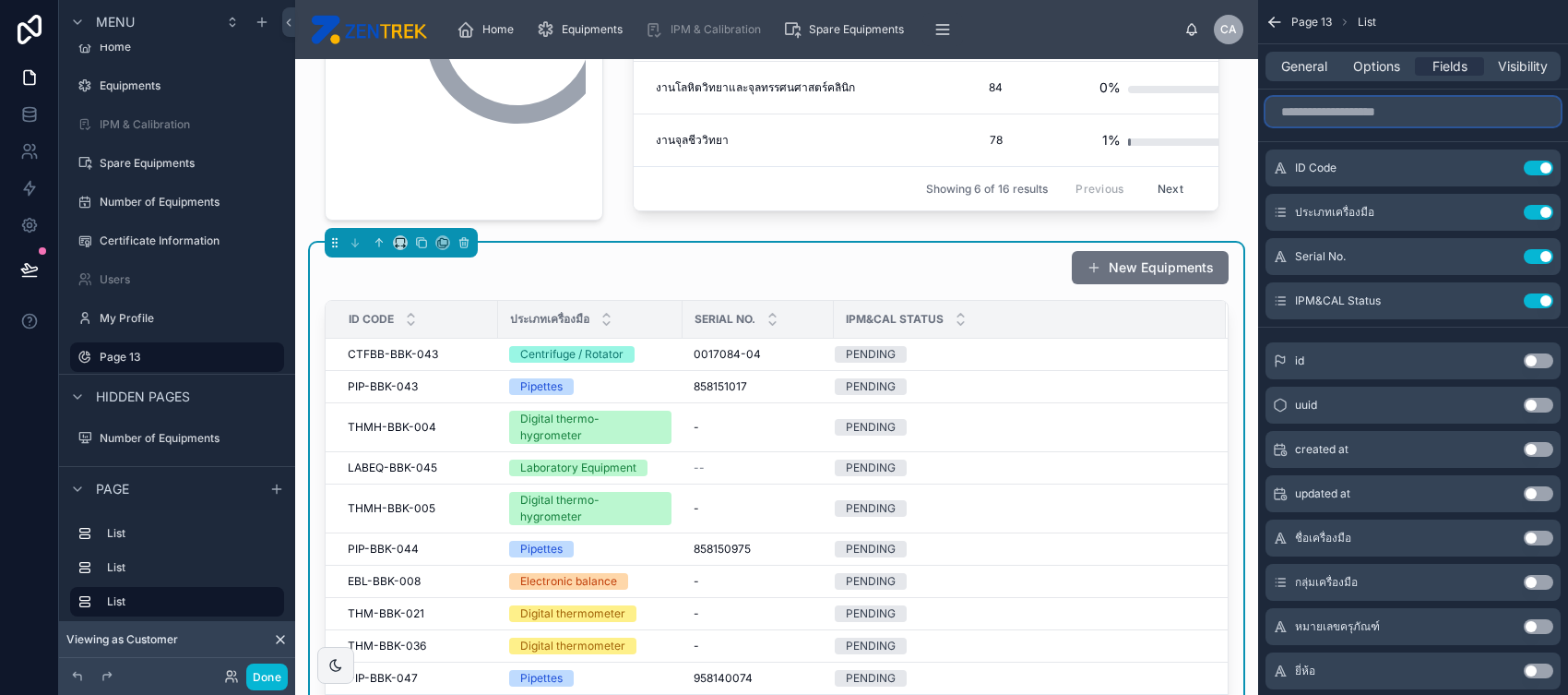 click at bounding box center [1413, 112] 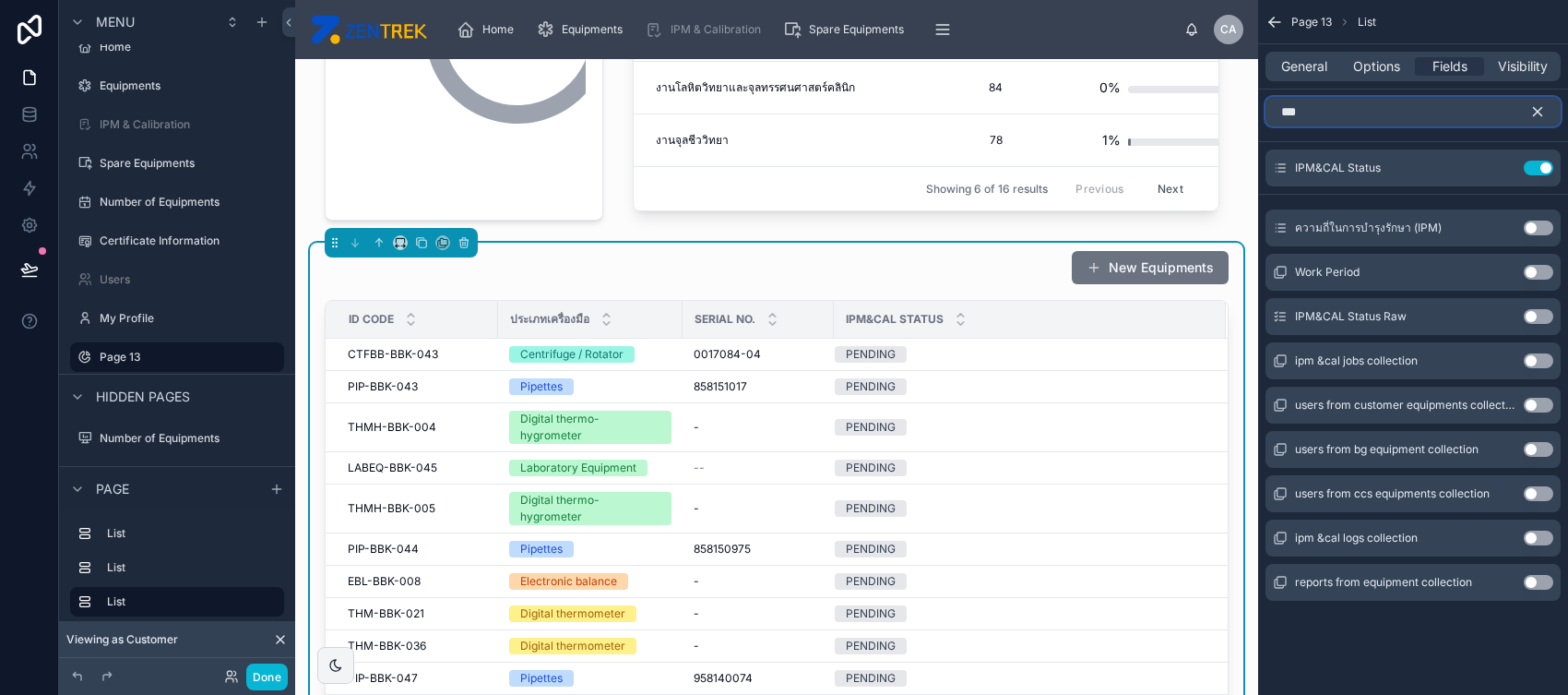 click on "***" at bounding box center [1413, 112] 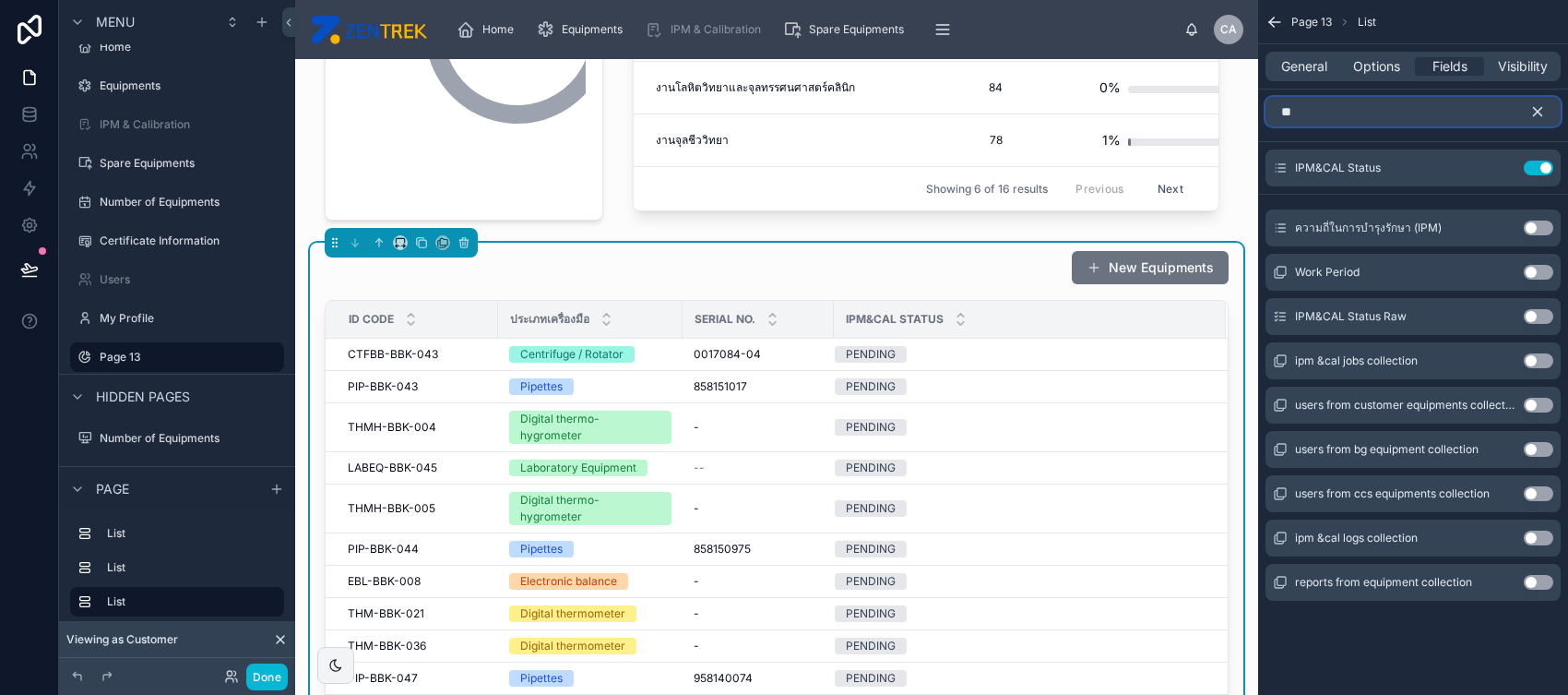 type on "*" 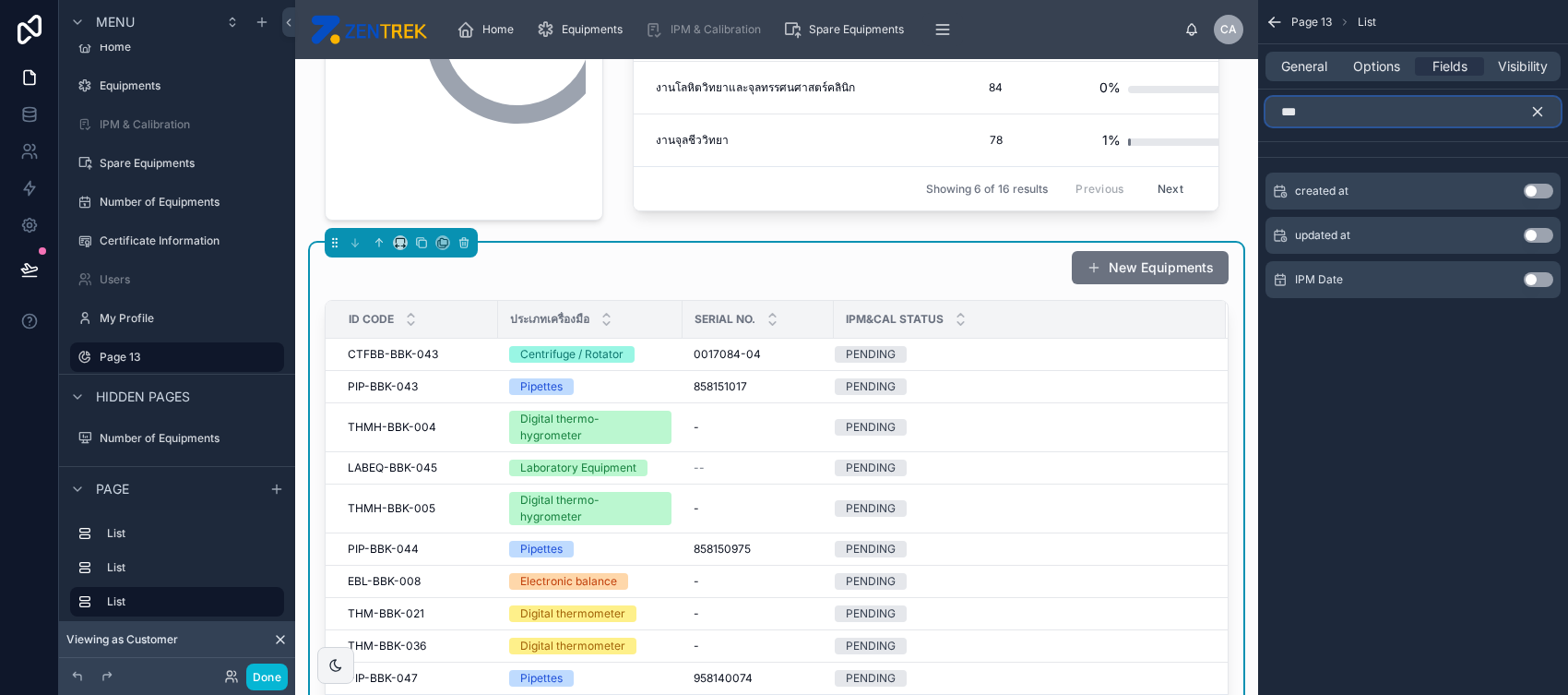 type on "***" 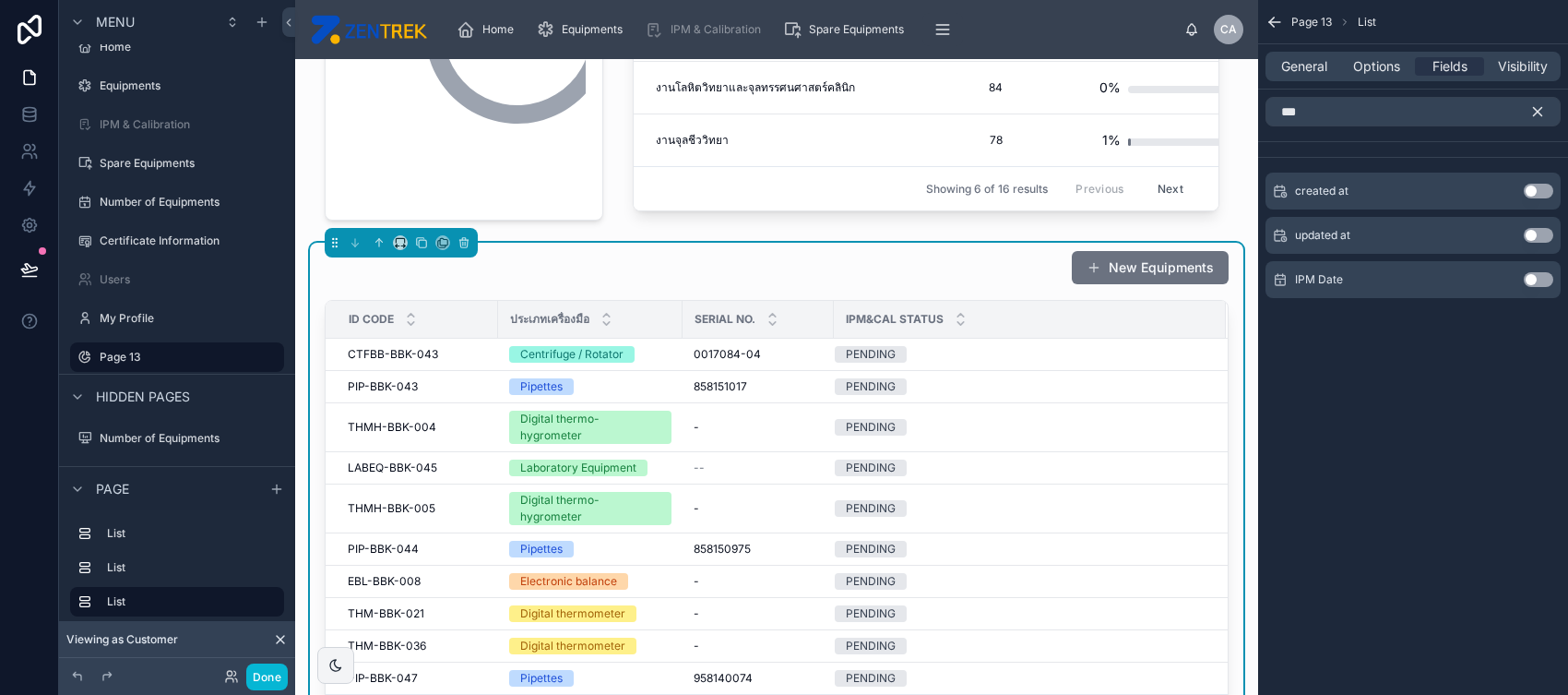 click on "Use setting" at bounding box center (1538, 280) 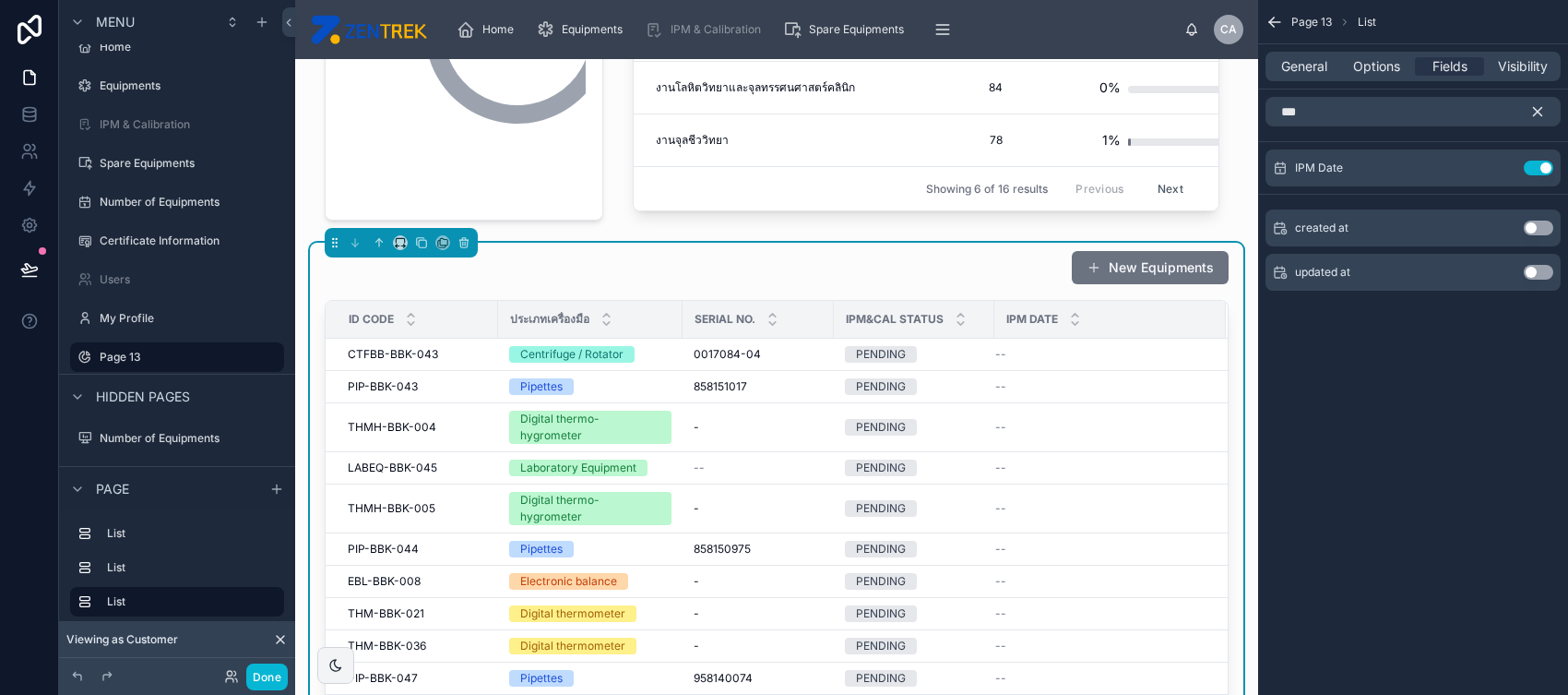 click at bounding box center (1545, 112) 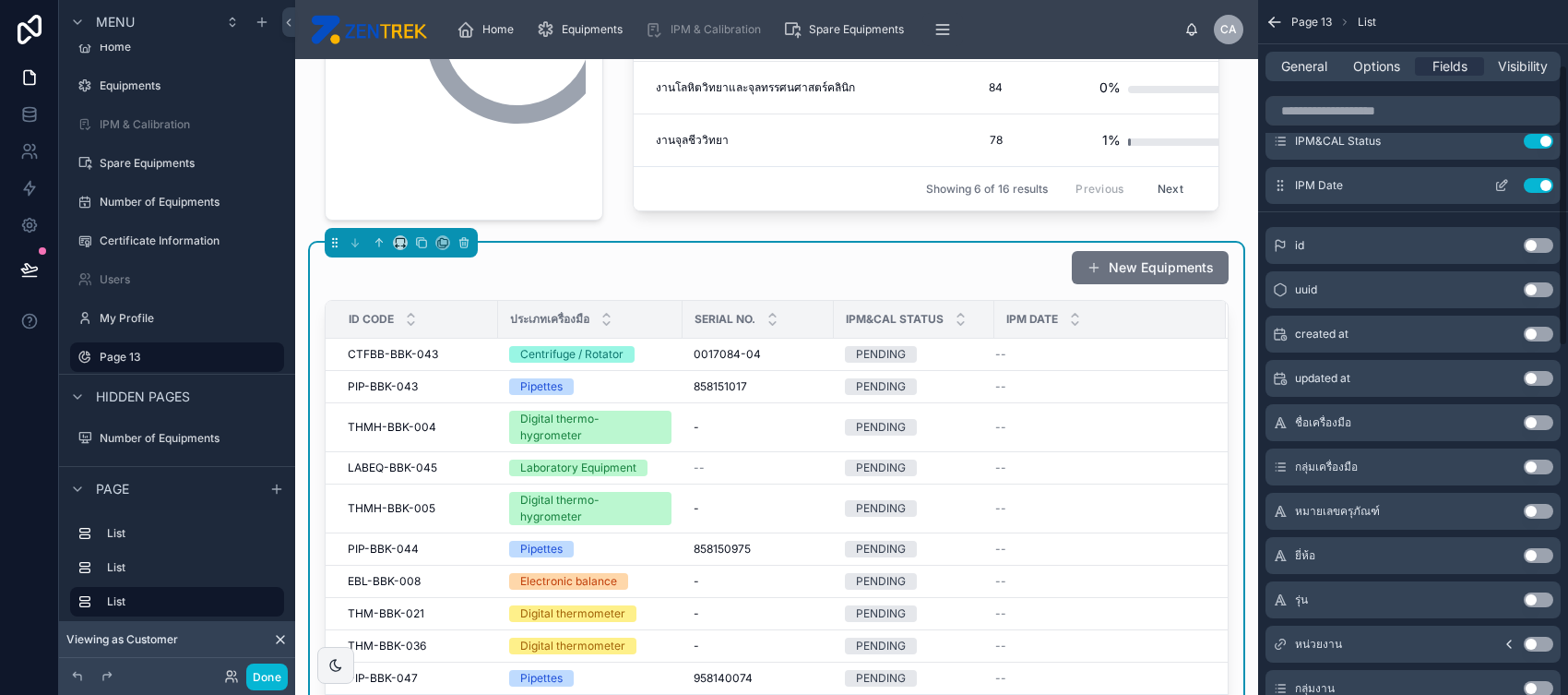 scroll, scrollTop: 0, scrollLeft: 0, axis: both 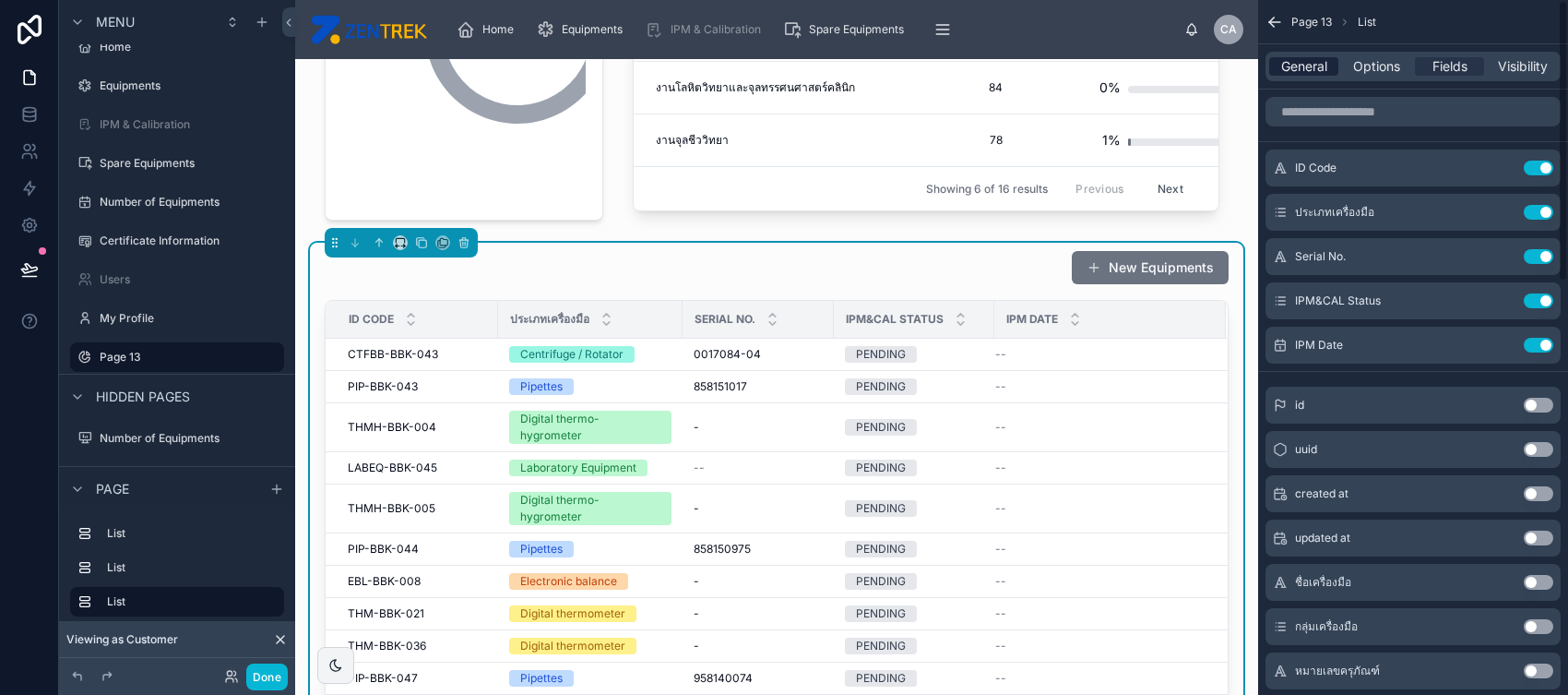 click on "General" at bounding box center [1304, 66] 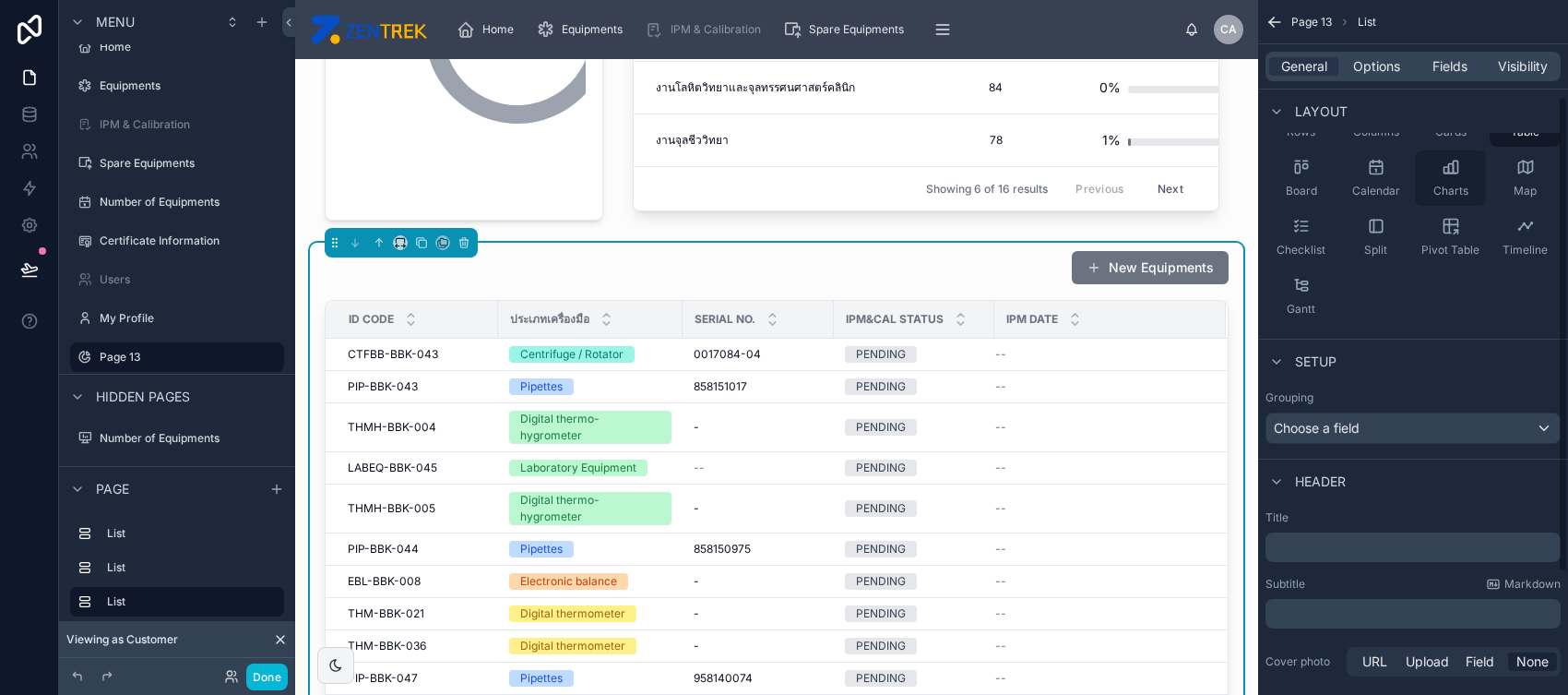 scroll, scrollTop: 141, scrollLeft: 0, axis: vertical 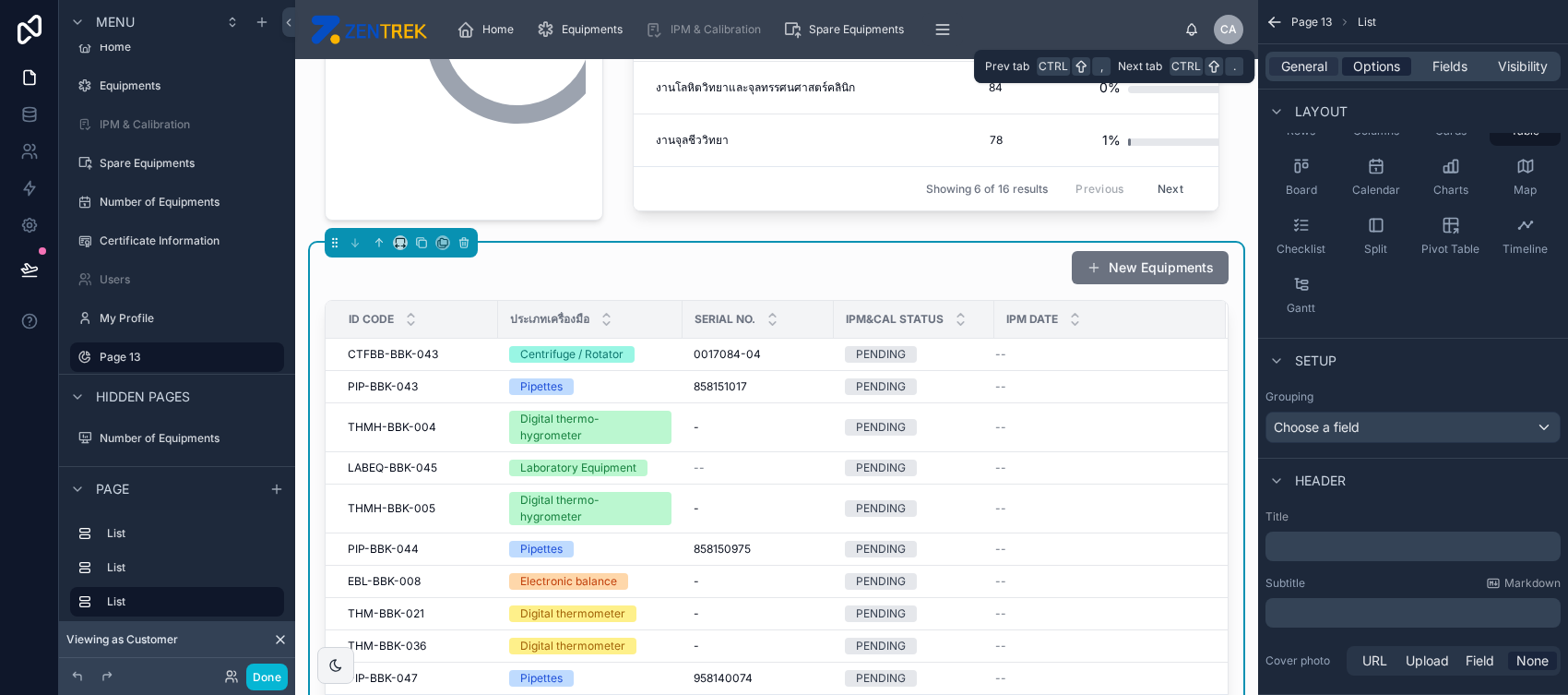 click on "Options" at bounding box center [1376, 66] 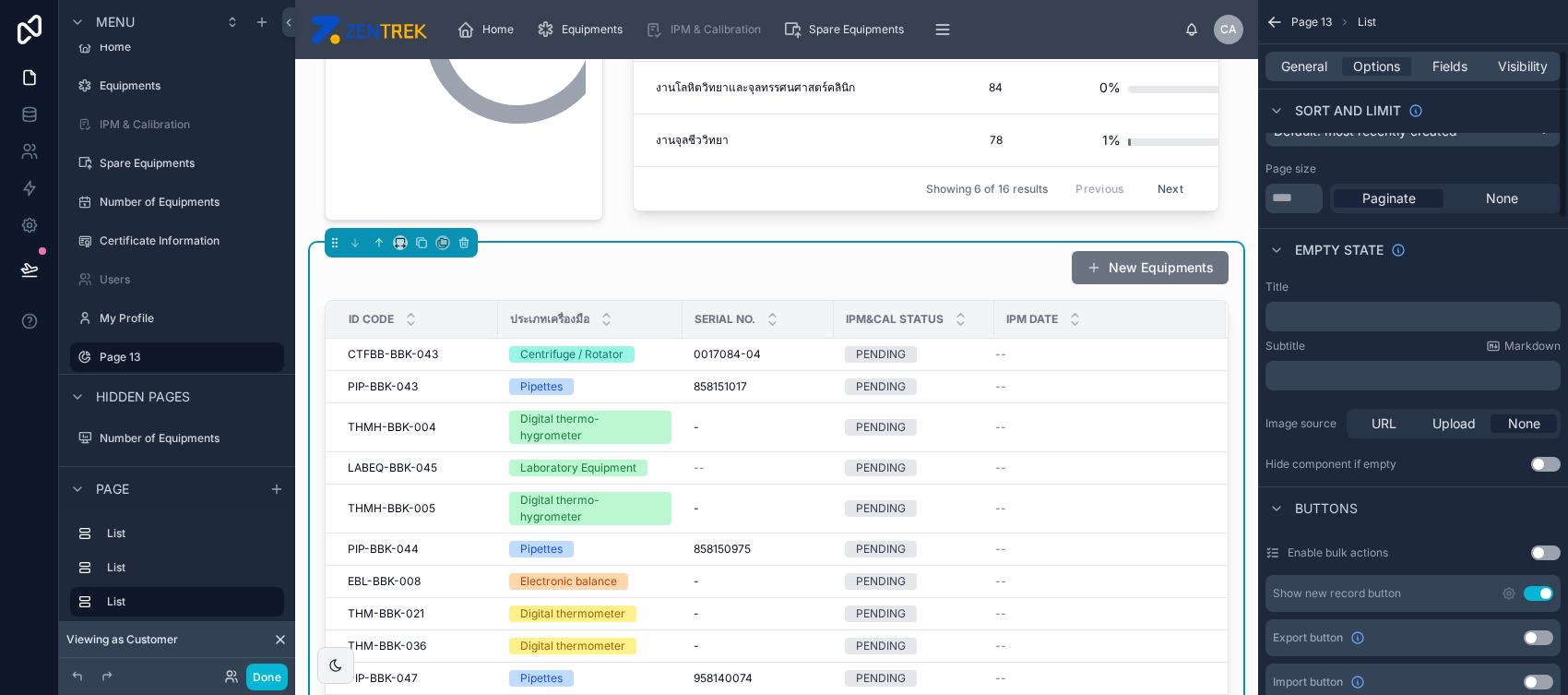 scroll, scrollTop: 203, scrollLeft: 0, axis: vertical 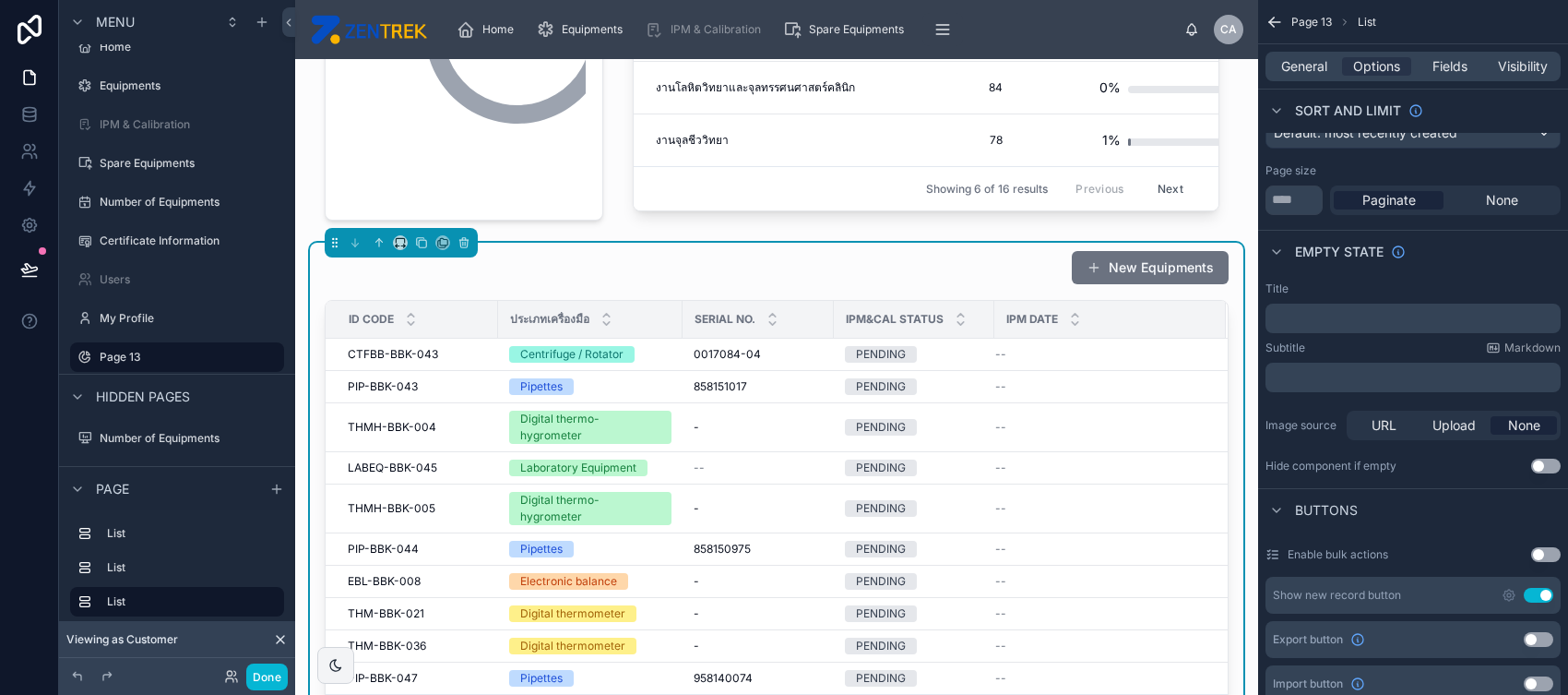 click on "Use setting" at bounding box center (1538, 595) 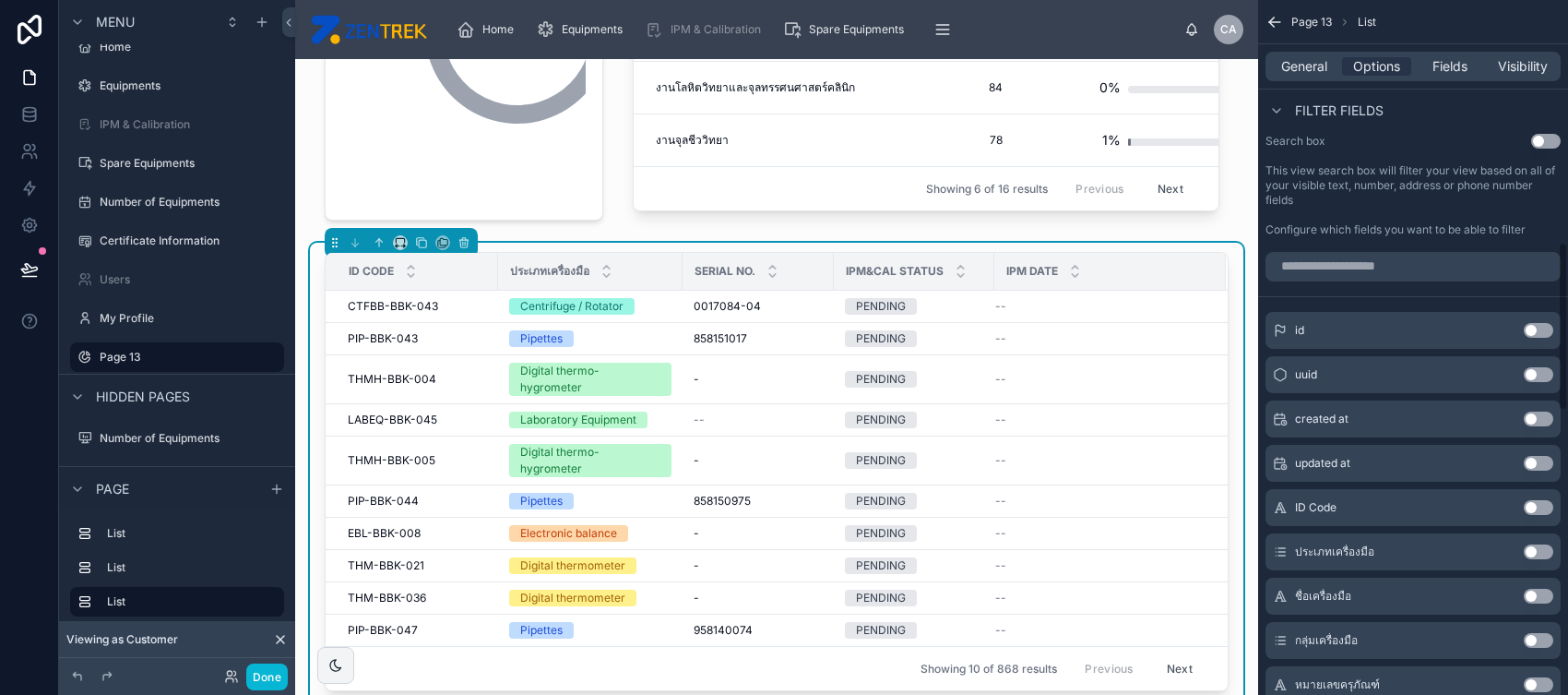 scroll, scrollTop: 995, scrollLeft: 0, axis: vertical 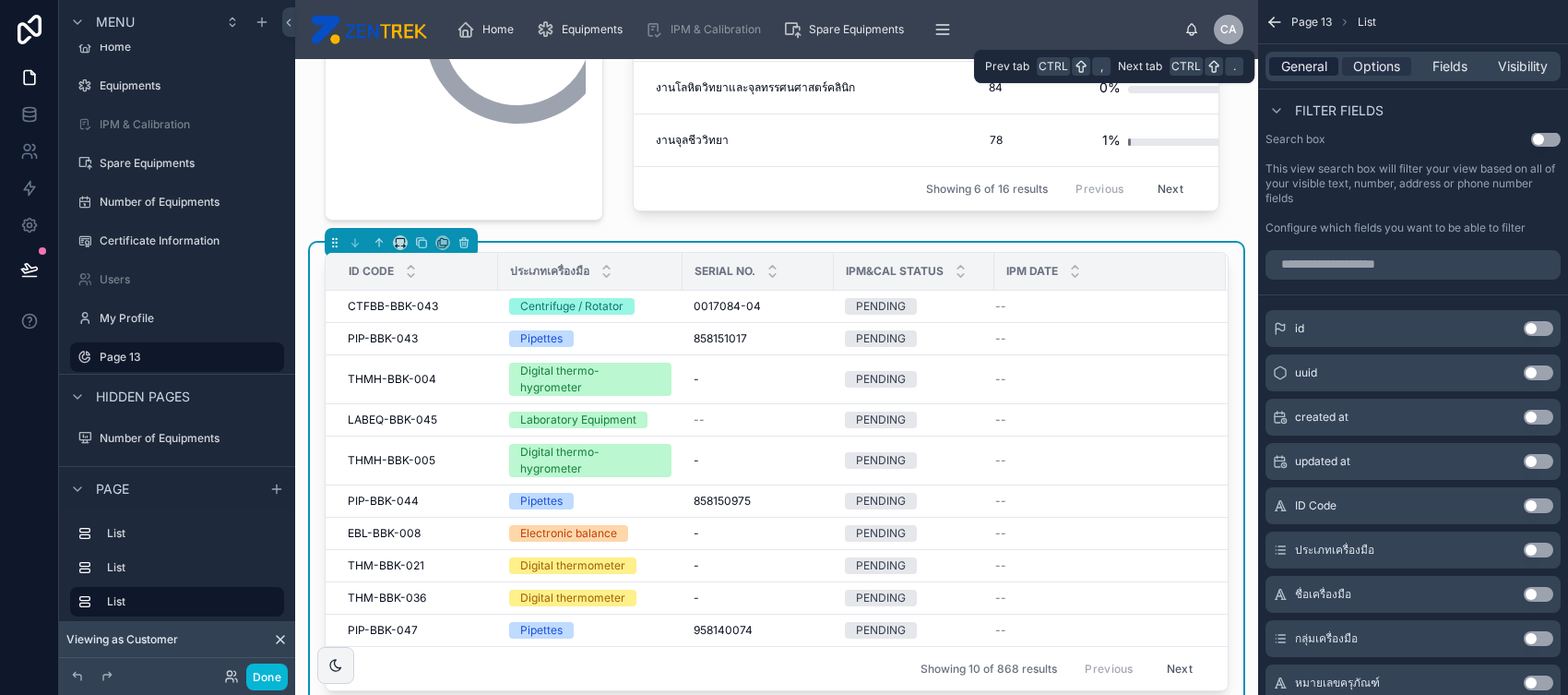 click on "General" at bounding box center (1304, 66) 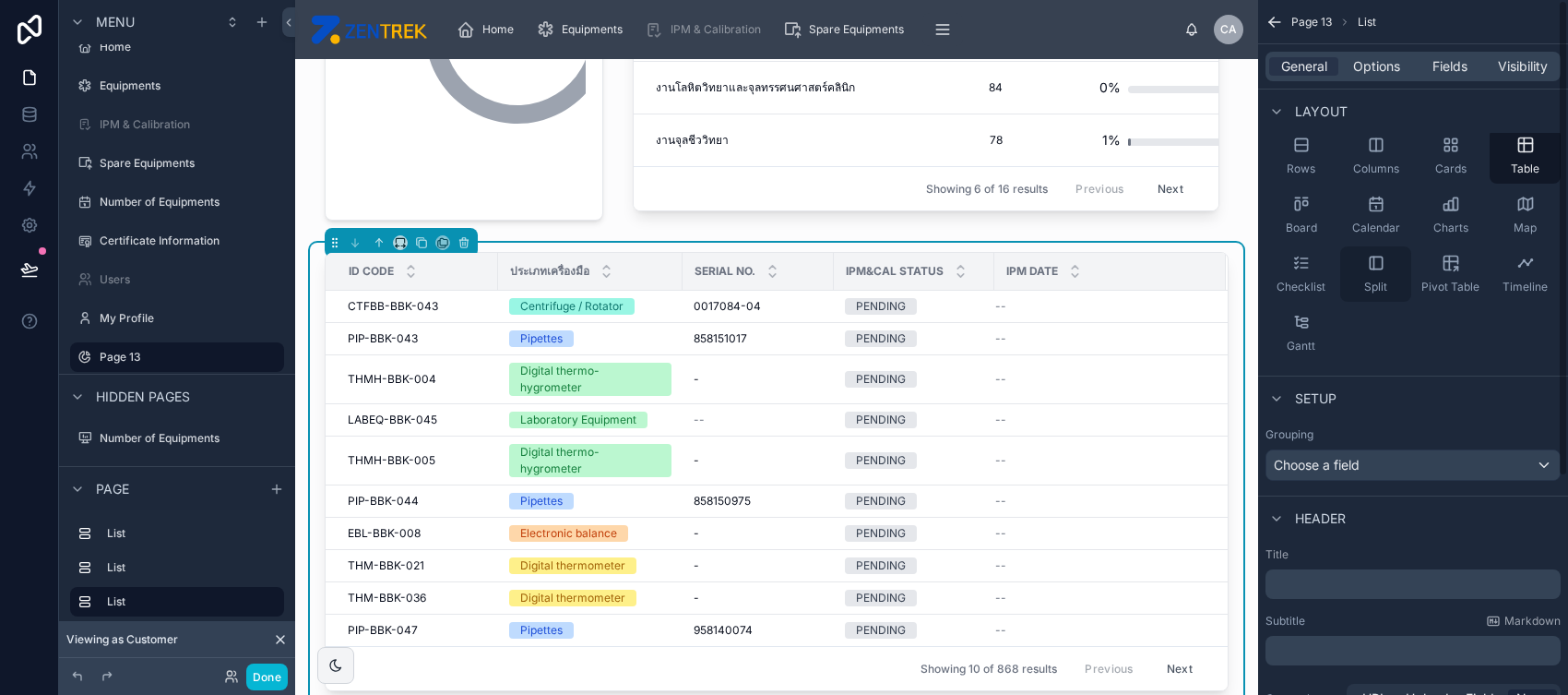 scroll, scrollTop: 0, scrollLeft: 0, axis: both 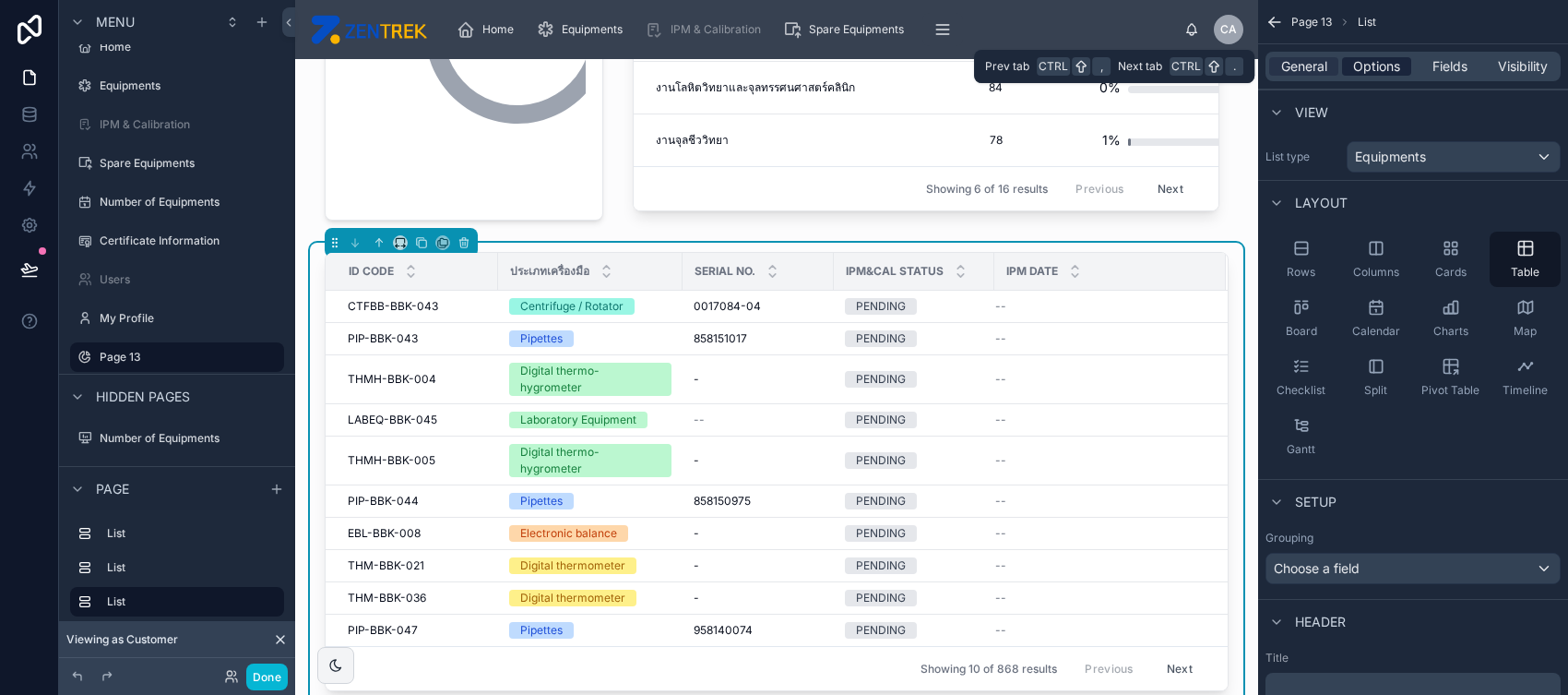 click on "Options" at bounding box center (1376, 66) 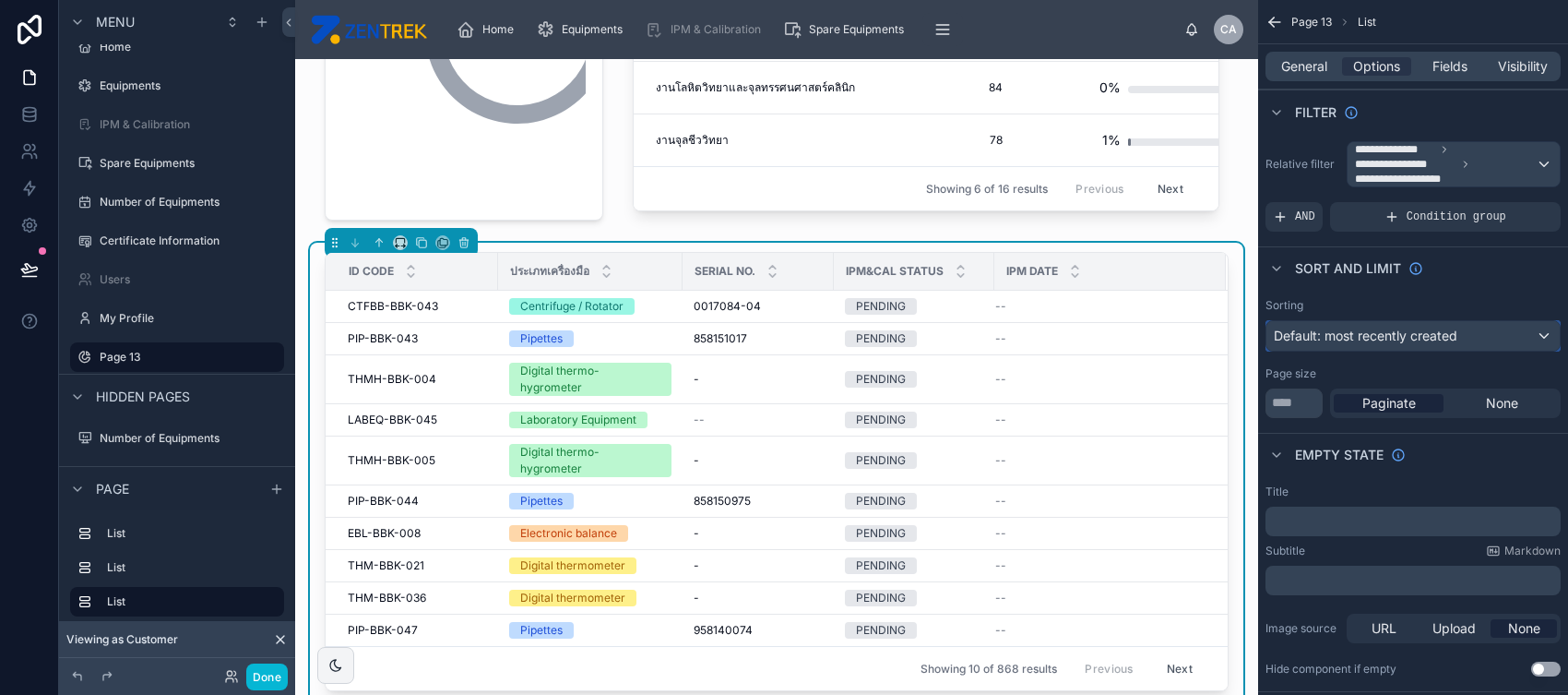 click on "Default: most recently created" at bounding box center (1365, 335) 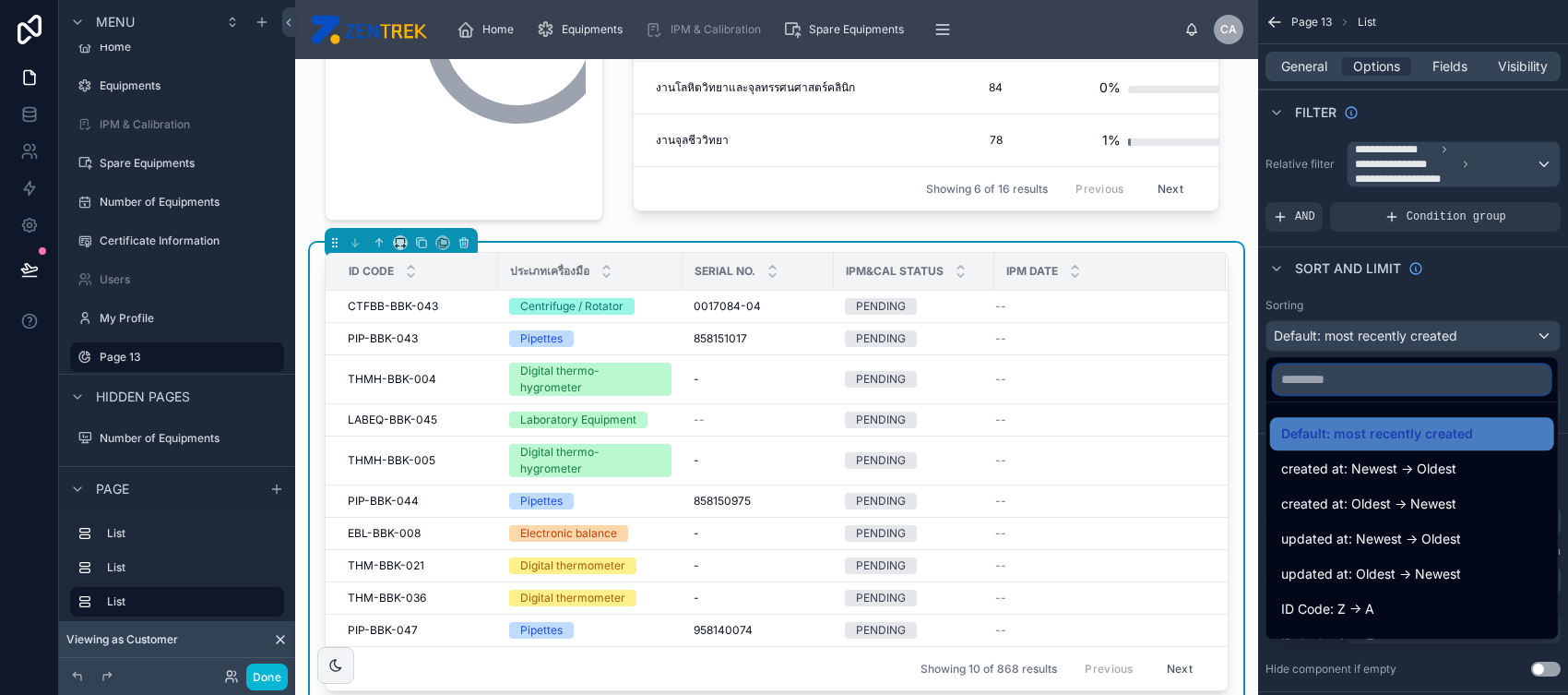 click at bounding box center [1412, 379] 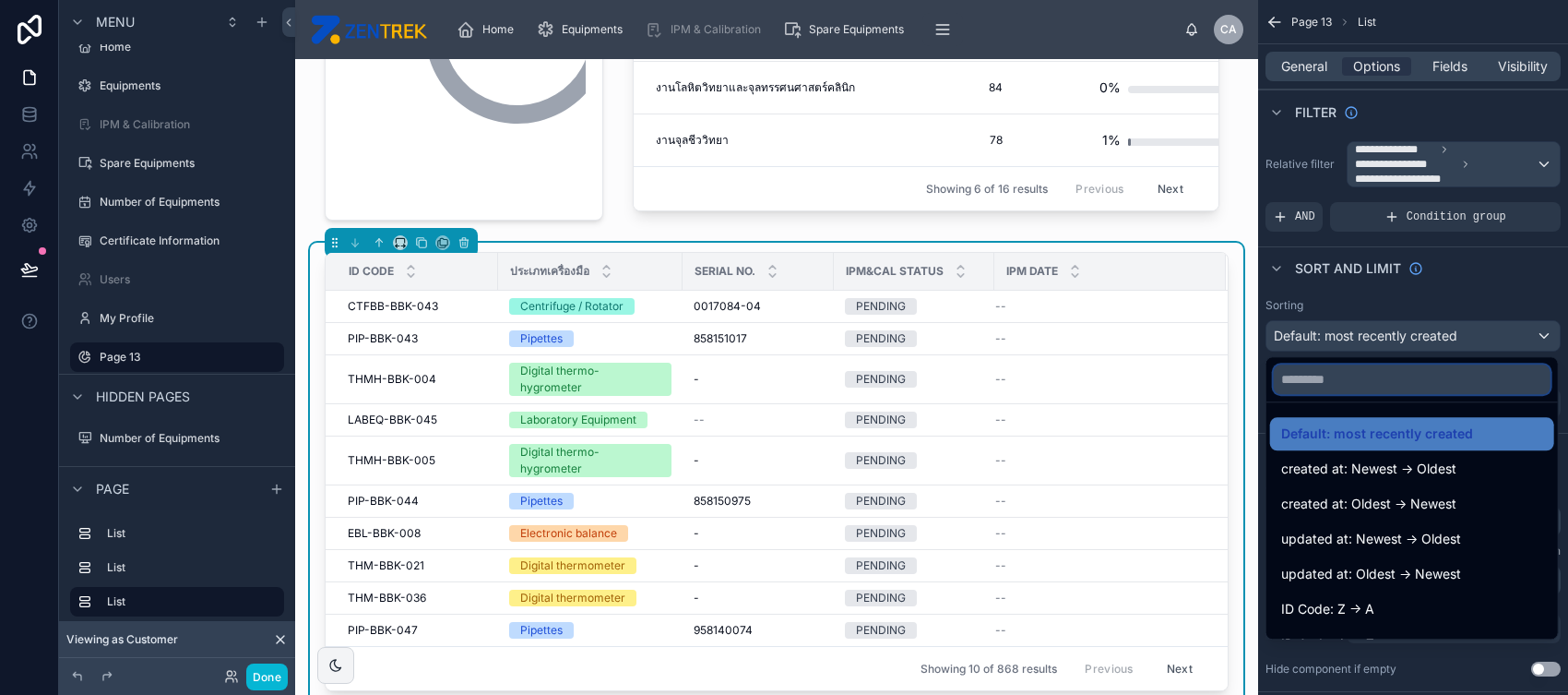 type on "*" 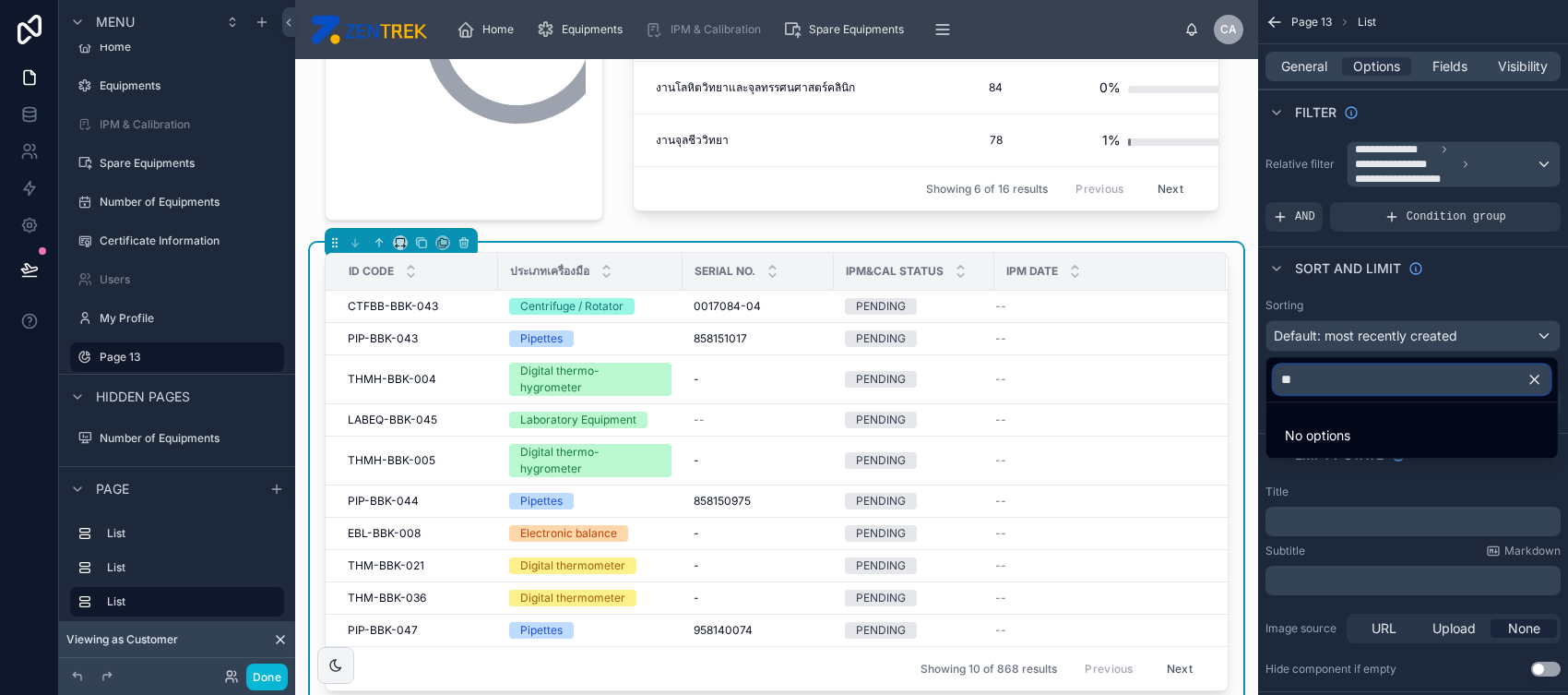 type on "*" 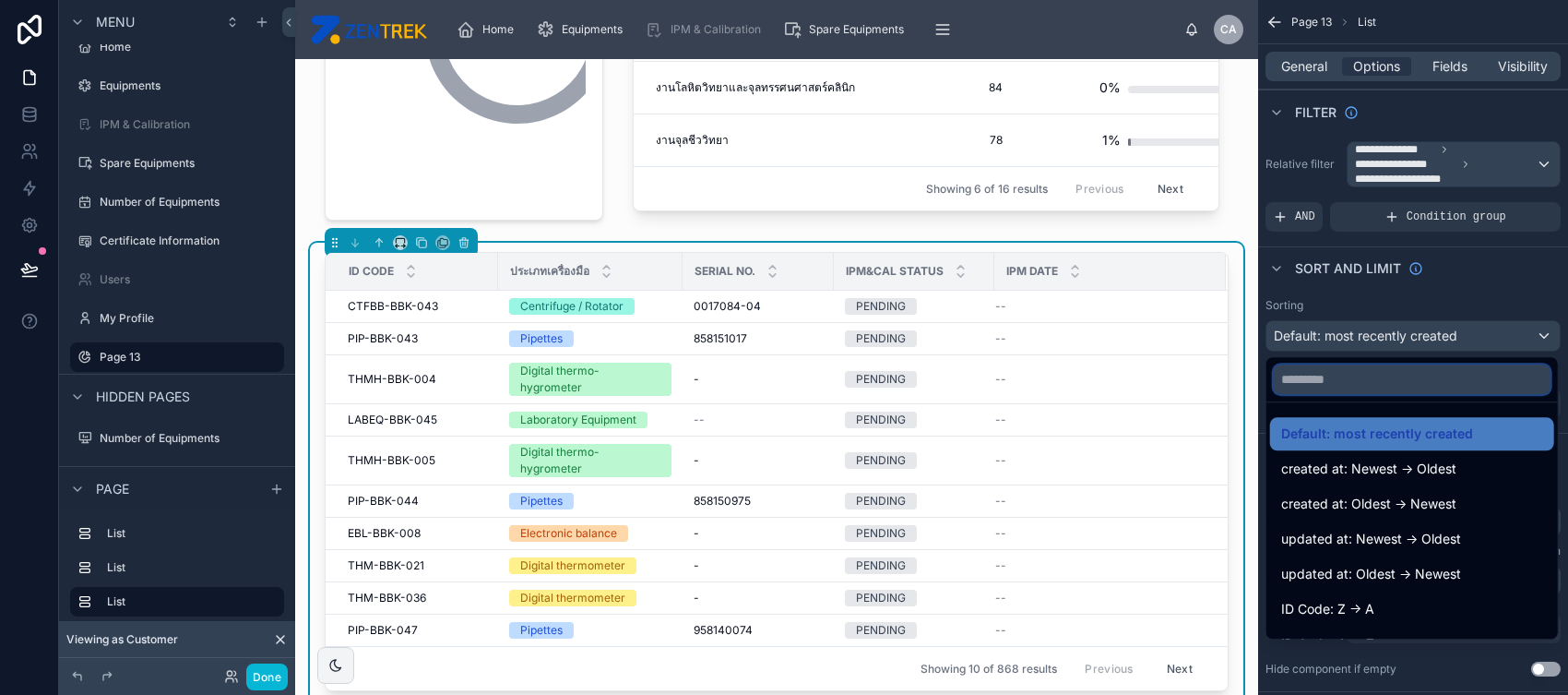 type on "*" 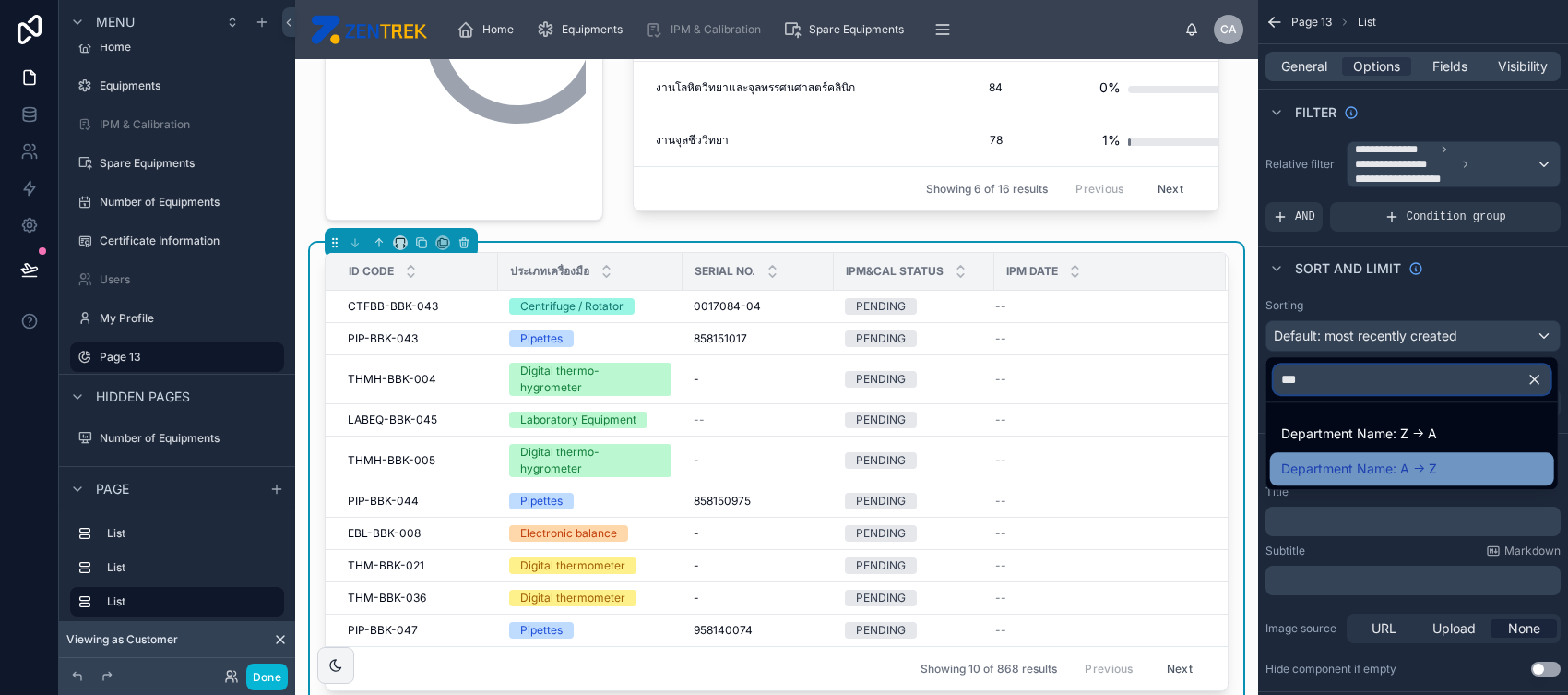 type on "***" 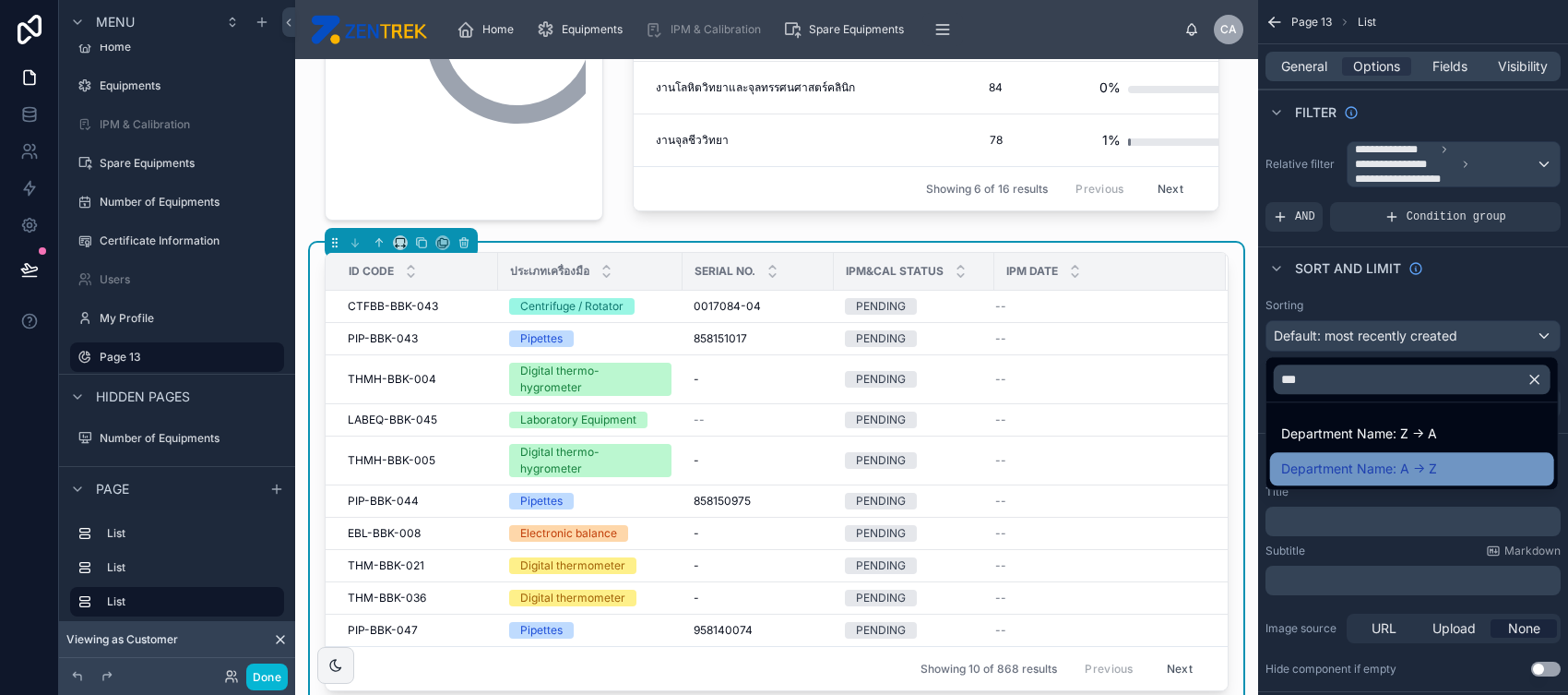 click on "Department Name: A -> Z" at bounding box center (1359, 469) 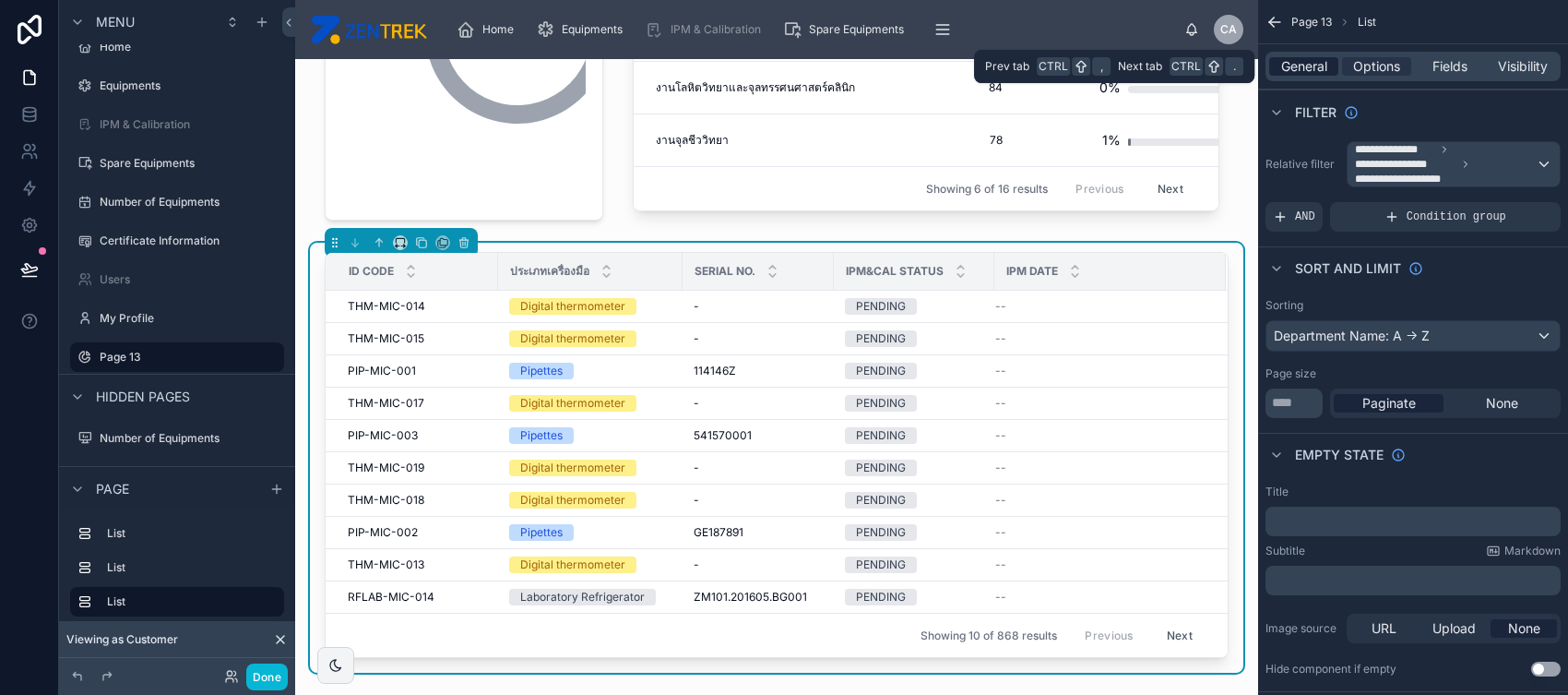 click on "General" at bounding box center [1304, 66] 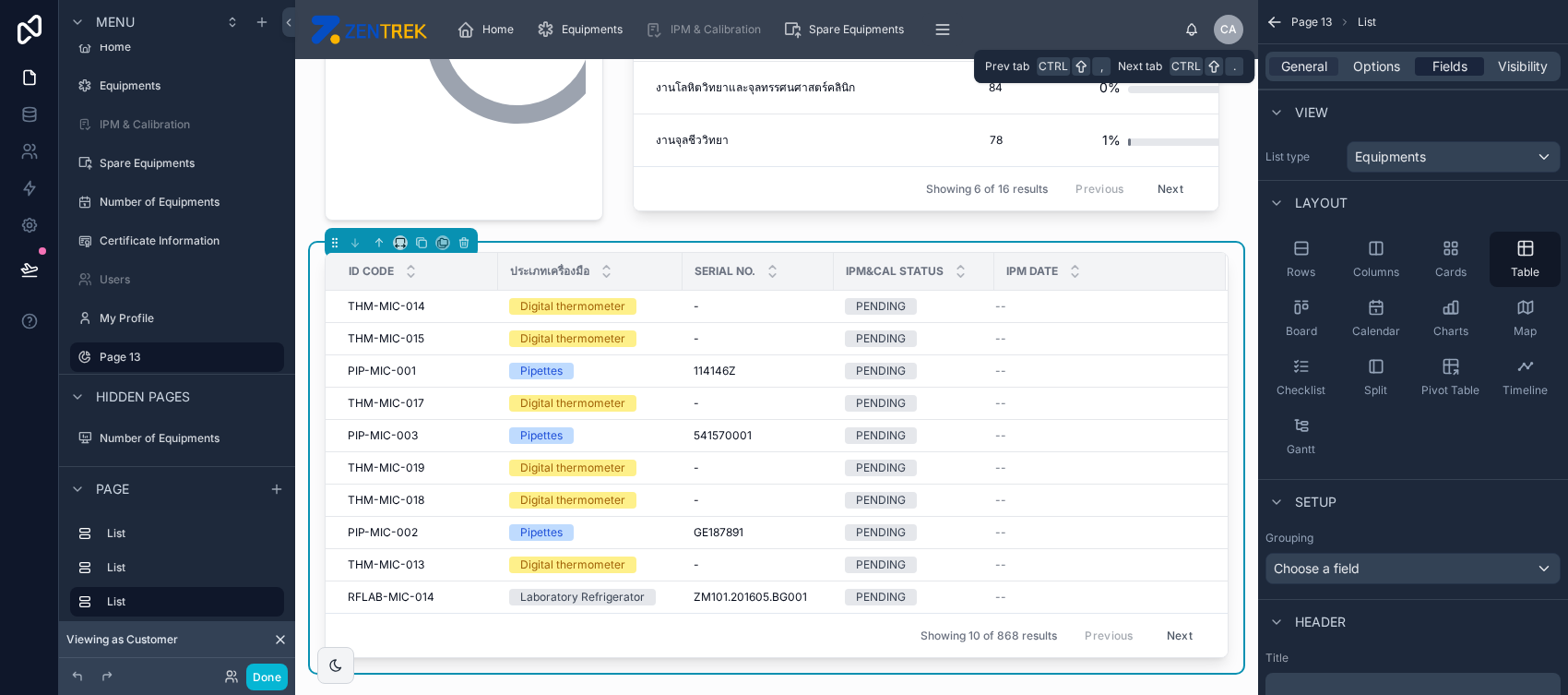 click on "Fields" at bounding box center (1449, 66) 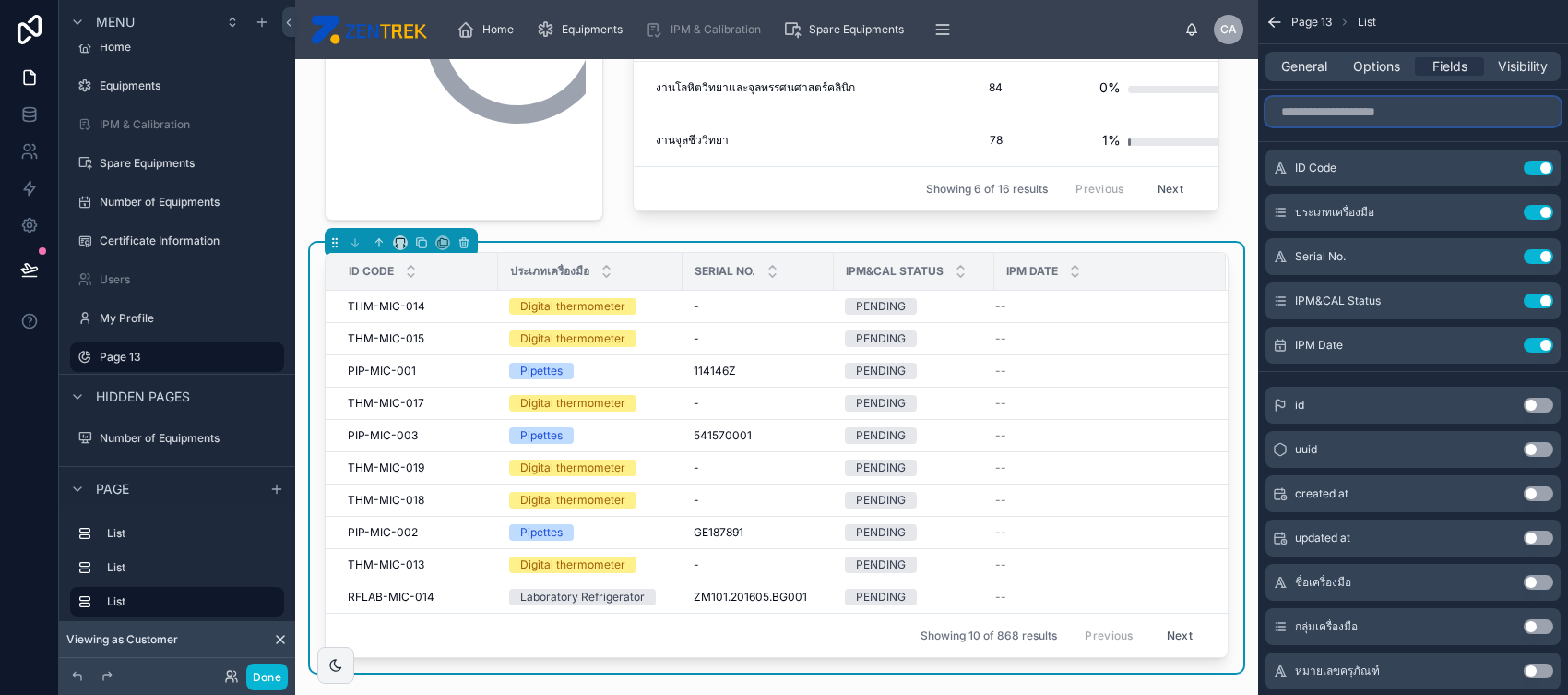 click at bounding box center [1413, 112] 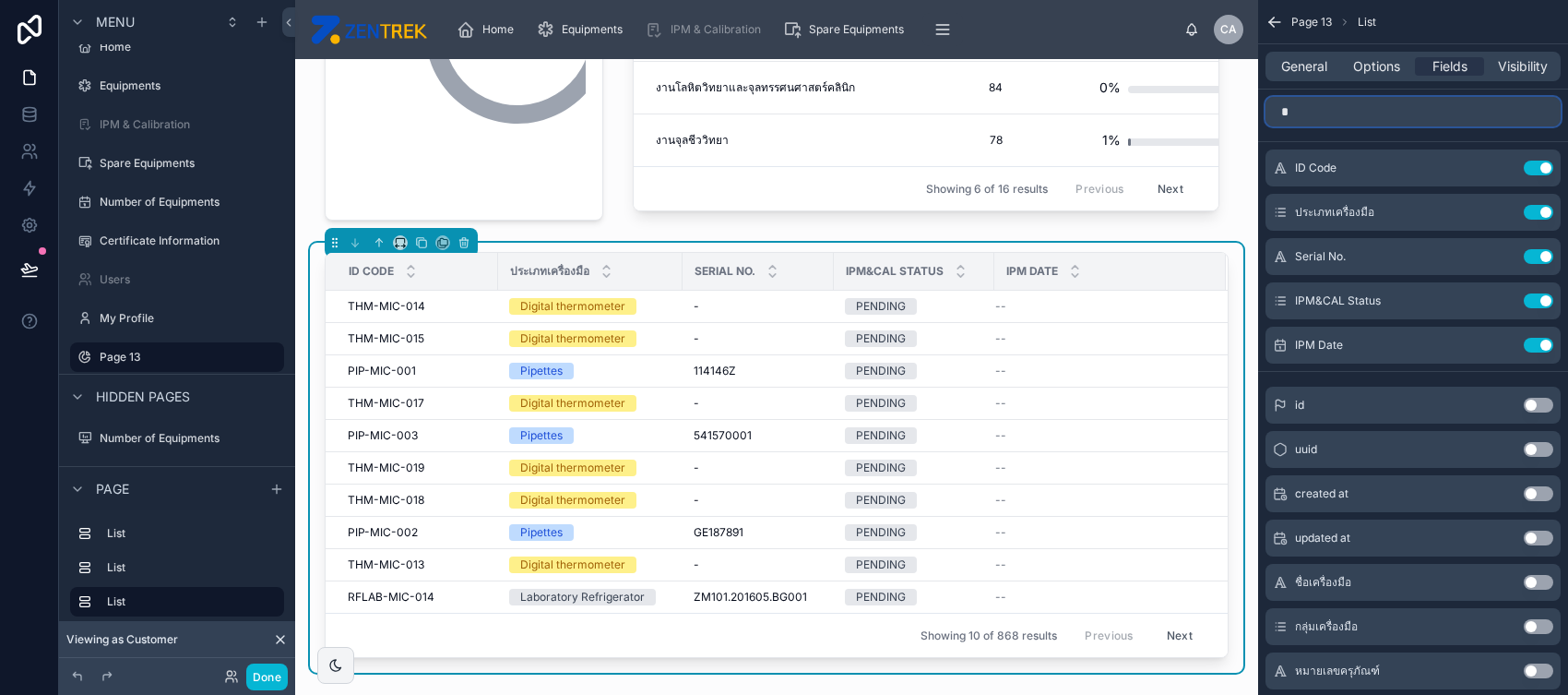 type on "**" 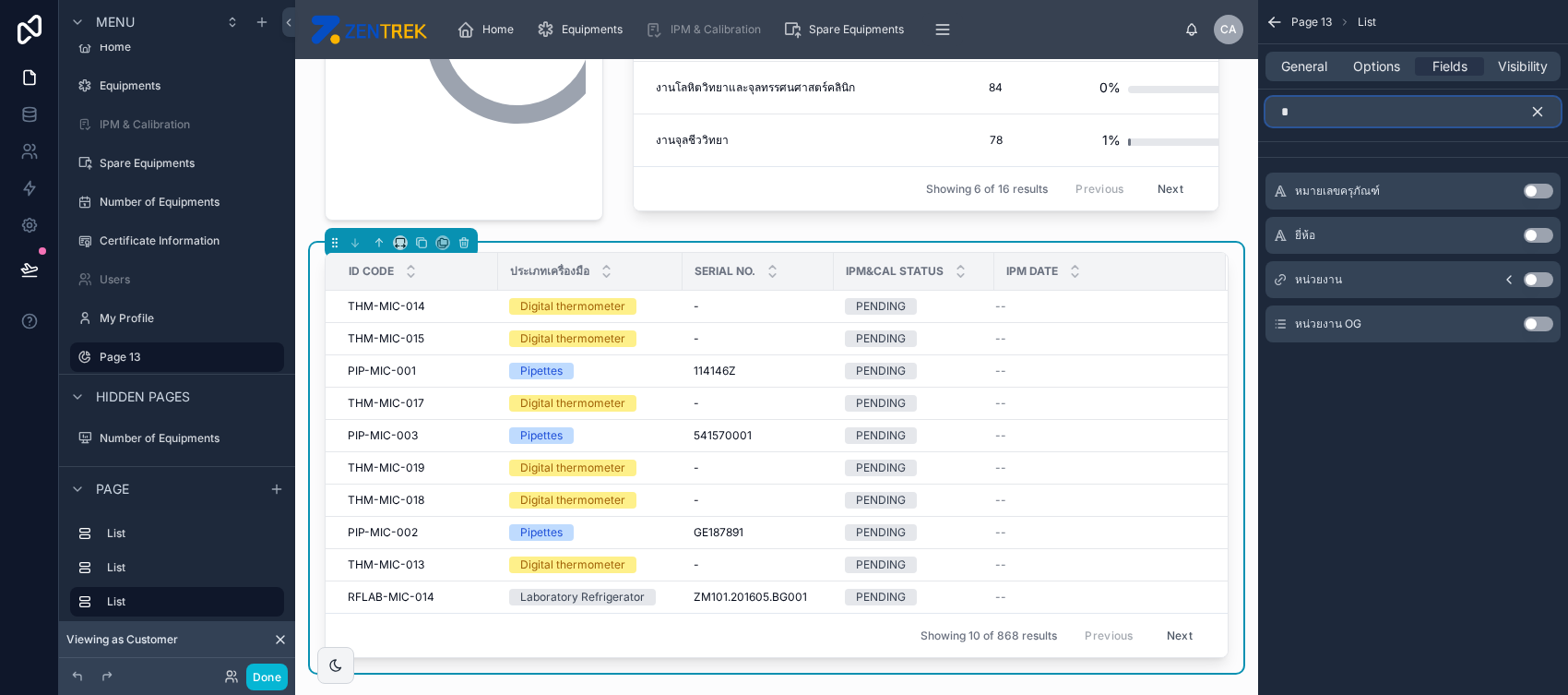 type on "*" 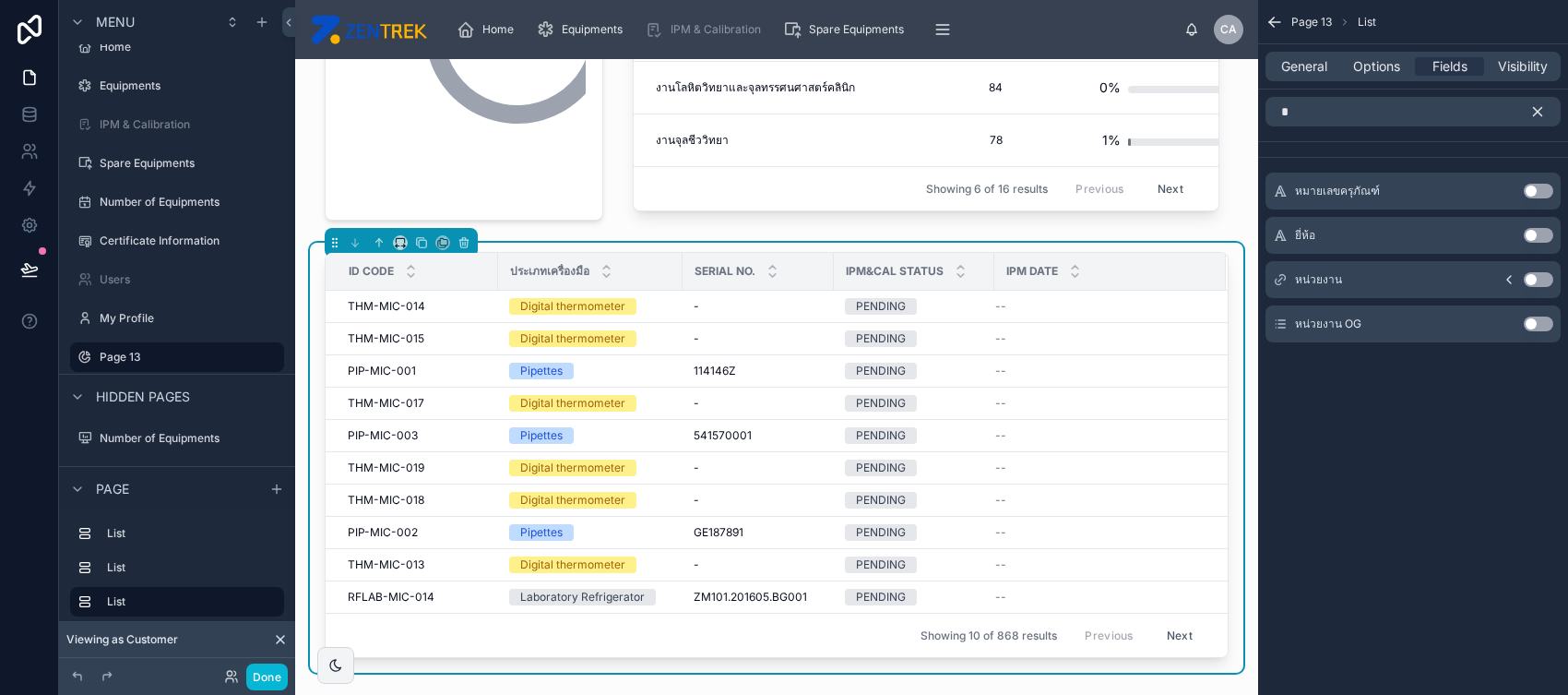 click on "Use setting" at bounding box center (1538, 280) 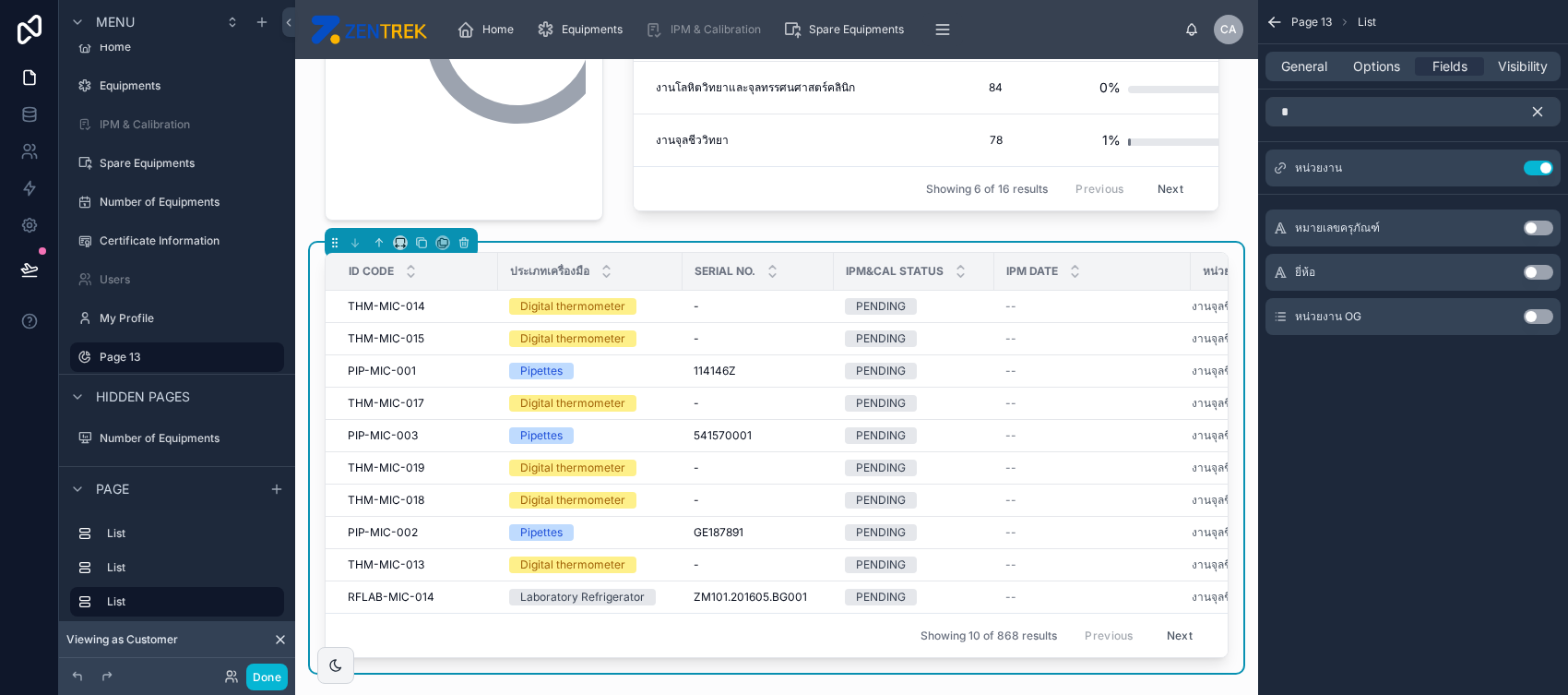 click at bounding box center [1545, 112] 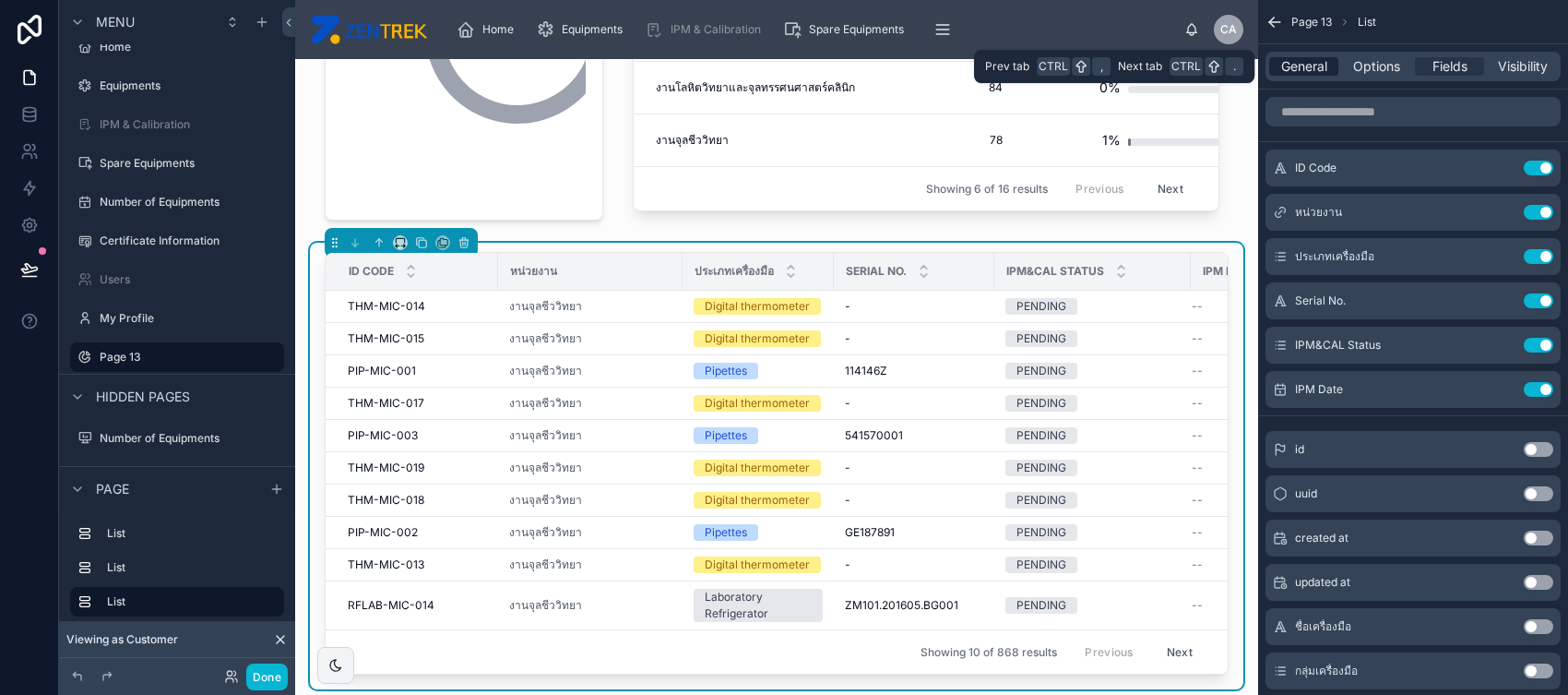 click on "General" at bounding box center (1304, 66) 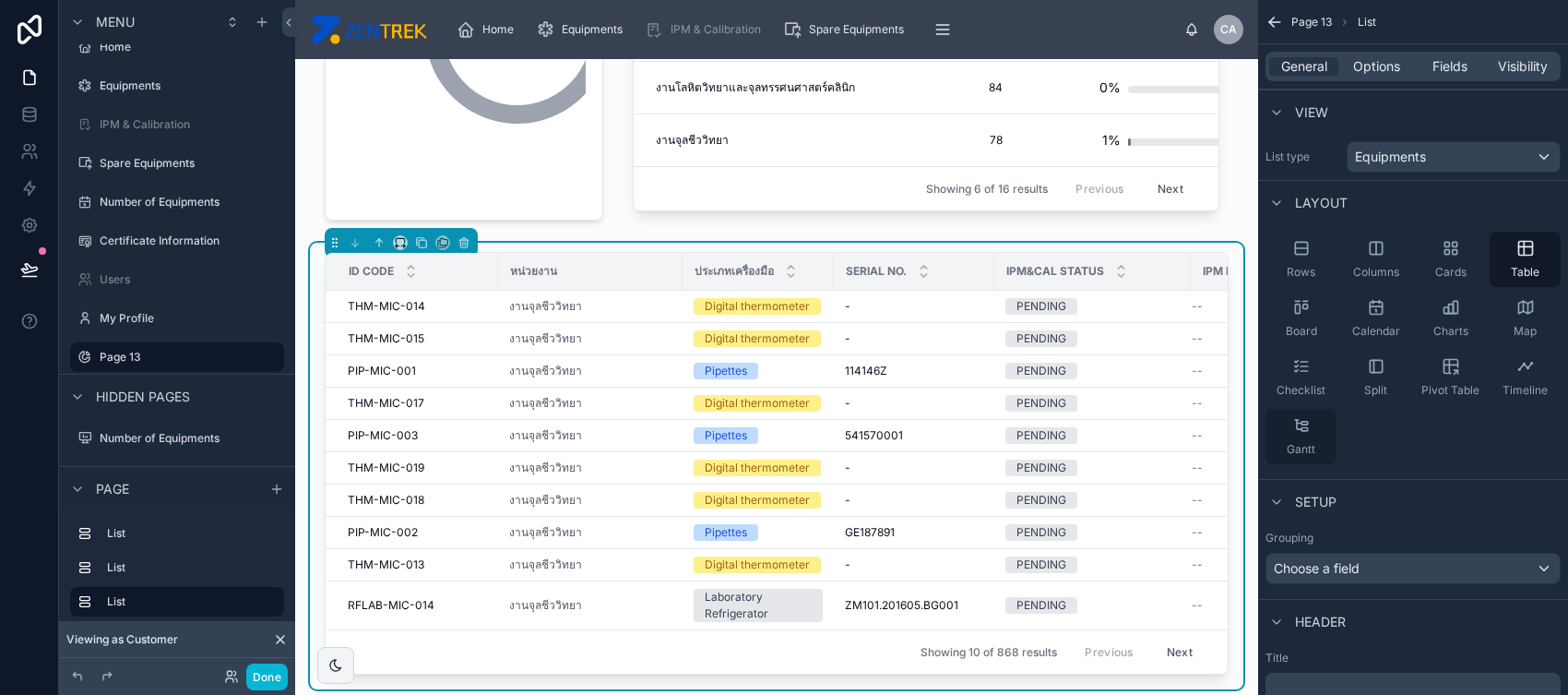 click on "Gantt" at bounding box center [1301, 437] 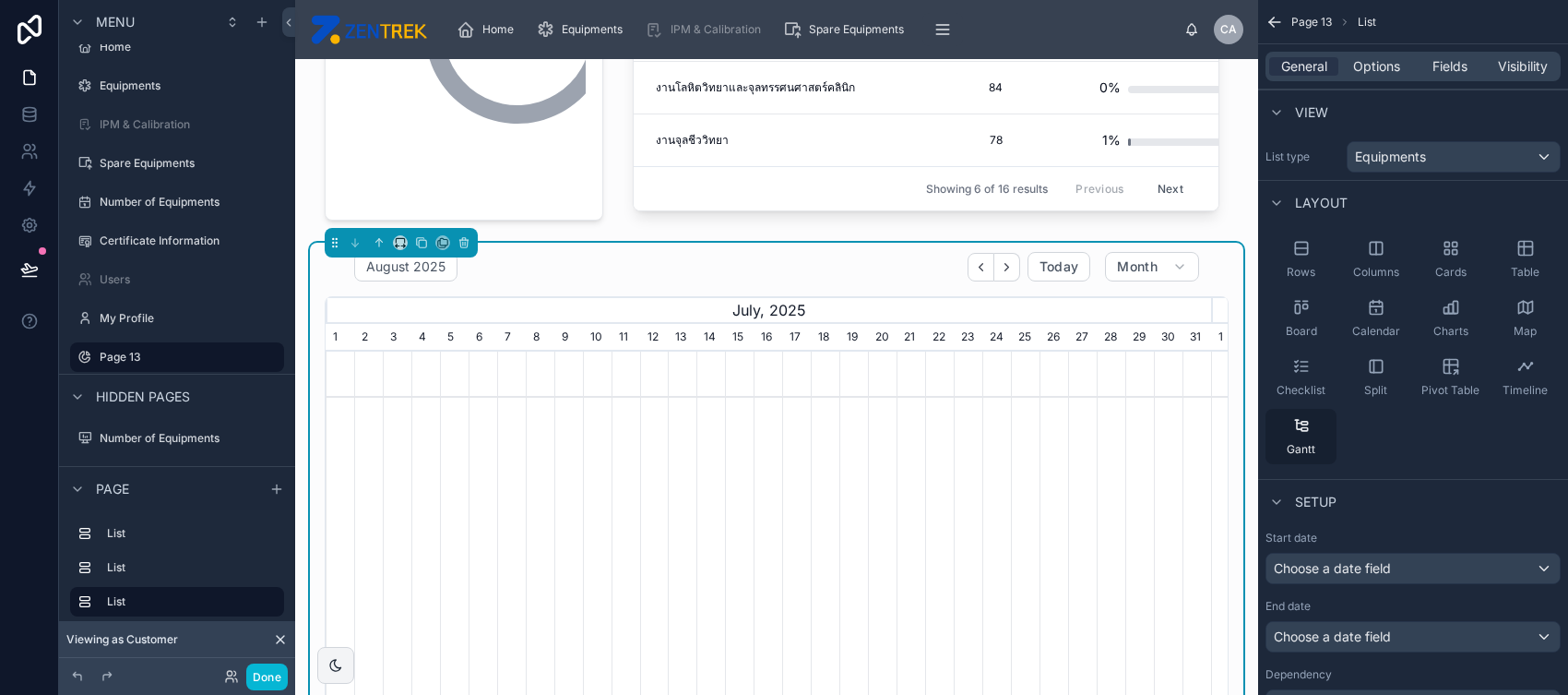 scroll, scrollTop: 0, scrollLeft: 885, axis: horizontal 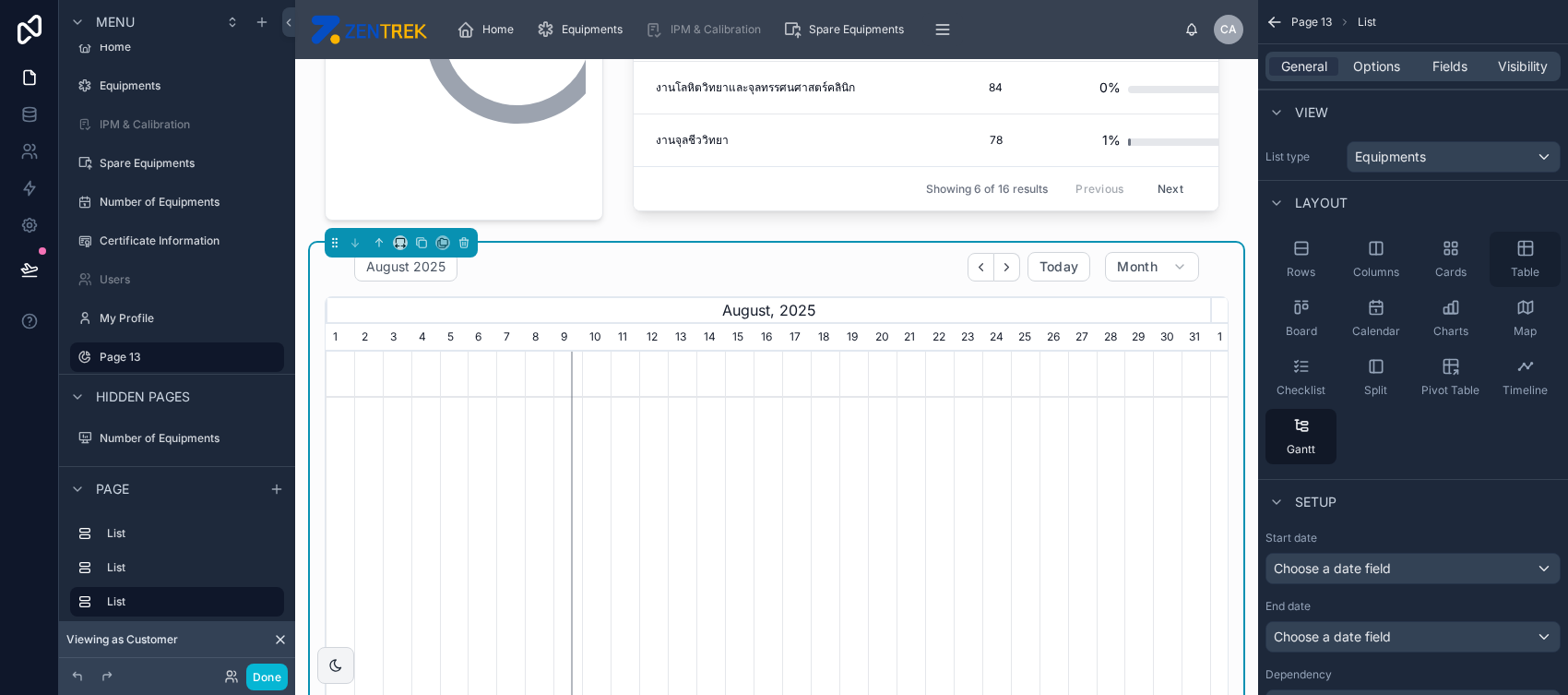 click 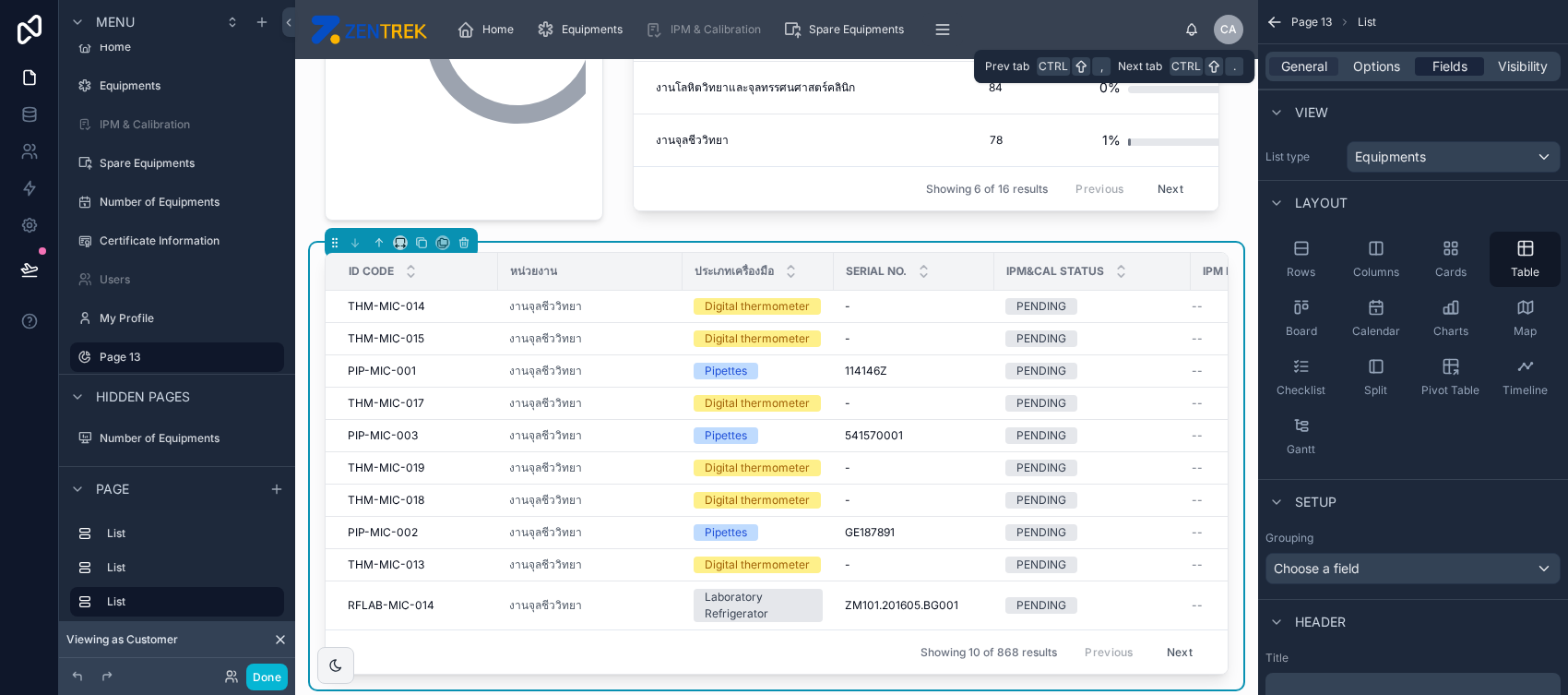 click on "Fields" at bounding box center [1450, 66] 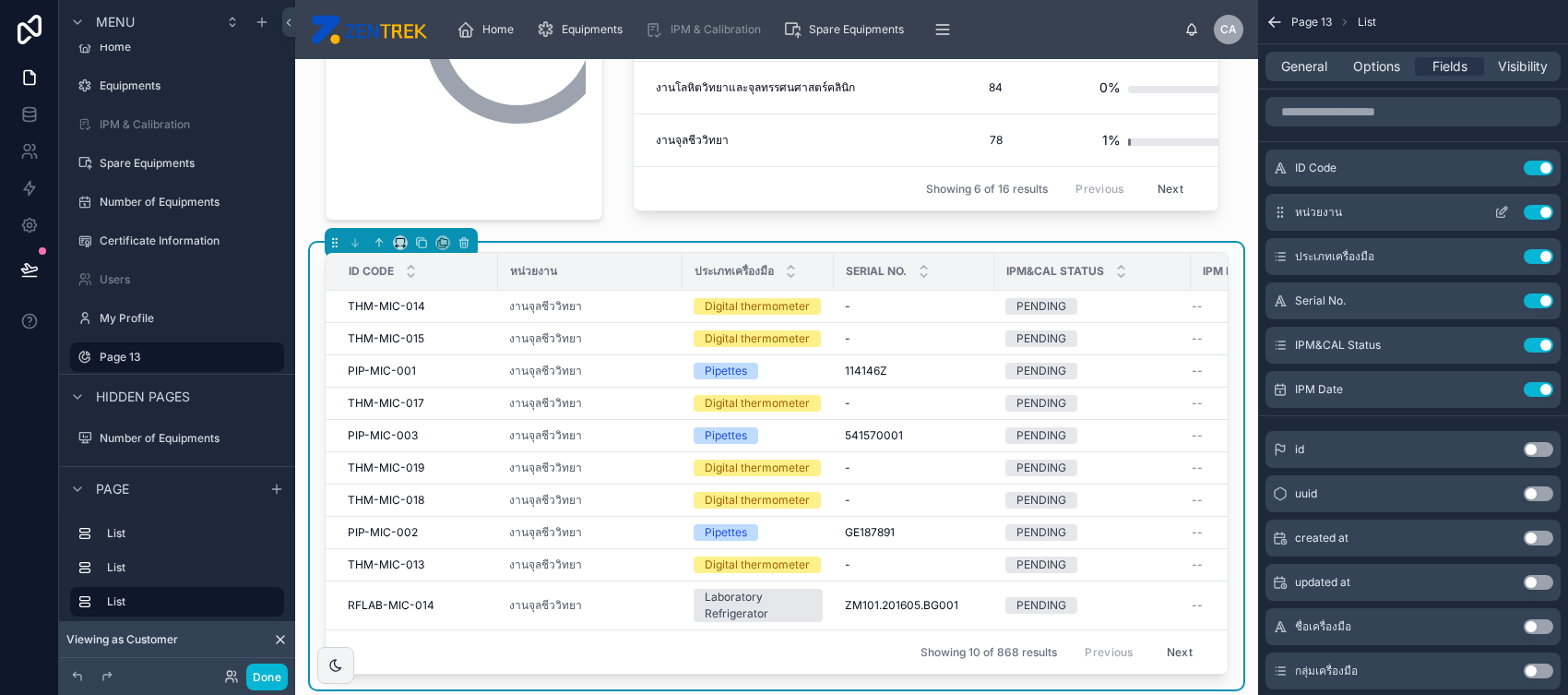 click 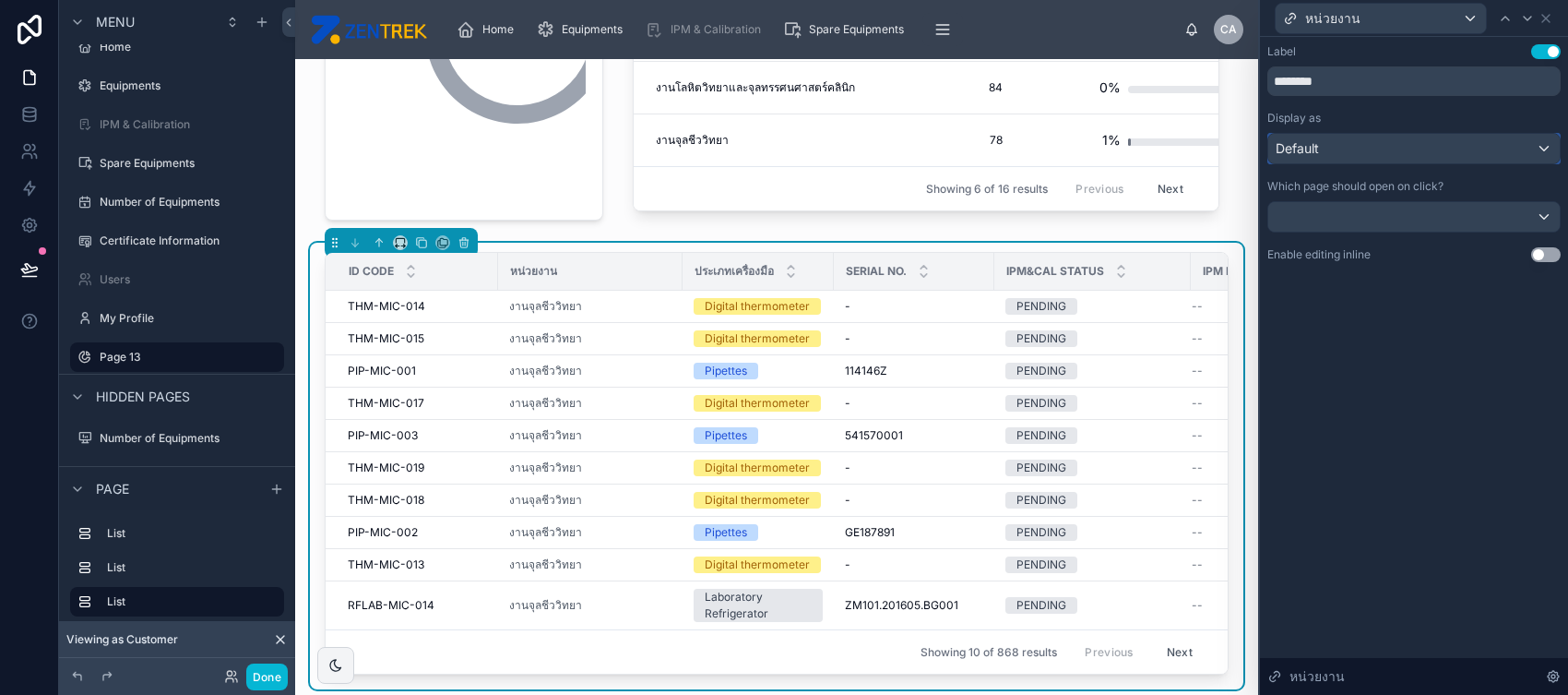 click on "Default" at bounding box center (1414, 149) 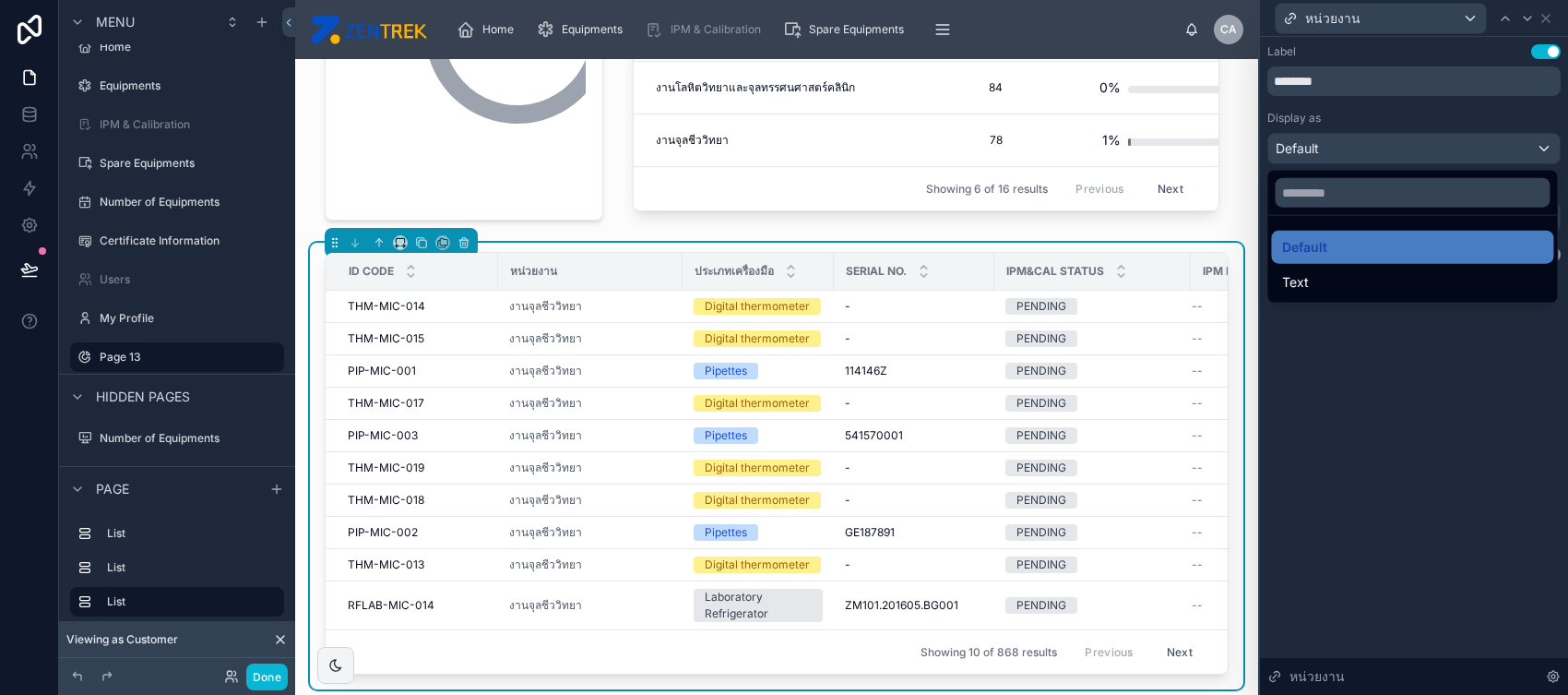 click at bounding box center (1414, 347) 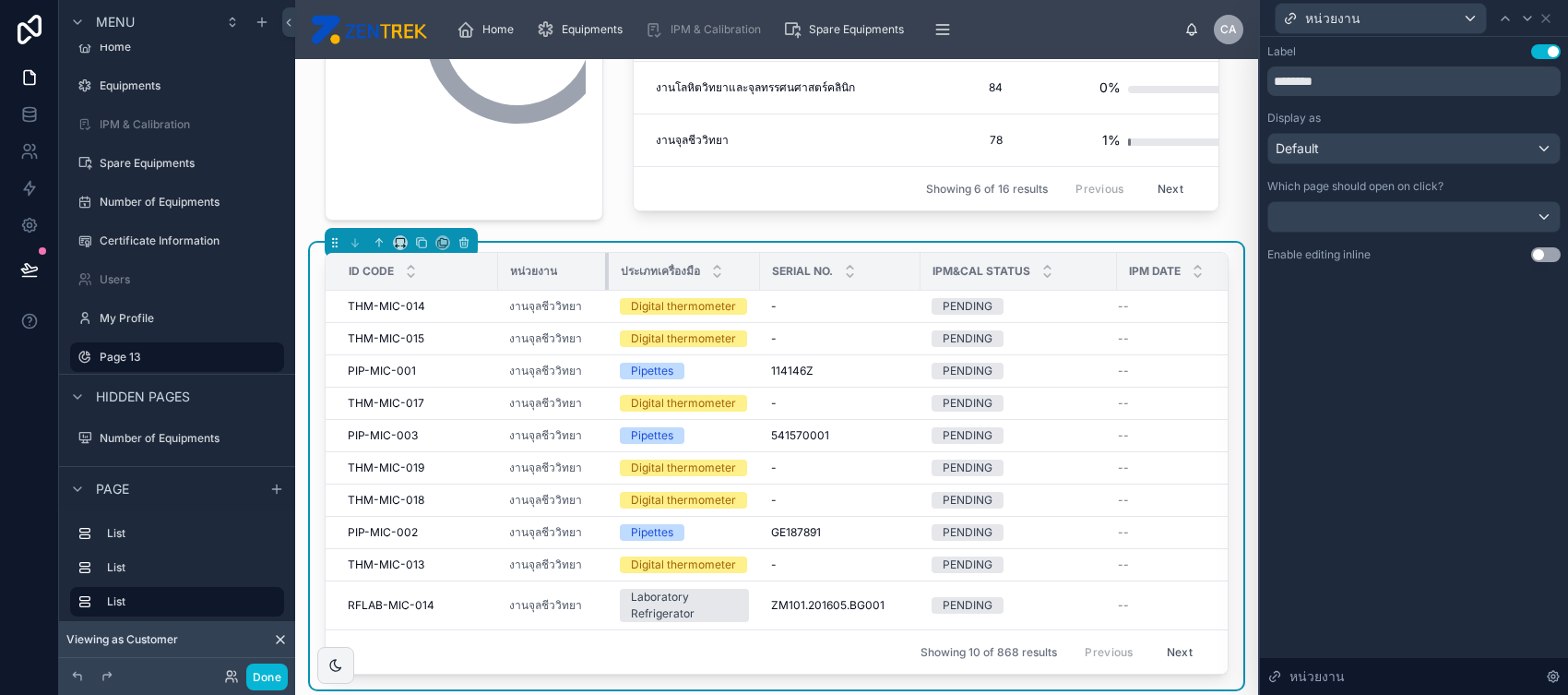 drag, startPoint x: 679, startPoint y: 280, endPoint x: 605, endPoint y: 273, distance: 74.330344 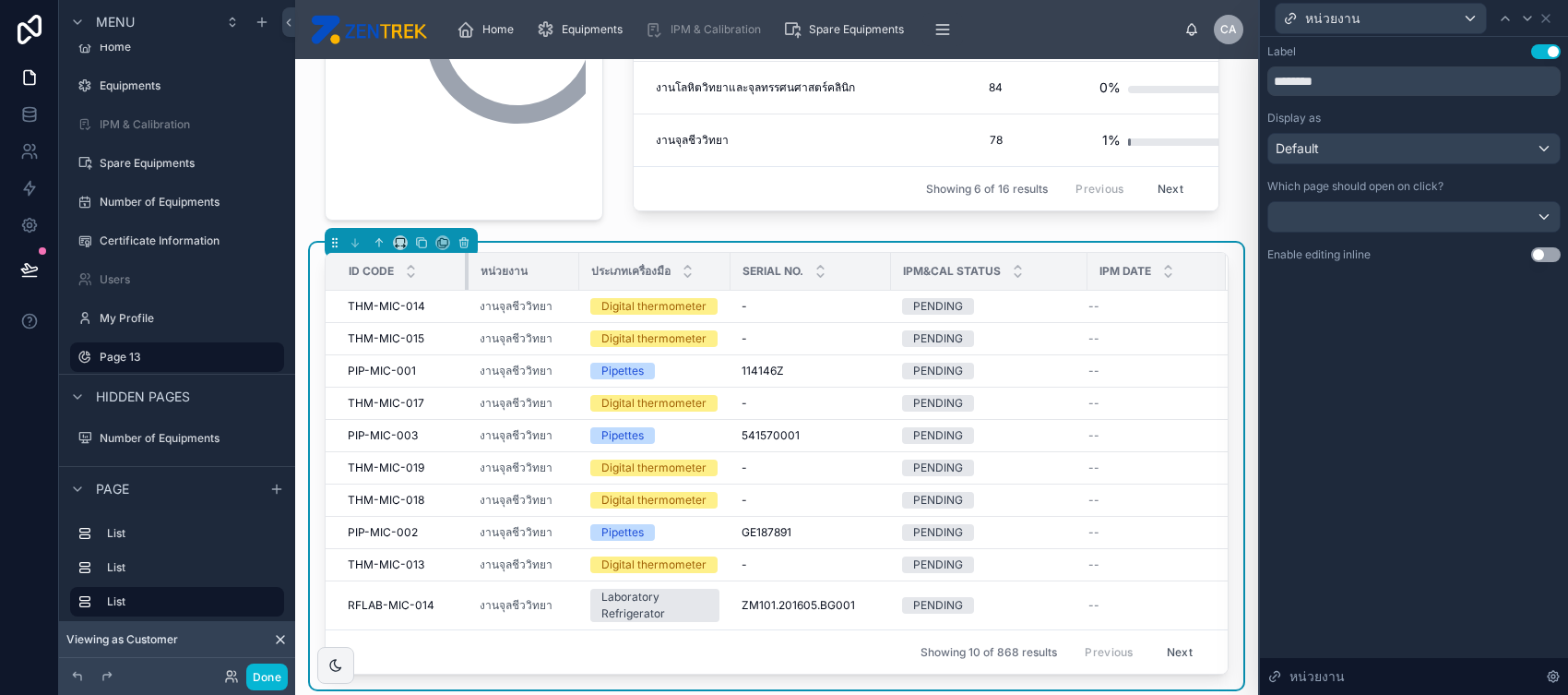 drag, startPoint x: 495, startPoint y: 283, endPoint x: 466, endPoint y: 282, distance: 29.01724 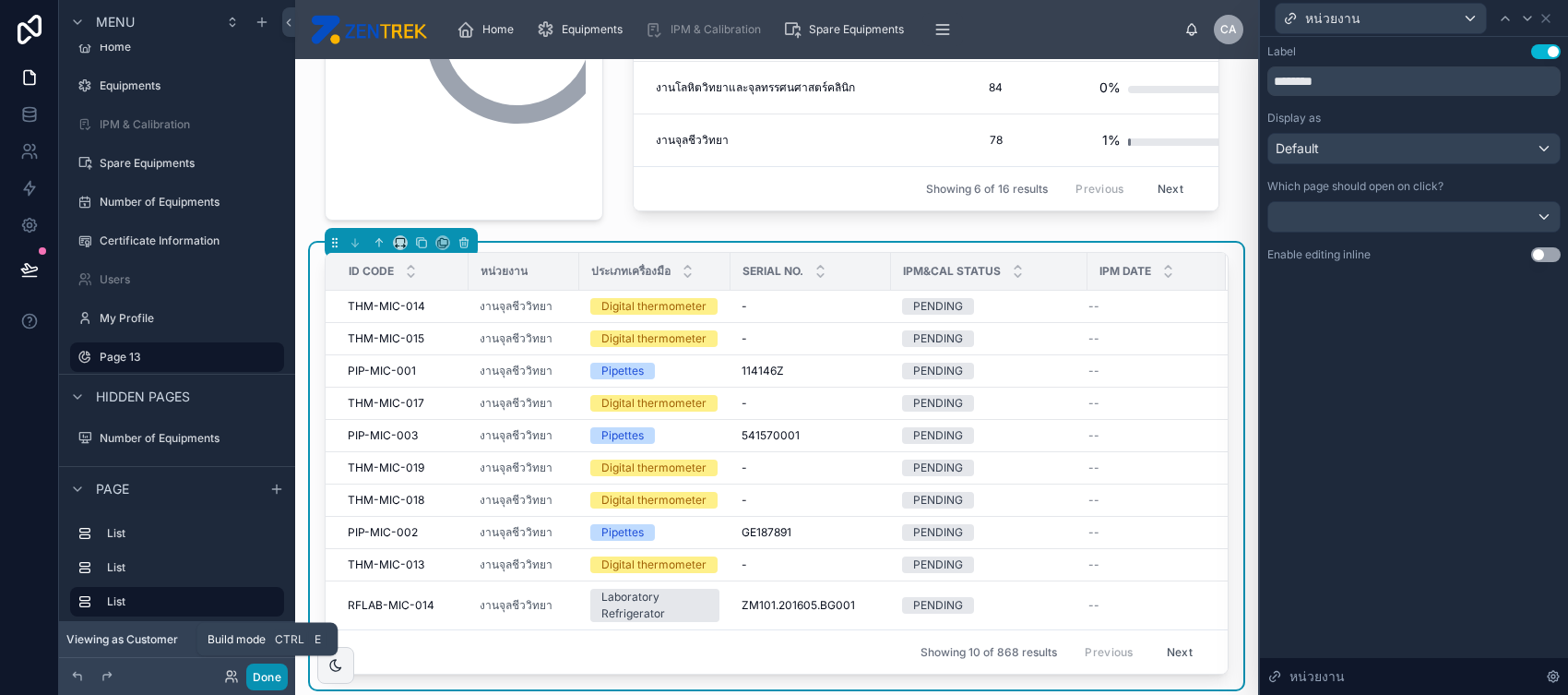 click on "Done" at bounding box center (267, 677) 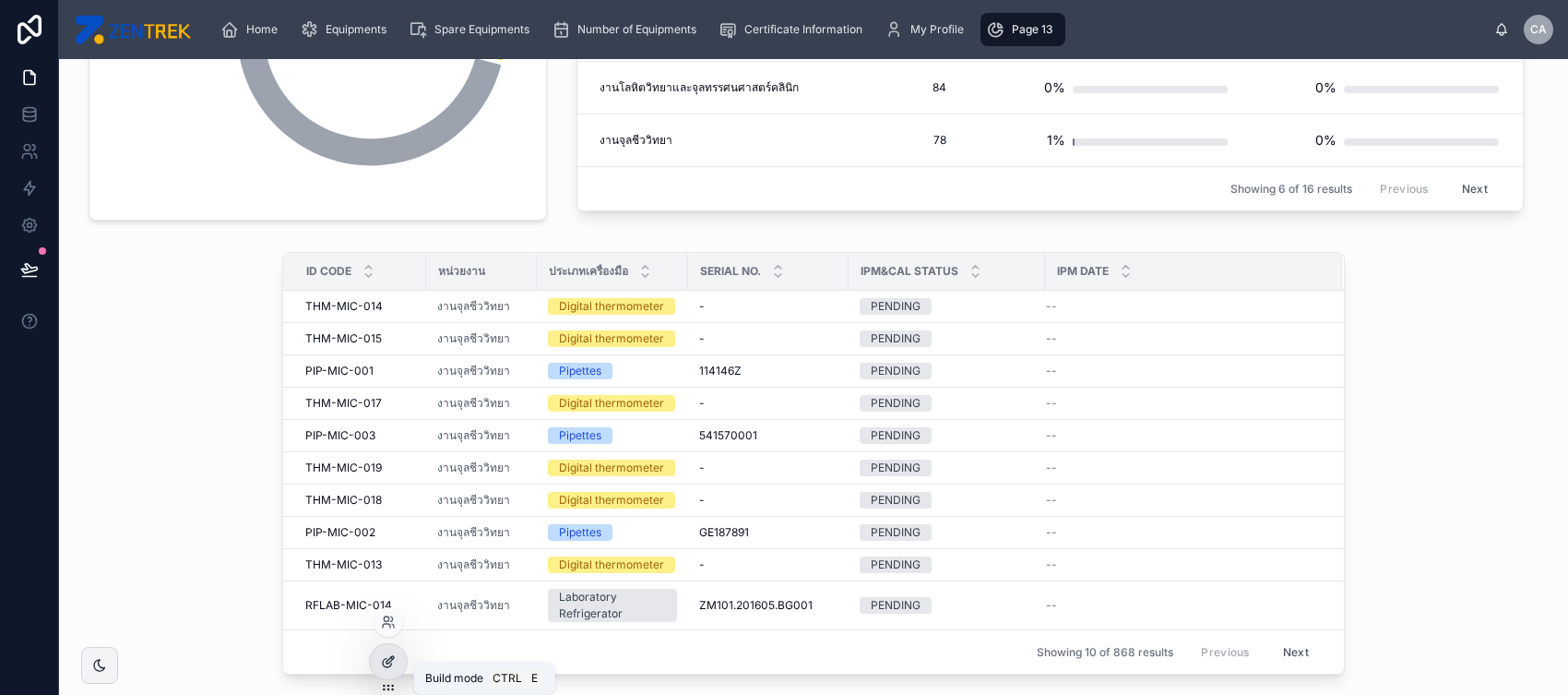click 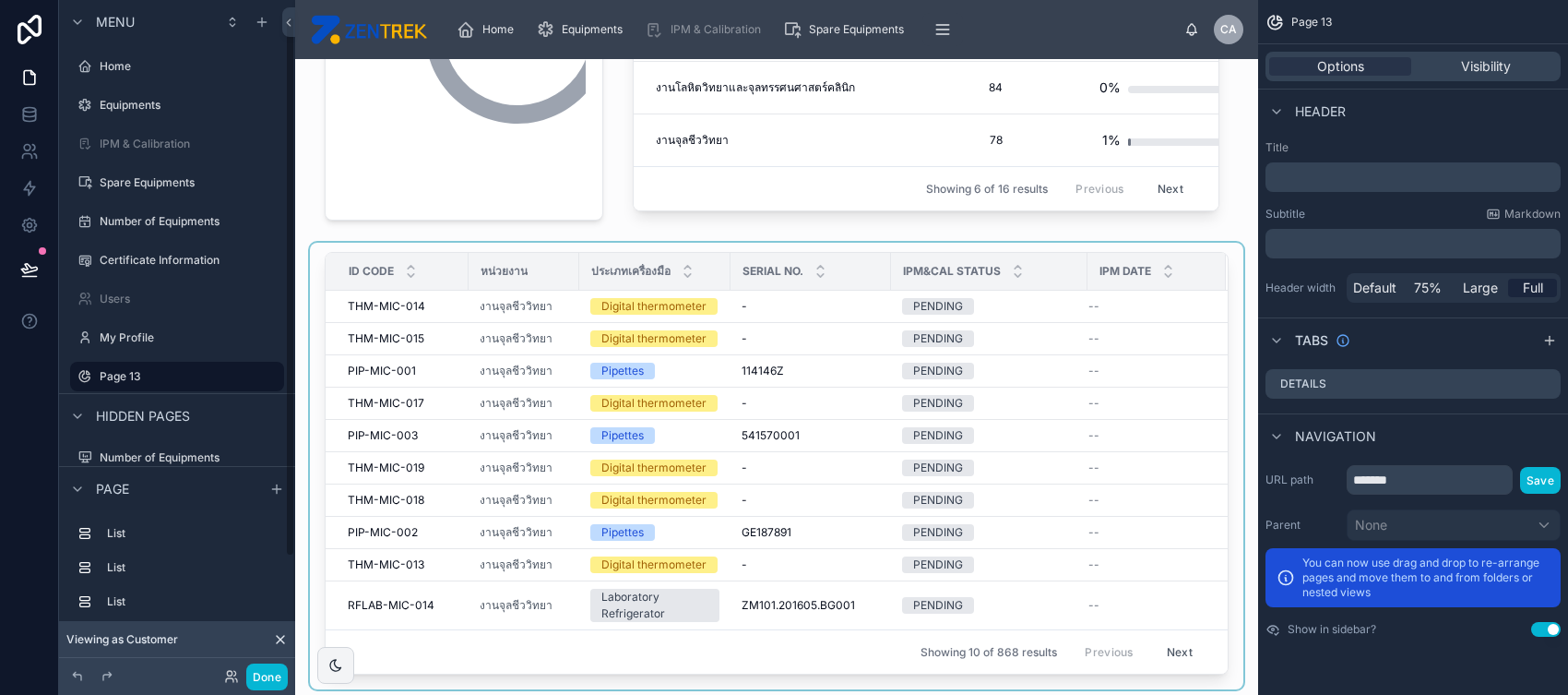 scroll, scrollTop: 19, scrollLeft: 0, axis: vertical 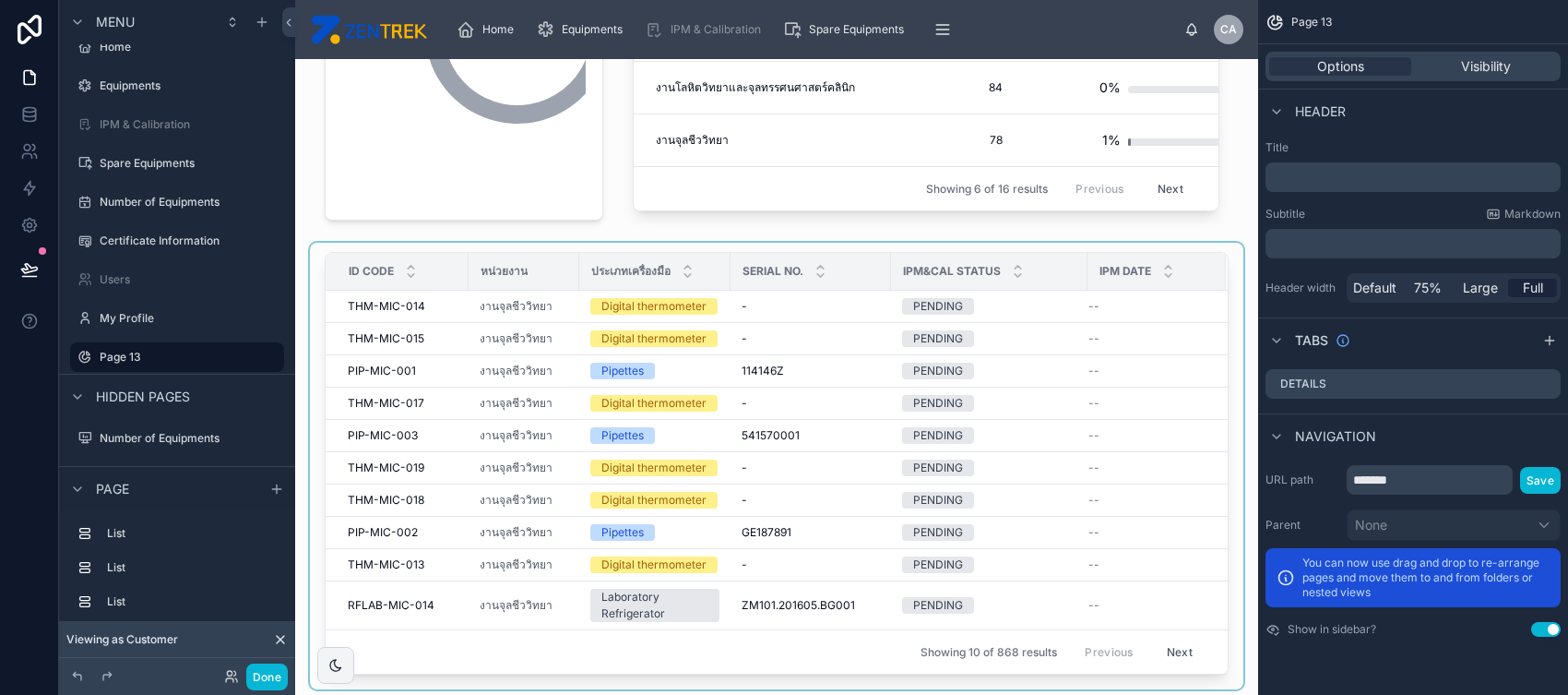 click on "ประเภทเครื่องมือ" at bounding box center [655, 271] 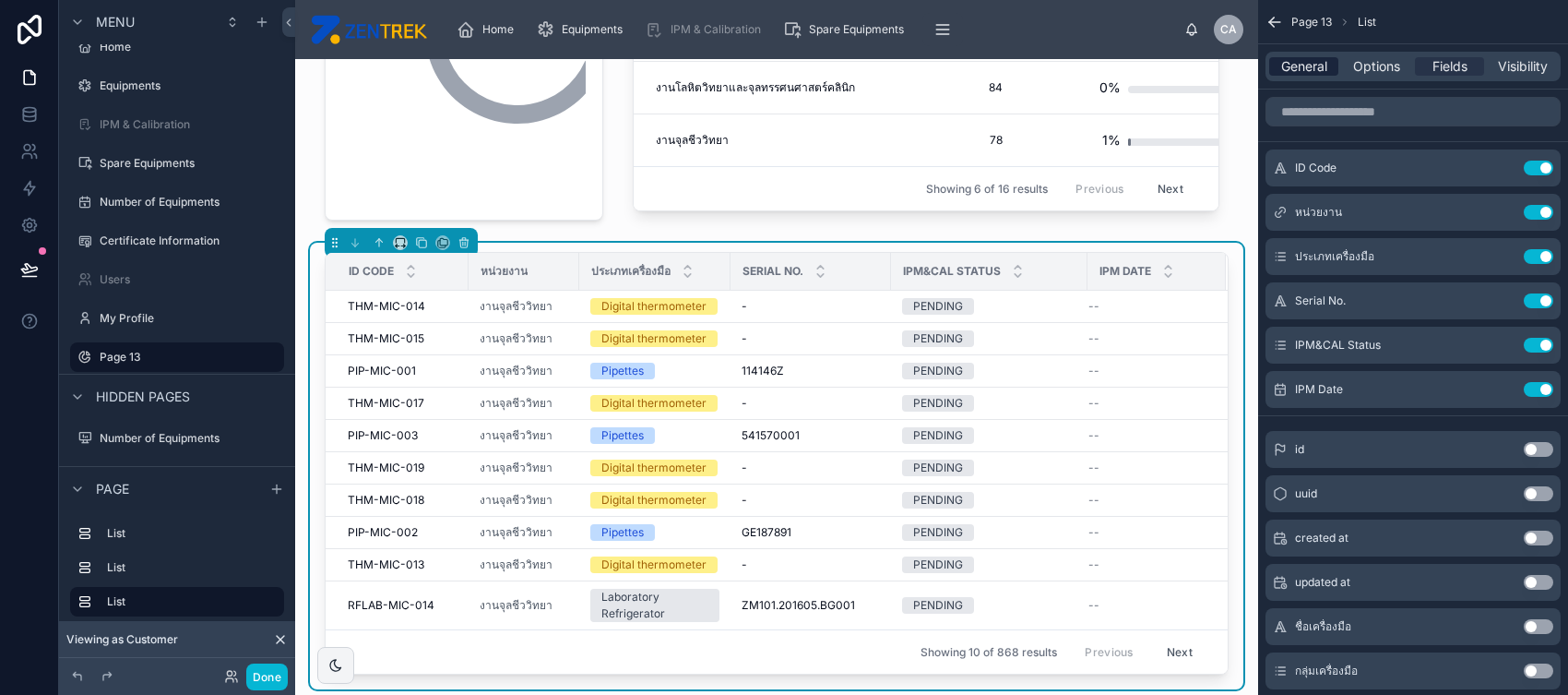 click on "General" at bounding box center (1304, 66) 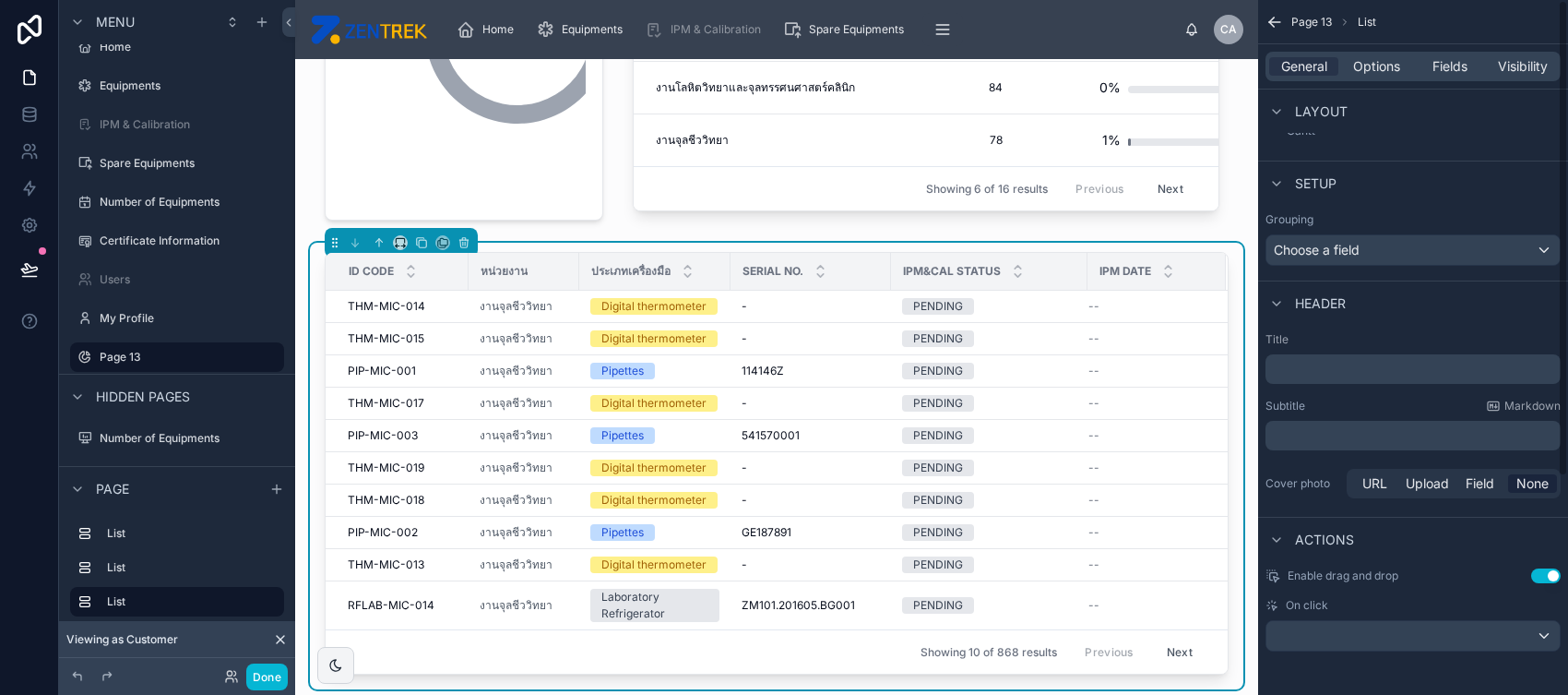scroll, scrollTop: 0, scrollLeft: 0, axis: both 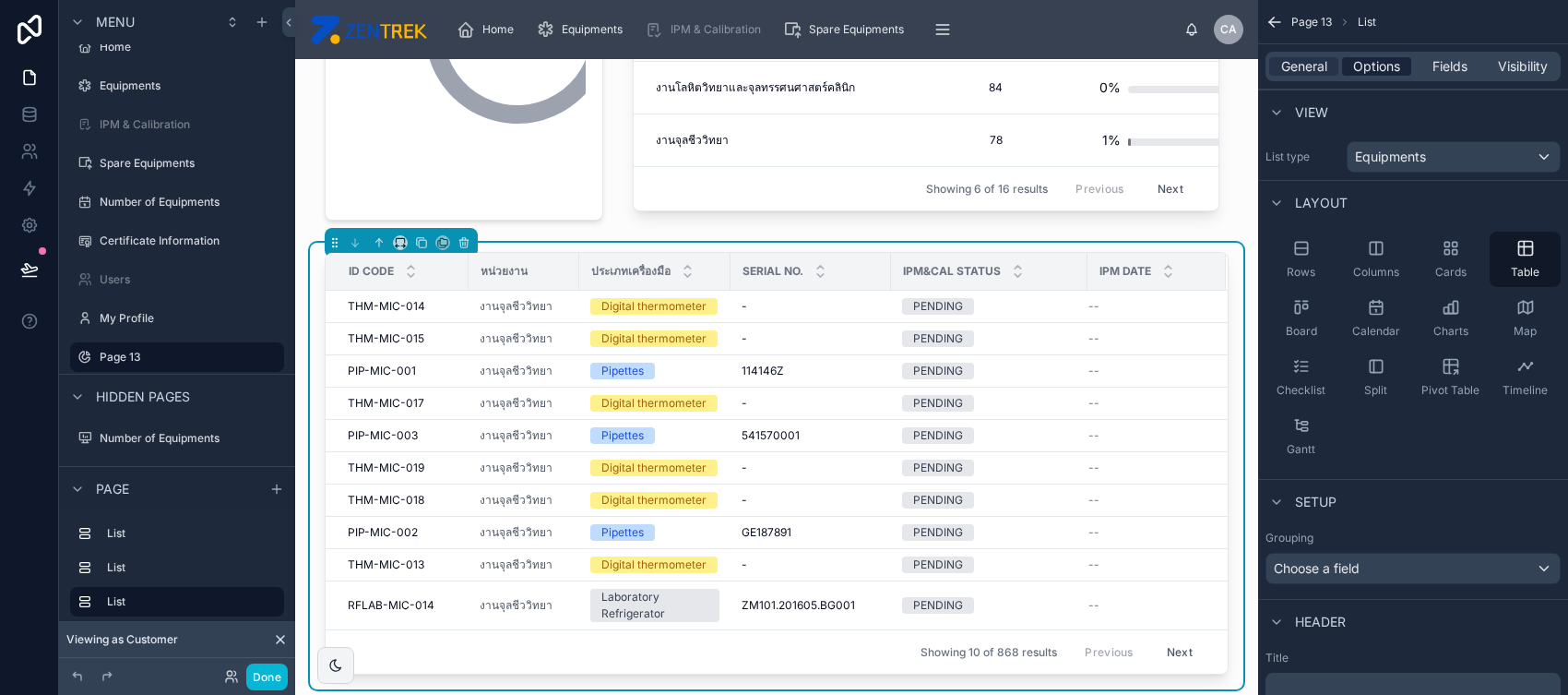 click on "Options" at bounding box center (1376, 66) 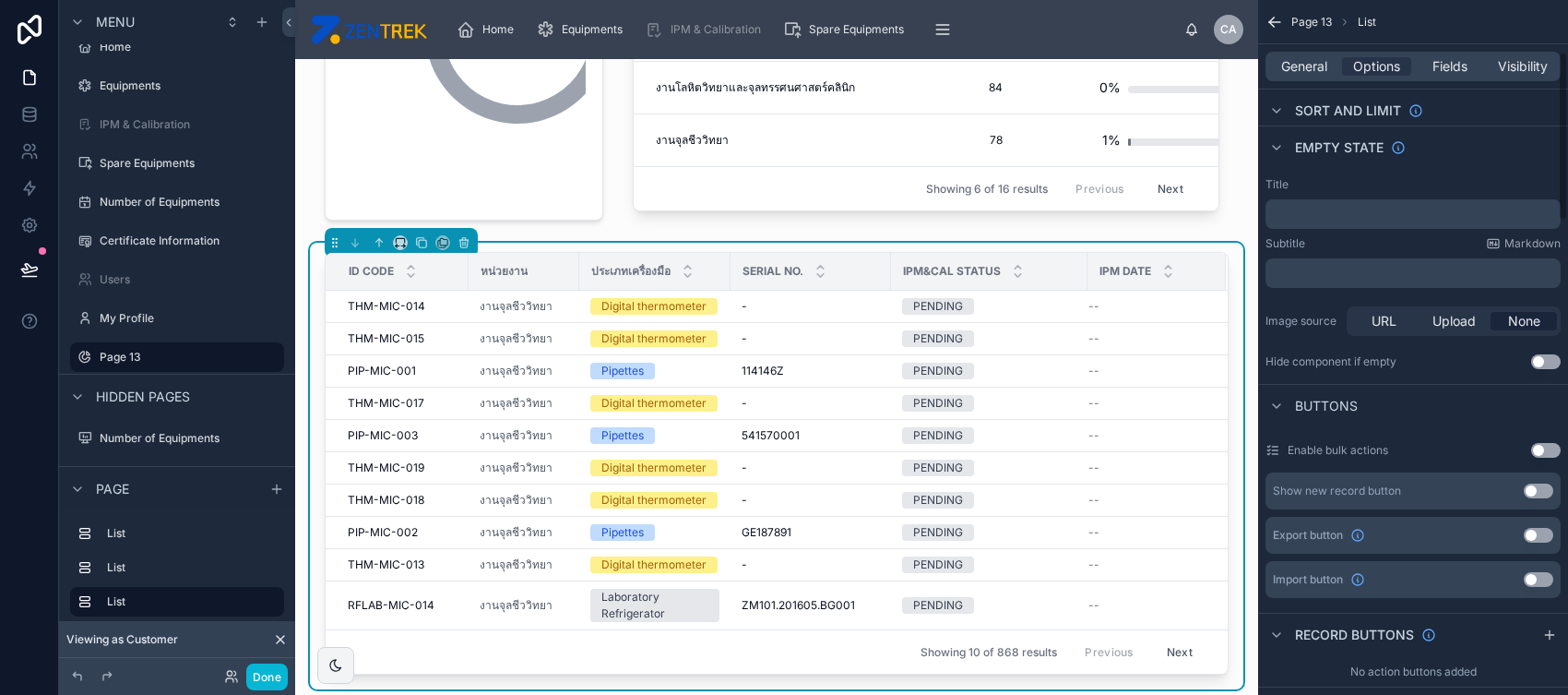 scroll, scrollTop: 145, scrollLeft: 0, axis: vertical 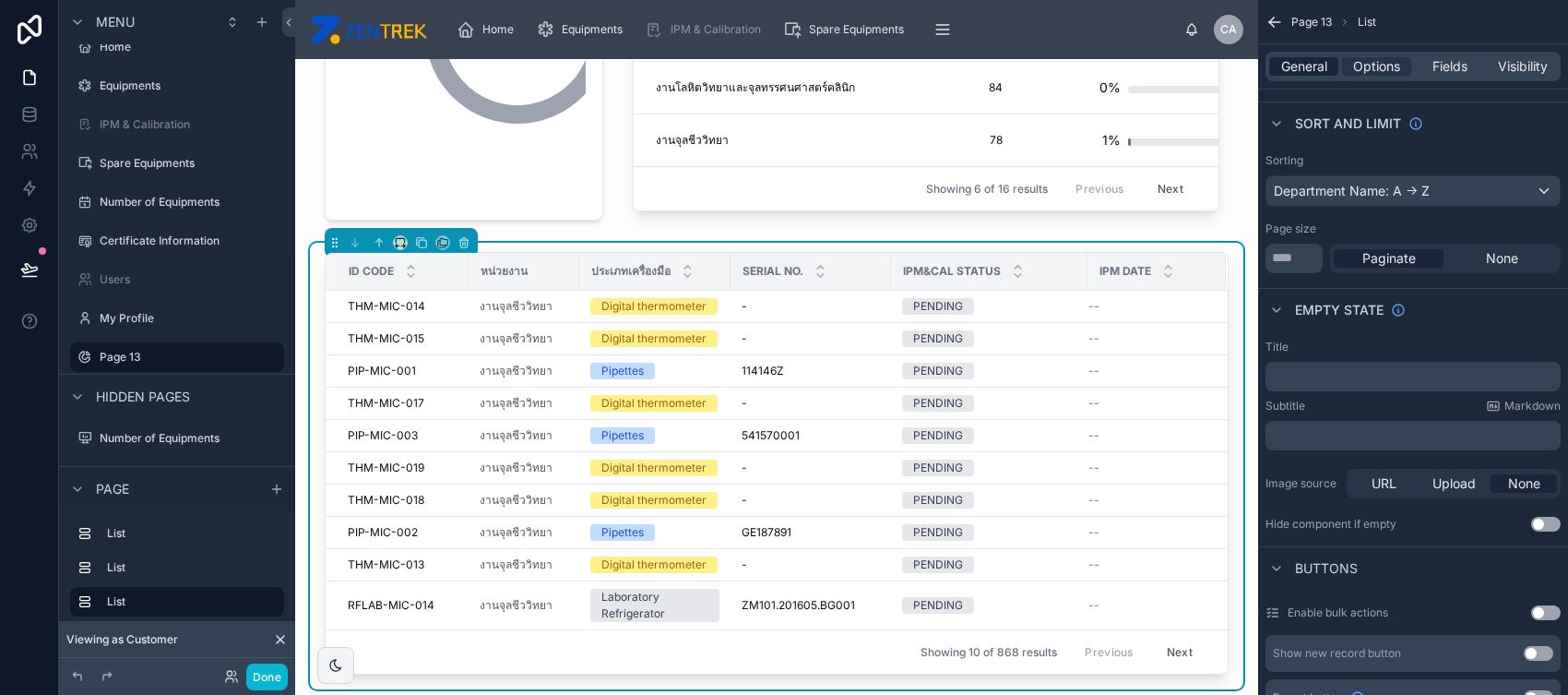 click on "General" at bounding box center [1304, 66] 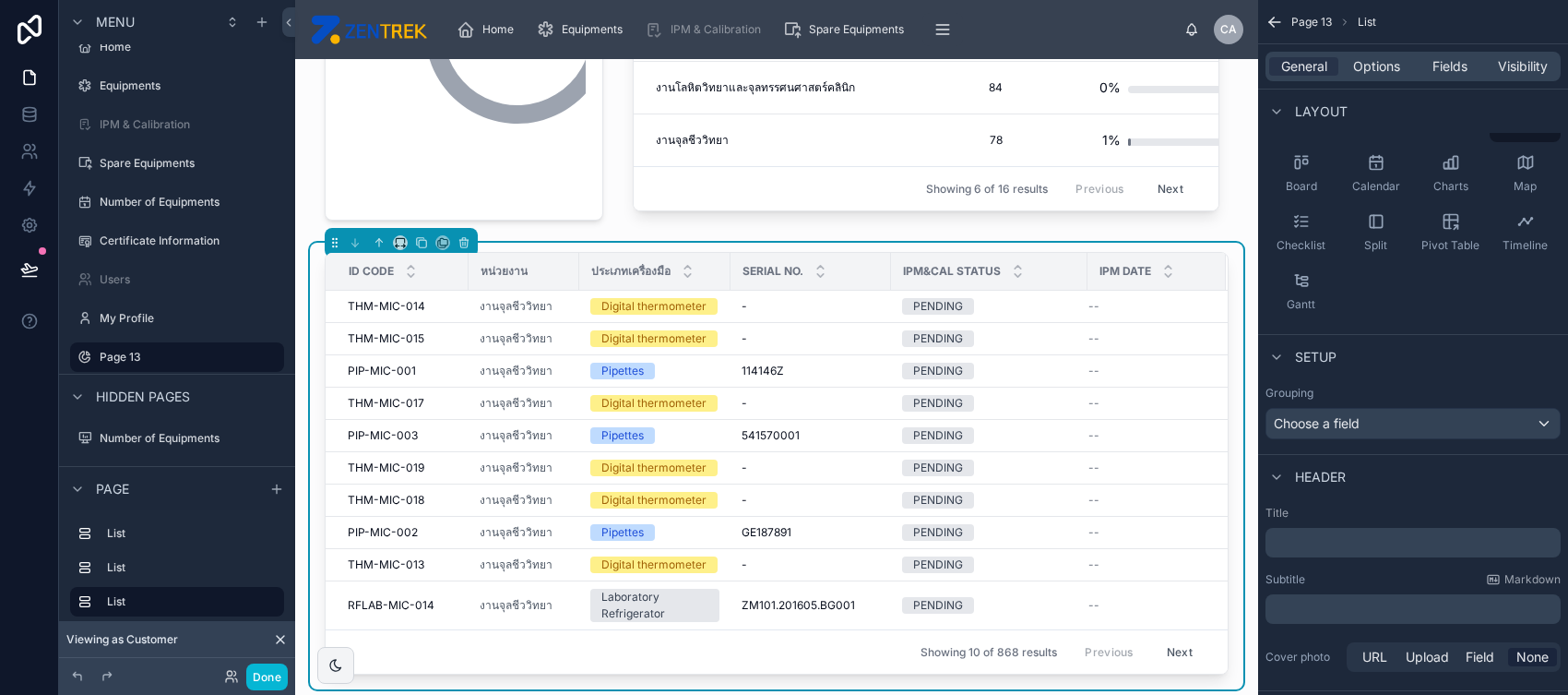 scroll, scrollTop: 0, scrollLeft: 0, axis: both 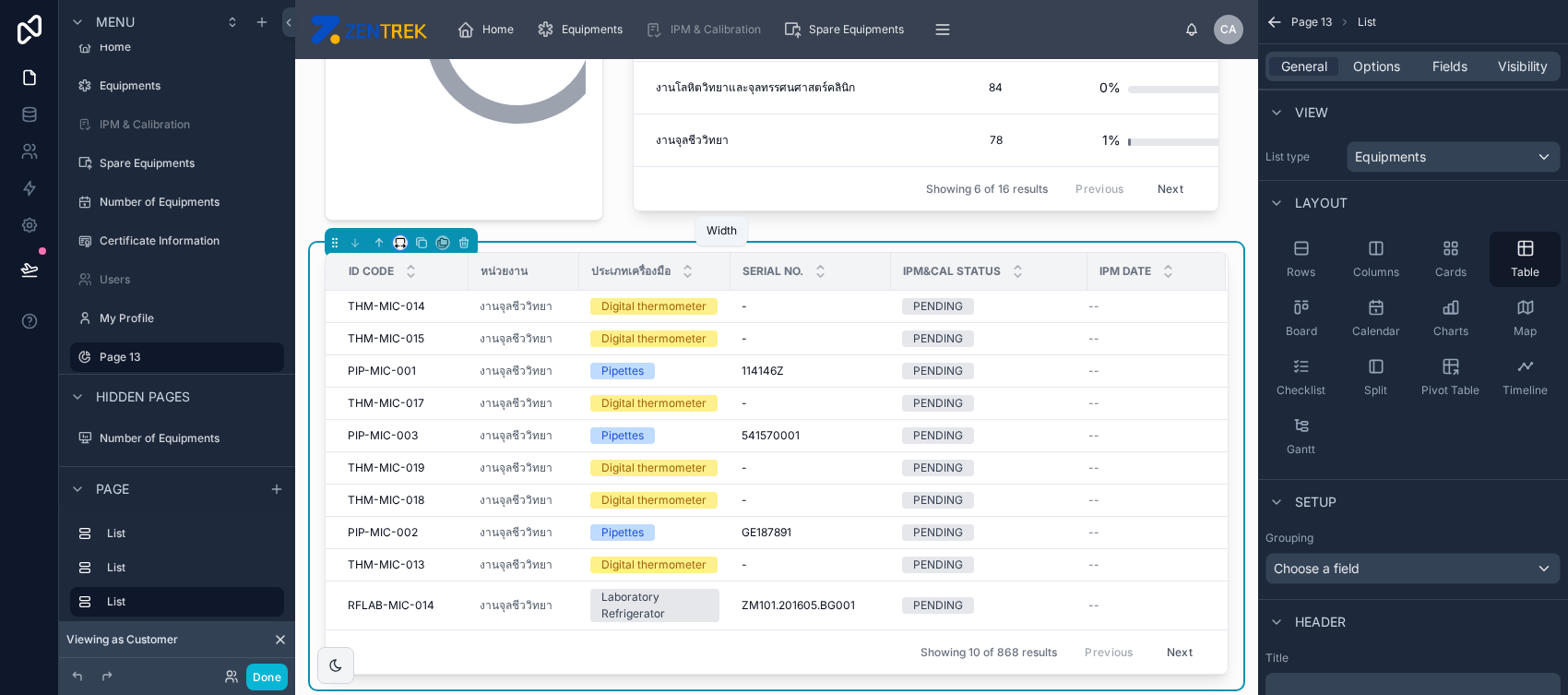 click 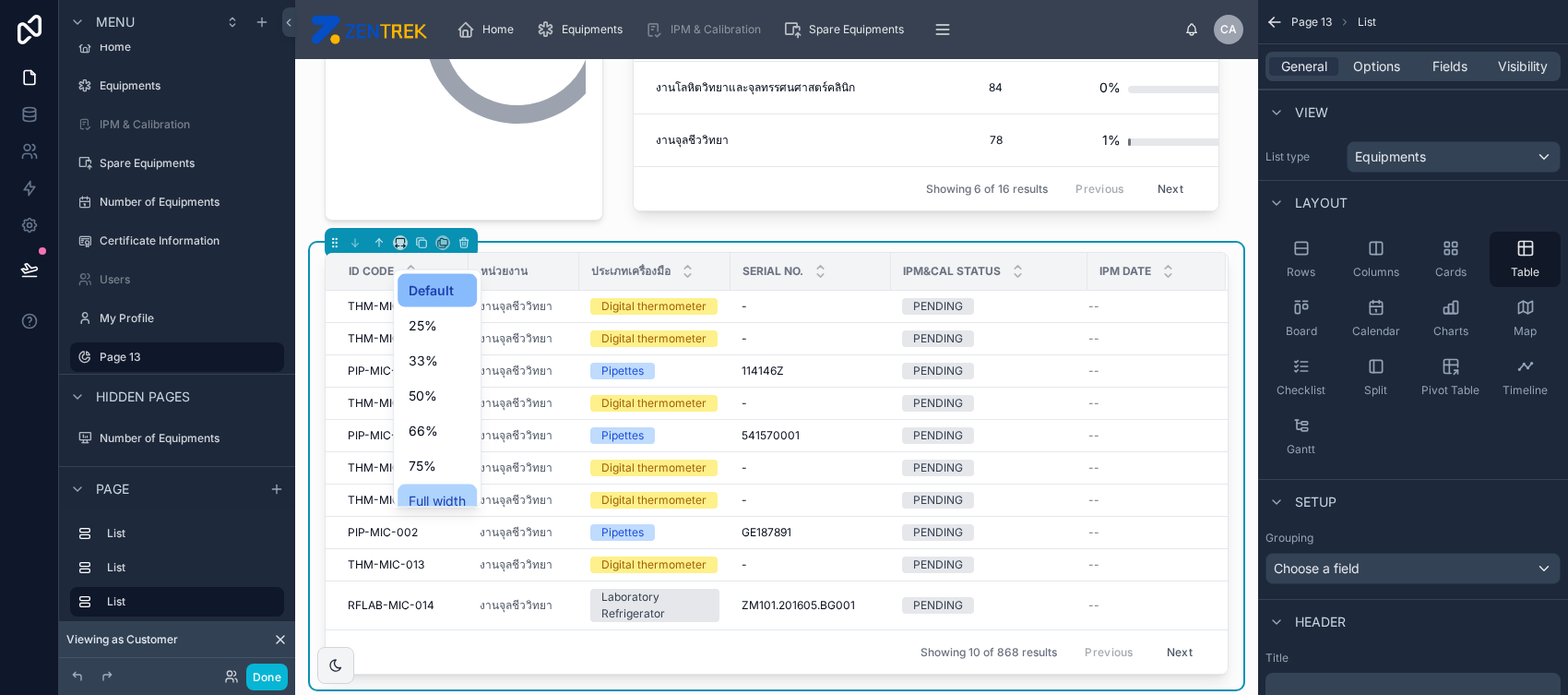 click on "Full width" at bounding box center (437, 501) 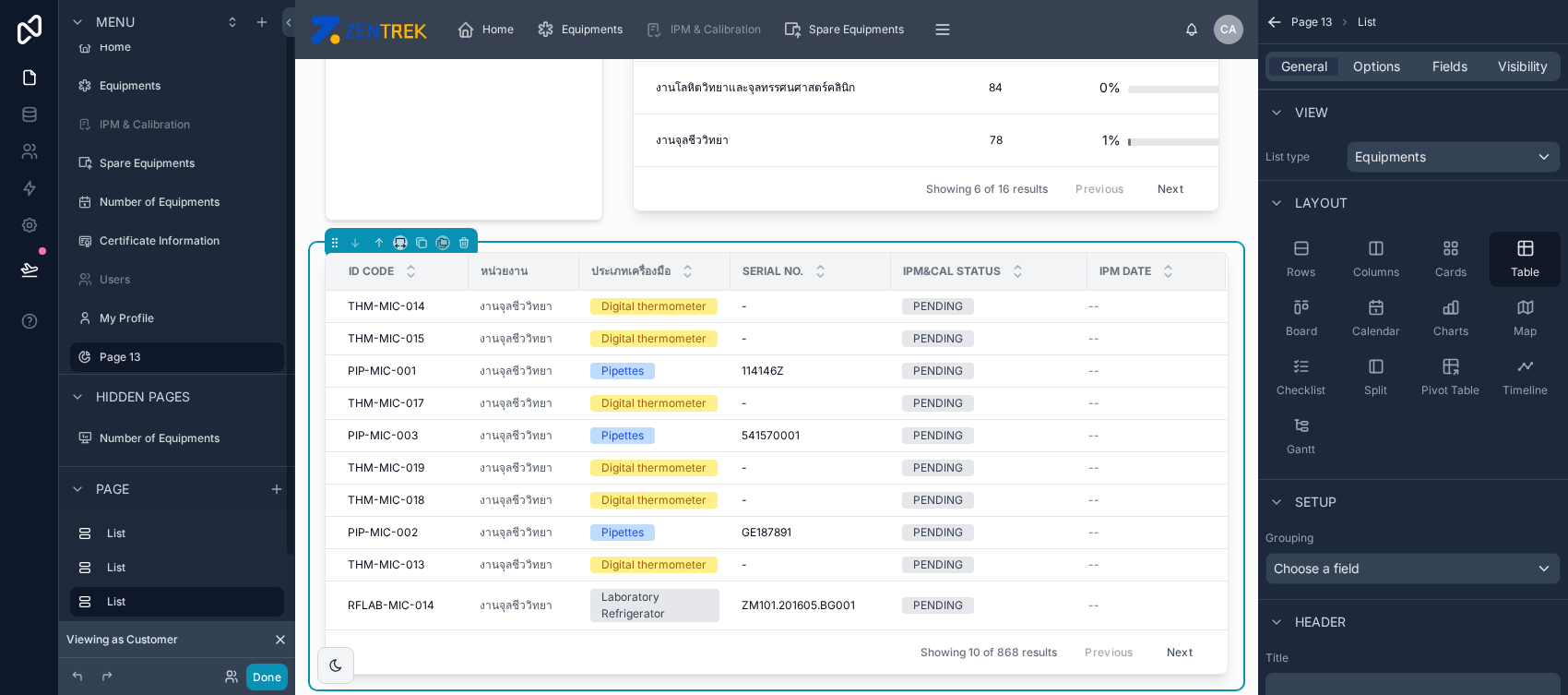 click on "Done" at bounding box center [267, 677] 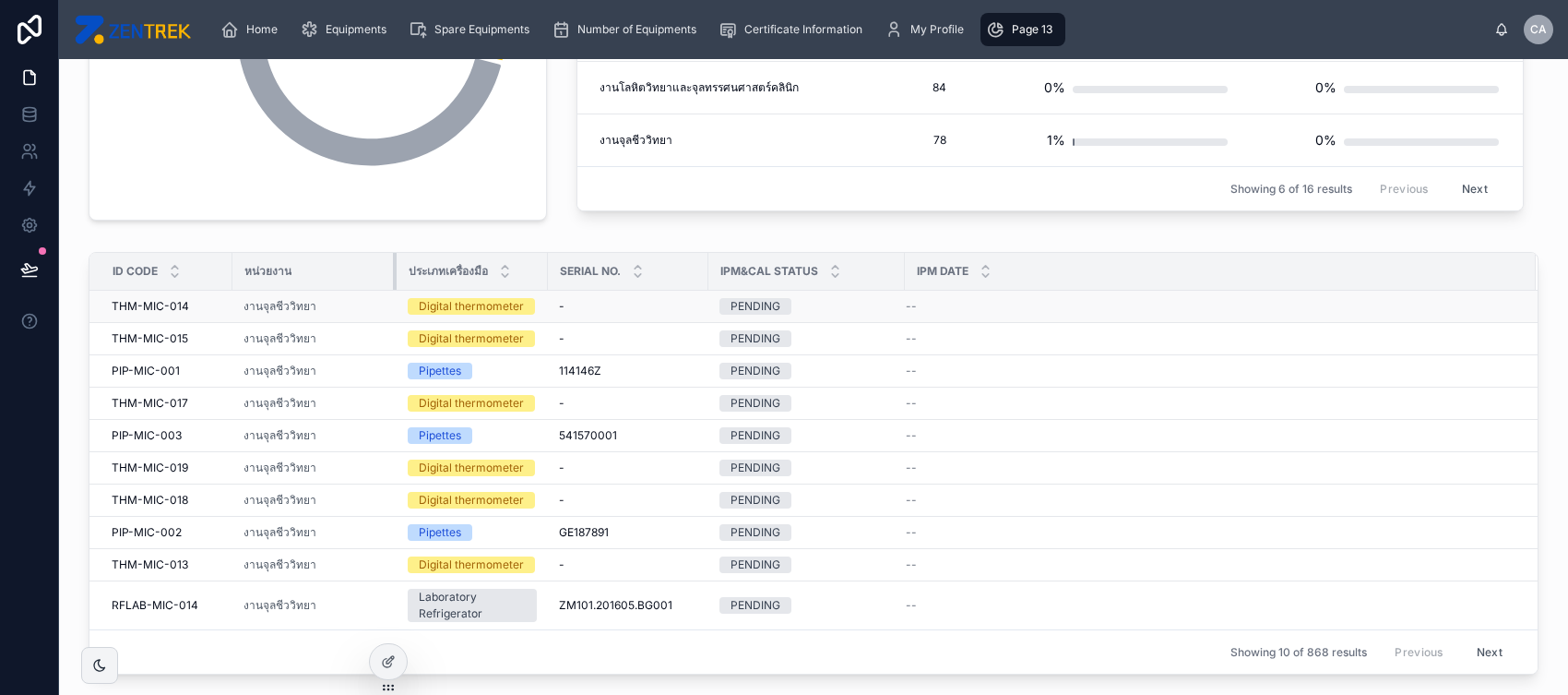 drag, startPoint x: 339, startPoint y: 287, endPoint x: 393, endPoint y: 292, distance: 54.23099 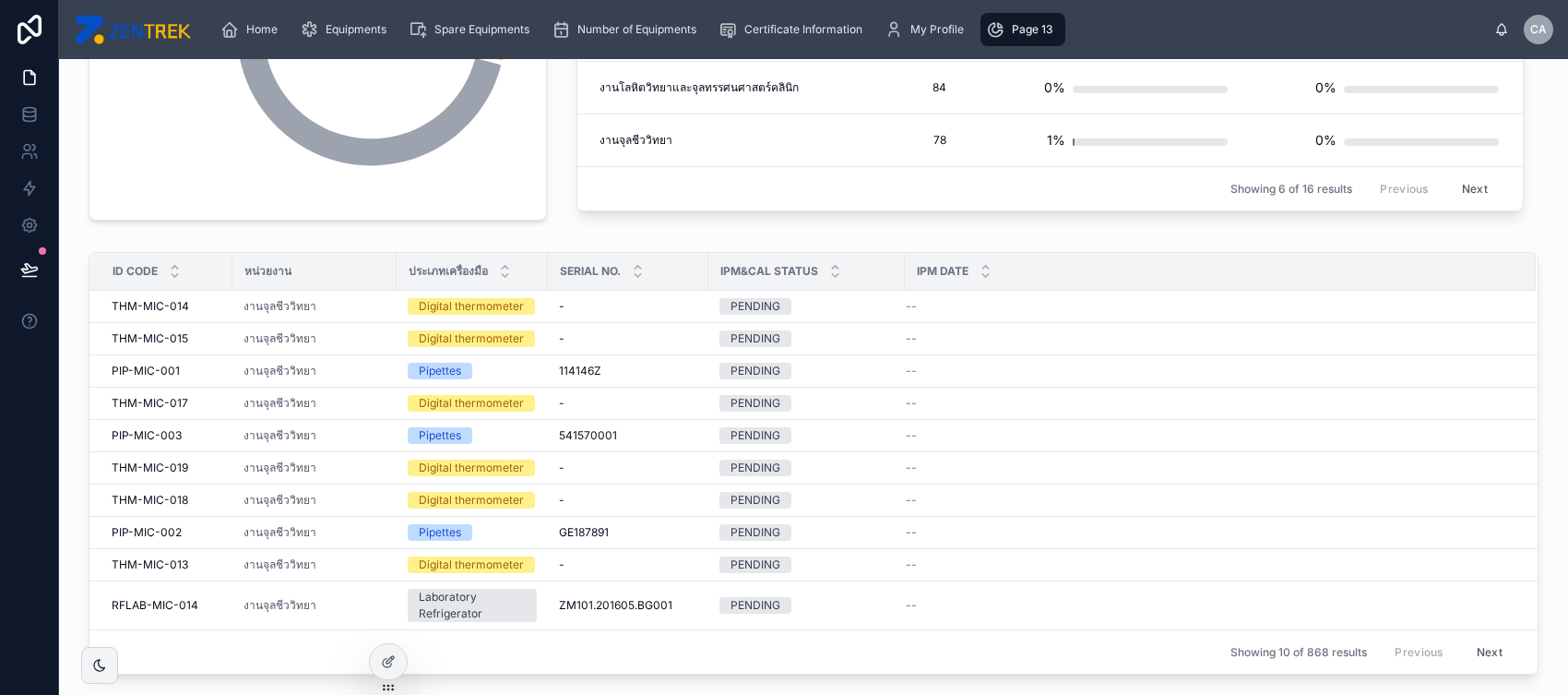 click on "Serial No." at bounding box center [628, 271] 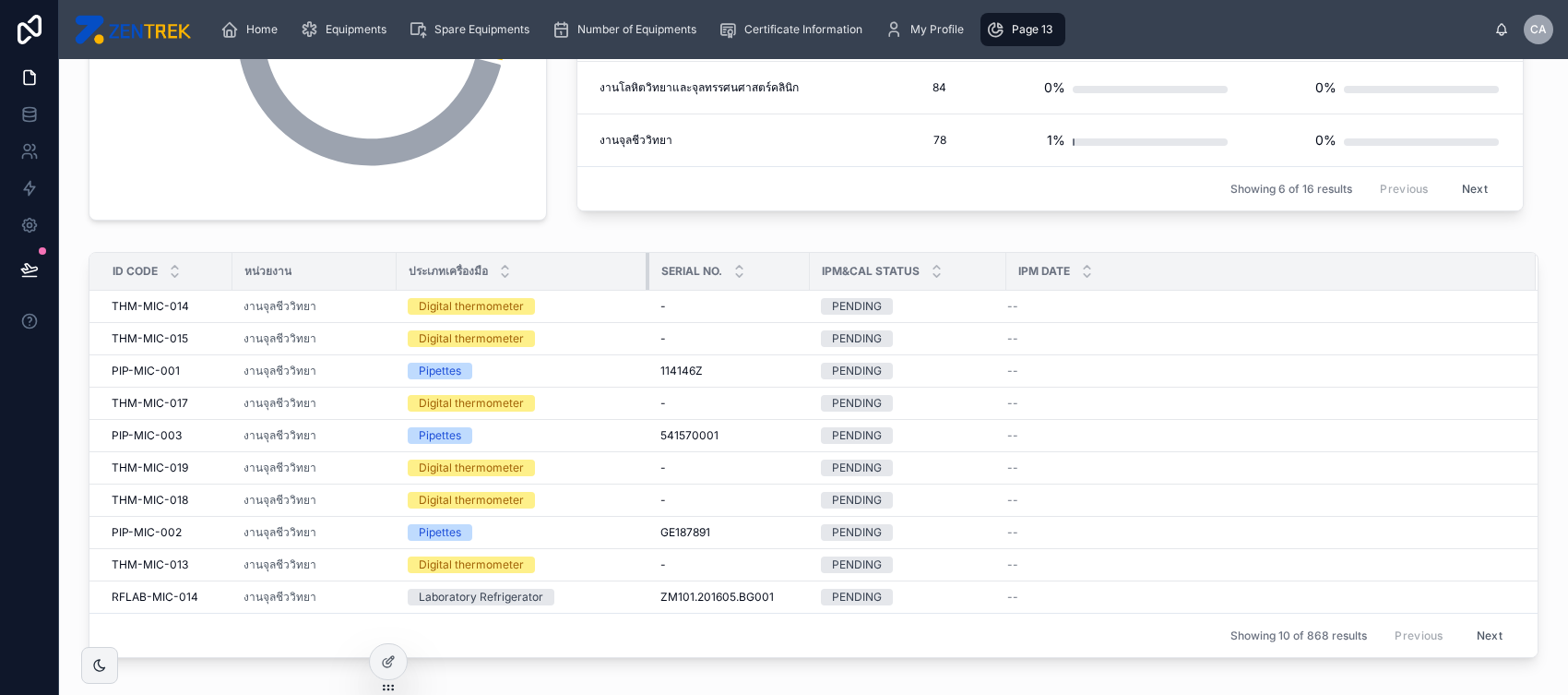 drag, startPoint x: 545, startPoint y: 266, endPoint x: 647, endPoint y: 263, distance: 102.044108 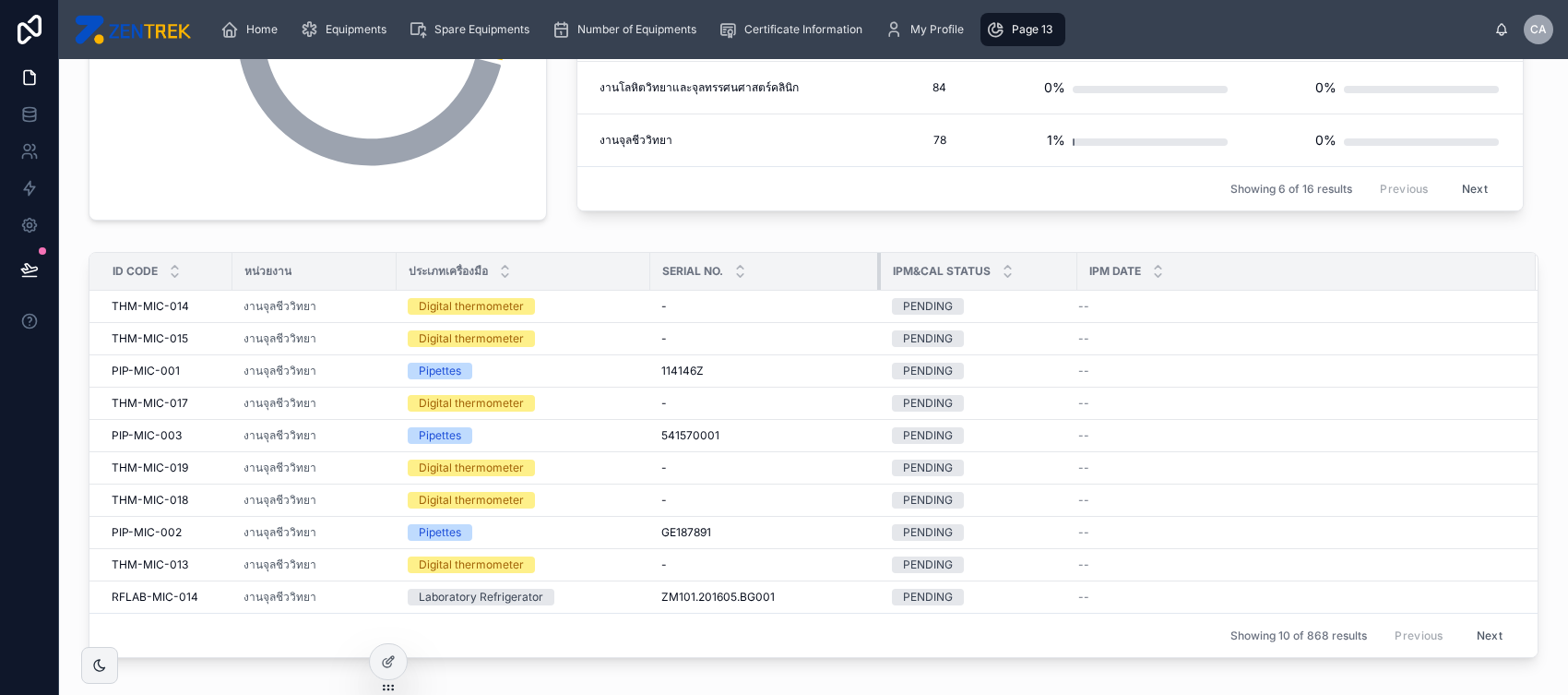 drag, startPoint x: 807, startPoint y: 266, endPoint x: 878, endPoint y: 266, distance: 71 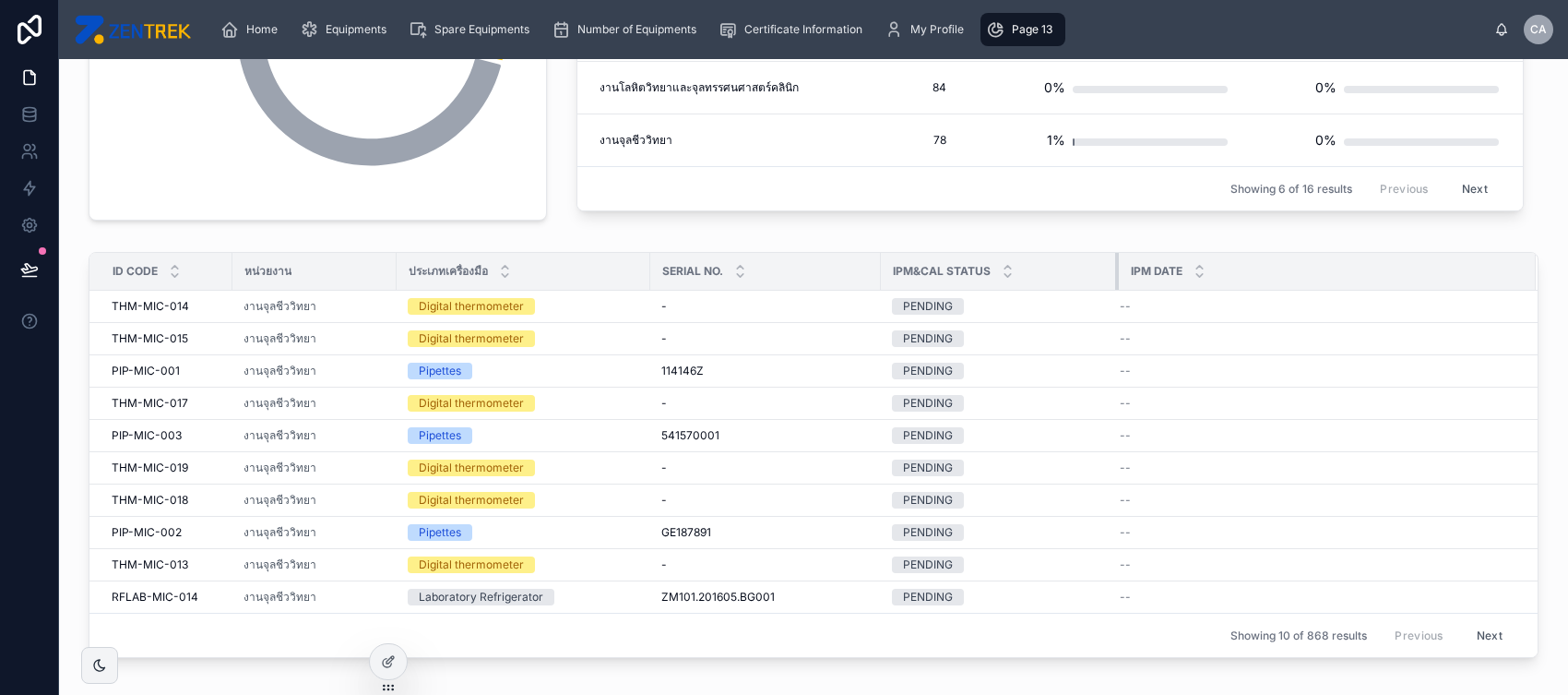 drag, startPoint x: 1074, startPoint y: 270, endPoint x: 1116, endPoint y: 270, distance: 42 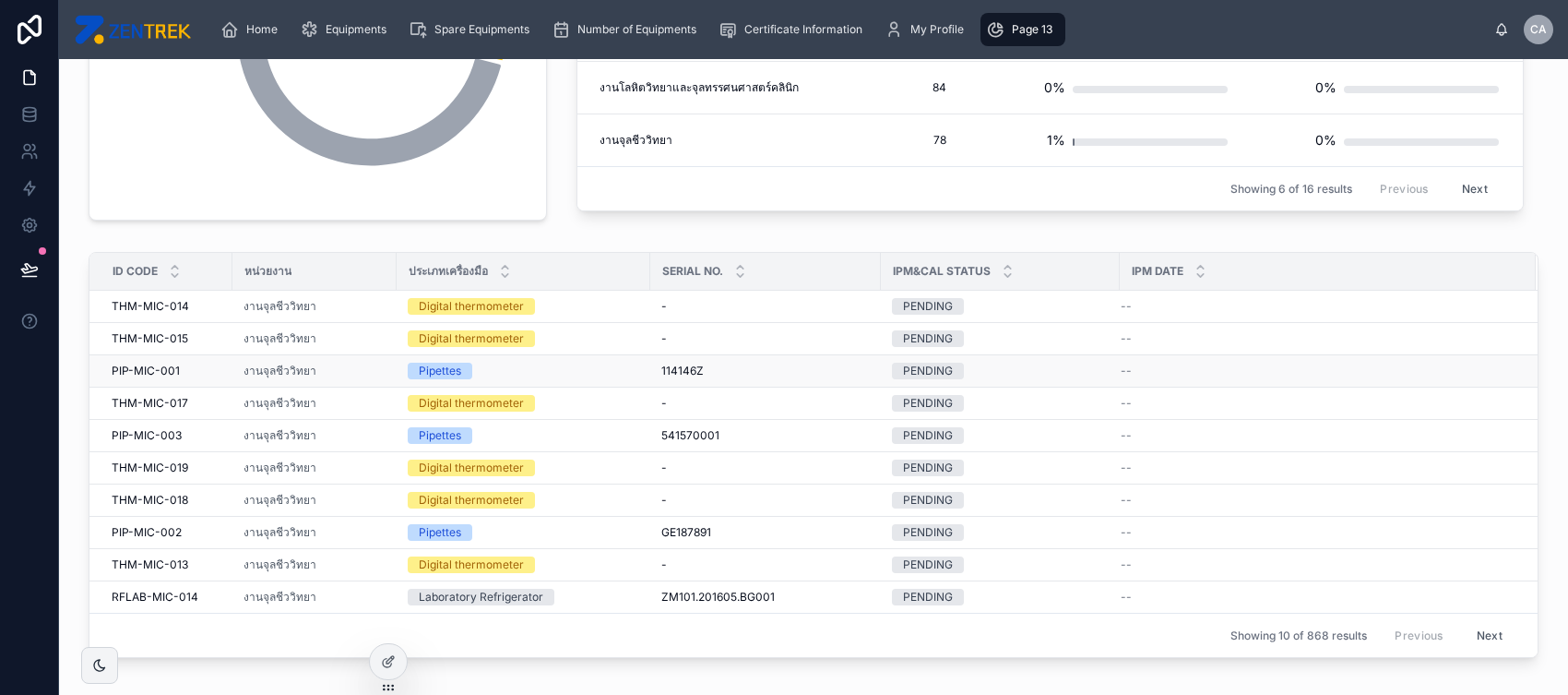 click on "PENDING" at bounding box center (1000, 371) 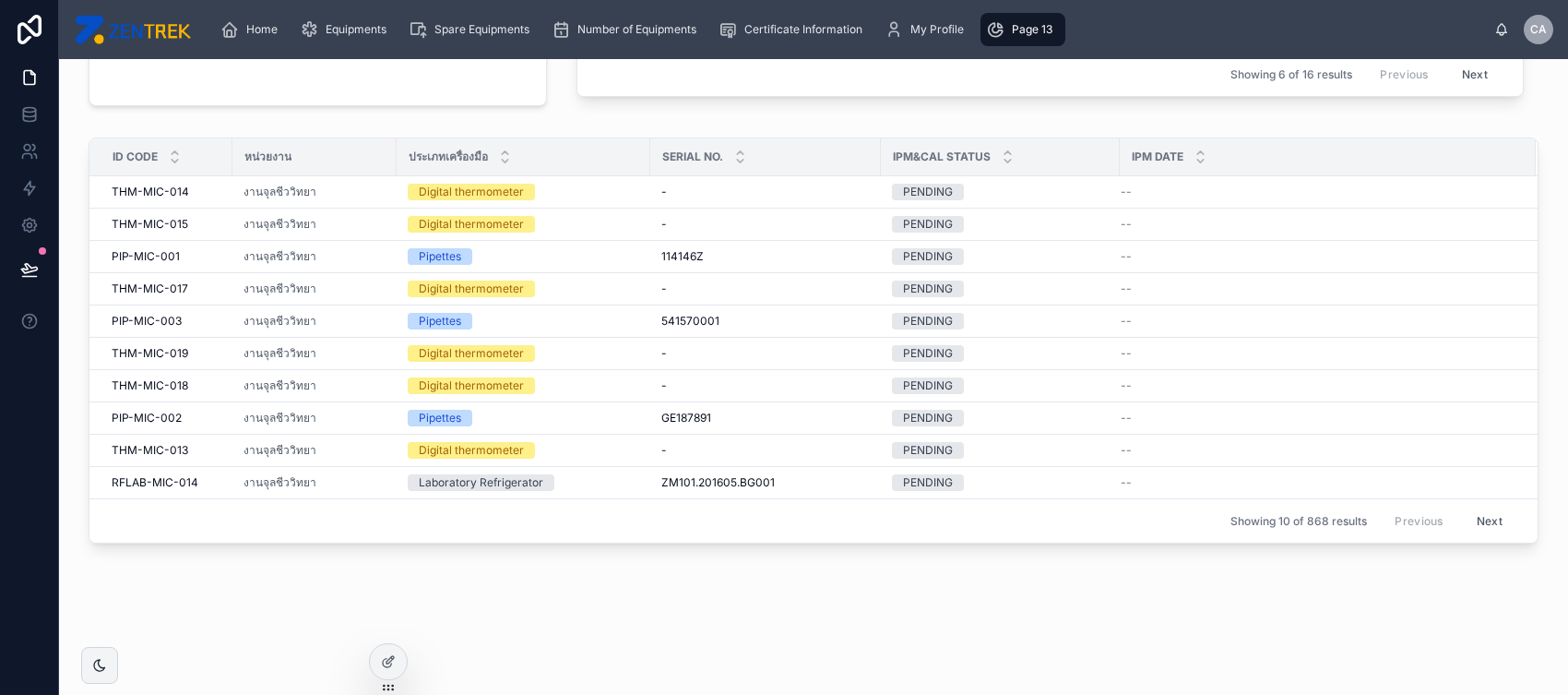 scroll, scrollTop: 432, scrollLeft: 0, axis: vertical 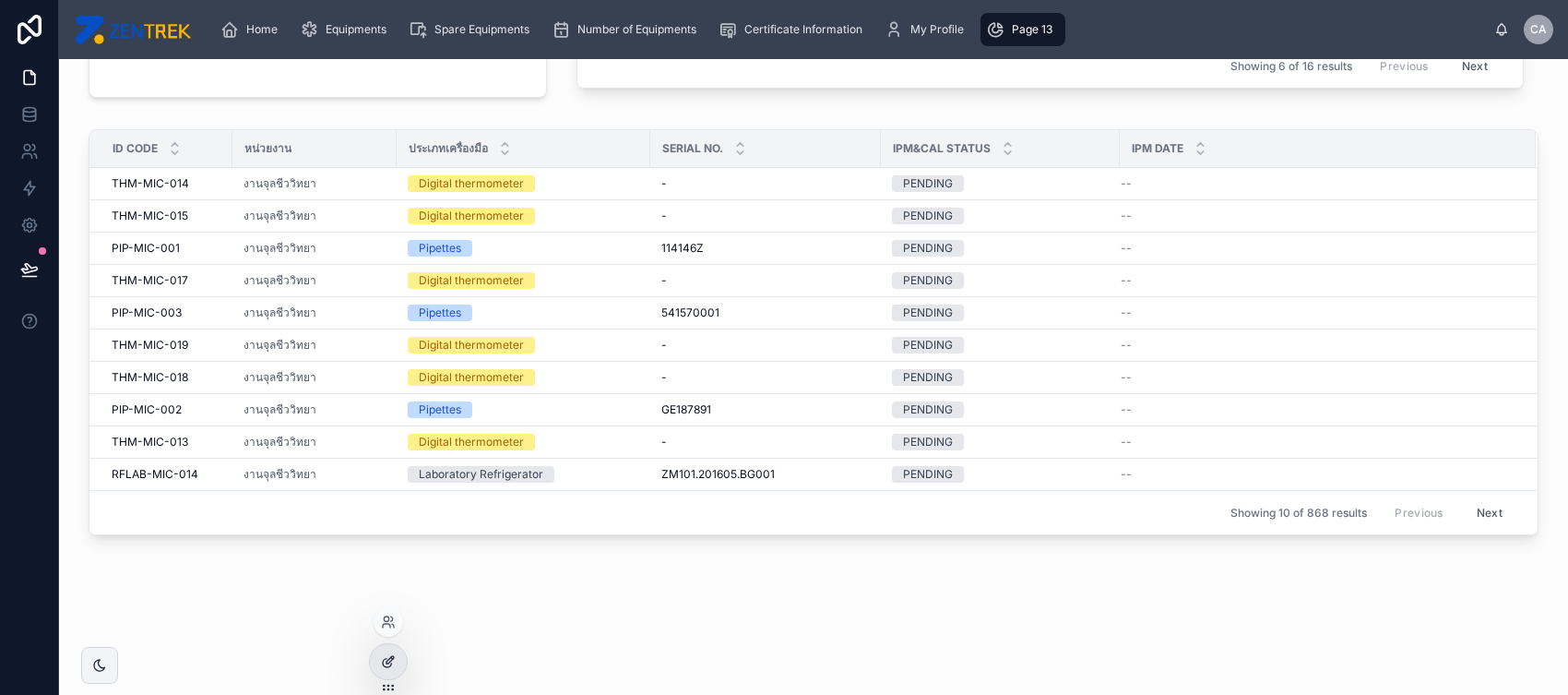 click 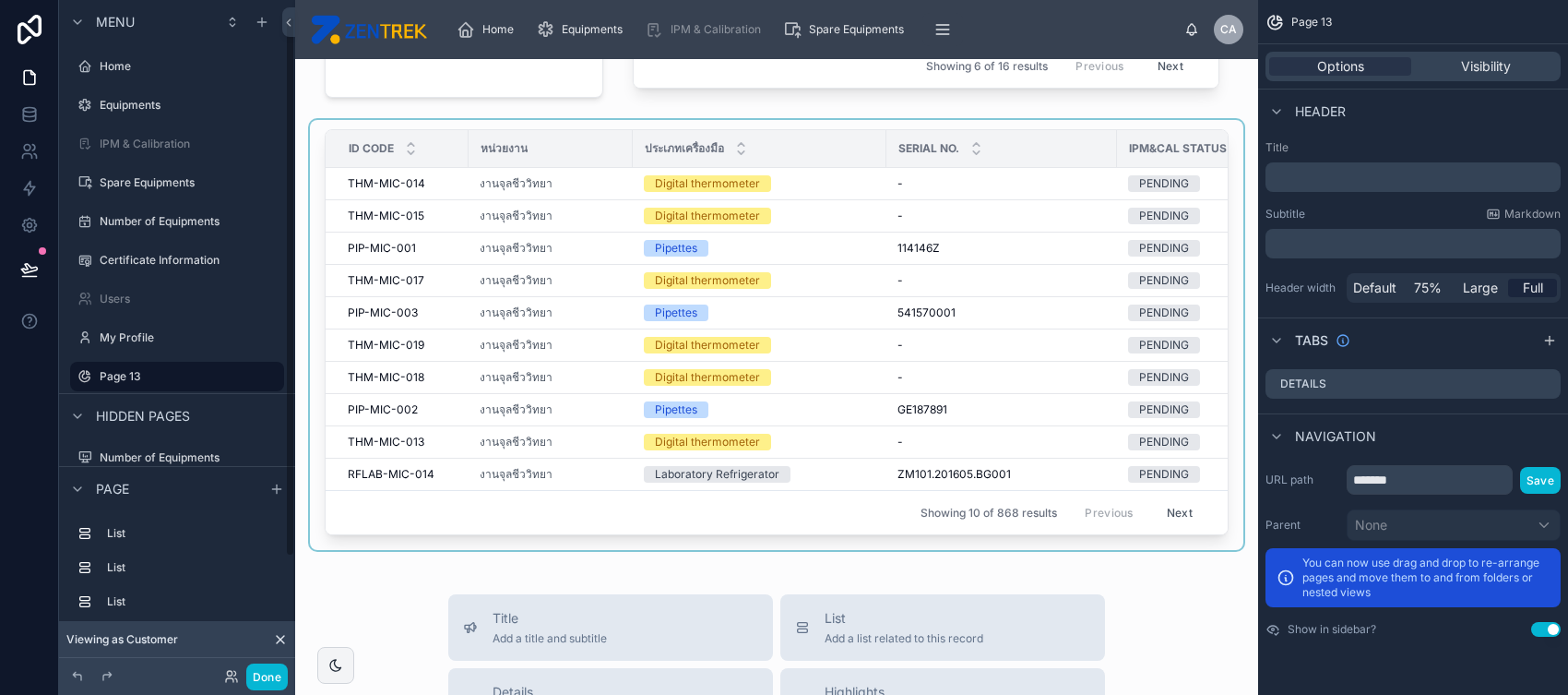 scroll, scrollTop: 19, scrollLeft: 0, axis: vertical 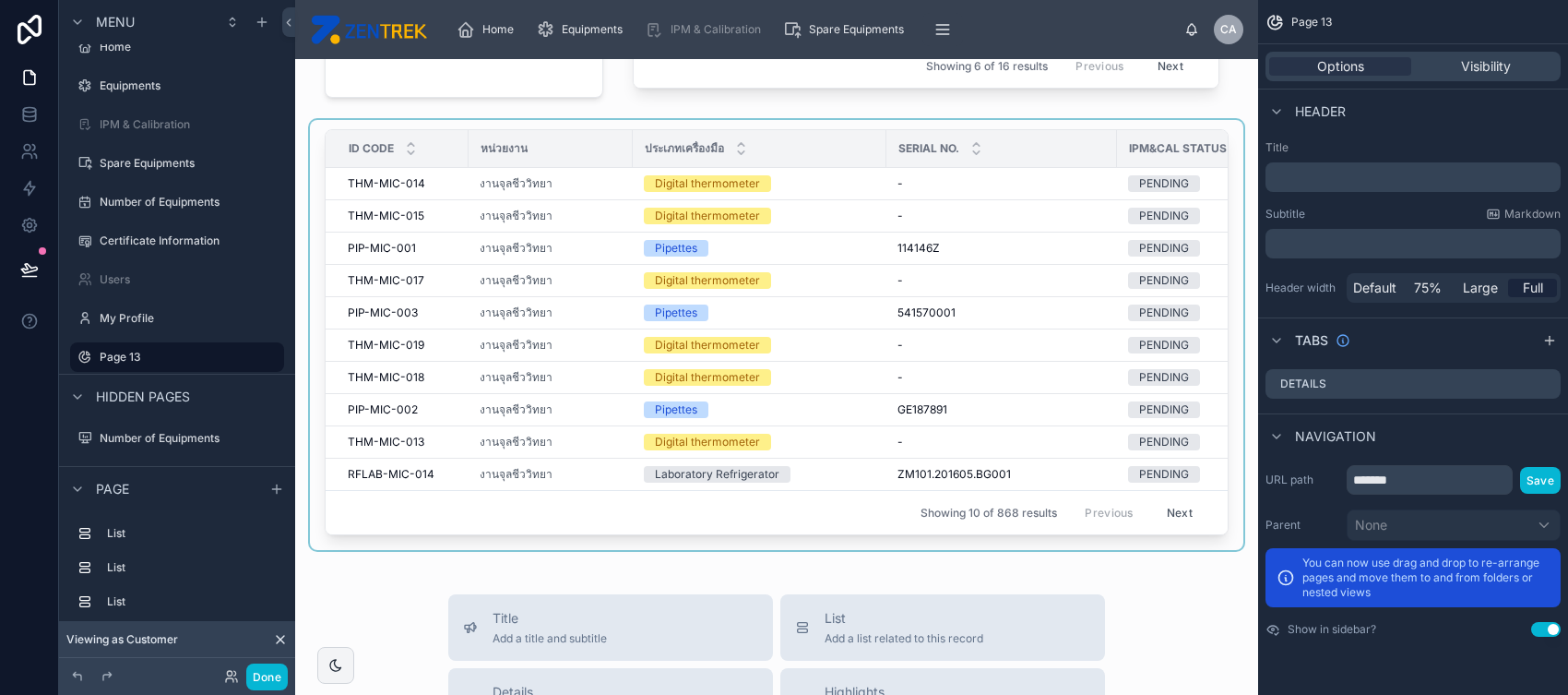 click at bounding box center (777, 335) 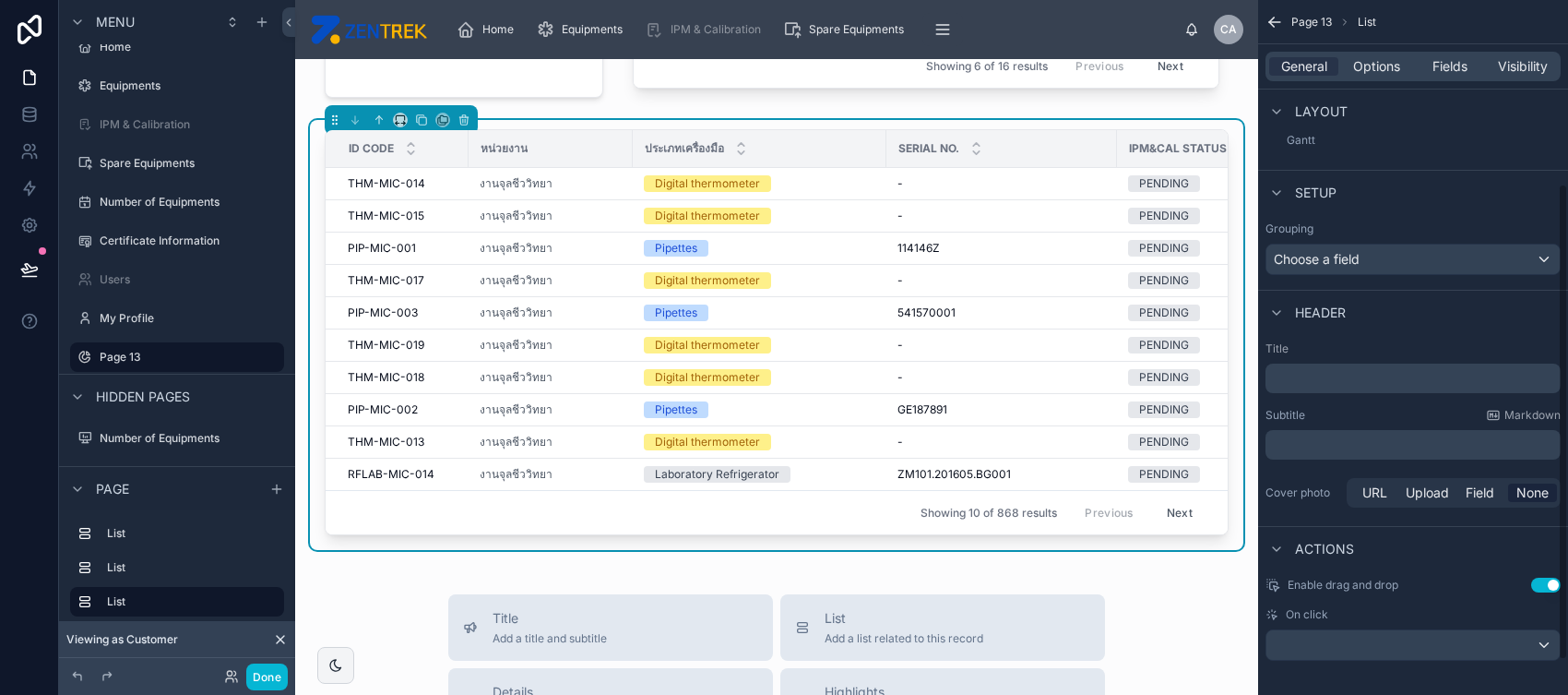 scroll, scrollTop: 237, scrollLeft: 0, axis: vertical 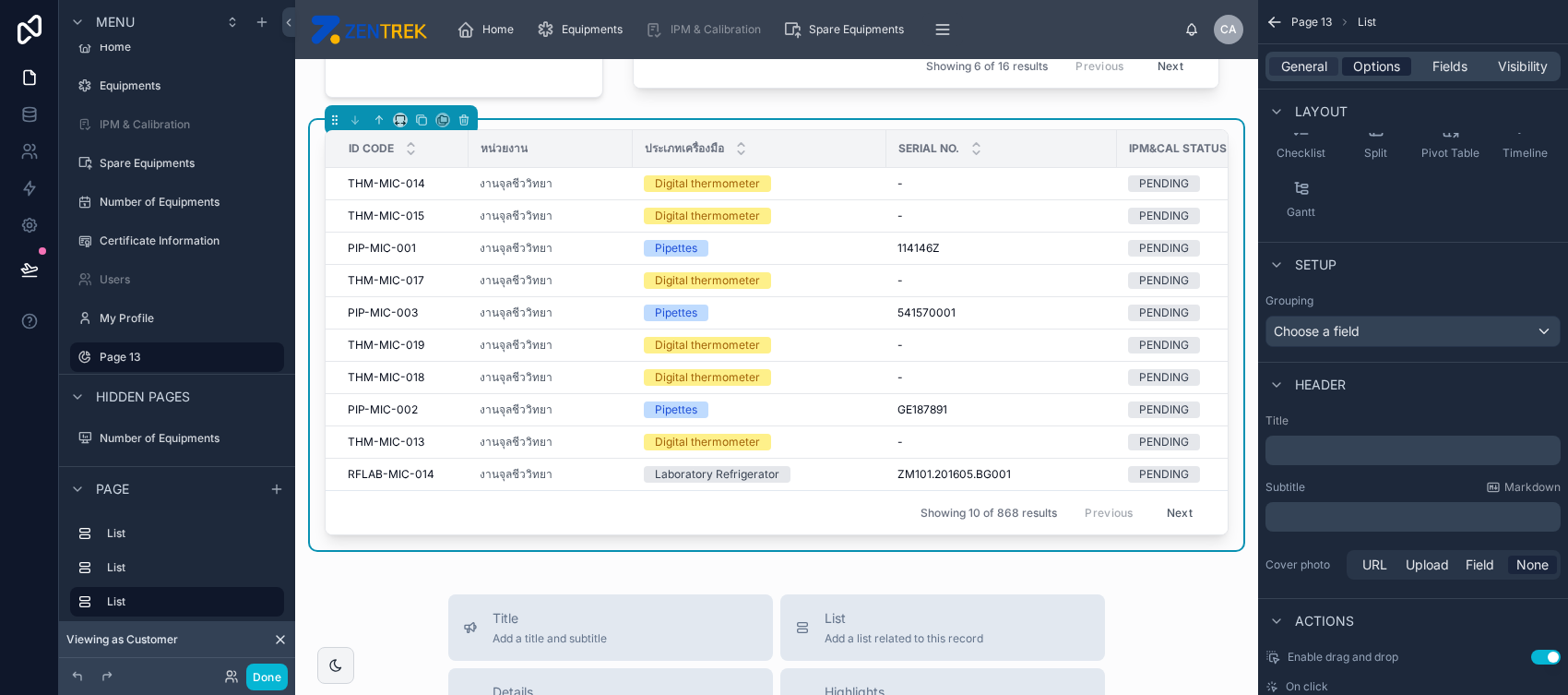 click on "Options" at bounding box center [1376, 66] 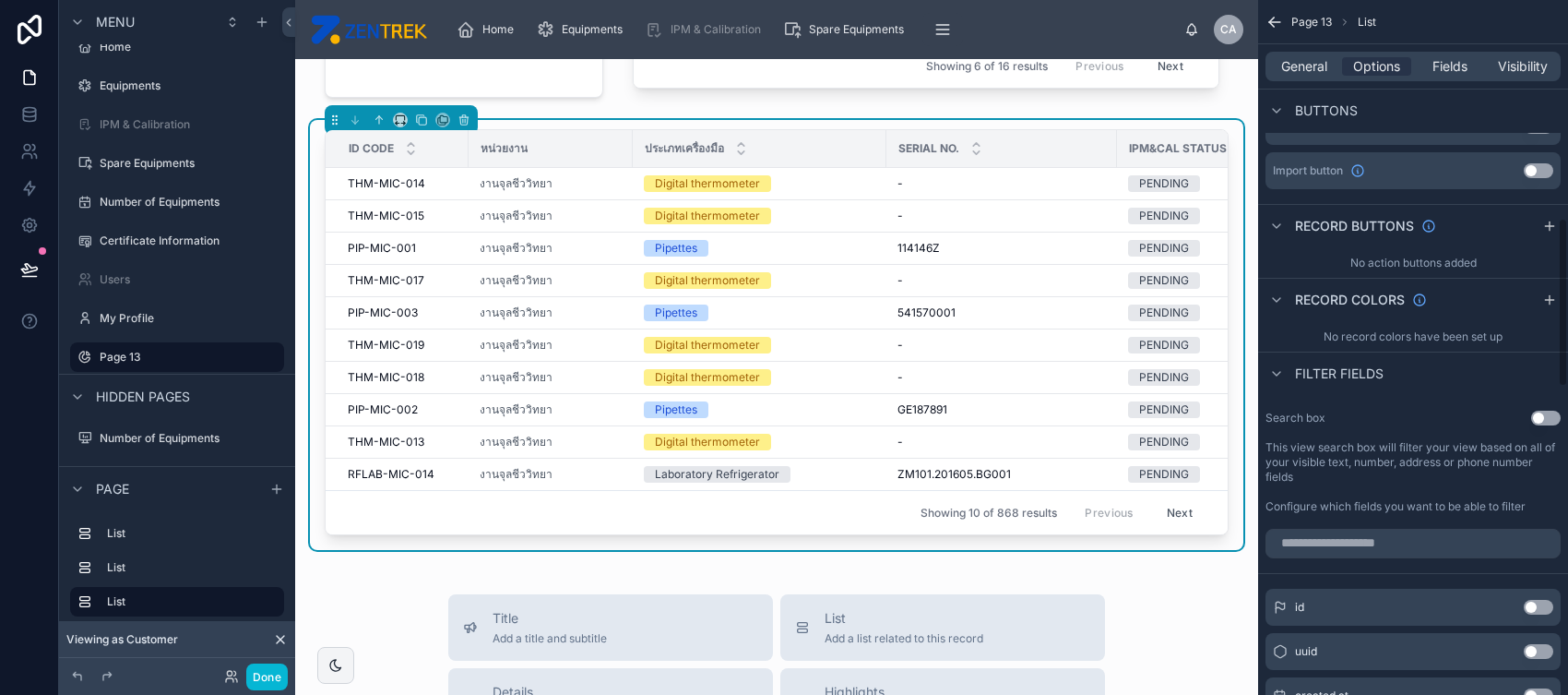 scroll, scrollTop: 897, scrollLeft: 0, axis: vertical 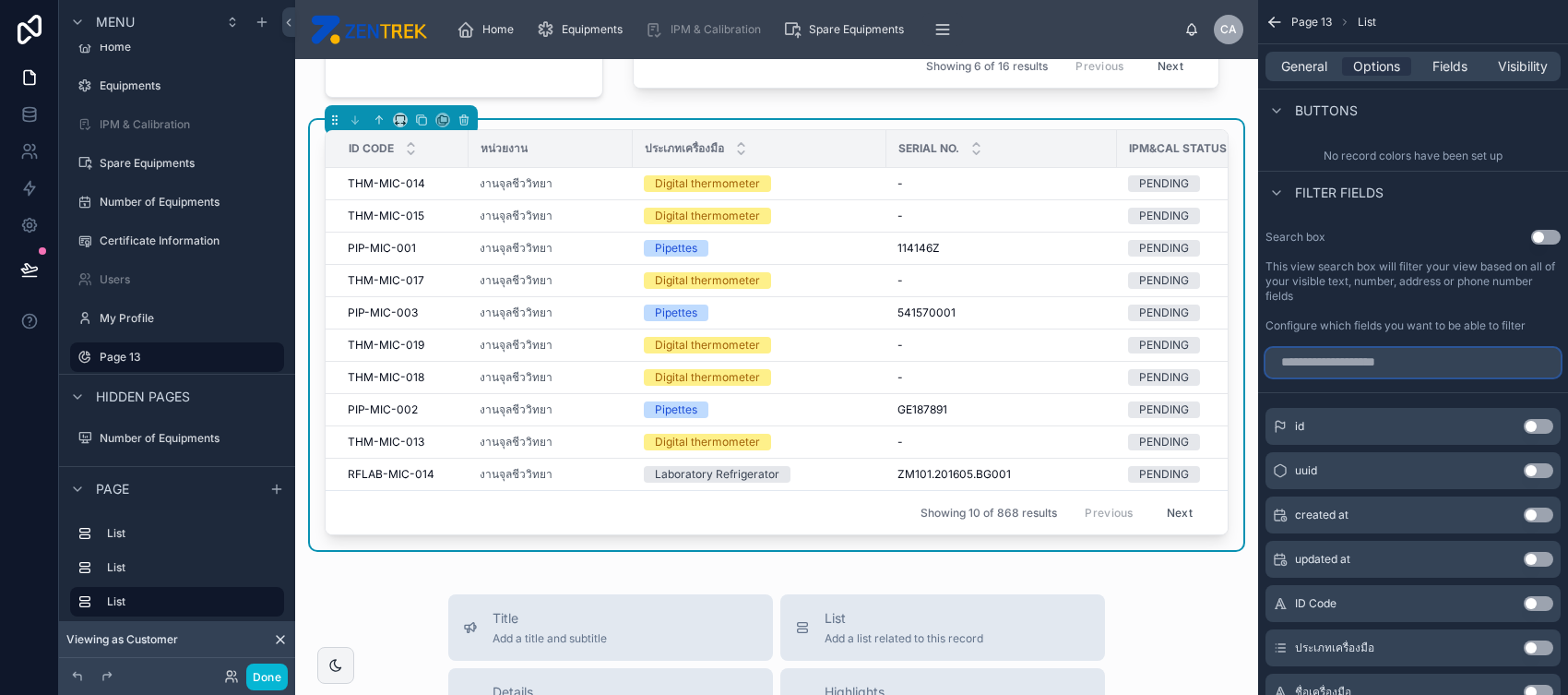 click at bounding box center (1413, 363) 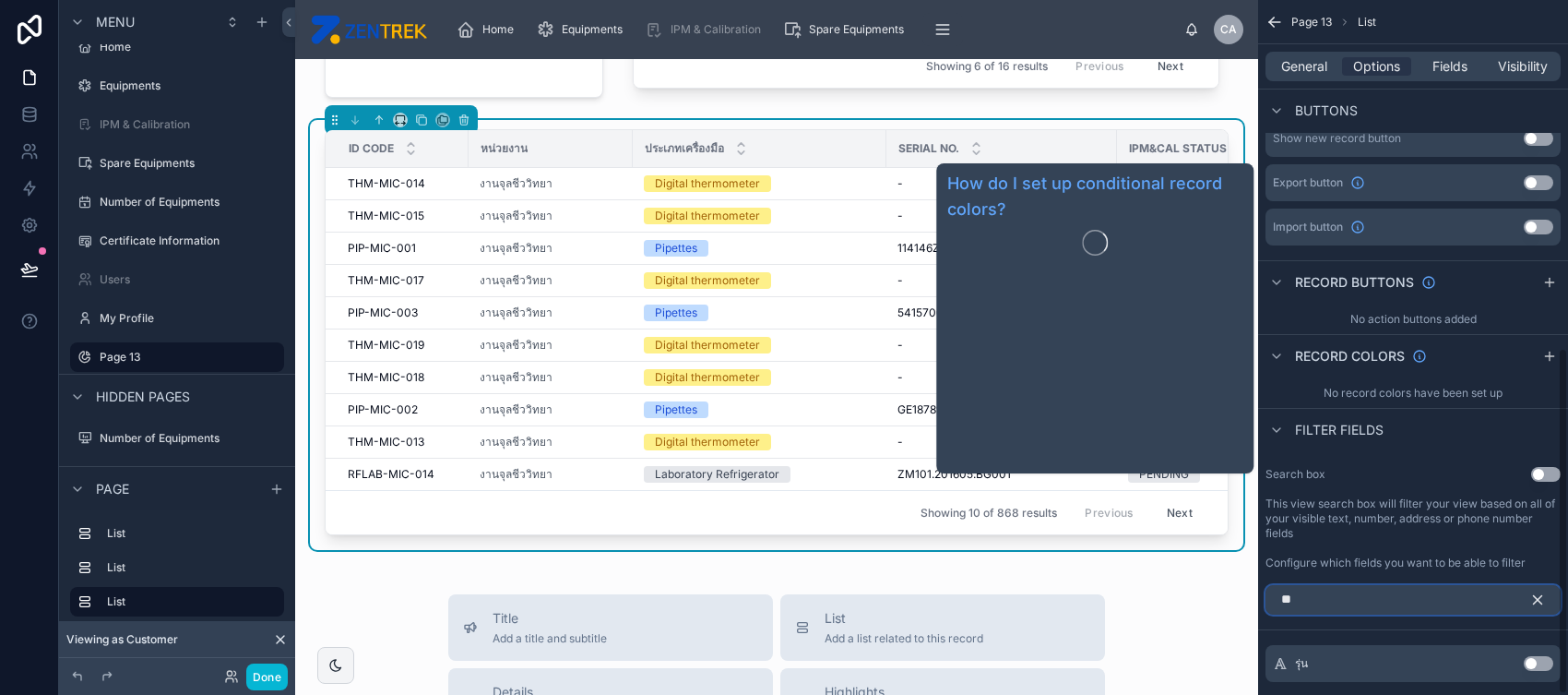 scroll, scrollTop: 697, scrollLeft: 0, axis: vertical 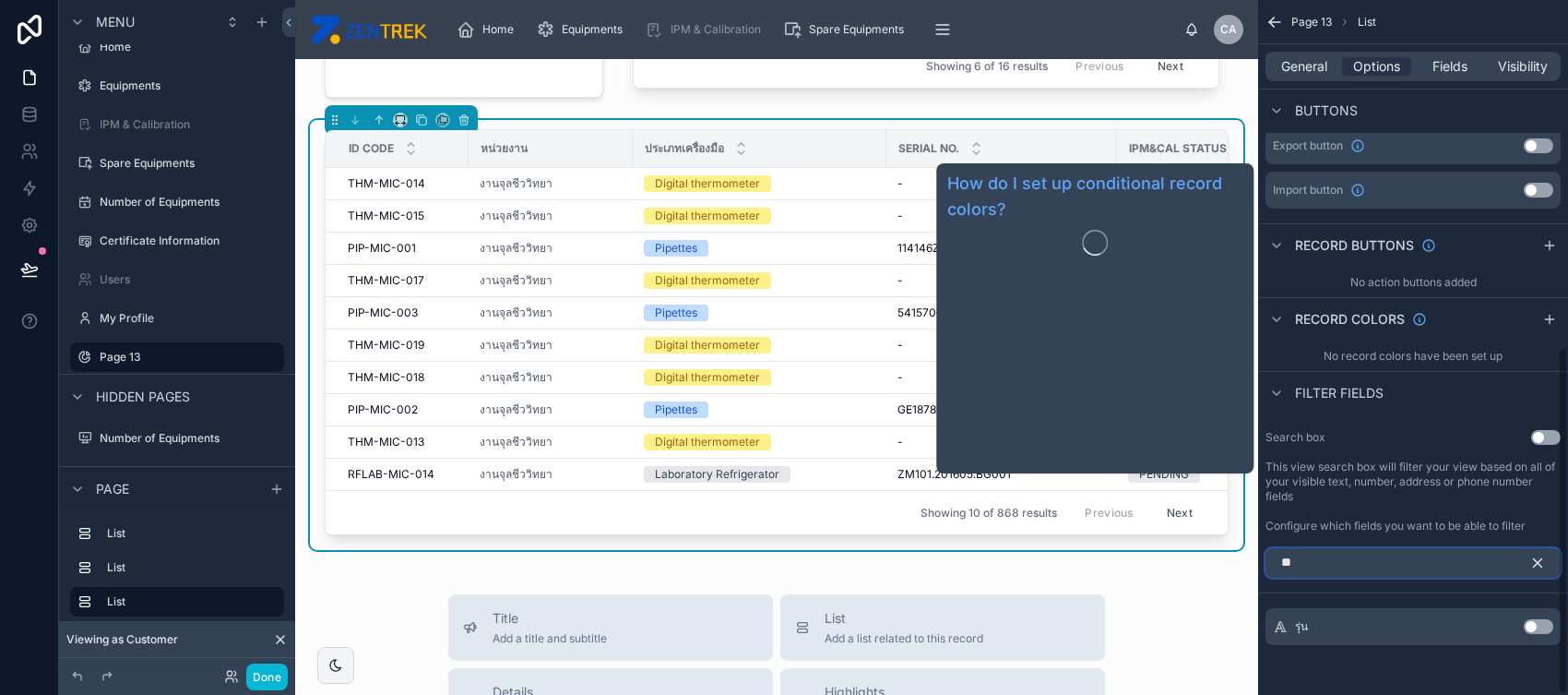 type on "*" 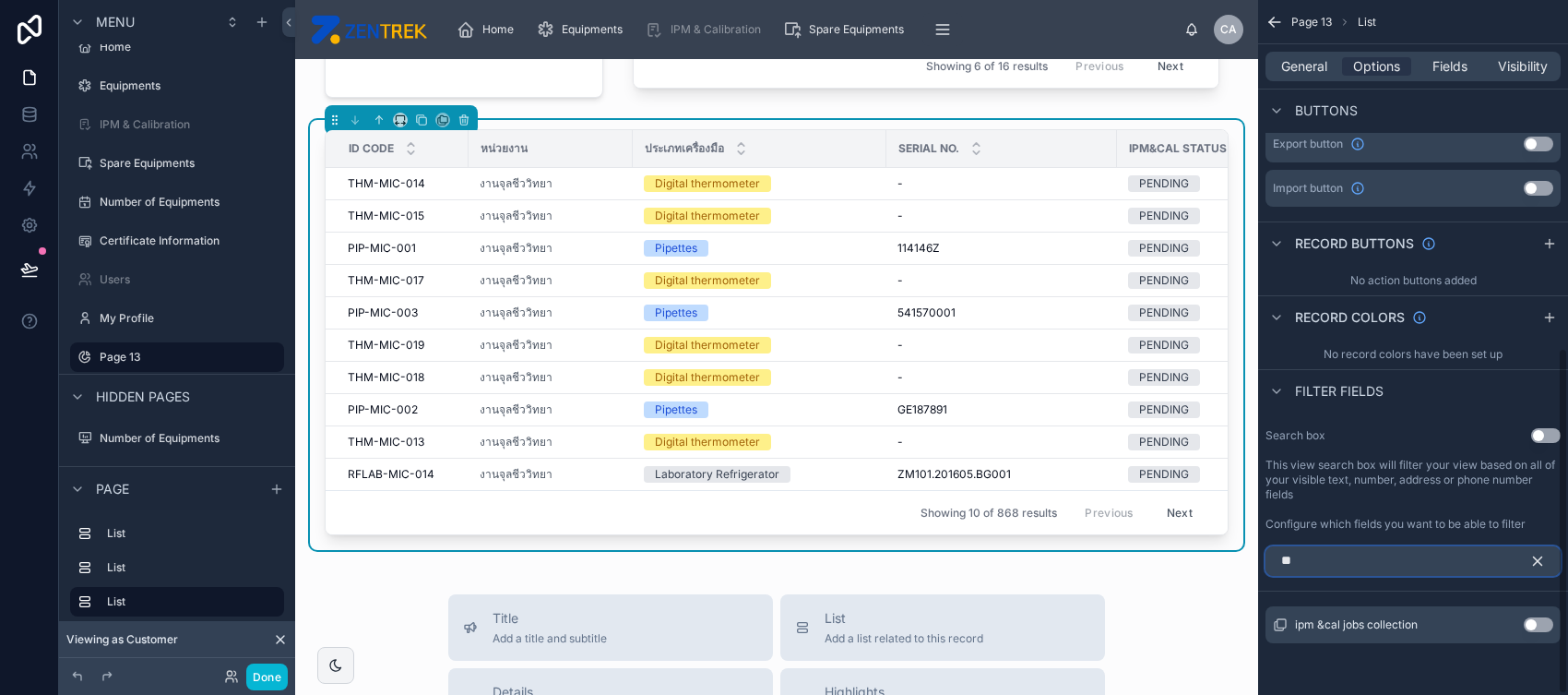 scroll, scrollTop: 697, scrollLeft: 0, axis: vertical 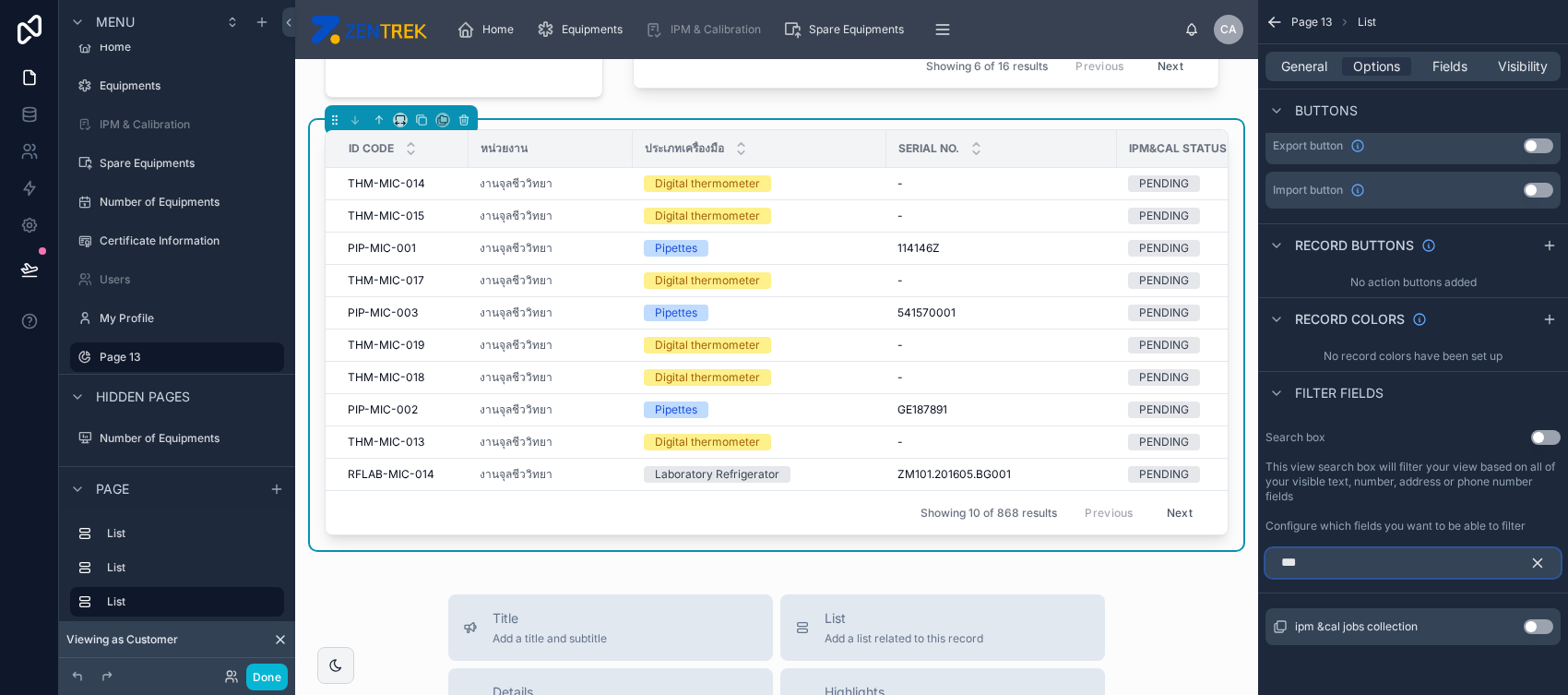 type on "***" 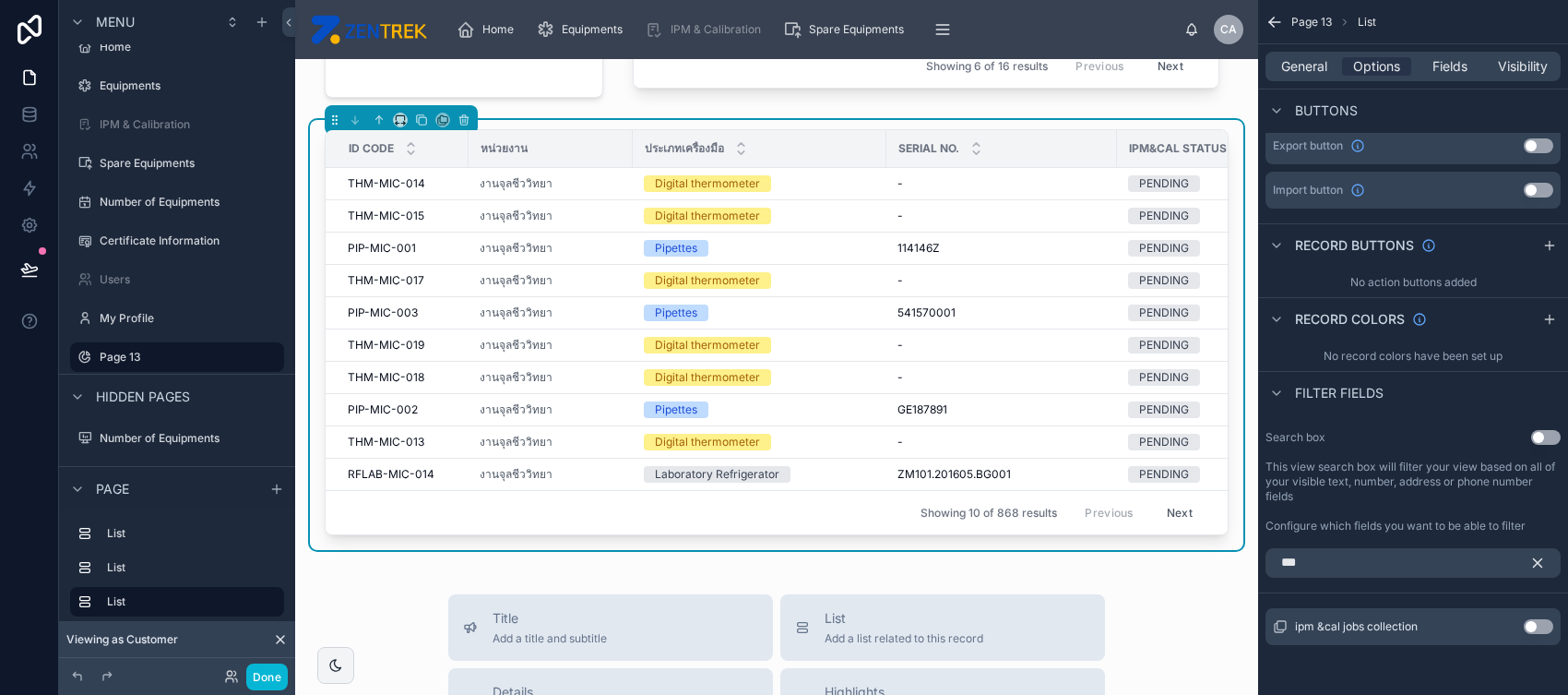 click on "Use setting" at bounding box center [1538, 627] 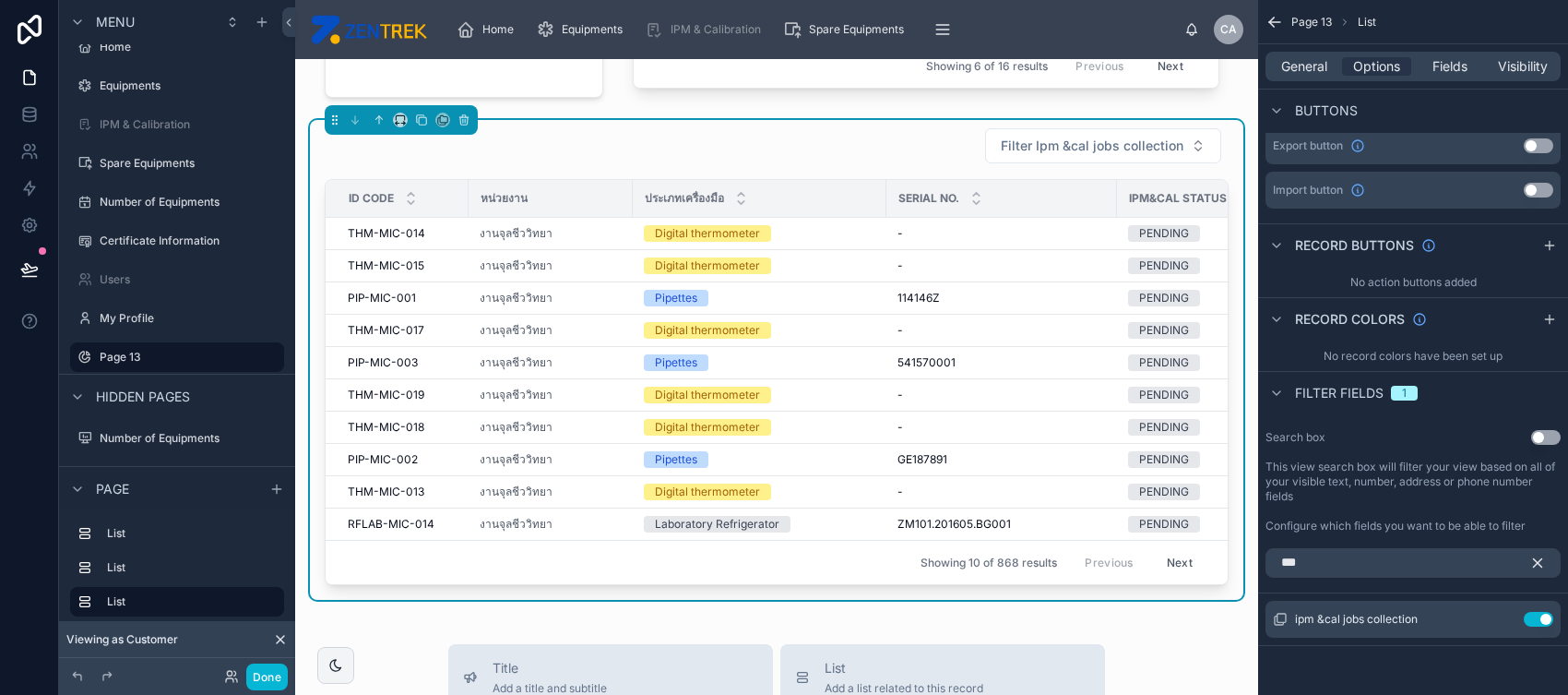 click at bounding box center [1545, 563] 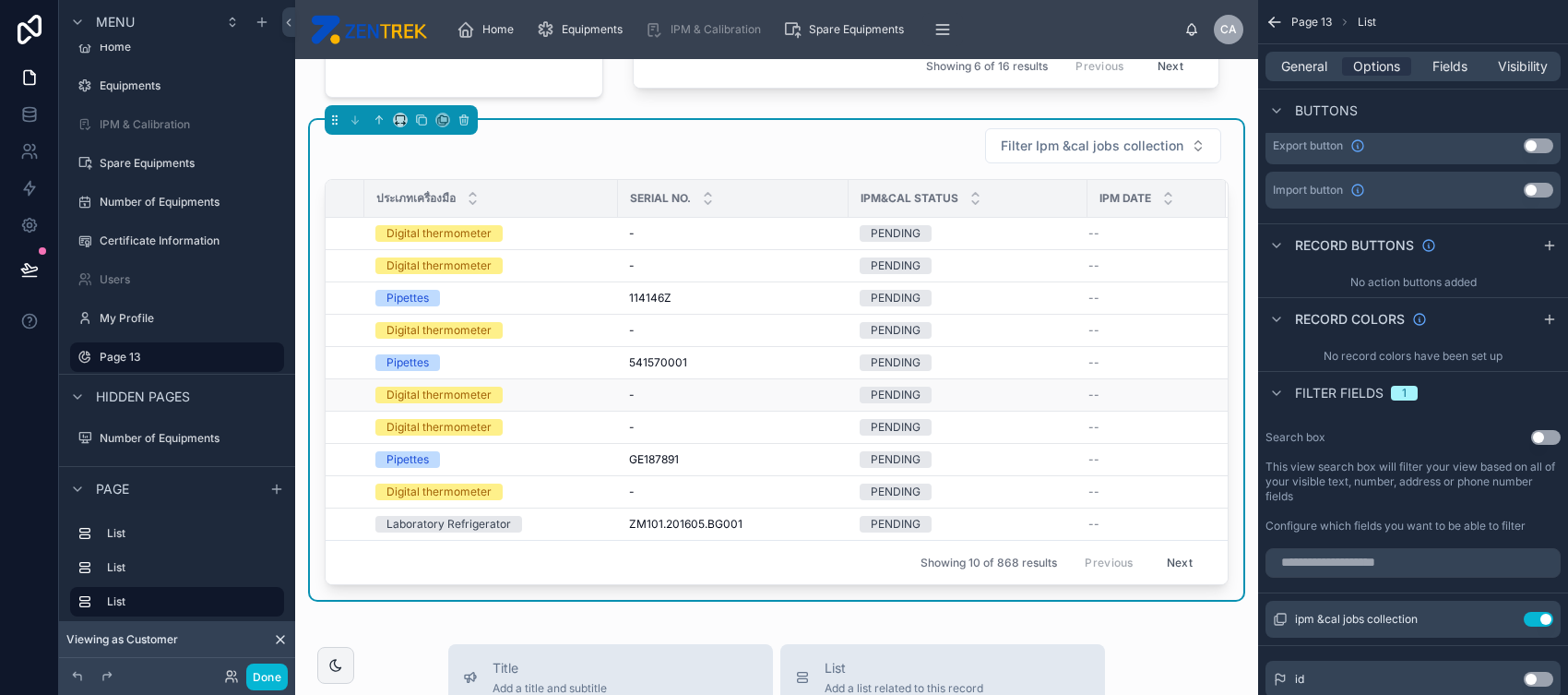 scroll, scrollTop: 0, scrollLeft: 0, axis: both 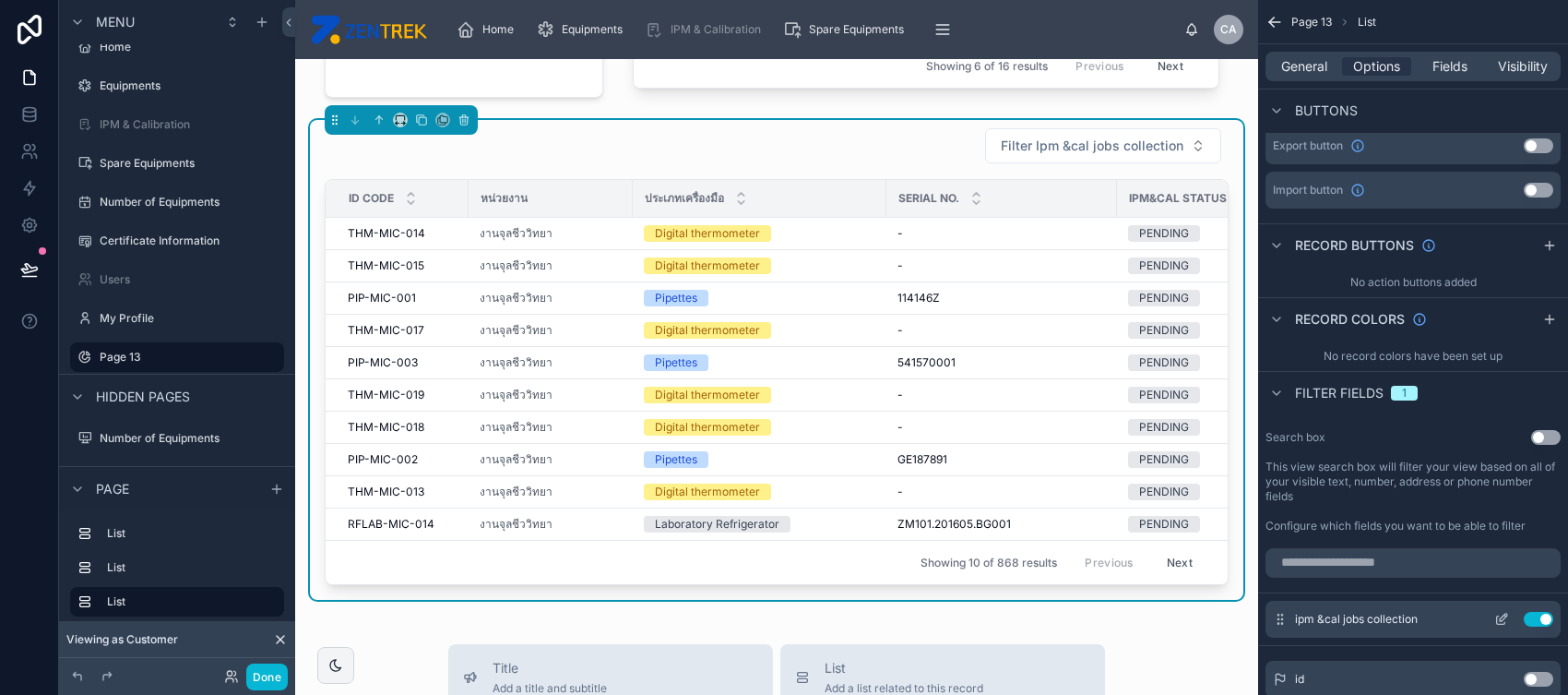 click on "Use setting" at bounding box center (1538, 619) 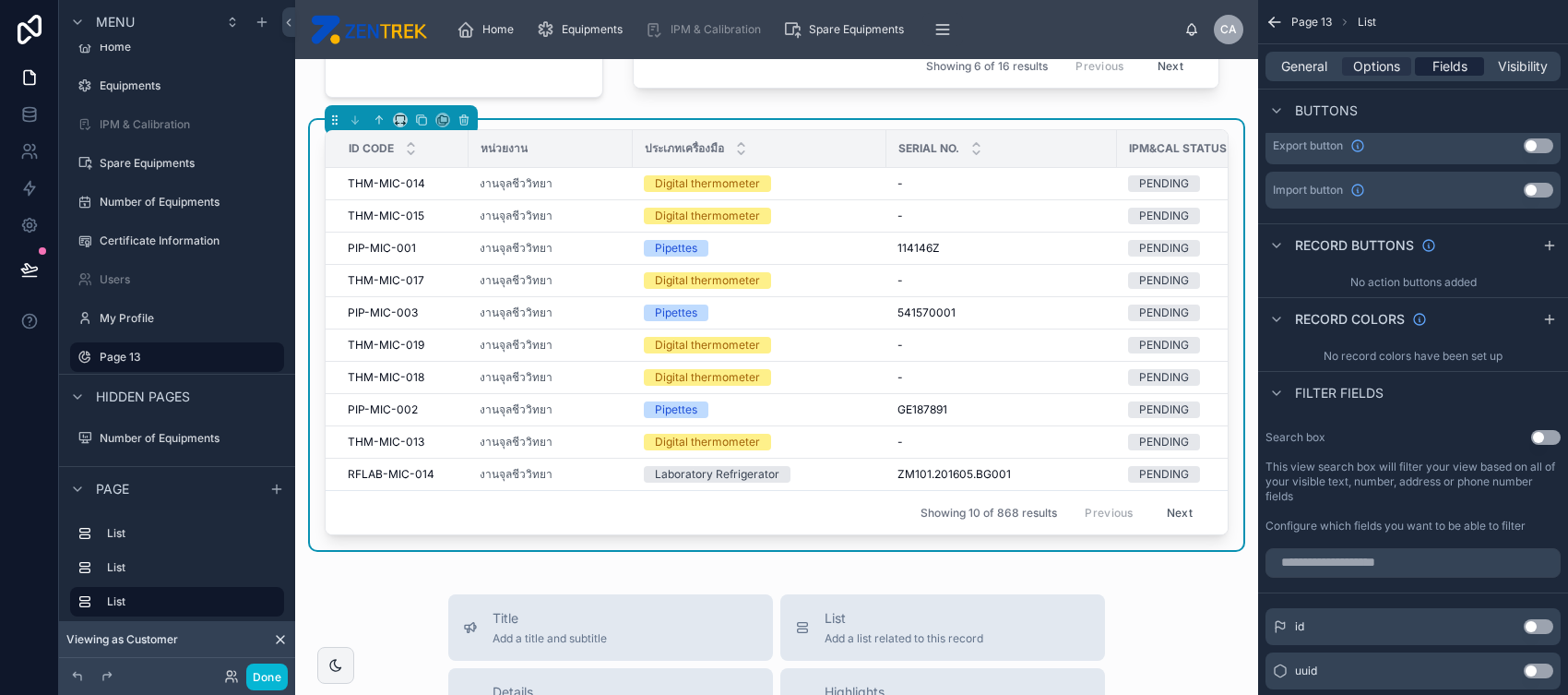 click on "Fields" at bounding box center [1450, 66] 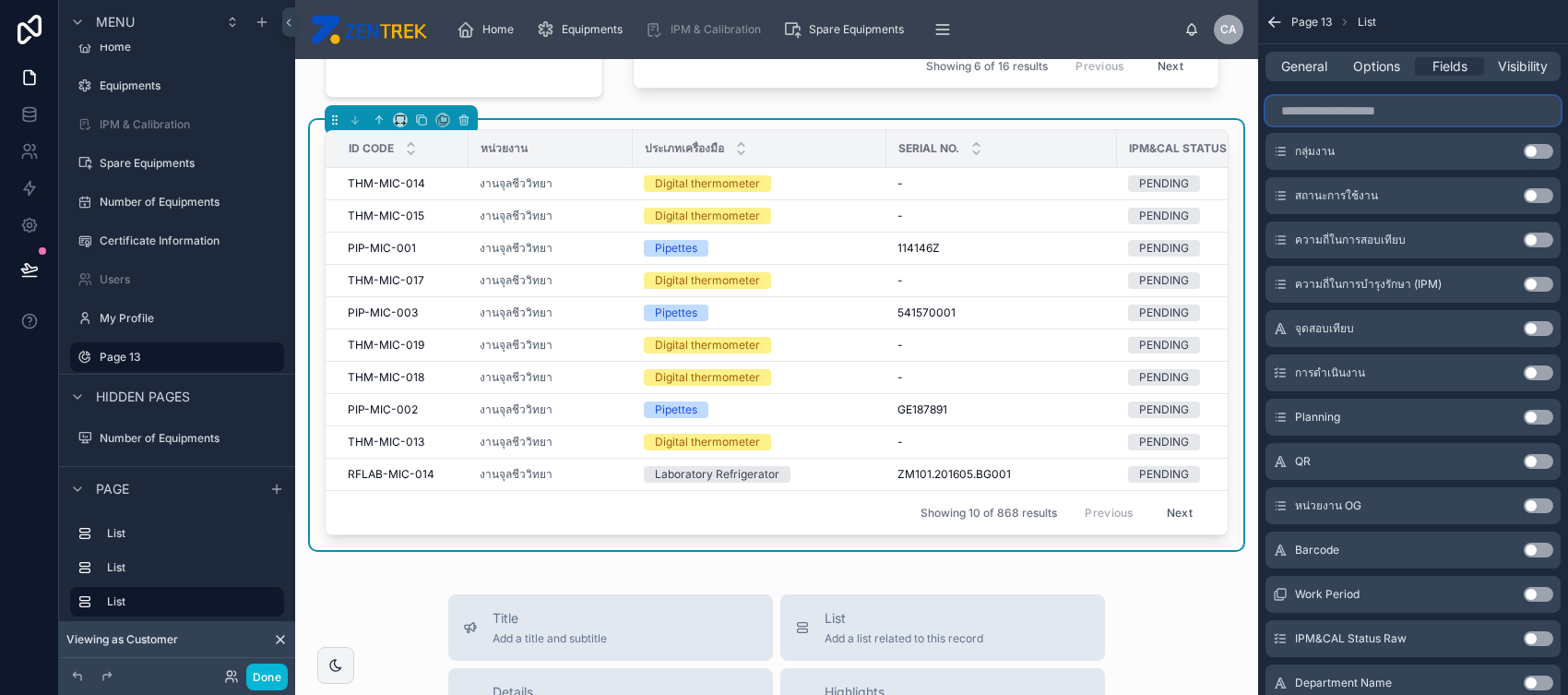 click at bounding box center (1413, 111) 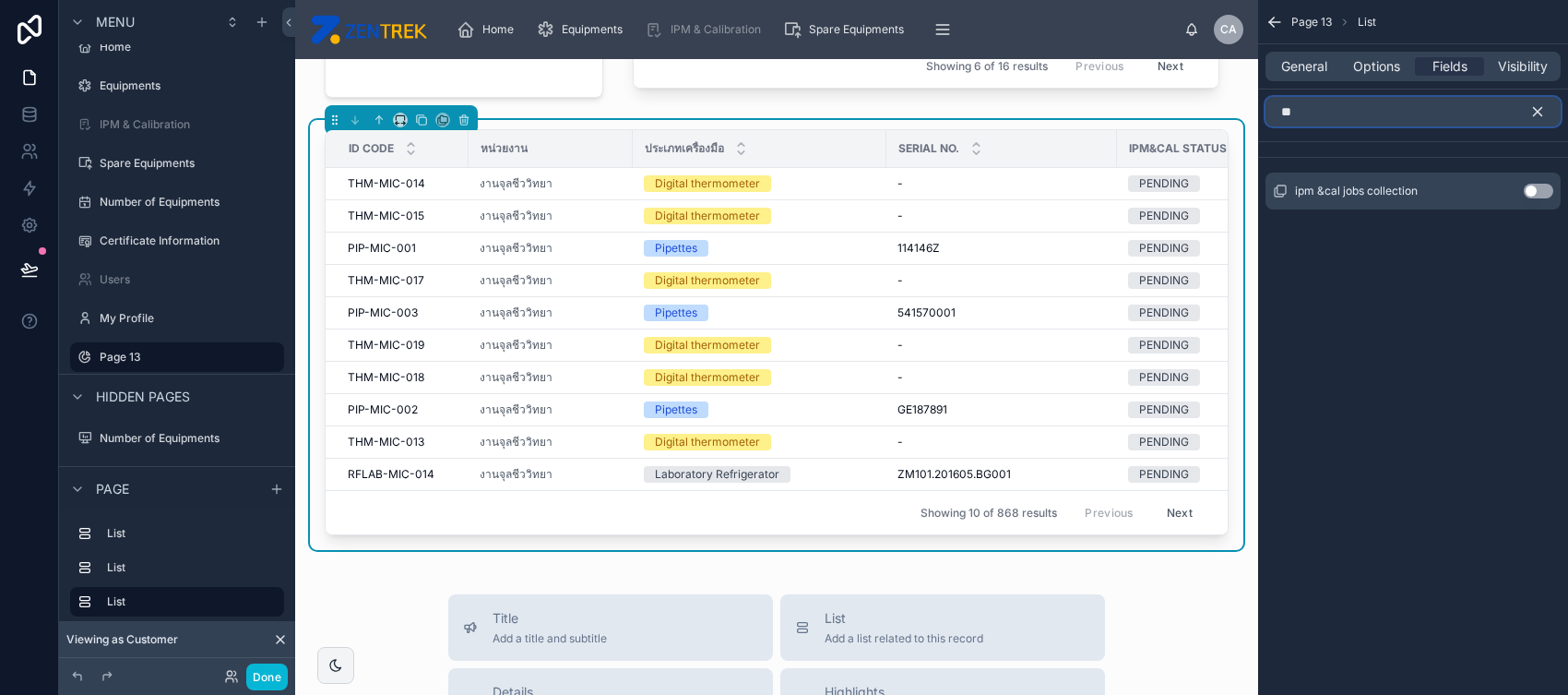 scroll, scrollTop: 0, scrollLeft: 0, axis: both 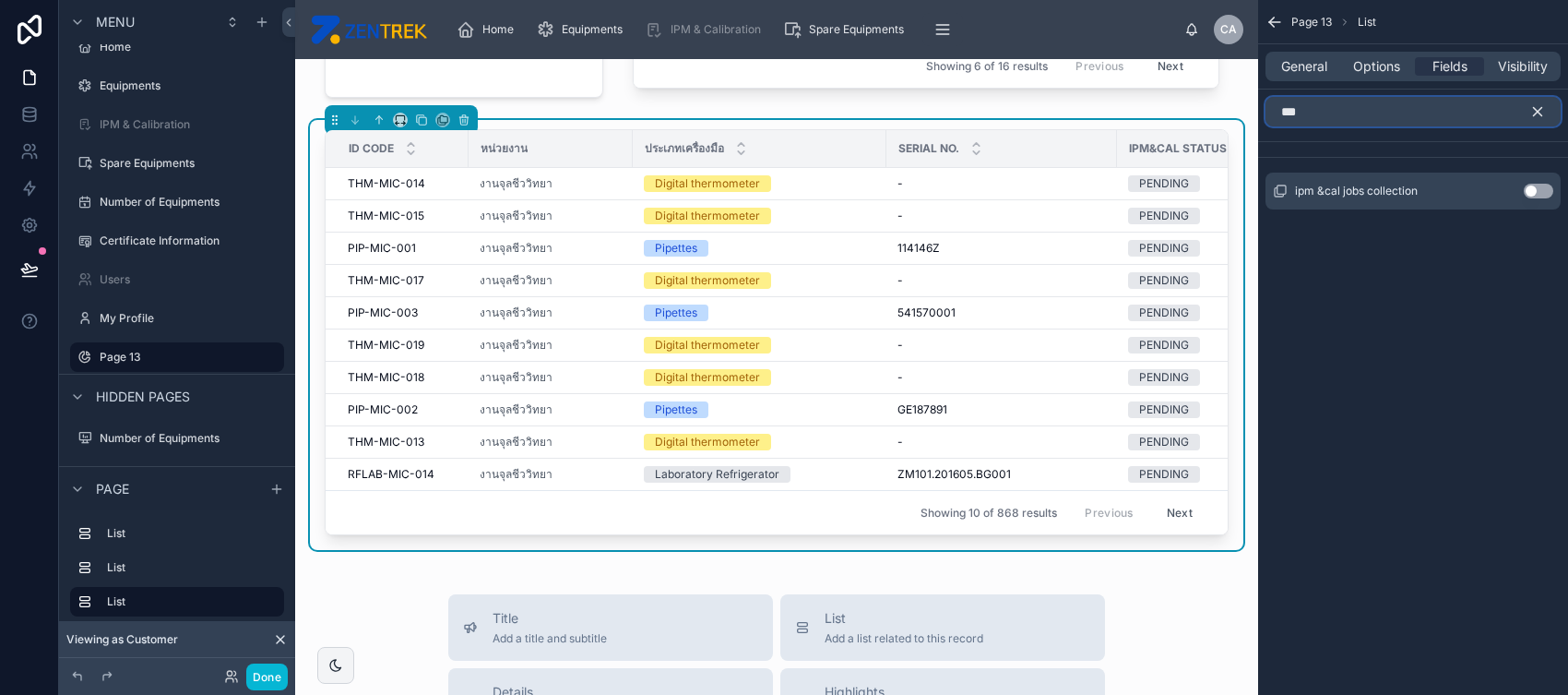 type on "***" 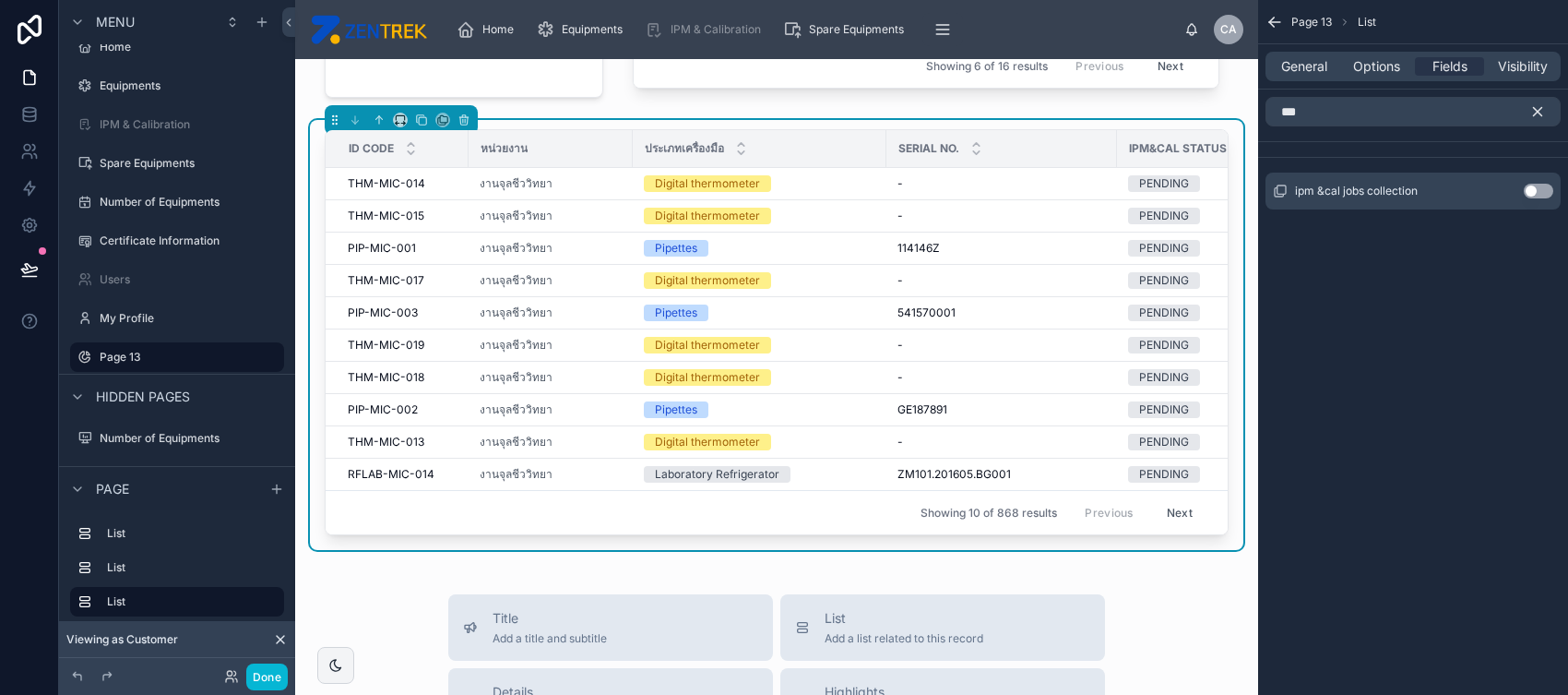 click on "Use setting" at bounding box center (1538, 191) 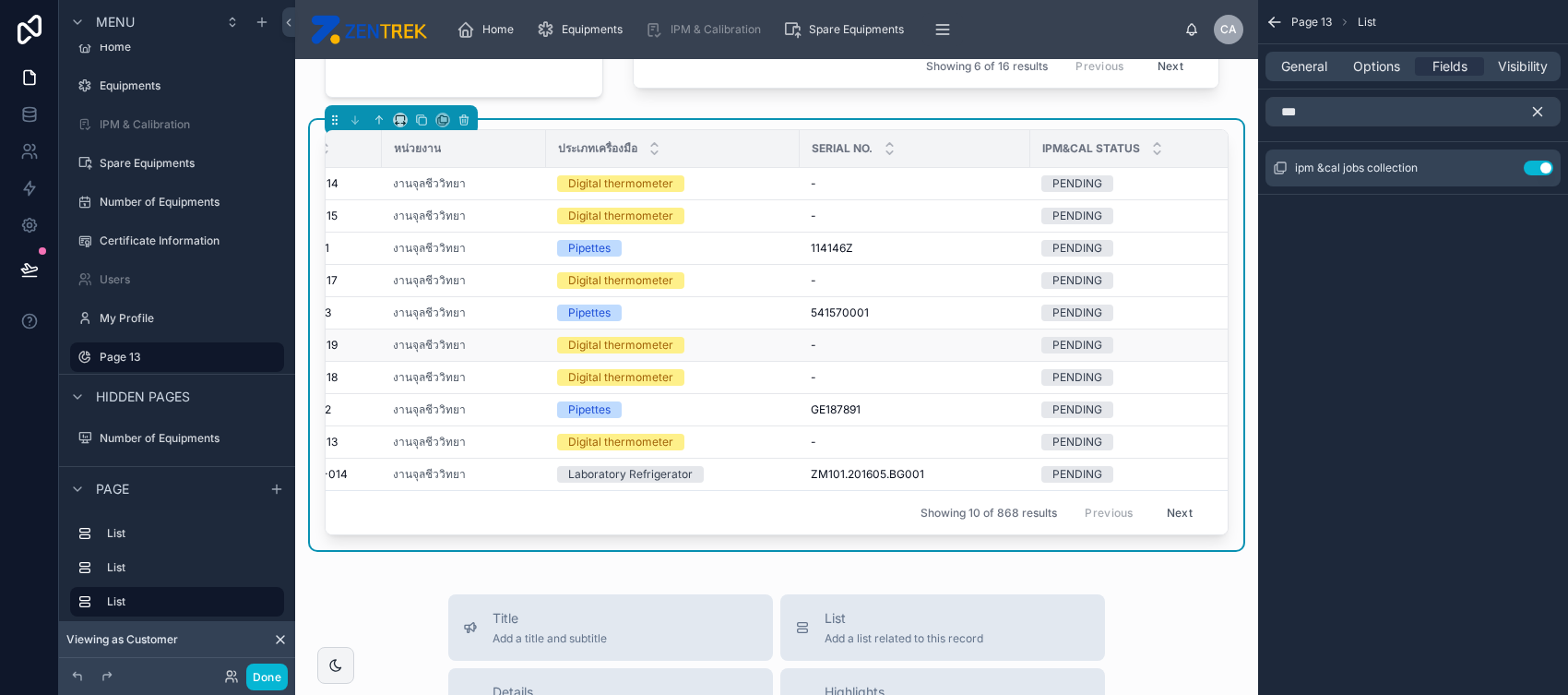 scroll, scrollTop: 0, scrollLeft: 0, axis: both 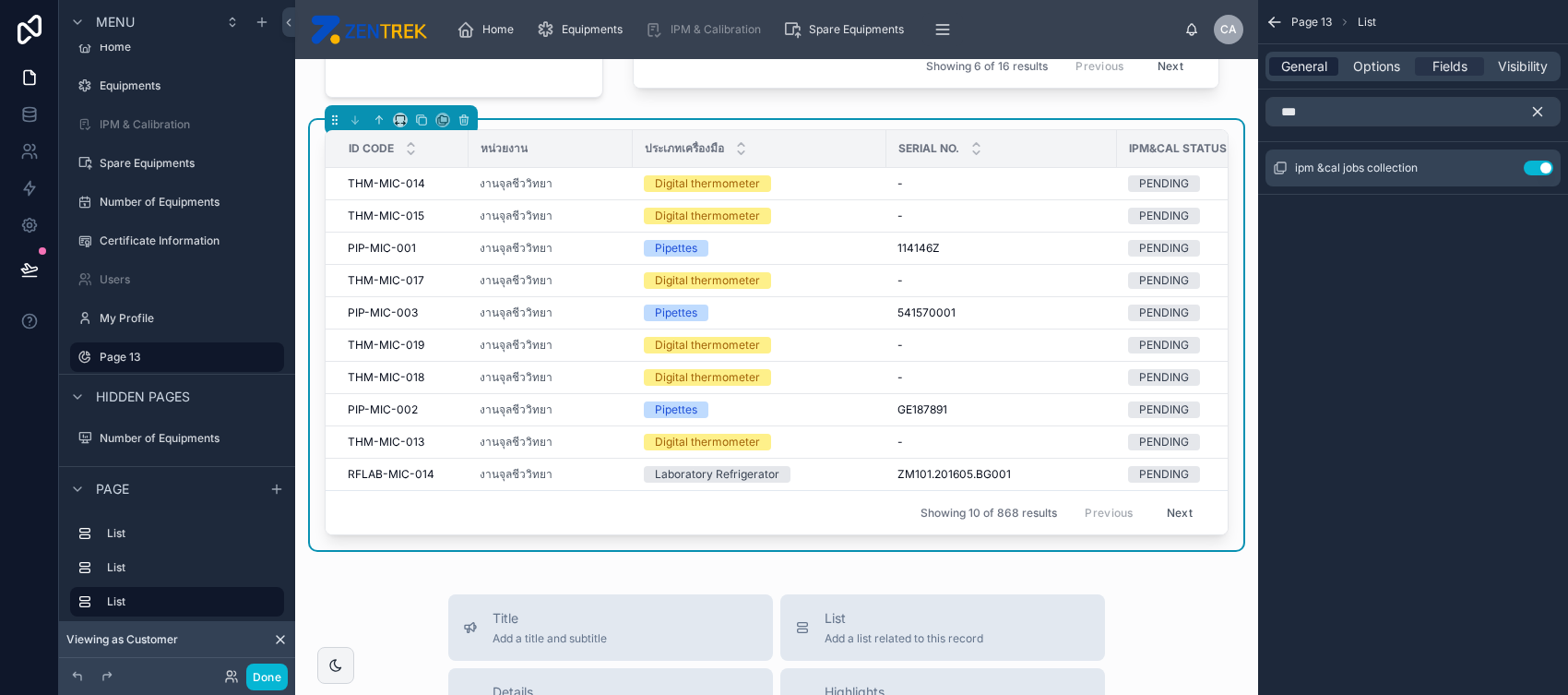 click on "General" at bounding box center (1304, 66) 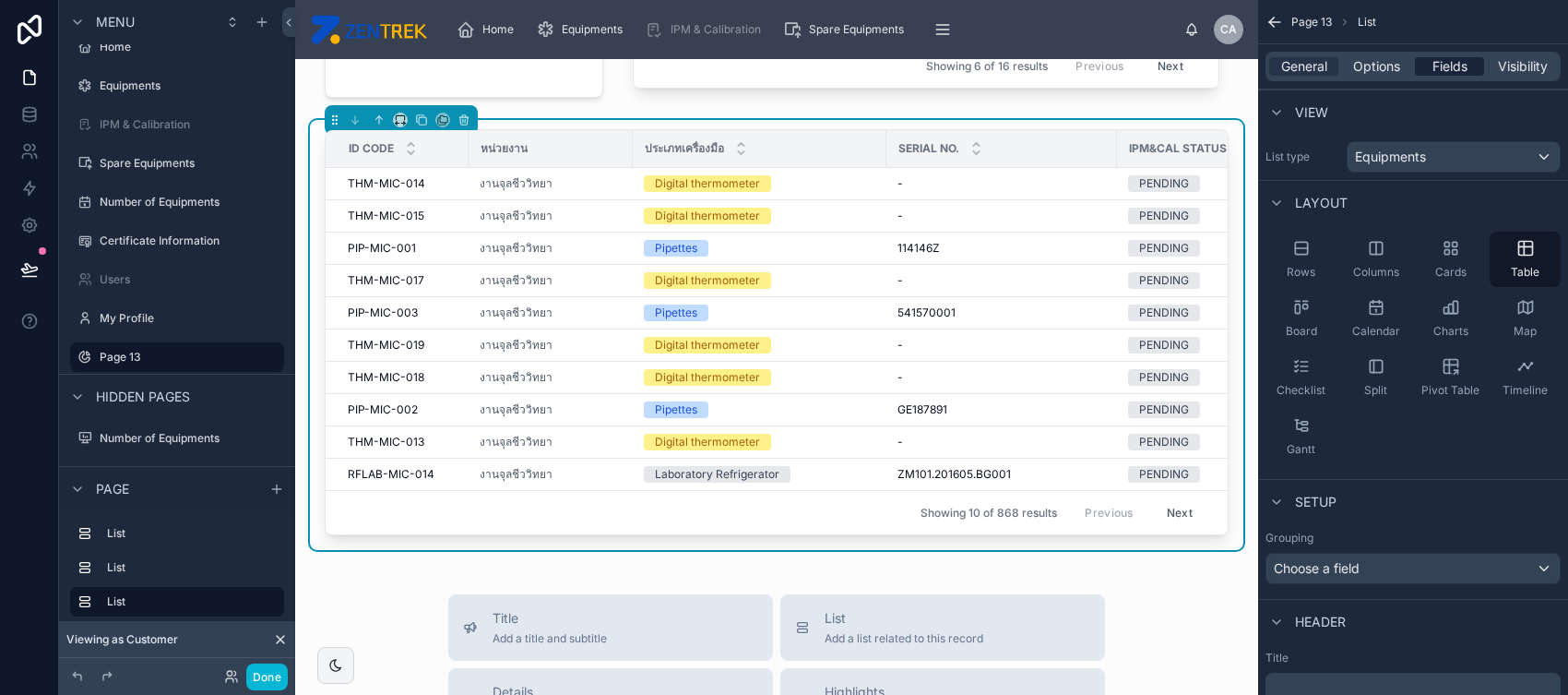 click on "Fields" at bounding box center (1449, 66) 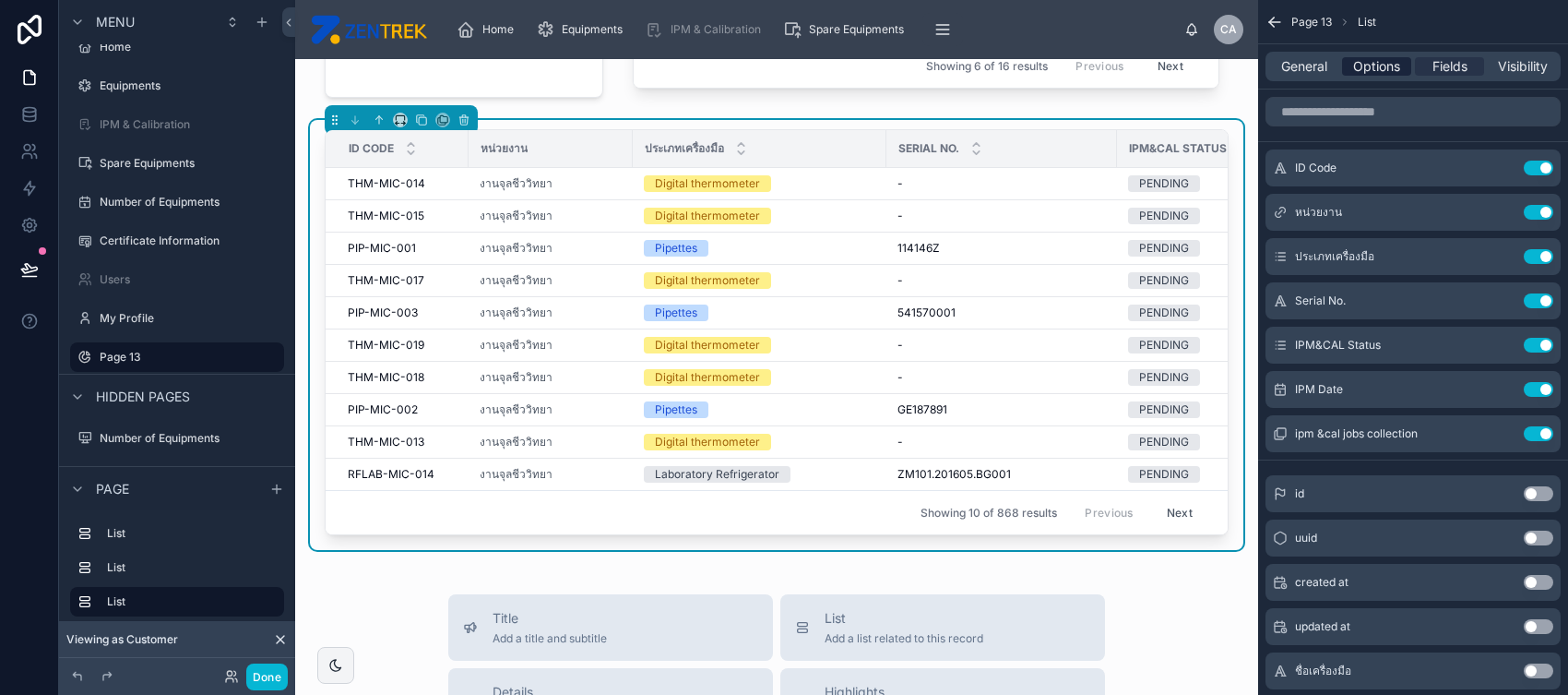click on "Options" at bounding box center [1376, 66] 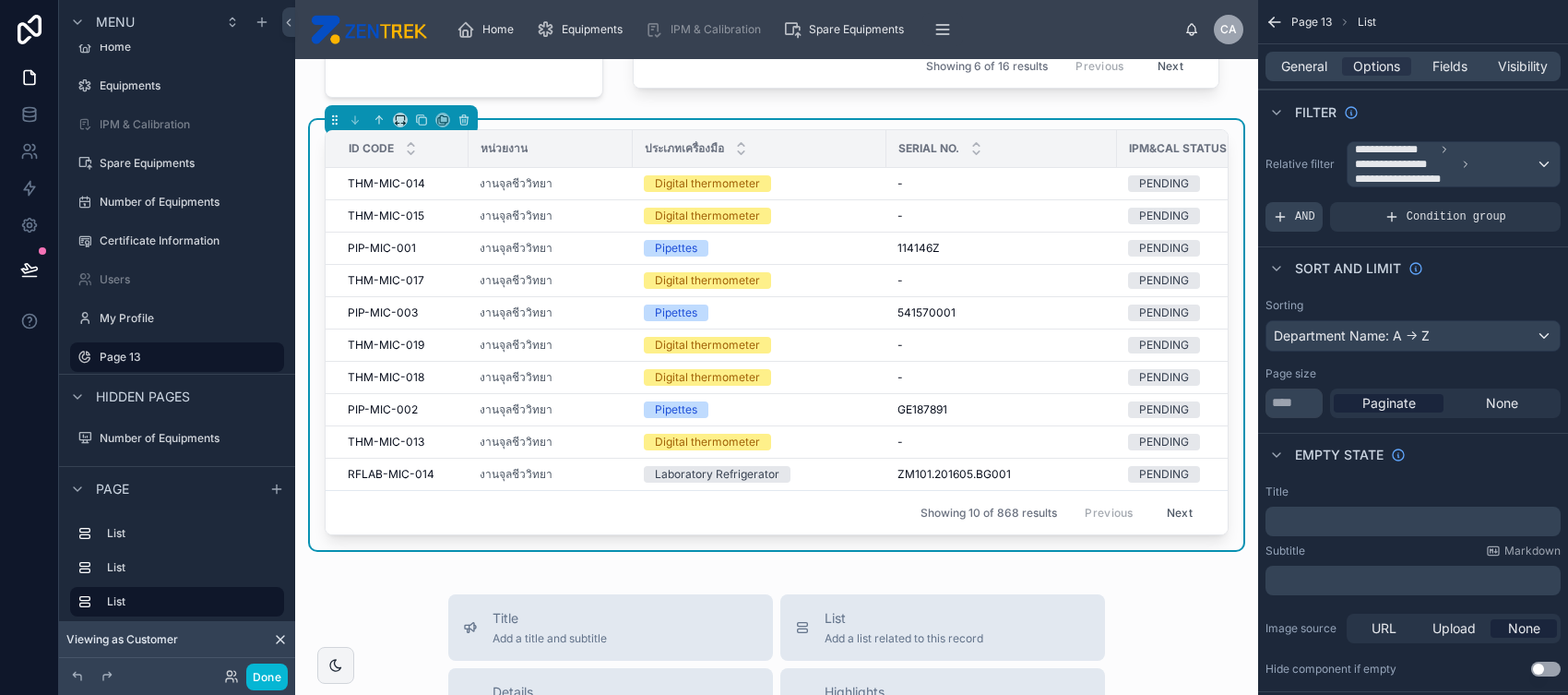 click on "AND" at bounding box center (1305, 217) 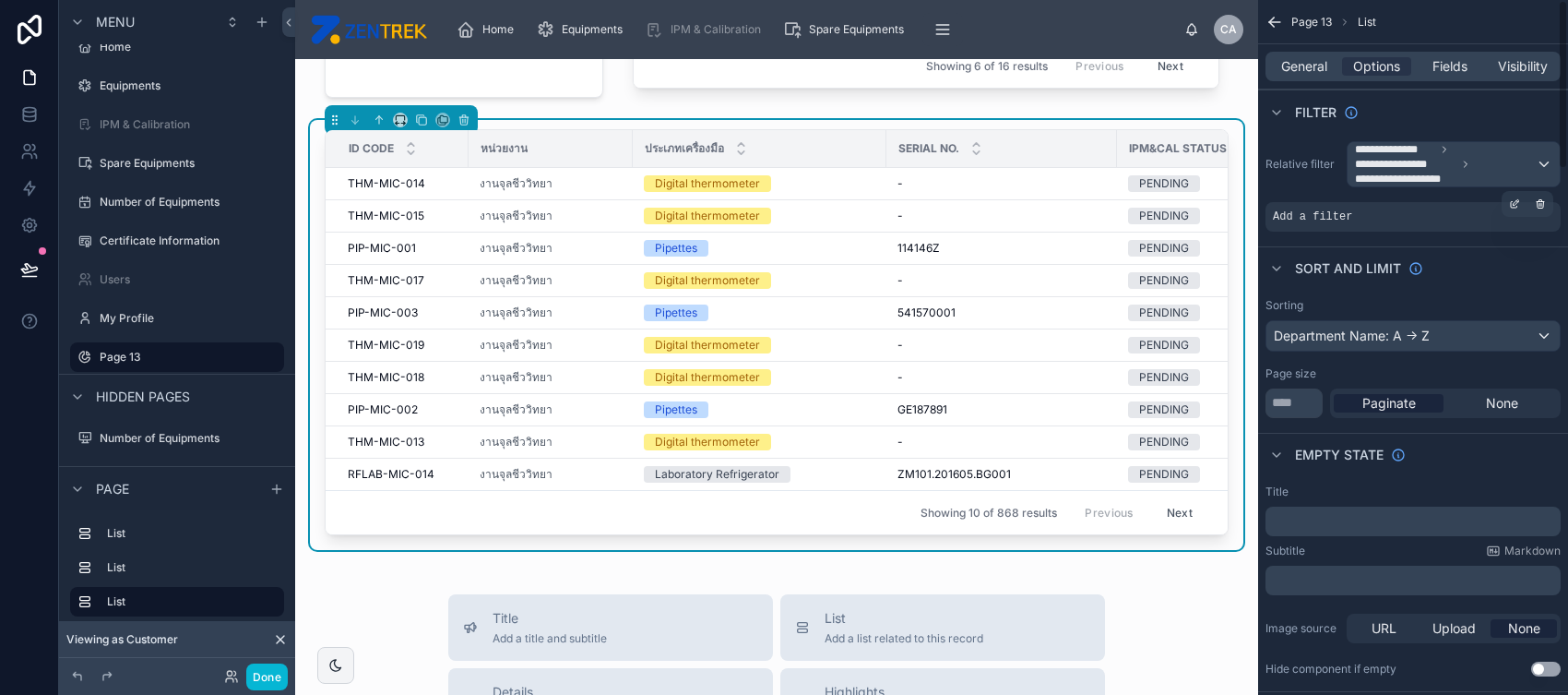 click on "Add a filter" at bounding box center [1313, 217] 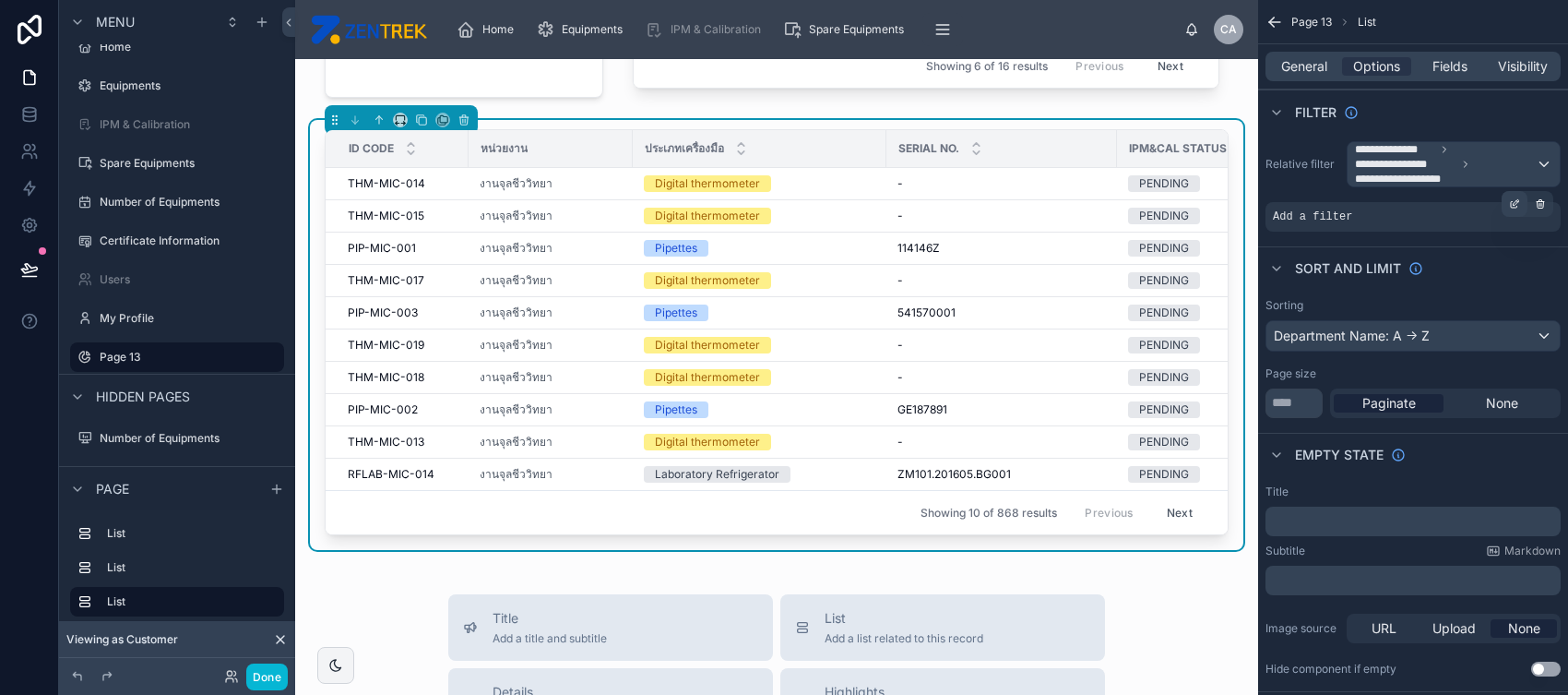 click 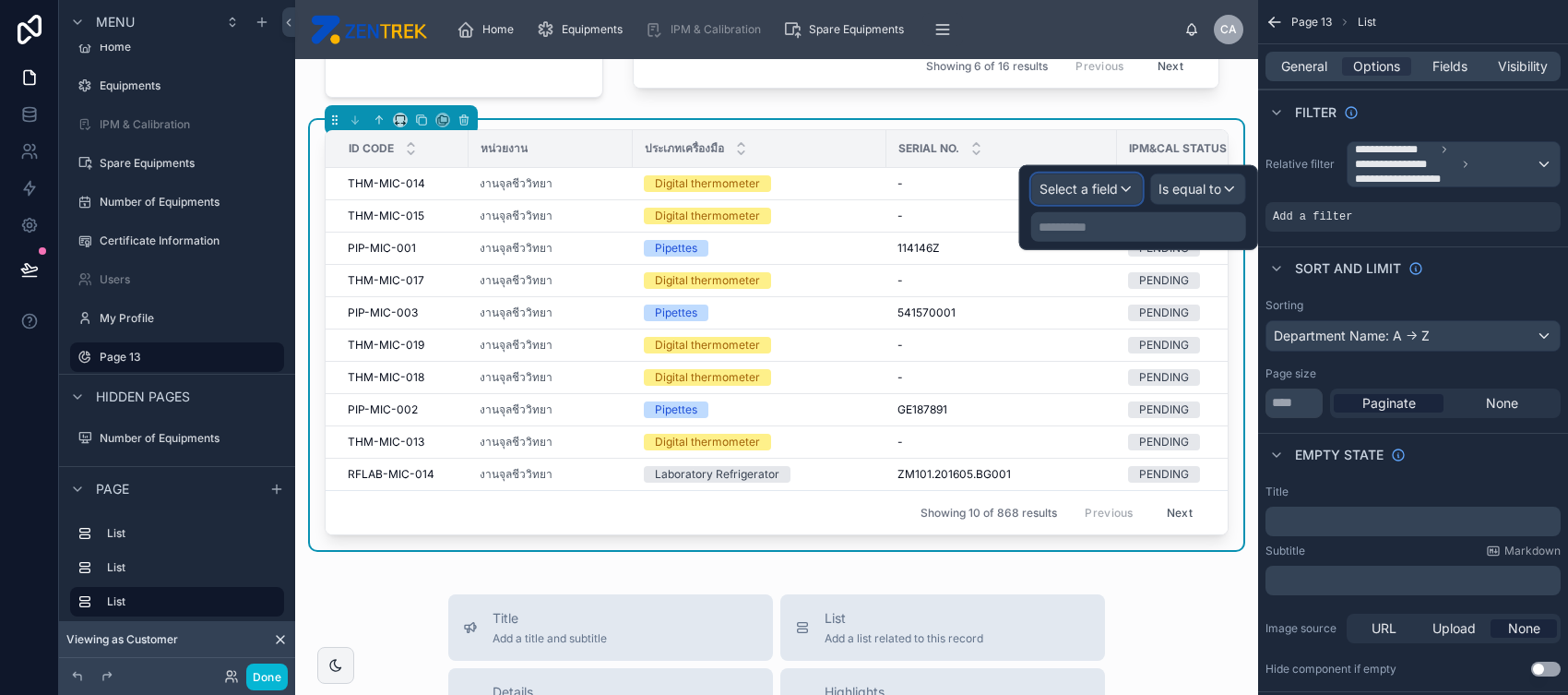 click on "Select a field" at bounding box center [1087, 189] 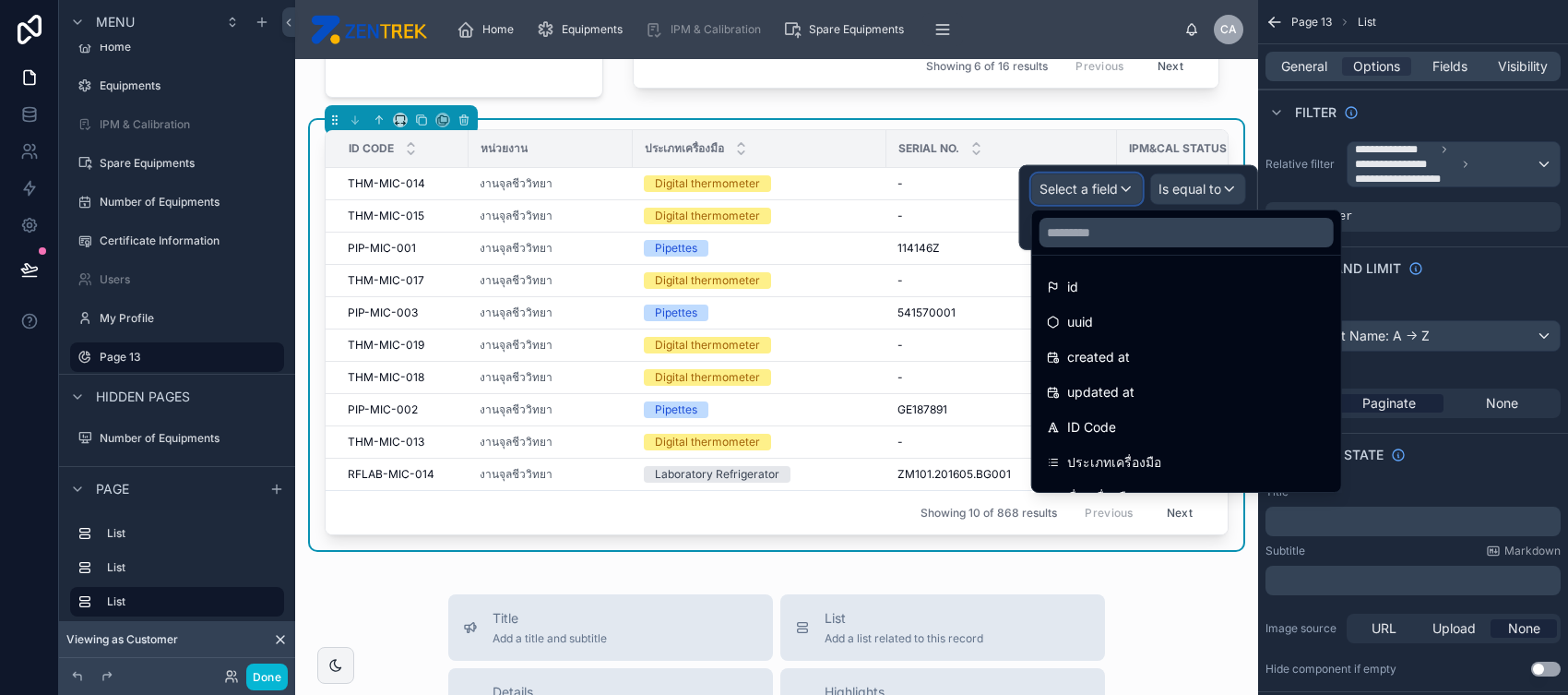 type 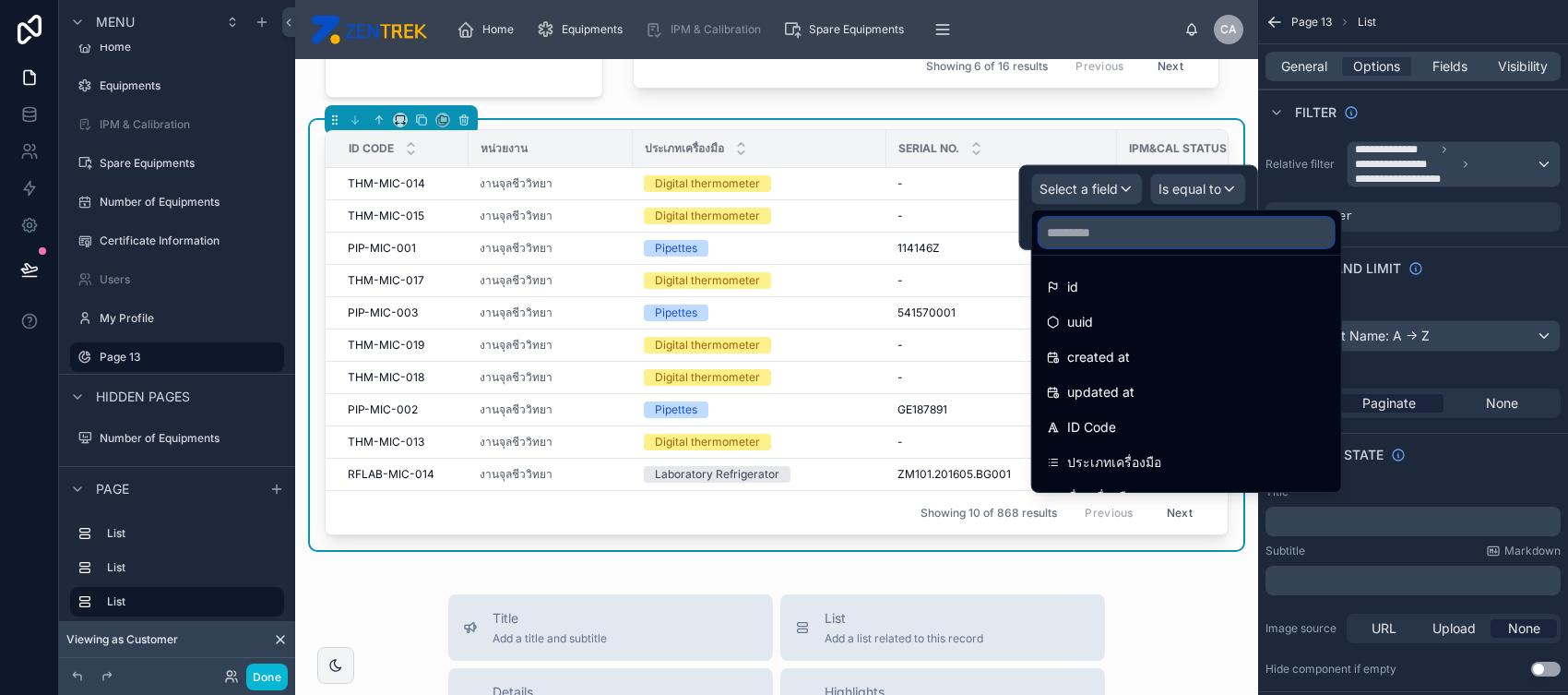 click at bounding box center (1186, 233) 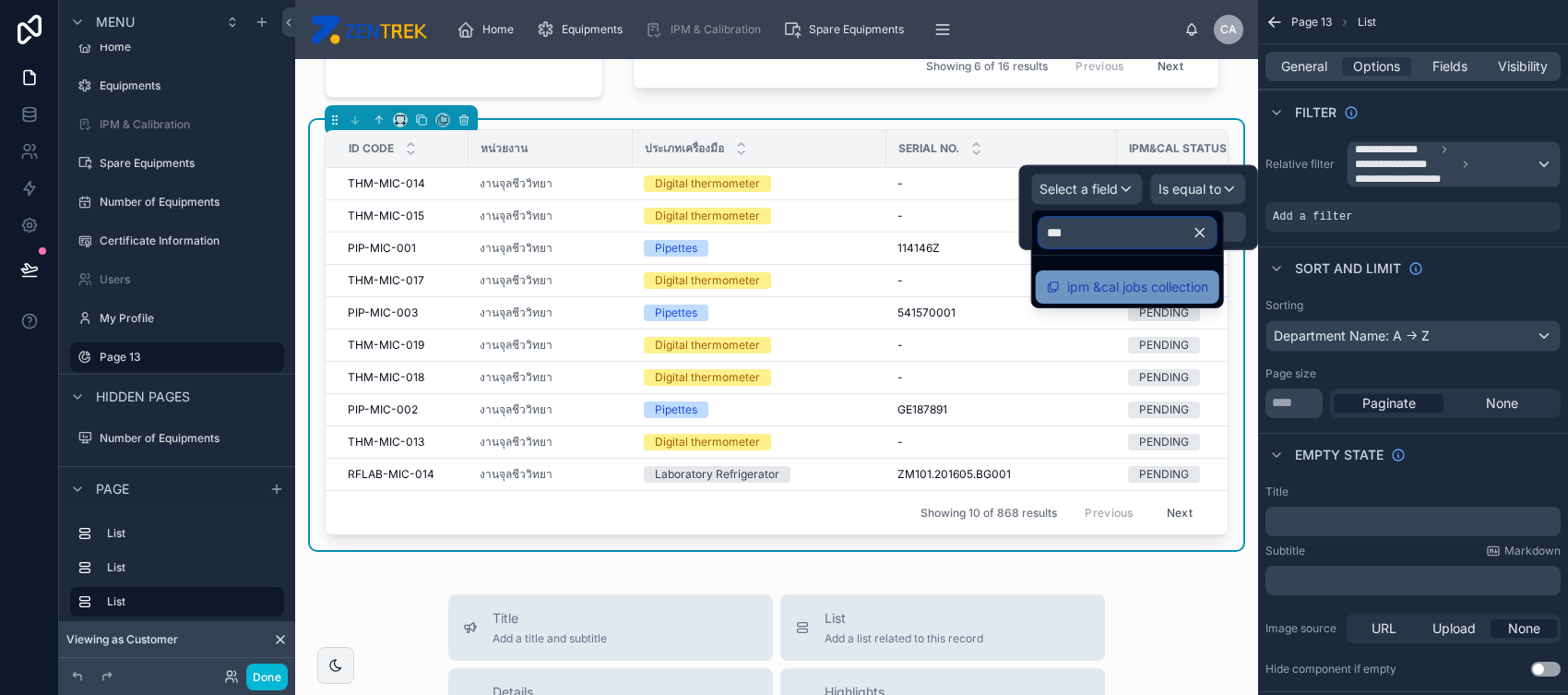 type on "***" 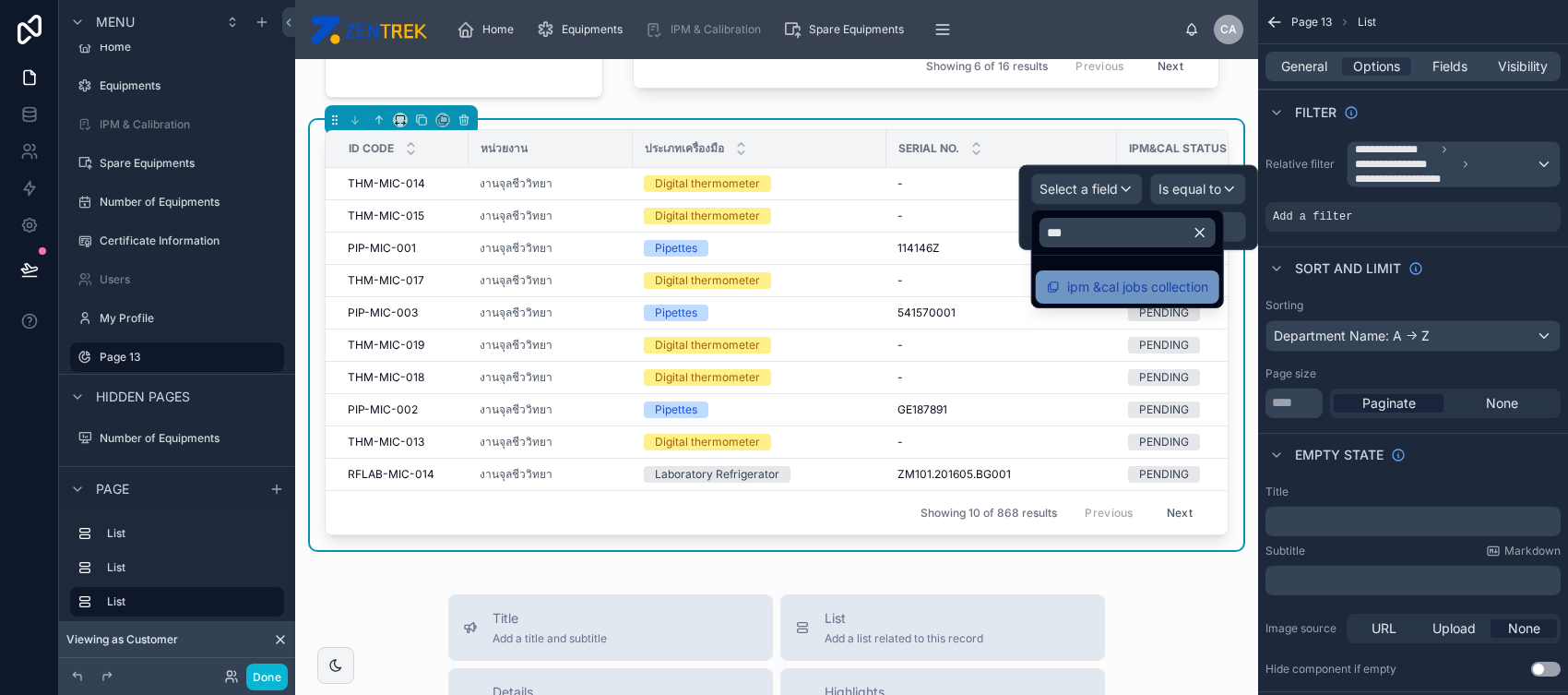 click on "ipm &cal jobs collection" at bounding box center [1137, 287] 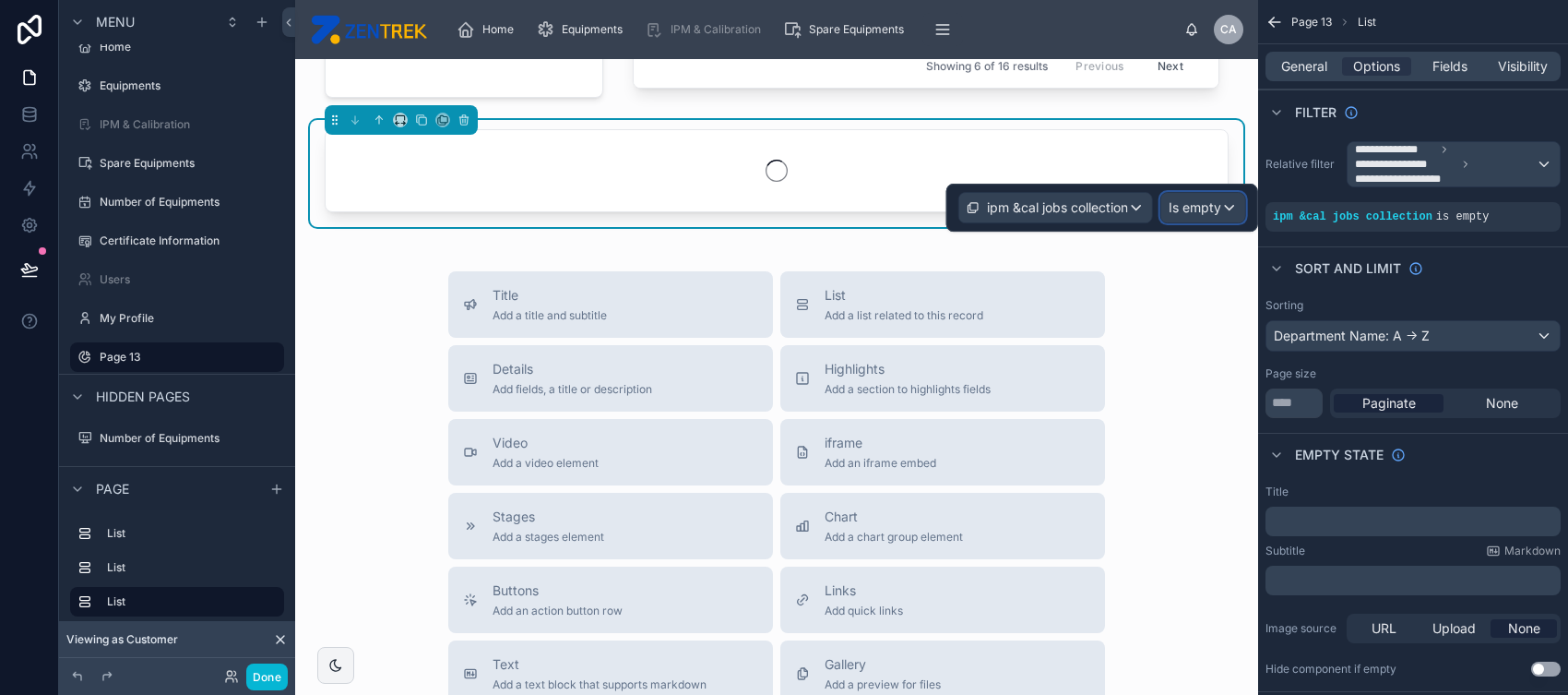 click on "Is empty" at bounding box center (1194, 208) 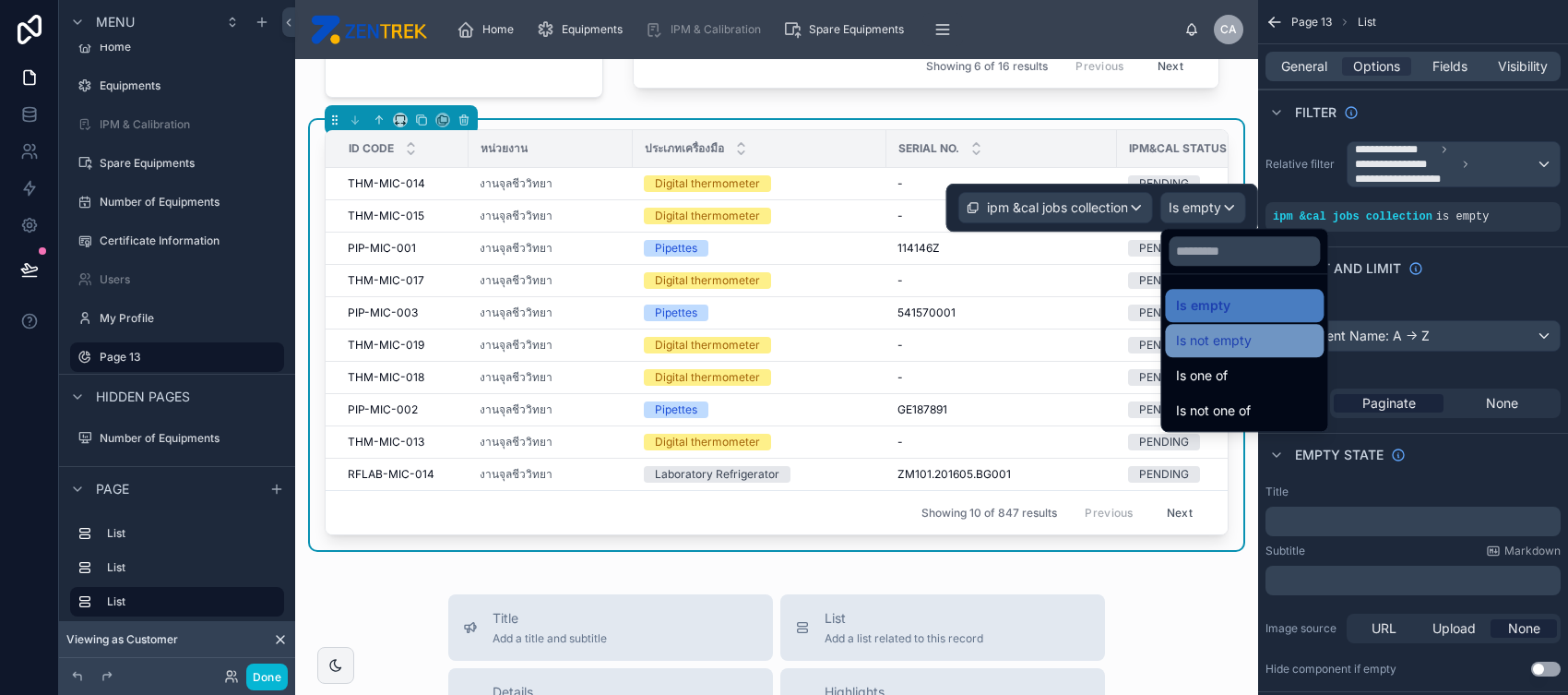 click on "Is not empty" at bounding box center (1214, 341) 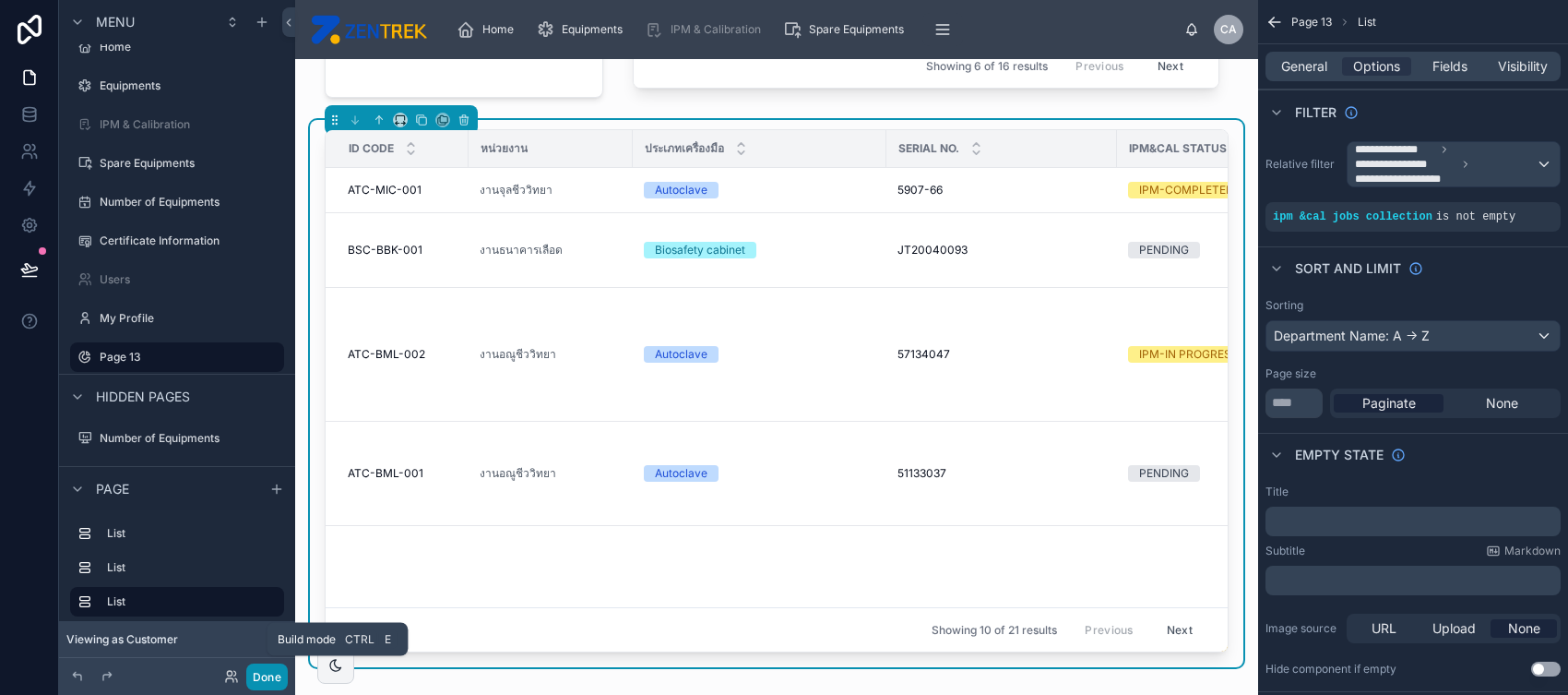 click on "Done" at bounding box center (267, 677) 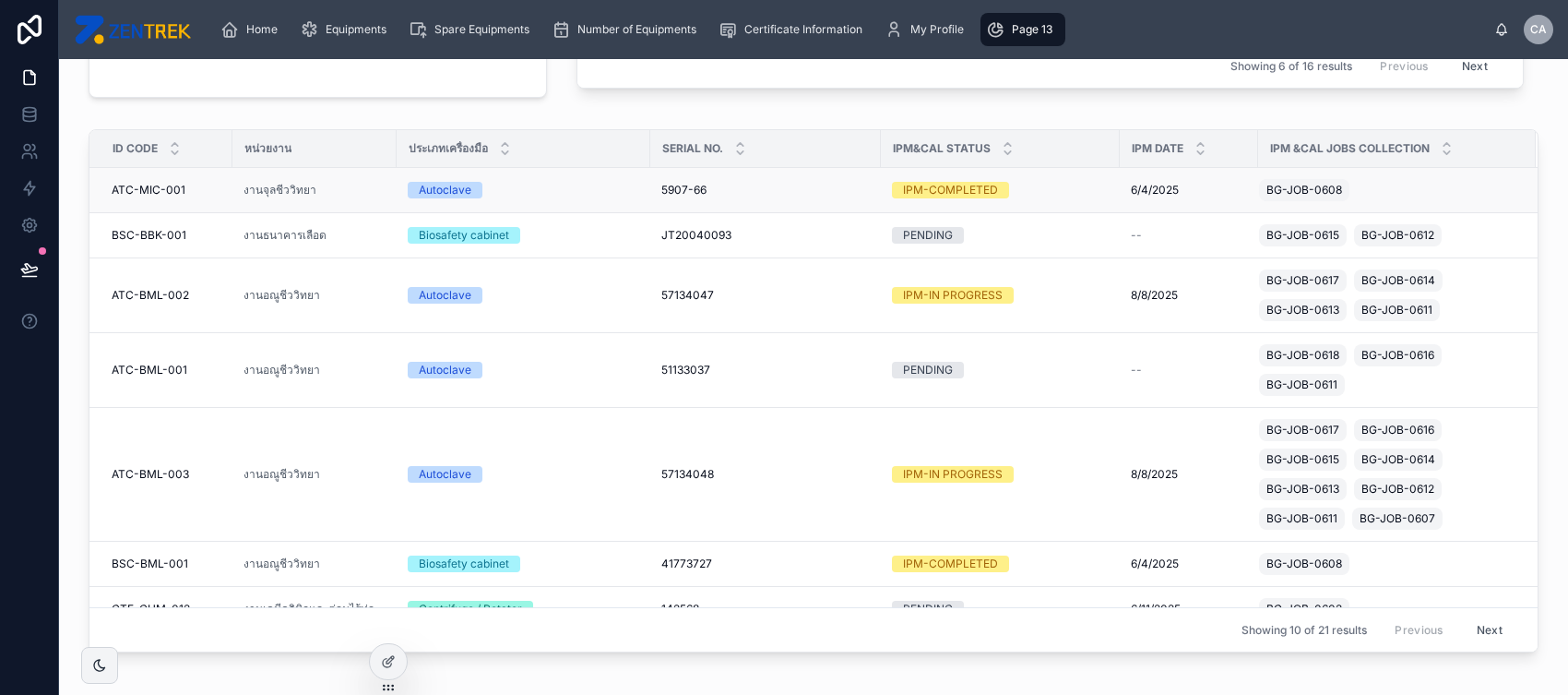 click on "BG-JOB-0608" at bounding box center (1304, 190) 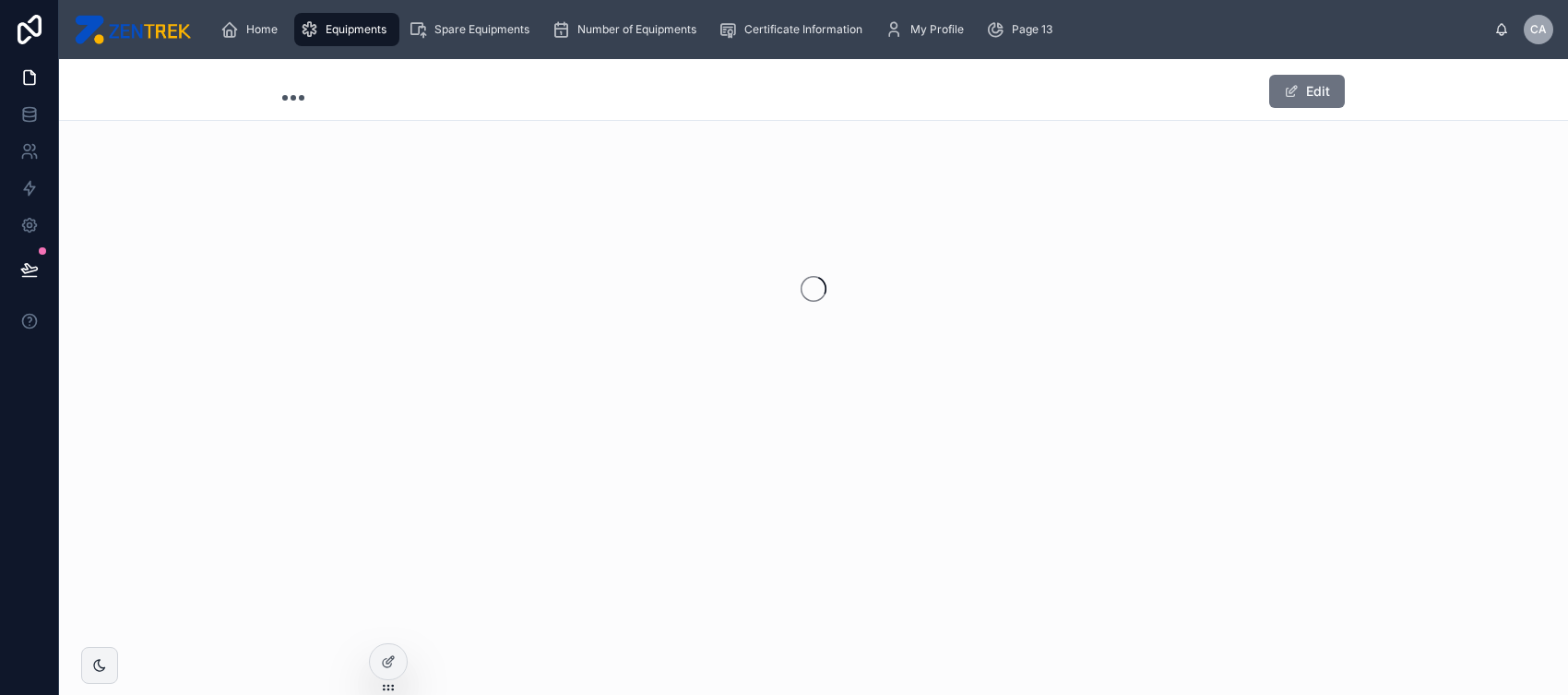 scroll, scrollTop: 0, scrollLeft: 0, axis: both 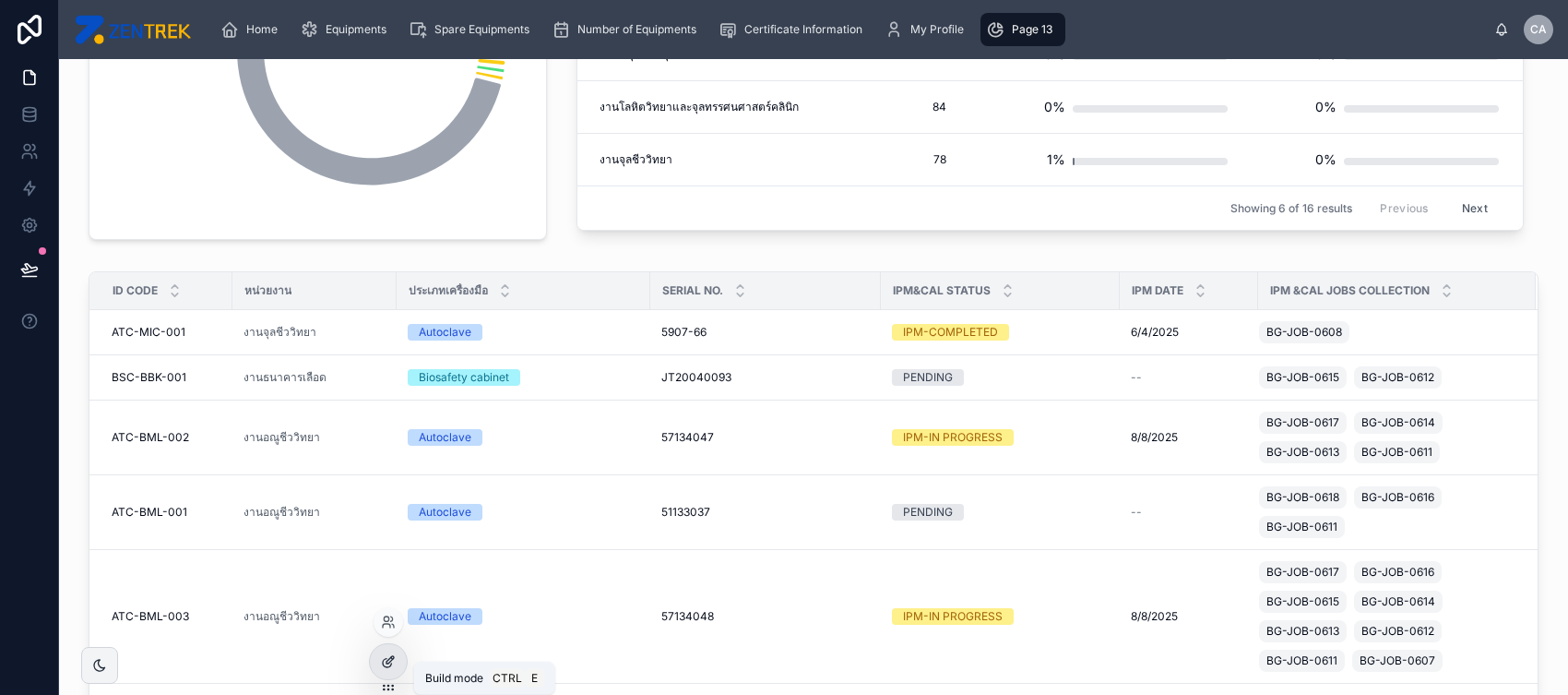click at bounding box center [388, 662] 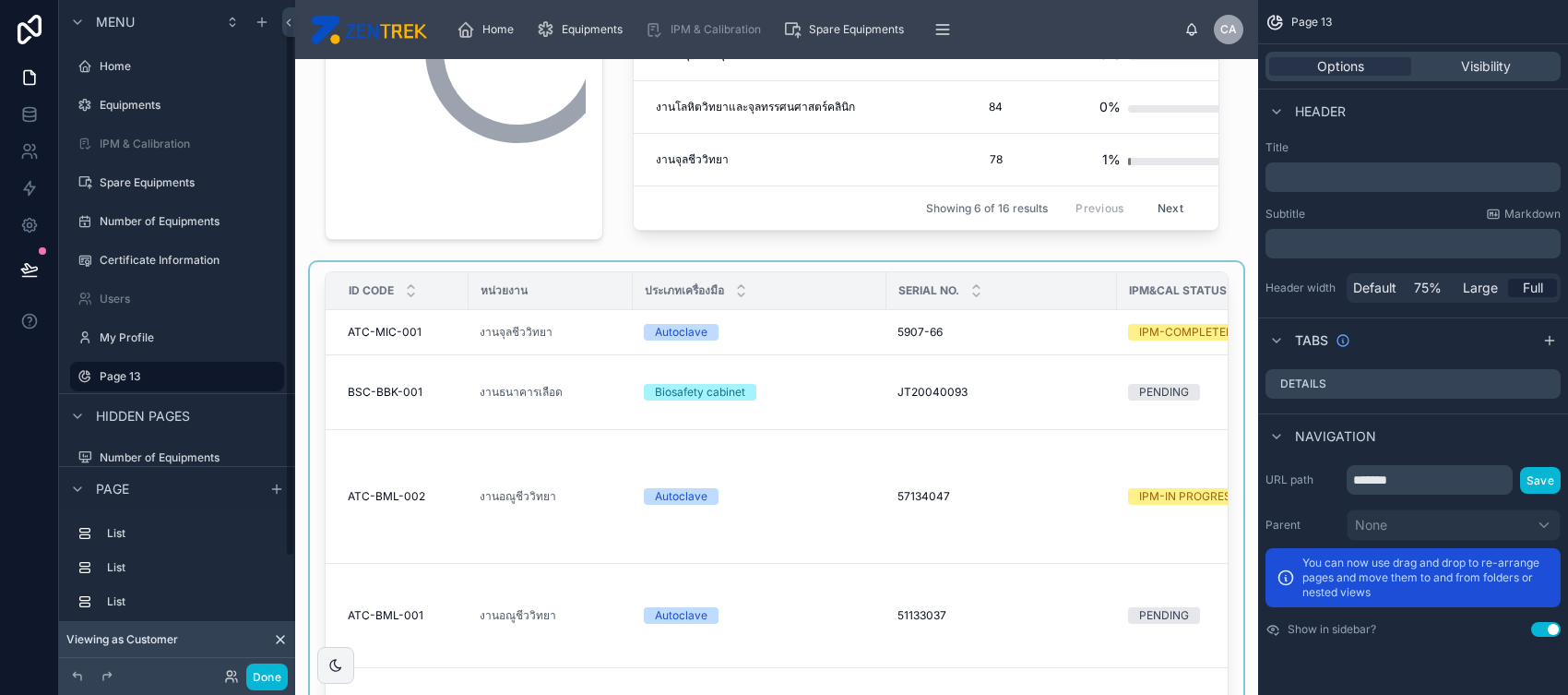 scroll, scrollTop: 19, scrollLeft: 0, axis: vertical 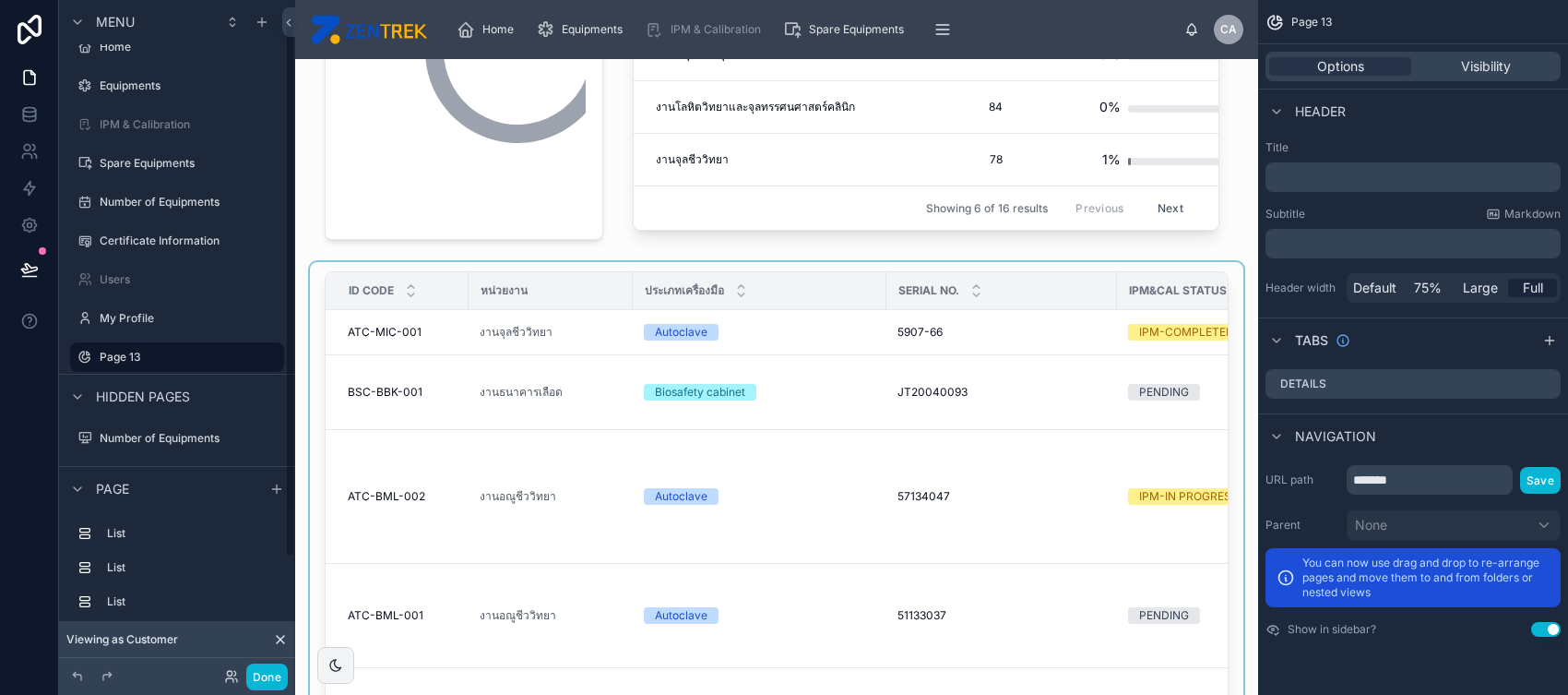 click at bounding box center (777, 535) 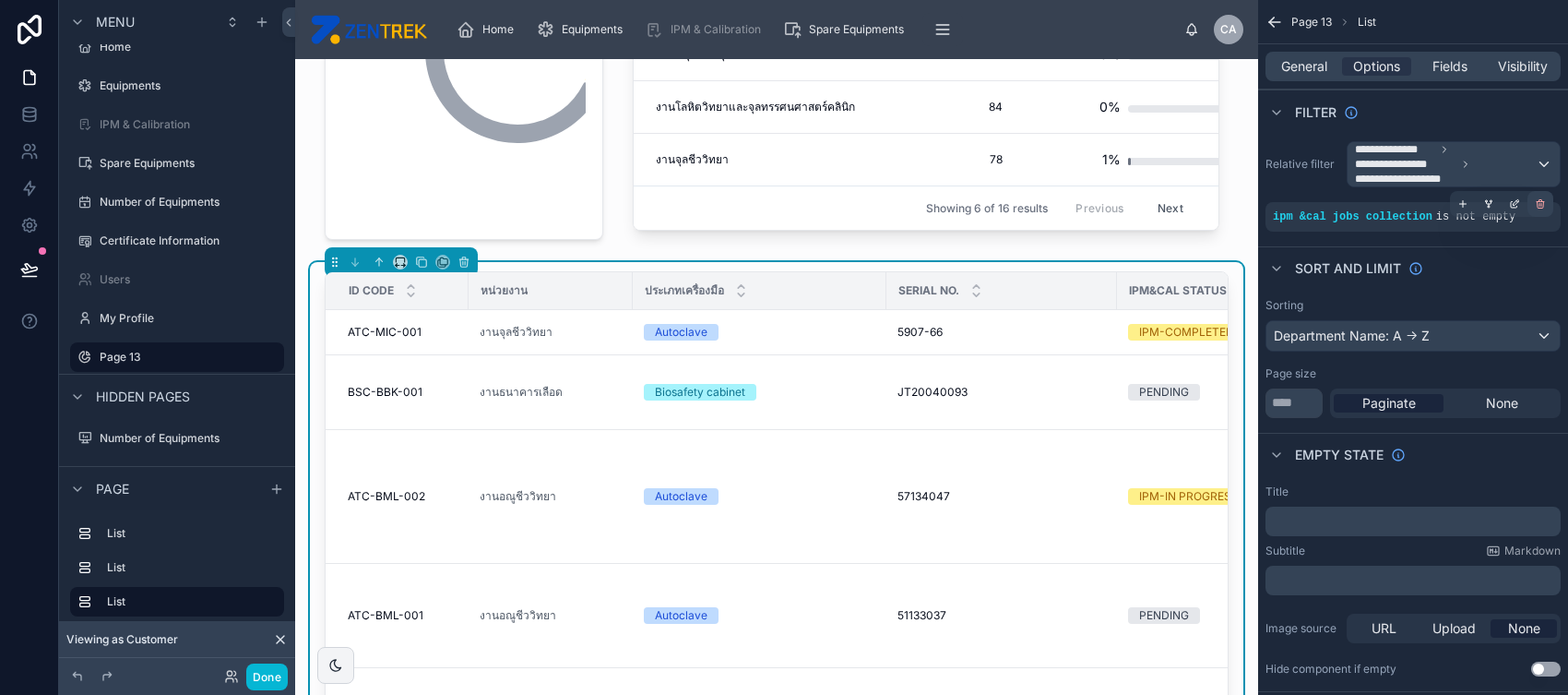 click at bounding box center (1540, 204) 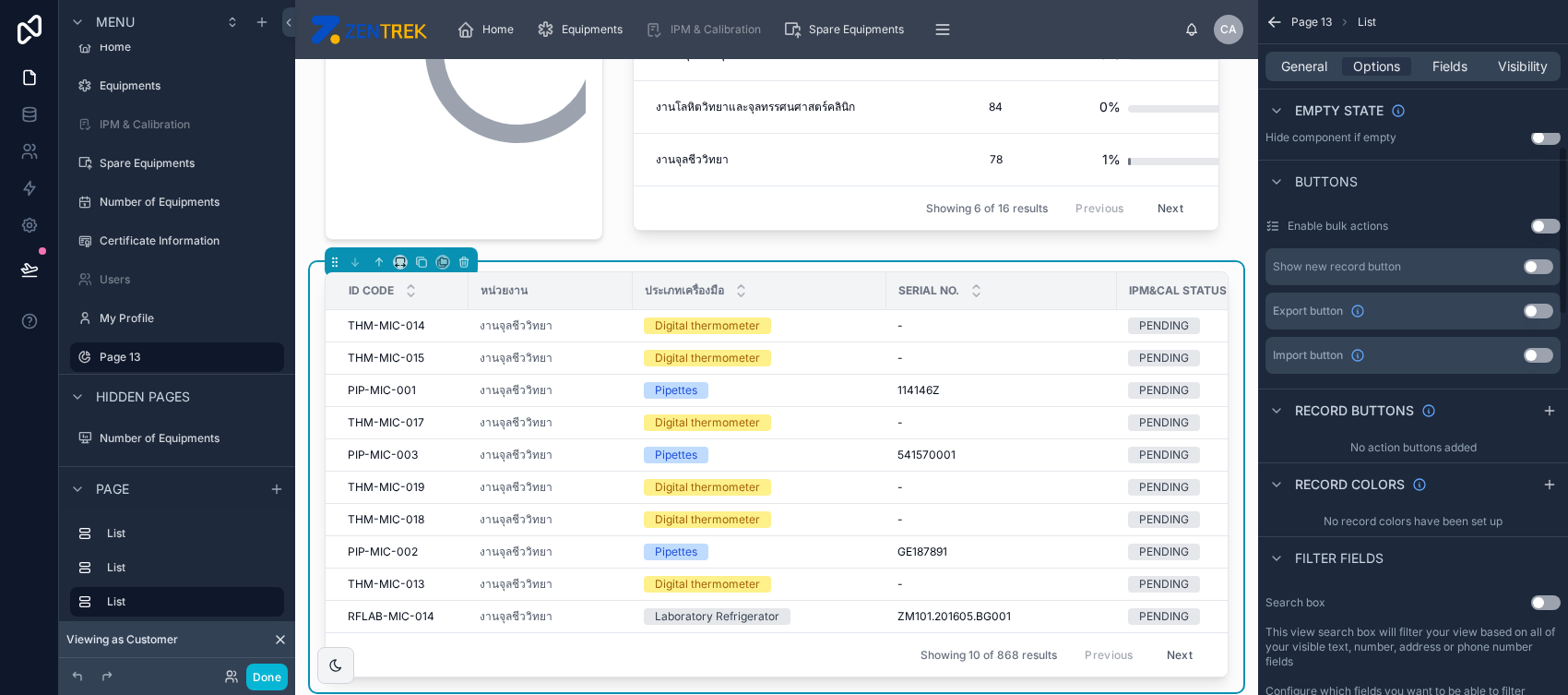 scroll, scrollTop: 603, scrollLeft: 0, axis: vertical 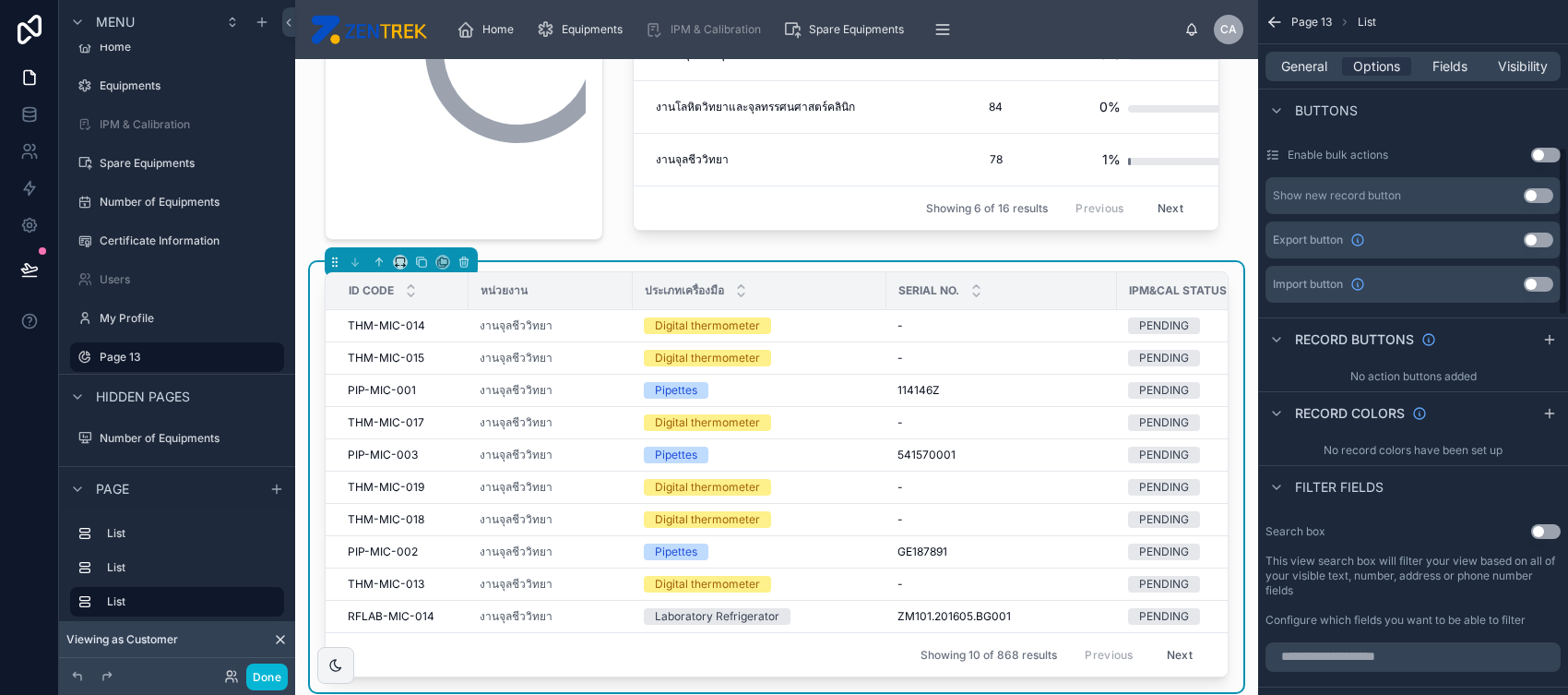 click on "Use setting" at bounding box center [1546, 532] 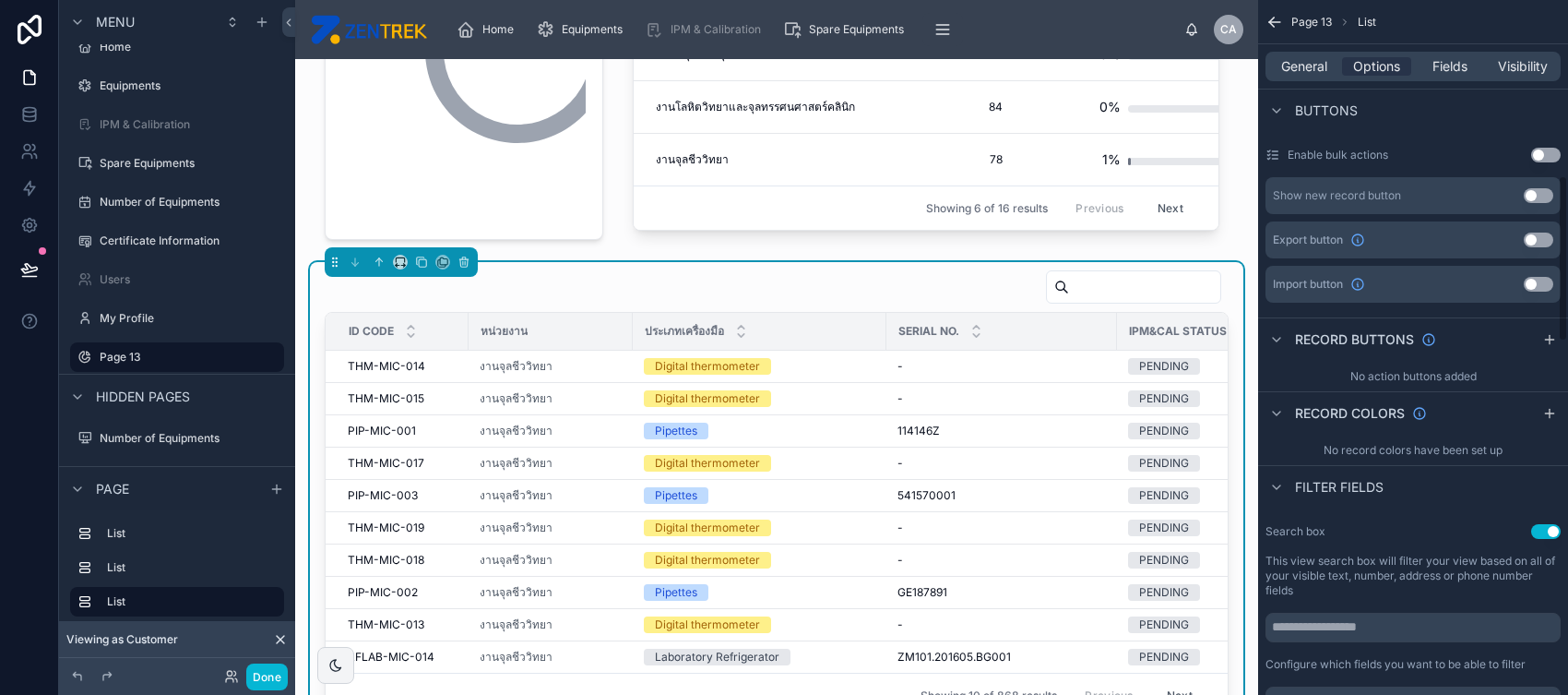 scroll, scrollTop: 736, scrollLeft: 0, axis: vertical 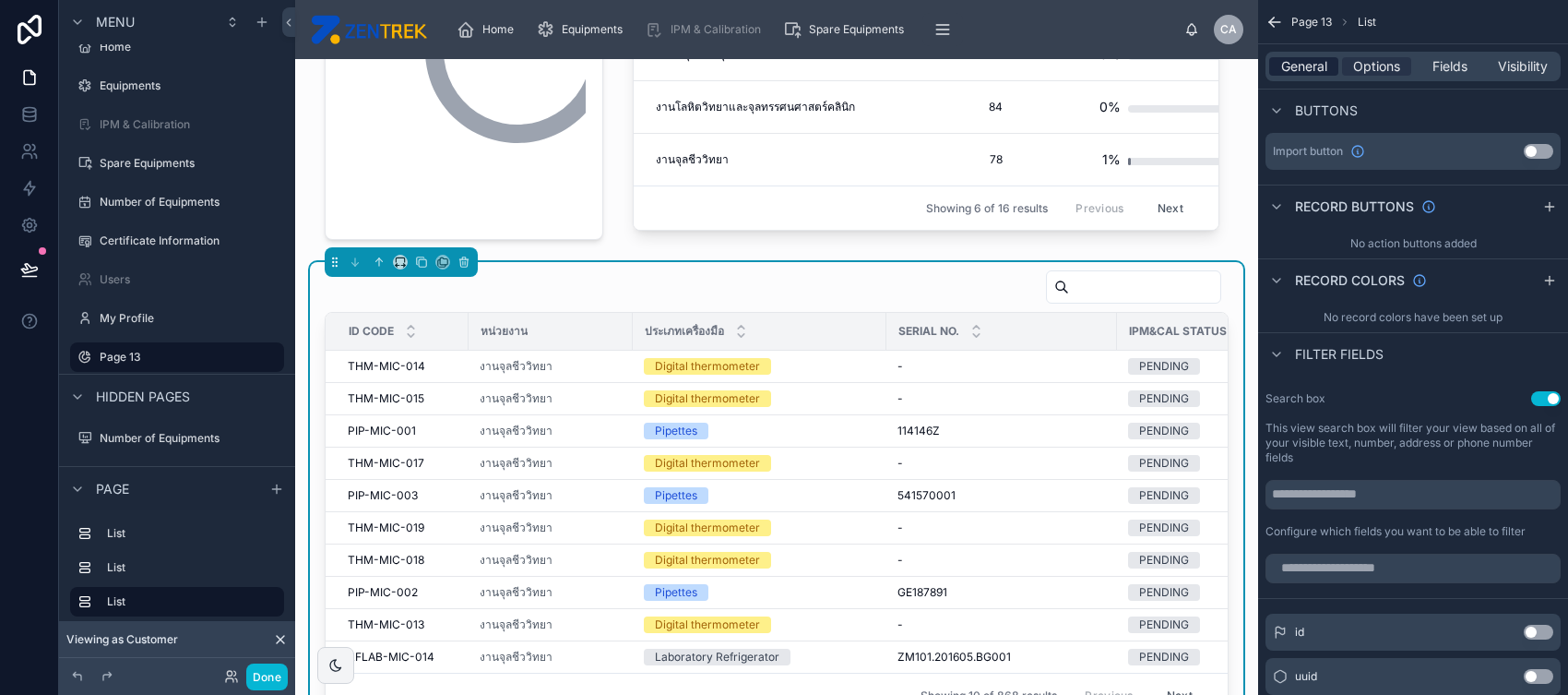 click on "General" at bounding box center [1304, 66] 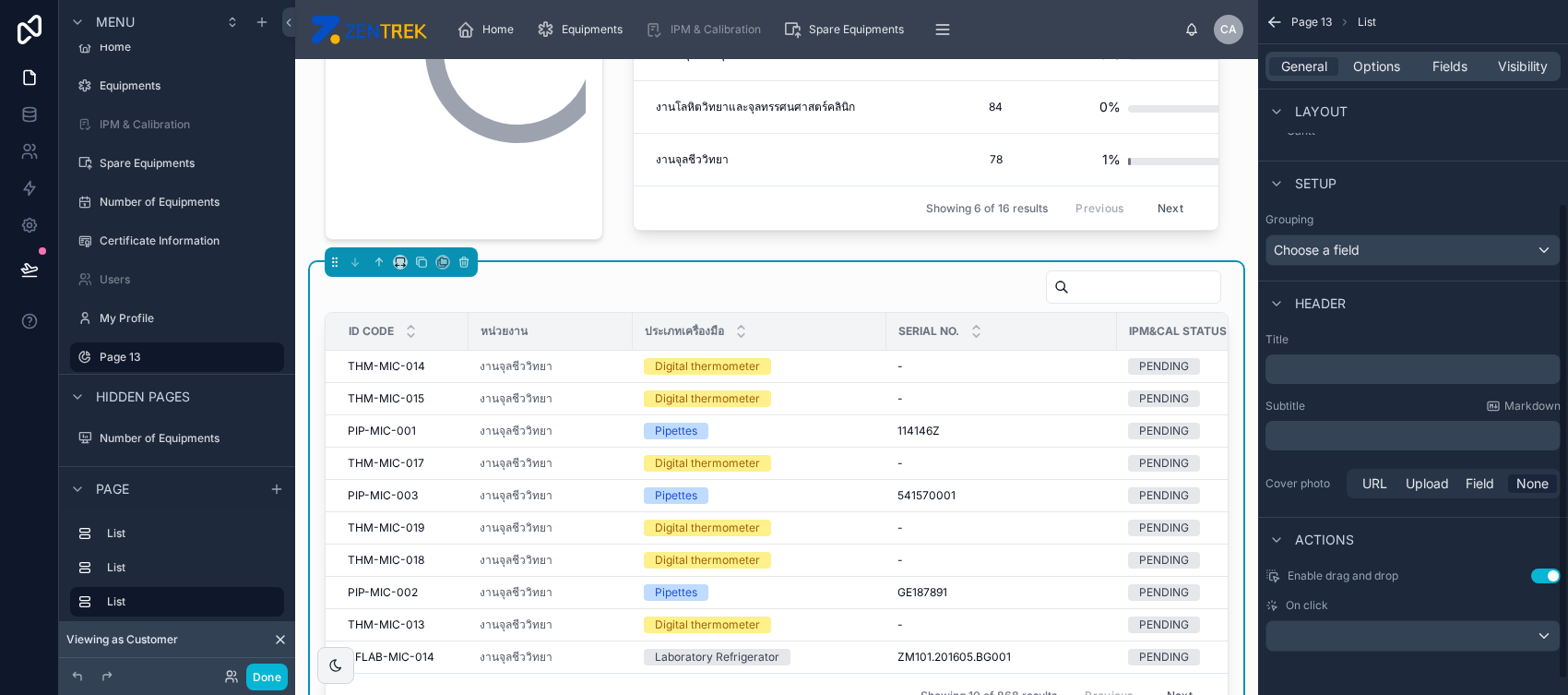 scroll, scrollTop: 294, scrollLeft: 0, axis: vertical 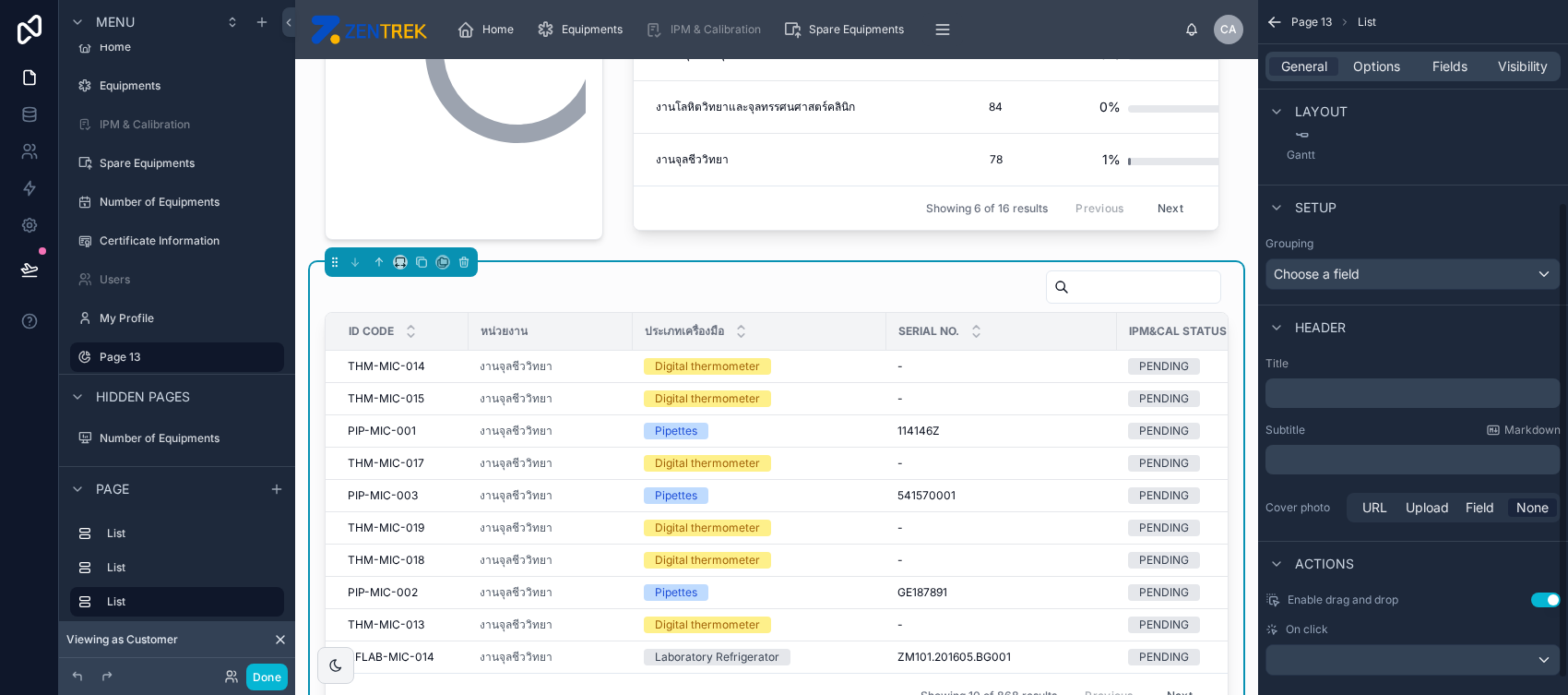 click on "﻿" at bounding box center [1415, 393] 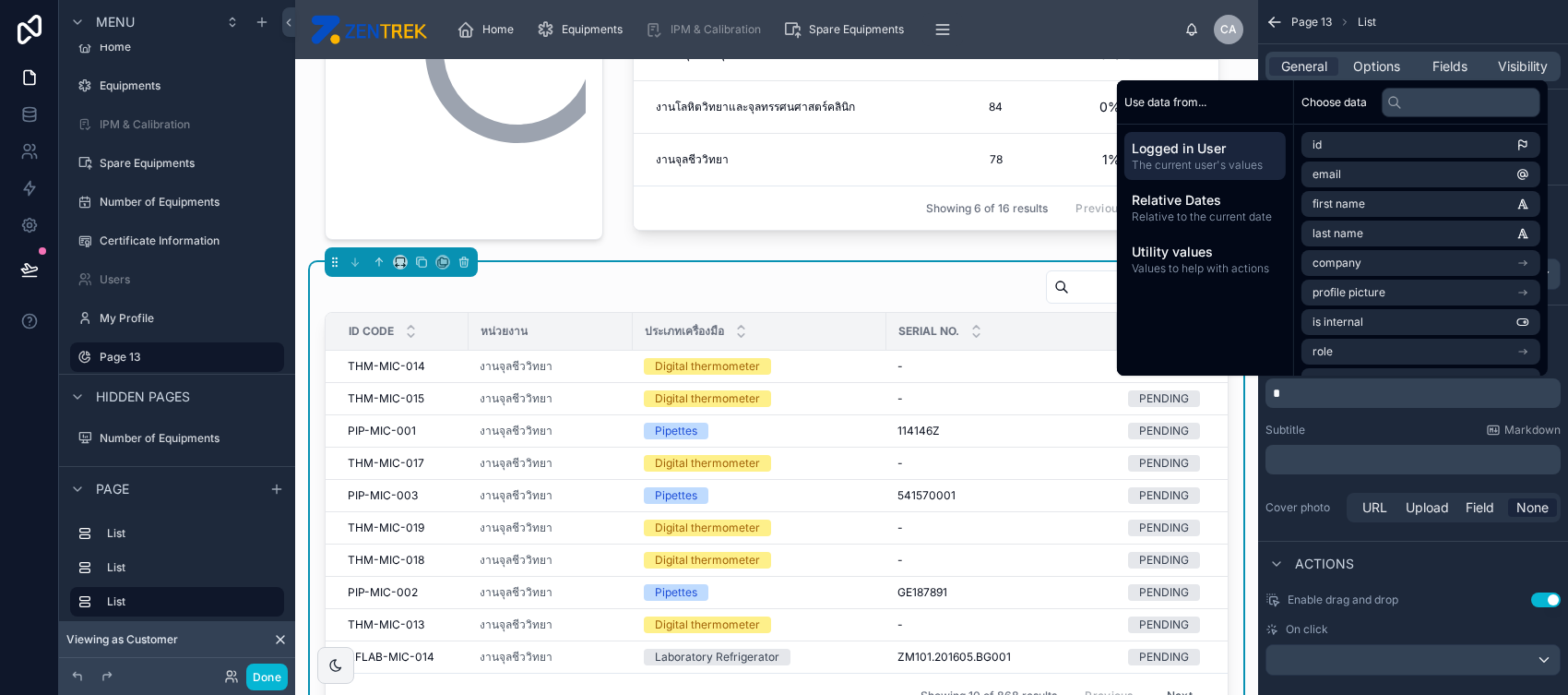 type 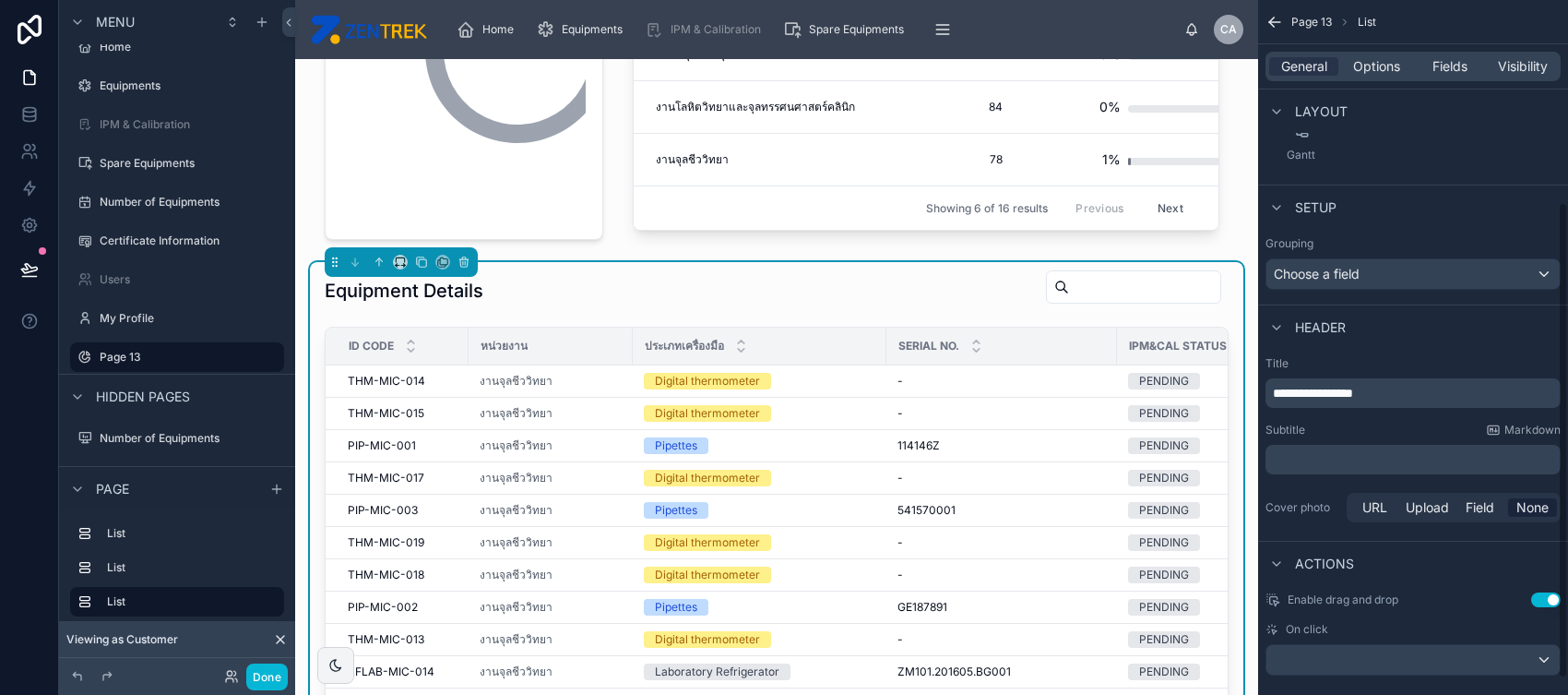 click on "**********" at bounding box center [1413, 441] 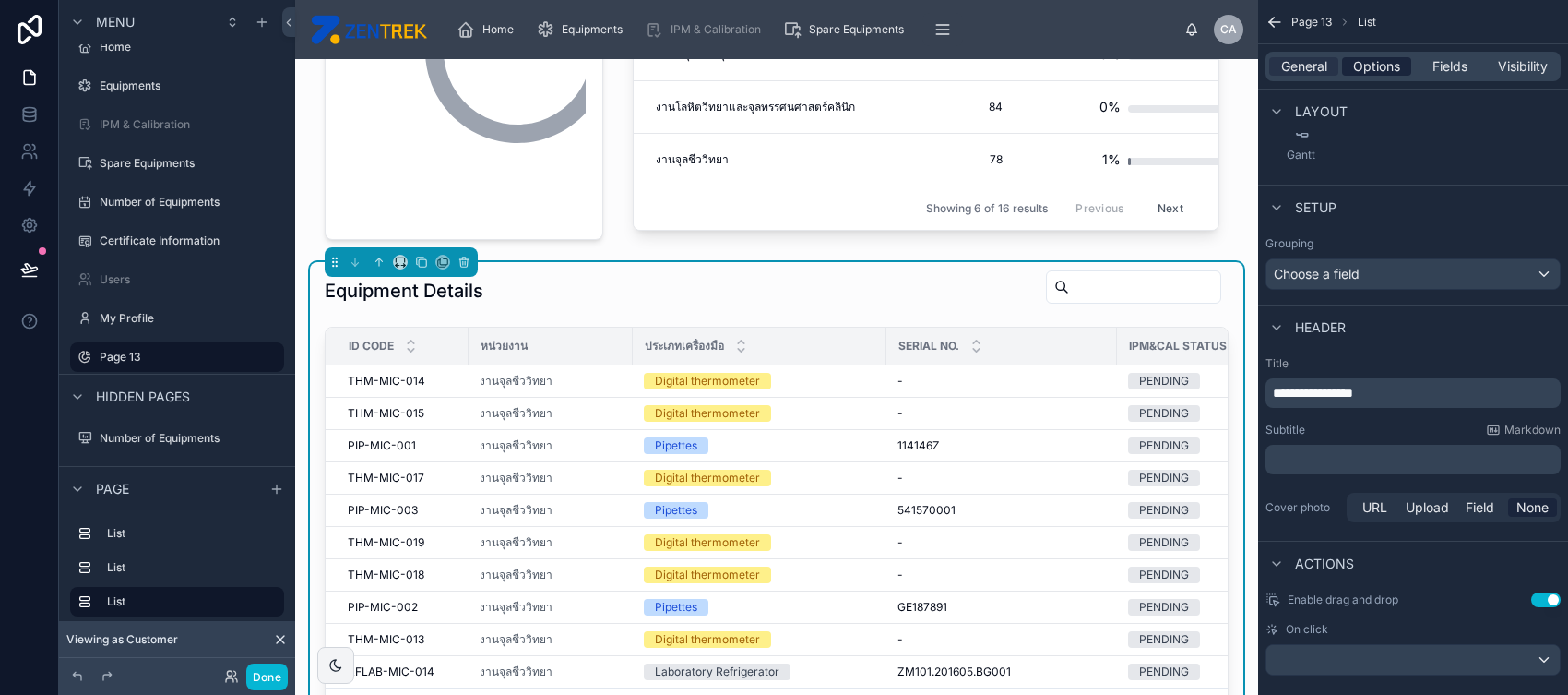click on "Options" at bounding box center (1376, 66) 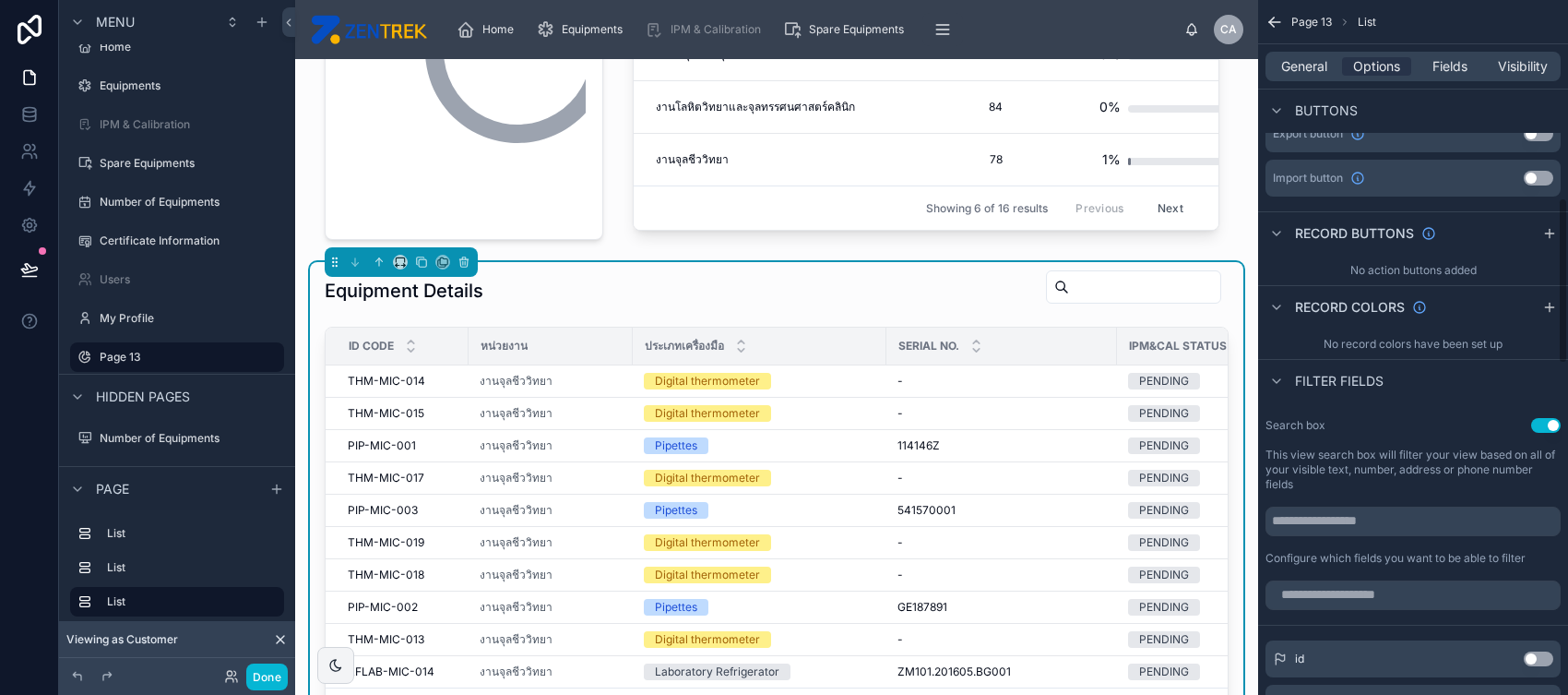 scroll, scrollTop: 894, scrollLeft: 0, axis: vertical 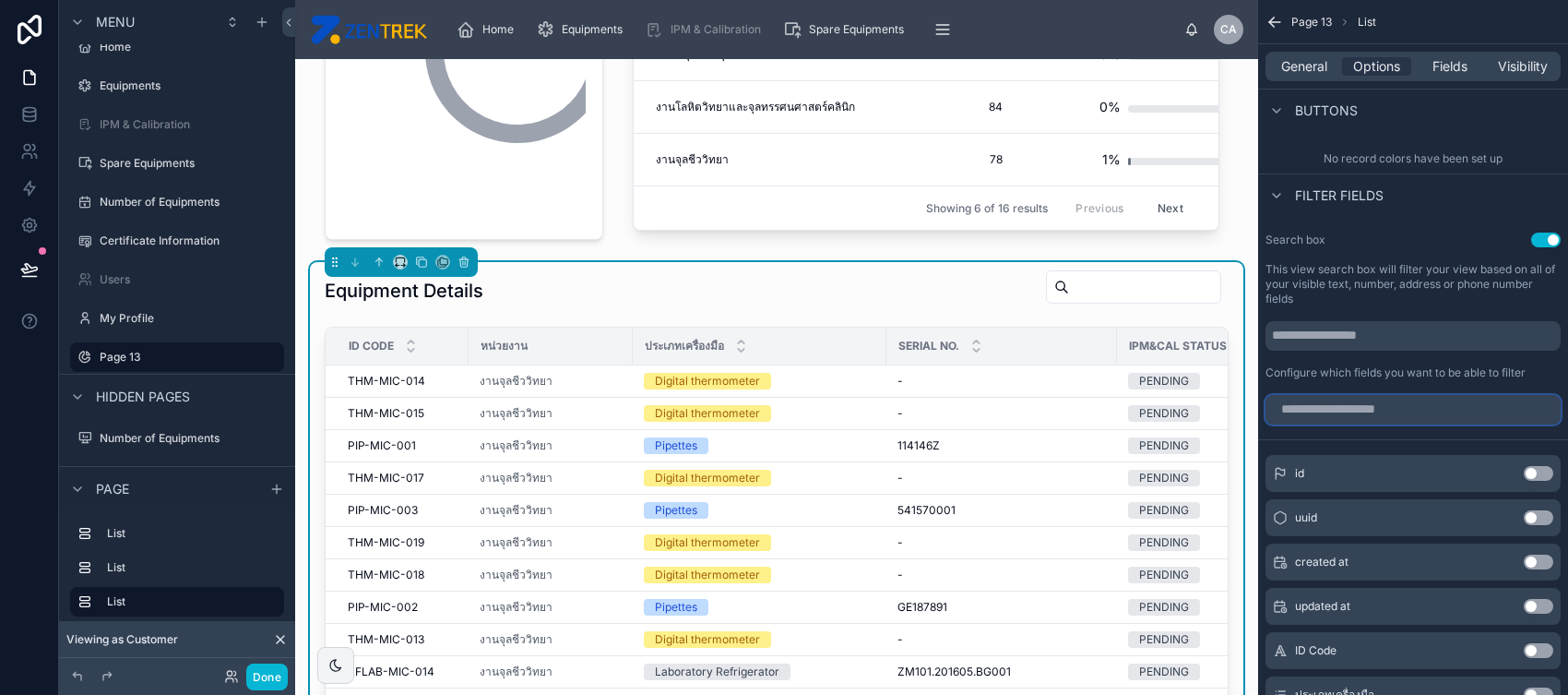 click at bounding box center [1413, 410] 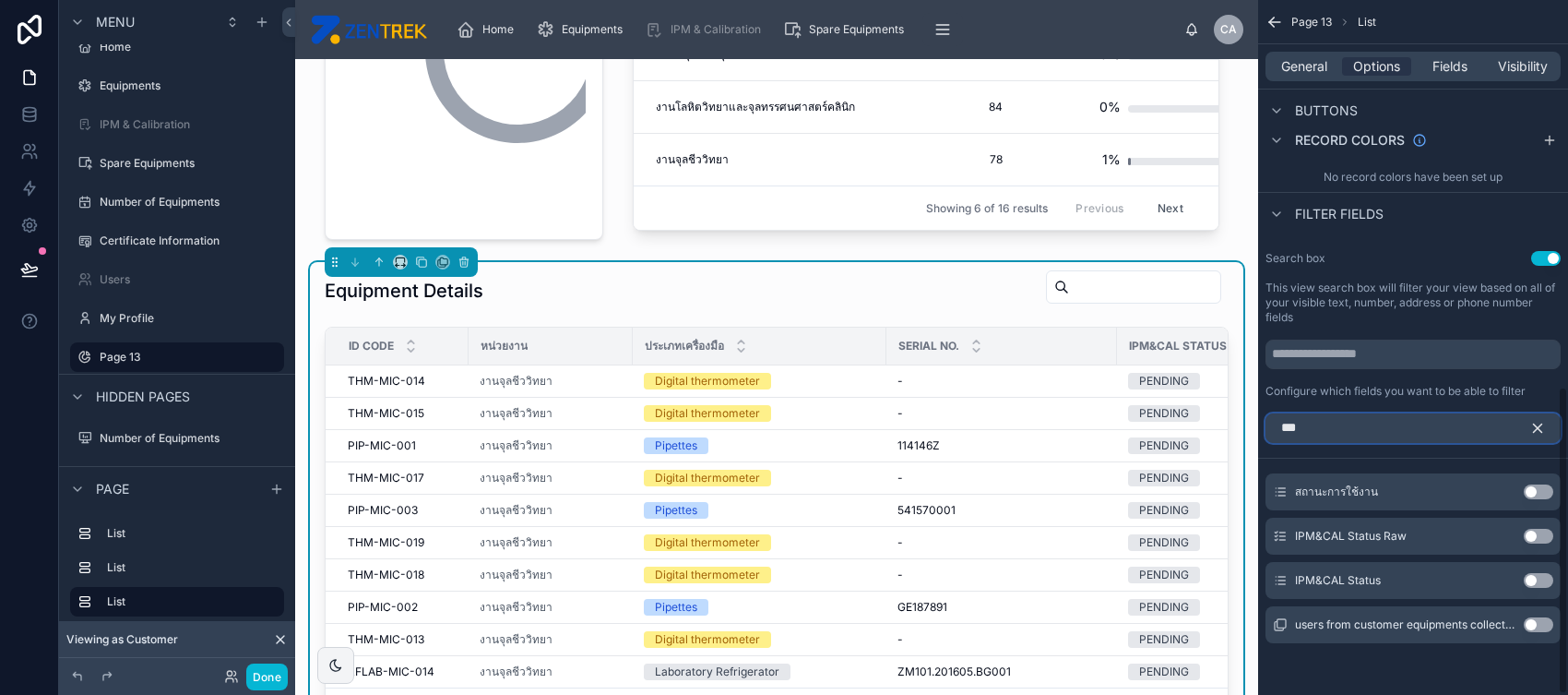 scroll, scrollTop: 785, scrollLeft: 0, axis: vertical 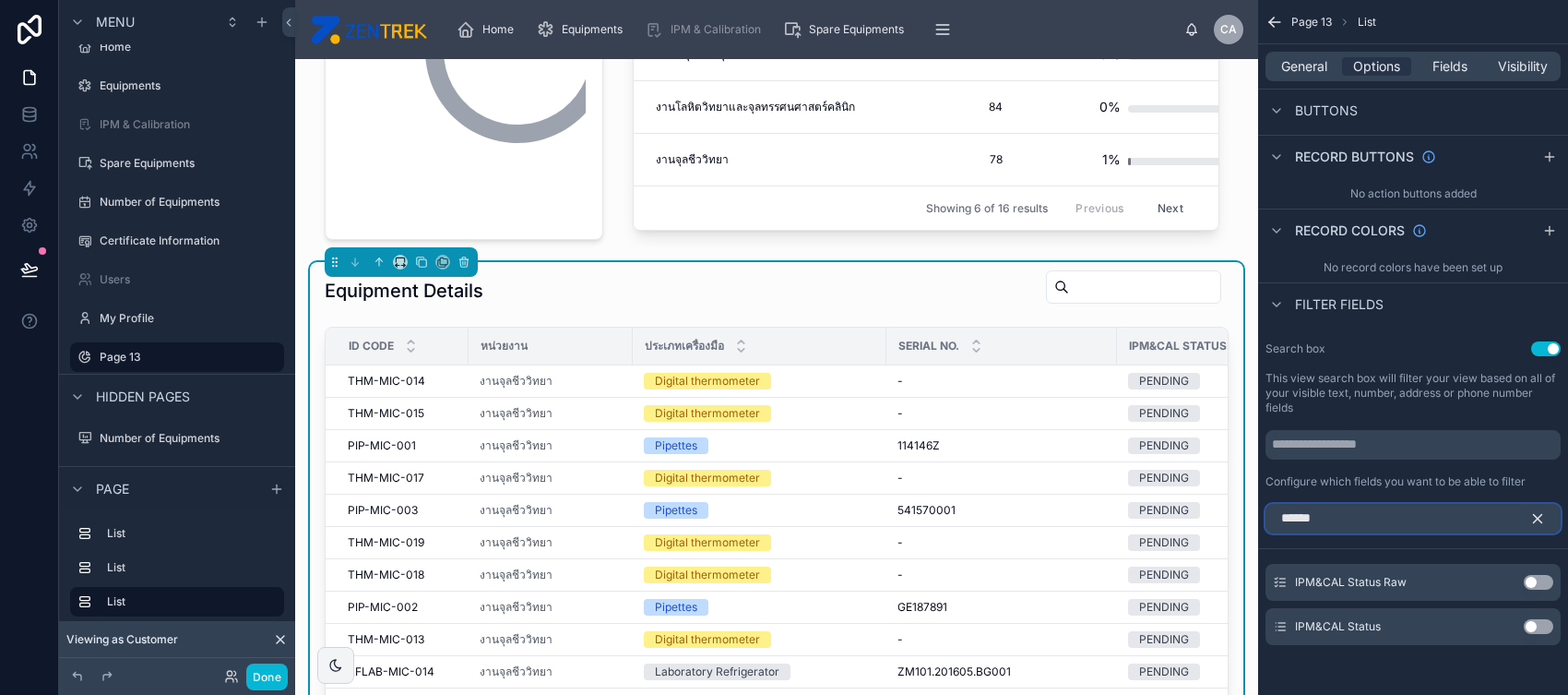 type on "******" 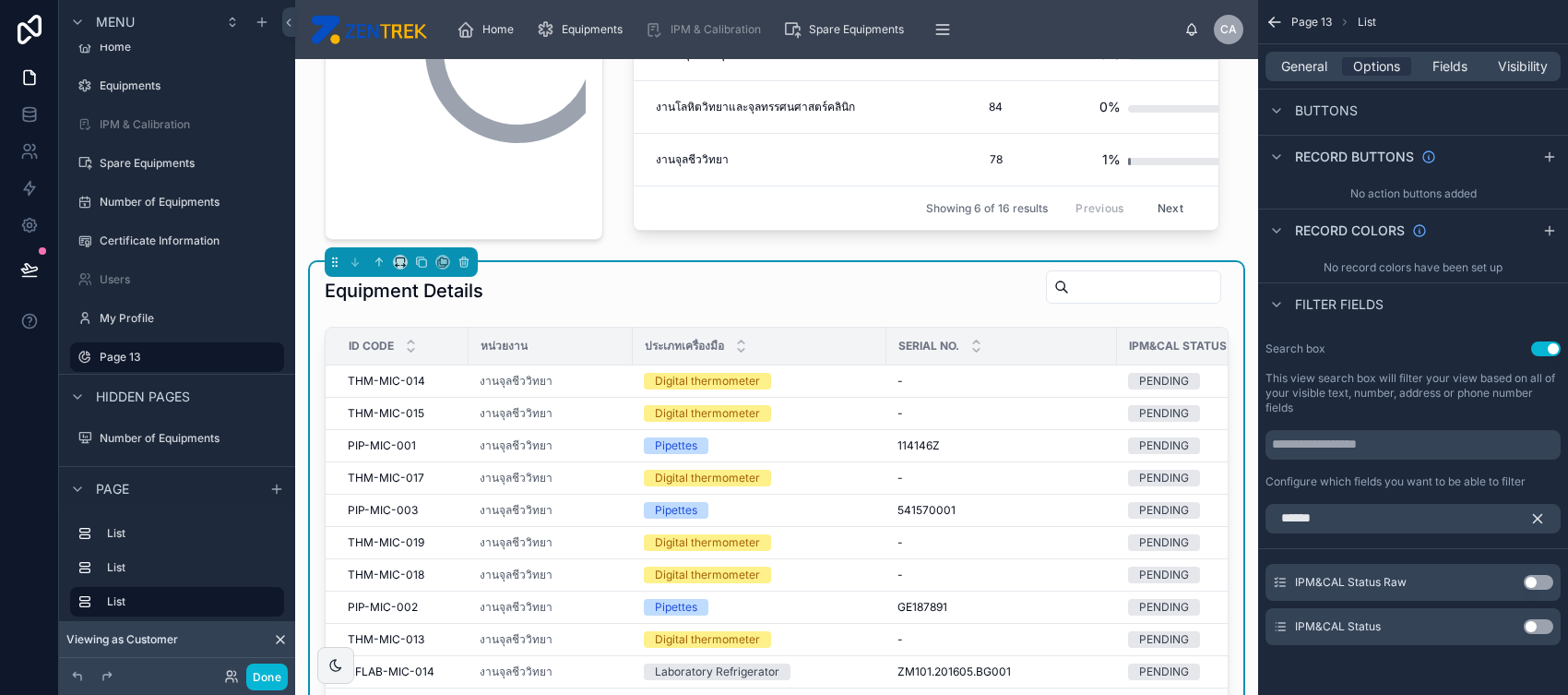 click on "Use setting" at bounding box center [1538, 627] 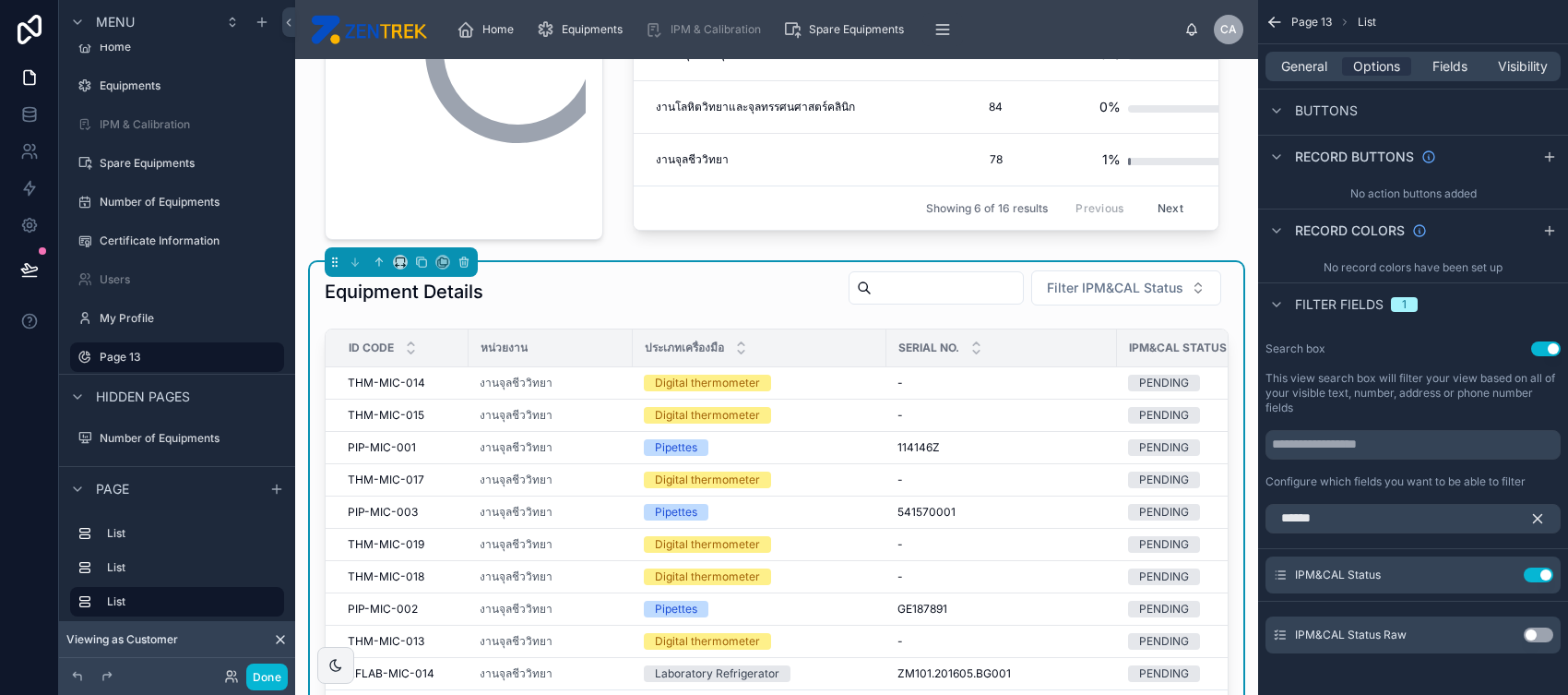 click 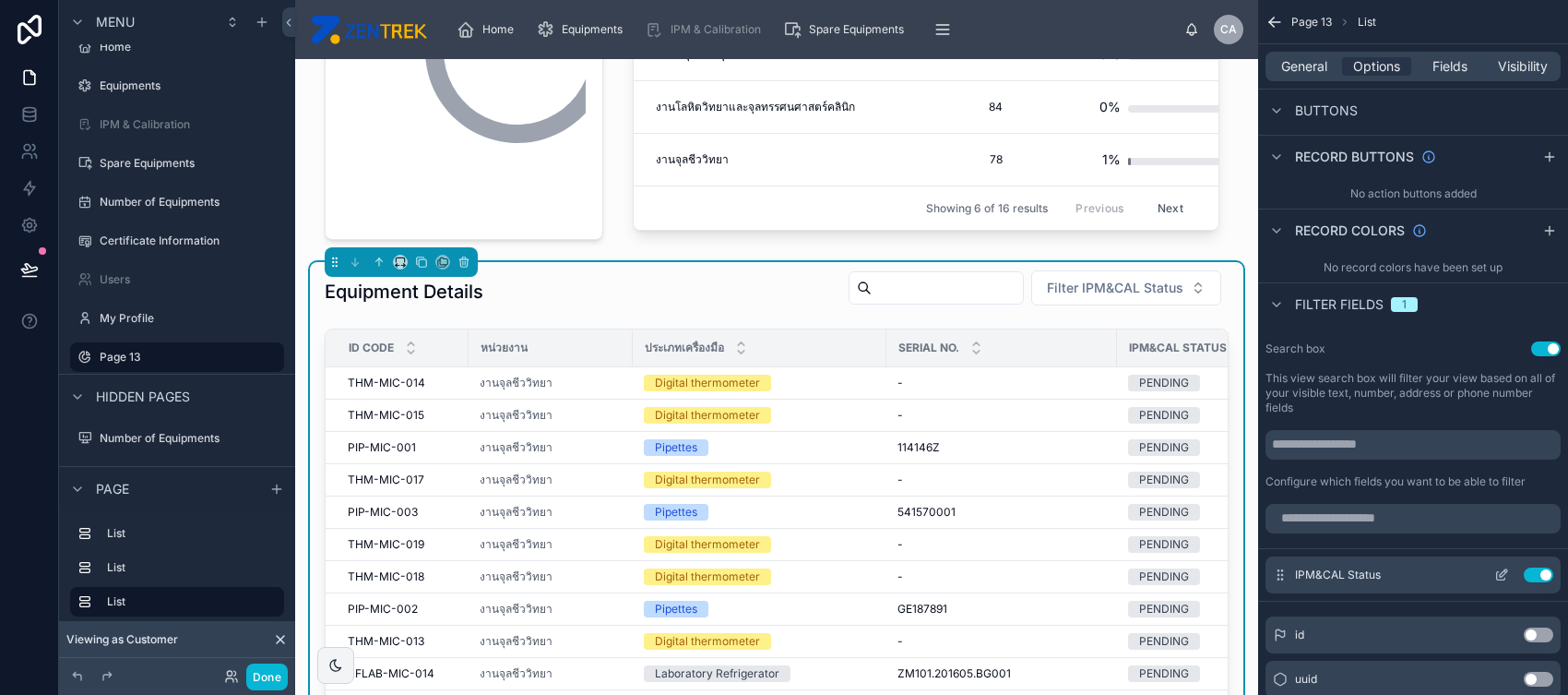click 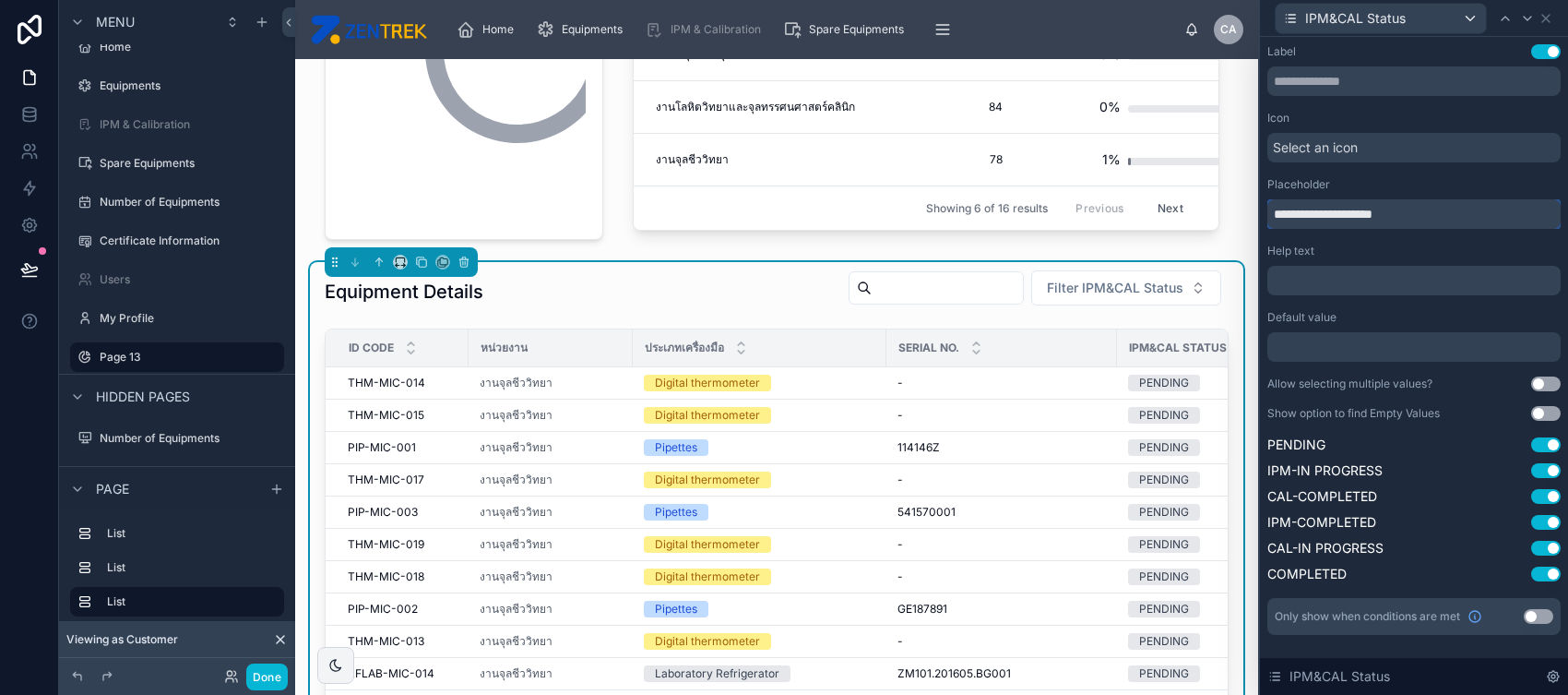 click on "**********" at bounding box center (1414, 214) 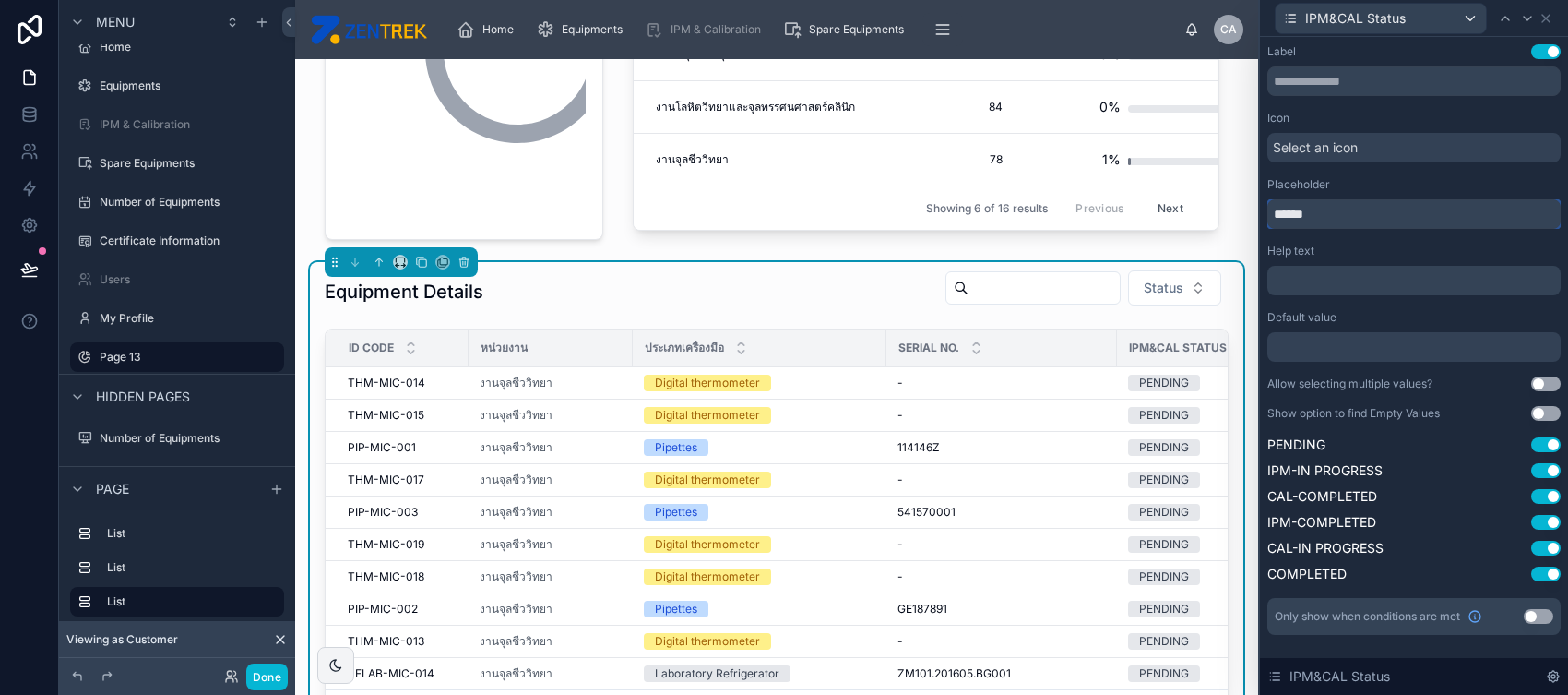 type on "******" 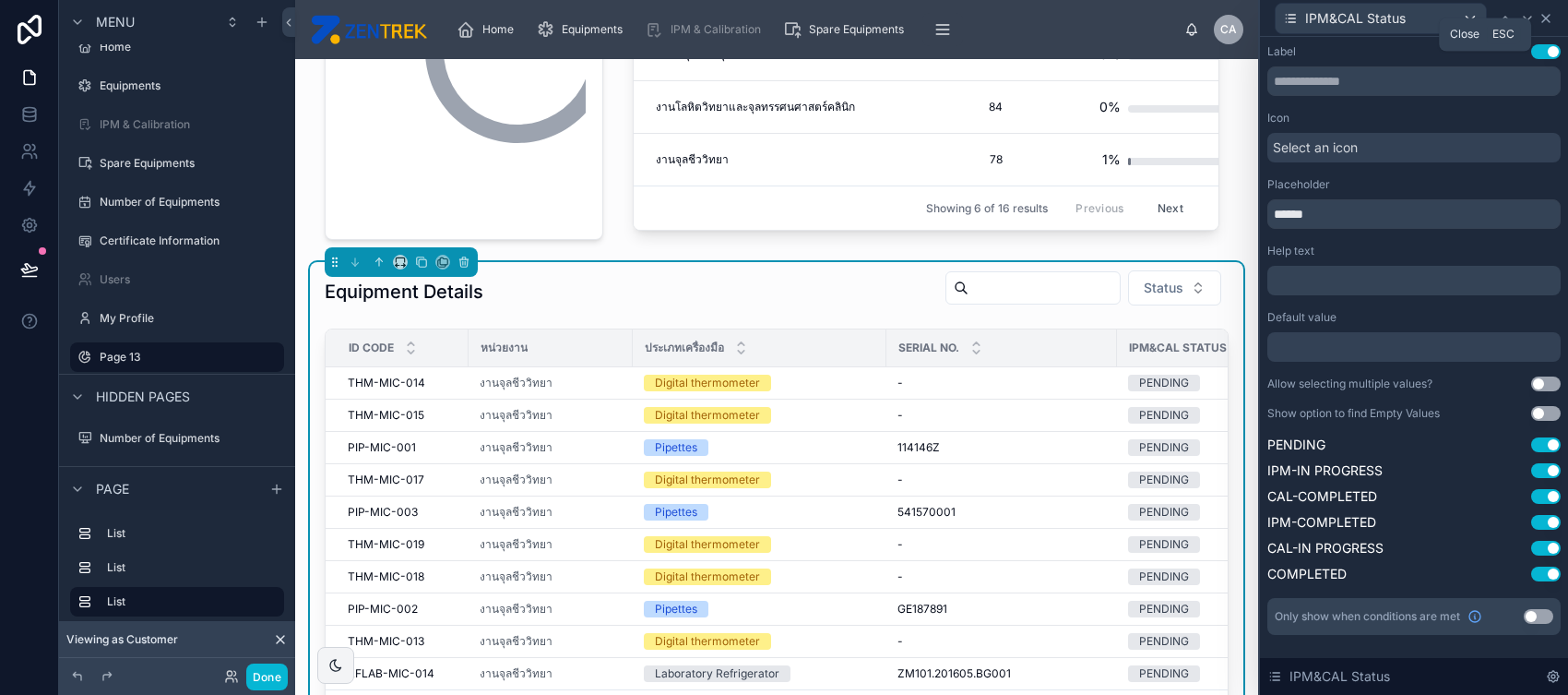 click 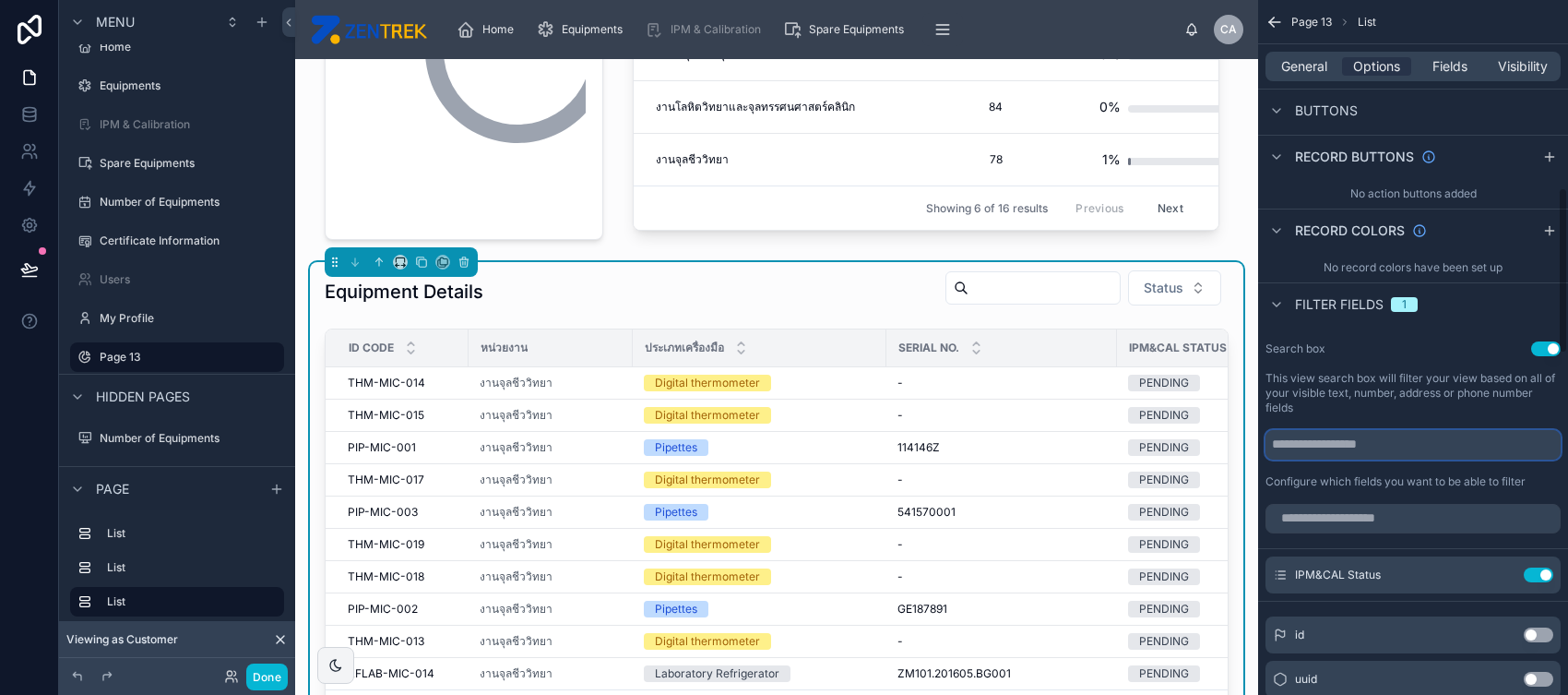 click at bounding box center (1413, 445) 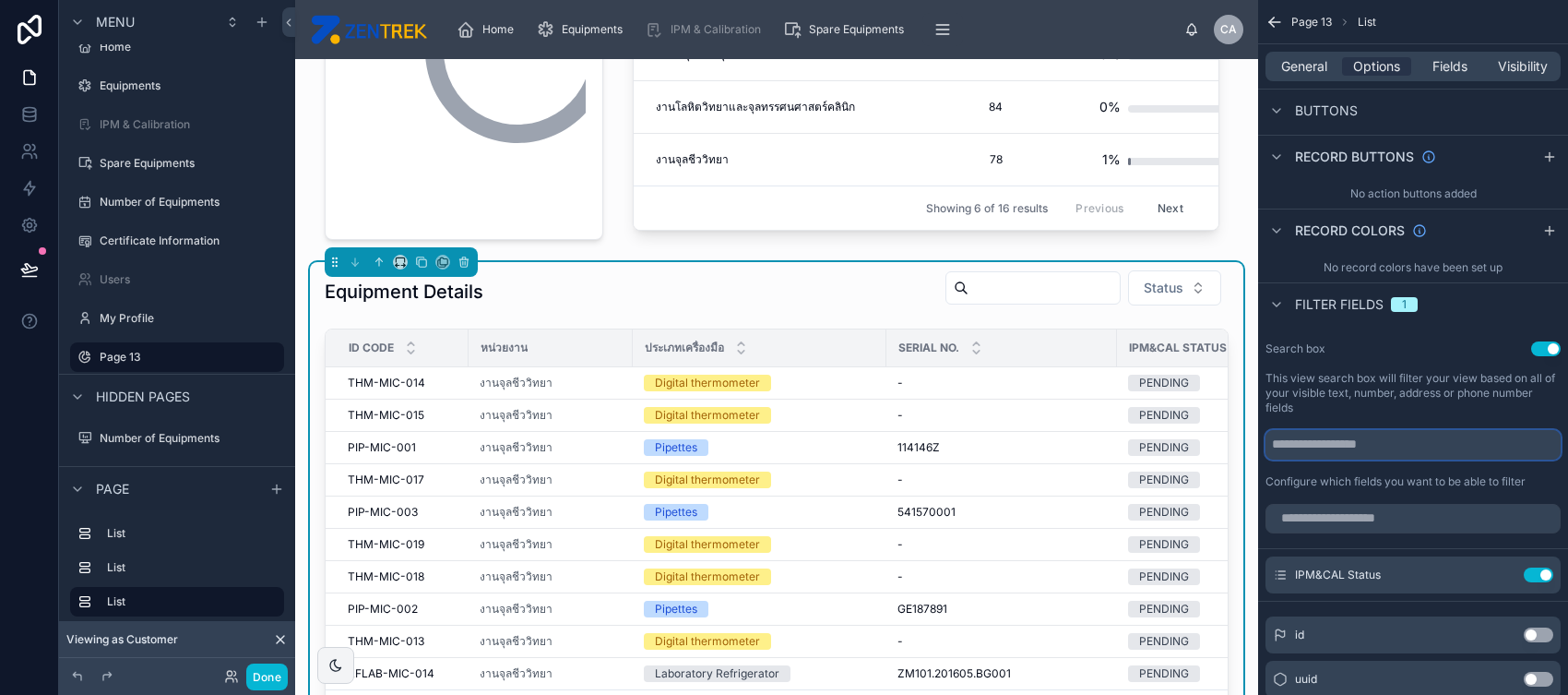 type on "*" 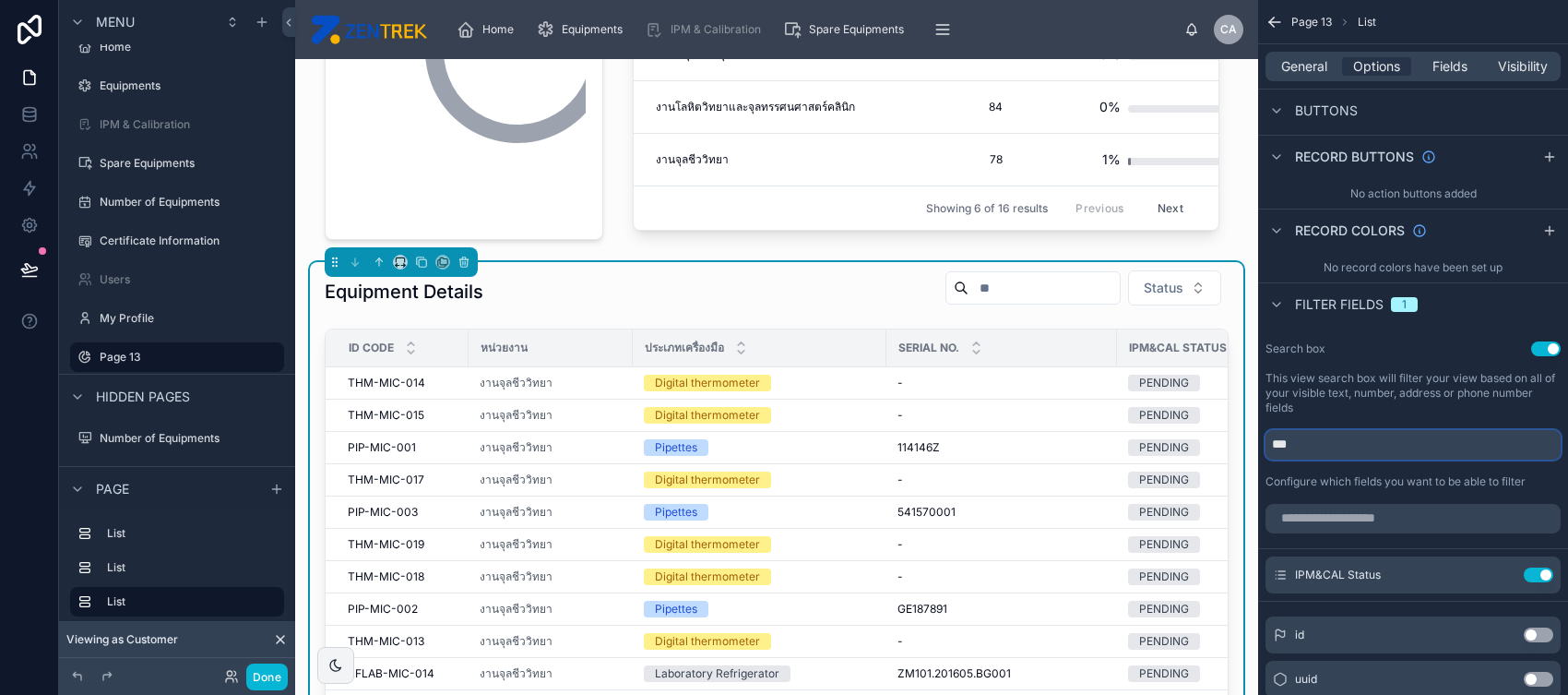 type on "****" 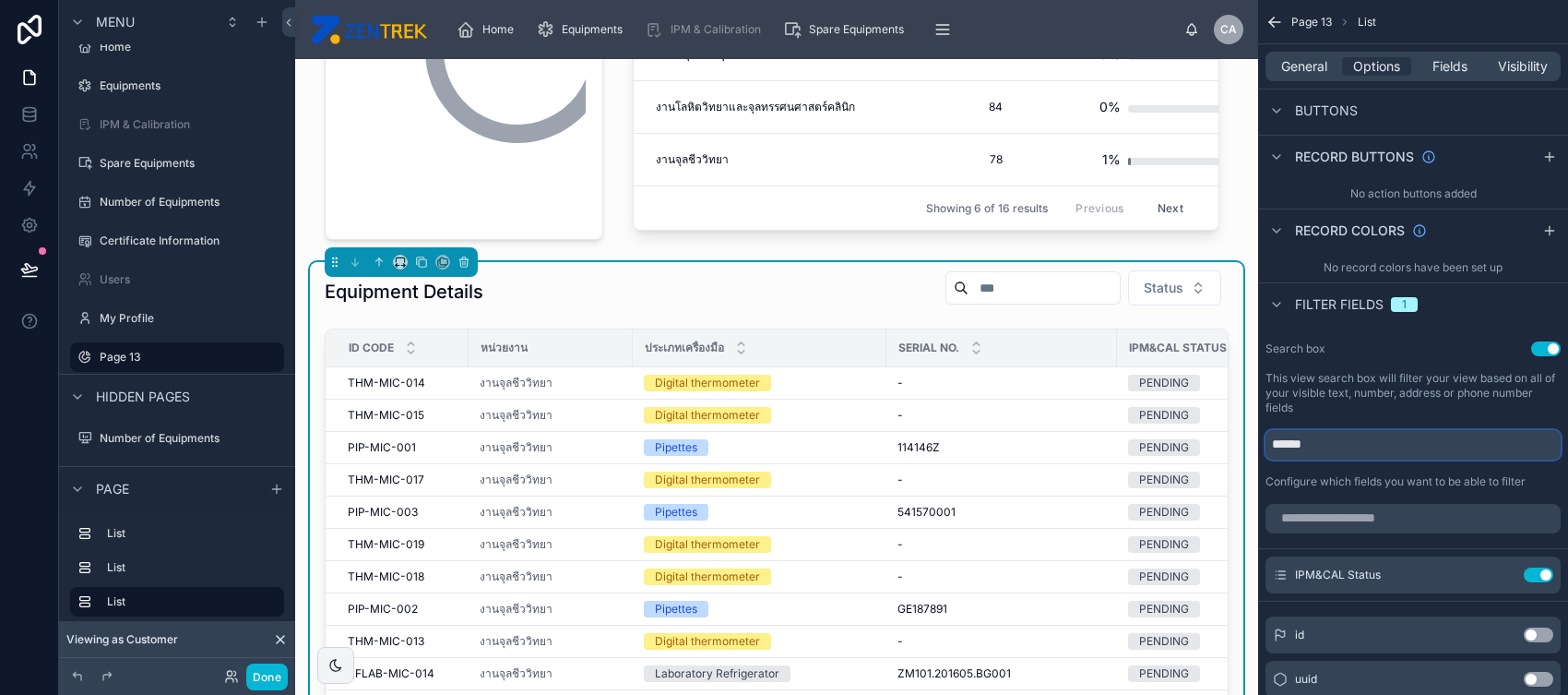type on "******" 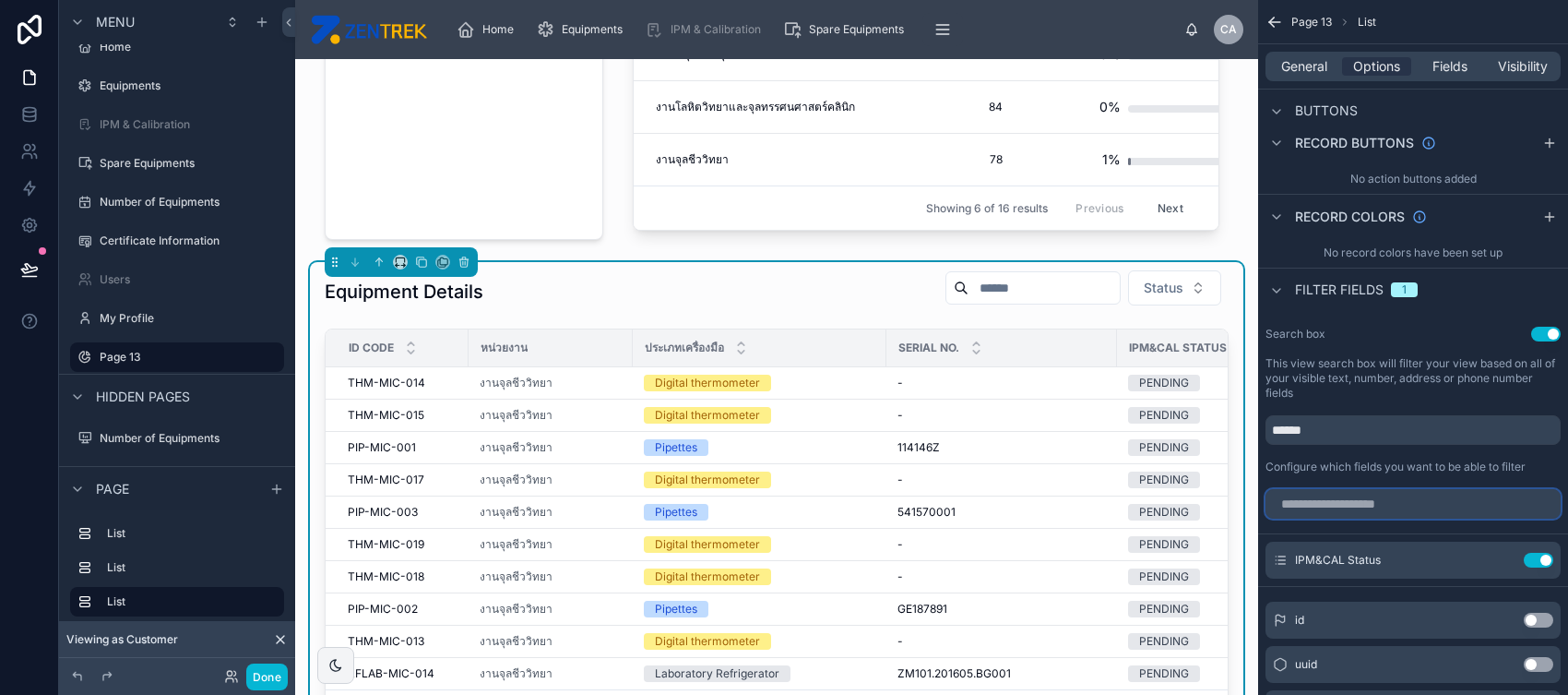 click at bounding box center [1413, 504] 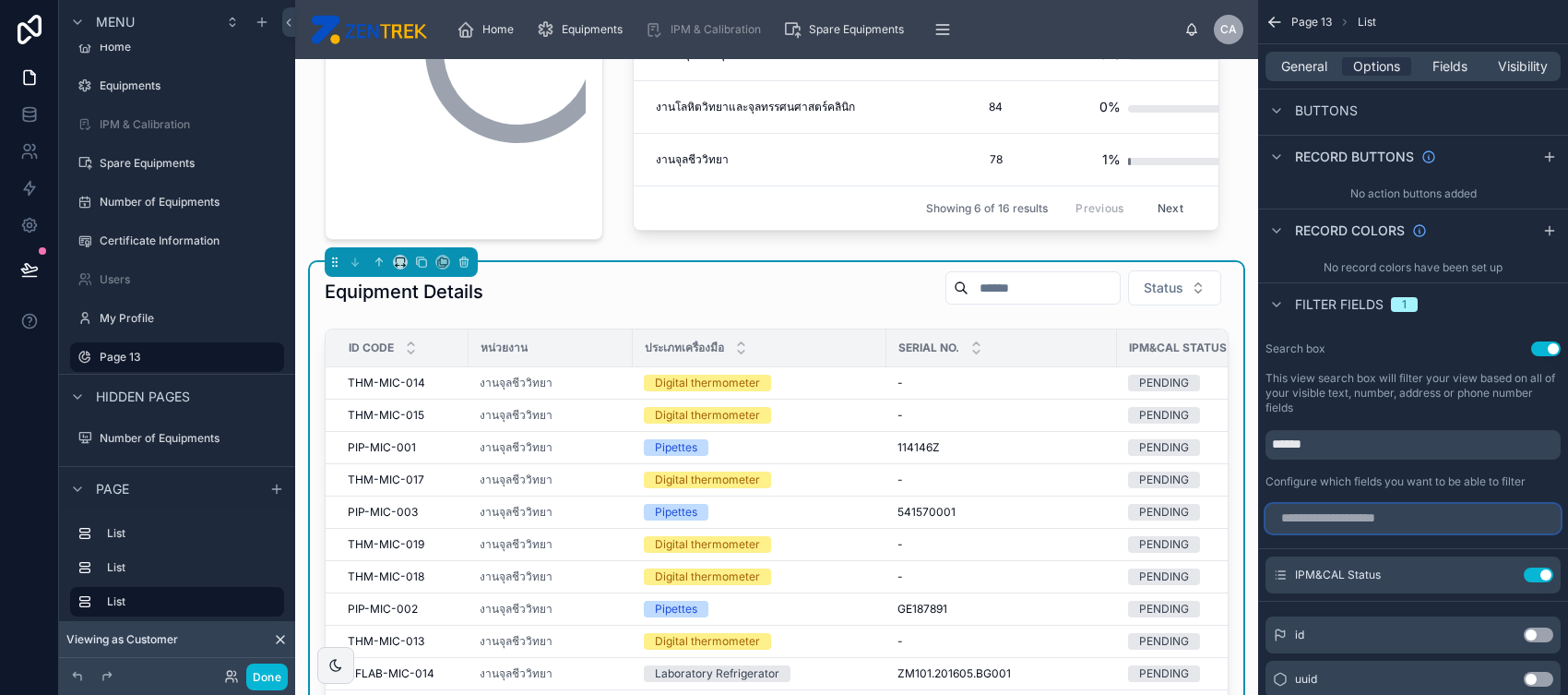 type on "*" 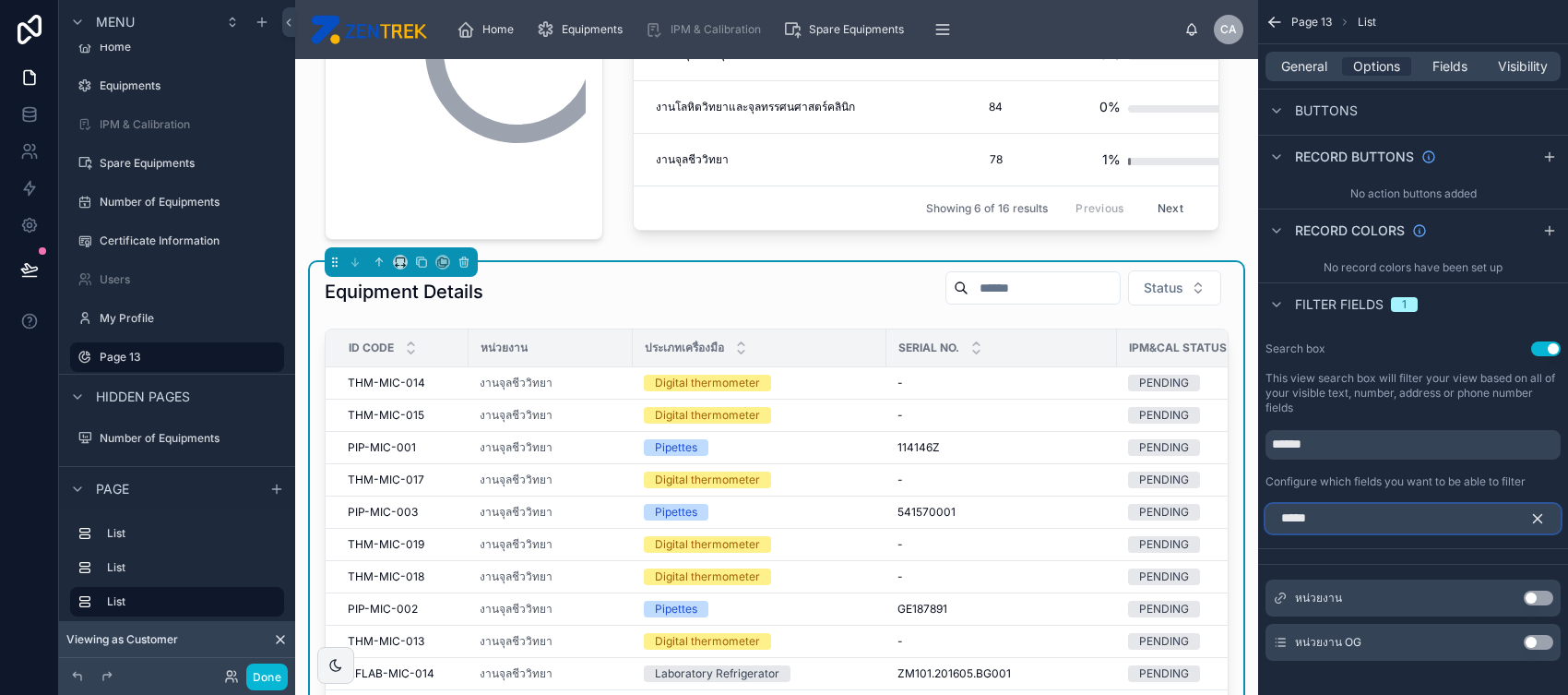 type on "*****" 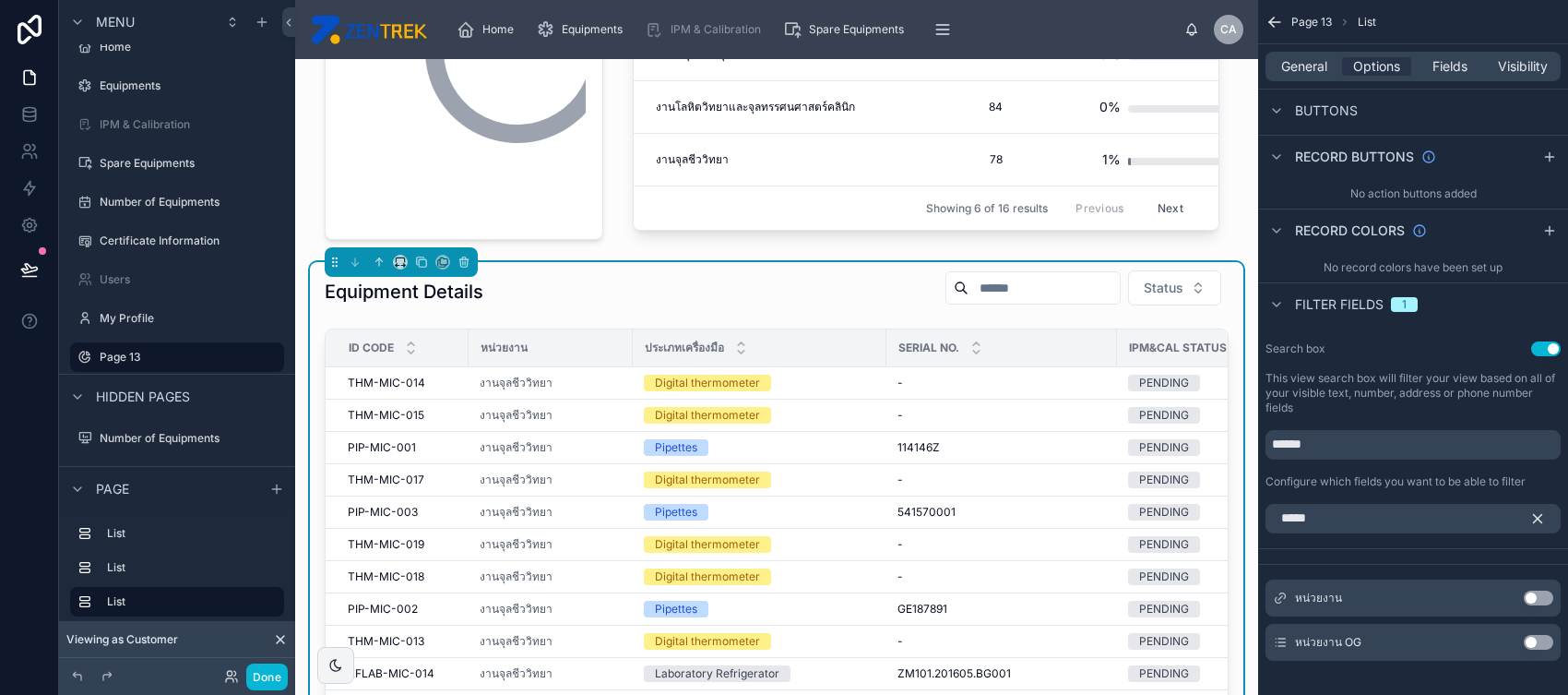 click on "Use setting" at bounding box center [1538, 598] 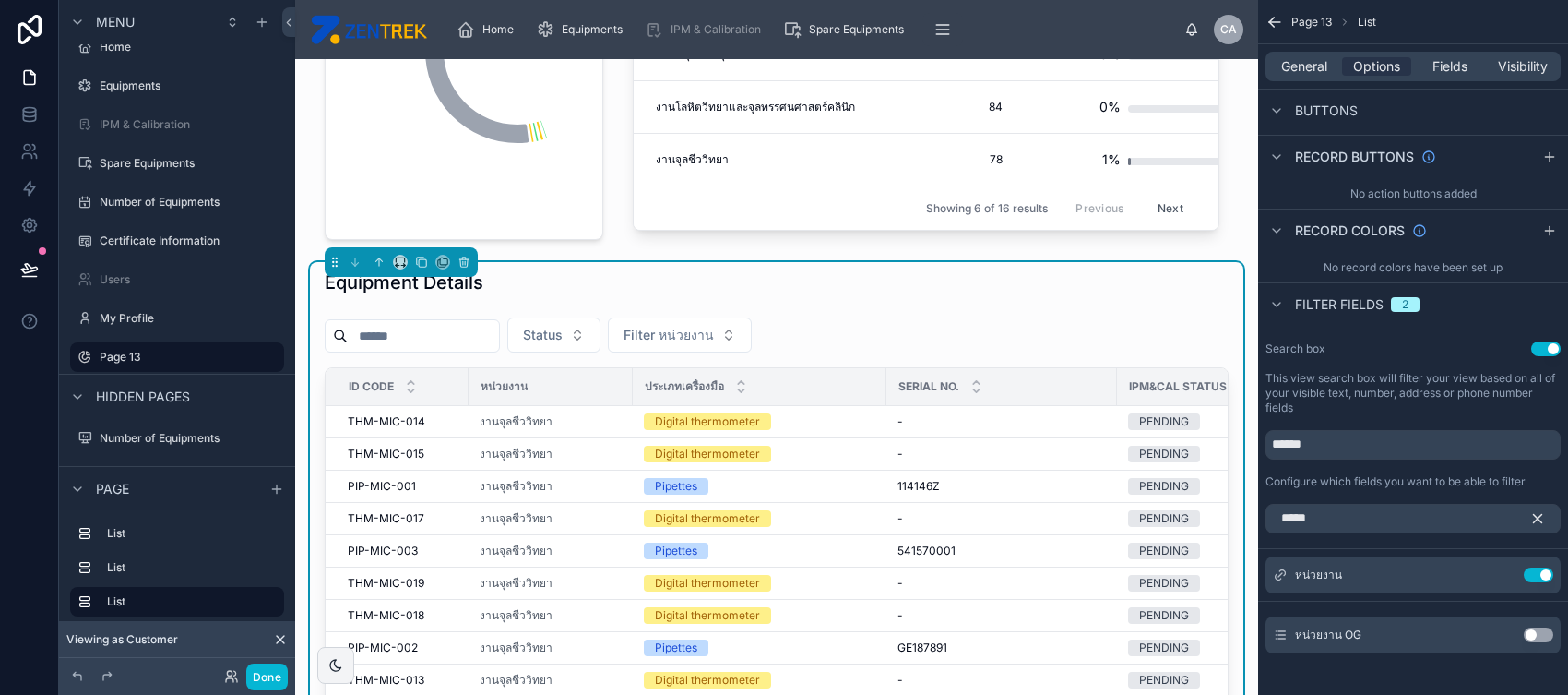 click 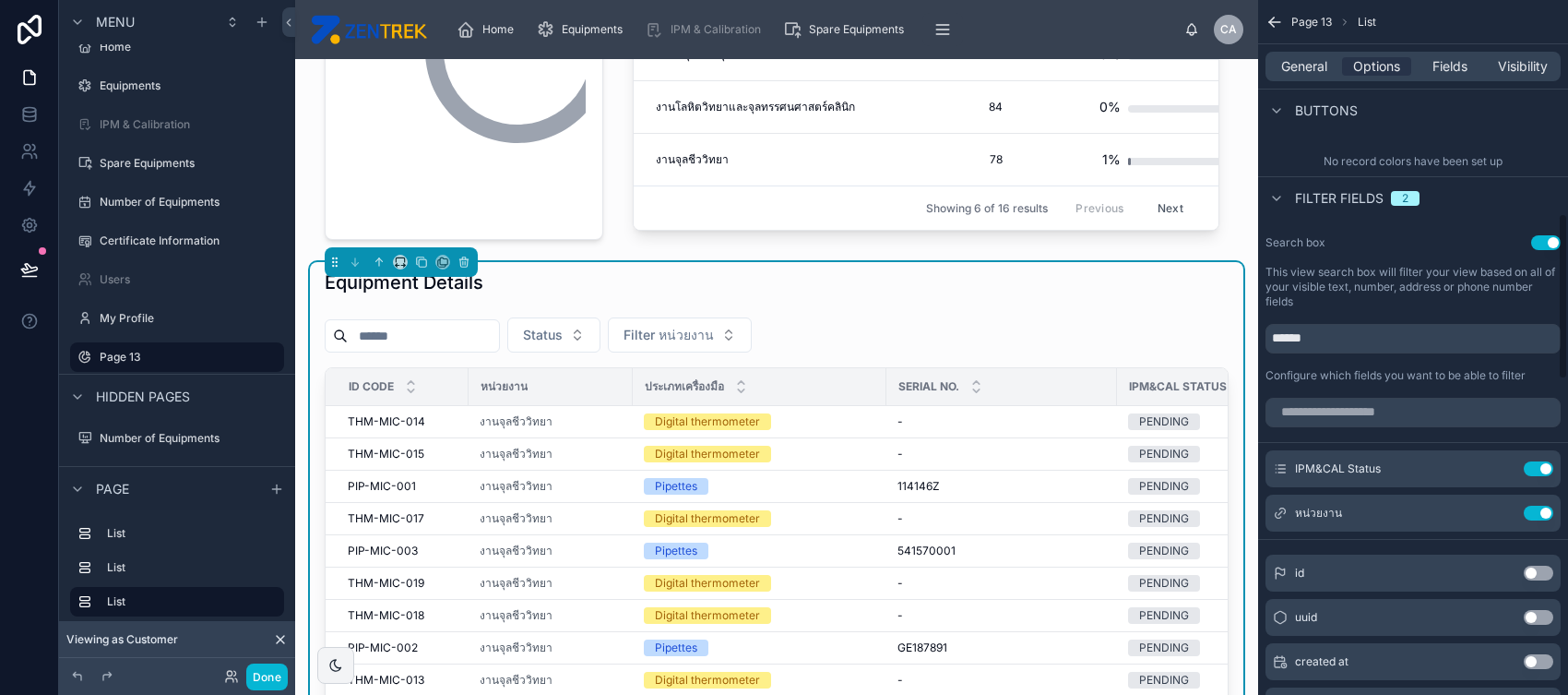 scroll, scrollTop: 892, scrollLeft: 0, axis: vertical 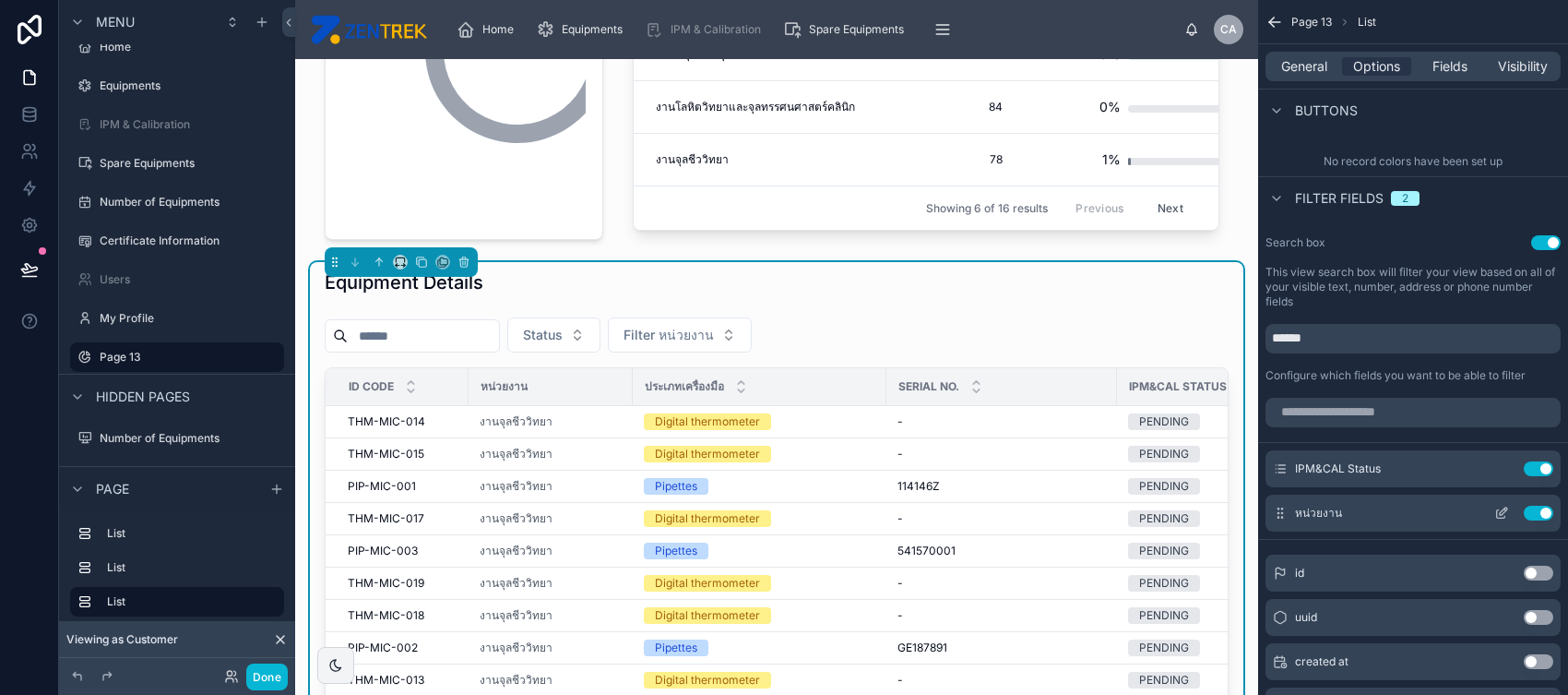 click at bounding box center (1502, 513) 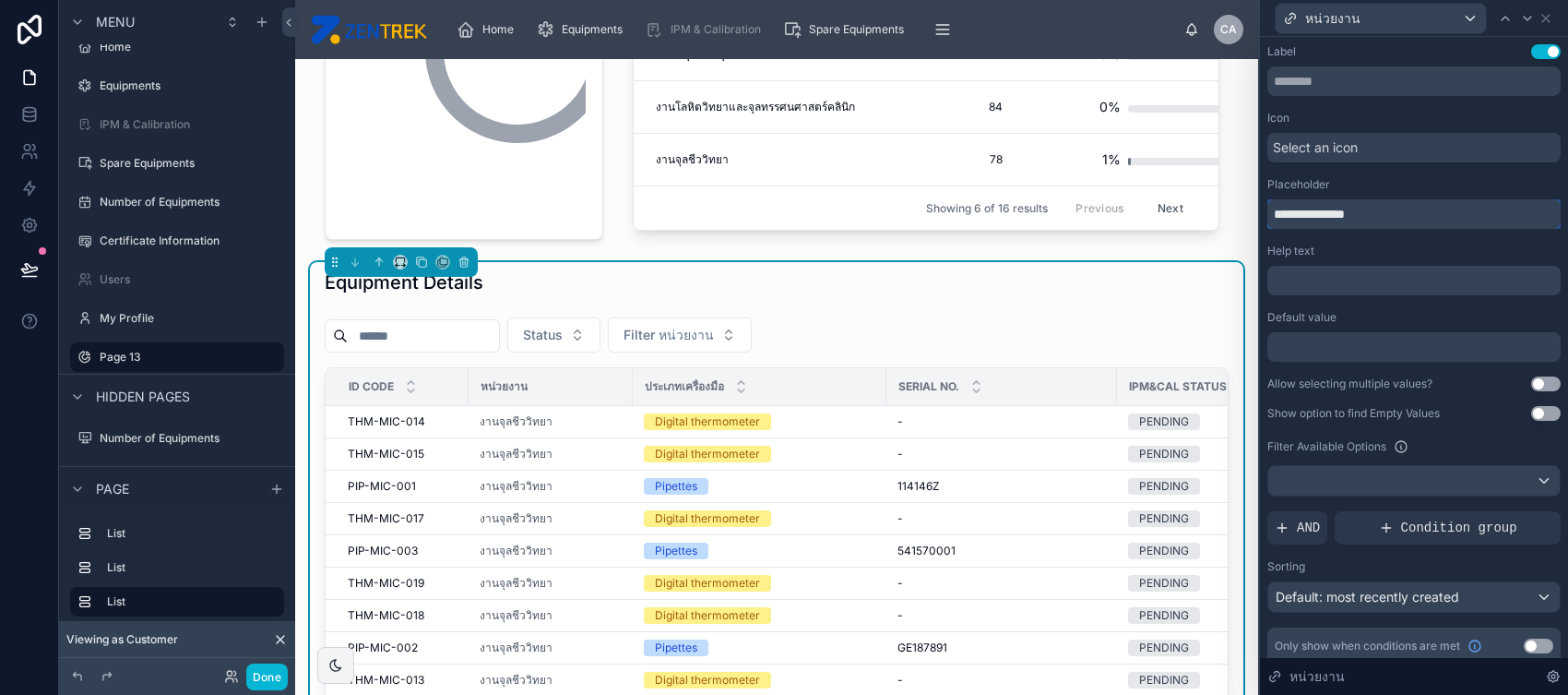 click on "**********" at bounding box center (1414, 214) 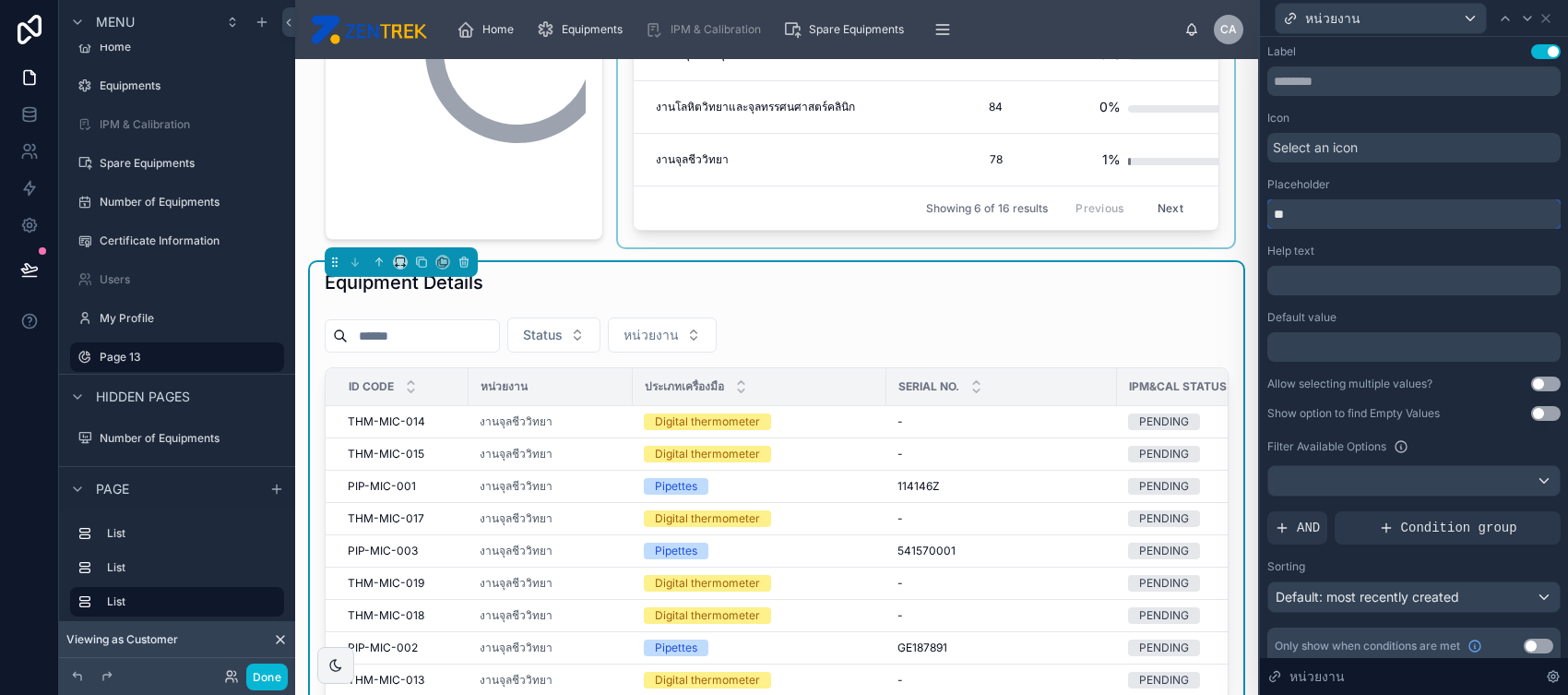 type on "*" 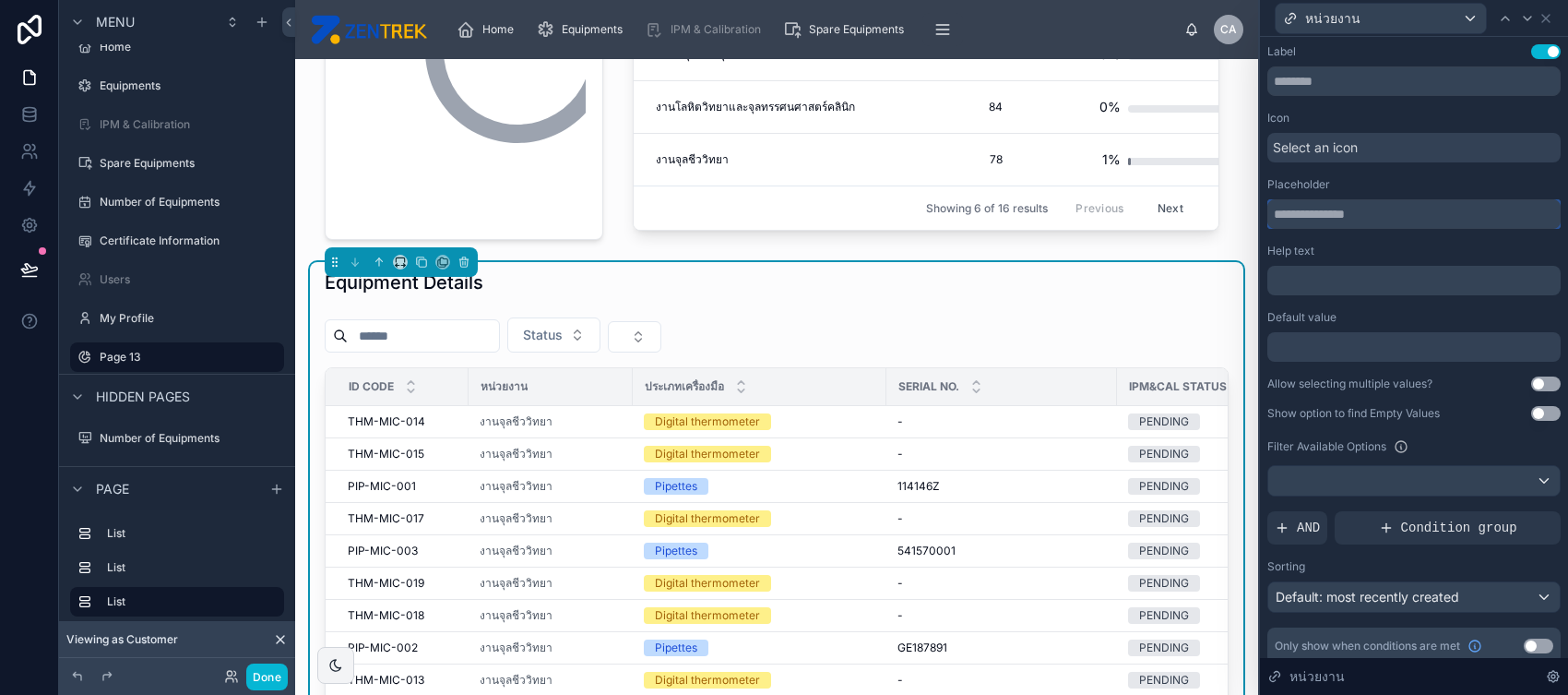 click at bounding box center (1414, 214) 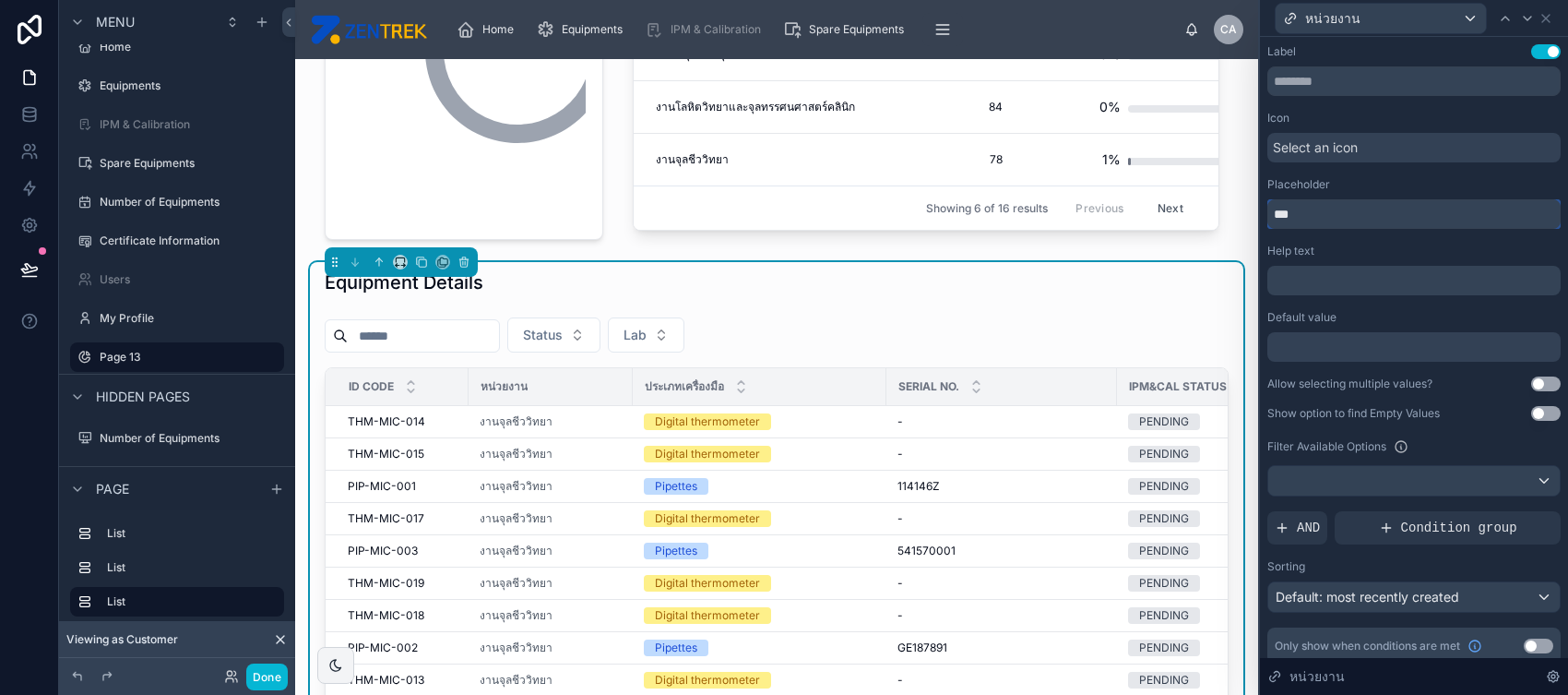 scroll, scrollTop: 0, scrollLeft: 0, axis: both 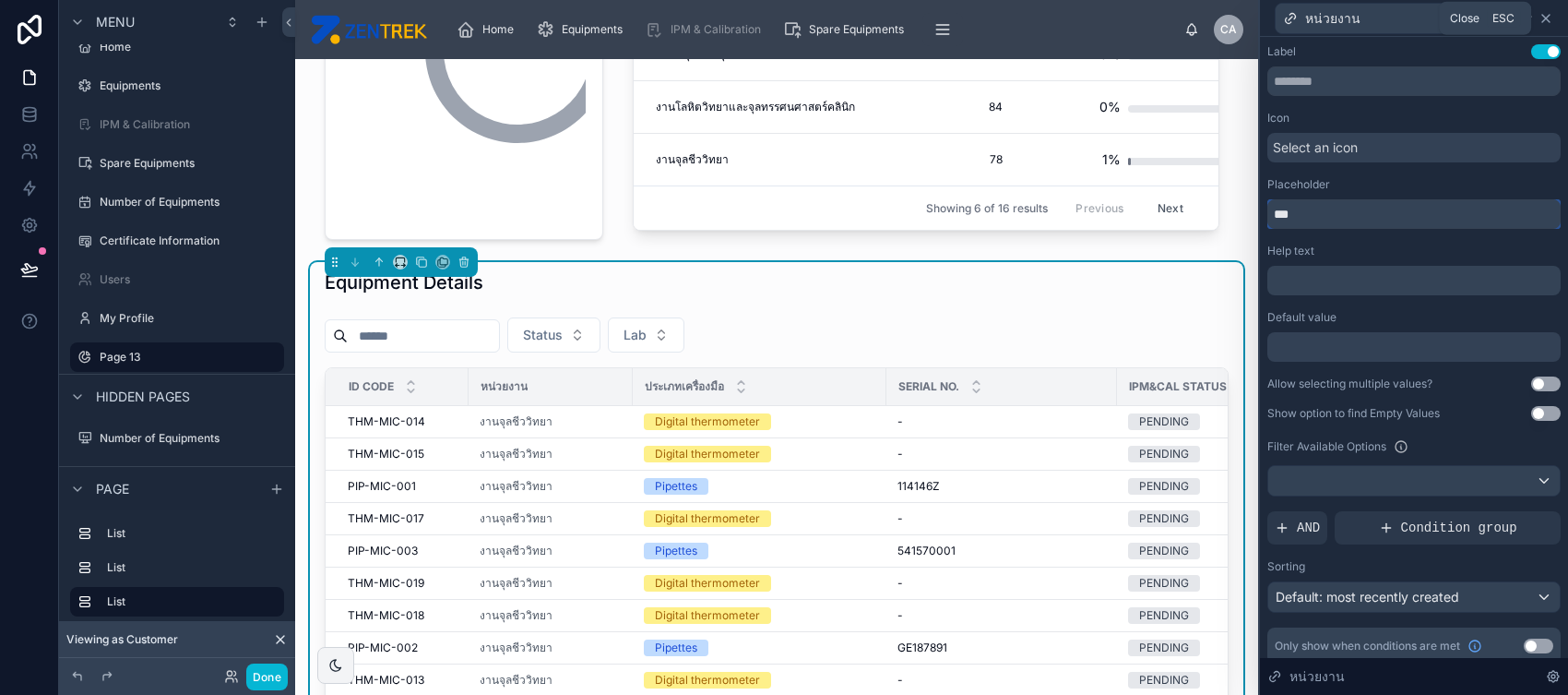 type on "***" 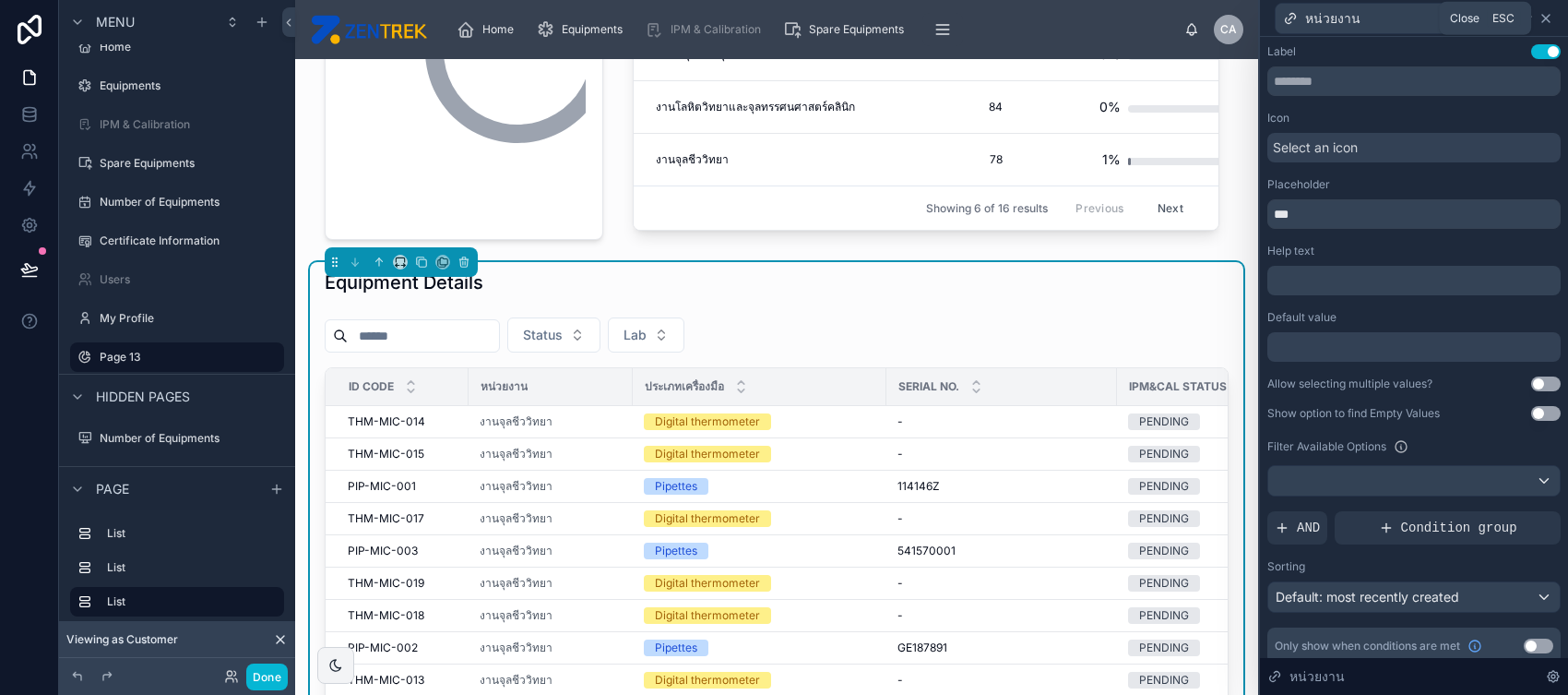 click 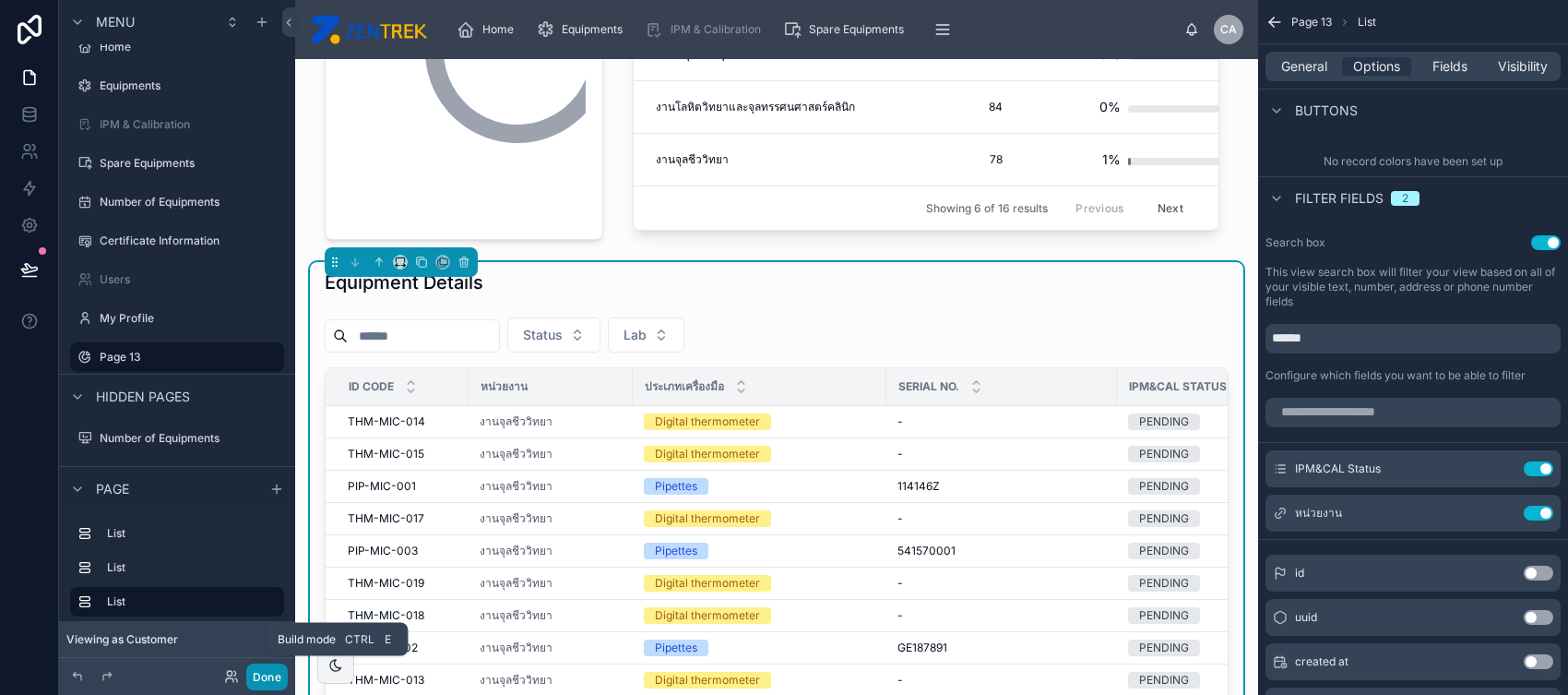 click on "Done" at bounding box center (267, 677) 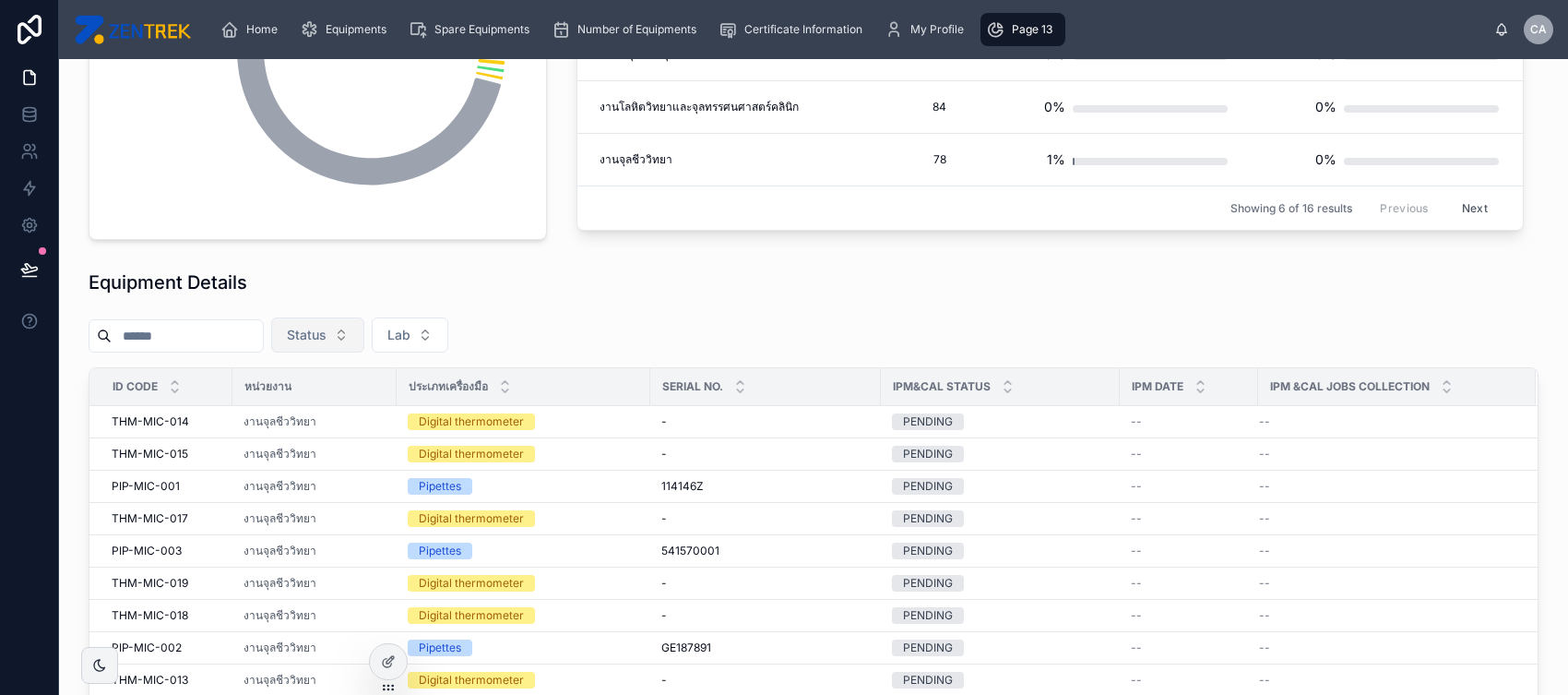 click on "Status" at bounding box center (306, 335) 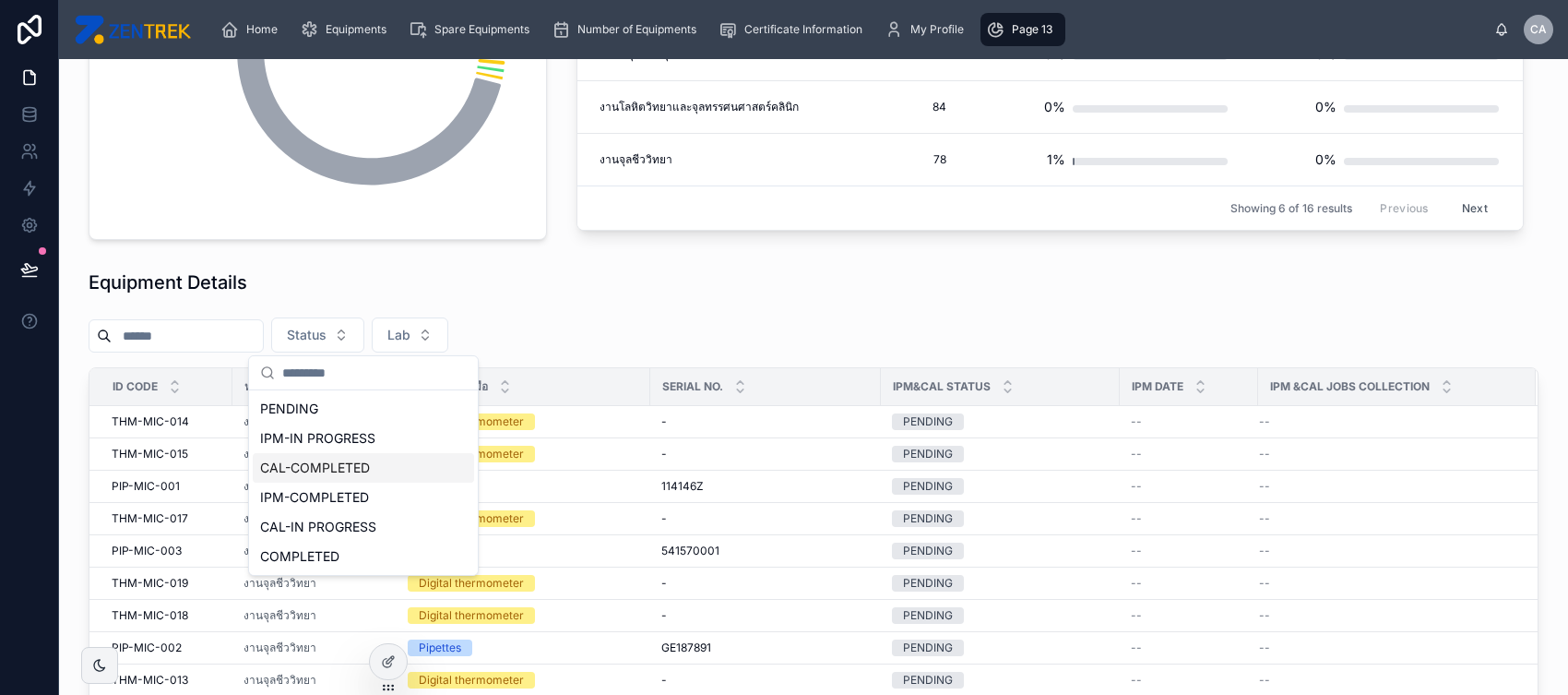 click on "CAL-COMPLETED" at bounding box center (363, 468) 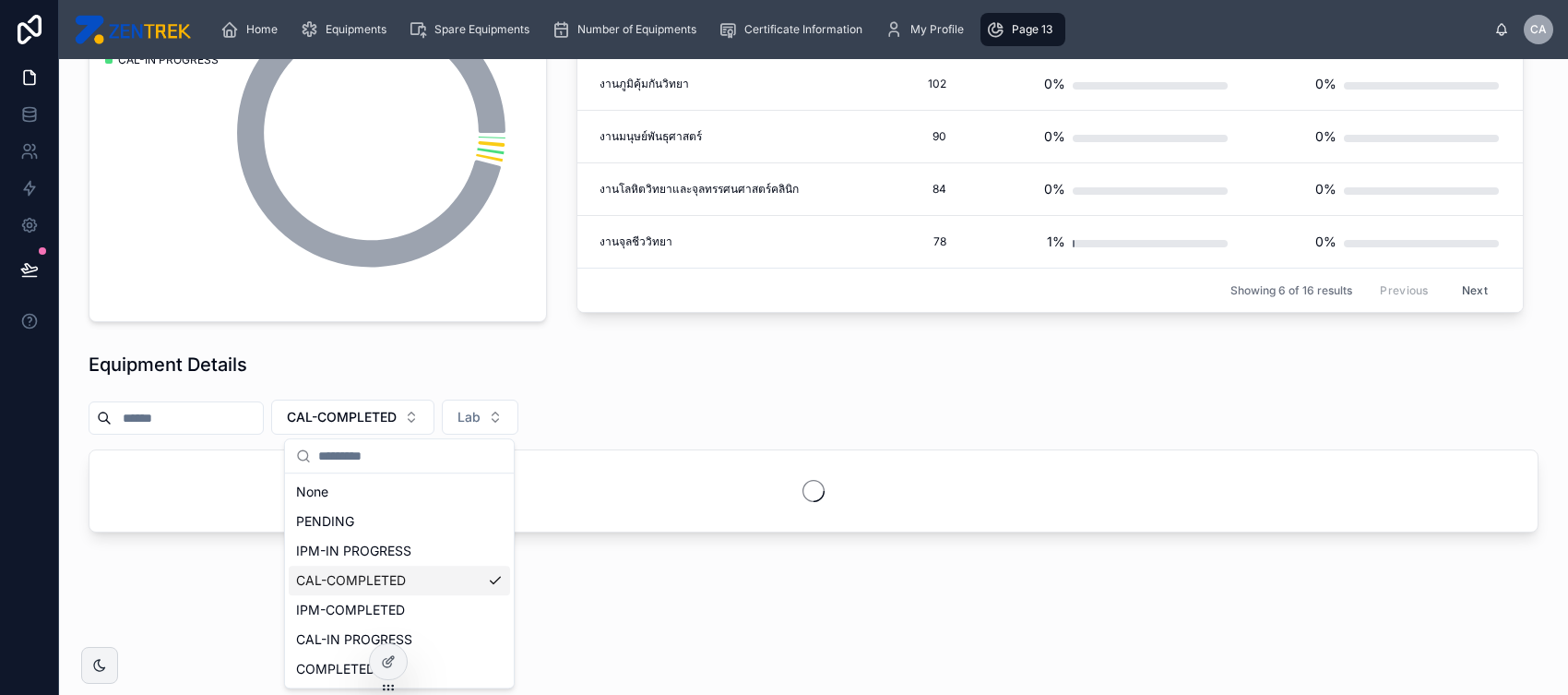 scroll, scrollTop: 206, scrollLeft: 0, axis: vertical 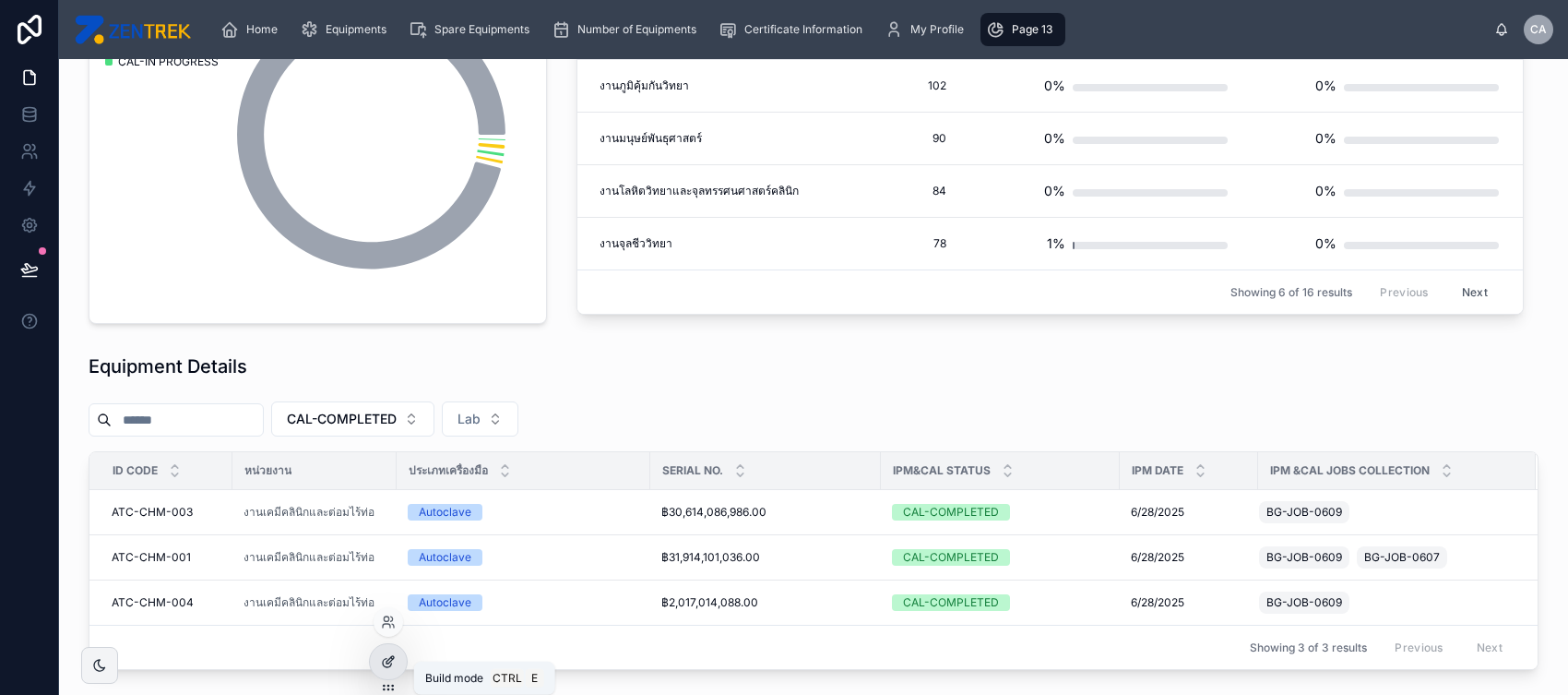 click at bounding box center [388, 662] 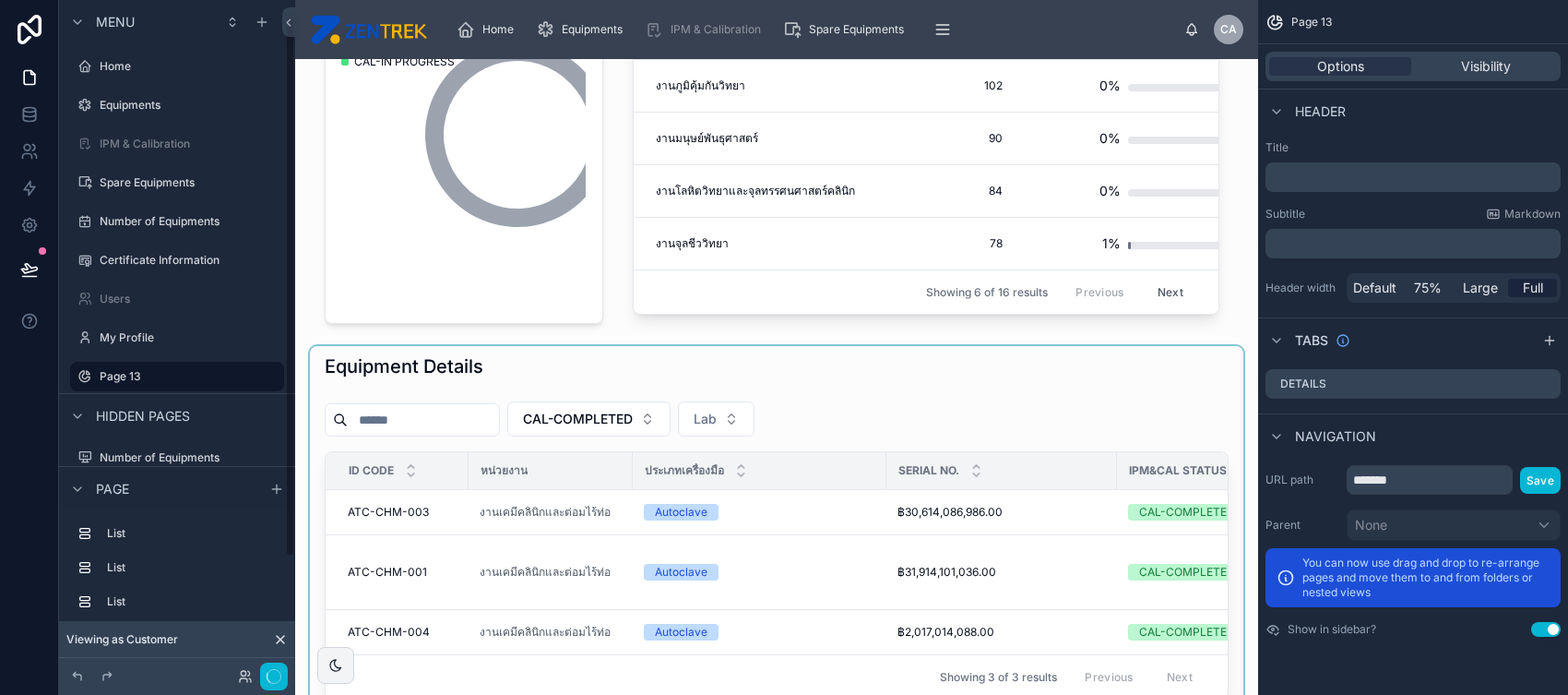 scroll, scrollTop: 19, scrollLeft: 0, axis: vertical 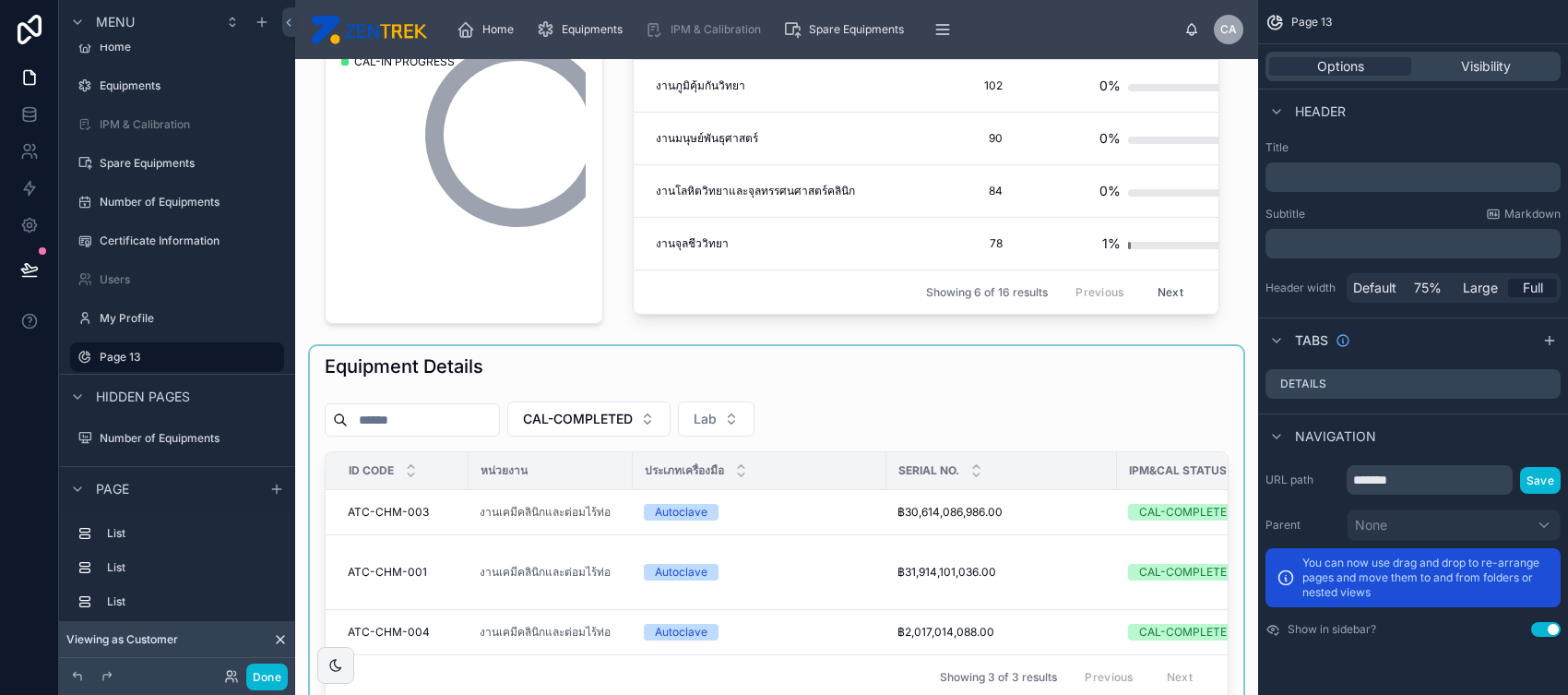 click at bounding box center [777, 530] 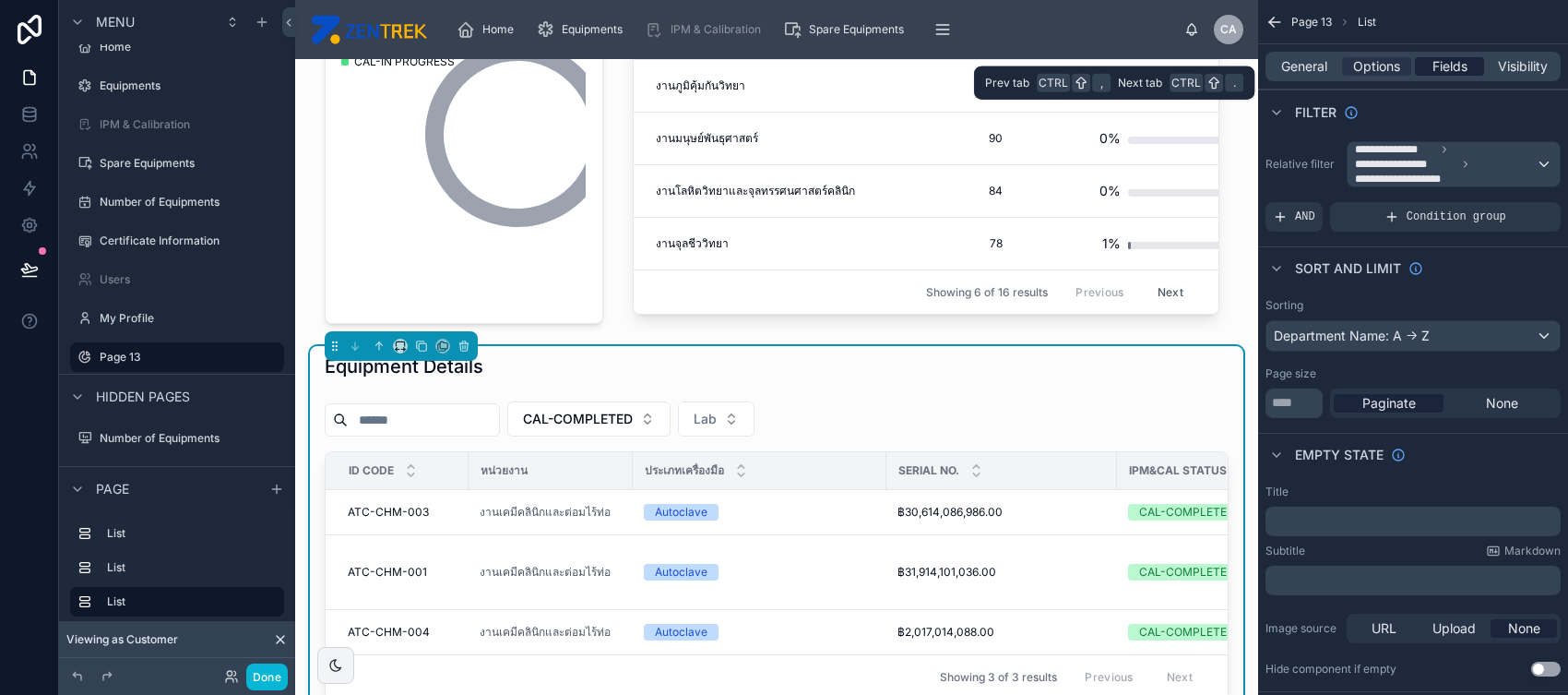 click on "Fields" at bounding box center [1450, 66] 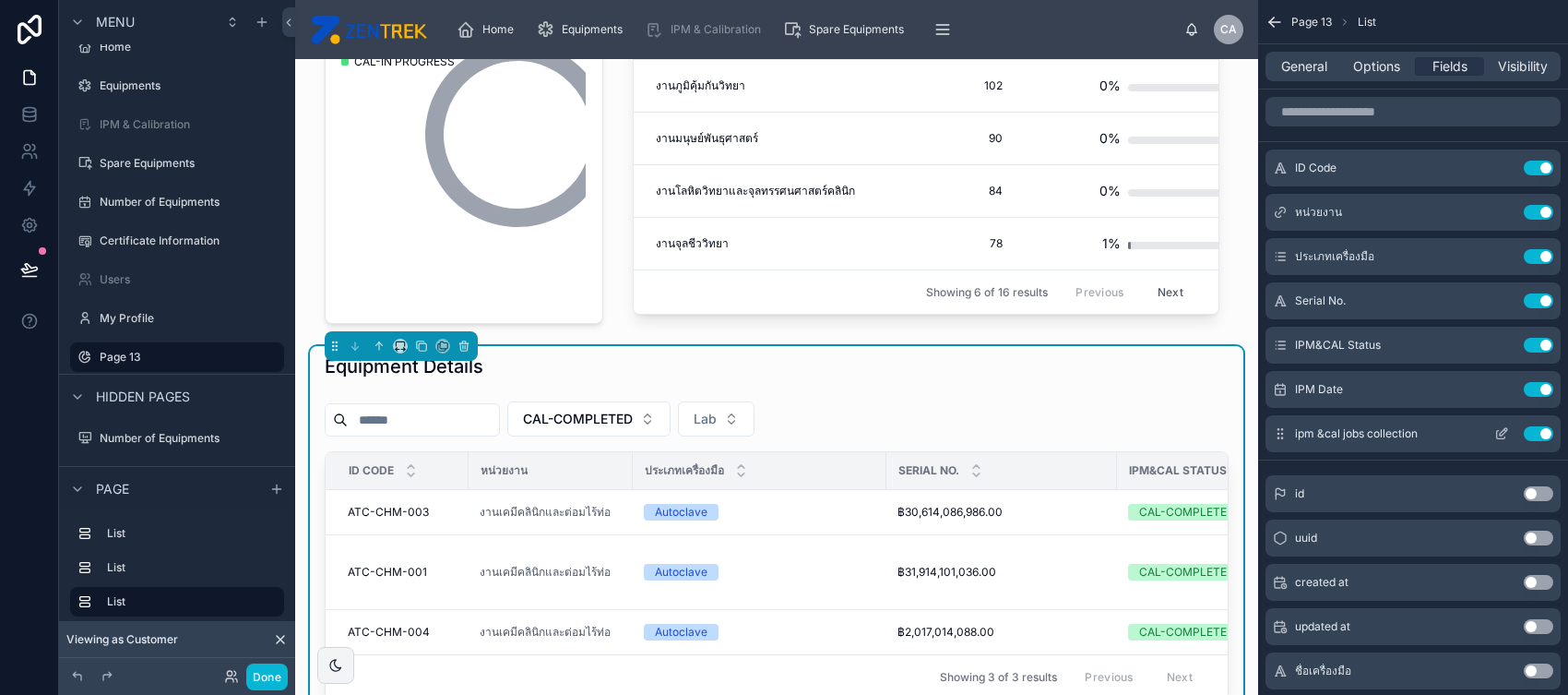 click on "Use setting" at bounding box center (1538, 434) 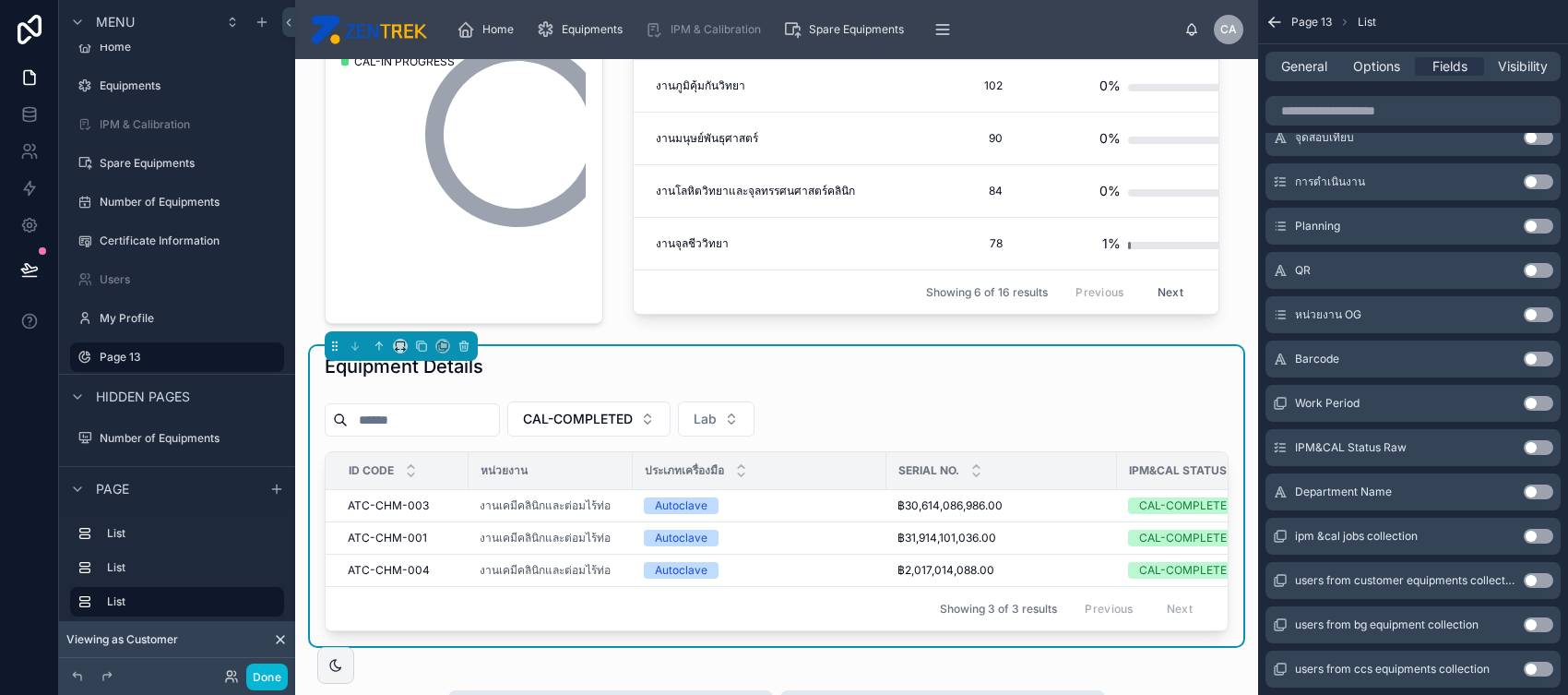 scroll, scrollTop: 1019, scrollLeft: 0, axis: vertical 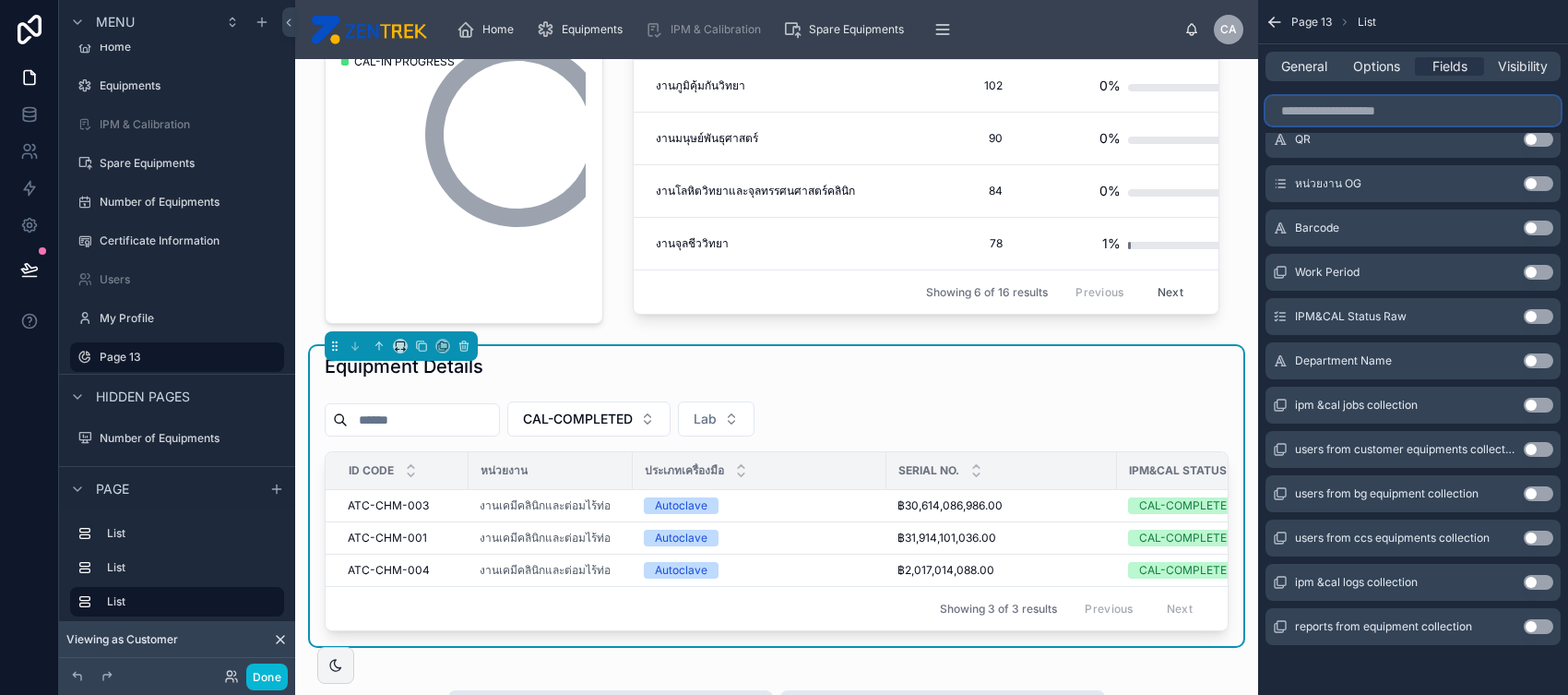 click at bounding box center (1413, 111) 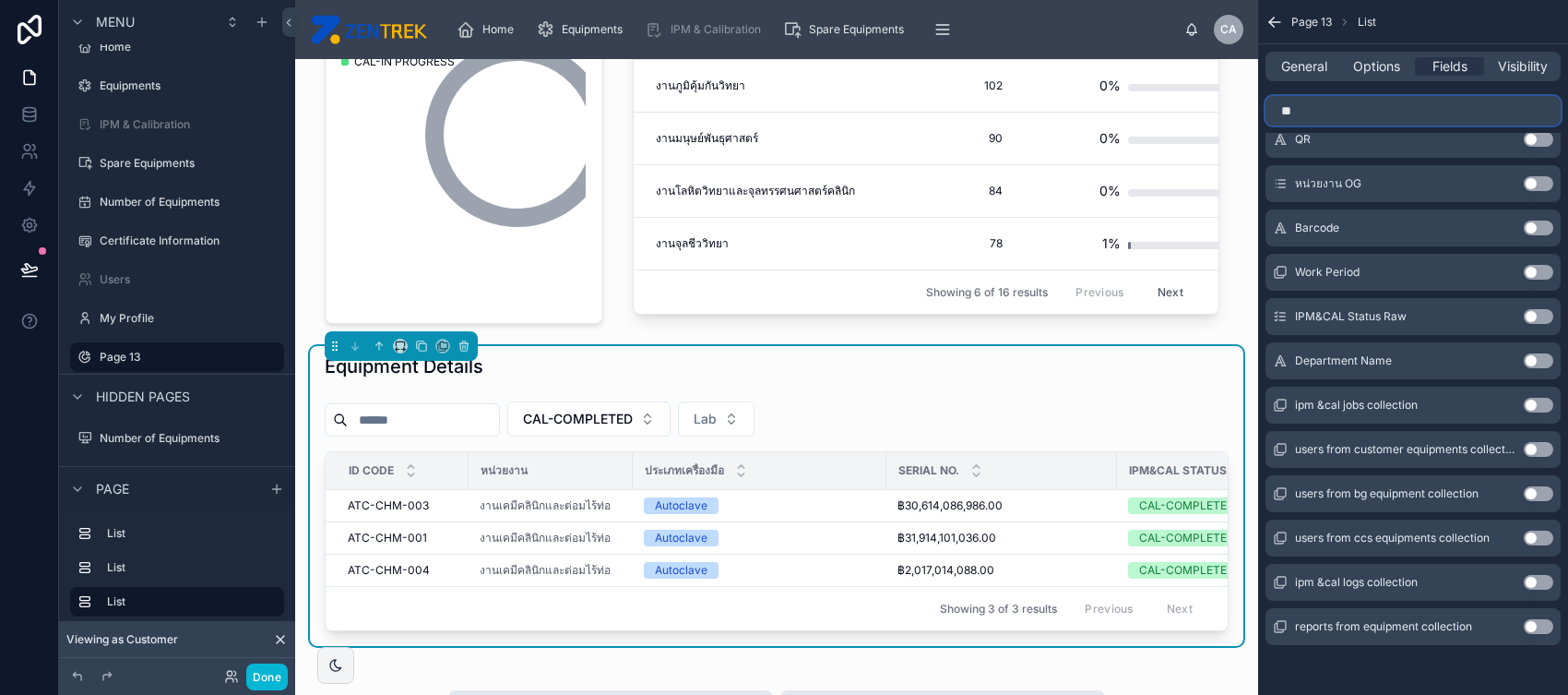 scroll, scrollTop: 0, scrollLeft: 0, axis: both 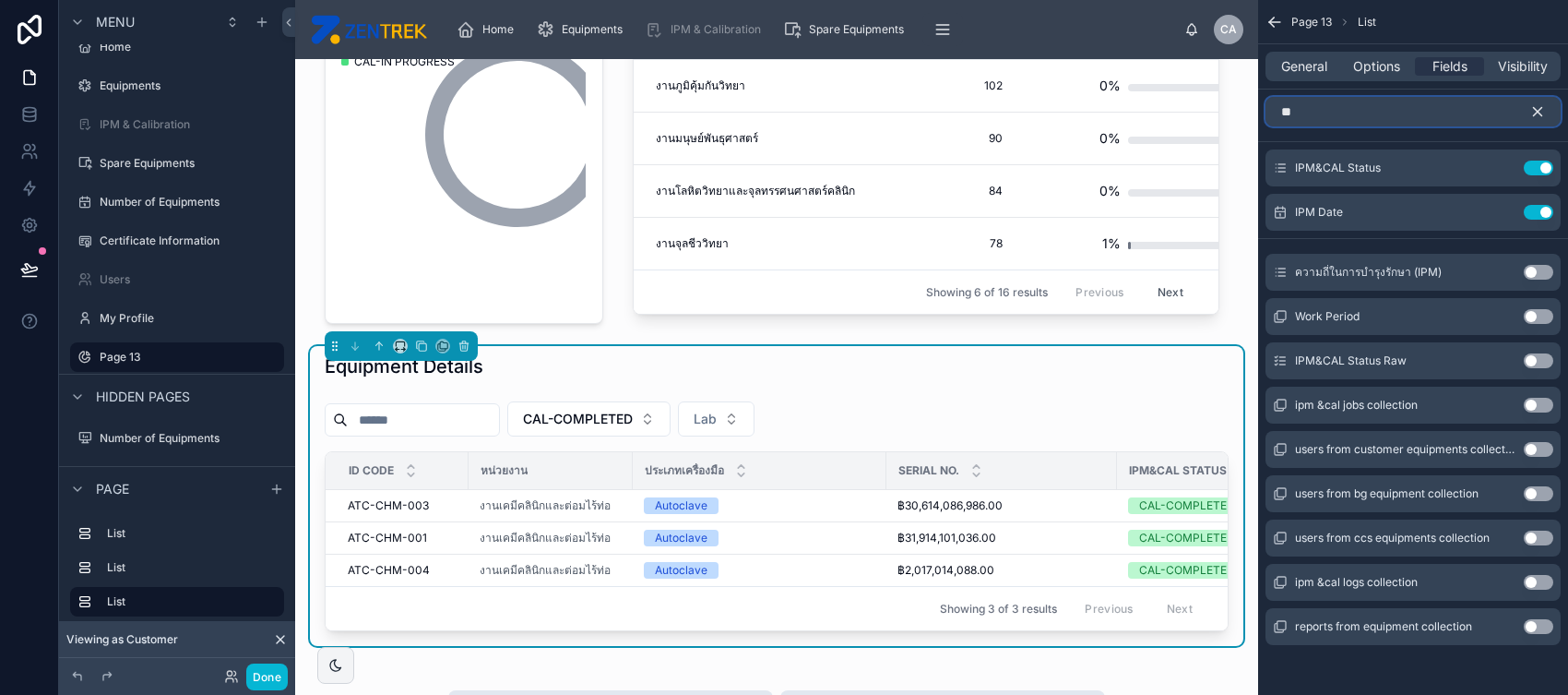 type on "*" 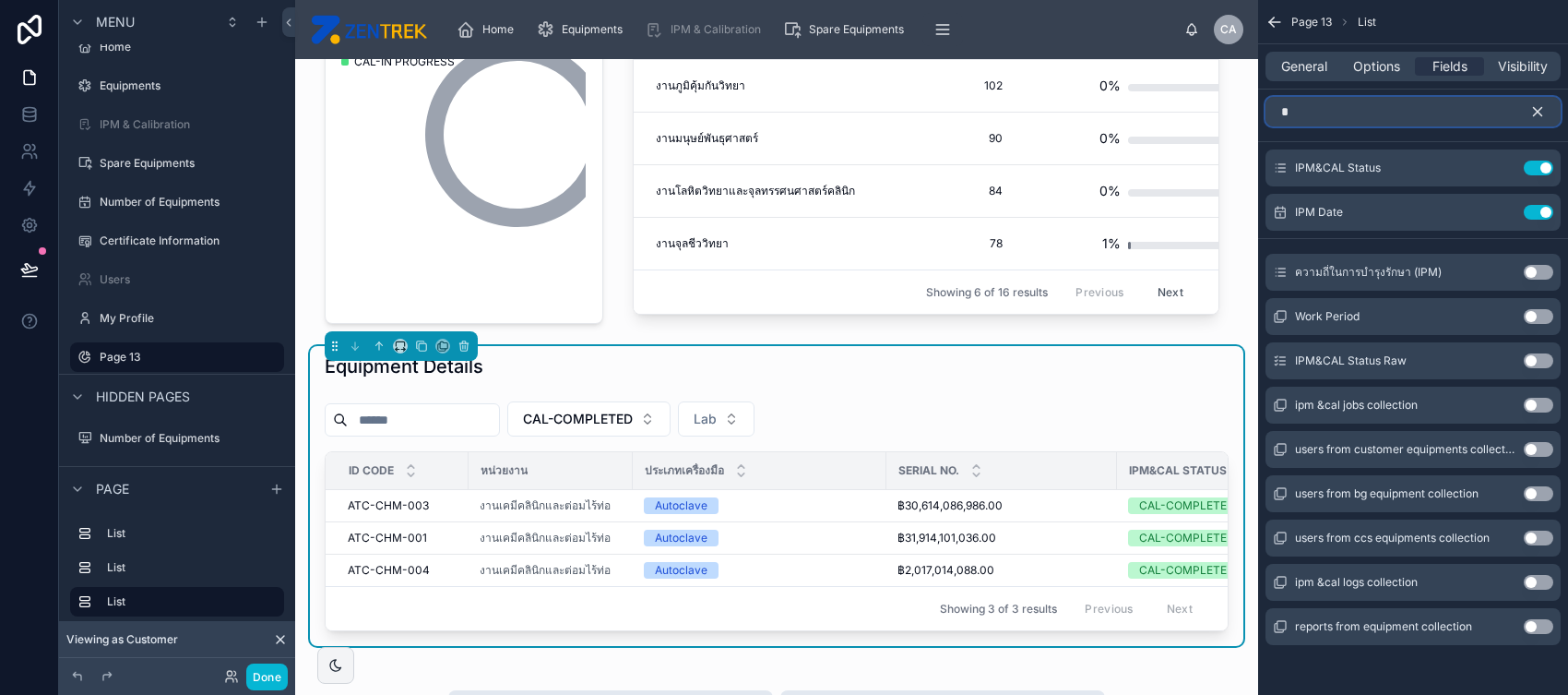 type 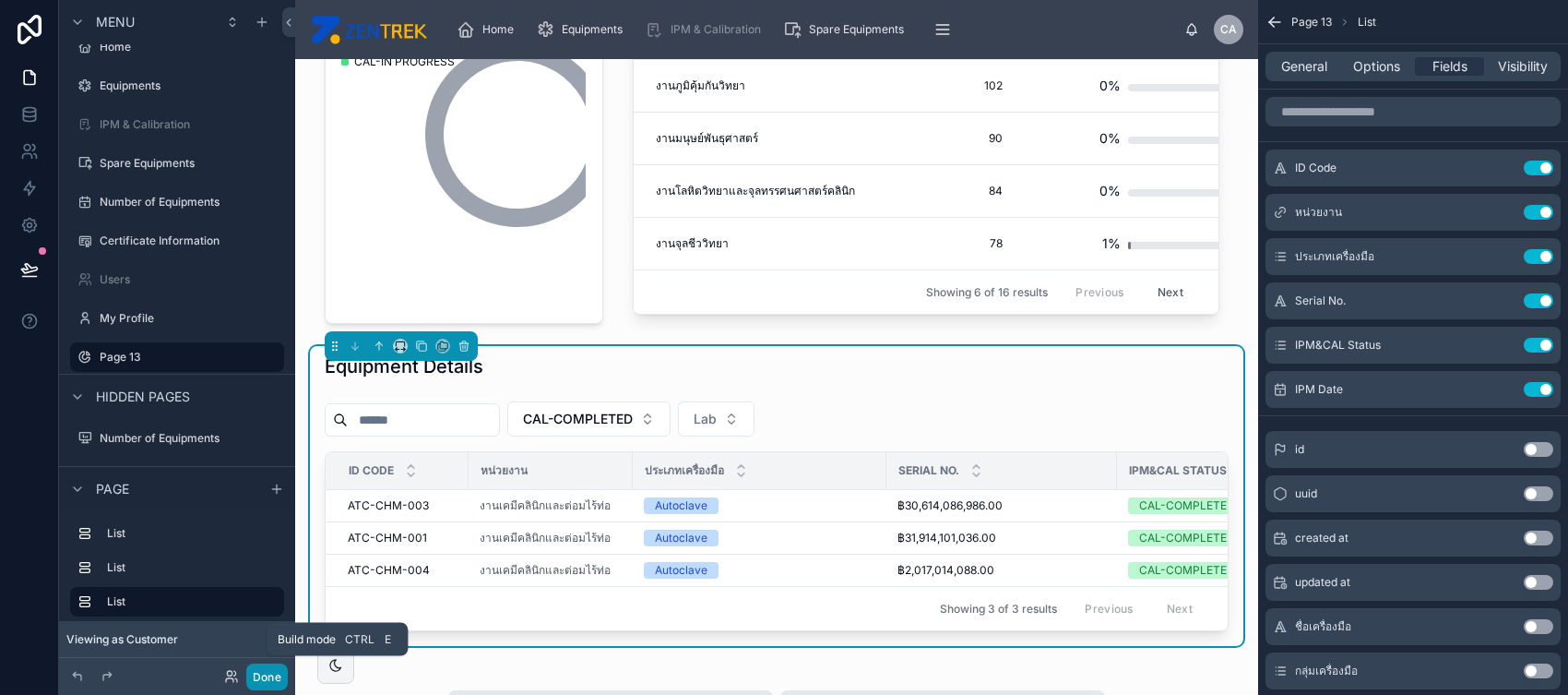 click on "Done" at bounding box center [267, 677] 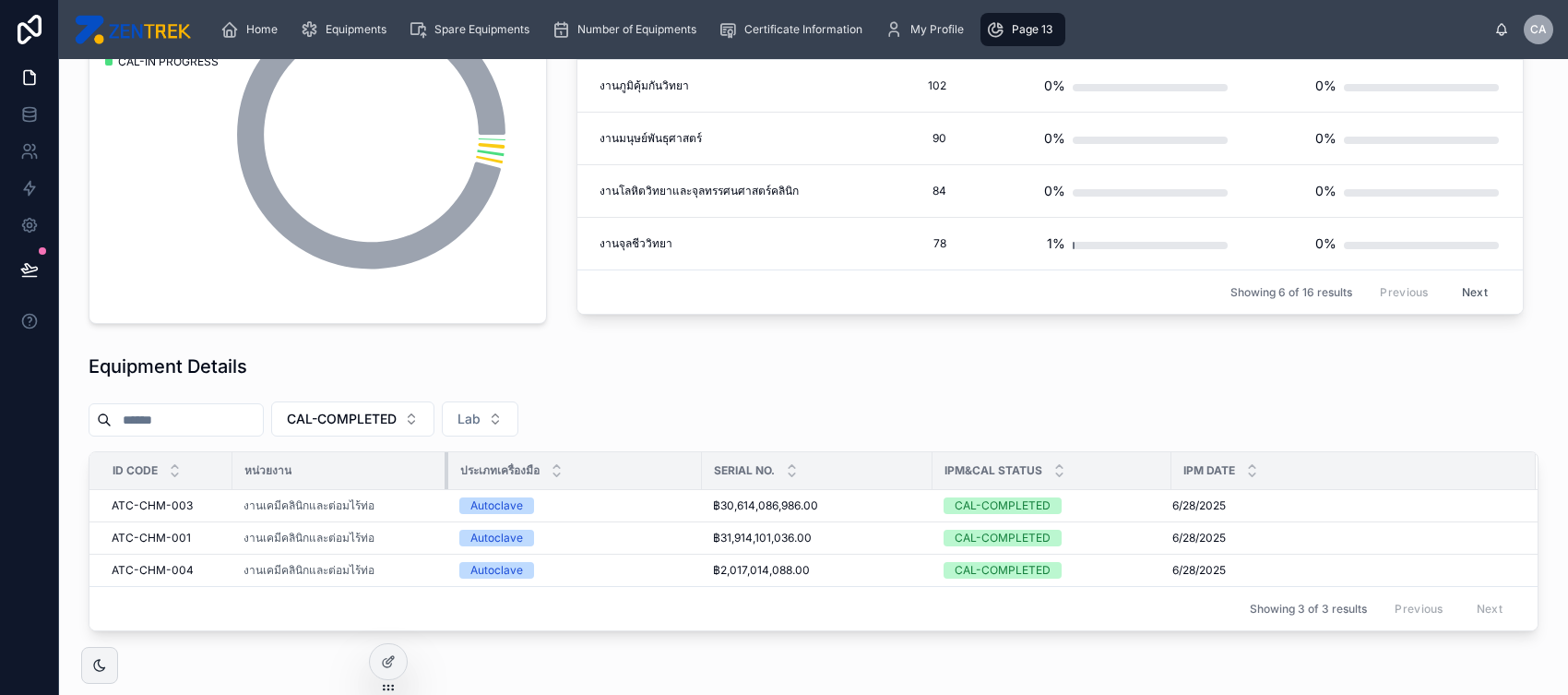 drag, startPoint x: 394, startPoint y: 469, endPoint x: 445, endPoint y: 476, distance: 51.478151 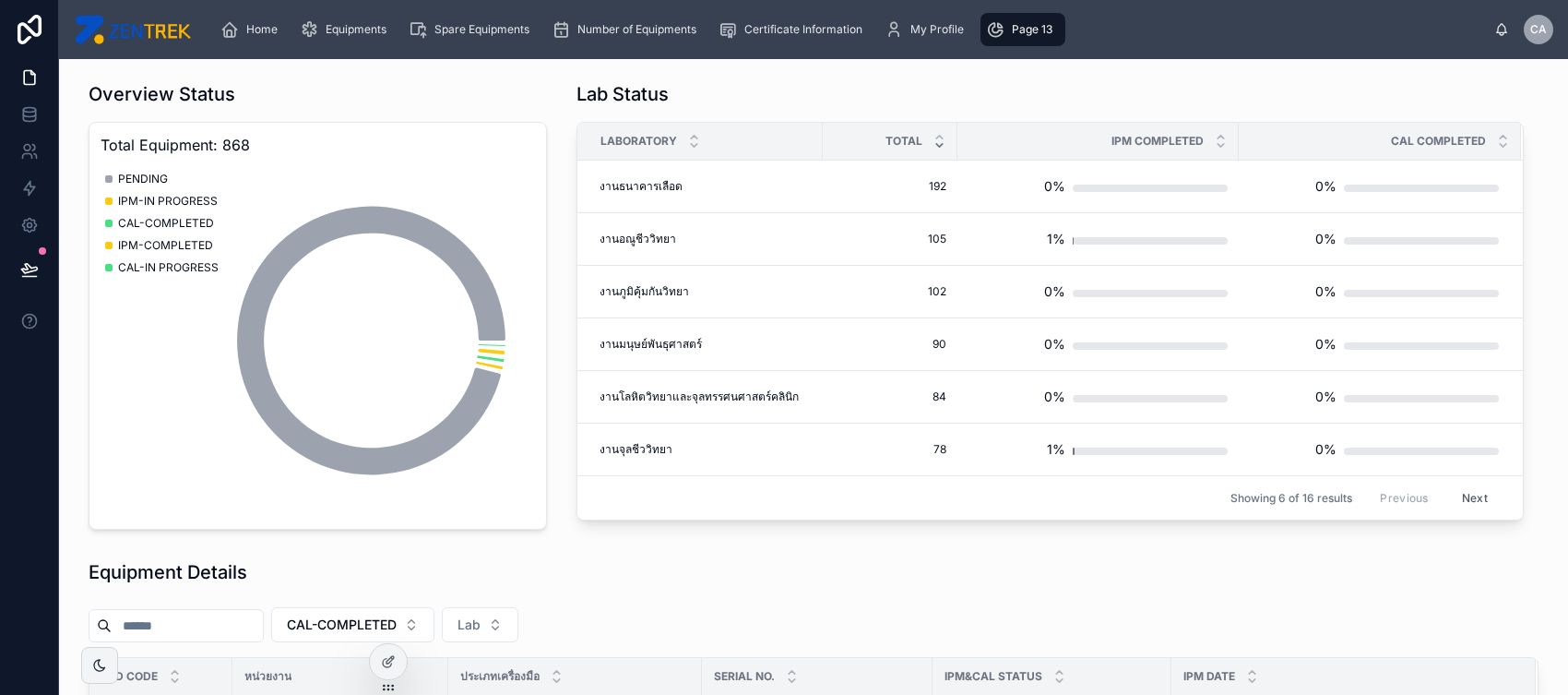 scroll, scrollTop: 302, scrollLeft: 0, axis: vertical 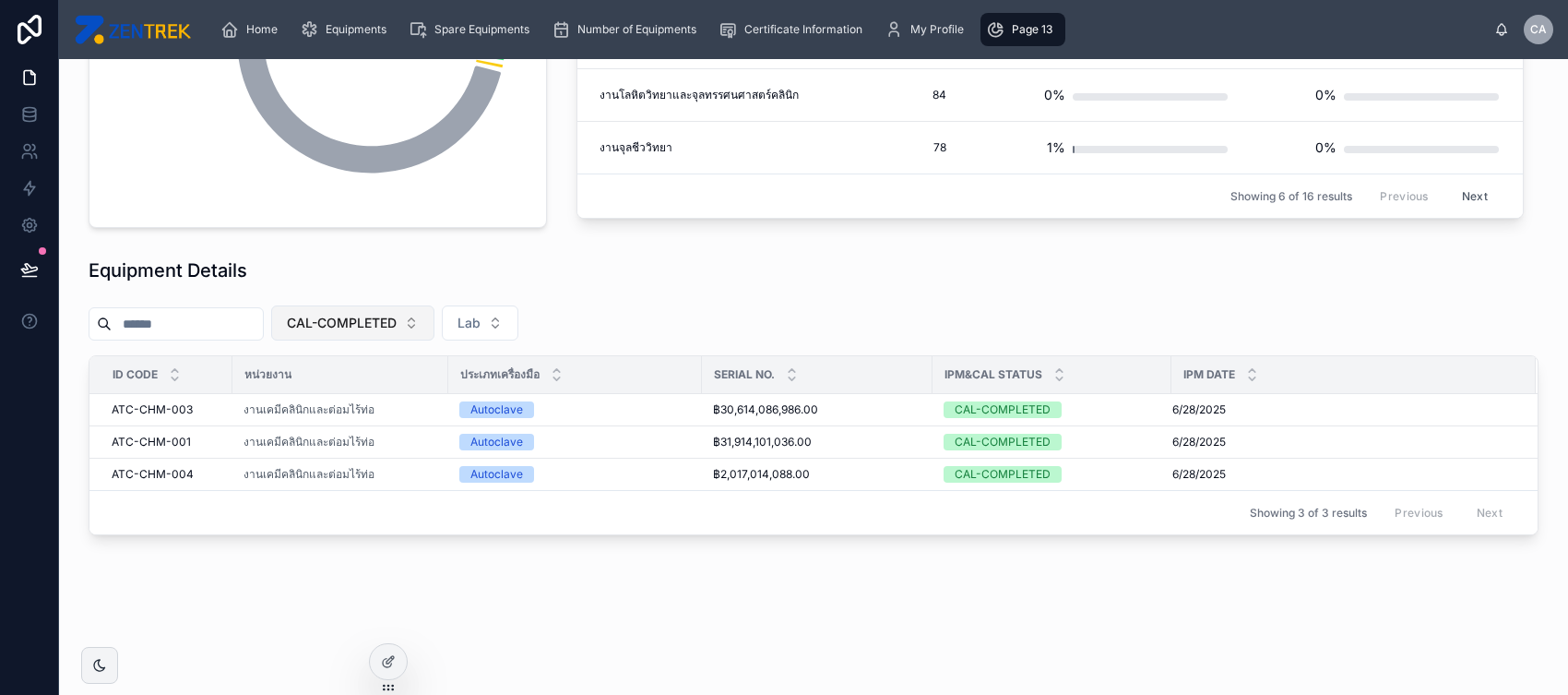 click on "CAL-COMPLETED" at bounding box center [352, 323] 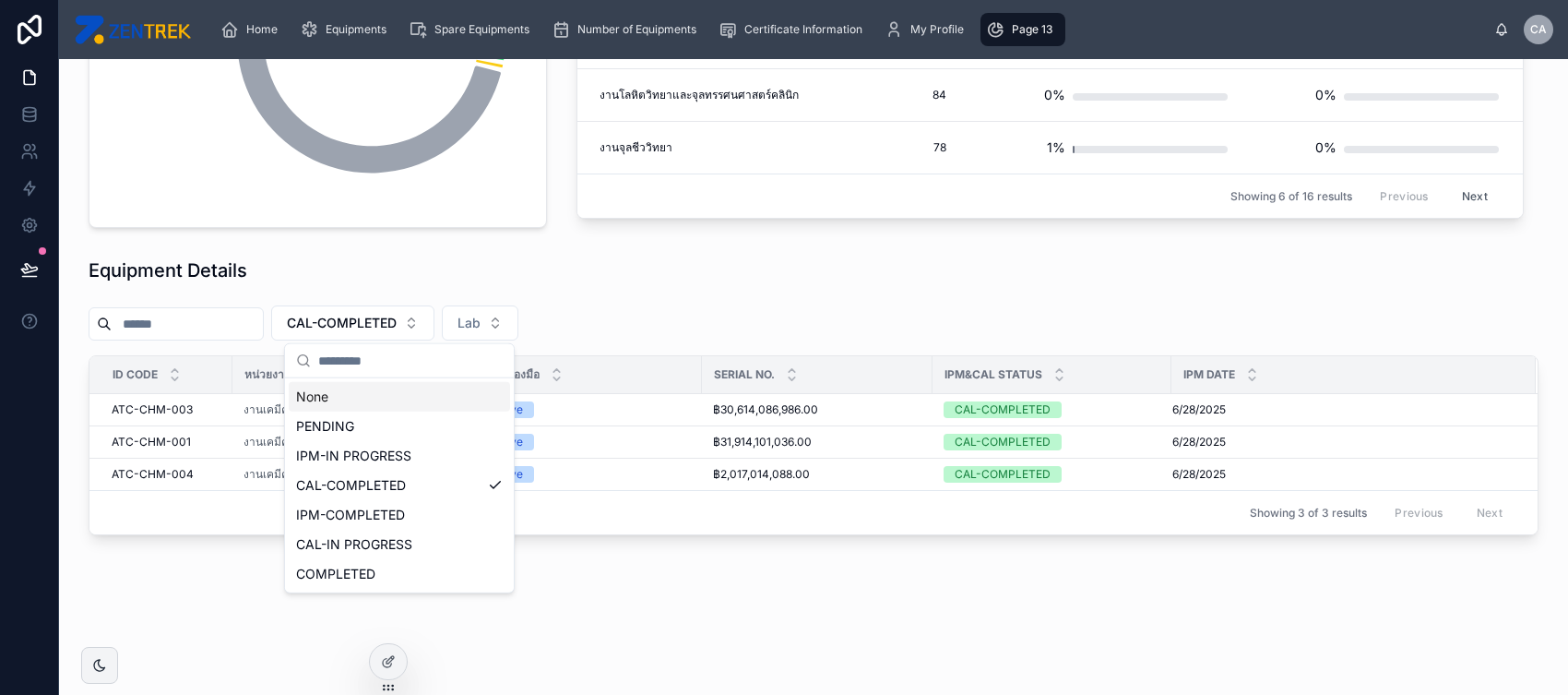 click on "None" at bounding box center (399, 397) 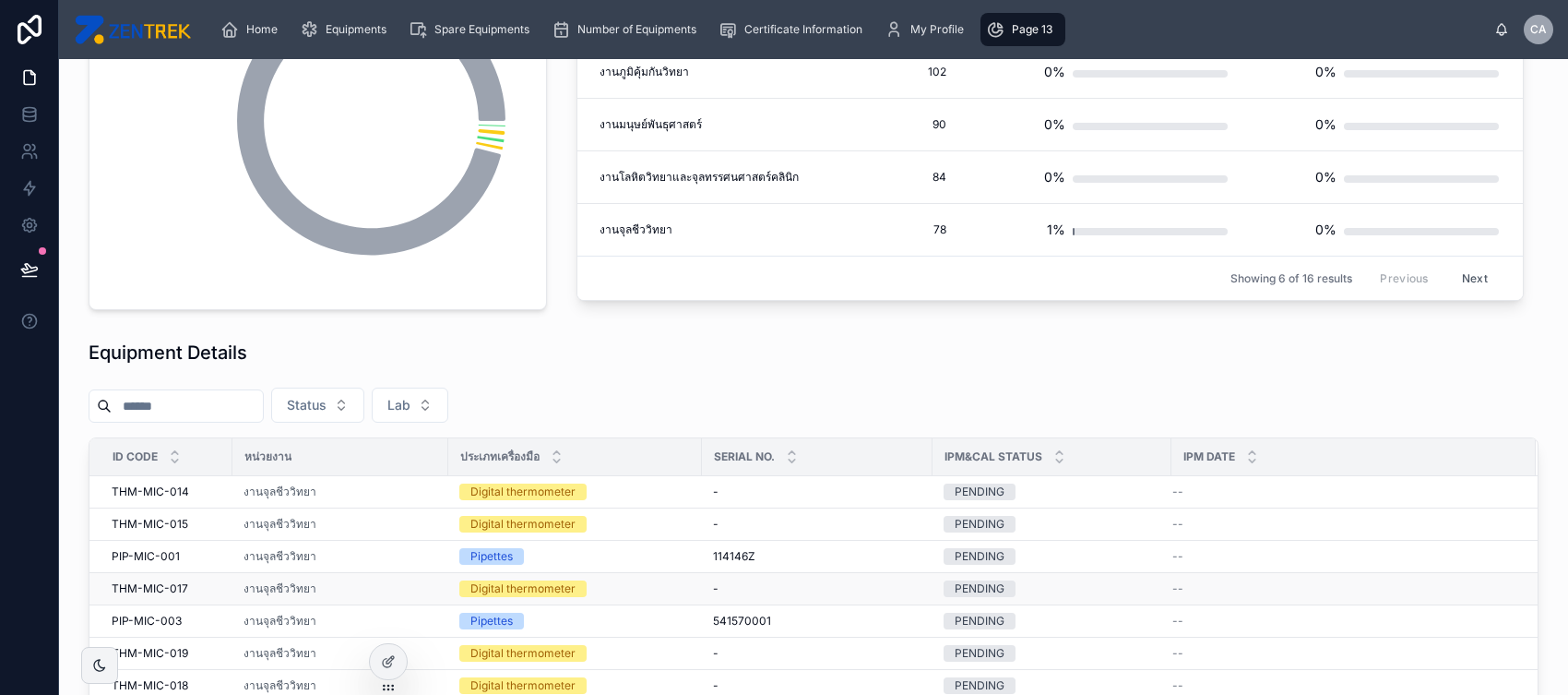 scroll, scrollTop: 224, scrollLeft: 0, axis: vertical 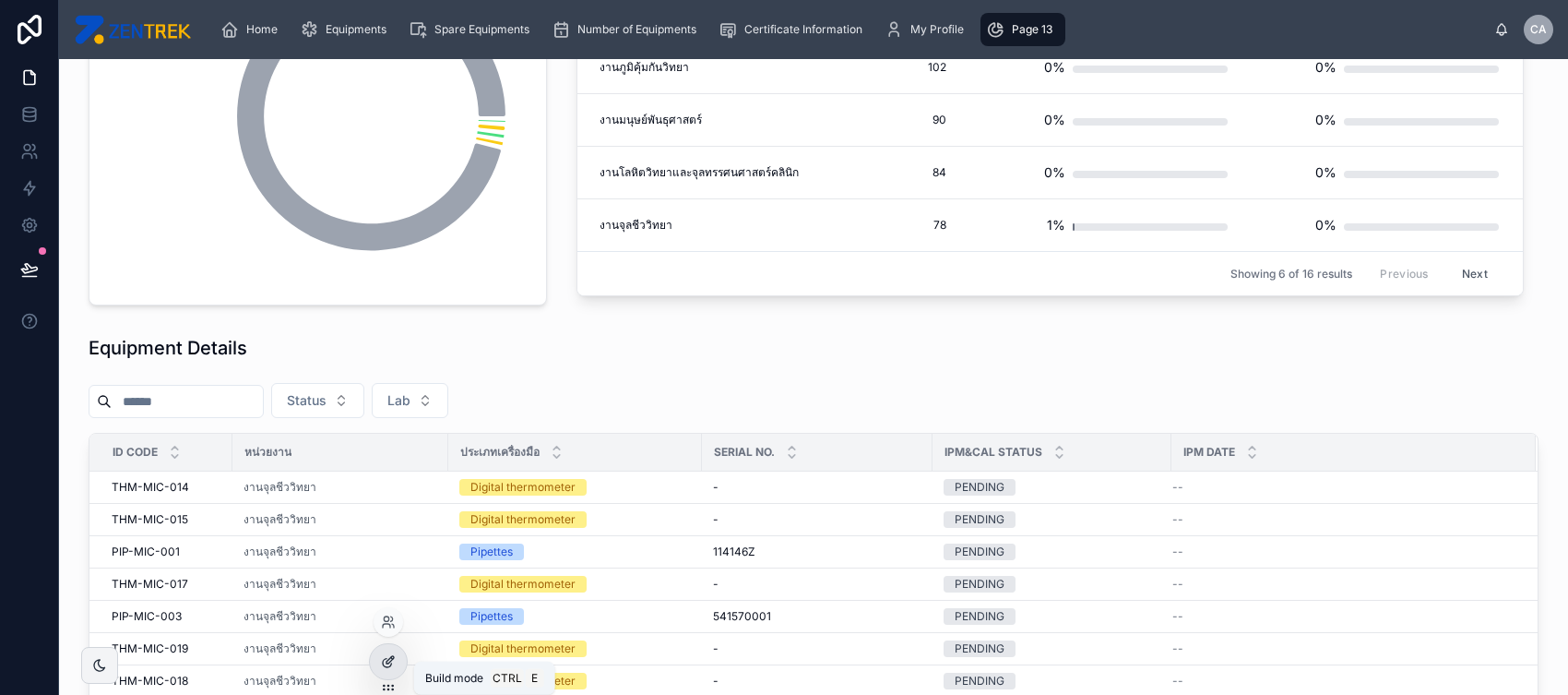click 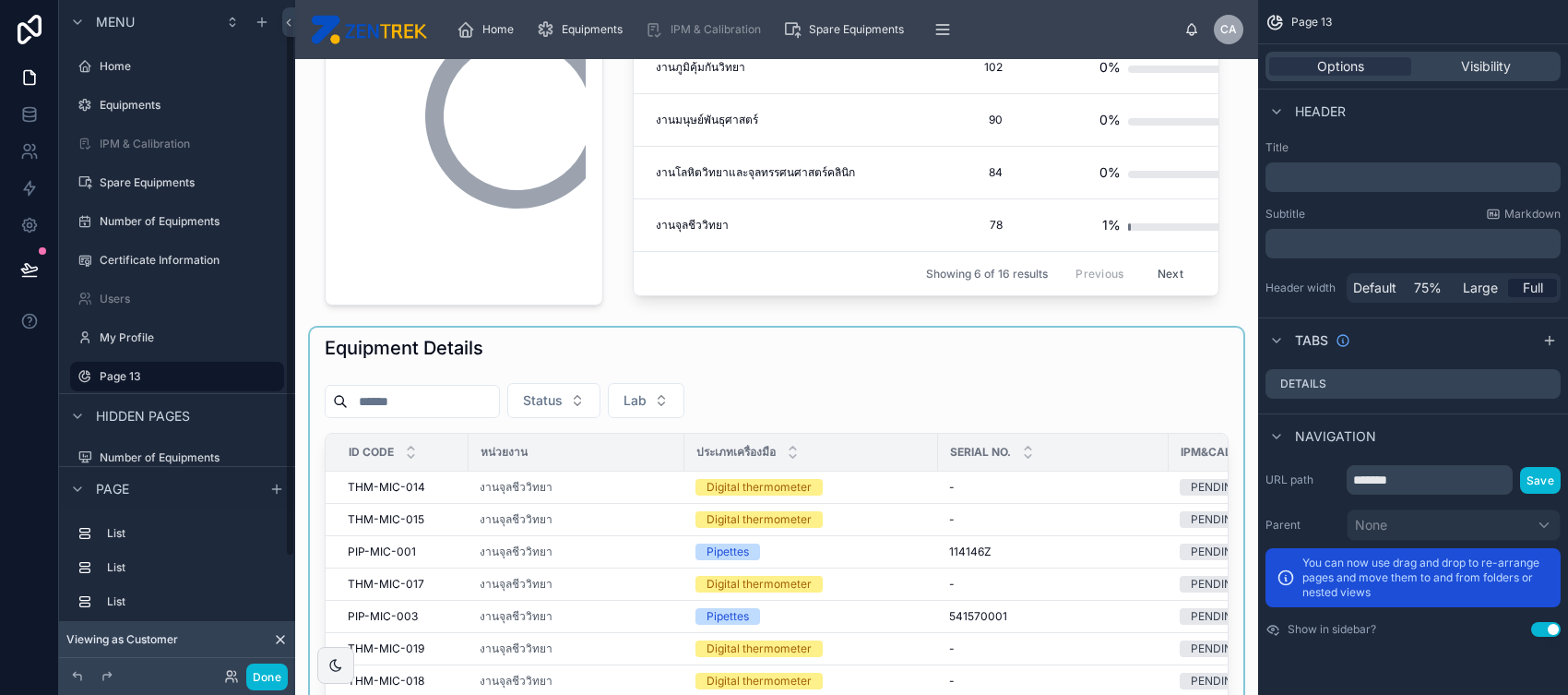 scroll, scrollTop: 19, scrollLeft: 0, axis: vertical 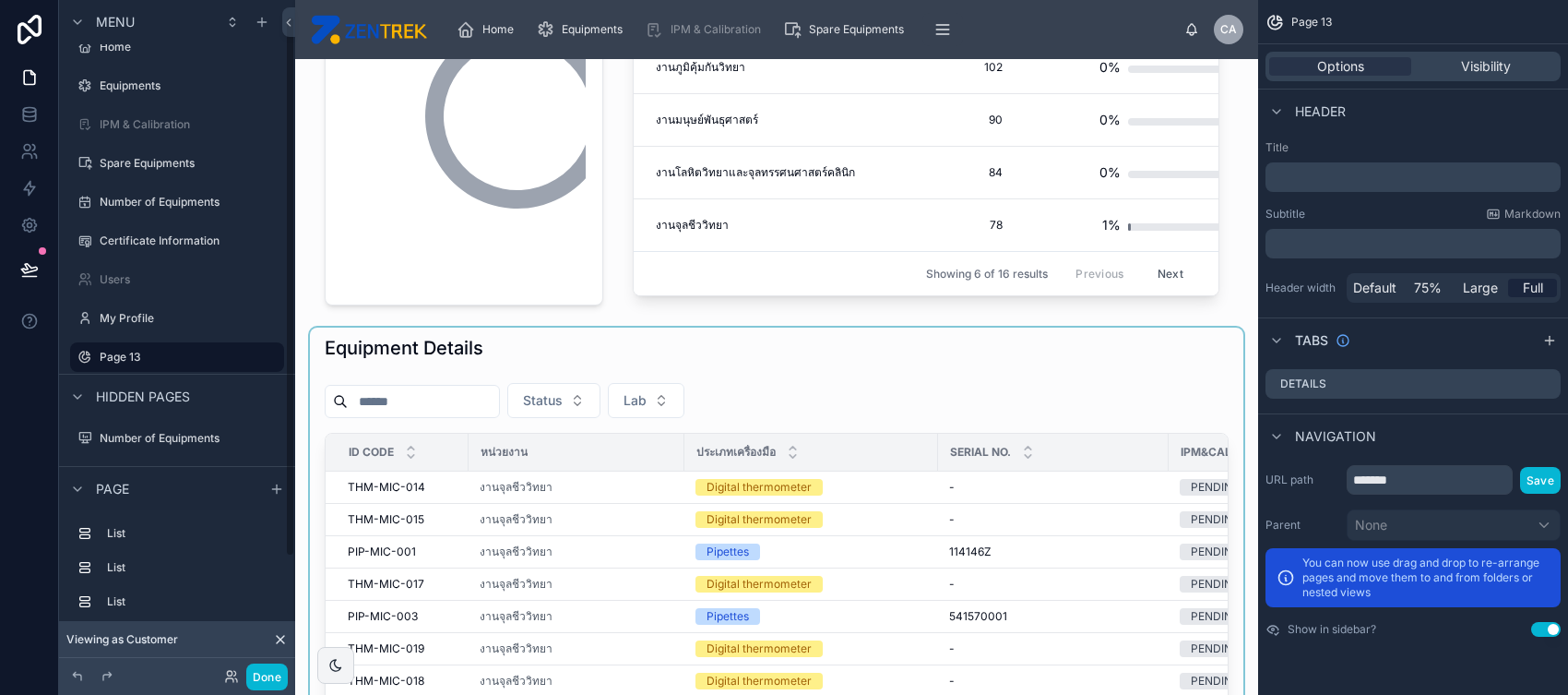 click at bounding box center [777, 591] 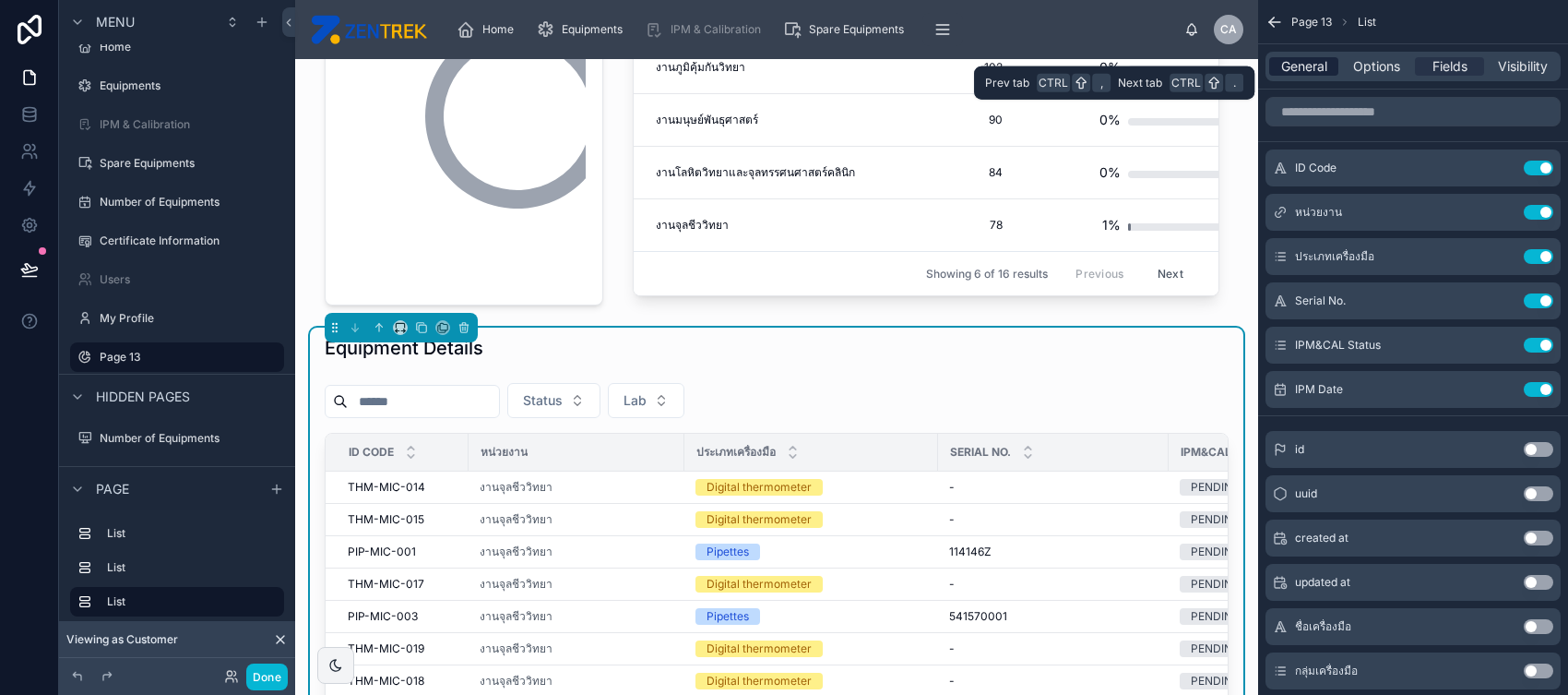 click on "General" at bounding box center (1304, 66) 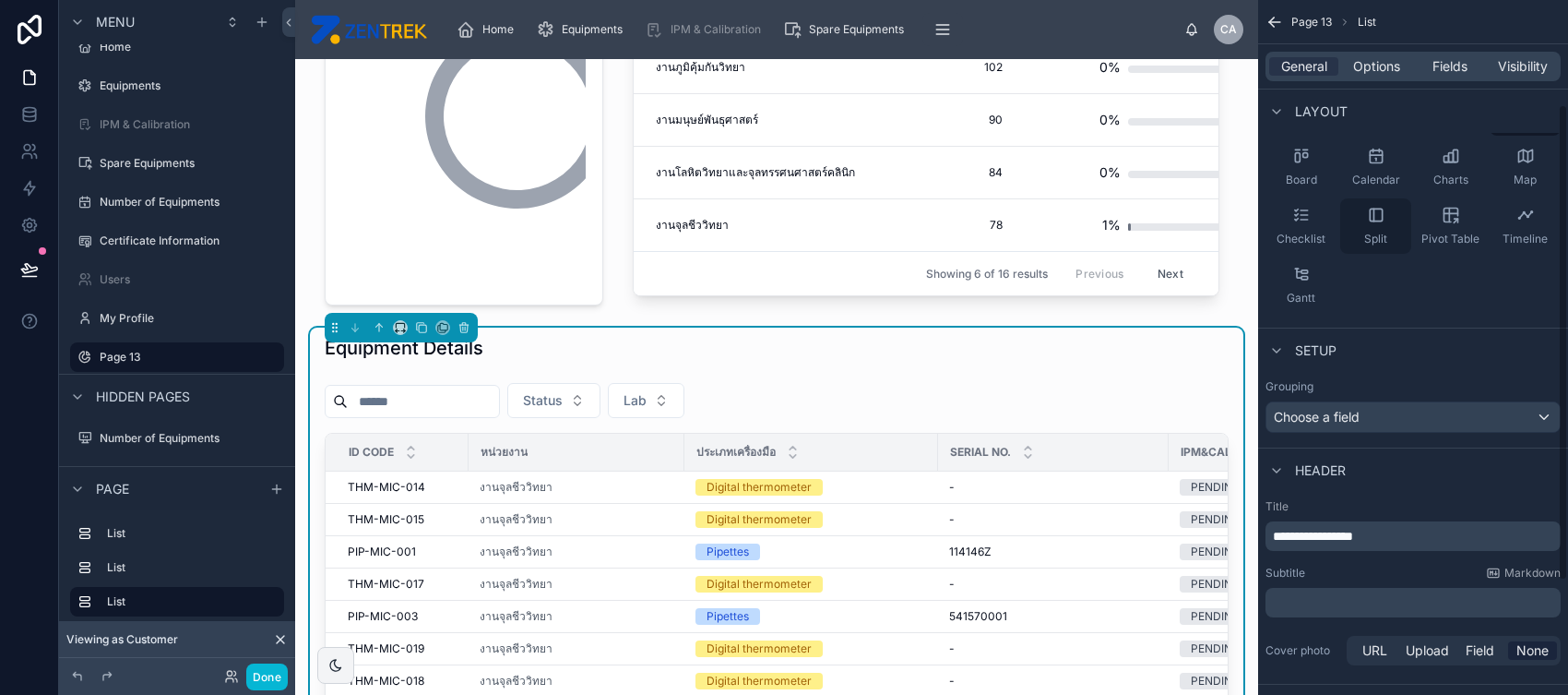 scroll, scrollTop: 153, scrollLeft: 0, axis: vertical 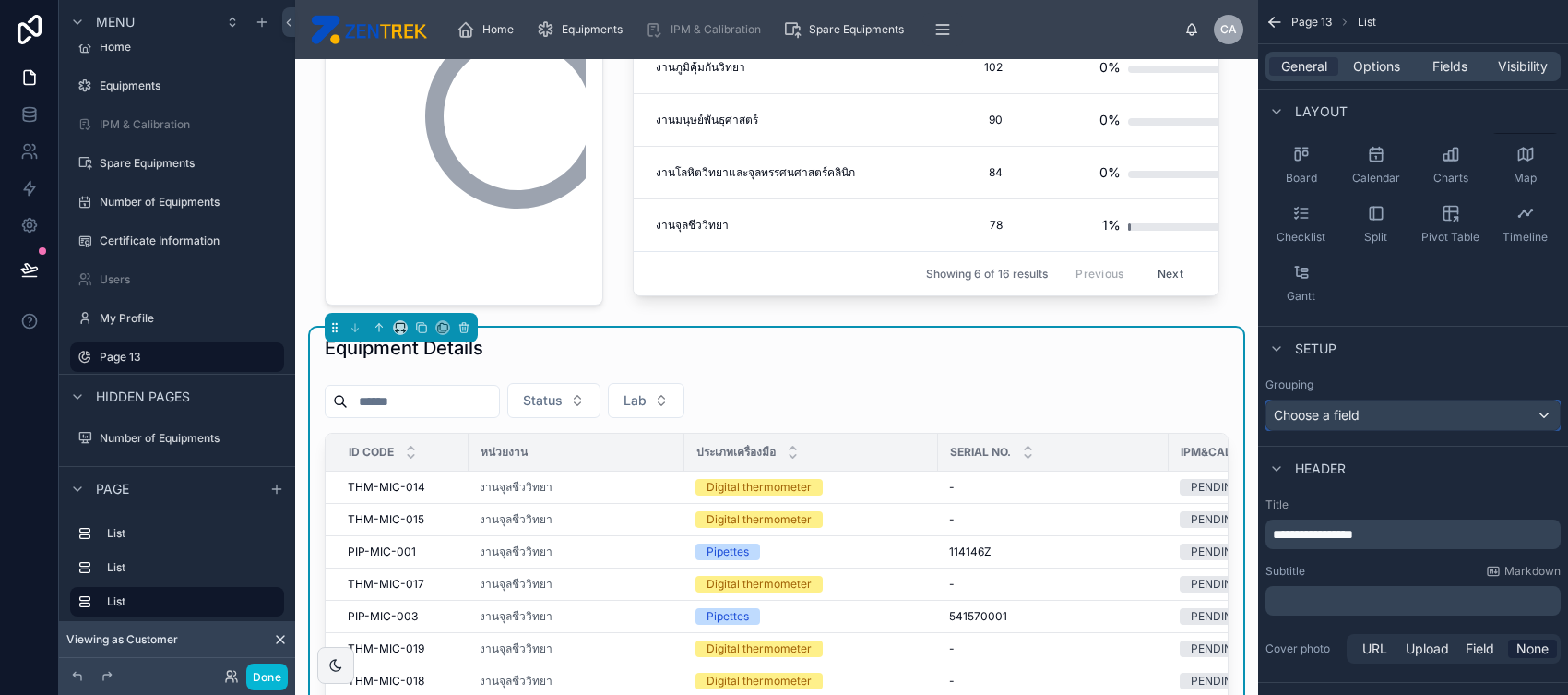 click on "Choose a field" at bounding box center (1316, 414) 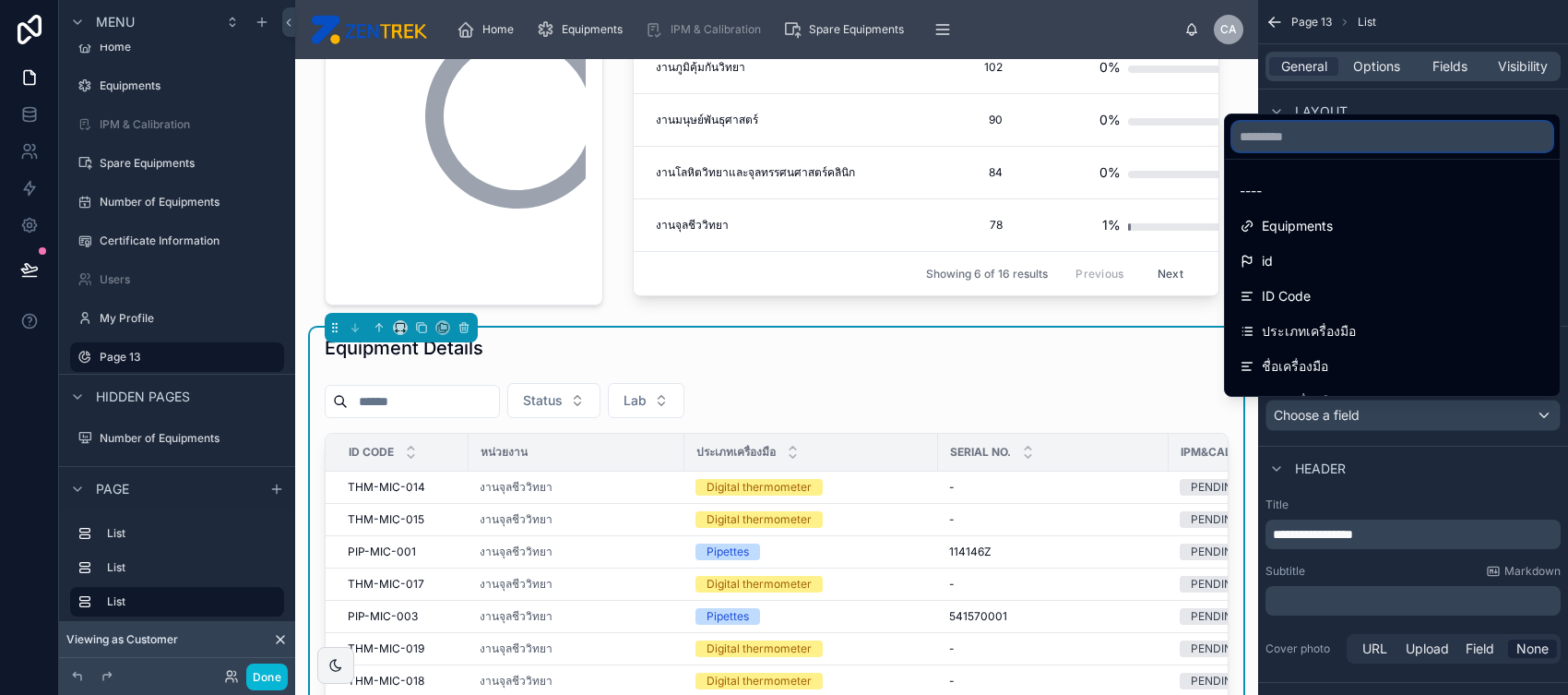type on "*" 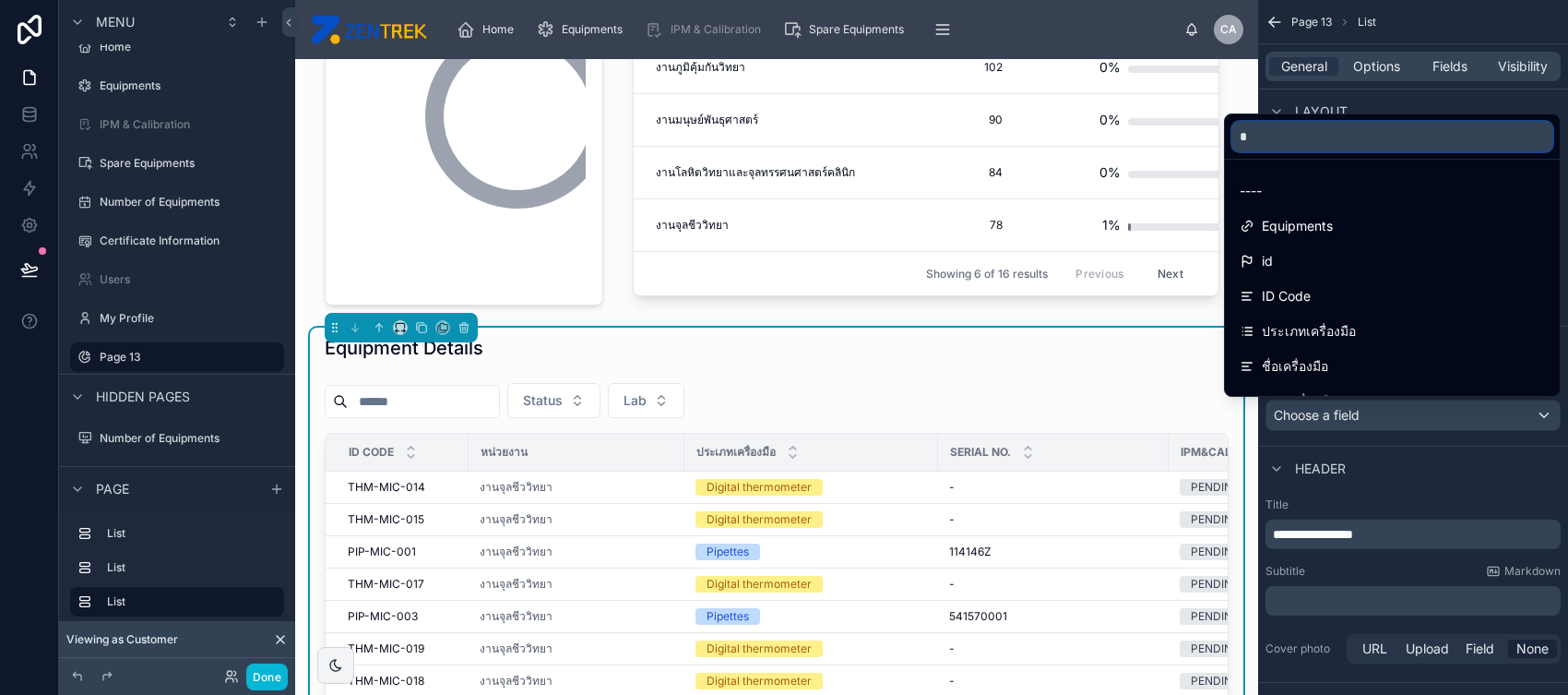 click on "*" at bounding box center (1392, 137) 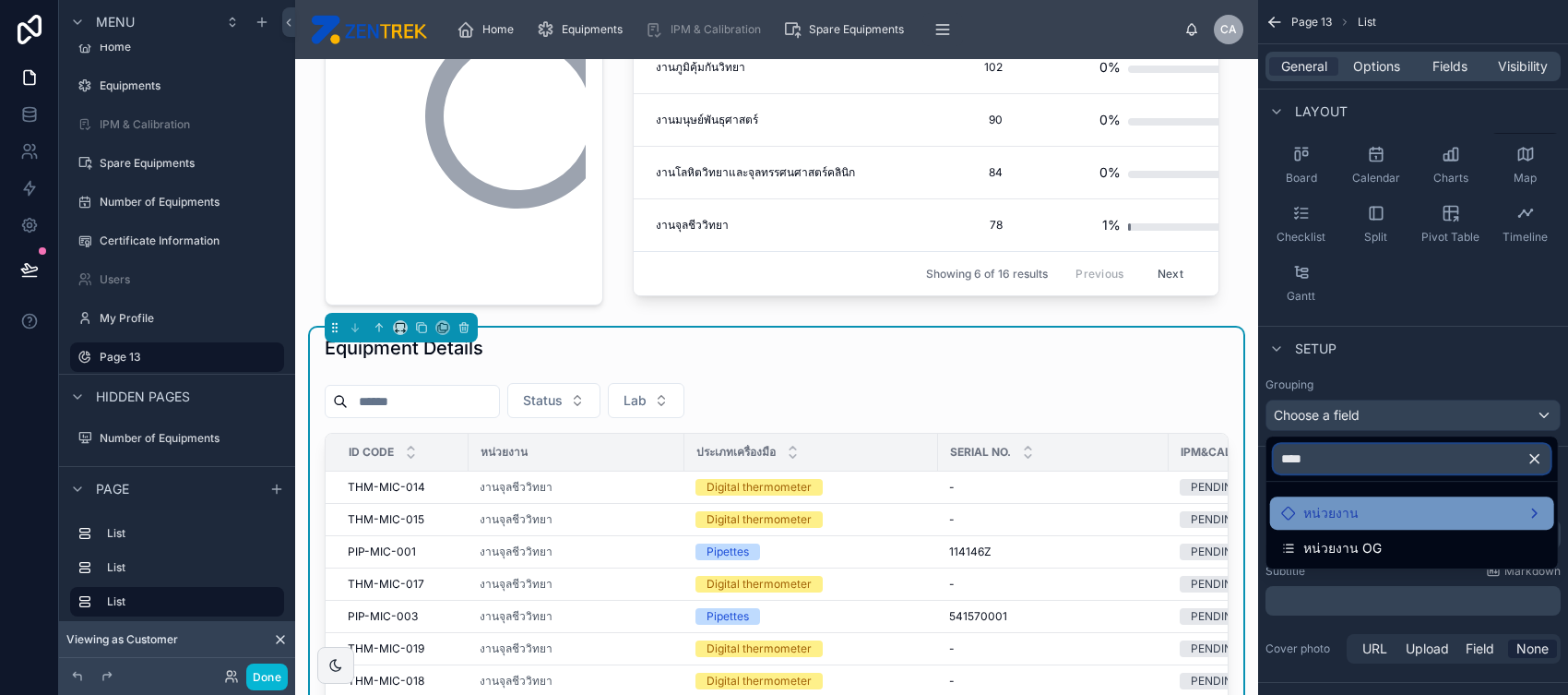 type on "****" 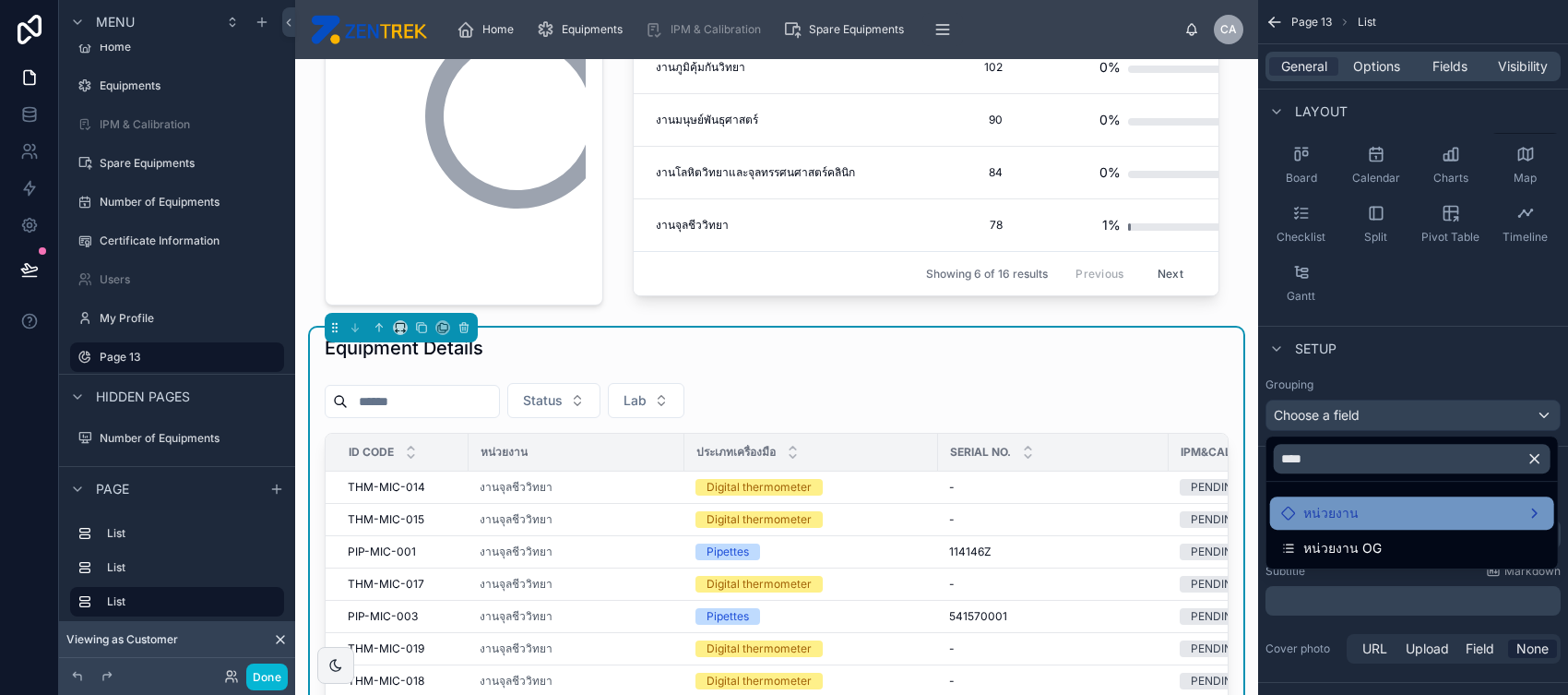 click on "หน่วยงาน" at bounding box center [1412, 513] 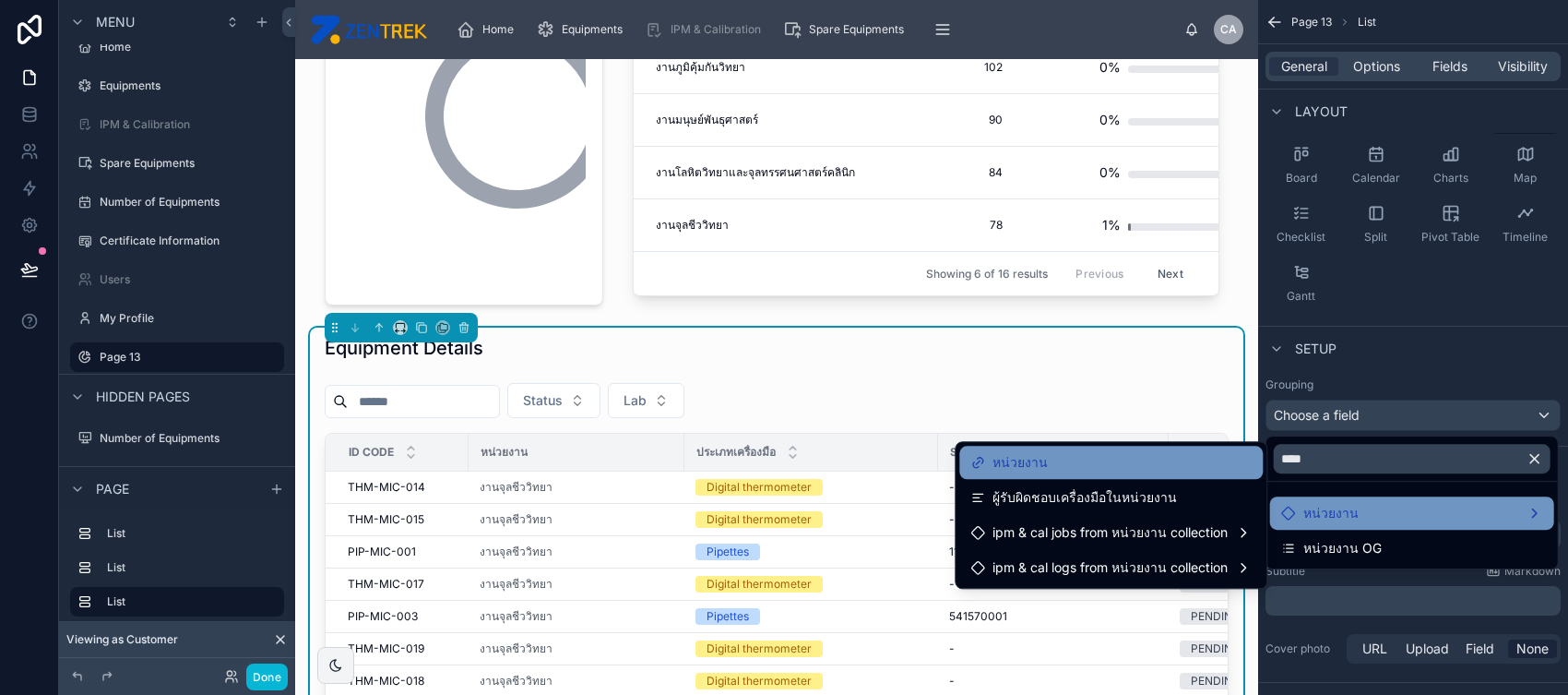 click on "หน่วยงาน" at bounding box center [1111, 462] 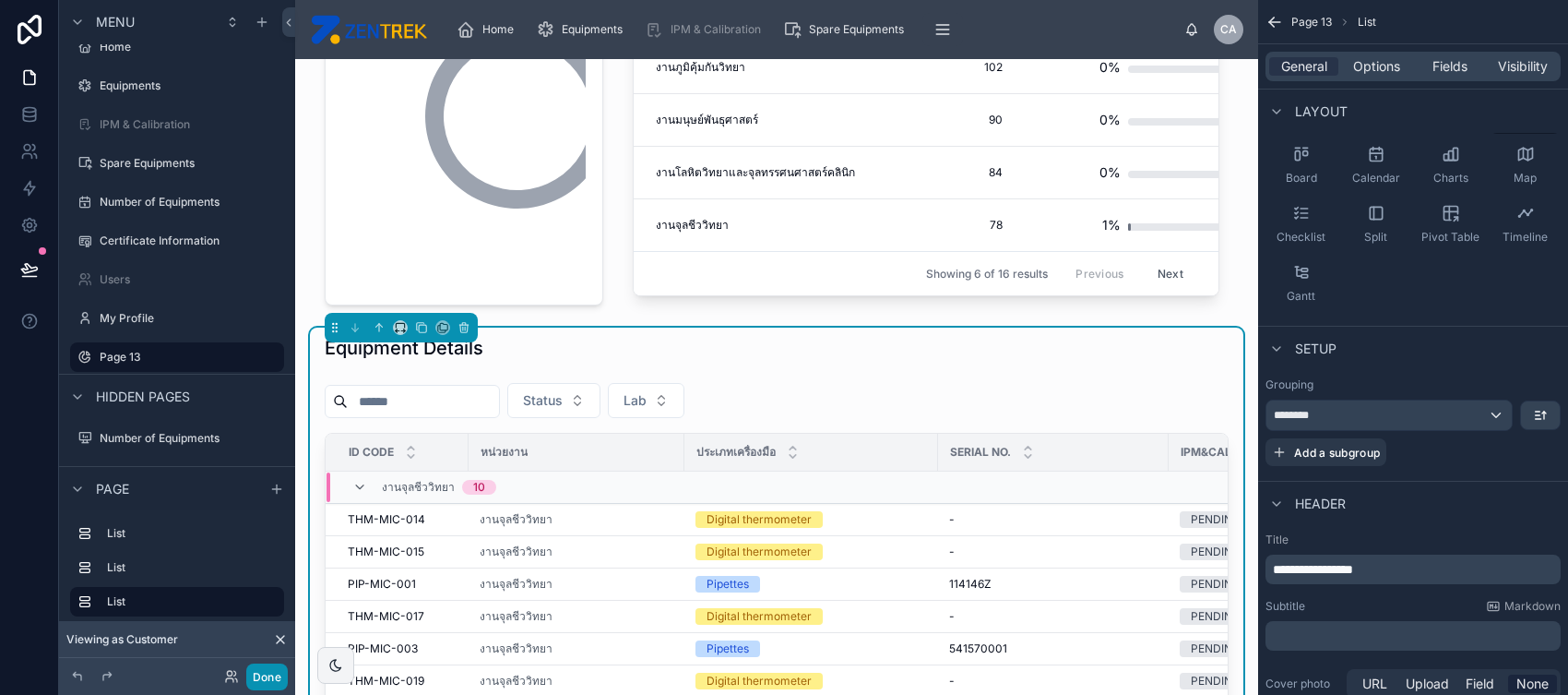 click on "Done" at bounding box center (267, 677) 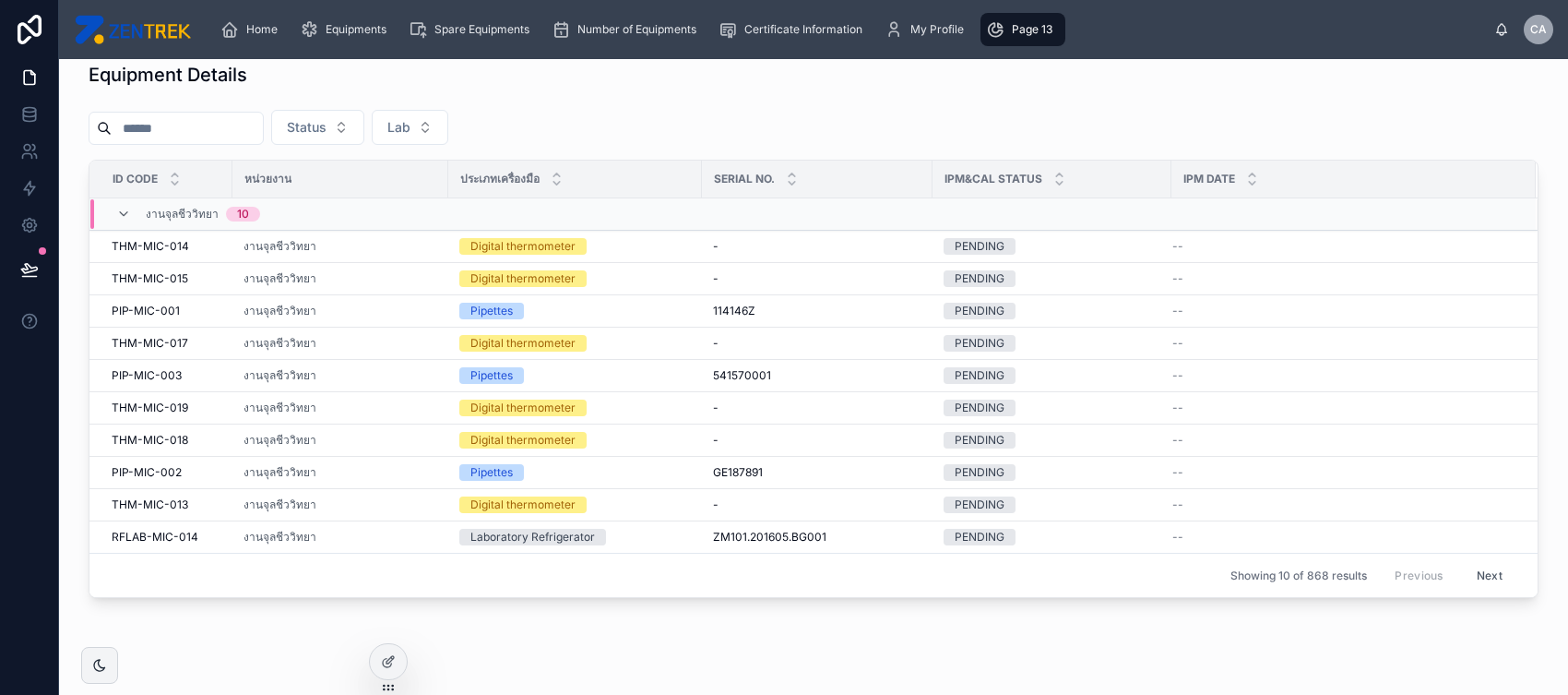 scroll, scrollTop: 501, scrollLeft: 0, axis: vertical 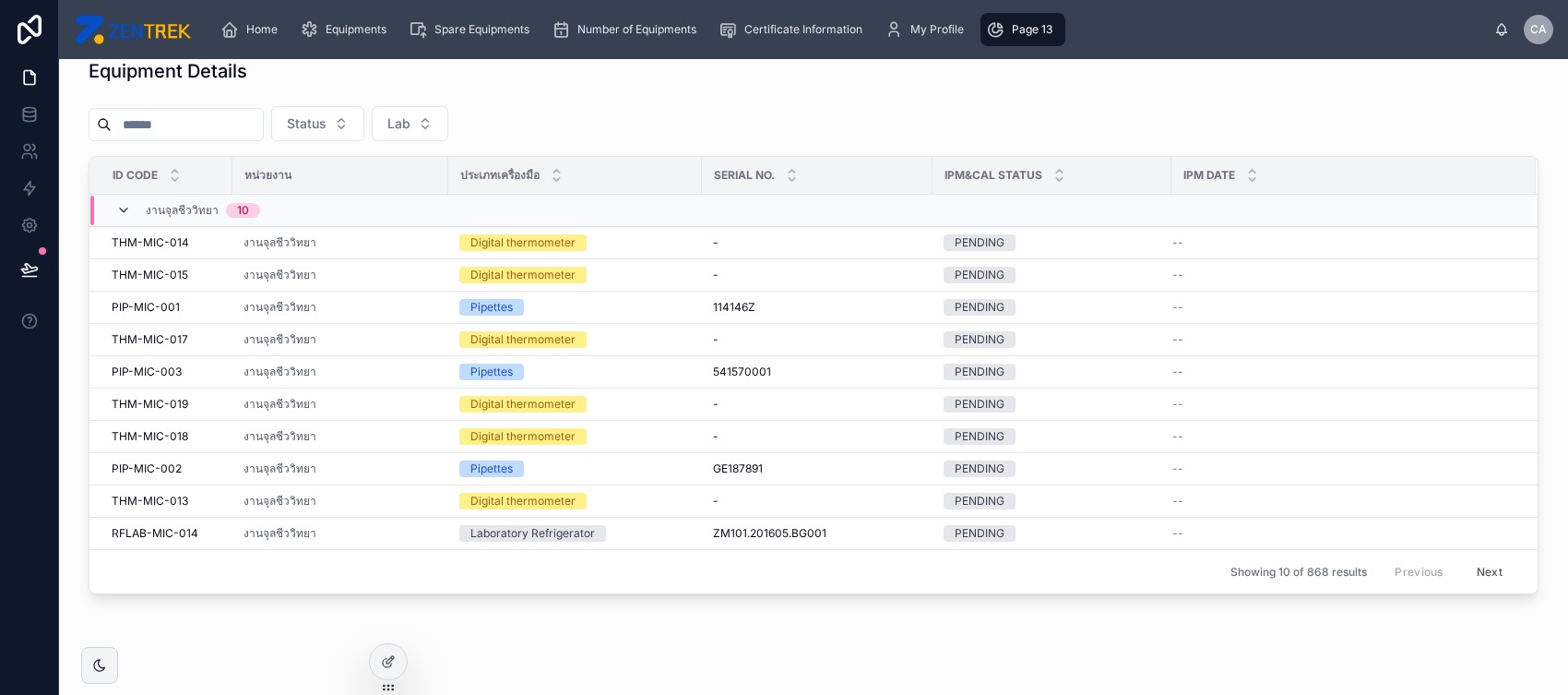 click at bounding box center (124, 210) 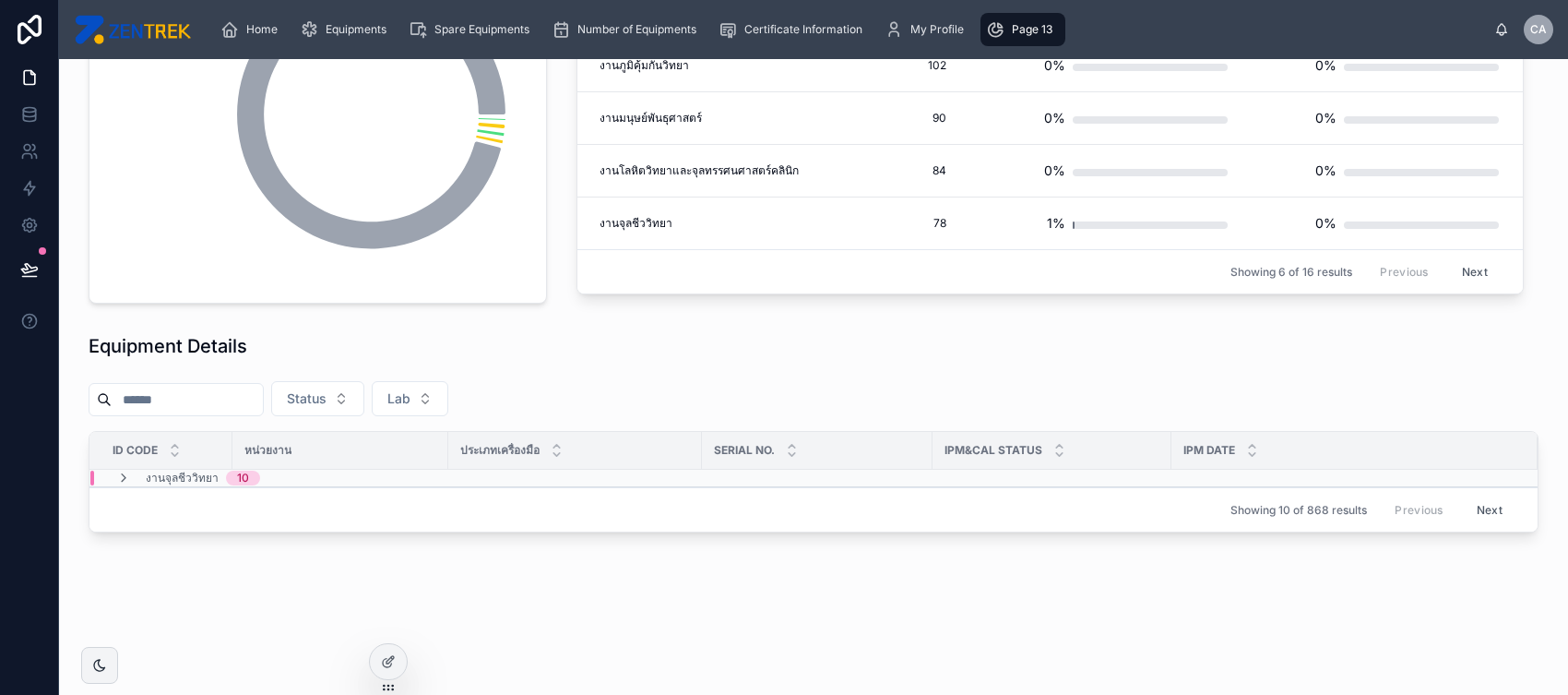 scroll, scrollTop: 223, scrollLeft: 0, axis: vertical 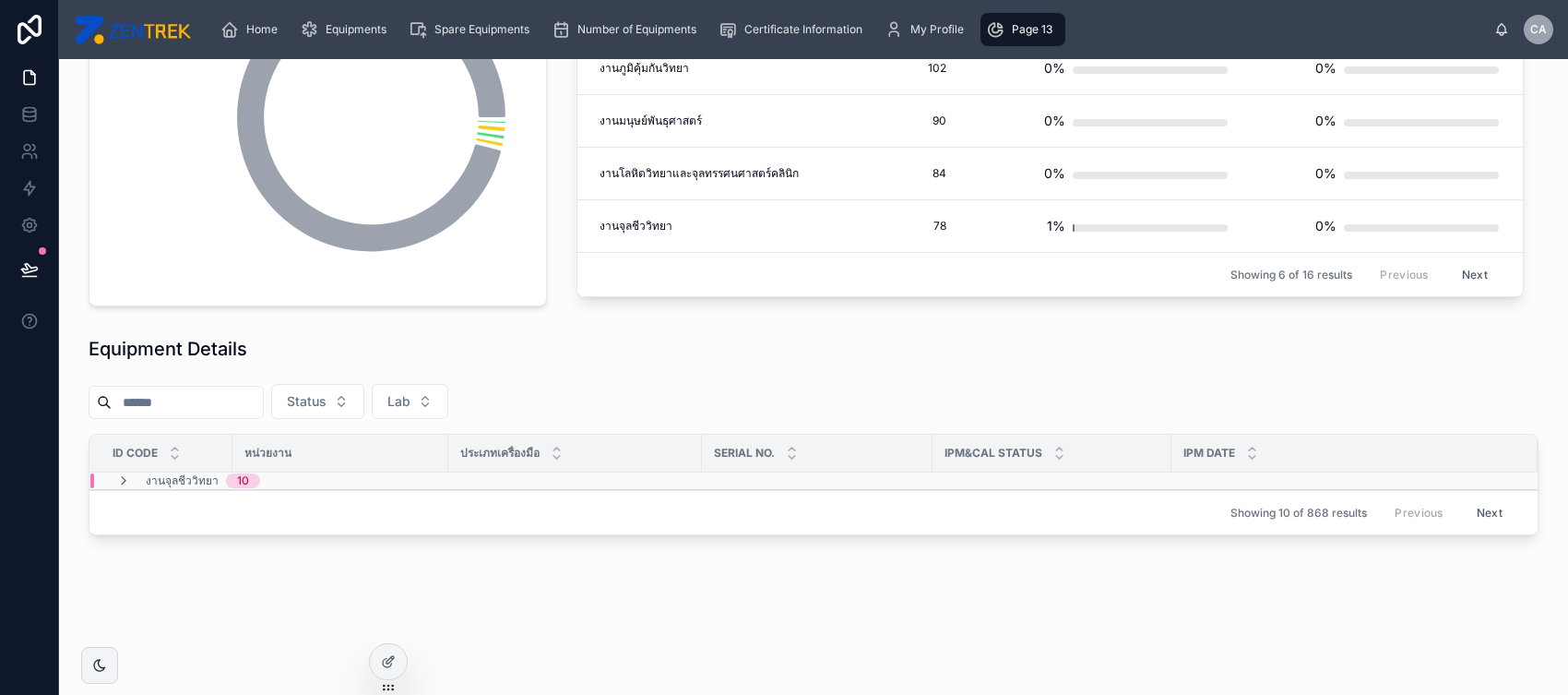 click on "งานจุลชีววิทยา 10" at bounding box center (396, 481) 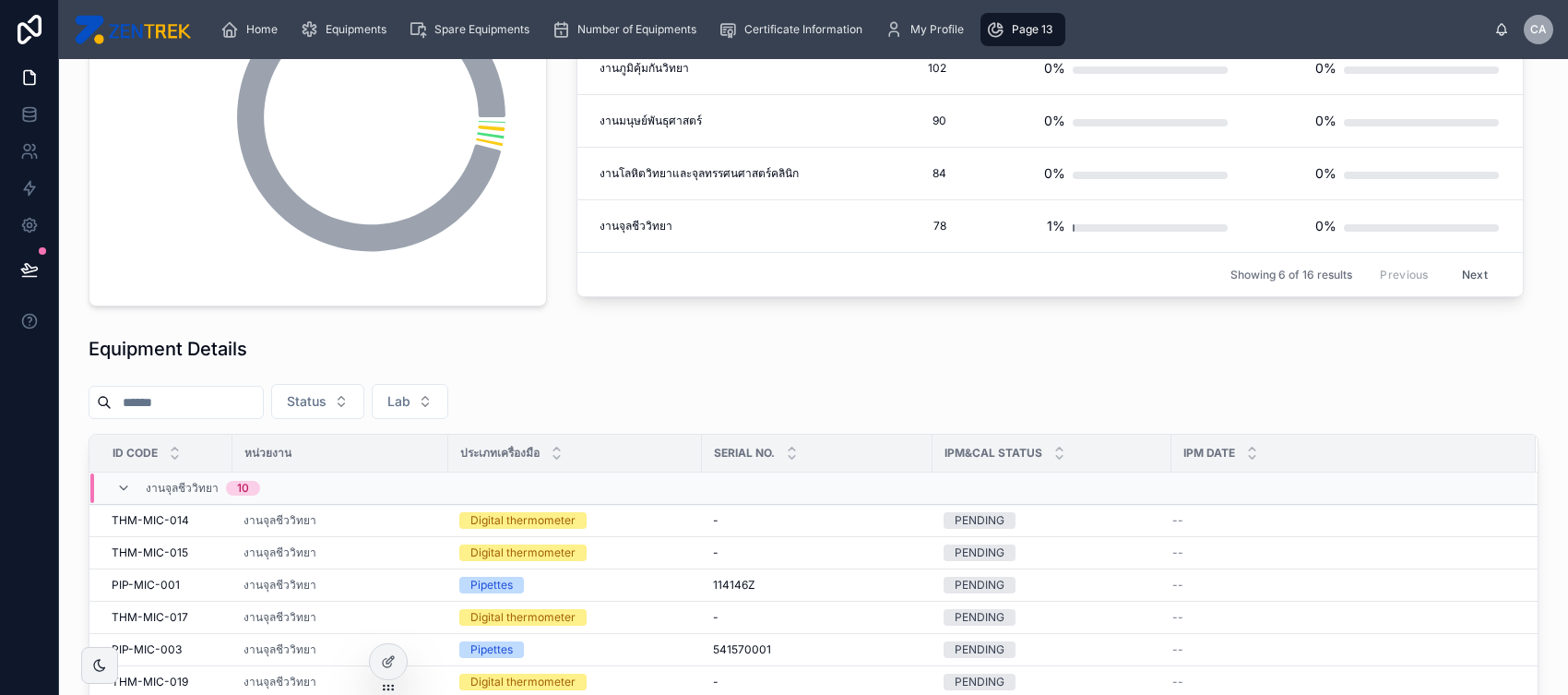 scroll, scrollTop: 501, scrollLeft: 0, axis: vertical 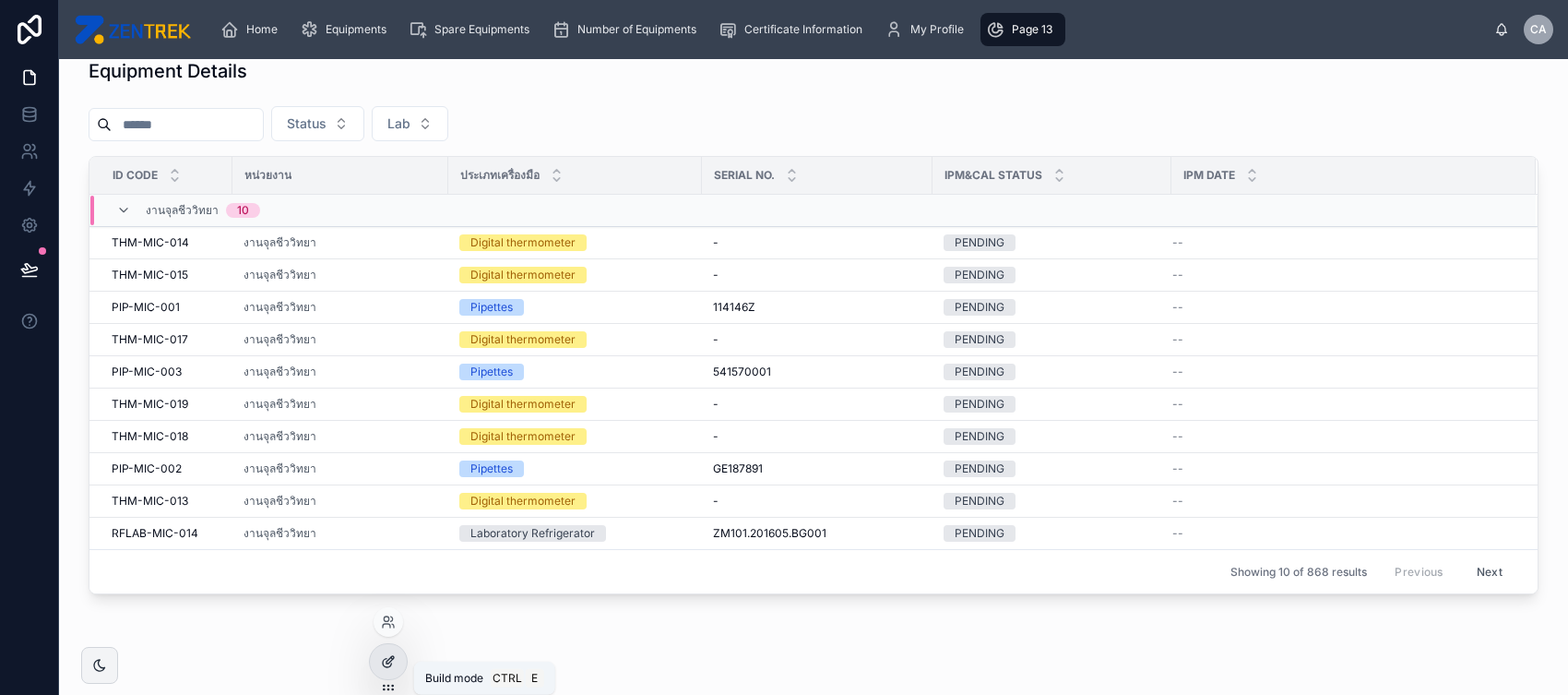 click at bounding box center [388, 662] 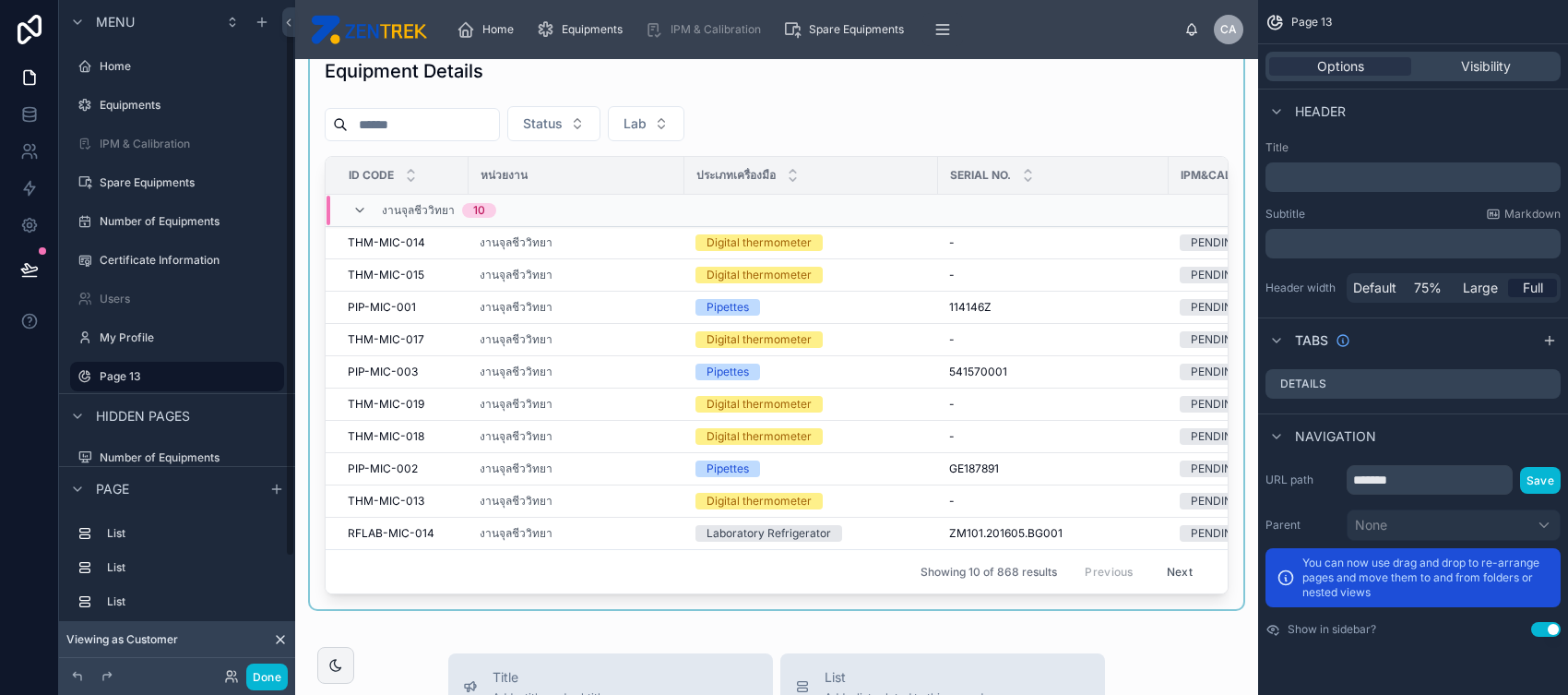 scroll, scrollTop: 19, scrollLeft: 0, axis: vertical 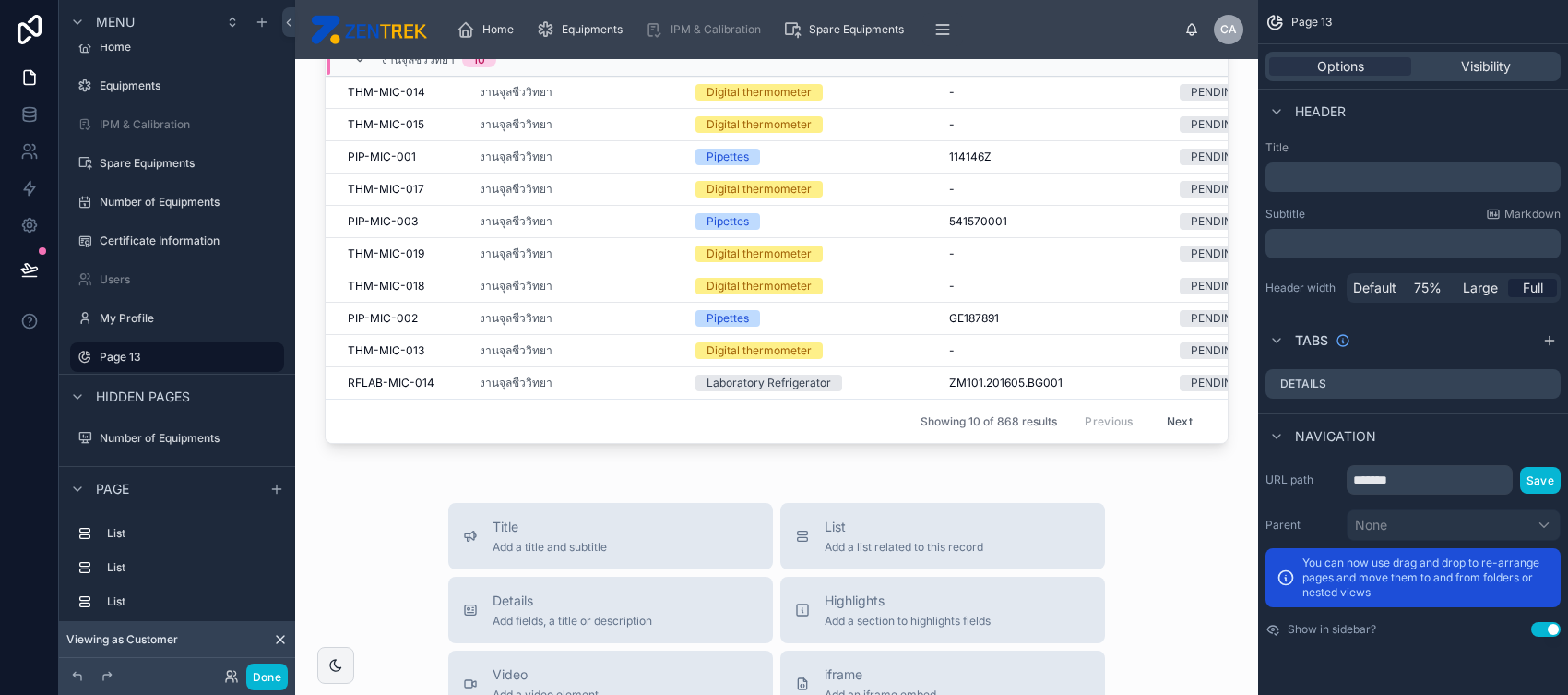 click at bounding box center (777, 179) 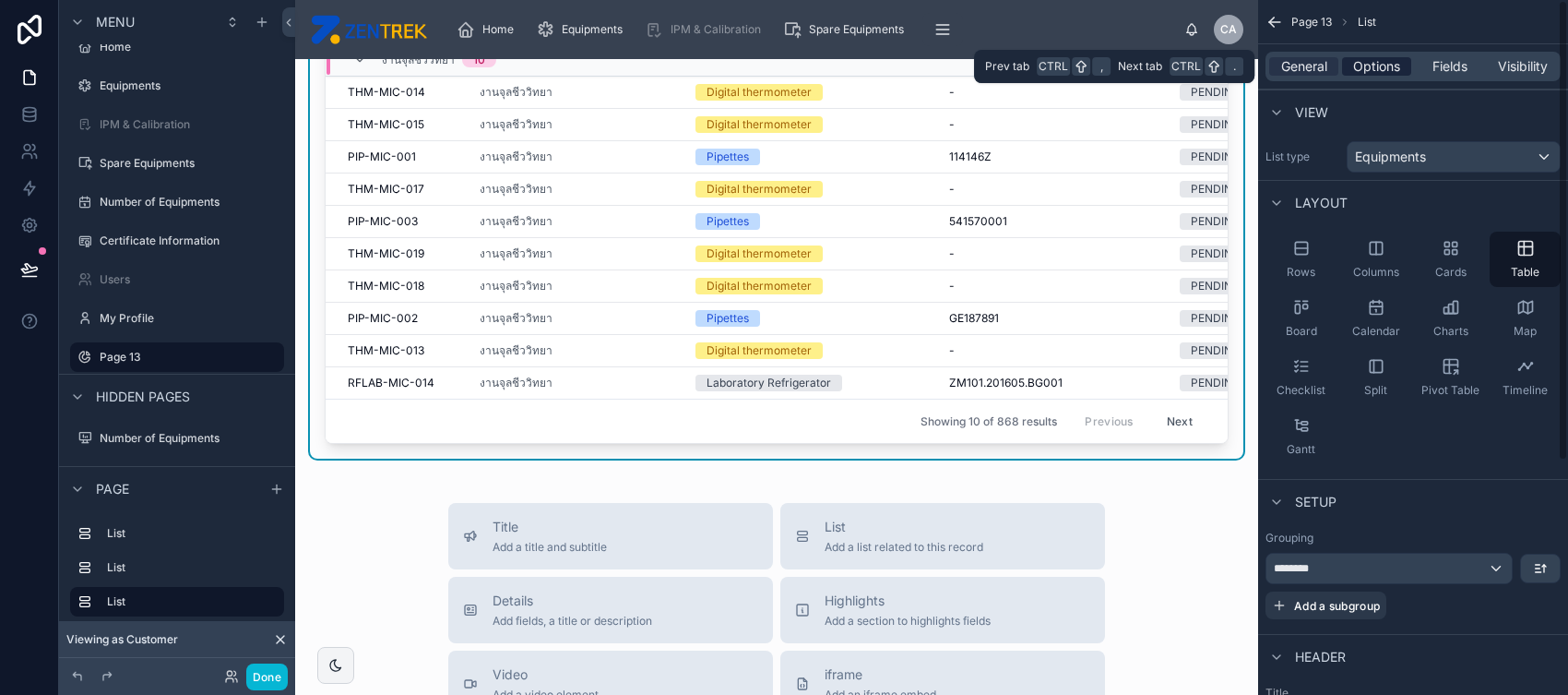 click on "Options" at bounding box center (1376, 66) 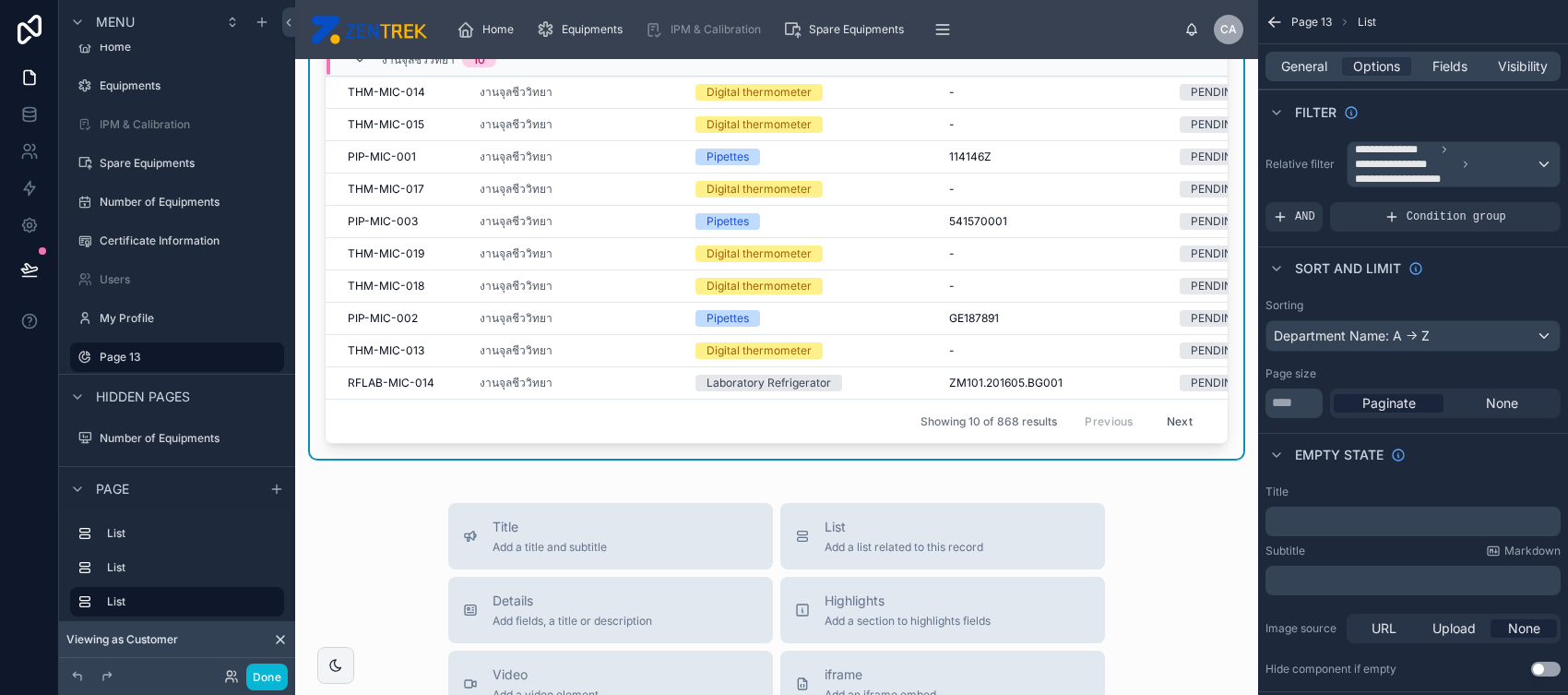 click 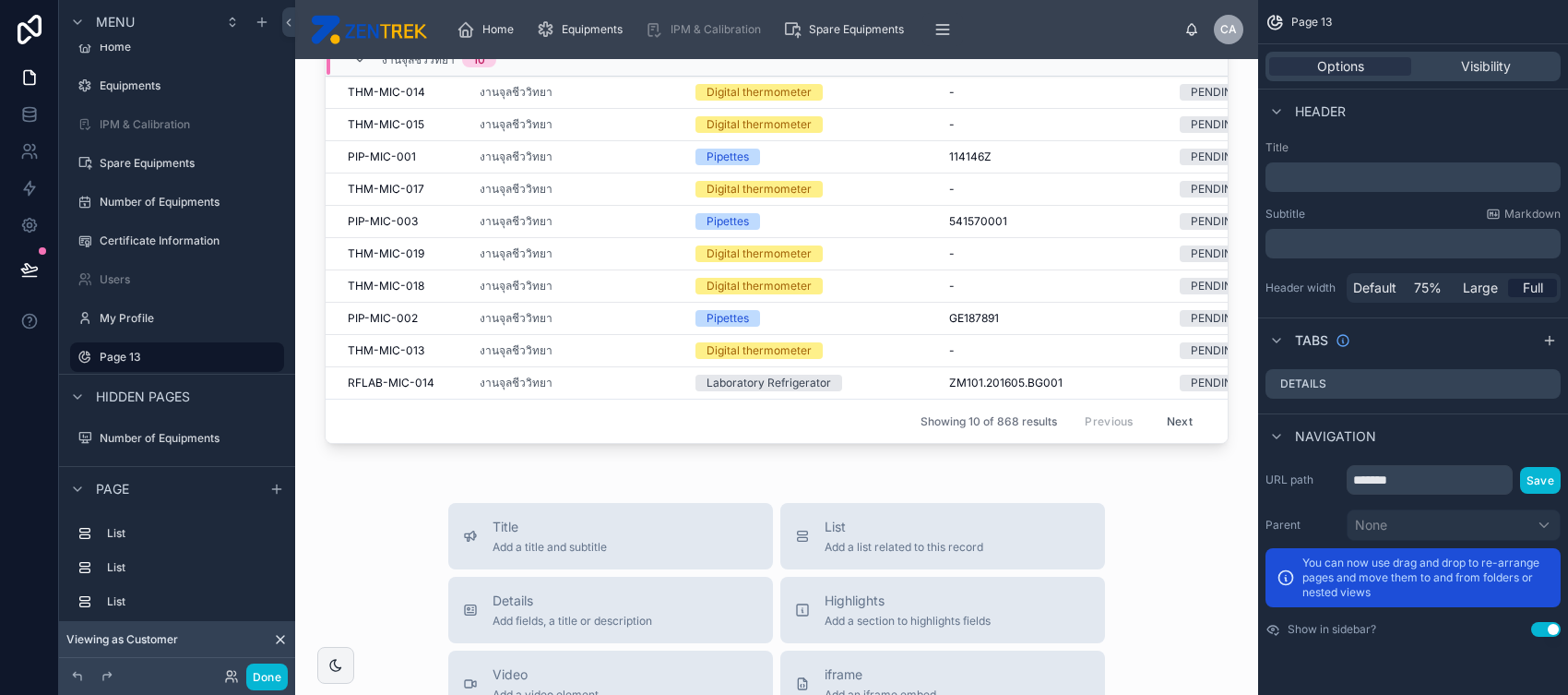 click on "﻿" at bounding box center [1413, 177] 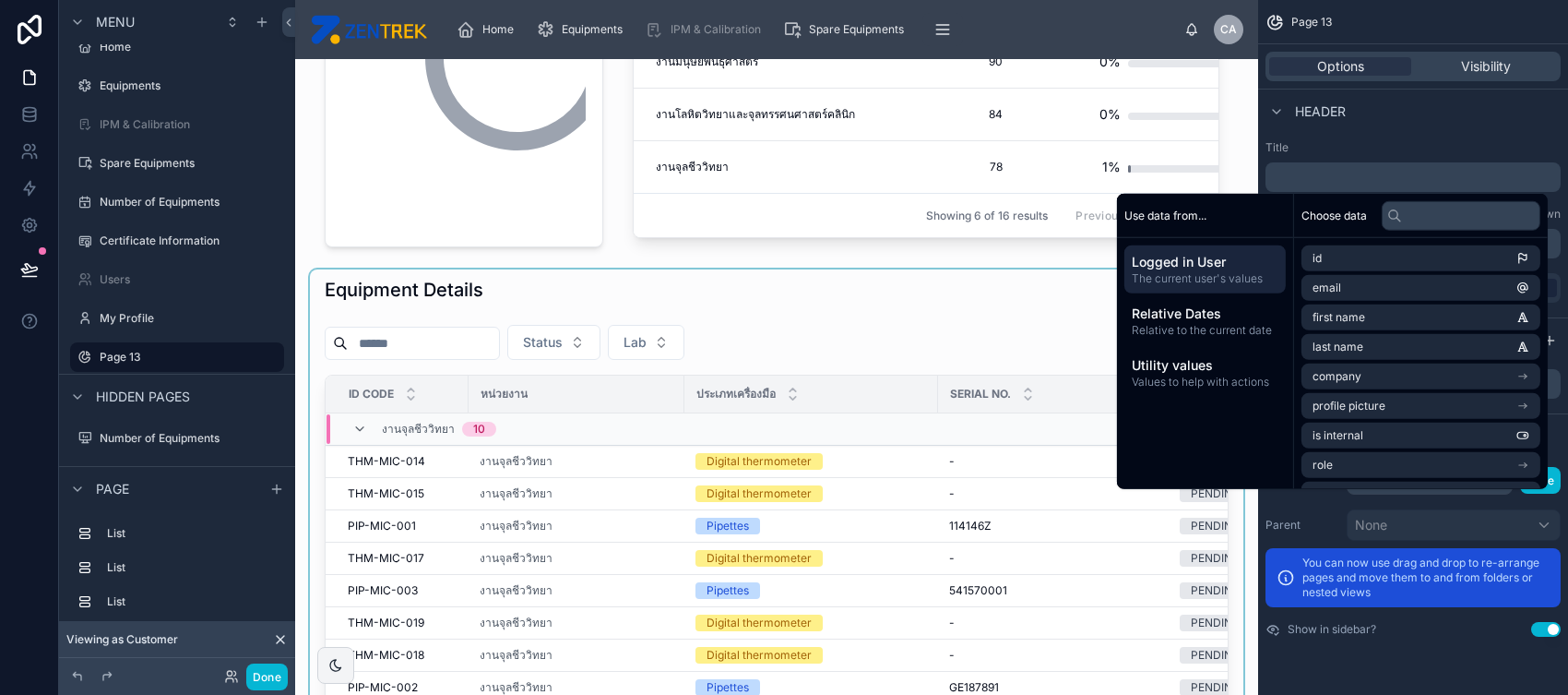 scroll, scrollTop: 266, scrollLeft: 0, axis: vertical 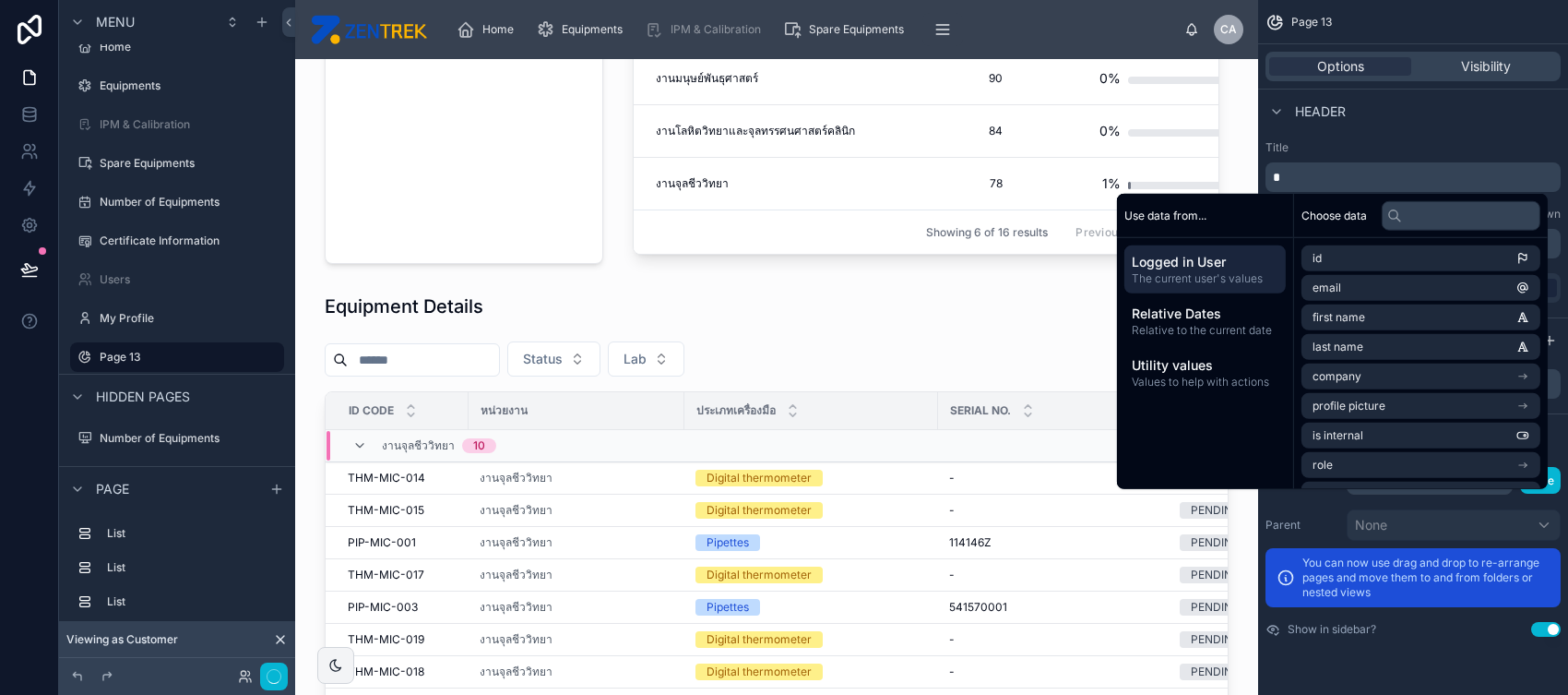 type 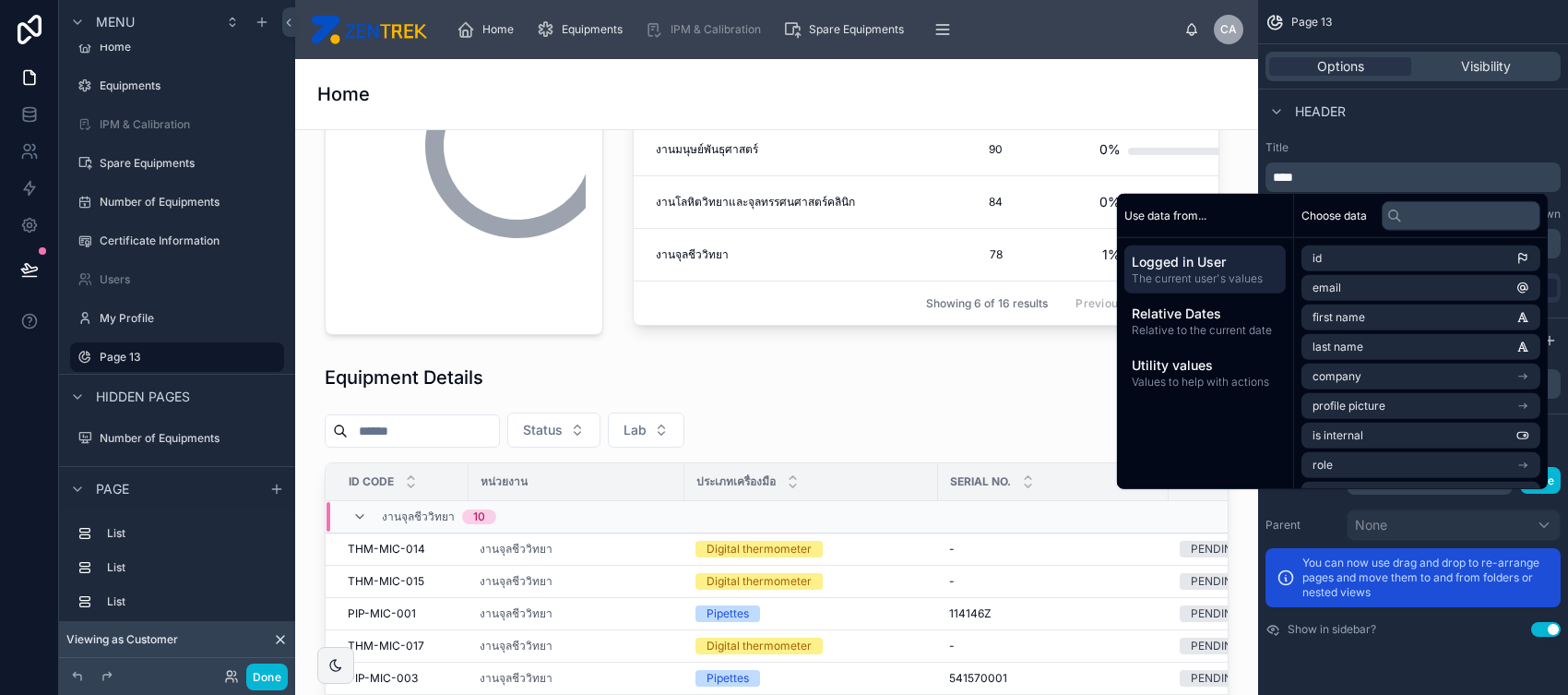scroll, scrollTop: 0, scrollLeft: 0, axis: both 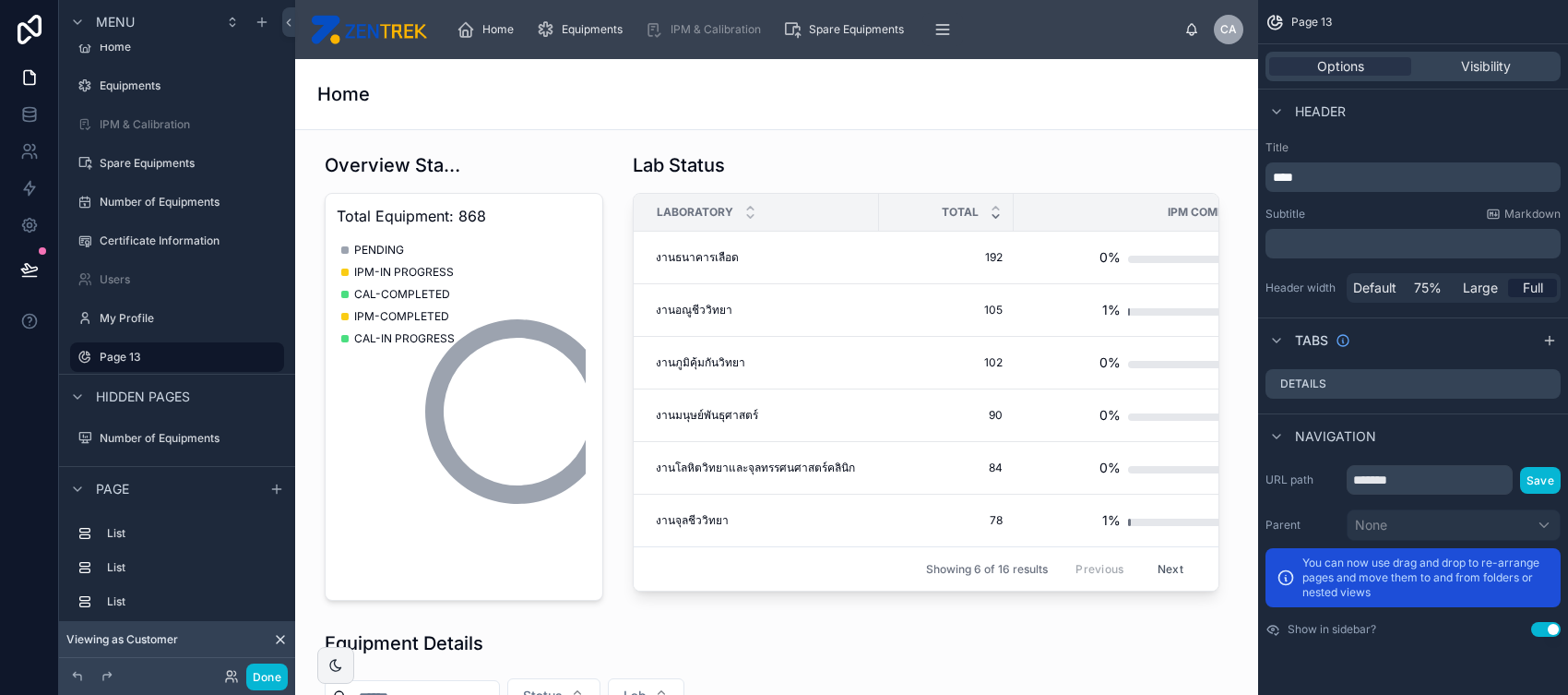 click on "****" at bounding box center [1415, 177] 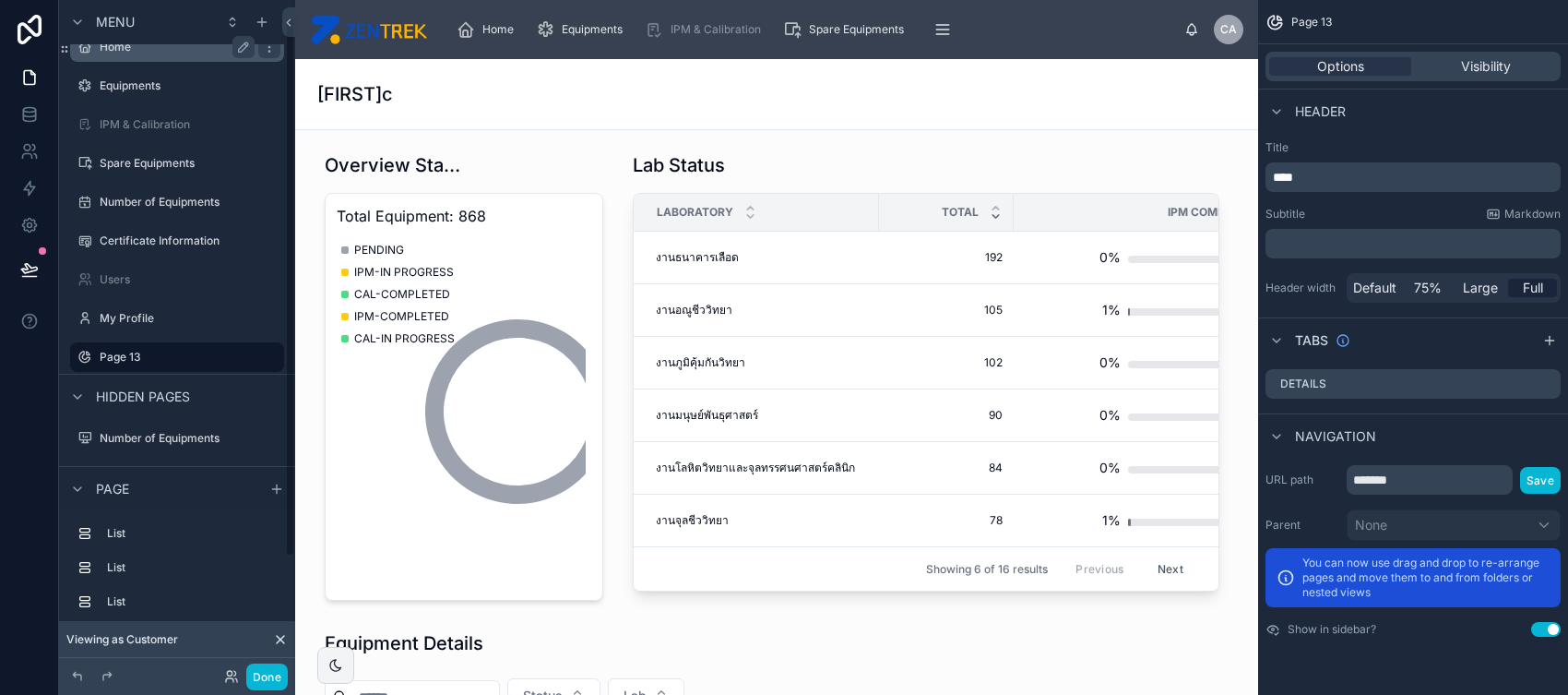 click on "Home" at bounding box center (173, 47) 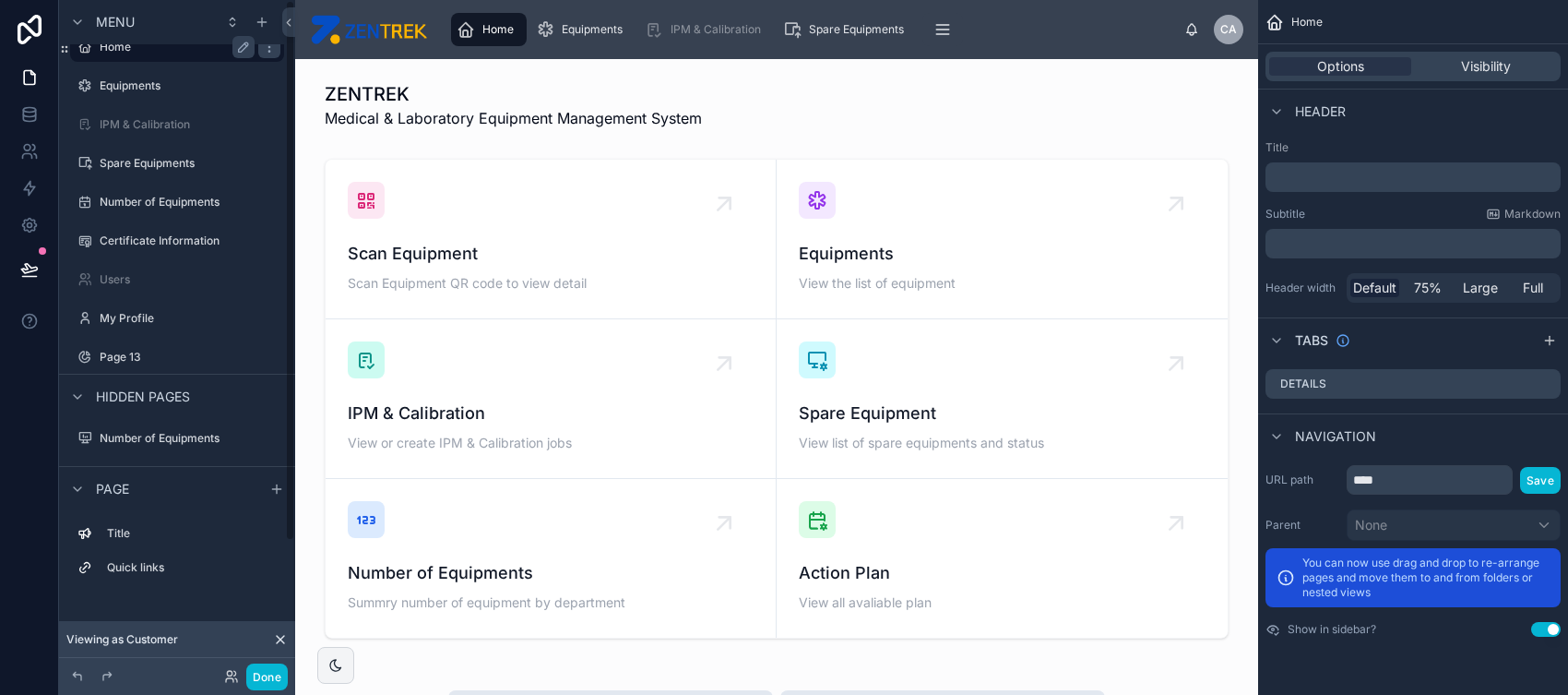 scroll, scrollTop: 0, scrollLeft: 0, axis: both 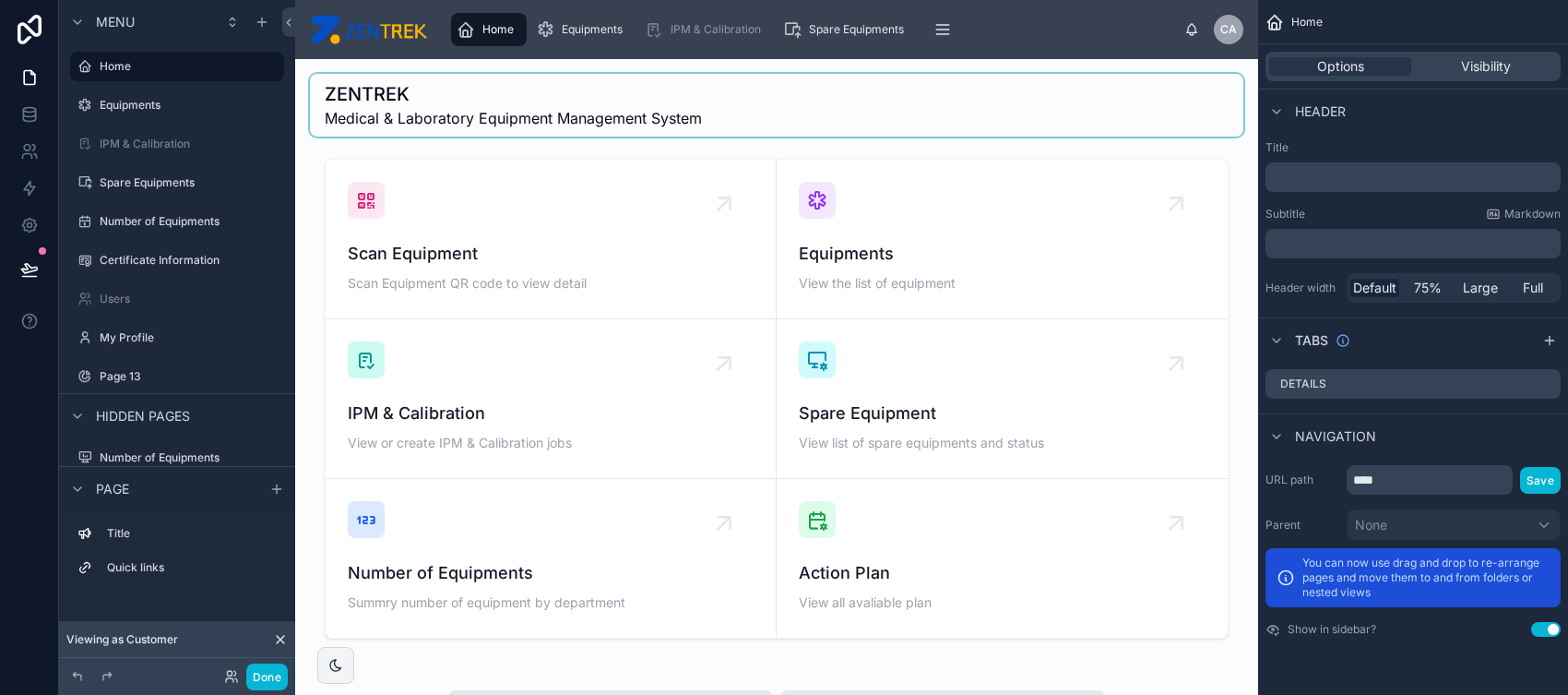 click at bounding box center (777, 105) 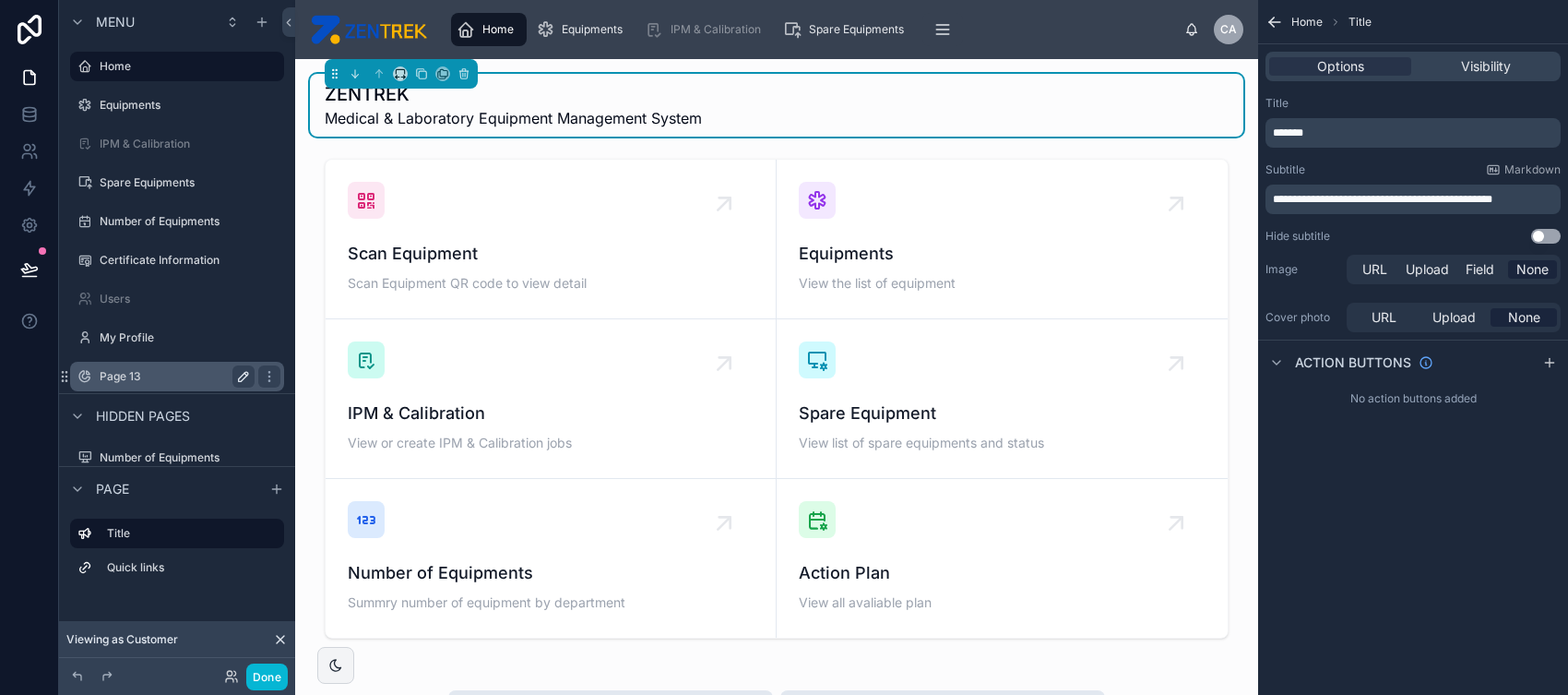 click 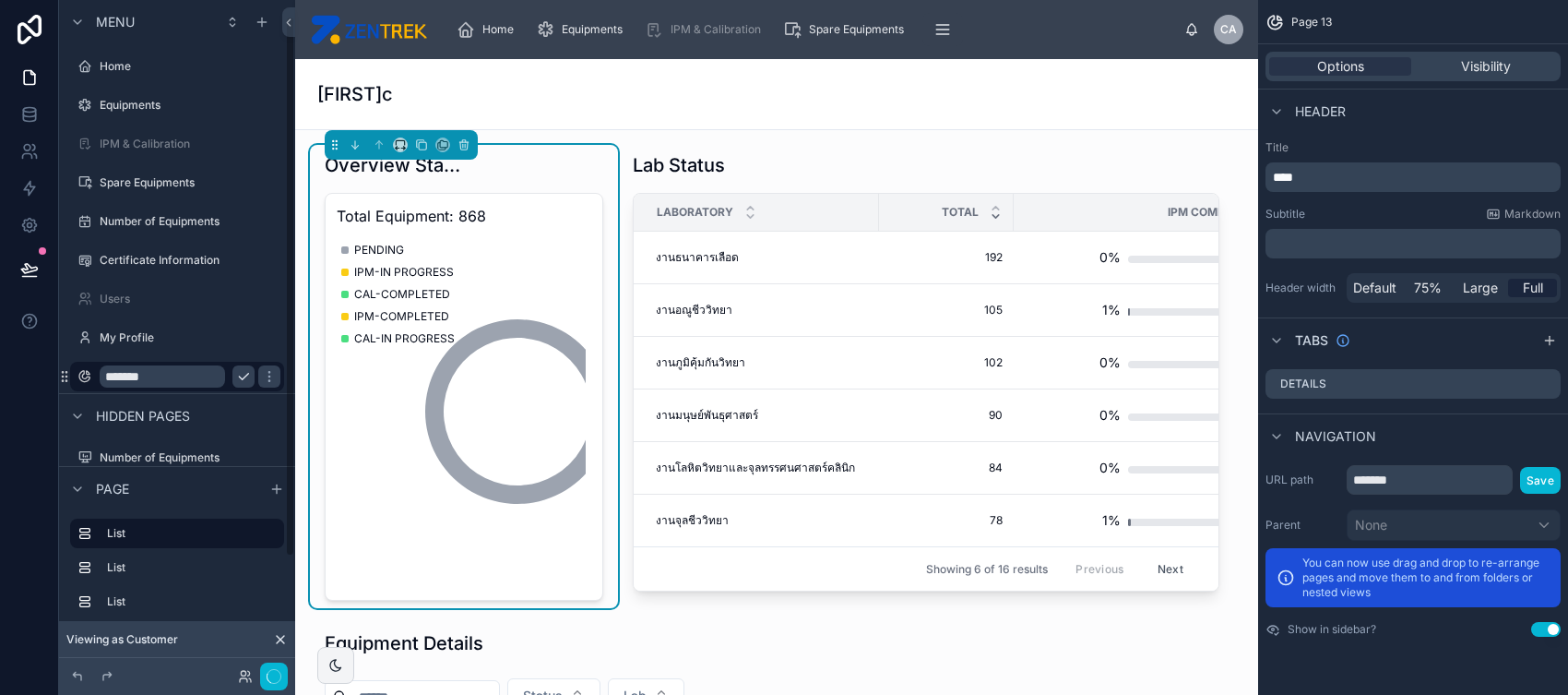 scroll, scrollTop: 19, scrollLeft: 0, axis: vertical 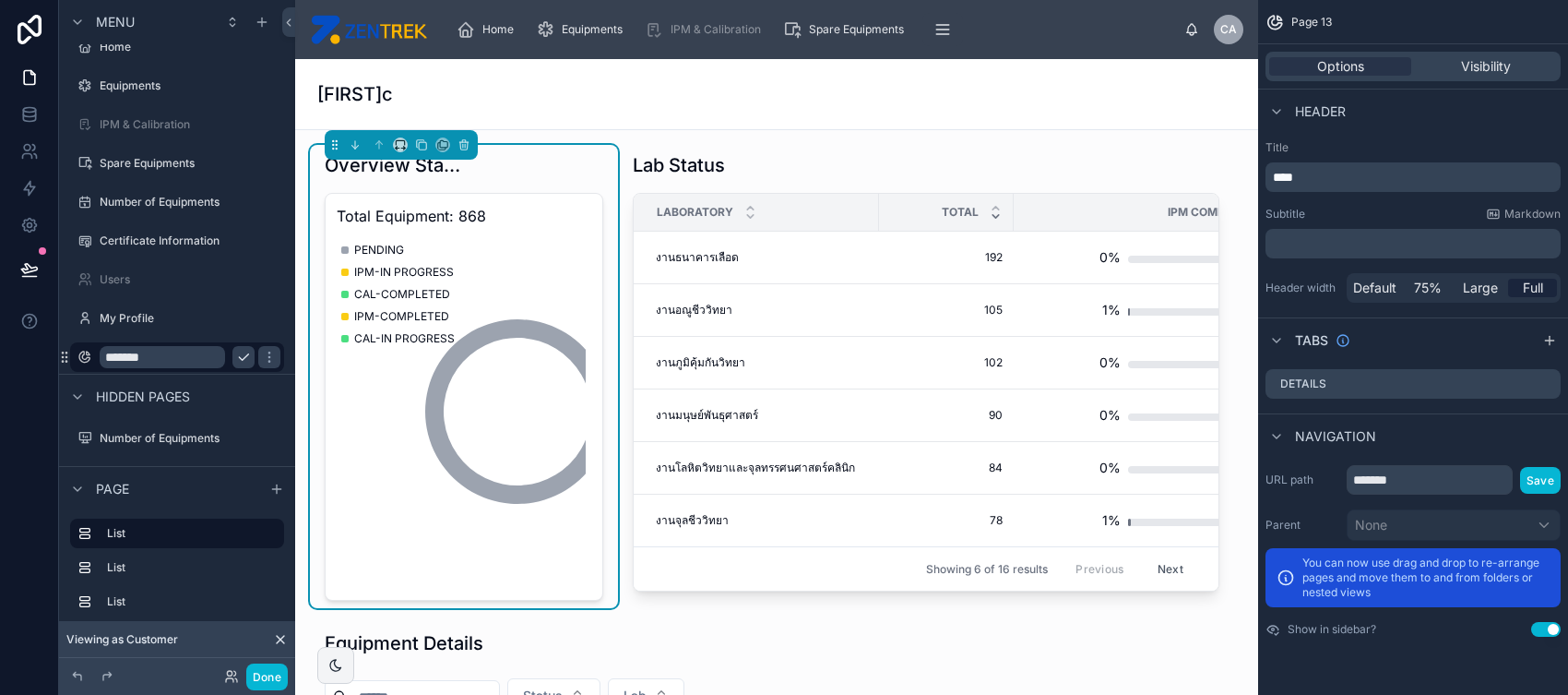 click on "*******" at bounding box center (162, 357) 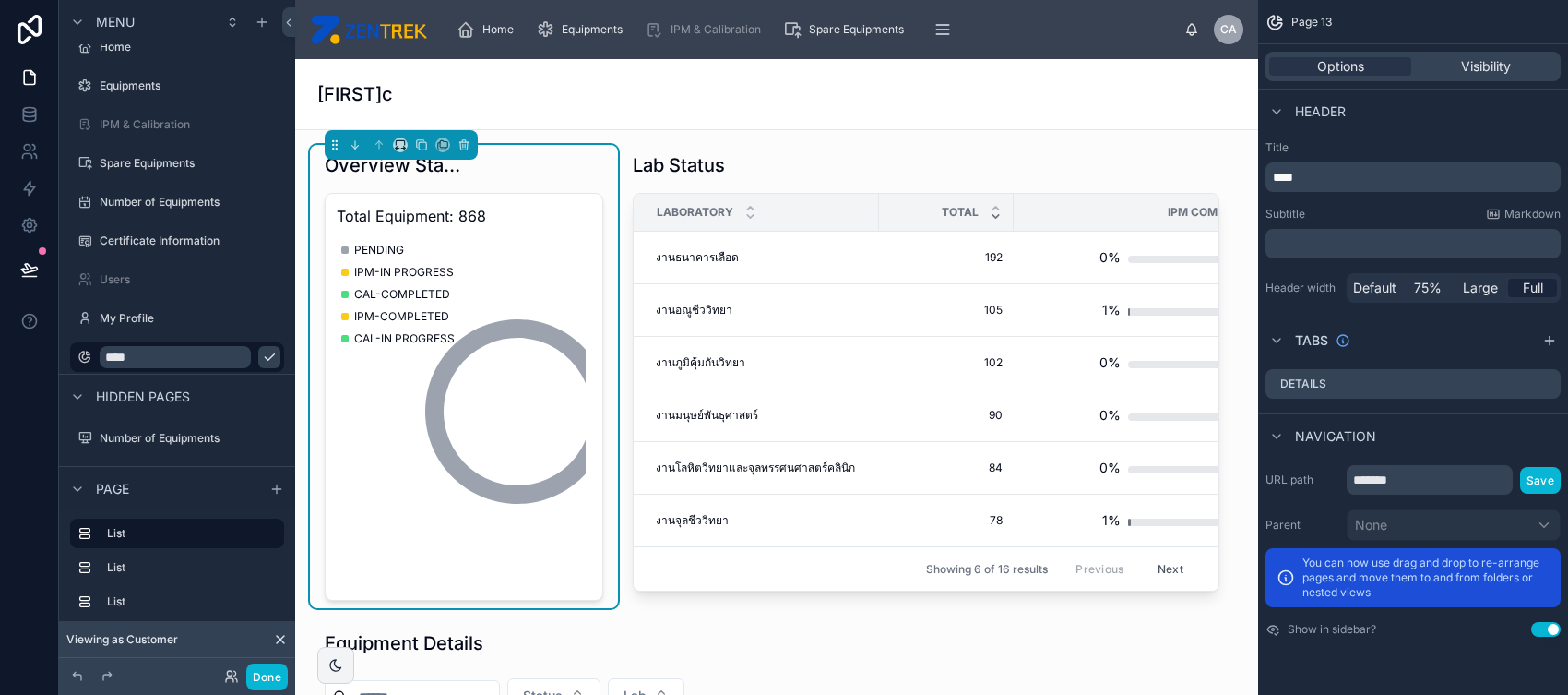 type on "****" 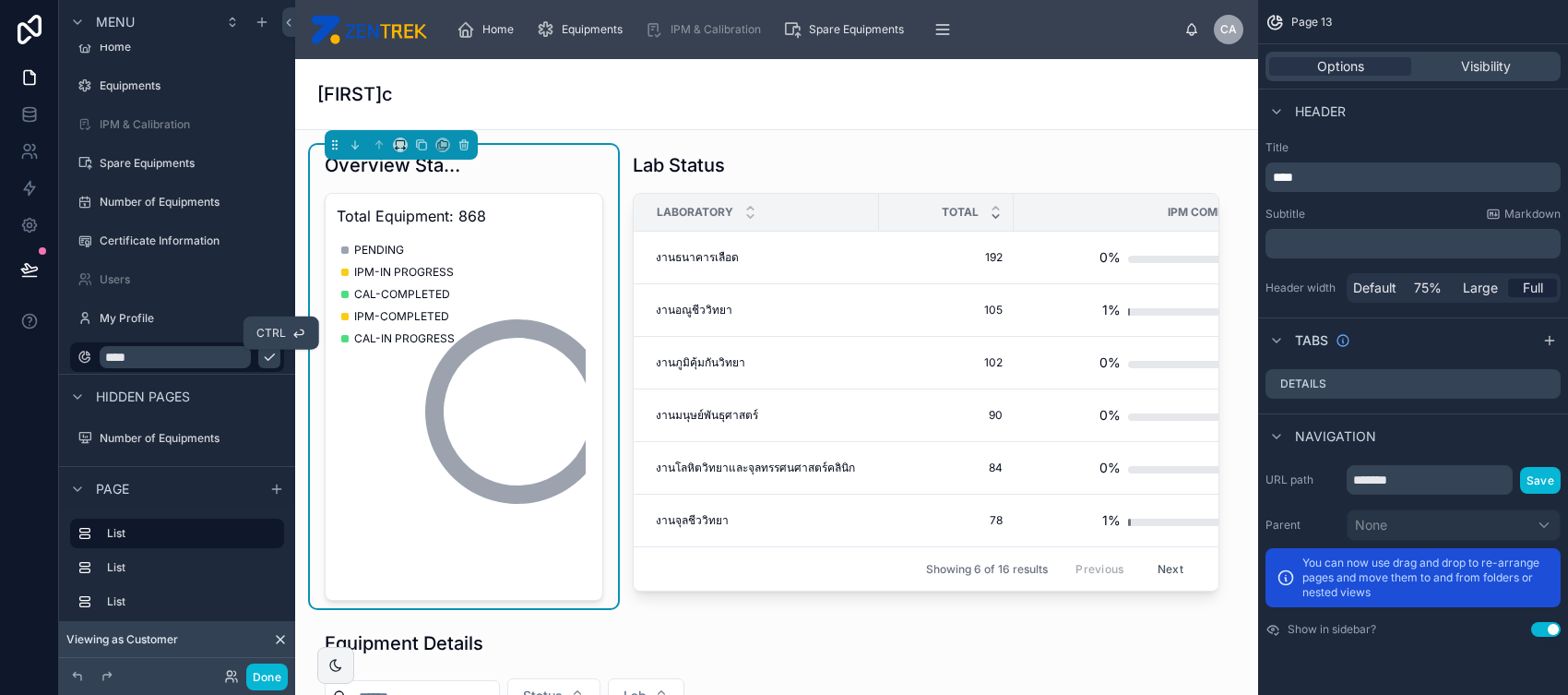 click 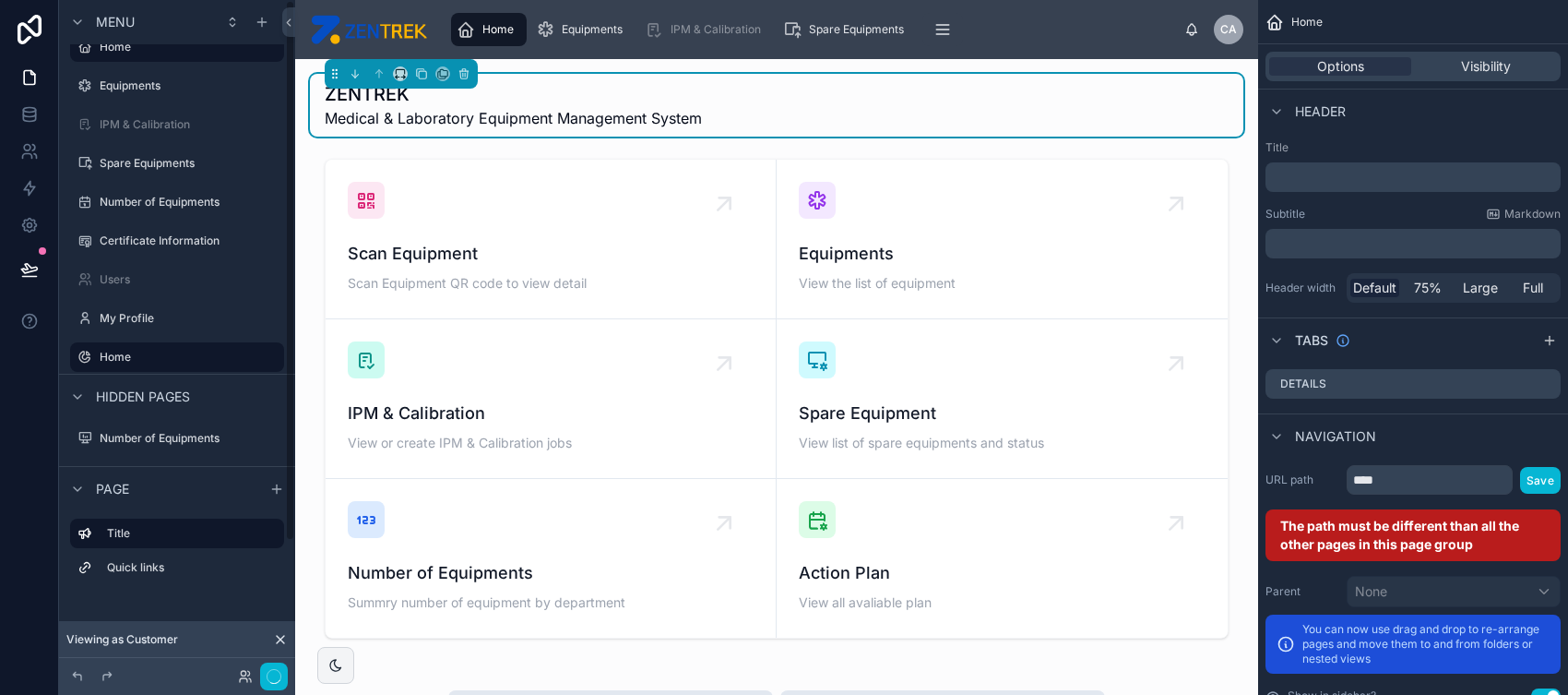 scroll, scrollTop: 0, scrollLeft: 0, axis: both 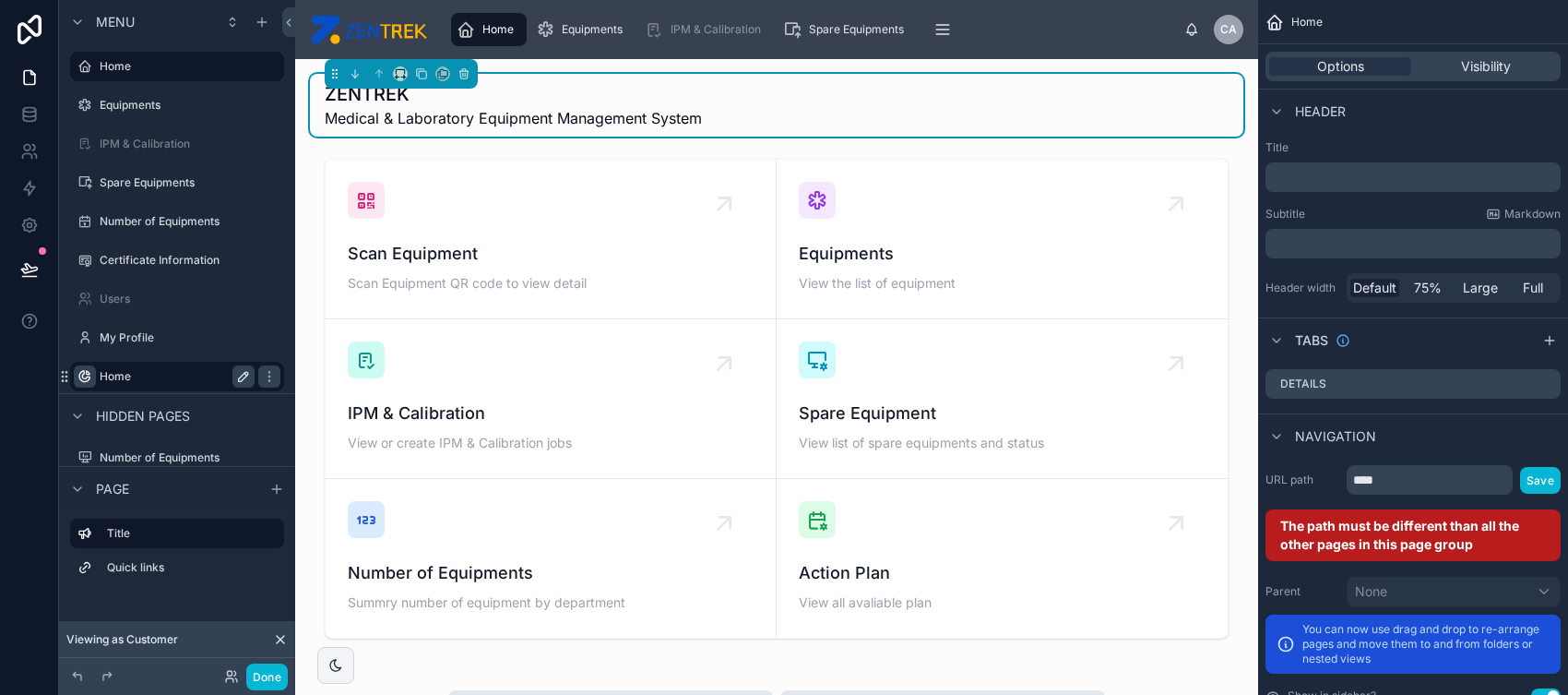 click at bounding box center (85, 377) 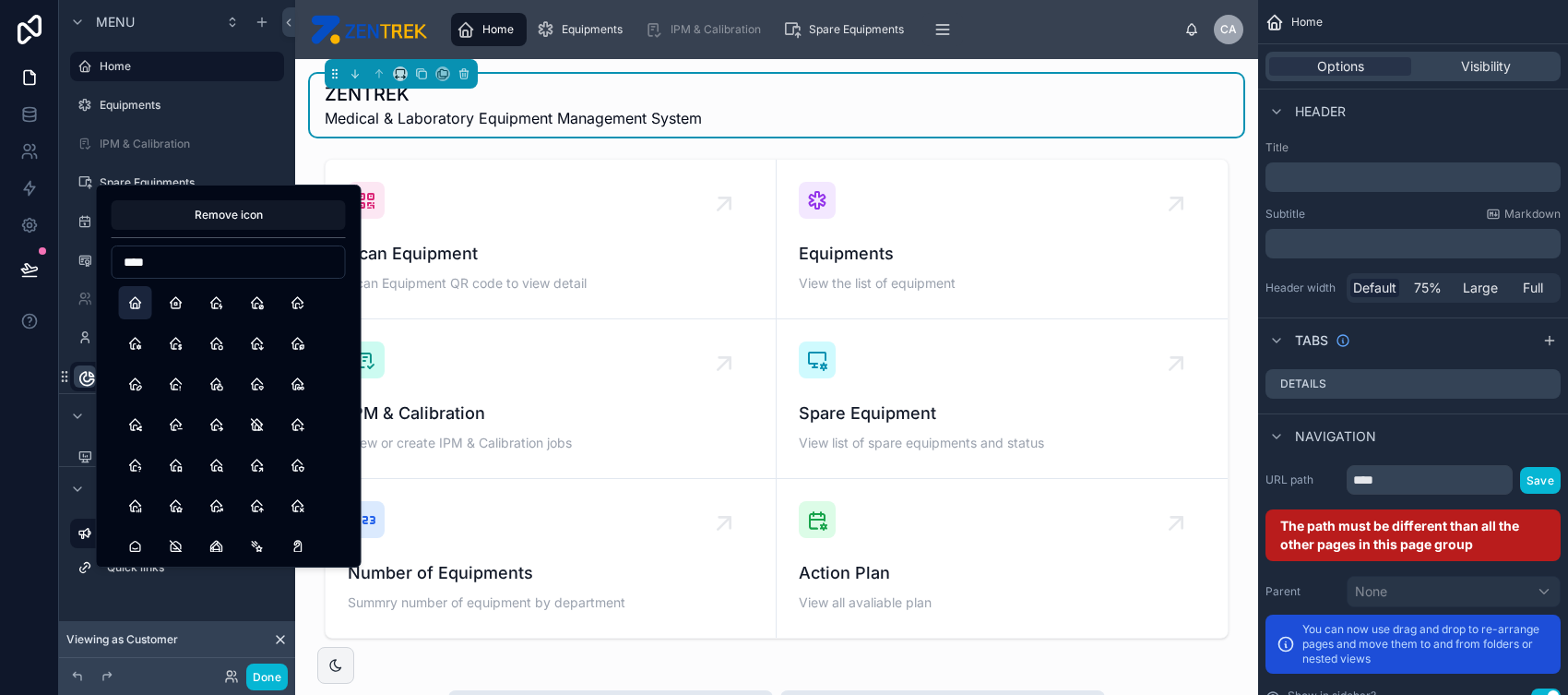 type on "****" 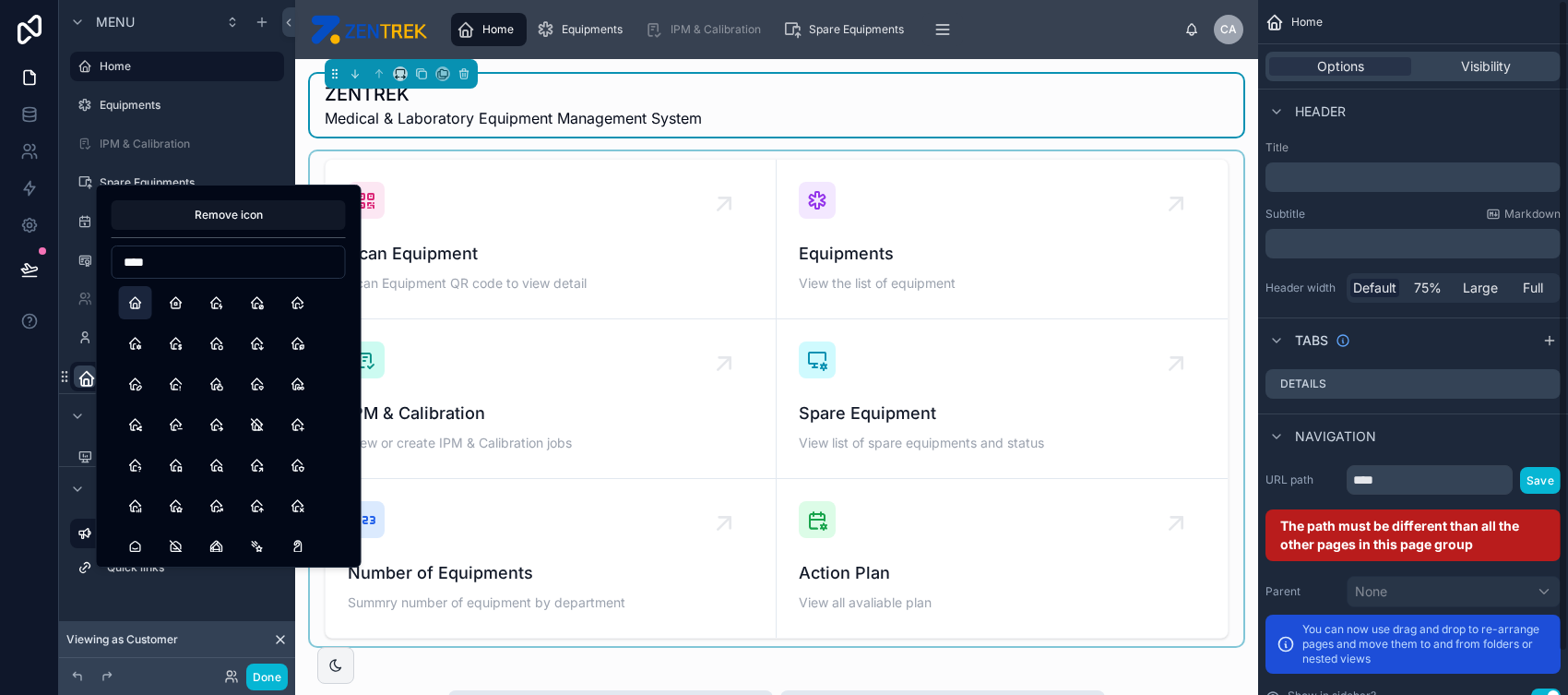 click at bounding box center [777, 399] 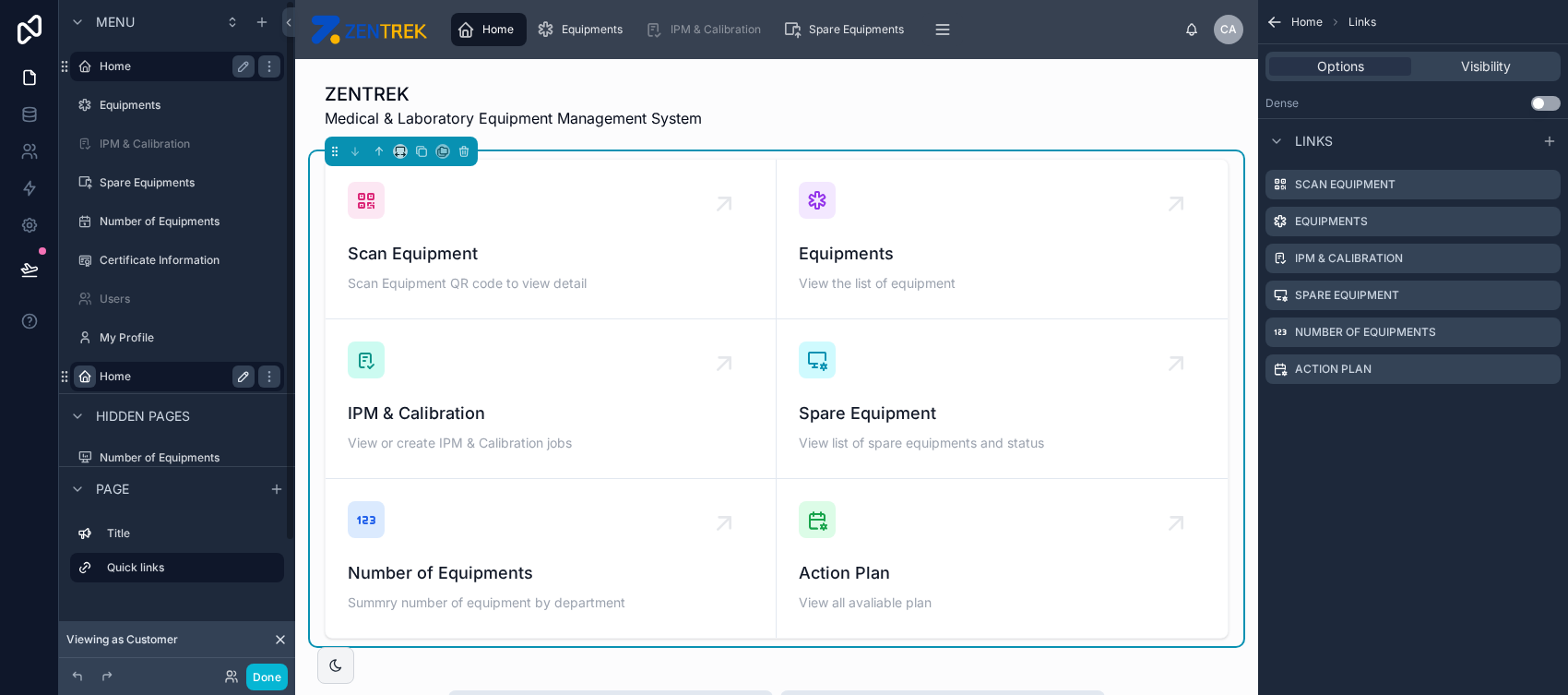 click on "Home" at bounding box center [177, 66] 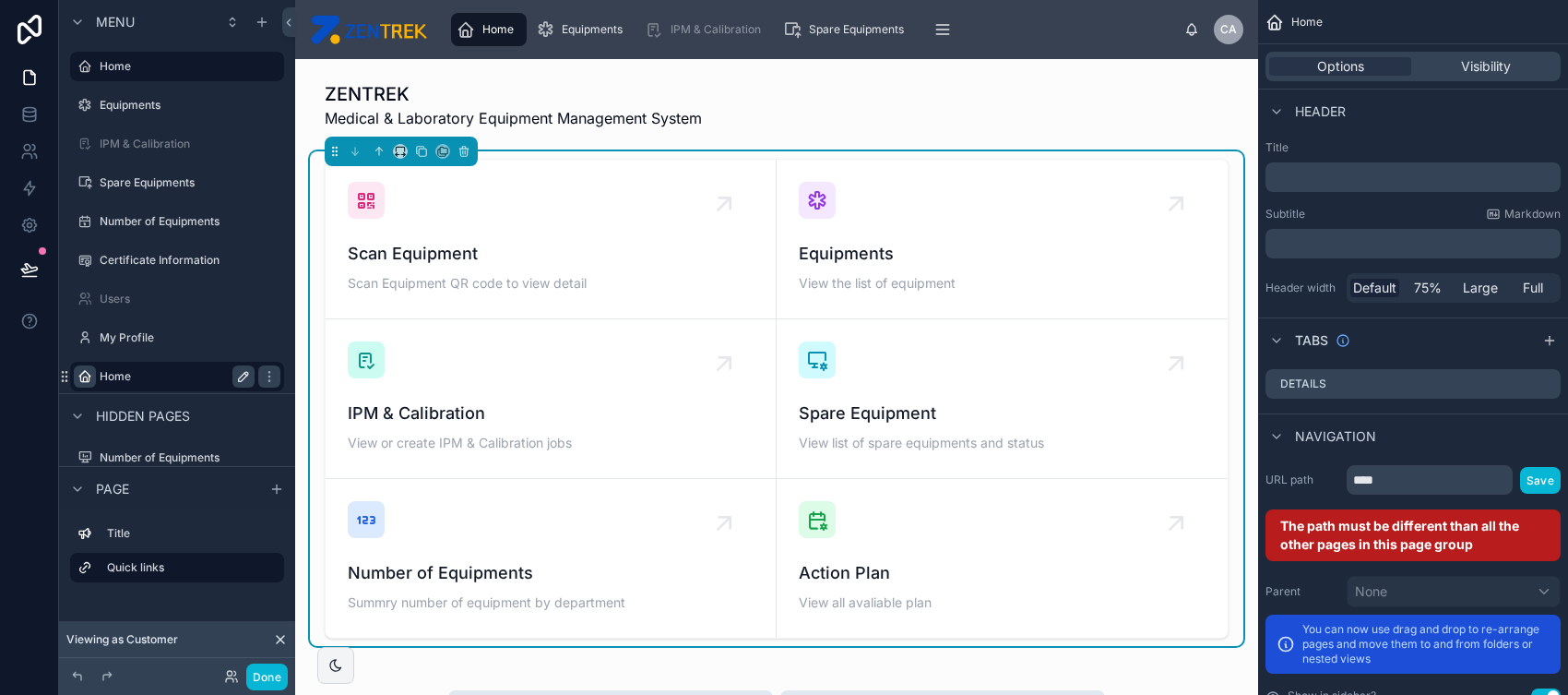 click on "Home" at bounding box center [173, 377] 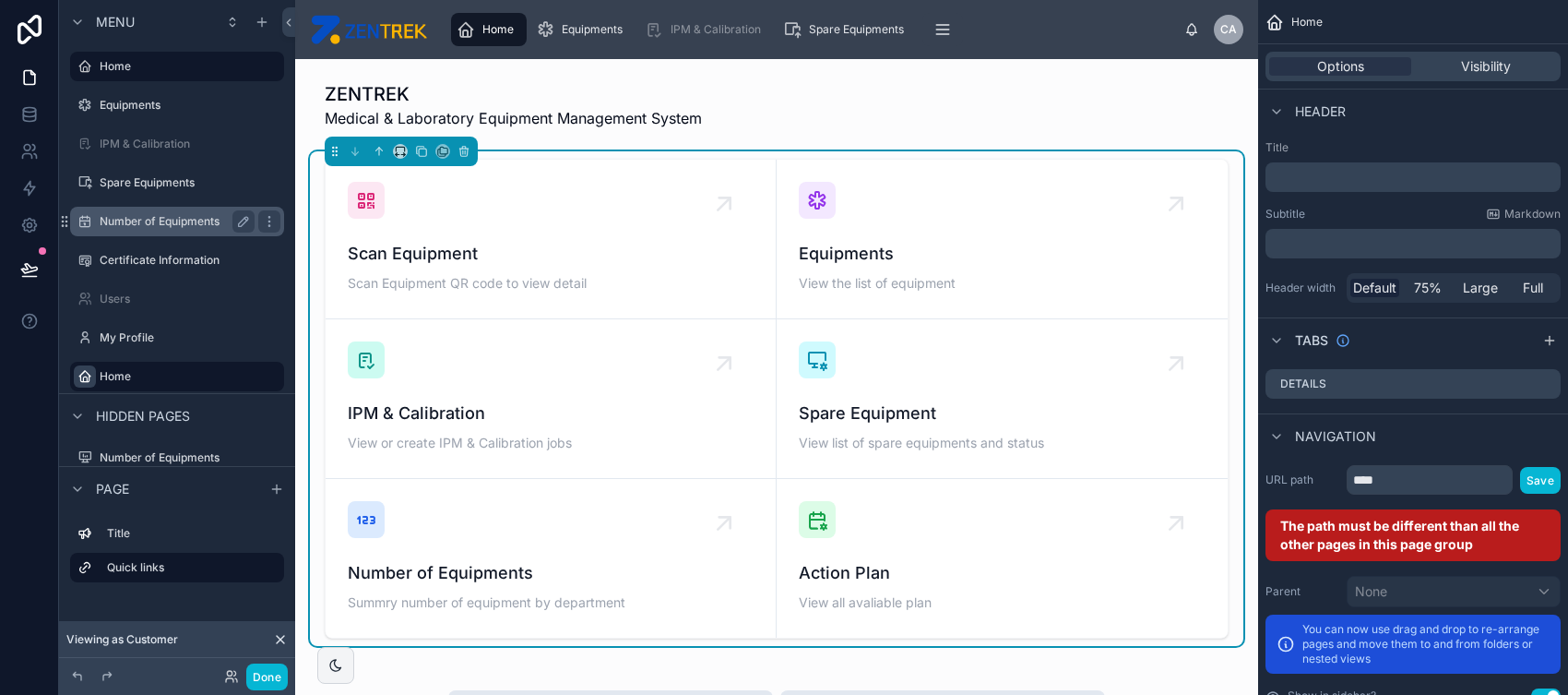 drag, startPoint x: 205, startPoint y: 199, endPoint x: 195, endPoint y: 230, distance: 32.572995 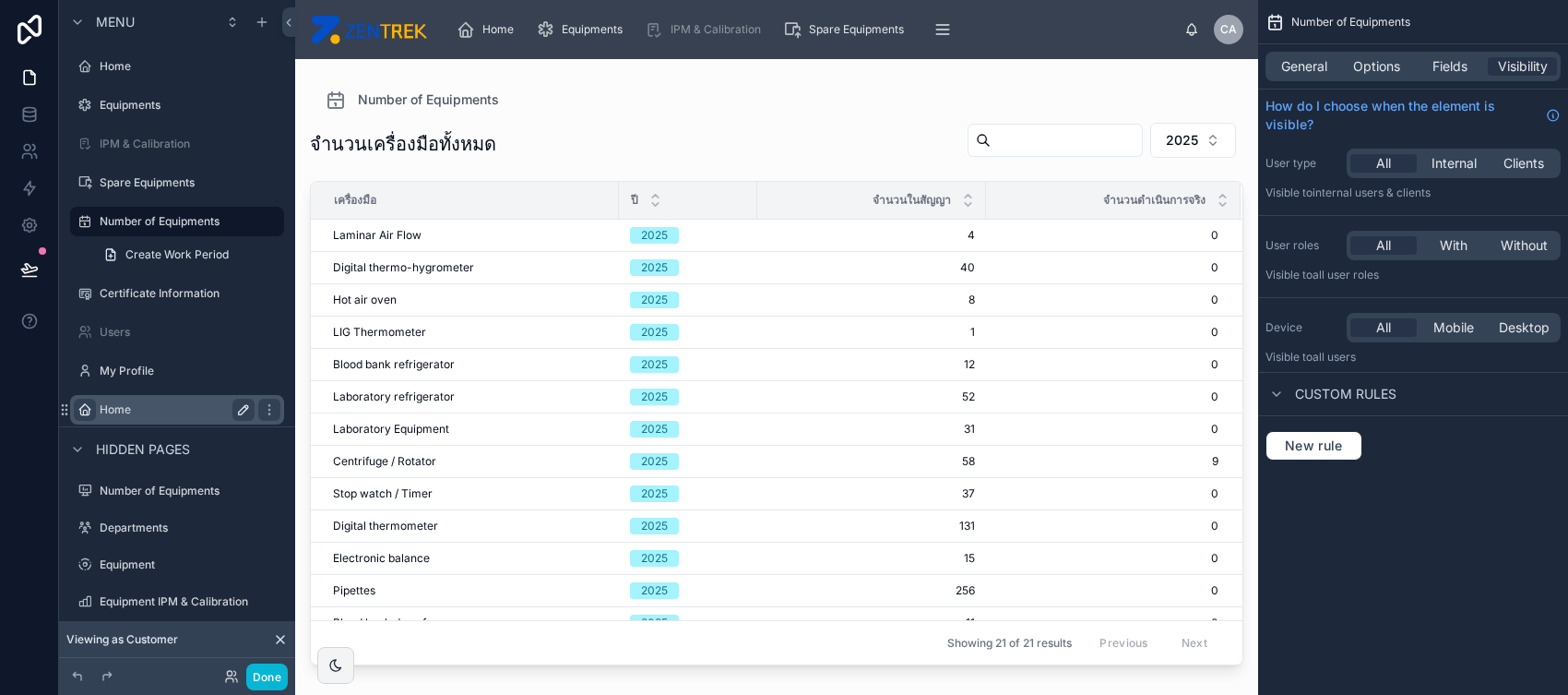 click on "Home" at bounding box center (173, 410) 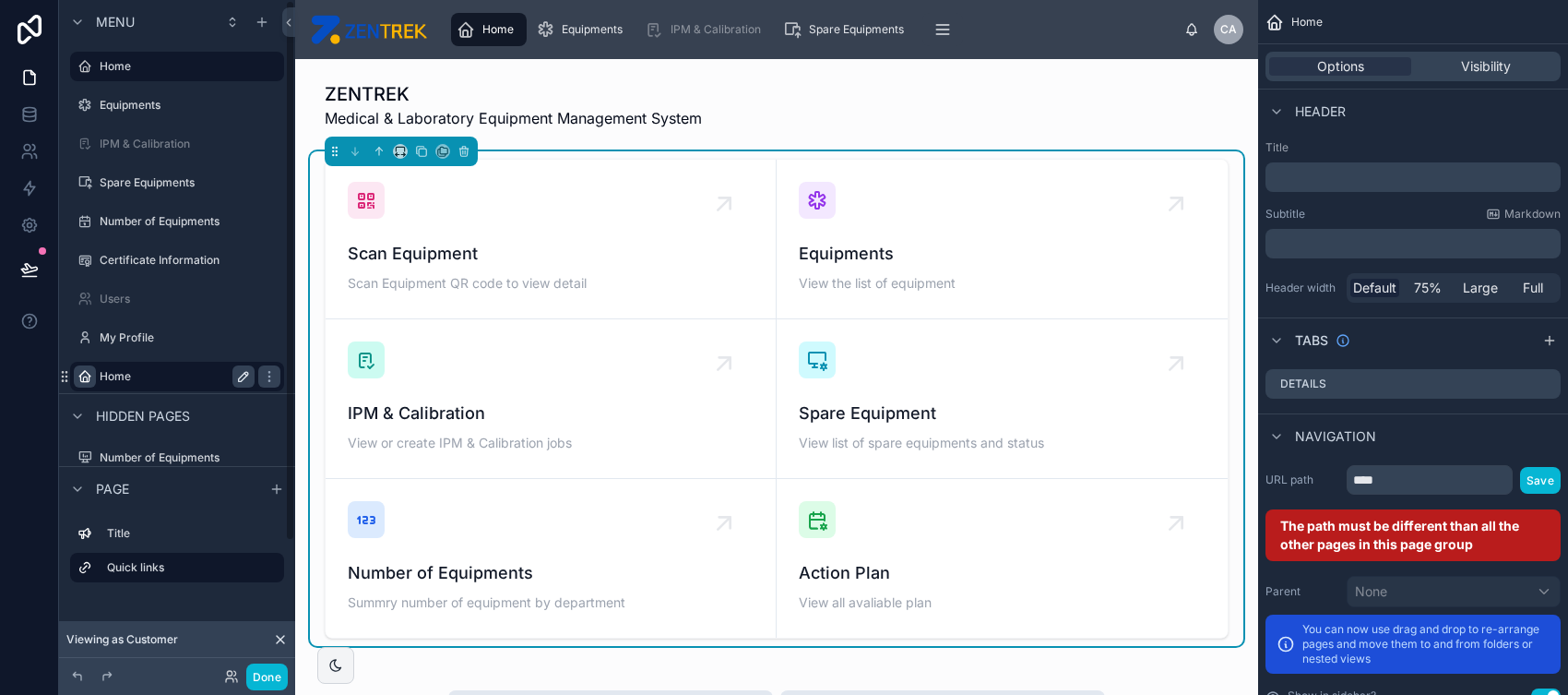 click on "Home" at bounding box center [173, 377] 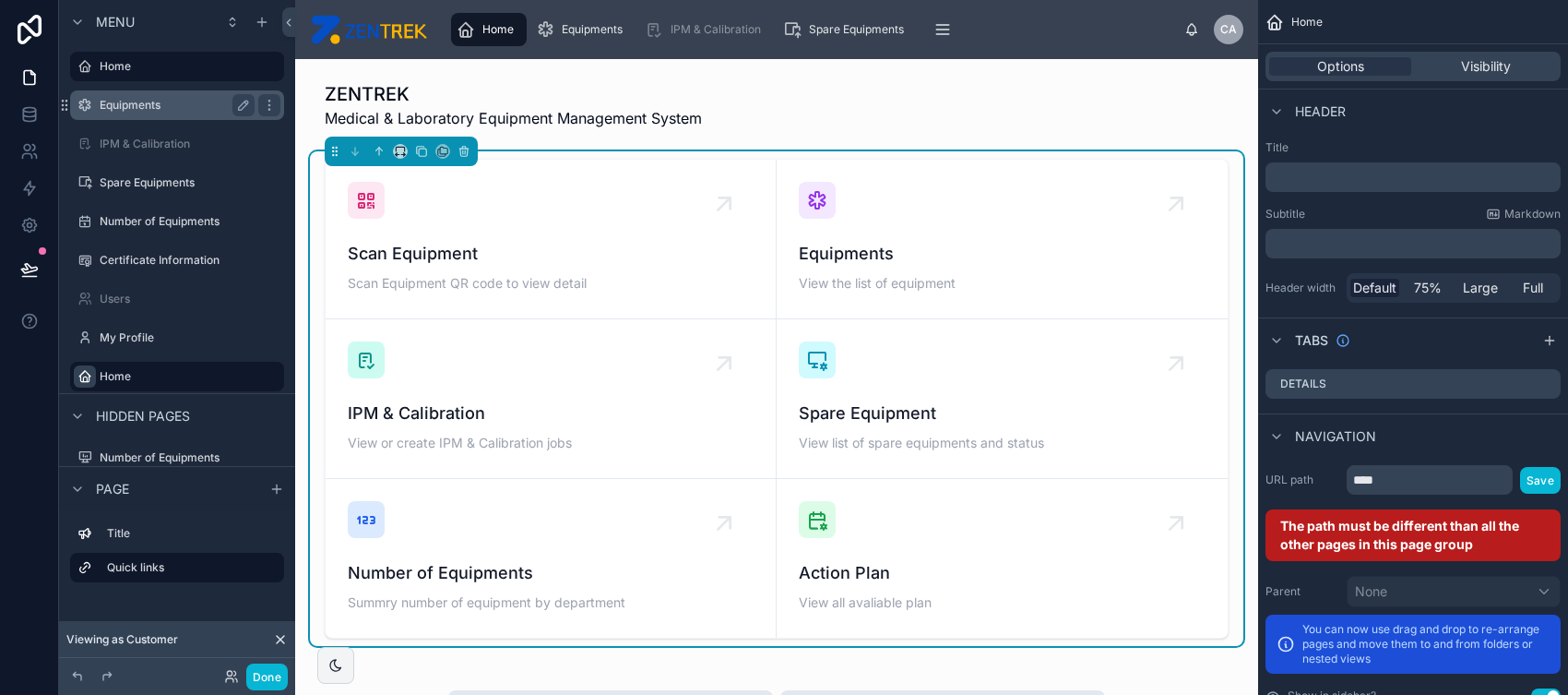 click on "Equipments" at bounding box center (173, 105) 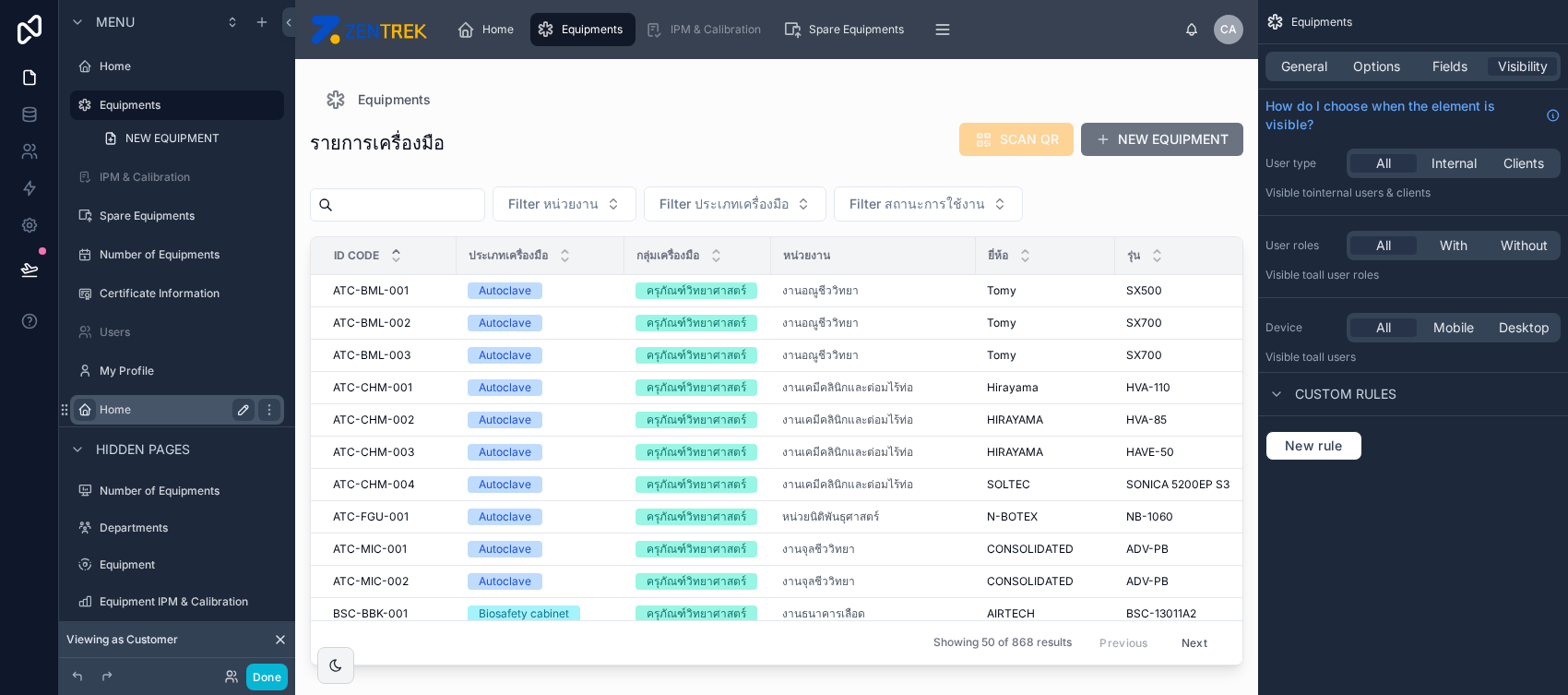 click on "Home" at bounding box center [173, 410] 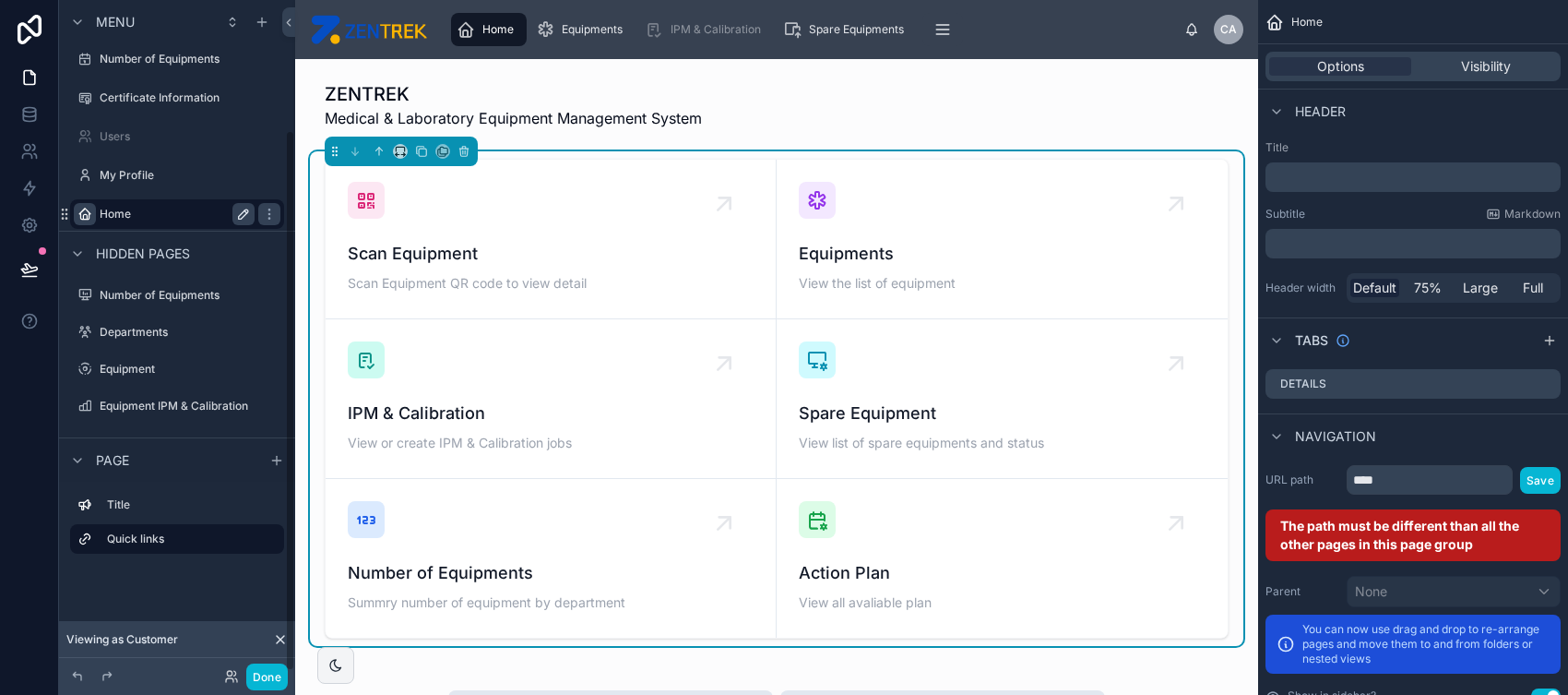 scroll, scrollTop: 162, scrollLeft: 0, axis: vertical 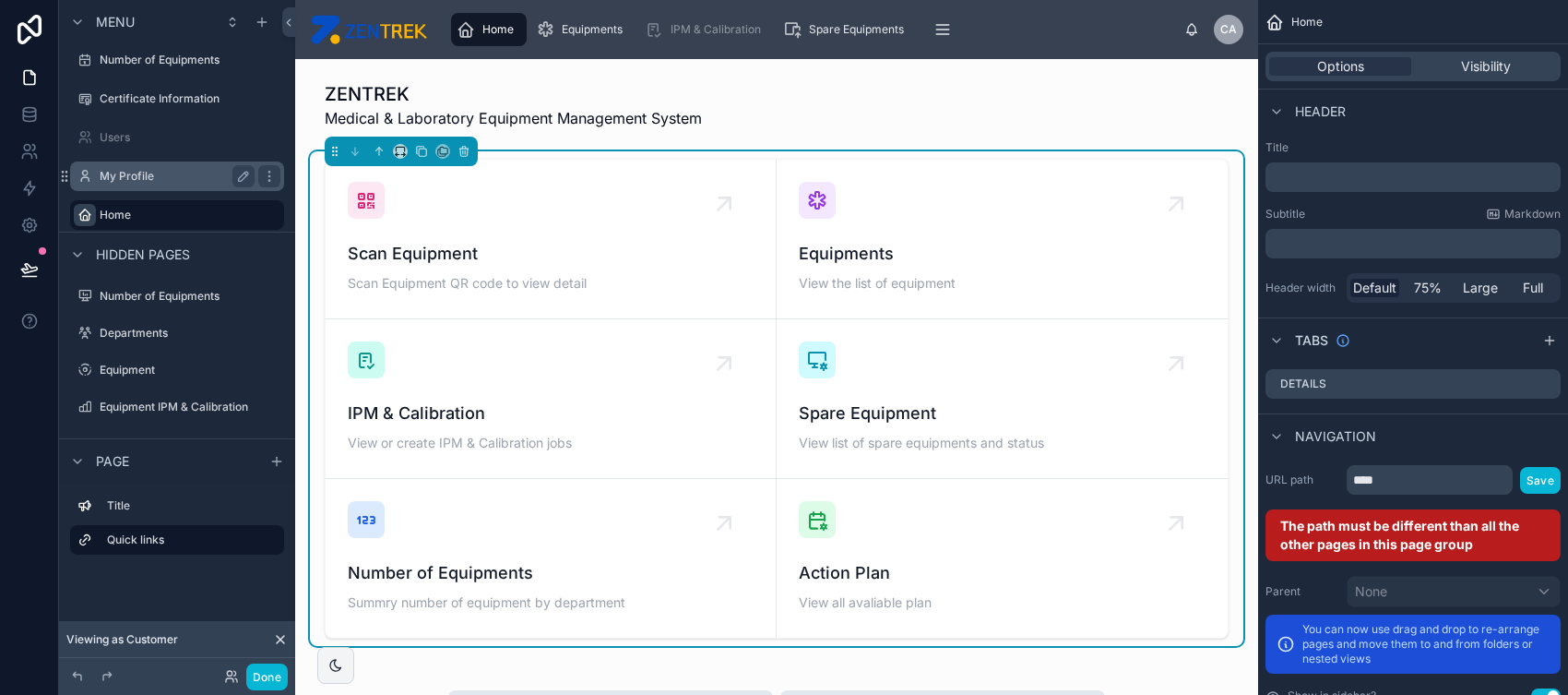 click on "My Profile" at bounding box center (173, 176) 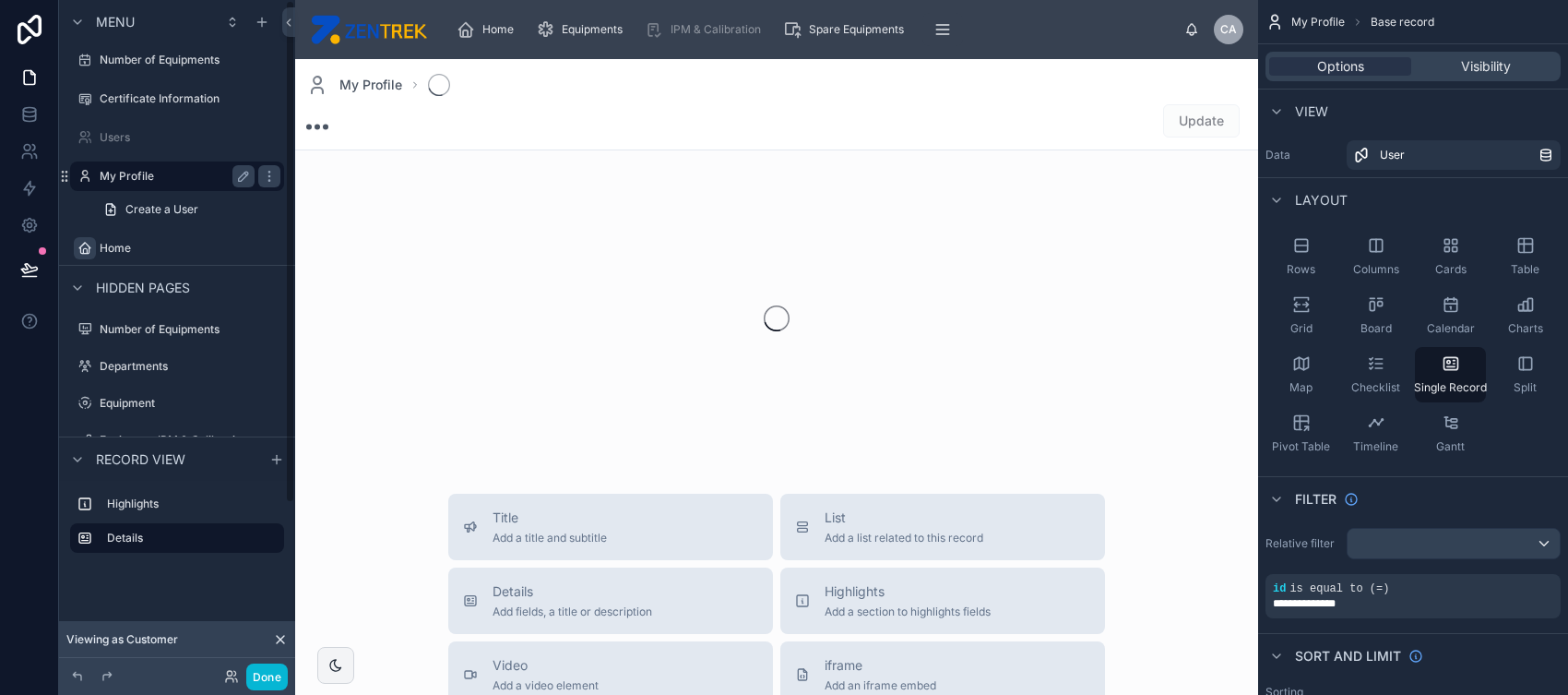 scroll, scrollTop: 0, scrollLeft: 0, axis: both 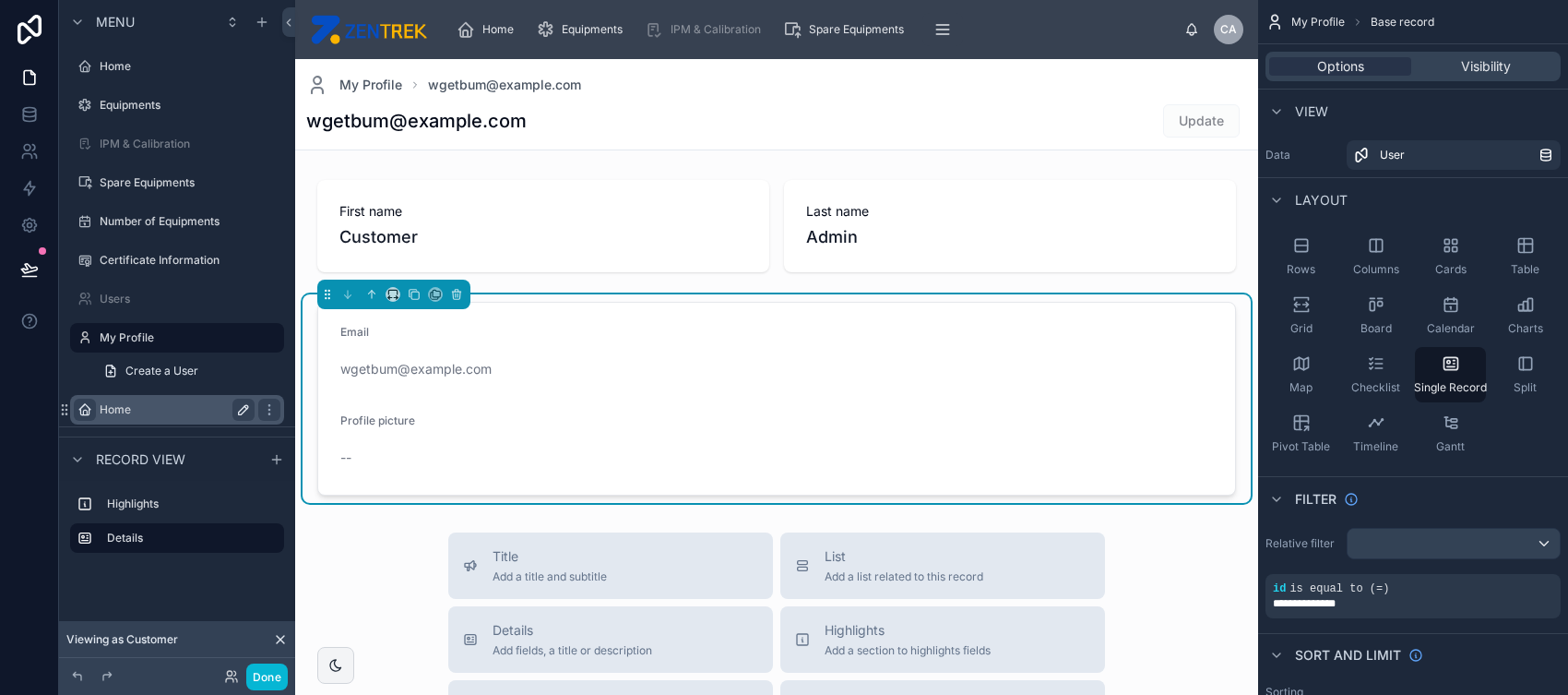 click on "Home" at bounding box center (173, 410) 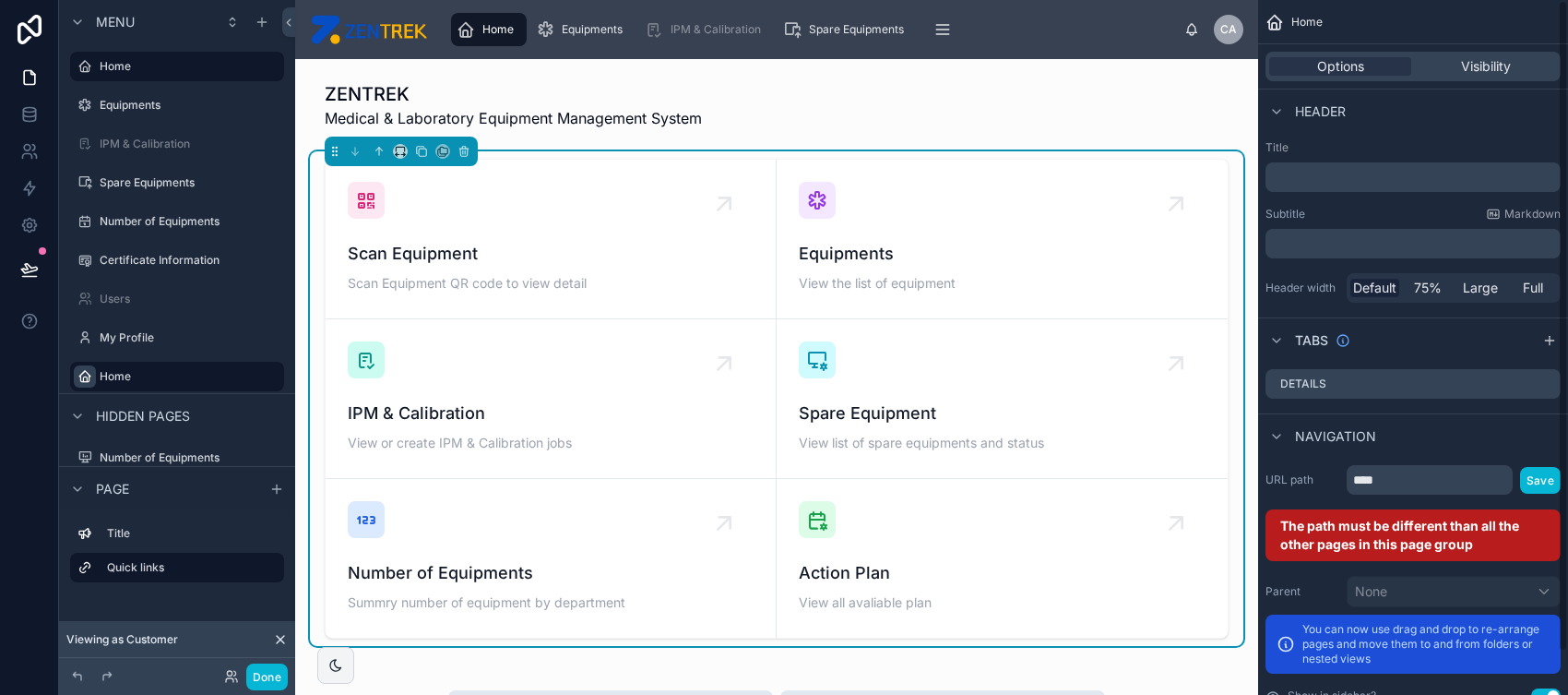 scroll, scrollTop: 44, scrollLeft: 0, axis: vertical 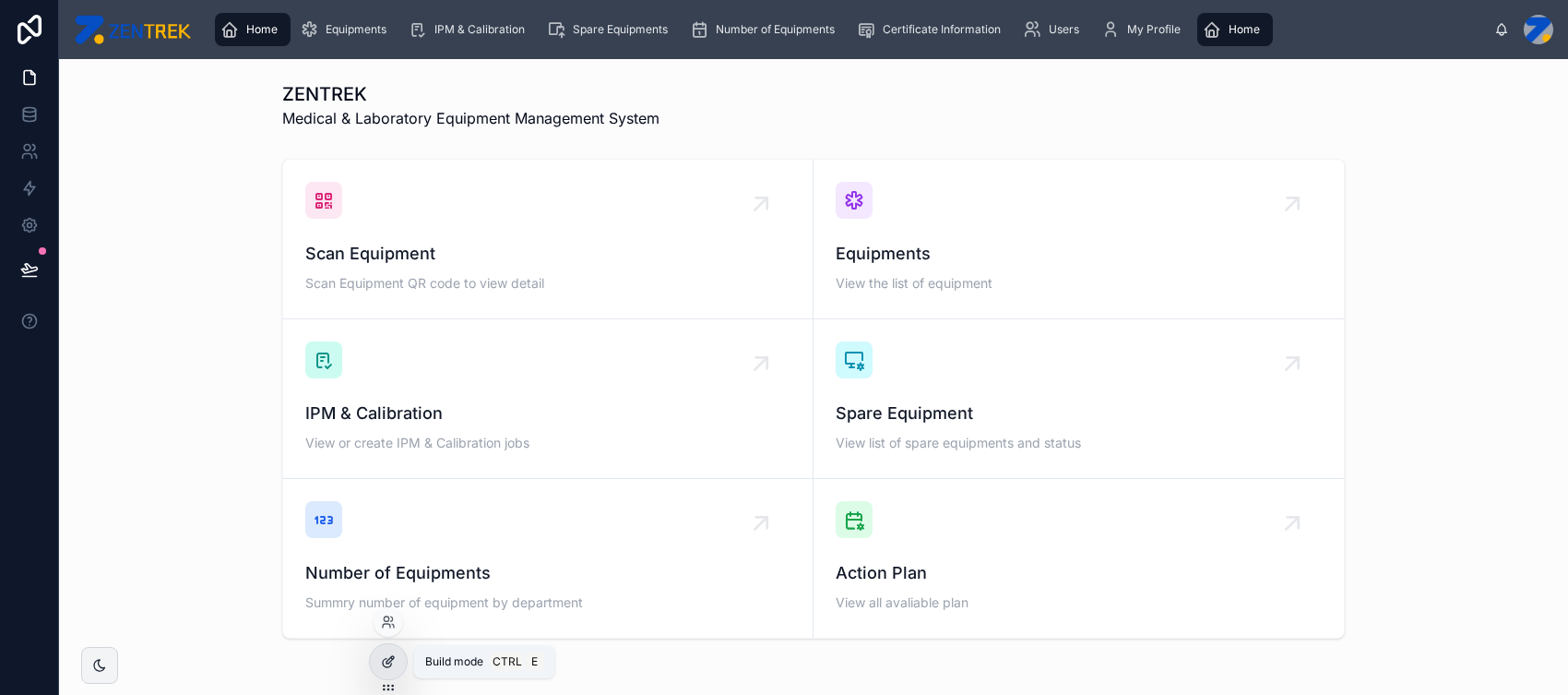 click 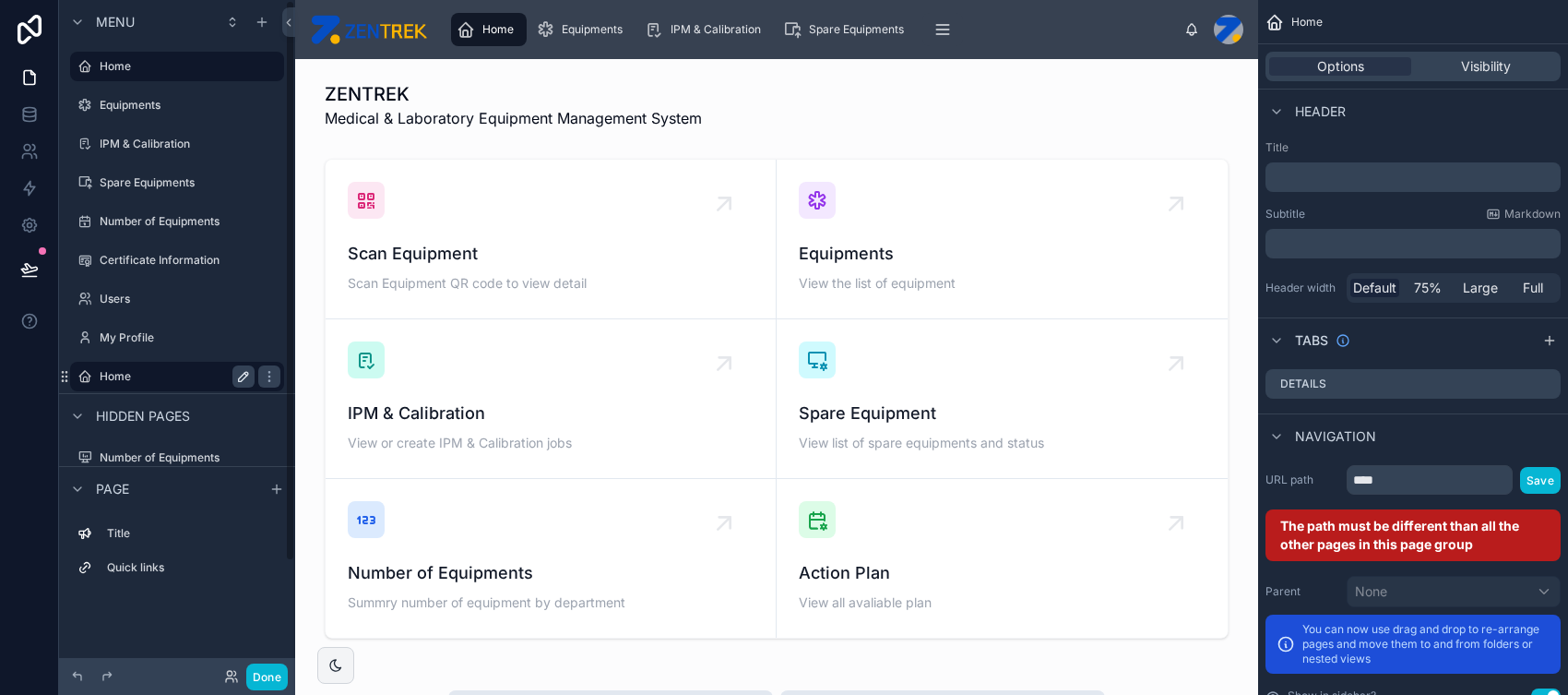 click 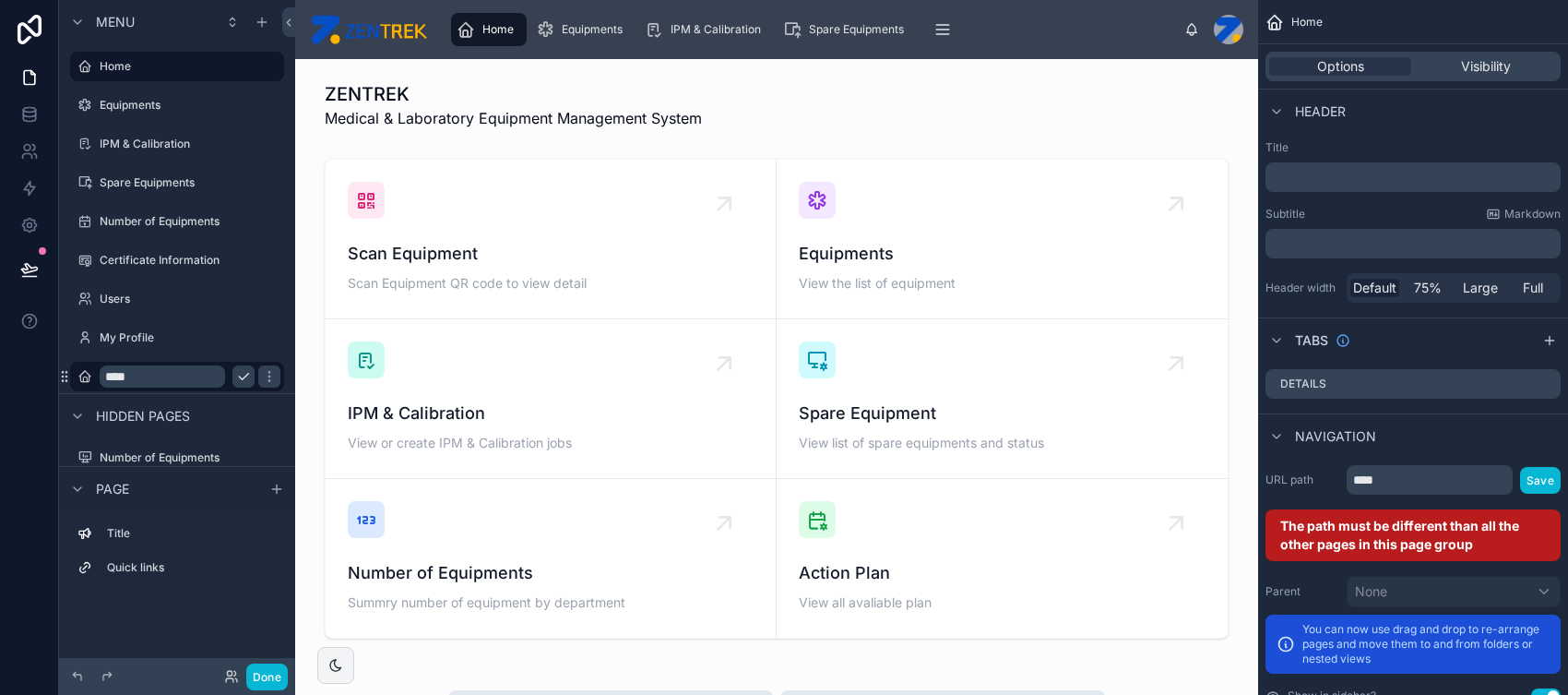 click on "****" at bounding box center (162, 377) 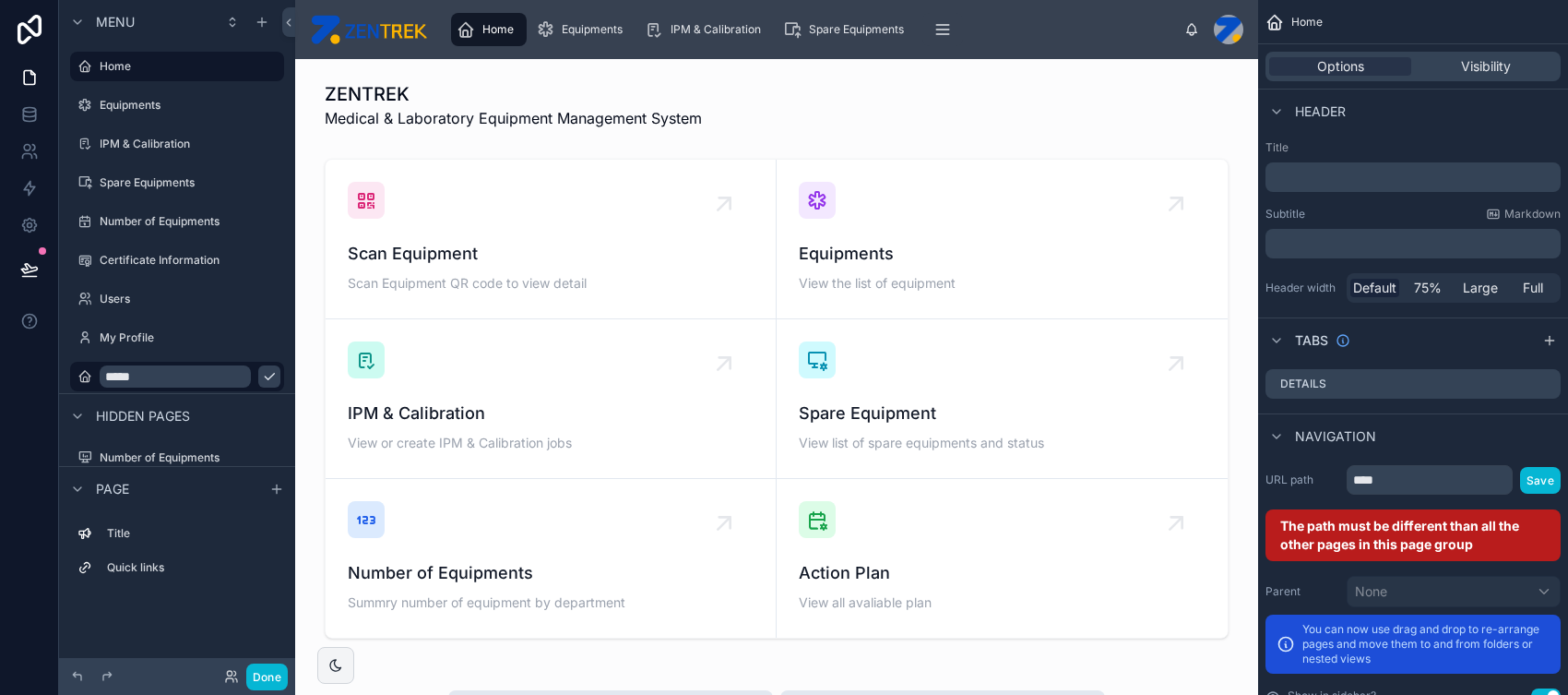 type on "*****" 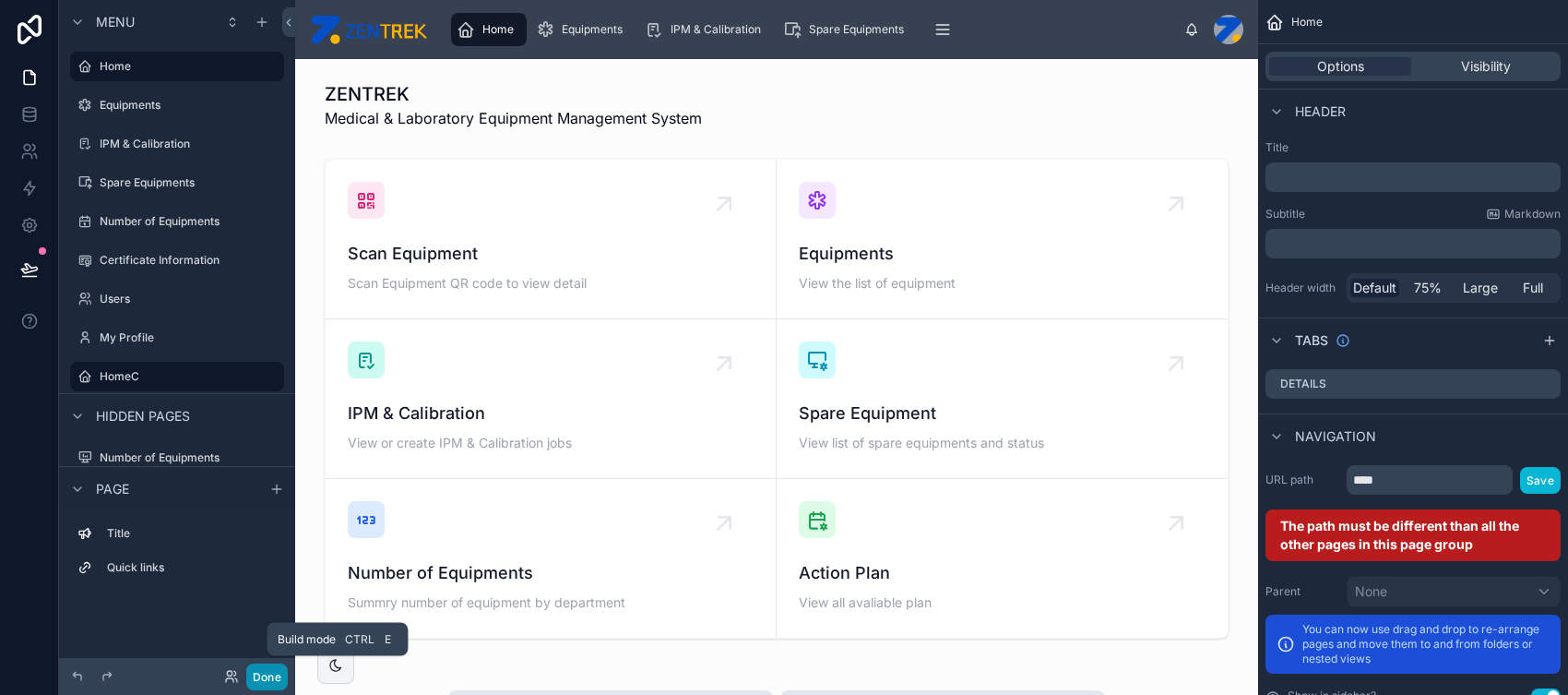 click on "Done" at bounding box center (267, 677) 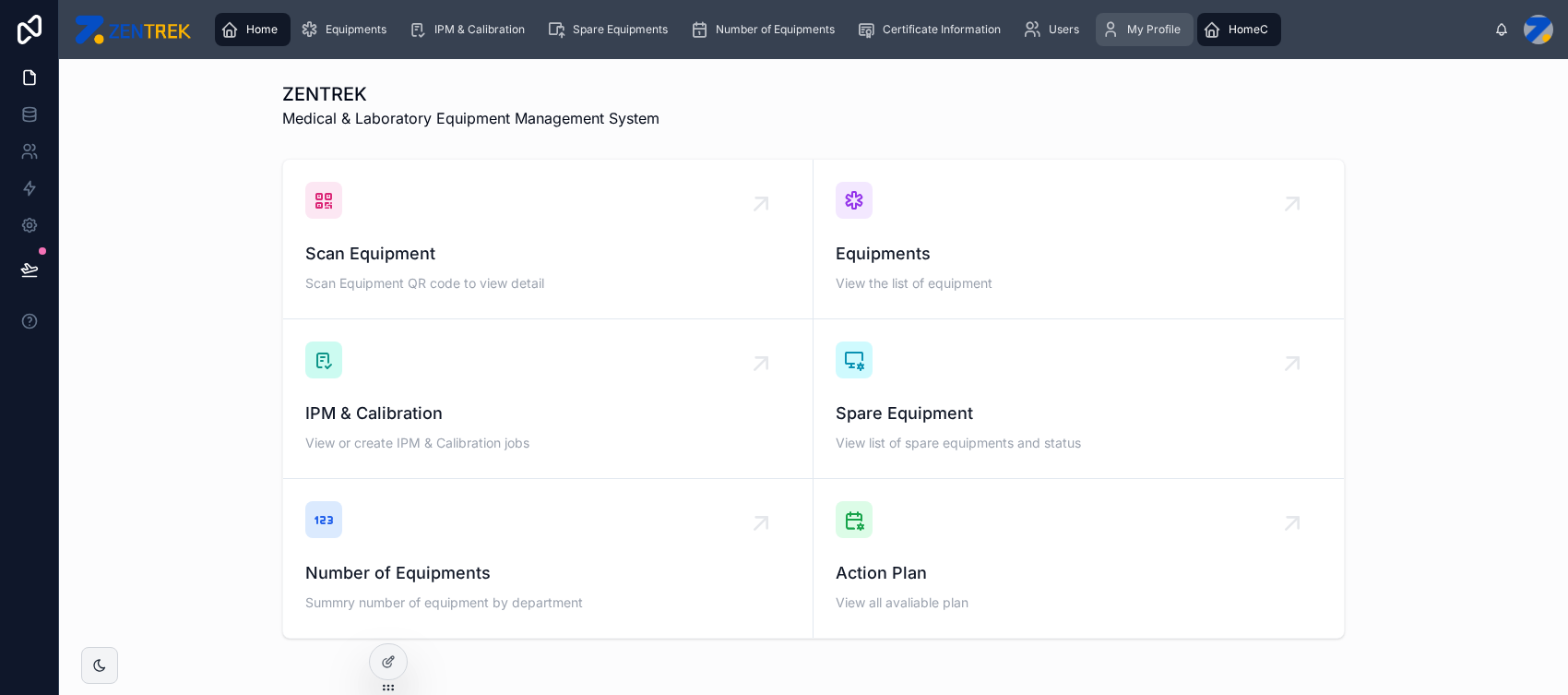 click on "My Profile" at bounding box center (1145, 30) 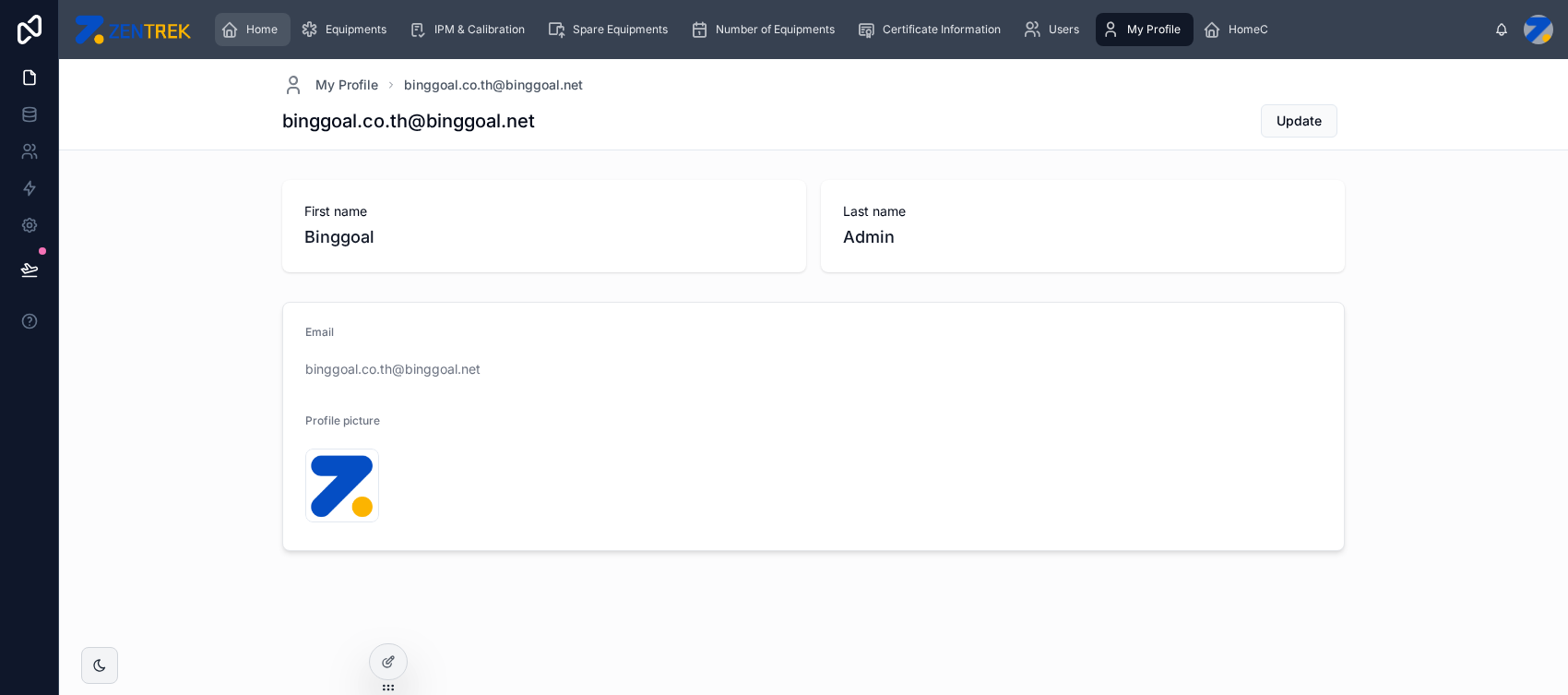 click on "Home" at bounding box center (262, 30) 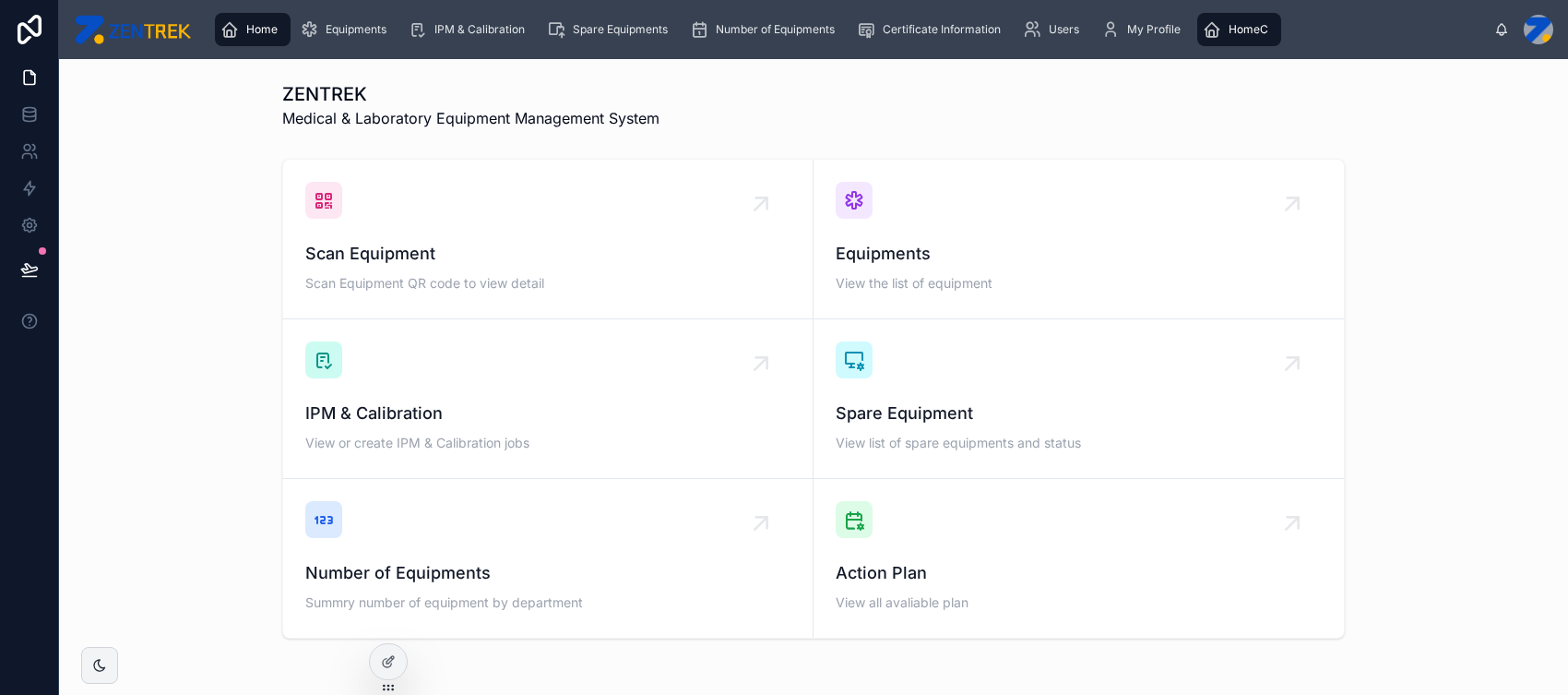 click on "HomeC" at bounding box center [1239, 30] 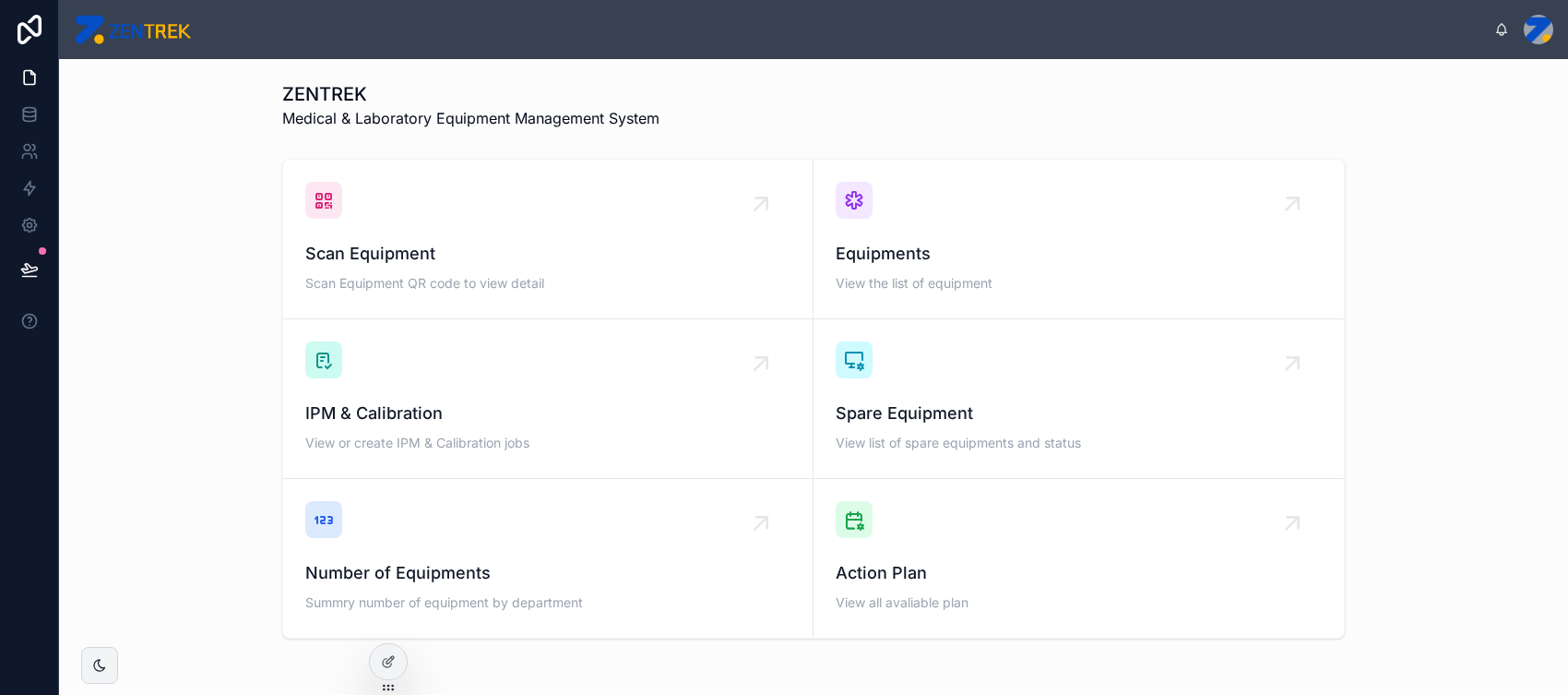 scroll, scrollTop: 0, scrollLeft: 0, axis: both 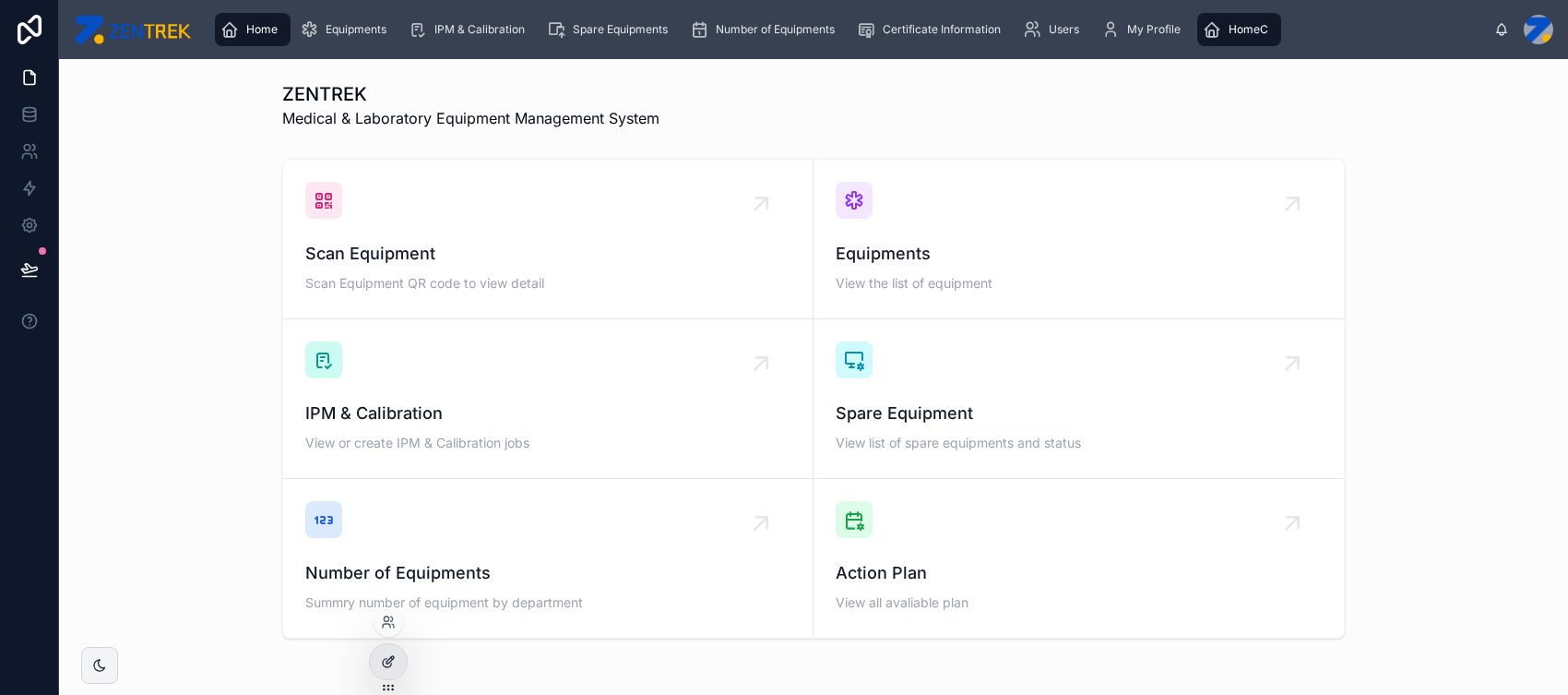 click at bounding box center [388, 662] 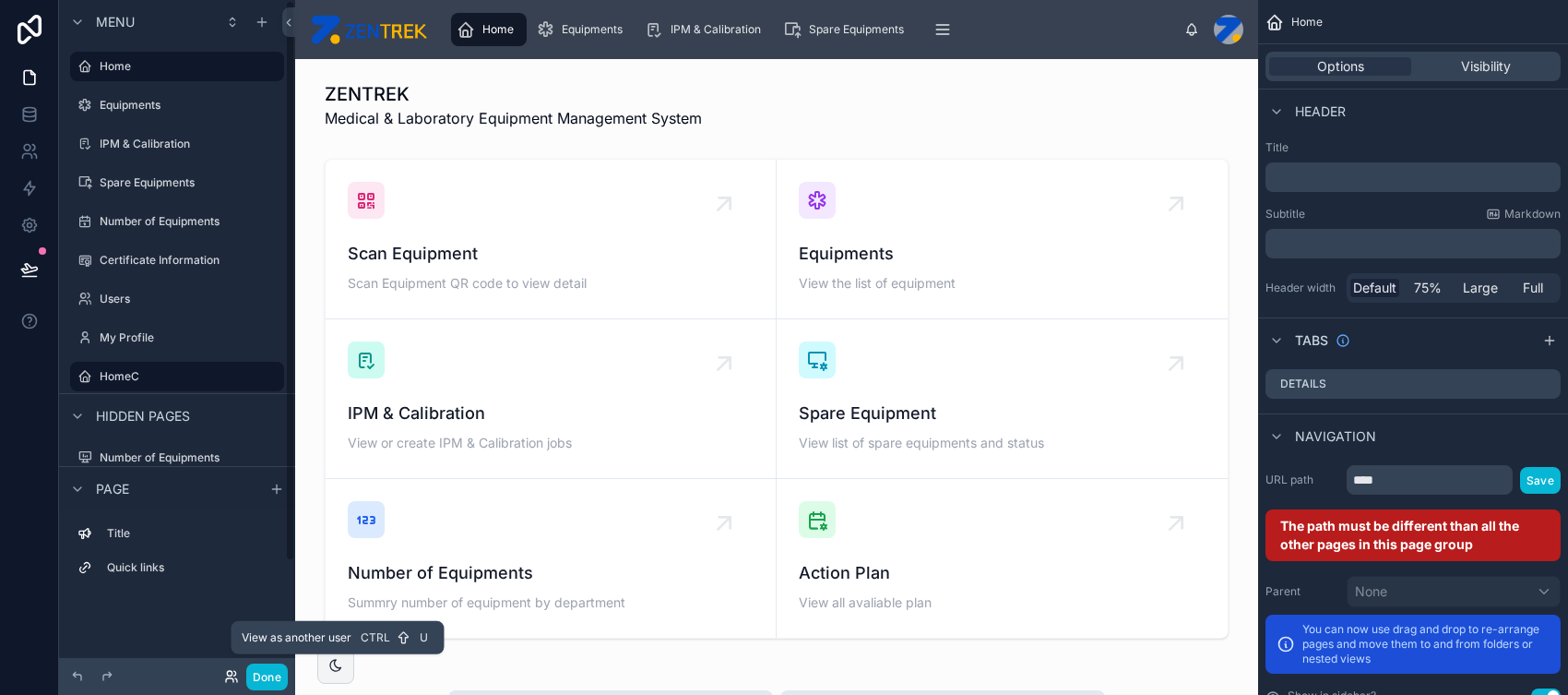 click 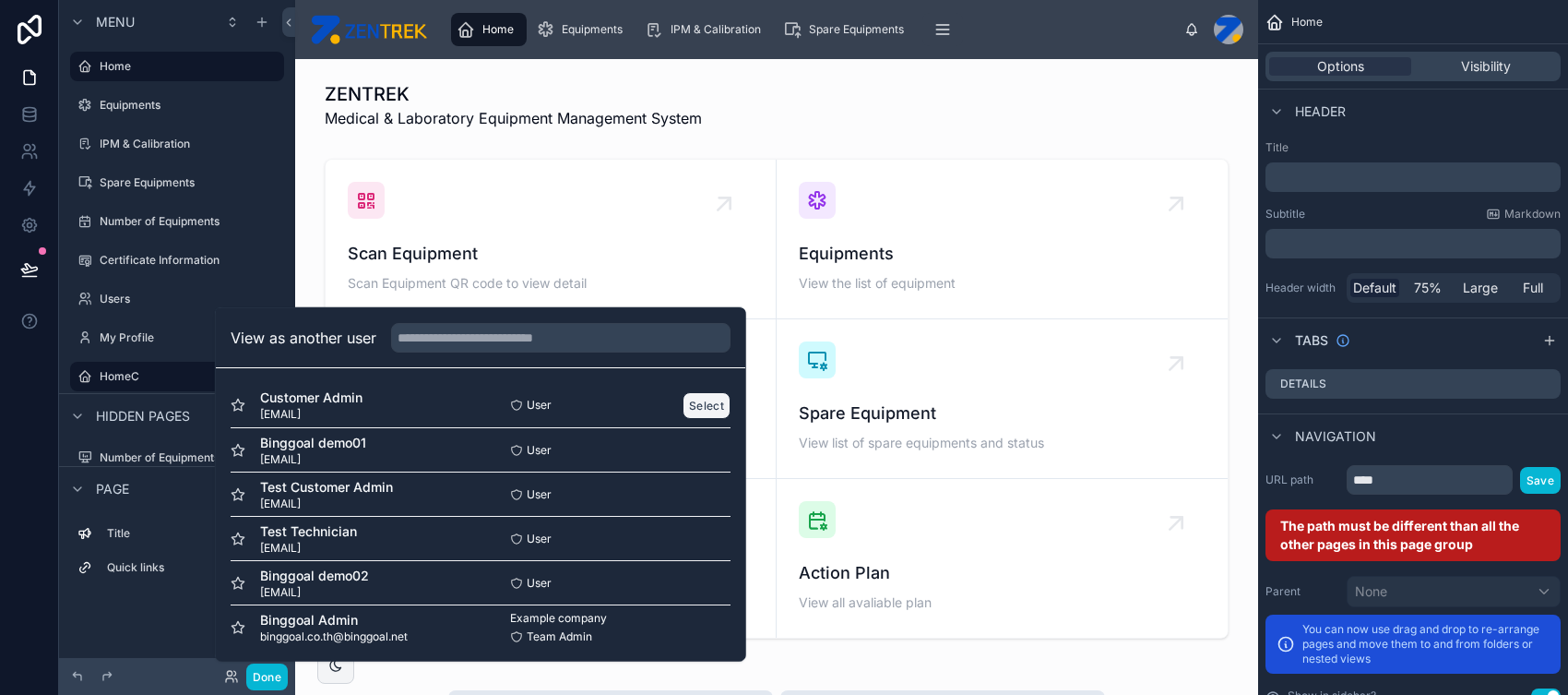 click on "Select" at bounding box center (707, 404) 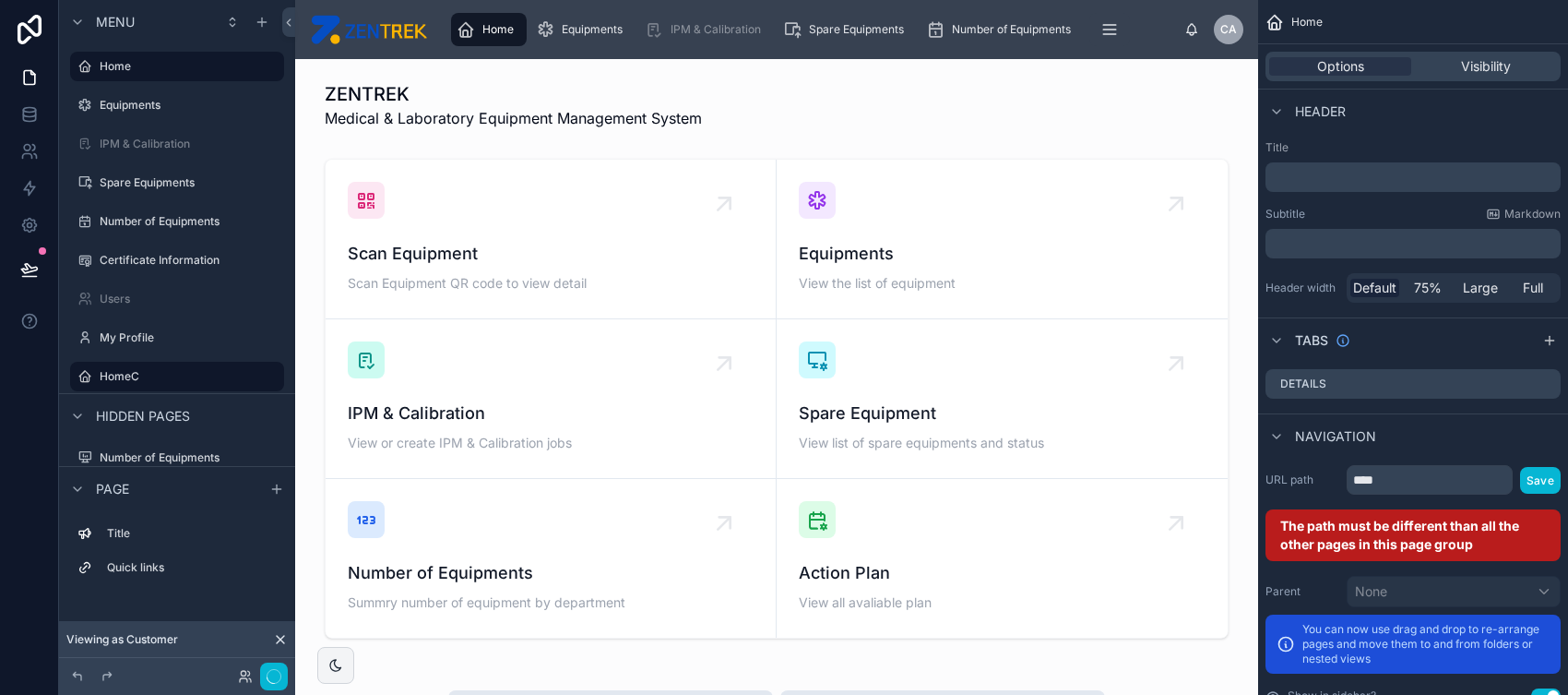 scroll, scrollTop: 0, scrollLeft: 0, axis: both 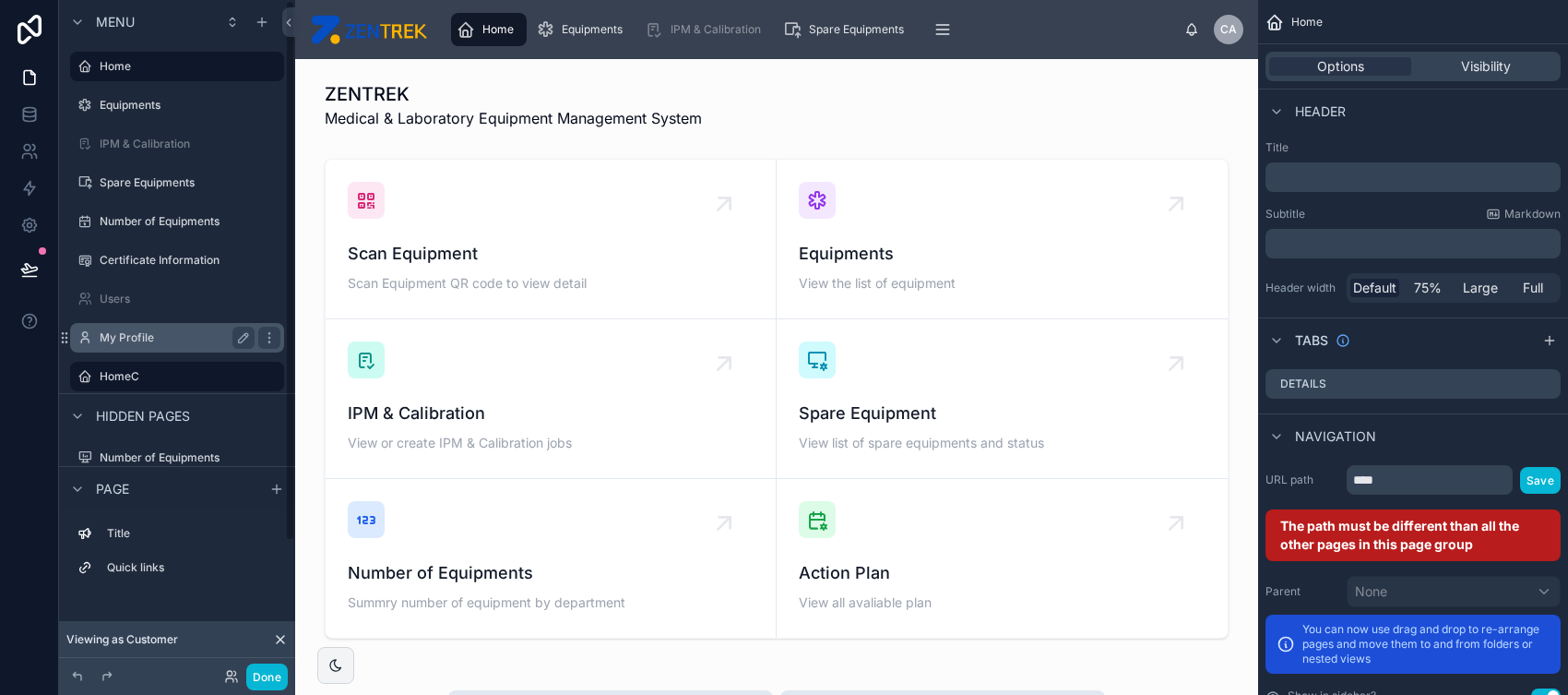 click on "My Profile" at bounding box center (177, 338) 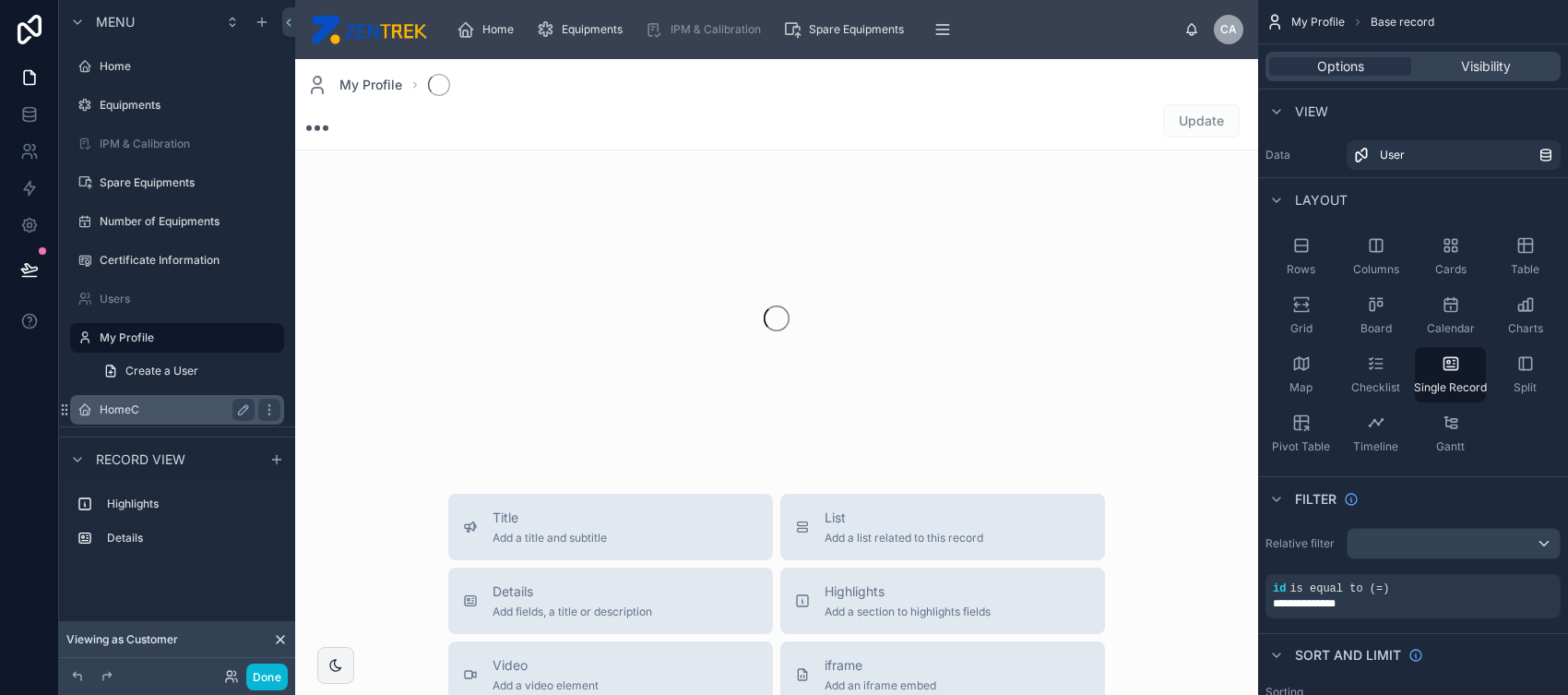 click on "HomeC" at bounding box center (173, 410) 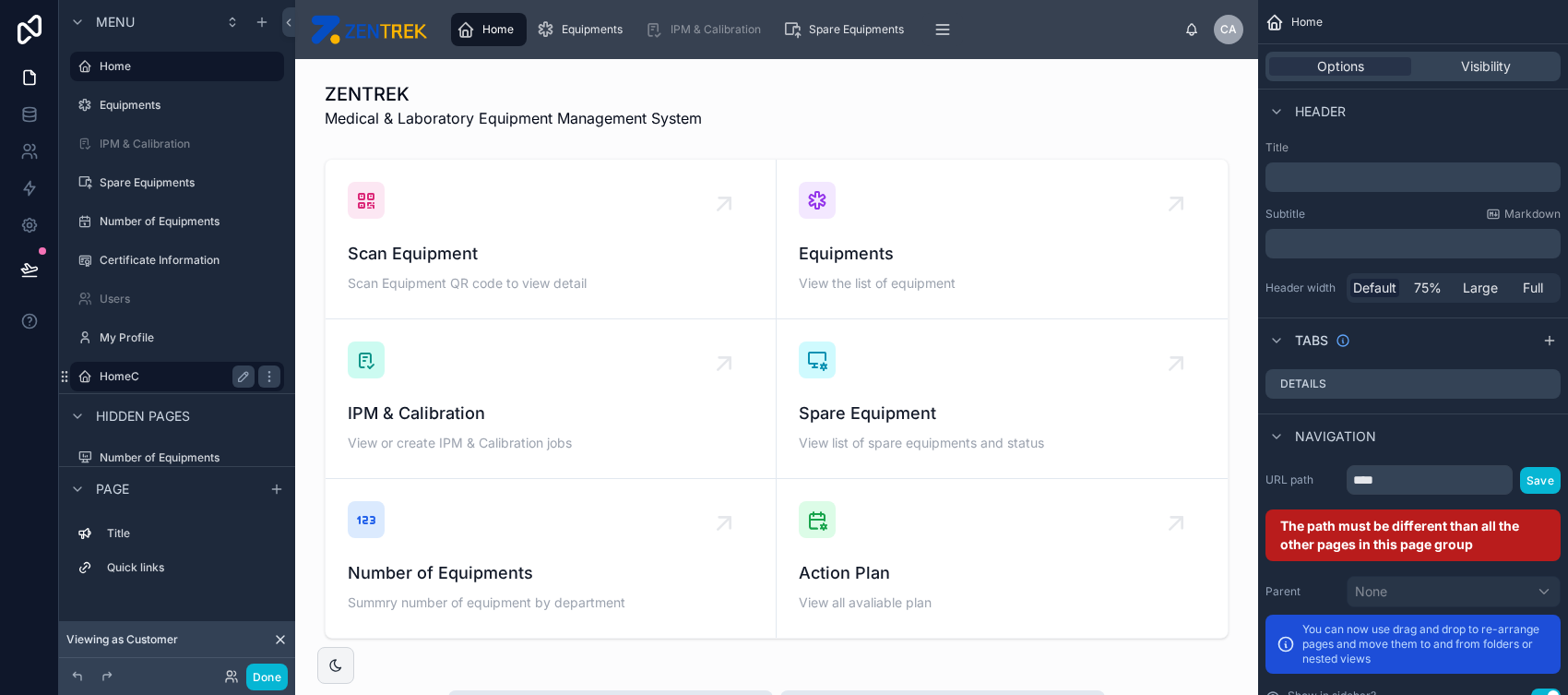 click on "Hidden pages" at bounding box center (143, 416) 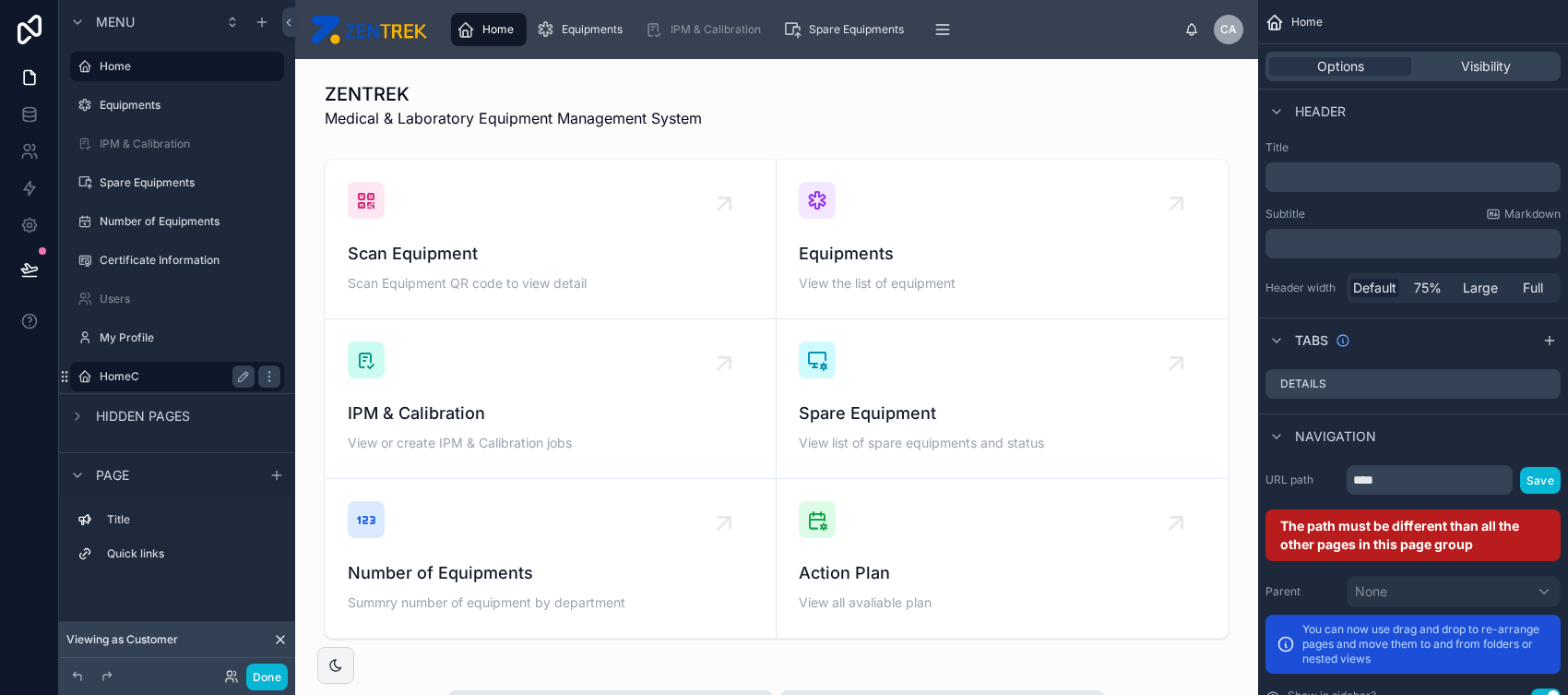click on "Hidden pages" at bounding box center (143, 416) 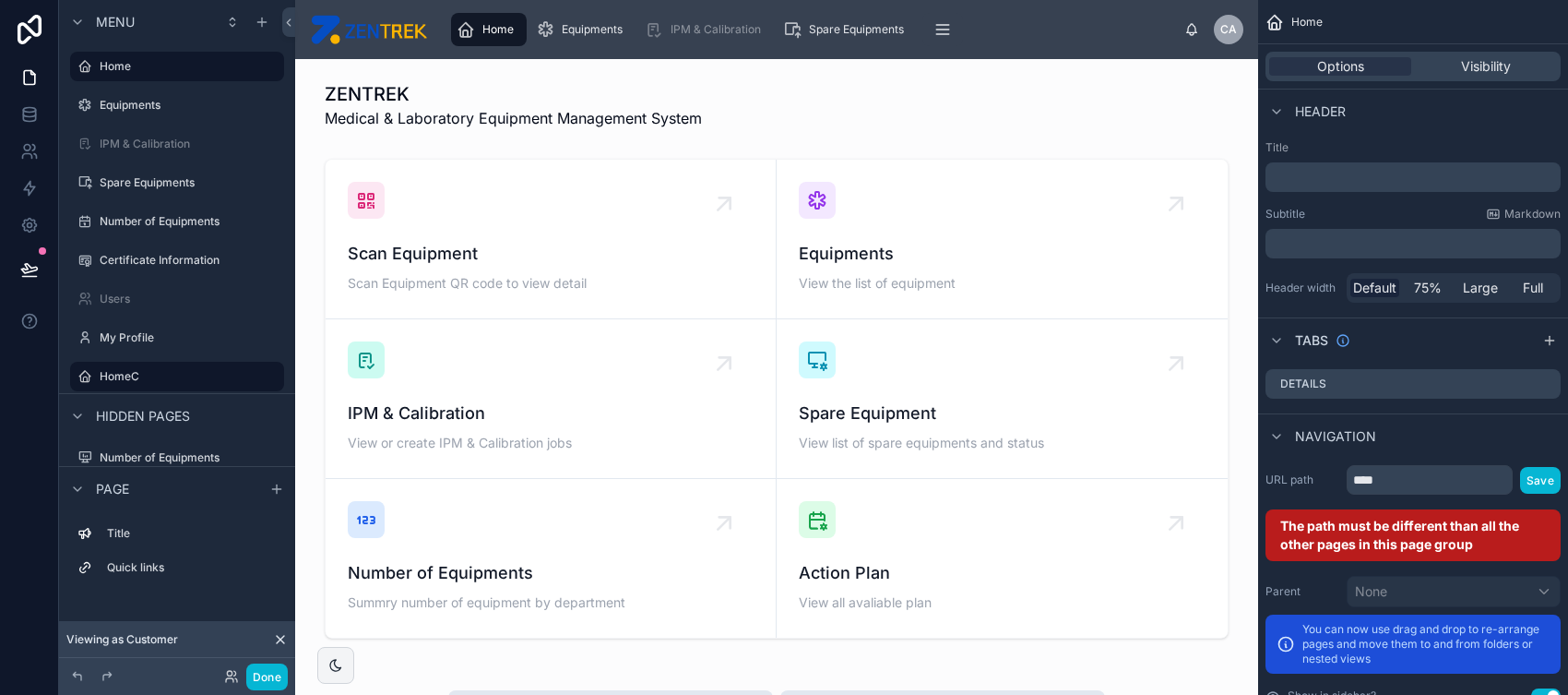 scroll, scrollTop: 162, scrollLeft: 0, axis: vertical 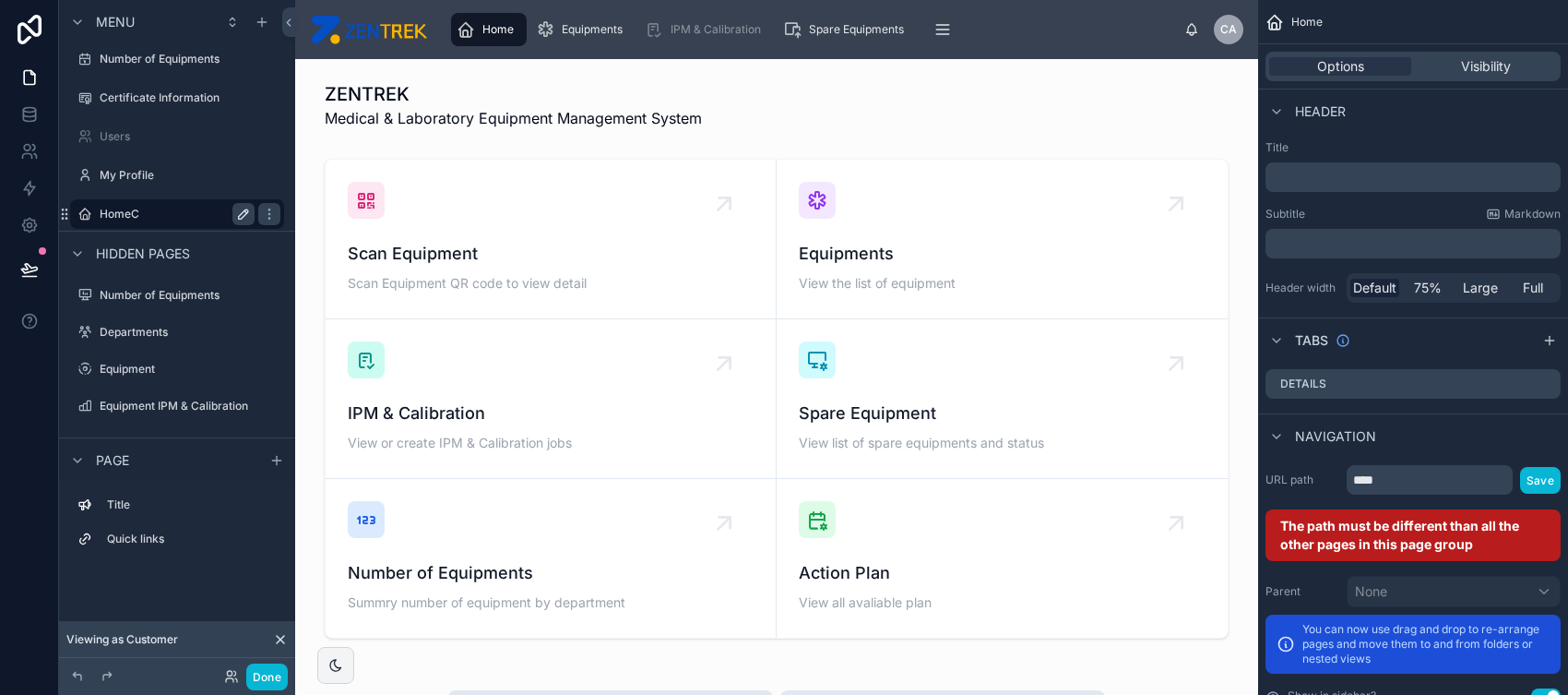 click at bounding box center (244, 214) 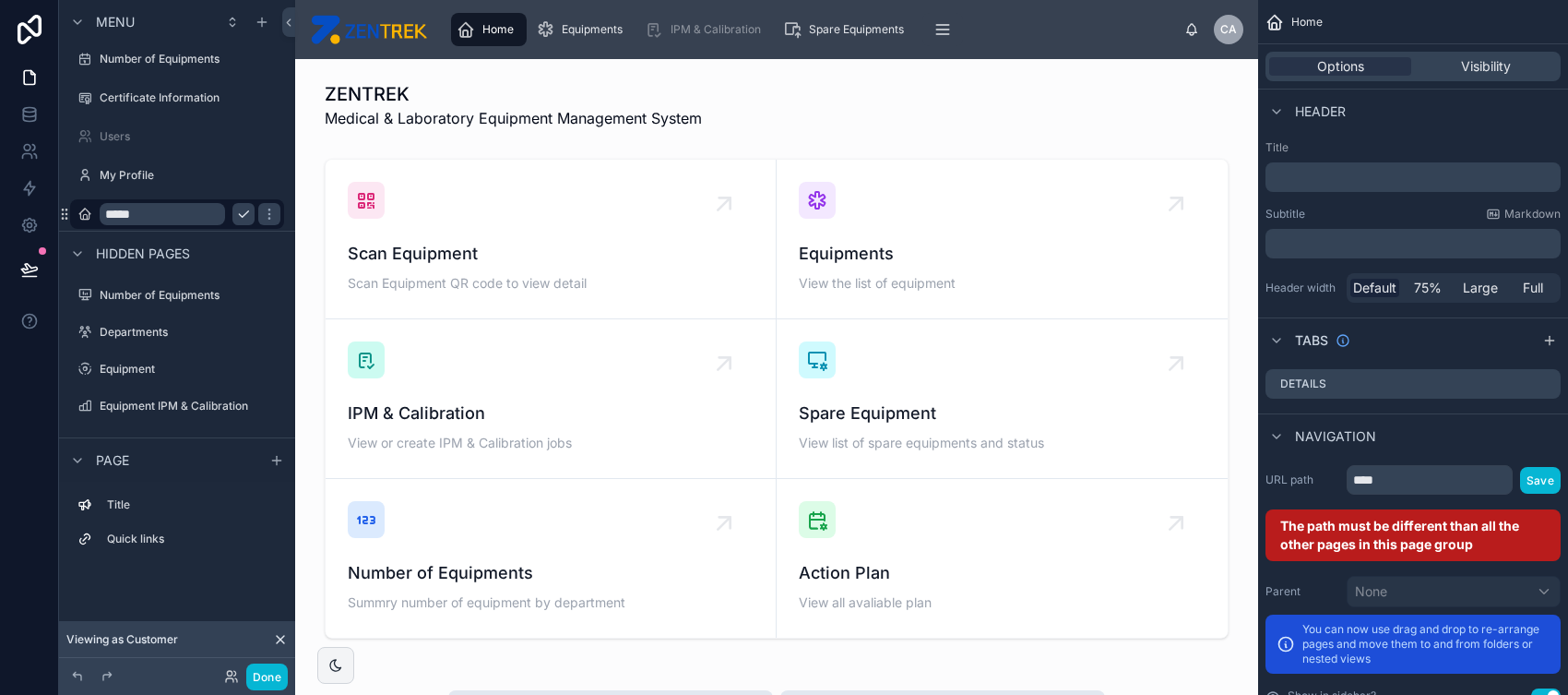 click at bounding box center [244, 214] 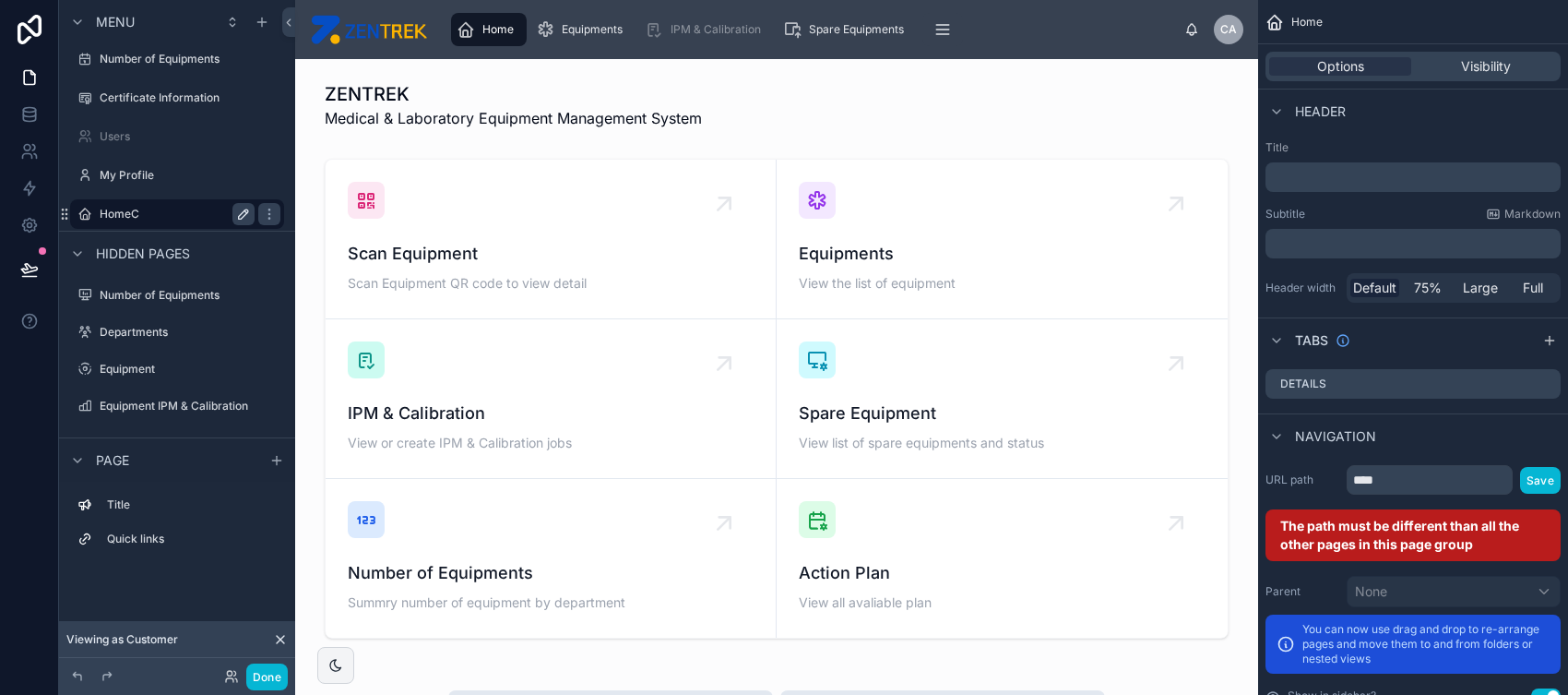 click 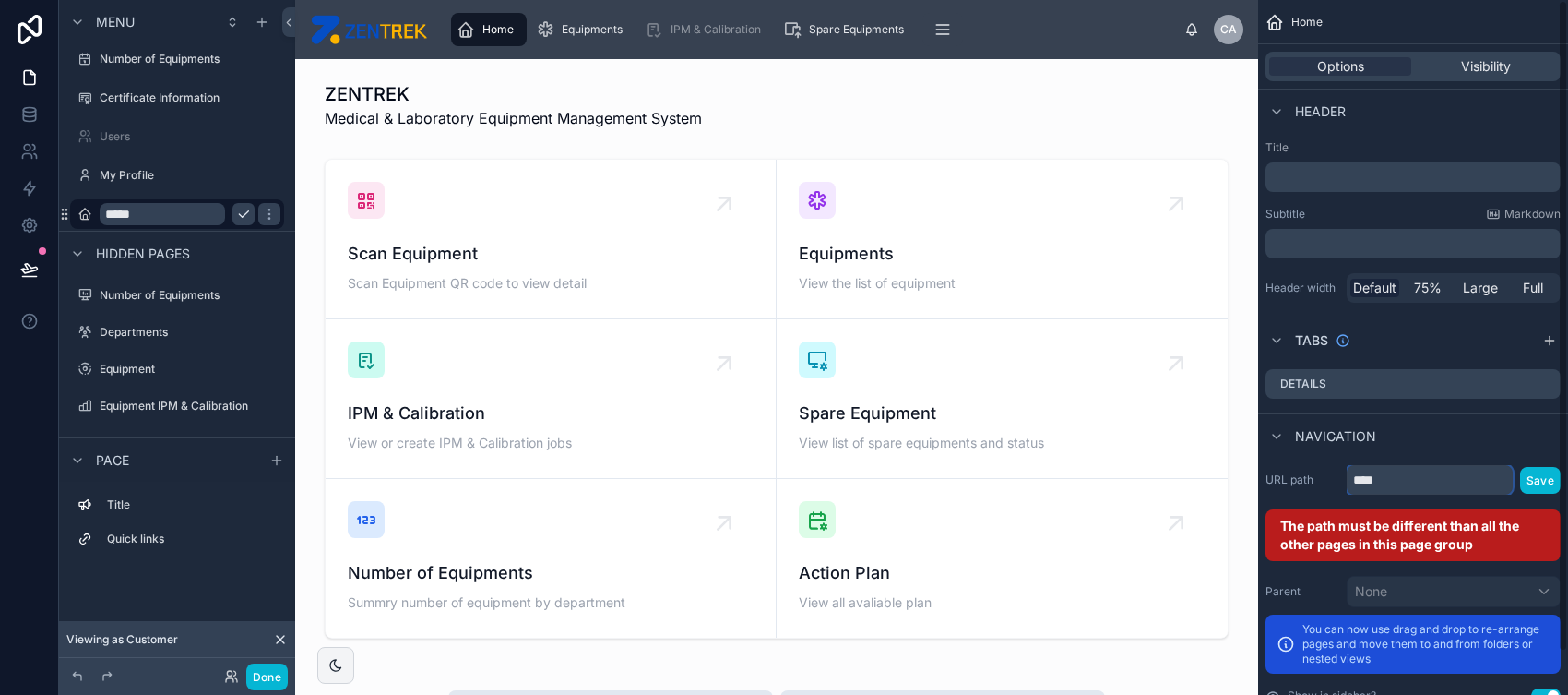 click on "****" at bounding box center (1430, 480) 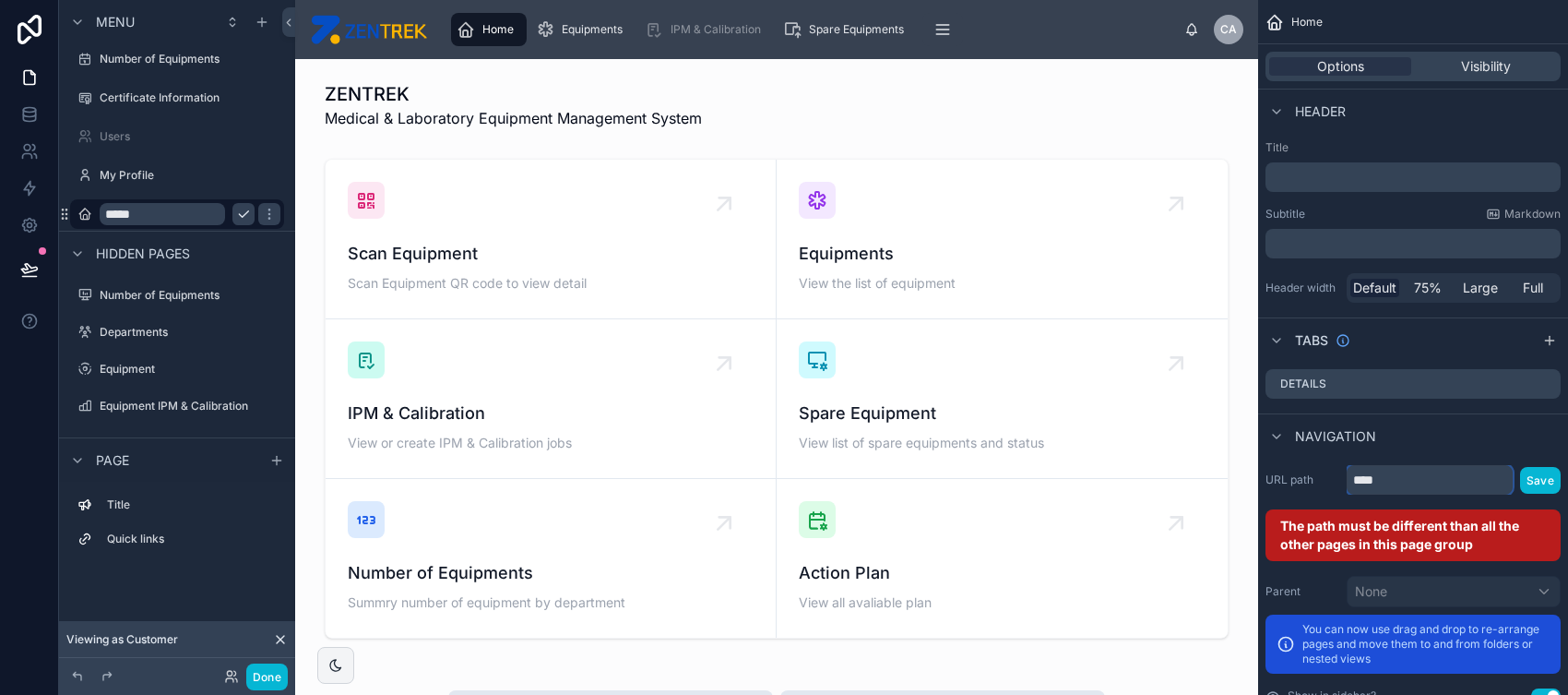 click on "****" at bounding box center [1430, 480] 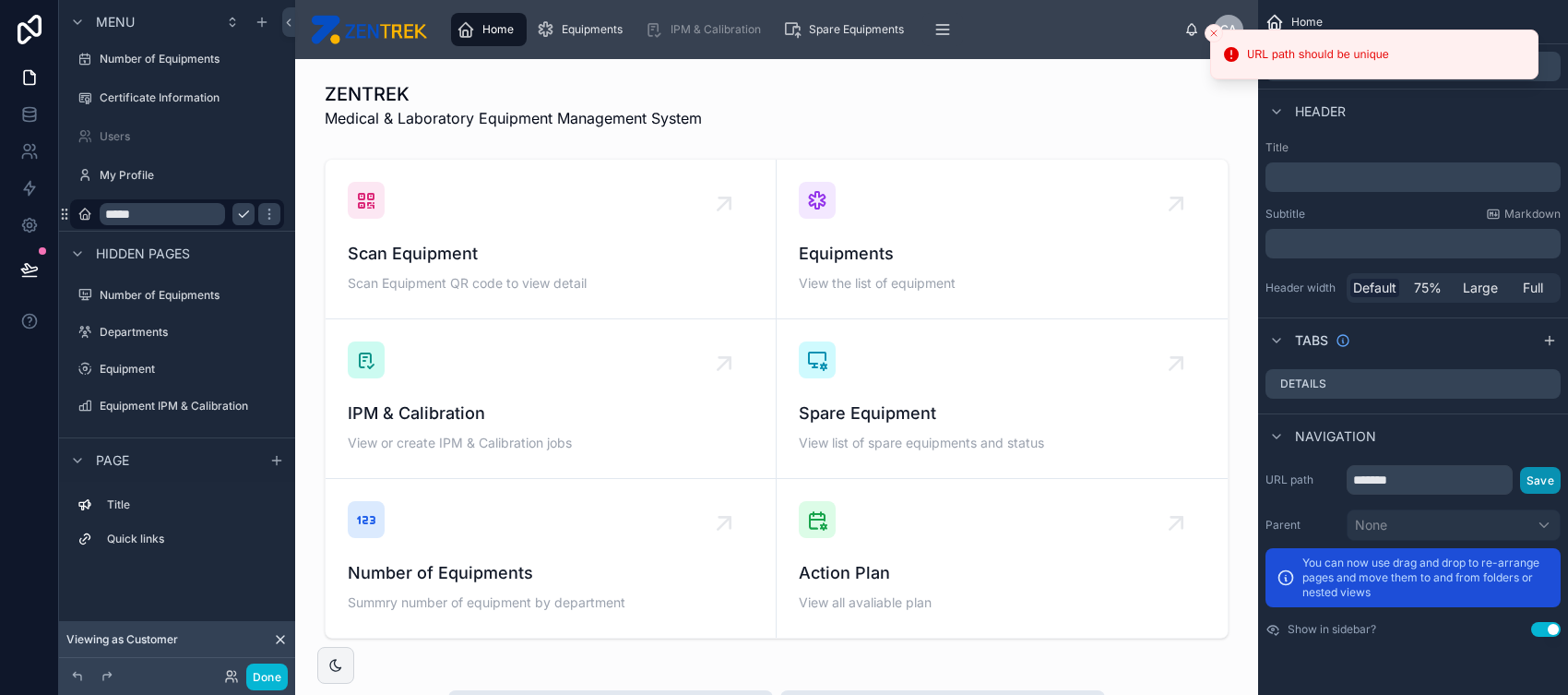 click on "Save" at bounding box center (1540, 480) 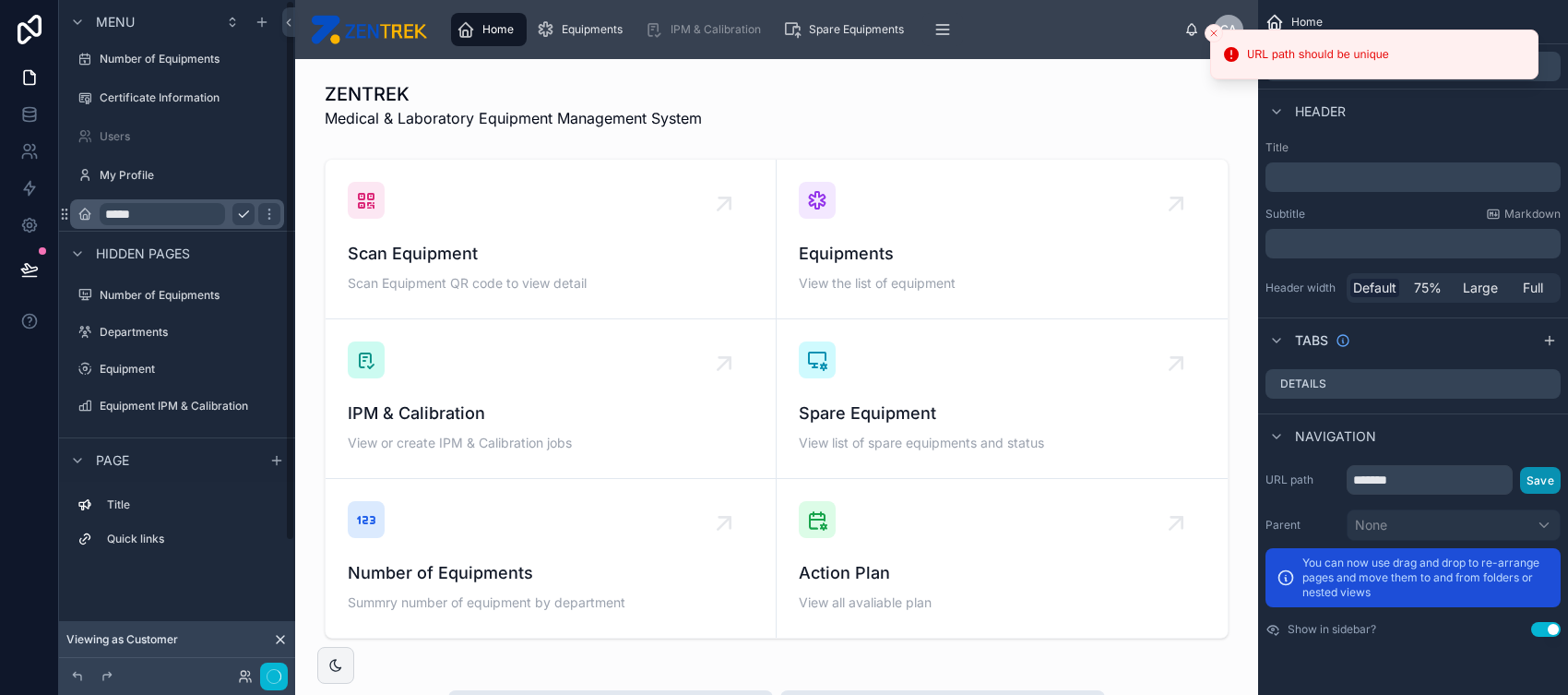 scroll, scrollTop: 0, scrollLeft: 0, axis: both 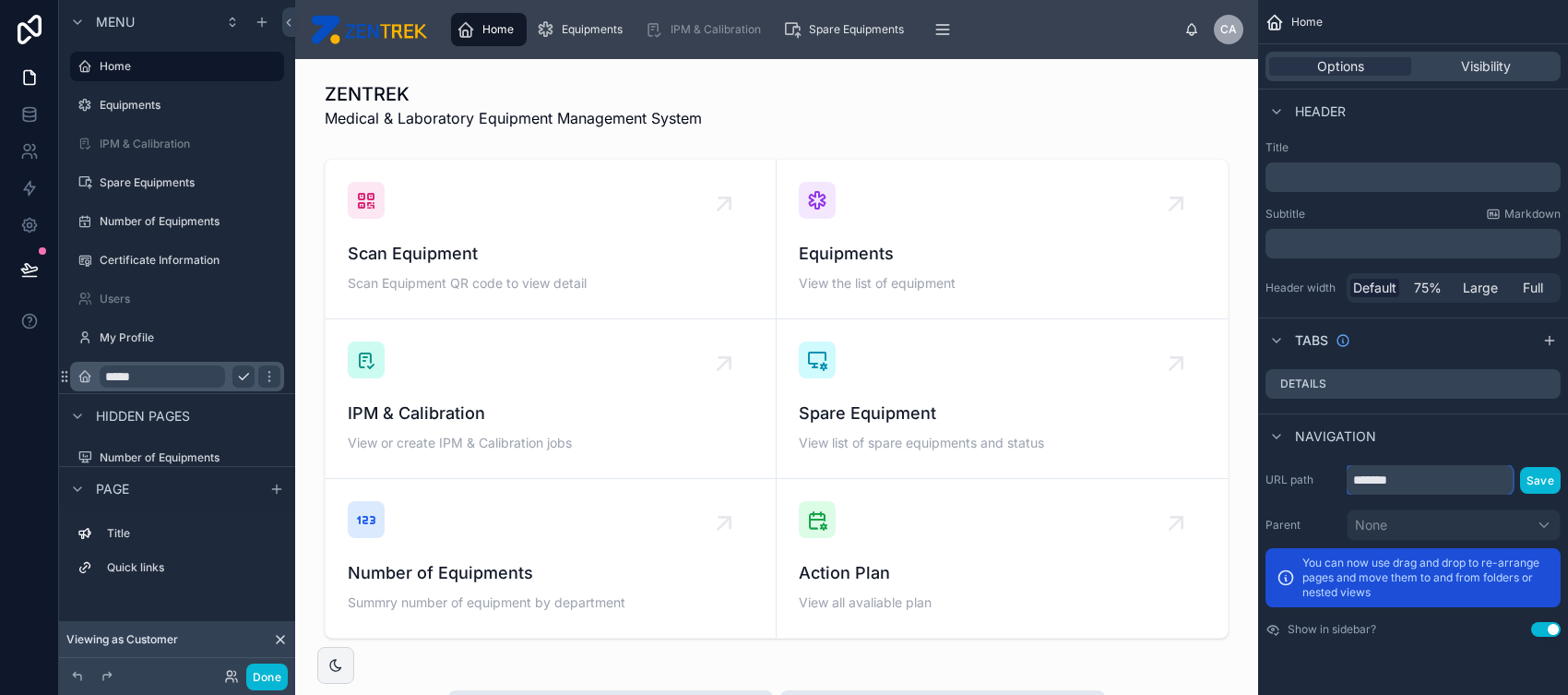 click on "*******" at bounding box center [1430, 480] 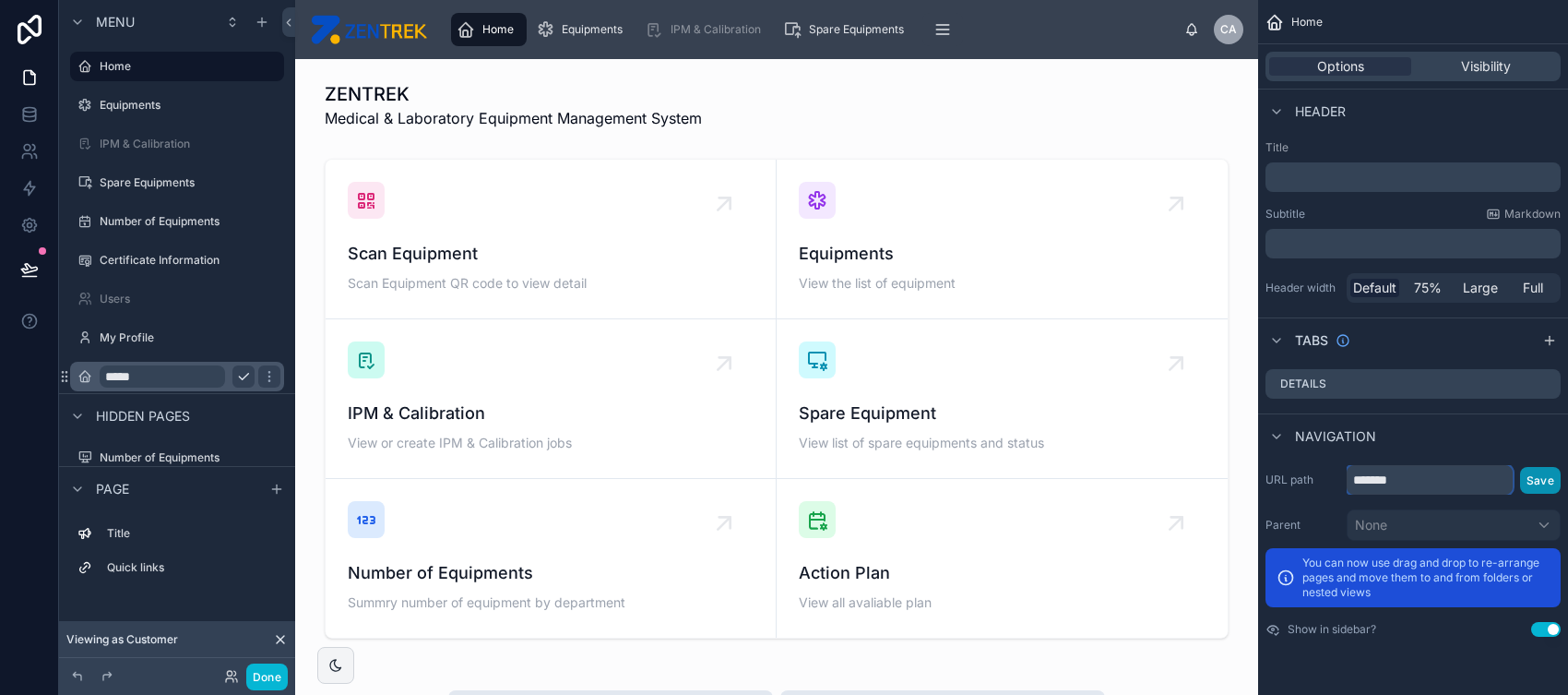 type on "*******" 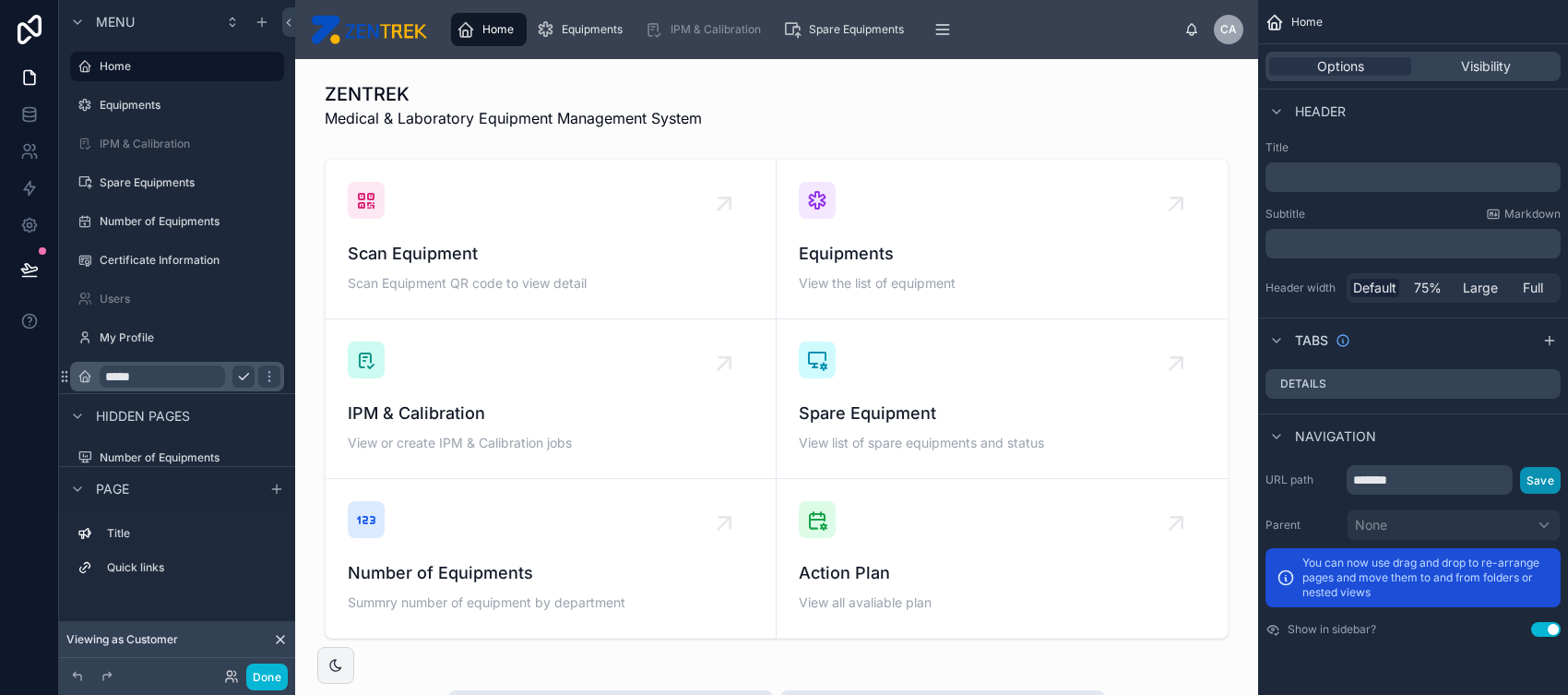 click on "Save" at bounding box center [1540, 480] 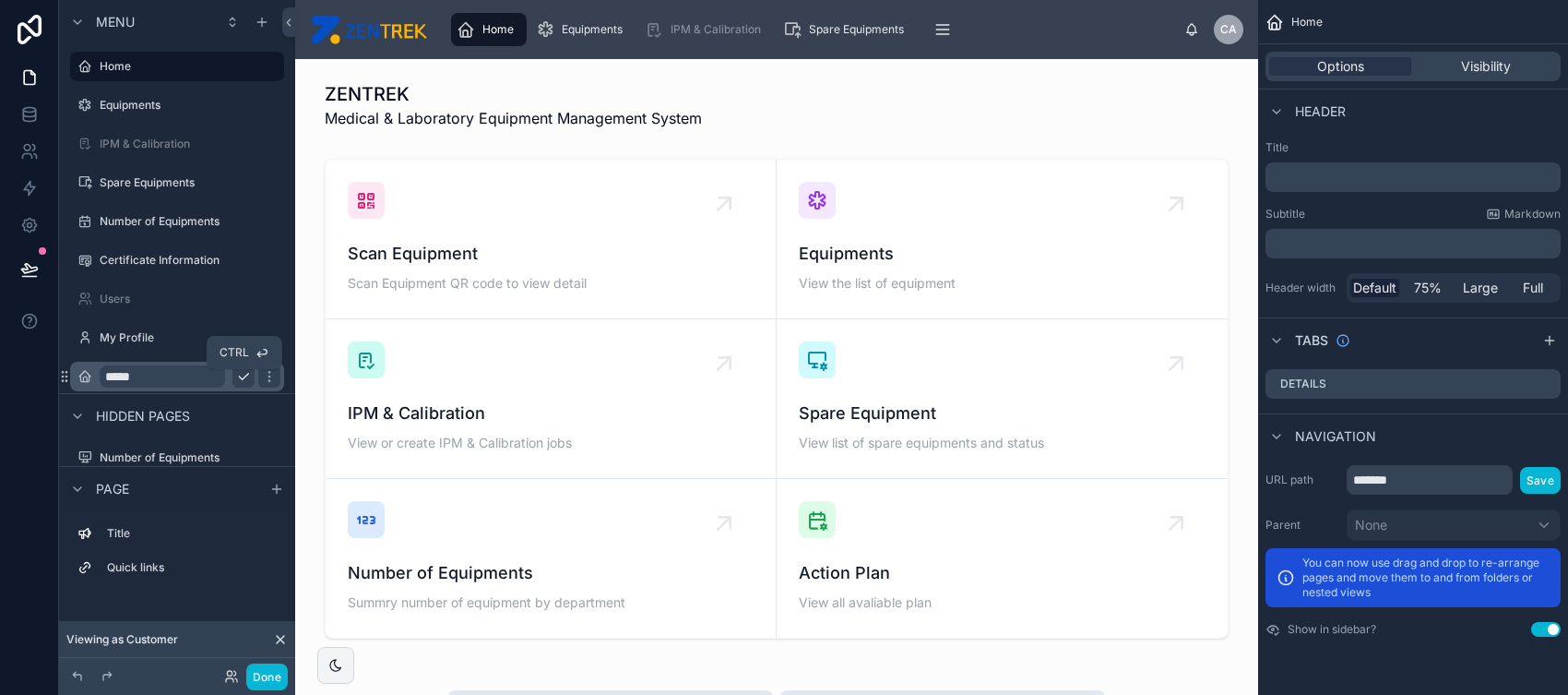 click 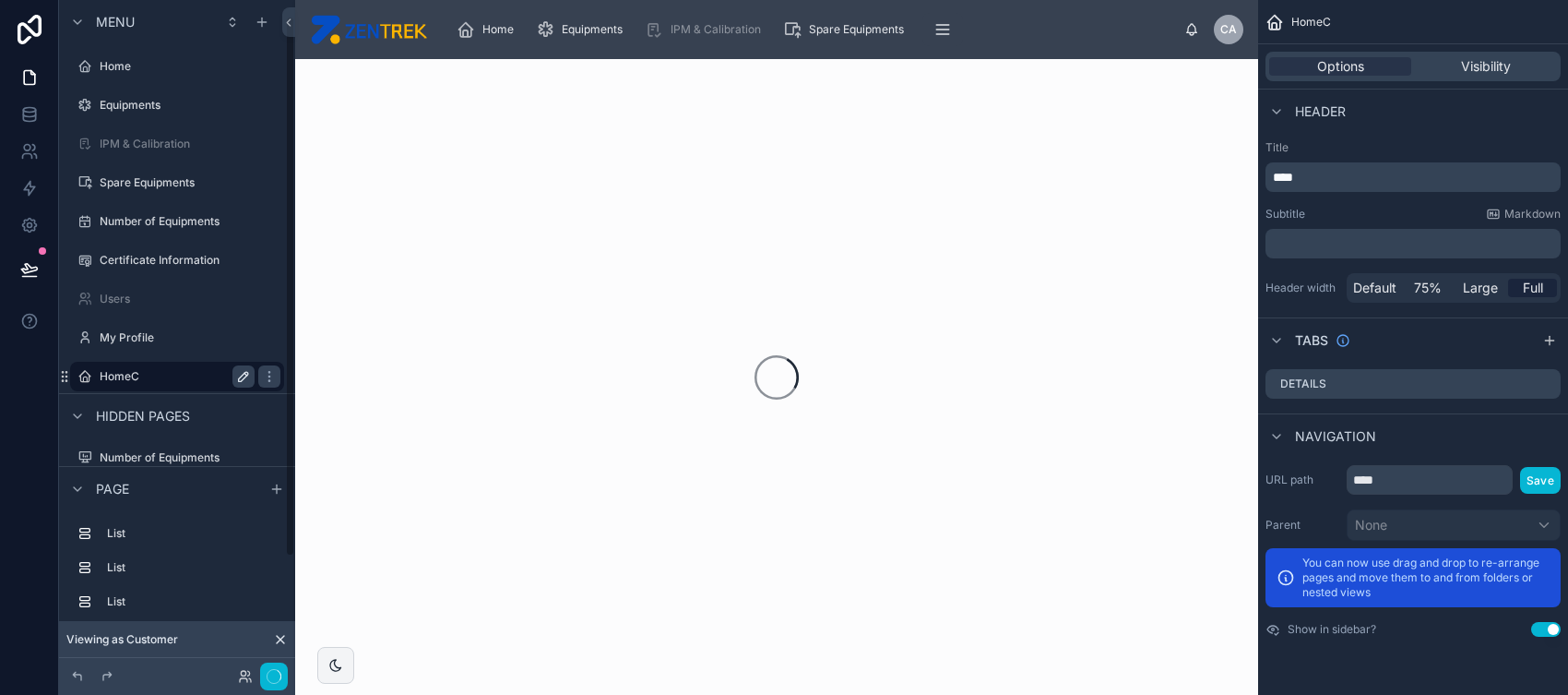 scroll, scrollTop: 19, scrollLeft: 0, axis: vertical 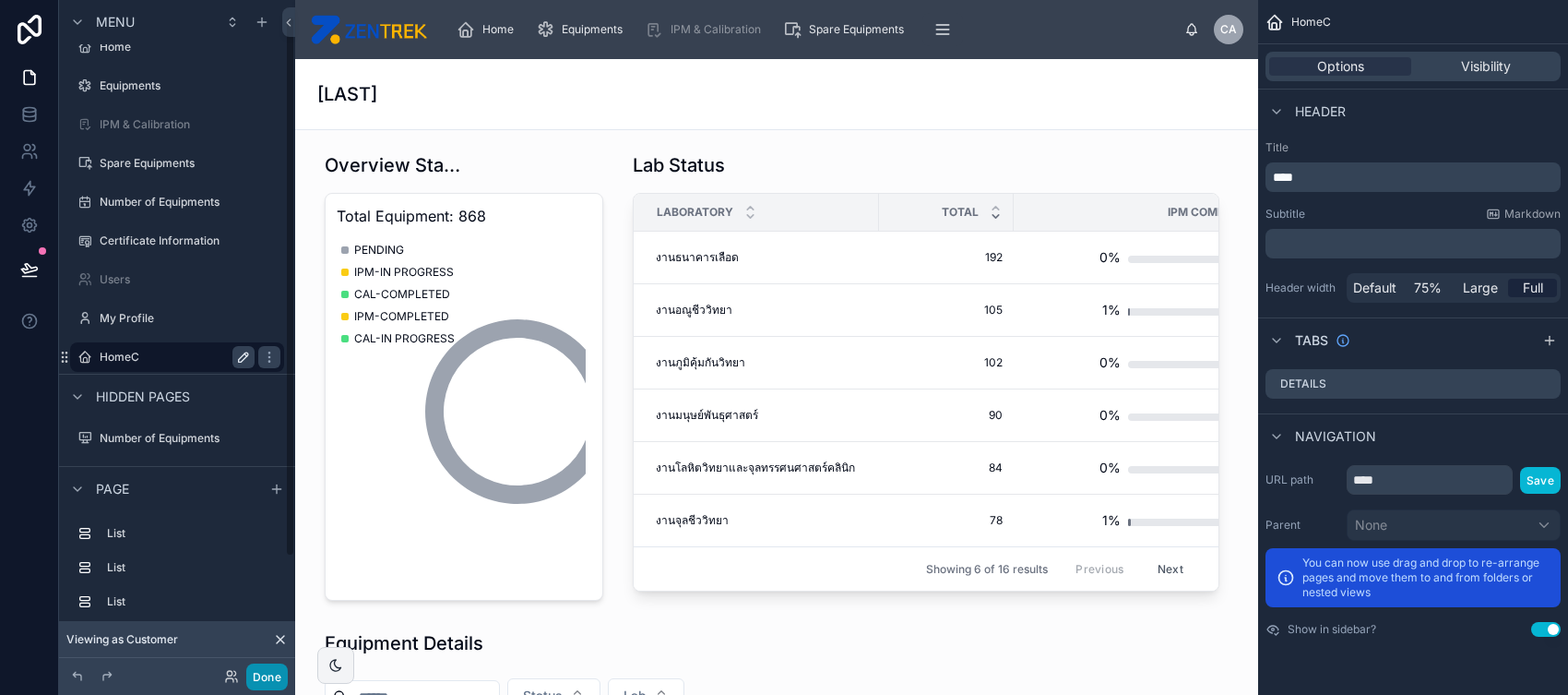 click on "Done" at bounding box center [267, 677] 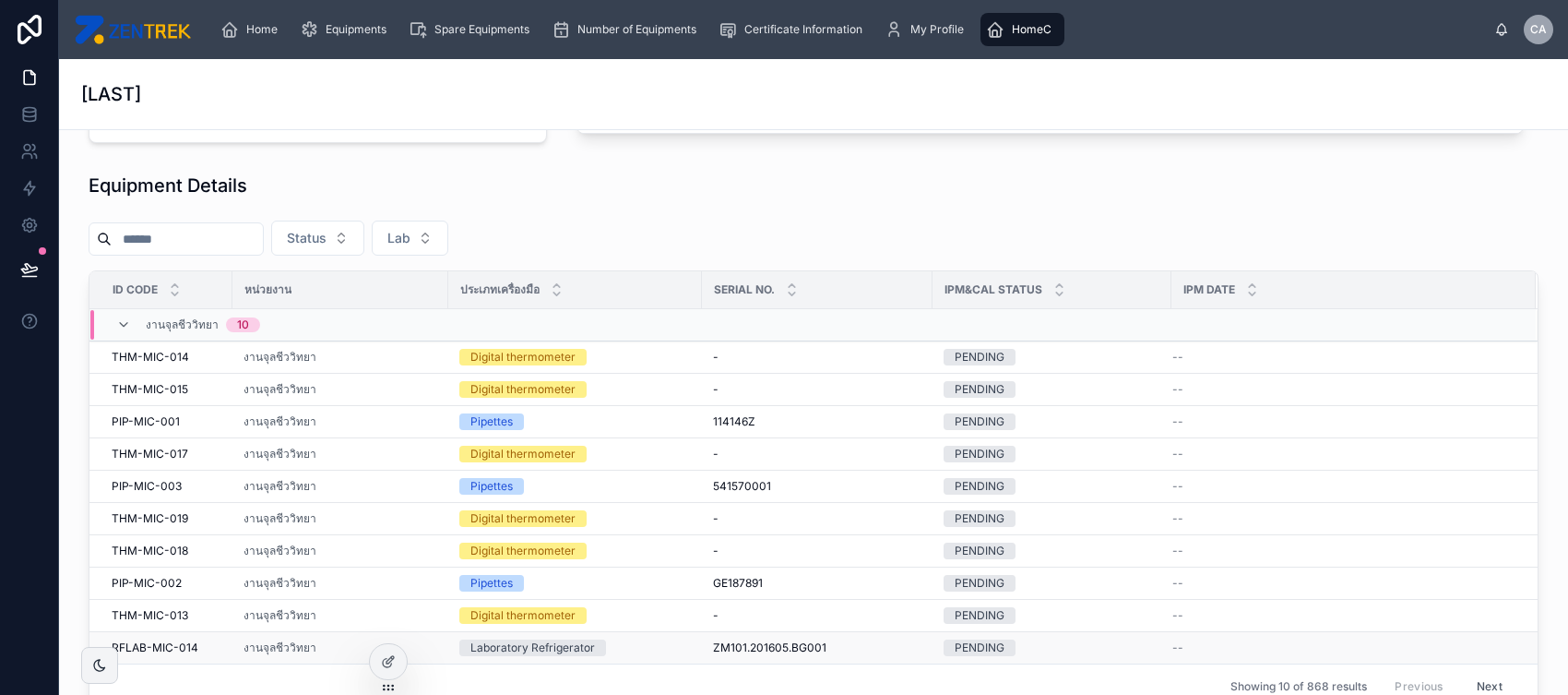 scroll, scrollTop: 454, scrollLeft: 0, axis: vertical 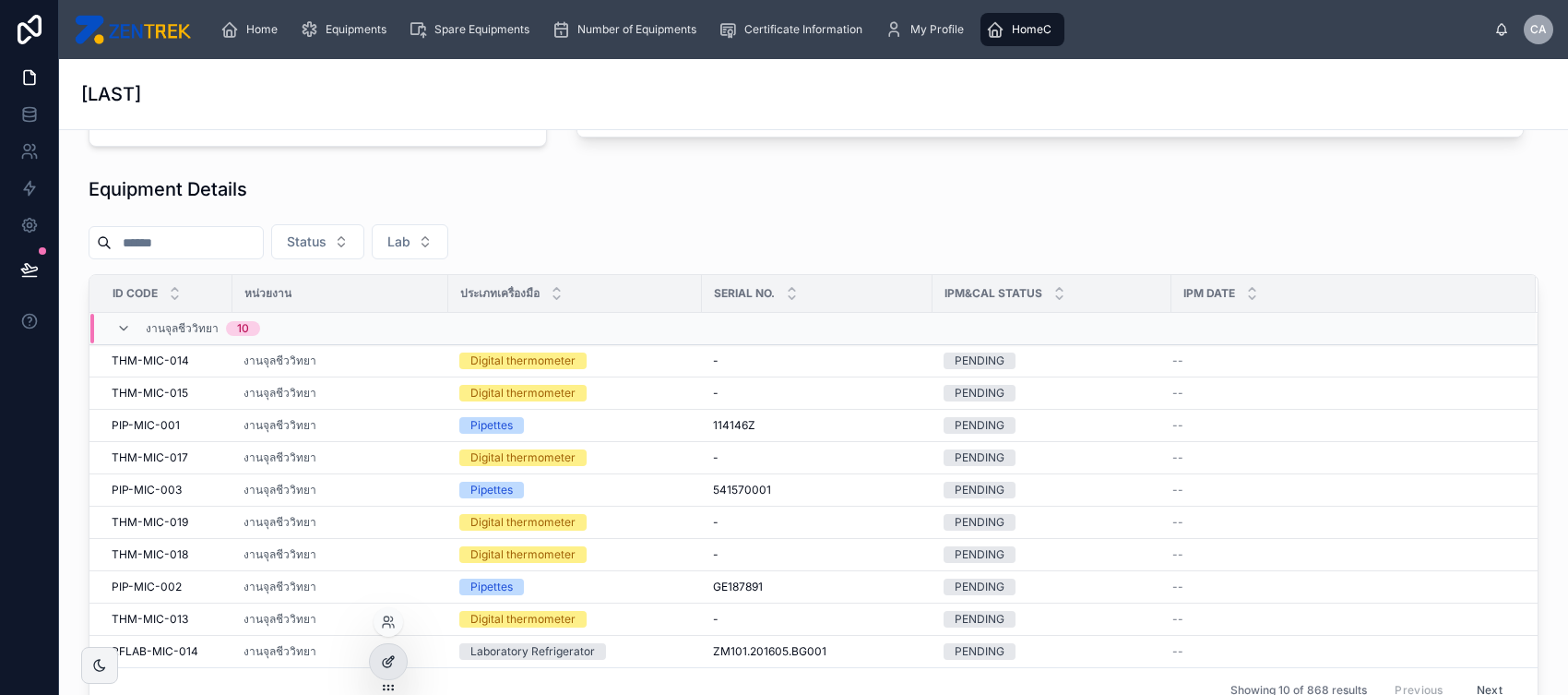 click at bounding box center (388, 662) 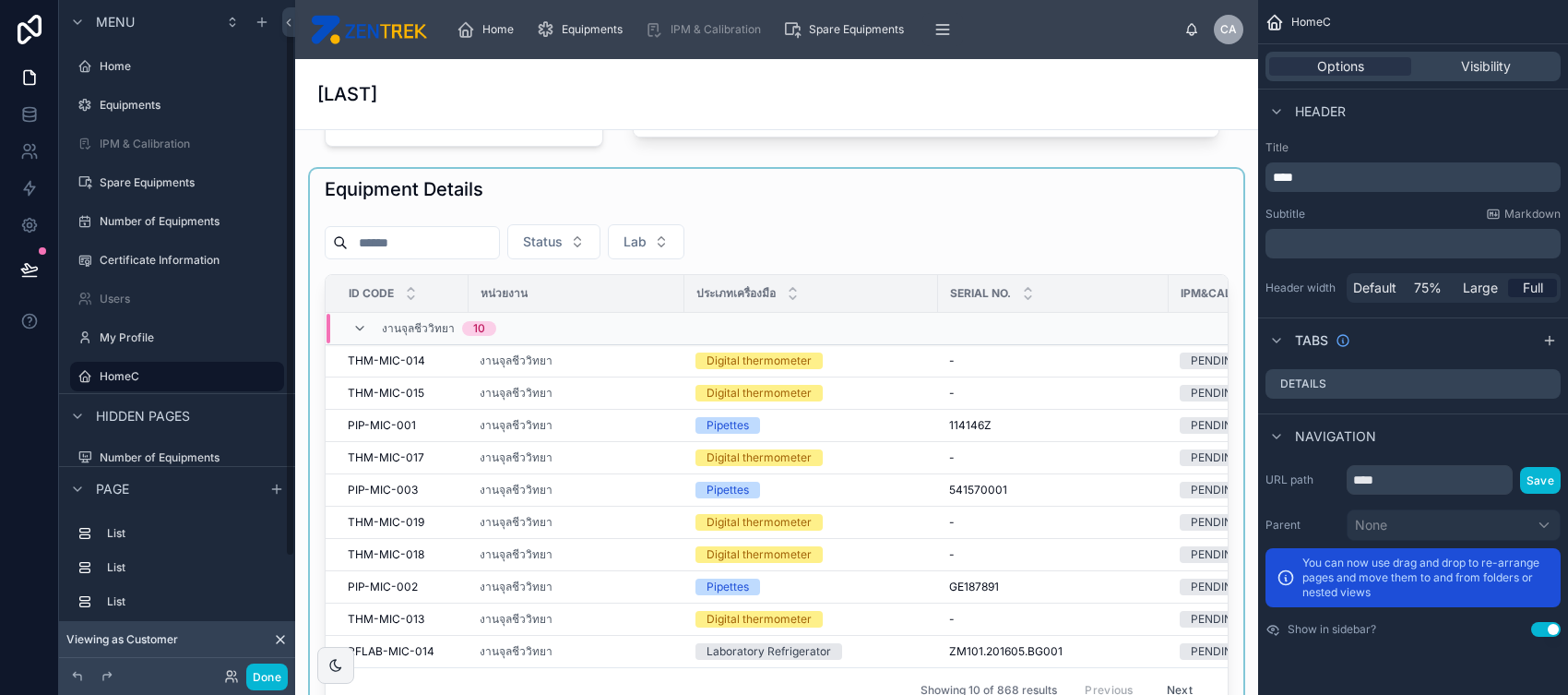 scroll, scrollTop: 19, scrollLeft: 0, axis: vertical 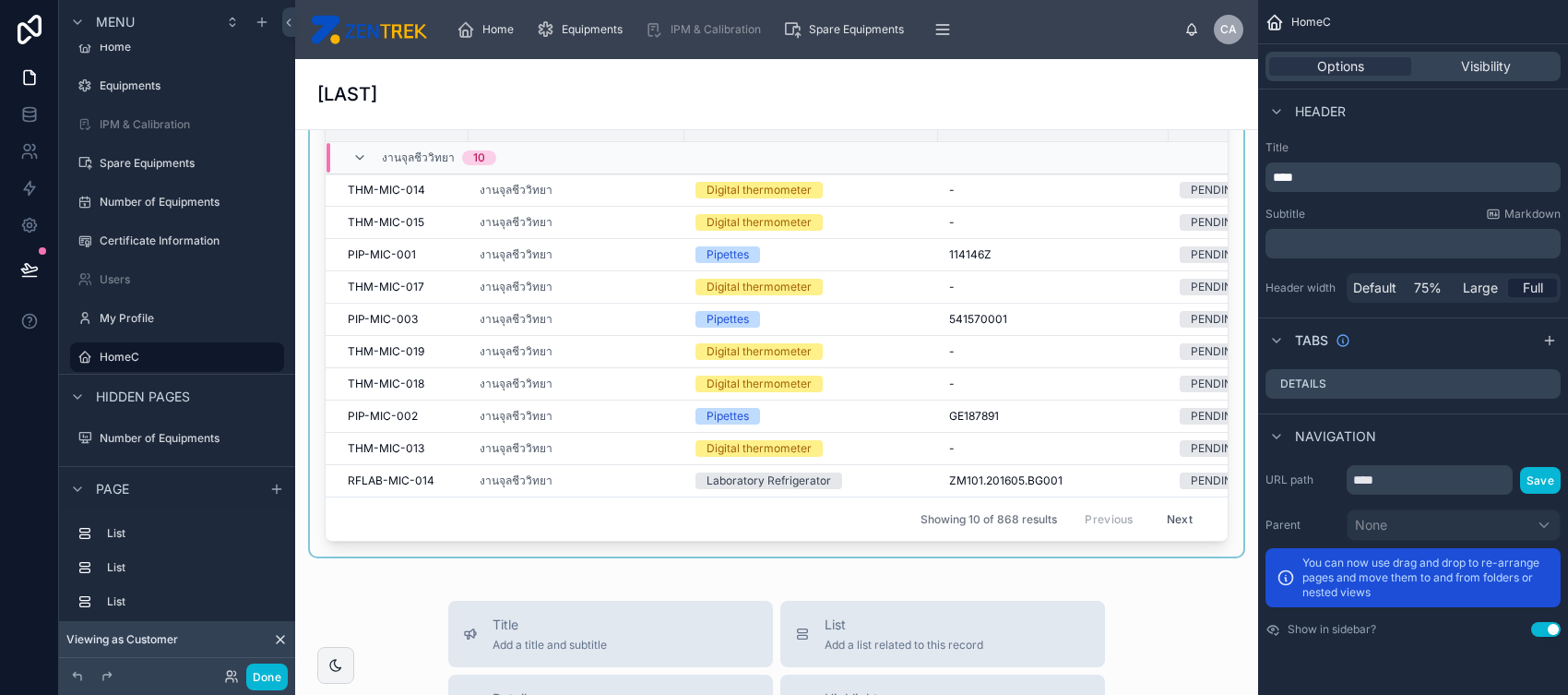 click at bounding box center [777, 277] 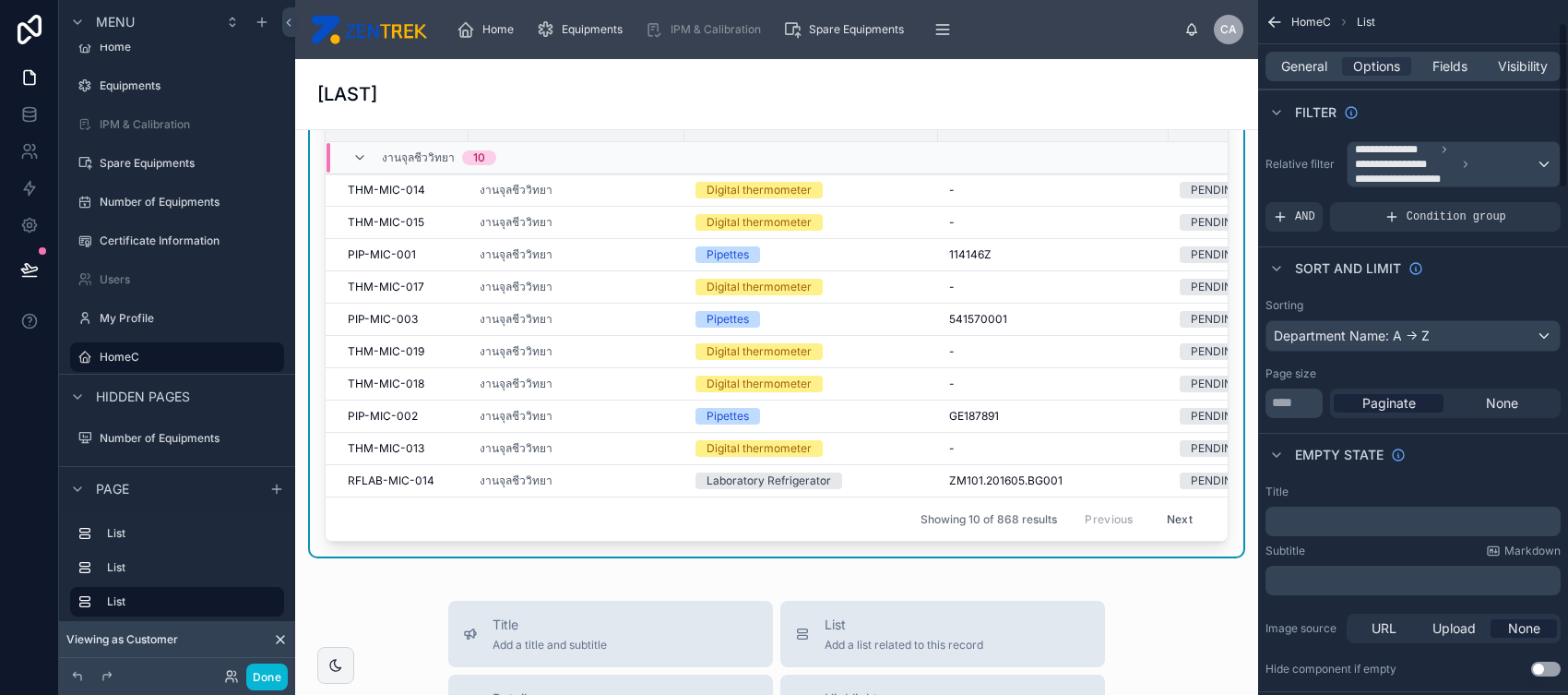 scroll, scrollTop: 190, scrollLeft: 0, axis: vertical 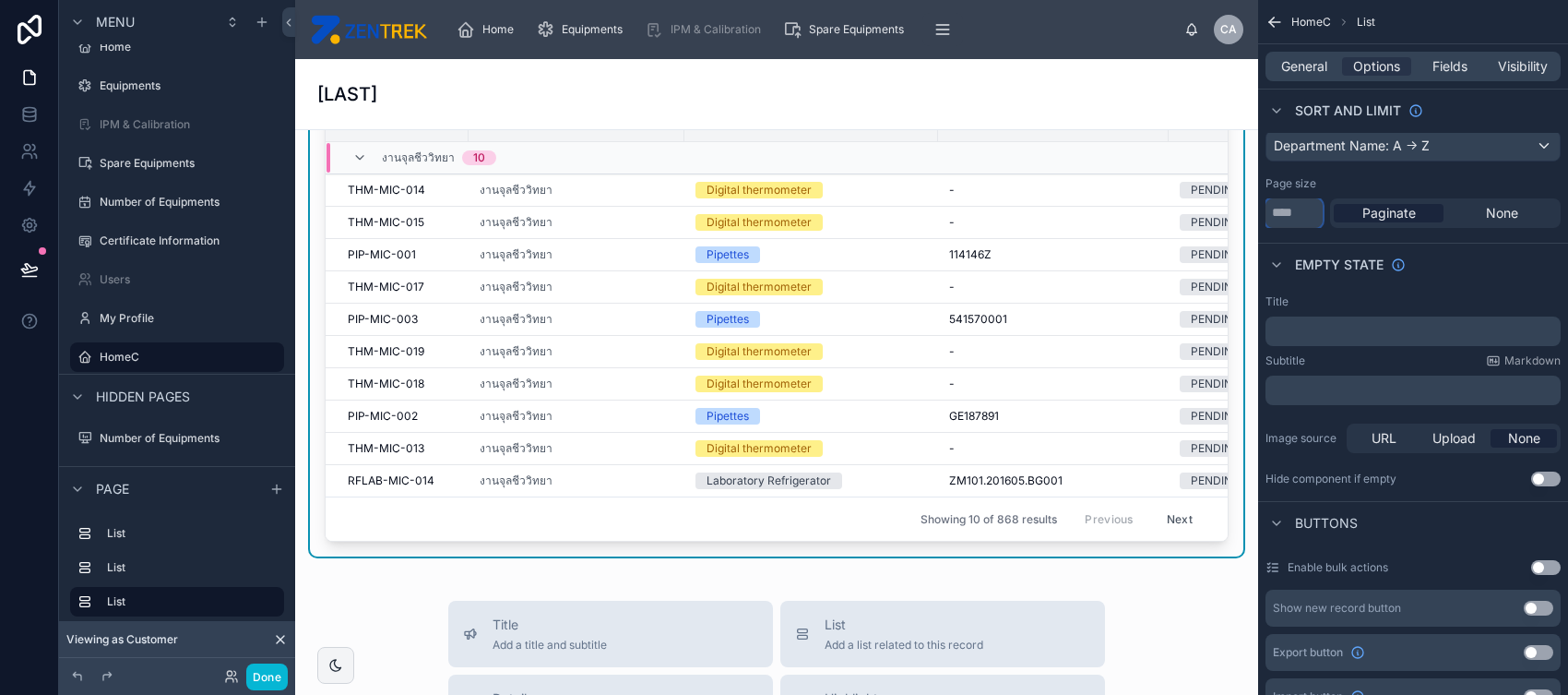 click on "**" at bounding box center (1294, 213) 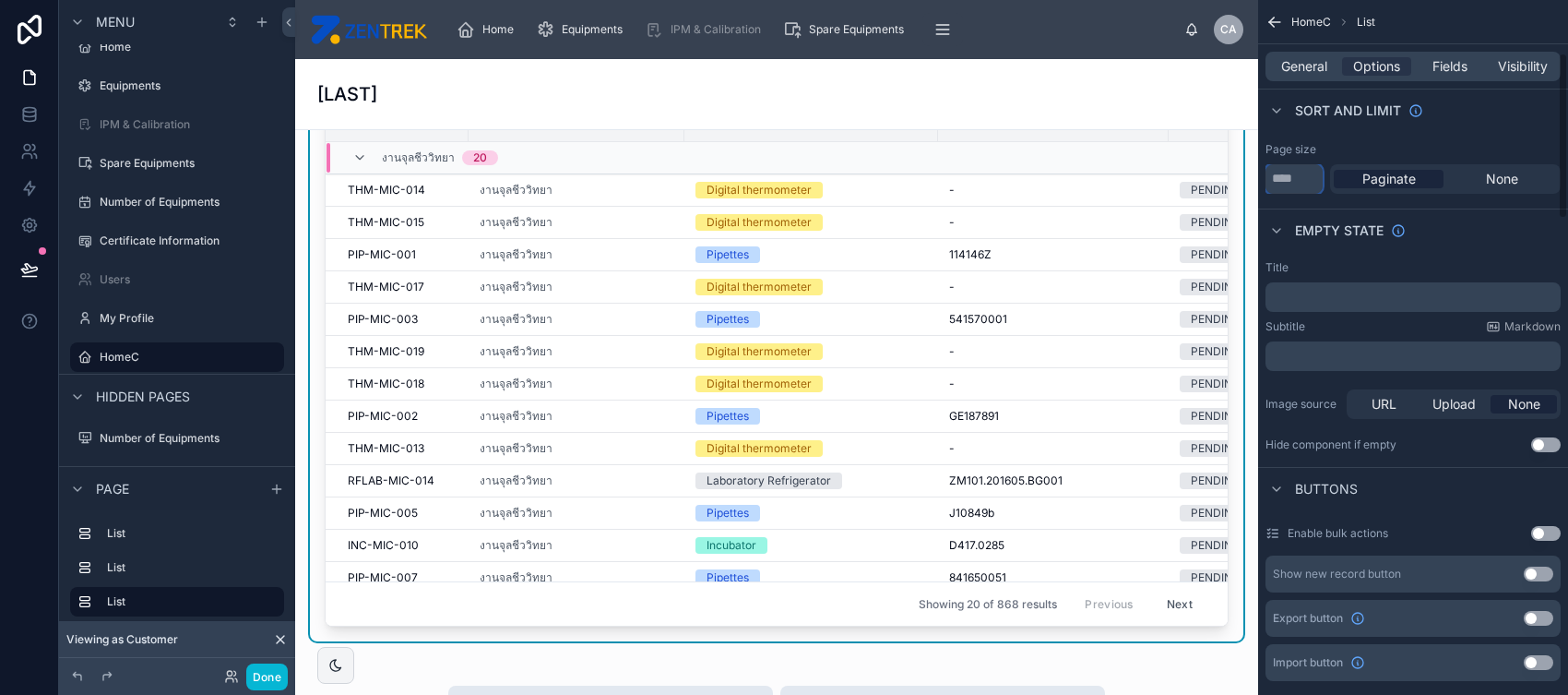 scroll, scrollTop: 226, scrollLeft: 0, axis: vertical 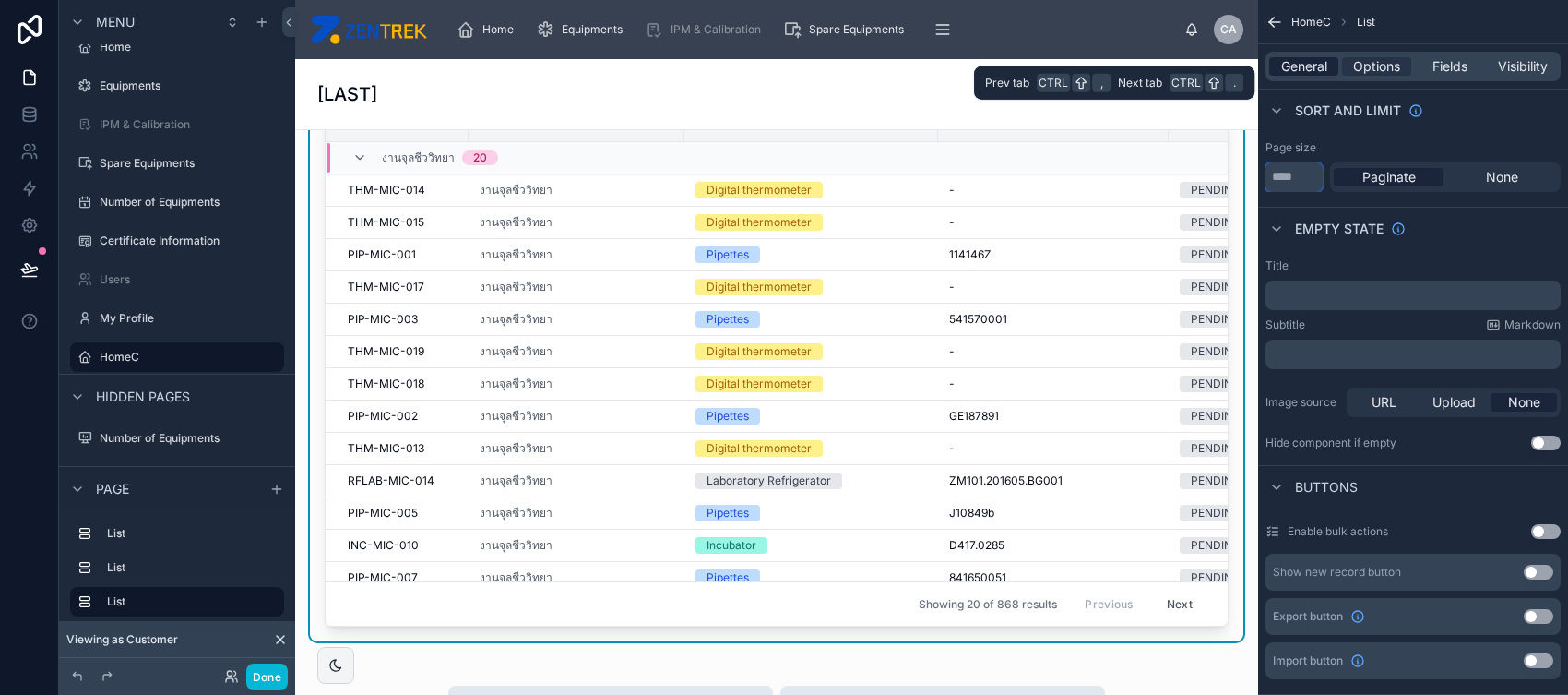 type on "**" 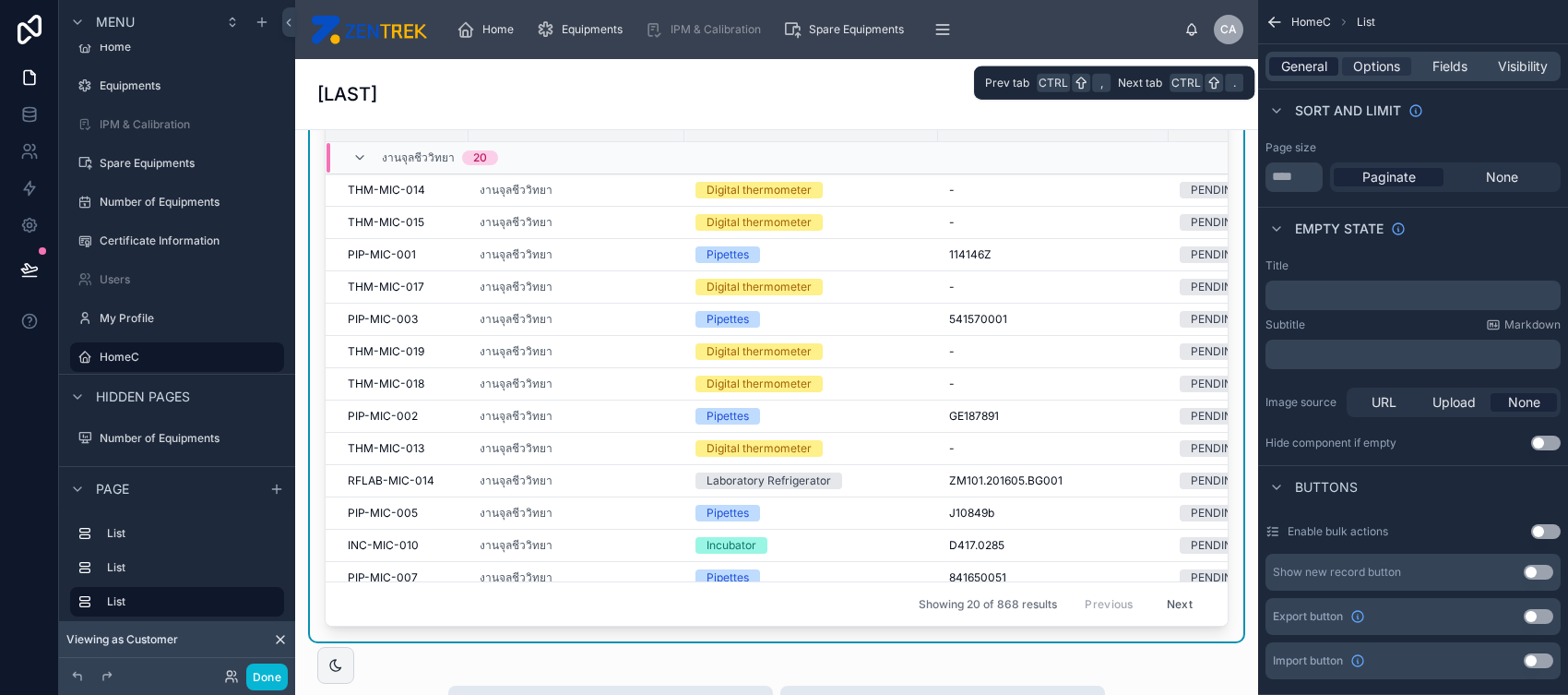 click on "General" at bounding box center (1304, 66) 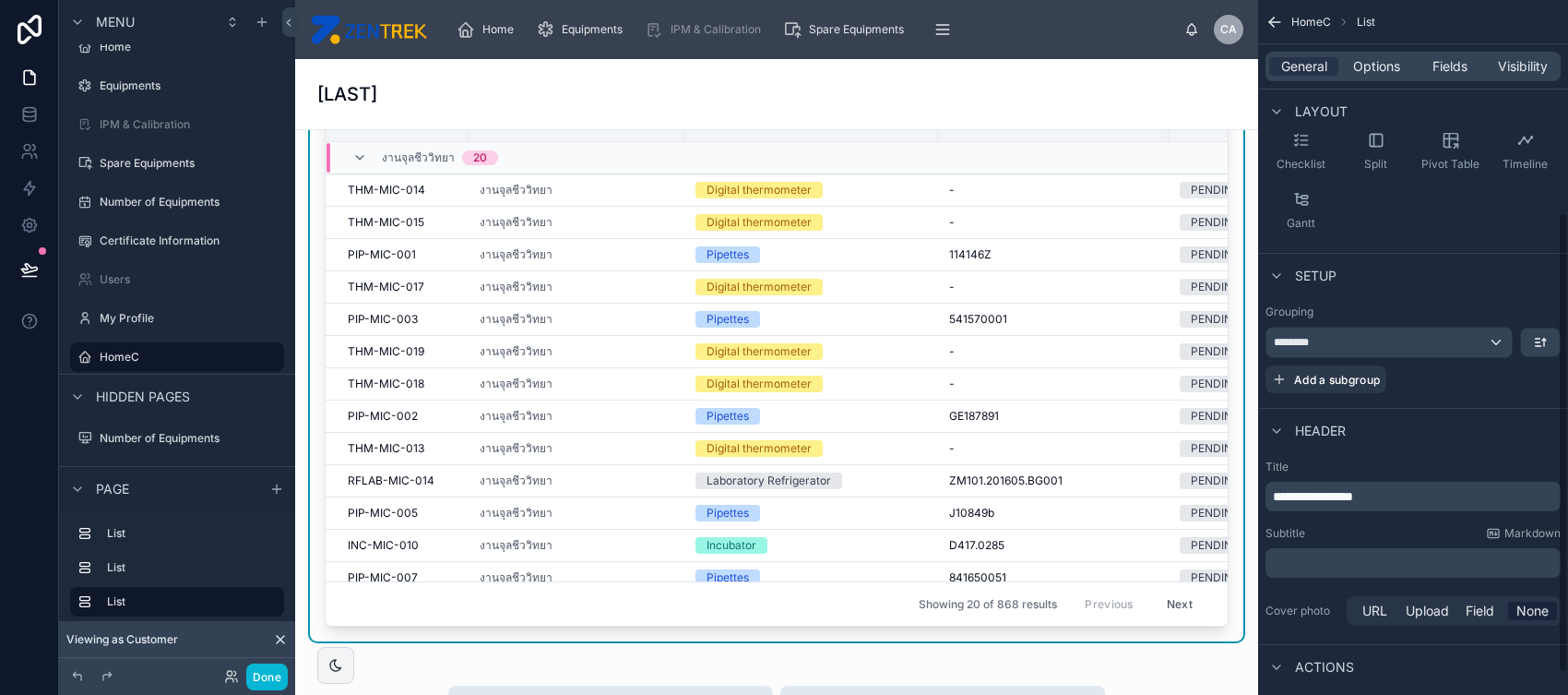scroll, scrollTop: 353, scrollLeft: 0, axis: vertical 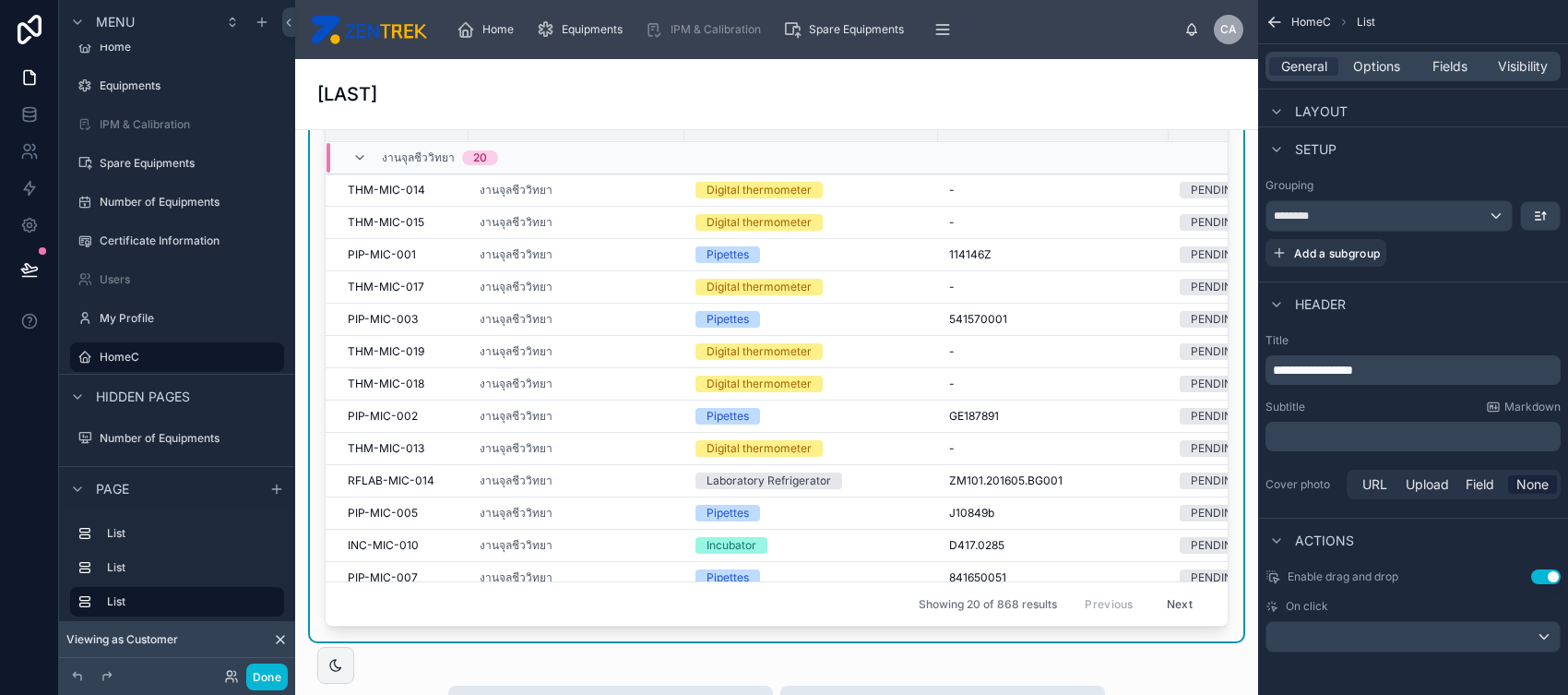 click on "Use setting" at bounding box center [1546, 577] 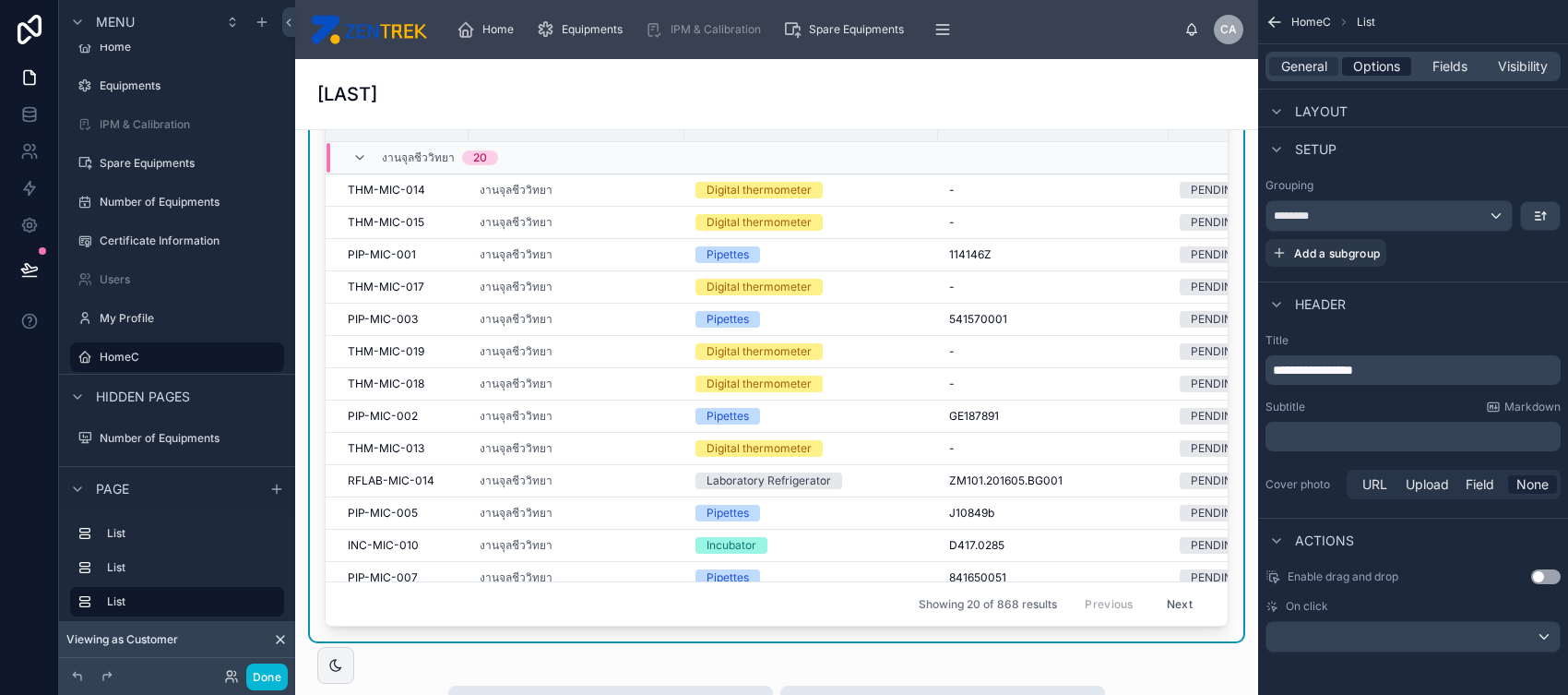 click on "Options" at bounding box center [1376, 66] 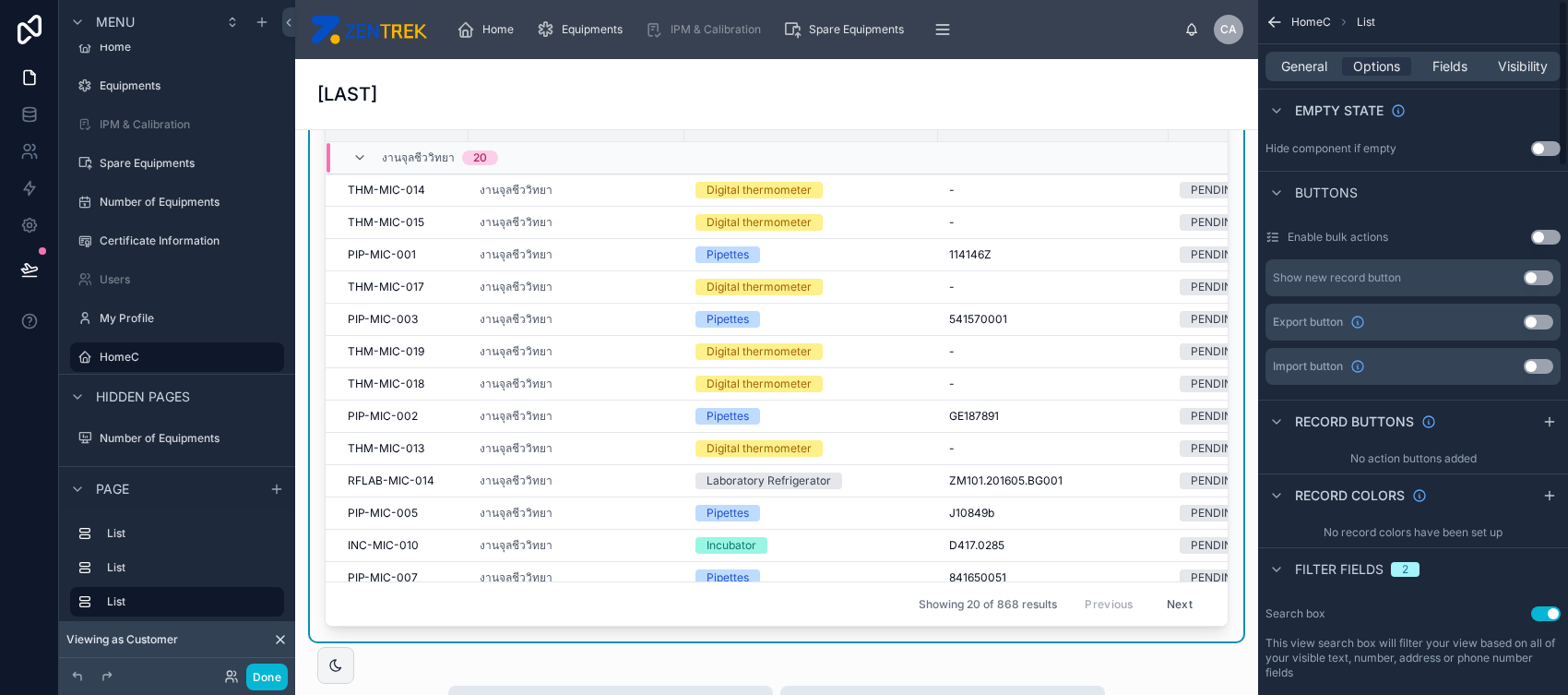 scroll, scrollTop: 0, scrollLeft: 0, axis: both 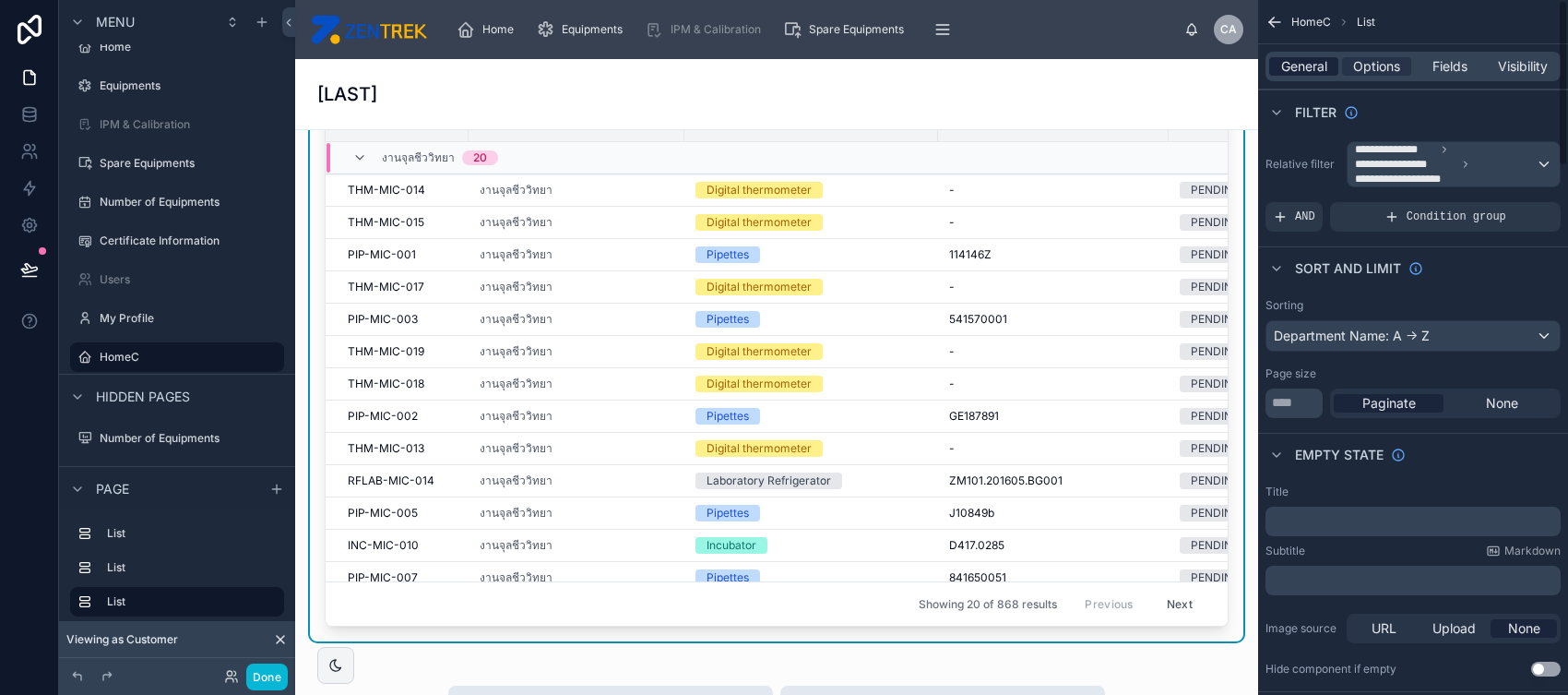 click on "General" at bounding box center [1304, 66] 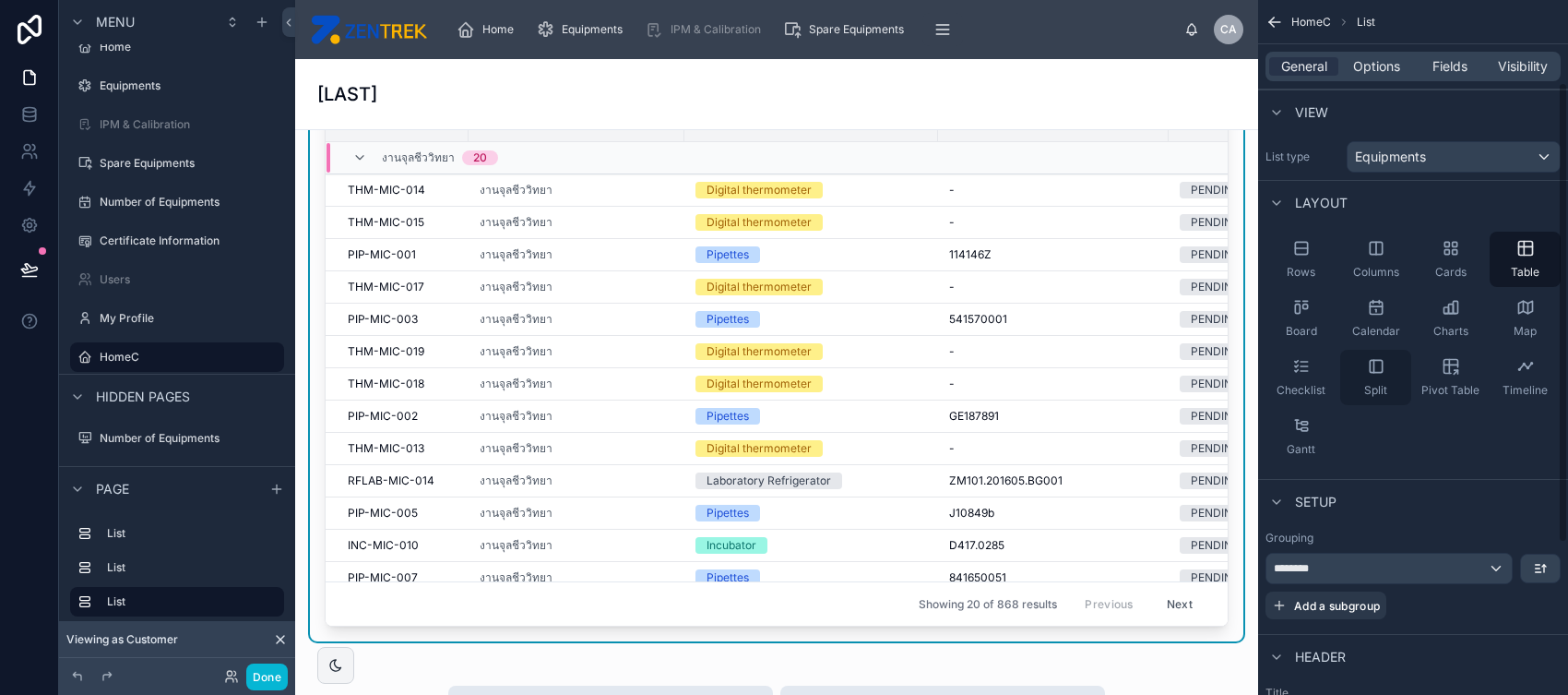 scroll, scrollTop: 162, scrollLeft: 0, axis: vertical 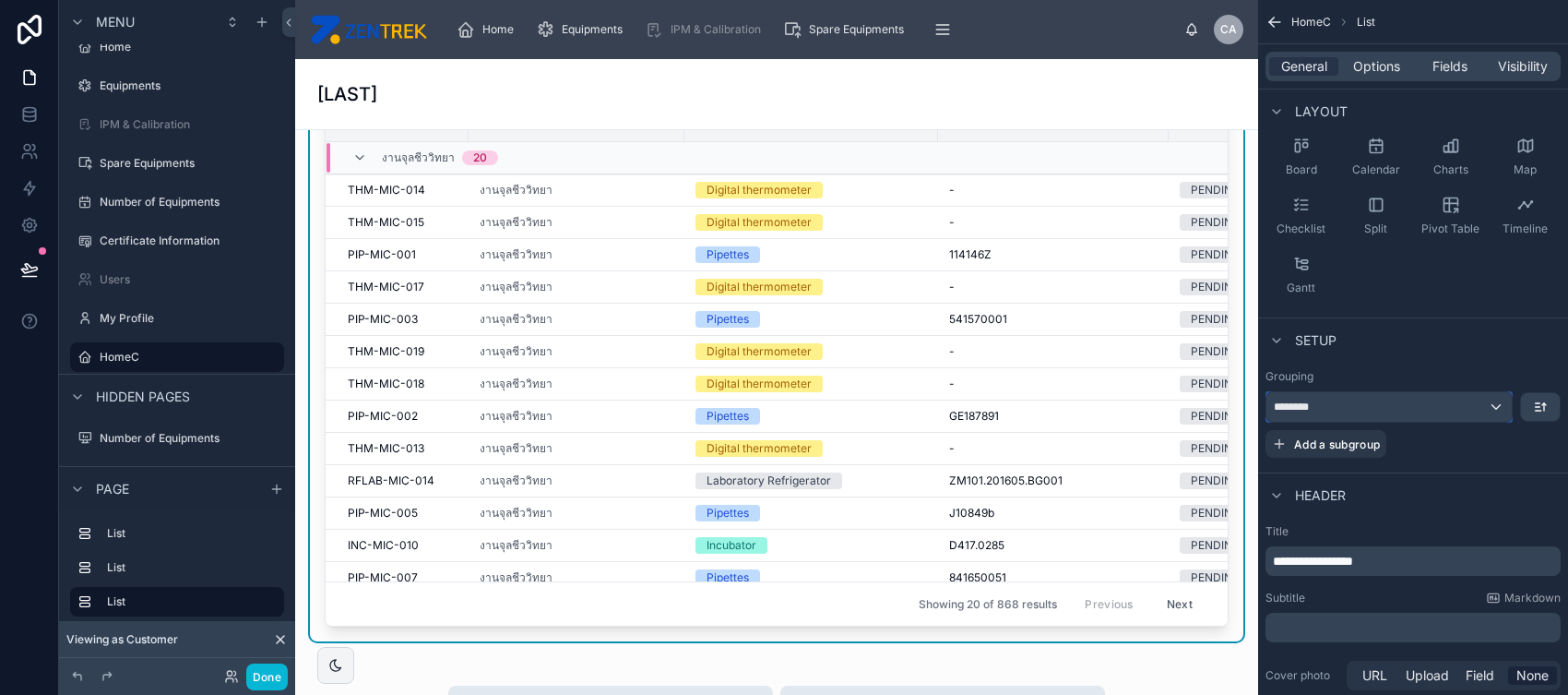 click on "********" at bounding box center [1389, 407] 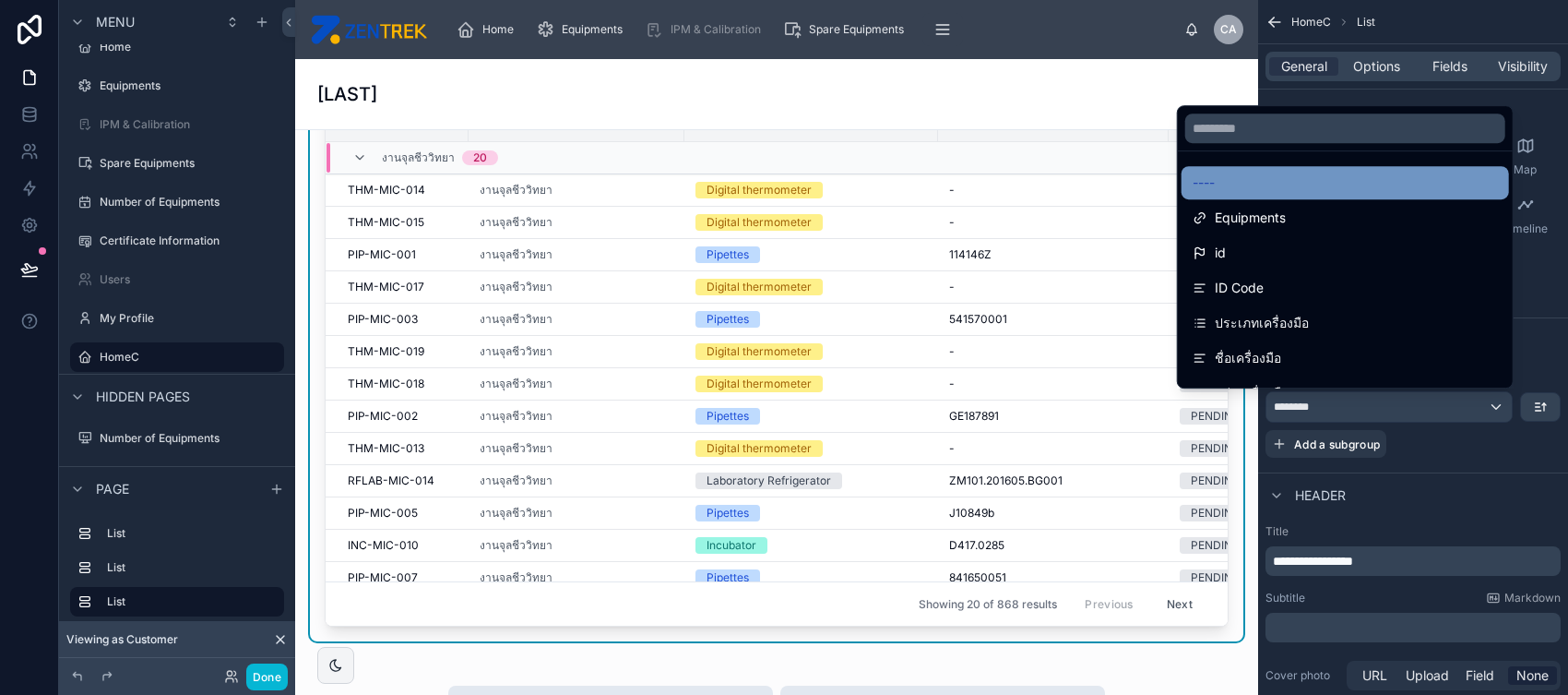 click on "----" at bounding box center [1345, 183] 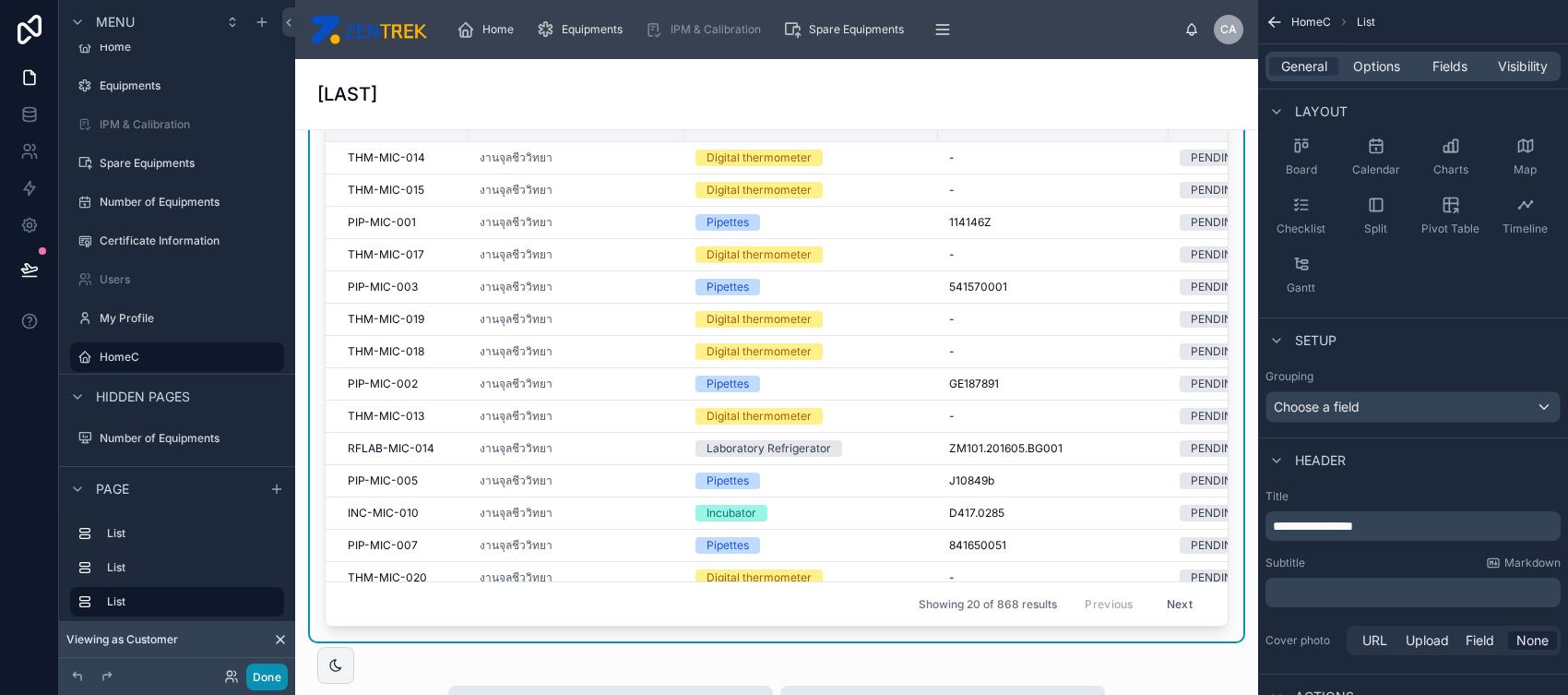 click on "Done" at bounding box center [267, 677] 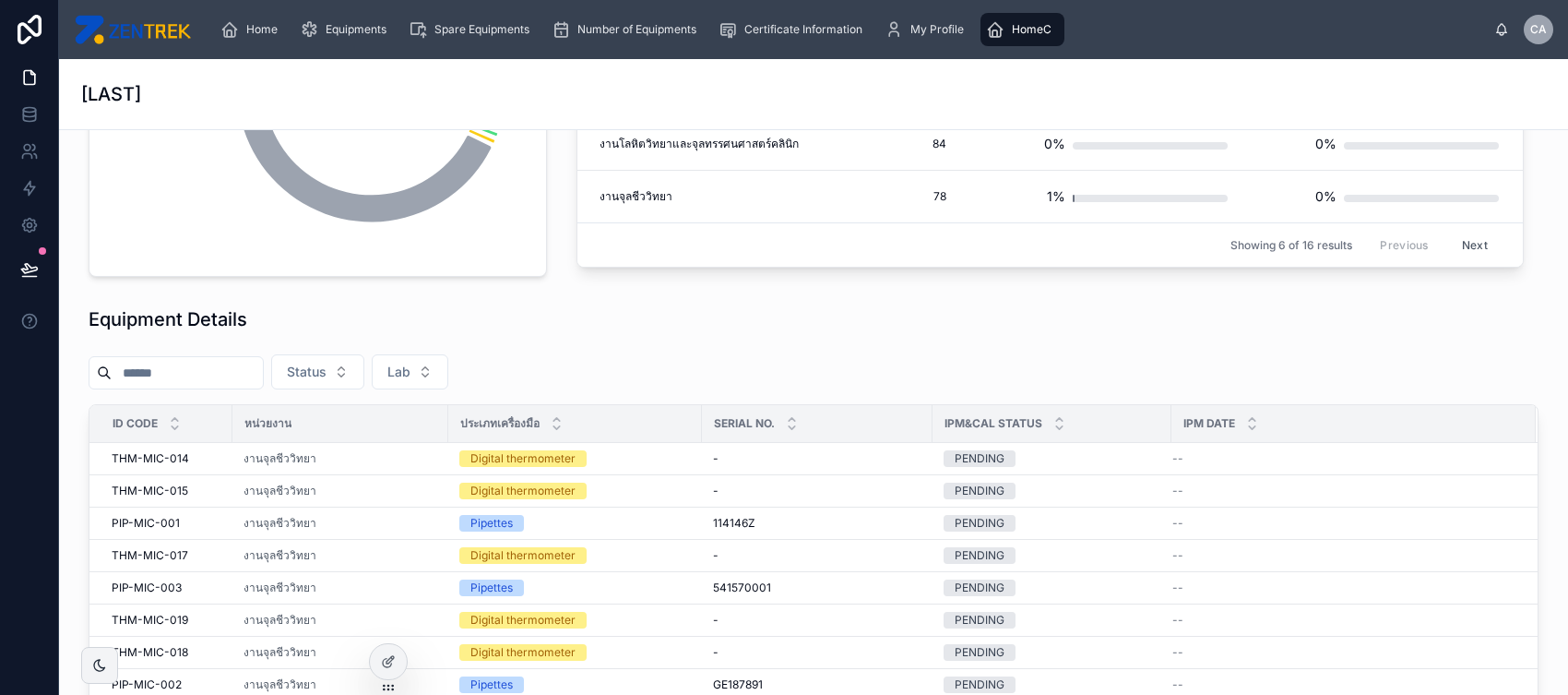 scroll, scrollTop: 375, scrollLeft: 0, axis: vertical 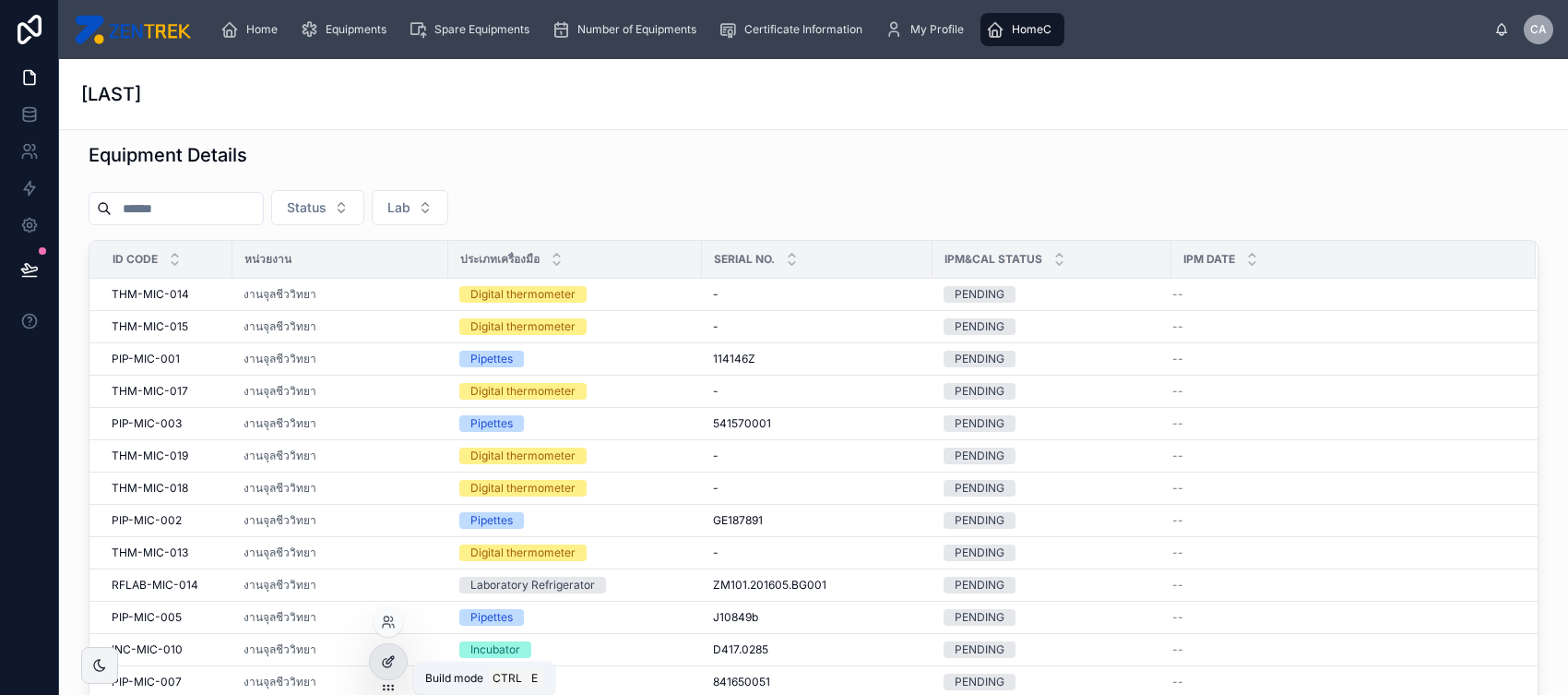 click at bounding box center [388, 662] 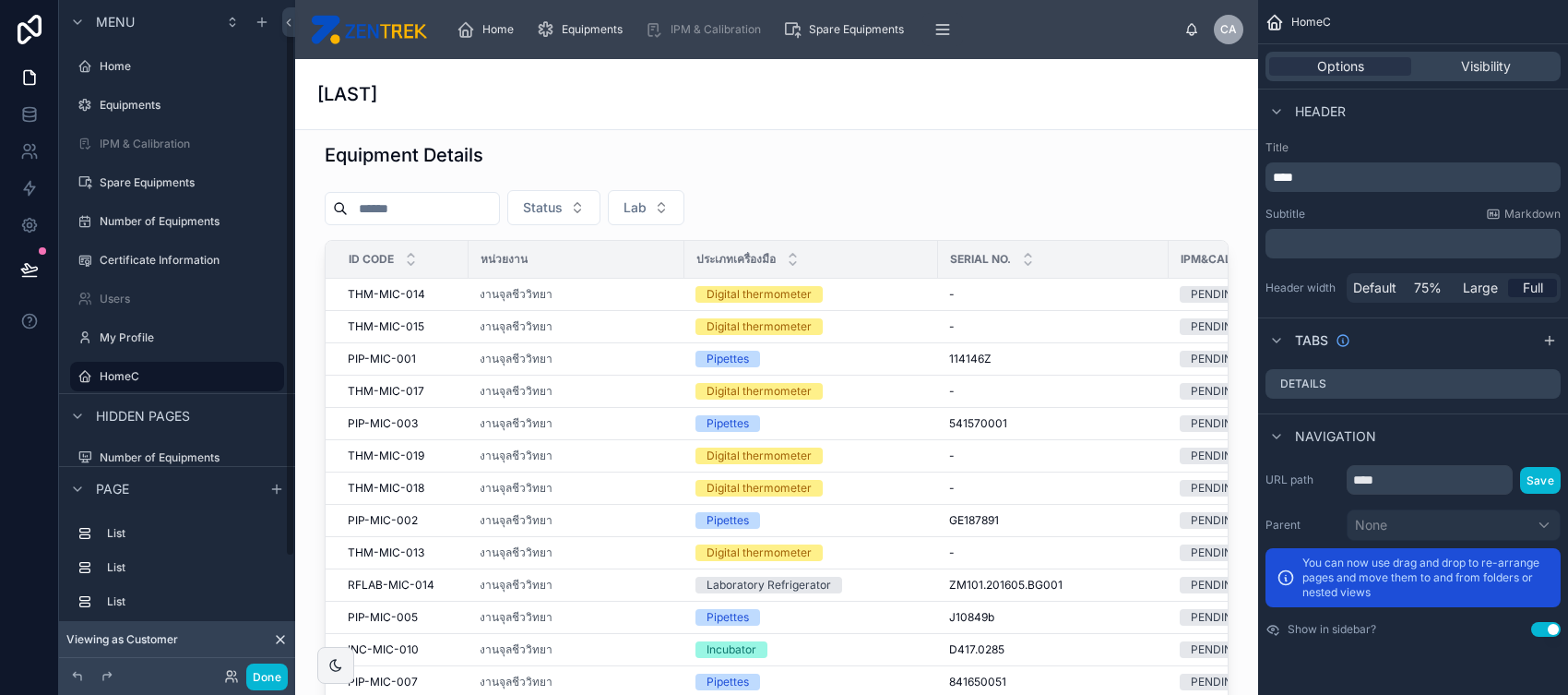 scroll, scrollTop: 19, scrollLeft: 0, axis: vertical 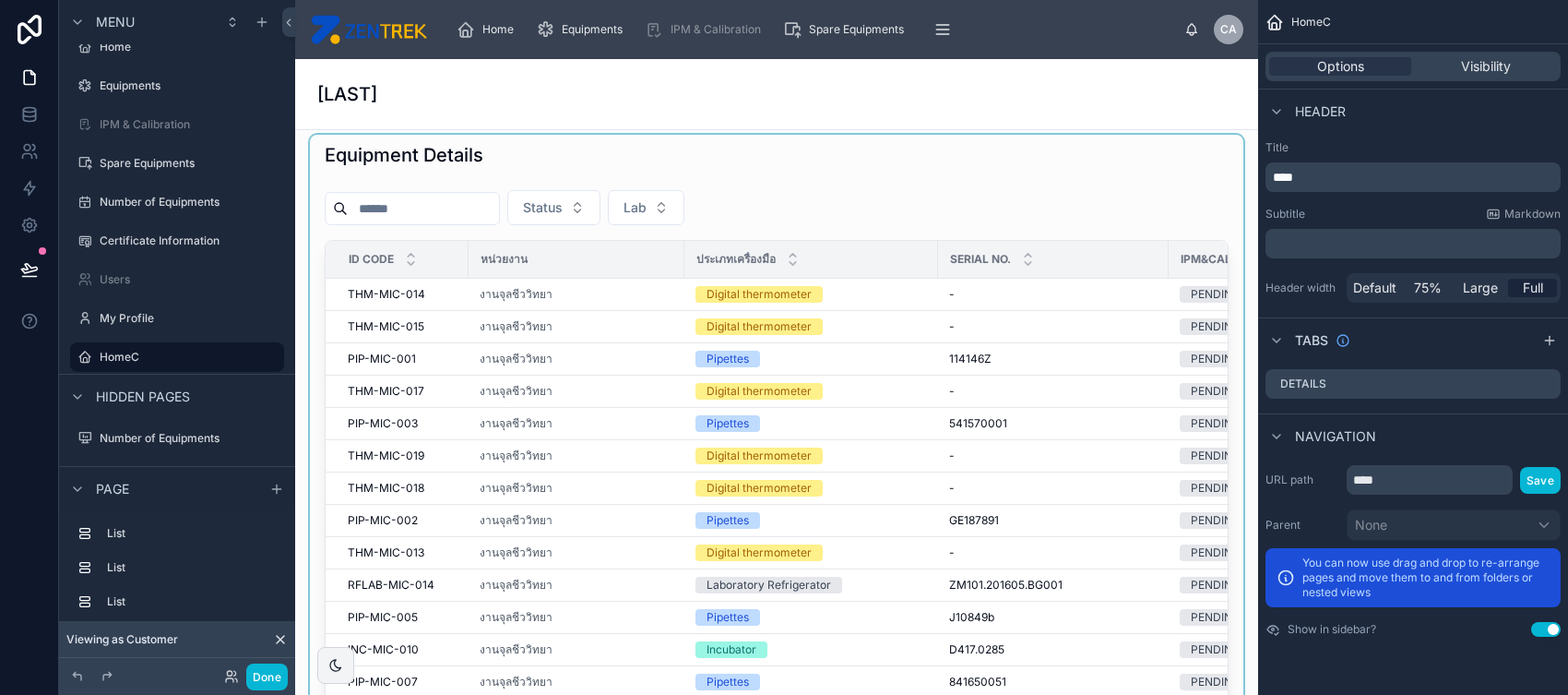 click at bounding box center [777, 456] 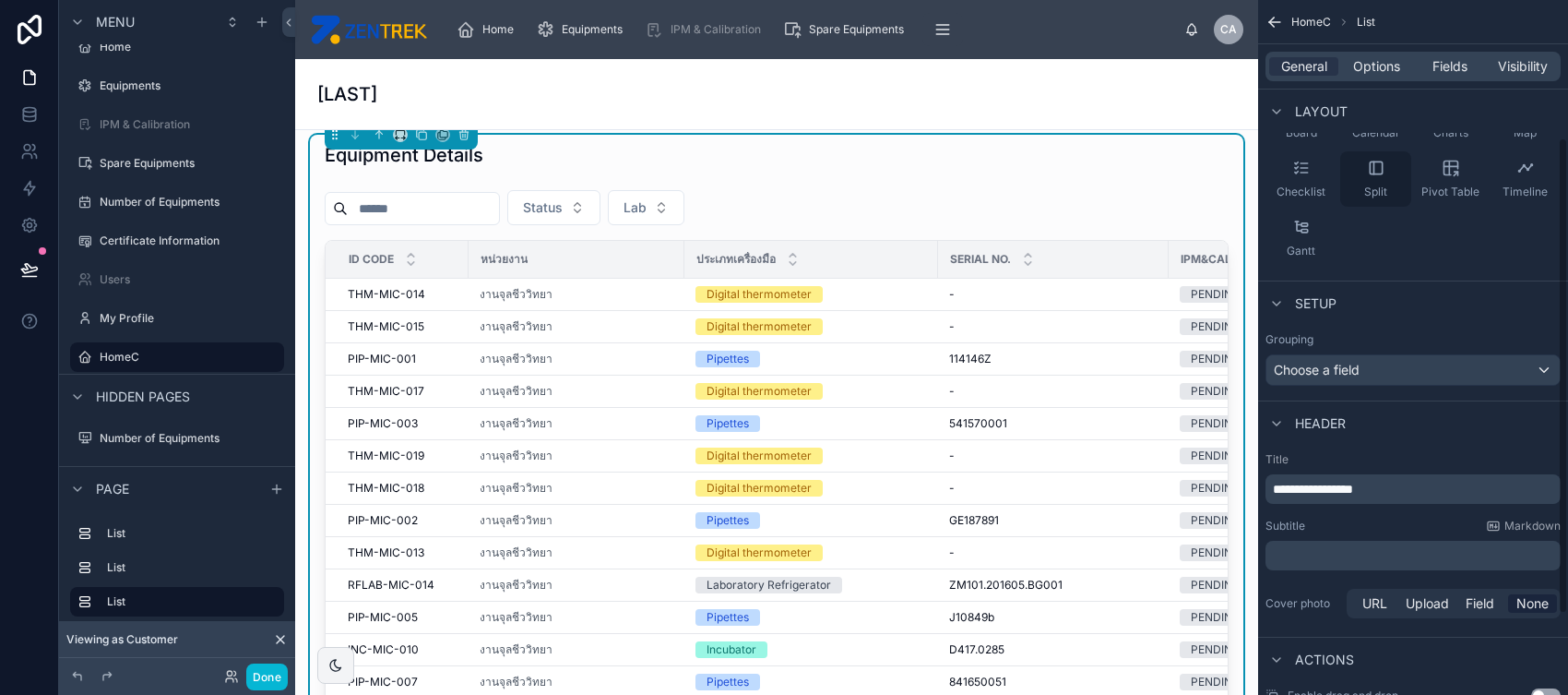 scroll, scrollTop: 210, scrollLeft: 0, axis: vertical 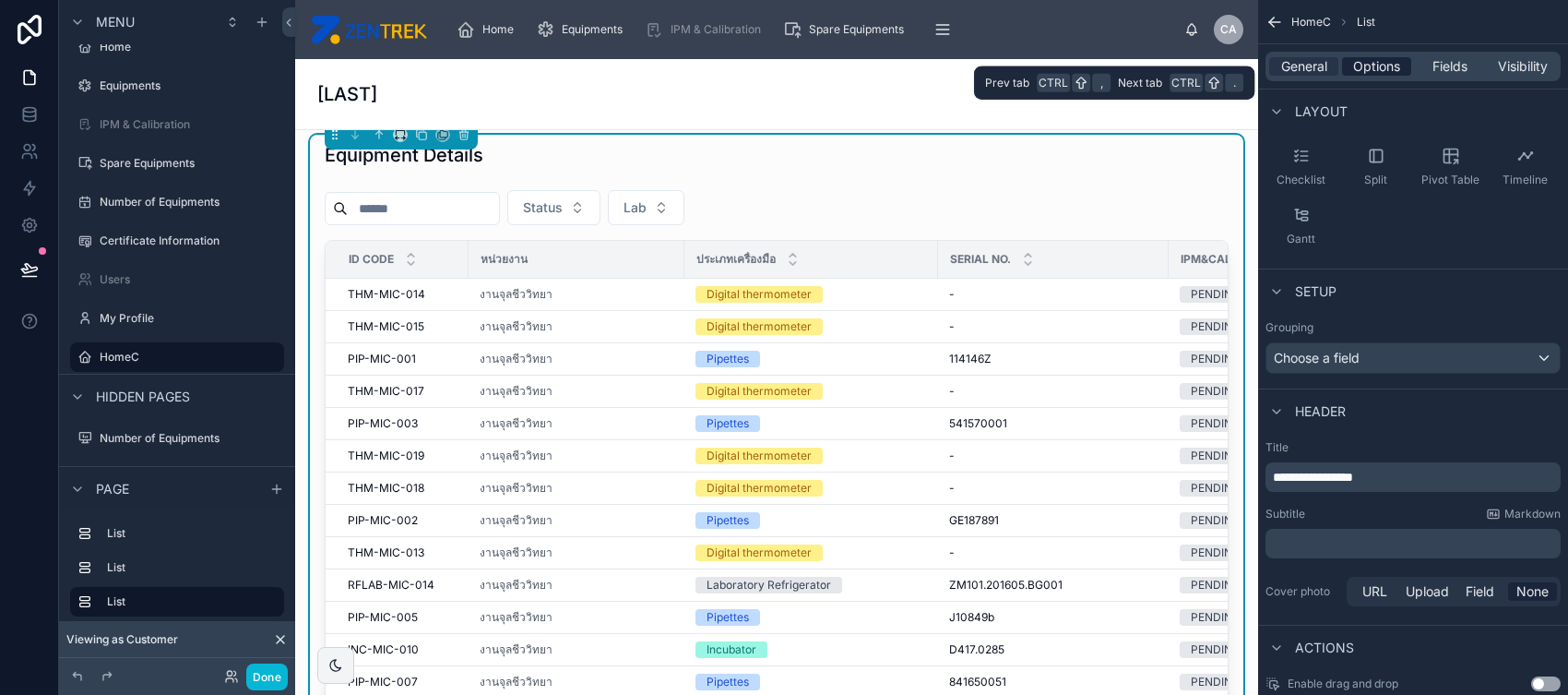 click on "Options" at bounding box center (1376, 66) 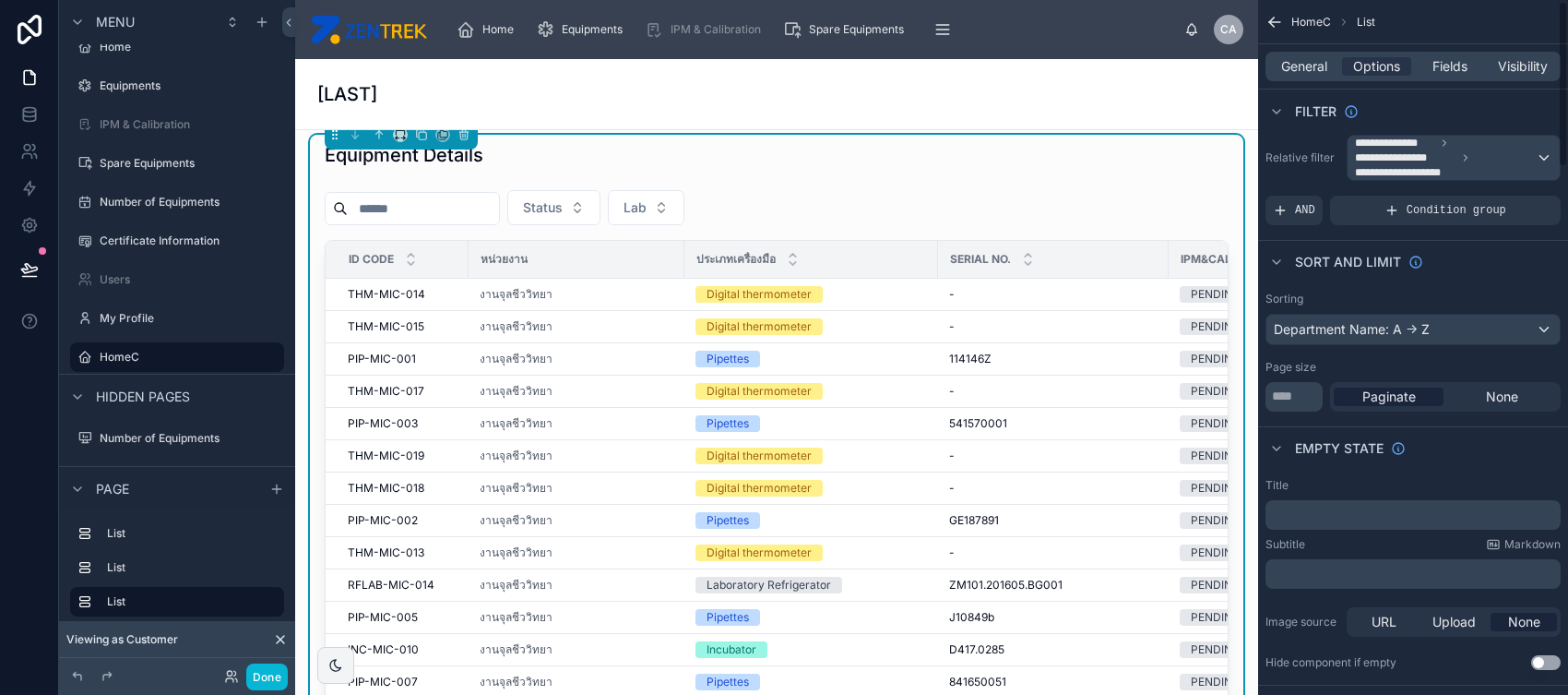 scroll, scrollTop: 0, scrollLeft: 0, axis: both 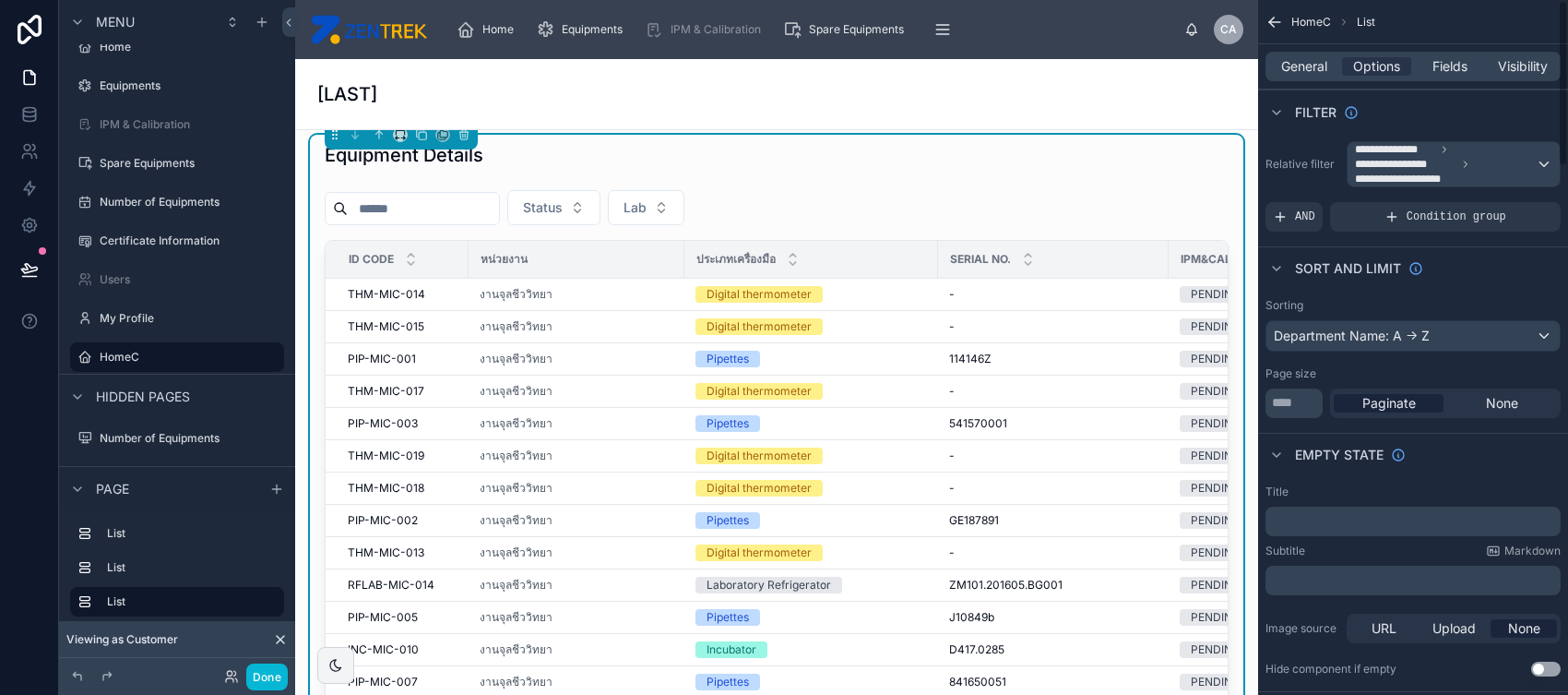 click on "Sort And Limit" at bounding box center [1413, 269] 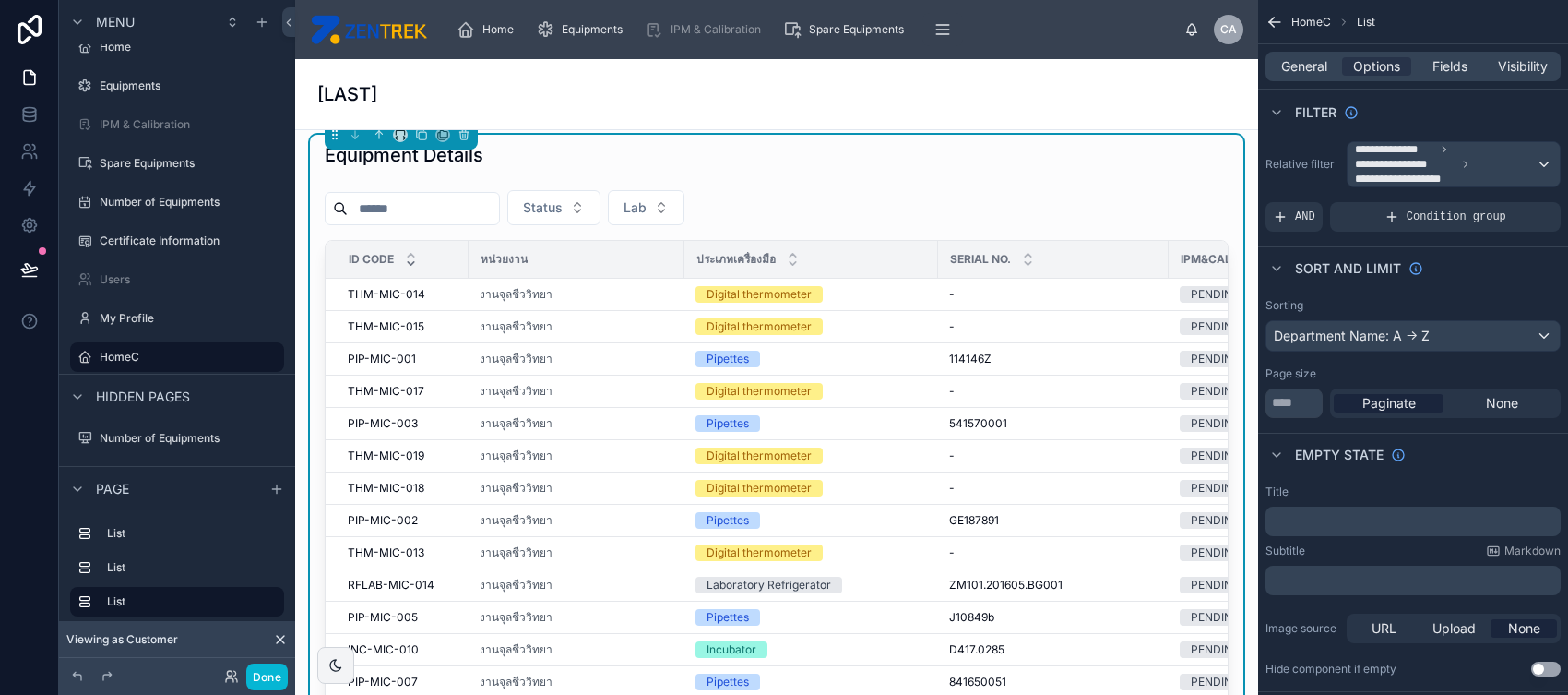 click 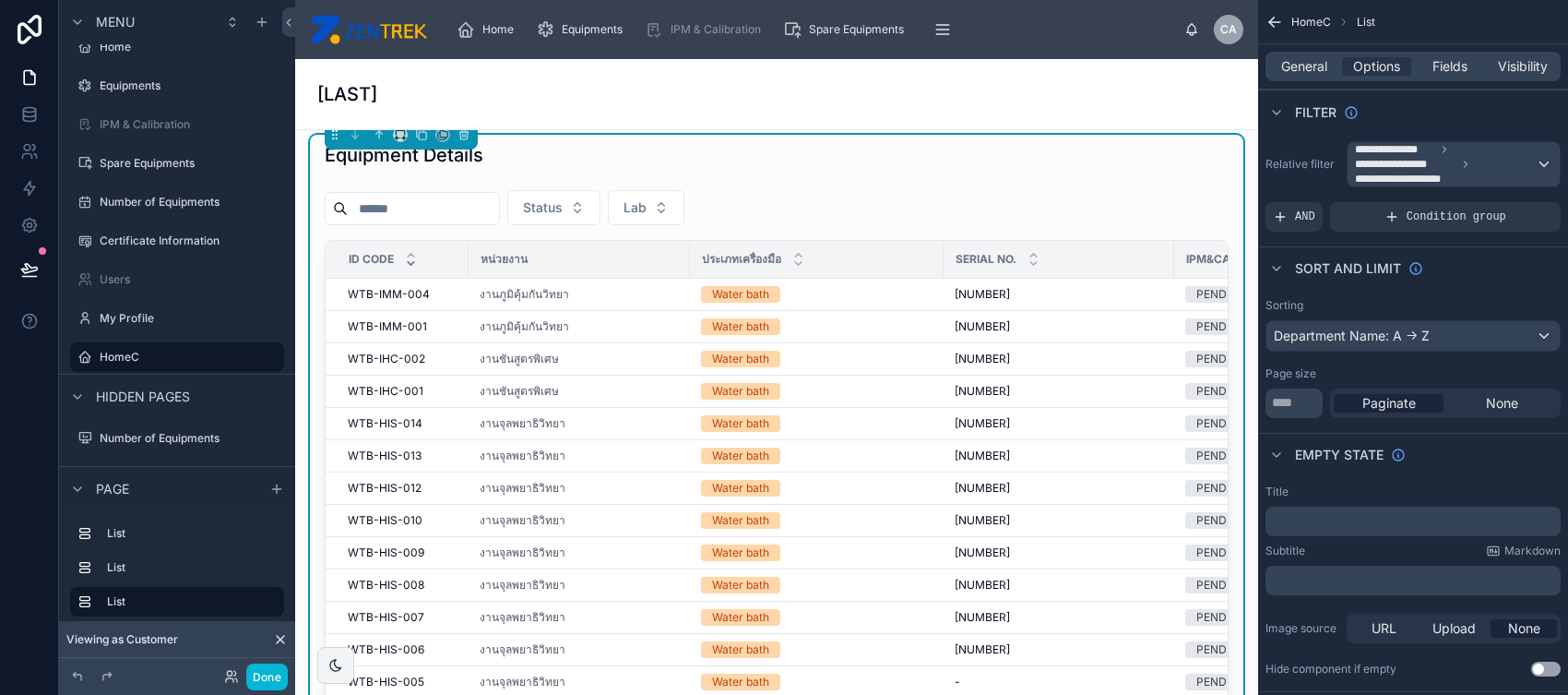 click 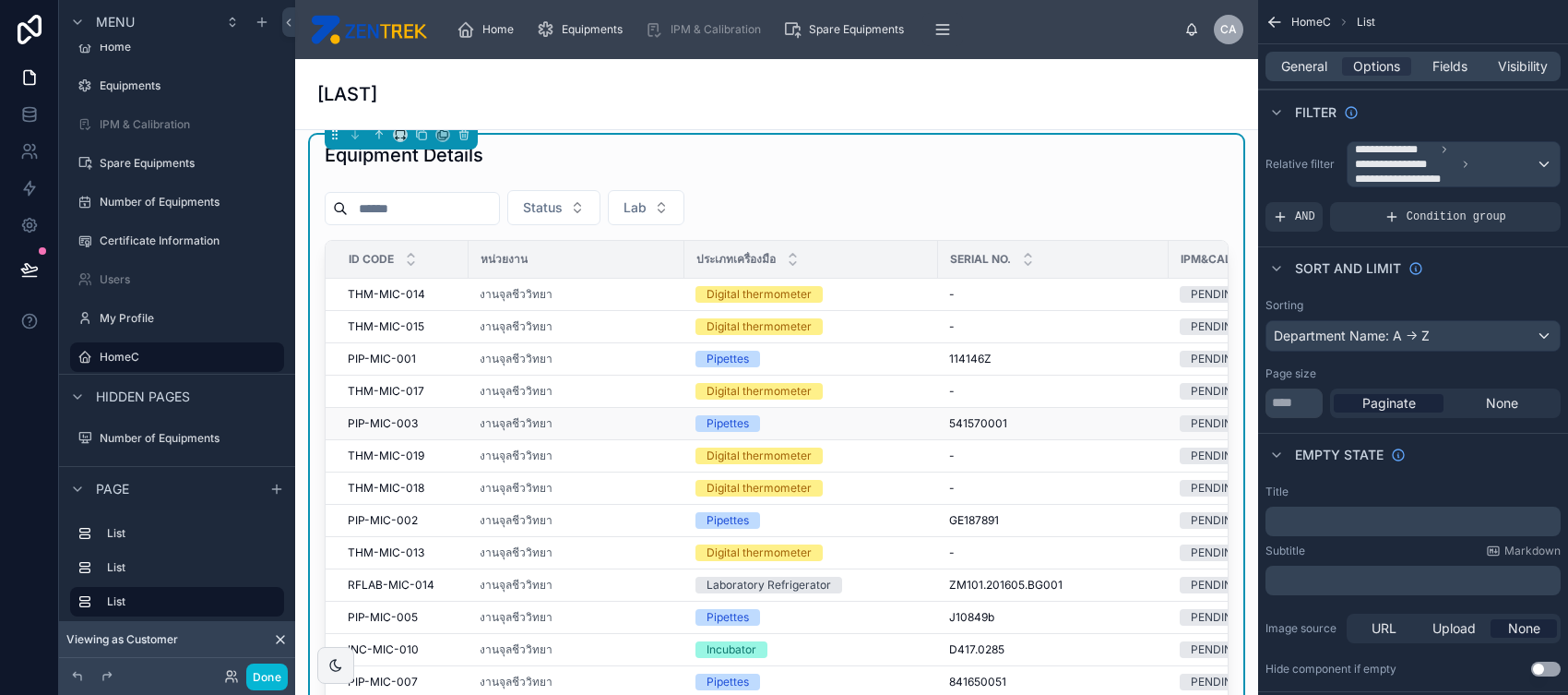 scroll, scrollTop: 220, scrollLeft: 0, axis: vertical 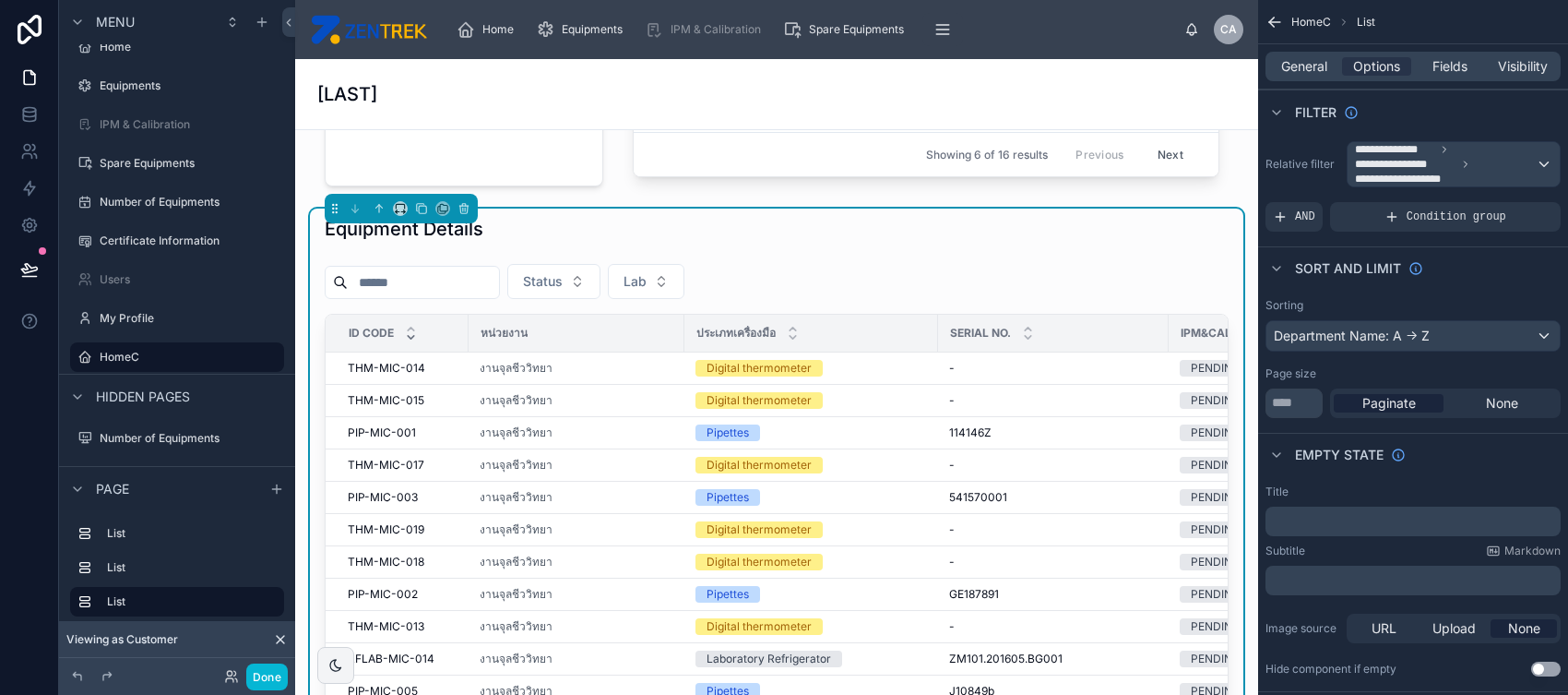 click 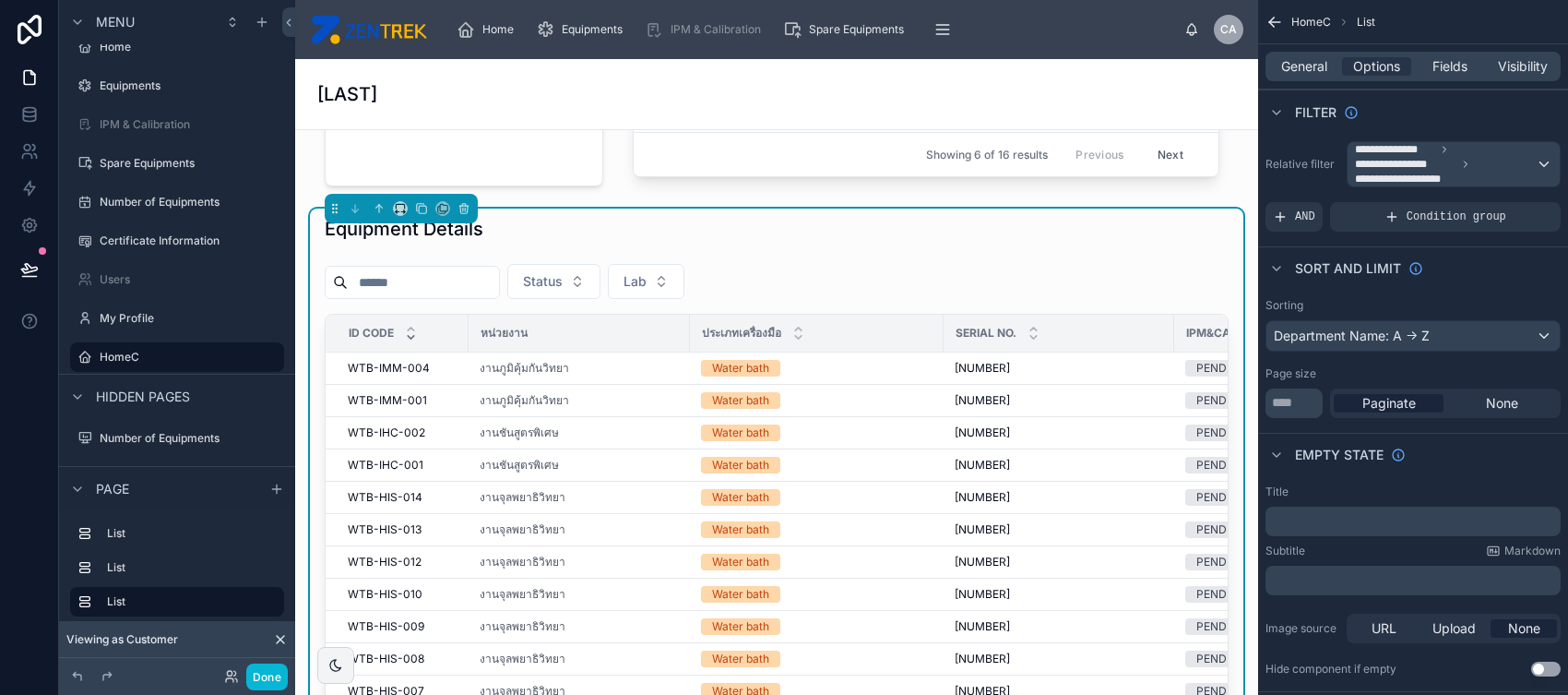 click 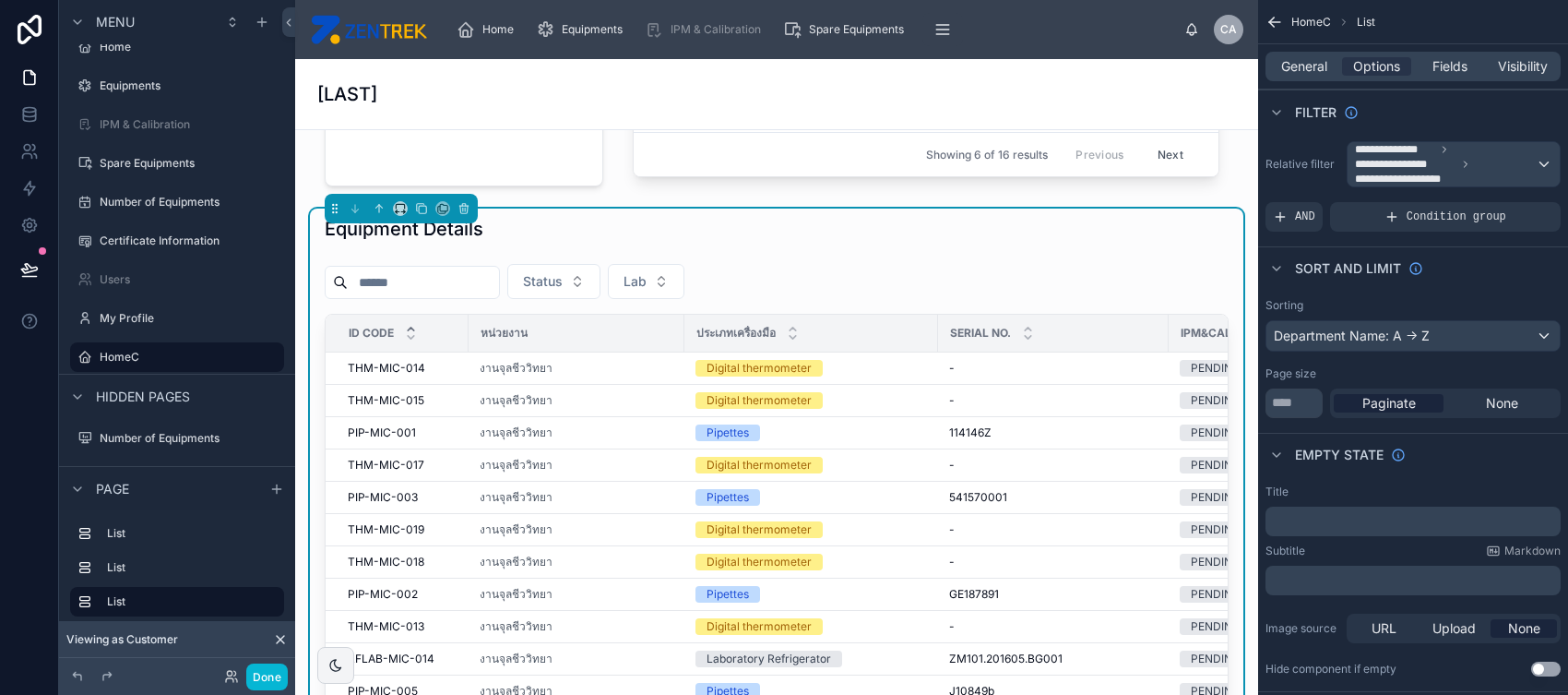 click 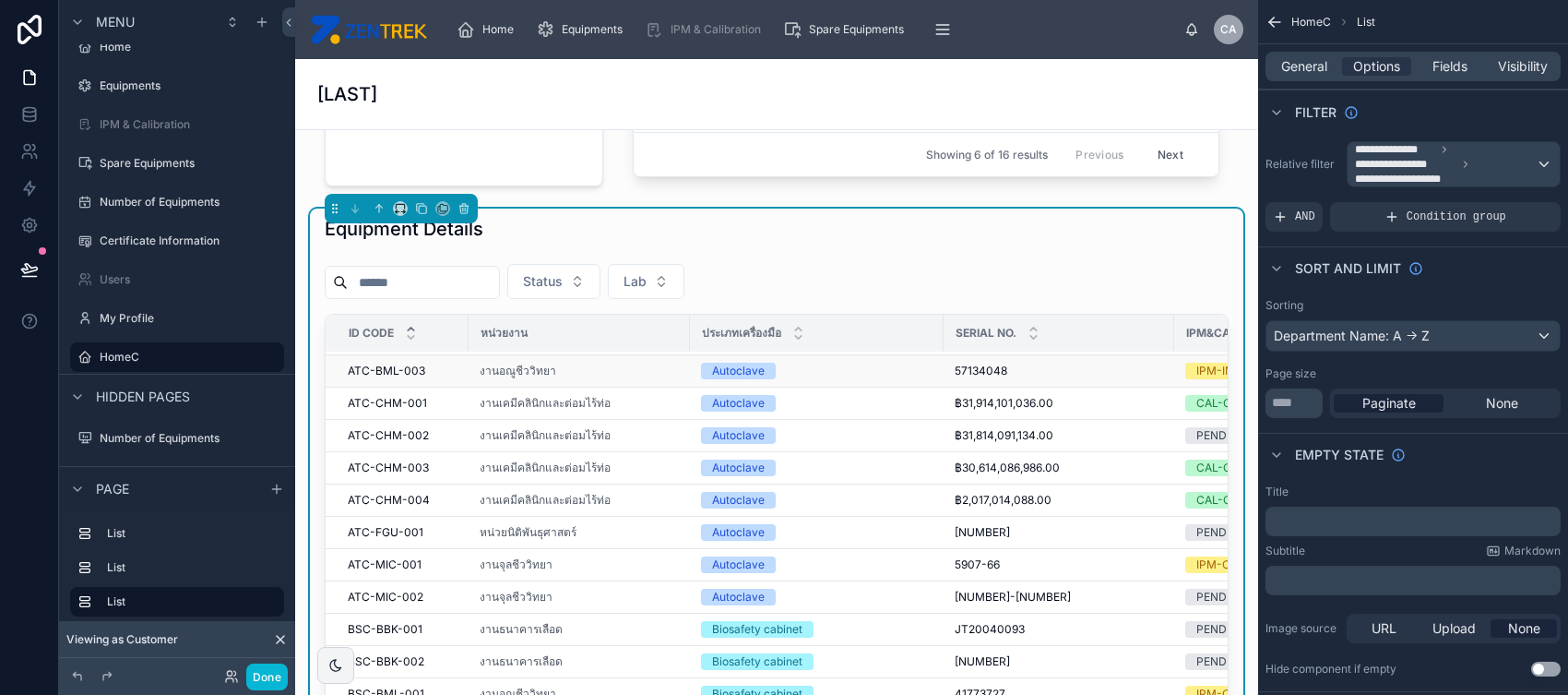 scroll, scrollTop: 0, scrollLeft: 0, axis: both 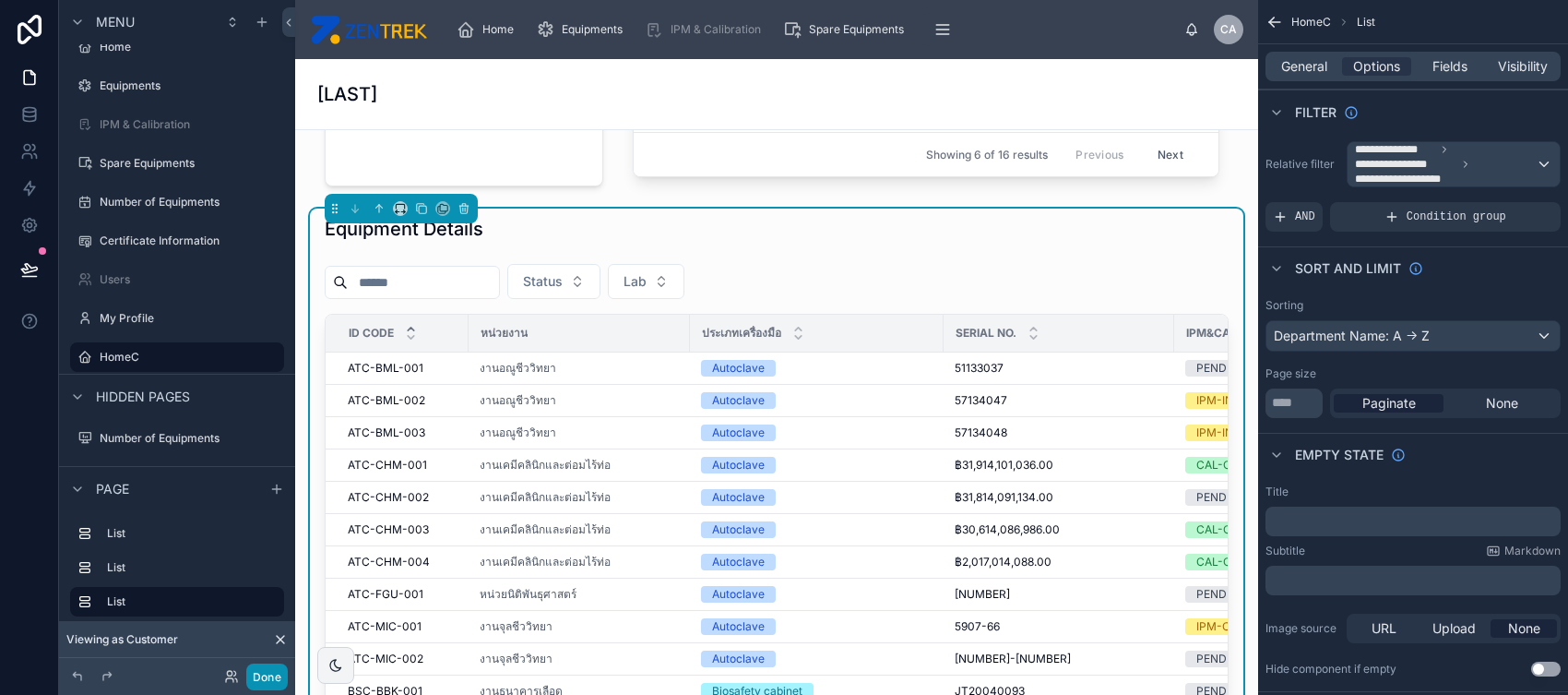 click on "Done" at bounding box center (267, 677) 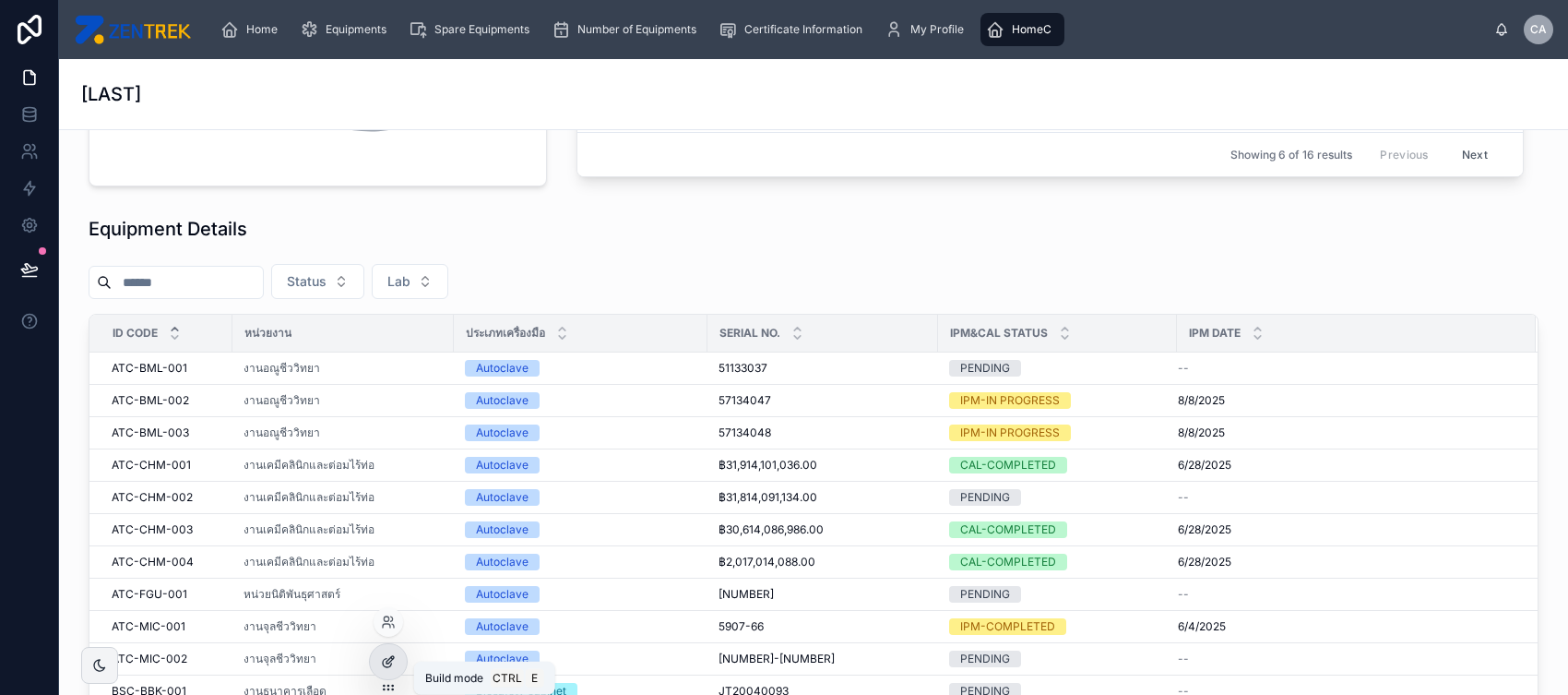 click at bounding box center (388, 662) 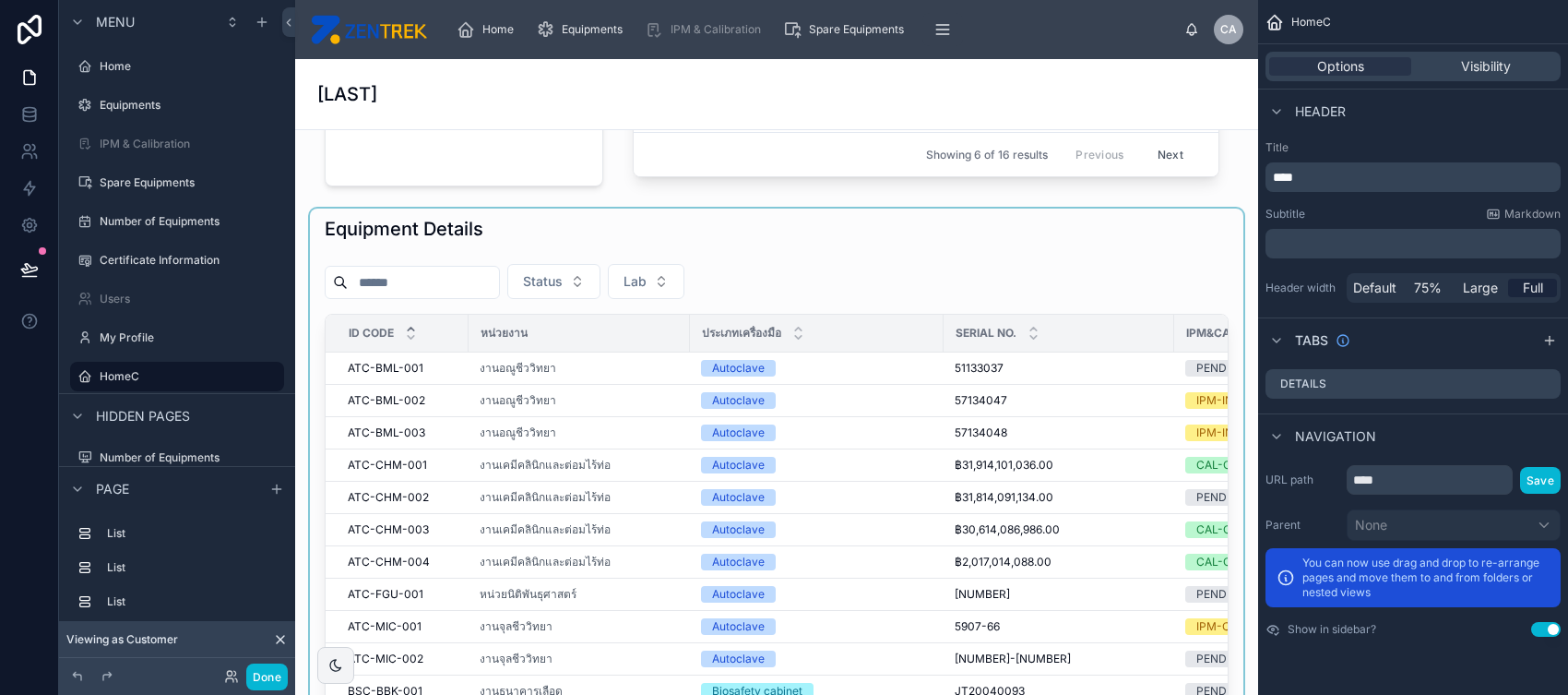 scroll, scrollTop: 19, scrollLeft: 0, axis: vertical 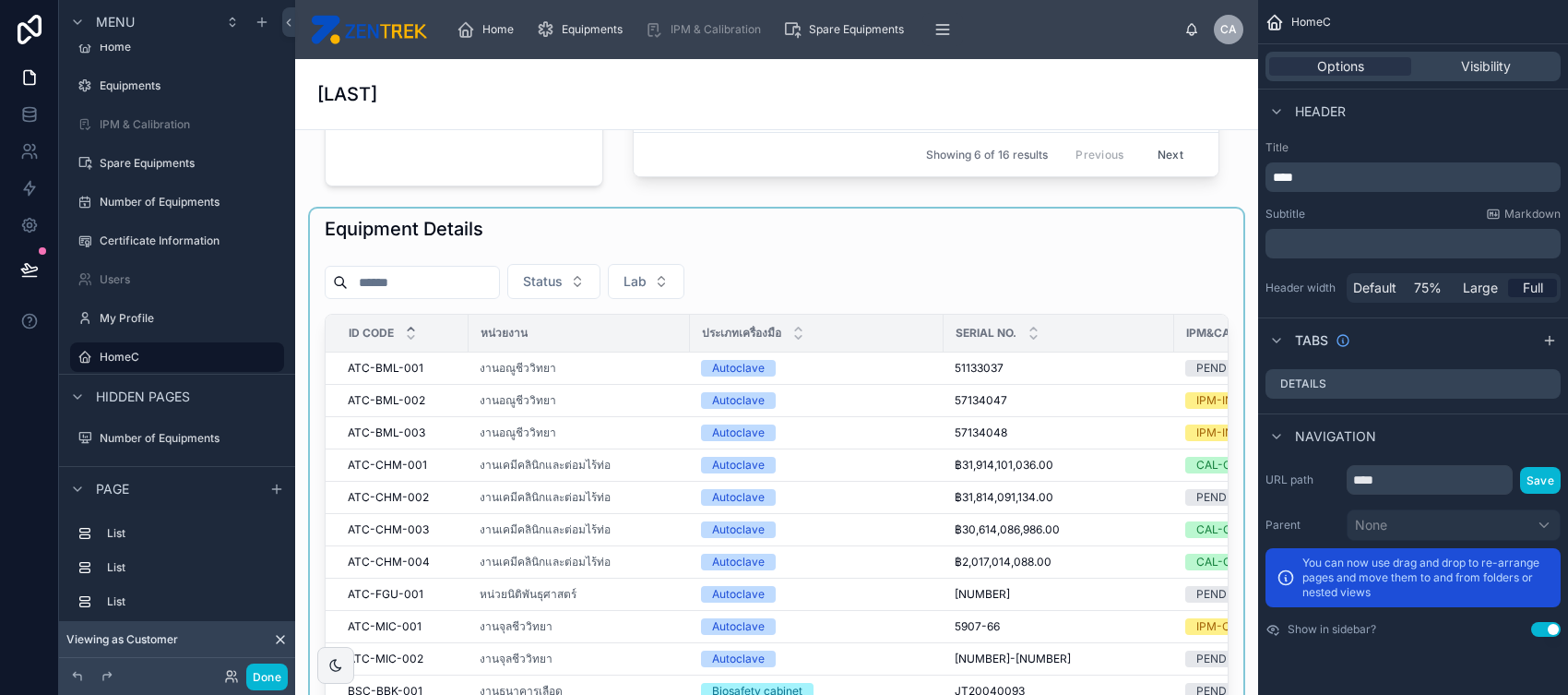 click at bounding box center (777, 530) 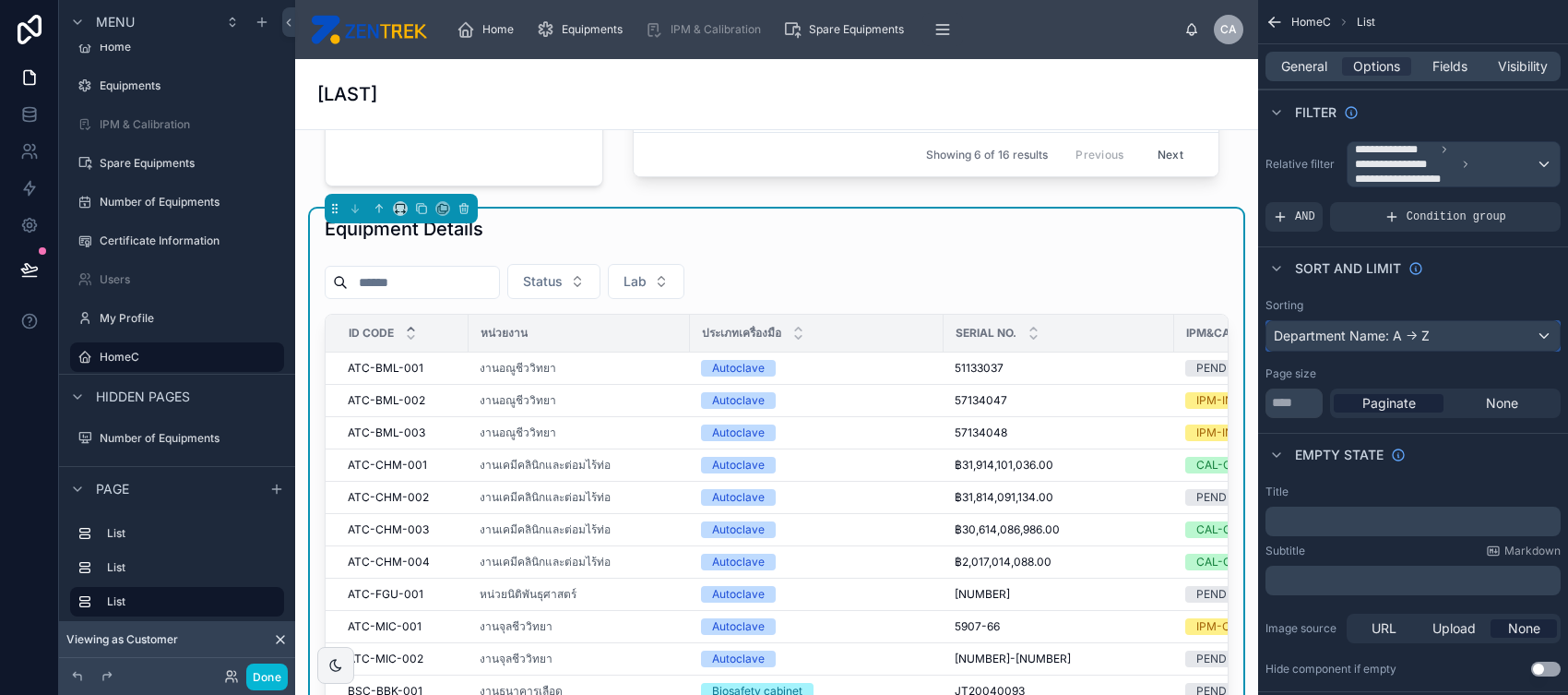 click on "Department Name: A -> Z" at bounding box center (1413, 336) 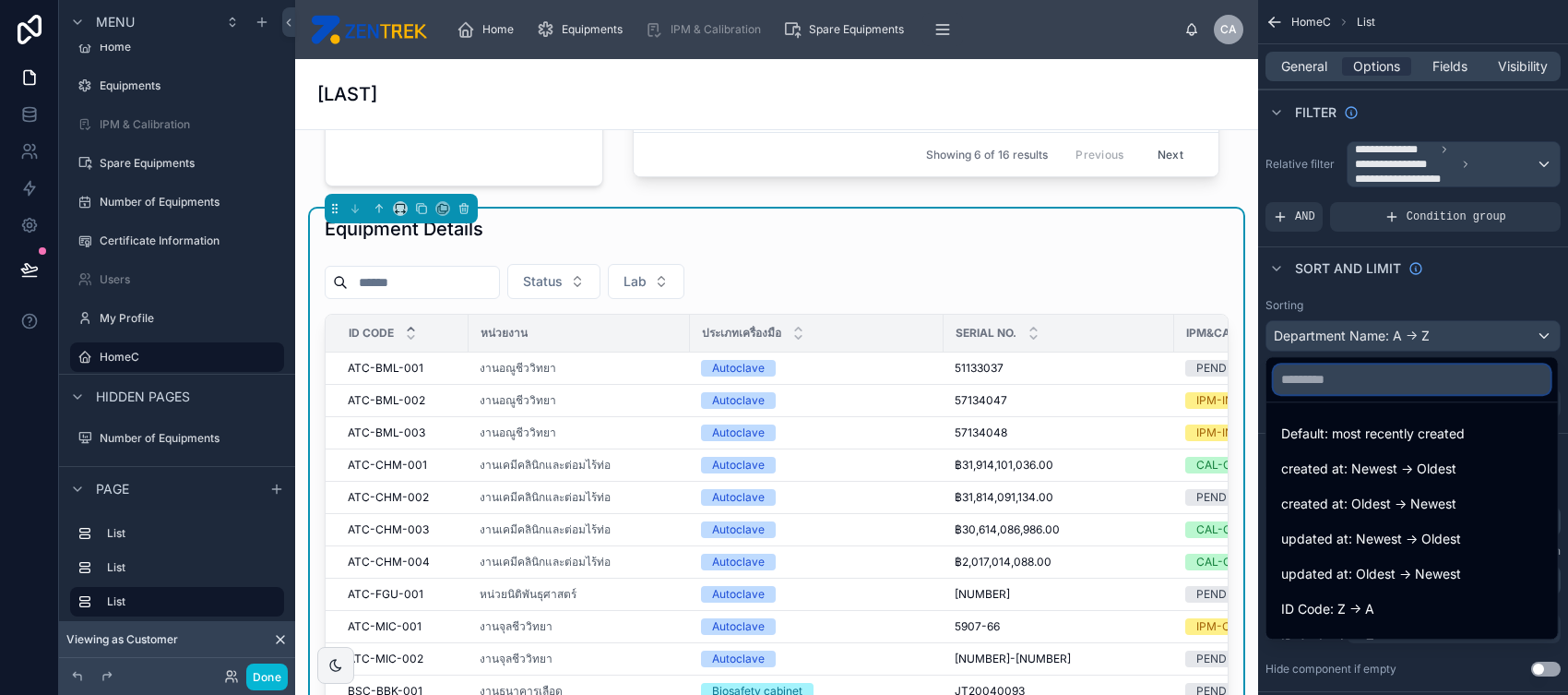 click at bounding box center [1412, 379] 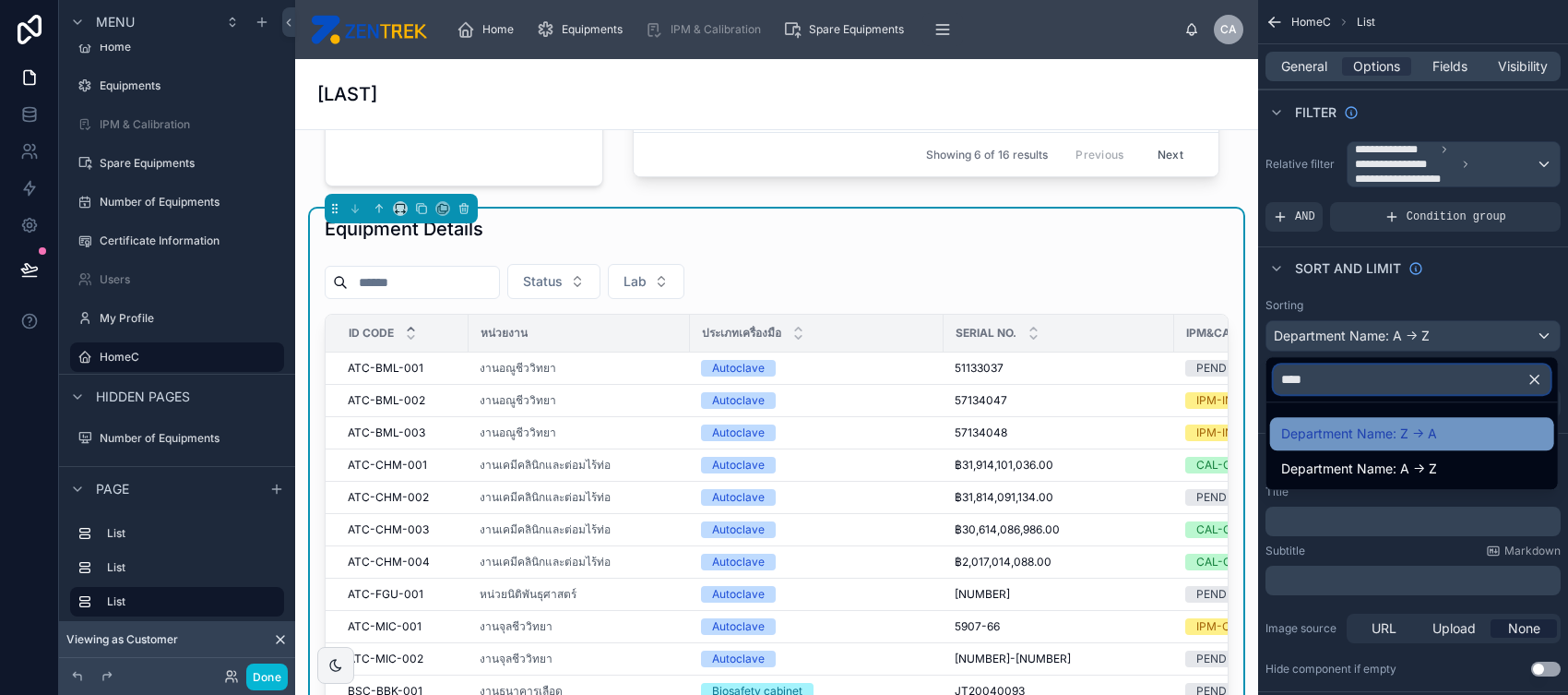type on "****" 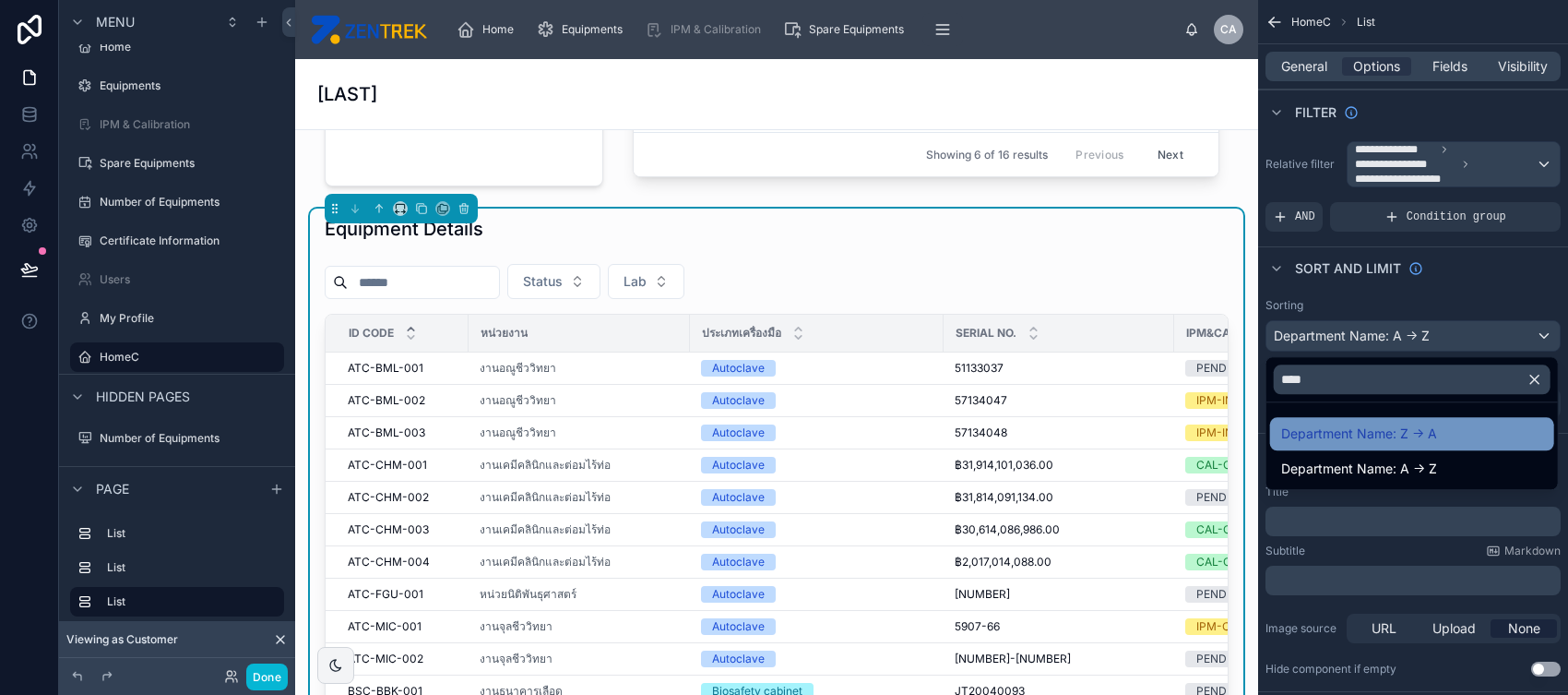click on "Department Name: Z -> A" at bounding box center [1412, 434] 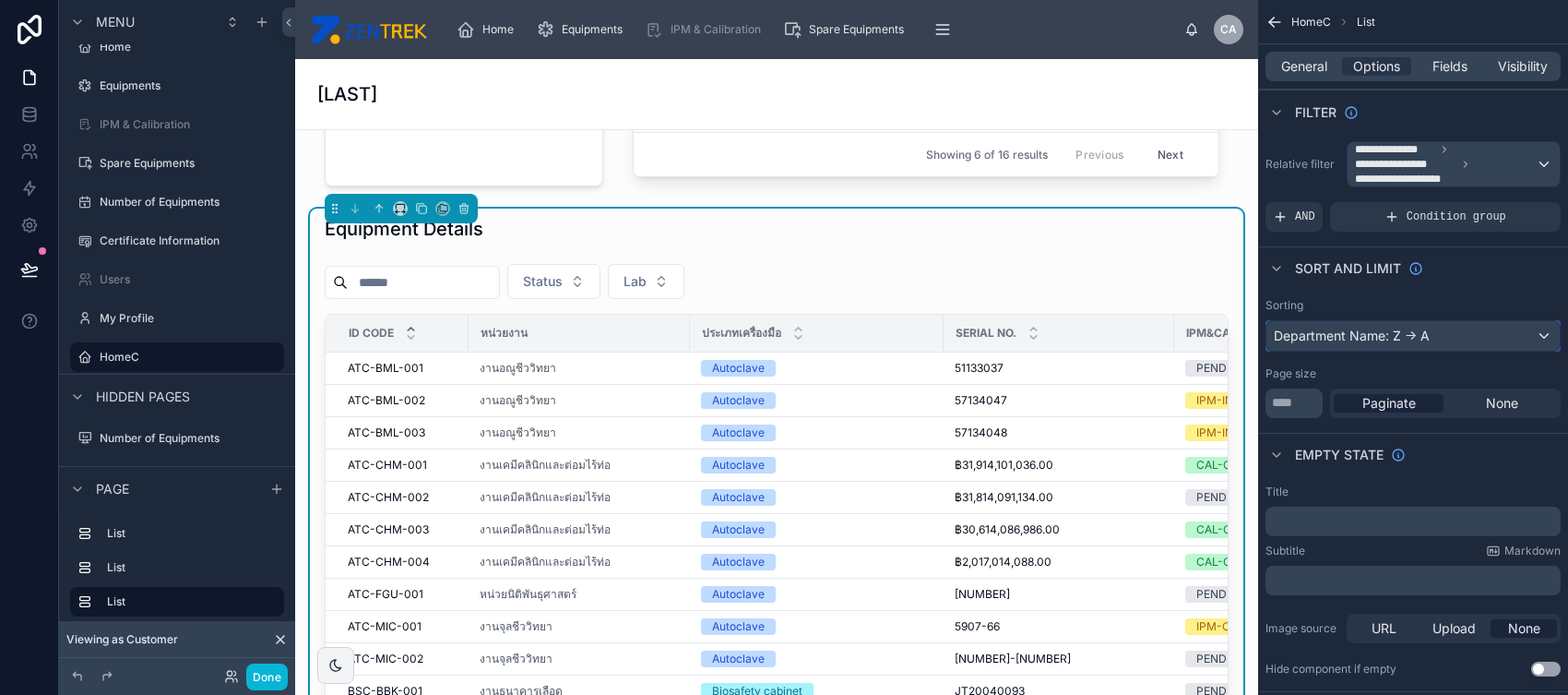 click on "Department Name: Z -> A" at bounding box center [1413, 336] 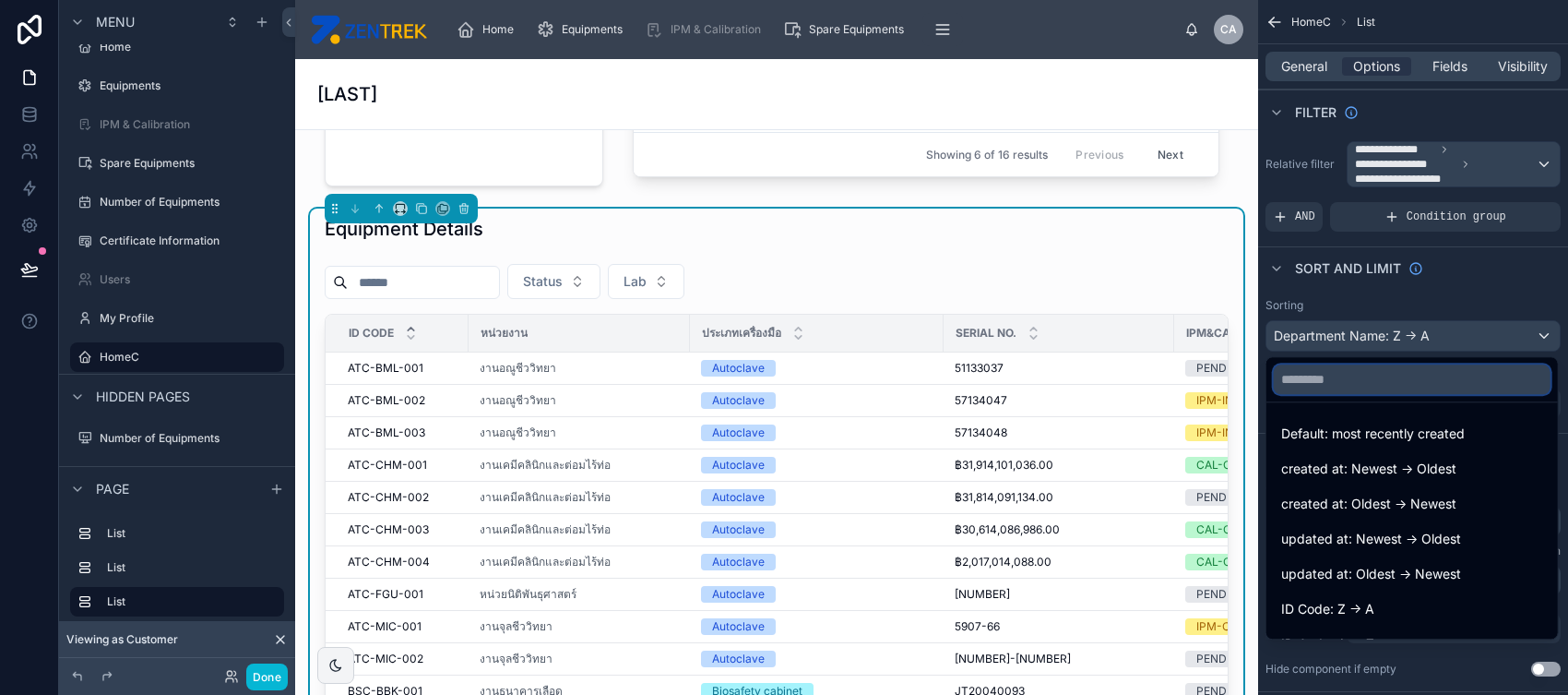 click at bounding box center [1412, 379] 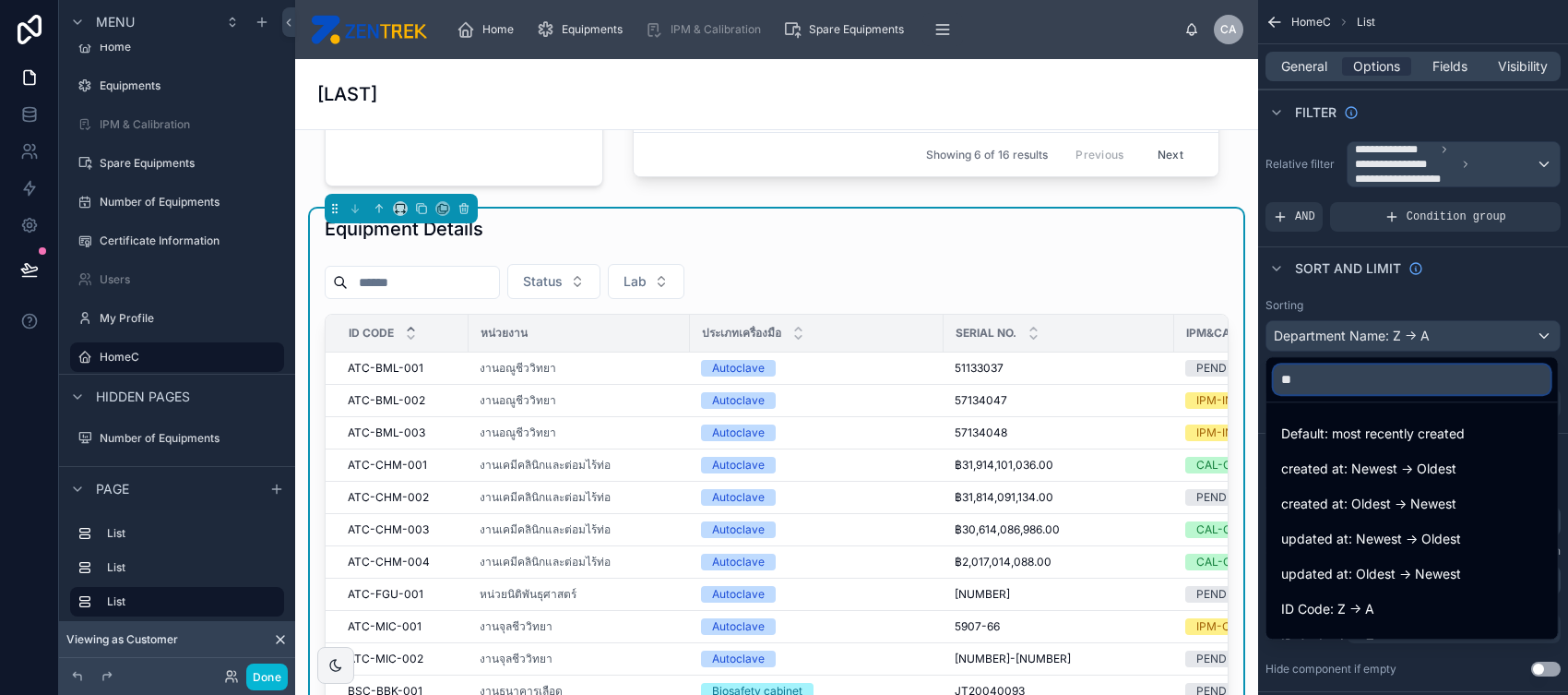 click on "**" at bounding box center (1412, 379) 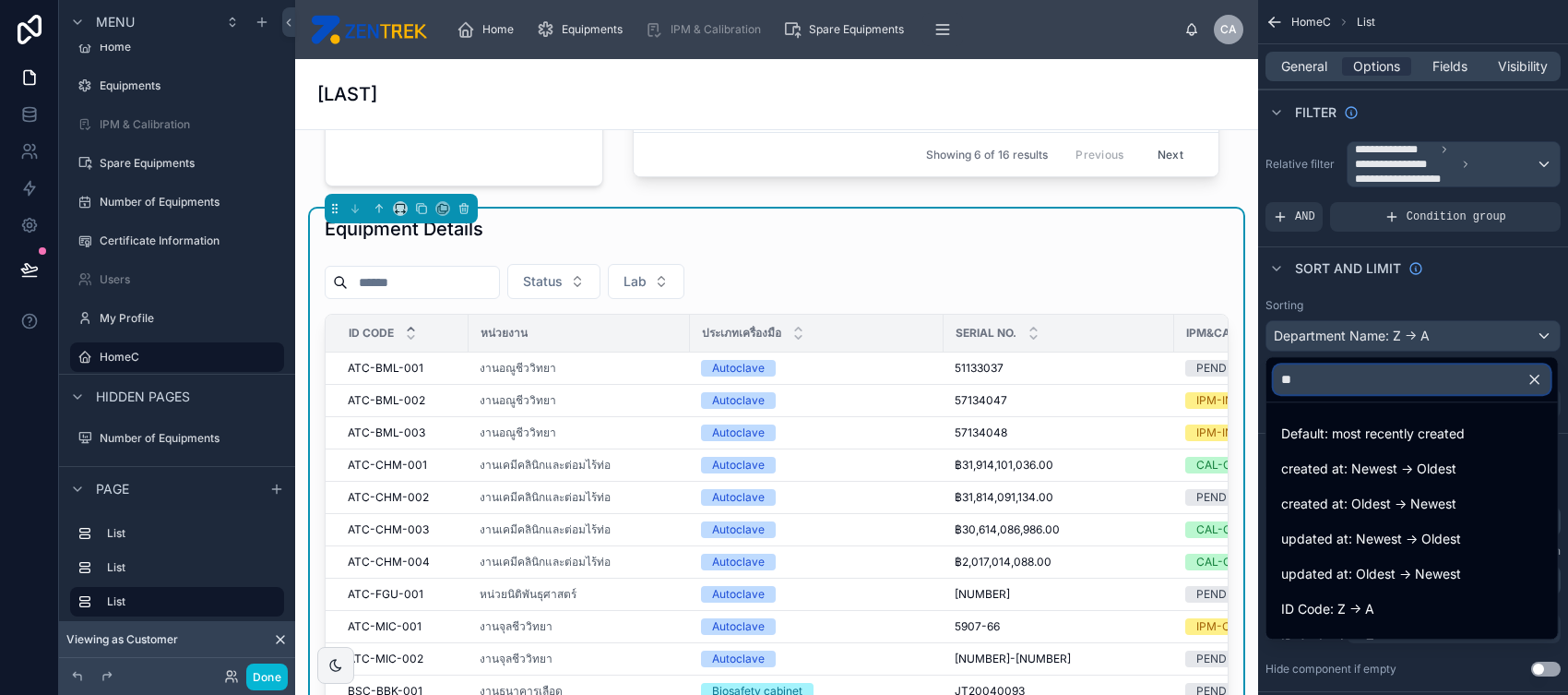 type on "*" 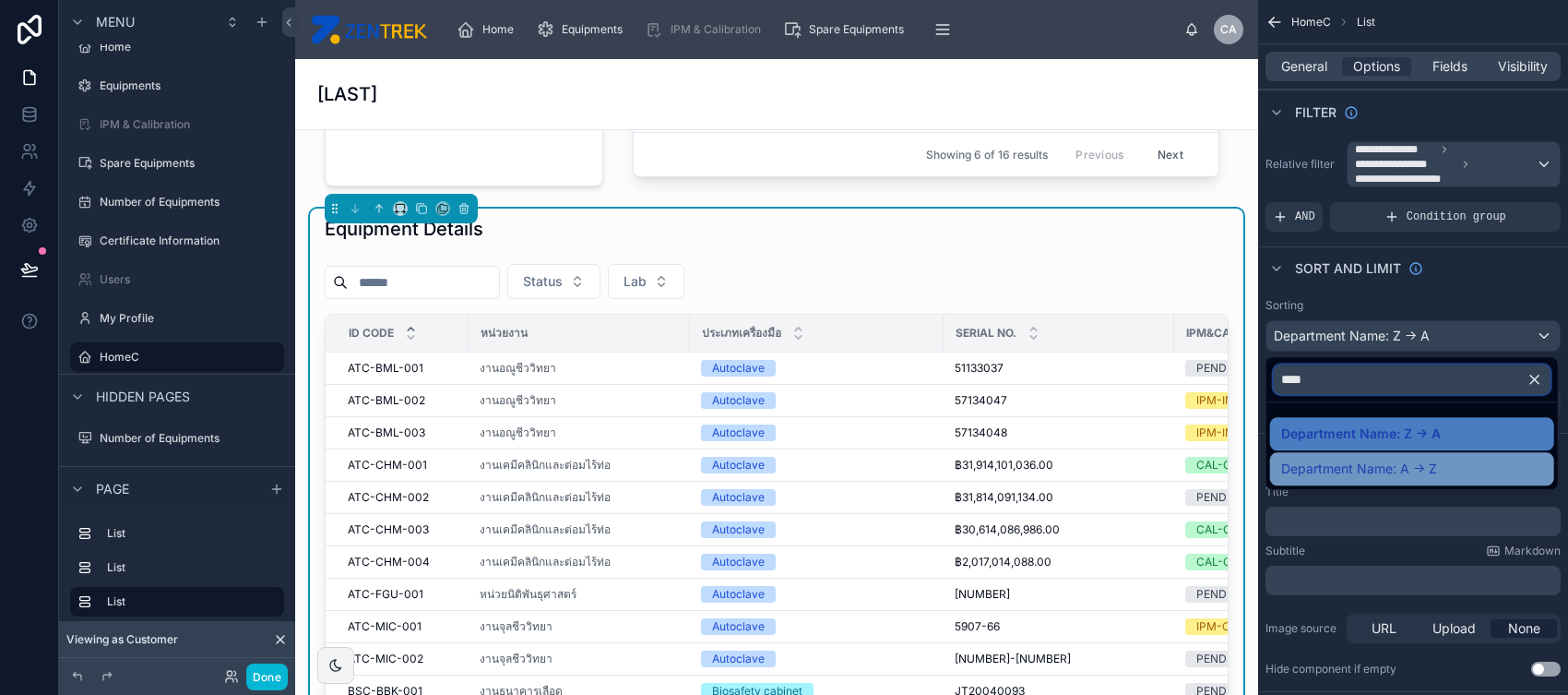 type on "****" 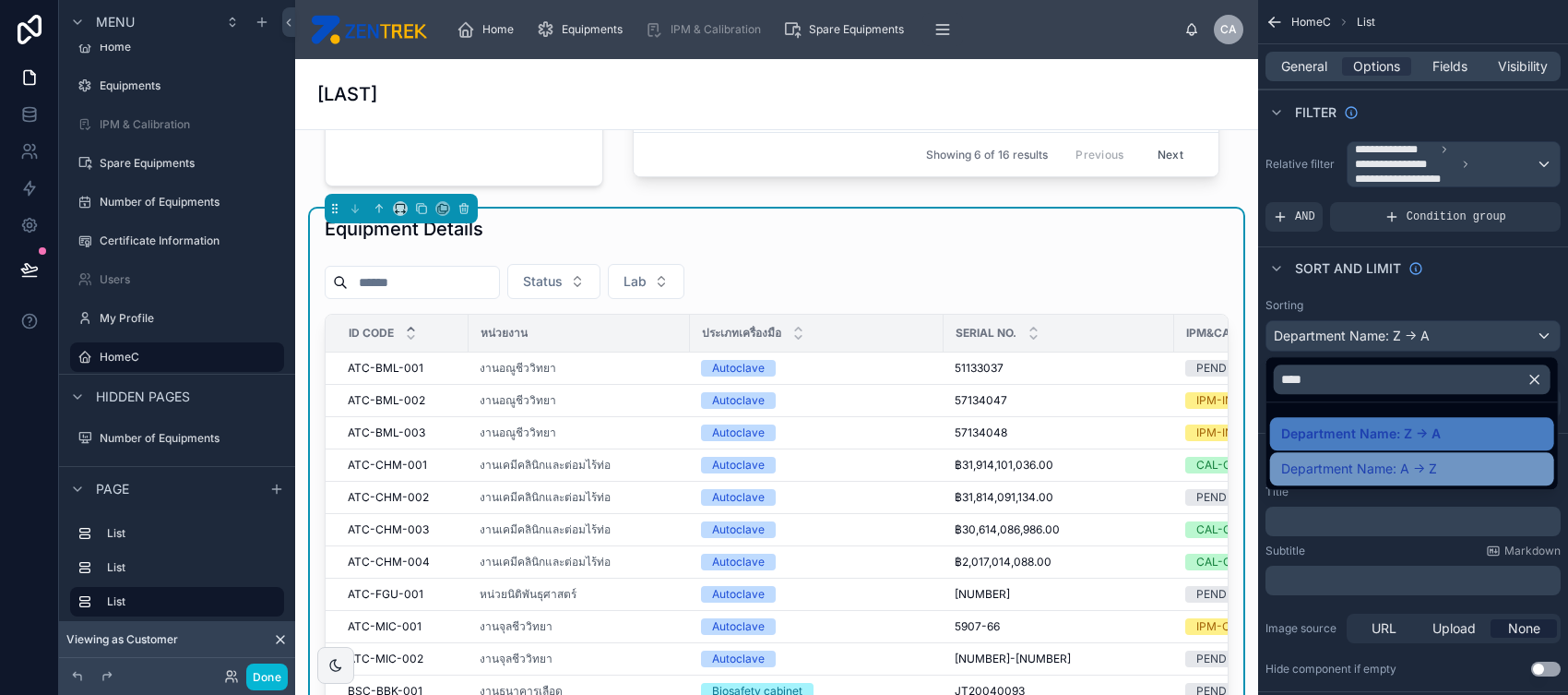 click on "Department Name: A -> Z" at bounding box center (1412, 469) 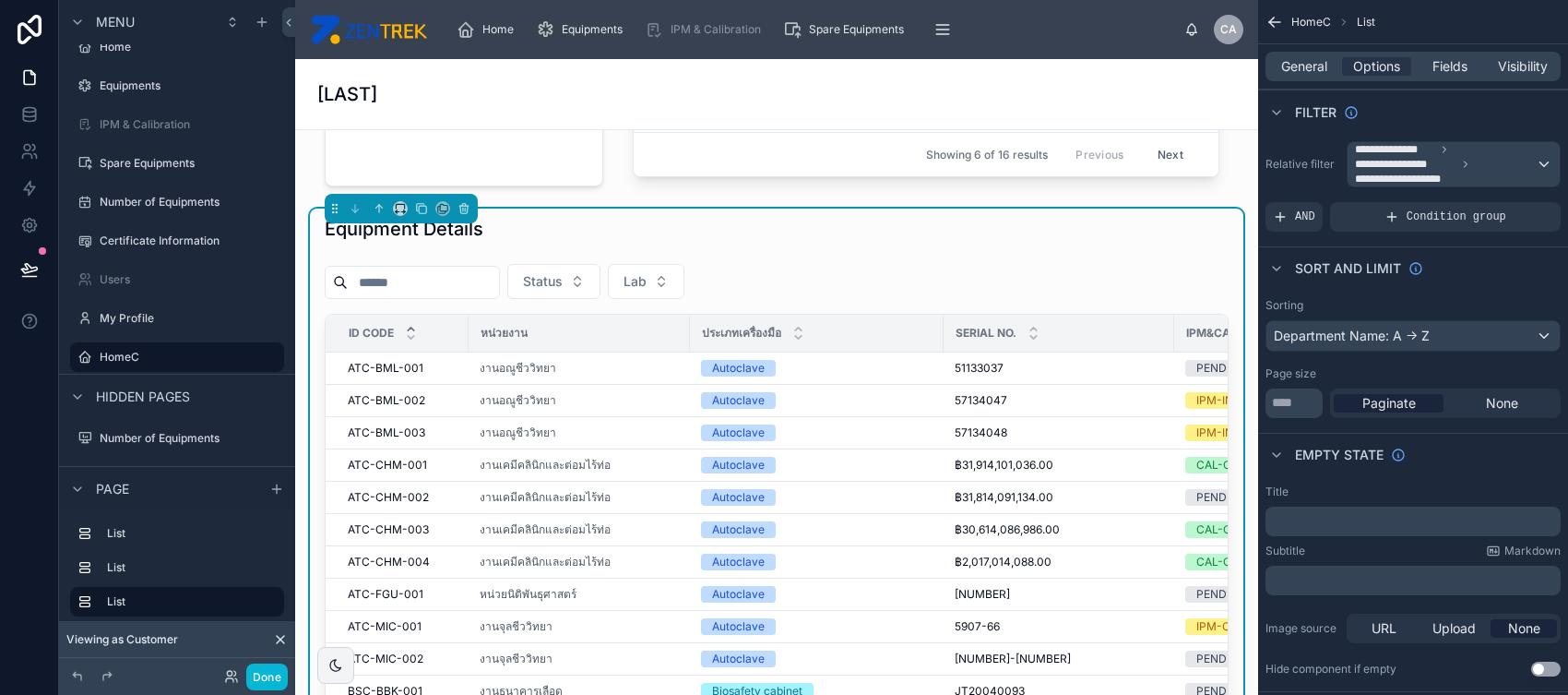 click on "ID Code" at bounding box center [397, 333] 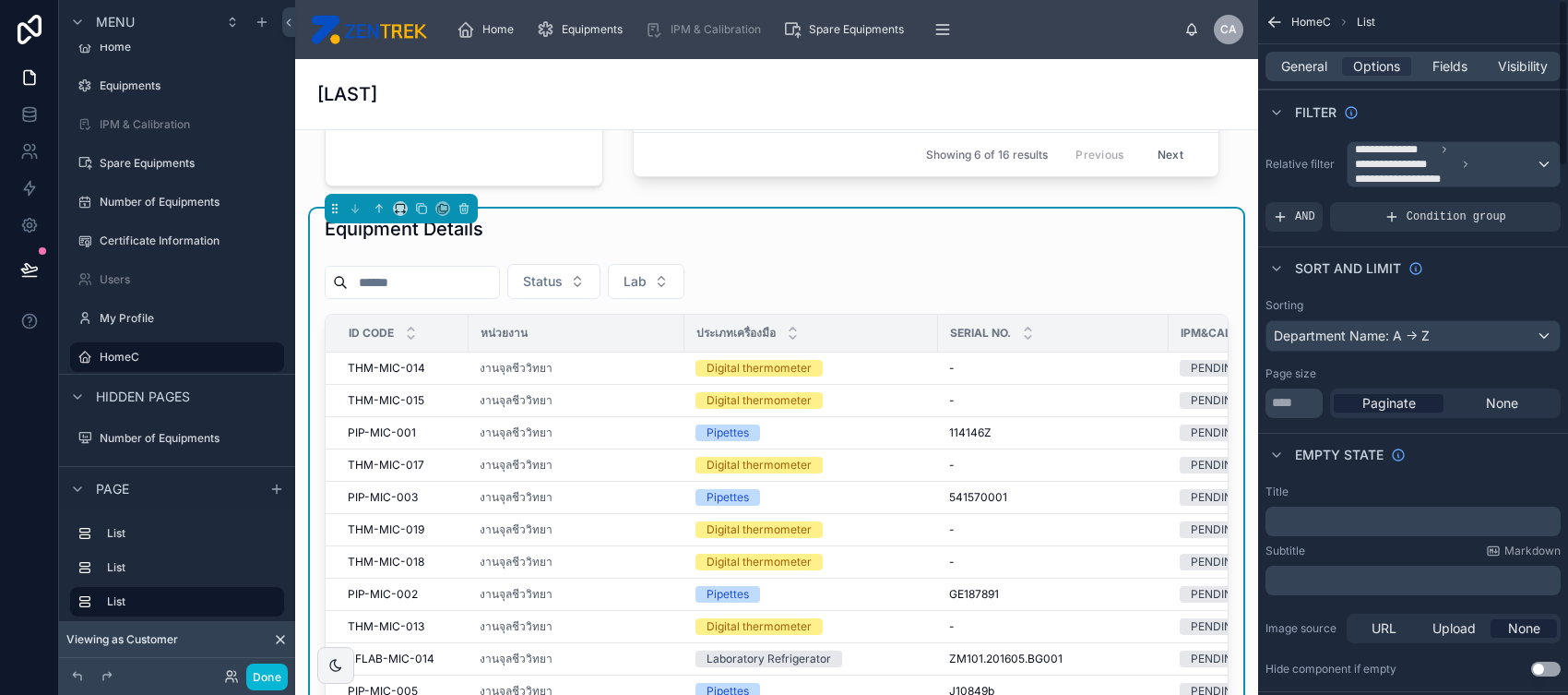 click on "Page size" at bounding box center (1413, 374) 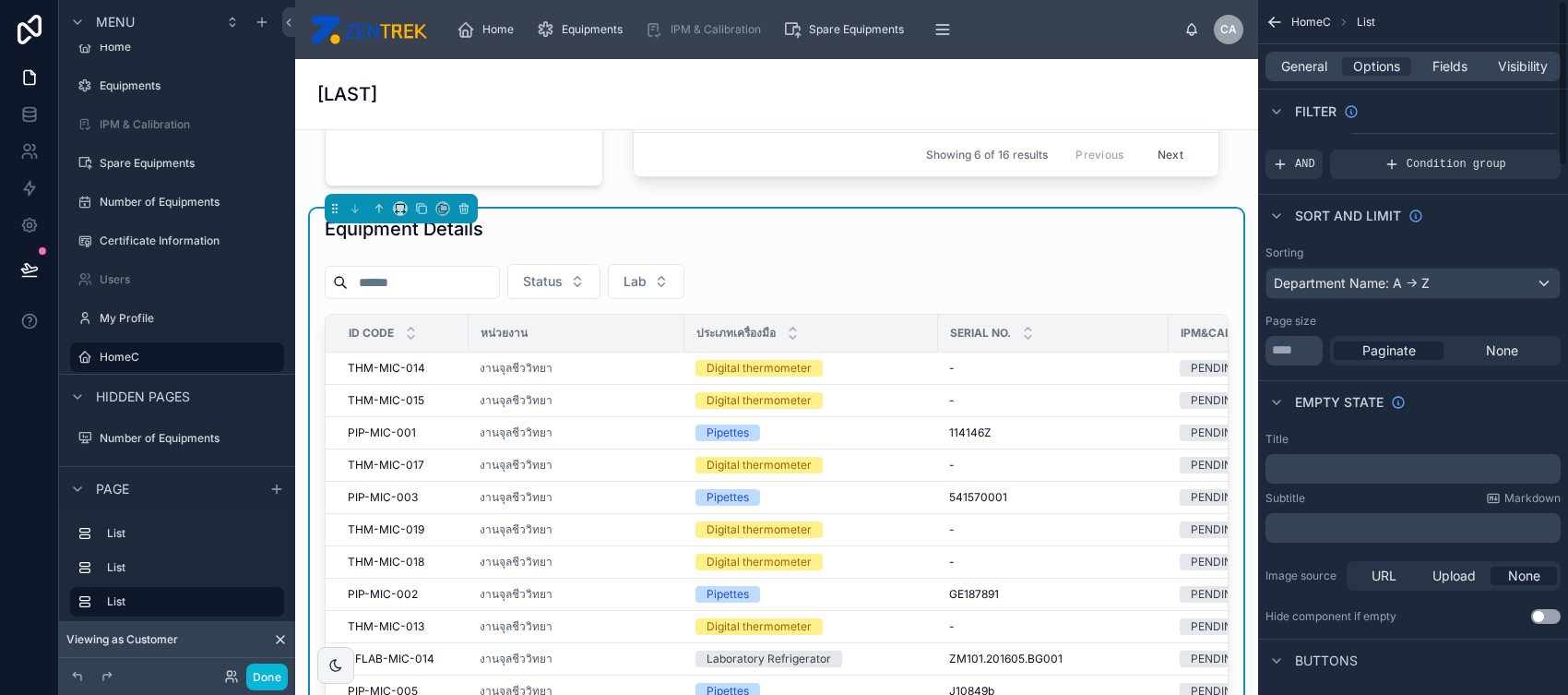 scroll, scrollTop: 0, scrollLeft: 0, axis: both 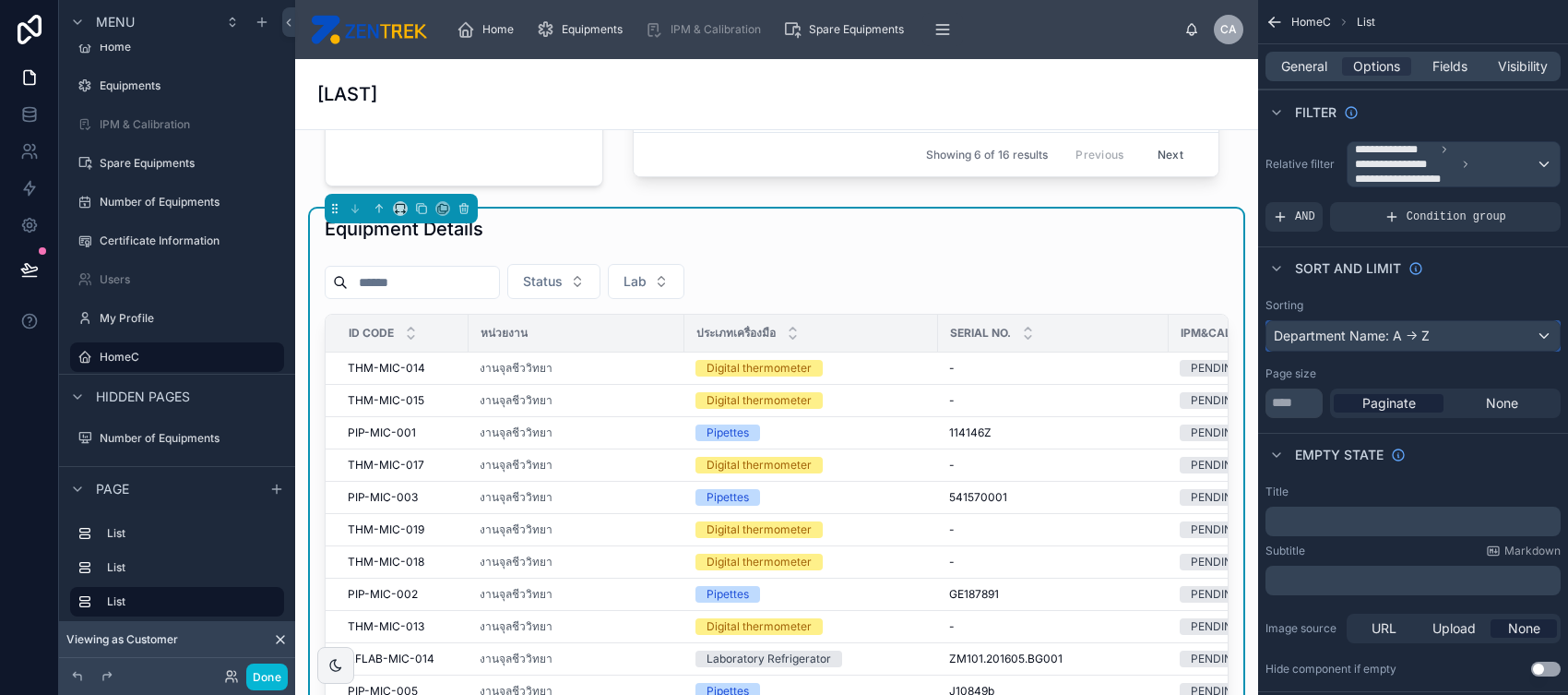 click on "Department Name: A -> Z" at bounding box center (1413, 336) 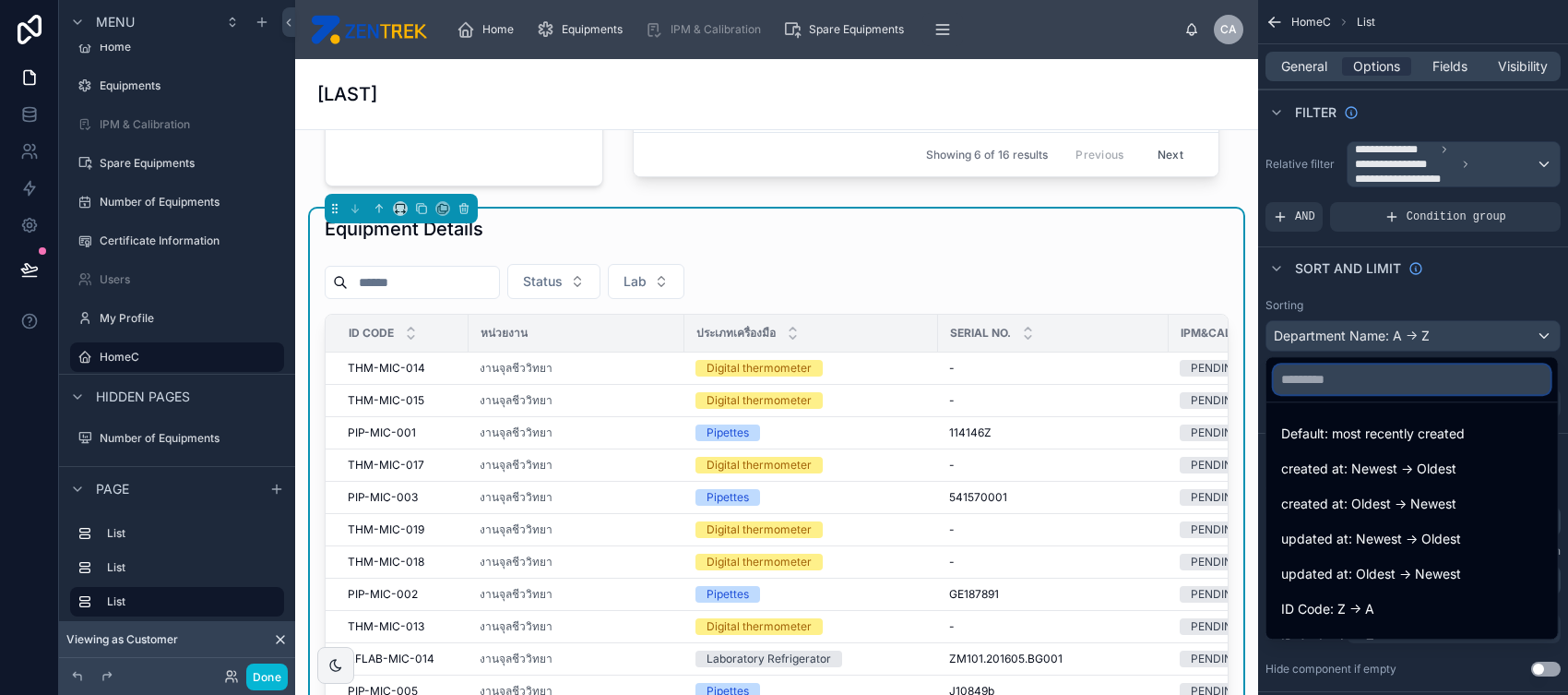 type on "*" 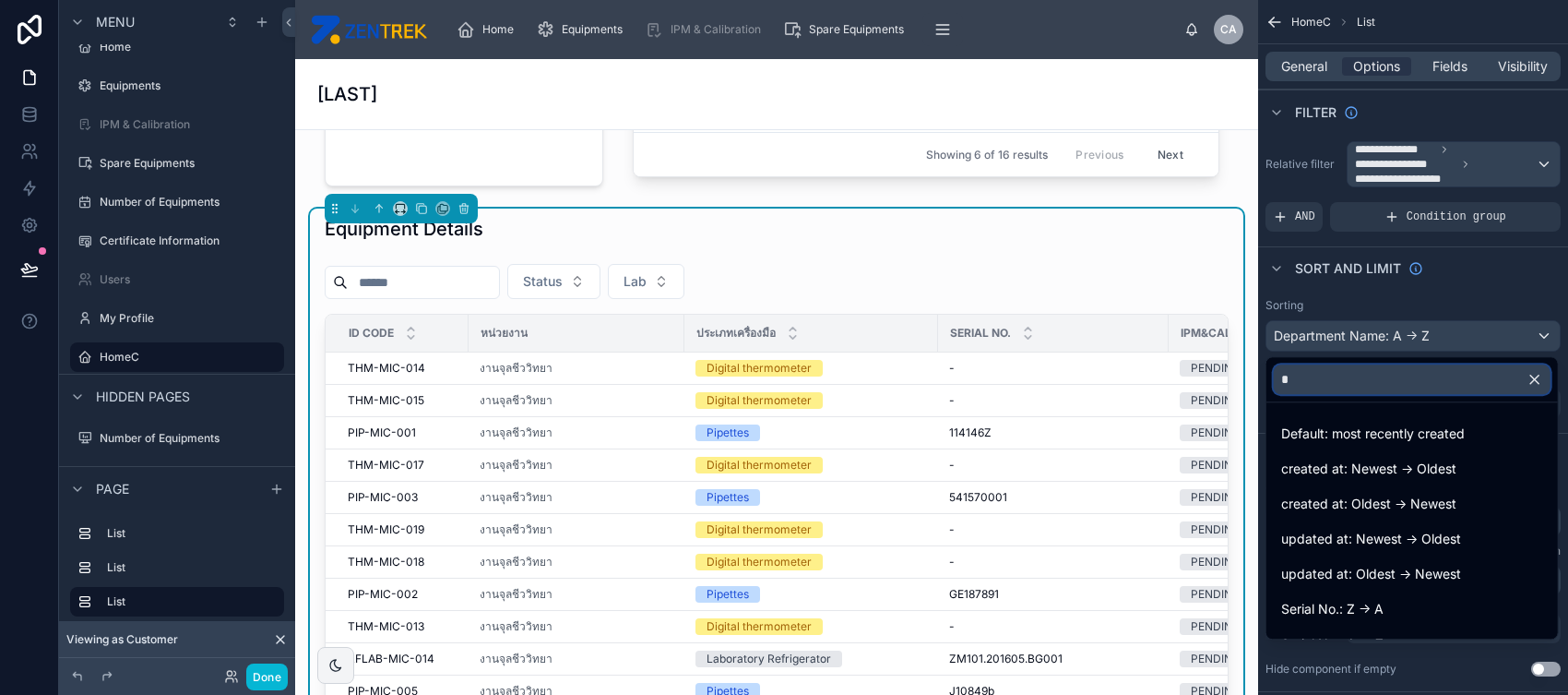click on "*" at bounding box center (1412, 379) 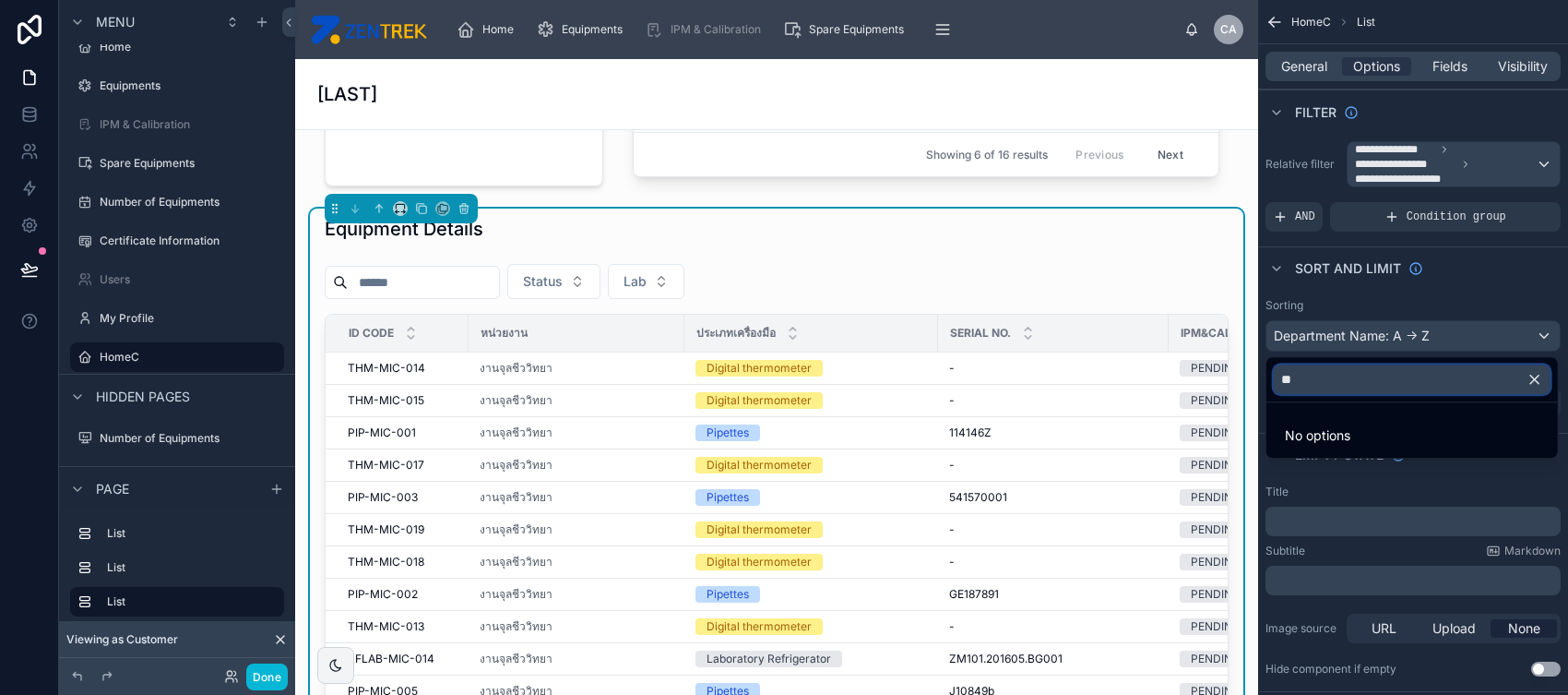 type on "*" 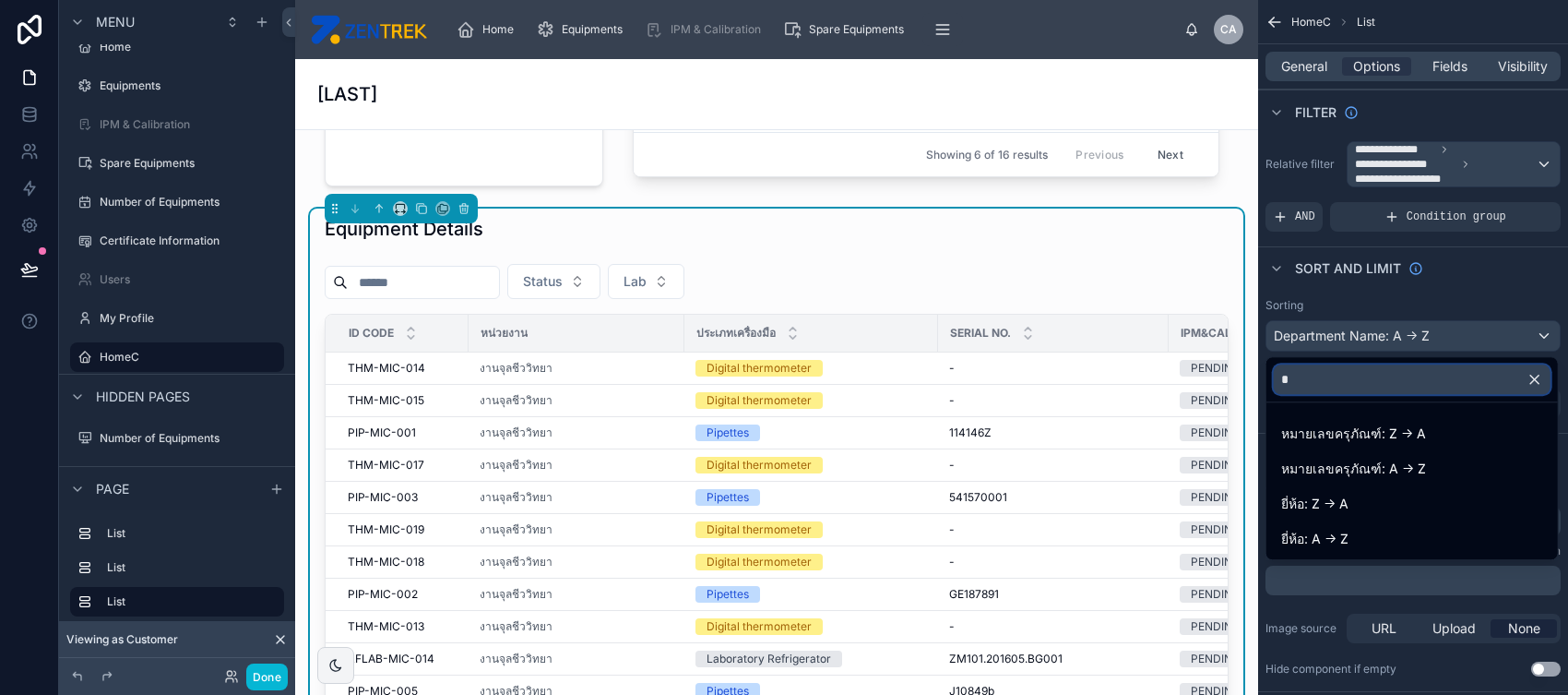 type 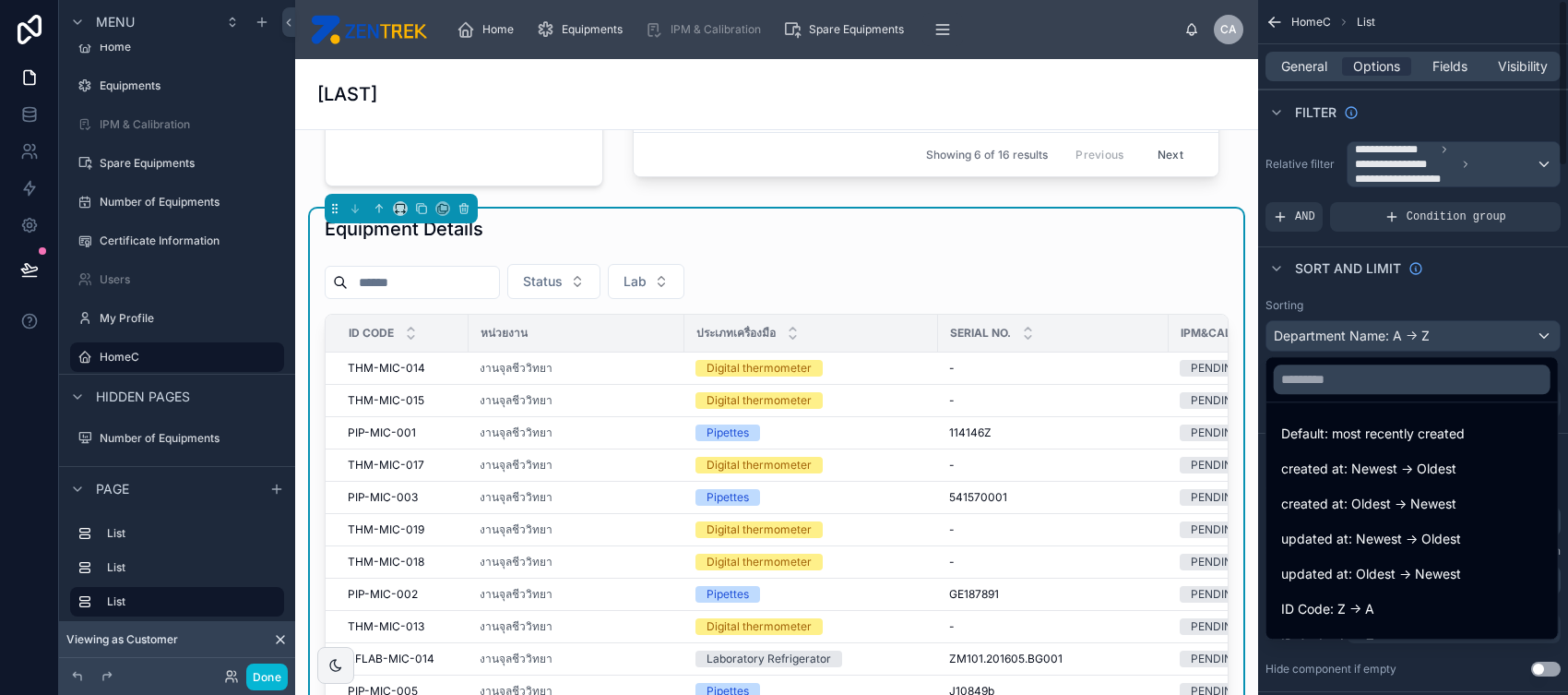 click at bounding box center (784, 347) 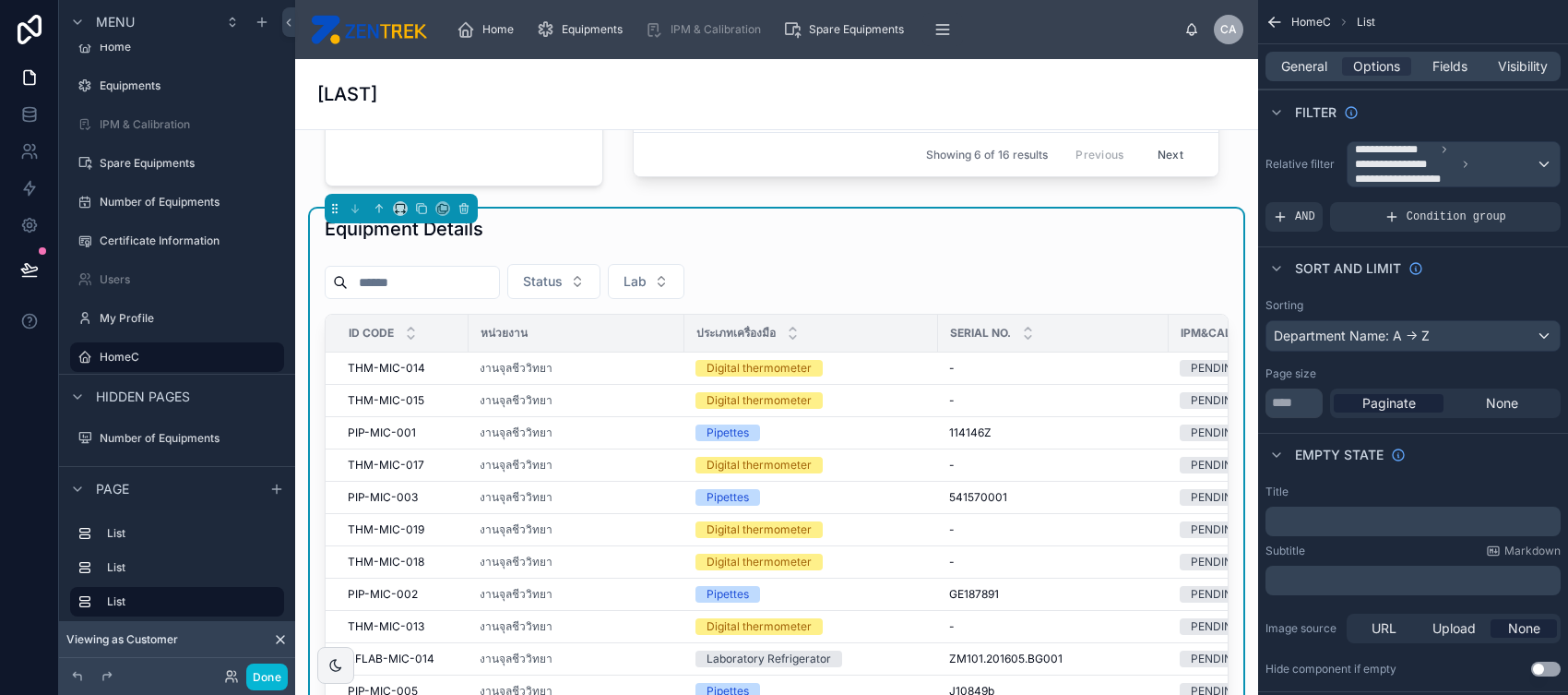 click on "Empty state" at bounding box center [1413, 455] 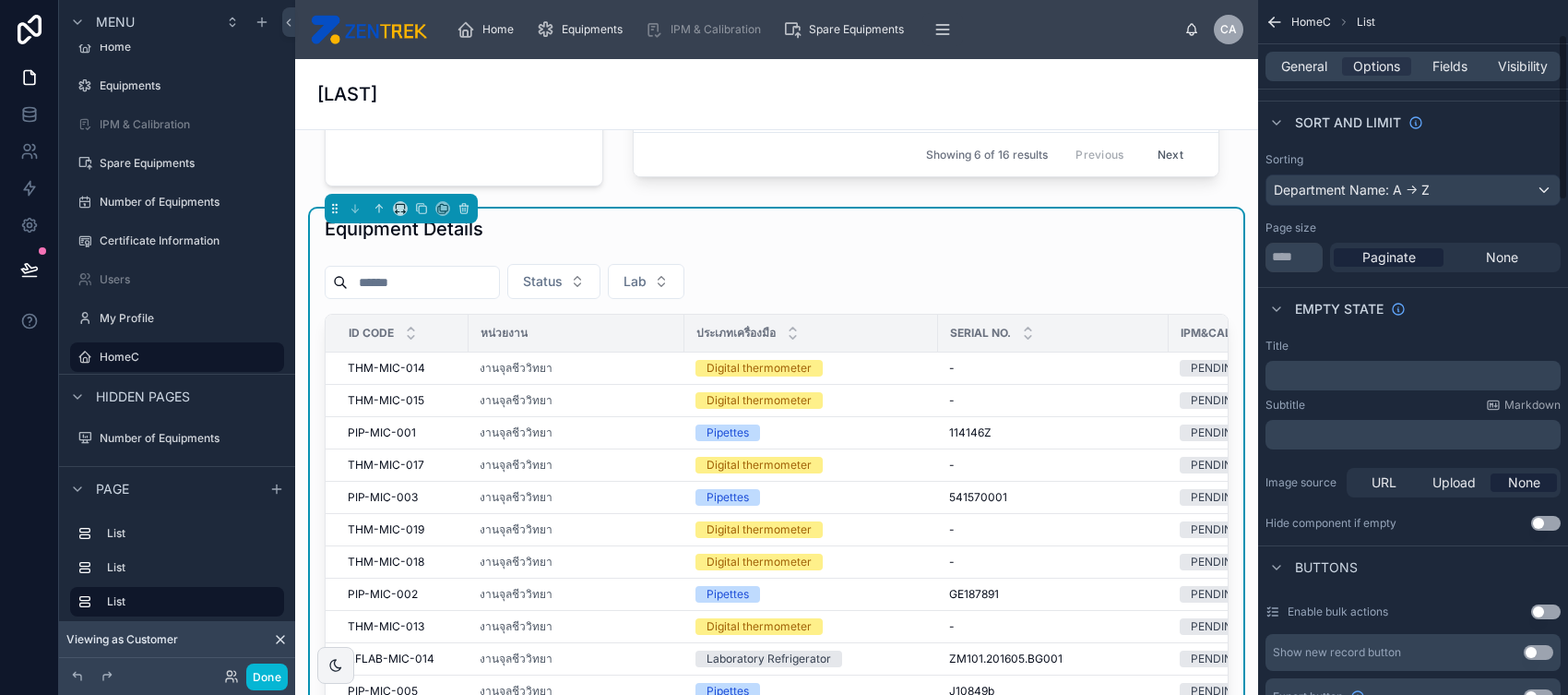 scroll, scrollTop: 145, scrollLeft: 0, axis: vertical 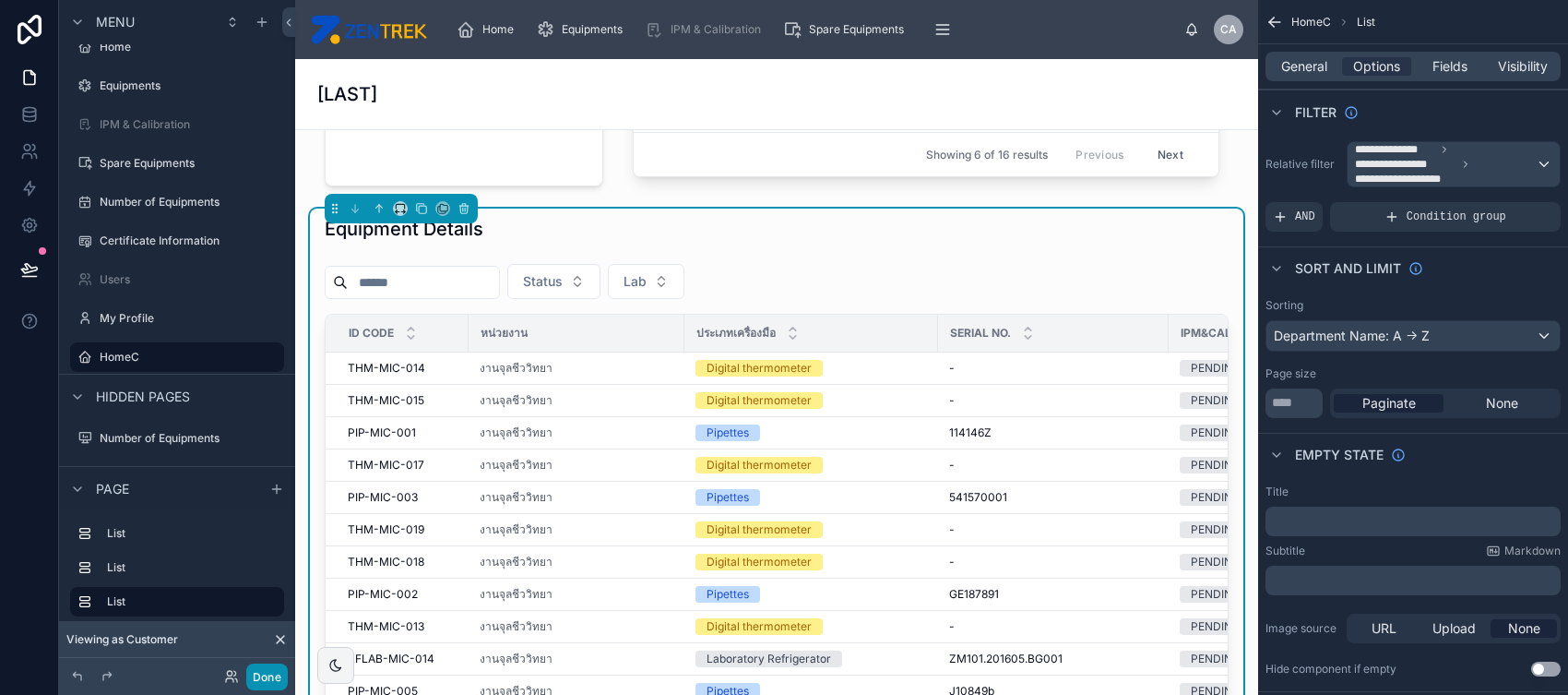 click on "Done" at bounding box center [267, 677] 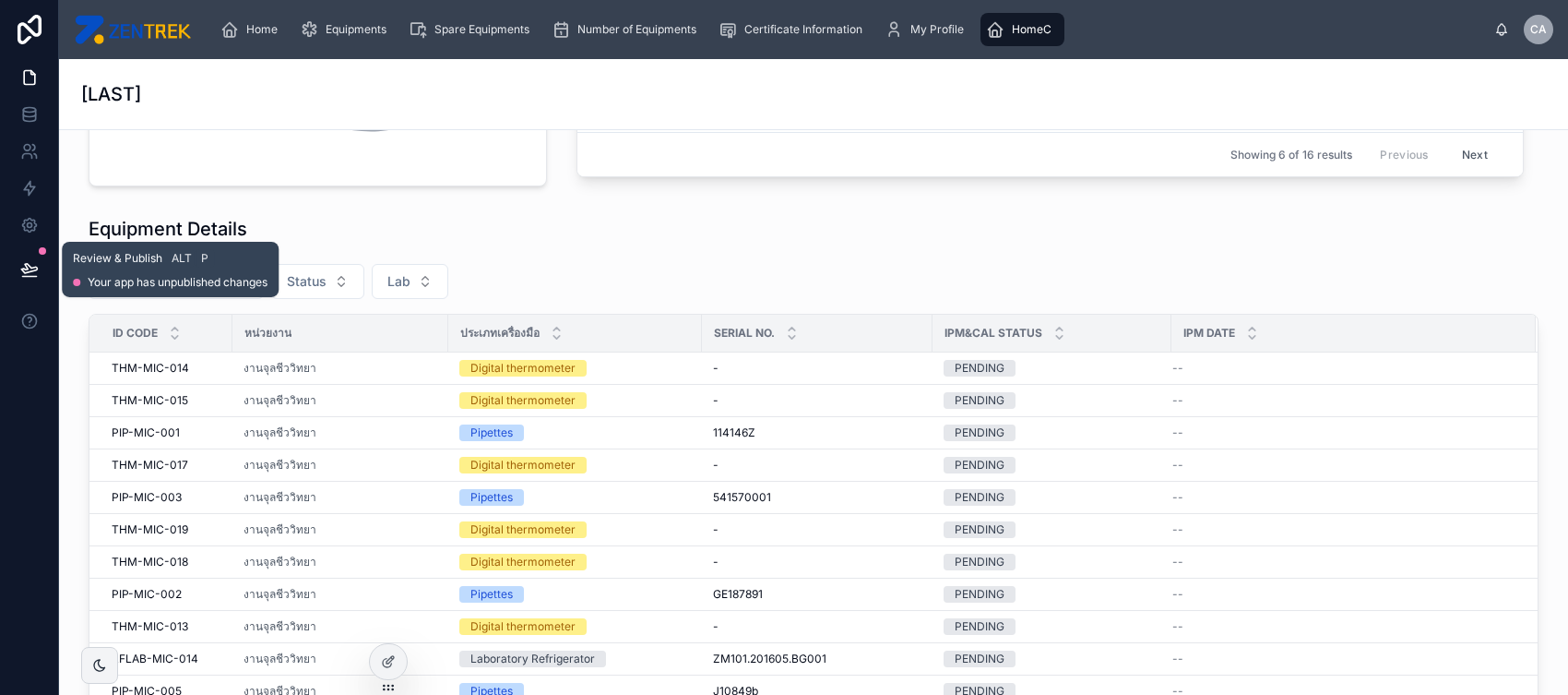 click 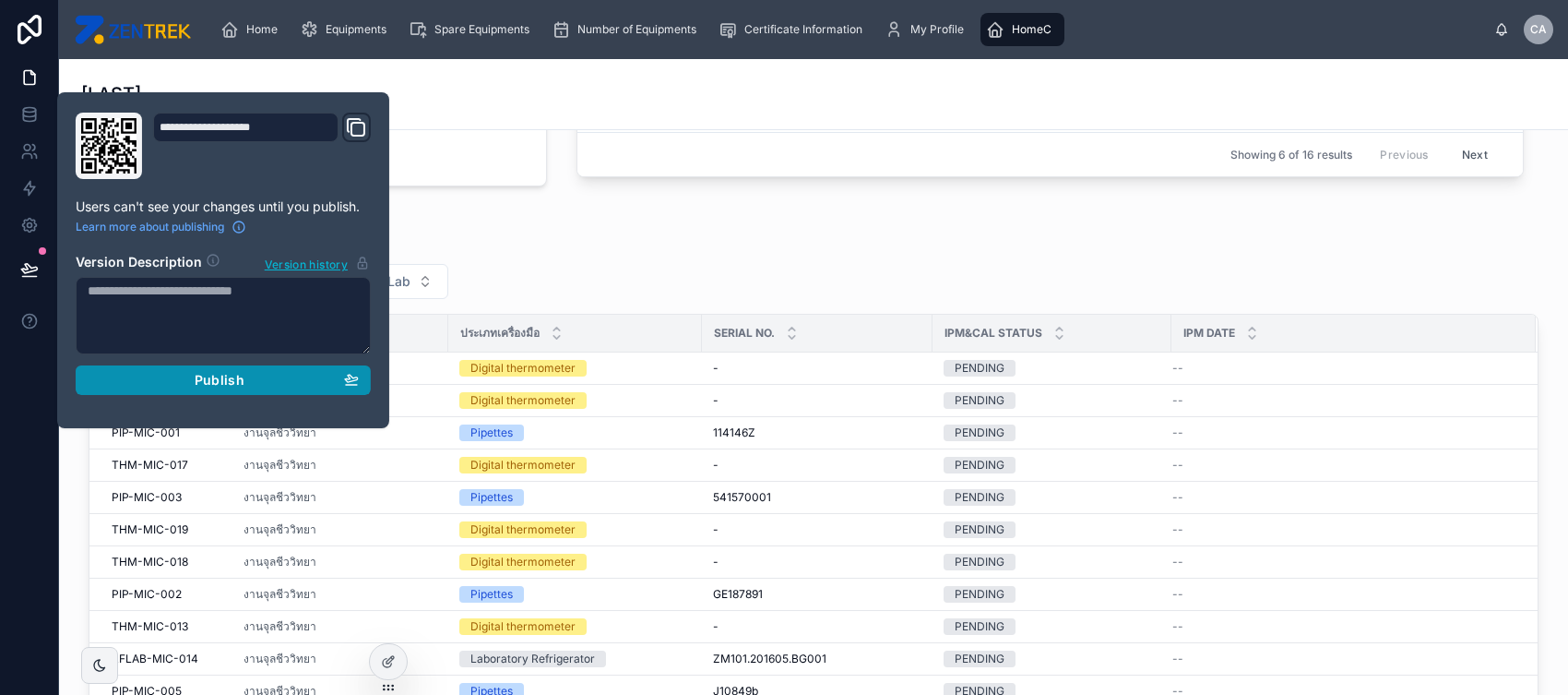 click on "Publish" at bounding box center (223, 380) 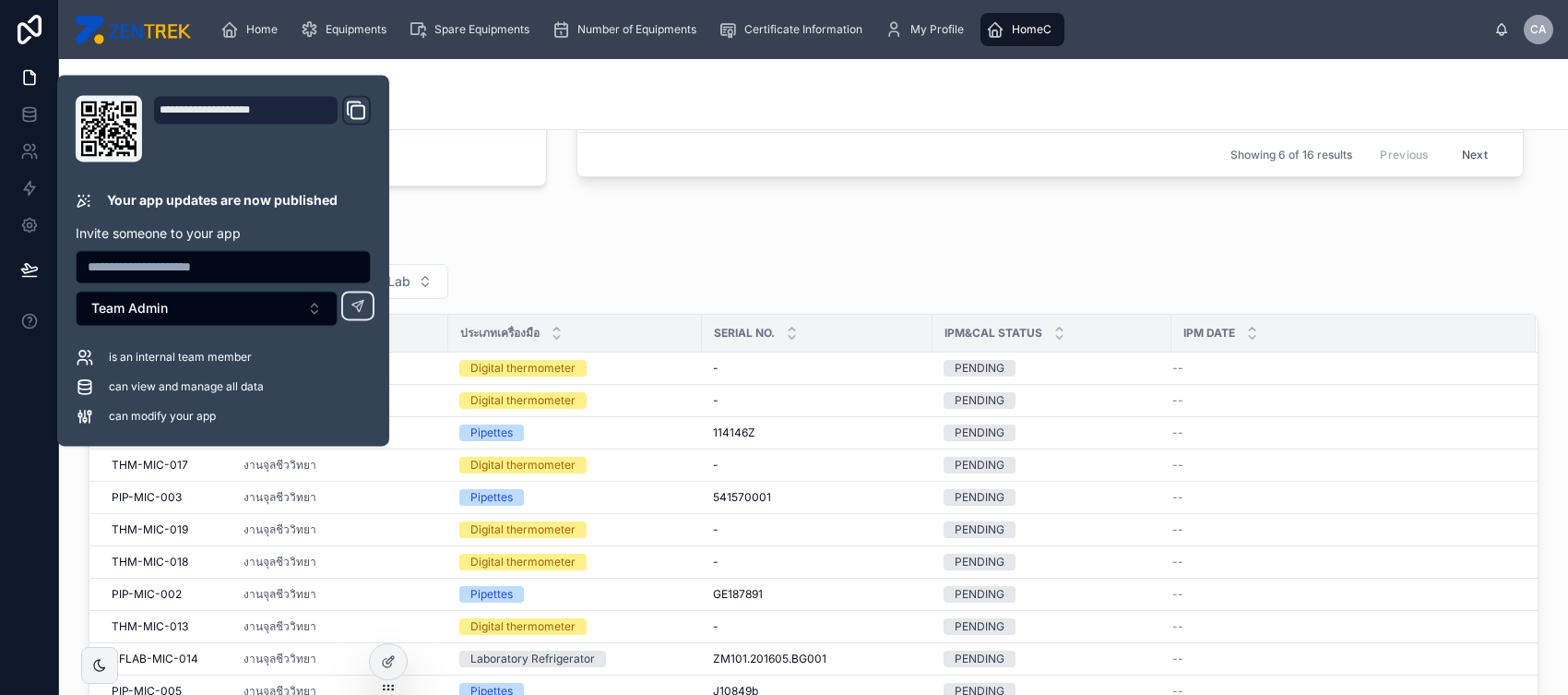 click on "Equipment Details" at bounding box center (814, 229) 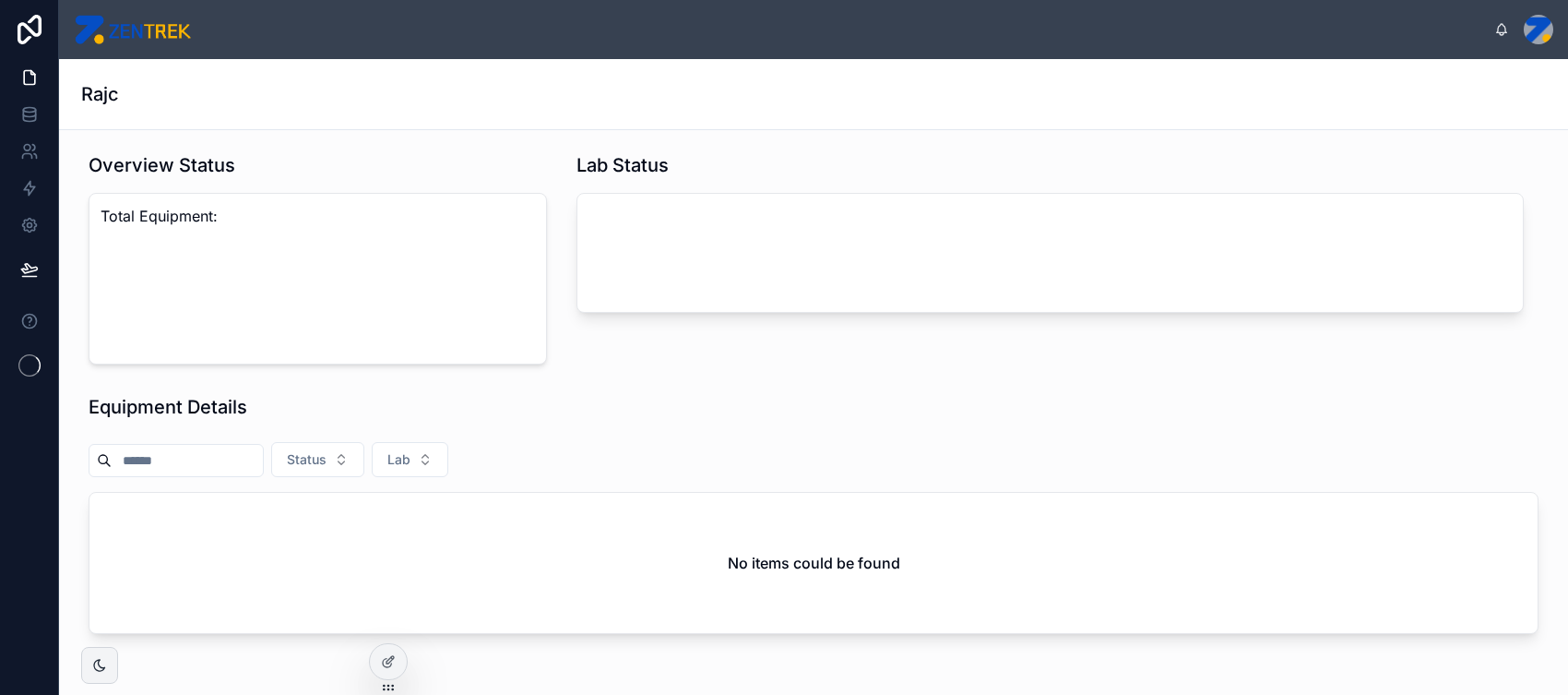 scroll, scrollTop: 0, scrollLeft: 0, axis: both 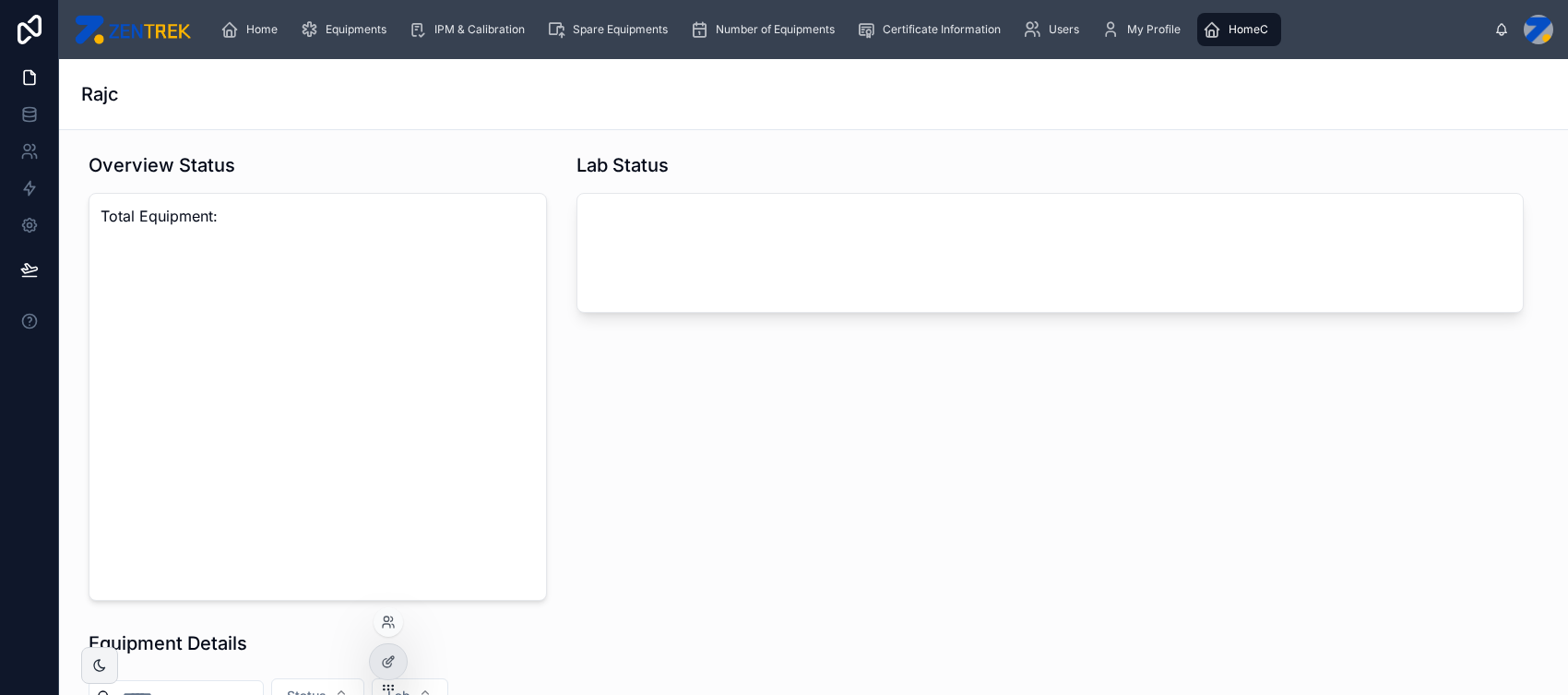 click at bounding box center [388, 622] 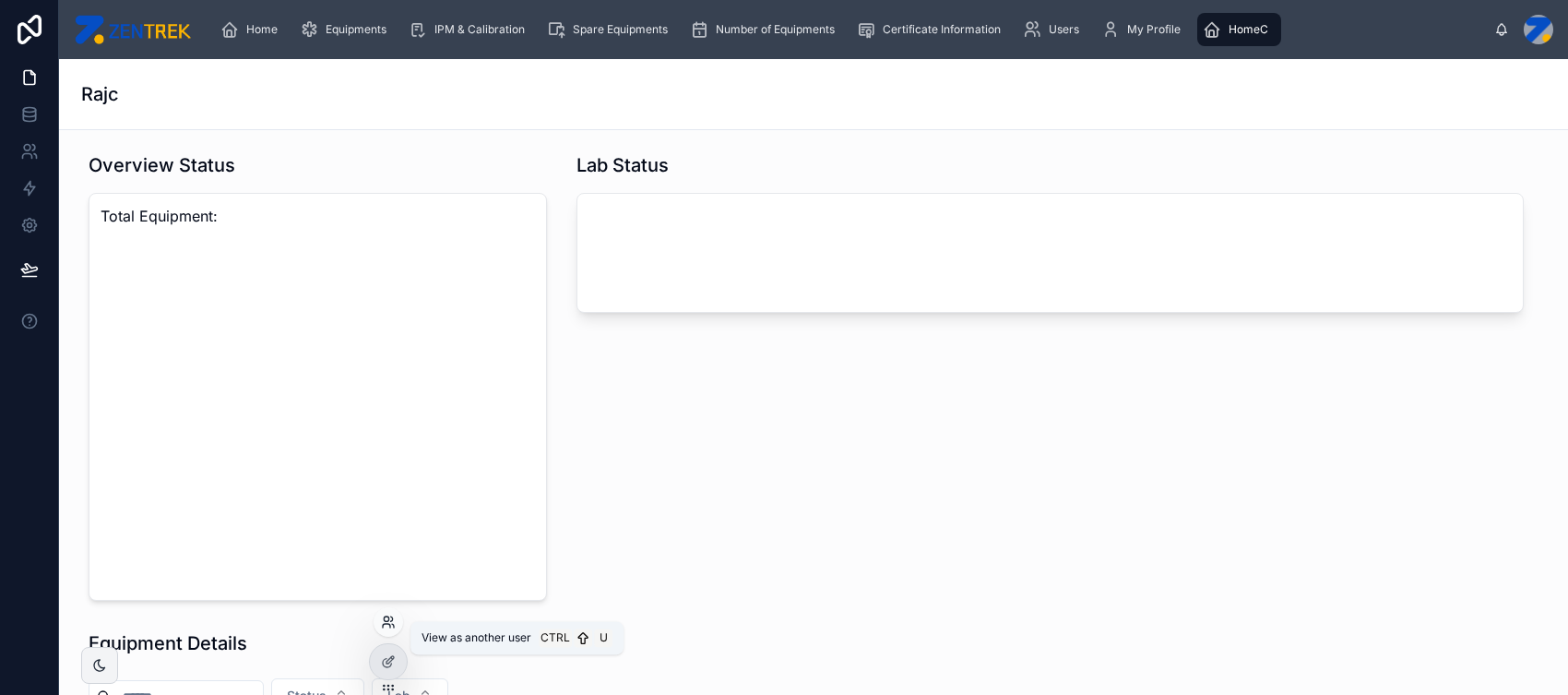 click 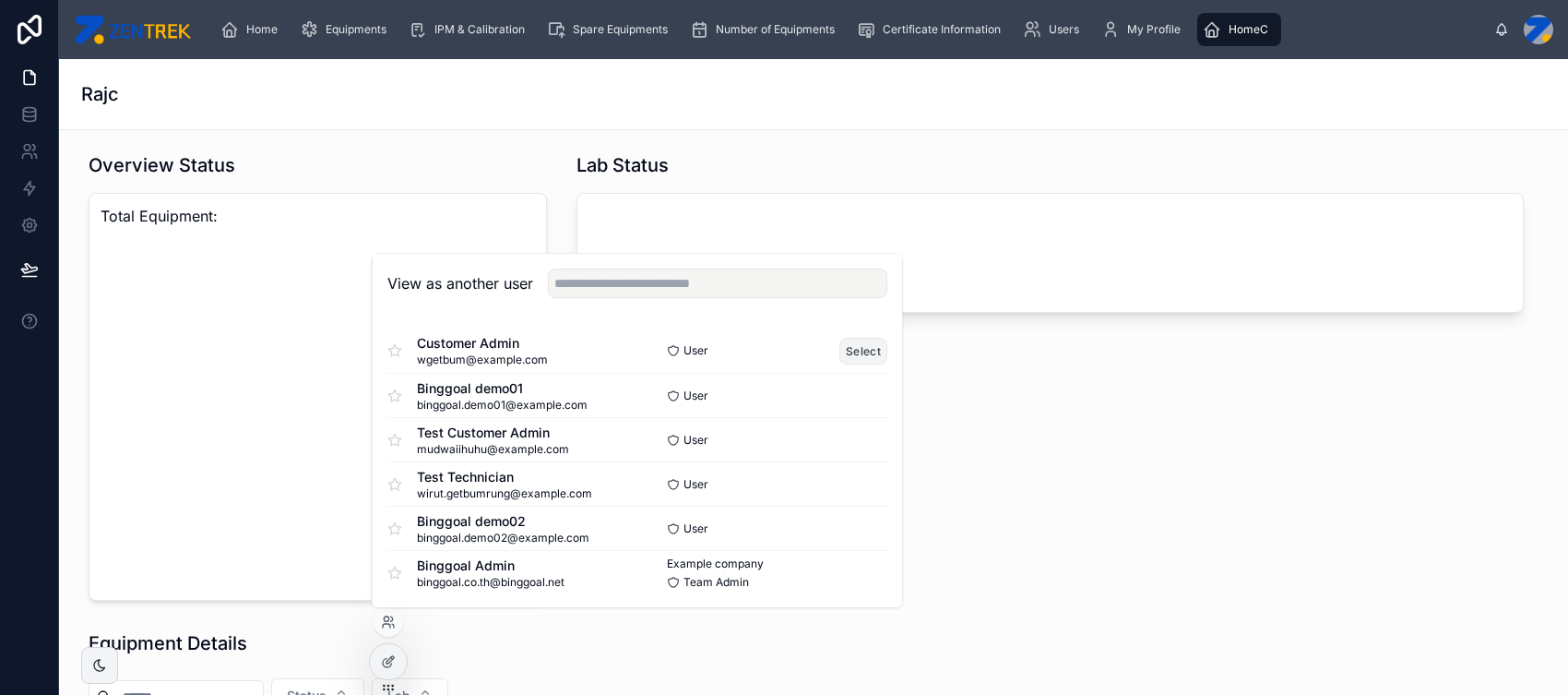 click on "Select" at bounding box center [863, 351] 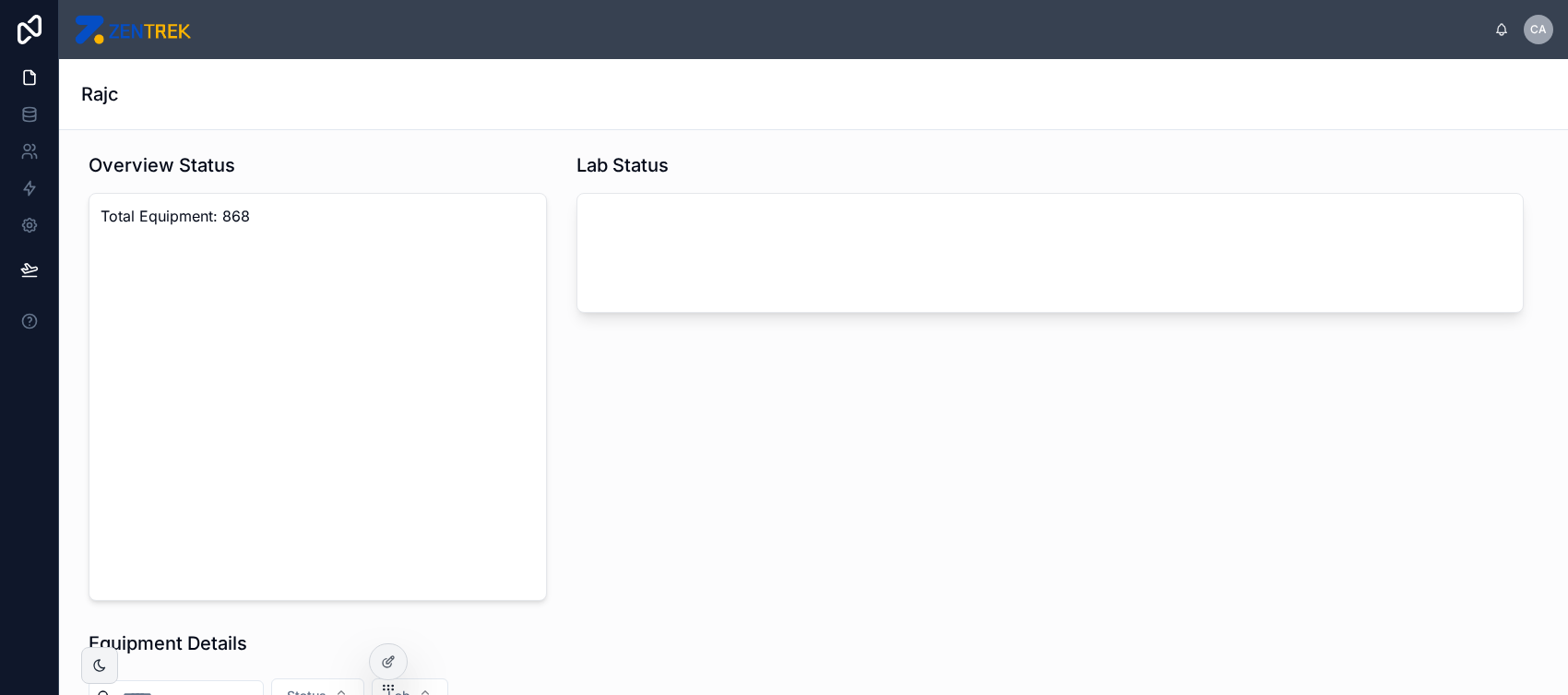scroll, scrollTop: 0, scrollLeft: 0, axis: both 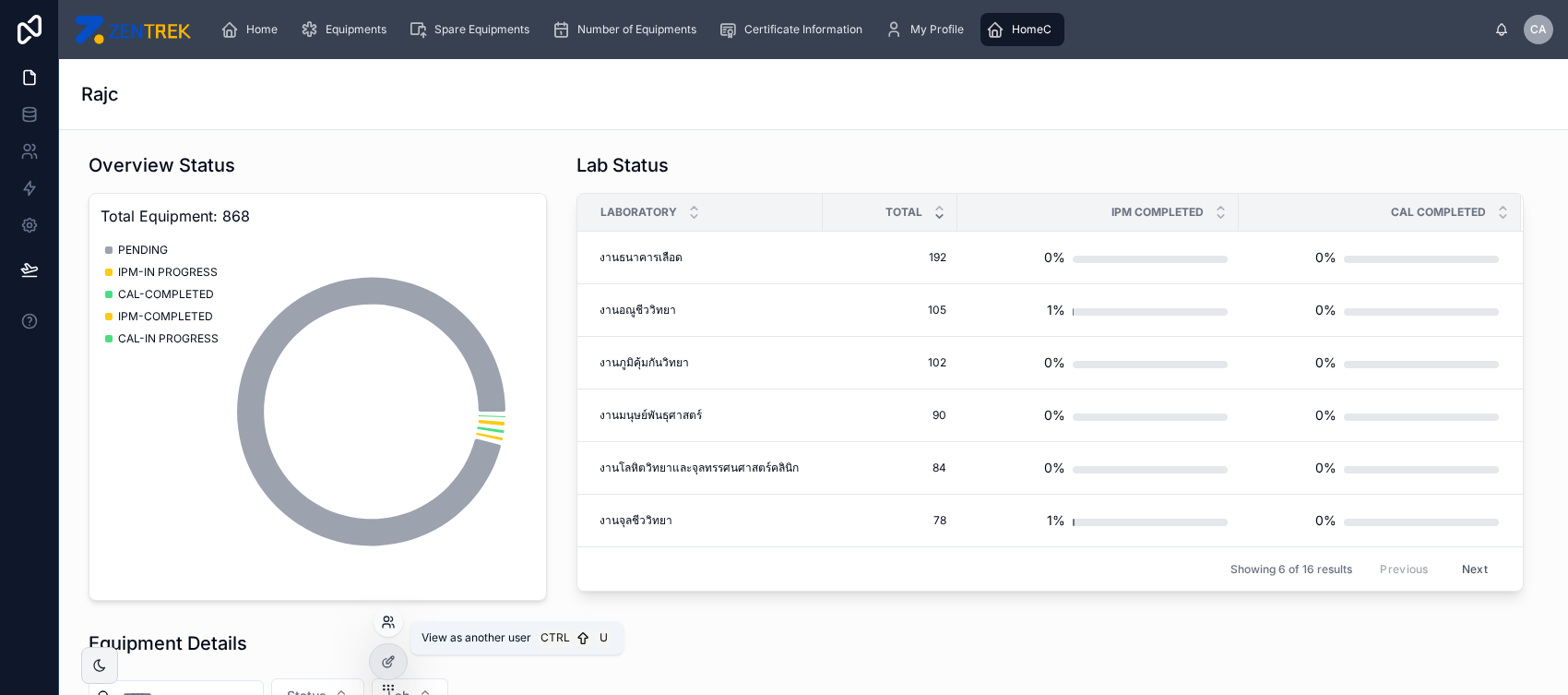 click 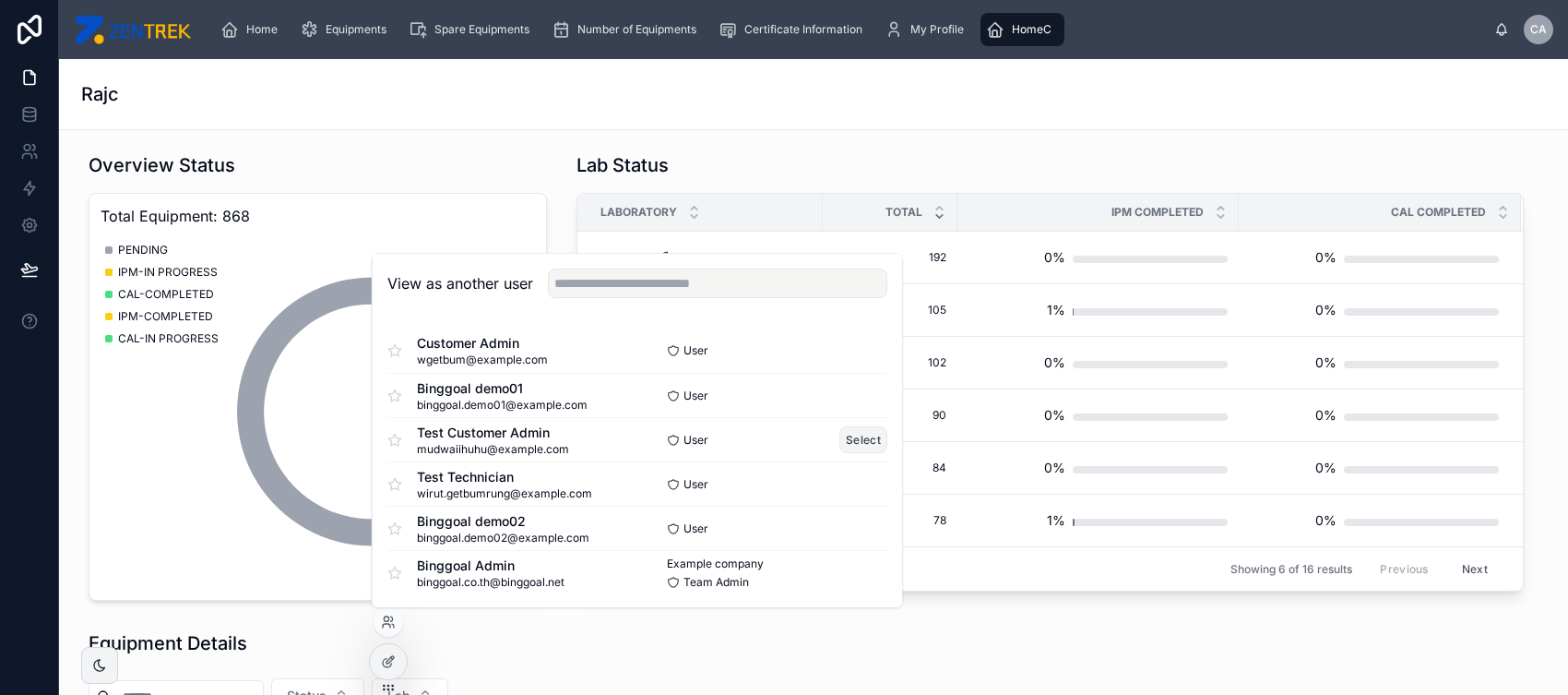 click on "Select" at bounding box center [863, 439] 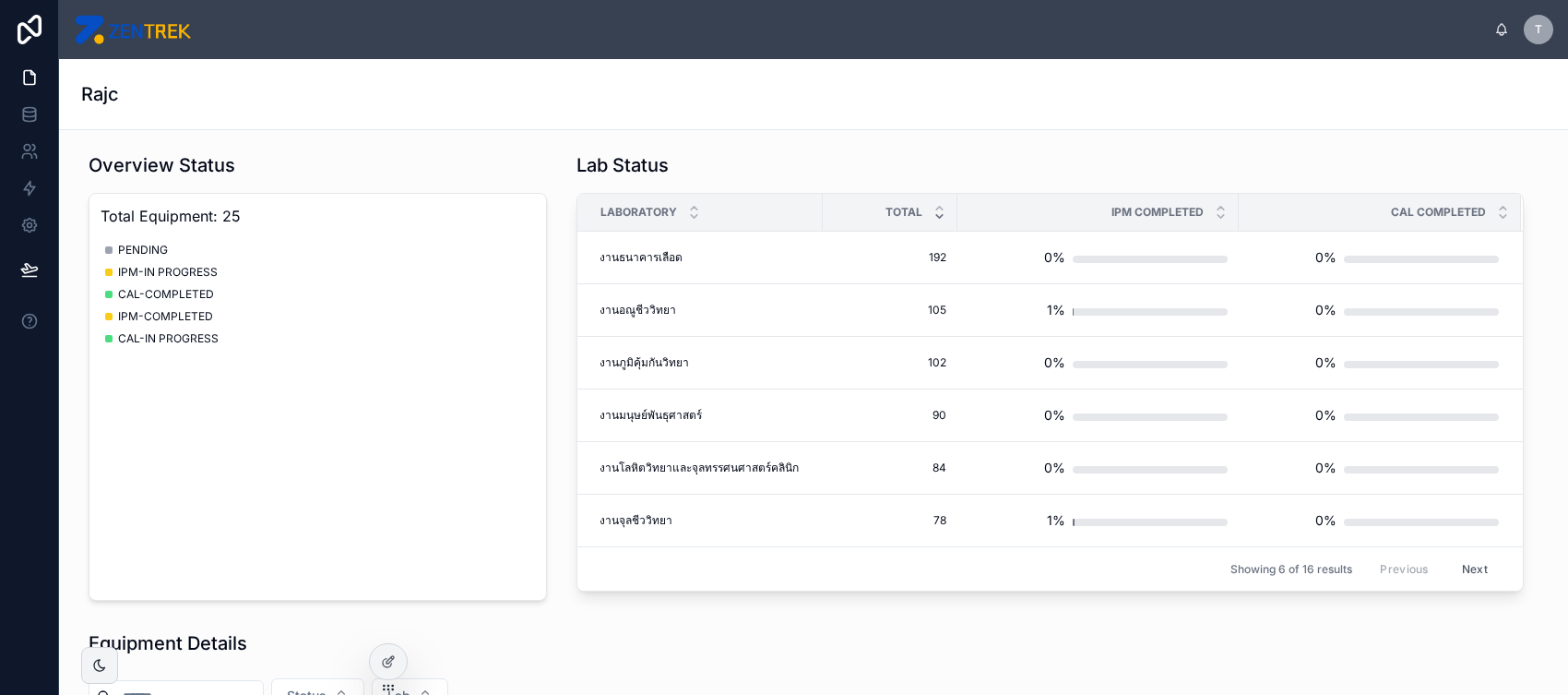 scroll, scrollTop: 0, scrollLeft: 0, axis: both 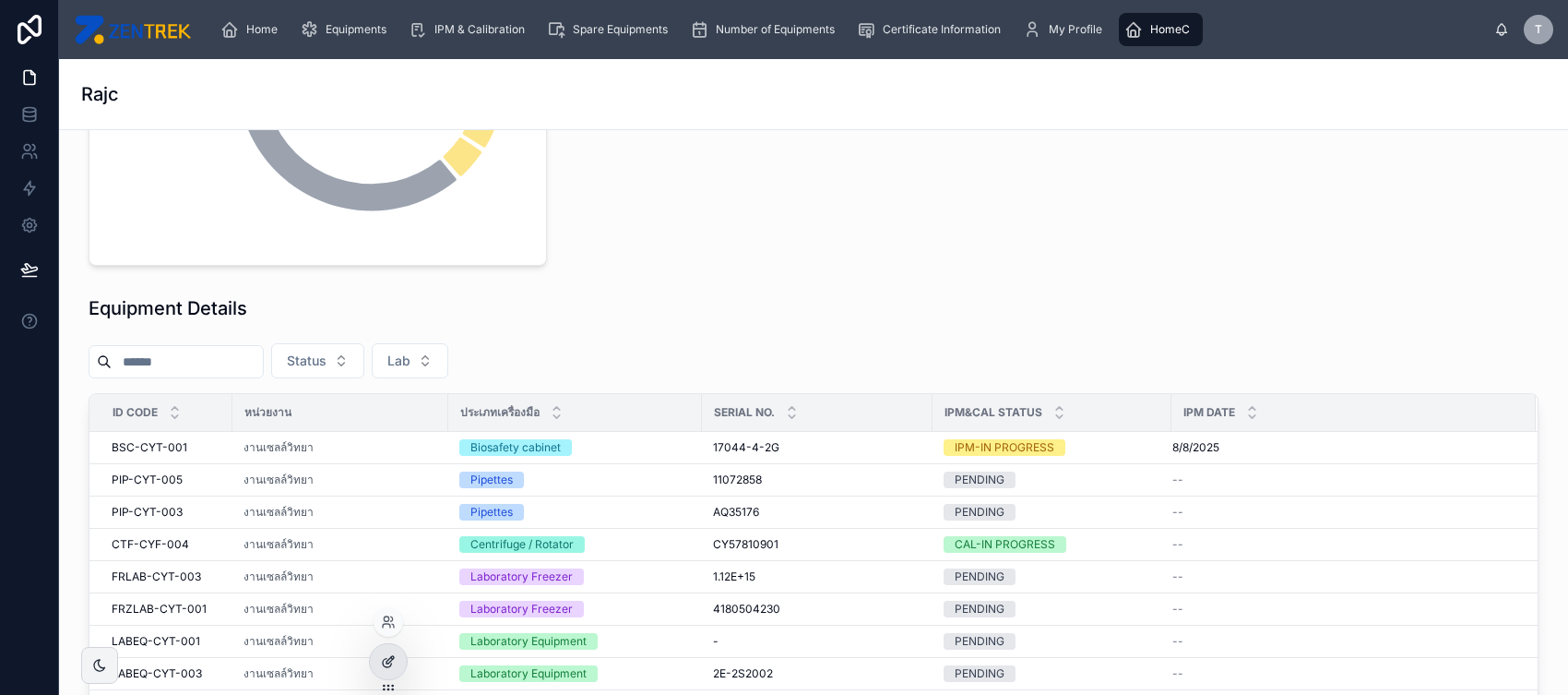 click at bounding box center (388, 662) 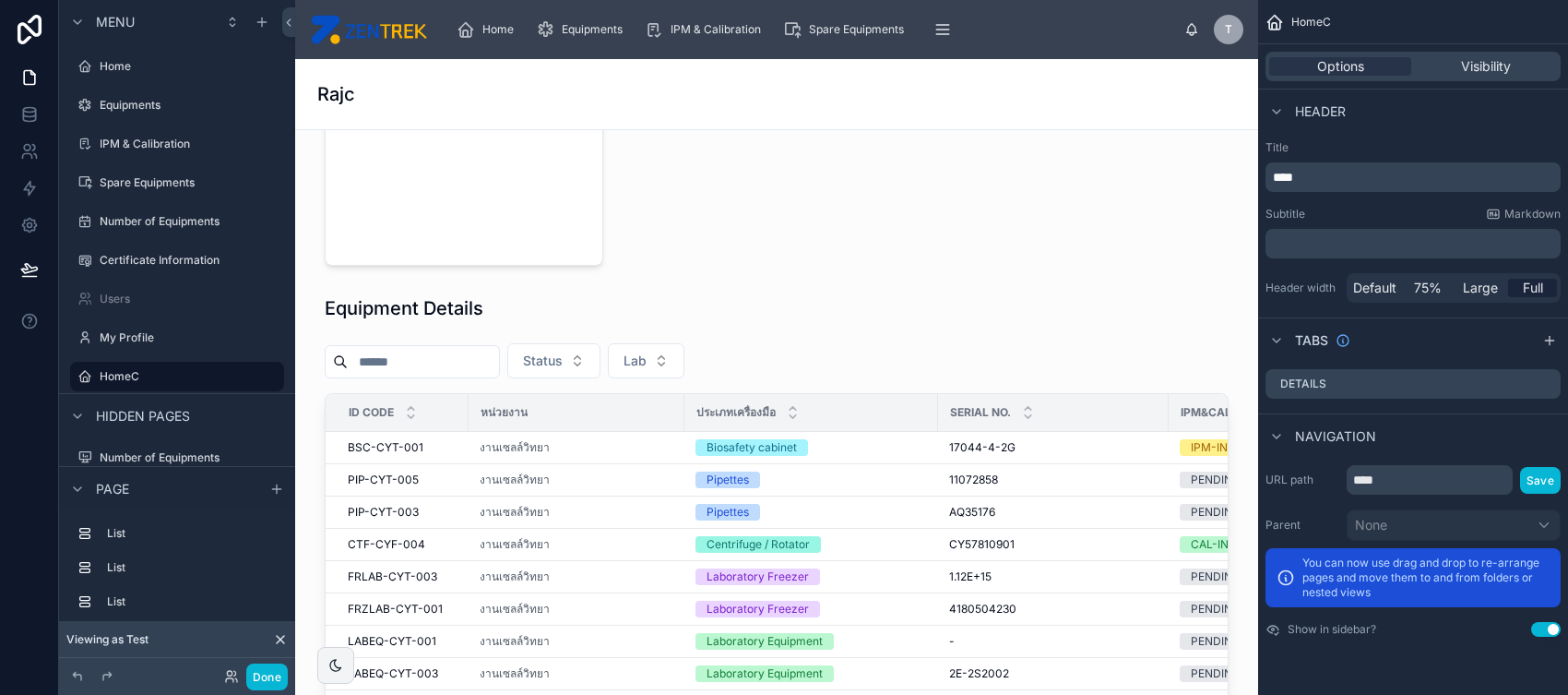 scroll, scrollTop: 19, scrollLeft: 0, axis: vertical 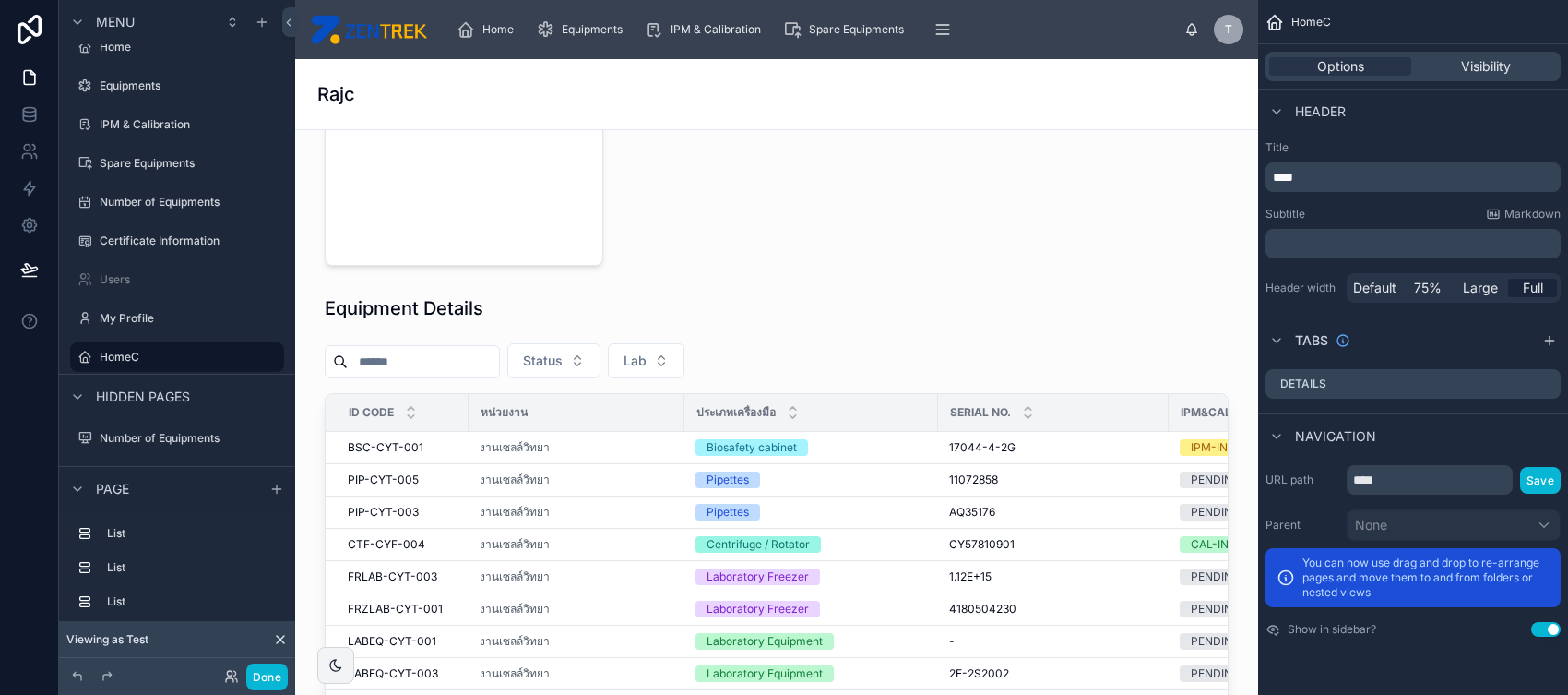 click on "****" at bounding box center [1415, 177] 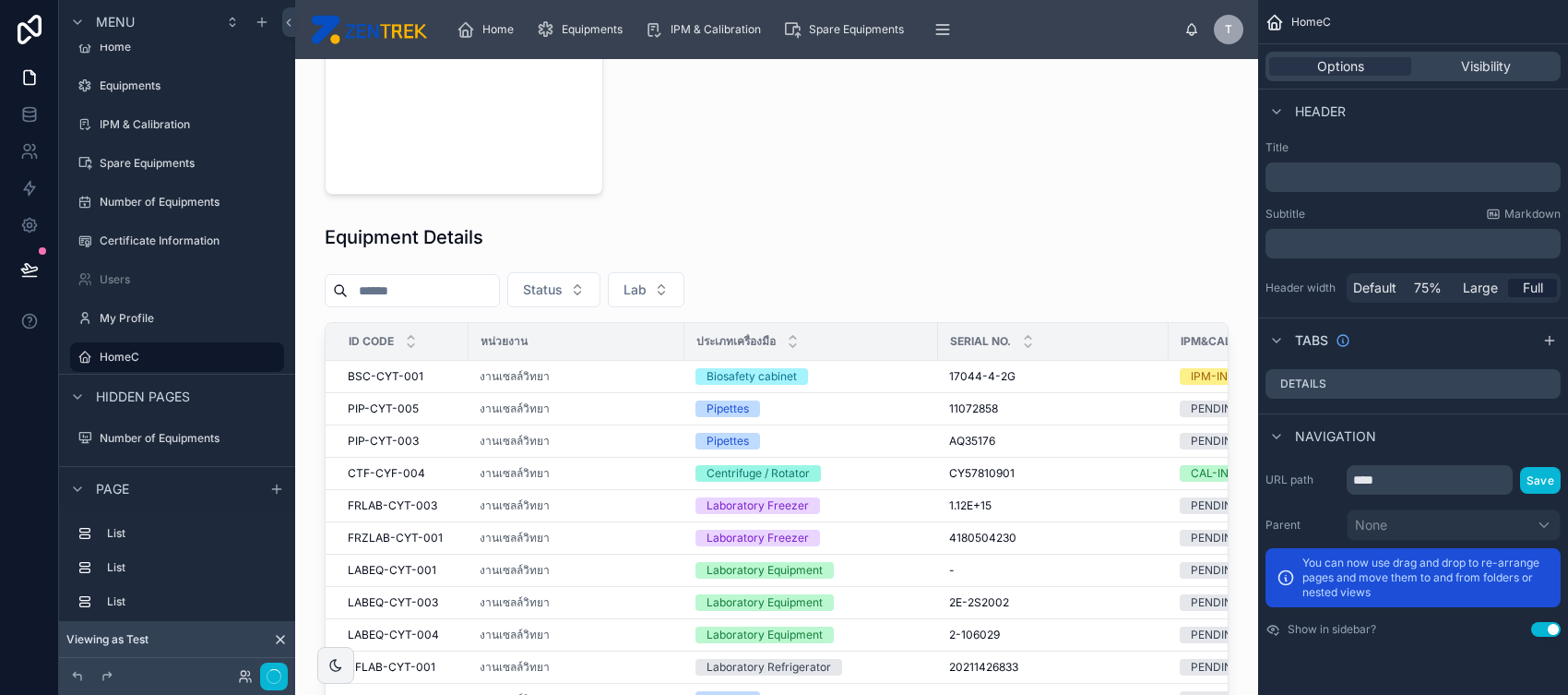 click at bounding box center [926, -30] 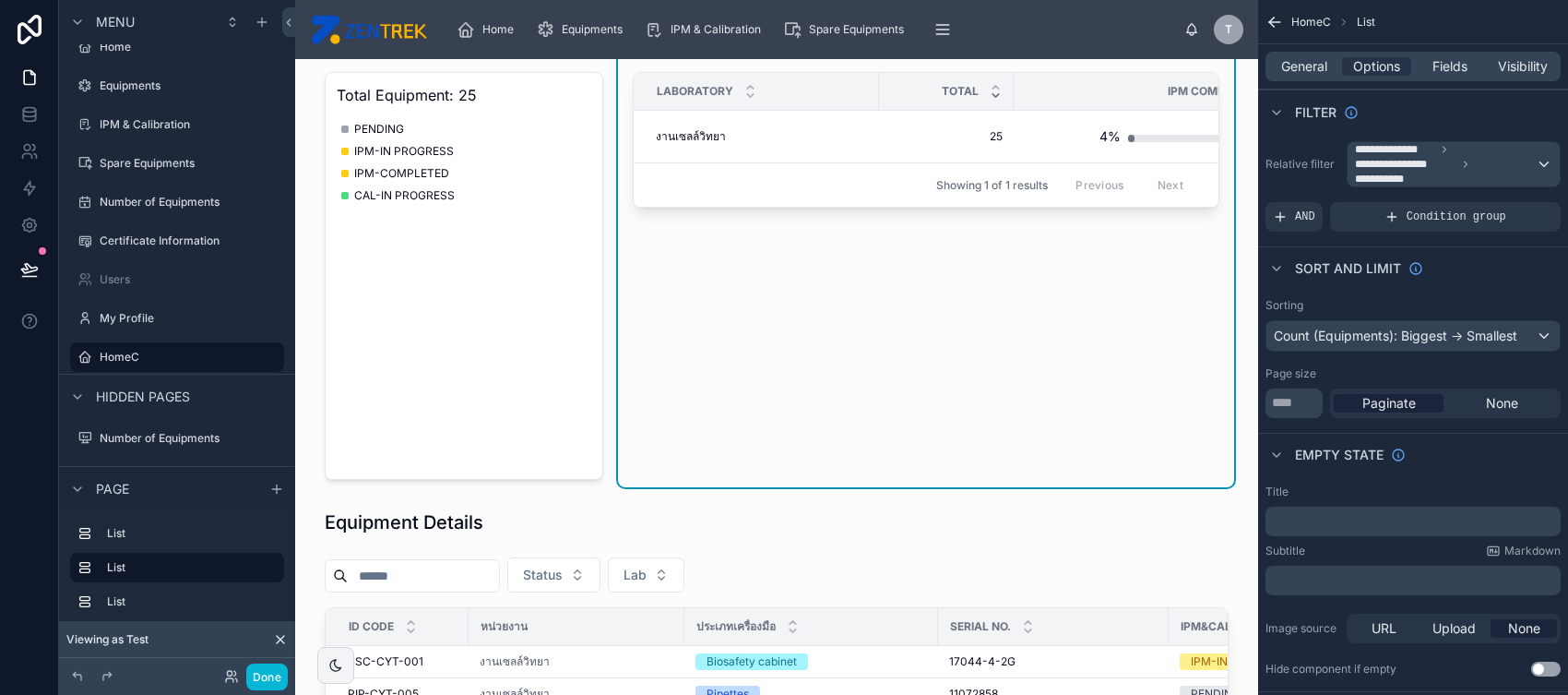 scroll, scrollTop: 0, scrollLeft: 0, axis: both 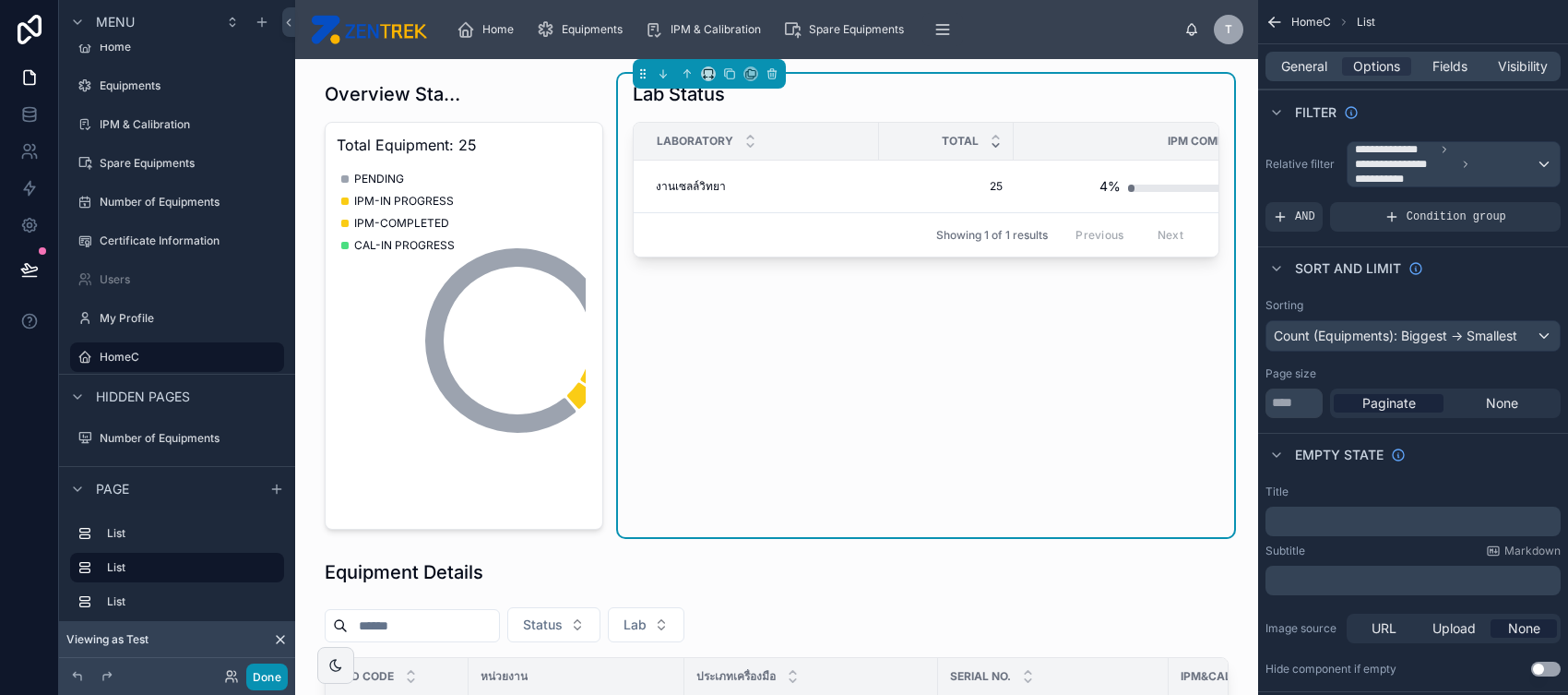 click on "Done" at bounding box center (267, 677) 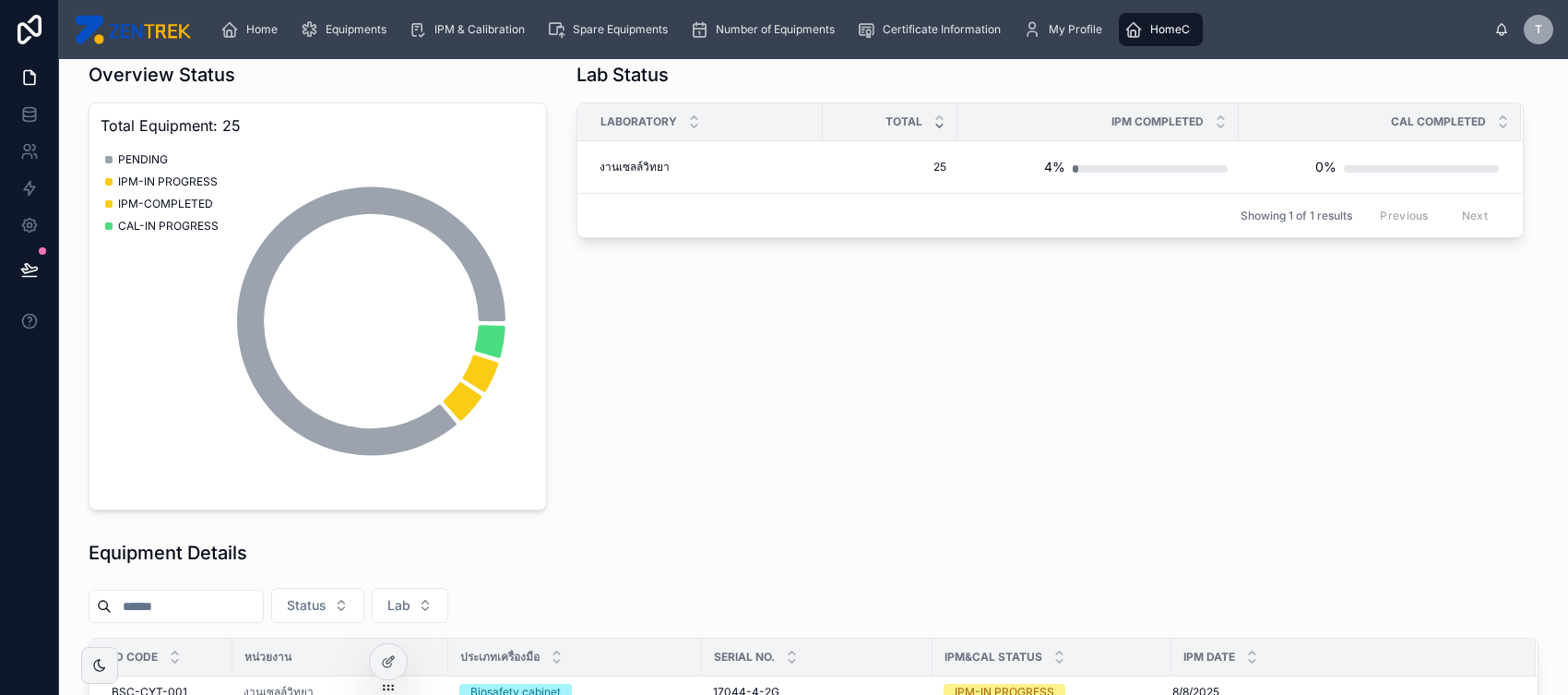 scroll, scrollTop: 0, scrollLeft: 0, axis: both 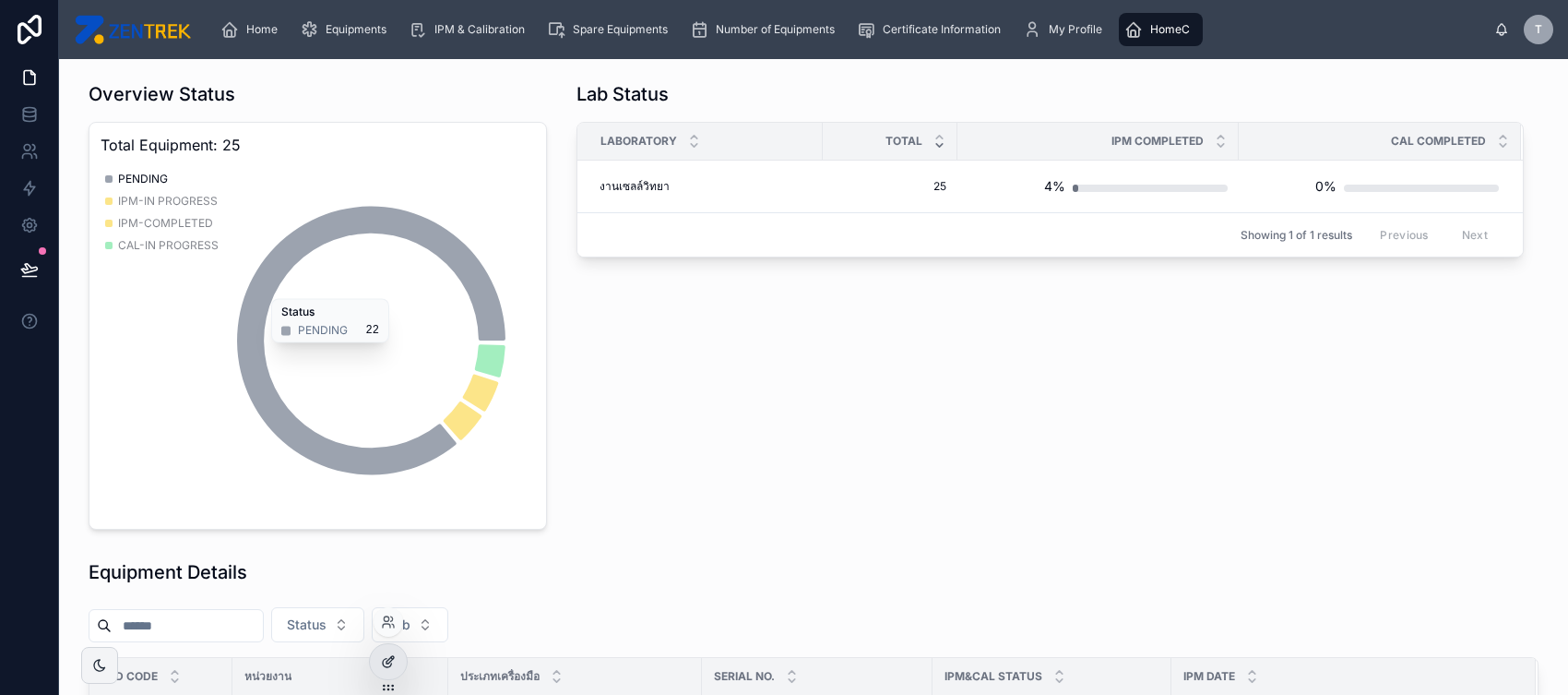click at bounding box center (388, 662) 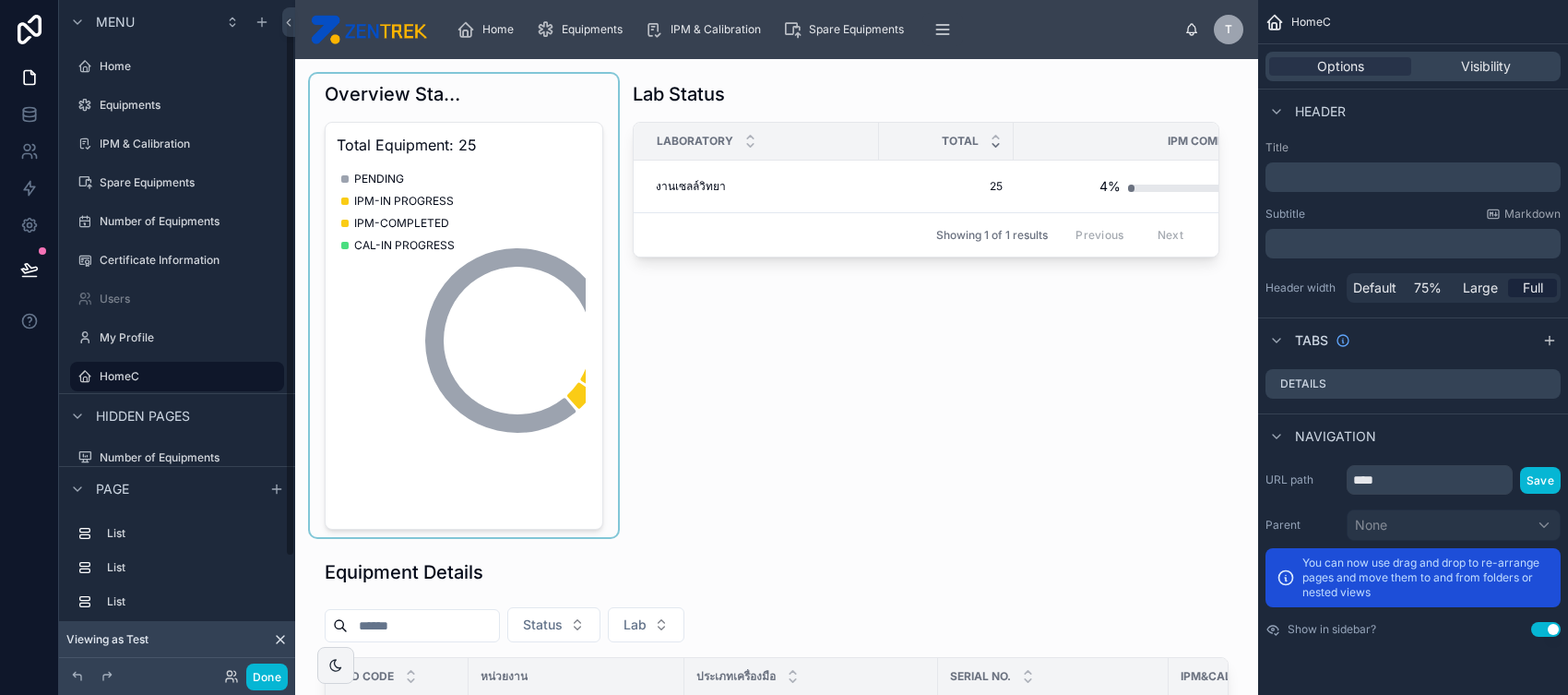 scroll, scrollTop: 19, scrollLeft: 0, axis: vertical 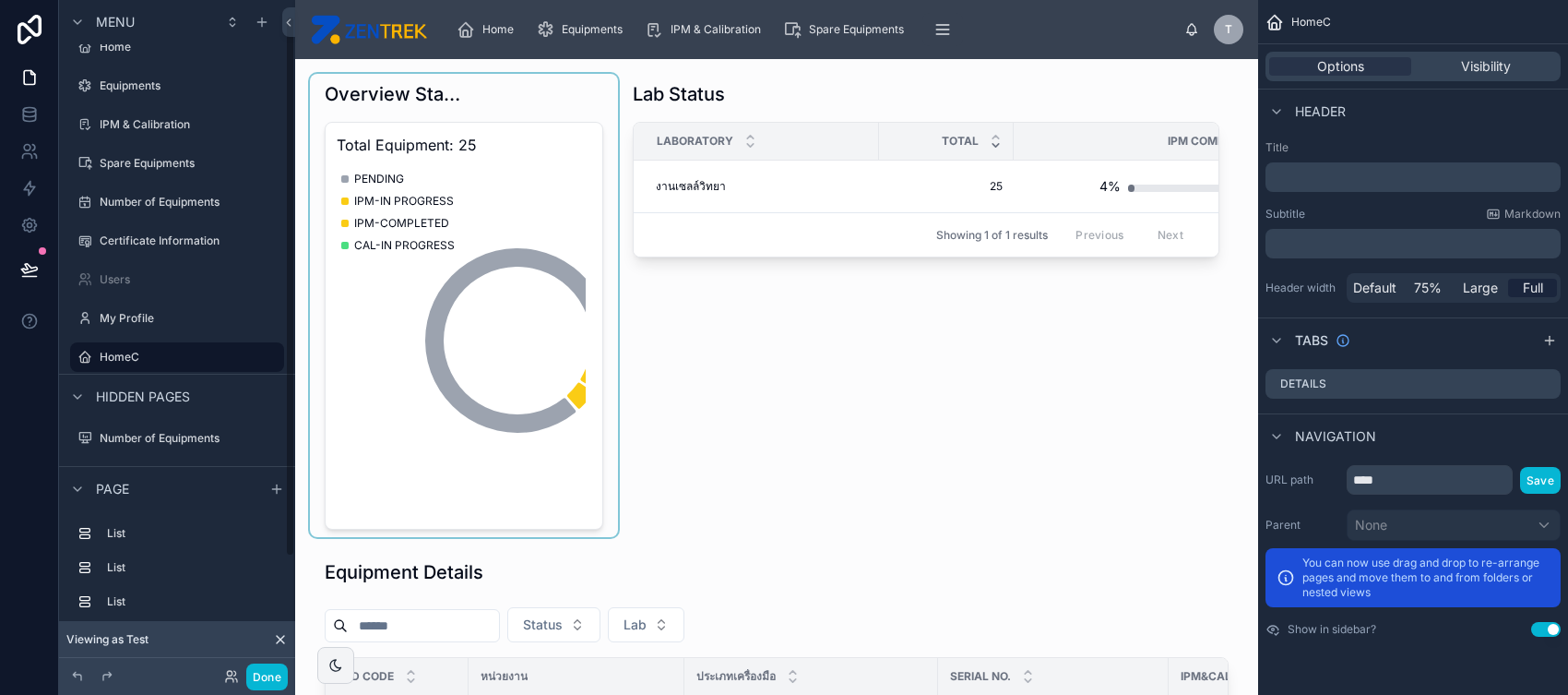 click at bounding box center (464, 306) 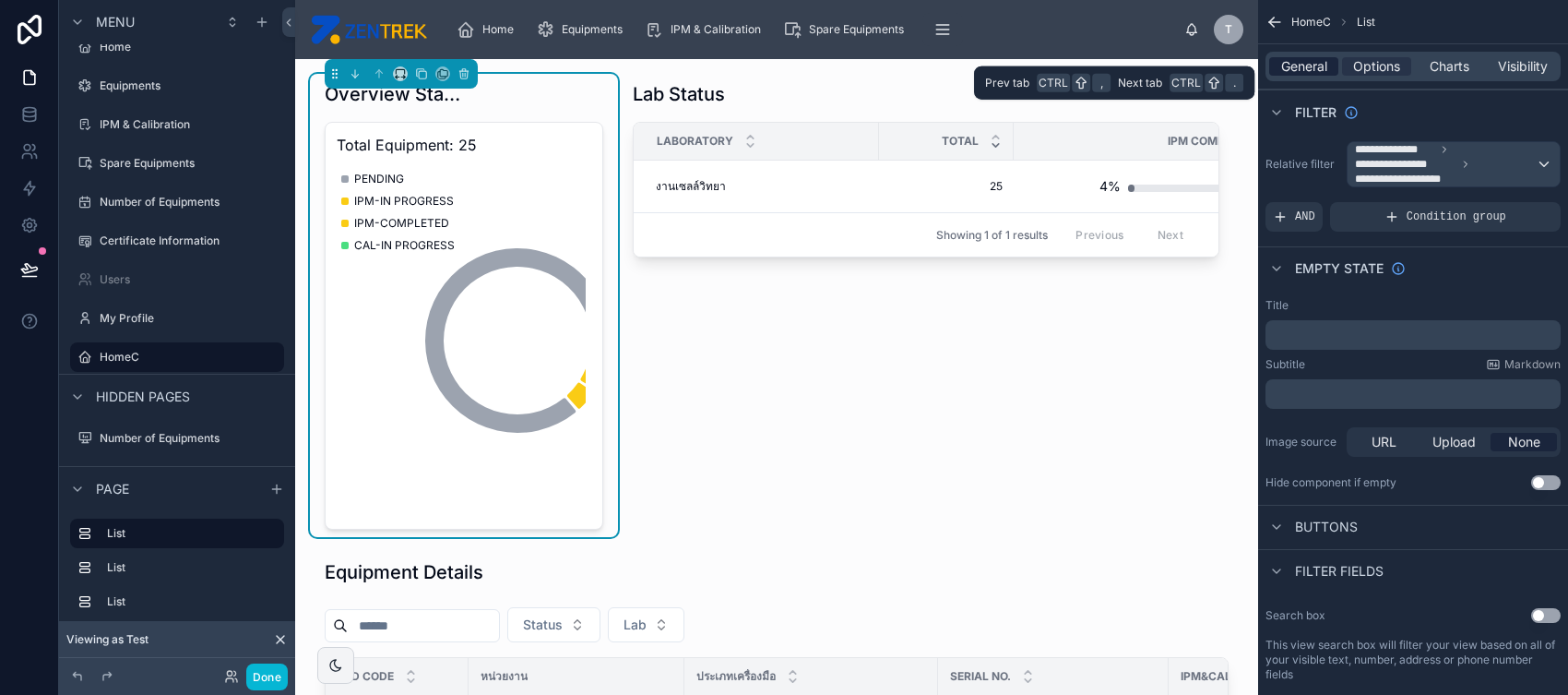 click on "General" at bounding box center (1304, 66) 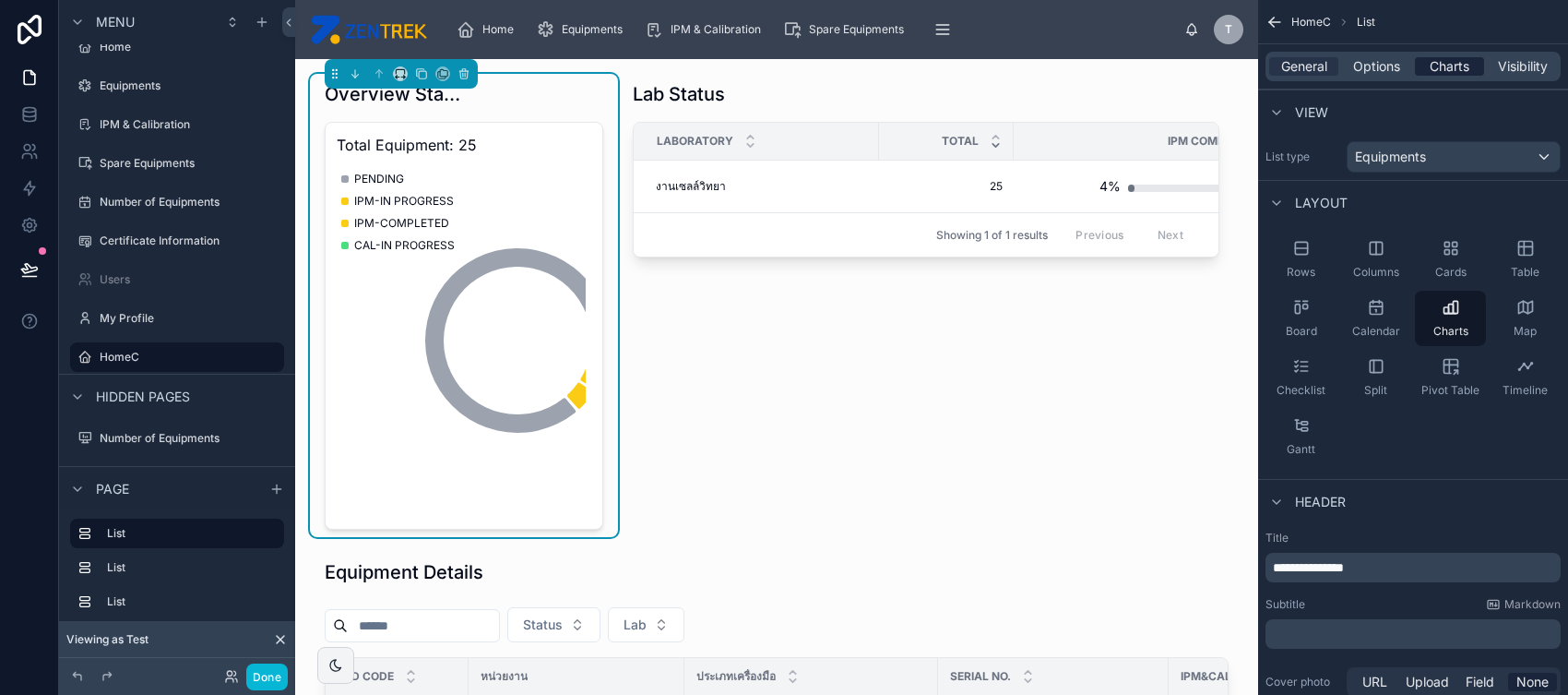 click on "Charts" at bounding box center [1449, 66] 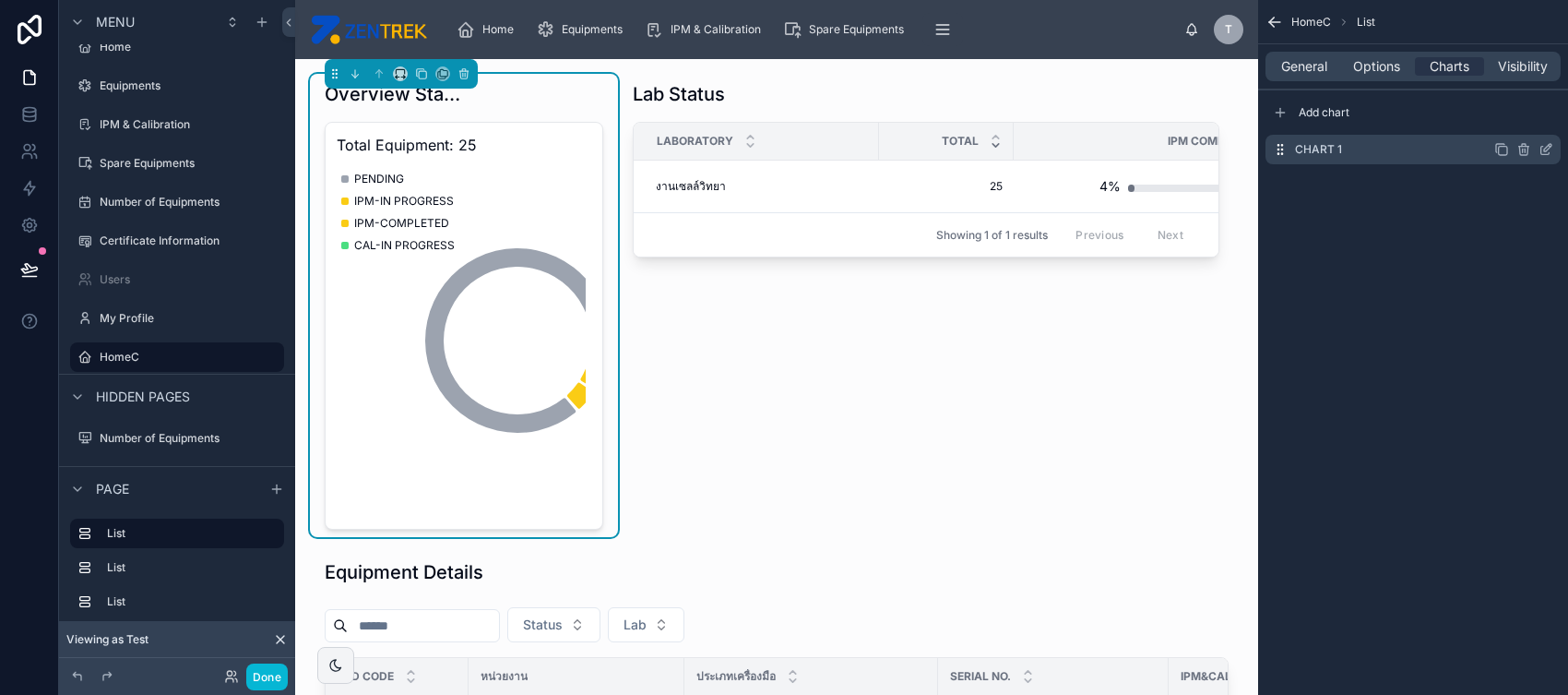 click 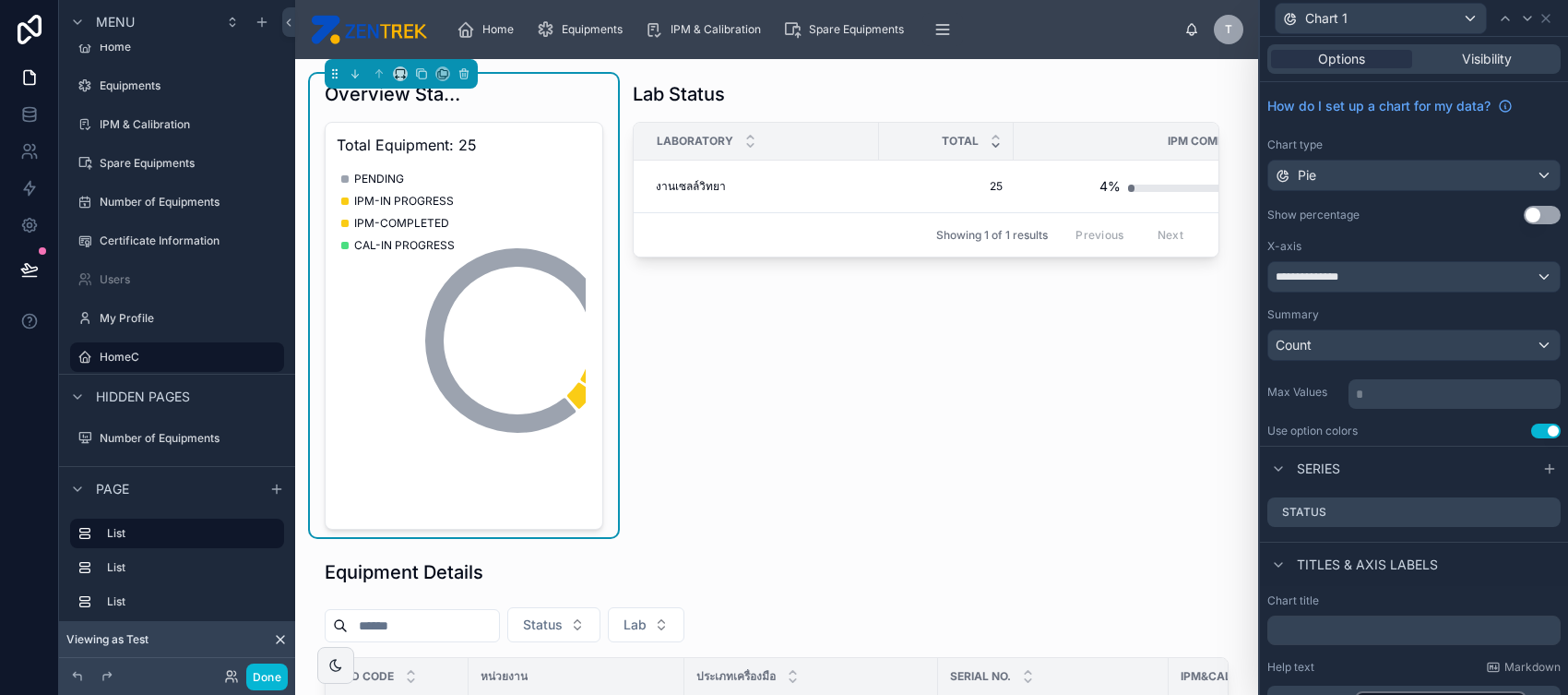 scroll, scrollTop: 114, scrollLeft: 0, axis: vertical 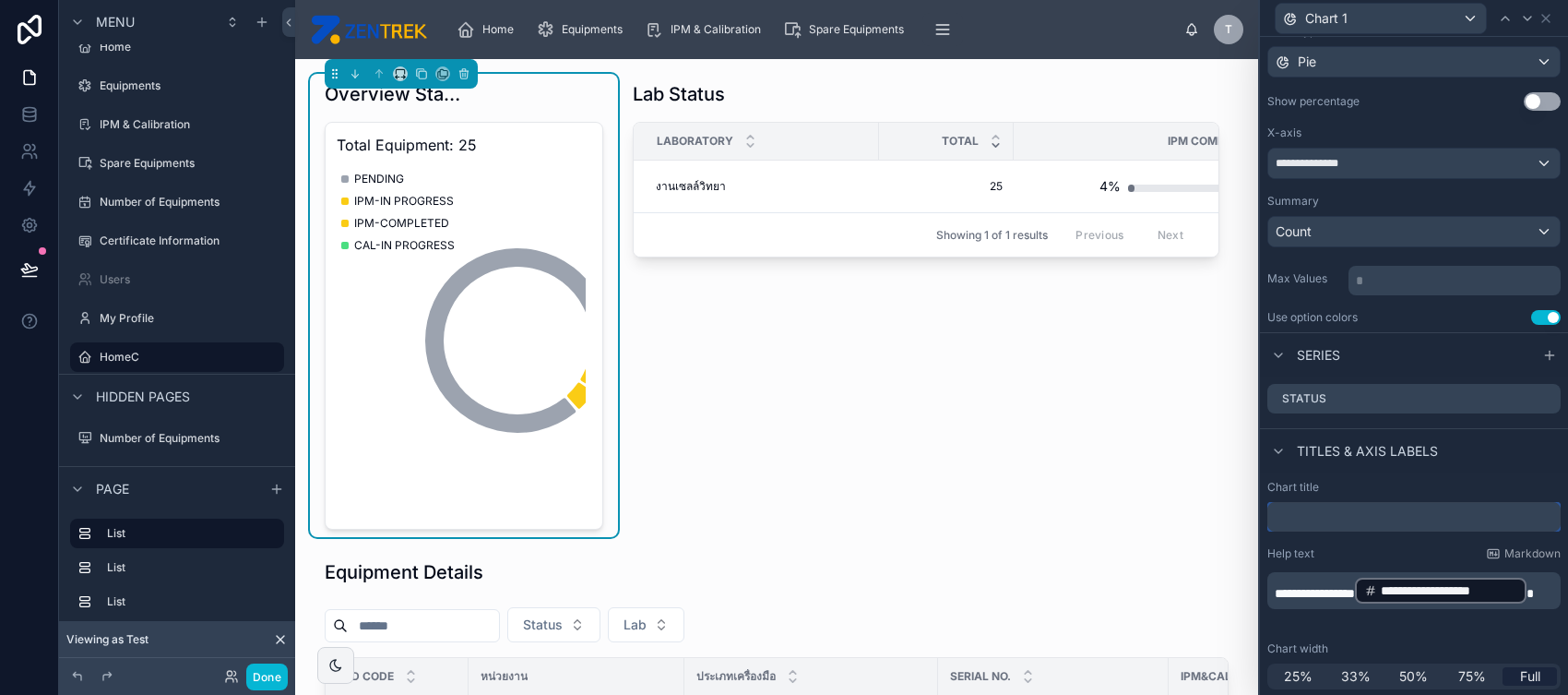 click at bounding box center [1414, 517] 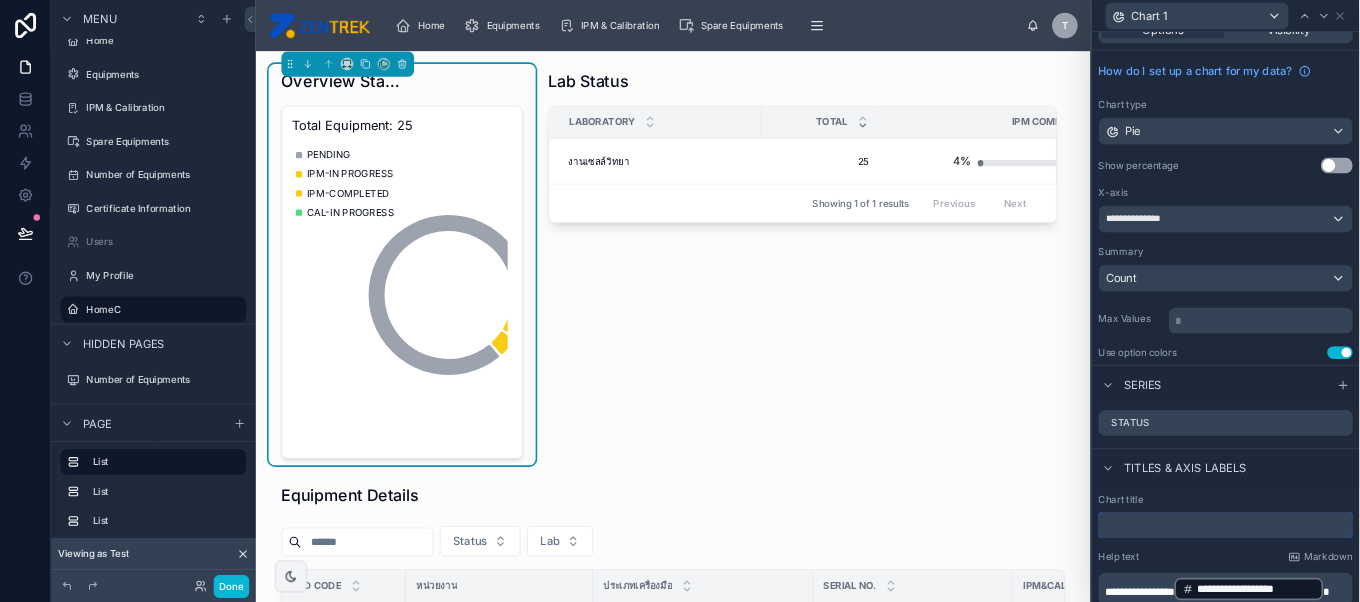 scroll, scrollTop: 0, scrollLeft: 0, axis: both 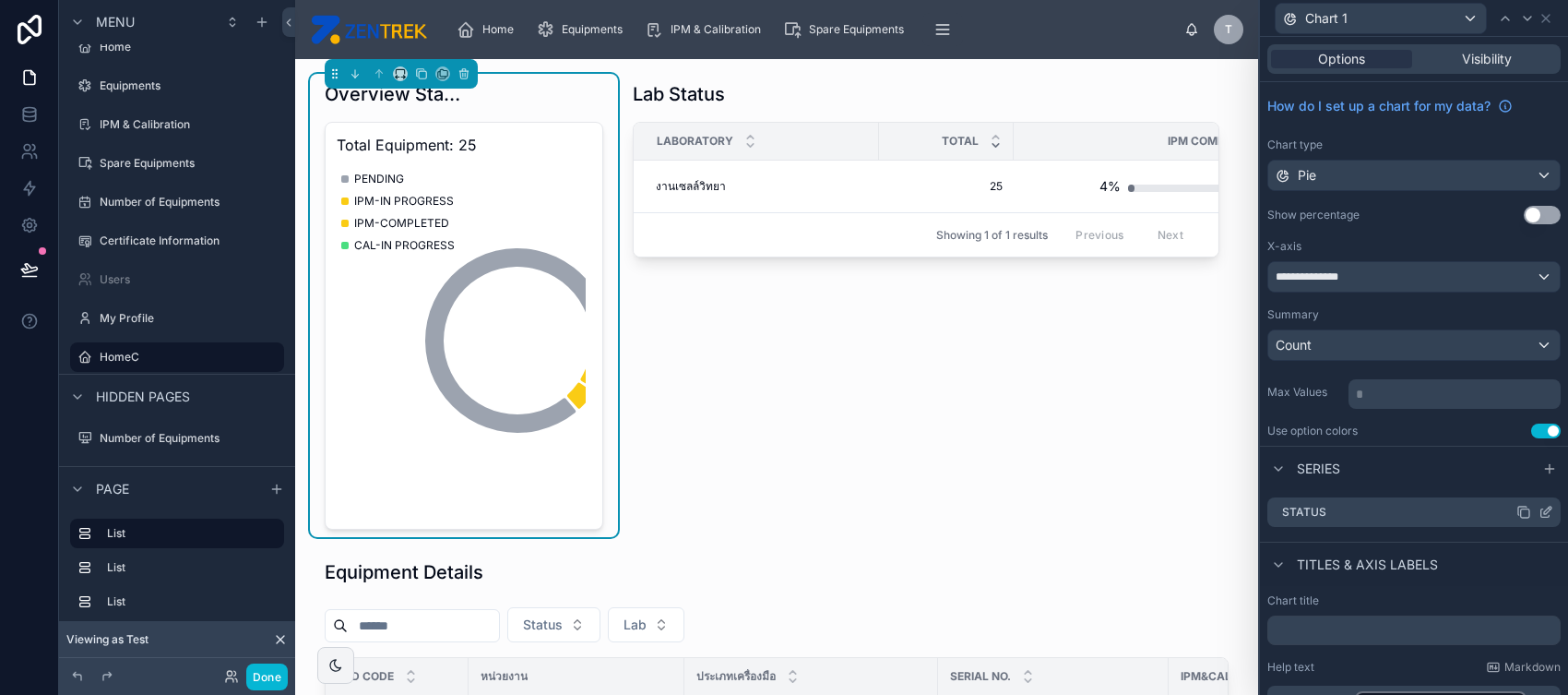 click 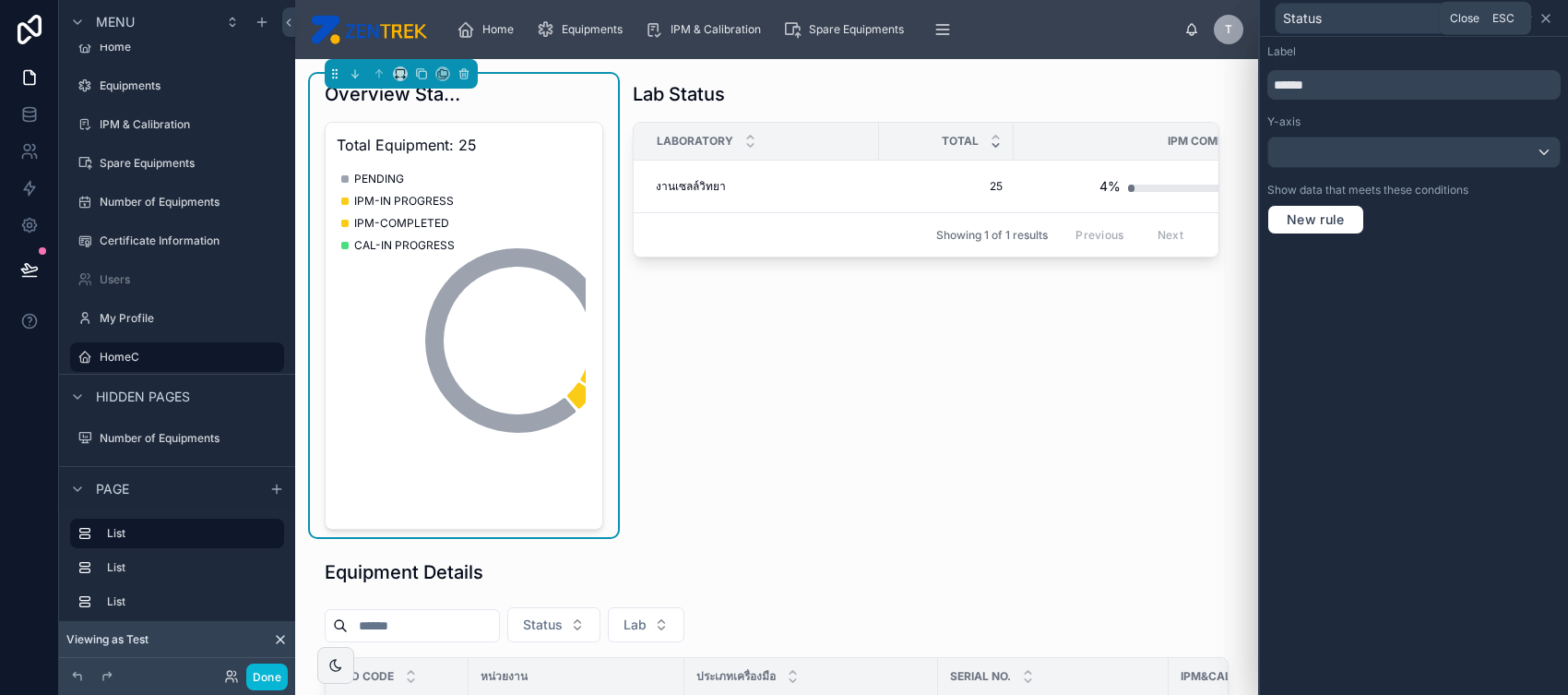 drag, startPoint x: 1553, startPoint y: 14, endPoint x: 1546, endPoint y: 21, distance: 9.899495 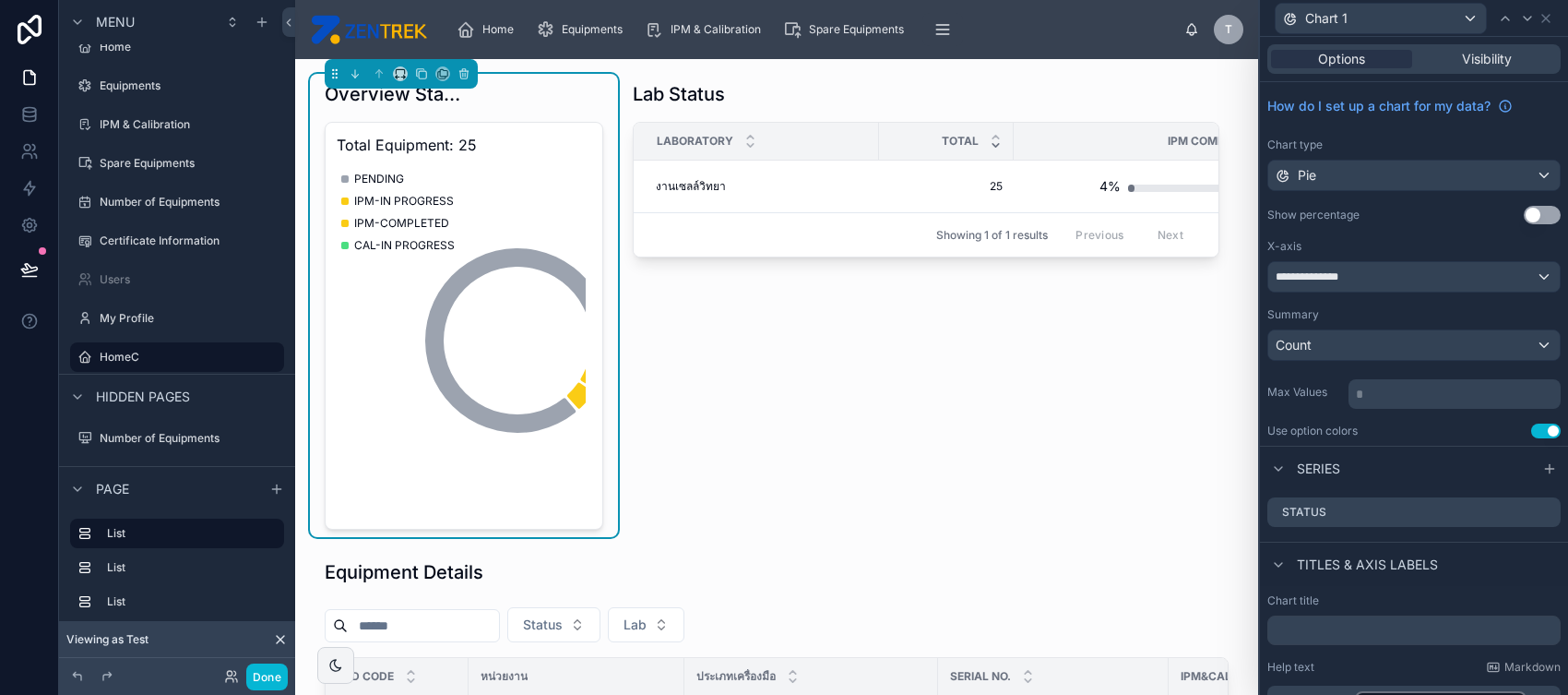 click on "Use setting" at bounding box center [1542, 215] 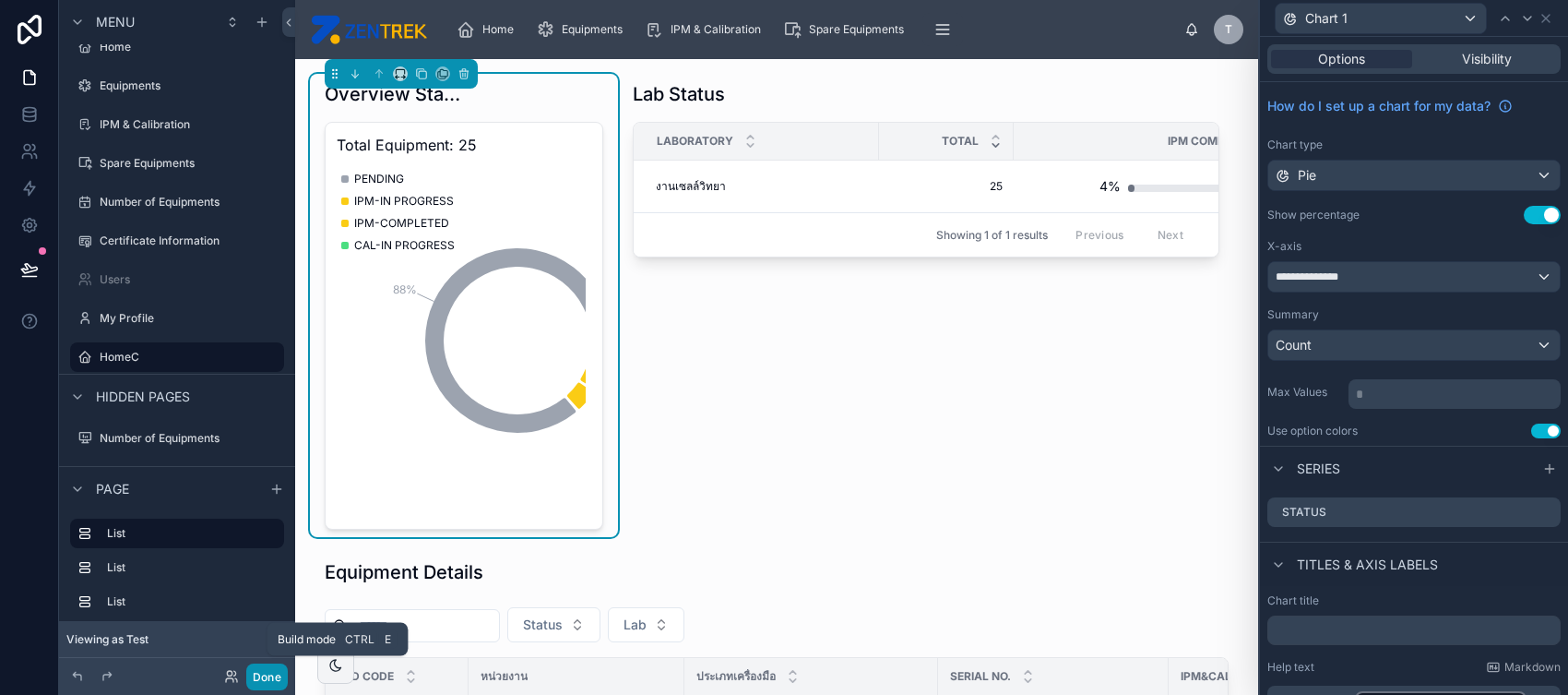 click on "Done" at bounding box center (267, 677) 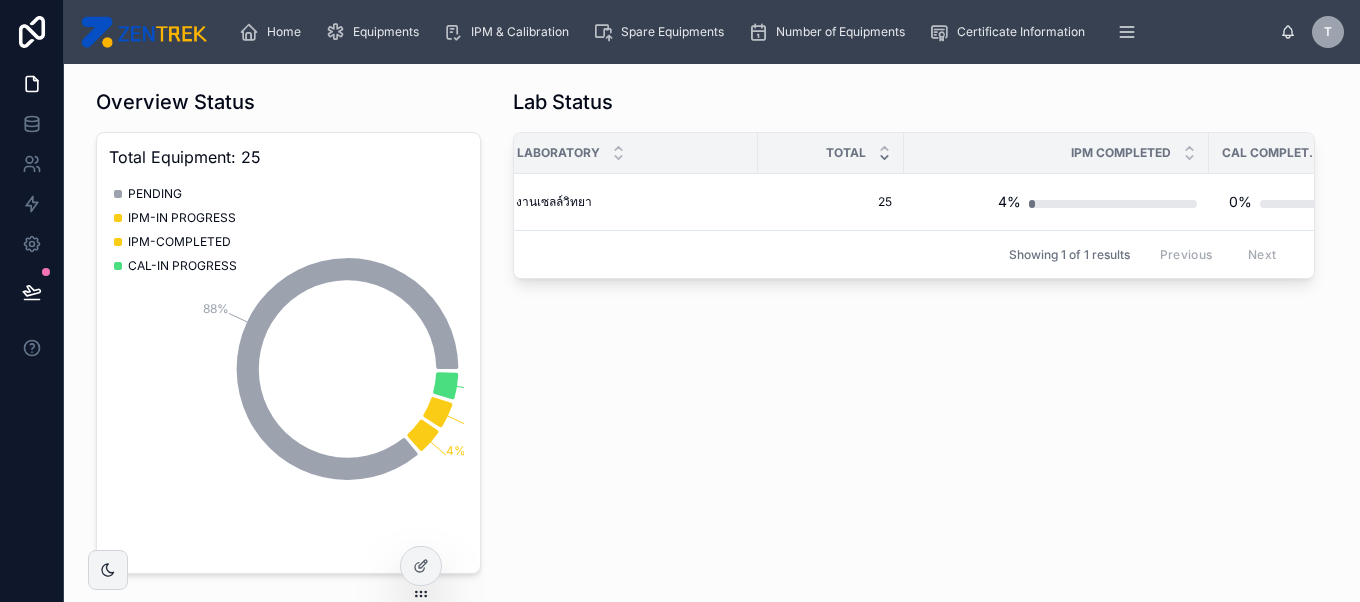 scroll, scrollTop: 0, scrollLeft: 77, axis: horizontal 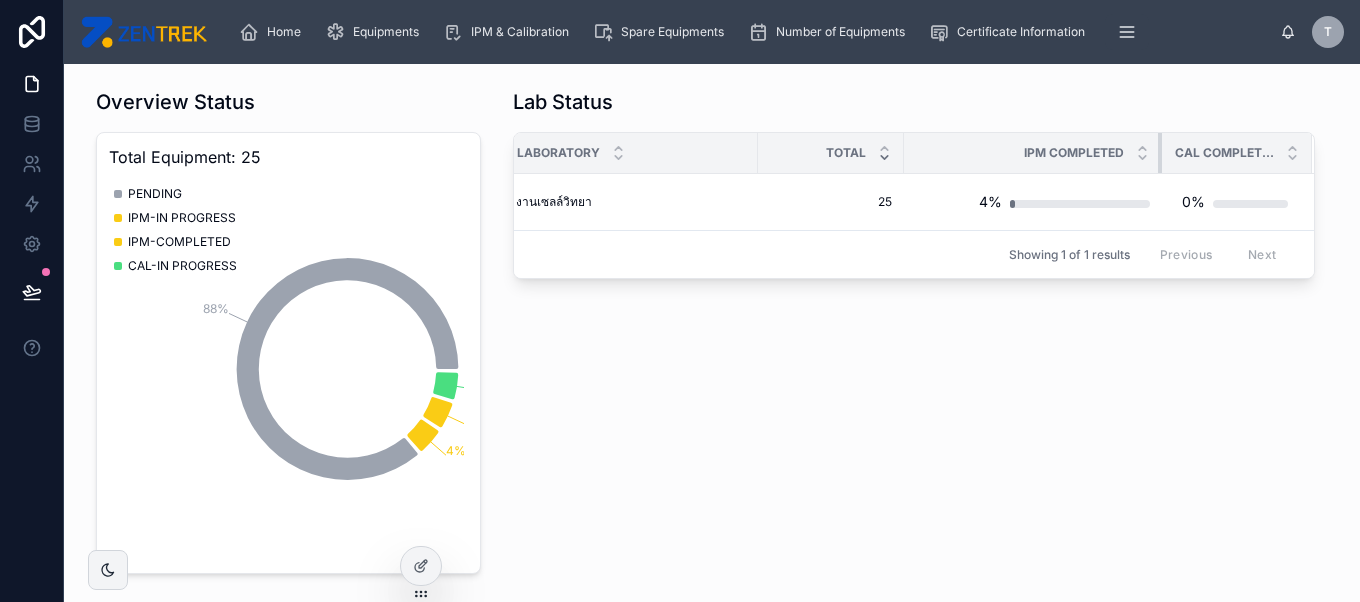 drag, startPoint x: 1146, startPoint y: 154, endPoint x: 1099, endPoint y: 148, distance: 47.38143 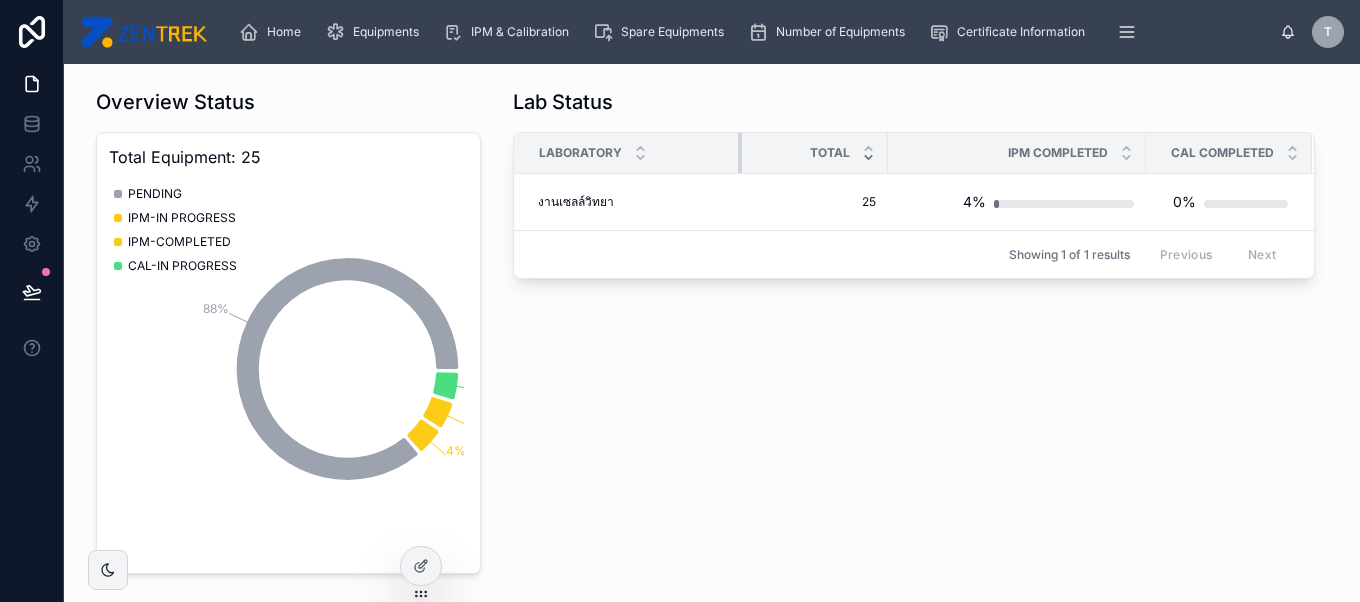 scroll, scrollTop: 0, scrollLeft: 0, axis: both 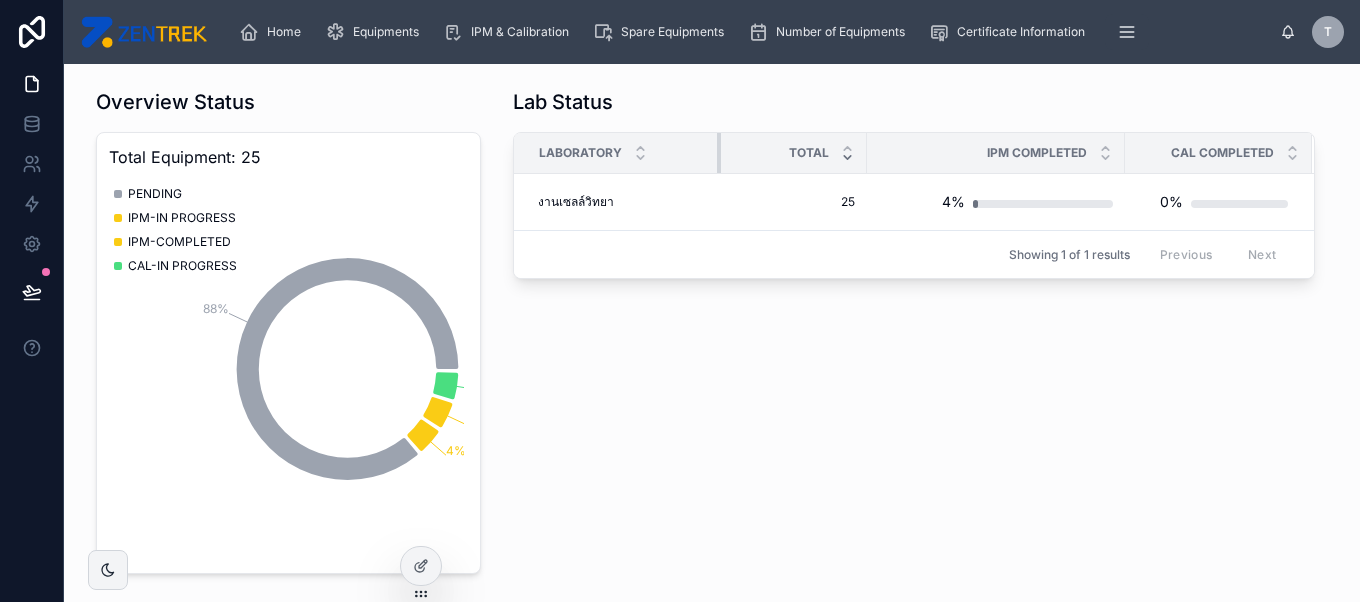 drag, startPoint x: 741, startPoint y: 152, endPoint x: 682, endPoint y: 151, distance: 59.008472 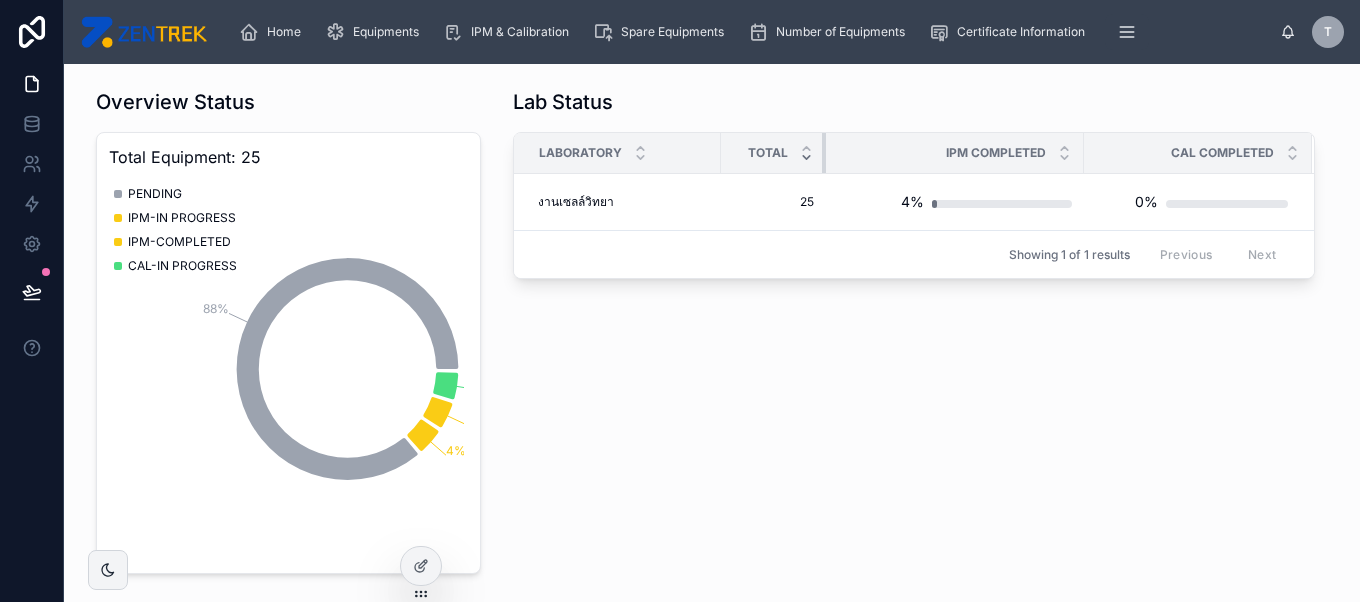 drag, startPoint x: 858, startPoint y: 160, endPoint x: 817, endPoint y: 157, distance: 41.109608 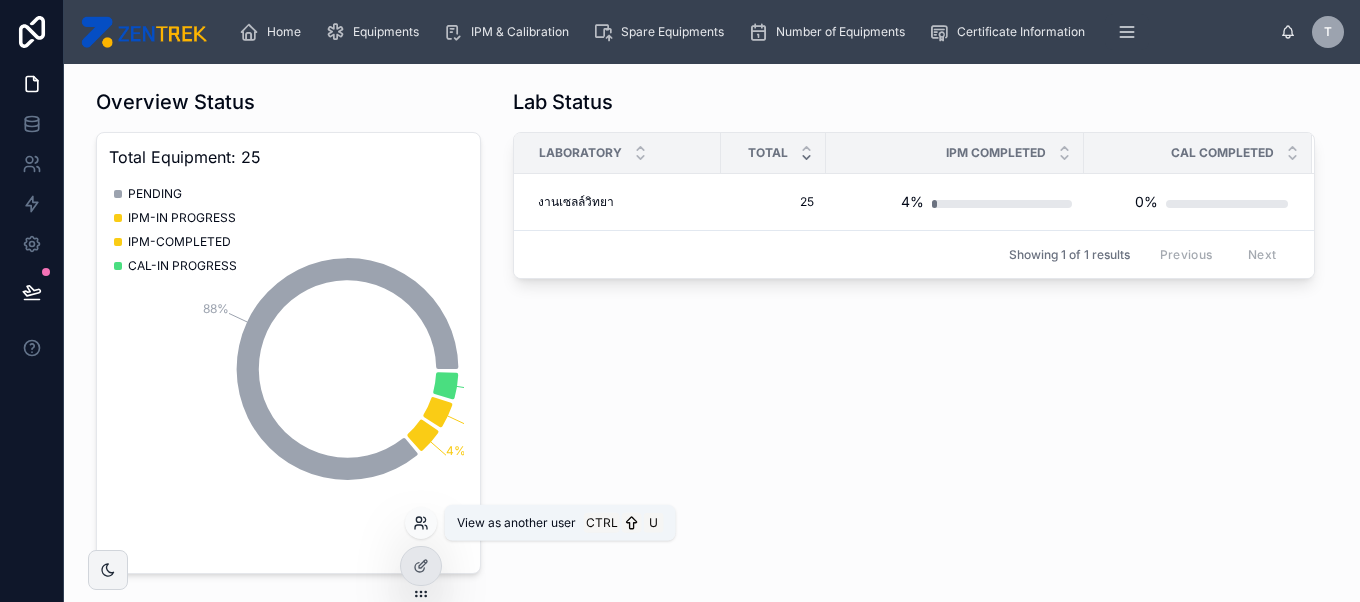 click 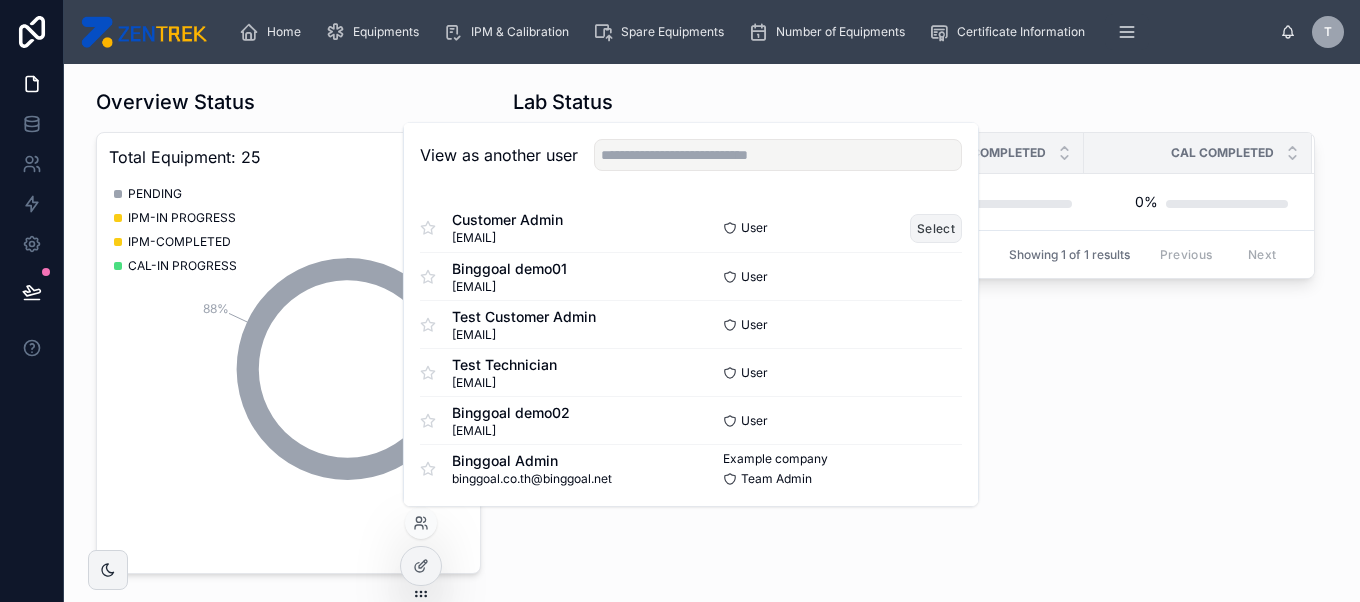 click on "Select" at bounding box center [936, 228] 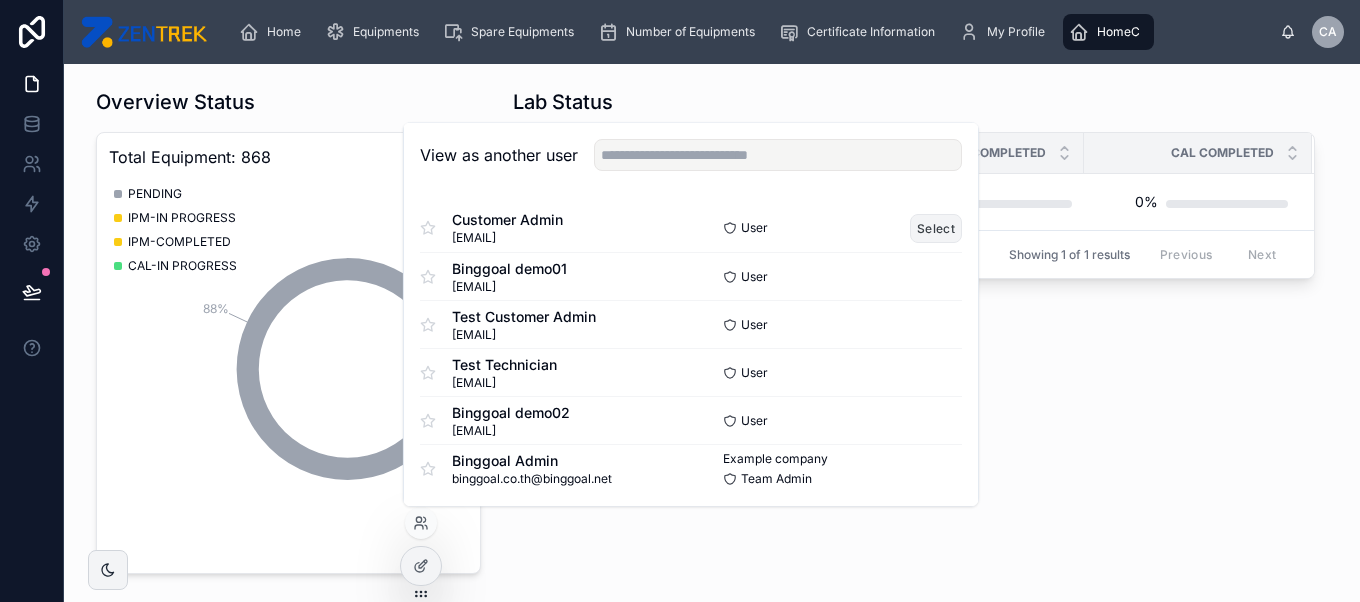 click on "Select" at bounding box center [936, 228] 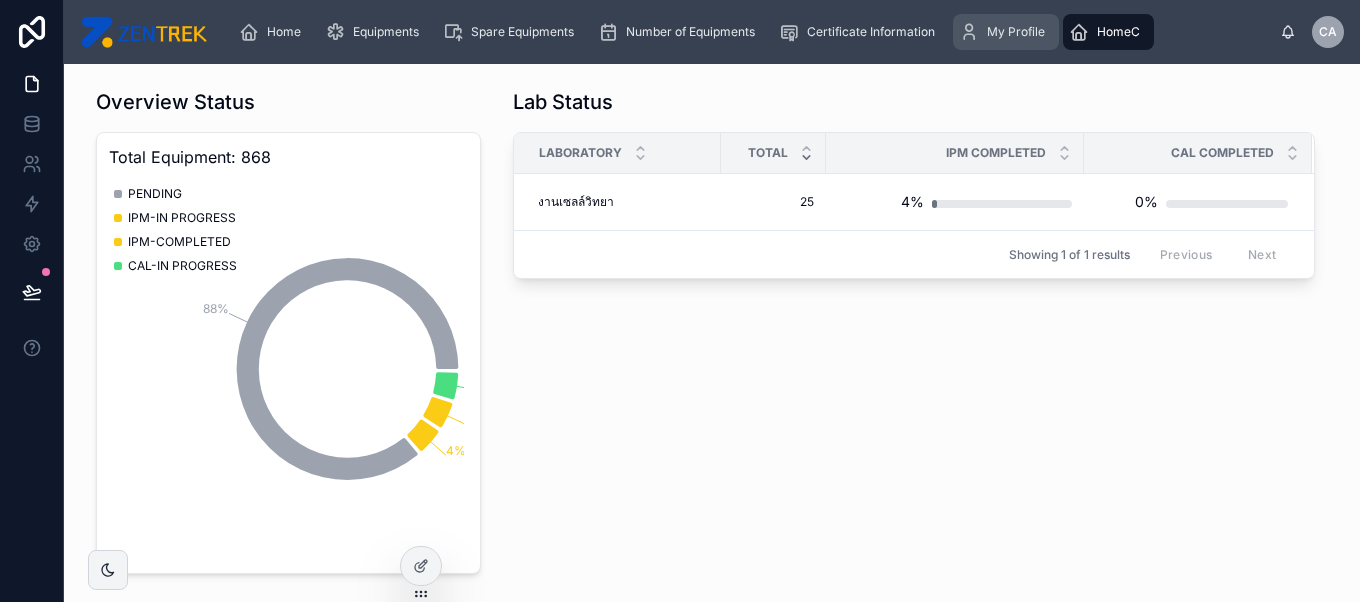 click on "My Profile" at bounding box center (1006, 32) 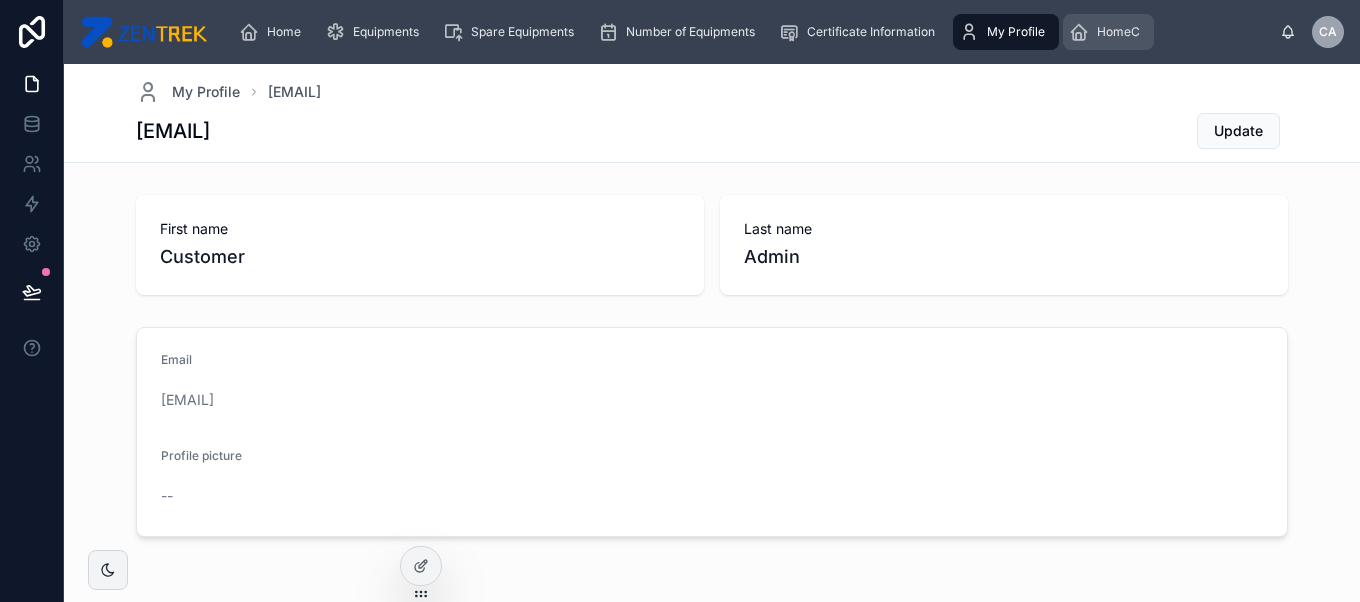 click on "HomeC" at bounding box center [1118, 32] 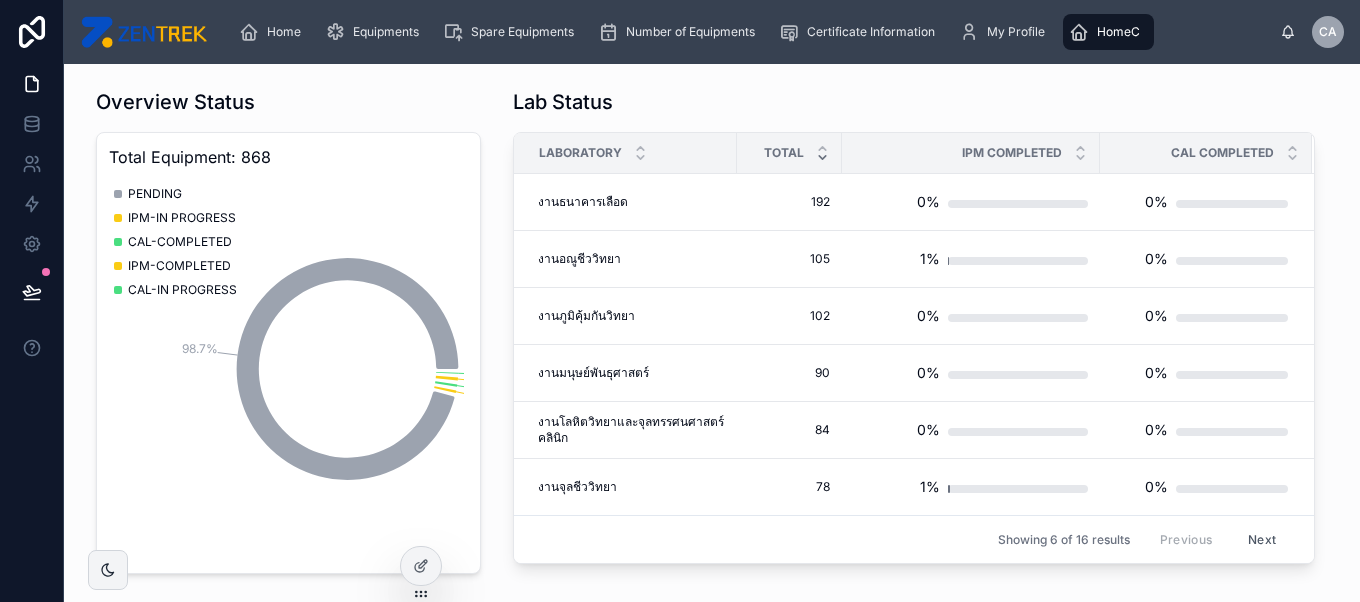 scroll, scrollTop: 38, scrollLeft: 0, axis: vertical 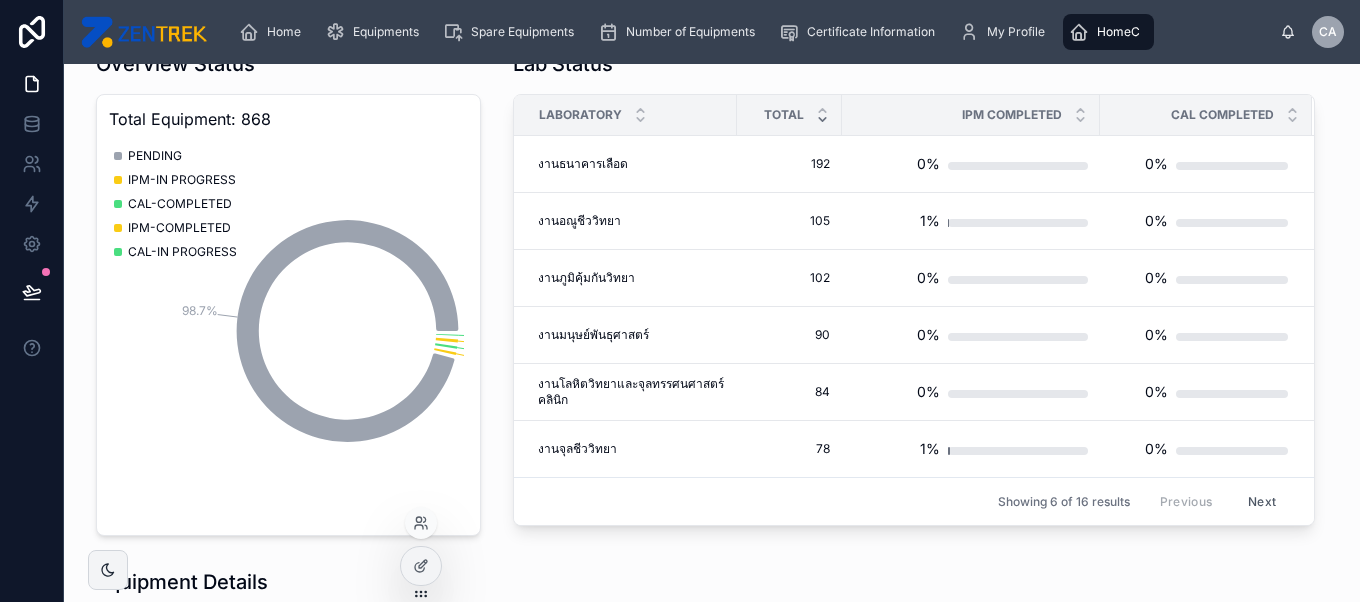 click at bounding box center [421, 574] 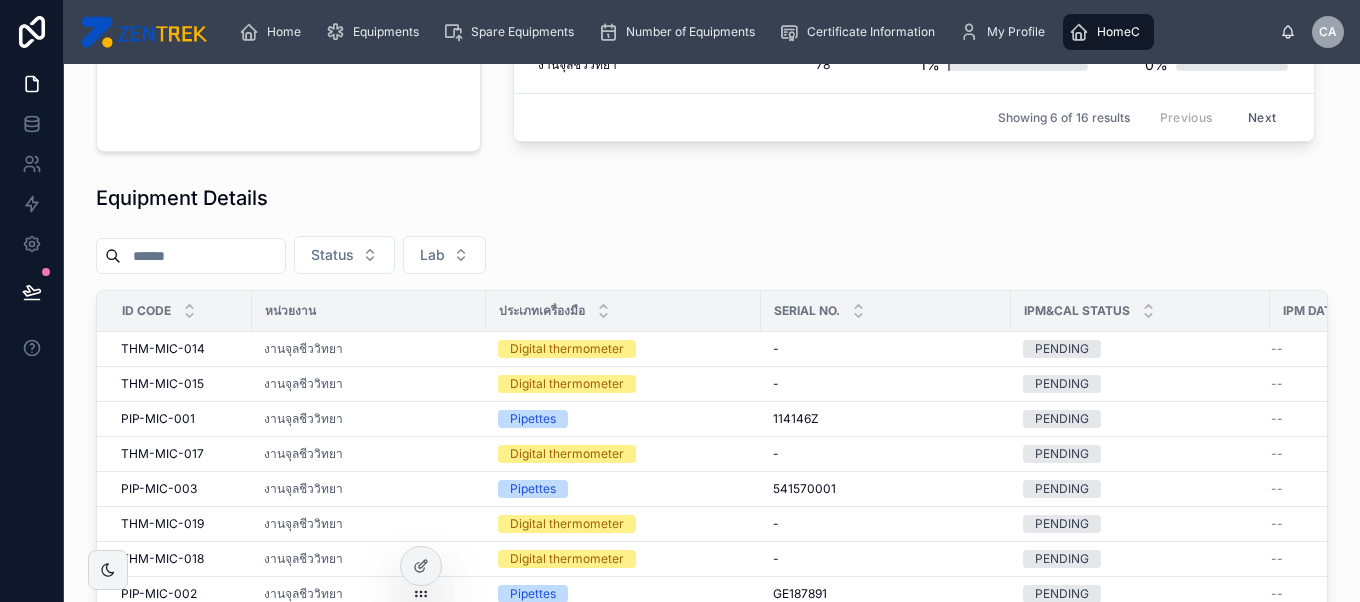 scroll, scrollTop: 426, scrollLeft: 0, axis: vertical 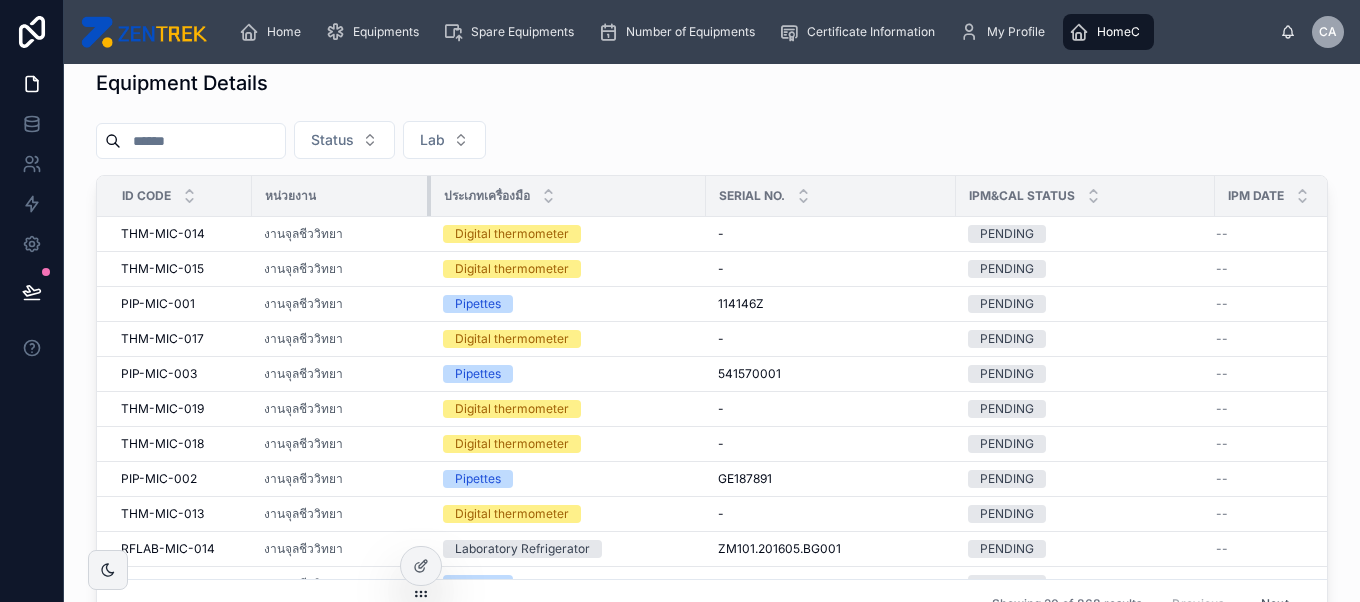 drag, startPoint x: 484, startPoint y: 198, endPoint x: 429, endPoint y: 195, distance: 55.081757 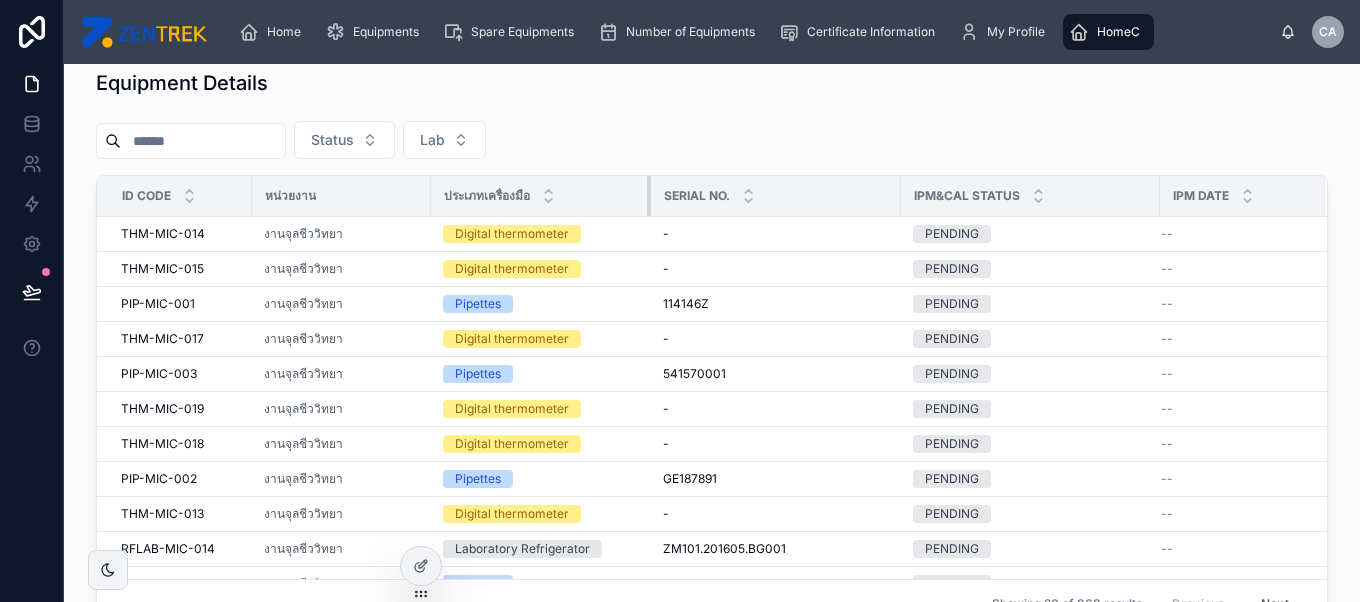 drag, startPoint x: 703, startPoint y: 186, endPoint x: 647, endPoint y: 189, distance: 56.0803 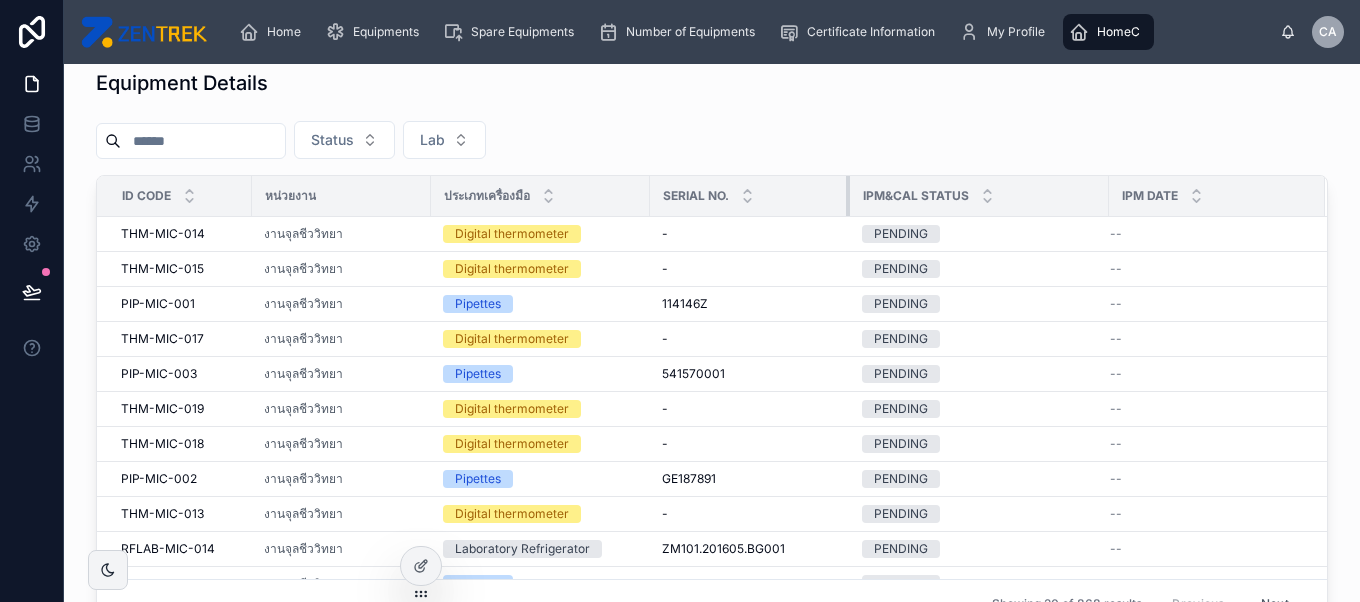 drag, startPoint x: 896, startPoint y: 190, endPoint x: 846, endPoint y: 193, distance: 50.08992 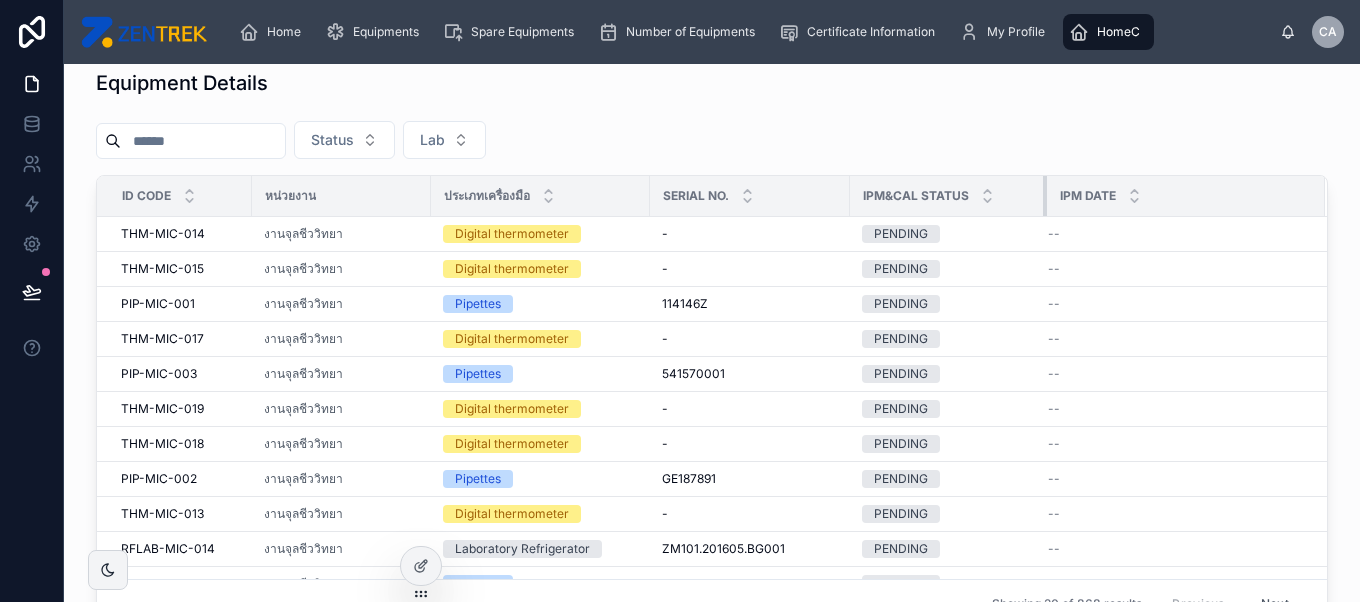 drag, startPoint x: 1107, startPoint y: 191, endPoint x: 1044, endPoint y: 192, distance: 63.007935 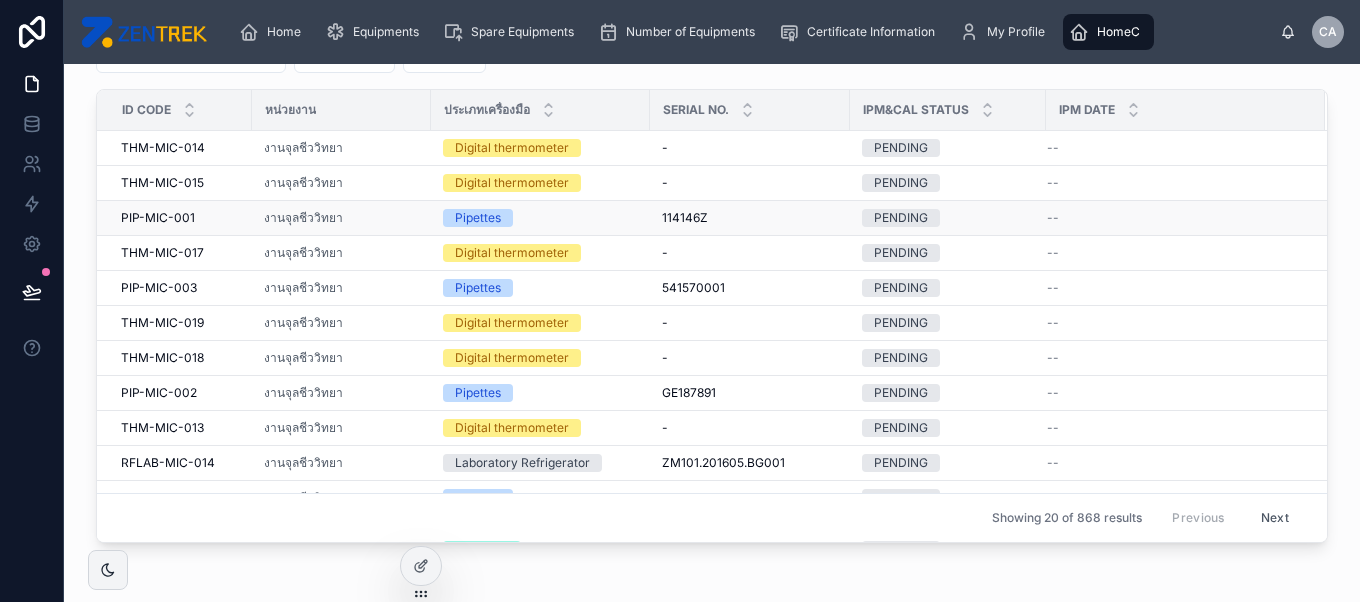 scroll, scrollTop: 620, scrollLeft: 0, axis: vertical 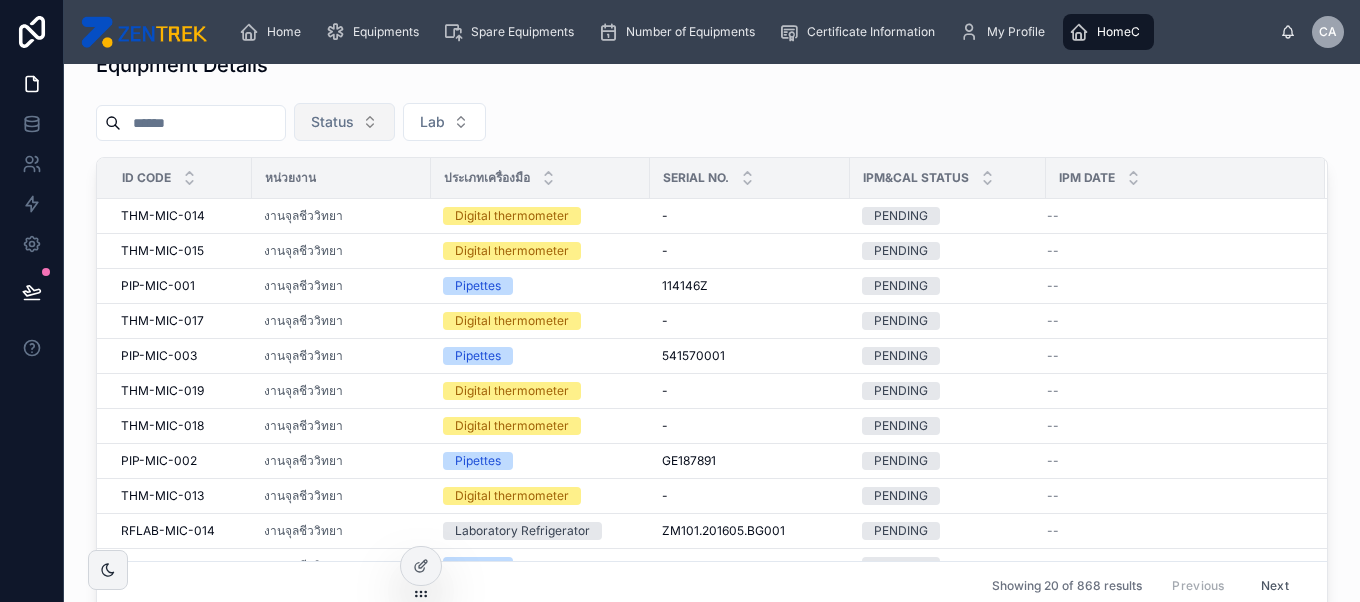 click on "Status" at bounding box center (332, 122) 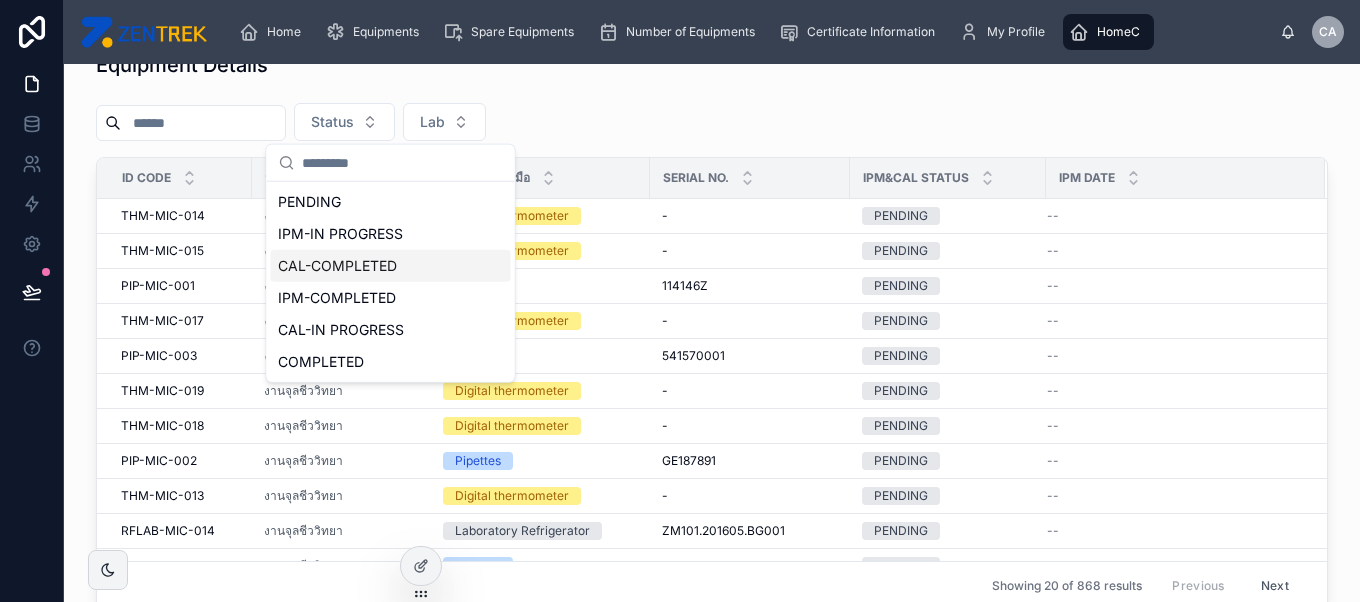 click on "CAL-COMPLETED" at bounding box center [390, 266] 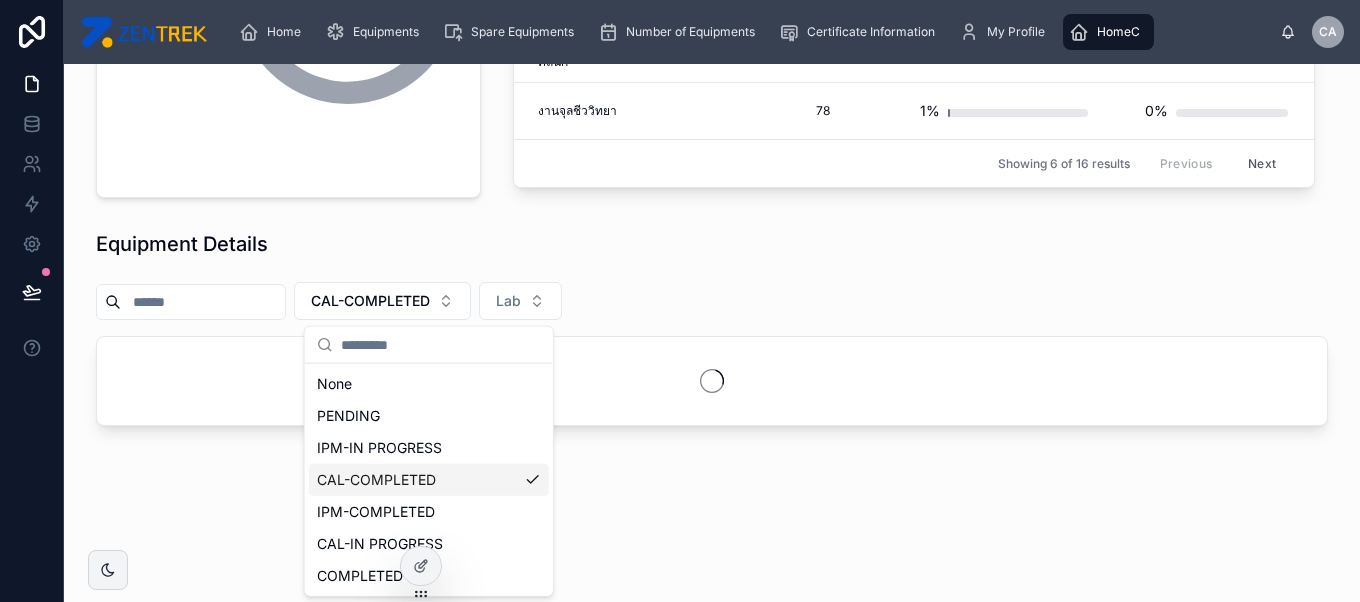 scroll, scrollTop: 373, scrollLeft: 0, axis: vertical 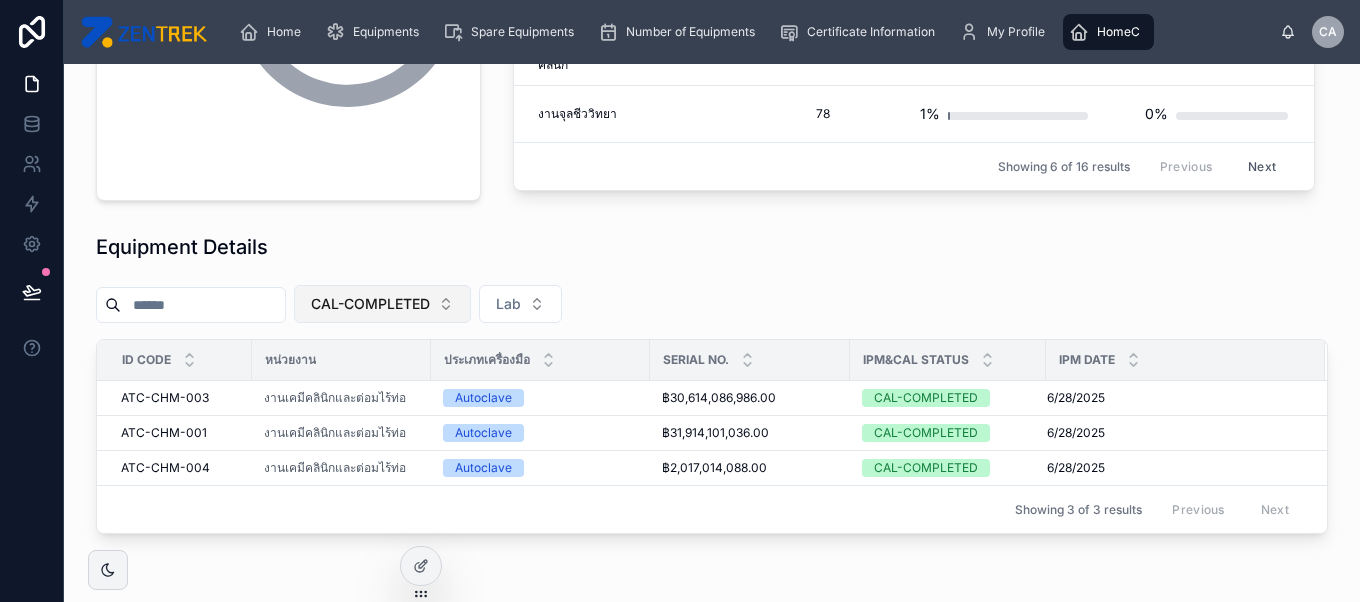 click on "CAL-COMPLETED" at bounding box center [382, 304] 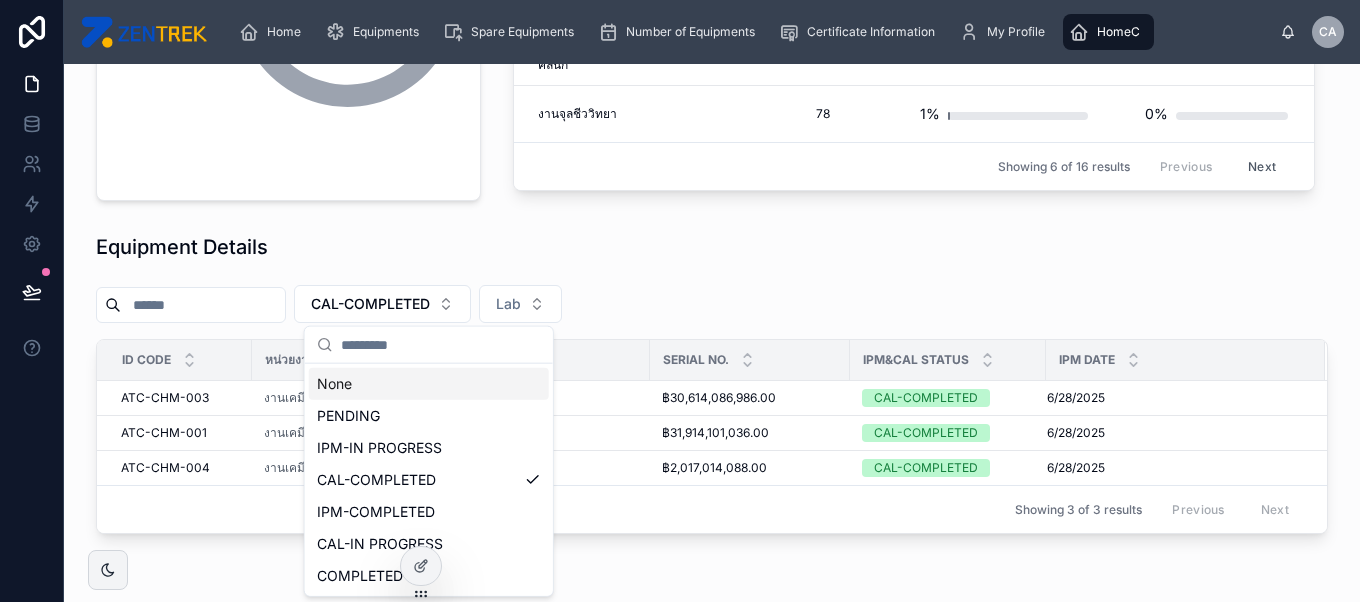 click on "None" at bounding box center [429, 384] 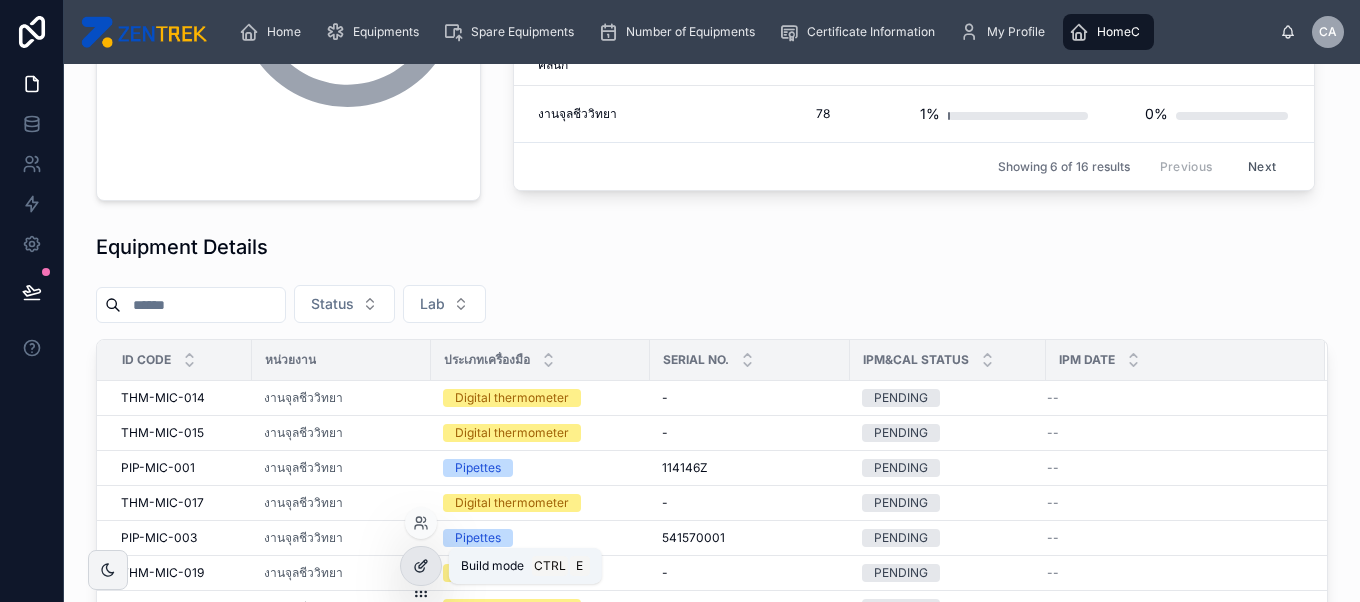 click 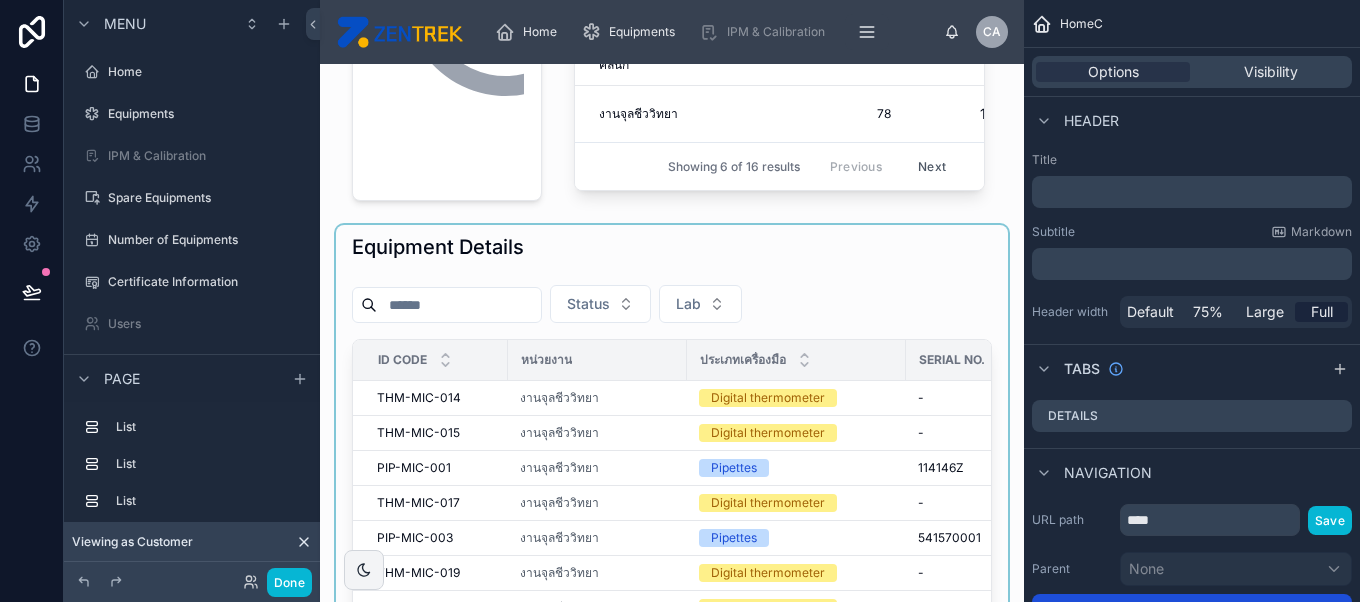 scroll, scrollTop: 96, scrollLeft: 0, axis: vertical 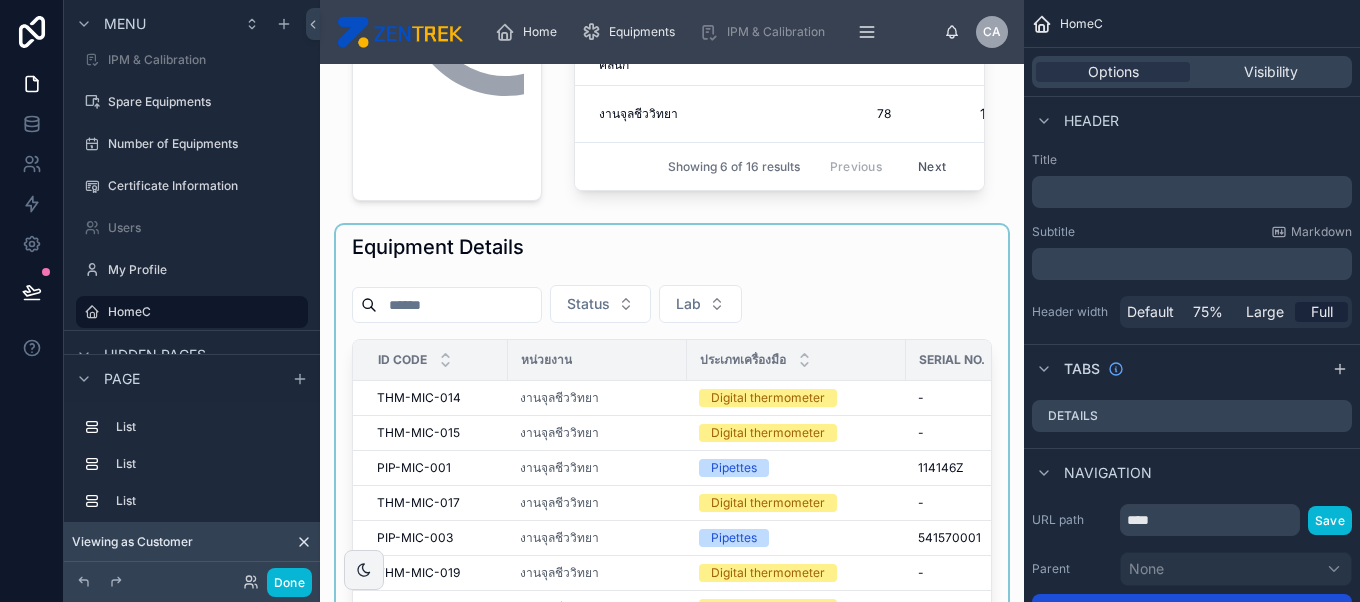 click at bounding box center [672, 517] 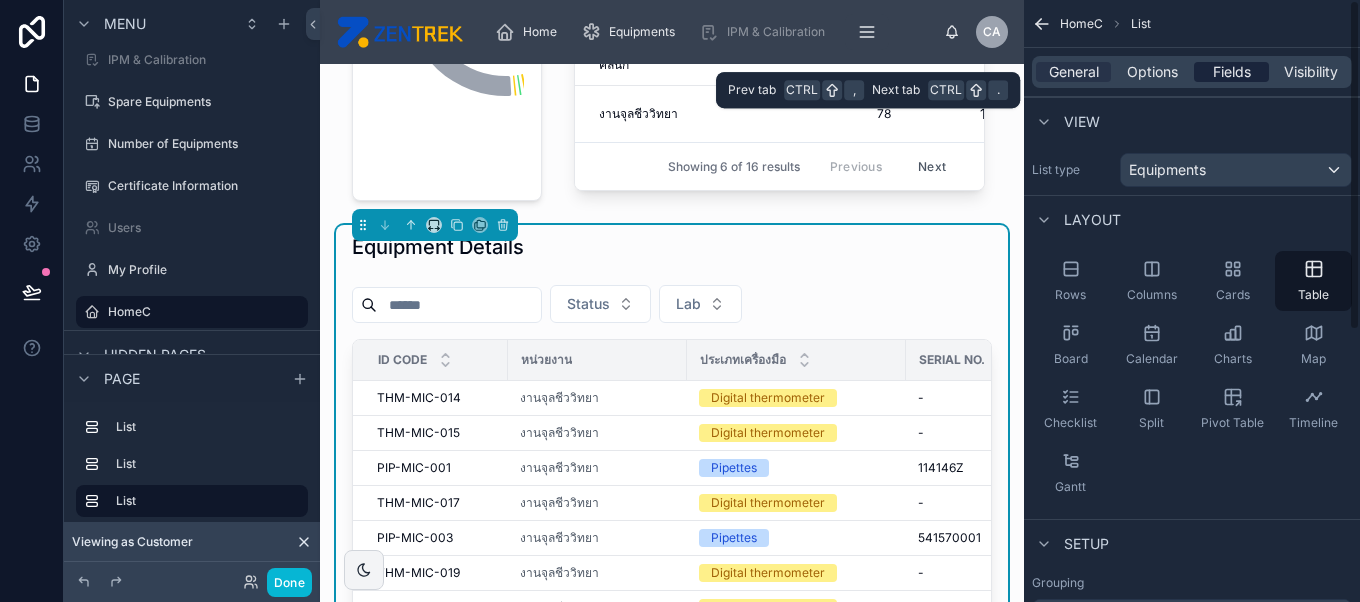 click on "Fields" at bounding box center [1232, 72] 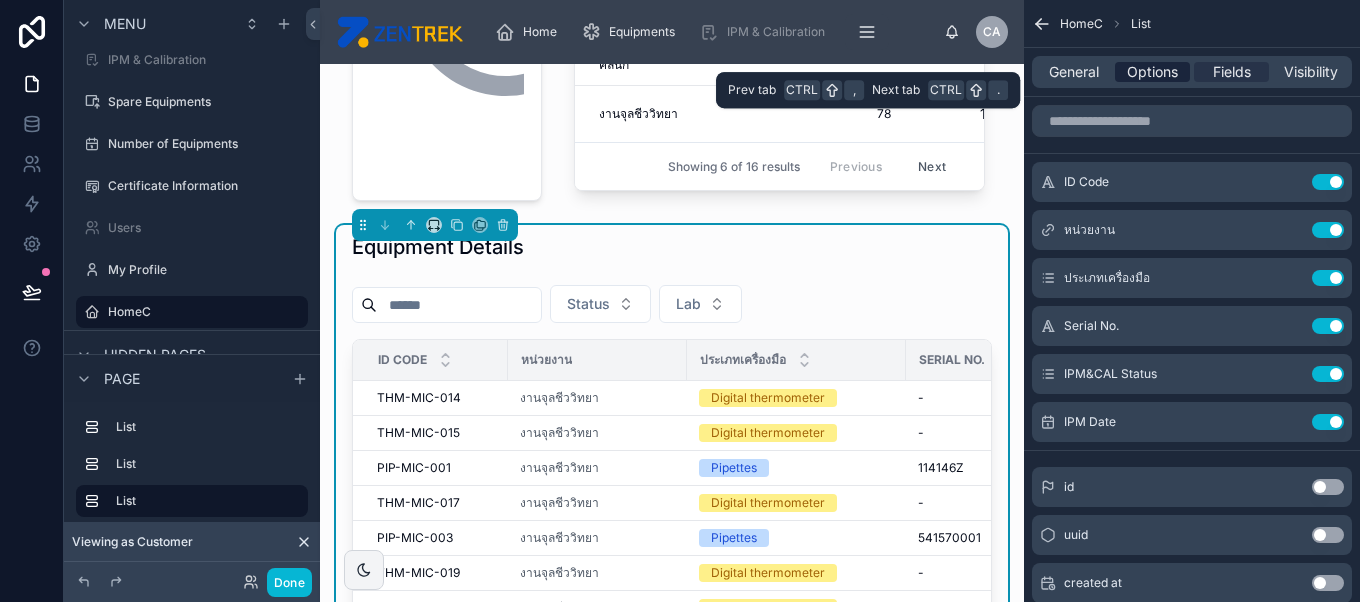 click on "Options" at bounding box center [1152, 72] 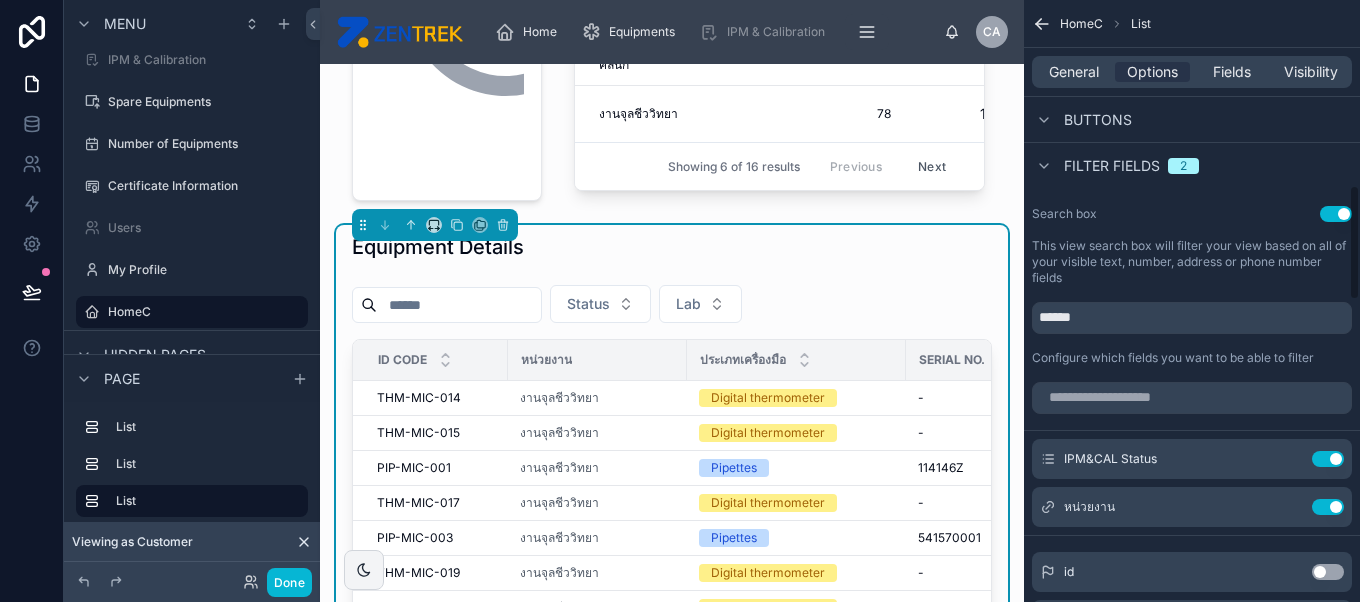scroll, scrollTop: 969, scrollLeft: 0, axis: vertical 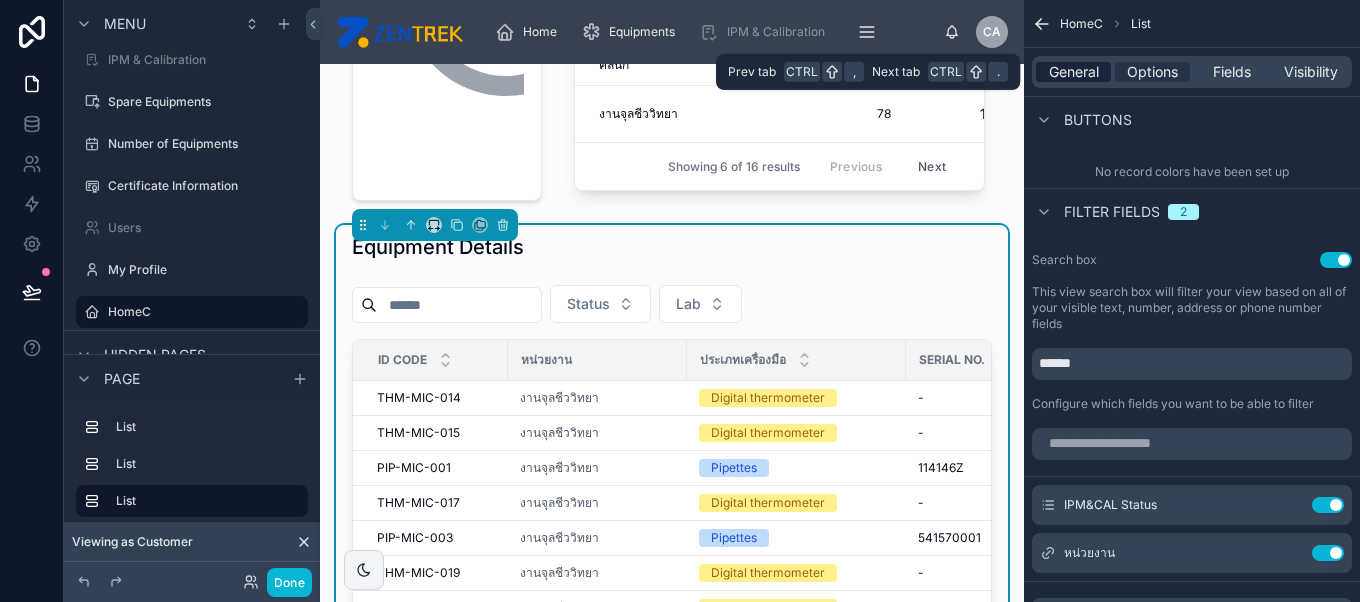click on "General" at bounding box center [1074, 72] 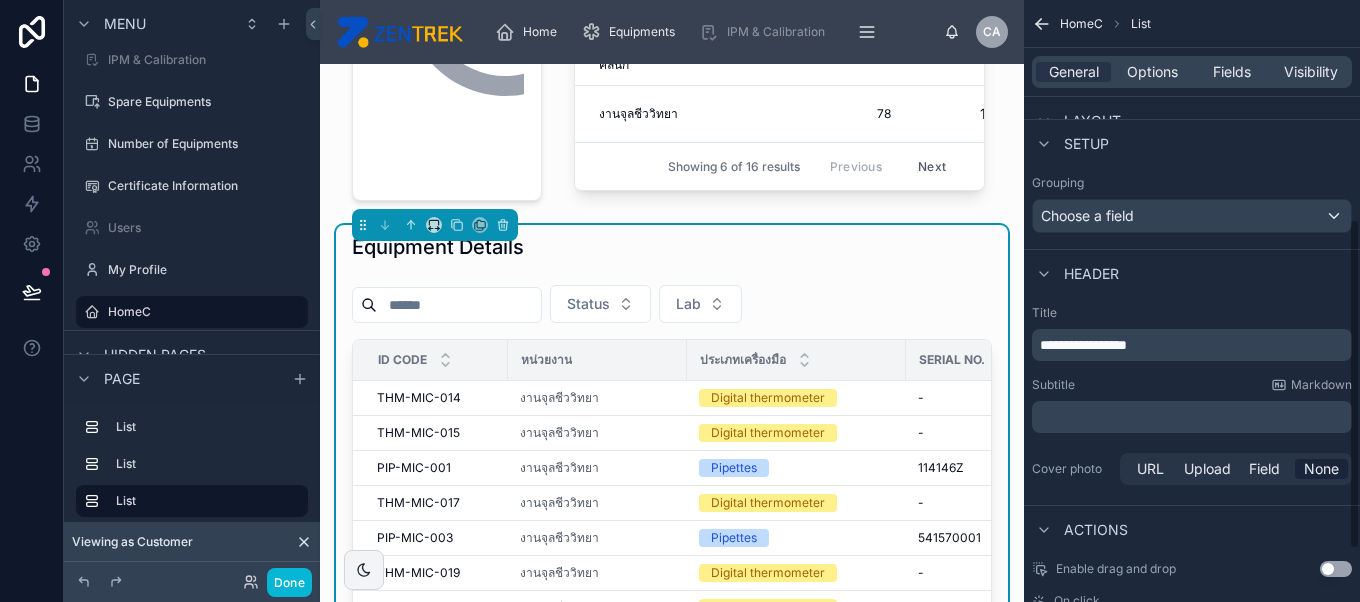 scroll, scrollTop: 494, scrollLeft: 0, axis: vertical 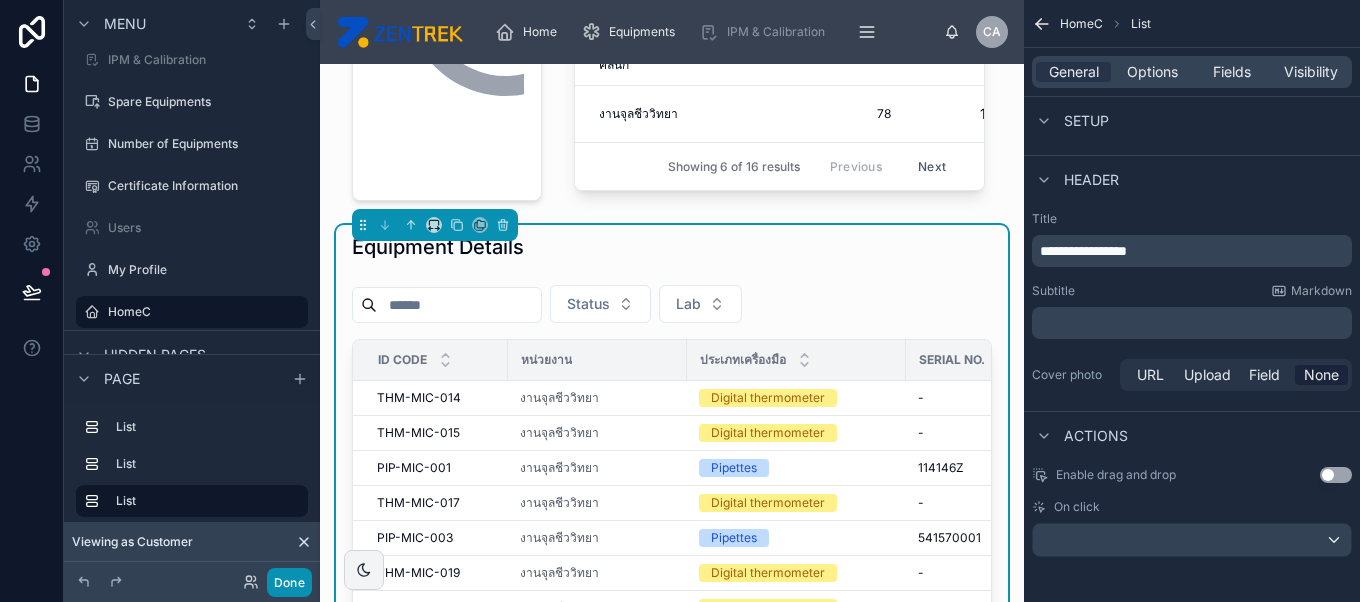 click on "Done" at bounding box center [289, 582] 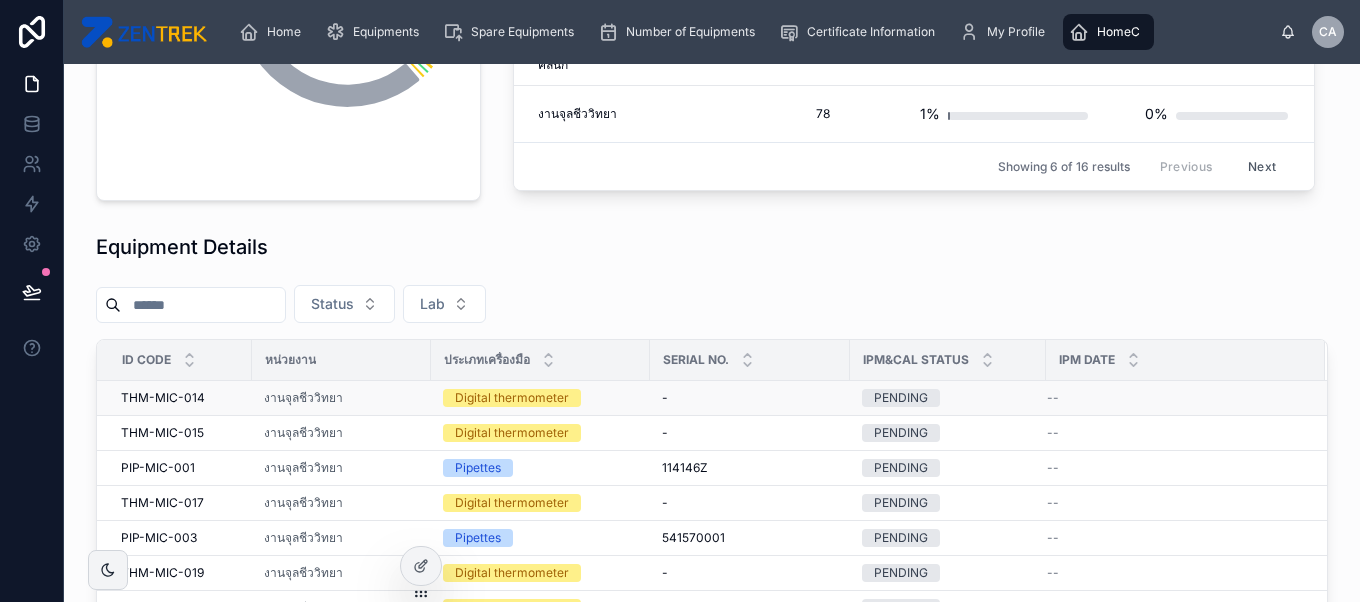 click on "Digital thermometer" at bounding box center (540, 398) 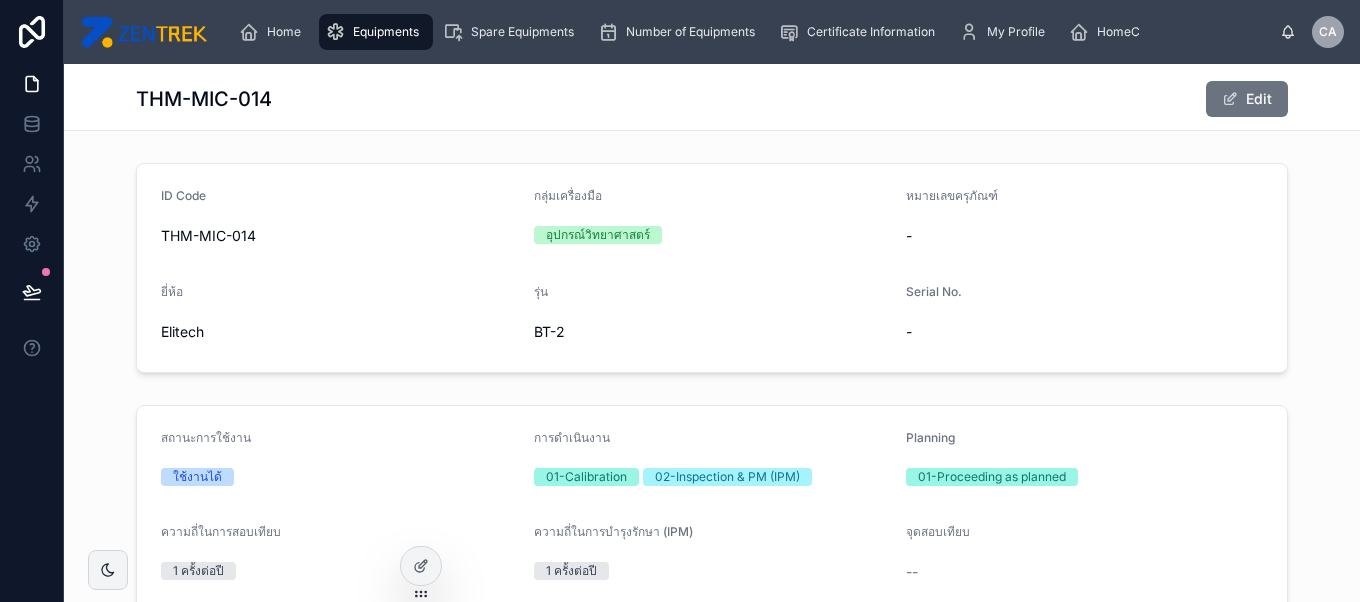 scroll, scrollTop: 176, scrollLeft: 0, axis: vertical 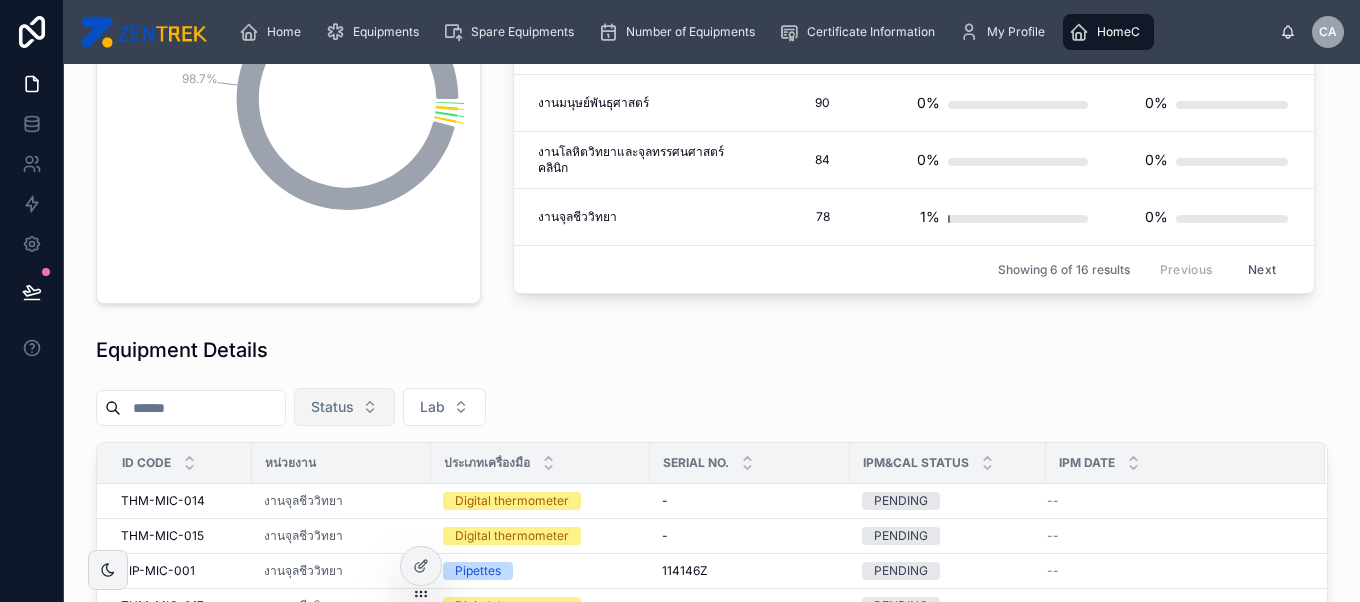 drag, startPoint x: 424, startPoint y: 424, endPoint x: 393, endPoint y: 402, distance: 38.013157 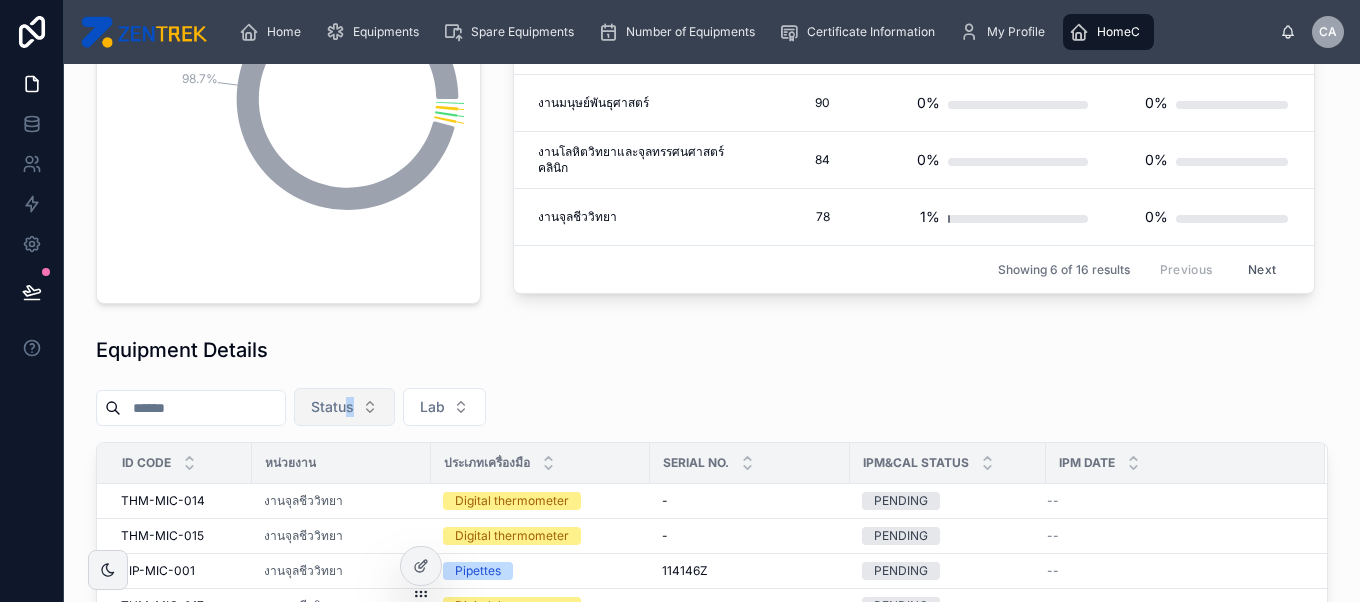click on "Status" at bounding box center (332, 407) 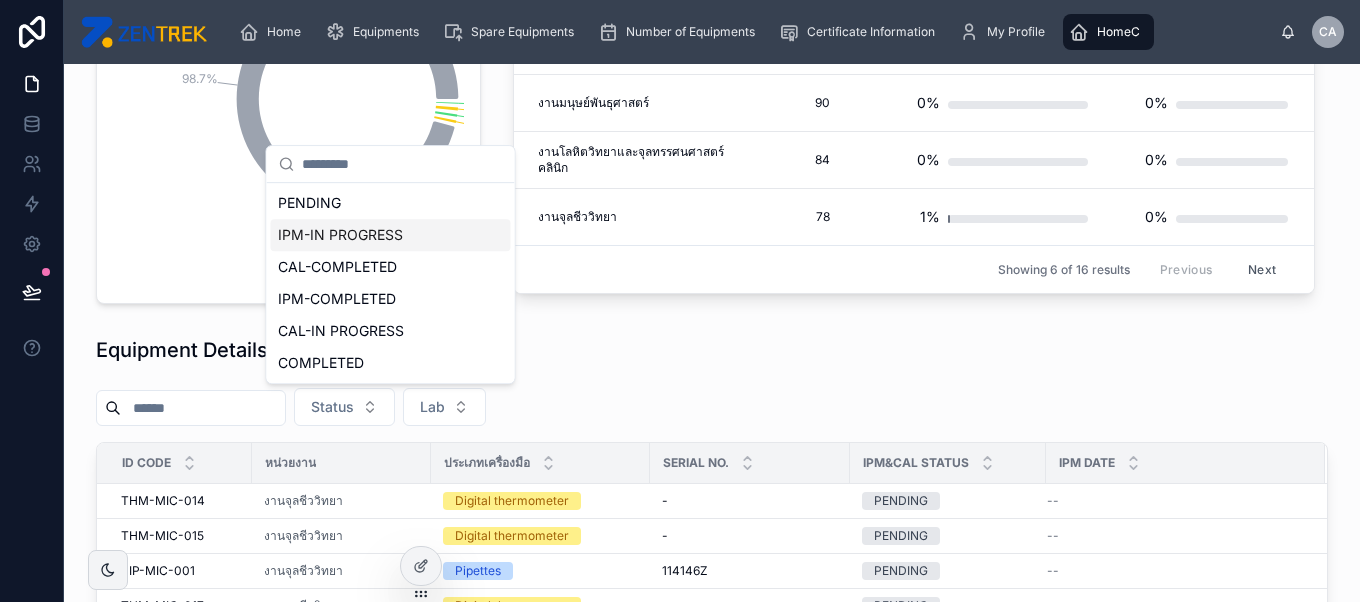 click on "IPM-IN PROGRESS" at bounding box center (390, 235) 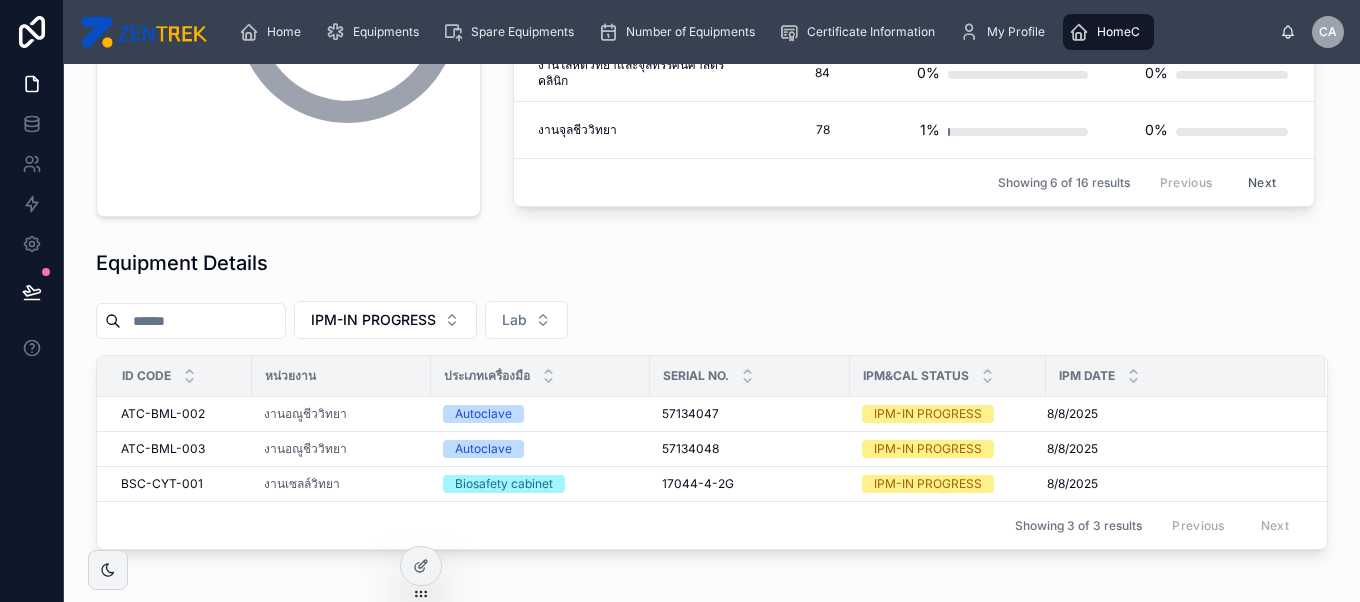 scroll, scrollTop: 358, scrollLeft: 0, axis: vertical 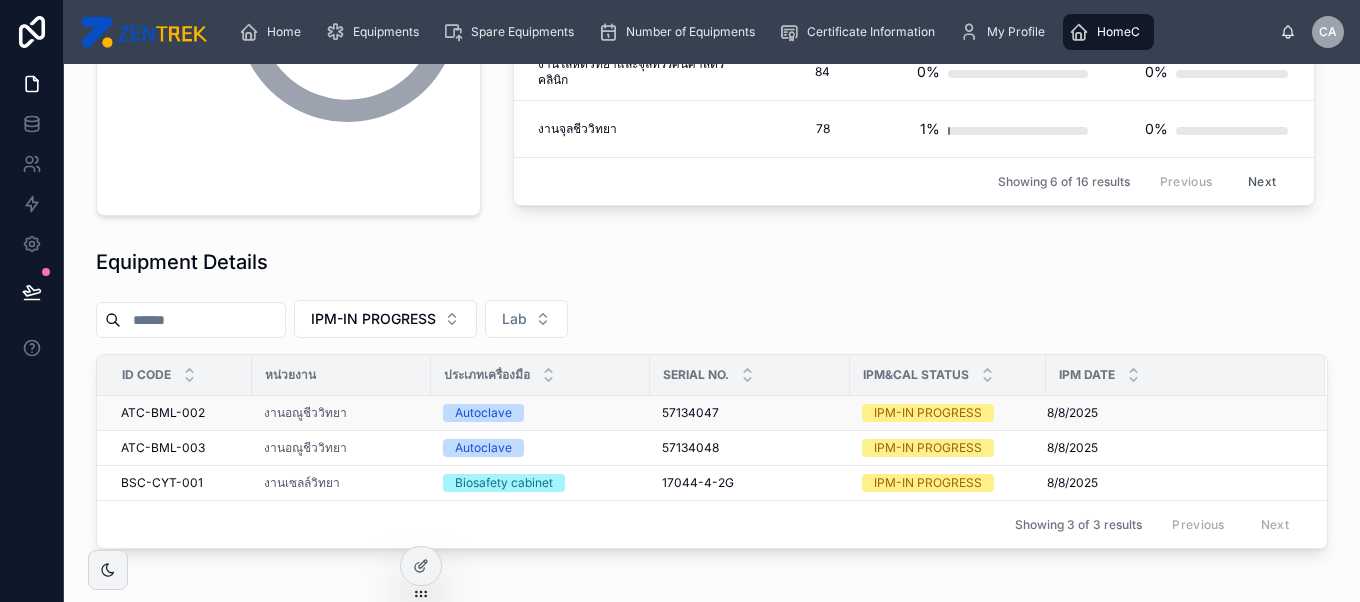 click on "Autoclave" at bounding box center [540, 413] 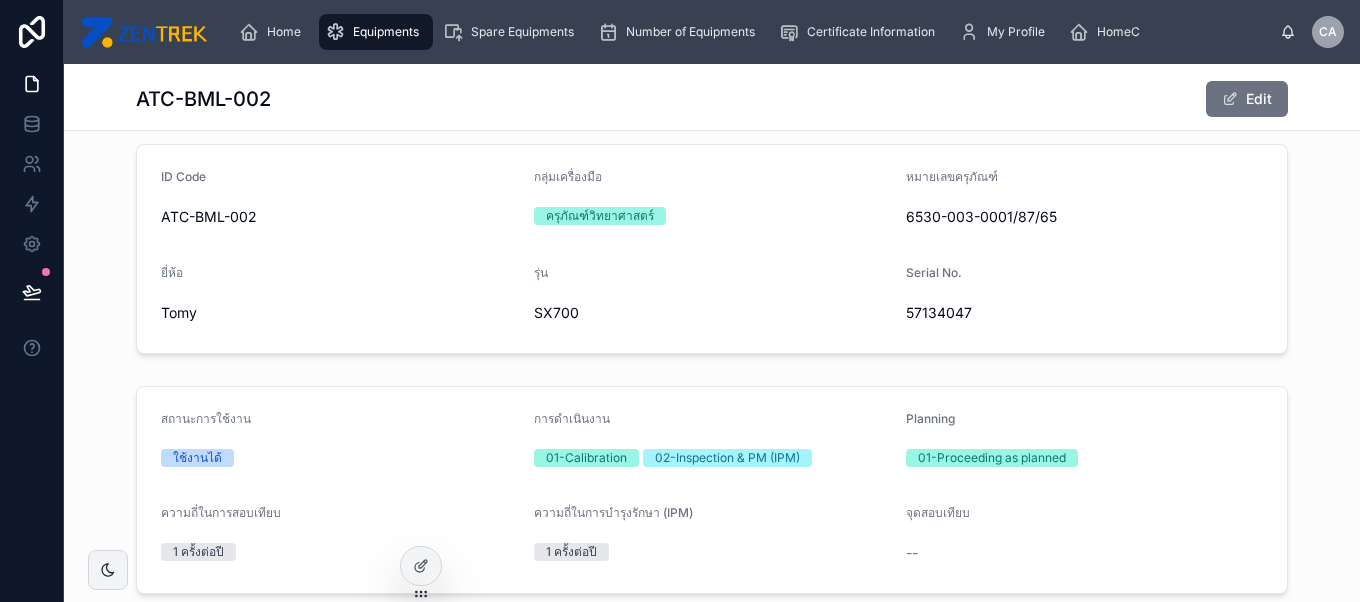 scroll, scrollTop: 0, scrollLeft: 0, axis: both 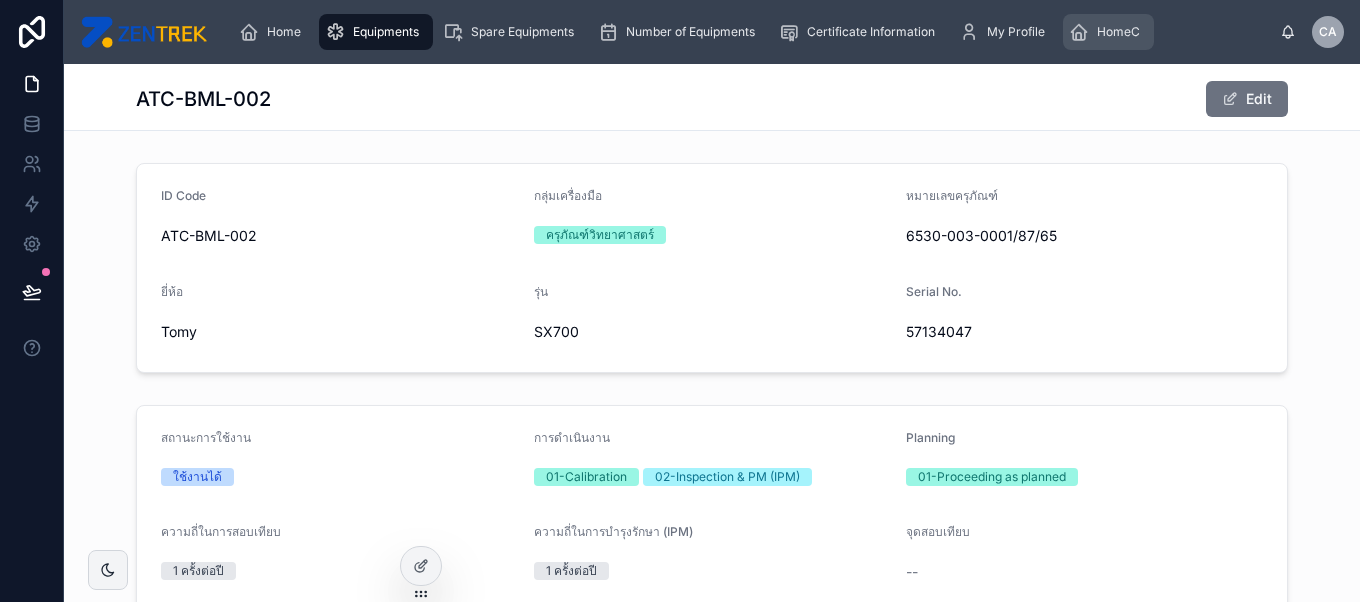 click on "HomeC" at bounding box center (1118, 32) 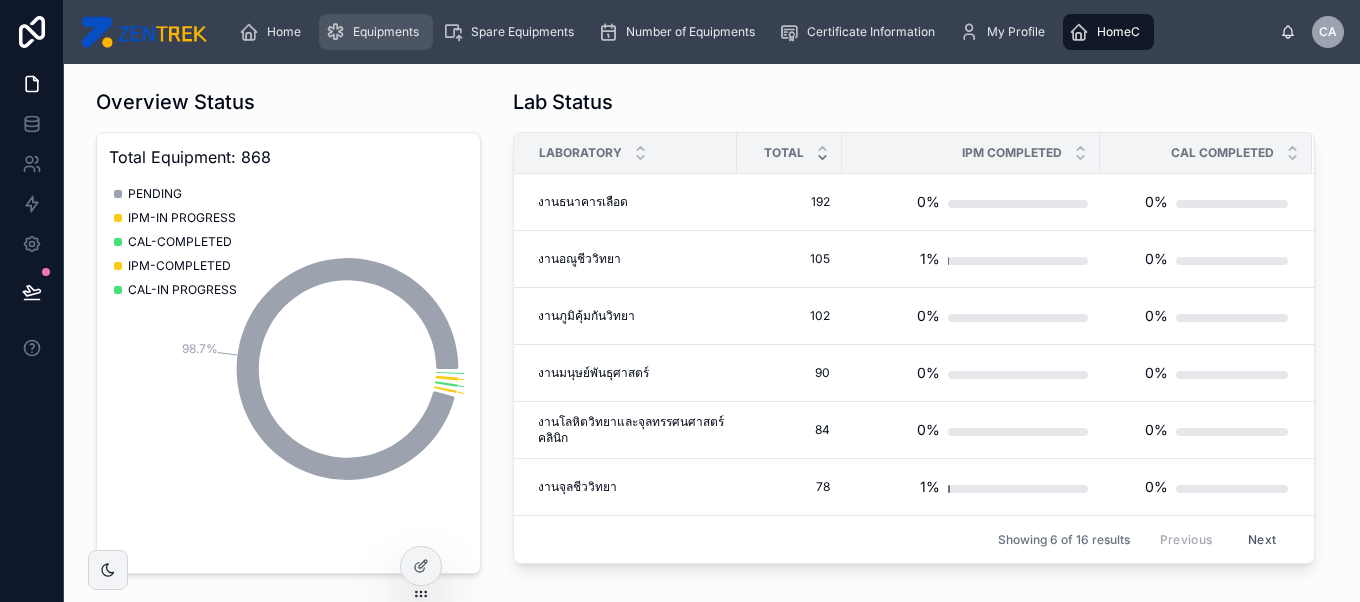 click on "Equipments" at bounding box center [376, 32] 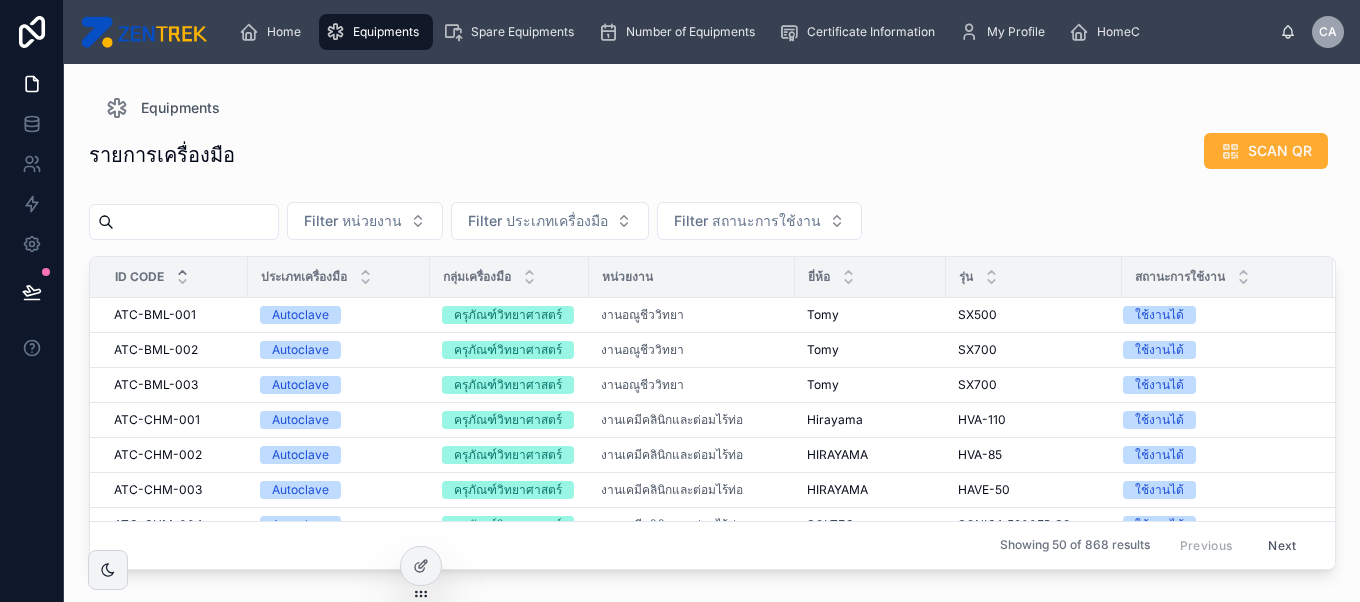 scroll, scrollTop: 0, scrollLeft: 0, axis: both 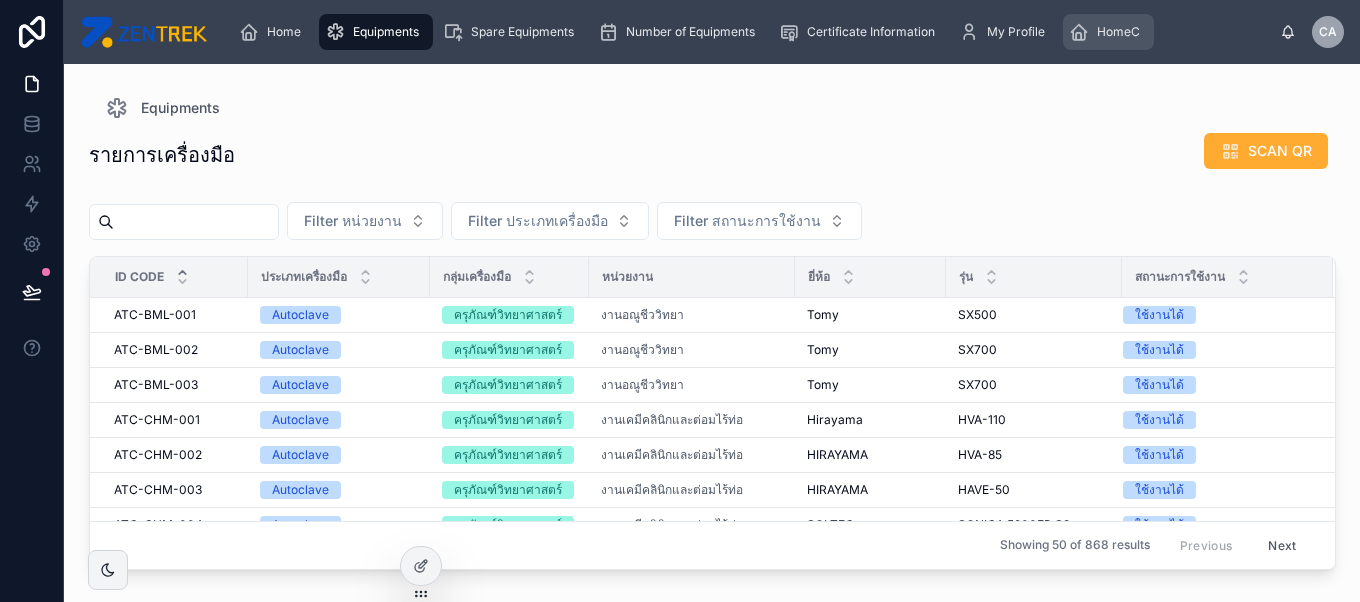 click on "HomeC" at bounding box center (1118, 32) 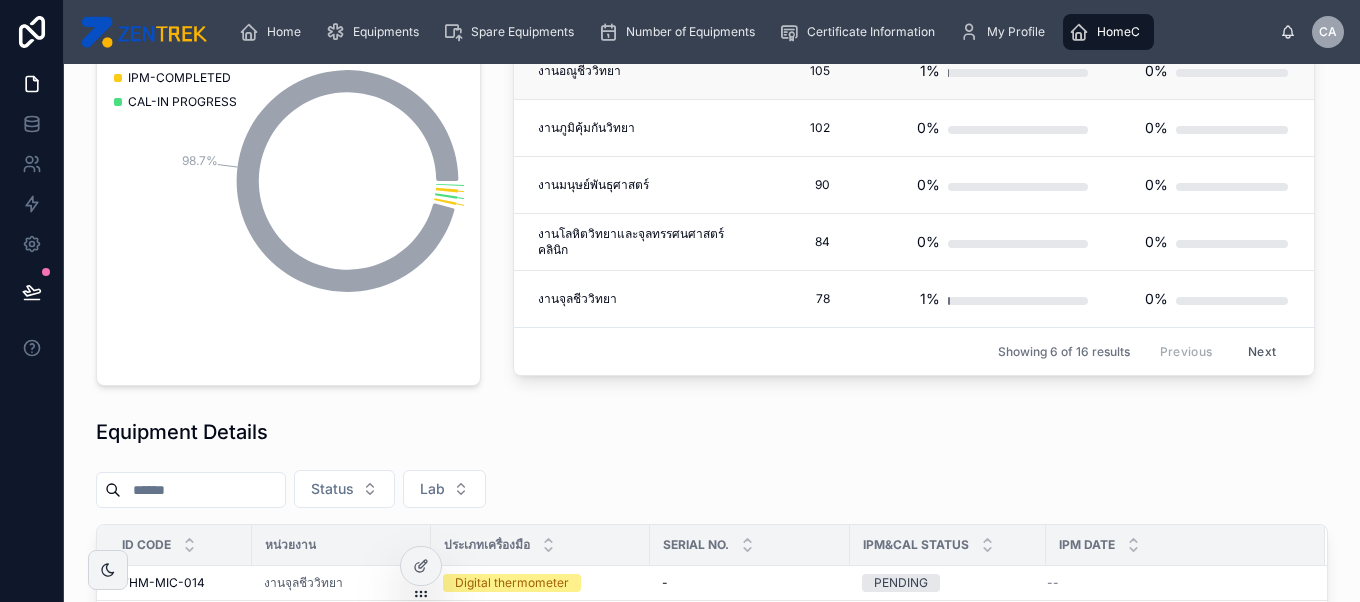 scroll, scrollTop: 0, scrollLeft: 0, axis: both 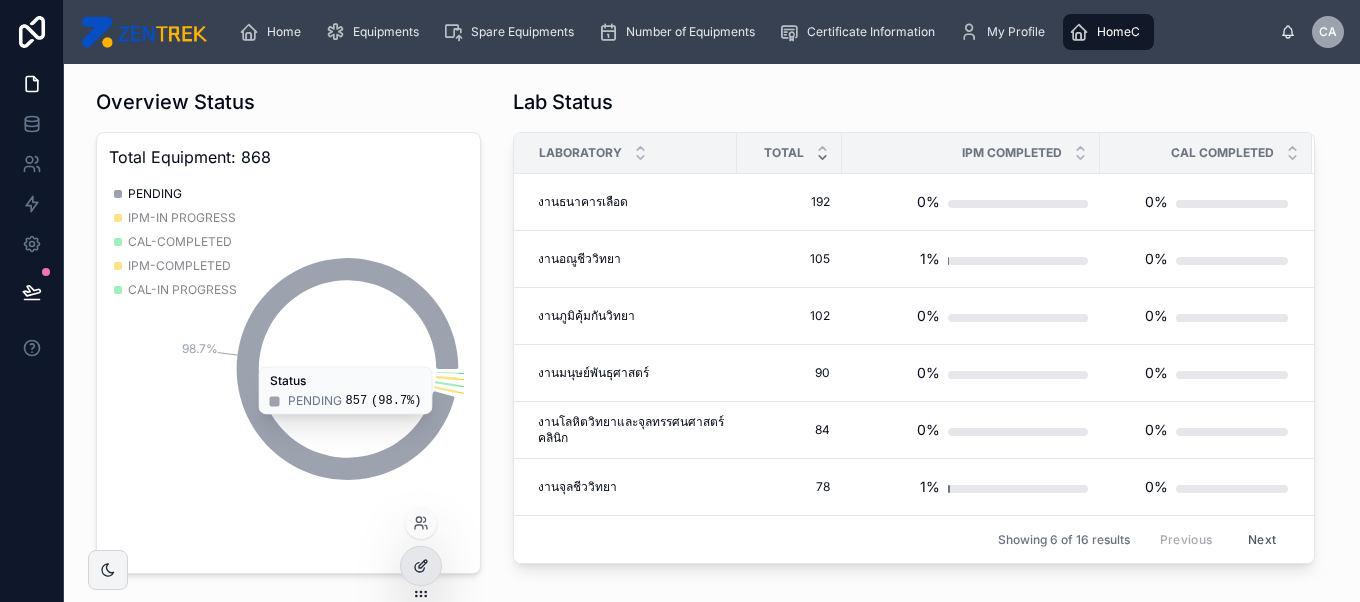click 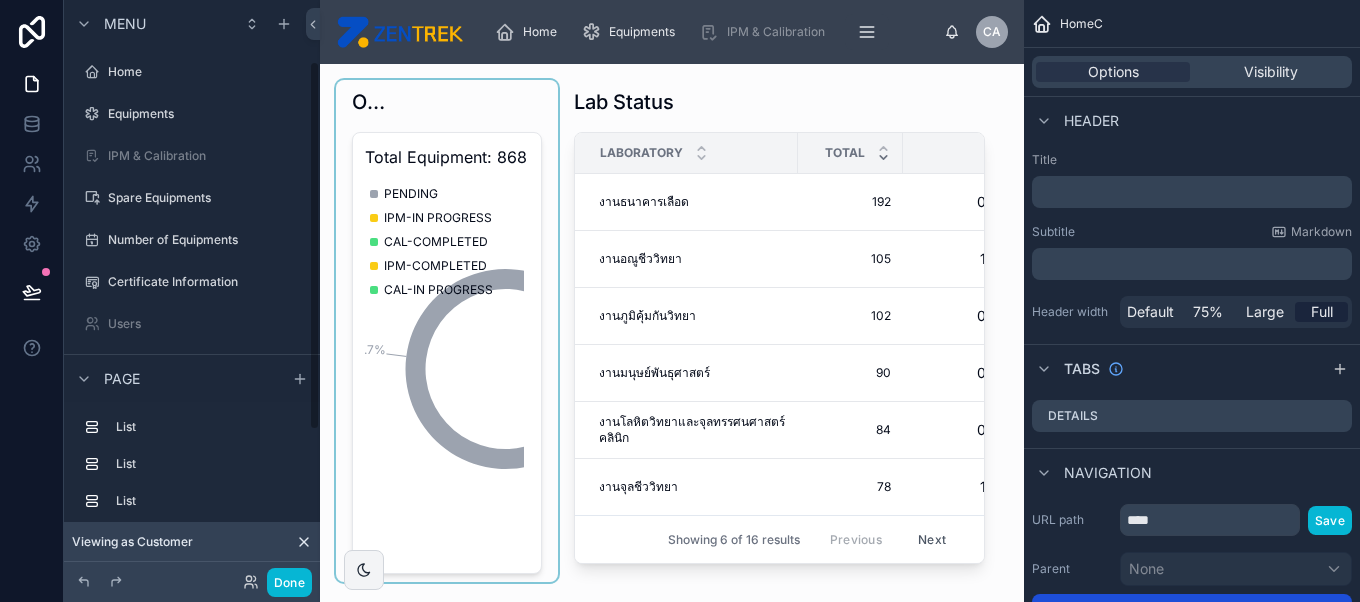 scroll, scrollTop: 96, scrollLeft: 0, axis: vertical 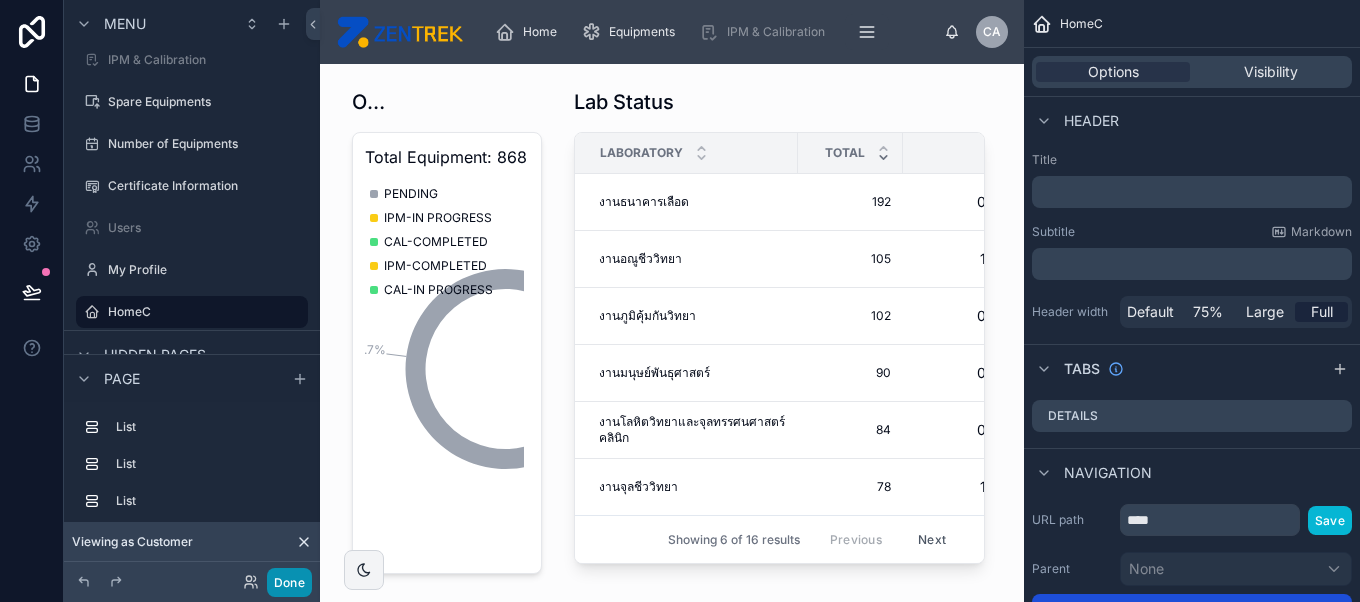 click on "Done" at bounding box center (289, 582) 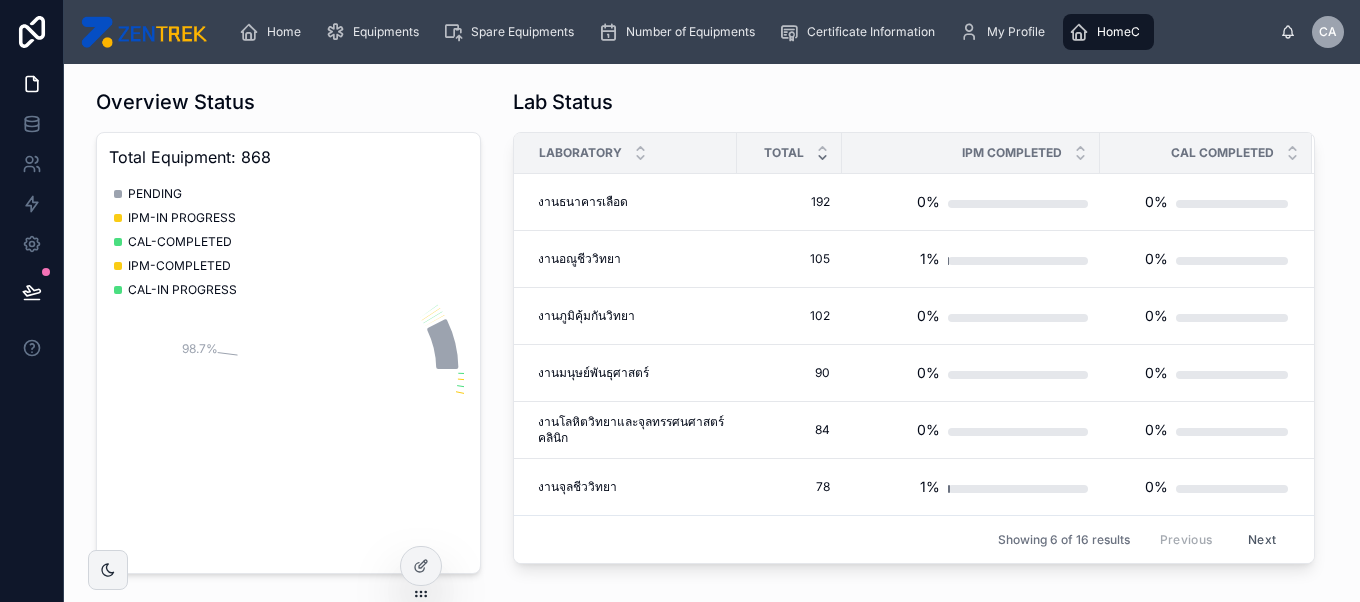 click on "98.7% 0.3% 0.3% 0.5% 0.1%" 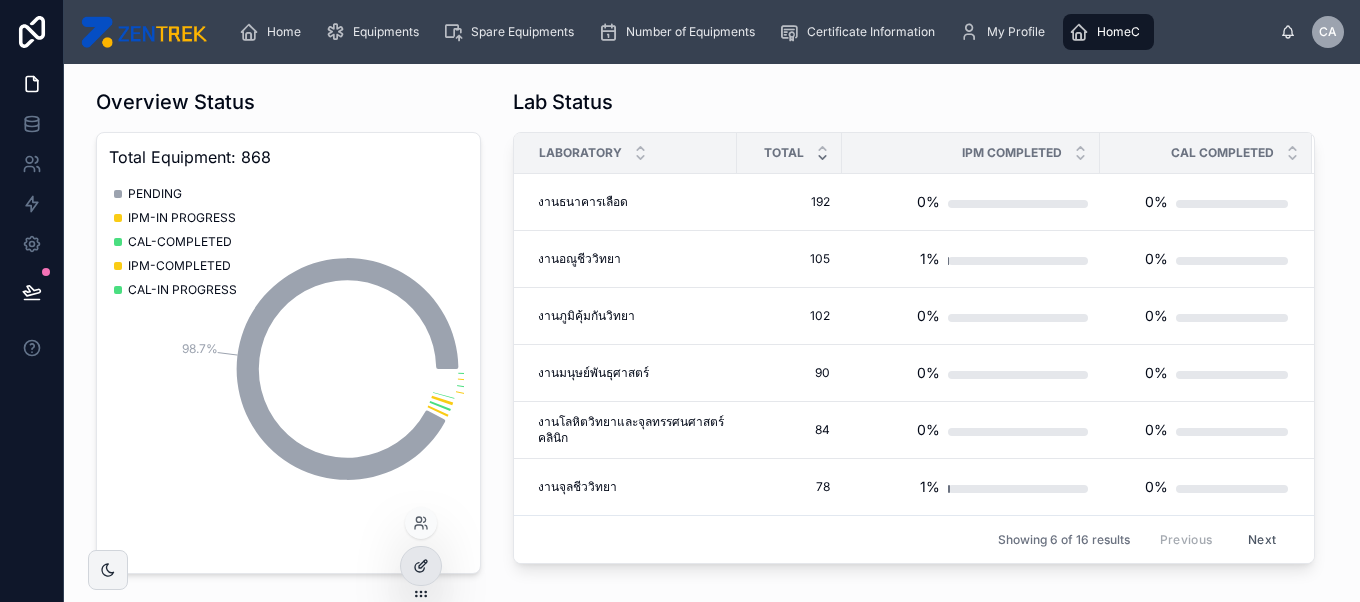 click 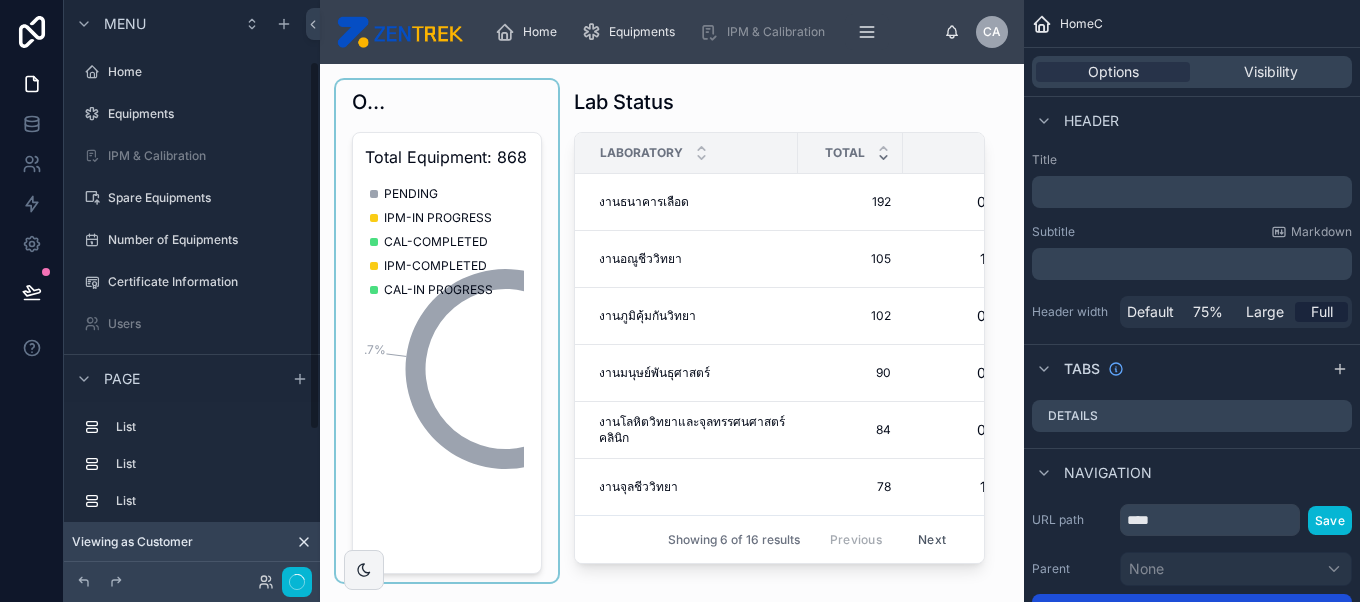 click at bounding box center [447, 331] 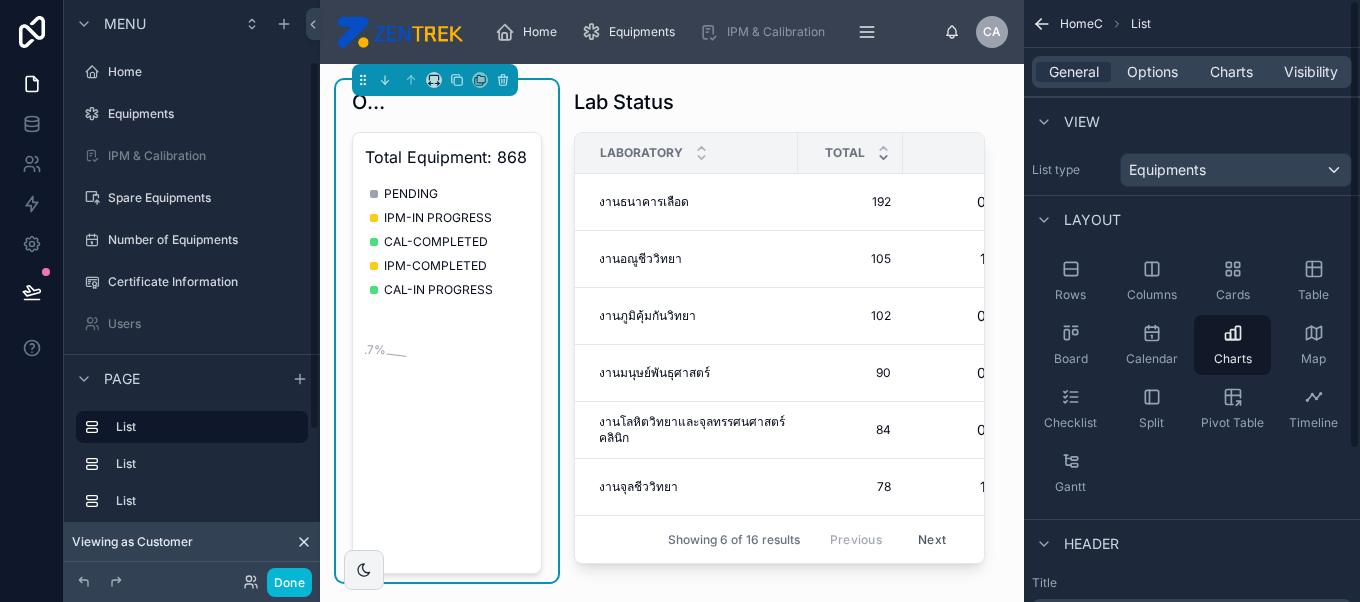 scroll, scrollTop: 96, scrollLeft: 0, axis: vertical 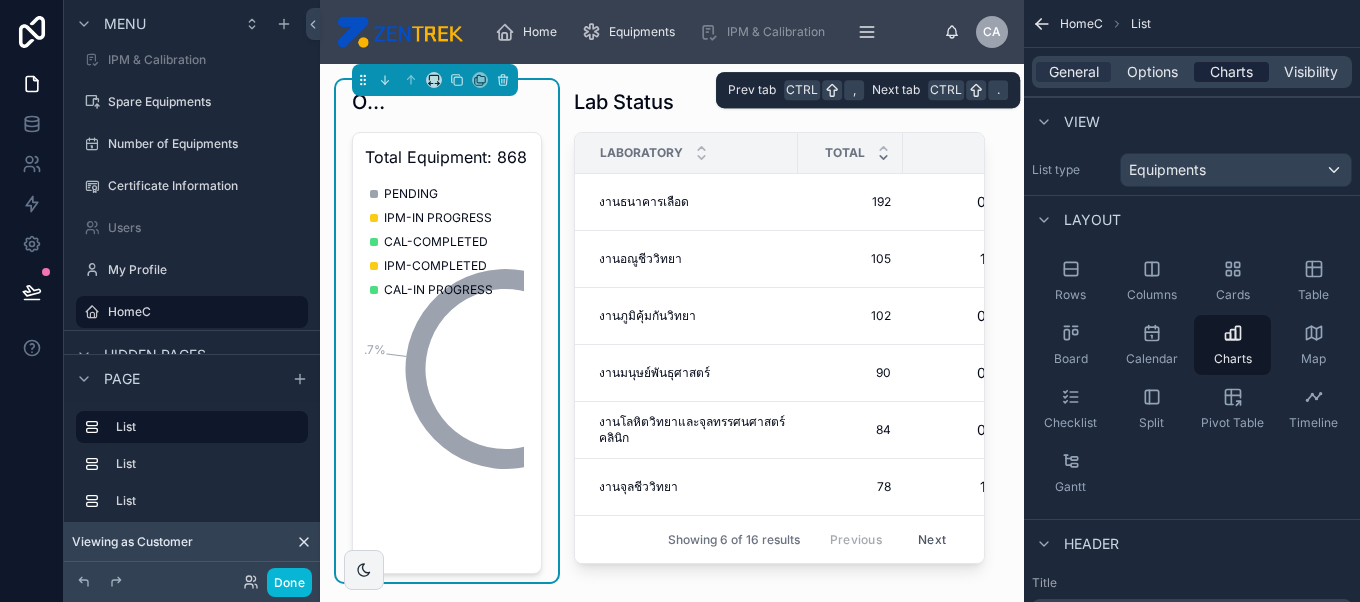 click on "Charts" at bounding box center [1231, 72] 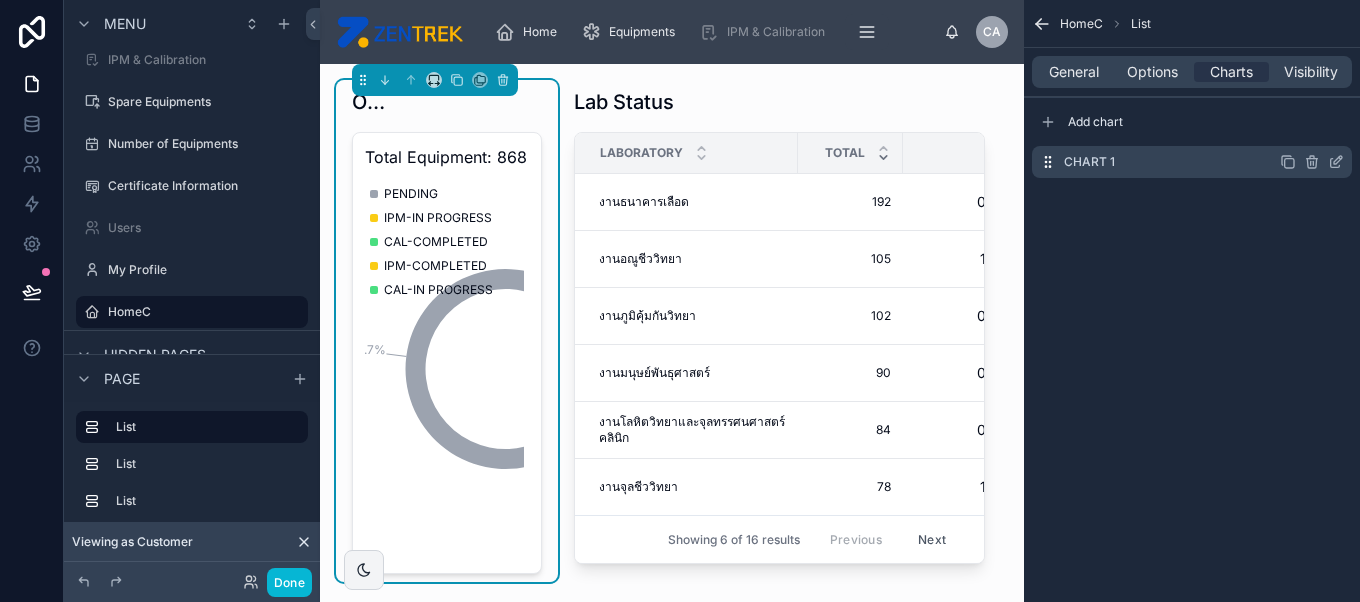 click 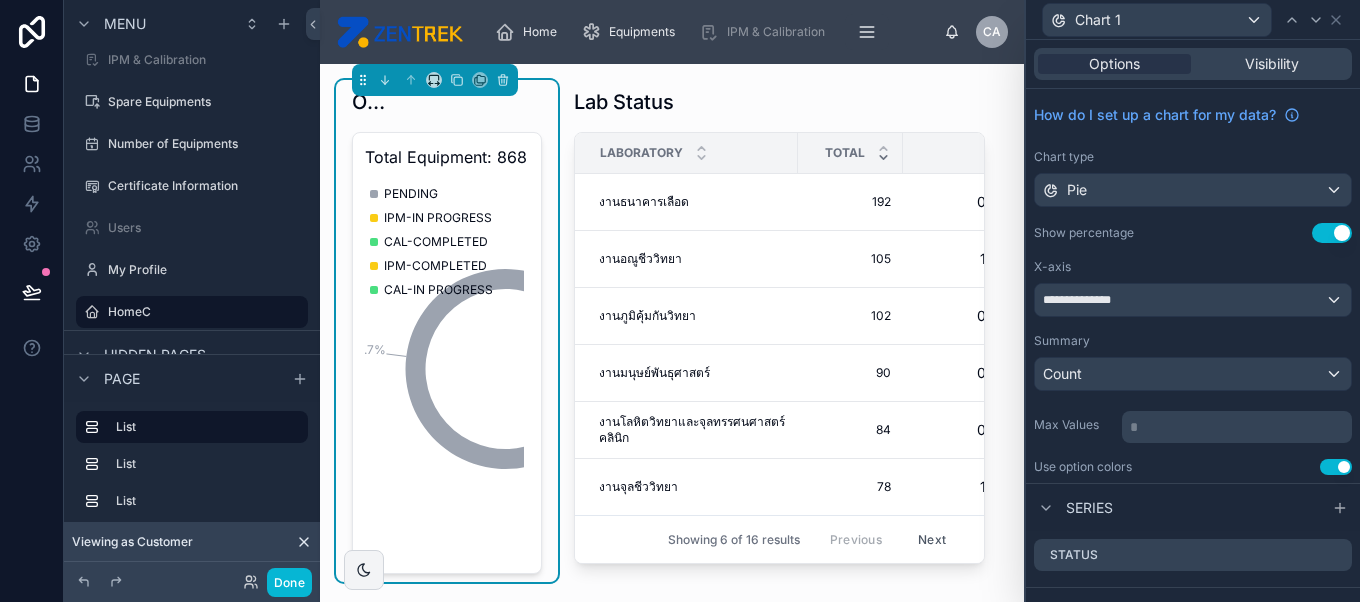 click on "Use setting" at bounding box center [1332, 233] 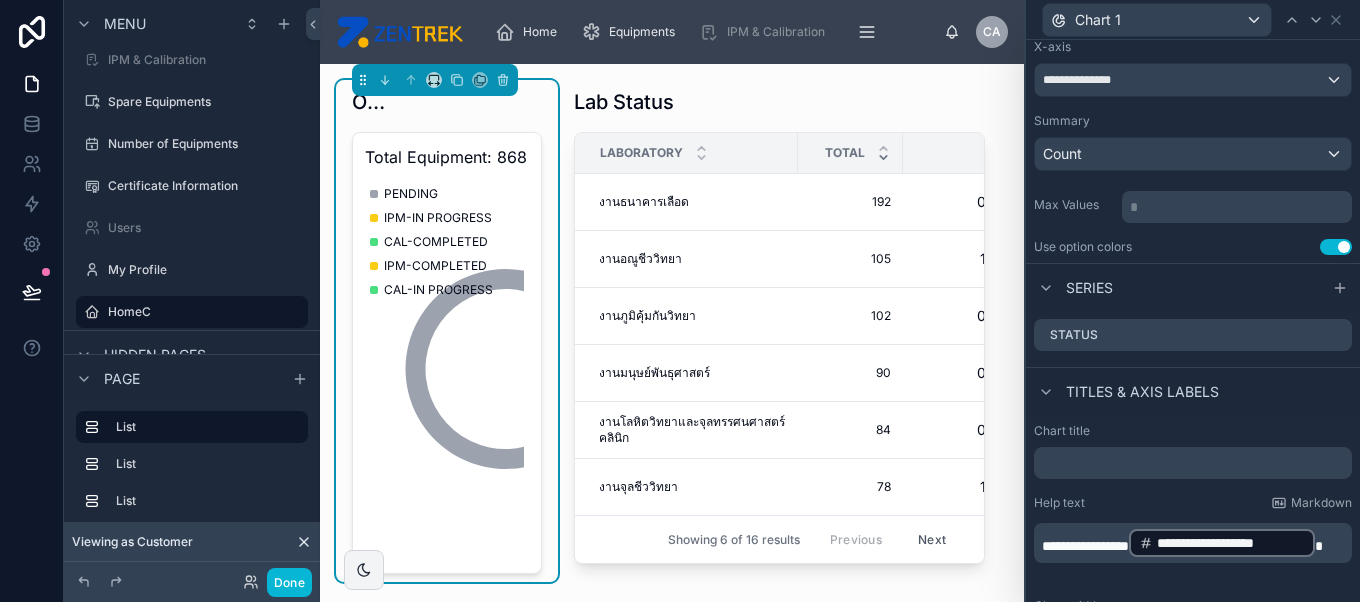 scroll, scrollTop: 271, scrollLeft: 0, axis: vertical 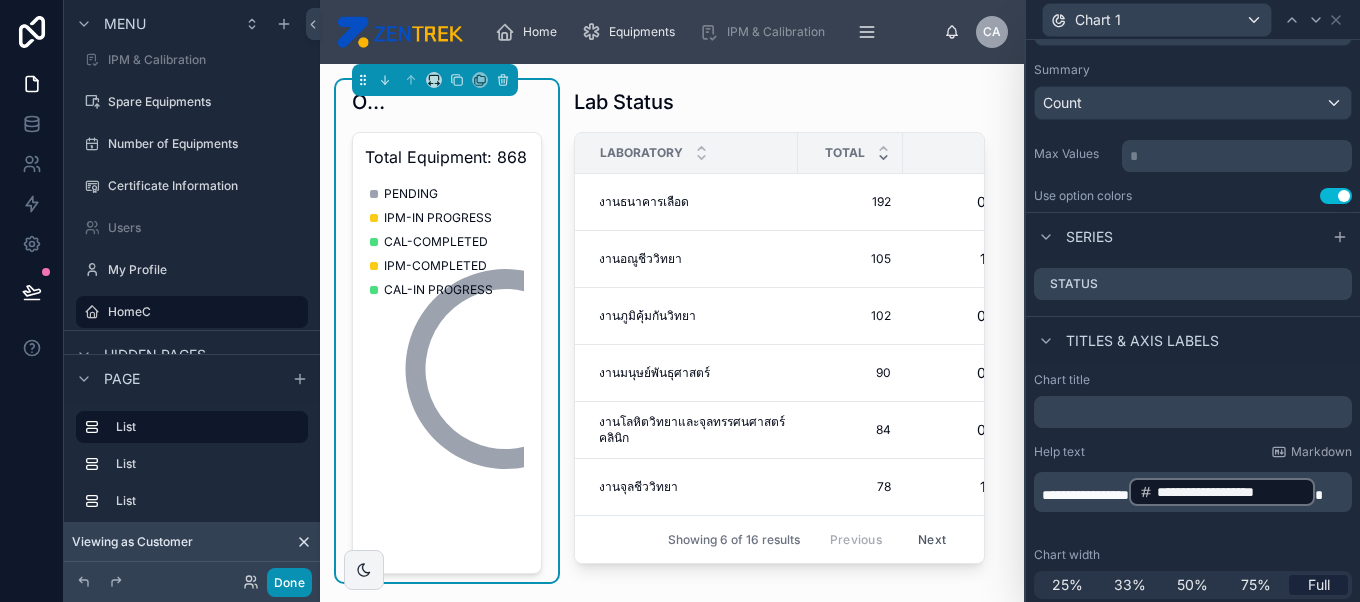click on "Done" at bounding box center (289, 582) 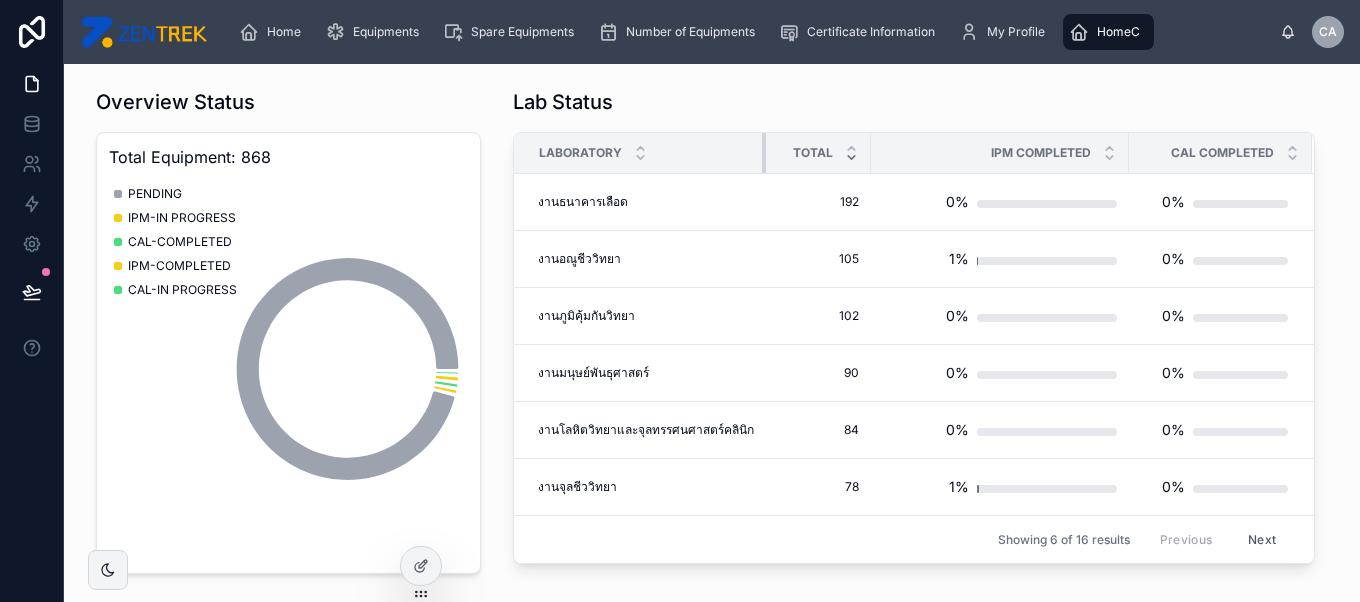 drag, startPoint x: 728, startPoint y: 152, endPoint x: 758, endPoint y: 152, distance: 30 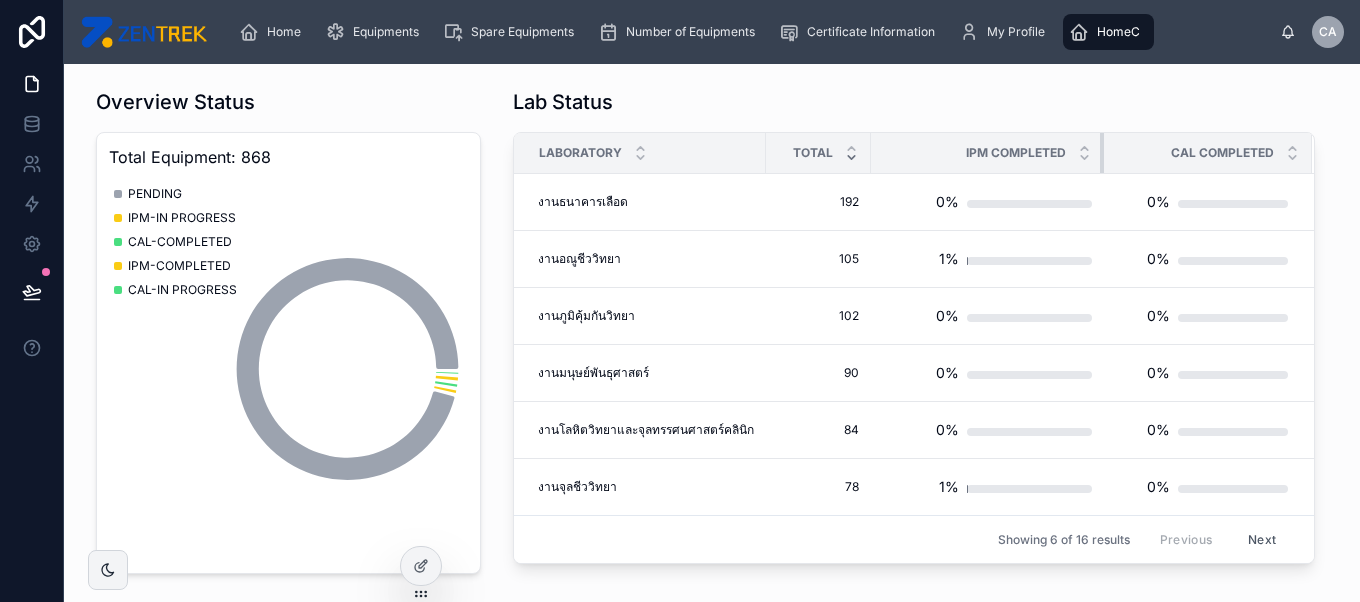 drag, startPoint x: 1110, startPoint y: 150, endPoint x: 1084, endPoint y: 148, distance: 26.076809 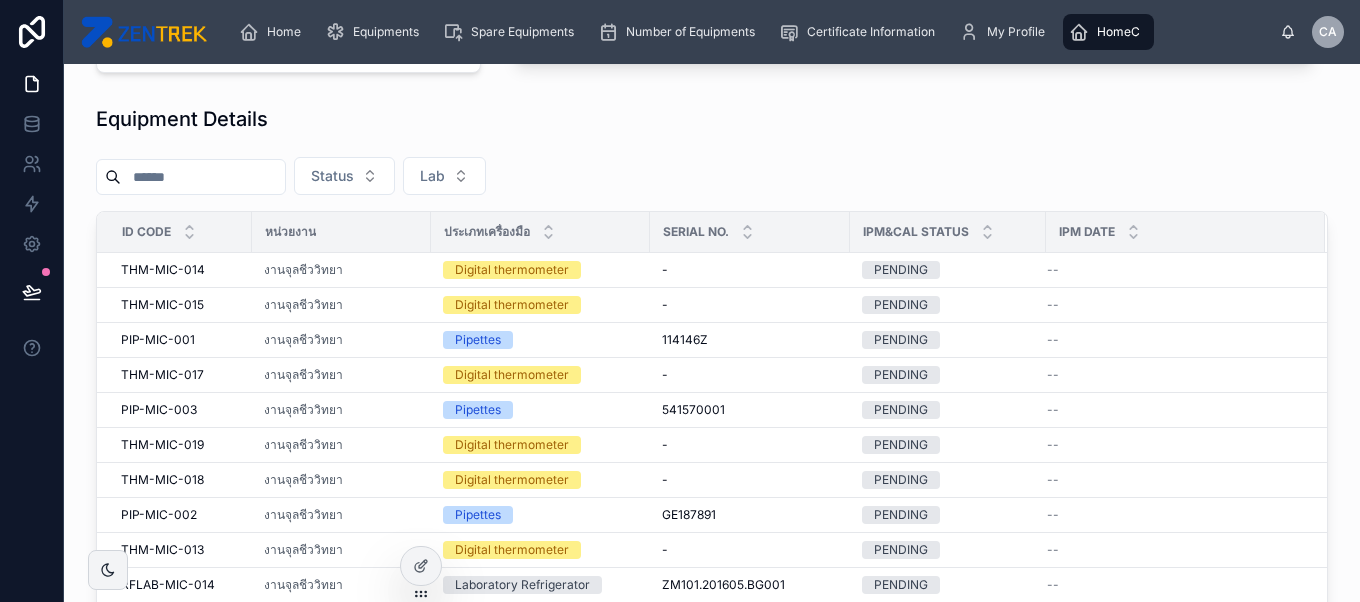 scroll, scrollTop: 501, scrollLeft: 0, axis: vertical 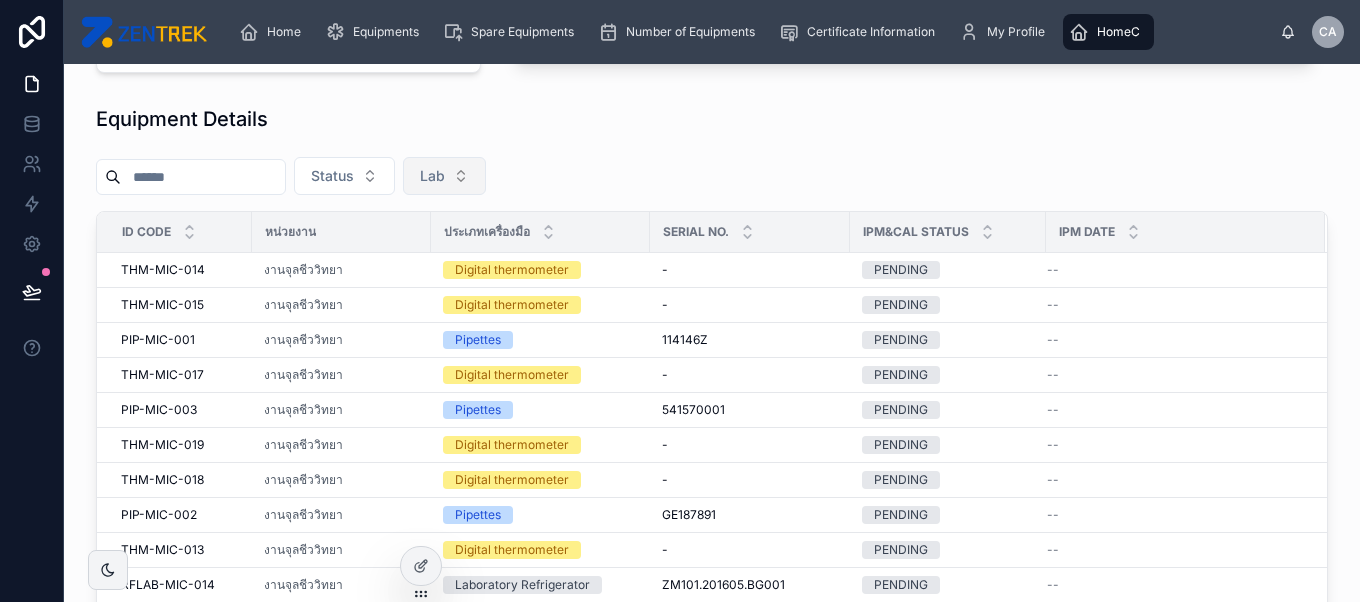 click on "Lab" at bounding box center [444, 176] 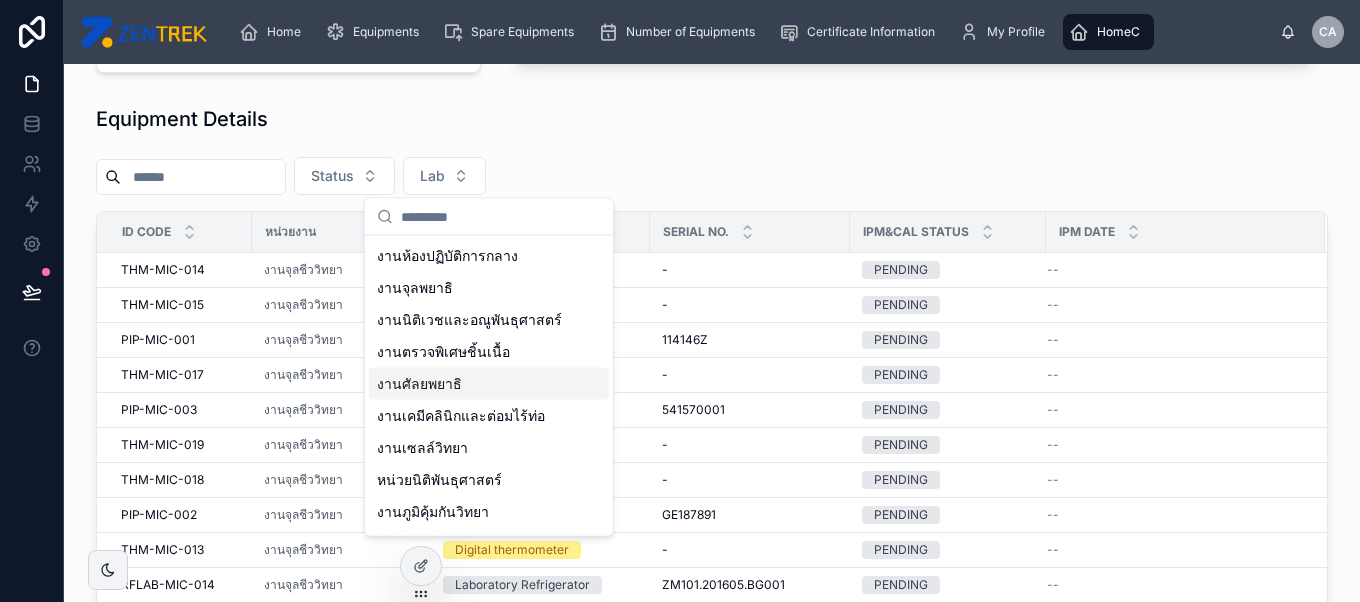 click on "งานศัลยพยาธิ" at bounding box center [489, 384] 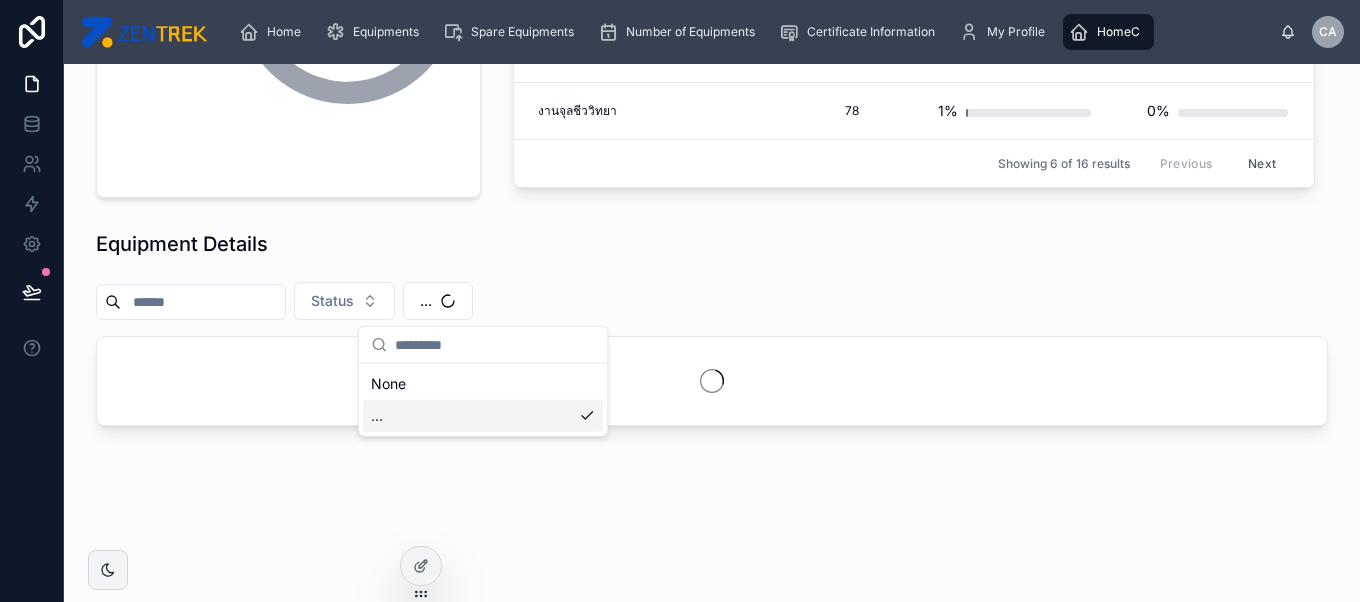 scroll, scrollTop: 373, scrollLeft: 0, axis: vertical 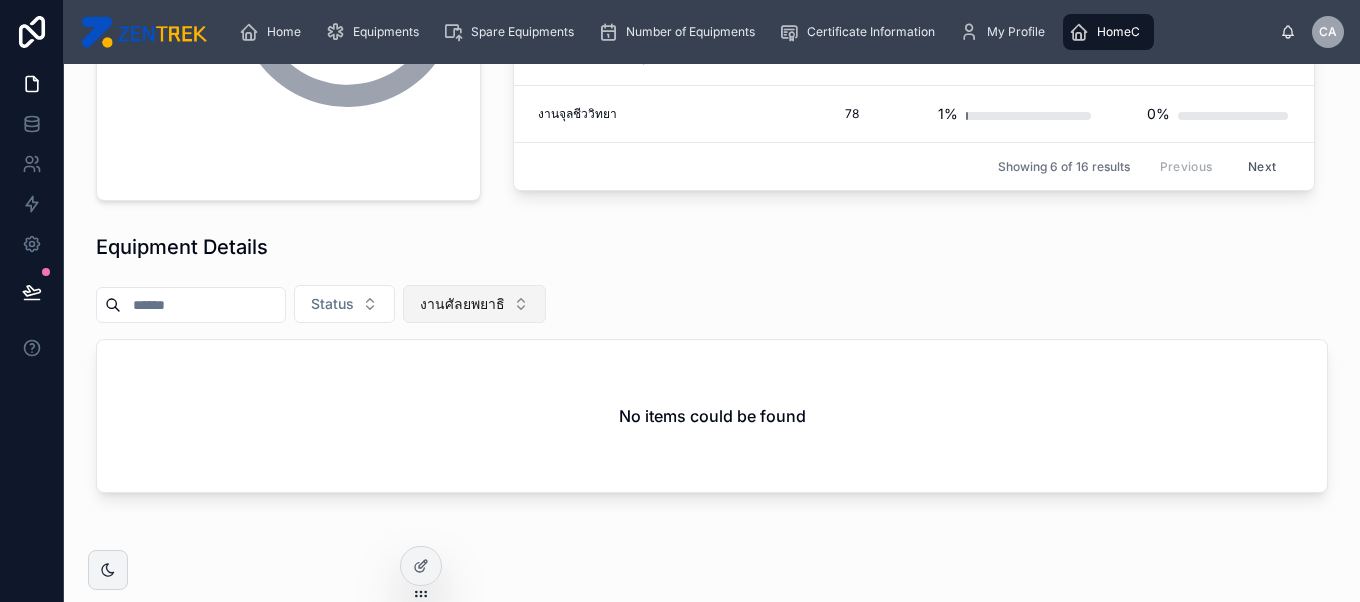click on "งานศัลยพยาธิ" at bounding box center [474, 304] 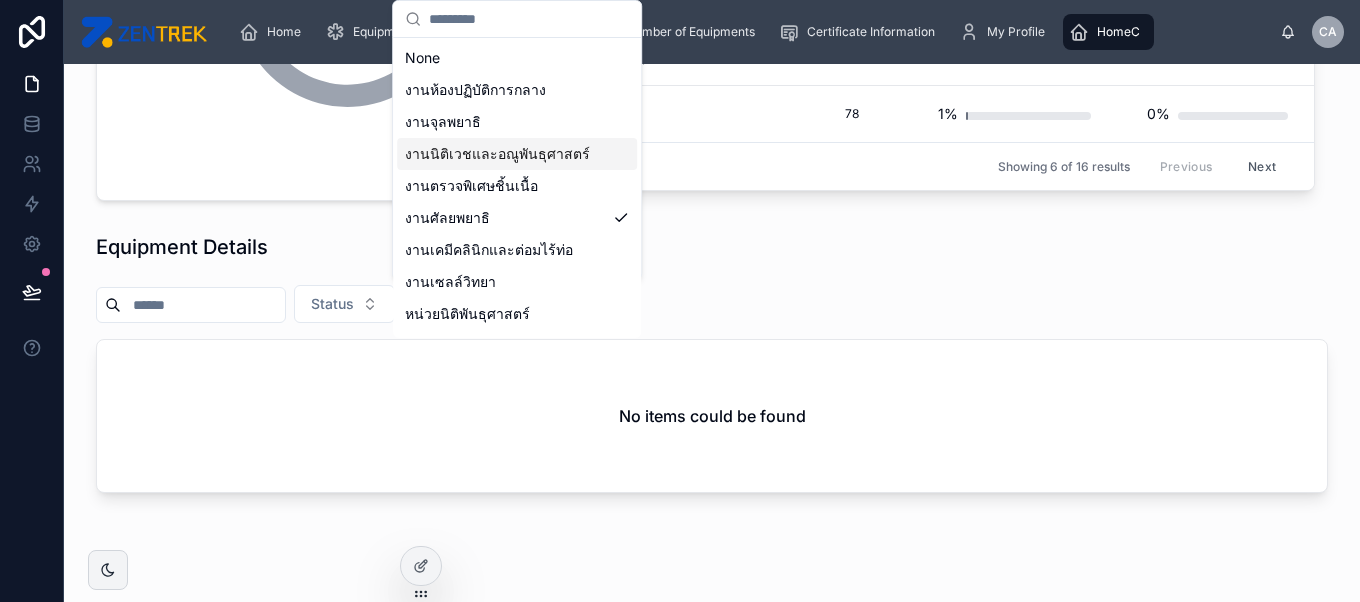 click on "งานนิติเวชและอณูพันธุศาสตร์" at bounding box center [517, 154] 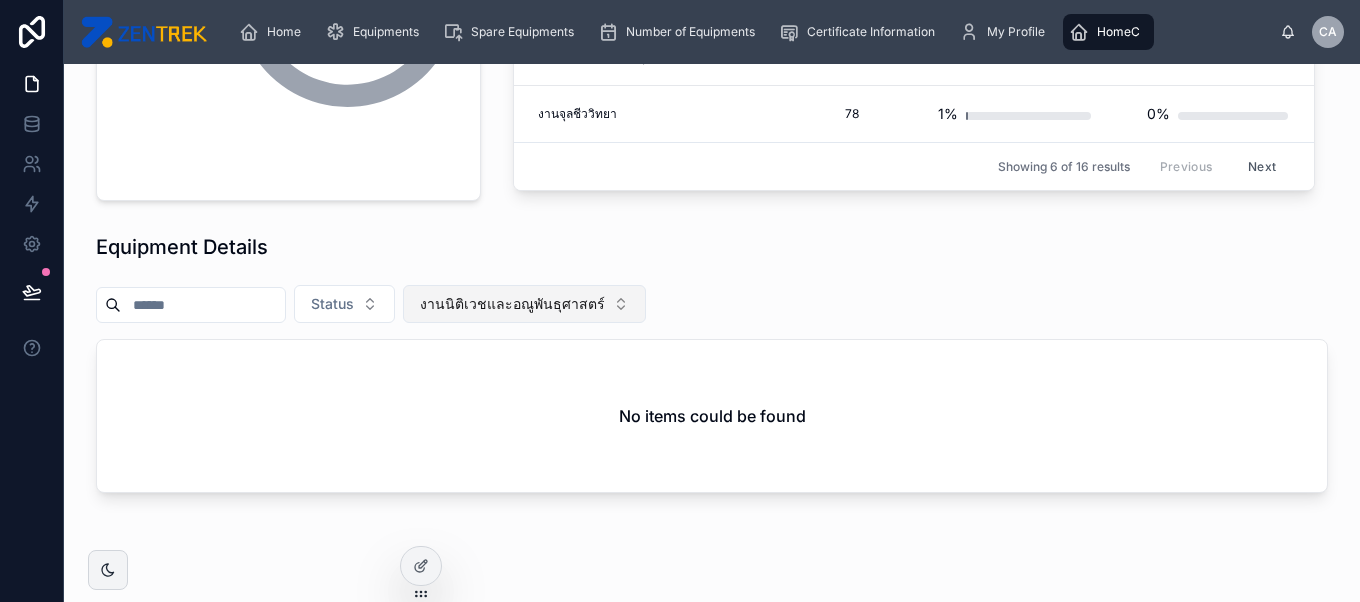 click on "งานนิติเวชและอณูพันธุศาสตร์" at bounding box center (512, 304) 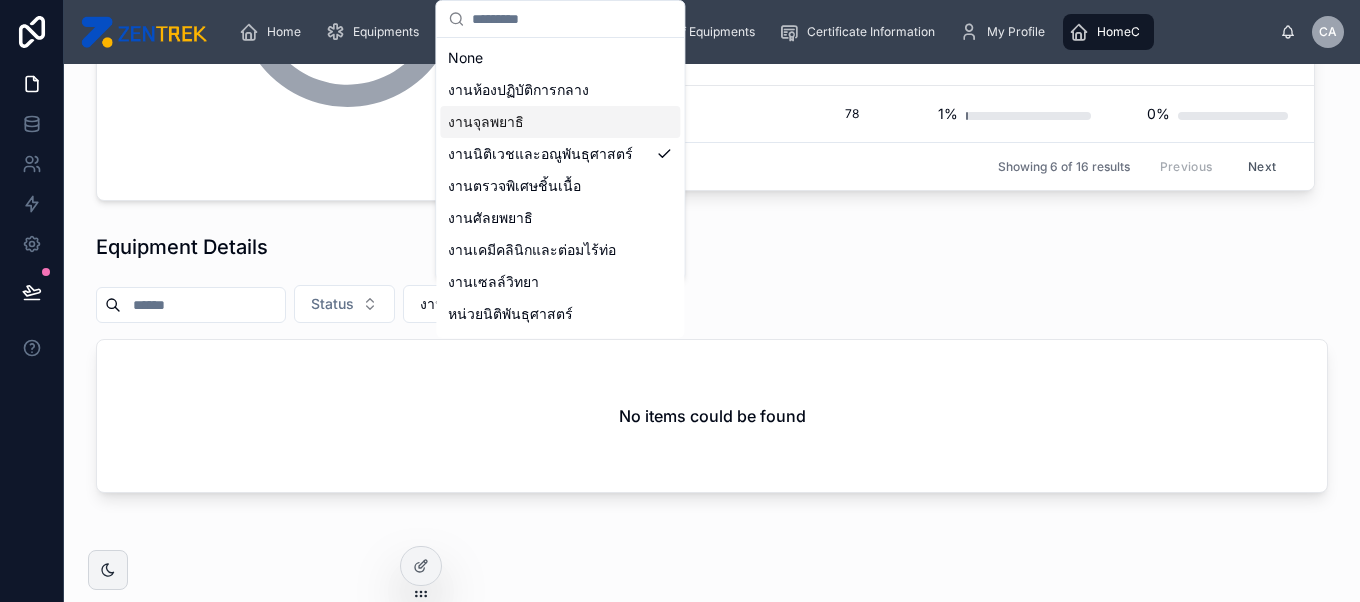 click on "งานจุลพยาธิ" at bounding box center (560, 122) 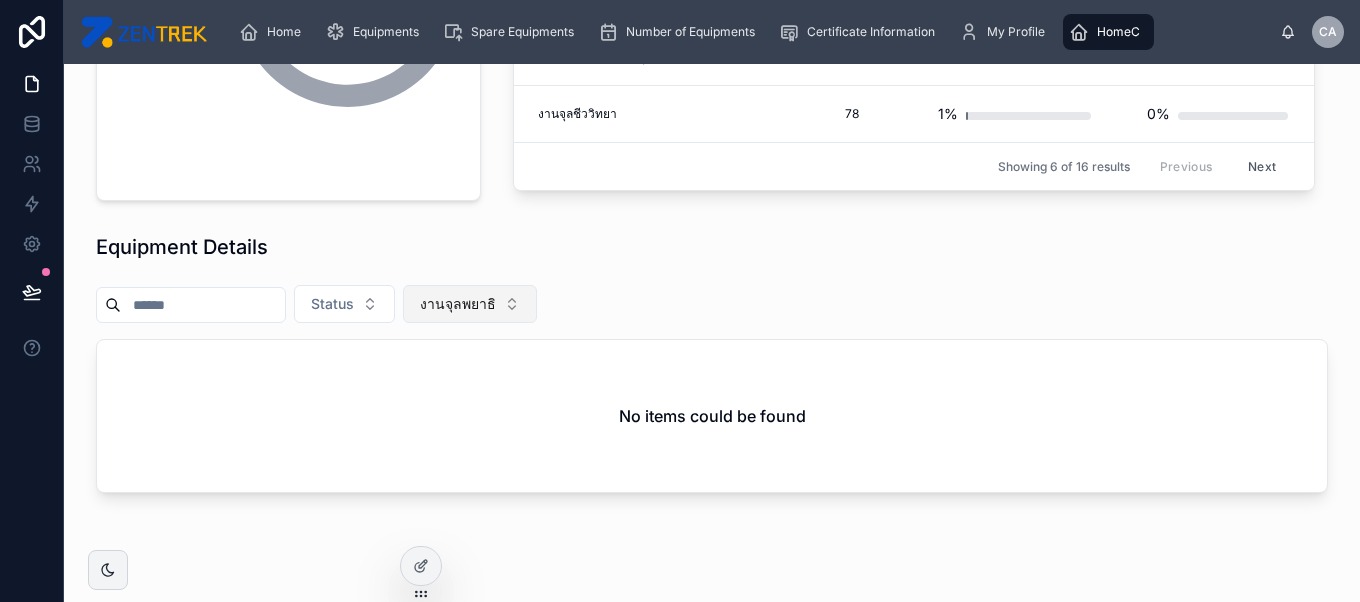 click on "งานจุลพยาธิ" at bounding box center (458, 304) 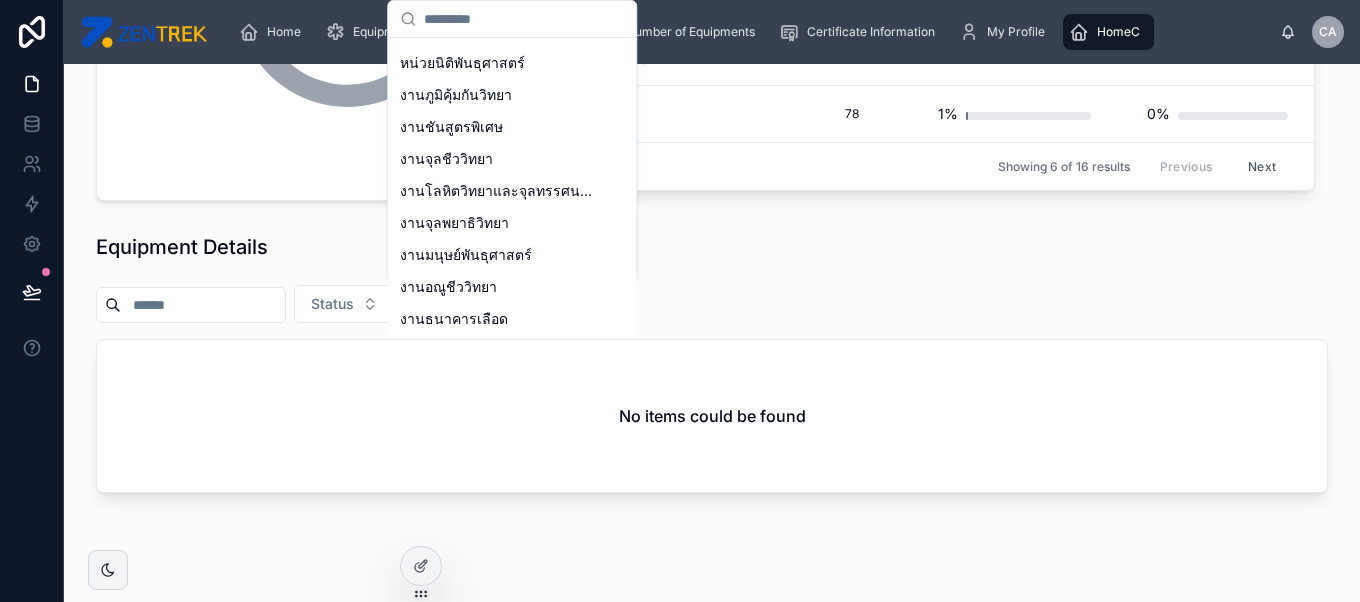 scroll, scrollTop: 0, scrollLeft: 0, axis: both 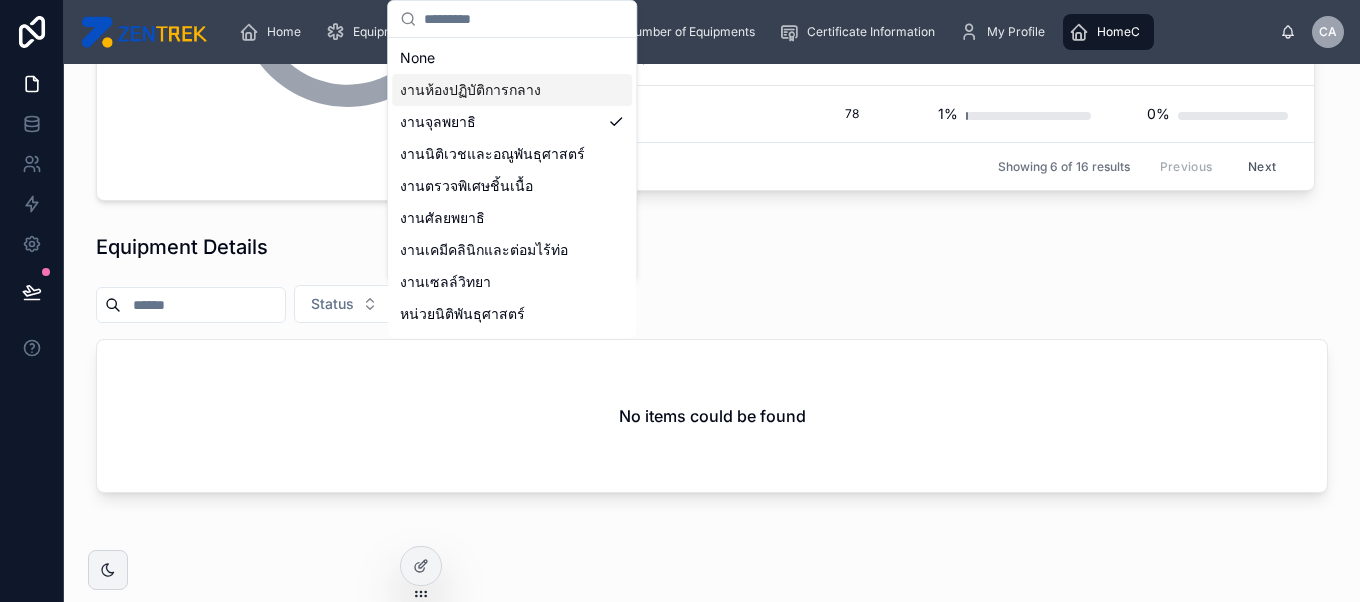 click on "งานห้องปฏิบัติการกลาง" at bounding box center [512, 90] 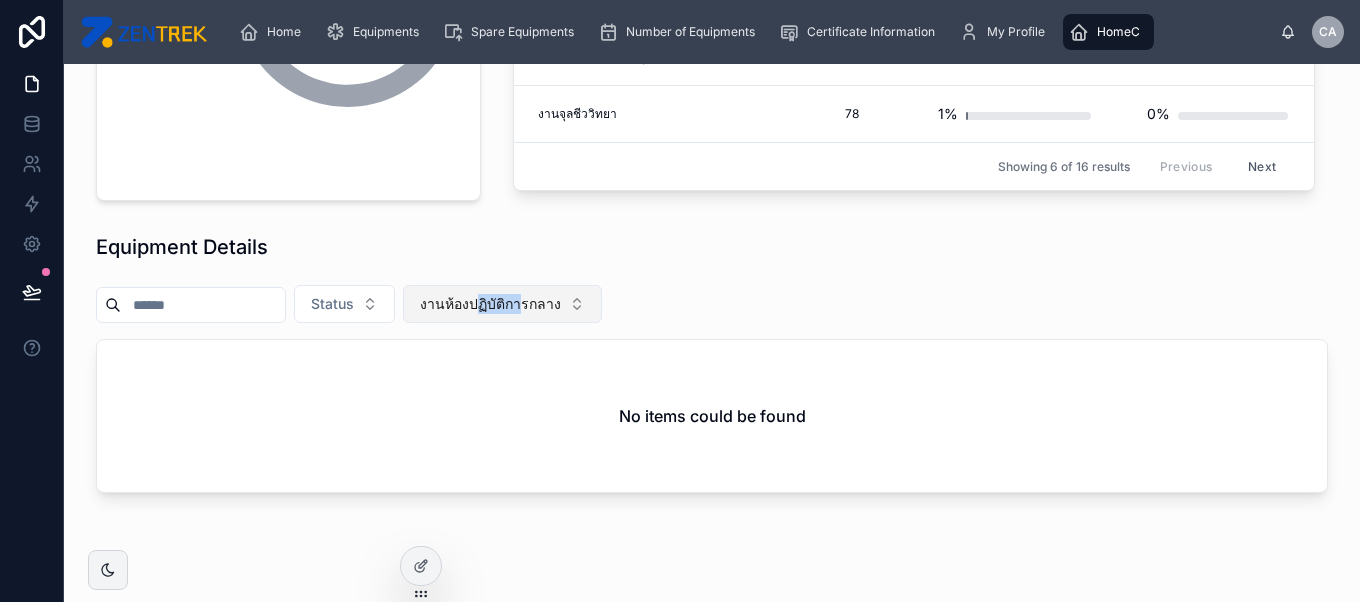 drag, startPoint x: 524, startPoint y: 322, endPoint x: 561, endPoint y: 297, distance: 44.65423 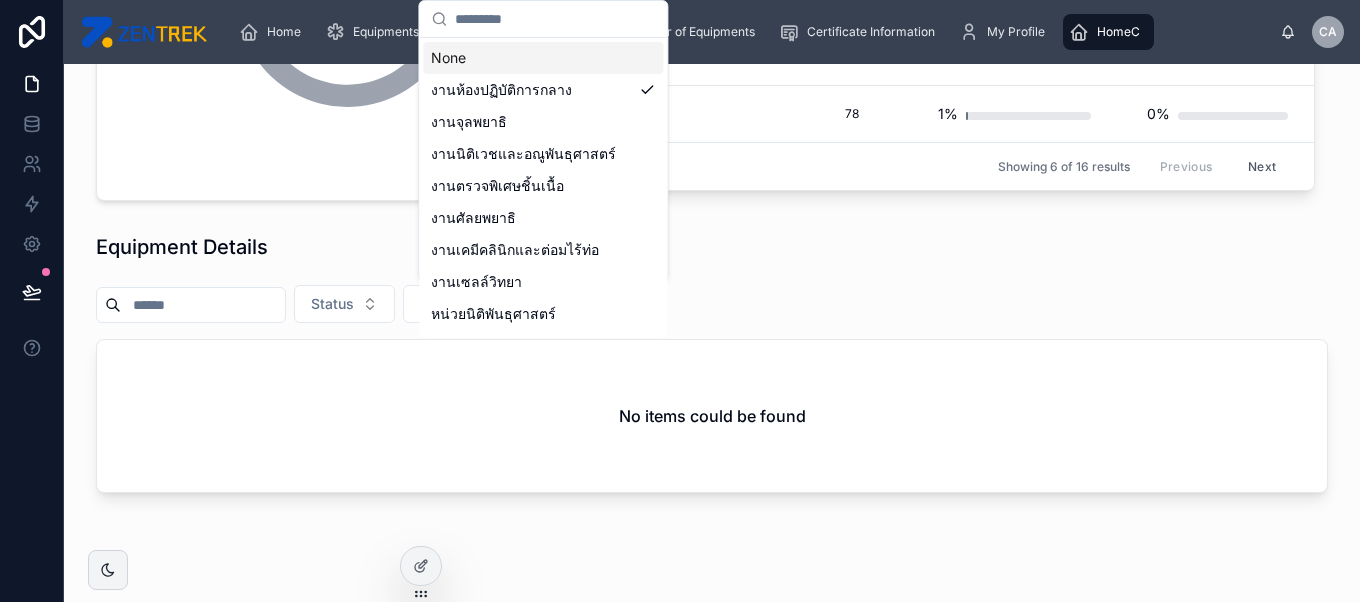 click on "None" at bounding box center (543, 58) 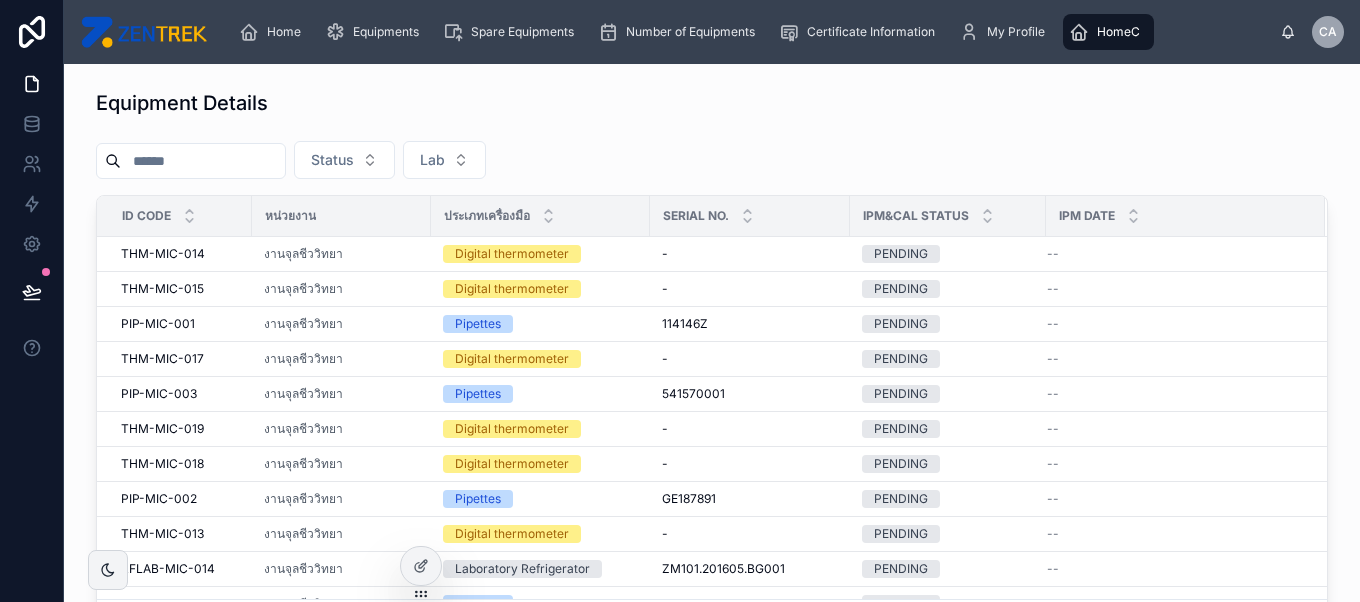 scroll, scrollTop: 518, scrollLeft: 0, axis: vertical 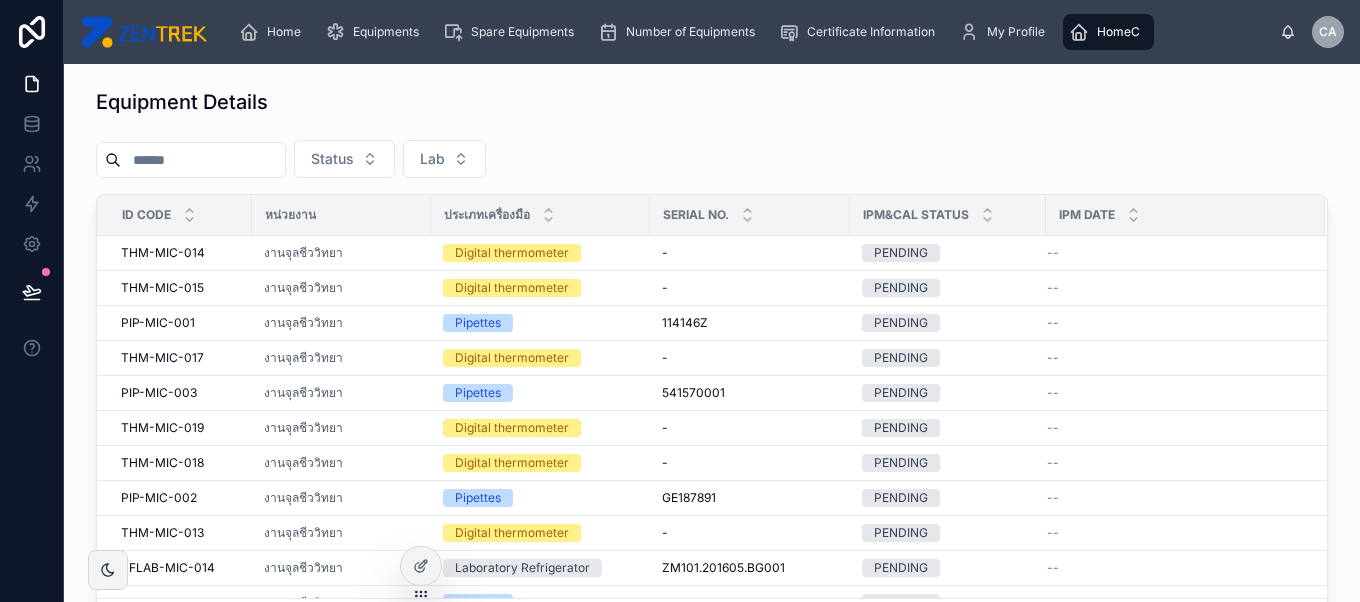 click on "หน่วยงาน" at bounding box center (341, 215) 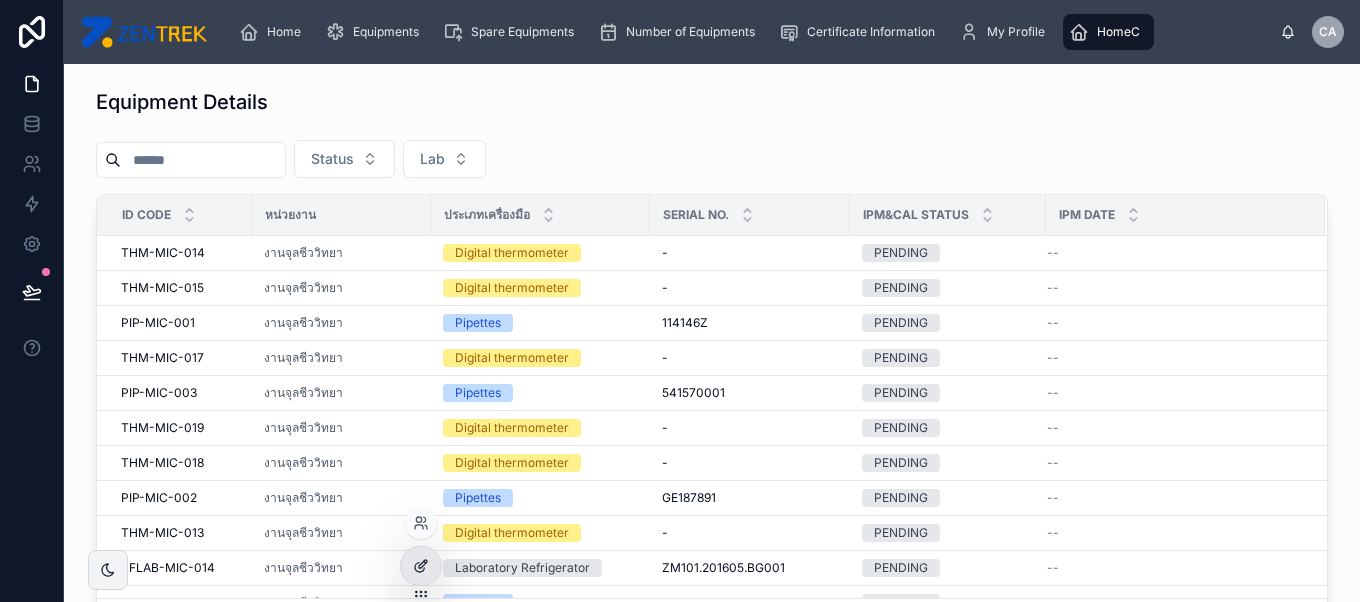 click at bounding box center [421, 566] 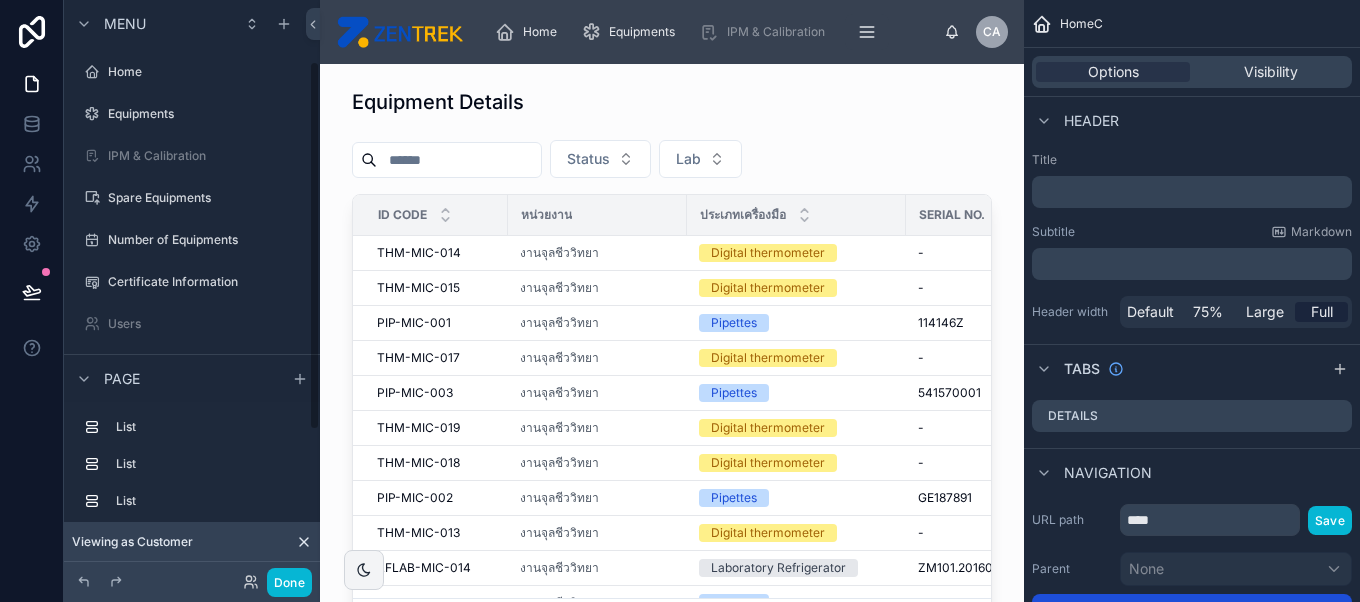 scroll, scrollTop: 96, scrollLeft: 0, axis: vertical 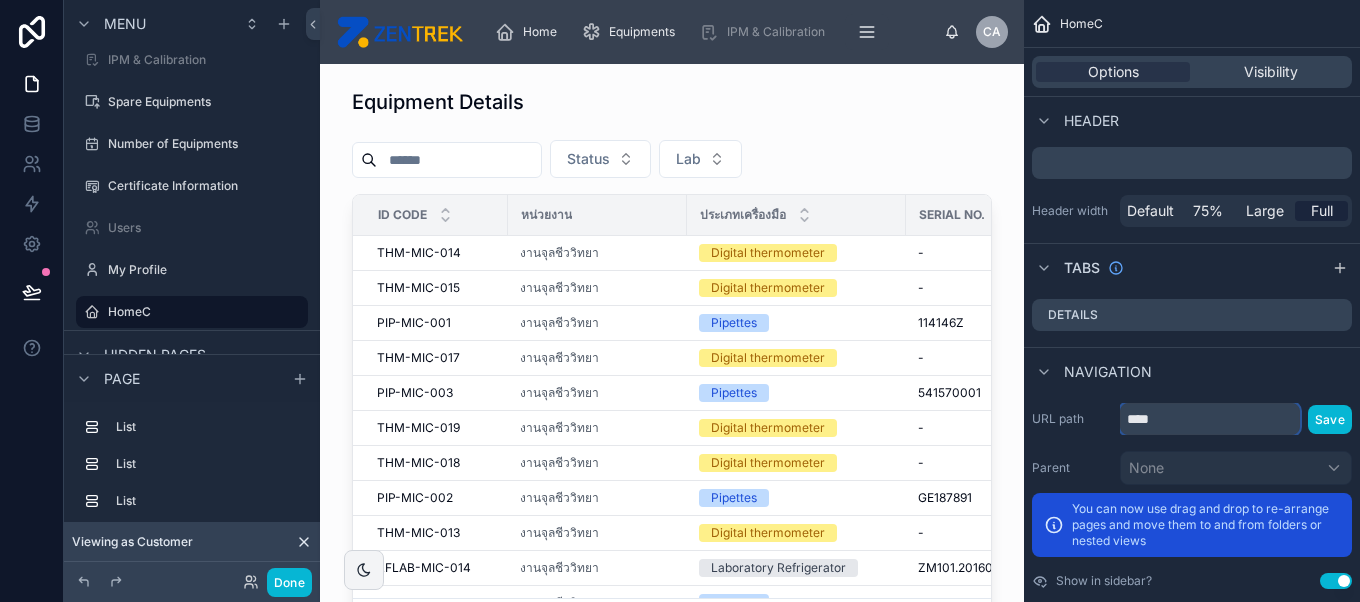 click on "****" at bounding box center (1210, 419) 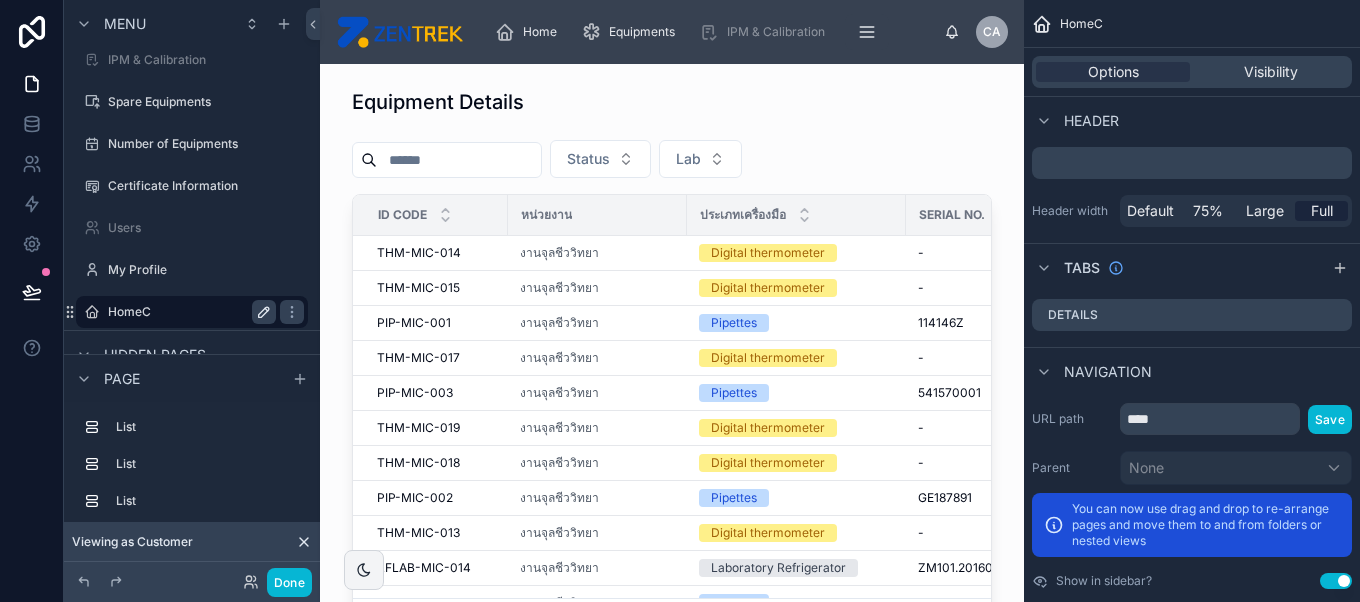 click 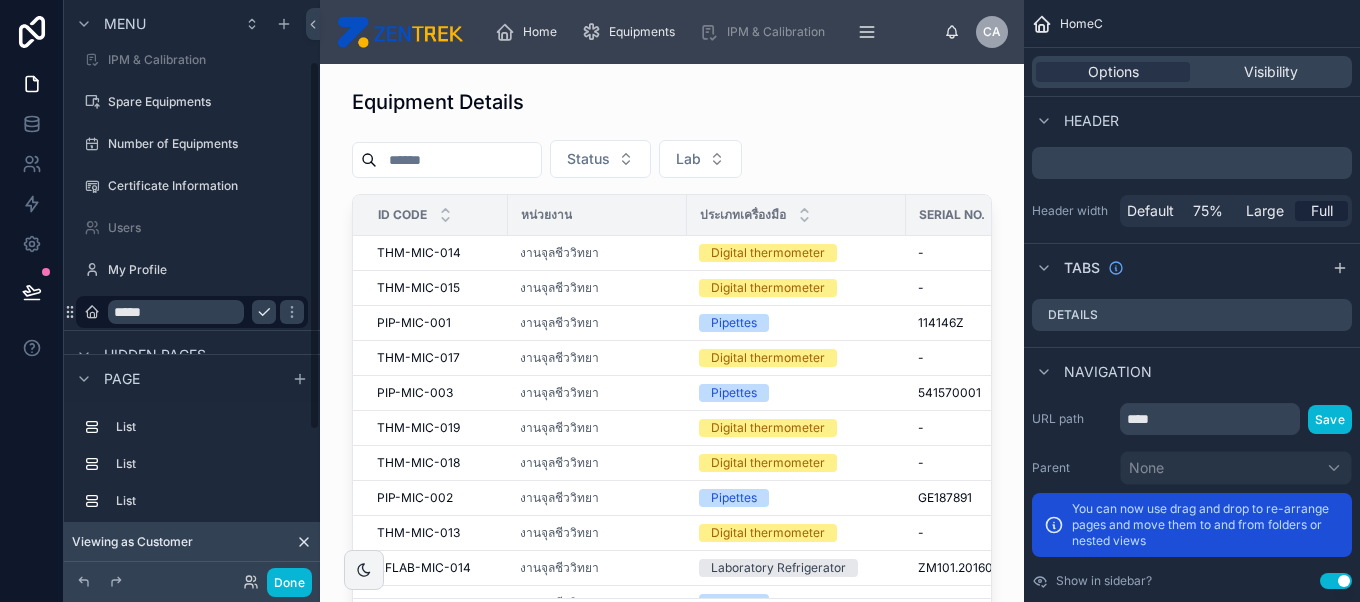 click on "*****" at bounding box center (176, 312) 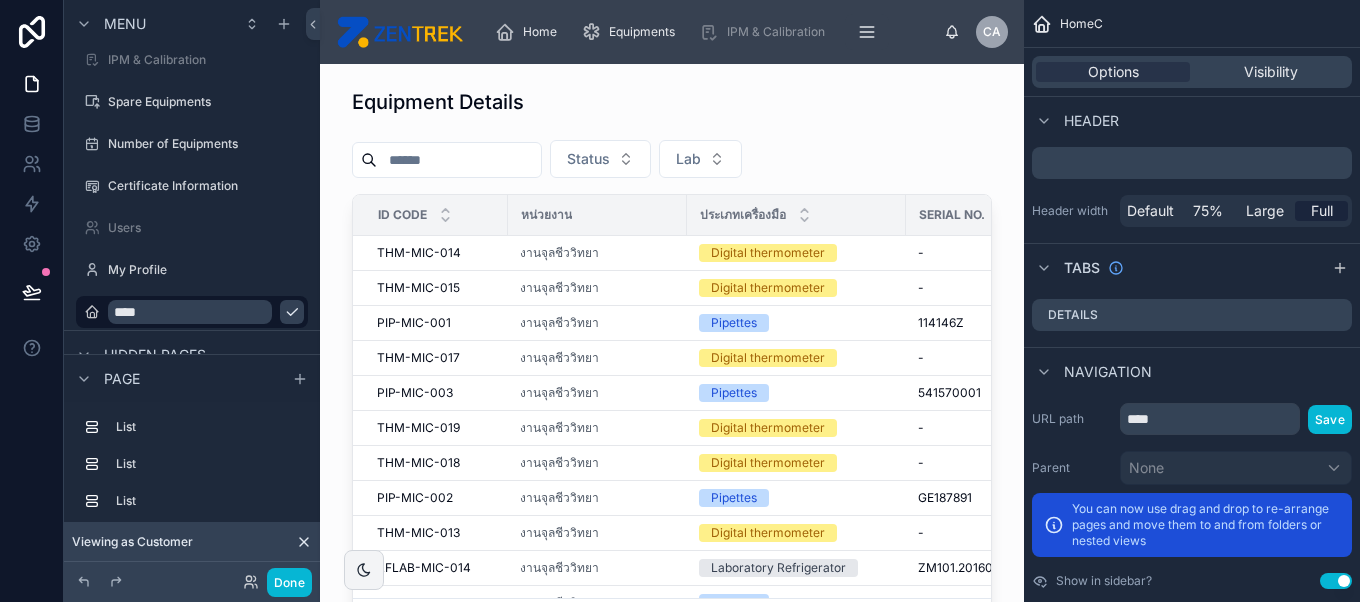 type on "****" 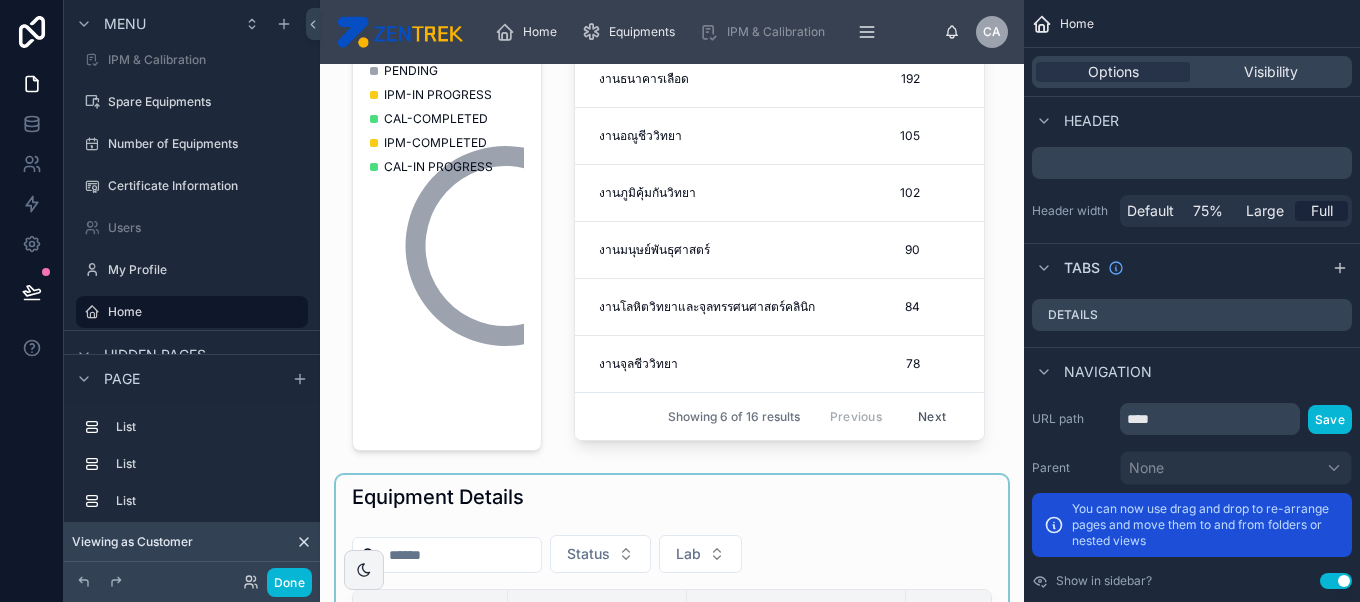 scroll, scrollTop: 302, scrollLeft: 0, axis: vertical 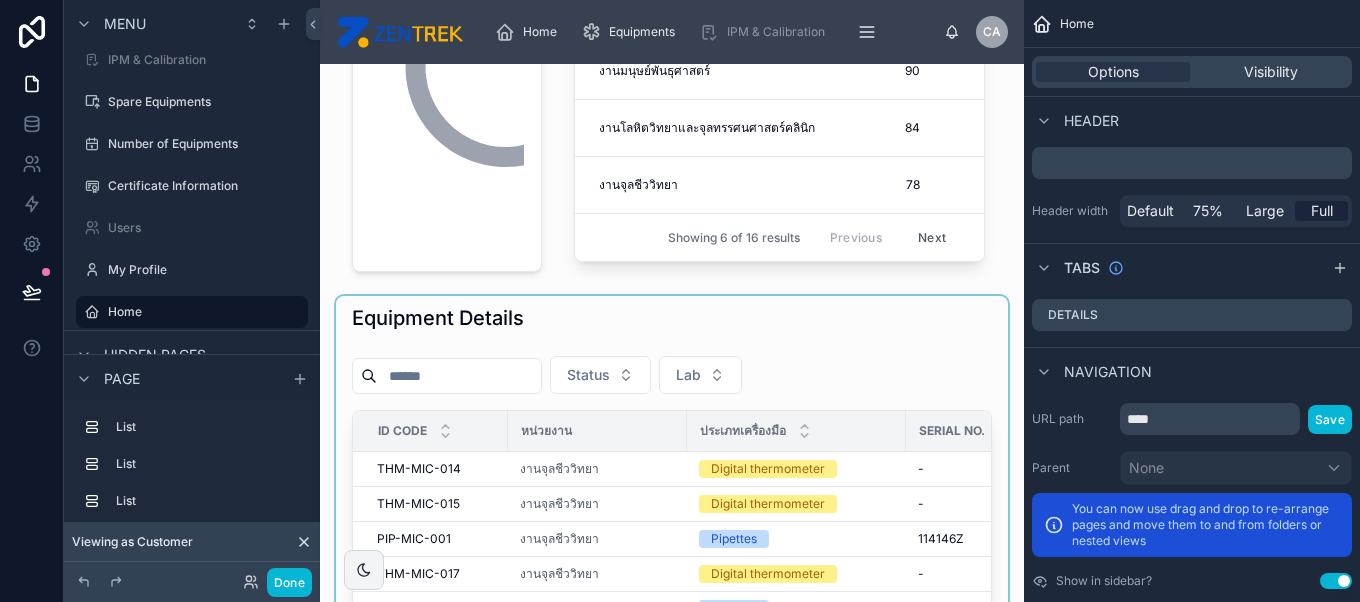 click at bounding box center (672, 588) 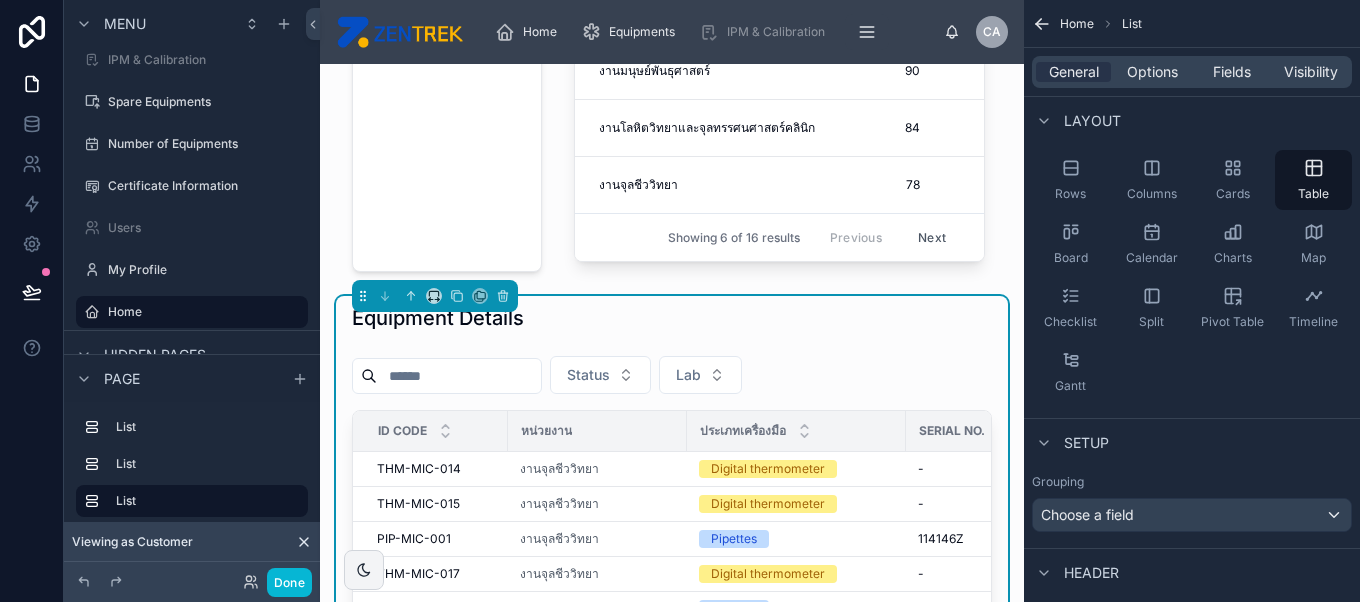scroll, scrollTop: 0, scrollLeft: 0, axis: both 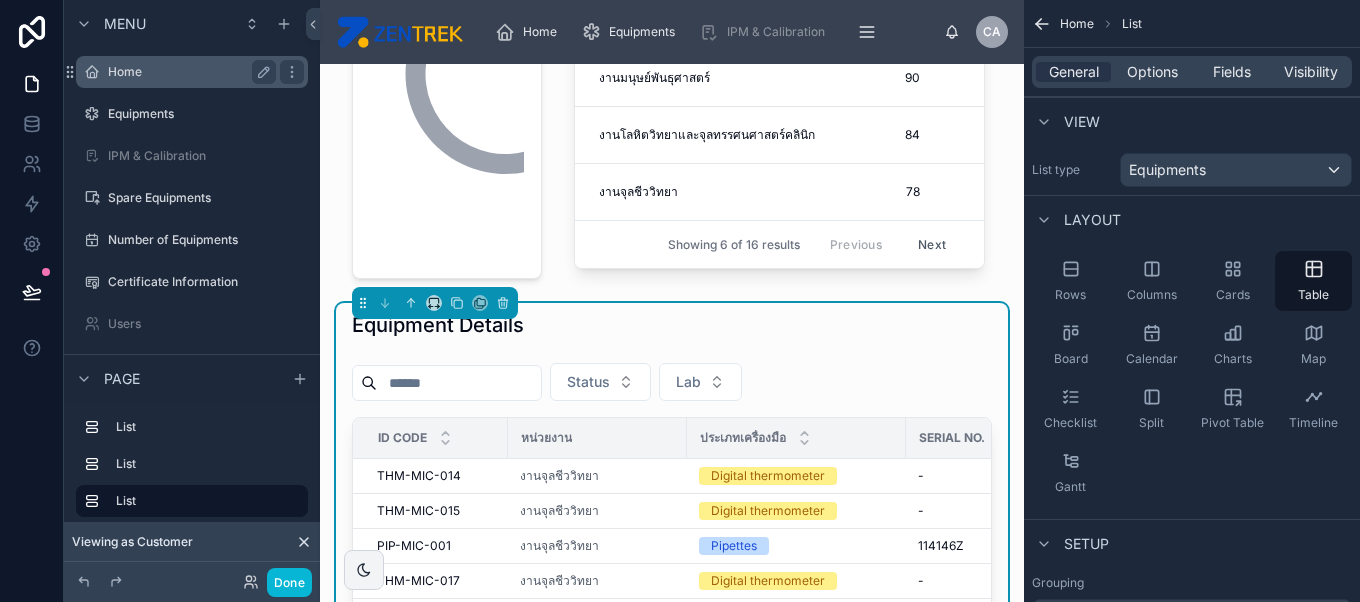 click on "Home" at bounding box center (192, 72) 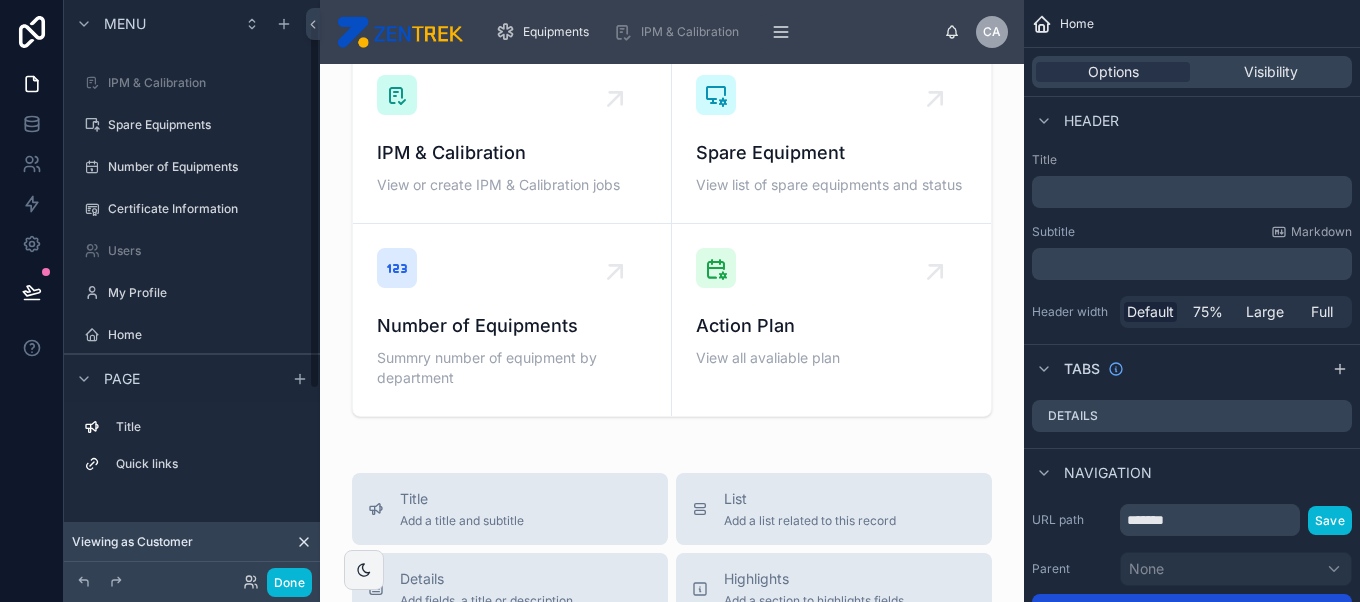 scroll, scrollTop: 31, scrollLeft: 0, axis: vertical 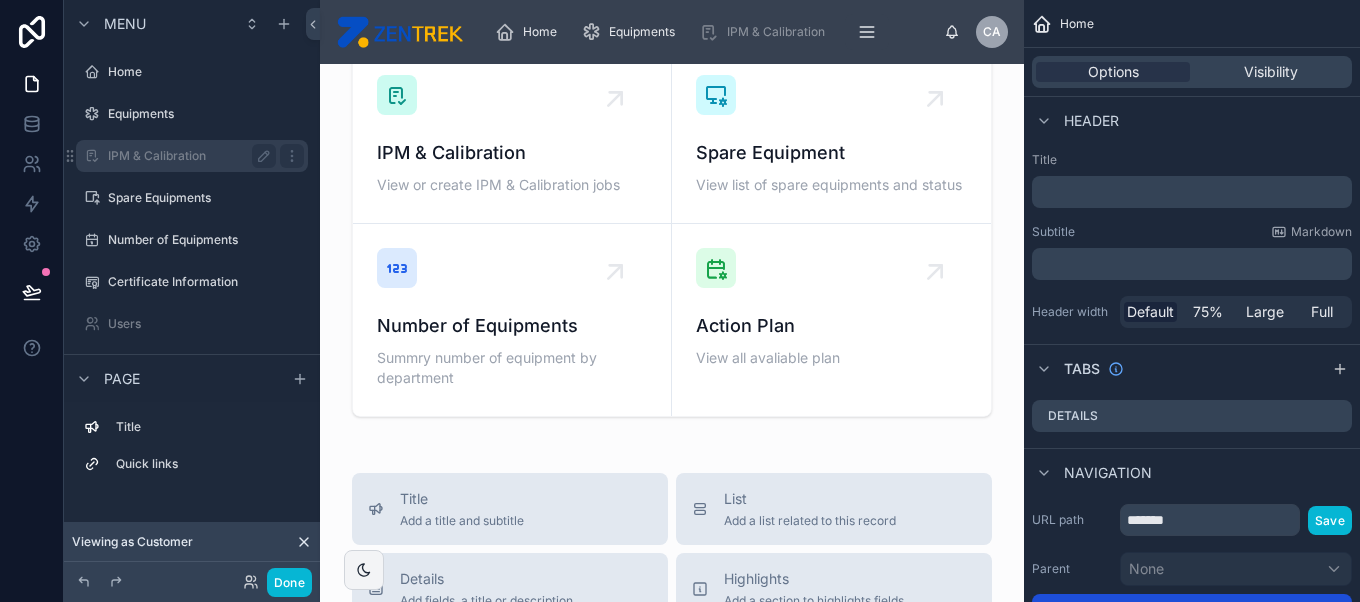 click on "IPM & Calibration" at bounding box center [188, 156] 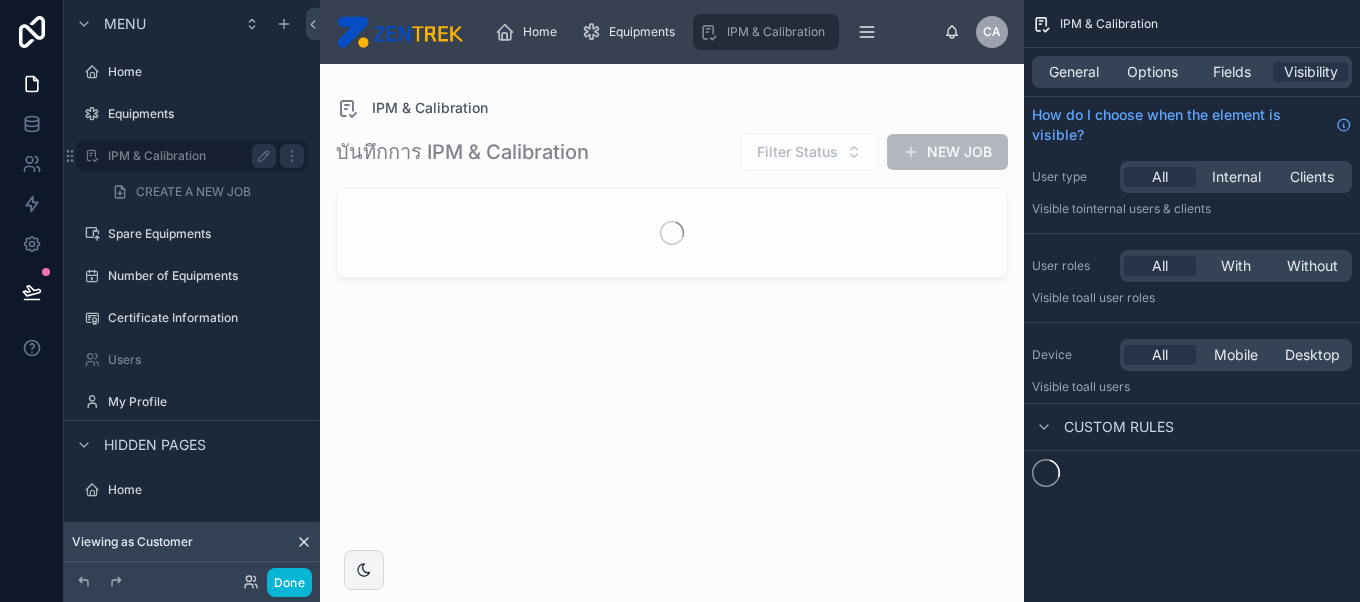 scroll, scrollTop: 0, scrollLeft: 0, axis: both 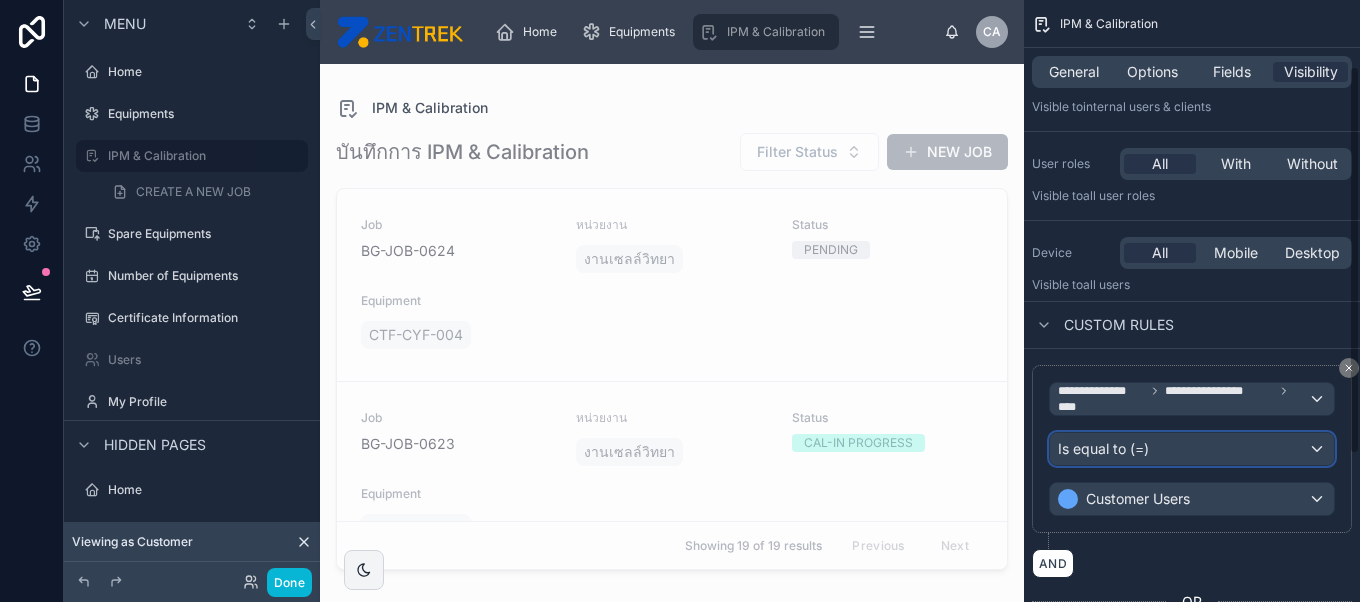 click on "Is equal to (=)" at bounding box center (1192, 449) 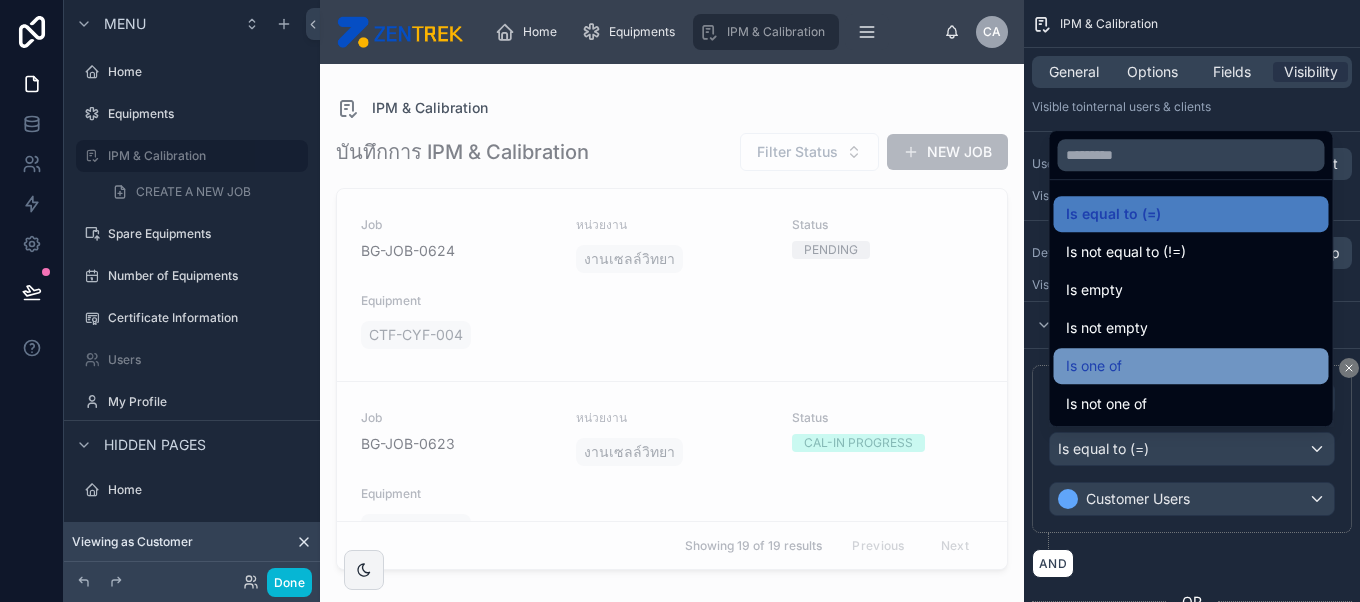 click on "Is one of" at bounding box center [1191, 366] 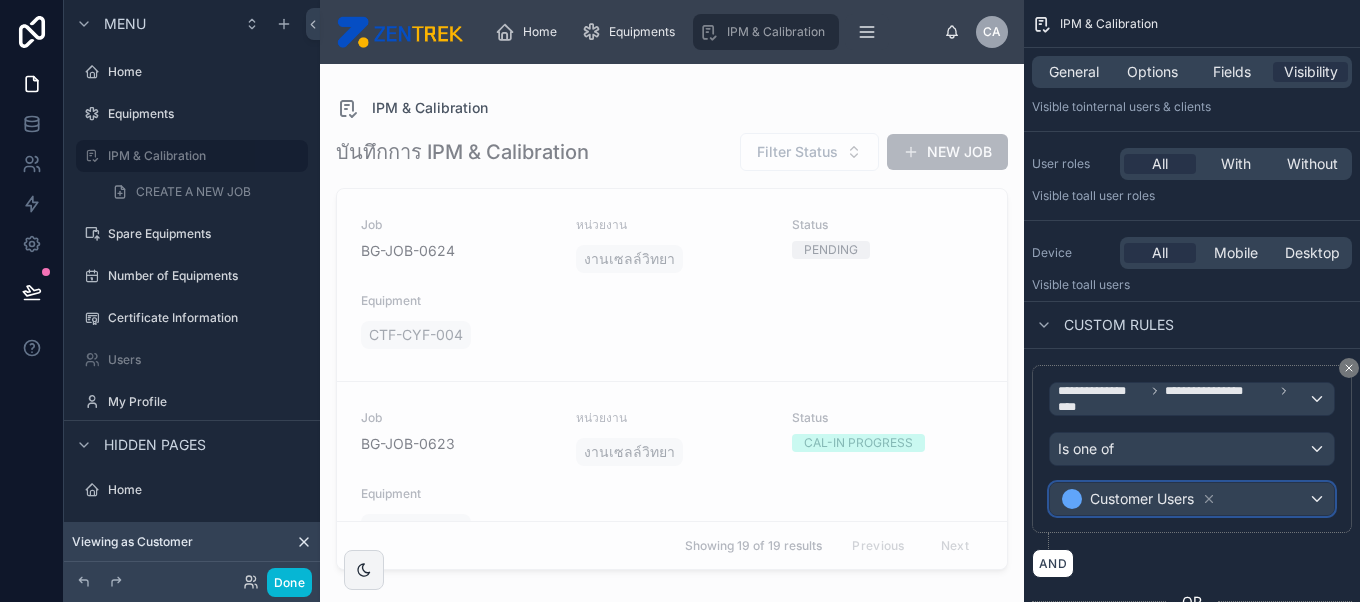 click on "Customer Users" at bounding box center [1192, 499] 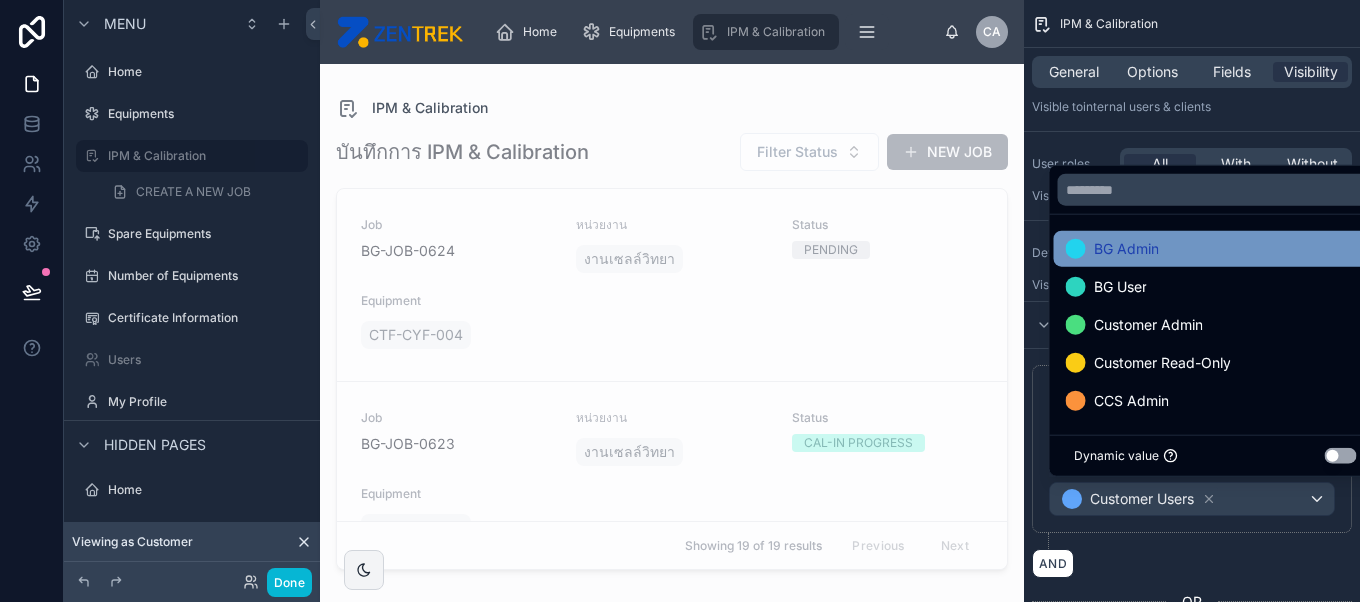 click on "BG Admin" at bounding box center [1215, 249] 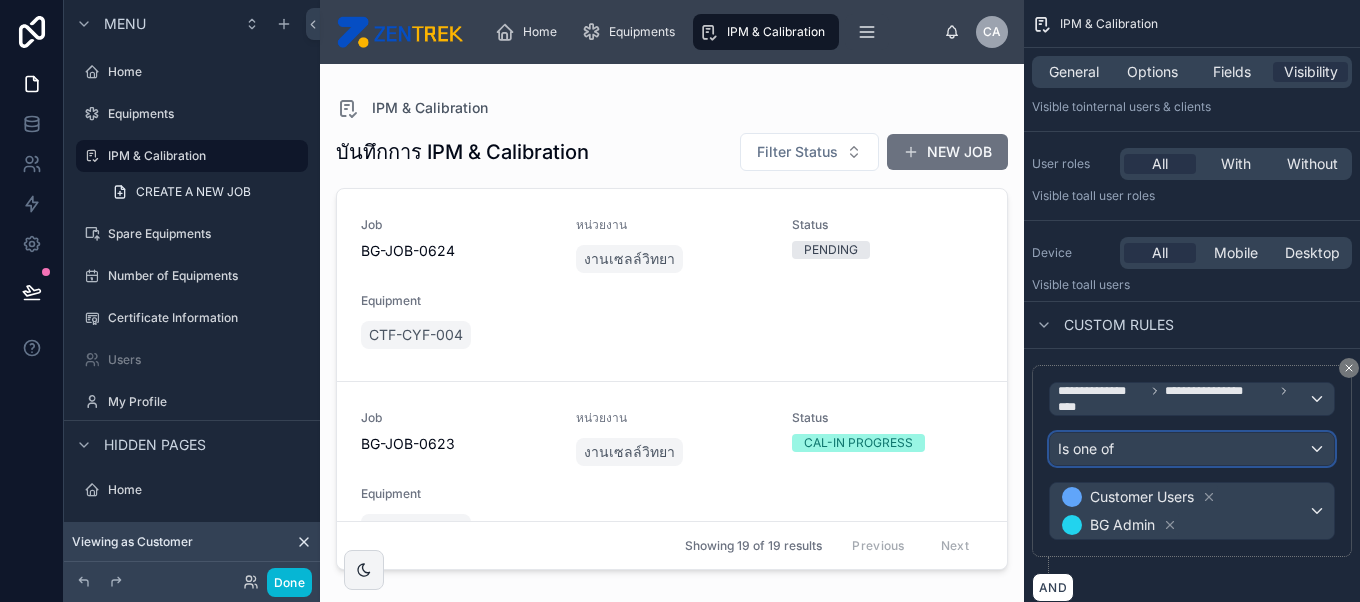 click on "Is one of" at bounding box center [1192, 449] 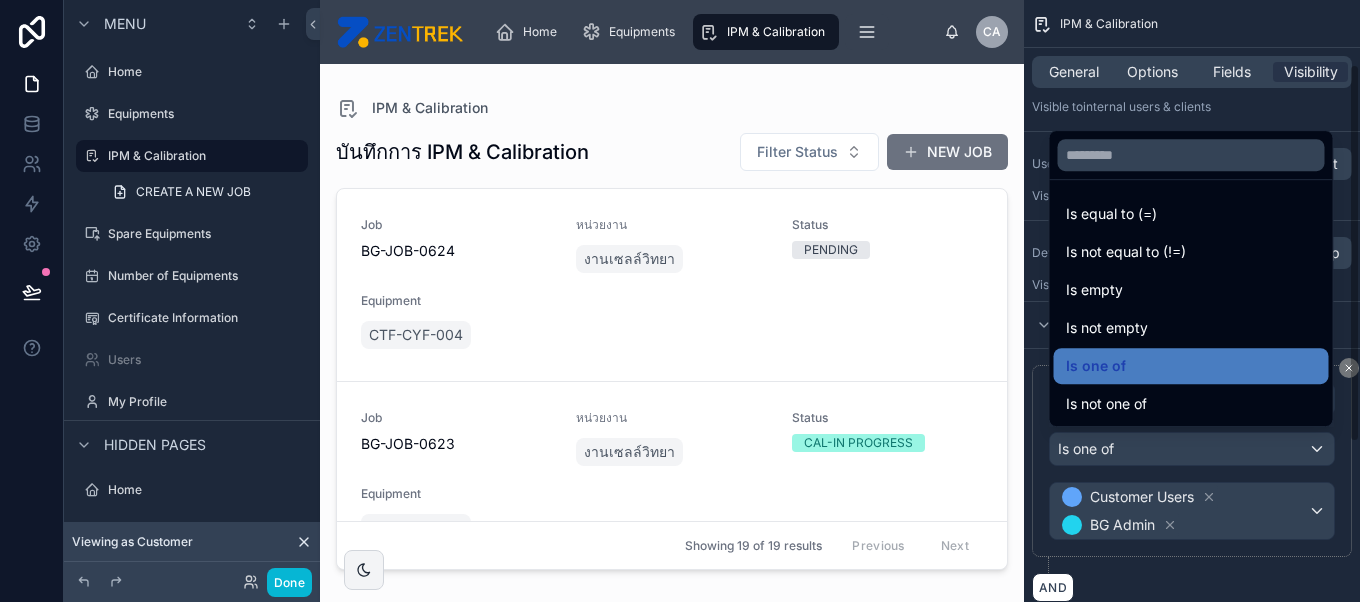 click at bounding box center [680, 301] 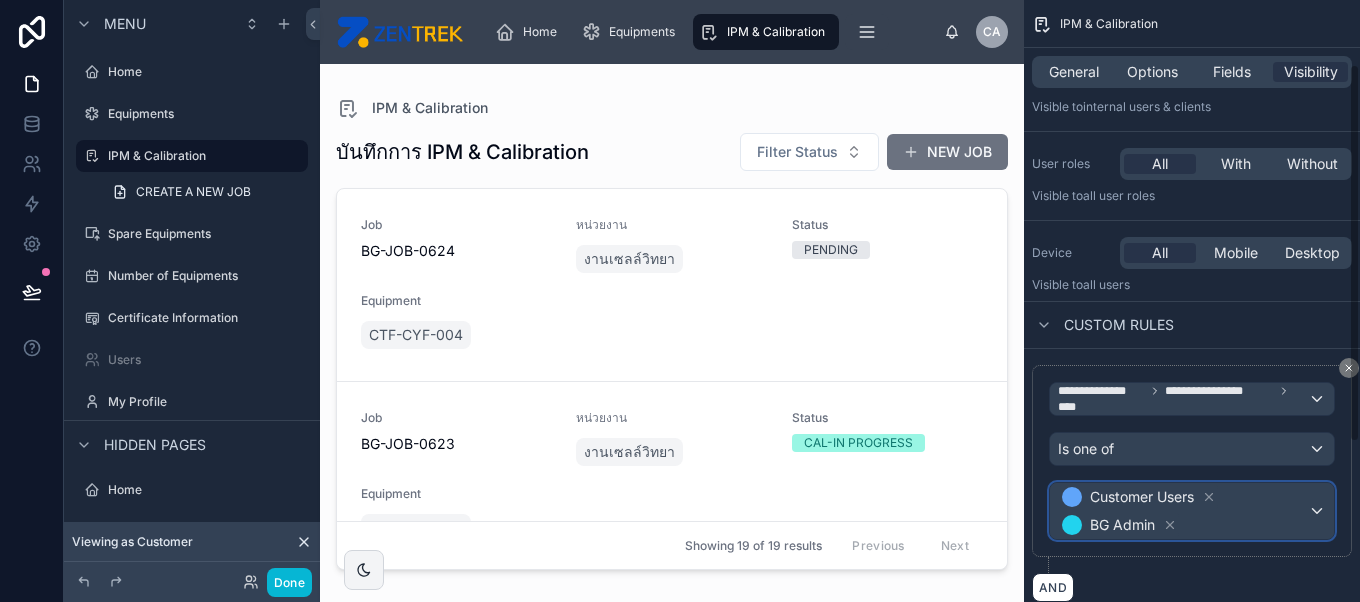 click on "Customer Users BG Admin" at bounding box center [1183, 511] 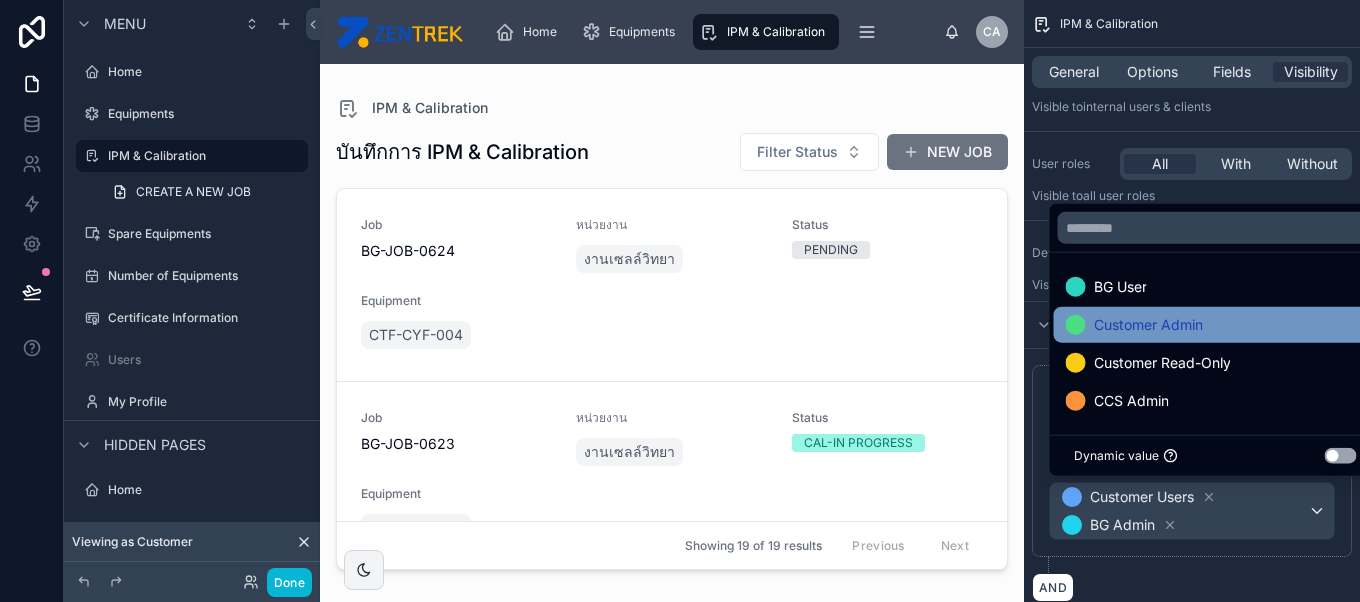 click on "Customer Admin" at bounding box center (1215, 325) 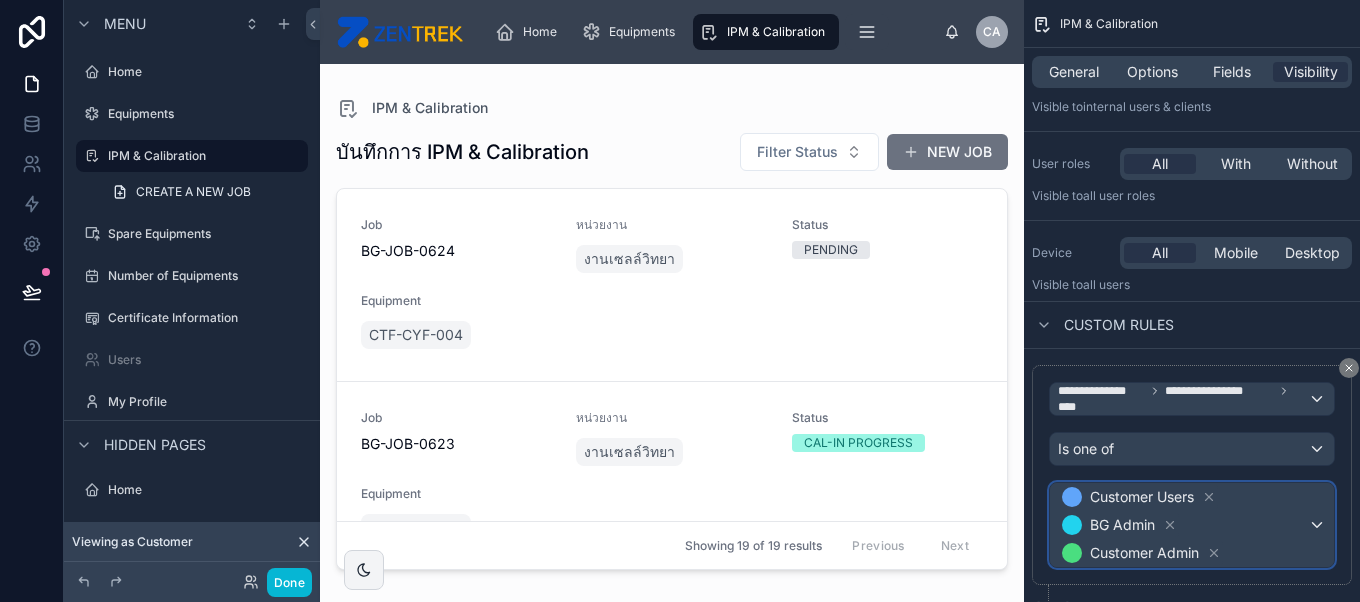 click on "Customer Users BG Admin Customer Admin" at bounding box center [1183, 525] 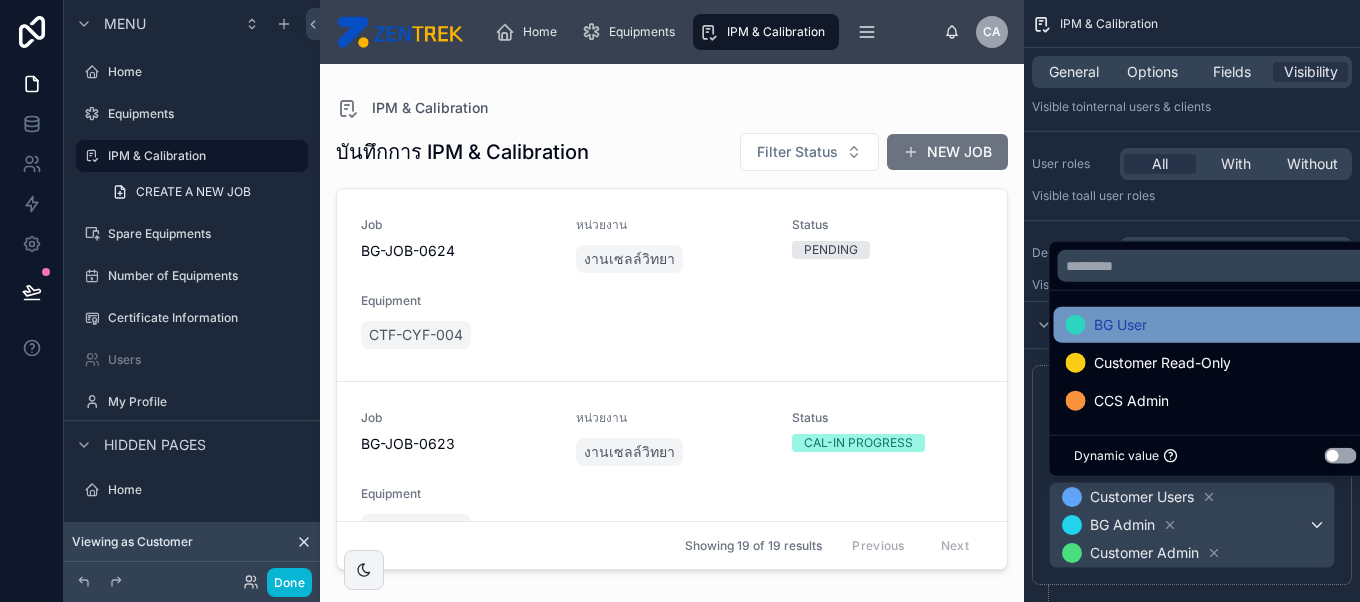 click on "BG User" at bounding box center (1215, 325) 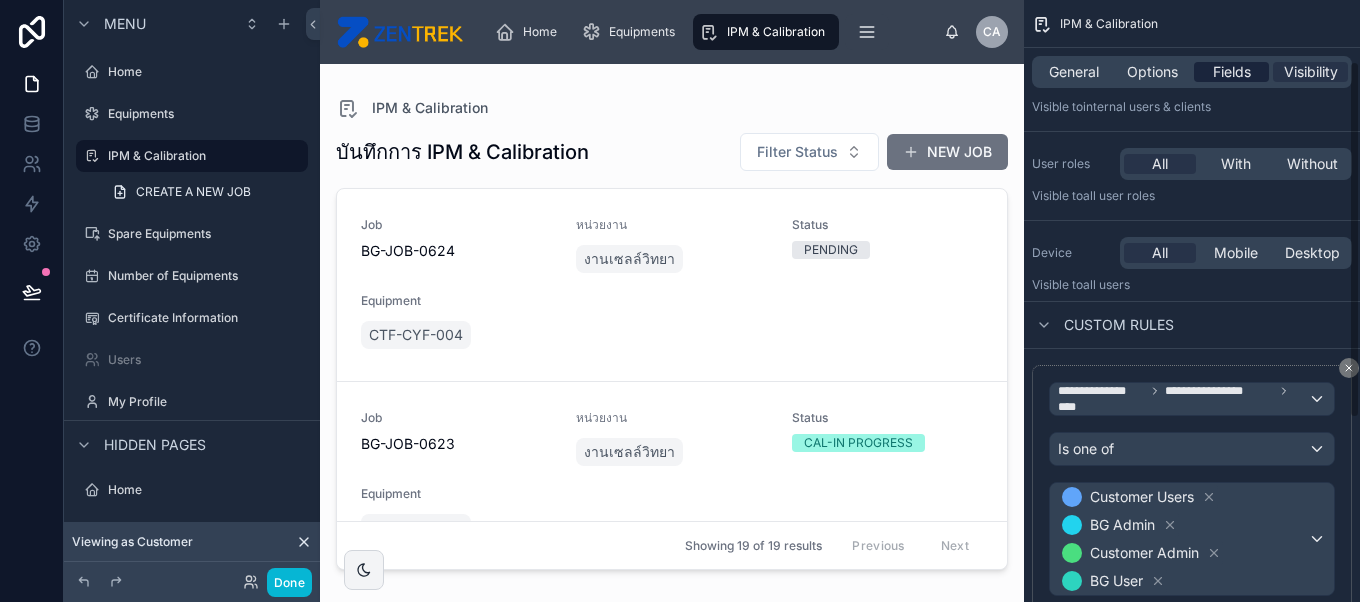 click on "Fields" at bounding box center [1232, 72] 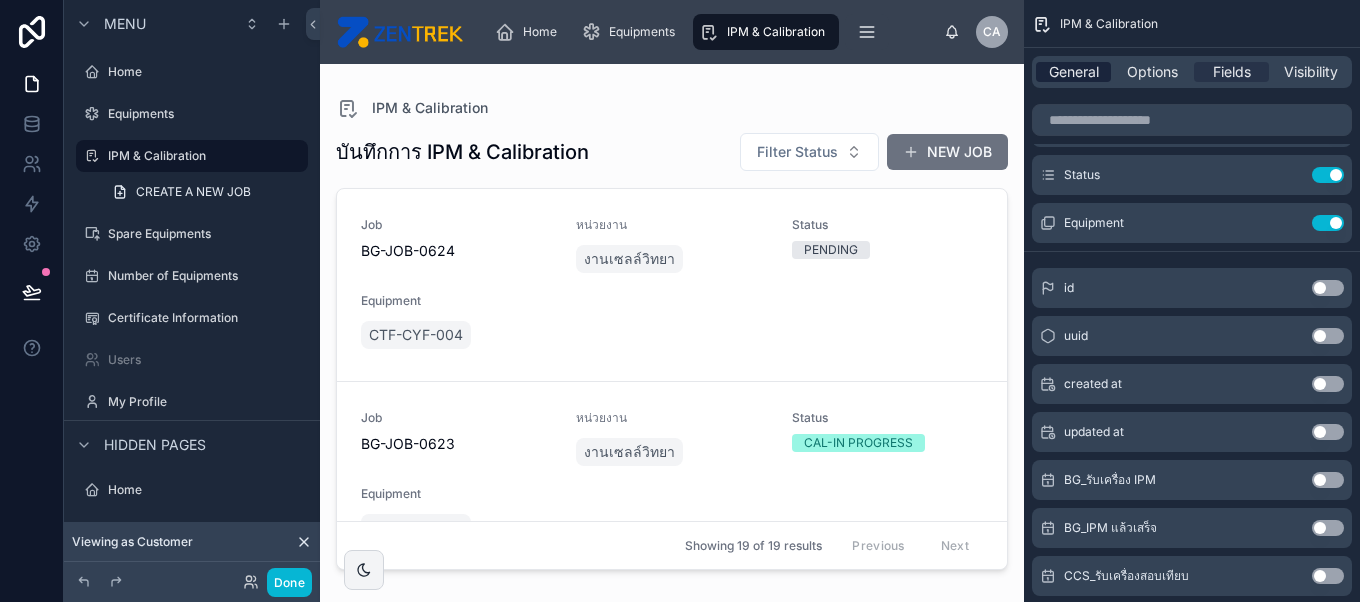 click on "General" at bounding box center (1074, 72) 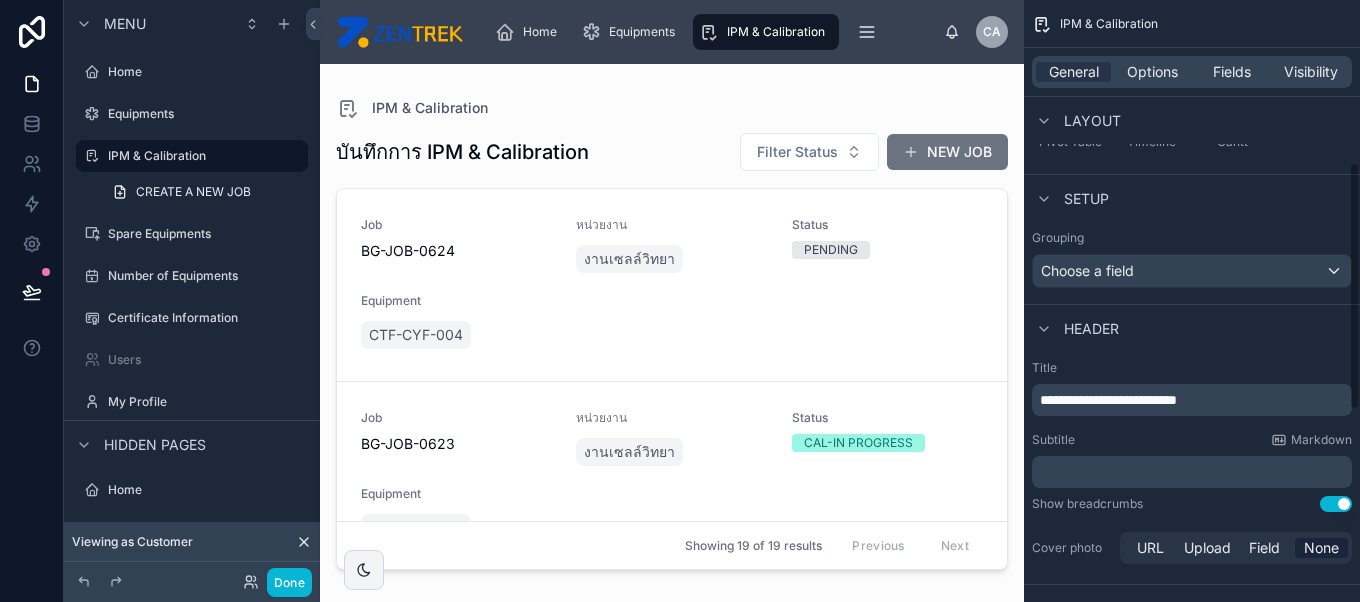 scroll, scrollTop: 409, scrollLeft: 0, axis: vertical 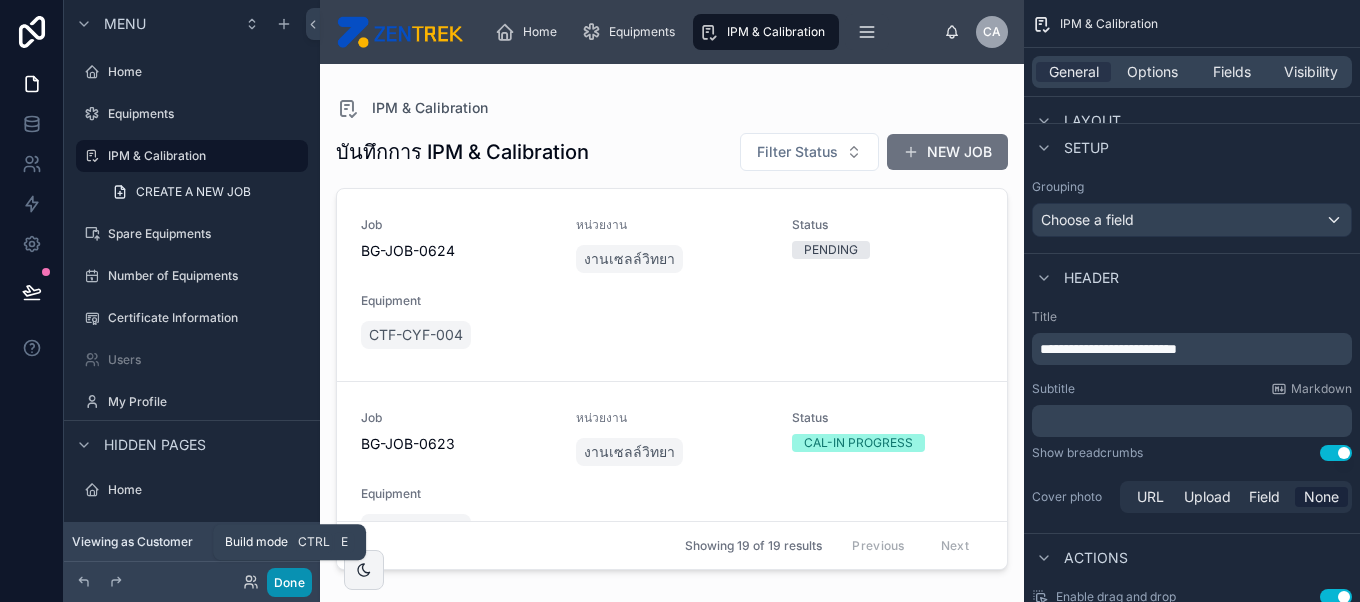 click on "Done" at bounding box center [289, 582] 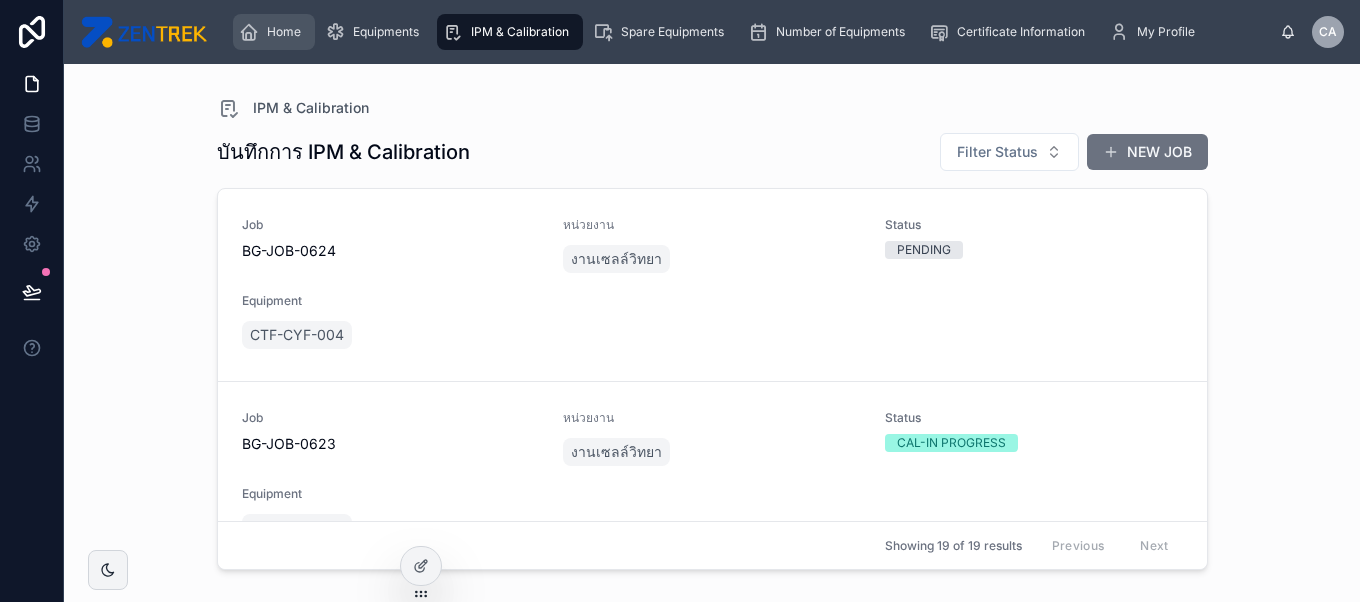 click on "Home" at bounding box center [274, 32] 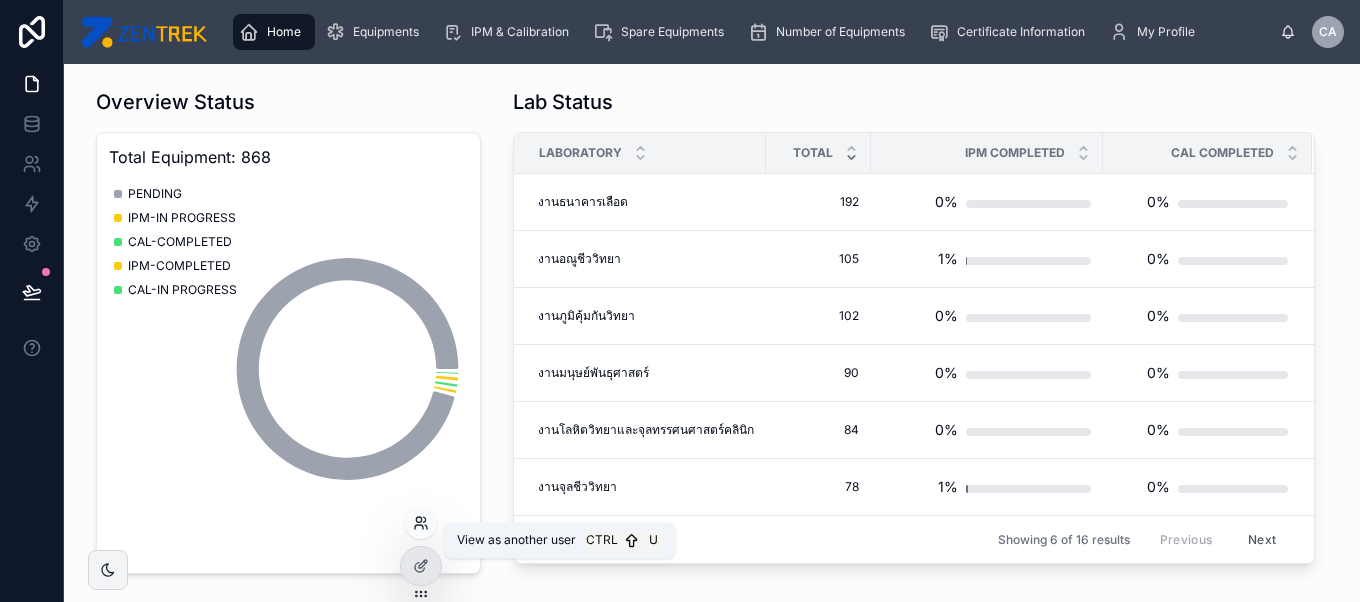 click 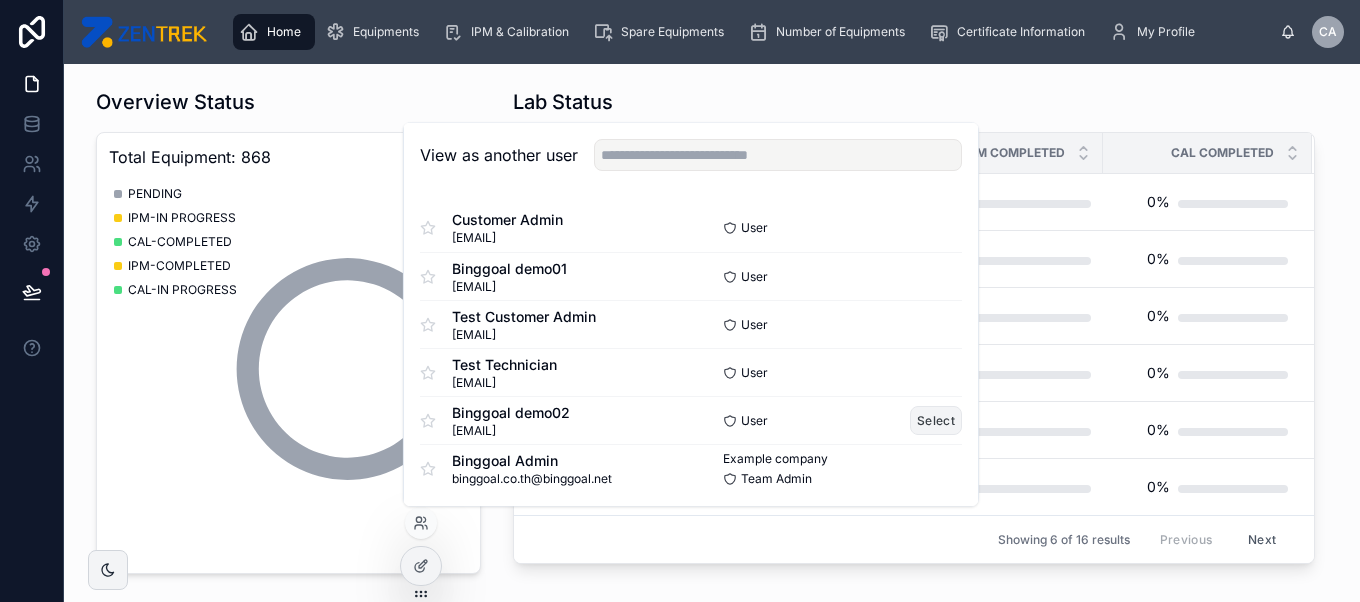 click on "Select" at bounding box center (936, 420) 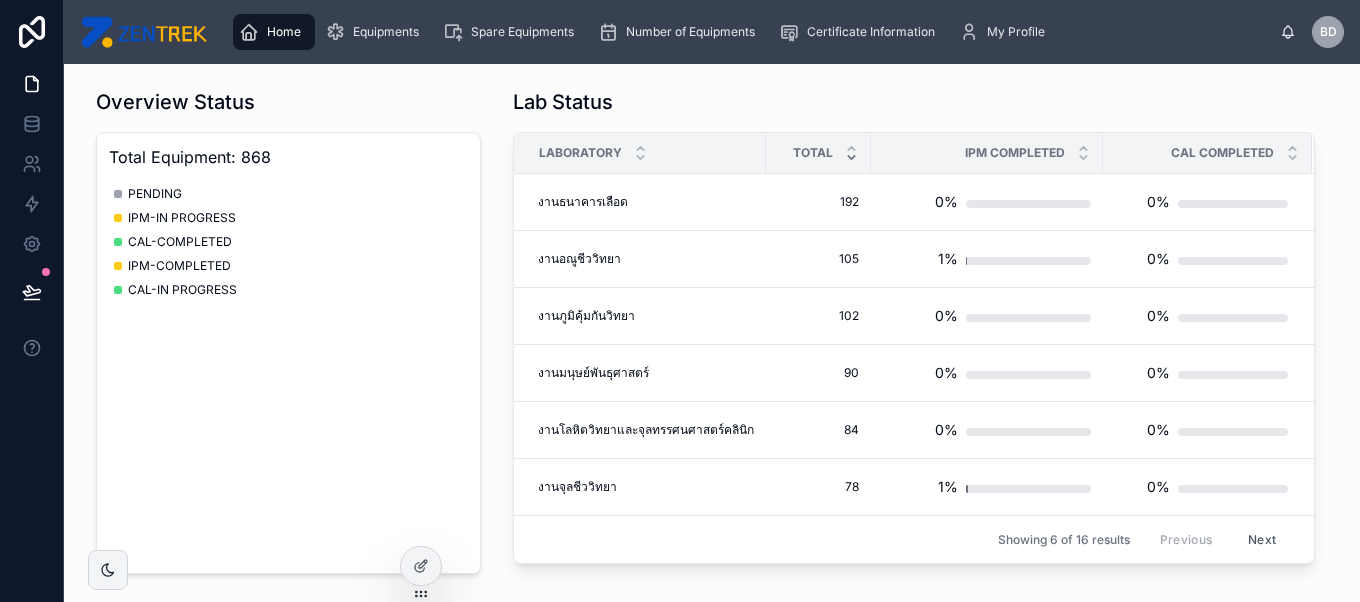 scroll, scrollTop: 0, scrollLeft: 0, axis: both 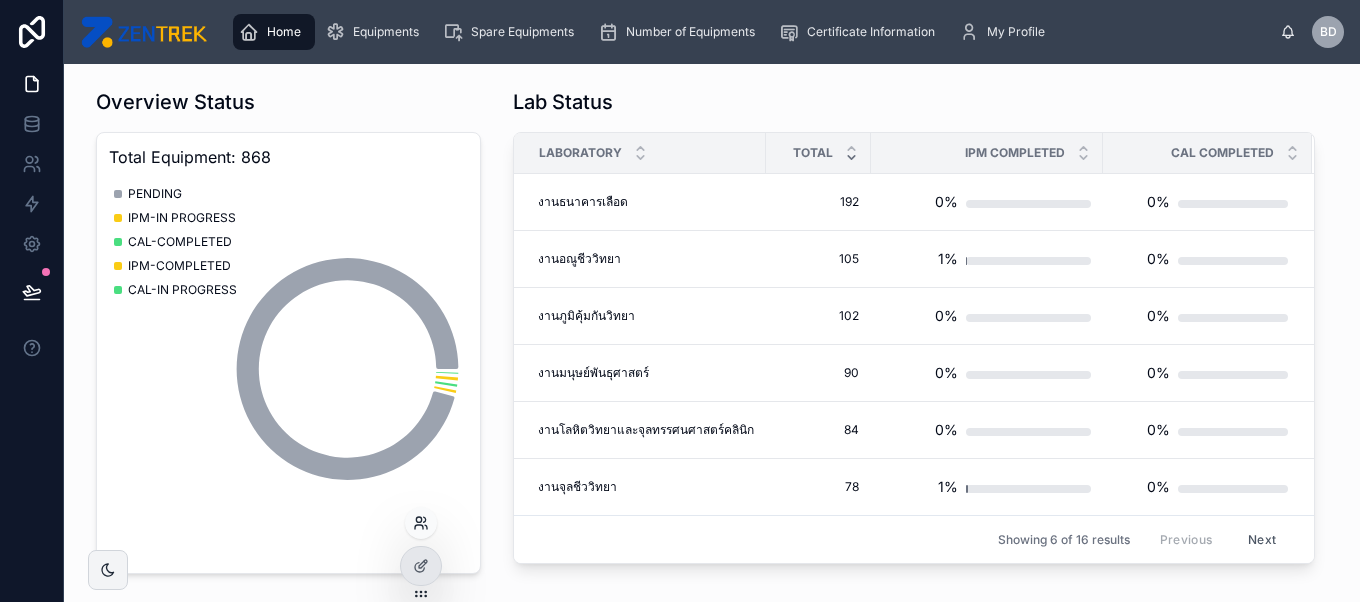 click 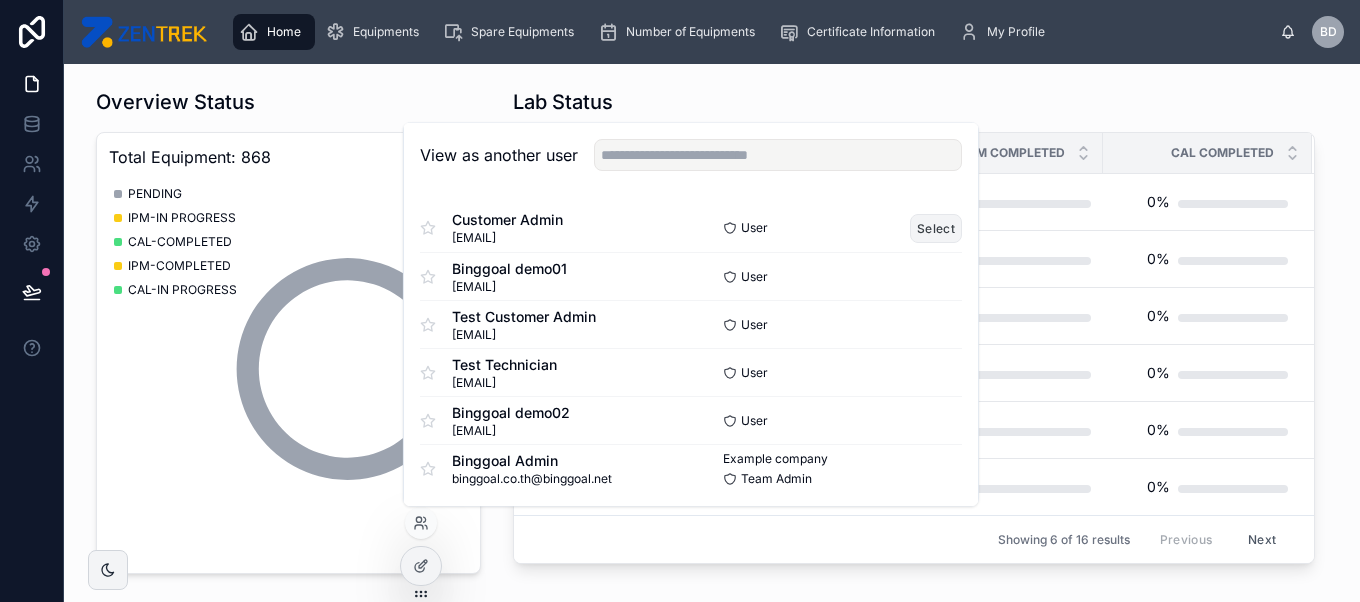click on "Select" at bounding box center [936, 228] 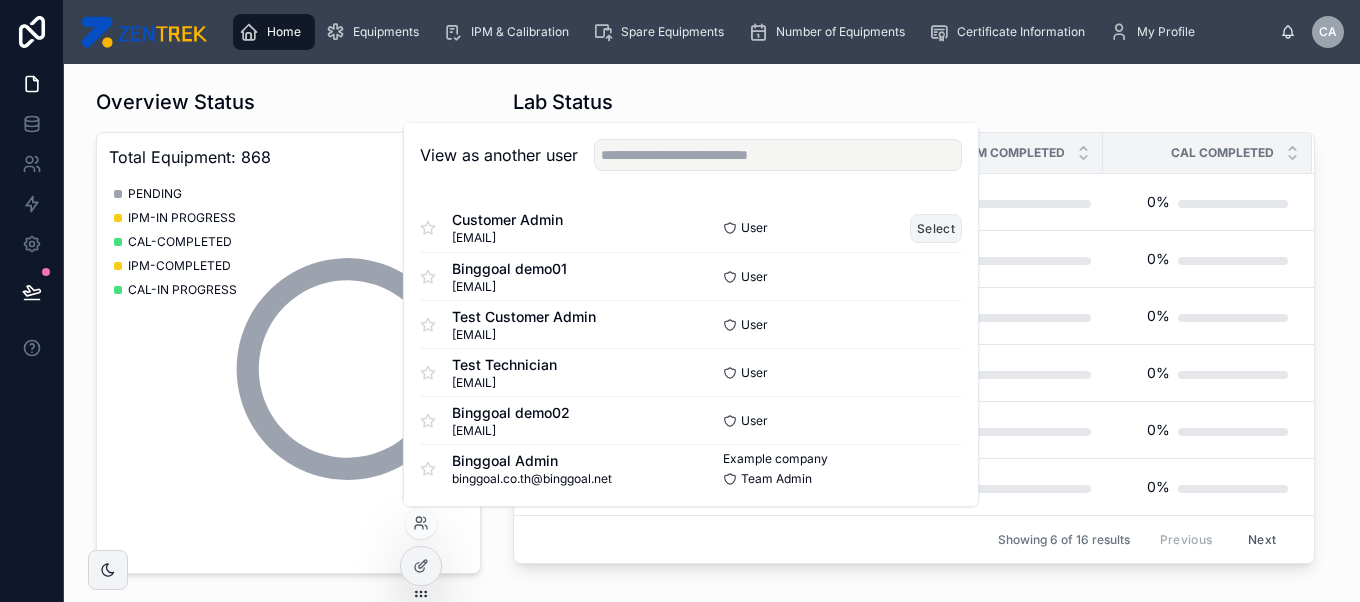 click on "Select" at bounding box center (936, 228) 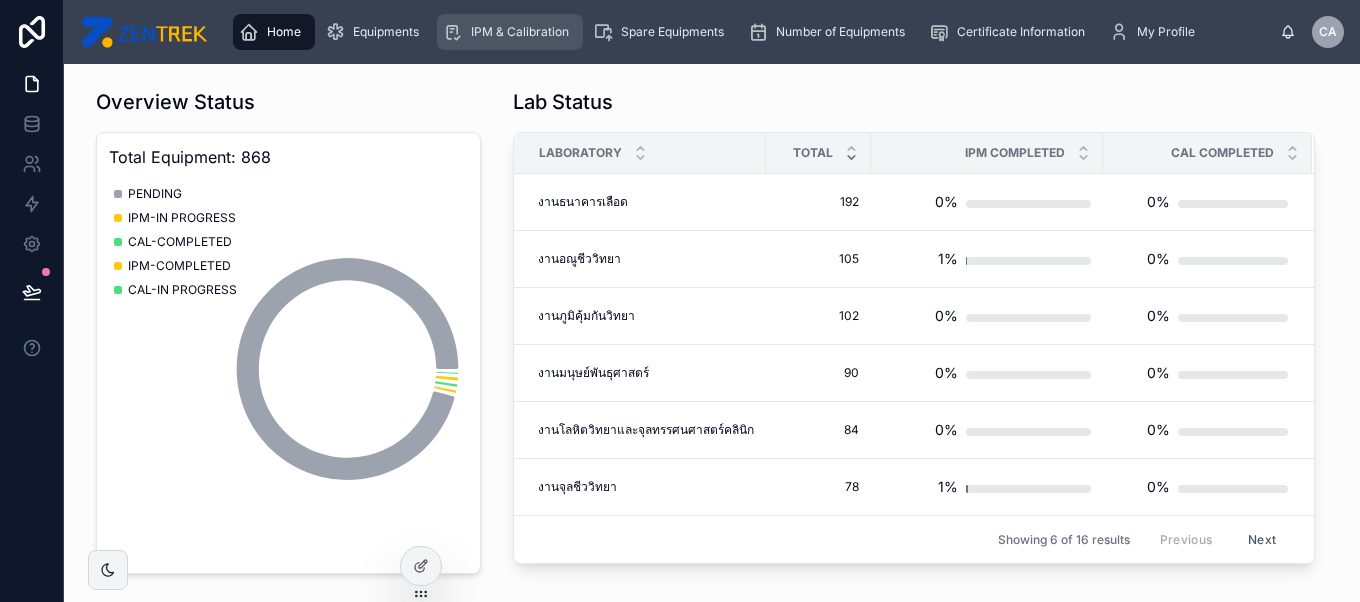 click on "IPM & Calibration" at bounding box center [510, 32] 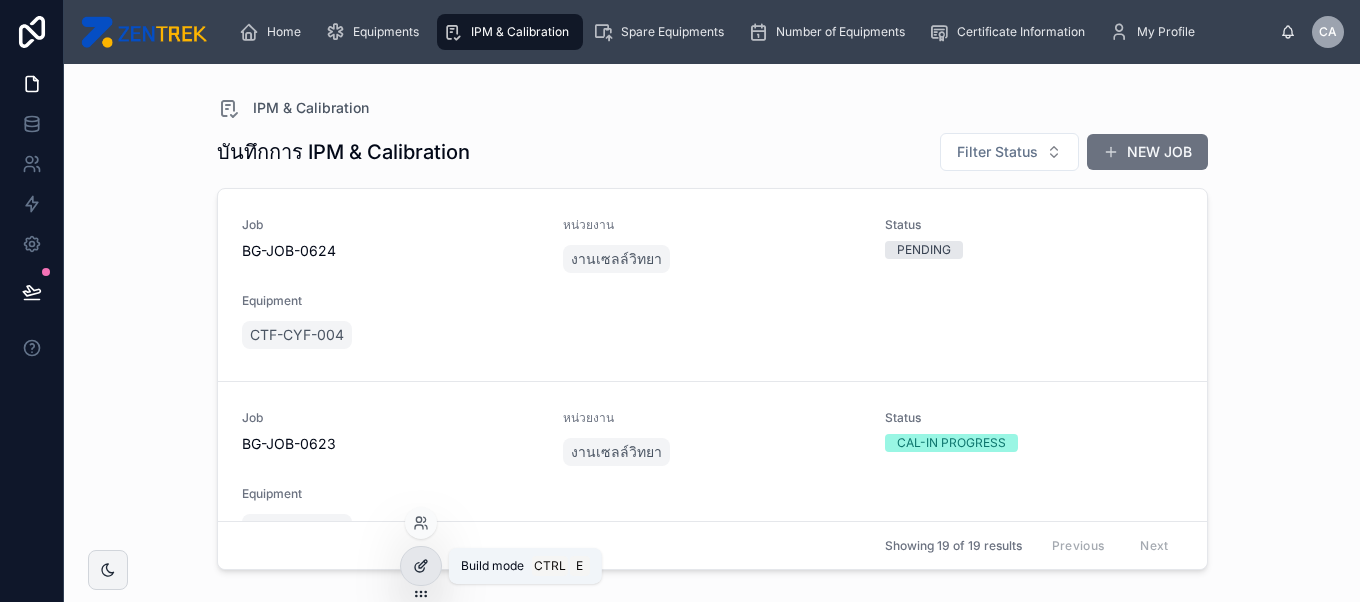 click at bounding box center (421, 566) 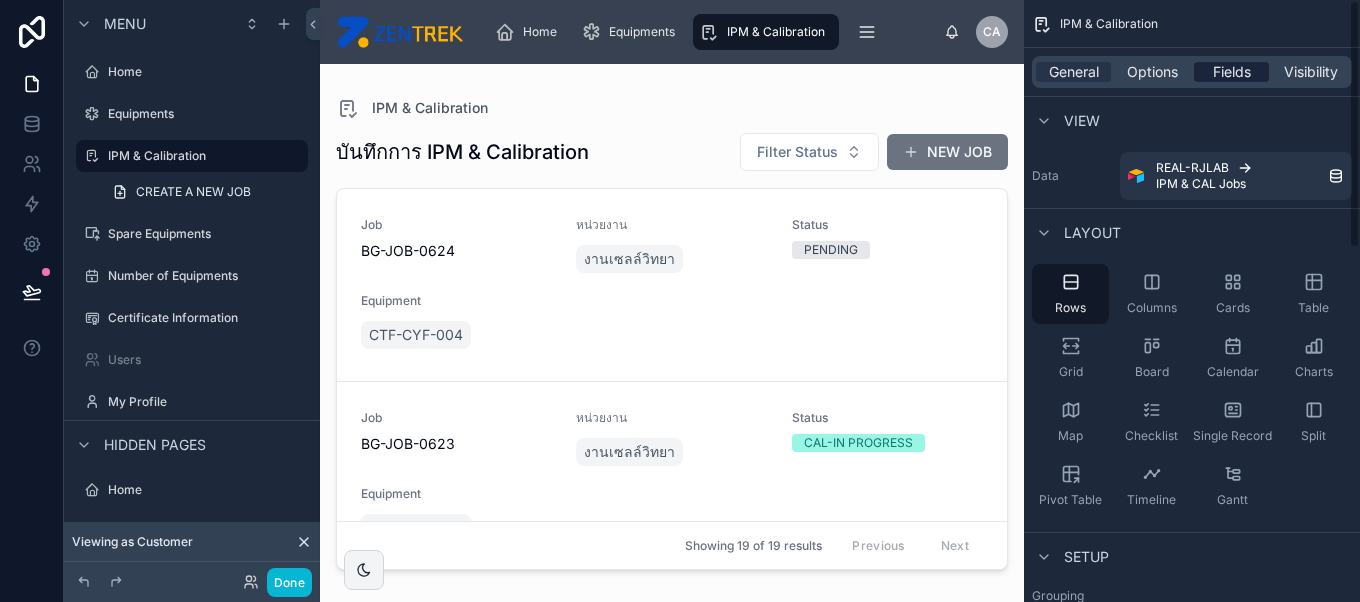 click on "Fields" at bounding box center [1232, 72] 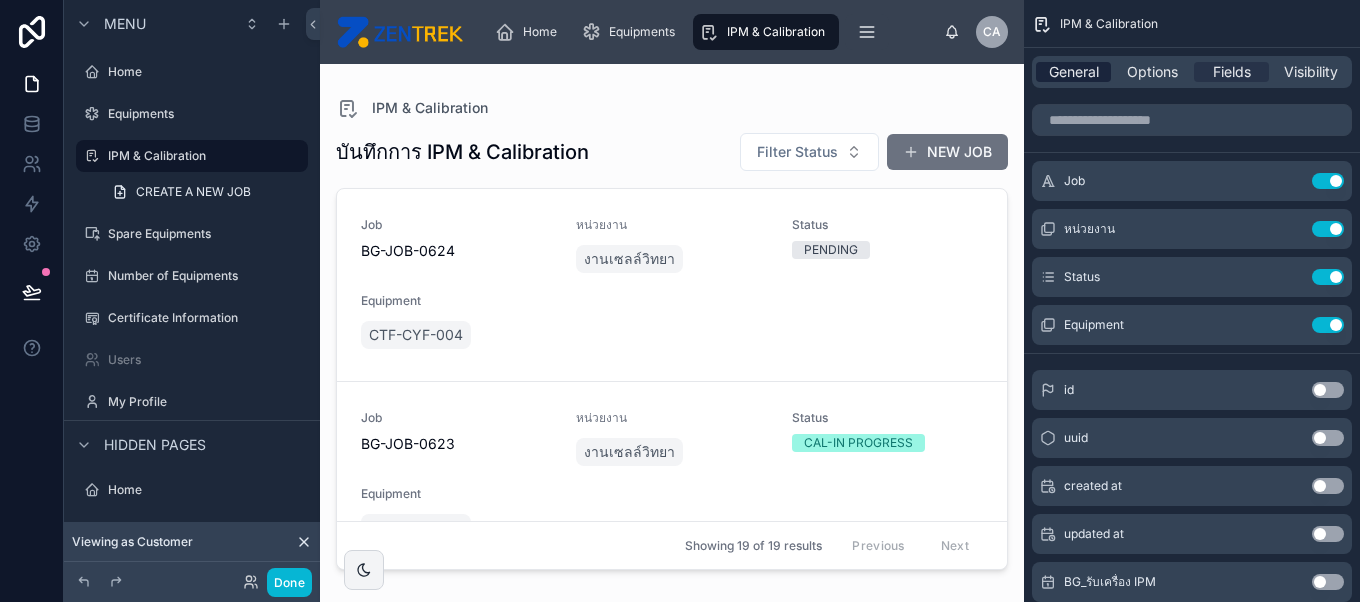 click on "General" at bounding box center (1074, 72) 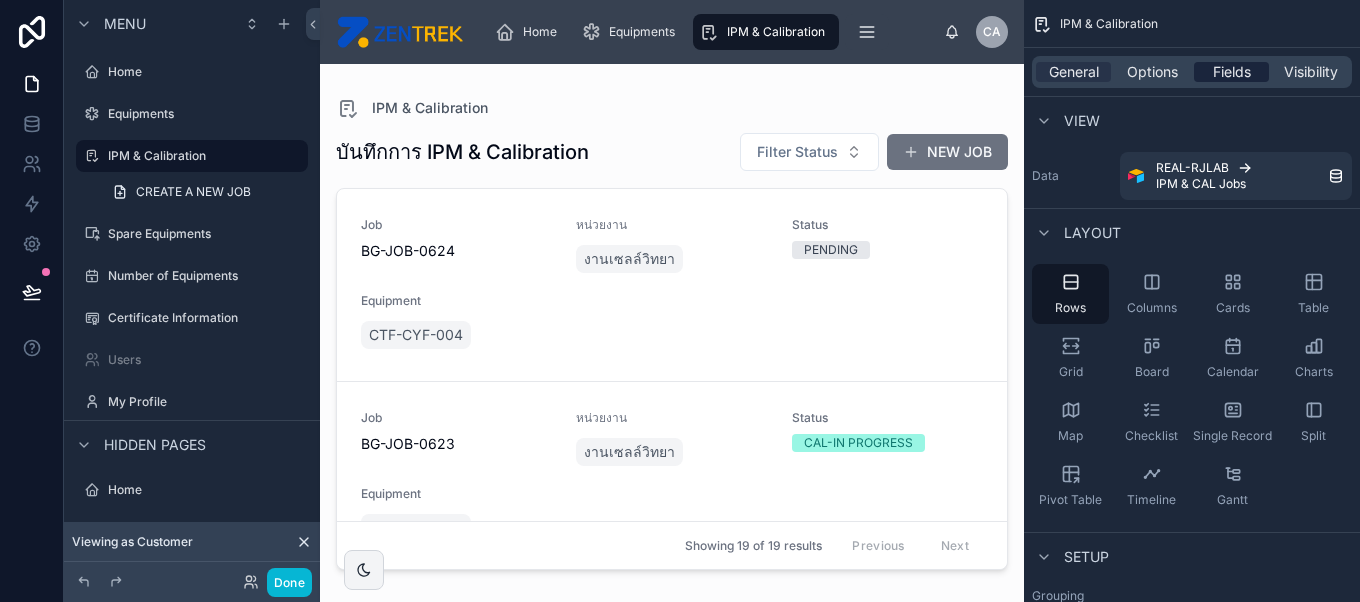 click on "Fields" at bounding box center [1231, 72] 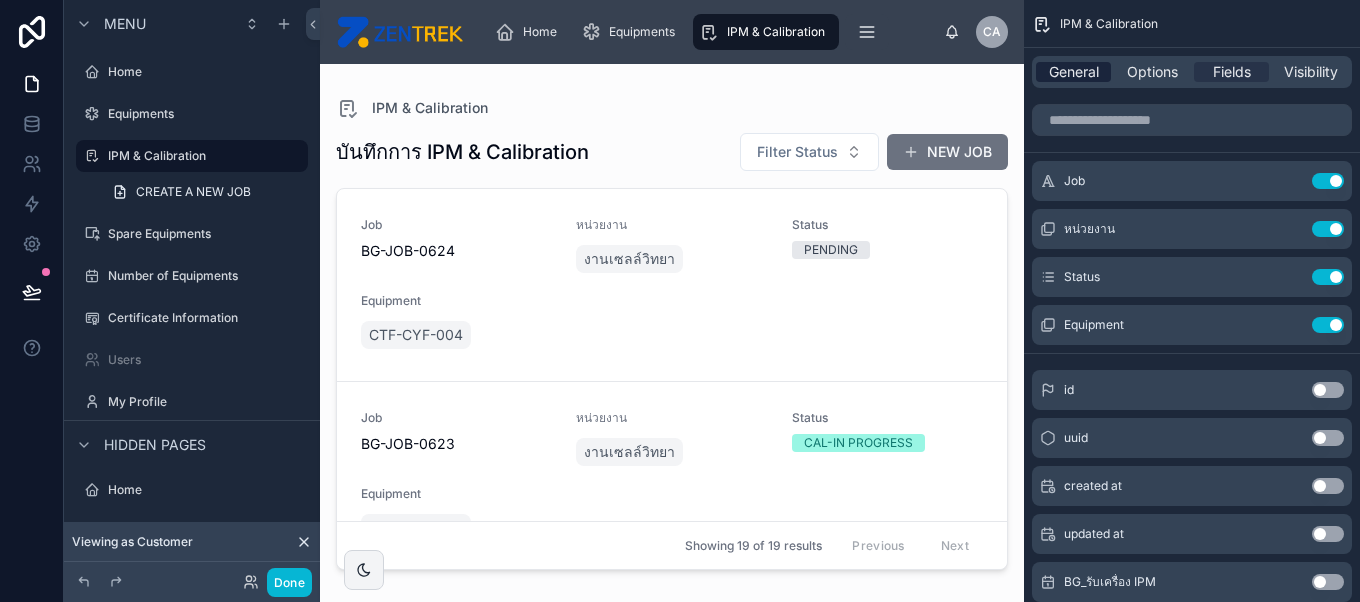 click on "General" at bounding box center [1074, 72] 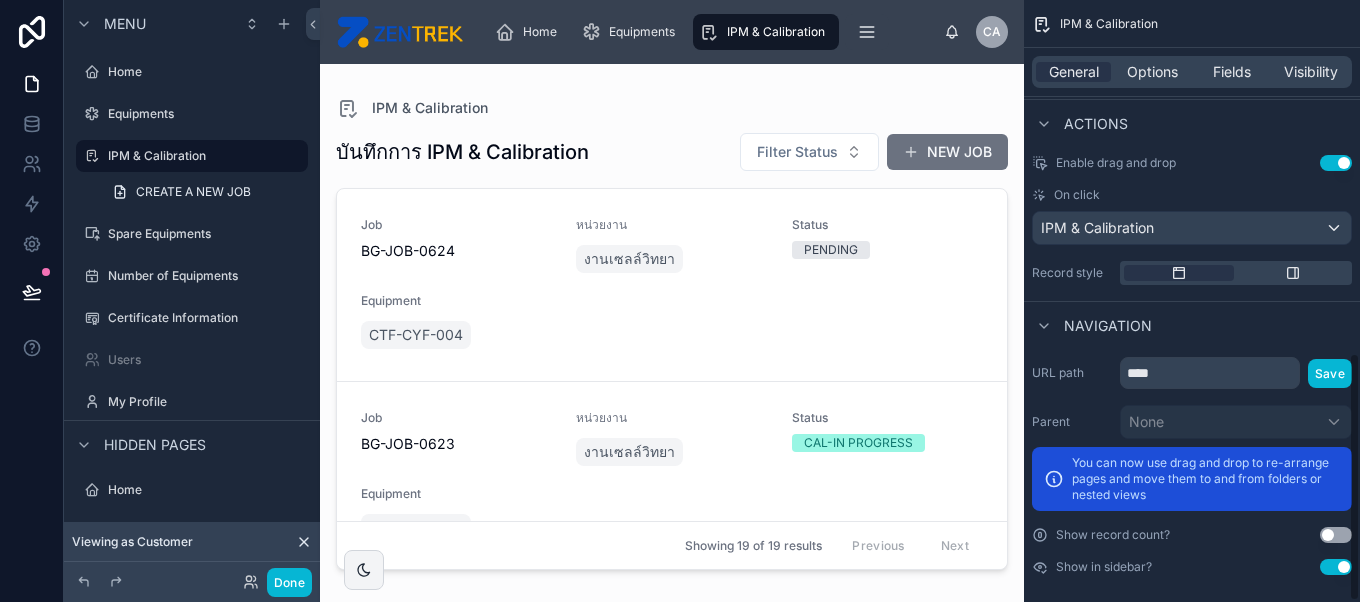 scroll, scrollTop: 853, scrollLeft: 0, axis: vertical 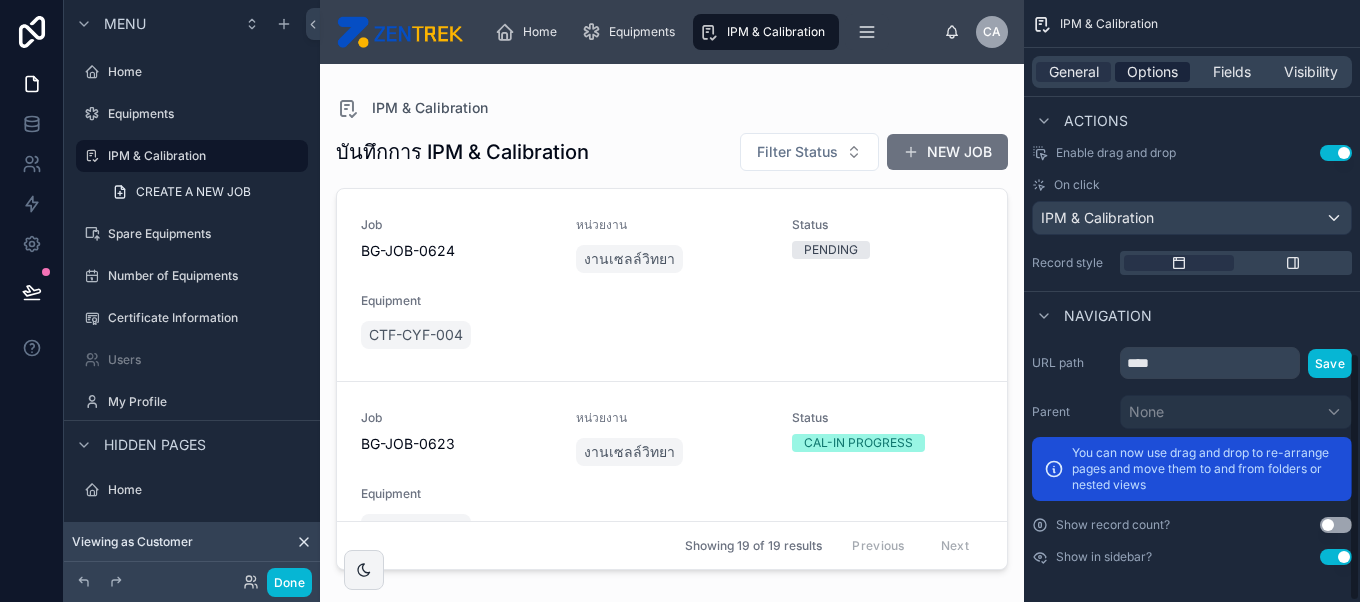 click on "Options" at bounding box center [1152, 72] 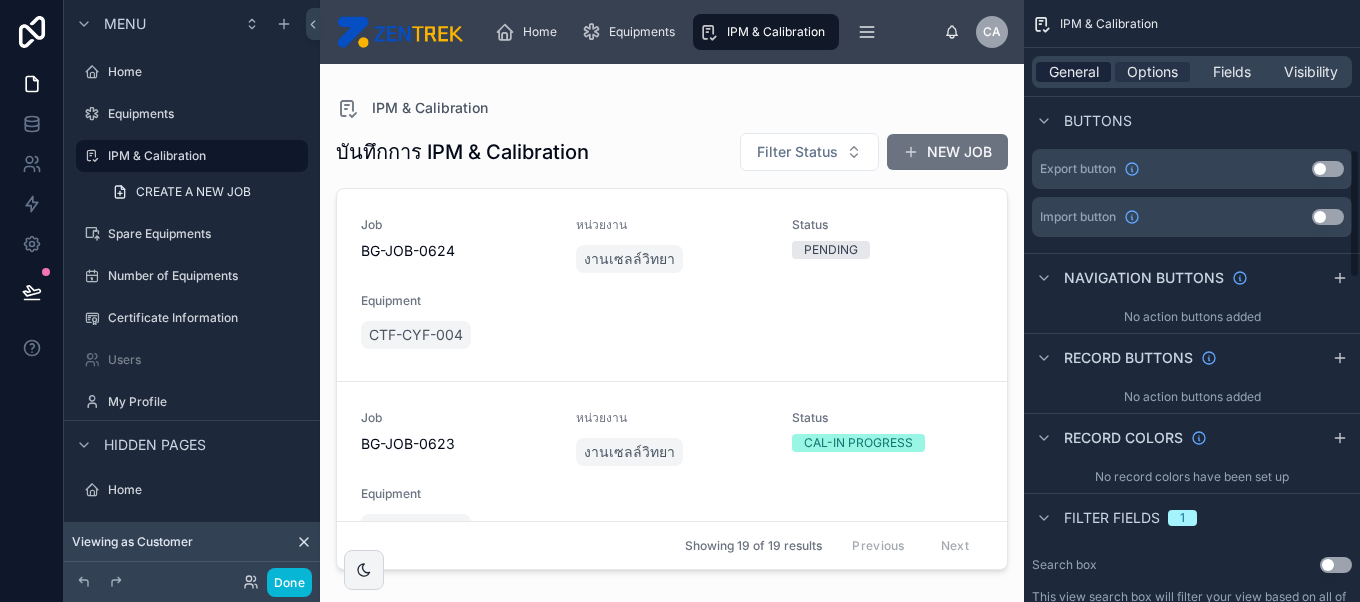 scroll, scrollTop: 695, scrollLeft: 0, axis: vertical 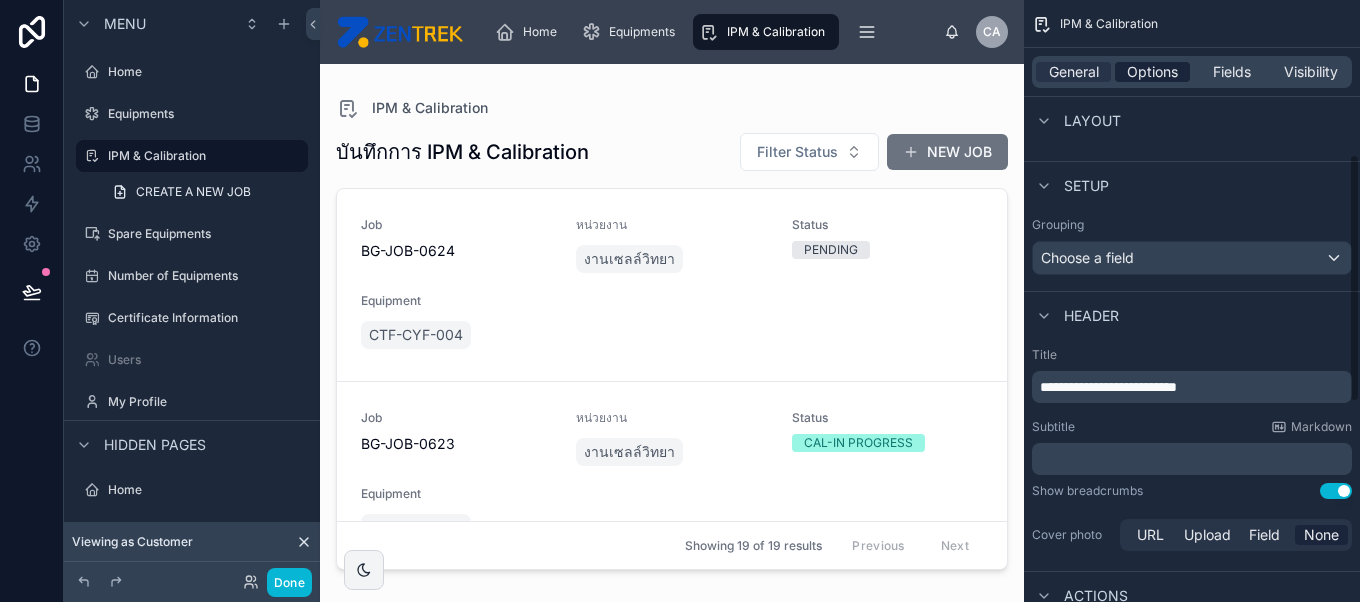 click on "Options" at bounding box center (1152, 72) 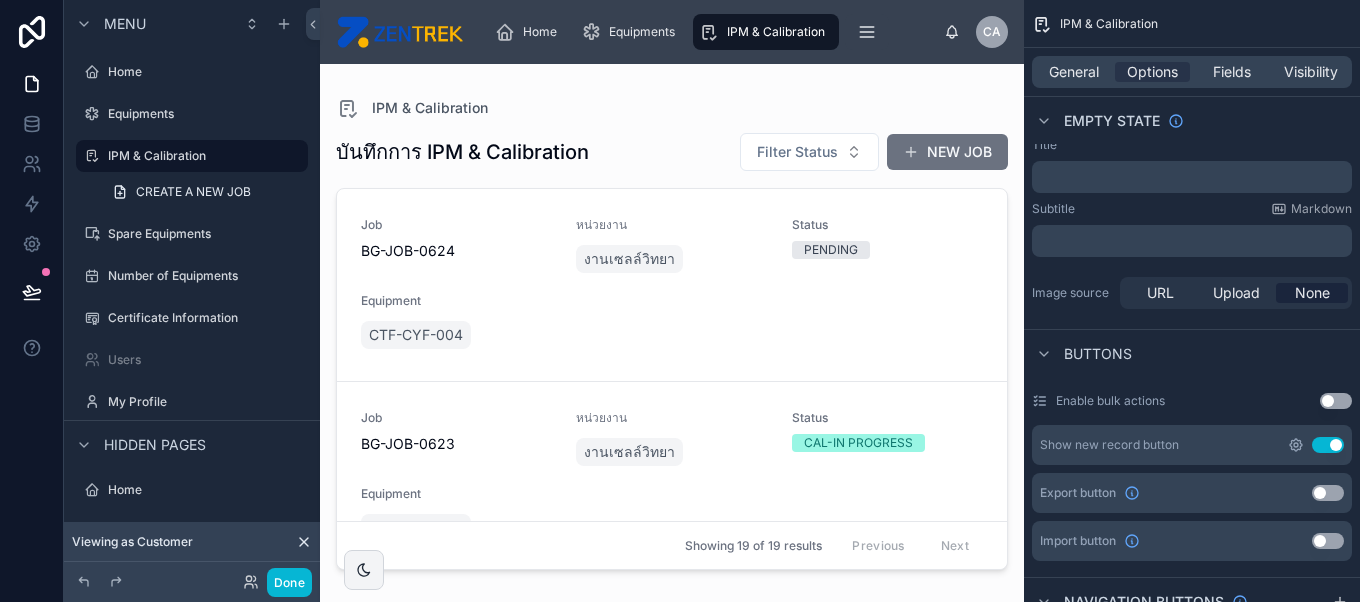 click 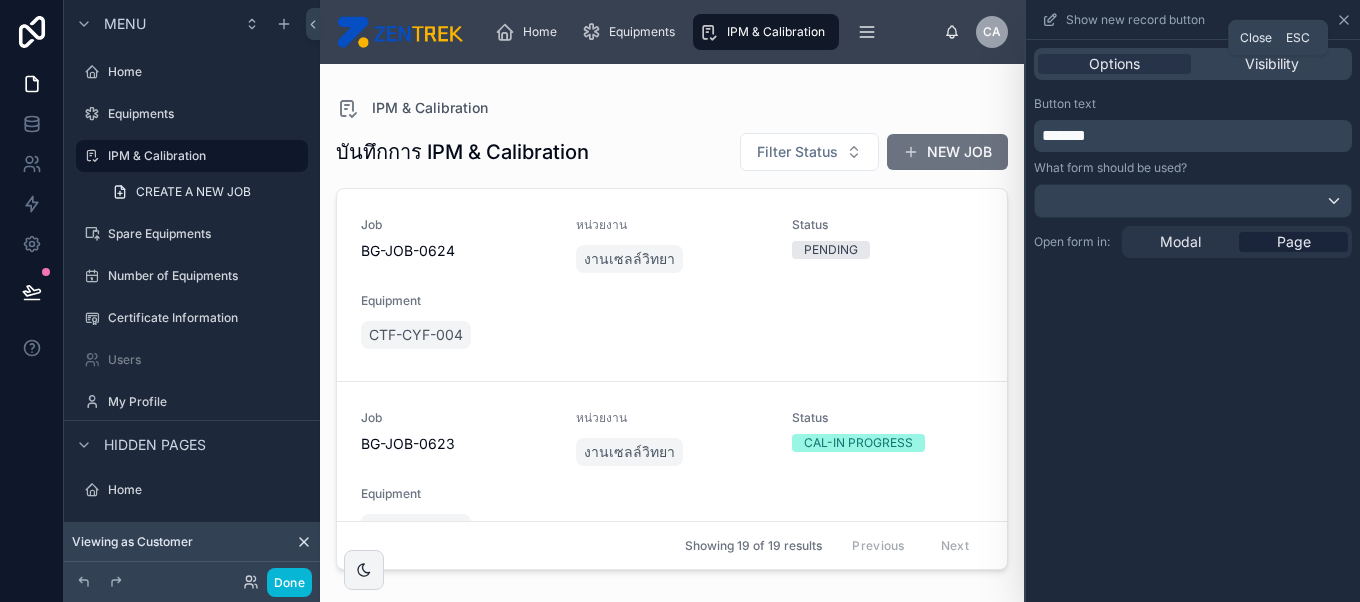 click 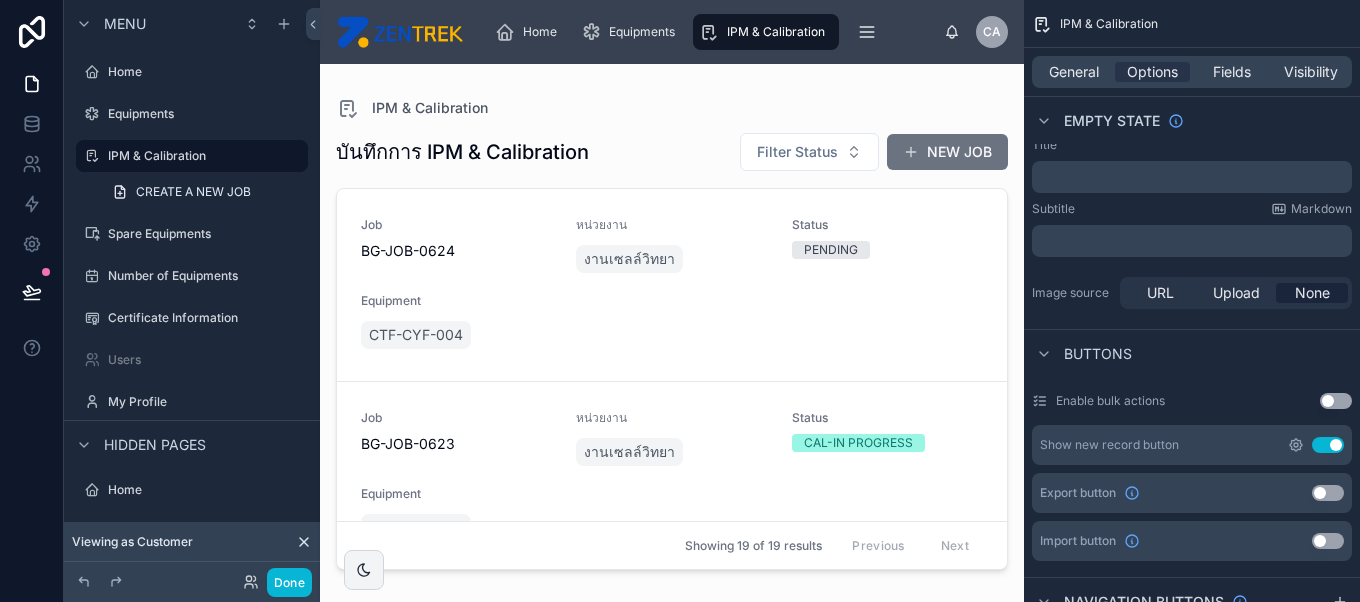 click 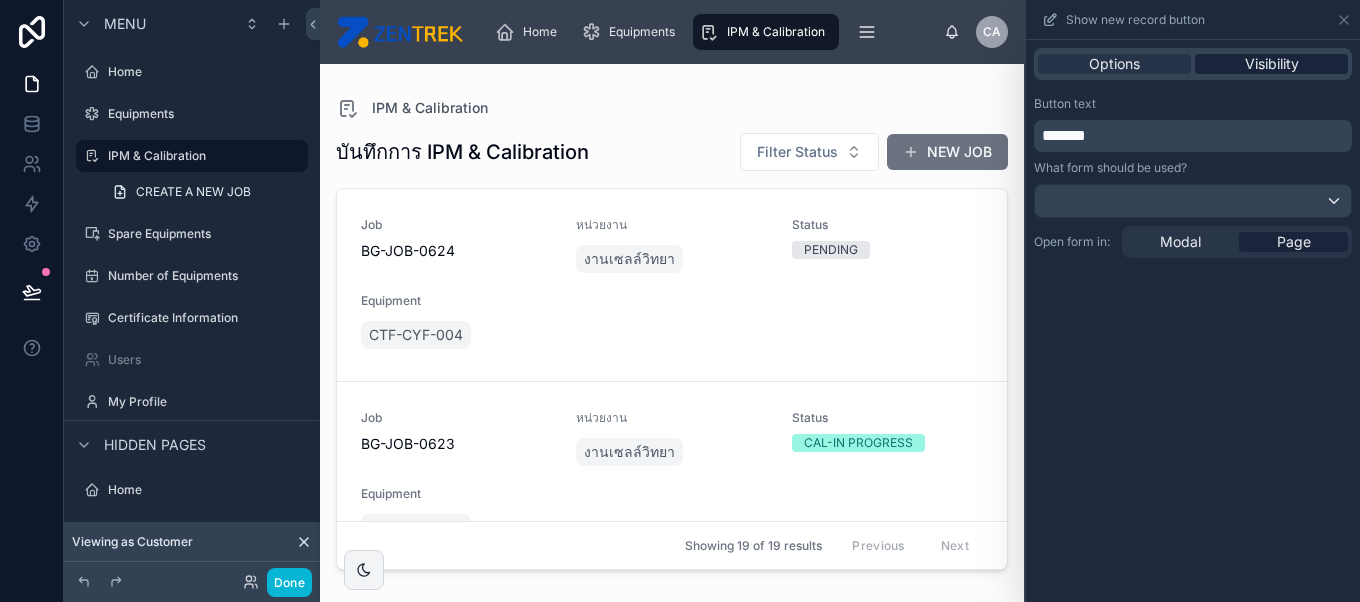 click on "Visibility" at bounding box center (1272, 64) 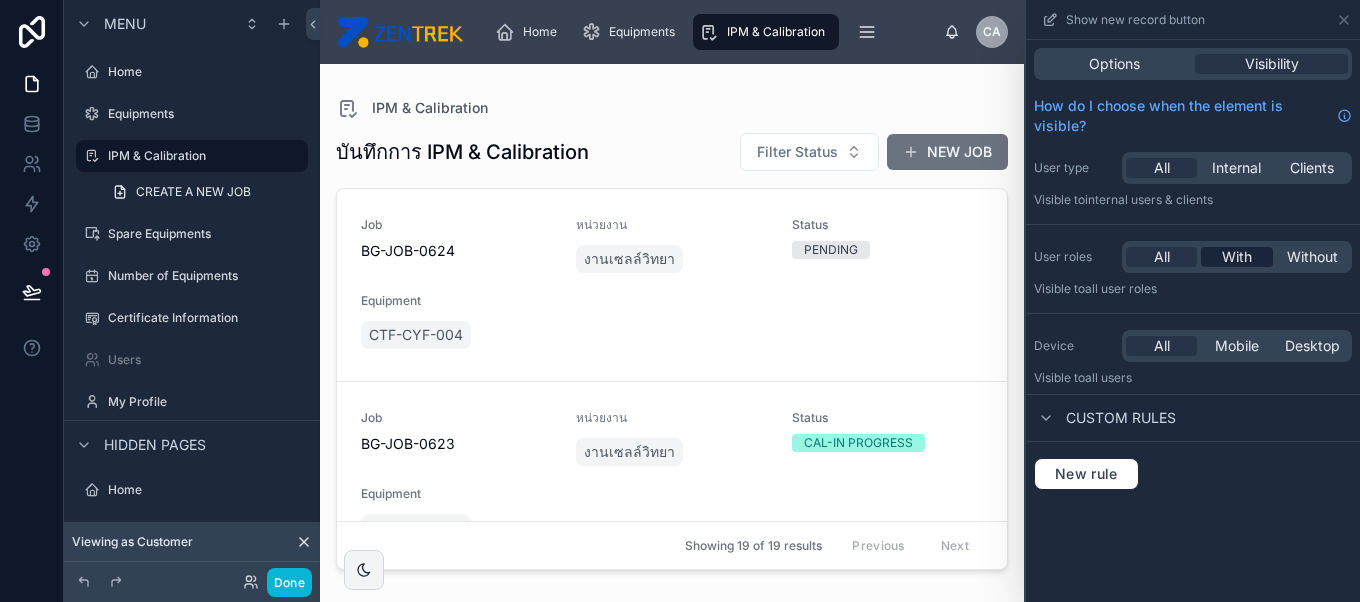 click on "With" at bounding box center (1237, 257) 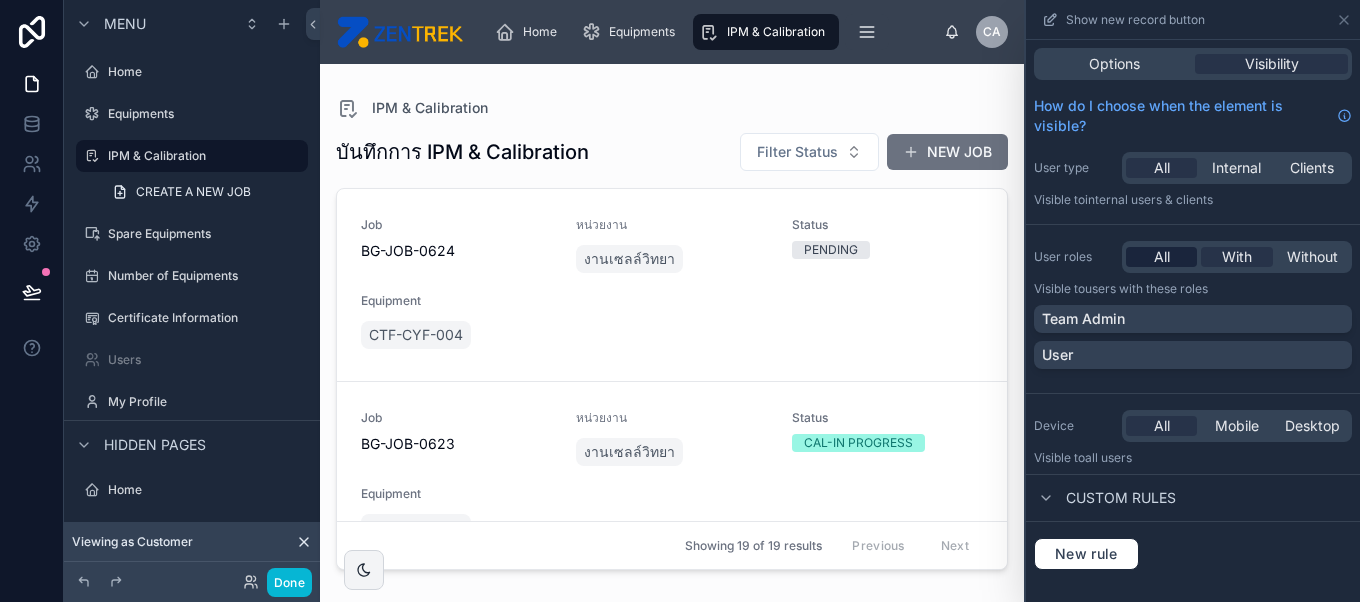 click on "All" at bounding box center (1161, 257) 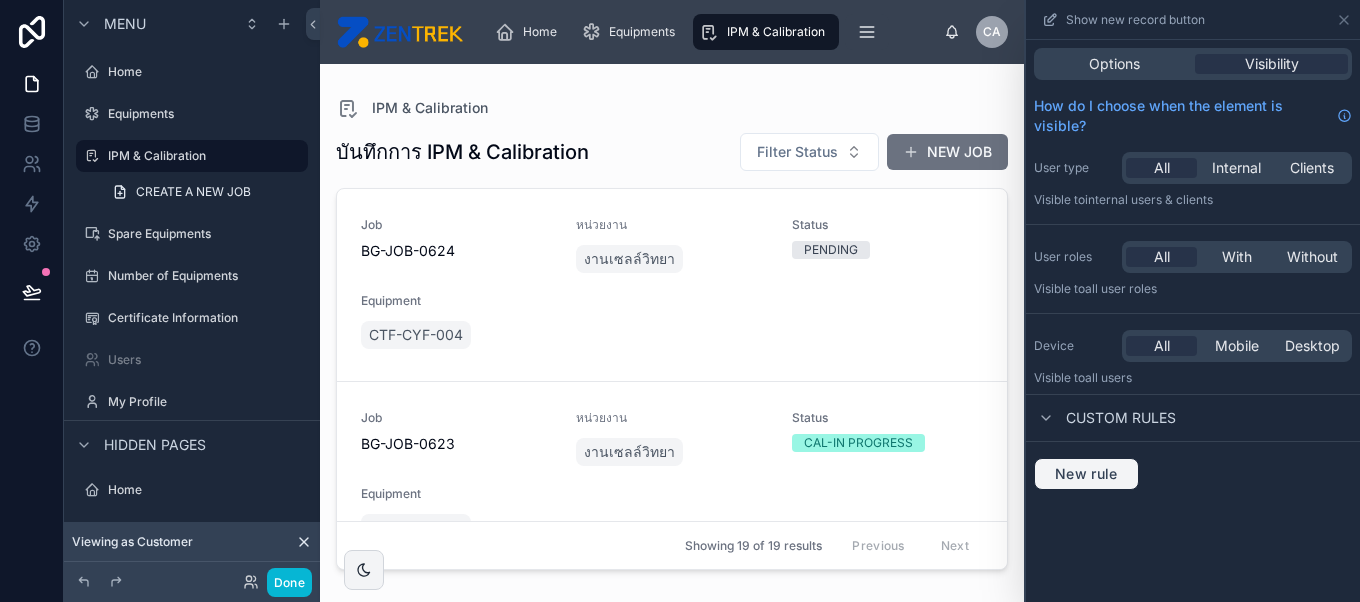 click on "New rule" at bounding box center (1086, 474) 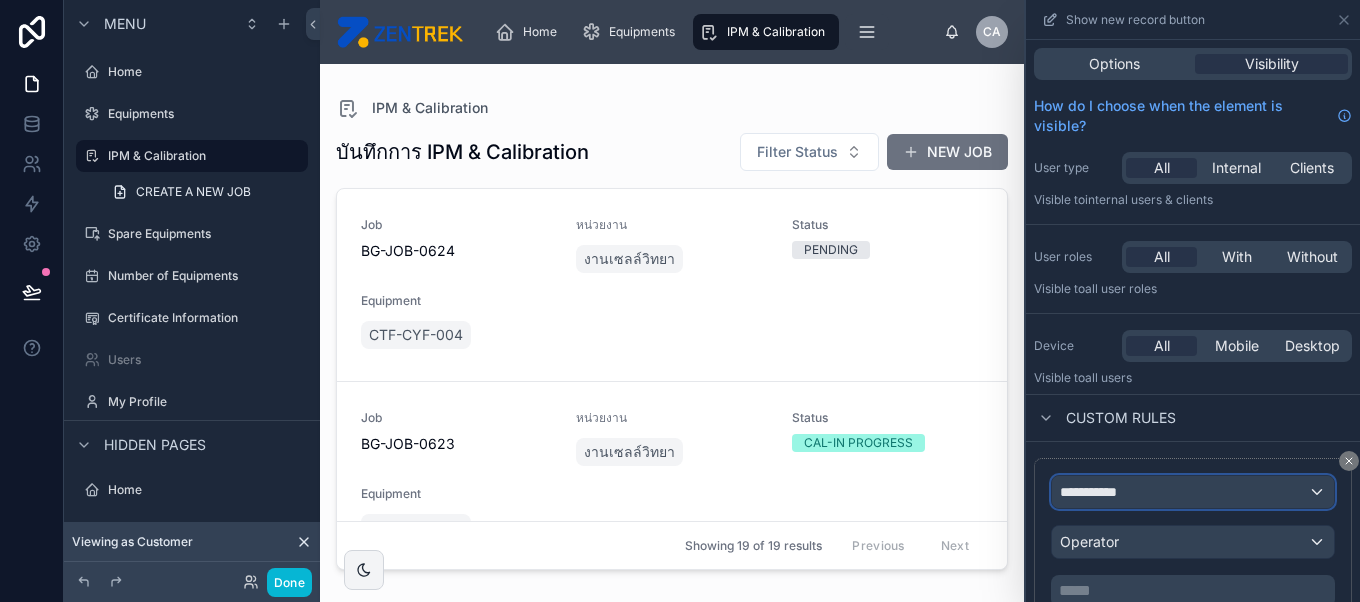 click on "**********" at bounding box center [1097, 492] 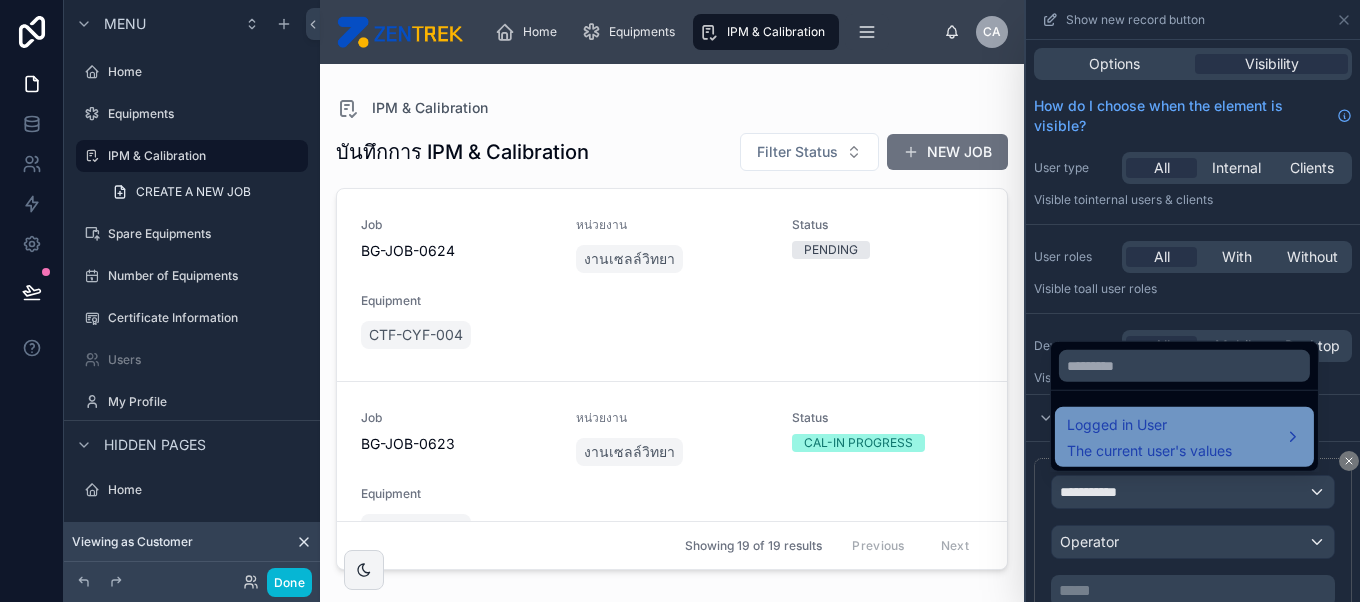click on "Logged in User" at bounding box center [1149, 425] 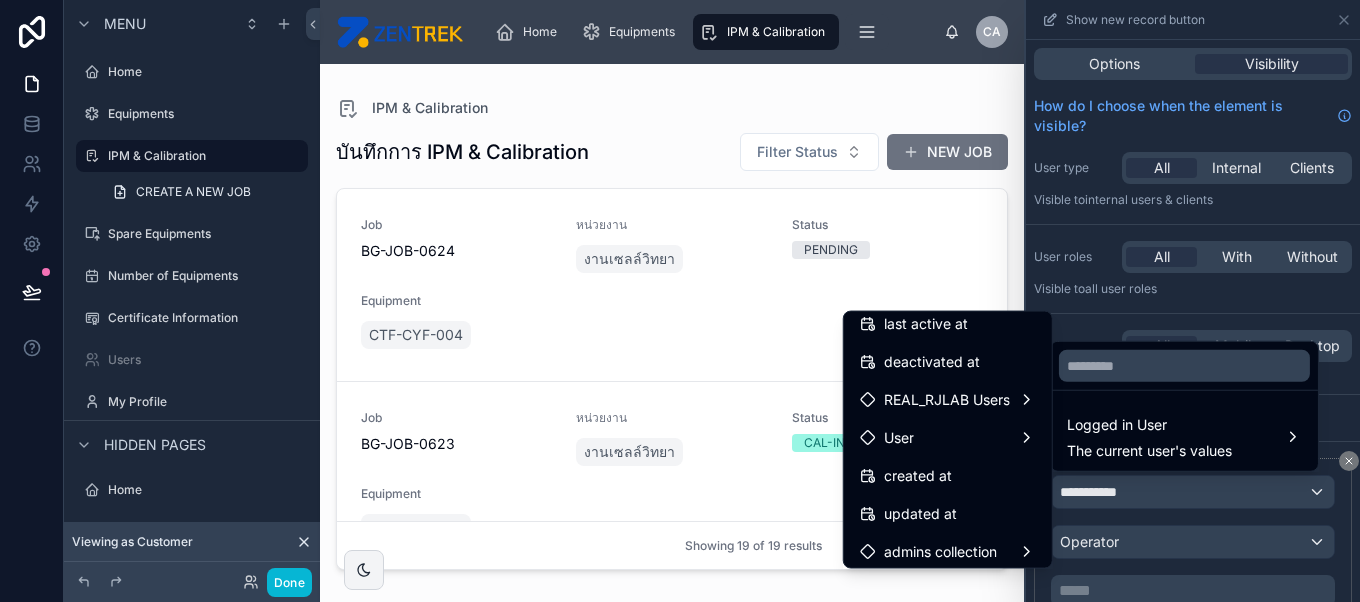 scroll, scrollTop: 433, scrollLeft: 0, axis: vertical 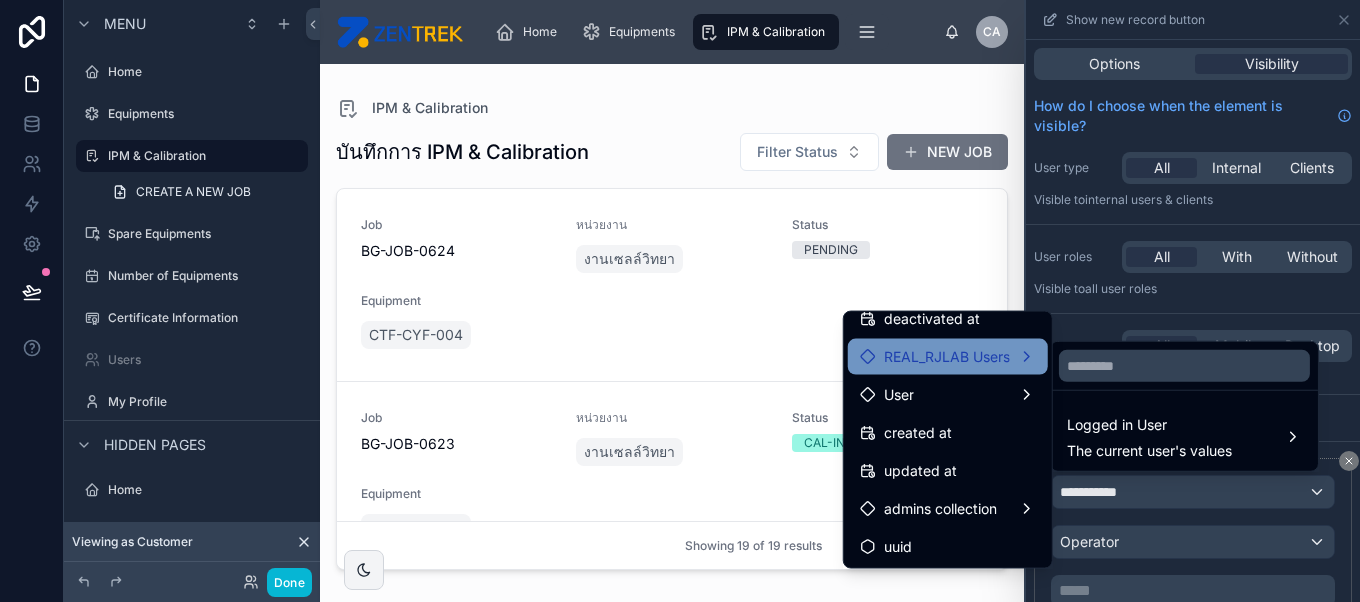 click on "REAL_RJLAB Users" at bounding box center (947, 357) 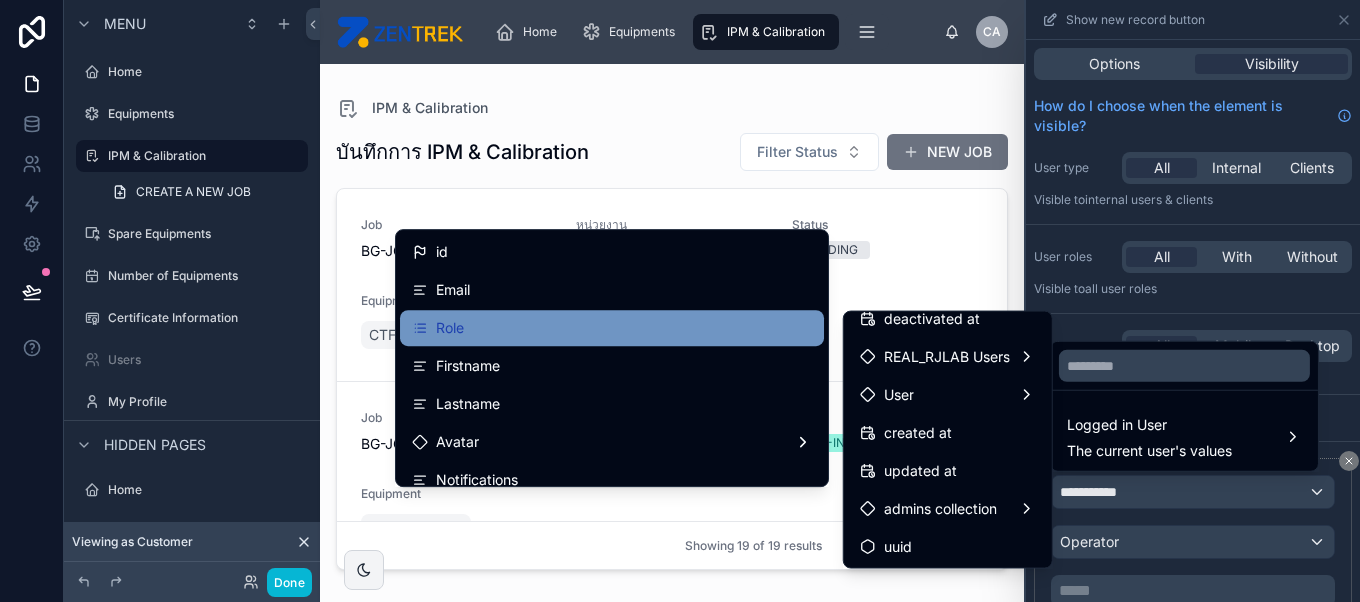 click on "Role" at bounding box center [612, 328] 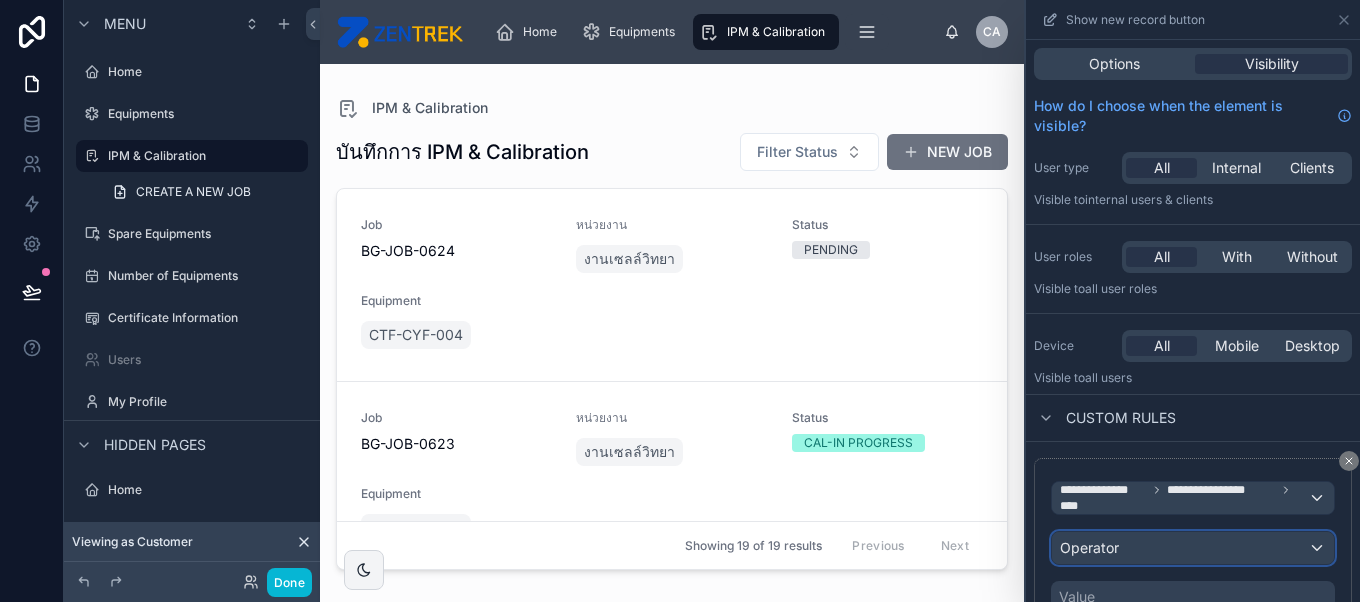 click on "Operator" at bounding box center [1089, 547] 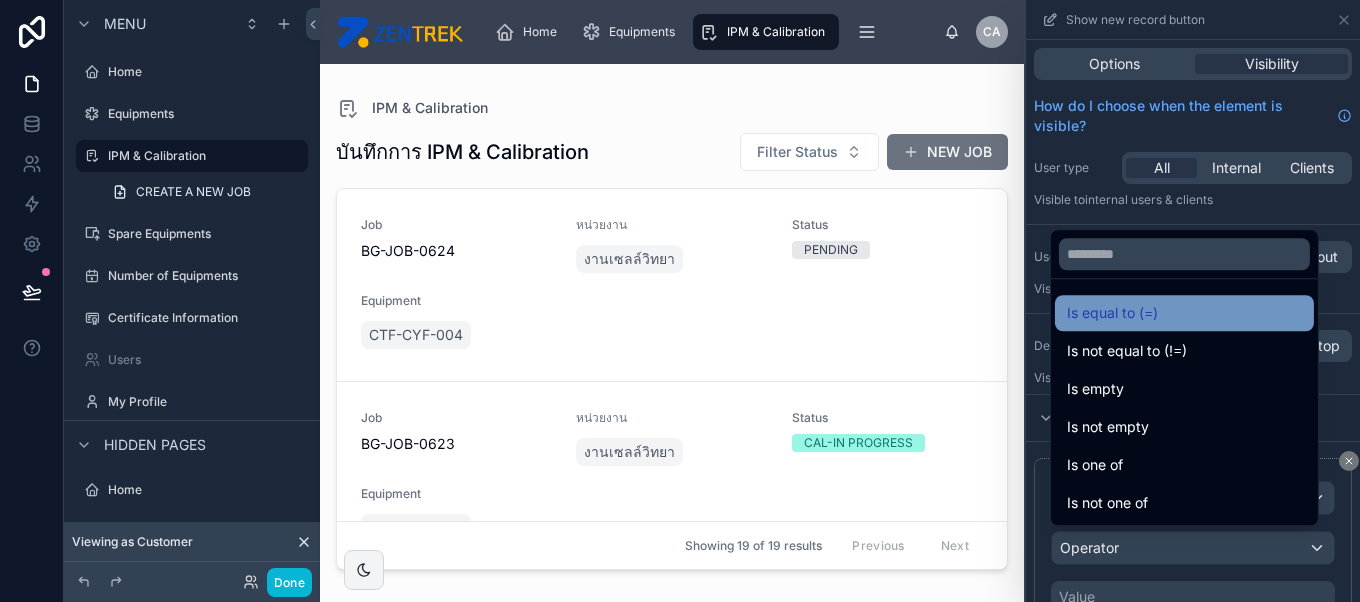 click on "Is equal to (=)" at bounding box center (1184, 313) 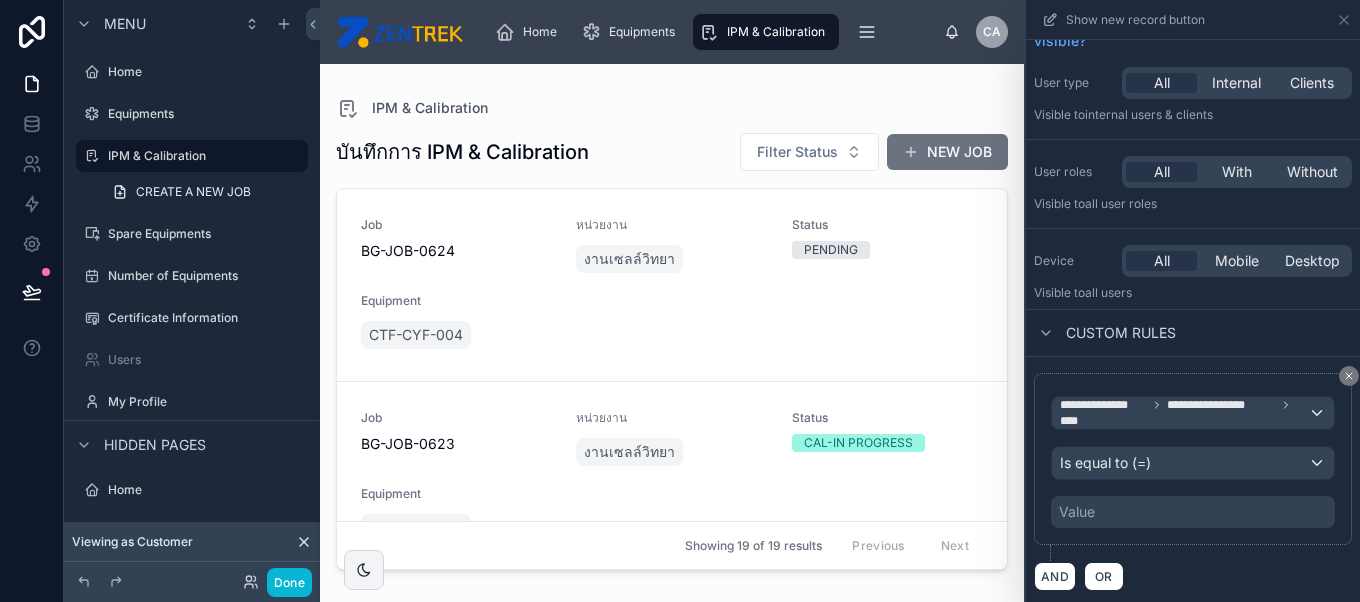 scroll, scrollTop: 82, scrollLeft: 0, axis: vertical 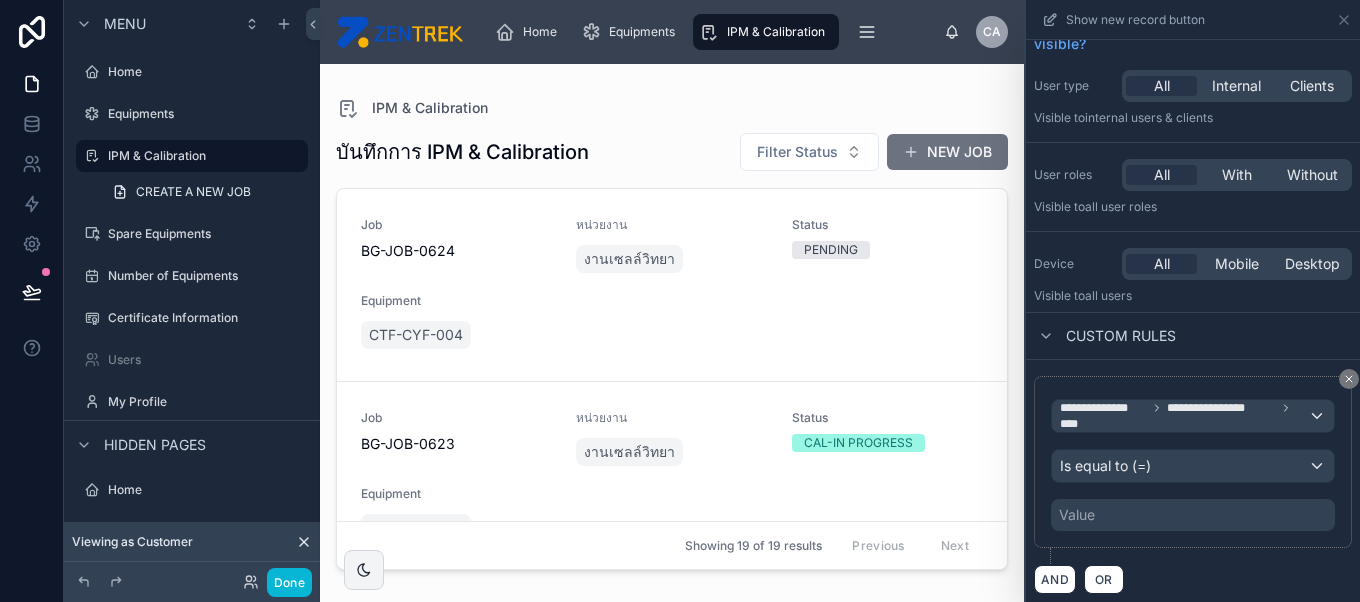 click on "Value" at bounding box center [1193, 515] 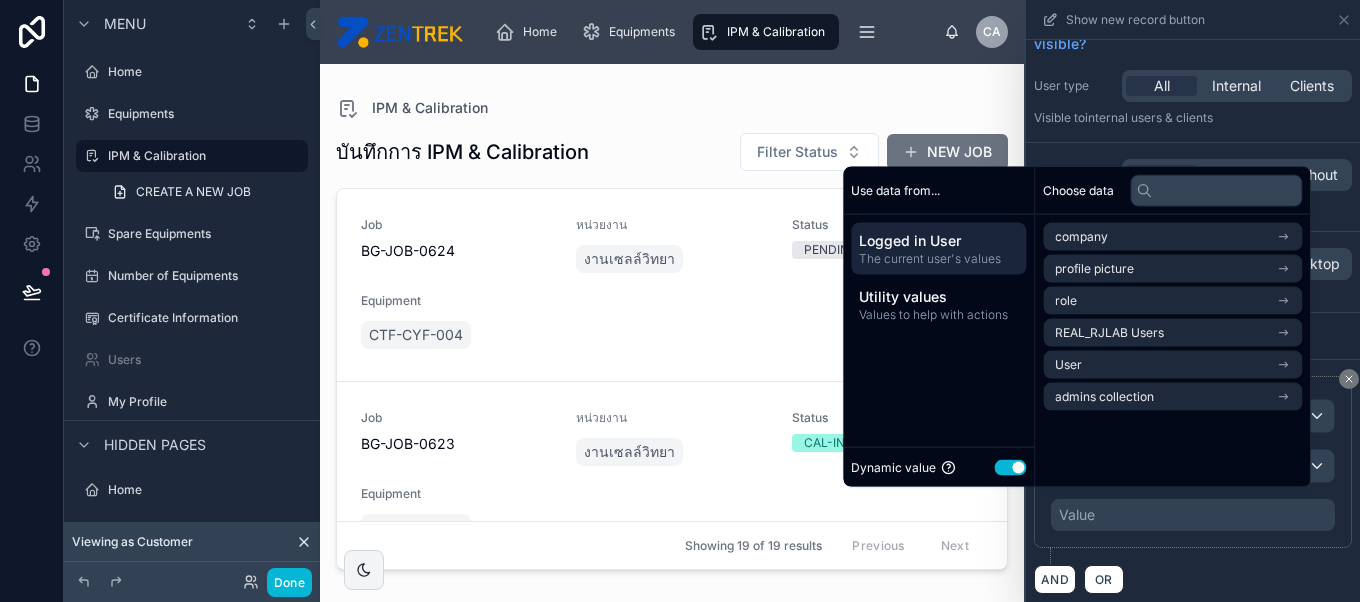 click on "Use setting" at bounding box center [1010, 467] 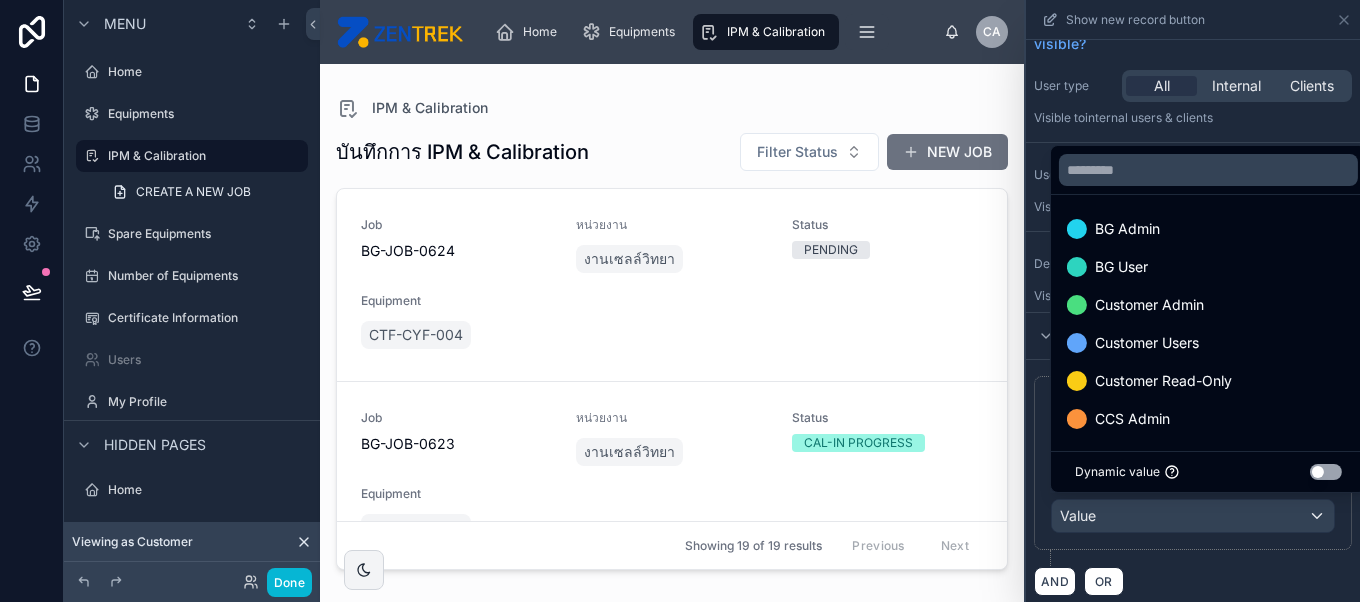click at bounding box center [672, 321] 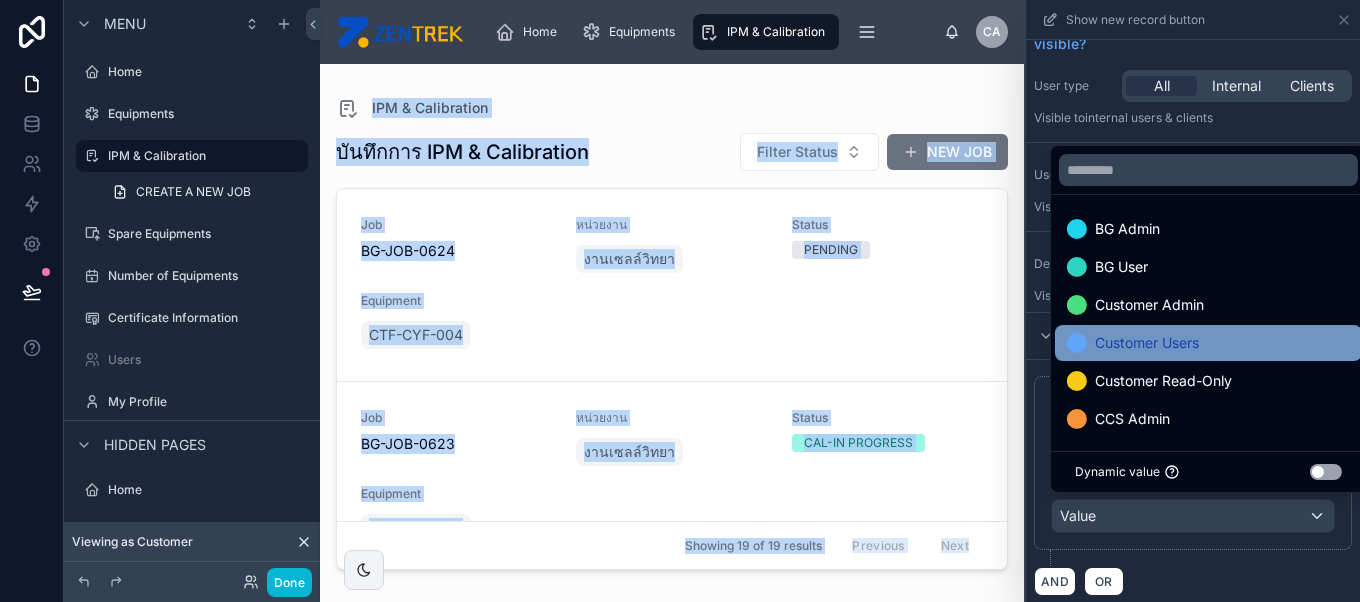 click on "Customer Users" at bounding box center [1147, 343] 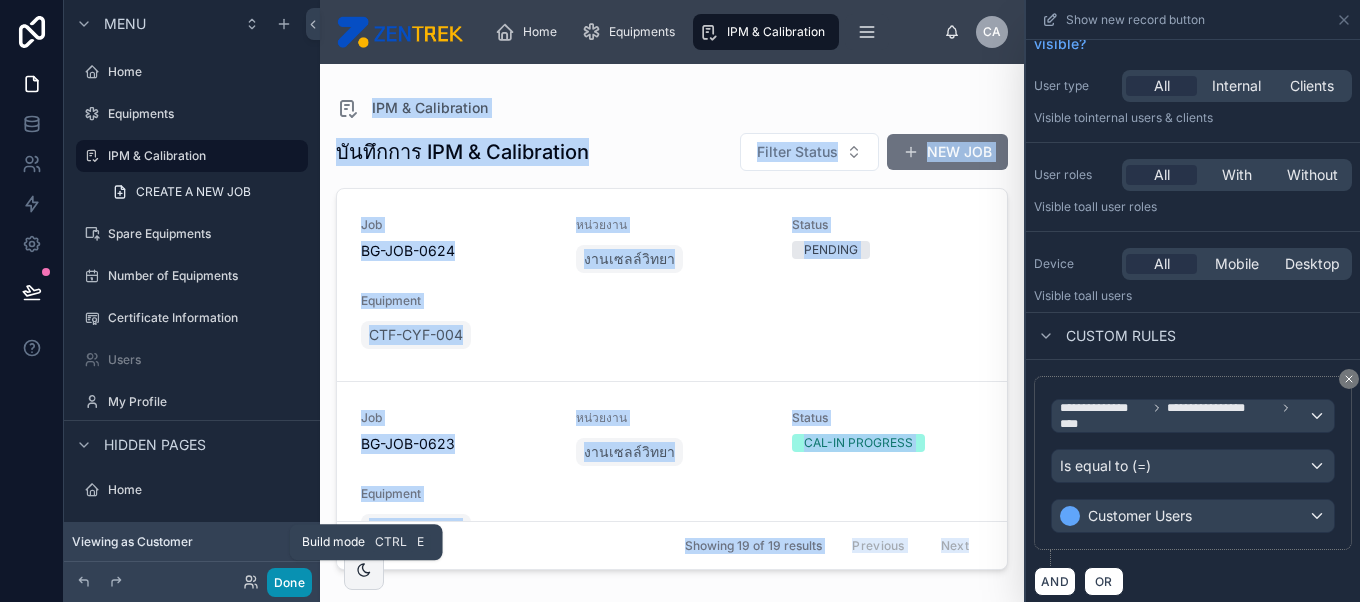 click on "Done" at bounding box center [289, 582] 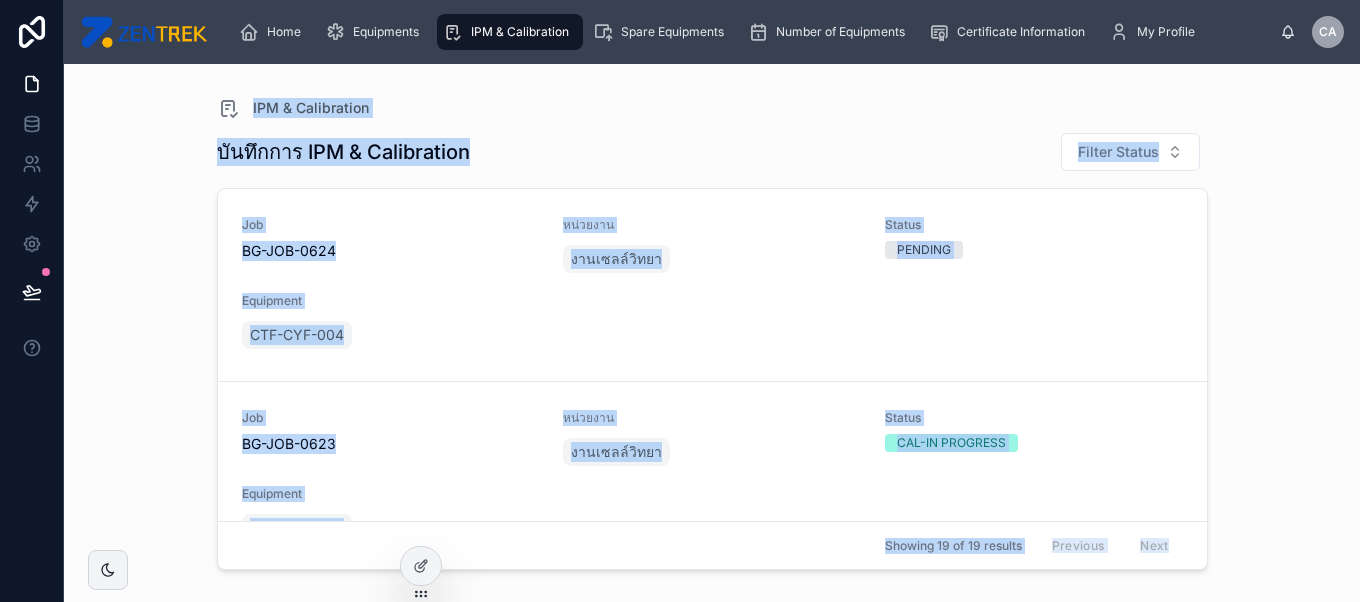 click on "บันทึกการ IPM & Calibration Filter Status" at bounding box center (712, 152) 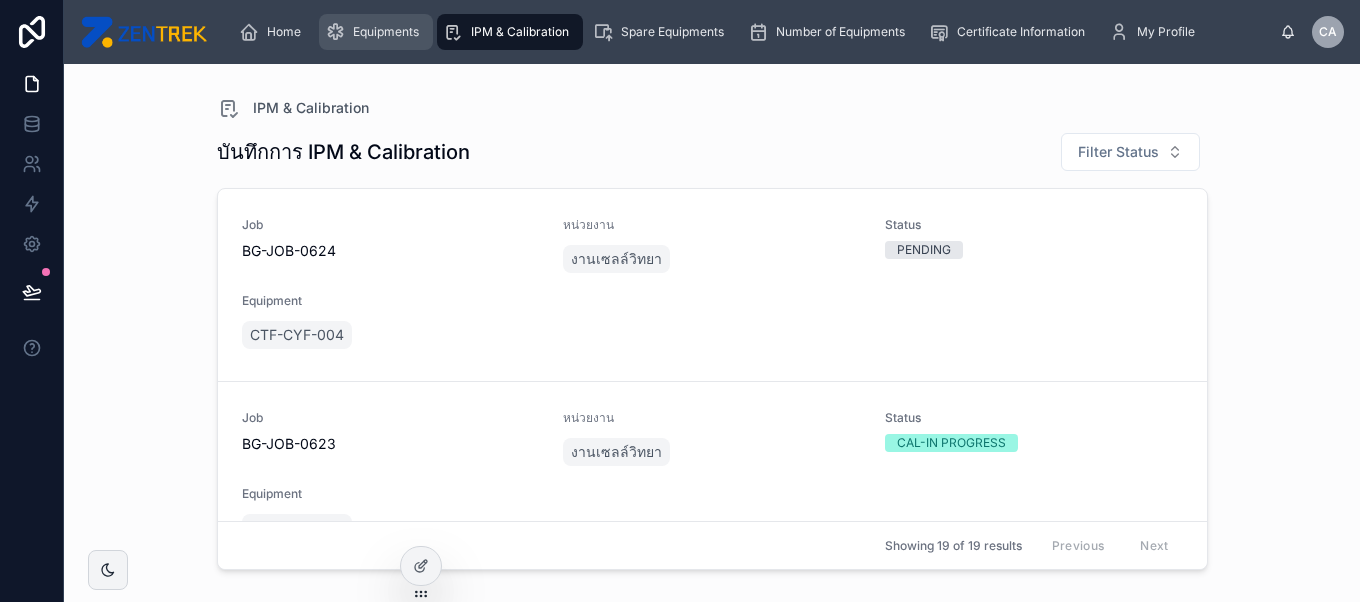 click on "Equipments" at bounding box center (376, 32) 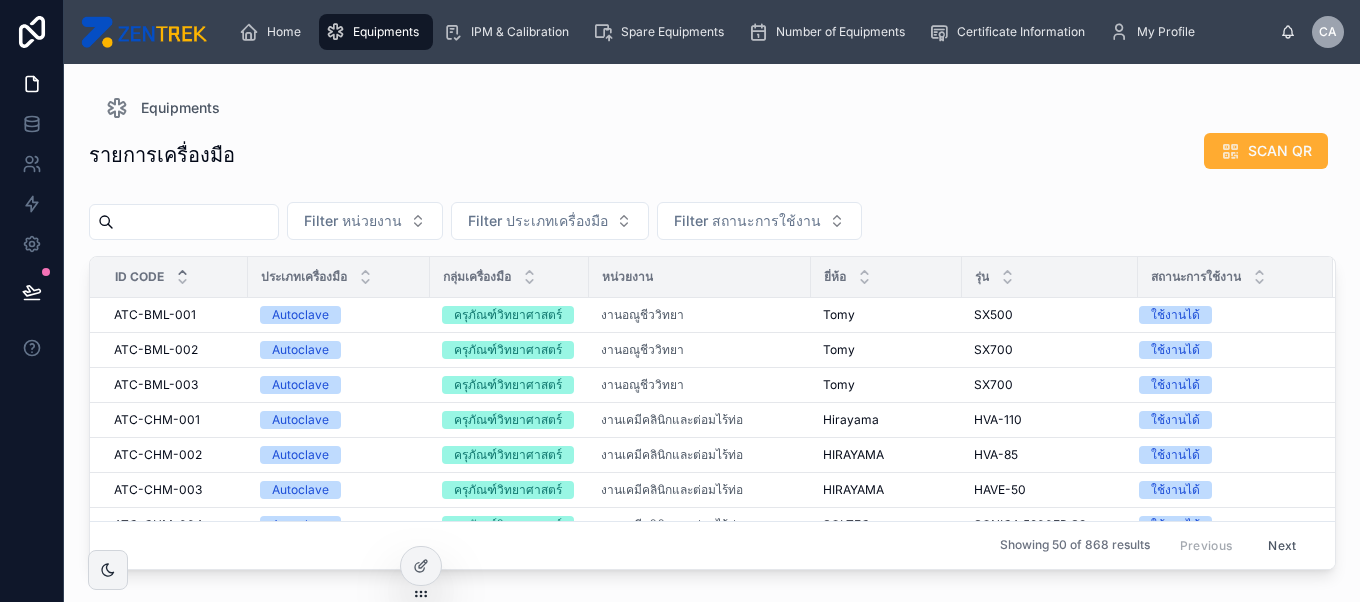 scroll, scrollTop: 0, scrollLeft: 0, axis: both 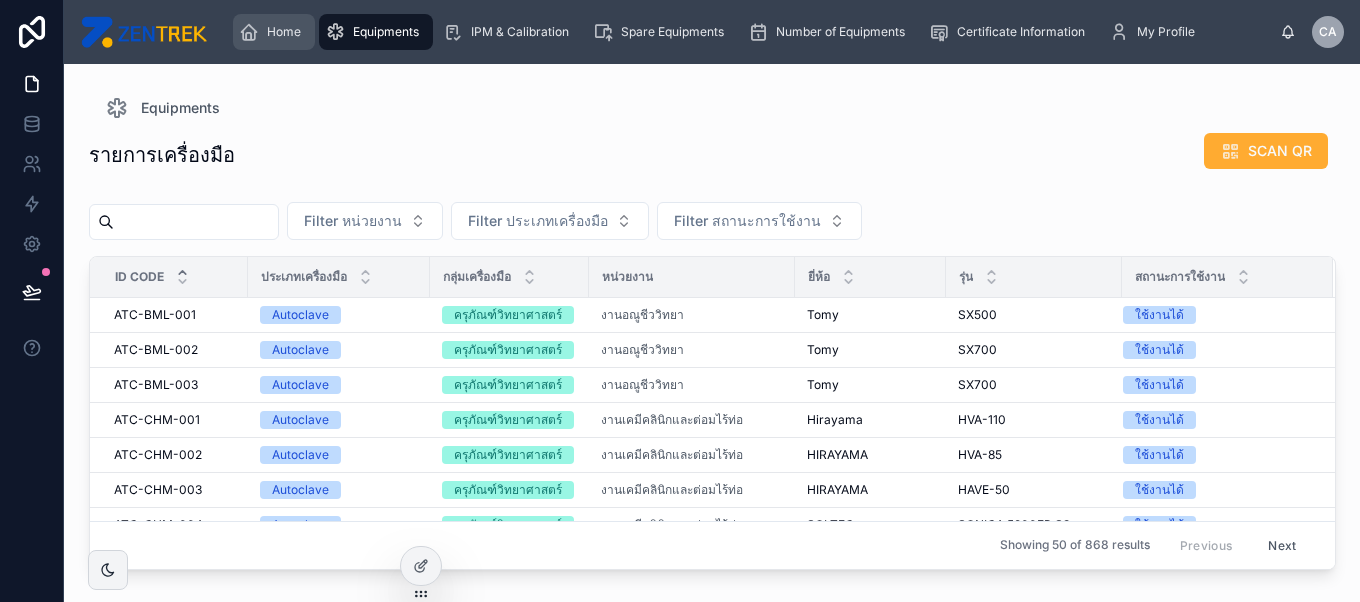 click on "Home" at bounding box center [284, 32] 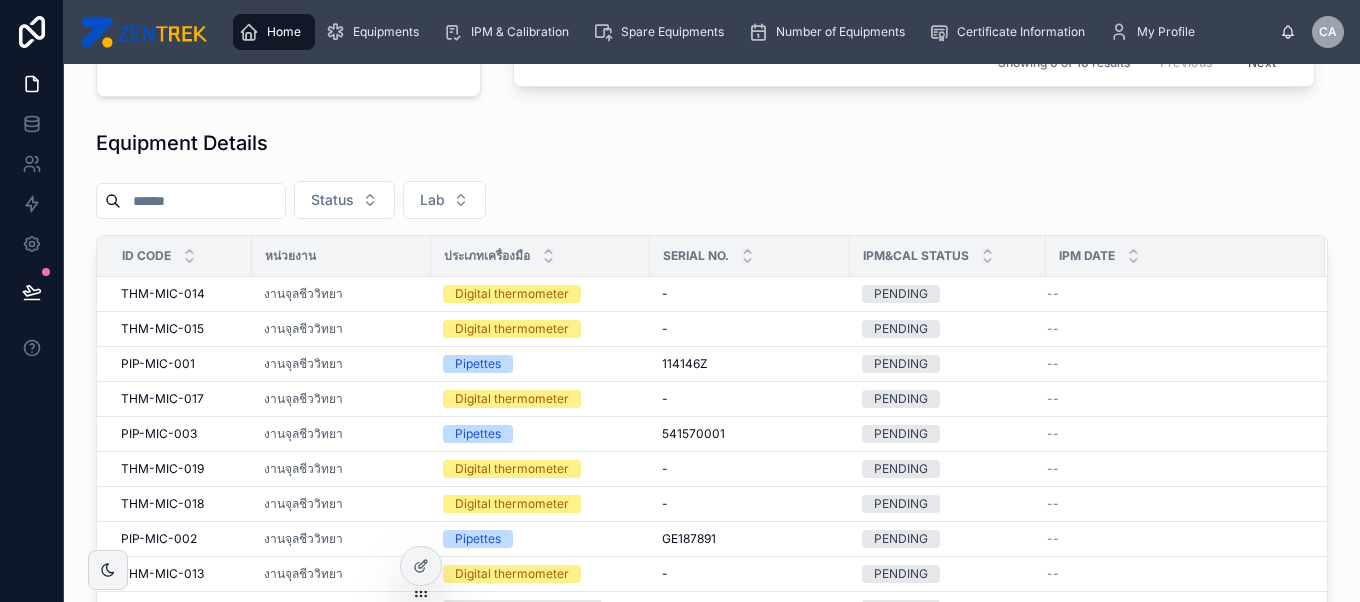 scroll, scrollTop: 678, scrollLeft: 0, axis: vertical 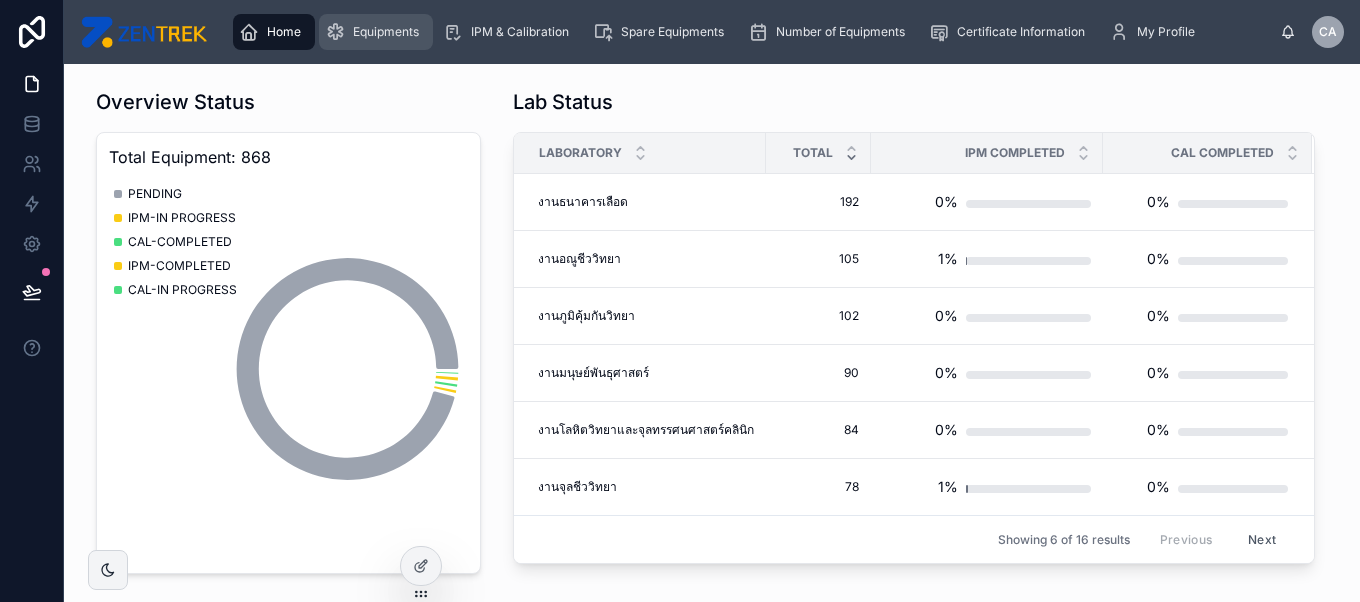 click on "Equipments" at bounding box center [376, 32] 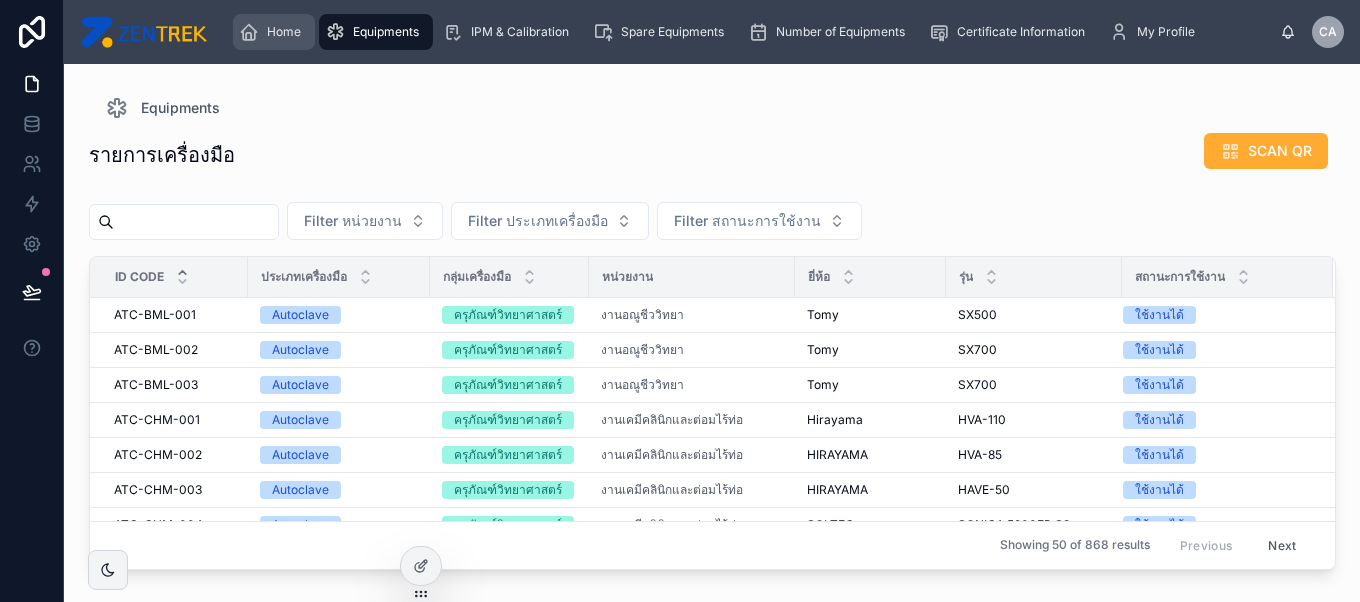 click on "Home" at bounding box center [284, 32] 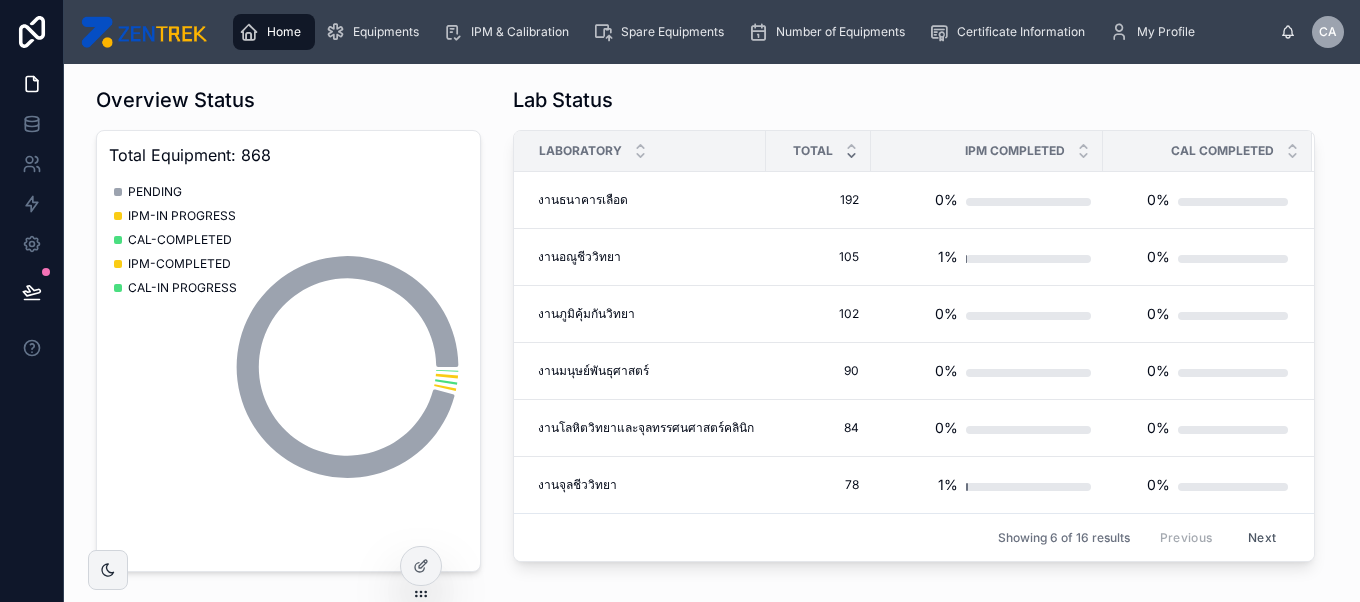 scroll, scrollTop: 0, scrollLeft: 0, axis: both 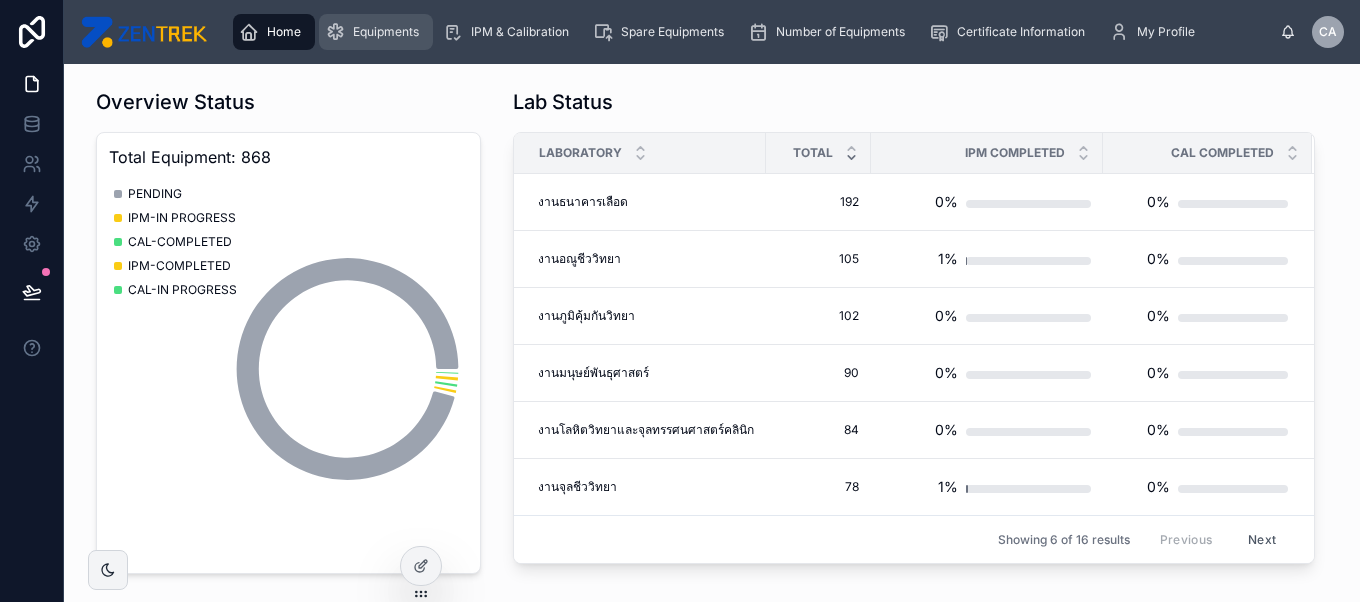 click on "Equipments" at bounding box center [386, 32] 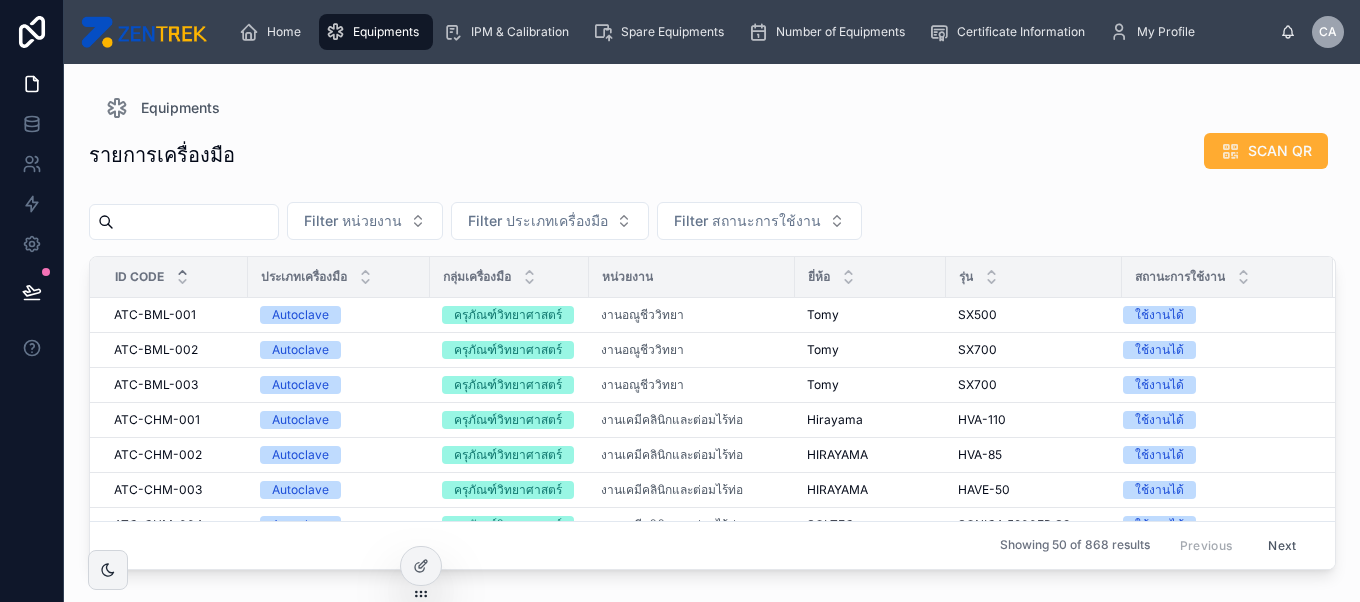 click on "รายการเครื่องมือ SCAN QR" at bounding box center [712, 155] 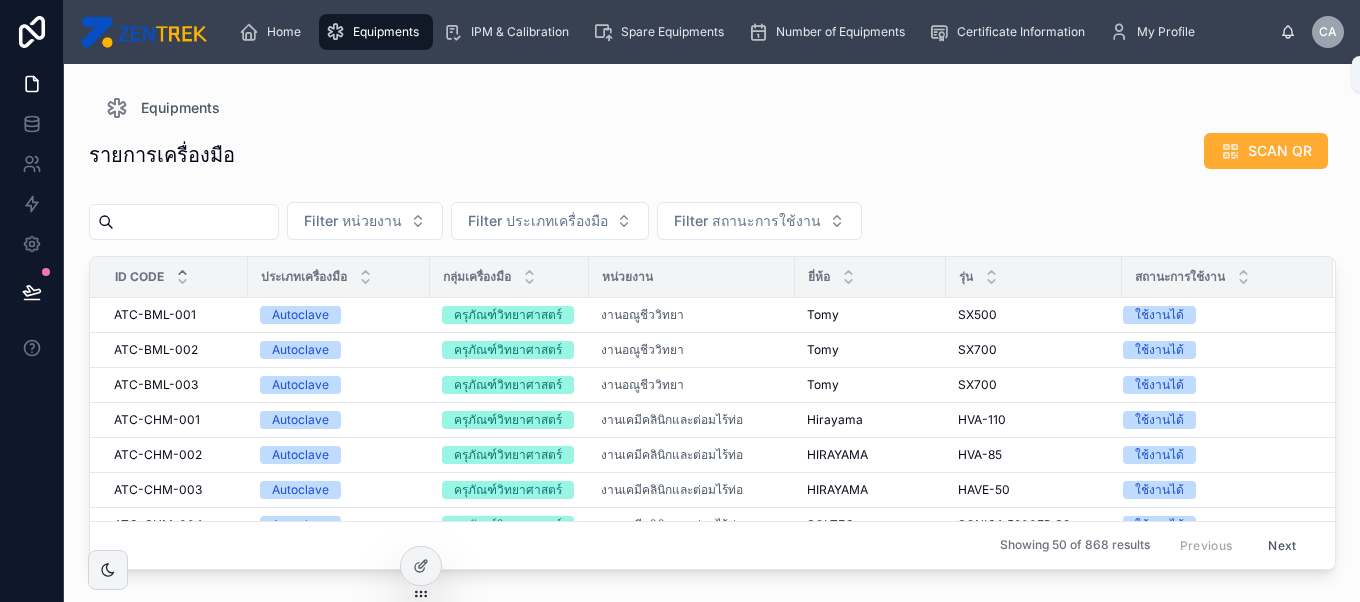 click 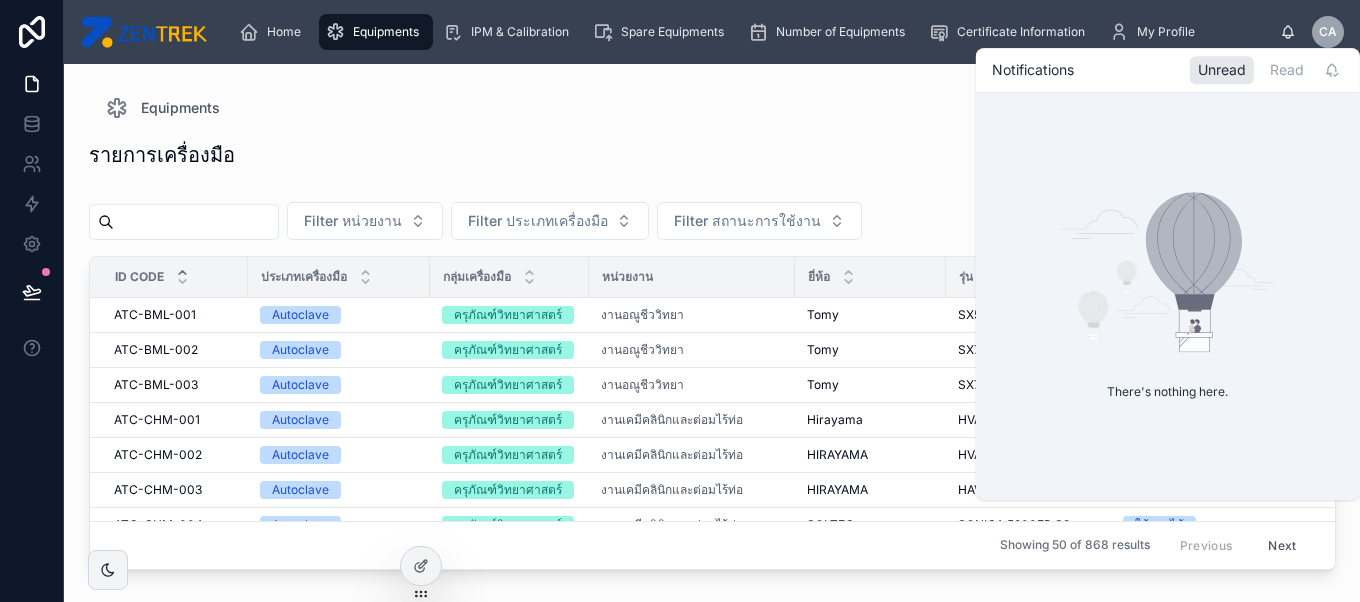 click 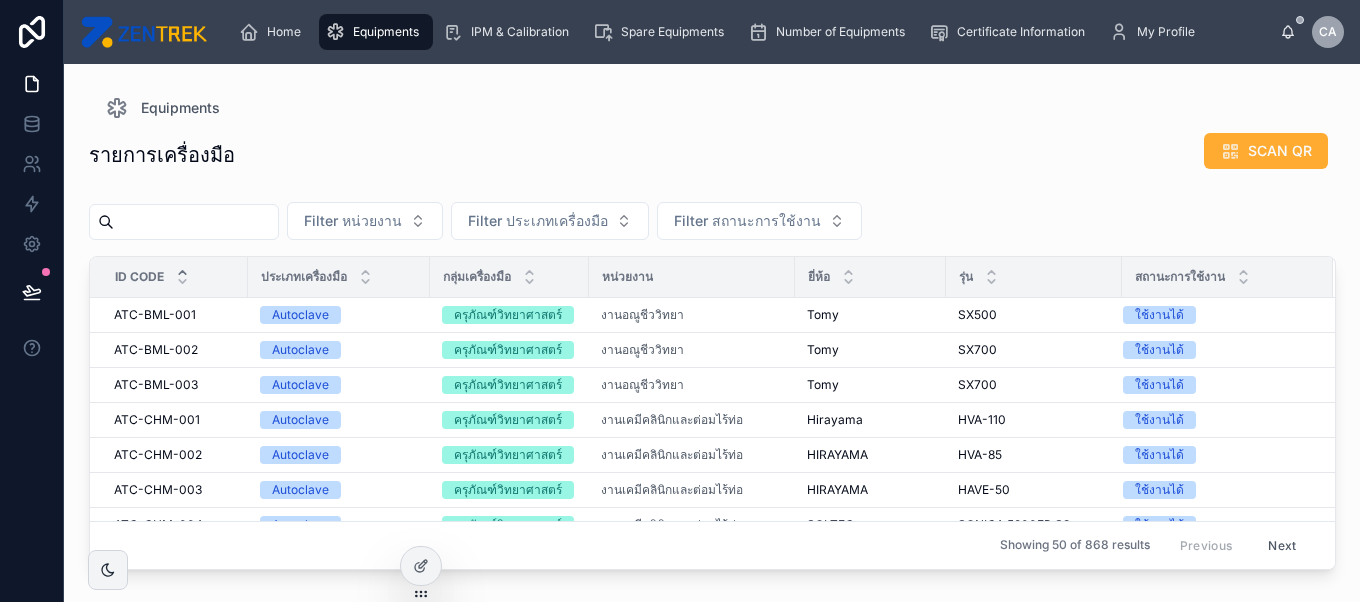 click on "รายการเครื่องมือ SCAN QR" at bounding box center (712, 155) 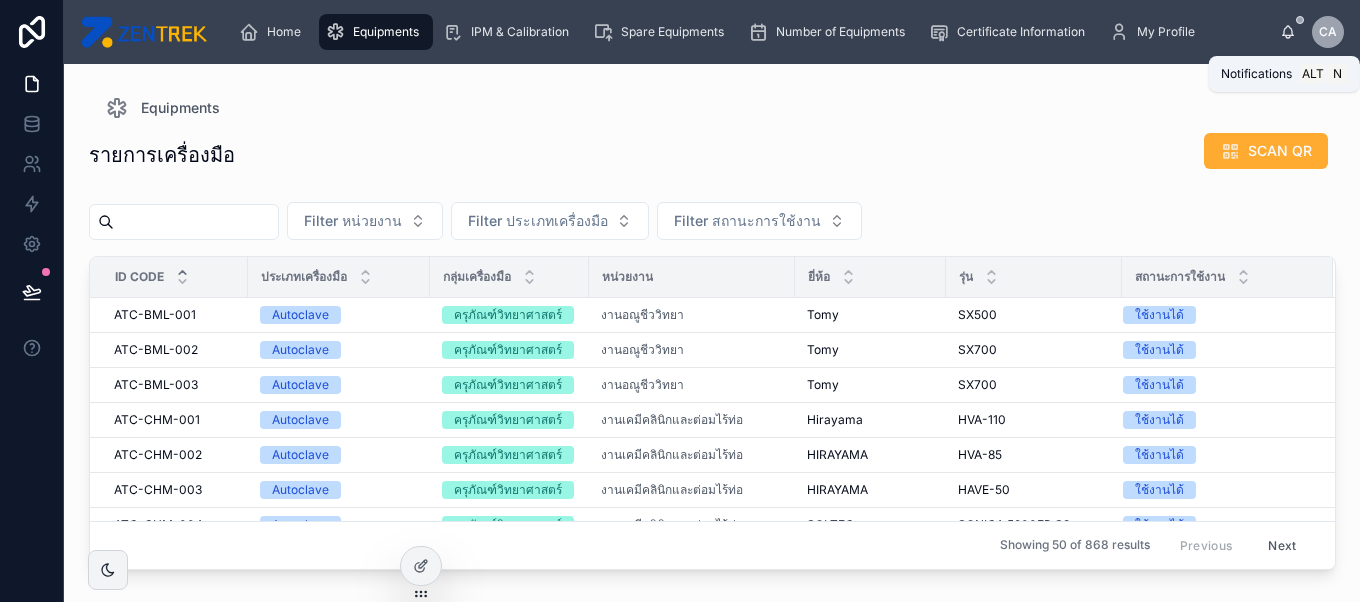 click 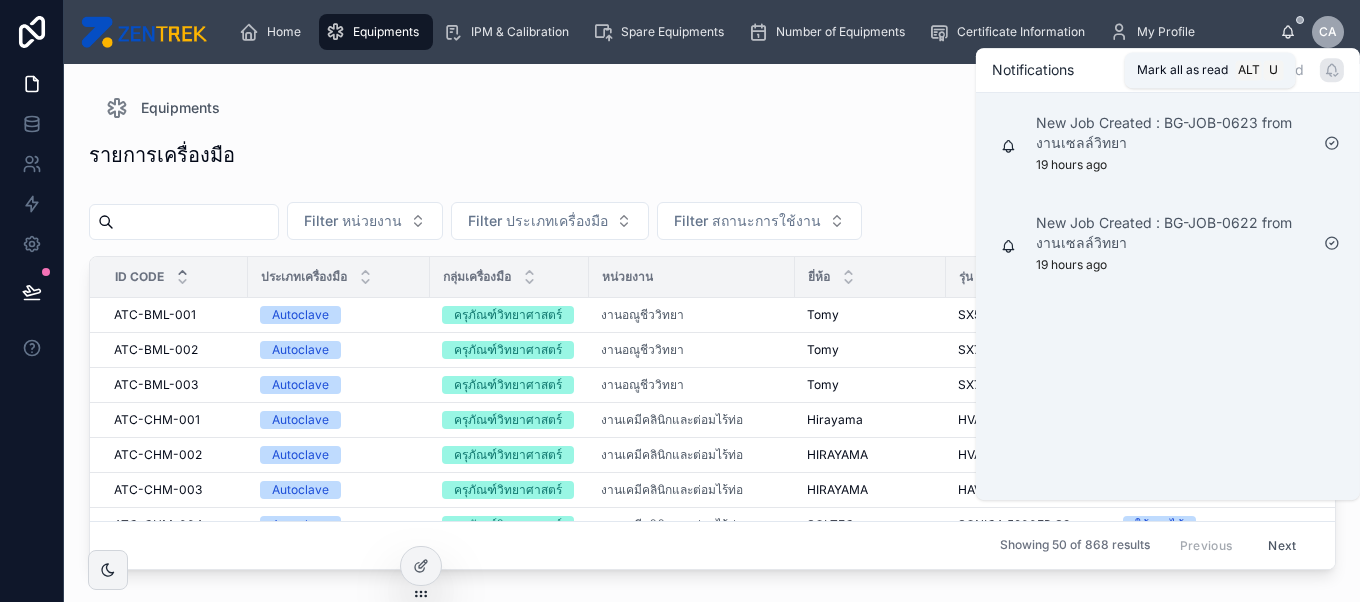 click 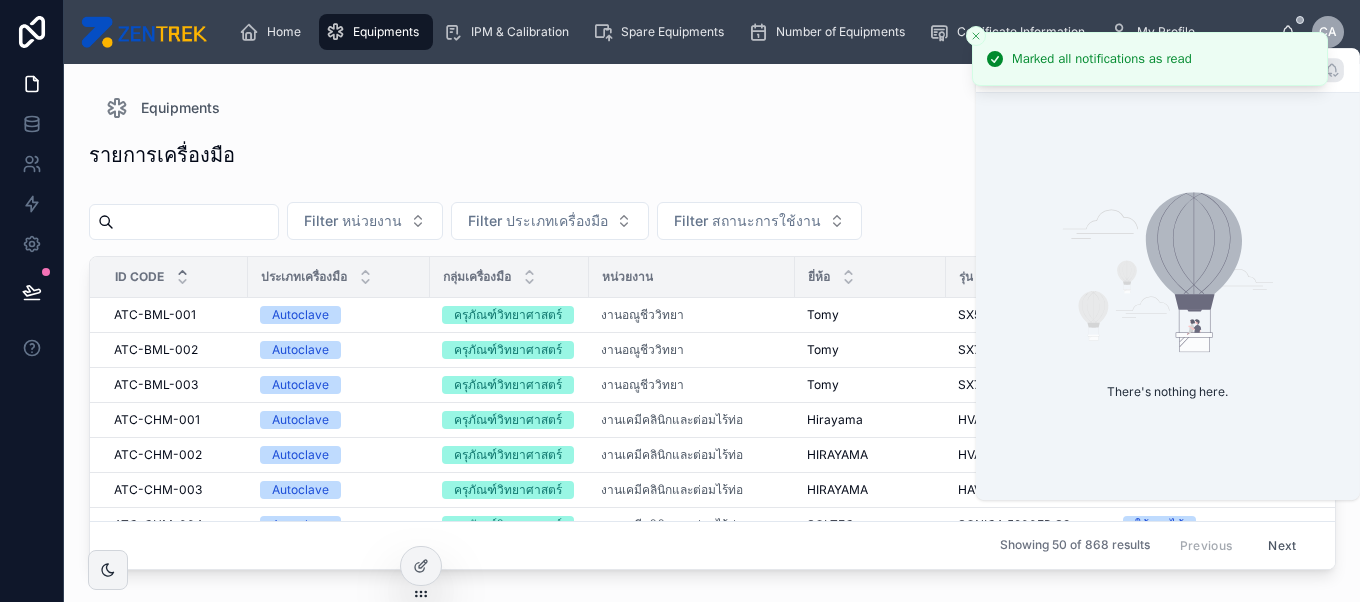 click on "รายการเครื่องมือ SCAN QR" at bounding box center [712, 155] 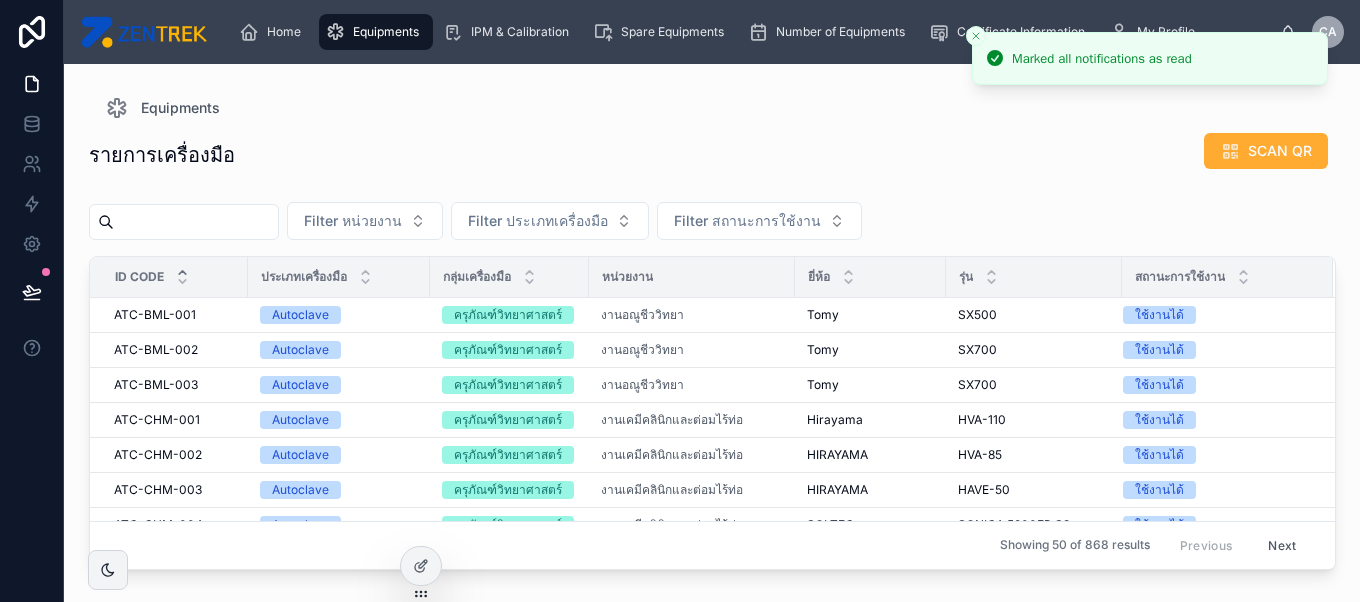 click 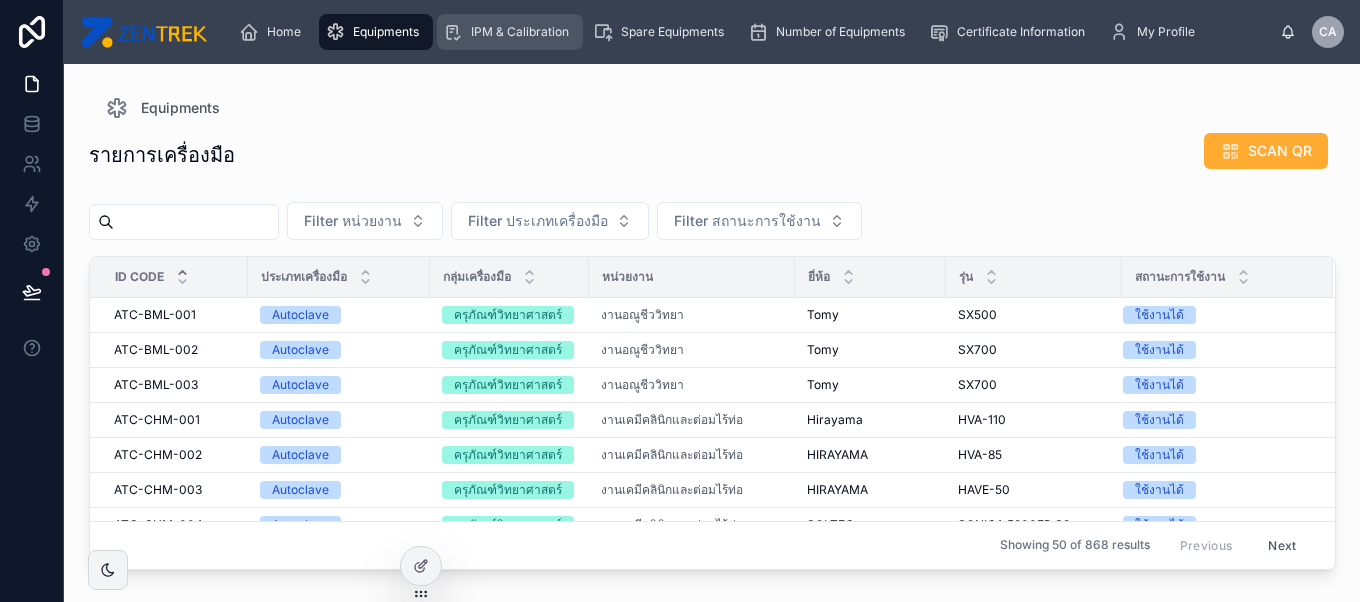 click on "IPM & Calibration" at bounding box center [520, 32] 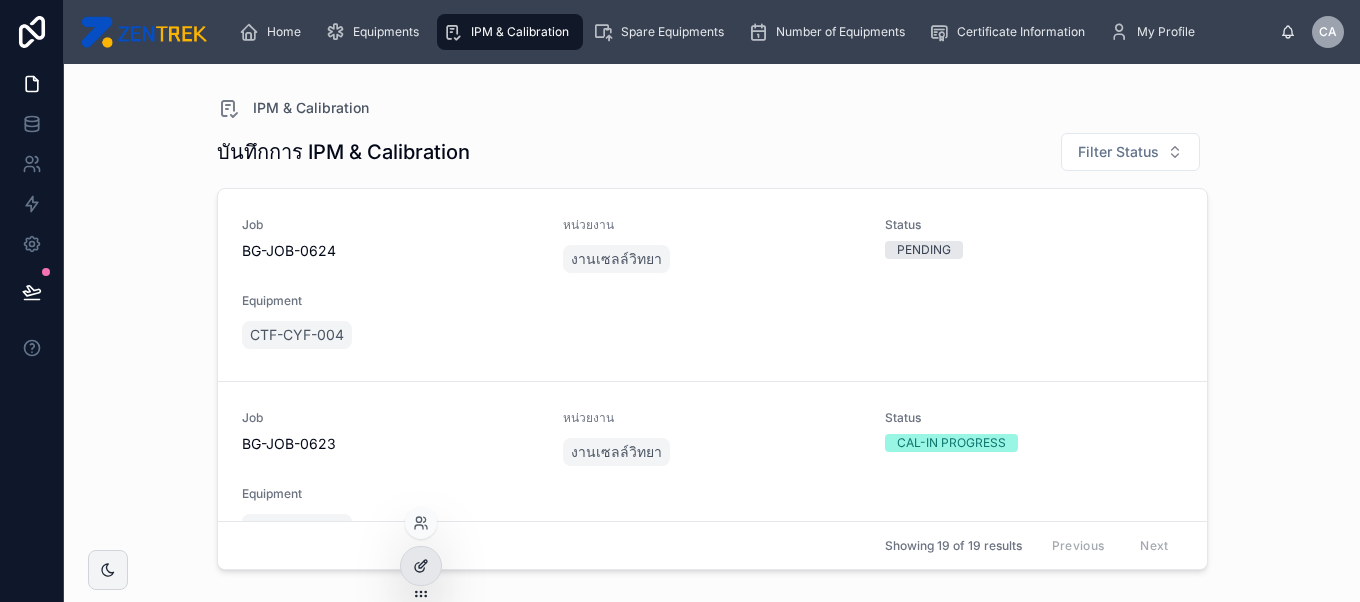 click at bounding box center (421, 566) 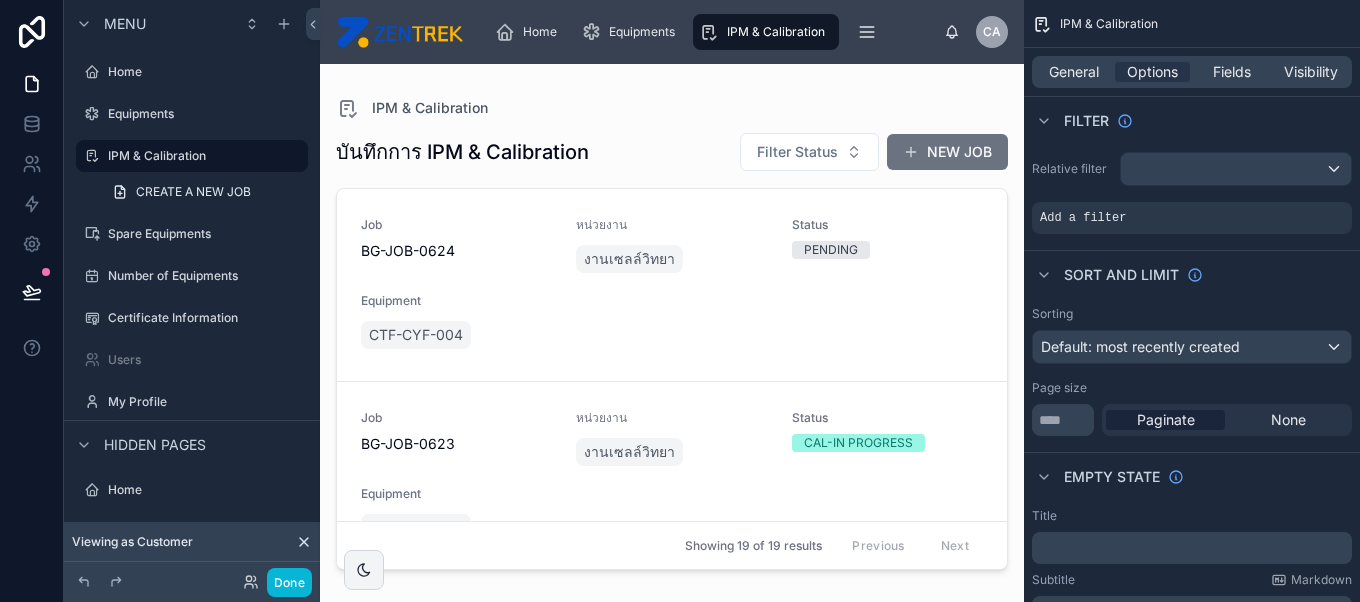 click at bounding box center [672, 321] 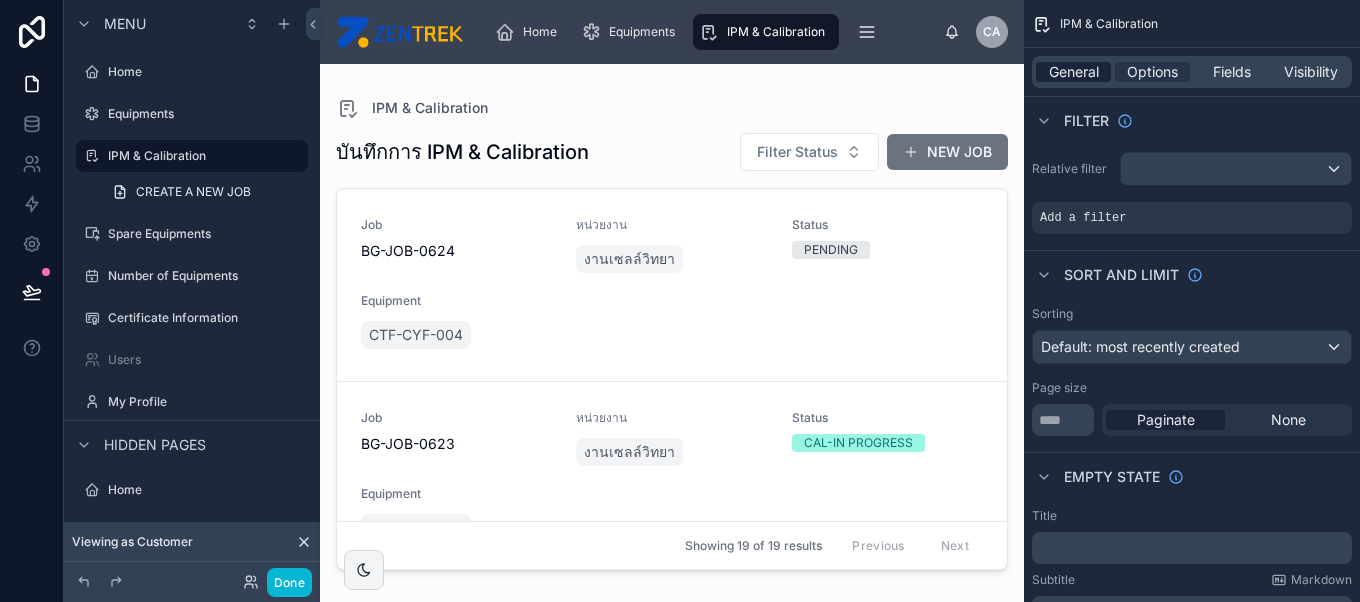 click on "General" at bounding box center [1074, 72] 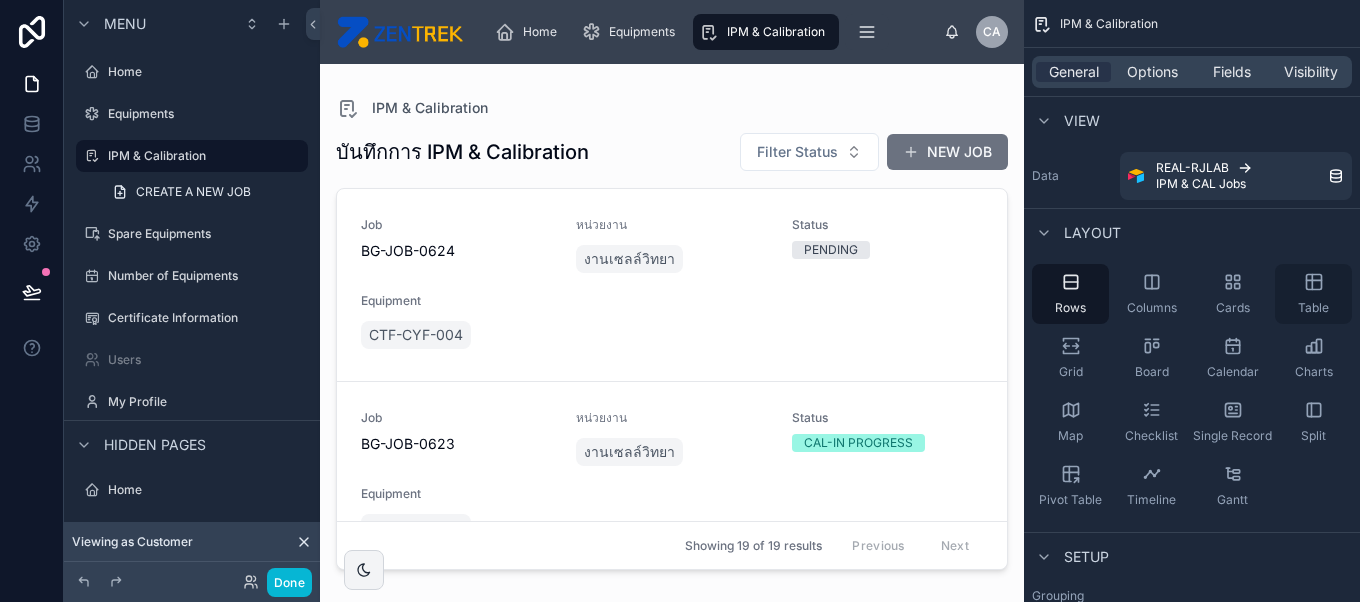 click on "Table" at bounding box center [1313, 294] 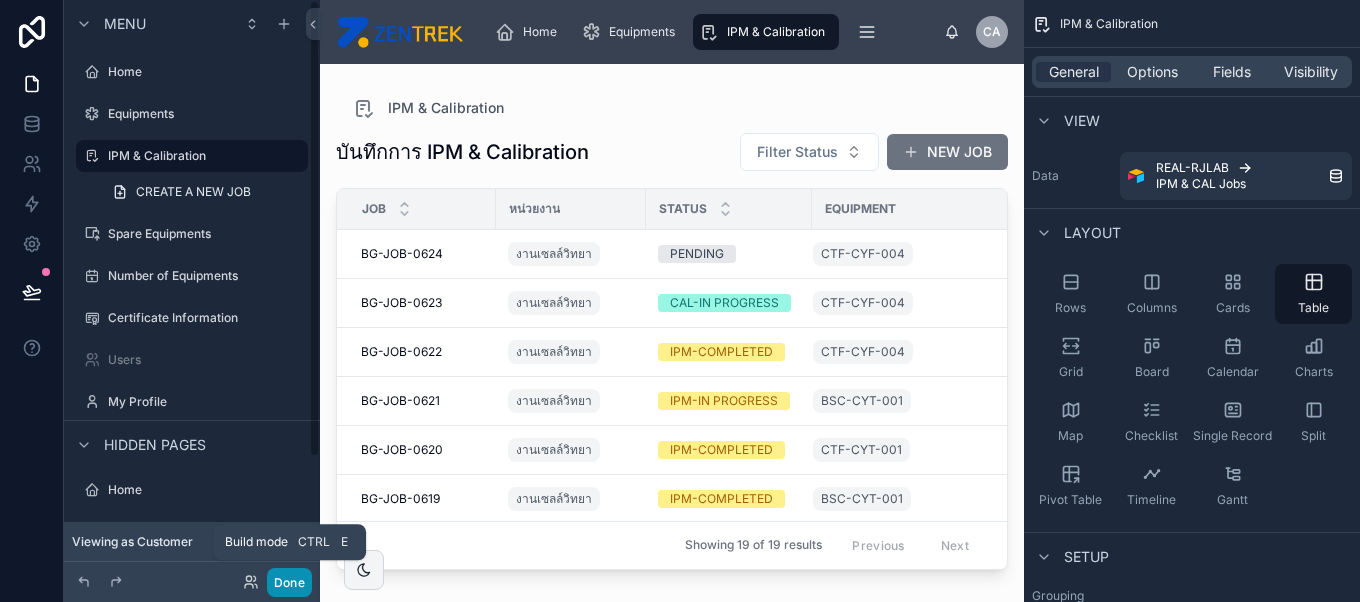 click on "Done" at bounding box center [289, 582] 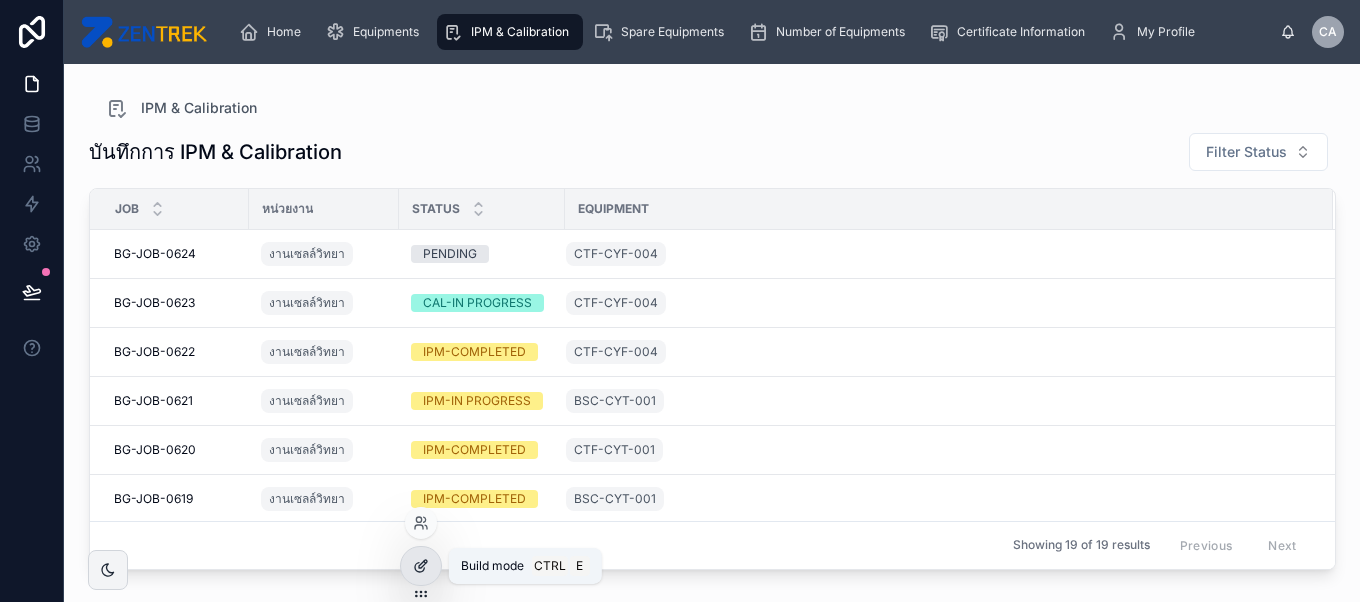 click 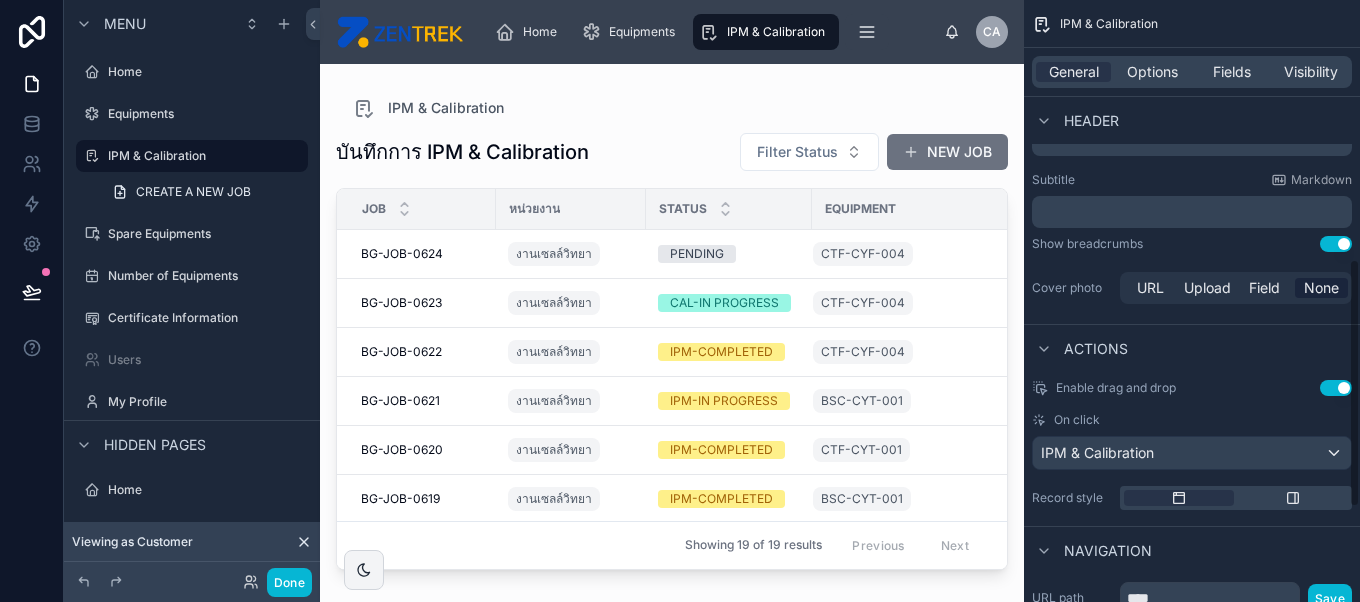 scroll, scrollTop: 625, scrollLeft: 0, axis: vertical 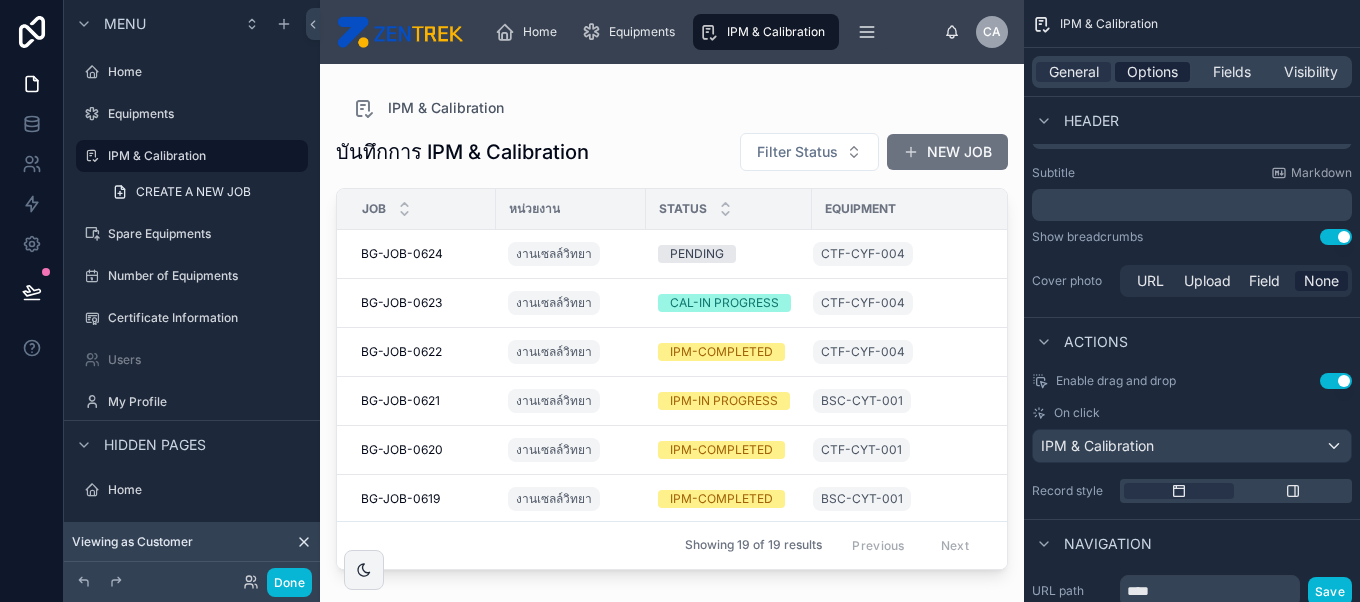 click on "Options" at bounding box center (1152, 72) 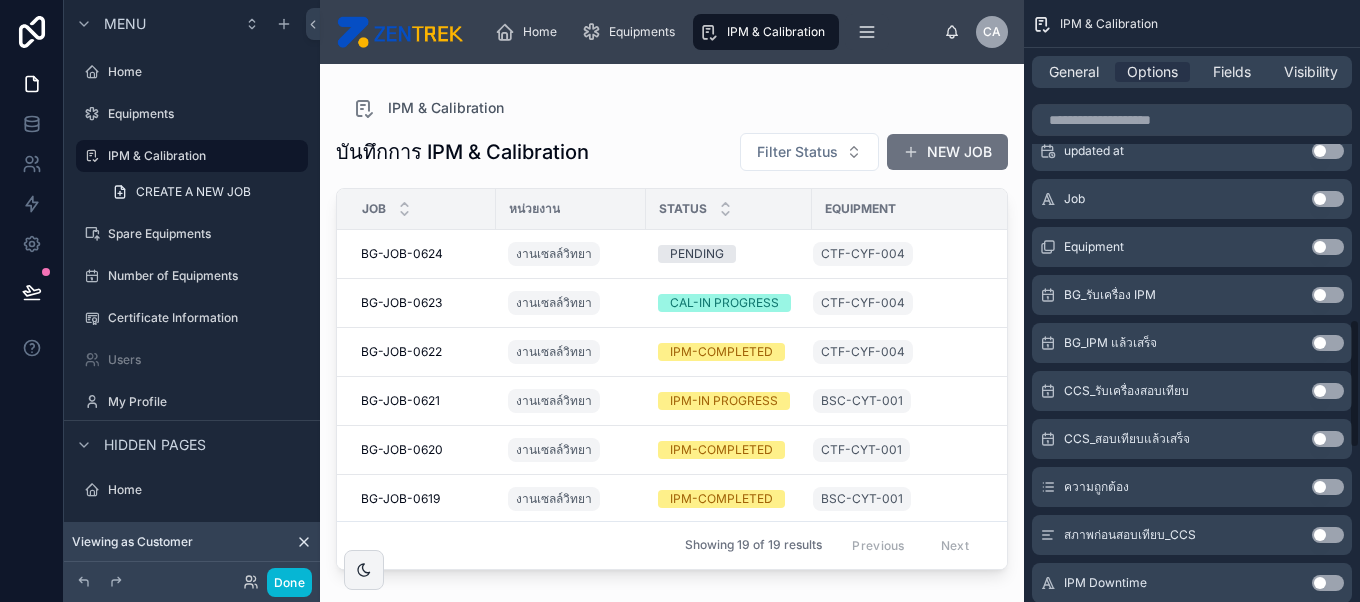 scroll, scrollTop: 1527, scrollLeft: 0, axis: vertical 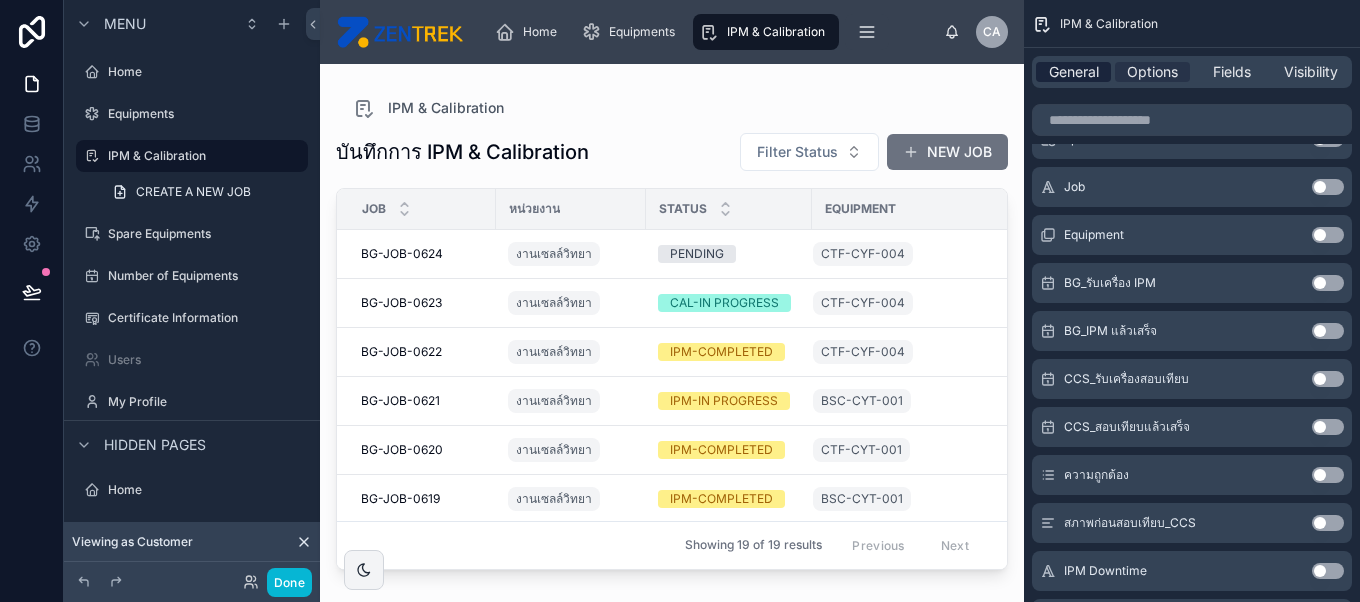 click on "General" at bounding box center (1074, 72) 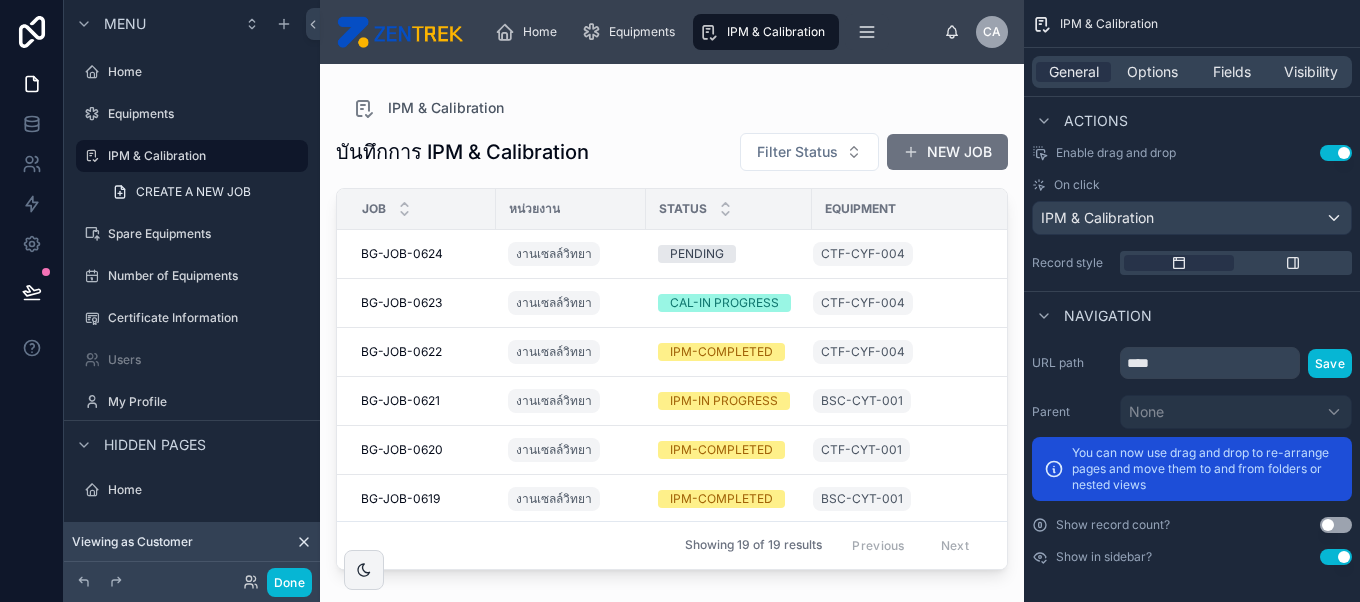 scroll, scrollTop: 852, scrollLeft: 0, axis: vertical 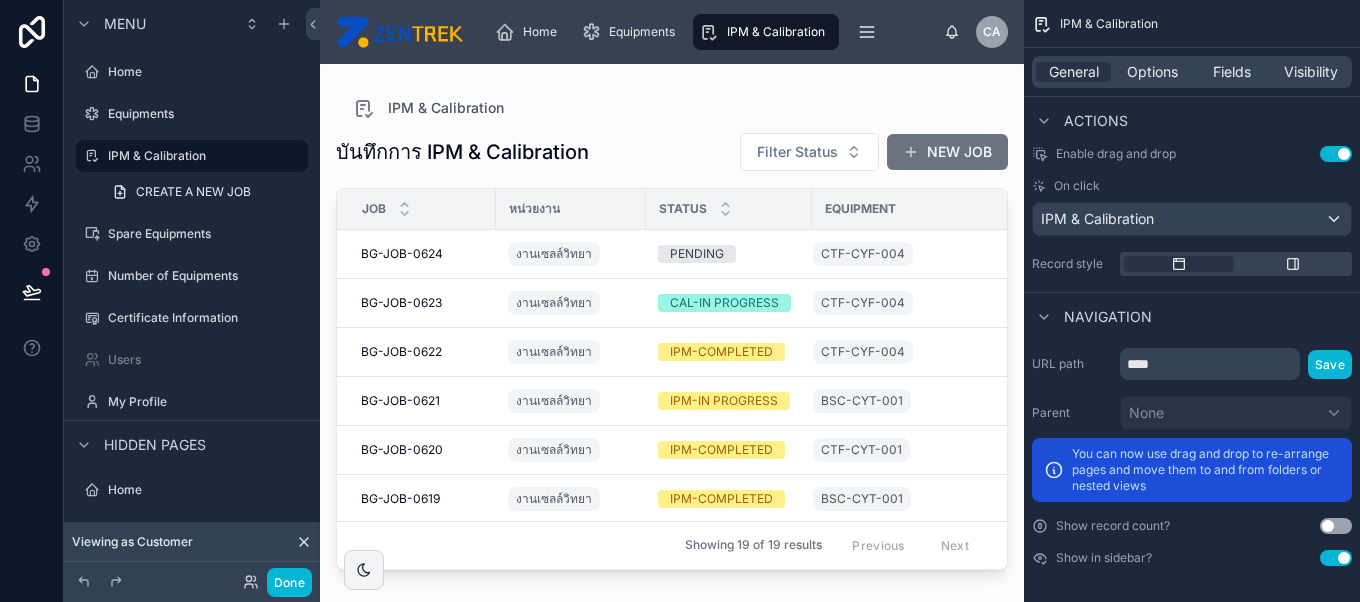 click on "Use setting" at bounding box center (1336, 526) 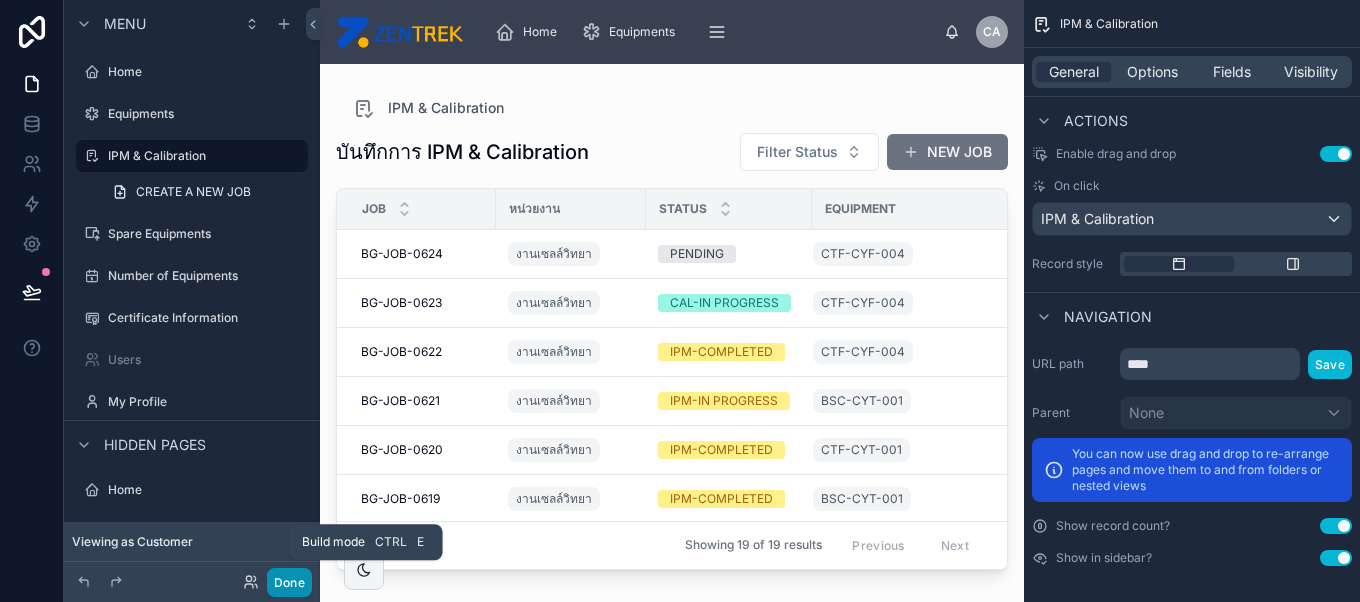 click on "Done" at bounding box center [289, 582] 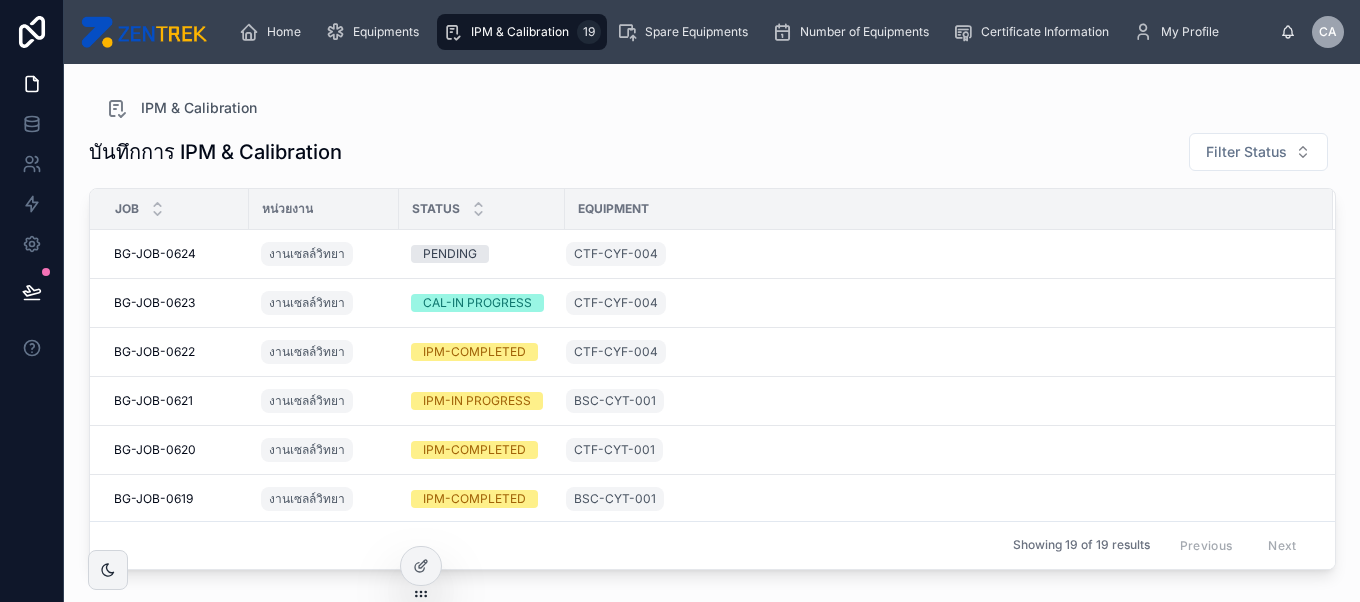 click on "IPM & Calibration" at bounding box center (712, 108) 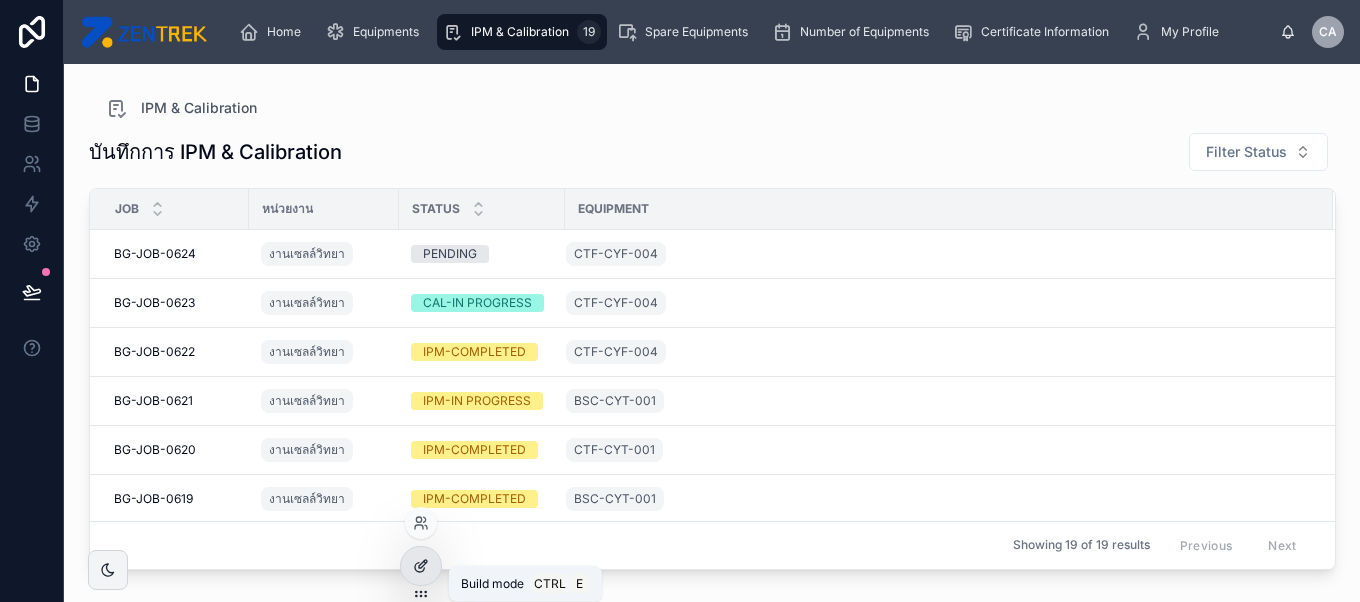 click 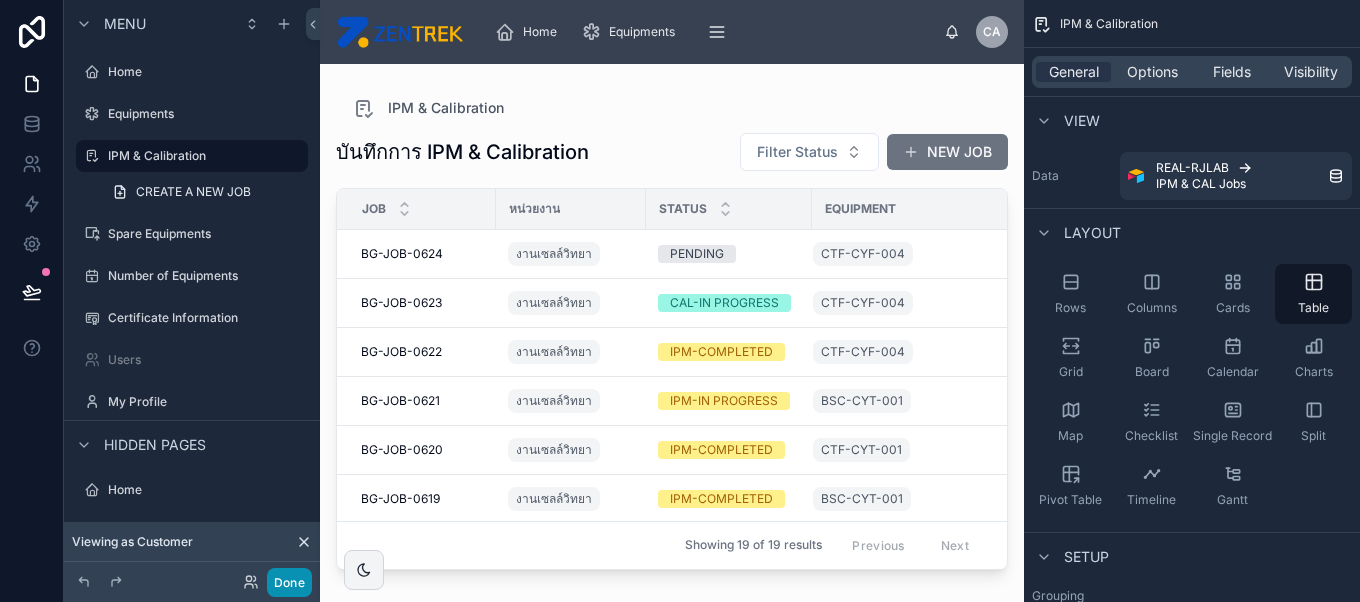 click on "Done" at bounding box center (289, 582) 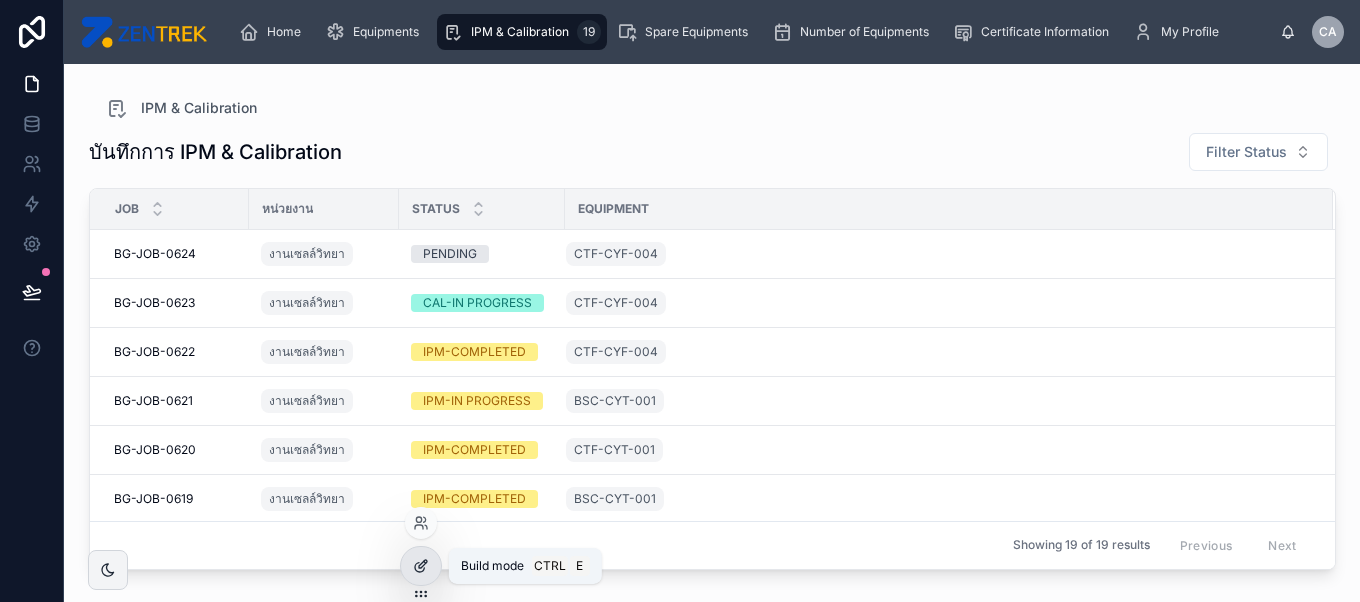 click at bounding box center (421, 566) 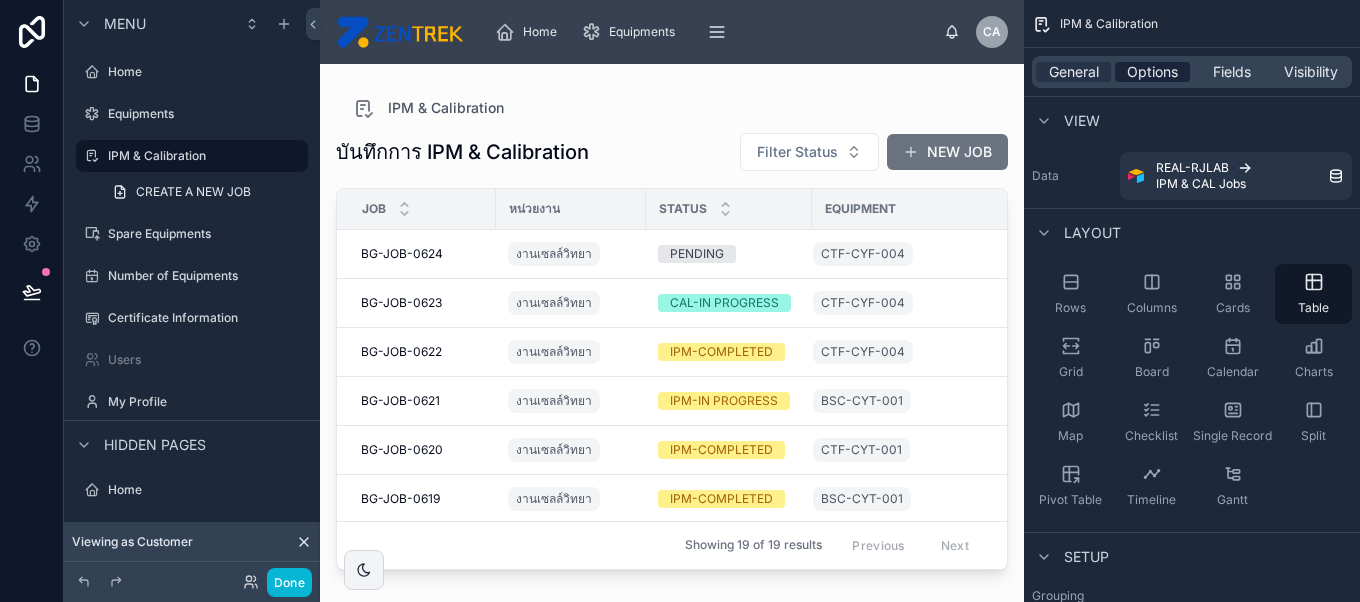 click on "Options" at bounding box center [1152, 72] 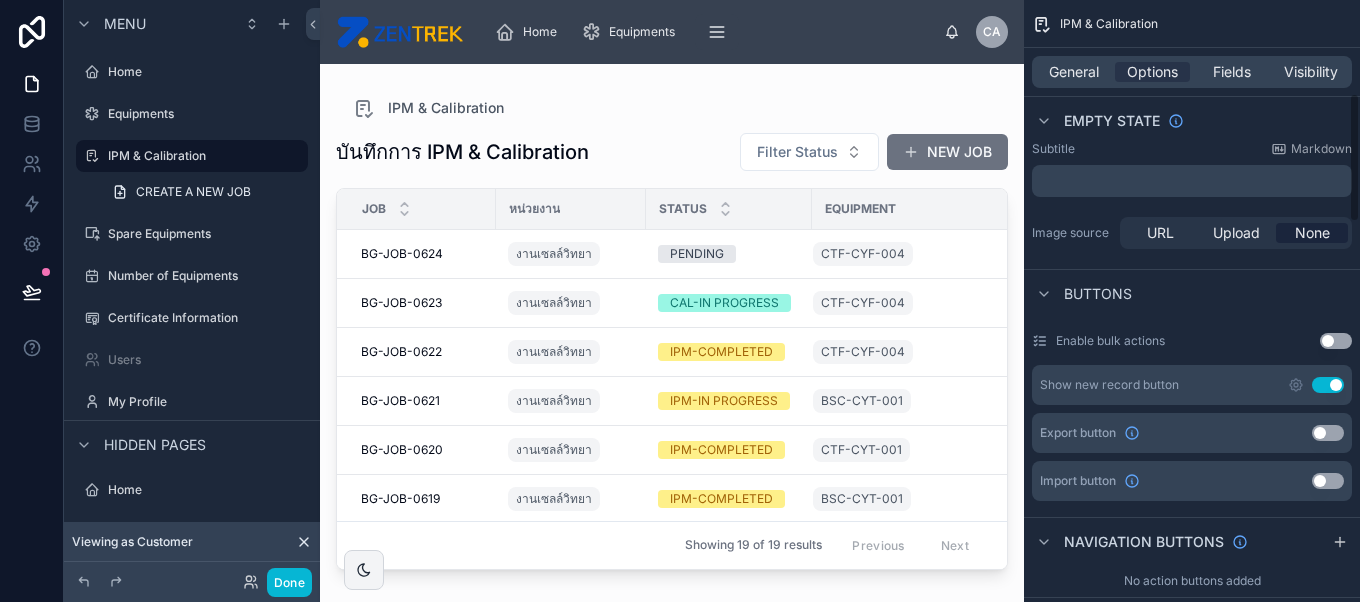 scroll, scrollTop: 477, scrollLeft: 0, axis: vertical 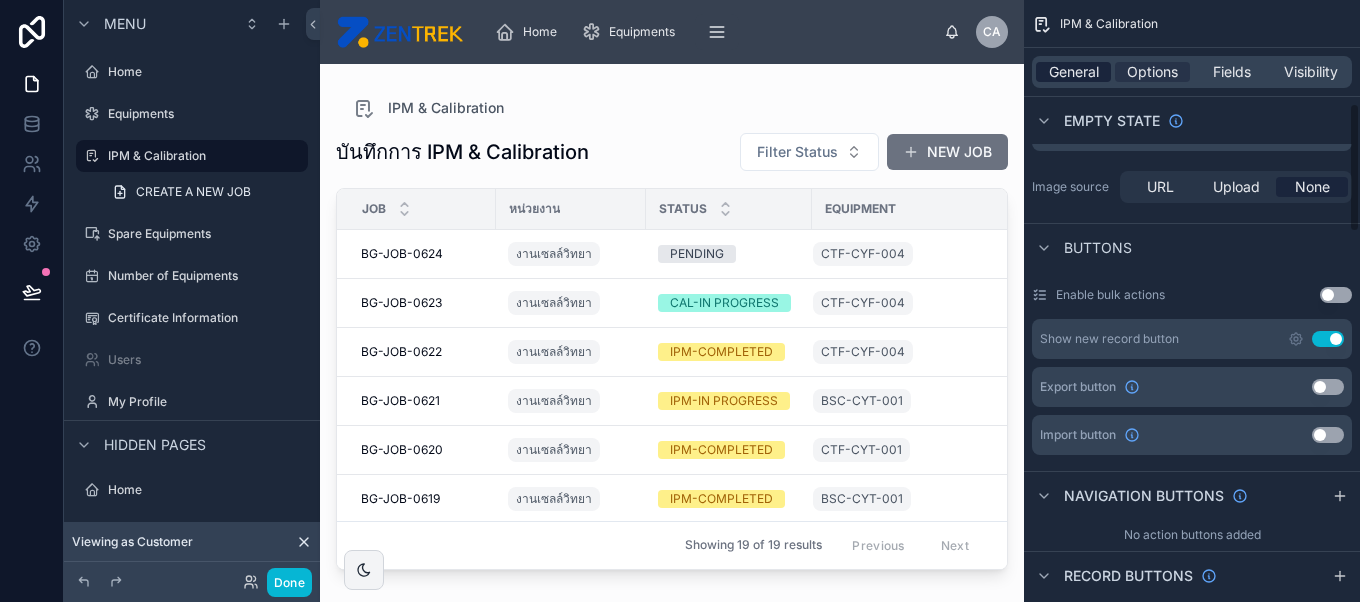 click on "General" at bounding box center (1074, 72) 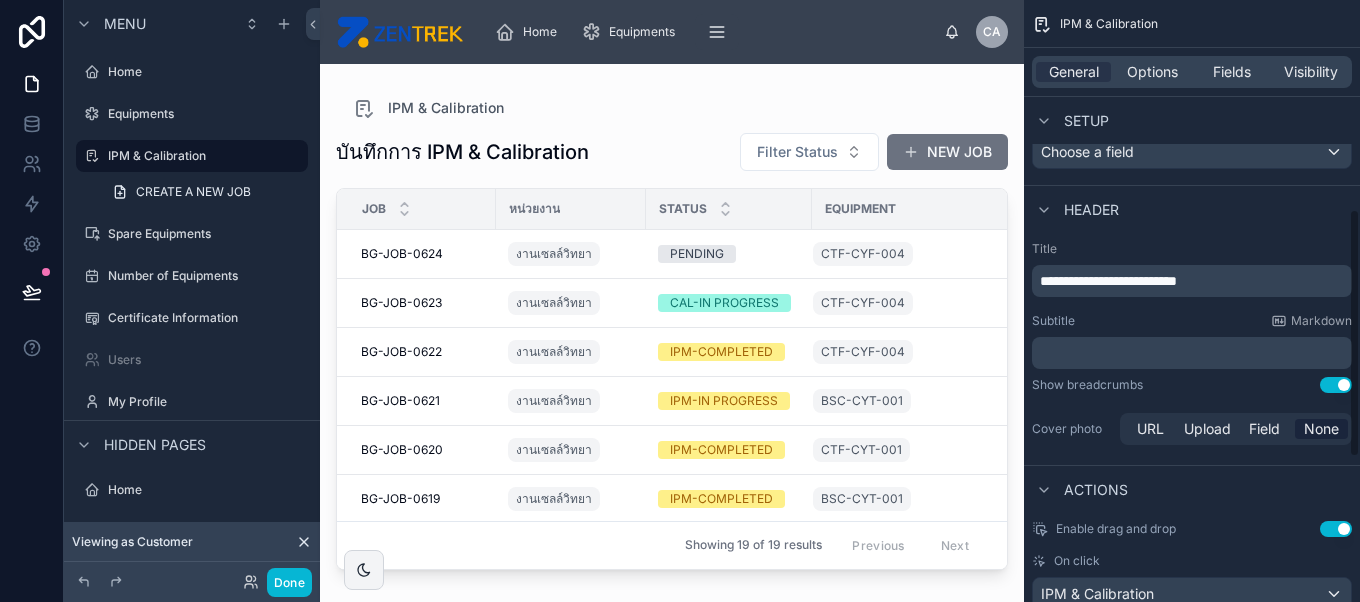 scroll, scrollTop: 530, scrollLeft: 0, axis: vertical 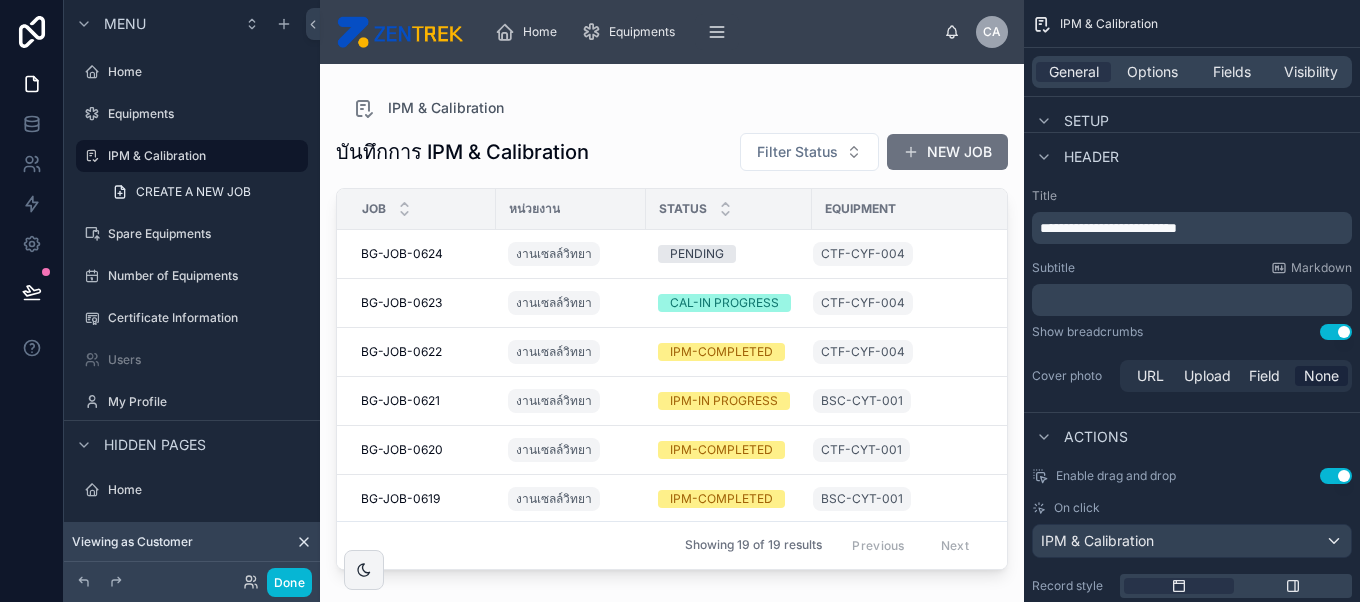 click on "Use setting" at bounding box center (1336, 332) 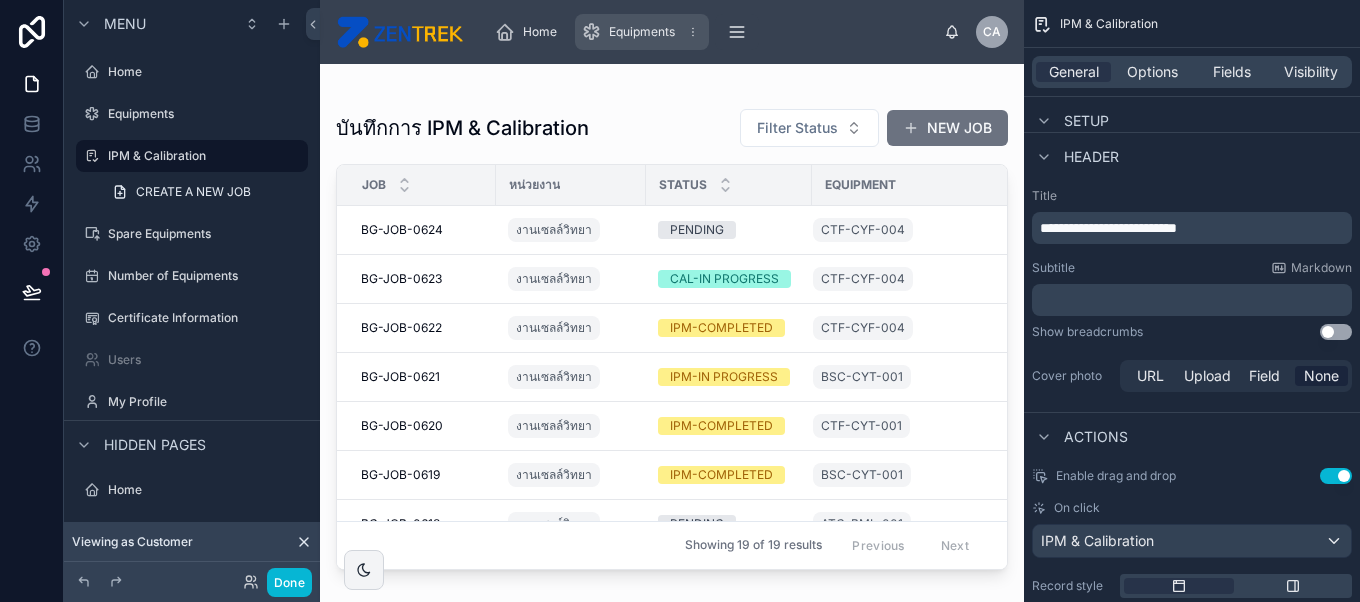 click on "Equipments" at bounding box center (642, 32) 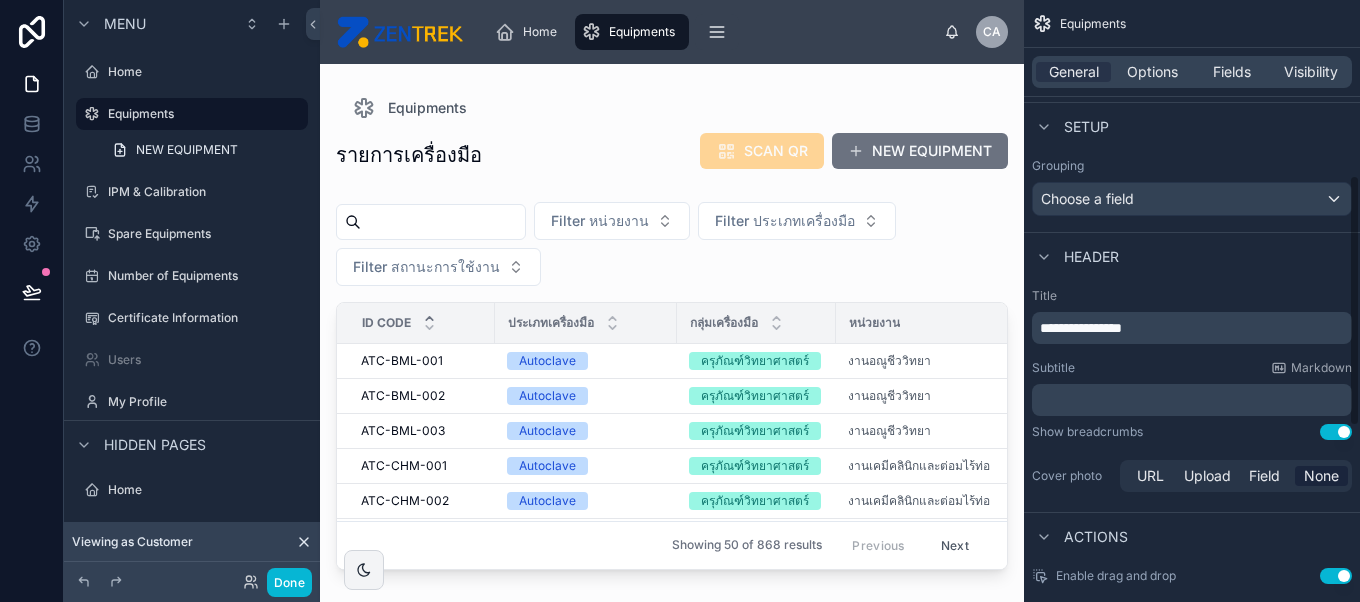 scroll, scrollTop: 419, scrollLeft: 0, axis: vertical 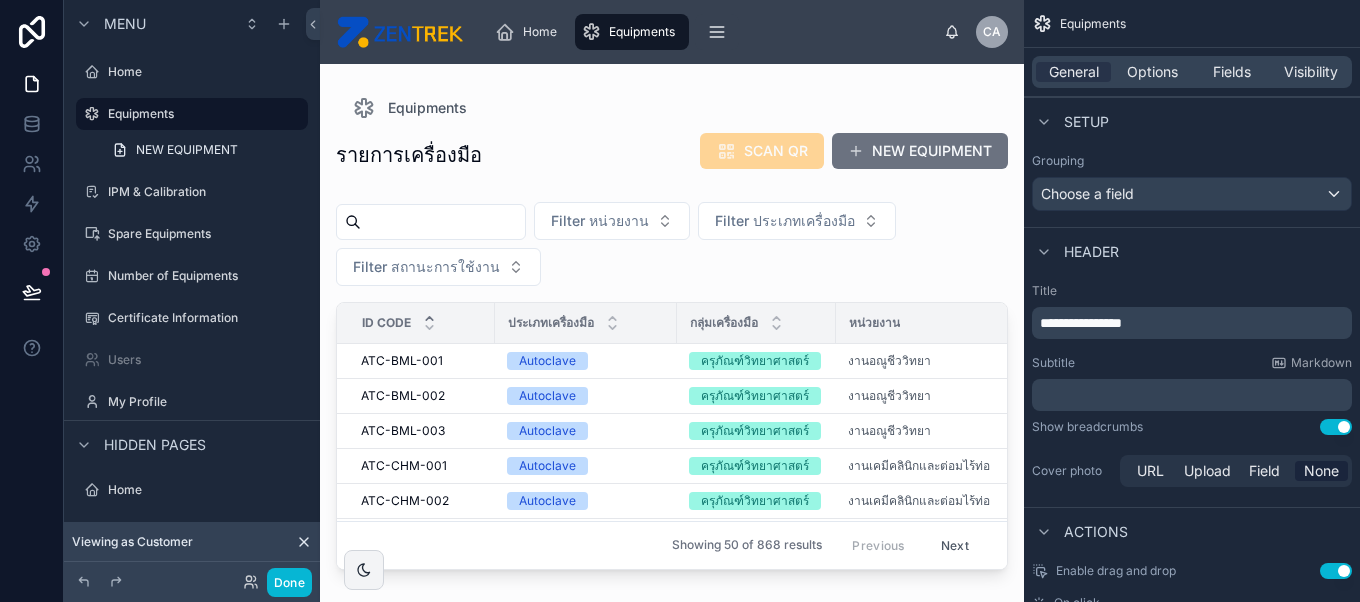 click on "Use setting" at bounding box center [1336, 427] 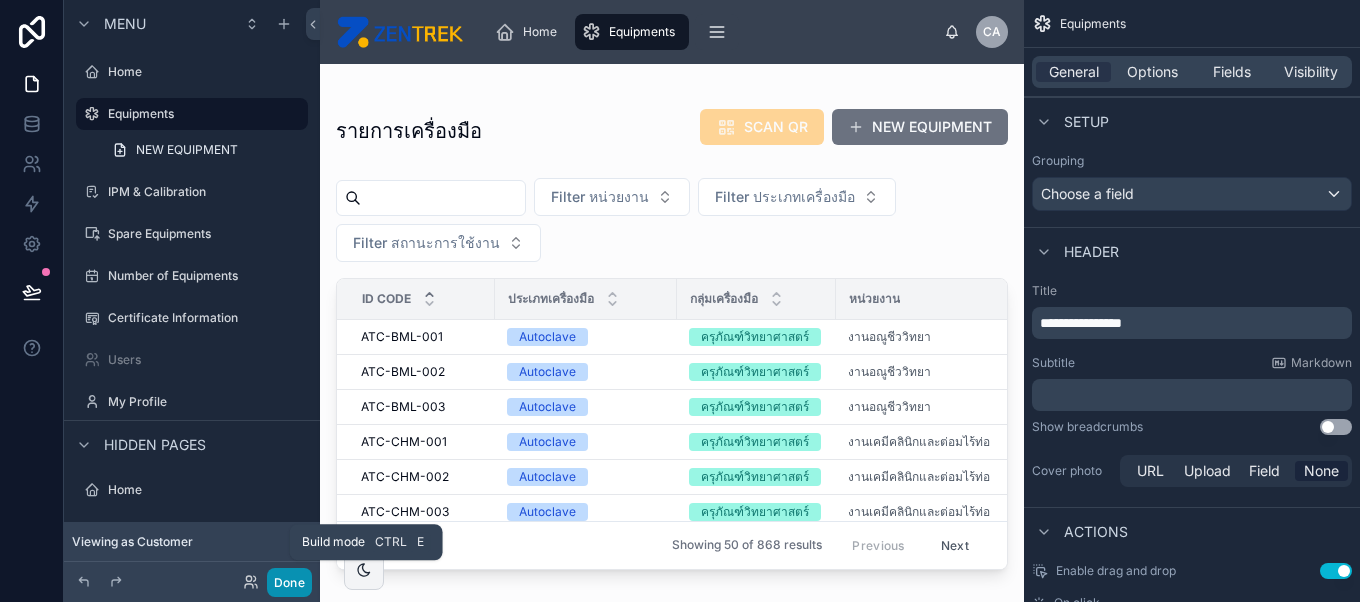 click on "Done" at bounding box center [289, 582] 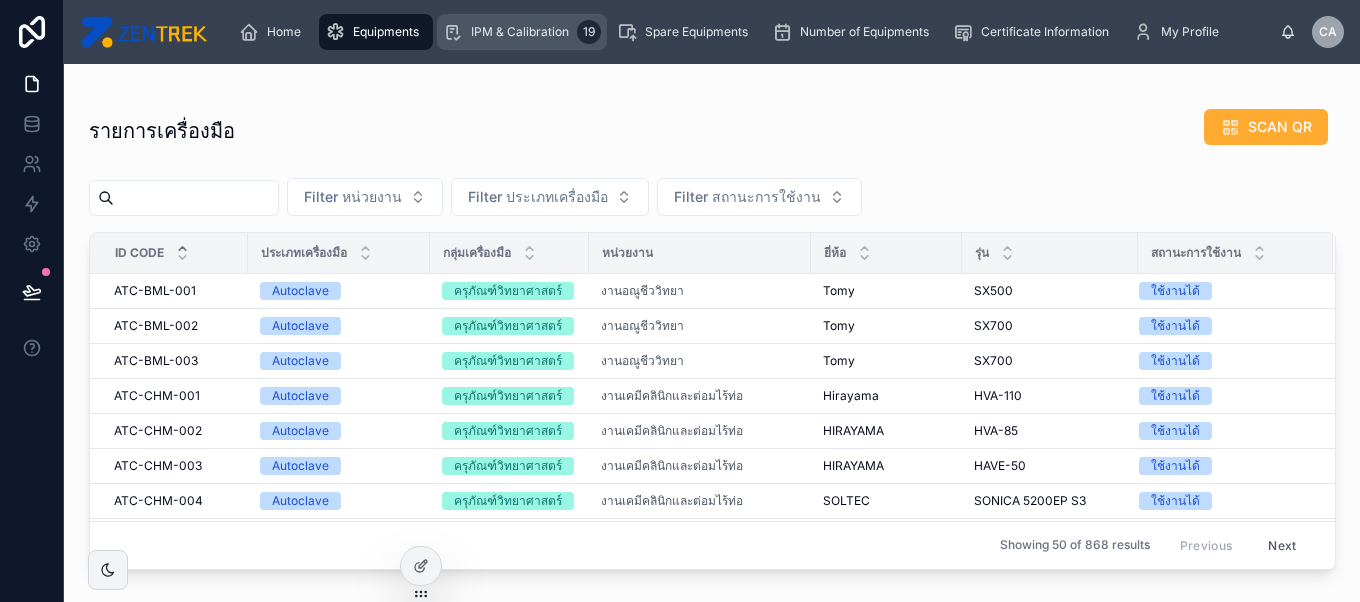 click on "IPM & Calibration" at bounding box center [520, 32] 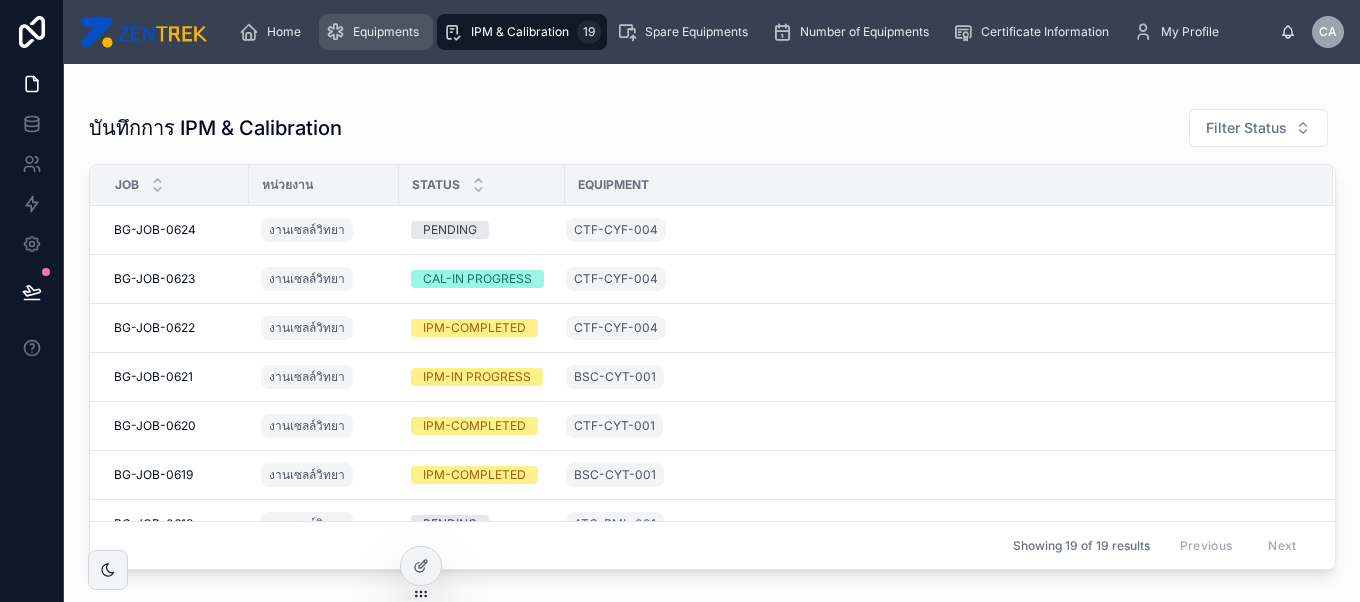 click on "Equipments" at bounding box center (386, 32) 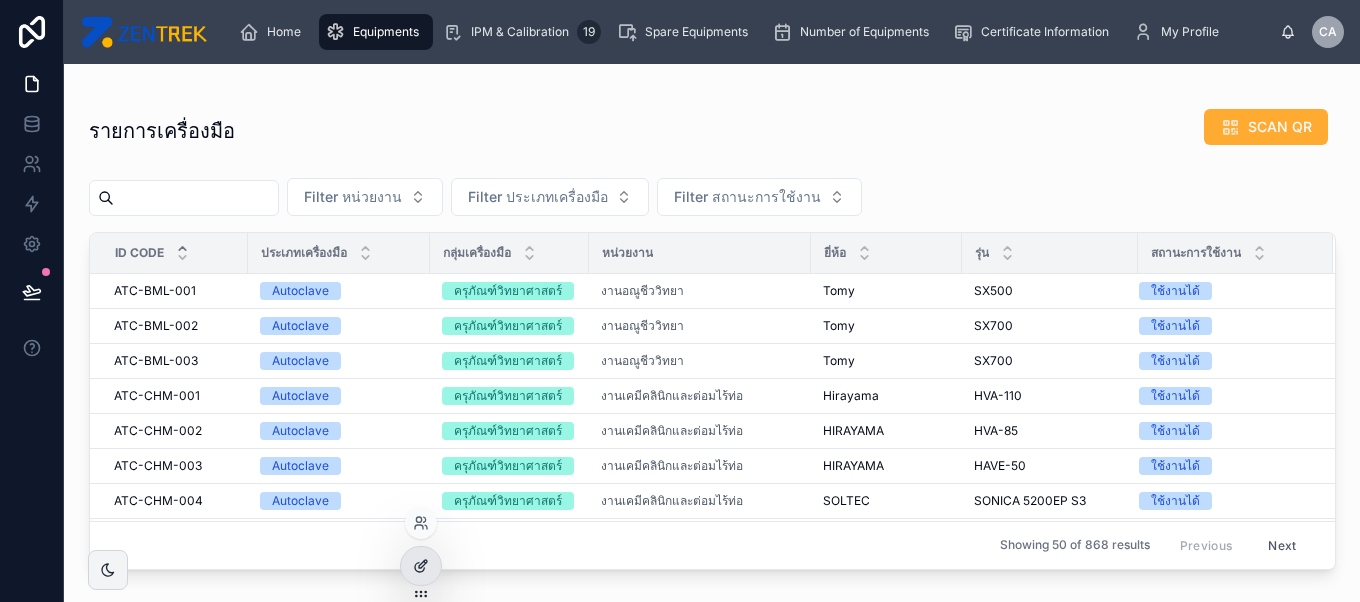 click 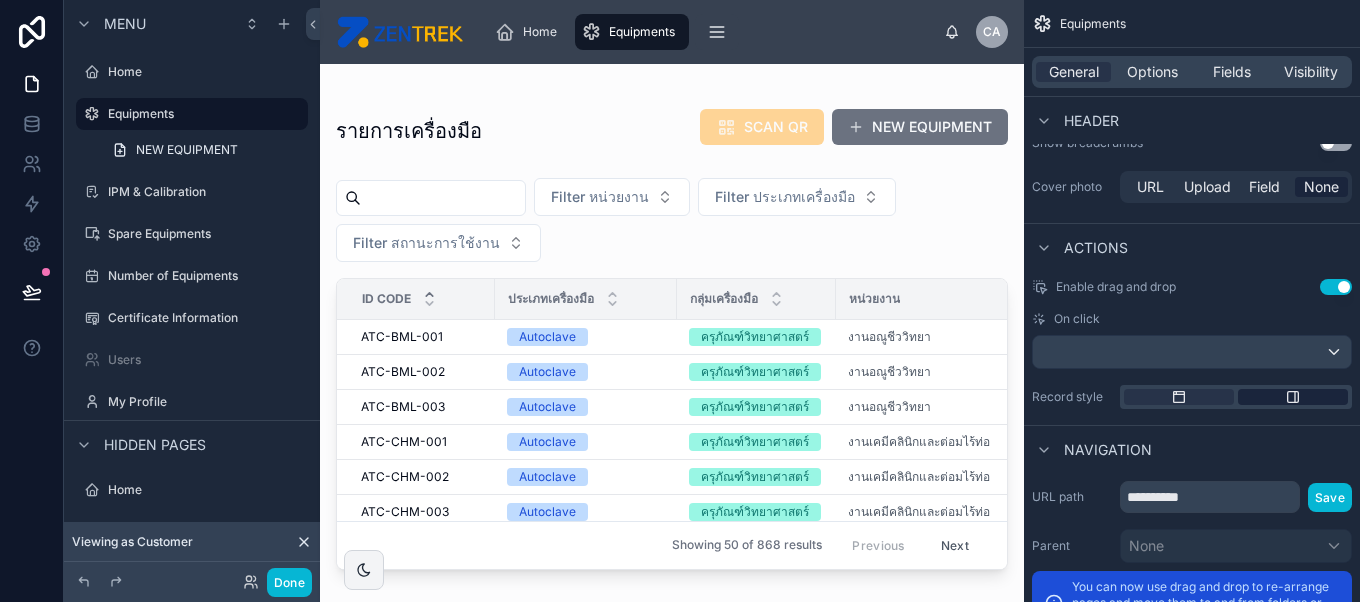 scroll, scrollTop: 837, scrollLeft: 0, axis: vertical 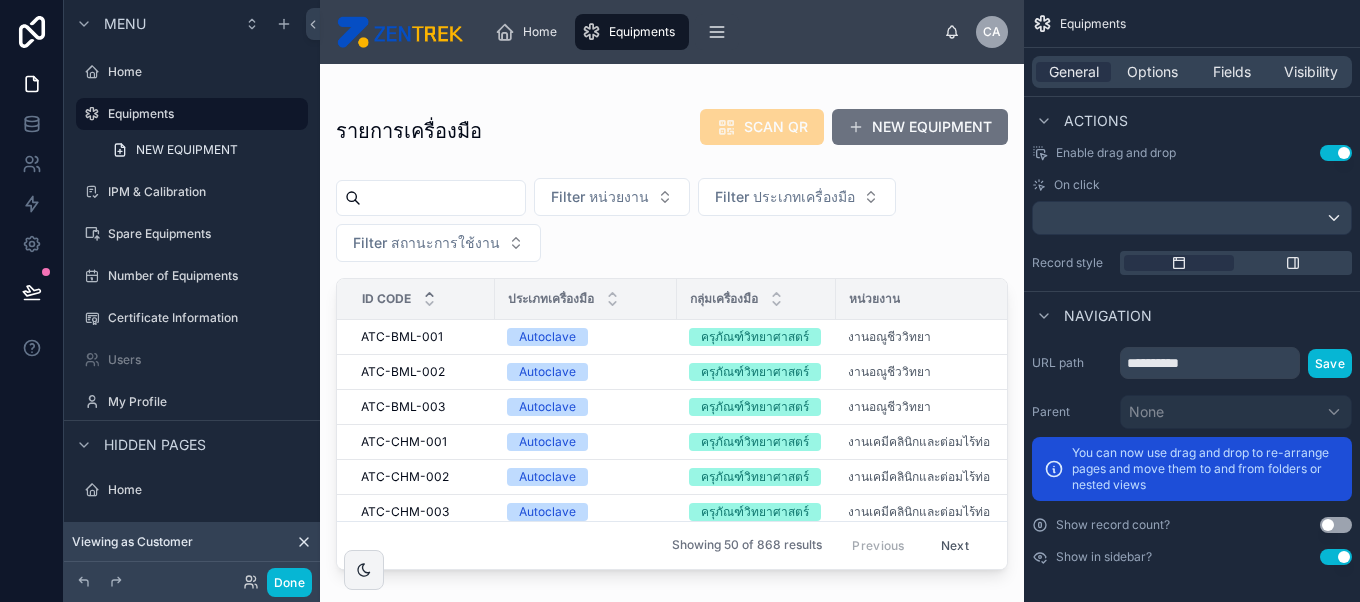 click on "Use setting" at bounding box center [1336, 525] 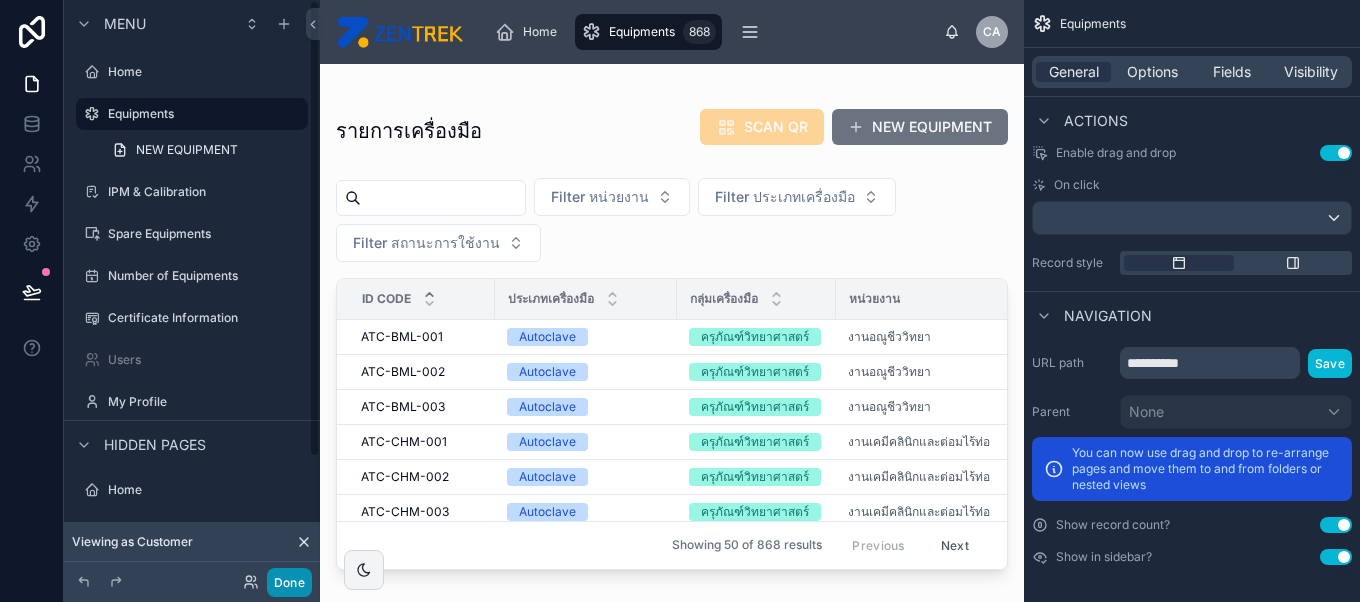 click on "Done" at bounding box center (289, 582) 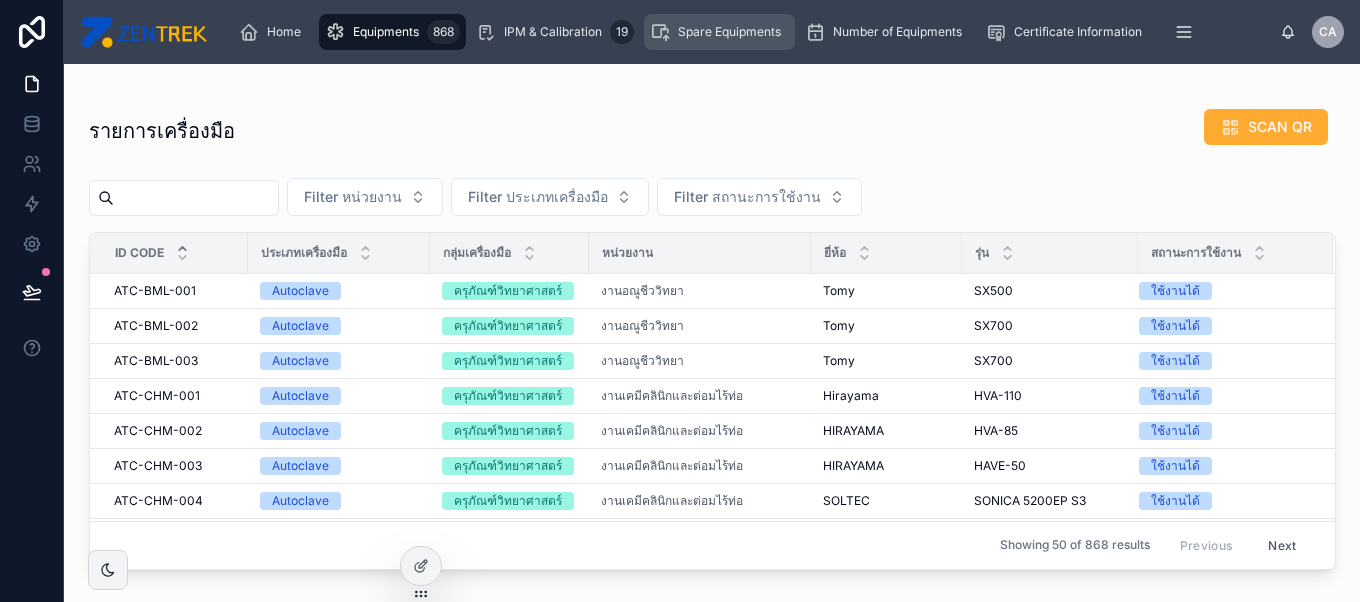 click on "Spare Equipments" at bounding box center (729, 32) 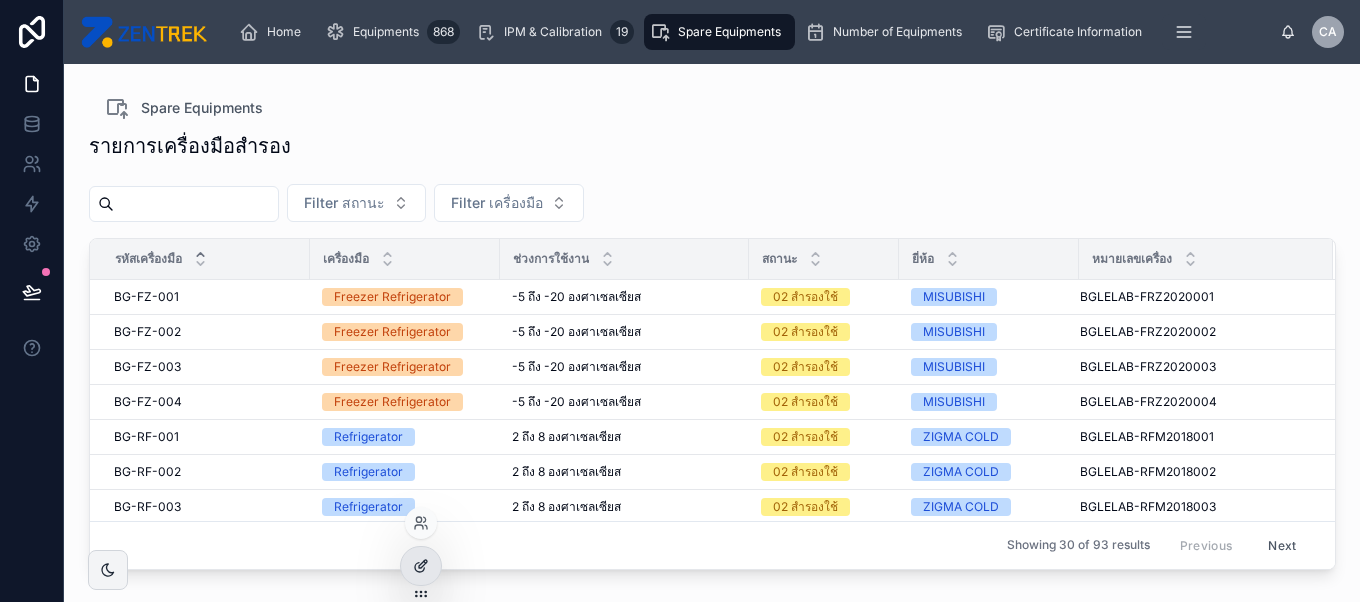 click 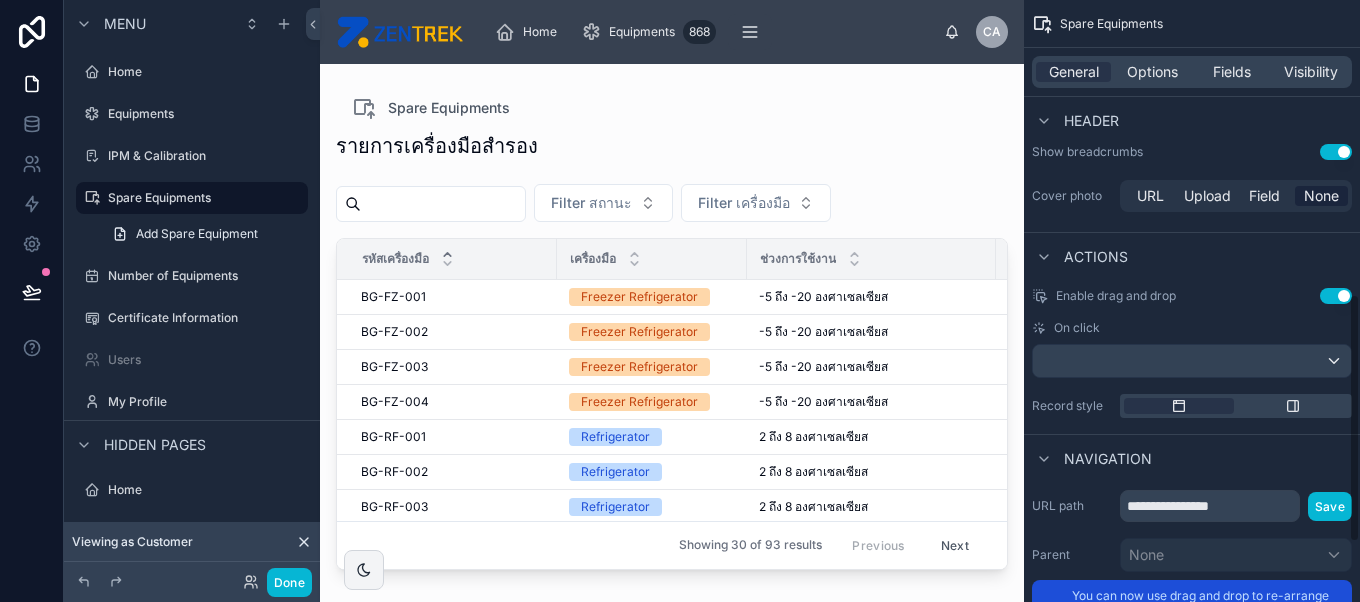 scroll, scrollTop: 766, scrollLeft: 0, axis: vertical 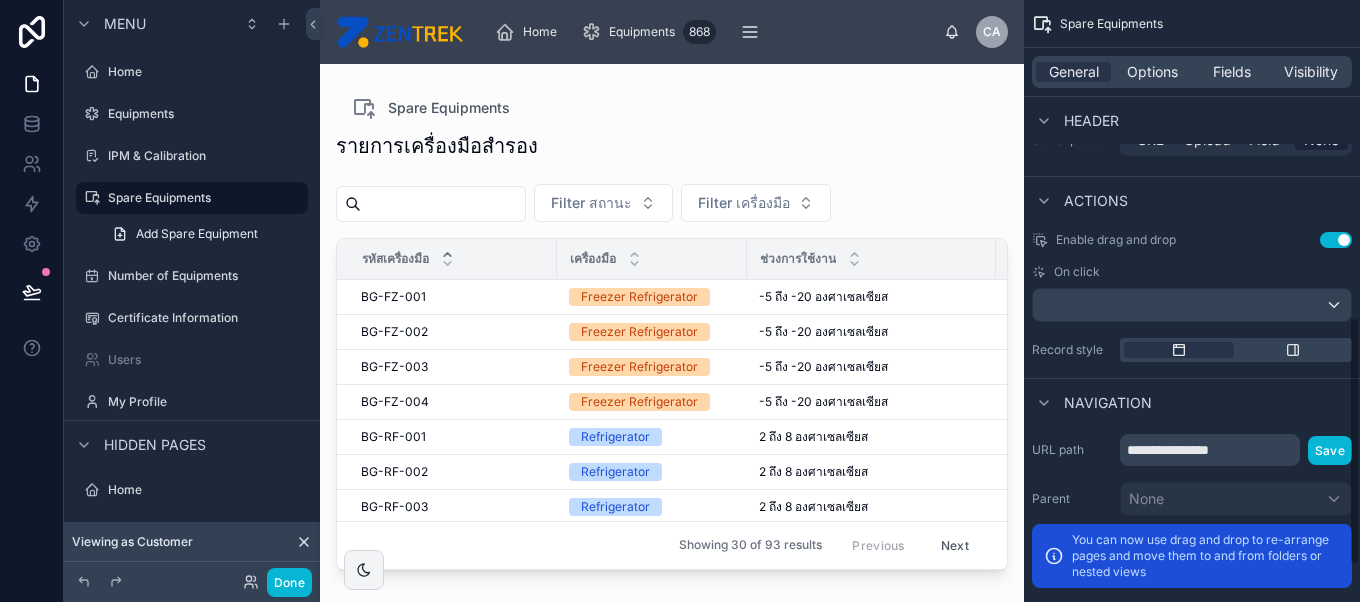 click on "Use setting" at bounding box center [1336, 240] 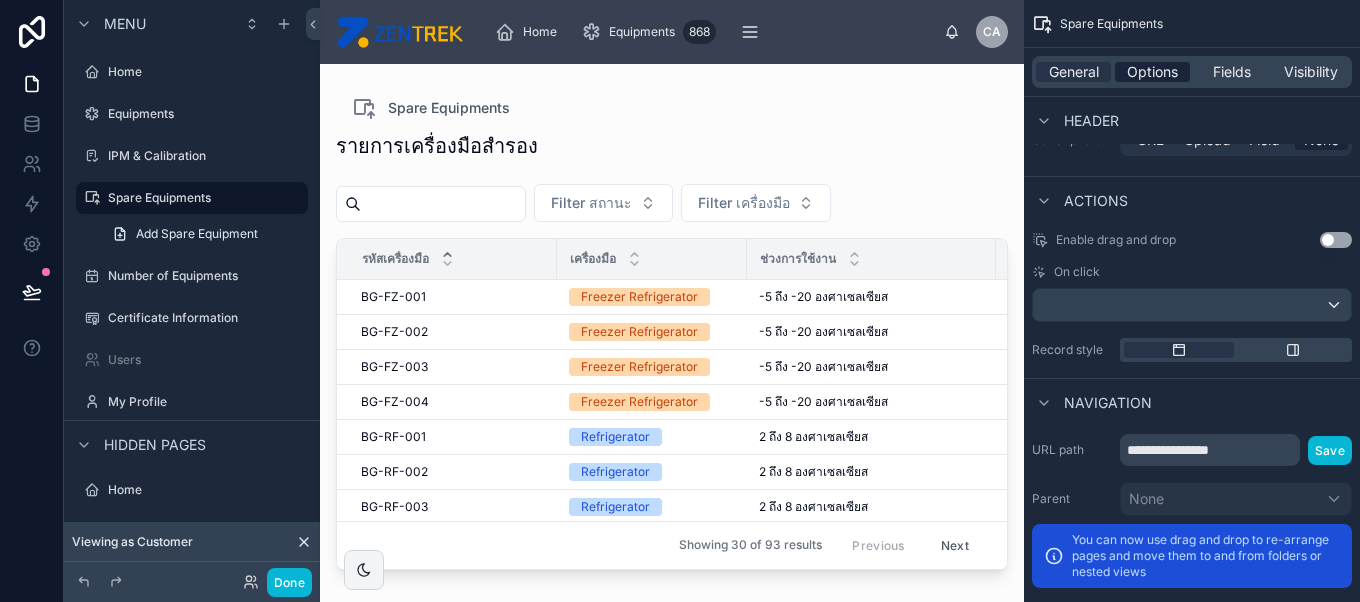 click on "Options" at bounding box center (1152, 72) 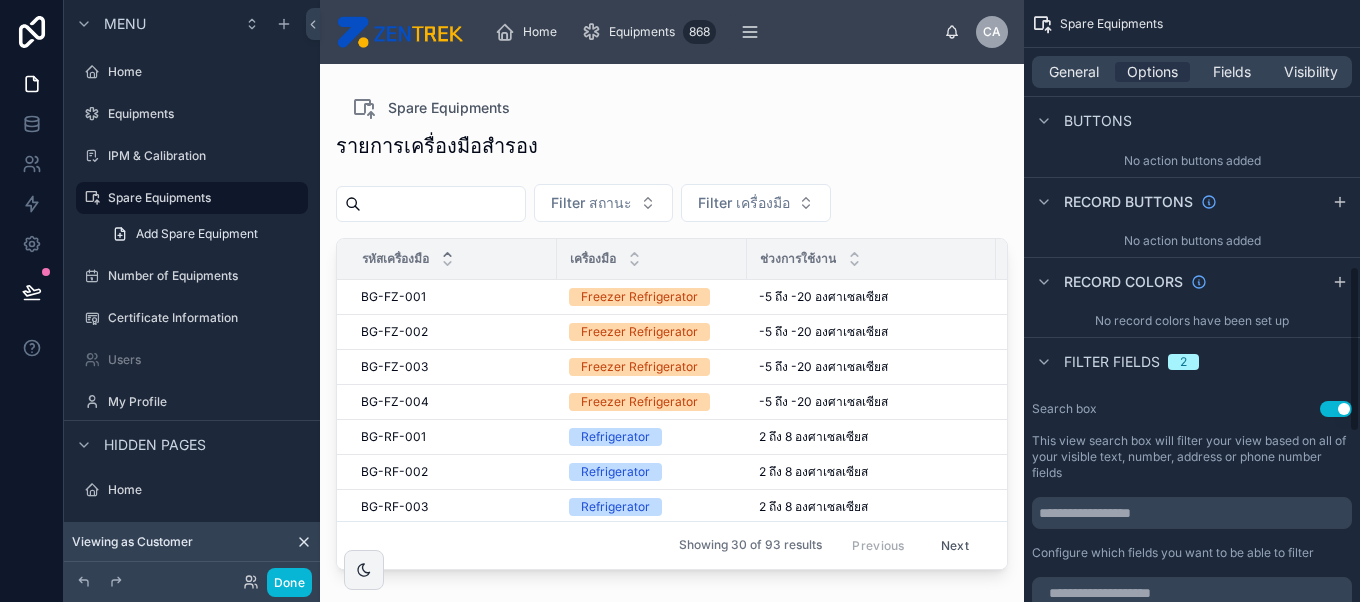 scroll, scrollTop: 1044, scrollLeft: 0, axis: vertical 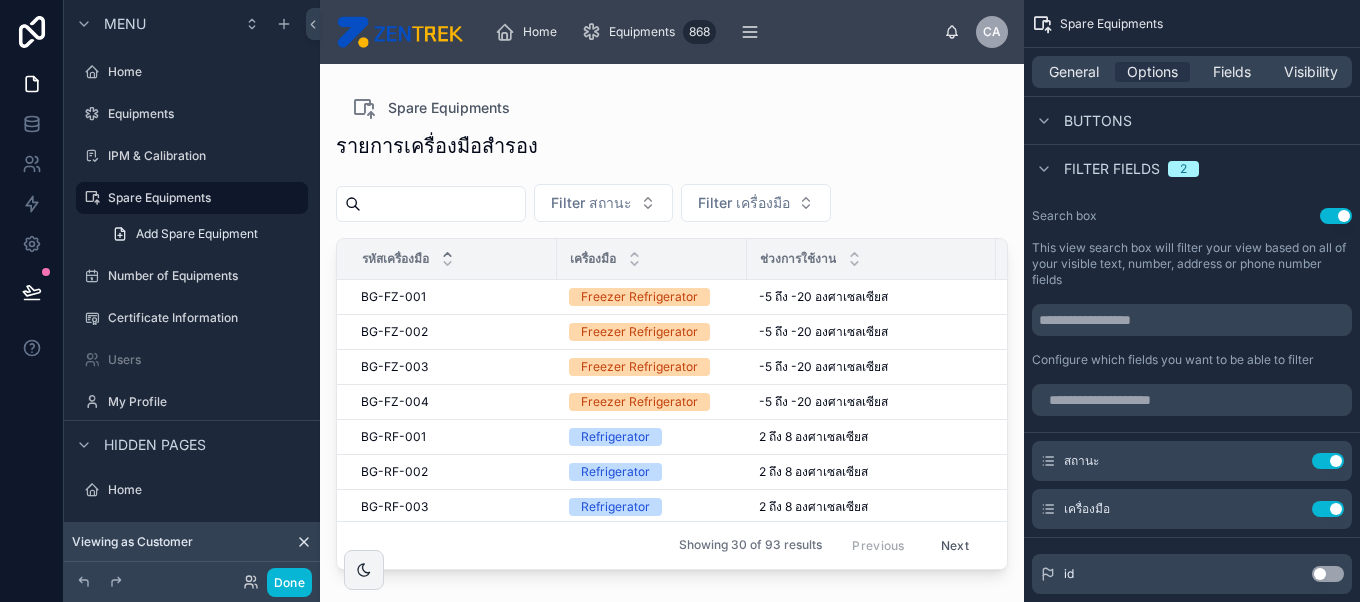 click on "General Options Fields Visibility" at bounding box center (1192, 72) 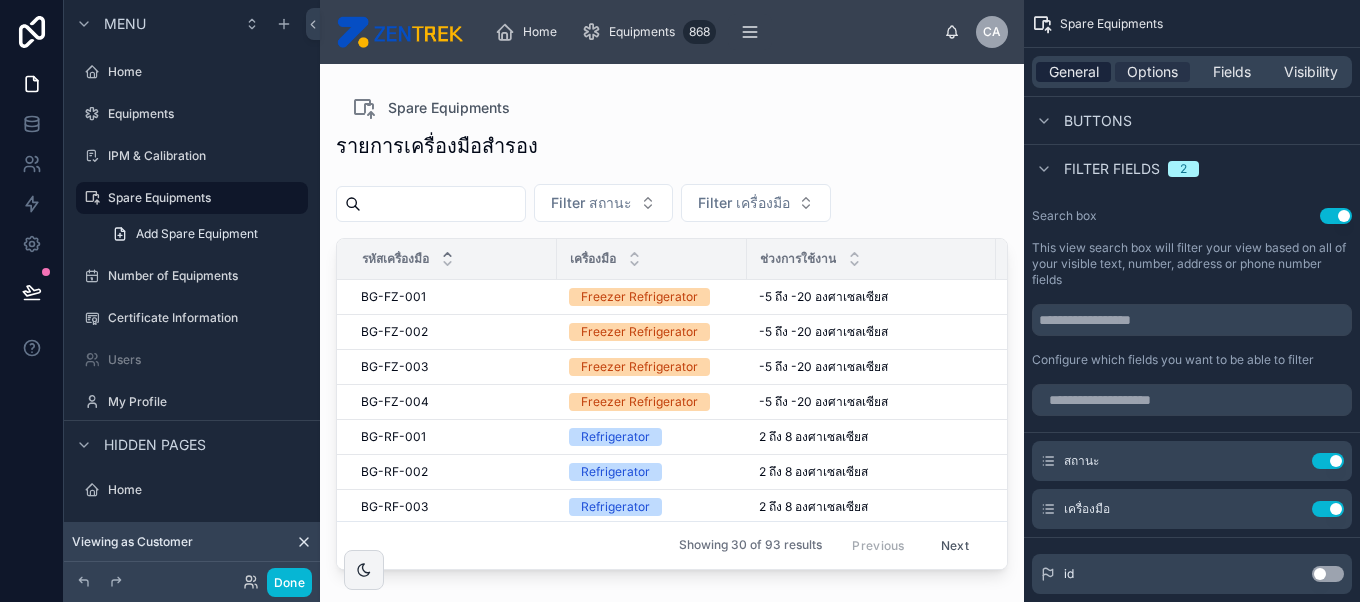 click on "General" at bounding box center [1074, 72] 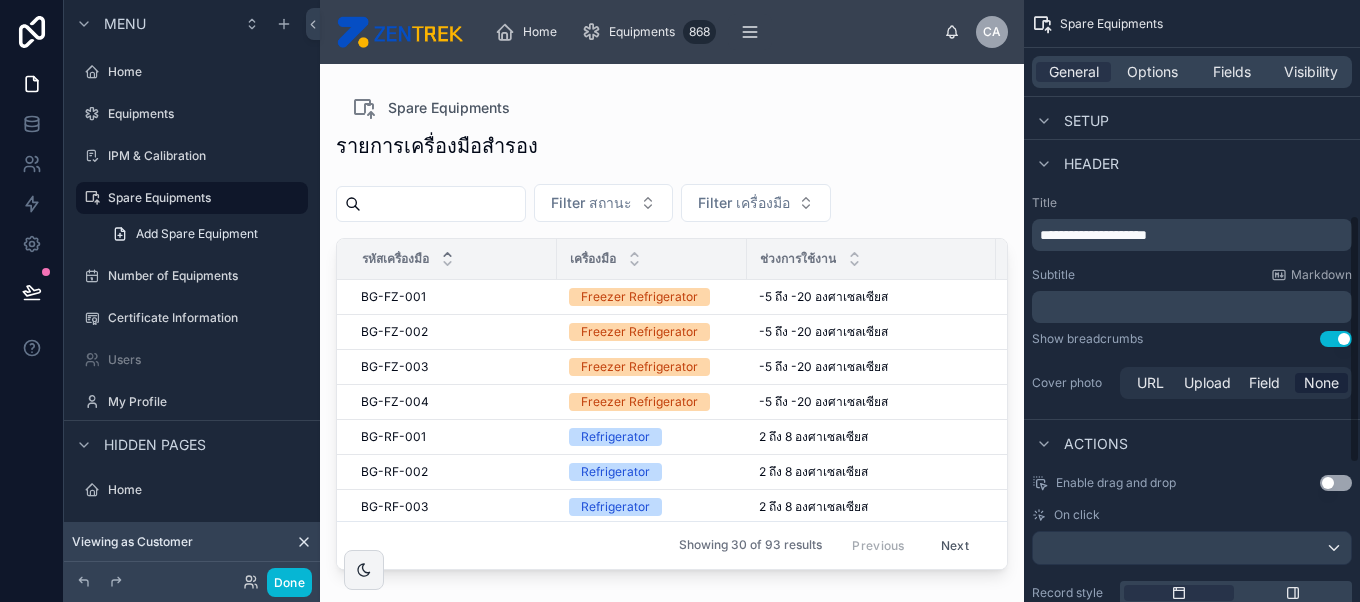 scroll, scrollTop: 516, scrollLeft: 0, axis: vertical 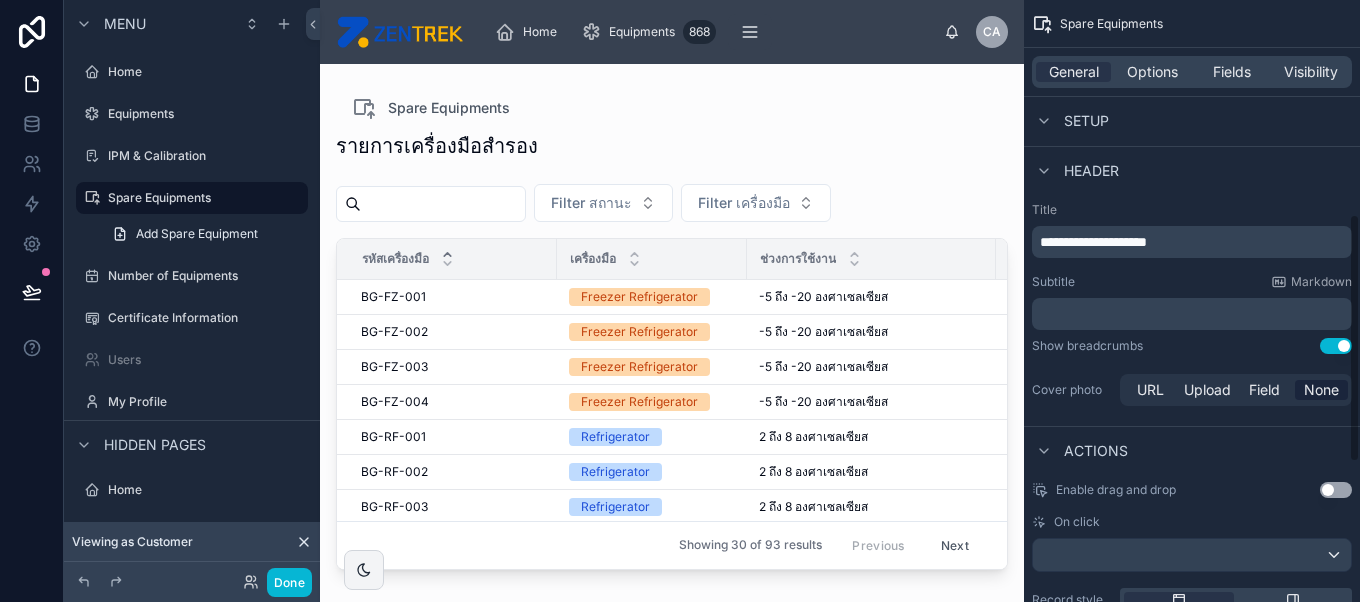 click on "Use setting" at bounding box center [1336, 346] 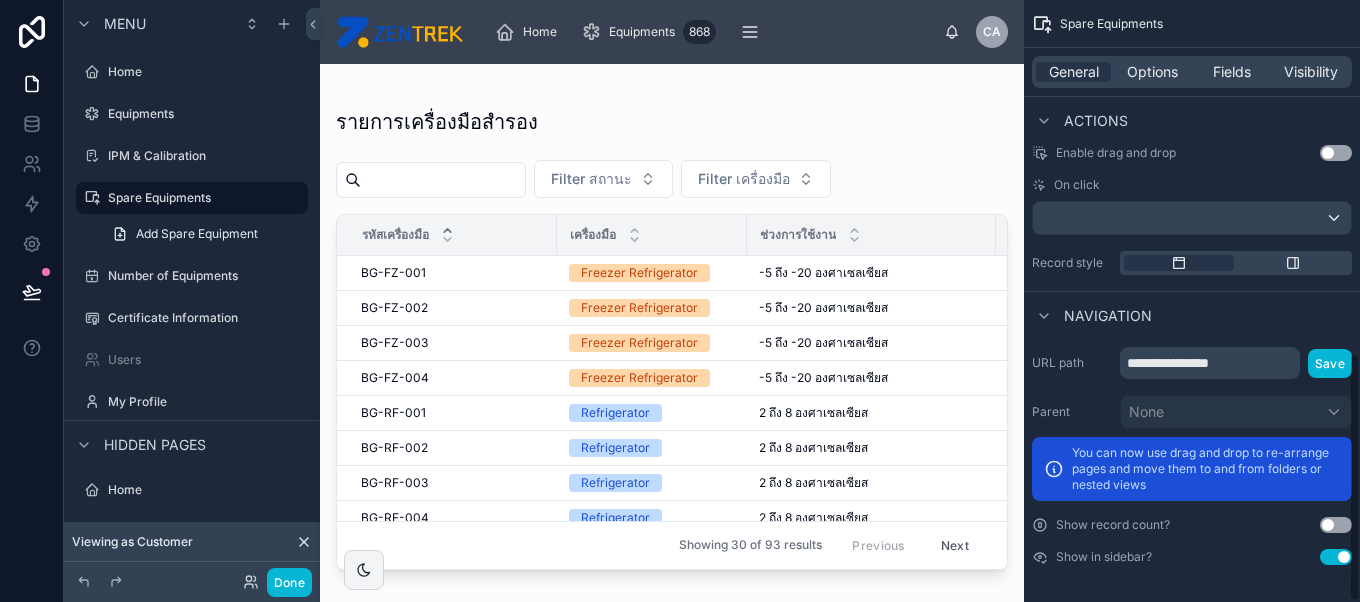 scroll, scrollTop: 853, scrollLeft: 0, axis: vertical 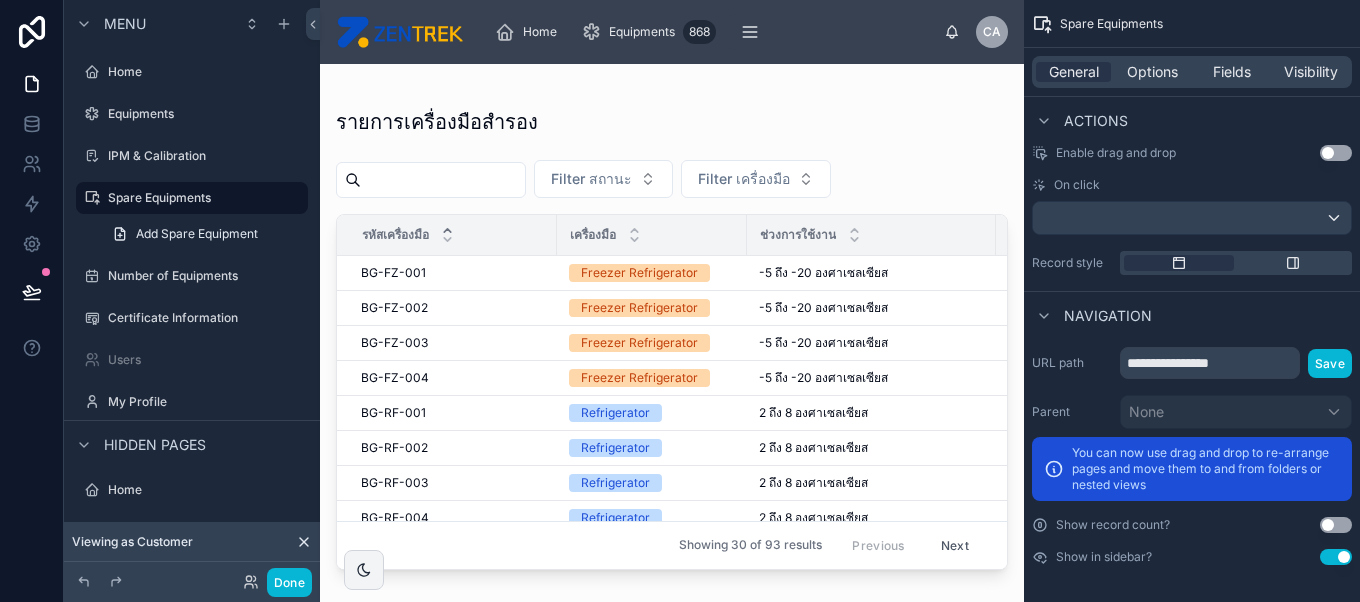 click on "Use setting" at bounding box center (1336, 525) 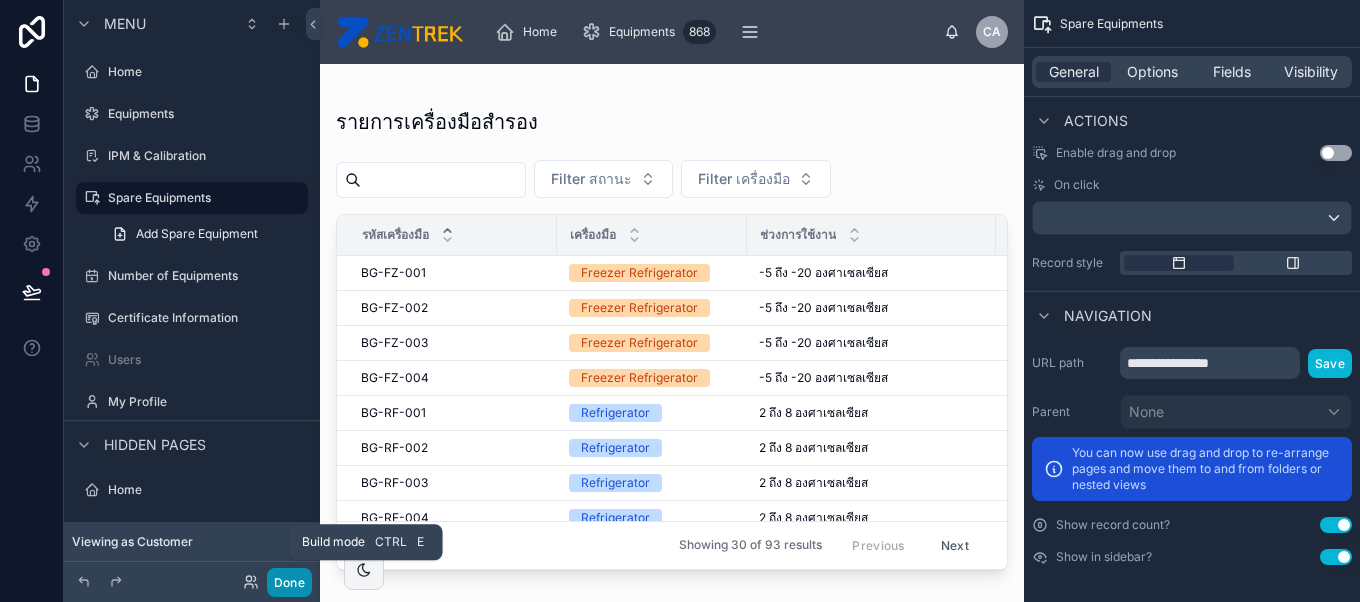 click on "Done" at bounding box center (289, 582) 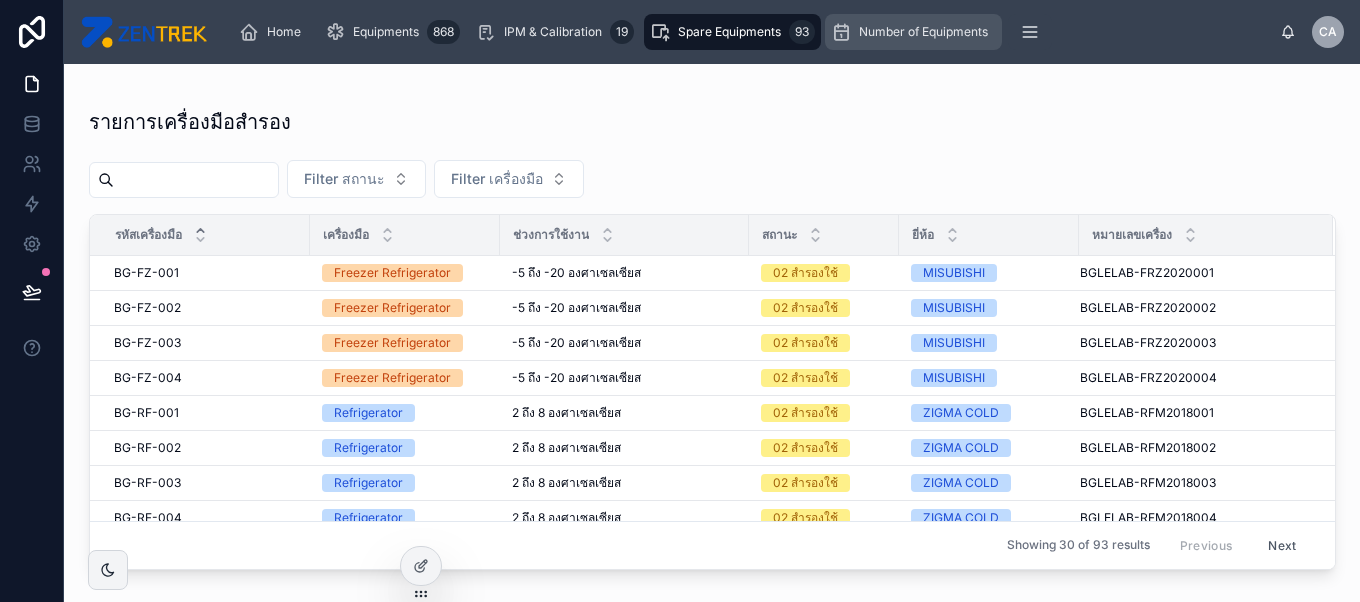 click on "Number of Equipments" at bounding box center [913, 32] 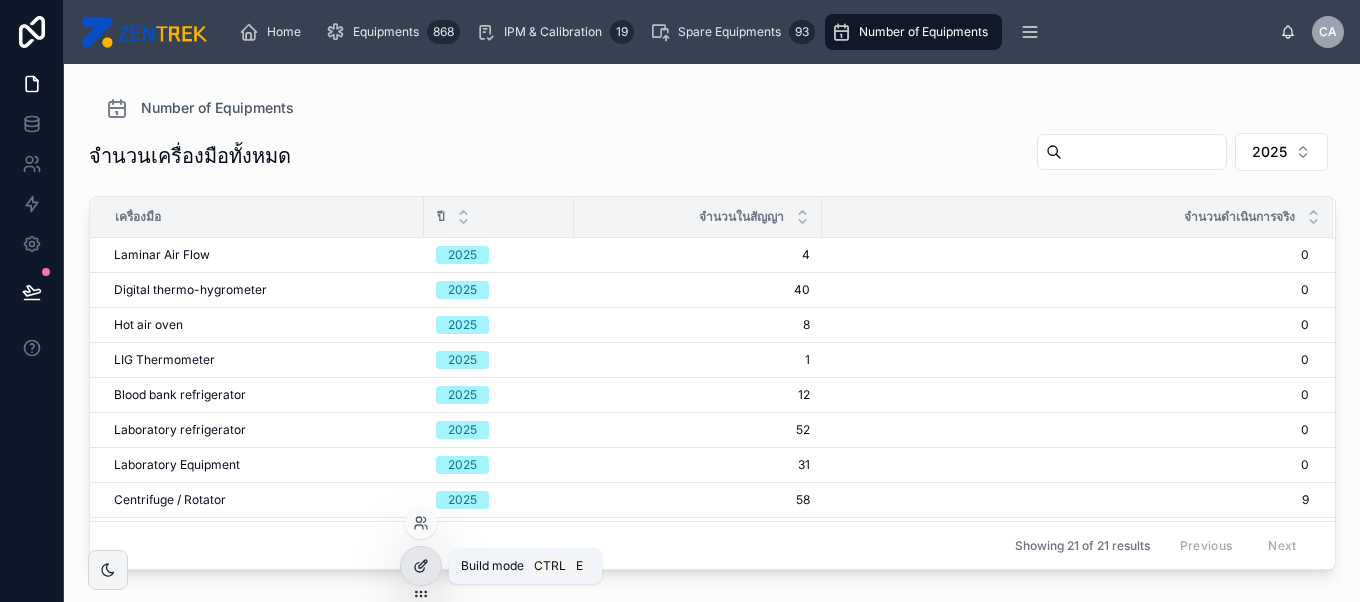 click at bounding box center (421, 566) 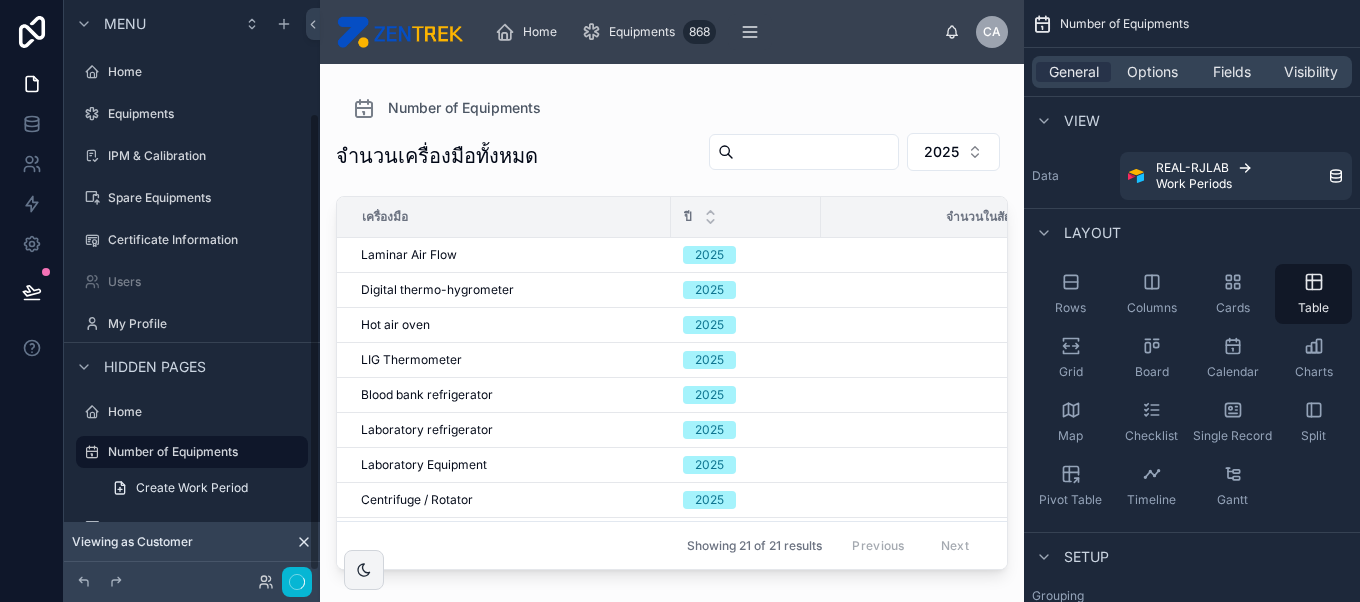 scroll, scrollTop: 142, scrollLeft: 0, axis: vertical 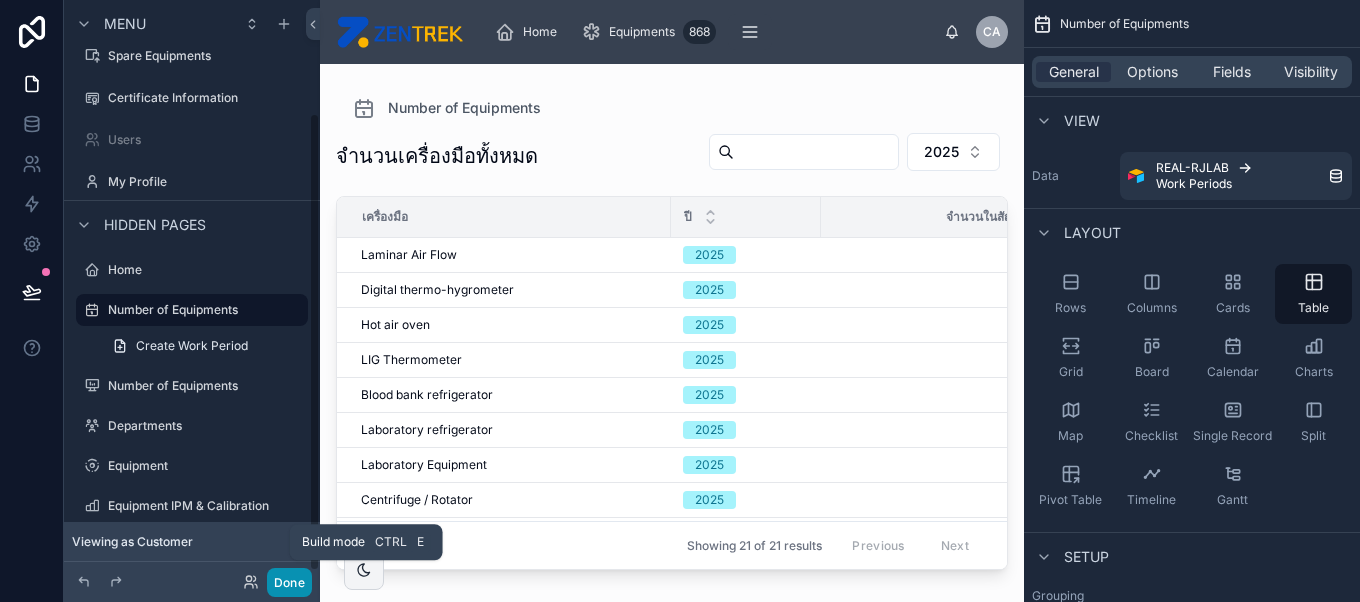 click on "Done" at bounding box center (289, 582) 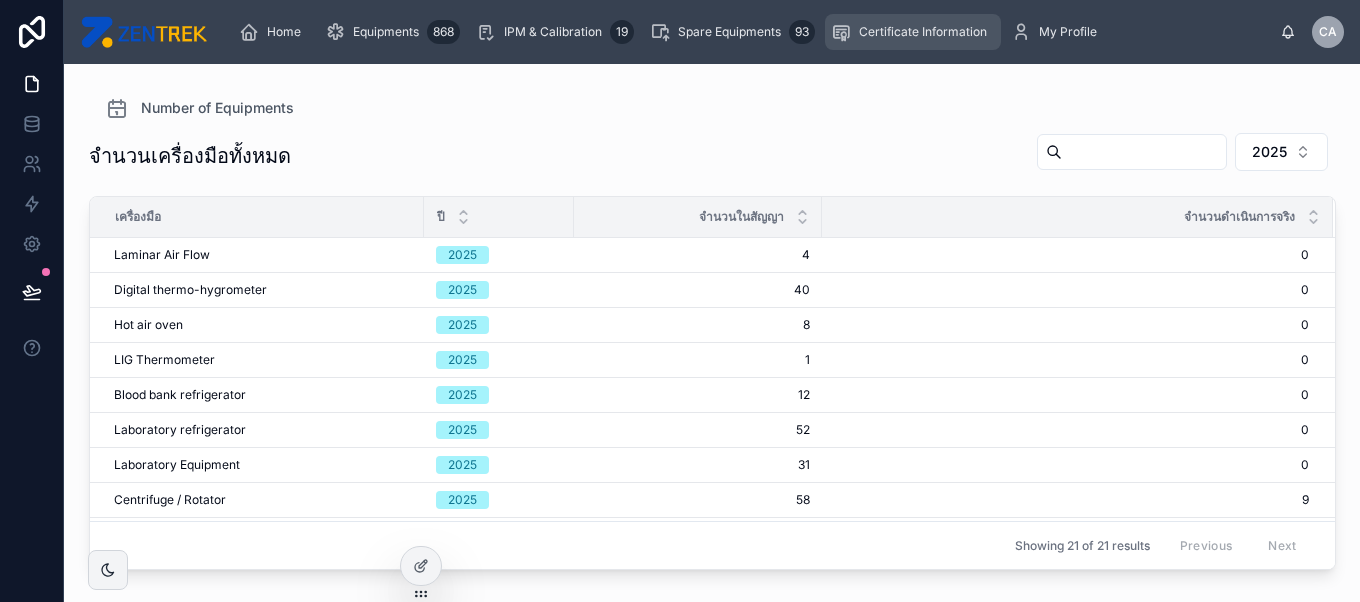 click on "Certificate Information" at bounding box center [923, 32] 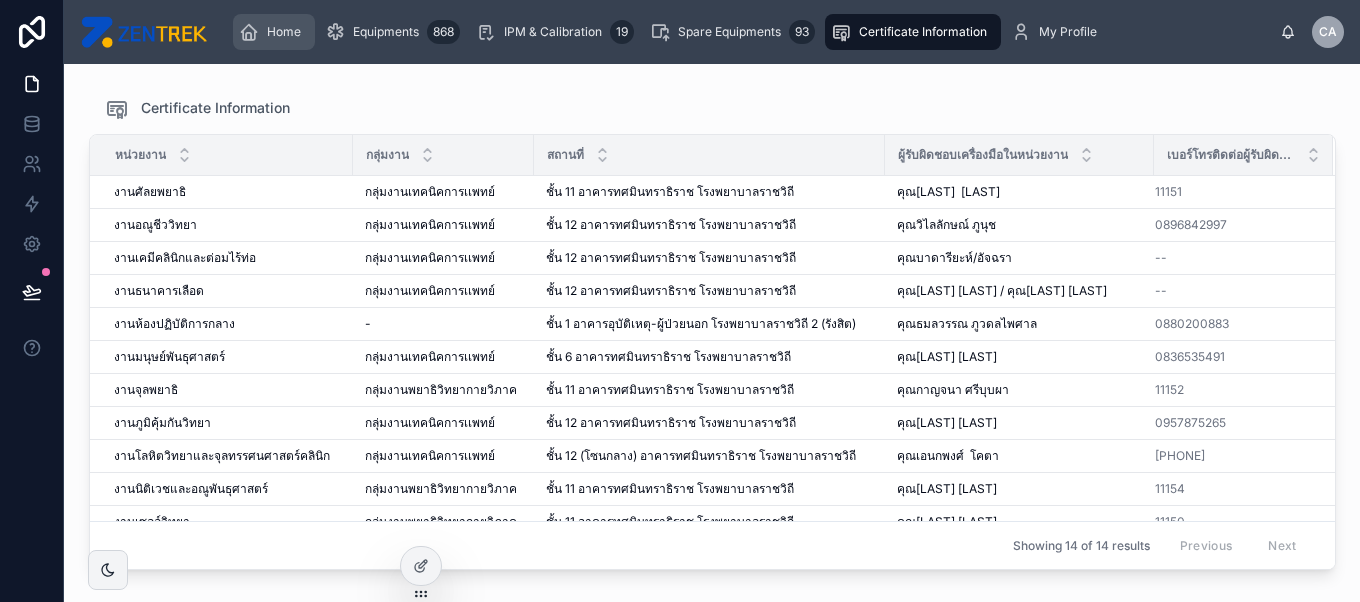 click on "Home" at bounding box center [274, 32] 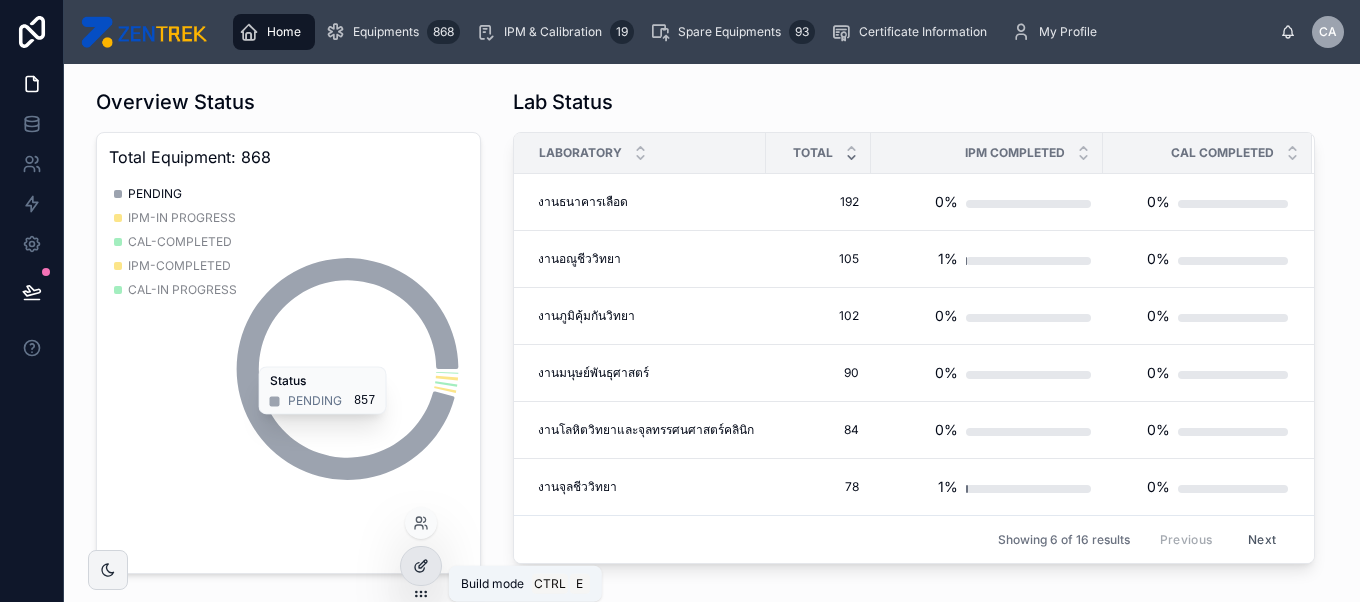 click 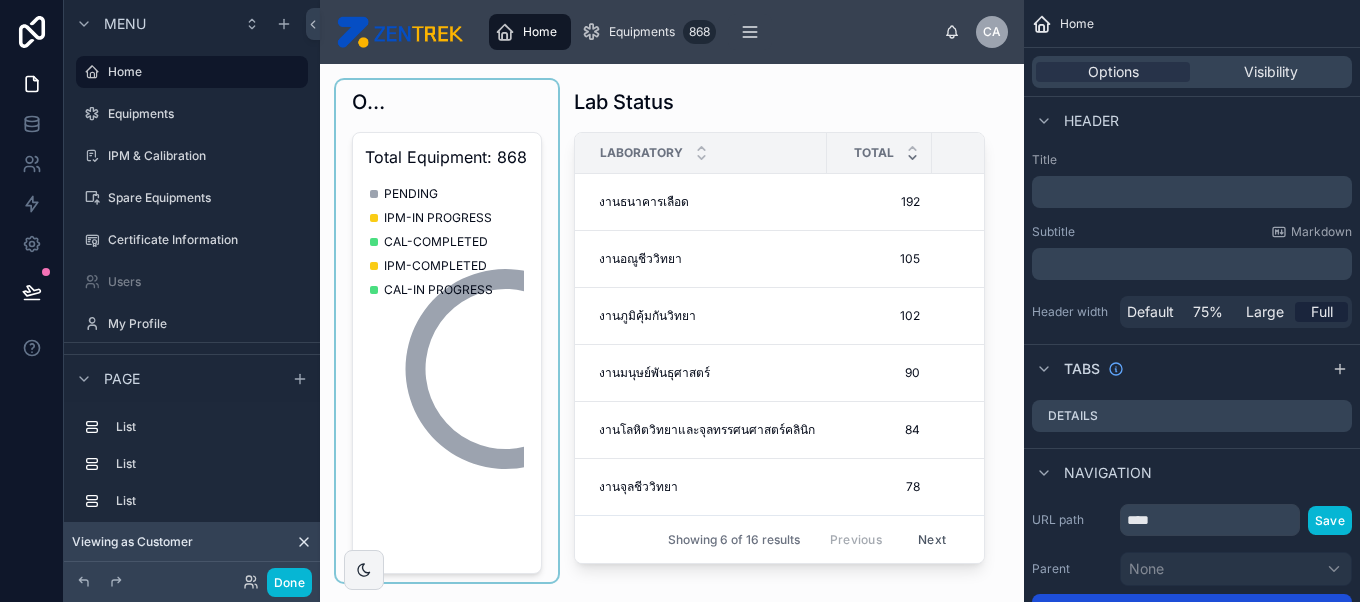 click at bounding box center (447, 331) 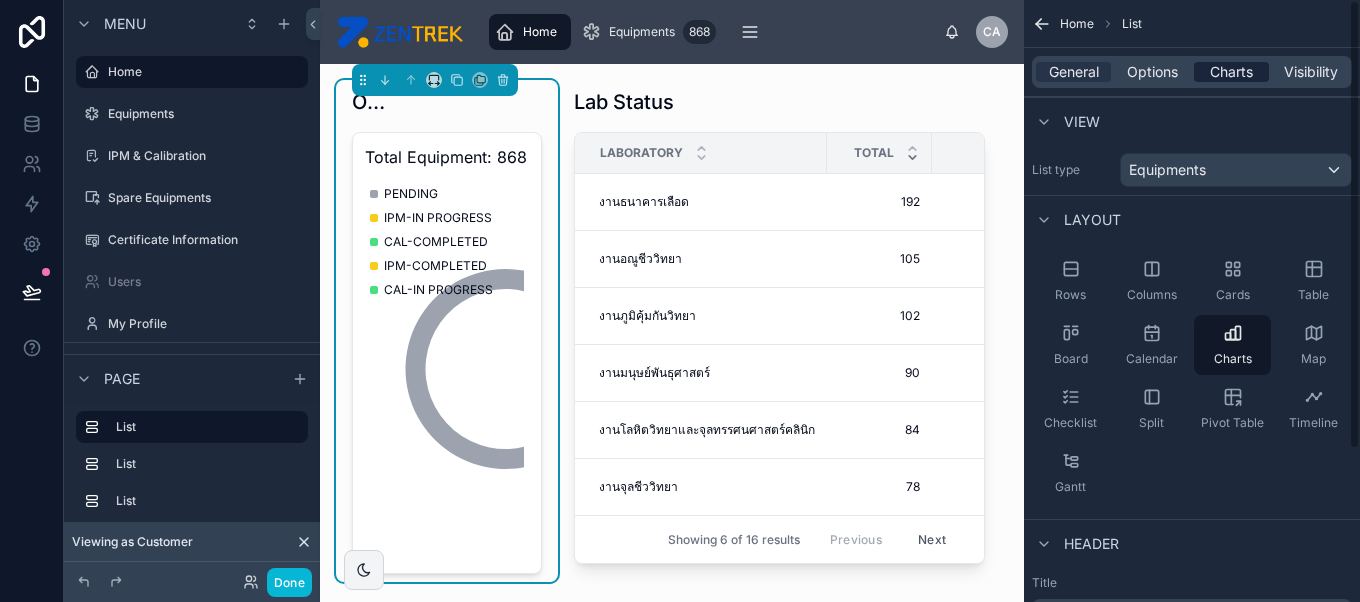 click on "Charts" at bounding box center (1231, 72) 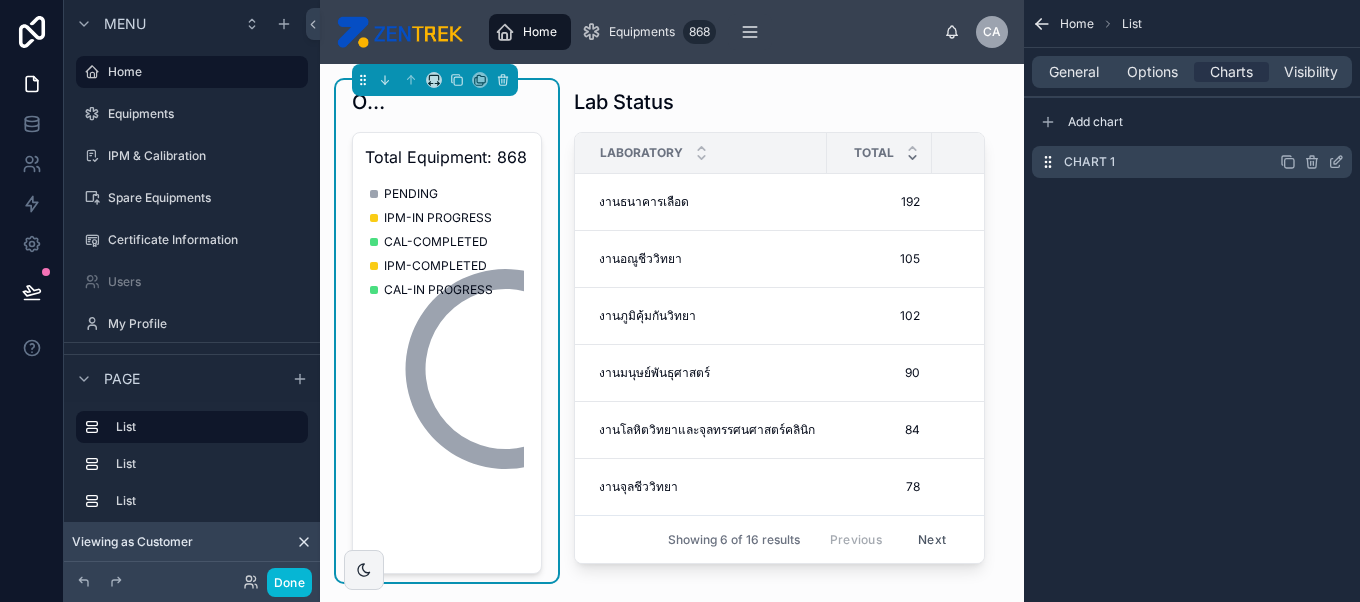 click 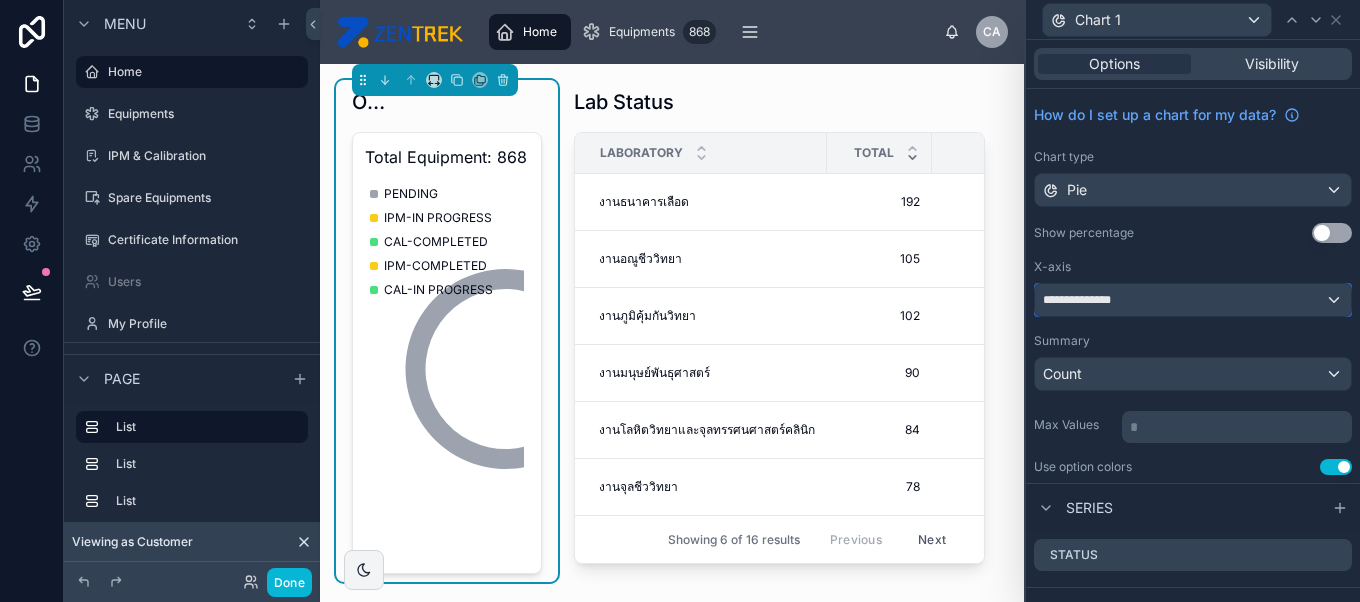click on "**********" at bounding box center (1193, 300) 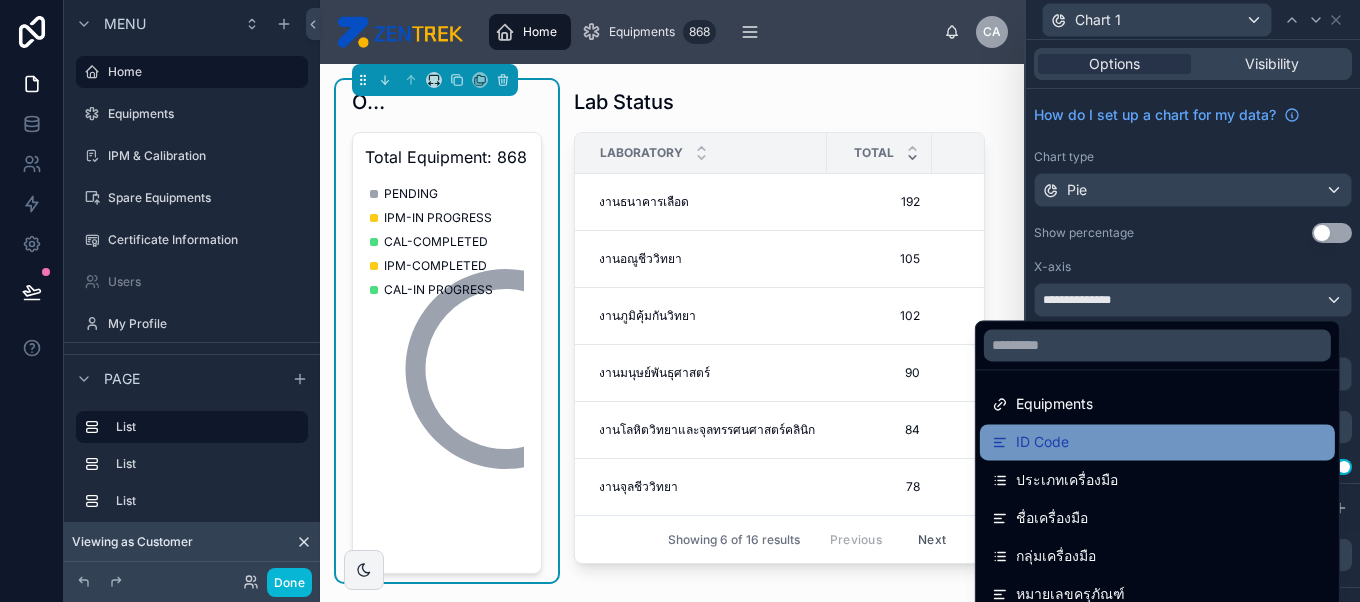 click on "ID Code" at bounding box center [1157, 442] 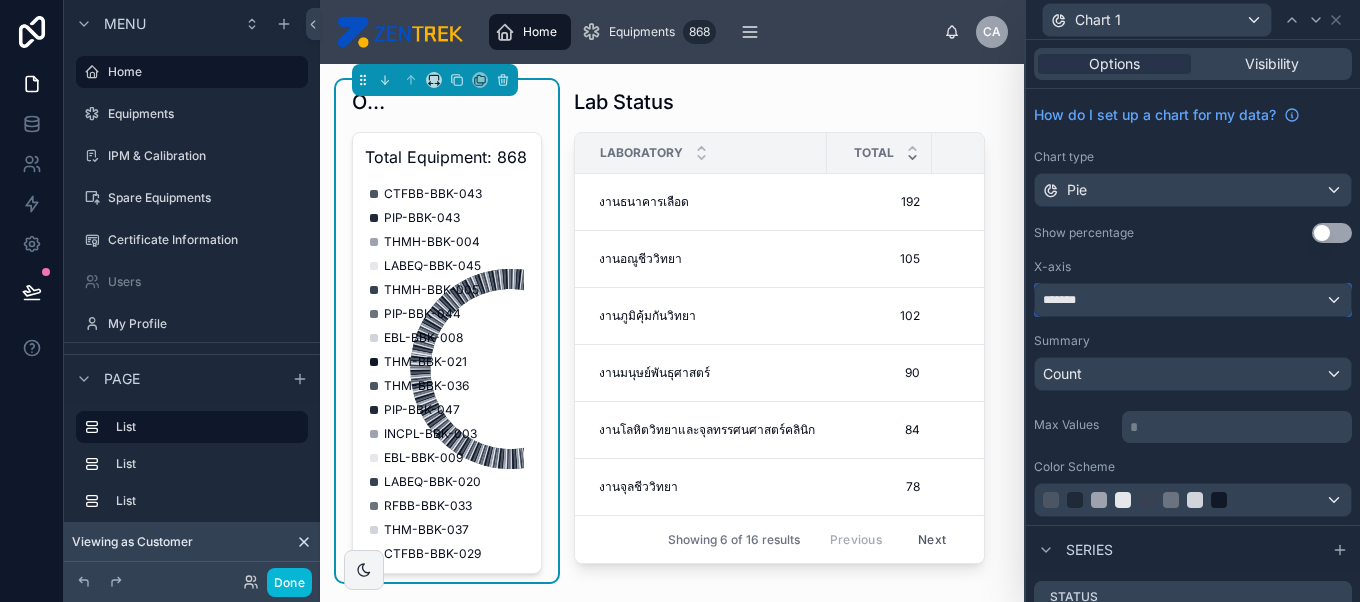 click on "*******" at bounding box center (1193, 300) 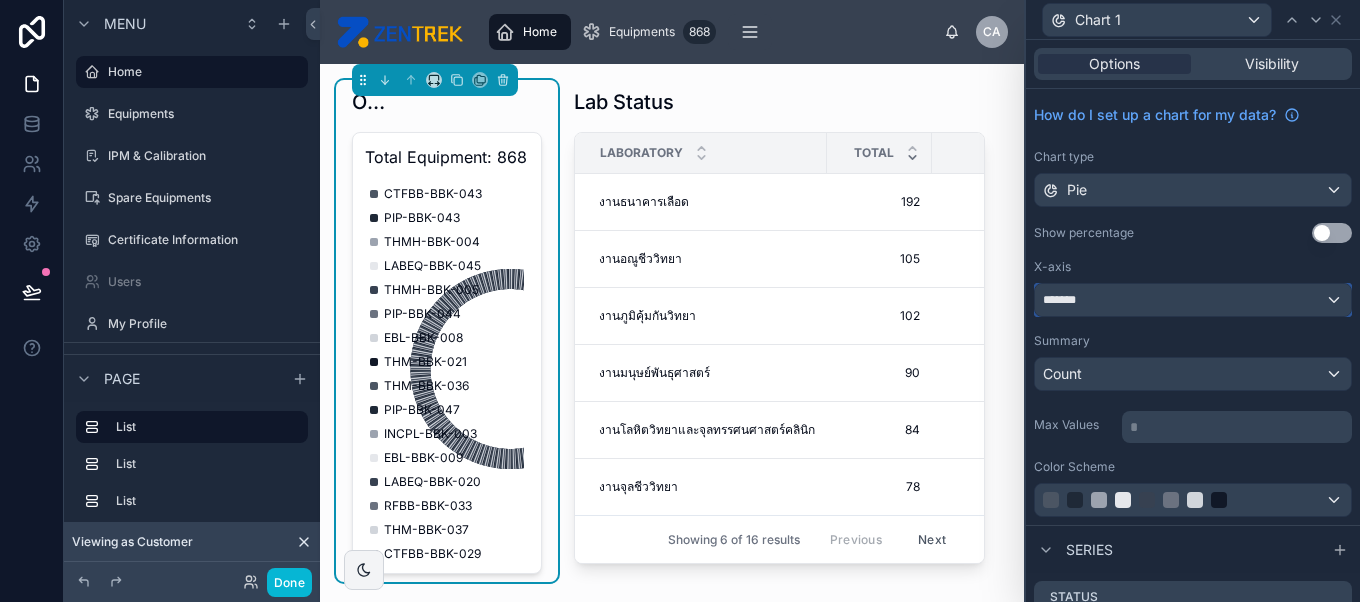 click on "*******" at bounding box center [1193, 300] 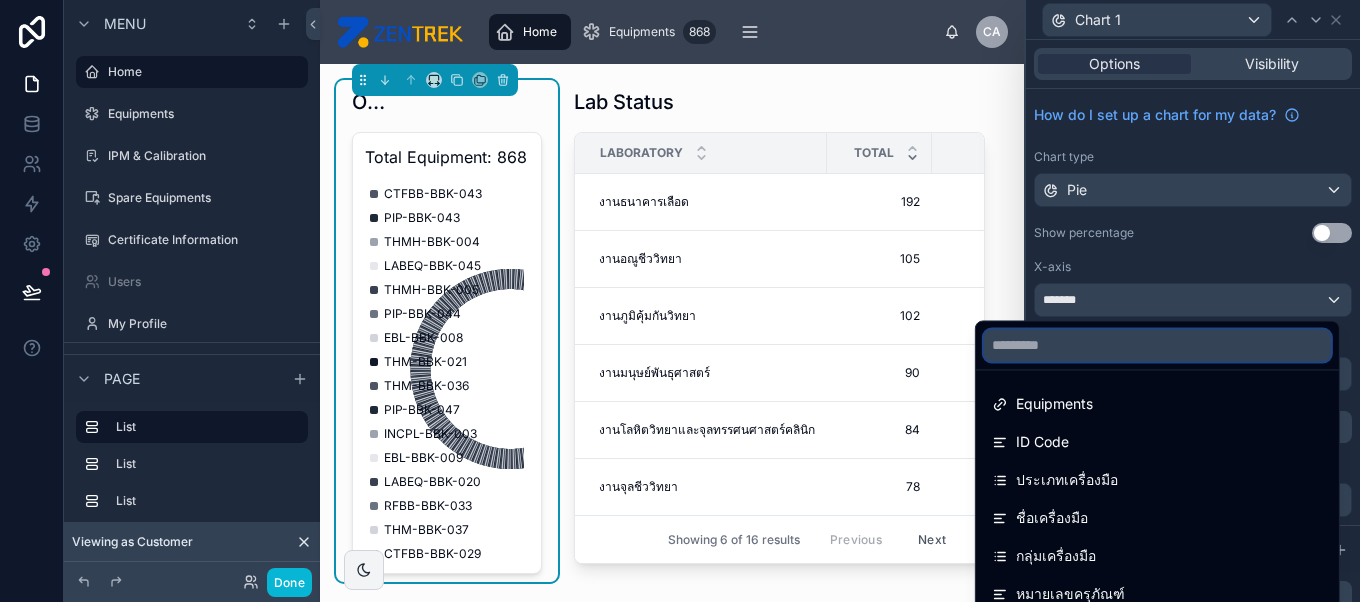 click at bounding box center [1157, 345] 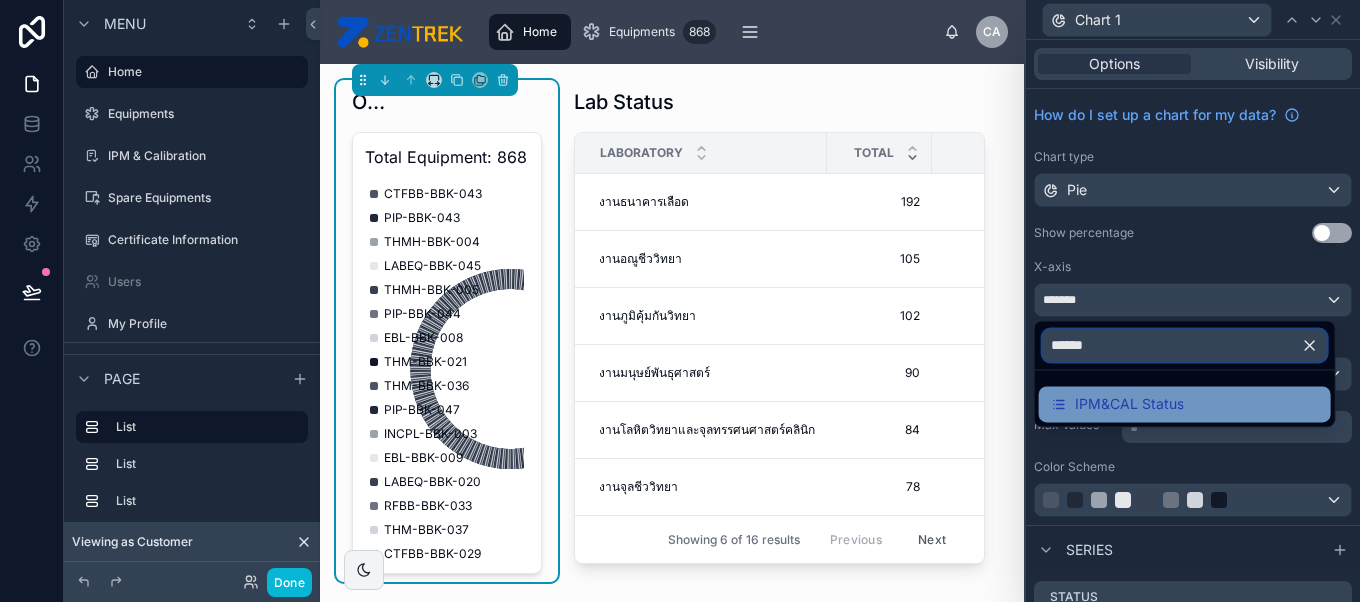 type on "******" 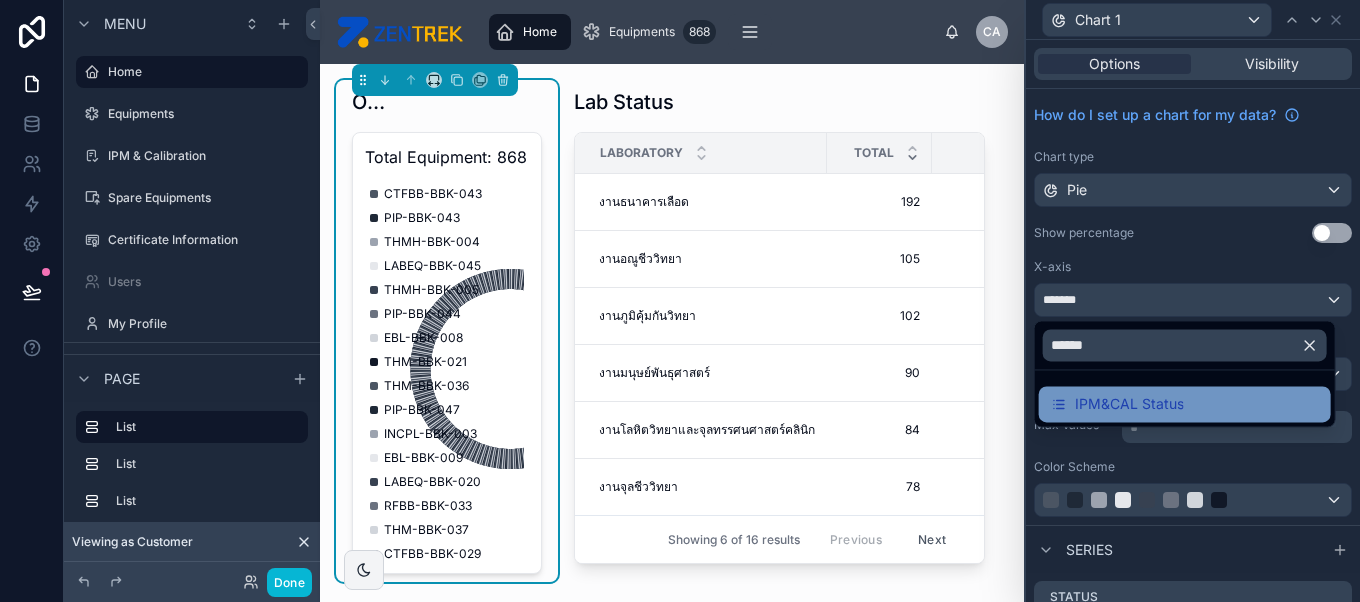 click on "IPM&CAL Status" at bounding box center [1129, 404] 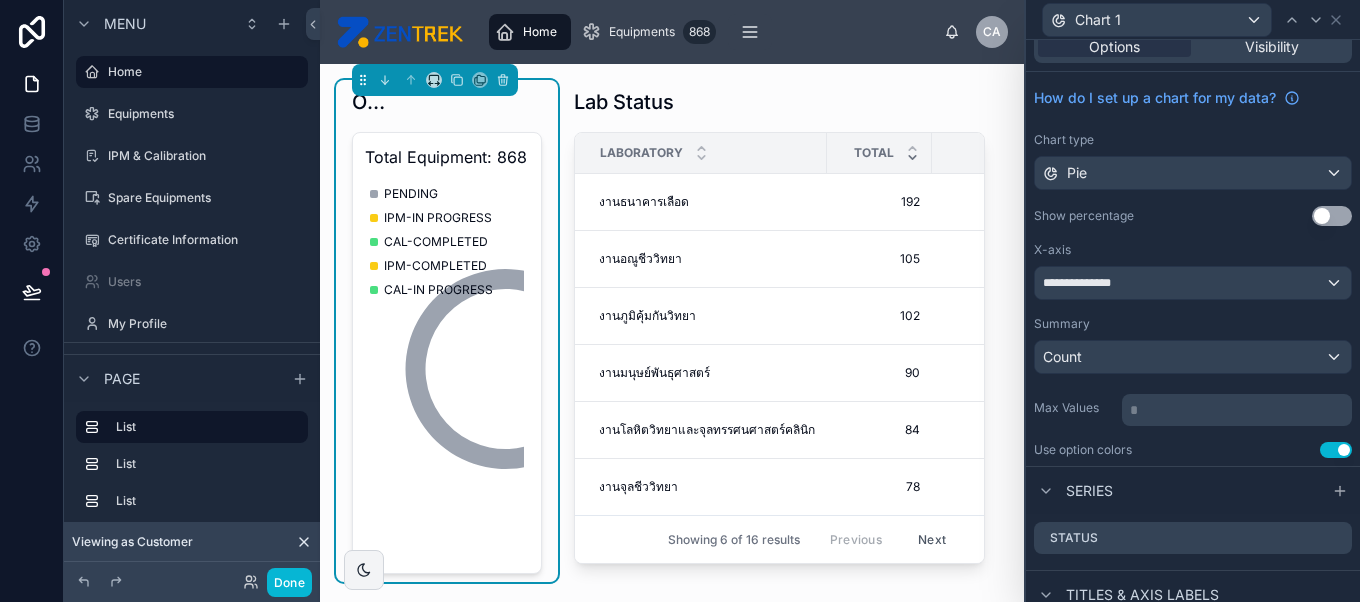 scroll, scrollTop: 16, scrollLeft: 0, axis: vertical 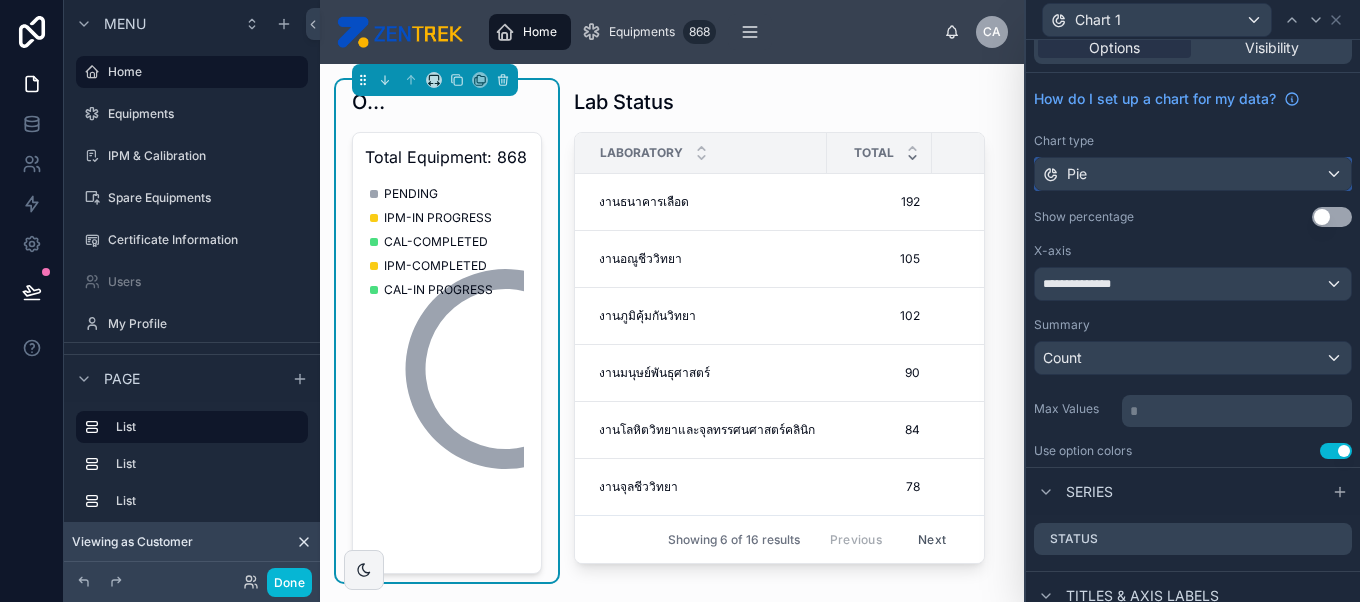 click on "Pie" at bounding box center [1193, 174] 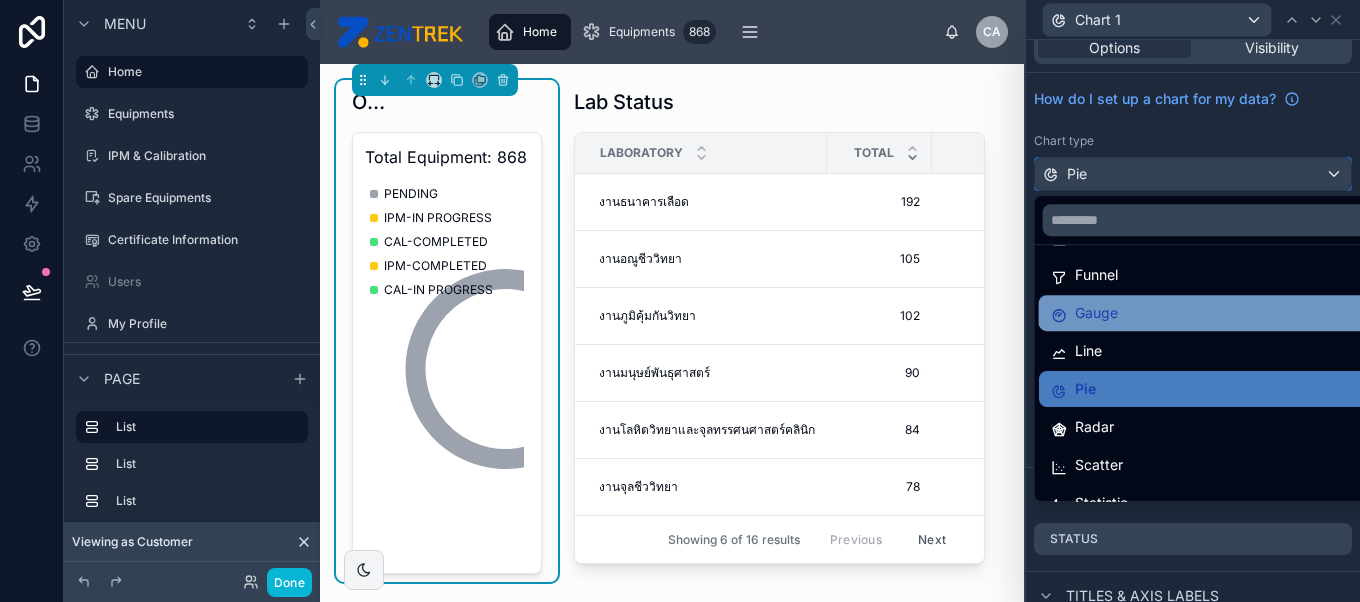 scroll, scrollTop: 141, scrollLeft: 0, axis: vertical 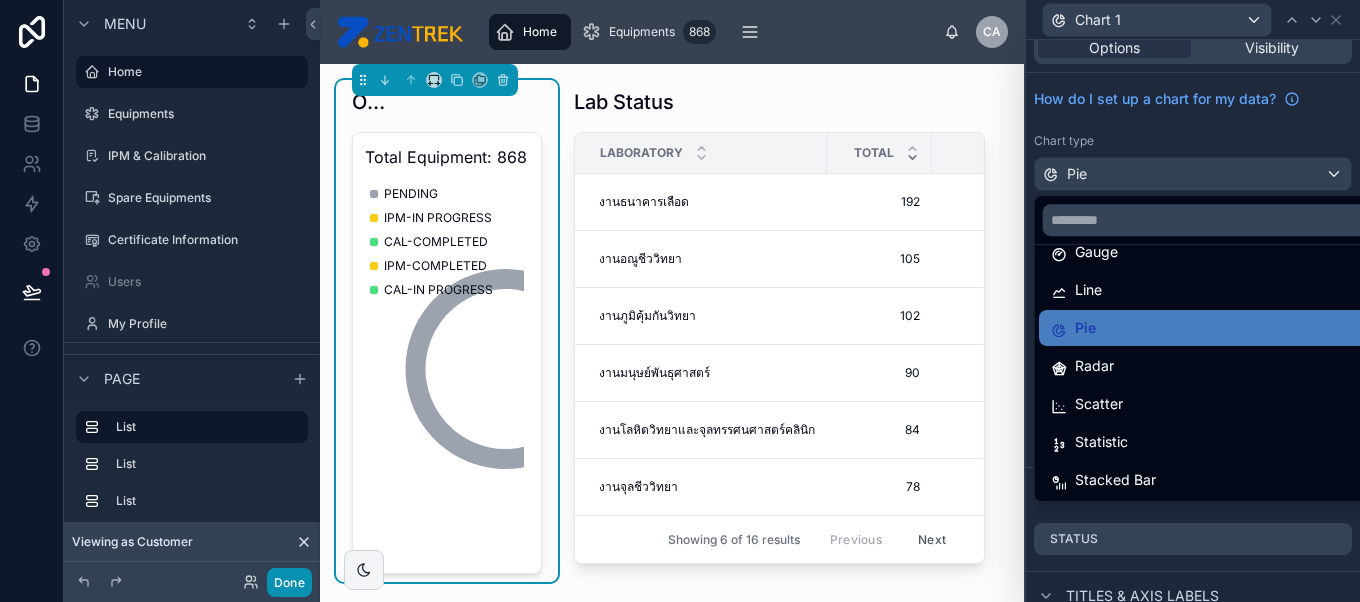 click on "Done" at bounding box center [289, 582] 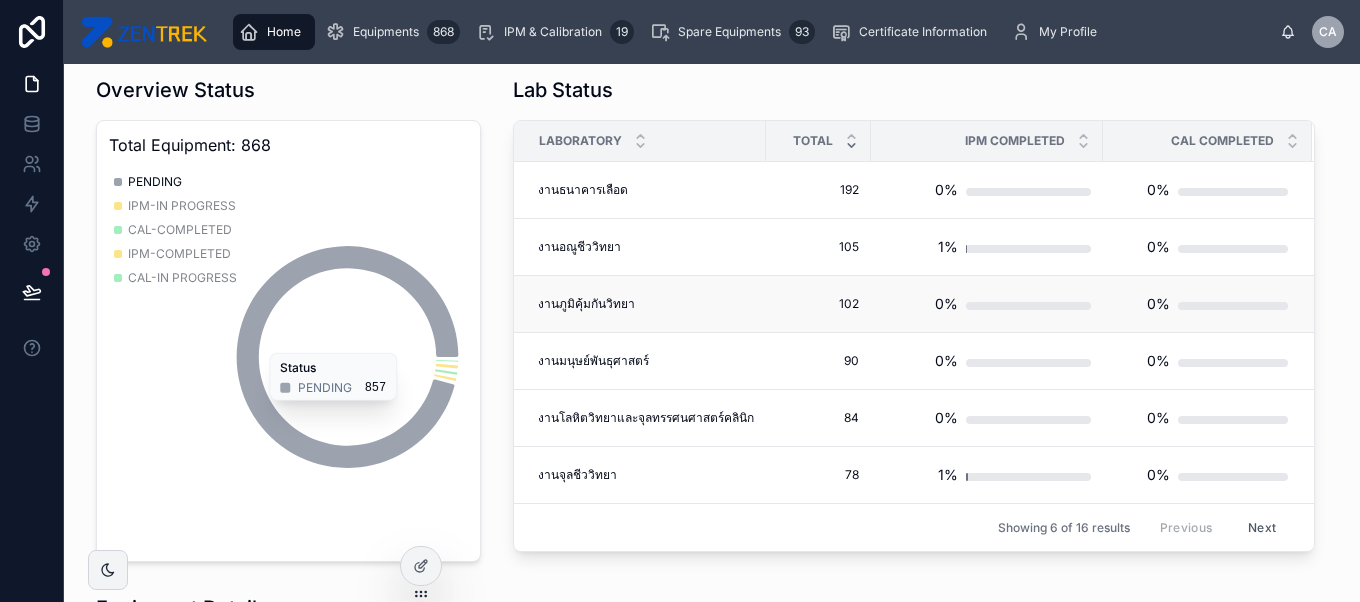 scroll, scrollTop: 0, scrollLeft: 0, axis: both 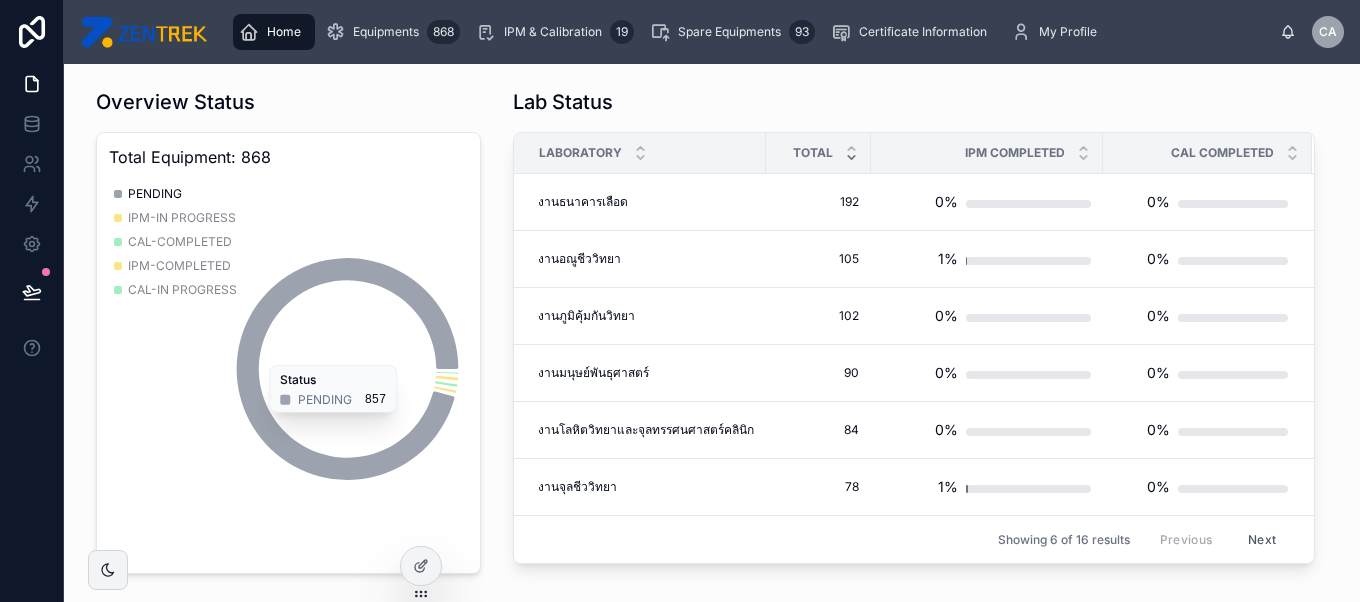 click on "Next" at bounding box center [1262, 539] 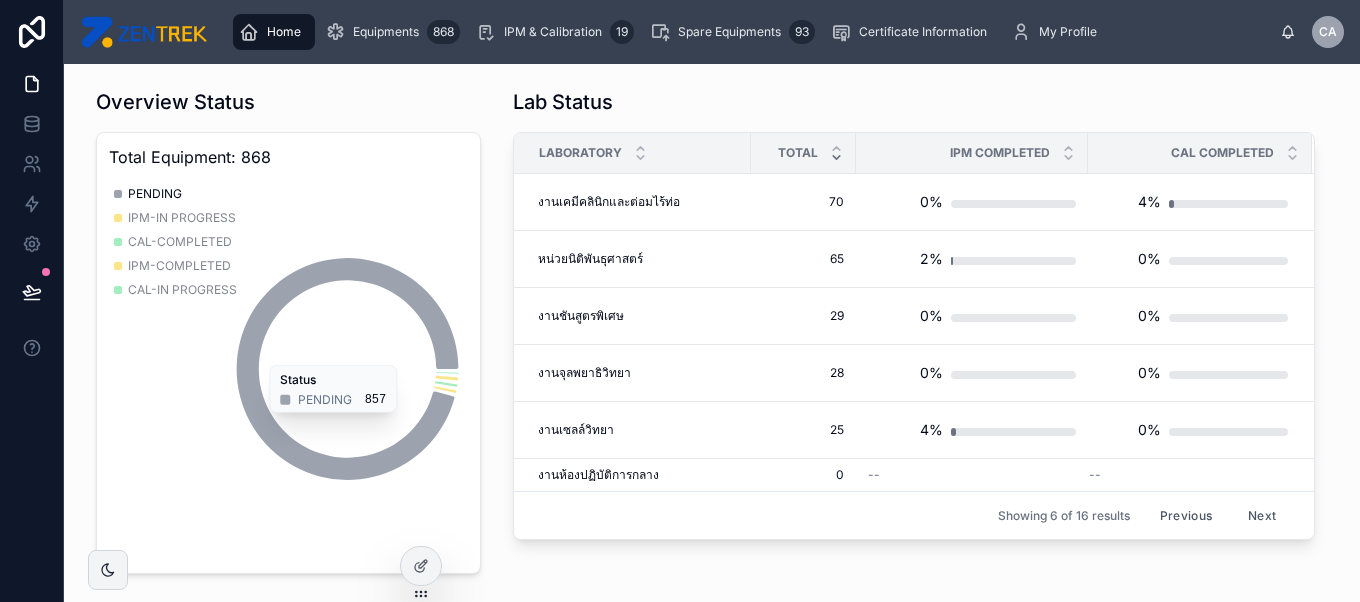 click on "Next" at bounding box center (1262, 515) 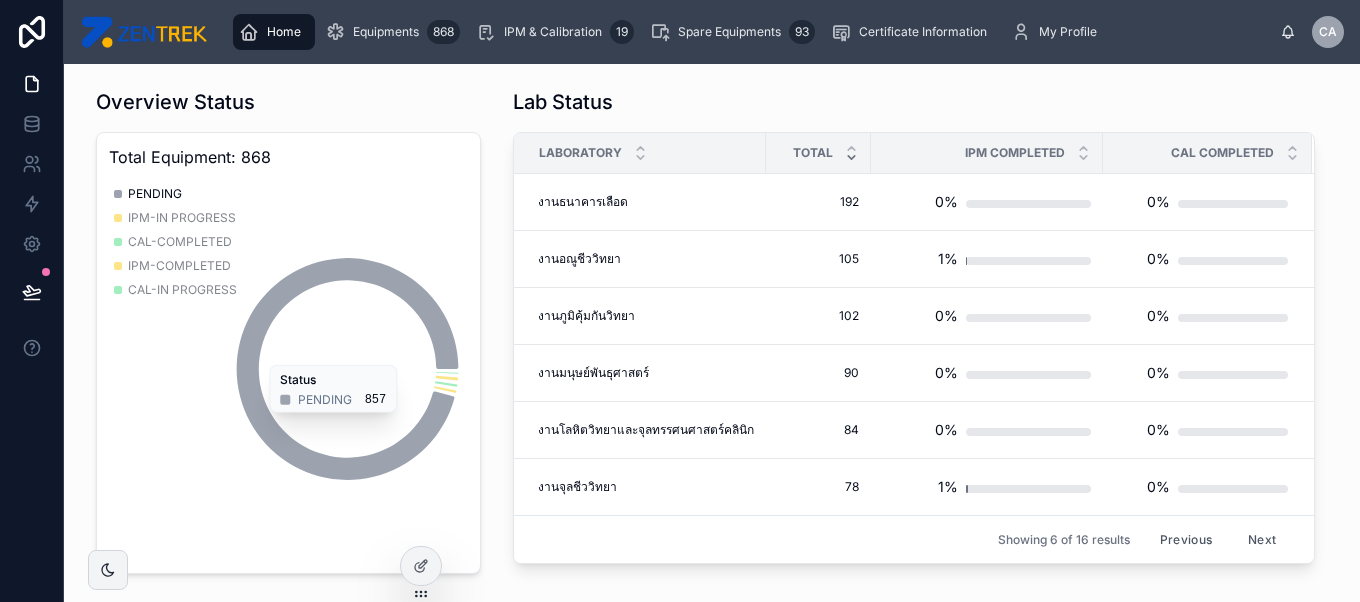 click on "Previous" at bounding box center (1186, 539) 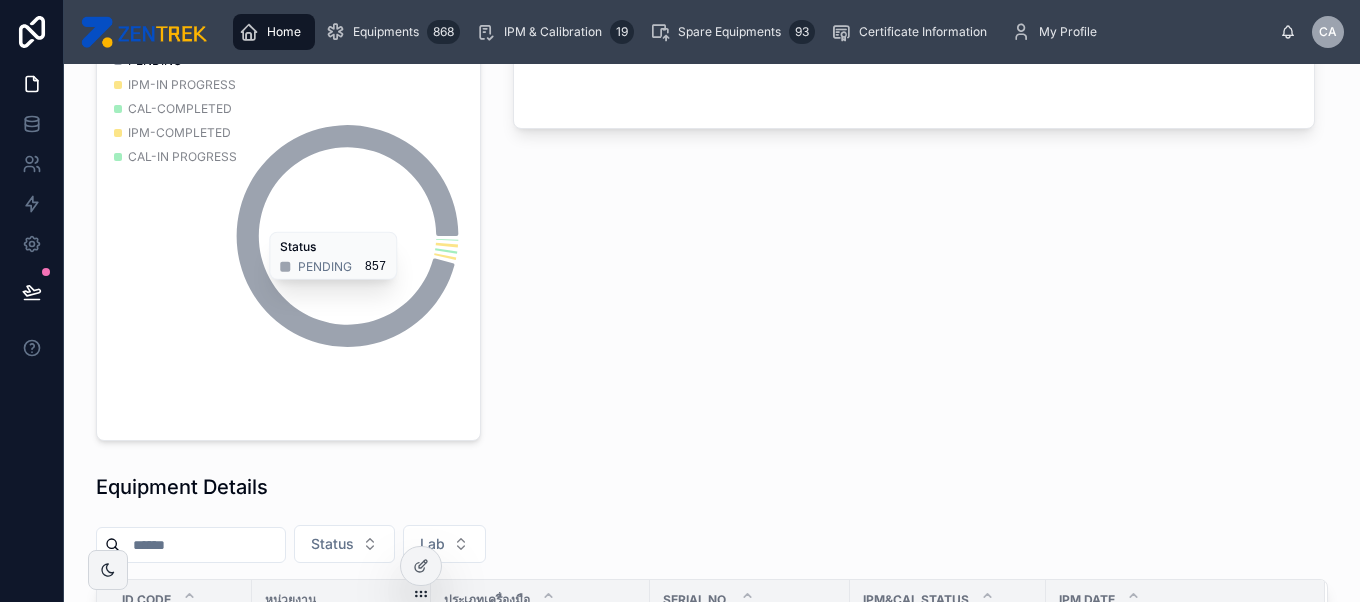 scroll, scrollTop: 0, scrollLeft: 0, axis: both 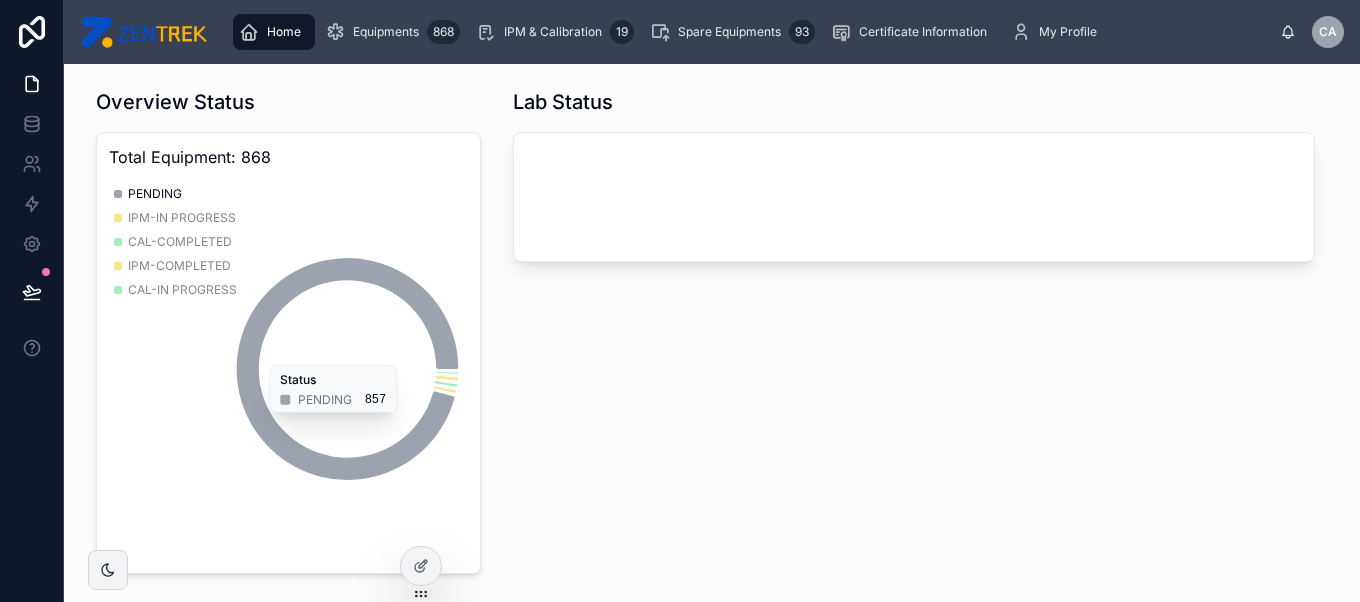 click on "Home" at bounding box center [274, 32] 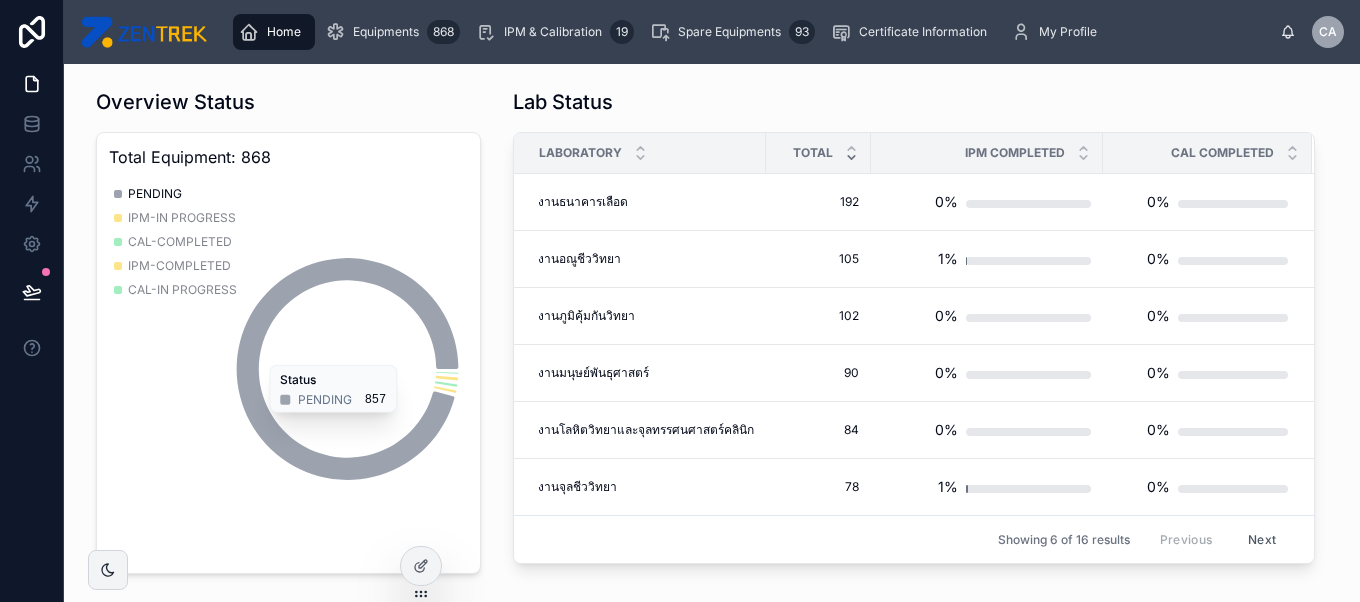 click on "Next" at bounding box center (1262, 539) 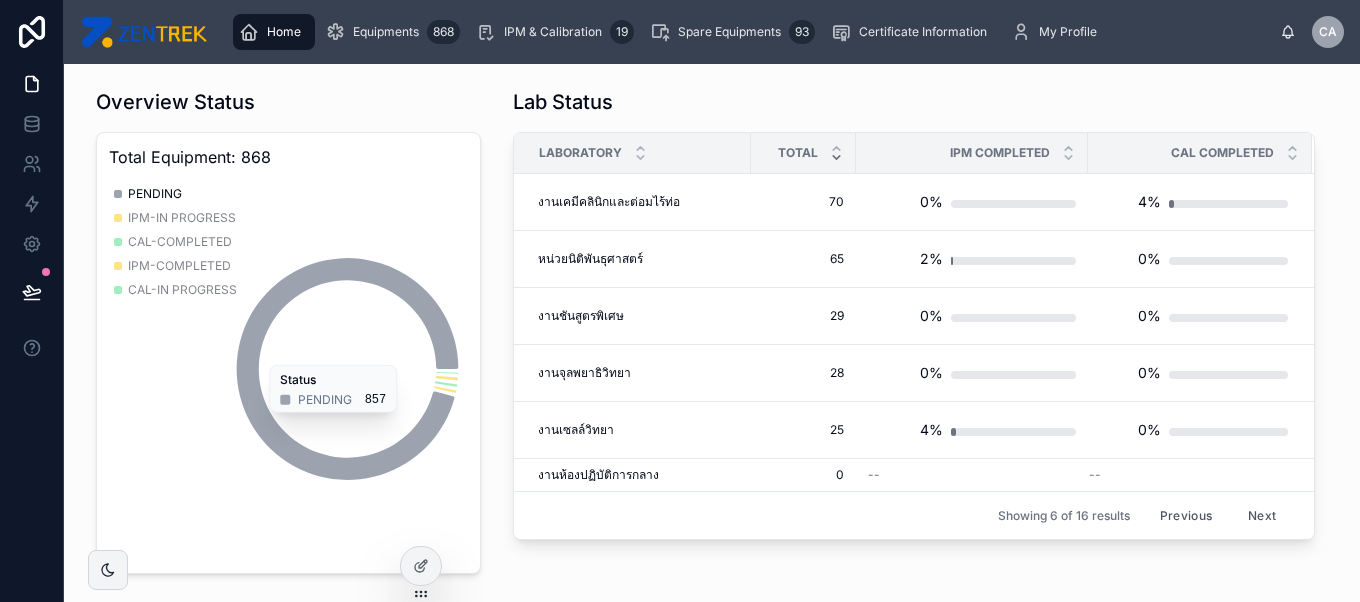 click on "Previous" at bounding box center [1186, 515] 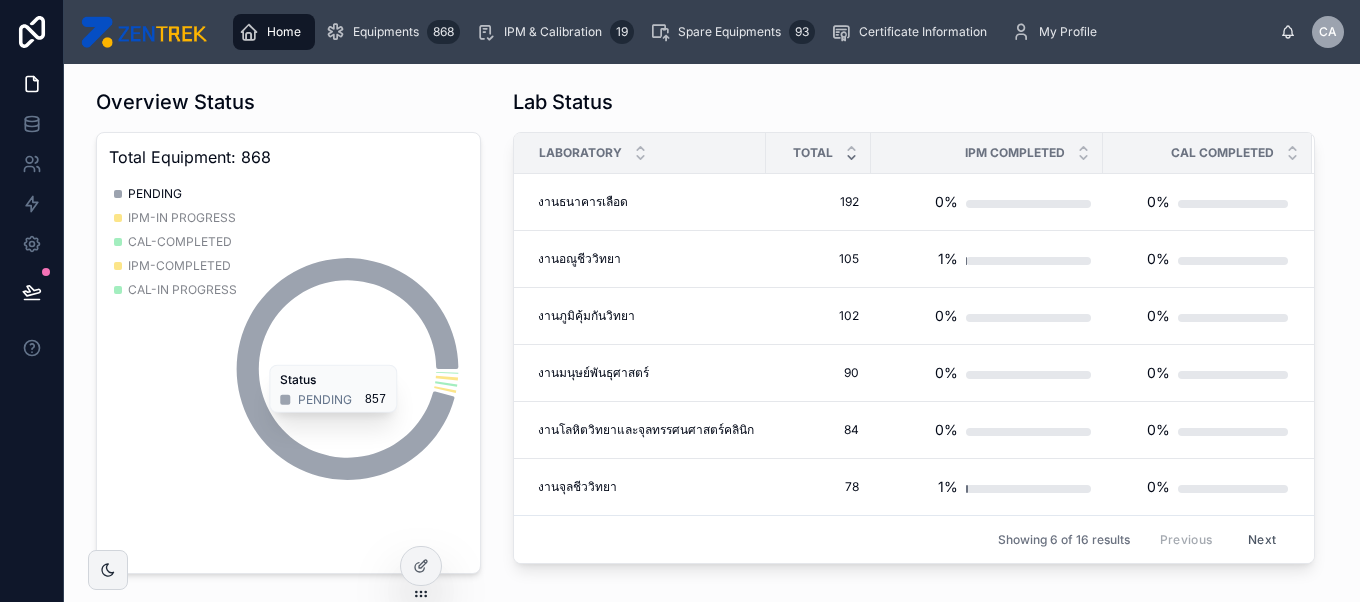 click on "Next" at bounding box center (1262, 539) 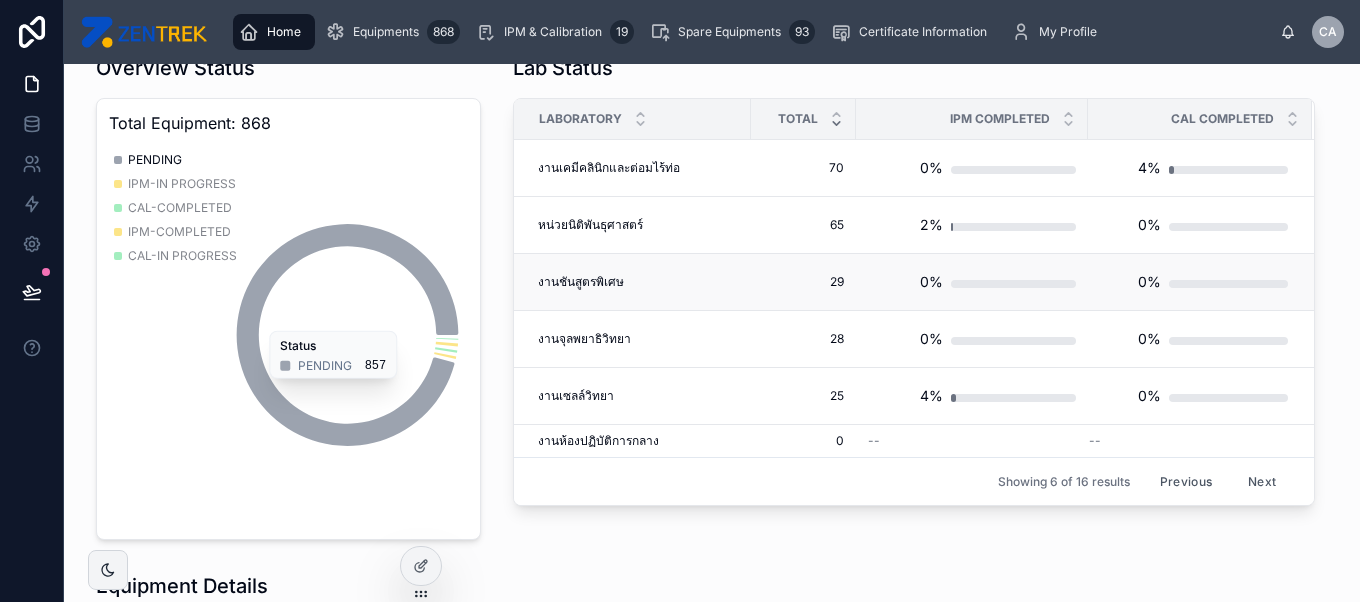 scroll, scrollTop: 0, scrollLeft: 0, axis: both 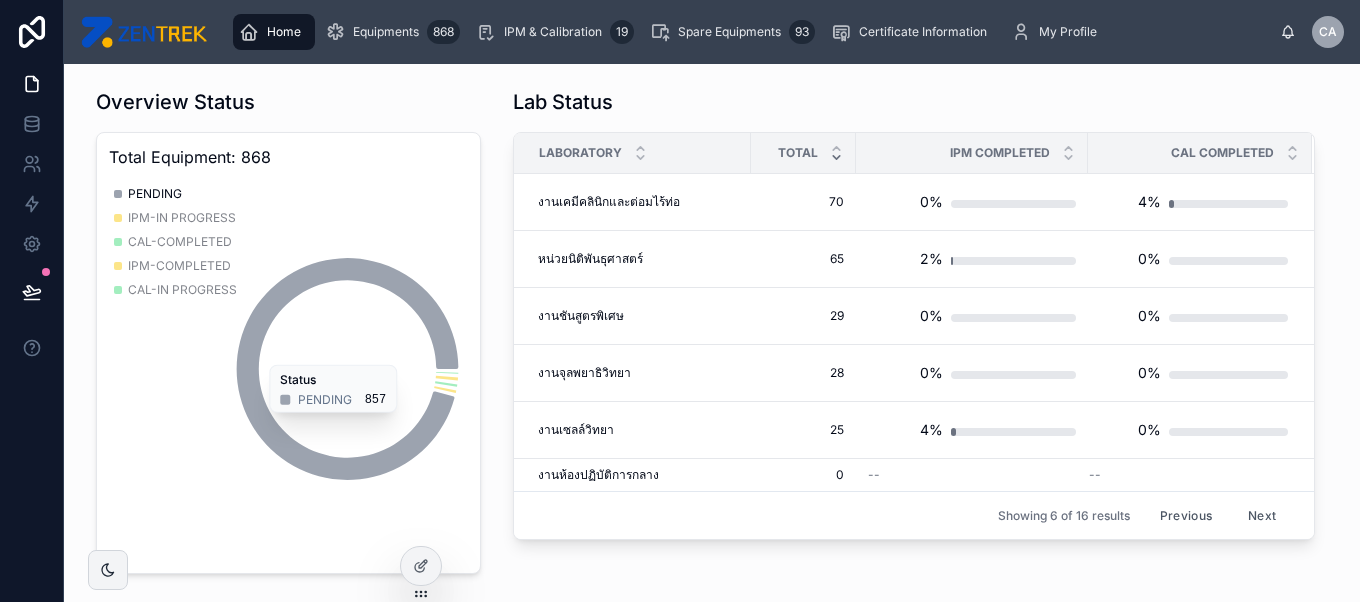 click on "Next" at bounding box center (1262, 515) 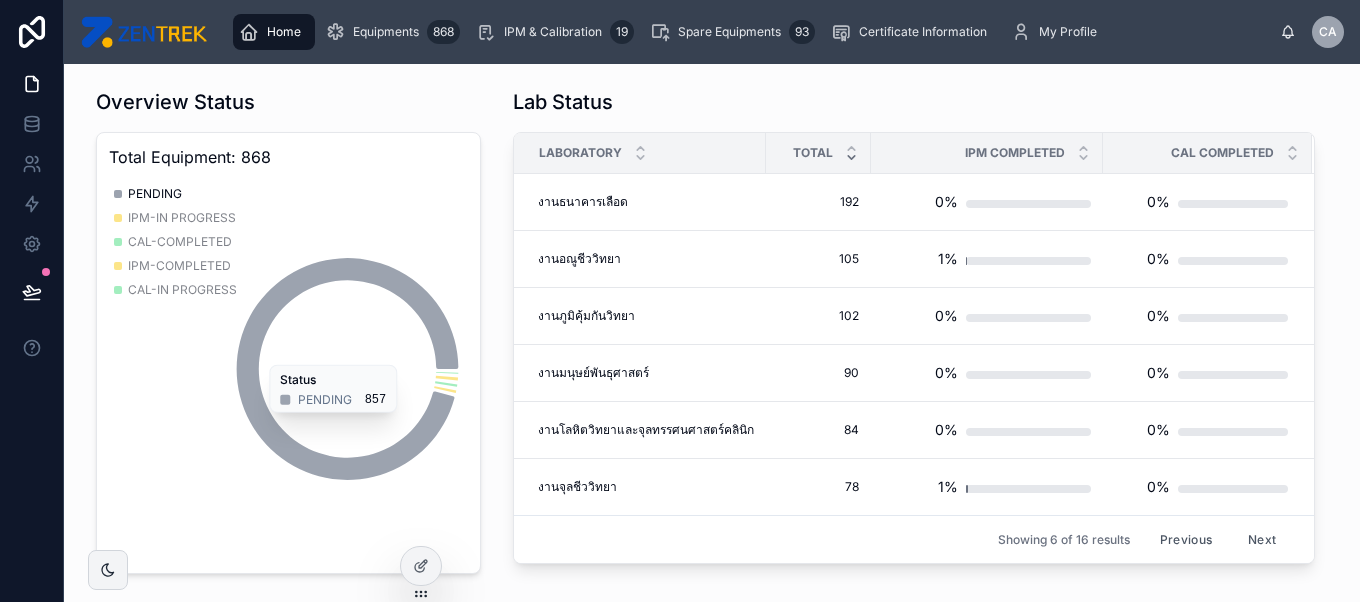click on "Next" at bounding box center [1262, 539] 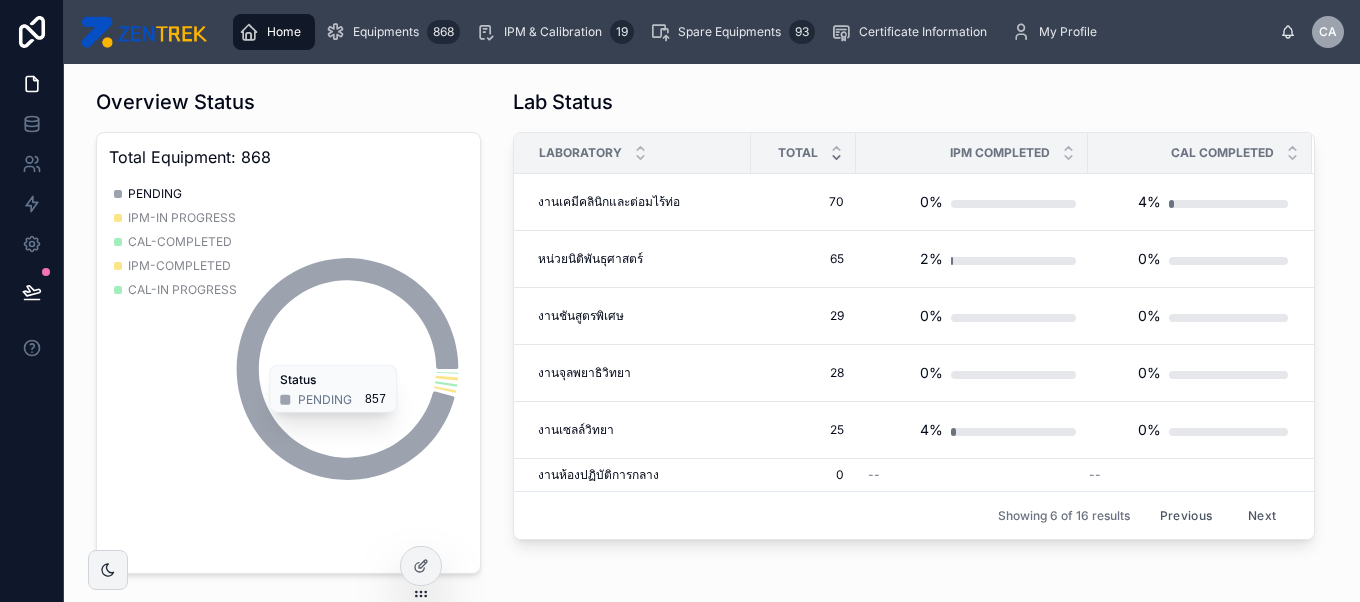 click on "Next" at bounding box center (1262, 515) 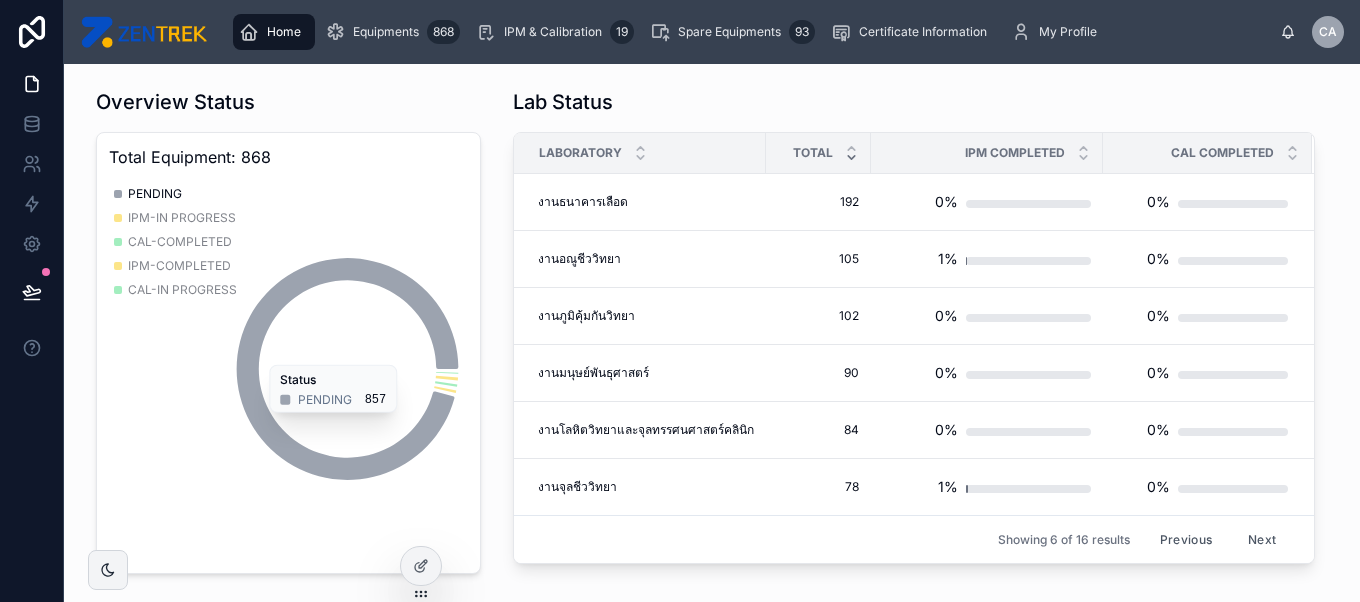 click on "Next" at bounding box center [1262, 539] 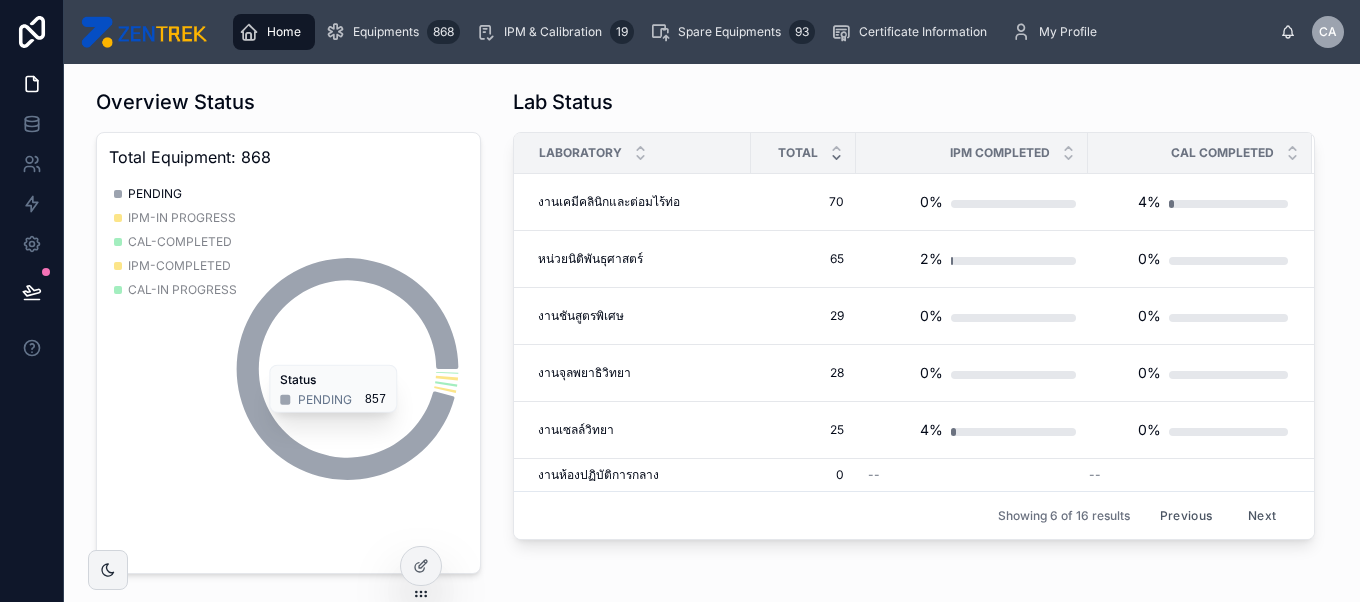 click on "Next" at bounding box center [1262, 515] 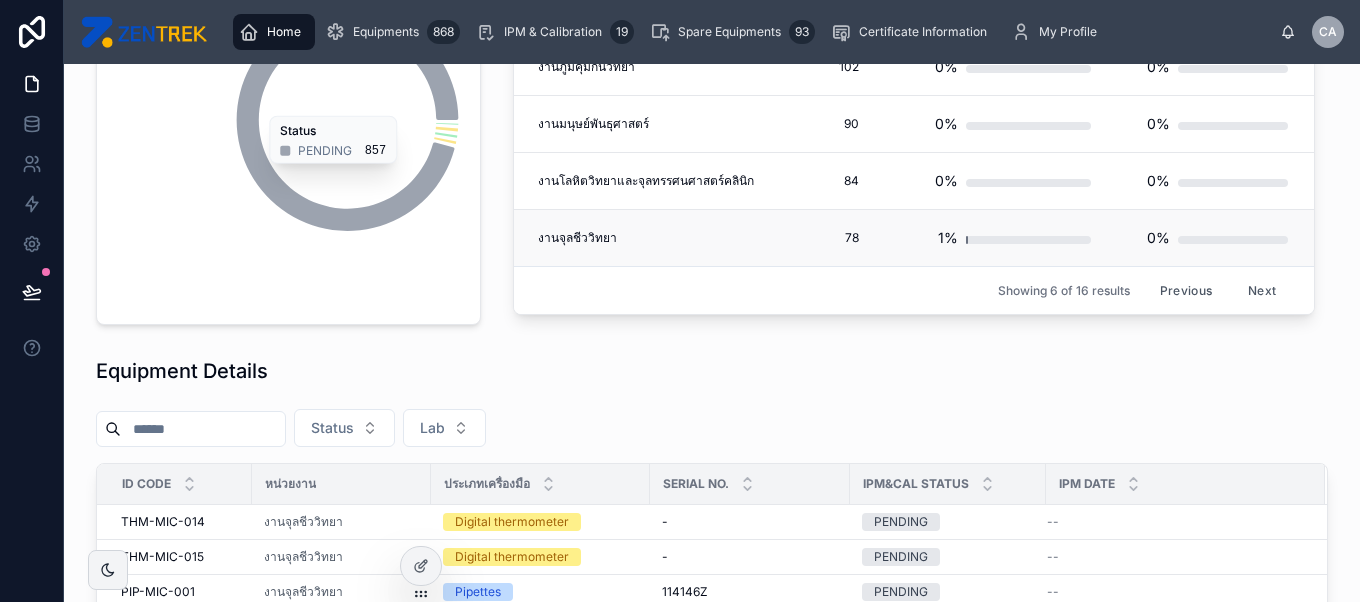 scroll, scrollTop: 252, scrollLeft: 0, axis: vertical 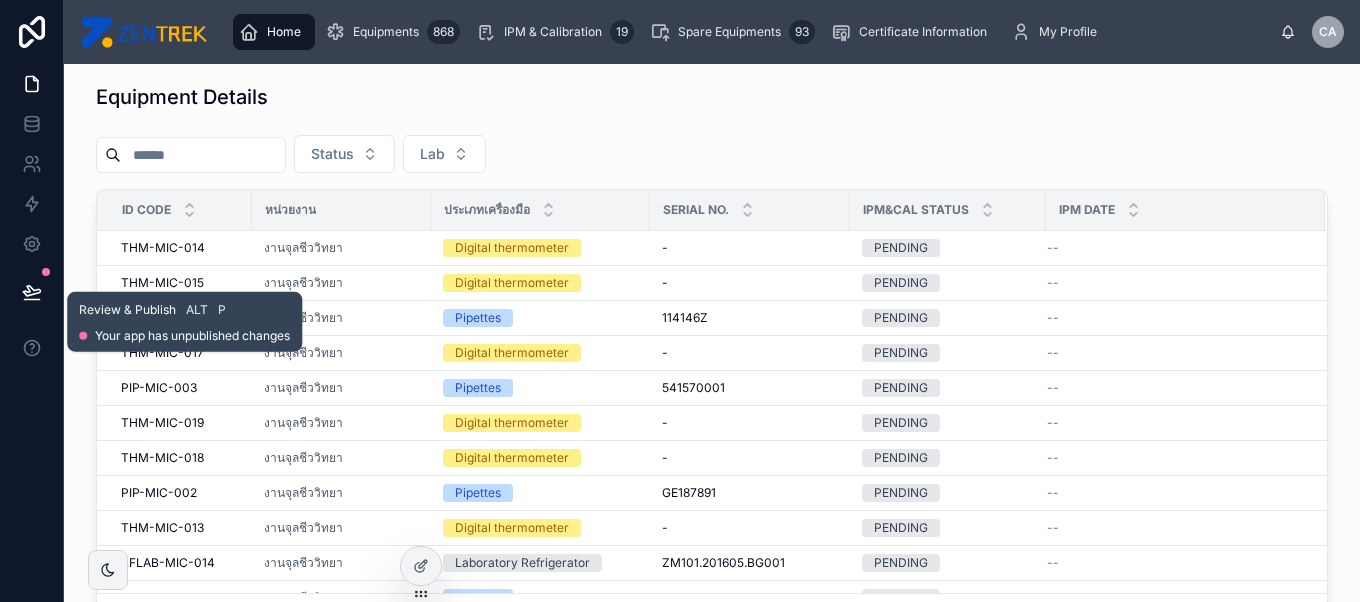click 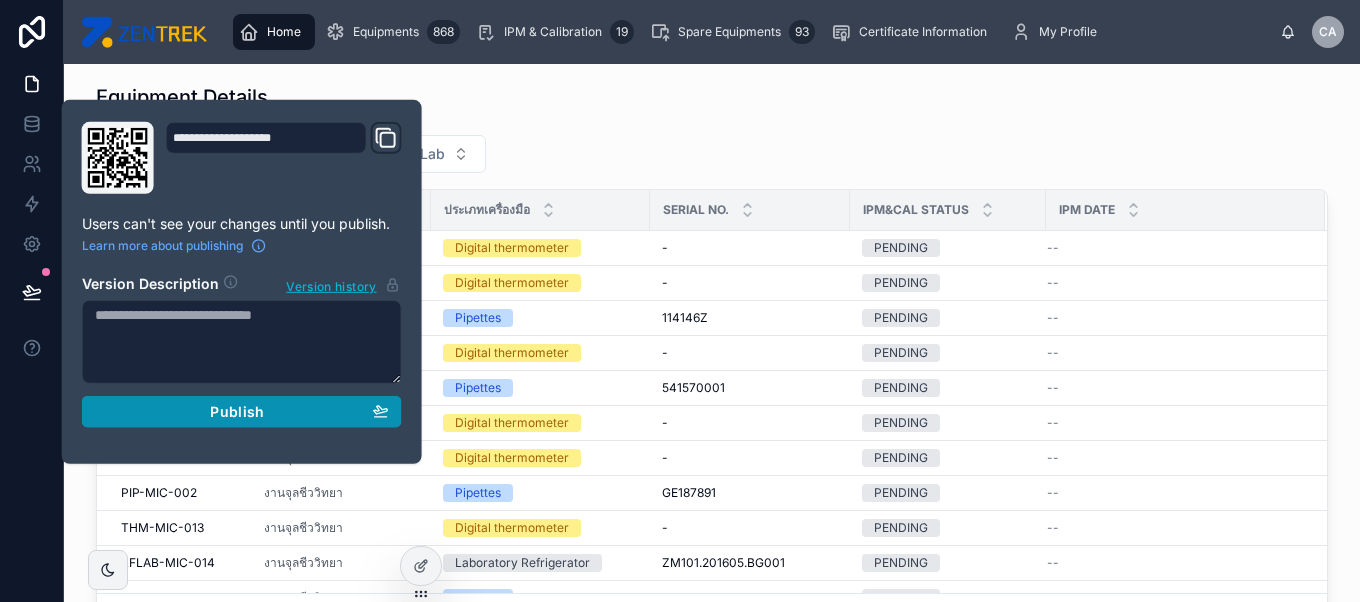 click on "Publish" at bounding box center (237, 412) 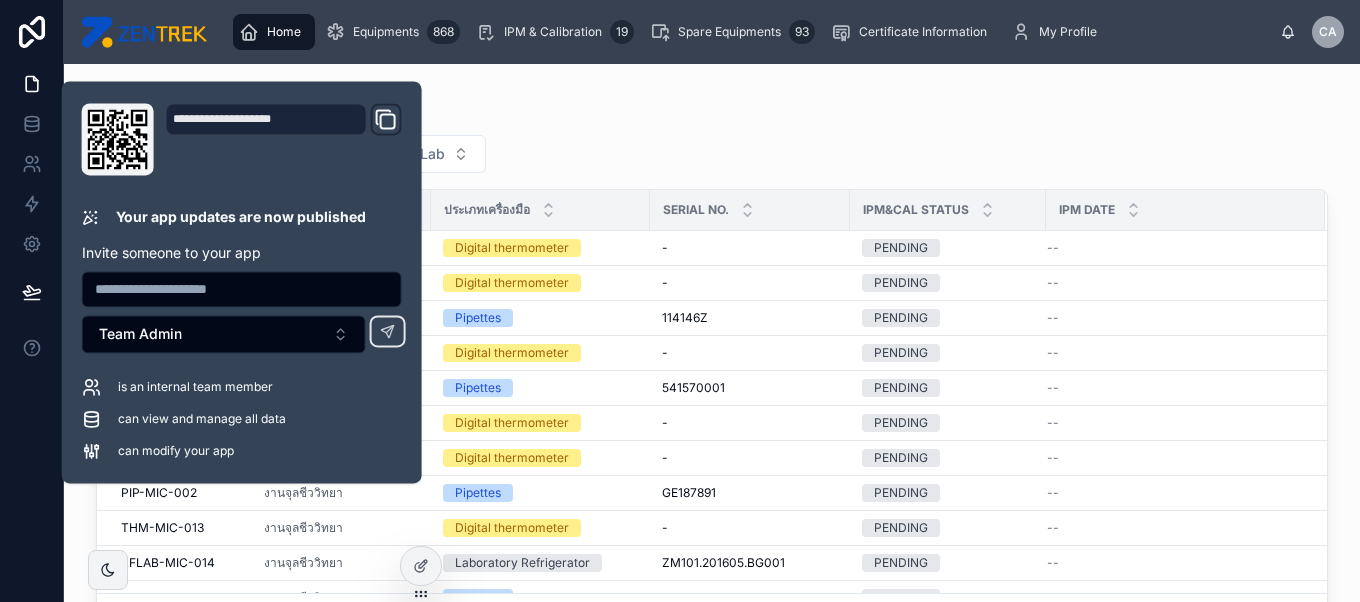 click on "Equipment Details" at bounding box center (712, 97) 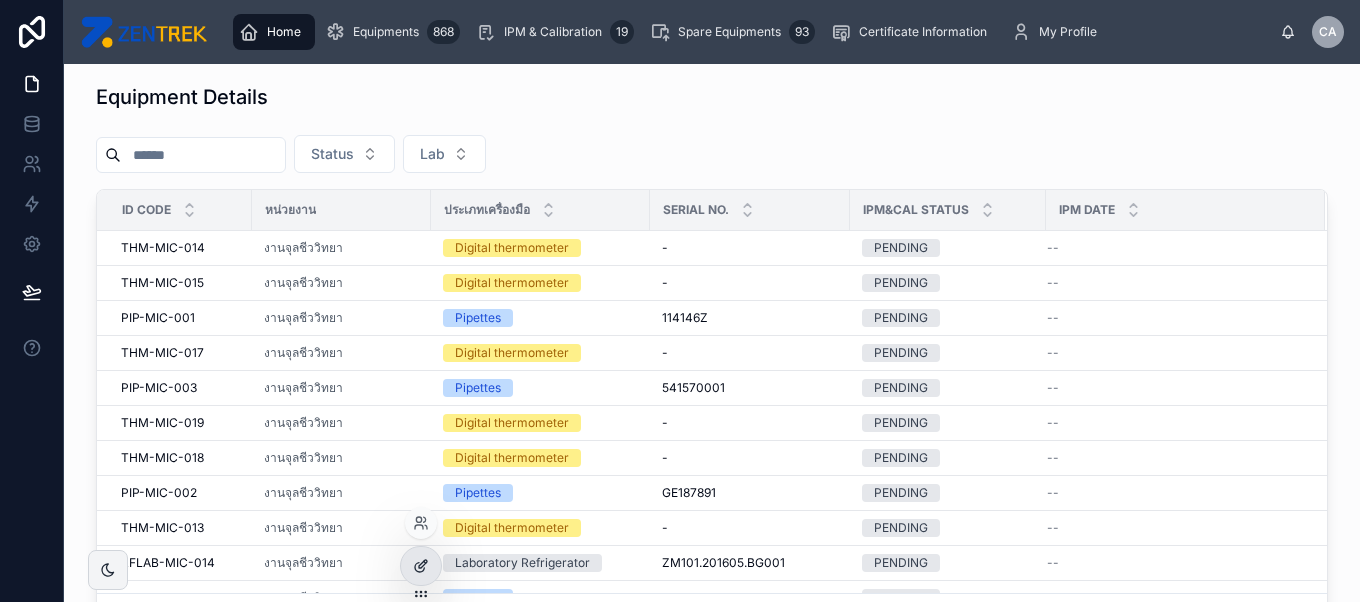 click 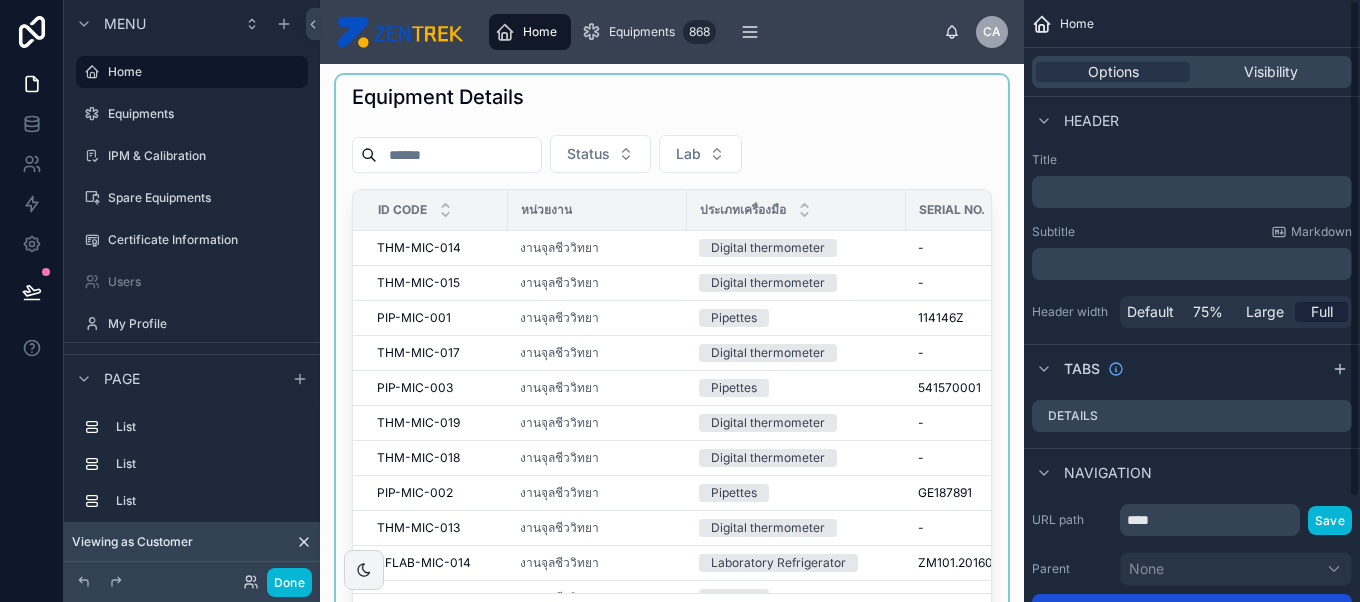 click at bounding box center (672, 367) 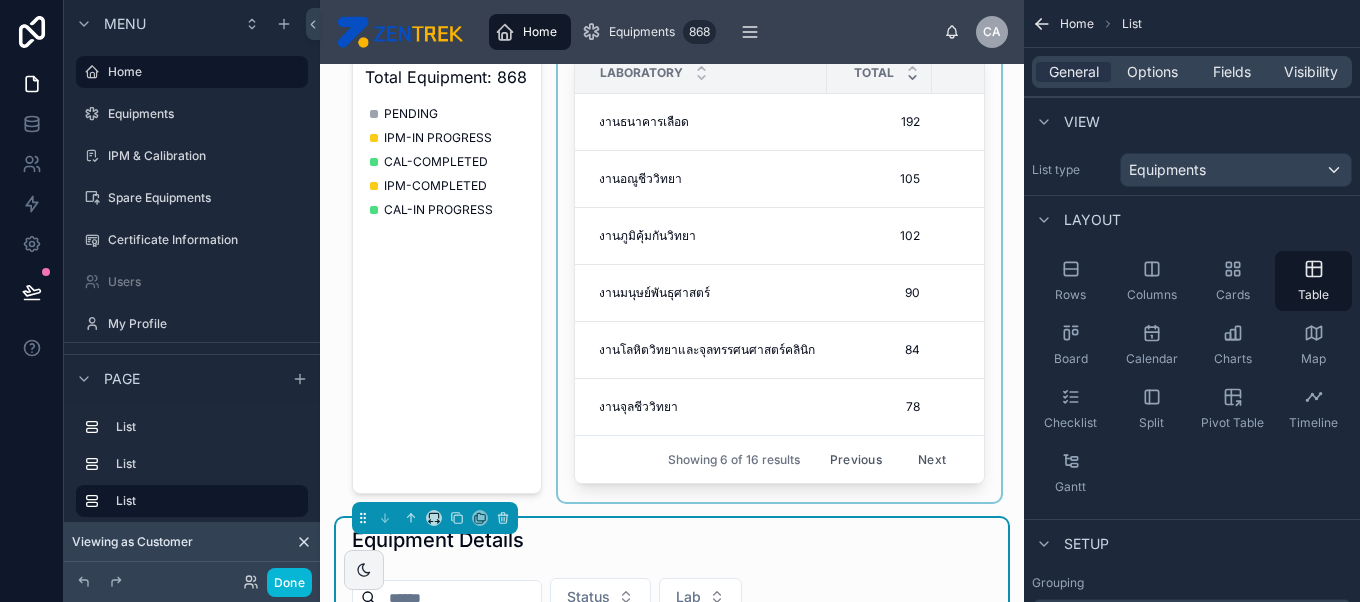 scroll, scrollTop: 70, scrollLeft: 0, axis: vertical 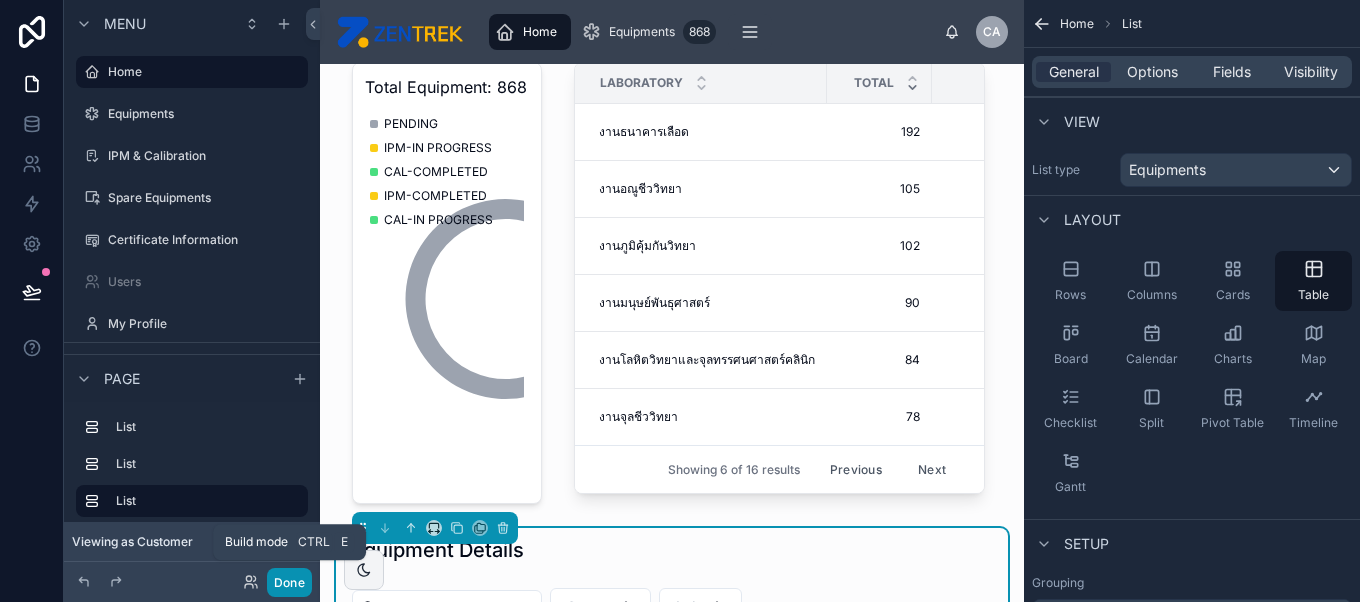click on "Done" at bounding box center (289, 582) 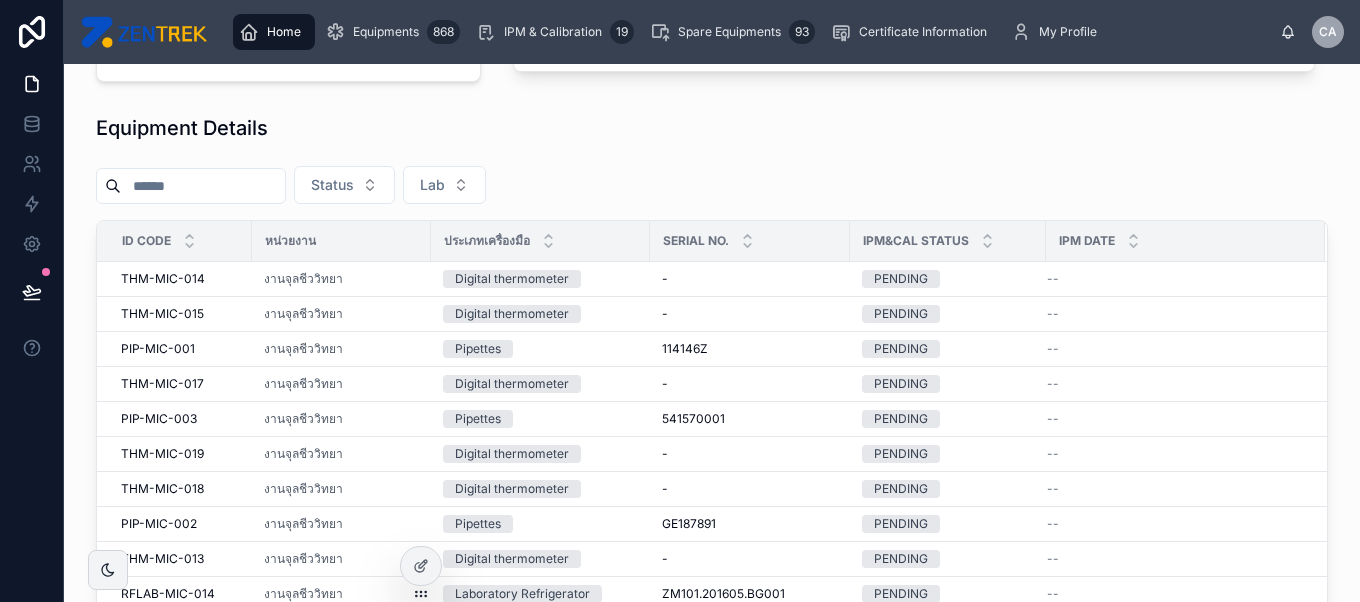 scroll, scrollTop: 736, scrollLeft: 0, axis: vertical 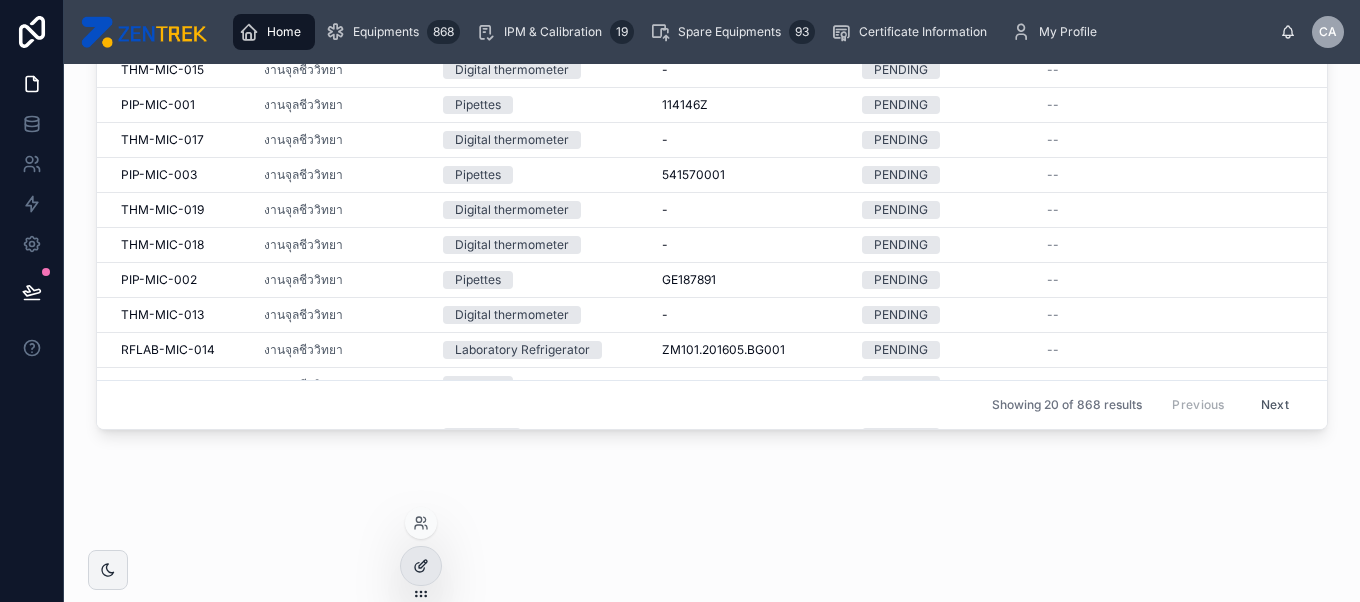 click at bounding box center (421, 566) 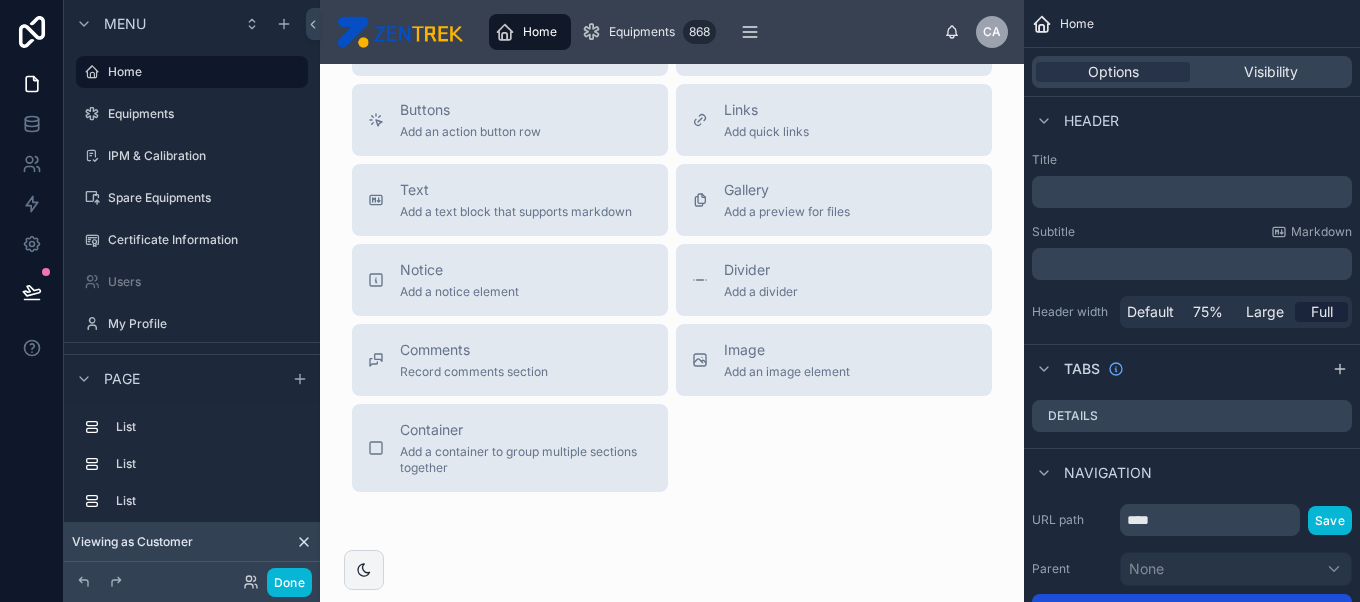 scroll, scrollTop: 1466, scrollLeft: 0, axis: vertical 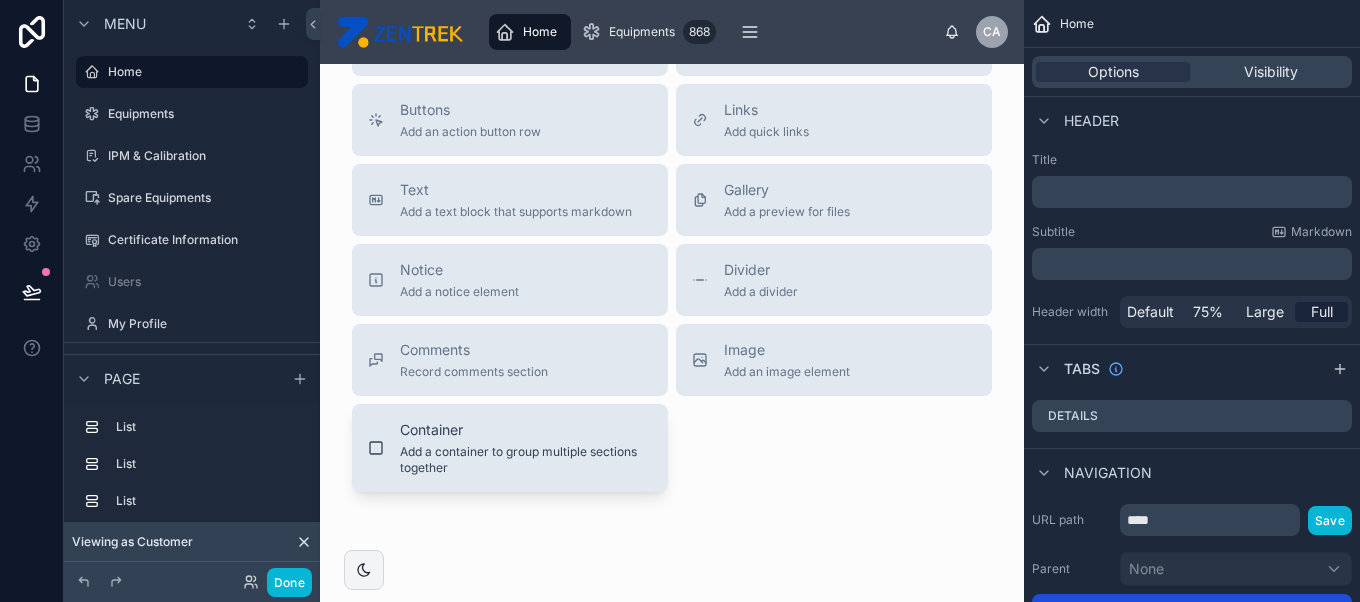 click on "Container Add a container to group multiple sections together" at bounding box center [526, 448] 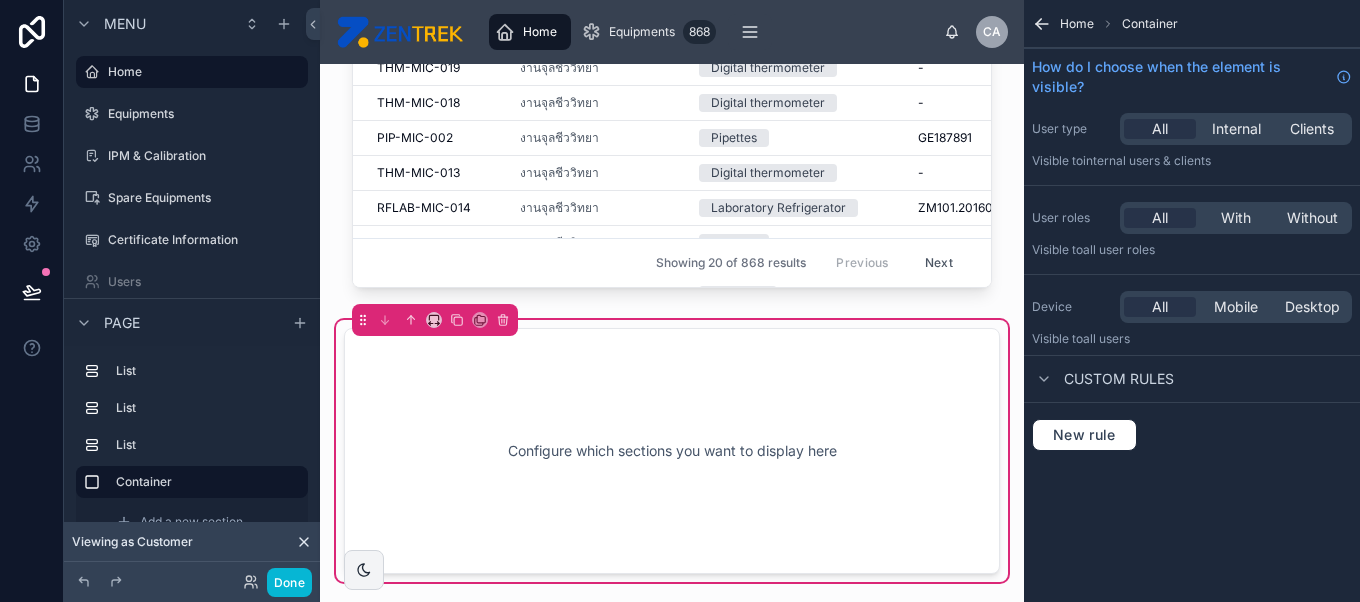 scroll, scrollTop: 876, scrollLeft: 0, axis: vertical 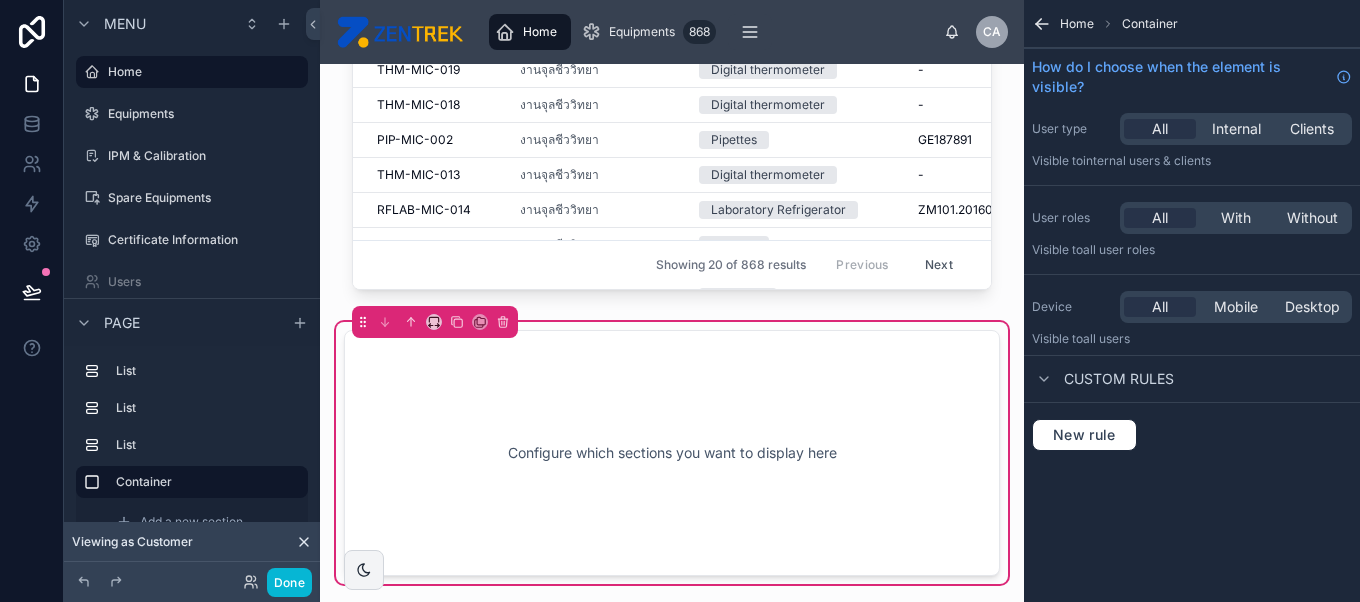 click on "Configure which sections you want to display here" at bounding box center [672, 453] 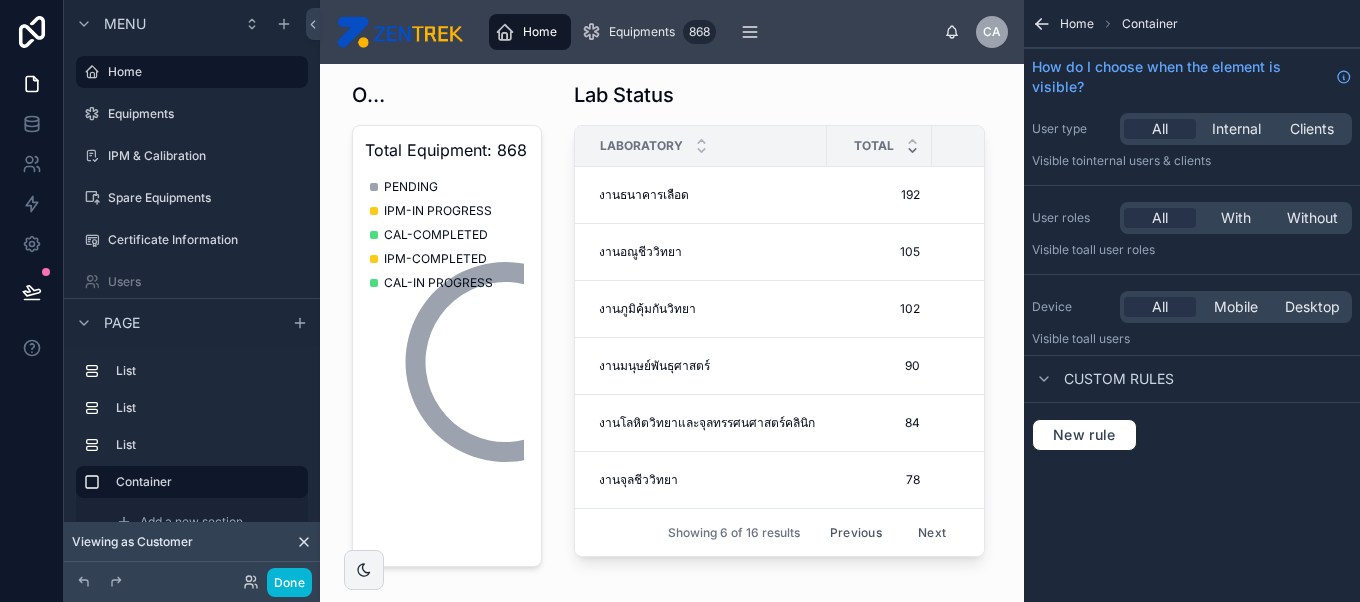 scroll, scrollTop: 6, scrollLeft: 0, axis: vertical 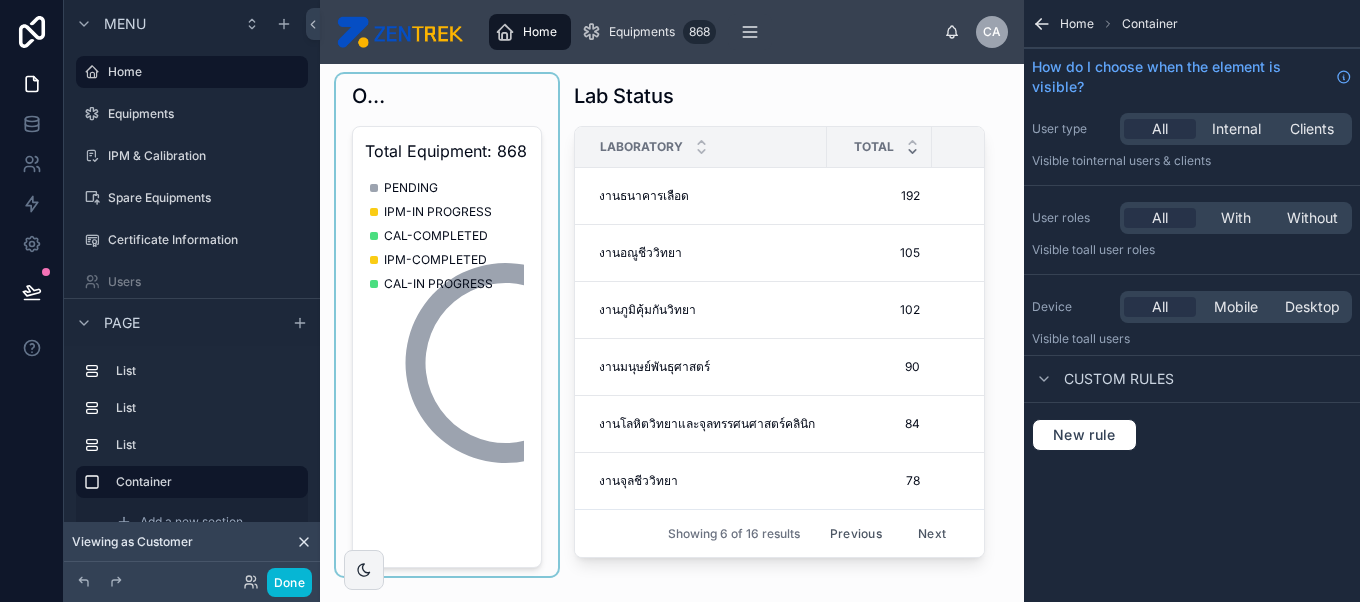 click at bounding box center (447, 325) 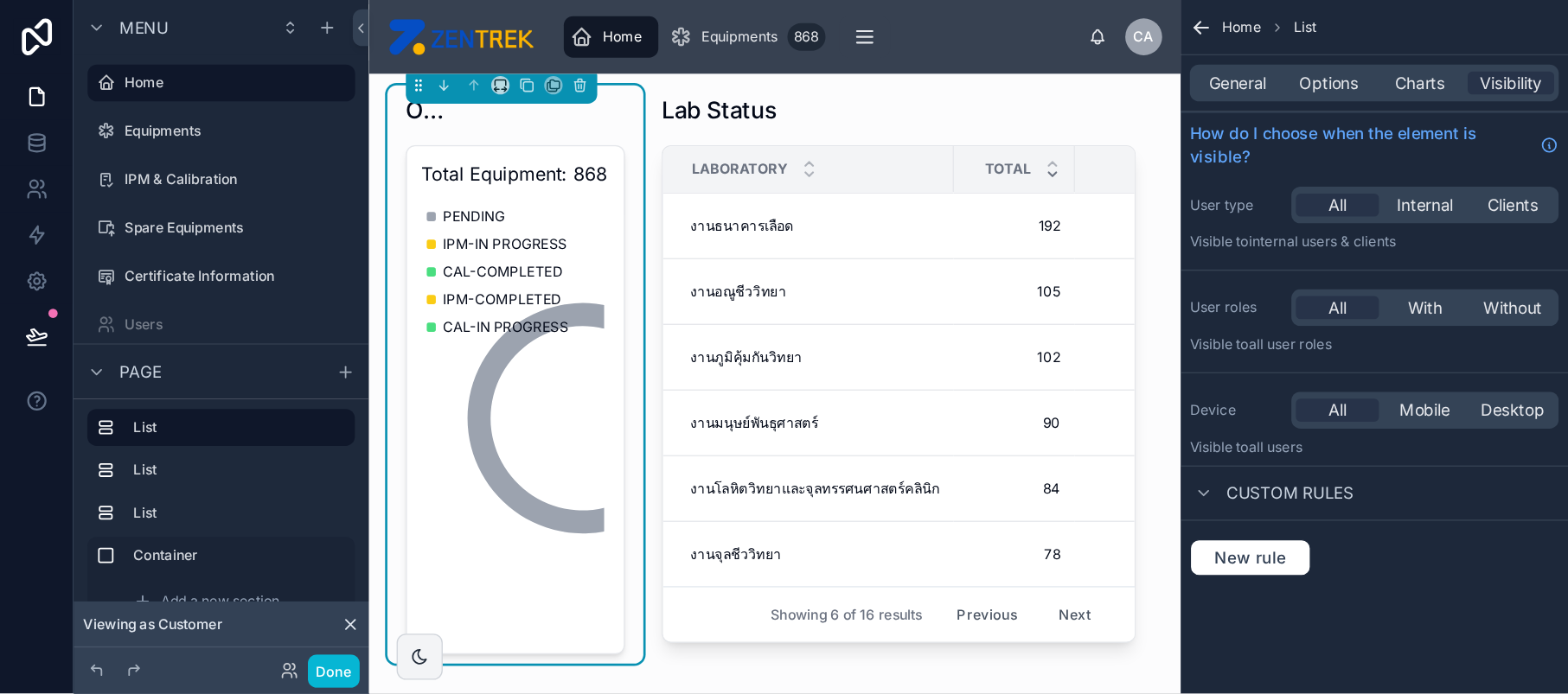 scroll, scrollTop: 0, scrollLeft: 0, axis: both 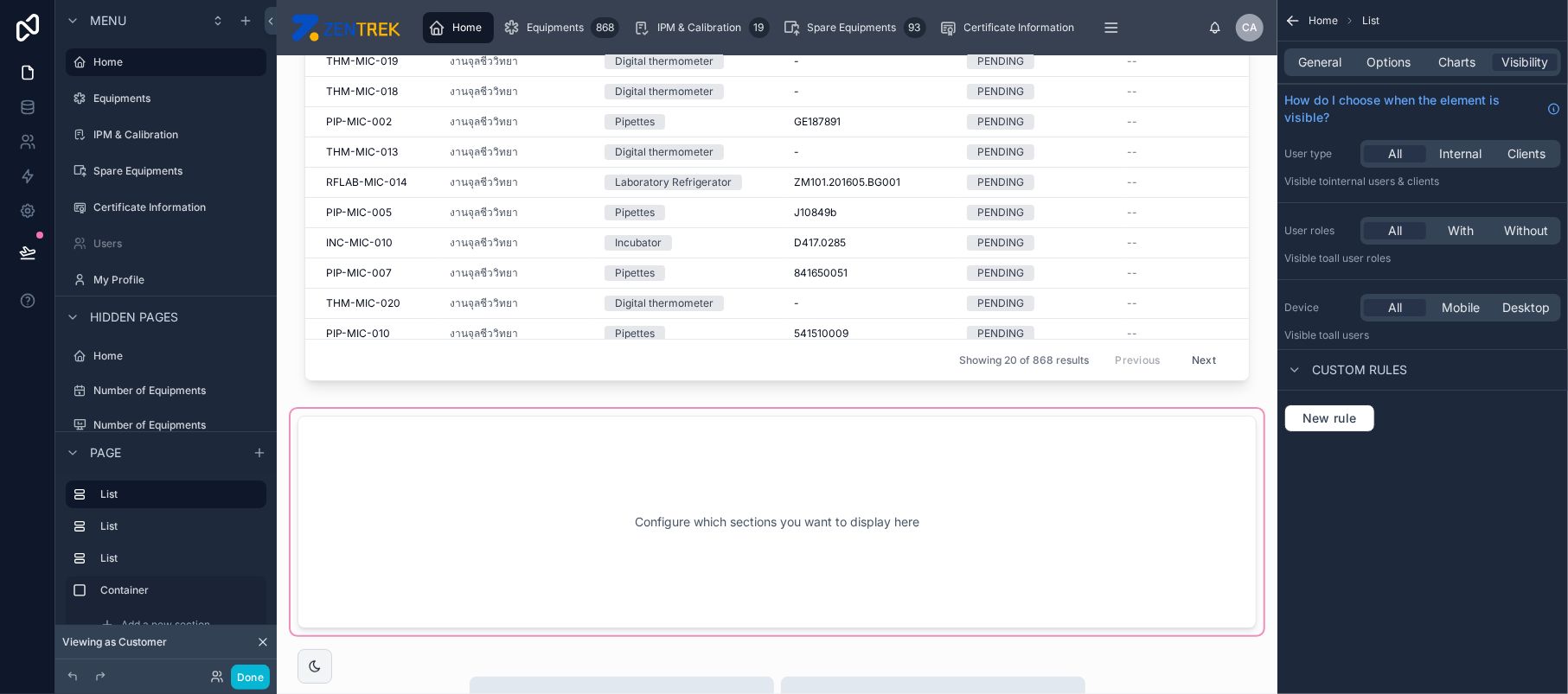click at bounding box center [777, 522] 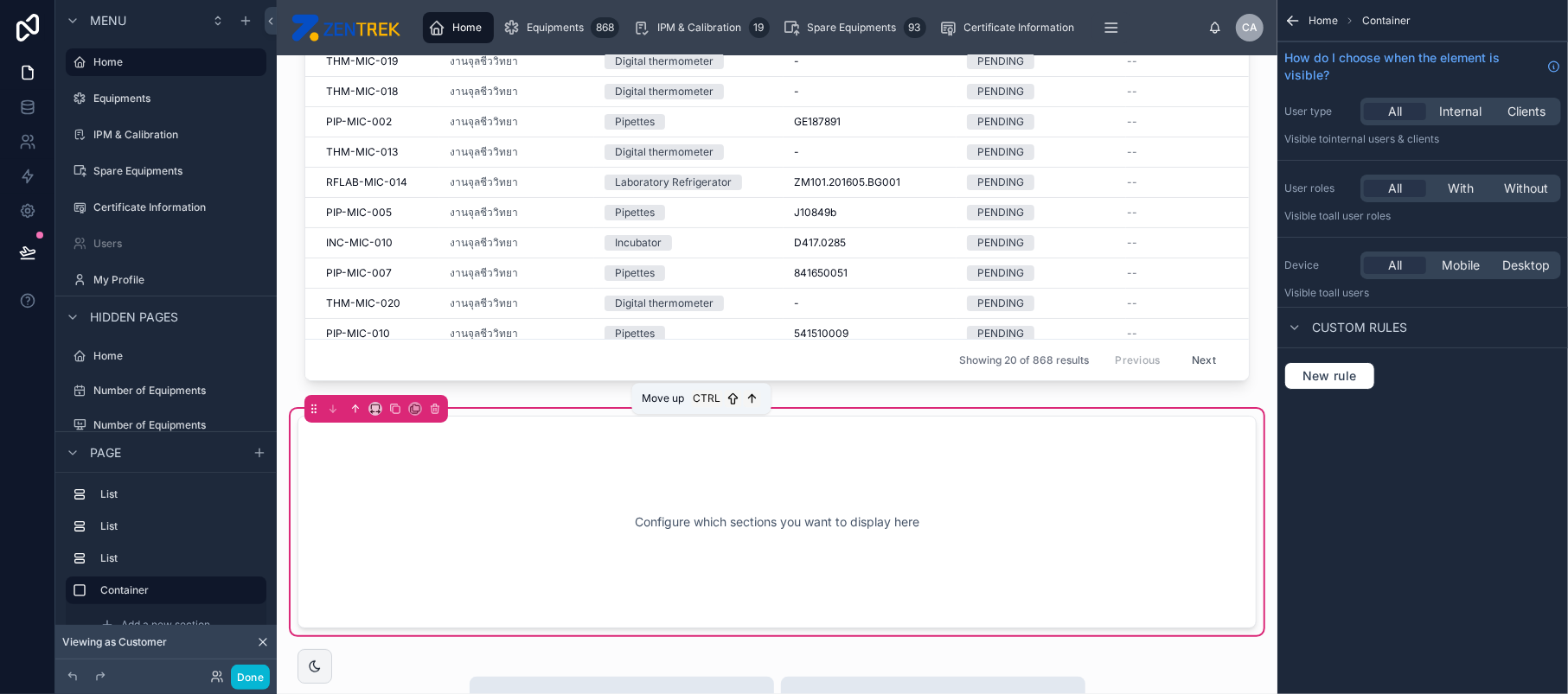 click 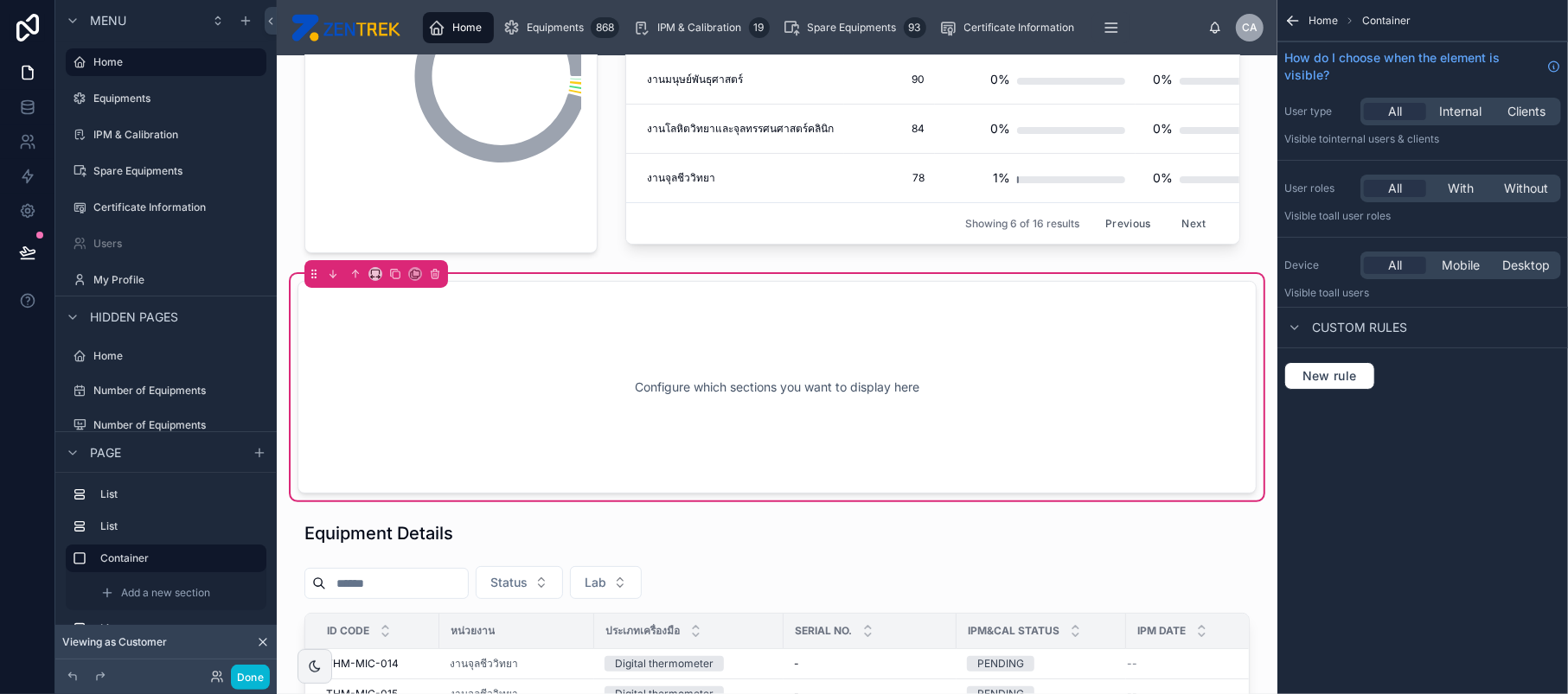 scroll, scrollTop: 233, scrollLeft: 0, axis: vertical 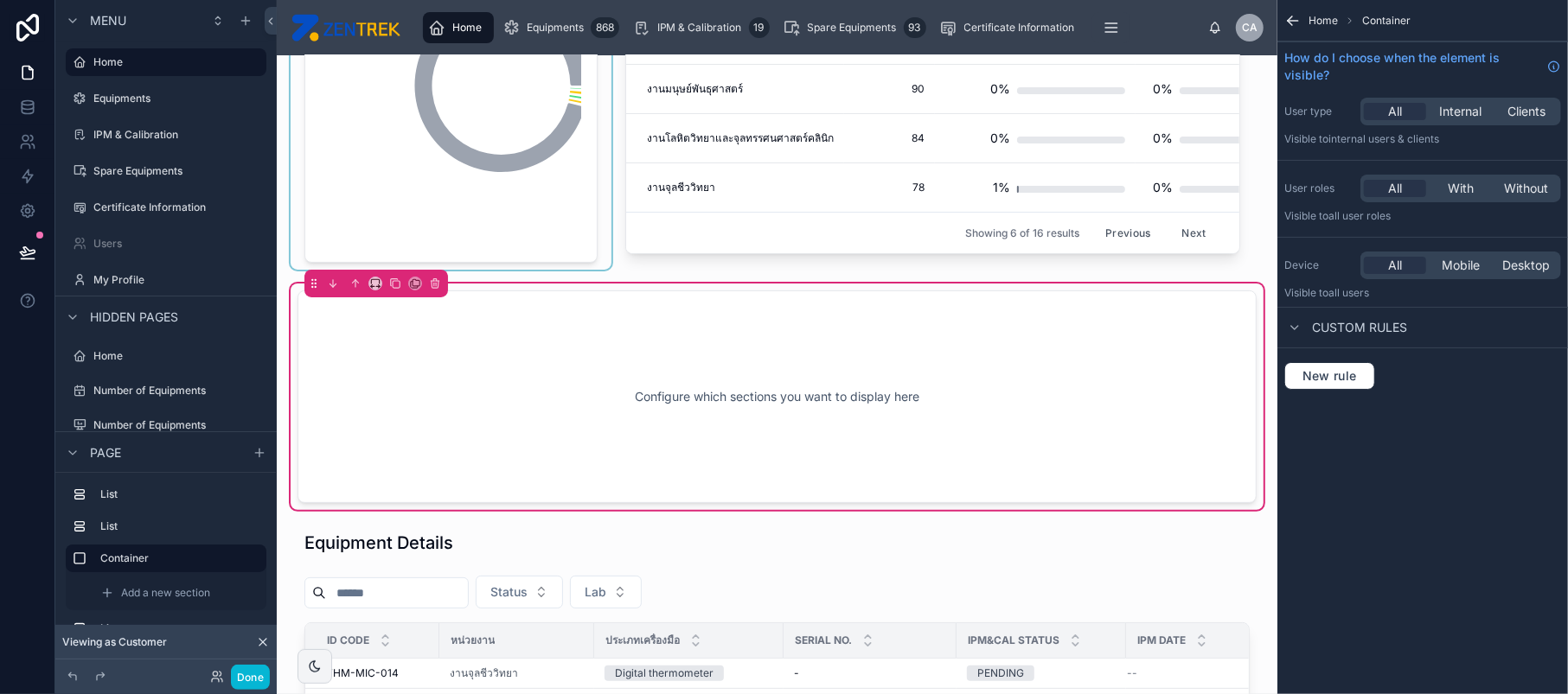 click at bounding box center (451, 53) 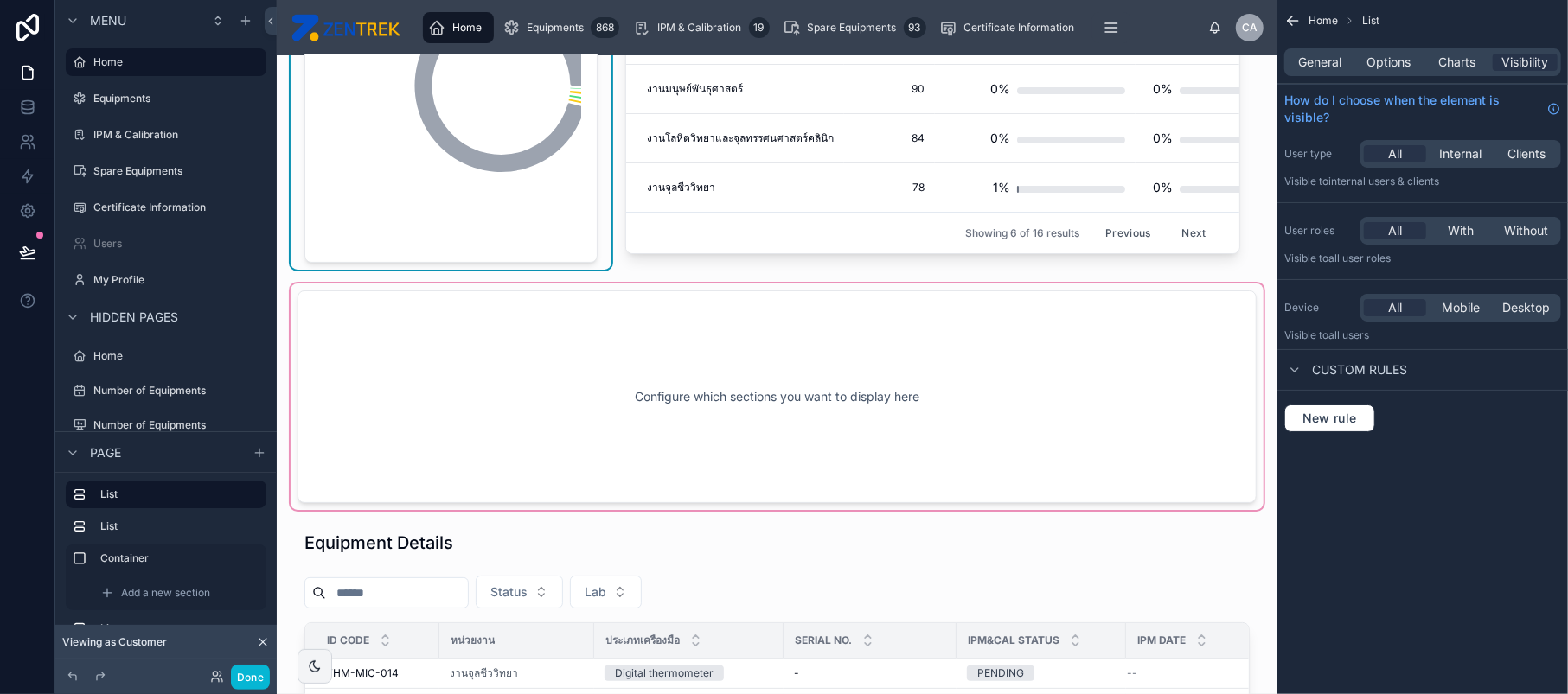 click at bounding box center [777, 397] 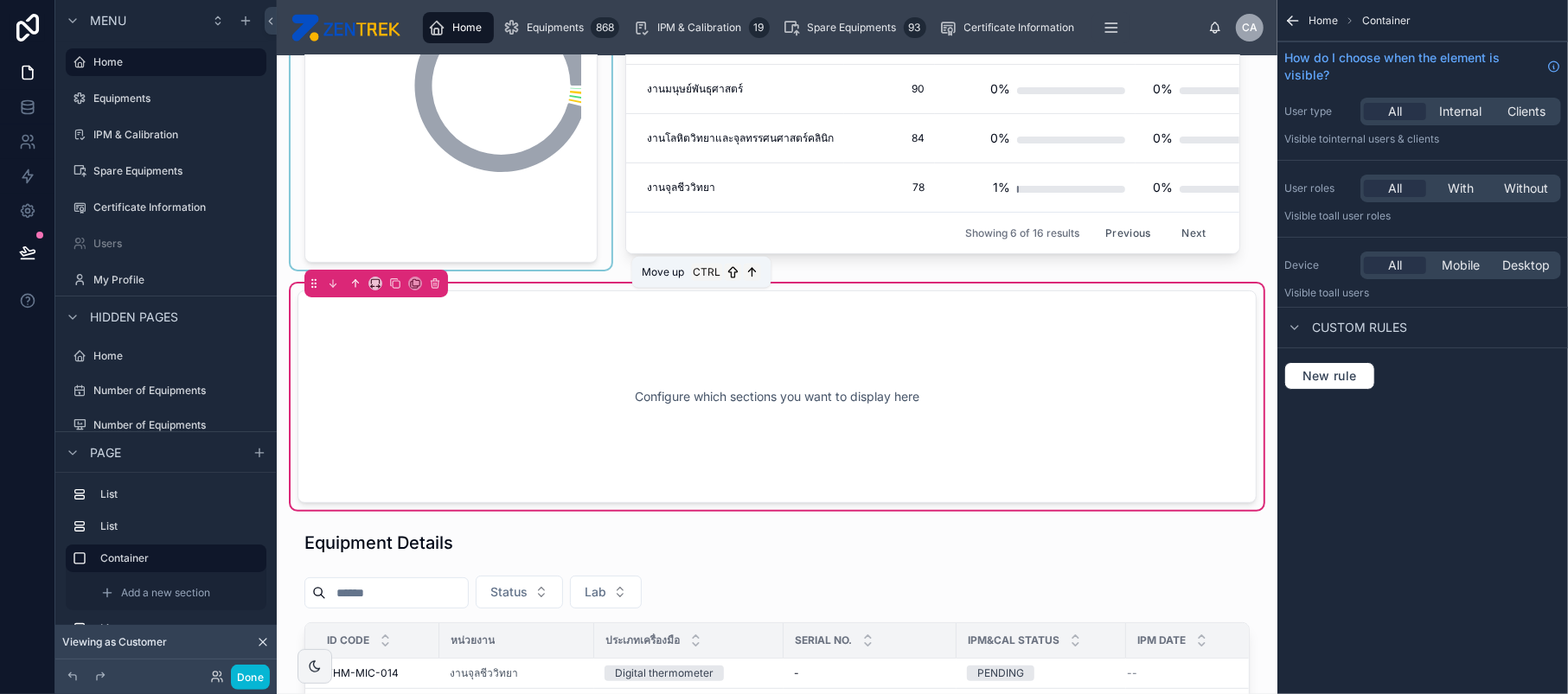 click at bounding box center (355, 283) 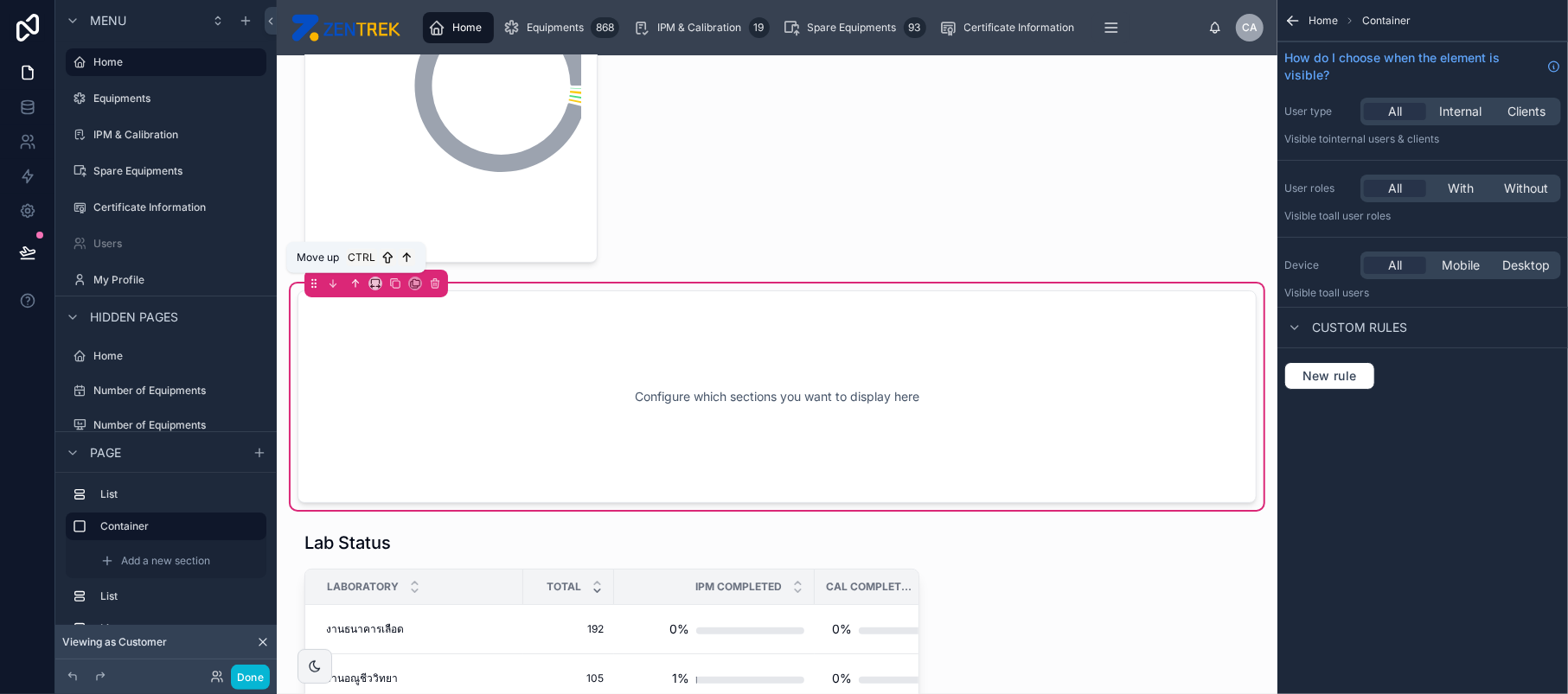 click 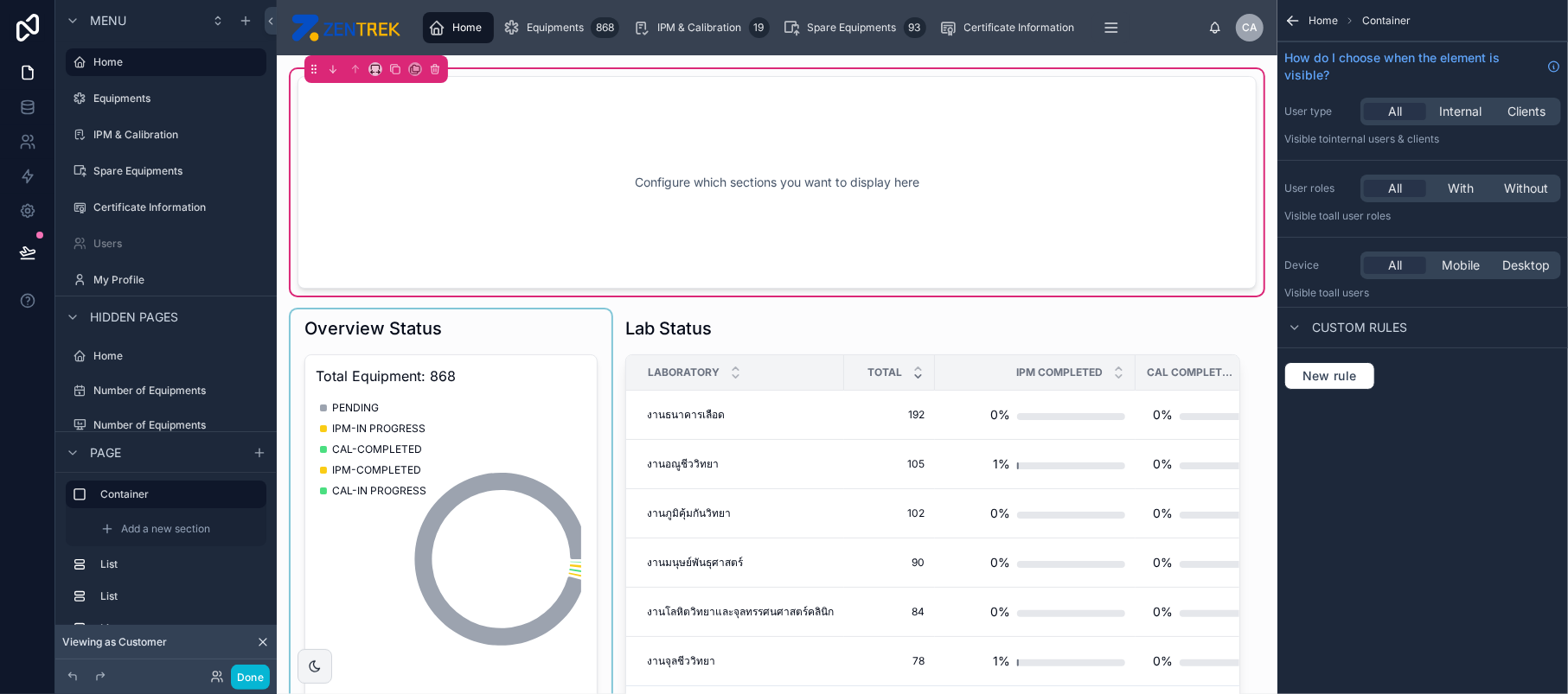 scroll, scrollTop: 0, scrollLeft: 0, axis: both 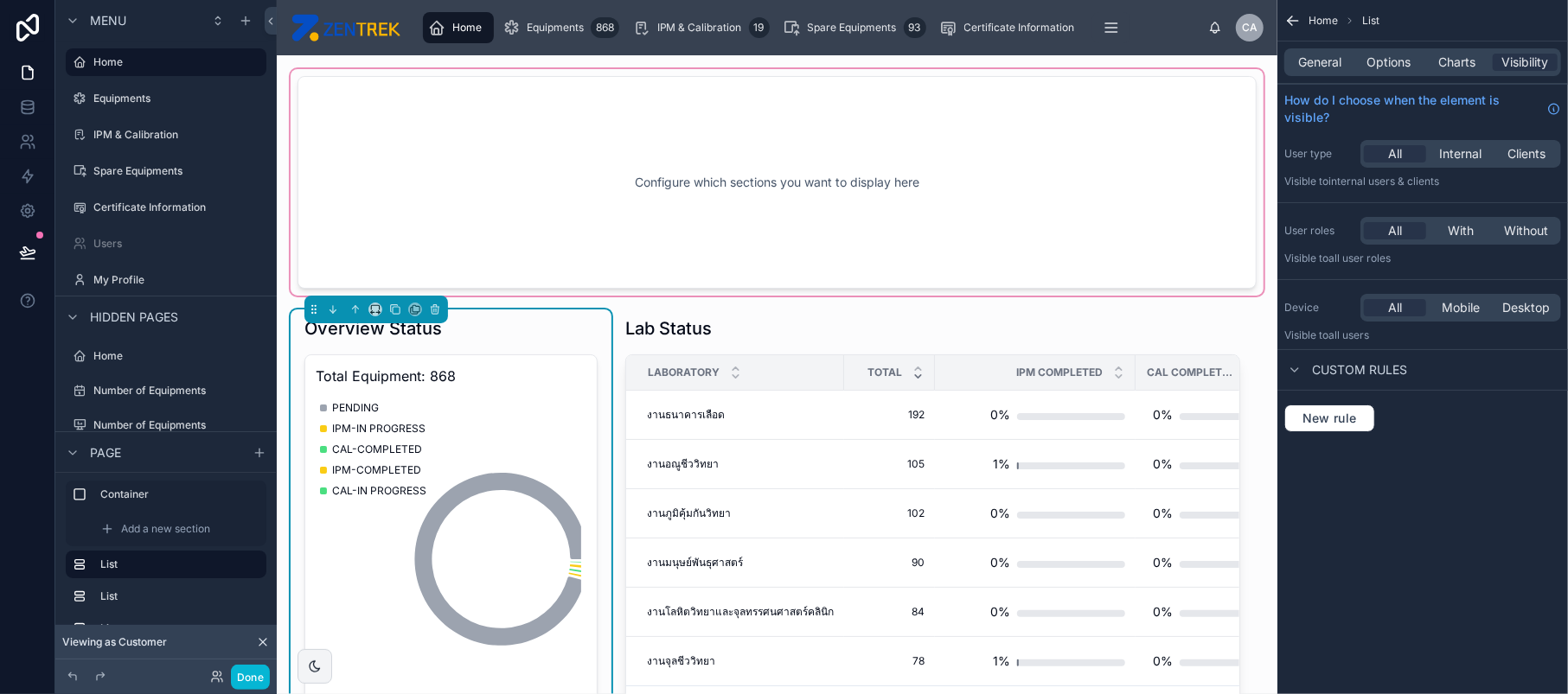 click at bounding box center (777, 182) 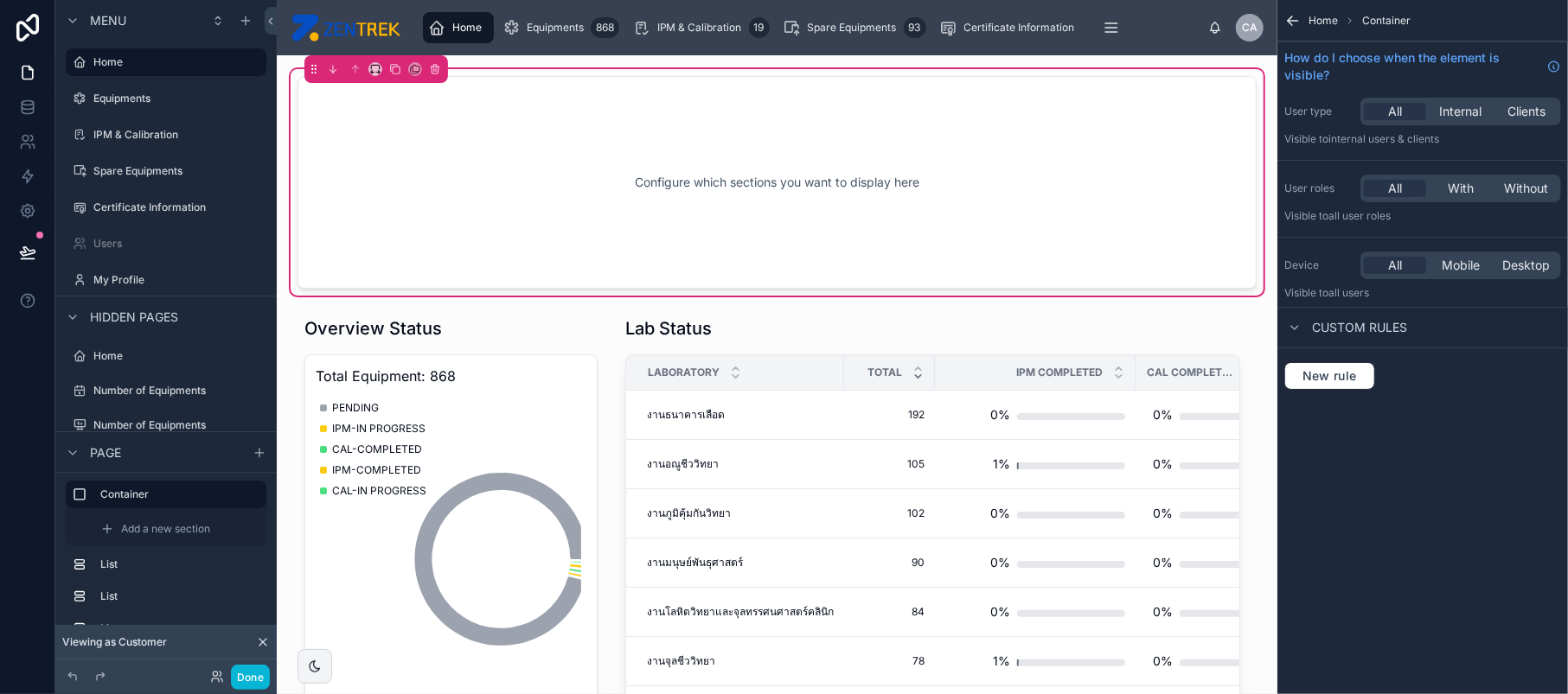 click on "Configure which sections you want to display here" at bounding box center (777, 182) 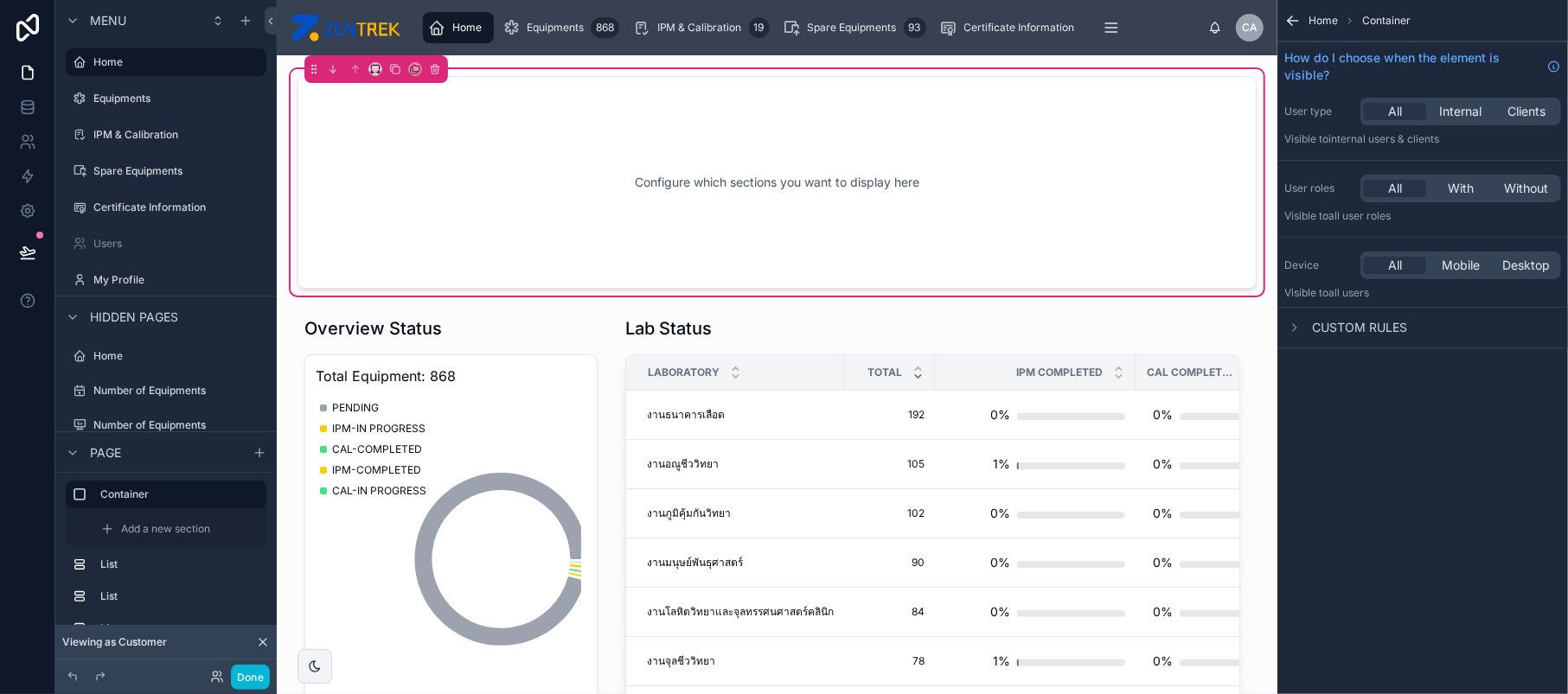 click on "Custom rules" at bounding box center [1360, 328] 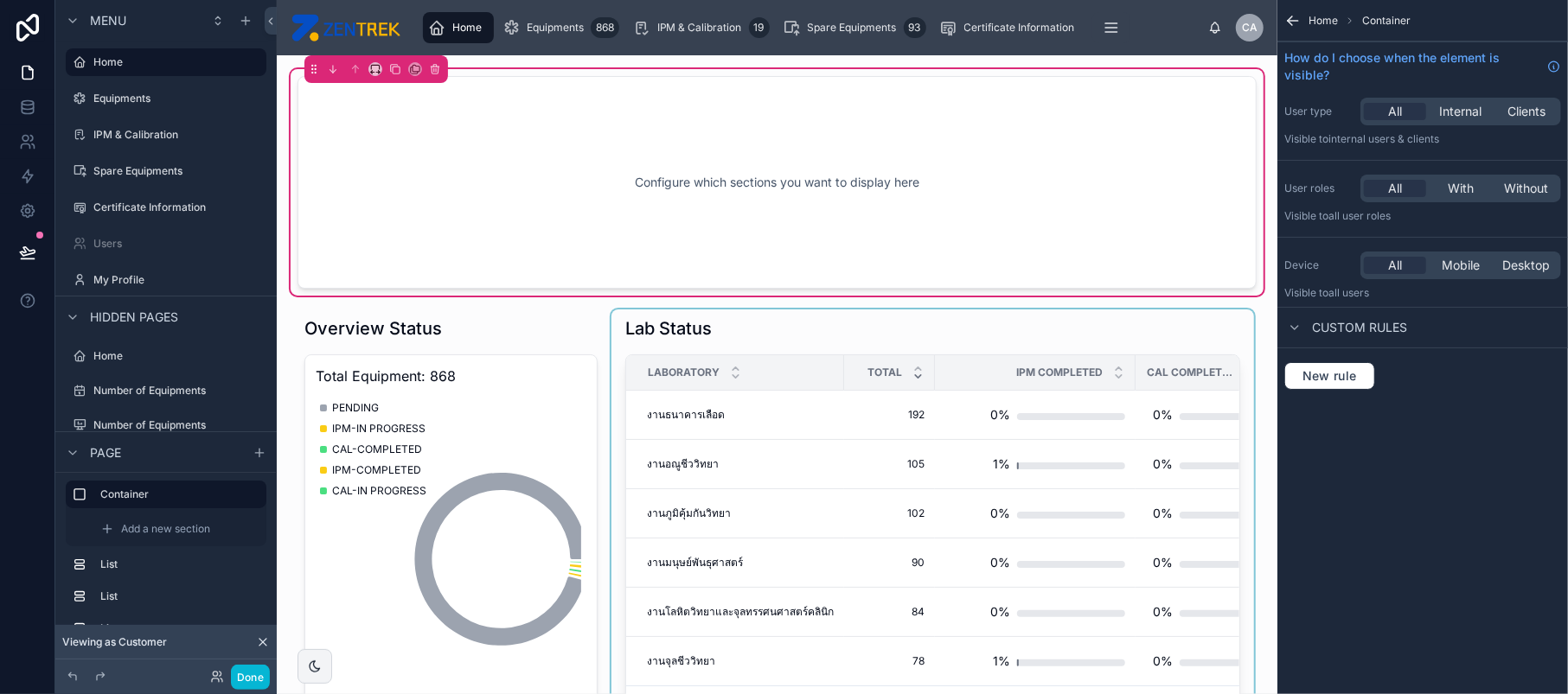 click at bounding box center [932, 526] 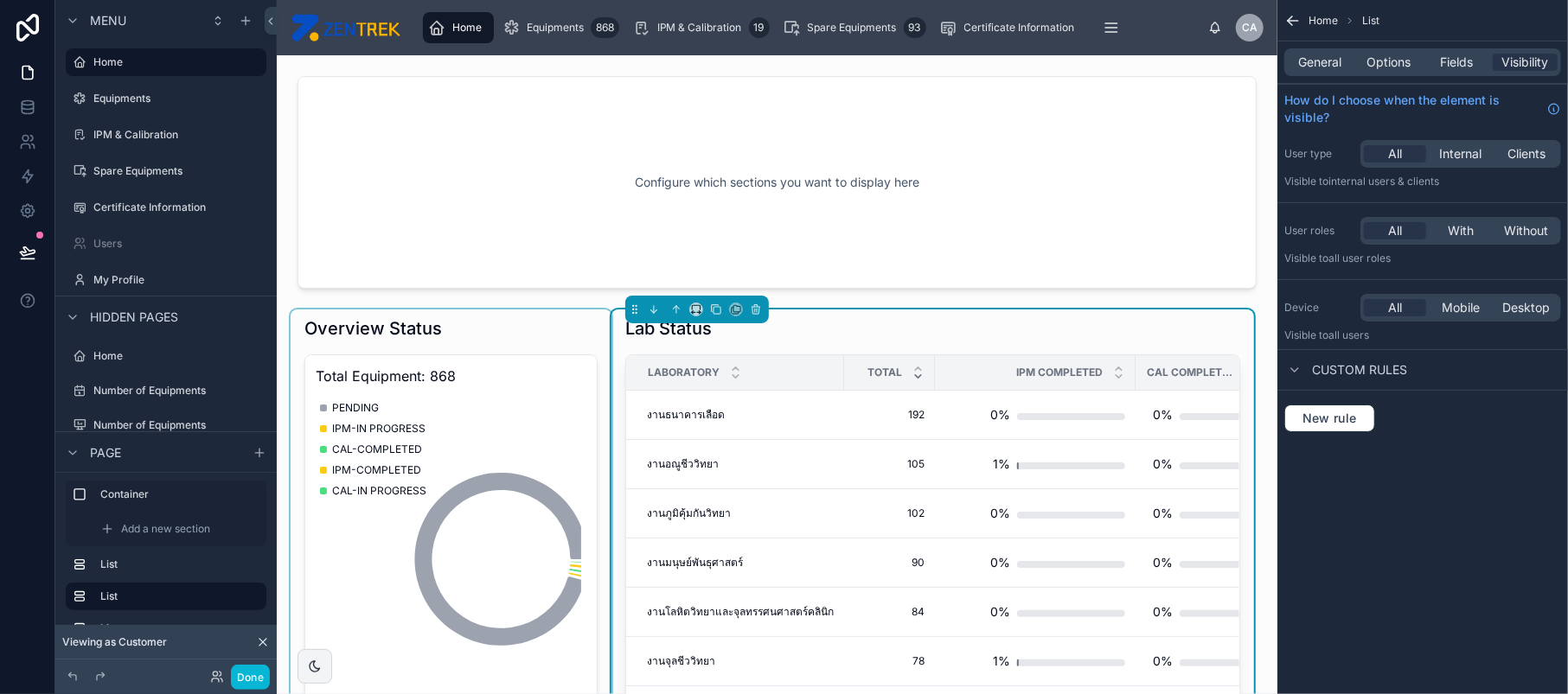 click at bounding box center (451, 526) 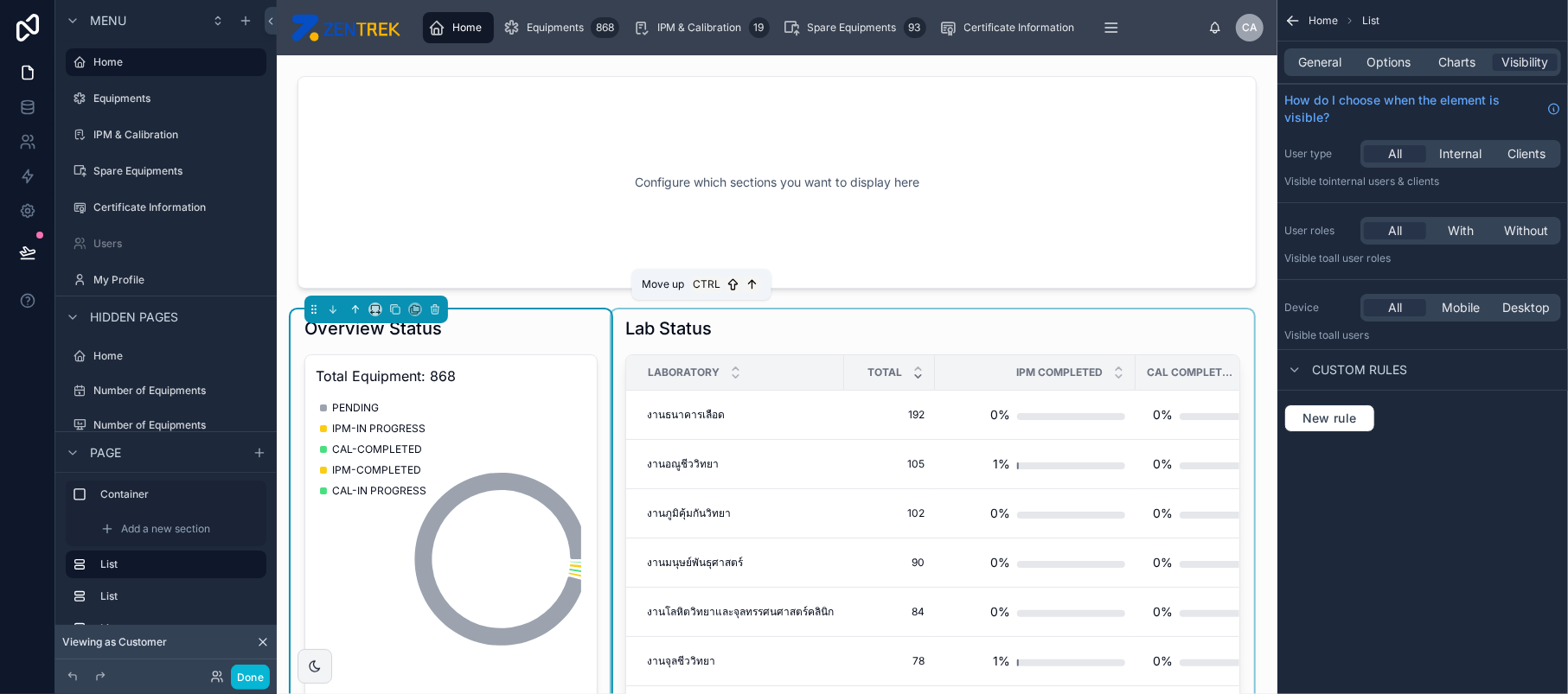click 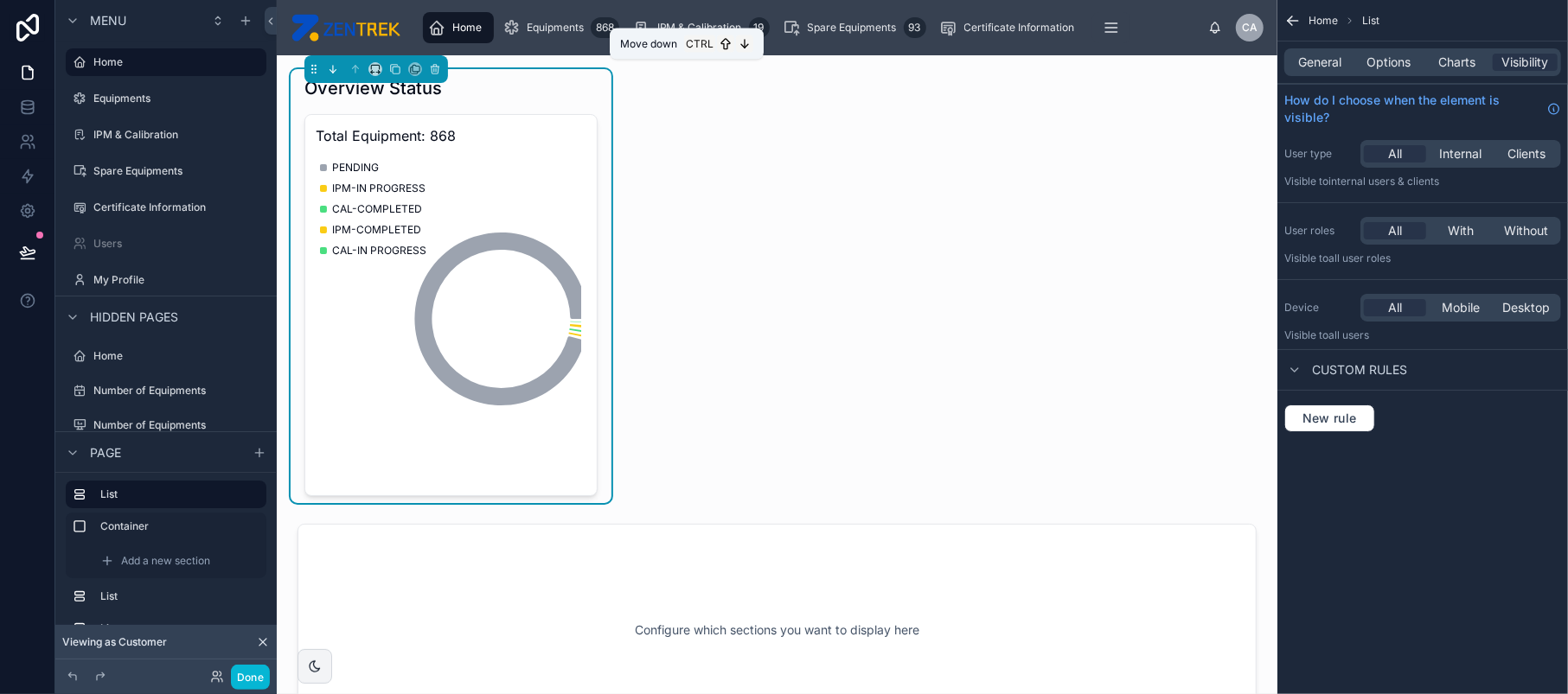 click 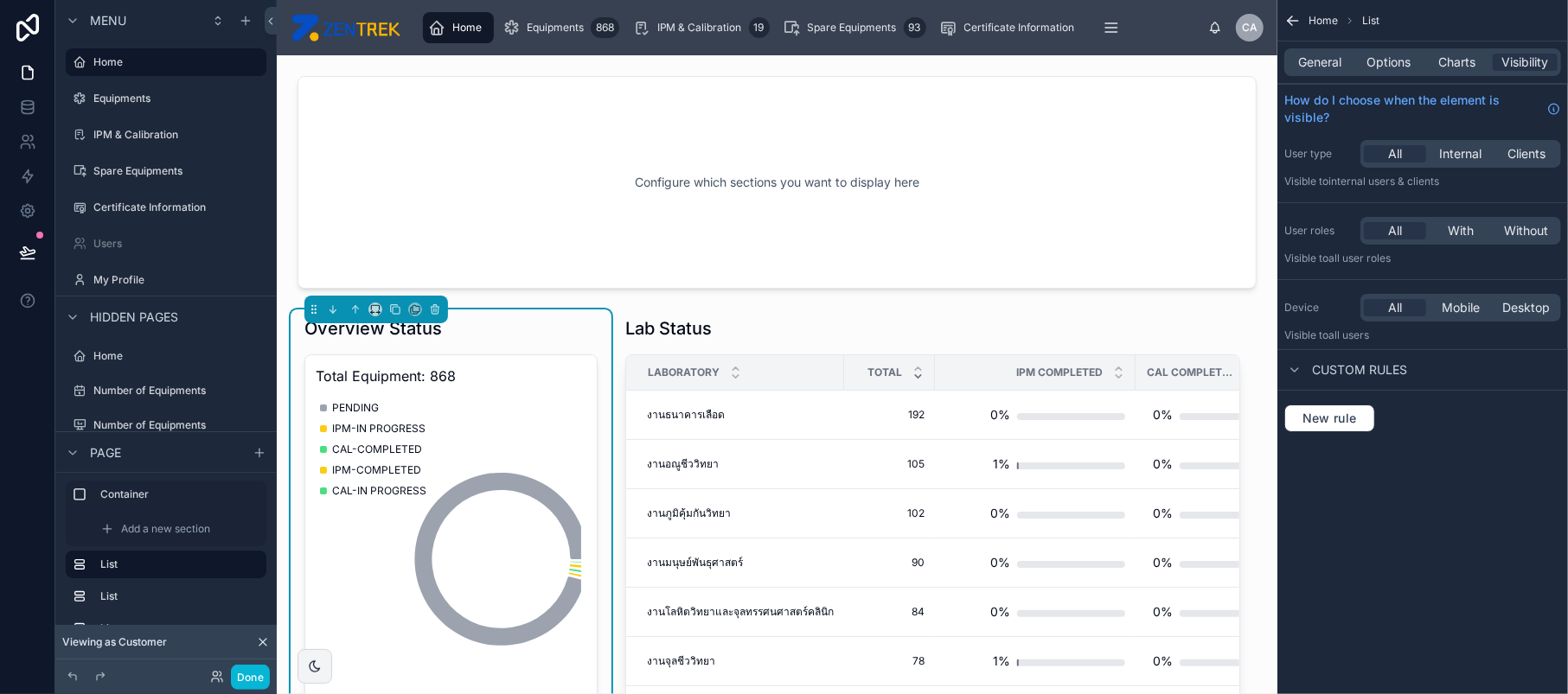 click 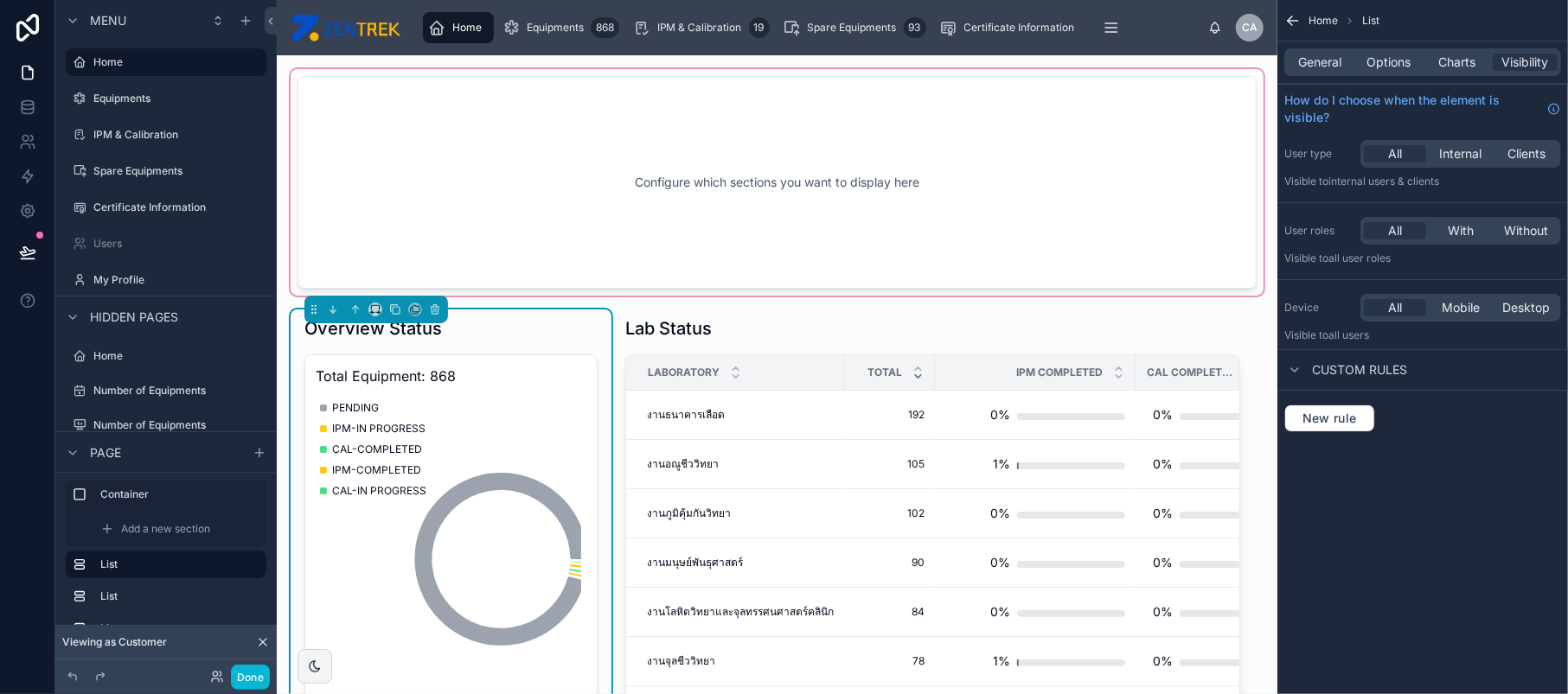 click at bounding box center [777, 182] 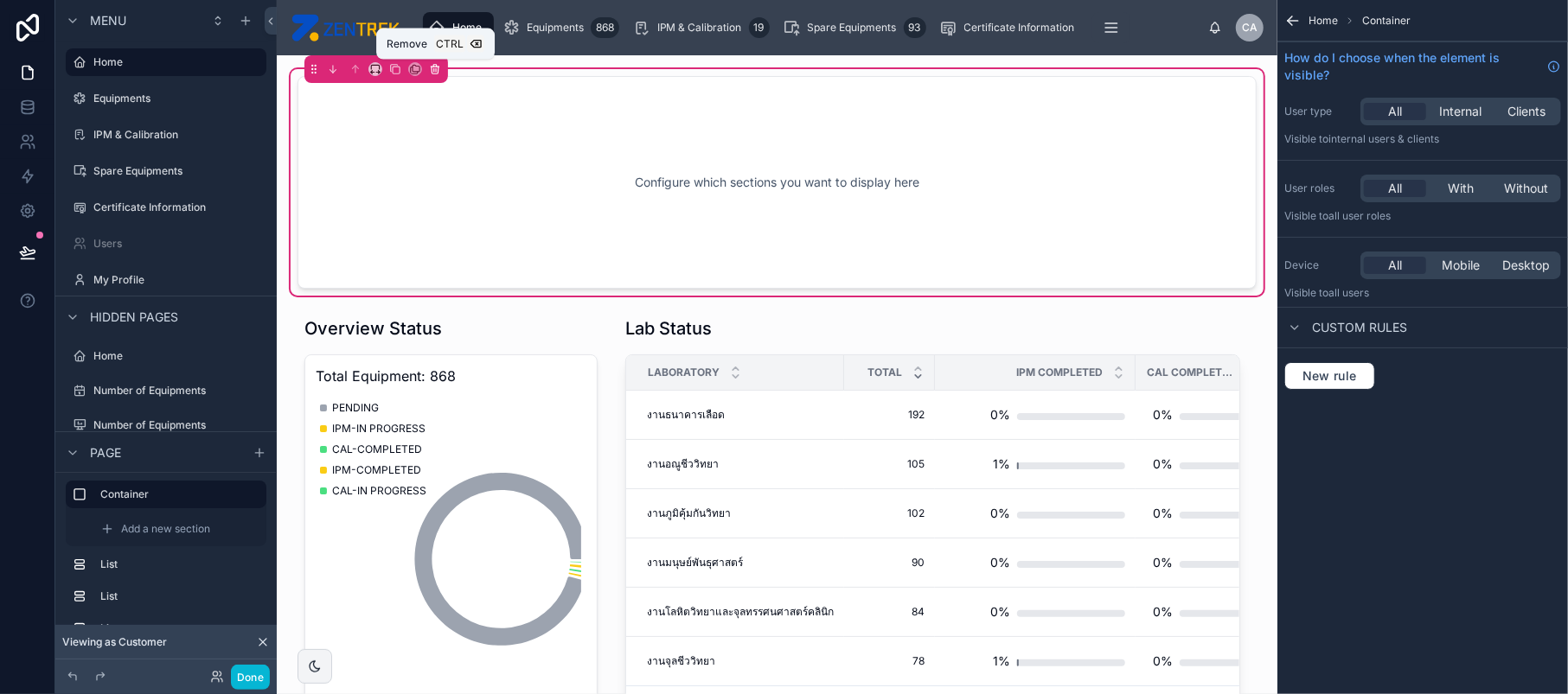 click 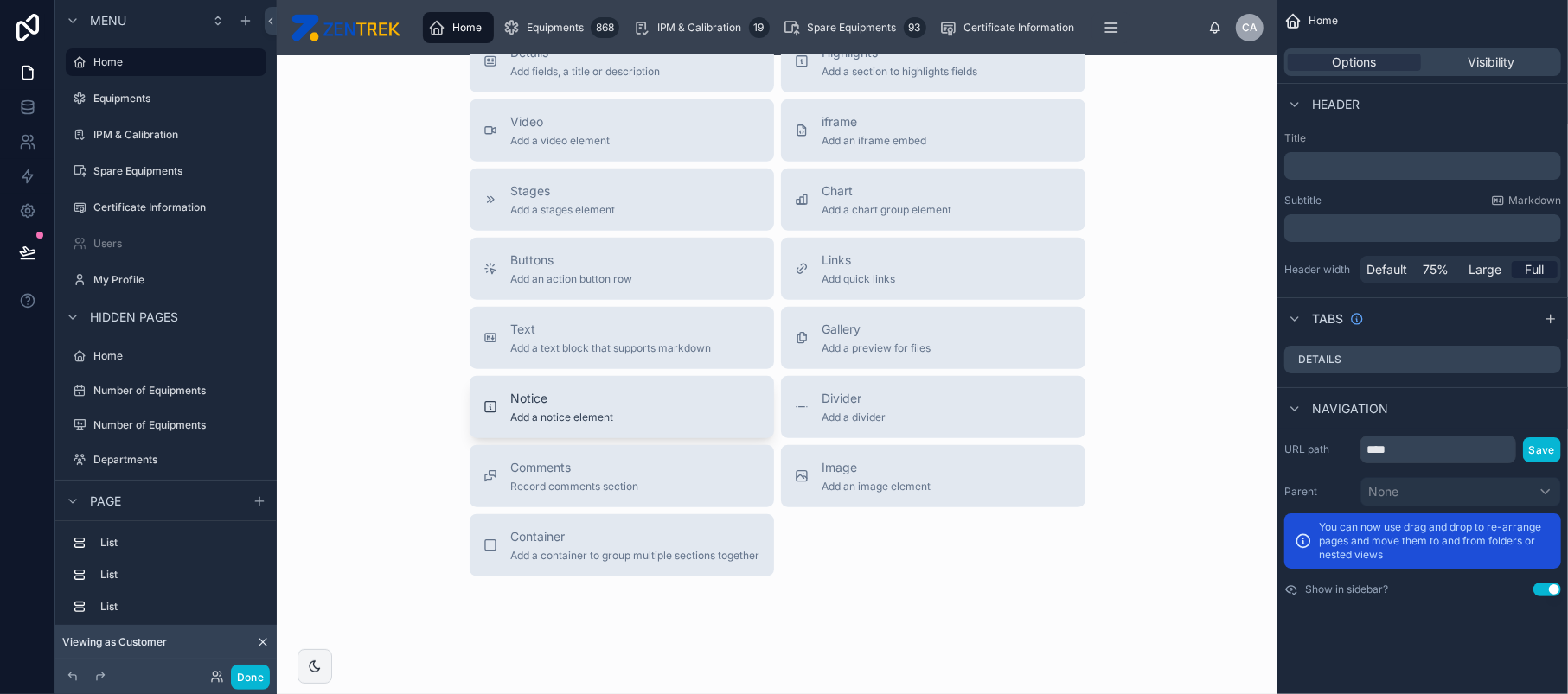 scroll, scrollTop: 1230, scrollLeft: 0, axis: vertical 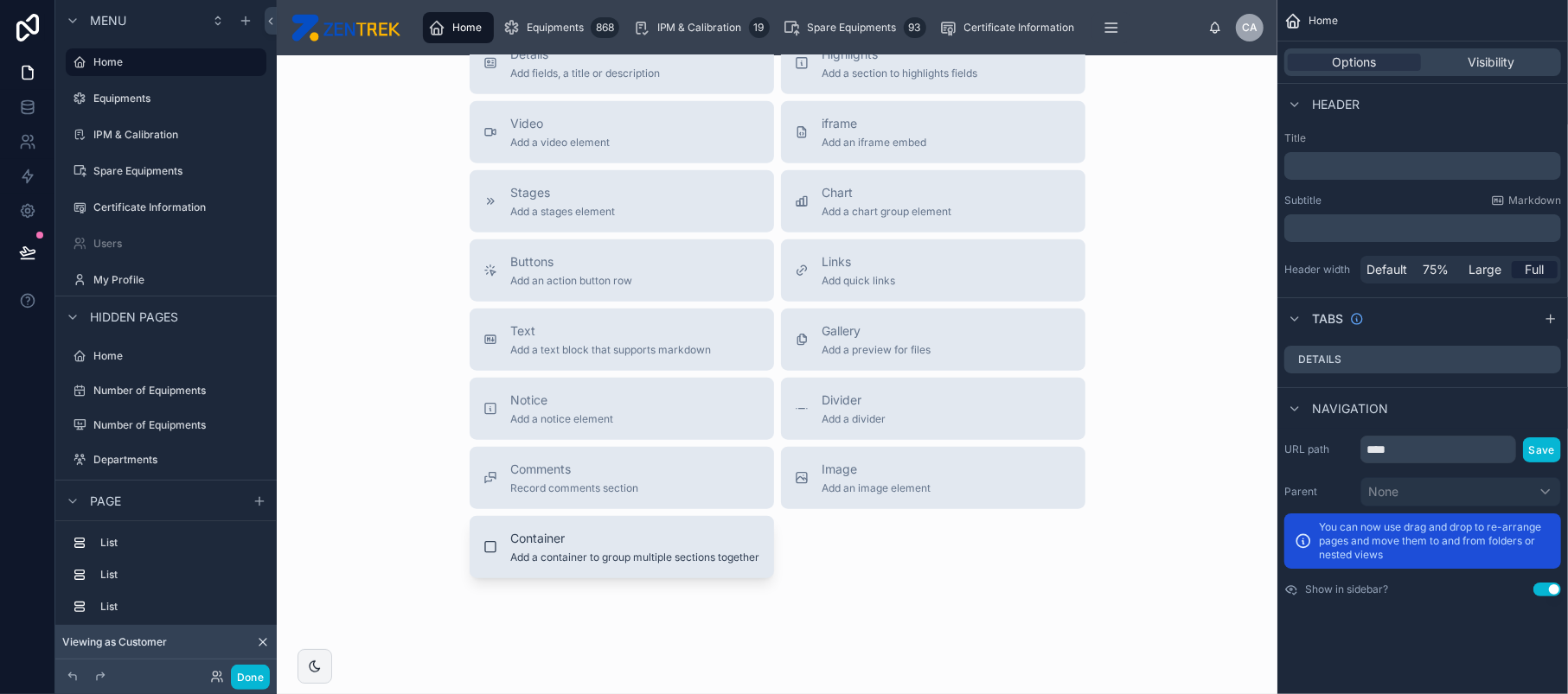 click on "Add a container to group multiple sections together" at bounding box center (636, 557) 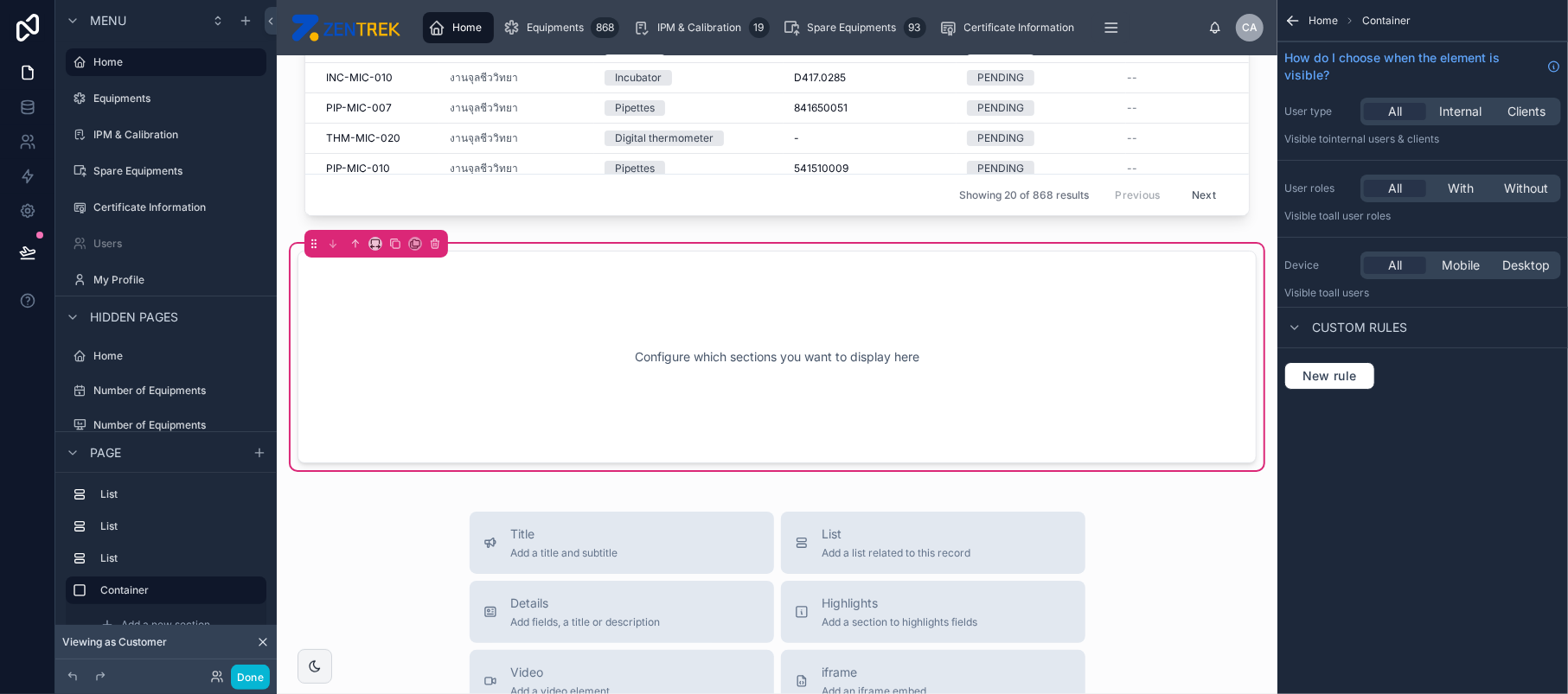 scroll, scrollTop: 893, scrollLeft: 0, axis: vertical 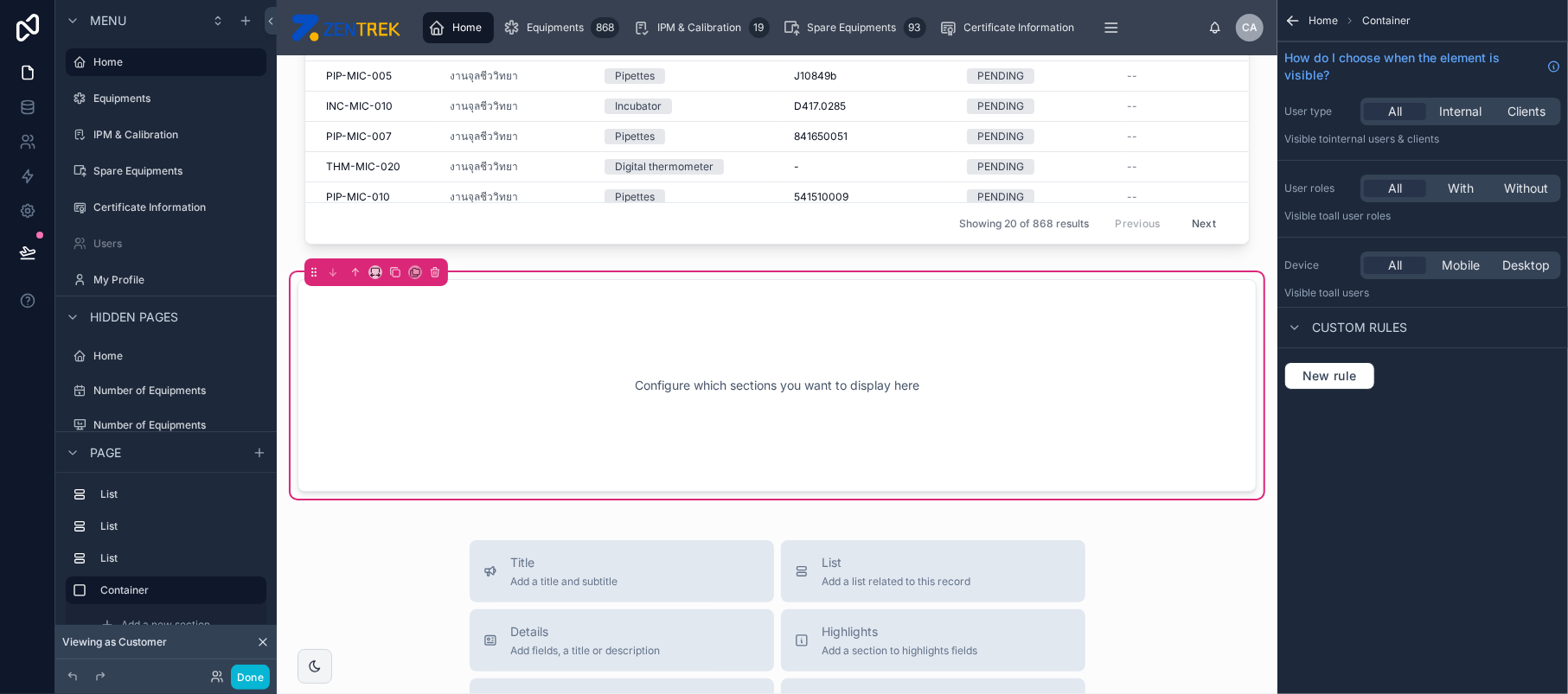 click on "Configure which sections you want to display here" at bounding box center [777, 385] 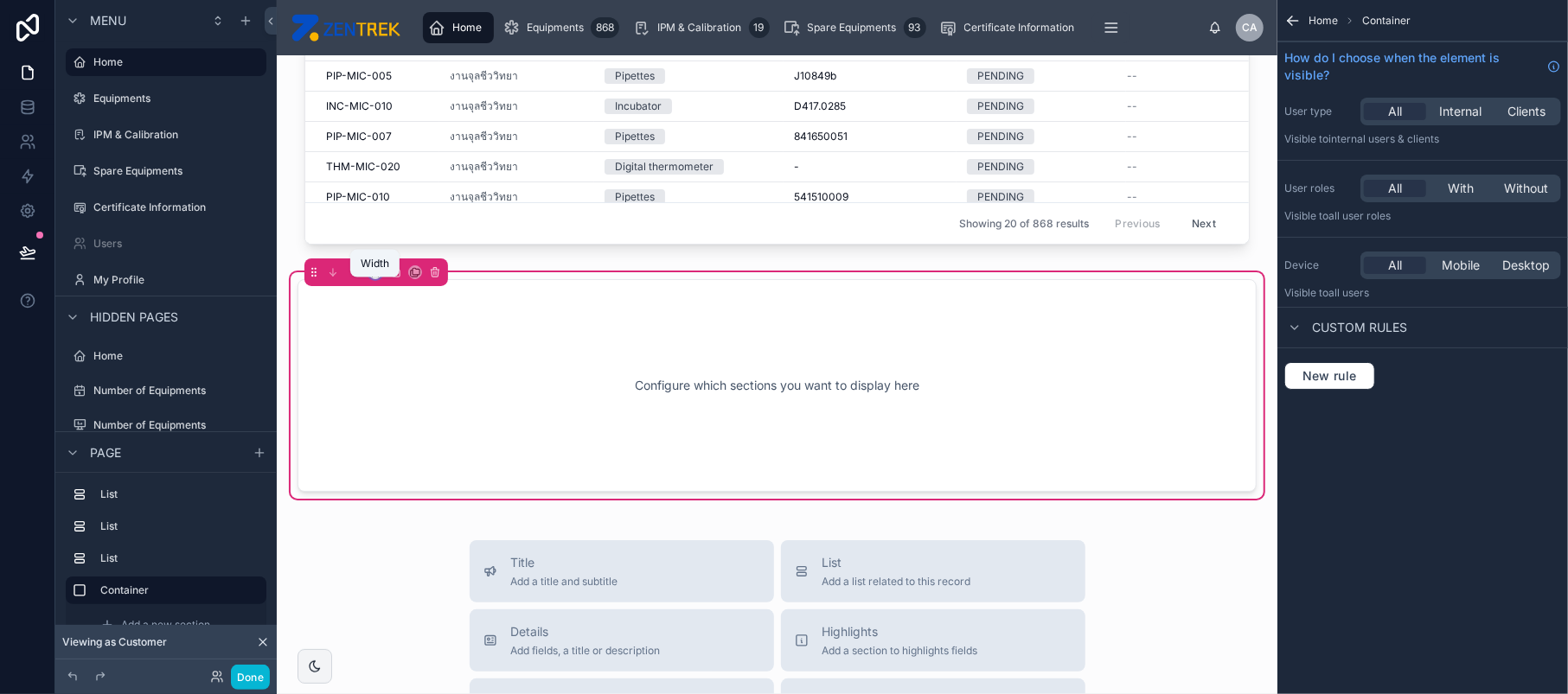 click 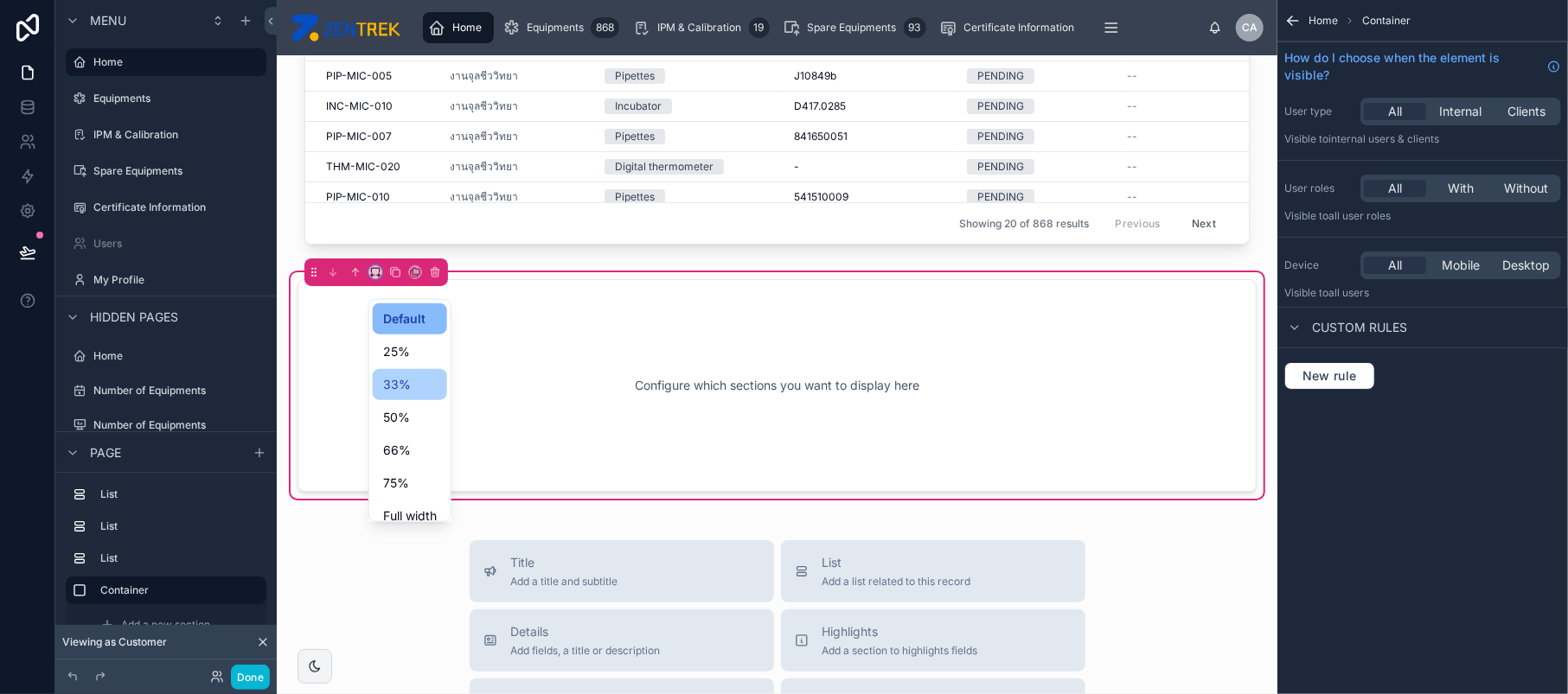 scroll, scrollTop: 46, scrollLeft: 0, axis: vertical 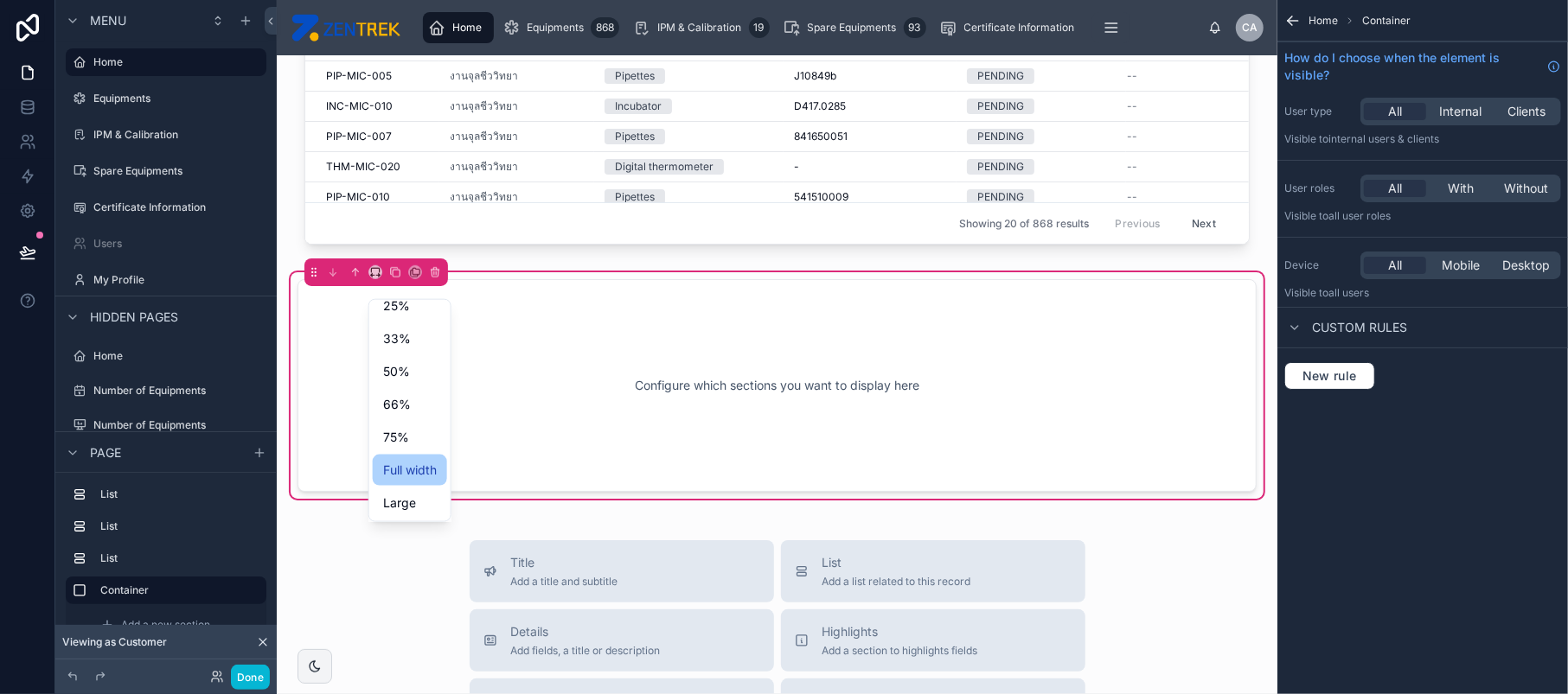 click on "Full width" at bounding box center (410, 470) 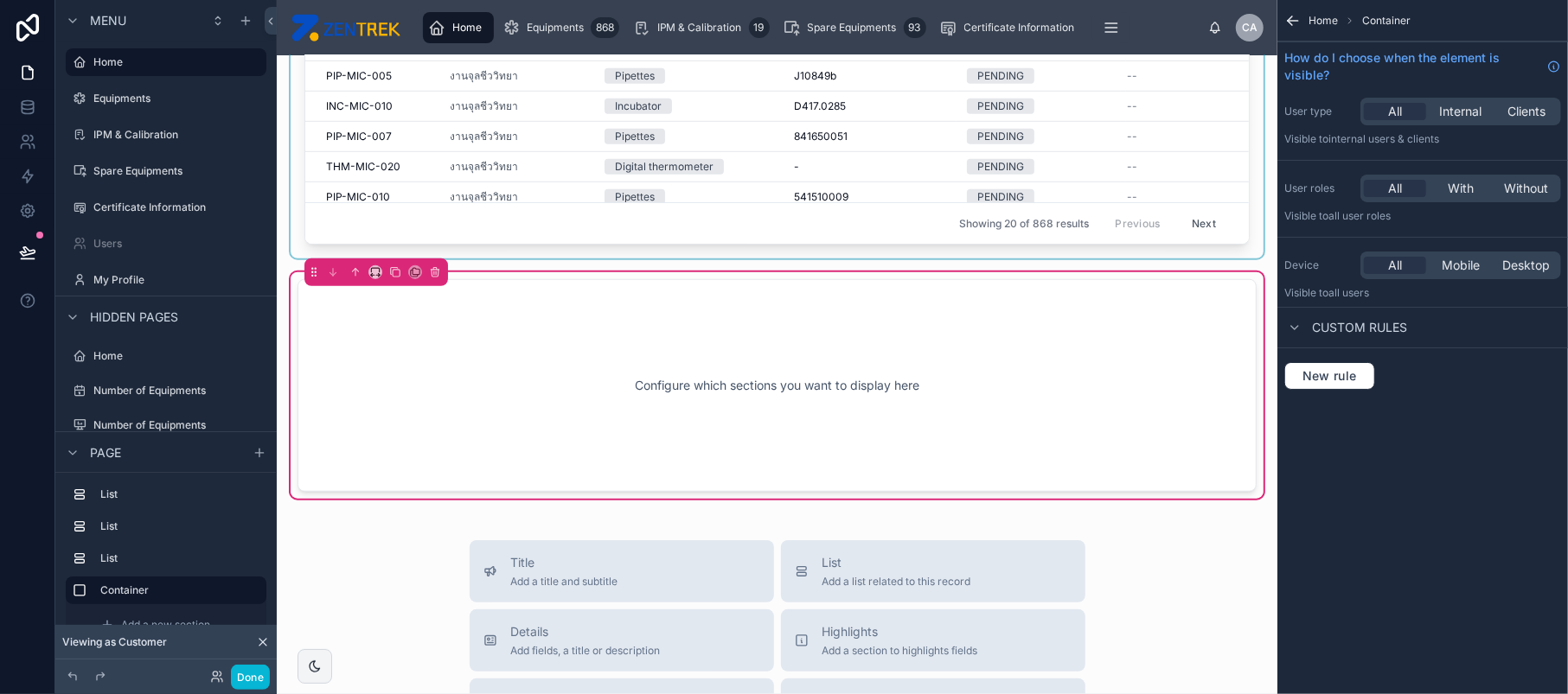 click on "Showing 20 of 868 results Previous Next" at bounding box center [777, 223] 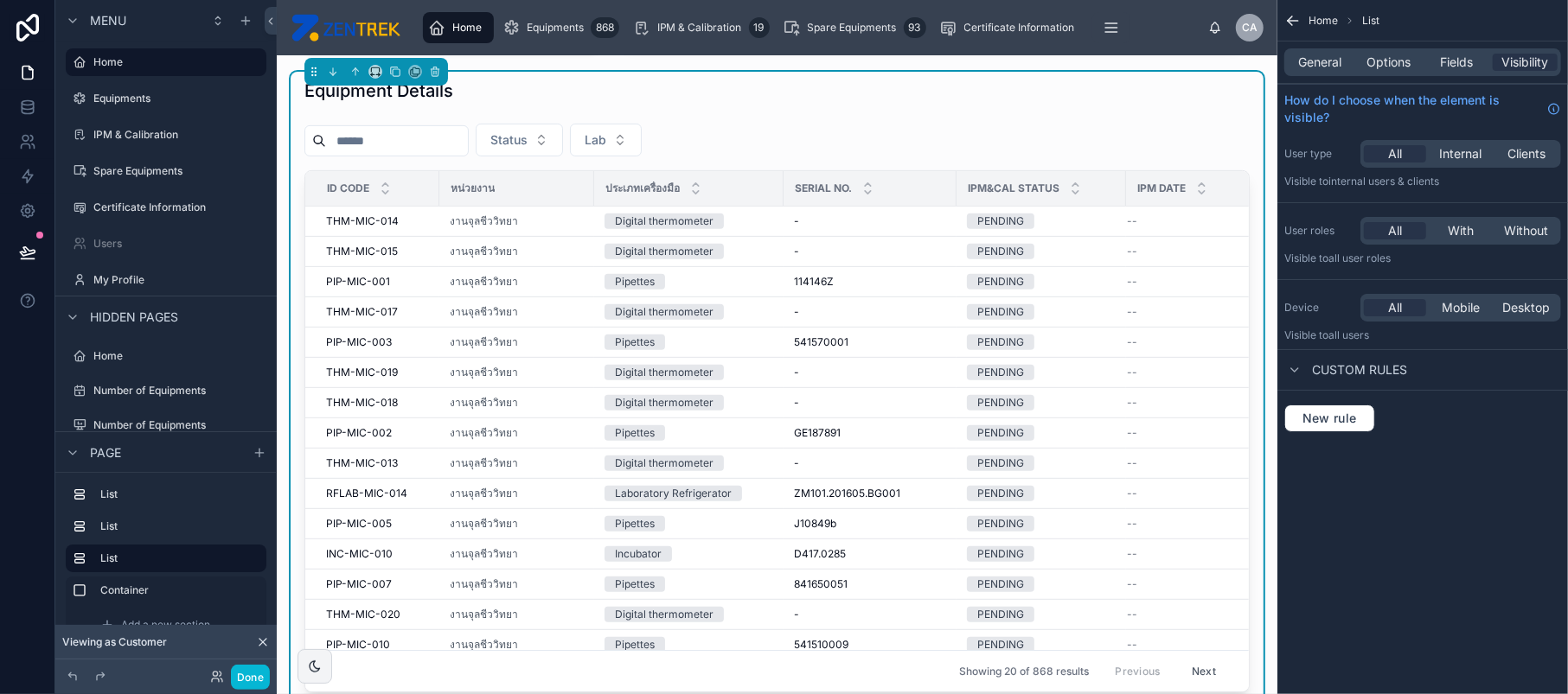 scroll, scrollTop: 443, scrollLeft: 0, axis: vertical 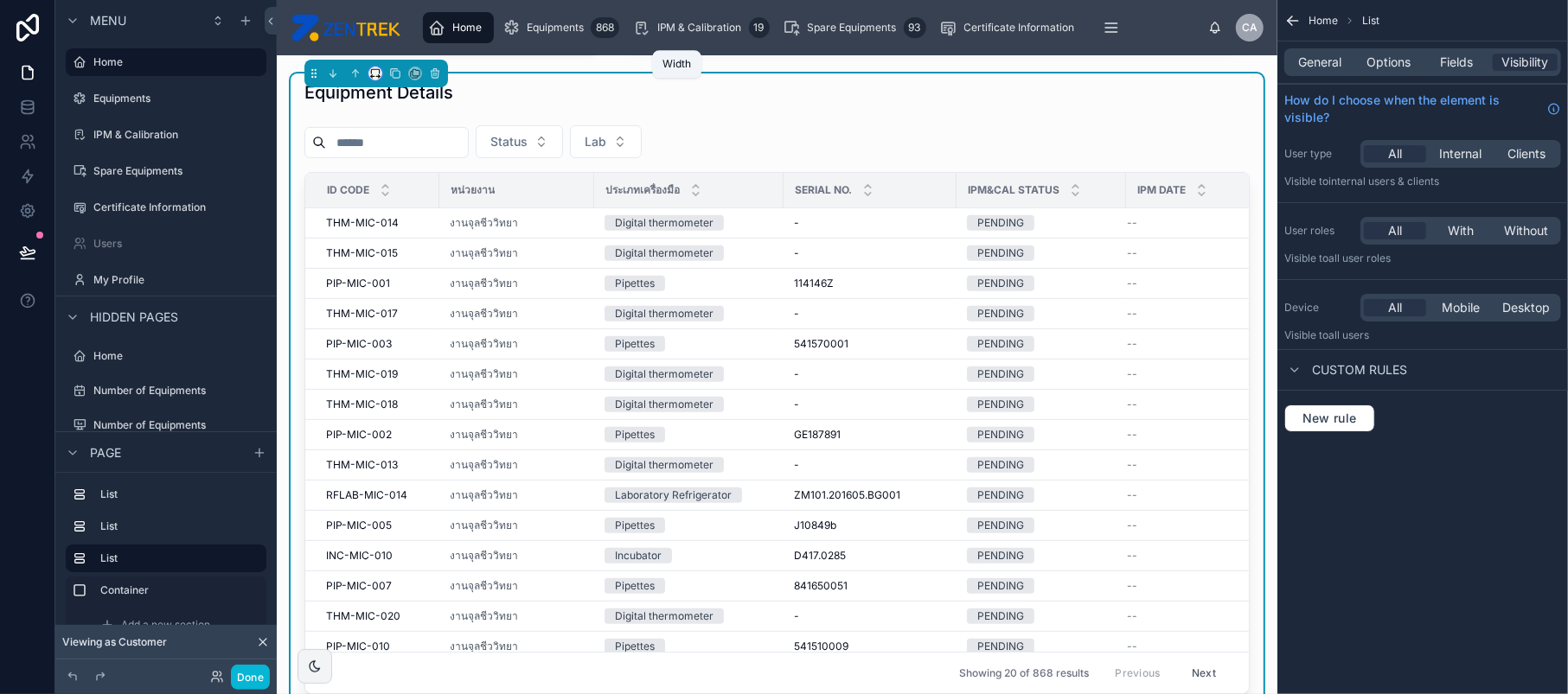 click 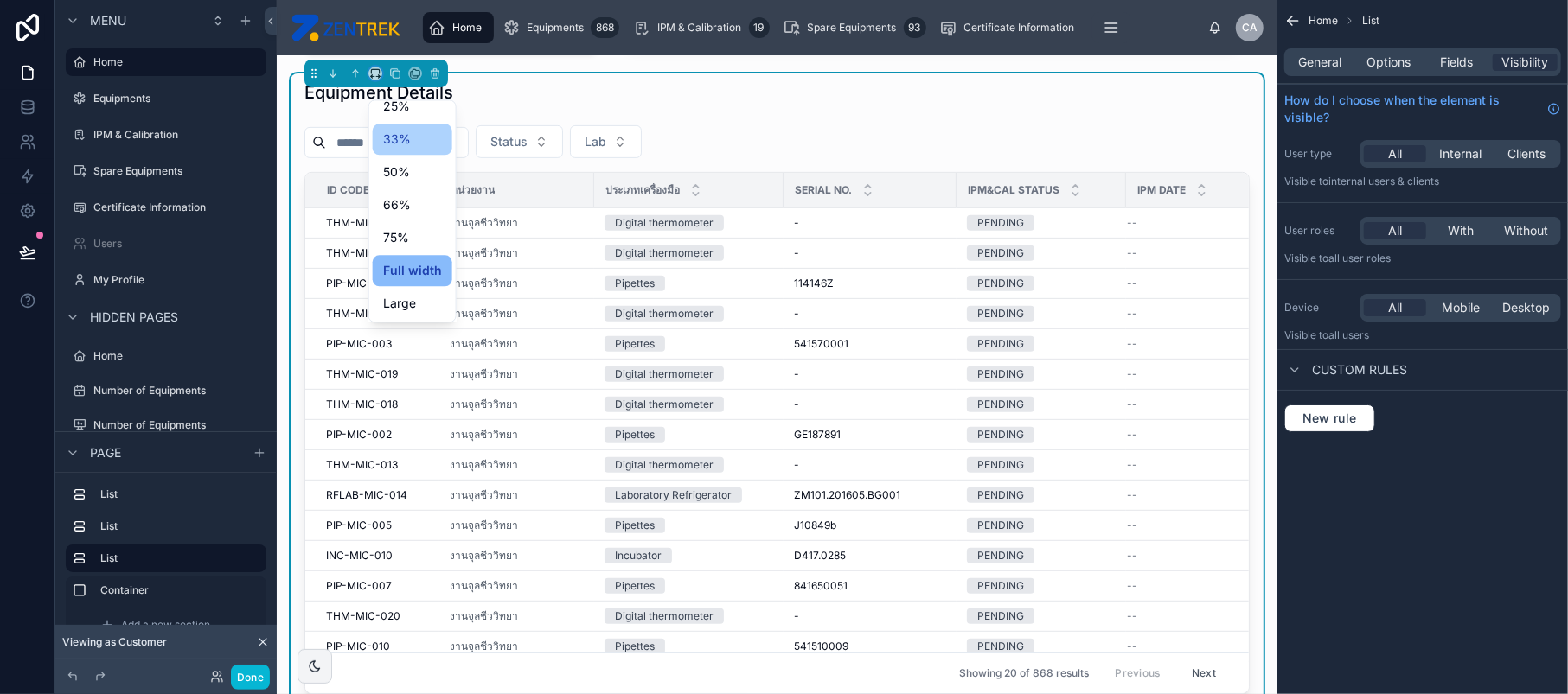 scroll, scrollTop: 0, scrollLeft: 0, axis: both 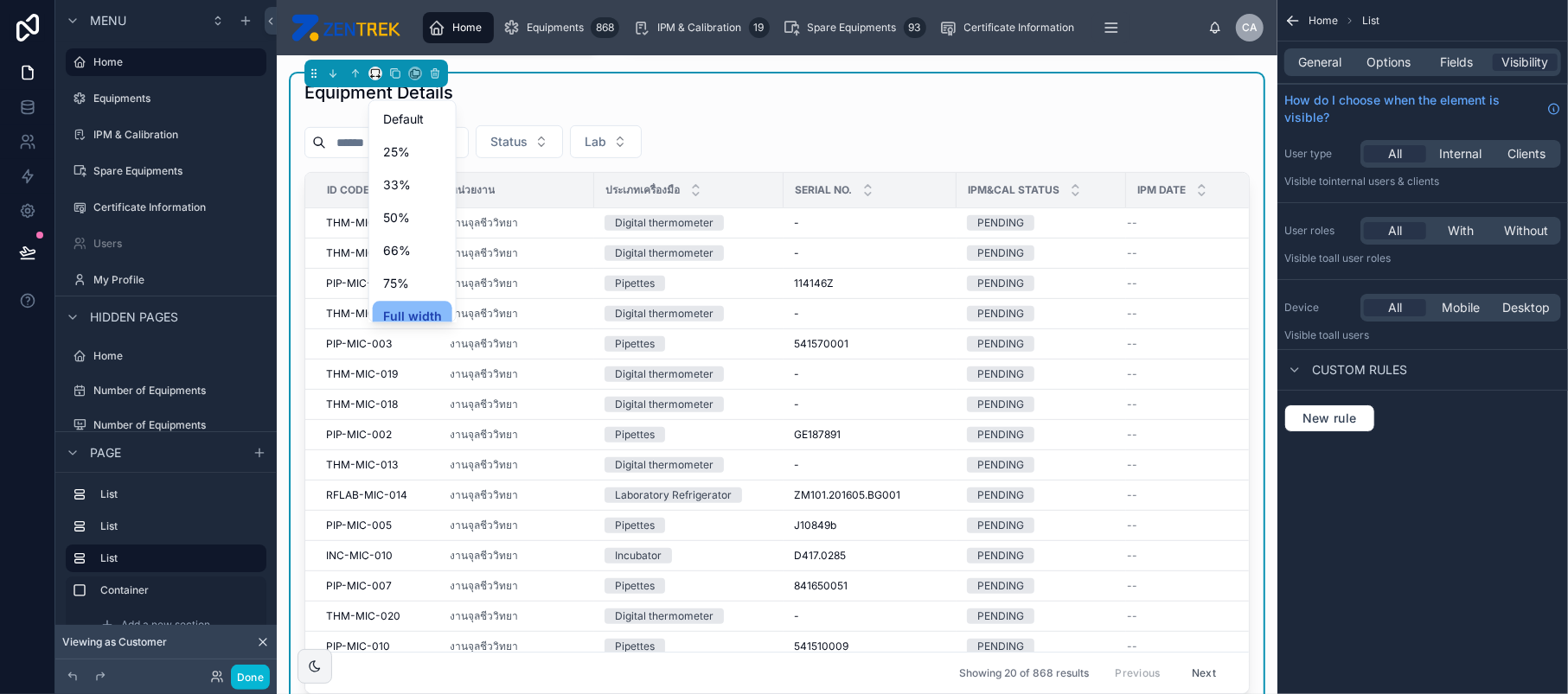 click at bounding box center [784, 347] 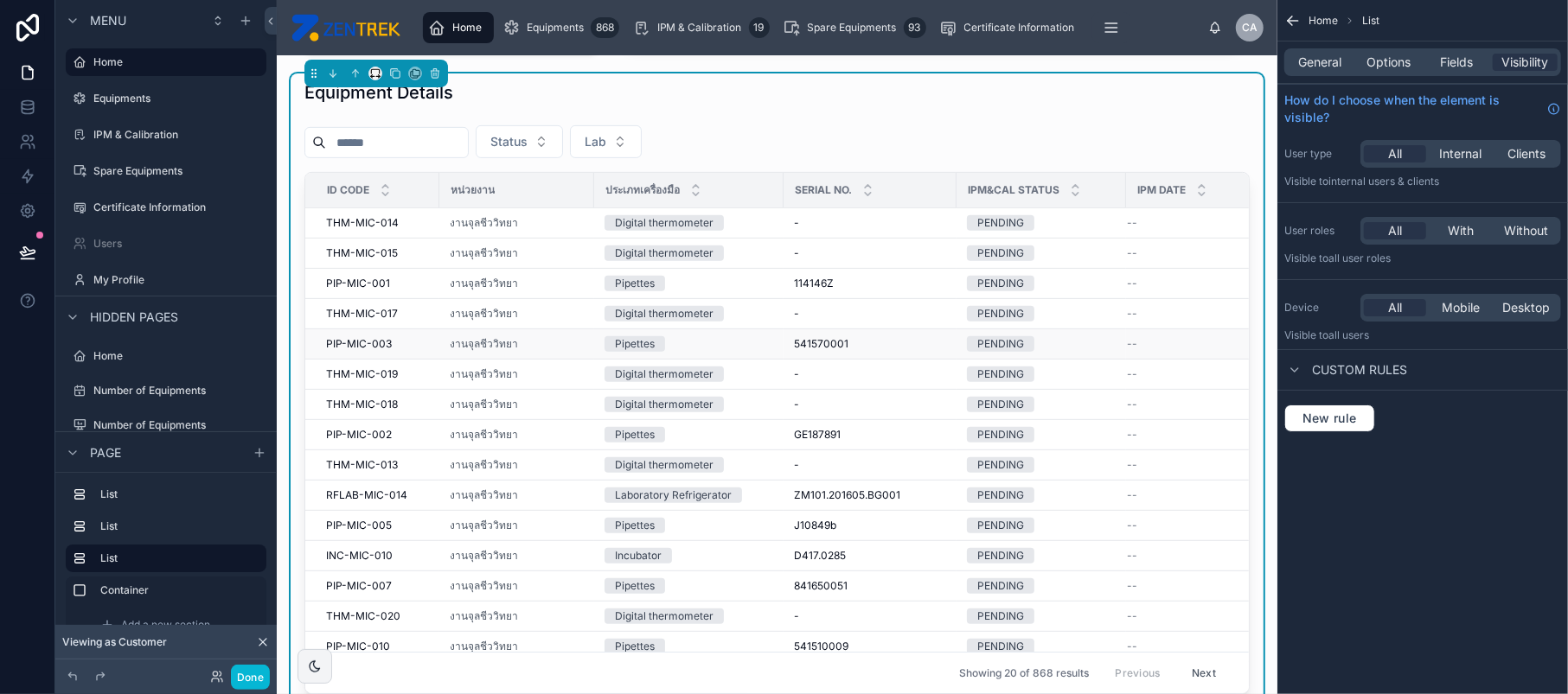 scroll, scrollTop: 175, scrollLeft: 0, axis: vertical 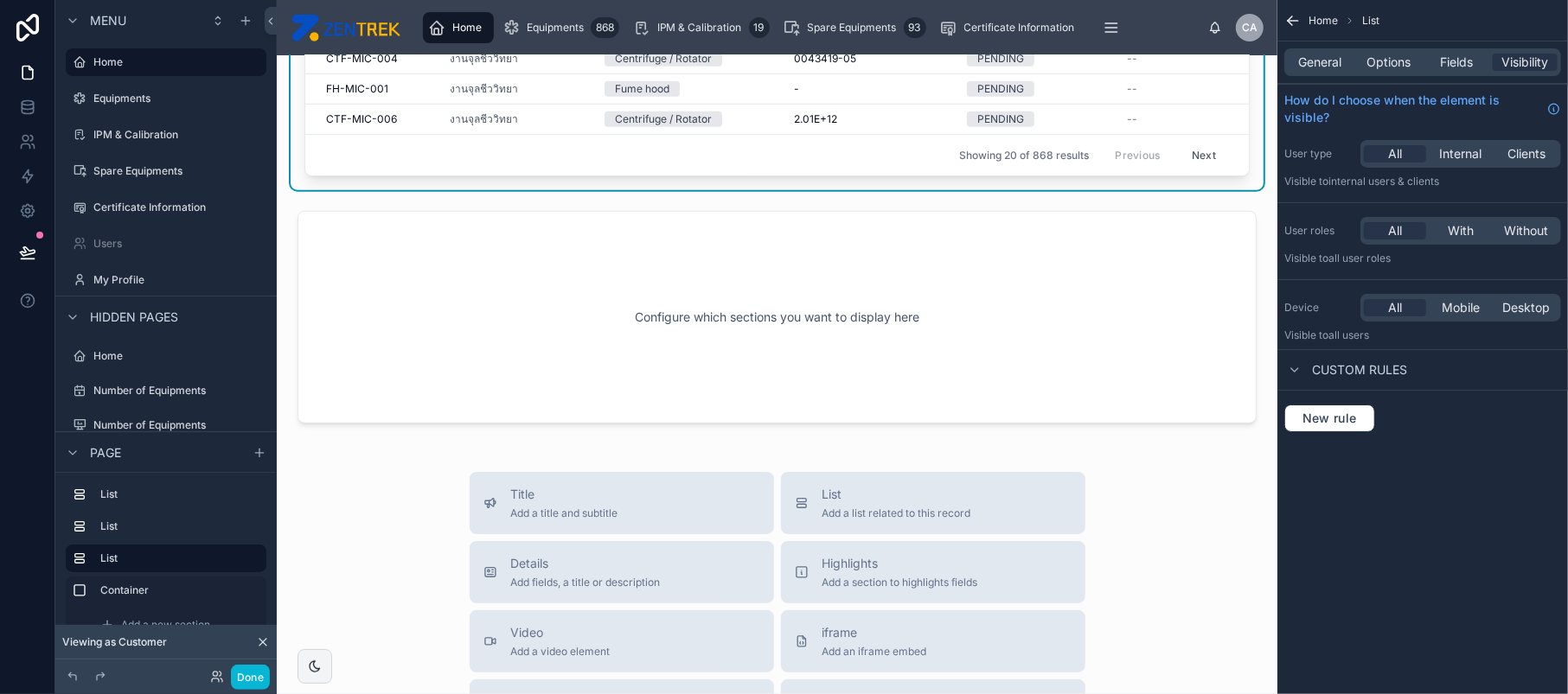 click on "Title Add a title and subtitle List Add a list related to this record Details Add fields, a title or description Highlights Add a section to highlights fields Video Add a video element iframe Add an iframe embed Stages Add a stages element Chart Add a chart group element Buttons Add an action button row Links Add quick links Text Add a text block that supports markdown Gallery Add a preview for files Notice Add a notice element Divider Add a divider Comments Record comments section Image Add an image element Container Add a container to group multiple sections together" at bounding box center (778, 780) 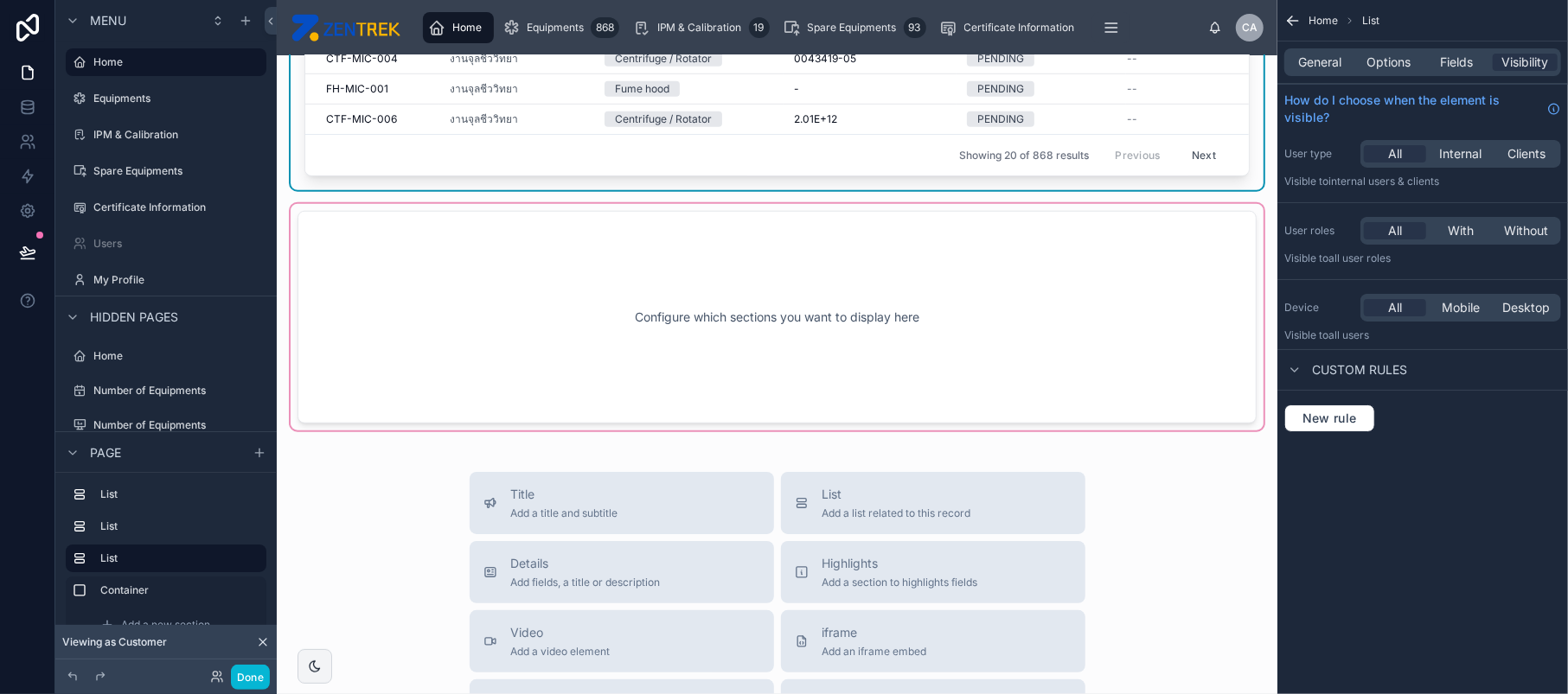 click at bounding box center (777, 317) 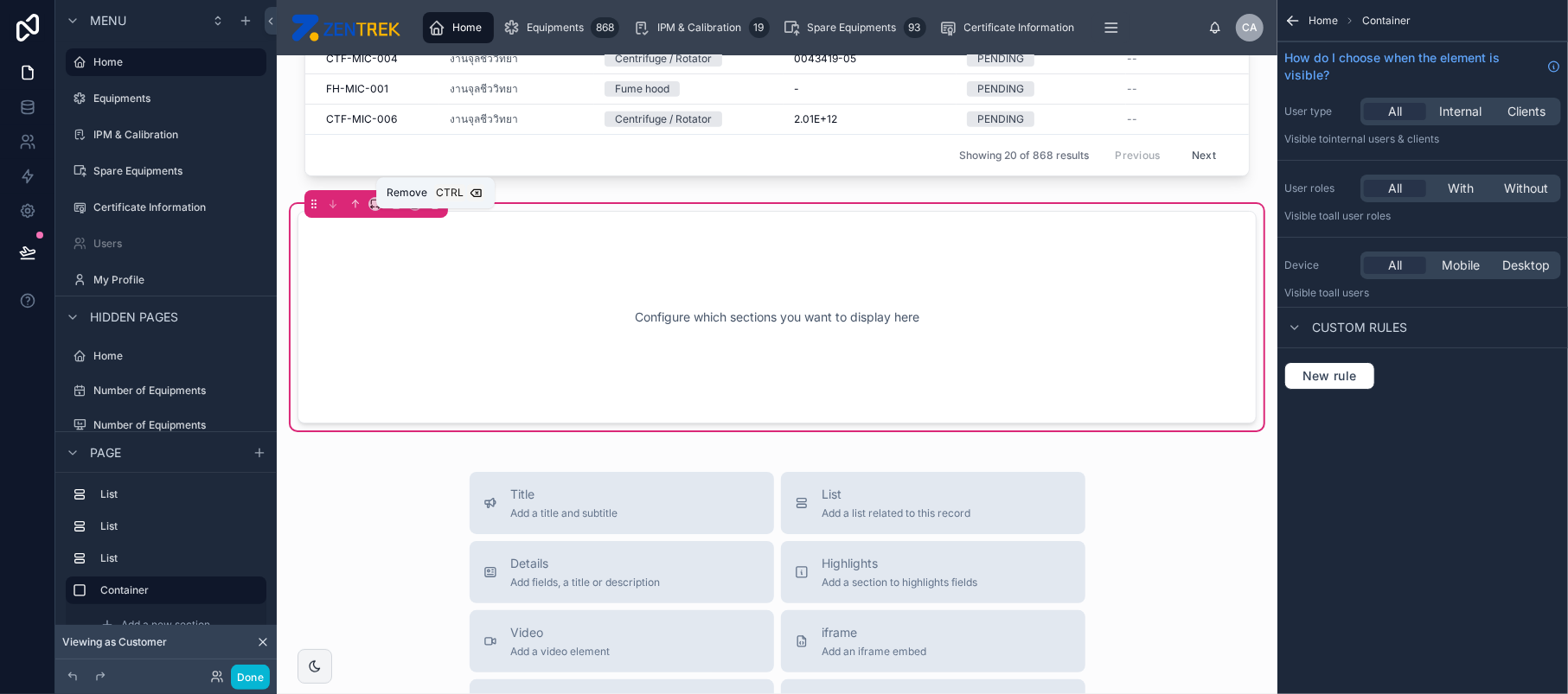 click 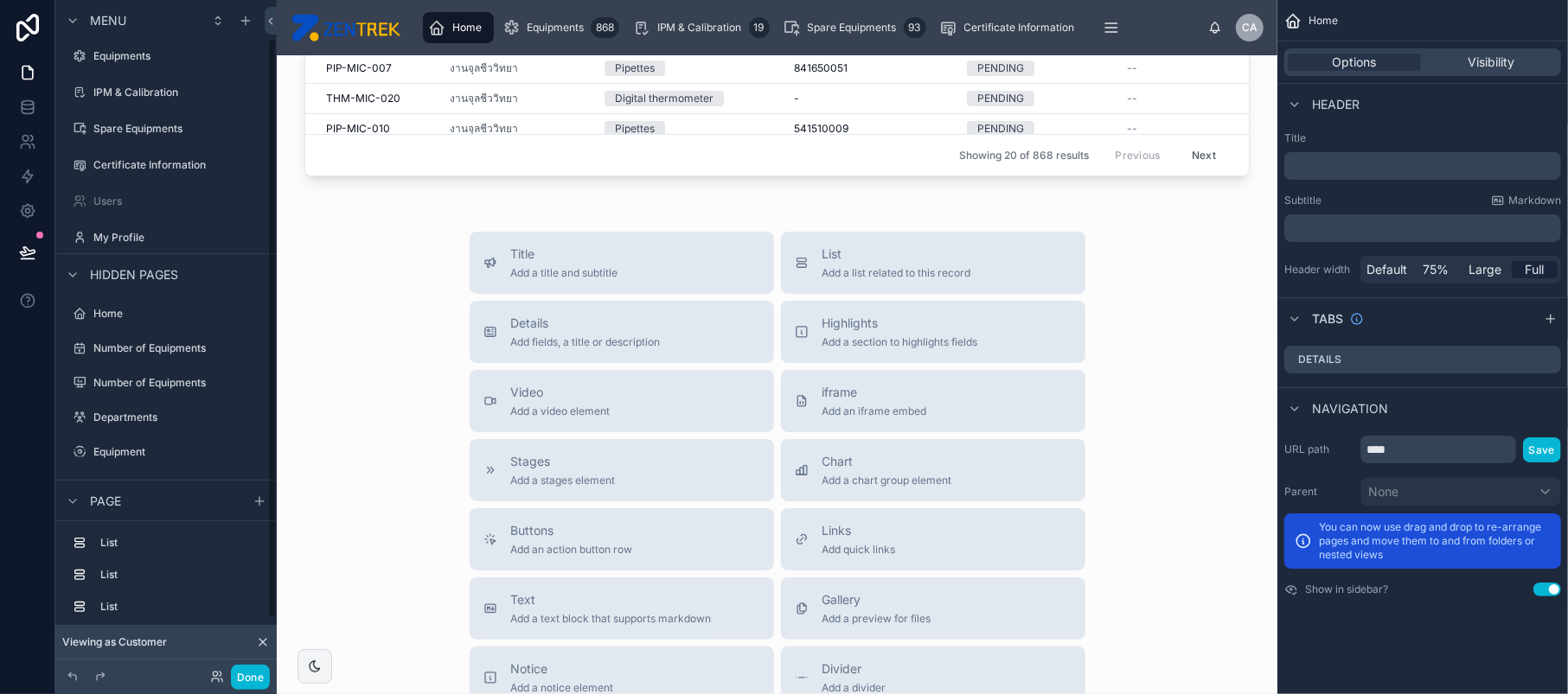 scroll, scrollTop: 97, scrollLeft: 0, axis: vertical 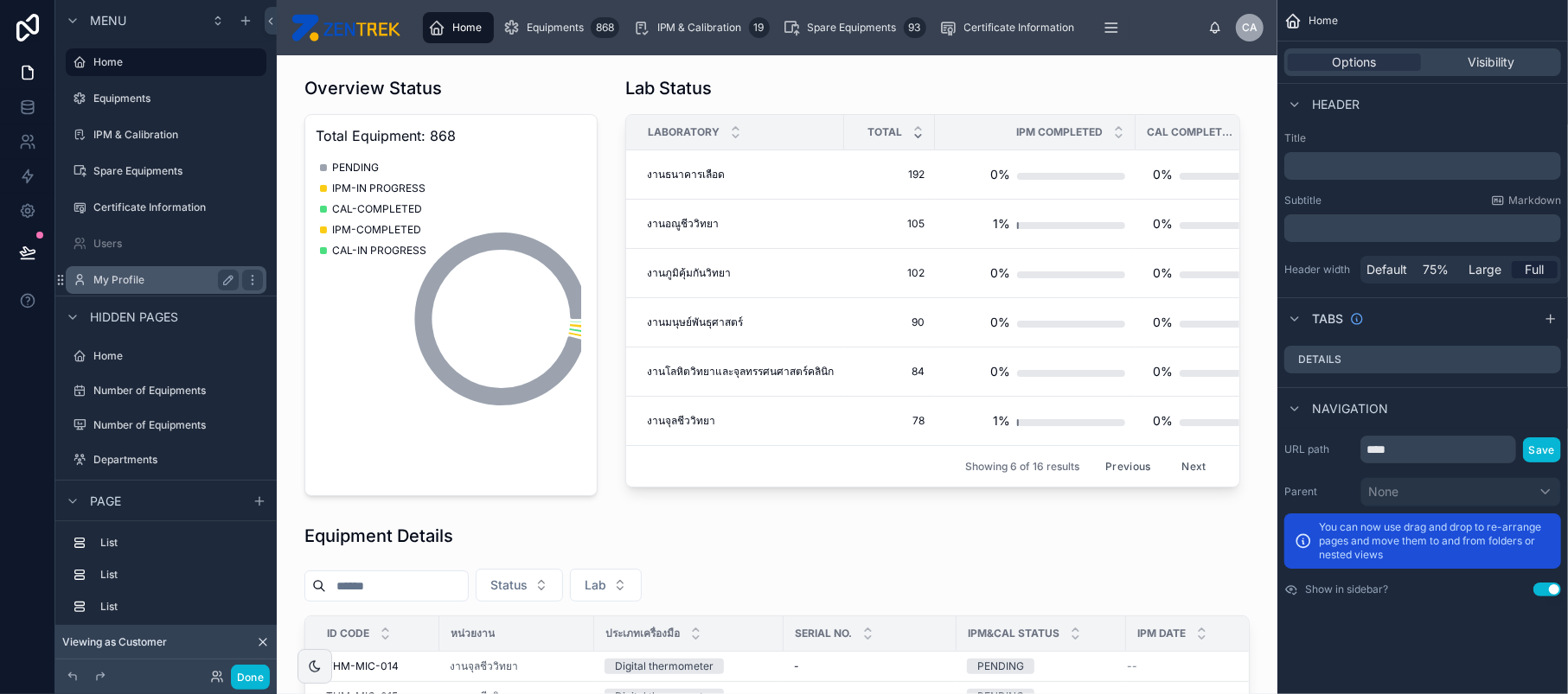 click on "My Profile" at bounding box center [166, 280] 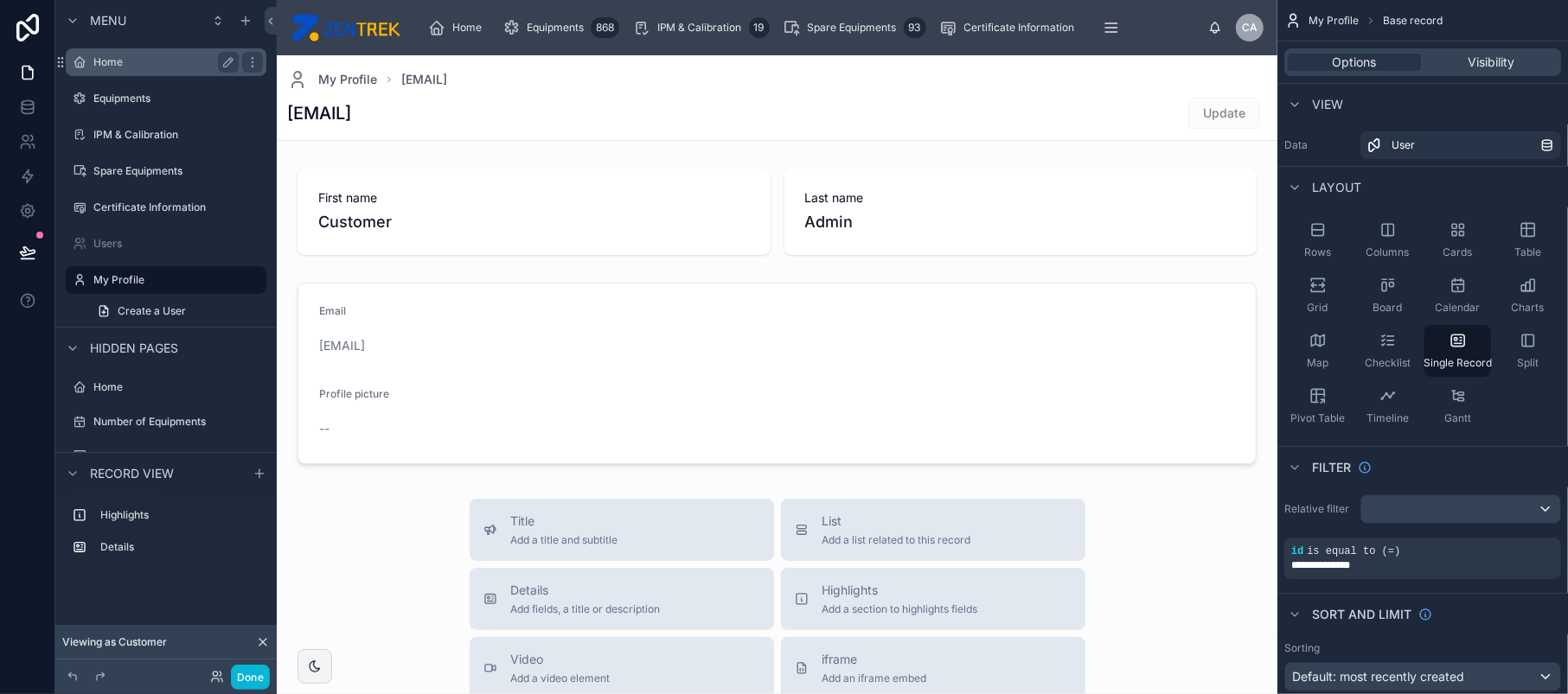 click on "Home" at bounding box center [166, 62] 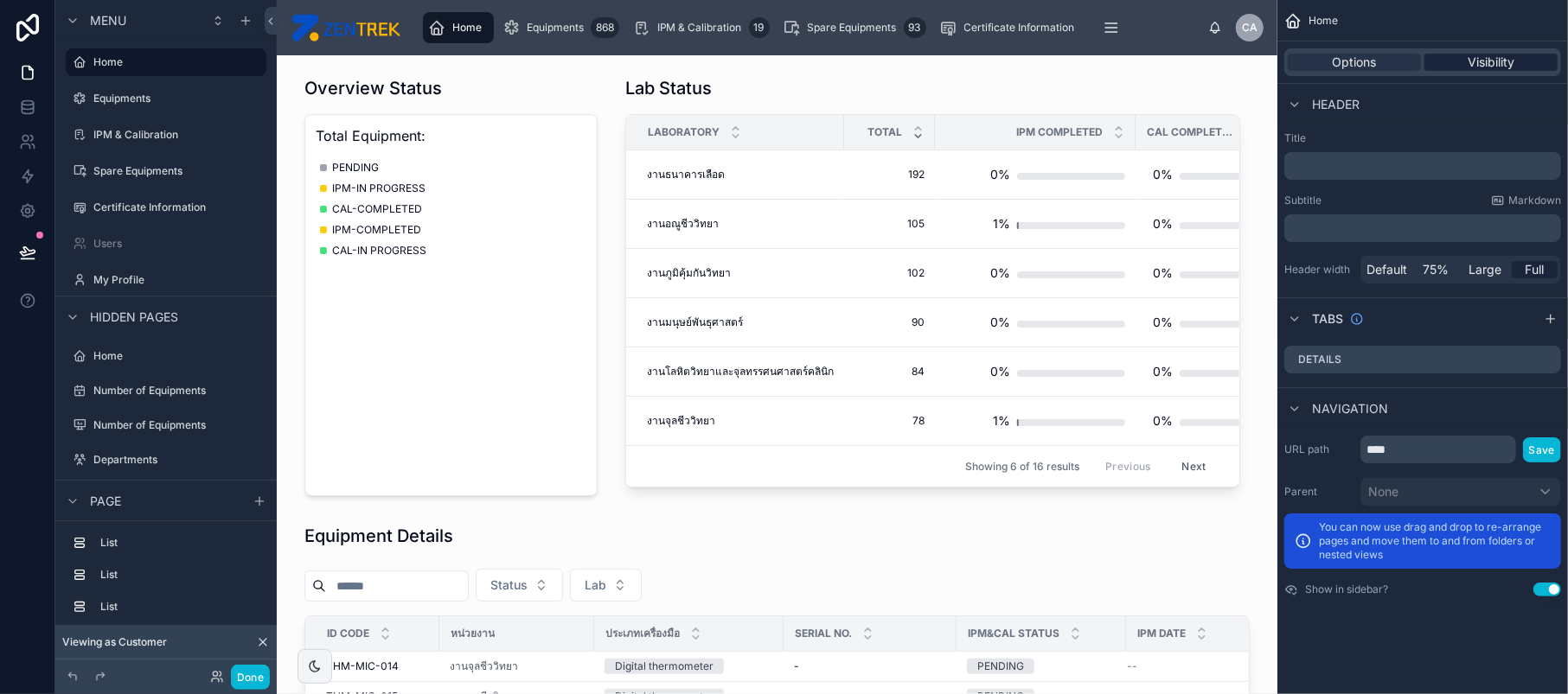 click on "Visibility" at bounding box center (1491, 62) 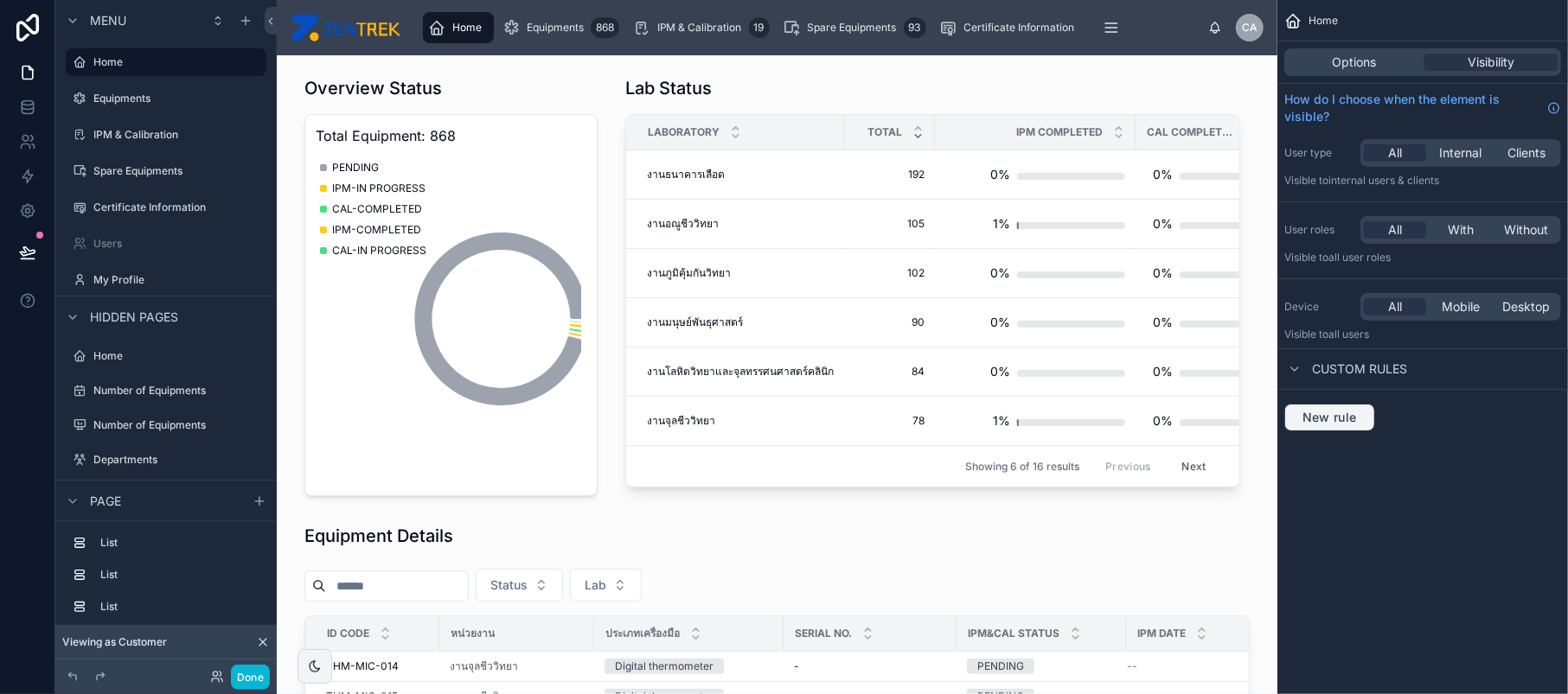 click on "New rule" at bounding box center (1329, 417) 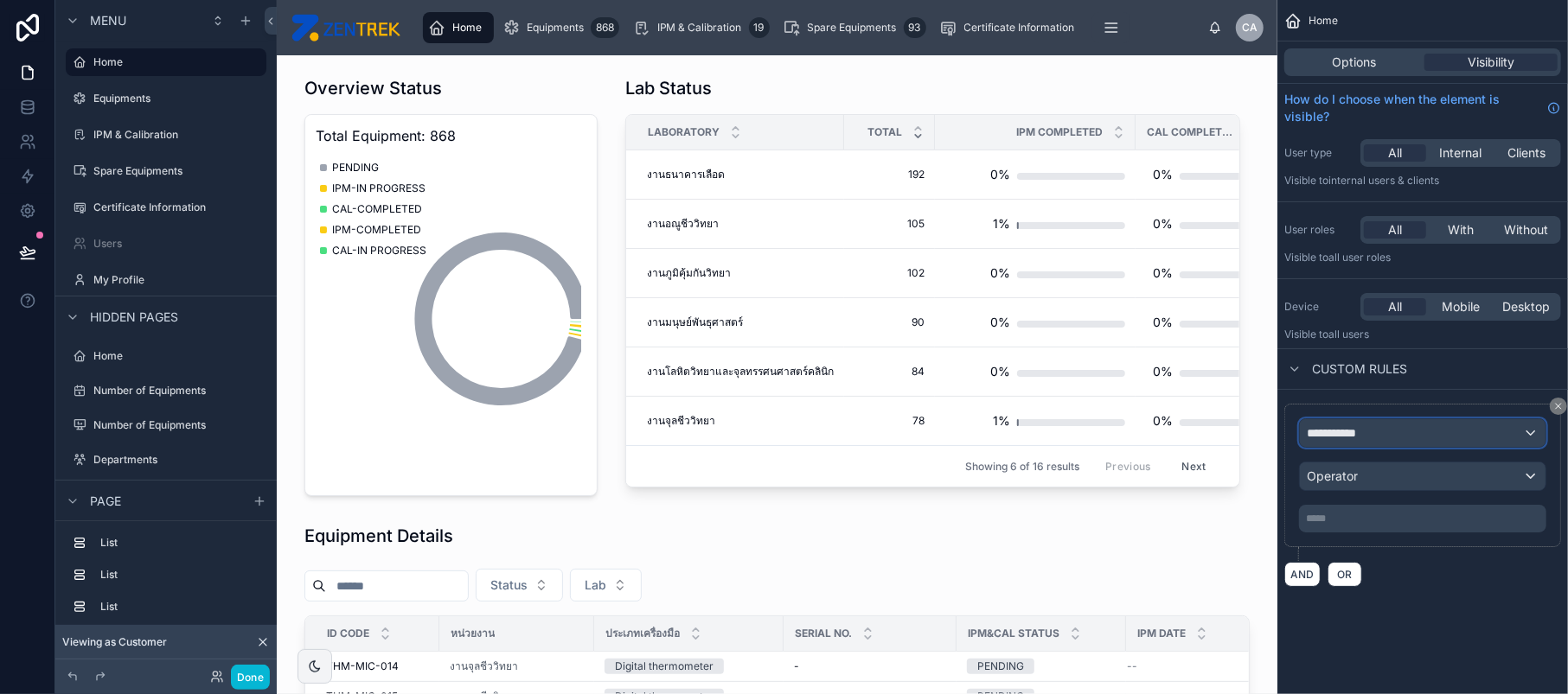 click on "**********" at bounding box center [1339, 433] 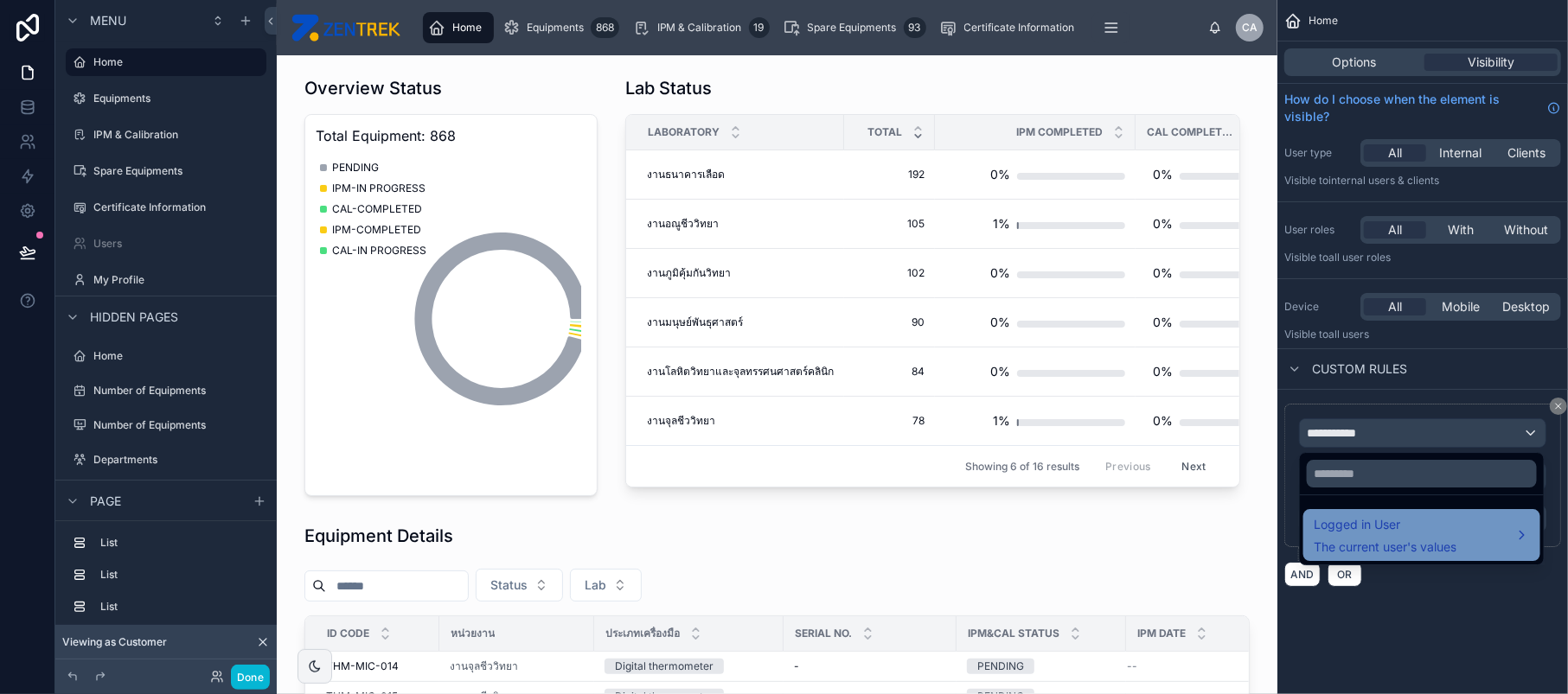 click on "Logged in User" at bounding box center [1385, 525] 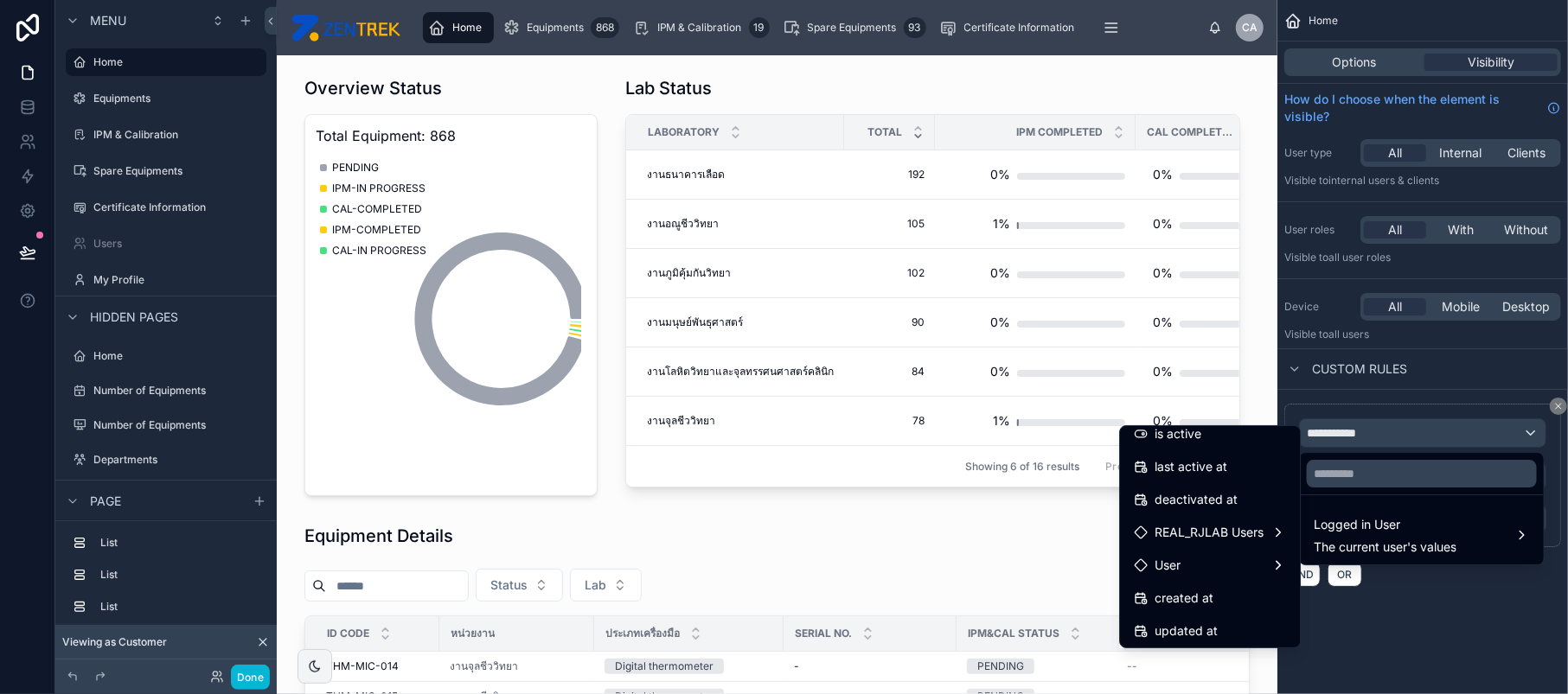 scroll, scrollTop: 309, scrollLeft: 0, axis: vertical 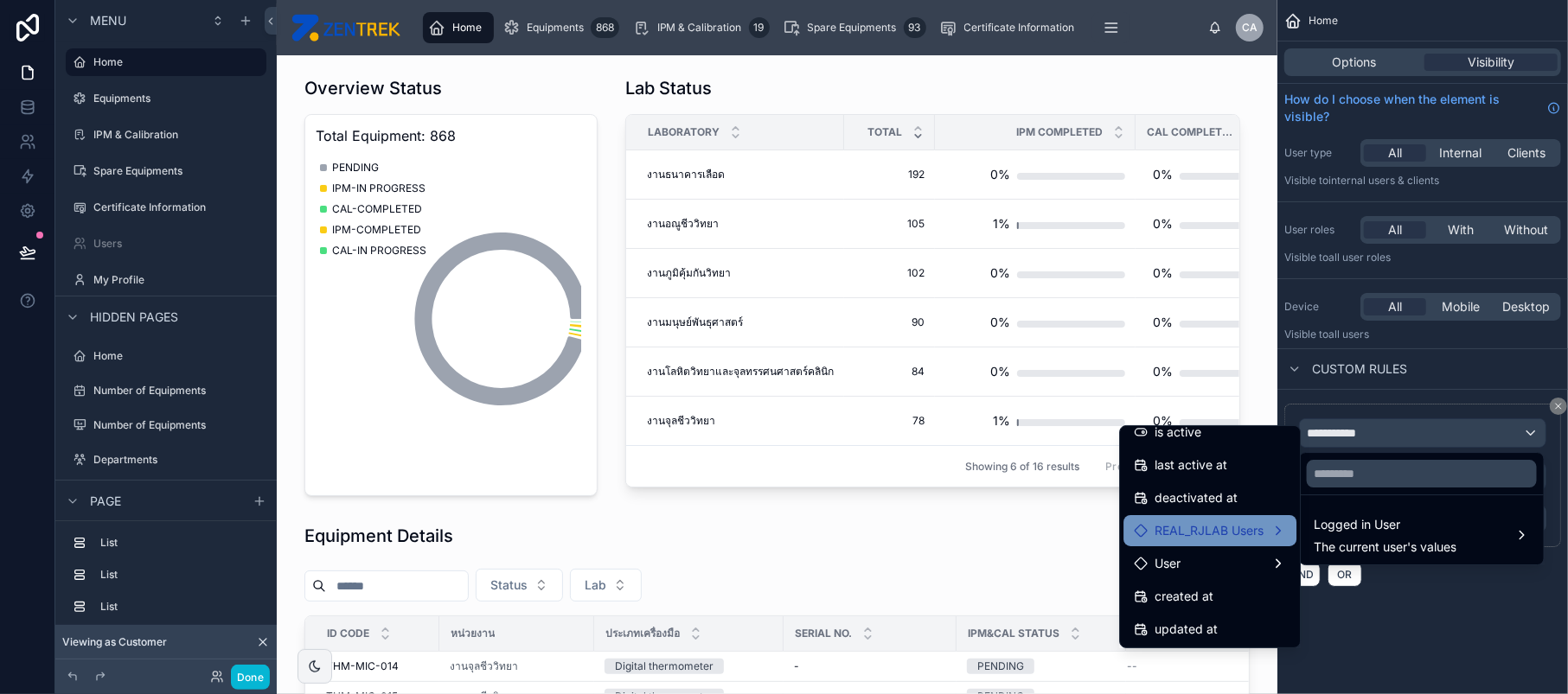 click on "REAL_RJLAB Users" at bounding box center (1209, 531) 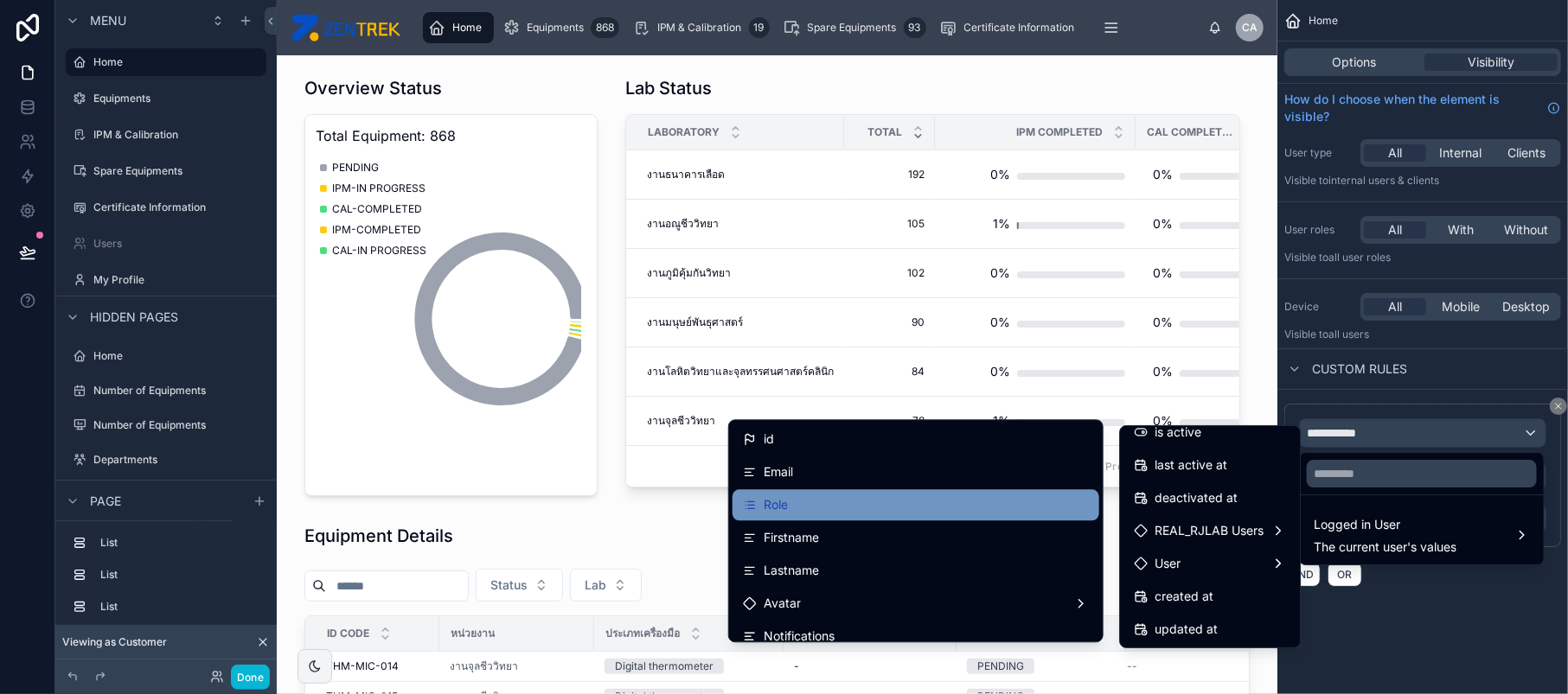 click on "Role" 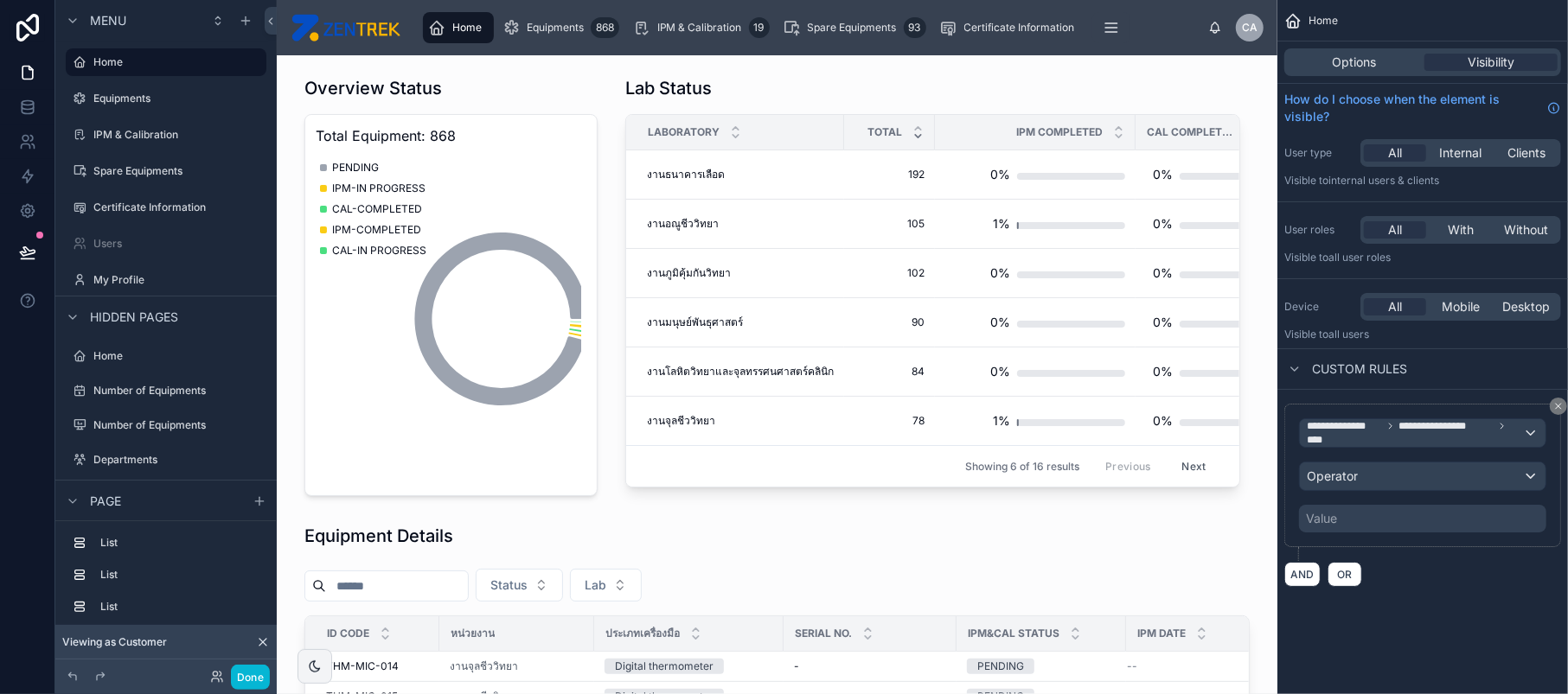 click on "**********" 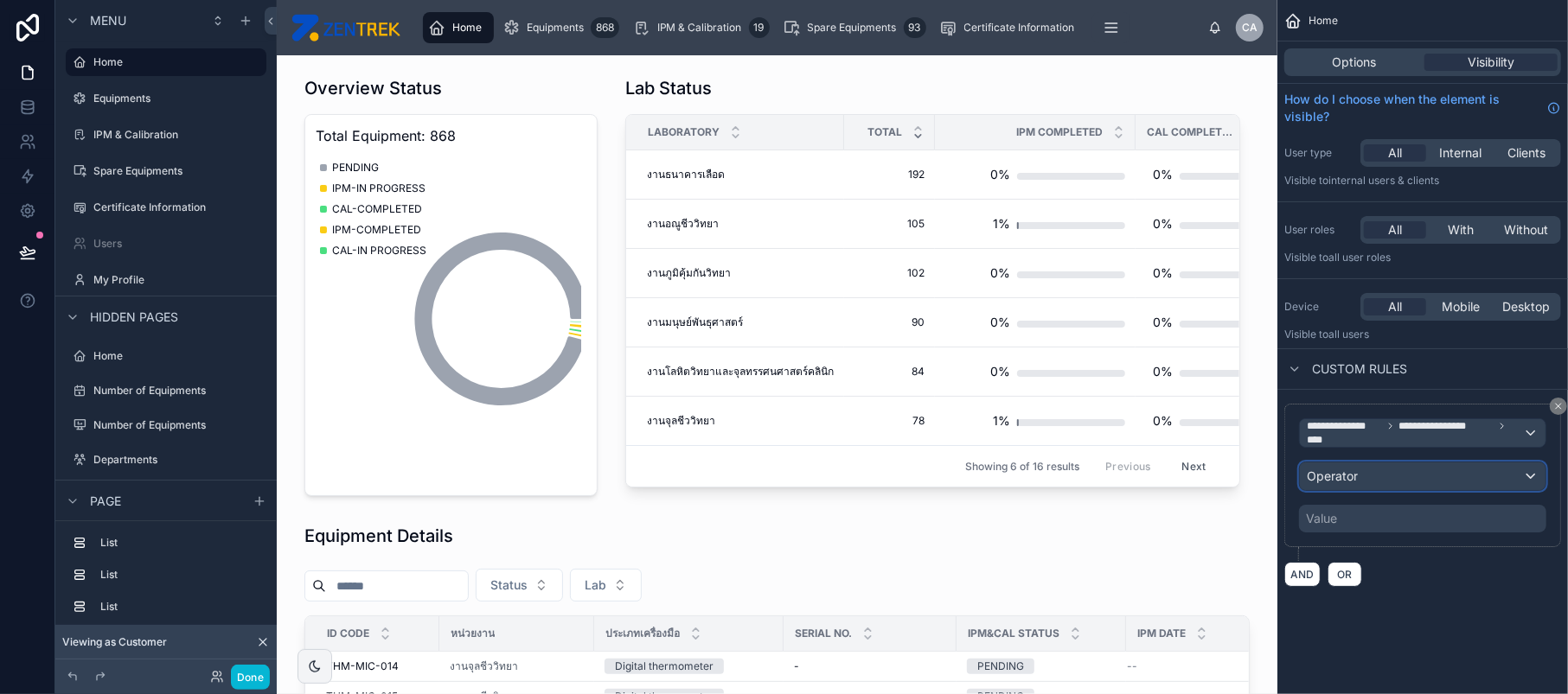 click on "Operator" 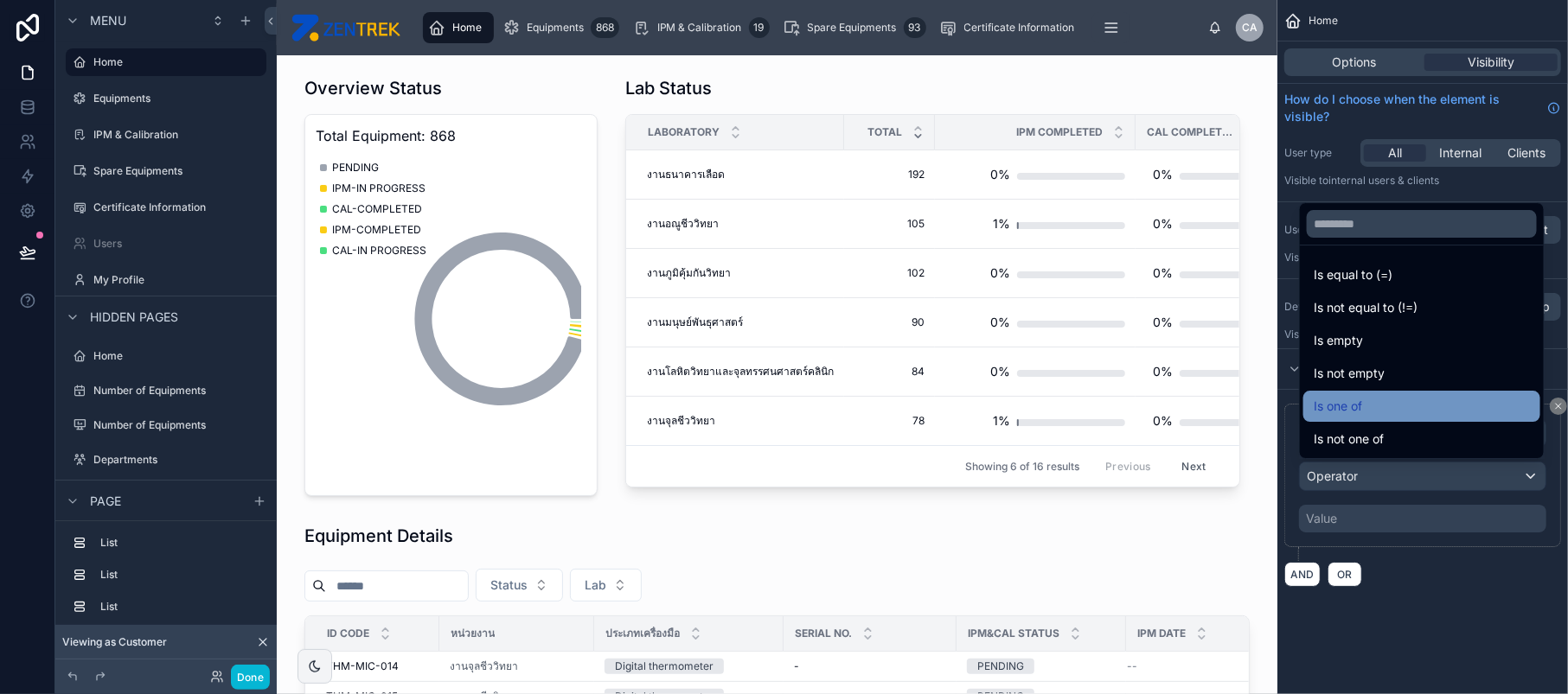 click on "Is one of" 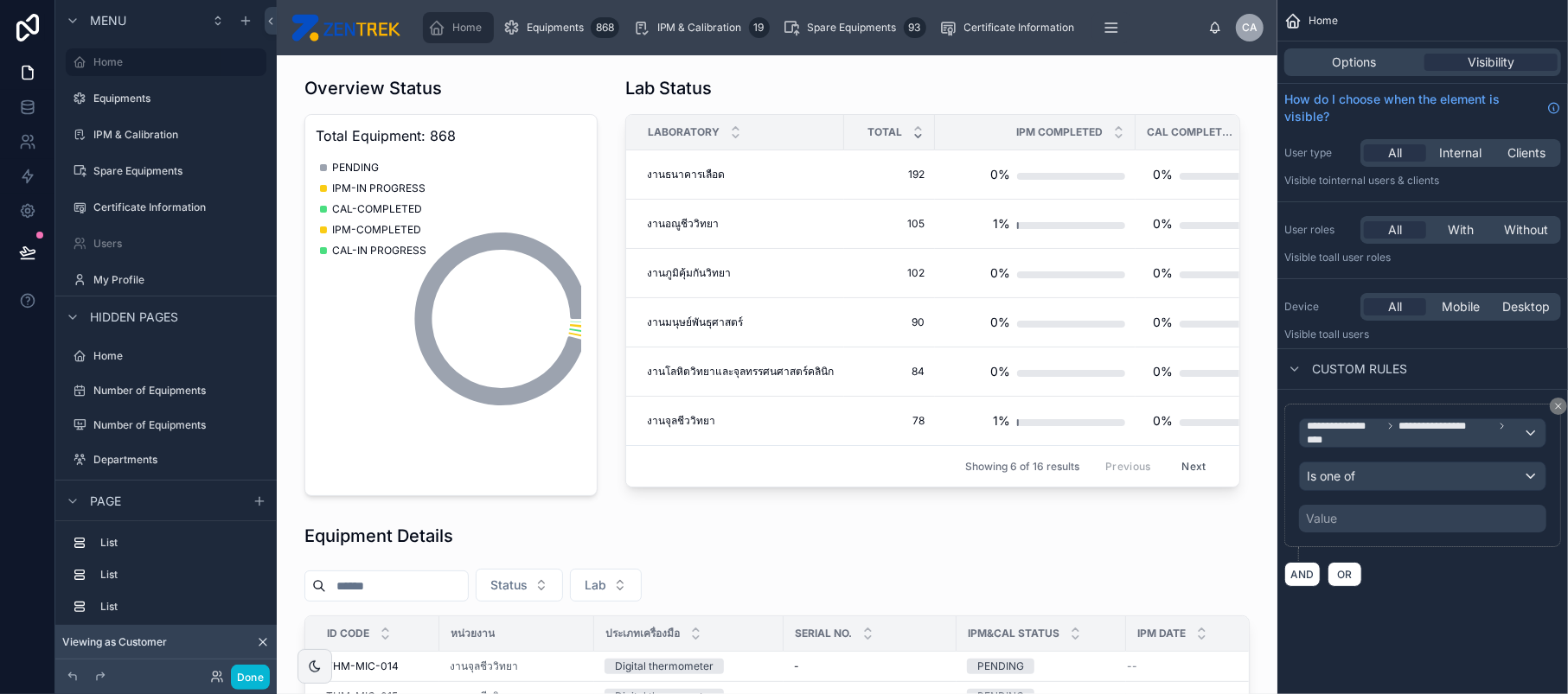 click on "Value" 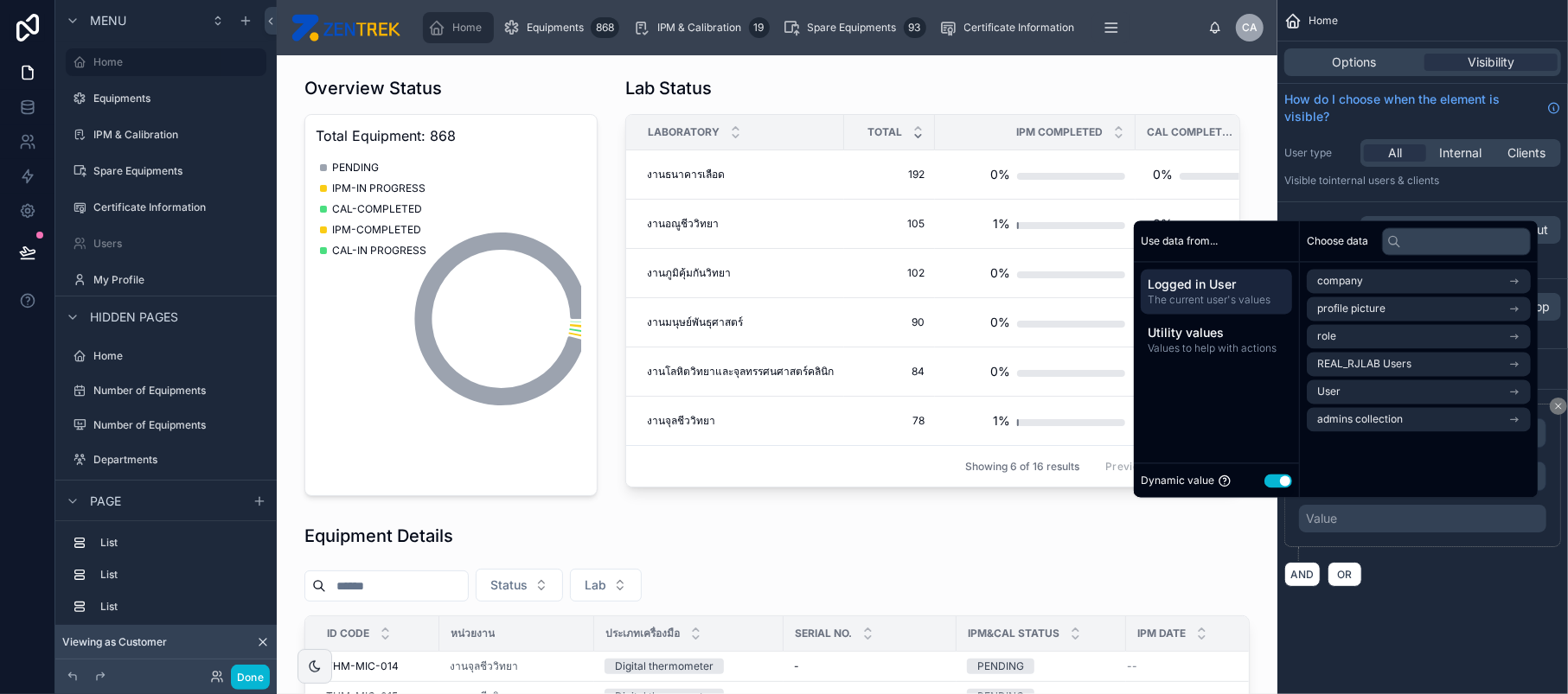 click on "Use setting" 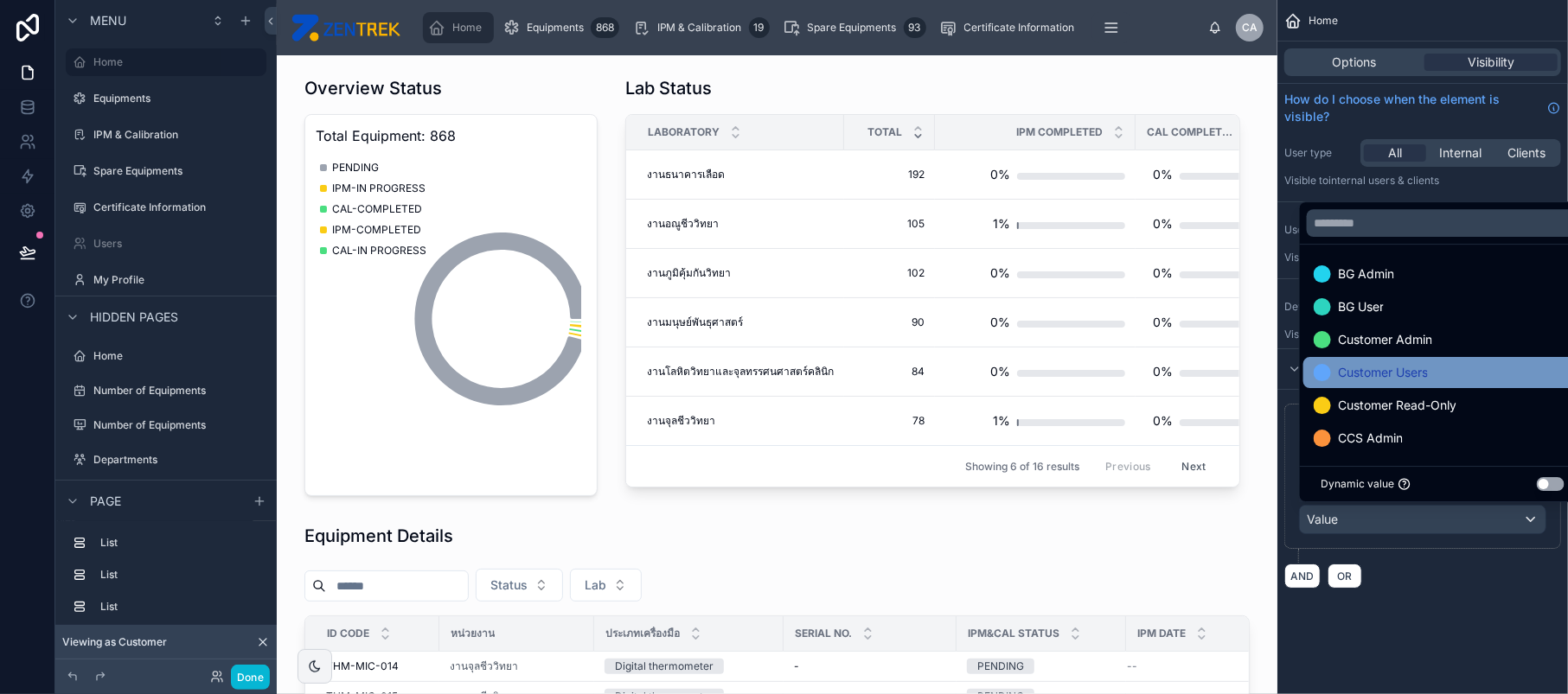 click on "Customer Users" 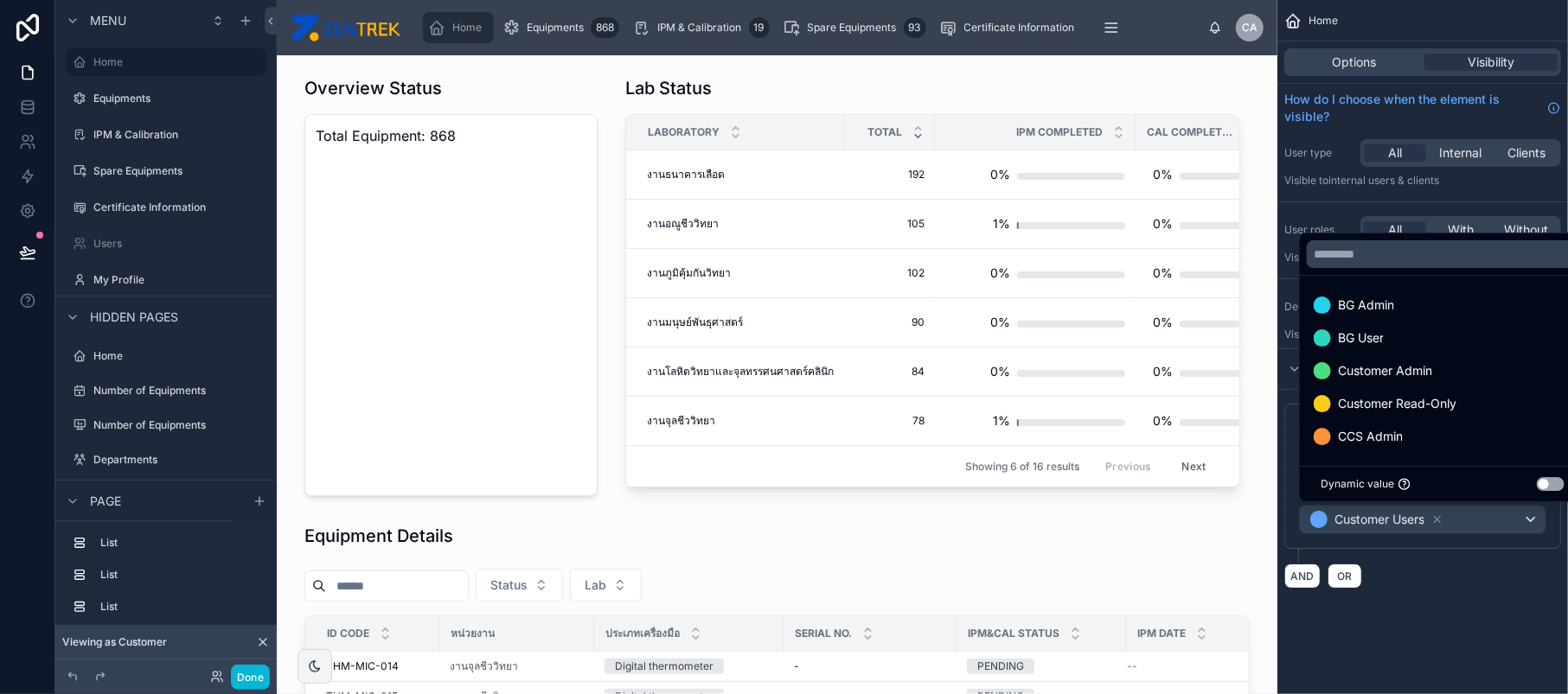 click on "Customer Admin" 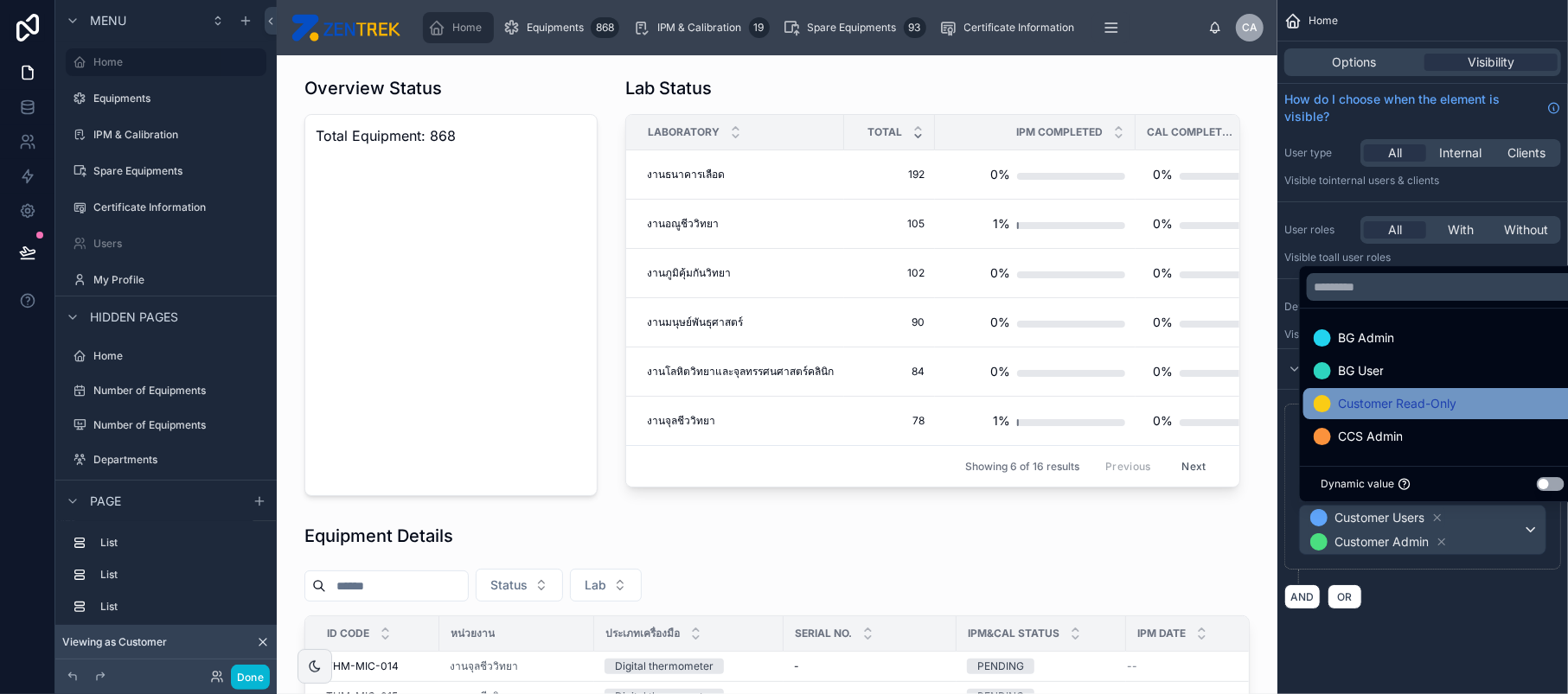 click on "Customer Read-Only" 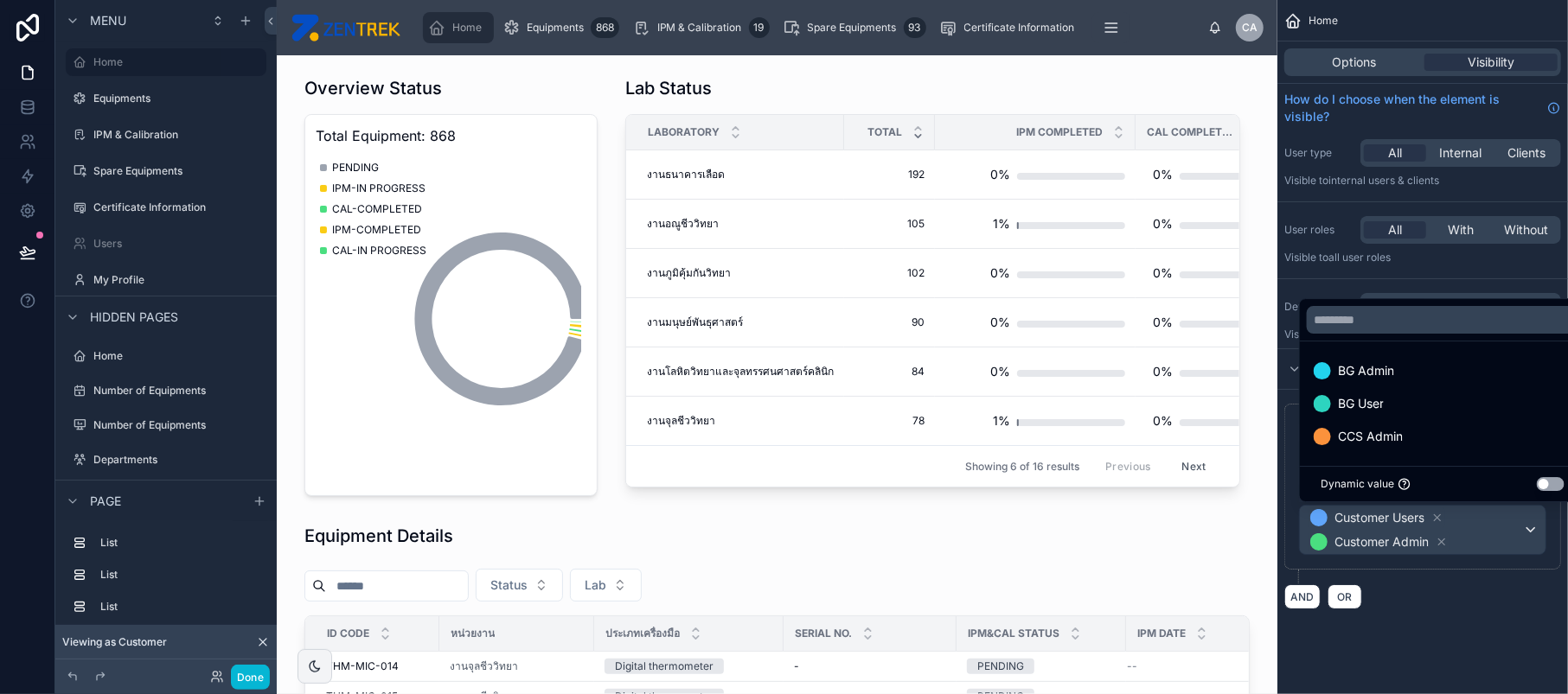 click on "AND OR" 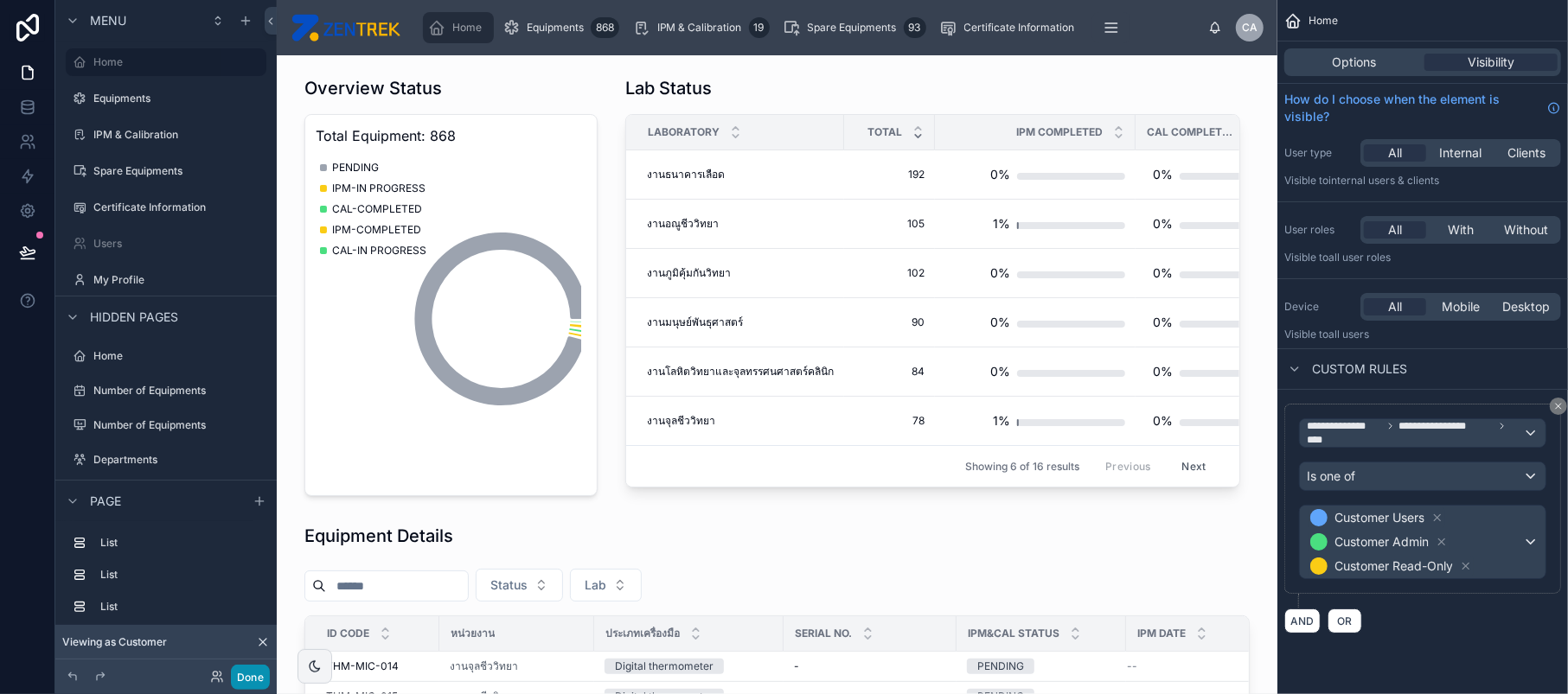click on "Done" 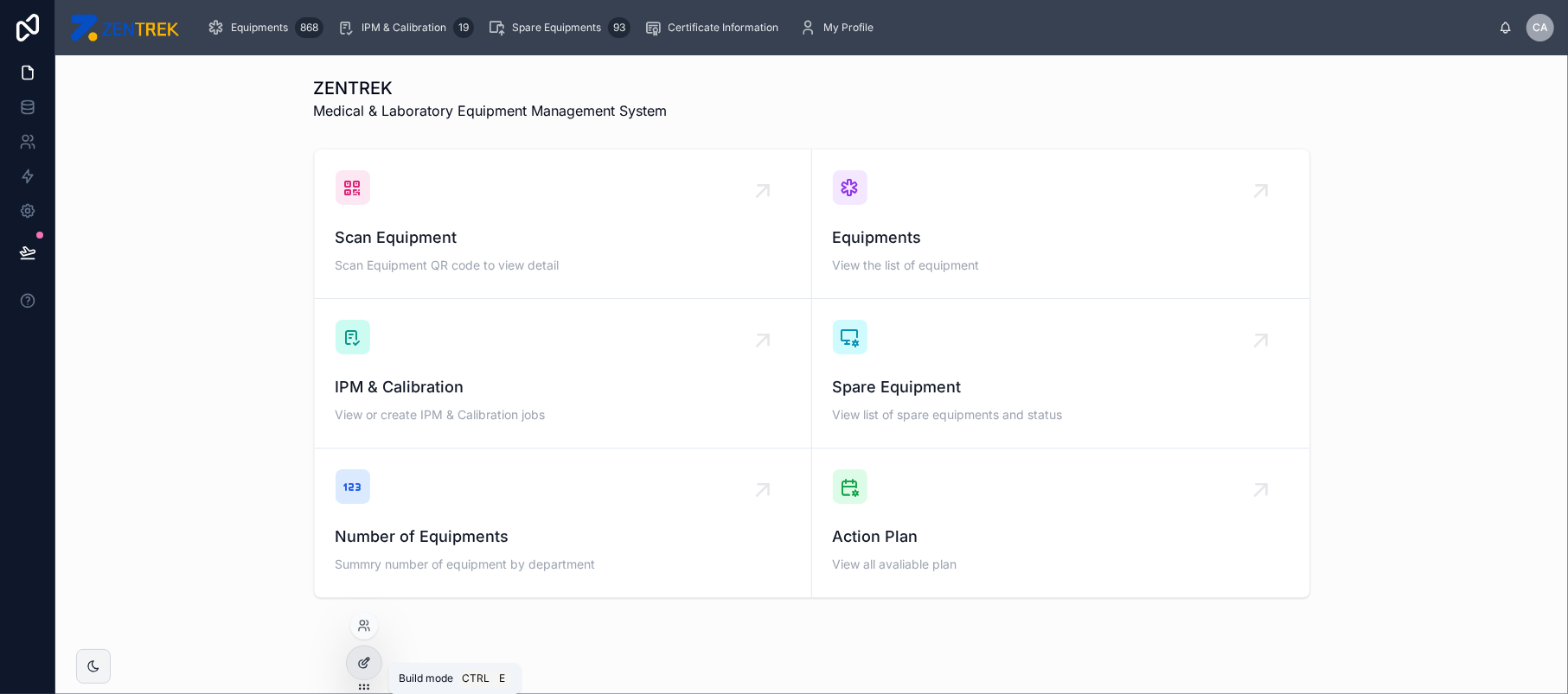 click 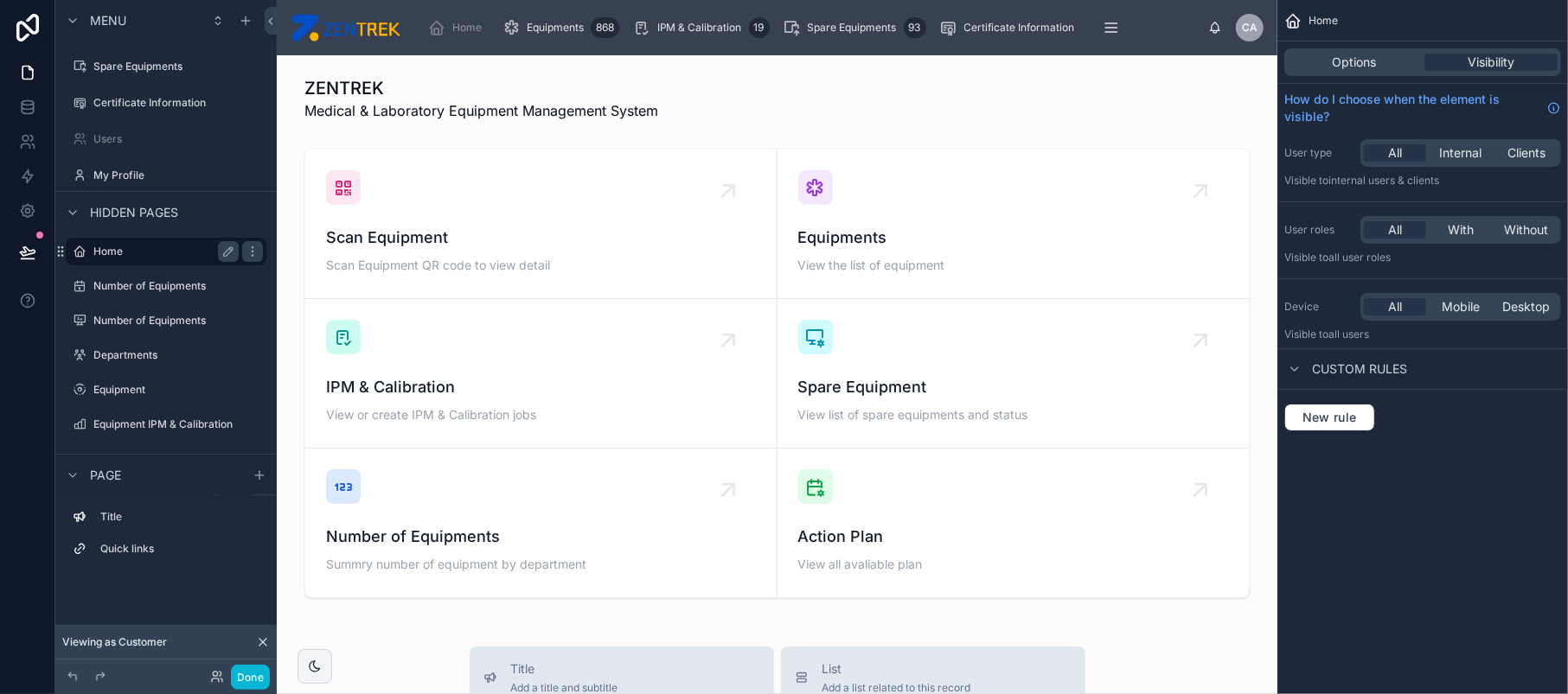scroll, scrollTop: 0, scrollLeft: 0, axis: both 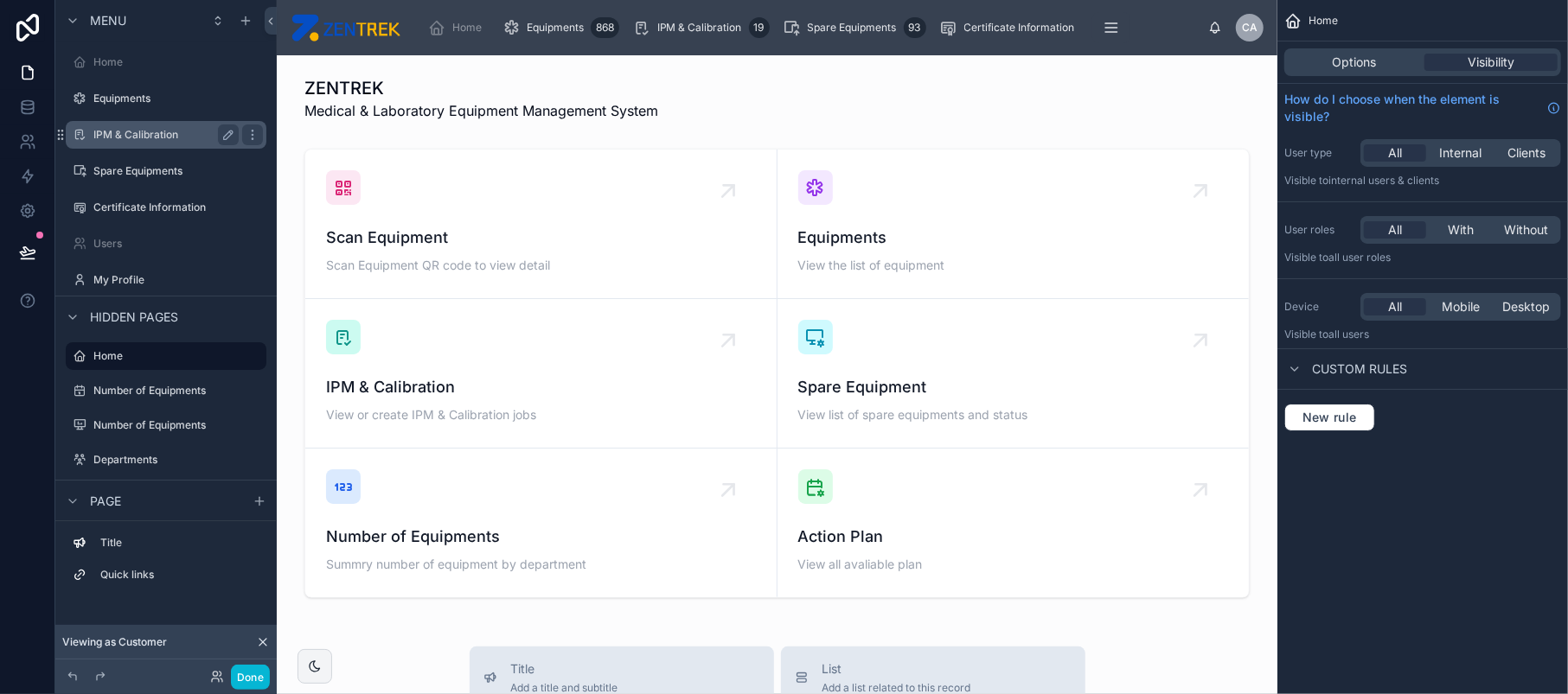 click on "IPM & Calibration" 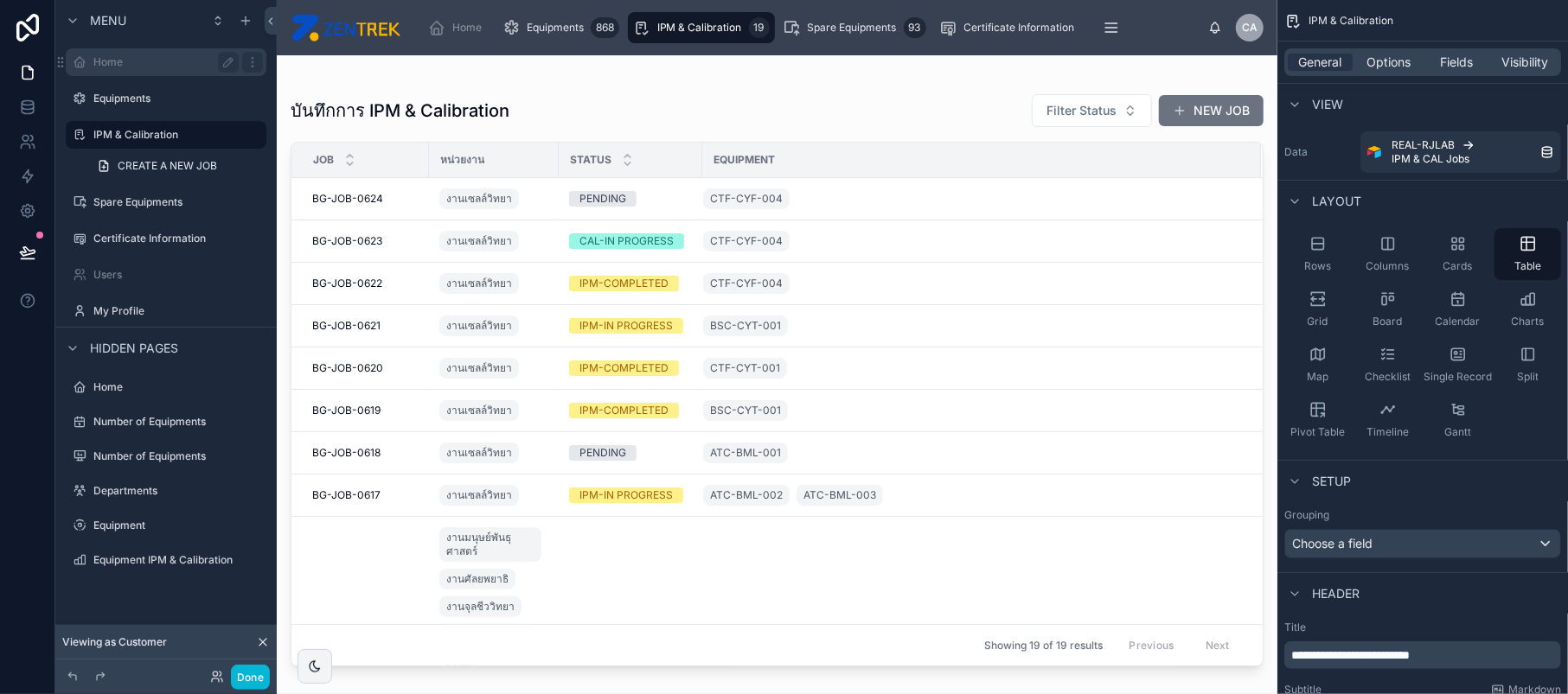 click on "Home" 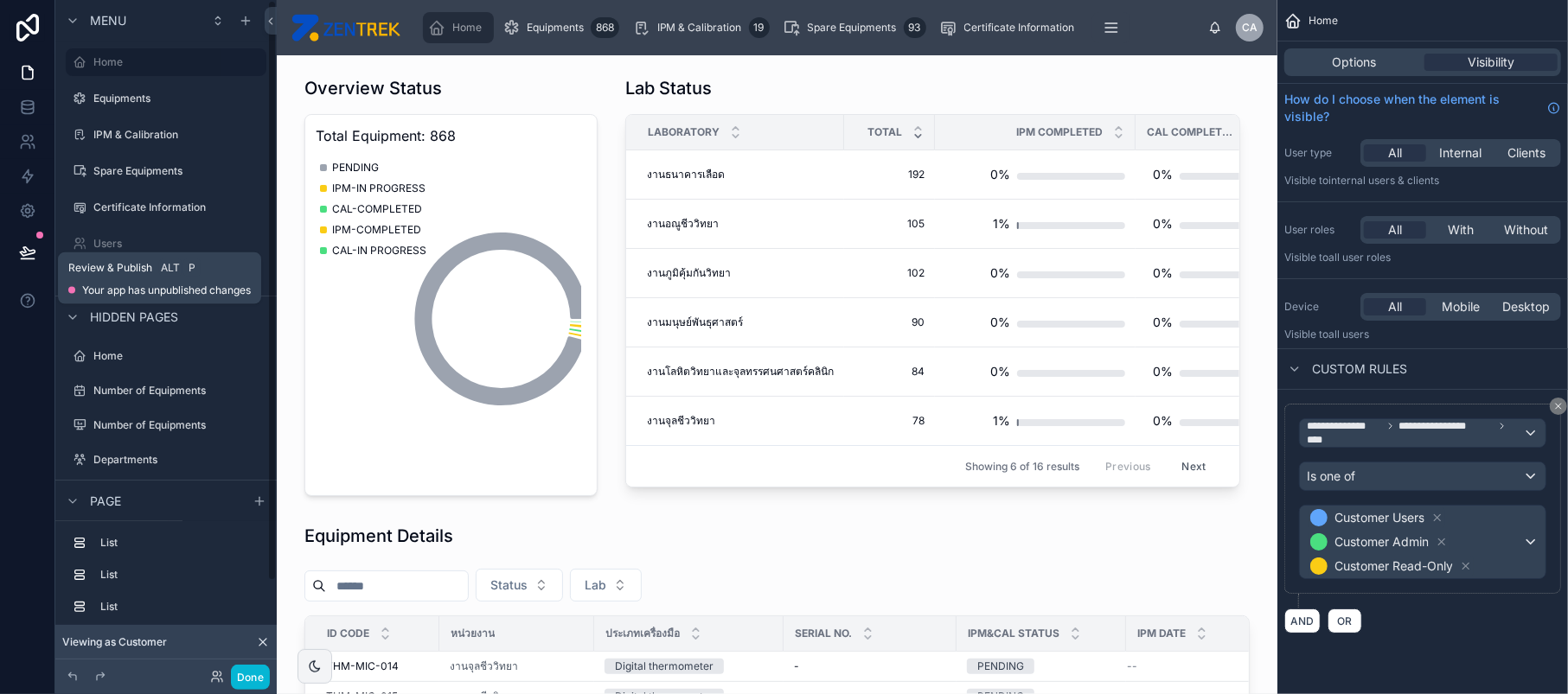 click 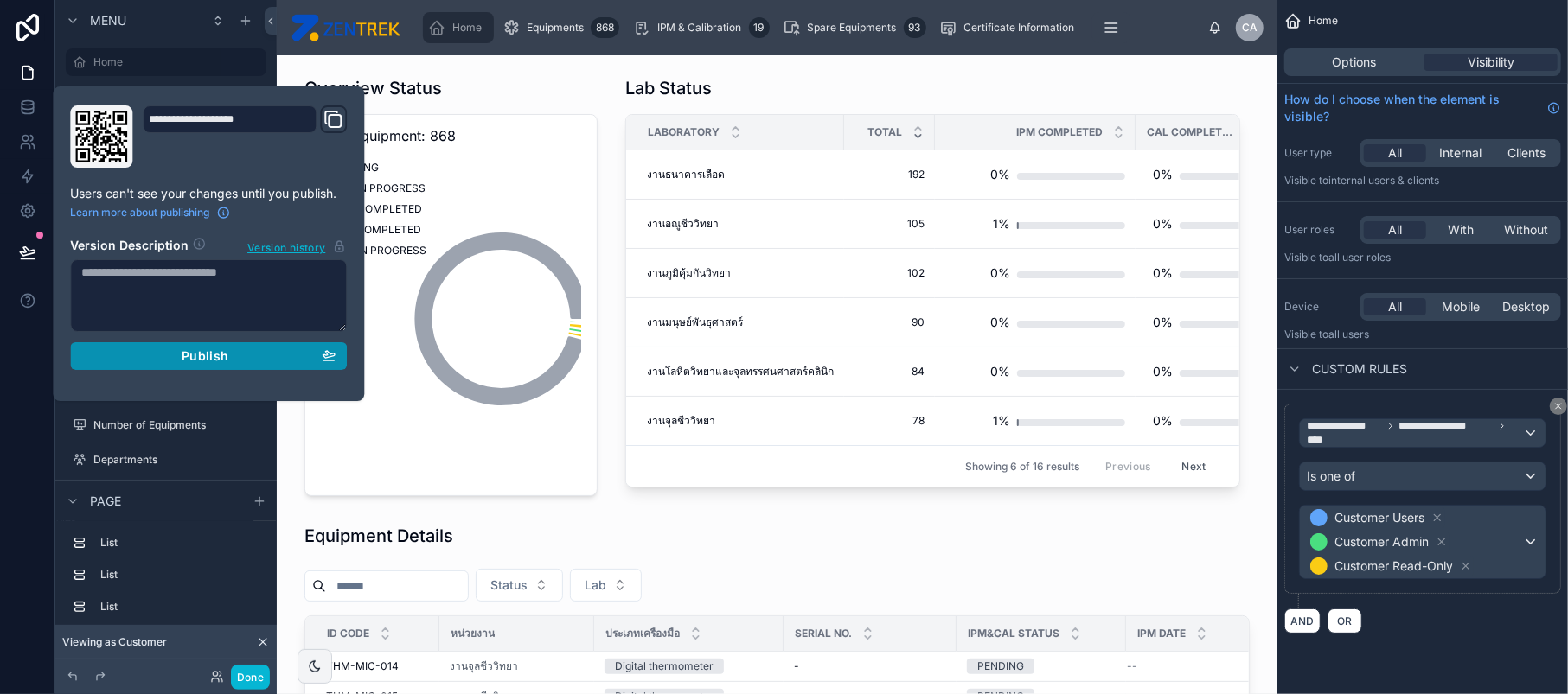 click on "Publish" 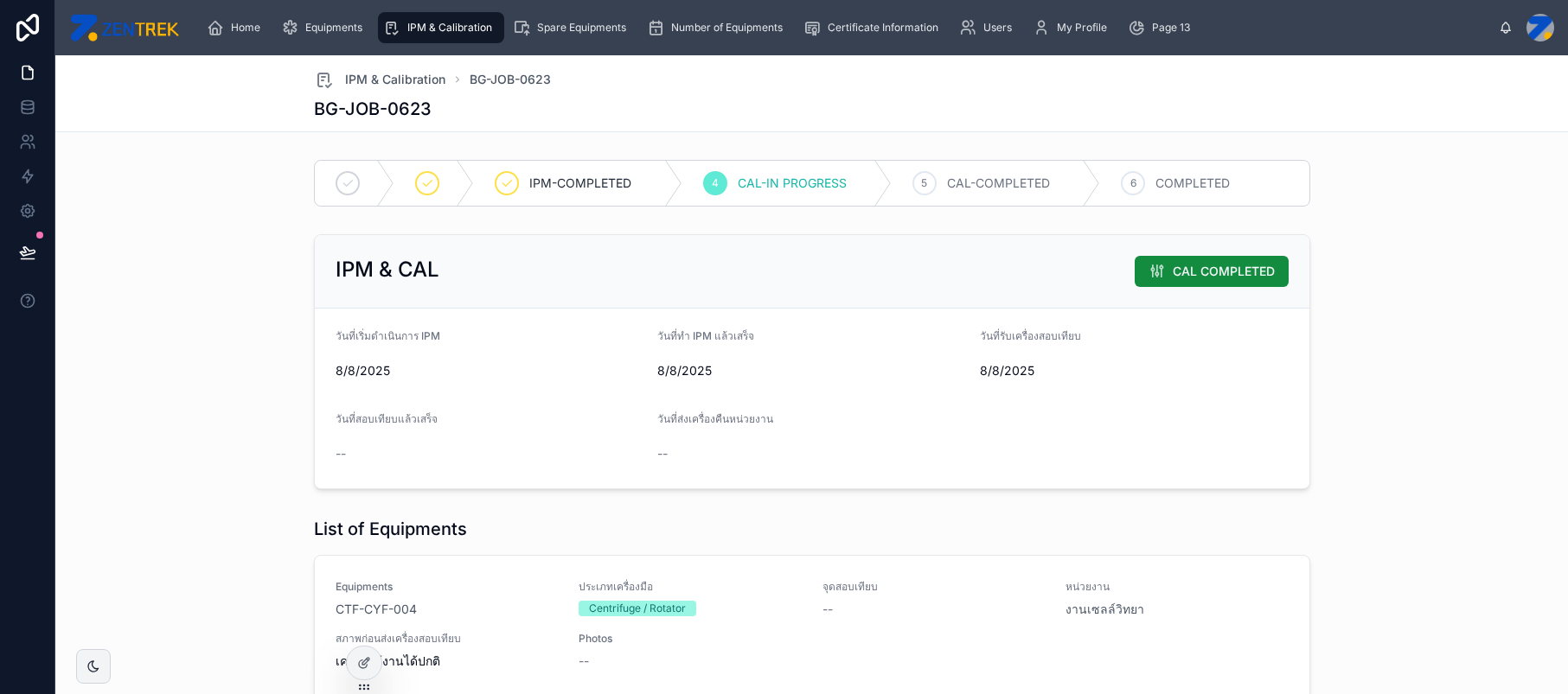 scroll, scrollTop: 0, scrollLeft: 0, axis: both 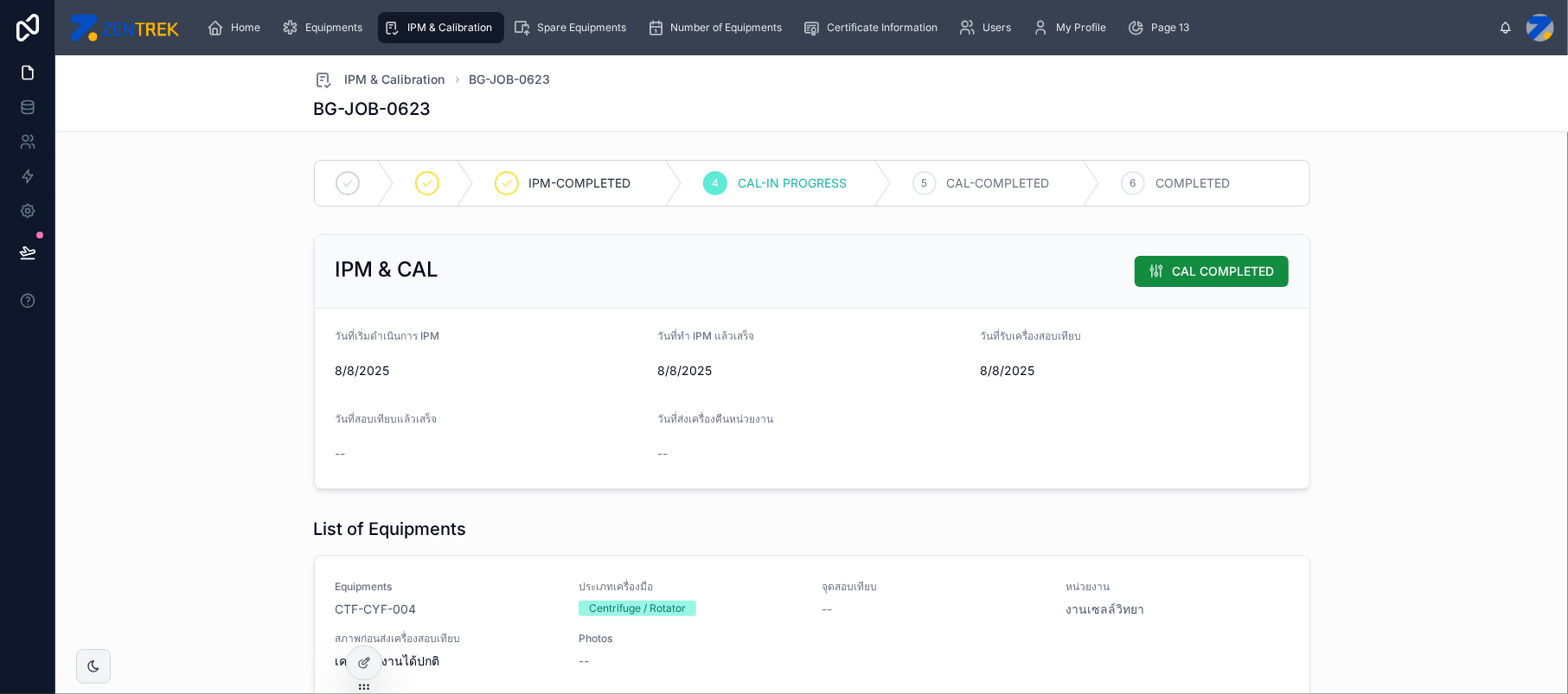 click on "IPM & CAL CAL COMPLETED วันที่เริ่มดำเนินการ IPM 8/8/2025 วันที่ทำ IPM แล้วเสร็จ 8/8/2025 วันที่รับเครื่องสอบเทียบ 8/8/2025 วันที่สอบเทียบแล้วเสร็จ -- วันที่ส่งเครื่องคืนหน่วยงาน --" at bounding box center [811, 361] 